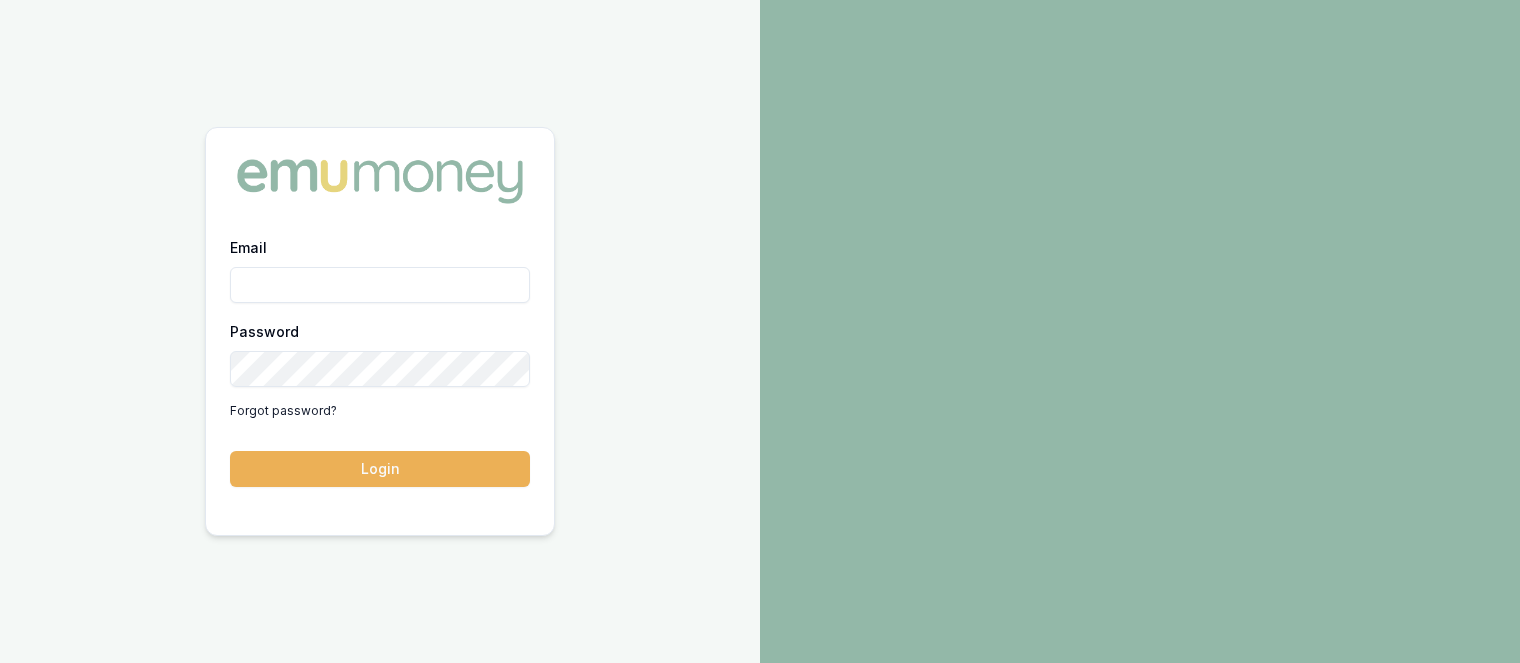 scroll, scrollTop: 0, scrollLeft: 0, axis: both 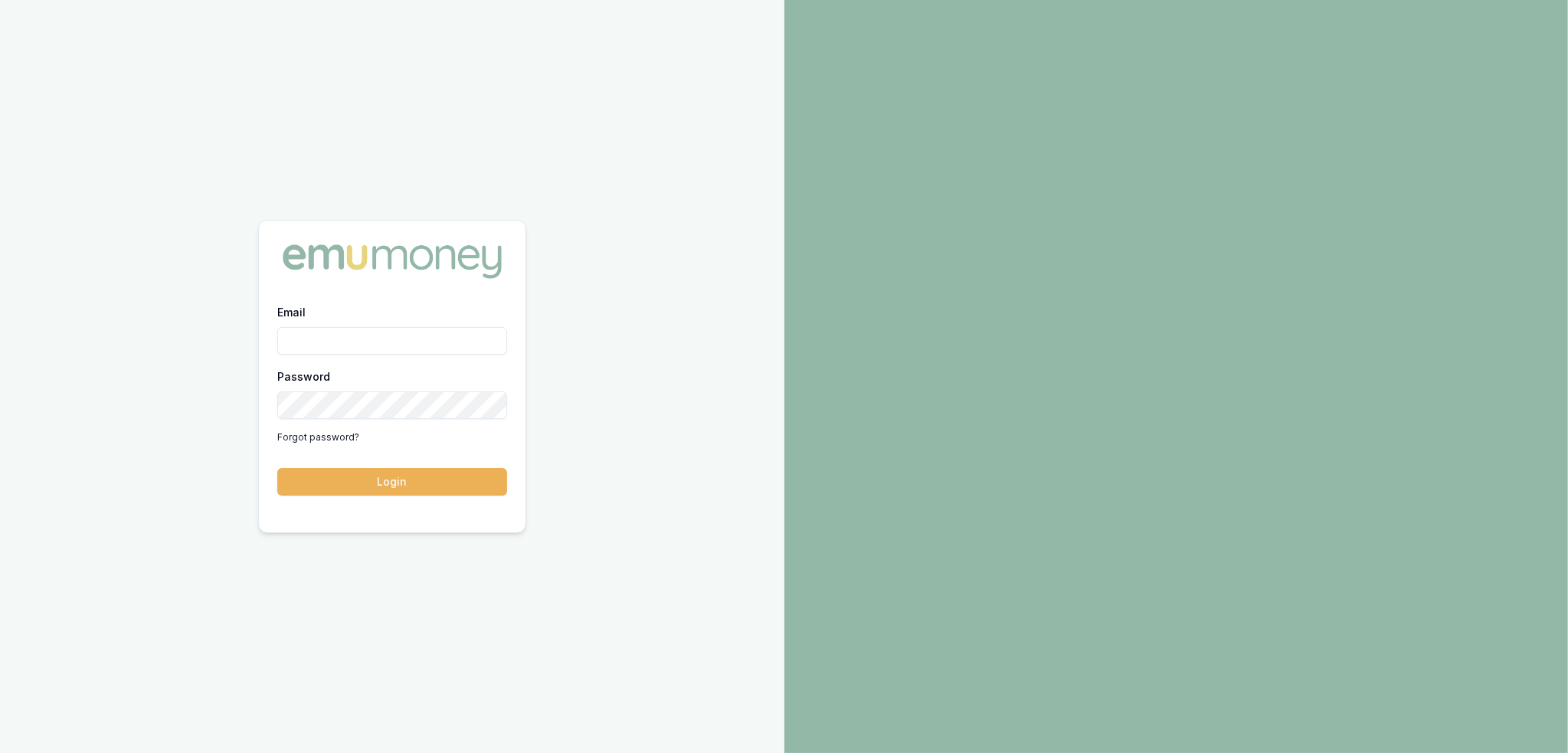 click on "Email" at bounding box center (392, 341) 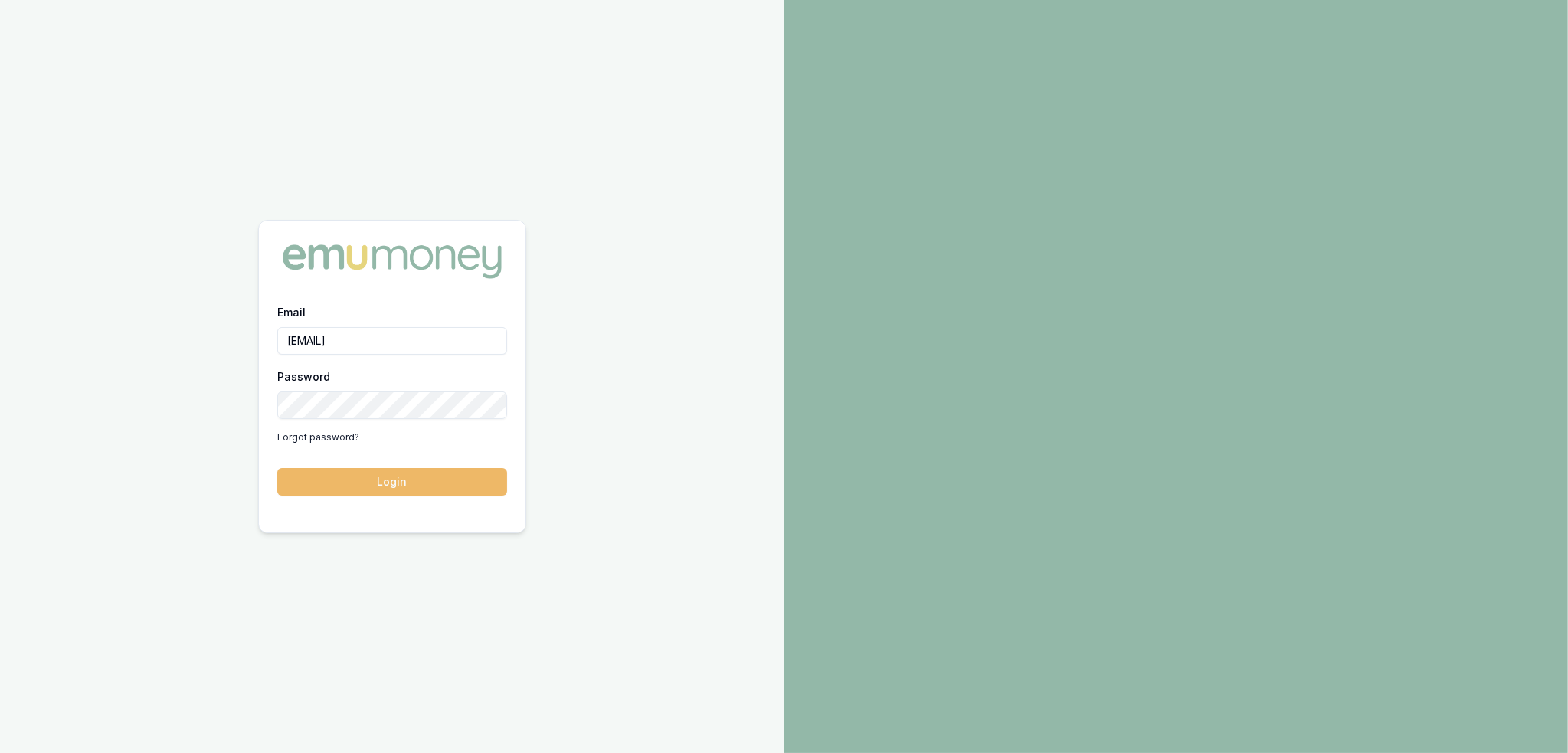 click on "Login" at bounding box center [392, 482] 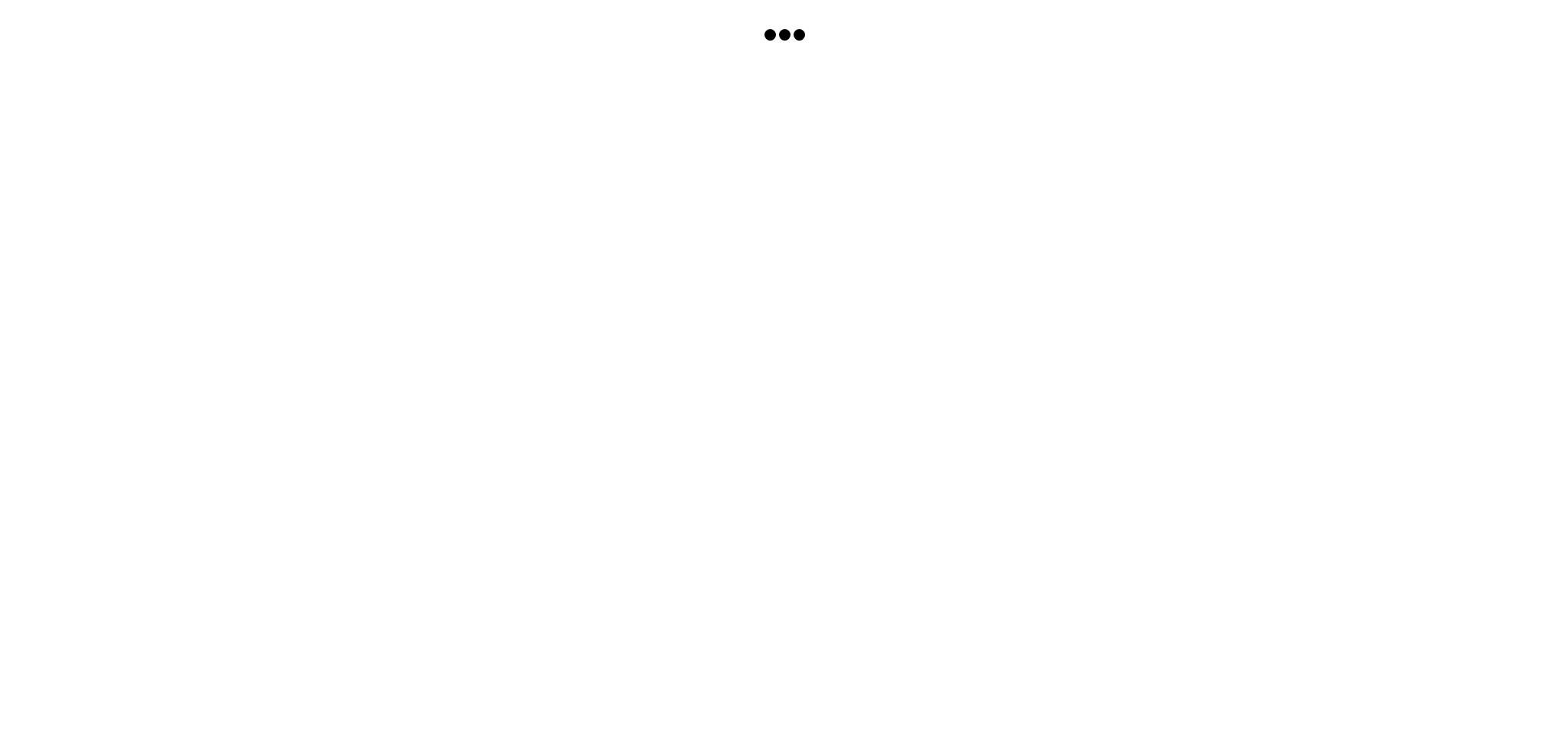 scroll, scrollTop: 0, scrollLeft: 0, axis: both 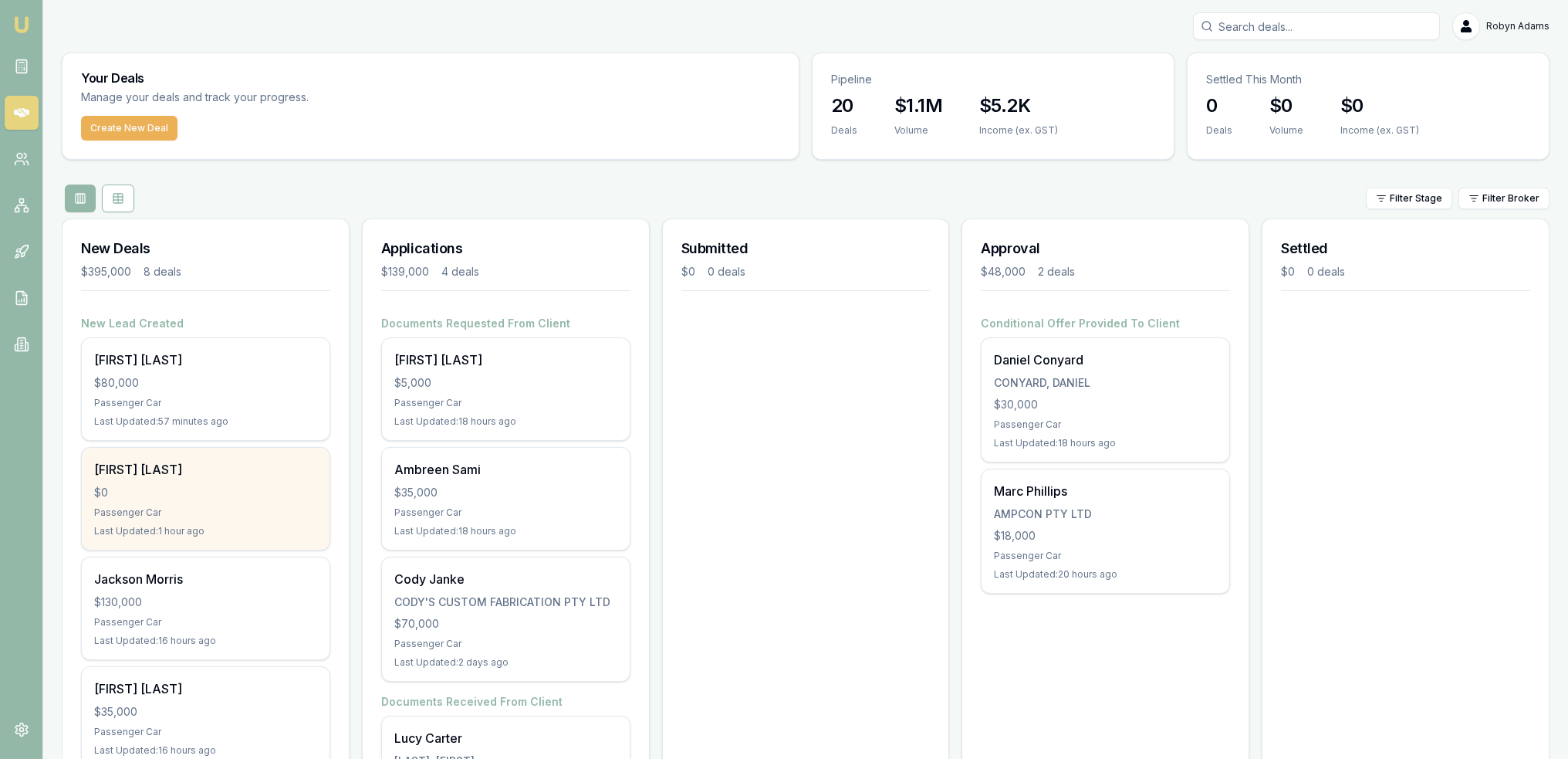 click on "Passenger Car" at bounding box center (205, 513) 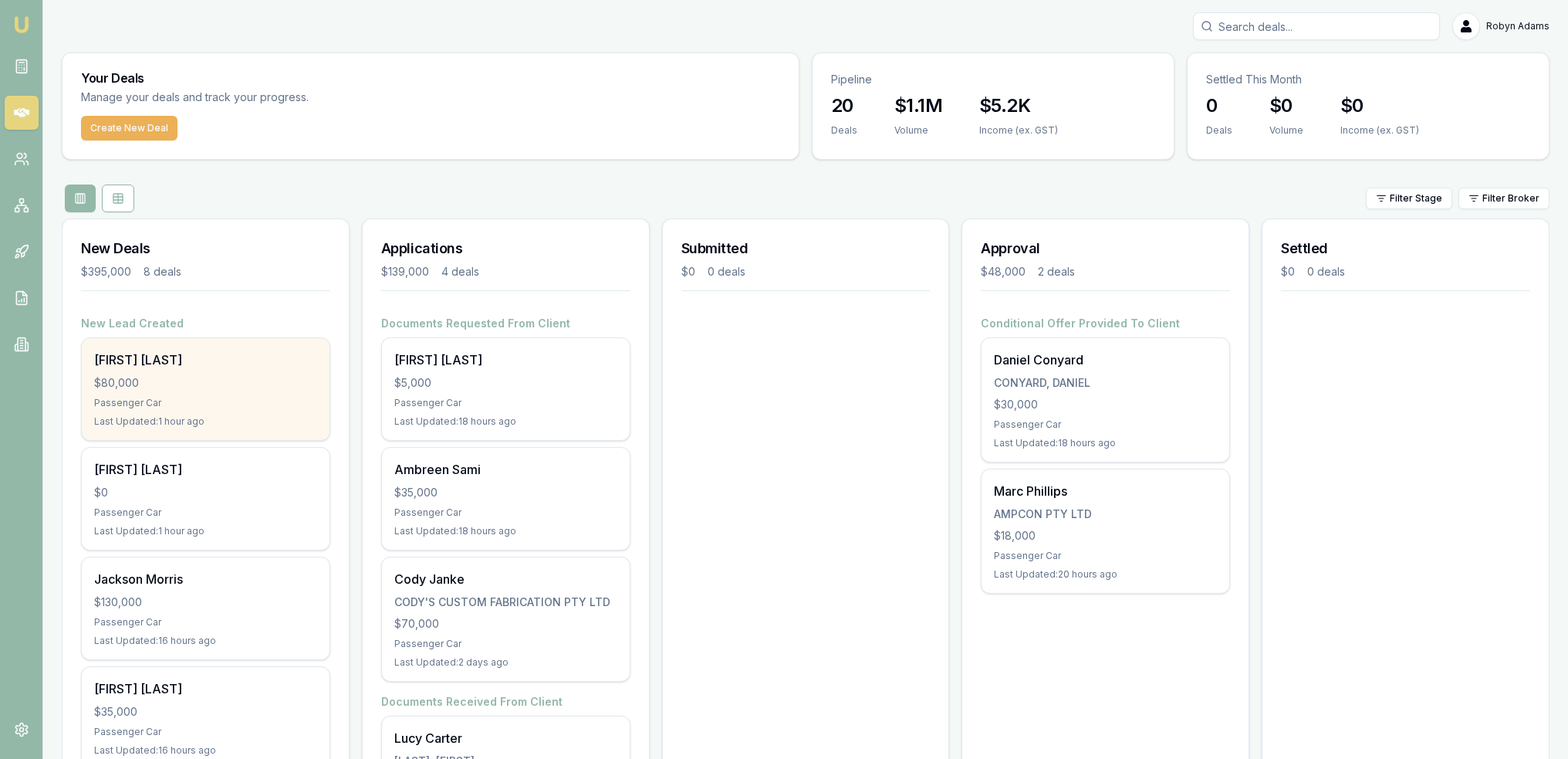 click on "James Sortras" at bounding box center [205, 360] 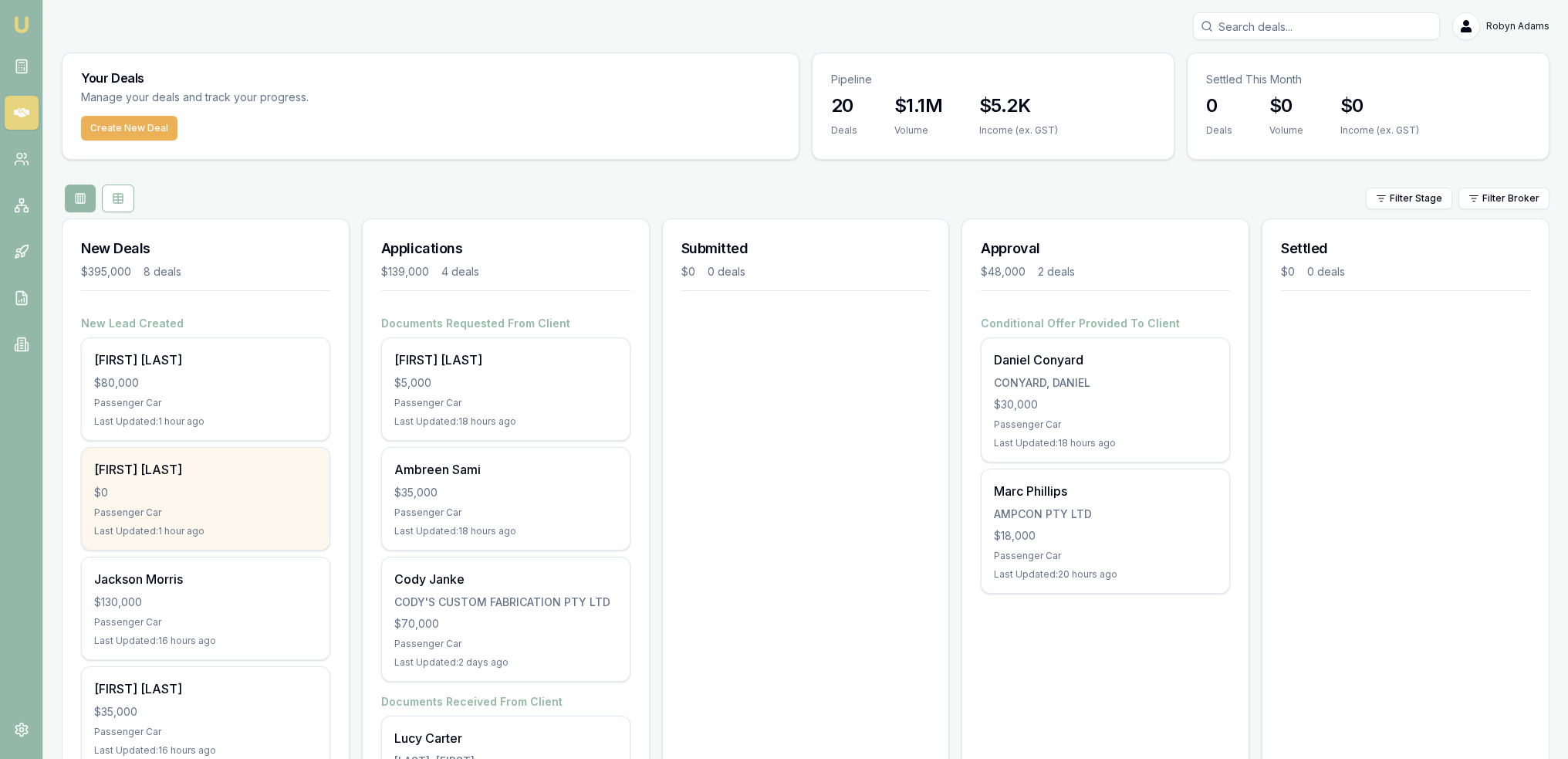 click on "$0" at bounding box center [205, 493] 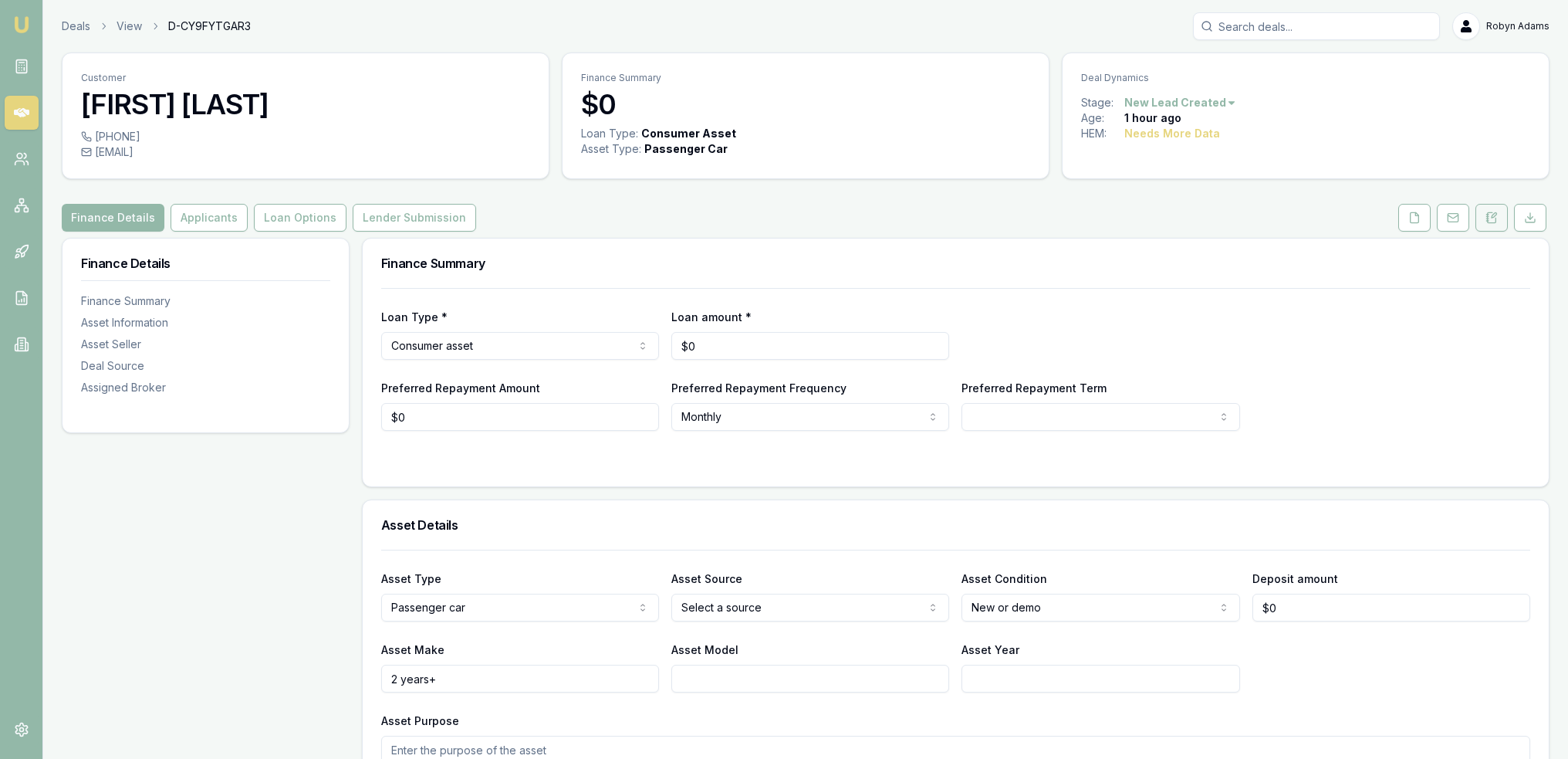 scroll, scrollTop: 0, scrollLeft: 0, axis: both 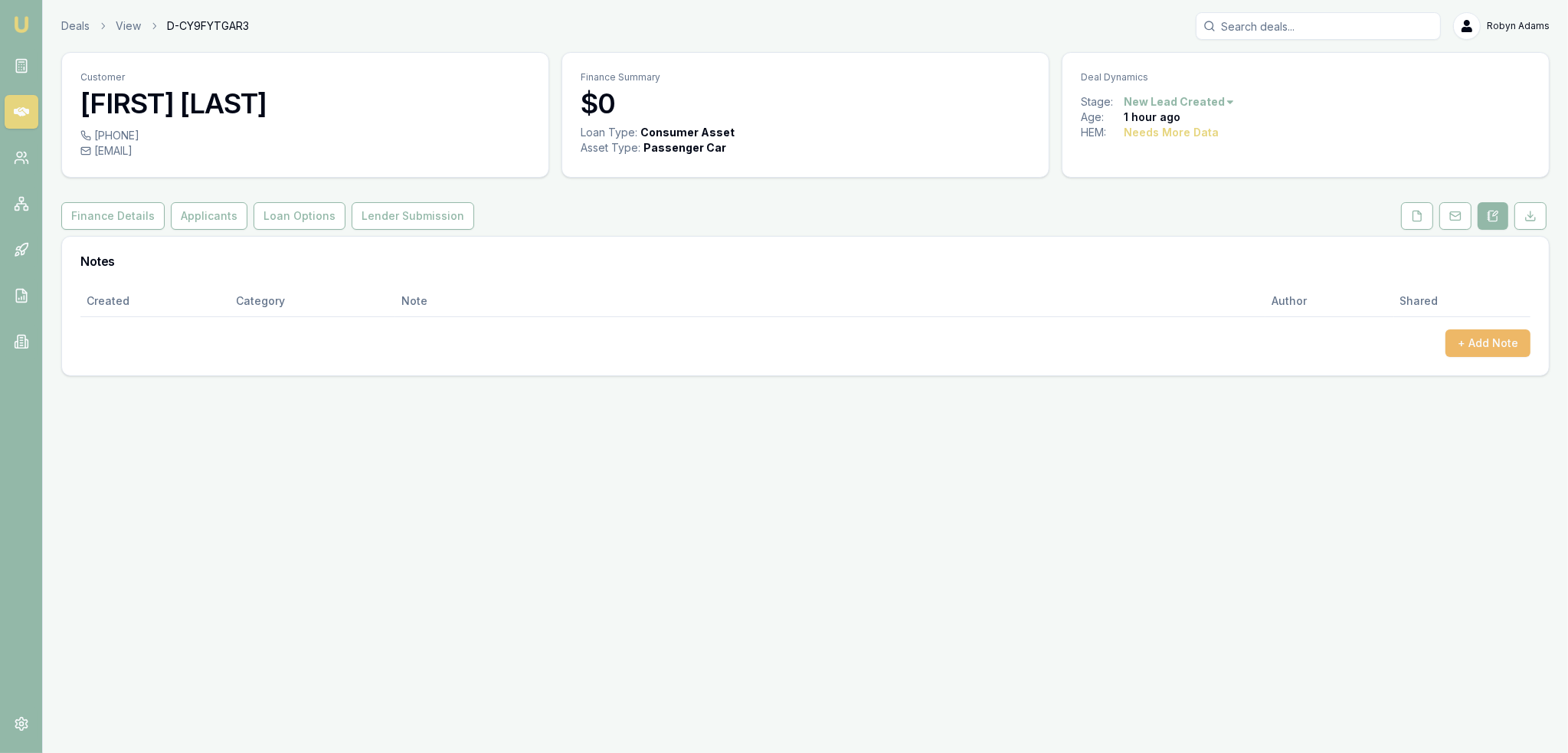 click on "+ Add Note" at bounding box center [1488, 343] 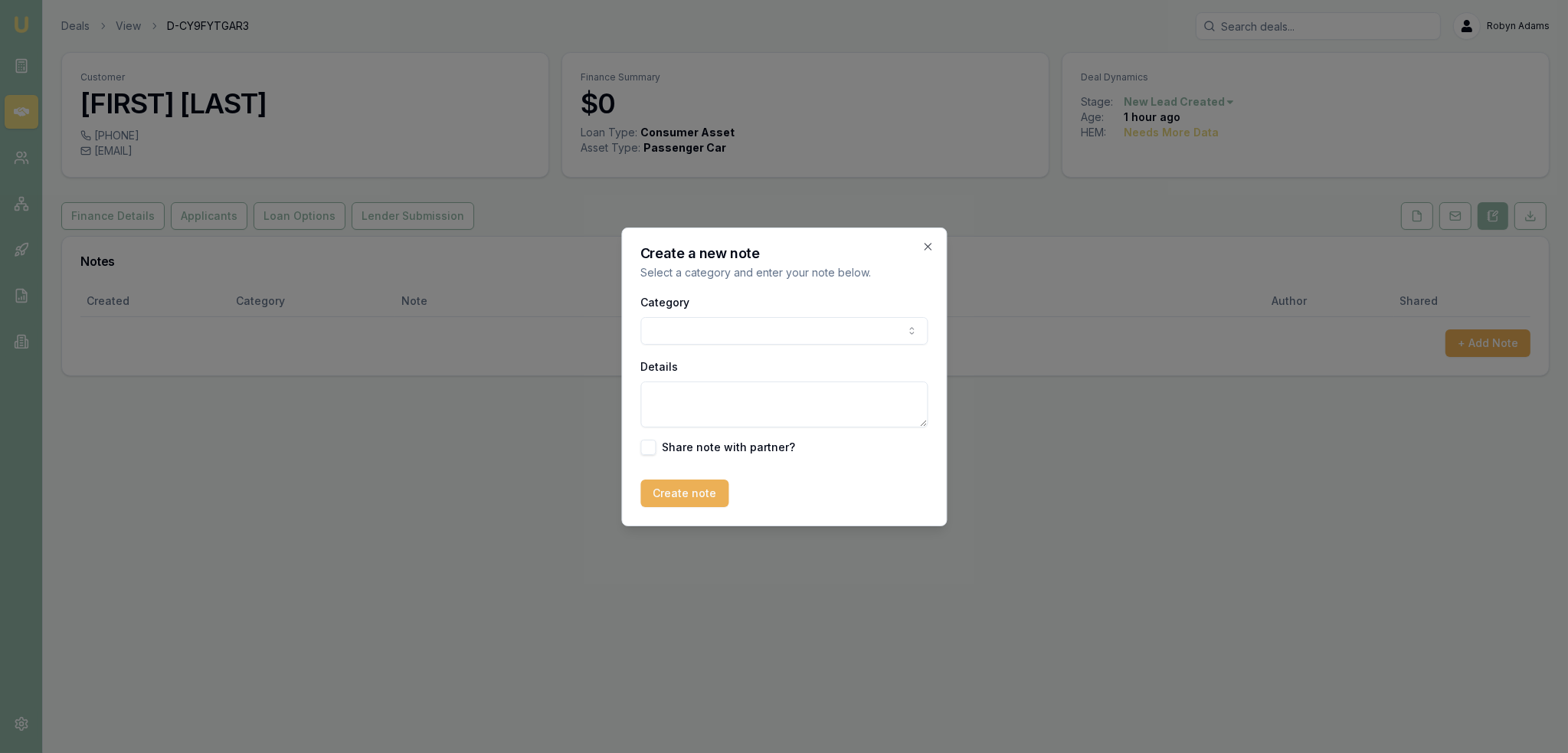 click on "Emu Broker Deals View D-CY9FYTGAR3 Robyn Adams Toggle Menu Customer Chantelle Nagel 0448484186 clnagel@live.com.au Finance Summary $0 Loan Type: Consumer Asset Asset Type : Passenger Car Deal Dynamics Stage: New Lead Created Age: 1 hour ago HEM: Needs More Data Finance Details Applicants Loan Options Lender Submission Notes Created Category Note Author Shared + Add Note
Create a new note Select a category and enter your note below. Category  General notes Attempted contact Follow up reminder Initial discussion Client requirements Loan options update Income or expense update Approval update Settlement update Compliance check Other Details  Share note with partner? Create note Close" at bounding box center [784, 376] 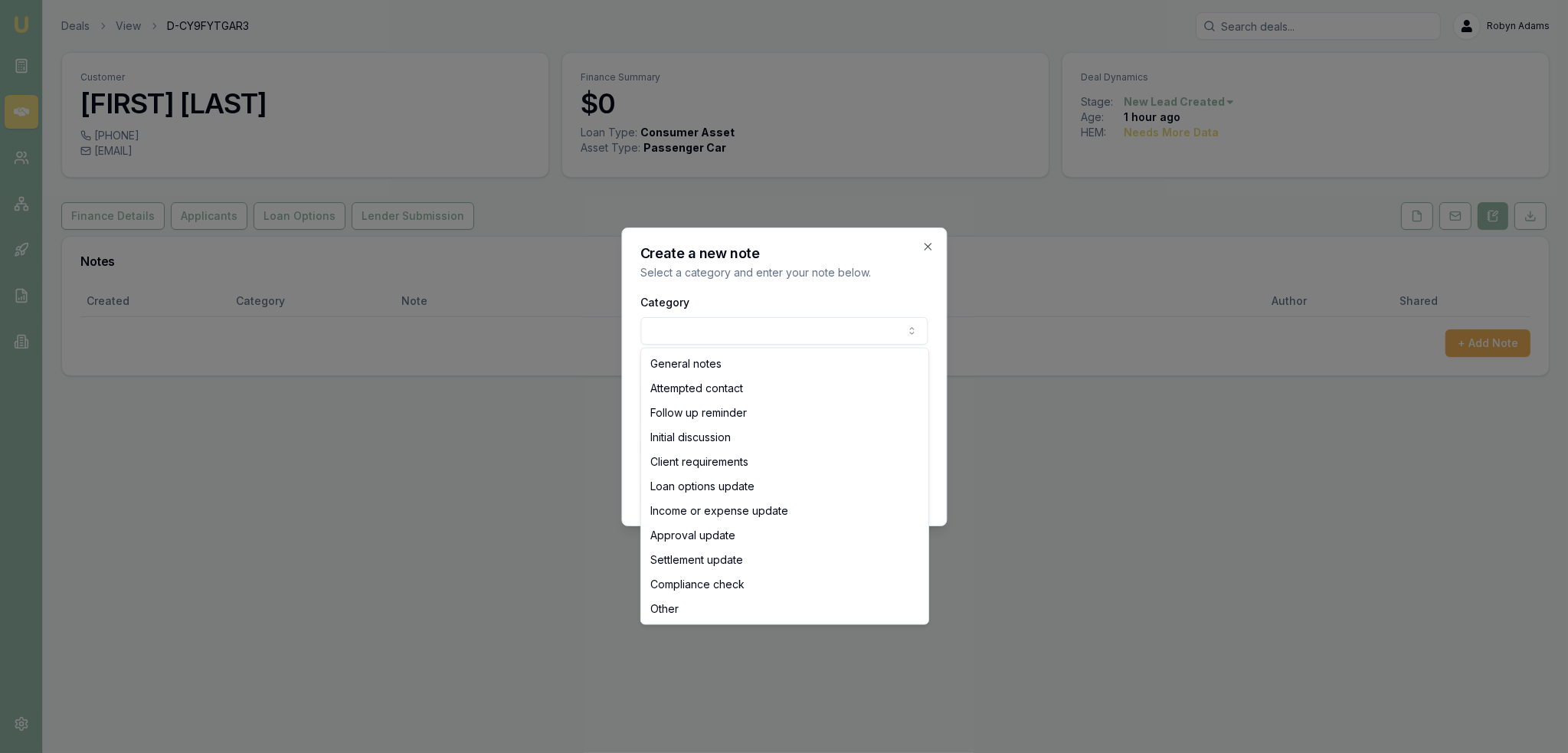 select on "ATTEMPTED_CONTACT" 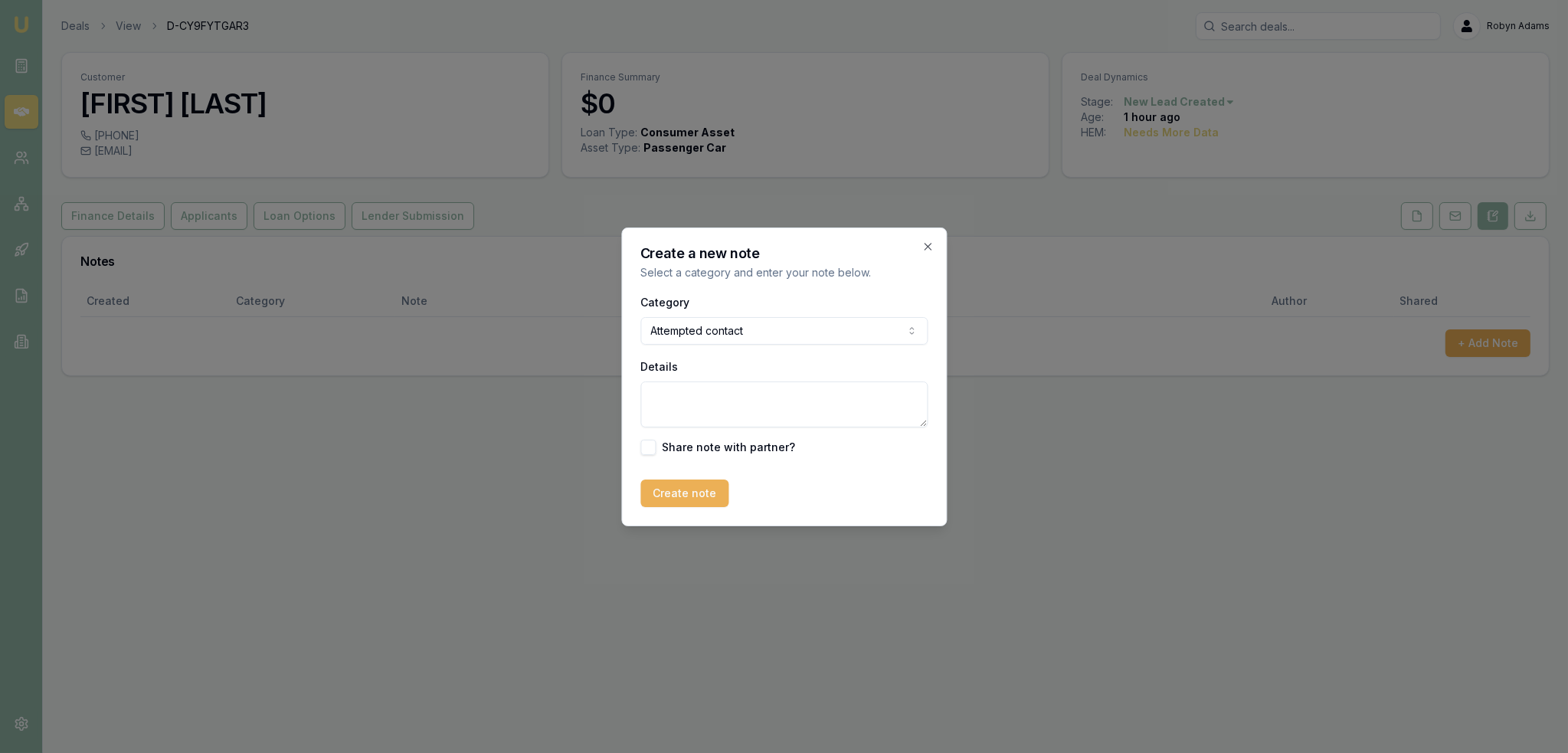 click on "Details" at bounding box center [784, 404] 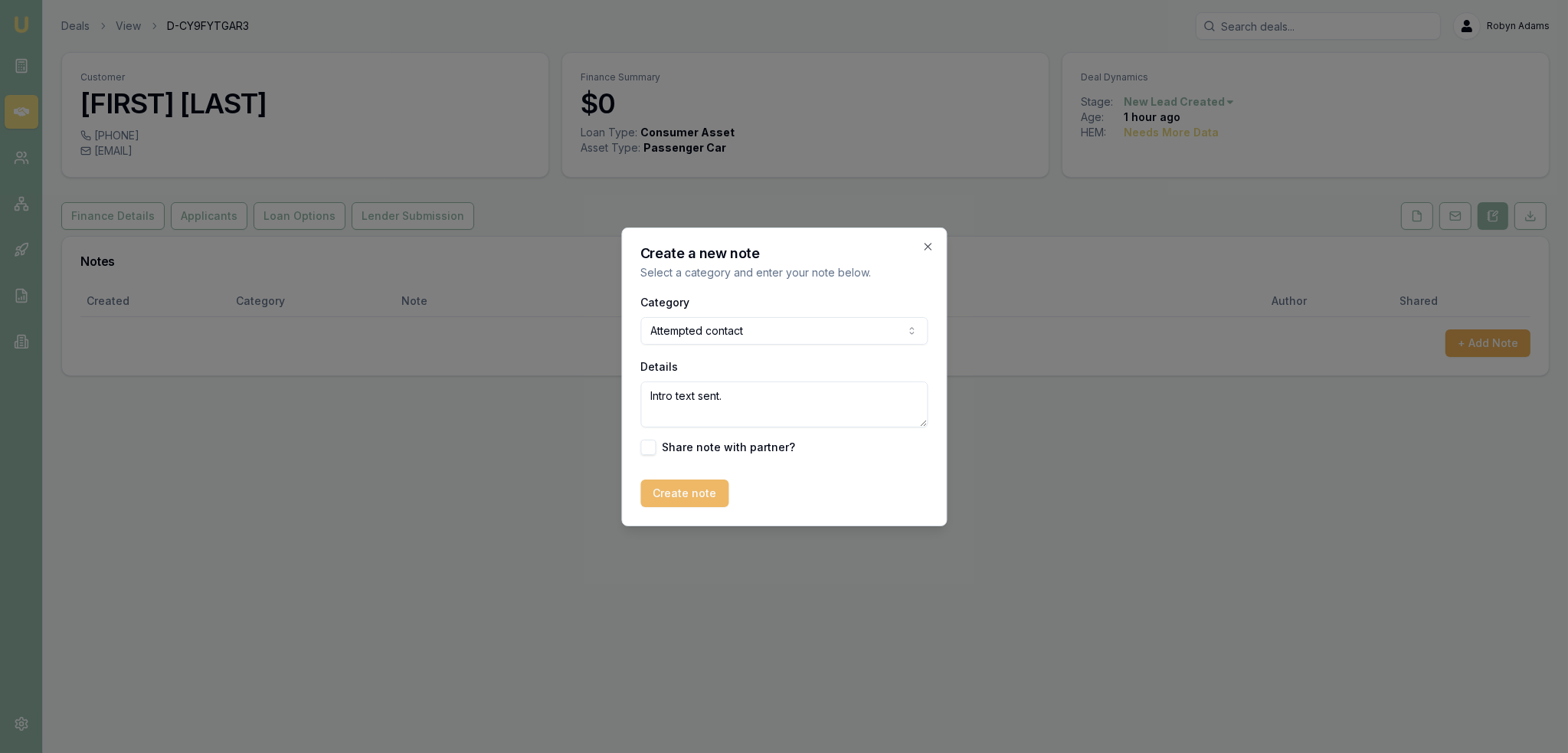 type on "Intro text sent." 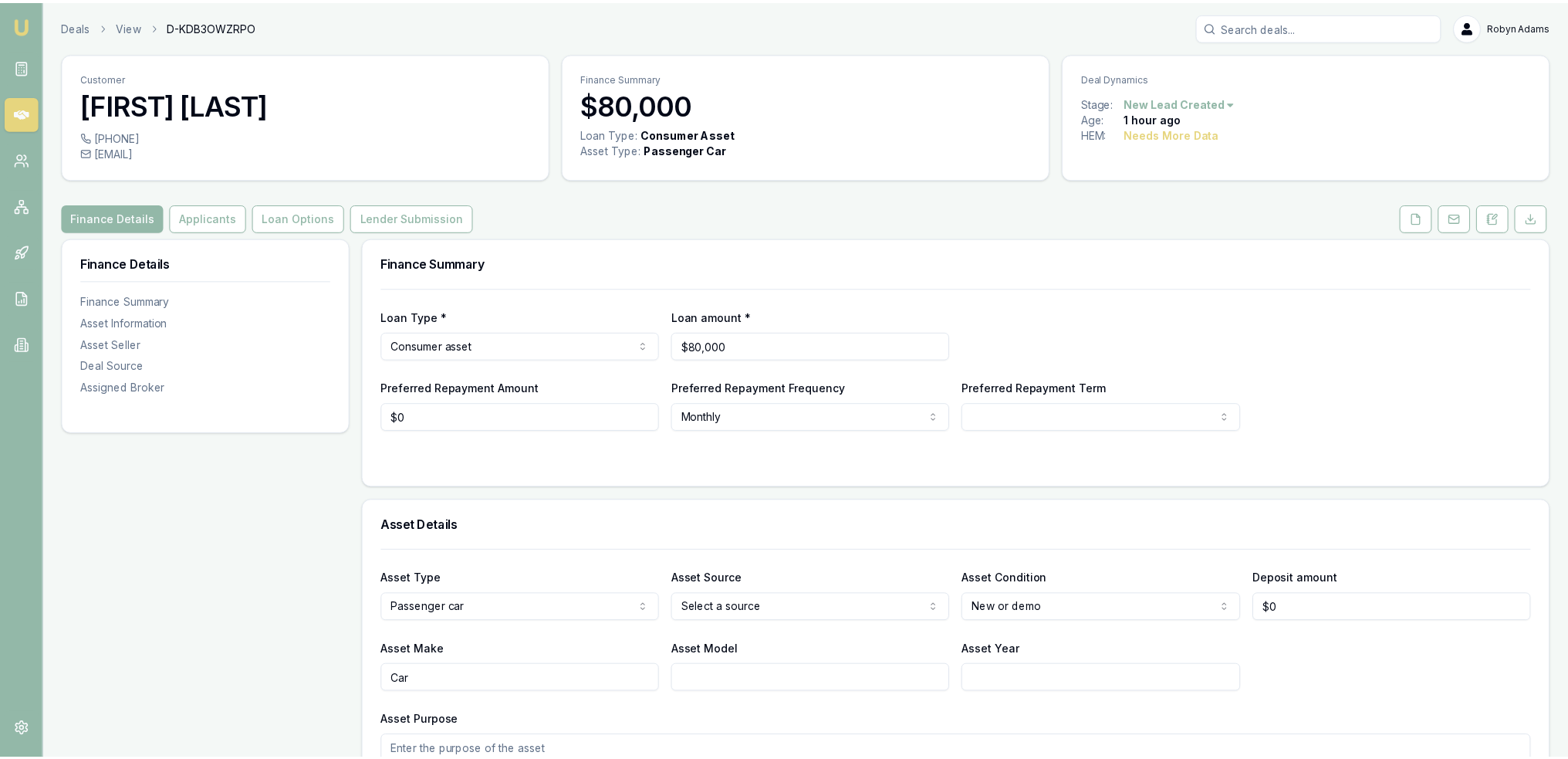 scroll, scrollTop: 0, scrollLeft: 0, axis: both 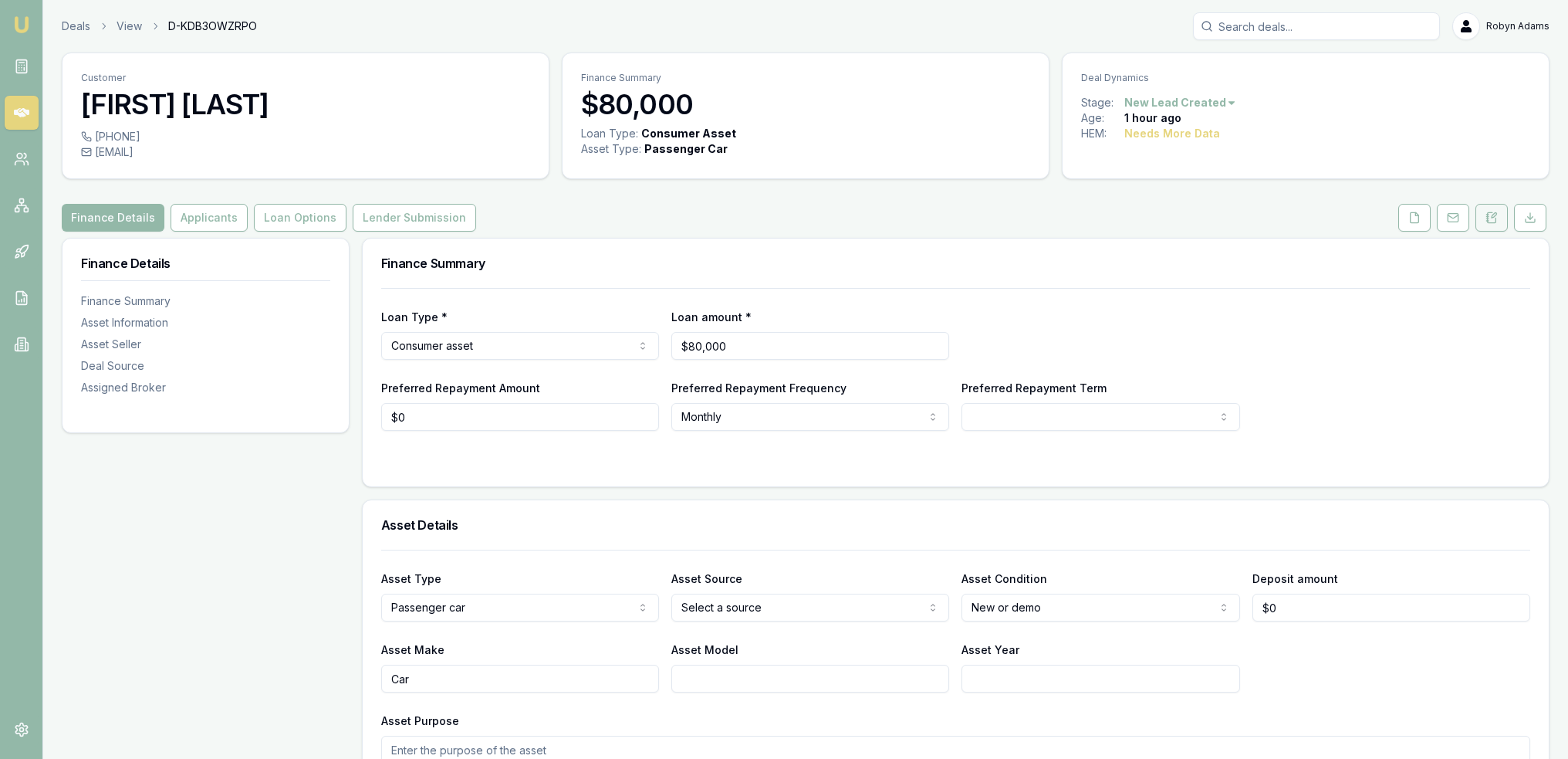 click at bounding box center [1492, 218] 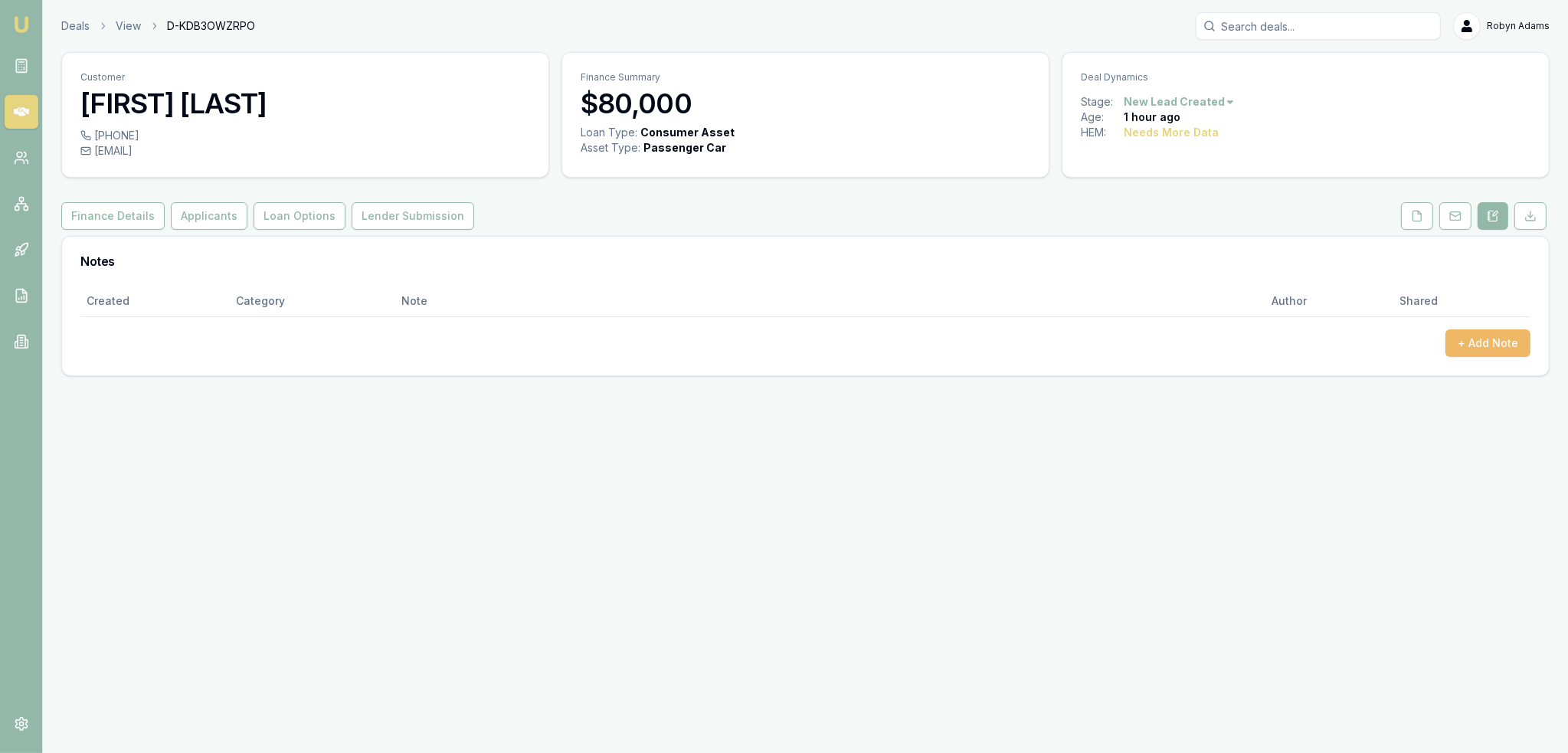 click on "+ Add Note" at bounding box center [1488, 343] 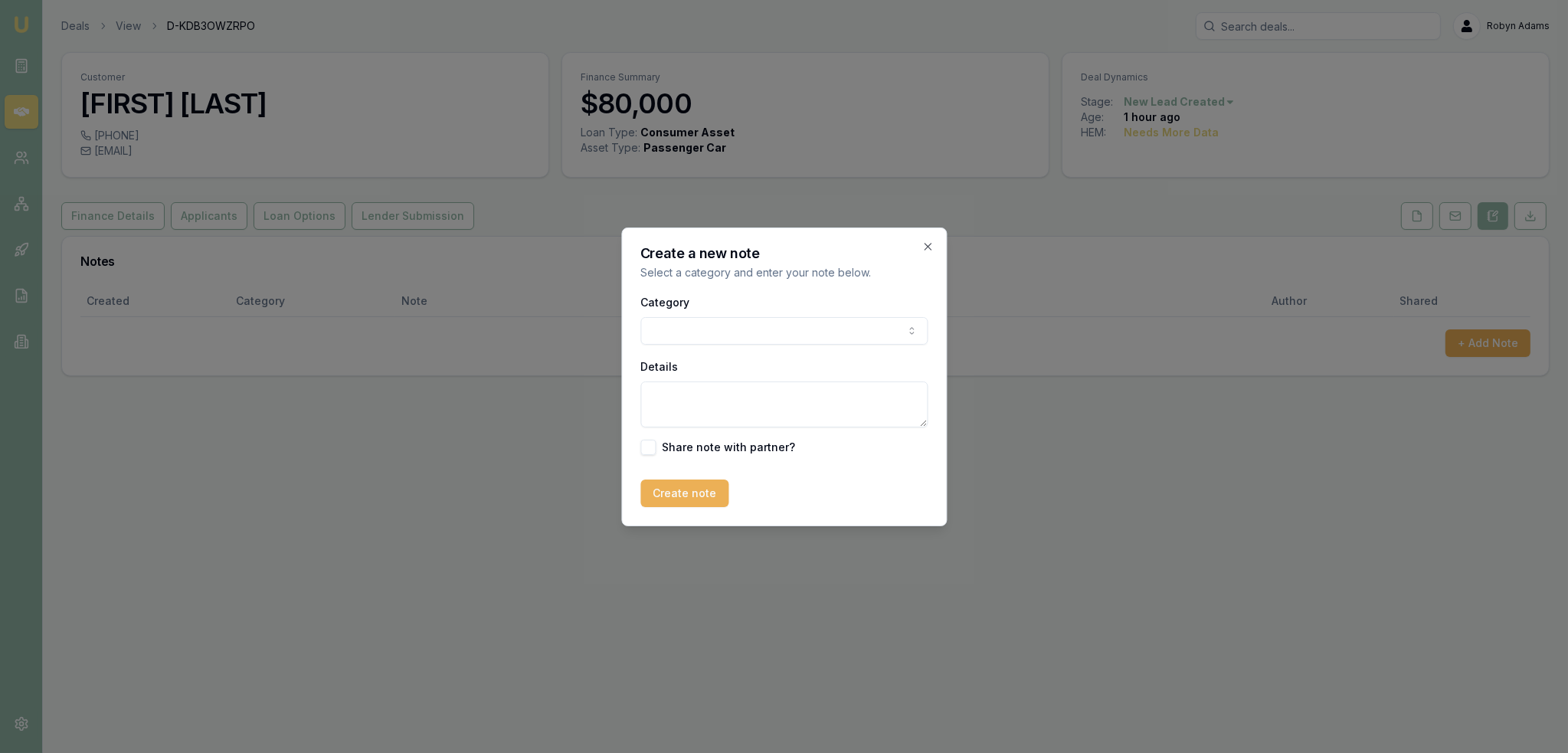 click on "Emu Broker Deals View D-KDB3OWZRPO Robyn Adams Toggle Menu Customer James Sortras 0491314004 jed.sortras@gmail.com Finance Summary $80,000 Loan Type: Consumer Asset Asset Type : Passenger Car Deal Dynamics Stage: New Lead Created Age: 1 hour ago HEM: Needs More Data Finance Details Applicants Loan Options Lender Submission Notes Created Category Note Author Shared + Add Note
Create a new note Select a category and enter your note below. Category  General notes Attempted contact Follow up reminder Initial discussion Client requirements Loan options update Income or expense update Approval update Settlement update Compliance check Other Details  Share note with partner? Create note Close" at bounding box center (784, 376) 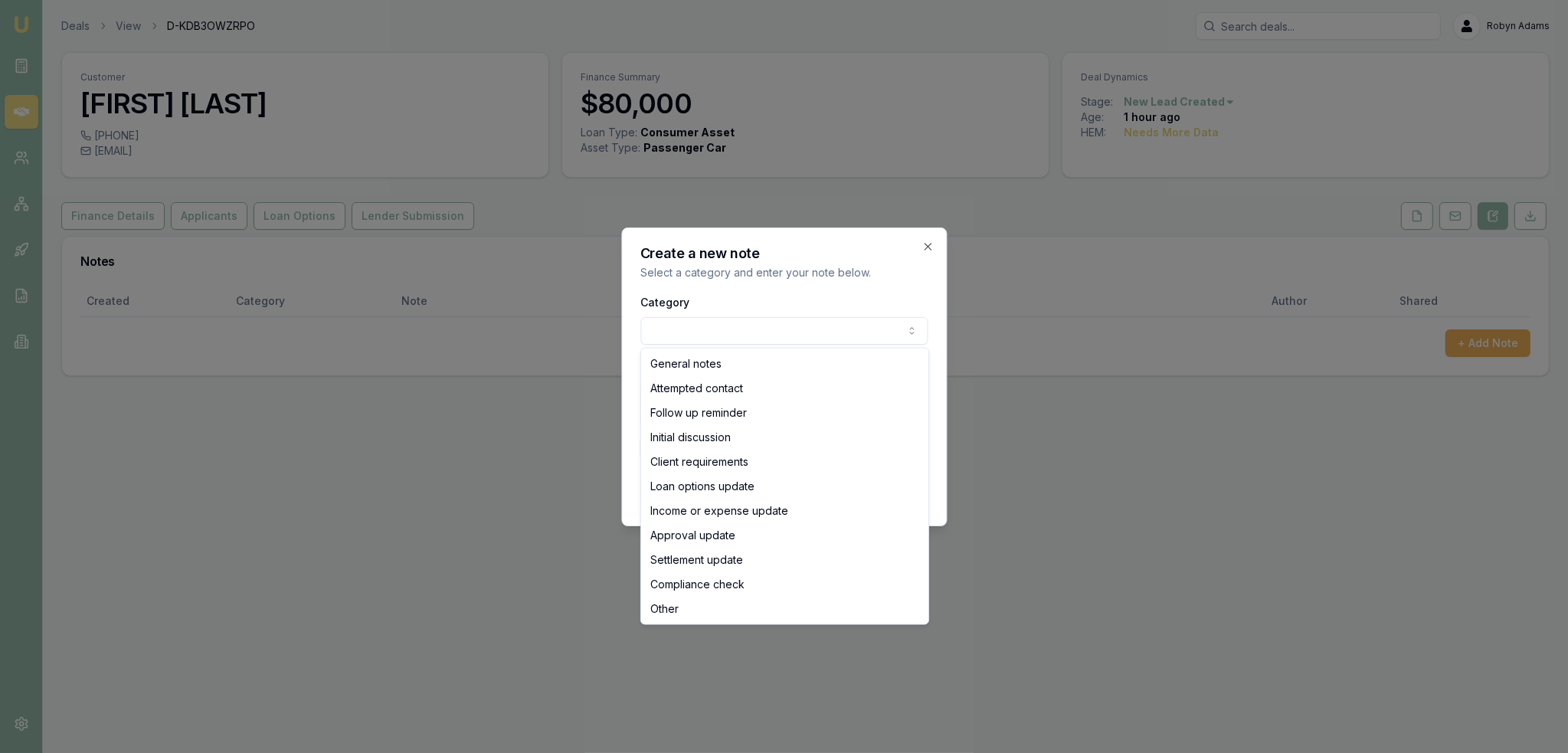 select on "ATTEMPTED_CONTACT" 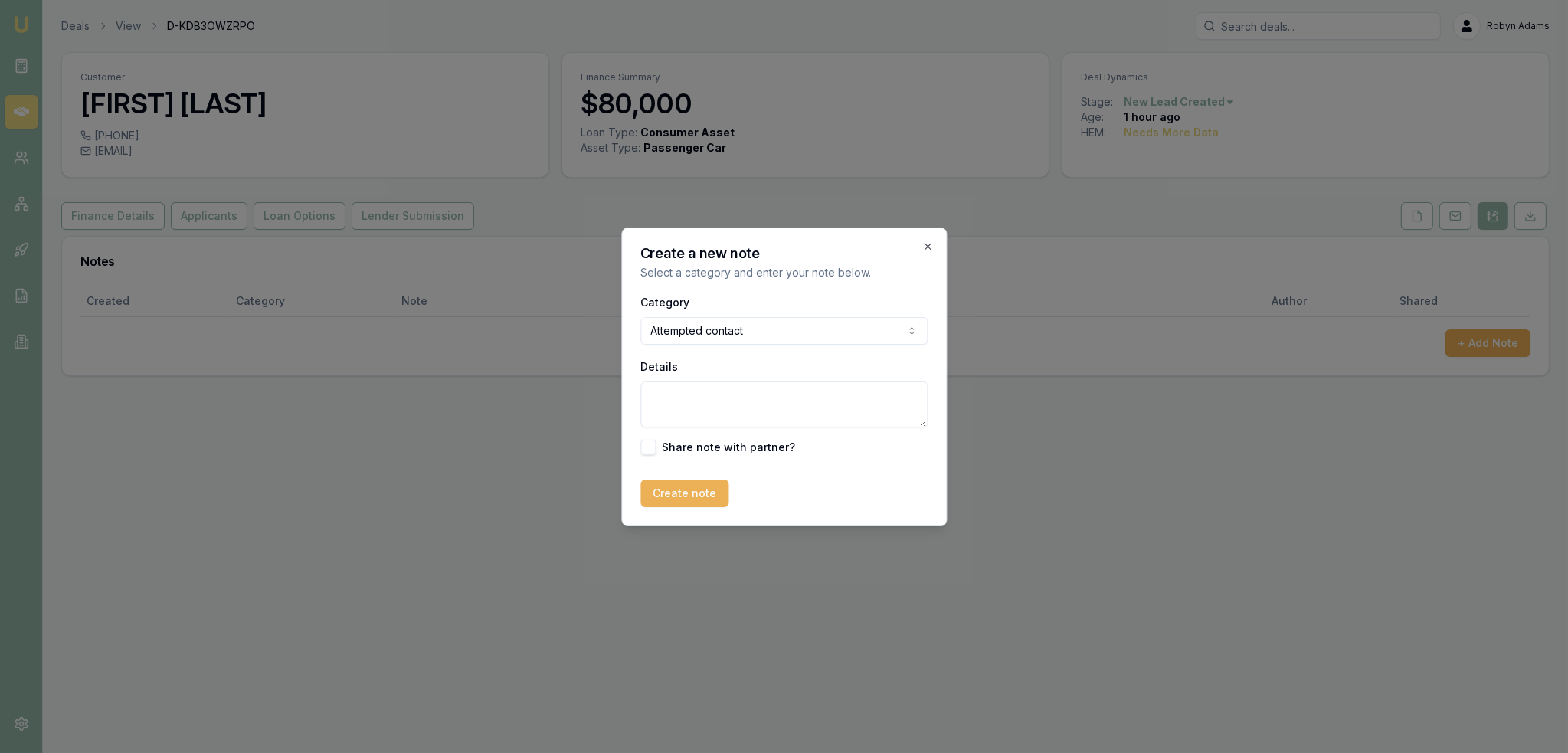 click on "Details" at bounding box center (784, 404) 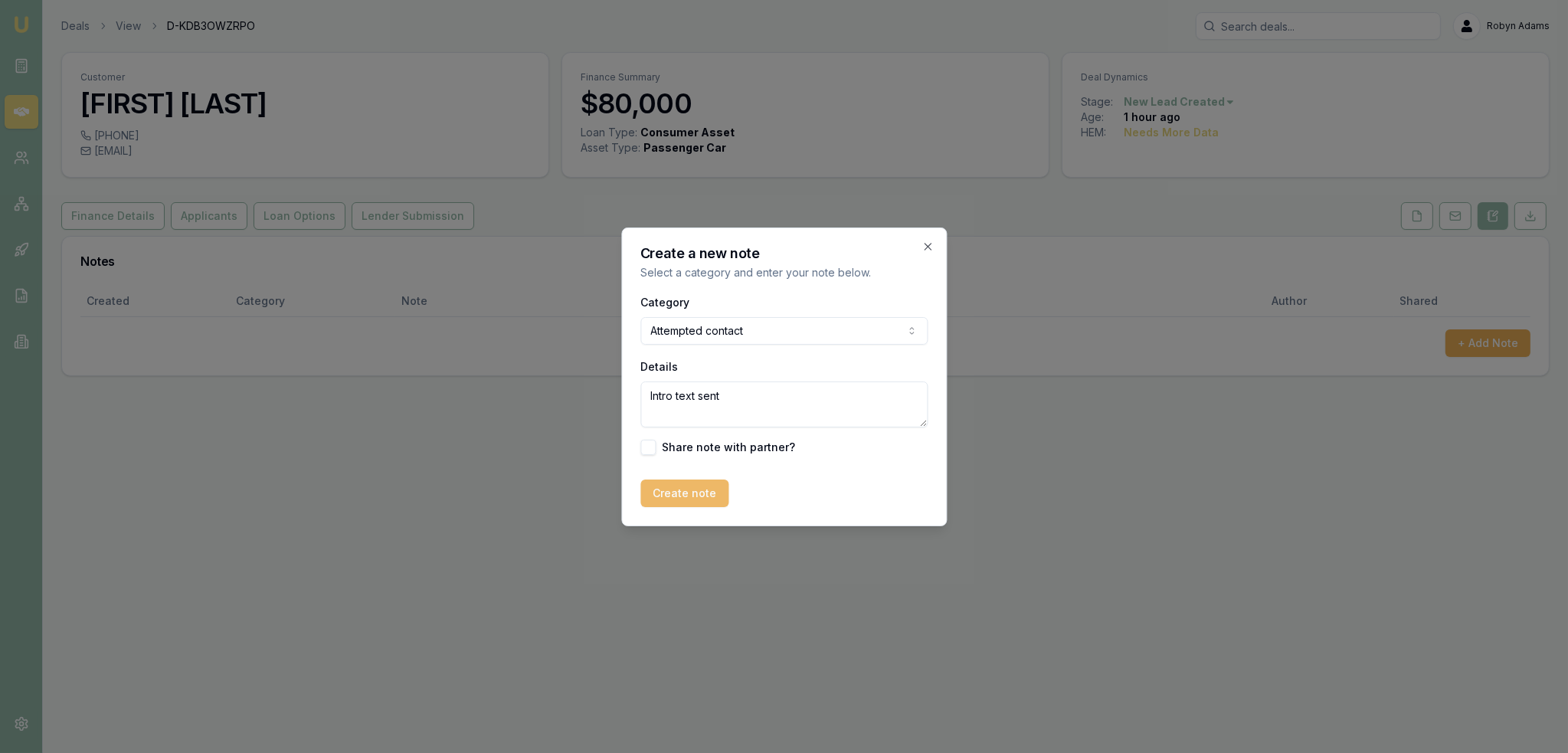 type on "Intro text sent" 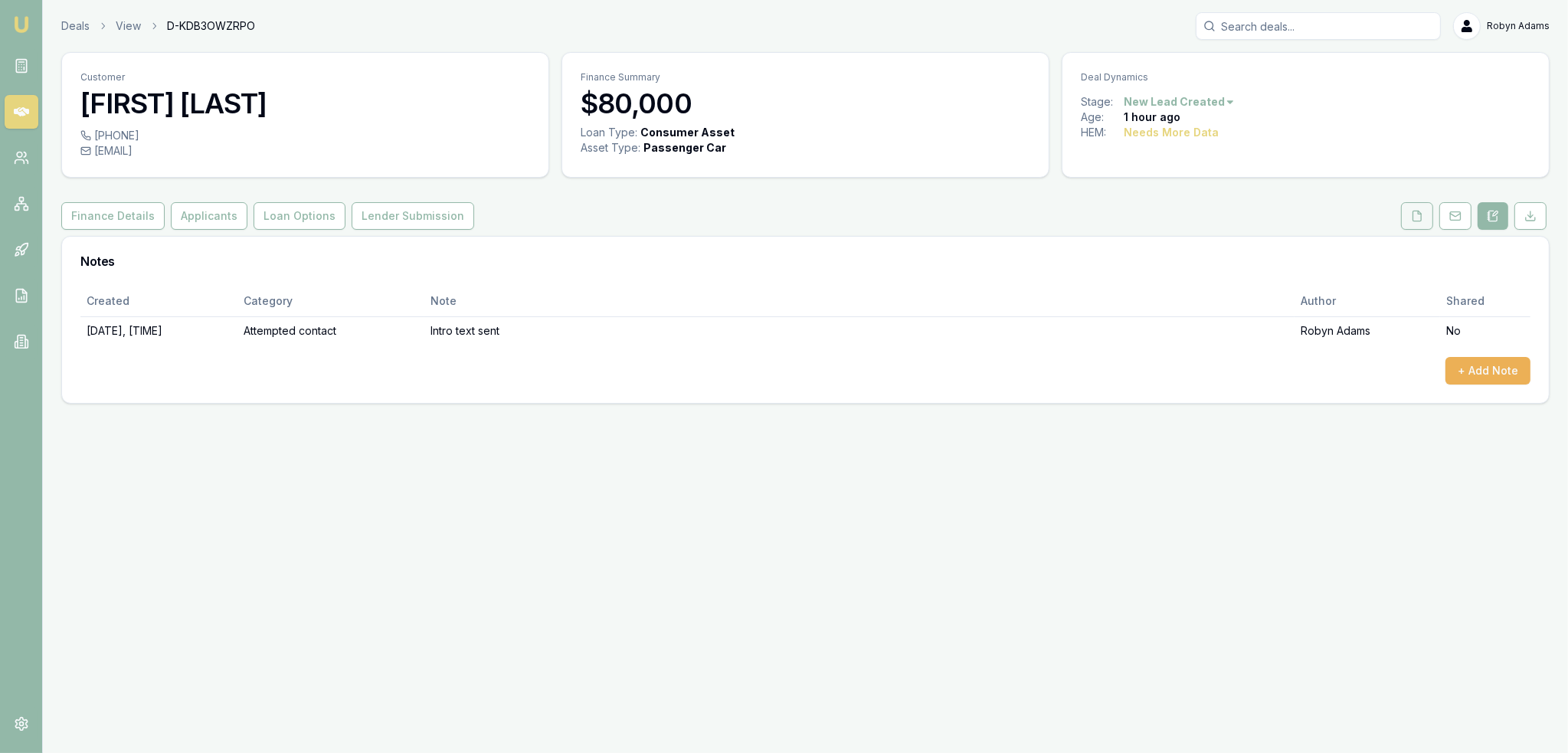 click at bounding box center (1417, 216) 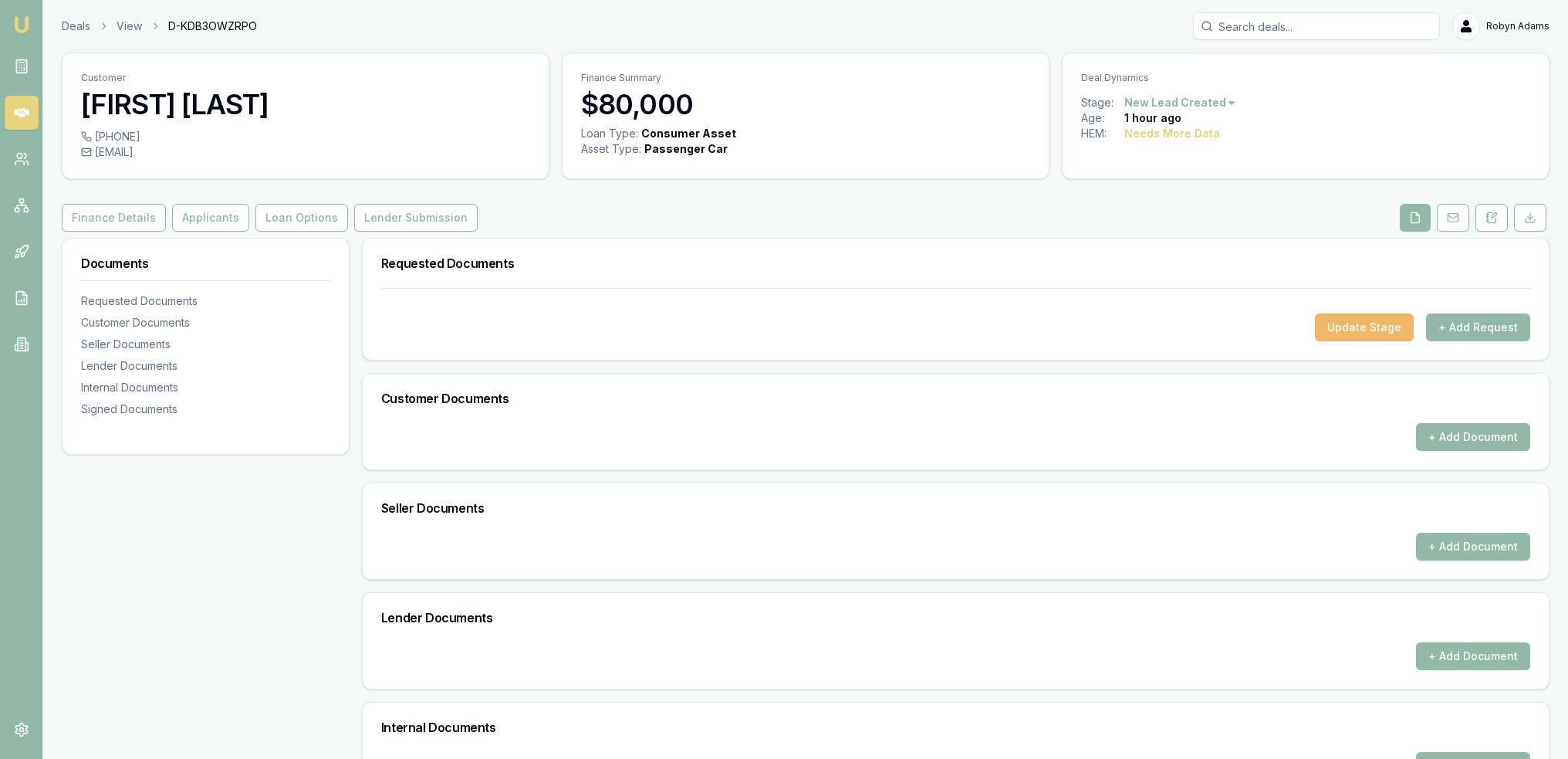 click on "Update Stage" at bounding box center [1364, 327] 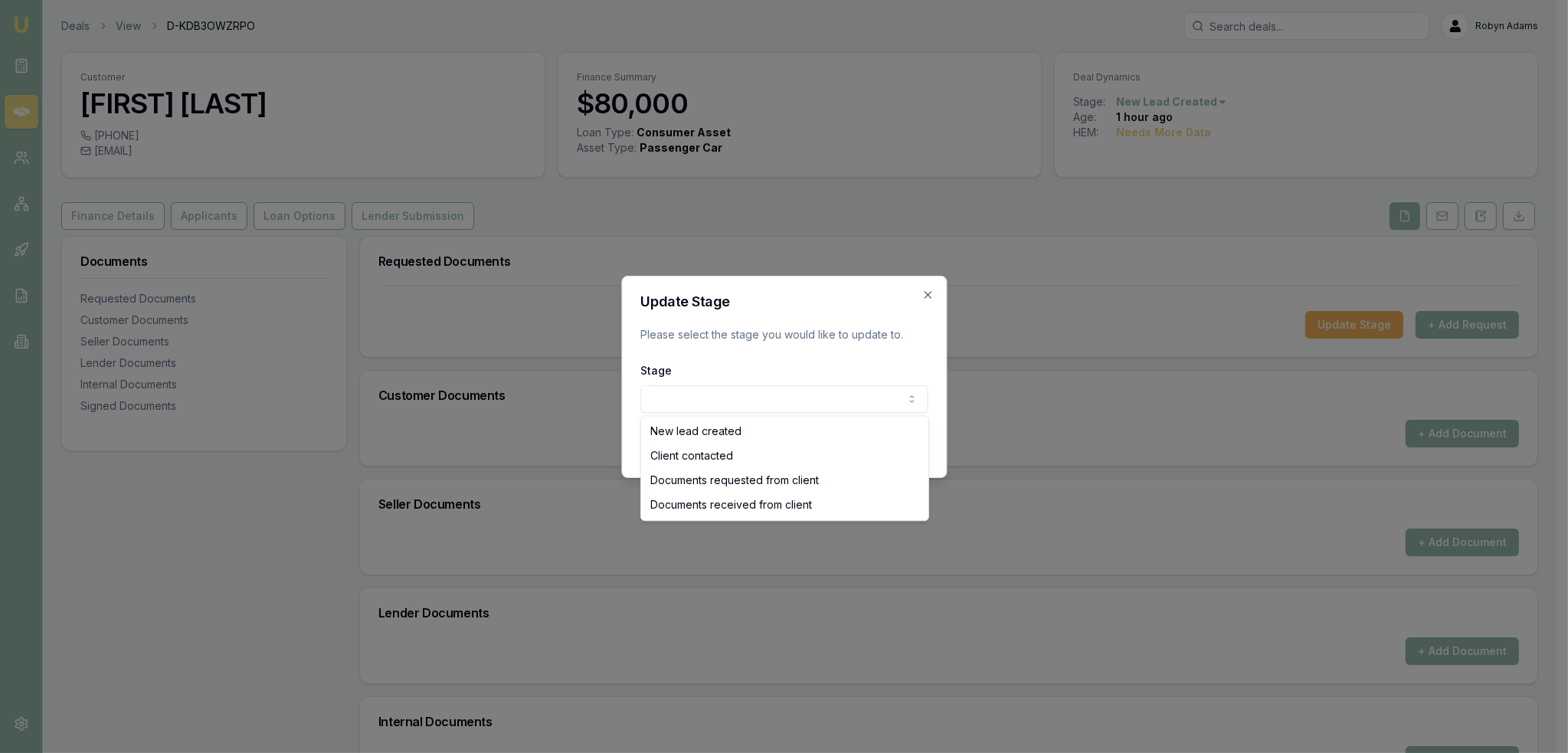 click on "Emu Broker Deals View D-KDB3OWZRPO Robyn Adams Toggle Menu Customer James Sortras 0491314004 jed.sortras@gmail.com Finance Summary $80,000 Loan Type: Consumer Asset Asset Type : Passenger Car Deal Dynamics Stage: New Lead Created Age: 1 hour ago HEM: Needs More Data Finance Details Applicants Loan Options Lender Submission Documents Requested Documents Customer Documents Seller Documents Lender Documents Internal Documents Signed Documents Requested Documents Update Stage + Add Request Customer Documents + Add Document Seller Documents + Add Document Lender Documents + Add Document Internal Documents + Add Document Signed Documents + Add Document
Update Stage Please select the stage you would like to update to. Stage  New lead created Client contacted Documents requested from client Documents received from client Update Close New lead created Client contacted Documents requested from client Documents received from client" at bounding box center [778, 376] 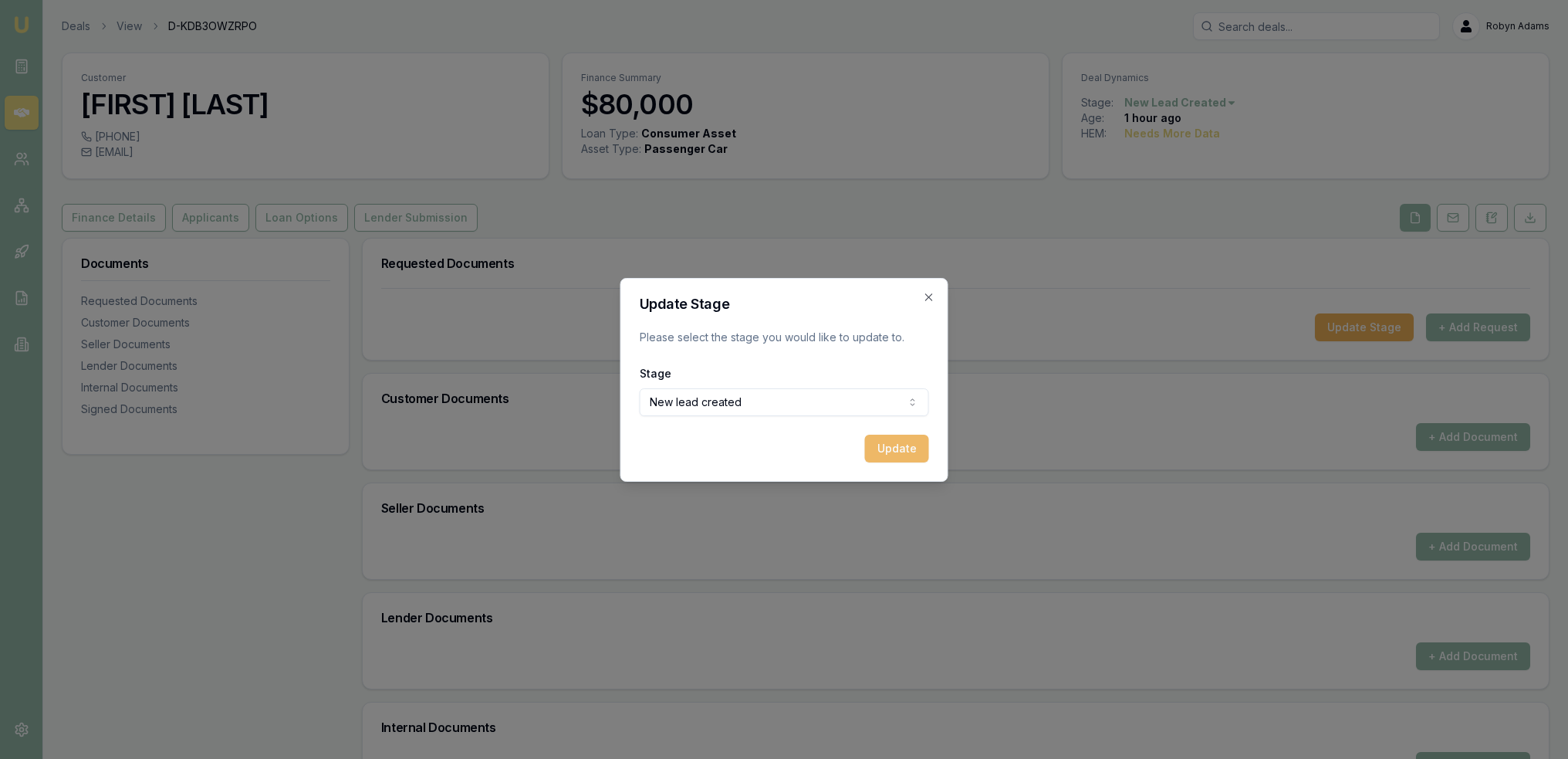 click on "Update" at bounding box center (897, 449) 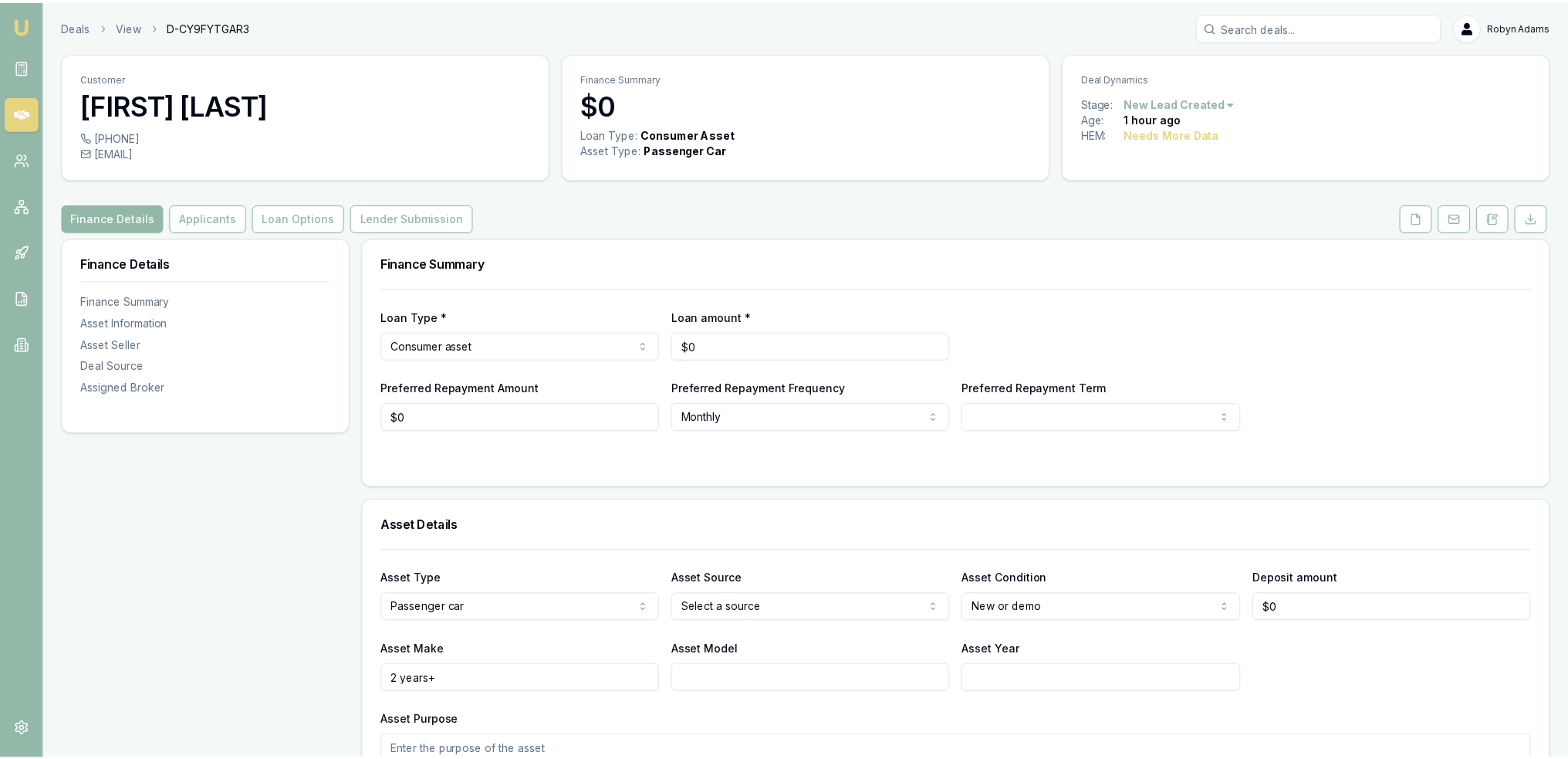 scroll, scrollTop: 0, scrollLeft: 0, axis: both 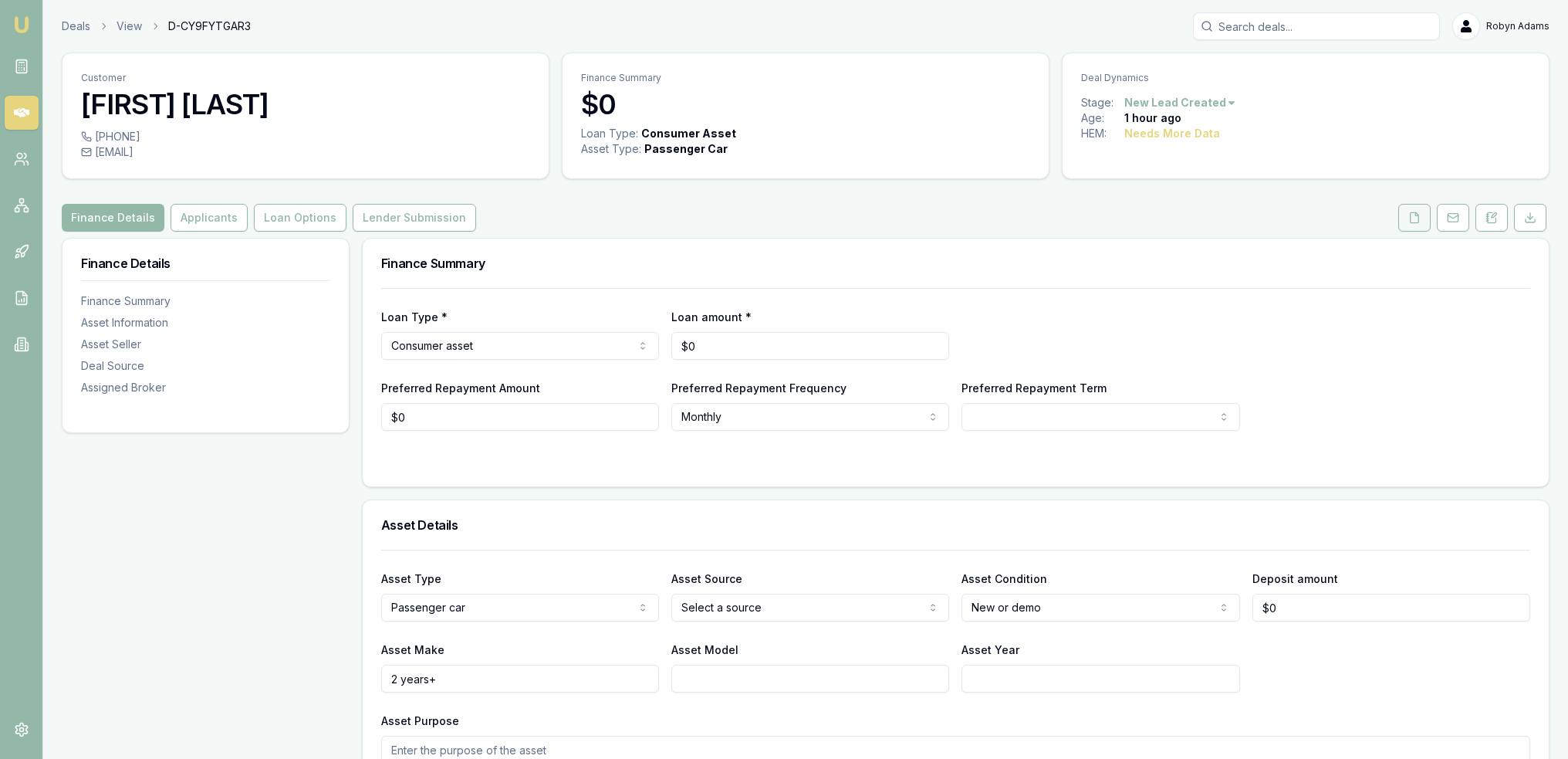 click 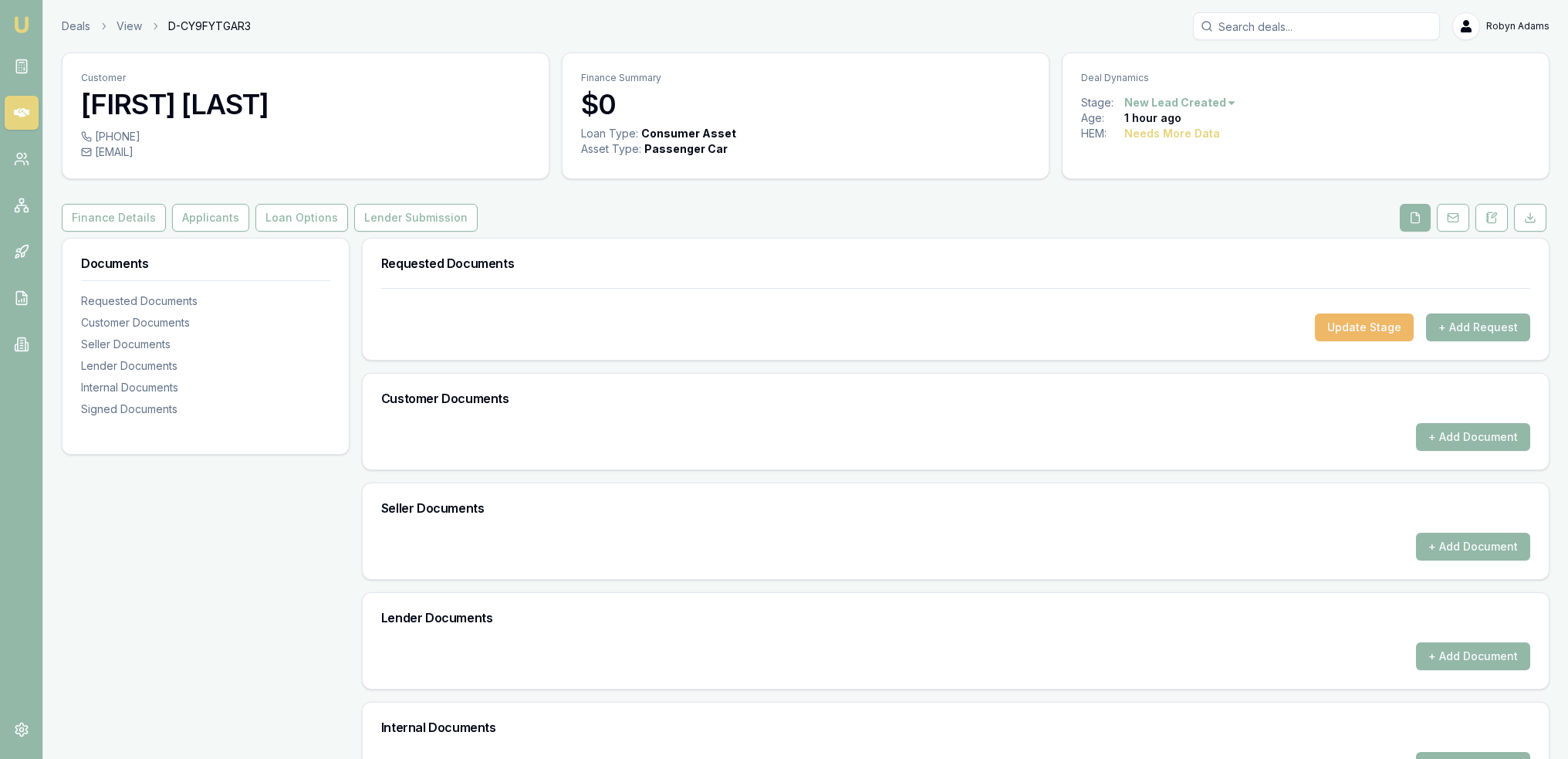 click on "Update Stage" at bounding box center (1364, 327) 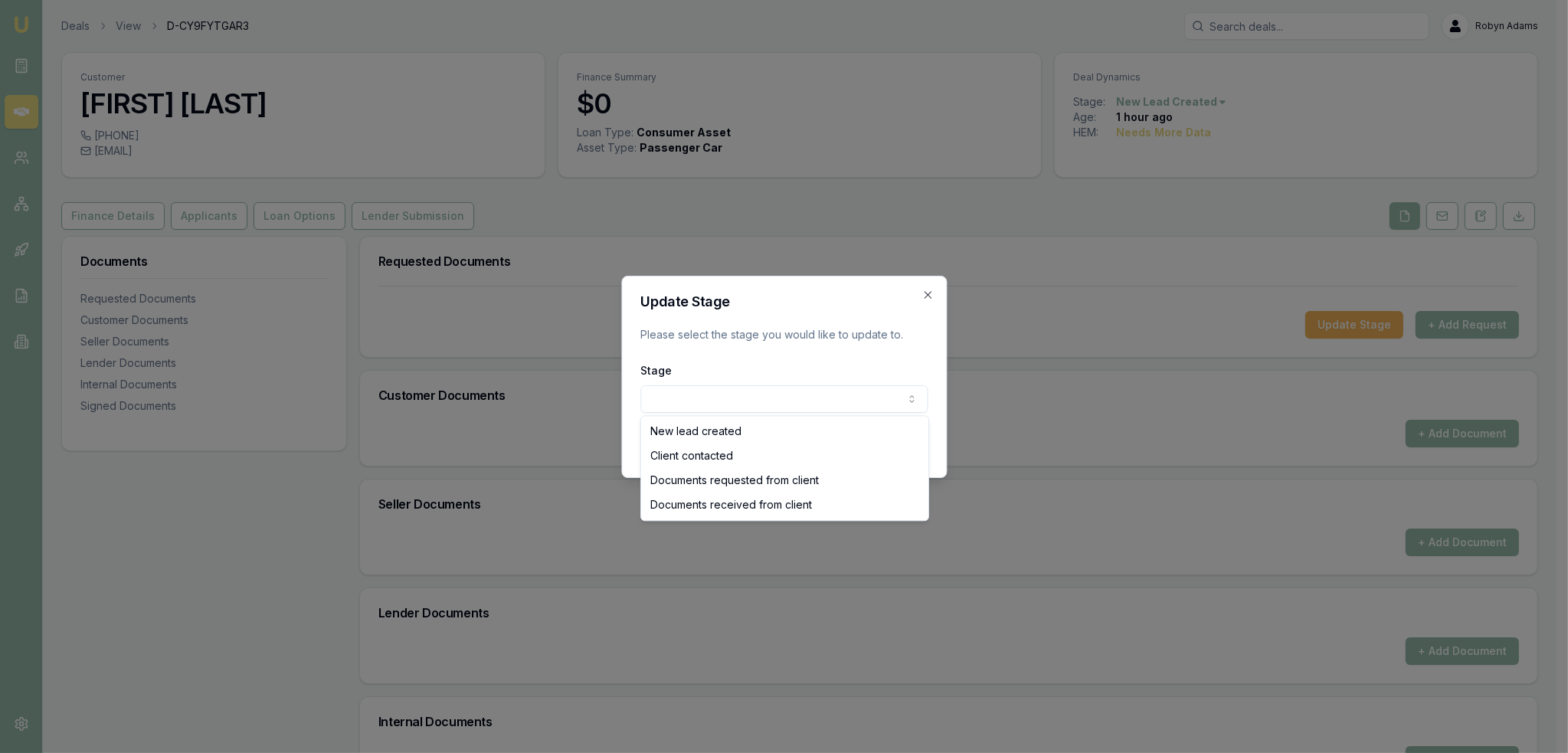 click on "Emu Broker Deals View D-CY9FYTGAR3 Robyn Adams Toggle Menu Customer Chantelle Nagel 0448484186 clnagel@live.com.au Finance Summary $0 Loan Type: Consumer Asset Asset Type : Passenger Car Deal Dynamics Stage: New Lead Created Age: 1 hour ago HEM: Needs More Data Finance Details Applicants Loan Options Lender Submission Documents Requested Documents Customer Documents Seller Documents Lender Documents Internal Documents Signed Documents Requested Documents Update Stage + Add Request Customer Documents + Add Document Seller Documents + Add Document Lender Documents + Add Document Internal Documents + Add Document Signed Documents + Add Document
Update Stage Please select the stage you would like to update to. Stage  New lead created Client contacted Documents requested from client Documents received from client Update Close New lead created Client contacted Documents requested from client Documents received from client" at bounding box center (778, 376) 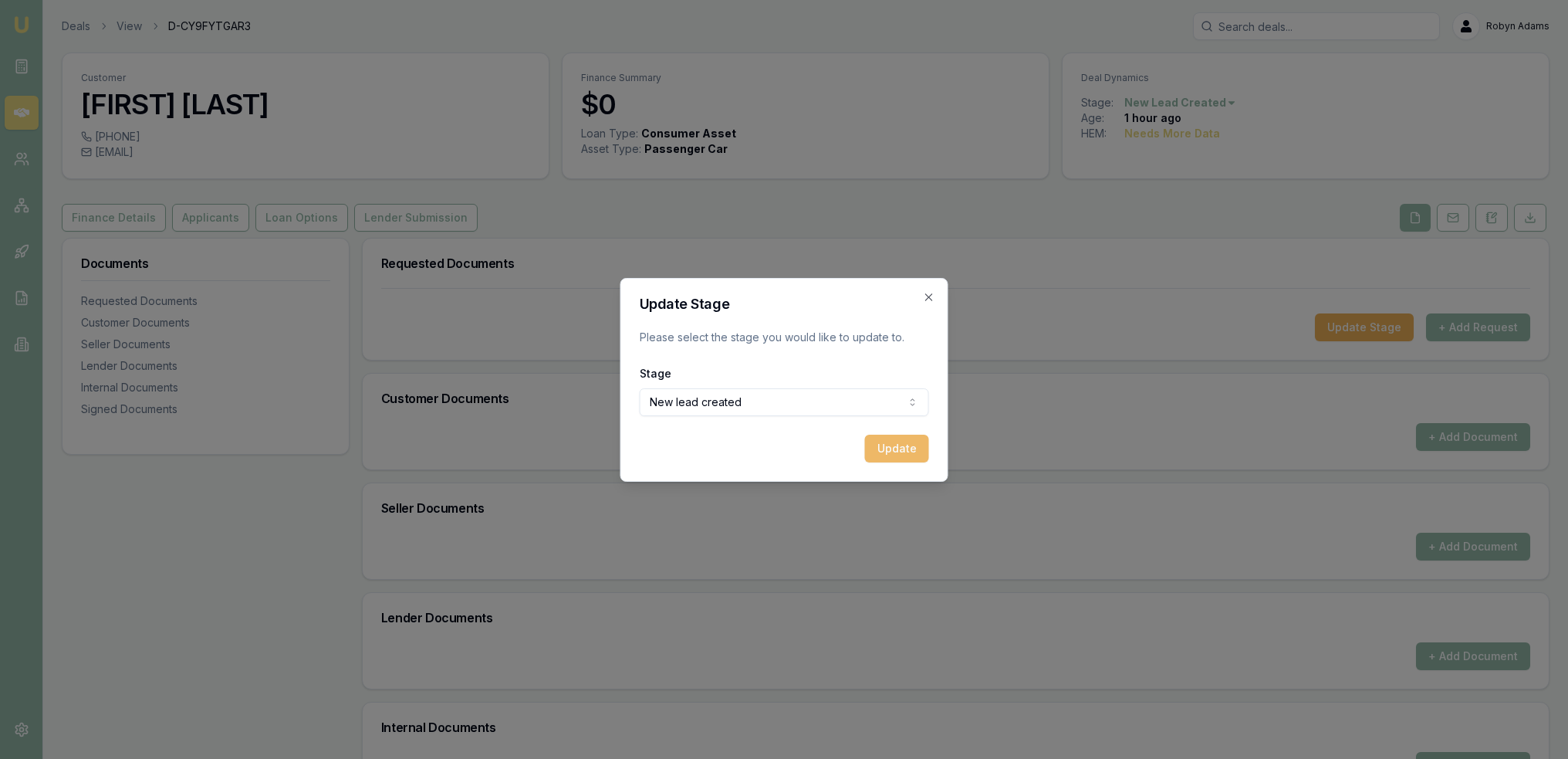 click on "Update" at bounding box center (897, 449) 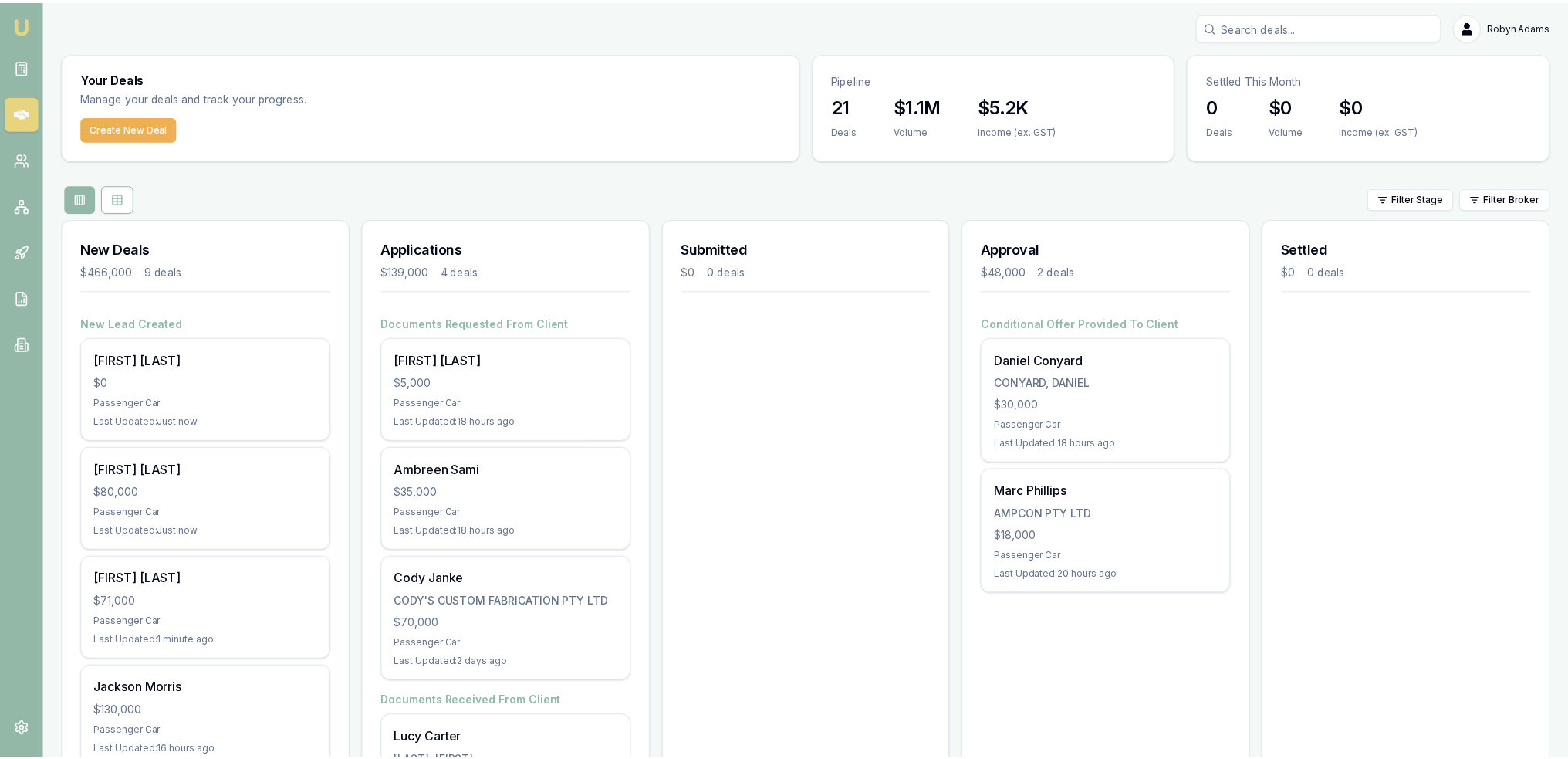 scroll, scrollTop: 0, scrollLeft: 0, axis: both 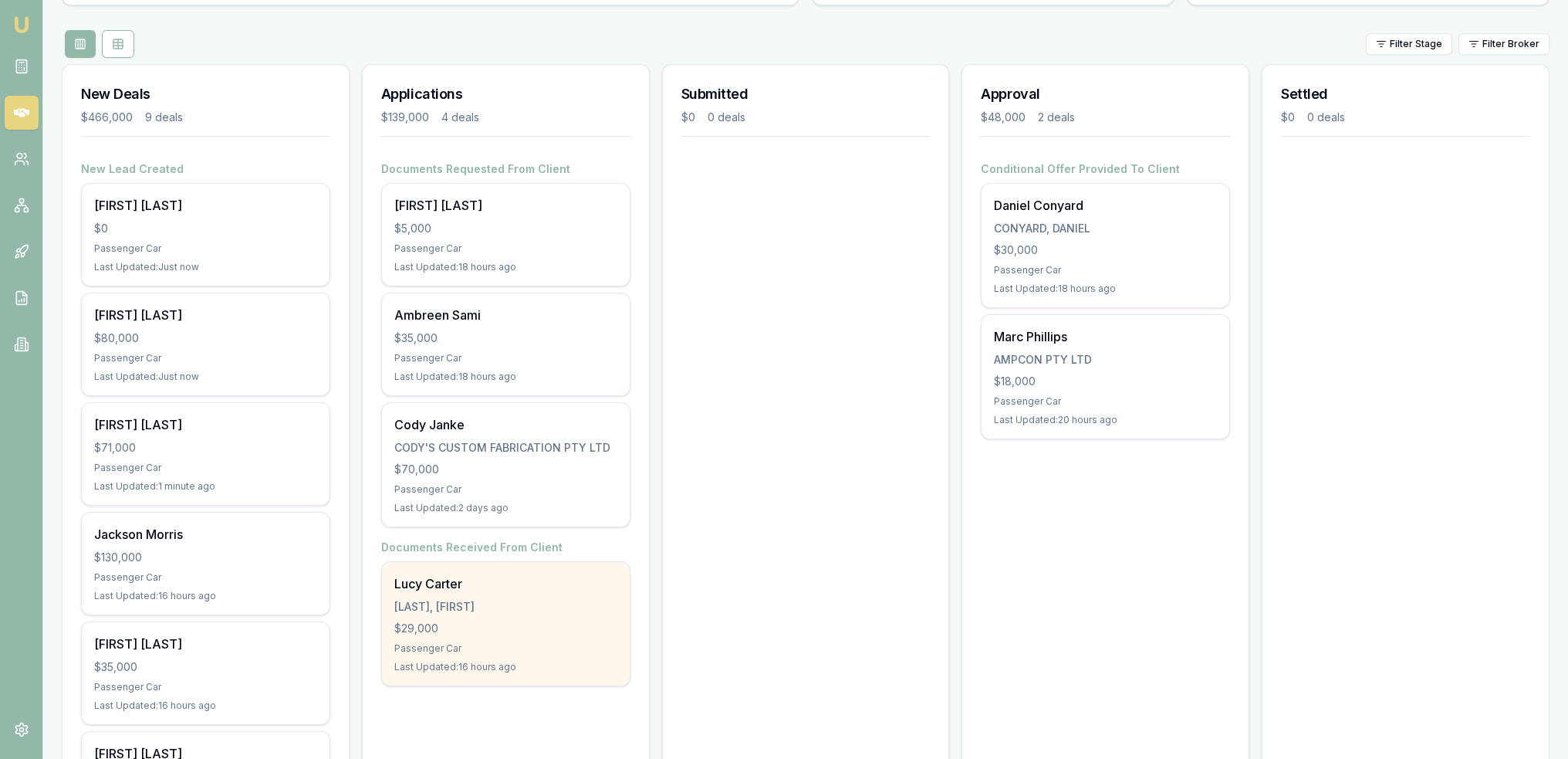 click on "[FIRST] [LAST] [LAST], [FIRST] $[NUMBER], [PRODUCT] [PRODUCT] [TIME]" at bounding box center (505, 624) 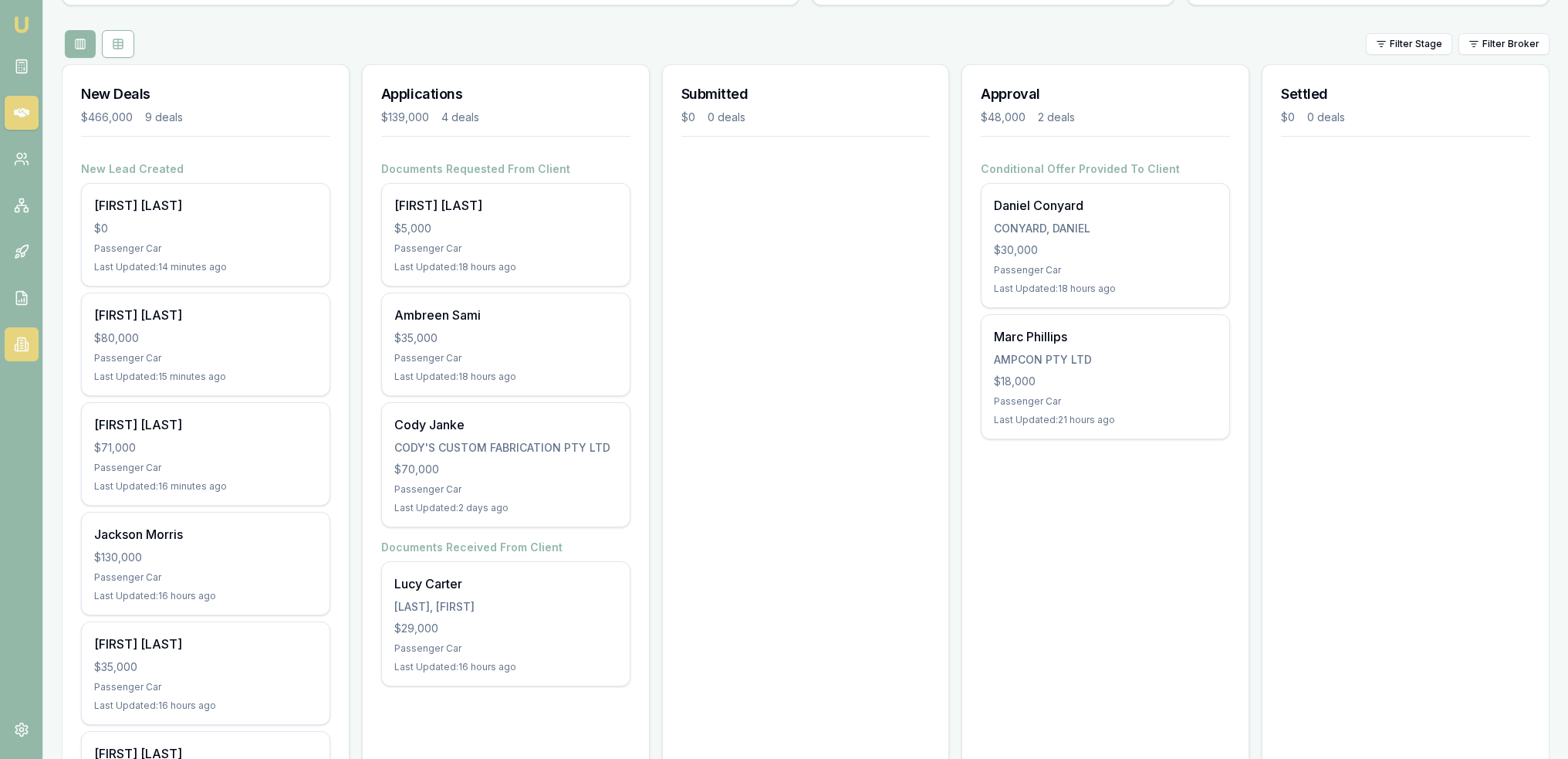click 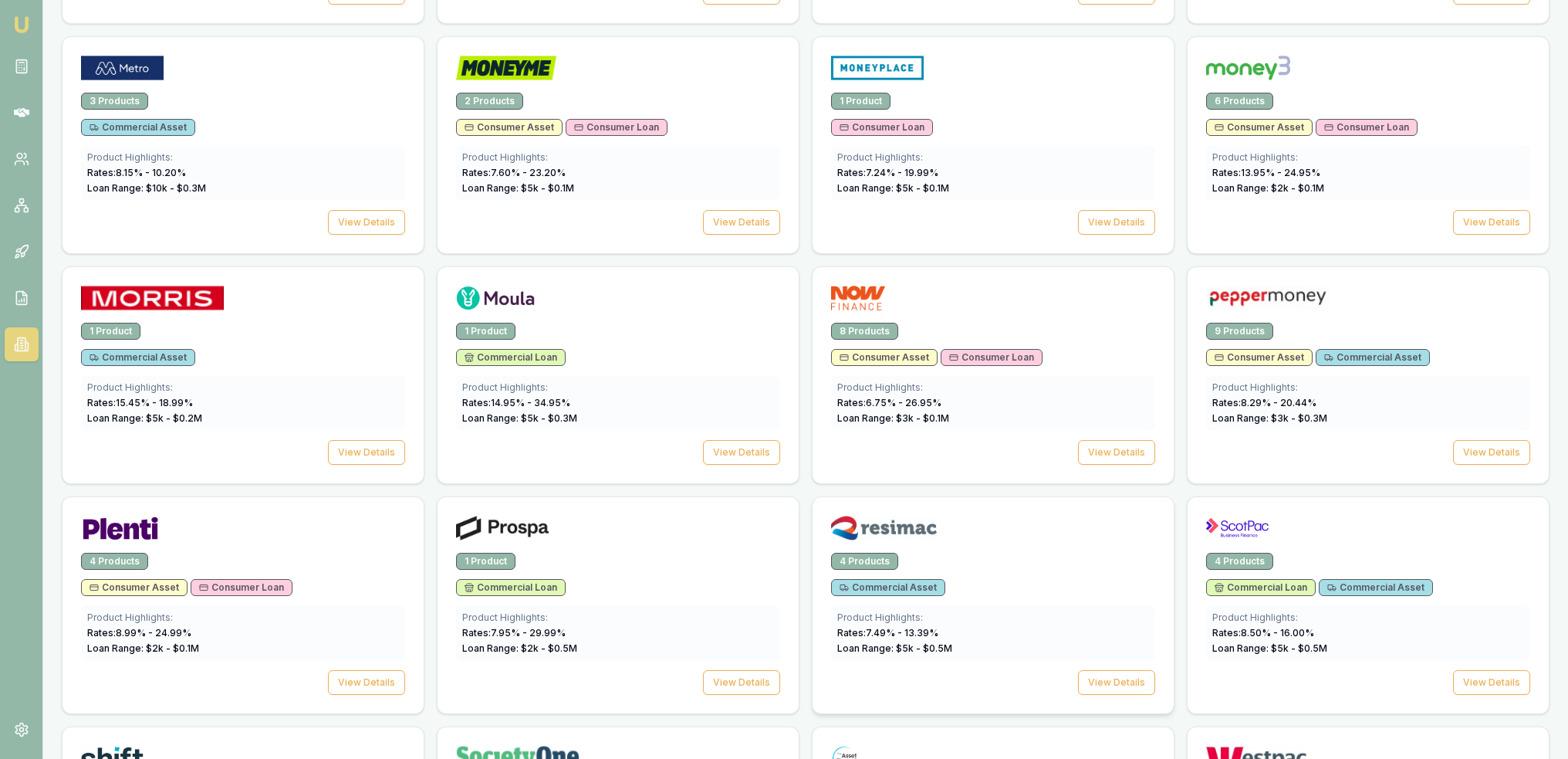 scroll, scrollTop: 1853, scrollLeft: 0, axis: vertical 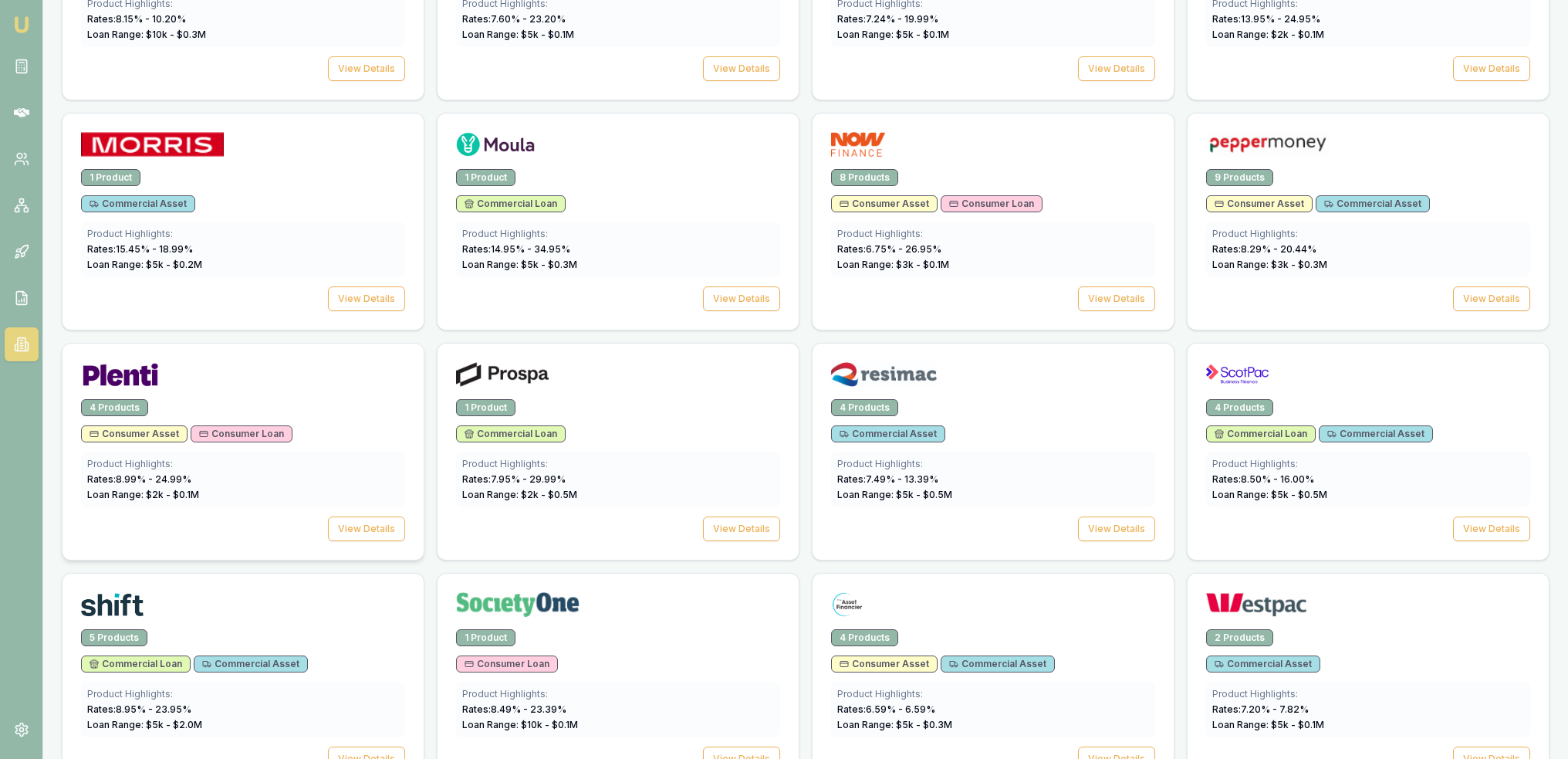click on "4   Products" at bounding box center (243, 408) 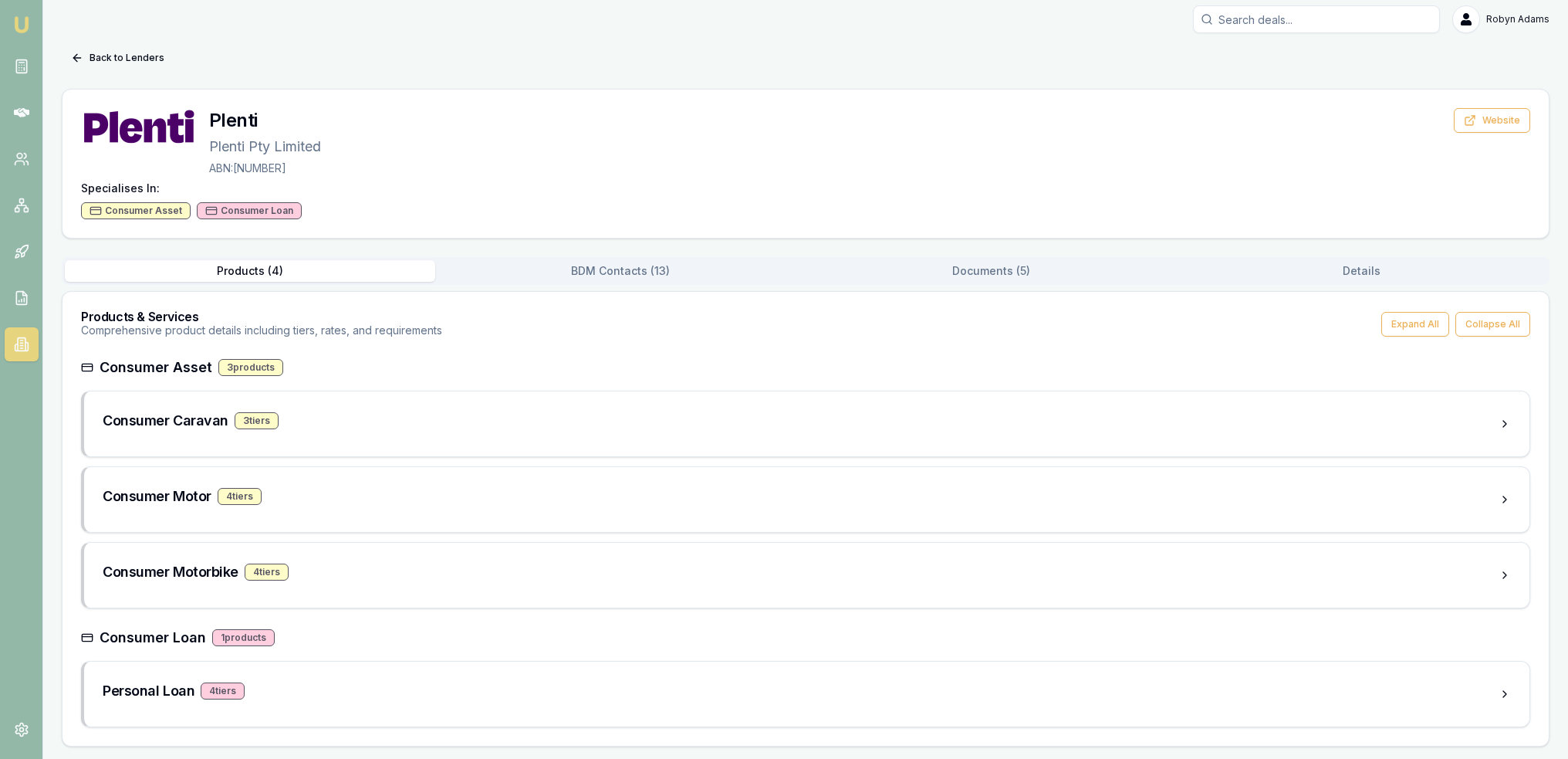 scroll, scrollTop: 0, scrollLeft: 0, axis: both 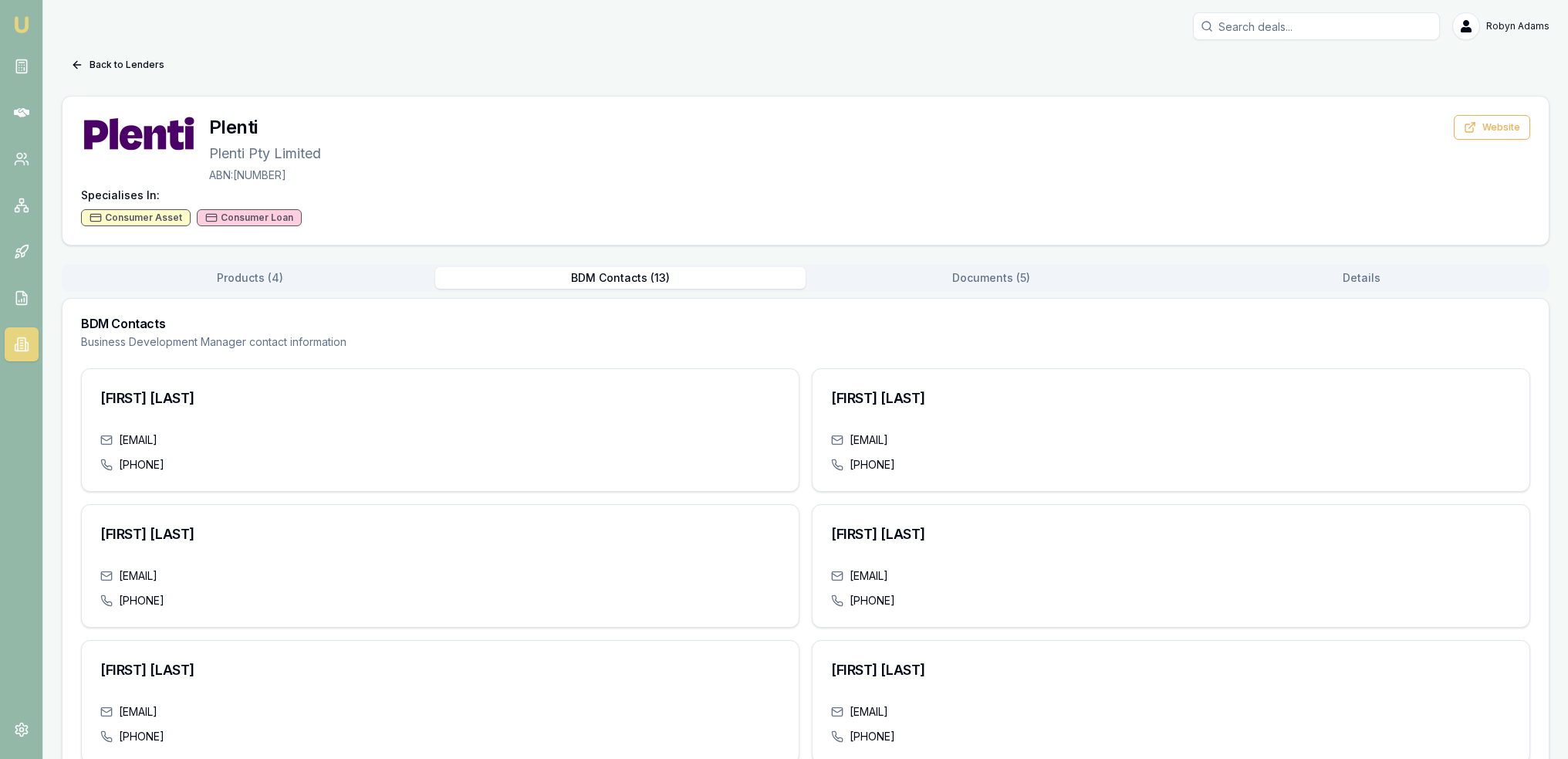 click on "BDM Contacts ( 13 )" at bounding box center [620, 278] 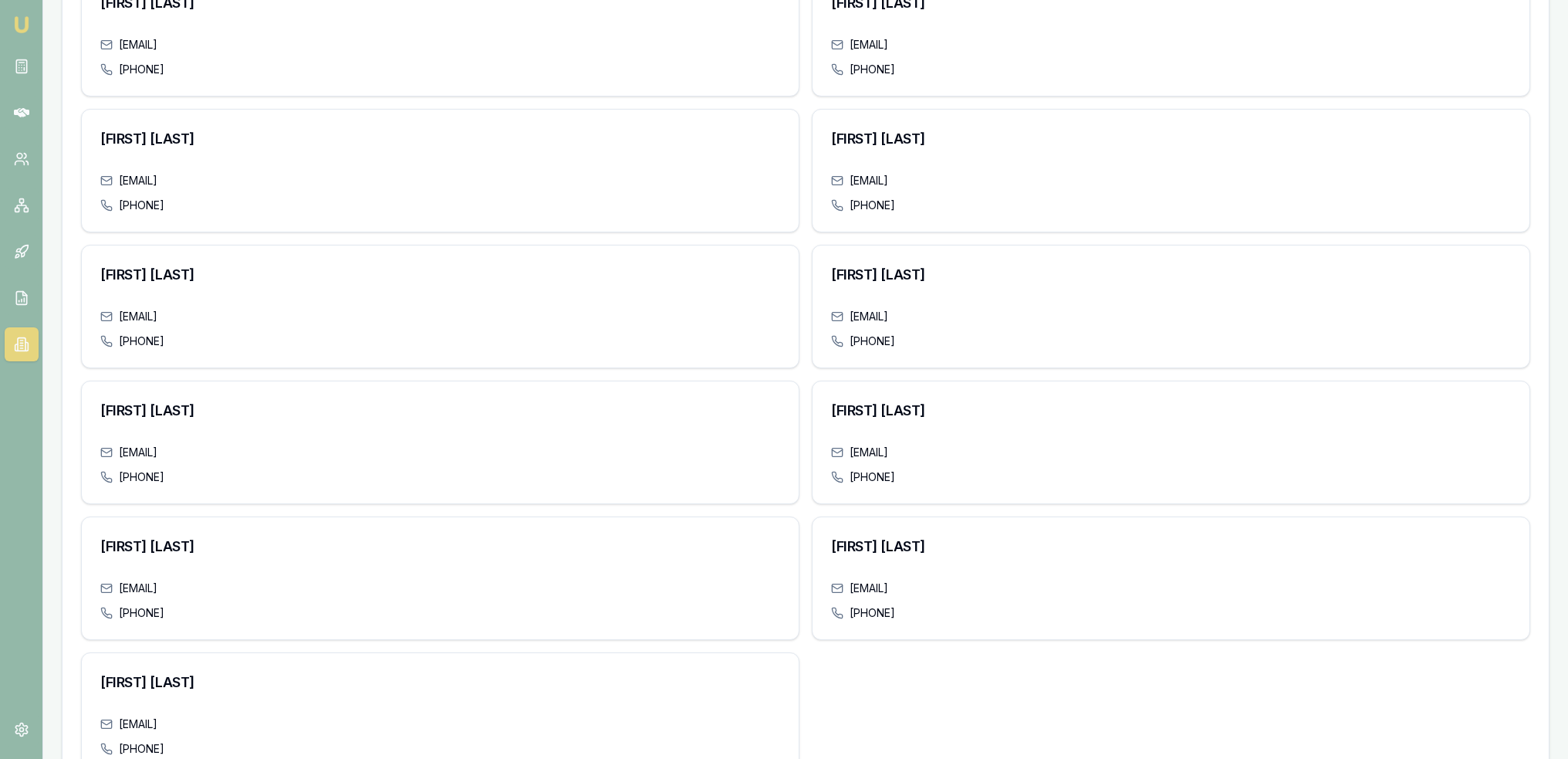 scroll, scrollTop: 577, scrollLeft: 0, axis: vertical 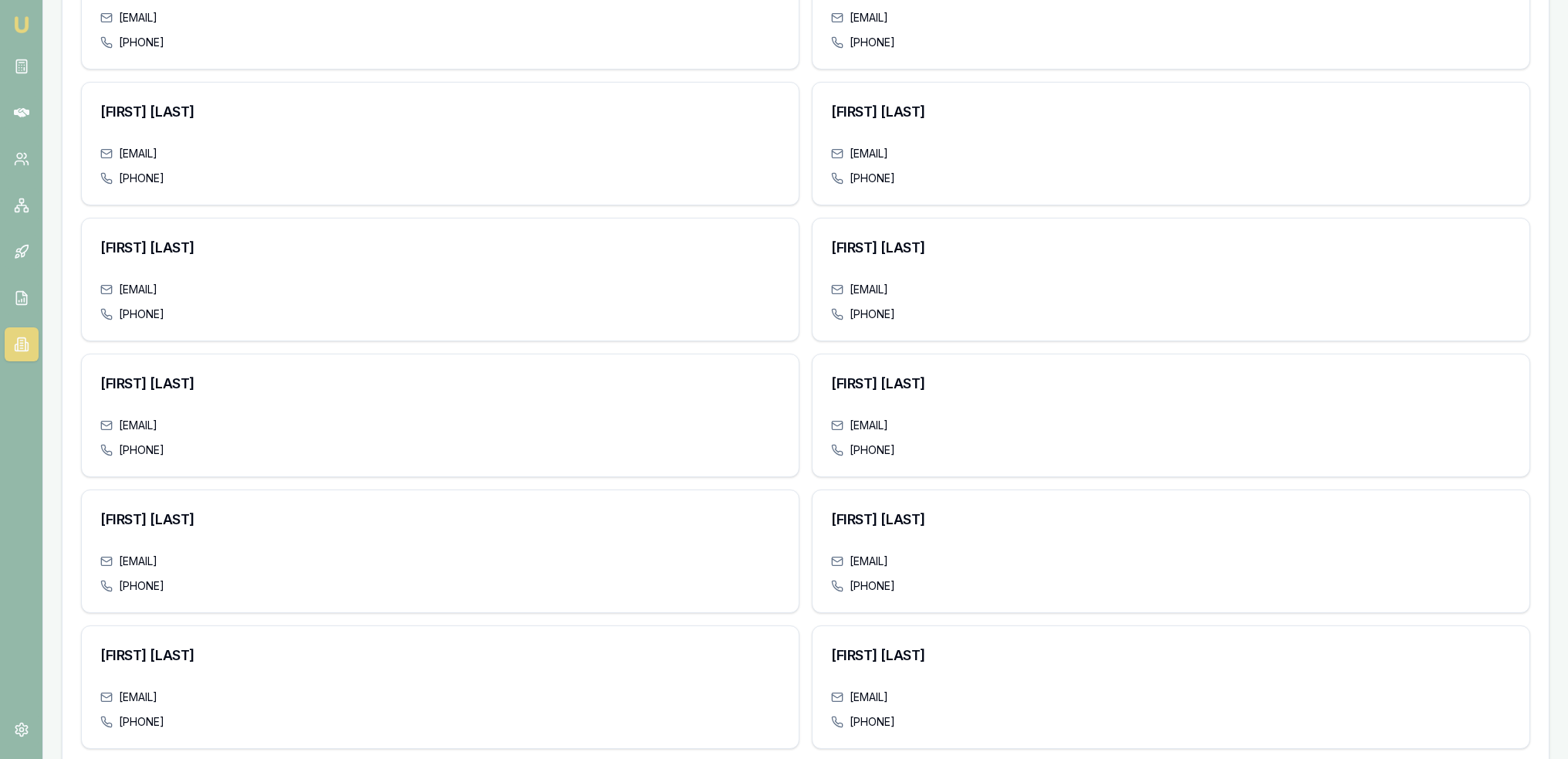 click at bounding box center [22, 25] 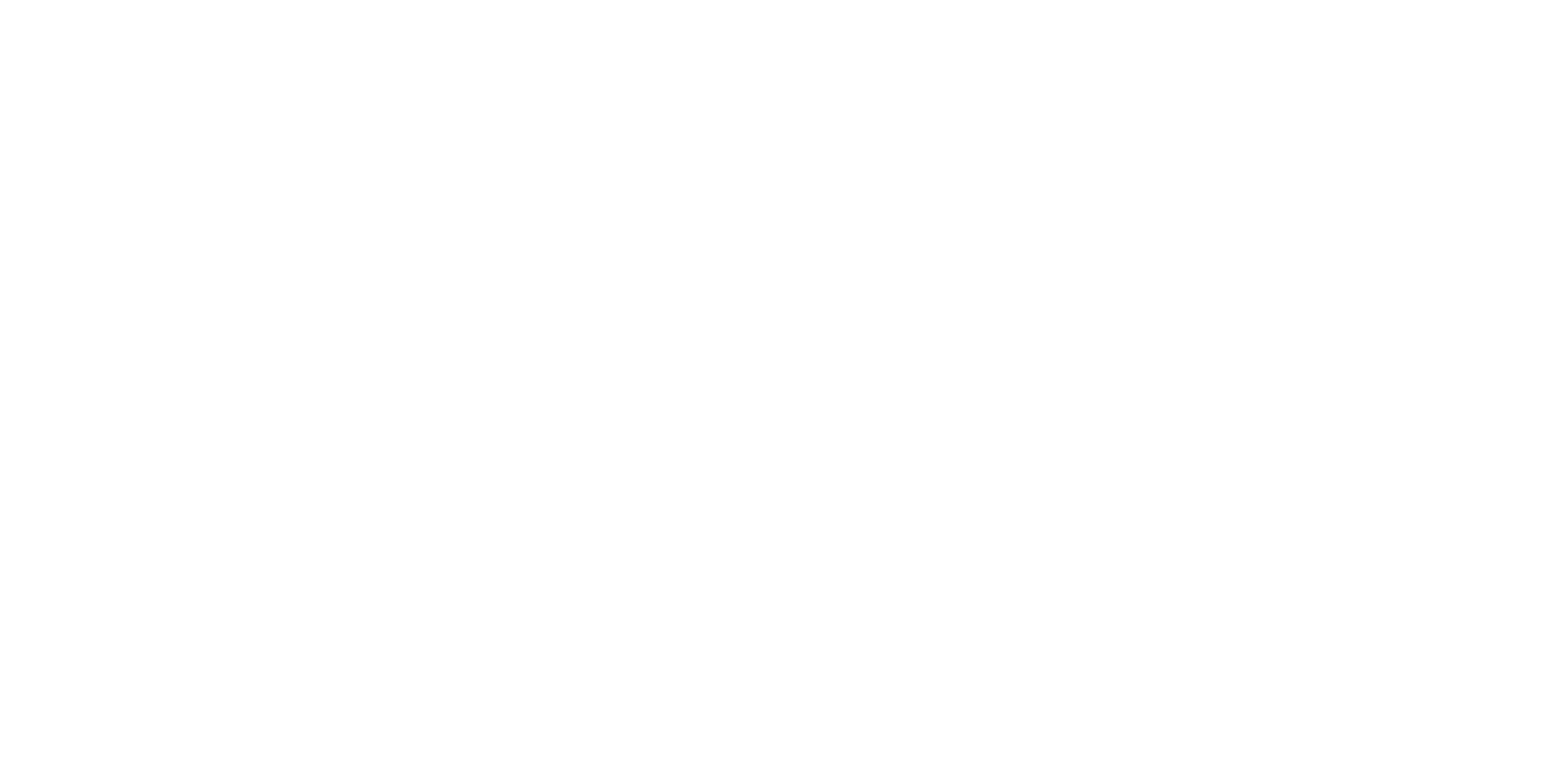 scroll, scrollTop: 0, scrollLeft: 0, axis: both 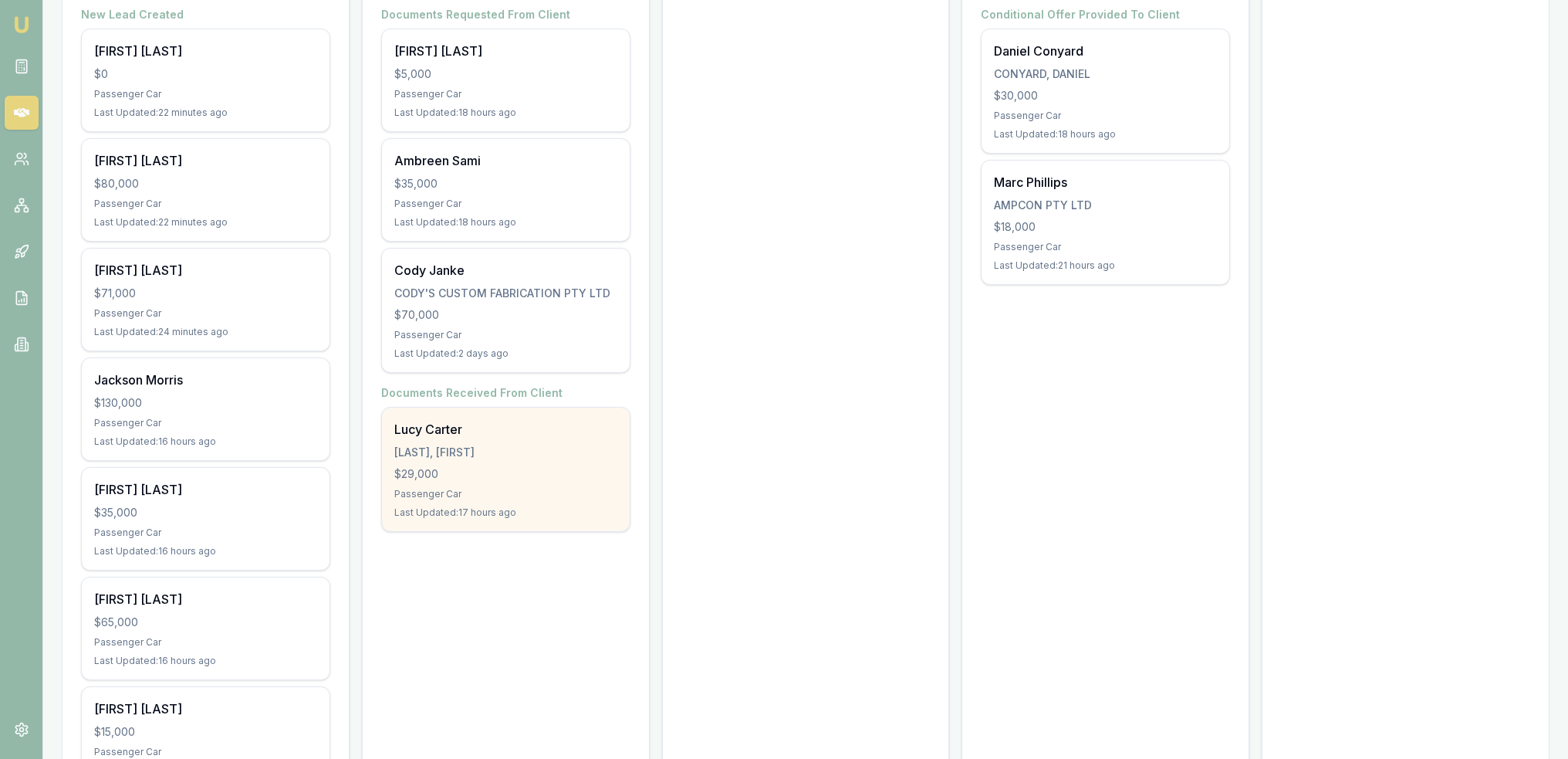 click on "Passenger Car" at bounding box center (505, 494) 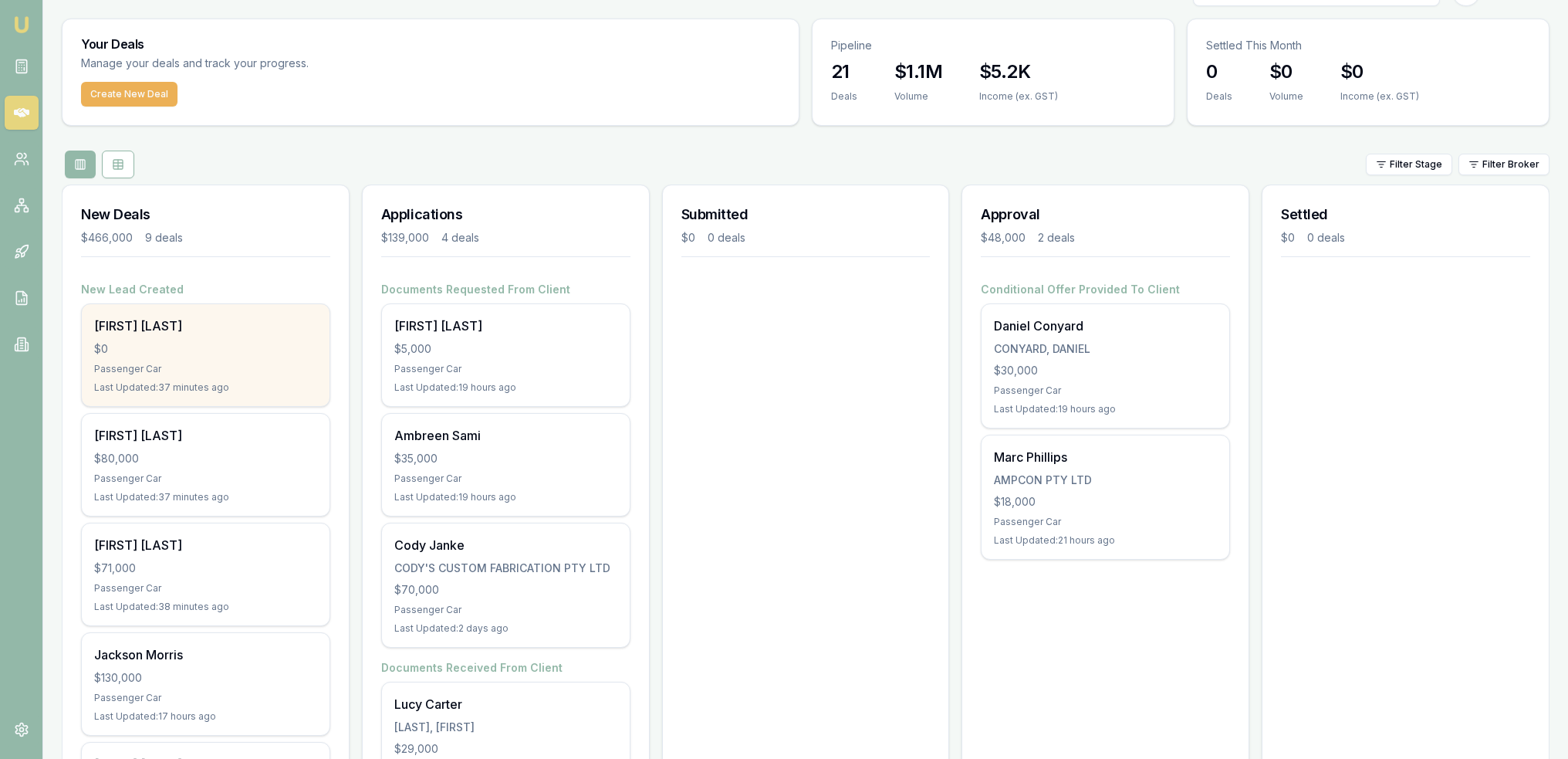 scroll, scrollTop: 0, scrollLeft: 0, axis: both 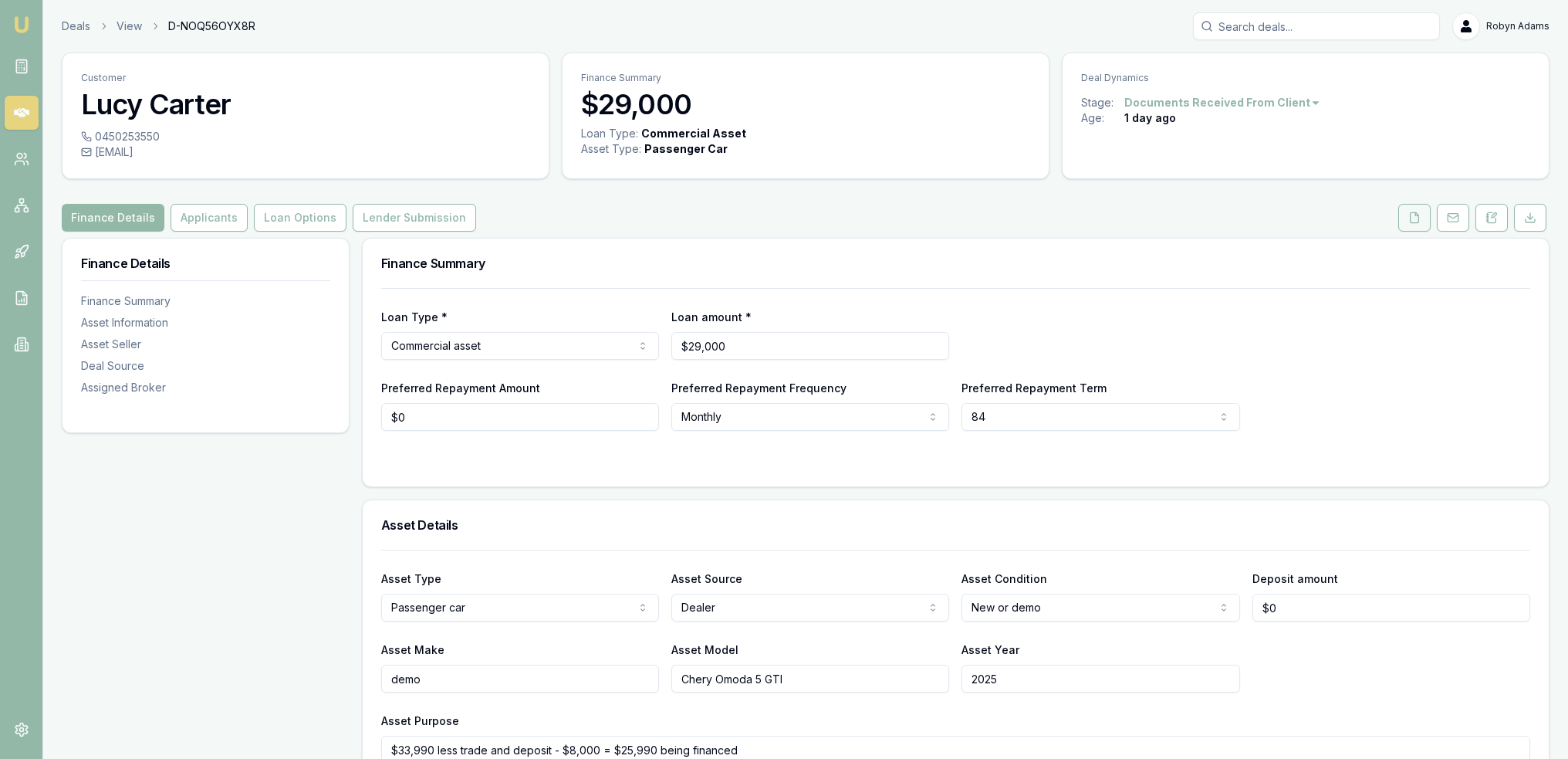 click 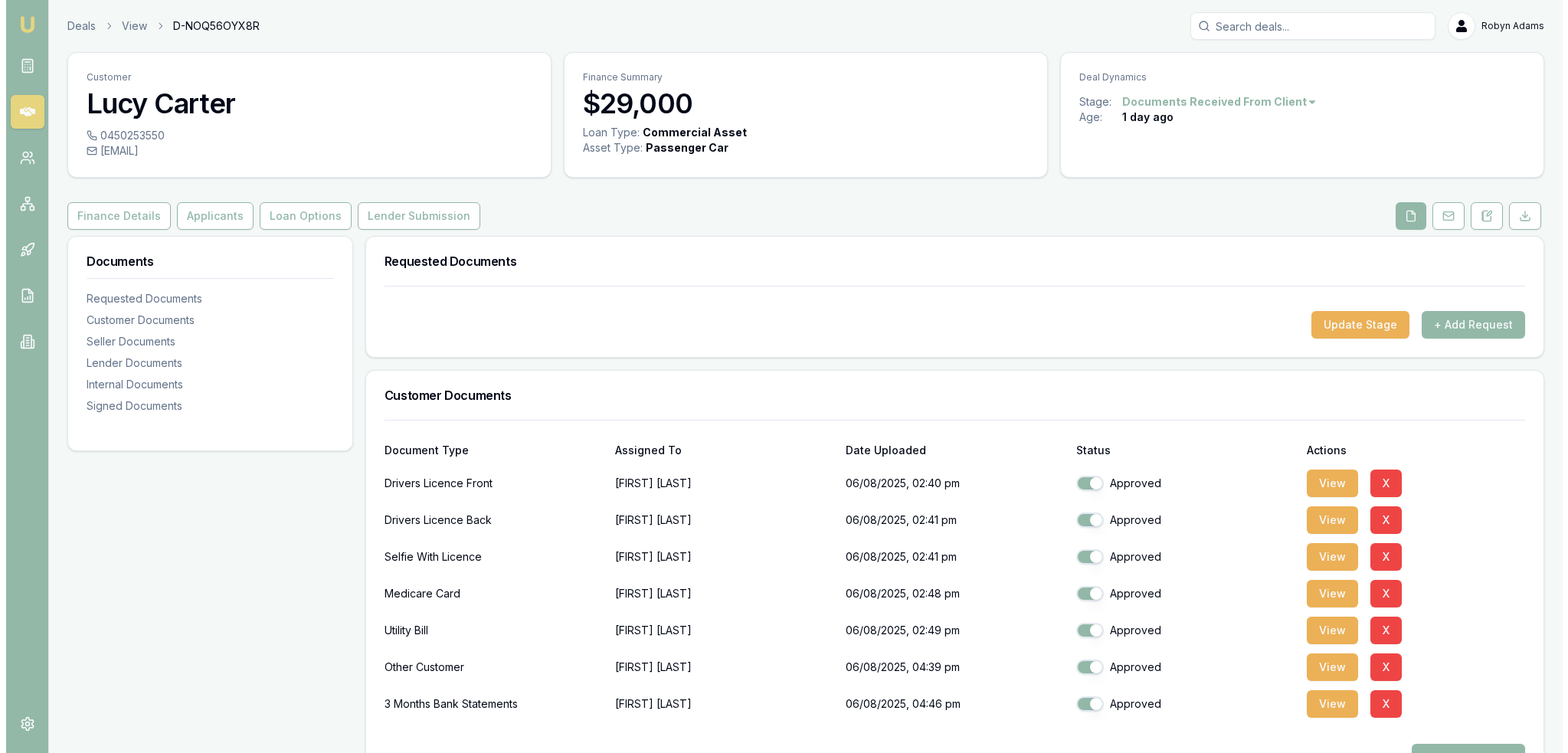 scroll, scrollTop: 306, scrollLeft: 0, axis: vertical 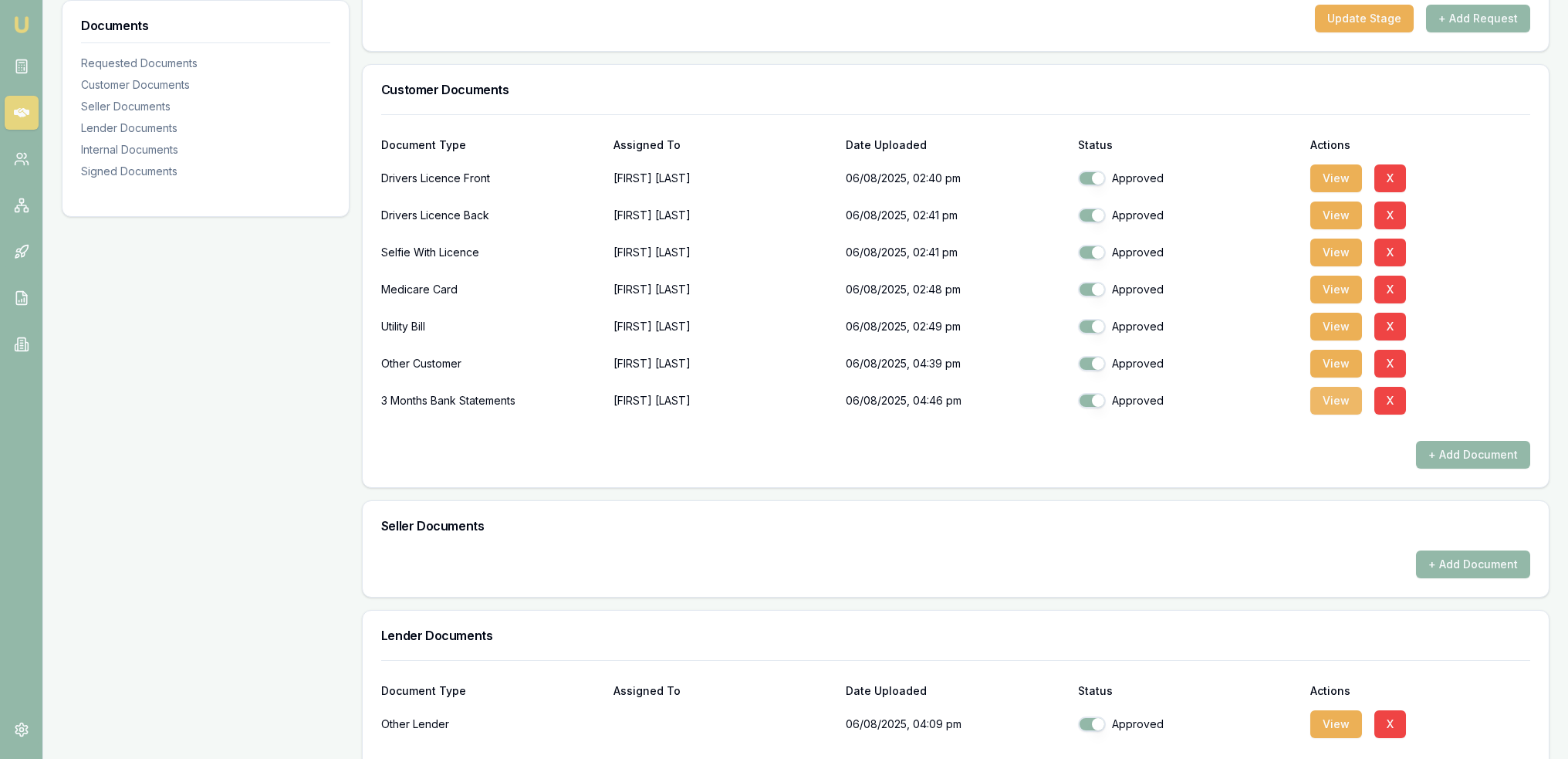 click on "View" at bounding box center [1336, 401] 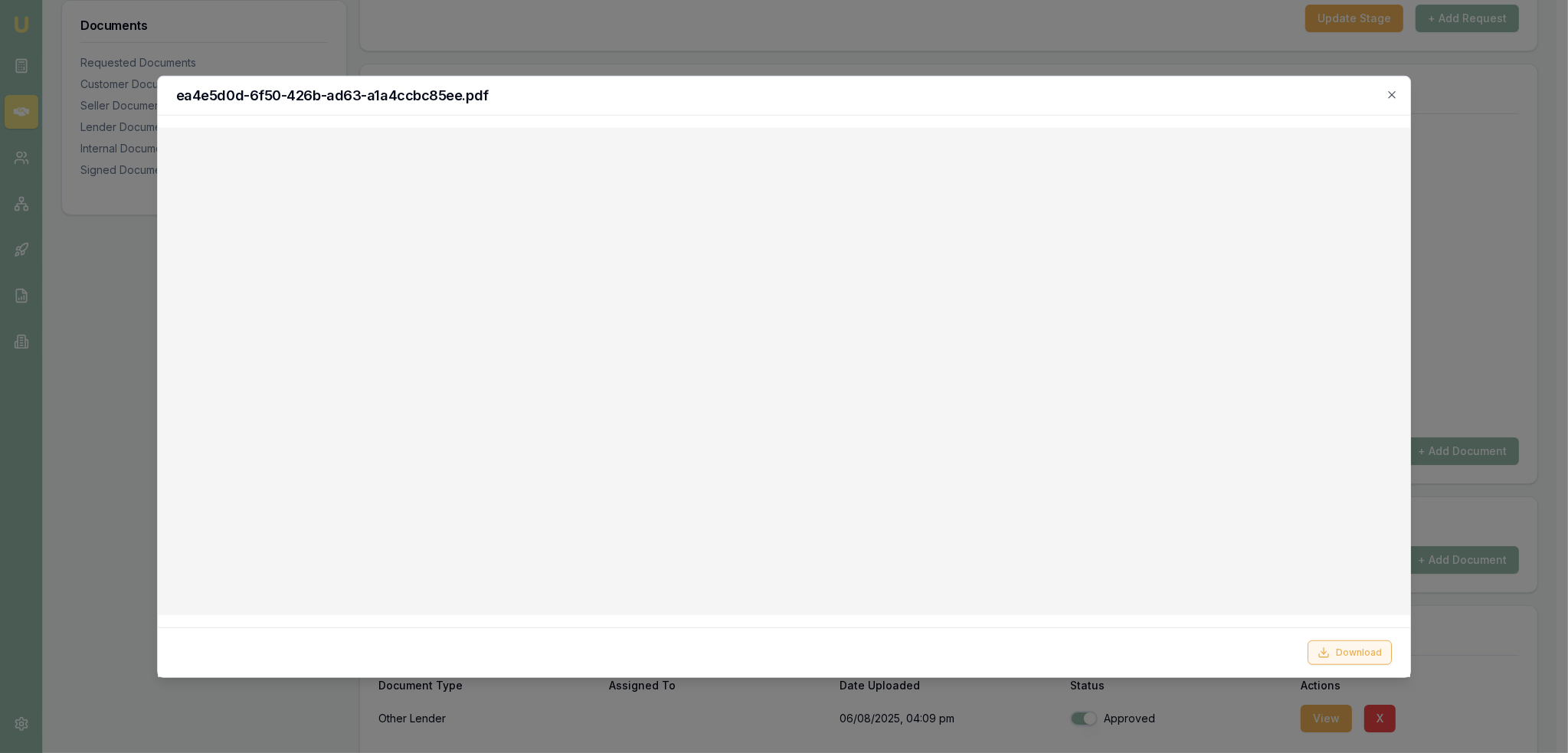 click on "Download" at bounding box center (1350, 653) 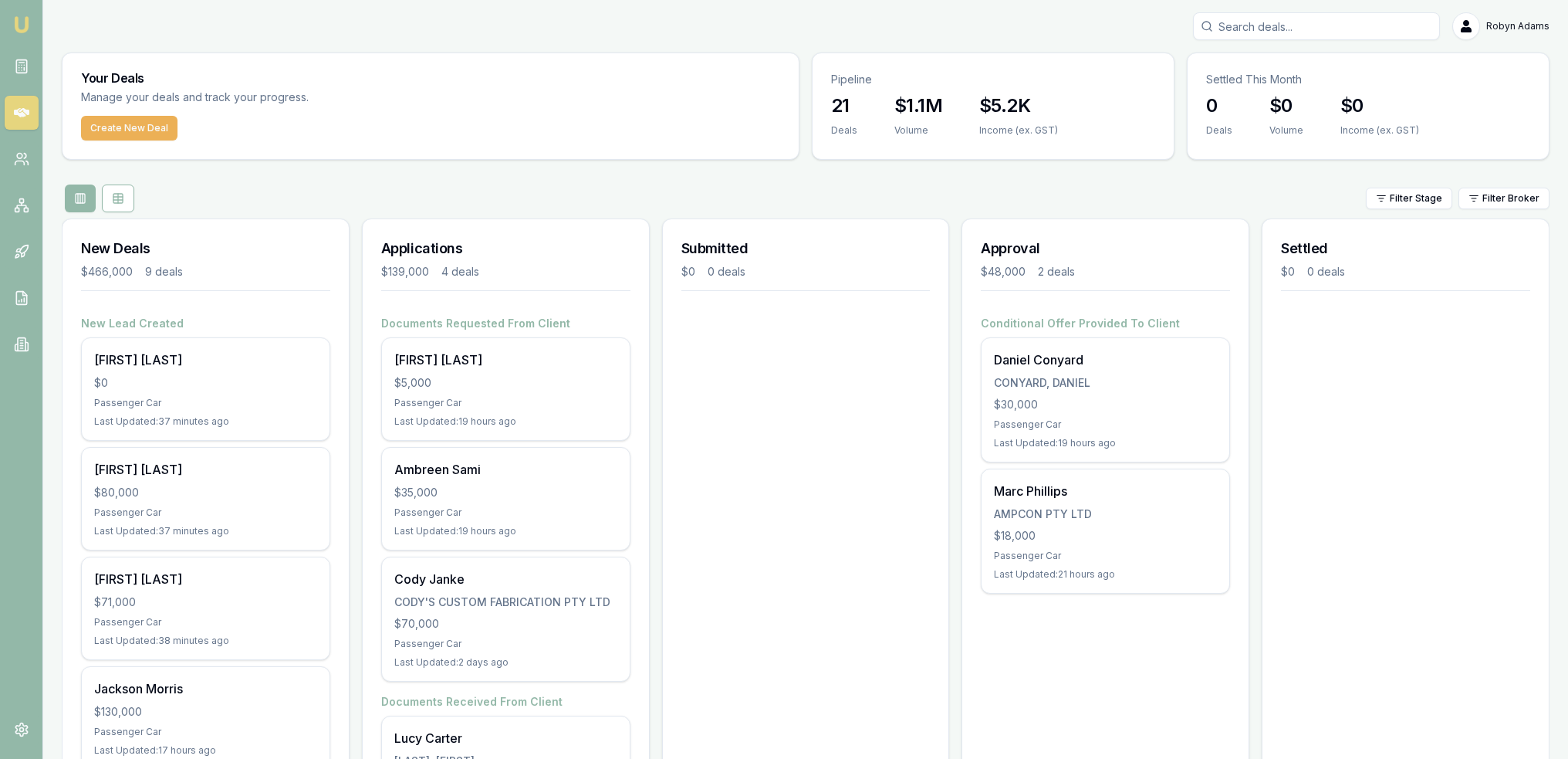 scroll, scrollTop: 0, scrollLeft: 0, axis: both 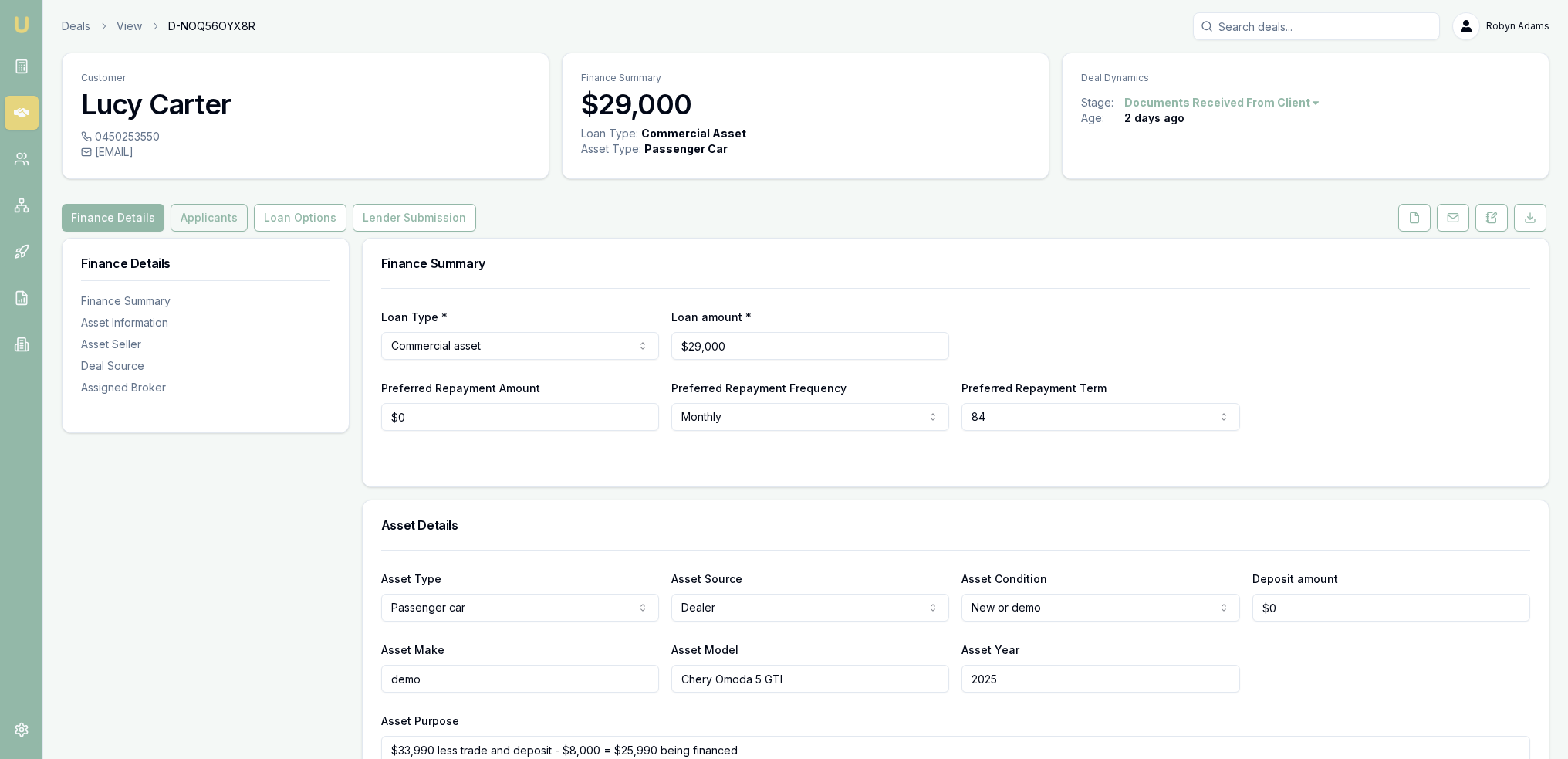 click on "Applicants" at bounding box center (209, 218) 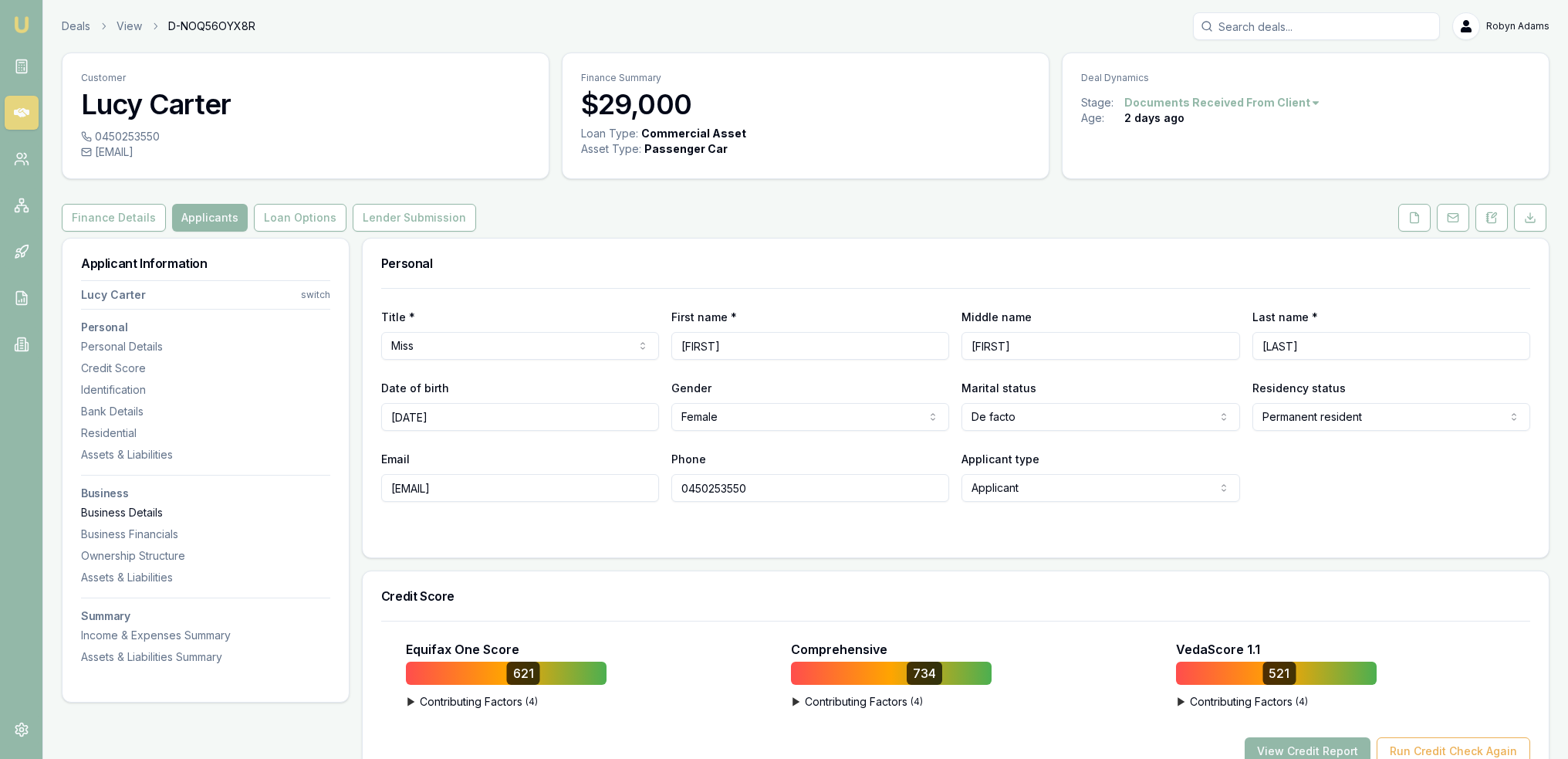 click on "Business Details" at bounding box center (205, 513) 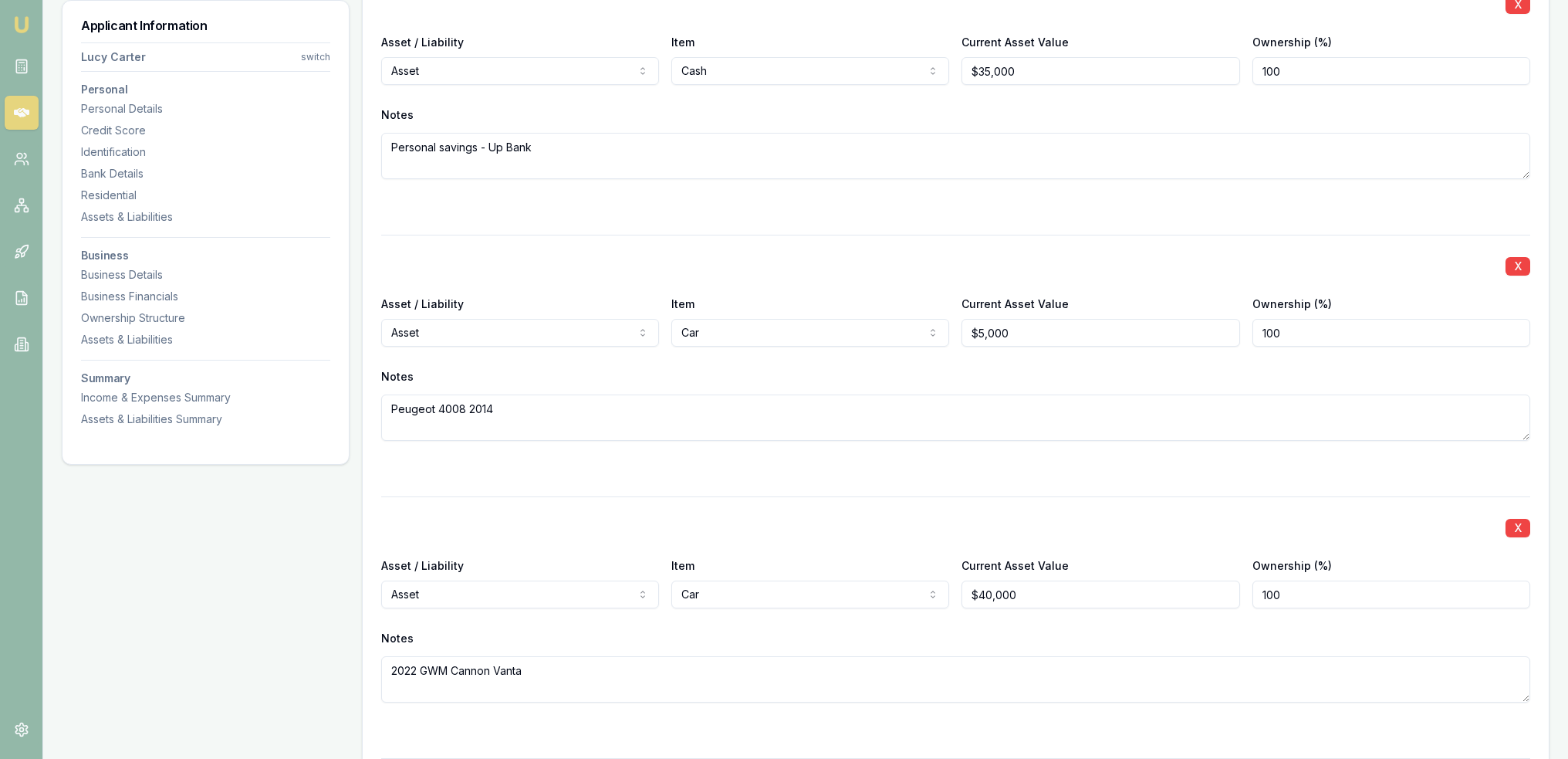 scroll, scrollTop: 2012, scrollLeft: 0, axis: vertical 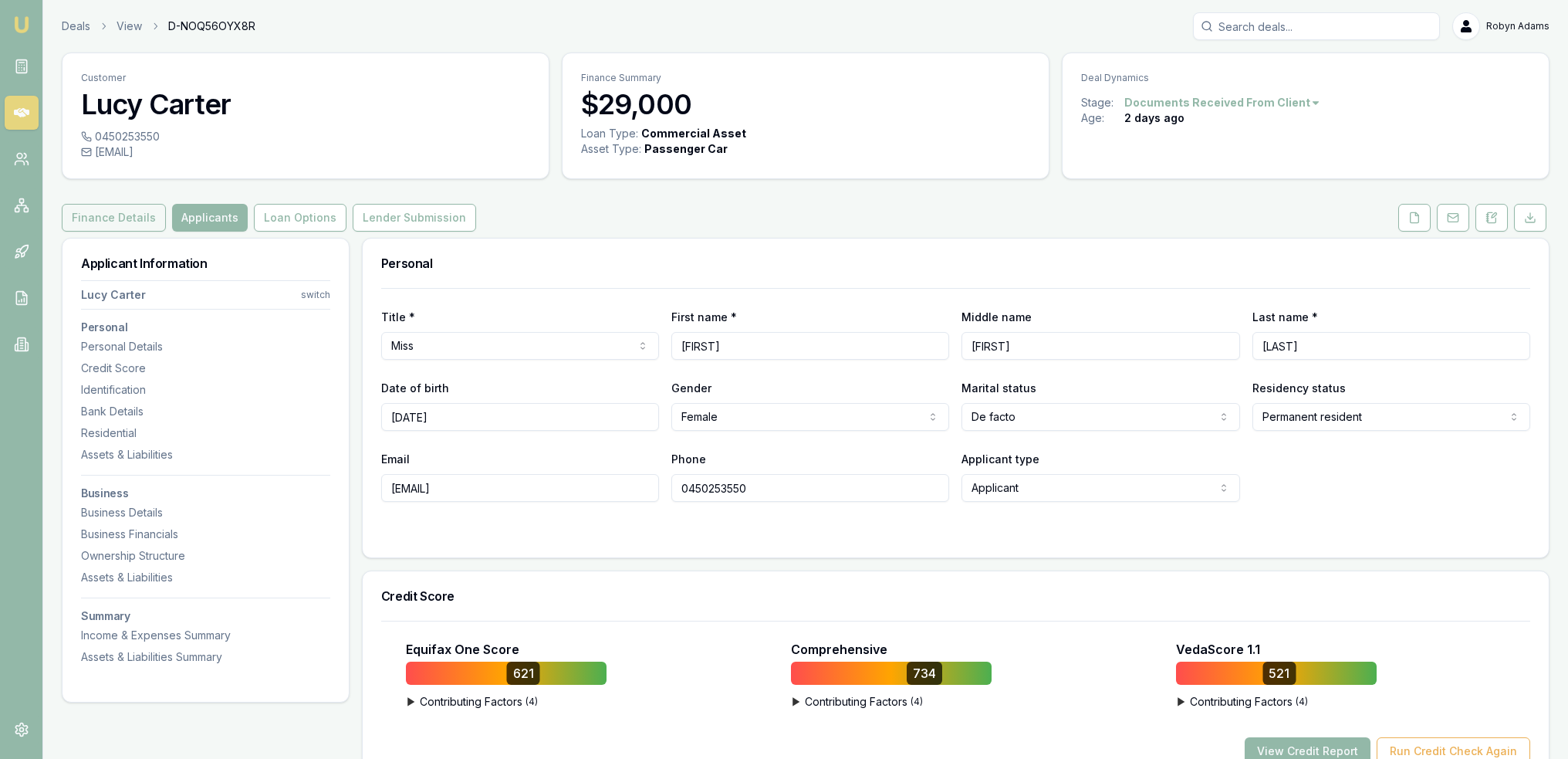 click on "Finance Details" at bounding box center [113, 218] 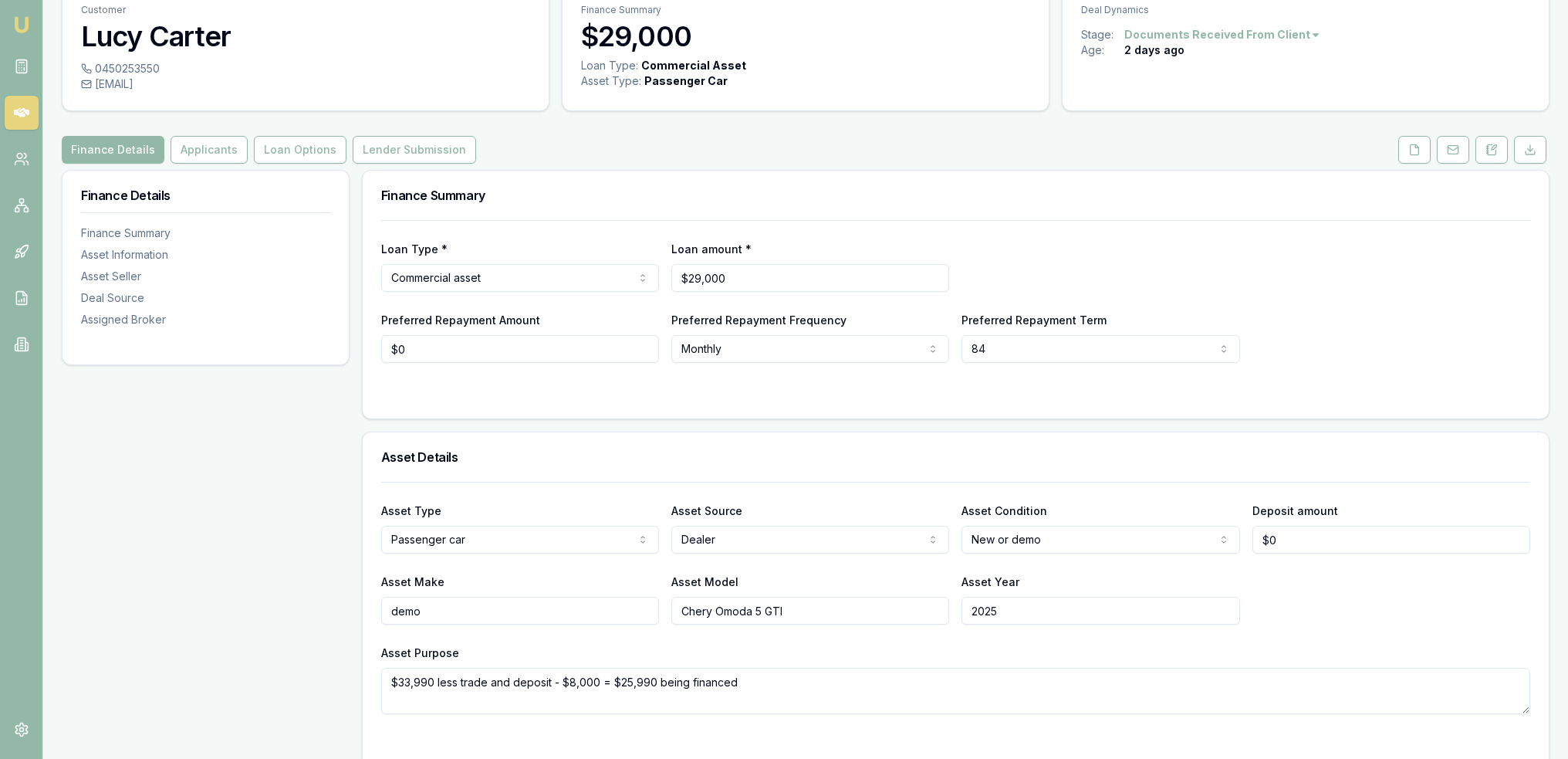 scroll, scrollTop: 0, scrollLeft: 0, axis: both 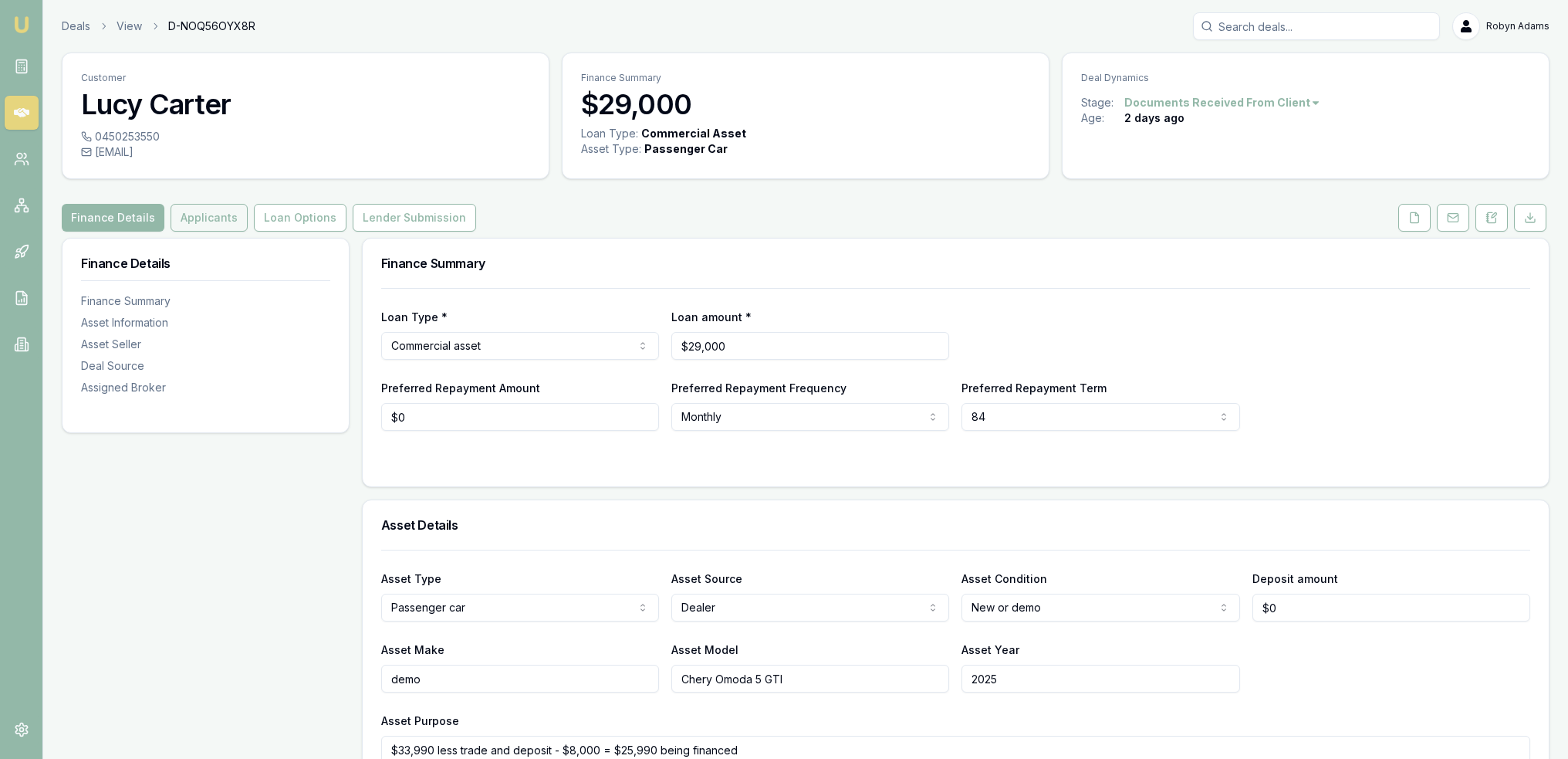 click on "Applicants" at bounding box center (209, 218) 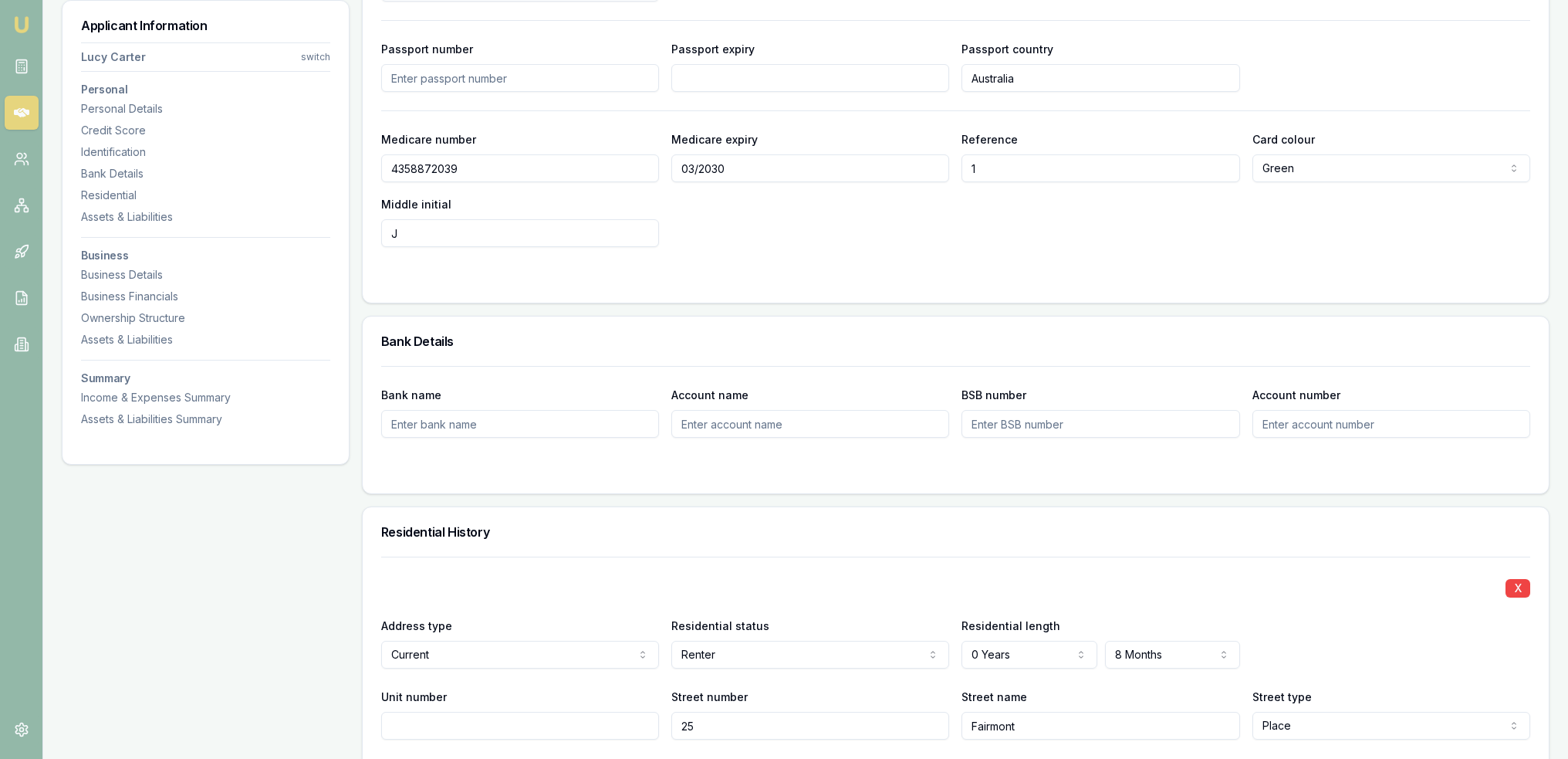 scroll, scrollTop: 1081, scrollLeft: 0, axis: vertical 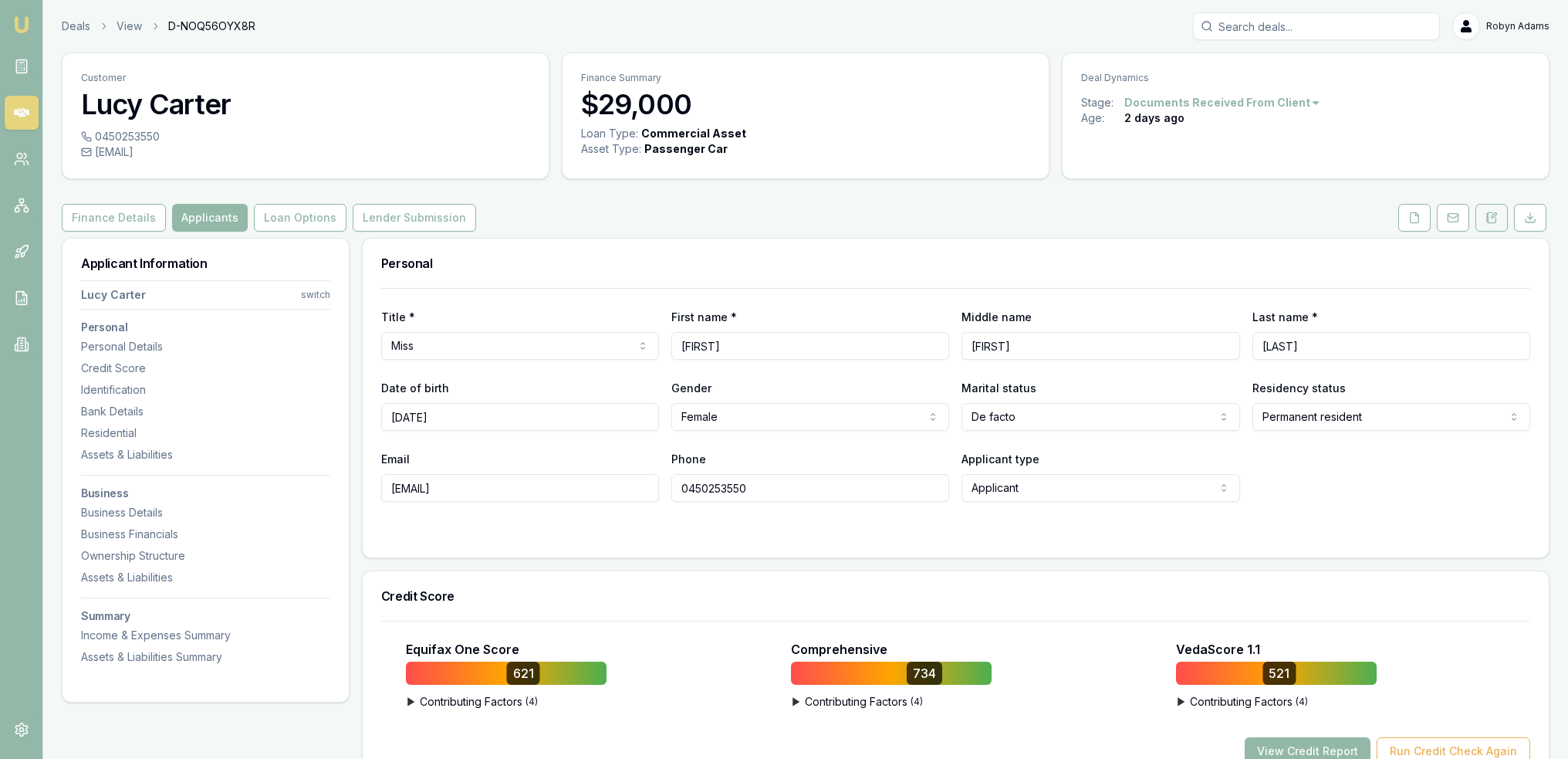 click 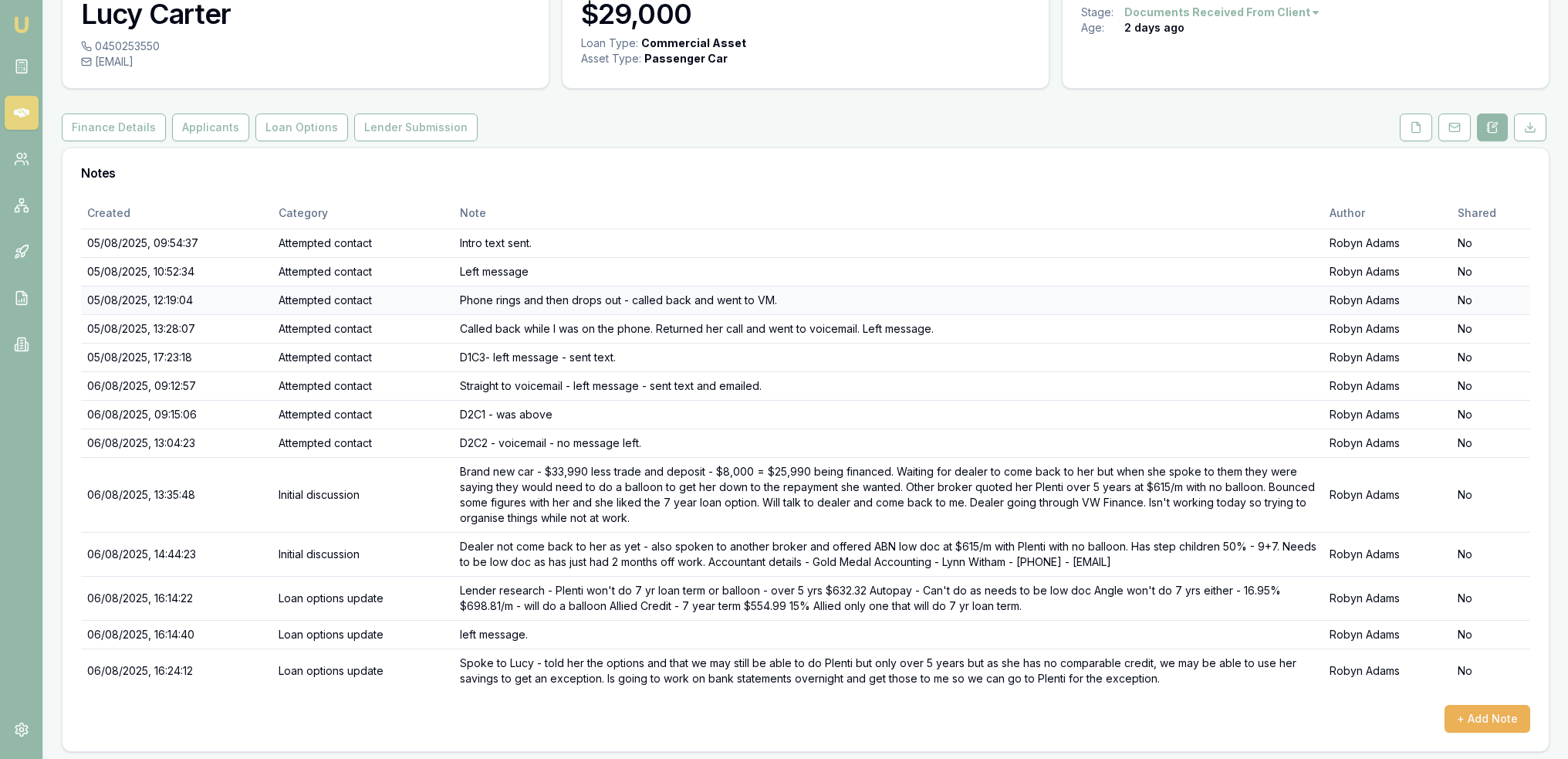 scroll, scrollTop: 93, scrollLeft: 0, axis: vertical 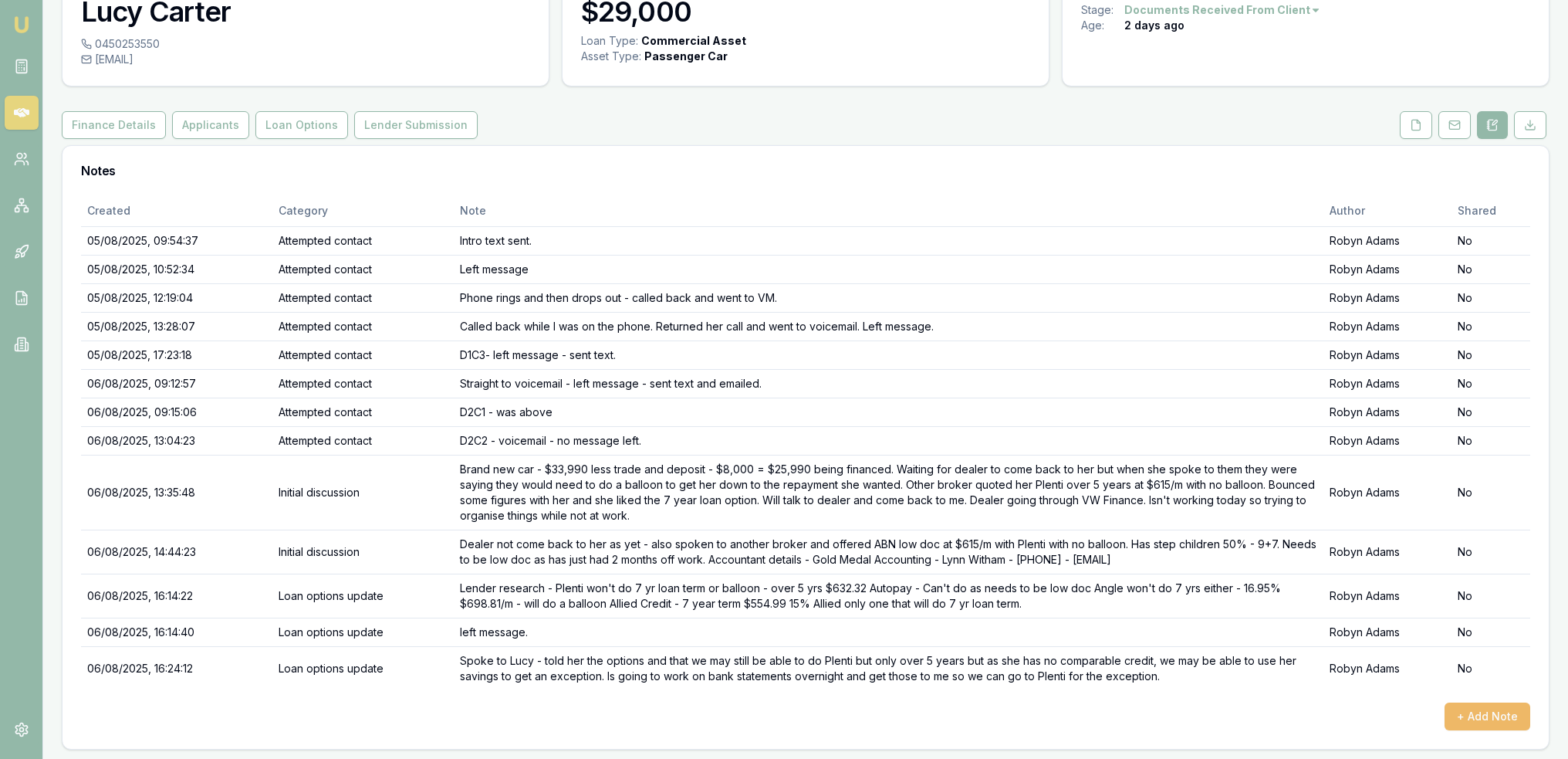 click on "+ Add Note" at bounding box center [1487, 717] 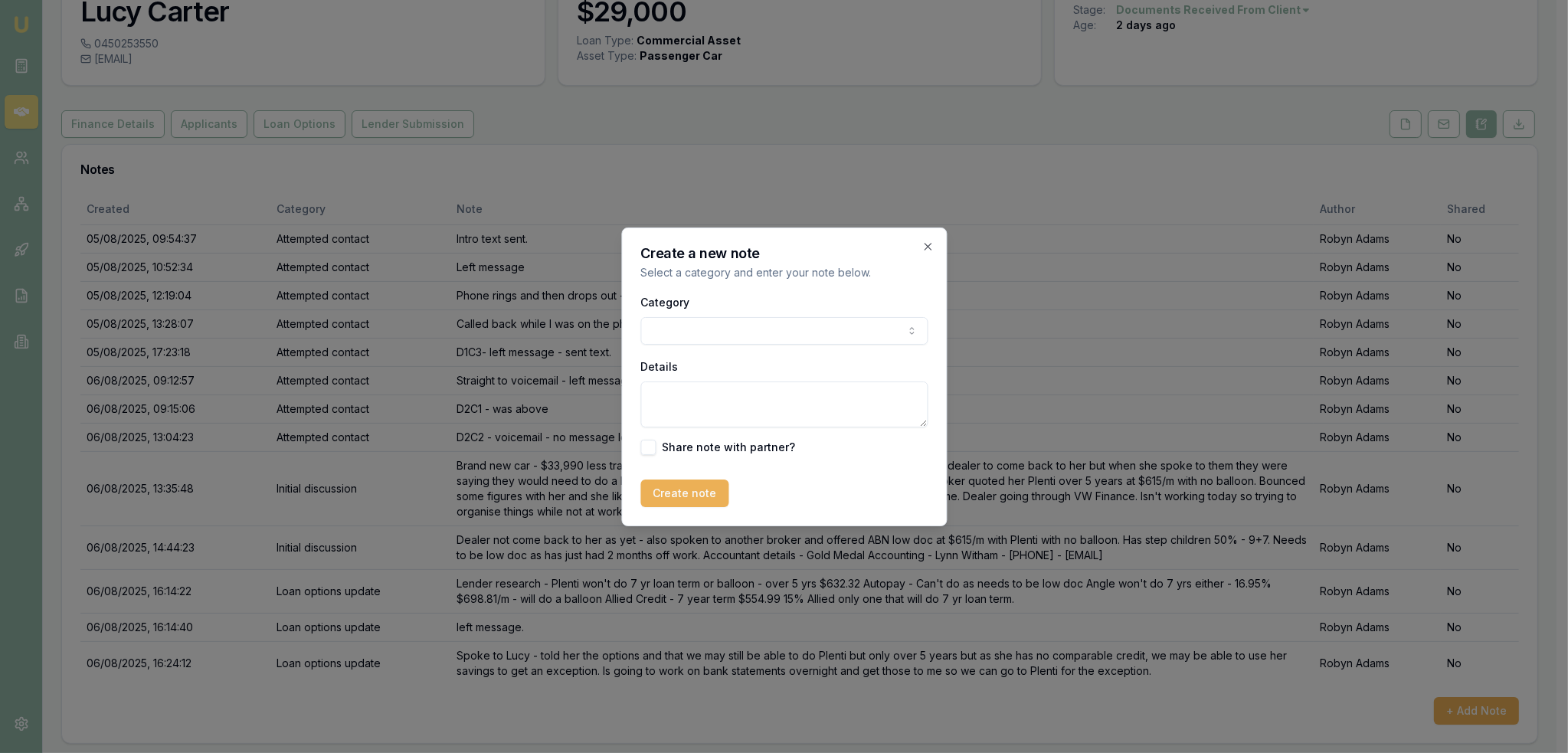 click on "Category  General notes Attempted contact Follow up reminder Initial discussion Client requirements Loan options update Income or expense update Approval update Settlement update Compliance check Other" at bounding box center [784, 319] 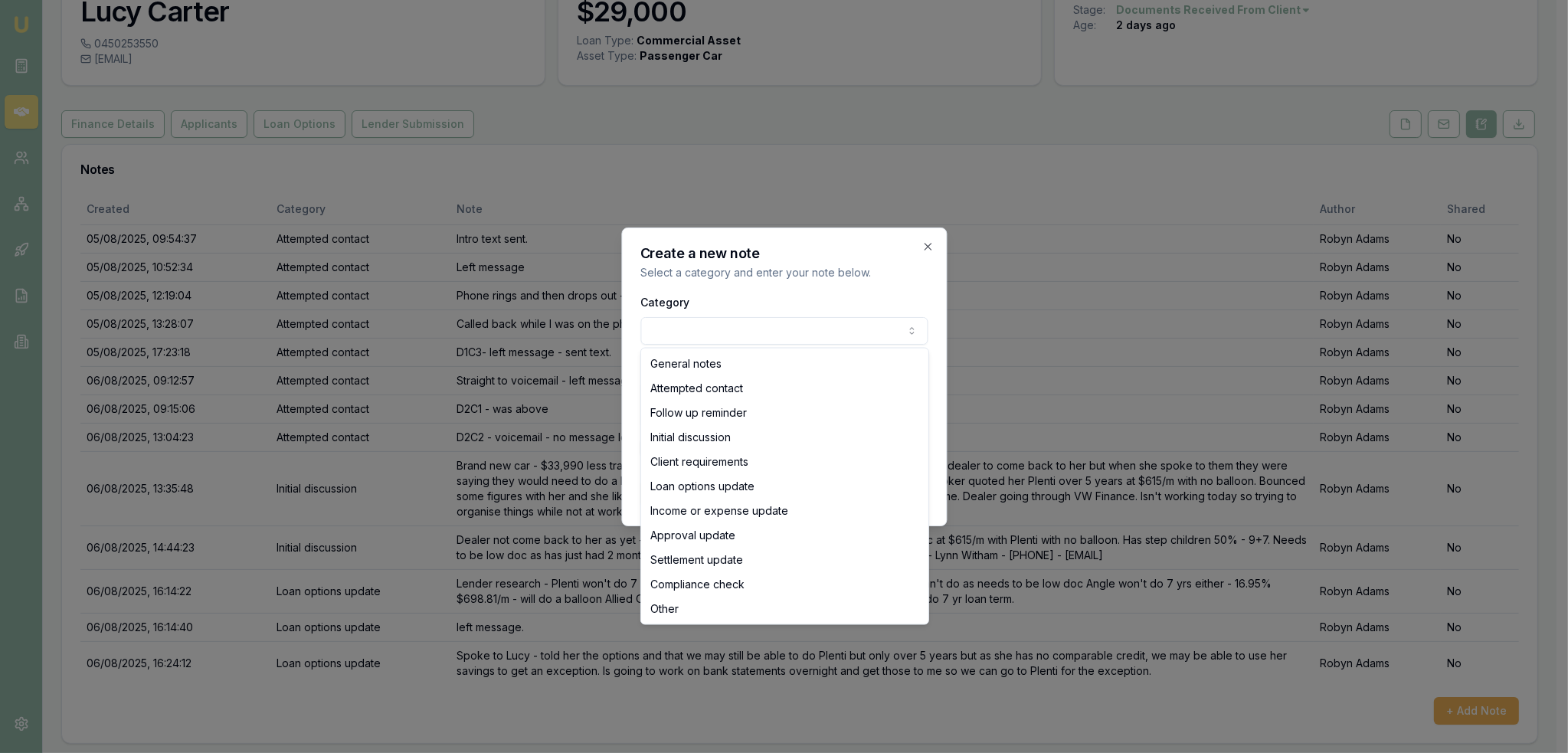 select on "CLIENT_REQUIREMENTS" 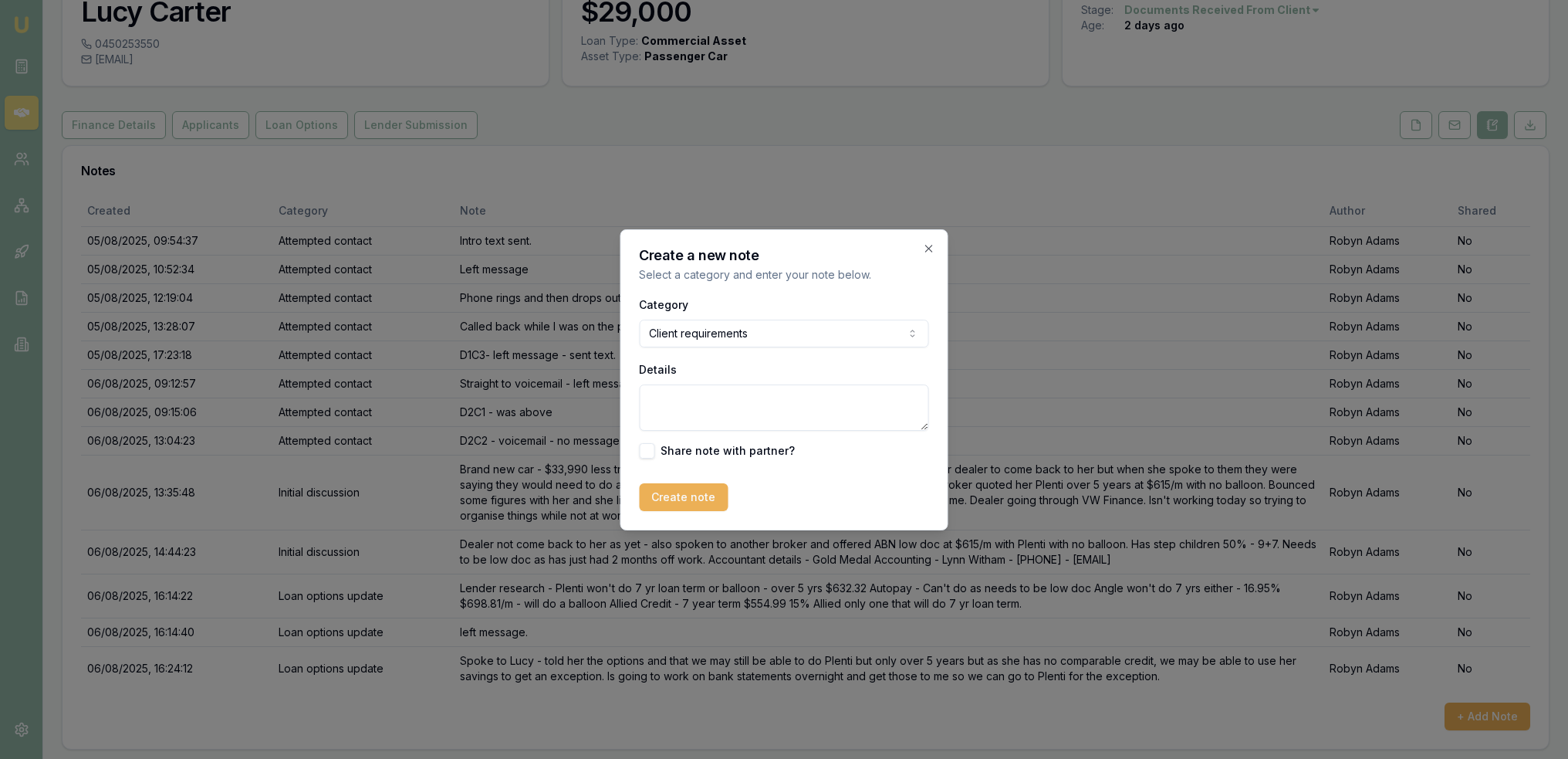 click on "Details" at bounding box center (784, 408) 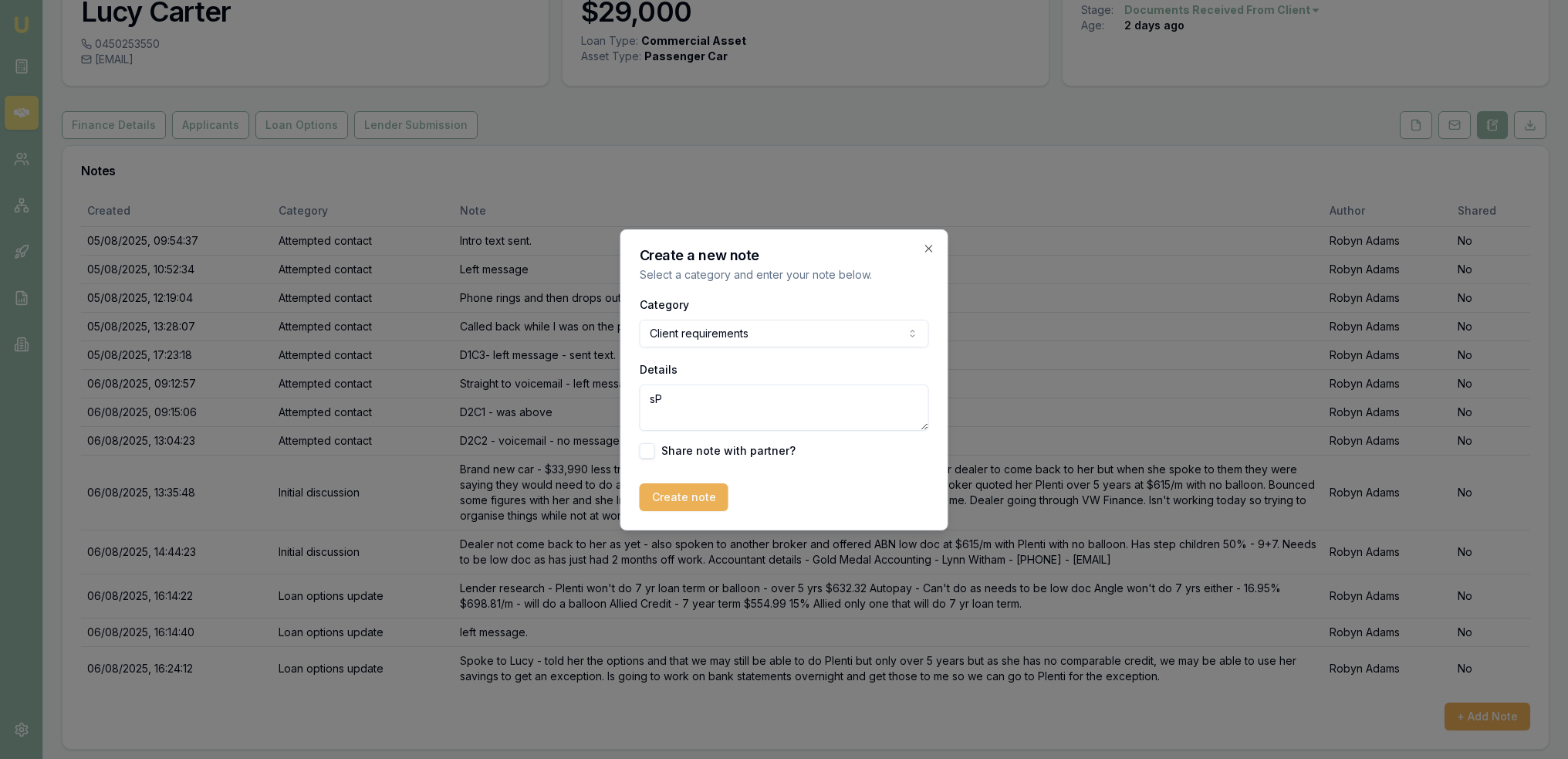 type on "s" 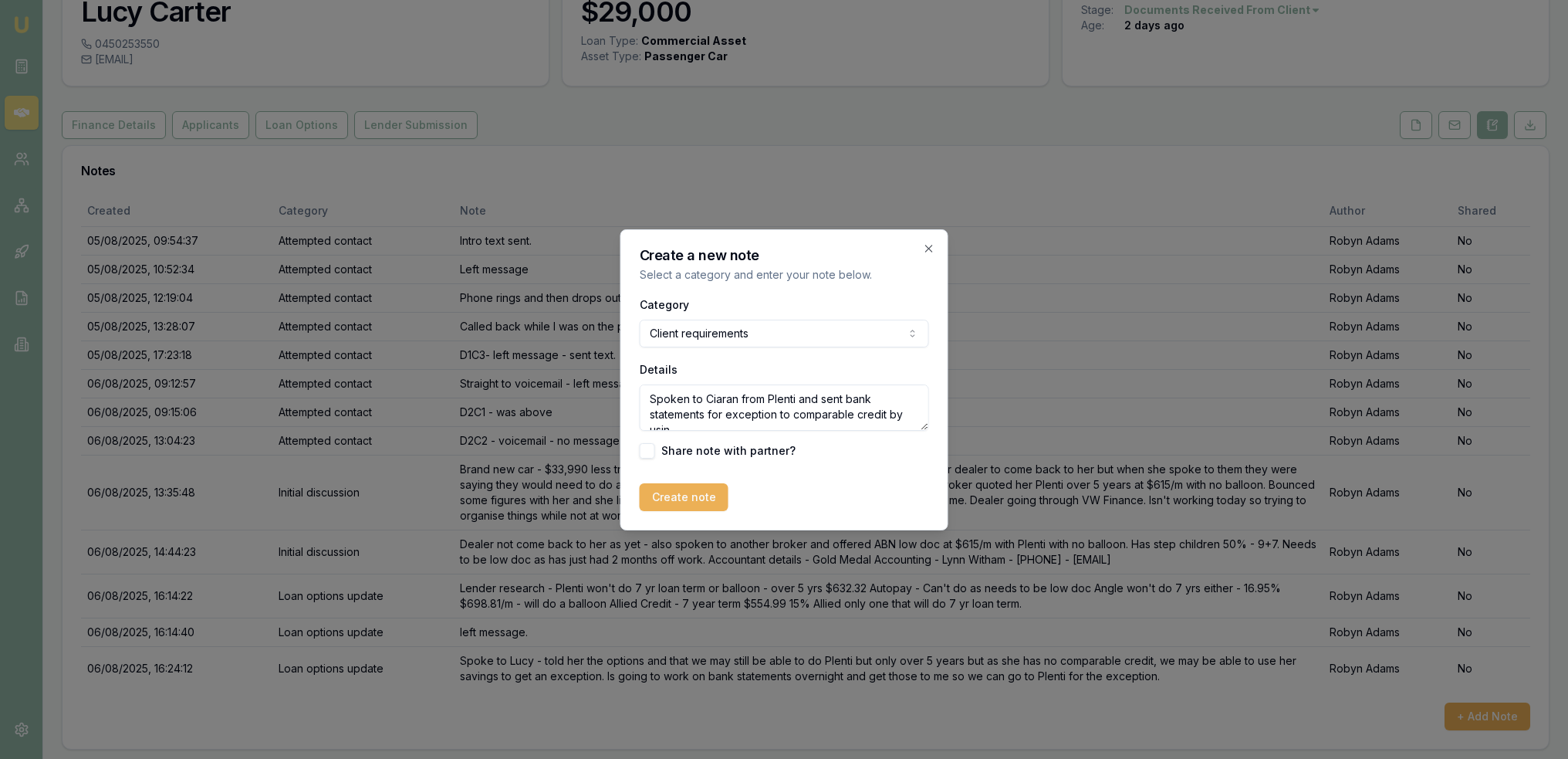 scroll, scrollTop: 6, scrollLeft: 0, axis: vertical 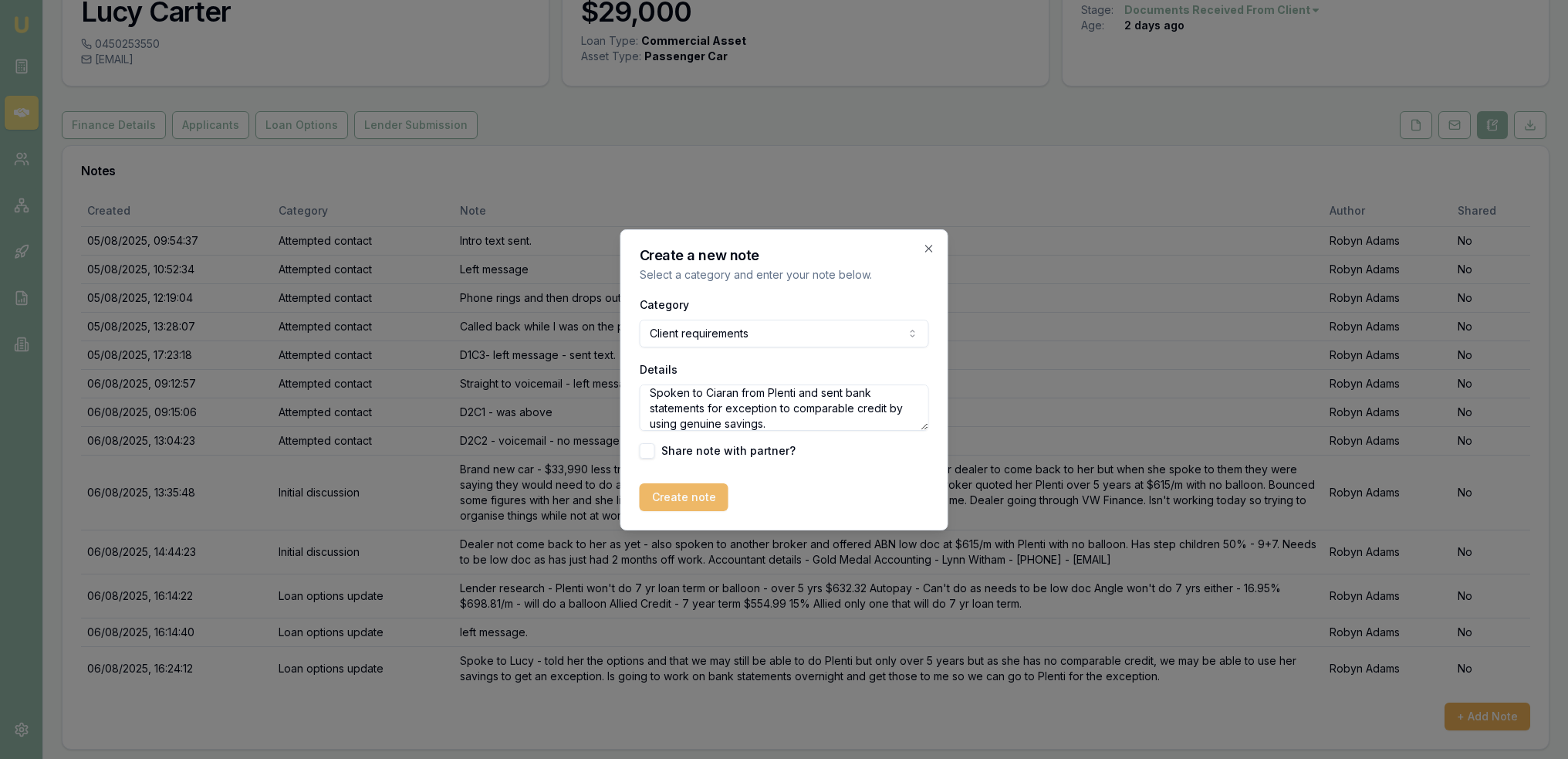 type on "Spoken to Ciaran from Plenti and sent bank statements for exception to comparable credit by using genuine savings." 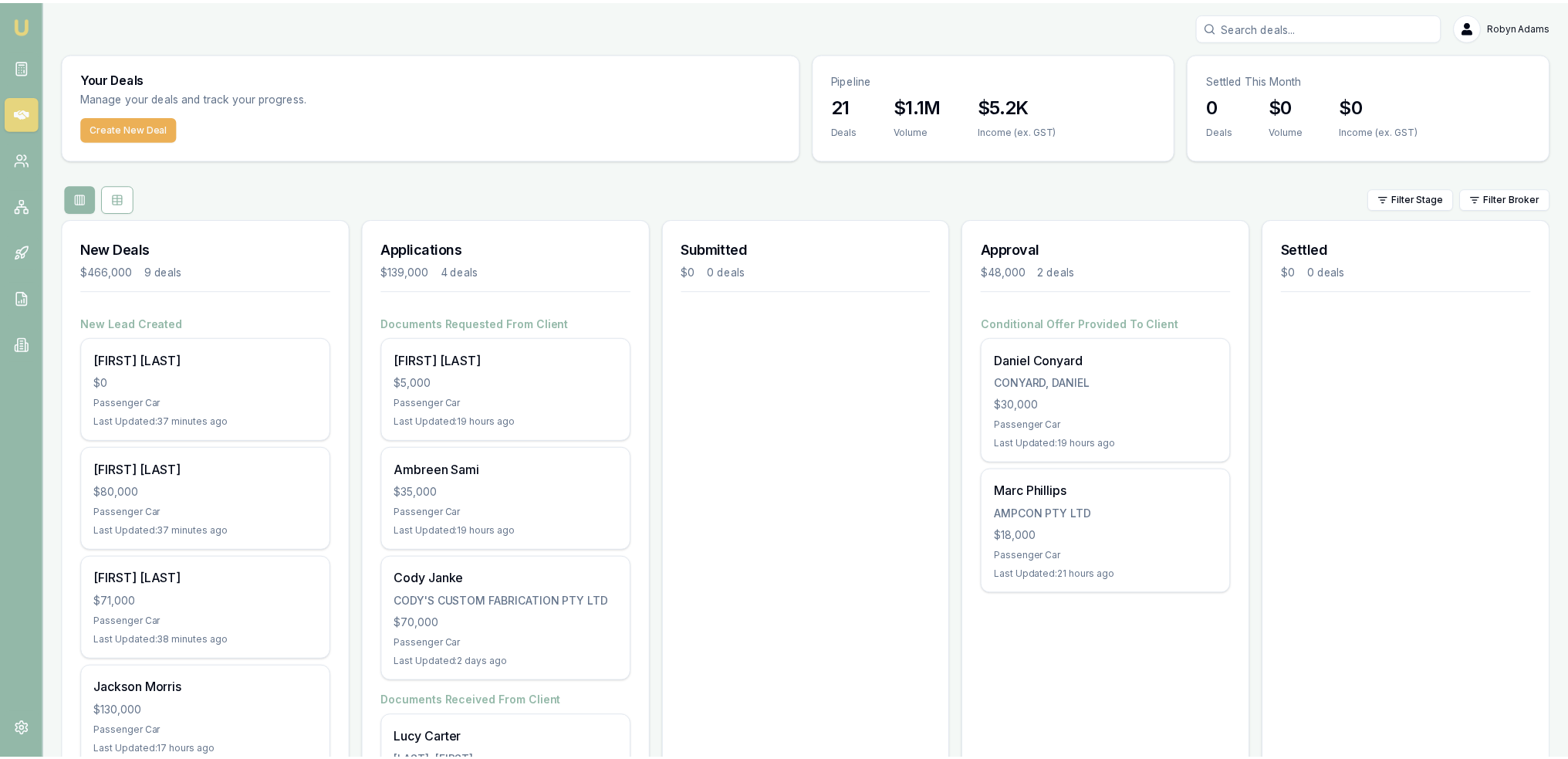 scroll, scrollTop: 0, scrollLeft: 0, axis: both 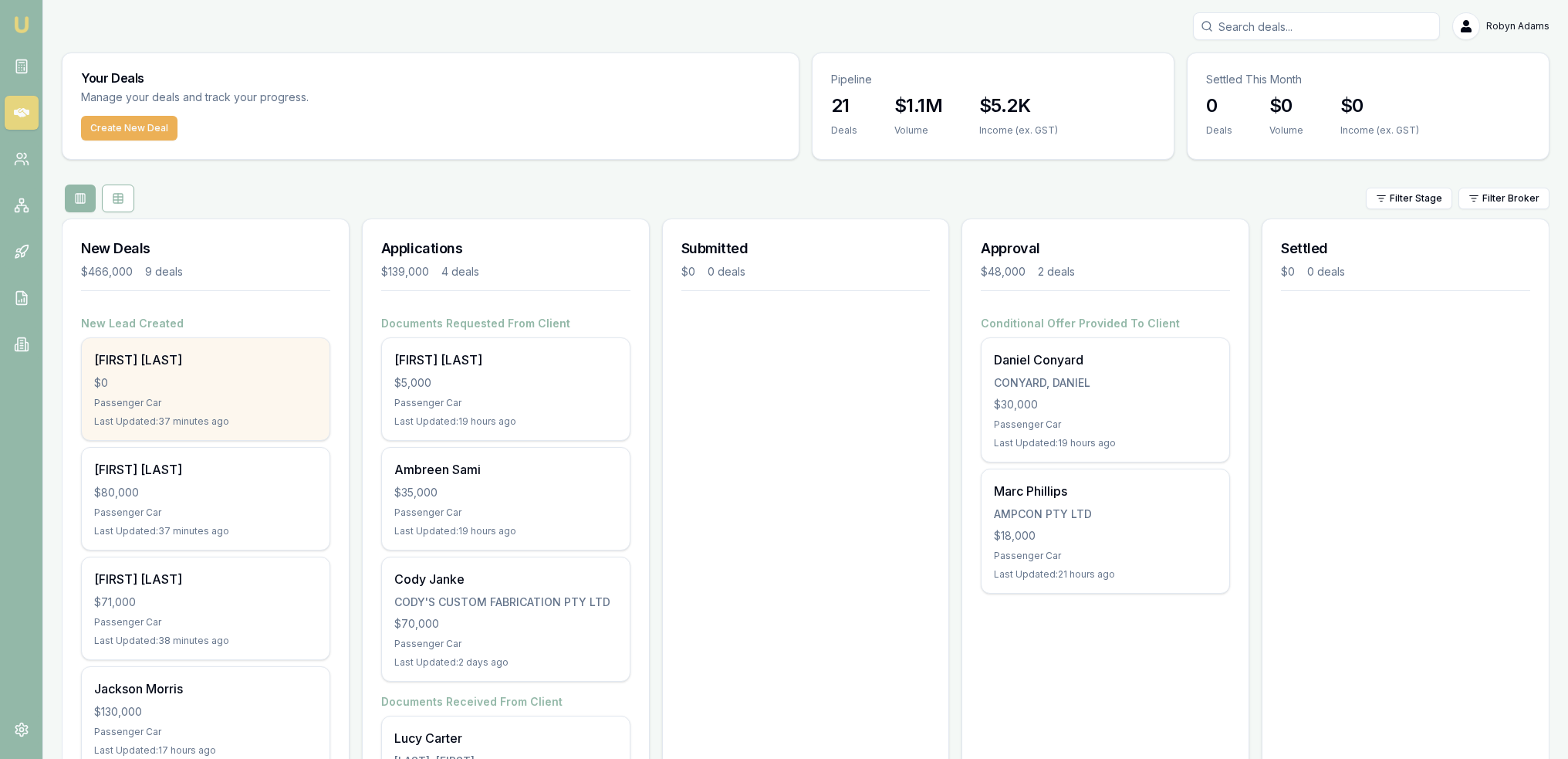 click on "$0" at bounding box center (205, 383) 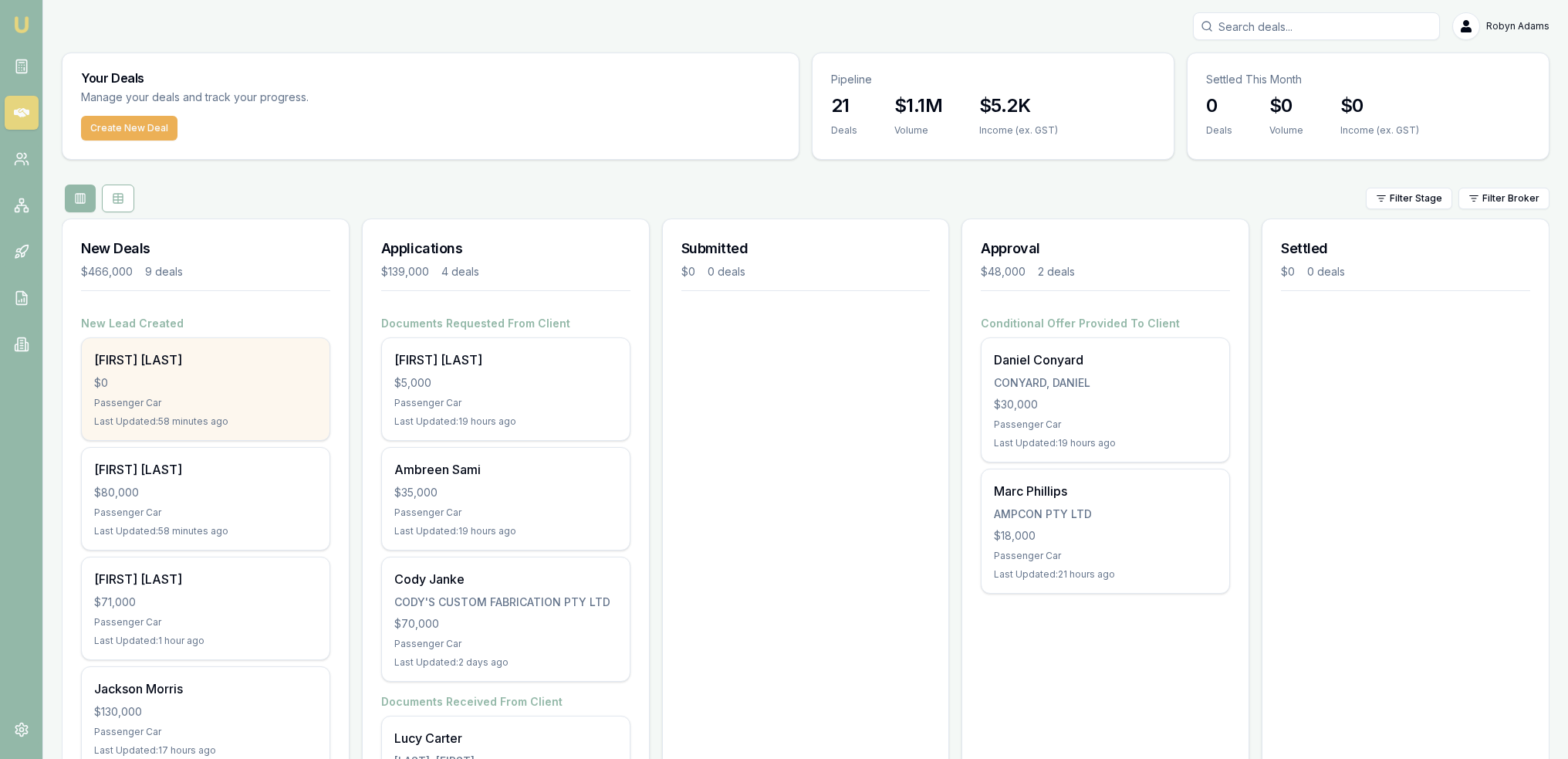 click on "$0" at bounding box center [205, 383] 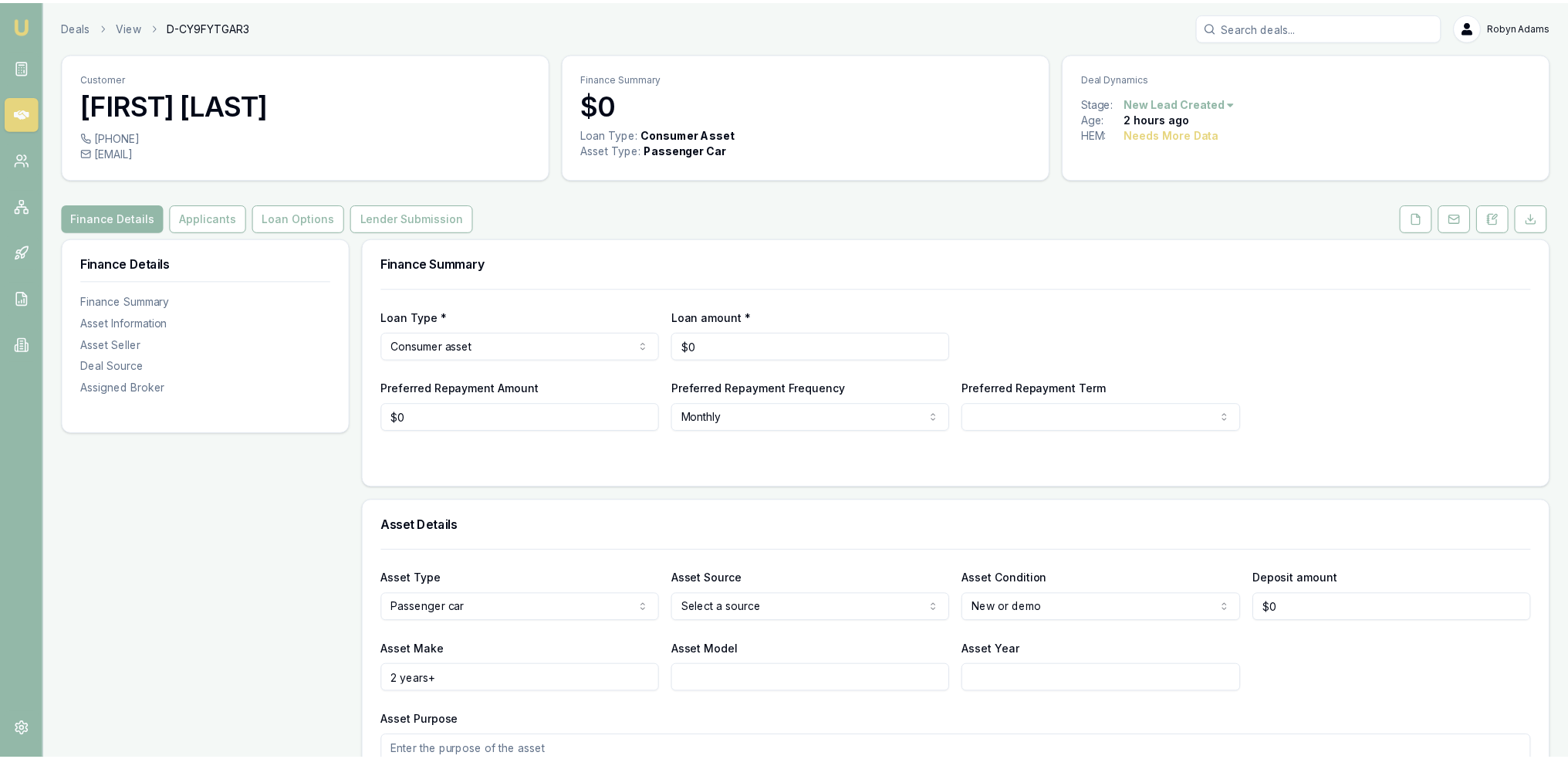 scroll, scrollTop: 0, scrollLeft: 0, axis: both 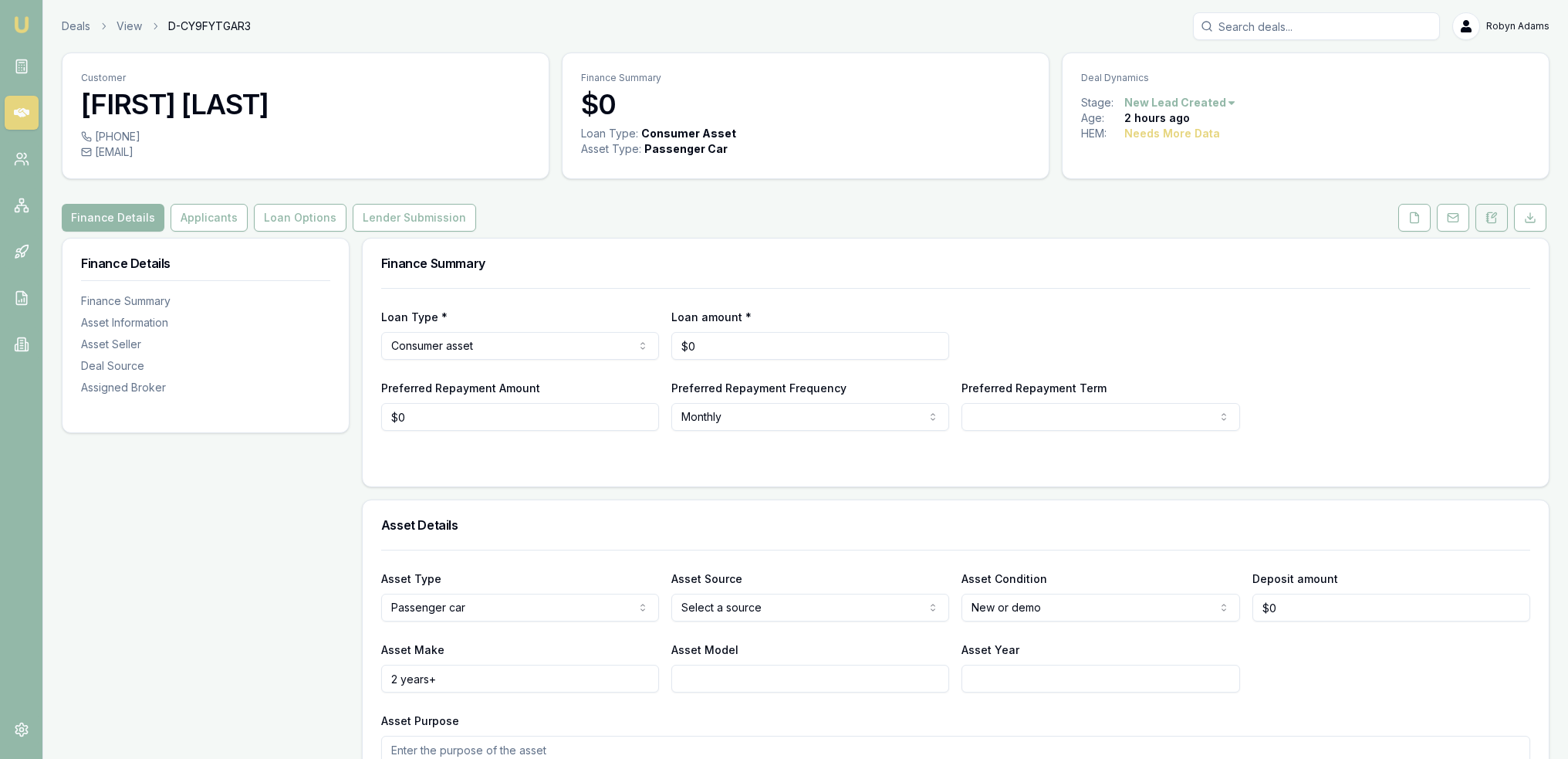 click 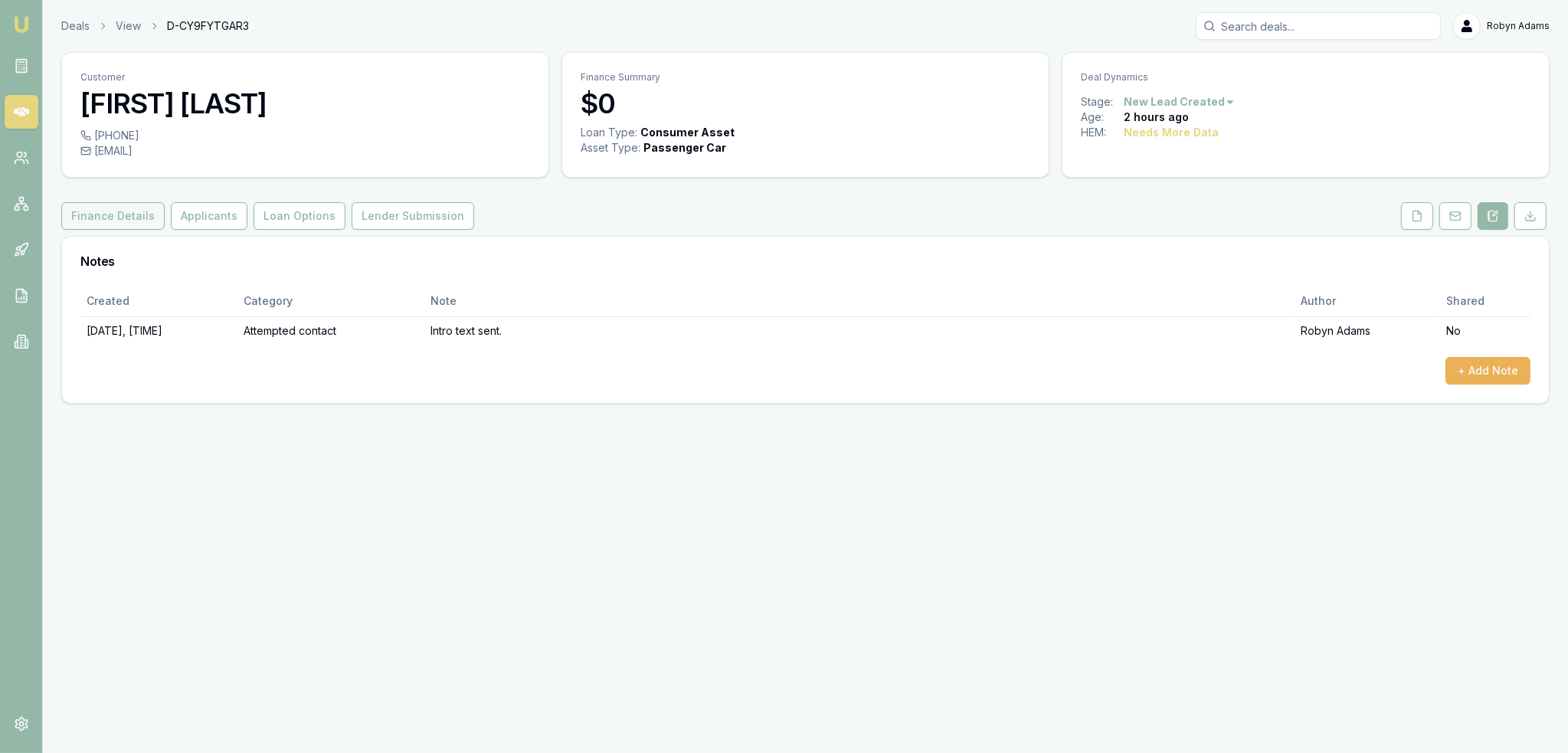 click on "Finance Details" at bounding box center [113, 216] 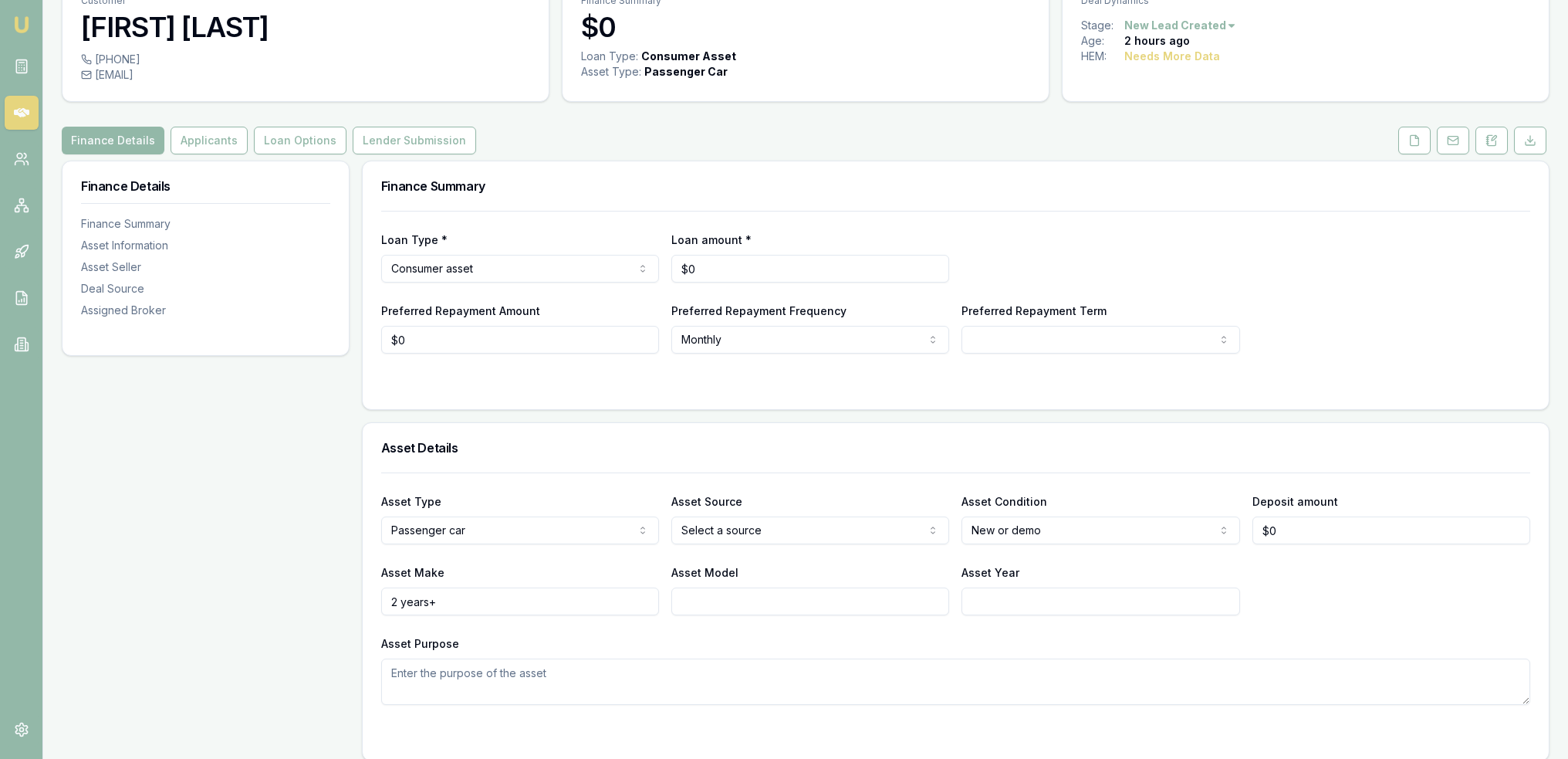 scroll, scrollTop: 232, scrollLeft: 0, axis: vertical 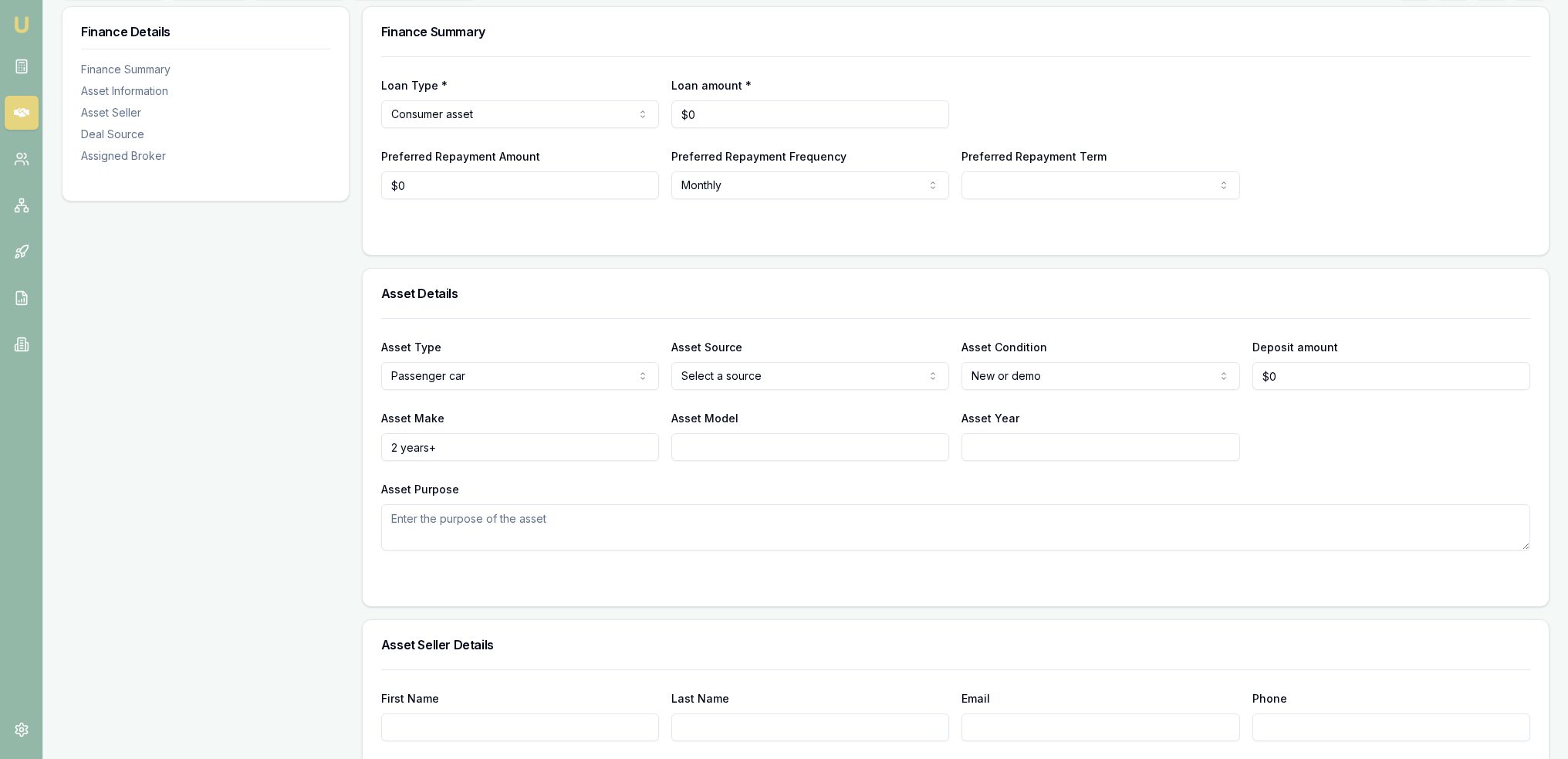 click on "Asset Purpose" at bounding box center [955, 527] 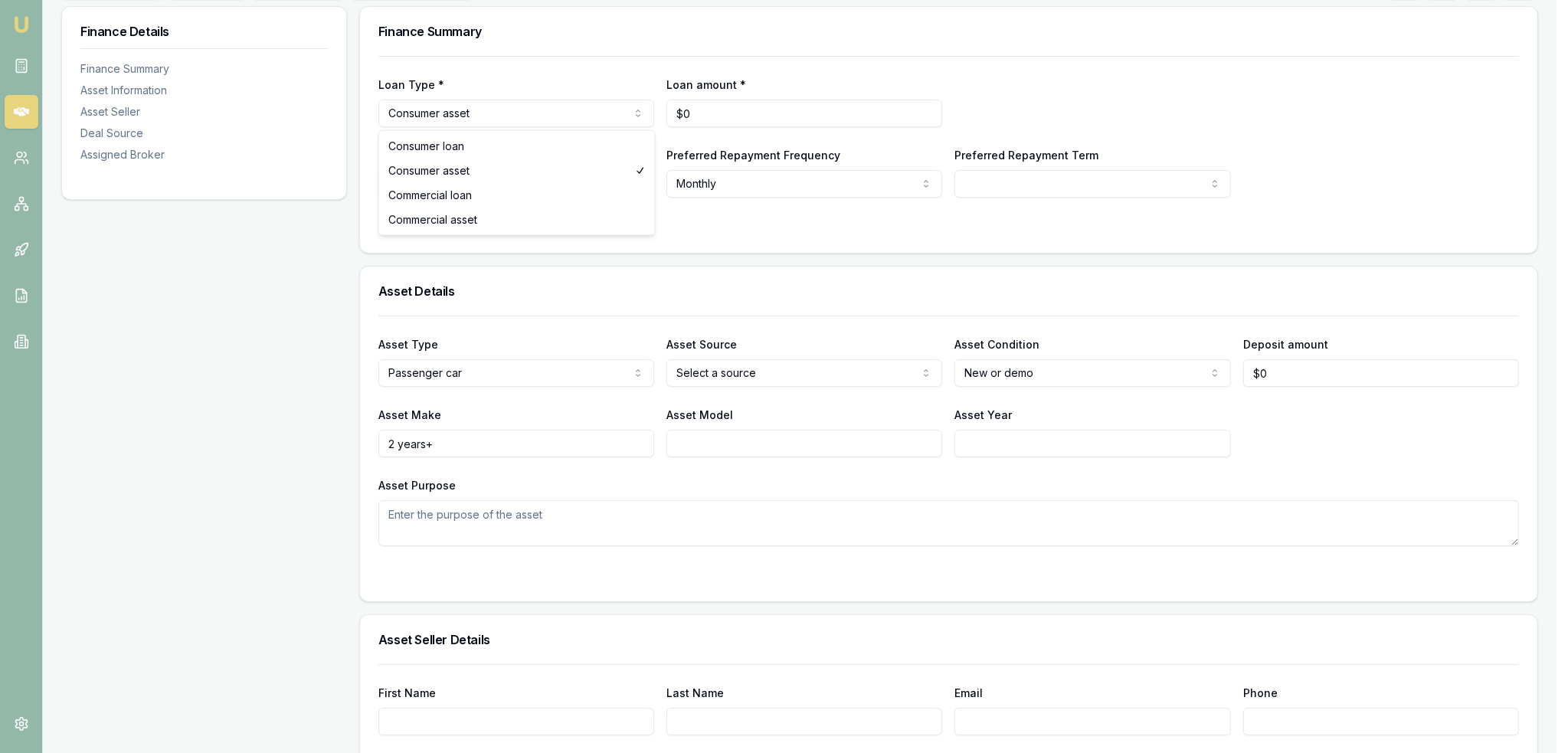 select on "COMMERCIAL_LOAN" 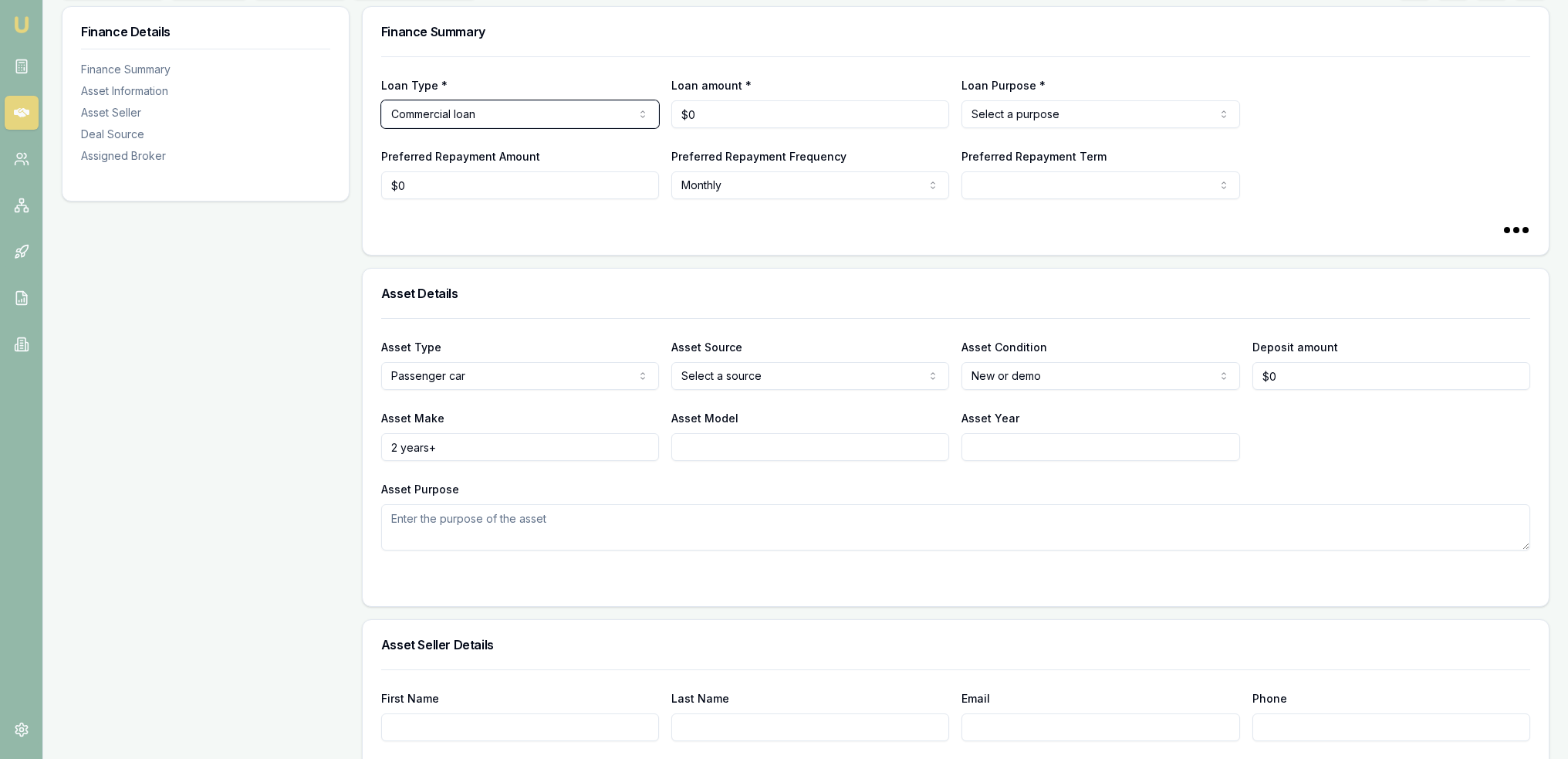 select on "60" 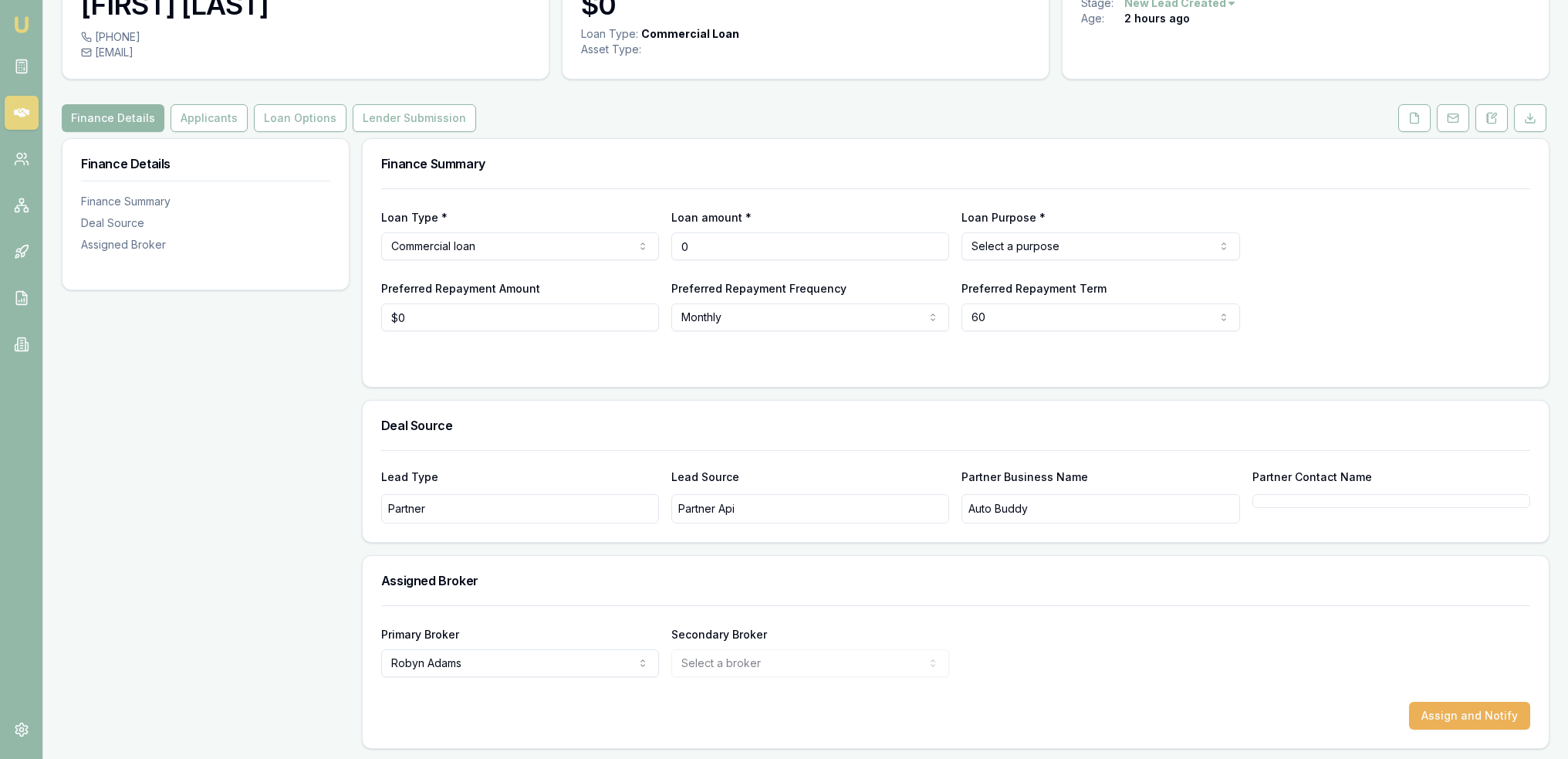 click on "0" at bounding box center (810, 246) 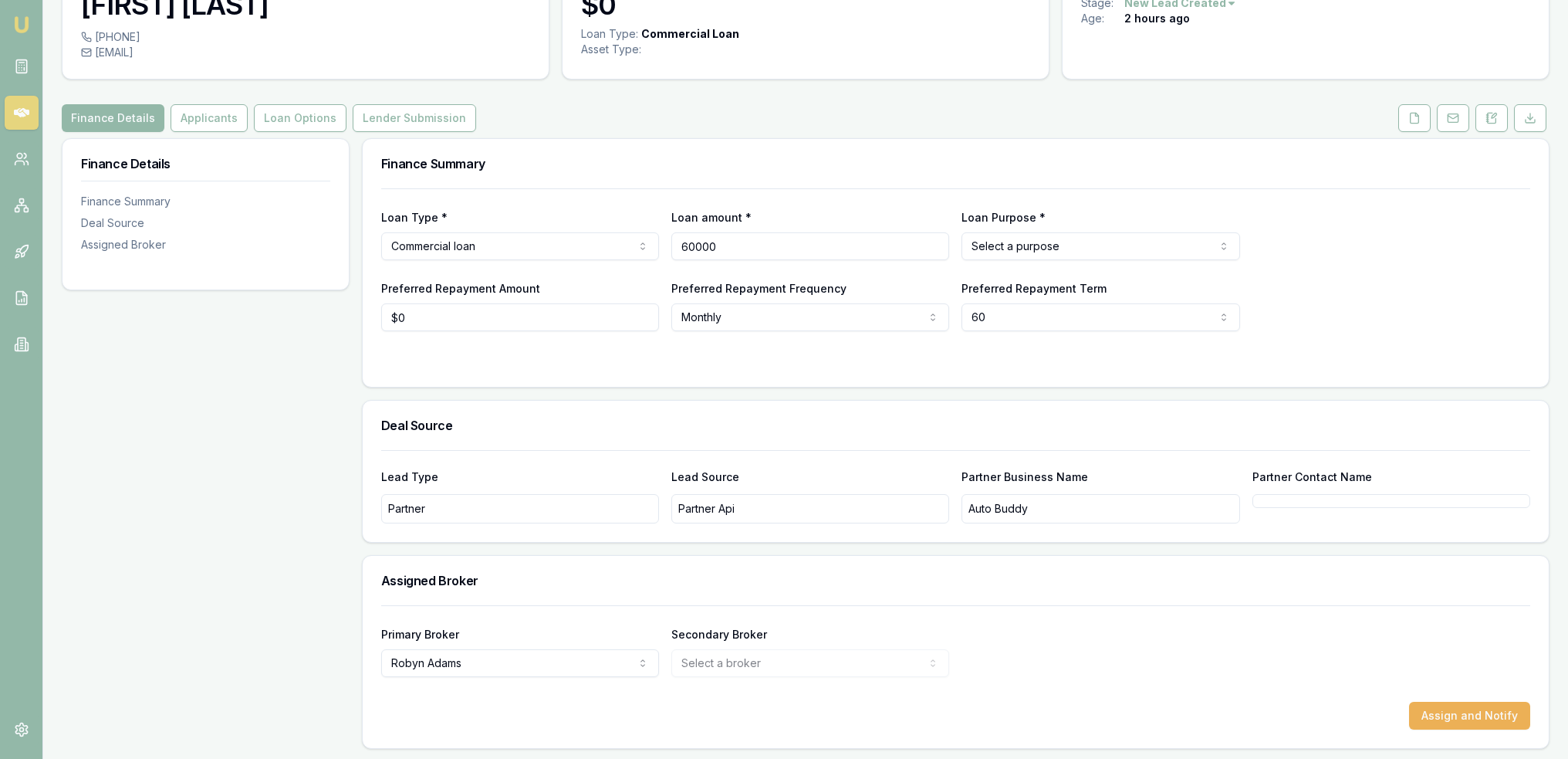 click on "Emu Broker Deals View D-CY9FYTGAR3 [LAST] [LAST] Toggle Menu Customer [FIRST] [LAST] [PHONE] [EMAIL] Finance Summary $[NUMBER] Loan Type: Commercial Loan Asset Type : Deal Dynamics Stage: New Lead Created Age: [NUMBER] hours ago Finance Details Applicants Loan Options Lender Submission Finance Details Finance Summary Deal Source Assigned Broker Finance Summary Loan Type * Commercial loan Consumer loan Consumer asset Commercial loan Commercial asset Loan amount * [NUMBER] Loan Purpose * Select a purpose Investing in growth Working capital Buying or hiring equipment Purchasing inventory Purchasing real estate Paying off tax debt Paying off non tax debt Debt consolidation Other Preferred Repayment Amount  $[NUMBER] Preferred Repayment Frequency  Monthly Weekly Fortnightly Monthly Preferred Repayment Term  60 12 24 36 48 60 72 84 Deal Source Lead Type Partner Lead Source Partner Api Partner Business Name Auto Buddy Partner Contact Name   Assigned Broker Primary Broker [LAST]   [LAST] [LAST] [LAST] [LAST]" at bounding box center [784, 280] 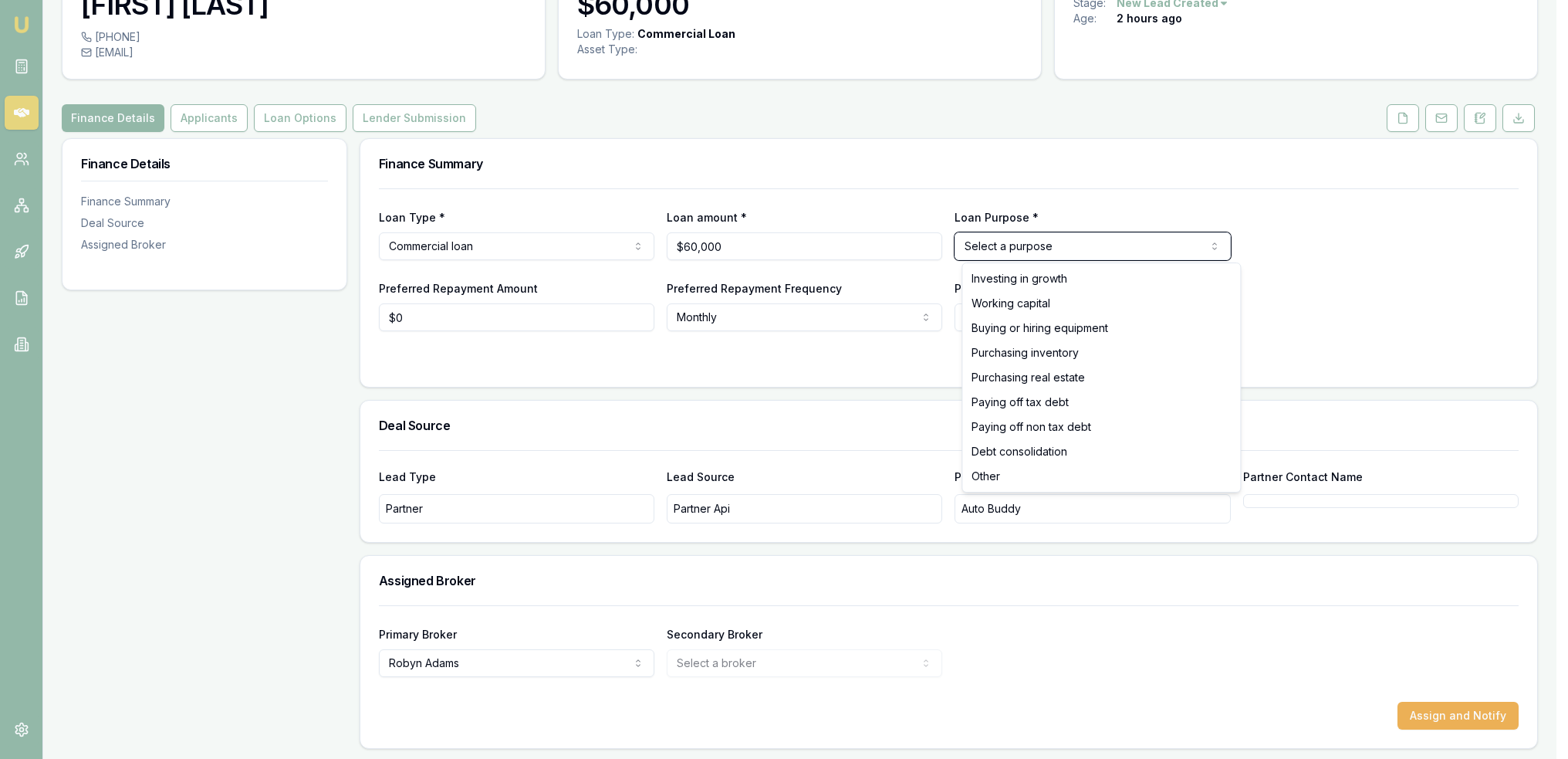 click on "Emu Broker Deals View D-CY9FYTGAR3 [FIRST] [LAST] Toggle Menu Customer [FIRST] [LAST] [PHONE] [EMAIL] Finance Summary $[NUMBER] Loan Type: Commercial Loan Asset Type : Deal Dynamics Stage: New Lead Created Age: [NUMBER] hours ago Finance Details Applicants Loan Options Lender Submission Finance Details Finance Summary Deal Source Assigned Broker Finance Summary Loan Type * Commercial loan Consumer loan Consumer asset Commercial loan Commercial asset Loan amount * $[NUMBER] Loan Purpose * Select a purpose Investing in growth Working capital Buying or hiring equipment Purchasing inventory Purchasing real estate Paying off tax debt Paying off non tax debt Debt consolidation Other Preferred Repayment Amount $[NUMBER] Preferred Repayment Frequency Monthly Weekly Fortnightly Monthly Preferred Repayment Term [NUMBER] [NUMBER] [NUMBER] [NUMBER] [NUMBER] [NUMBER] [NUMBER] [NUMBER] Deal Source Lead Type Partner Lead Source Partner Api Partner Business Name Auto Buddy Partner Contact Name Assigned Broker Primary Broker [FIRST] [LAST] [LAST] [LAST]" at bounding box center (784, 280) 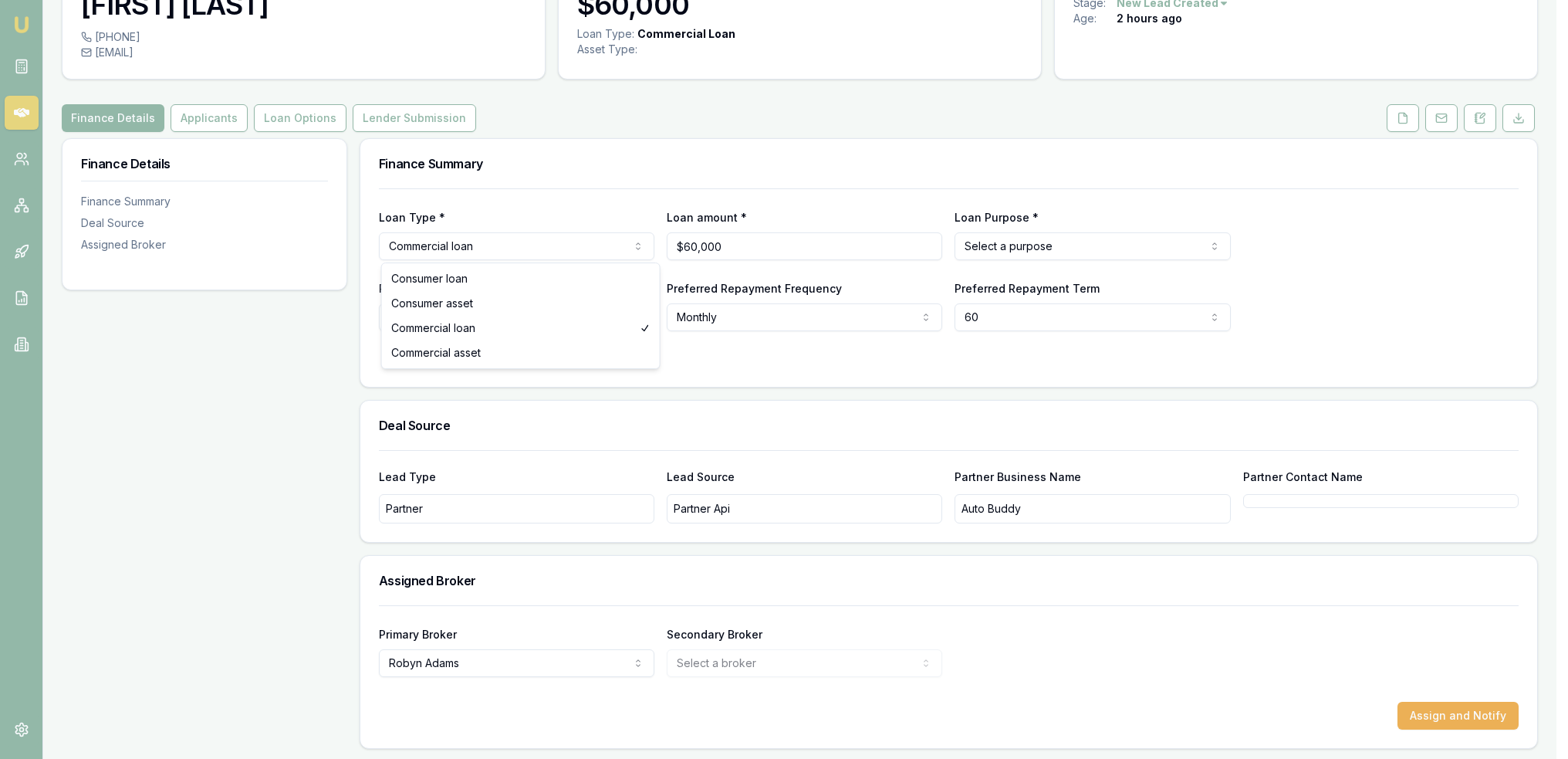 click on "Emu Broker Deals View D-CY9FYTGAR3 [FIRST] [LAST] Toggle Menu Customer [FIRST] [LAST] [PHONE] [EMAIL] Finance Summary $[NUMBER] Loan Type: Commercial Loan Asset Type : Deal Dynamics Stage: New Lead Created Age: [NUMBER] hours ago Finance Details Applicants Loan Options Lender Submission Finance Details Finance Summary Deal Source Assigned Broker Finance Summary Loan Type * Commercial loan Consumer loan Consumer asset Commercial loan Commercial asset Loan amount * $[NUMBER] Loan Purpose * Select a purpose Investing in growth Working capital Buying or hiring equipment Purchasing inventory Purchasing real estate Paying off tax debt Paying off non tax debt Debt consolidation Other Preferred Repayment Amount $[NUMBER] Preferred Repayment Frequency Monthly Weekly Fortnightly Monthly Preferred Repayment Term [NUMBER] [NUMBER] [NUMBER] [NUMBER] [NUMBER] [NUMBER] [NUMBER] [NUMBER] Deal Source Lead Type Partner Lead Source Partner Api Partner Business Name Auto Buddy Partner Contact Name Assigned Broker Primary Broker [FIRST] [LAST] [LAST] [LAST]" at bounding box center (784, 280) 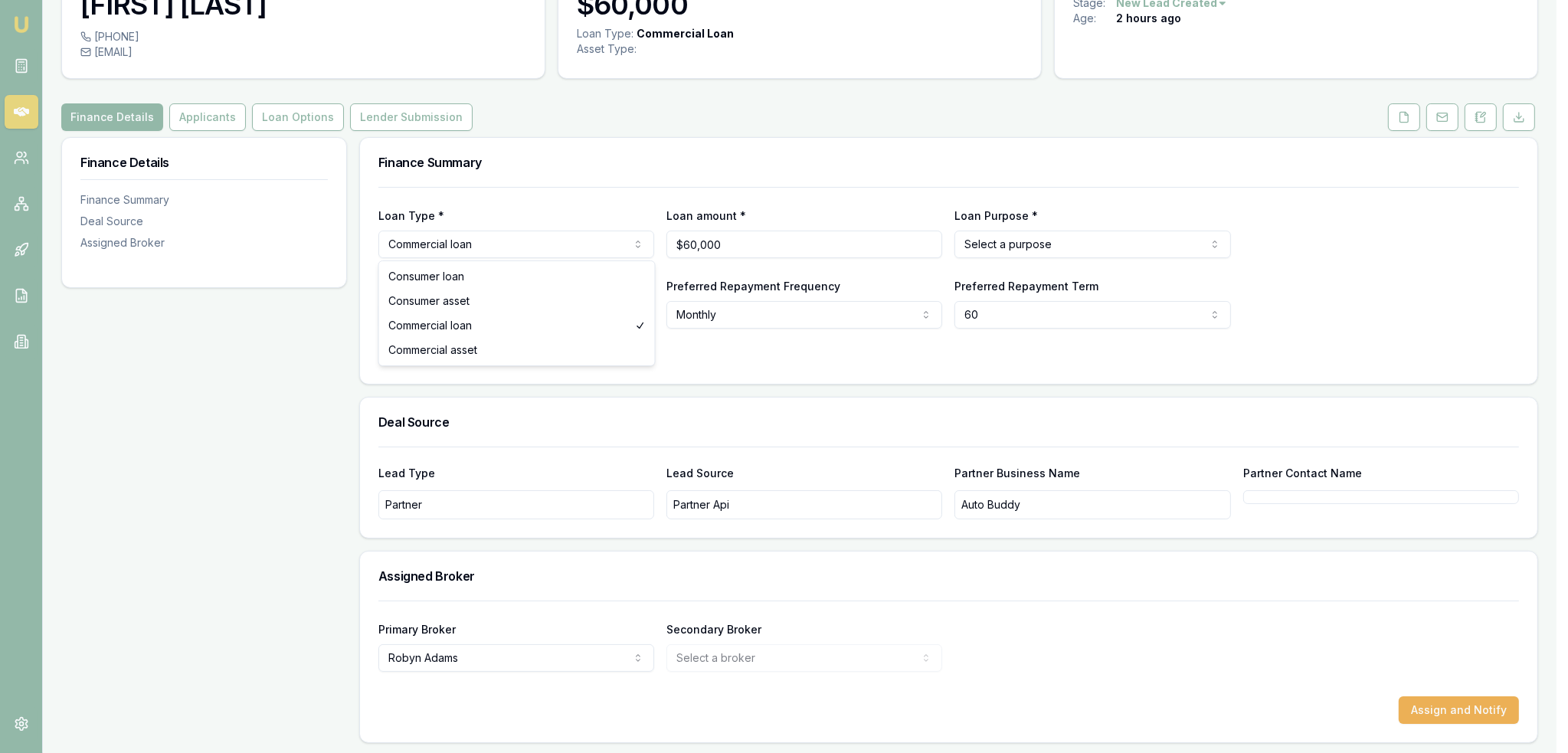 select on "COMMERCIAL_ASSET" 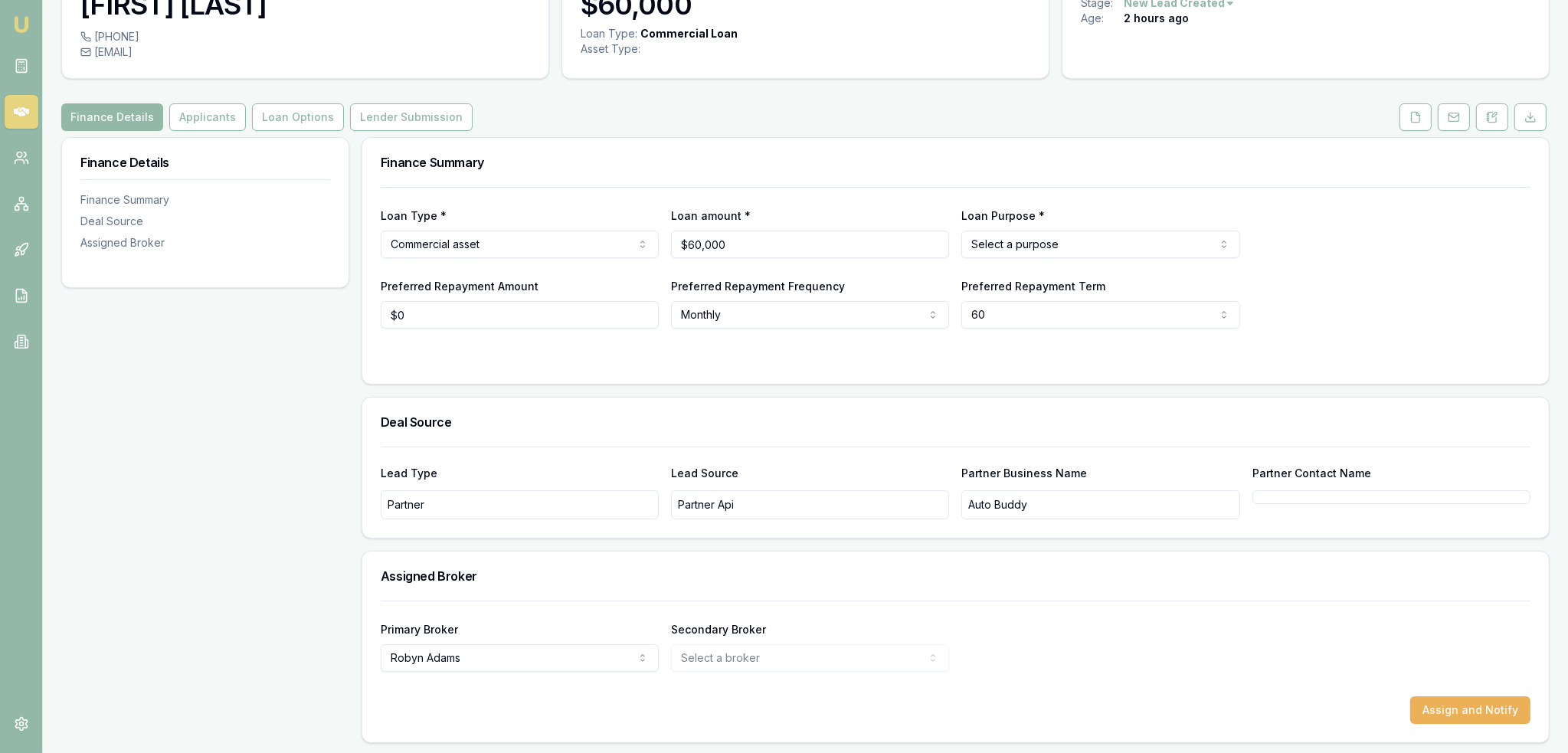 click on "Emu Broker Deals D-CY9FYTGAR3 [FIRST] [LAST] Toggle Menu Customer [FIRST] [LAST] [PHONE] [EMAIL] Finance Summary $[NUMBER] Loan Type: Commercial Loan Asset Type : Deal Dynamics Stage: New Lead Created Age: [NUMBER] hours ago Finance Details Applicants Loan Options Lender Submission Finance Details Finance Summary Deal Source Assigned Broker Finance Summary Loan Type * Commercial asset Consumer loan Consumer asset Commercial loan Commercial asset Loan amount * $[NUMBER] Loan Purpose * Select a purpose Investing in growth Working capital Buying or hiring equipment Purchasing inventory Purchasing real estate Paying off tax debt Paying off non tax debt Debt consolidation Other Preferred Repayment Amount $[NUMBER] Preferred Repayment Frequency Monthly Weekly Fortnightly Monthly Preferred Repayment Term [NUMBER] [NUMBER] [NUMBER] [NUMBER] [NUMBER] [NUMBER] [NUMBER] [NUMBER] Deal Source Lead Type Partner Lead Source Partner Api Partner Business Name Auto Buddy Partner Contact Name Assigned Broker Primary Broker [FIRST] [LAST] [FIRST] [LAST] [FIRST]" at bounding box center [784, 277] 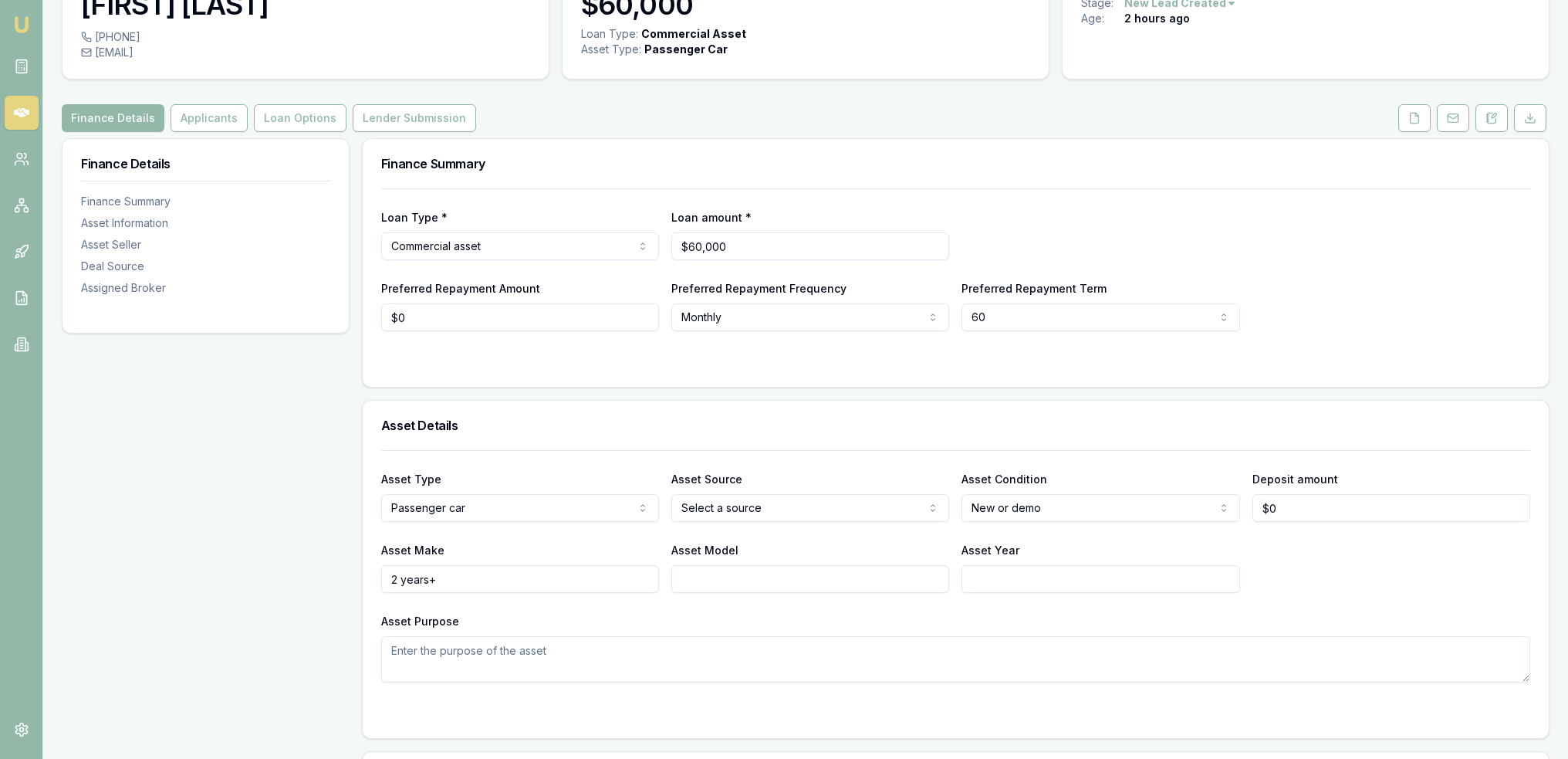 drag, startPoint x: 478, startPoint y: 577, endPoint x: 376, endPoint y: 578, distance: 102.0049 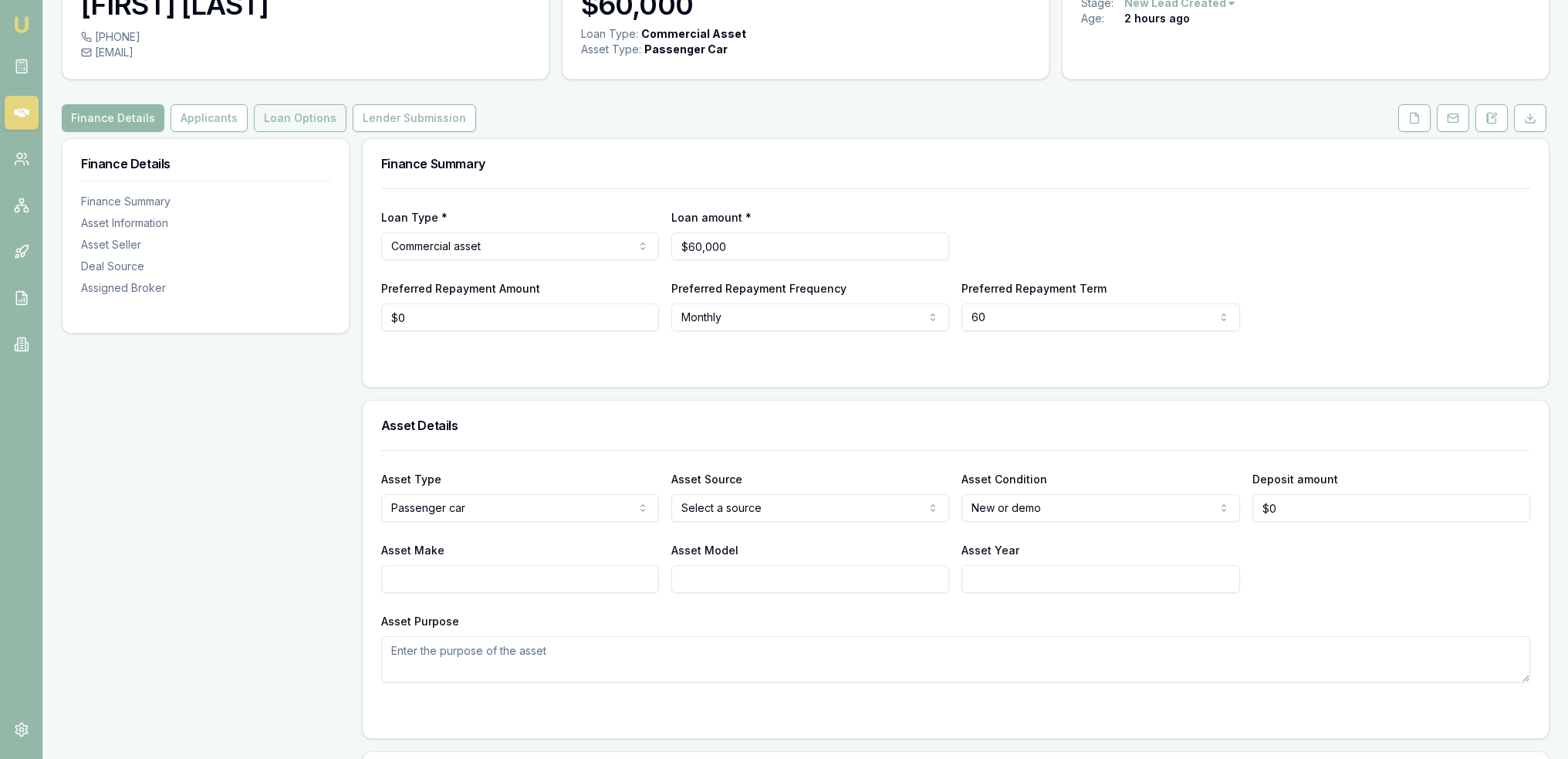 type 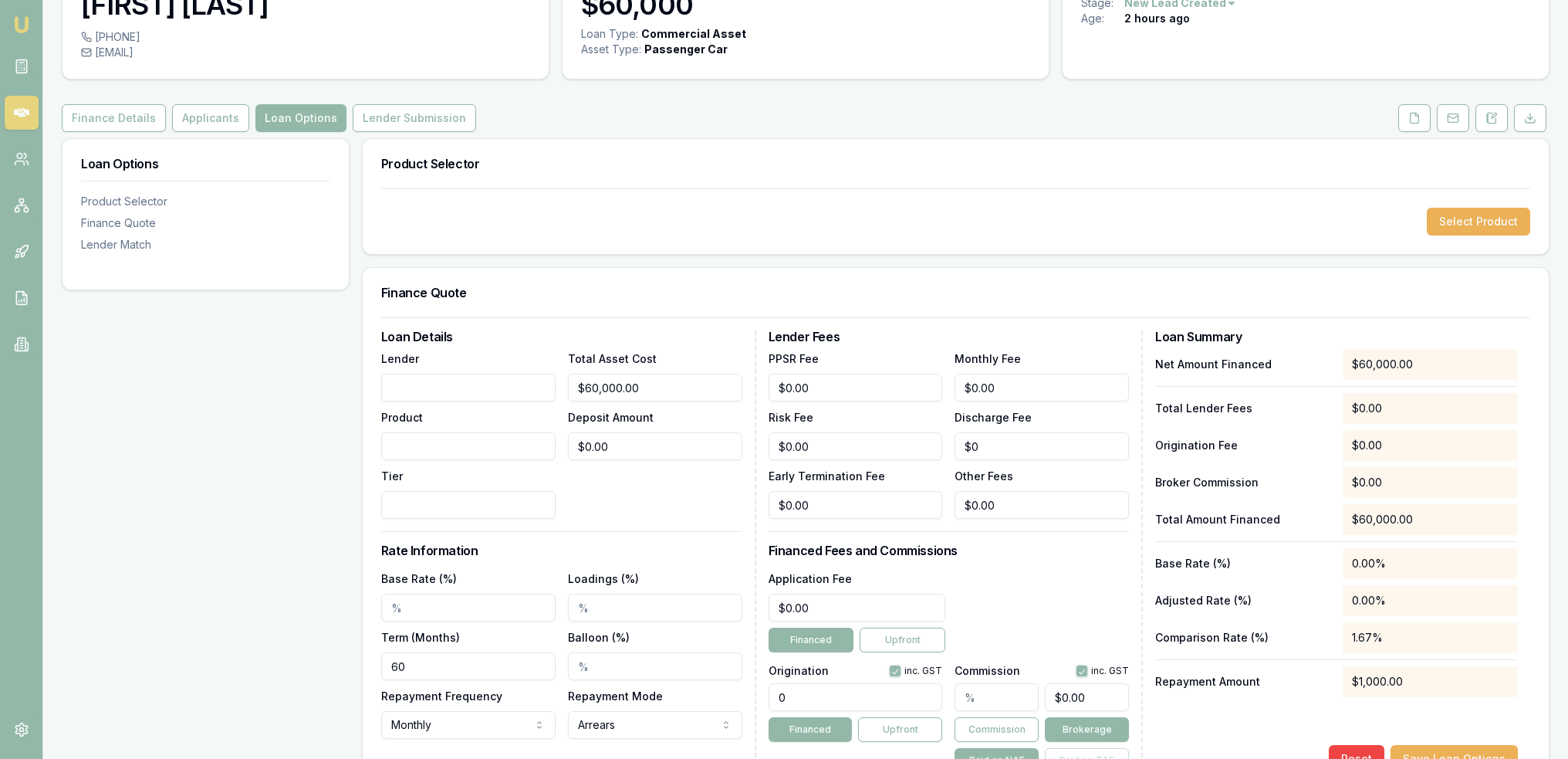 scroll, scrollTop: 0, scrollLeft: 0, axis: both 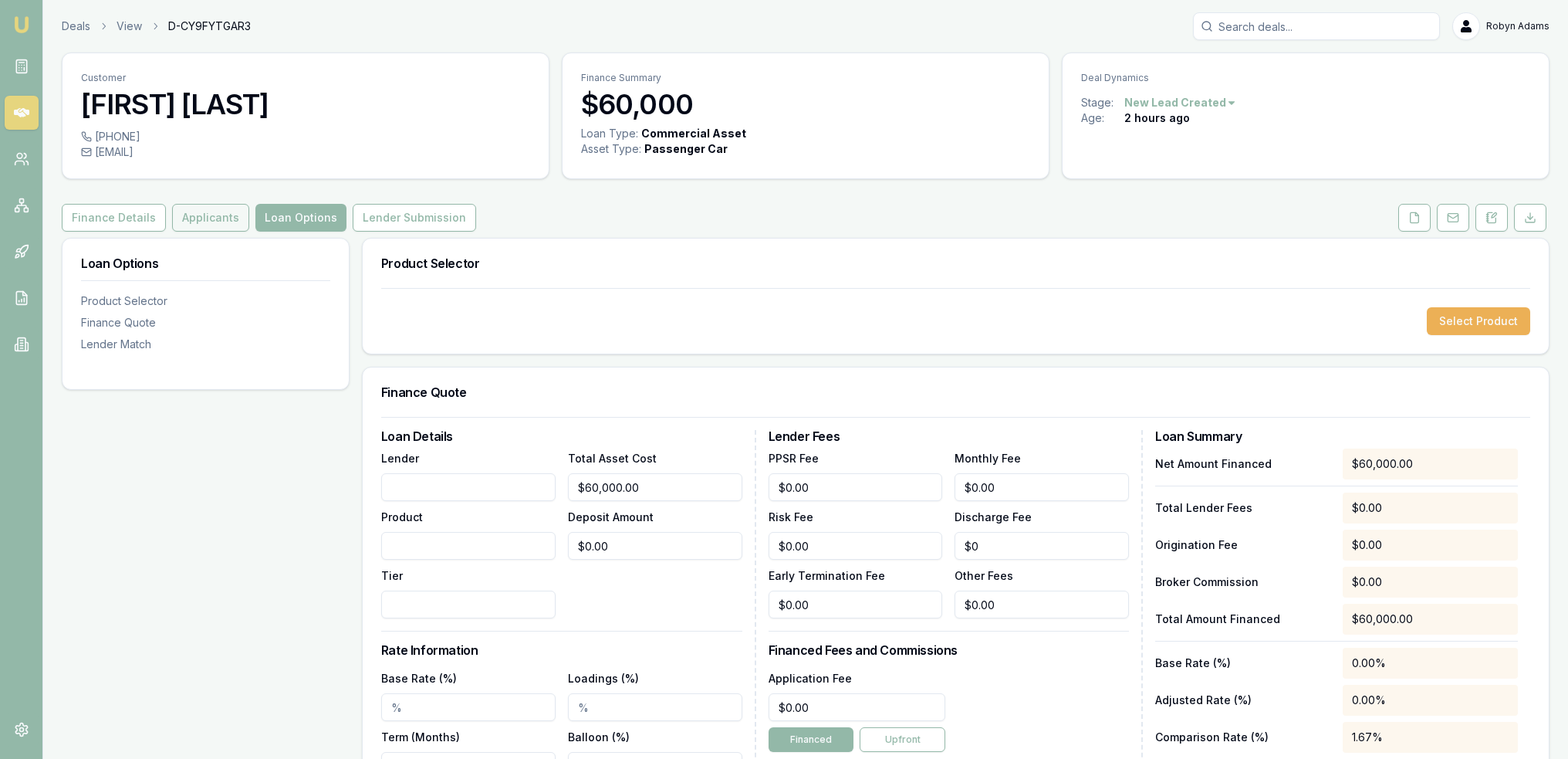 click on "Applicants" at bounding box center [211, 218] 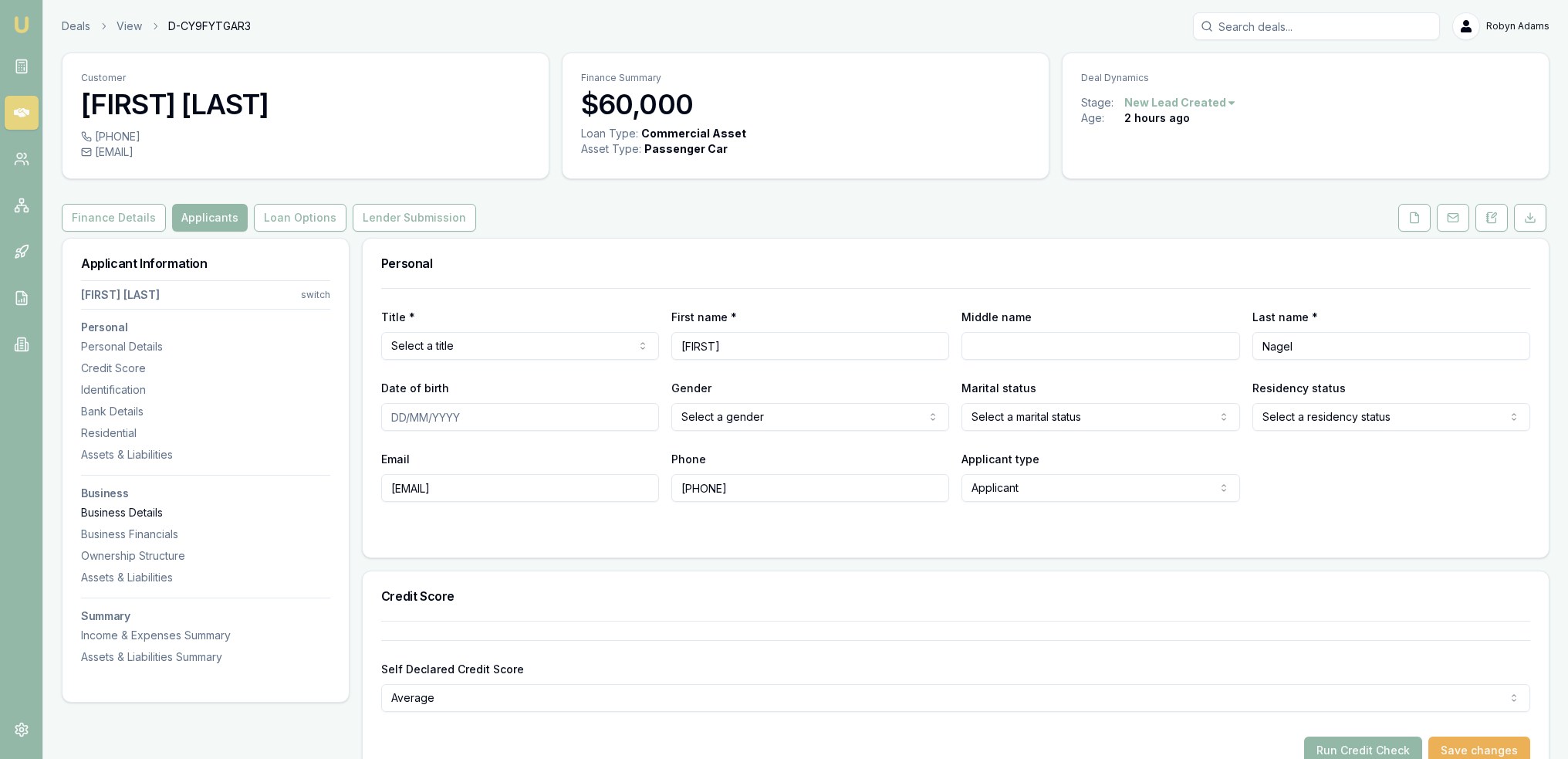 click on "Business Details" at bounding box center (205, 513) 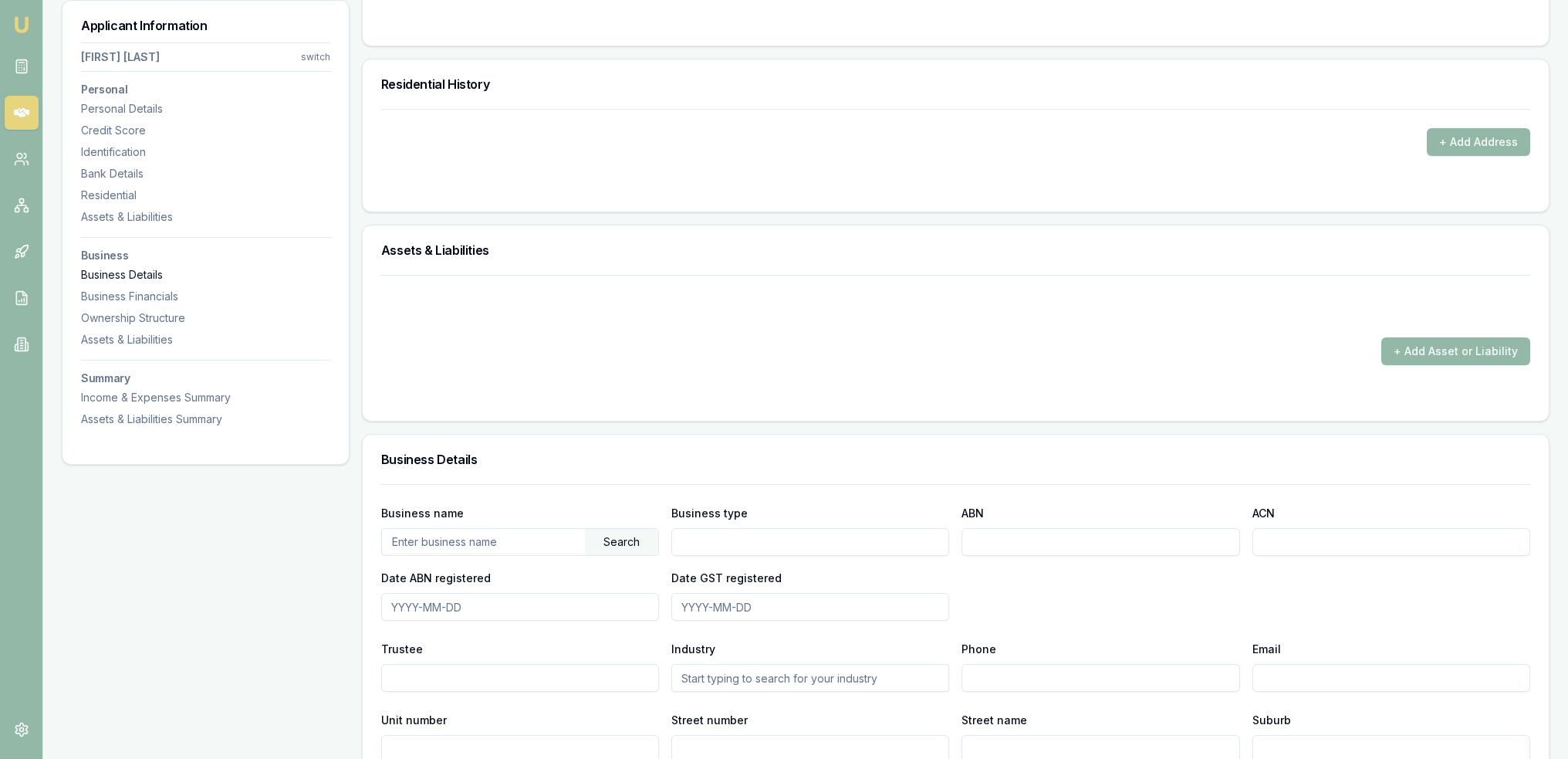 scroll, scrollTop: 1861, scrollLeft: 0, axis: vertical 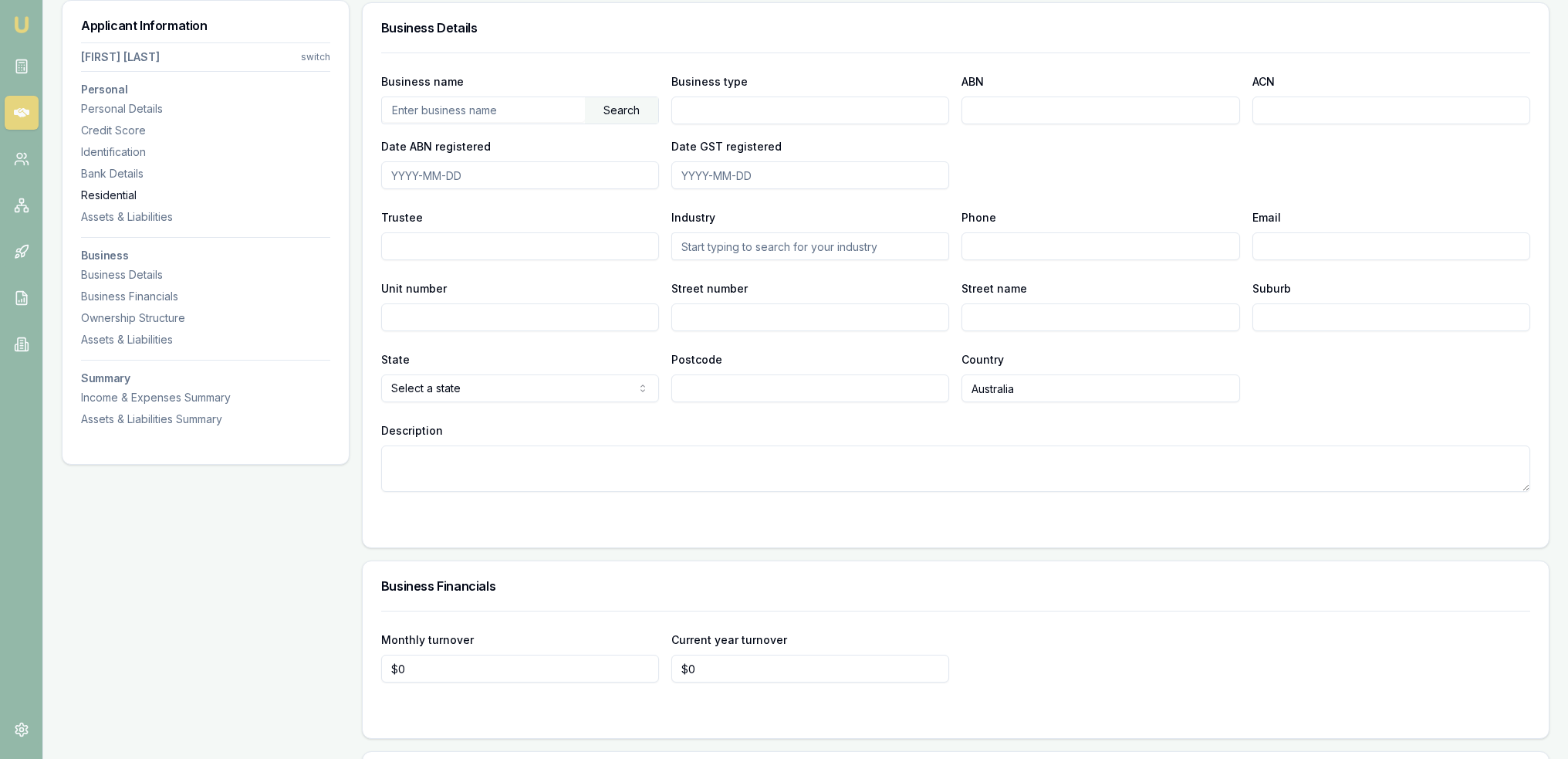 click on "Residential" at bounding box center [205, 195] 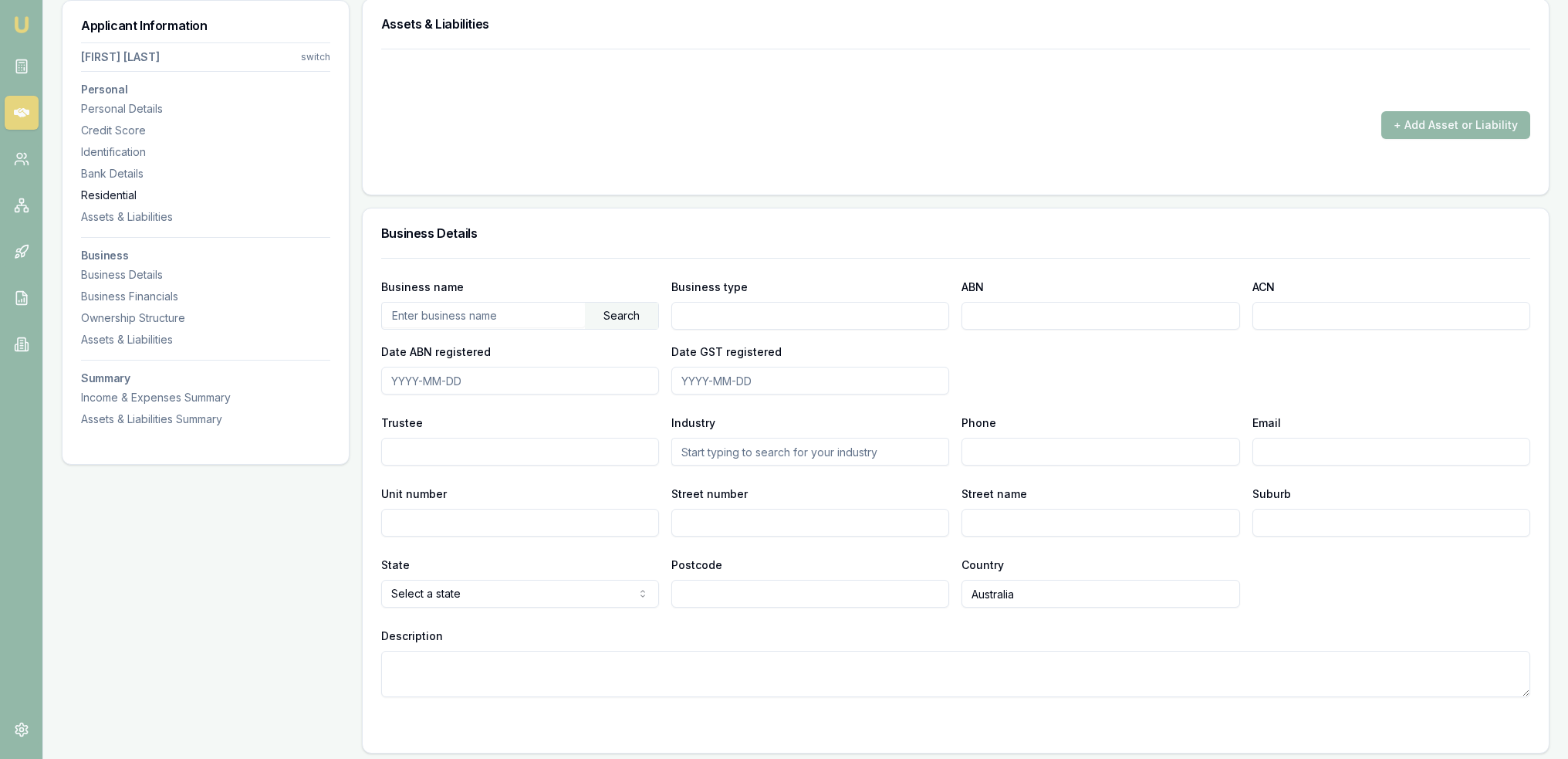 scroll, scrollTop: 1486, scrollLeft: 0, axis: vertical 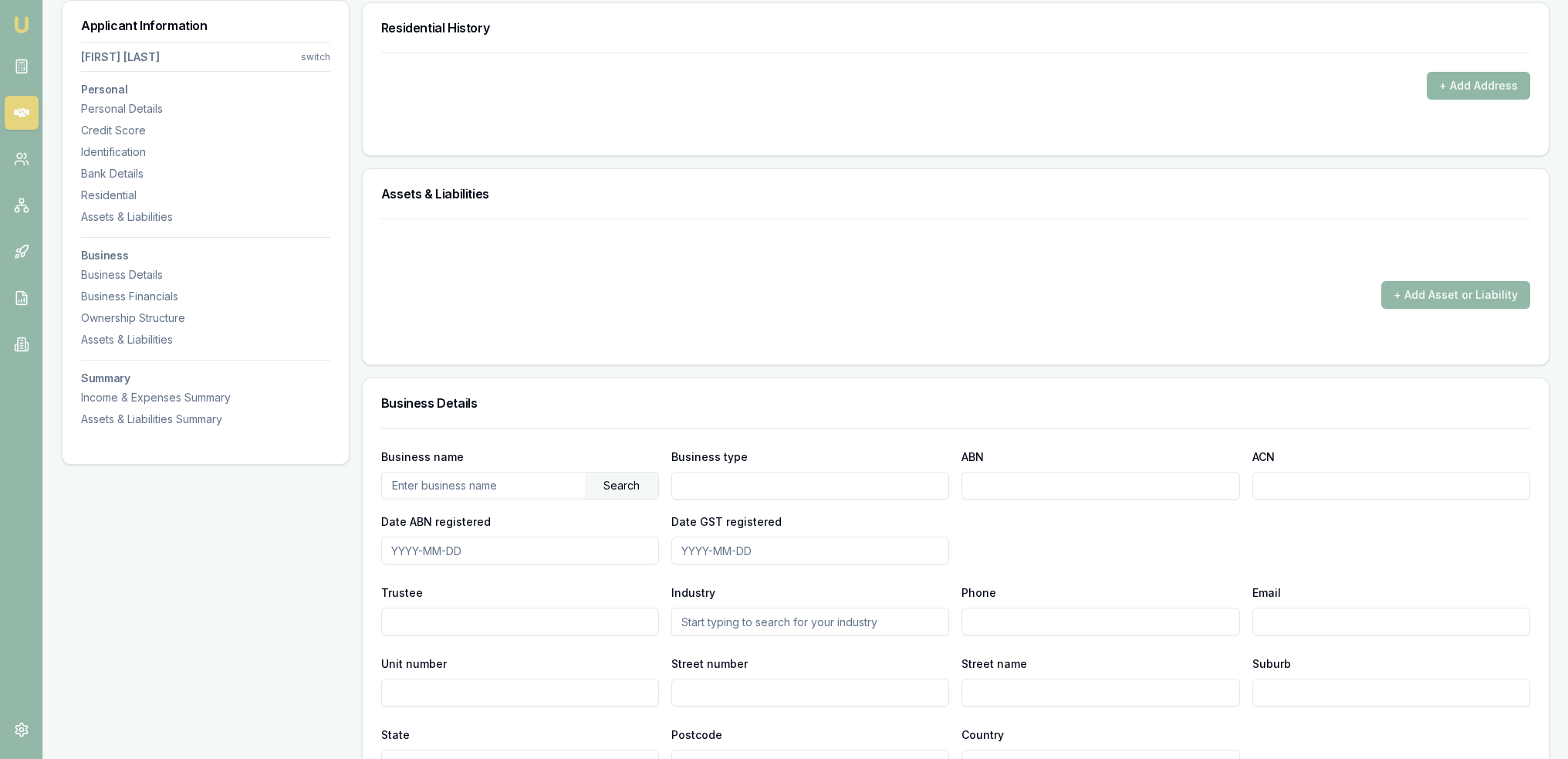 click on "+ Add Address" at bounding box center (1478, 86) 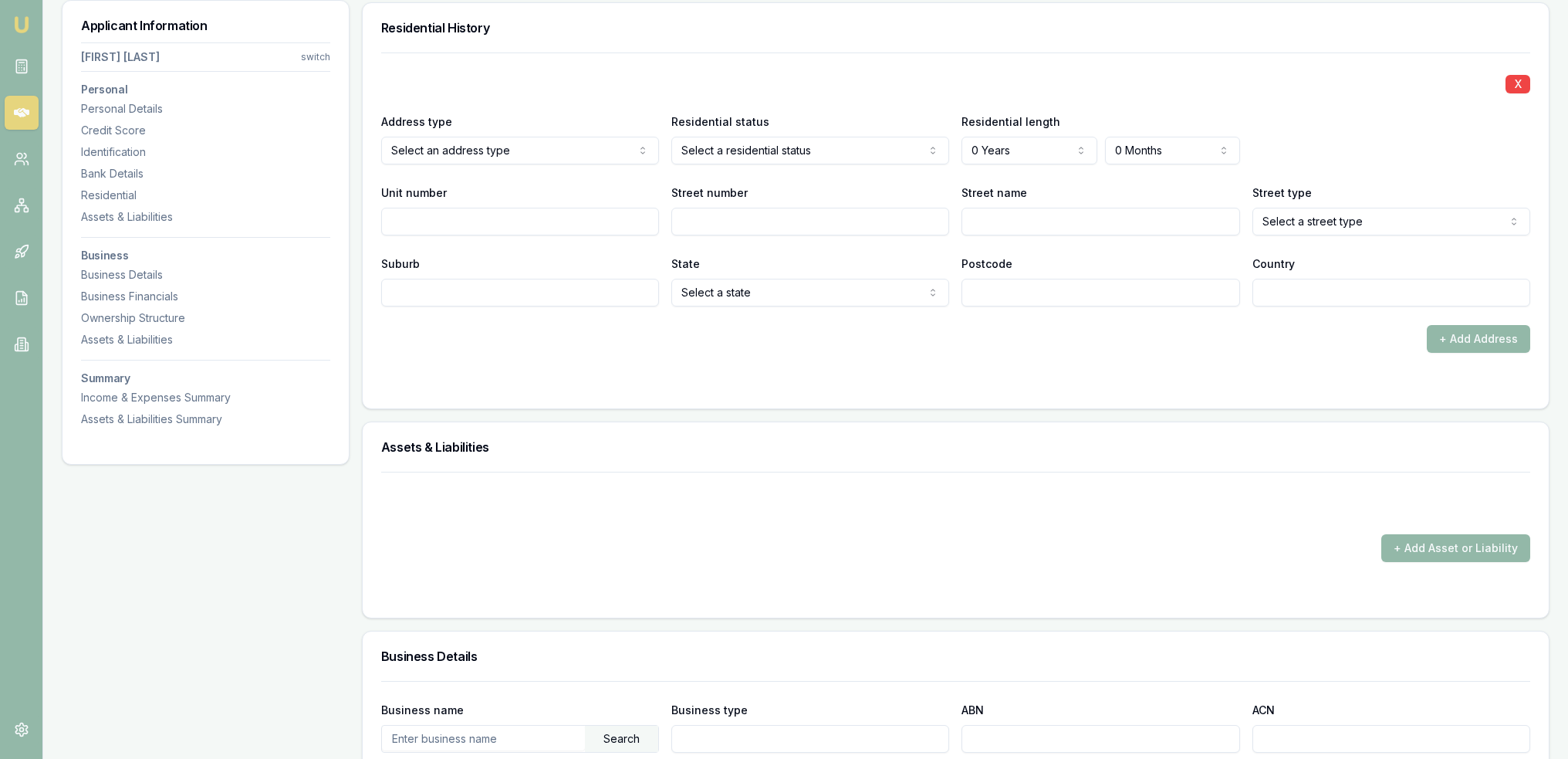 click on "Emu Broker Deals View D-CY9FYTGAR3 Robyn Adams Toggle Menu Customer Chantelle Nagel 0448484186 clnagel@live.com.au Finance Summary $60,000 Loan Type: Commercial Asset Asset Type : Passenger Car Deal Dynamics Stage: New Lead Created Age: 2 hours ago Finance Details Applicants Loan Options Lender Submission Applicant Information Chantelle Nagel switch Personal Personal Details Credit Score Identification Bank Details Residential Assets & Liabilities Business Business Details Business Financials Ownership Structure Assets & Liabilities Summary Income & Expenses Summary Assets & Liabilities Summary Personal Title * Select a title Mr Mrs Miss Ms Dr Prof First name * Chantelle Middle name  Last name * Nagel Date of birth Gender  Select a gender Male Female Other Not disclosed Marital status  Select a marital status Single Married De facto Separated Divorced Widowed Residency status  Select a residency status Australian citizen Permanent resident Visa holder Email clnagel@live.com.au Phone 0448484186 Applicant type" at bounding box center (784, -1106) 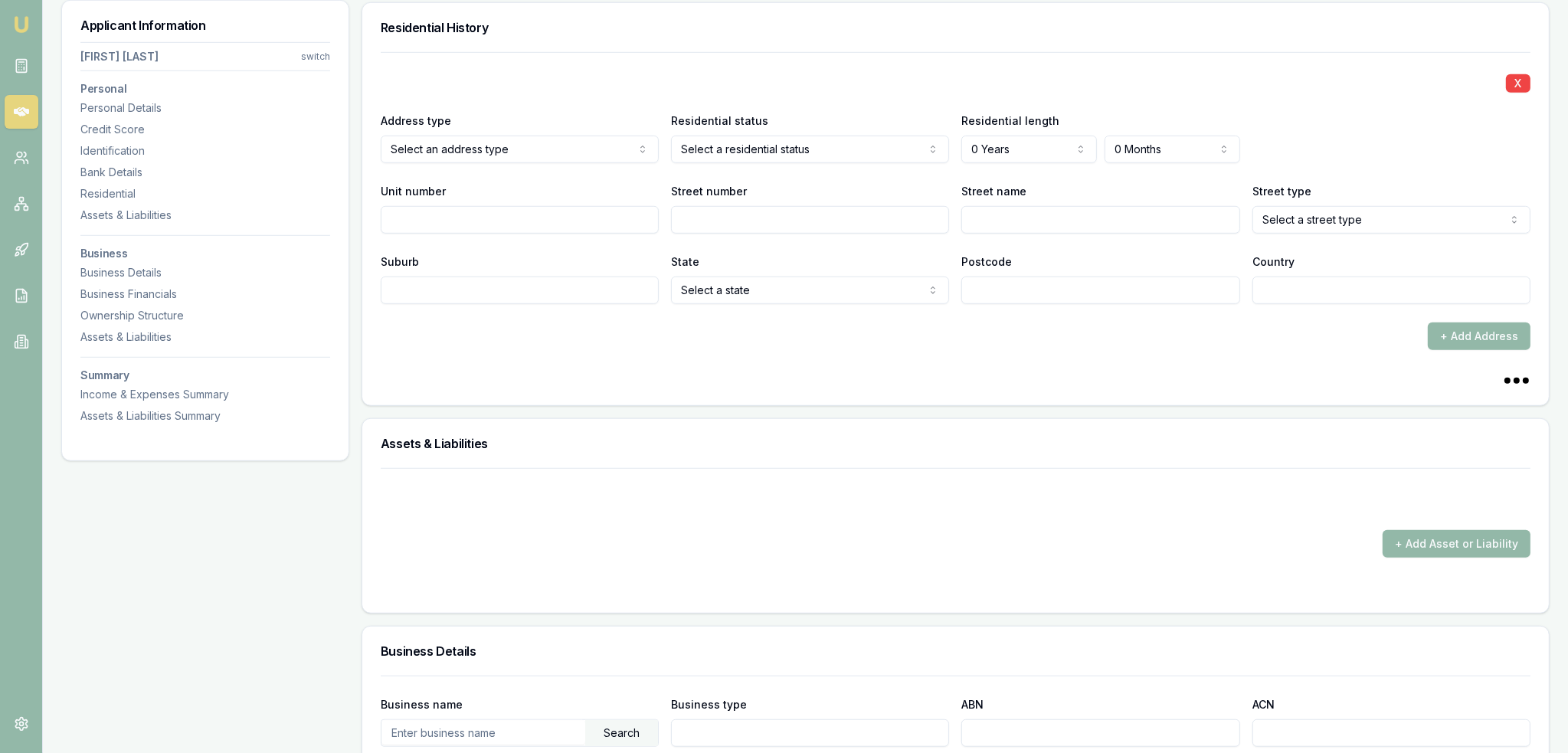 click on "Street number" at bounding box center (810, 208) 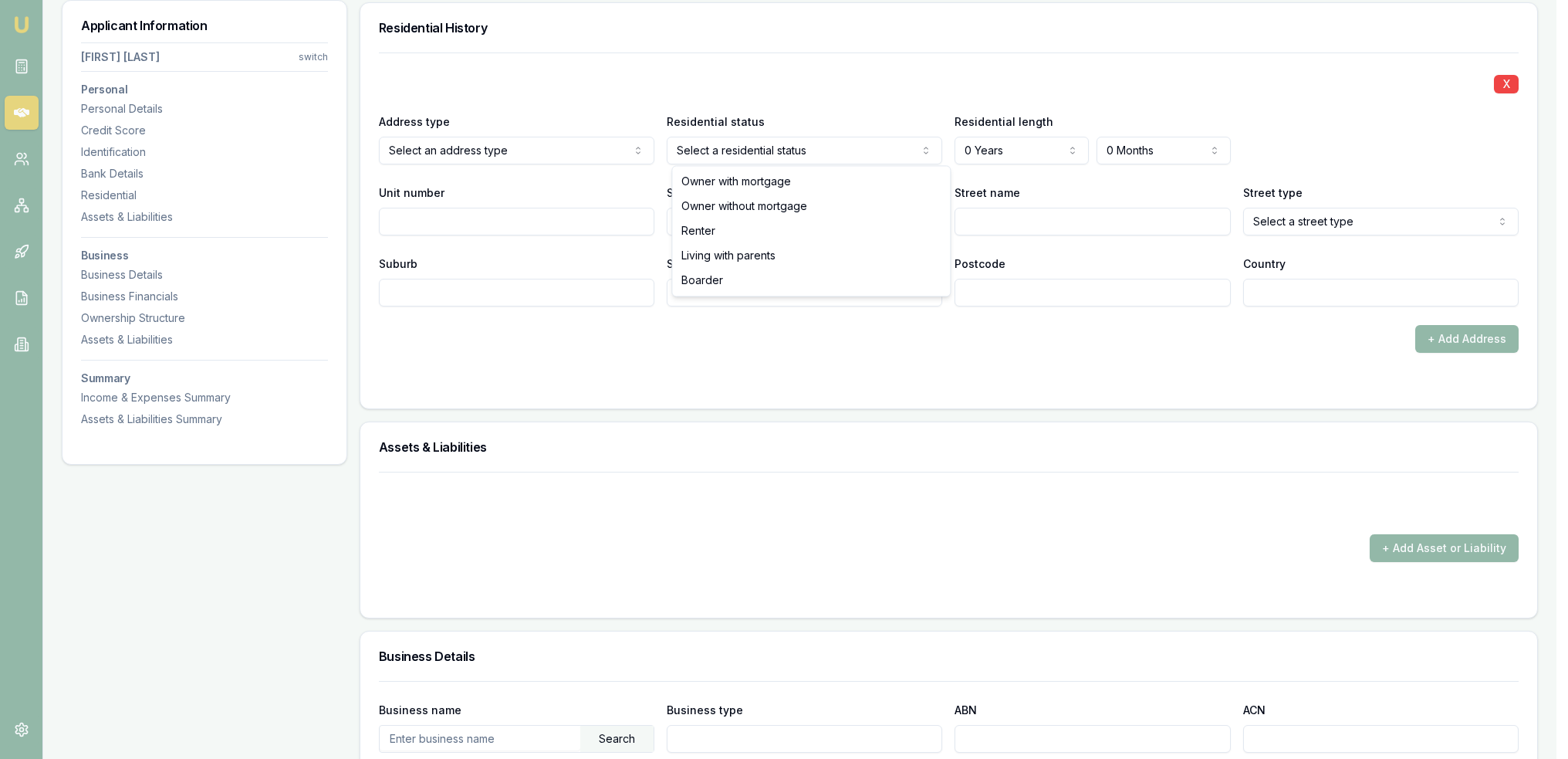 click on "Emu Broker Deals View D-CY9FYTGAR3 Robyn Adams Toggle Menu Customer Chantelle Nagel 0448484186 clnagel@live.com.au Finance Summary $60,000 Loan Type: Commercial Asset Asset Type : Passenger Car Deal Dynamics Stage: New Lead Created Age: 2 hours ago Finance Details Applicants Loan Options Lender Submission Applicant Information Chantelle Nagel switch Personal Personal Details Credit Score Identification Bank Details Residential Assets & Liabilities Business Business Details Business Financials Ownership Structure Assets & Liabilities Summary Income & Expenses Summary Assets & Liabilities Summary Personal Title * Select a title Mr Mrs Miss Ms Dr Prof First name * Chantelle Middle name  Last name * Nagel Date of birth Gender  Select a gender Male Female Other Not disclosed Marital status  Select a marital status Single Married De facto Separated Divorced Widowed Residency status  Select a residency status Australian citizen Permanent resident Visa holder Email clnagel@live.com.au Phone 0448484186 Applicant type" at bounding box center (784, -1106) 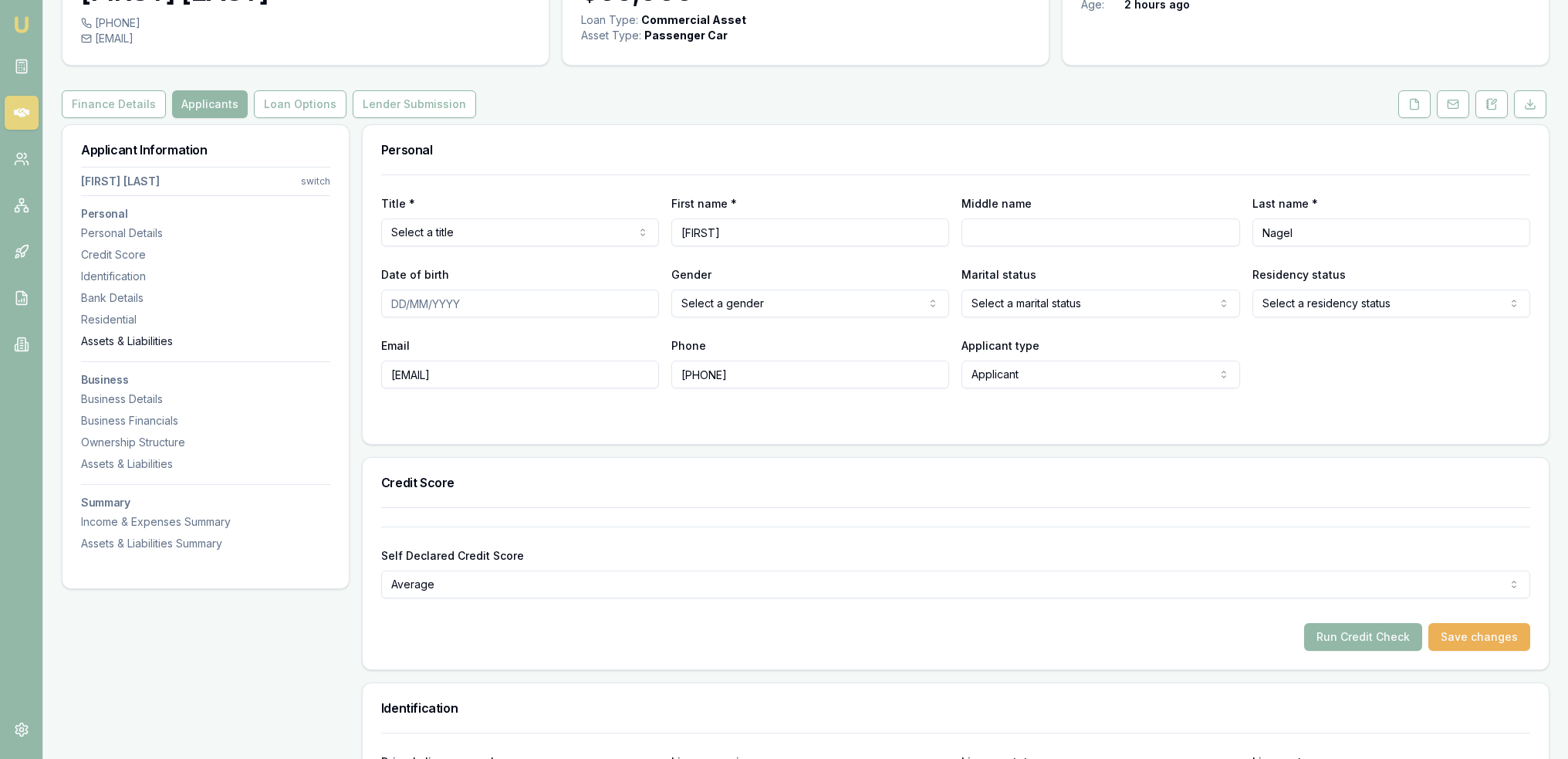 scroll, scrollTop: 77, scrollLeft: 0, axis: vertical 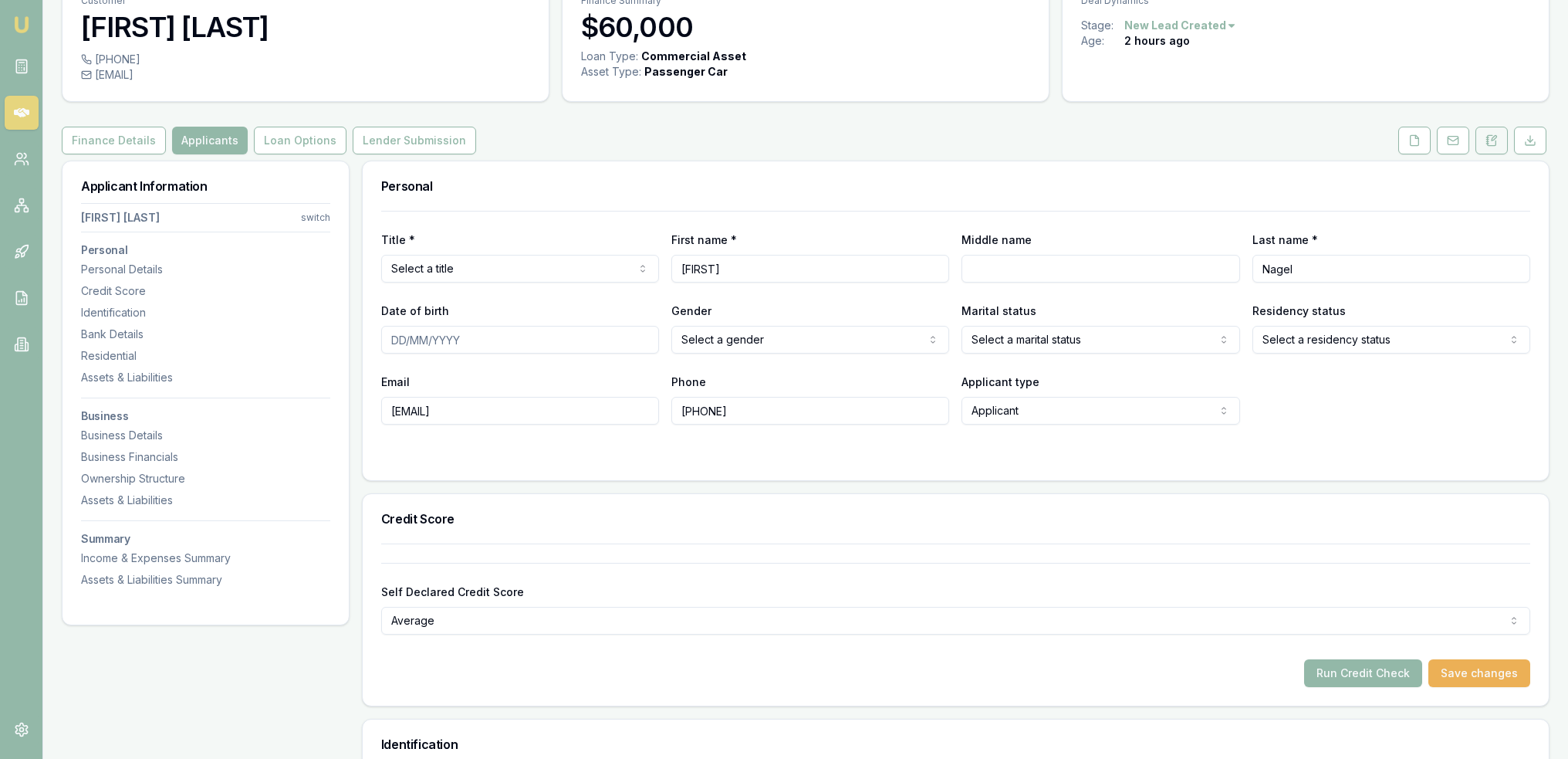 click 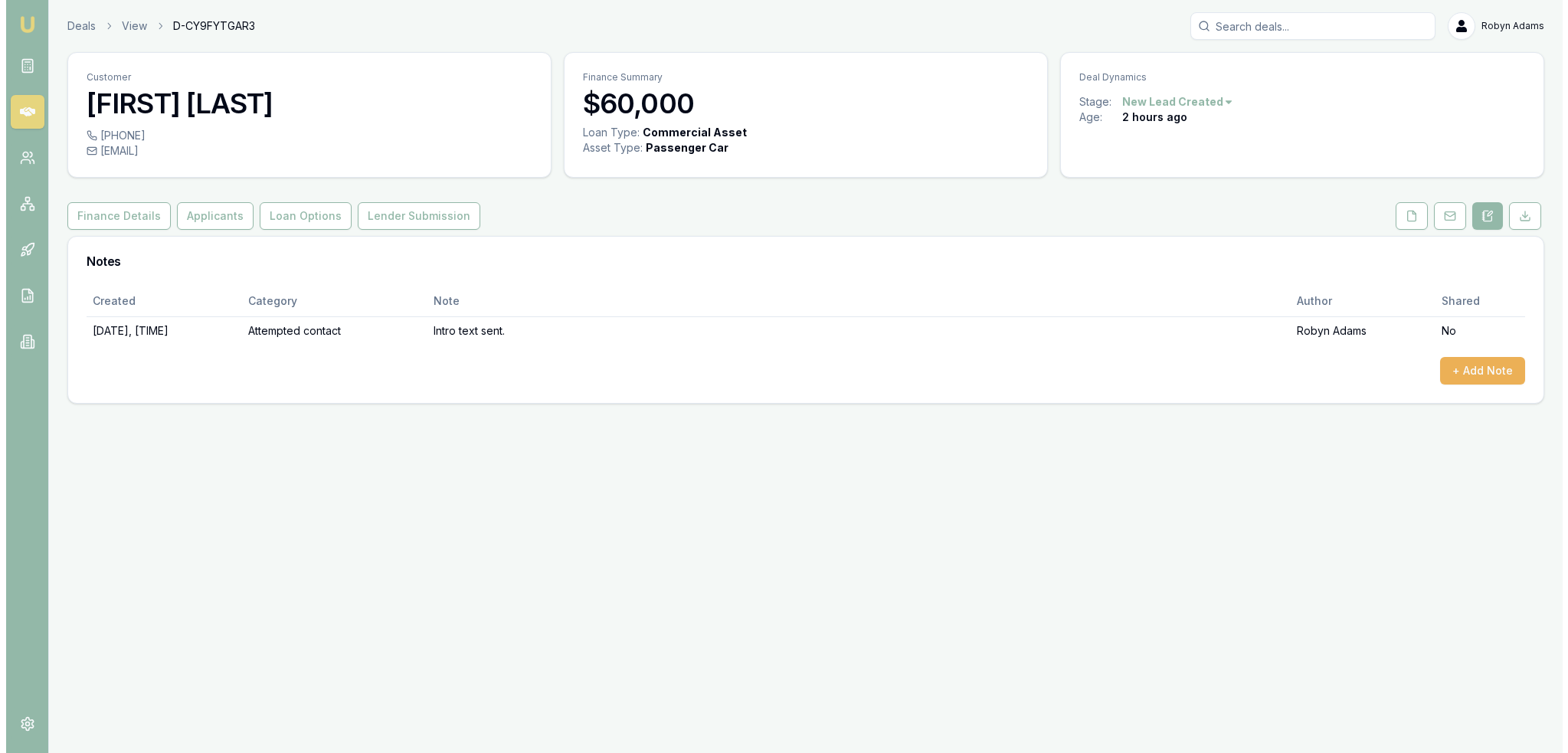 scroll, scrollTop: 0, scrollLeft: 0, axis: both 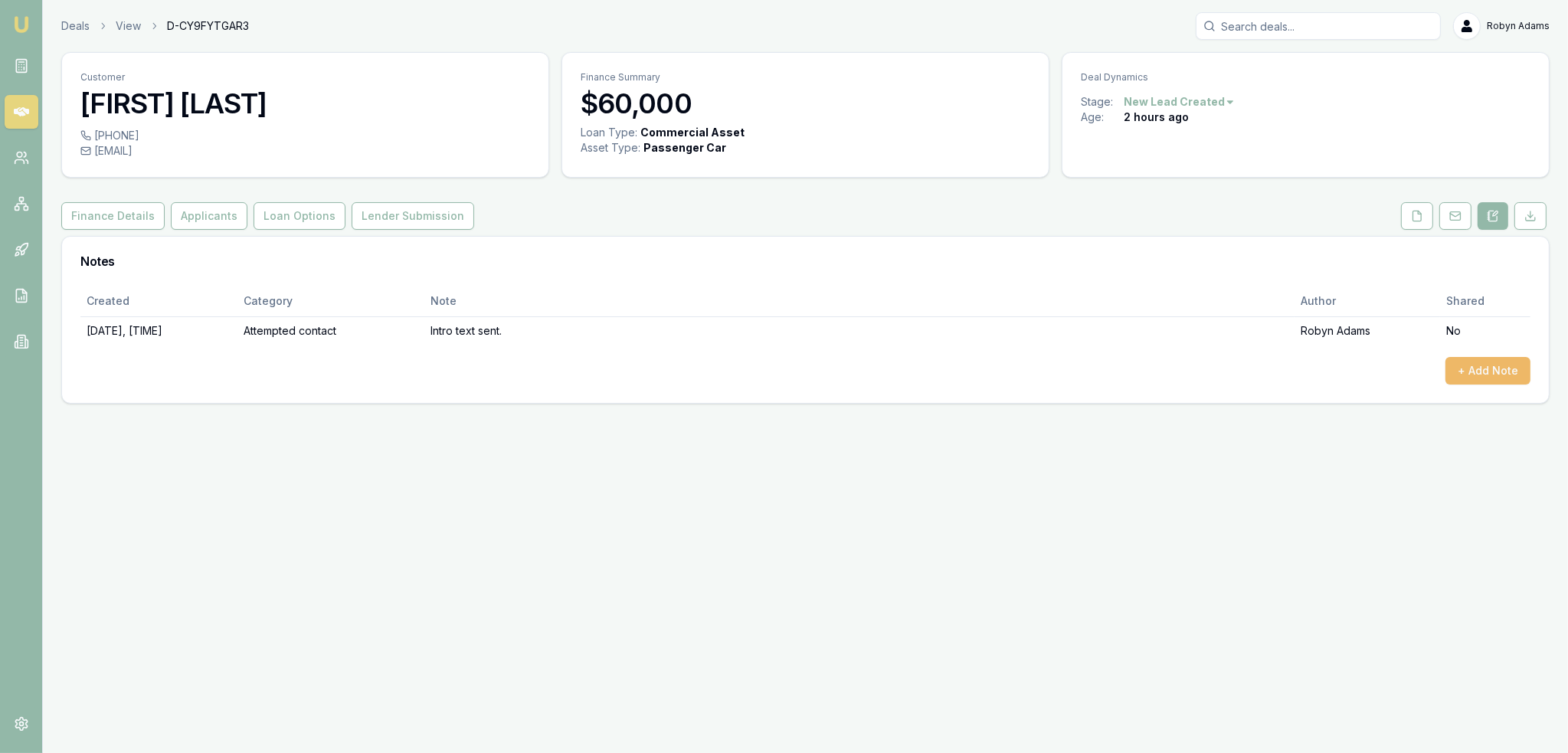 click on "+ Add Note" at bounding box center [1488, 371] 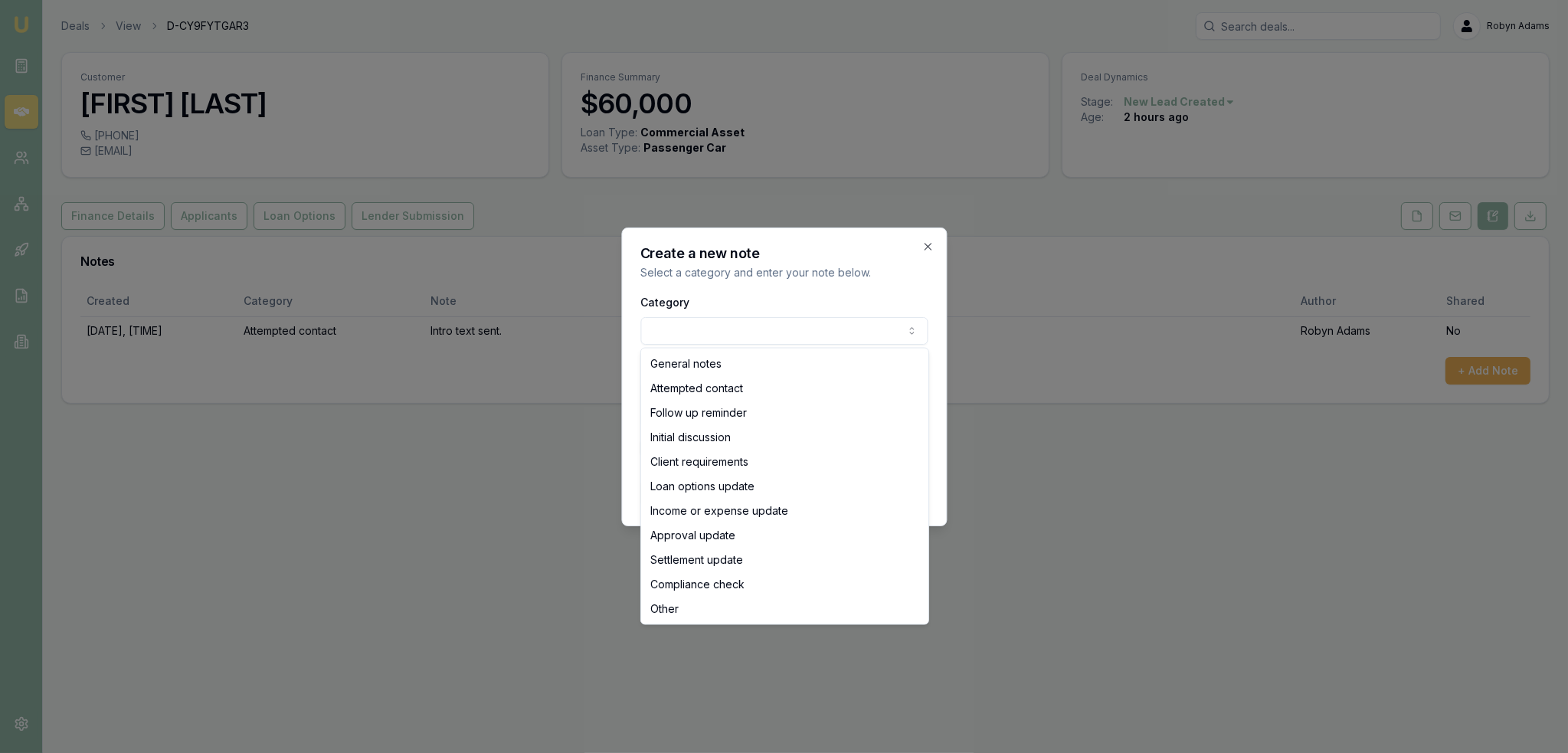 click on "Emu Broker Deals View D-CY9FYTGAR3 Robyn Adams Toggle Menu Customer Chantelle Nagel 0448484186 clnagel@live.com.au Finance Summary $60,000 Loan Type: Commercial Asset Asset Type : Passenger Car Deal Dynamics Stage: New Lead Created Age: 2 hours ago Finance Details Applicants Loan Options Lender Submission Notes Created Category Note Author Shared 07/08/2025, 09:34:53 Attempted contact Intro text sent. Robyn Adams No + Add Note
Create a new note Select a category and enter your note below. Category  General notes Attempted contact Follow up reminder Initial discussion Client requirements Loan options update Income or expense update Approval update Settlement update Compliance check Other Details  Share note with partner? Create note Close General notes Attempted contact Follow up reminder Initial discussion Client requirements Loan options update Income or expense update Approval update Settlement update Compliance check Other" at bounding box center (784, 376) 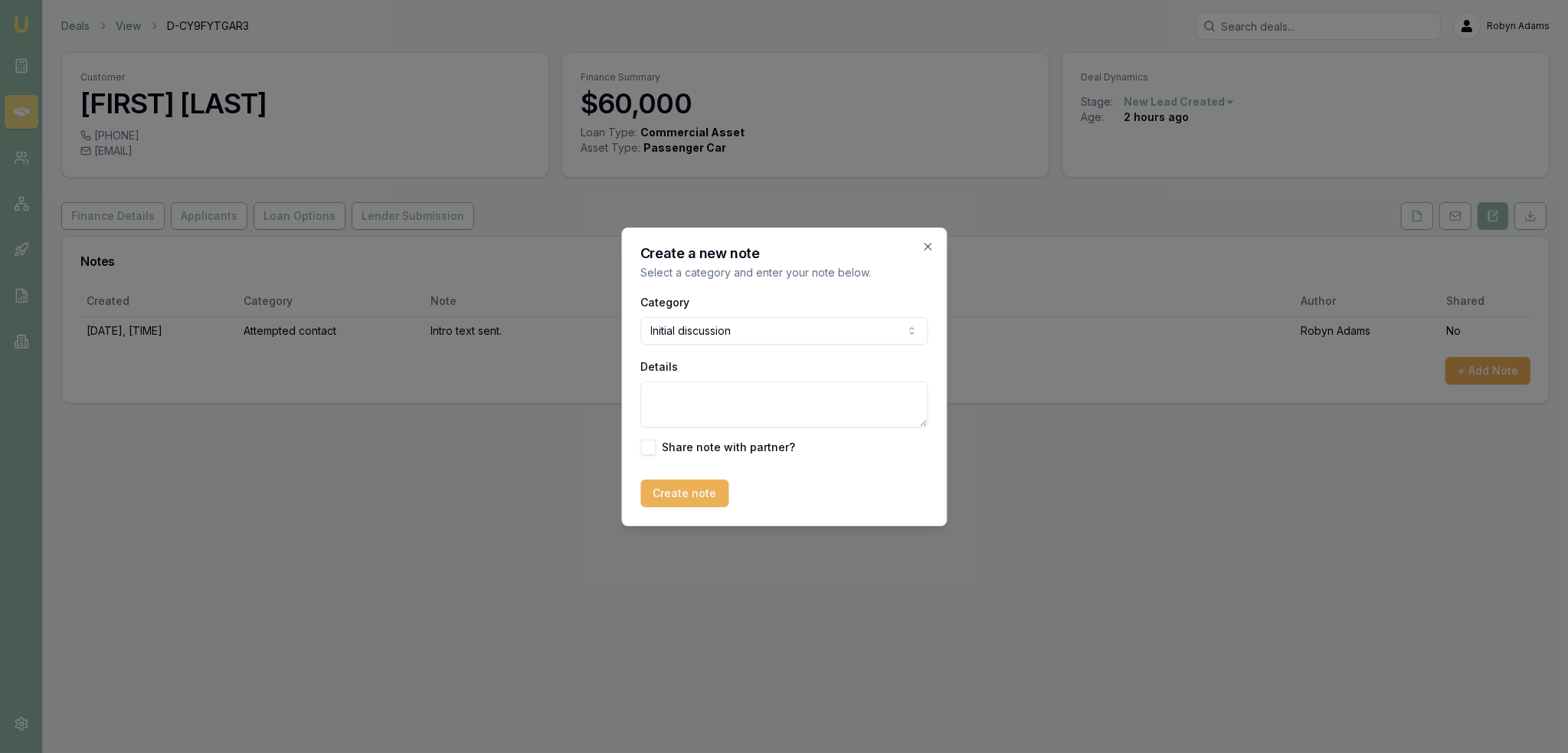 click on "Details" at bounding box center (784, 404) 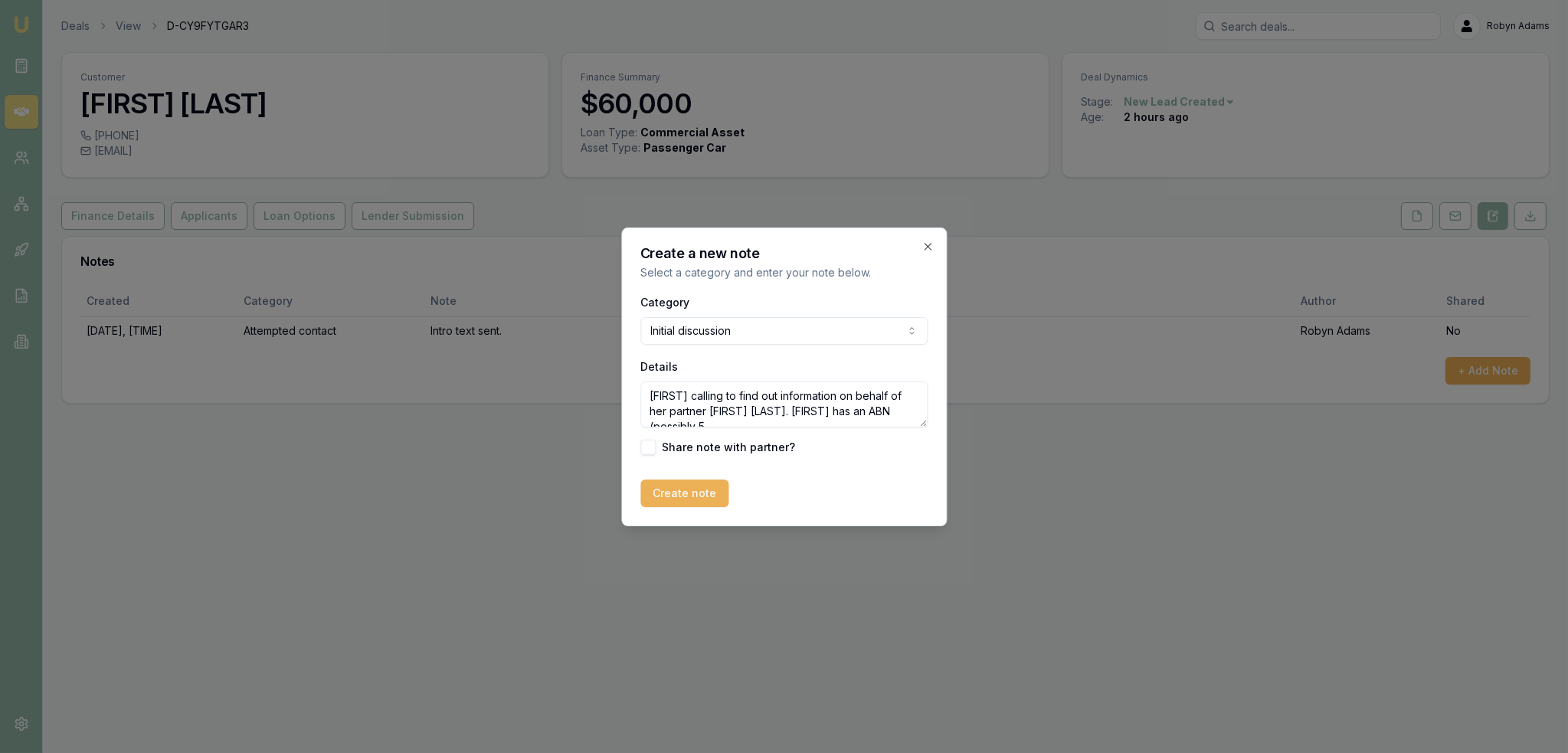 scroll, scrollTop: 6, scrollLeft: 0, axis: vertical 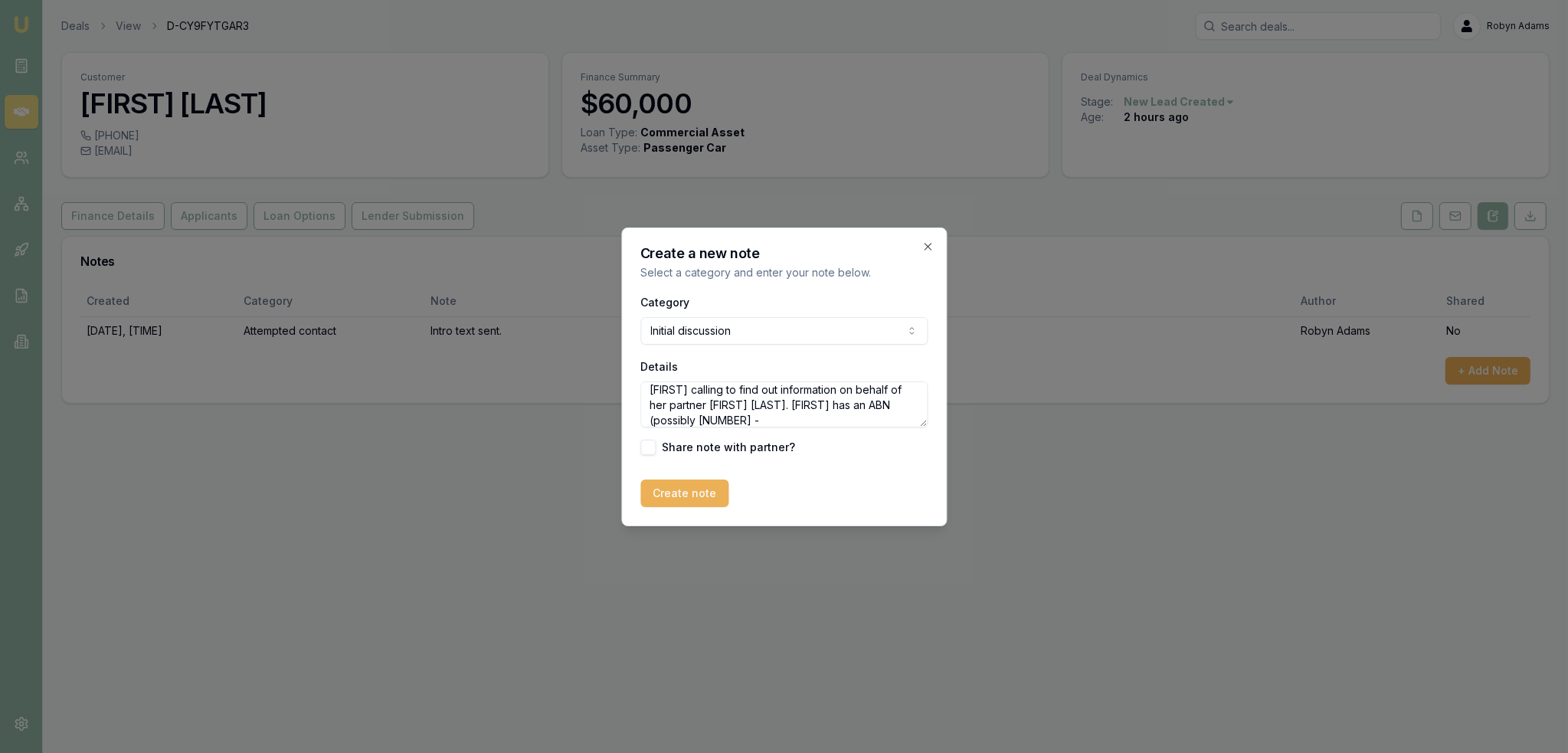 click on "Chatelle calling to find out information on behalf of her partner David Vella. David has an ABN (possibly 54752512294 -" at bounding box center [784, 404] 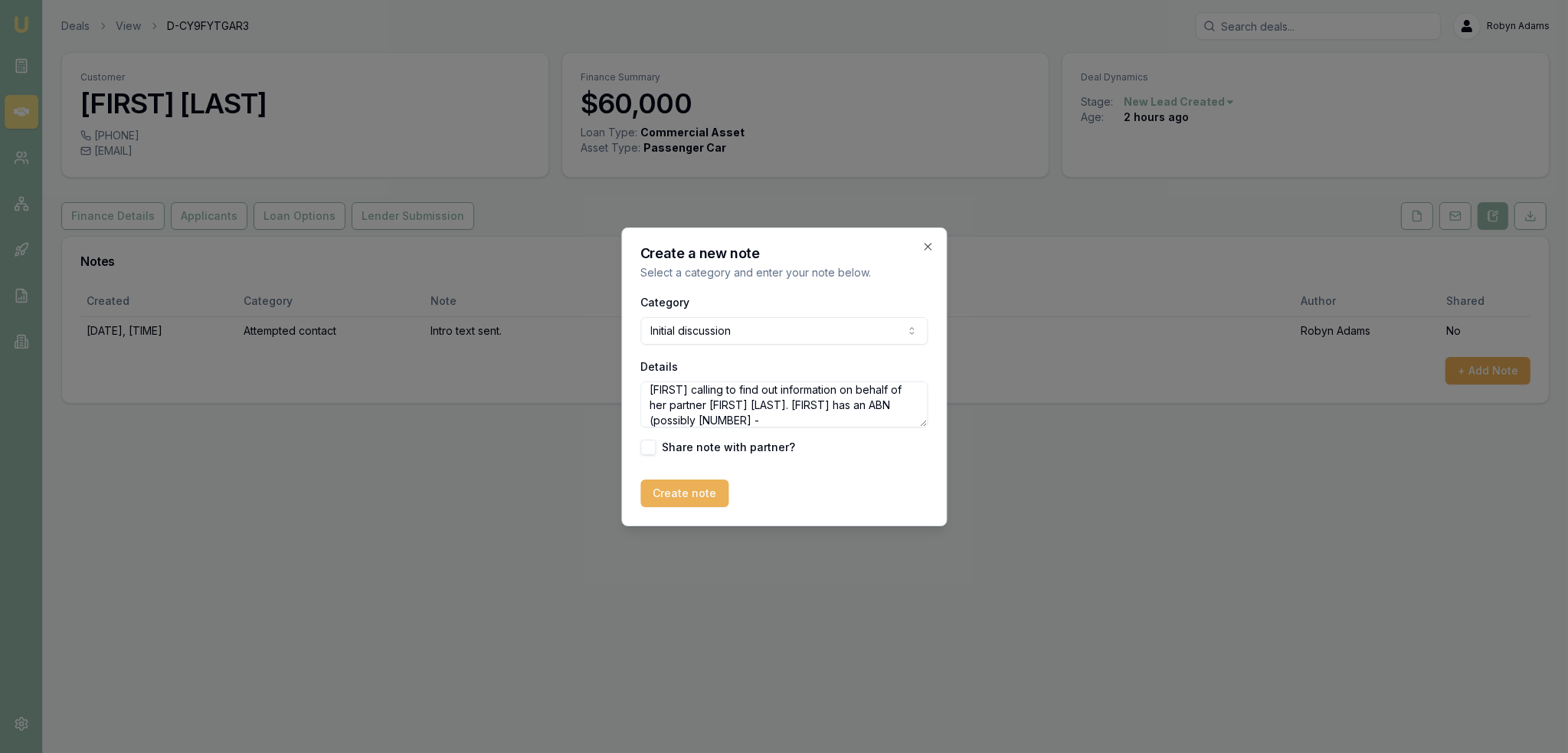 click on "Chatelle calling to find out information on behalf of her partner David Vella. David has an ABN (possibly 25602648593 -" at bounding box center (784, 404) 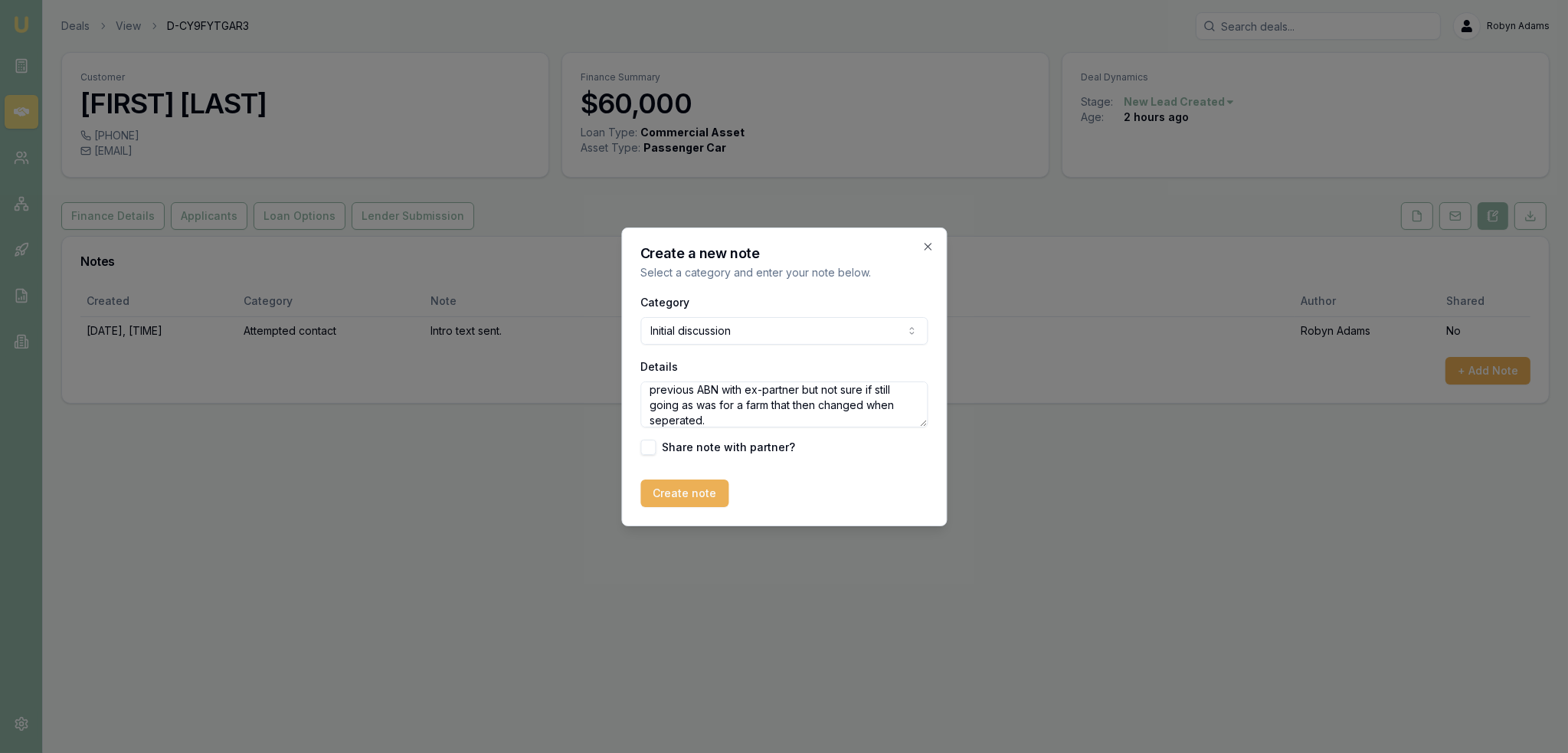 scroll, scrollTop: 67, scrollLeft: 0, axis: vertical 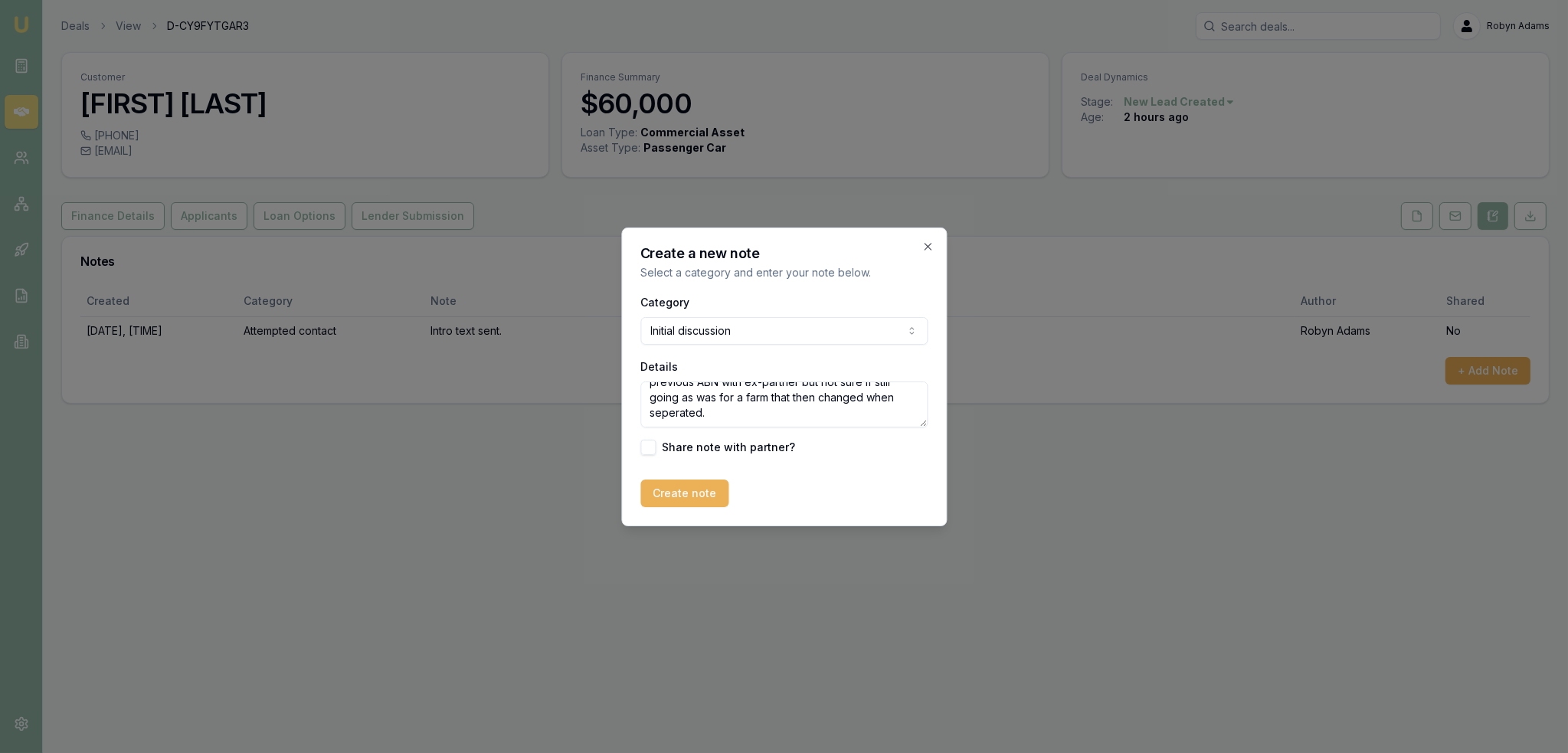 click on "Chatelle calling to find out information on behalf of her partner David Vella. David has an ABN (possibly 25602648593 - ABN 8/25 with no GST). Had previous ABN with ex-partner but not sure if still going as was for a farm that then changed when seperated." at bounding box center (784, 404) 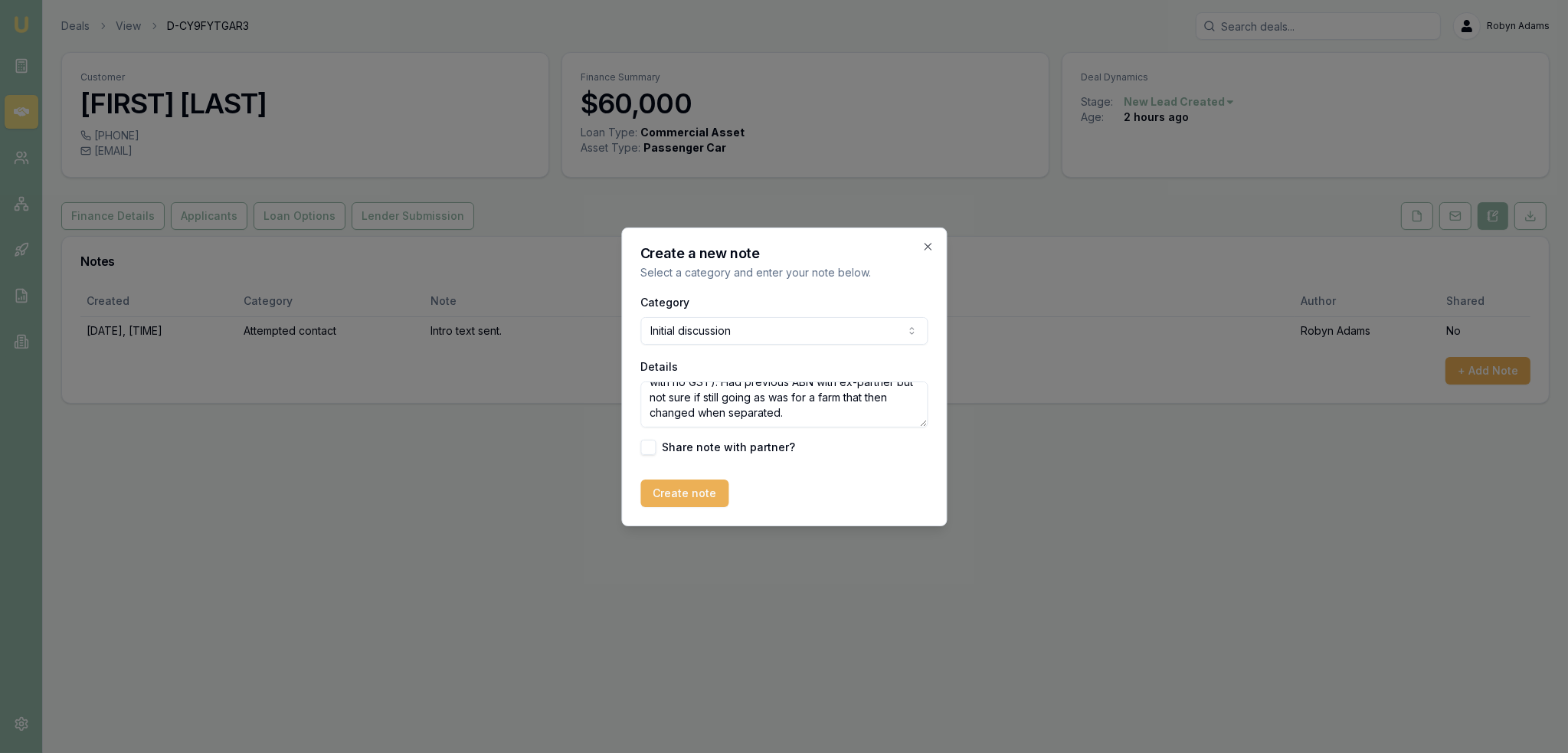 click on "Chatelle calling to find out information on behalf of her partner David Vella. David has an ABN (possibly 25602648593 - ABN 8/25 with no GST). Had previous ABN with ex-partner but not sure if still going as was for a farm that then changed when separated." at bounding box center (784, 404) 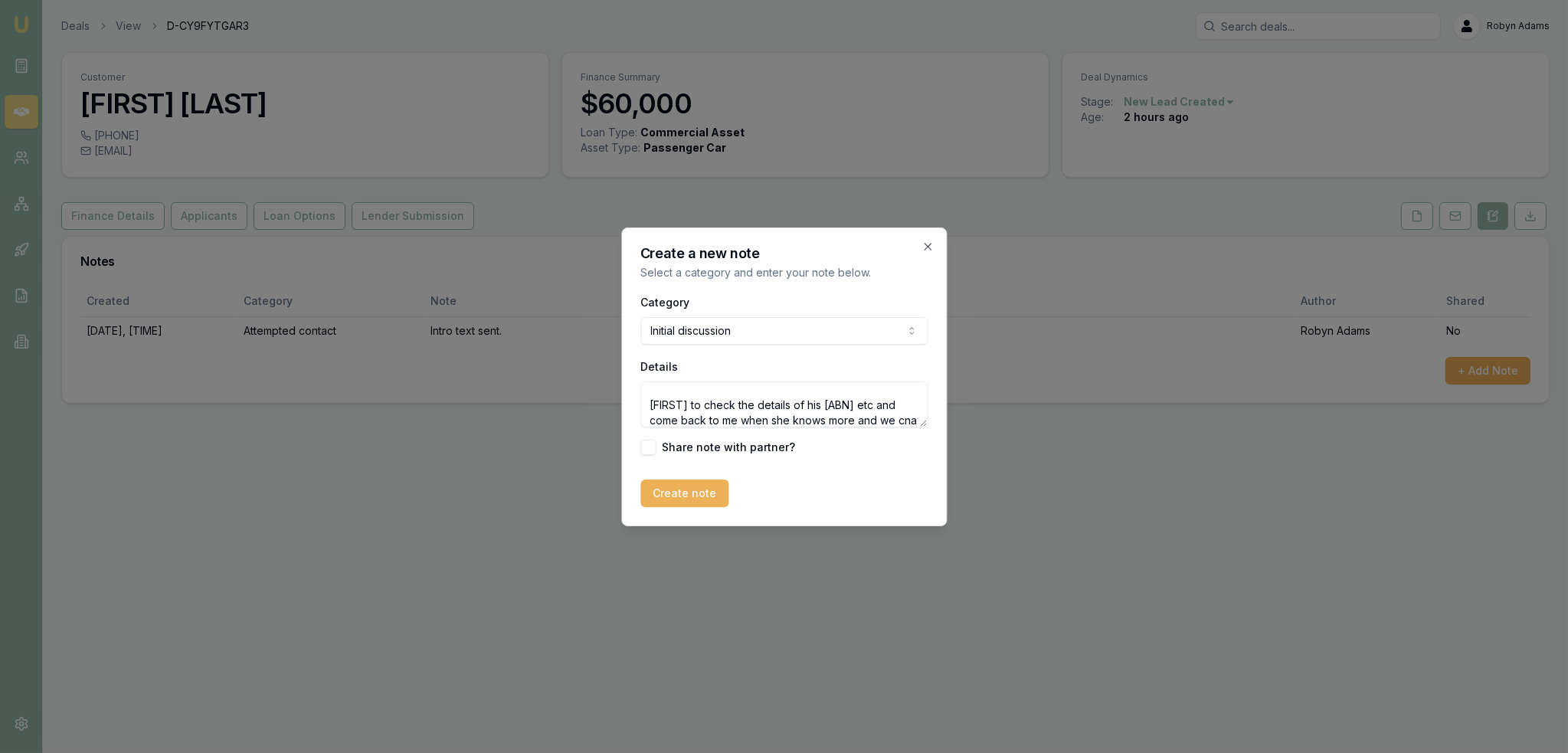 scroll, scrollTop: 221, scrollLeft: 0, axis: vertical 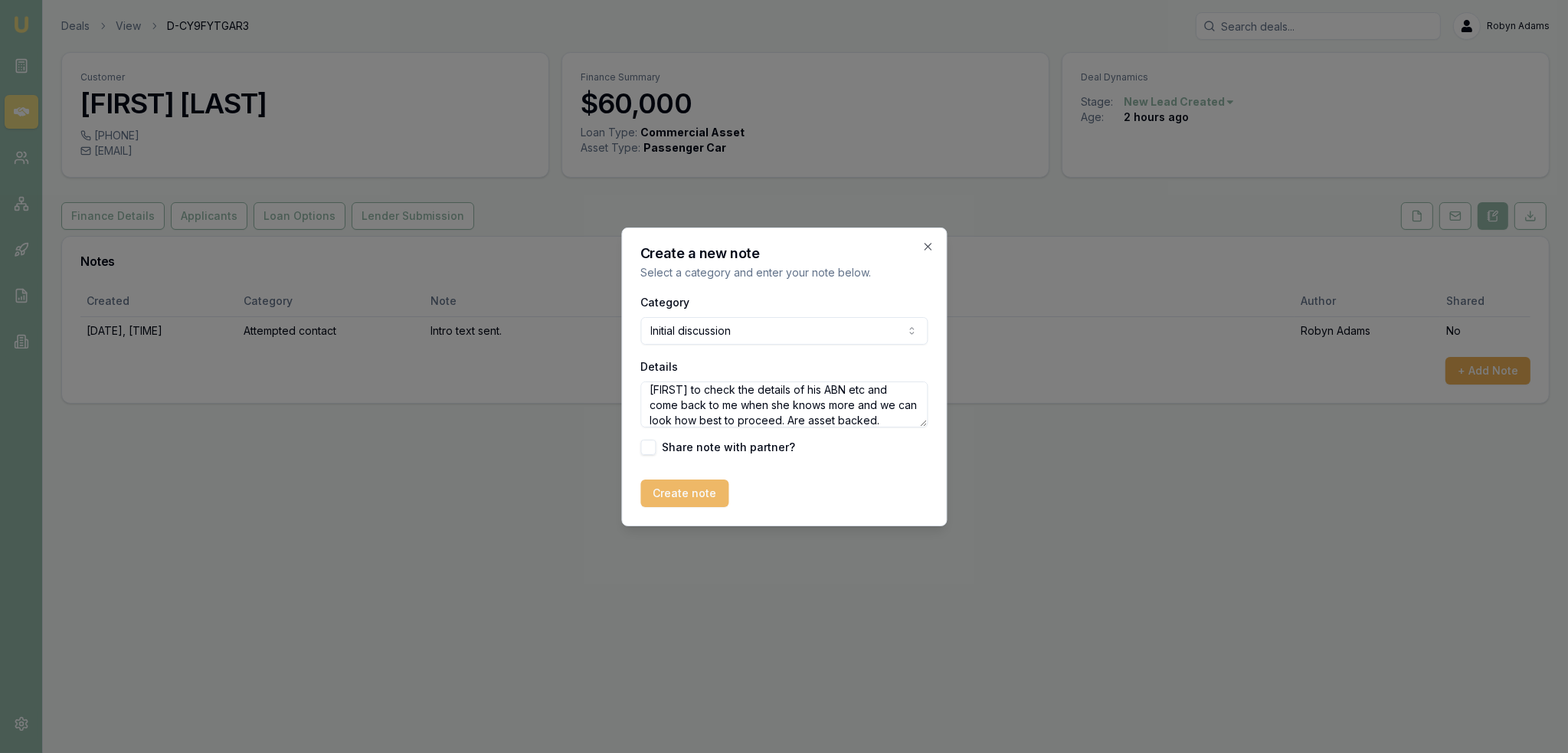 type on "Chatelle calling to find out information on behalf of her partner David Vella. David has an ABN (possibly 25602648593 - ABN 8/25 with no GST). Had previous ABN with ex-partner but not sure if still going as was for a farm that then changed when separated.
David's ABN does disability support care and he also gets a Veterans pension as well. If he is NDIS he would not be subject to GST.
Bought a car earlier in the year under consumer (joint names).
Chantel to check the details of his ABN etc and come back to me when she knows more and we can look how best to proceed. Are asset backed." 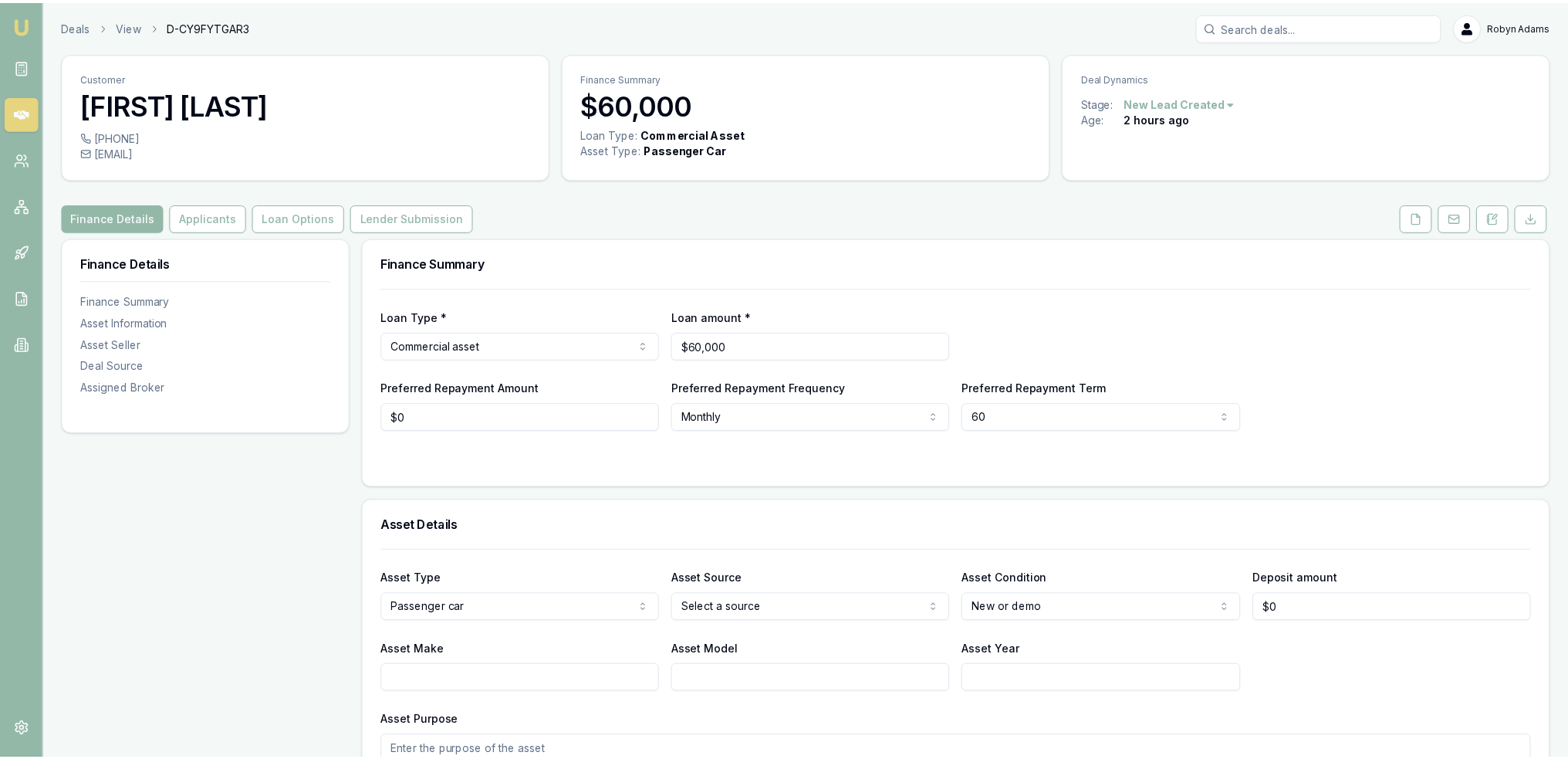 scroll, scrollTop: 0, scrollLeft: 0, axis: both 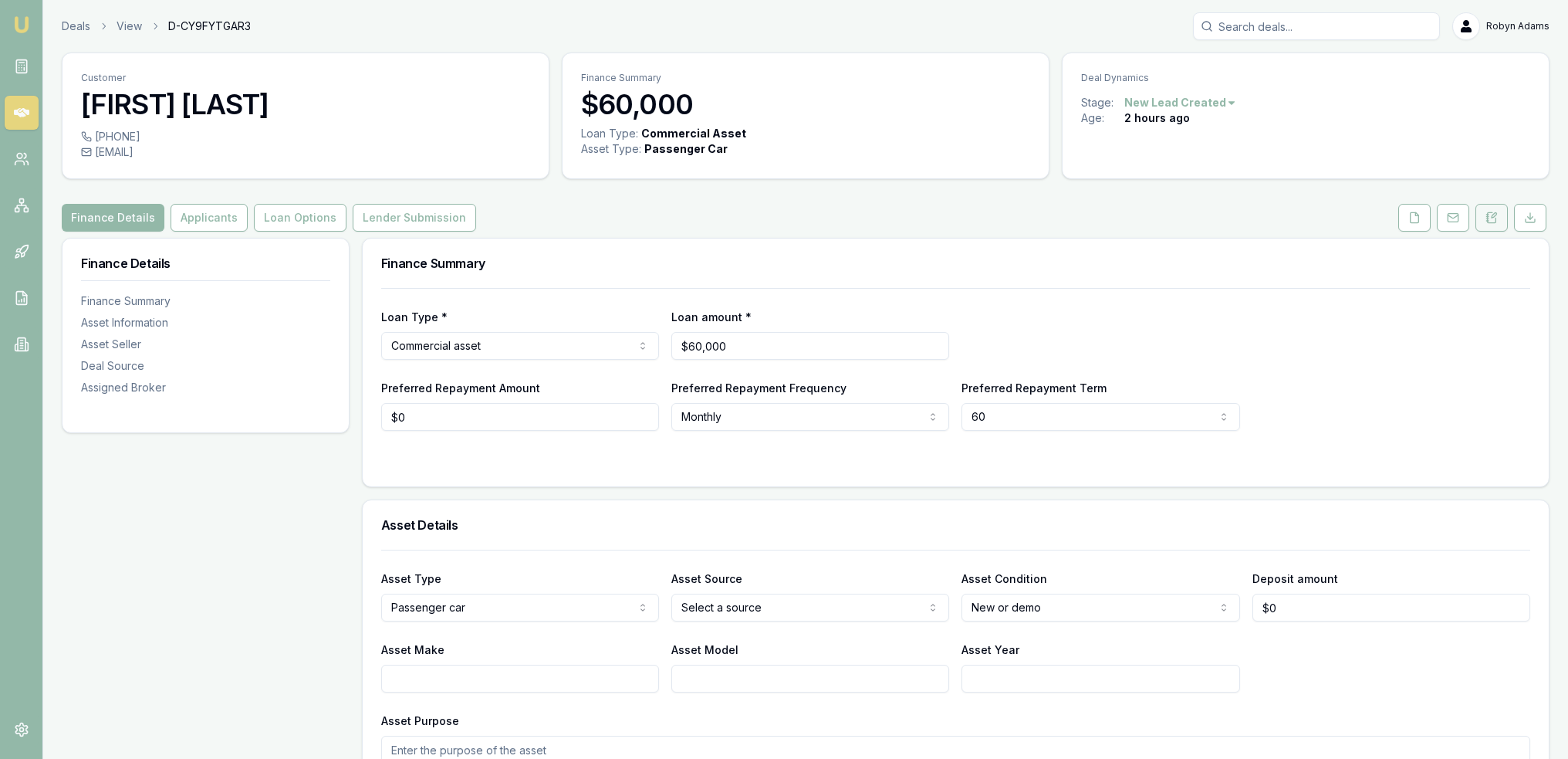 click 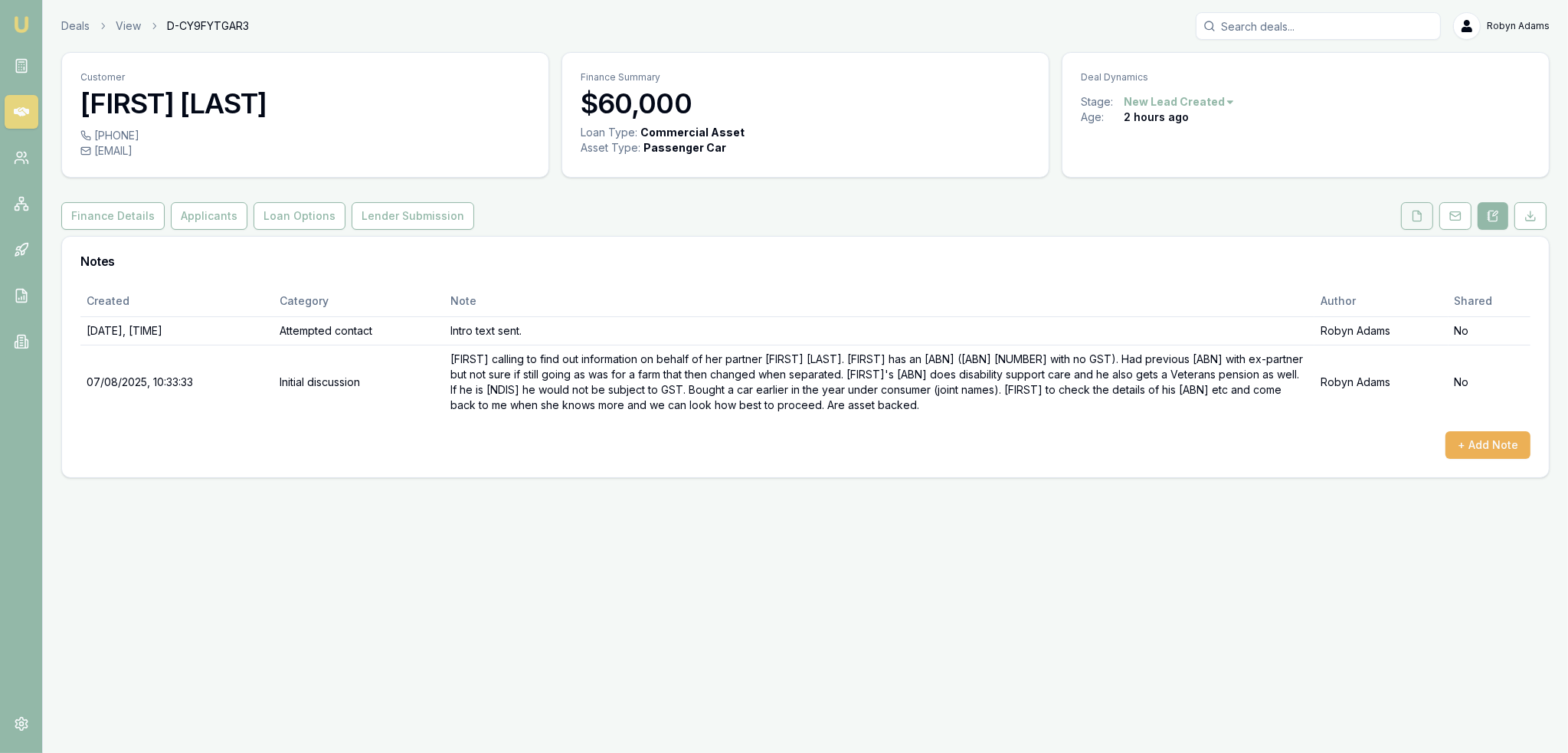 click 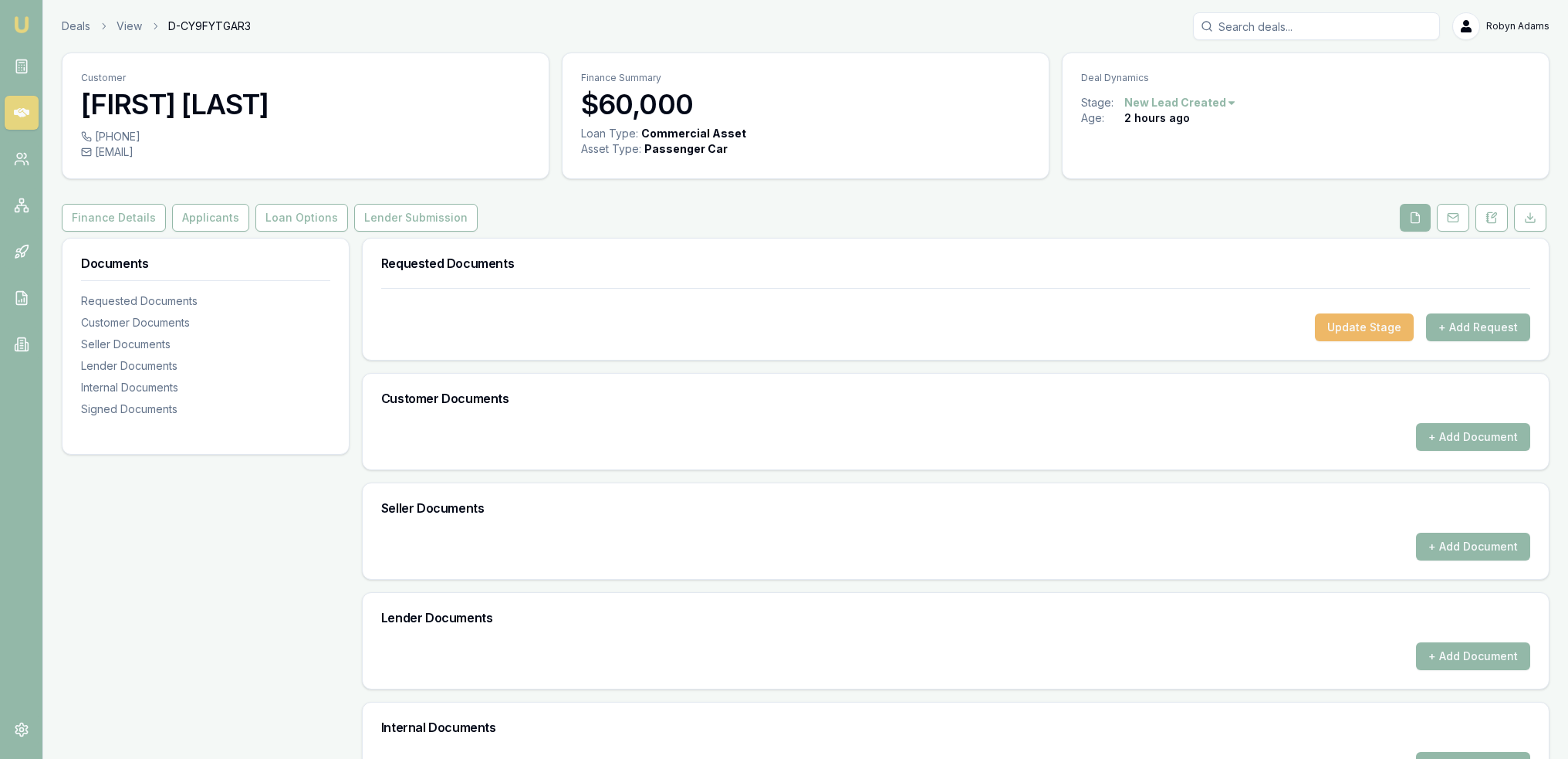 click on "Update Stage" at bounding box center (1364, 327) 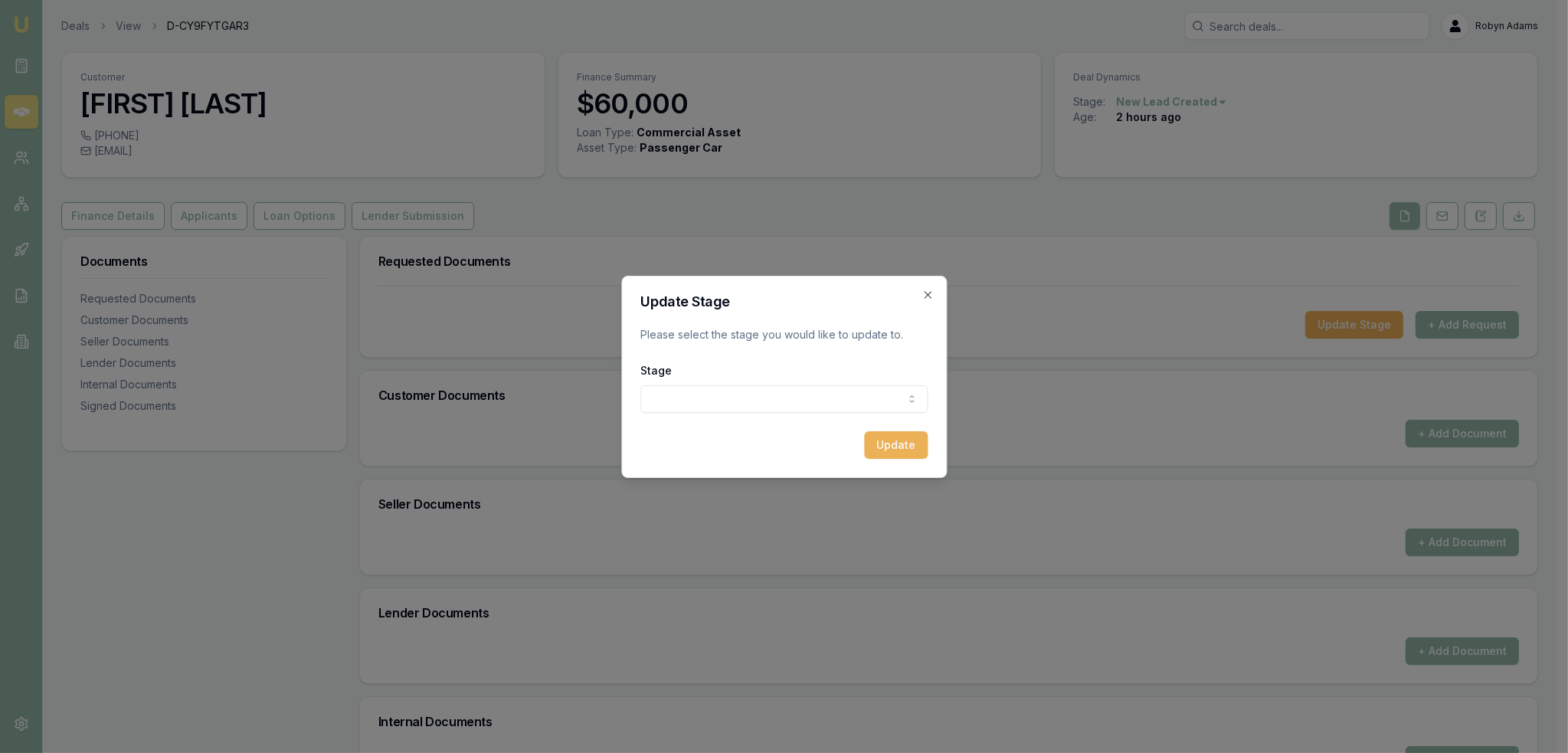 click on "Emu Broker Deals View D-CY9FYTGAR3 [FIRST] [LAST] Toggle Menu Customer [FIRST] [LAST] [PHONE] [EMAIL] Finance Summary $[AMOUNT] Loan Type: Commercial Asset Asset Type : Passenger Car Deal Dynamics Stage: New Lead Created Age: [HOURS] ago Finance Details Applicants Loan Options Lender Submission Documents Requested Documents Customer Documents Seller Documents Lender Documents Internal Documents Signed Documents Requested Documents Update Stage + Add Request Customer Documents + Add Document Seller Documents + Add Document Lender Documents + Add Document Internal Documents + Add Document Signed Documents + Add Document
Update Stage Please select the stage you would like to update to. Stage  New lead created Client contacted Documents requested from client Documents received from client Update Close" at bounding box center [778, 376] 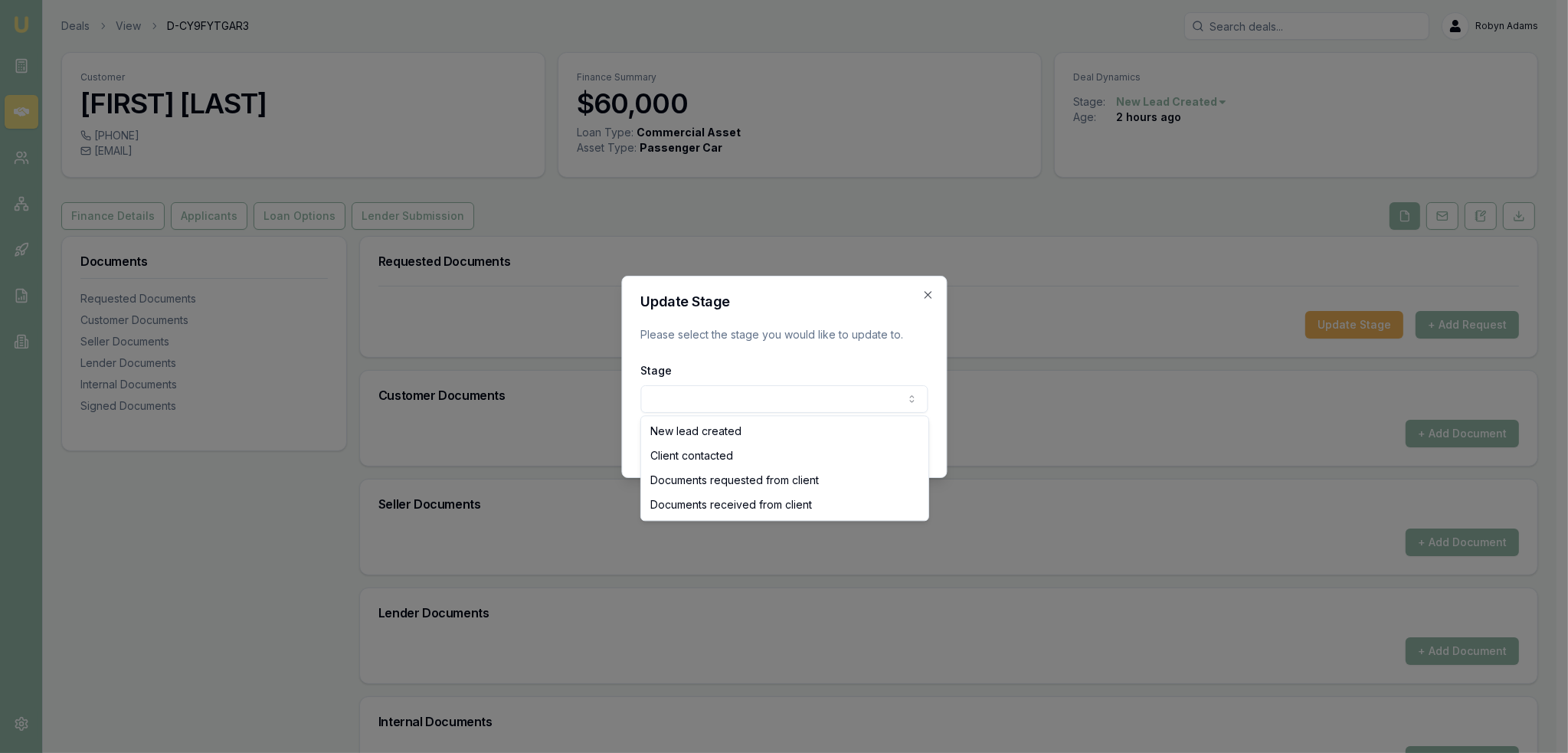 select on "CLIENT_CONTACTED" 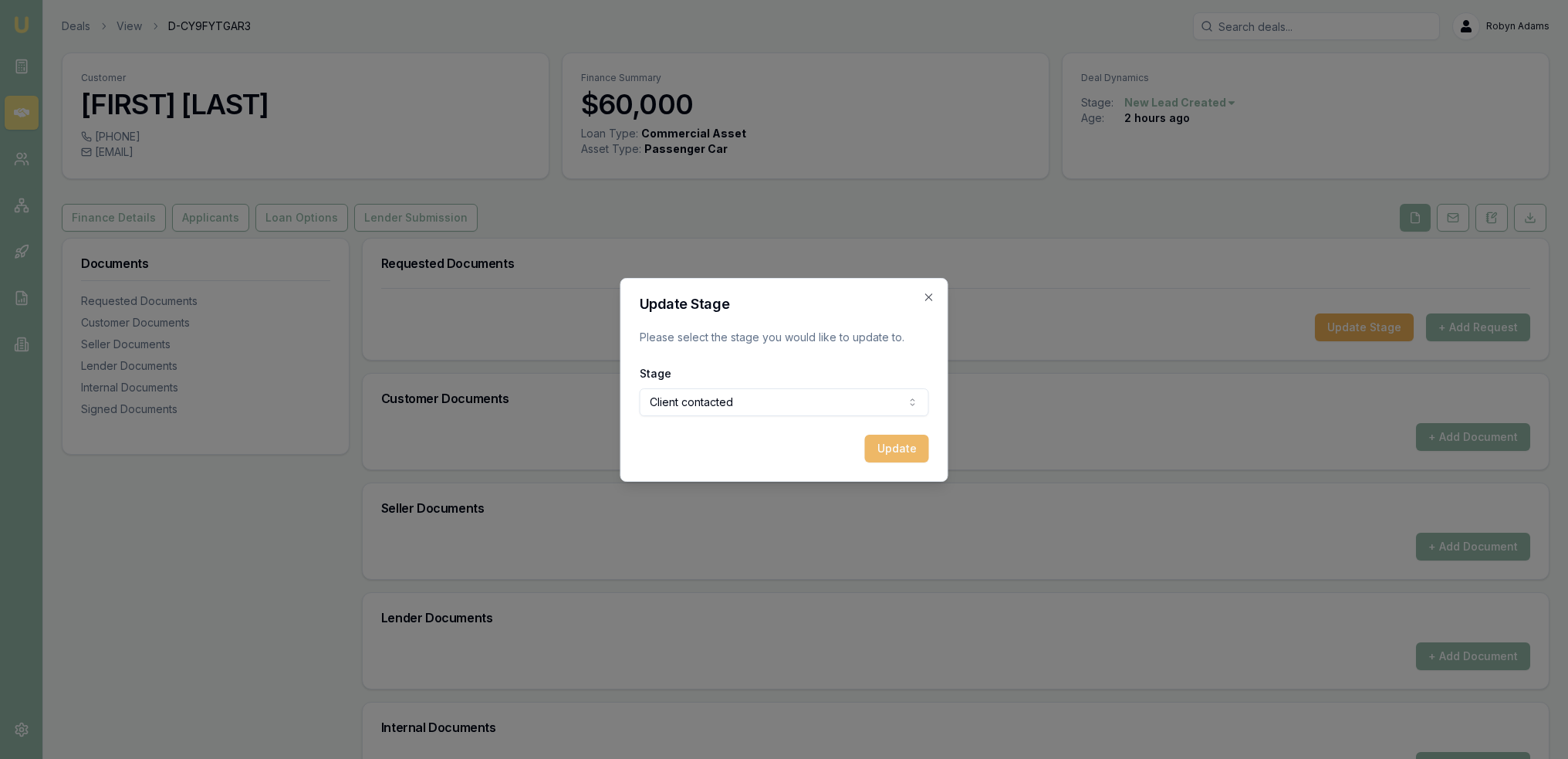 drag, startPoint x: 923, startPoint y: 450, endPoint x: 901, endPoint y: 444, distance: 22.80351 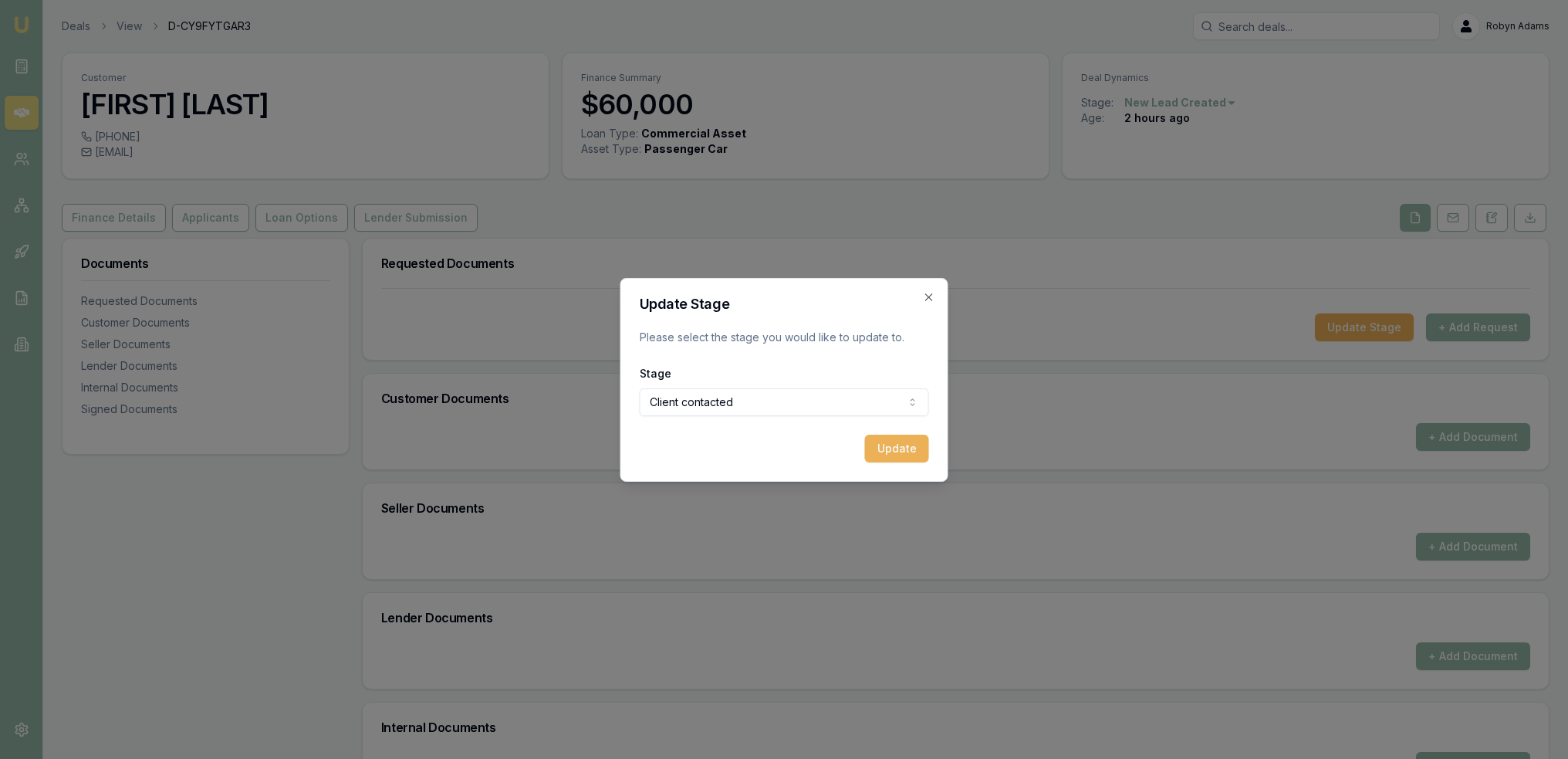 click on "Update" at bounding box center (897, 449) 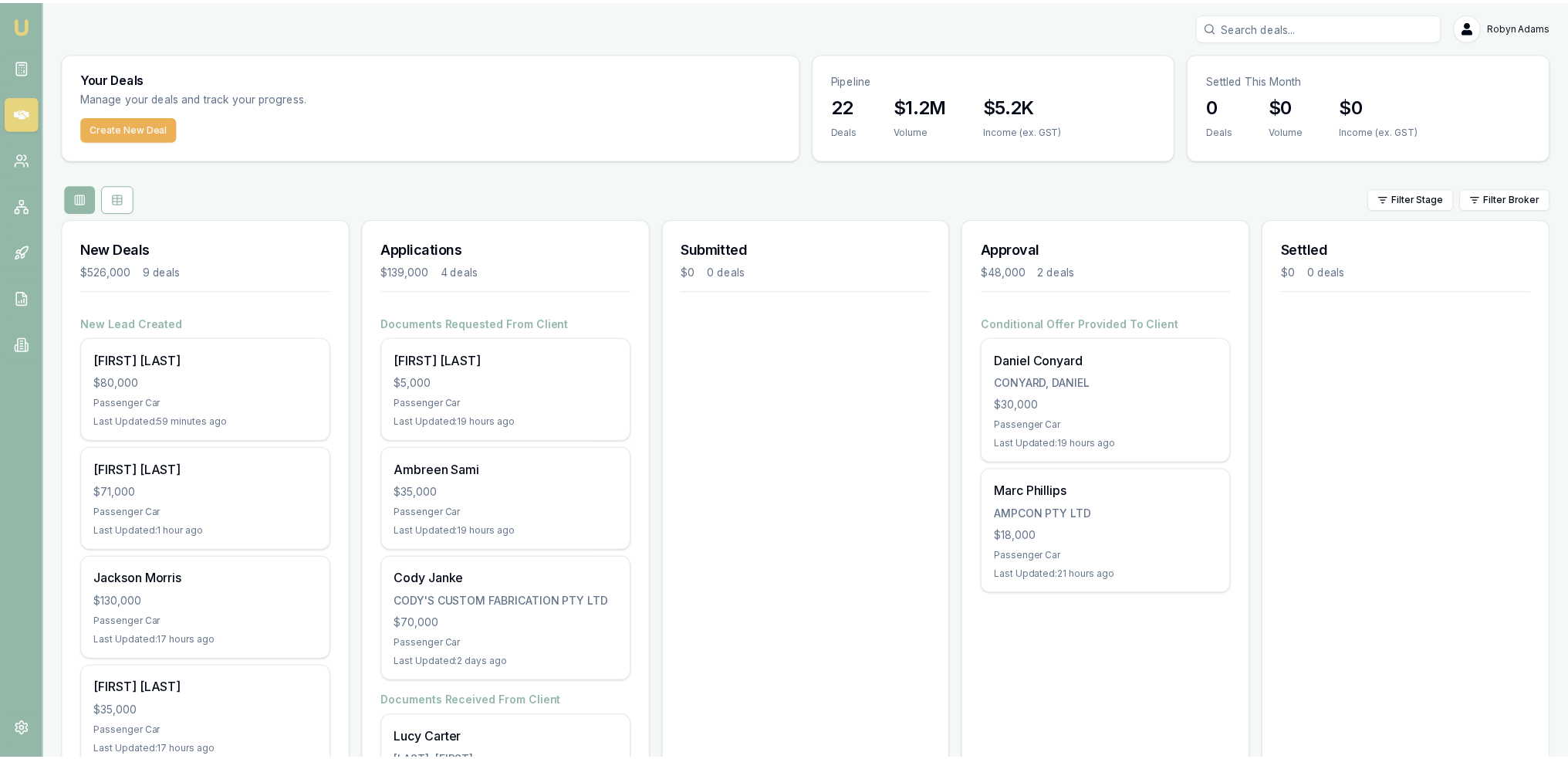 scroll, scrollTop: 0, scrollLeft: 0, axis: both 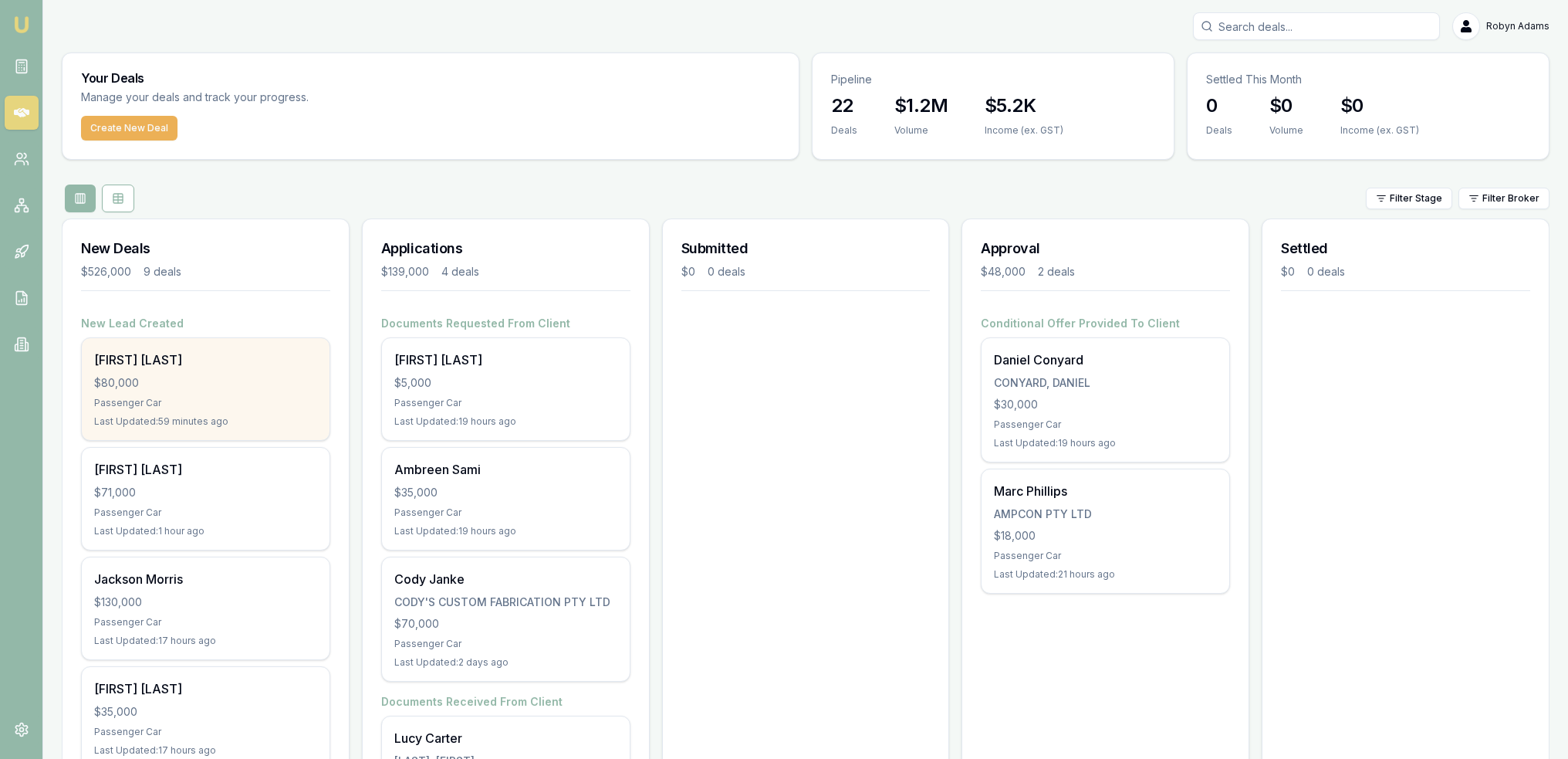 click on "James Sortras" at bounding box center (205, 360) 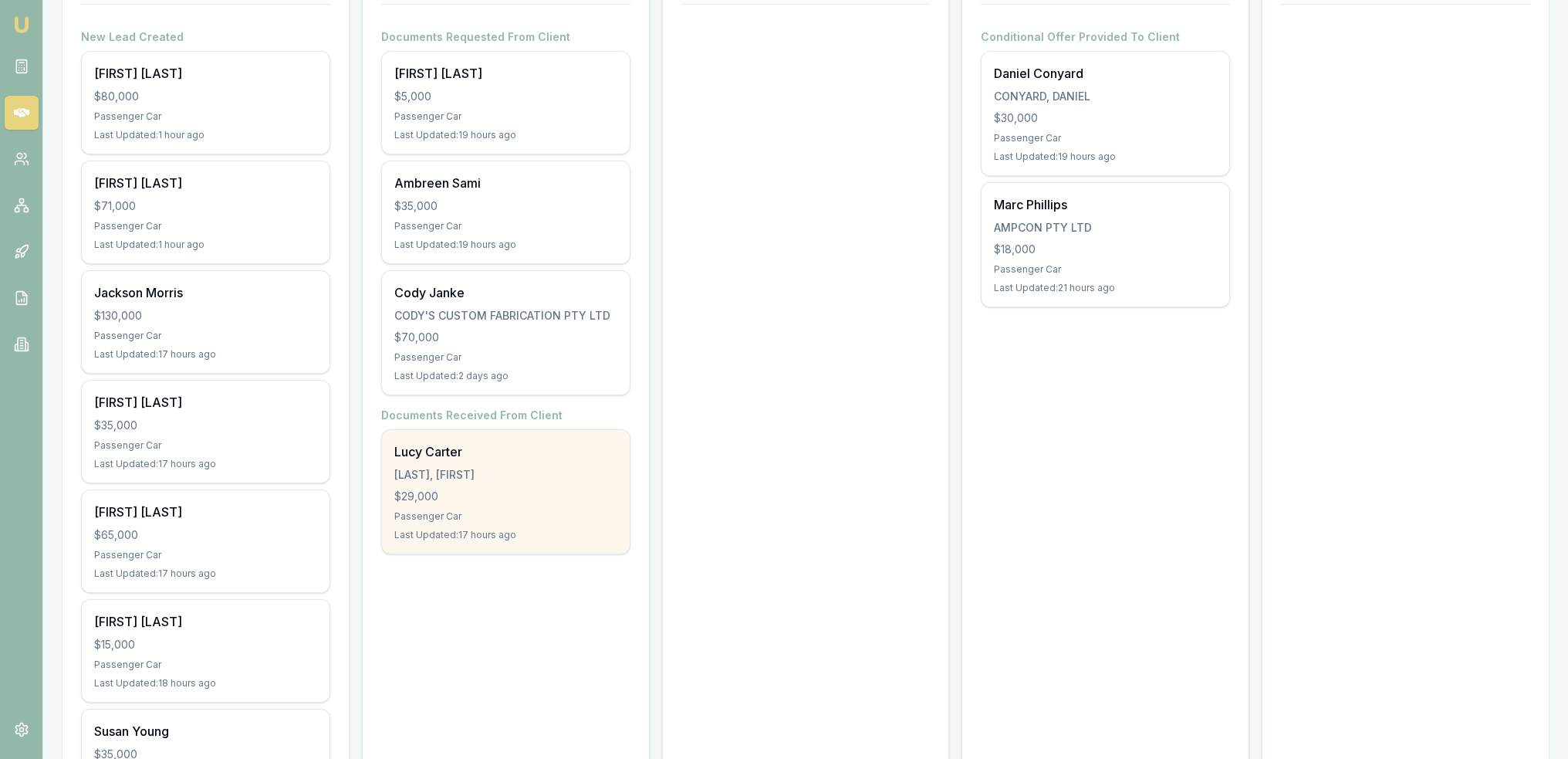 scroll, scrollTop: 309, scrollLeft: 0, axis: vertical 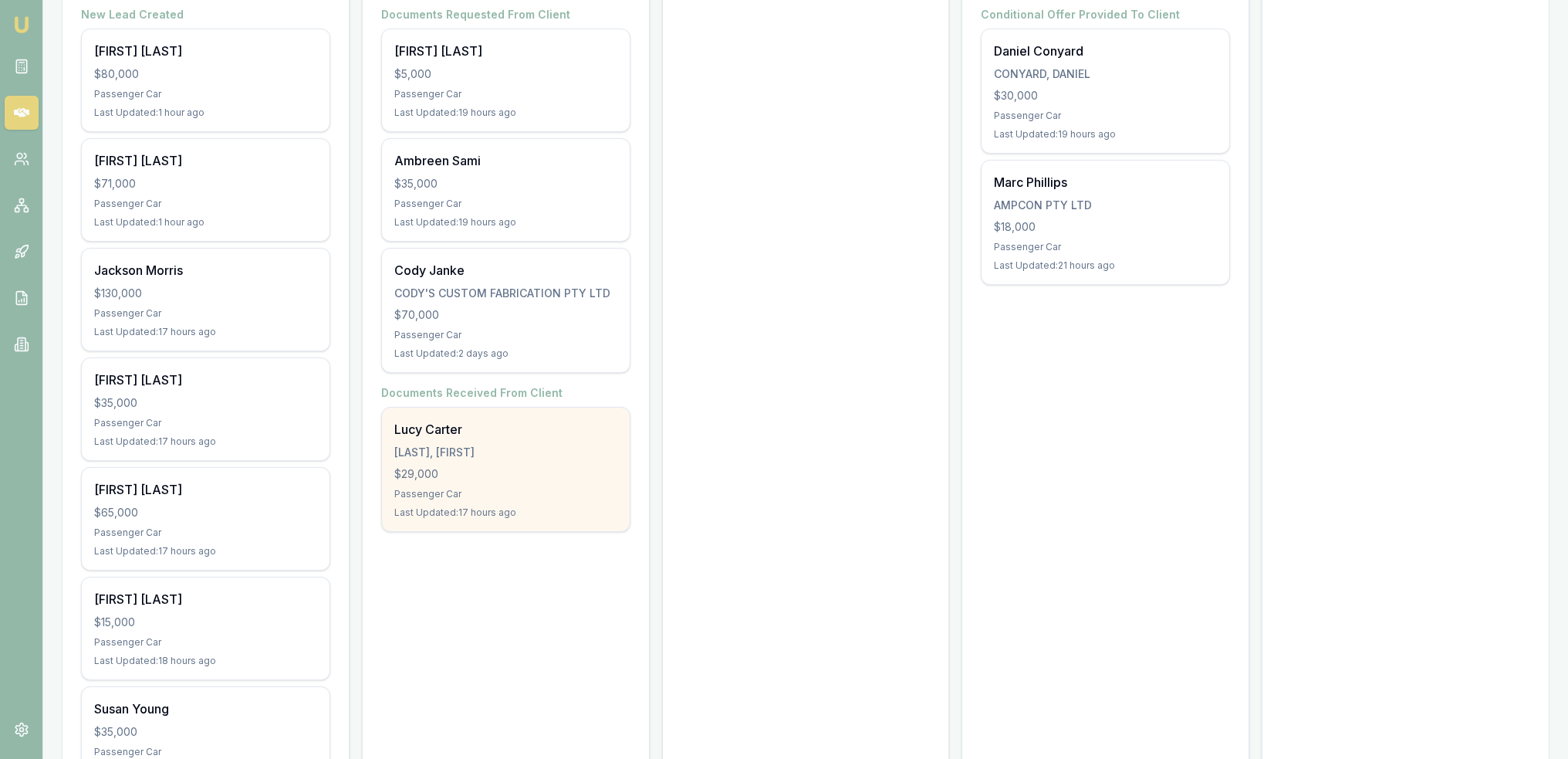 click on "Lucy Carter CARTER, LUCY $29,000 Passenger Car Last Updated:  17 hours ago" at bounding box center [505, 469] 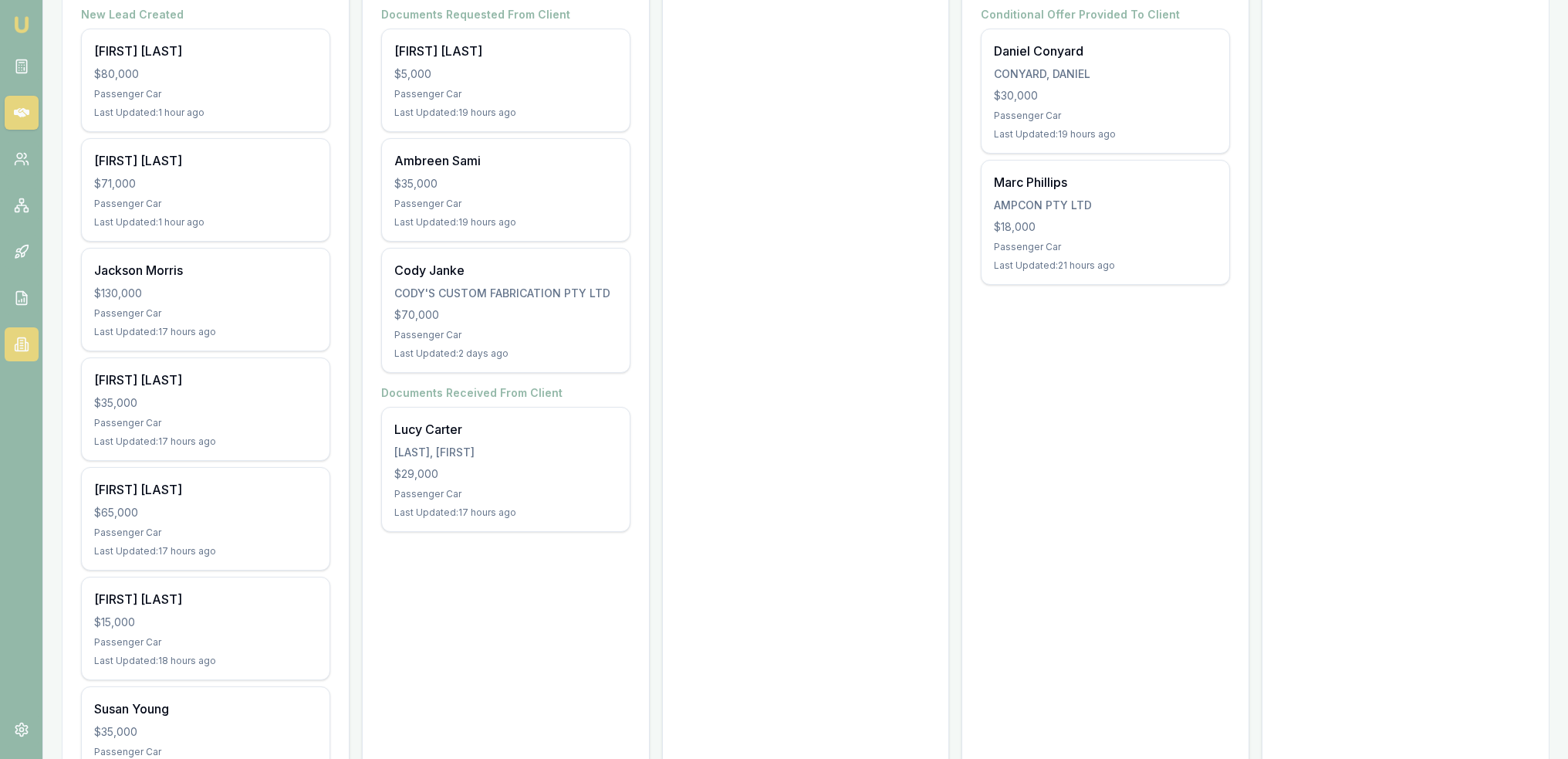 click 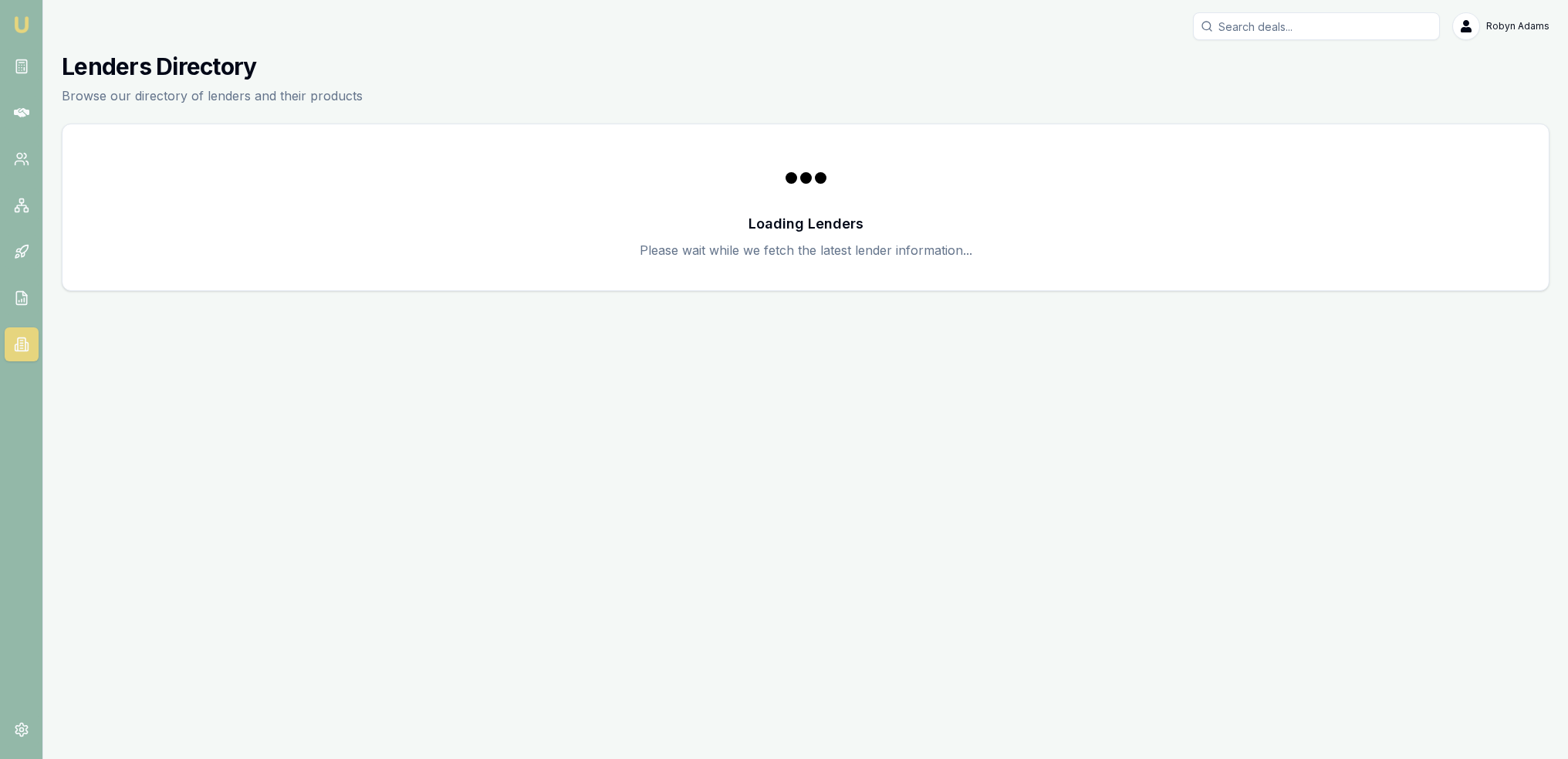 scroll, scrollTop: 0, scrollLeft: 0, axis: both 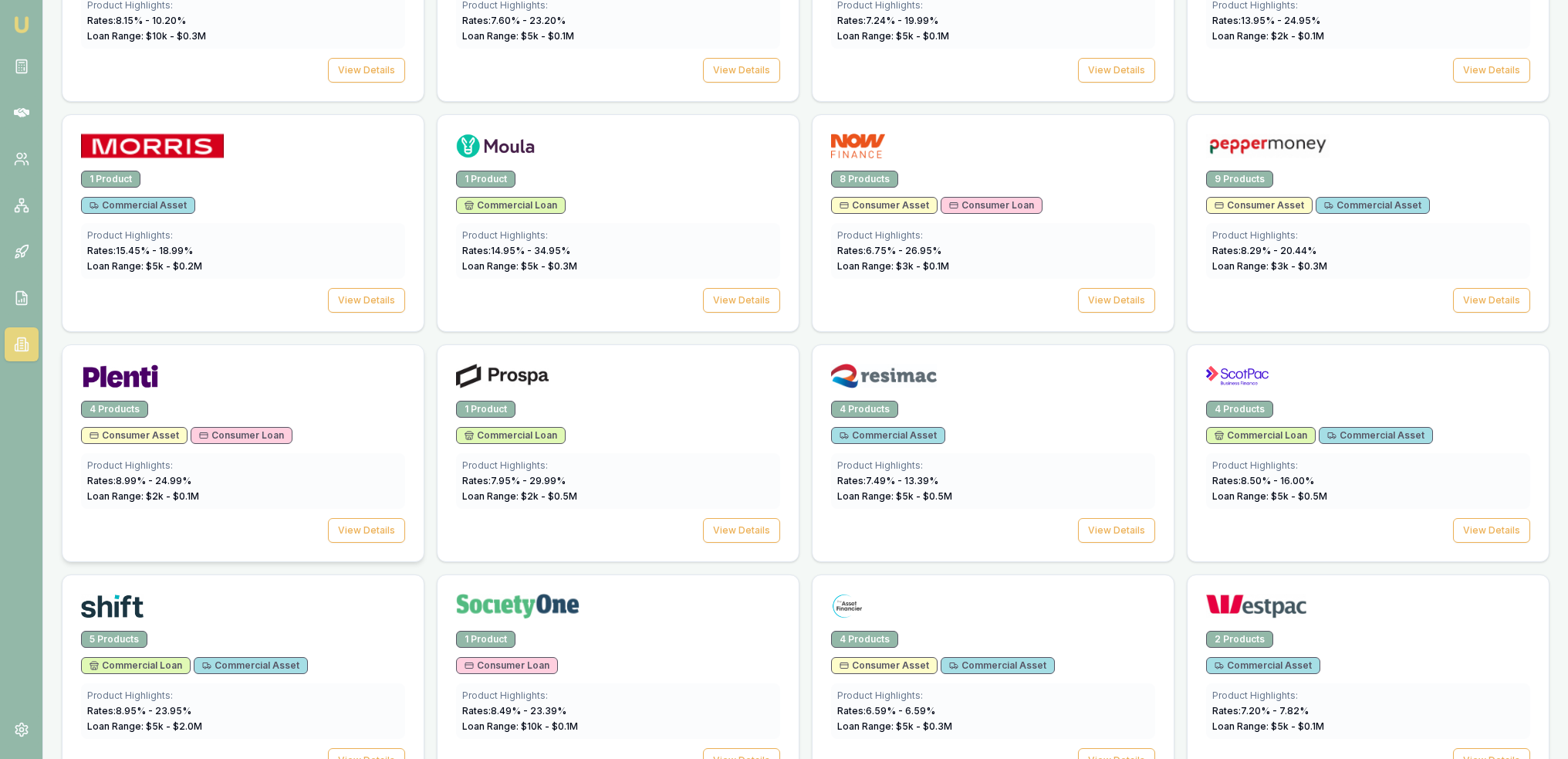click at bounding box center [243, 379] 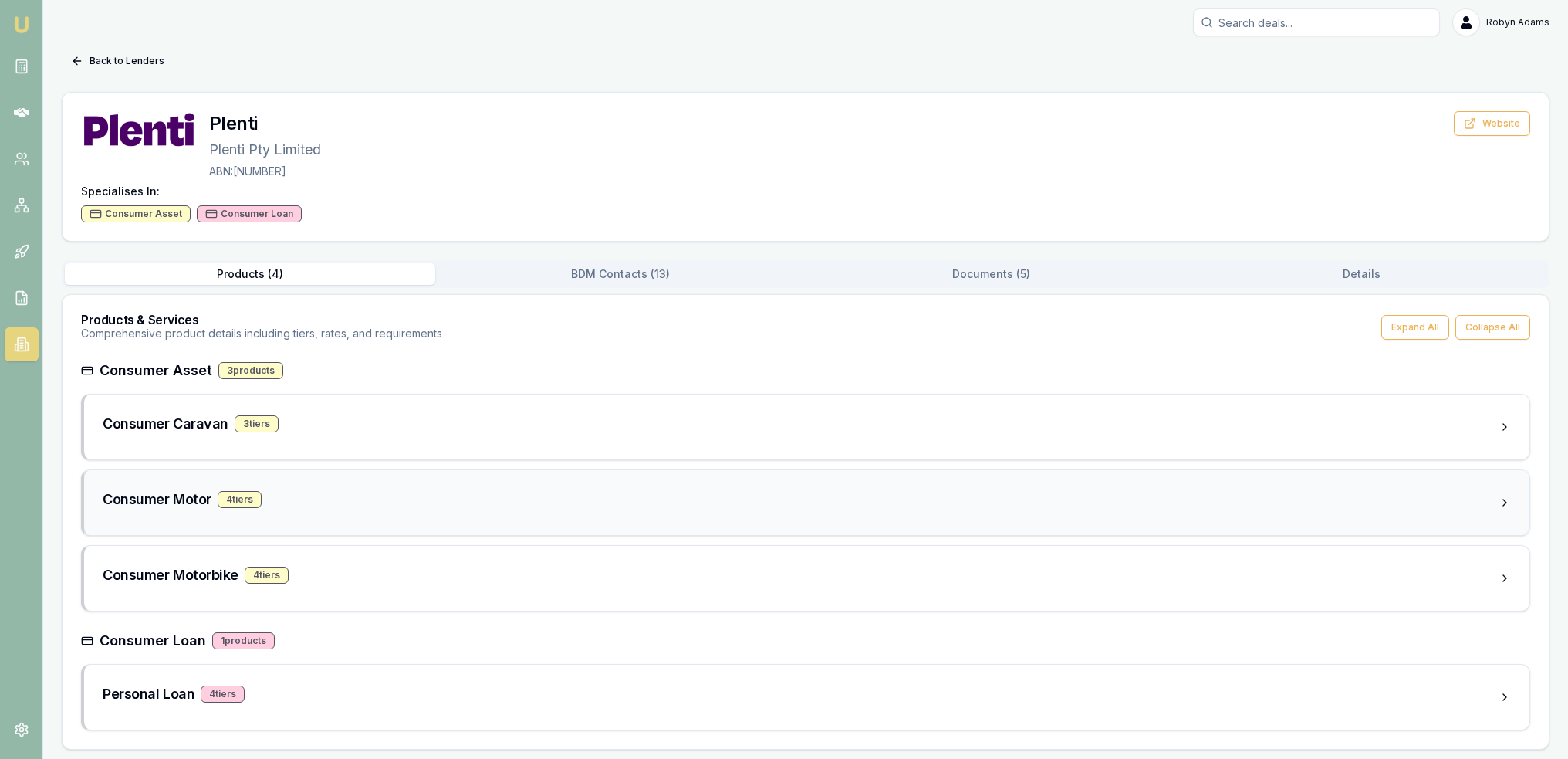 scroll, scrollTop: 5, scrollLeft: 0, axis: vertical 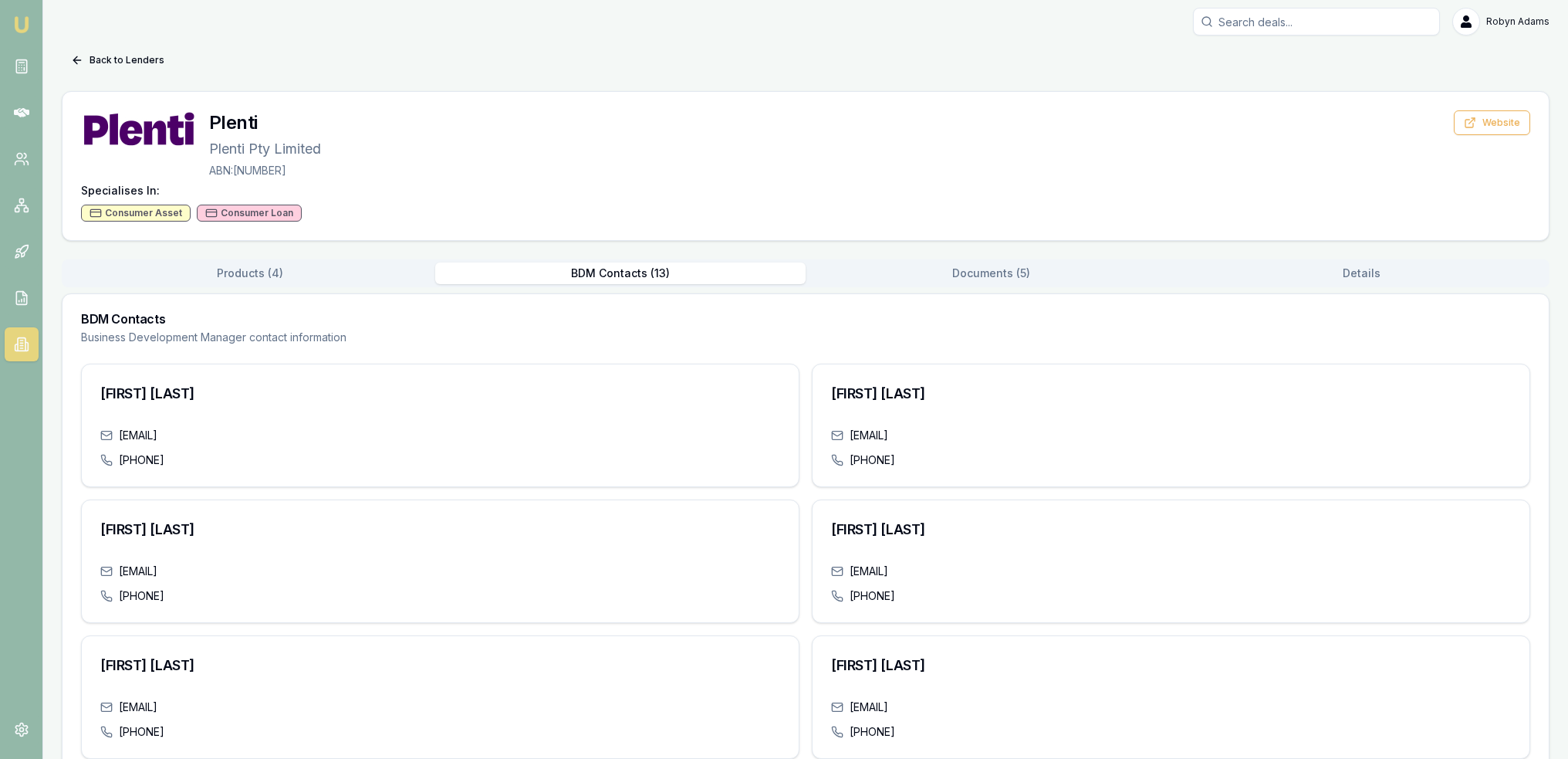 click on "BDM Contacts ( 13 )" at bounding box center [620, 273] 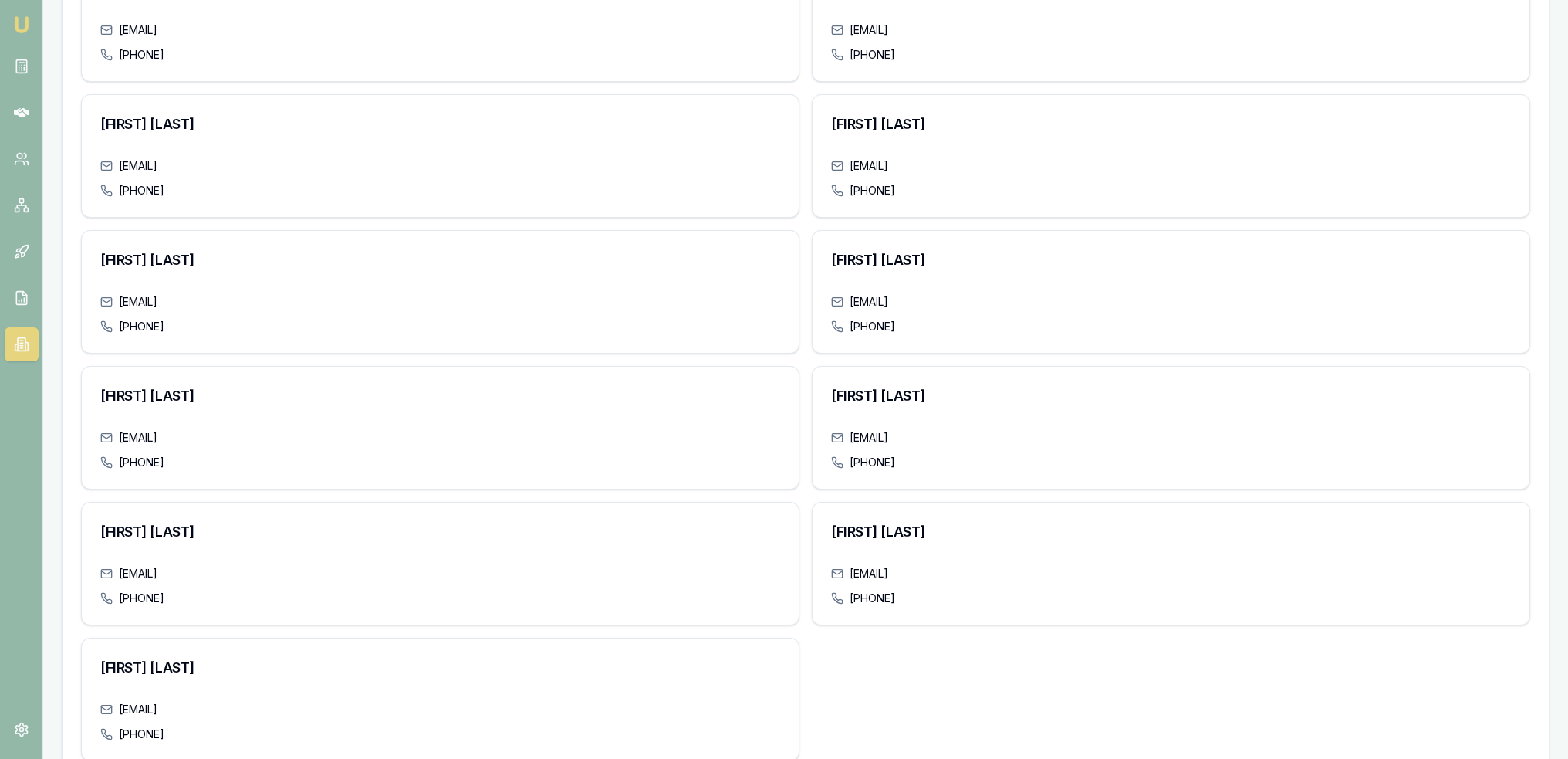 scroll, scrollTop: 577, scrollLeft: 0, axis: vertical 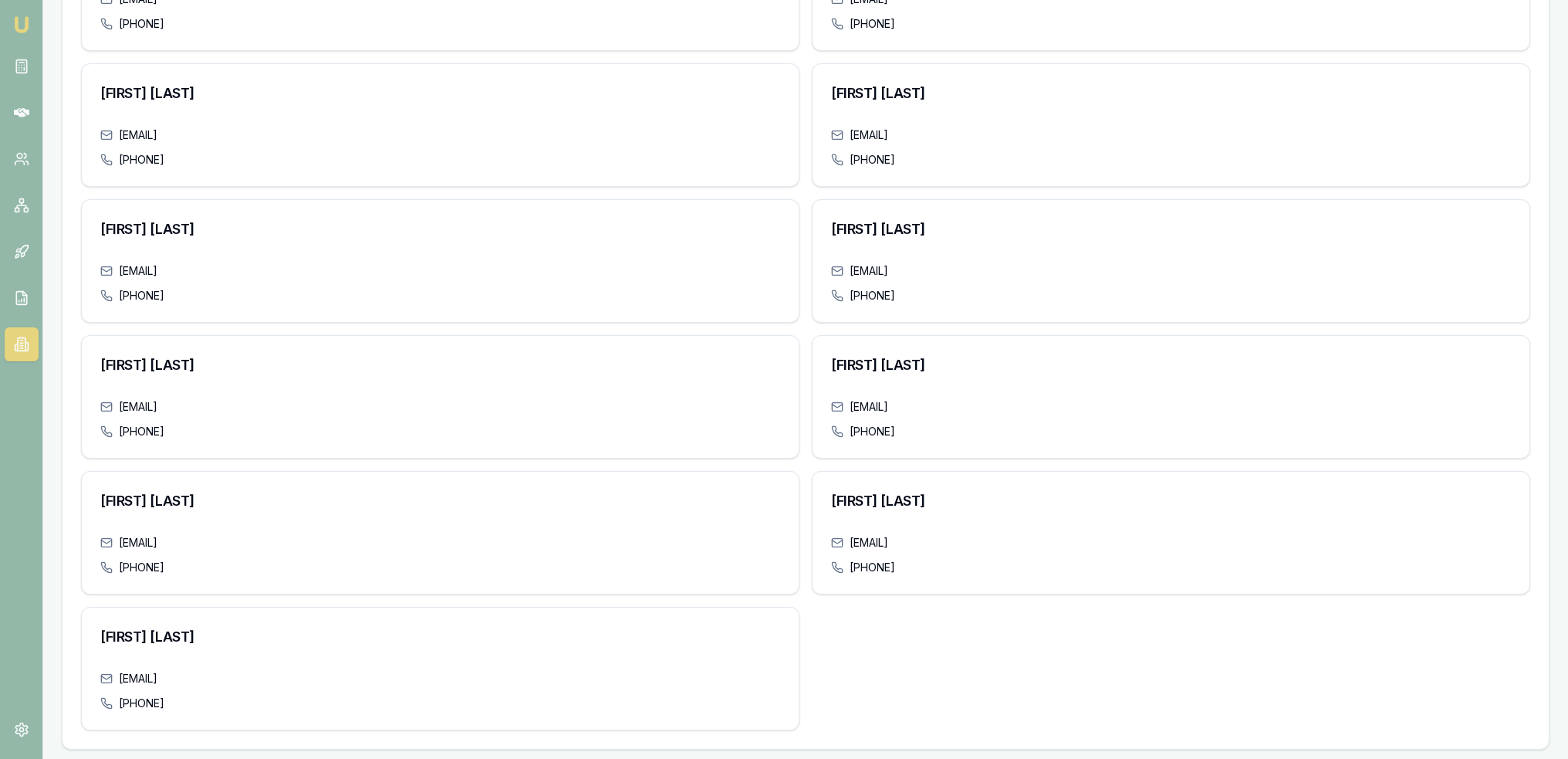 click at bounding box center [22, 25] 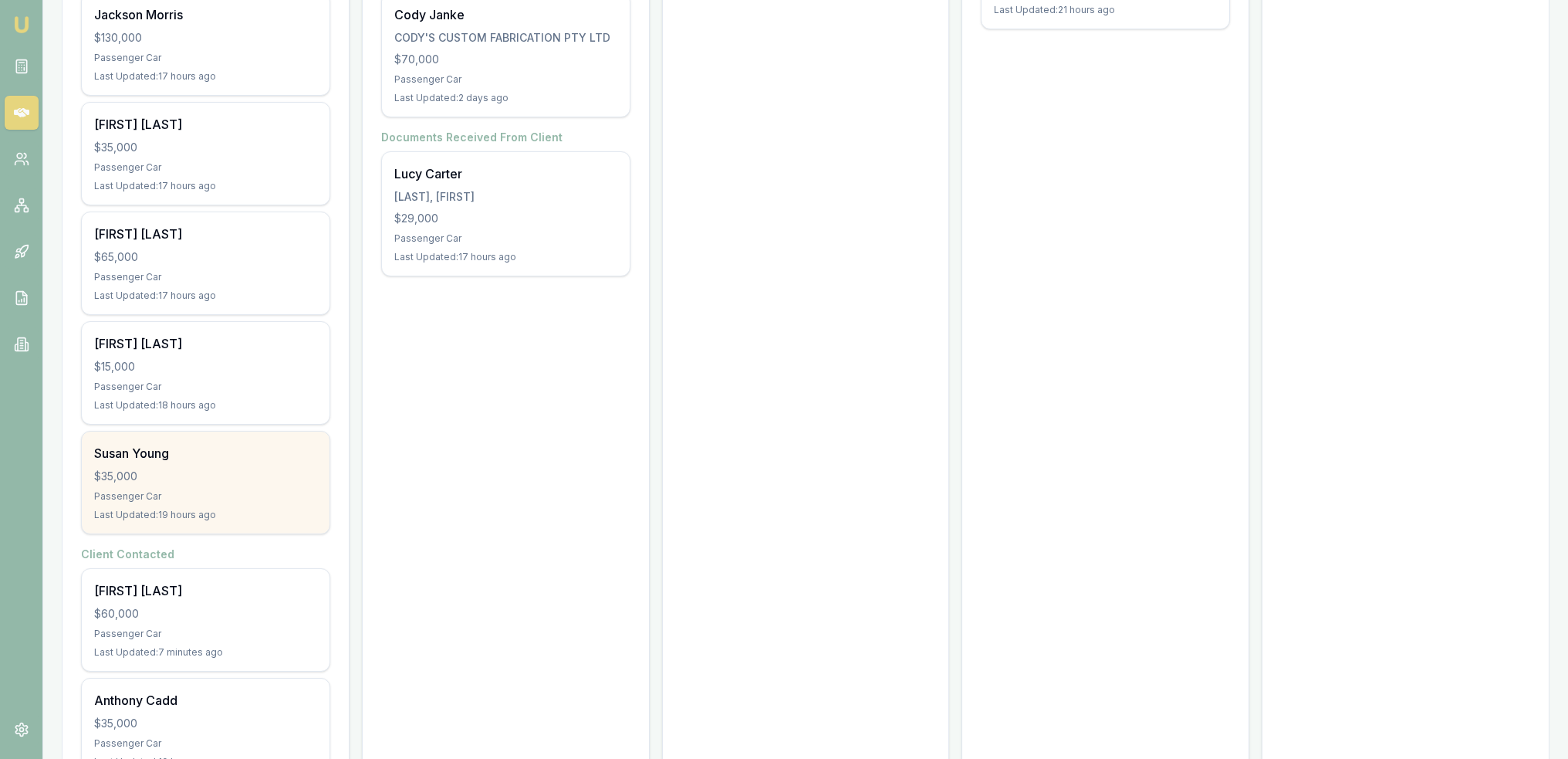 scroll, scrollTop: 627, scrollLeft: 0, axis: vertical 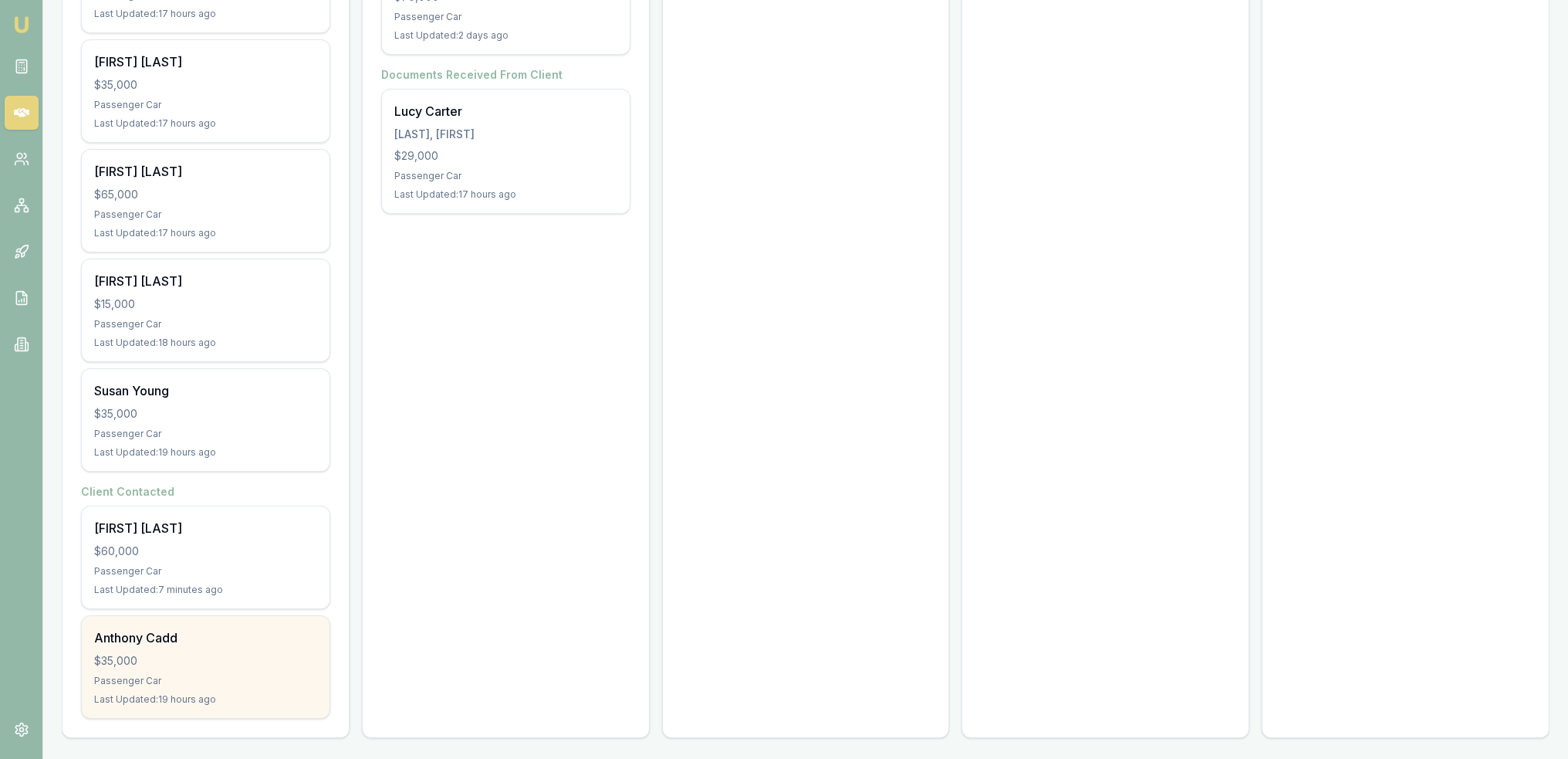 click on "$35,000" at bounding box center (205, 661) 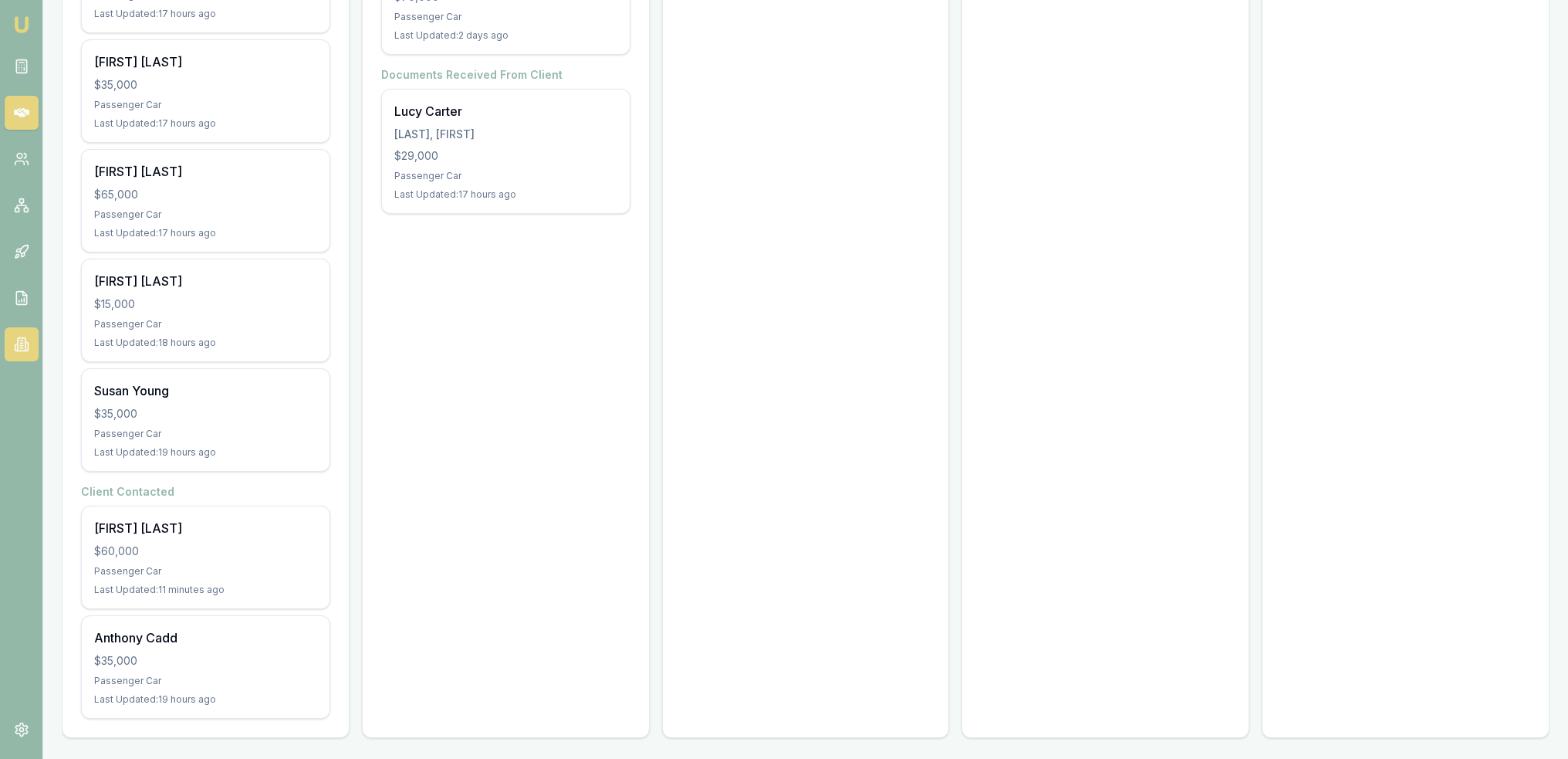 click 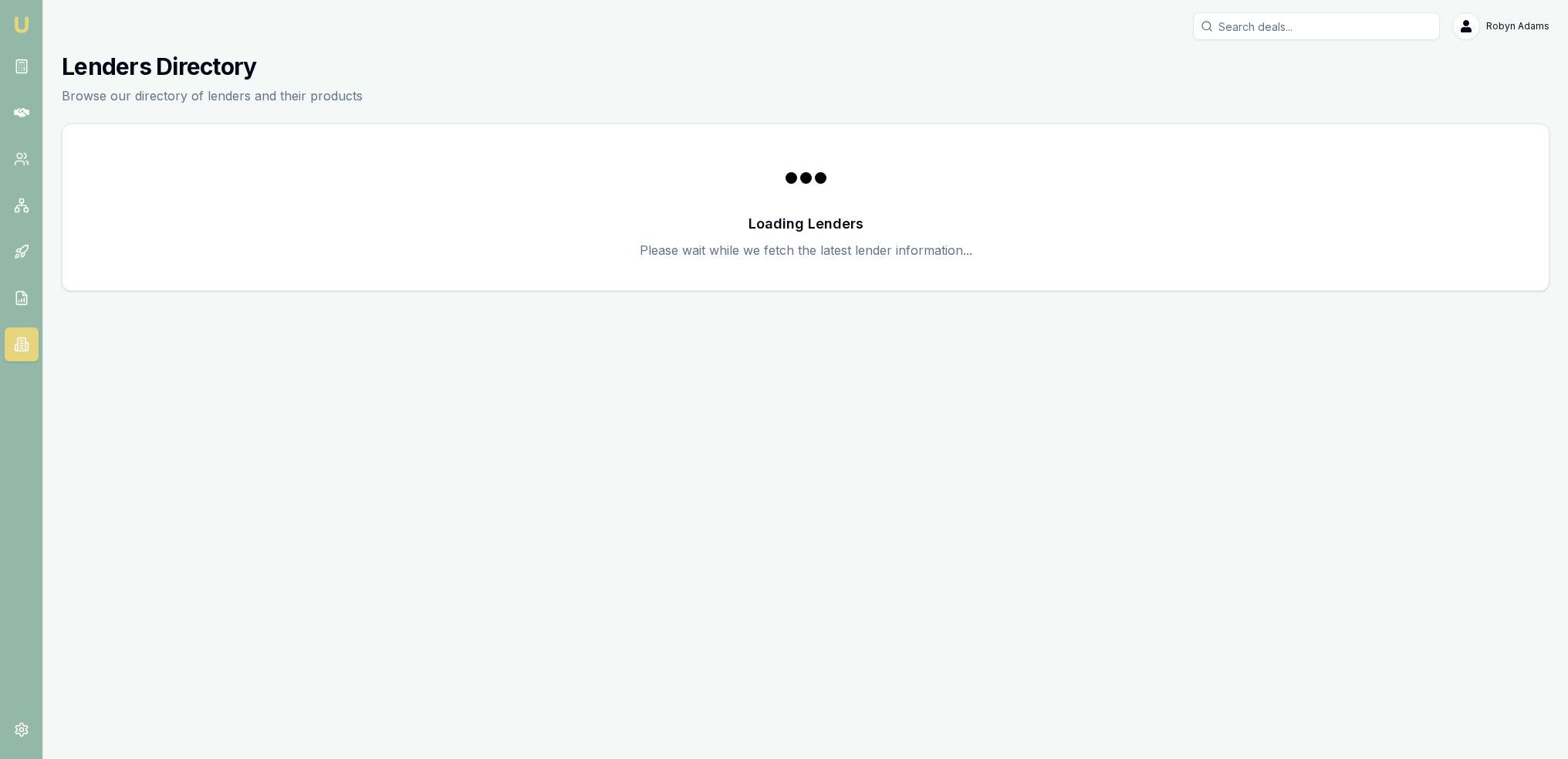 scroll, scrollTop: 0, scrollLeft: 0, axis: both 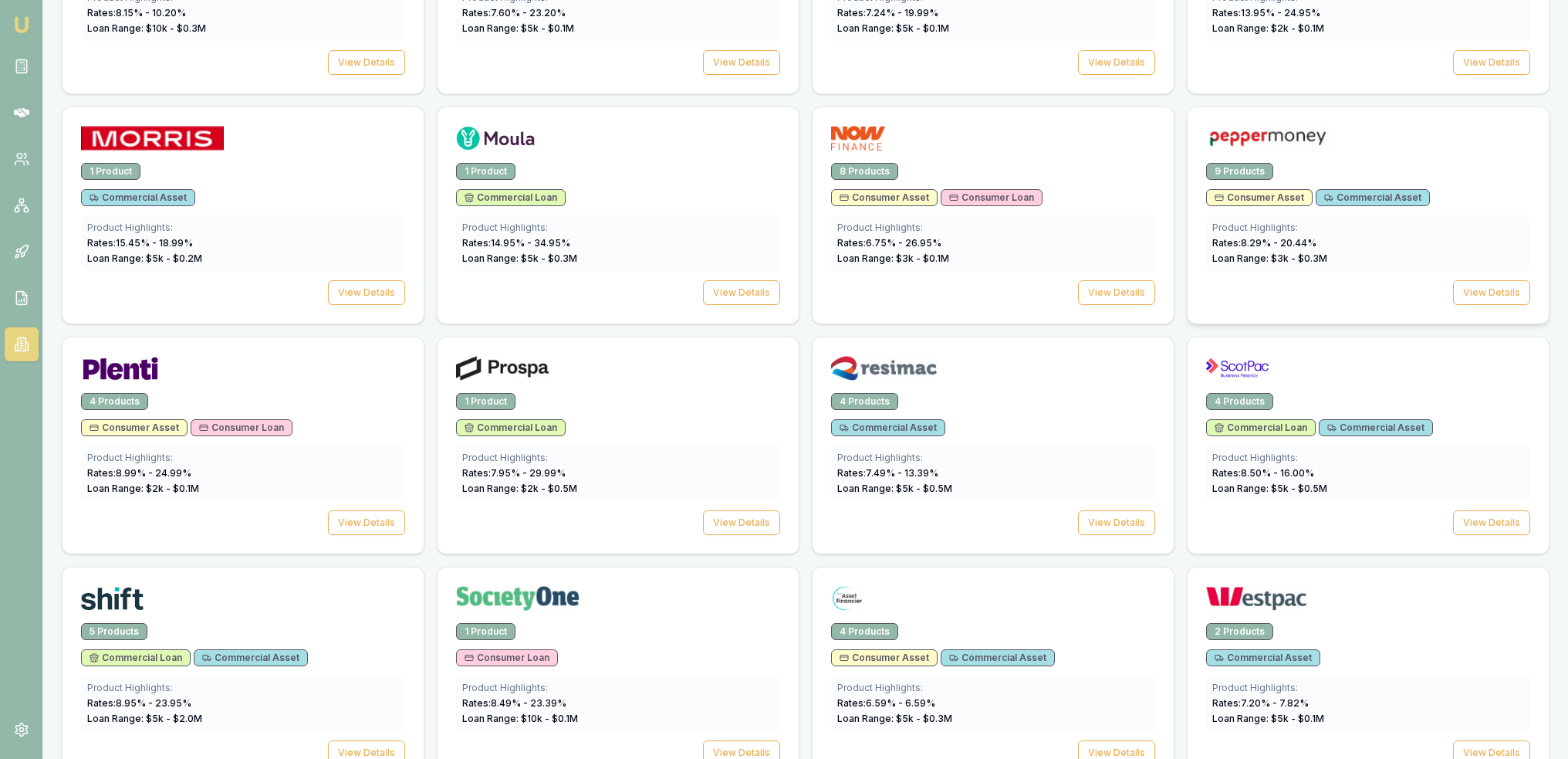 click at bounding box center [1268, 138] 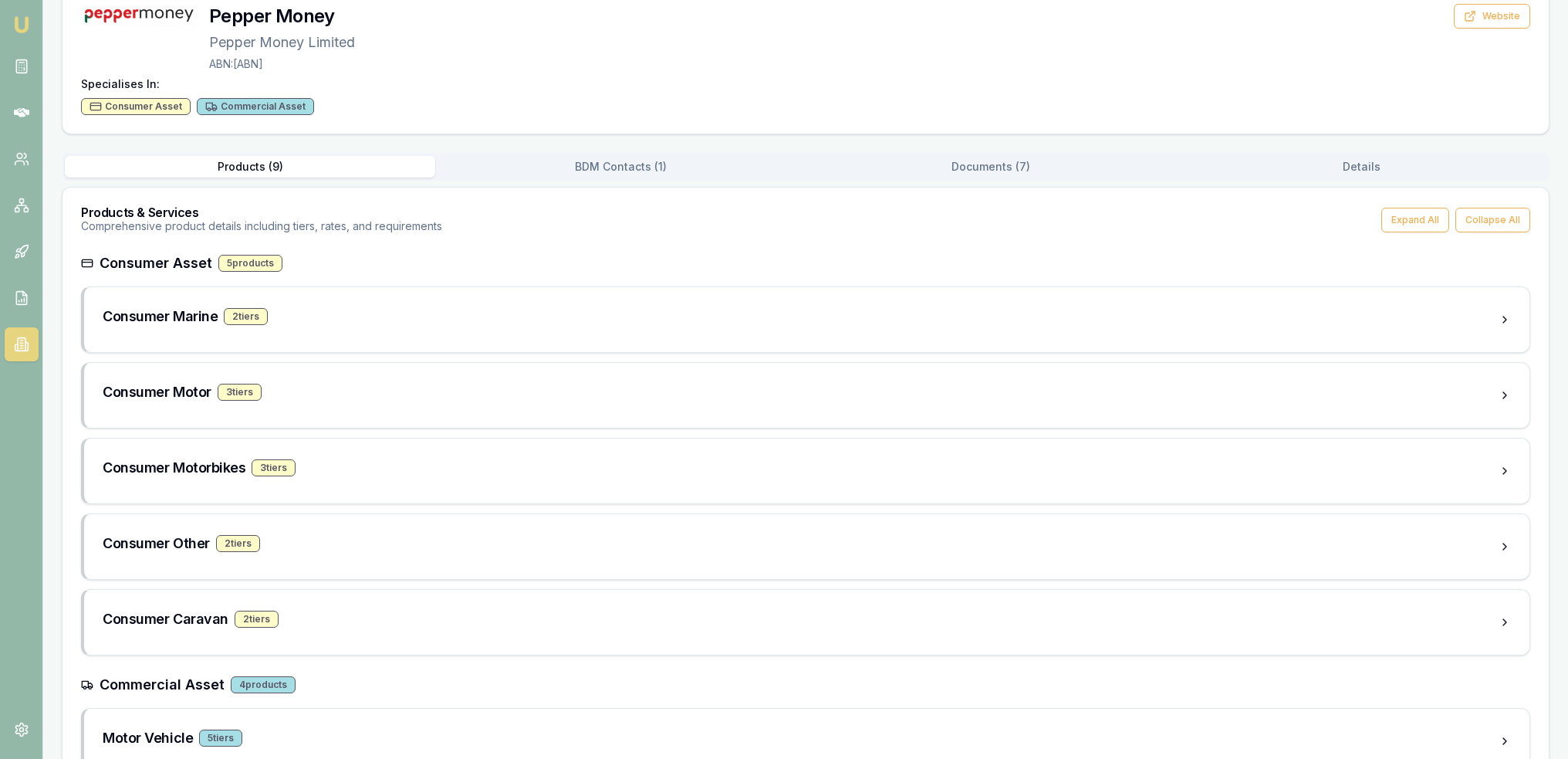 scroll, scrollTop: 77, scrollLeft: 0, axis: vertical 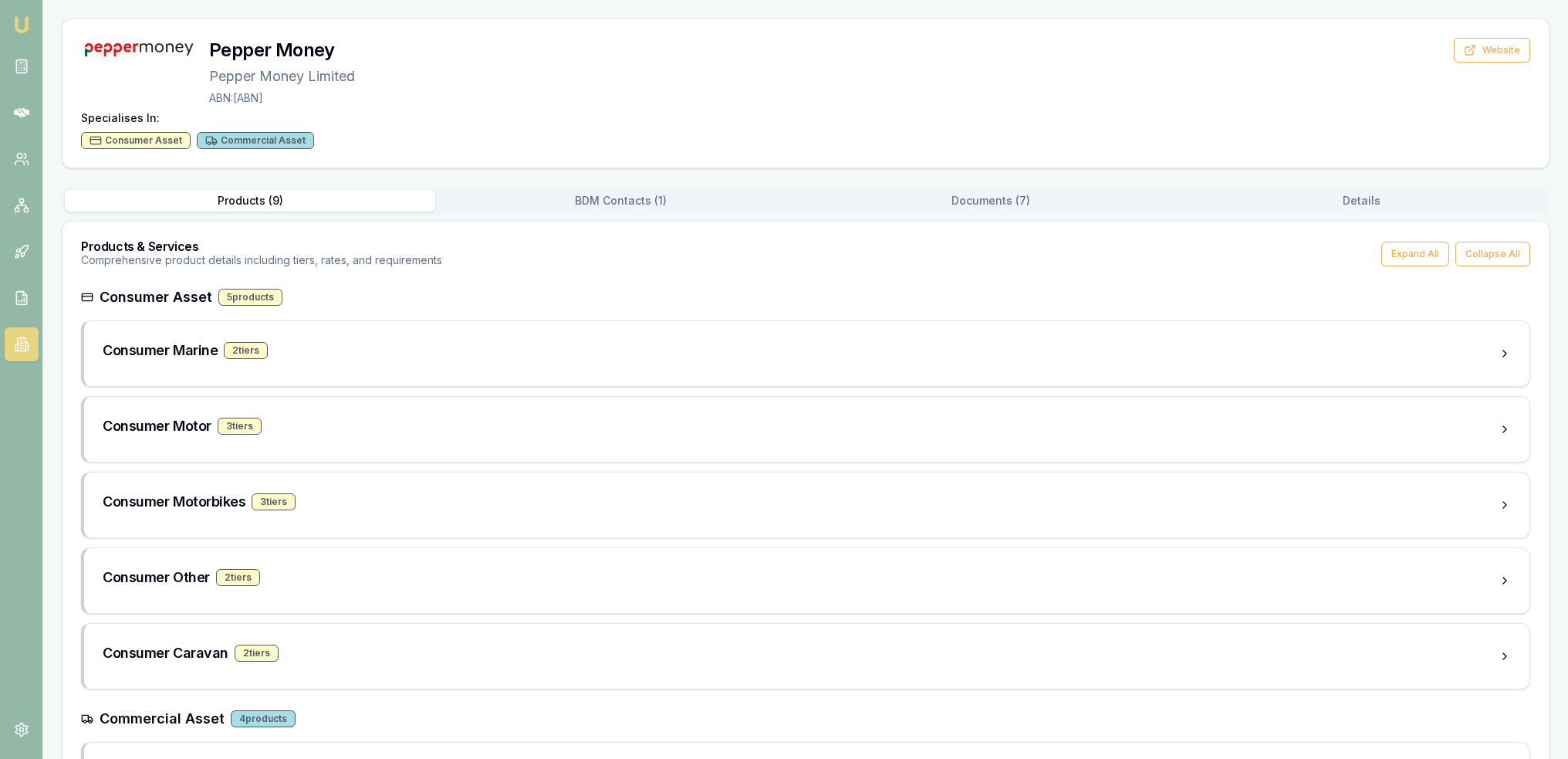 click on "Documents ( 7 )" at bounding box center (991, 201) 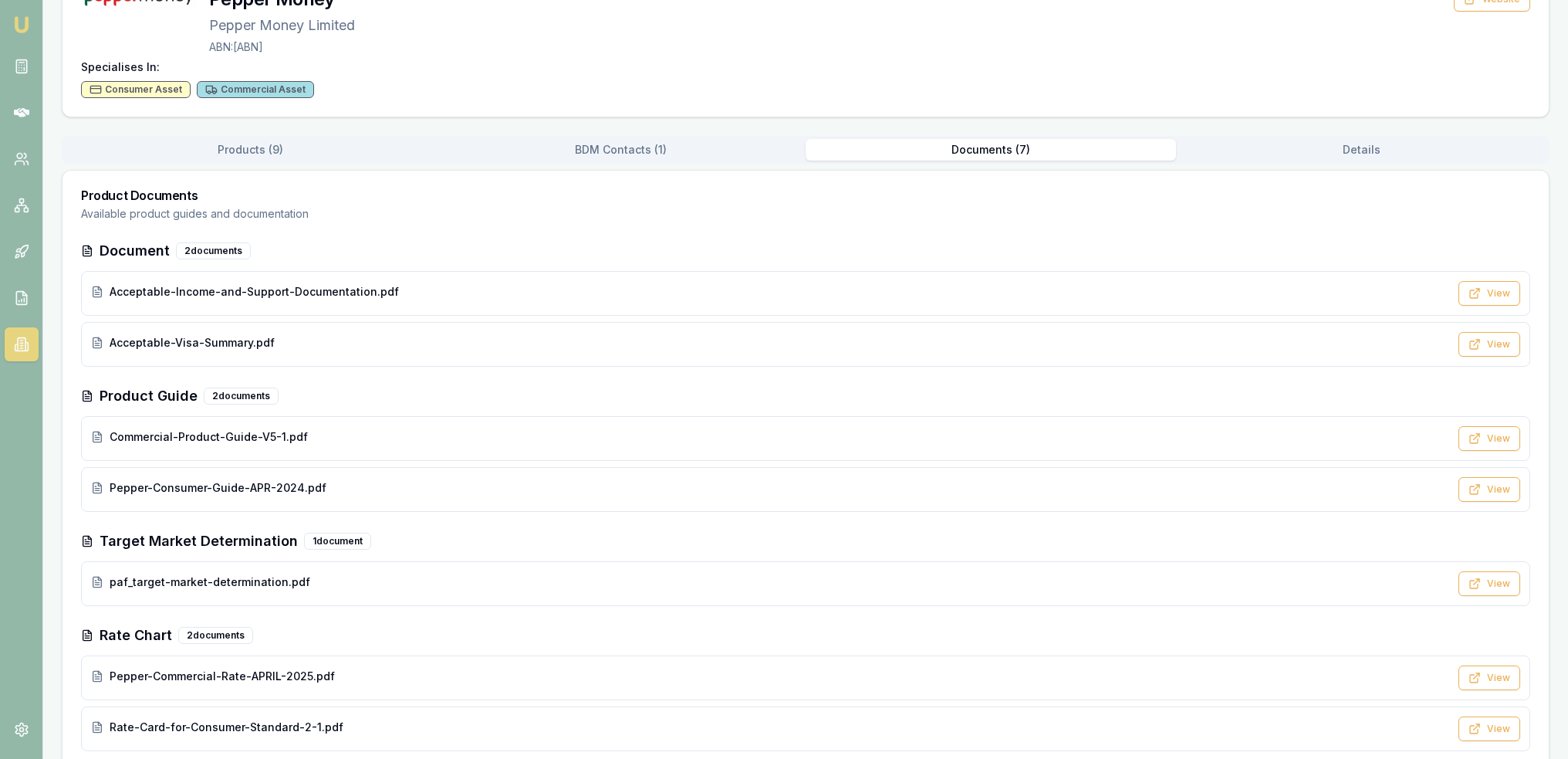 scroll, scrollTop: 148, scrollLeft: 0, axis: vertical 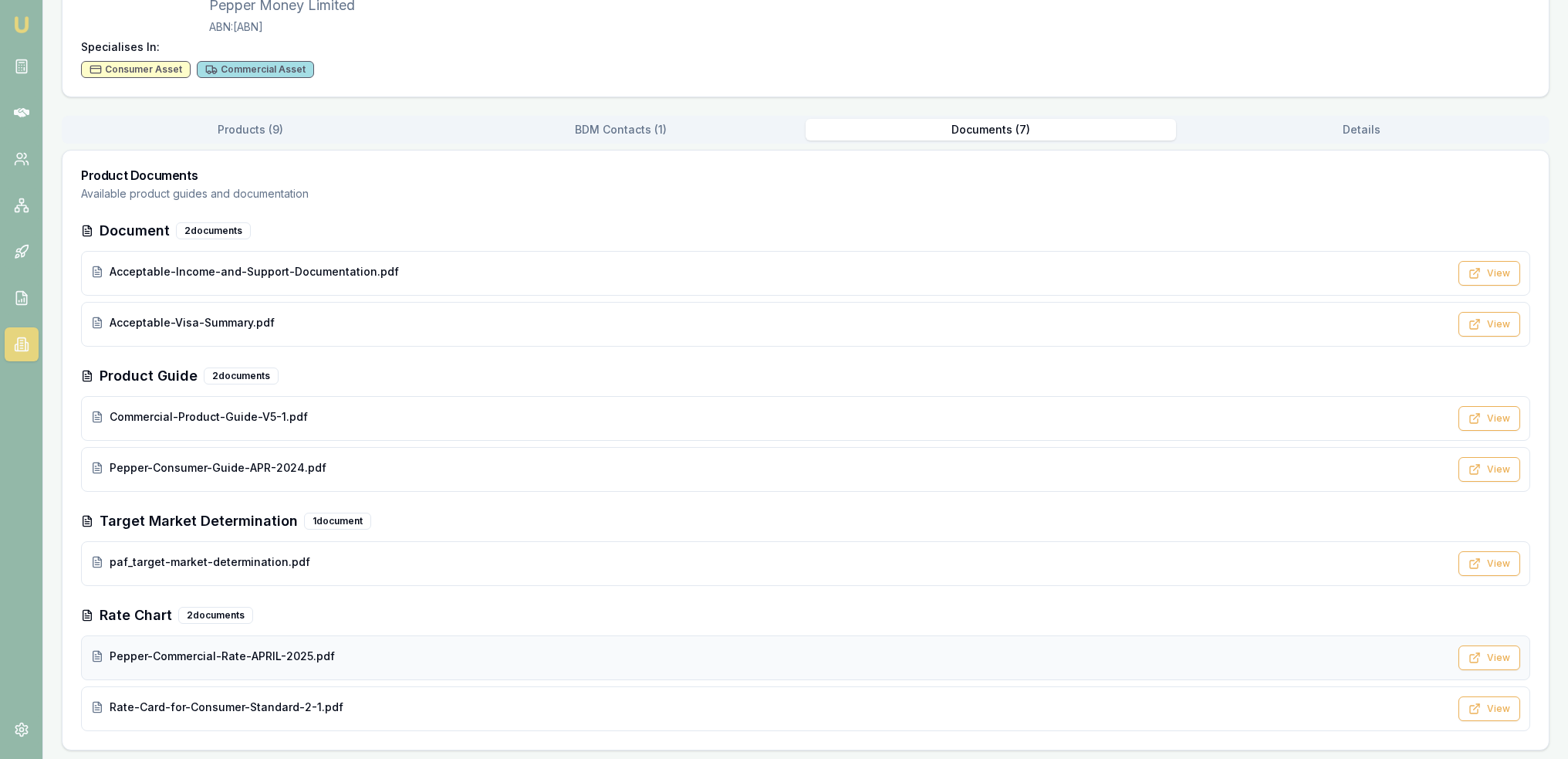 click on "Pepper-Commercial-Rate-APRIL-2025.pdf" at bounding box center (222, 656) 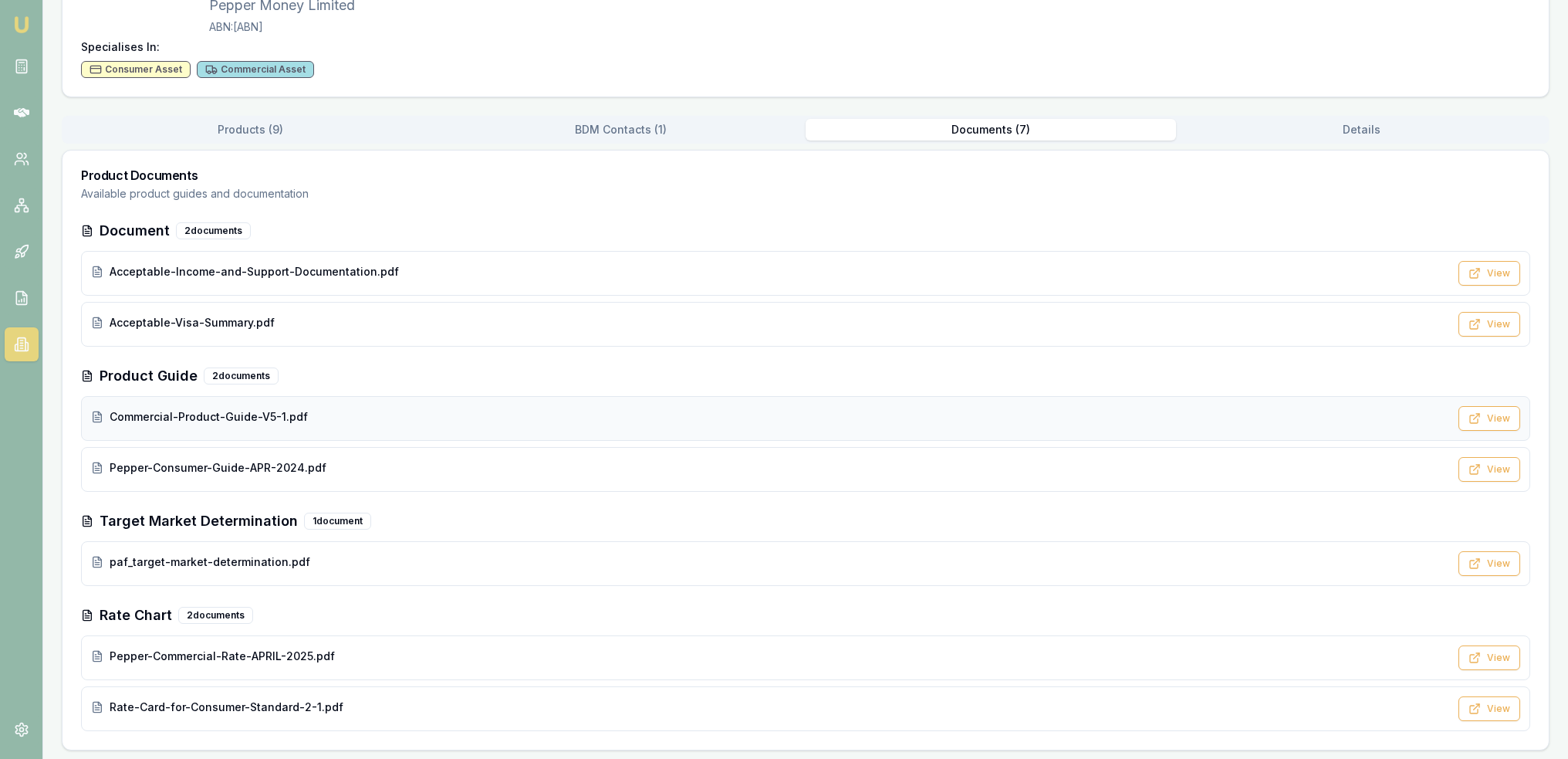 click on "Commercial-Product-Guide-V5-1.pdf" at bounding box center (208, 417) 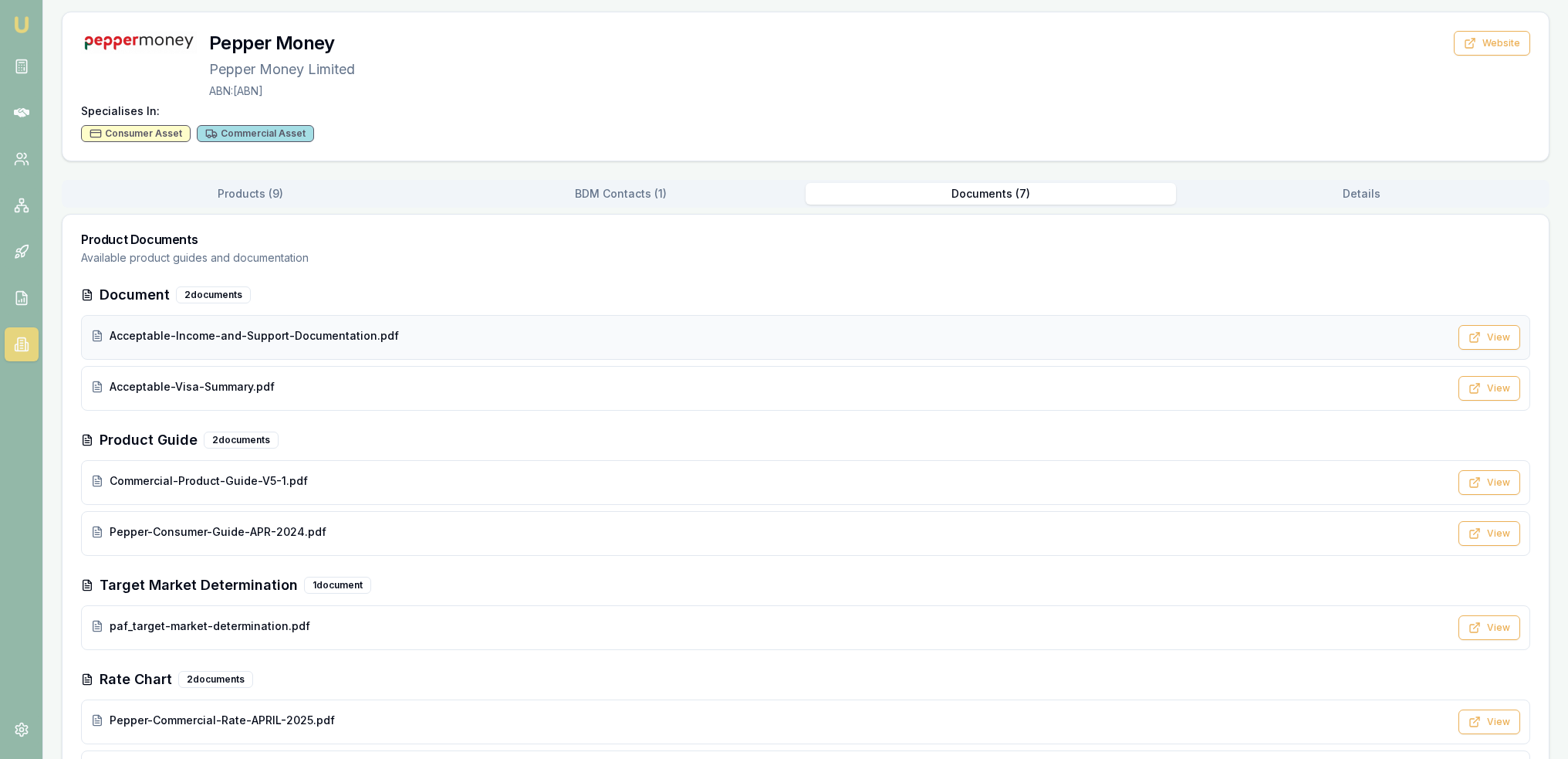scroll, scrollTop: 0, scrollLeft: 0, axis: both 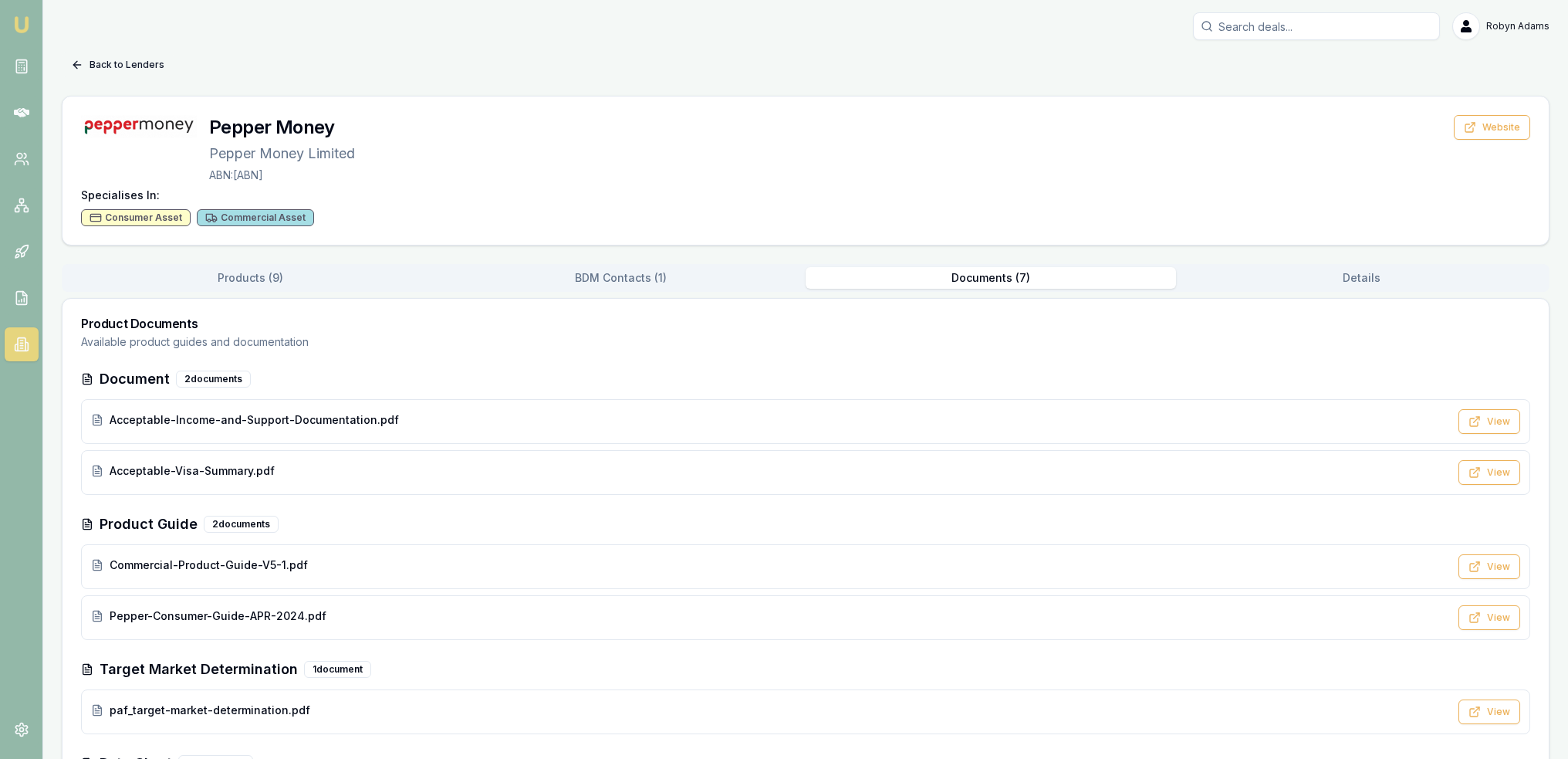 drag, startPoint x: 142, startPoint y: 49, endPoint x: 129, endPoint y: 59, distance: 16.401219 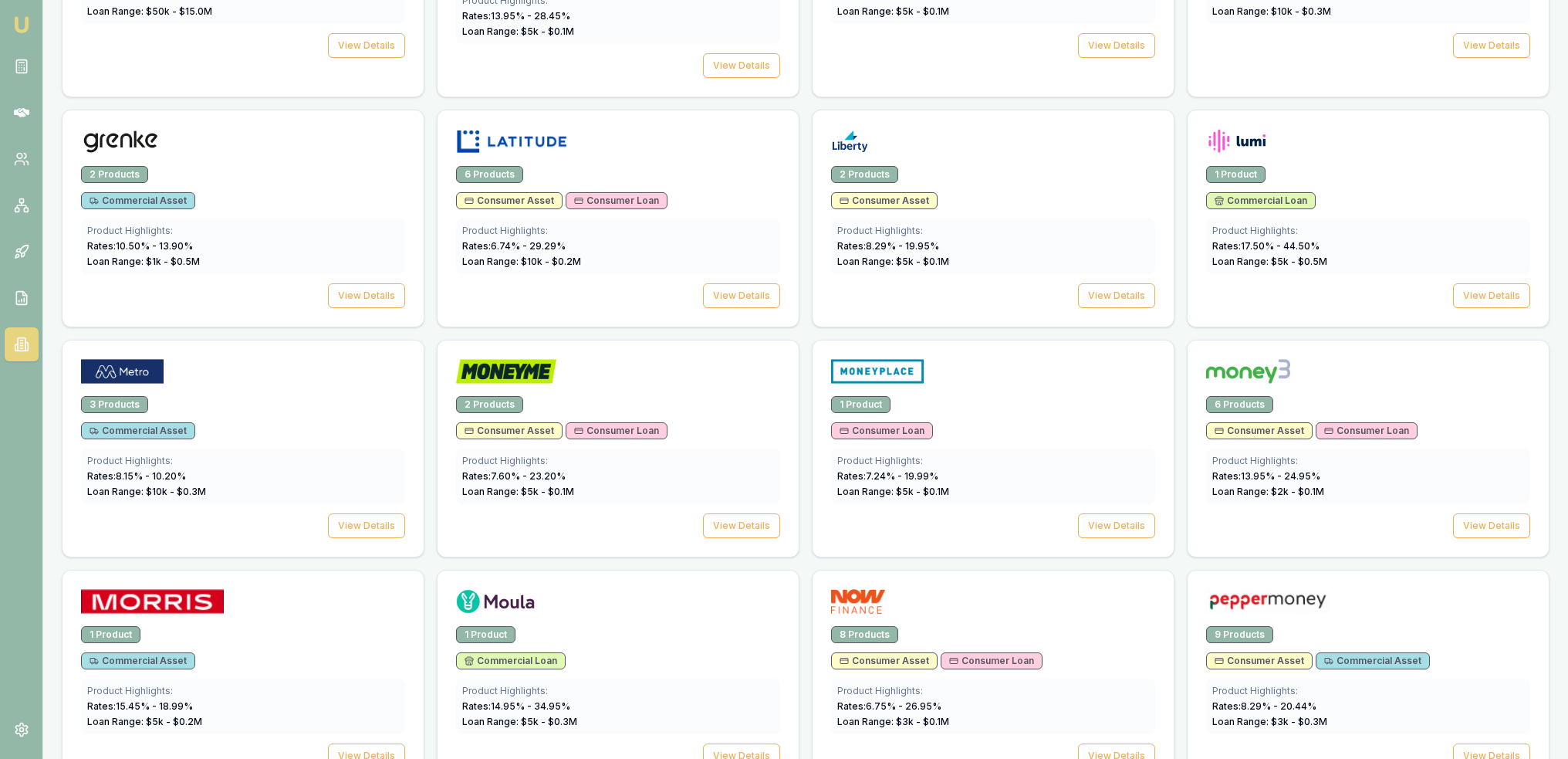 scroll, scrollTop: 1242, scrollLeft: 0, axis: vertical 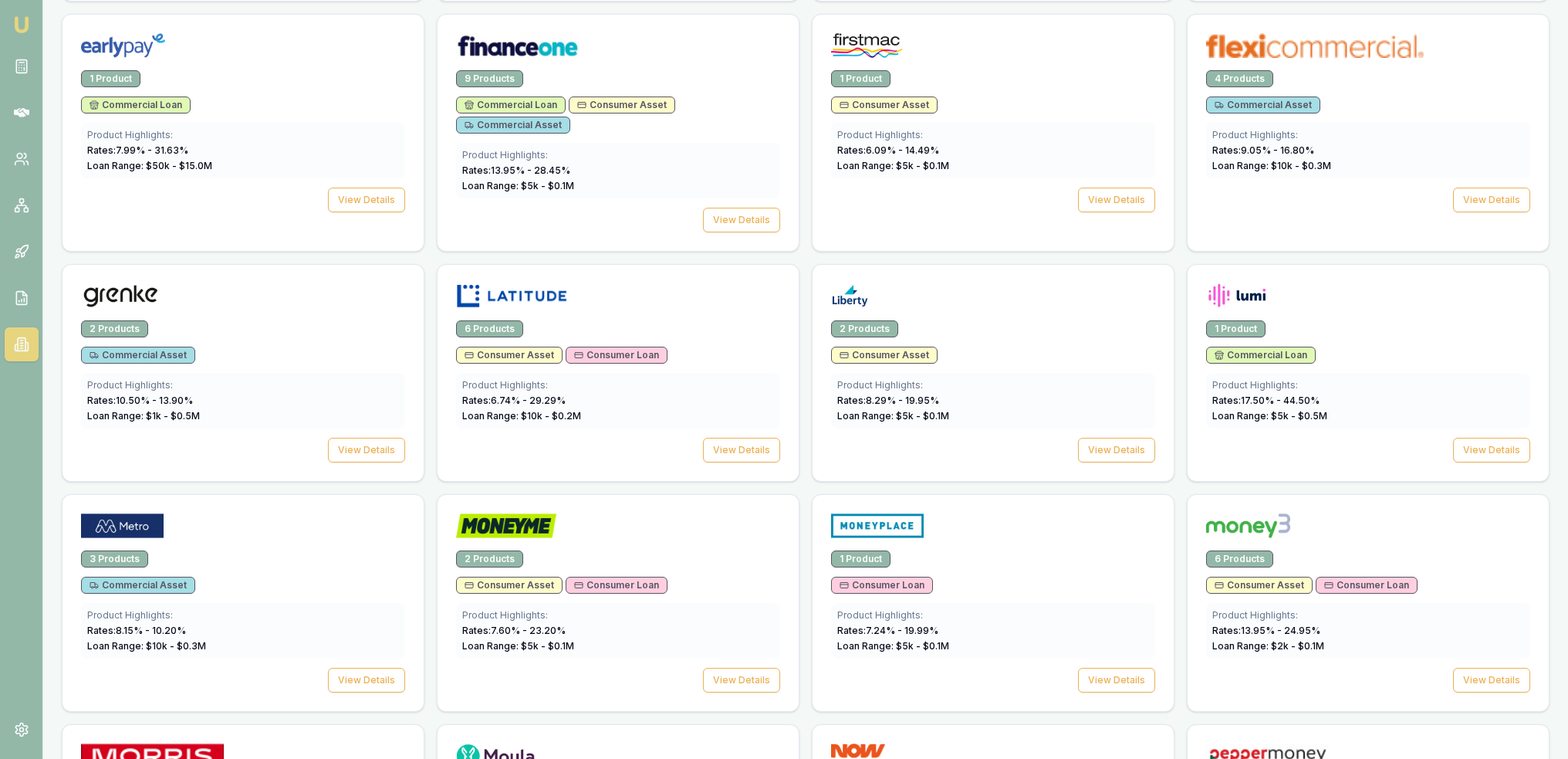 click at bounding box center [22, 25] 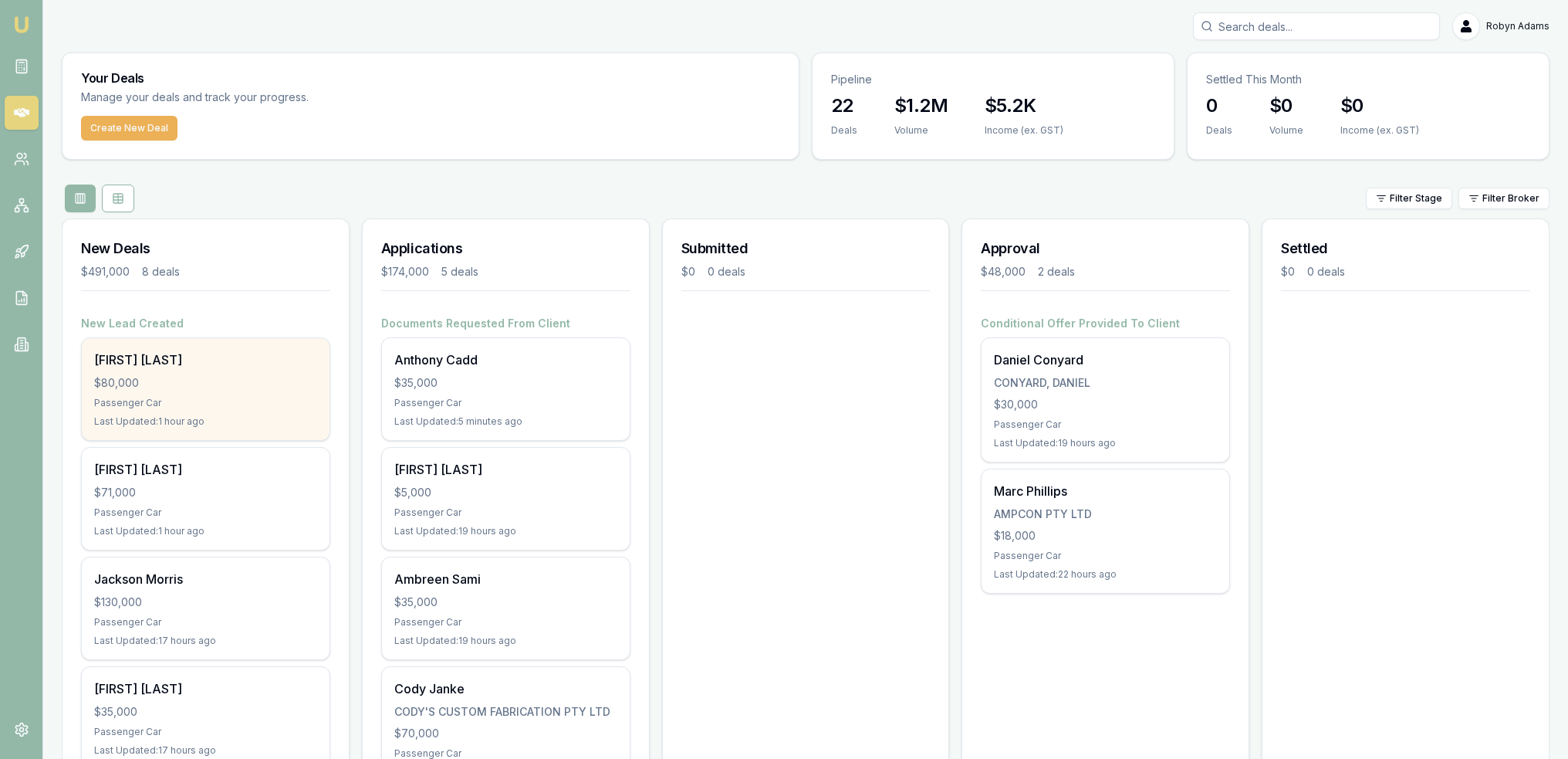 click on "Passenger Car" at bounding box center (205, 403) 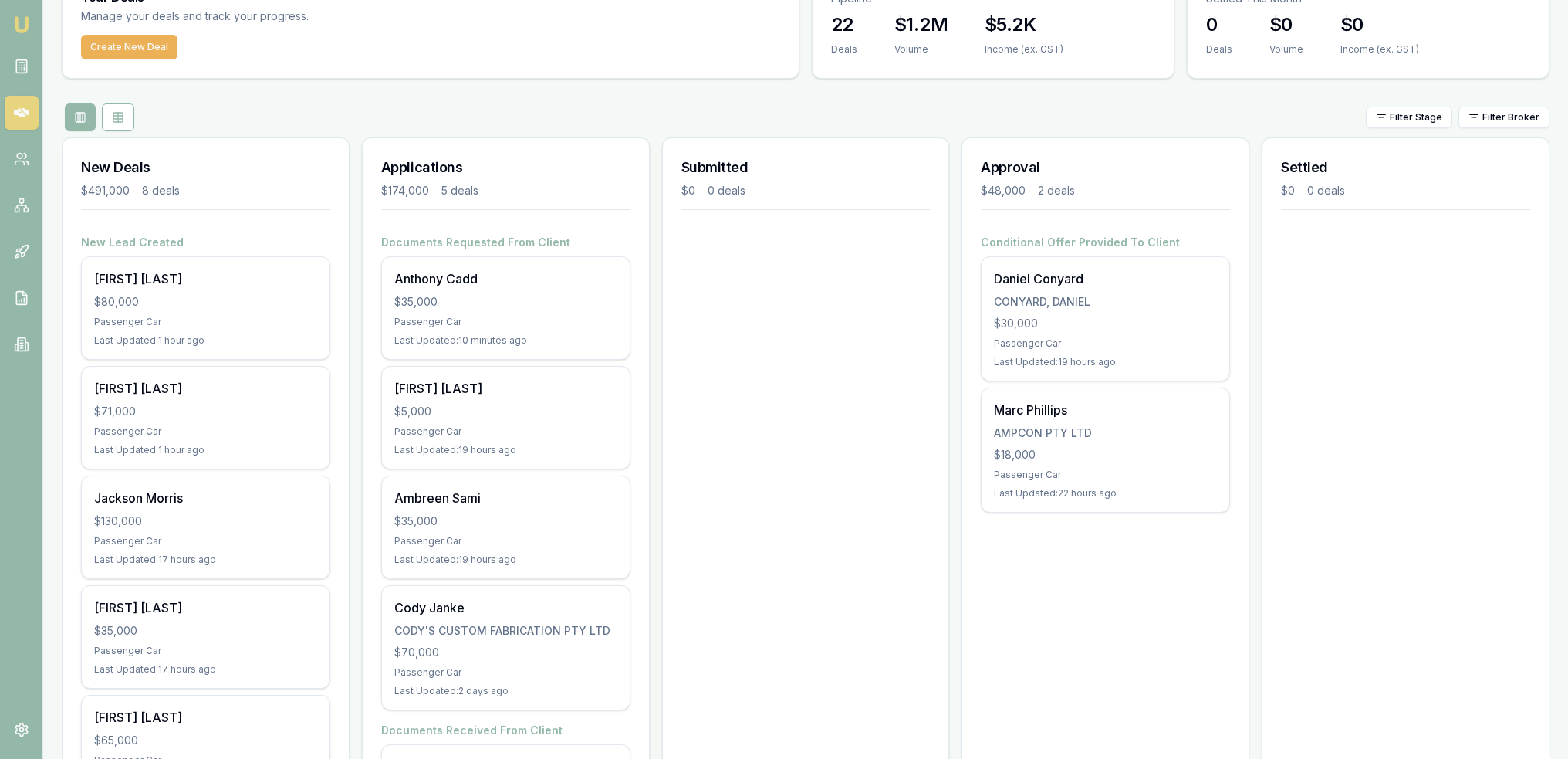 scroll, scrollTop: 232, scrollLeft: 0, axis: vertical 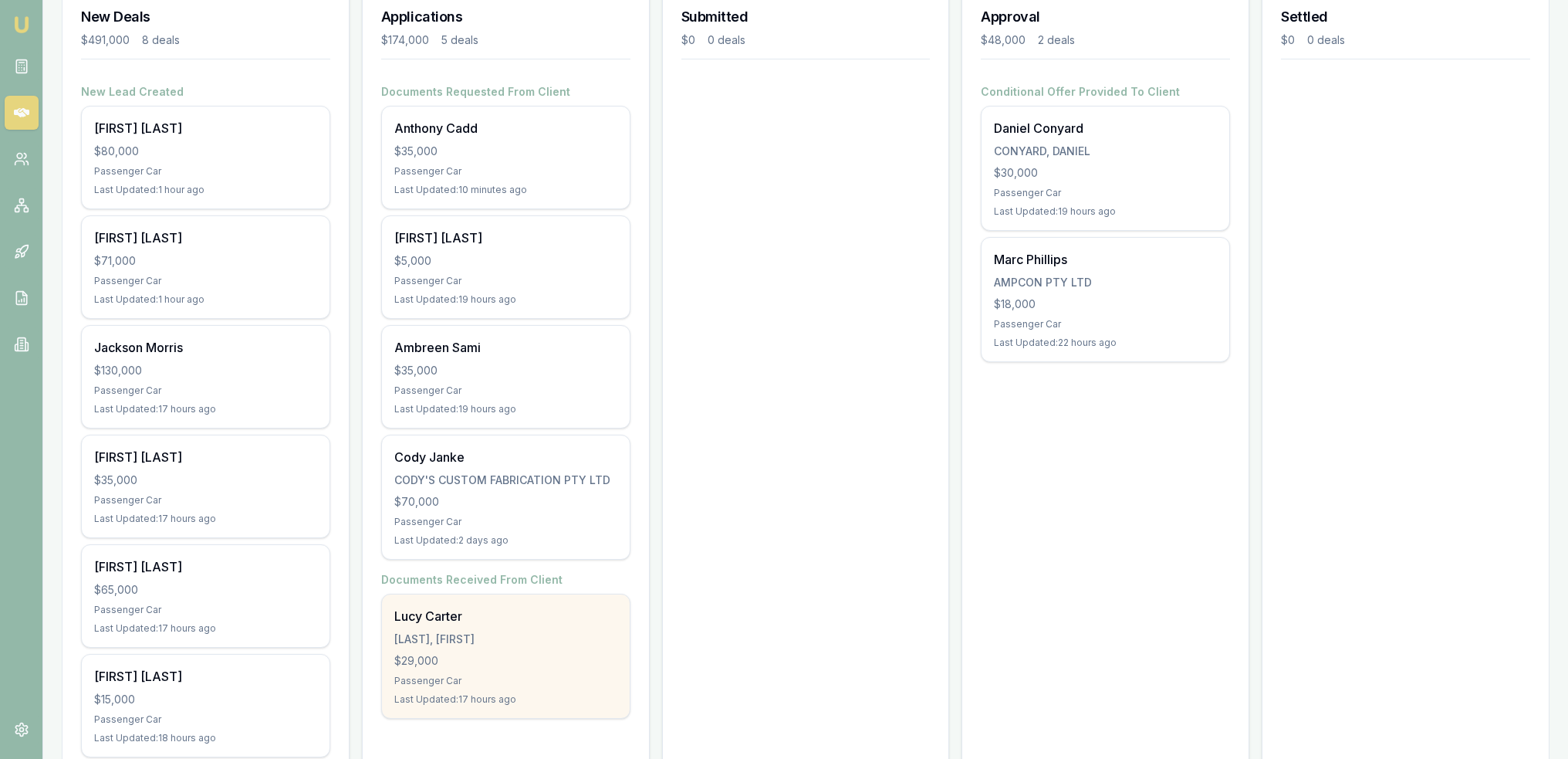 click on "Last Updated:  17 hours ago" at bounding box center [505, 700] 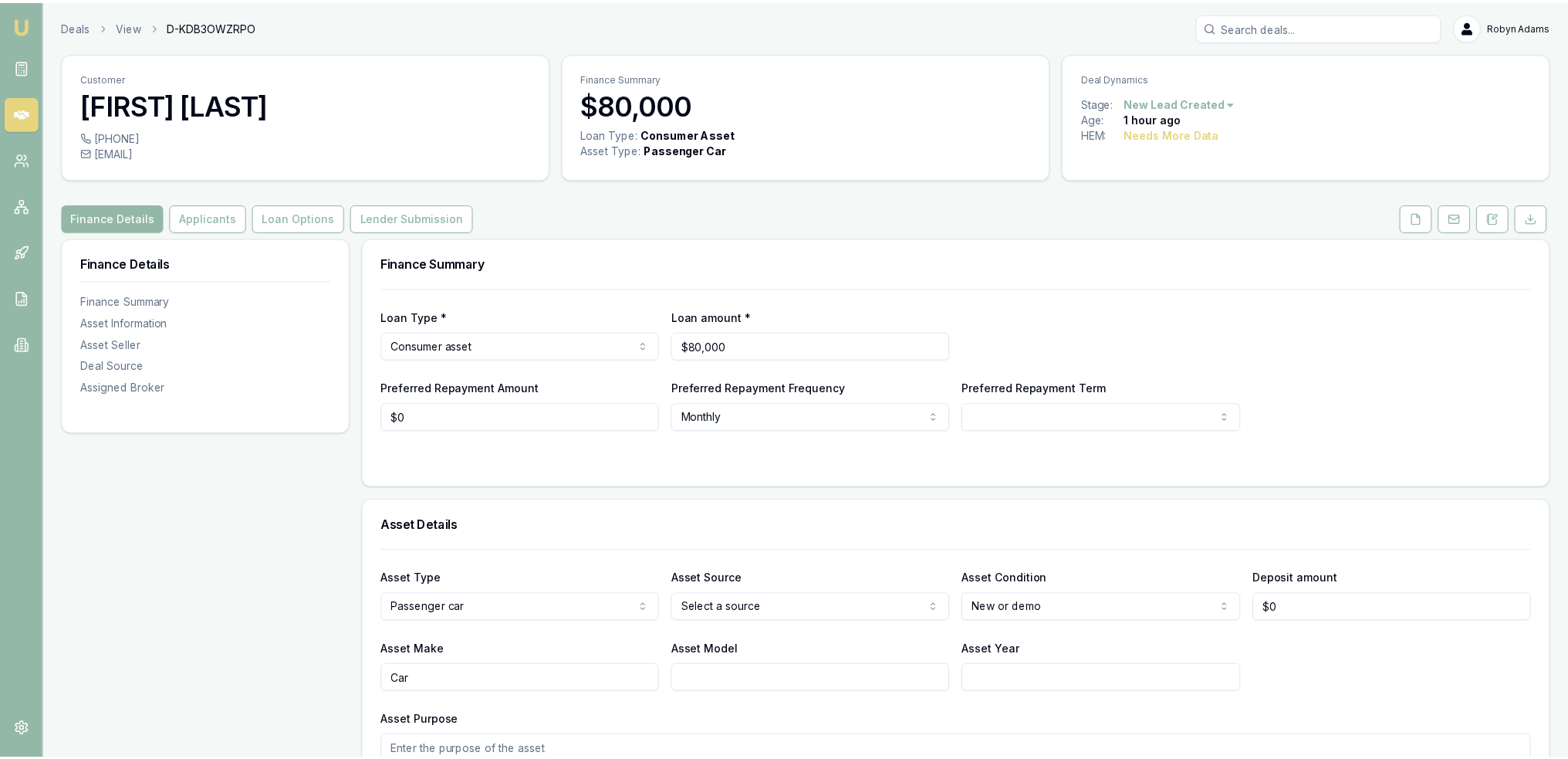 scroll, scrollTop: 0, scrollLeft: 0, axis: both 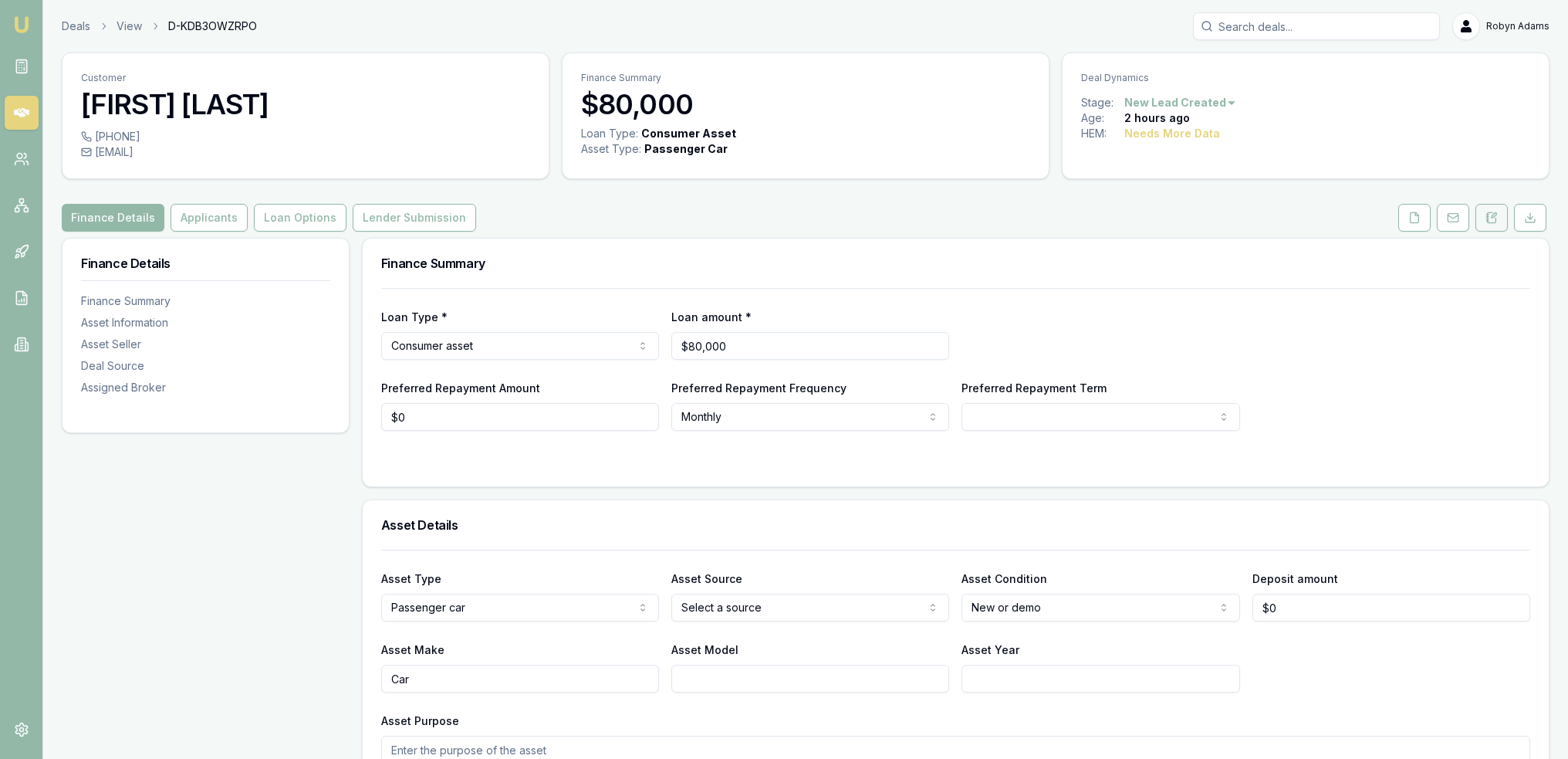 click 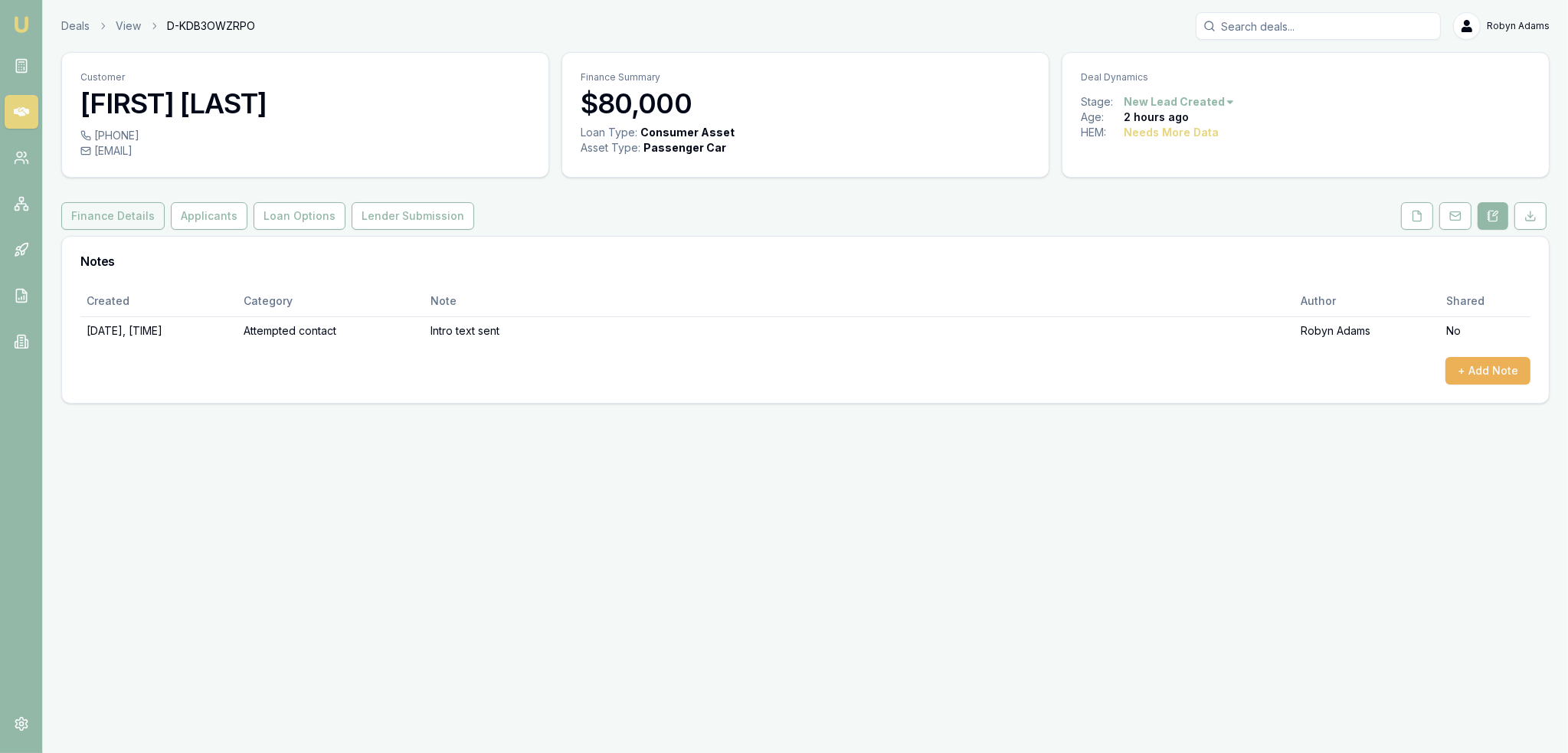 click on "Finance Details" at bounding box center [113, 216] 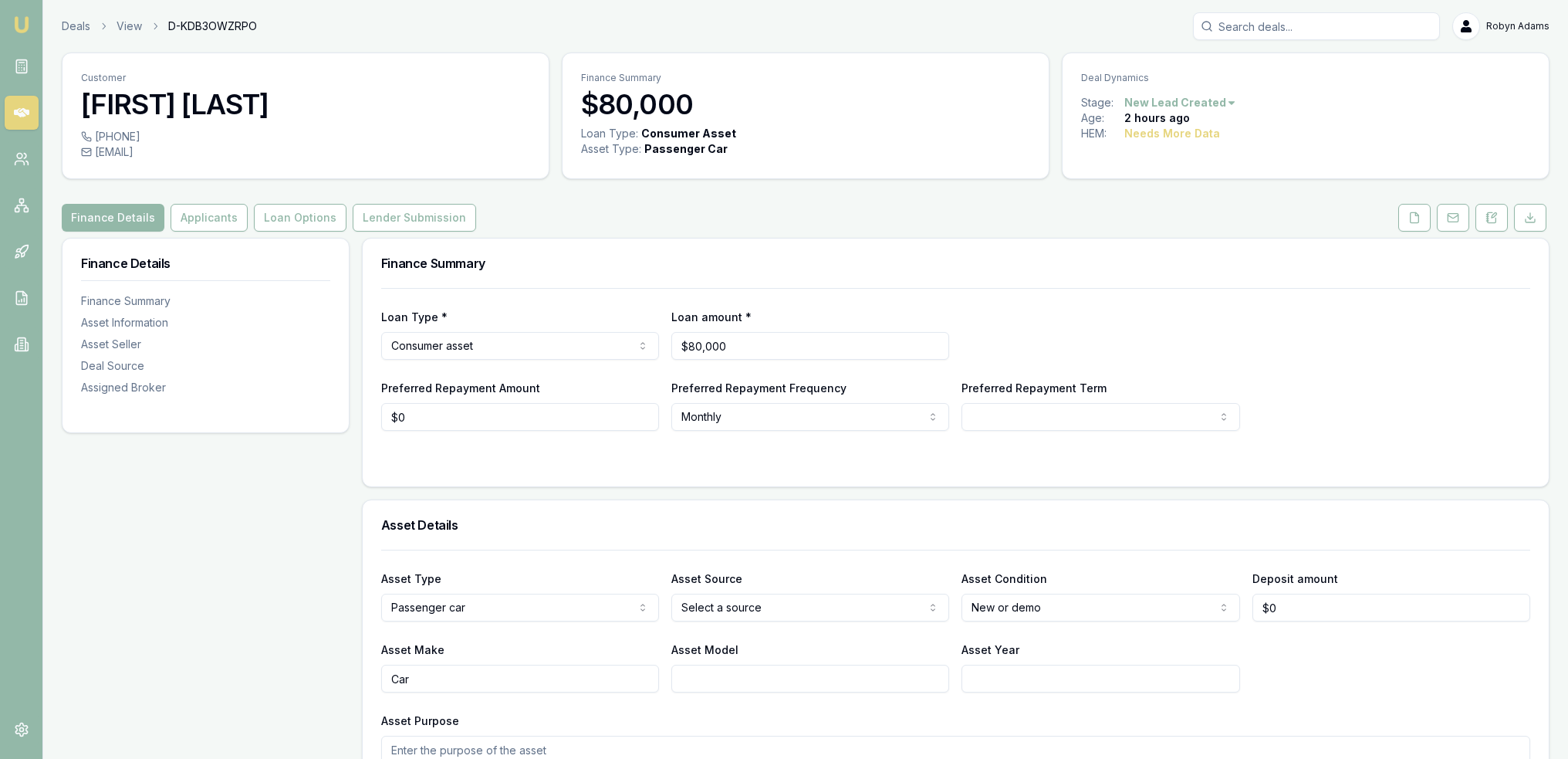 scroll, scrollTop: 386, scrollLeft: 0, axis: vertical 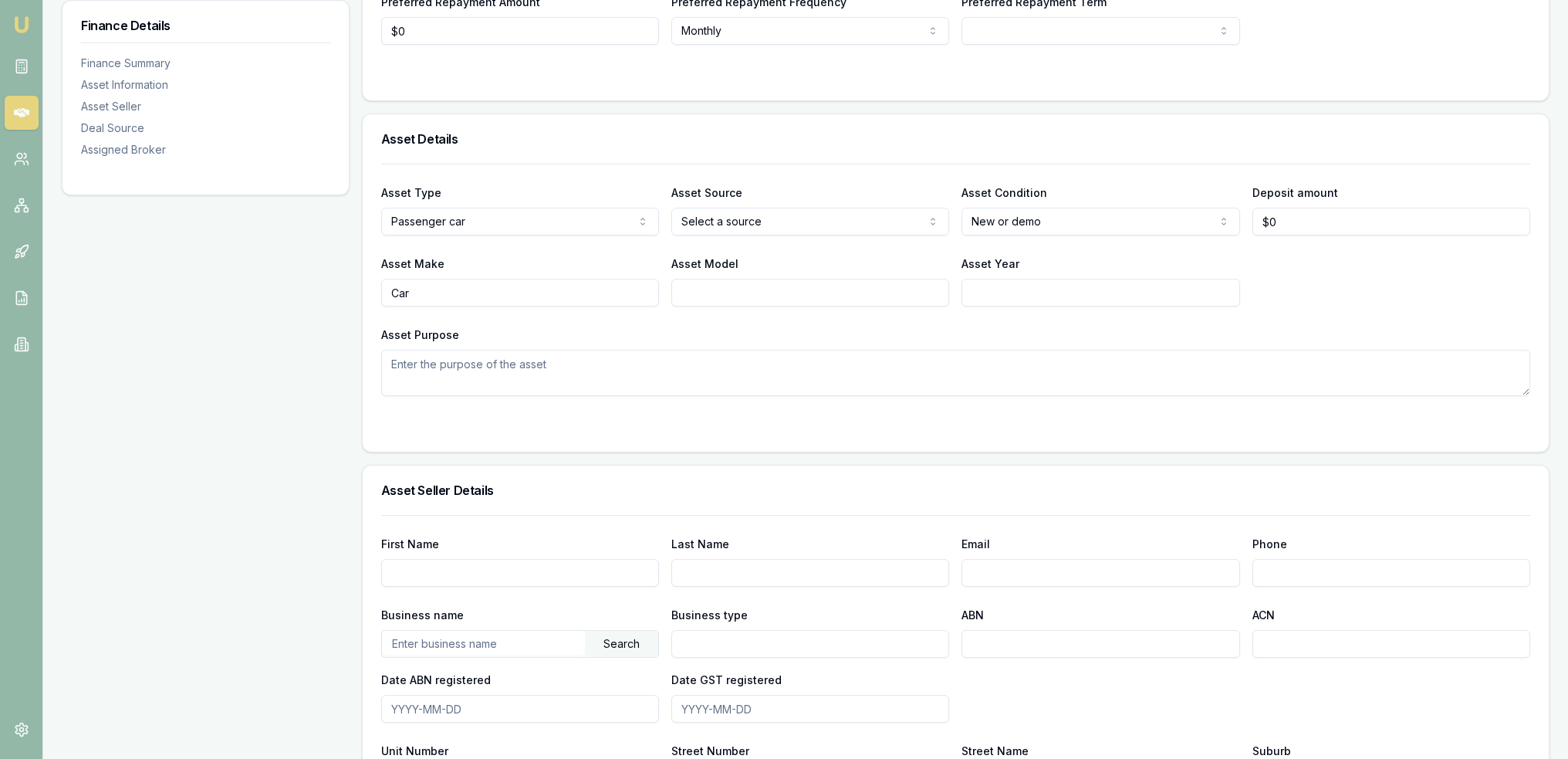 click on "Asset Purpose" at bounding box center (955, 373) 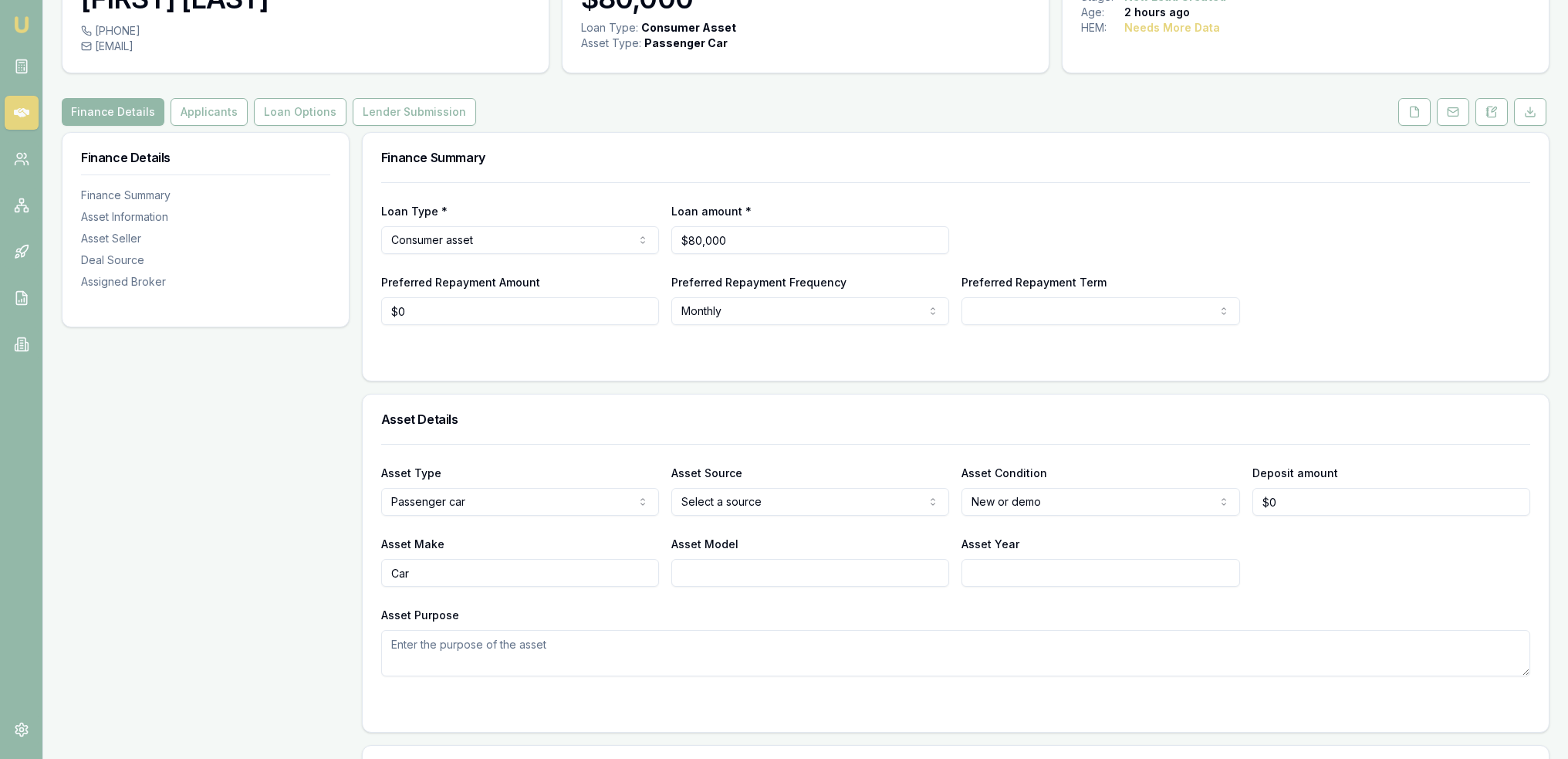 scroll, scrollTop: 154, scrollLeft: 0, axis: vertical 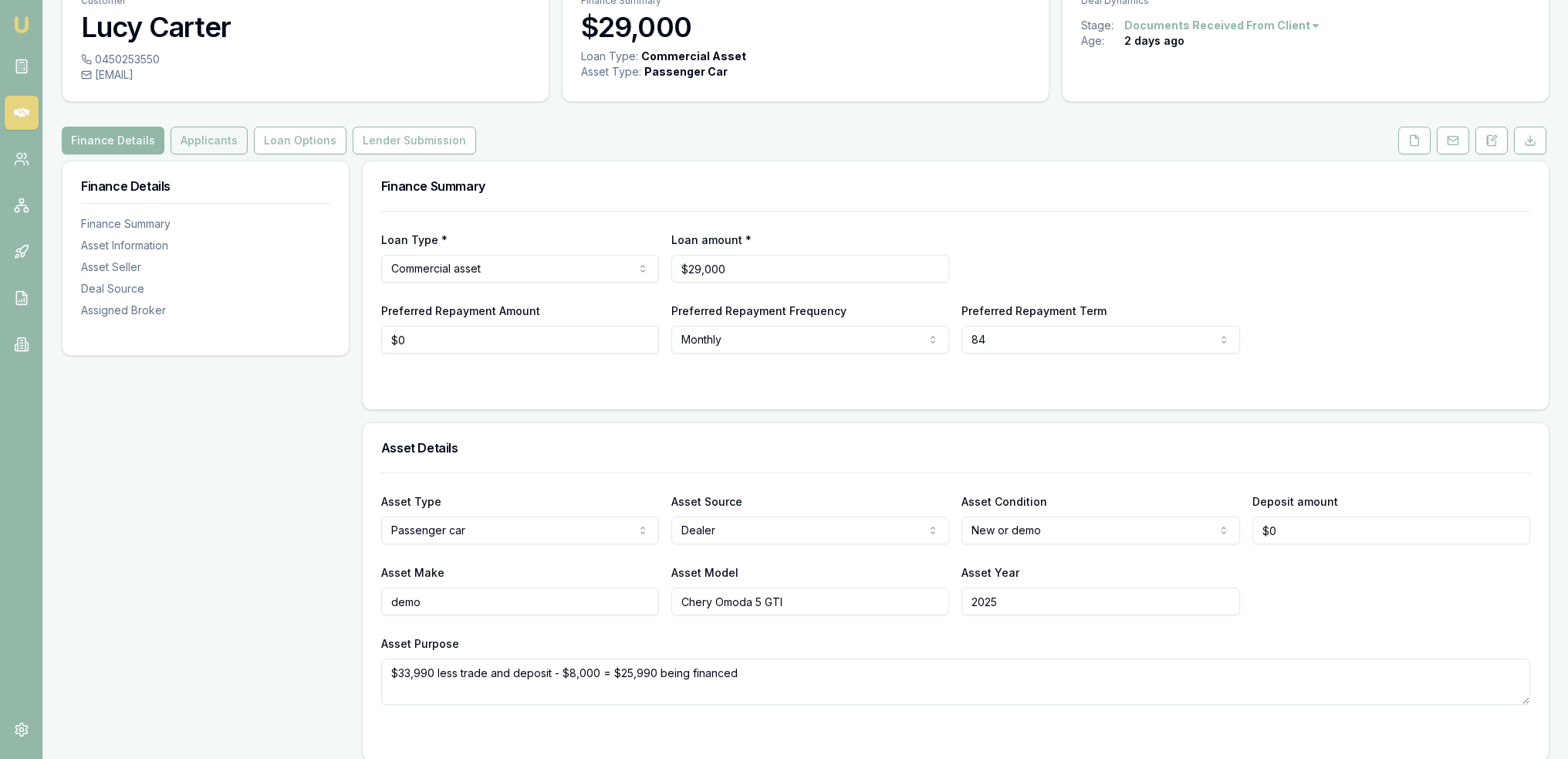 click on "Applicants" at bounding box center [209, 141] 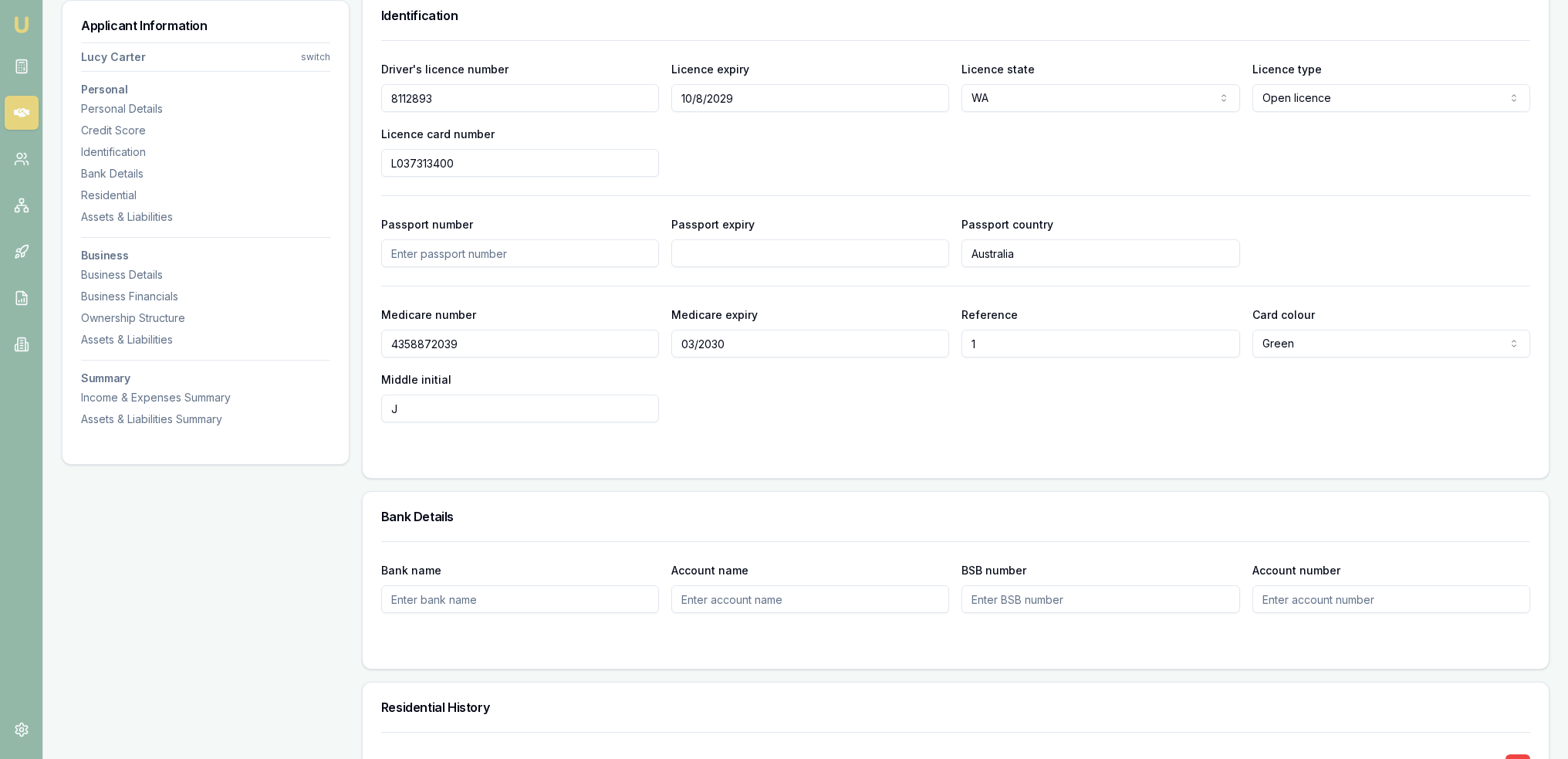 scroll, scrollTop: 1004, scrollLeft: 0, axis: vertical 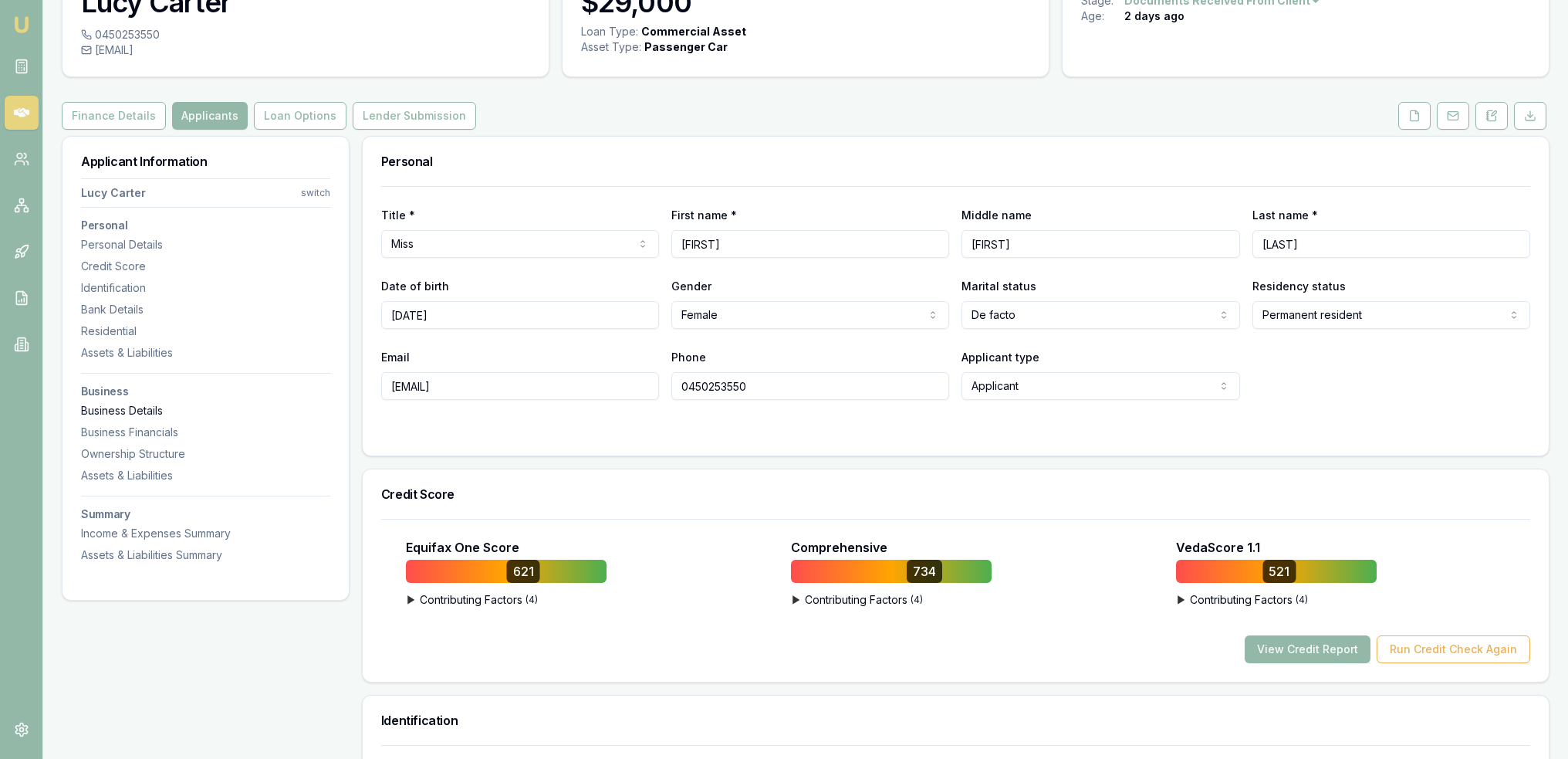 click on "Business Details" at bounding box center [205, 411] 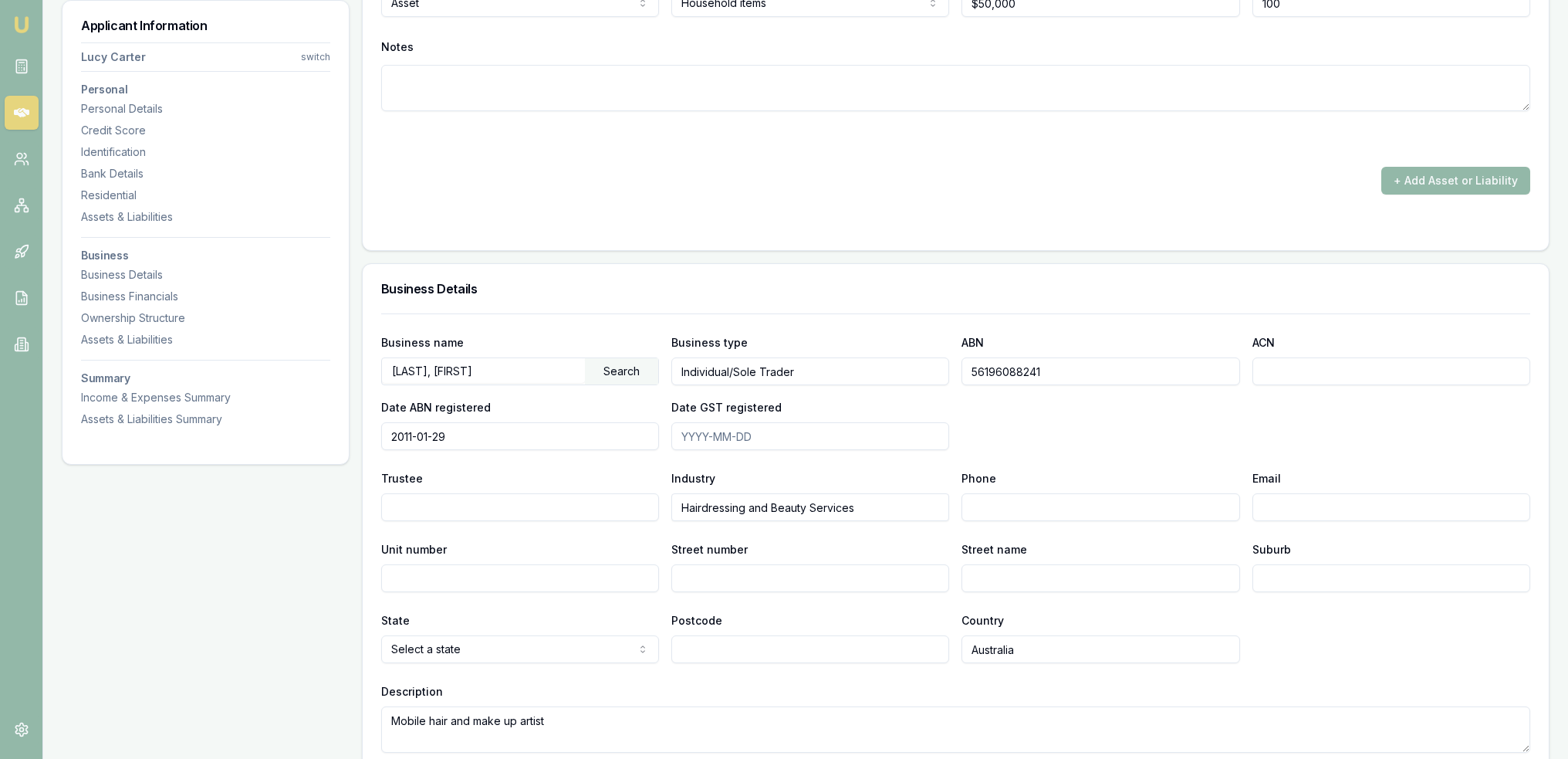 scroll, scrollTop: 3634, scrollLeft: 0, axis: vertical 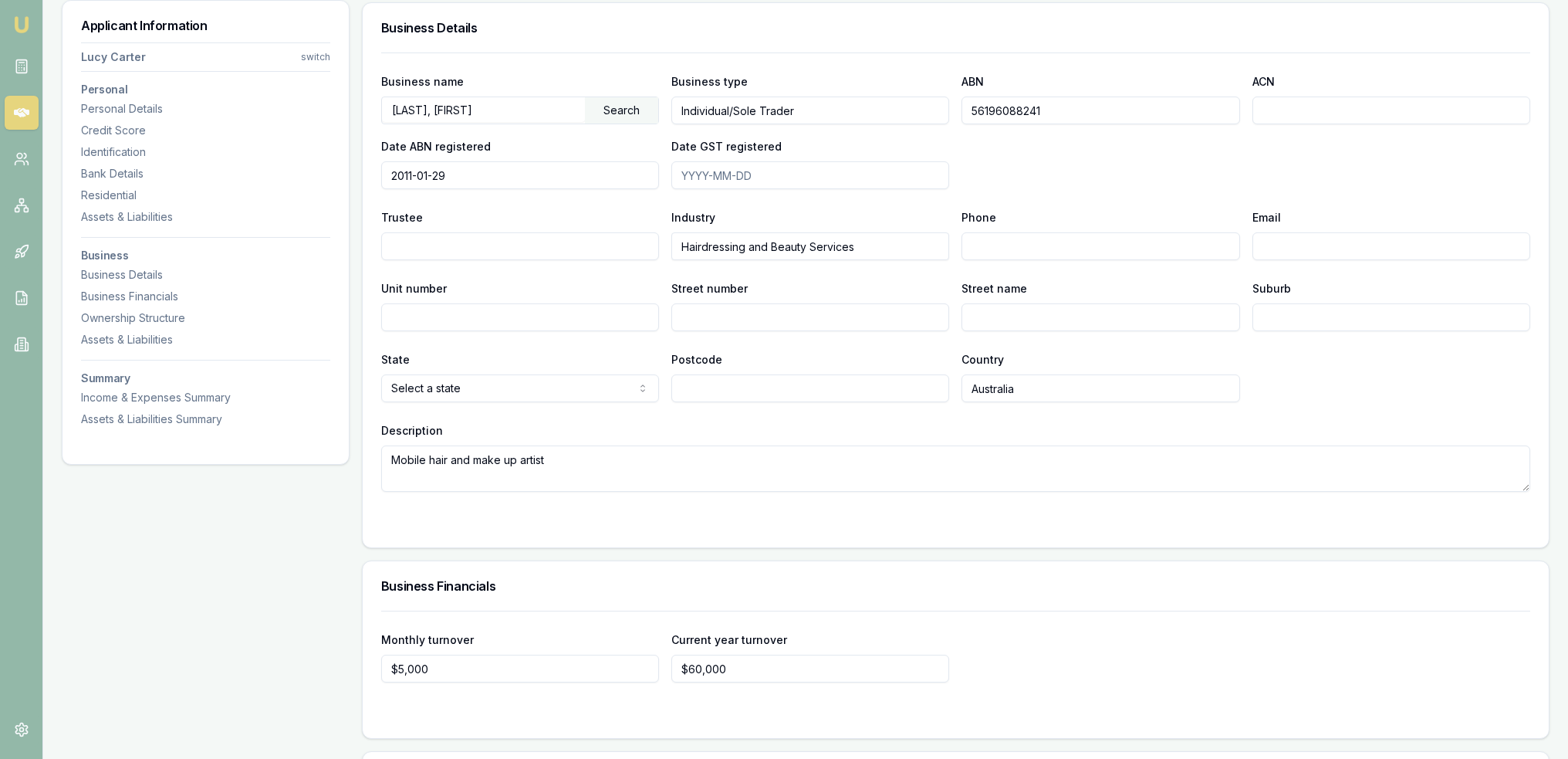 drag, startPoint x: 1078, startPoint y: 107, endPoint x: 954, endPoint y: 111, distance: 124.0645 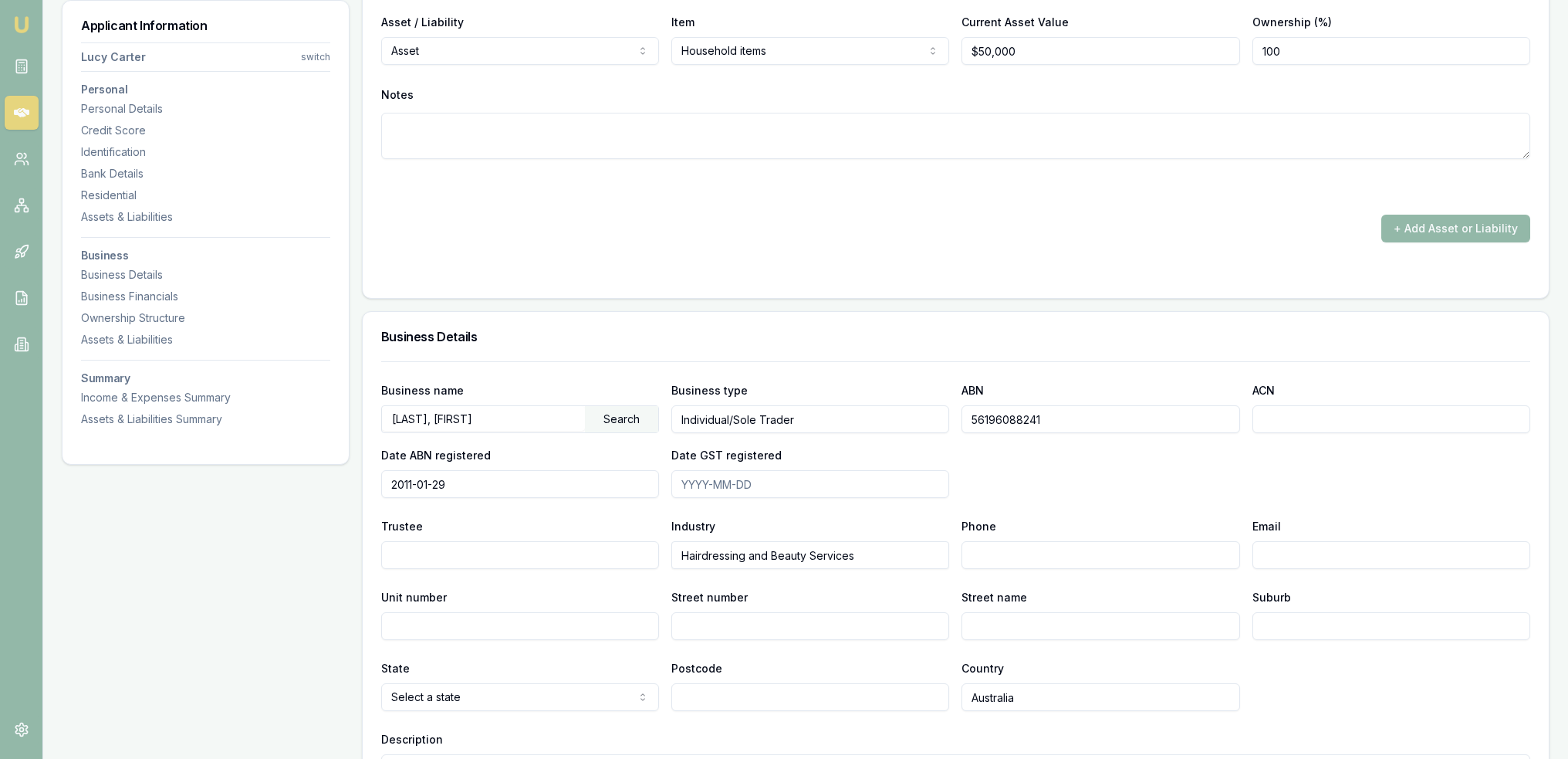 click on "Business name [LAST], [FIRST] Search Business type Individual/Sole Trader ABN [NUMBER] ACN Date ABN registered [DATE] Date GST registered" at bounding box center [955, 439] 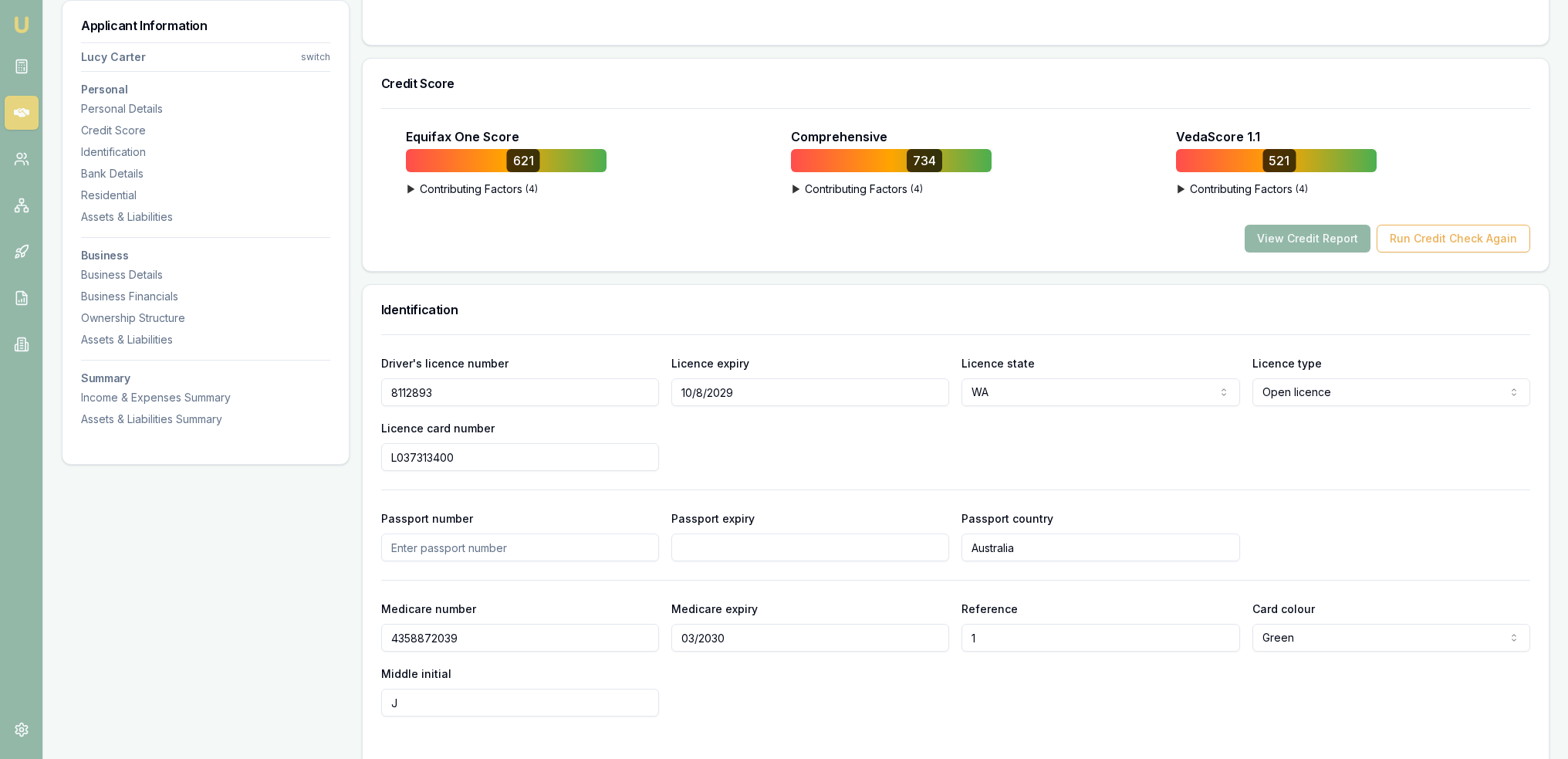 scroll, scrollTop: 0, scrollLeft: 0, axis: both 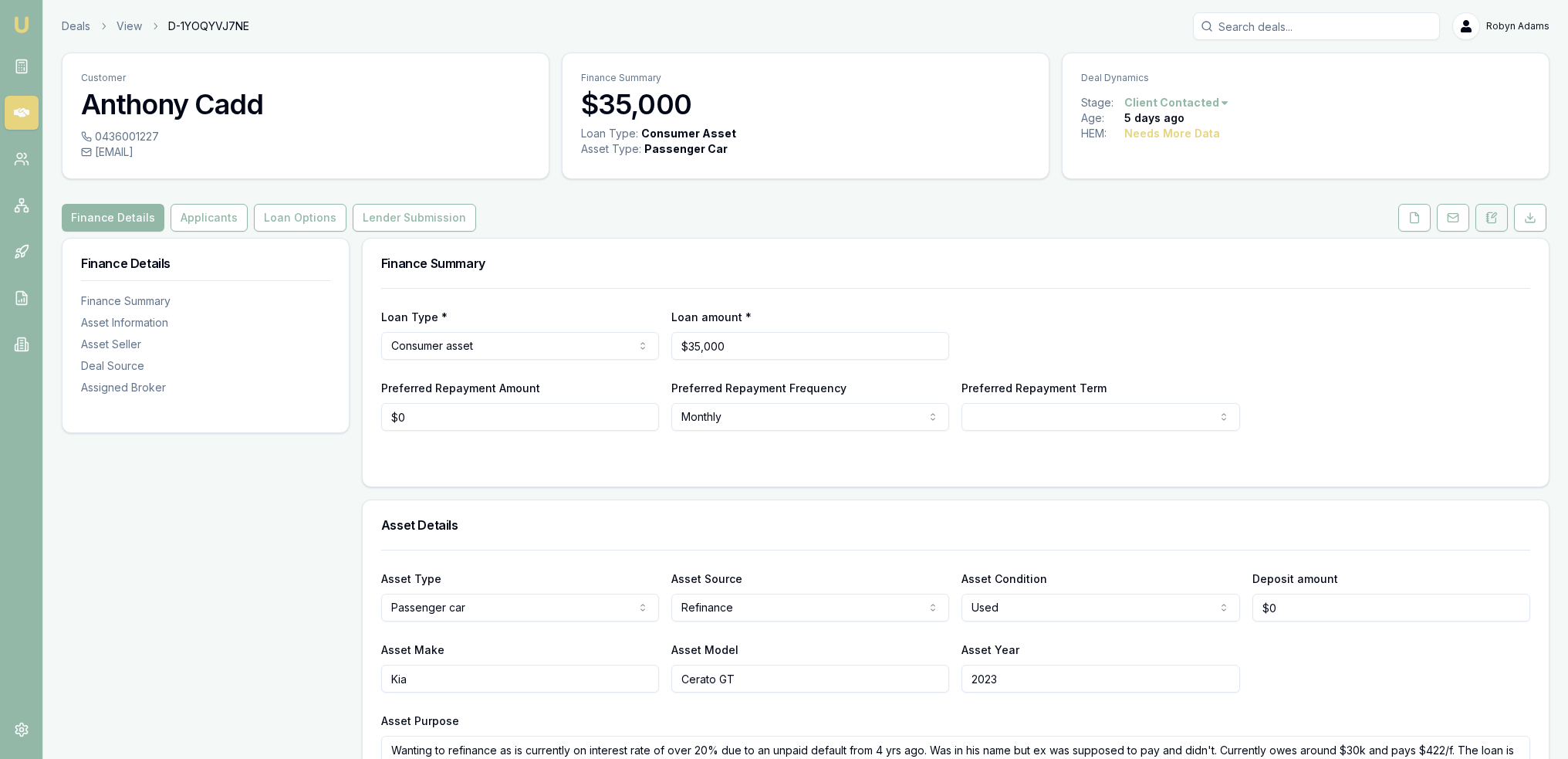 click 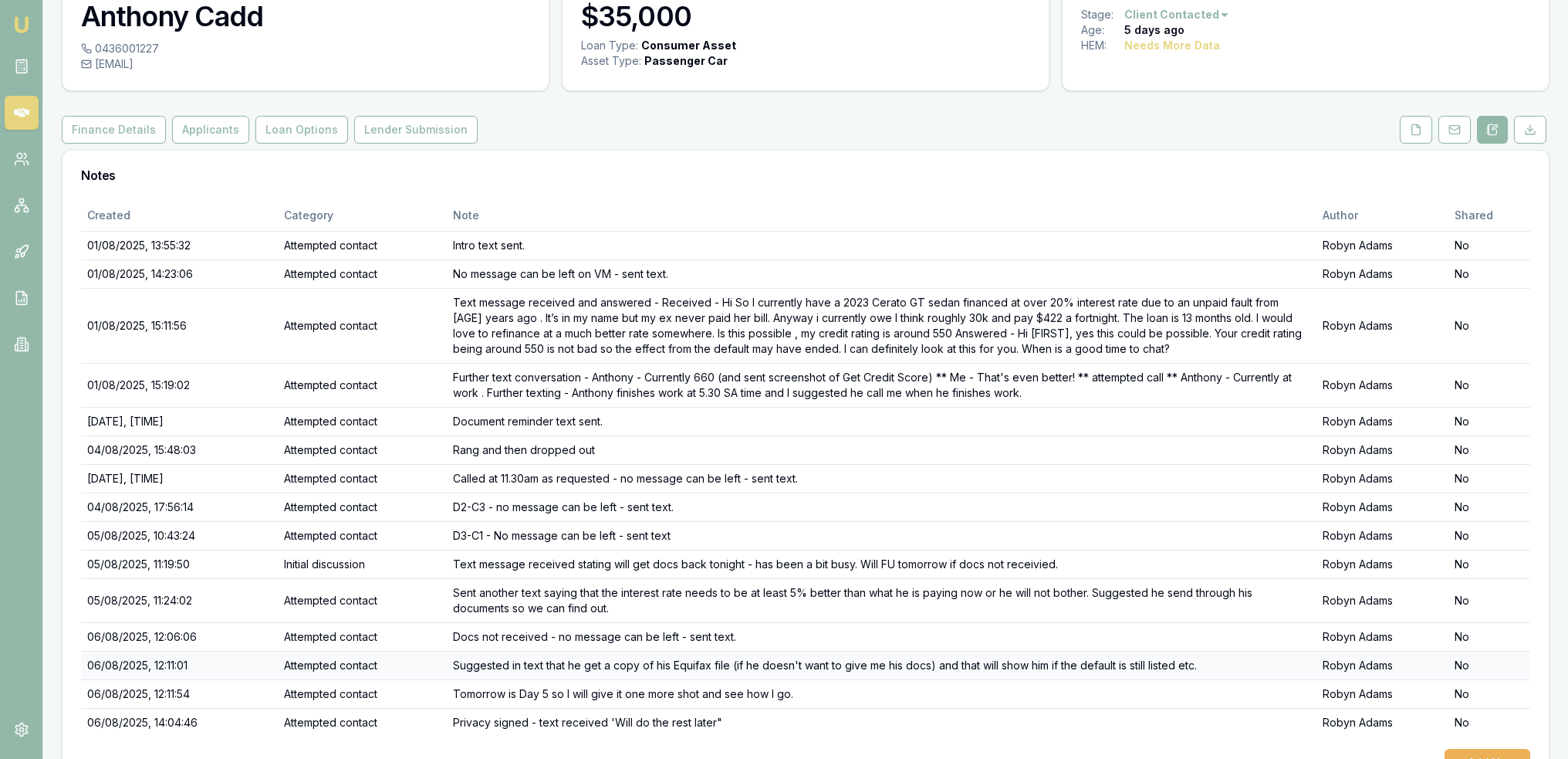 scroll, scrollTop: 134, scrollLeft: 0, axis: vertical 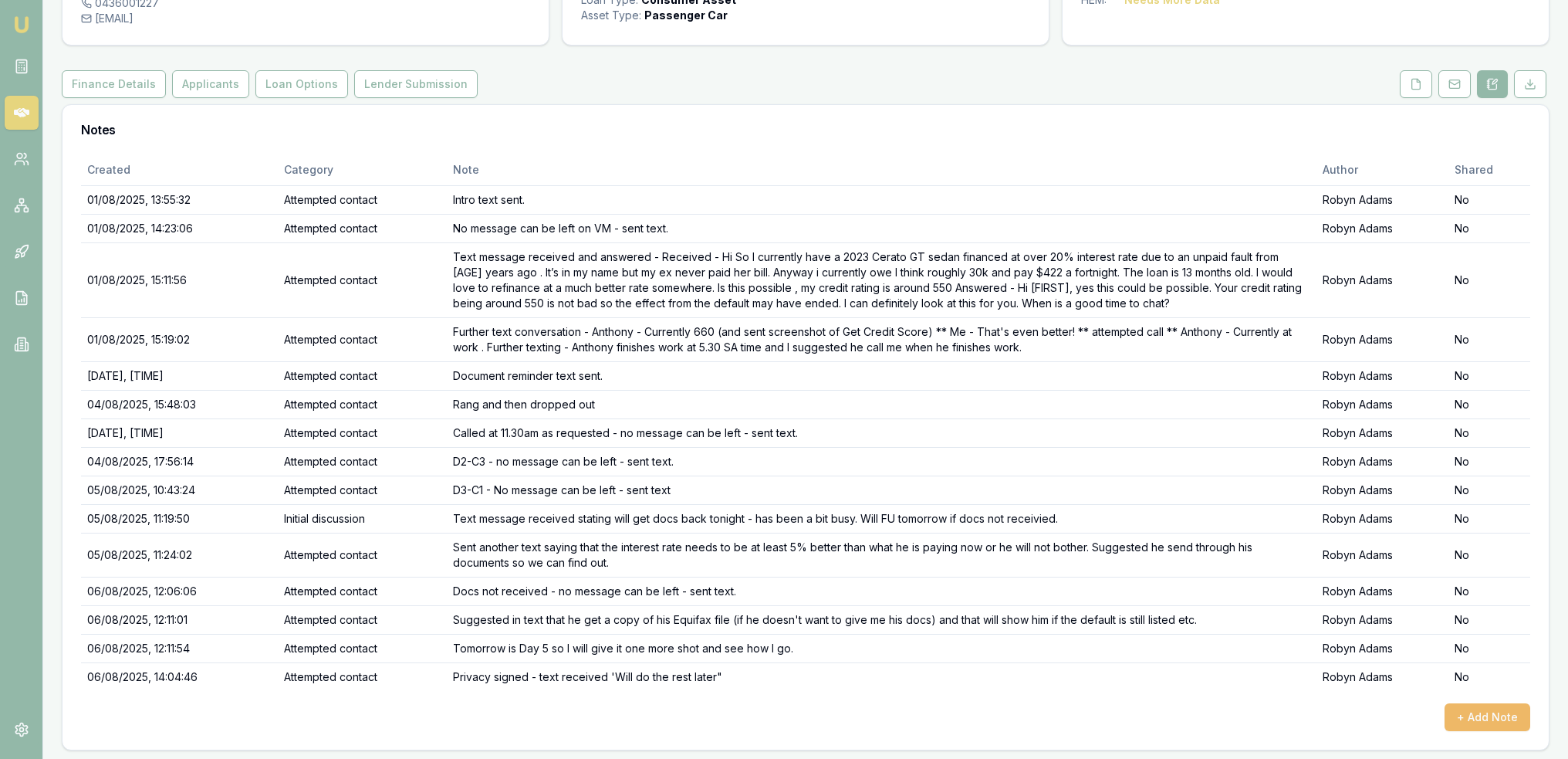click on "+ Add Note" at bounding box center (1487, 717) 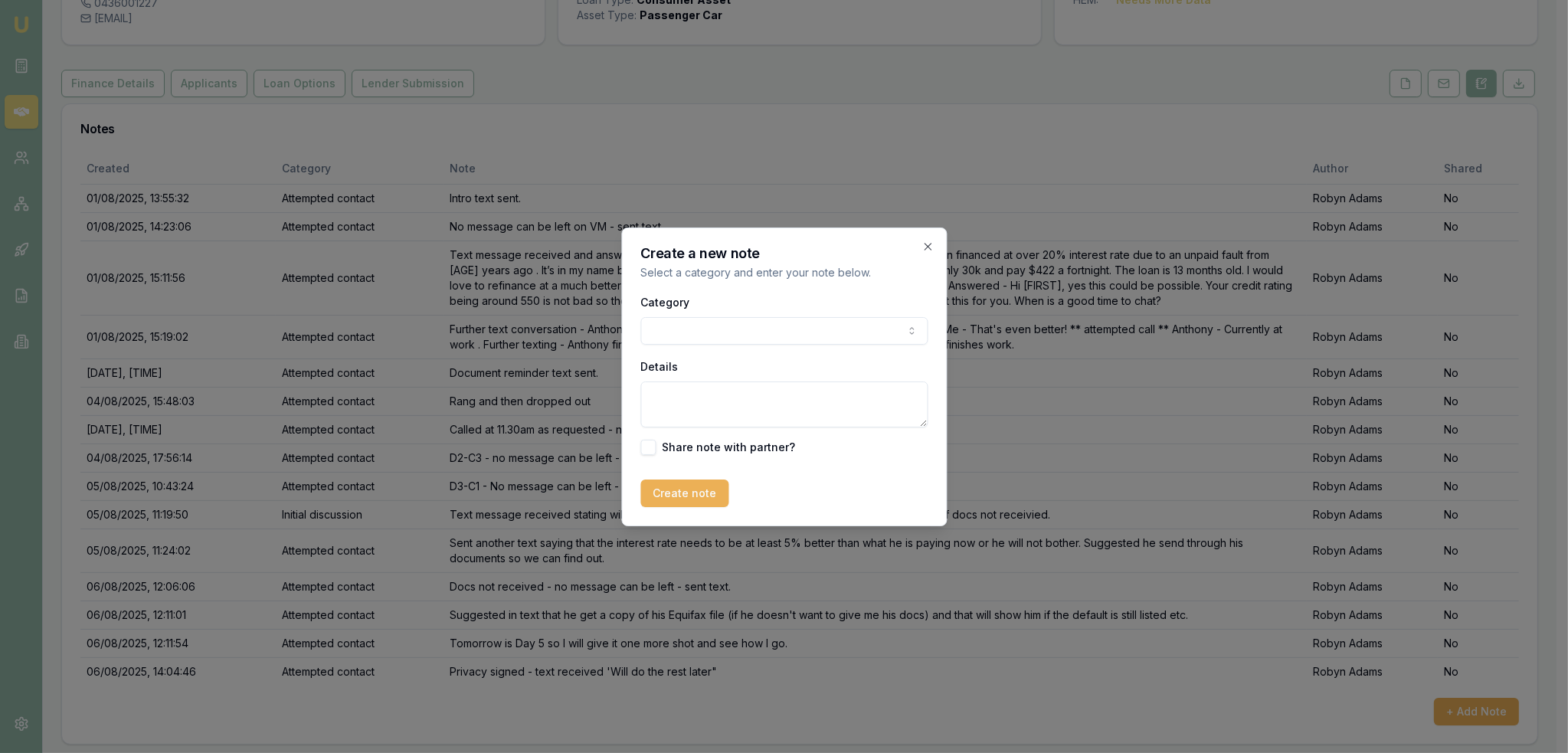 click on "Emu Broker Deals View D-1YOQYVJ7NE Robyn Adams Toggle Menu Customer [FIRST] [LAST] [PHONE] [EMAIL] Finance Summary $35,000 Loan Type: Consumer Asset Asset Type : Passenger Car Deal Dynamics Stage: Client Contacted Age: 5 days ago HEM: Needs More Data Finance Details Applicants Loan Options Lender Submission Notes Created Category Note Author Shared [DATE], [TIME] Attempted contact Intro text sent. Robyn Adams No [DATE], [TIME] Attempted contact No message can be left on VM - sent text. Robyn Adams No [DATE], [TIME] Attempted contact Robyn Adams No [DATE], [TIME] Attempted contact Further text conversation -
[FIRST] - Currently 660 (and sent screenshot of Get Credit Score) ** Me - That's even better! ** attempted call ** [FIRST] - Currently at work . Further texting - [FIRST] finishes work at 5.30 SA time and I suggested he call me when he finishes work.
Robyn Adams No [DATE], [TIME] Attempted contact Document reminder text sent. Robyn Adams No Attempted contact" at bounding box center (778, 244) 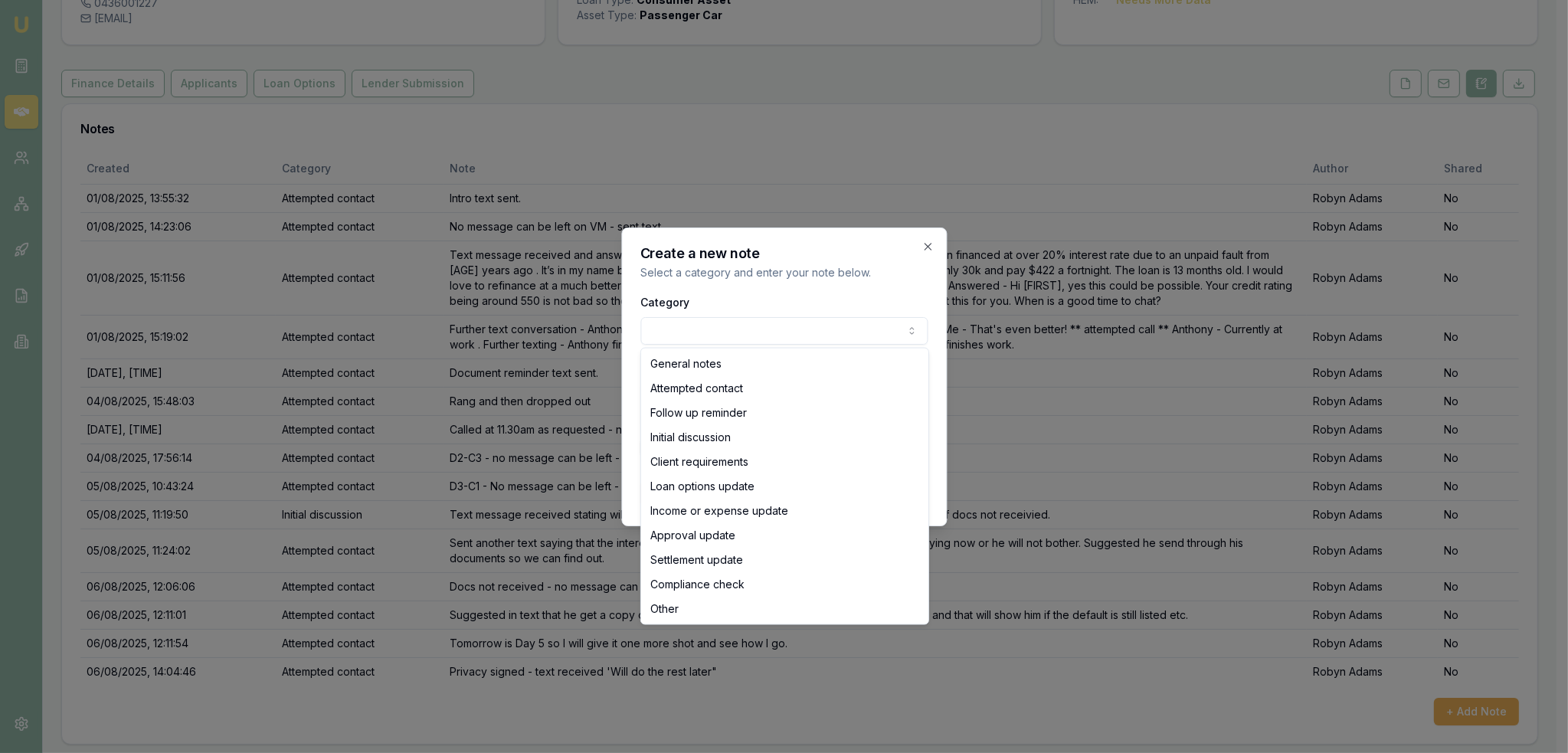select on "OTHER" 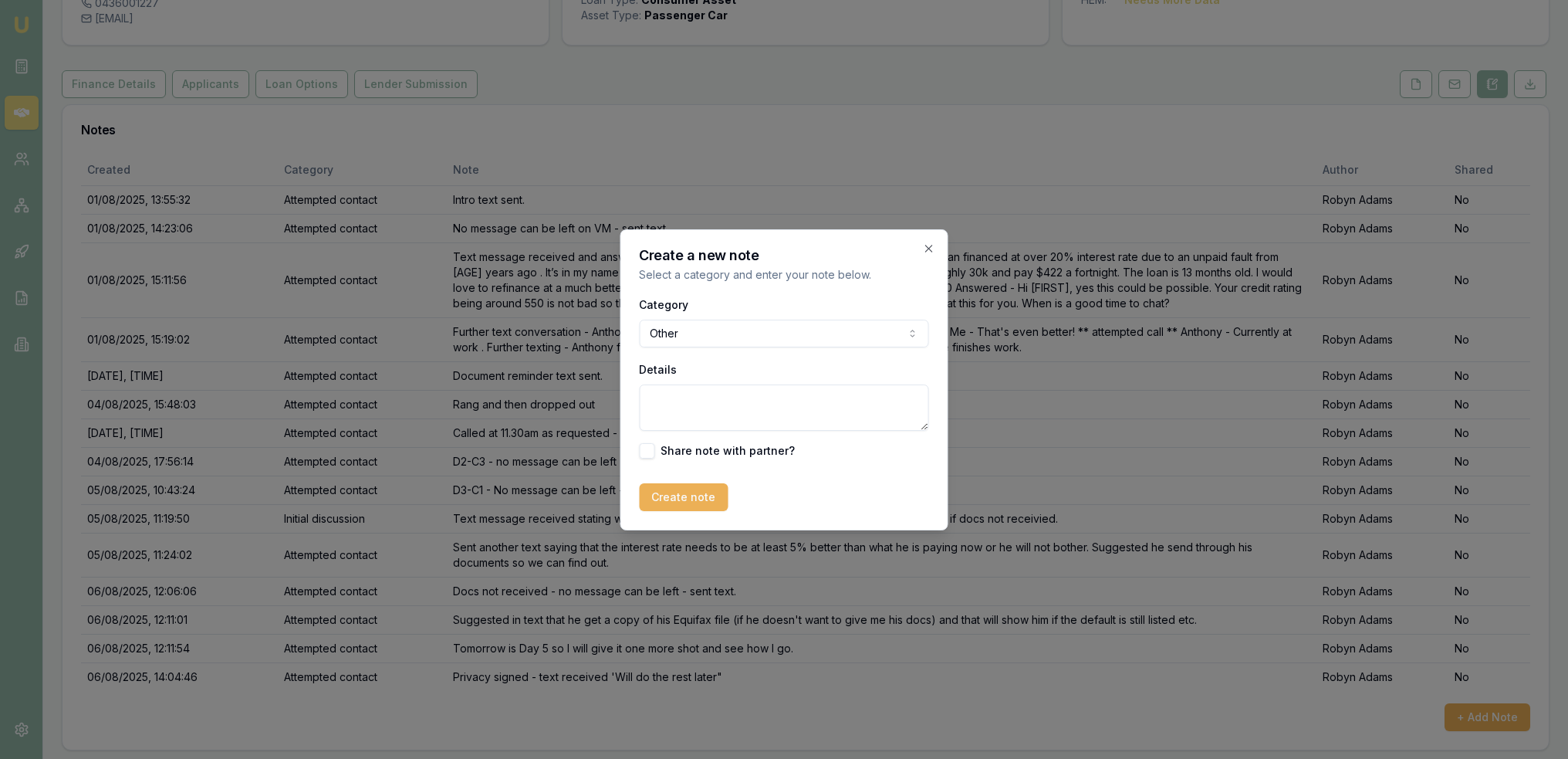 click on "Details" at bounding box center (784, 408) 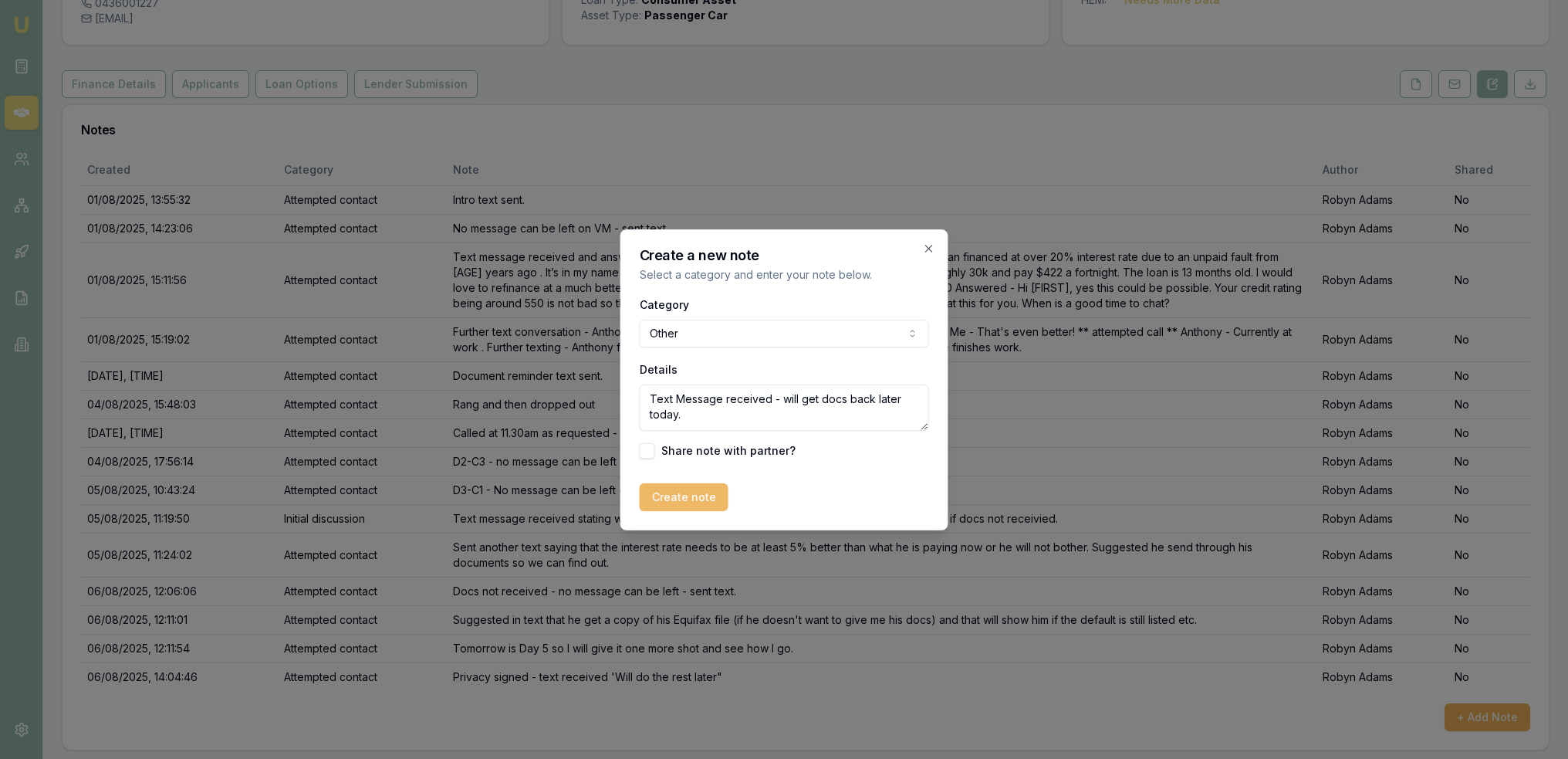 type on "Text Message received - will get docs back later today." 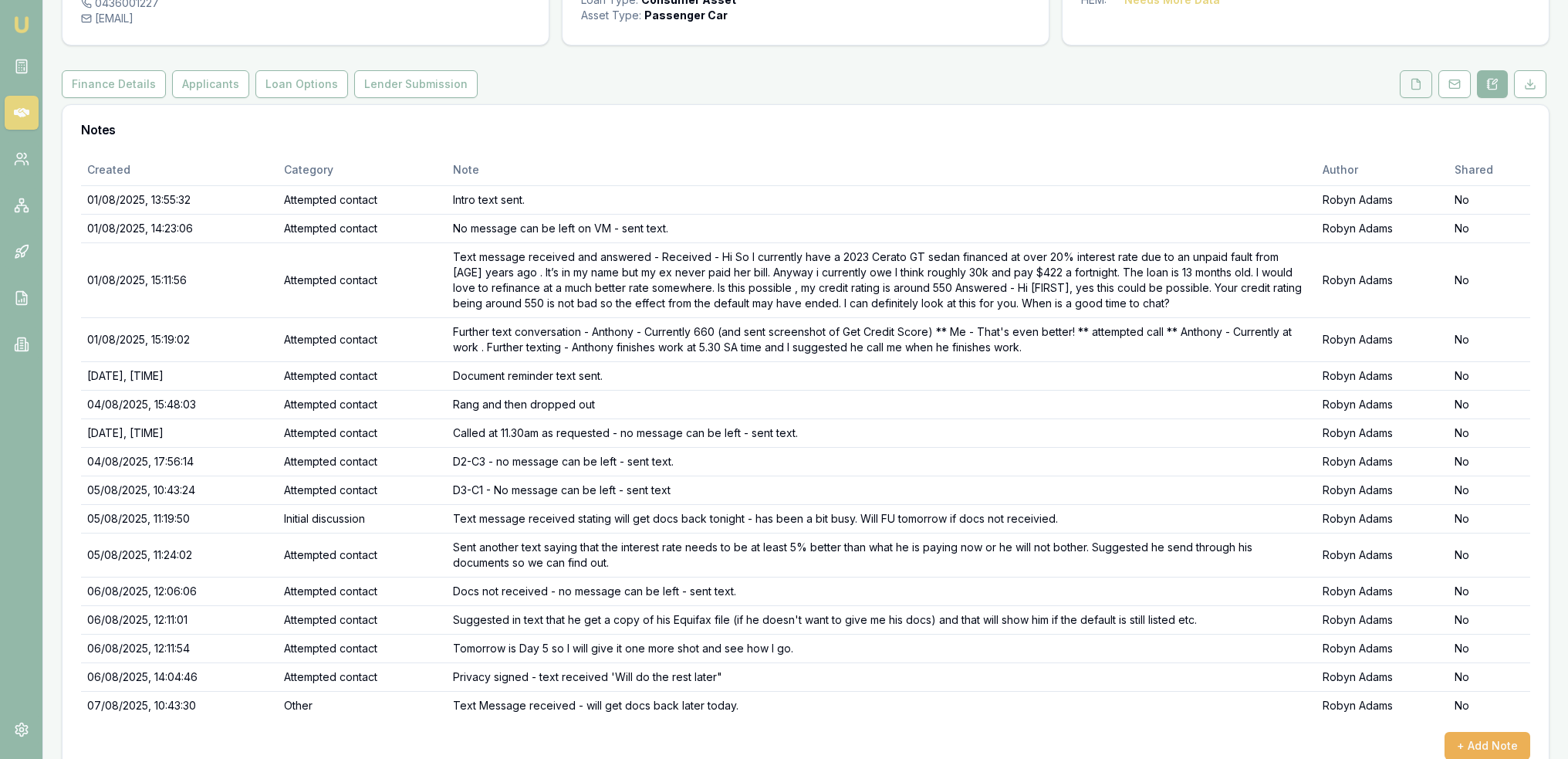 click 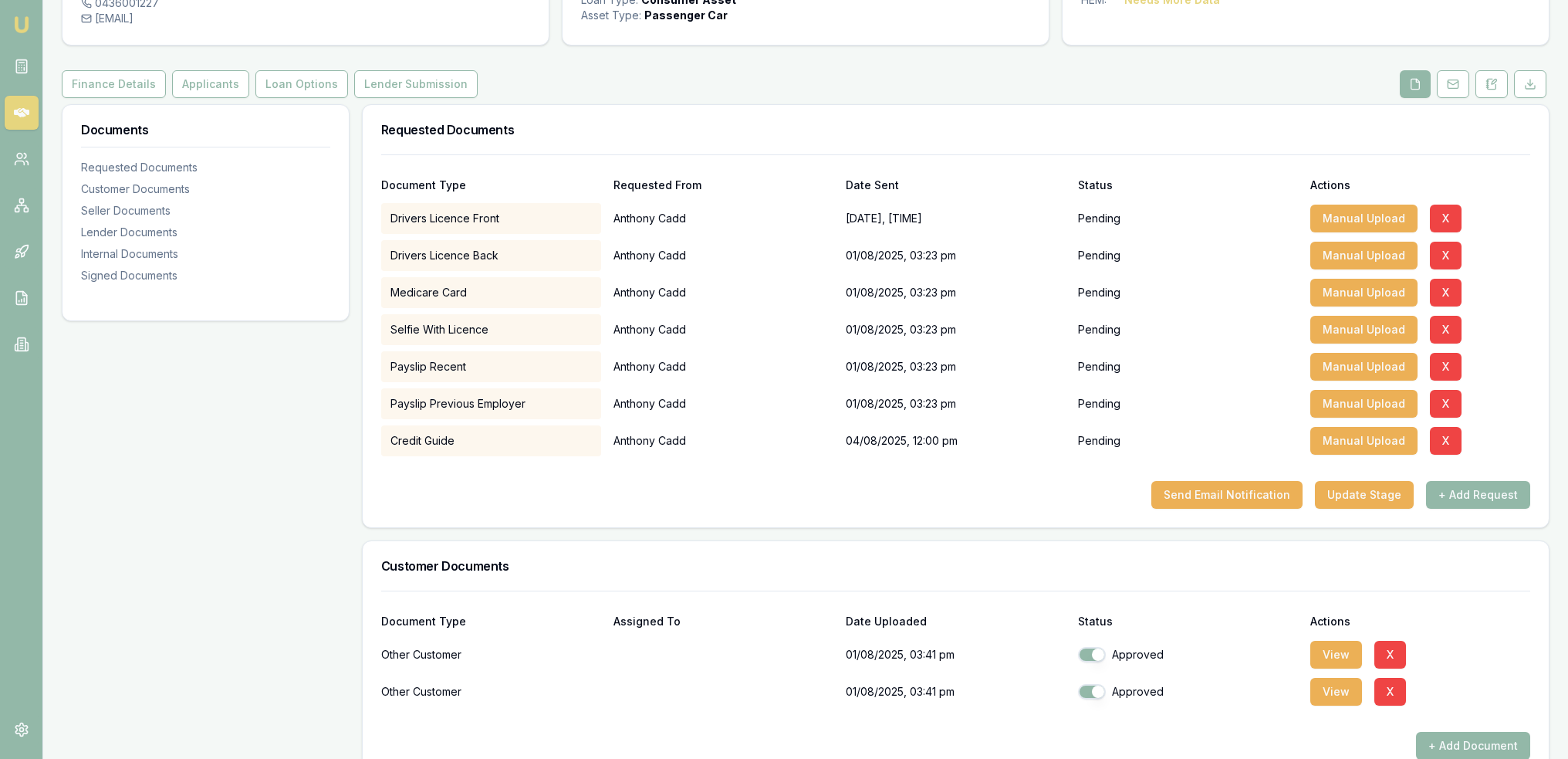 scroll, scrollTop: 0, scrollLeft: 0, axis: both 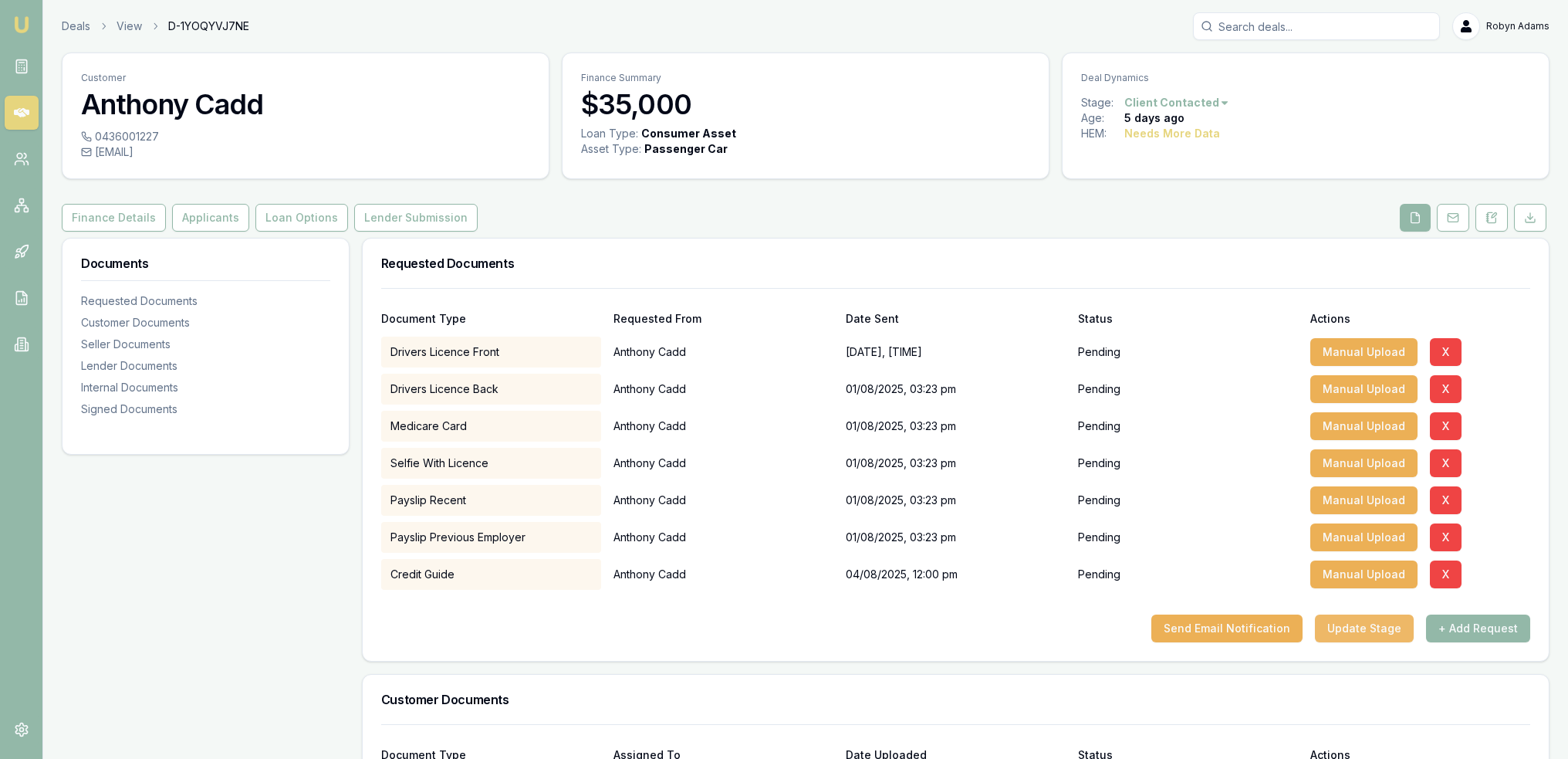 click on "Update Stage" at bounding box center (1364, 629) 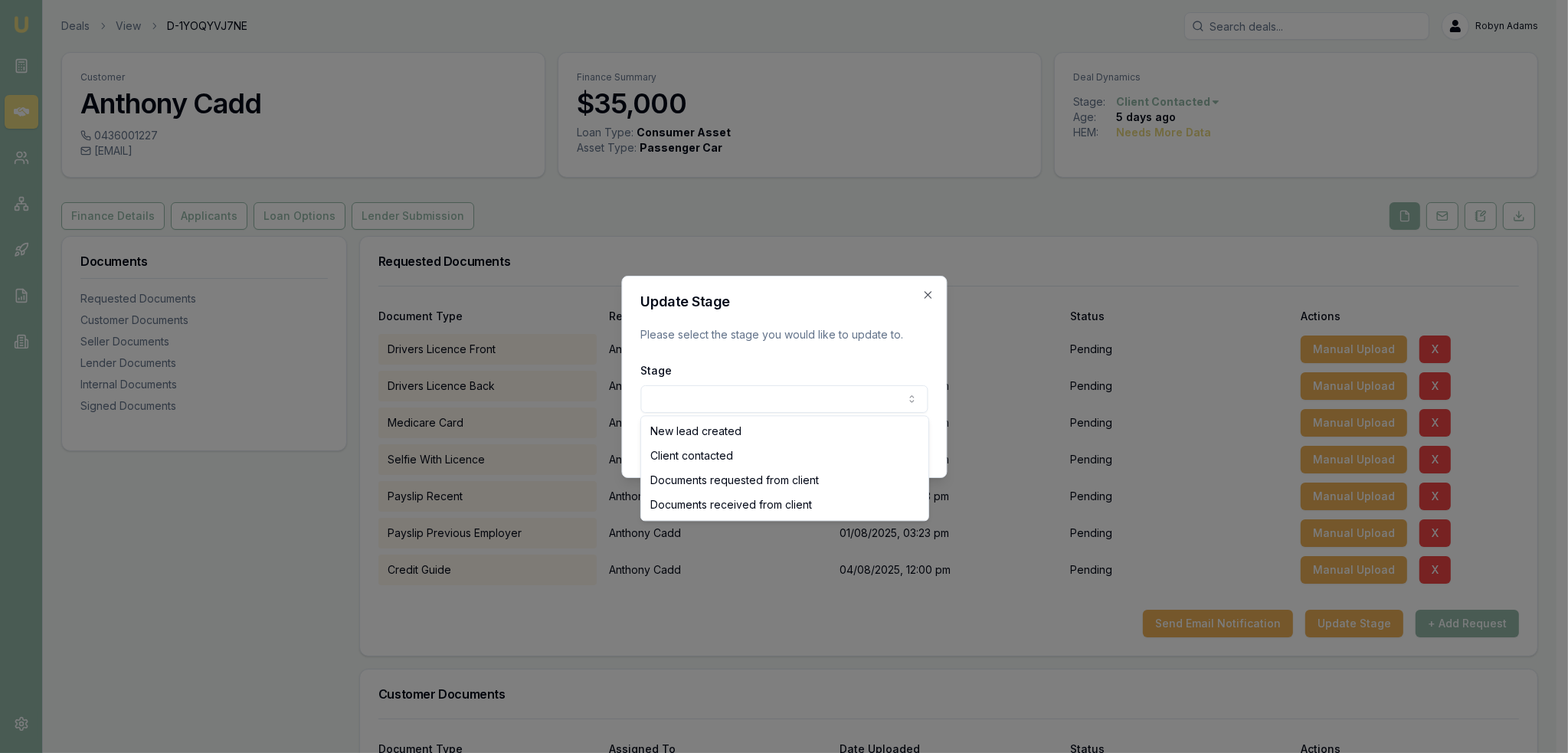click on "Emu Broker Deals View D-1YOQYVJ7NE Robyn Adams Toggle Menu Customer [FIRST] [LAST] [PHONE] [EMAIL] Finance Summary $35,000 Loan Type: Consumer Asset Asset Type : Passenger Car Deal Dynamics Stage: Client Contacted Age: 5 days ago HEM: Needs More Data Finance Details Applicants Loan Options Lender Submission Documents Requested Documents Customer Documents Seller Documents Lender Documents Internal Documents Signed Documents Requested Documents Document Type Requested From Date Sent Status Actions Drivers Licence Front [FIRST] [LAST] [DATE], [TIME] Pending Manual Upload X Drivers Licence Back [FIRST] [LAST] [DATE], [TIME] Pending Manual Upload X Medicare Card [FIRST] [LAST] [DATE], [TIME] Pending Manual Upload X Selfie With Licence [FIRST] [LAST] [DATE], [TIME] Pending Manual Upload X Payslip Recent [FIRST] [LAST] [DATE], [TIME] Pending Manual Upload X Payslip Previous Employer [FIRST] [LAST] [DATE], [TIME] Pending Manual Upload X Credit Guide [FIRST] [LAST] X" at bounding box center [778, 376] 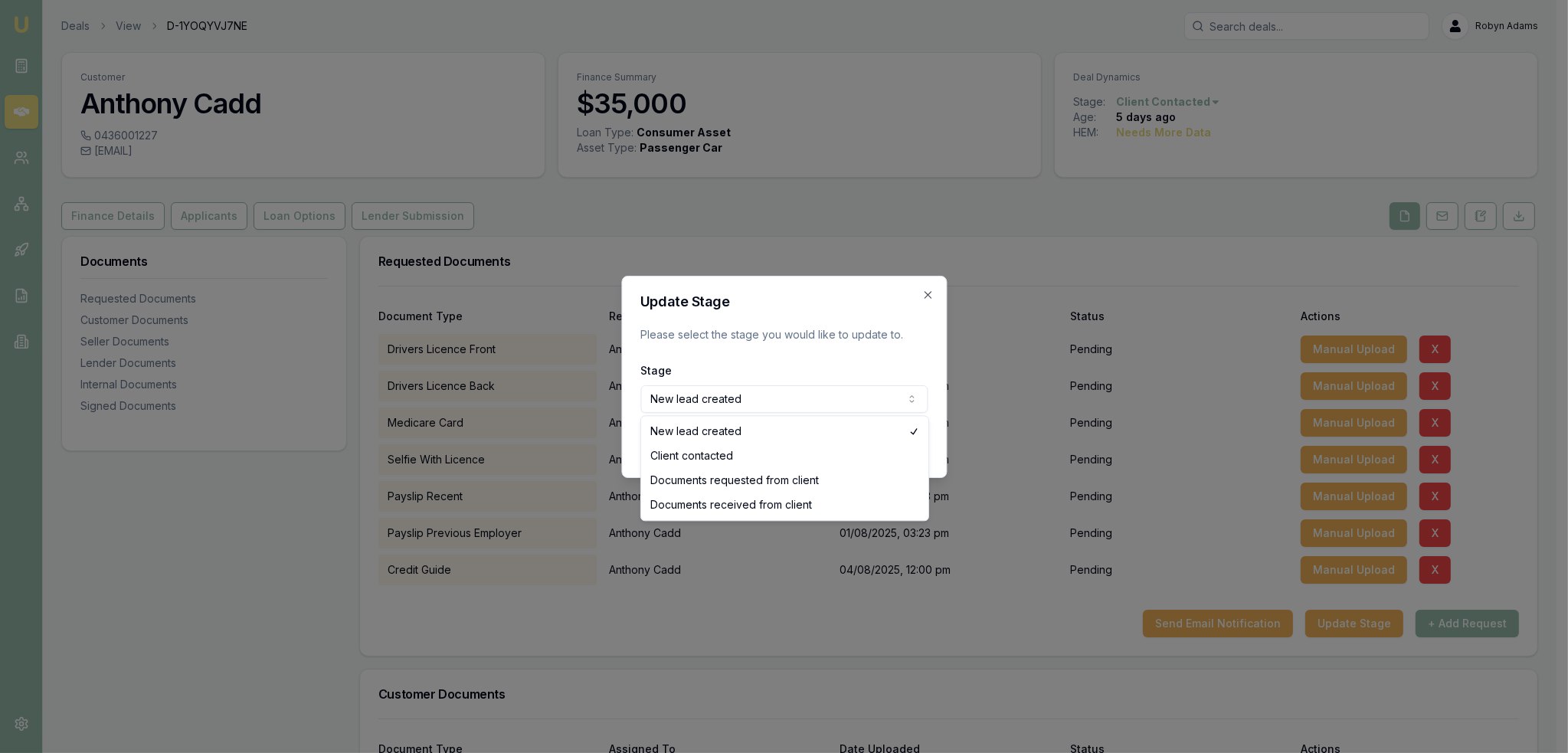 click on "Emu Broker Deals View D-1YOQYVJ7NE Robyn Adams Toggle Menu Customer [FIRST] [LAST] [PHONE] [EMAIL] Finance Summary $35,000 Loan Type: Consumer Asset Asset Type : Passenger Car Deal Dynamics Stage: Client Contacted Age: 5 days ago HEM: Needs More Data Finance Details Applicants Loan Options Lender Submission Documents Requested Documents Customer Documents Seller Documents Lender Documents Internal Documents Signed Documents Requested Documents Document Type Requested From Date Sent Status Actions Drivers Licence Front [FIRST] [LAST] [DATE], [TIME] Pending Manual Upload X Drivers Licence Back [FIRST] [LAST] [DATE], [TIME] Pending Manual Upload X Medicare Card [FIRST] [LAST] [DATE], [TIME] Pending Manual Upload X Selfie With Licence [FIRST] [LAST] [DATE], [TIME] Pending Manual Upload X Payslip Recent [FIRST] [LAST] [DATE], [TIME] Pending Manual Upload X Payslip Previous Employer [FIRST] [LAST] [DATE], [TIME] Pending Manual Upload X Credit Guide [FIRST] [LAST] X" at bounding box center [778, 376] 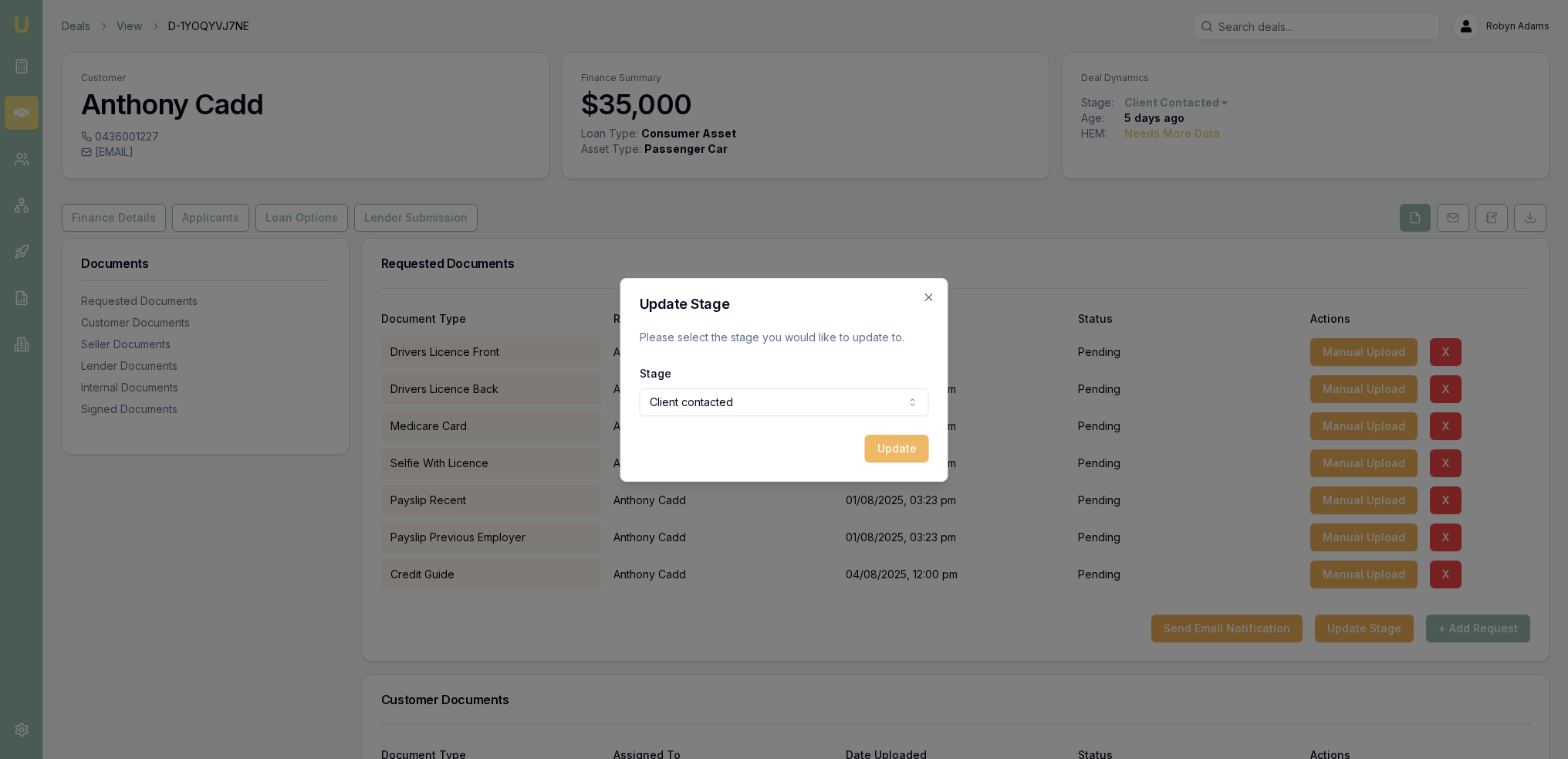 click on "Update" at bounding box center [897, 449] 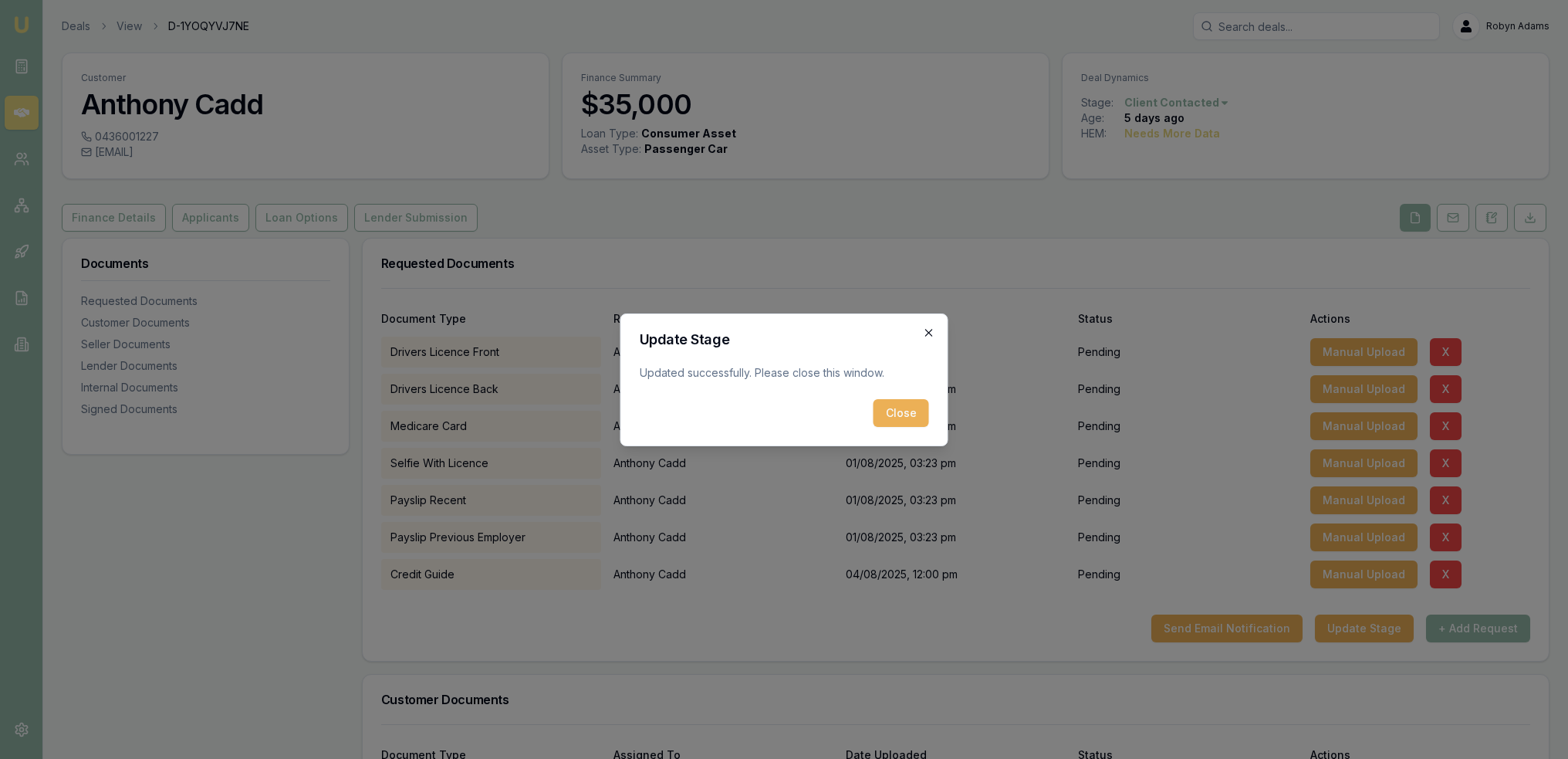 click 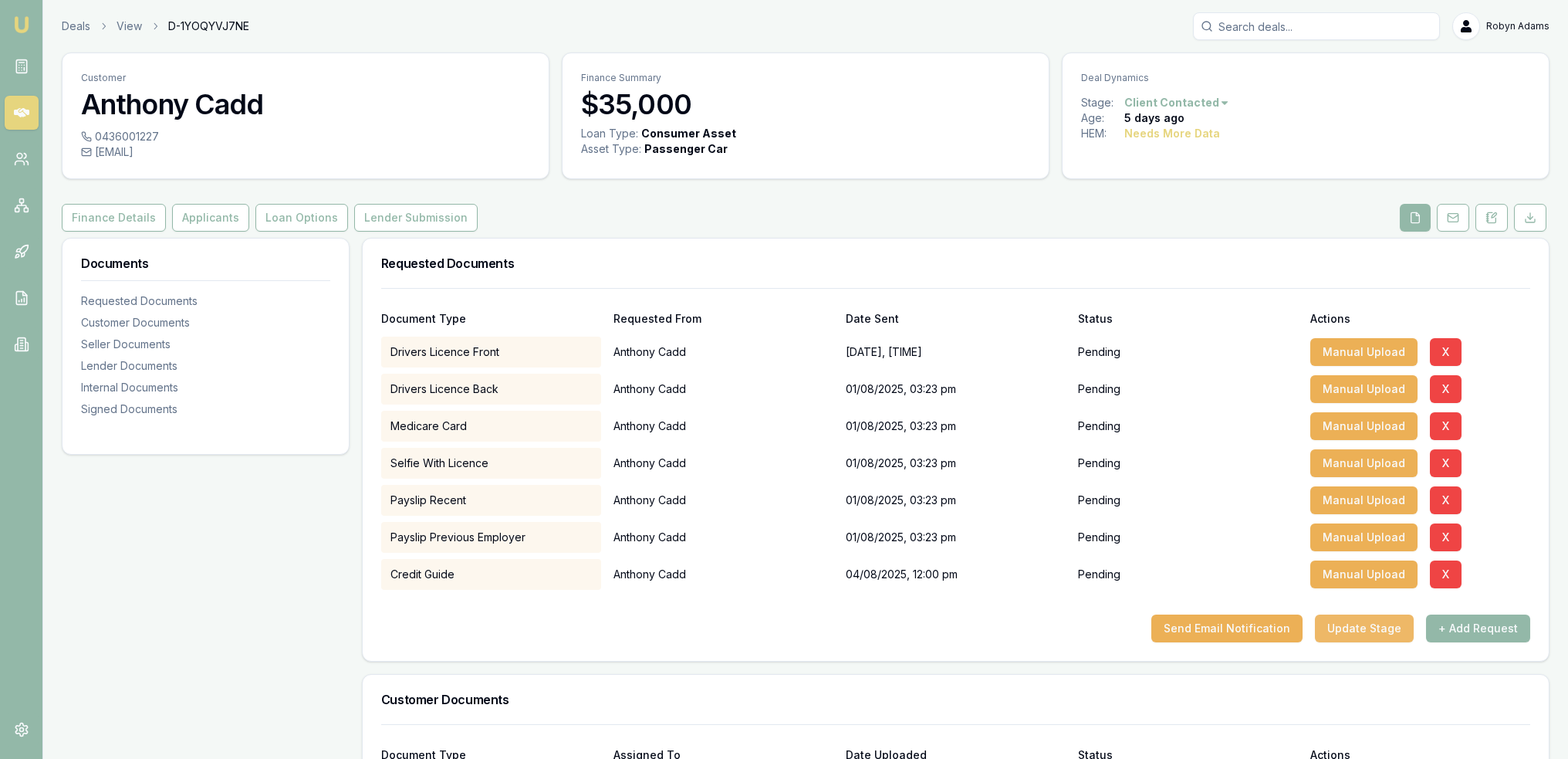 click on "Update Stage" at bounding box center (1364, 629) 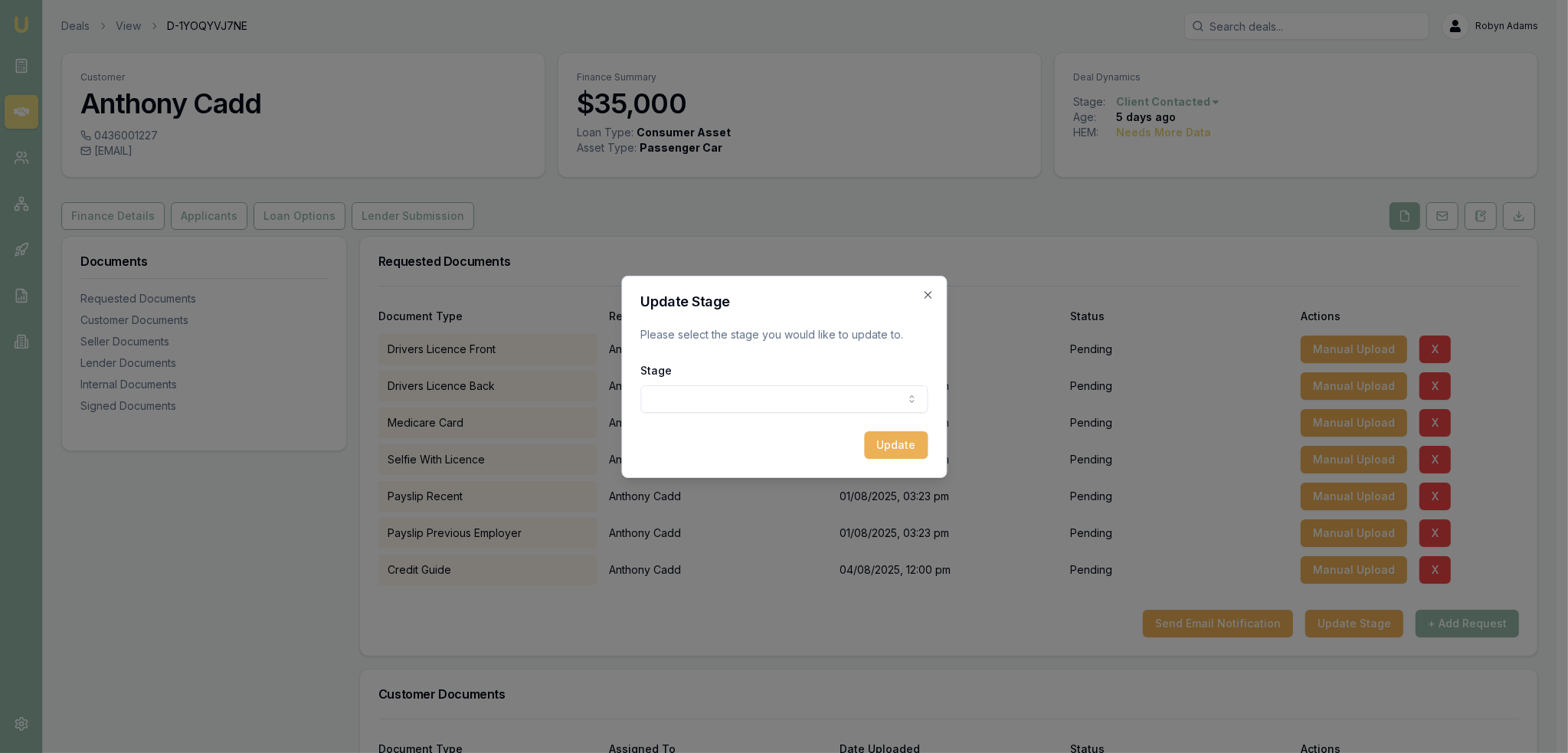 click on "Emu Broker Deals View D-1YOQYVJ7NE Robyn Adams Toggle Menu Customer [FIRST] [LAST] [PHONE] [EMAIL] Finance Summary $35,000 Loan Type: Consumer Asset Asset Type : Passenger Car Deal Dynamics Stage: Client Contacted Age: 5 days ago HEM: Needs More Data Finance Details Applicants Loan Options Lender Submission Documents Requested Documents Customer Documents Seller Documents Lender Documents Internal Documents Signed Documents Requested Documents Document Type Requested From Date Sent Status Actions Drivers Licence Front [FIRST] [LAST] [DATE], [TIME] Pending Manual Upload X Drivers Licence Back [FIRST] [LAST] [DATE], [TIME] Pending Manual Upload X Medicare Card [FIRST] [LAST] [DATE], [TIME] Pending Manual Upload X Selfie With Licence [FIRST] [LAST] [DATE], [TIME] Pending Manual Upload X Payslip Recent [FIRST] [LAST] [DATE], [TIME] Pending Manual Upload X Payslip Previous Employer [FIRST] [LAST] [DATE], [TIME] Pending Manual Upload X Credit Guide [FIRST] [LAST] X" at bounding box center [778, 376] 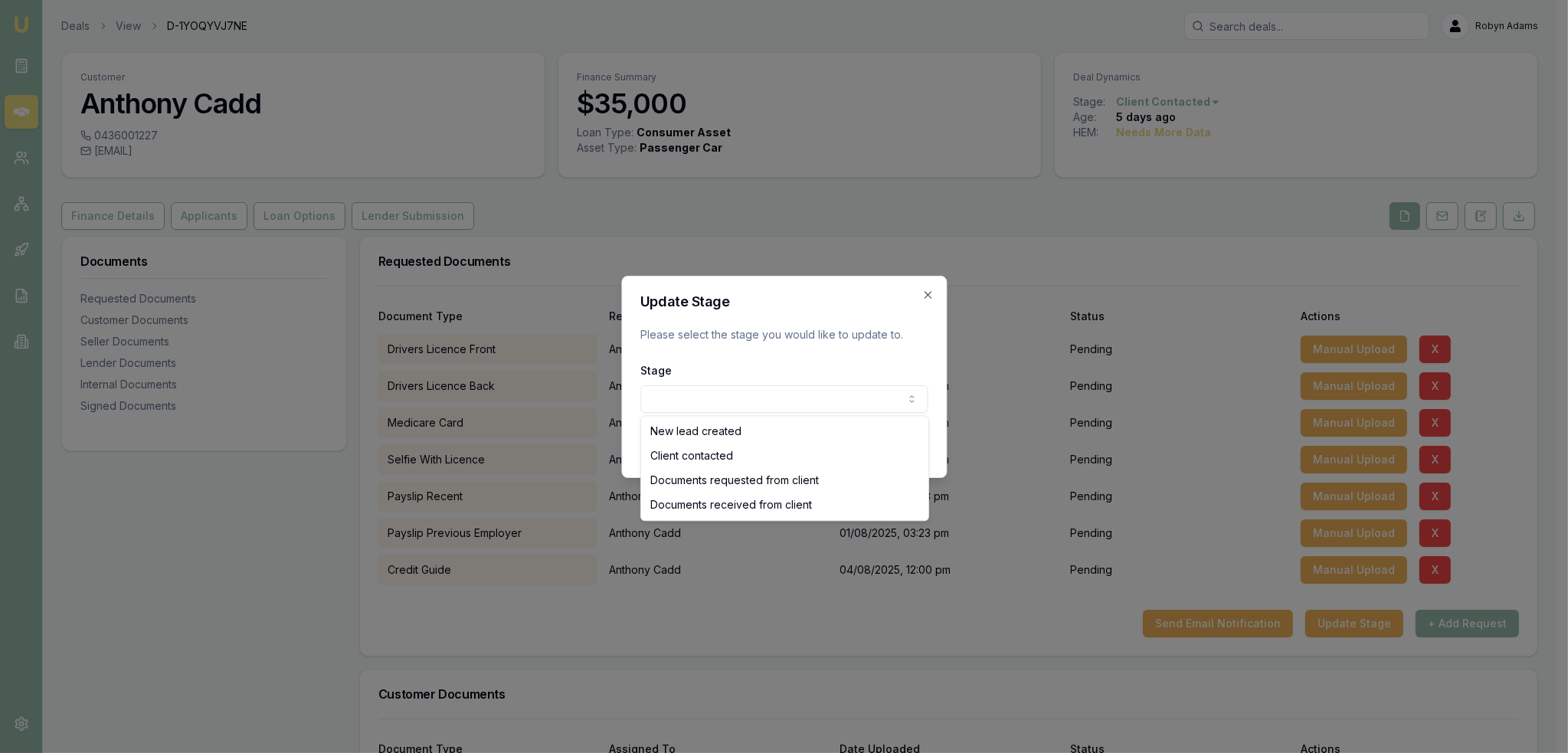 select on "DOCUMENTS_REQUESTED_FROM_CLIENT" 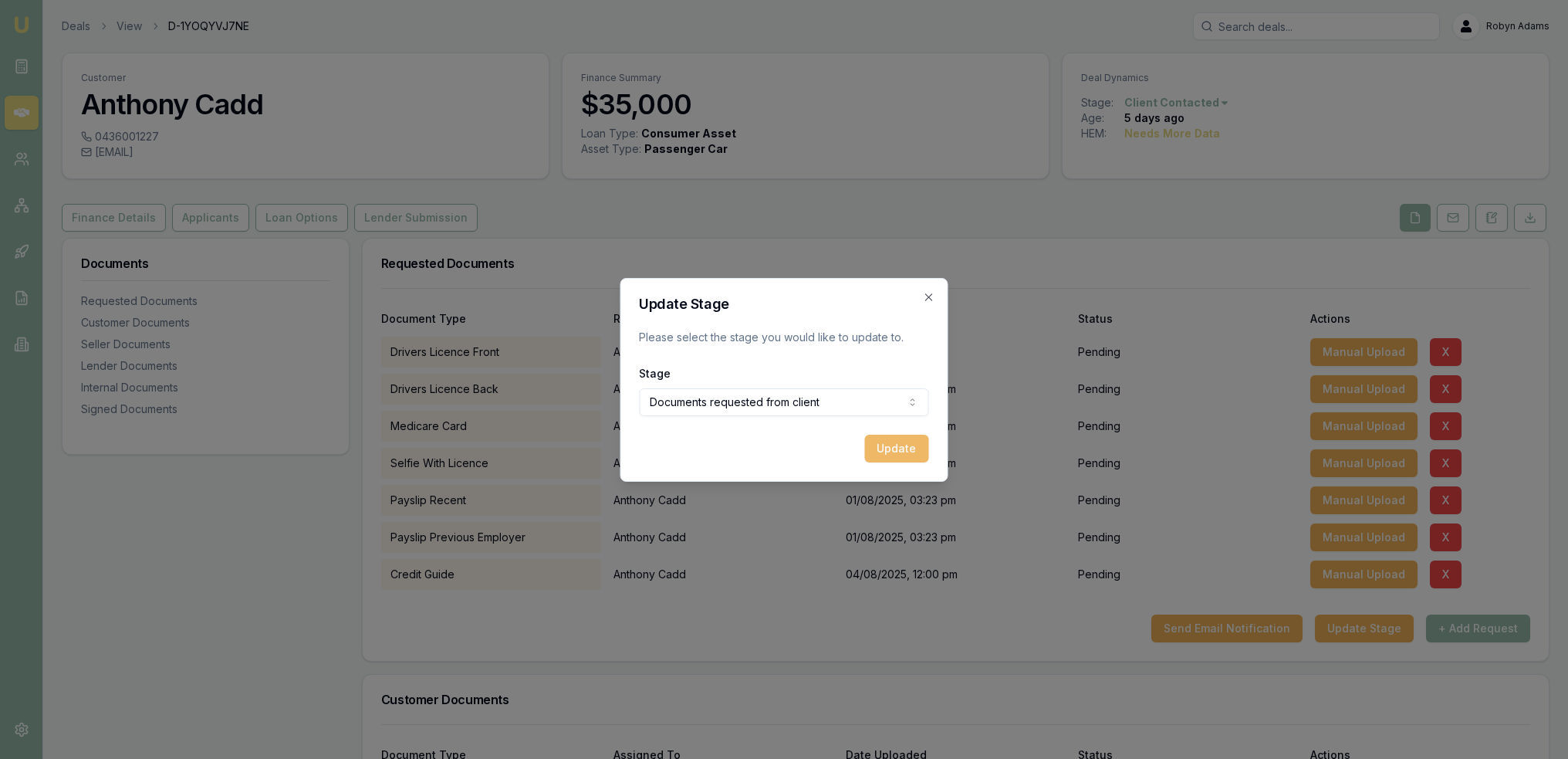 click on "Update" at bounding box center [897, 449] 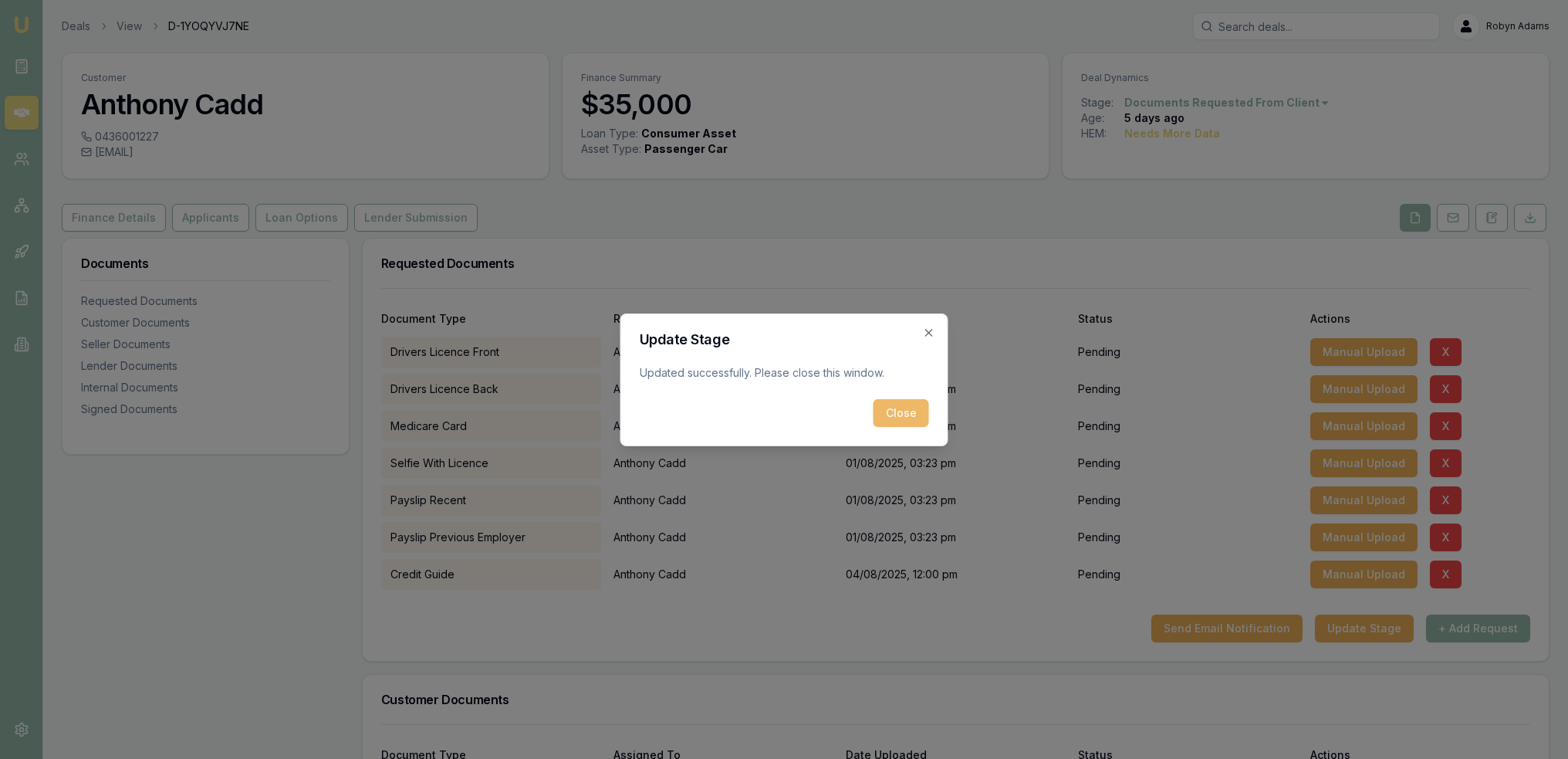click on "Close" at bounding box center [901, 413] 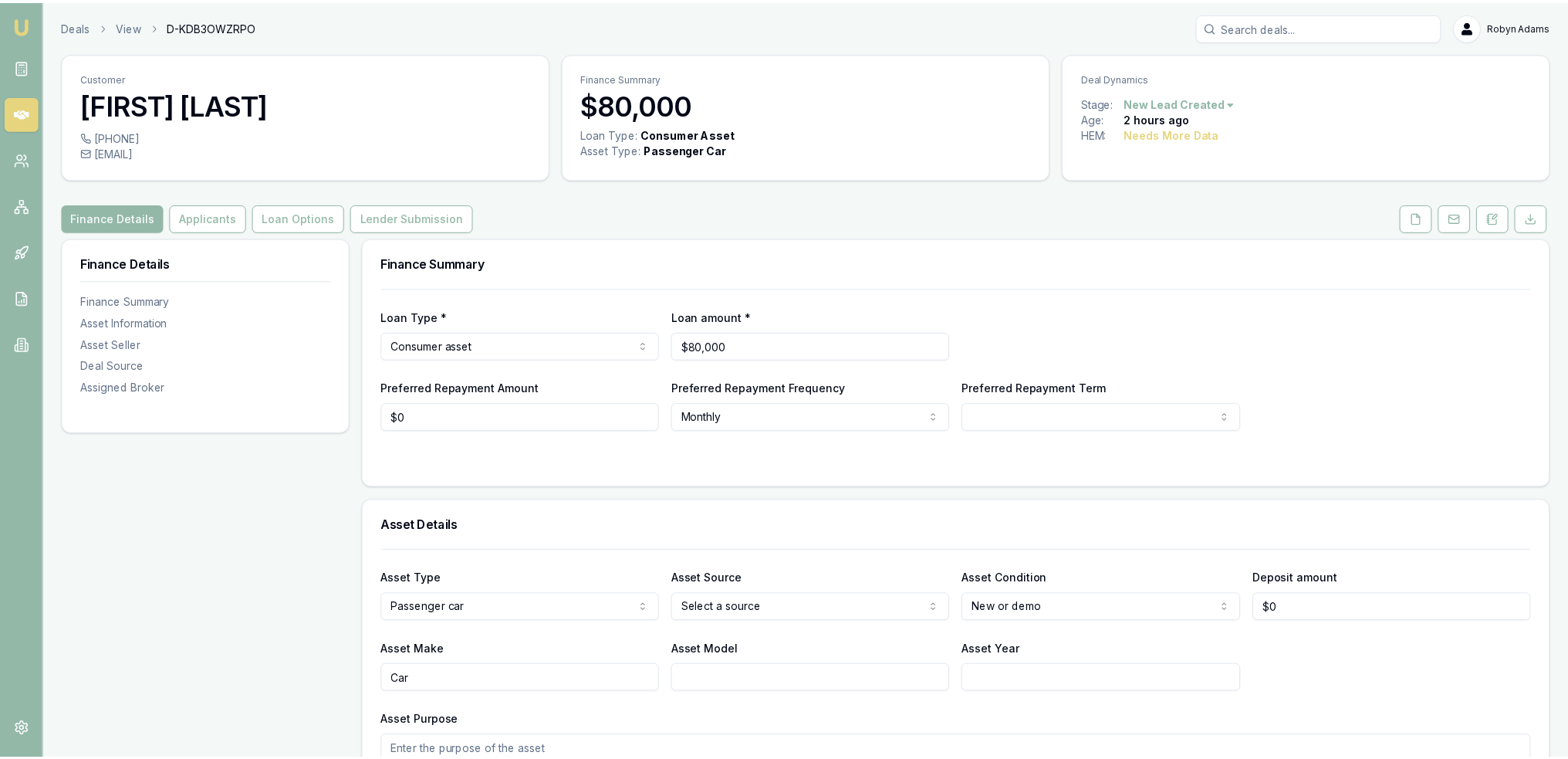 scroll, scrollTop: 0, scrollLeft: 0, axis: both 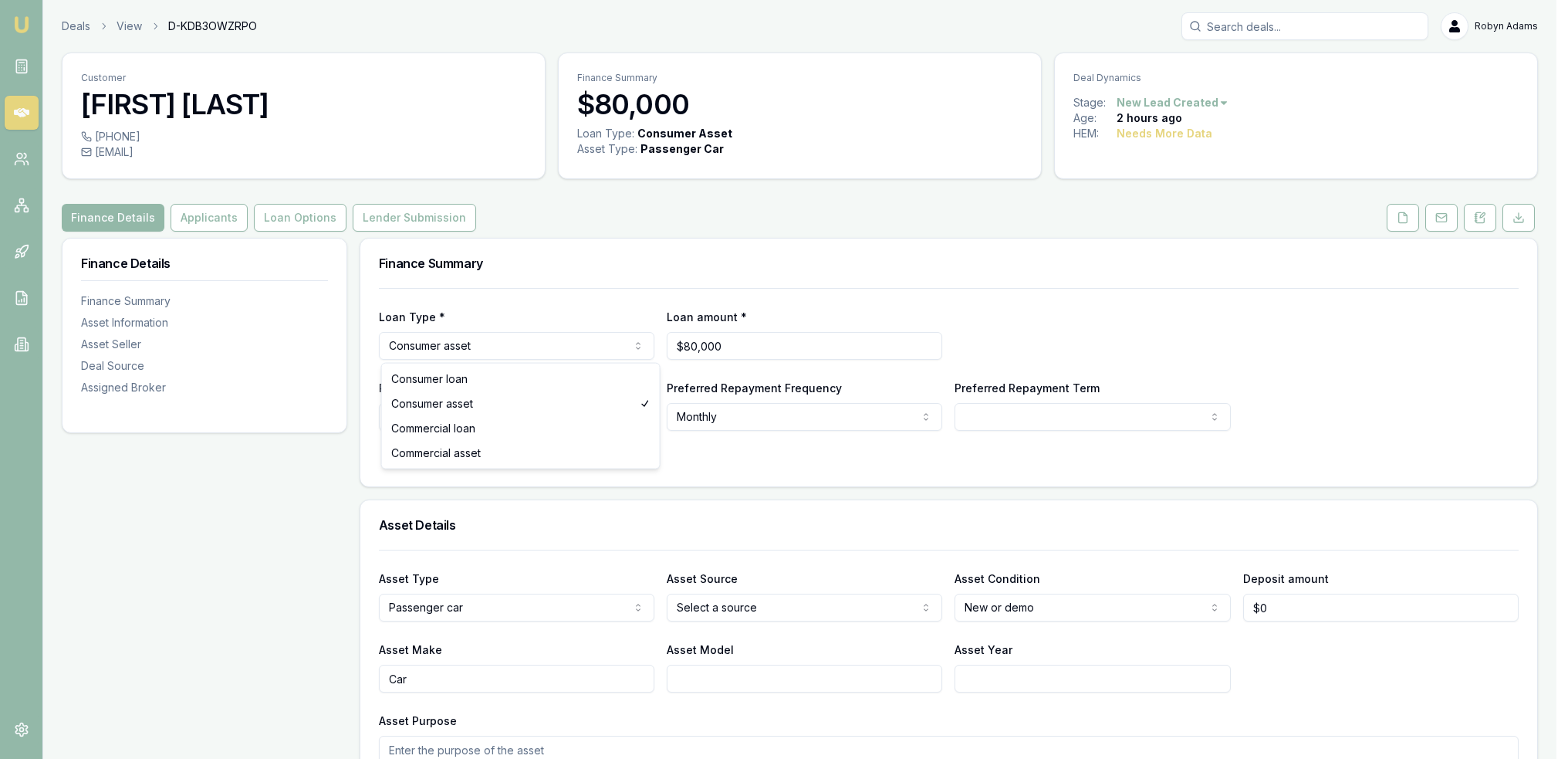 click on "Emu Broker Deals View D-KDB3OWZRPO Robyn Adams Toggle Menu Customer James Sortras 0491314004 jed.sortras@gmail.com Finance Summary $80,000 Loan Type: Consumer Asset Asset Type : Passenger Car Deal Dynamics Stage: New Lead Created Age: 2 hours ago HEM: Needs More Data Finance Details Applicants Loan Options Lender Submission Finance Details Finance Summary Asset Information Asset Seller Deal Source Assigned Broker Finance Summary Loan Type * Consumer asset Consumer loan Consumer asset Commercial loan Commercial asset Loan amount * $80,000 Preferred Repayment Amount  $0 Preferred Repayment Frequency  Monthly Weekly Fortnightly Monthly Preferred Repayment Term  12 24 36 48 60 72 84 Asset Details Asset Type  Passenger car Passenger car Electric vehicle Light commercial Caravan Motorhome Campervan Trailer Motorbike Off road bike Atv Boat Jet ski Tractor Horse float Ride on mower Recreational Asset Source  Select a source Dealer Private Refinance Asset Condition  New or demo New or demo Used Deposit amount  $0 Car" at bounding box center [784, 379] 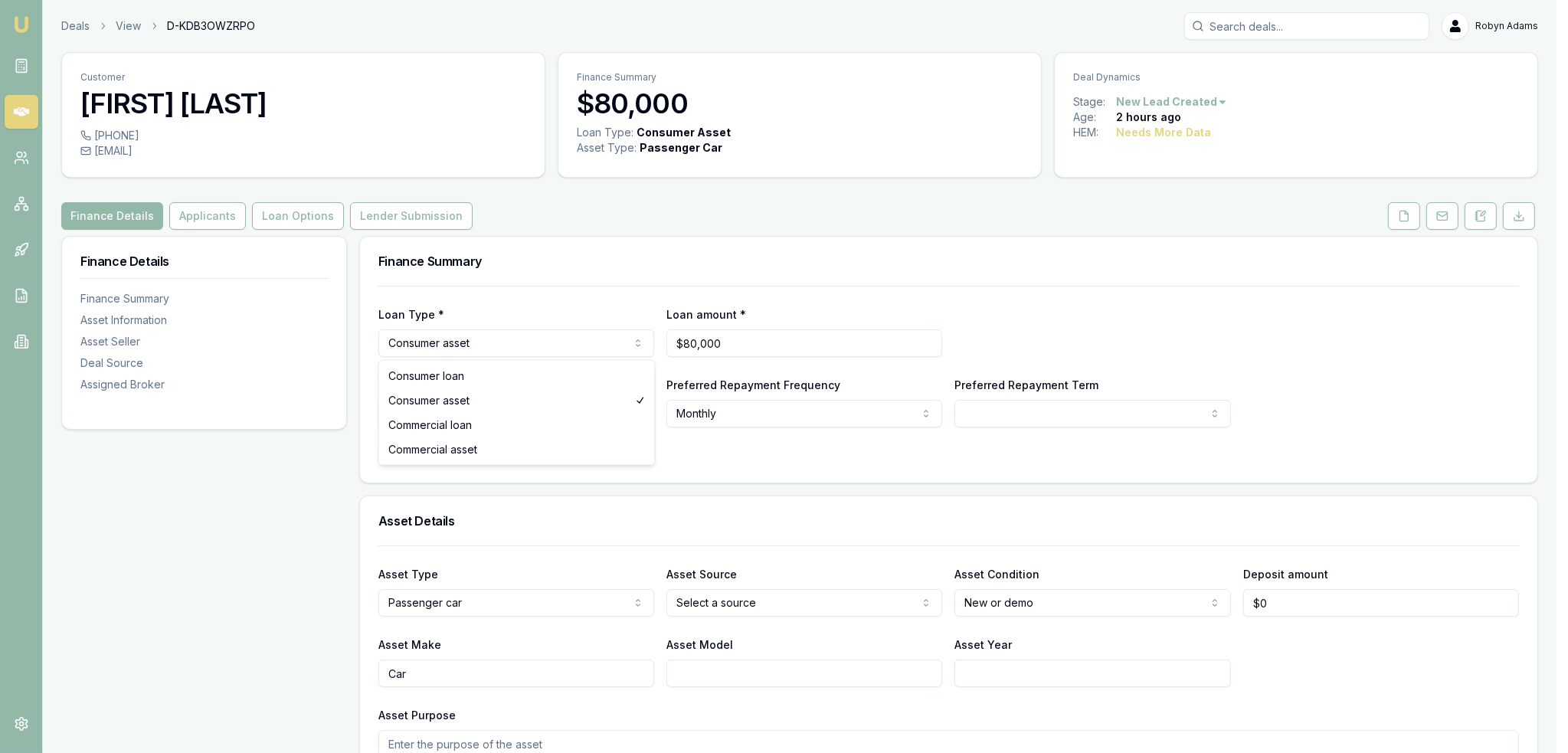 select on "COMMERCIAL_ASSET" 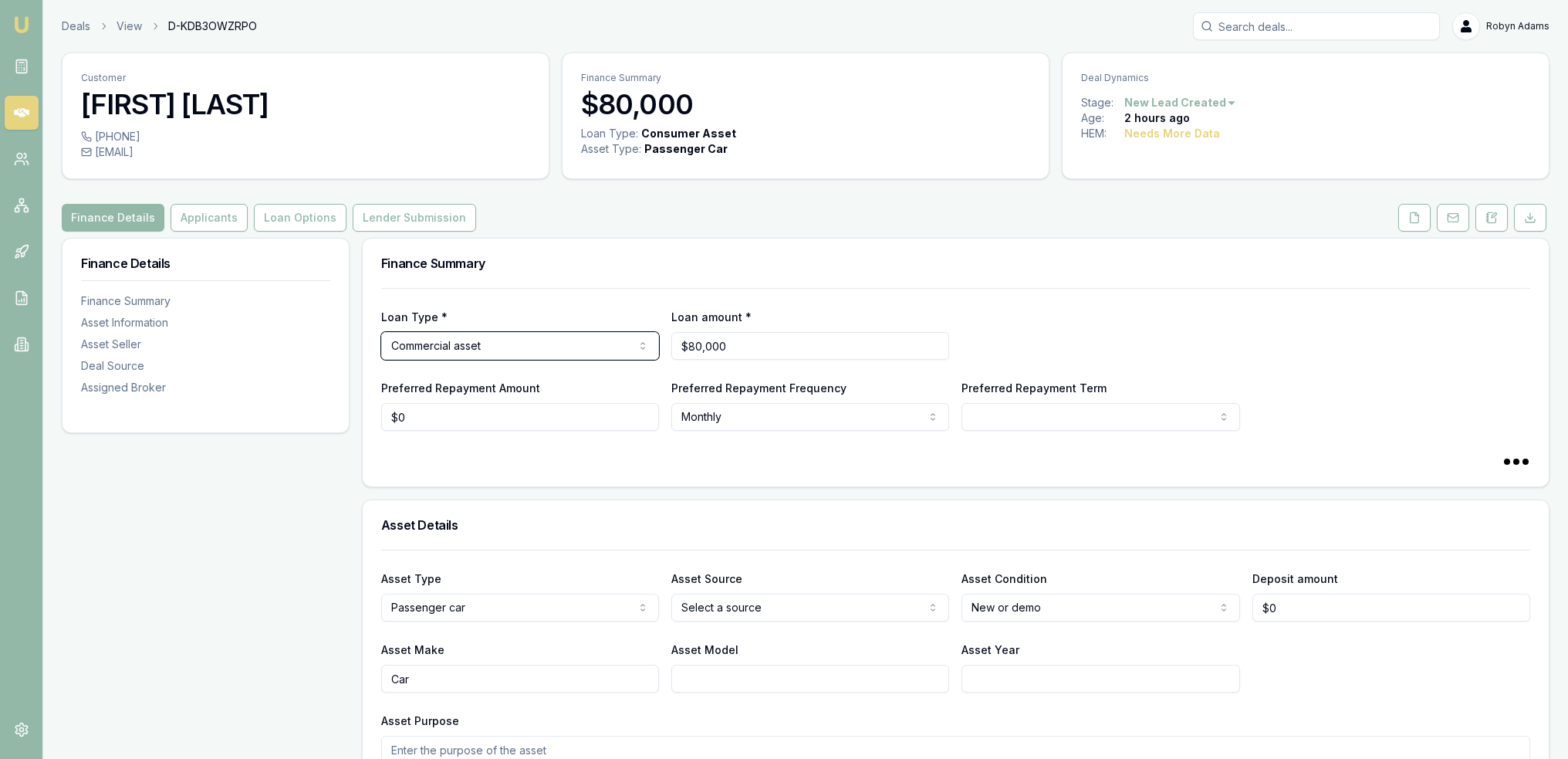 select on "60" 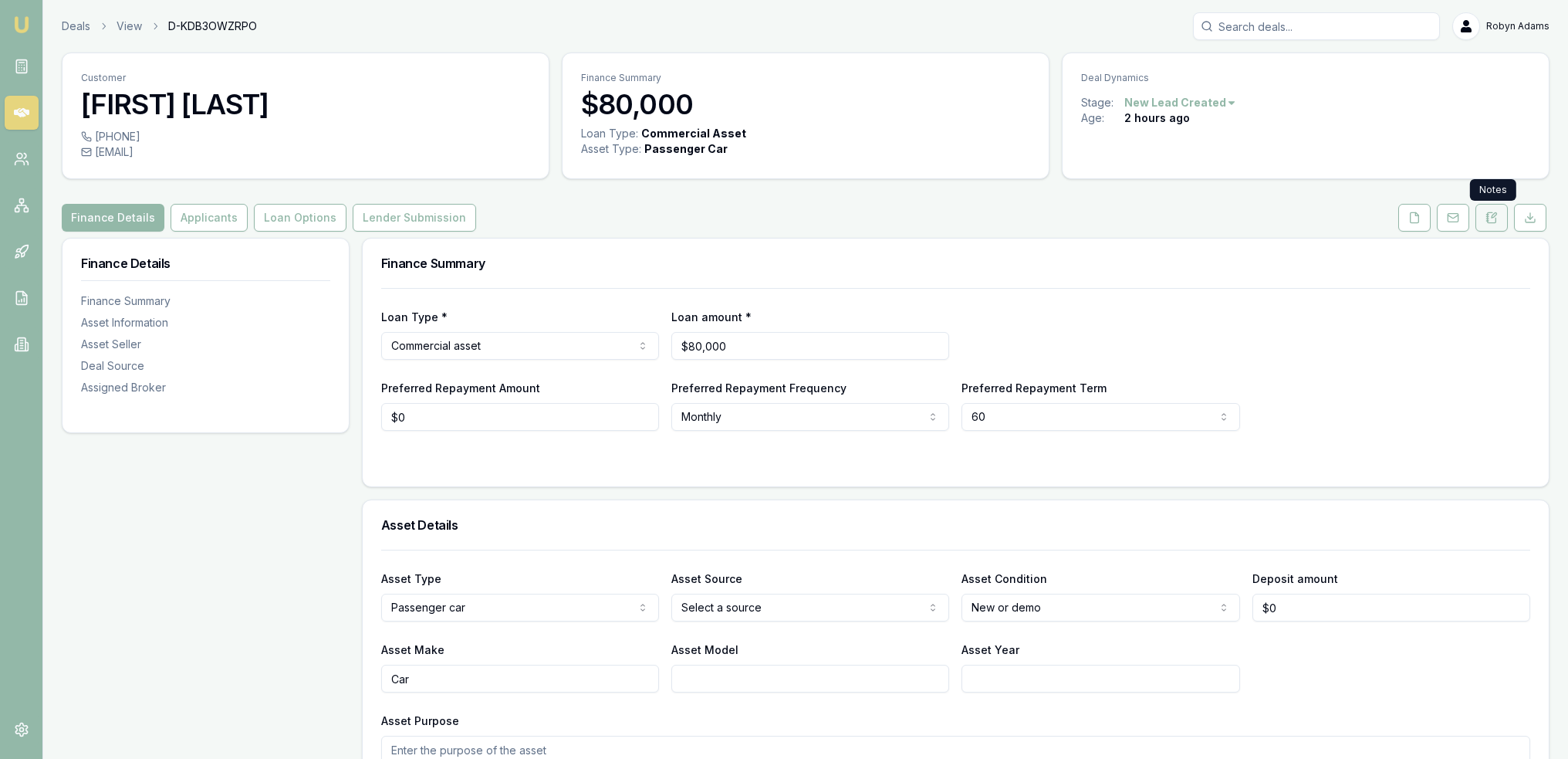 click 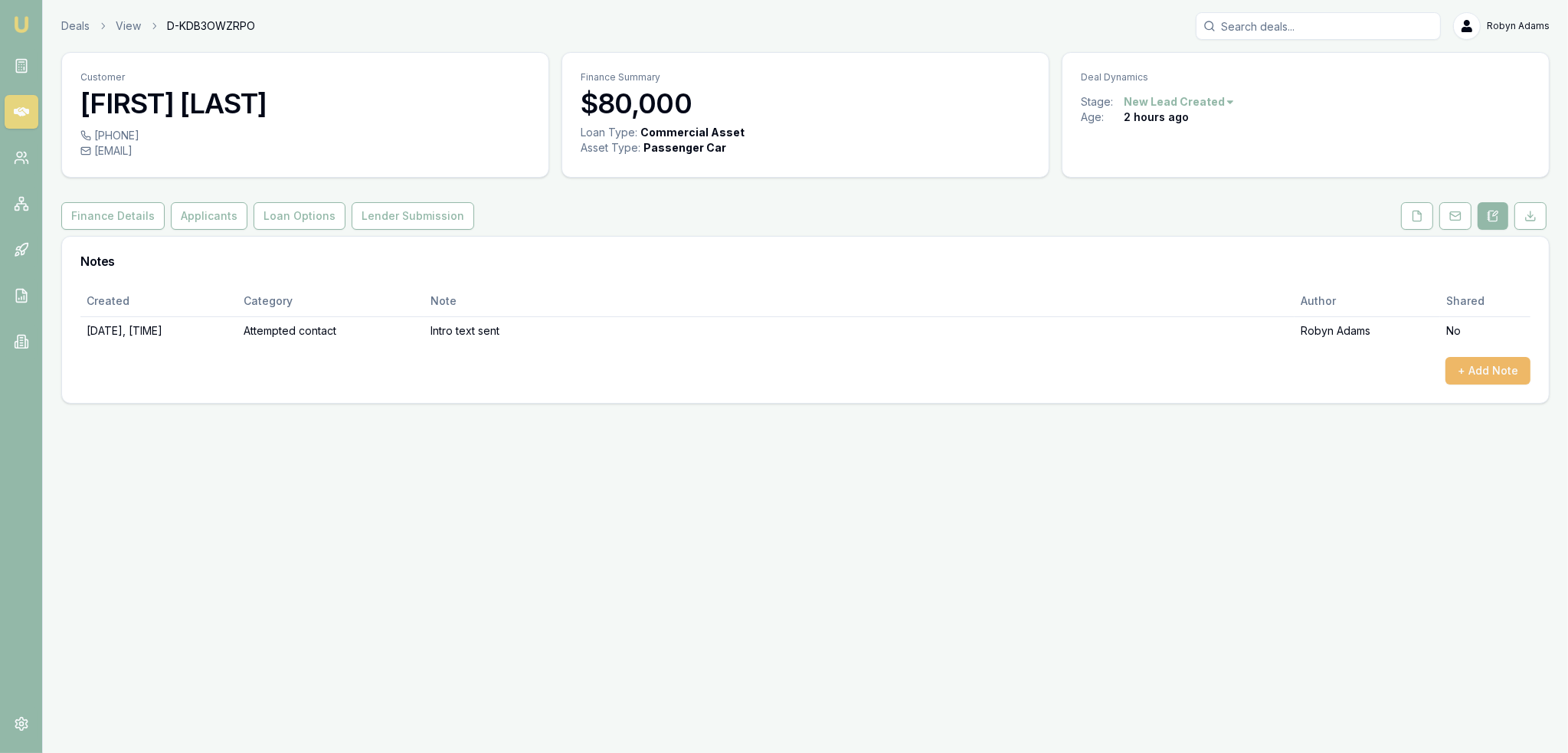 click on "+ Add Note" at bounding box center (1488, 371) 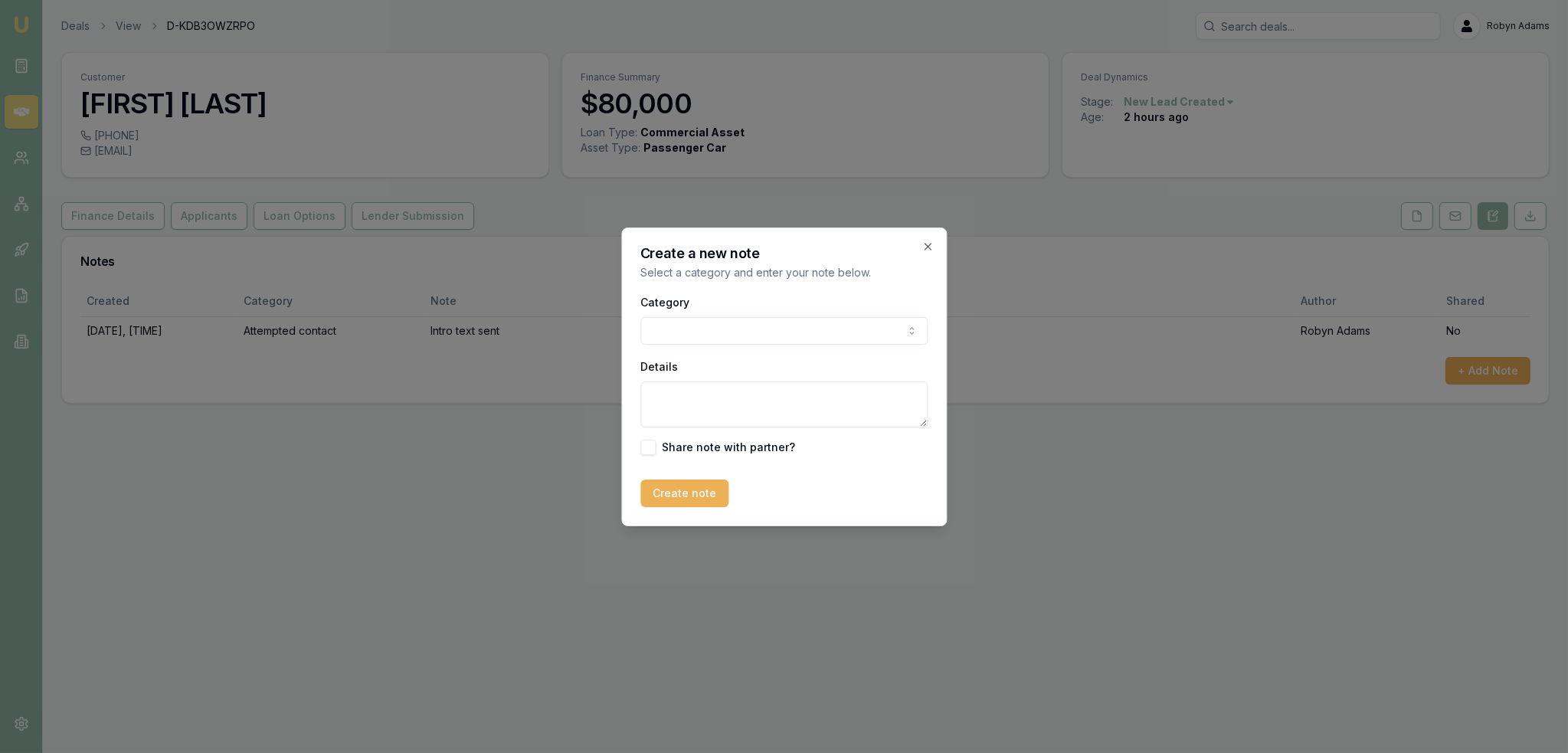 click on "Emu Broker Deals View D-KDB3OWZRPO Robyn Adams Toggle Menu Customer James Sortras 0491314004 jed.sortras@gmail.com Finance Summary $80,000 Loan Type: Commercial Asset Asset Type : Passenger Car Deal Dynamics Stage: New Lead Created Age: 2 hours ago Finance Details Applicants Loan Options Lender Submission Notes Created Category Note Author Shared 07/08/2025, 09:35:10 Attempted contact Intro text sent Robyn Adams No + Add Note
Create a new note Select a category and enter your note below. Category  General notes Attempted contact Follow up reminder Initial discussion Client requirements Loan options update Income or expense update Approval update Settlement update Compliance check Other Details  Share note with partner? Create note Close" at bounding box center [784, 376] 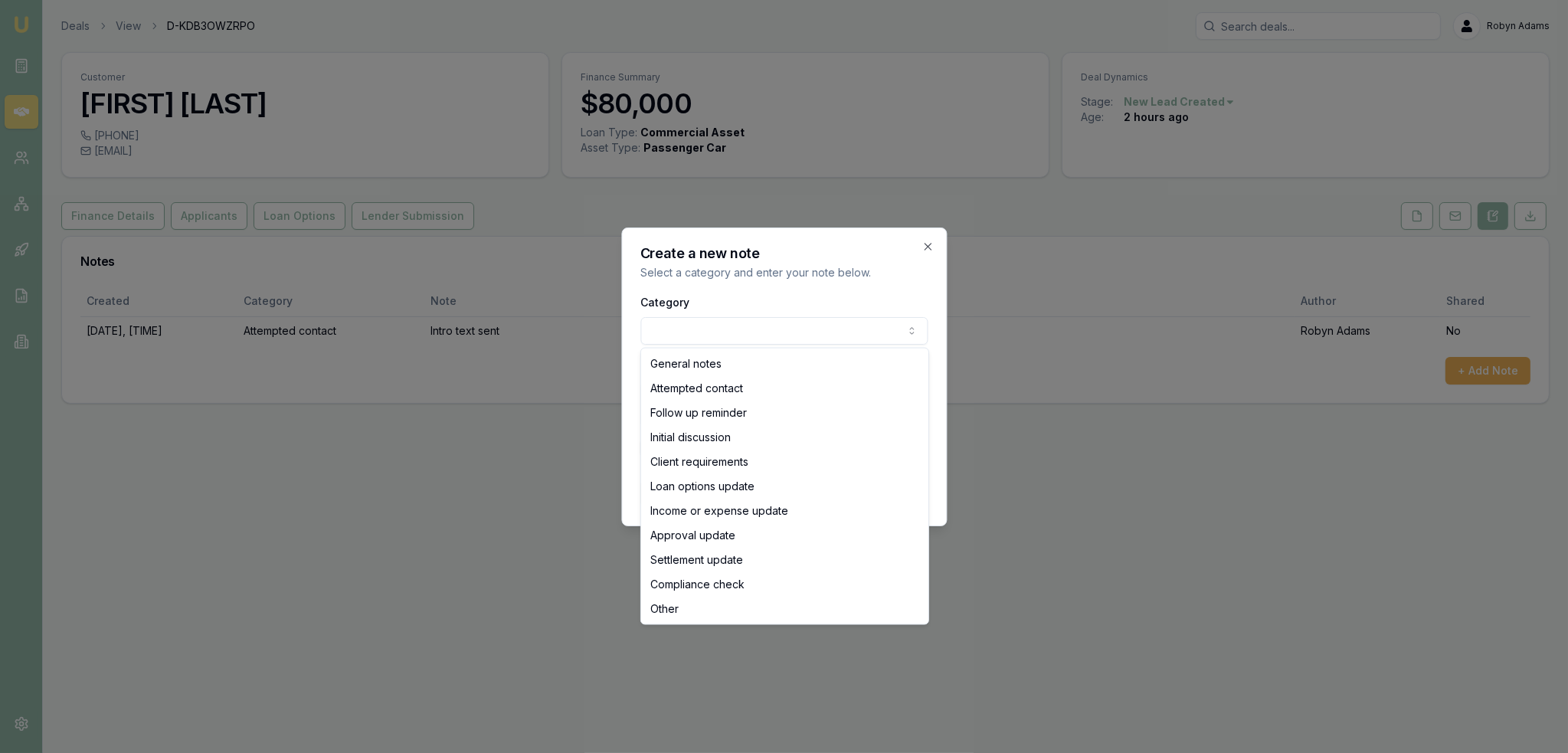 select on "INITIAL_DISCUSSION" 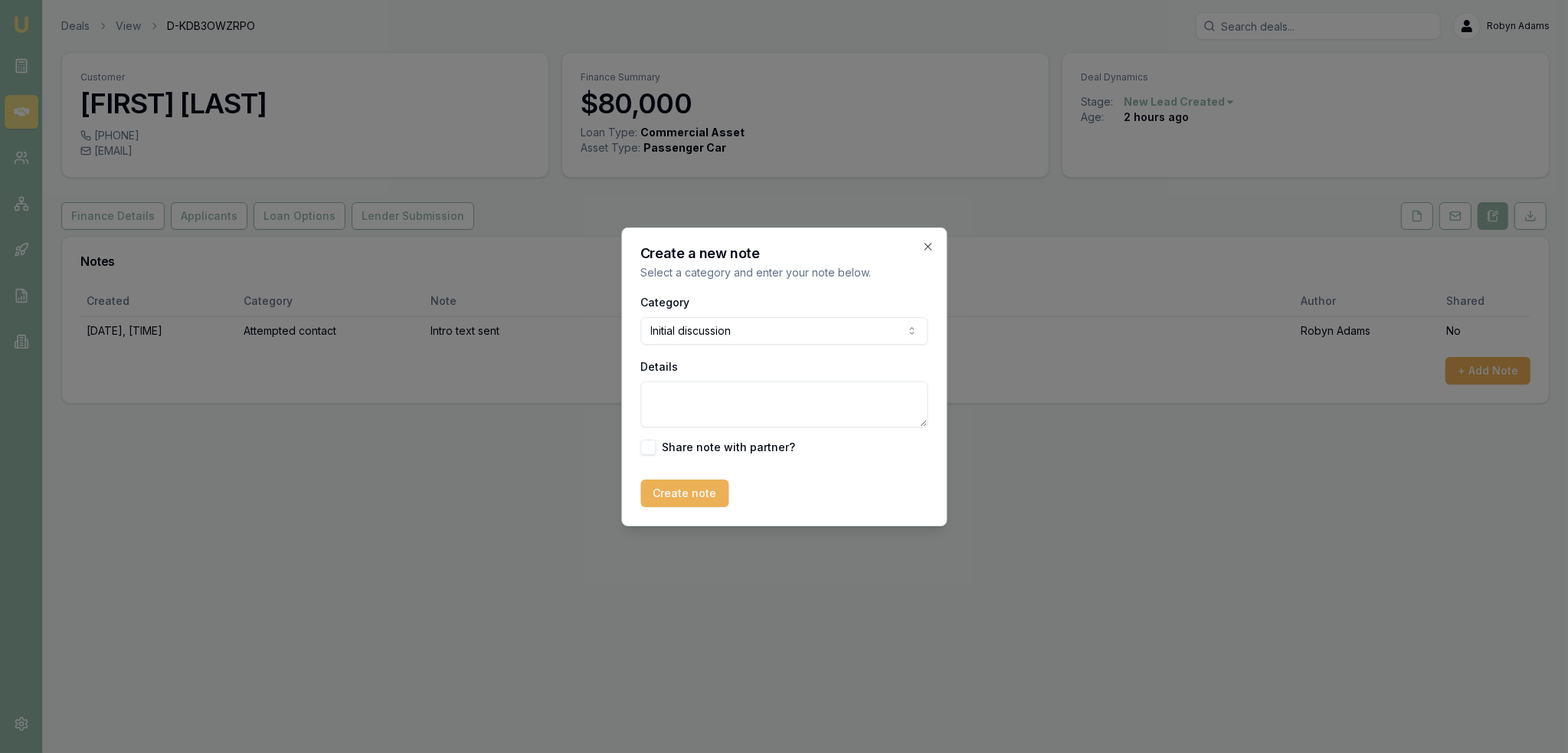 click on "Details" at bounding box center (784, 404) 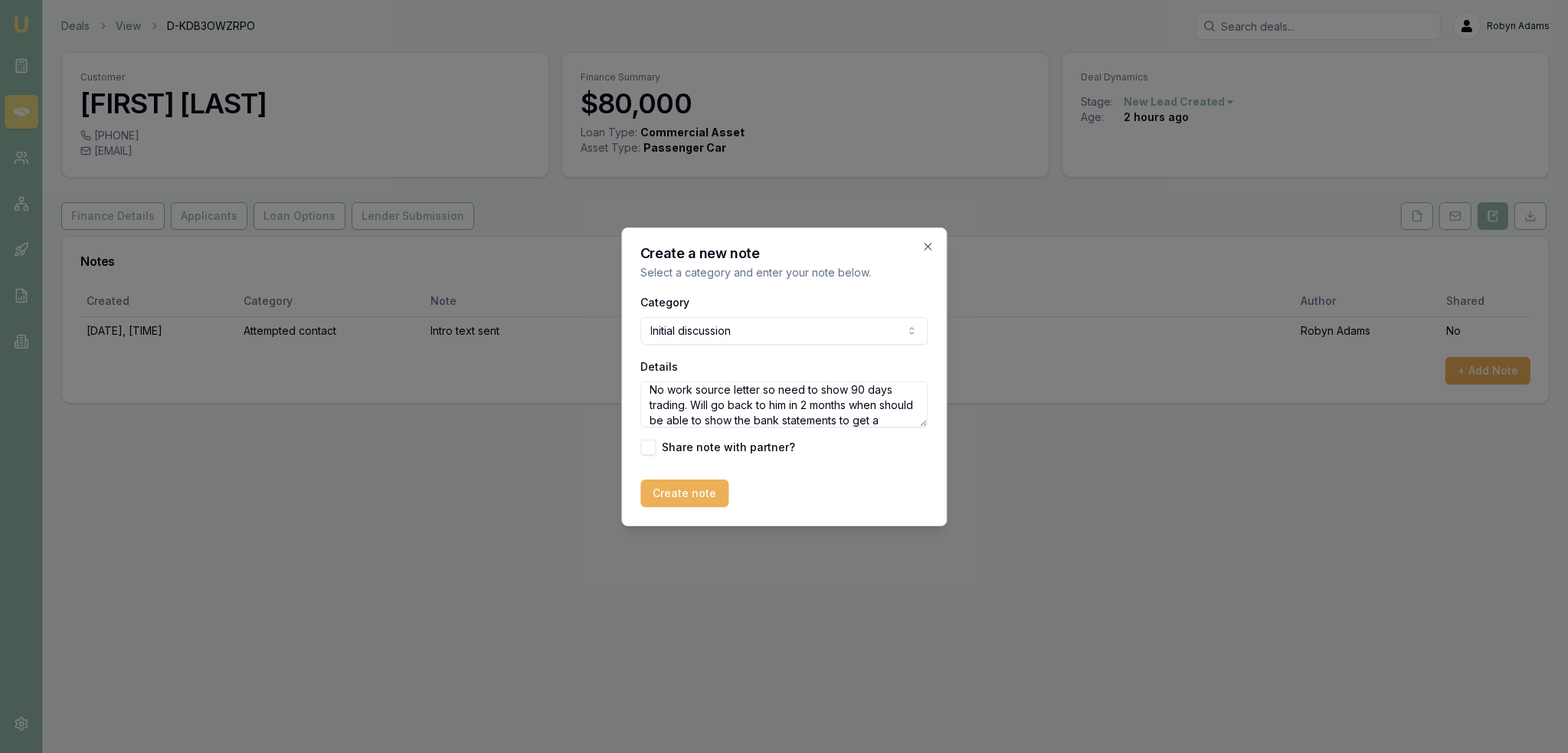 scroll, scrollTop: 190, scrollLeft: 0, axis: vertical 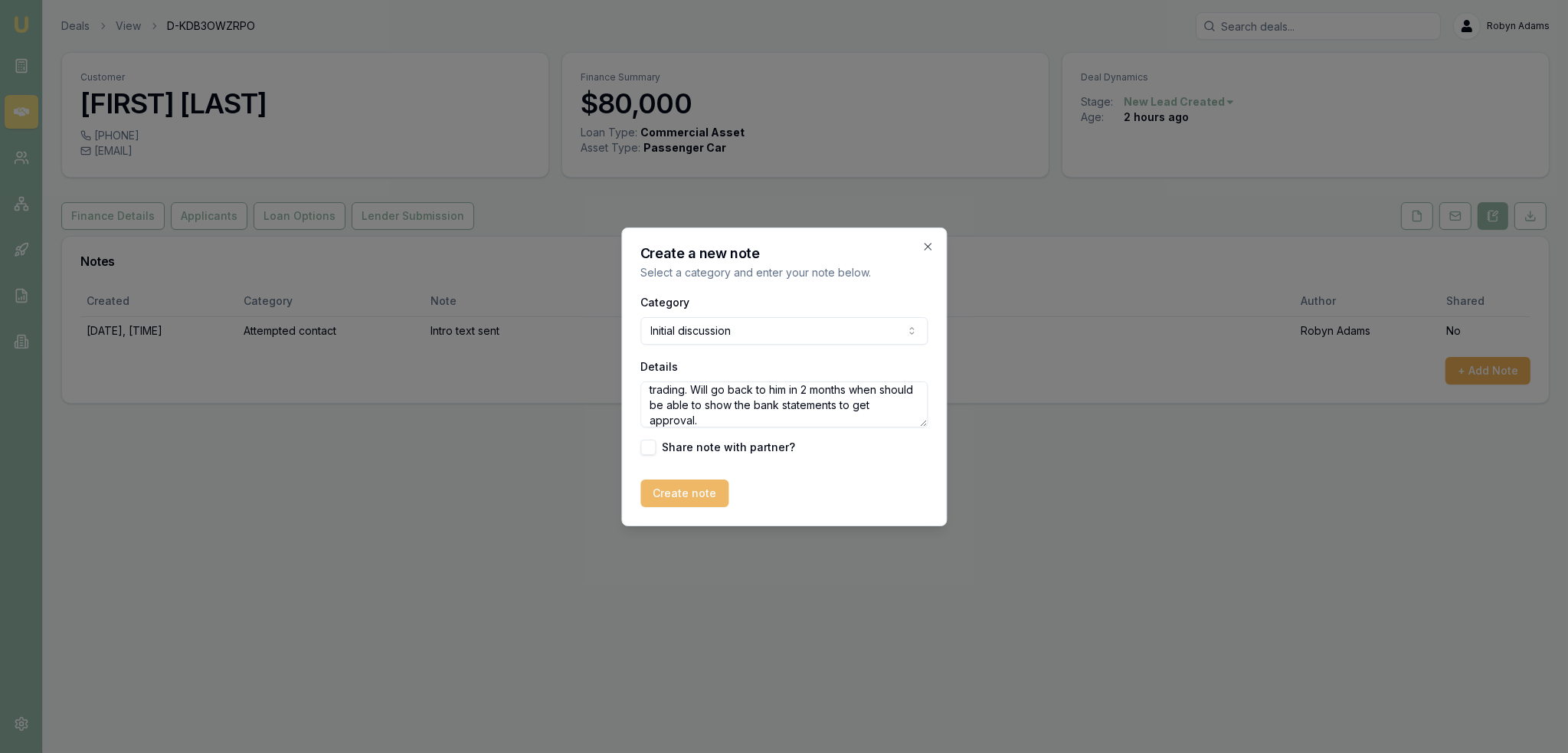 type on "Is a roof carpenter. Wants to do under his ABN which has been active for 3 months but only income has been for 1 month - won't show 3 months income on bank statements.
Can't do Pepper tradie deal as last worked for an employer in November 2024 and in between had a  partnership business doing the same thing but it didn't work out because the other guy didn't want to work as much but wanted the same money.
No work source letter so need to show 90 days trading. Will go back to him in 2 months when should be able to show the bank statements to get approval." 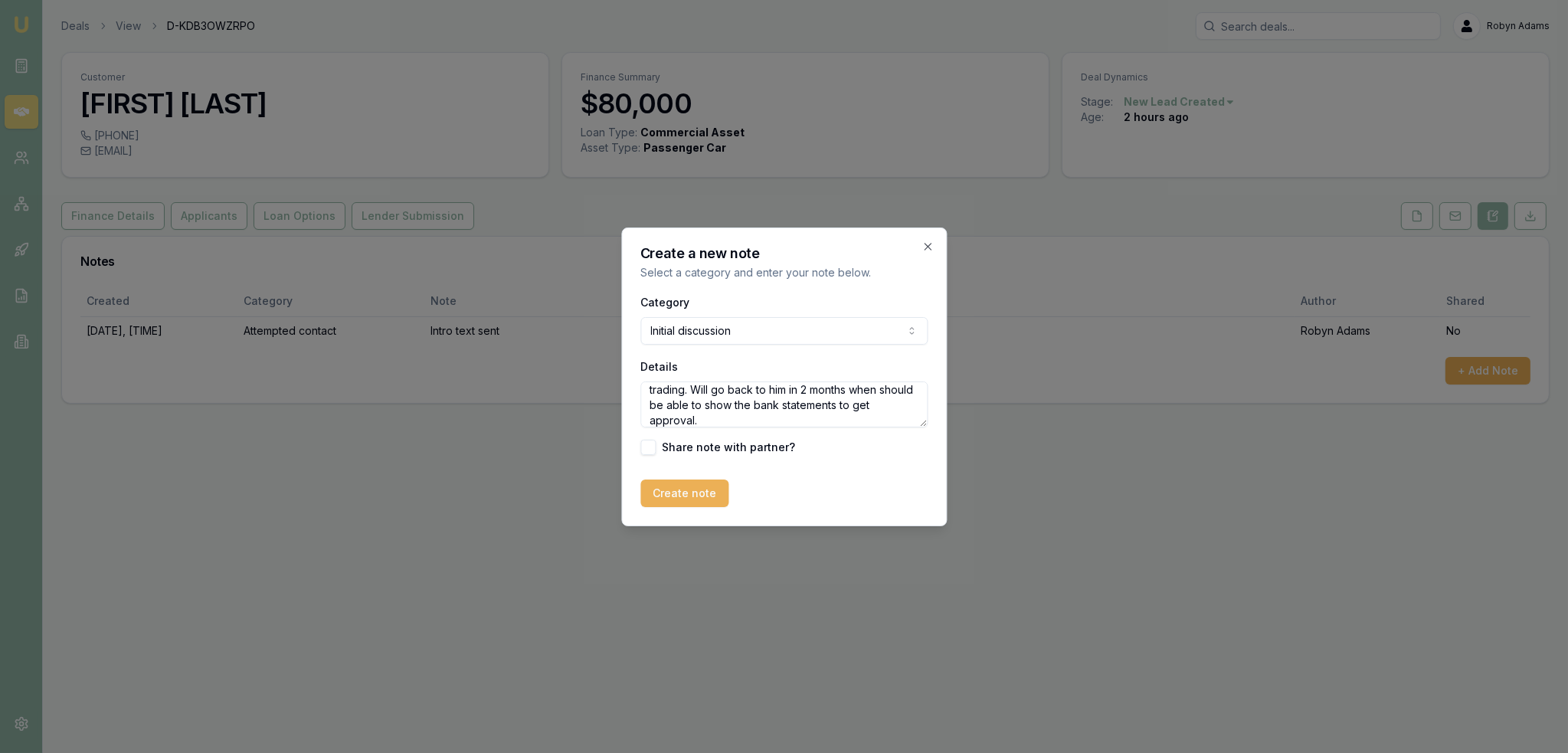 click on "Create note" at bounding box center (684, 493) 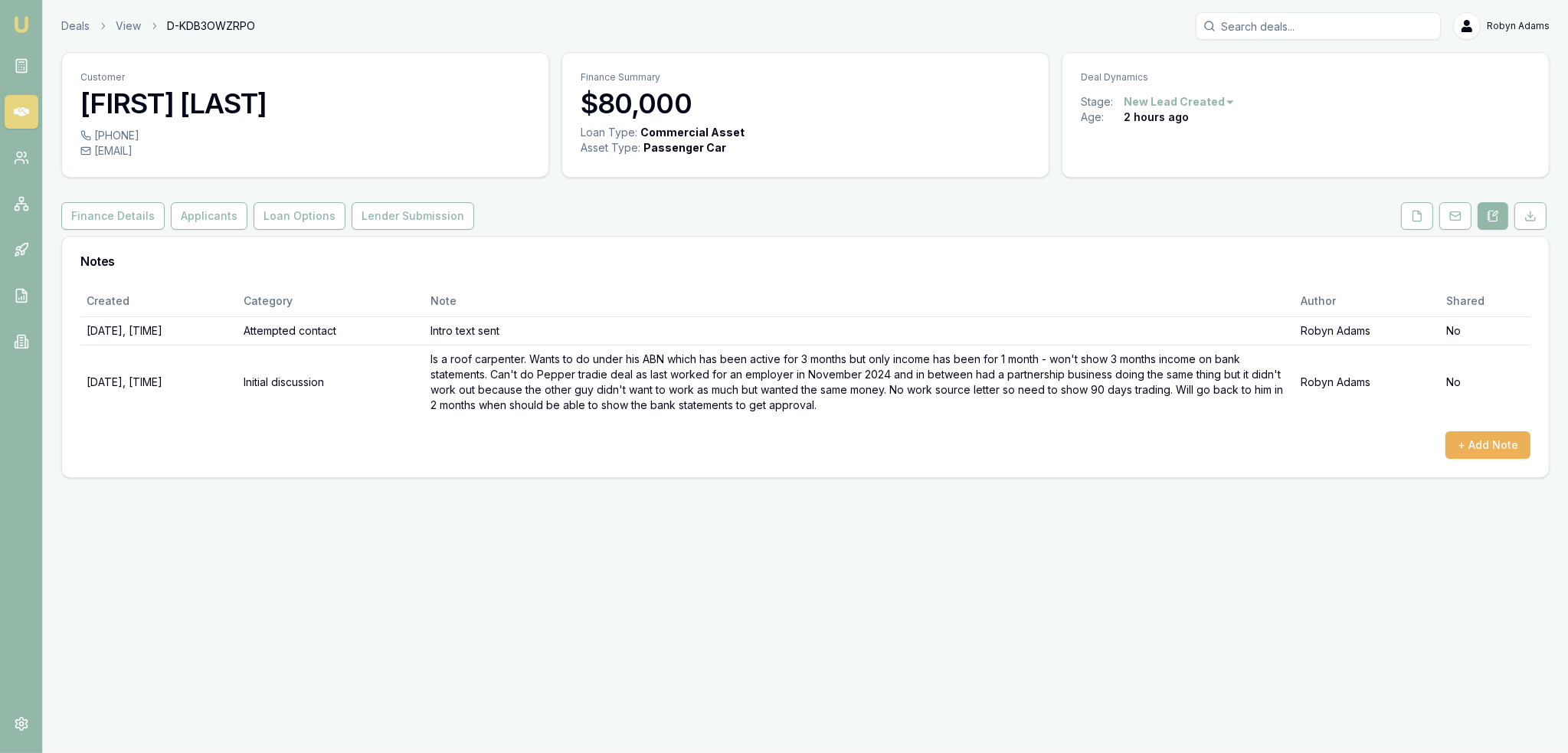 click on "Emu Broker Deals View D-KDB3OWZRPO Robyn Adams Toggle Menu Customer James Sortras 0491314004 jed.sortras@gmail.com Finance Summary $80,000 Loan Type: Commercial Asset Asset Type : Passenger Car Deal Dynamics Stage: New Lead Created Age: 2 hours ago Finance Details Applicants Loan Options Lender Submission Notes Created Category Note Author Shared 07/08/2025, 09:35:10 Attempted contact Intro text sent Robyn Adams No 07/08/2025, 10:52:52 Initial discussion Is a roof carpenter. Wants to do under his ABN which has been active for 3 months but only income has been for 1 month - won't show 3 months income on bank statements.
Can't do Pepper tradie deal as last worked for an employer in November 2024 and in between had a  partnership business doing the same thing but it didn't work out because the other guy didn't want to work as much but wanted the same money.
No work source letter so need to show 90 days trading. Will go back to him in 2 months when should be able to show the bank statements to get approval." at bounding box center [784, 376] 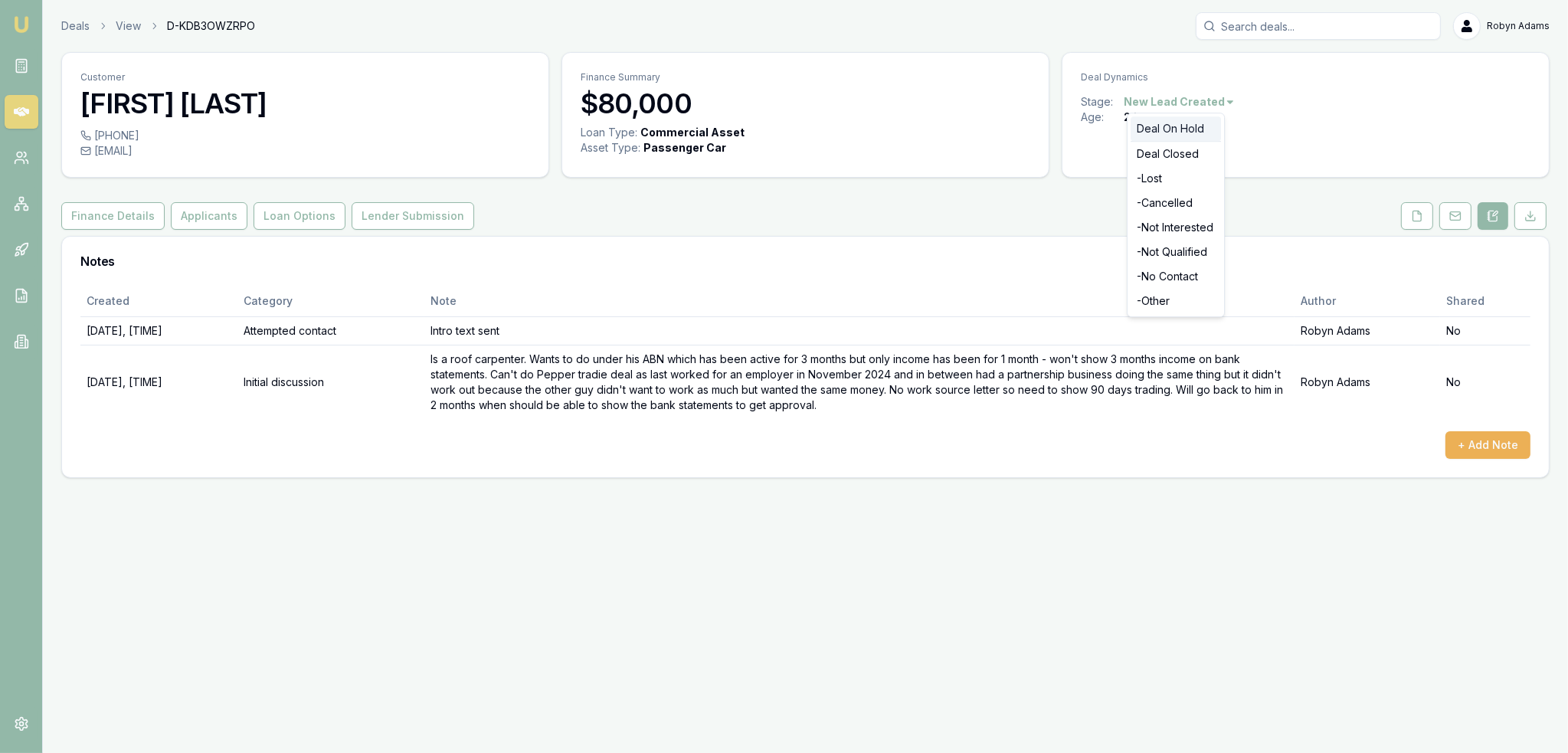 click on "Deal On Hold" at bounding box center [1176, 129] 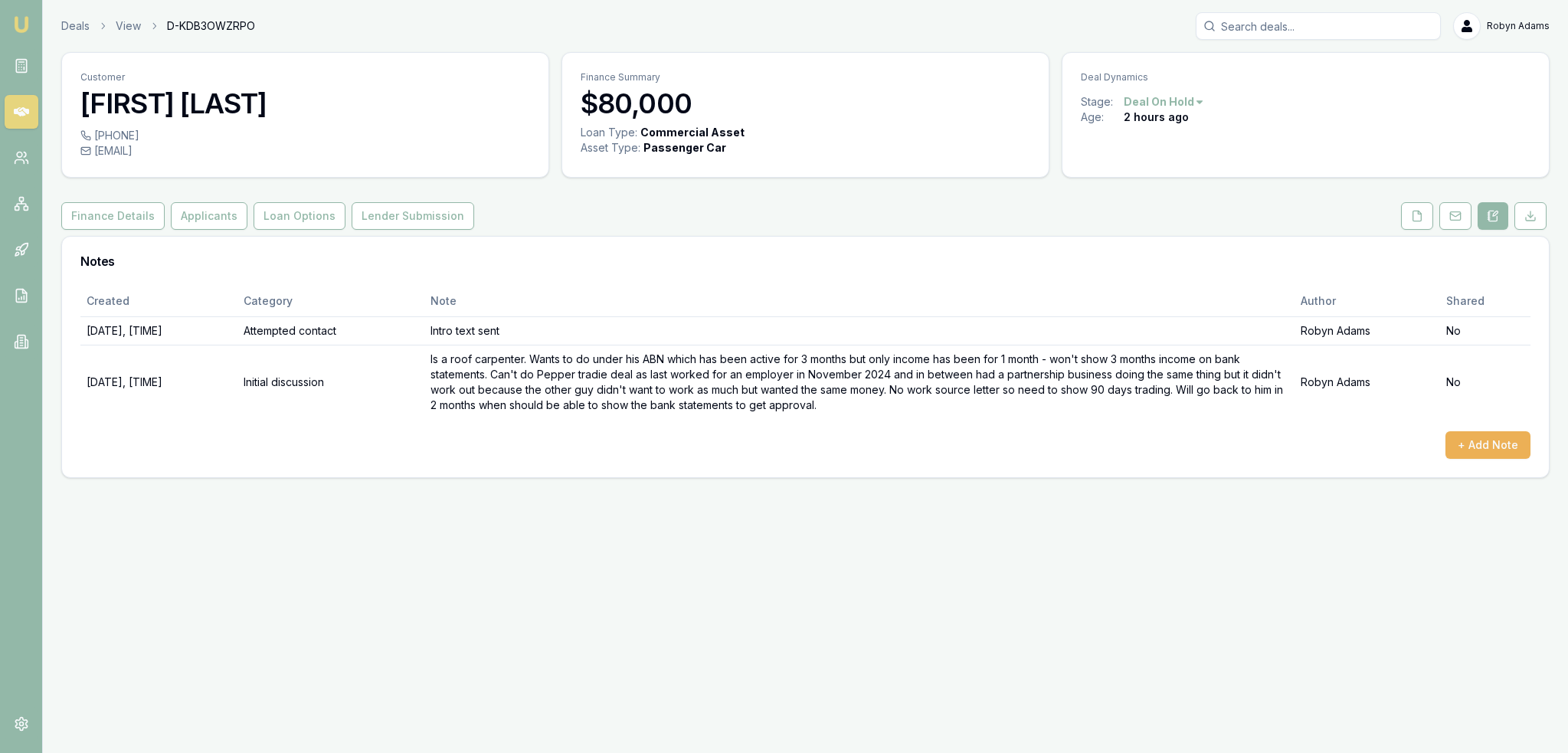 scroll, scrollTop: 0, scrollLeft: 0, axis: both 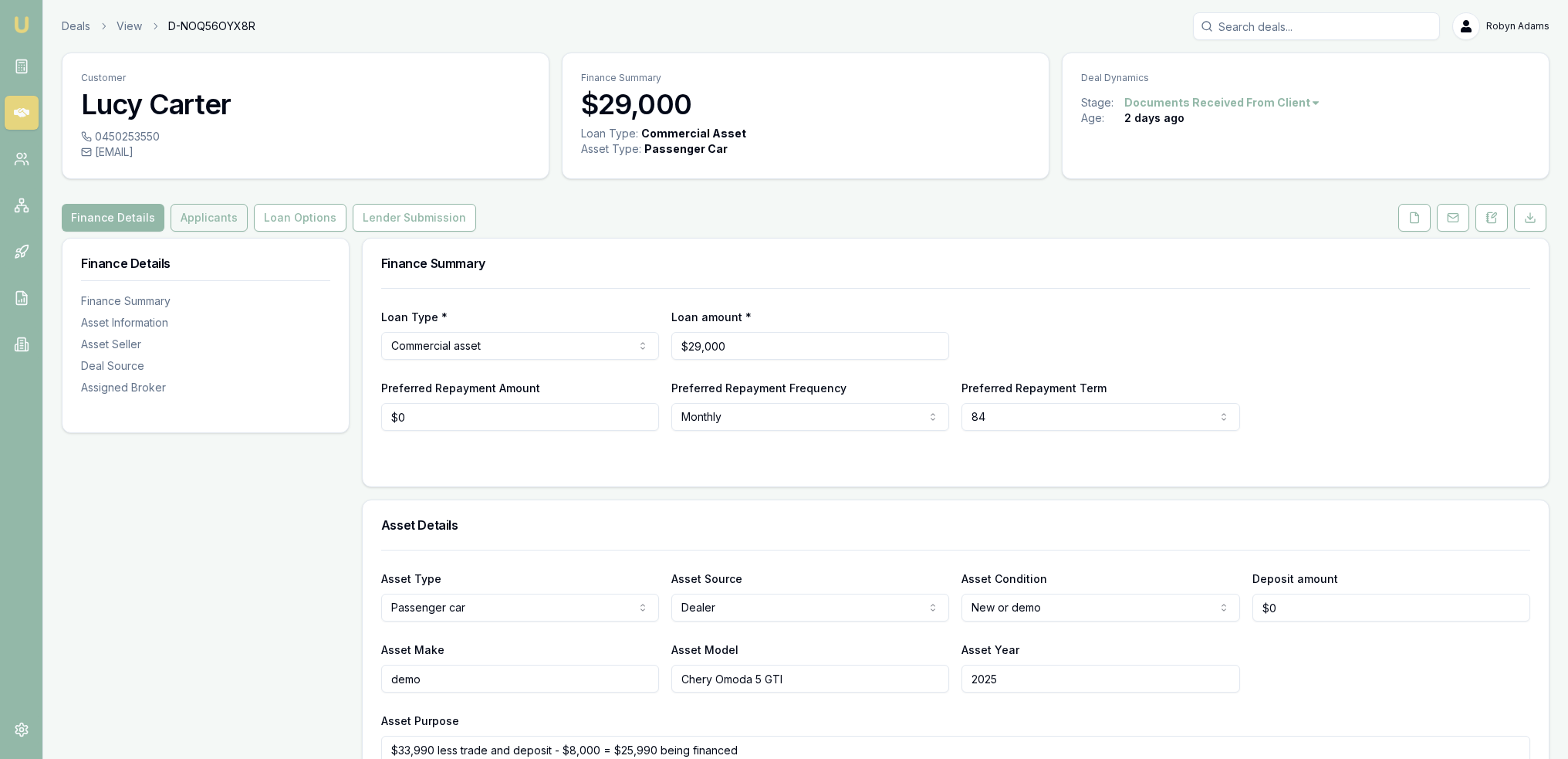 click on "Applicants" at bounding box center [209, 218] 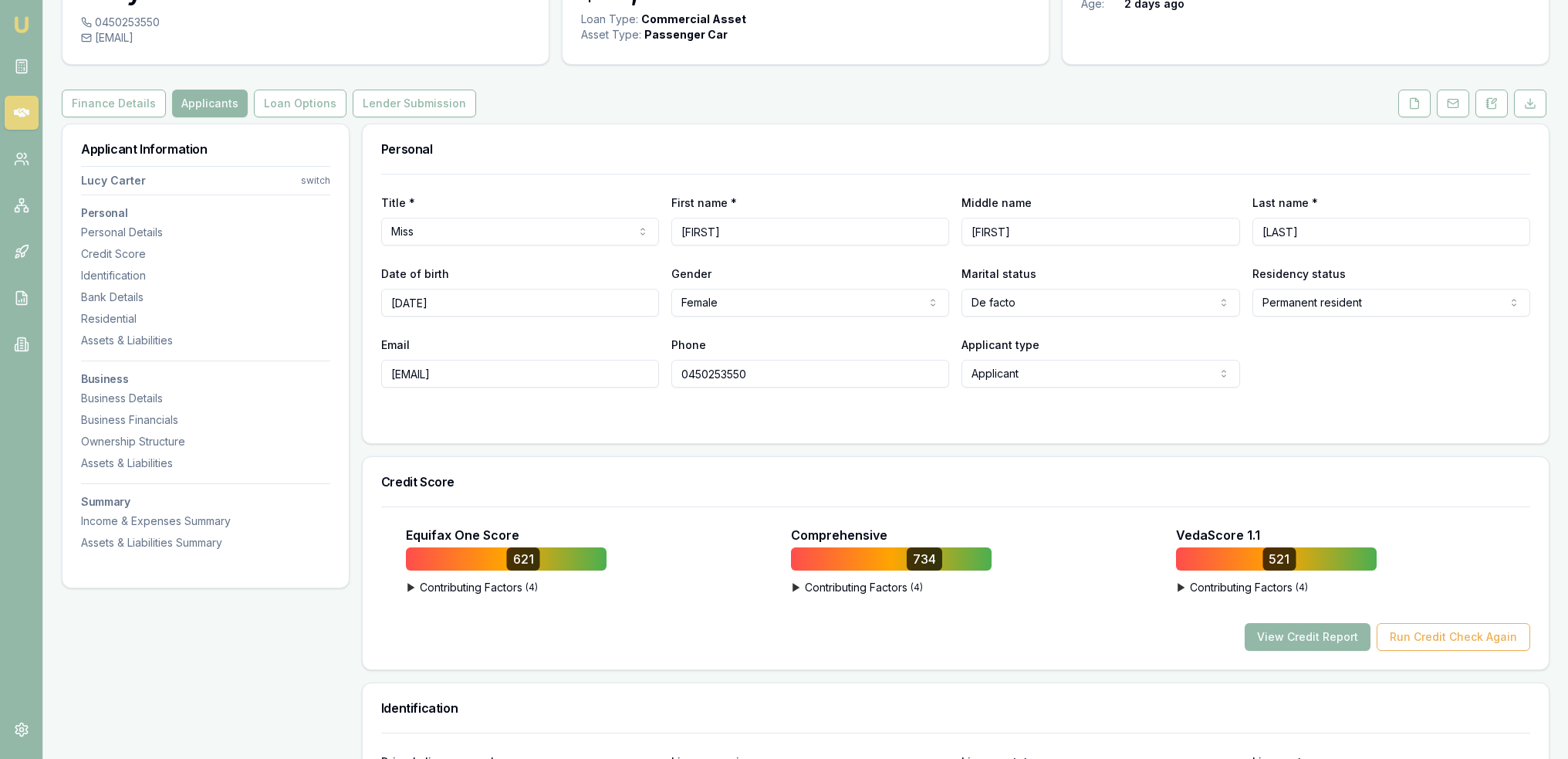 scroll, scrollTop: 386, scrollLeft: 0, axis: vertical 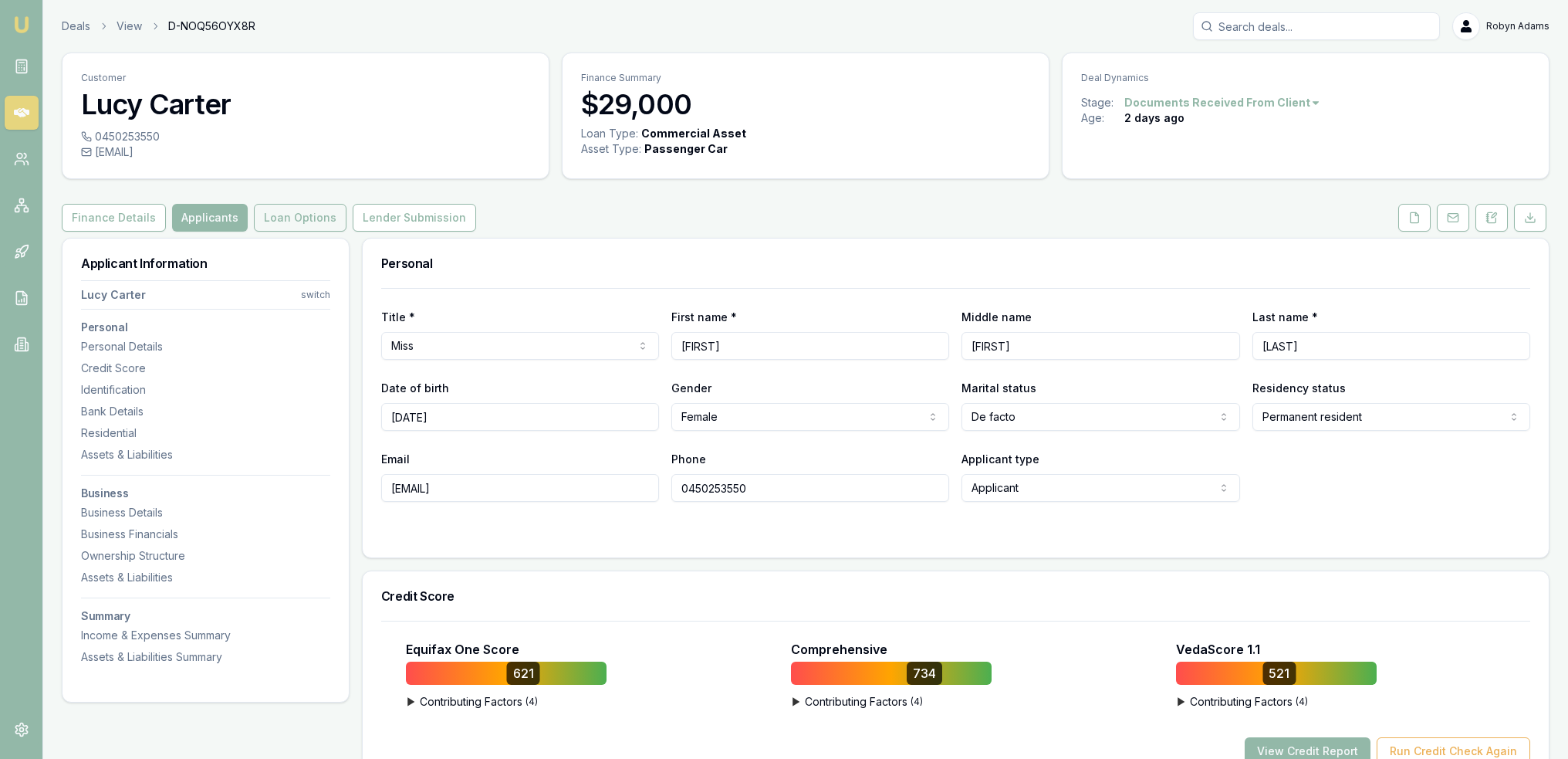 click on "Loan Options" at bounding box center (300, 218) 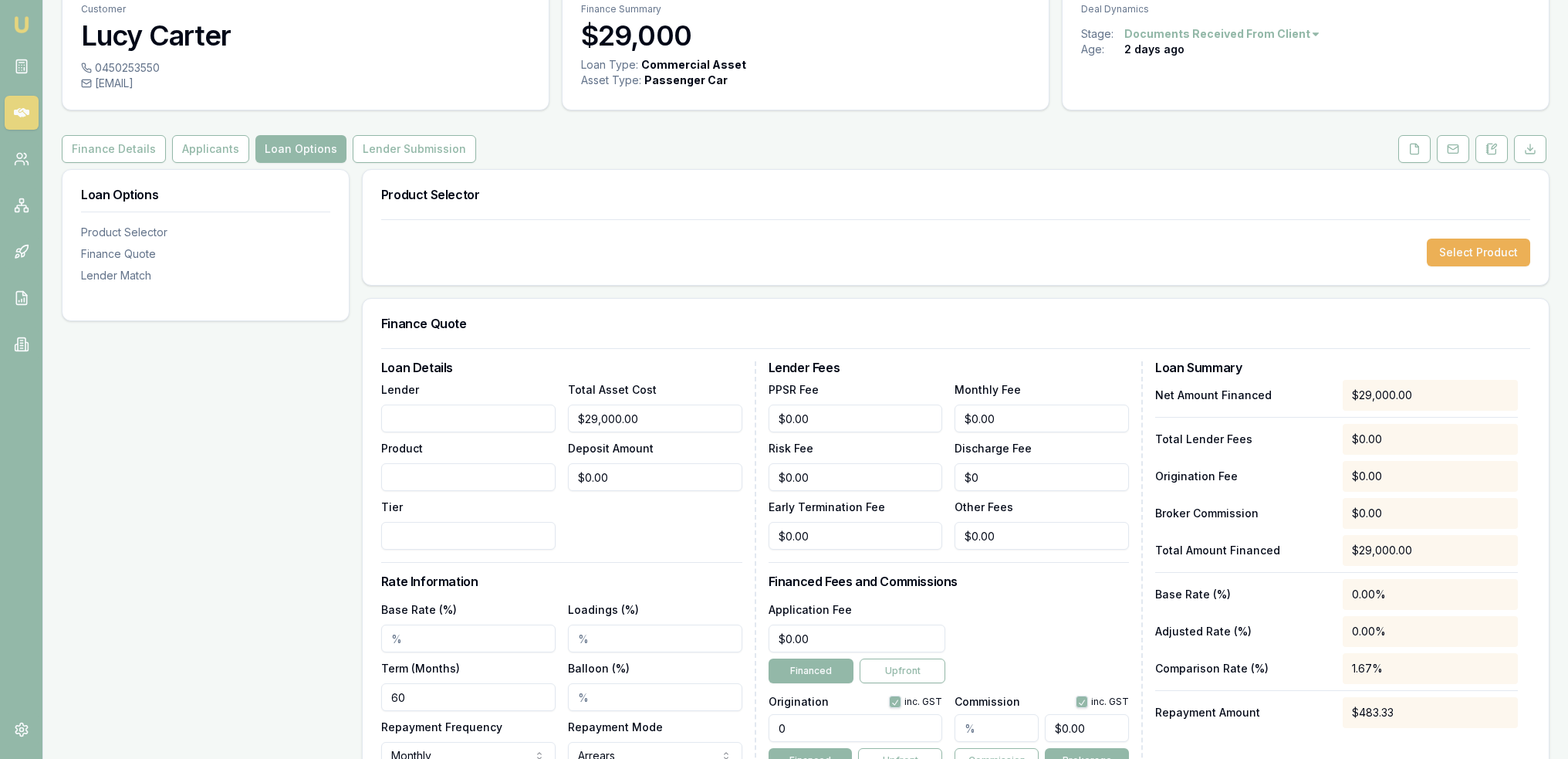 scroll, scrollTop: 0, scrollLeft: 0, axis: both 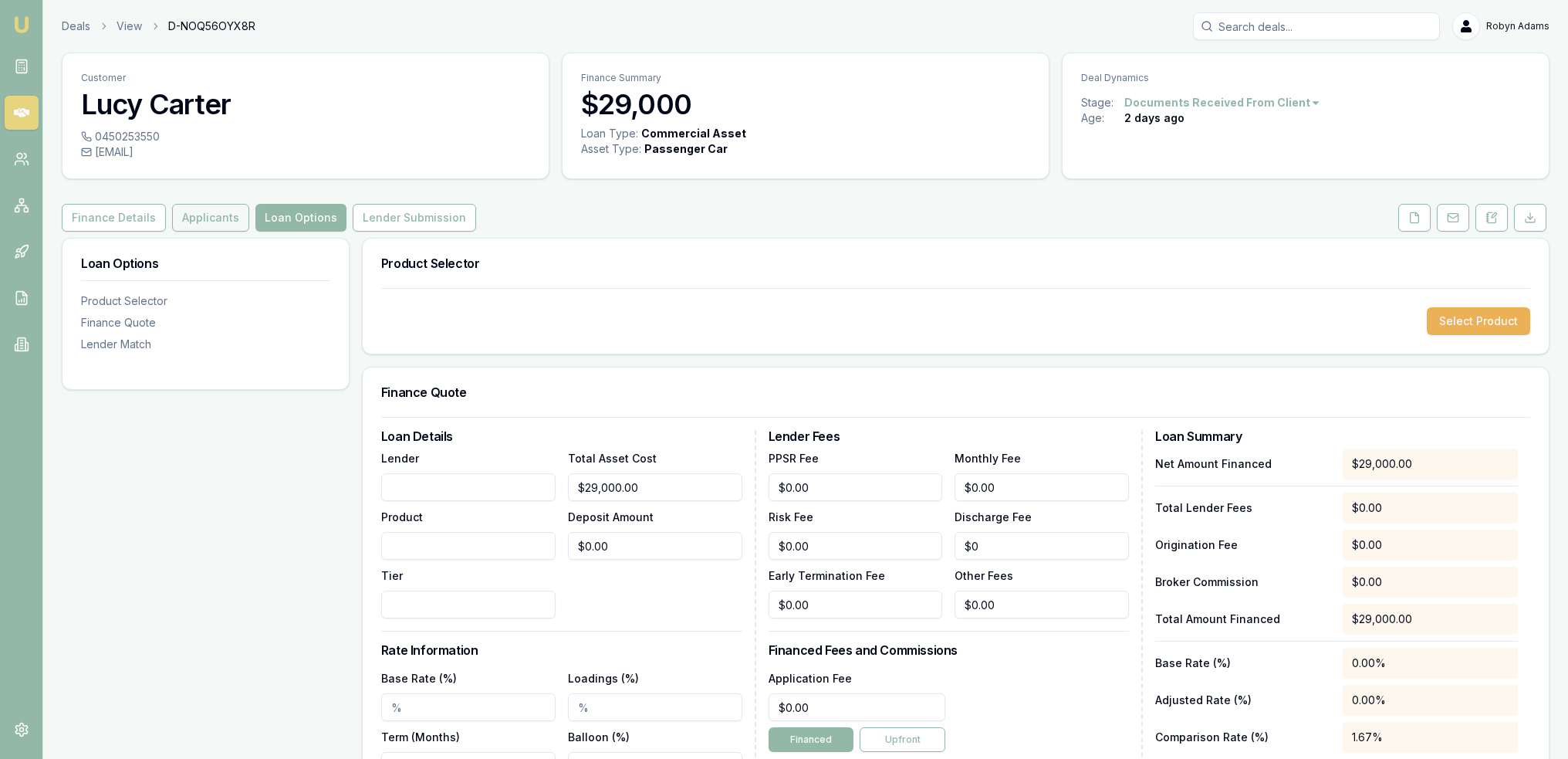 click on "Applicants" at bounding box center [211, 218] 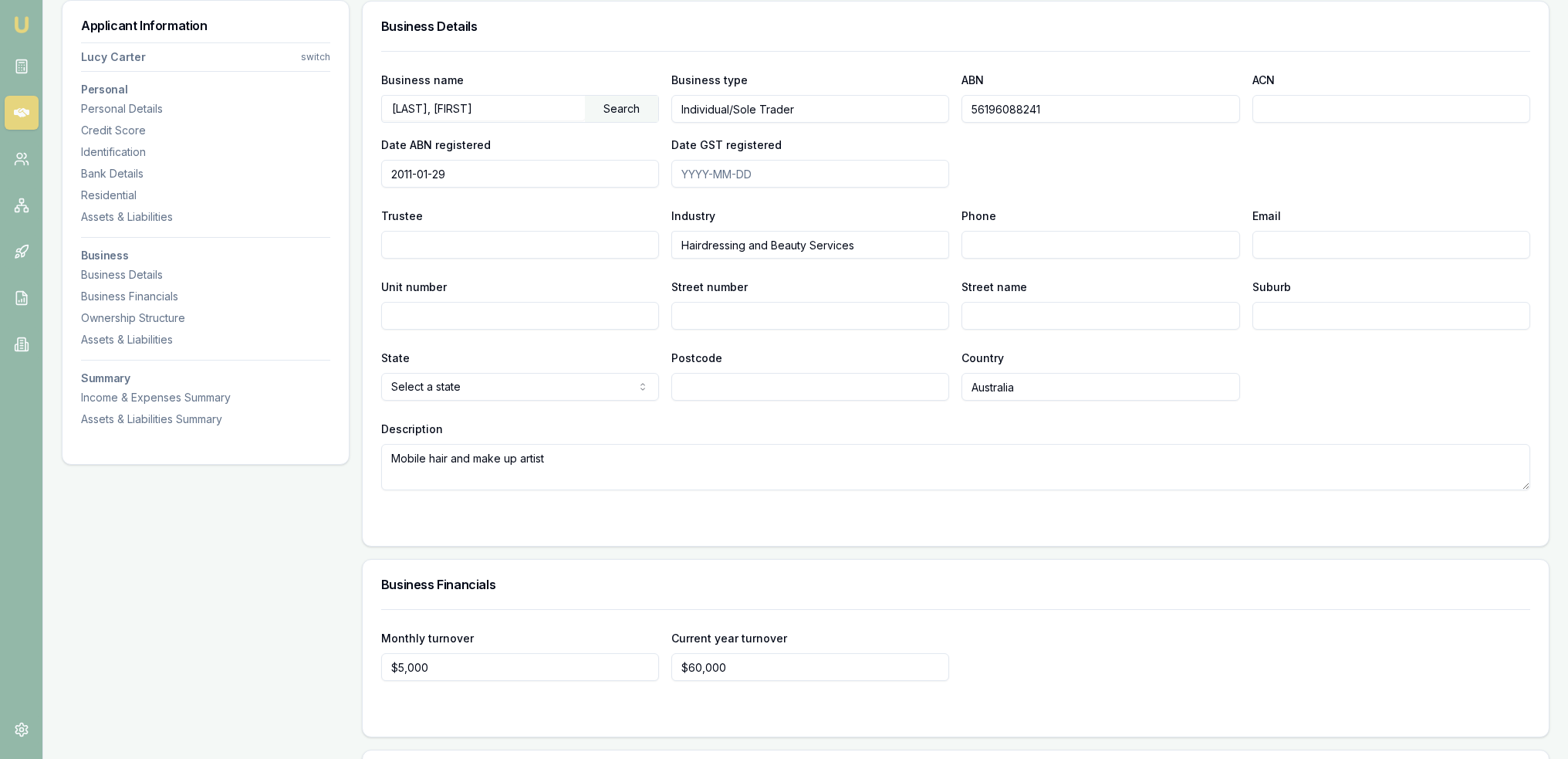 scroll, scrollTop: 3685, scrollLeft: 0, axis: vertical 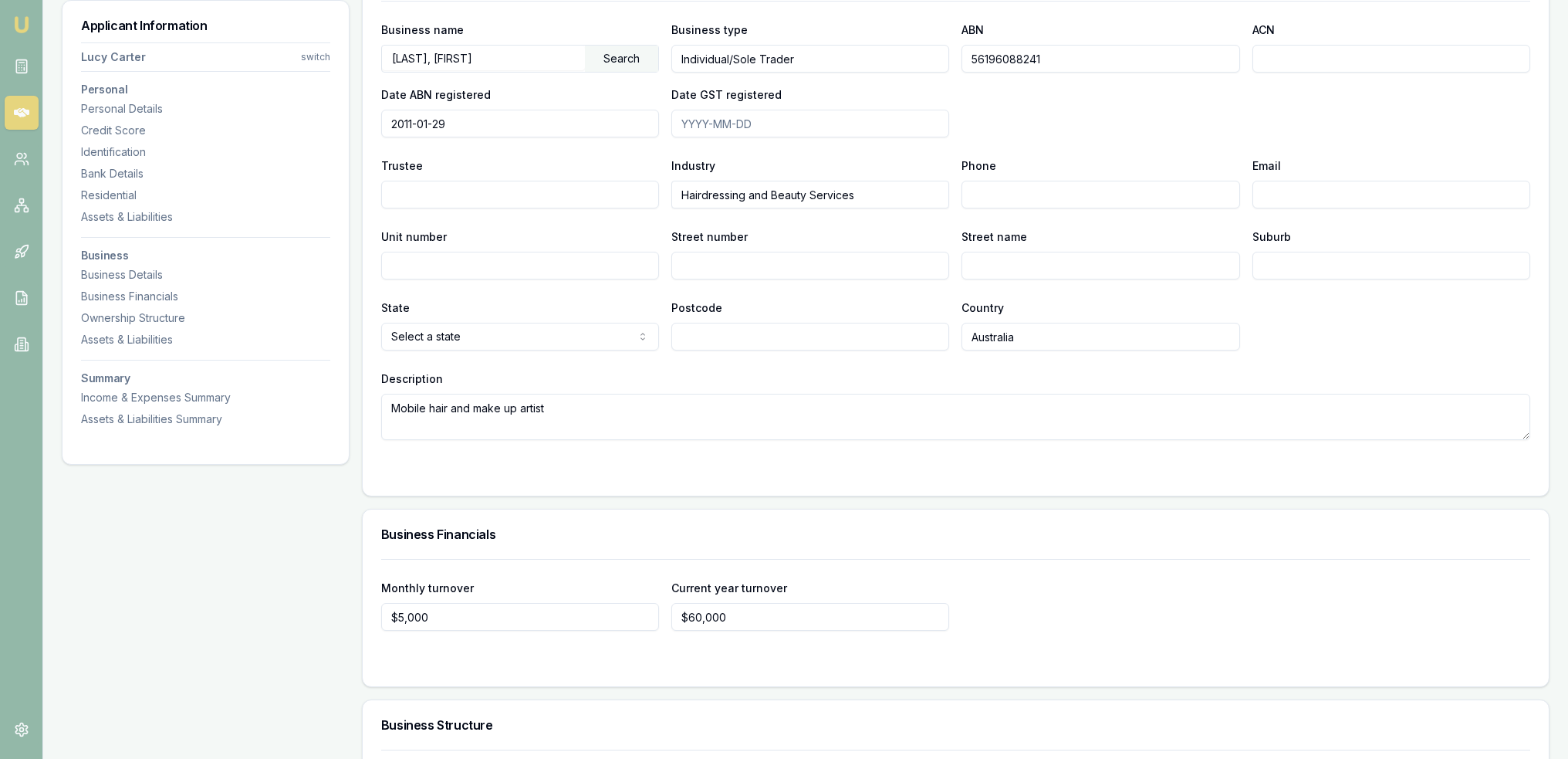 drag, startPoint x: 1063, startPoint y: 53, endPoint x: 973, endPoint y: 75, distance: 92.64988 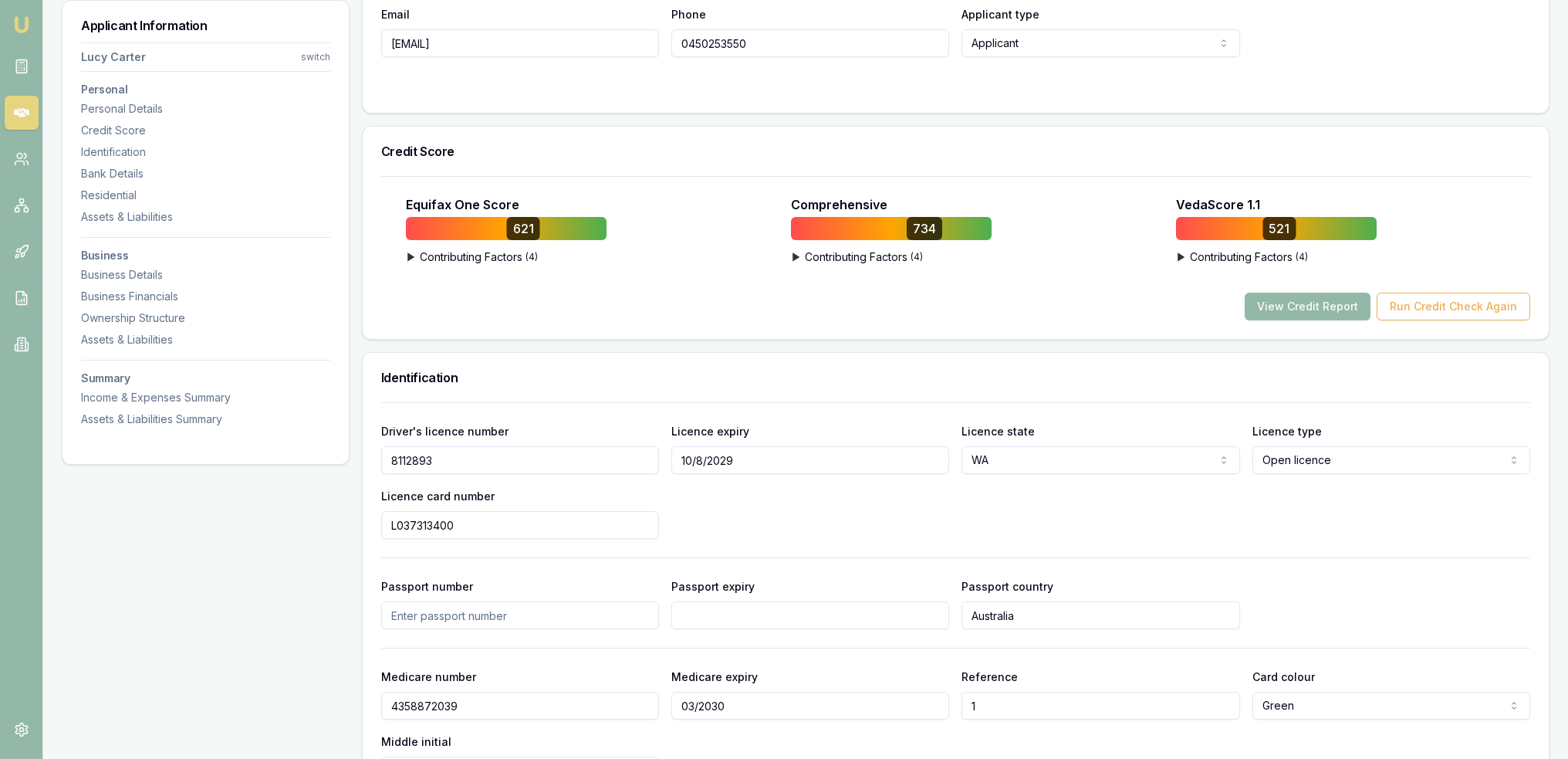 scroll, scrollTop: 0, scrollLeft: 0, axis: both 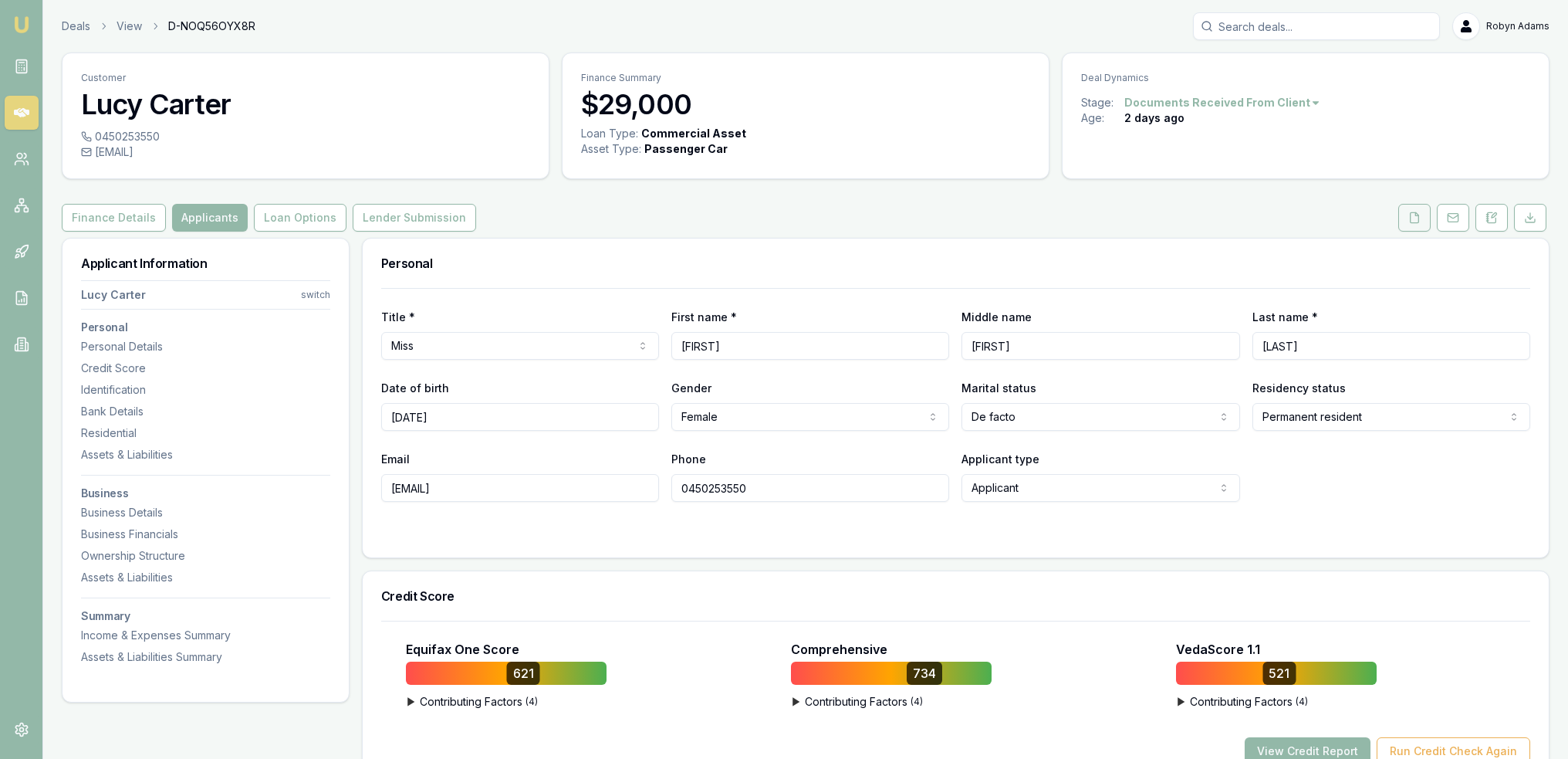 click at bounding box center [1414, 218] 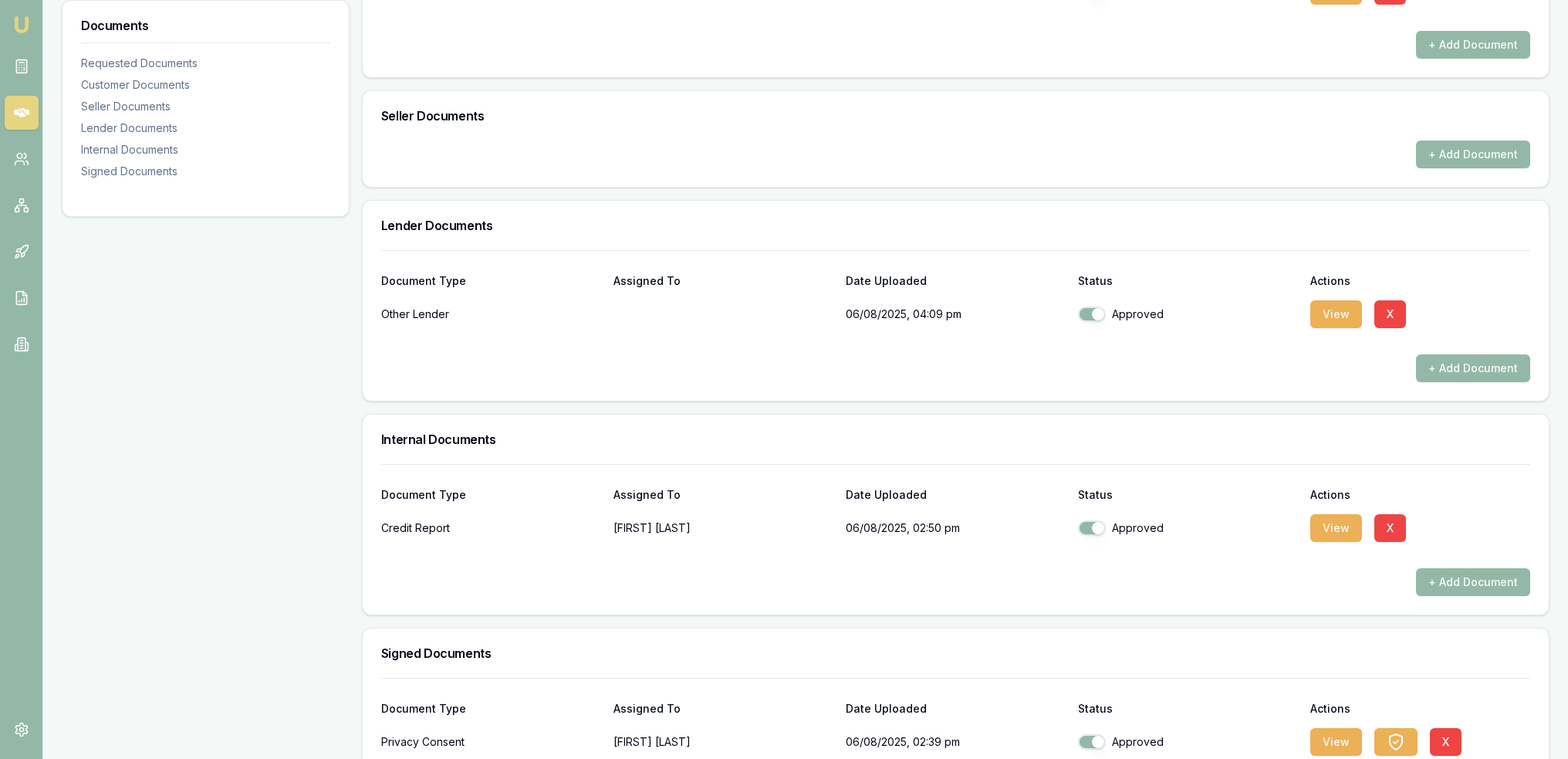 scroll, scrollTop: 732, scrollLeft: 0, axis: vertical 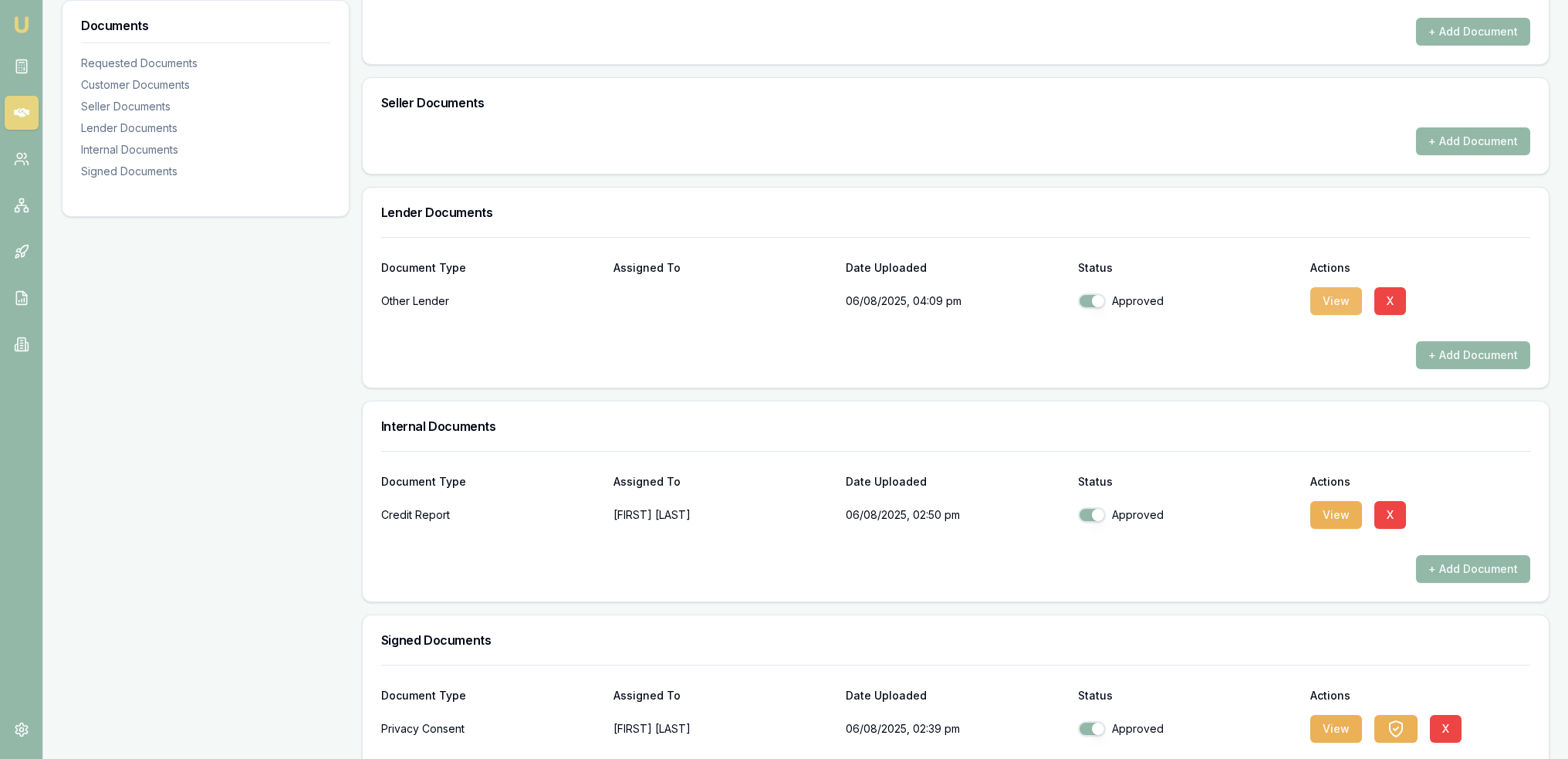 click on "View" at bounding box center [1336, 301] 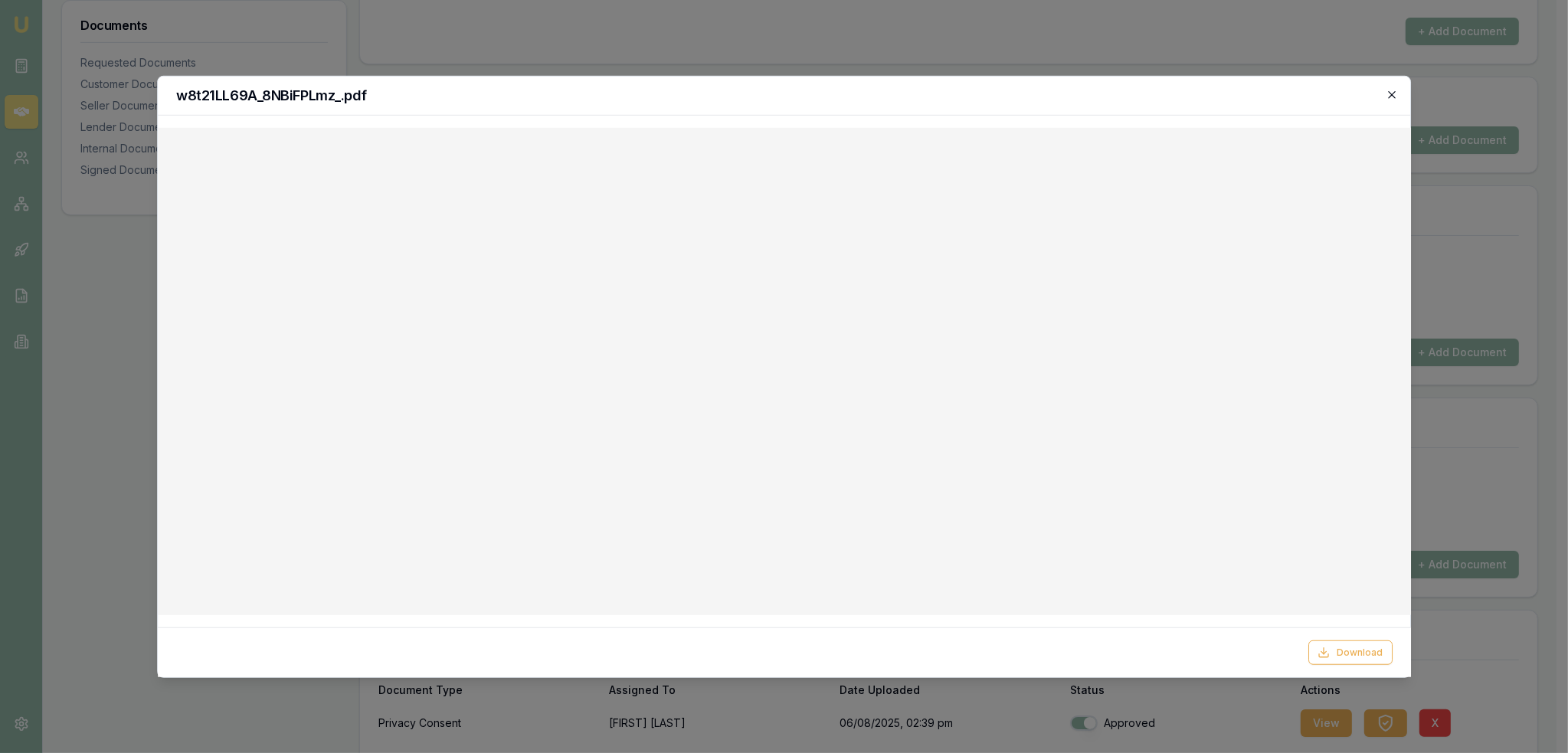 click 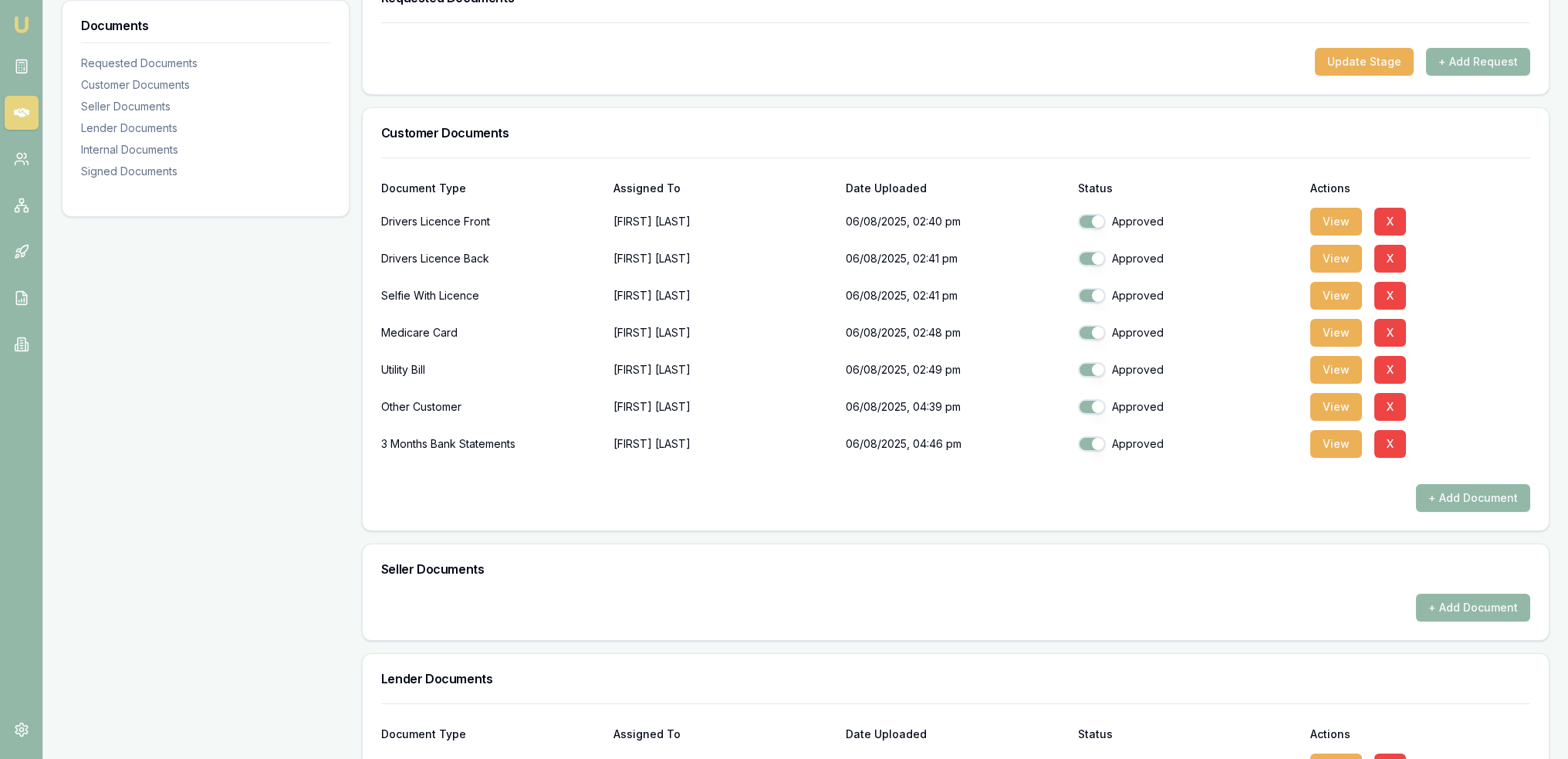 scroll, scrollTop: 259, scrollLeft: 0, axis: vertical 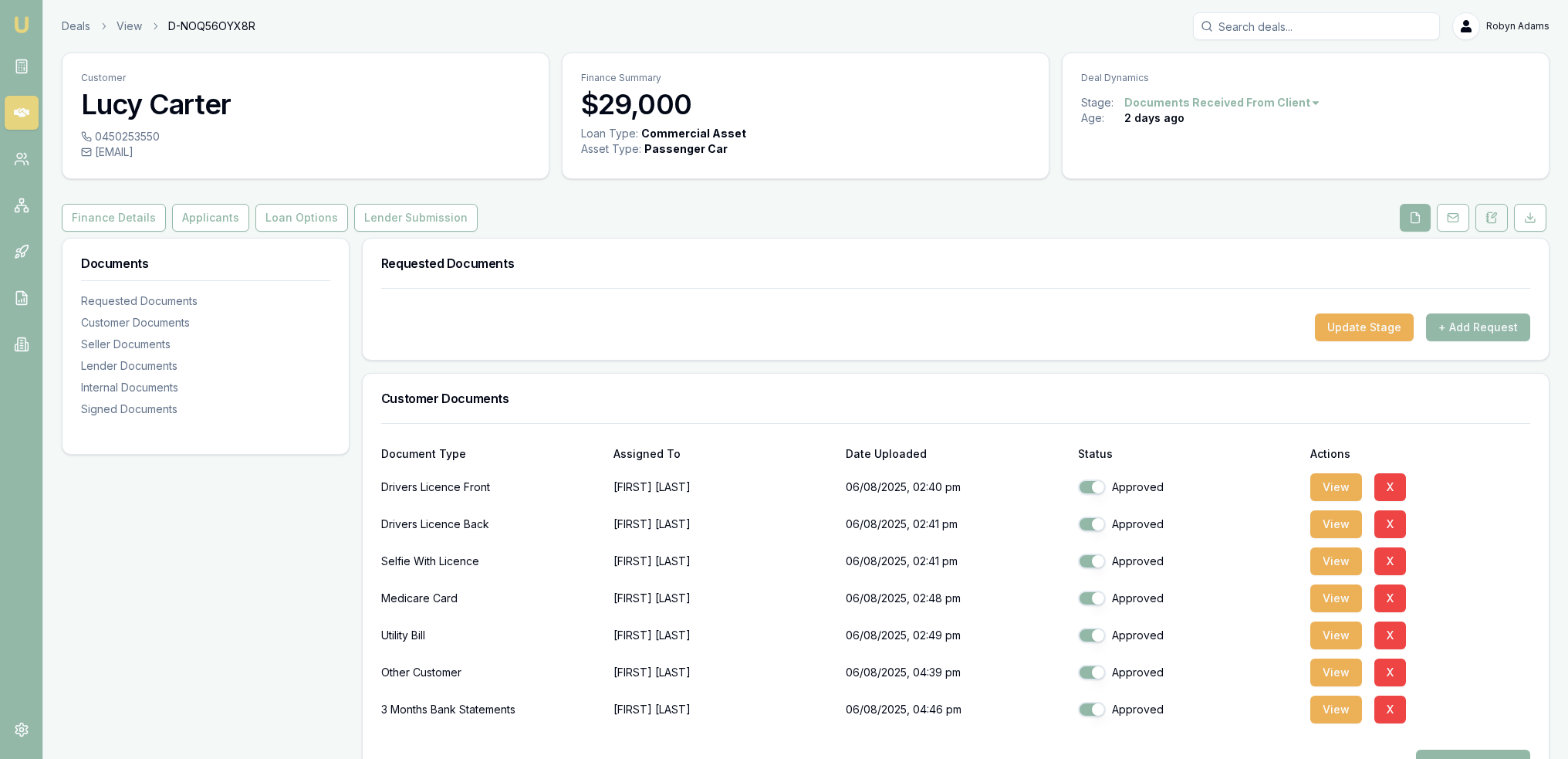 click at bounding box center (1492, 218) 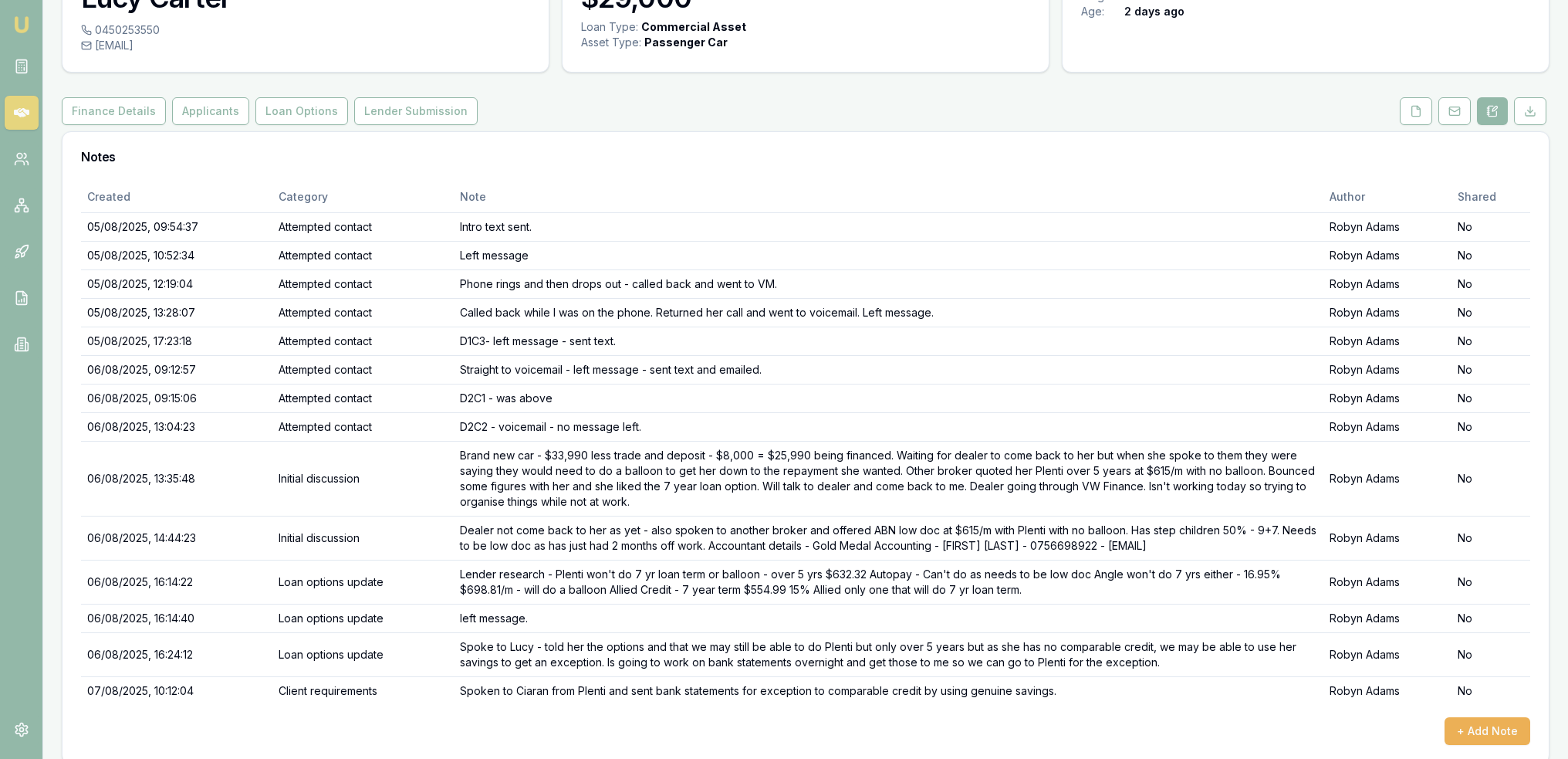 scroll, scrollTop: 120, scrollLeft: 0, axis: vertical 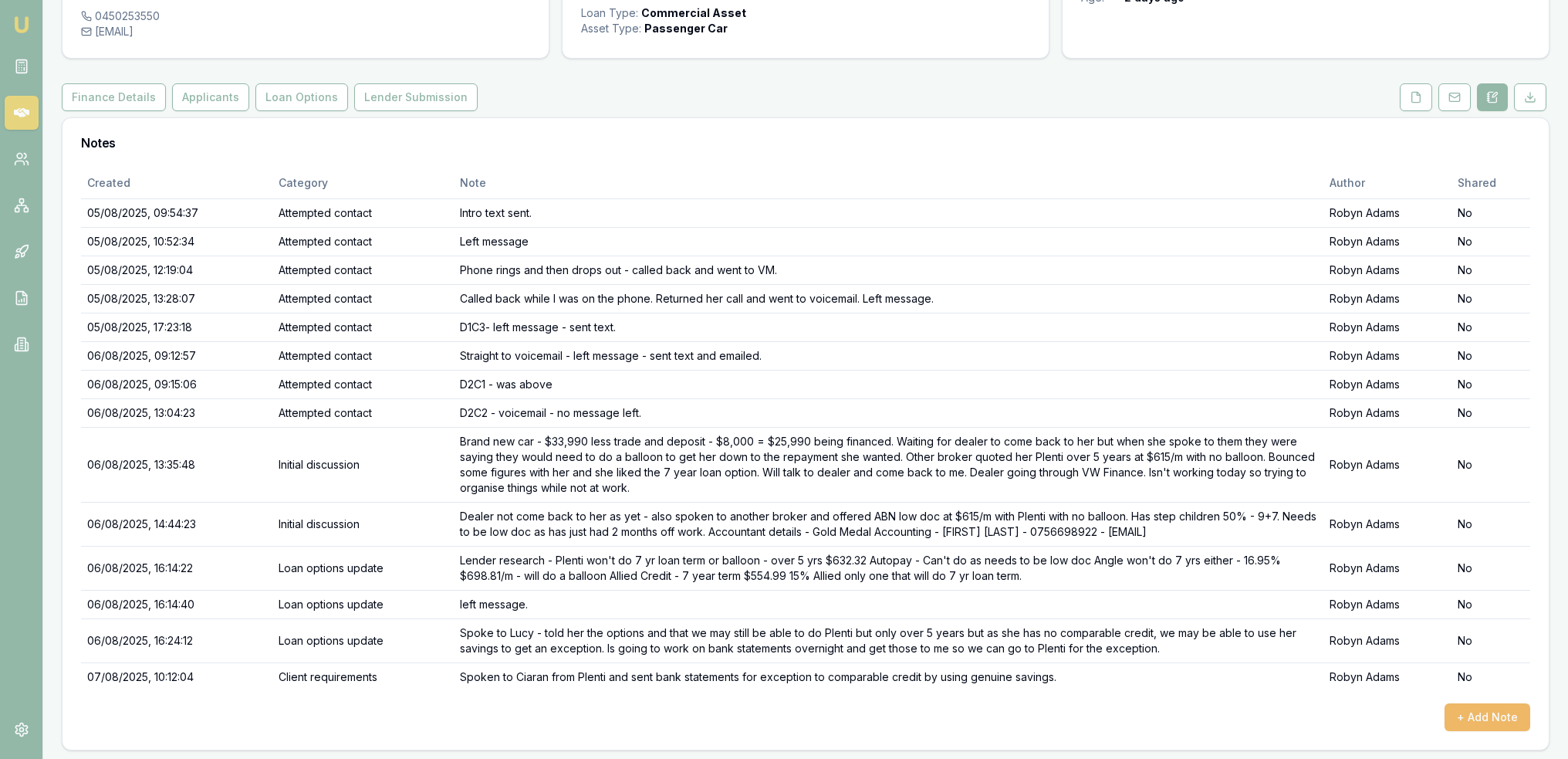 click on "+ Add Note" at bounding box center [1487, 717] 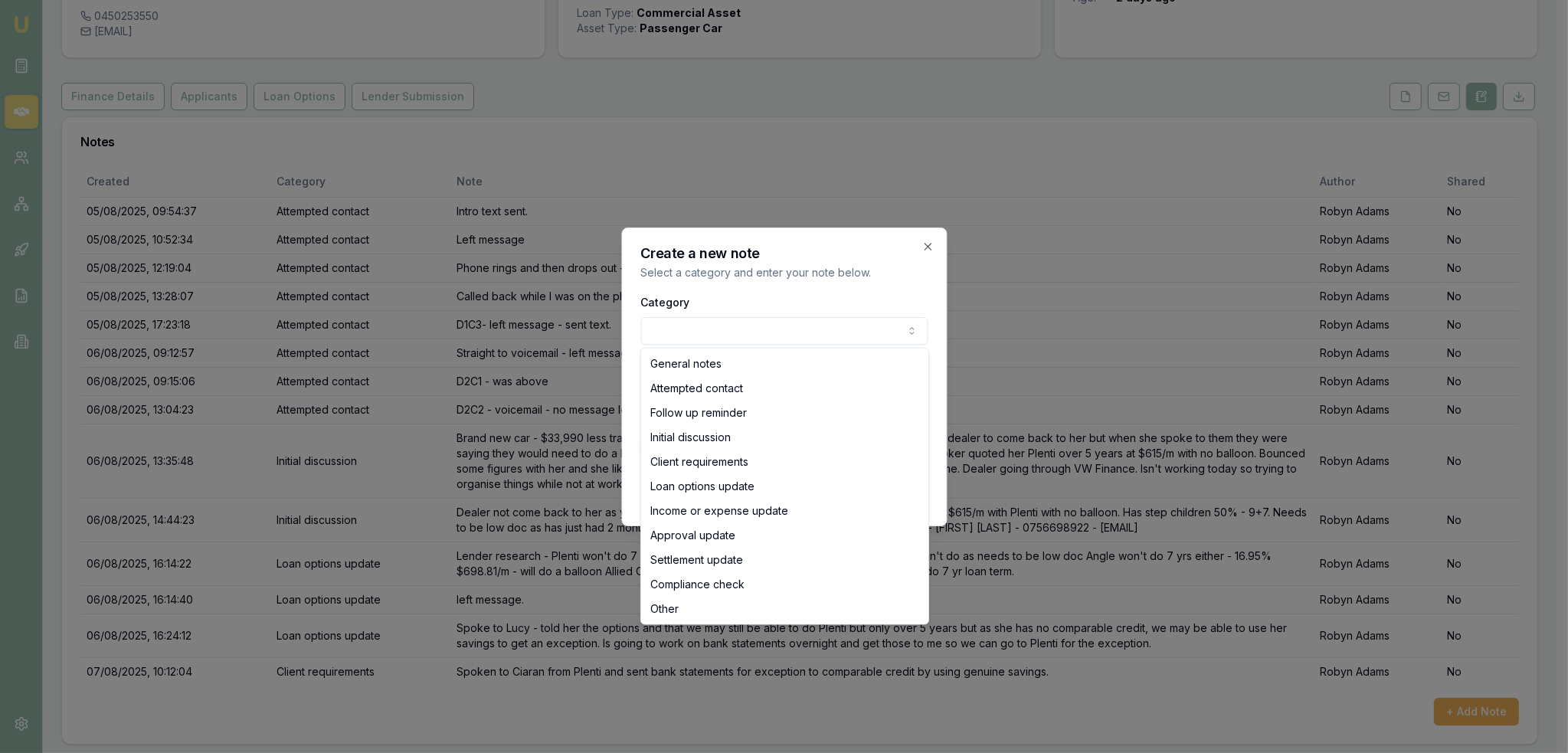 click on "Emu Broker Deals View D-NOQ56OYX8R Robyn Adams Toggle Menu Customer Lucy Carter 0450253550 lucy.j.carter@outlook.com Finance Summary $29,000 Loan Type: Commercial Asset Asset Type : Passenger Car Deal Dynamics Stage: Documents Received From Client Age: 2 days ago Finance Details Applicants Loan Options Lender Submission Notes Created Category Note Author Shared 05/08/2025, 09:54:37 Attempted contact Intro text sent. Robyn Adams No 05/08/2025, 10:52:34 Attempted contact Left message  Robyn Adams No 05/08/2025, 12:19:04 Attempted contact Phone rings and then drops out - called back and went to VM.  Robyn Adams No 05/08/2025, 13:28:07 Attempted contact Called back while I was on the phone. Returned her call and went to voicemail. Left message.  Robyn Adams No 05/08/2025, 17:23:18 Attempted contact D1C3- left message - sent text. Robyn Adams No 06/08/2025, 09:12:57 Attempted contact Straight to voicemail - left message - sent text and emailed.  Robyn Adams No 06/08/2025, 09:15:06 Attempted contact Robyn Adams No" at bounding box center (778, 257) 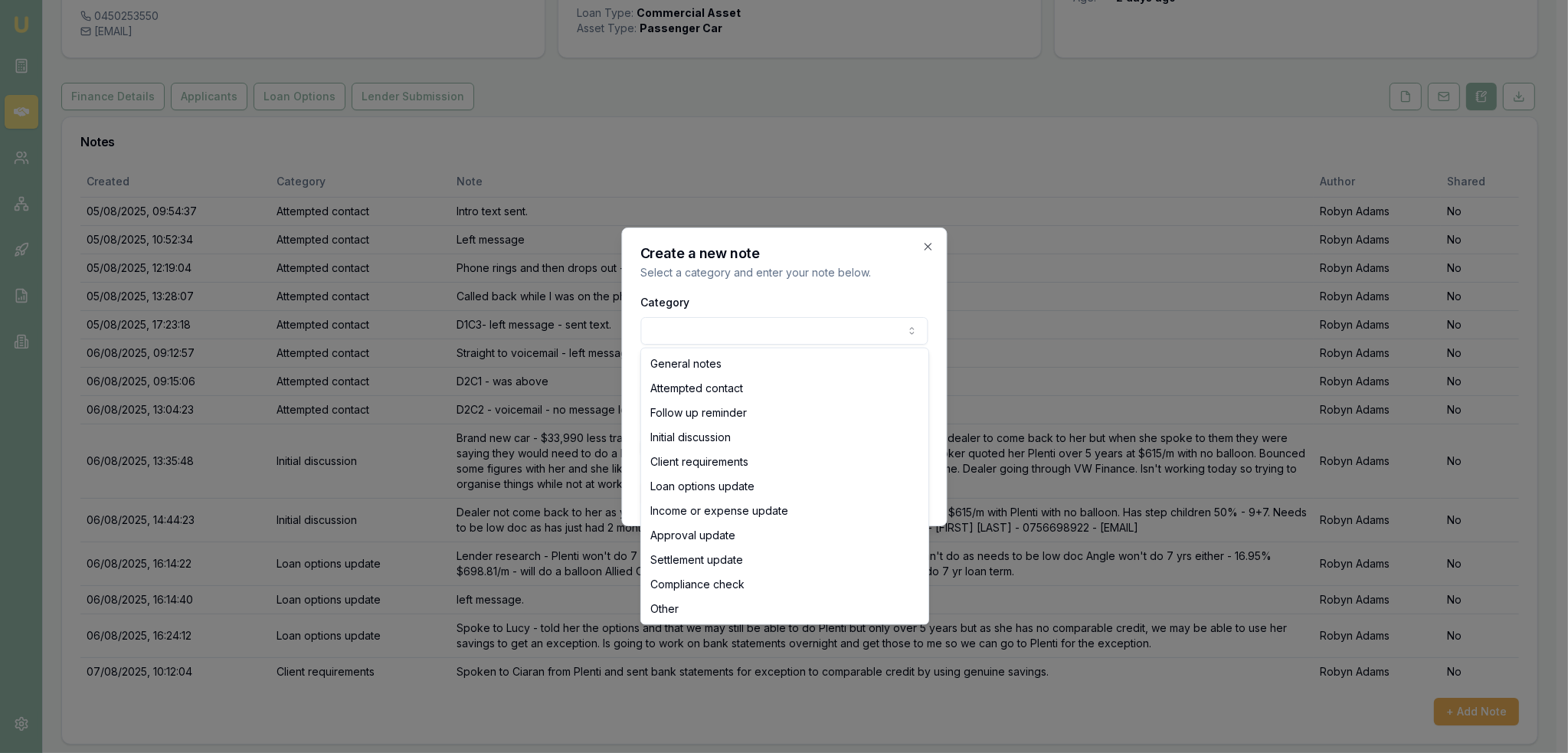 select on "CLIENT_REQUIREMENTS" 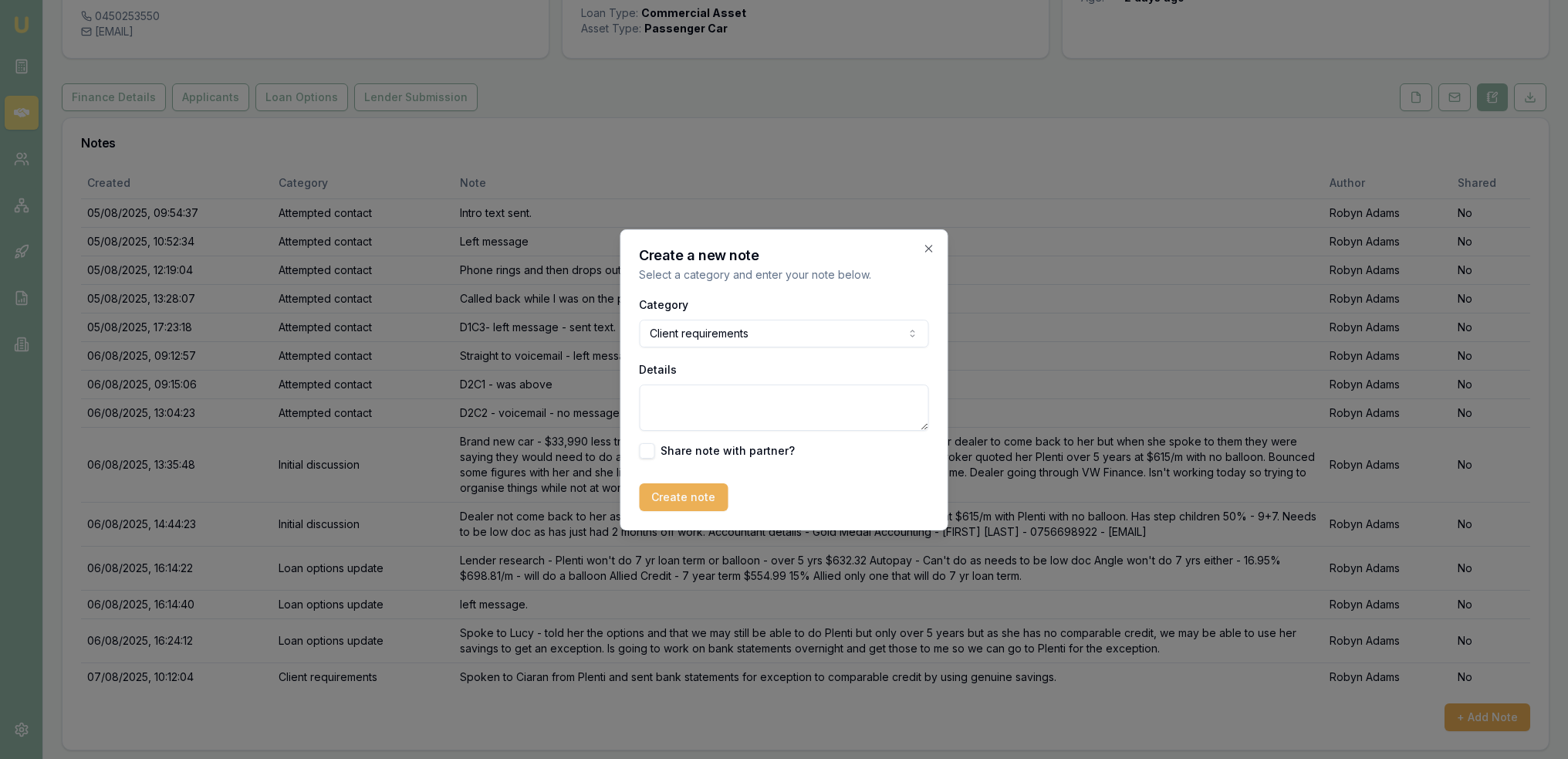 click on "Details" at bounding box center (784, 408) 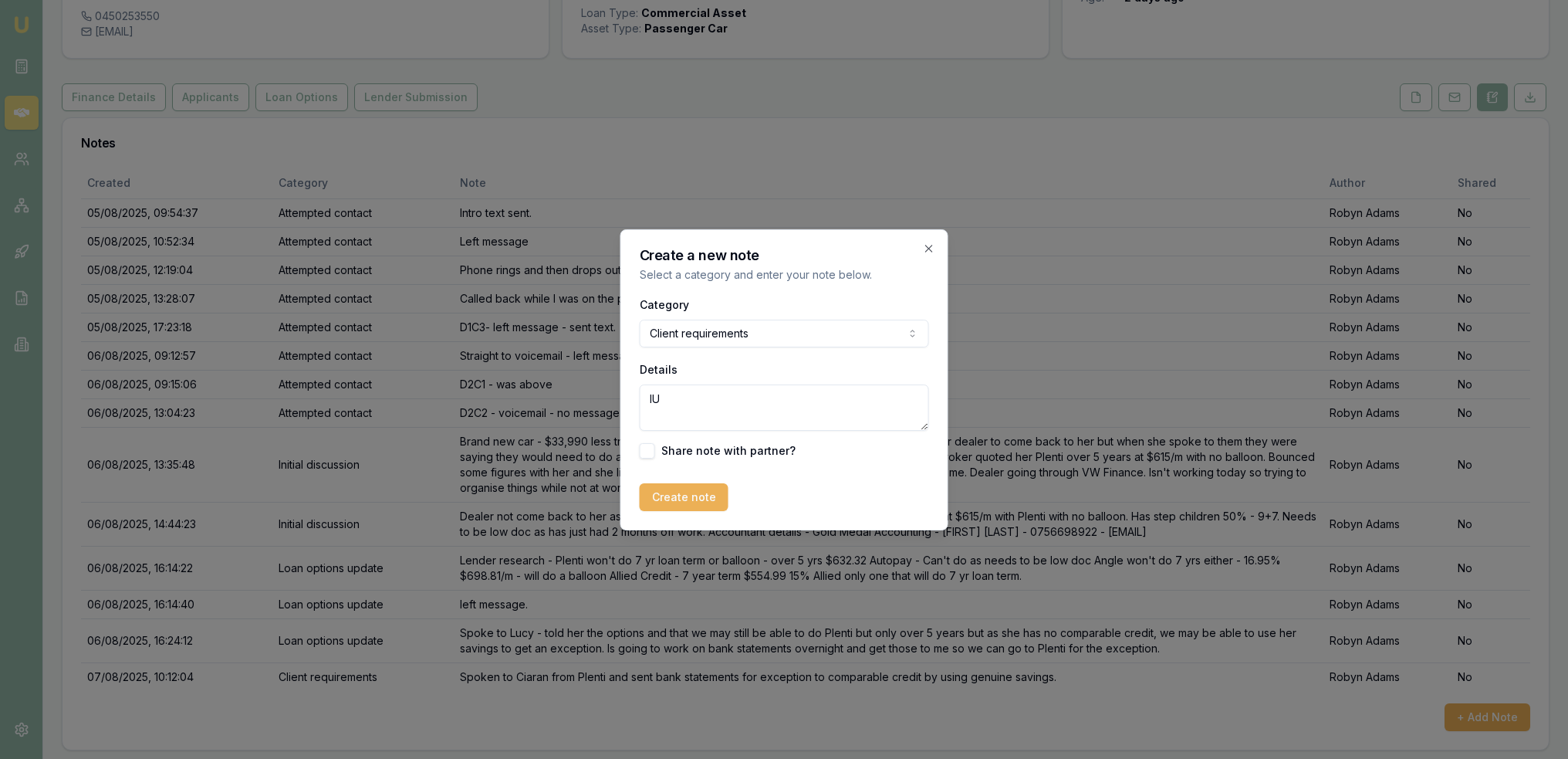 type on "l" 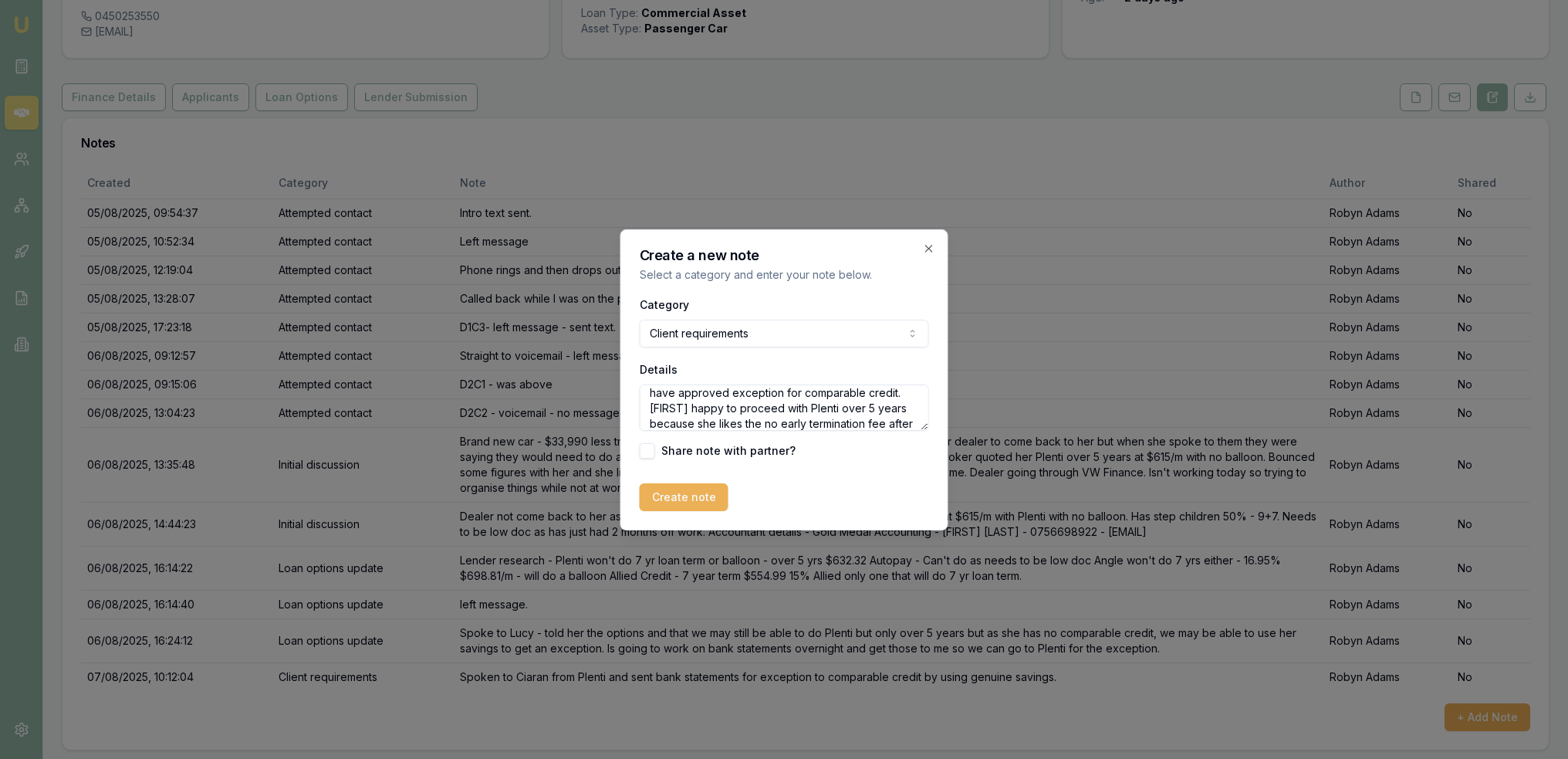 scroll, scrollTop: 37, scrollLeft: 0, axis: vertical 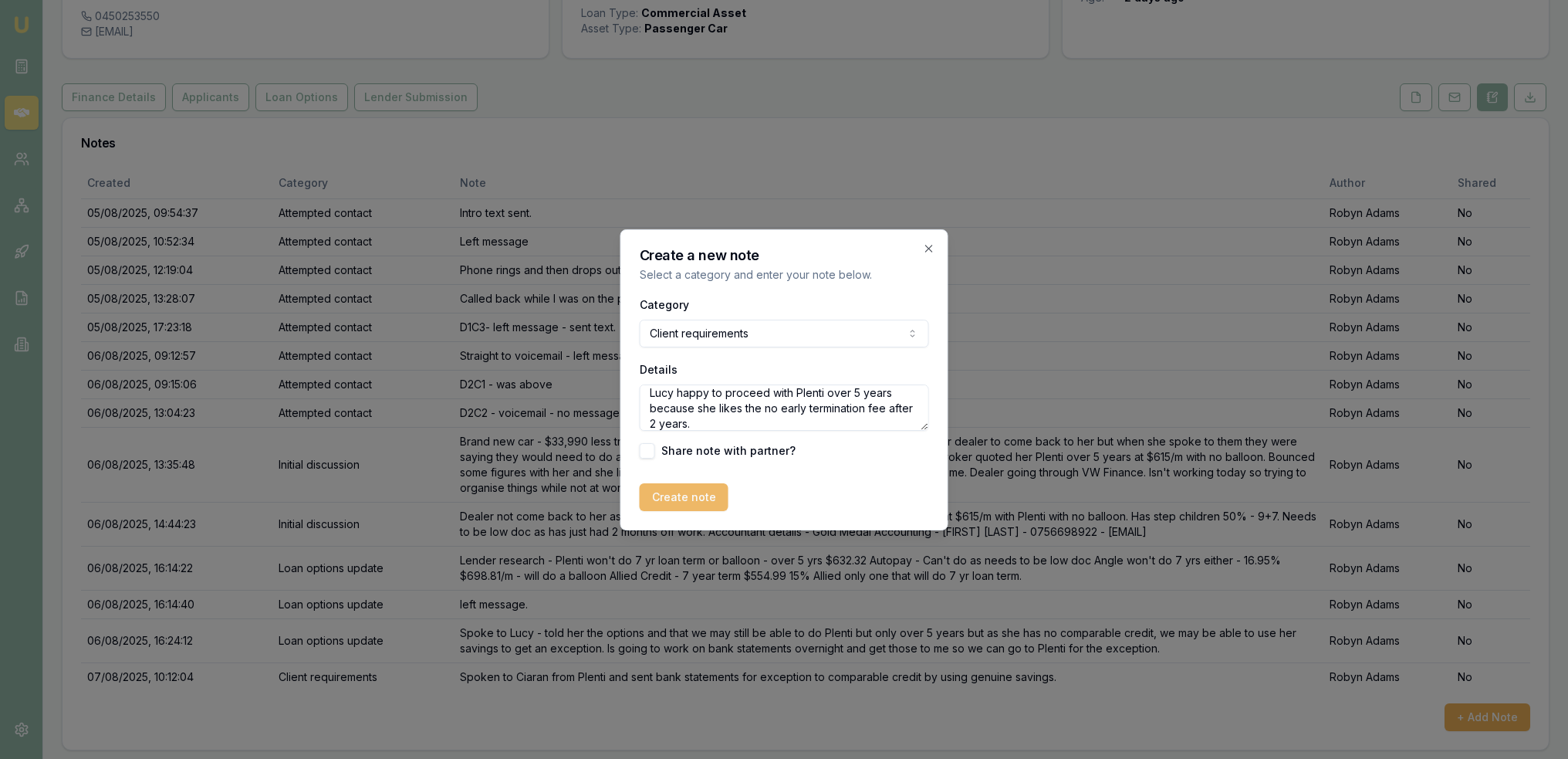type on "Lucy sent through savings statements and Plenti have approved exception for comparable credit. Lucy happy to proceed with Plenti over 5 years because she likes the no early termination fee after 2 years." 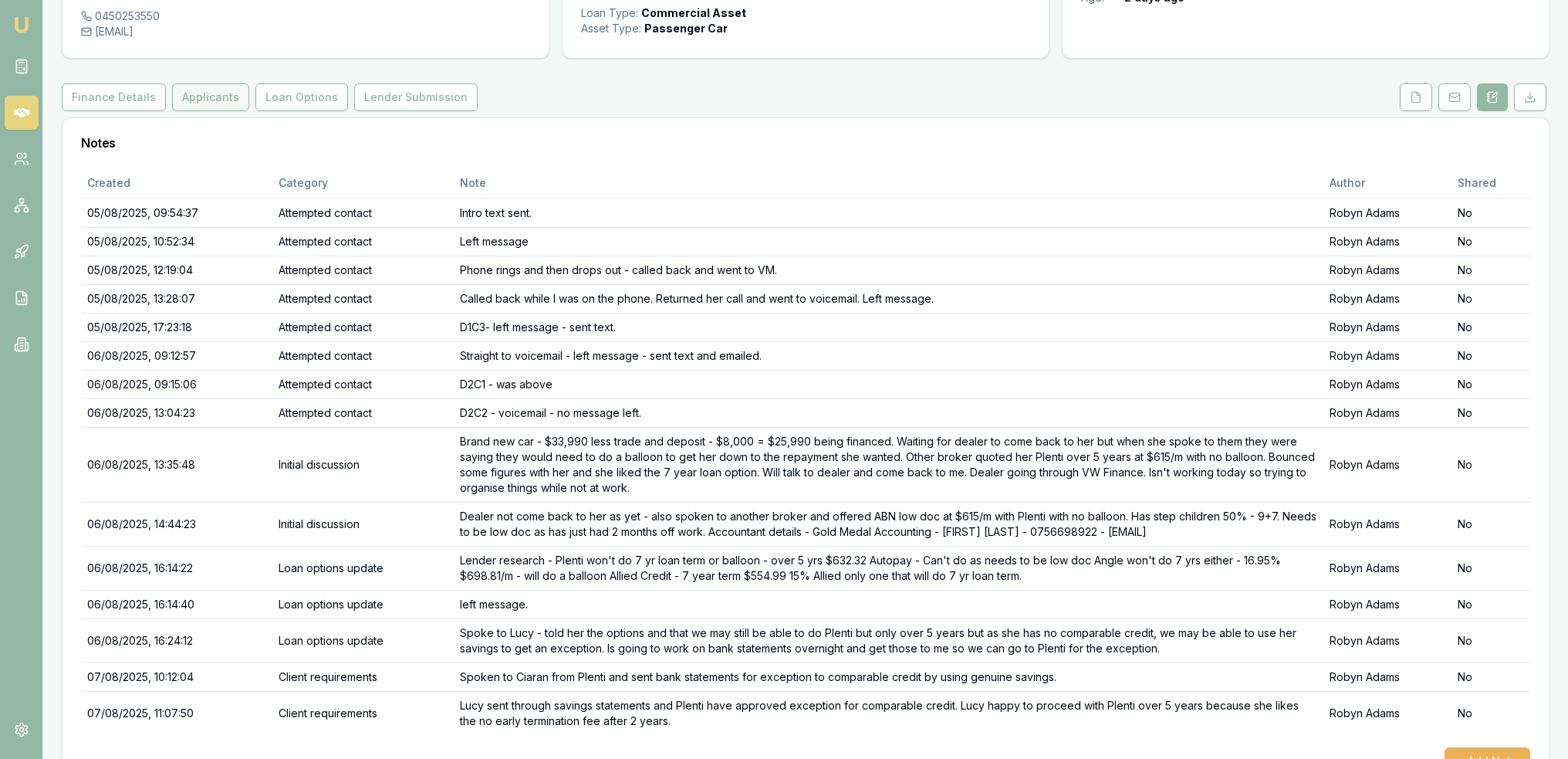 click on "Applicants" at bounding box center [211, 97] 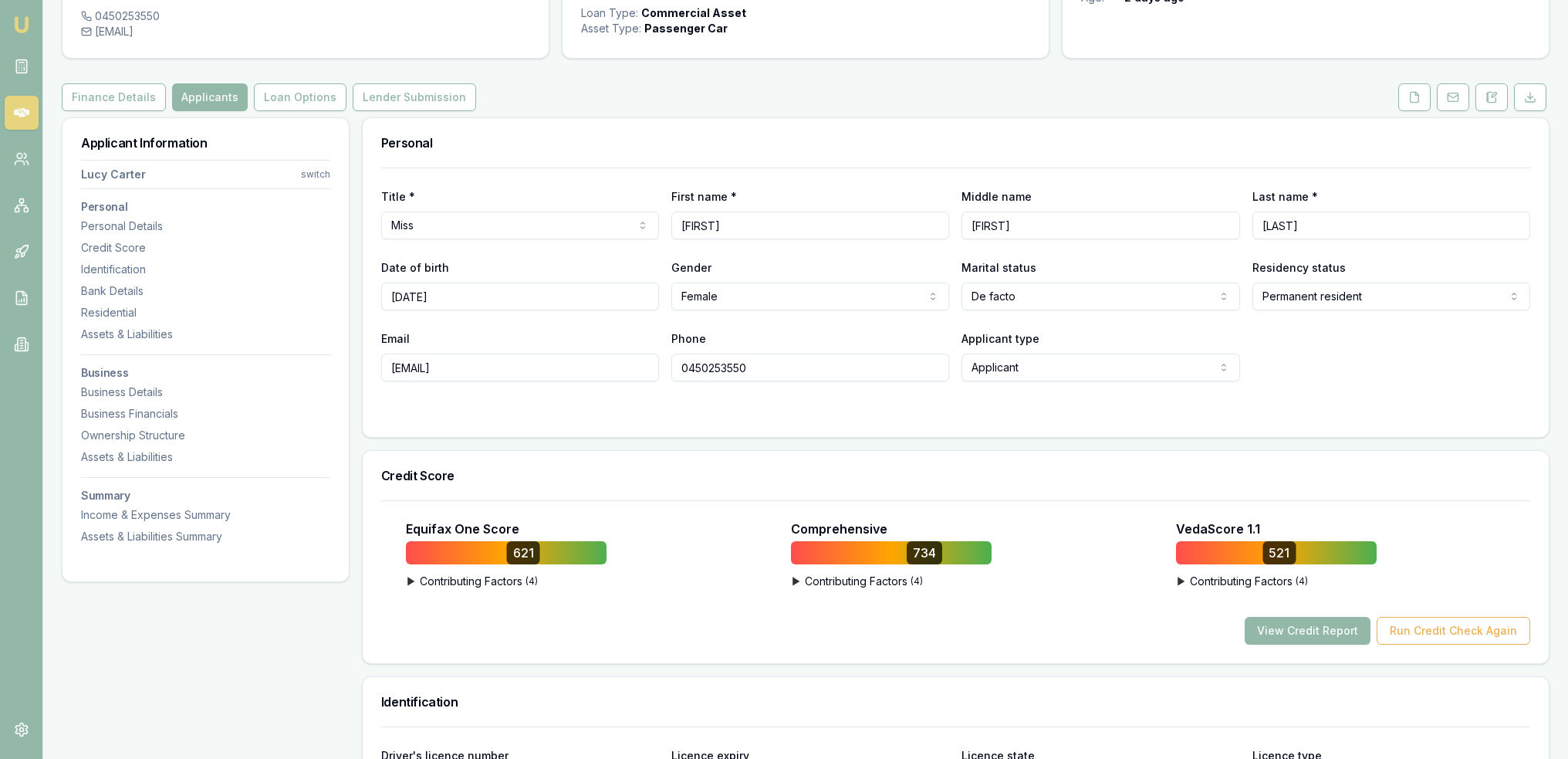 scroll, scrollTop: 0, scrollLeft: 0, axis: both 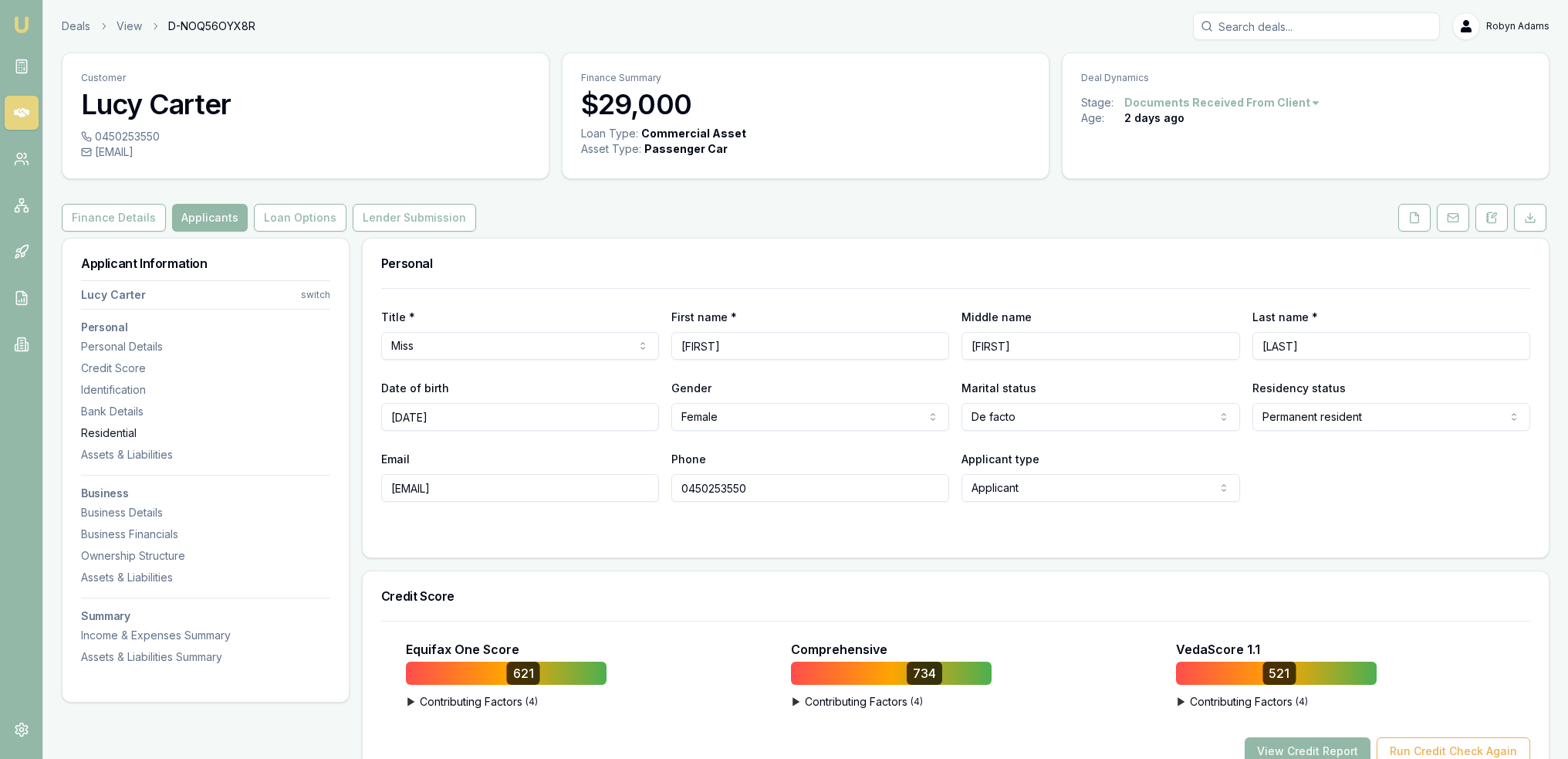 click on "Residential" at bounding box center (205, 433) 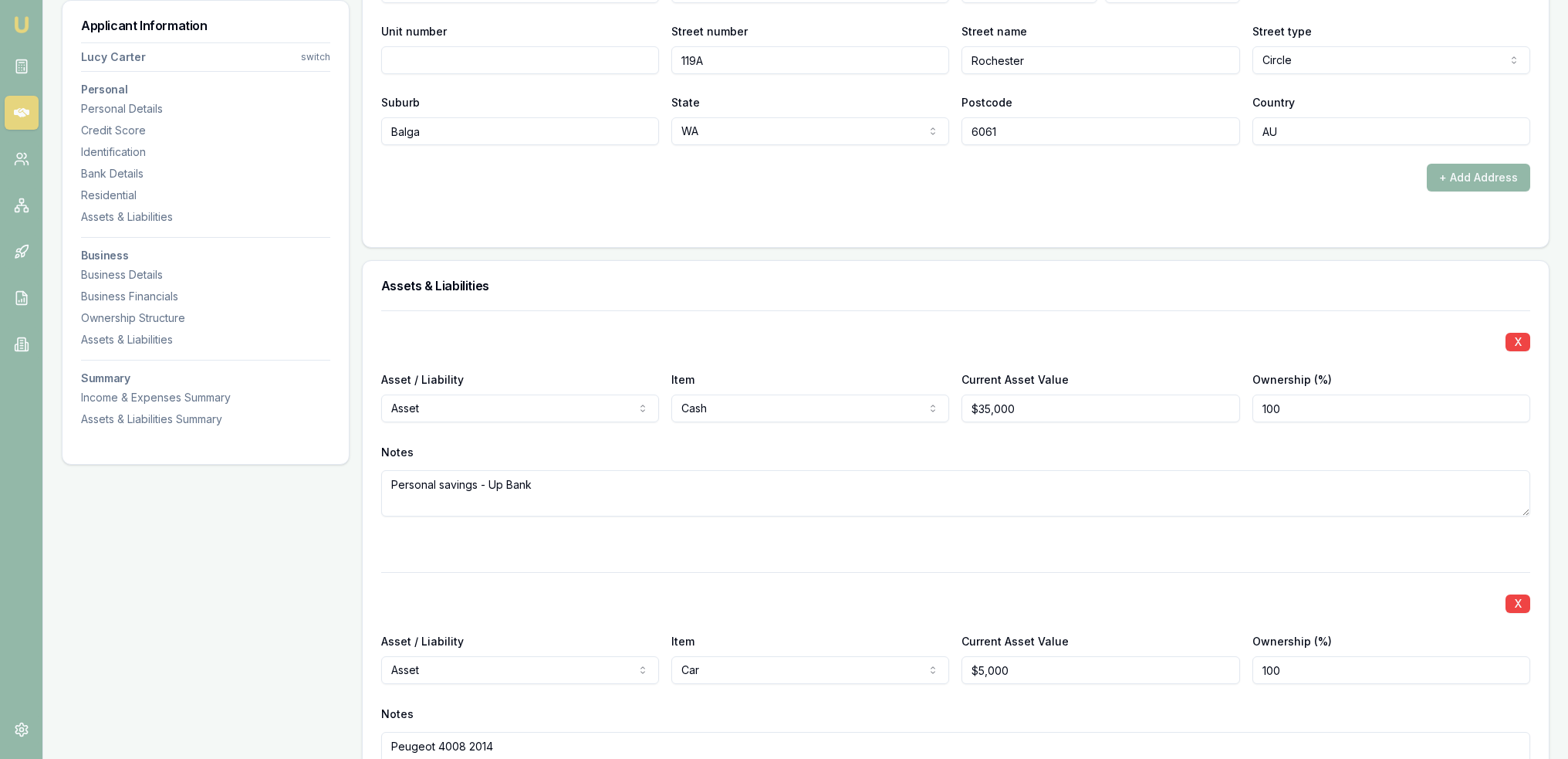 scroll, scrollTop: 2028, scrollLeft: 0, axis: vertical 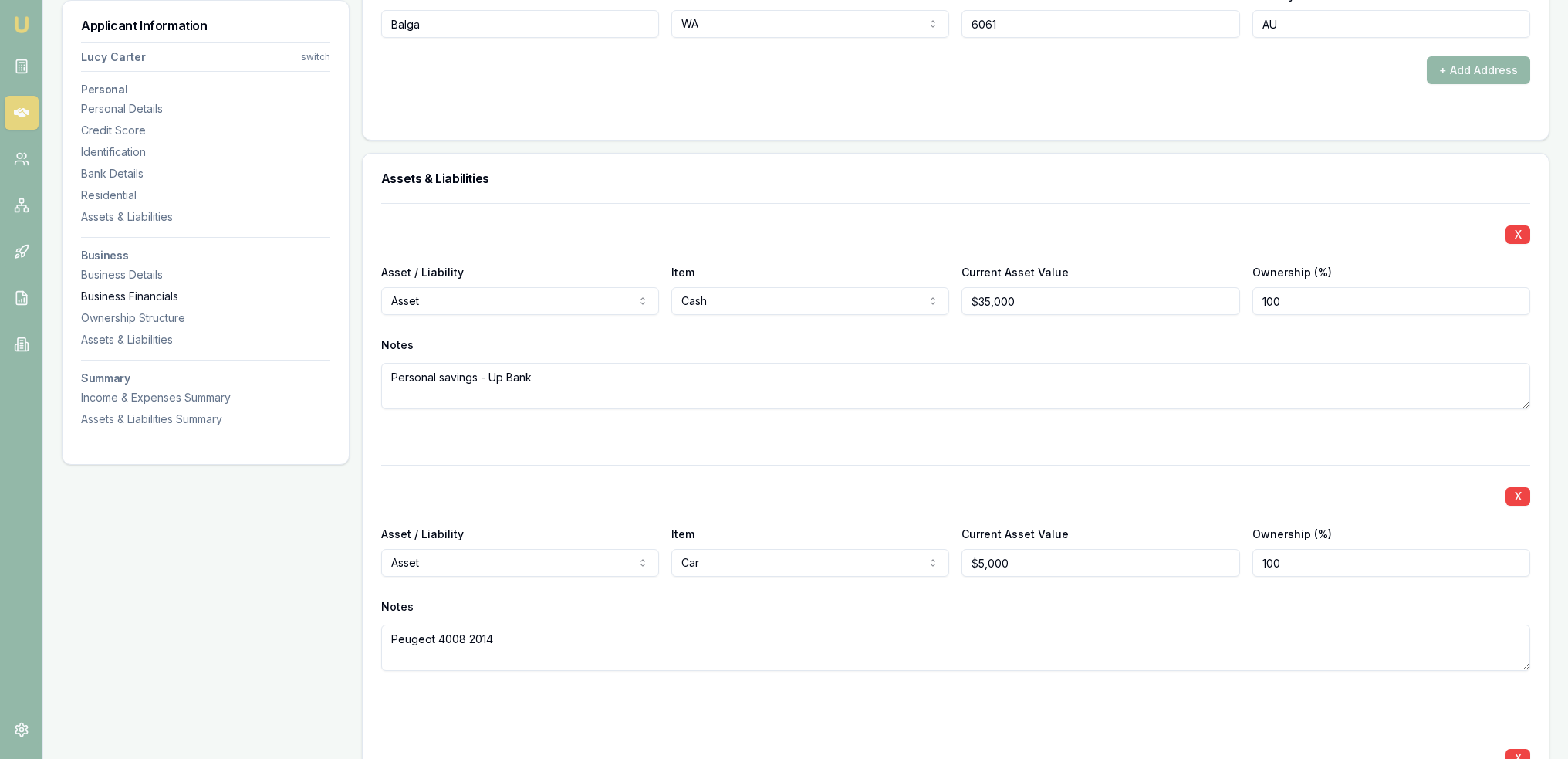click on "Business Financials" at bounding box center (205, 296) 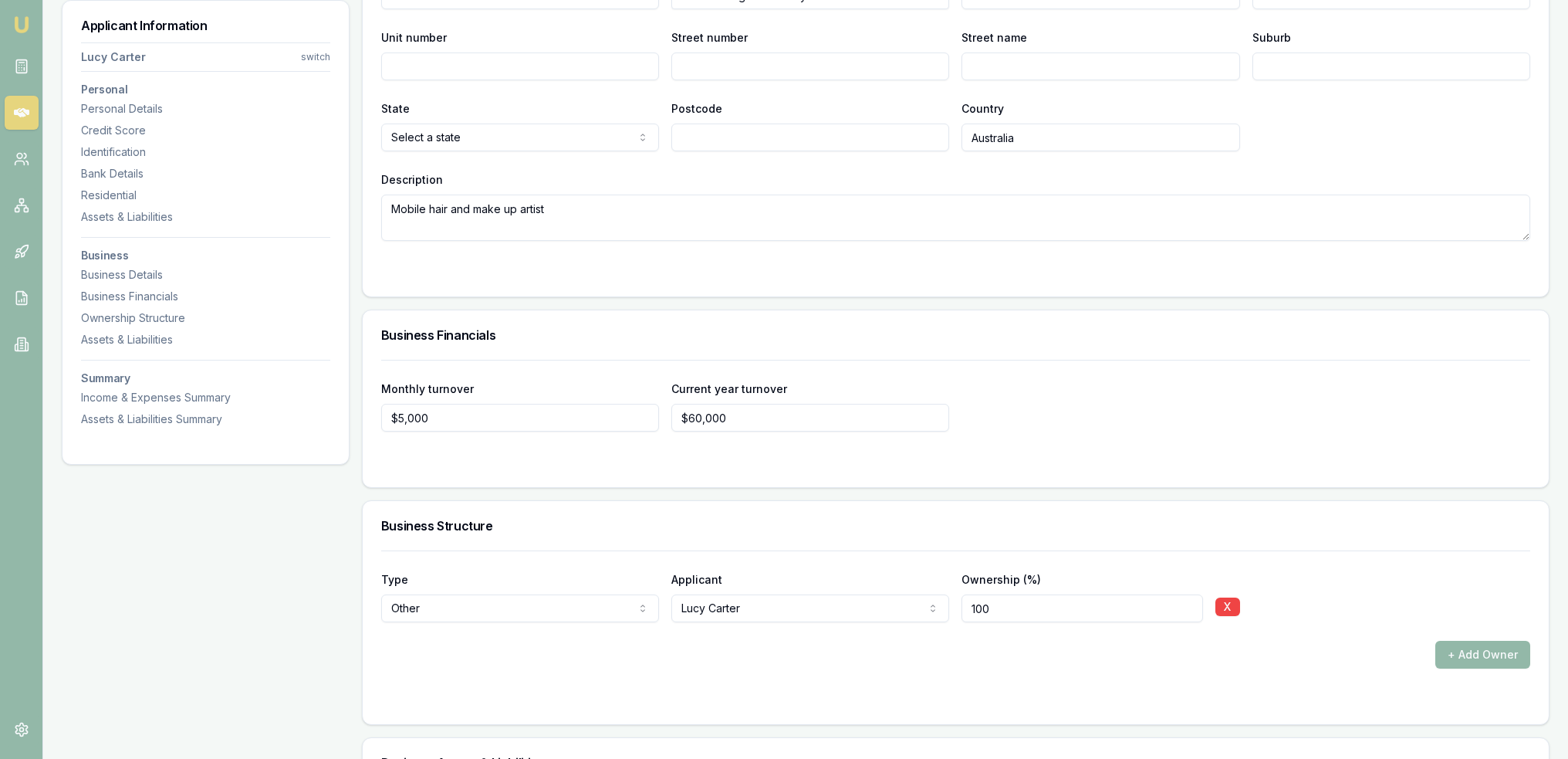 scroll, scrollTop: 3882, scrollLeft: 0, axis: vertical 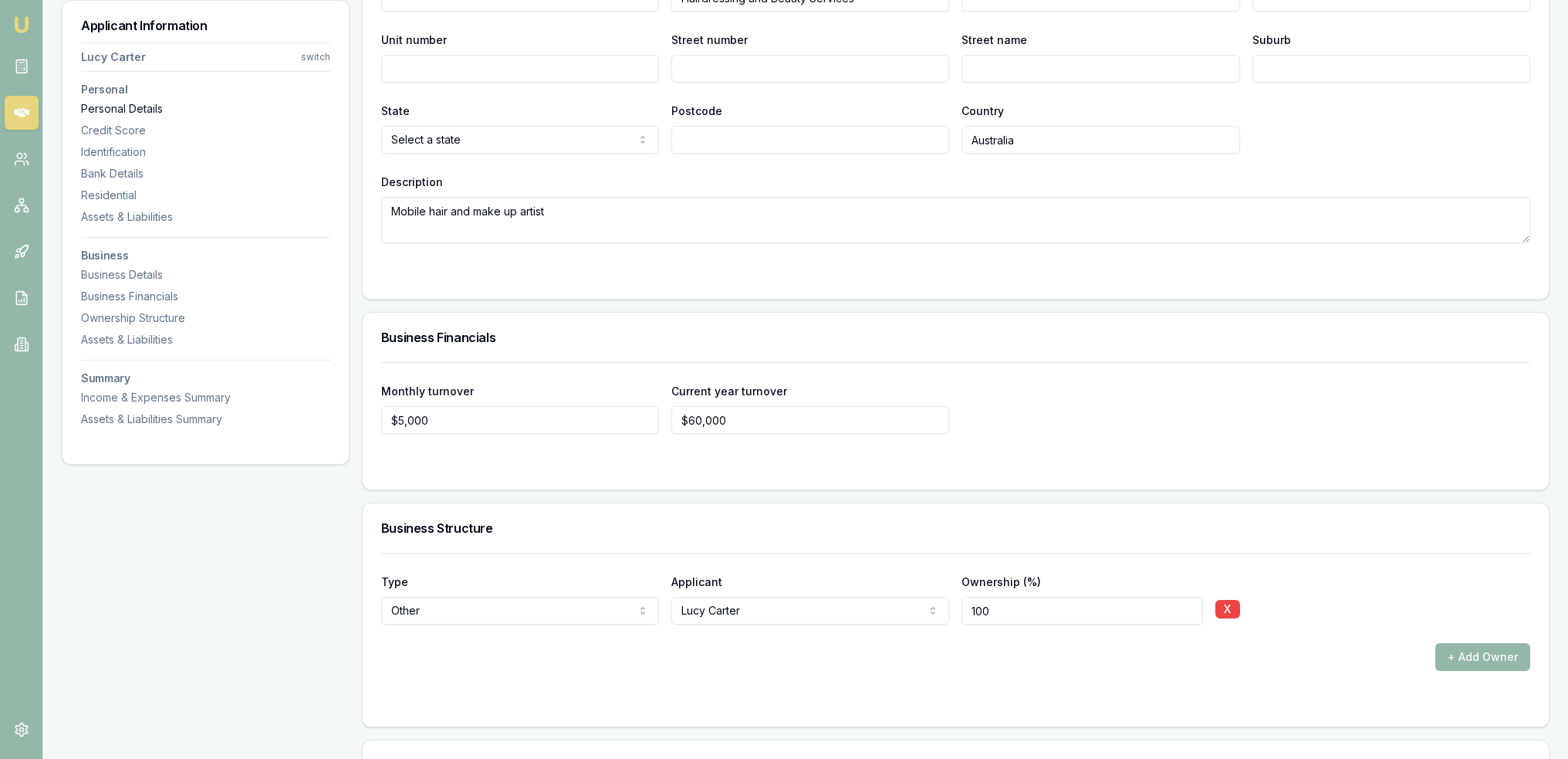 click on "Personal Details" at bounding box center [205, 109] 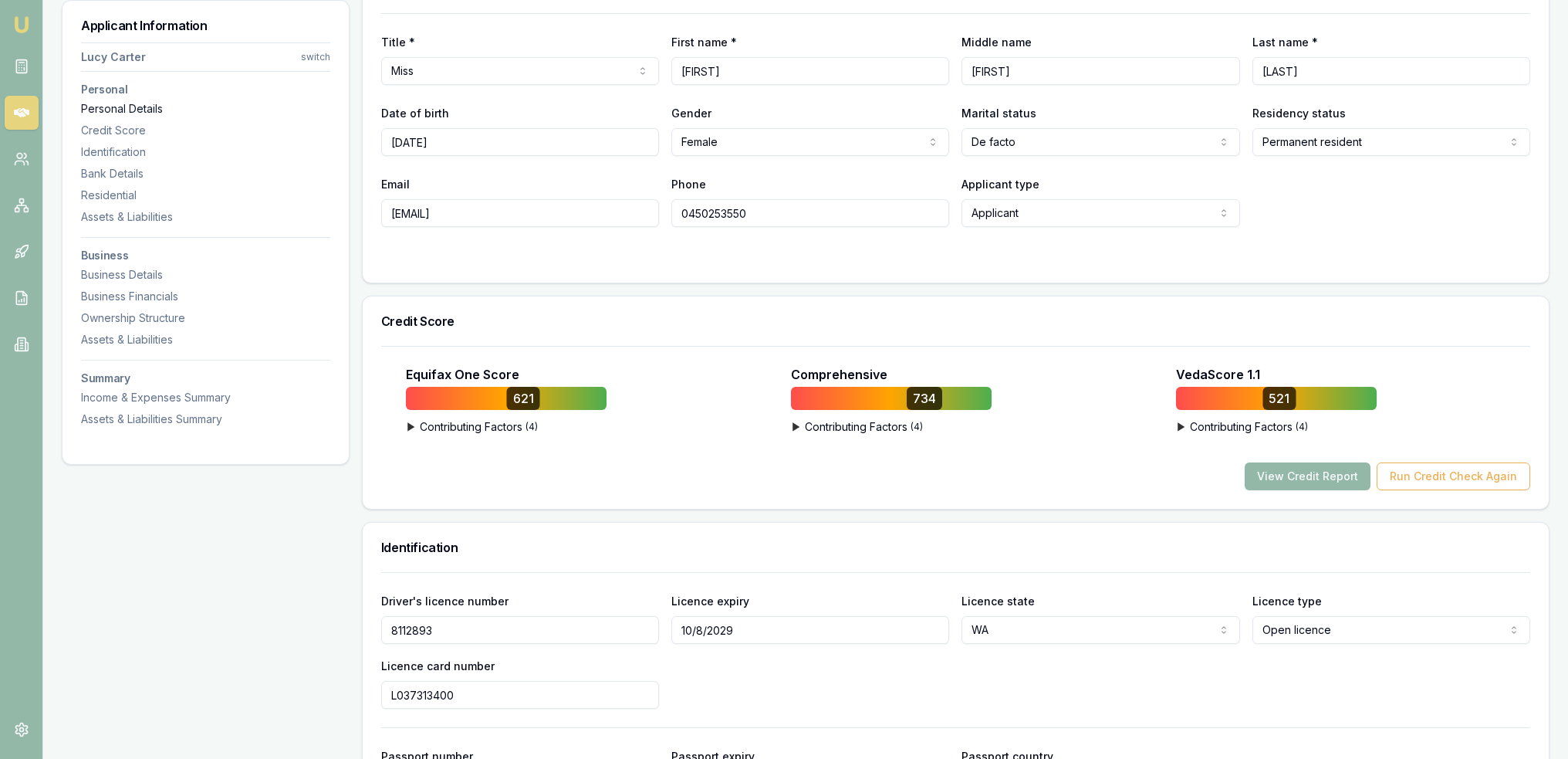 scroll, scrollTop: 238, scrollLeft: 0, axis: vertical 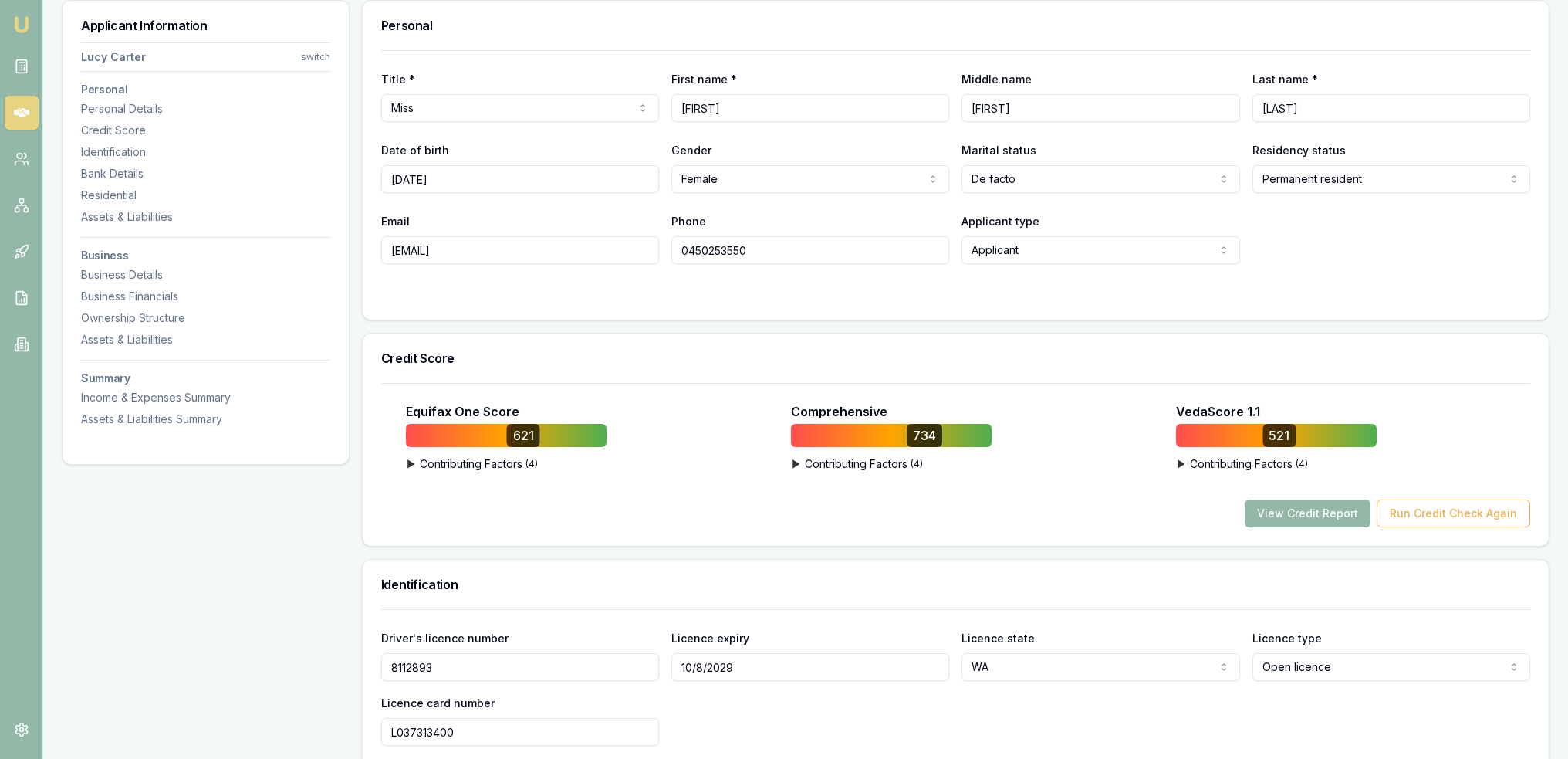 drag, startPoint x: 776, startPoint y: 245, endPoint x: 676, endPoint y: 245, distance: 100 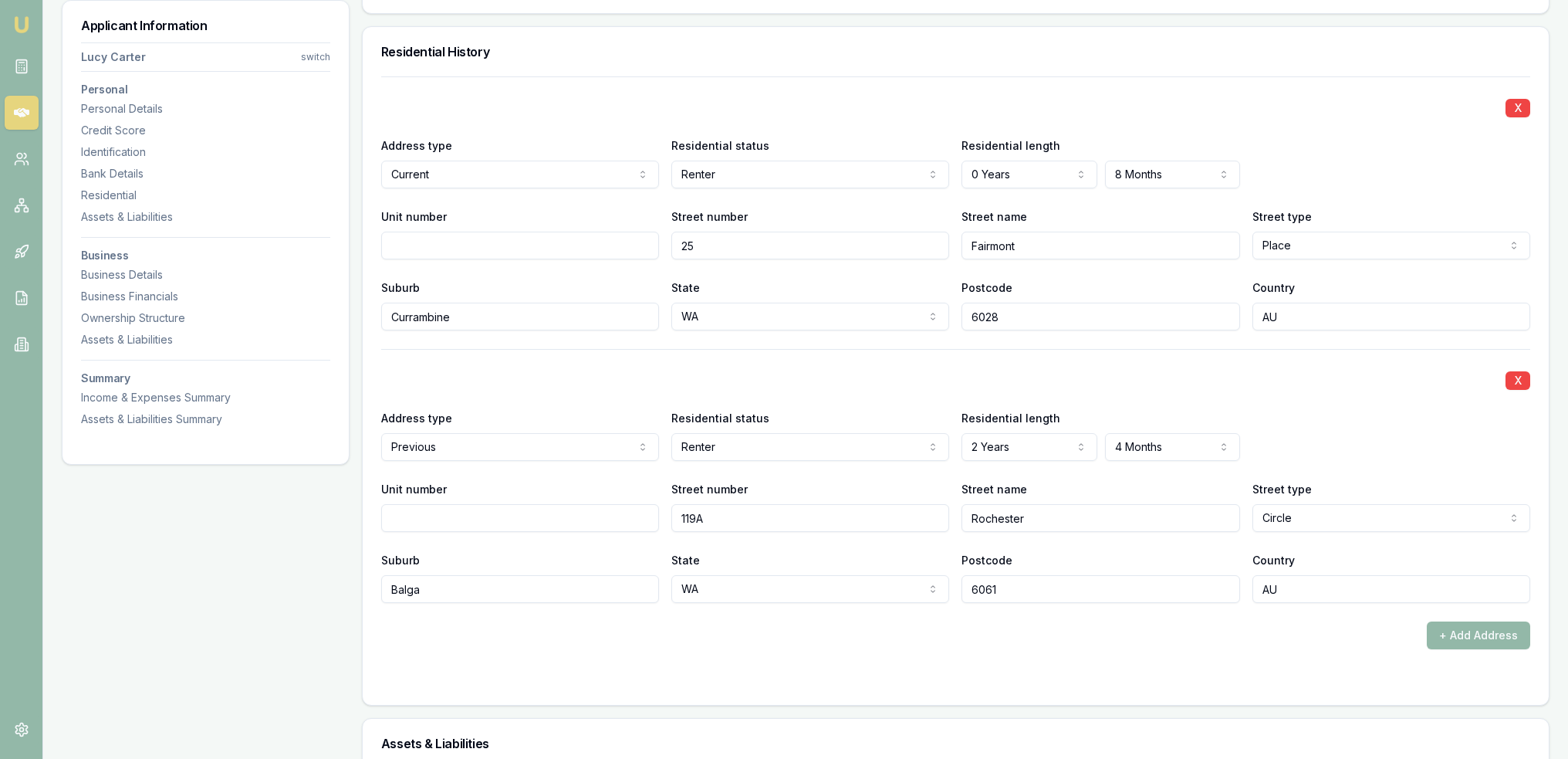 scroll, scrollTop: 1473, scrollLeft: 0, axis: vertical 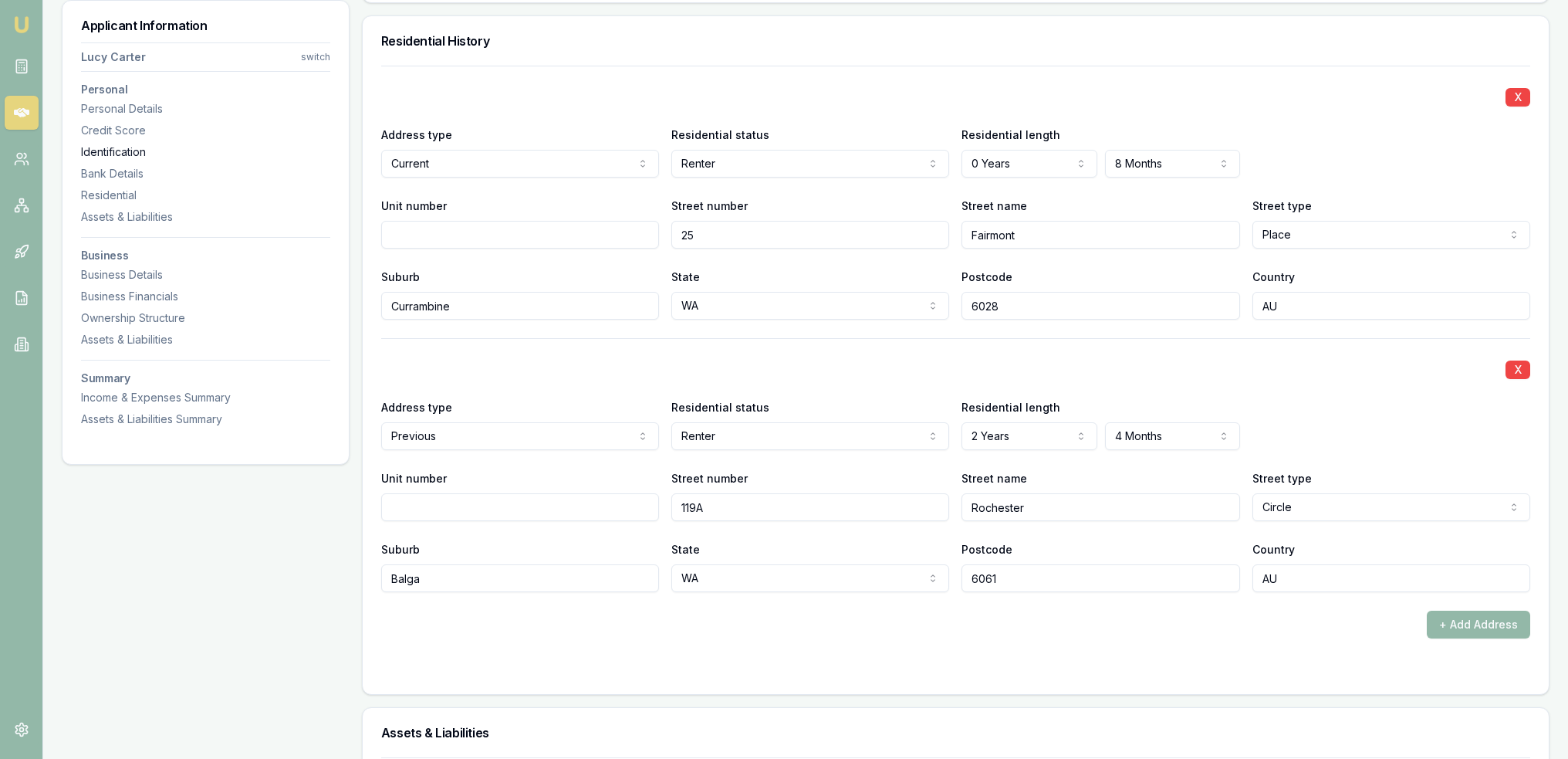 click on "Identification" at bounding box center [205, 152] 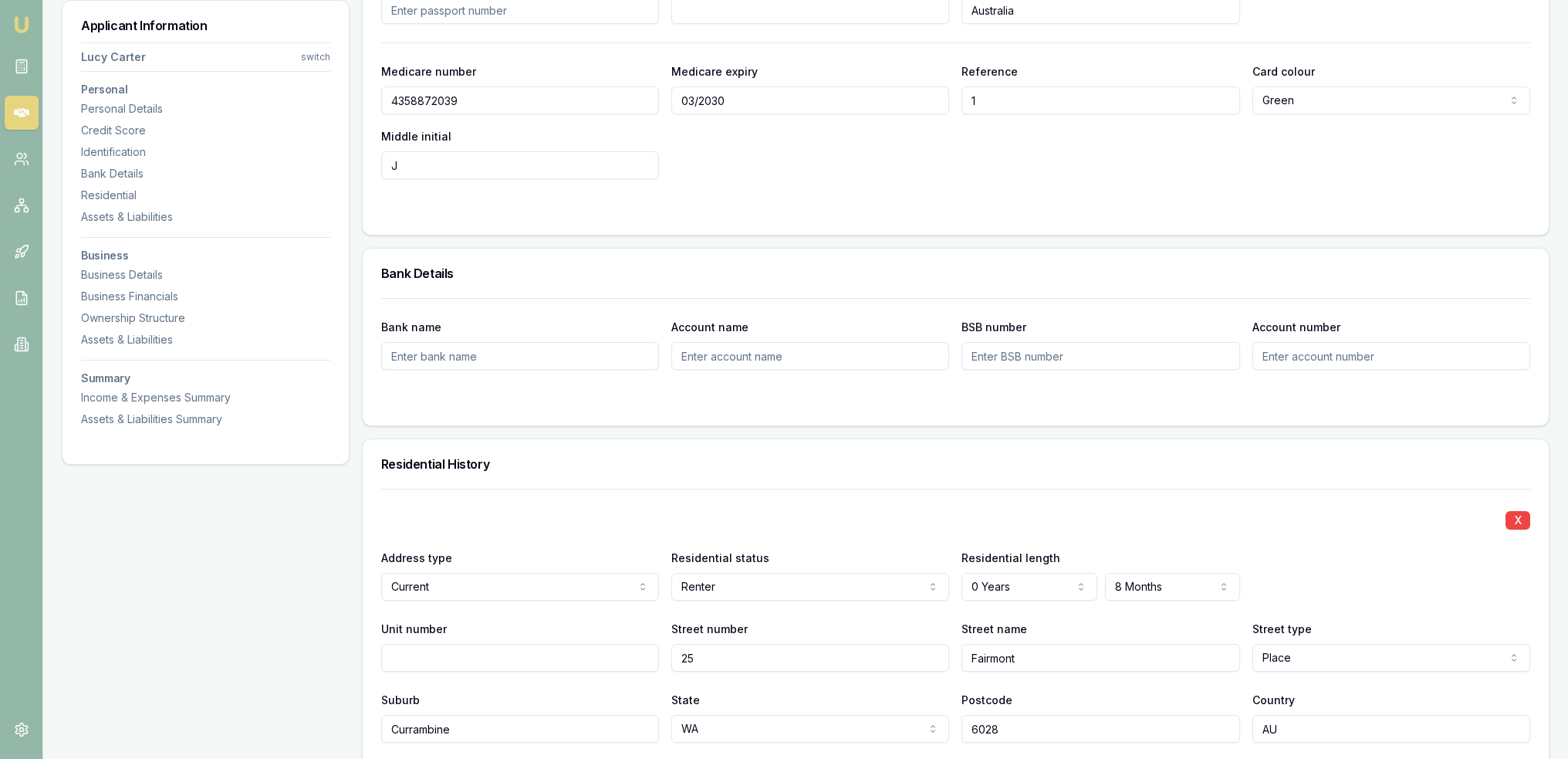 scroll, scrollTop: 796, scrollLeft: 0, axis: vertical 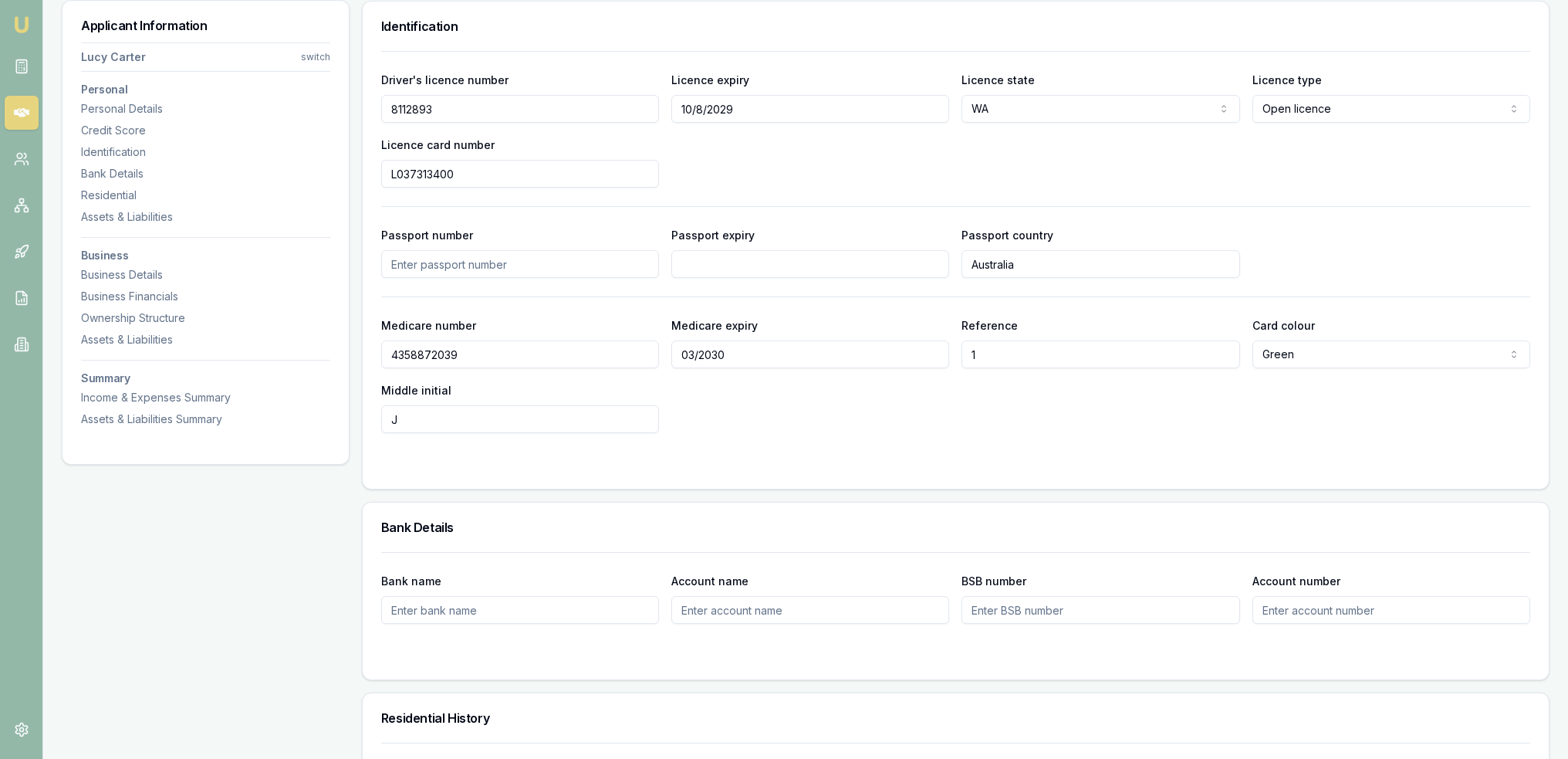 drag, startPoint x: 418, startPoint y: 107, endPoint x: 373, endPoint y: 107, distance: 45 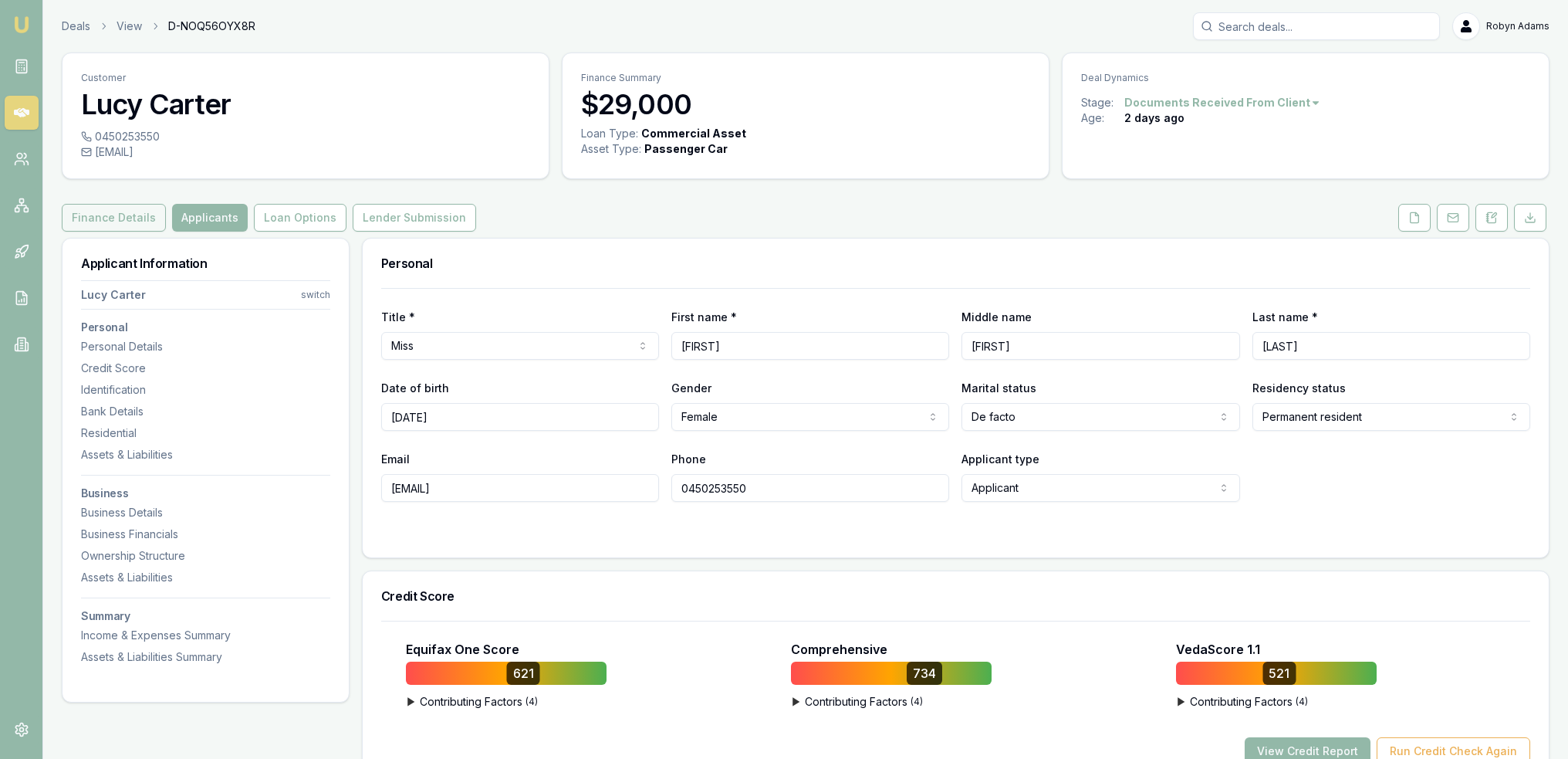 click on "Finance Details" at bounding box center [113, 218] 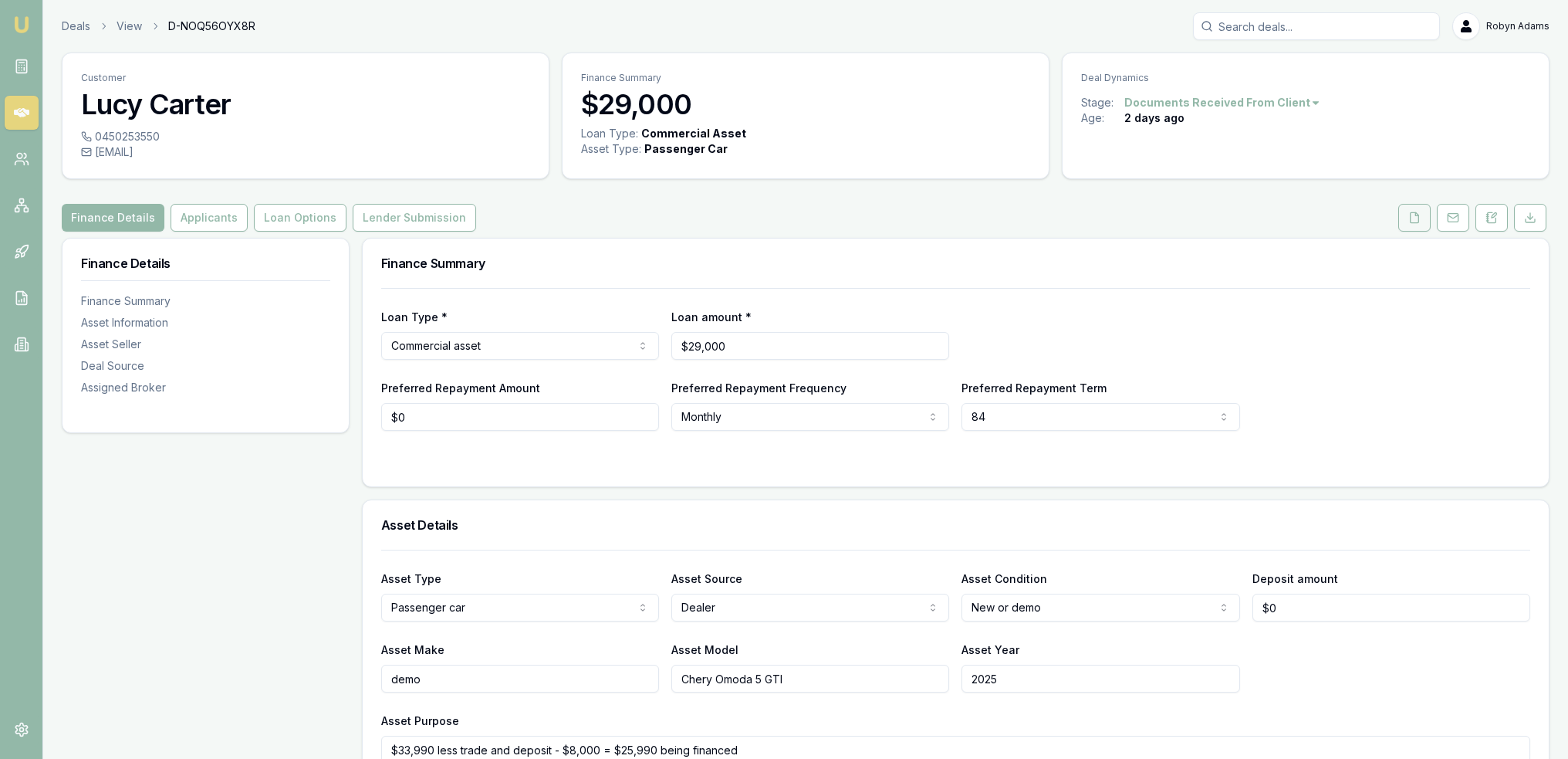click 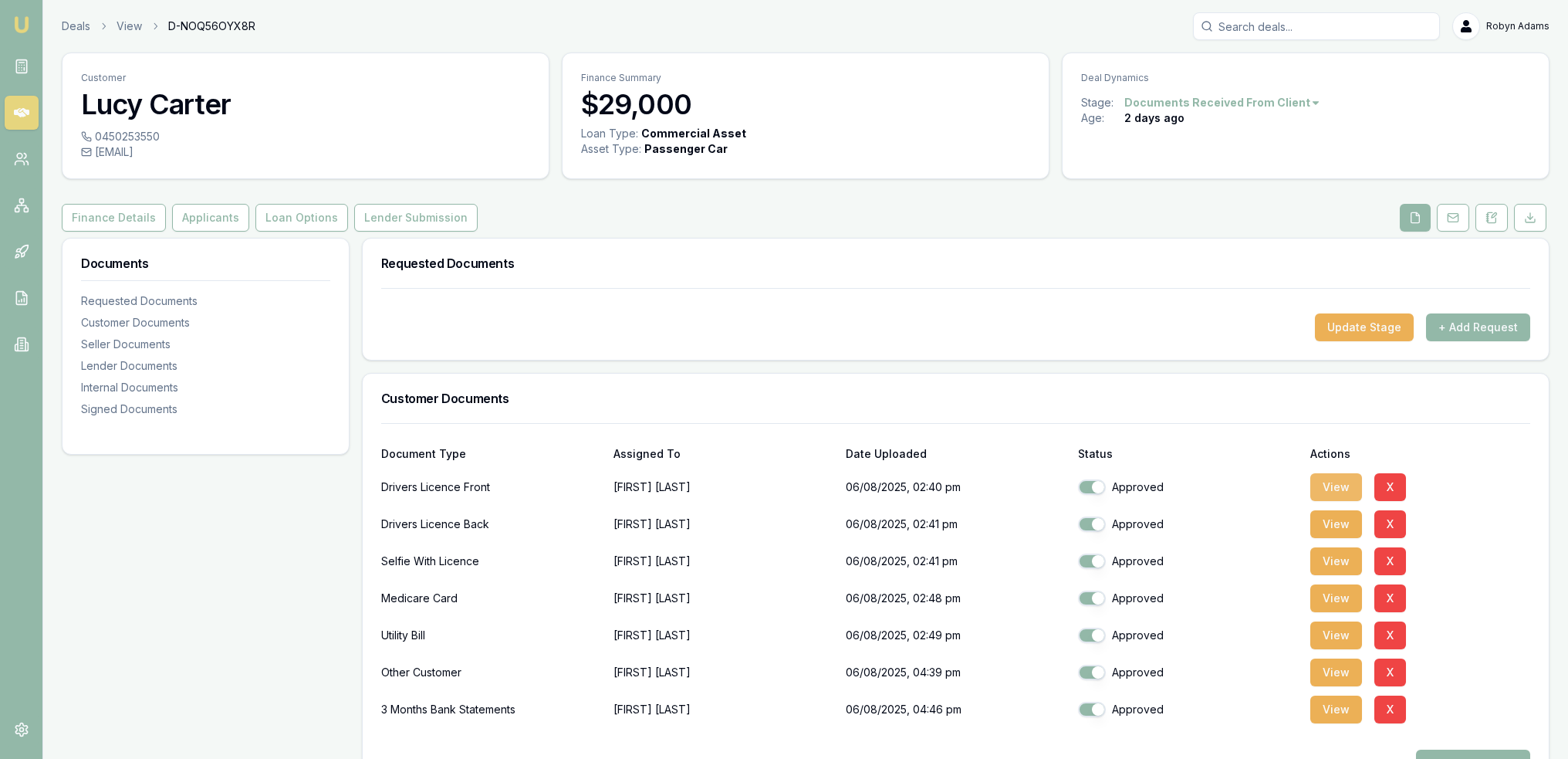 click on "View" at bounding box center (1336, 487) 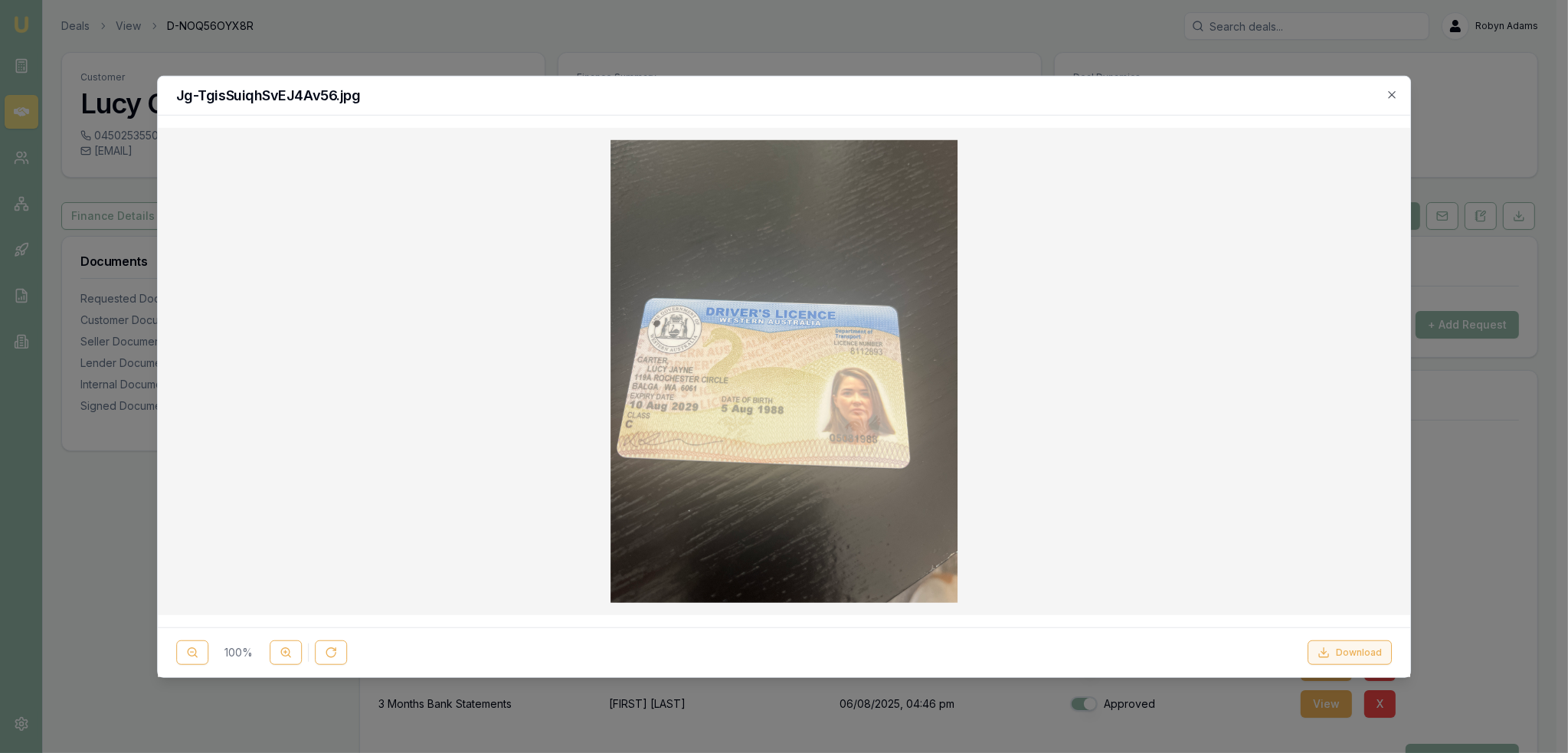 click on "Download" at bounding box center [1350, 653] 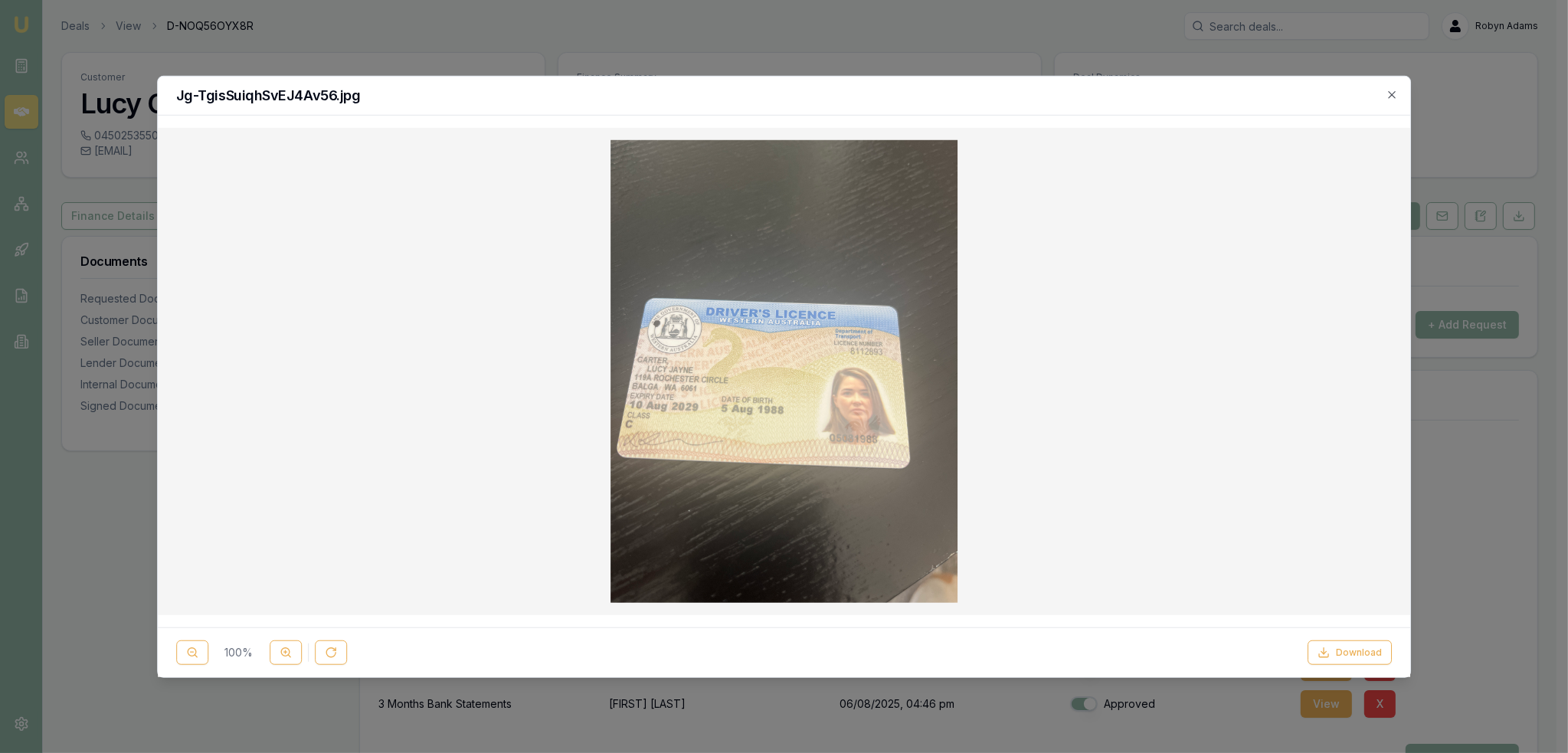 drag, startPoint x: 1392, startPoint y: 93, endPoint x: 1387, endPoint y: 128, distance: 35.355339 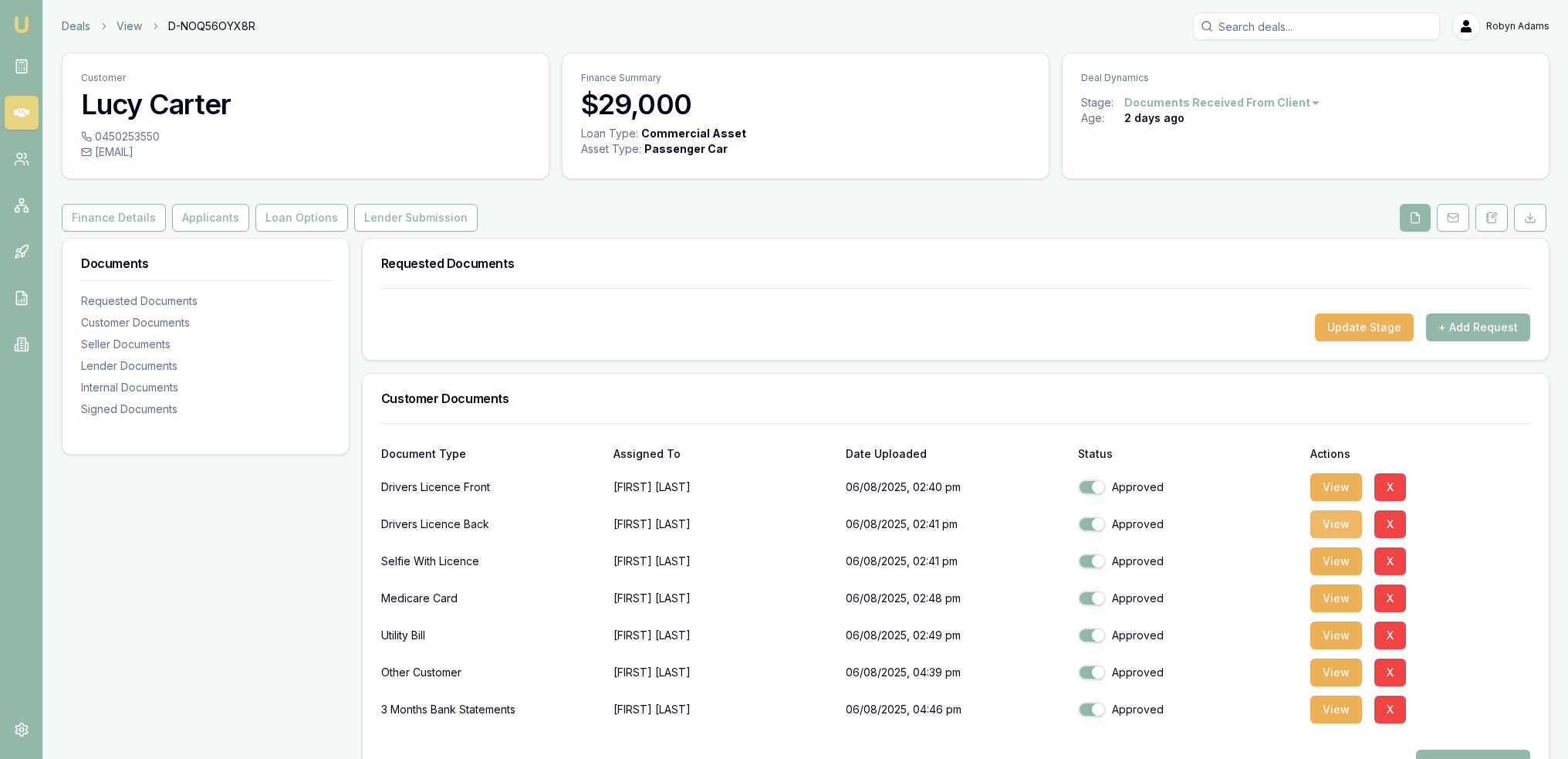 click on "View" at bounding box center [1336, 524] 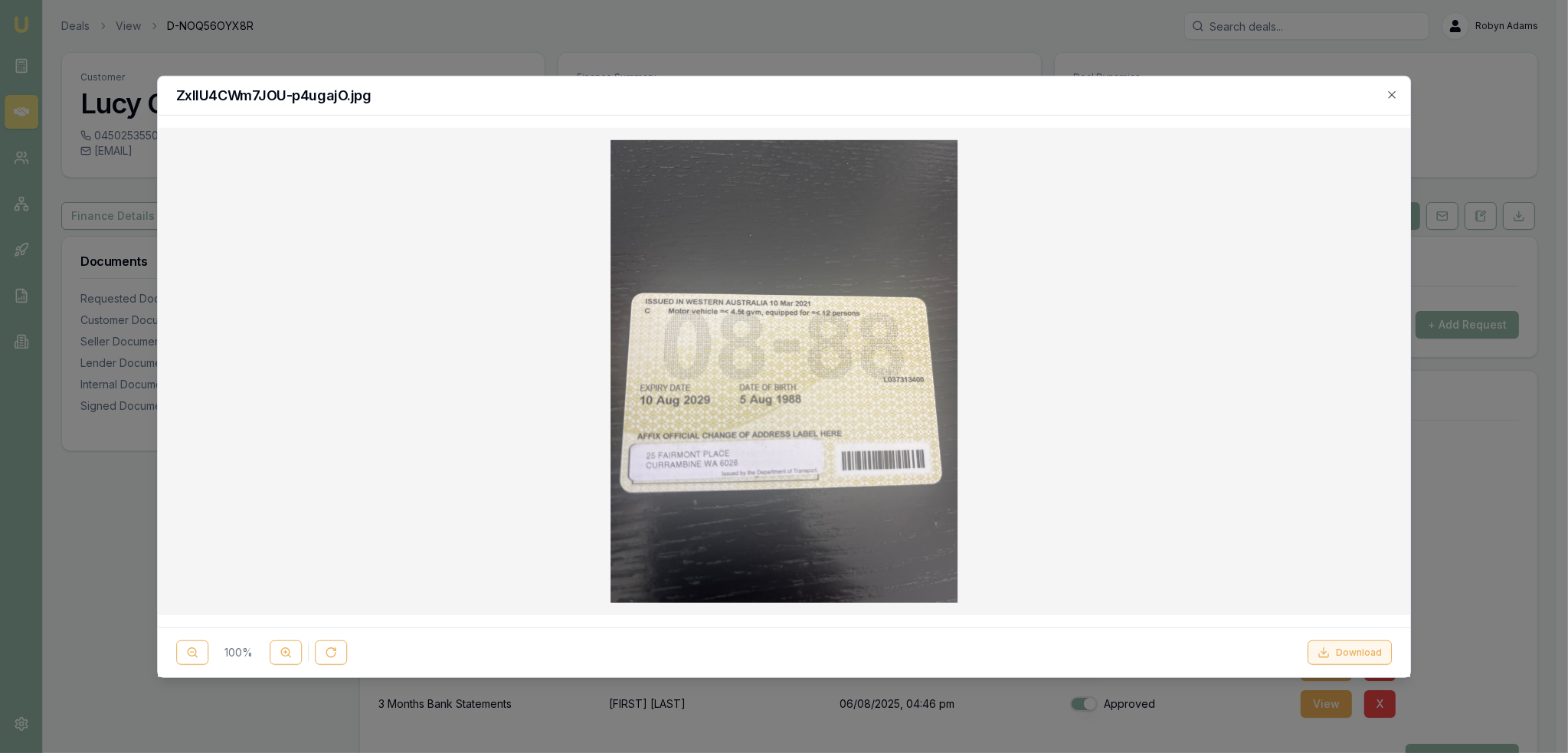 click on "Download" at bounding box center (1350, 653) 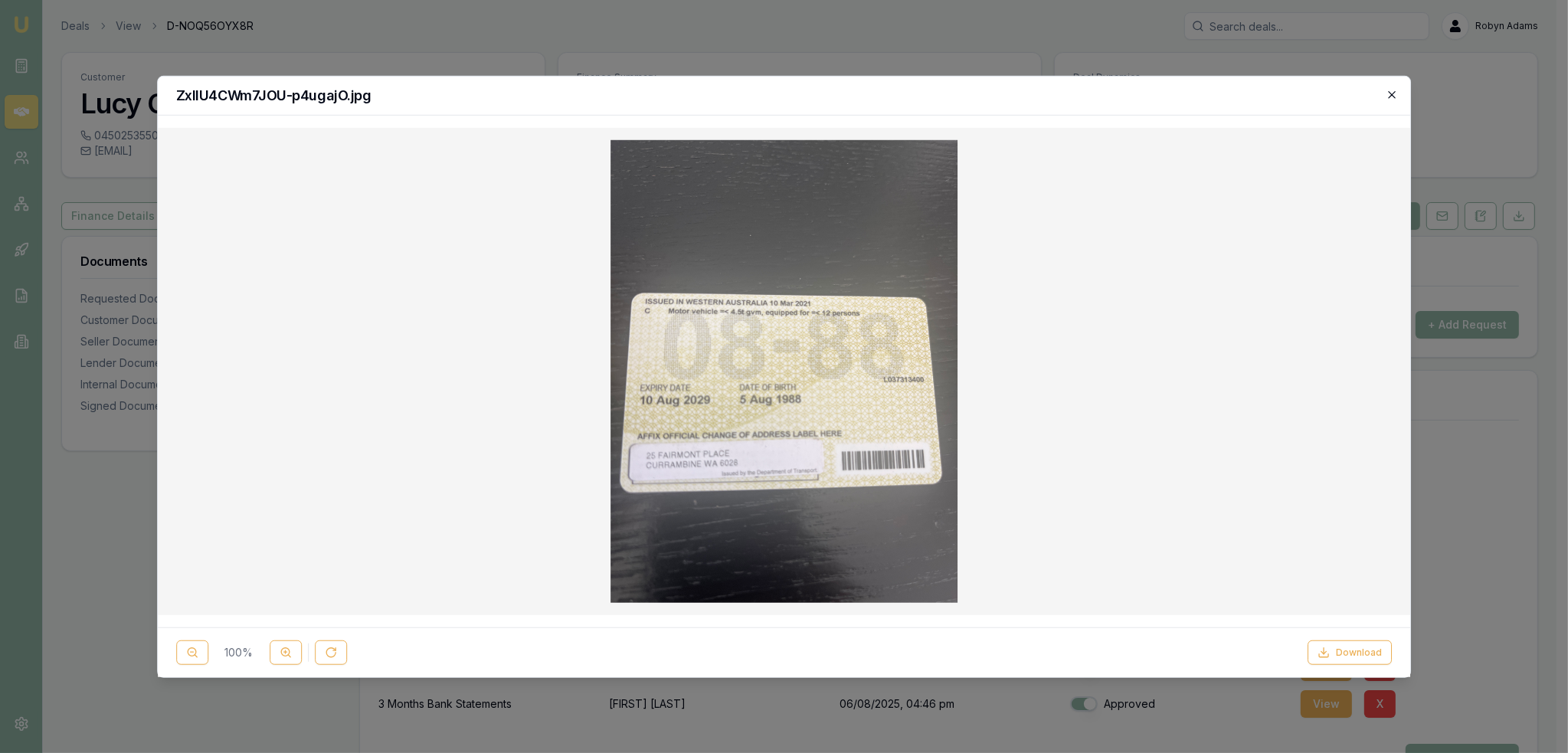 click 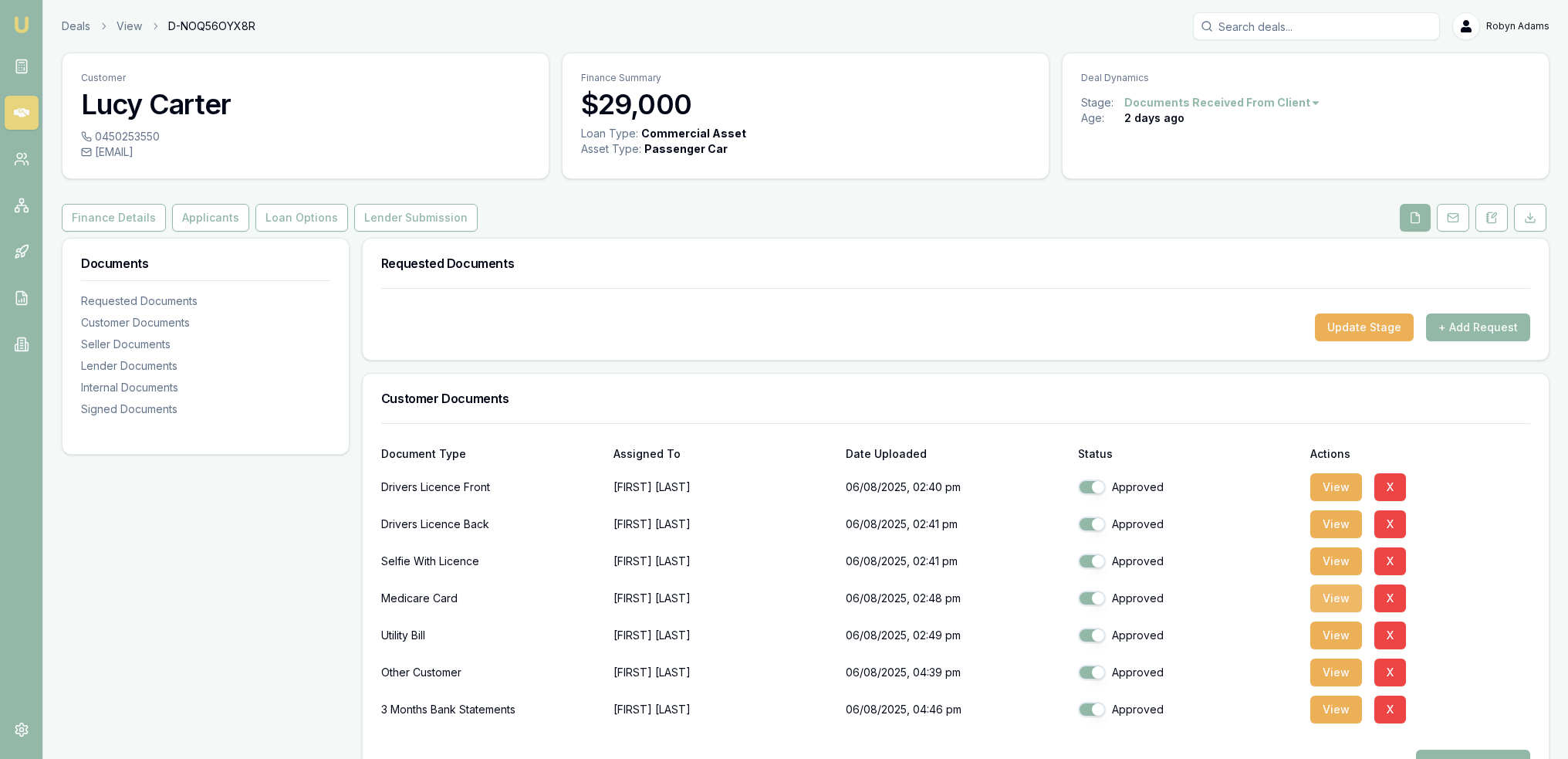 drag, startPoint x: 1332, startPoint y: 596, endPoint x: 1339, endPoint y: 602, distance: 9.2195445 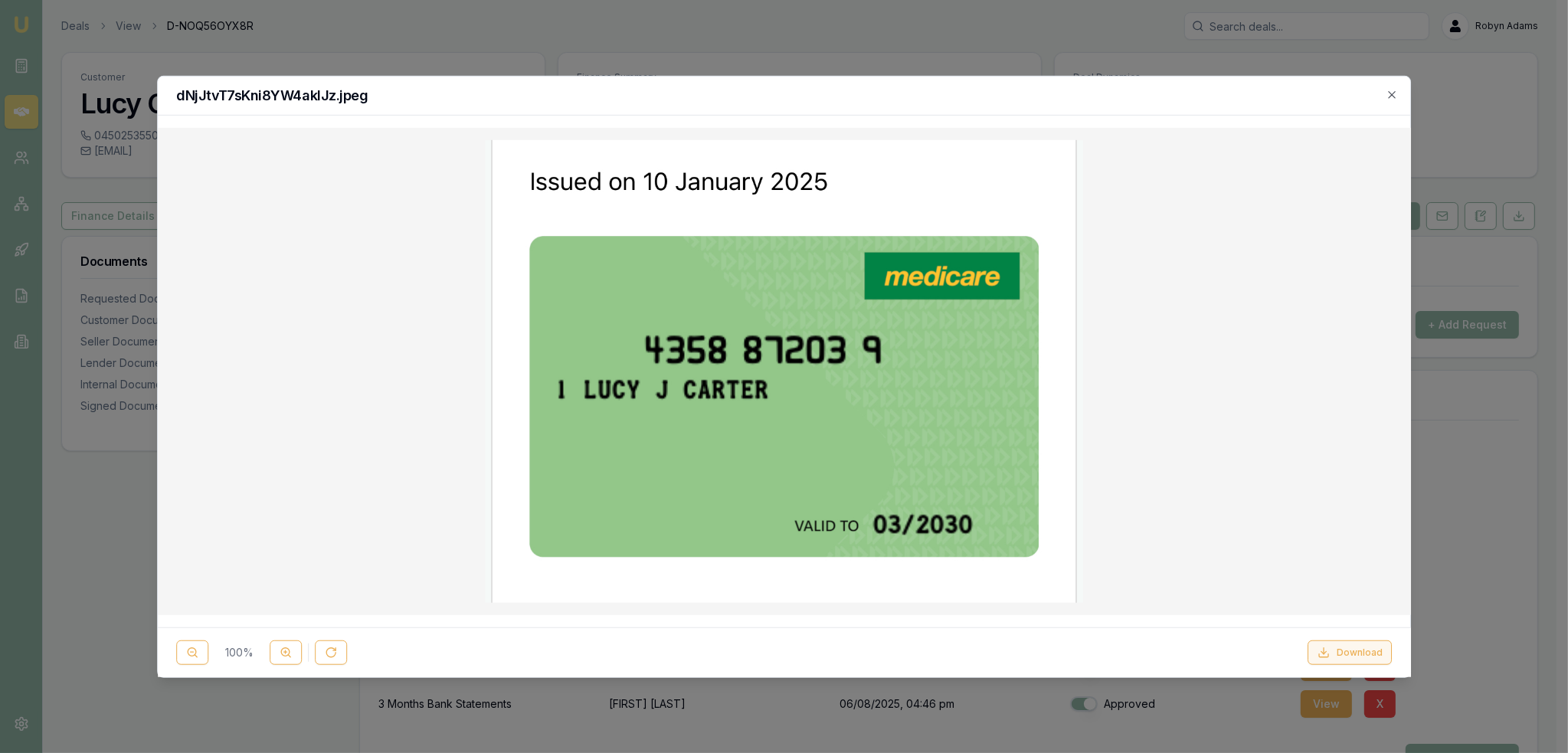 click on "Download" at bounding box center [1350, 653] 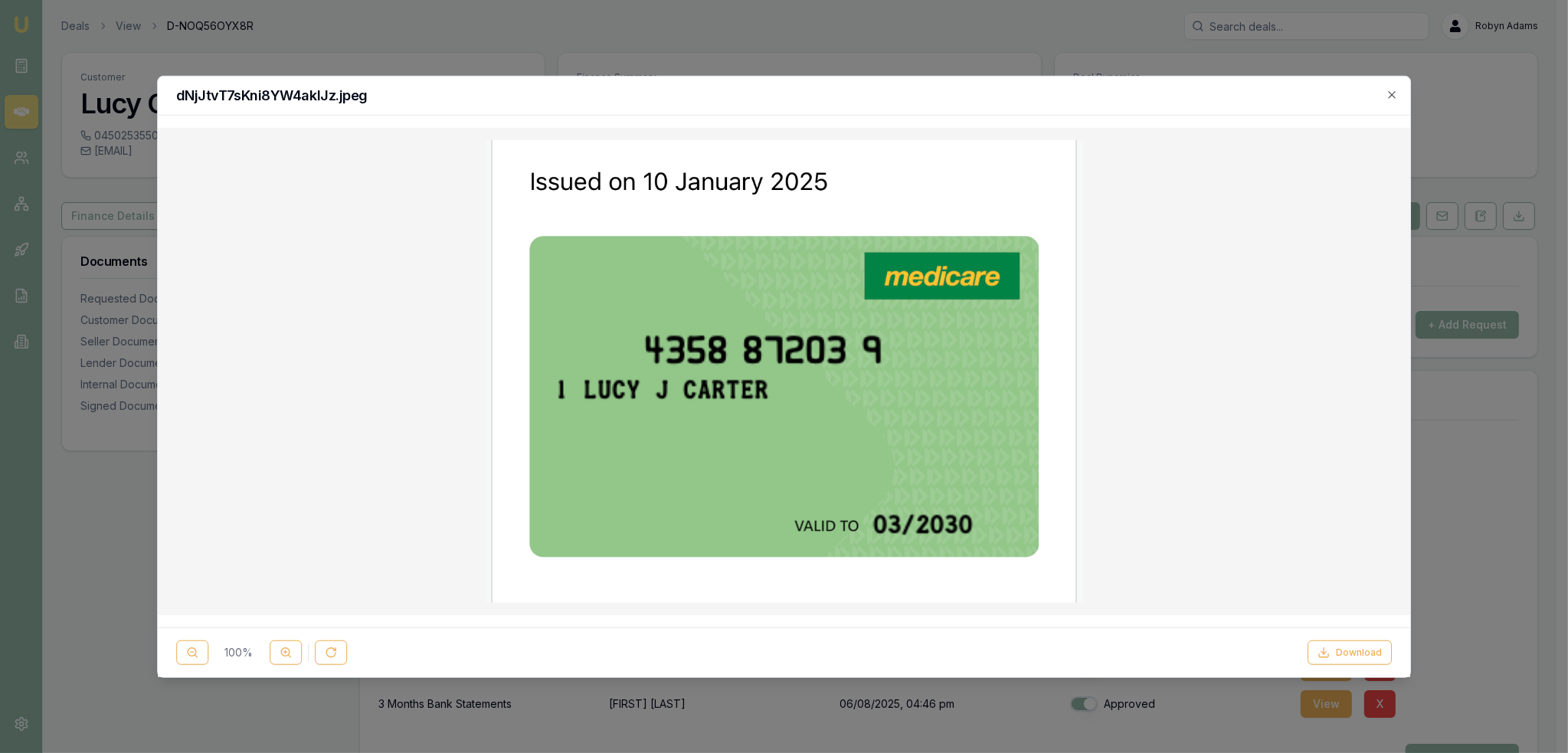 click on "dNjJtvT7sKni8YW4aklJz.jpeg" at bounding box center [784, 95] 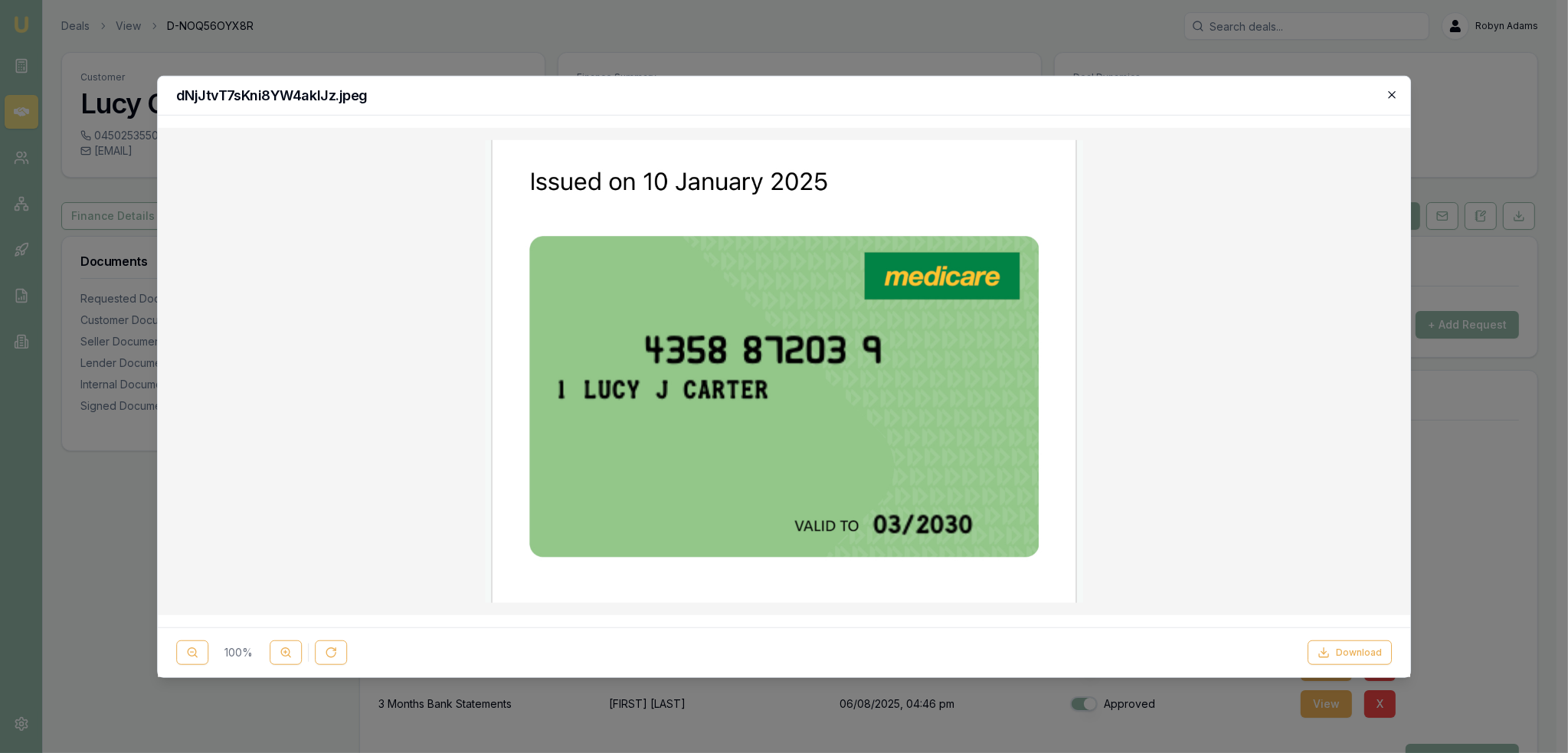 click 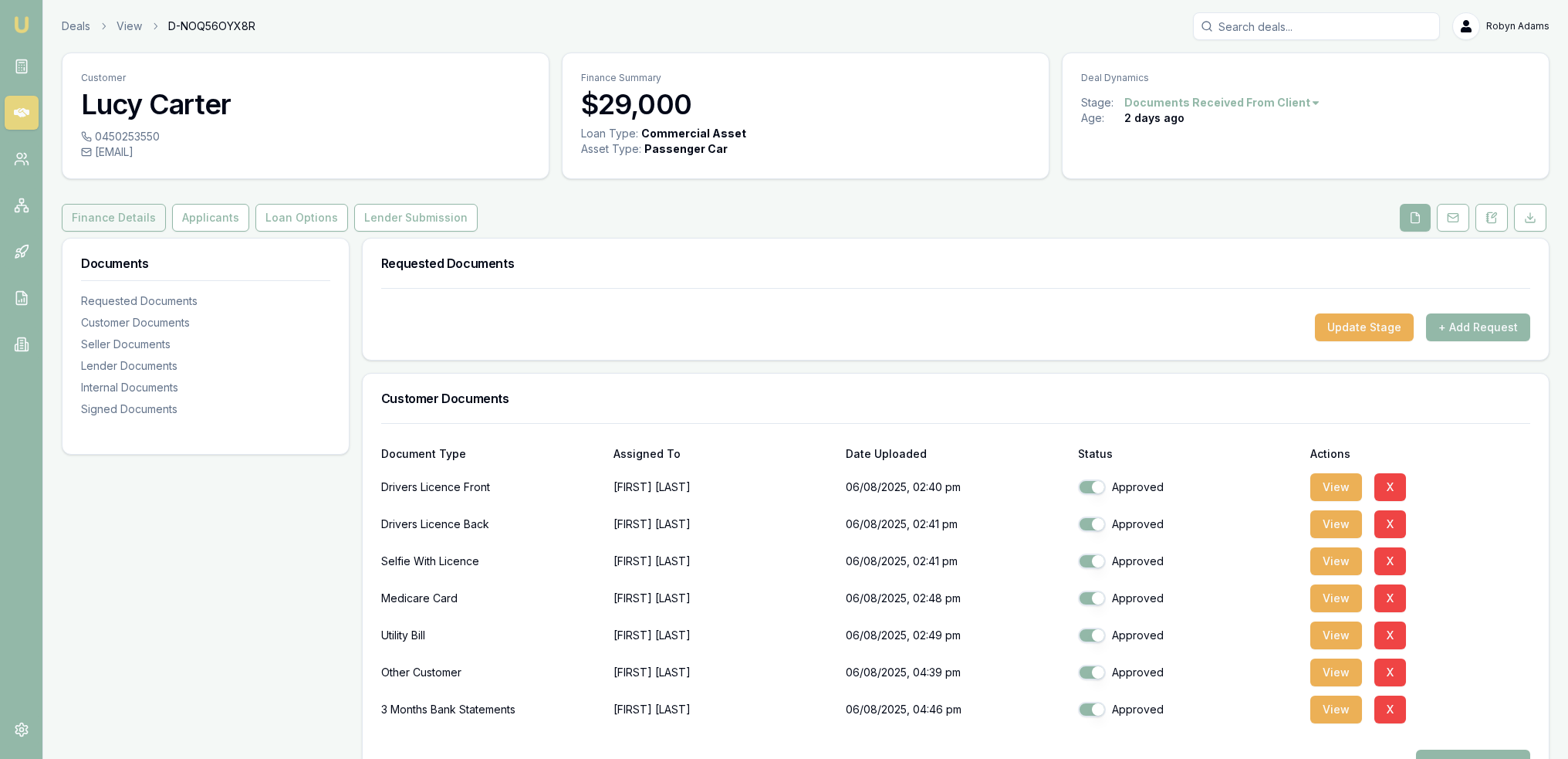 click on "Finance Details" at bounding box center [113, 218] 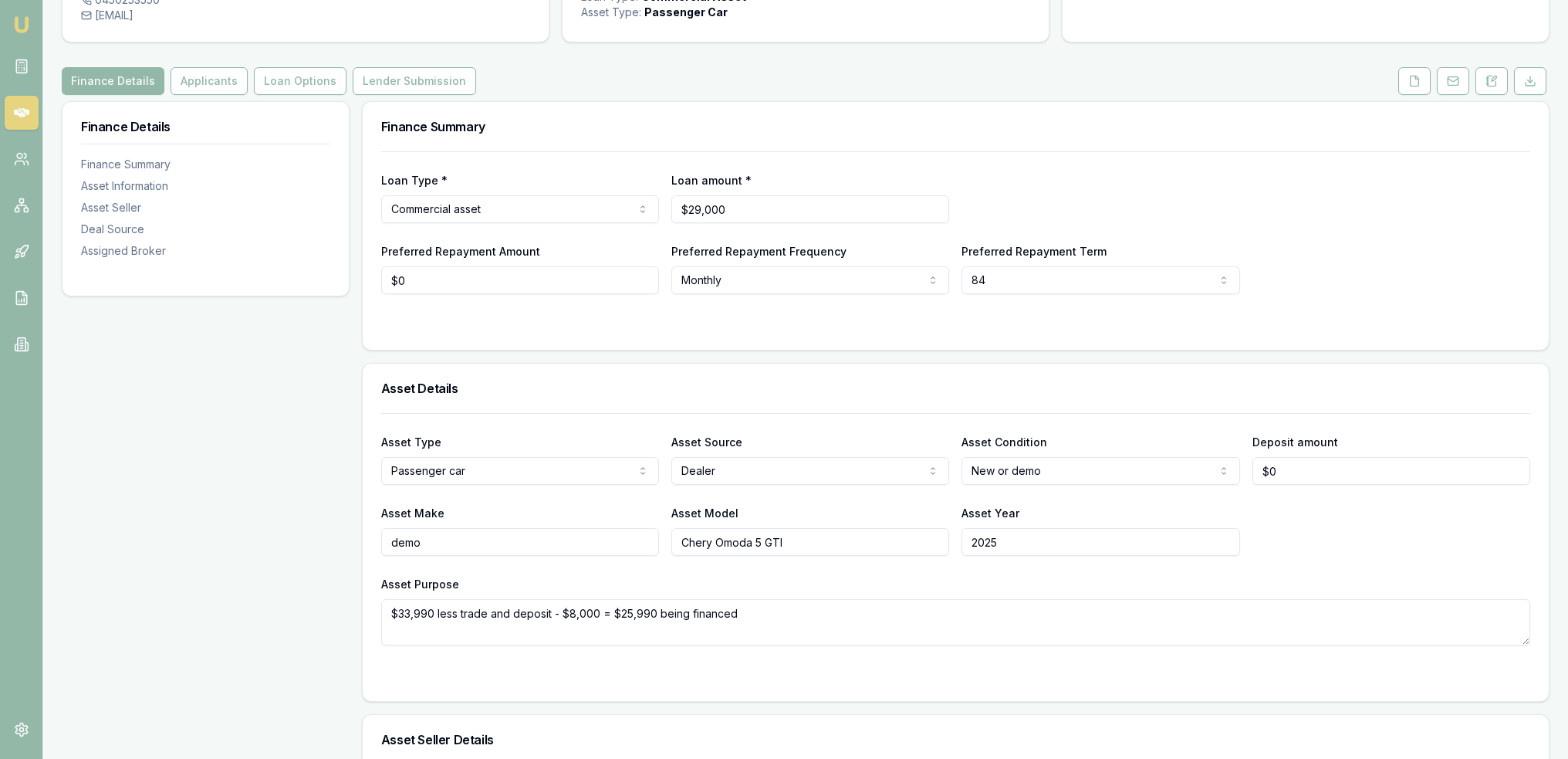 scroll, scrollTop: 154, scrollLeft: 0, axis: vertical 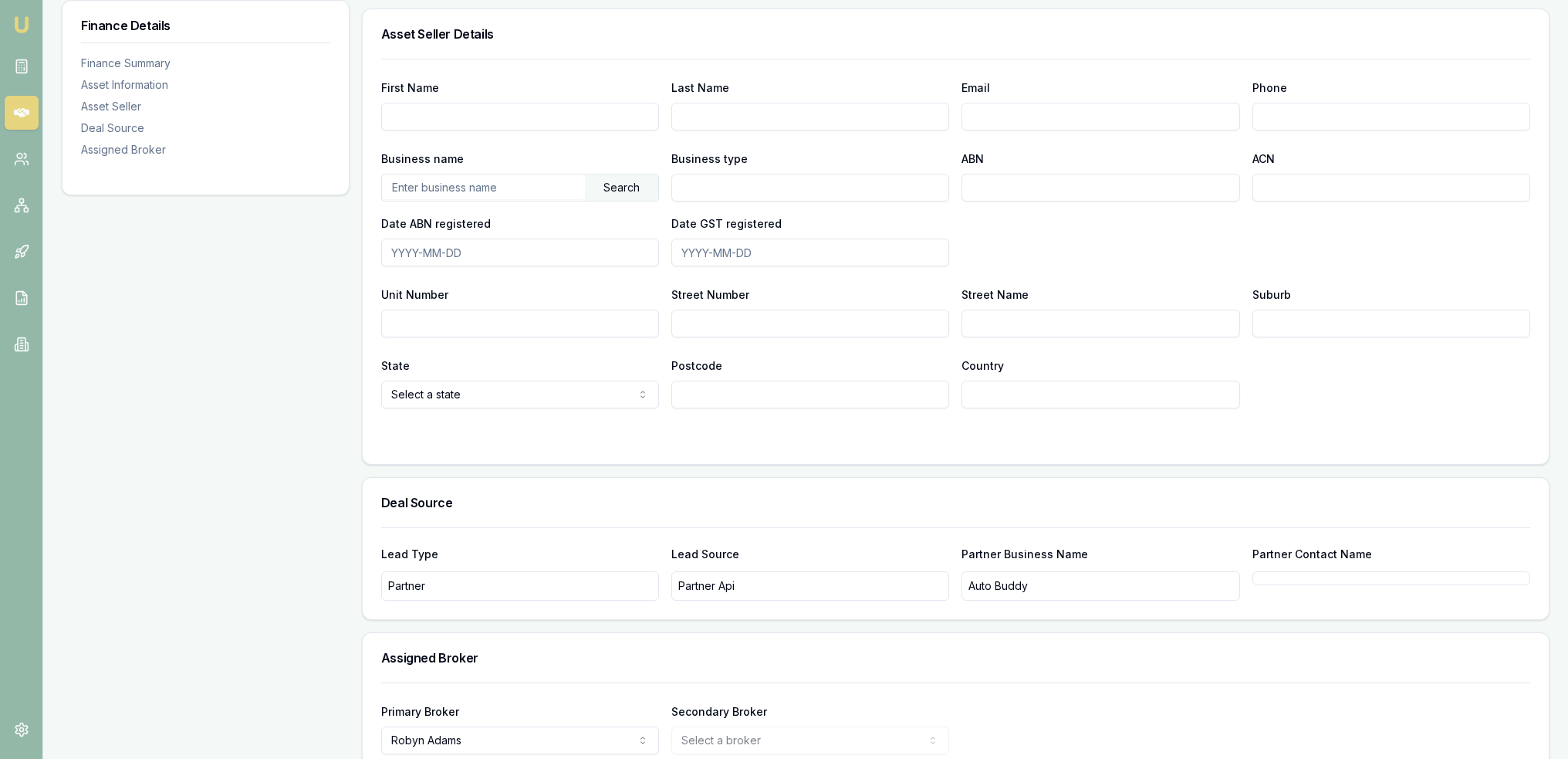 click on "First Name" at bounding box center (520, 117) 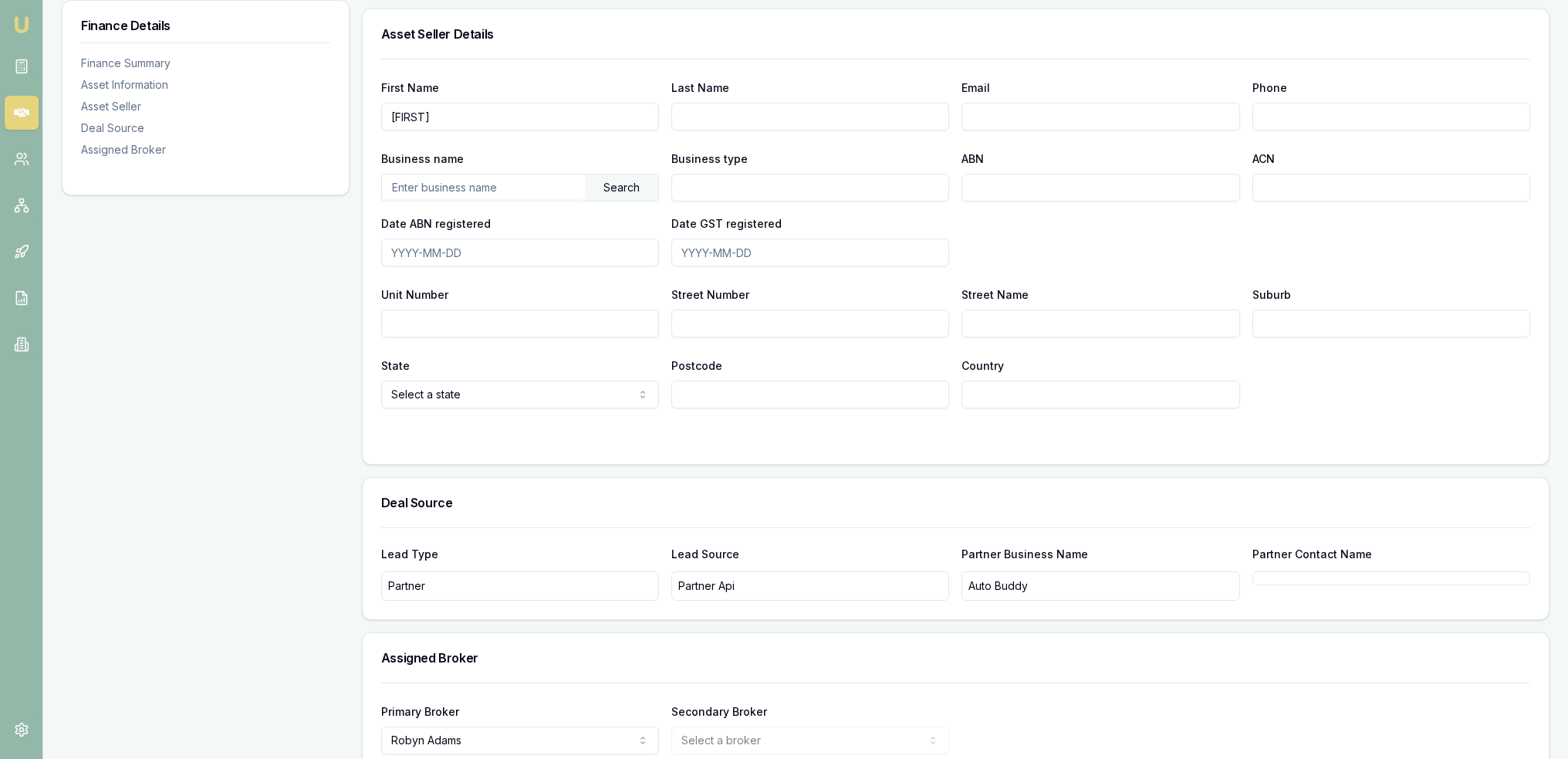 type on "Connor" 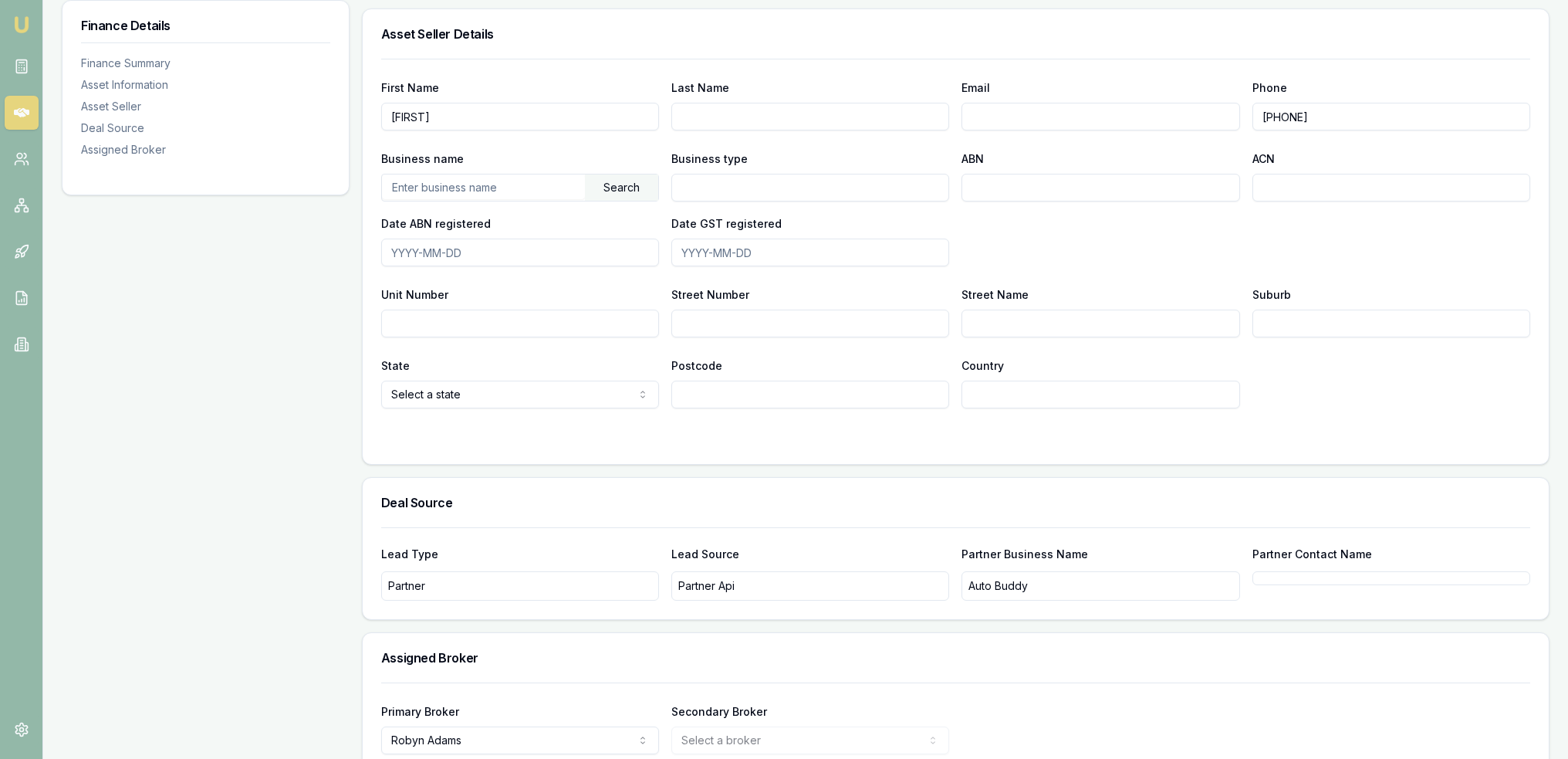 type on "0894 150 222" 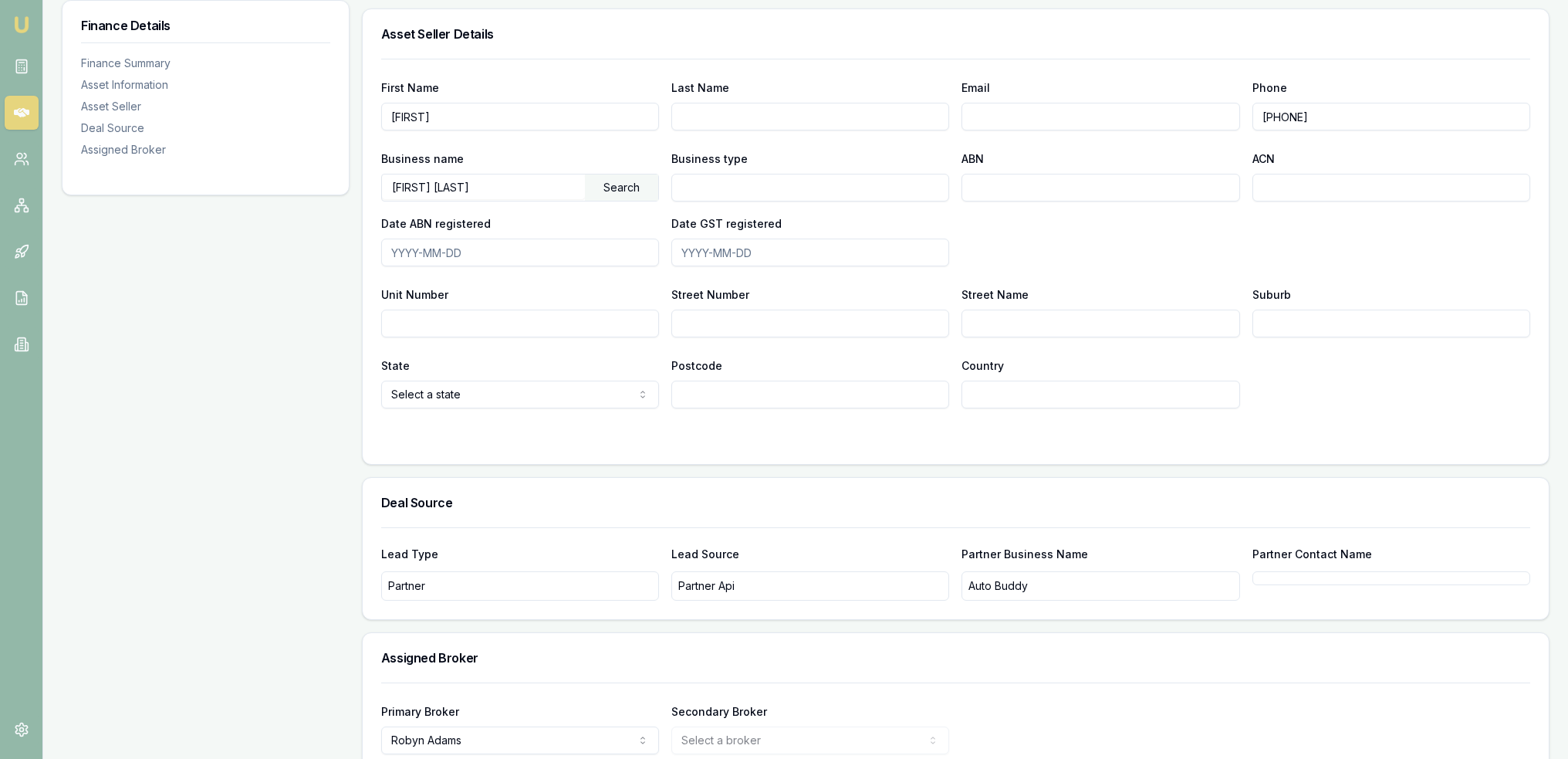 click on "Search" at bounding box center (621, 188) 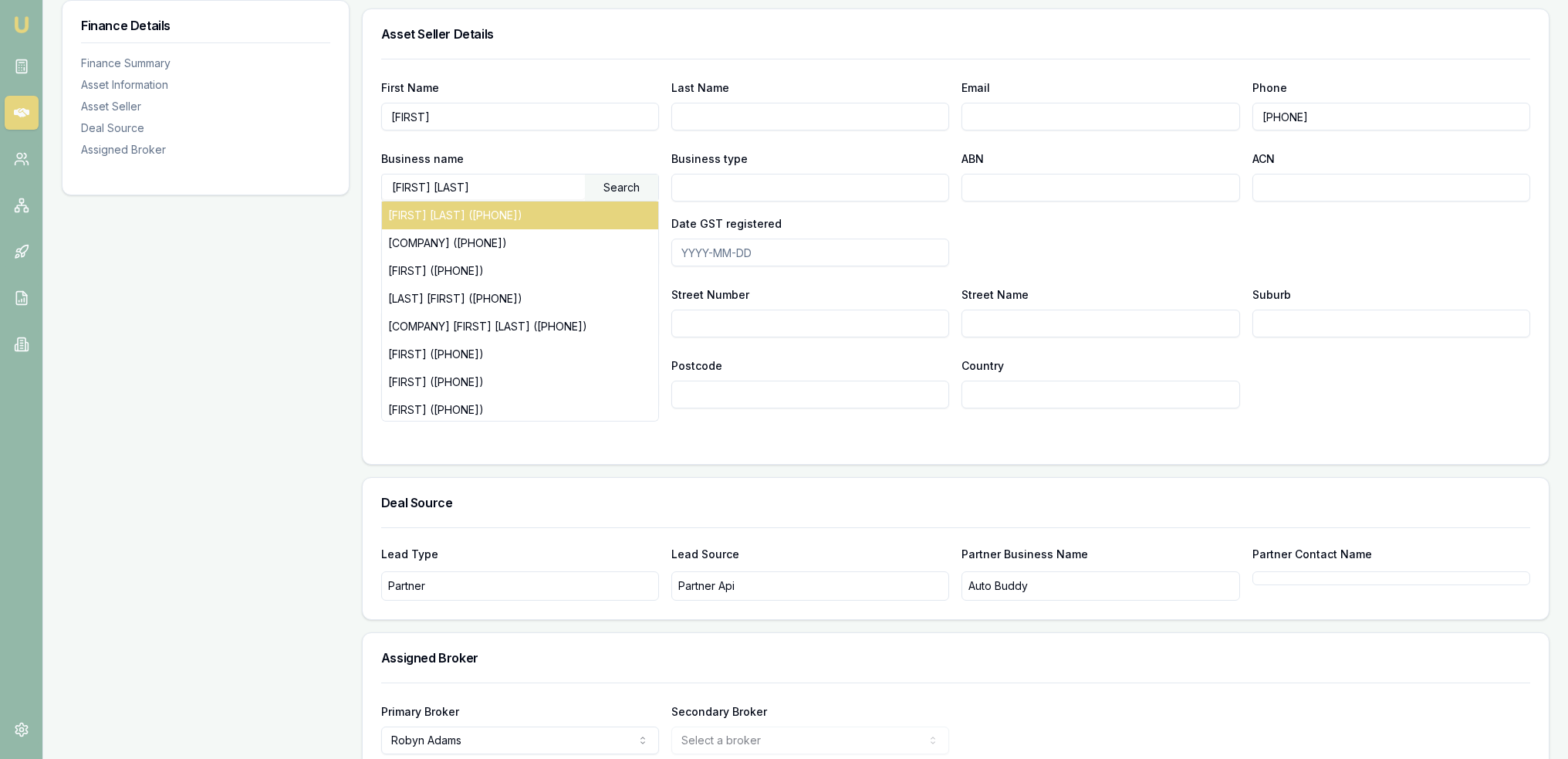 click on "Chery Wangara (84716233846)" at bounding box center [520, 215] 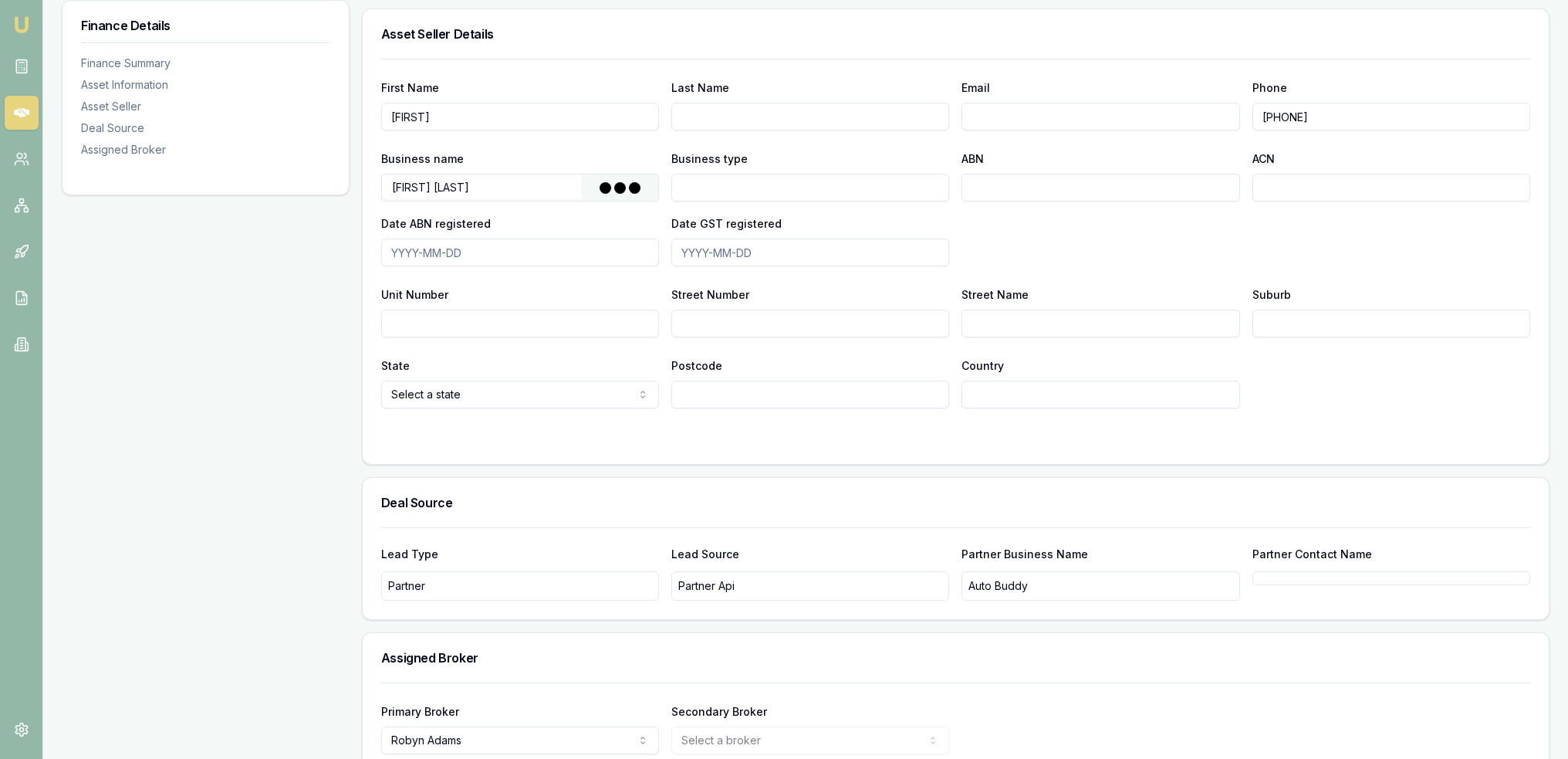 type on "The Trustee for THE SKIPPERS UNIT TRUST" 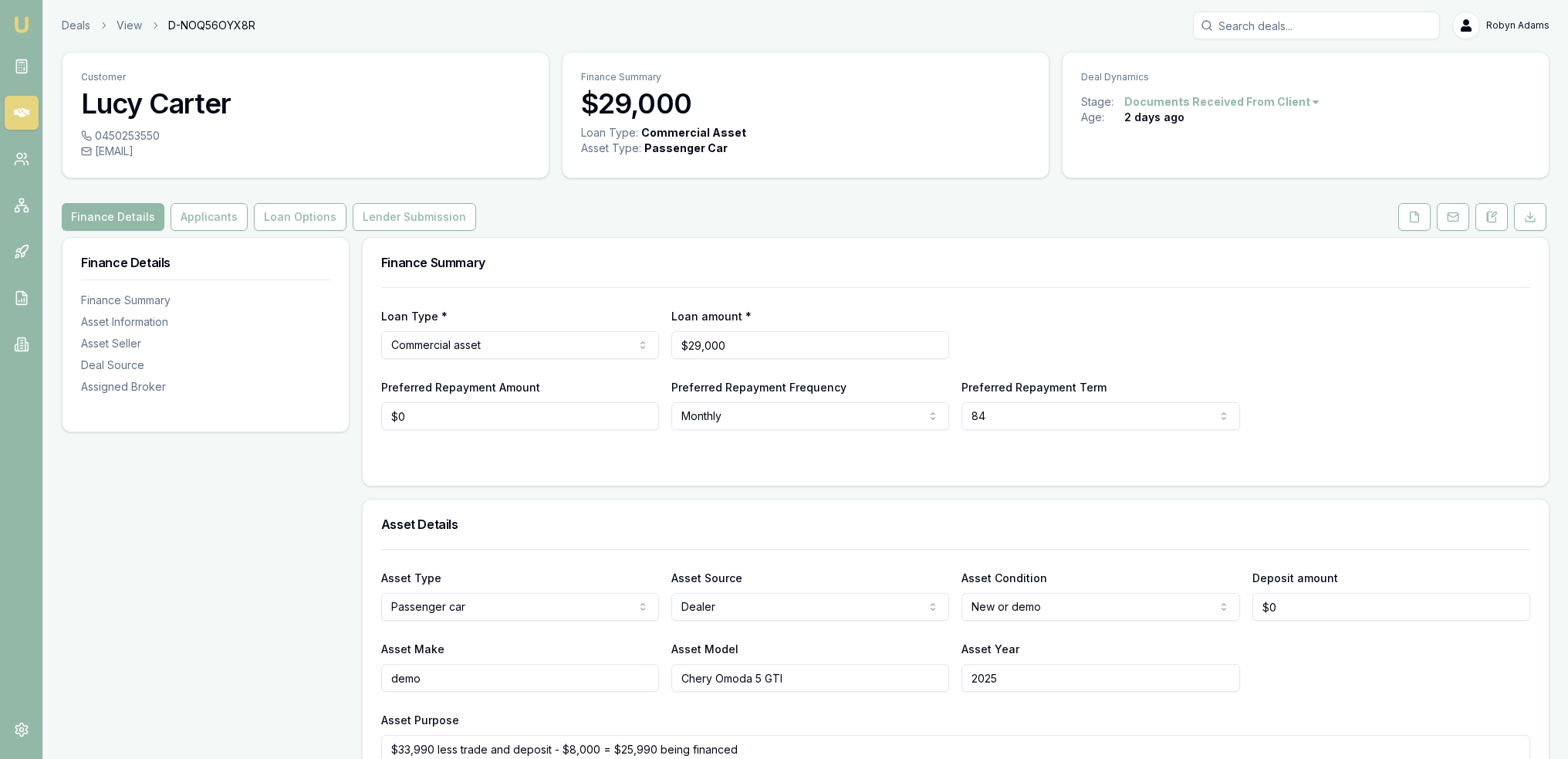 scroll, scrollTop: 0, scrollLeft: 0, axis: both 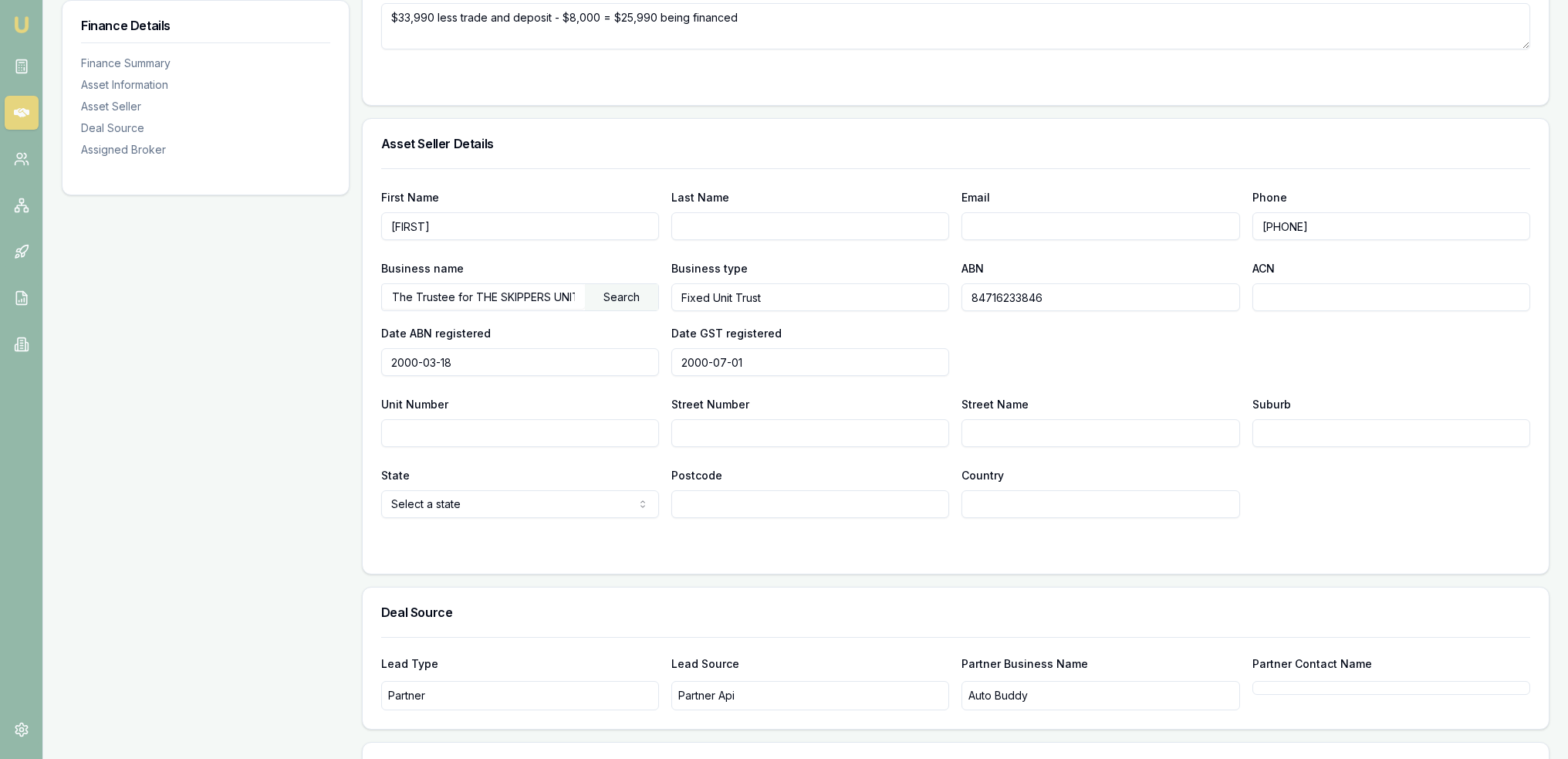 click on "Email" at bounding box center (1100, 226) 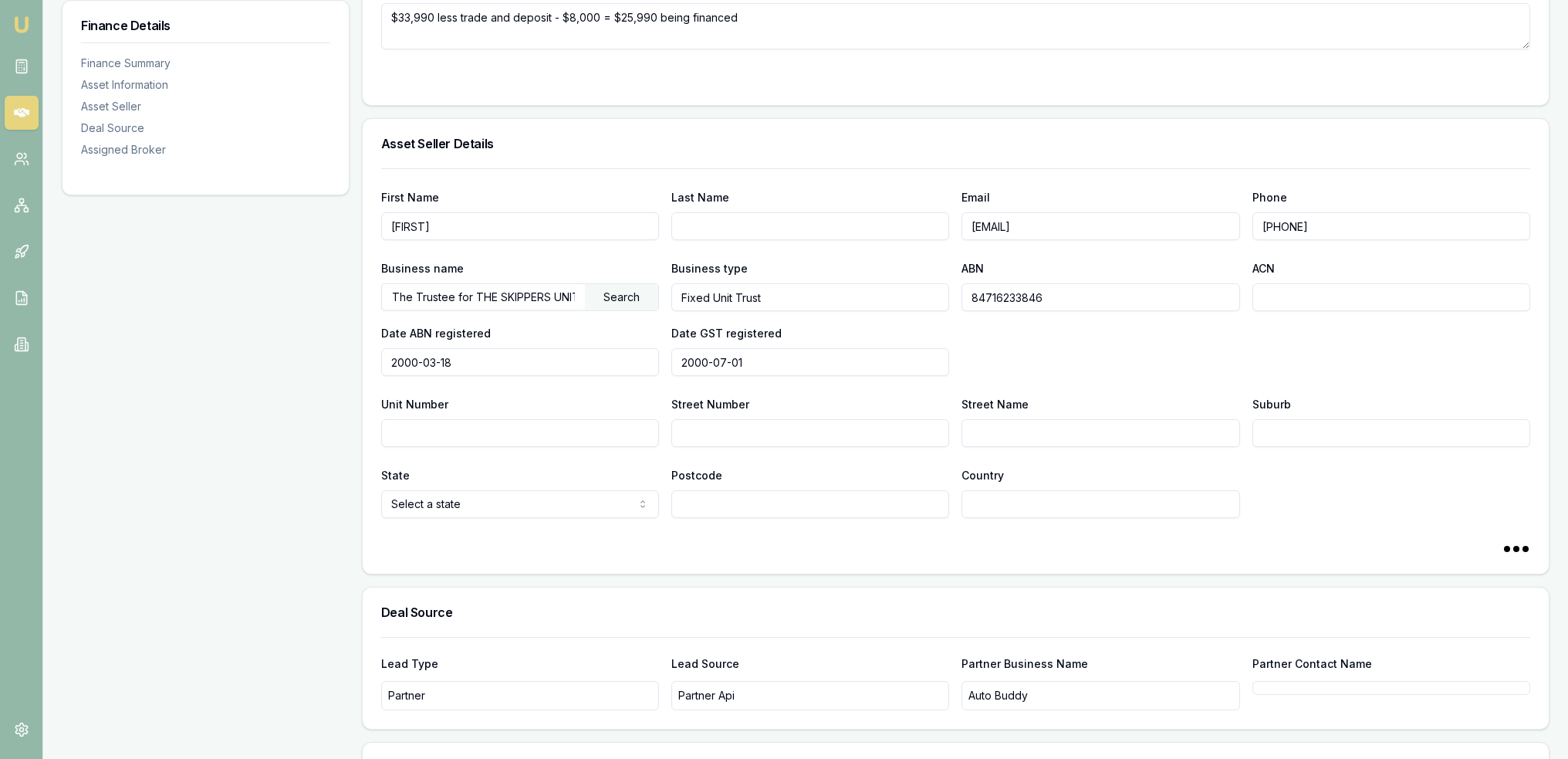 drag, startPoint x: 1165, startPoint y: 225, endPoint x: 966, endPoint y: 227, distance: 199.01005 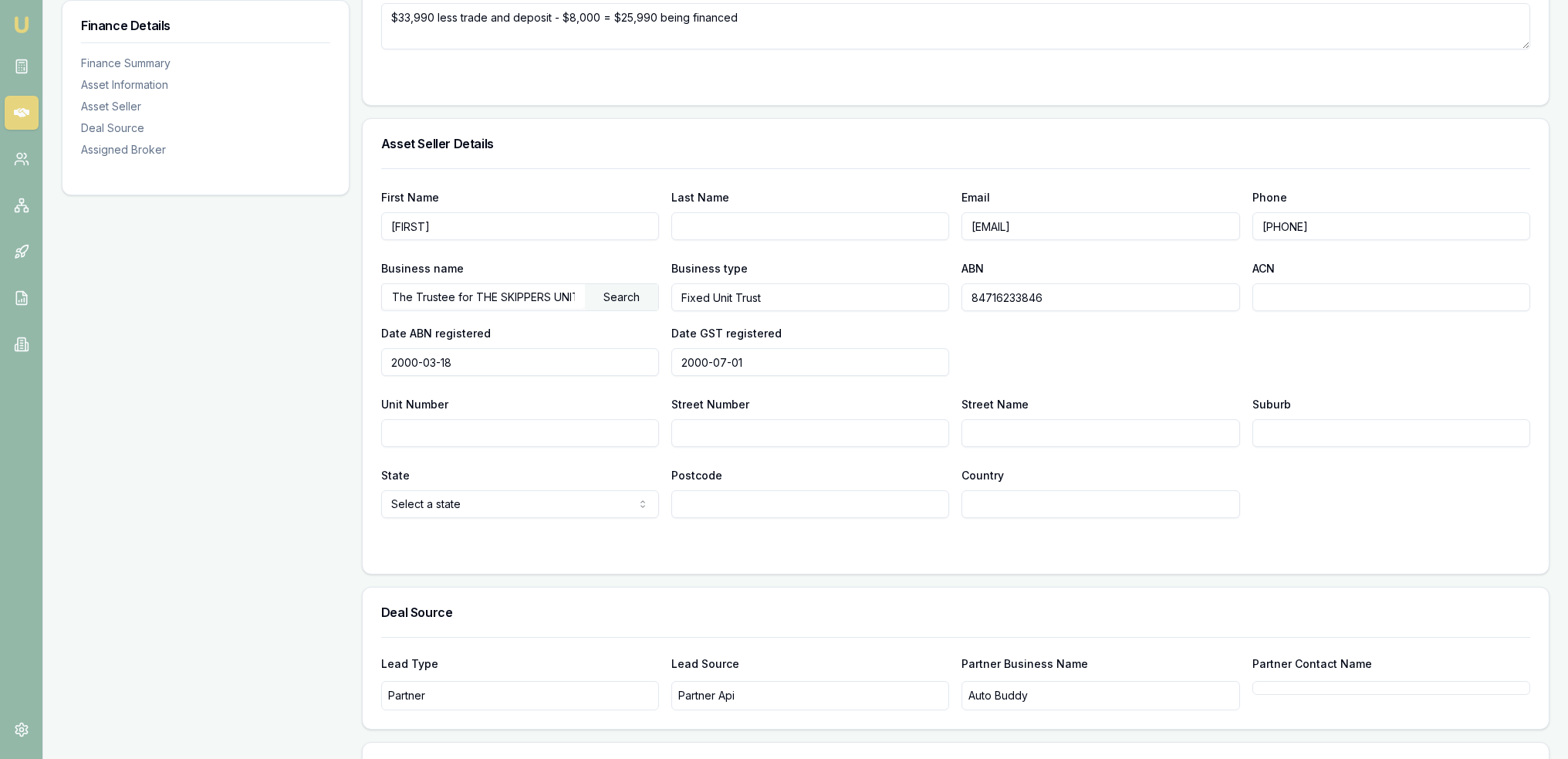 type on "connorwright@johnhughes.com.au" 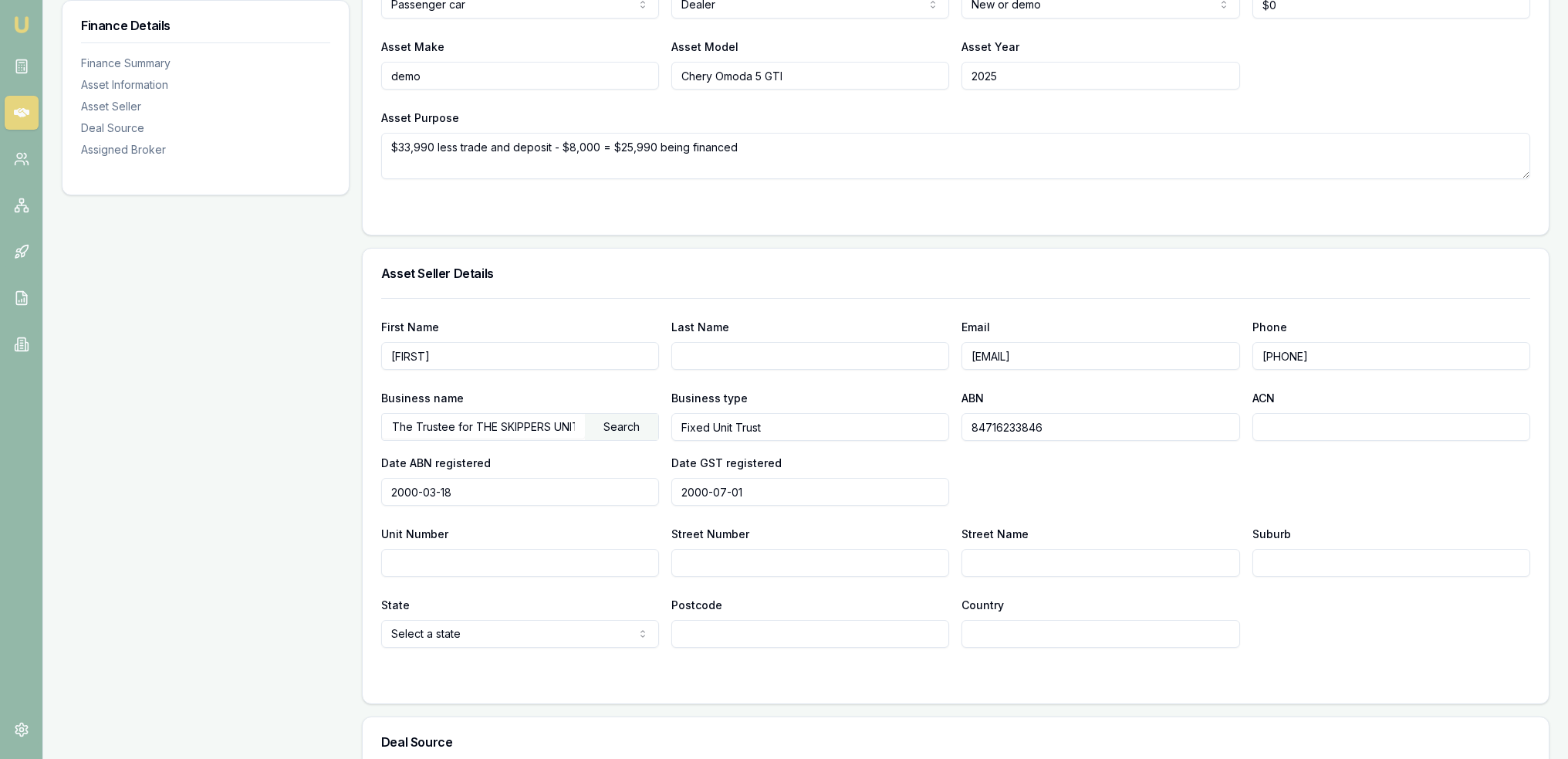 scroll, scrollTop: 578, scrollLeft: 0, axis: vertical 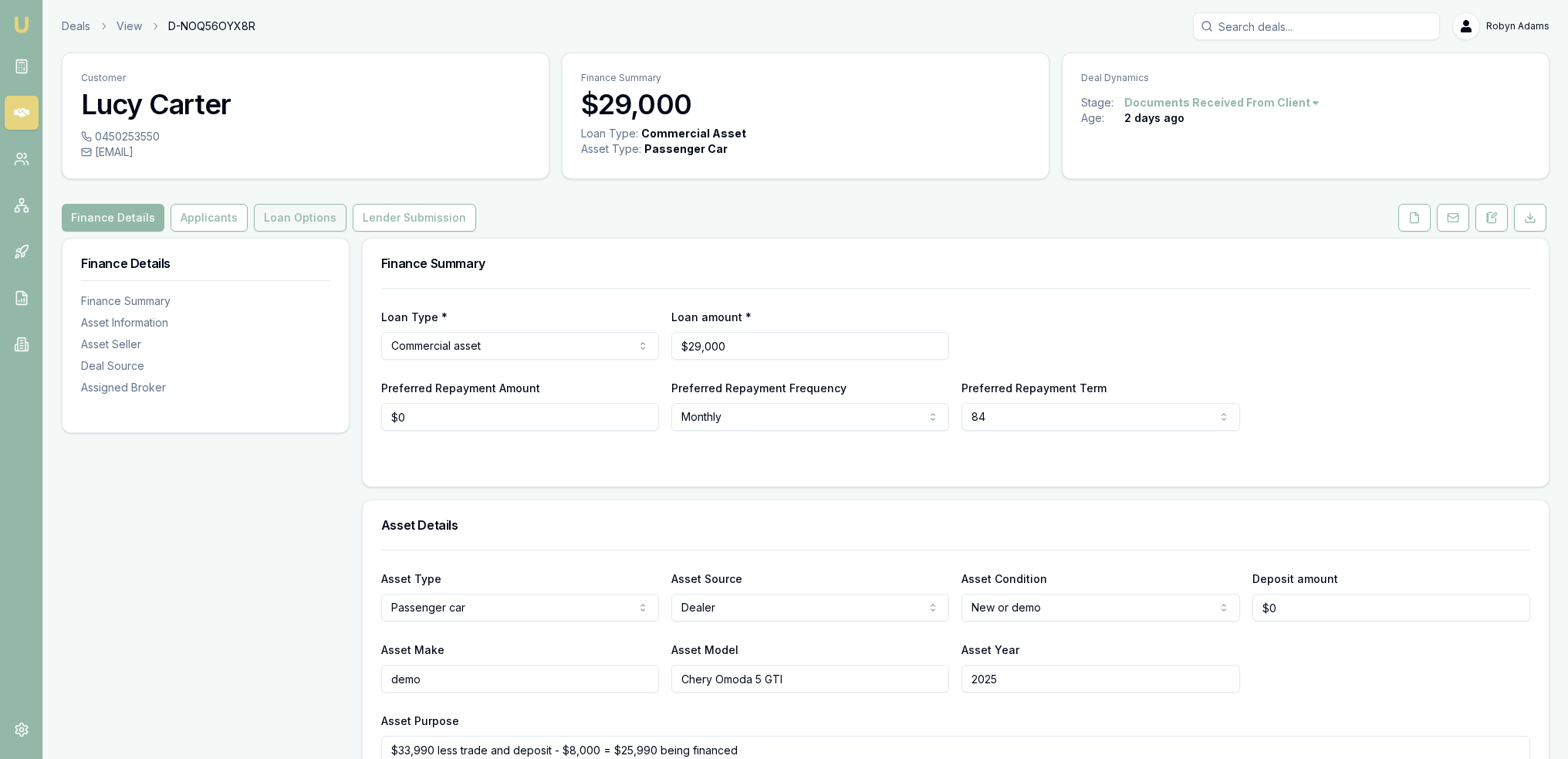 click on "Loan Options" at bounding box center [300, 218] 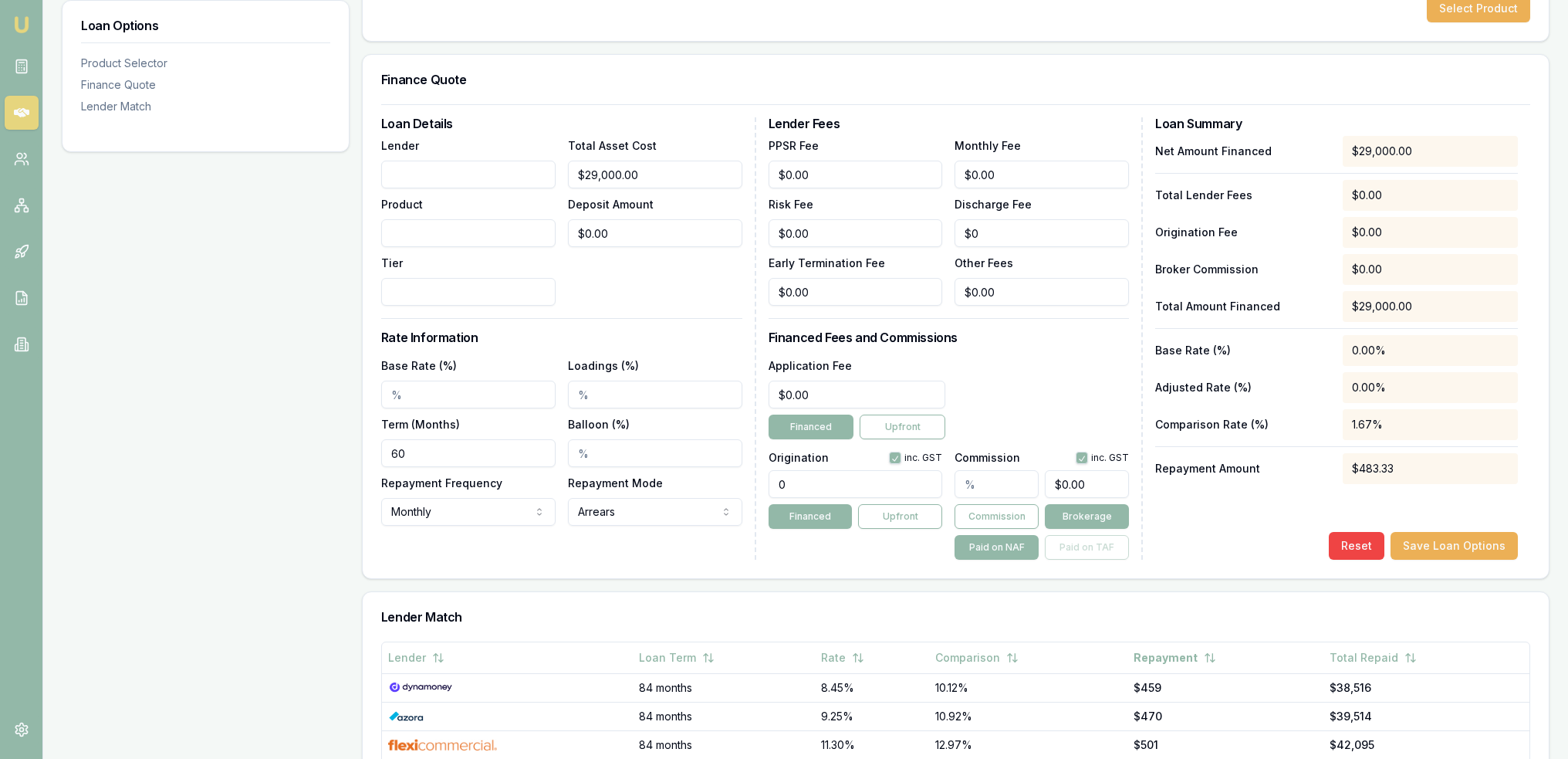 scroll, scrollTop: 309, scrollLeft: 0, axis: vertical 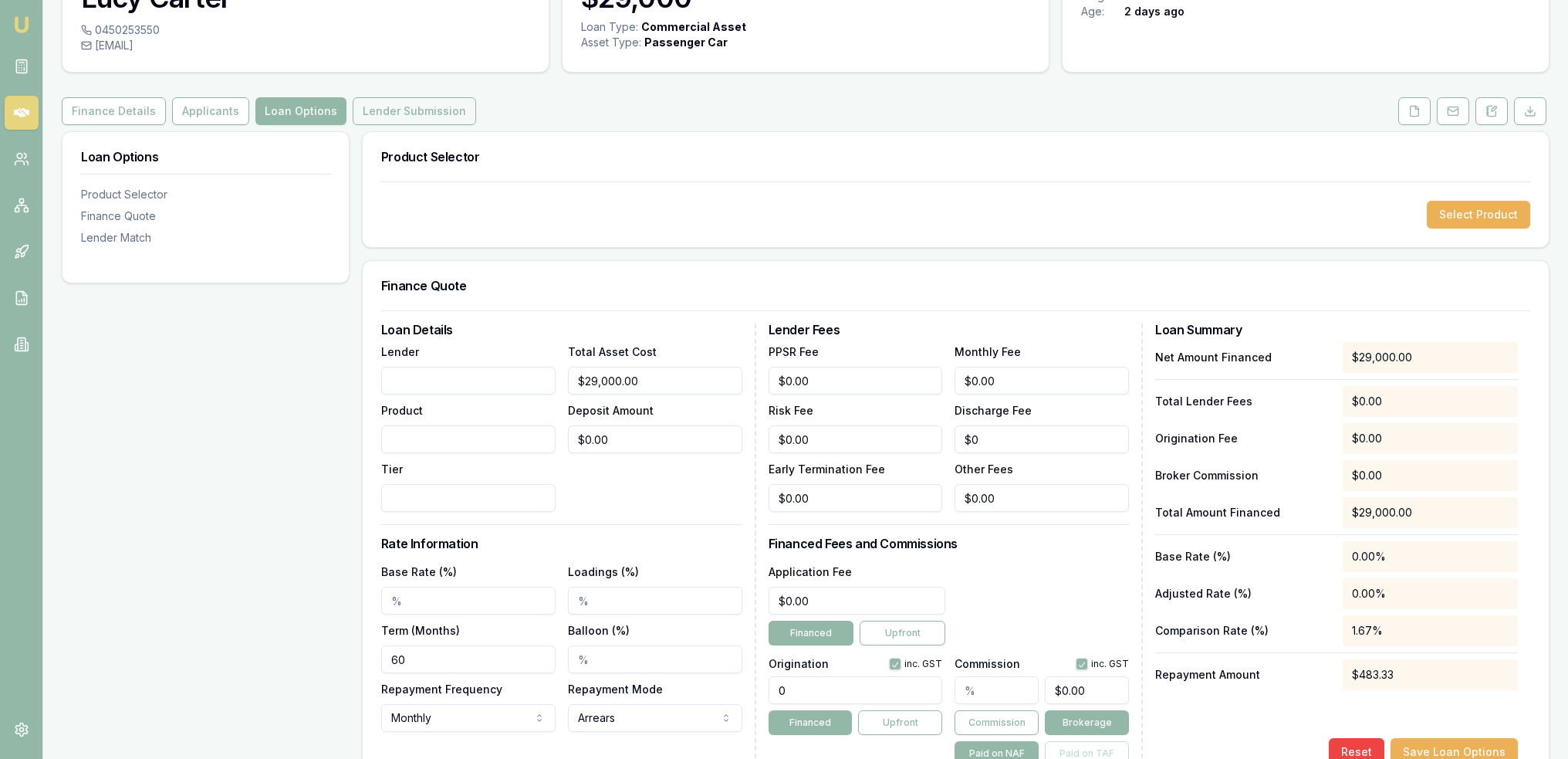 click on "Lender Submission" at bounding box center (414, 111) 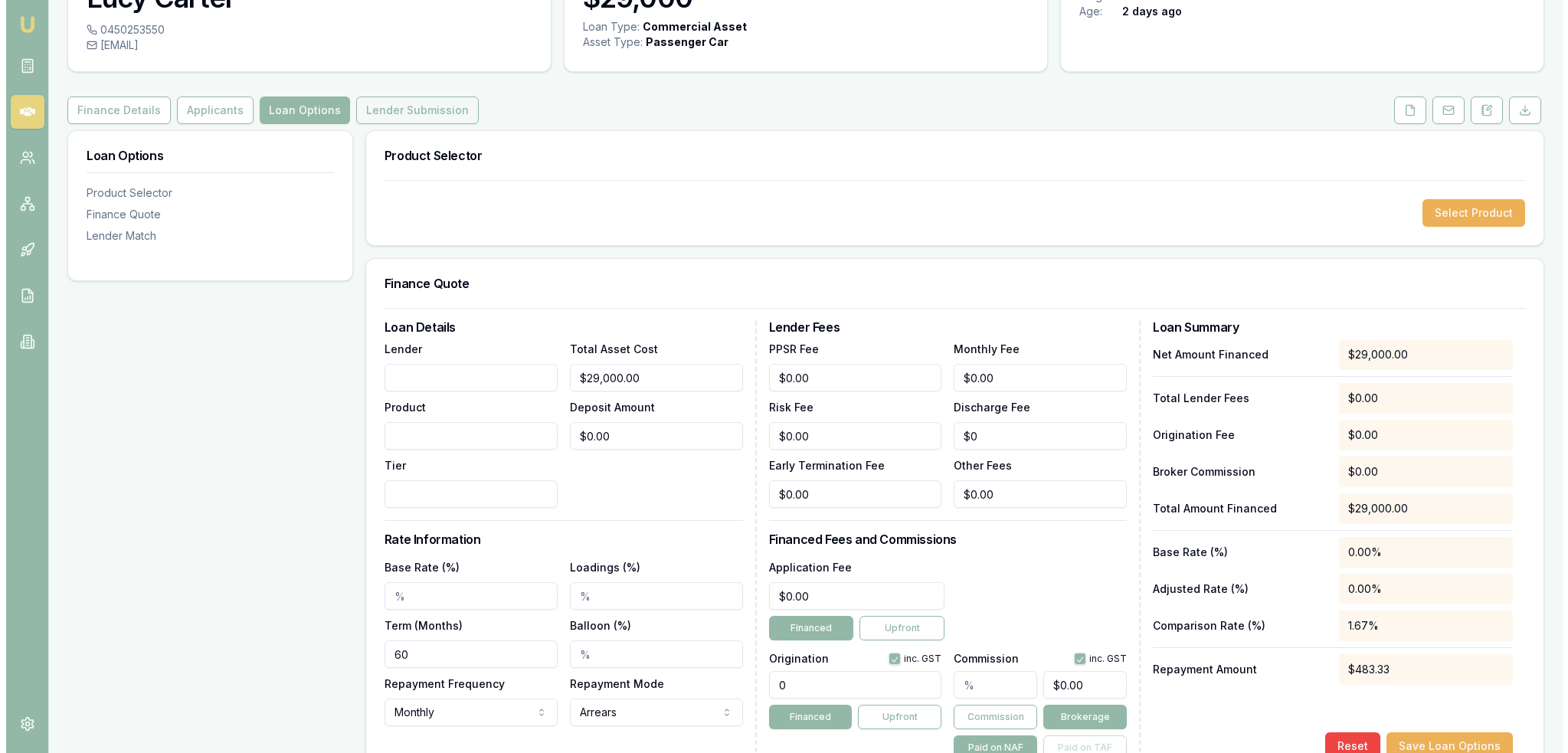 scroll, scrollTop: 0, scrollLeft: 0, axis: both 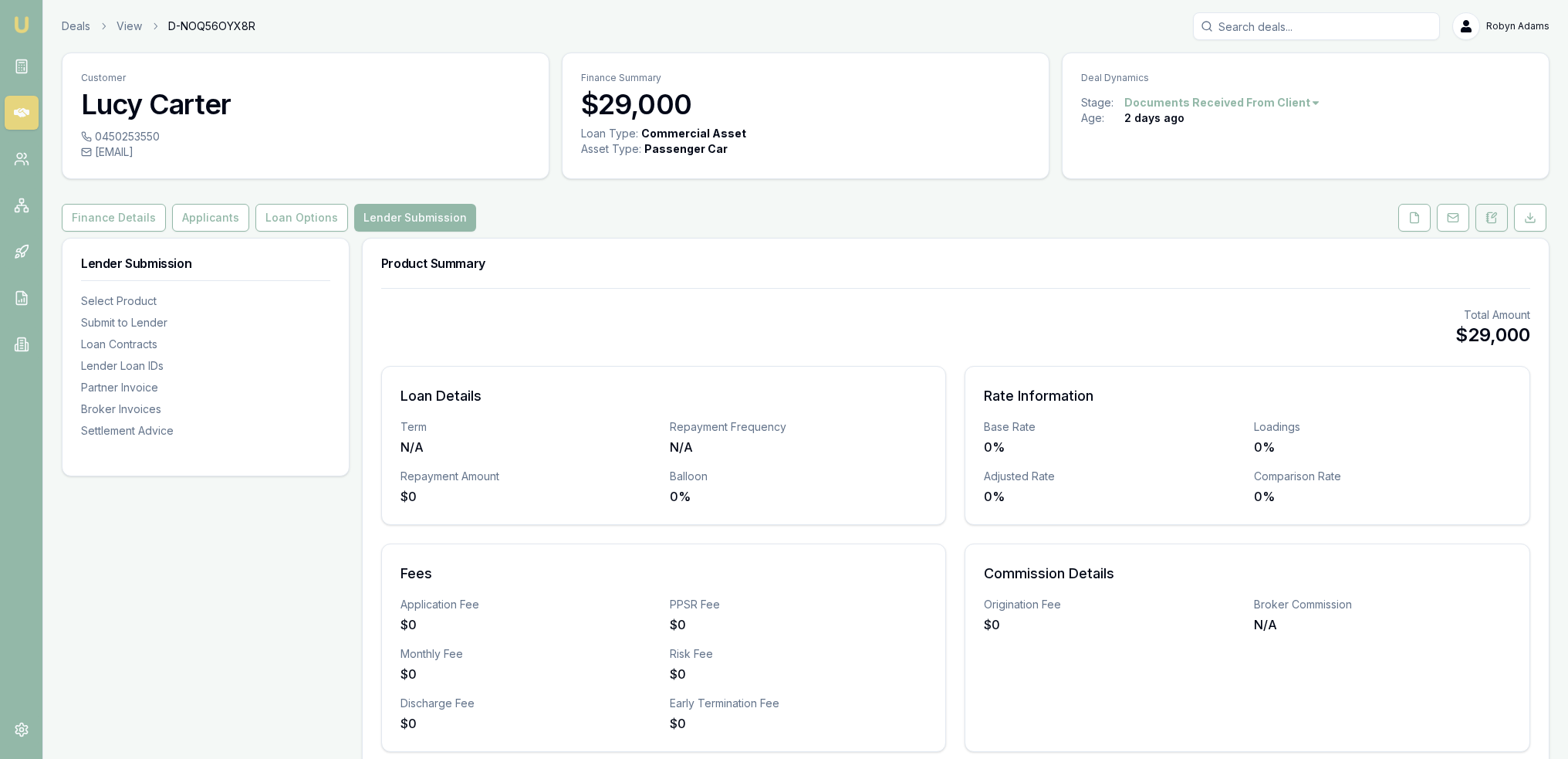 click at bounding box center [1492, 218] 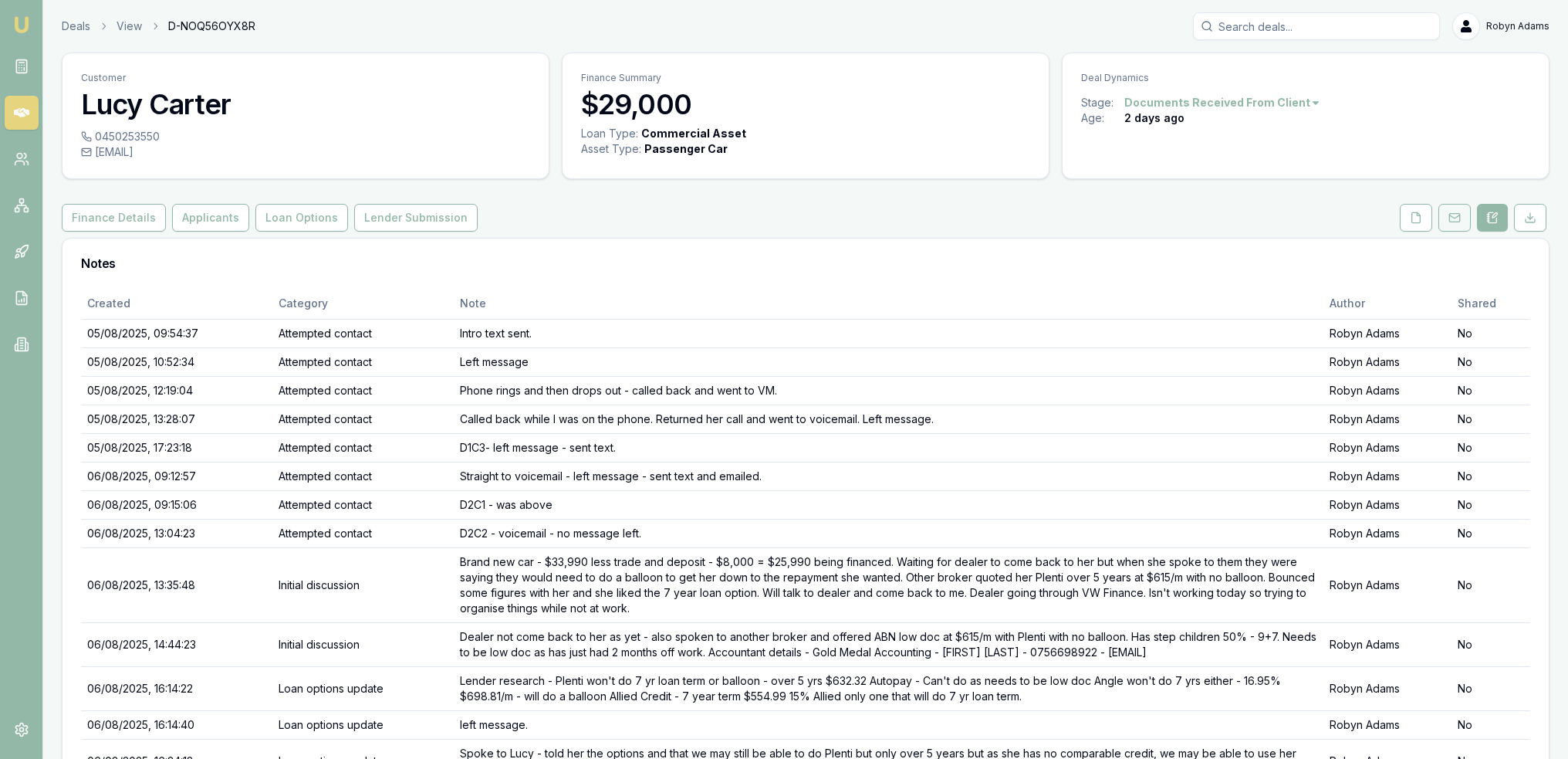 click 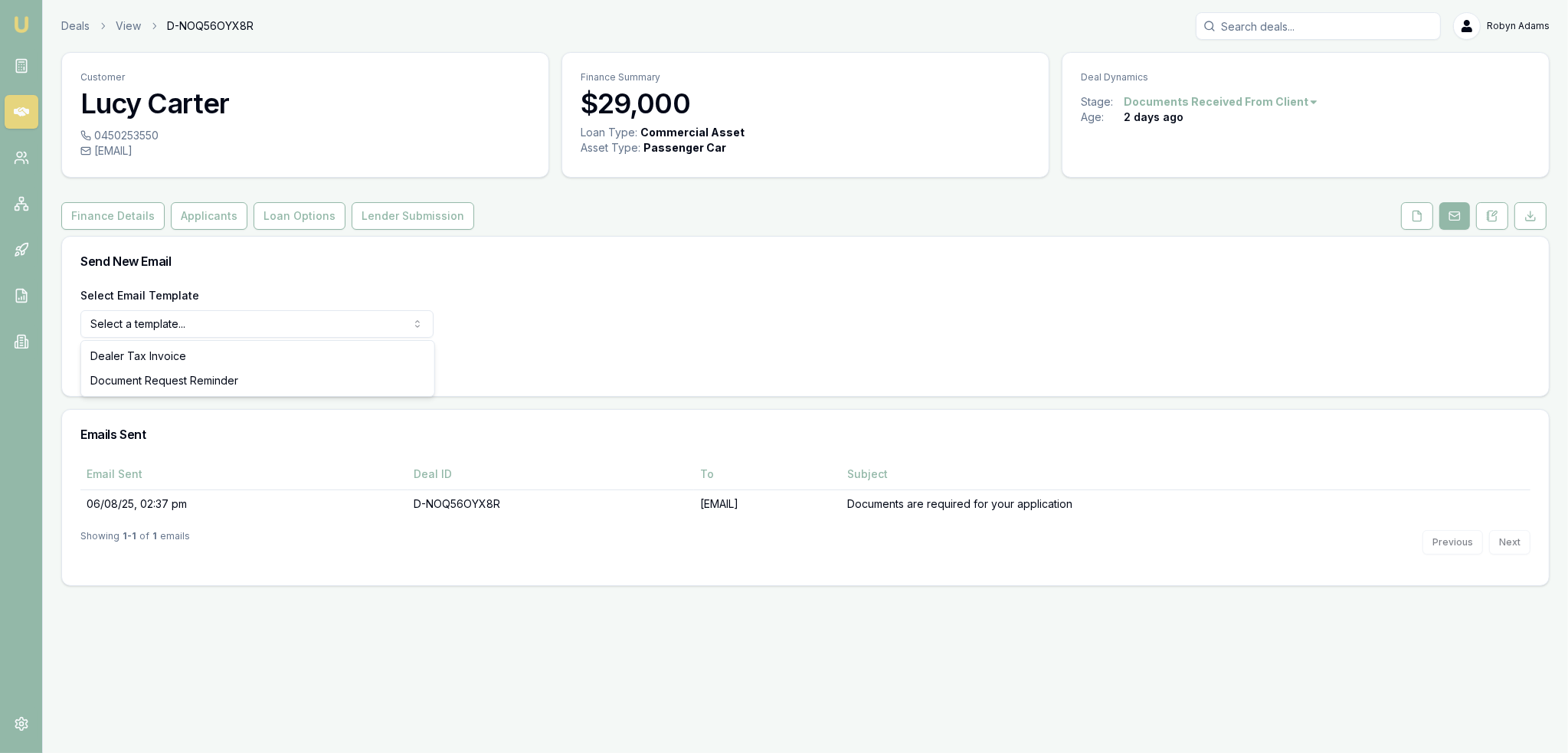 click on "Emu Broker Deals View D-NOQ56OYX8R Robyn Adams Toggle Menu Customer Lucy Carter 0450253550 lucy.j.carter@outlook.com Finance Summary $29,000 Loan Type: Commercial Asset Asset Type : Passenger Car Deal Dynamics Stage: Documents Received From Client Age: 2 days ago Finance Details Applicants Loan Options Lender Submission Send New Email Select Email Template Select a template... Dealer Tax Invoice Document Request Reminder Use Email Template Emails Sent Email Sent Deal ID To Subject 06/08/25, 02:37 pm D-NOQ56OYX8R lucy.j.carter@outlook.com Documents are required for your application Showing   1 - 1   of  1  emails Previous Next
Dealer Tax Invoice Document Request Reminder" at bounding box center [784, 376] 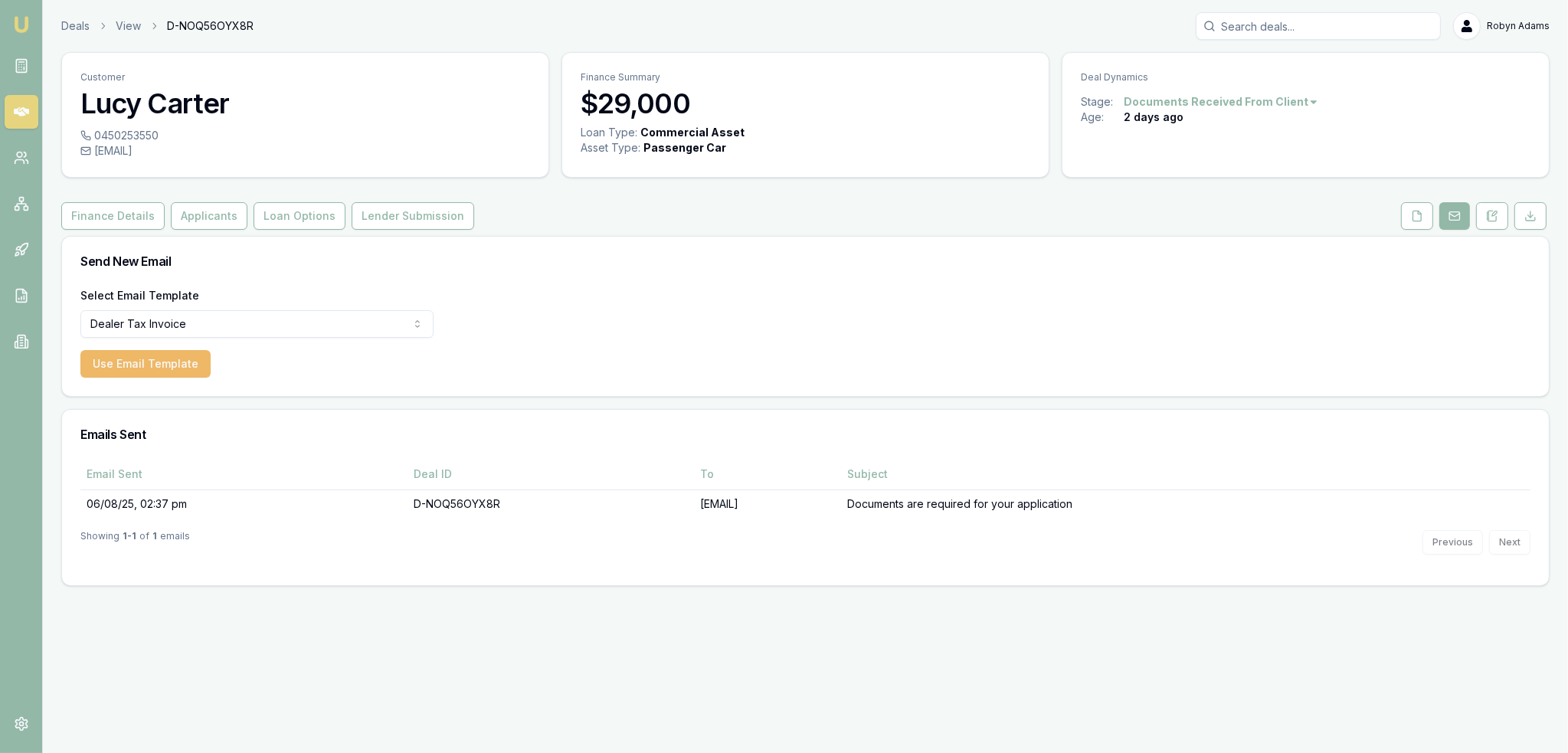 click on "Use Email Template" at bounding box center (146, 364) 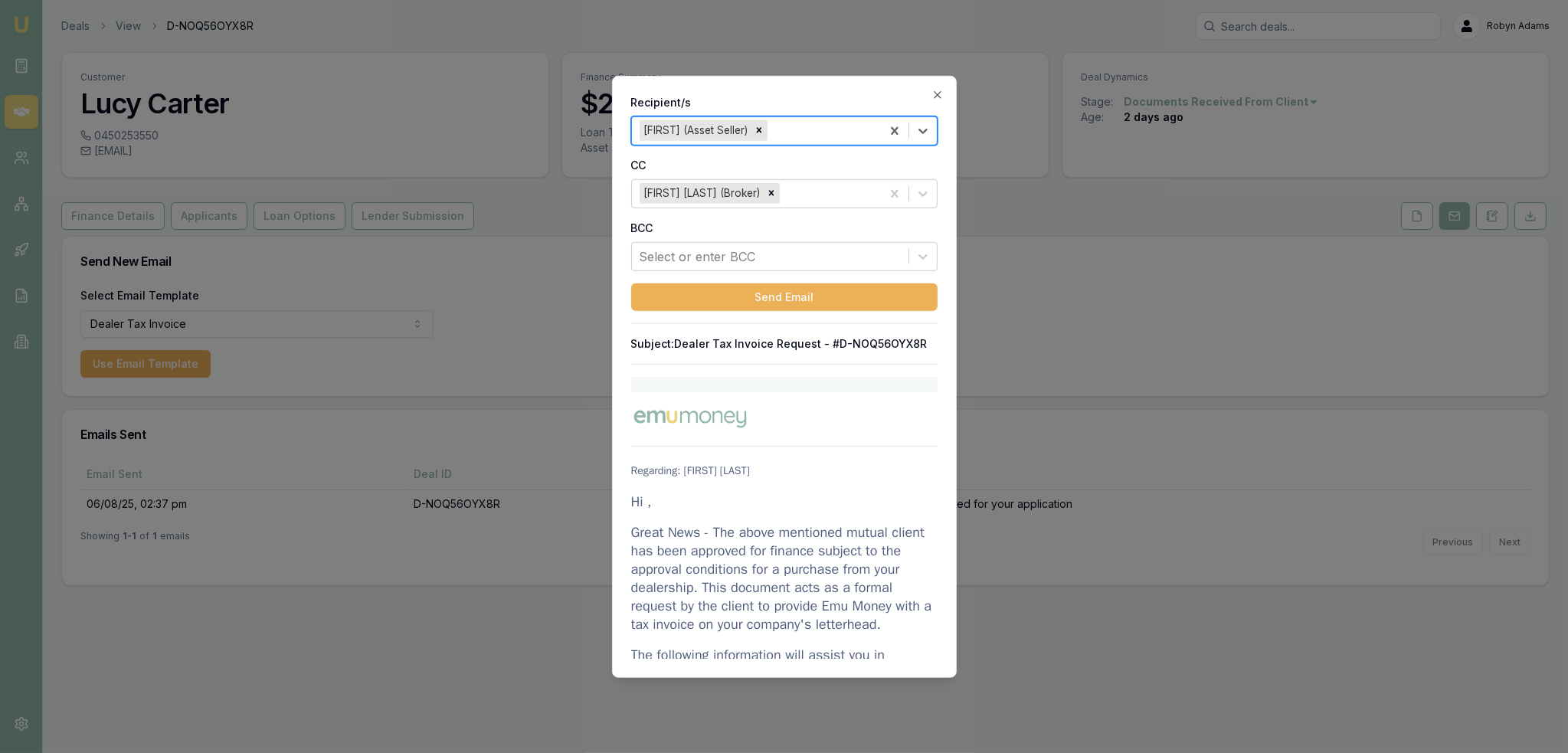 click on "Hi ," at bounding box center [784, 501] 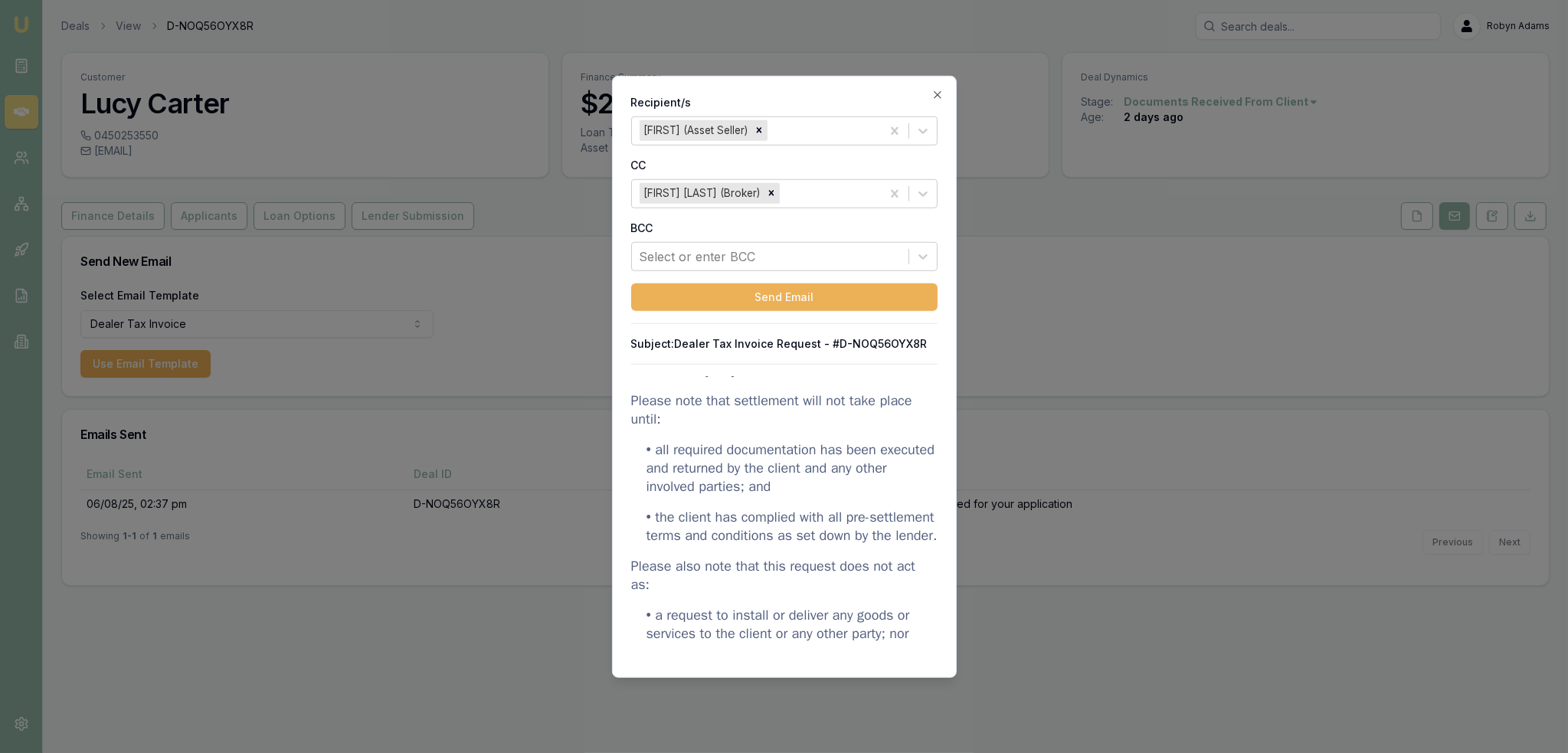 scroll, scrollTop: 368, scrollLeft: 0, axis: vertical 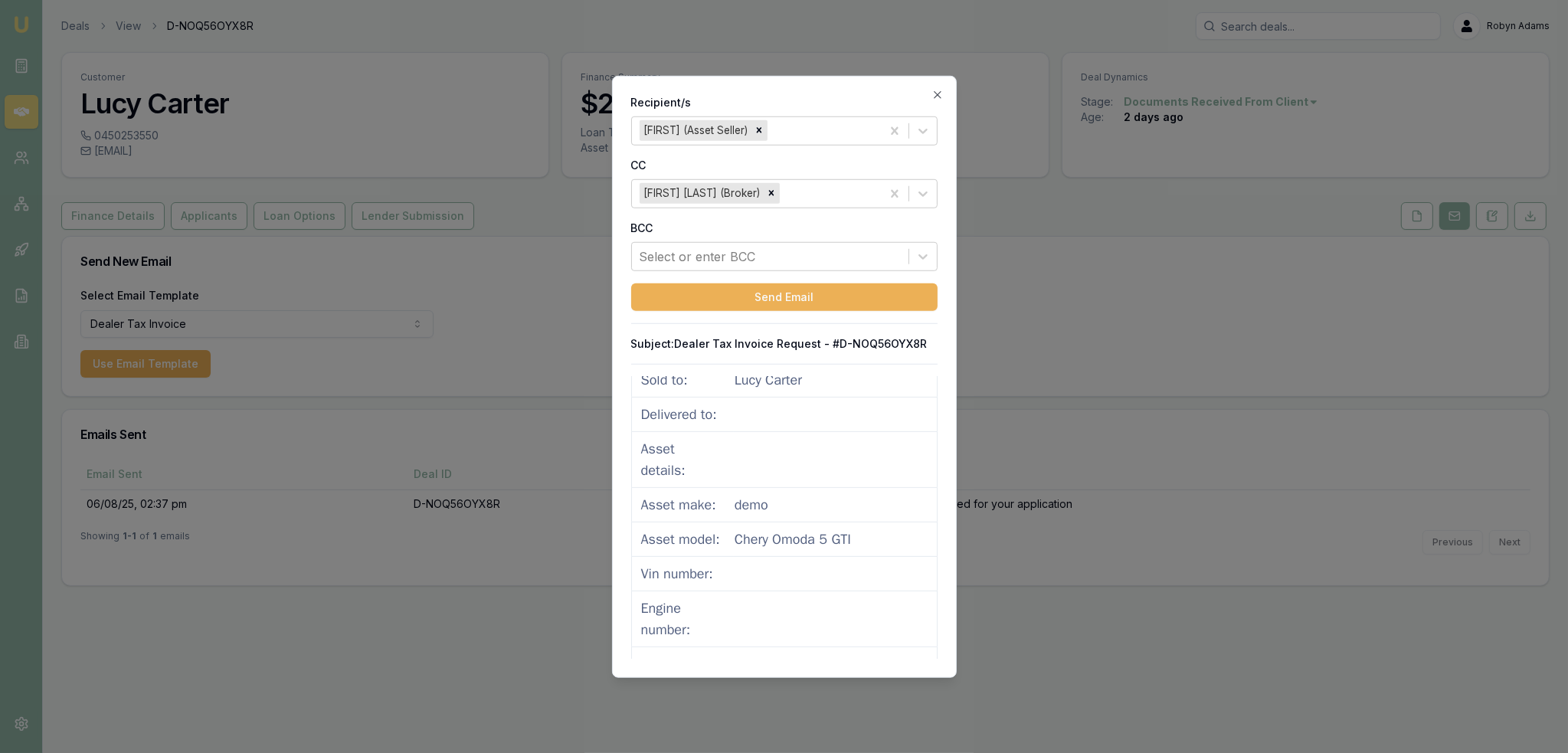click at bounding box center [835, 414] 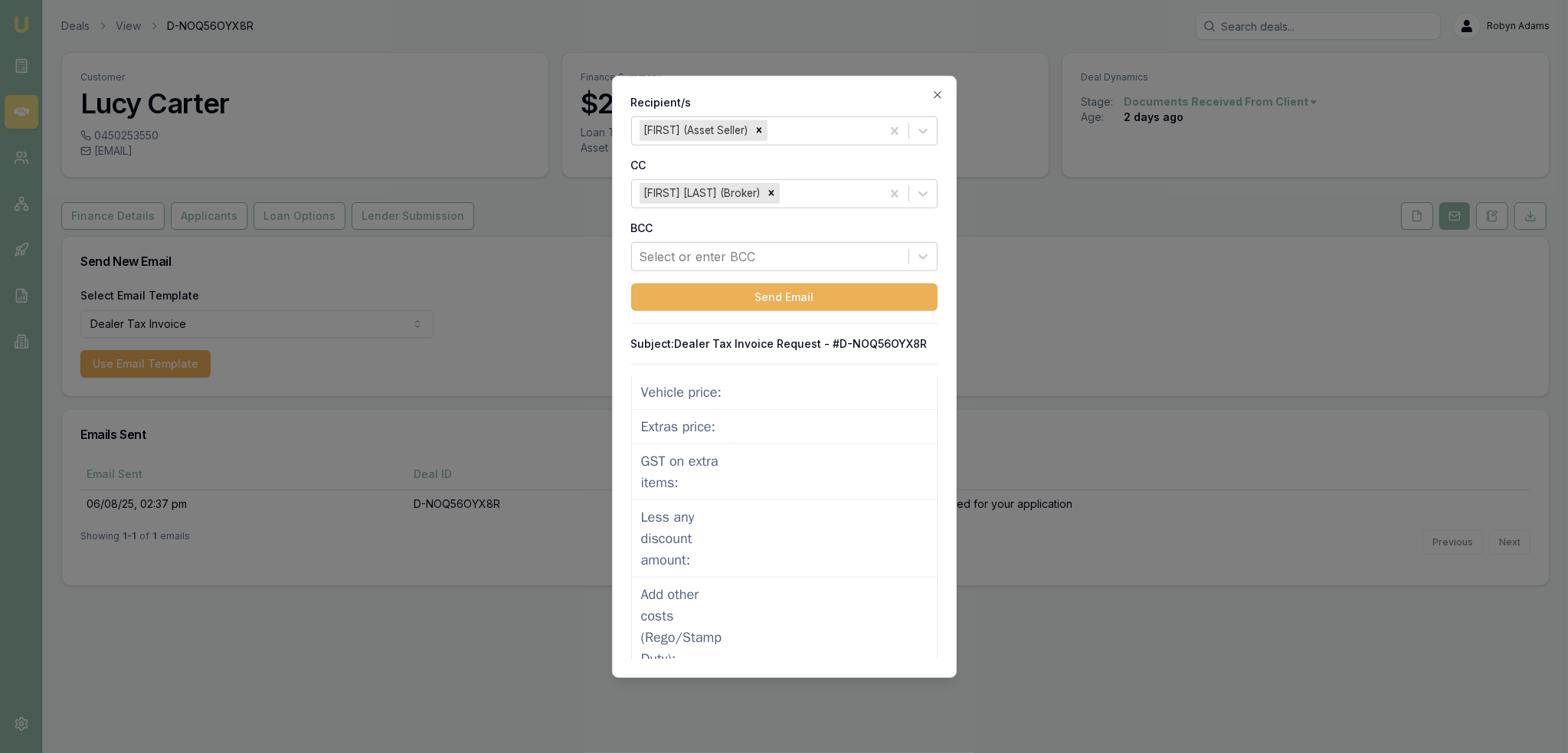 scroll, scrollTop: 1423, scrollLeft: 0, axis: vertical 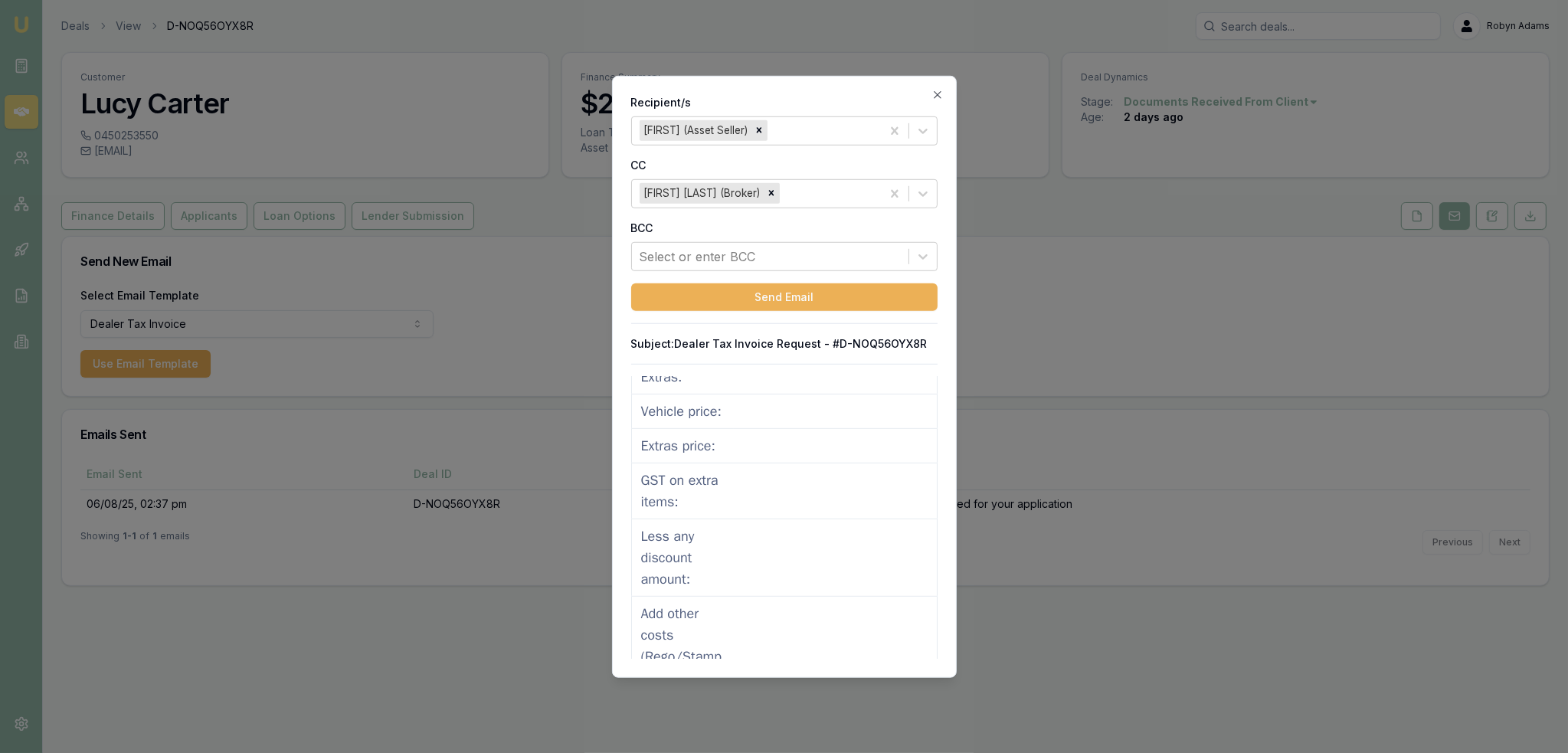 drag, startPoint x: 936, startPoint y: 96, endPoint x: 897, endPoint y: 112, distance: 42.154478 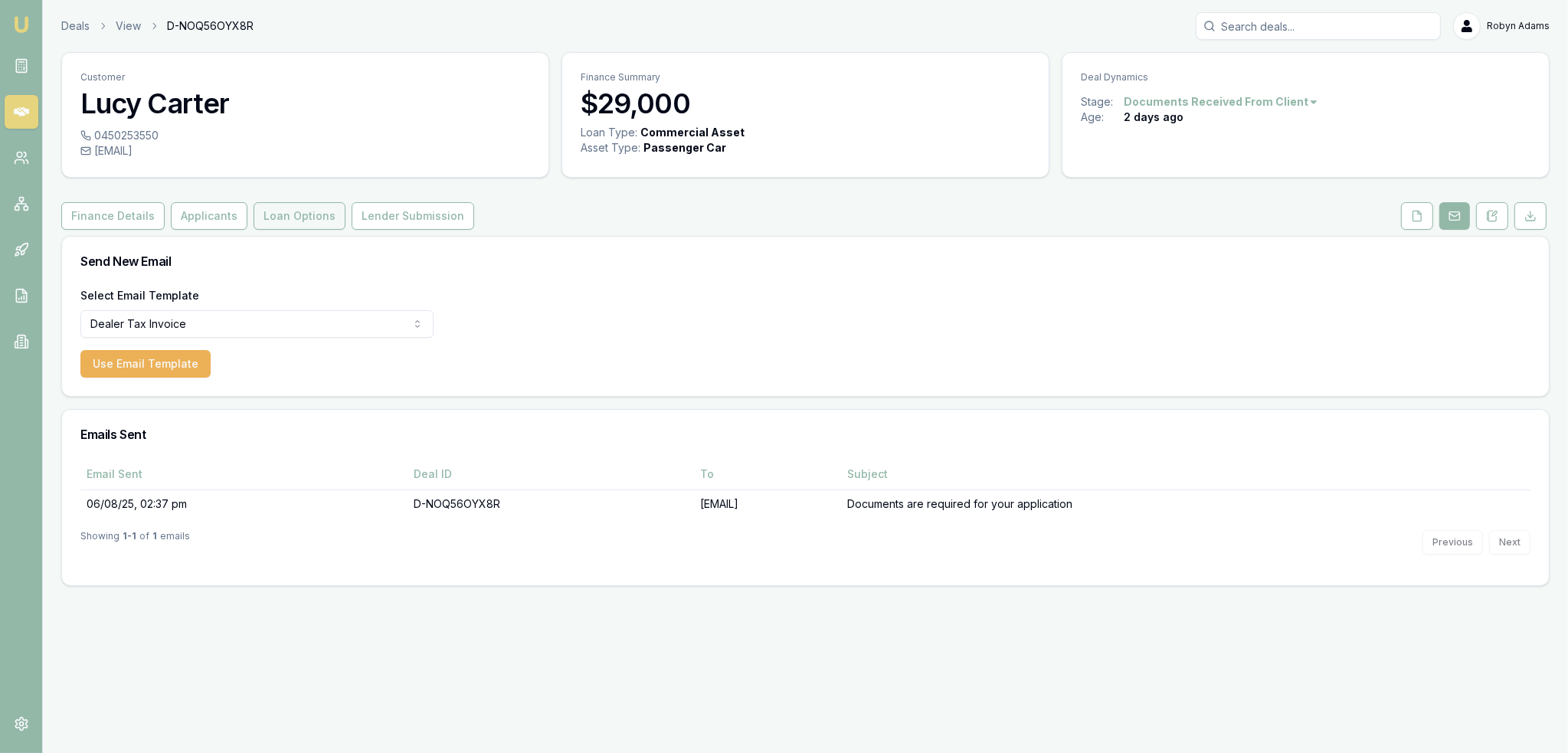 click on "Loan Options" at bounding box center [300, 216] 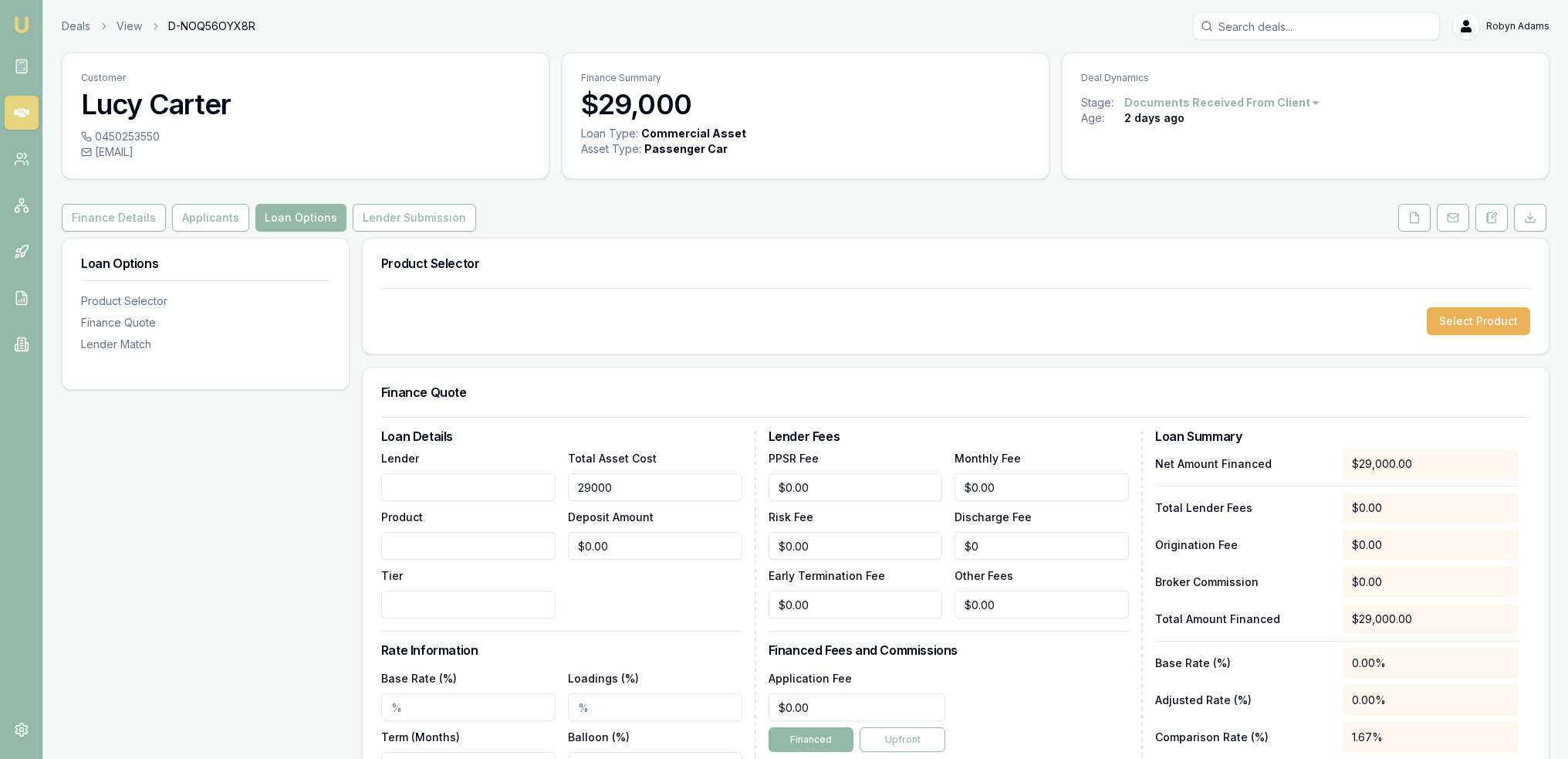 drag, startPoint x: 590, startPoint y: 489, endPoint x: 693, endPoint y: 502, distance: 103.81715 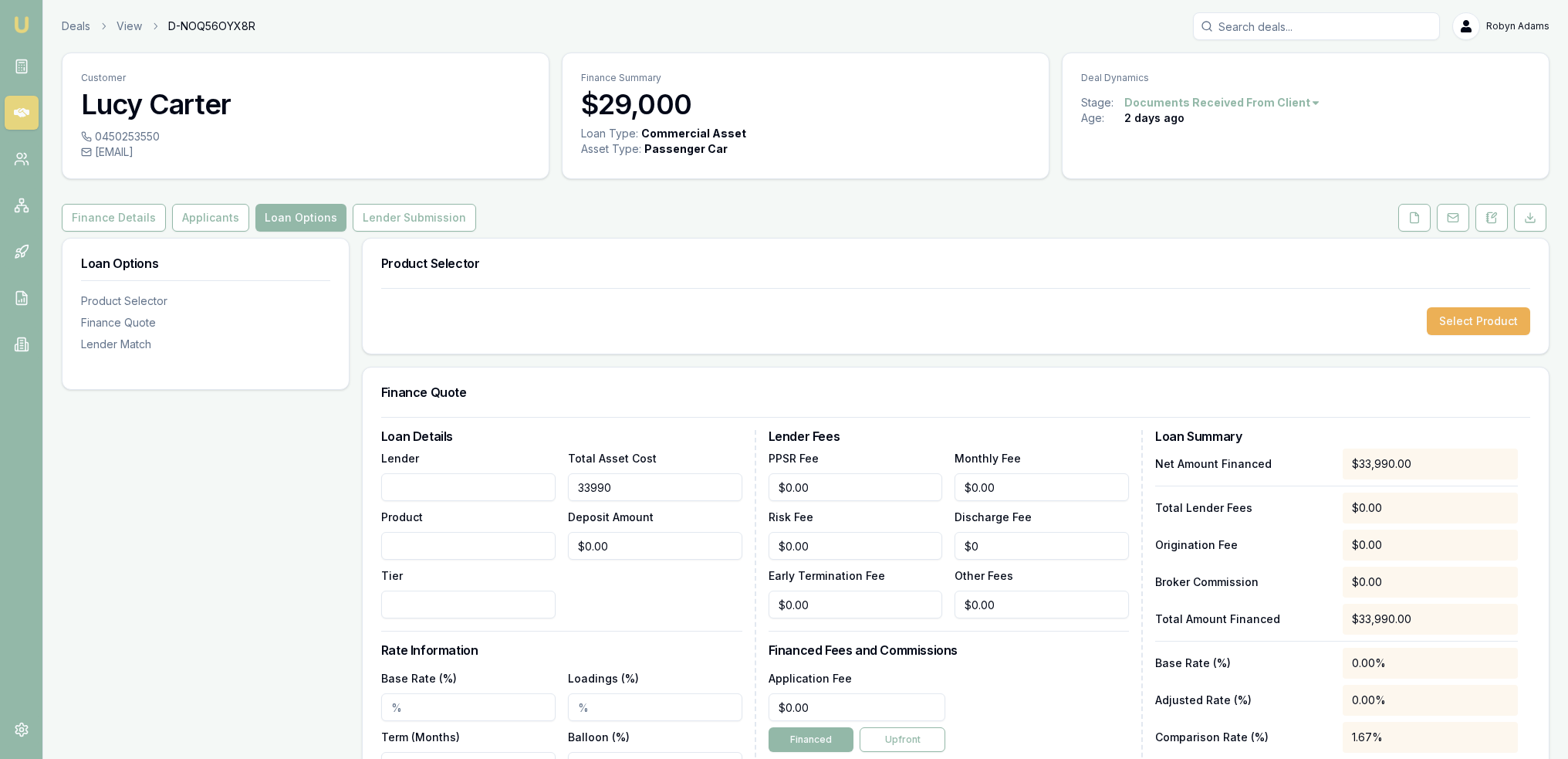 type on "$33,990.00" 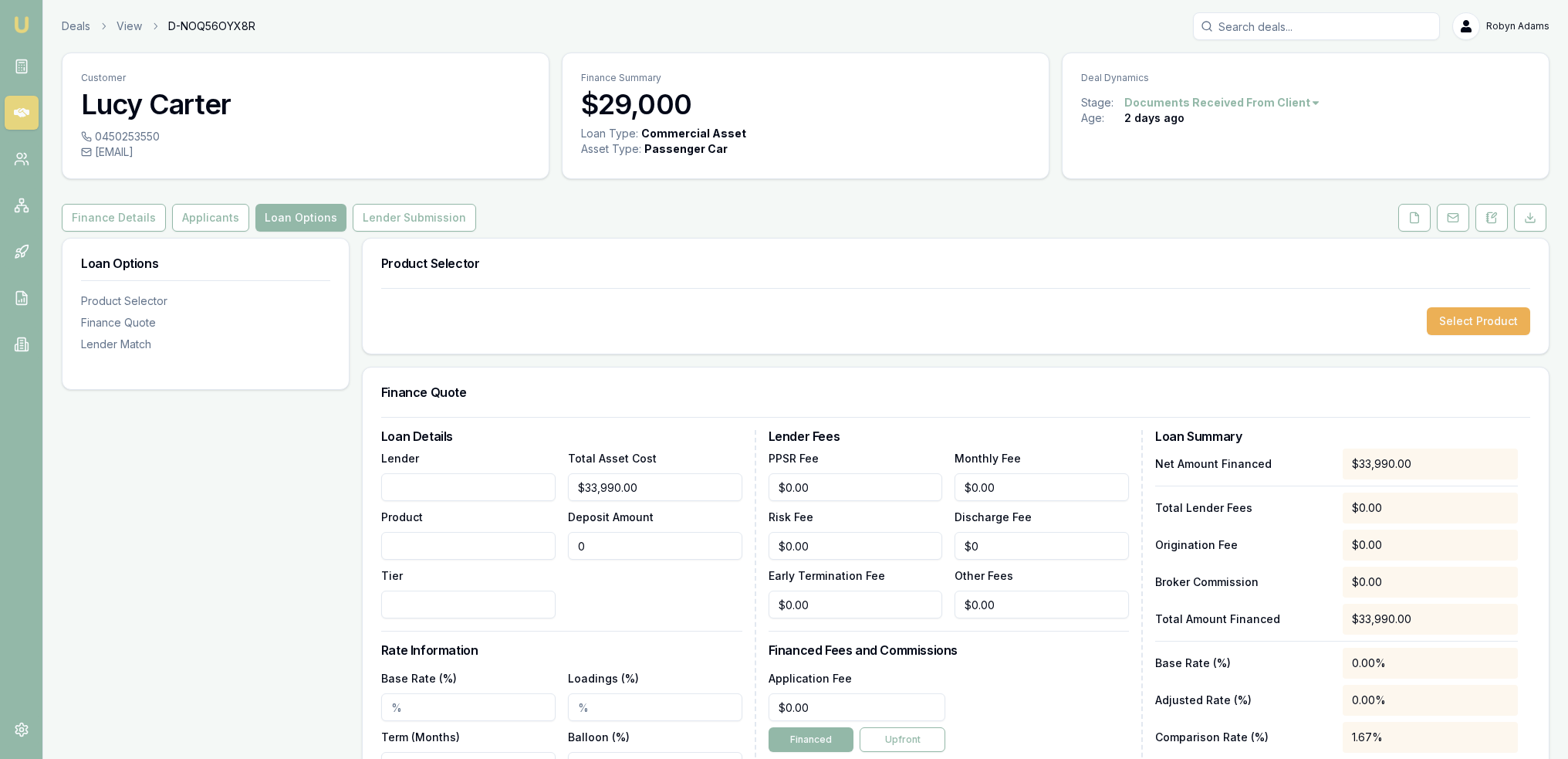drag, startPoint x: 648, startPoint y: 544, endPoint x: 553, endPoint y: 540, distance: 95.08417 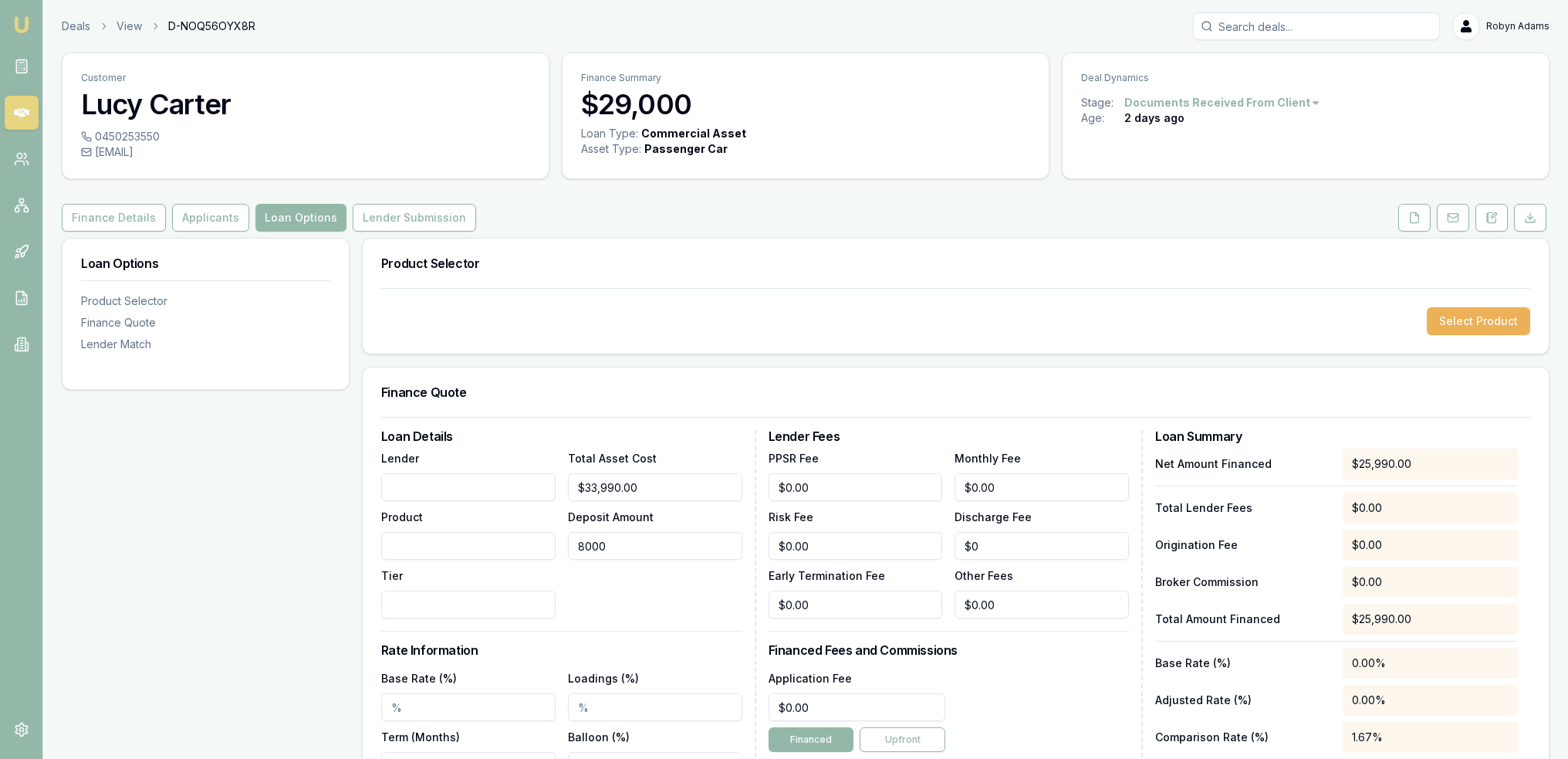 type on "$8,000.00" 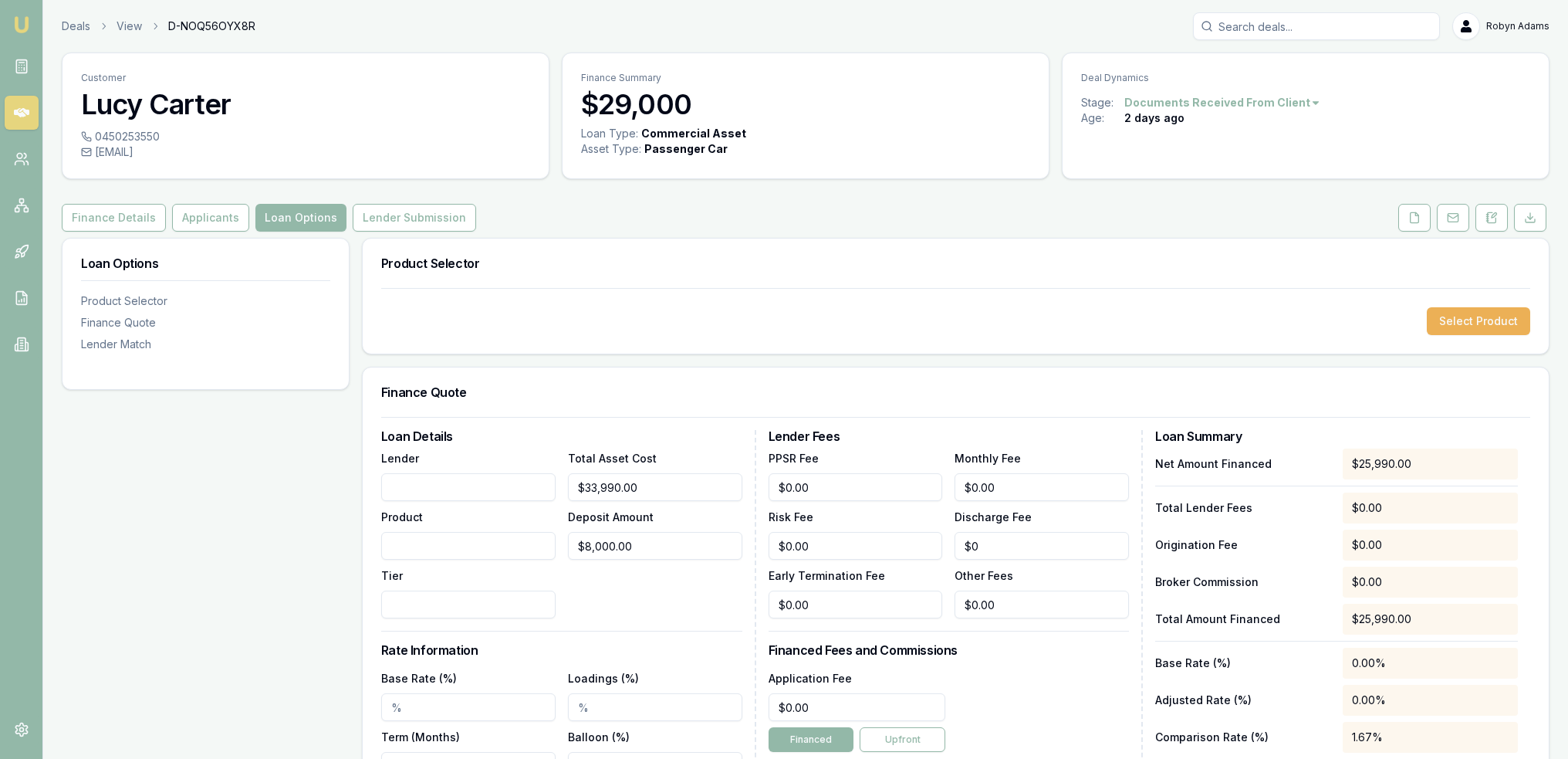 click on "Select Product" at bounding box center [955, 320] 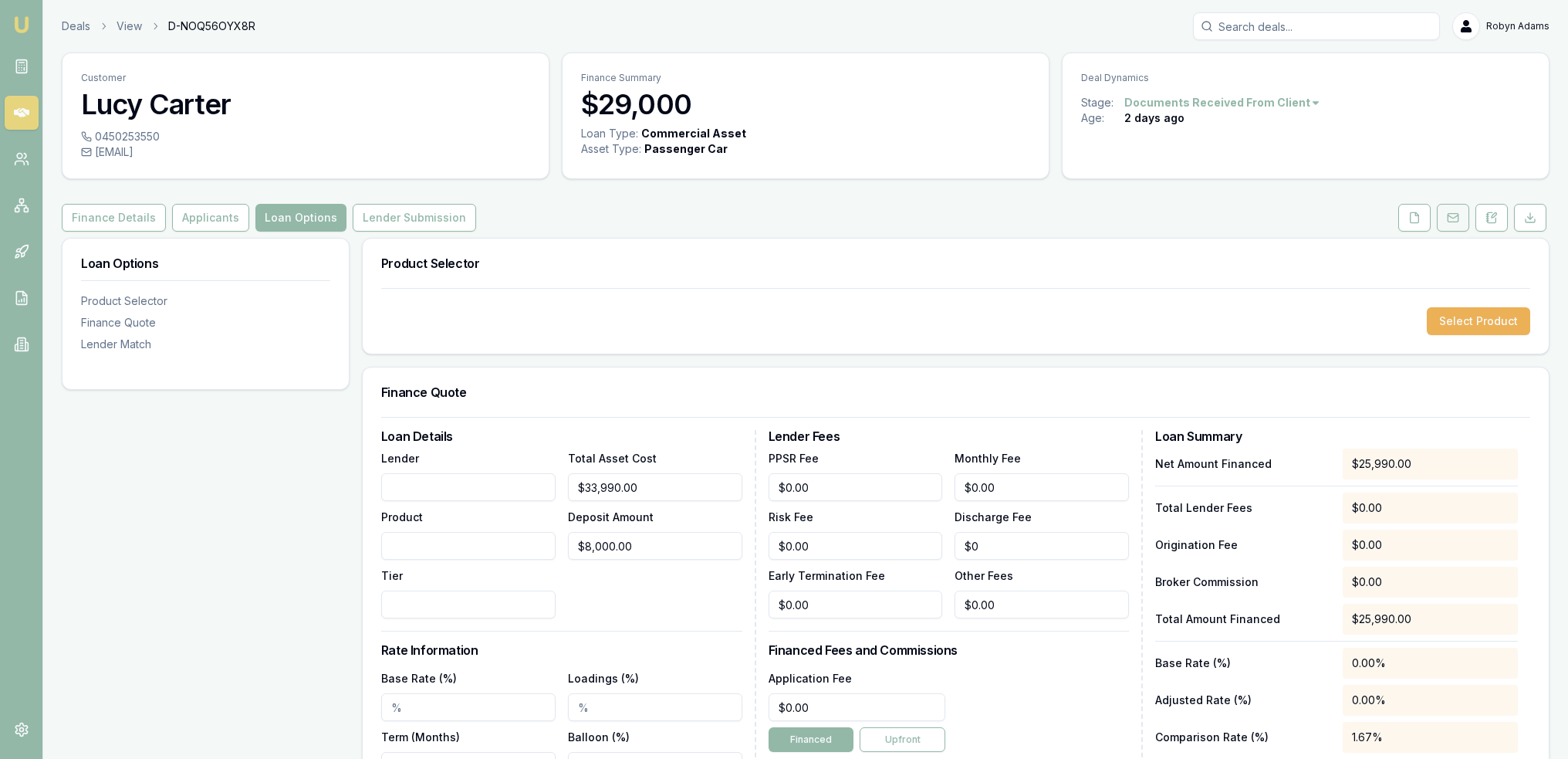 click 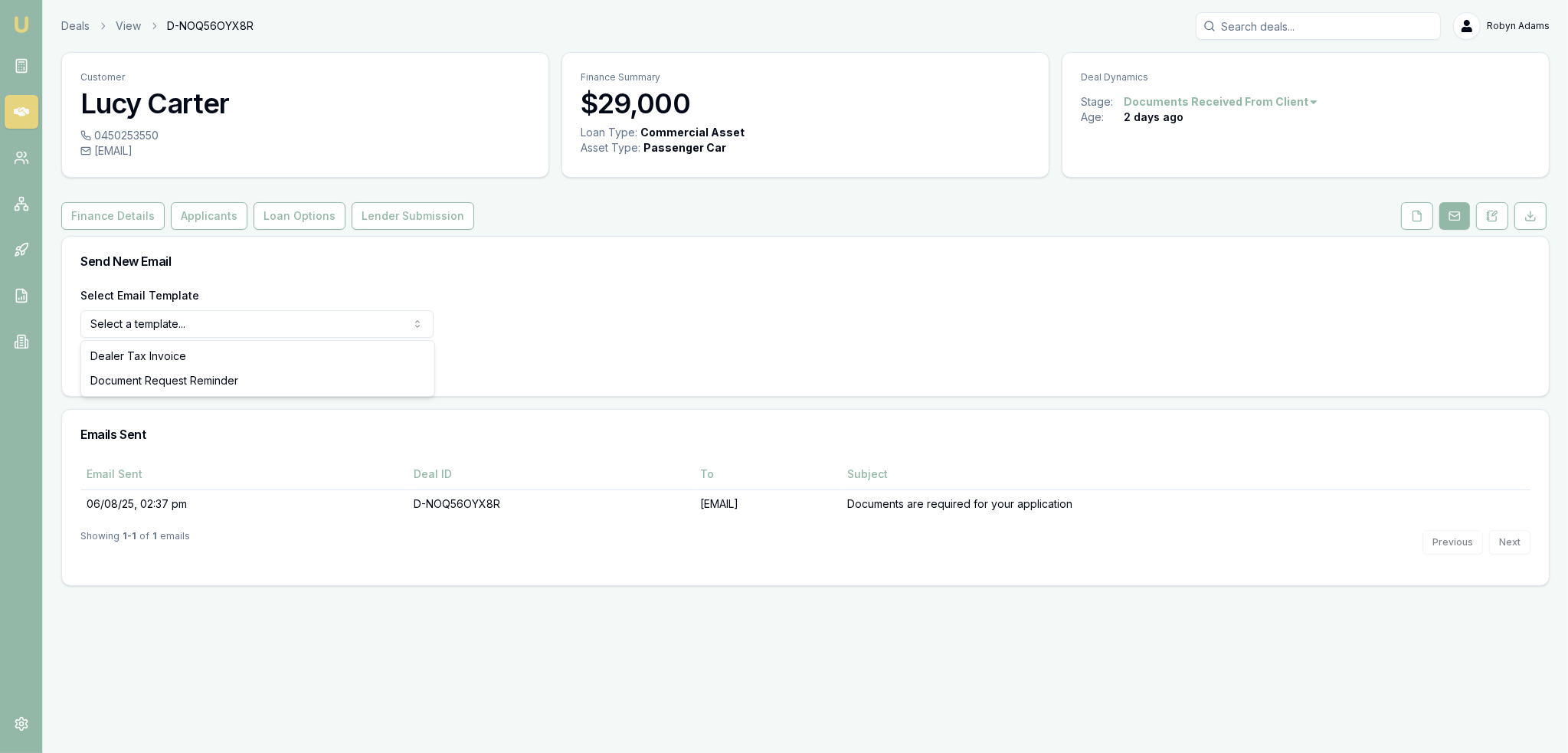 click on "Emu Broker Deals View D-NOQ56OYX8R Robyn Adams Toggle Menu Customer Lucy Carter 0450253550 lucy.j.carter@outlook.com Finance Summary $29,000 Loan Type: Commercial Asset Asset Type : Passenger Car Deal Dynamics Stage: Documents Received From Client Age: 2 days ago Finance Details Applicants Loan Options Lender Submission Send New Email Select Email Template Select a template... Dealer Tax Invoice Document Request Reminder Use Email Template Emails Sent Email Sent Deal ID To Subject 06/08/25, 02:37 pm D-NOQ56OYX8R lucy.j.carter@outlook.com Documents are required for your application Showing   1 - 1   of  1  emails Previous Next
Dealer Tax Invoice Document Request Reminder" at bounding box center (784, 376) 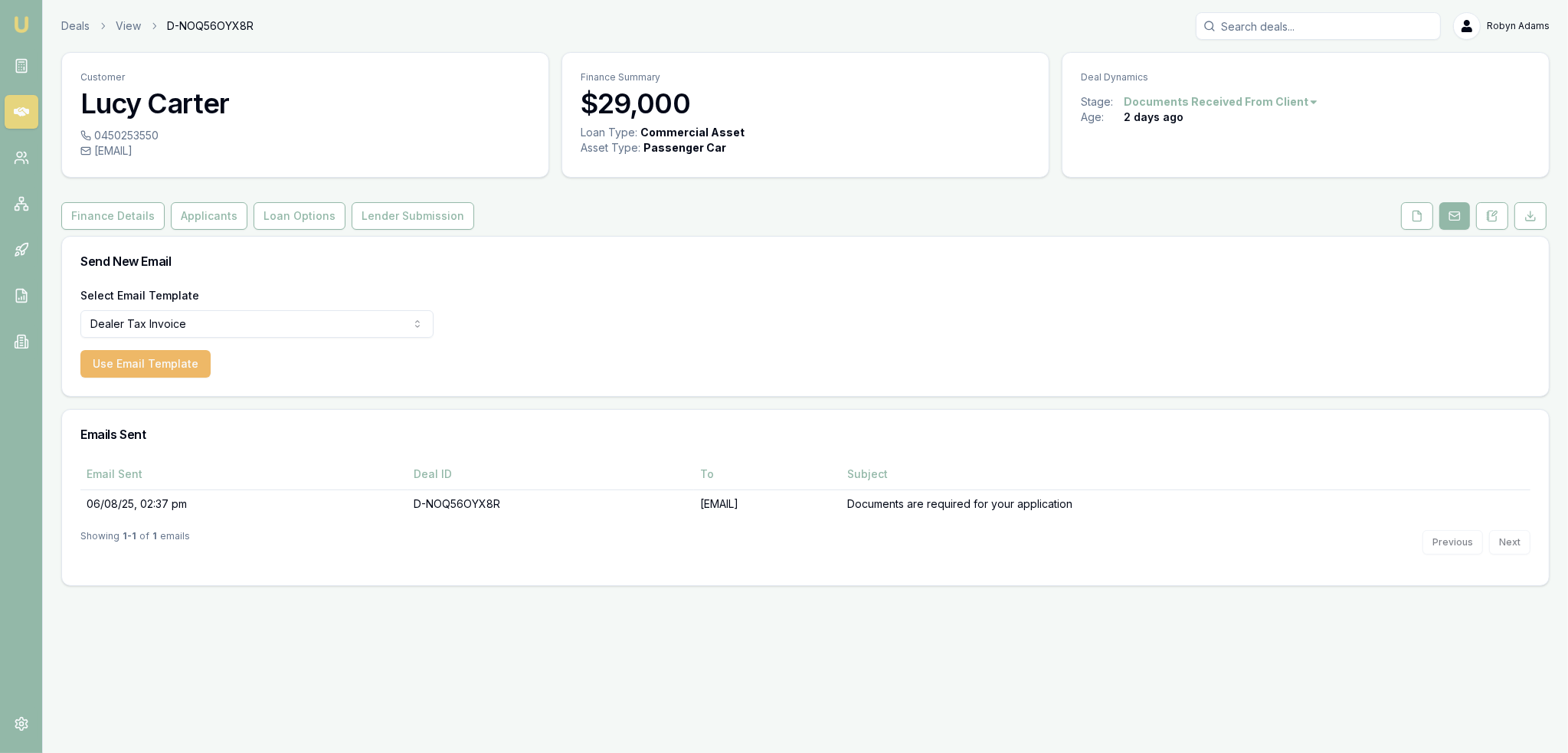 click on "Use Email Template" at bounding box center (146, 364) 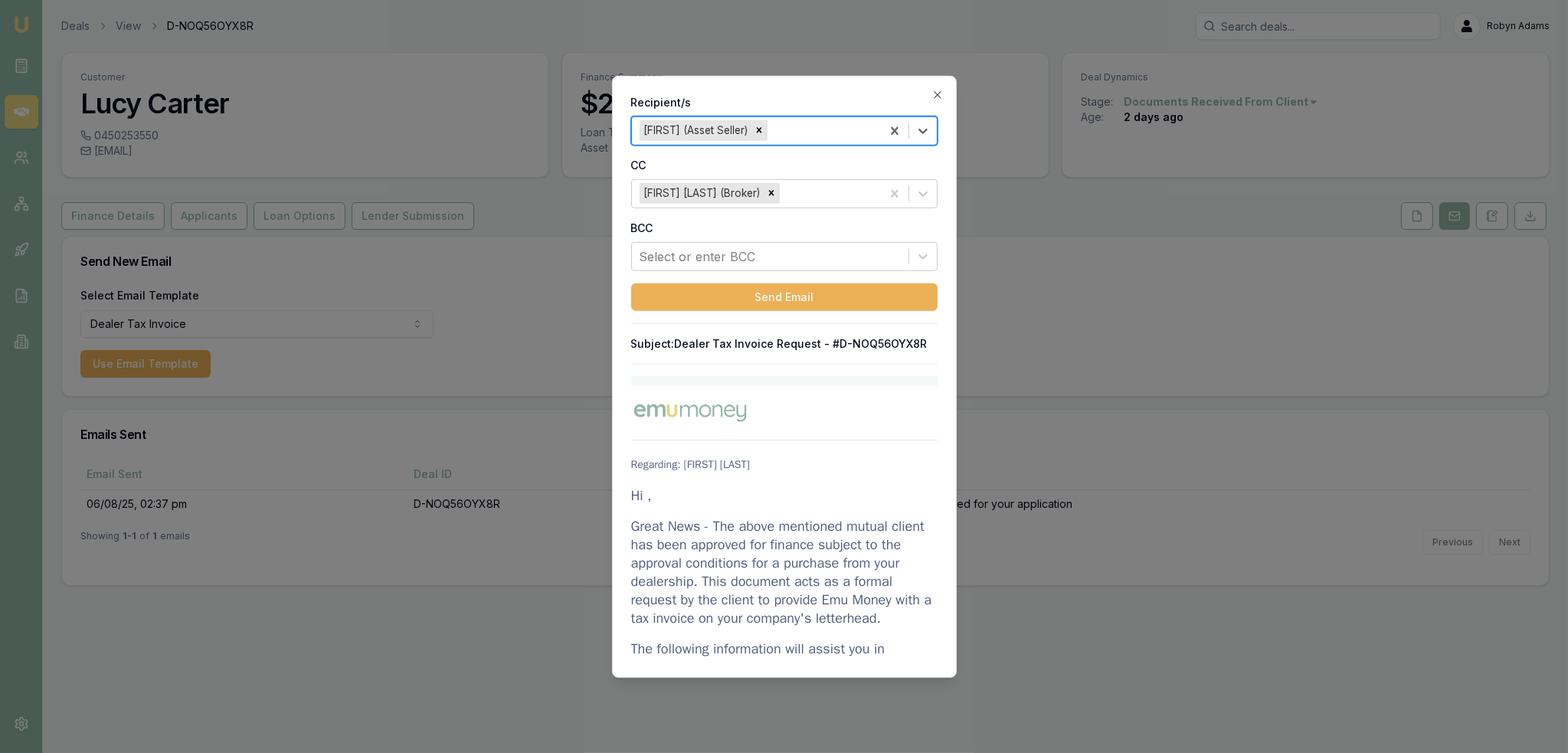 scroll, scrollTop: 0, scrollLeft: 0, axis: both 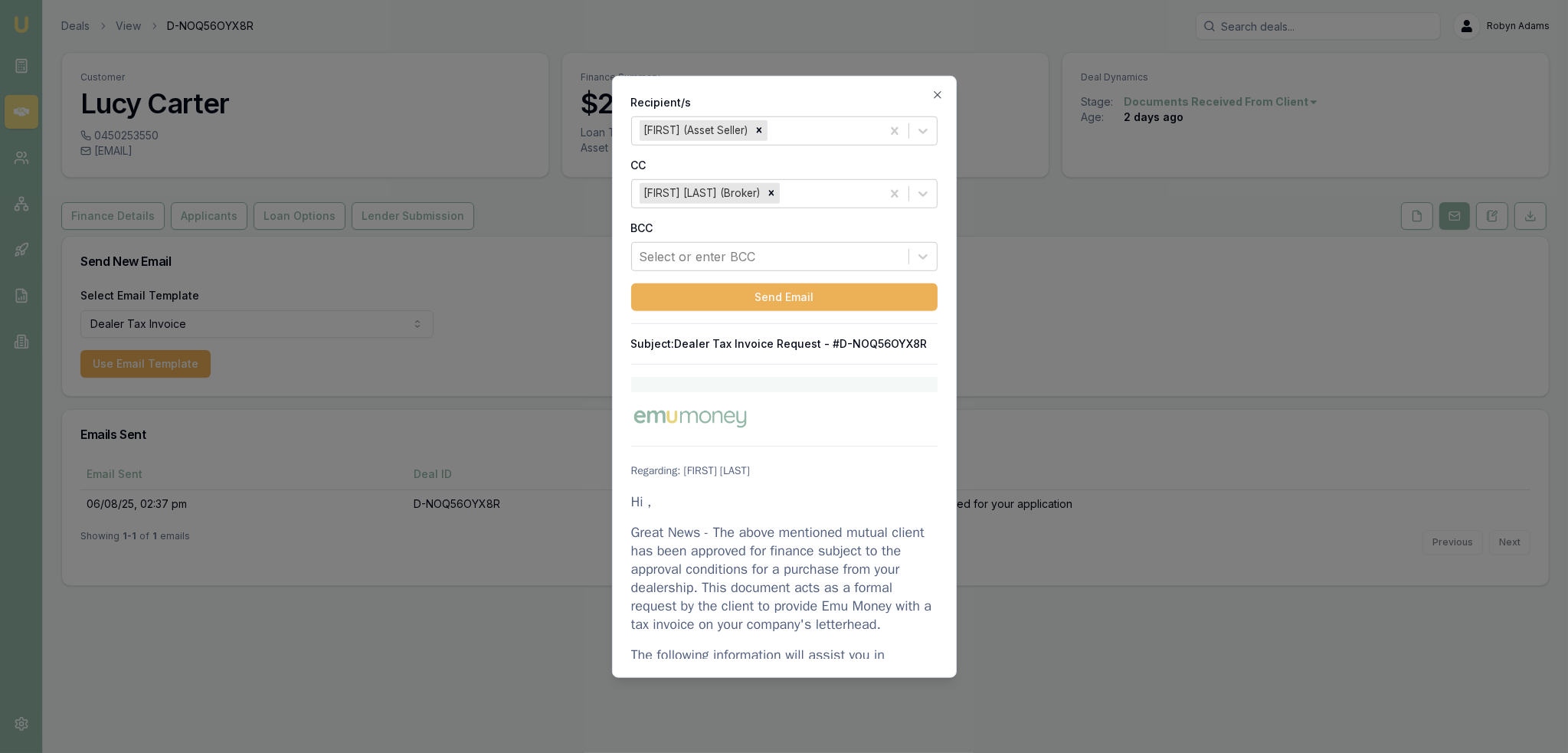 click on "Hi ," at bounding box center (784, 501) 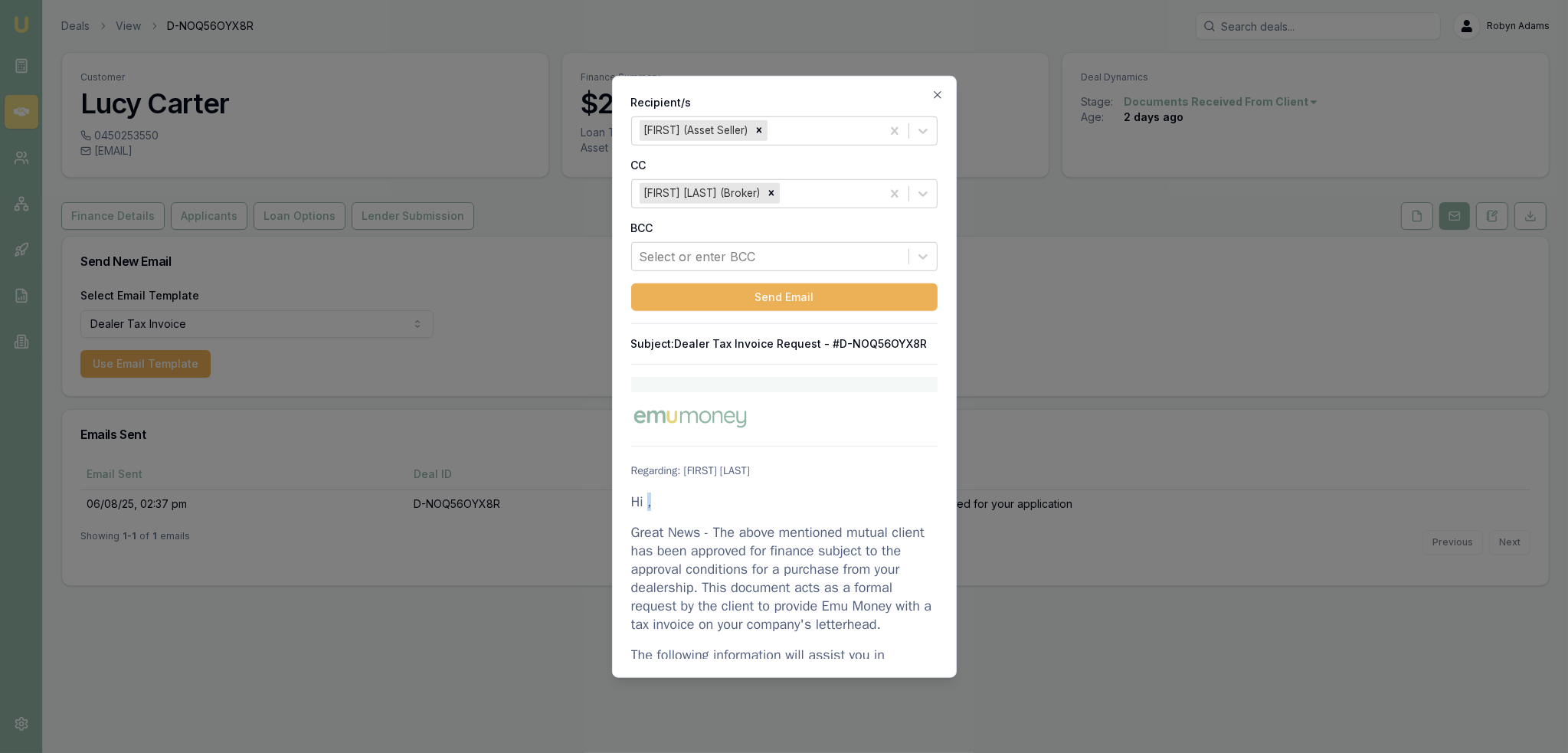 click on "Hi ," at bounding box center [784, 501] 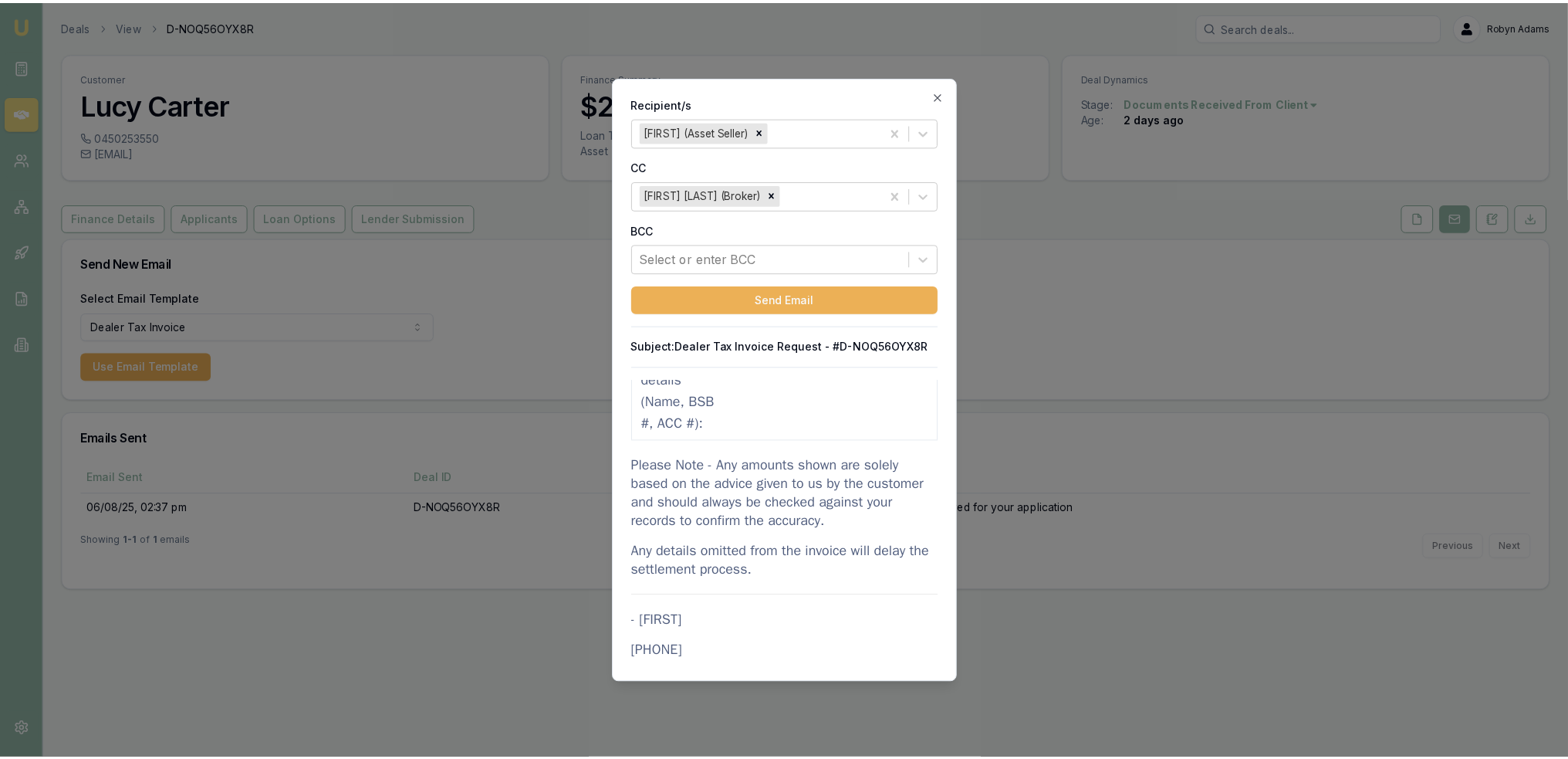 scroll, scrollTop: 2193, scrollLeft: 0, axis: vertical 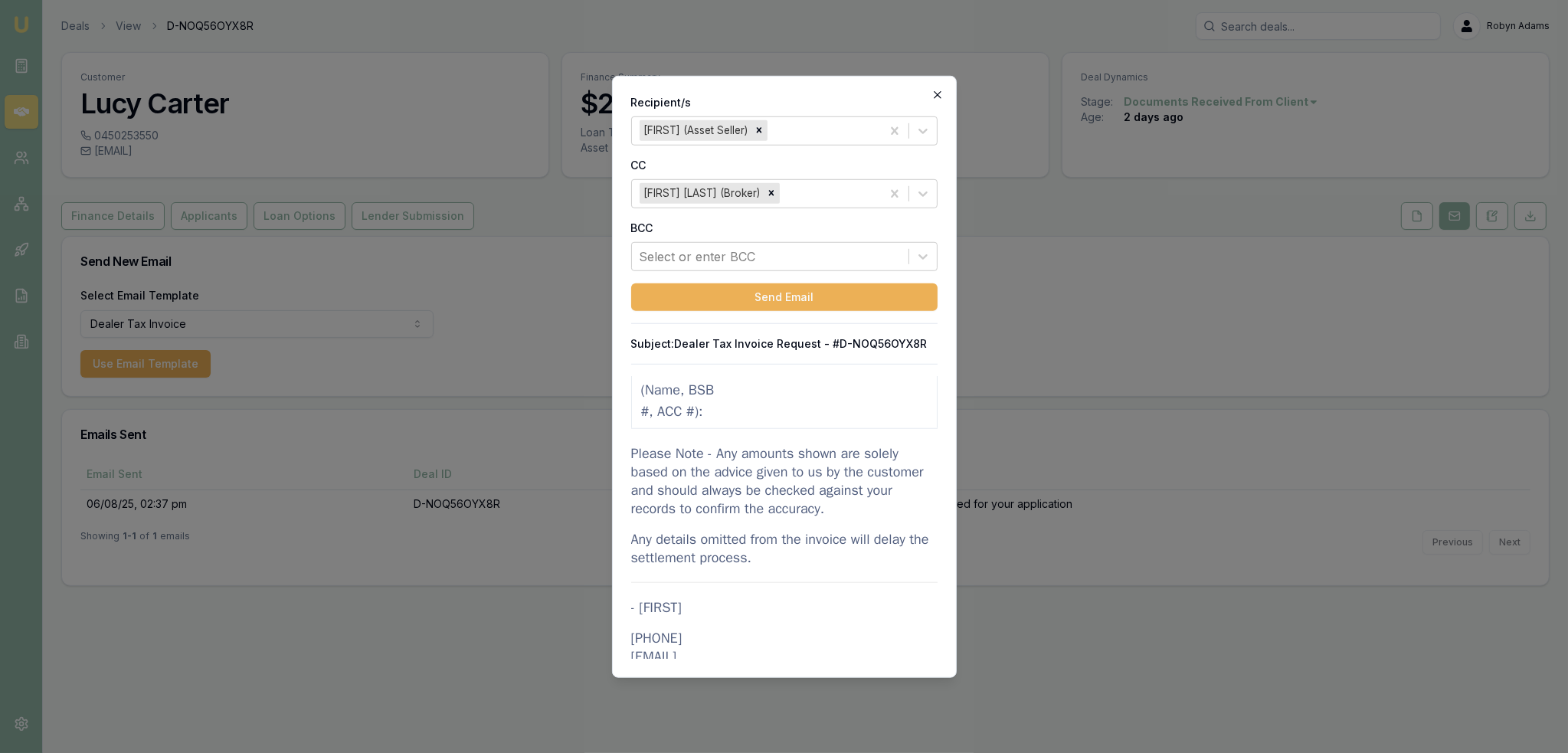 click 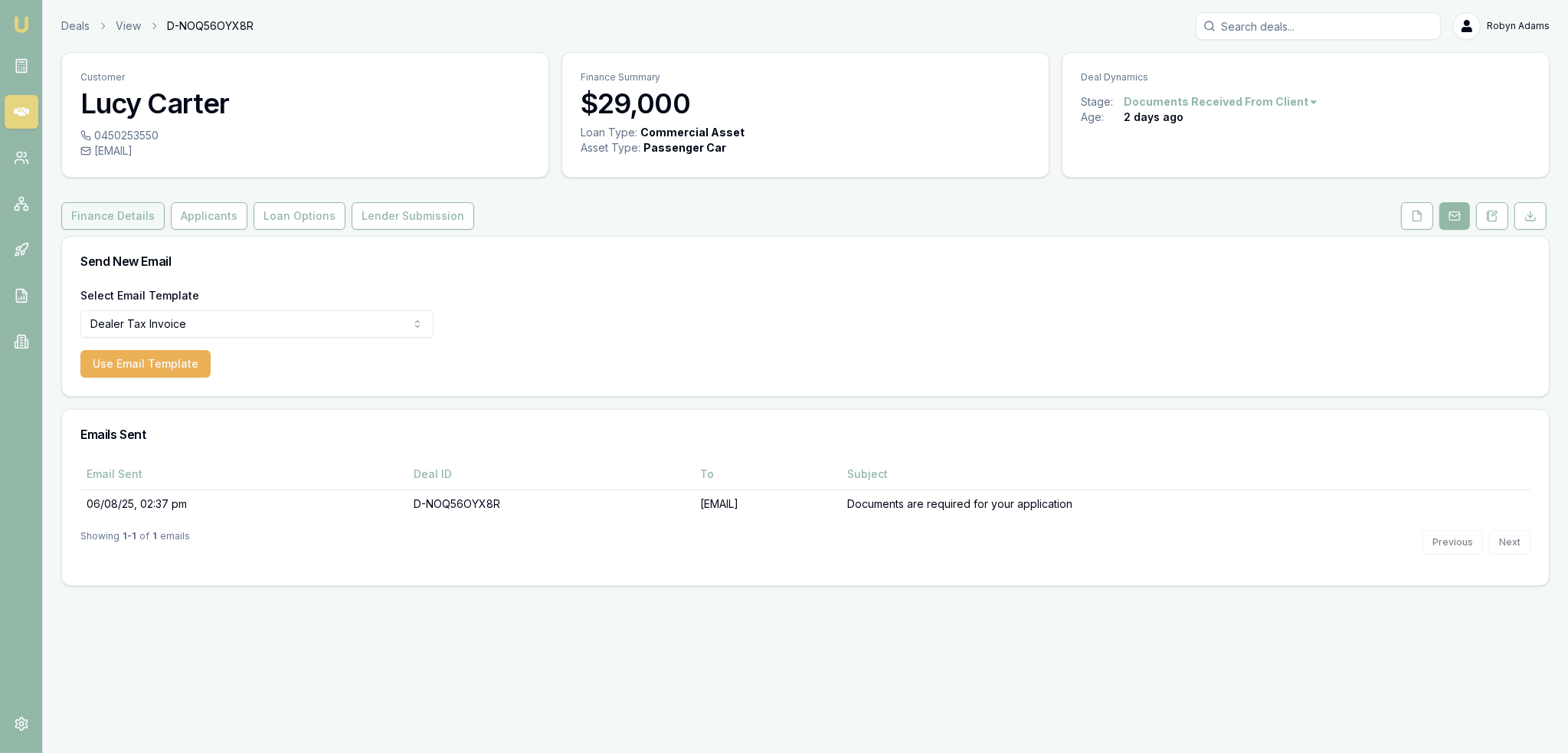 click on "Finance Details" at bounding box center [113, 216] 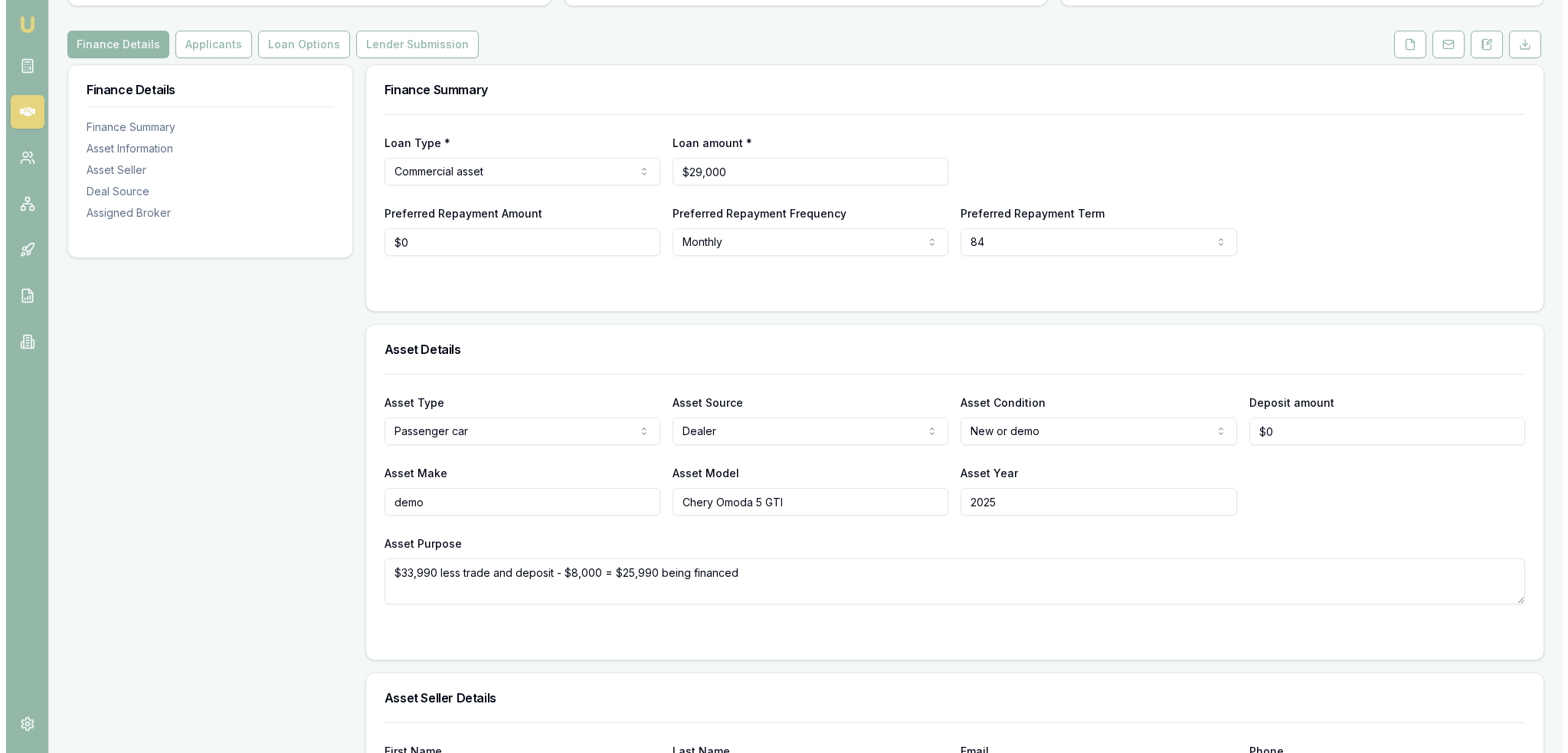 scroll, scrollTop: 0, scrollLeft: 0, axis: both 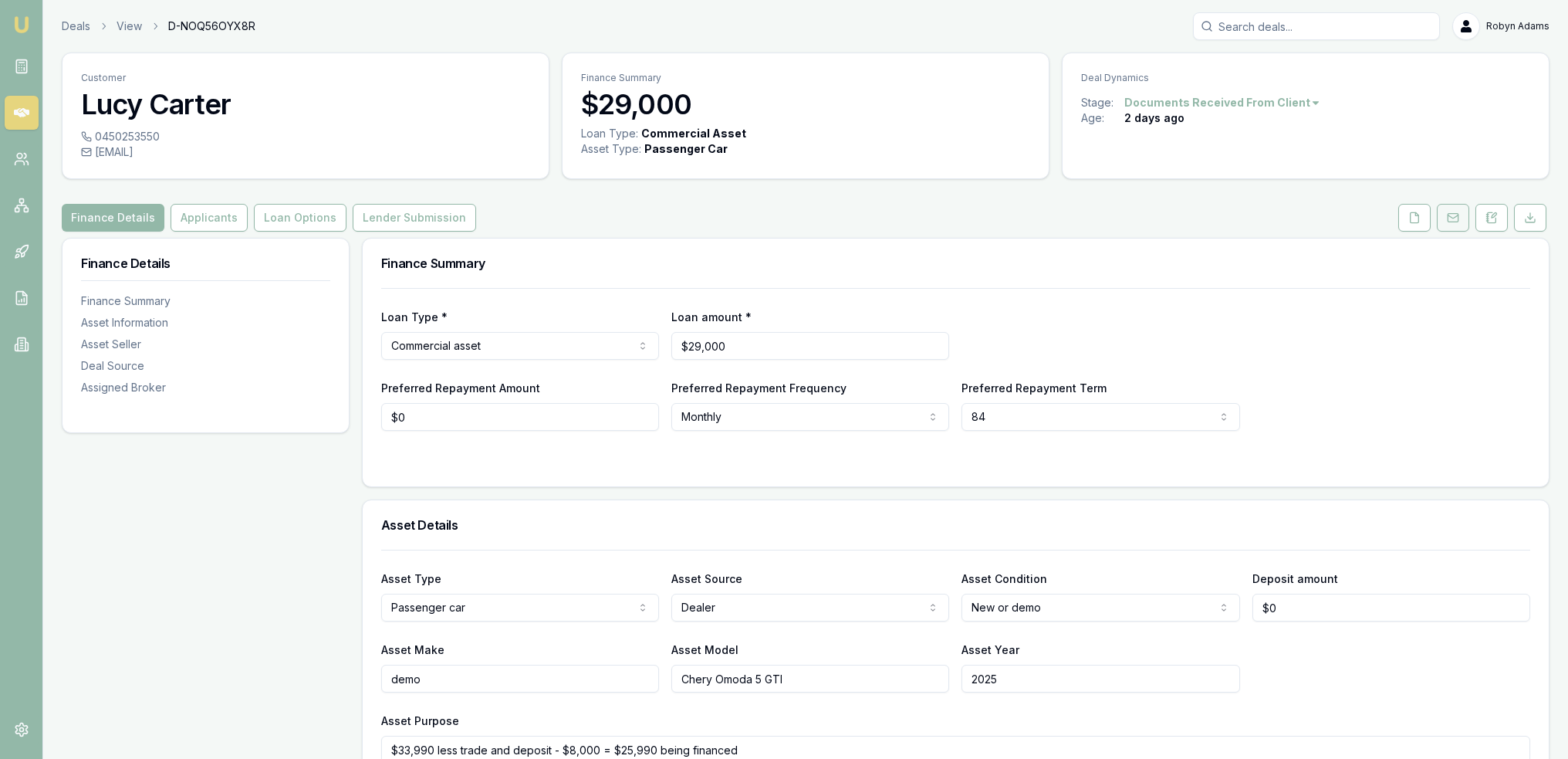 click at bounding box center [1453, 218] 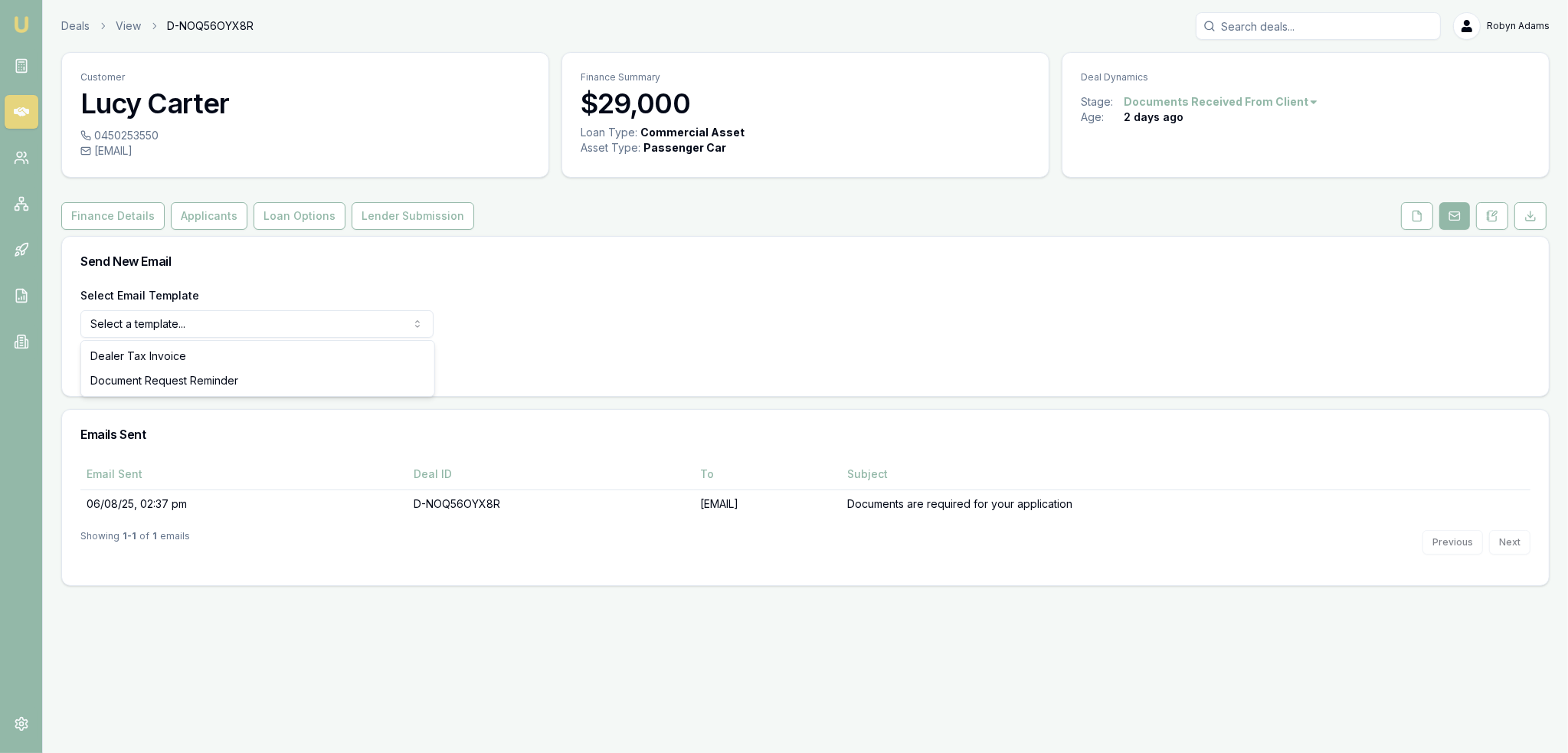 click on "Emu Broker Deals View D-NOQ56OYX8R Robyn Adams Toggle Menu Customer Lucy Carter 0450253550 lucy.j.carter@outlook.com Finance Summary $29,000 Loan Type: Commercial Asset Asset Type : Passenger Car Deal Dynamics Stage: Documents Received From Client Age: 2 days ago Finance Details Applicants Loan Options Lender Submission Send New Email Select Email Template Select a template... Dealer Tax Invoice Document Request Reminder Use Email Template Emails Sent Email Sent Deal ID To Subject 06/08/25, 02:37 pm D-NOQ56OYX8R lucy.j.carter@outlook.com Documents are required for your application Showing   1 - 1   of  1  emails Previous Next
Dealer Tax Invoice Document Request Reminder" at bounding box center [784, 376] 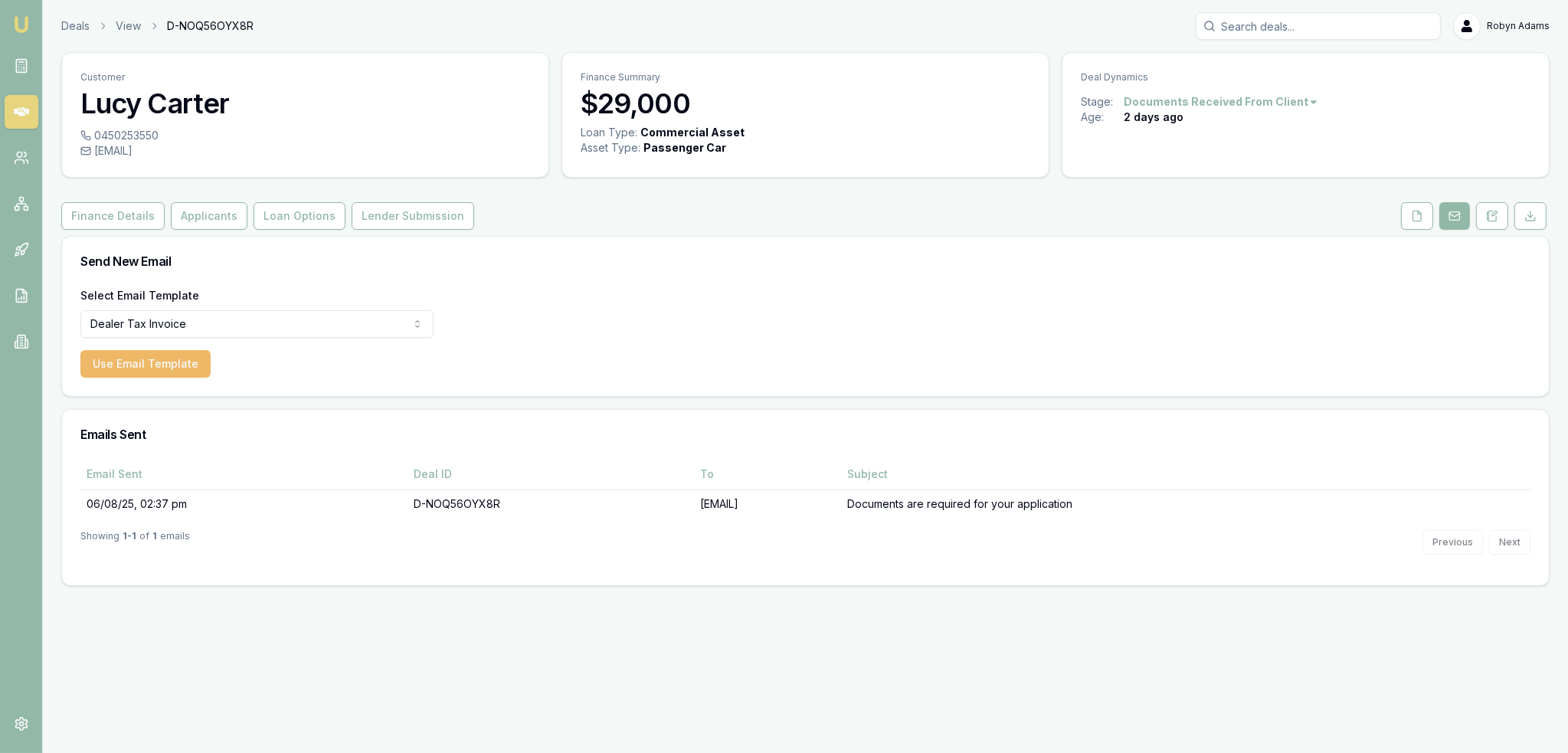 click on "Use Email Template" at bounding box center [146, 364] 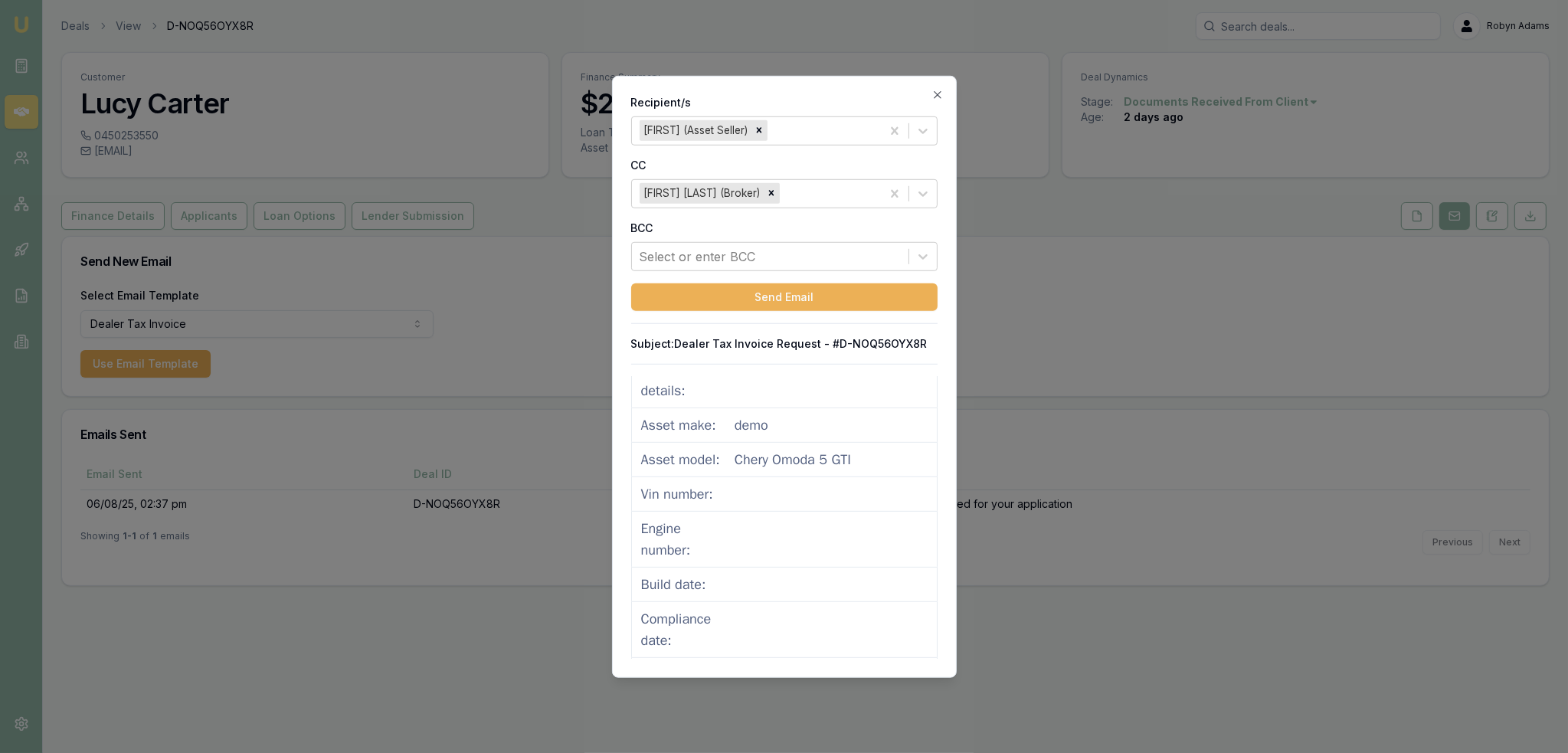 scroll, scrollTop: 0, scrollLeft: 0, axis: both 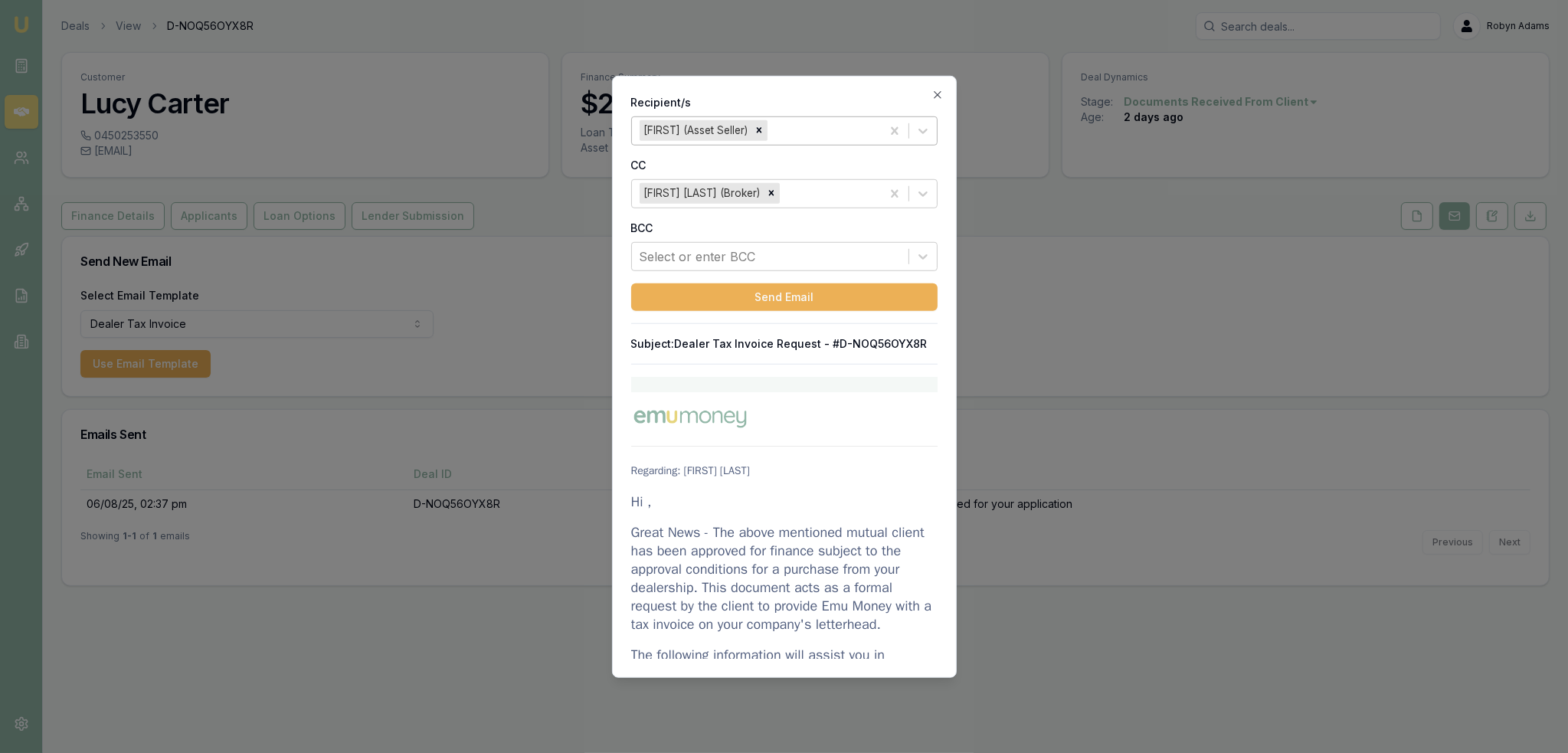 click on "Connor  (Asset Seller)" at bounding box center [695, 130] 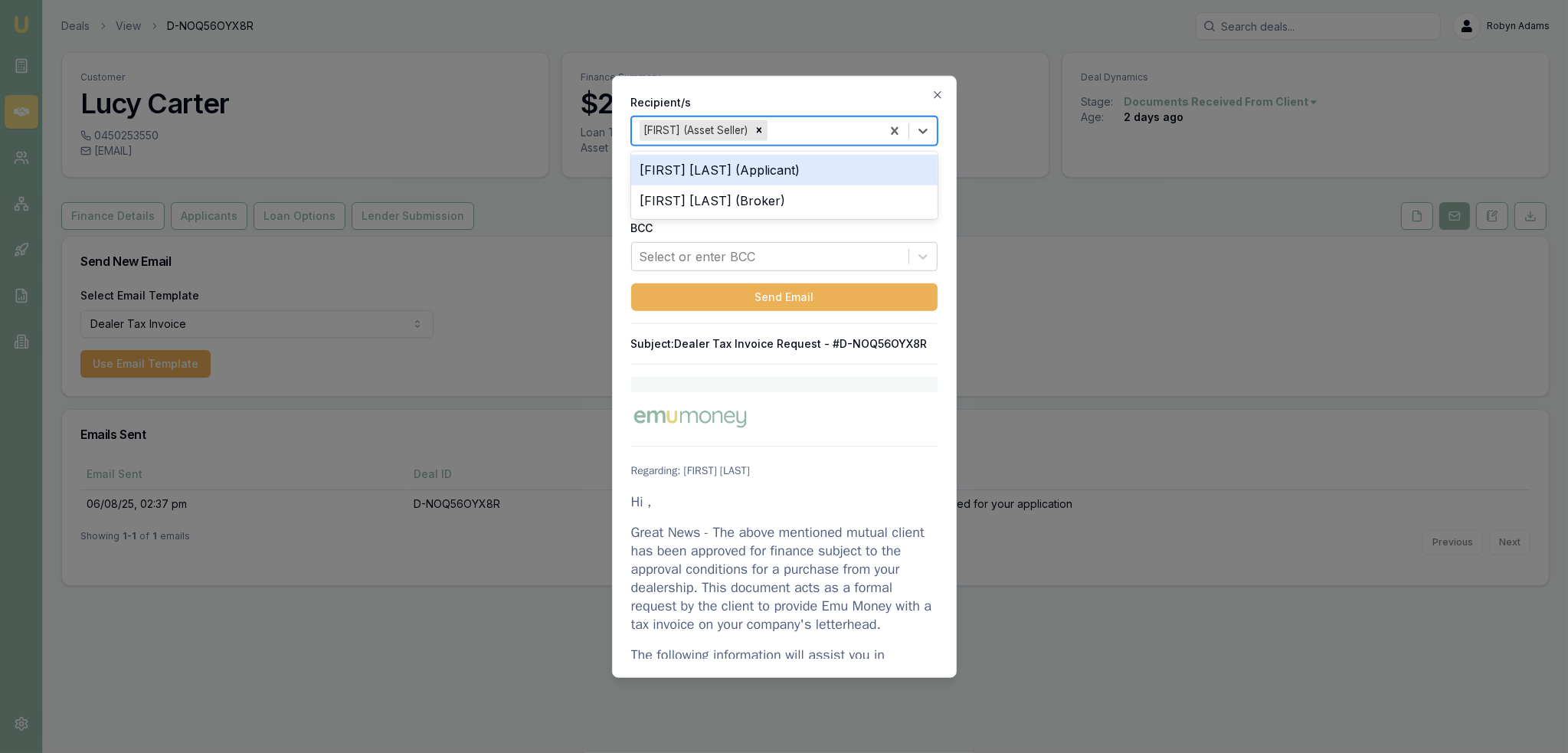 click on "Connor  (Asset Seller)" at bounding box center (695, 130) 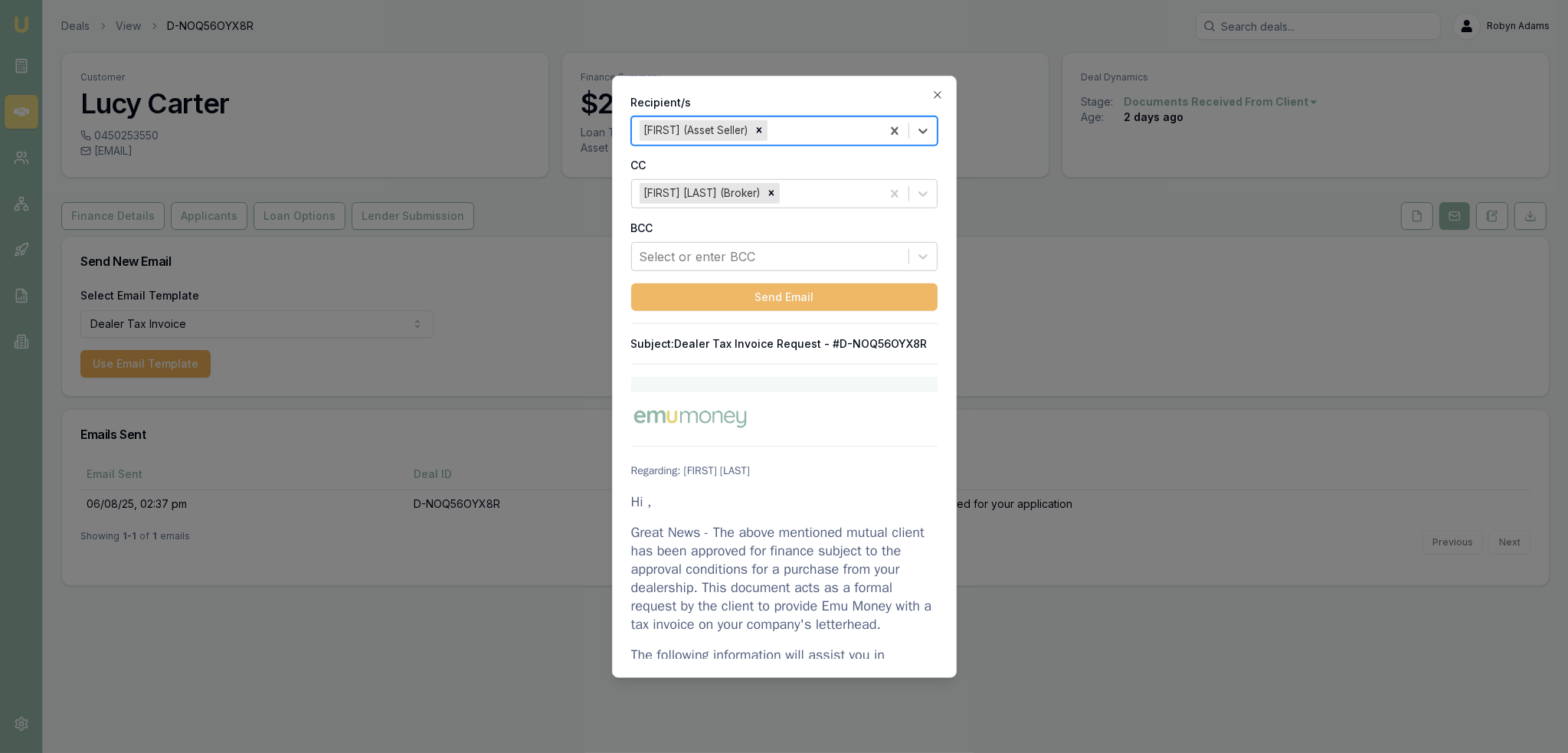 click on "Send Email" at bounding box center [784, 296] 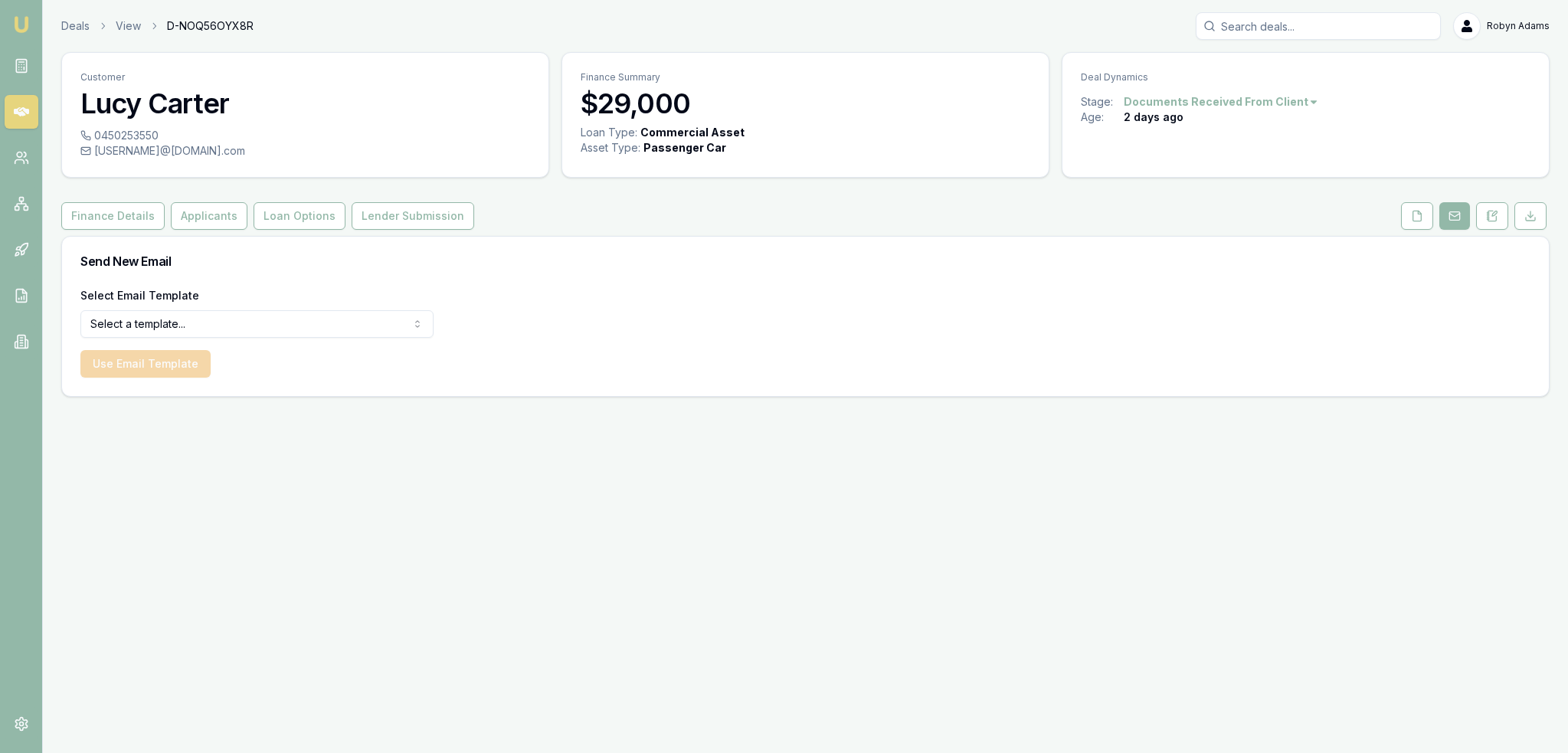 scroll, scrollTop: 0, scrollLeft: 0, axis: both 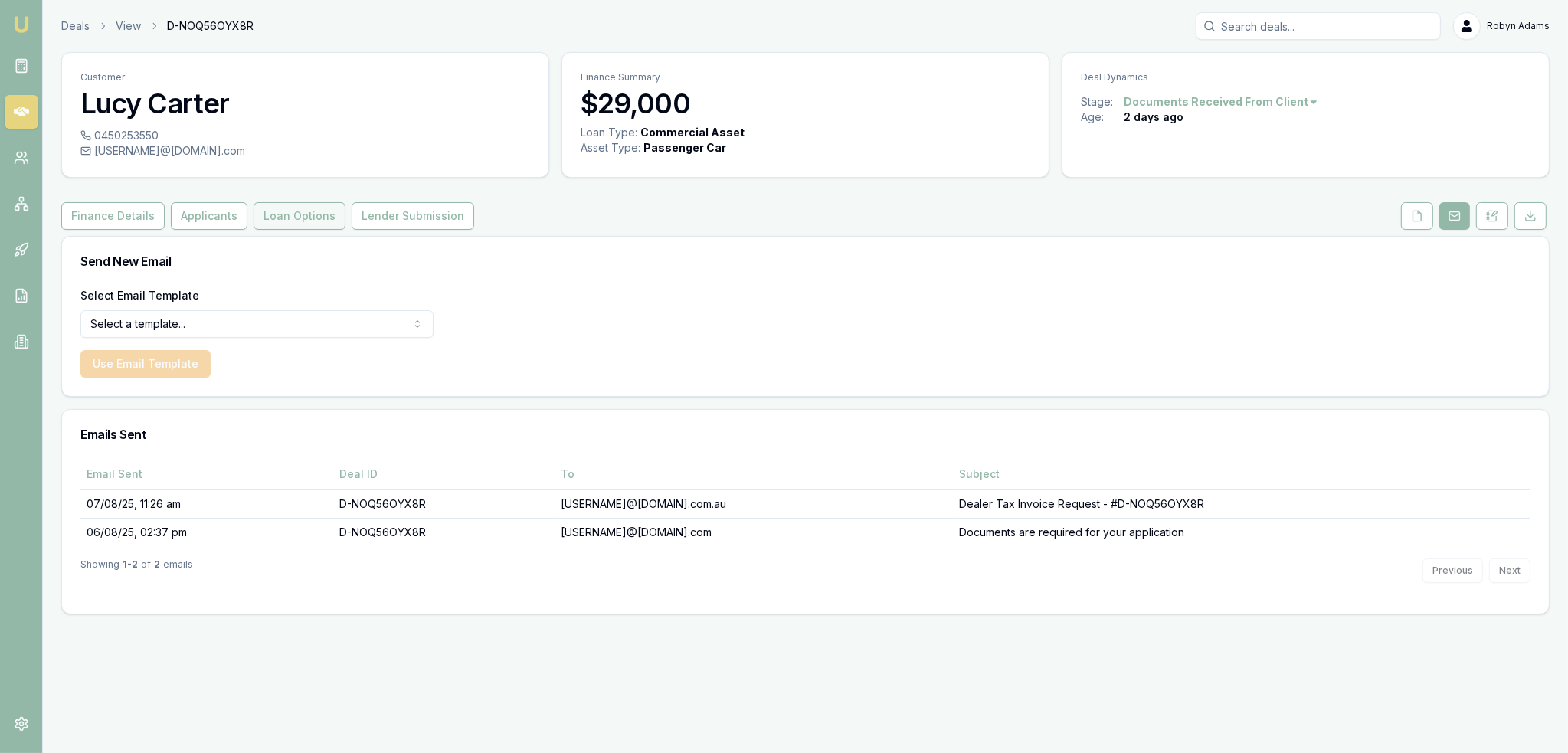 click on "Loan Options" at bounding box center (300, 216) 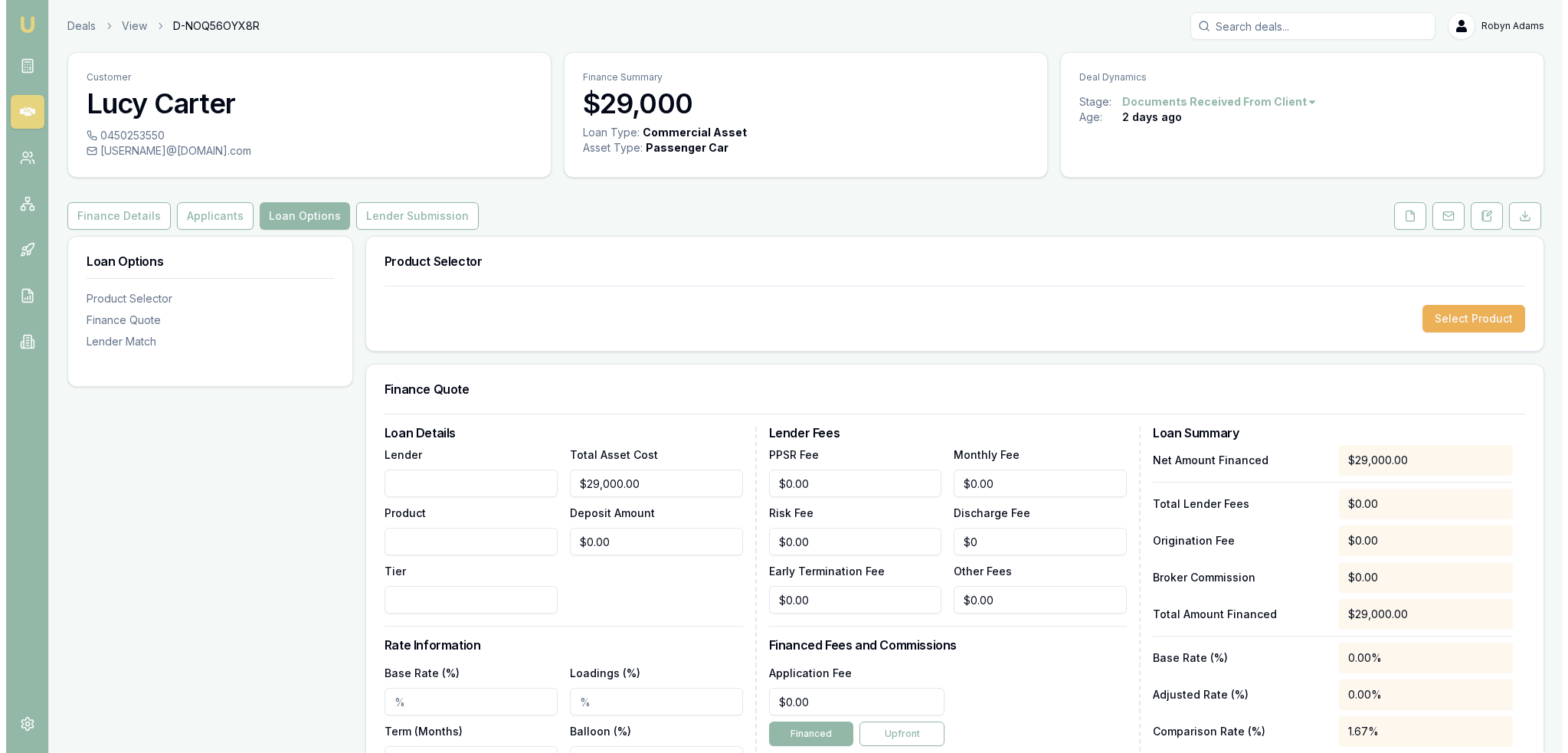 scroll, scrollTop: 77, scrollLeft: 0, axis: vertical 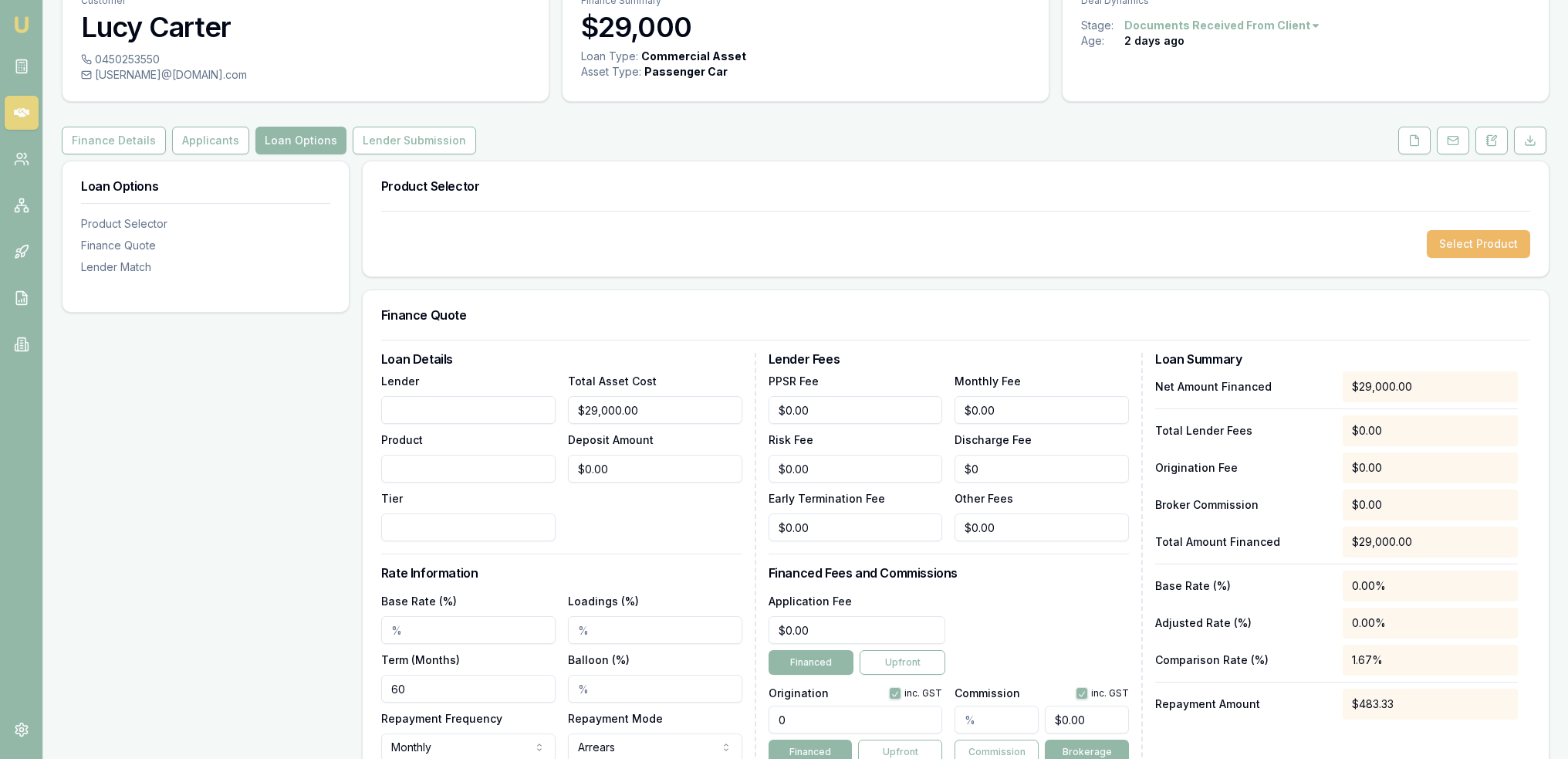 click on "Select Product" at bounding box center (1478, 244) 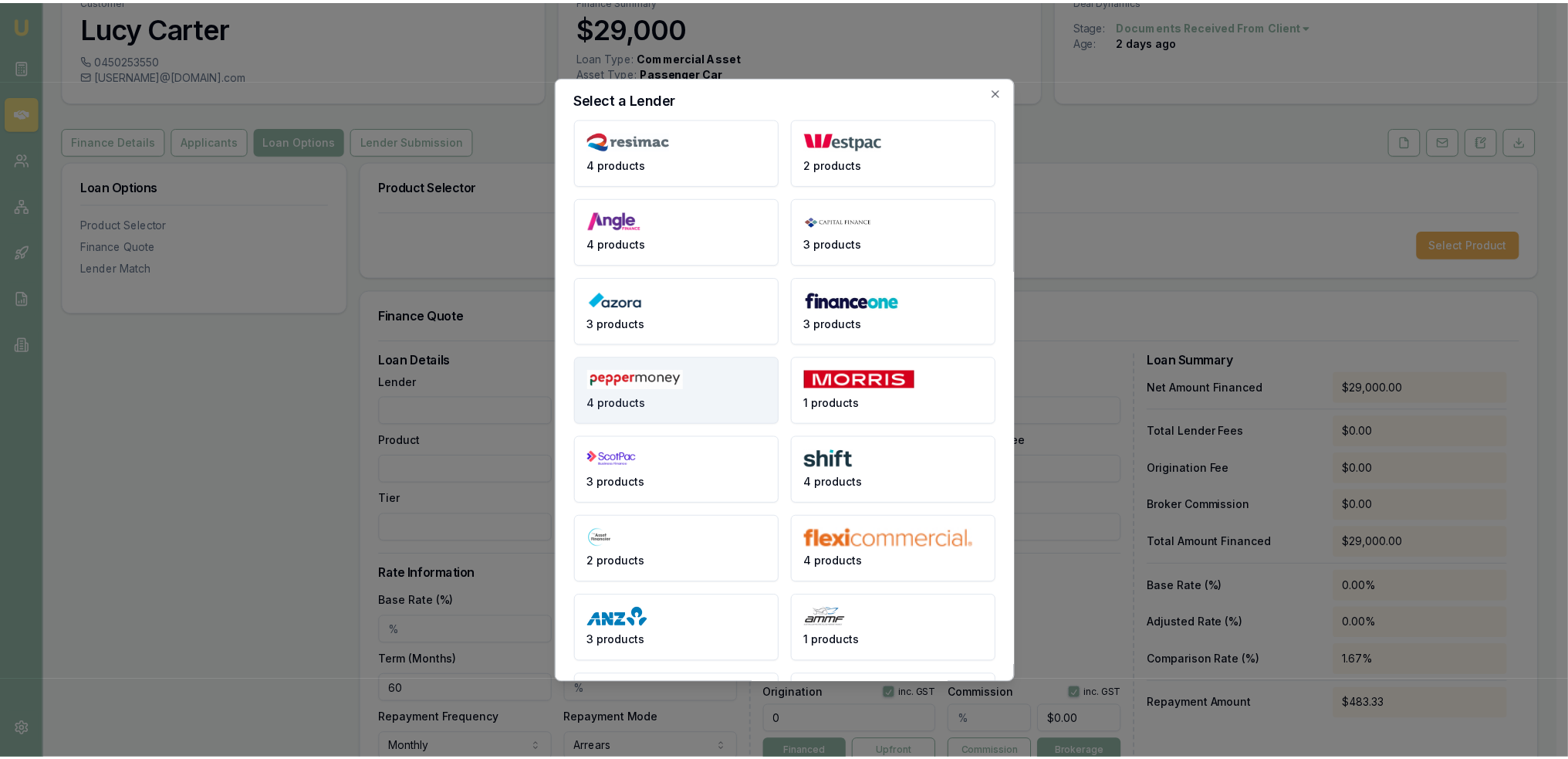 scroll, scrollTop: 0, scrollLeft: 0, axis: both 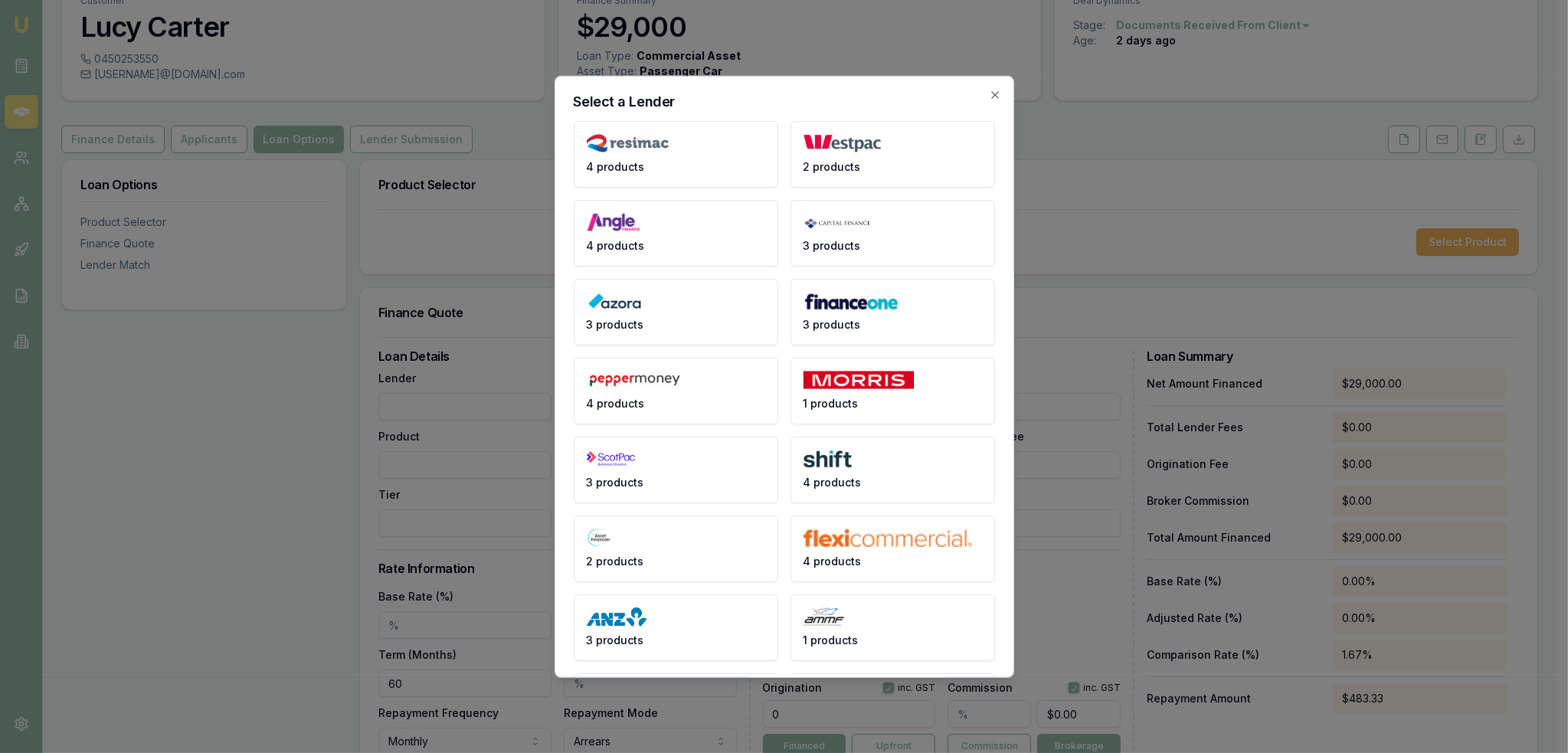 drag, startPoint x: 980, startPoint y: 96, endPoint x: 901, endPoint y: 151, distance: 96.260064 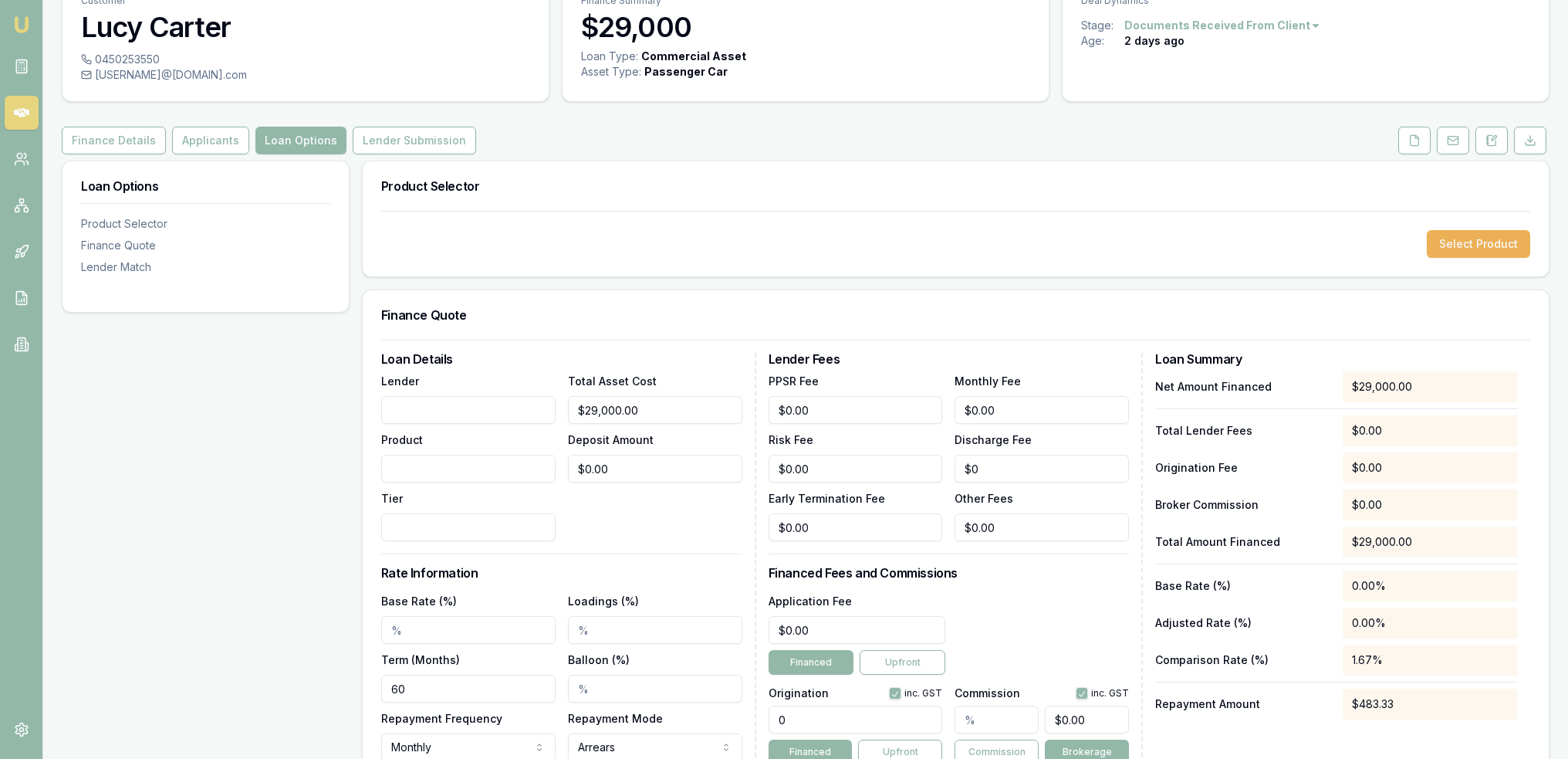 click on "Lender" at bounding box center (468, 410) 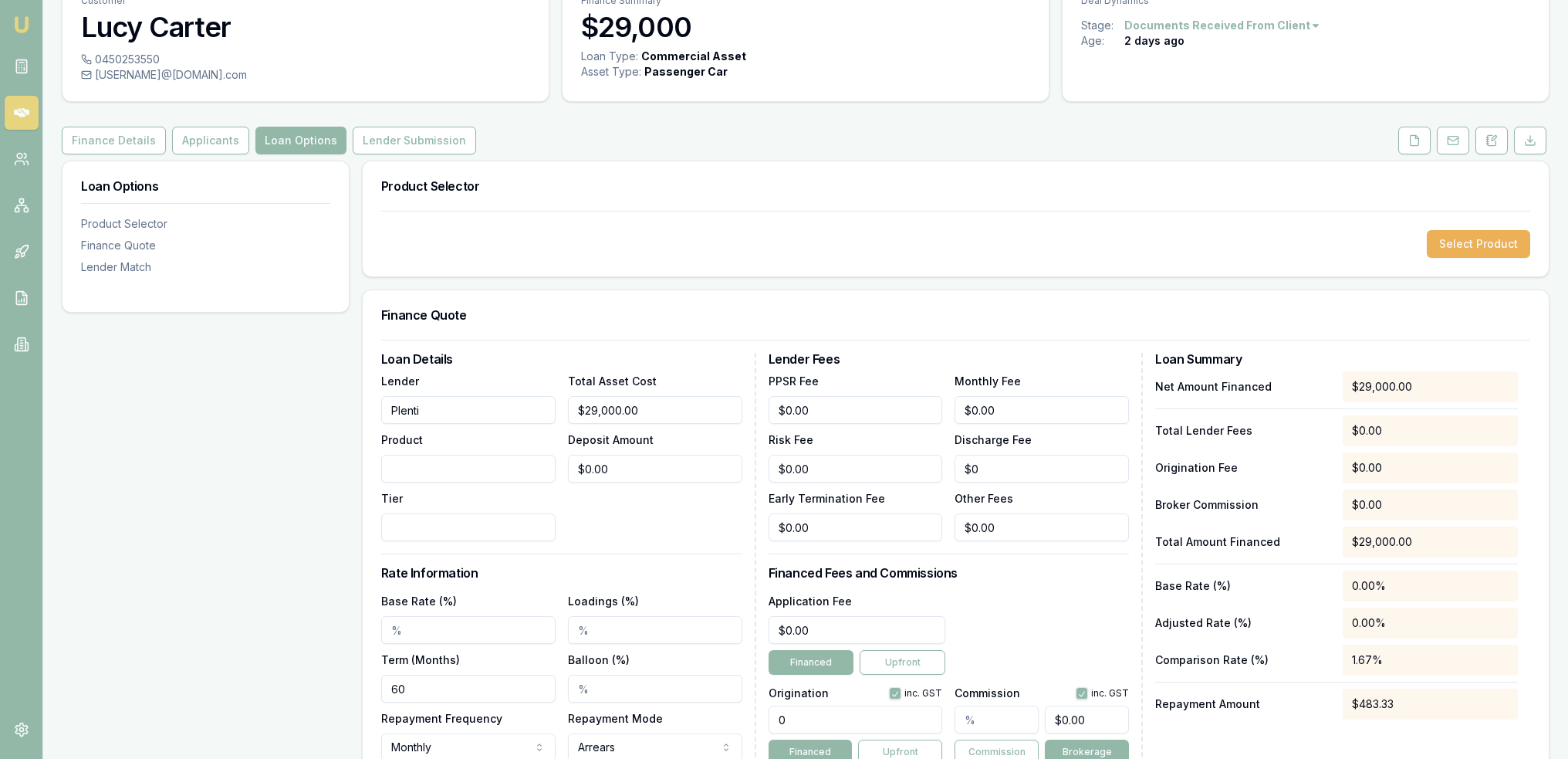 type on "Plenti" 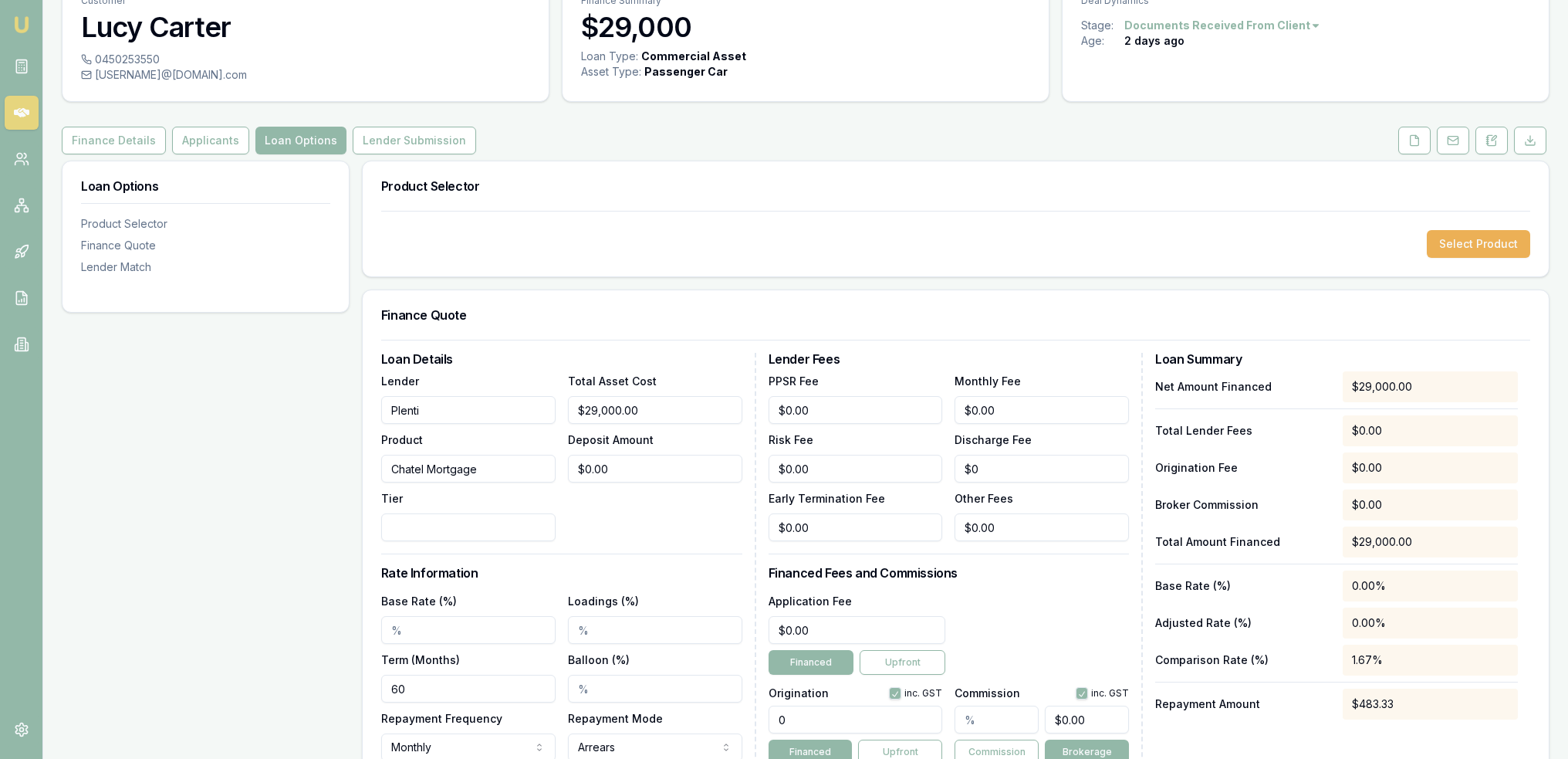 click on "Chatel Mortgage" at bounding box center [468, 469] 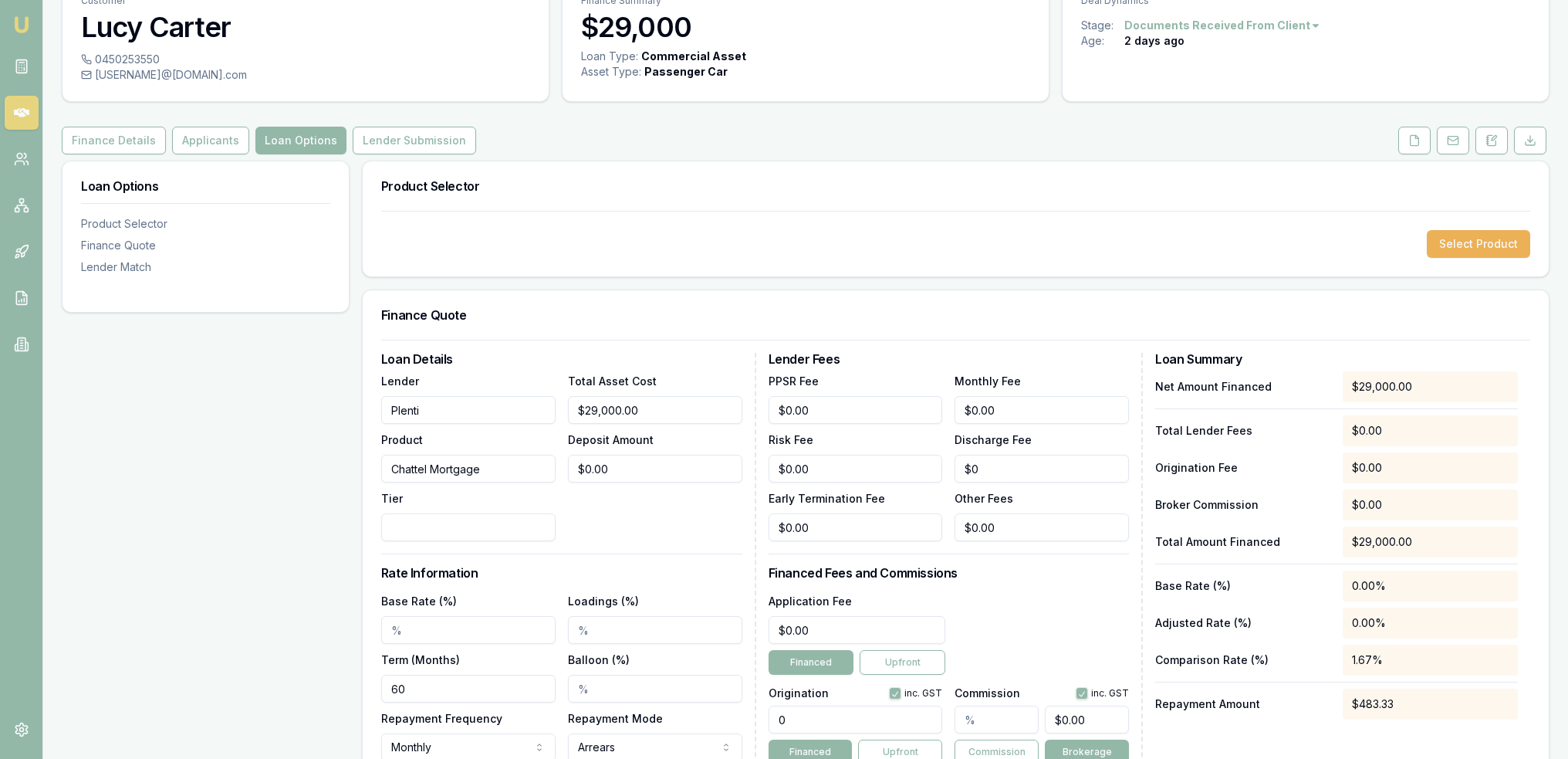 drag, startPoint x: 487, startPoint y: 469, endPoint x: 319, endPoint y: 469, distance: 168 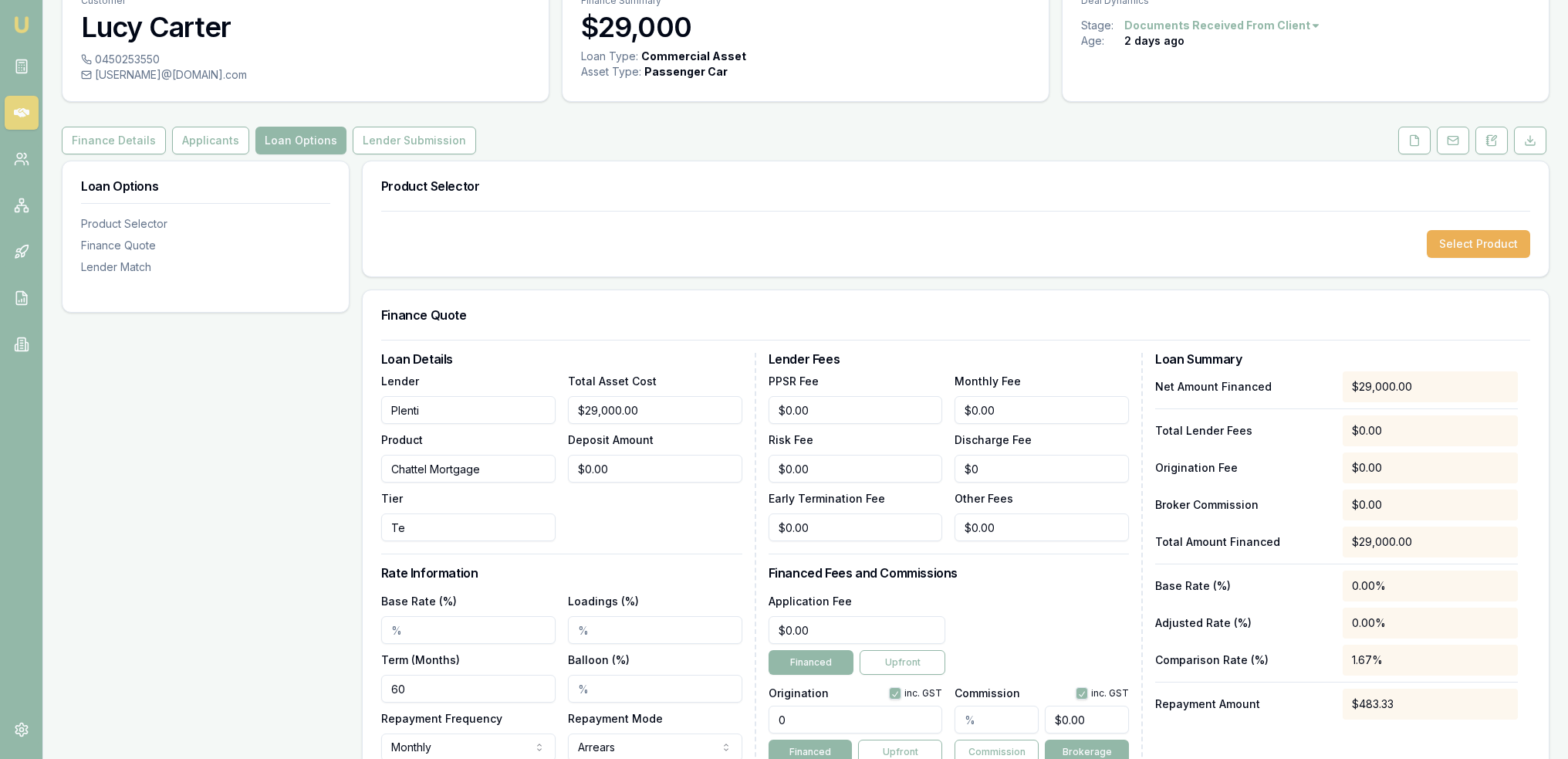type on "T" 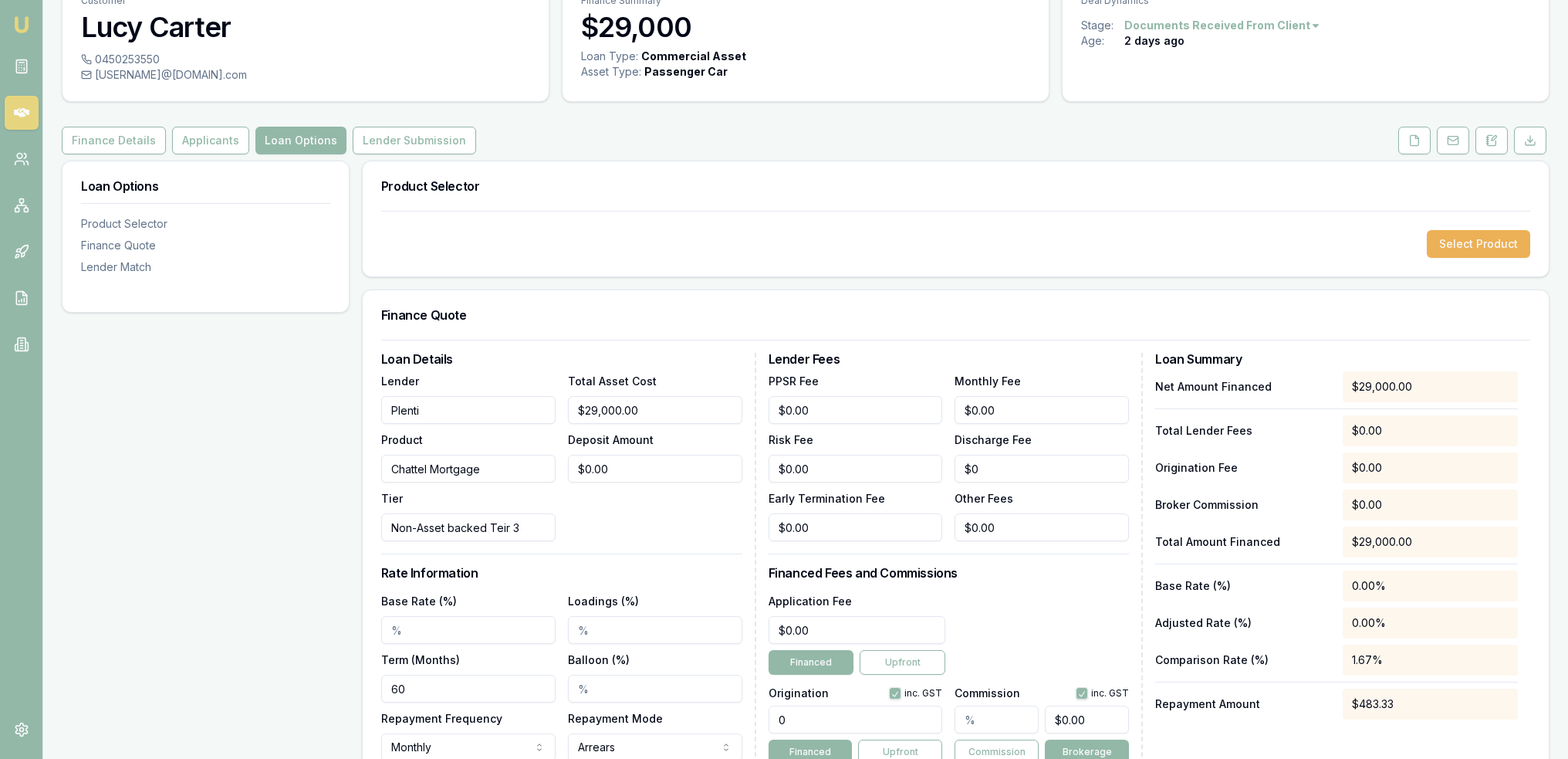 click on "Non-Asset backed Teir 3" at bounding box center (468, 527) 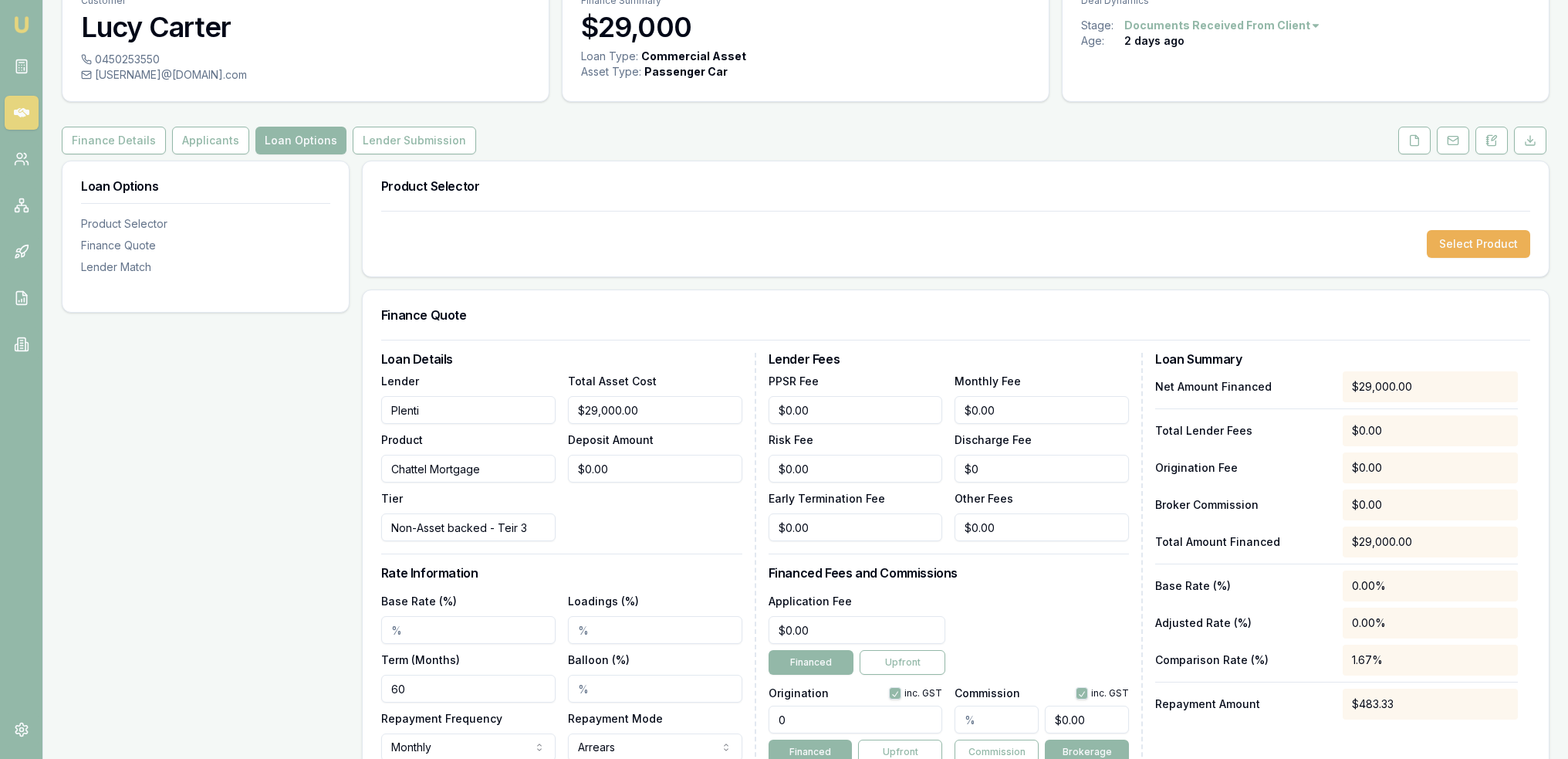 type on "Non-Asset backed - Teir 3" 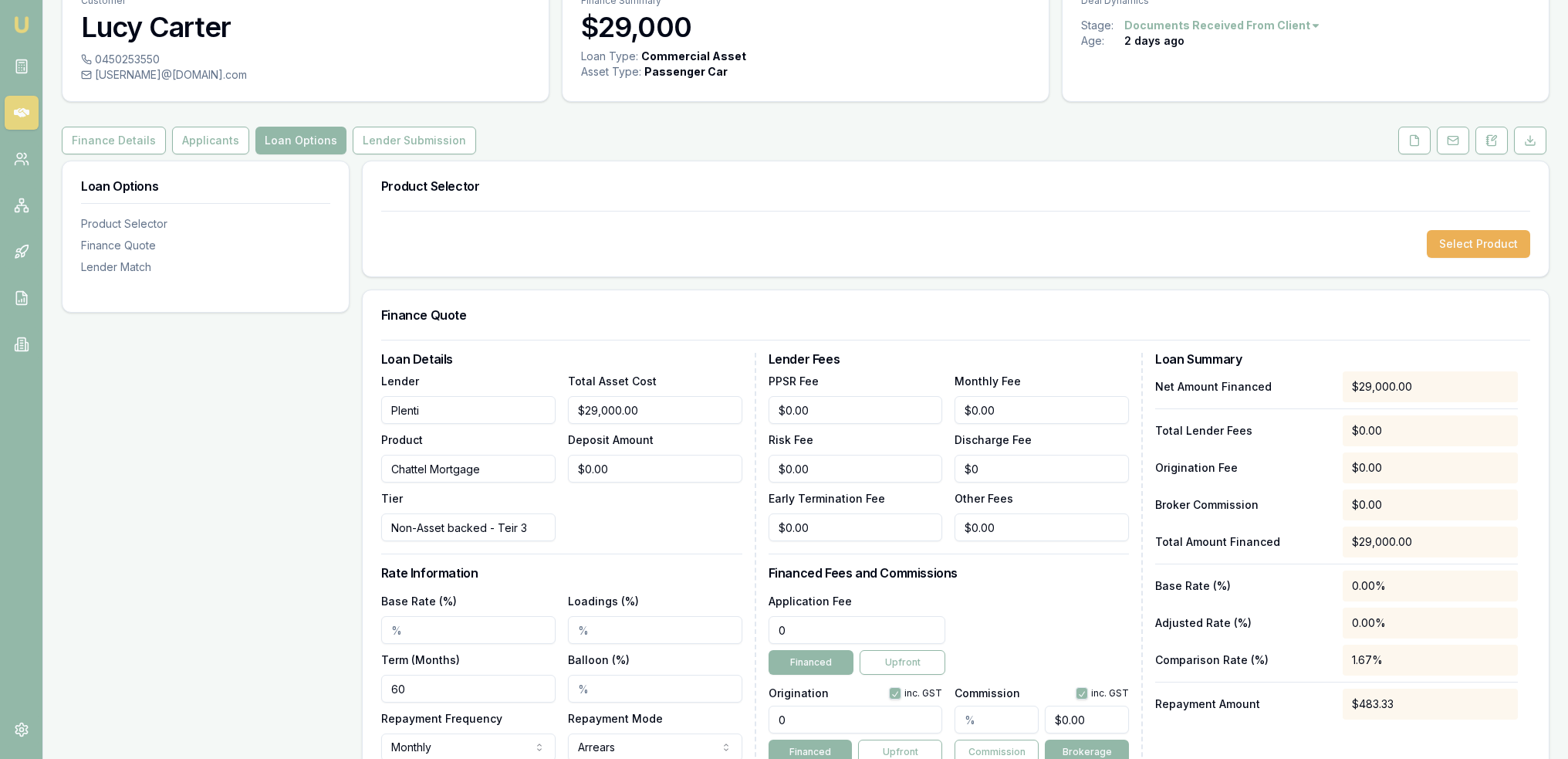 drag, startPoint x: 816, startPoint y: 625, endPoint x: 768, endPoint y: 629, distance: 48.16638 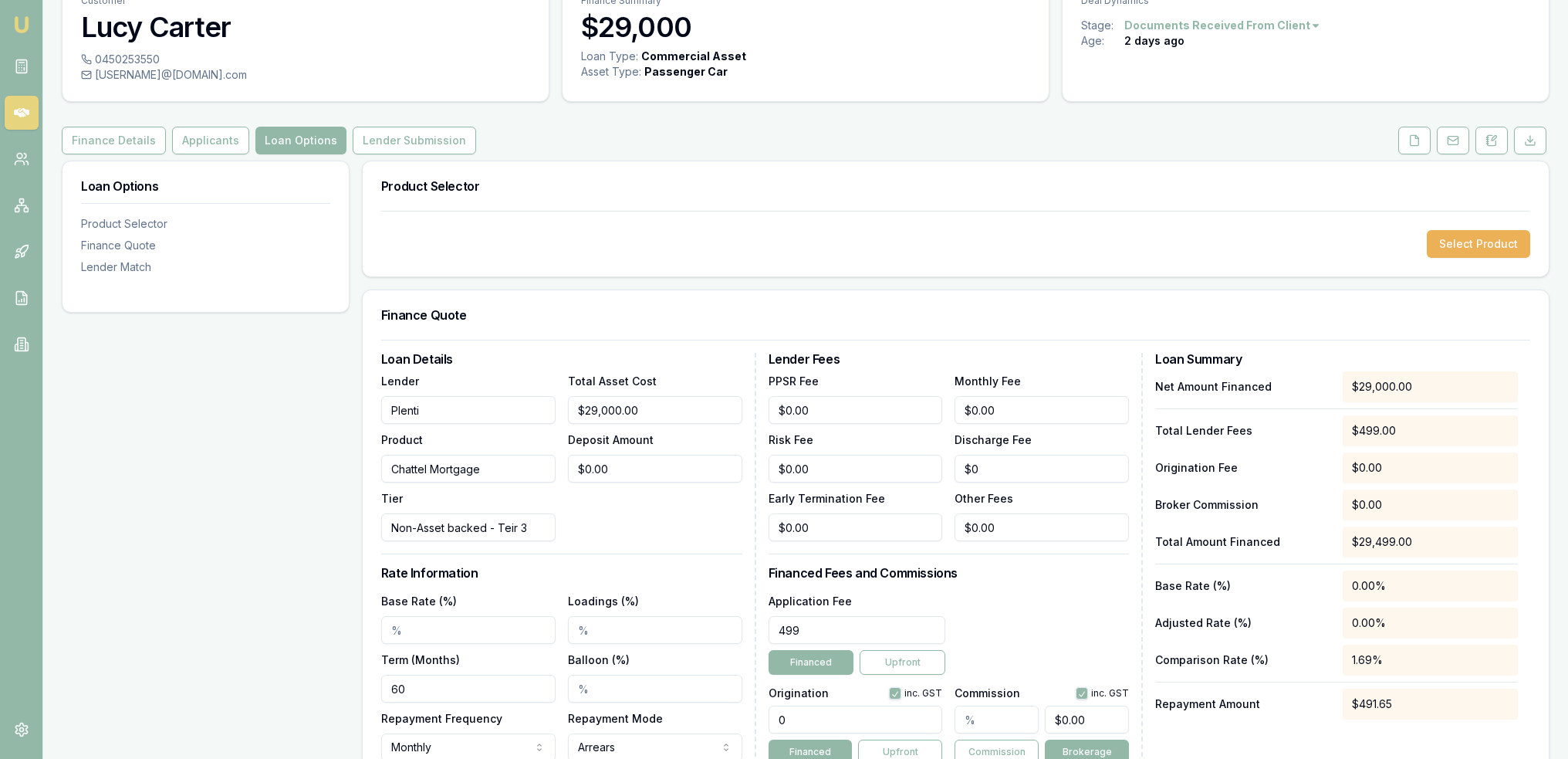type on "$499.00" 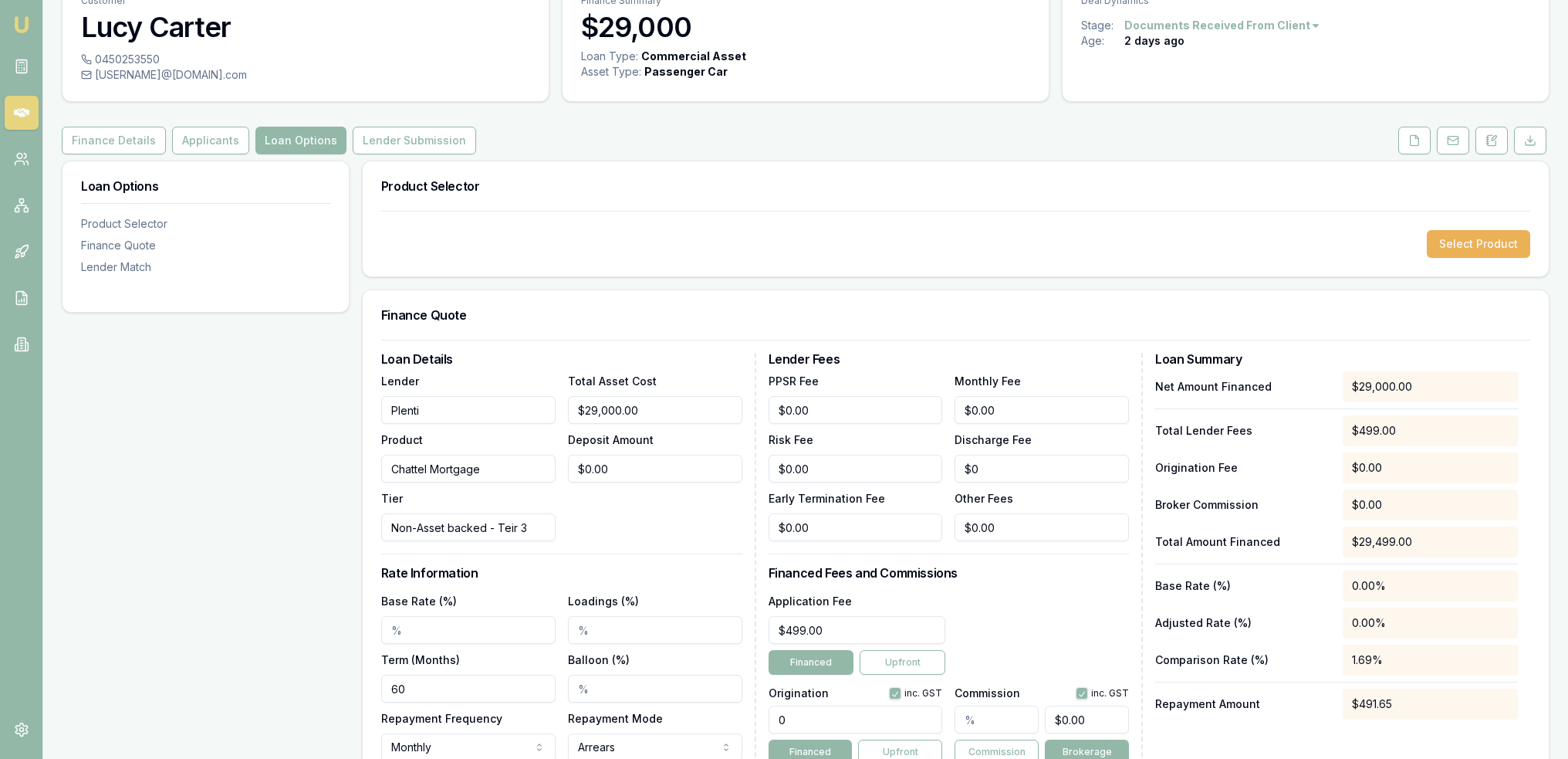 click on "Application Fee  $499.00 Financed Upfront" at bounding box center (949, 633) 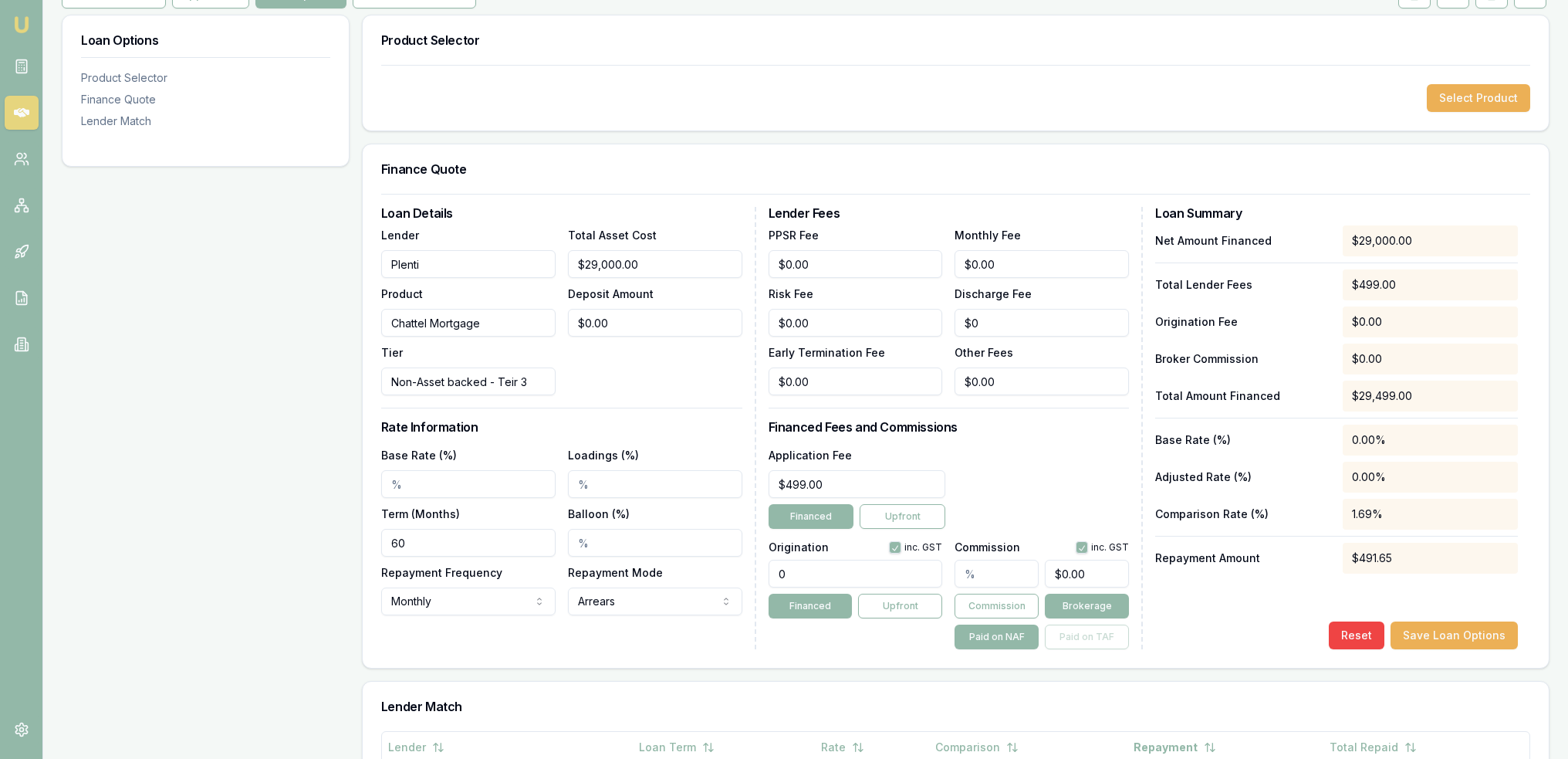 scroll, scrollTop: 232, scrollLeft: 0, axis: vertical 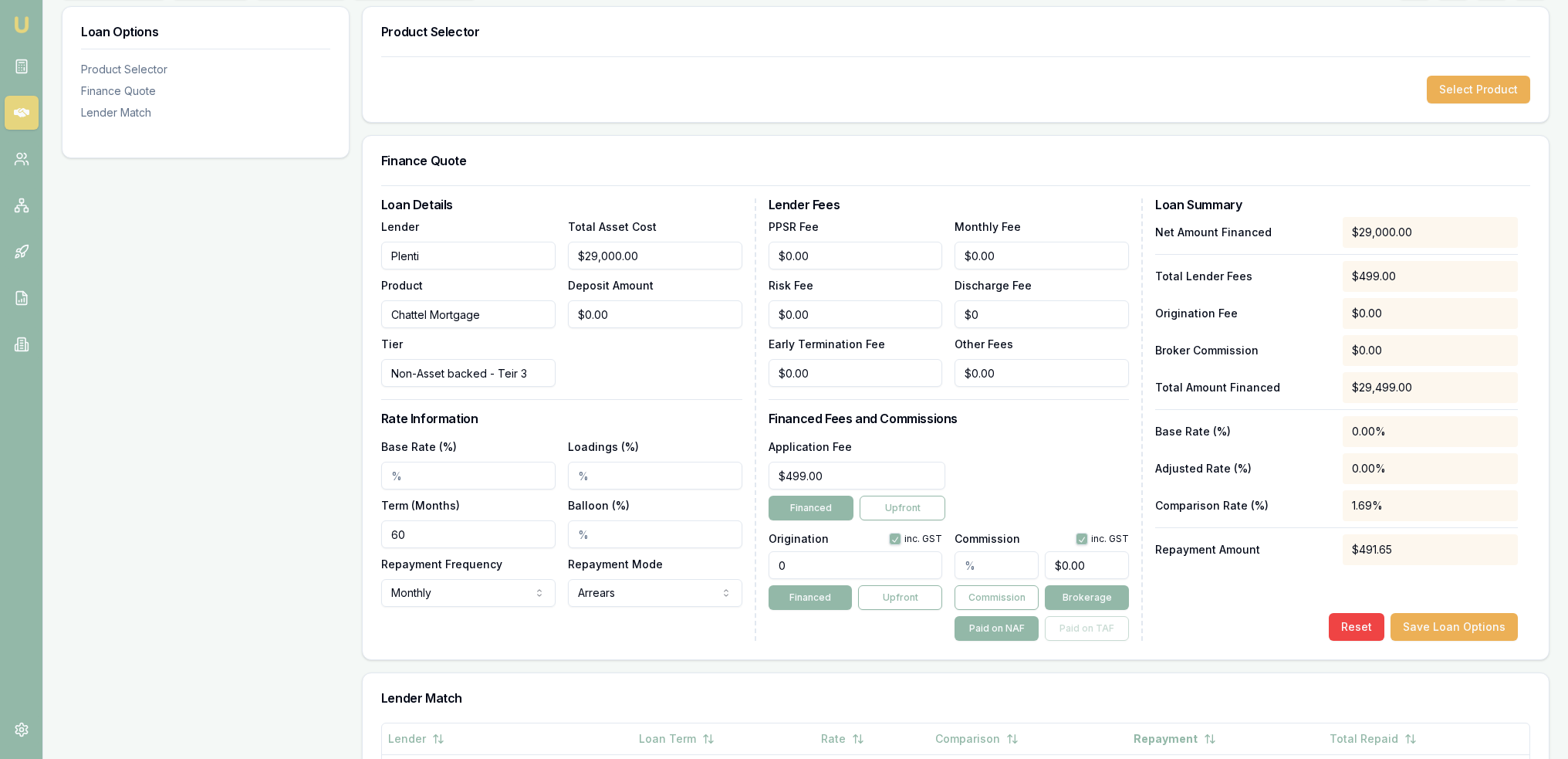 drag, startPoint x: 796, startPoint y: 564, endPoint x: 764, endPoint y: 568, distance: 32.24903 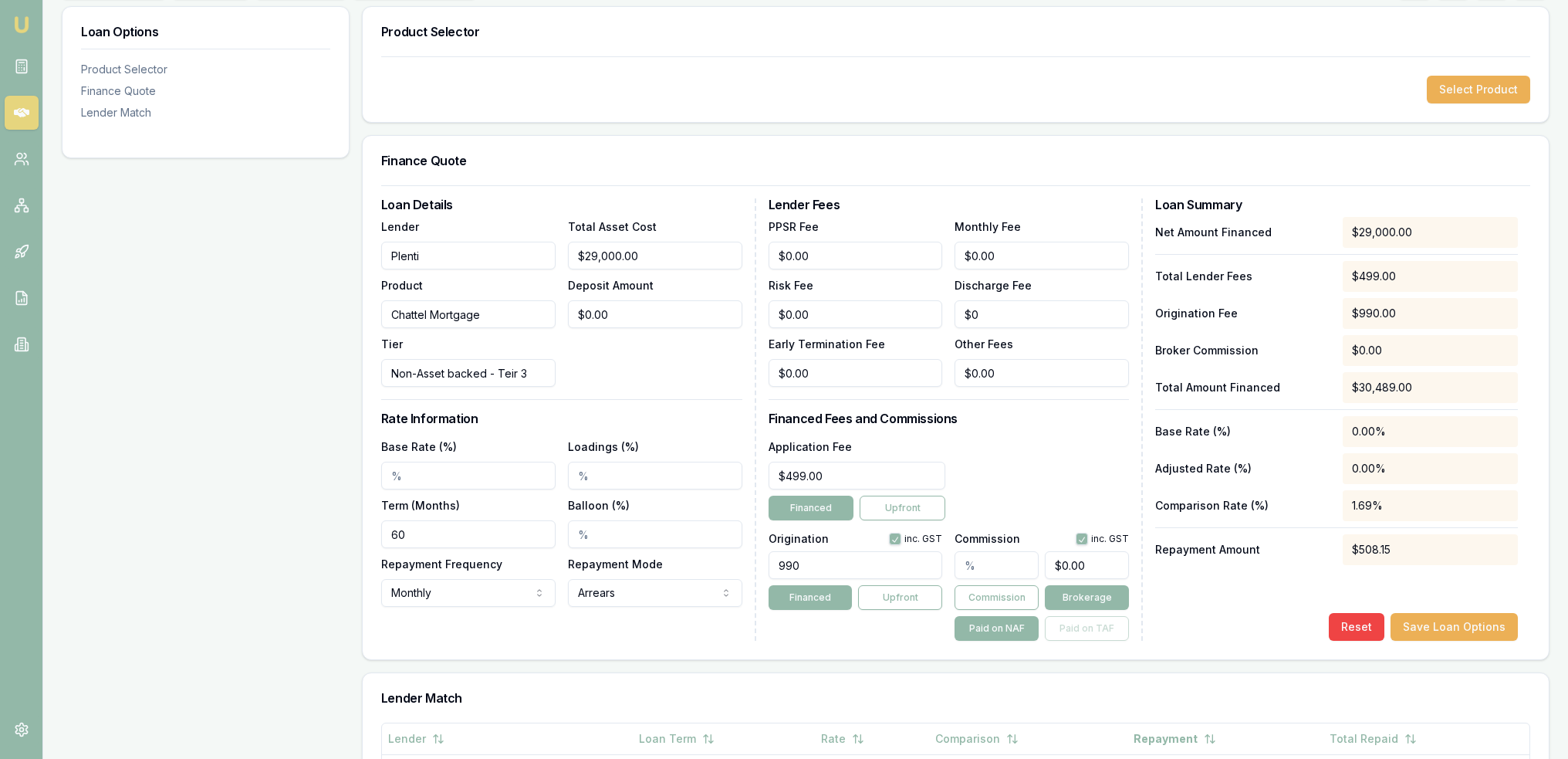 type on "990.00" 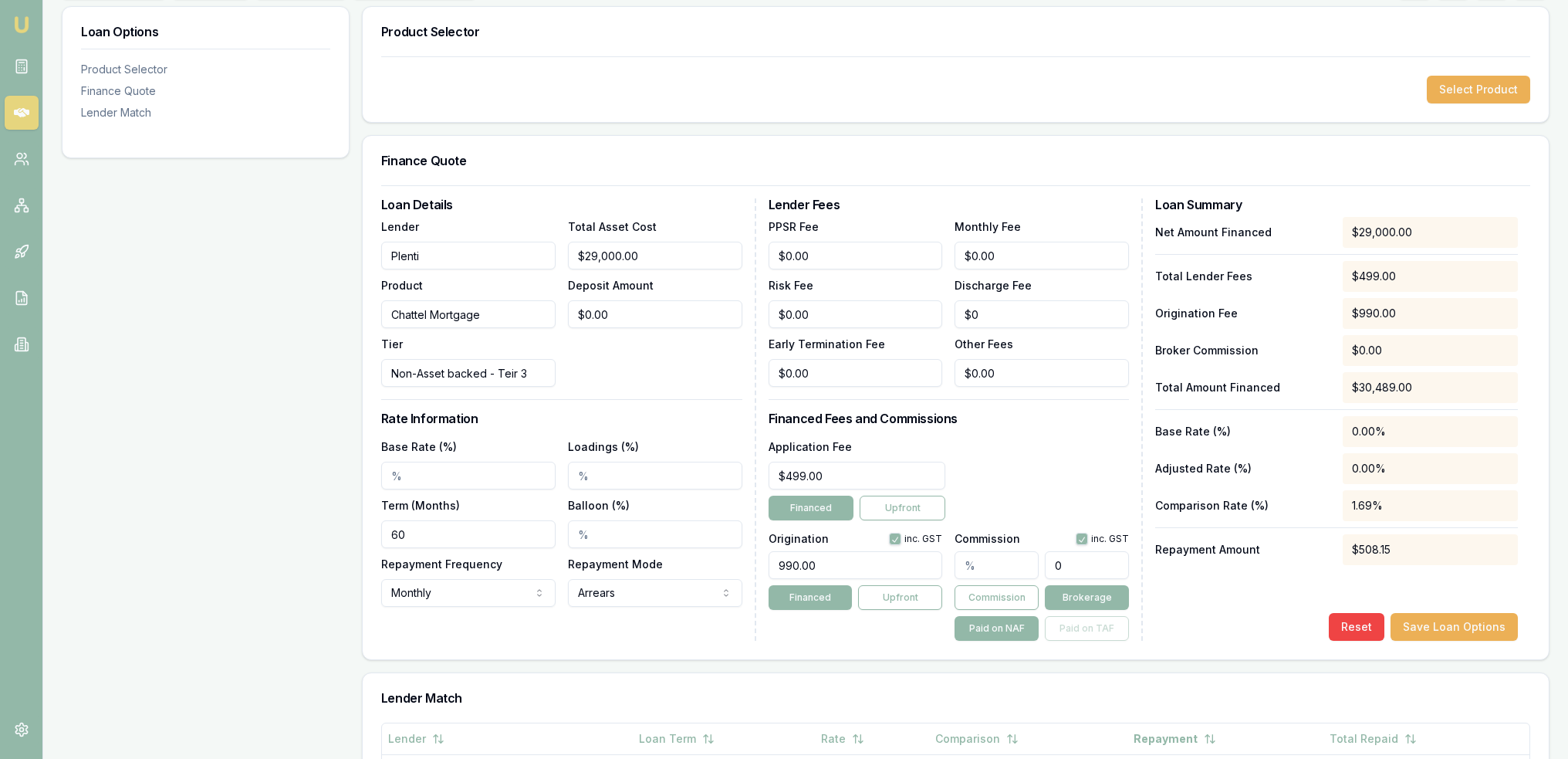 click on "0" at bounding box center (1086, 565) 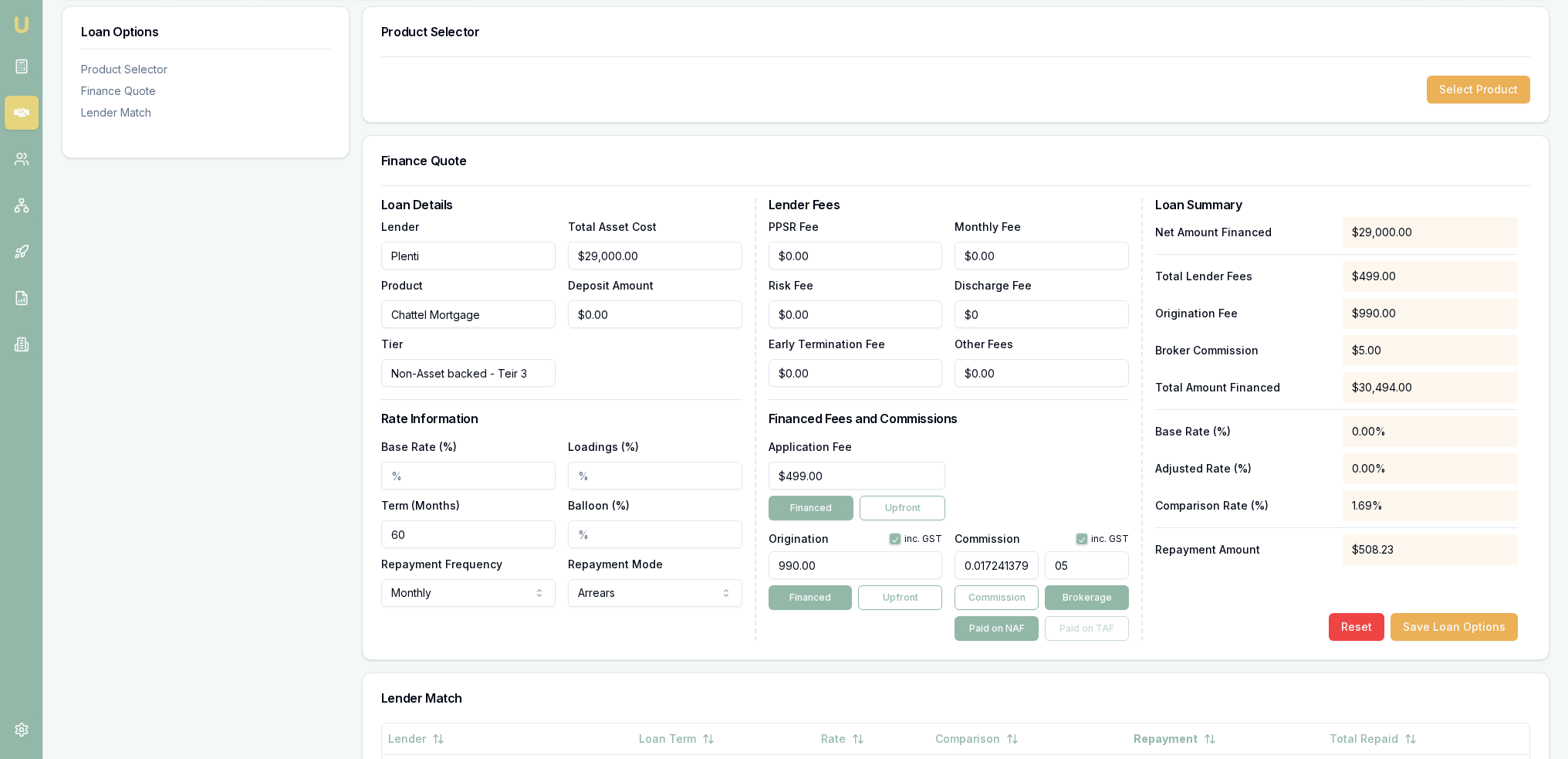 type on "0.17586206896551723" 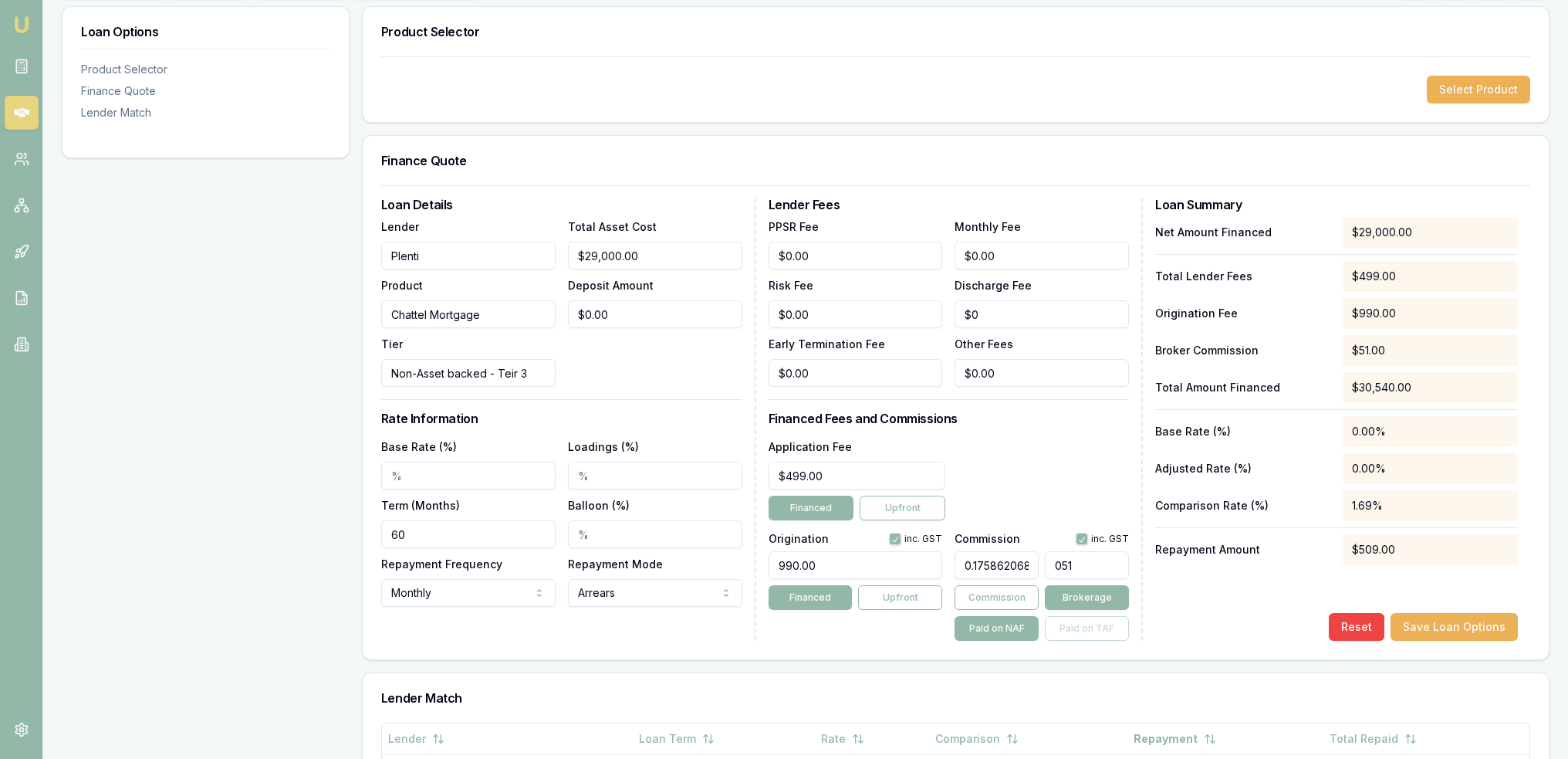 type on "1.789655172413793" 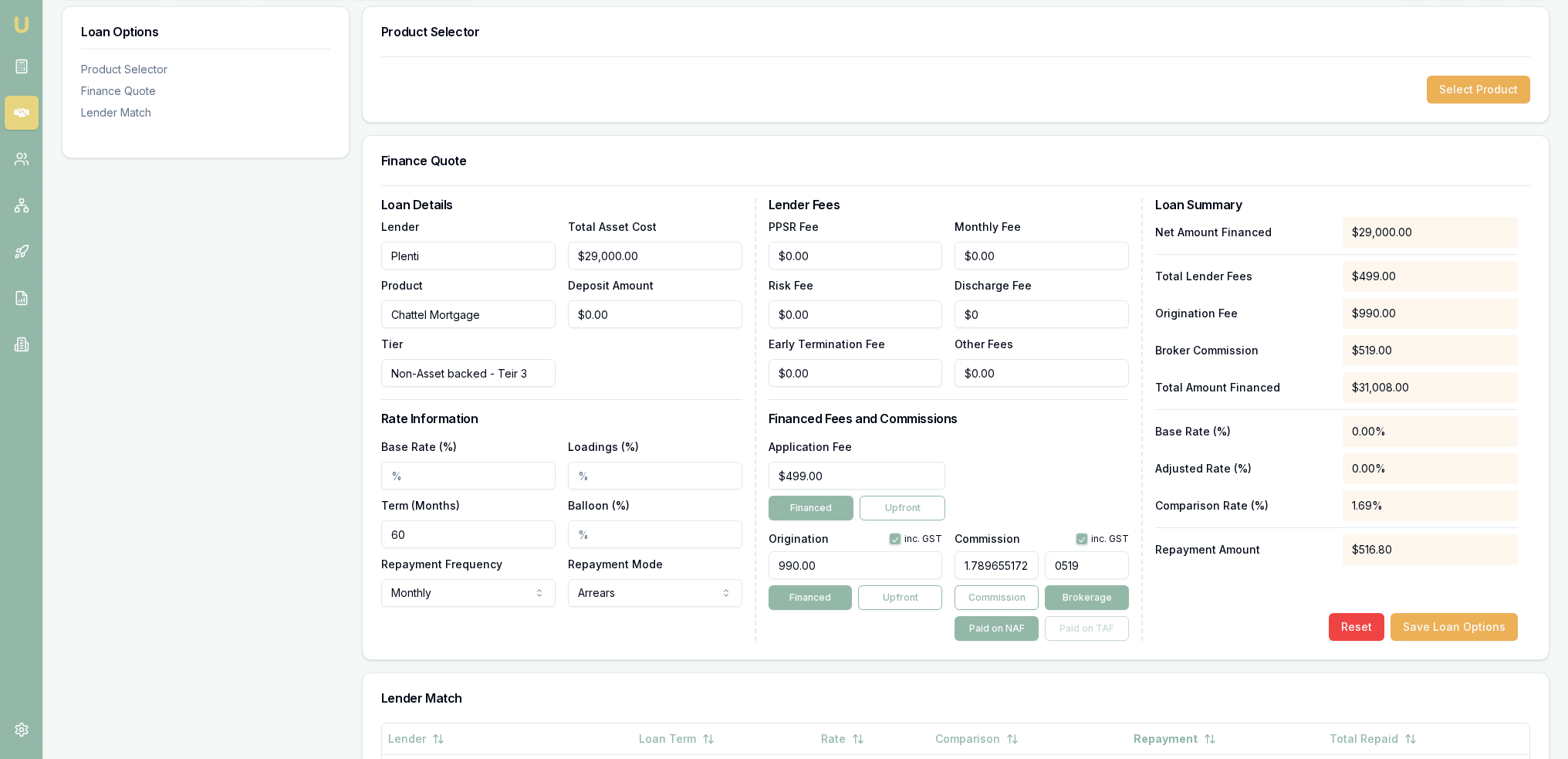 type on "0519." 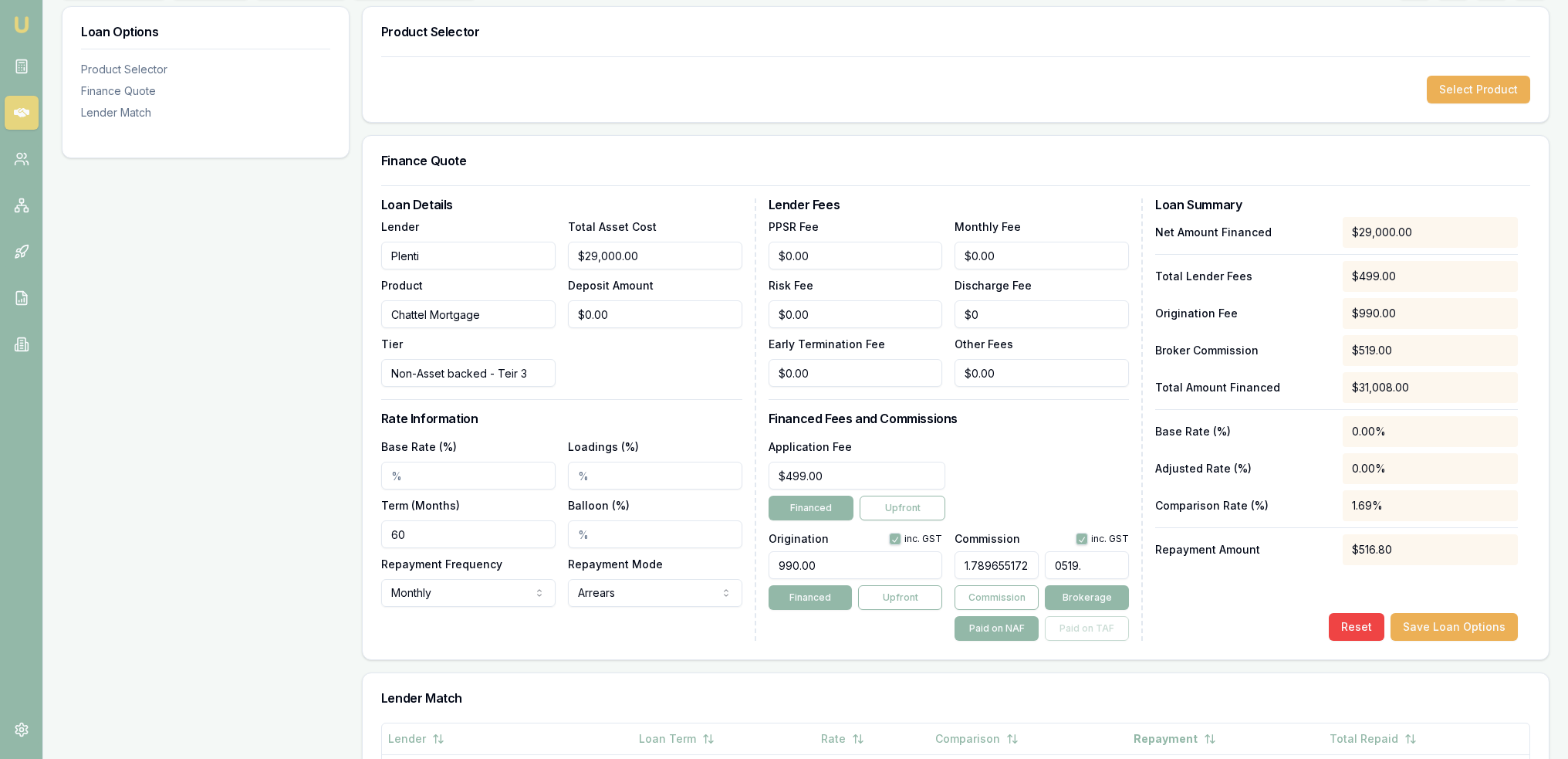 type on "1.7924137931034483" 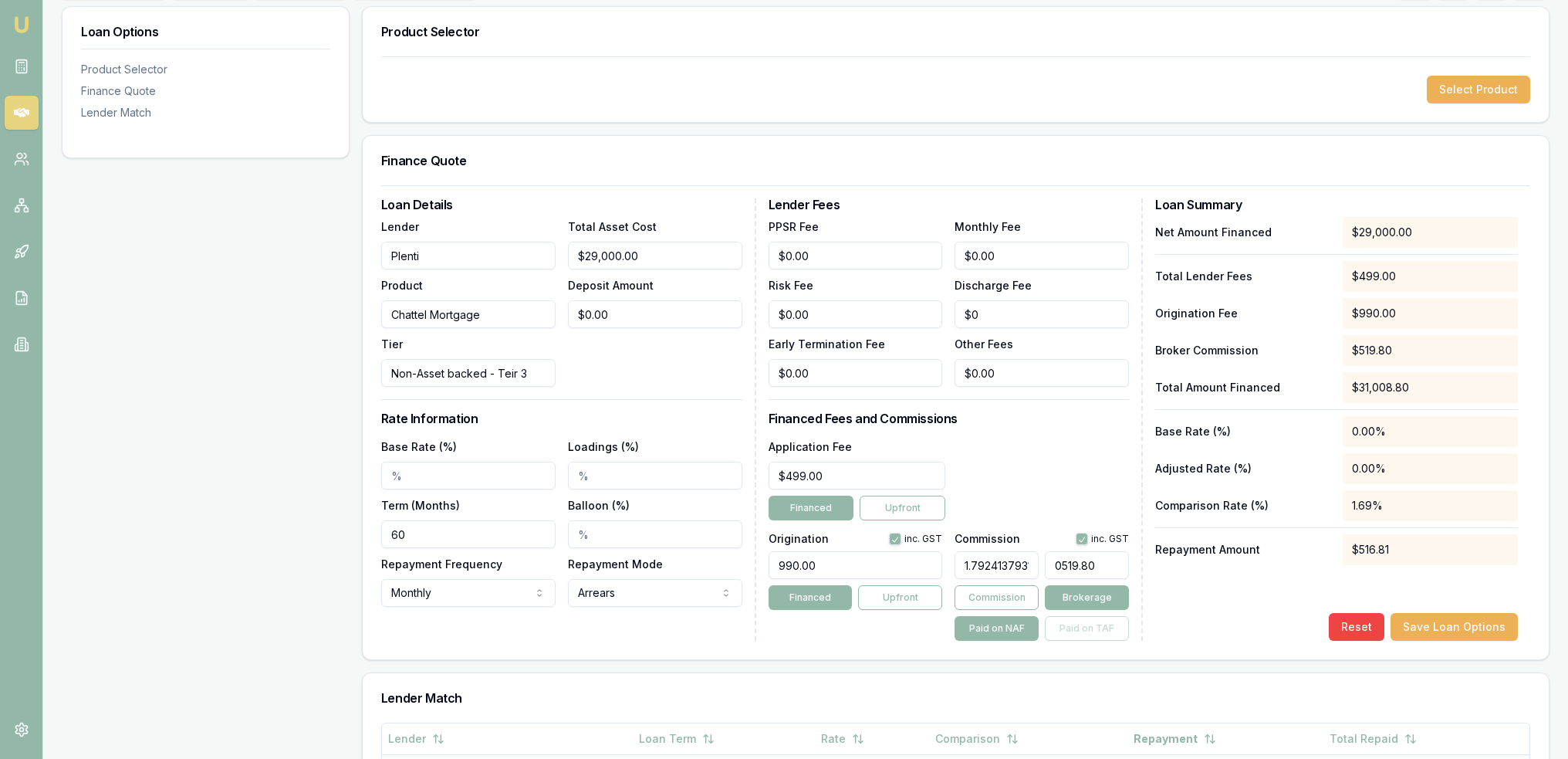 type on "0519.8" 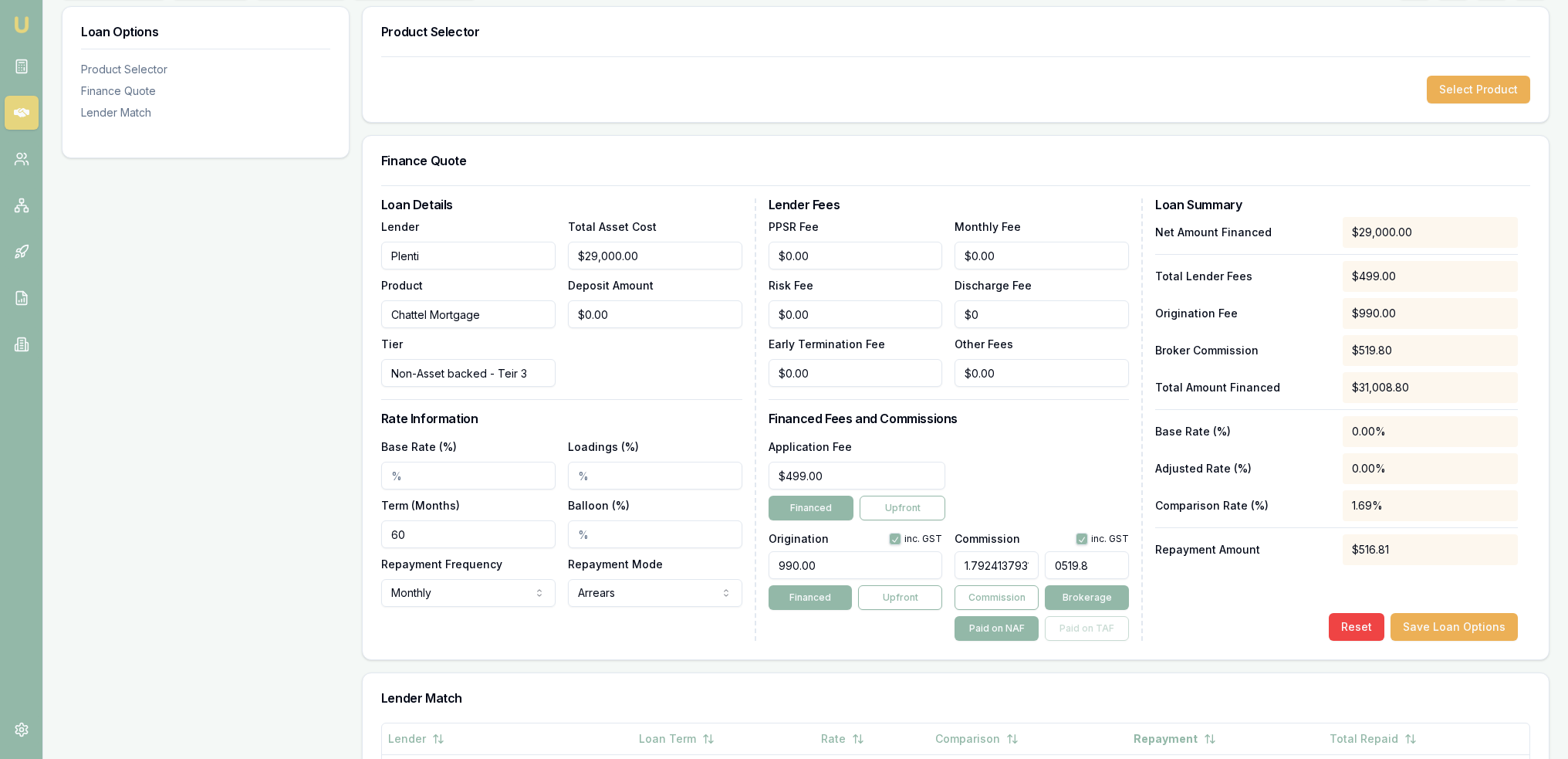 type on "1.789655172413793" 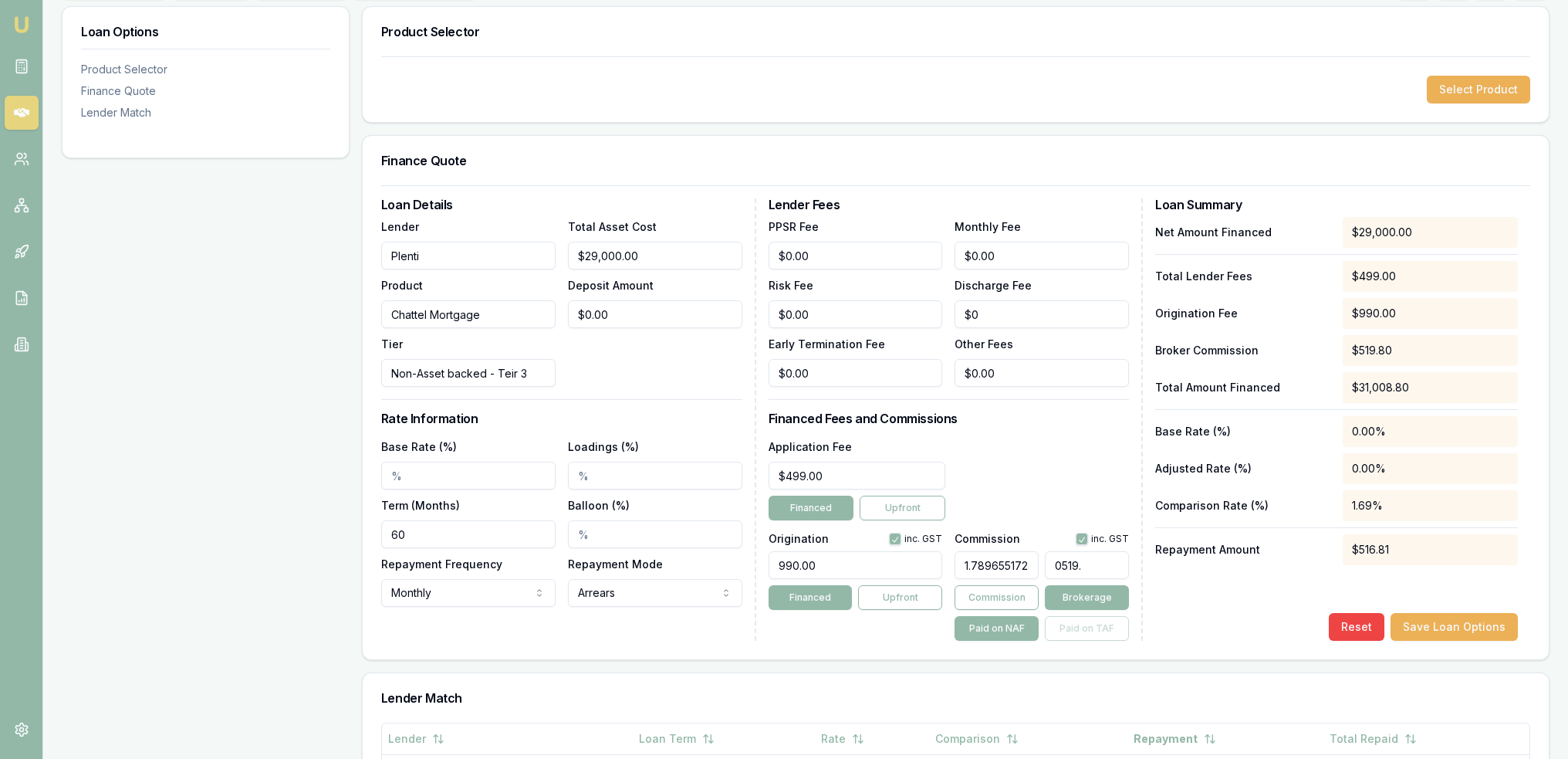 type on "0519" 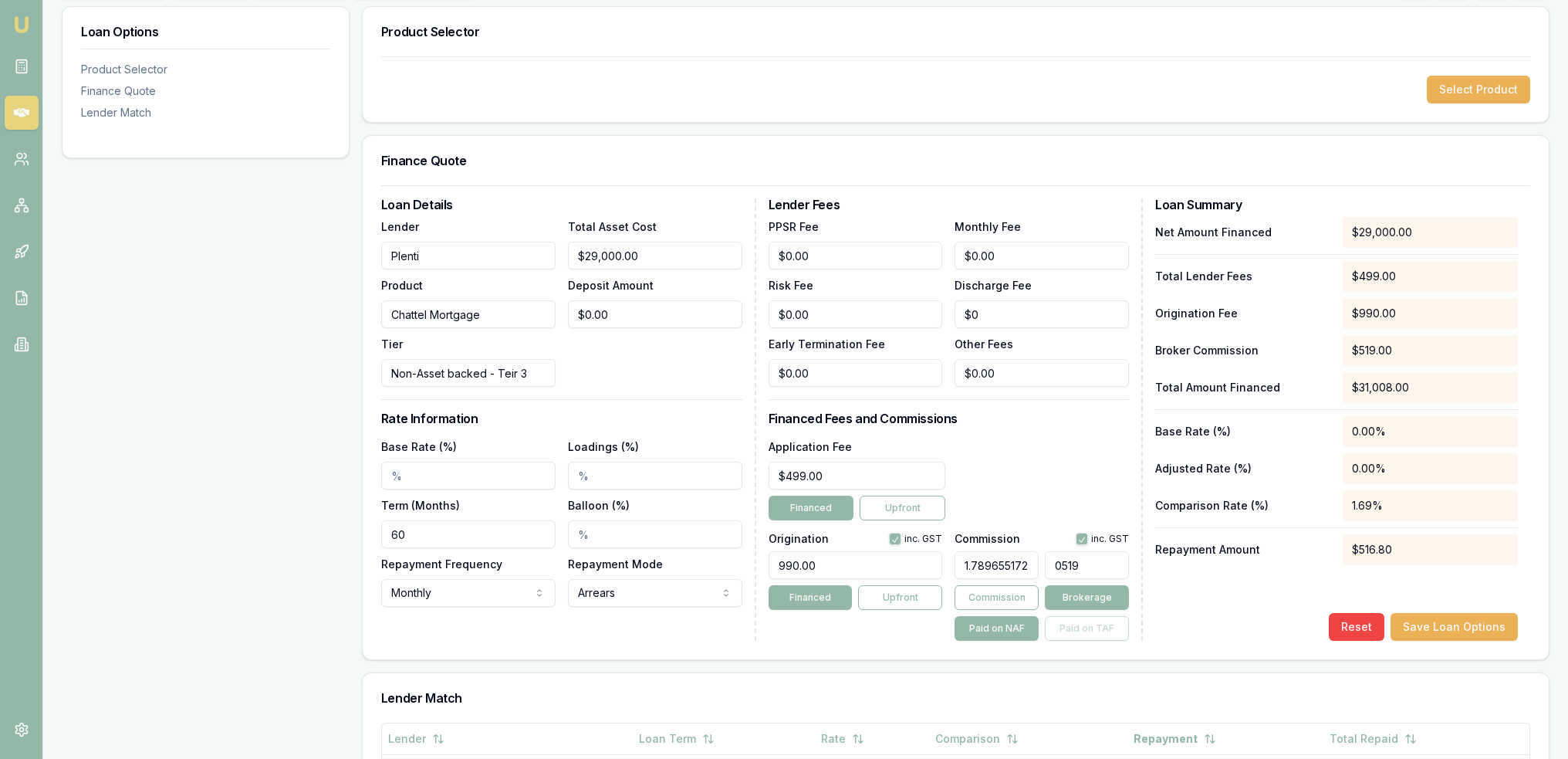 type on "0.17586206896551723" 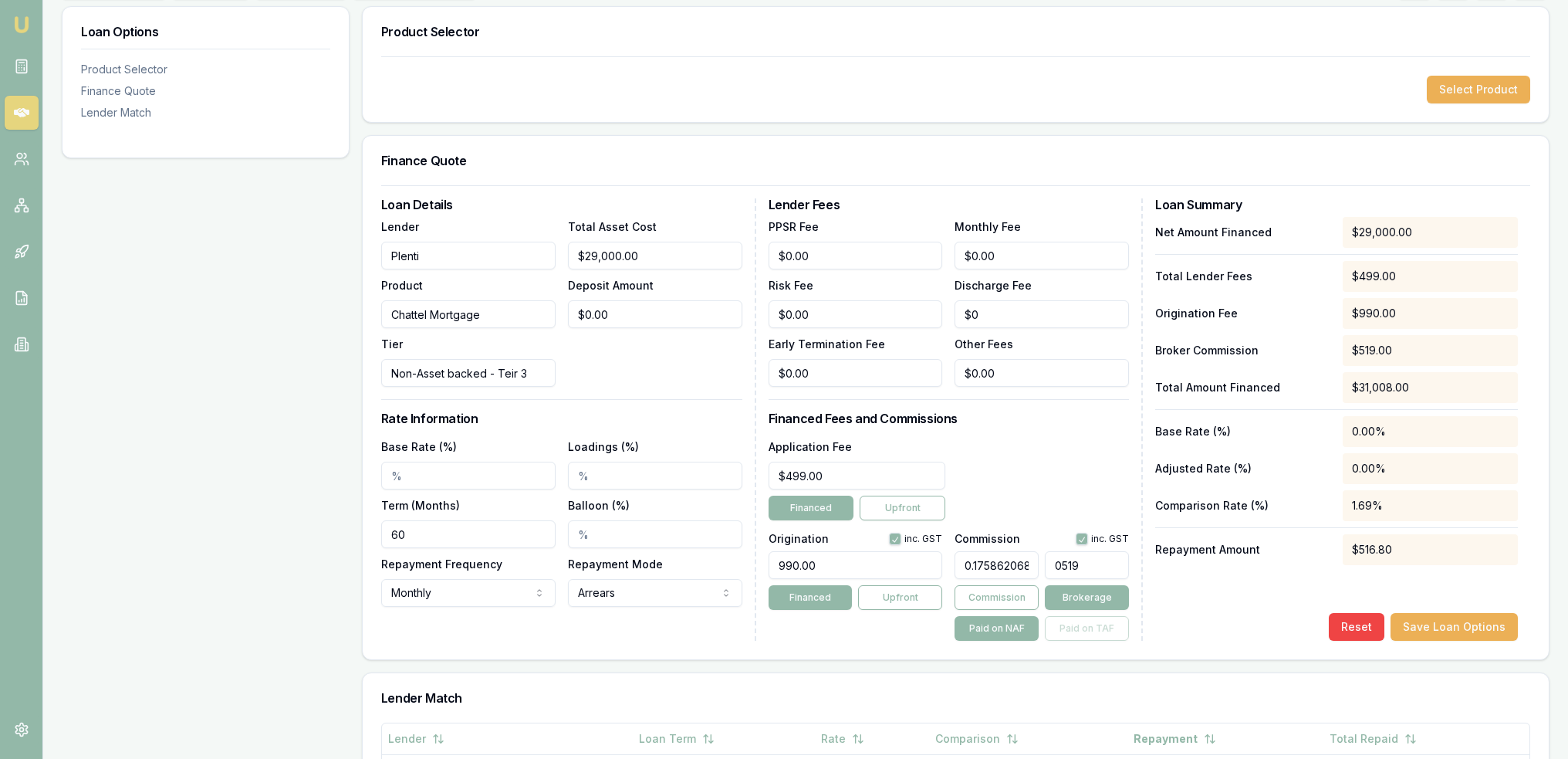 type on "051" 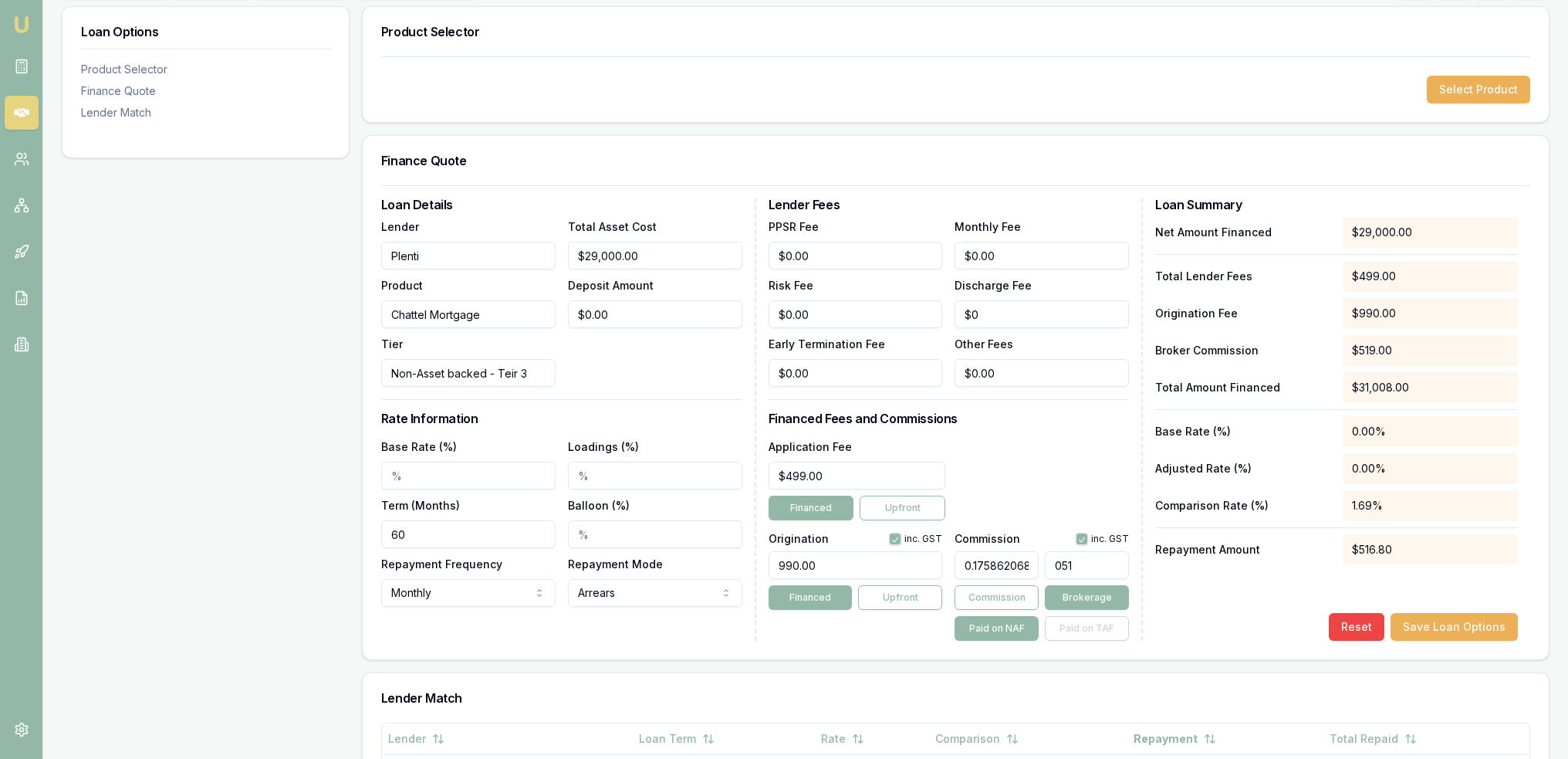type on "0.017241379310344827" 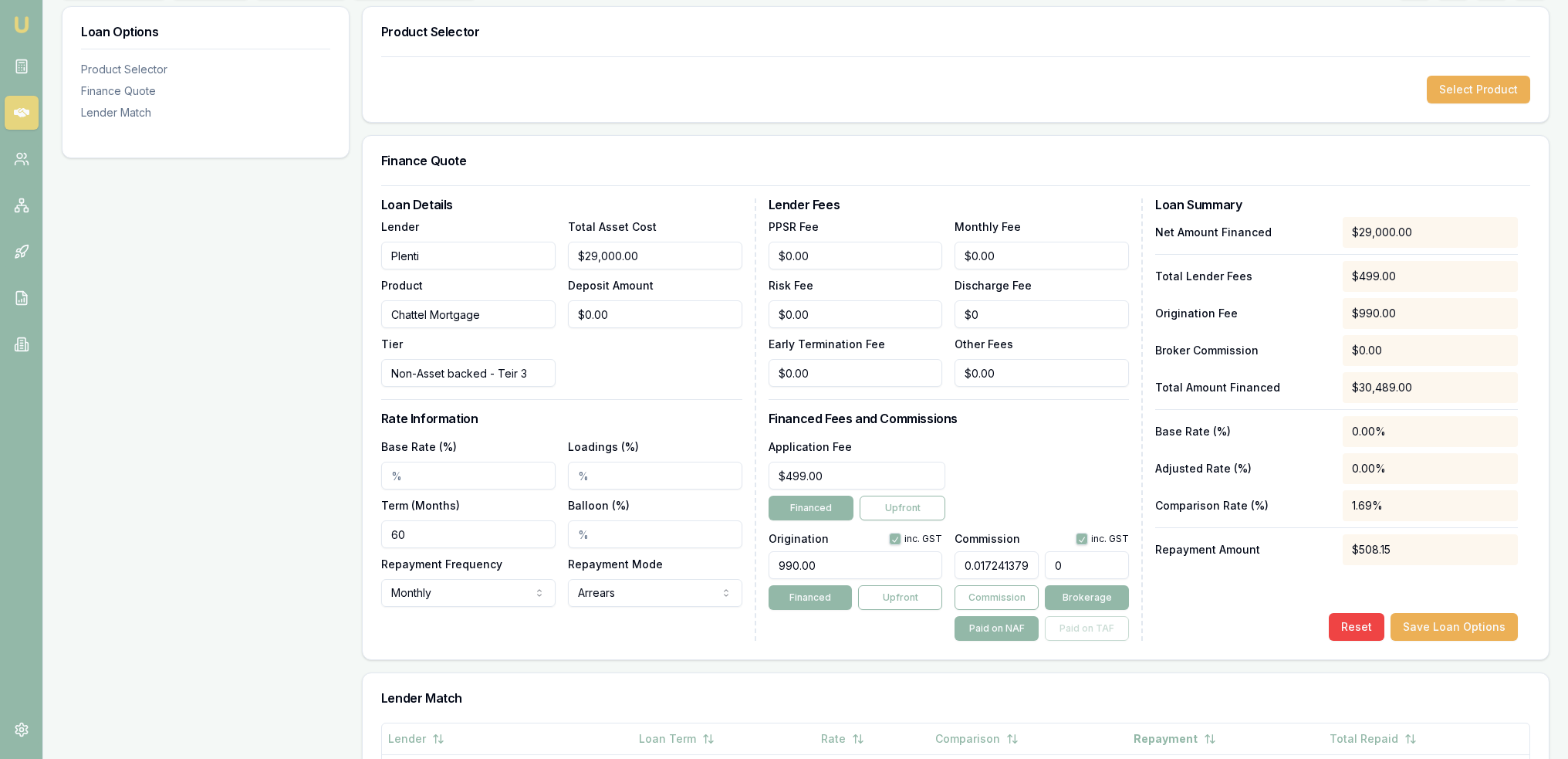 type on "$0.00" 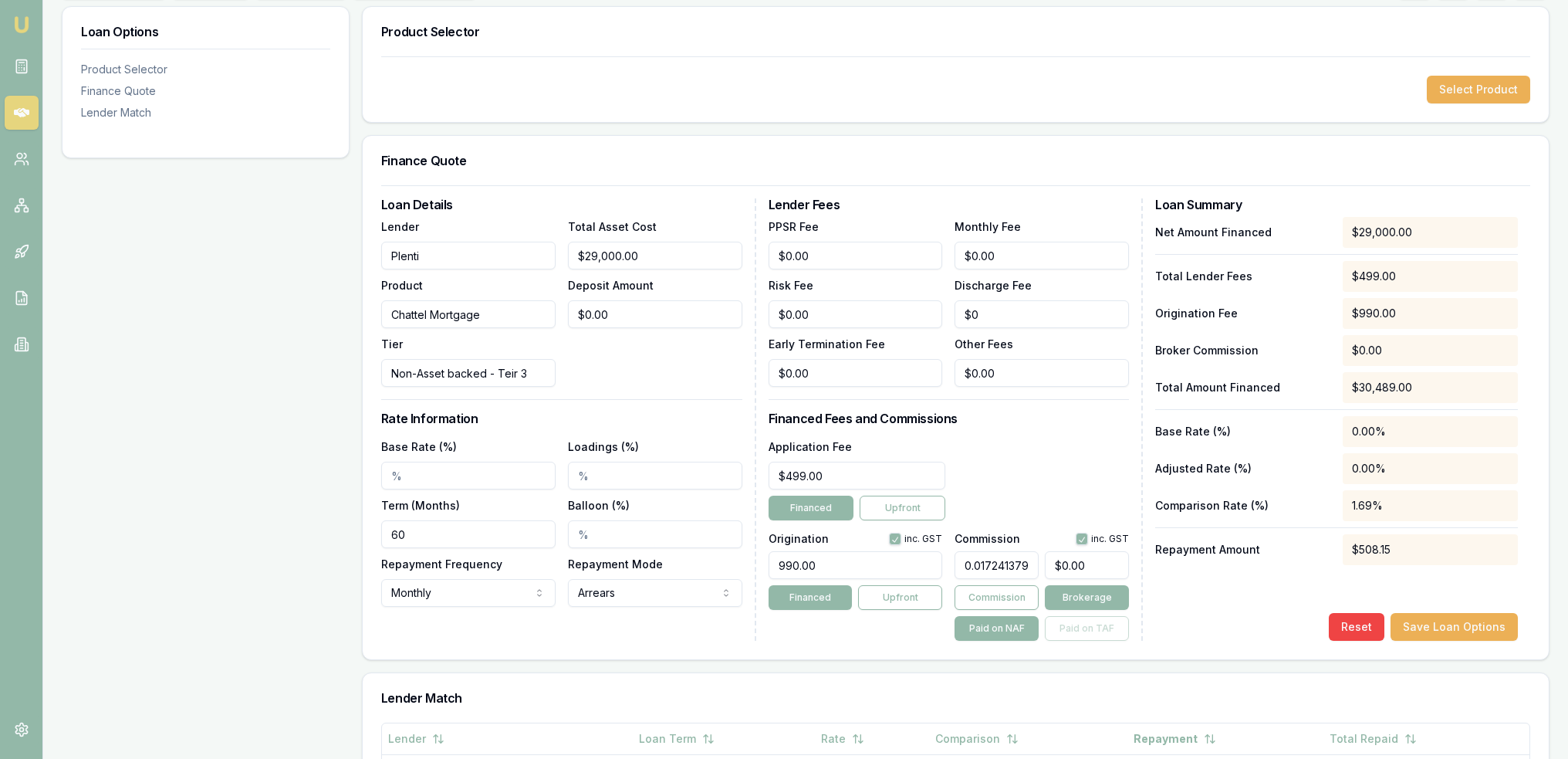 type on "0.000017241379310344828" 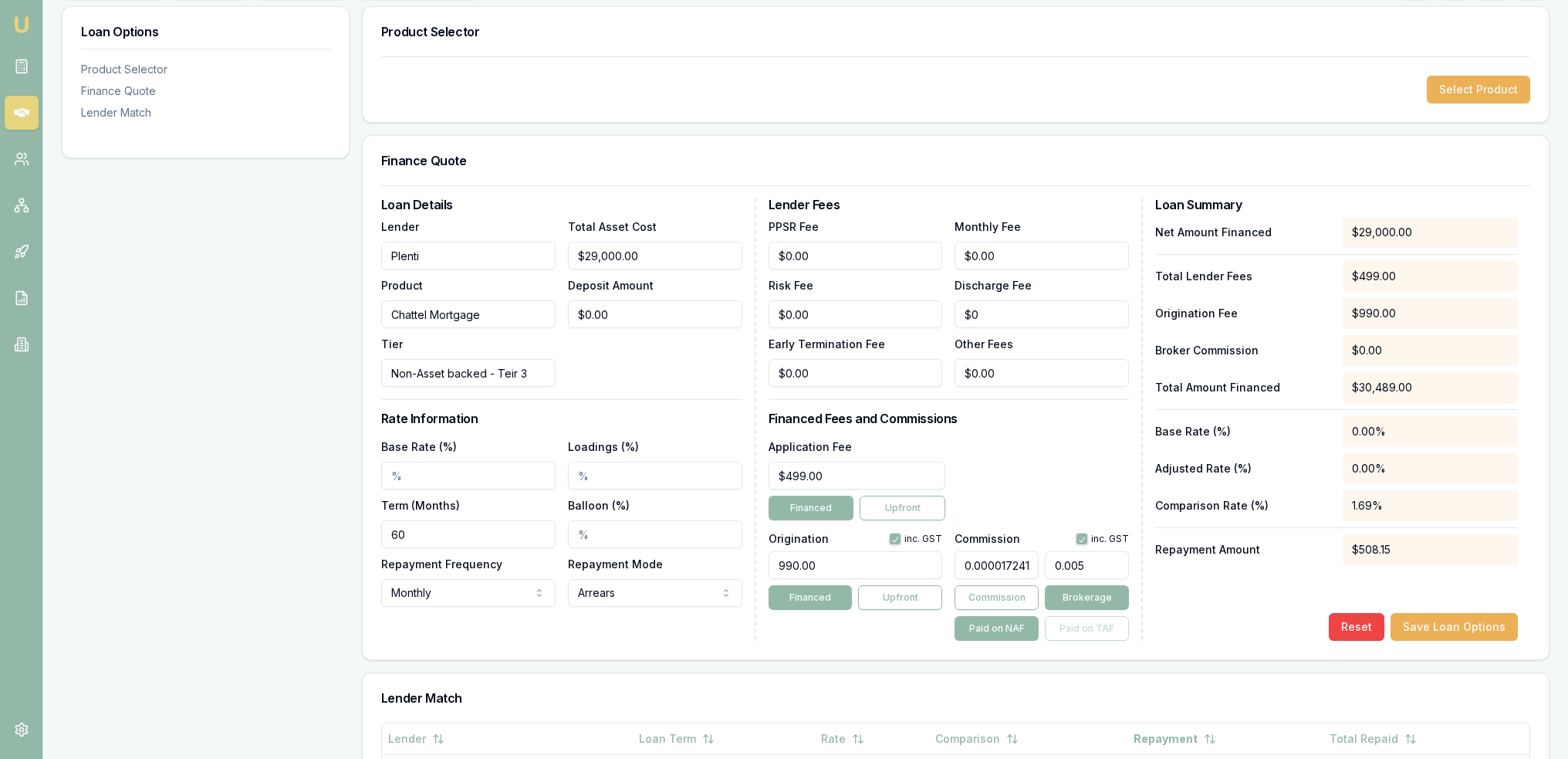 type on "0.000017586206896551728" 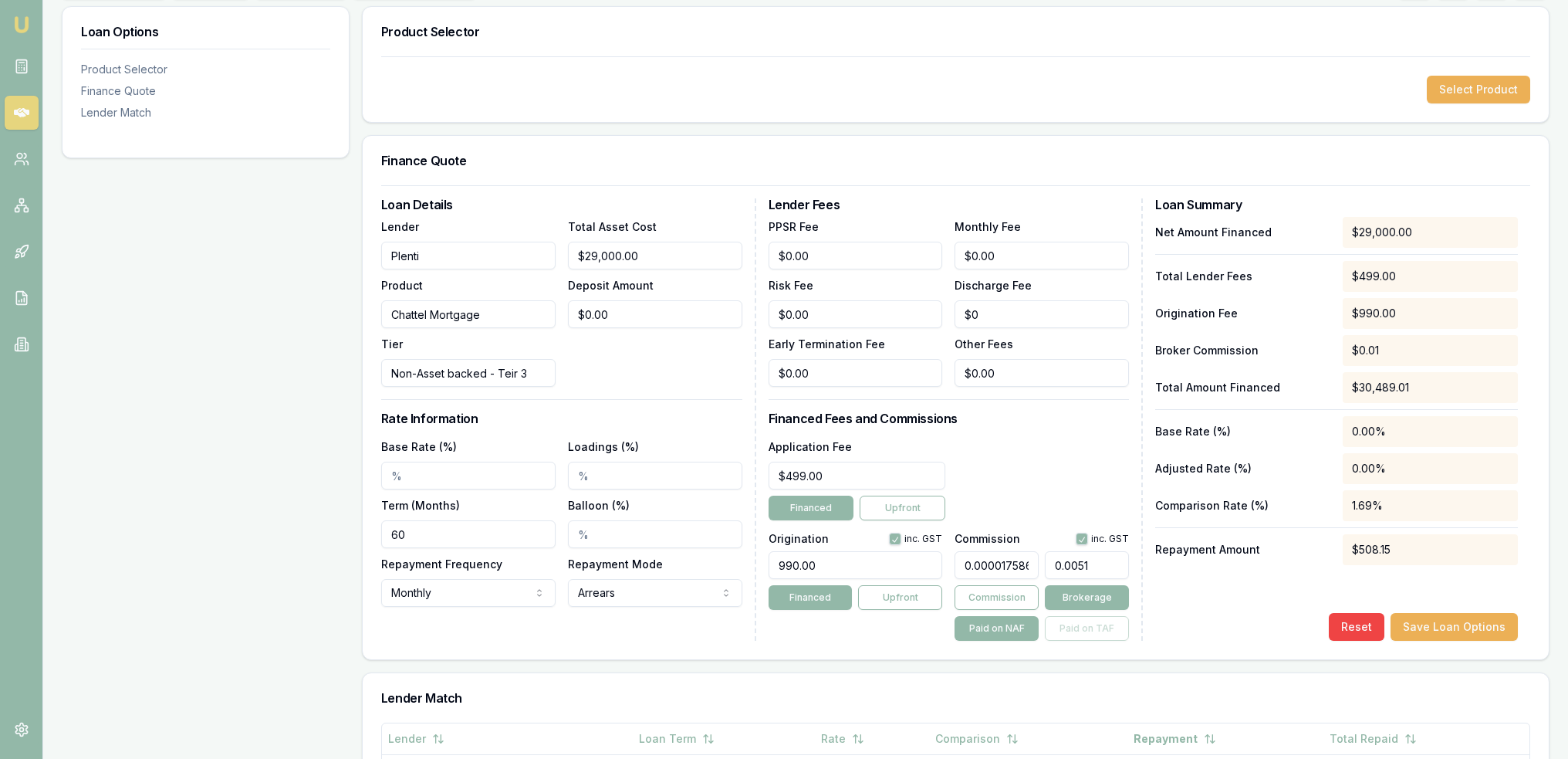 type on "0.00001789655172413793" 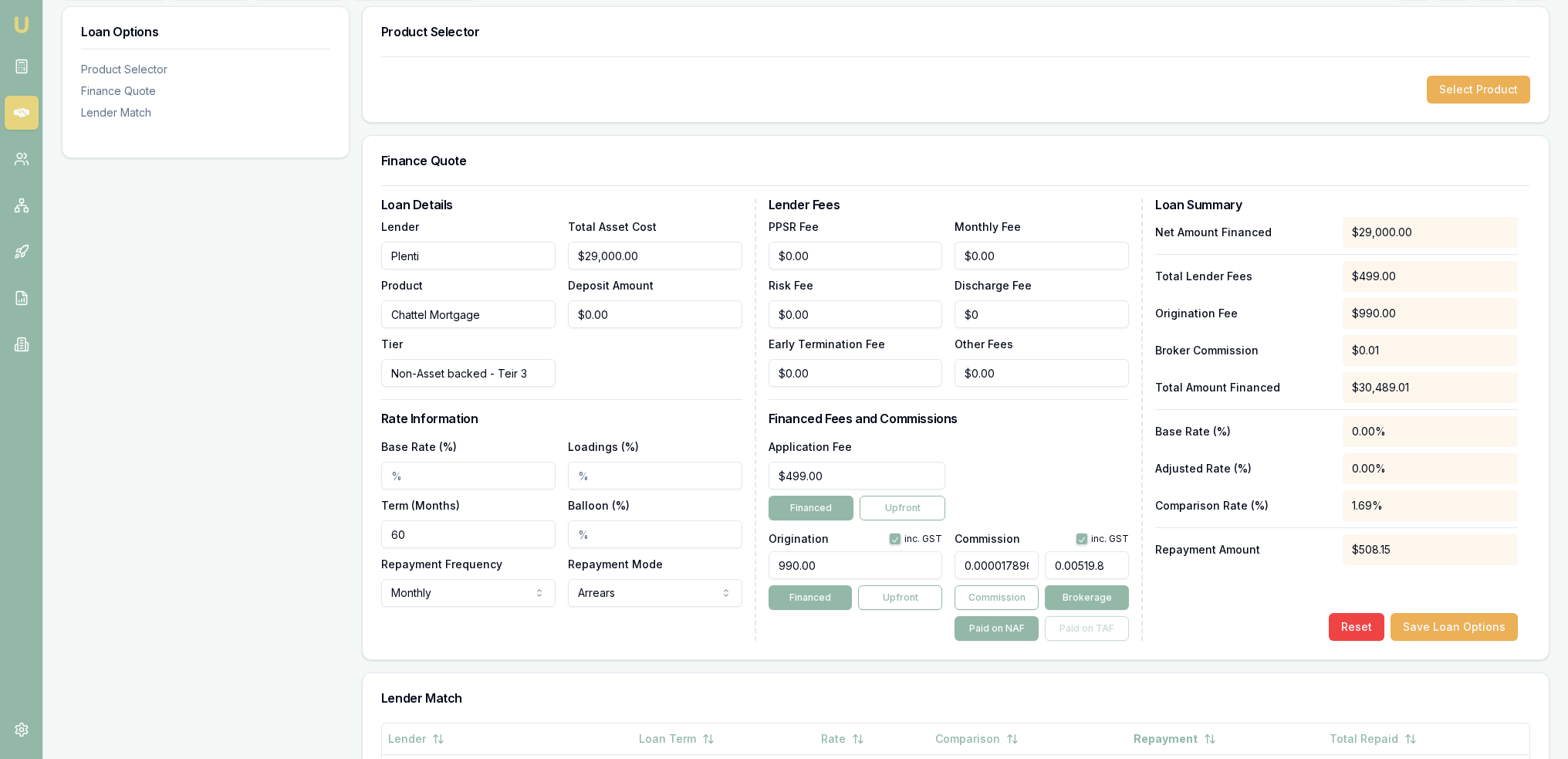 type on "0.00519.80" 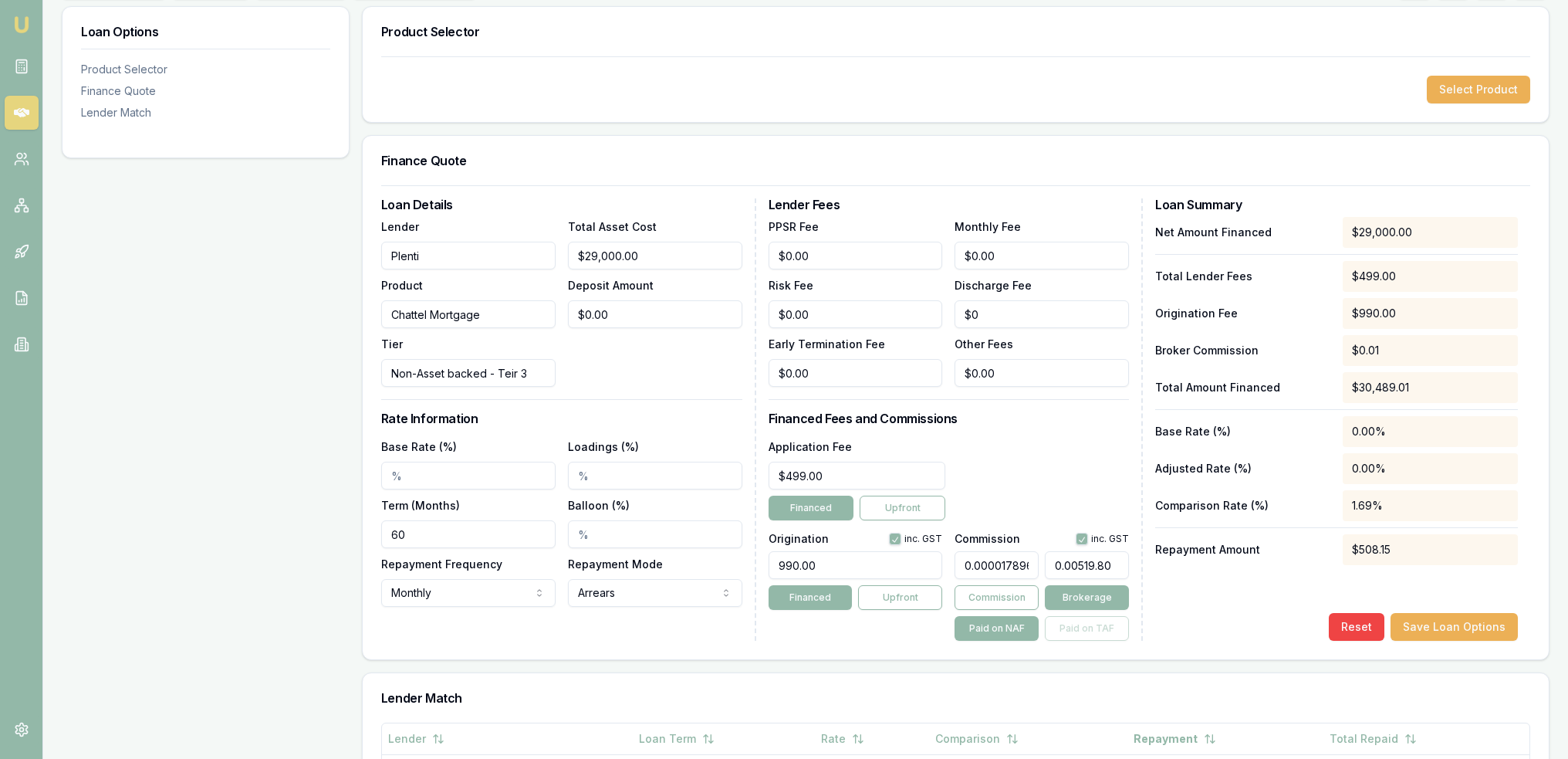 click on "0.00519.80" at bounding box center (1086, 565) 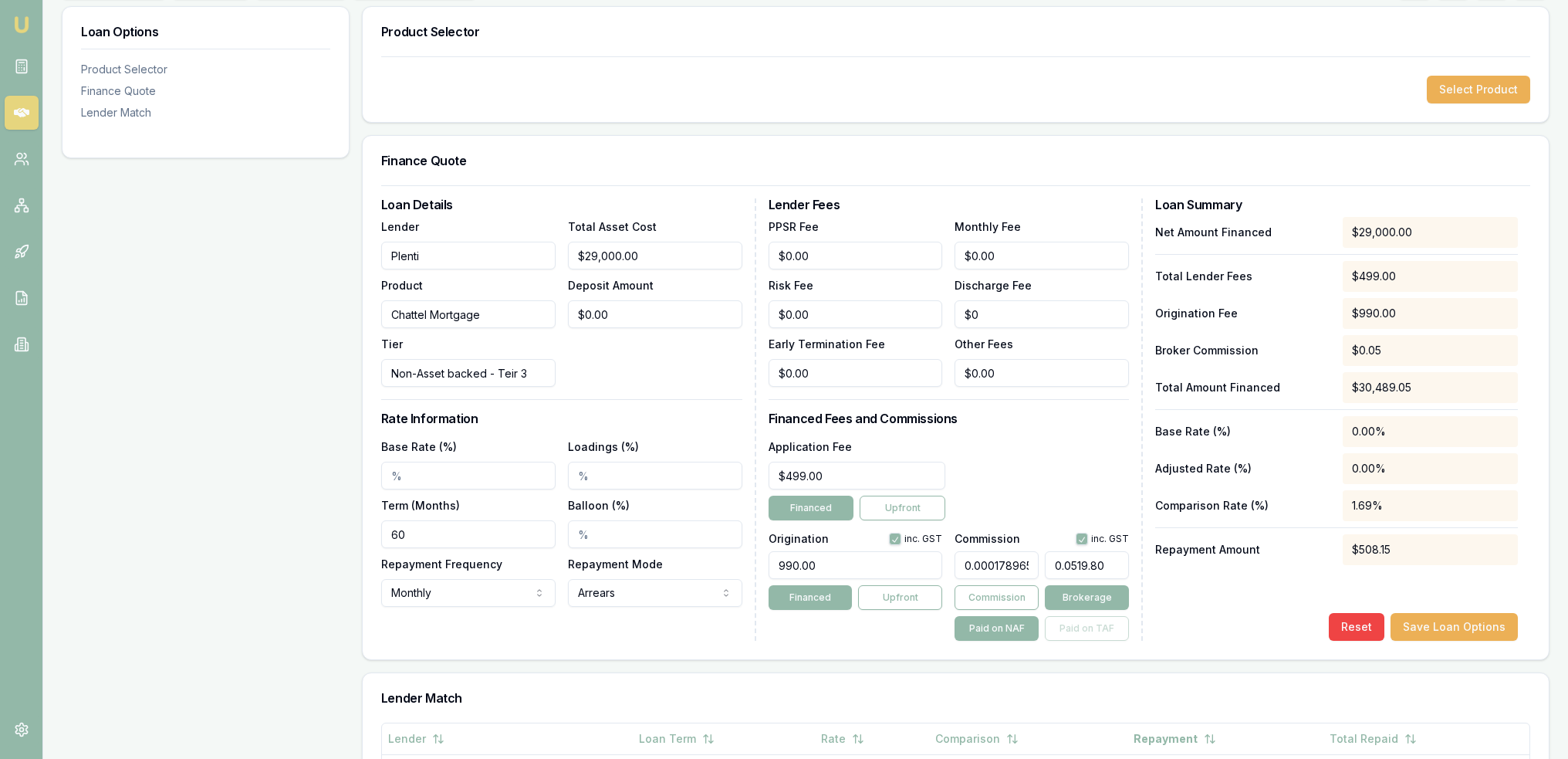 type on "0.0017896551724137933" 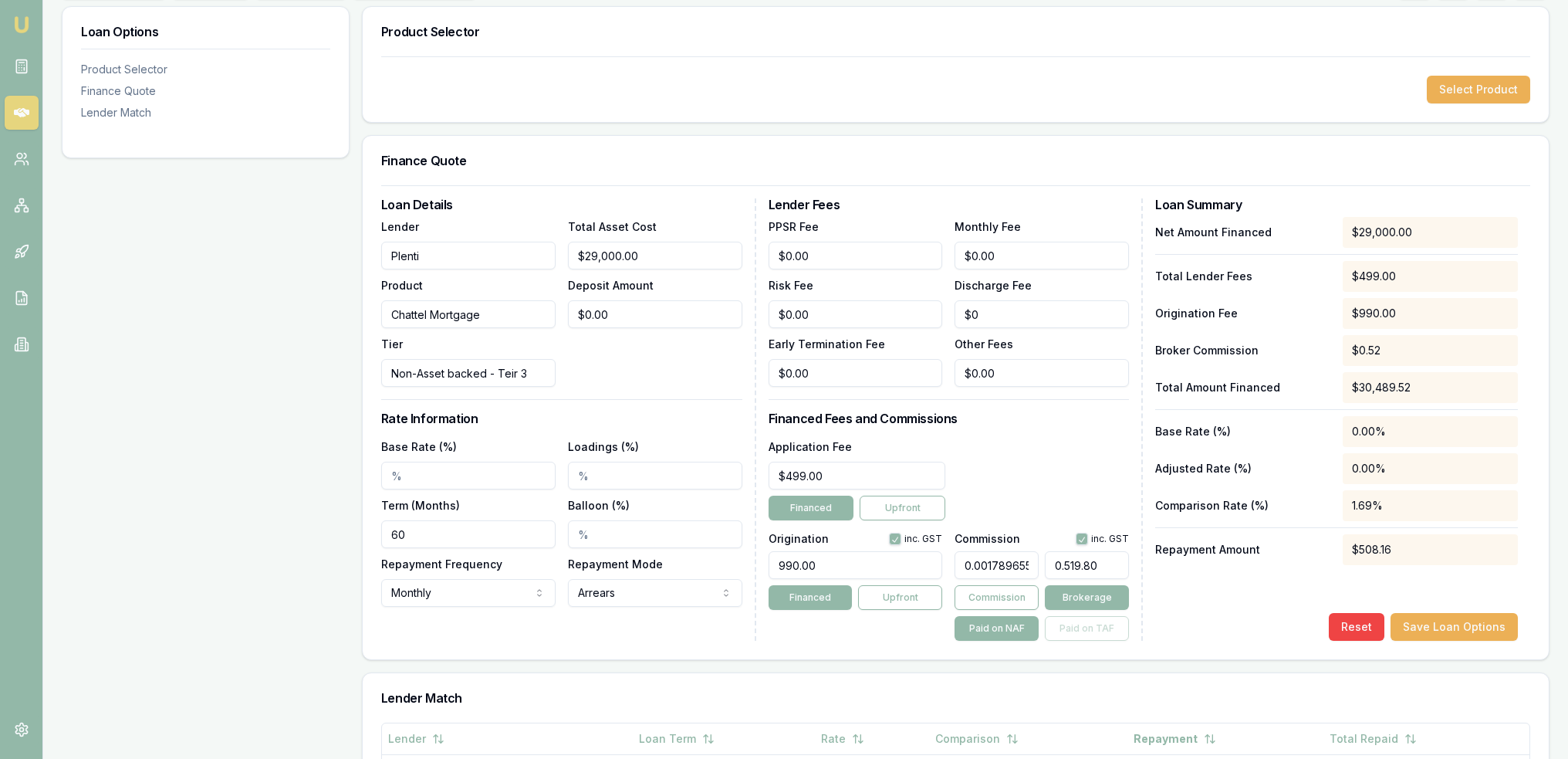 type on "1.7924137931034483" 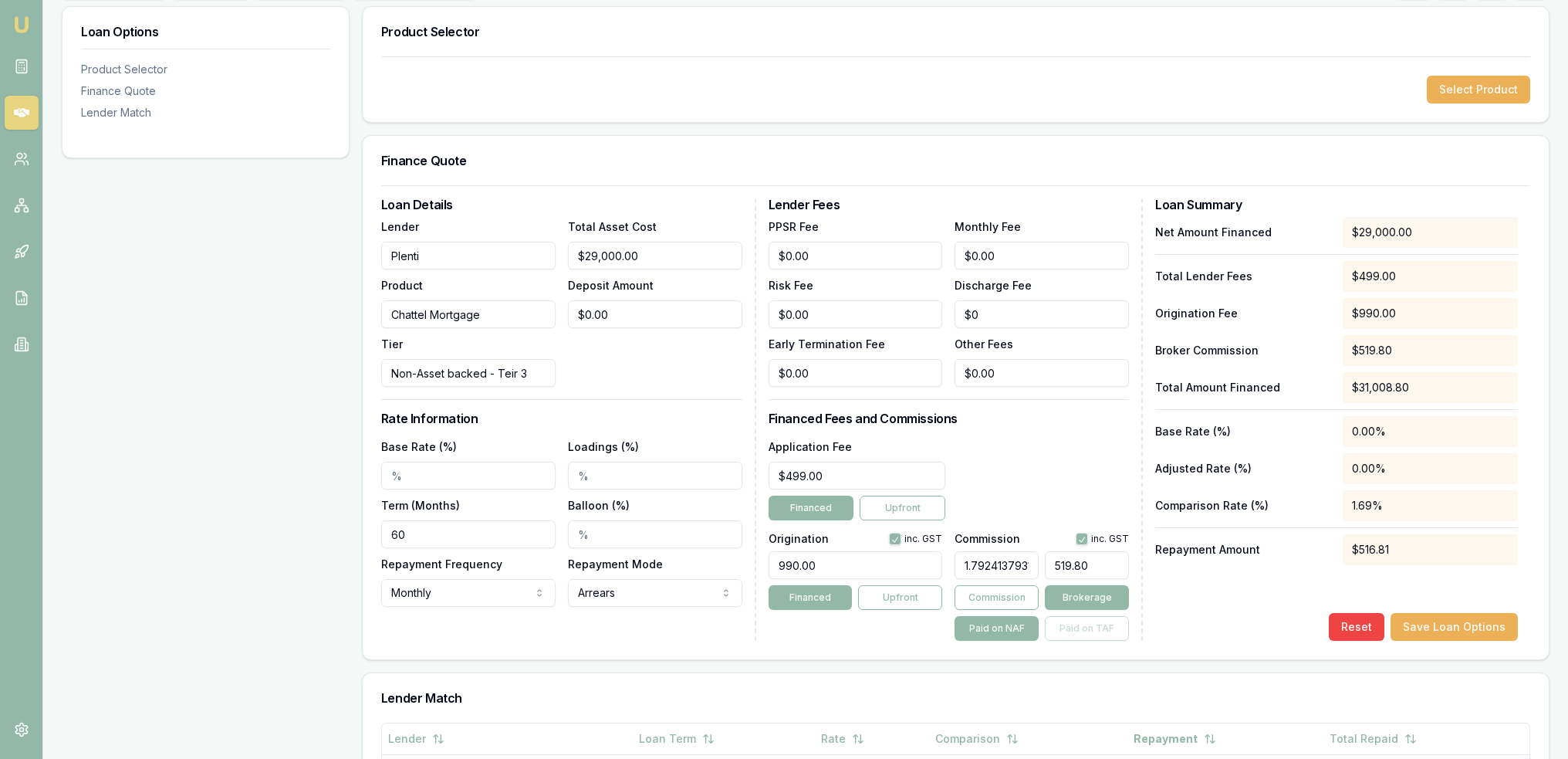 type on "$519.80" 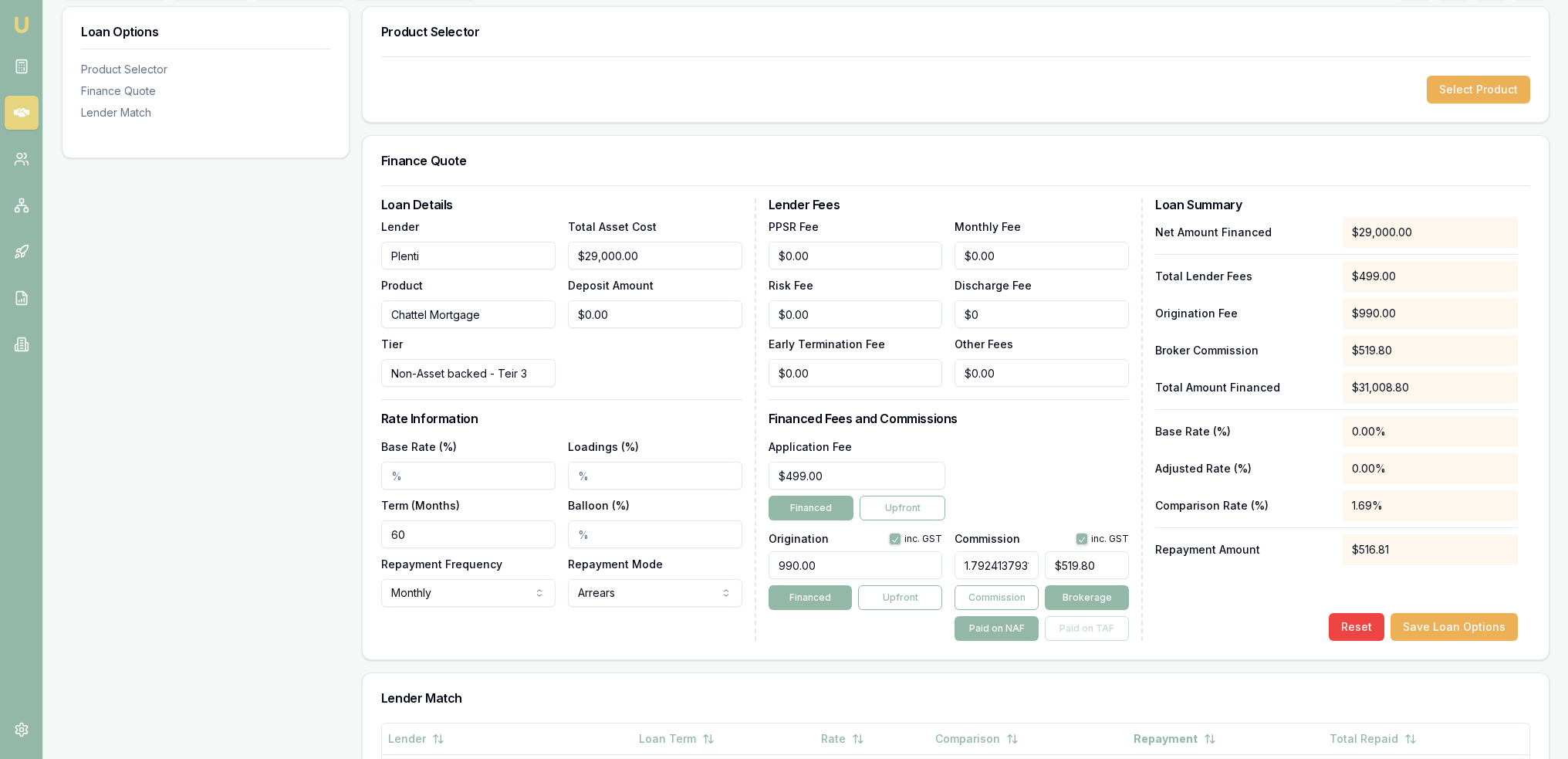 click on "Net Amount Financed $29,000.00 Total Lender Fees $499.00 Origination Fee $990.00 Broker Commission $519.80 Total Amount Financed $31,008.80 Base Rate (%) 0.00% Adjusted Rate (%) 0.00% Comparison Rate (%) 1.69% Repayment Amount $516.81 Reset Save Loan Options" at bounding box center [1337, 429] 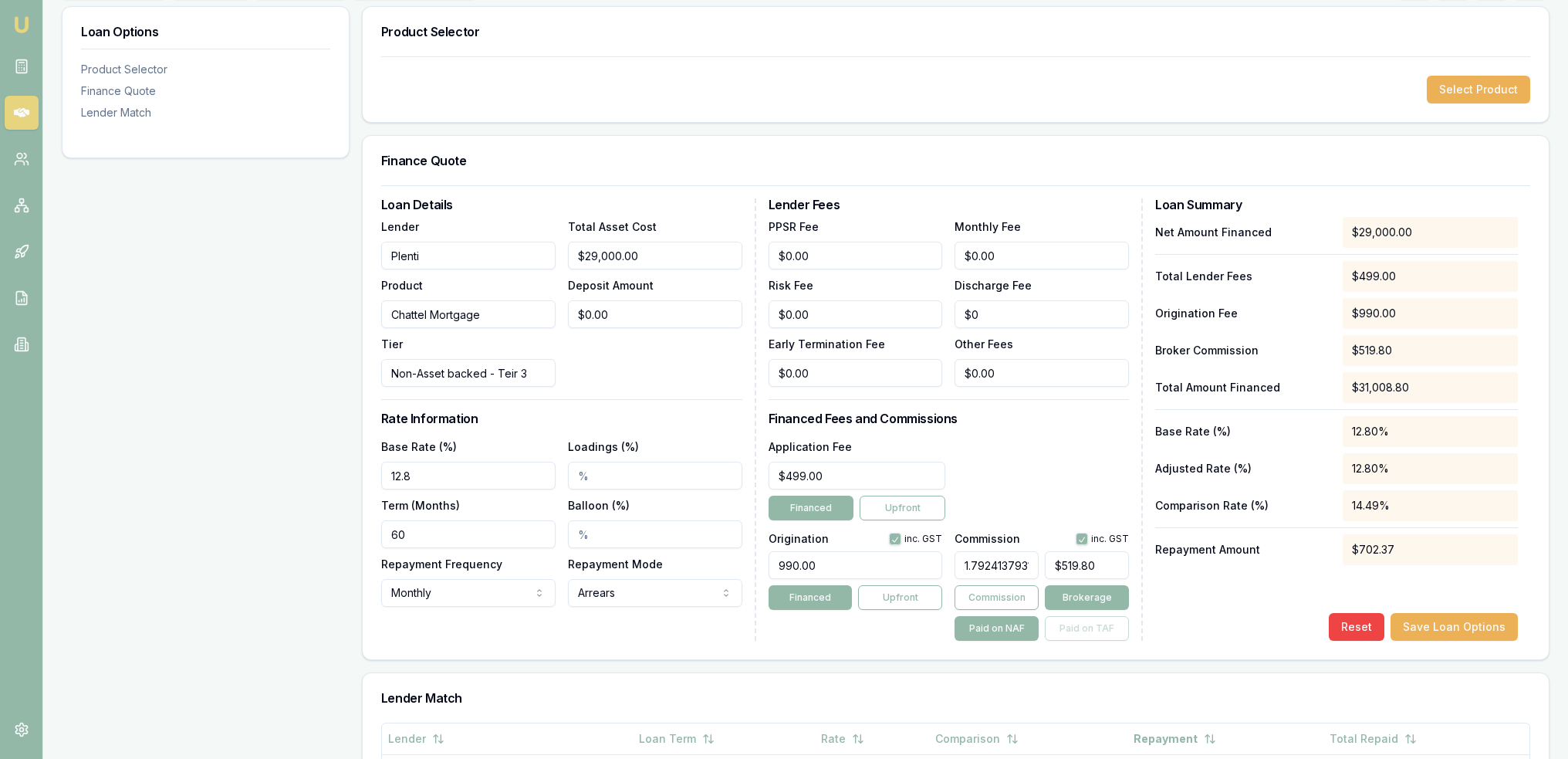 type on "12.80%" 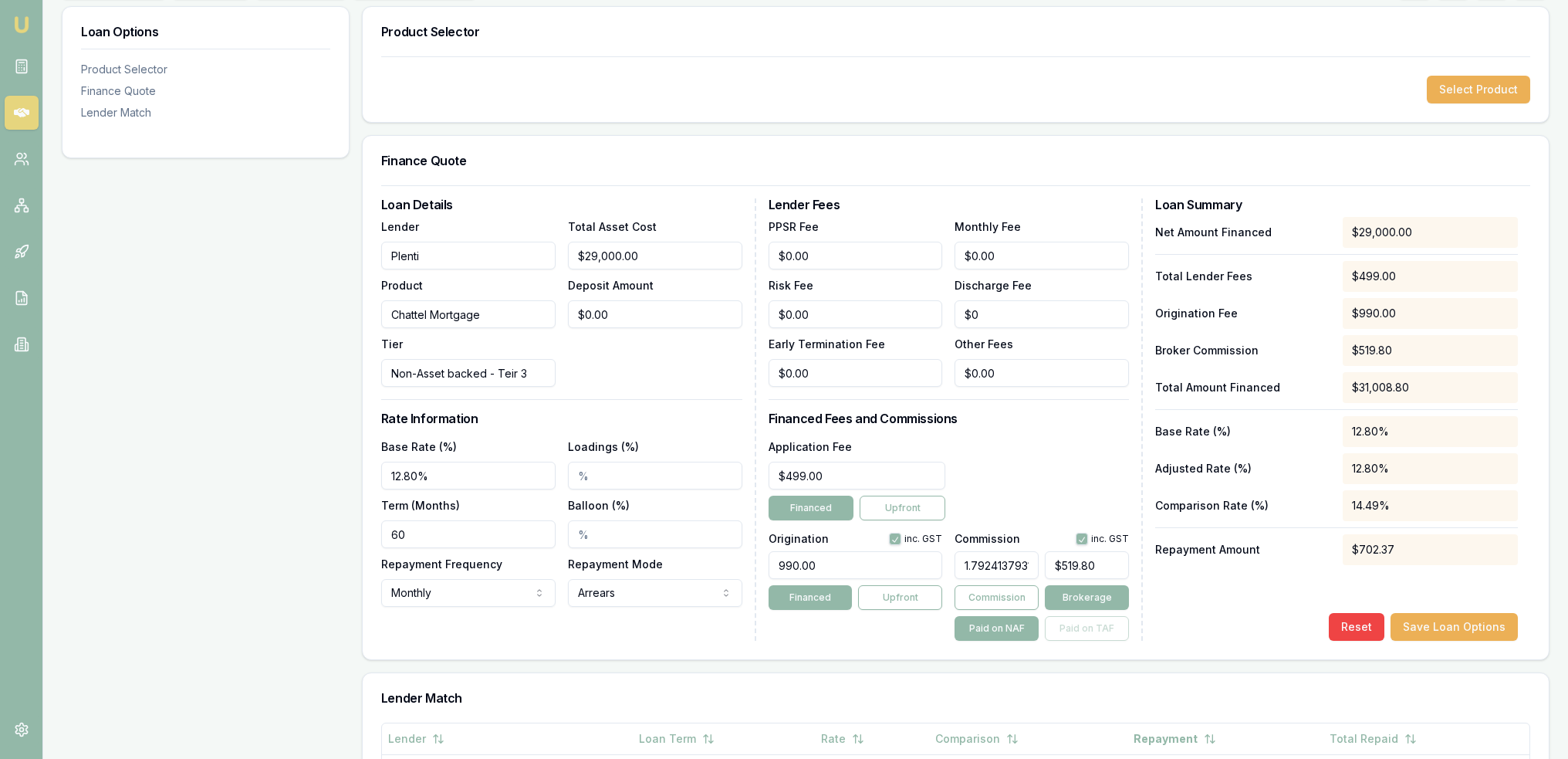 click on "Loan Details Lender  Plenti Product  Chattel Mortgage Tier  Non-Asset backed - Teir 3 Total Asset Cost  $29,000.00 Deposit Amount  $0.00 Rate Information Base Rate (%)  12.80% Loadings (%)  Term (Months)  60 Balloon (%)  Repayment Frequency  Monthly Weekly Fortnightly Monthly Repayment Mode  Arrears Arrears Advance" at bounding box center [569, 419] 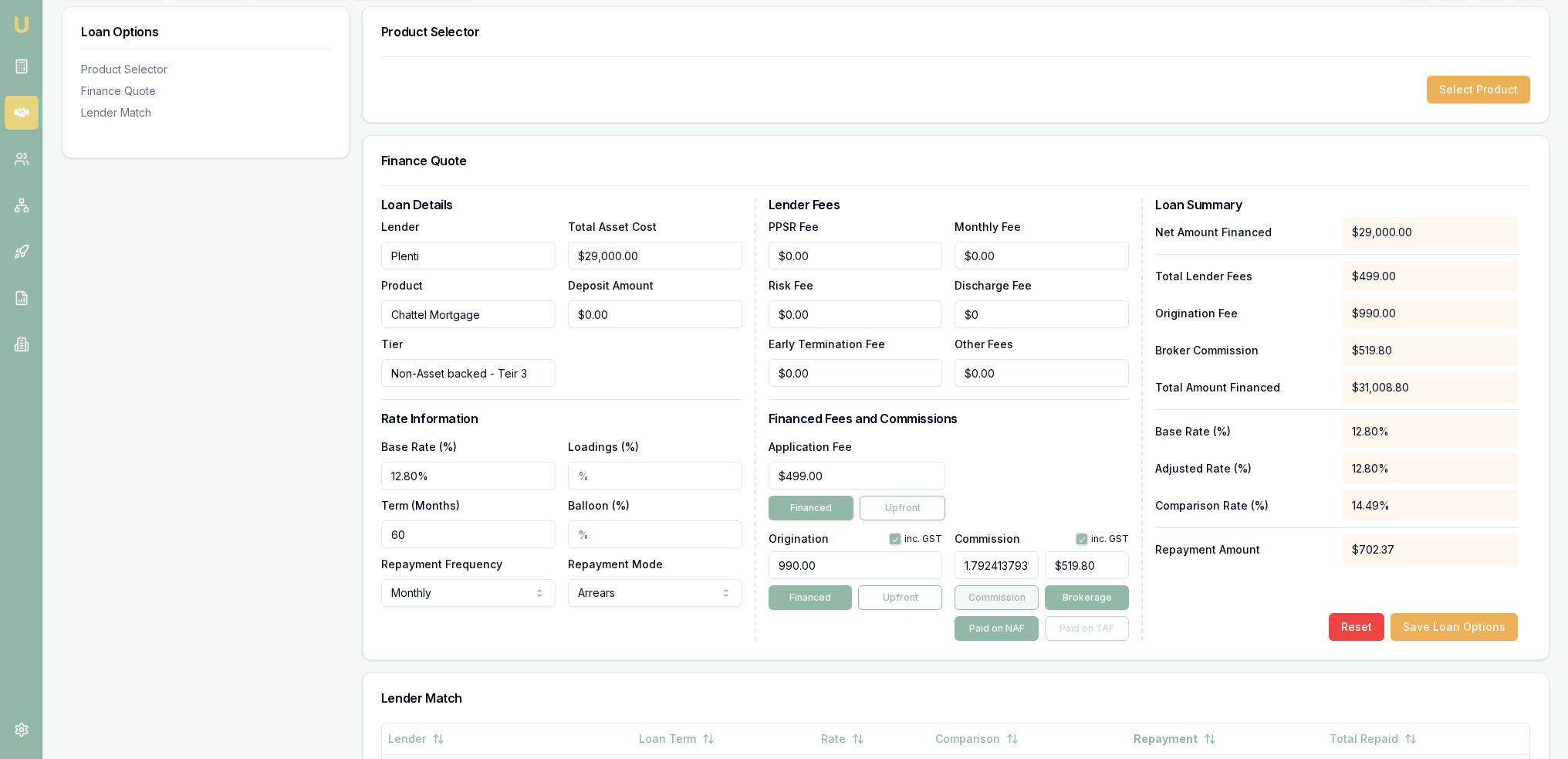 click on "Commission" at bounding box center (996, 598) 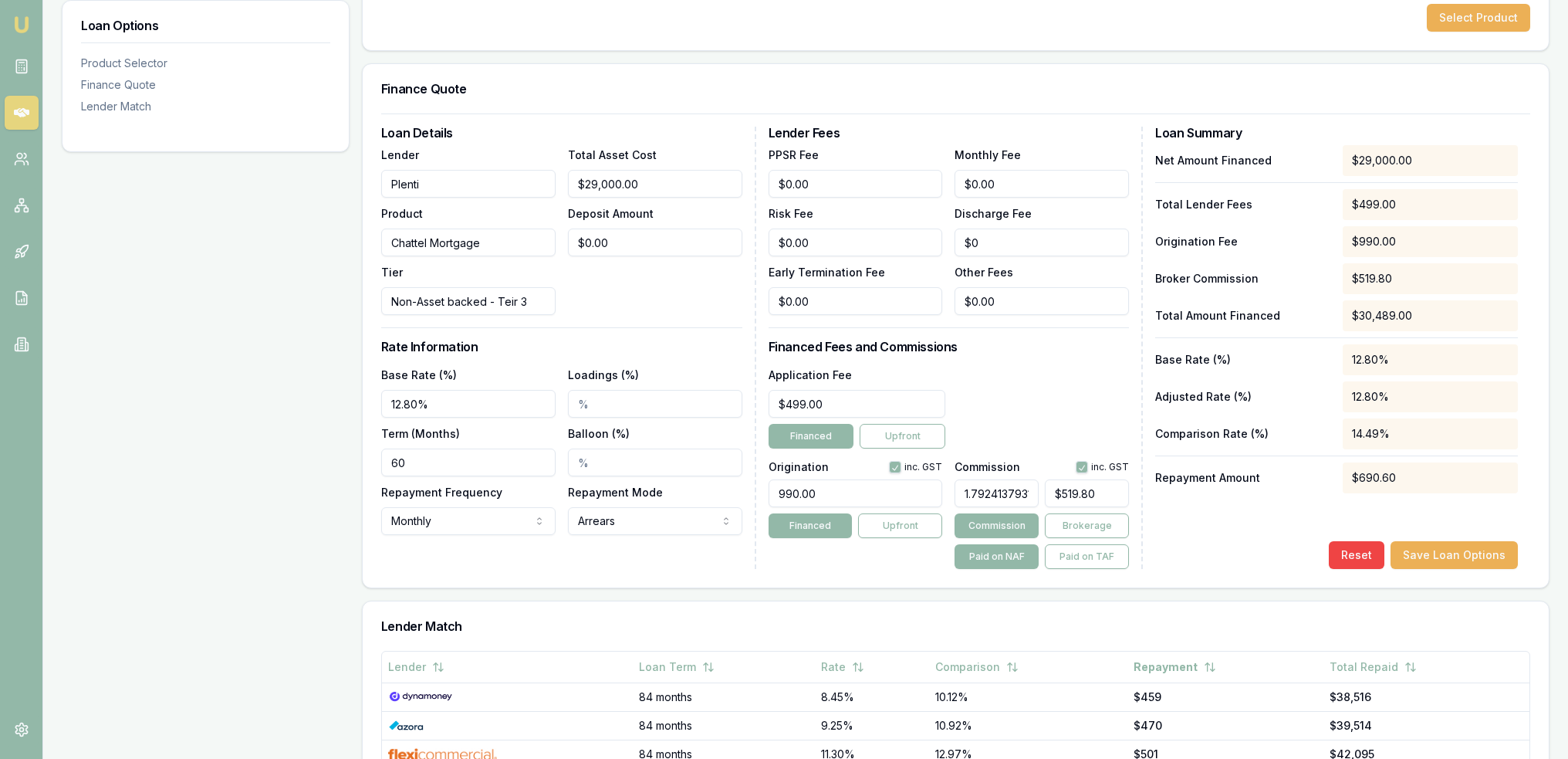 scroll, scrollTop: 309, scrollLeft: 0, axis: vertical 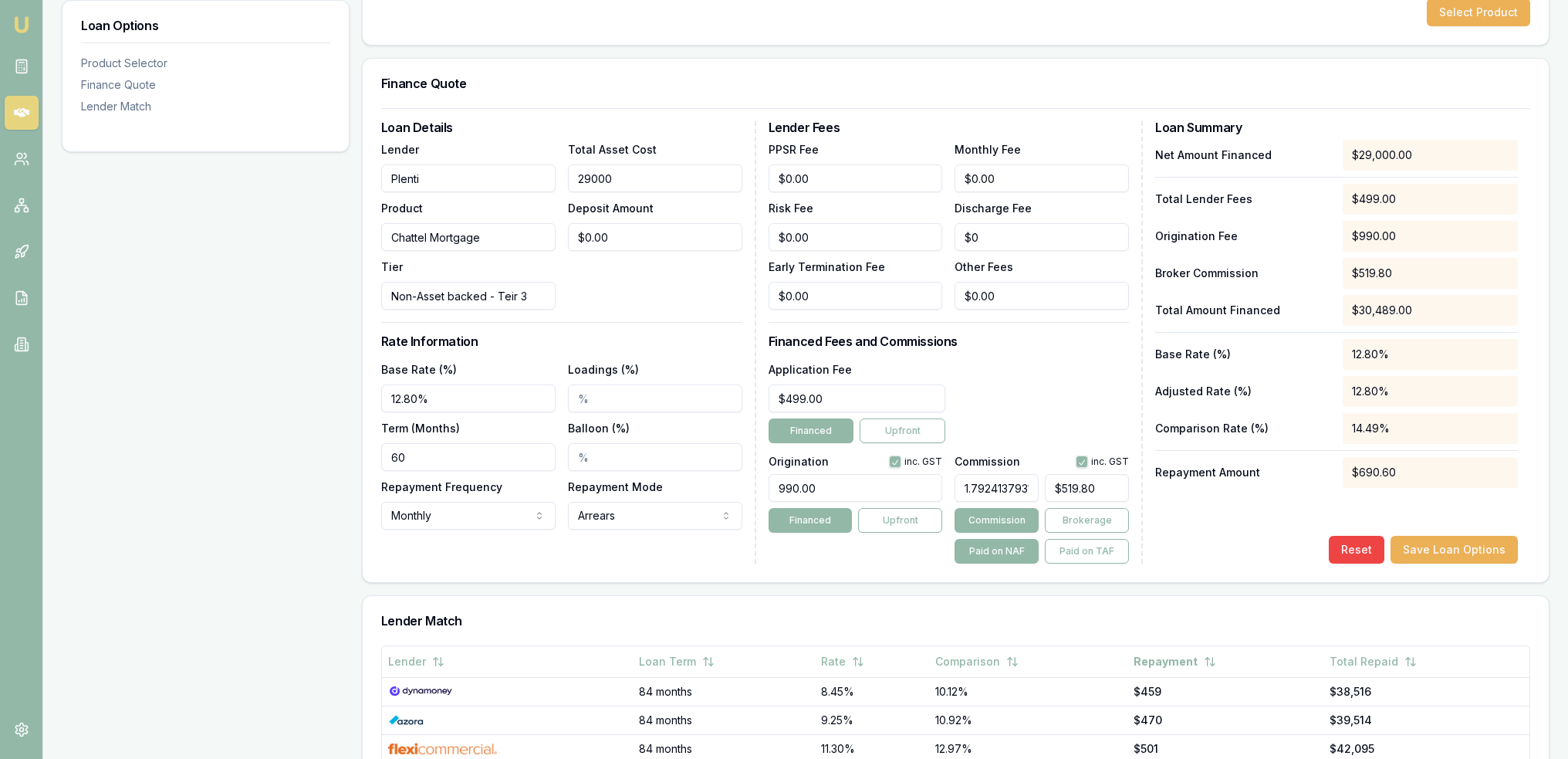 drag, startPoint x: 620, startPoint y: 175, endPoint x: 570, endPoint y: 178, distance: 50.089919 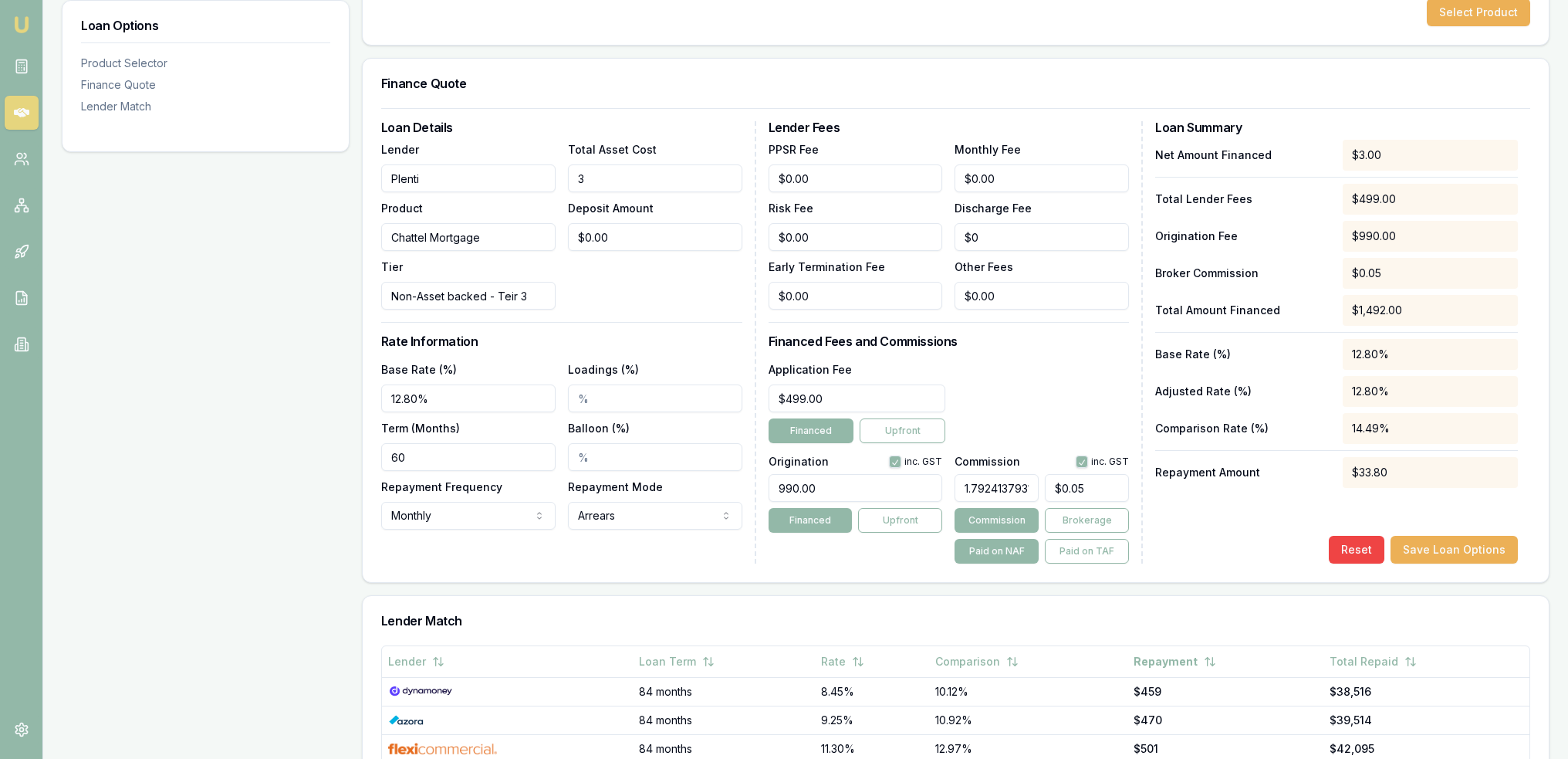 type on "33" 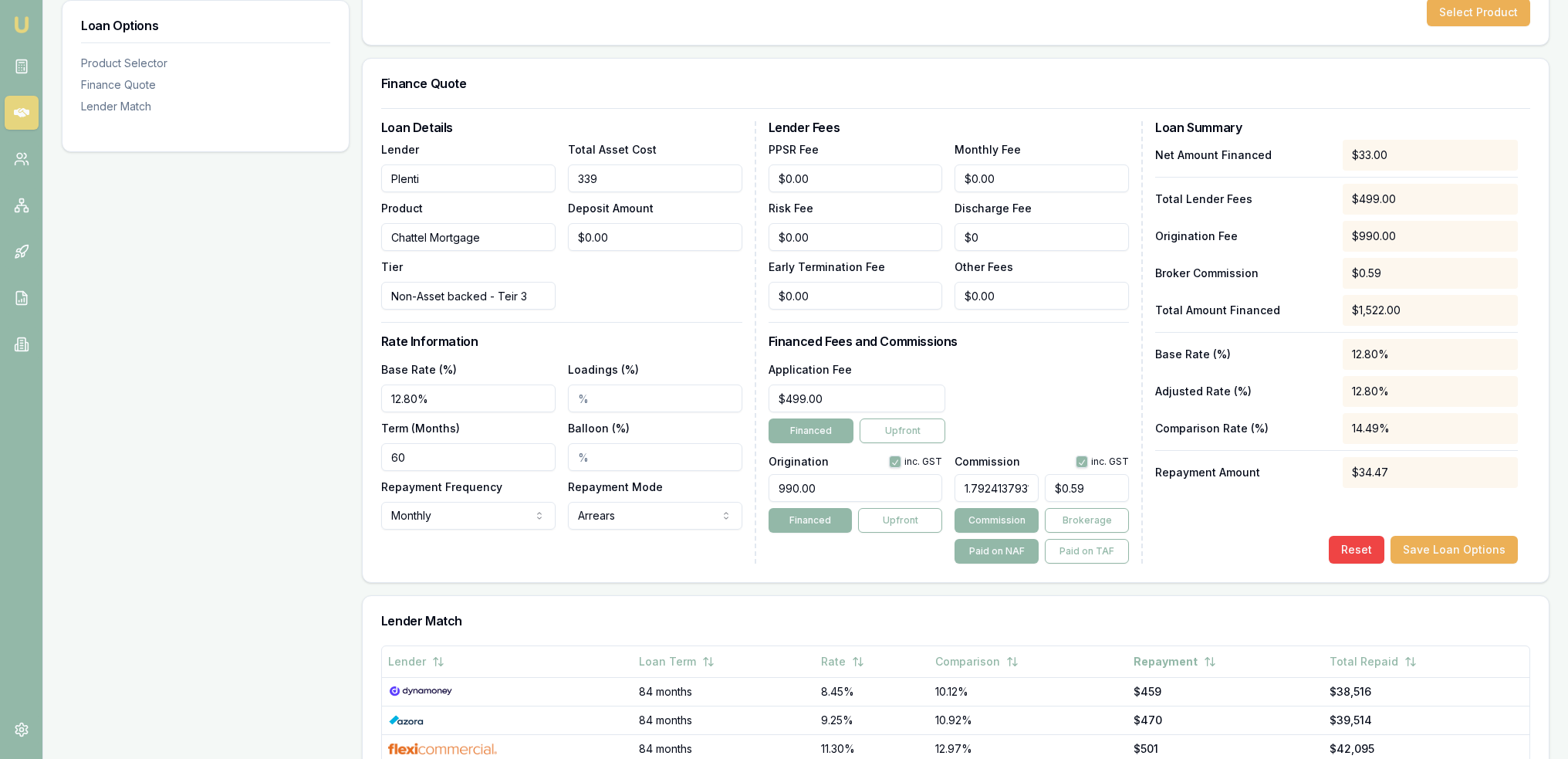 type on "339" 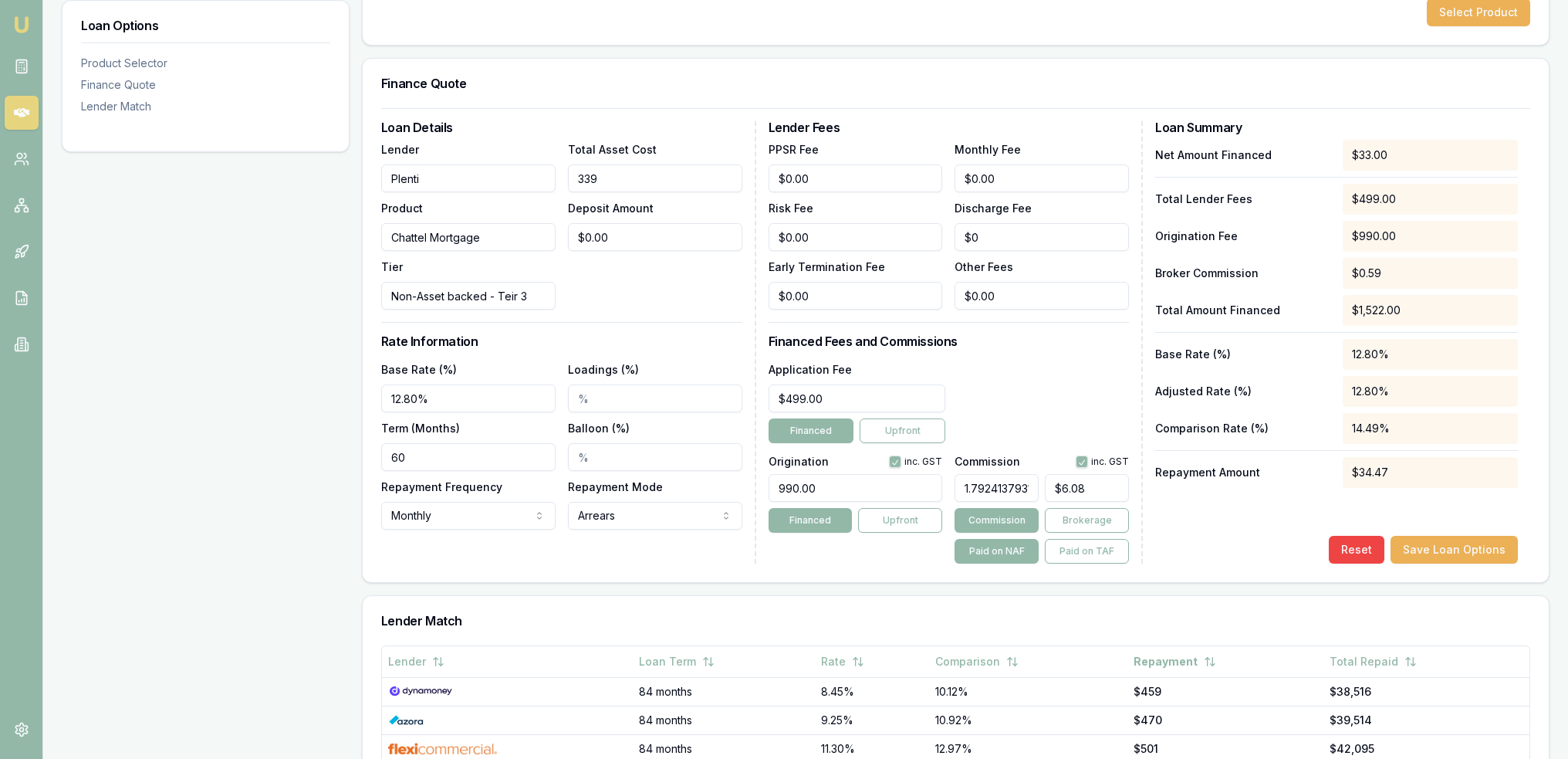 type on "3399" 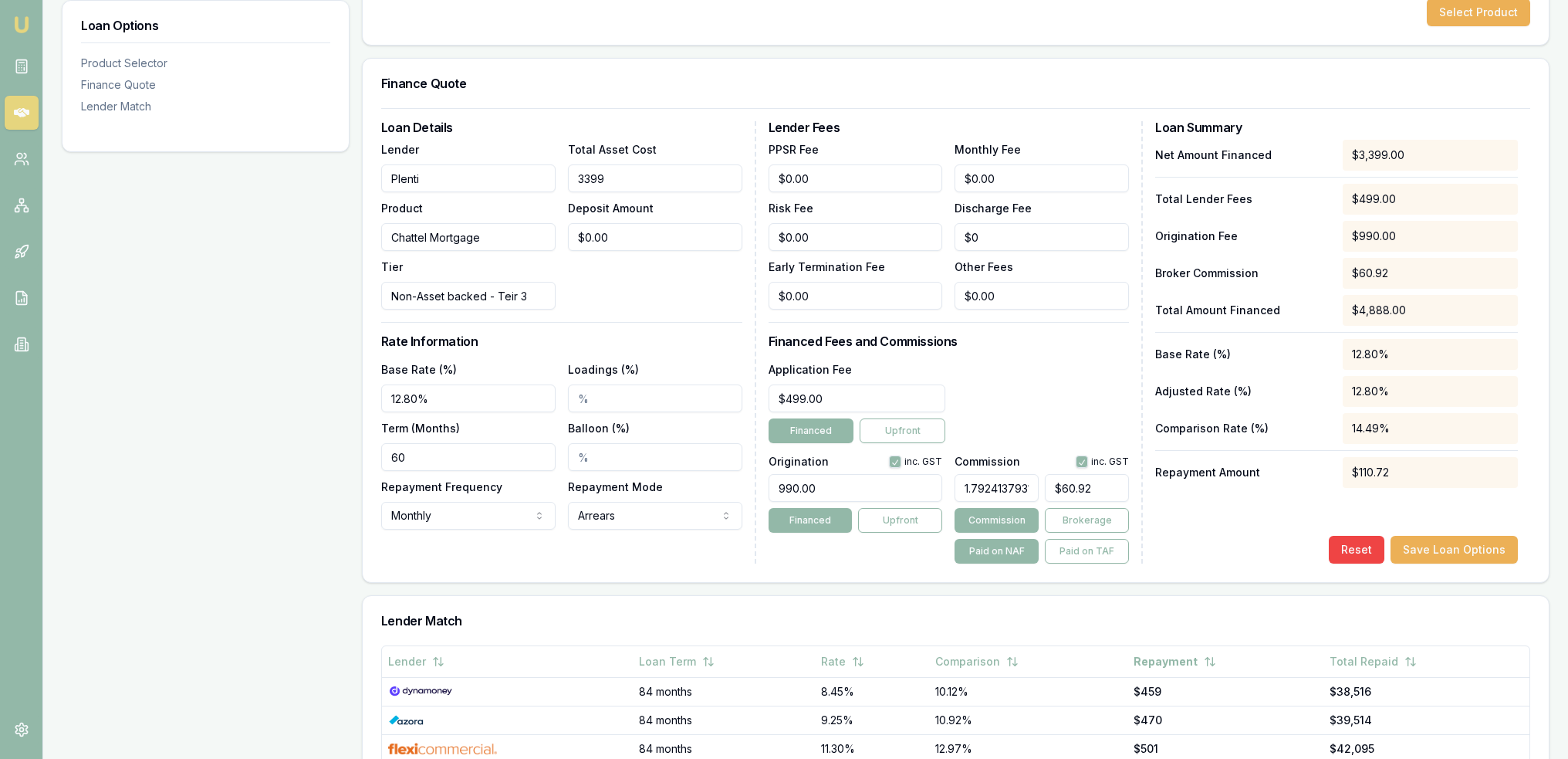 type on "33990" 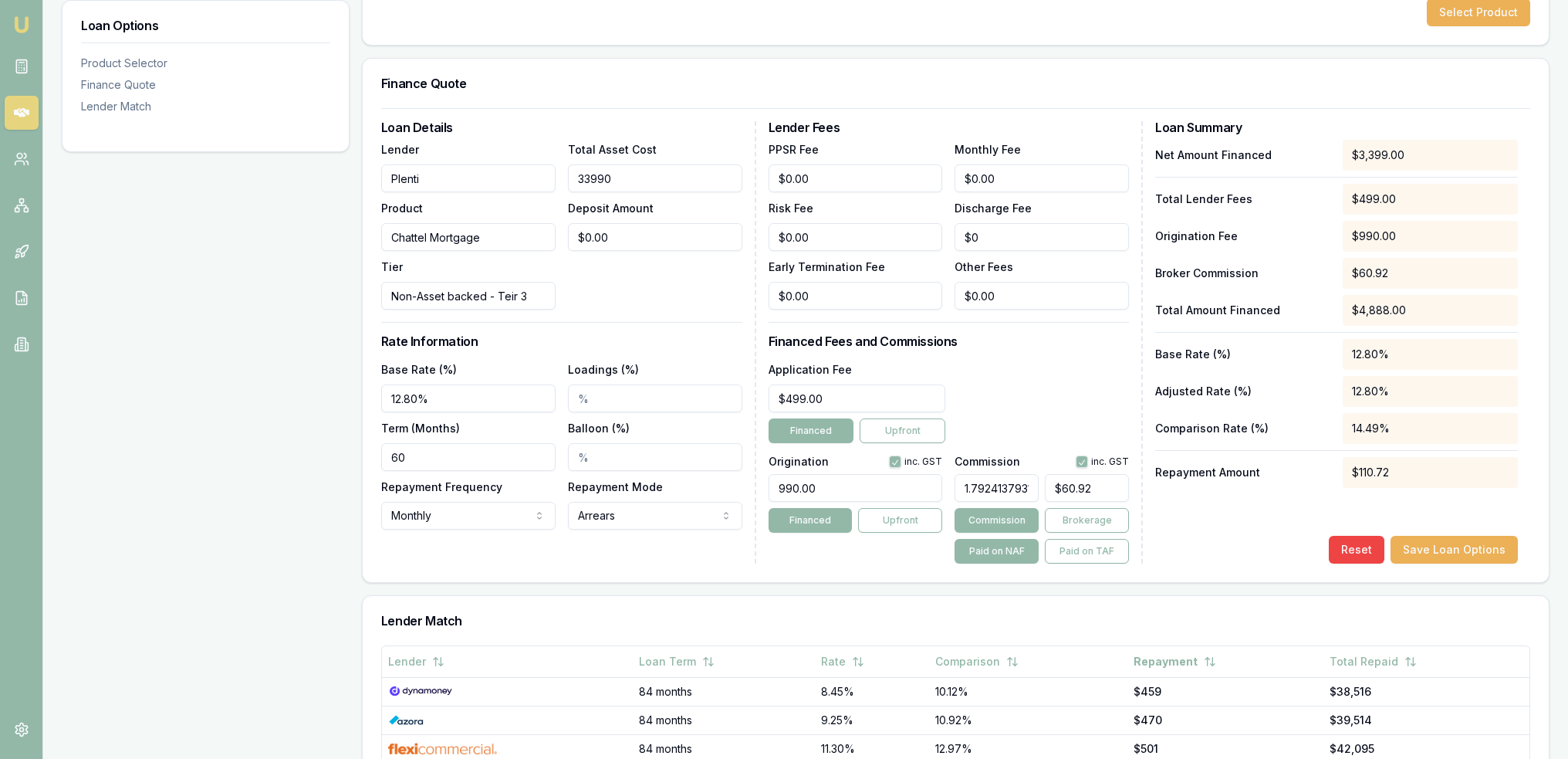 type on "$609.24" 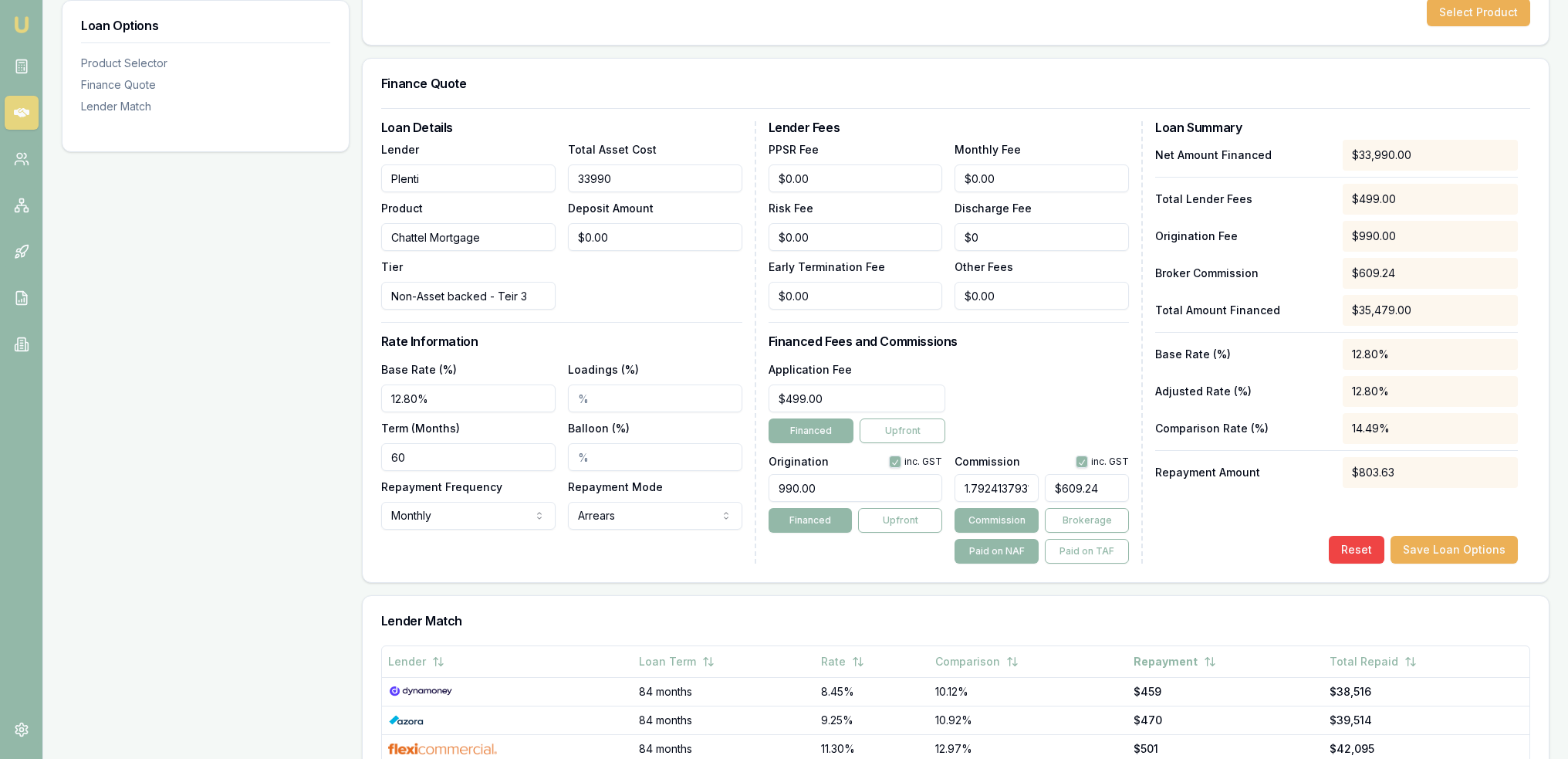 type on "$33,990.00" 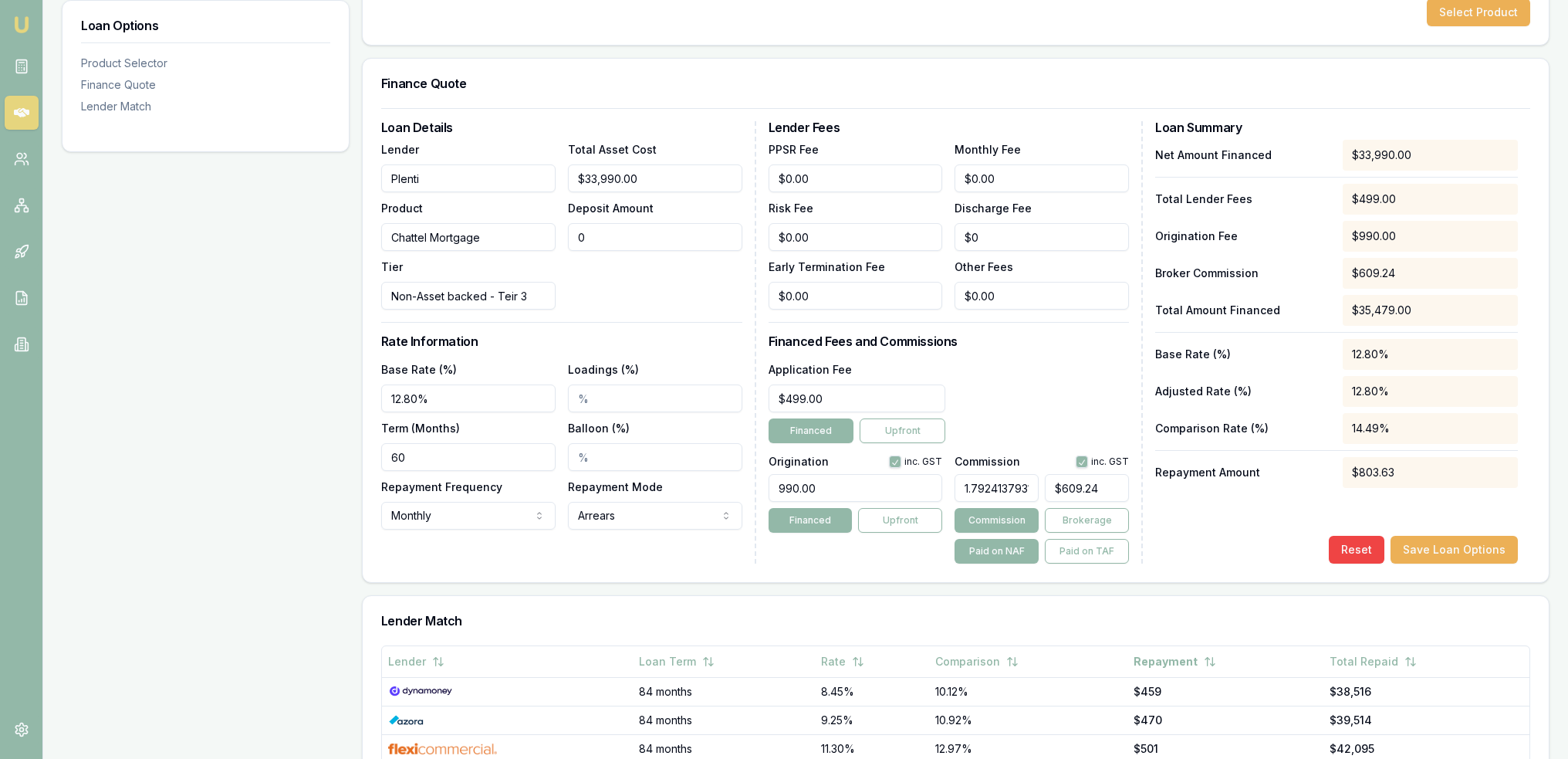 drag, startPoint x: 637, startPoint y: 248, endPoint x: 528, endPoint y: 246, distance: 109.01835 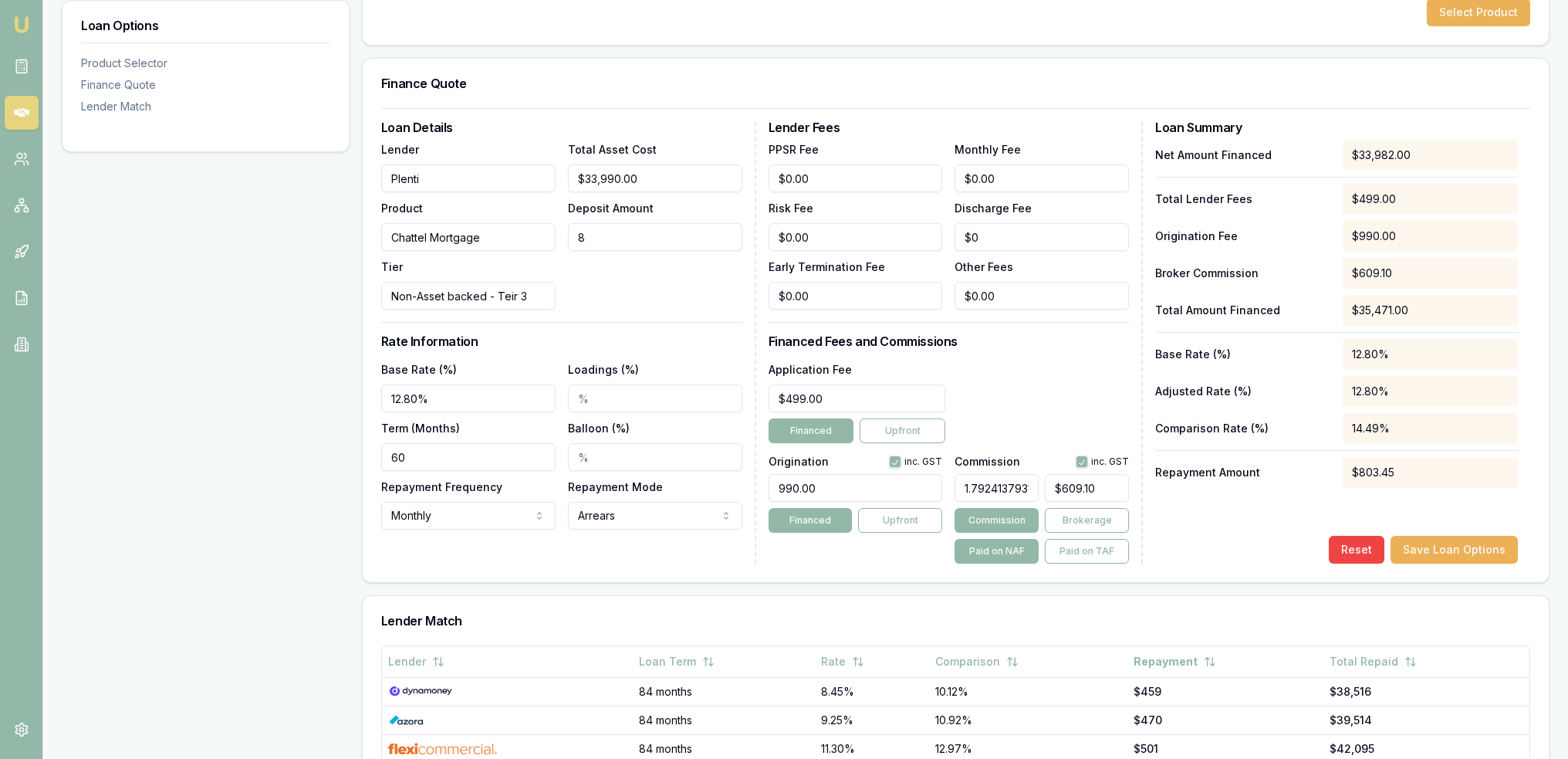 type on "80" 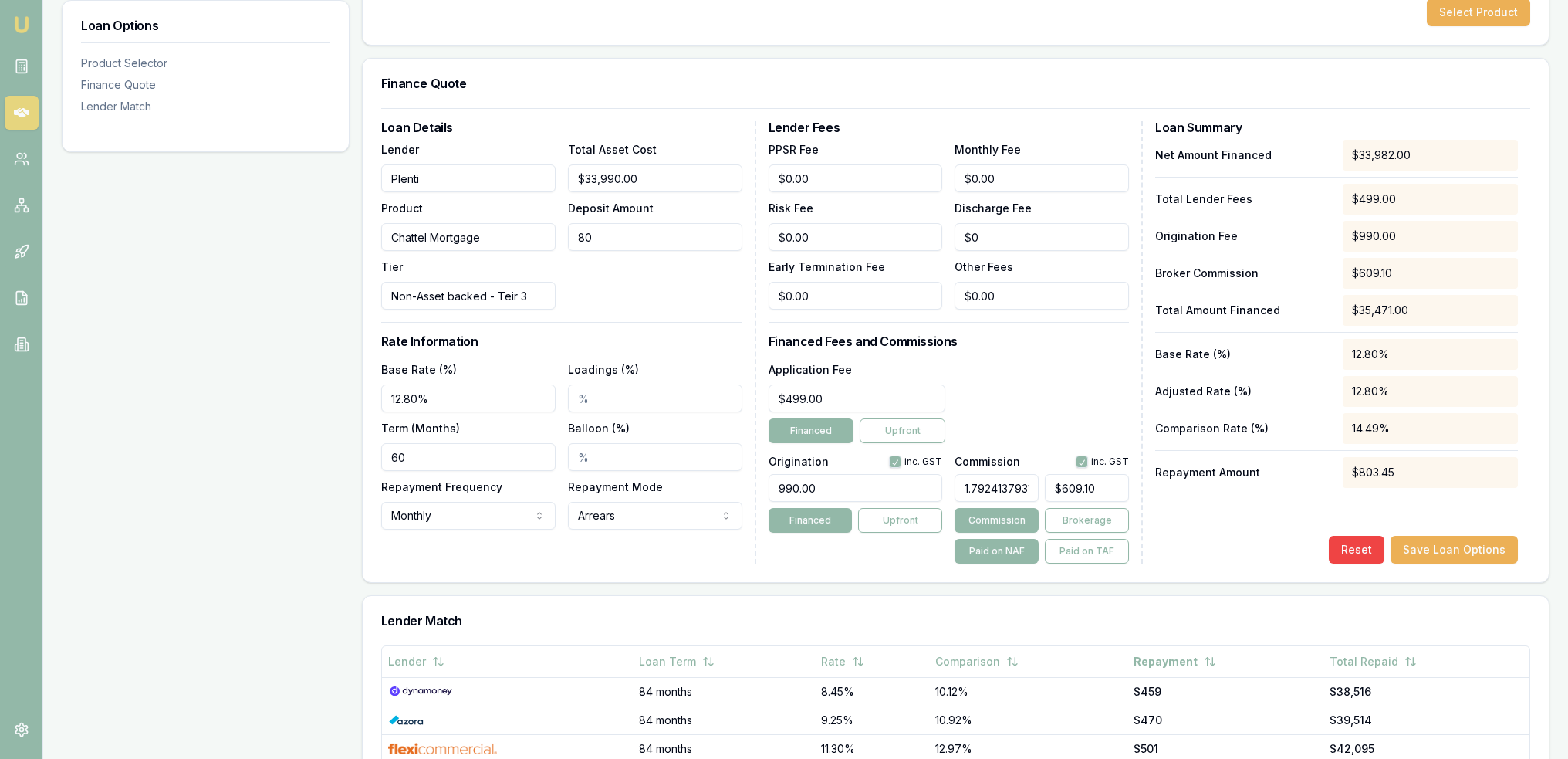 type on "$607.81" 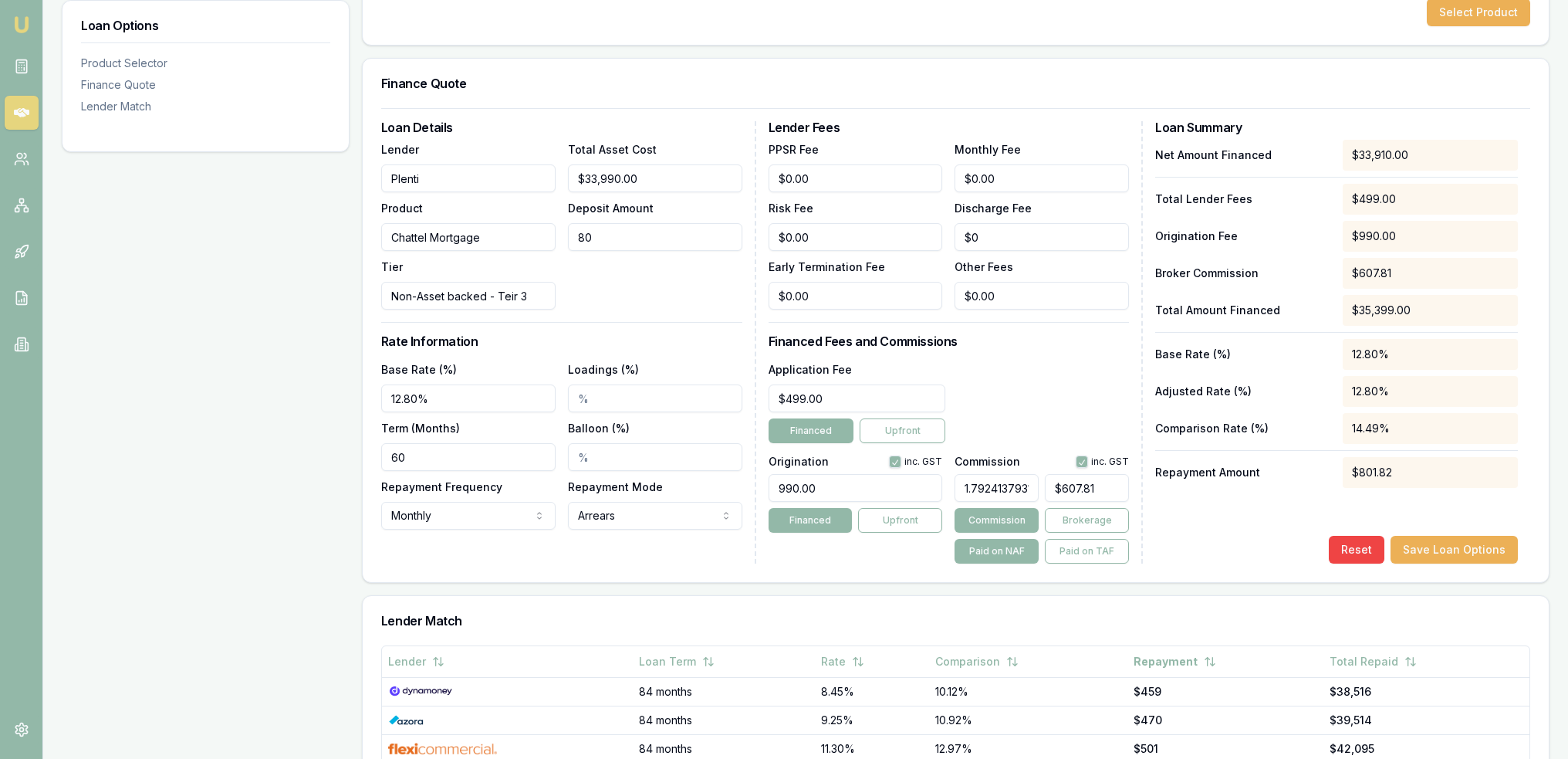 type on "800" 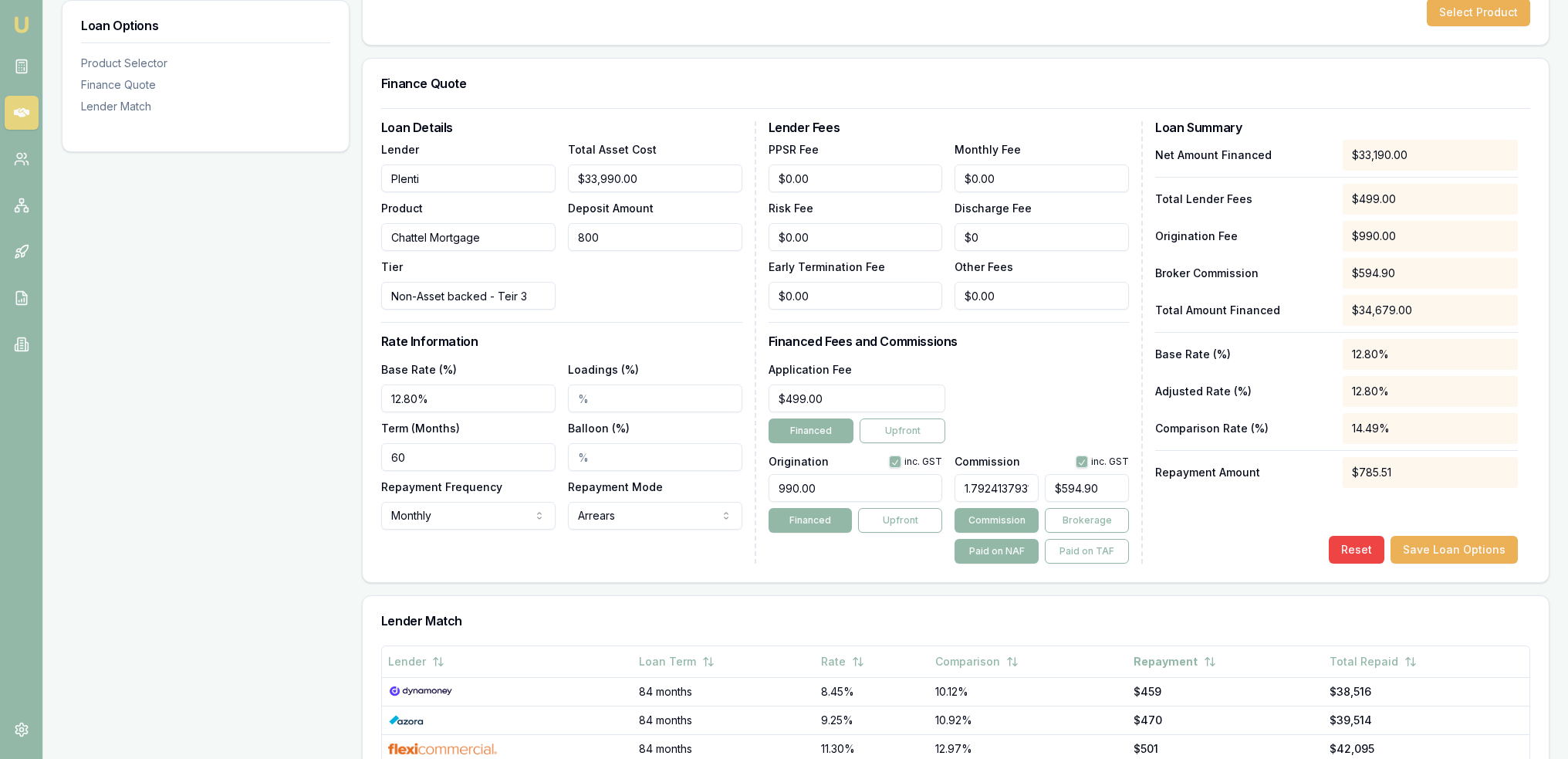 type on "8000" 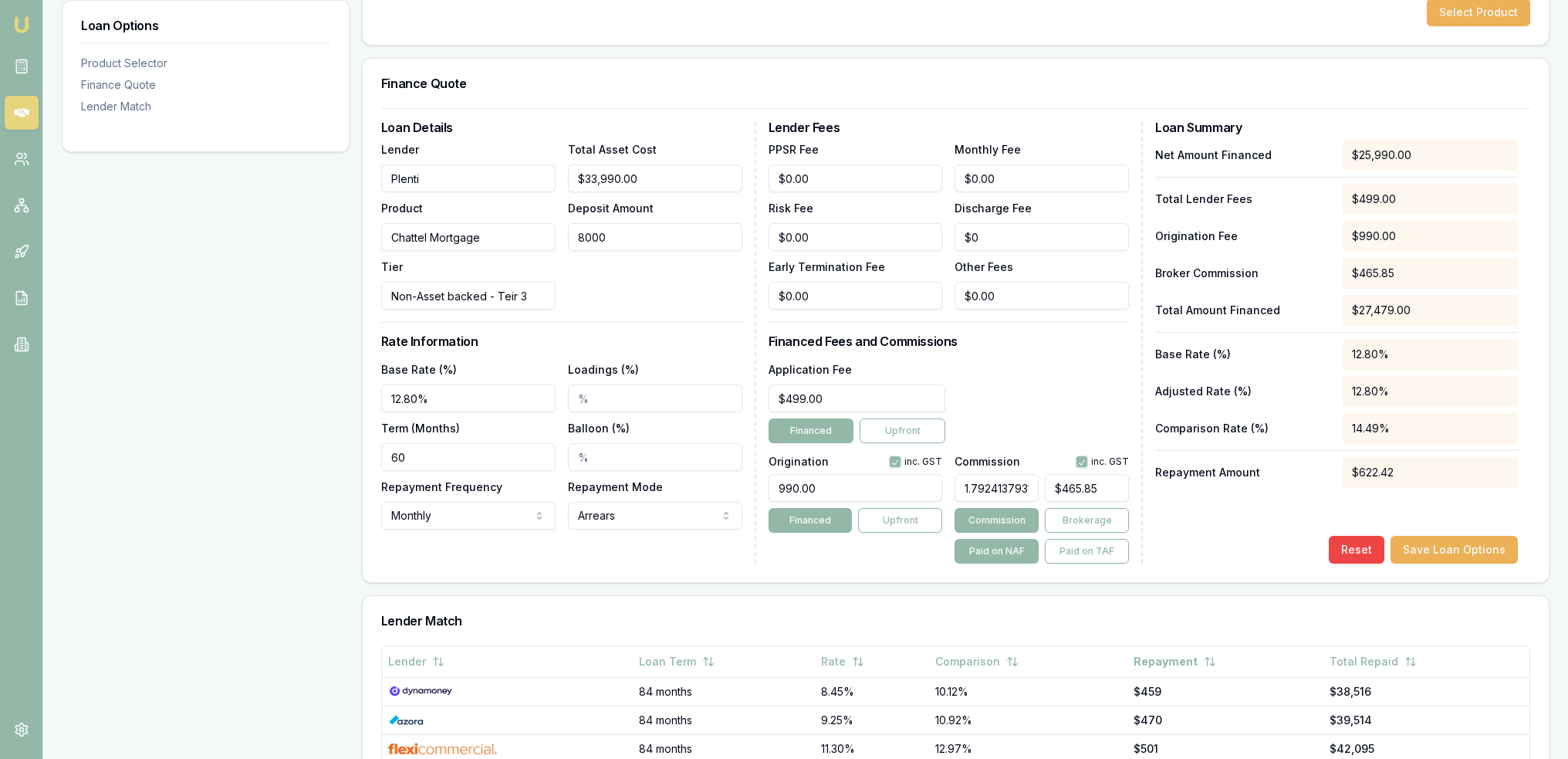type on "$8,000.00" 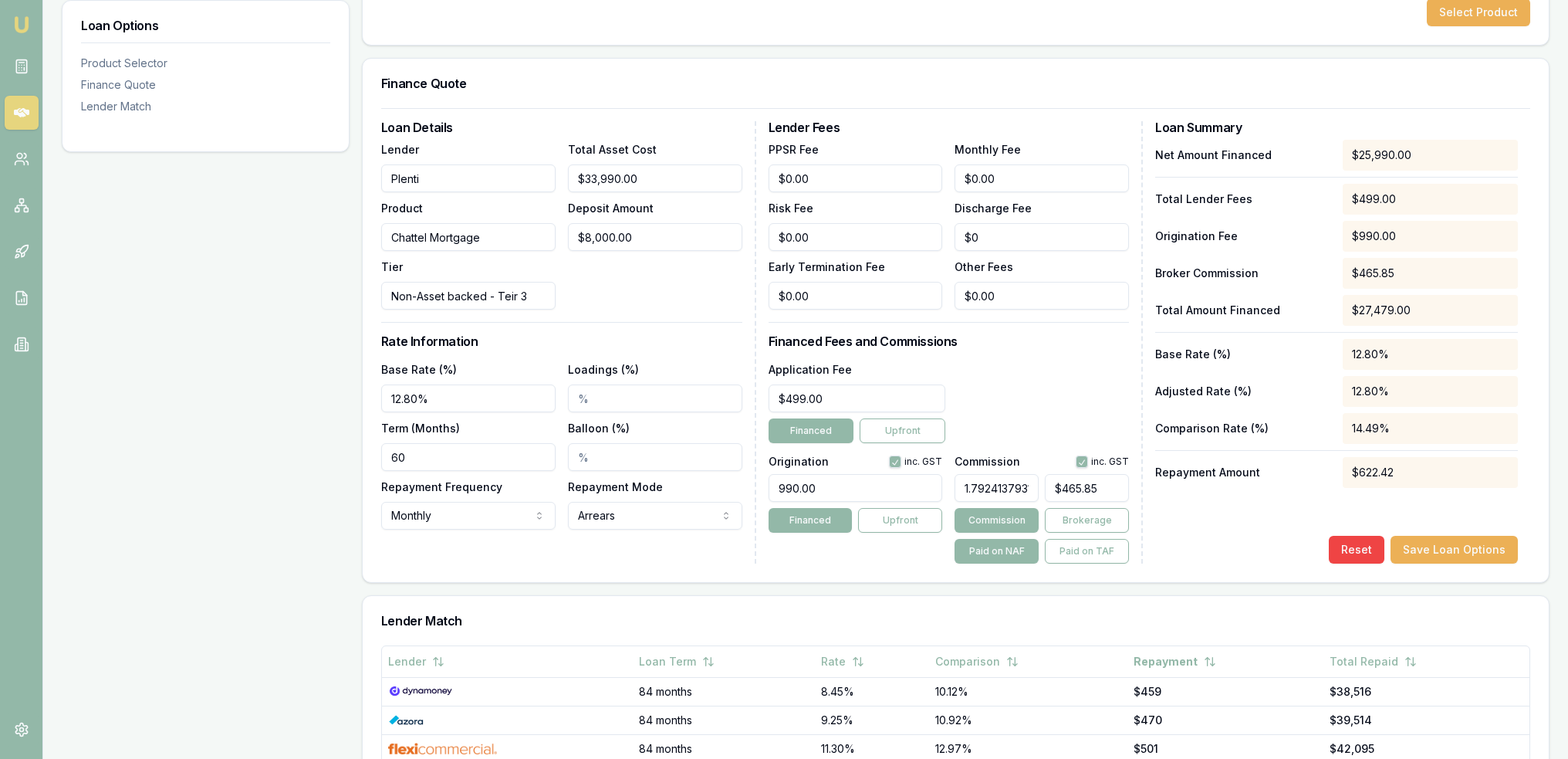 click on "Total Asset Cost  $33,990.00 Deposit Amount  $8,000.00" at bounding box center [655, 225] 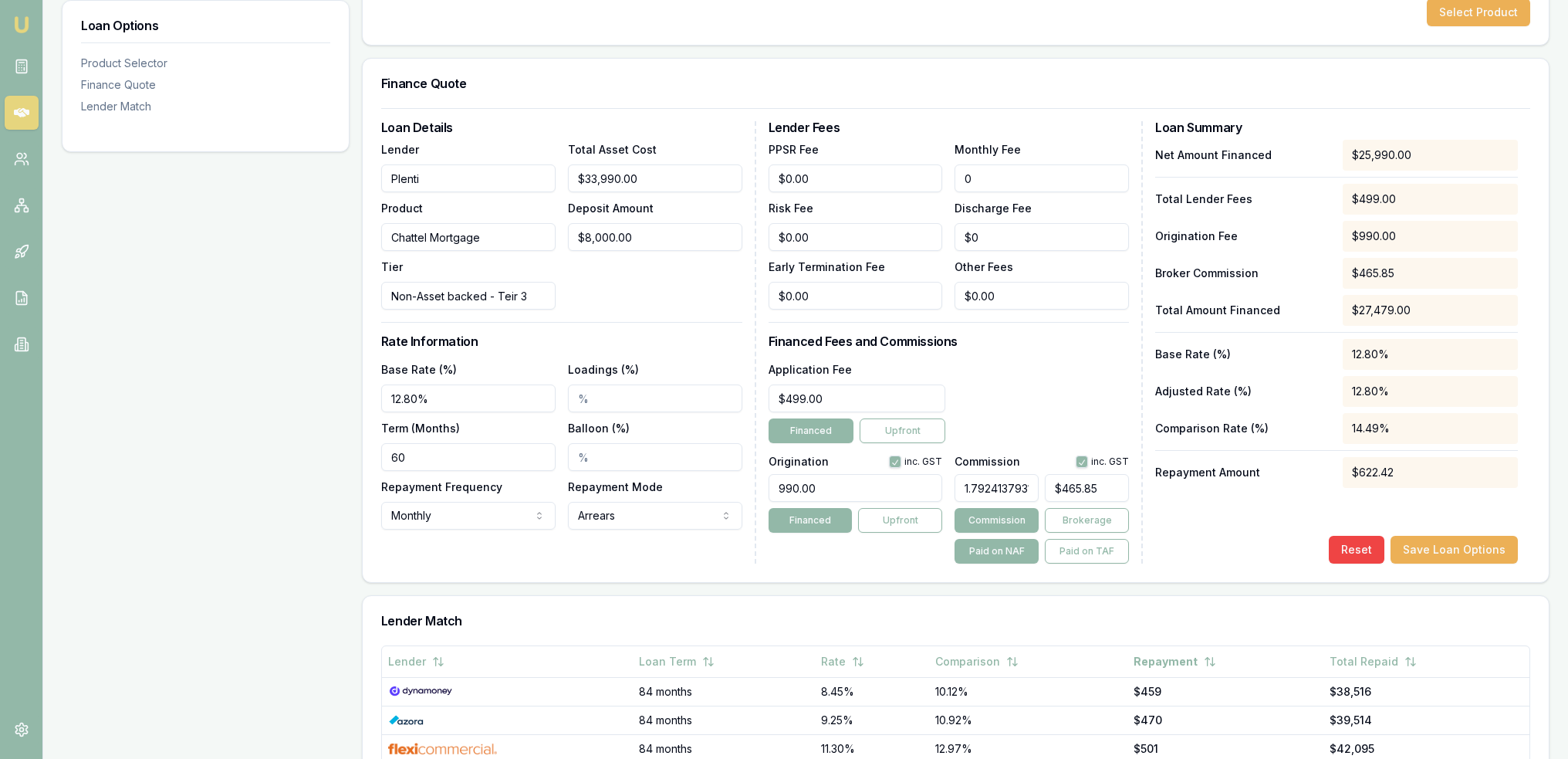 click on "0" at bounding box center [1042, 178] 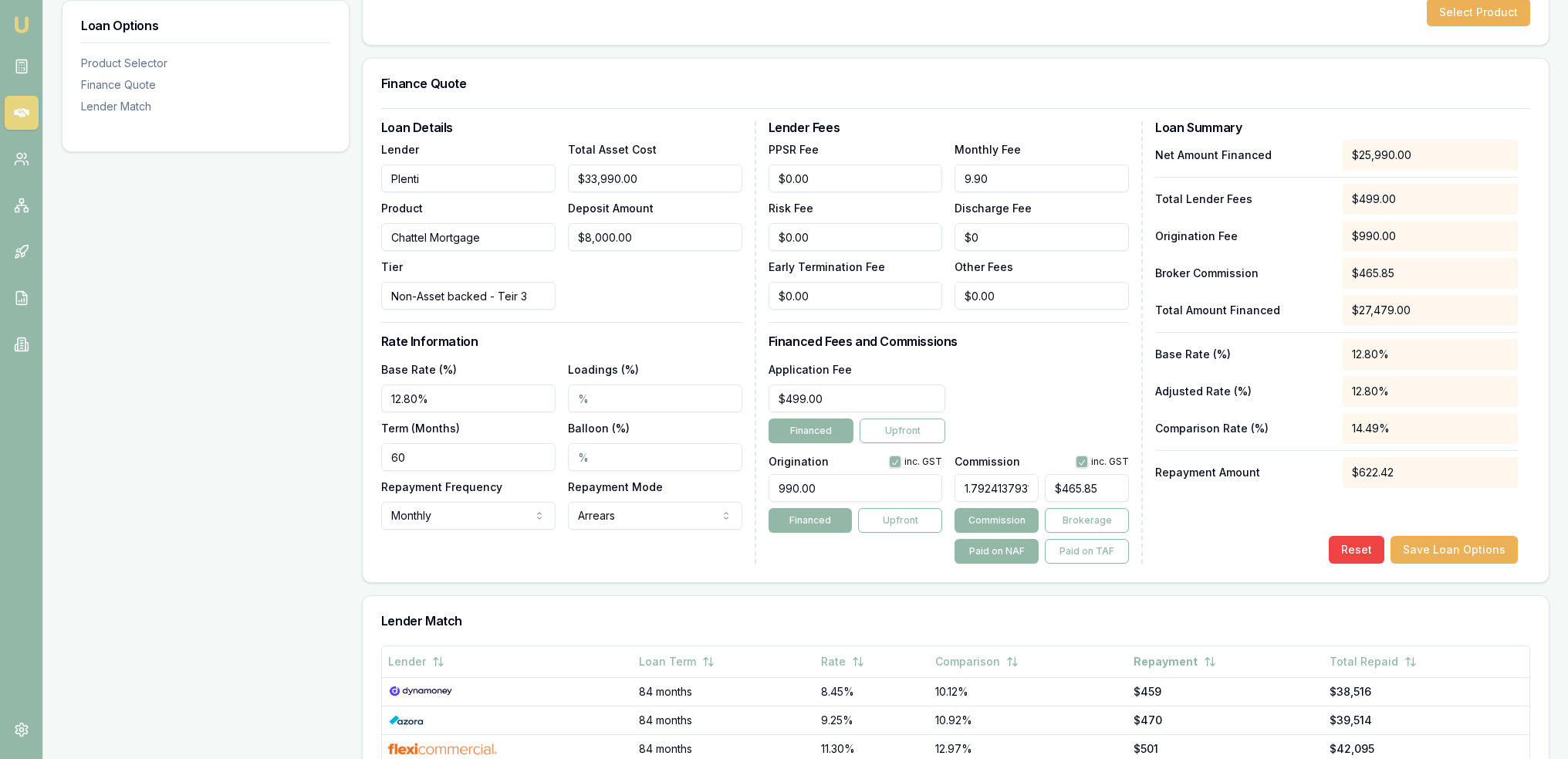 type on "$9.90" 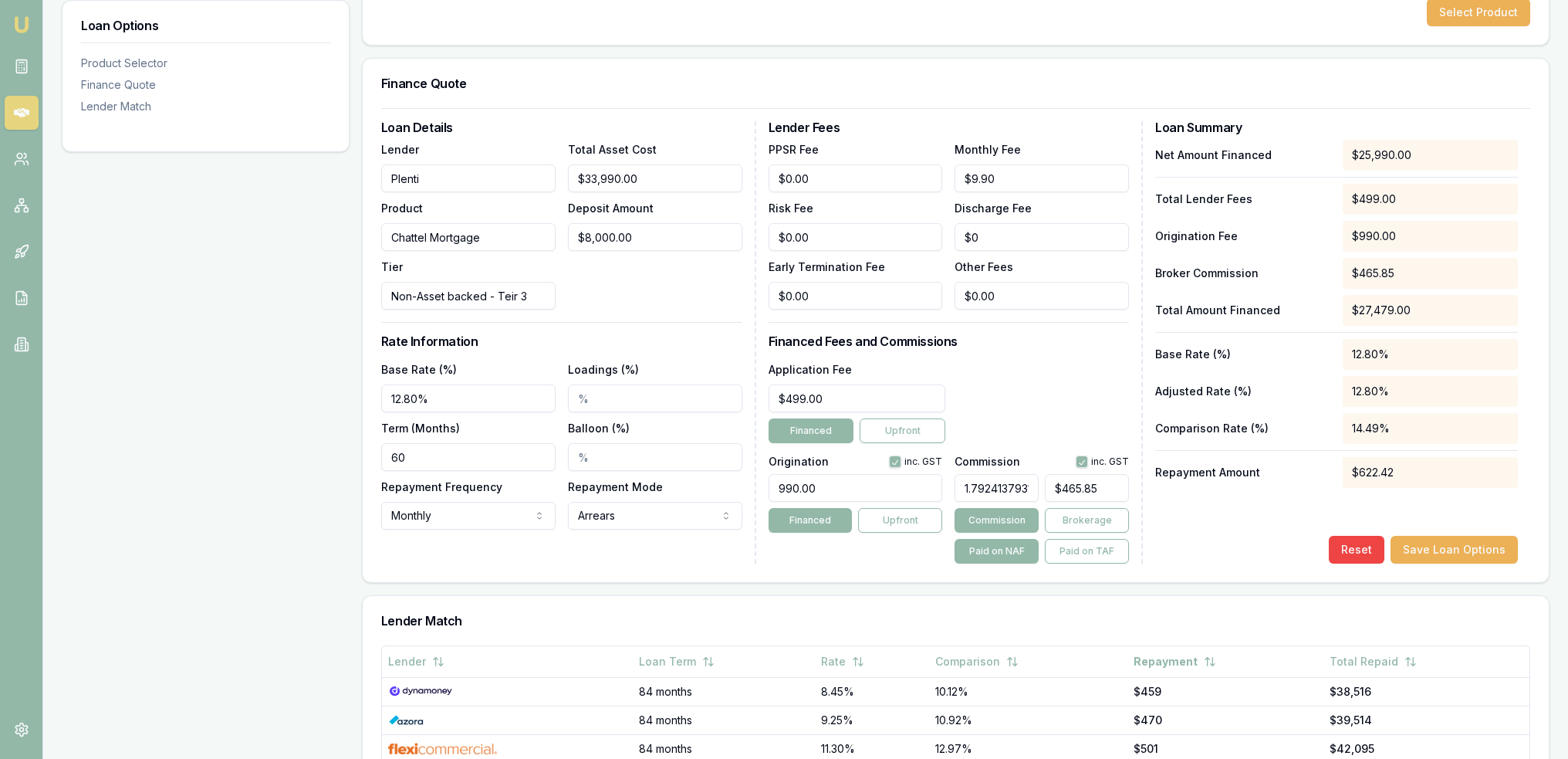 click on "Application Fee  $499.00 Financed Upfront" at bounding box center (949, 402) 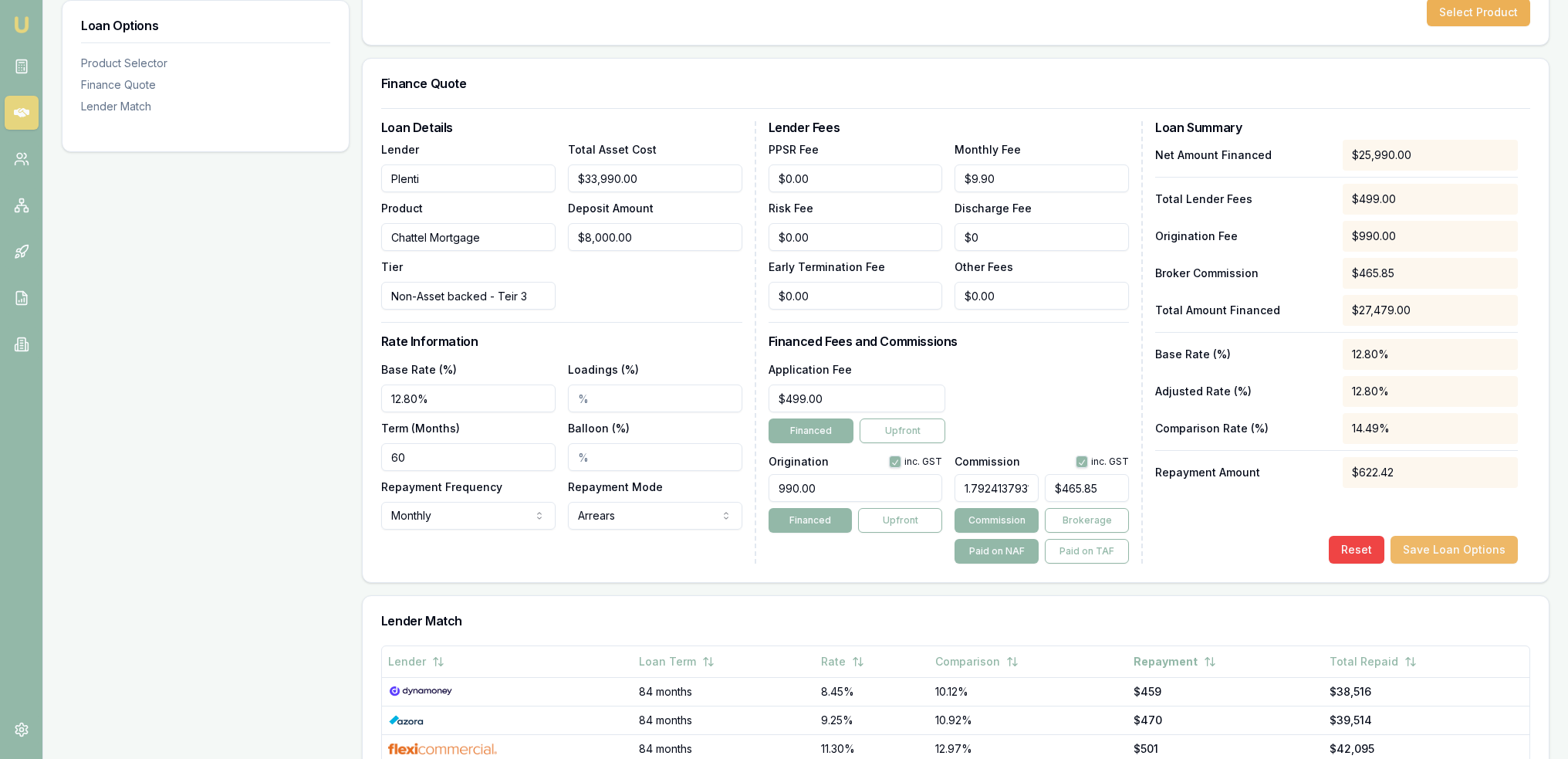 click on "Save Loan Options" at bounding box center [1454, 550] 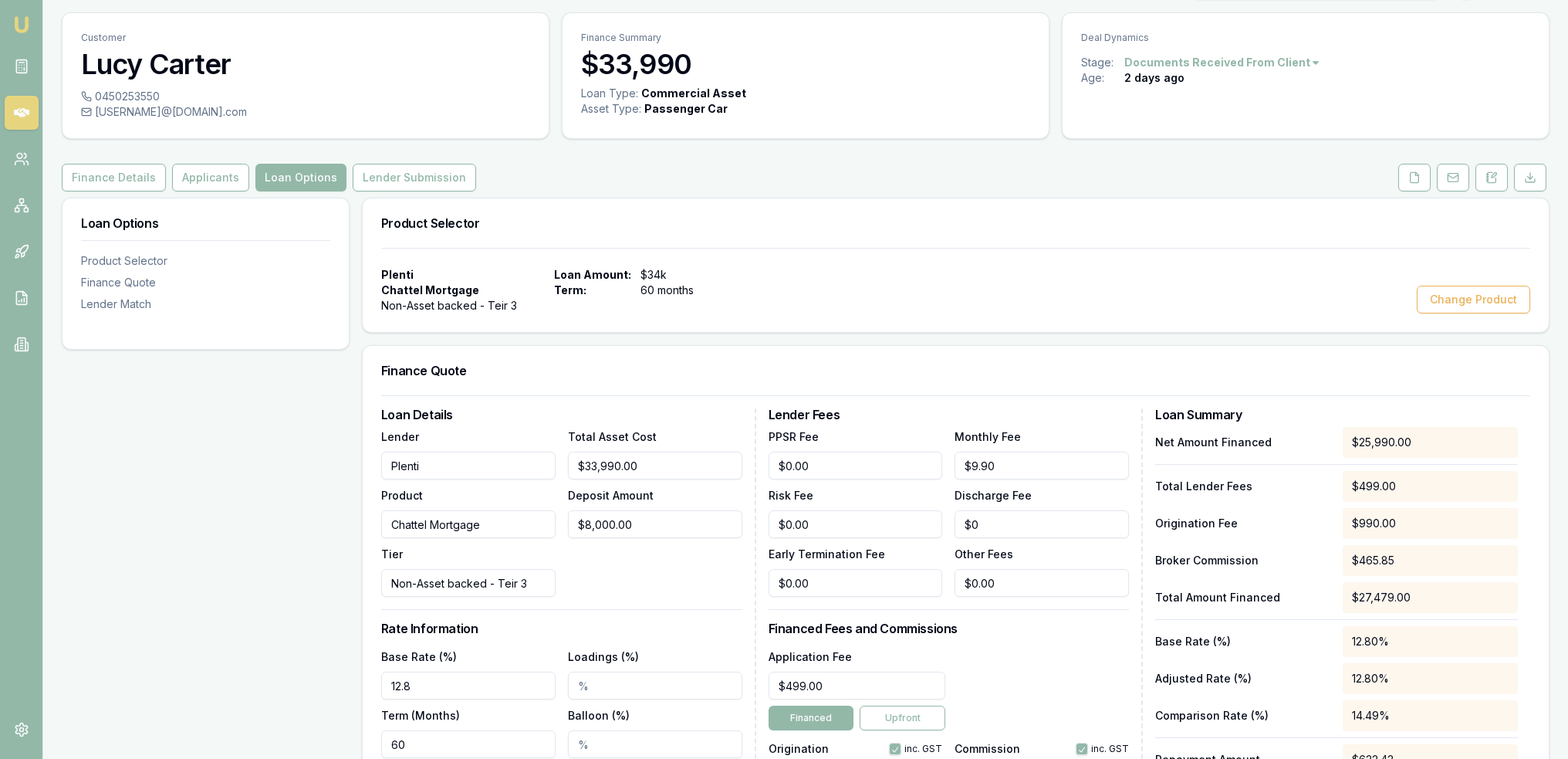 scroll, scrollTop: 38, scrollLeft: 0, axis: vertical 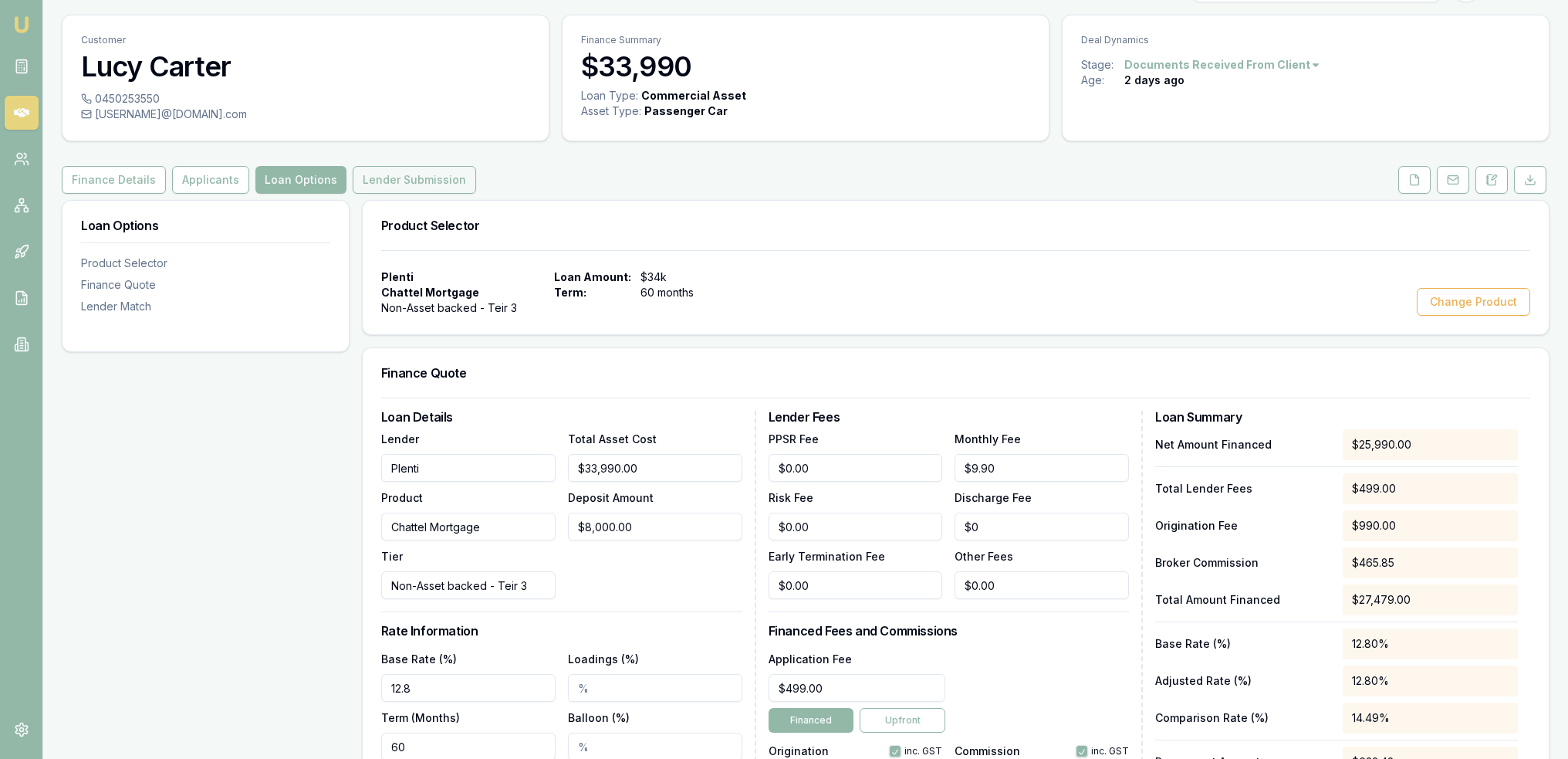 click on "Lender Submission" at bounding box center [414, 180] 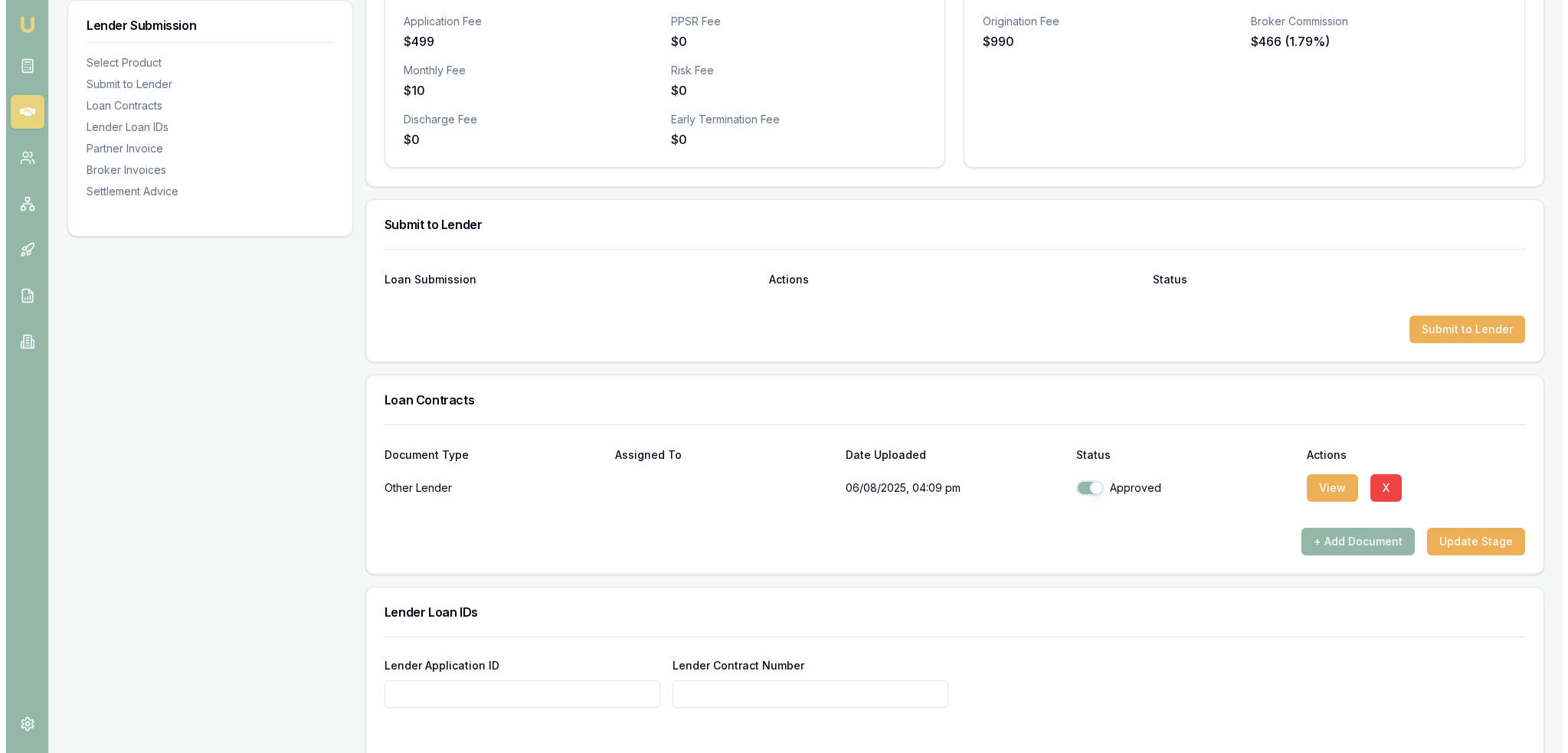 scroll, scrollTop: 636, scrollLeft: 0, axis: vertical 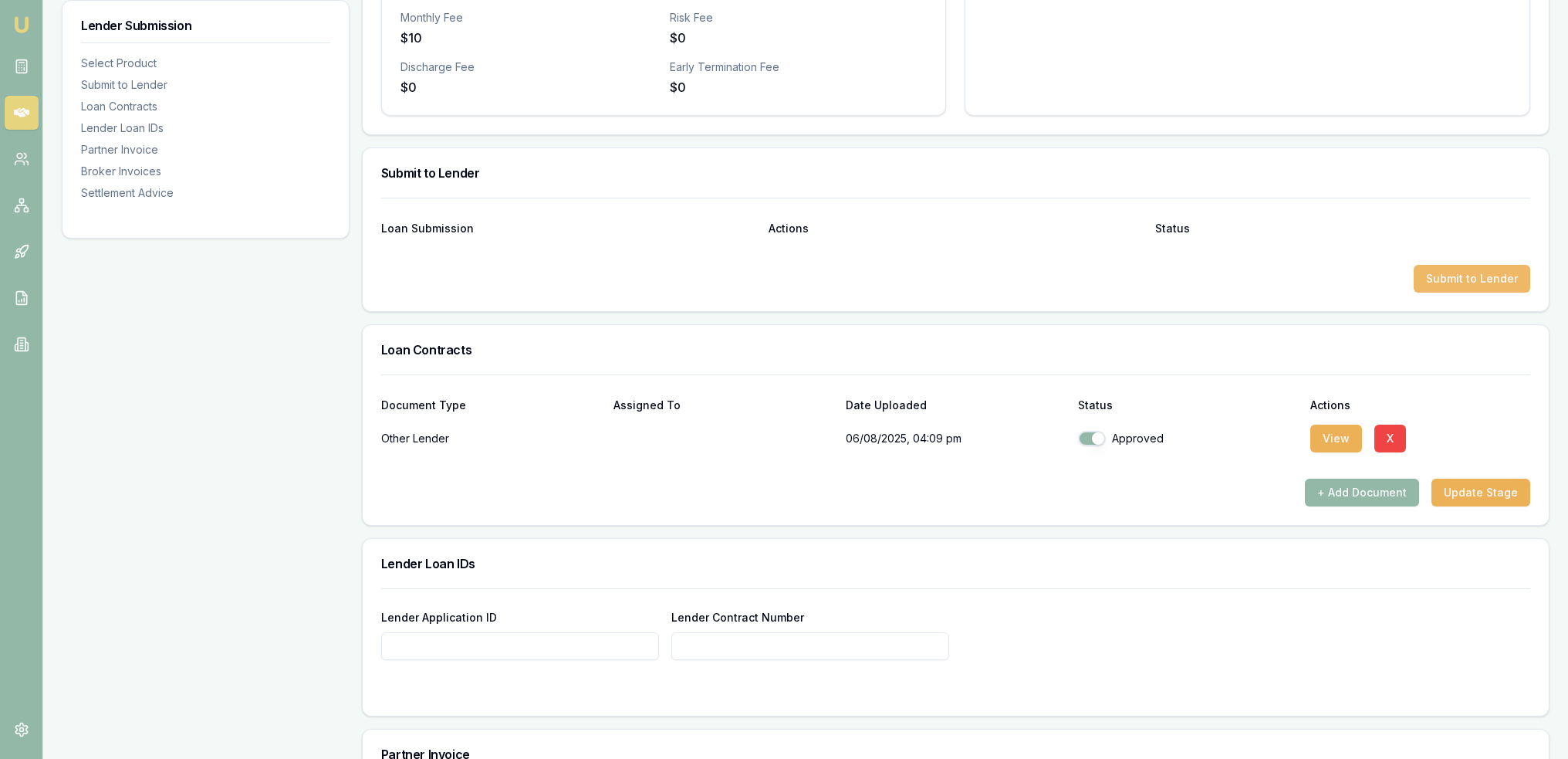click on "Submit to Lender" at bounding box center [1472, 279] 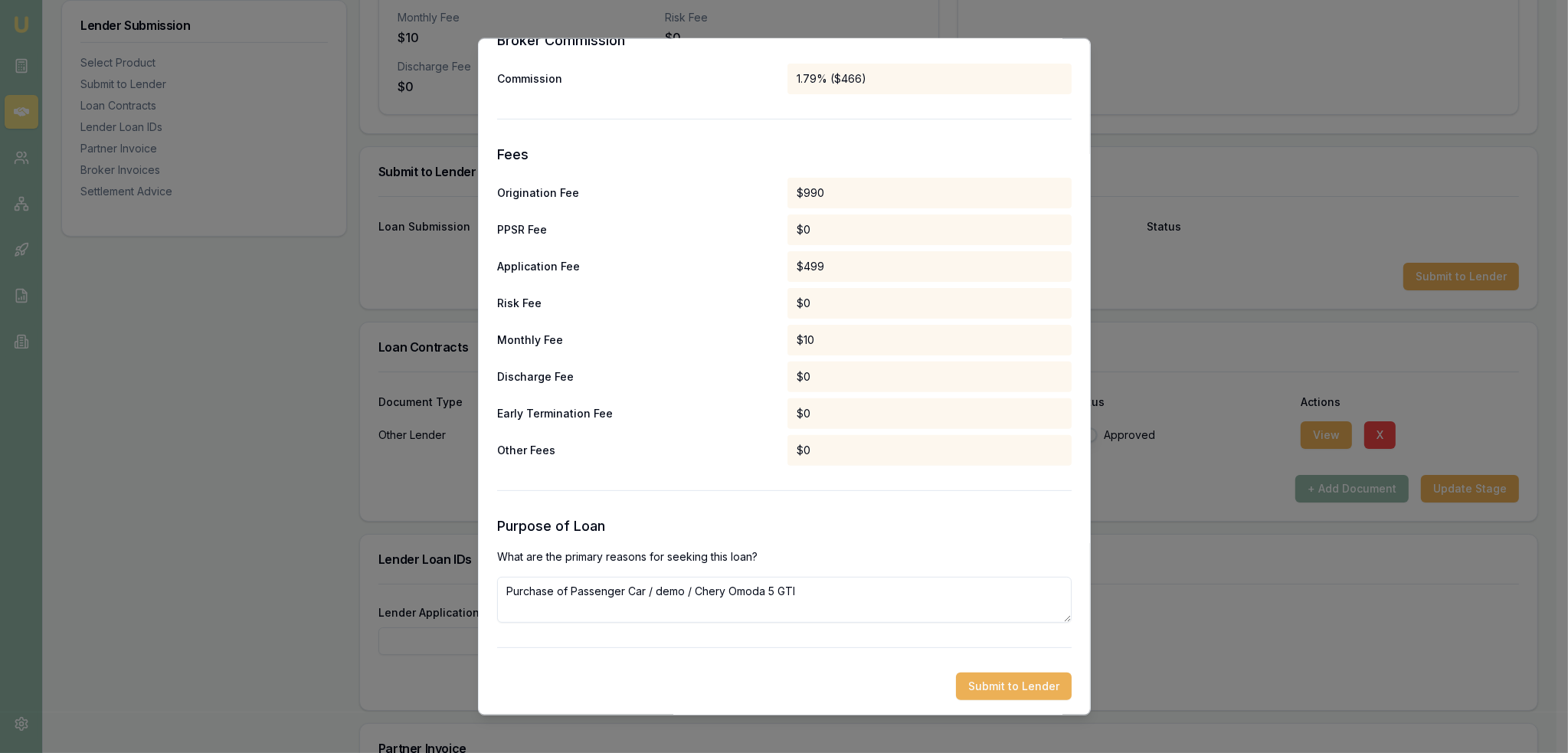 scroll, scrollTop: 666, scrollLeft: 0, axis: vertical 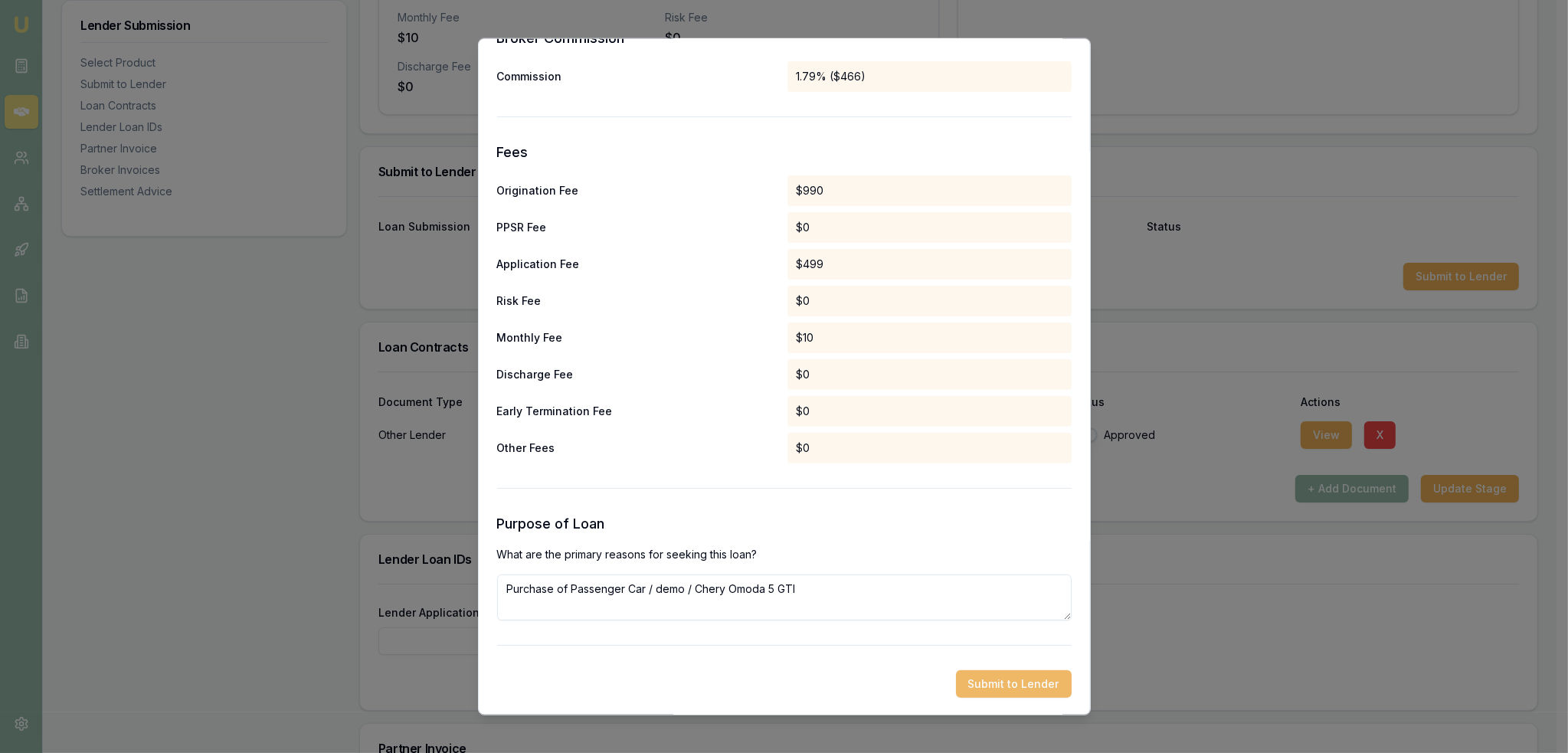 click on "Submit to Lender" at bounding box center (1013, 683) 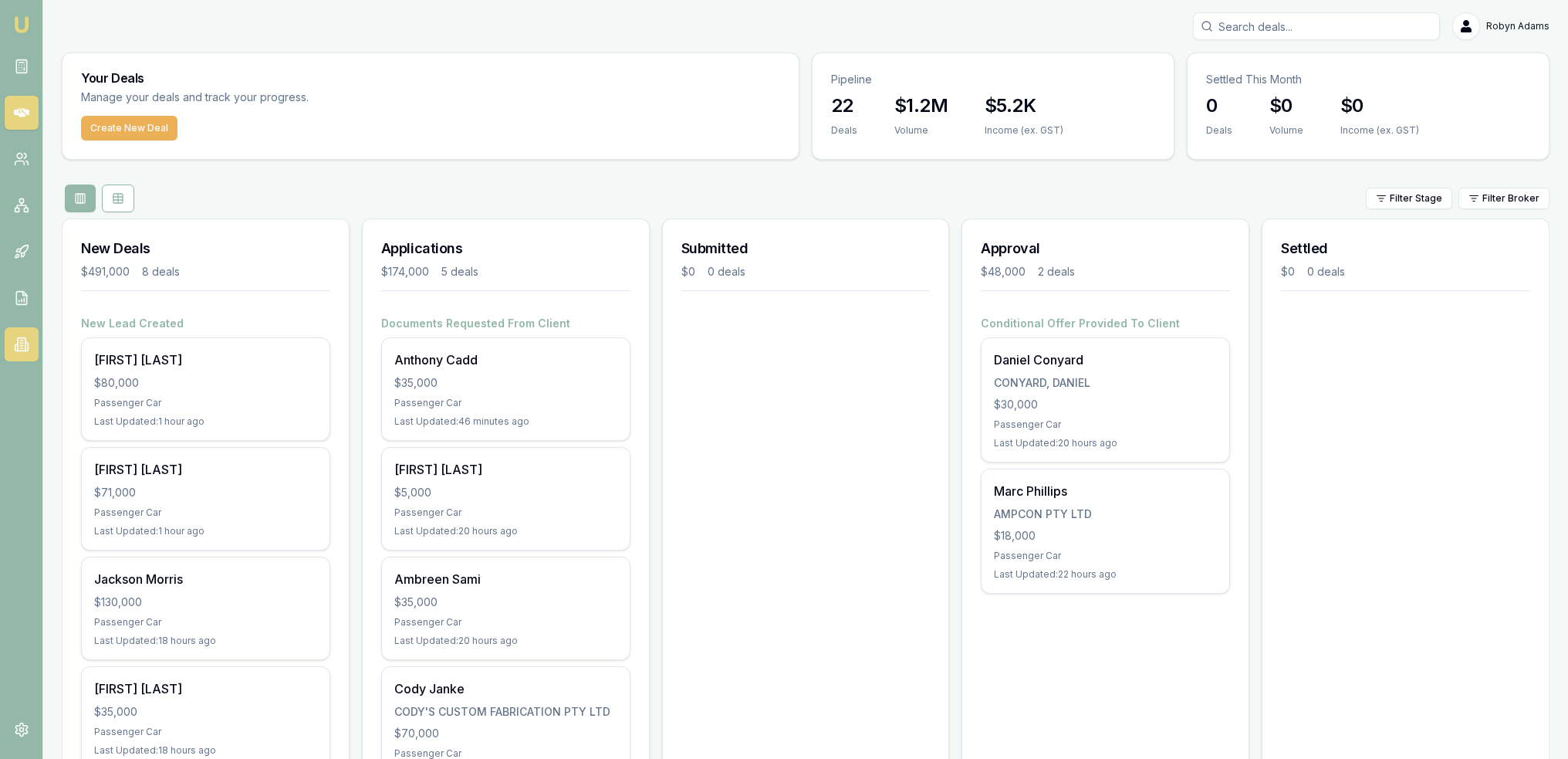 scroll, scrollTop: 232, scrollLeft: 0, axis: vertical 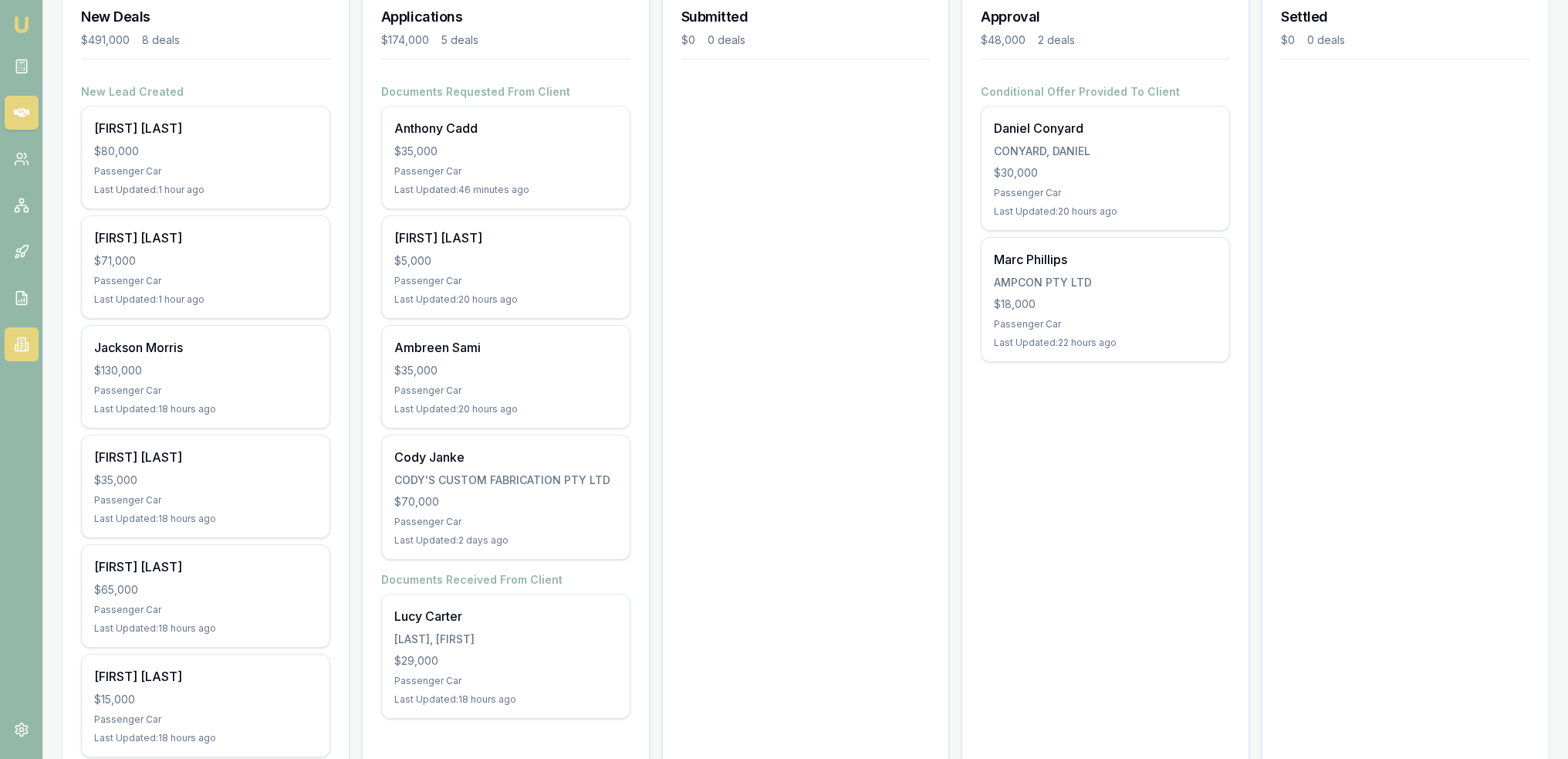 click 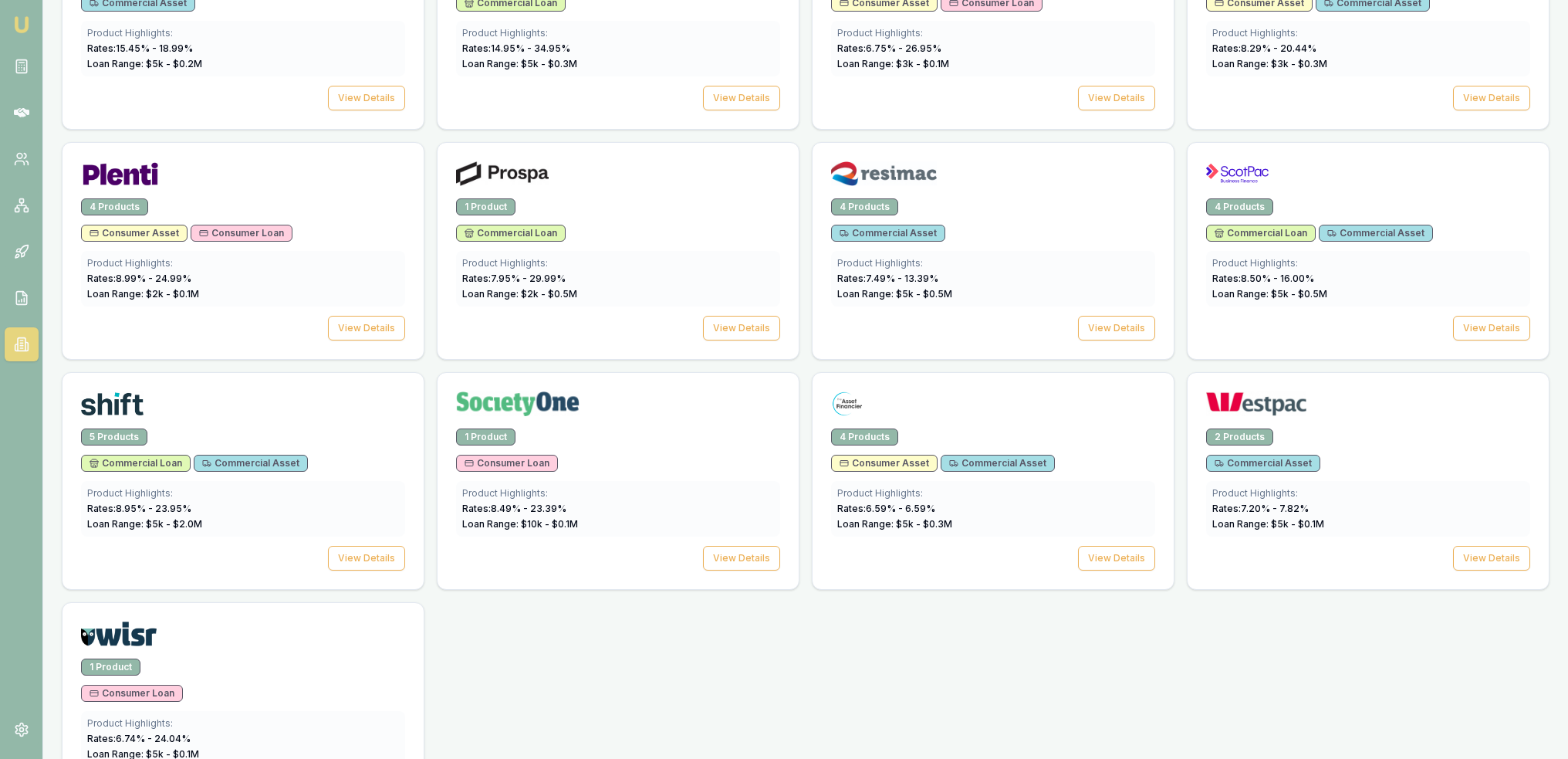 scroll, scrollTop: 2061, scrollLeft: 0, axis: vertical 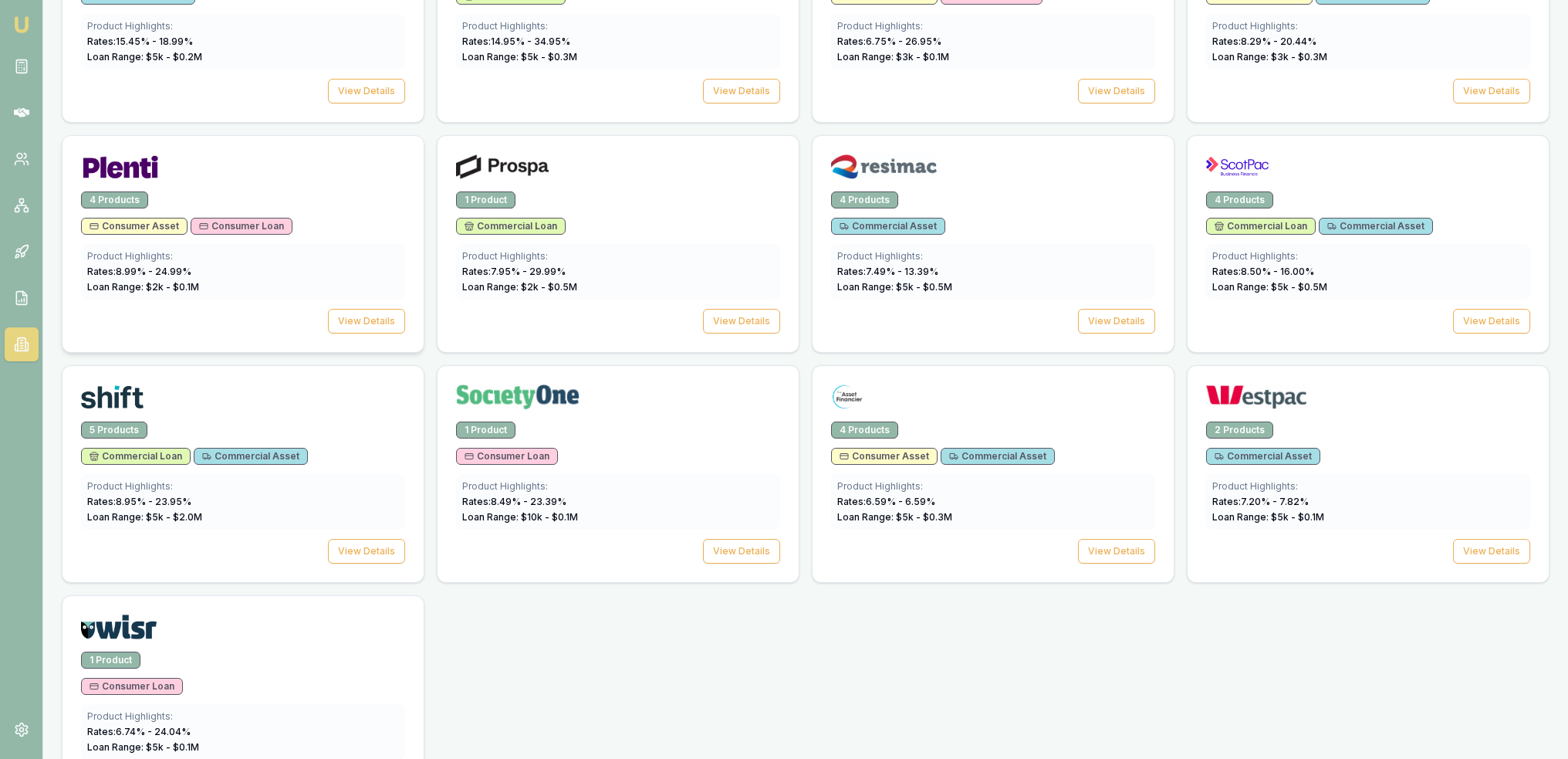 click on "4   Products" at bounding box center (114, 200) 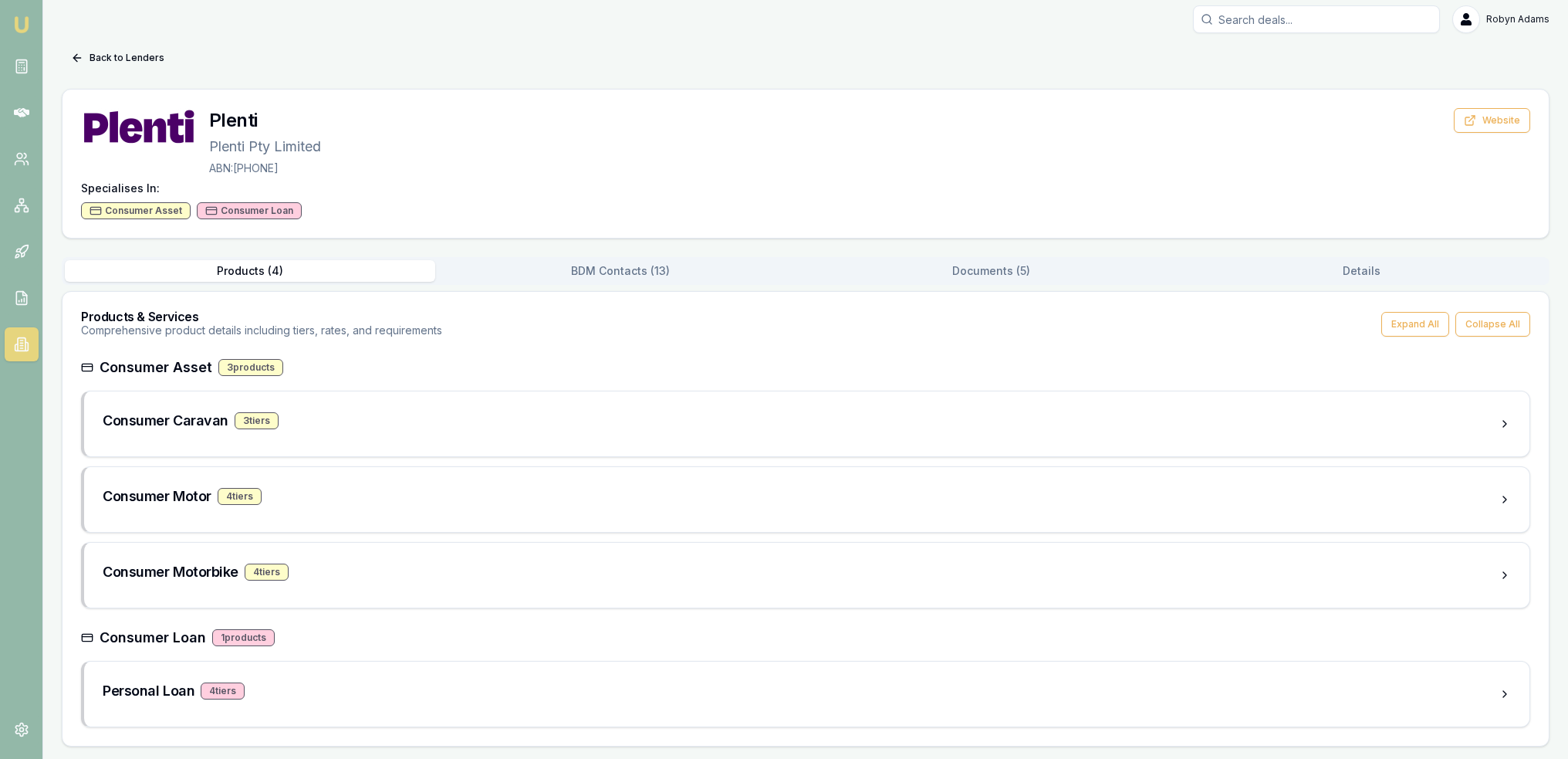 scroll, scrollTop: 0, scrollLeft: 0, axis: both 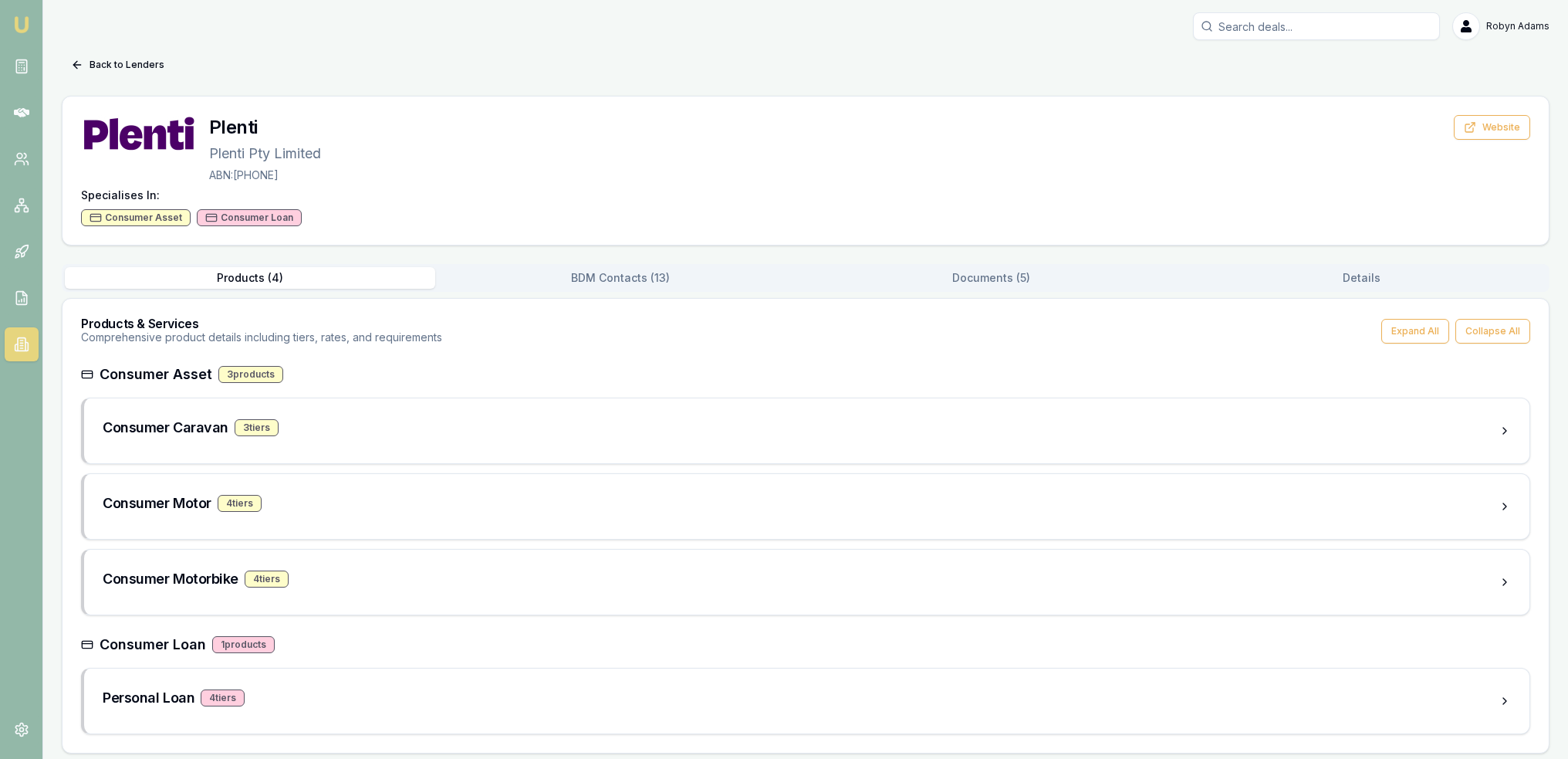 click on "Documents ( 5 )" at bounding box center [991, 278] 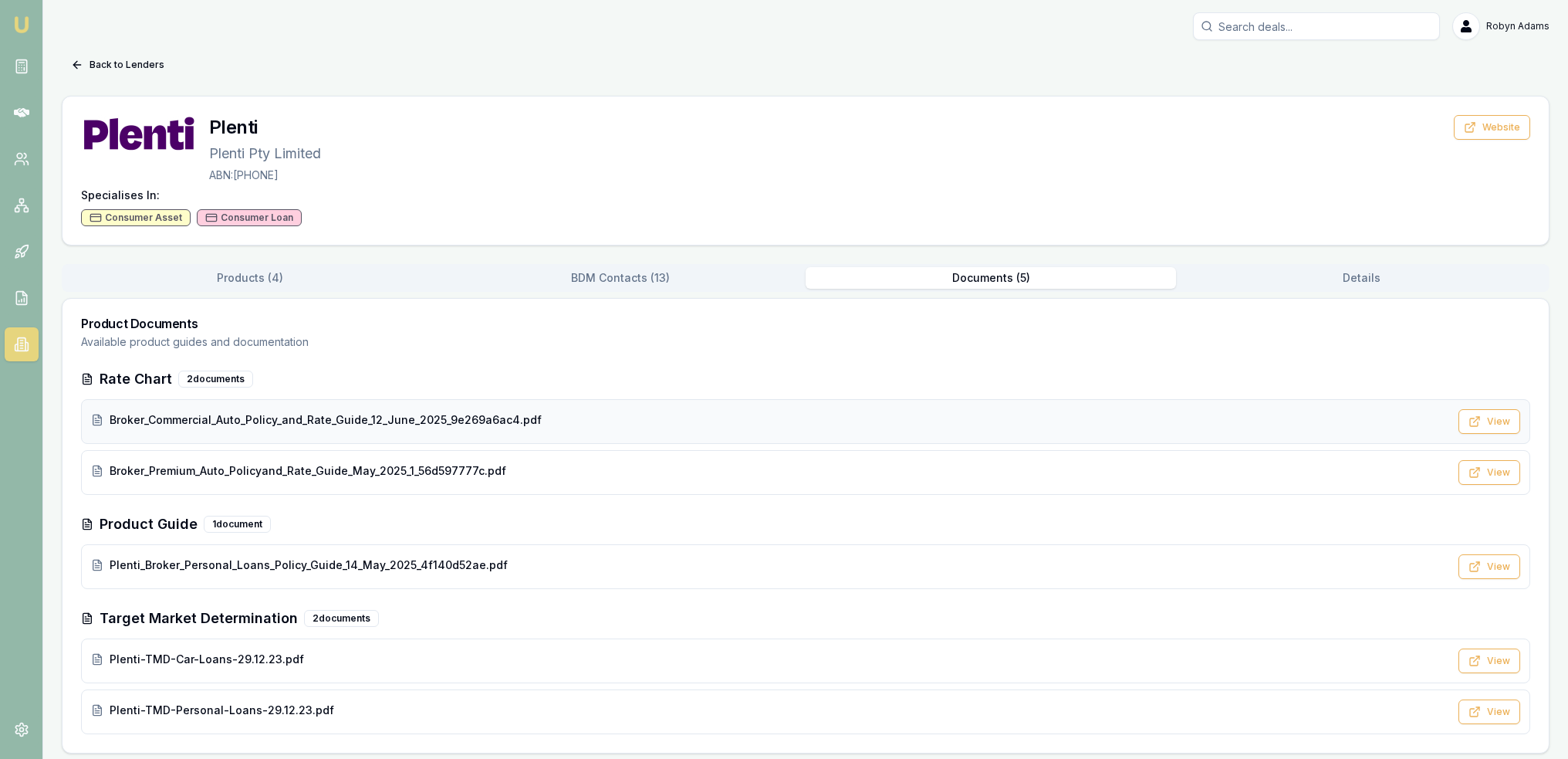 click on "Broker_Commercial_Auto_Policy_and_Rate_Guide_12_June_2025_9e269a6ac4.pdf" at bounding box center (326, 420) 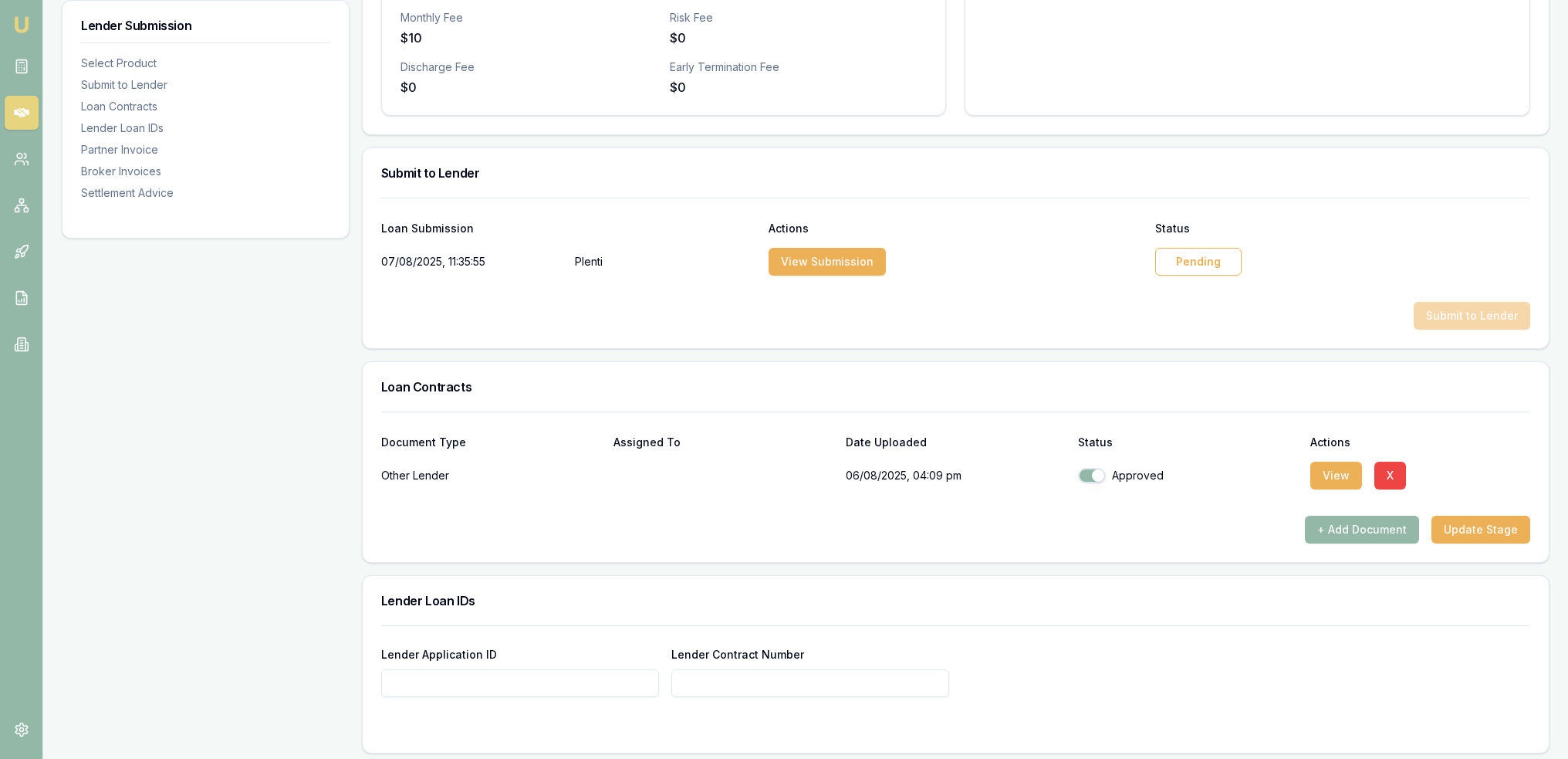 scroll, scrollTop: 641, scrollLeft: 0, axis: vertical 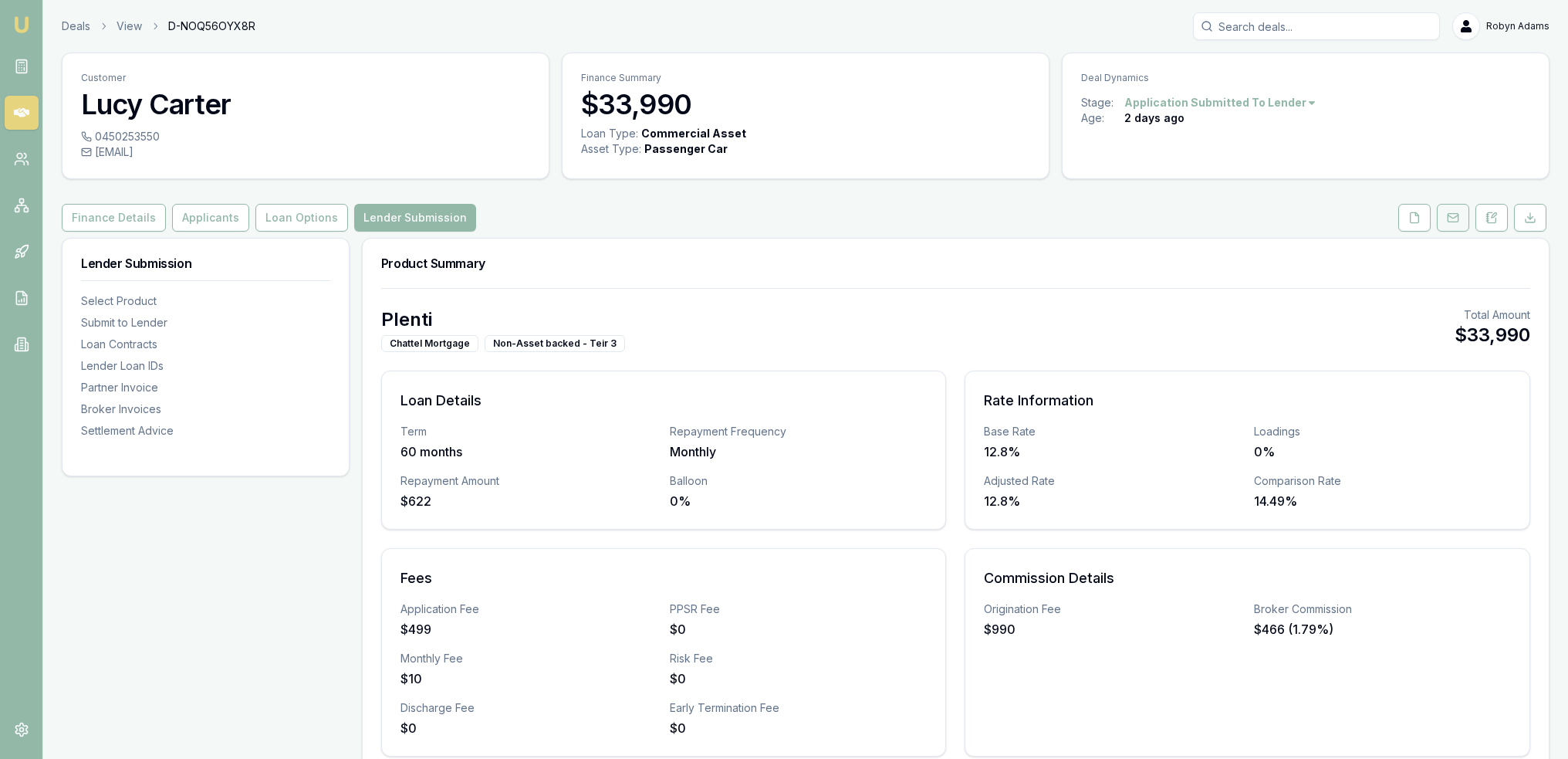click at bounding box center [1453, 218] 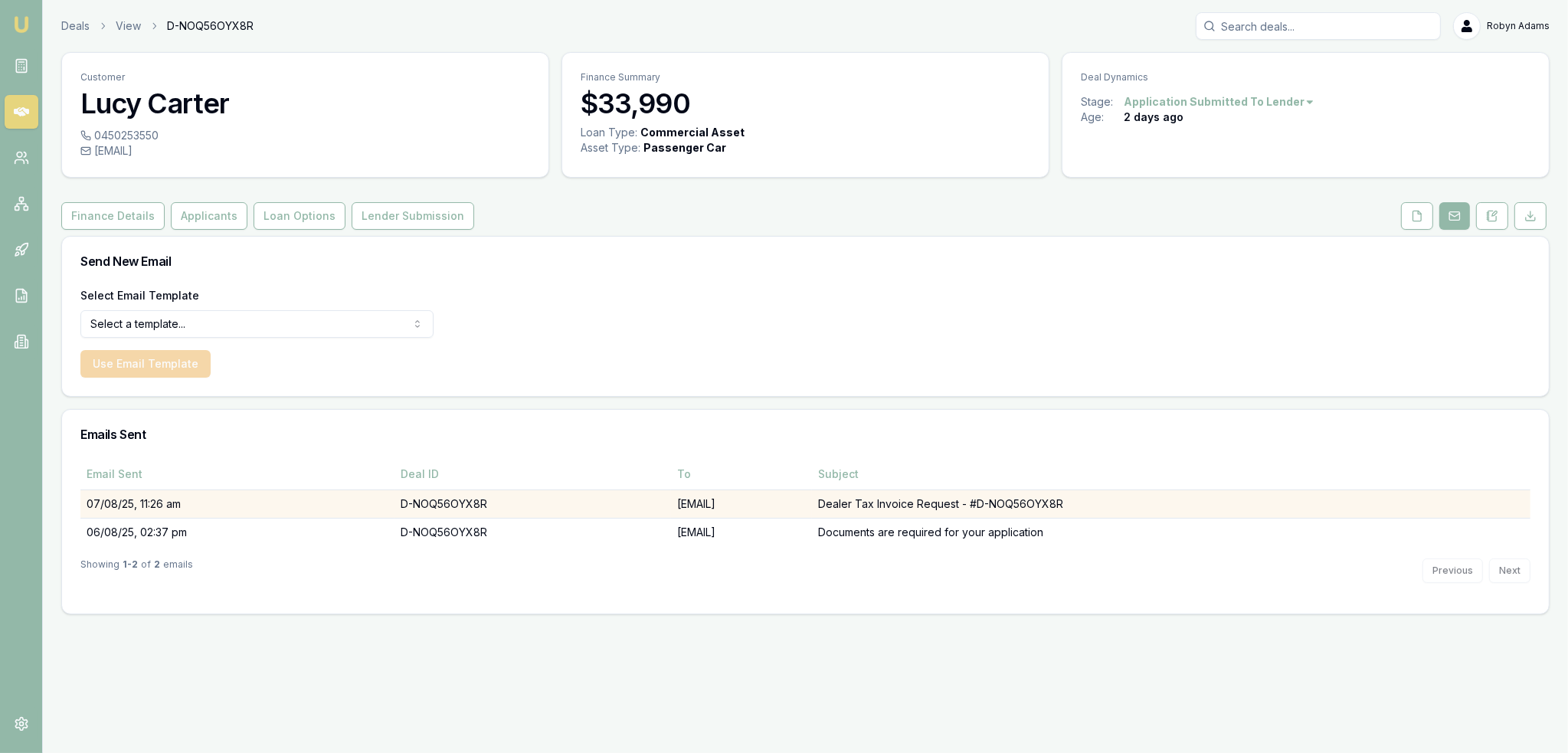 click on "[EMAIL]" at bounding box center [741, 503] 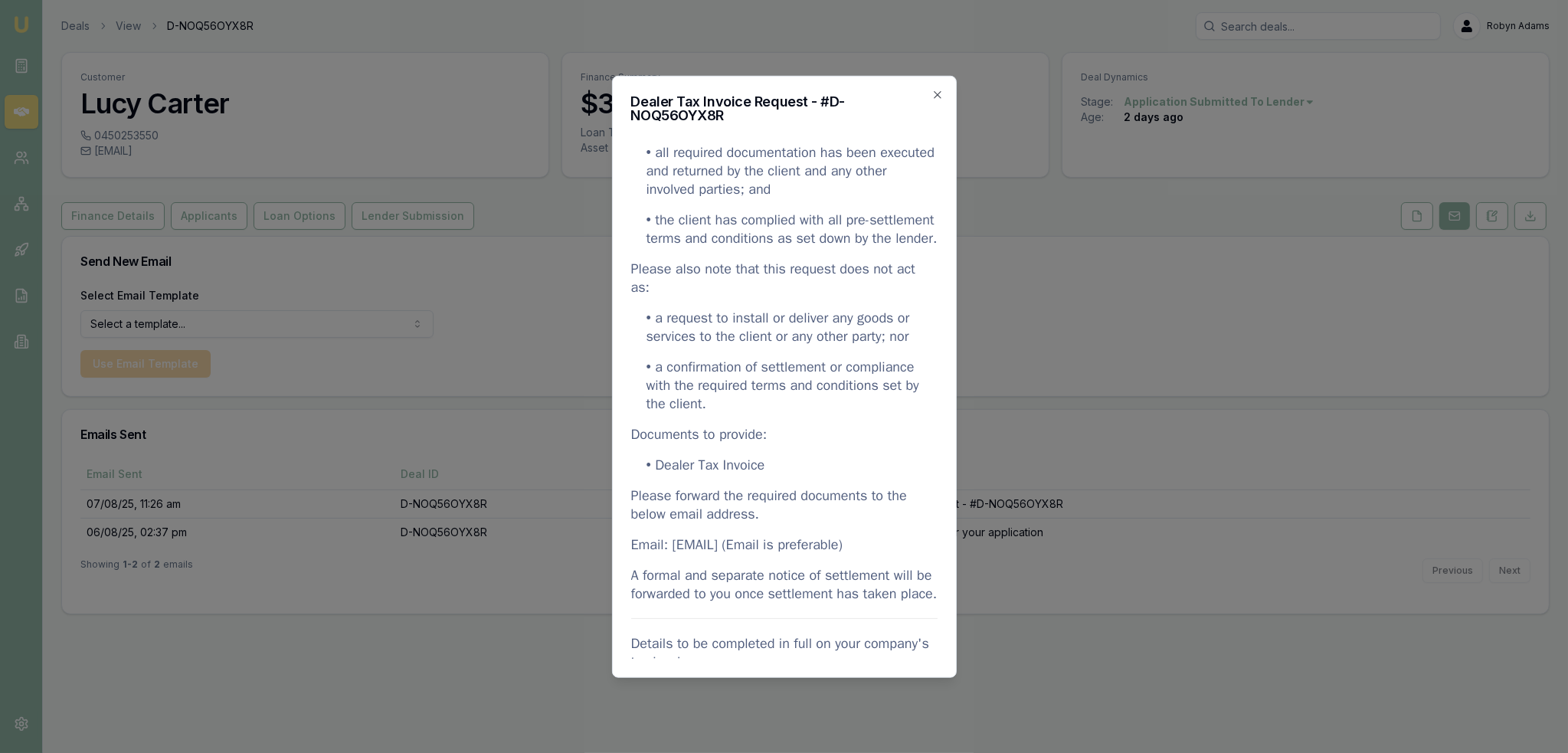 scroll, scrollTop: 0, scrollLeft: 0, axis: both 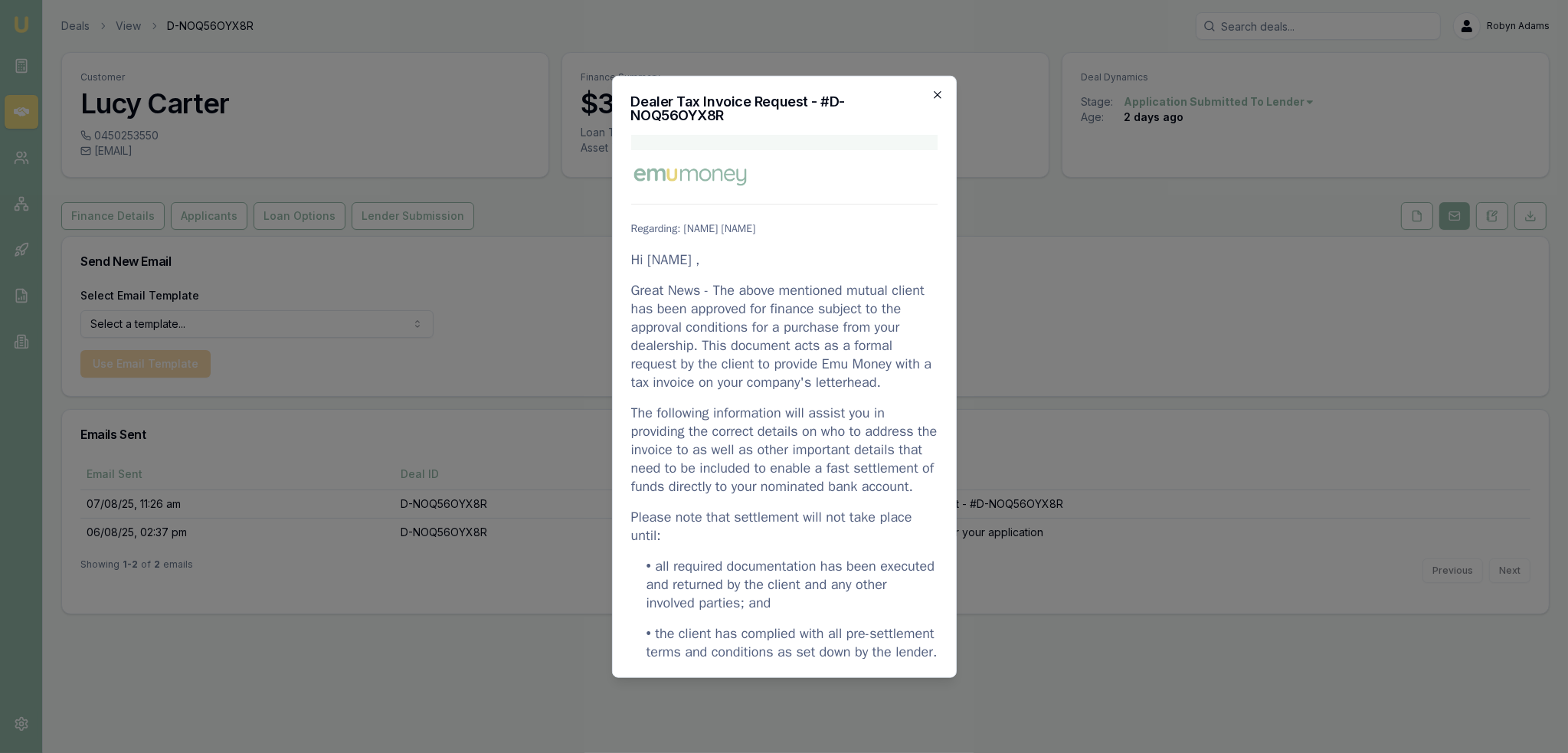 click 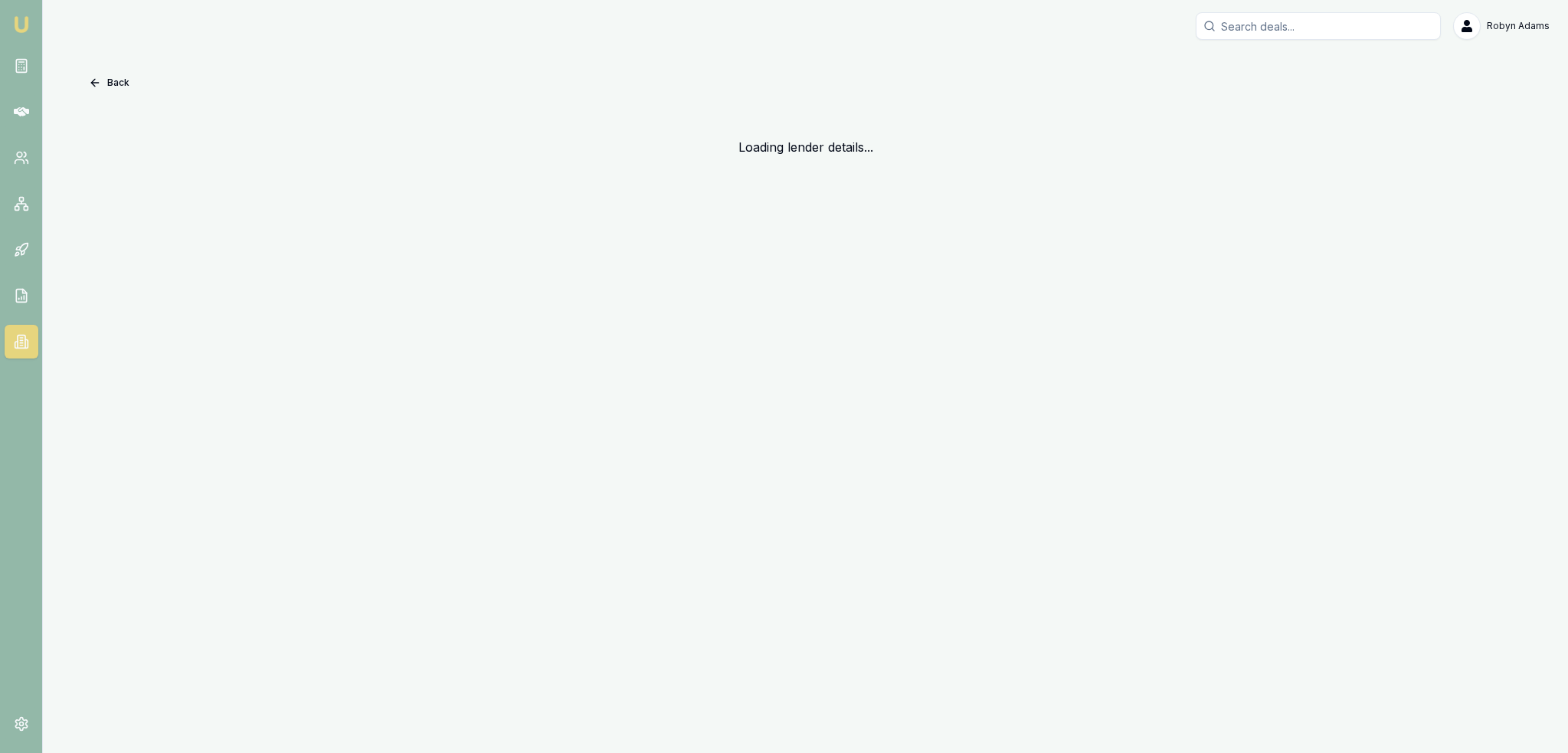 scroll, scrollTop: 0, scrollLeft: 0, axis: both 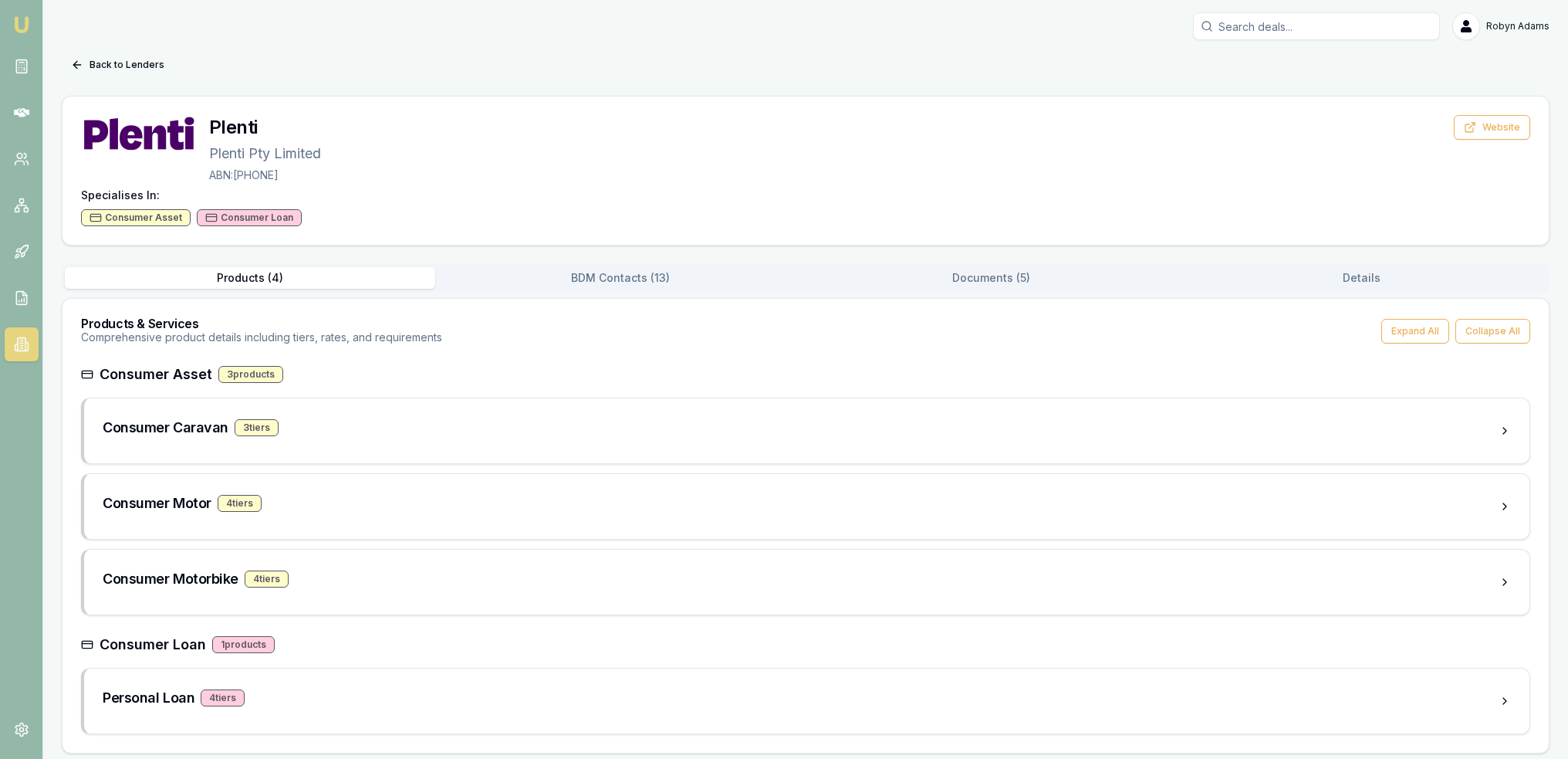 click on "Emu Broker" at bounding box center (22, 25) 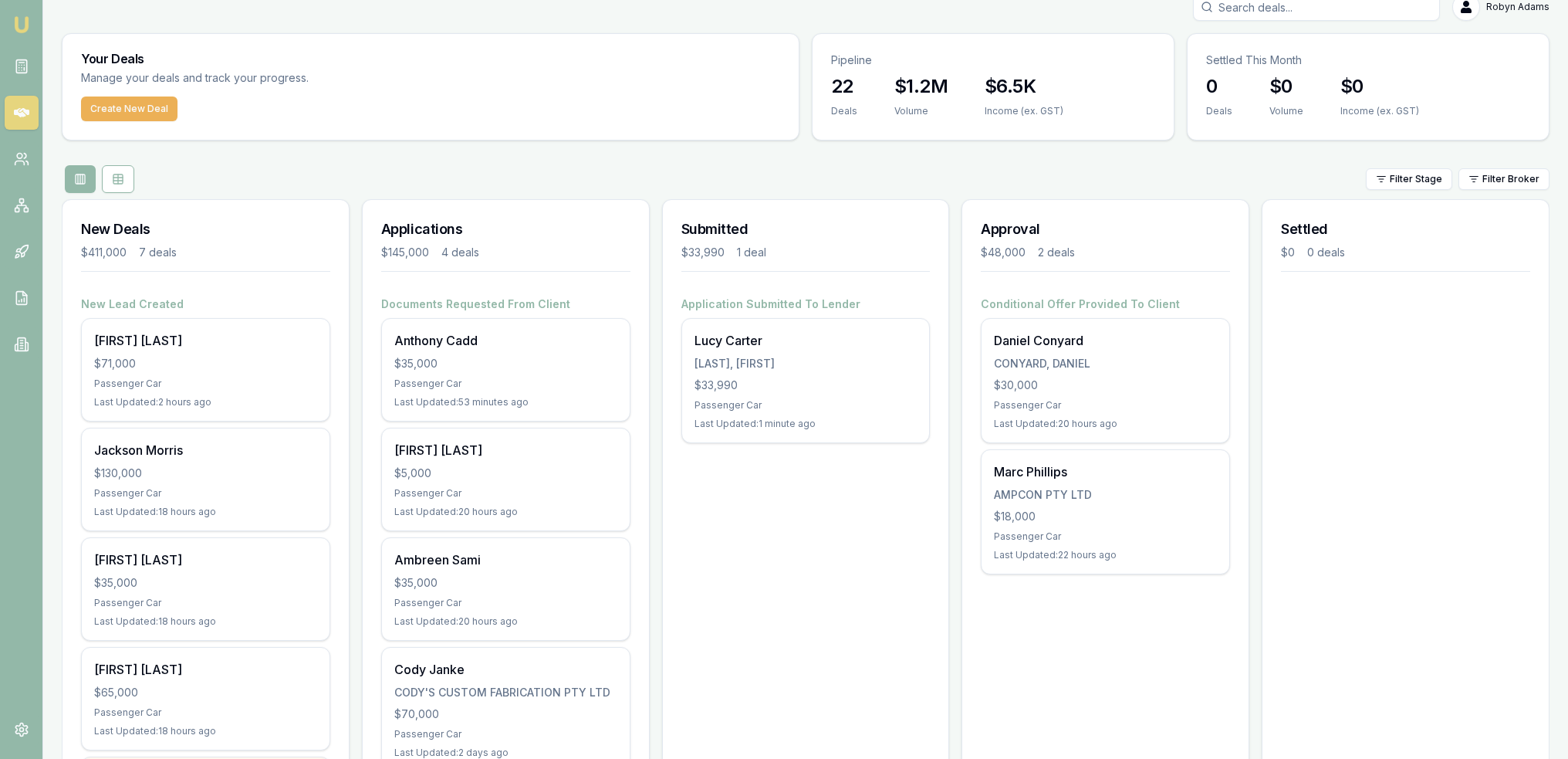 scroll, scrollTop: 0, scrollLeft: 0, axis: both 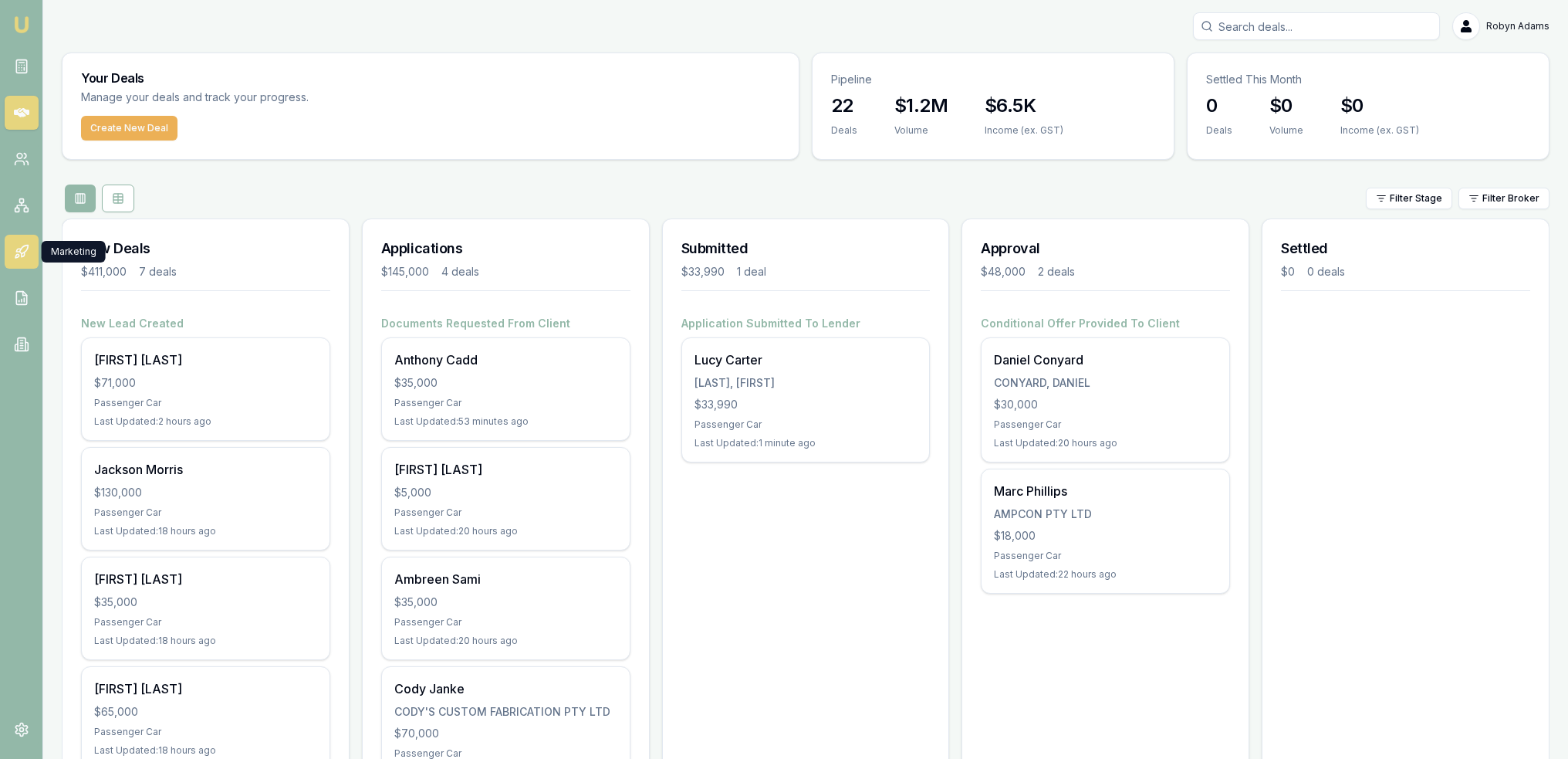 click at bounding box center [22, 252] 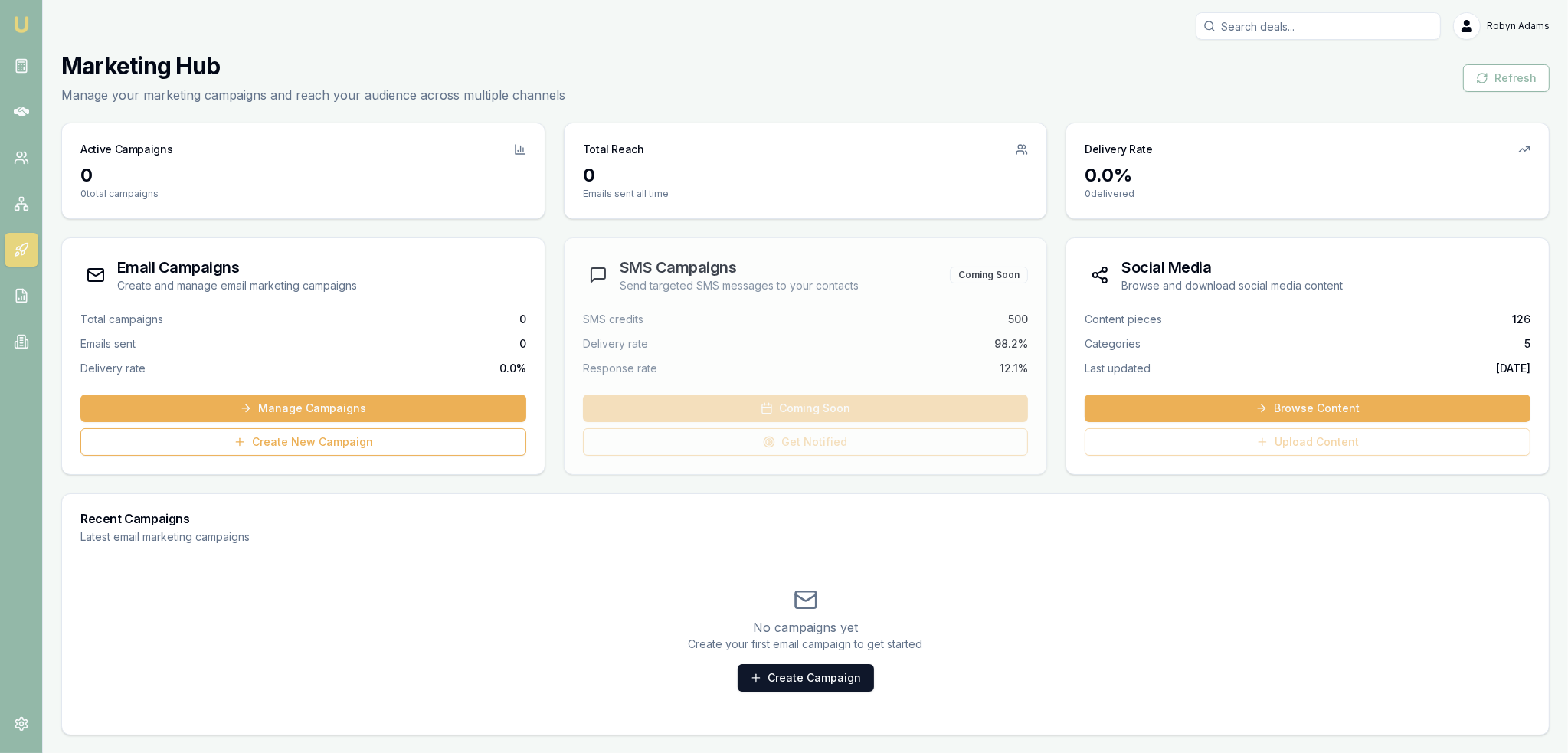 click at bounding box center [21, 25] 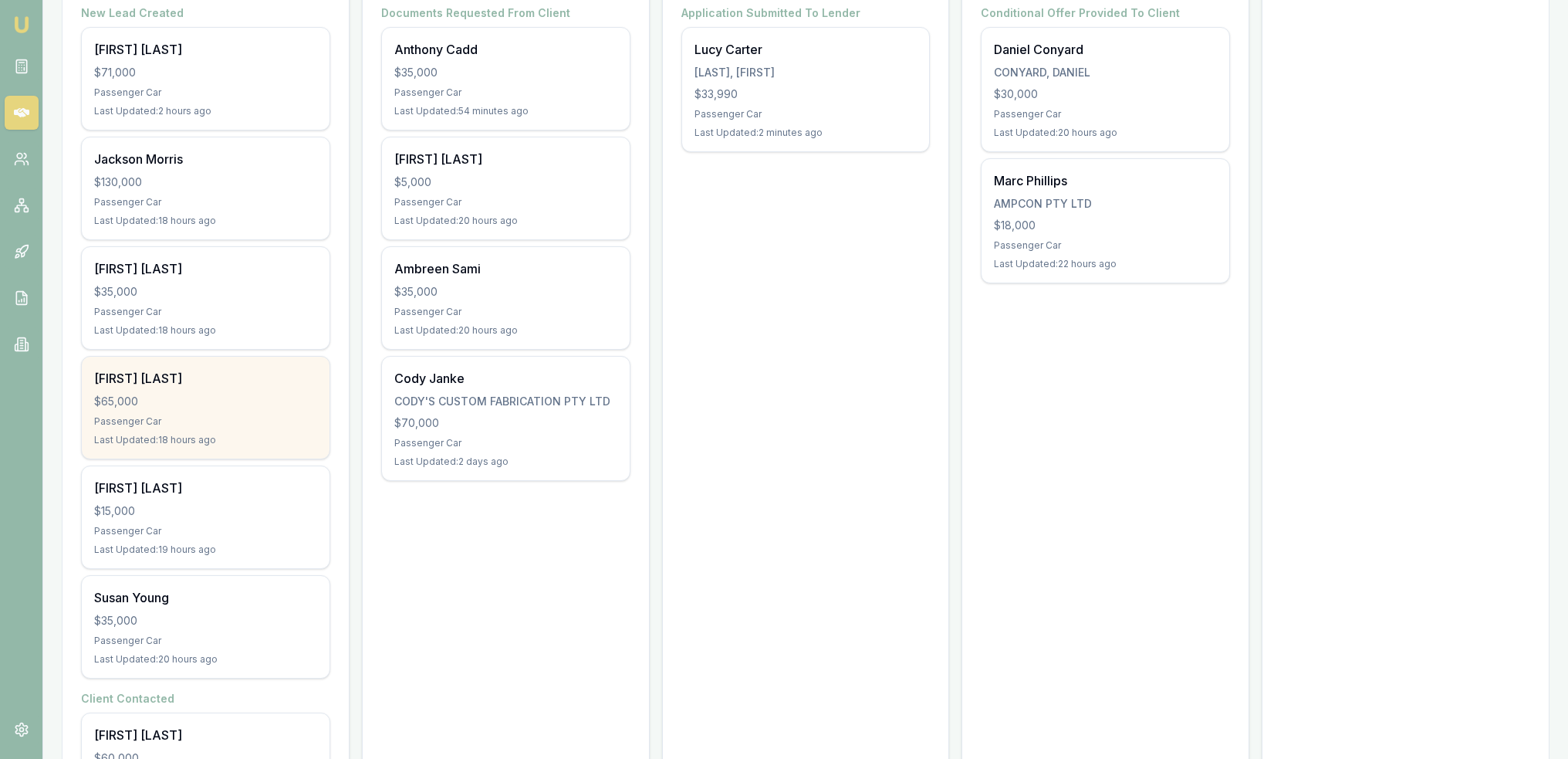 scroll, scrollTop: 330, scrollLeft: 0, axis: vertical 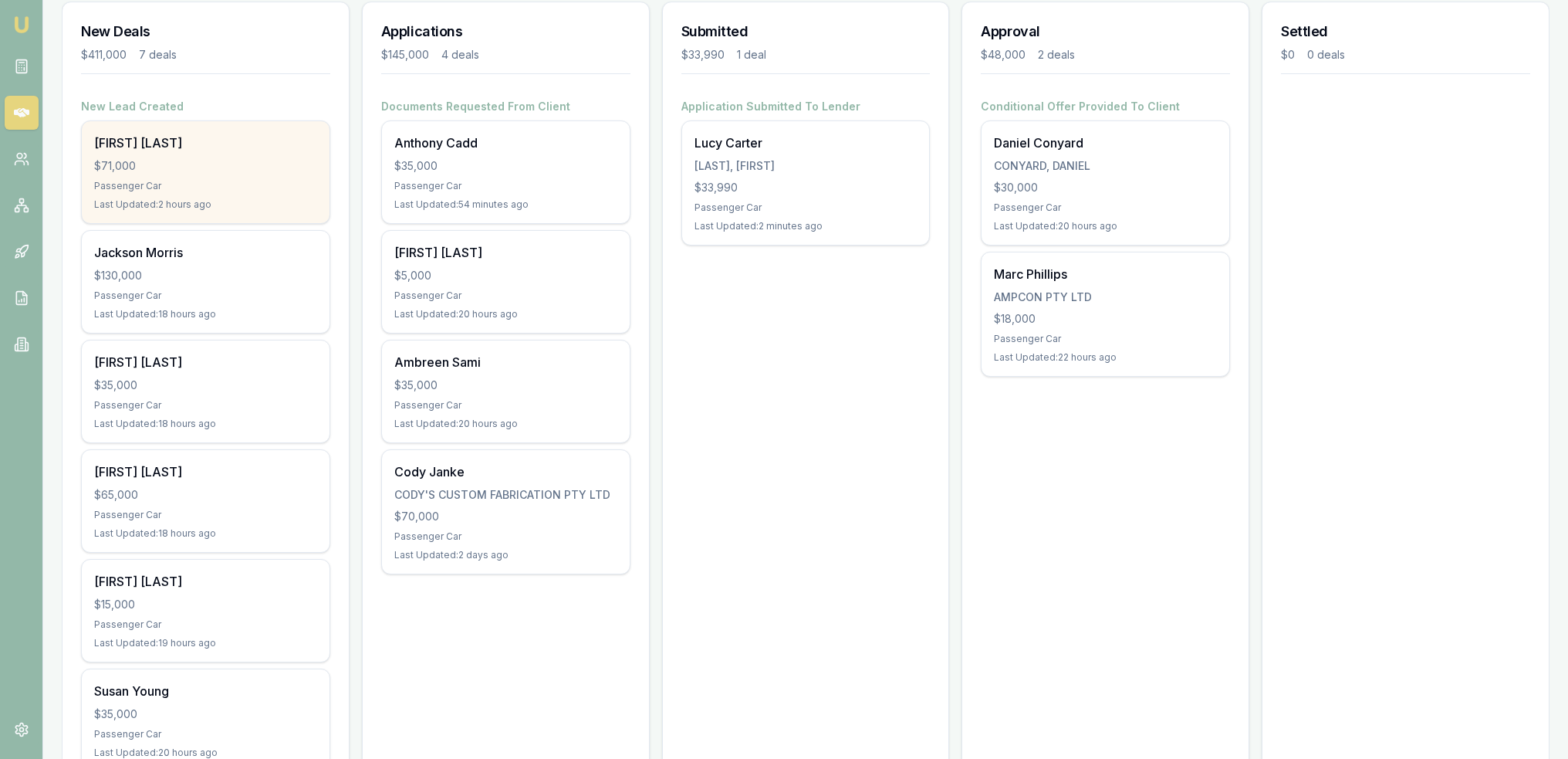 click on "$71,000" at bounding box center (205, 166) 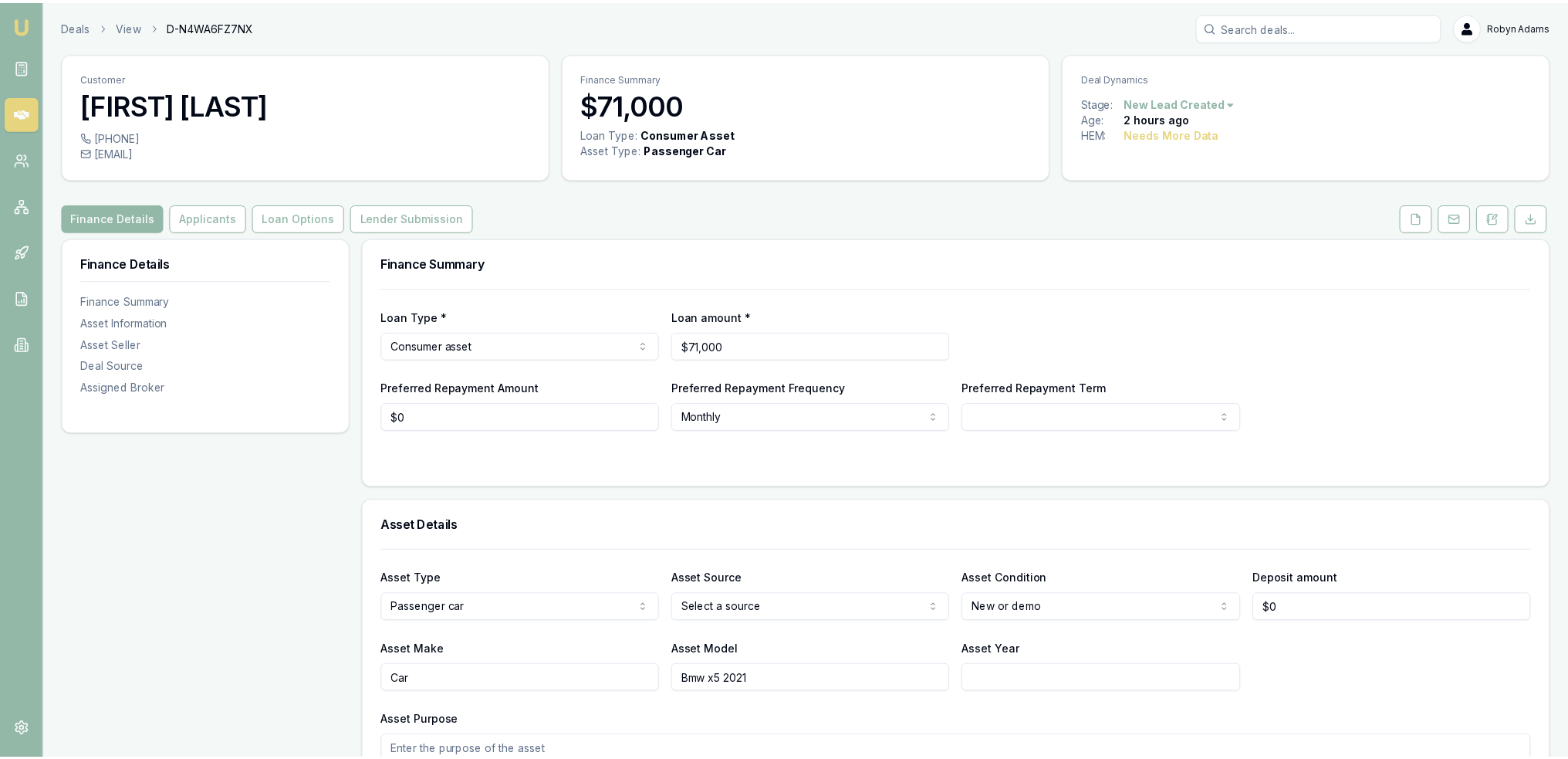 scroll, scrollTop: 0, scrollLeft: 0, axis: both 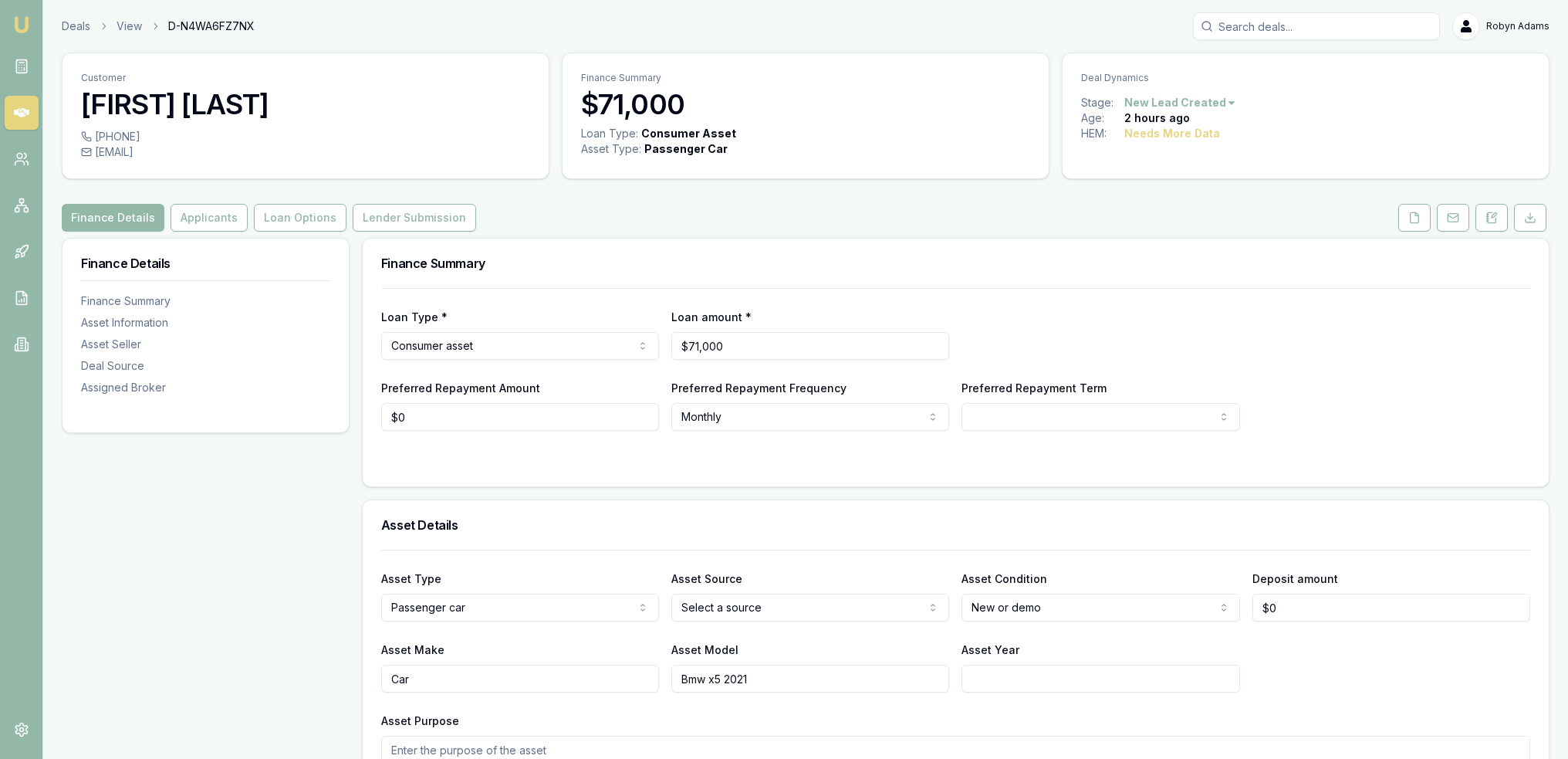 drag, startPoint x: 1489, startPoint y: 225, endPoint x: 1474, endPoint y: 234, distance: 17.492856 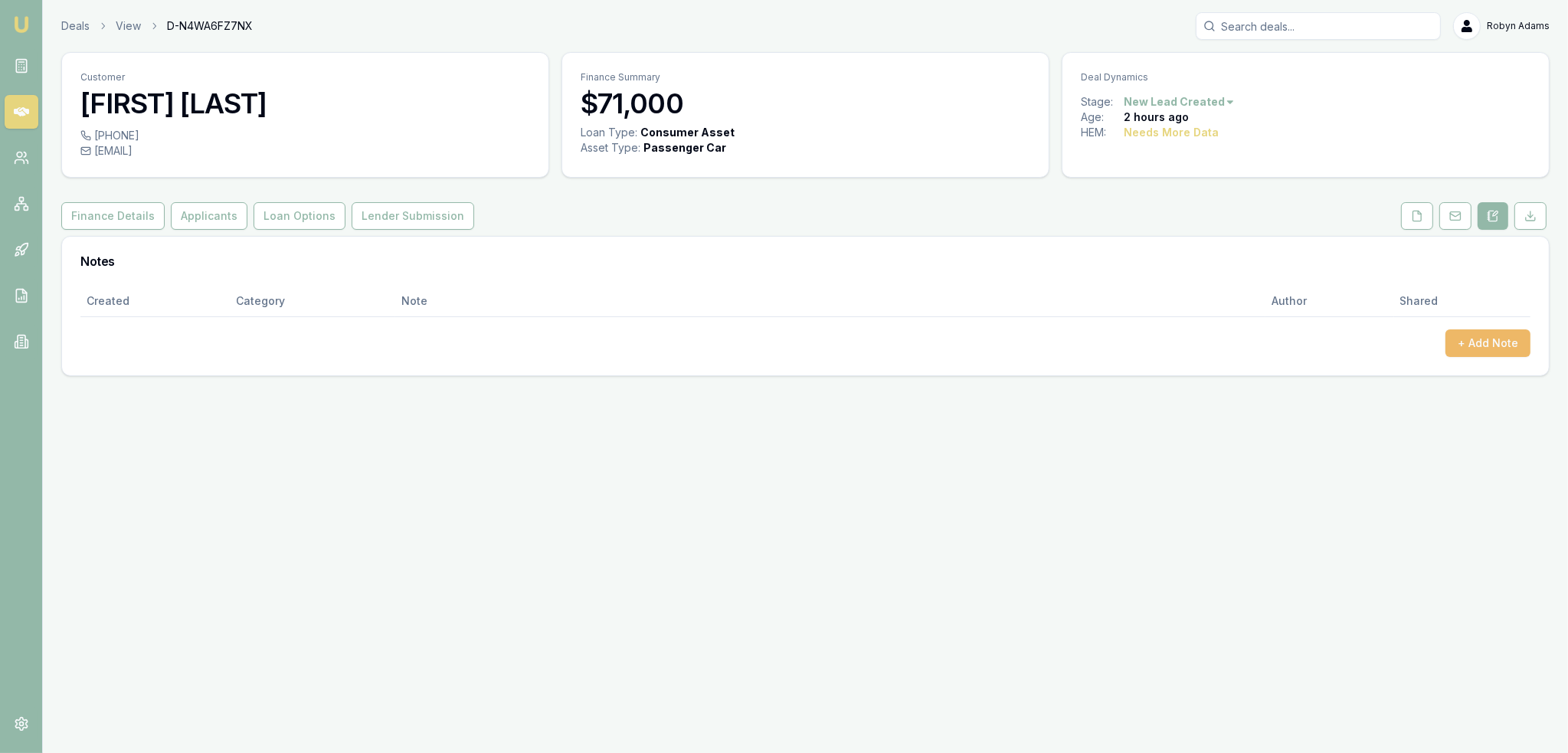 click on "+ Add Note" at bounding box center [1488, 343] 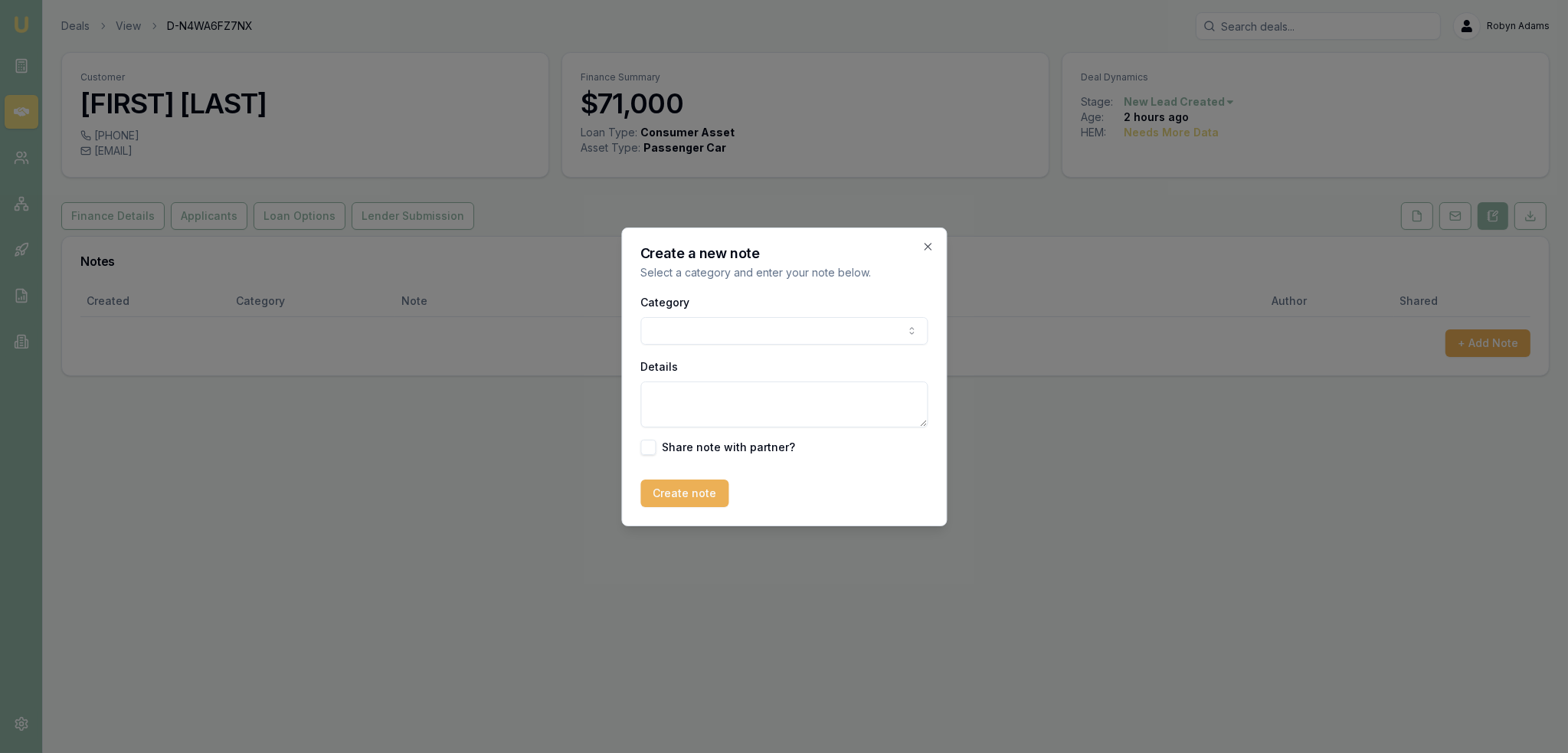 click on "Emu Broker Deals View D-N4WA6FZ7NX [FIRST] [LAST] Toggle Menu Customer [FIRST] [LAST] [PHONE] [EMAIL] Finance Summary $71,000 Loan Type: Consumer Asset Asset Type : Passenger Car Deal Dynamics Stage: New Lead Created Age: [AGE] ago HEM: Needs More Data Finance Details Applicants Loan Options Lender Submission Notes Created Category Note Author Shared + Add Note
Create a new note Select a category and enter your note below. Category General notes Attempted contact Follow up reminder Initial discussion Client requirements Loan options update Income or expense update Approval update Settlement update Compliance check Other Details Share note with partner? Create note Close" at bounding box center (784, 376) 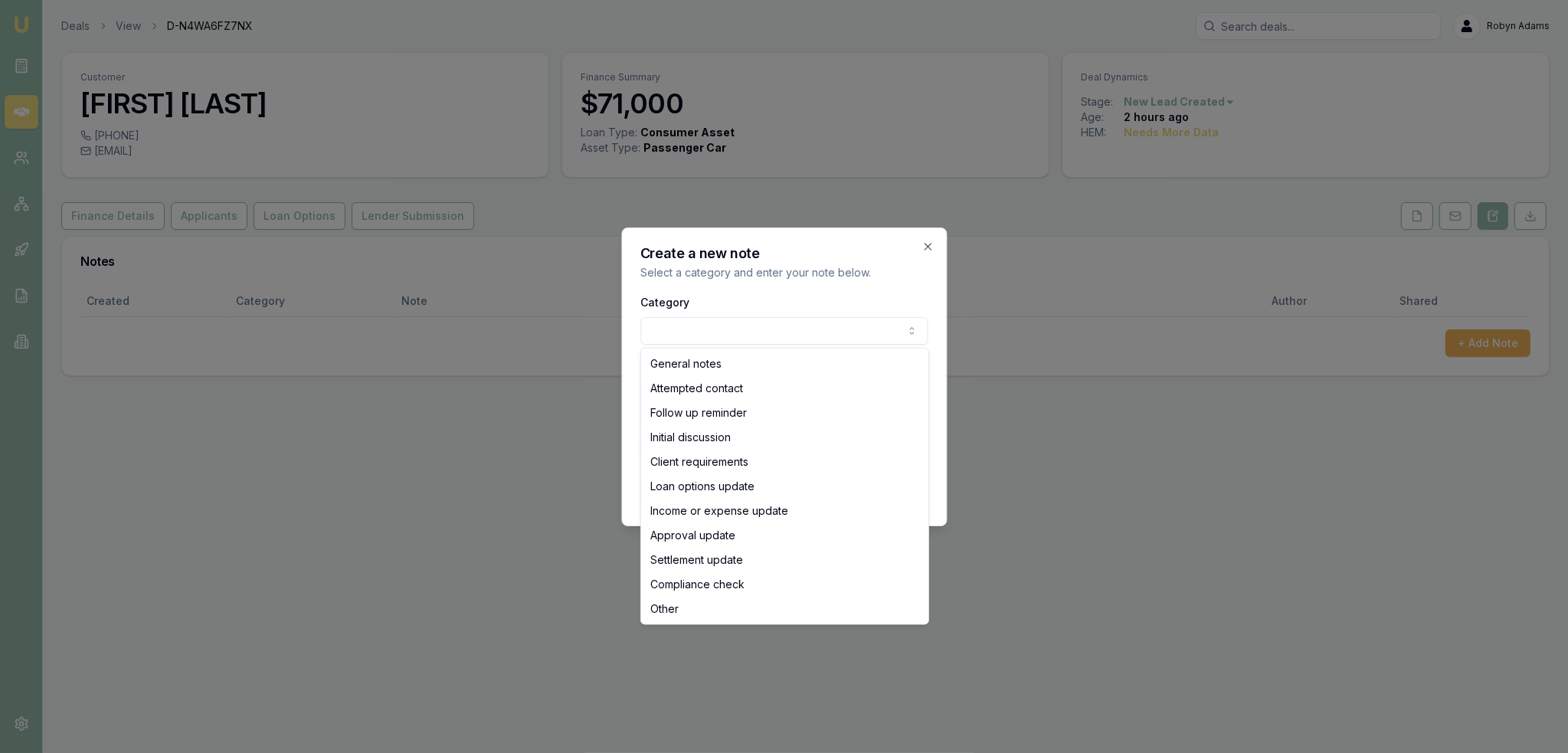 select on "ATTEMPTED_CONTACT" 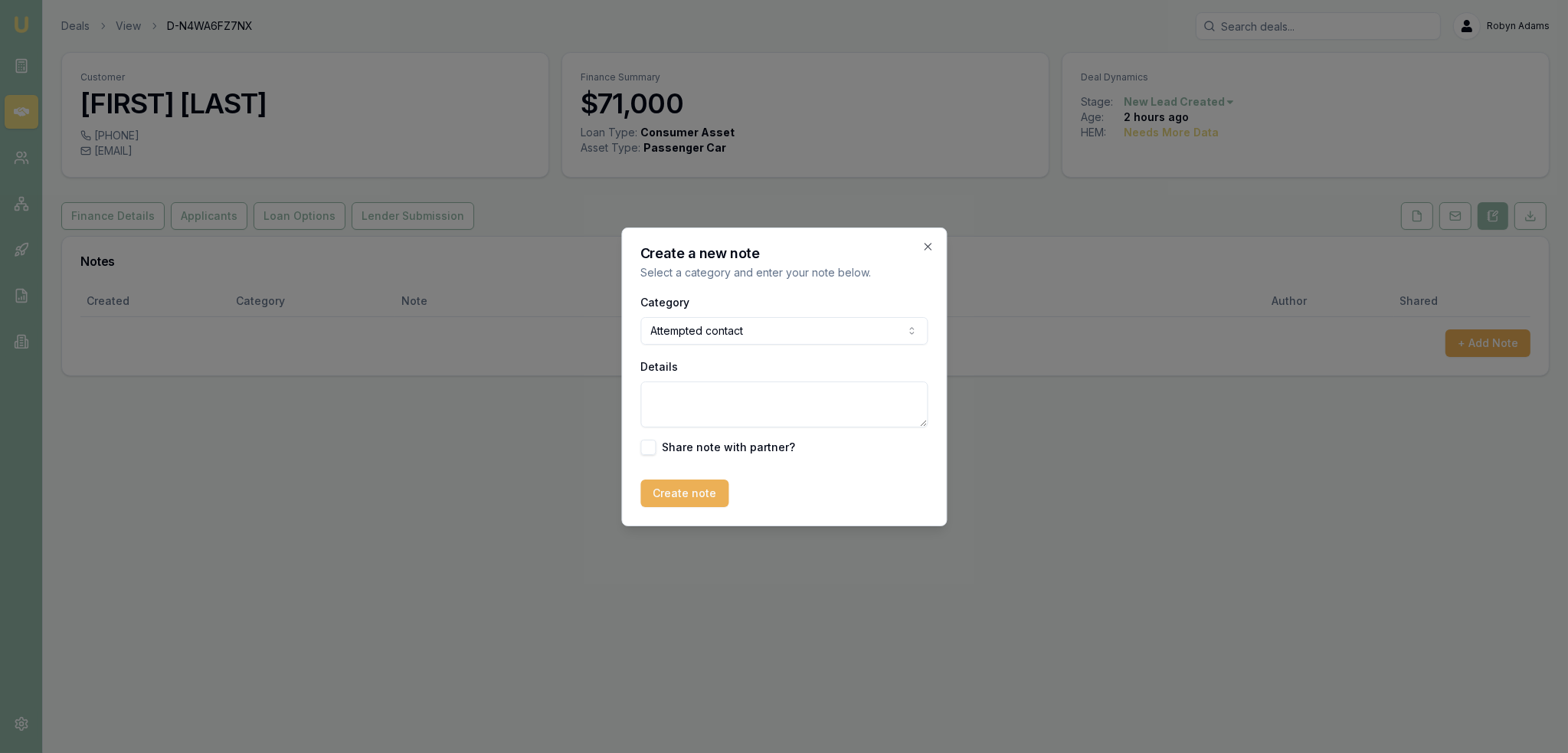 click on "Details" at bounding box center [784, 404] 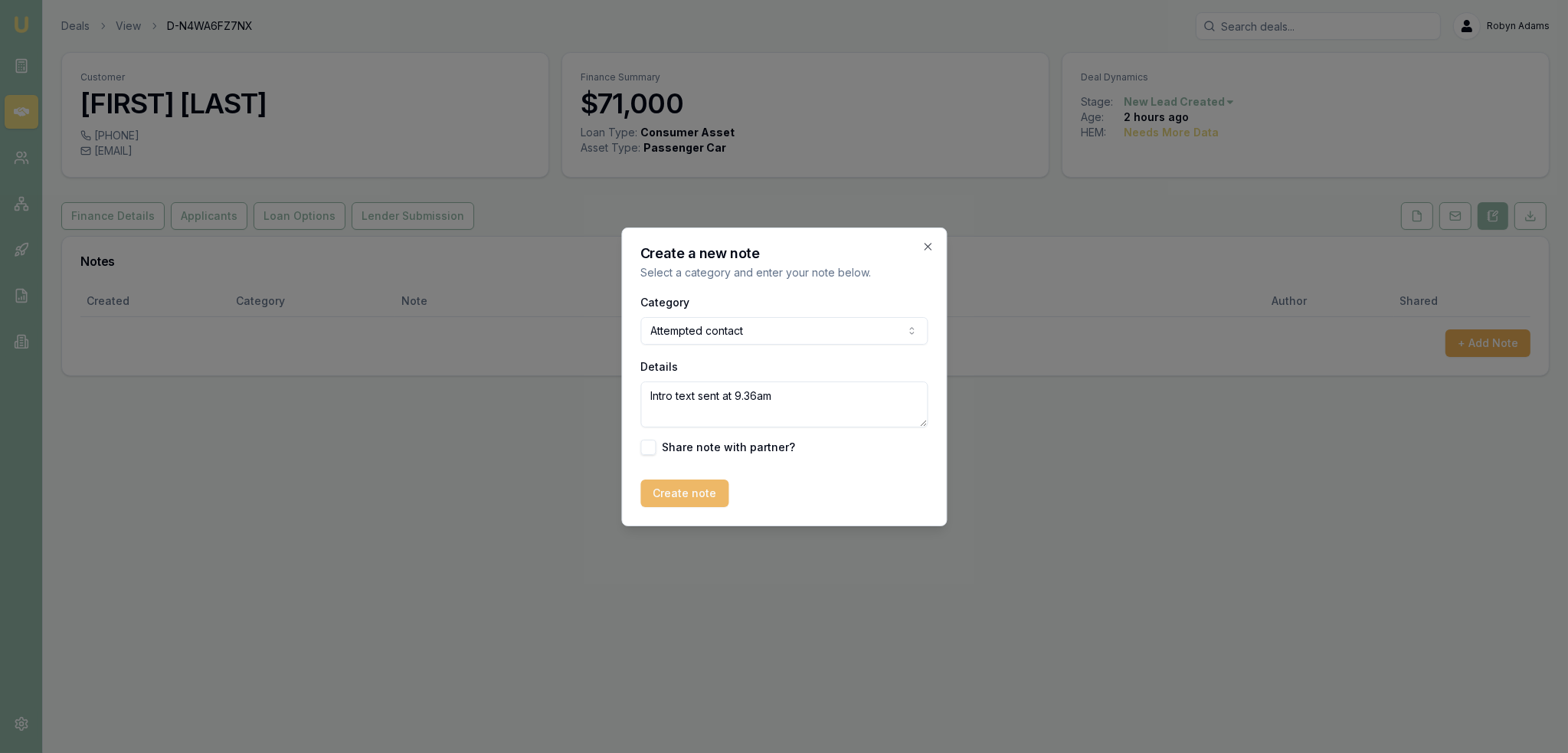type on "Intro text sent at 9.36am" 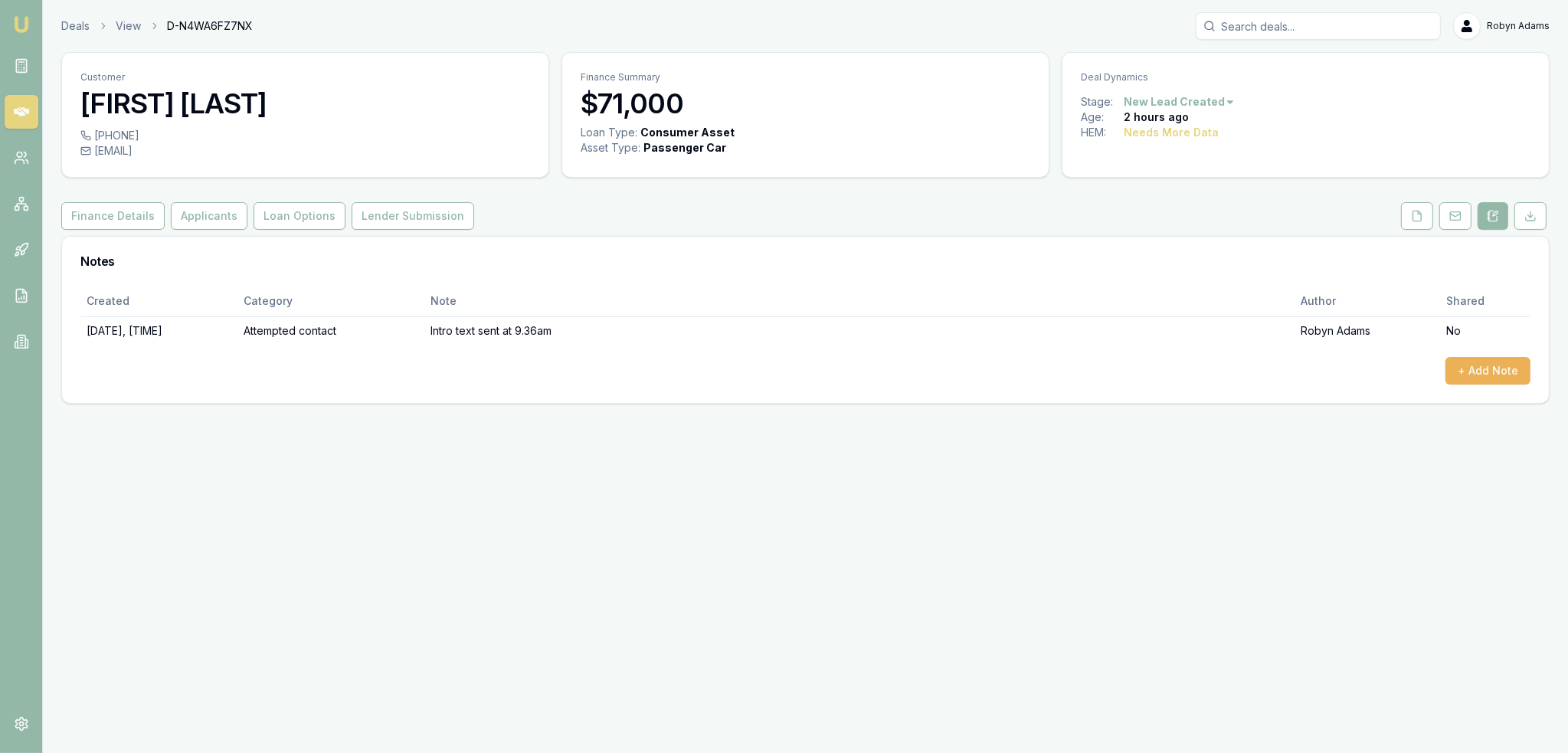 drag, startPoint x: 1501, startPoint y: 345, endPoint x: 1496, endPoint y: 386, distance: 41.303753 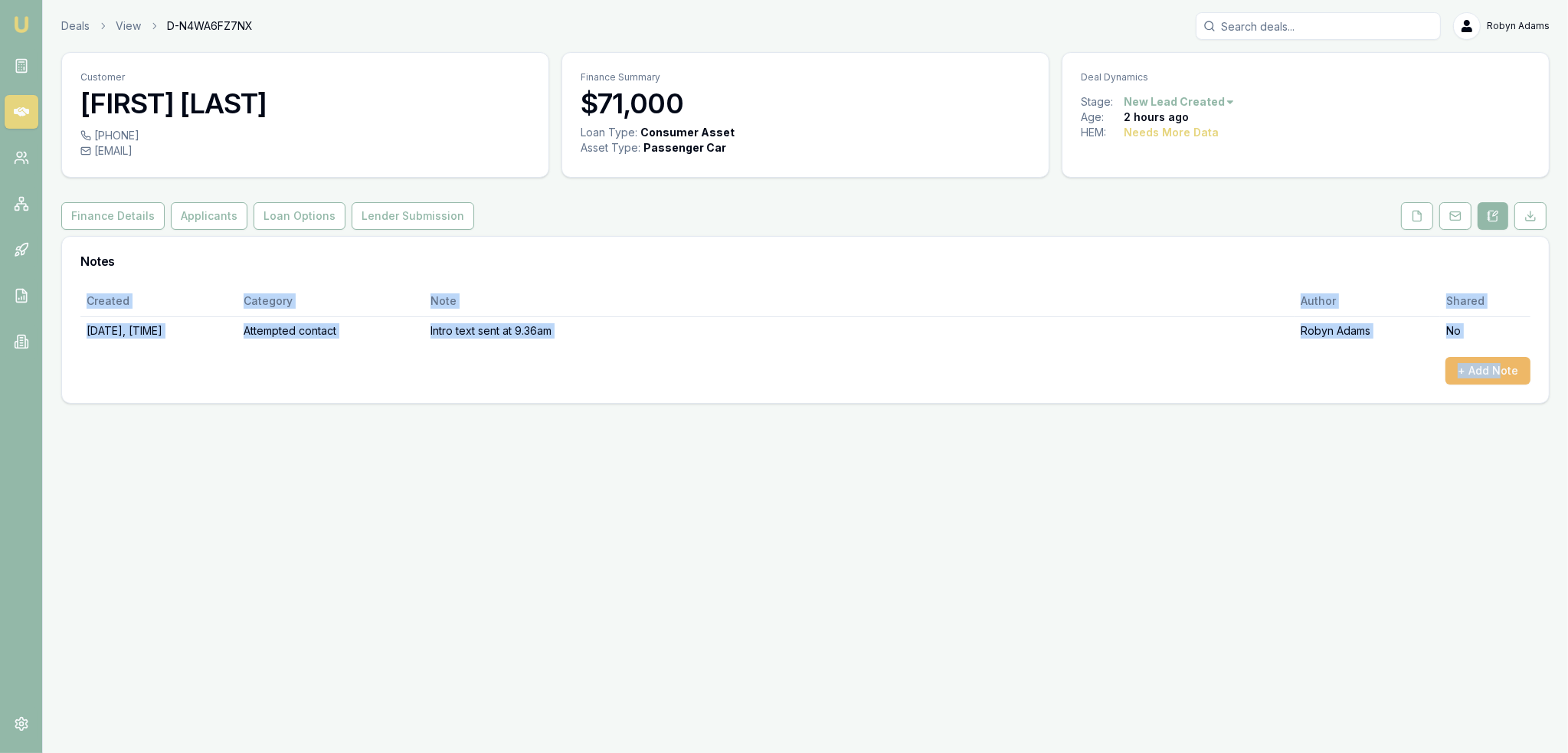 click on "+ Add Note" at bounding box center (1488, 371) 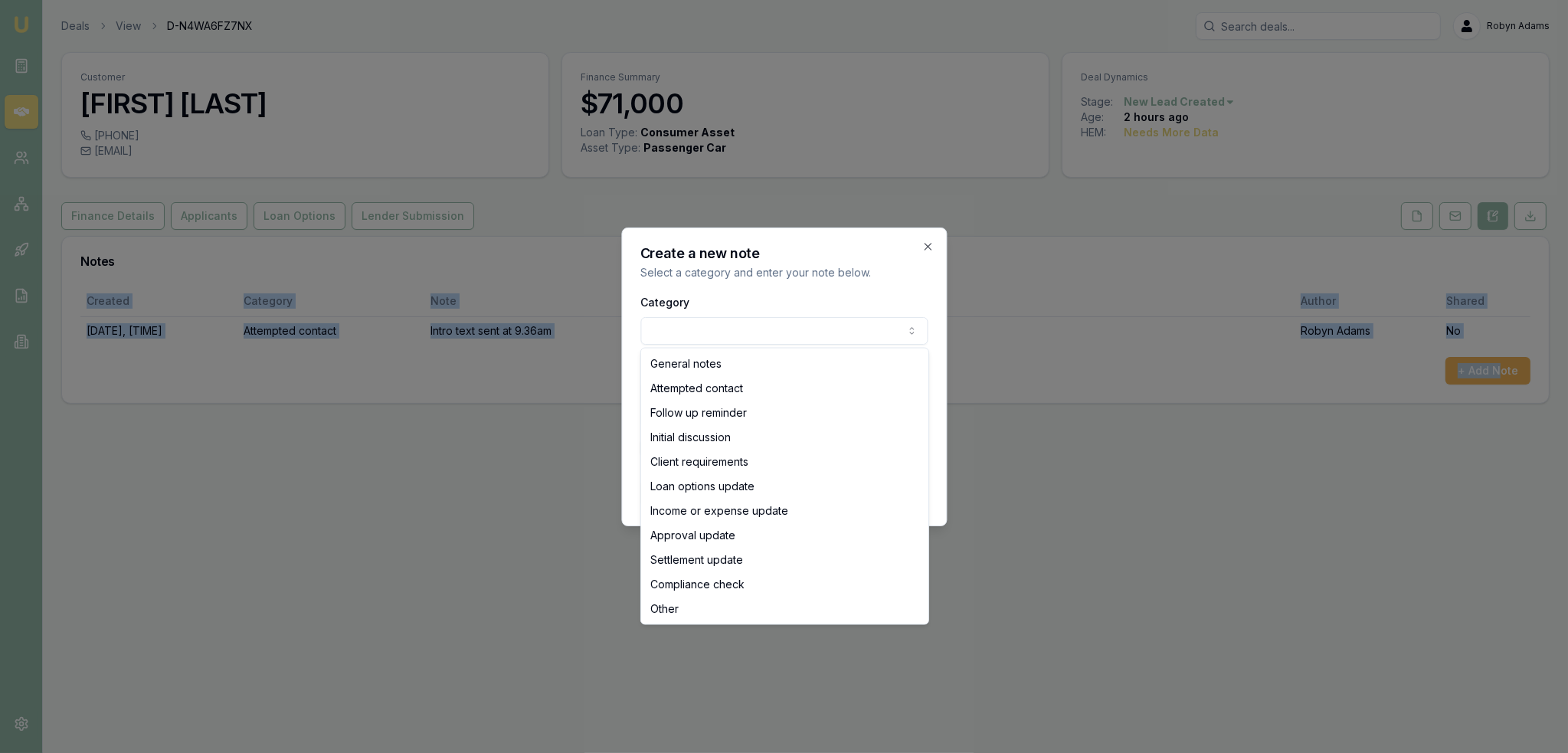 click on "Emu Broker Deals View D-N4WA6FZ7NX [FIRST] [LAST] Toggle Menu Customer [FIRST] [LAST] [PHONE] [EMAIL] Finance Summary $71,000 Loan Type: Consumer Asset Asset Type : Passenger Car Deal Dynamics Stage: New Lead Created Age: [AGE] ago HEM: Needs More Data Finance Details Applicants Loan Options Lender Submission Notes Created Category Note Author Shared [DATE], [TIME] Attempted contact Intro text sent at 9.36am [FIRST] [LAST] No + Add Note
Create a new note Select a category and enter your note below. Category General notes Attempted contact Follow up reminder Initial discussion Client requirements Loan options update Income or expense update Approval update Settlement update Compliance check Other Details Share note with partner? Create note Close General notes Attempted contact Follow up reminder Initial discussion Client requirements Loan options update Income or expense update Approval update Settlement update Compliance check Other" at bounding box center [784, 376] 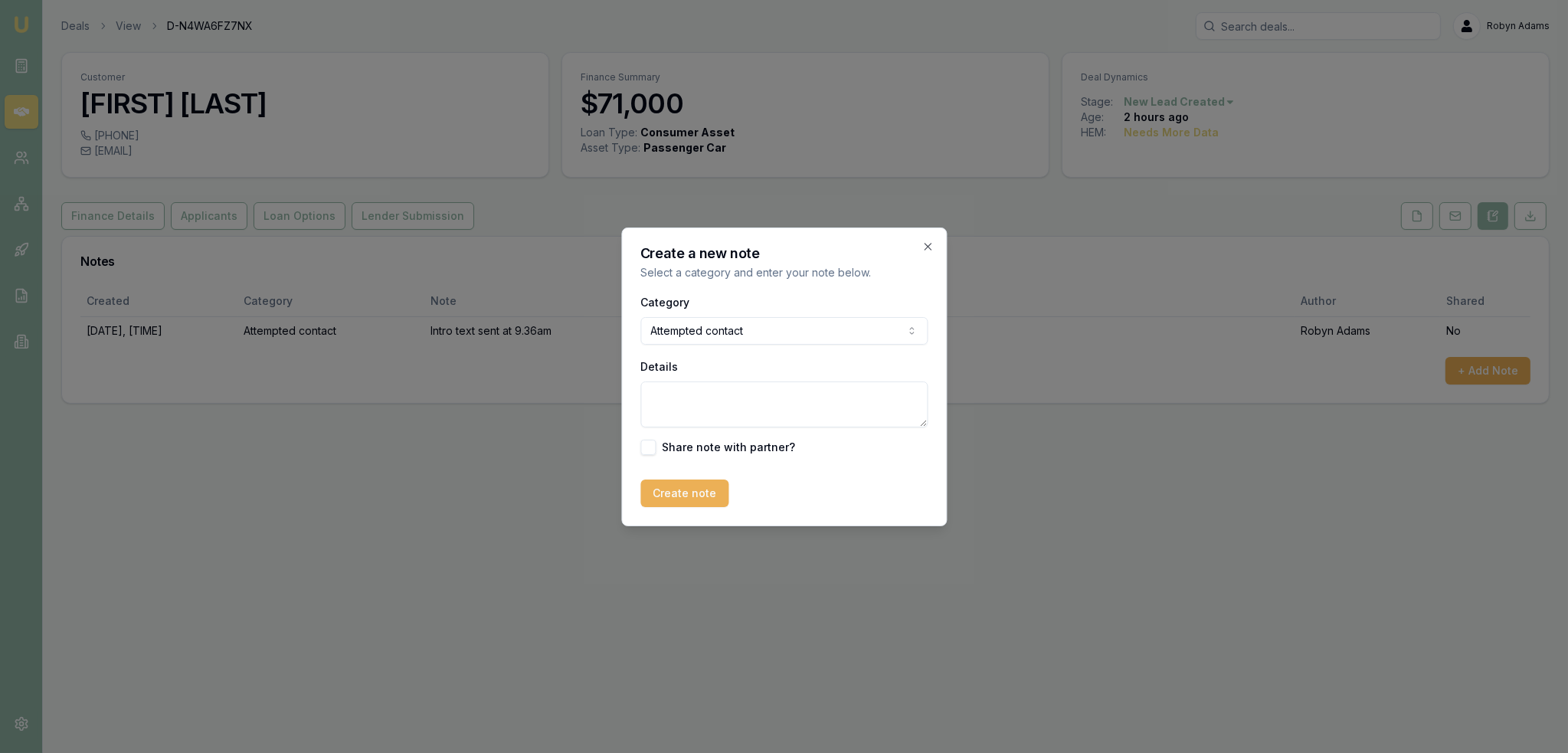 click on "Details" at bounding box center [784, 404] 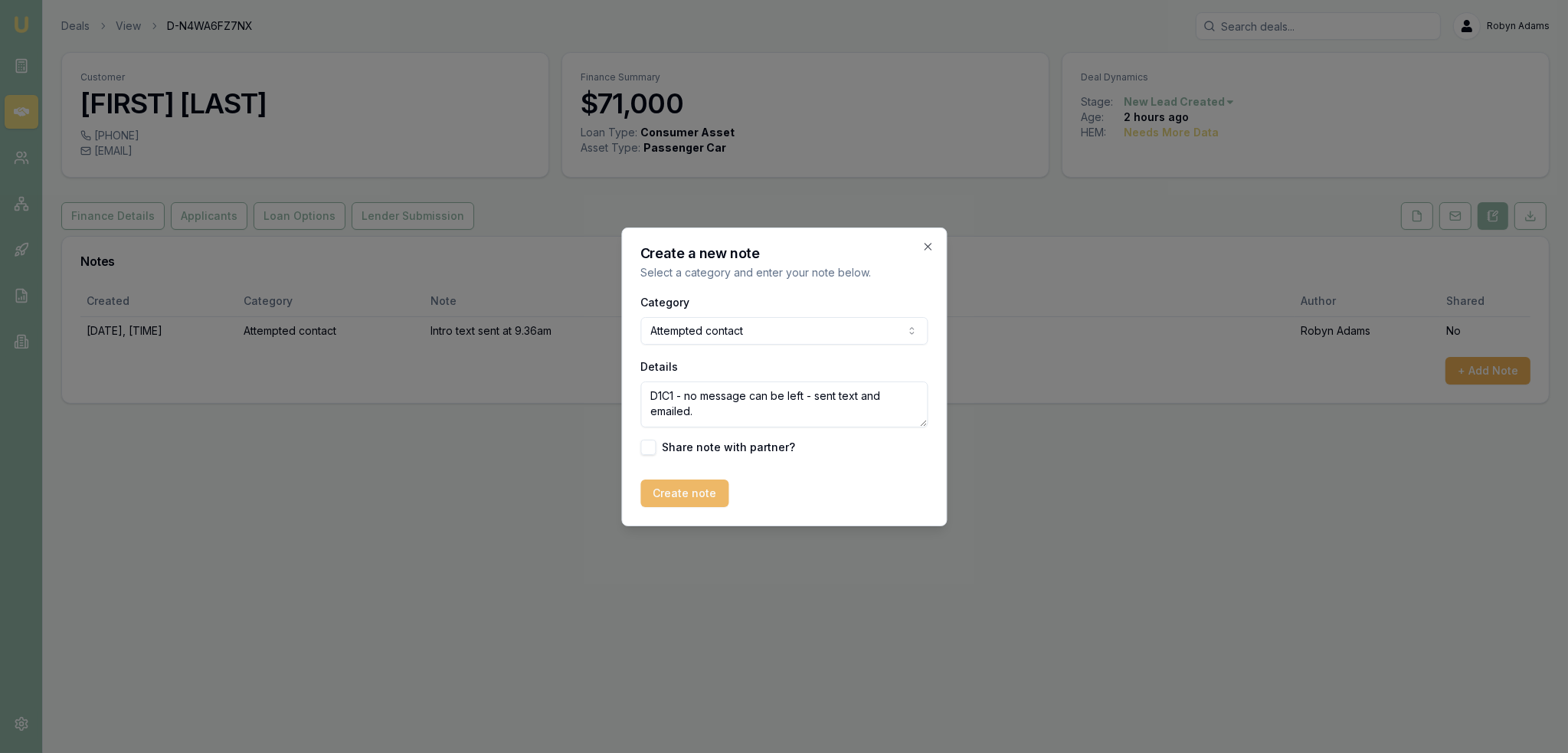 type on "D1C1 - no message can be left - sent text and emailed." 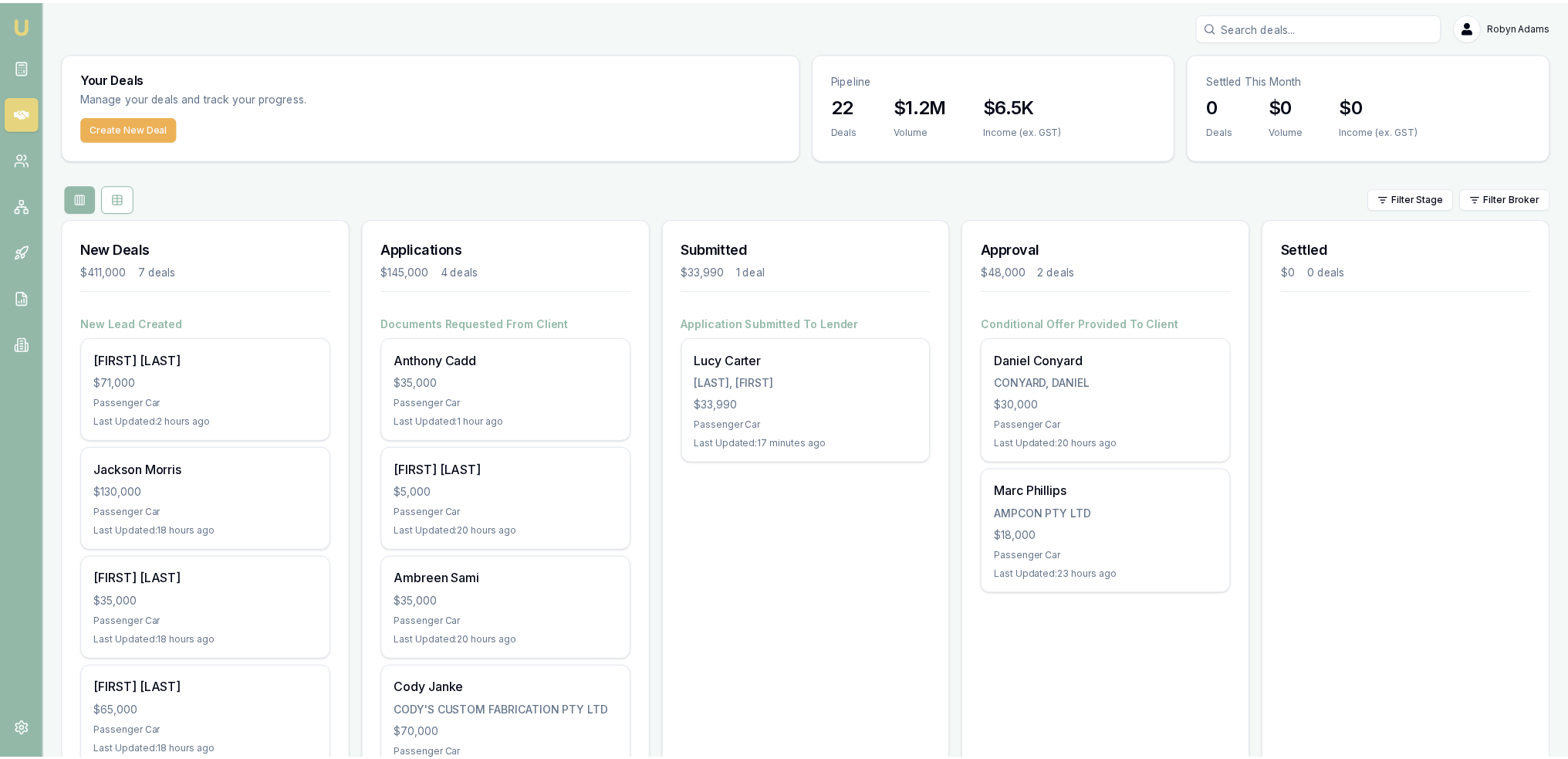 scroll, scrollTop: 217, scrollLeft: 0, axis: vertical 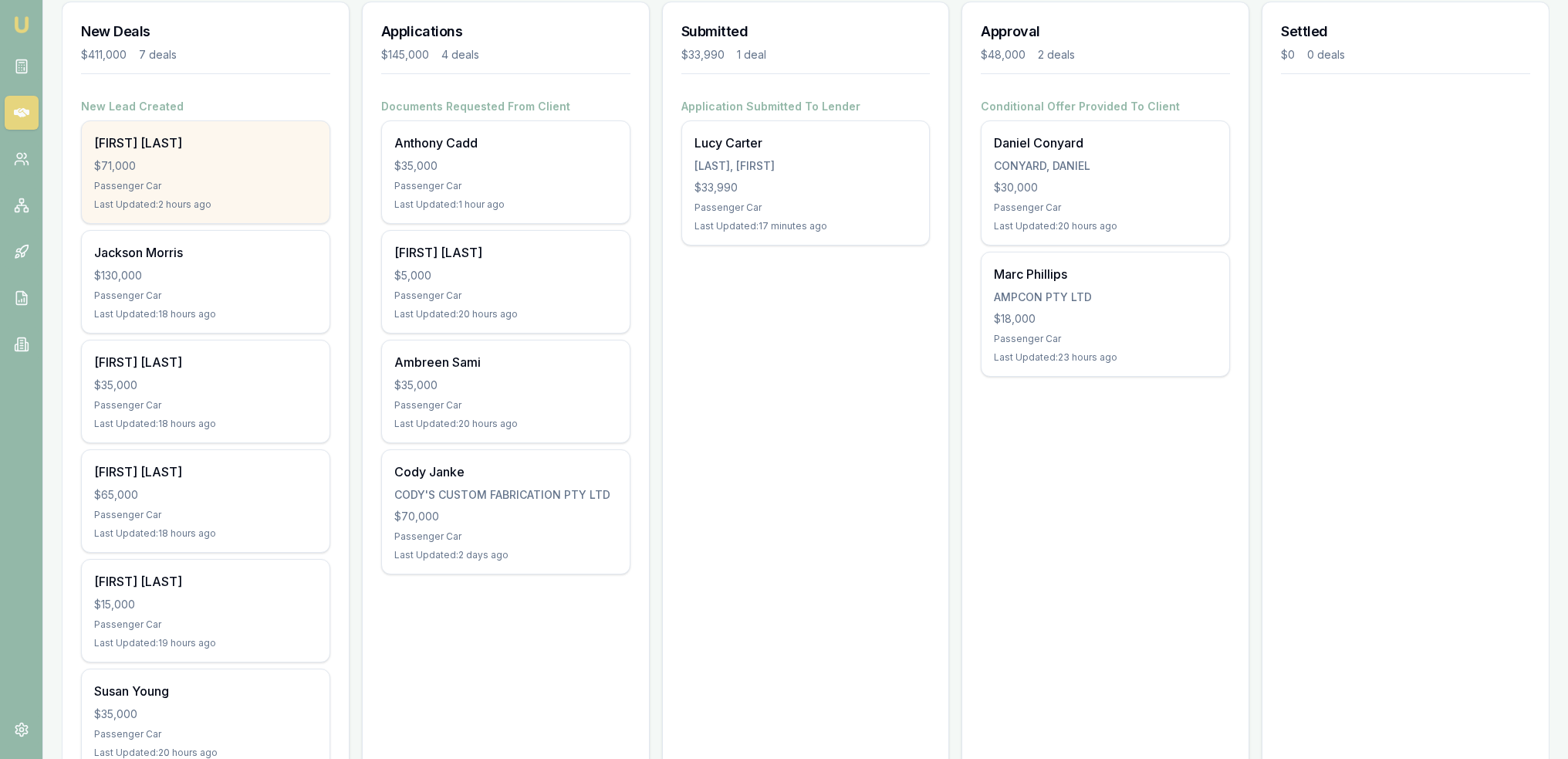 click on "[FIRST] [LAST]" at bounding box center [205, 143] 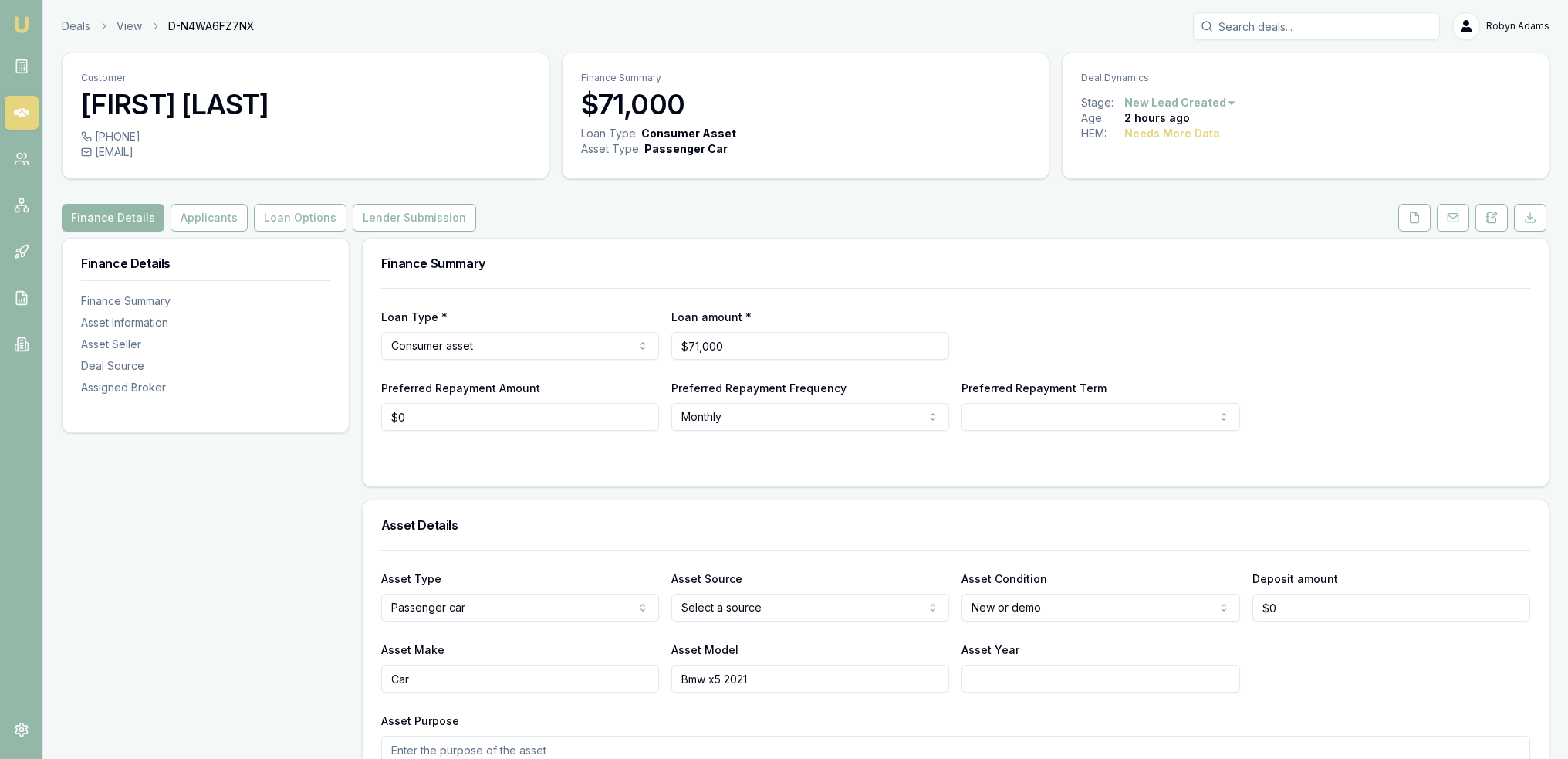 scroll, scrollTop: 0, scrollLeft: 0, axis: both 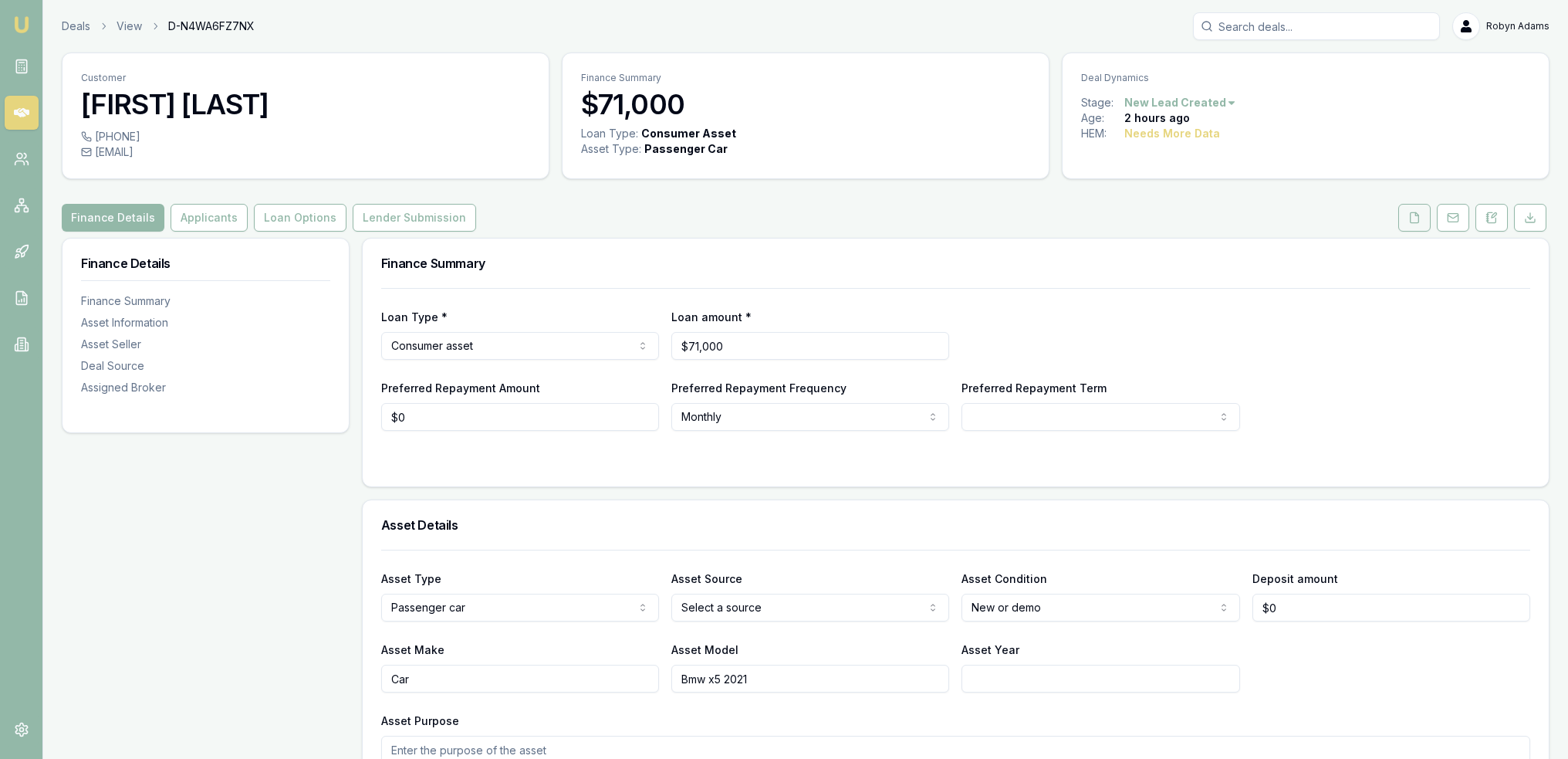 click 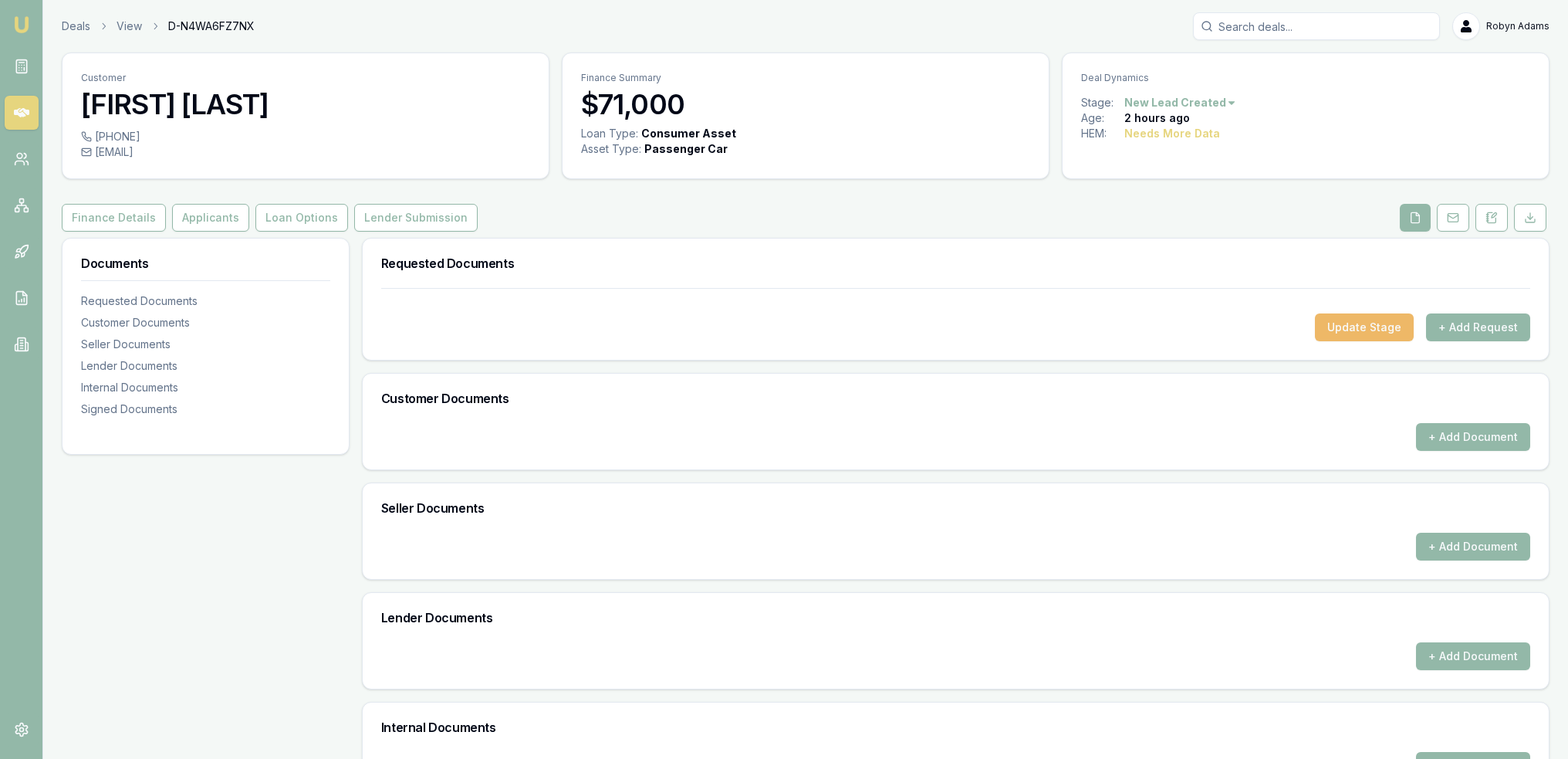 click on "Update Stage" at bounding box center [1364, 327] 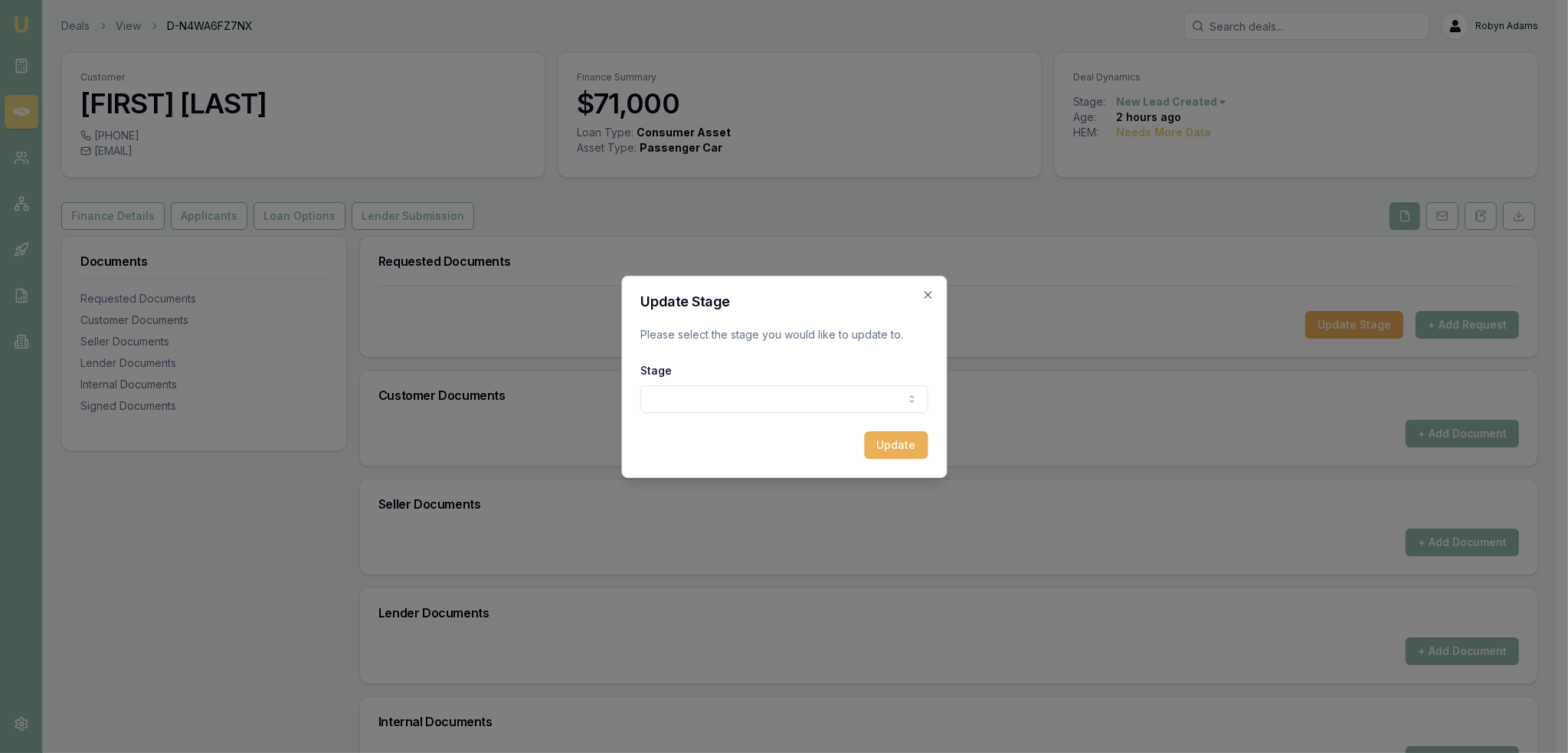 click on "Emu Broker Deals View D-N4WA6FZ7NX Robyn Adams Toggle Menu Customer Michael Pearce 0466690201 michael@lucrativegrowth.com.au Finance Summary $71,000 Loan Type: Consumer Asset Asset Type : Passenger Car Deal Dynamics Stage: New Lead Created Age: 2 hours ago HEM: Needs More Data Finance Details Applicants Loan Options Lender Submission Documents Requested Documents Customer Documents Seller Documents Lender Documents Internal Documents Signed Documents Requested Documents Update Stage + Add Request Customer Documents + Add Document Seller Documents + Add Document Lender Documents + Add Document Internal Documents + Add Document Signed Documents + Add Document
Update Stage Please select the stage you would like to update to. Stage  New lead created Client contacted Documents requested from client Documents received from client Update Close" at bounding box center (778, 376) 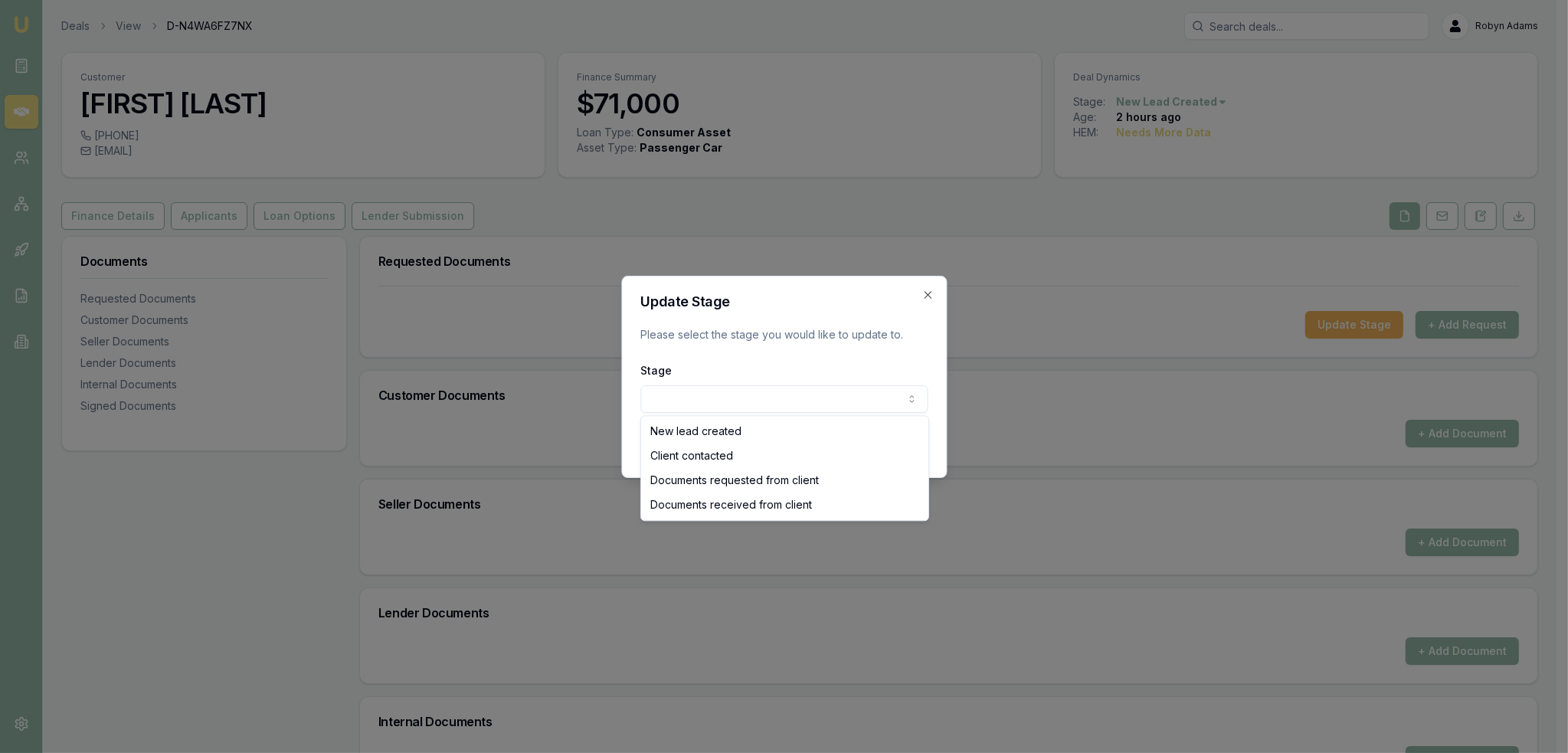 drag, startPoint x: 760, startPoint y: 424, endPoint x: 795, endPoint y: 435, distance: 36.68787 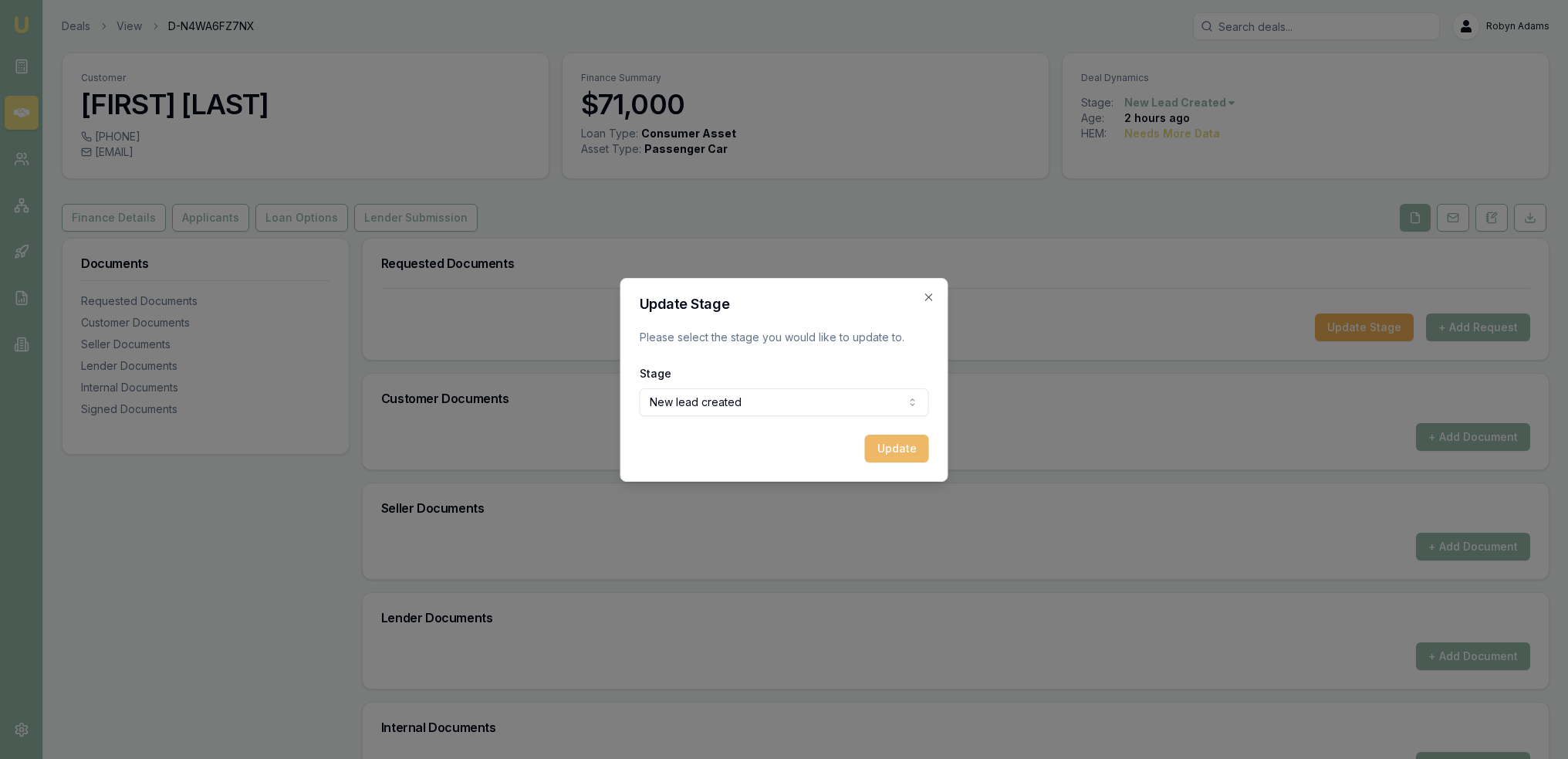 click on "Update" at bounding box center [897, 449] 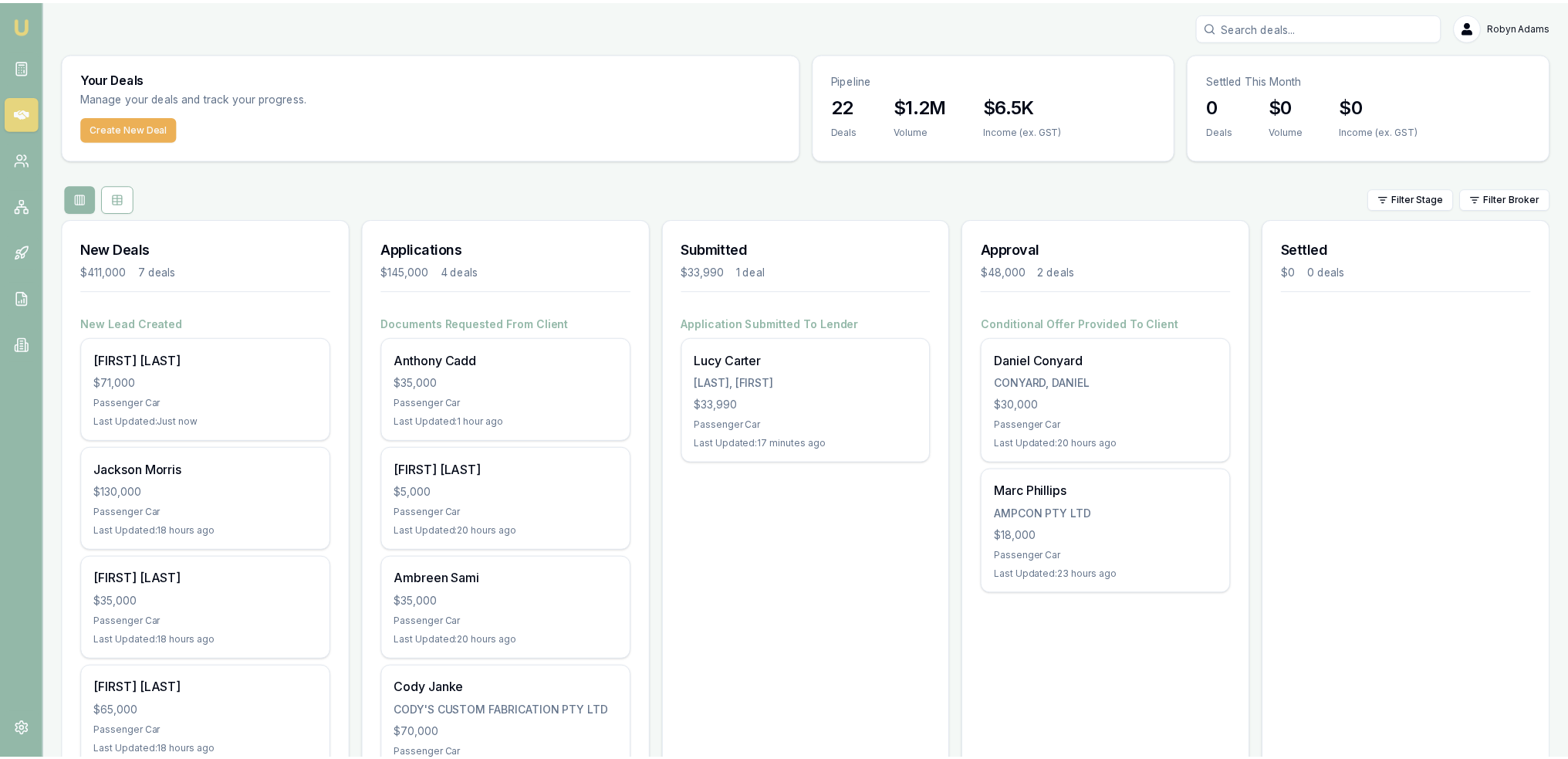 scroll, scrollTop: 217, scrollLeft: 0, axis: vertical 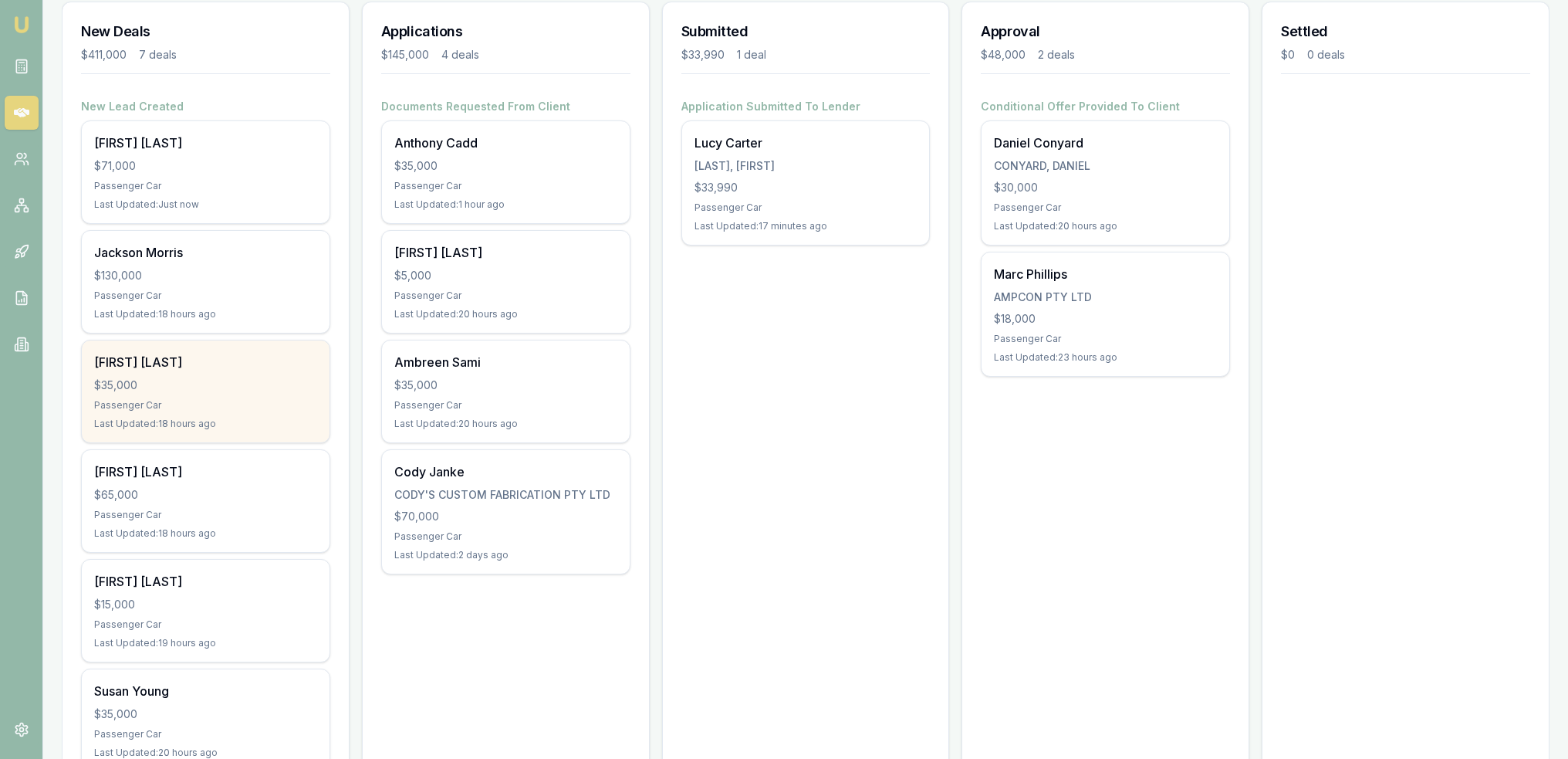 click on "[FIRST] [LAST] $[PRICE] Passenger Car Last Updated: [HOURS] ago" at bounding box center [205, 391] 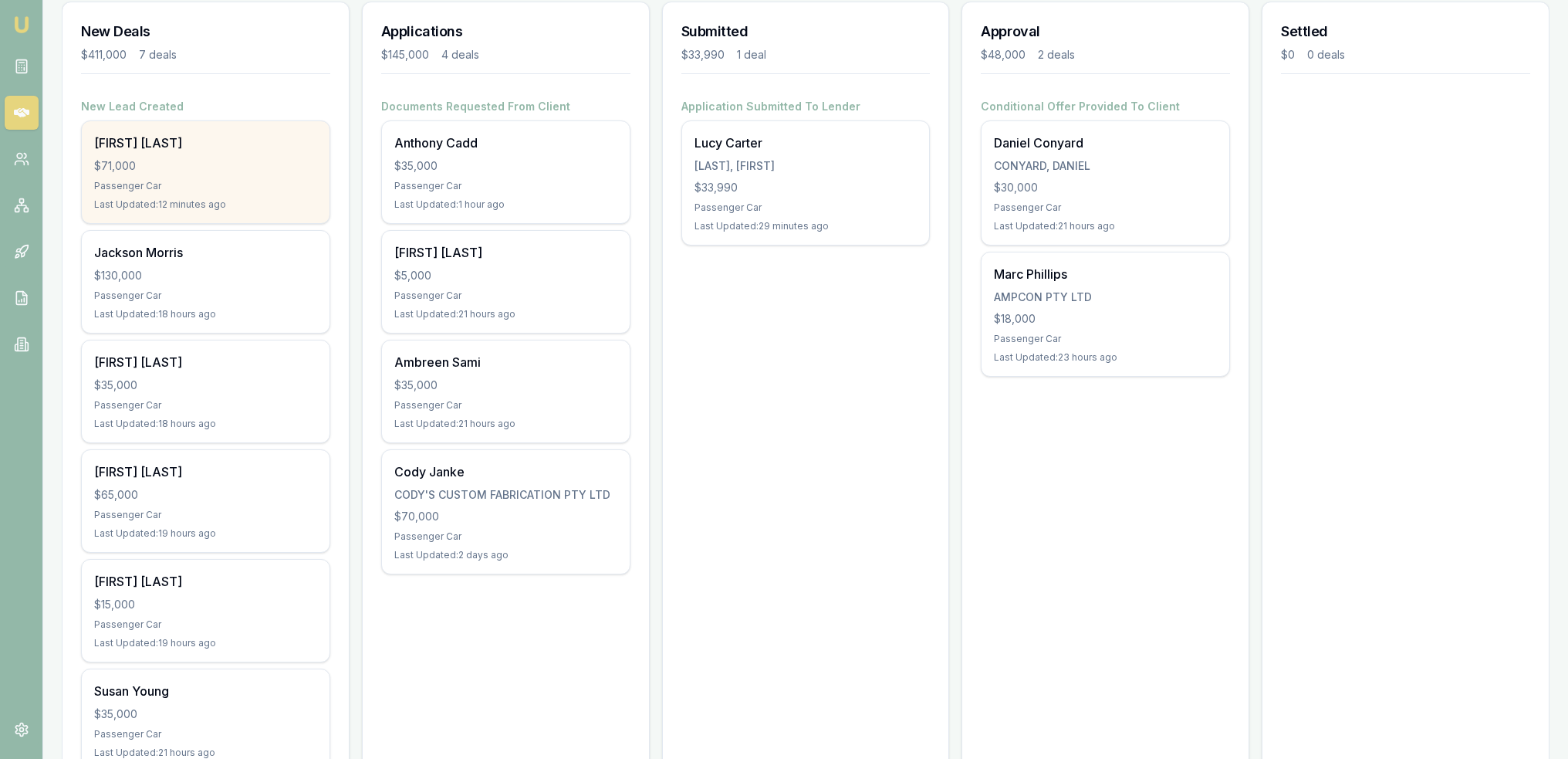 click on "[FIRST] [LAST]" at bounding box center [205, 143] 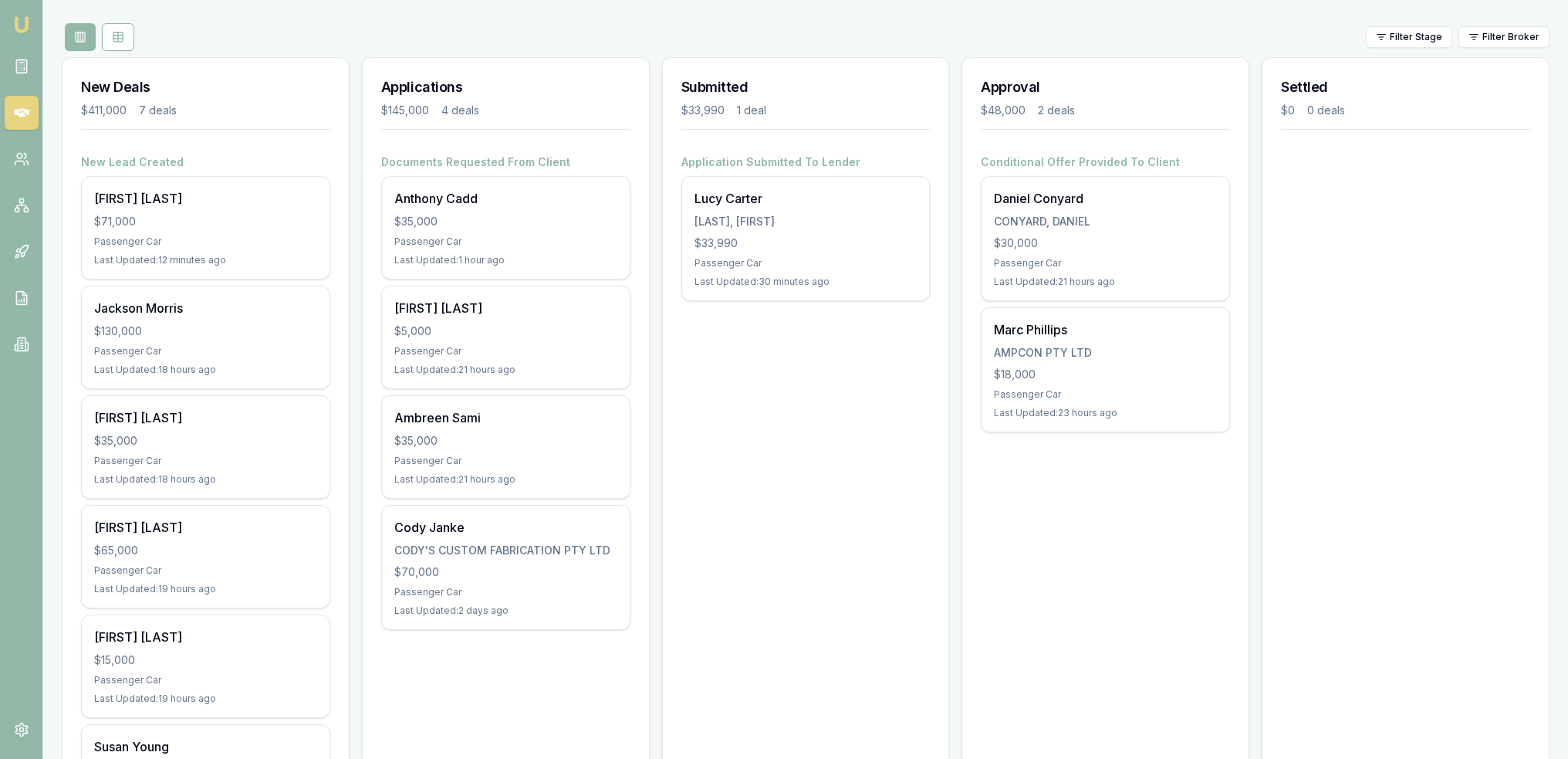 scroll, scrollTop: 0, scrollLeft: 0, axis: both 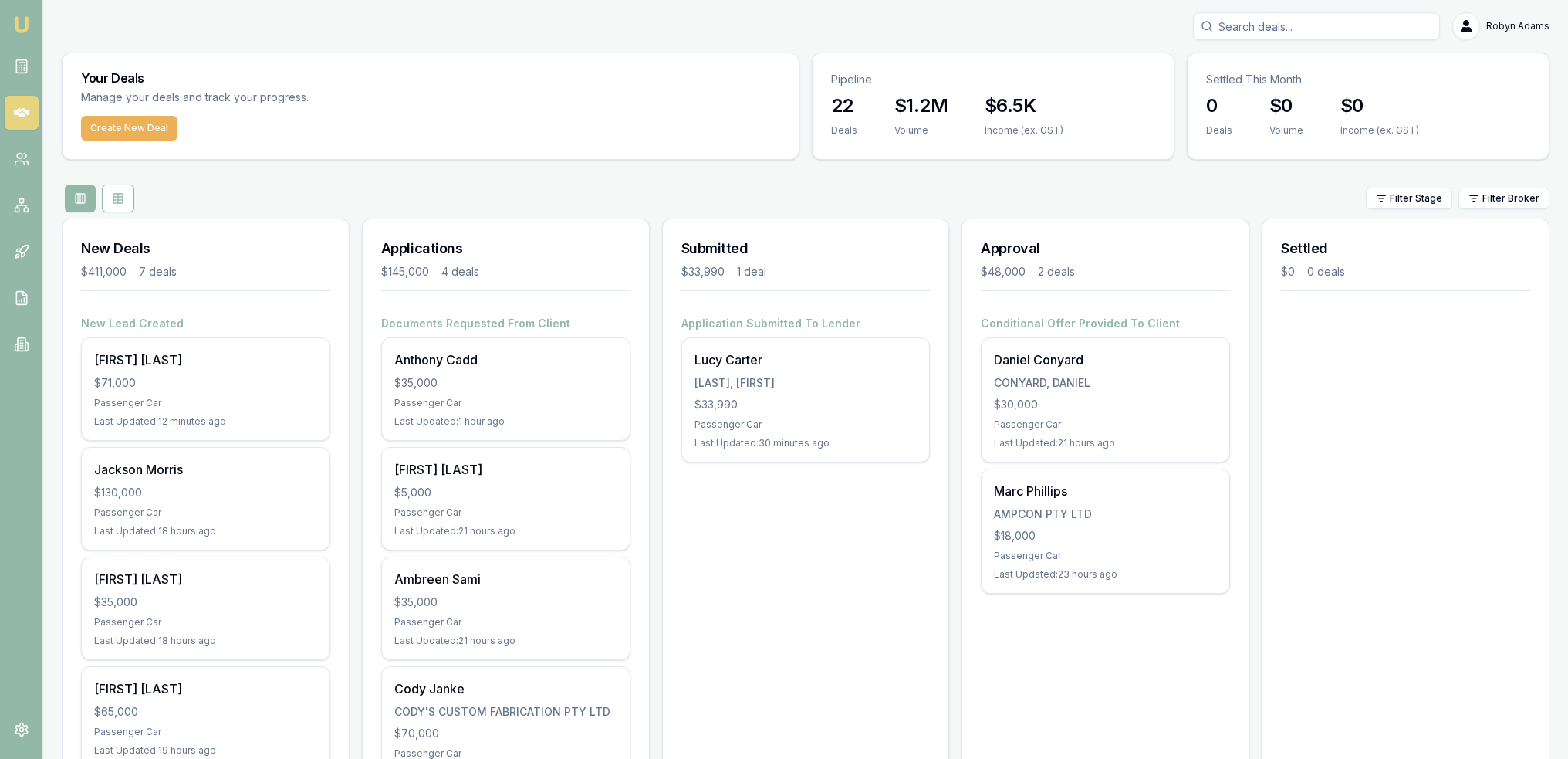 click at bounding box center (1316, 26) 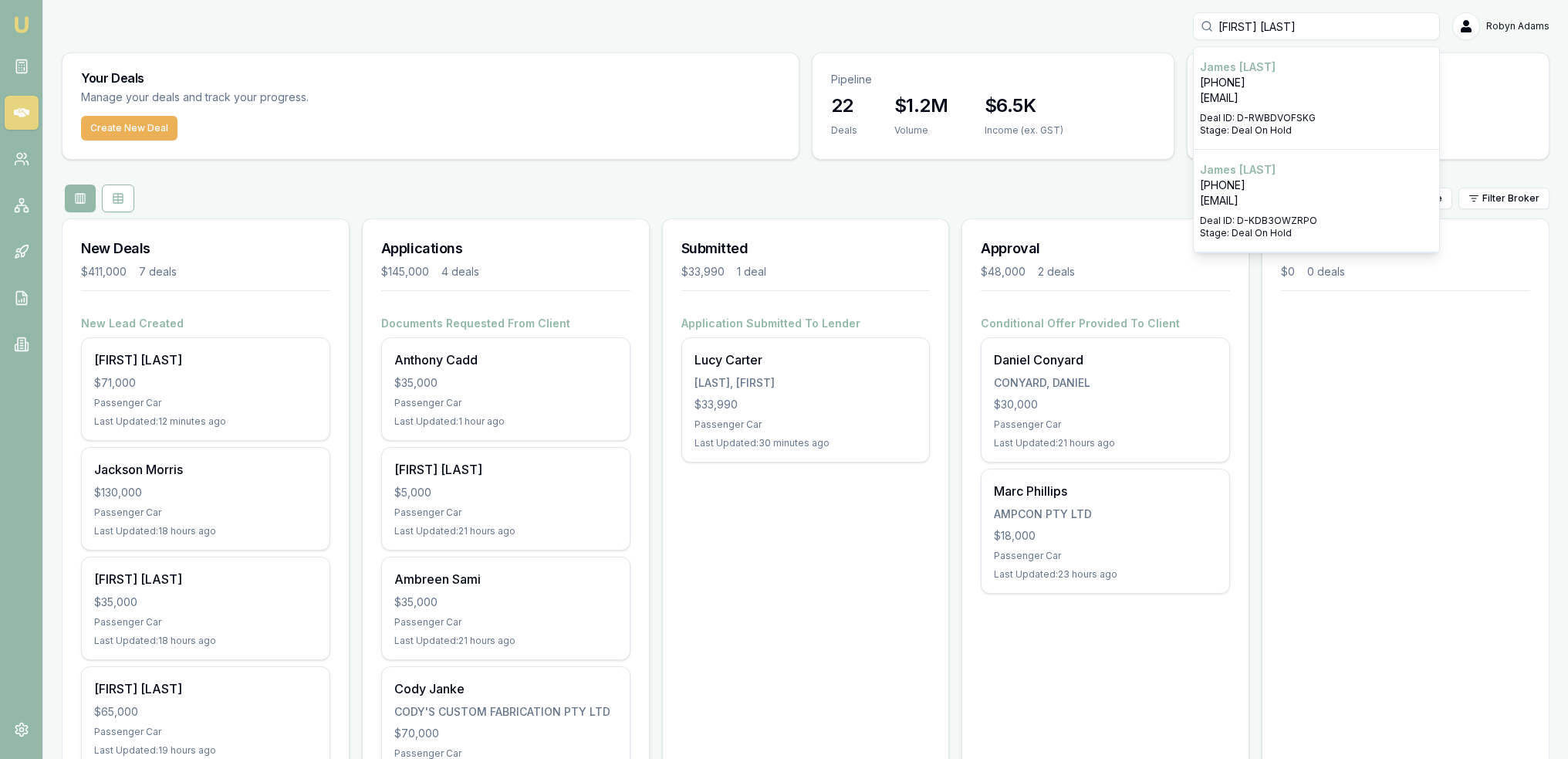 type on "[FIRST] [LAST]" 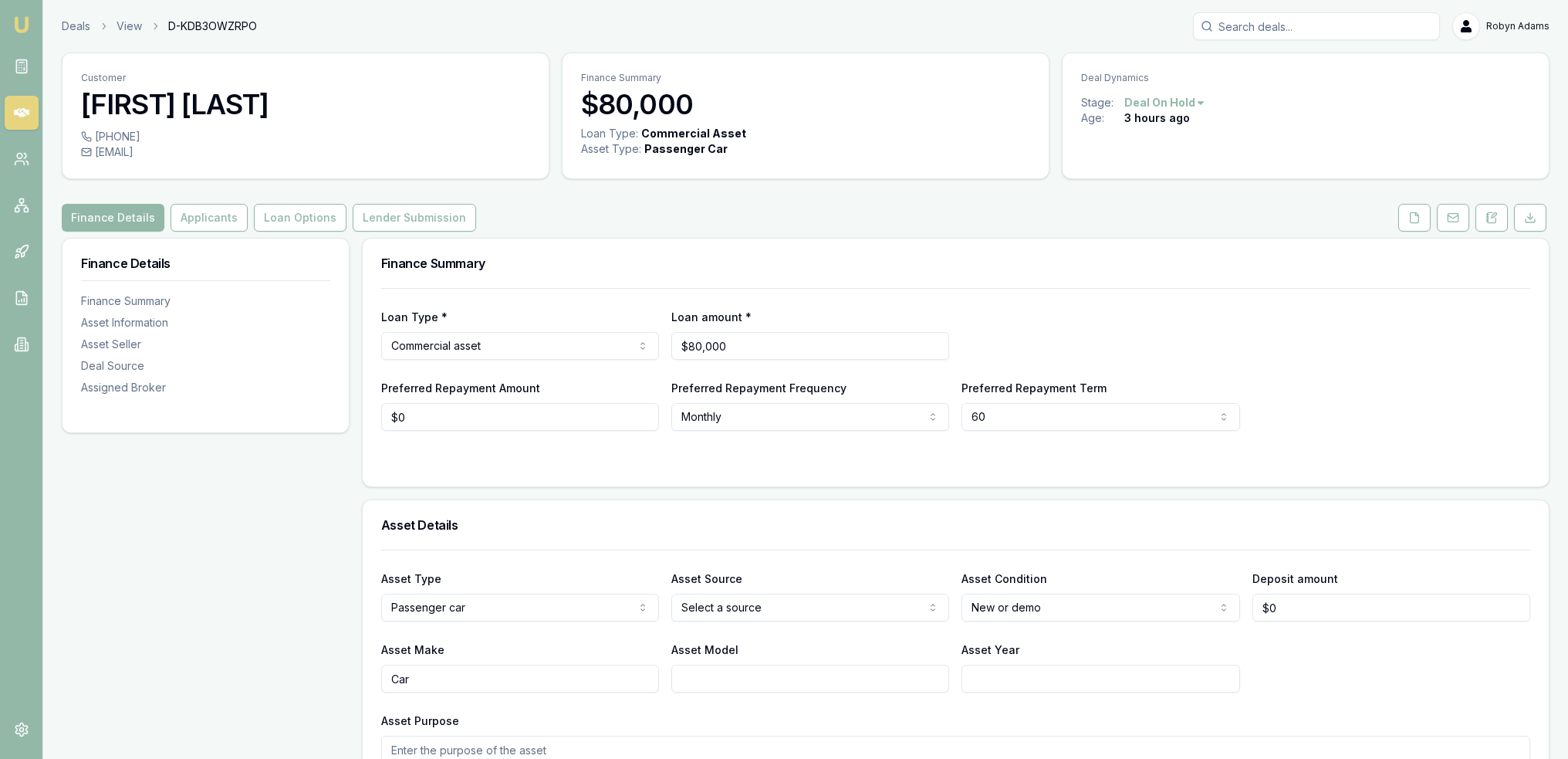 click at bounding box center [22, 25] 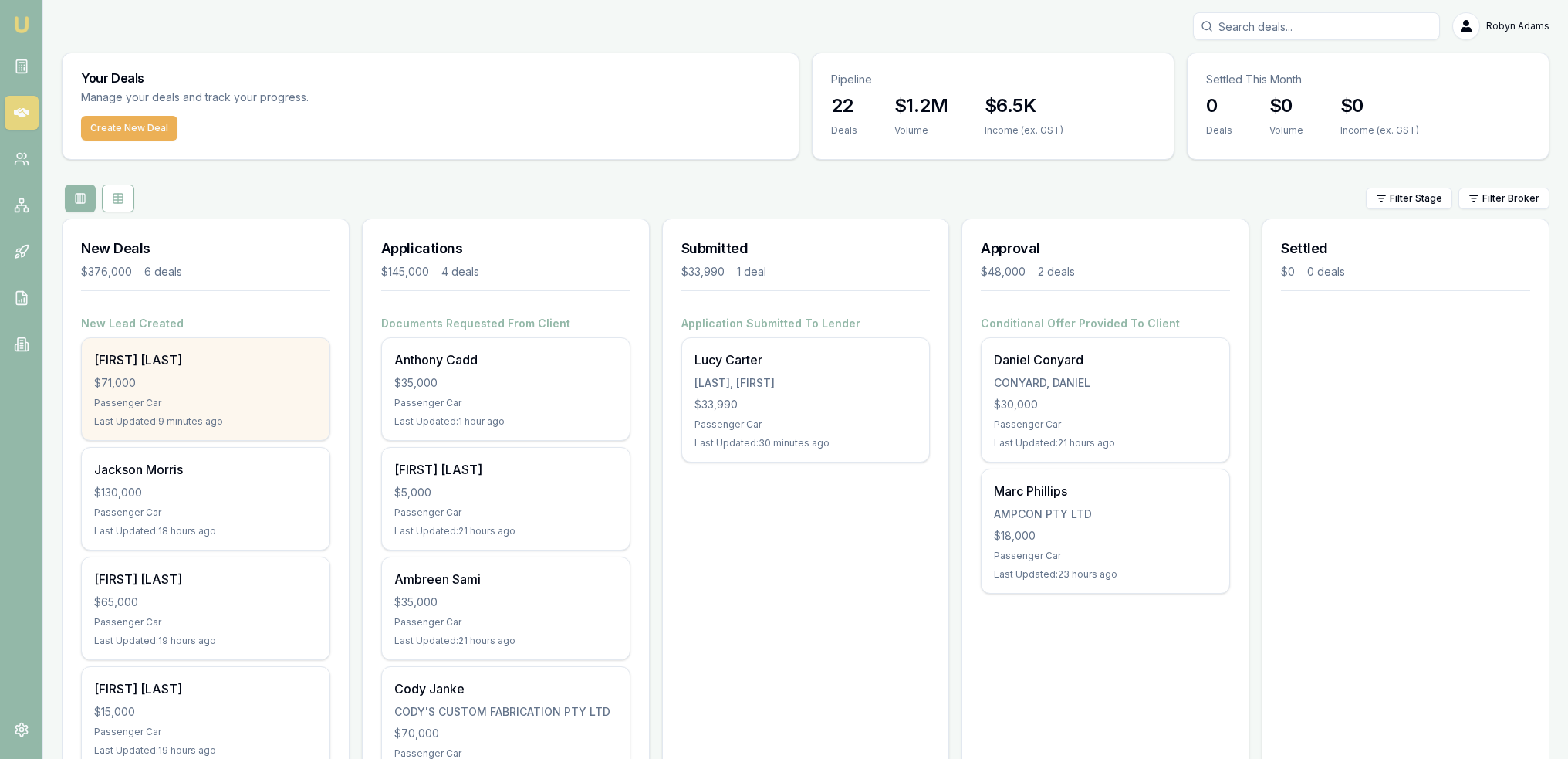 click on "Passenger Car" at bounding box center [205, 403] 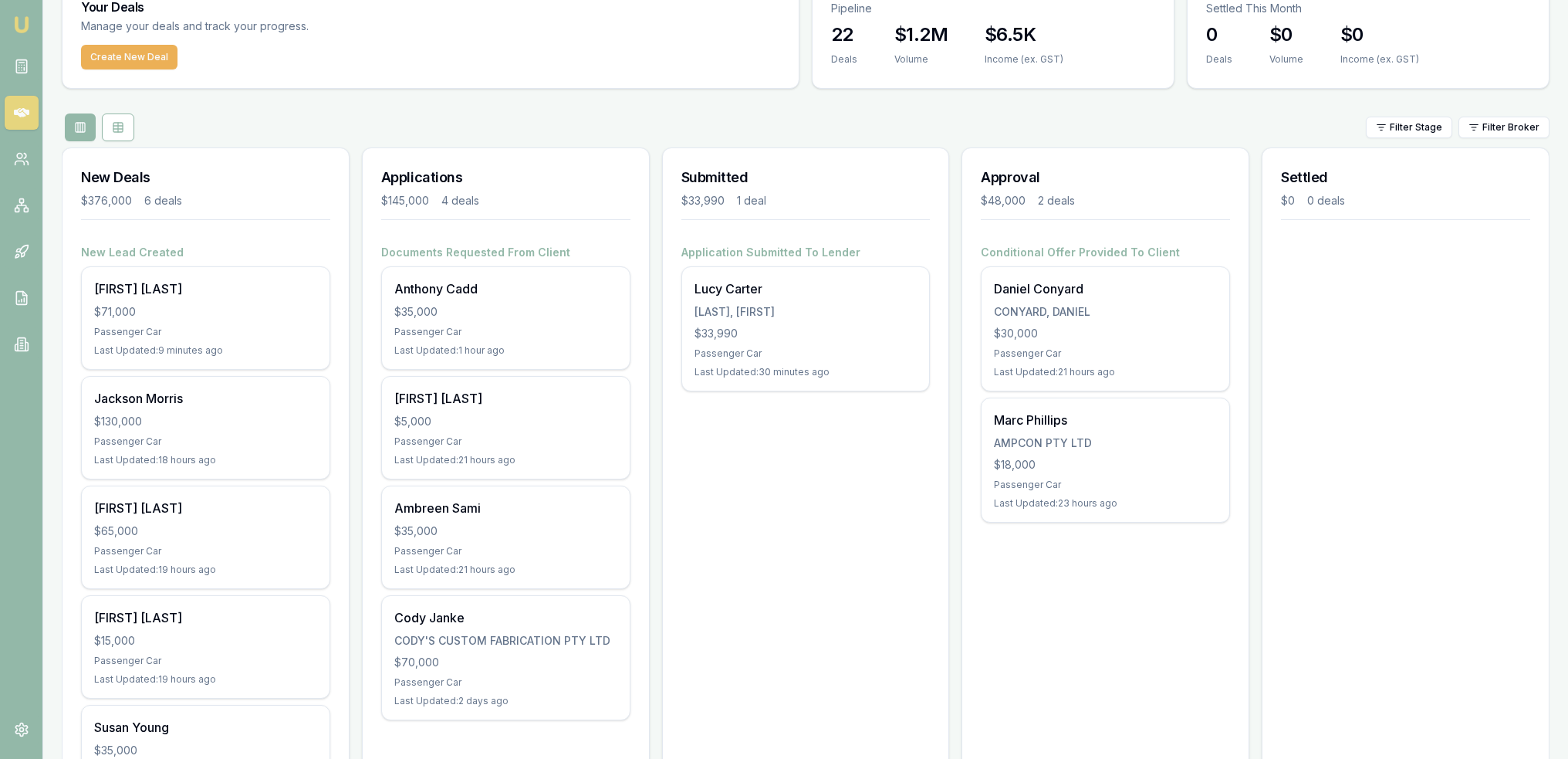 scroll, scrollTop: 0, scrollLeft: 0, axis: both 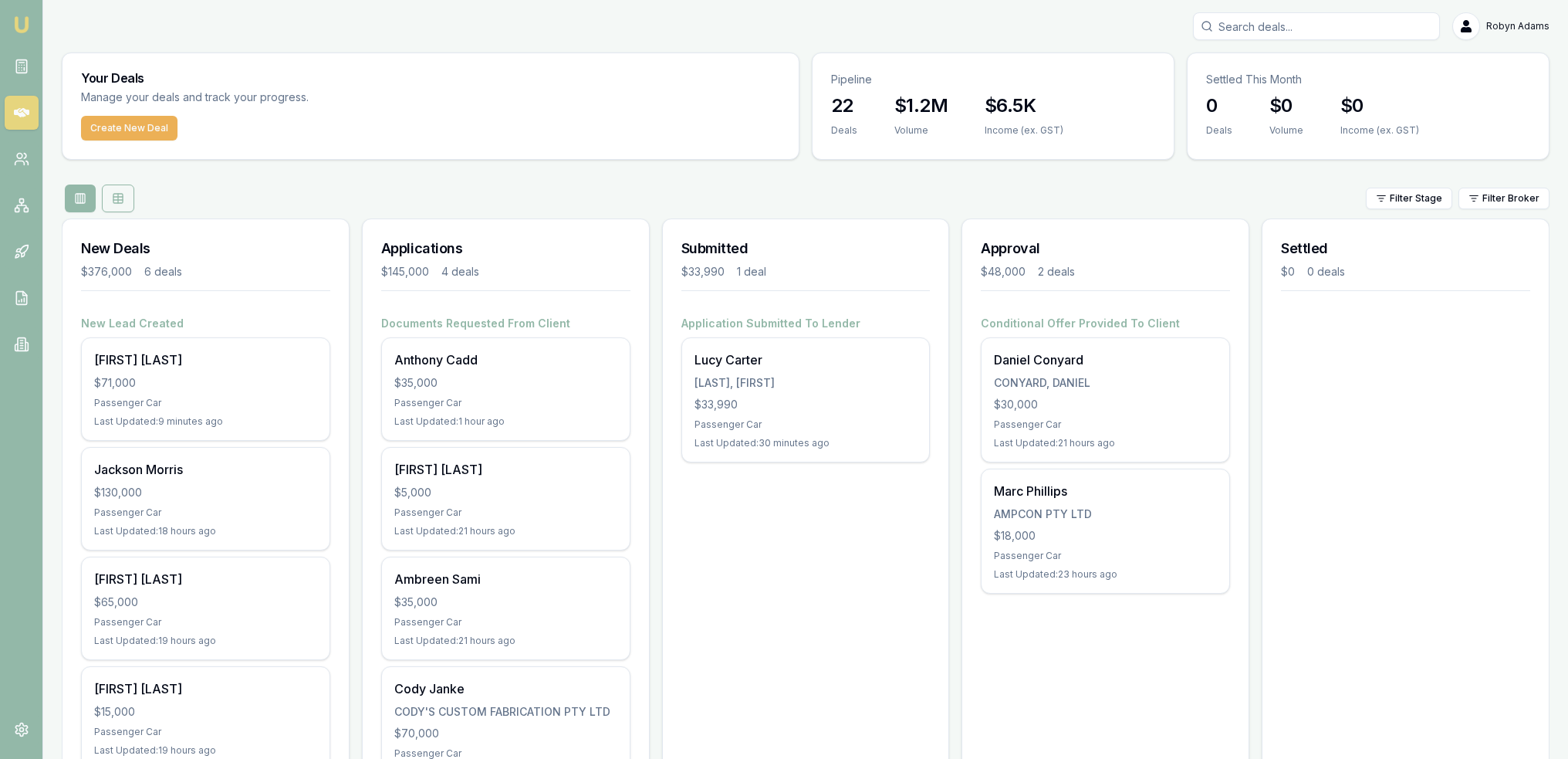 click at bounding box center (118, 198) 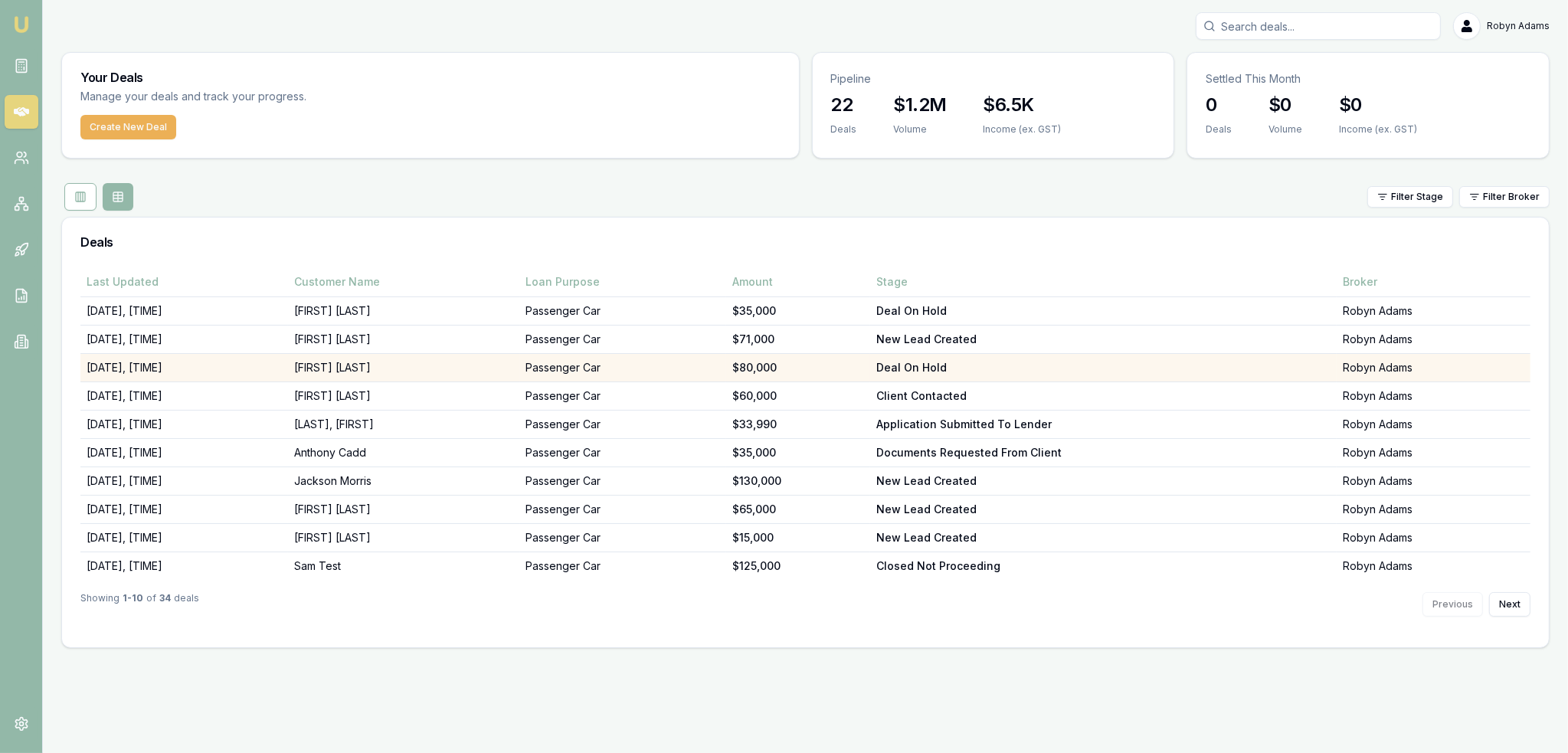 click on "James Sortras" at bounding box center (404, 368) 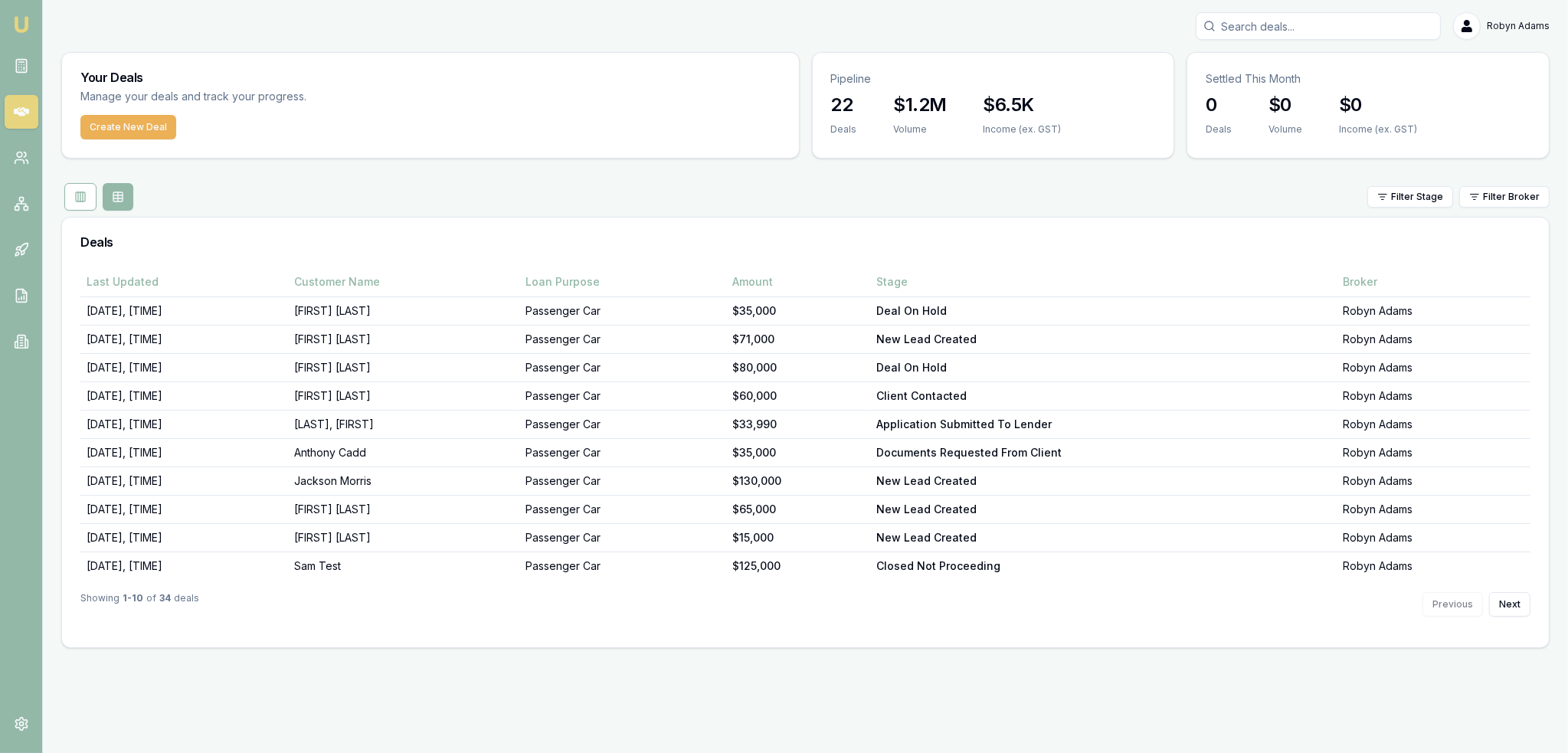click at bounding box center (21, 25) 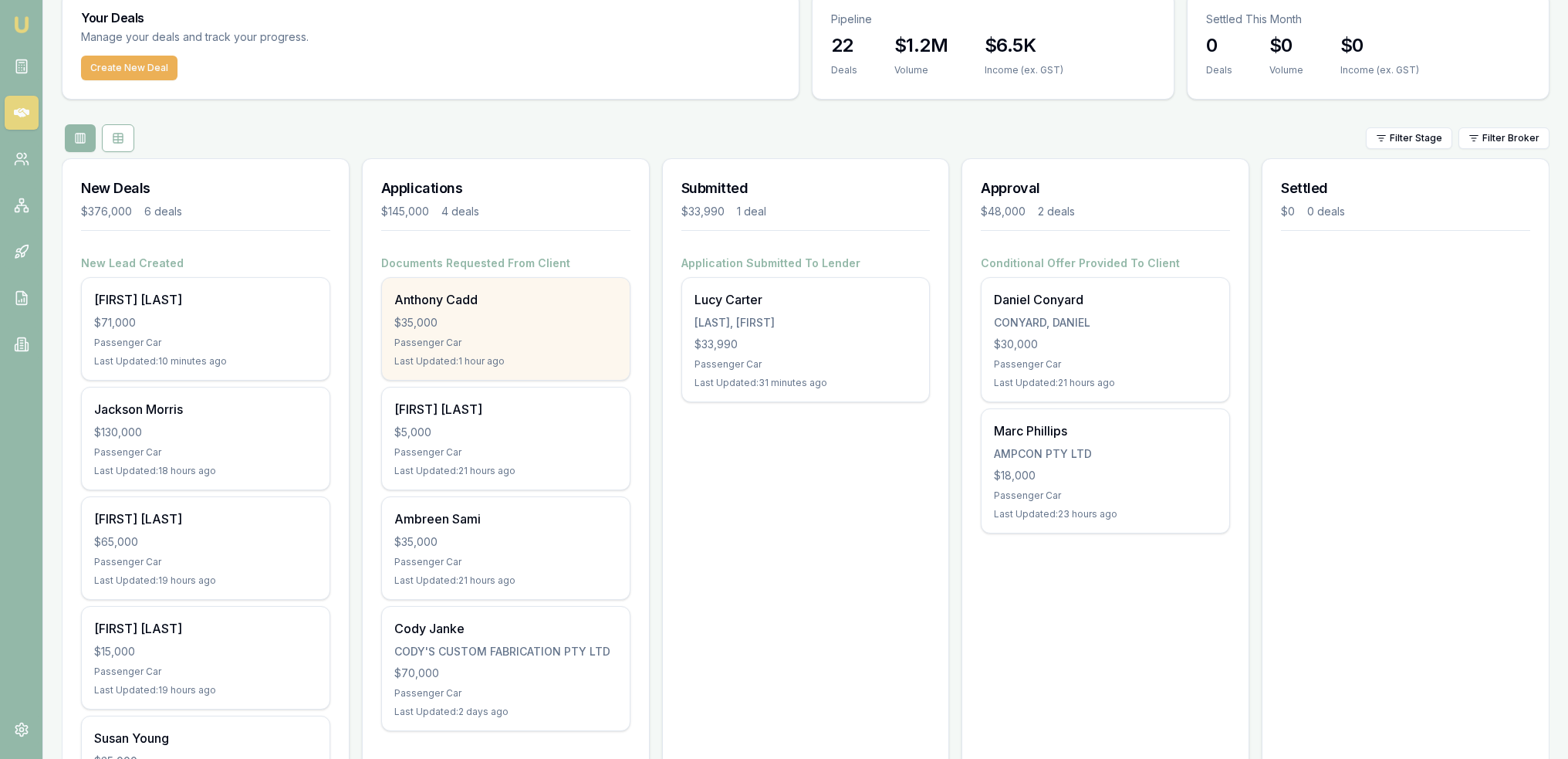 scroll, scrollTop: 0, scrollLeft: 0, axis: both 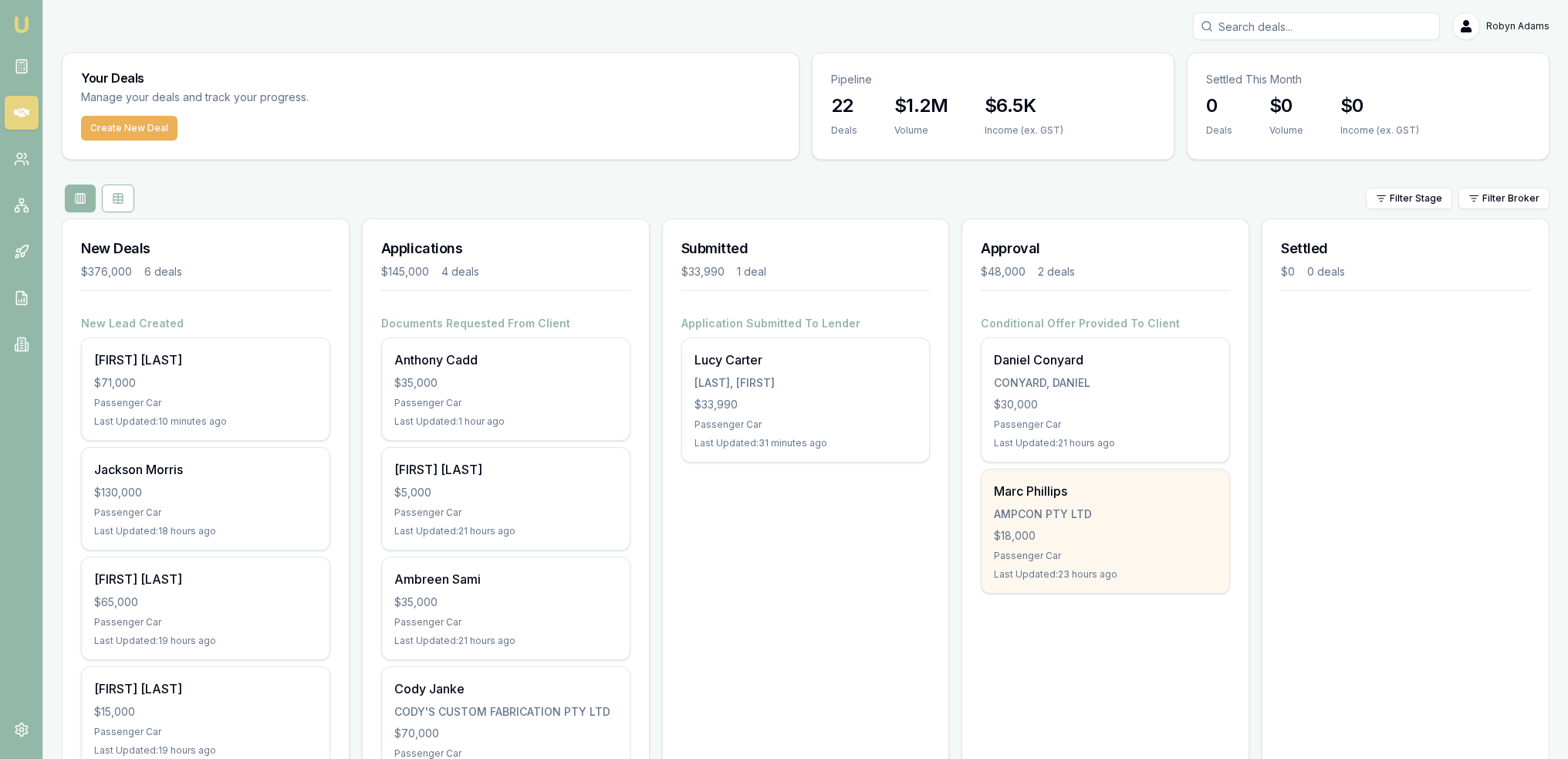click on "$18,000" at bounding box center [1105, 536] 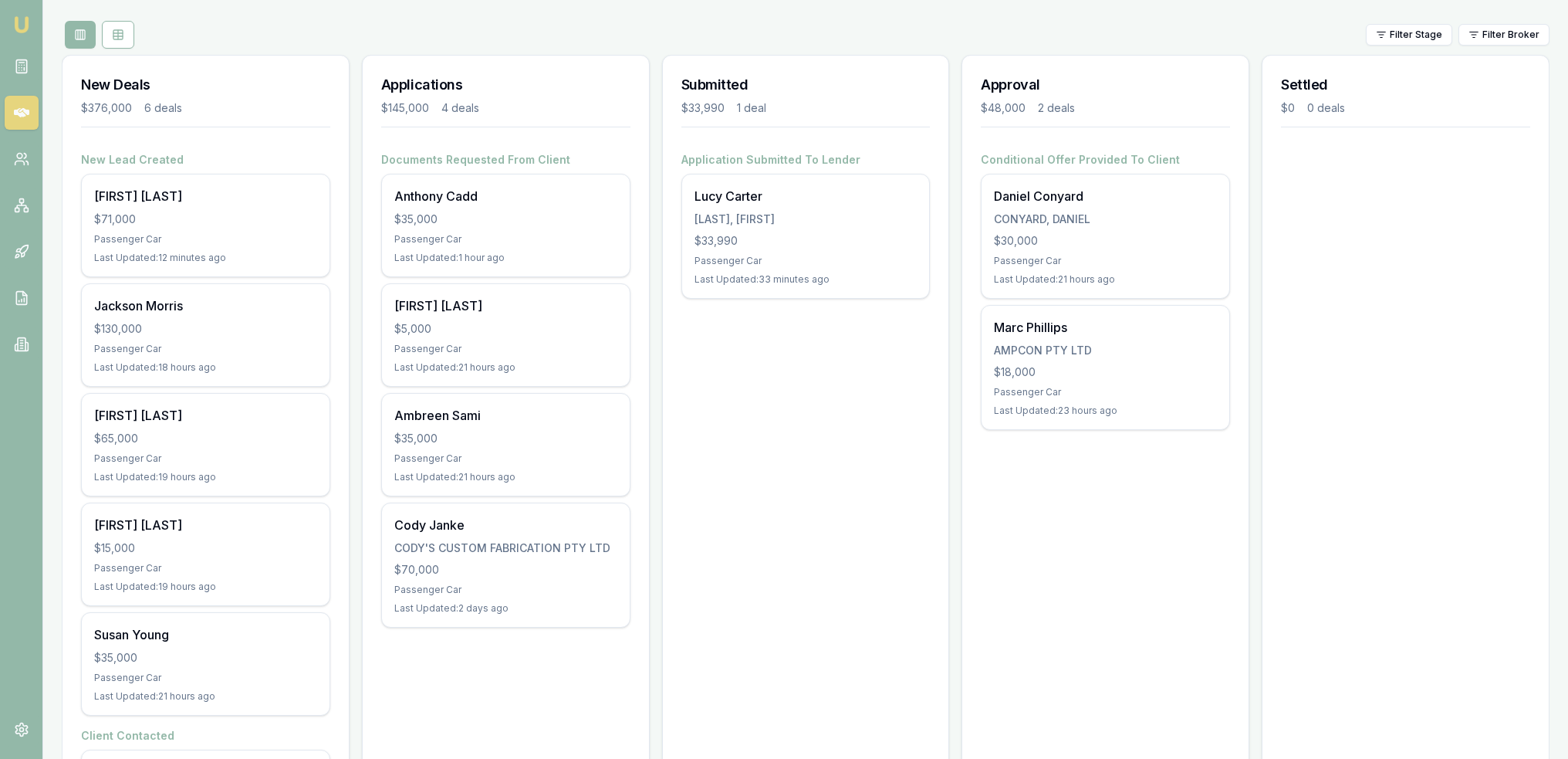 scroll, scrollTop: 0, scrollLeft: 0, axis: both 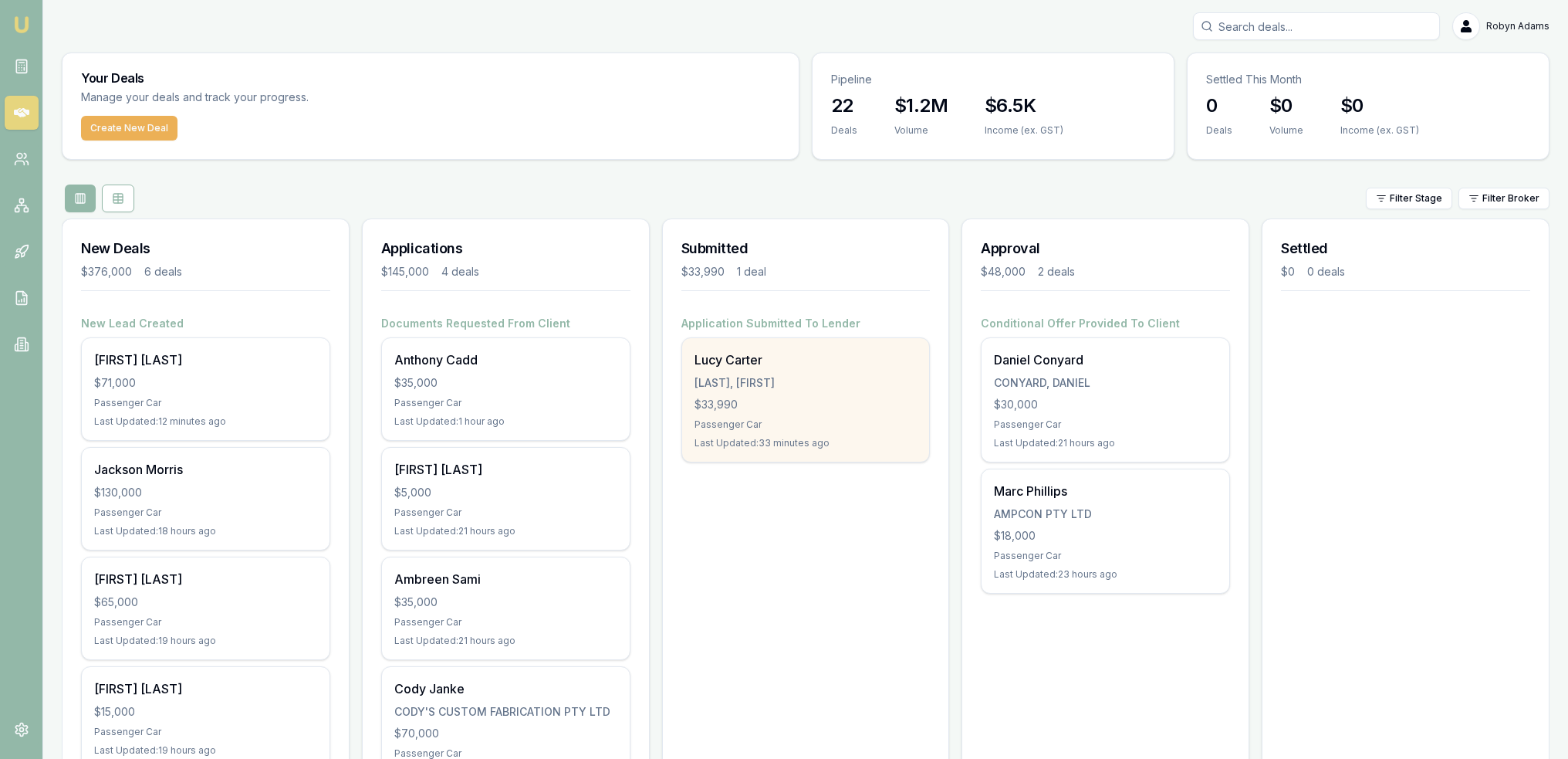 click on "Passenger Car" at bounding box center [806, 425] 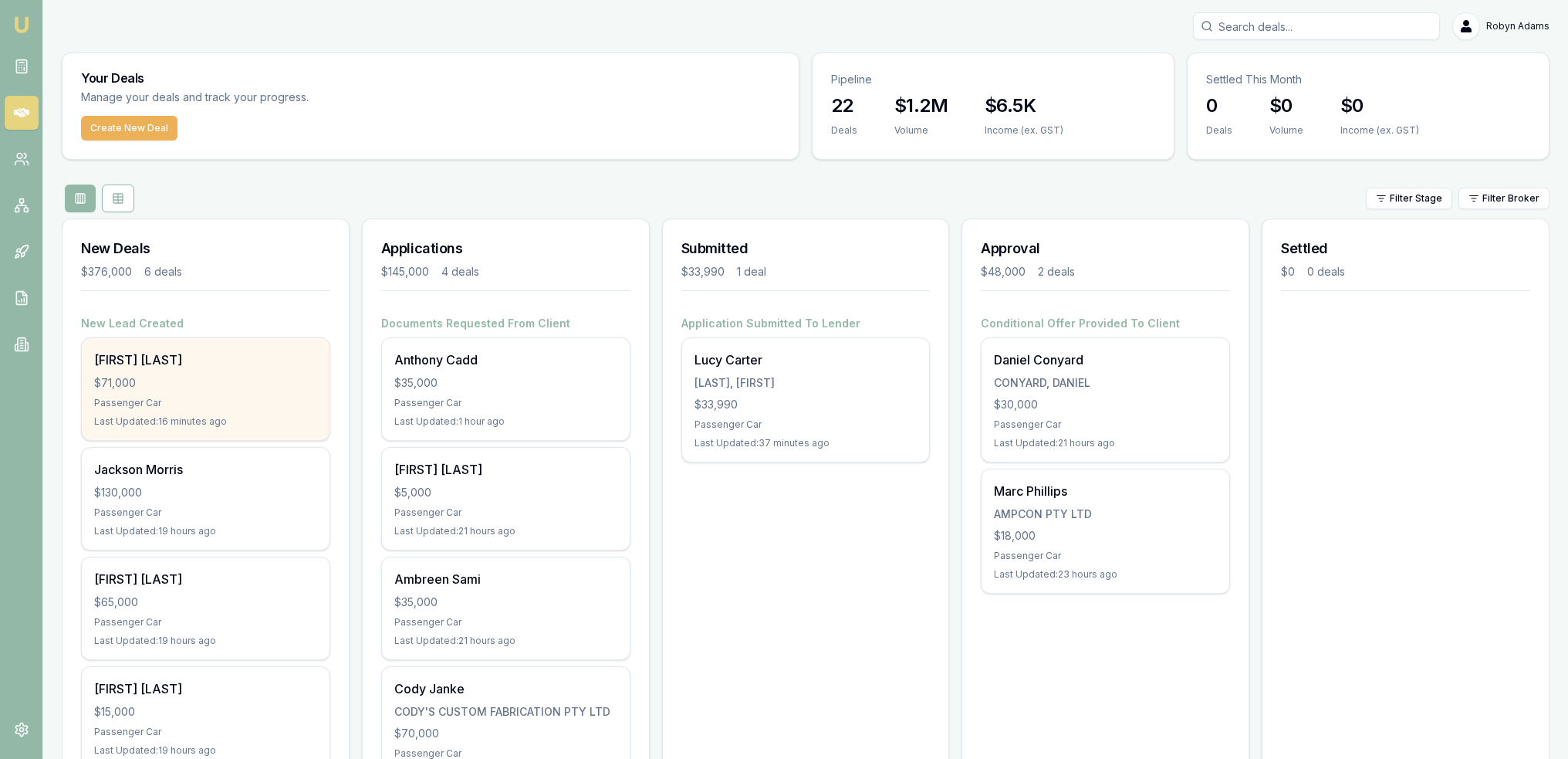 click on "Passenger Car" at bounding box center [205, 403] 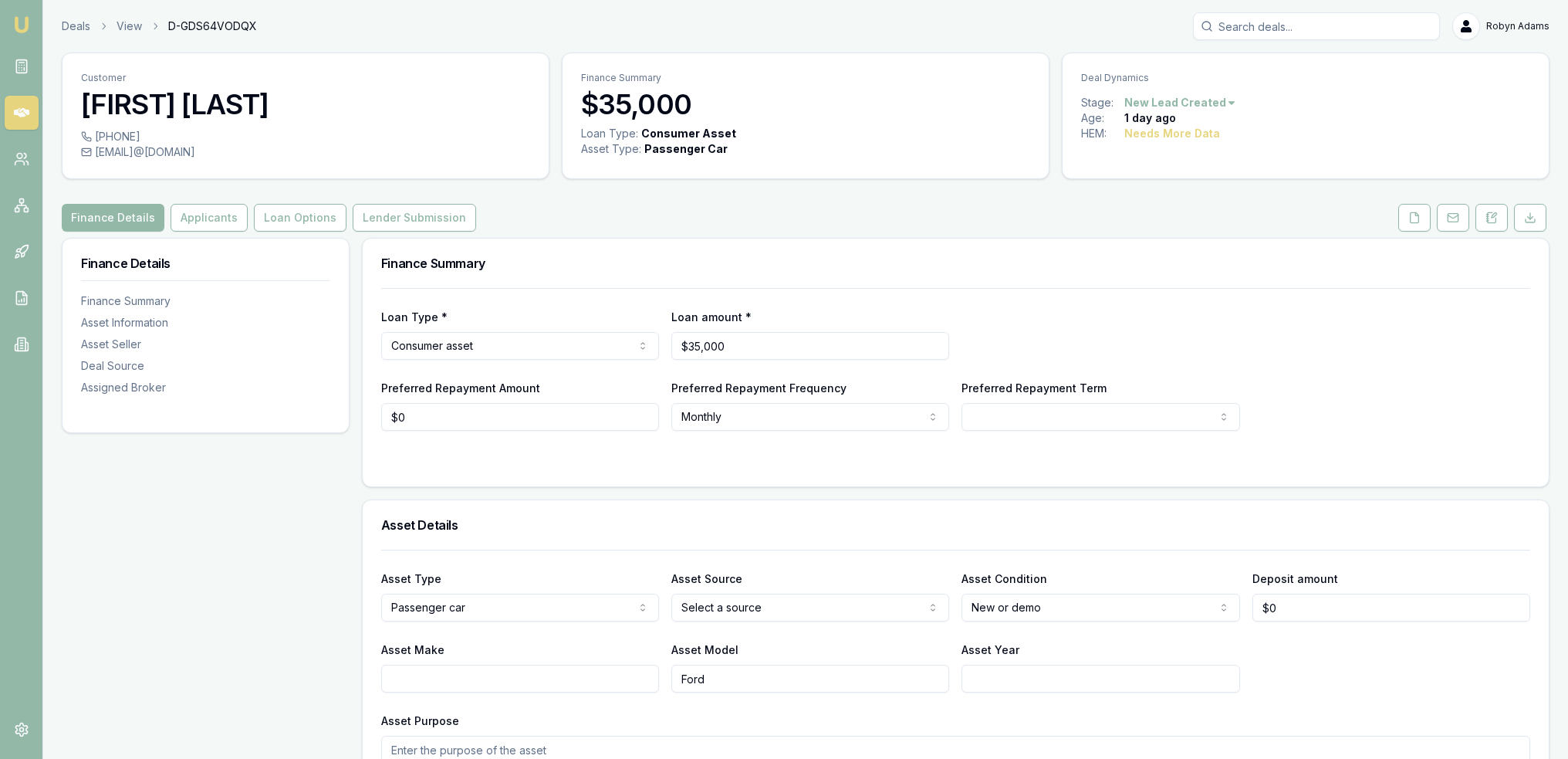 scroll, scrollTop: 0, scrollLeft: 0, axis: both 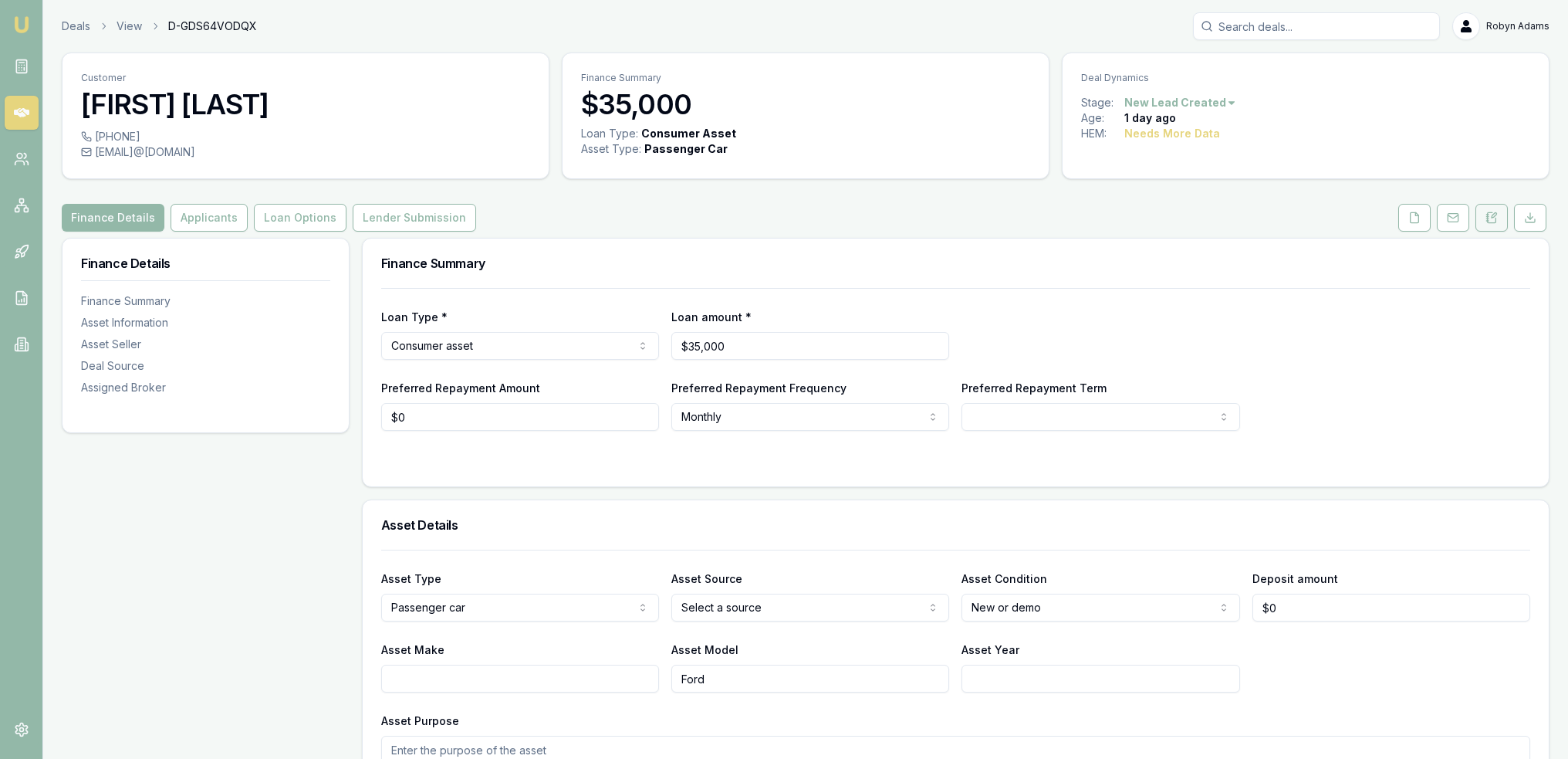 click 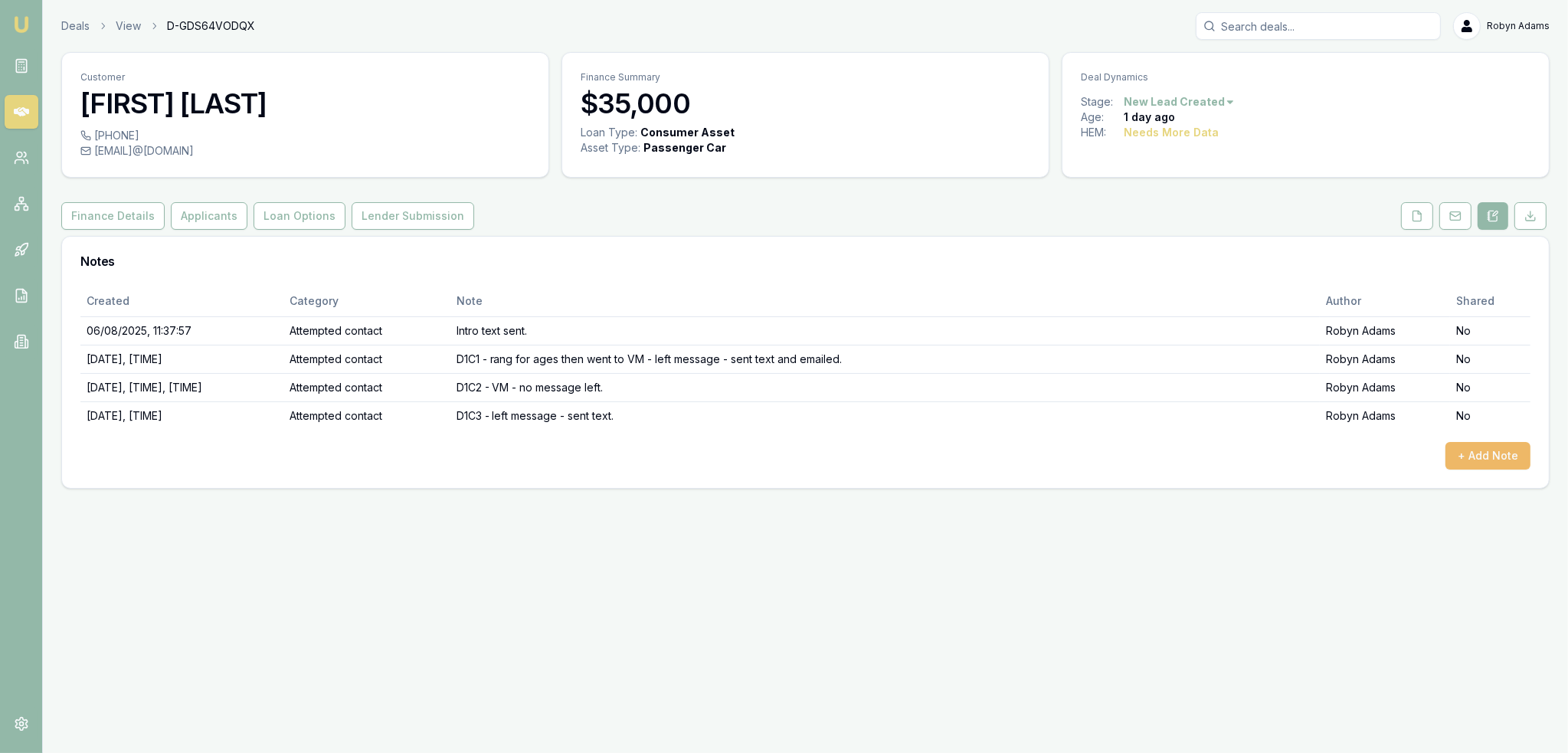 click on "+ Add Note" at bounding box center (1488, 456) 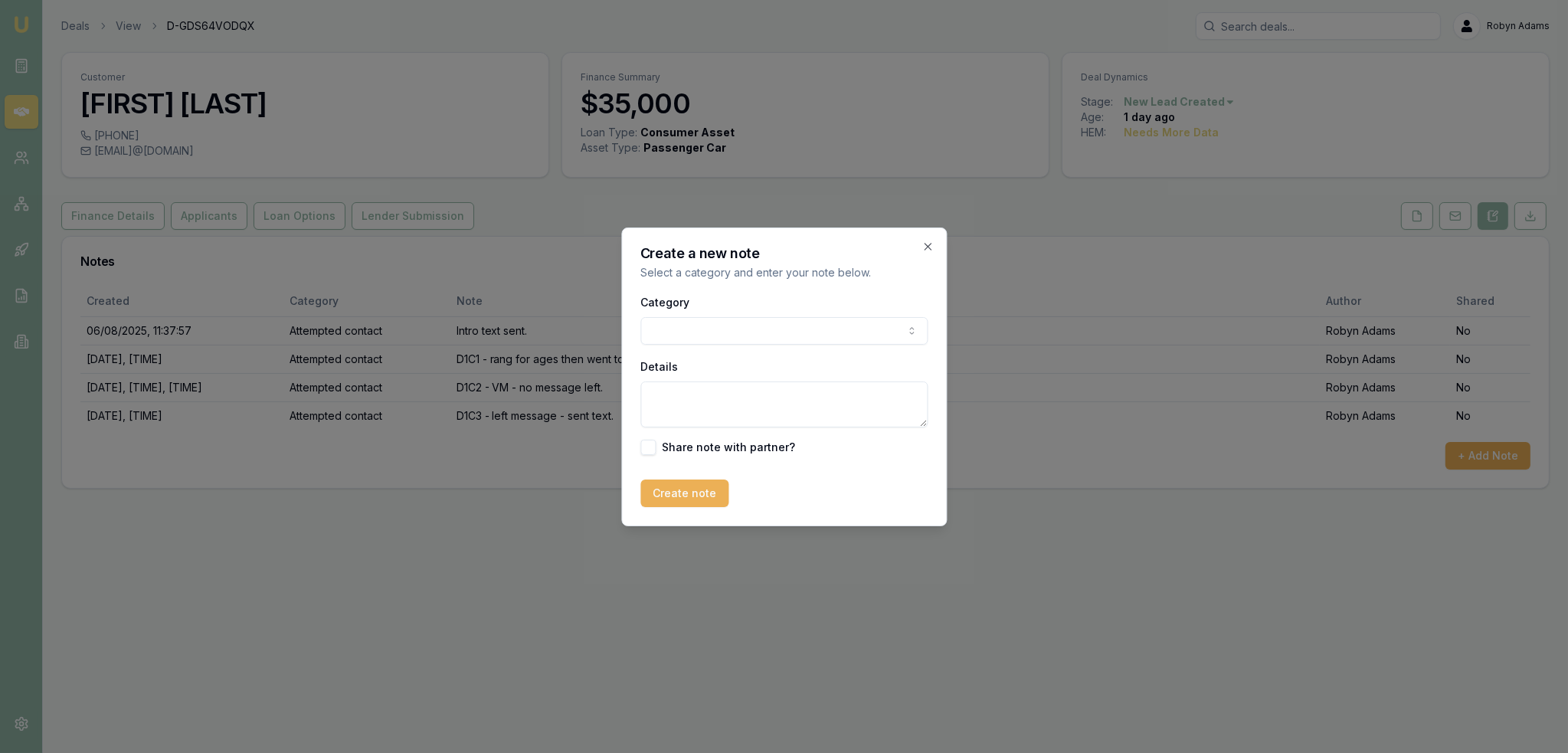 click on "Emu Broker Deals View D-GDS64VODQX [FIRST] [LAST] Toggle Menu Customer Con [LAST] [PHONE] [EMAIL] Finance Summary $35,000 Loan Type: Consumer Asset Asset Type : Passenger Car Deal Dynamics Stage: New Lead Created Age: [DATE] ago HEM: Needs More Data Finance Details Applicants Loan Options Lender Submission Notes Created Category Note Author Shared [DATE], [TIME], [TIME] Attempted contact Intro text sent. [FIRST] [LAST] No [DATE], [TIME], [TIME] Attempted contact D1C1 - rang for ages then went to VM - left message - sent text and emailed. [FIRST] [LAST] No [DATE], [TIME], [TIME] Attempted contact D1C2 - VM - no message left. [FIRST] [LAST] No [DATE], [TIME], [TIME] Attempted contact D1C3 - left message - sent text. [FIRST] [LAST] No + Add Note
Create a new note Select a category and enter your note below. Category General notes Attempted contact Follow up reminder Initial discussion Client requirements Loan options update Income or expense update Approval update Settlement update Compliance check Other" at bounding box center [784, 376] 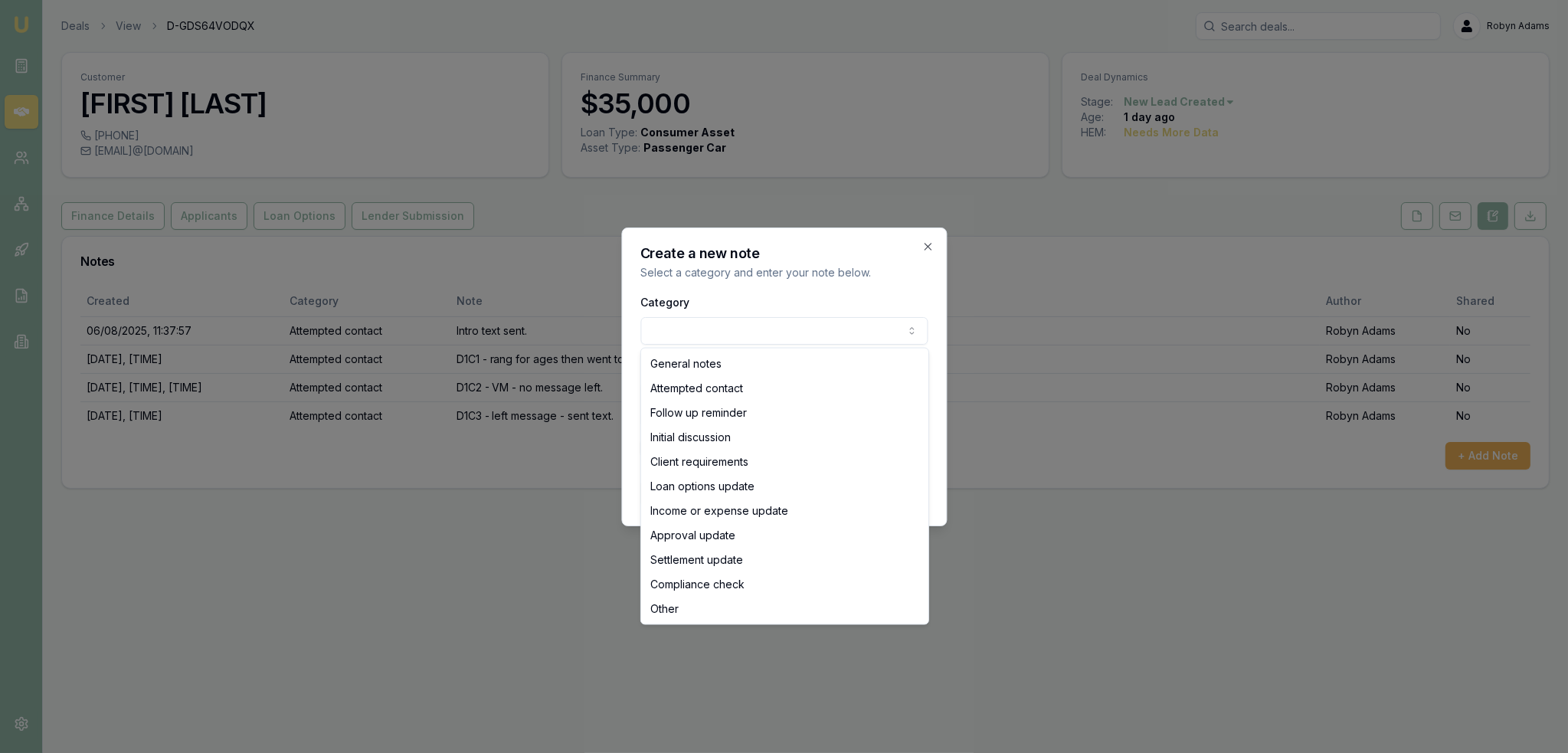 select on "INITIAL_DISCUSSION" 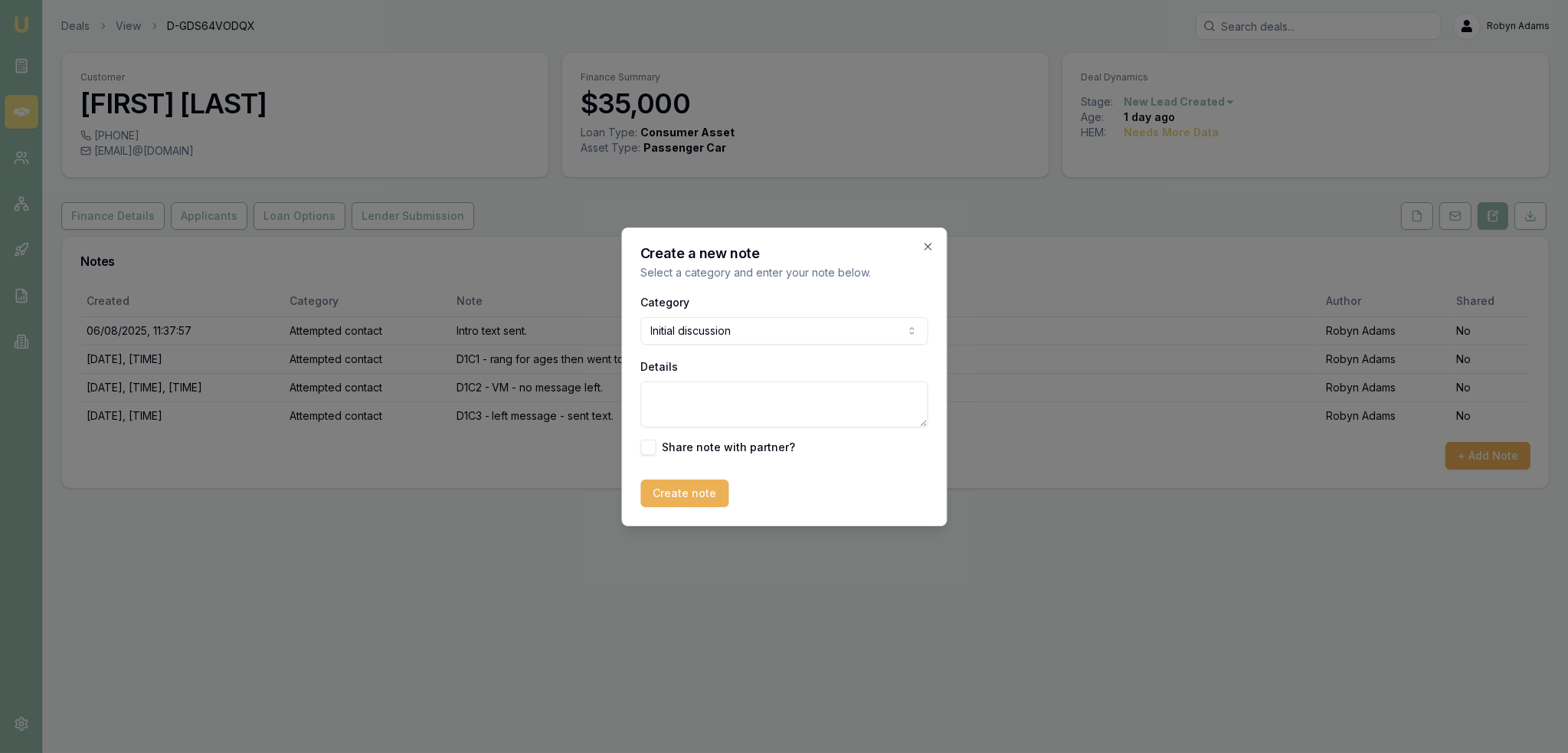 click on "Details" at bounding box center [784, 404] 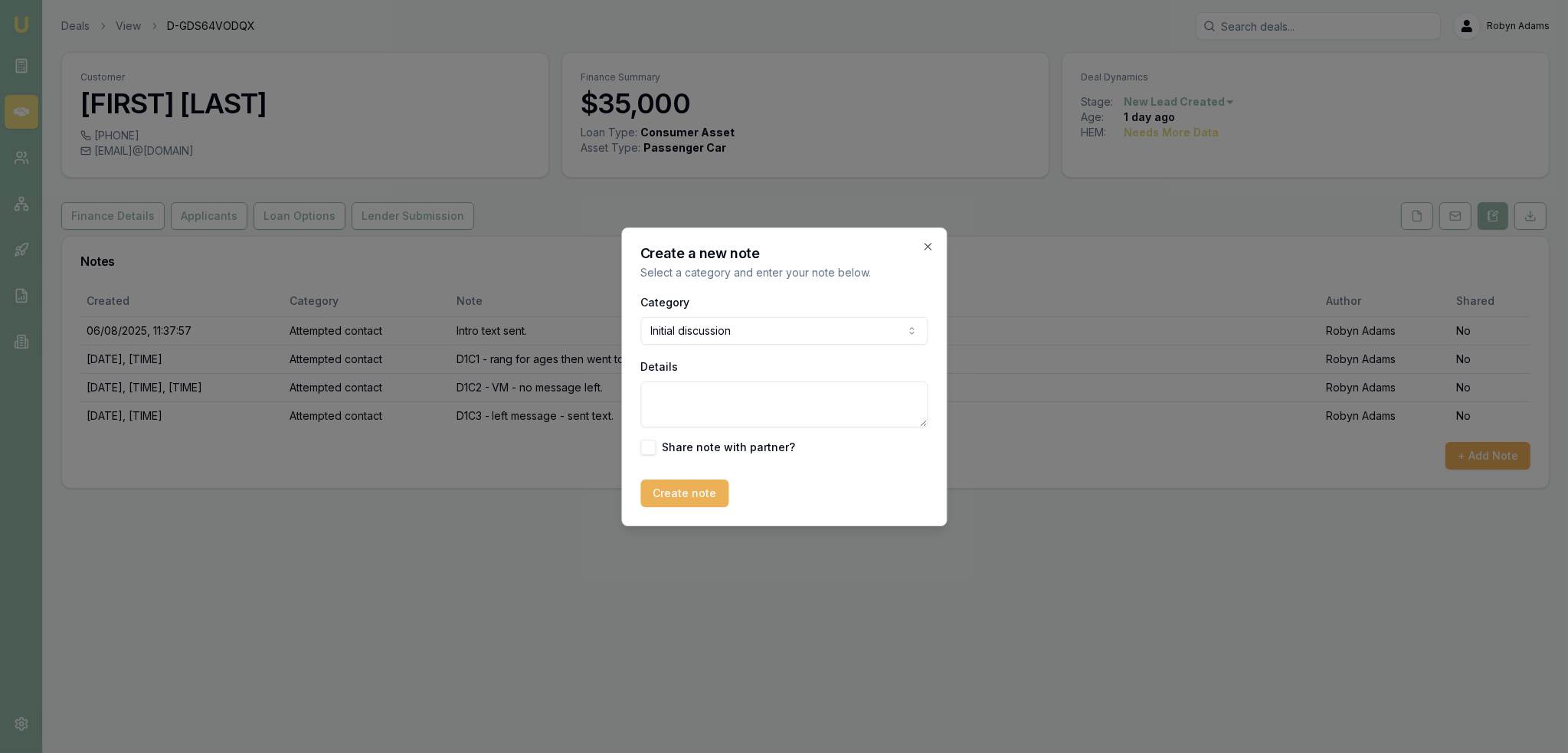 paste on "Been offered a loan - had 3 late payments (jan, feb and march) - has put a complaint in with his bank to get his credit file fixed up so he can get a better credit score. The late payment was the annual fee and not purchases and didn't pay attention to it. Is going to hang off to see if that can be fixed. Bank says it takes 60 days to be fixed. Loan that was offered was from a broker that had got his daughter a car loan. Finance would be high 9% and had to get rid of the credit cards and 15% if keeps the credit cards." 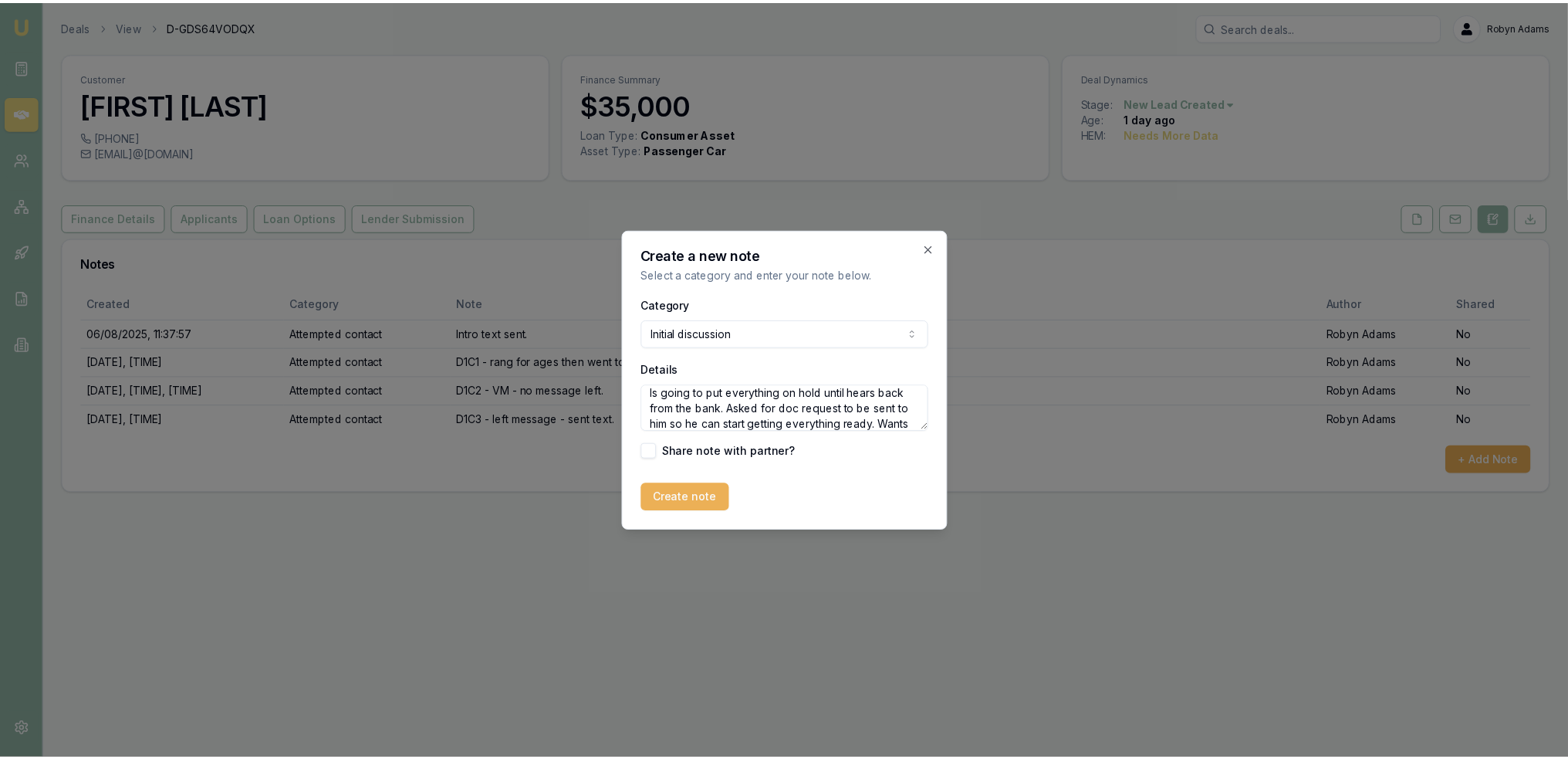 scroll, scrollTop: 207, scrollLeft: 0, axis: vertical 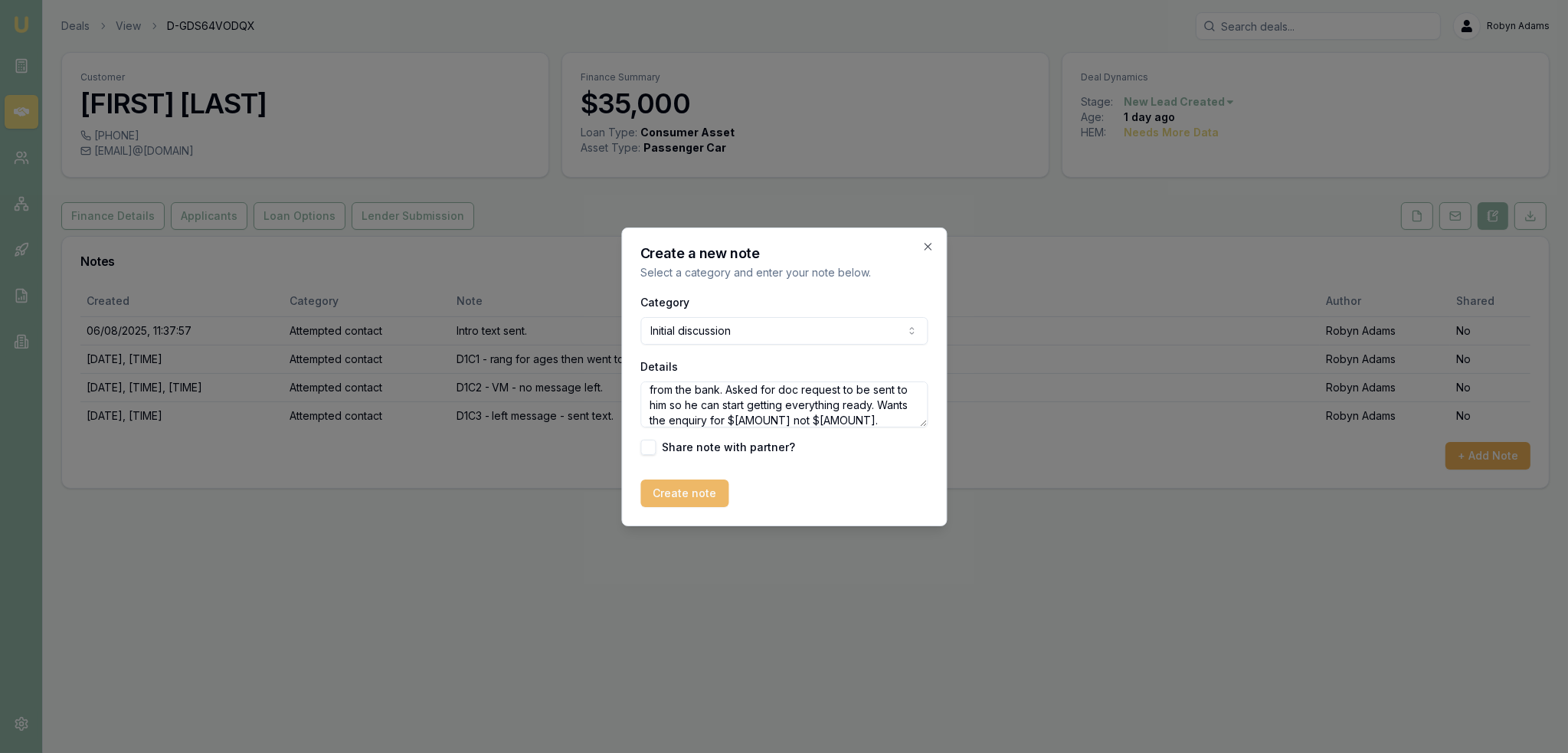 type on "Been offered a loan - had 3 late payments (jan, feb and march) - has put a complaint in with his bank to get his credit file fixed up so he can get a better credit score. The late payment was the annual fee and not purchases and didn't pay attention to it. Is going to hang off to see if that can be fixed. Bank says it takes 60 days to be fixed. Loan that was offered was from a broker that had got his daughter a car loan. Finance would be high 9% and had to get rid of the credit cards and 15% if keeps the credit cards.
Is going to put everything on hold until hears back from the bank. Asked for doc request to be sent to him so he can start getting everything ready. Wants the enquiry for $40k not $35k." 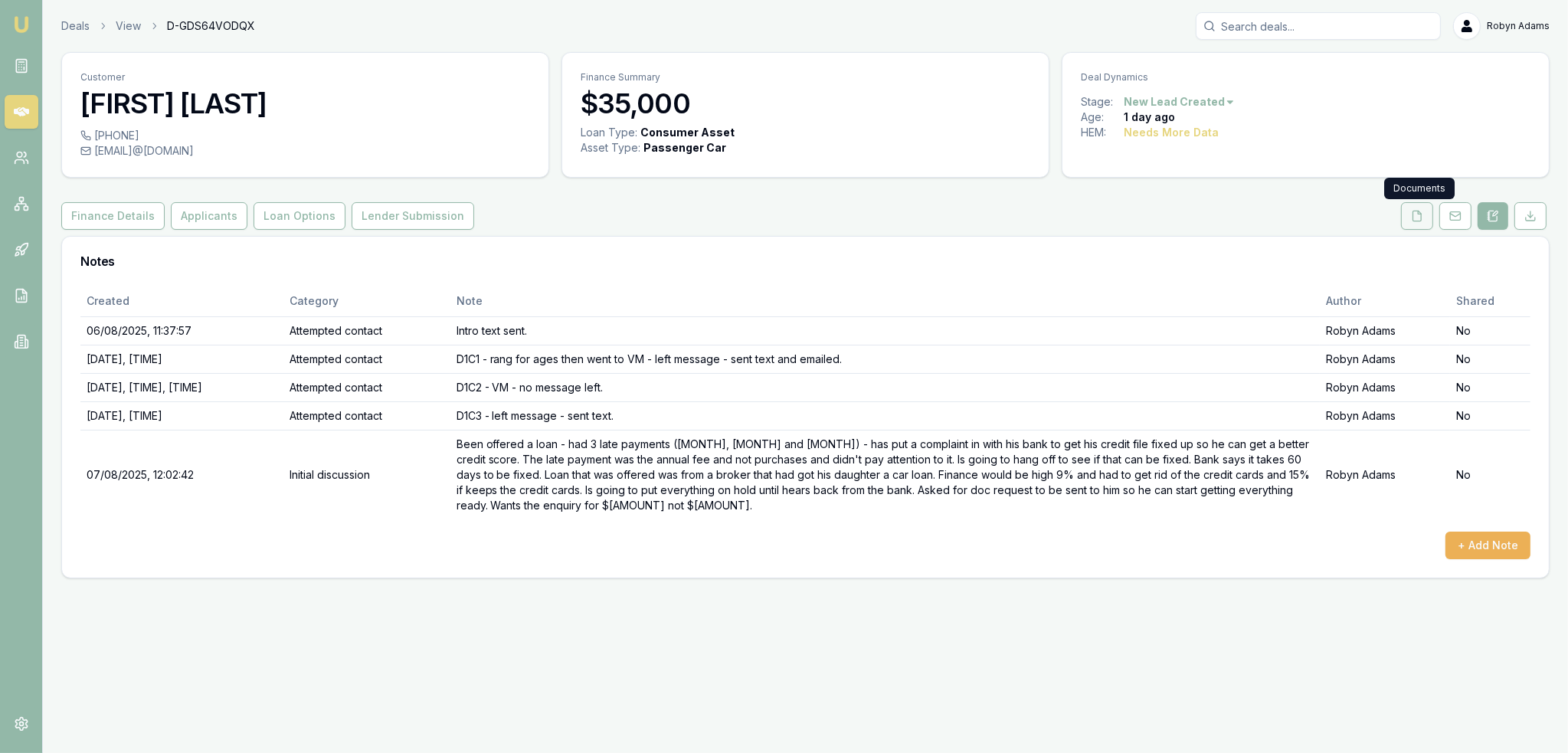 click 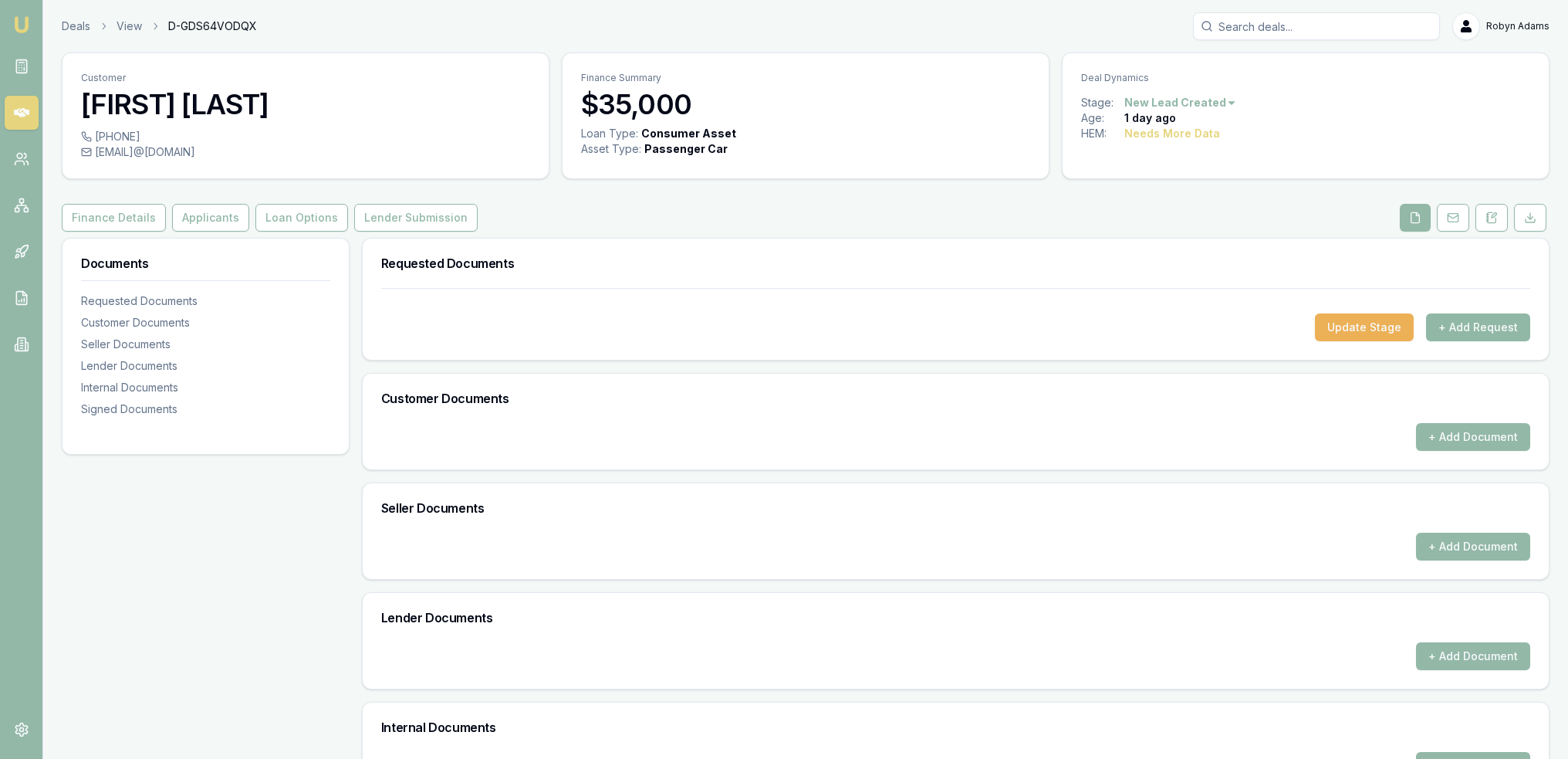 click on "+ Add Request" at bounding box center [1478, 327] 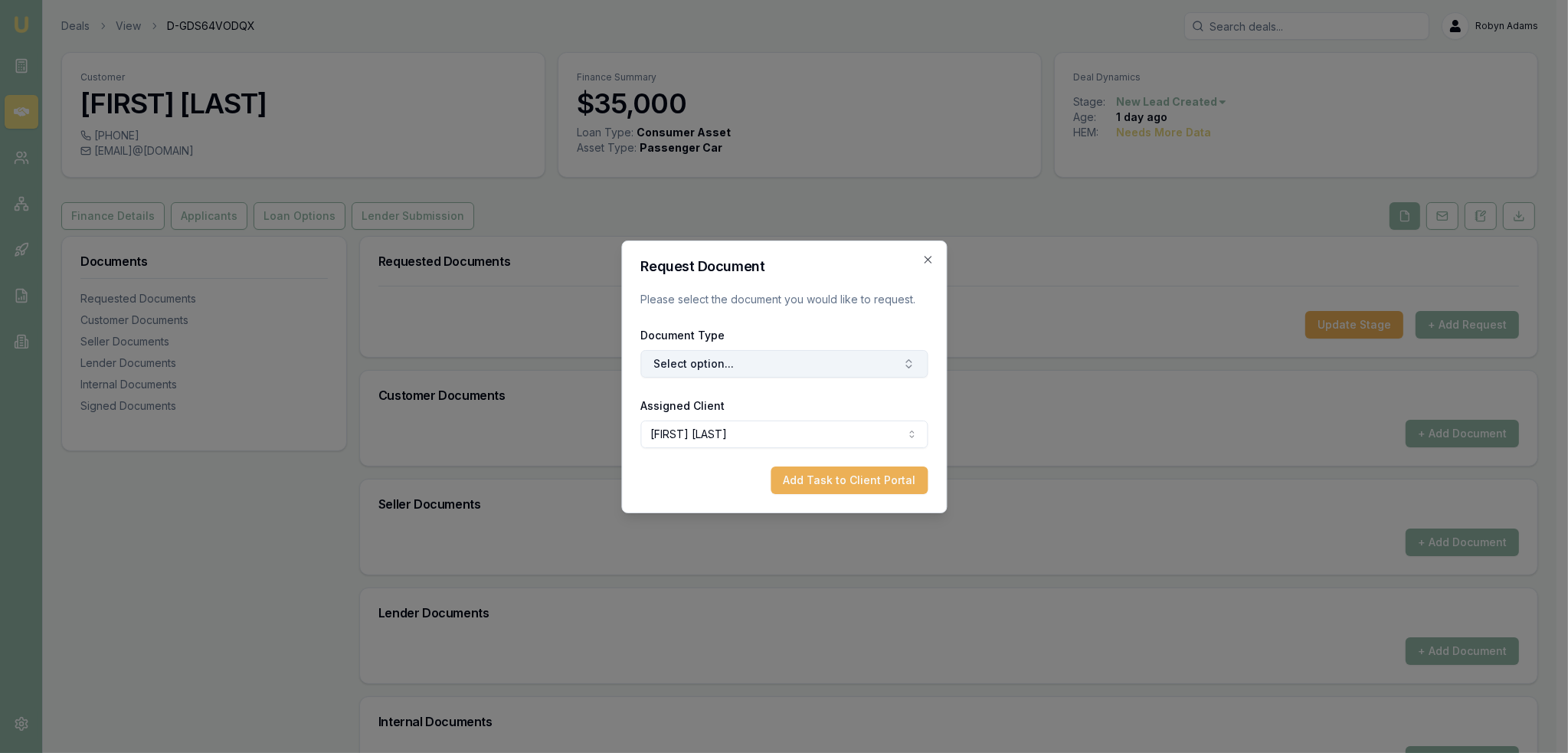 click on "Select option..." at bounding box center [784, 364] 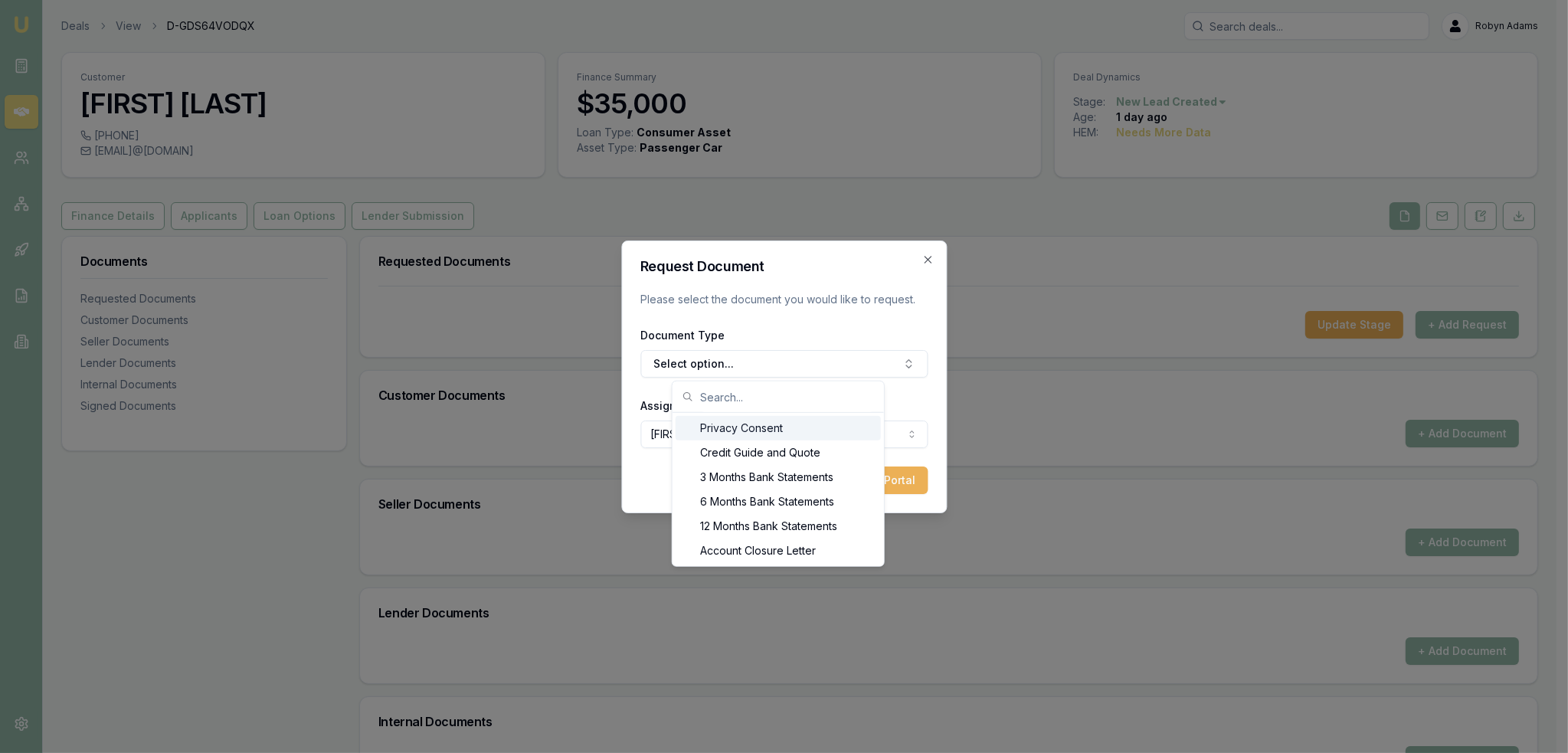 click on "Privacy Consent" at bounding box center [778, 428] 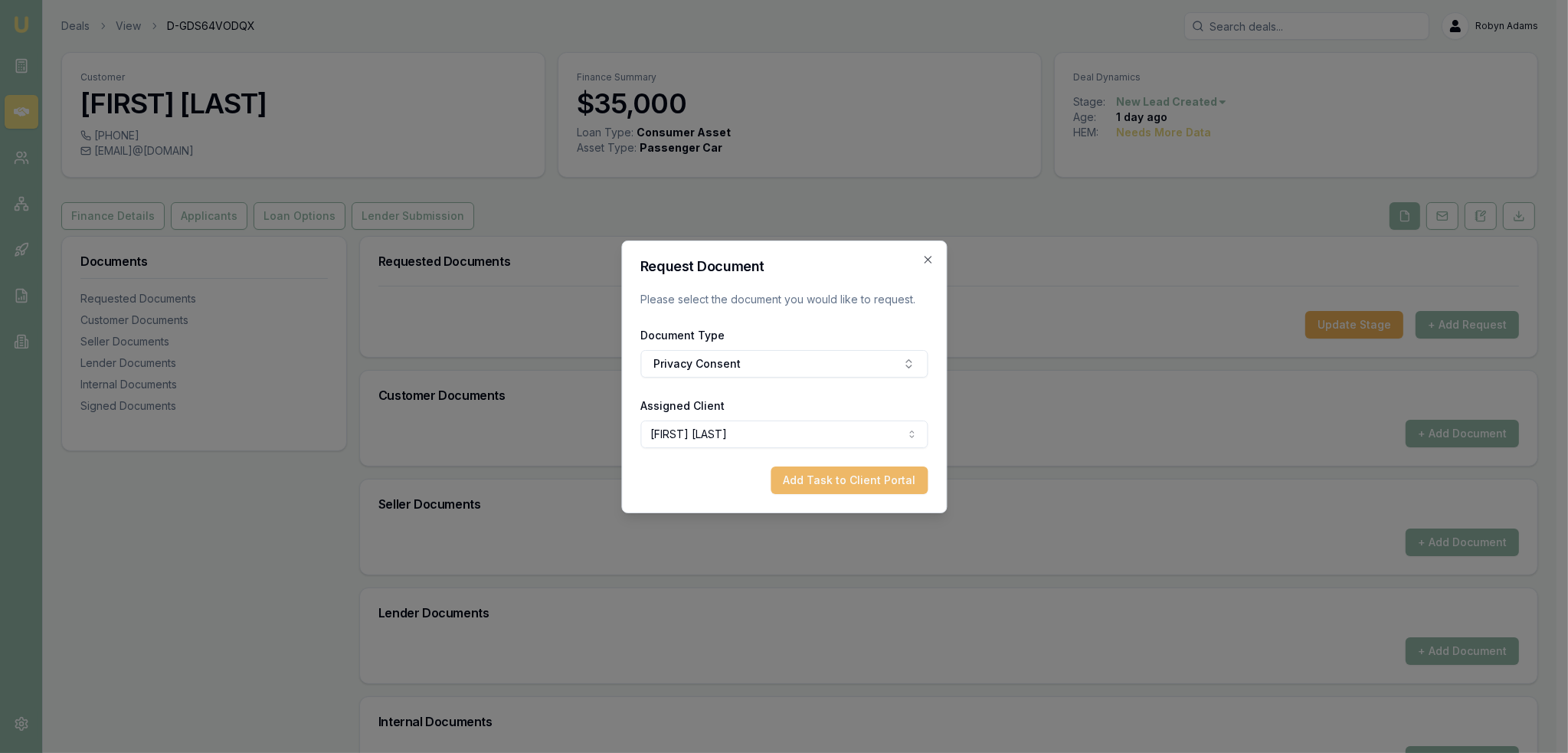 click on "Add Task to Client Portal" at bounding box center (849, 480) 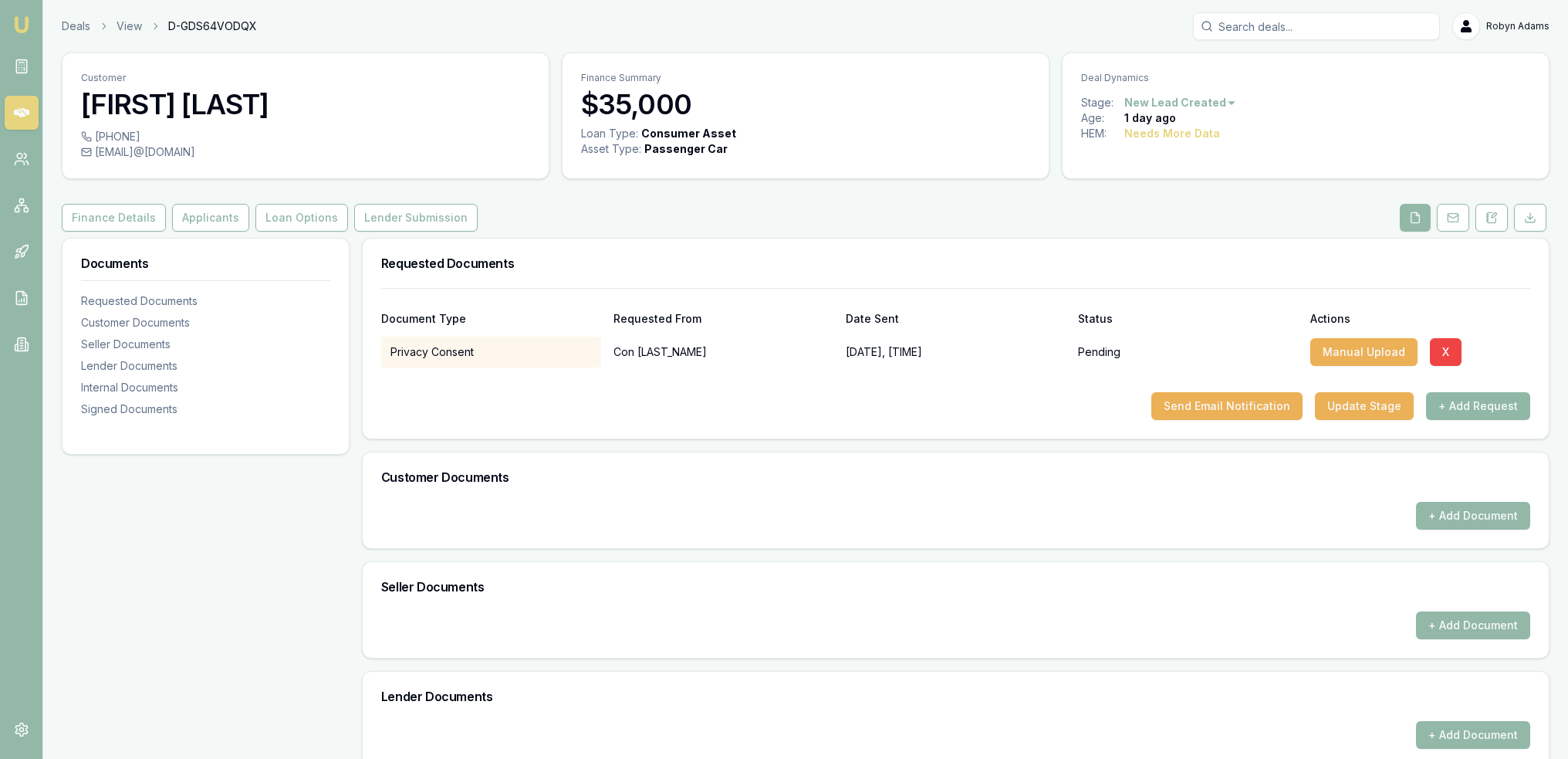 click on "+ Add Request" at bounding box center [1478, 406] 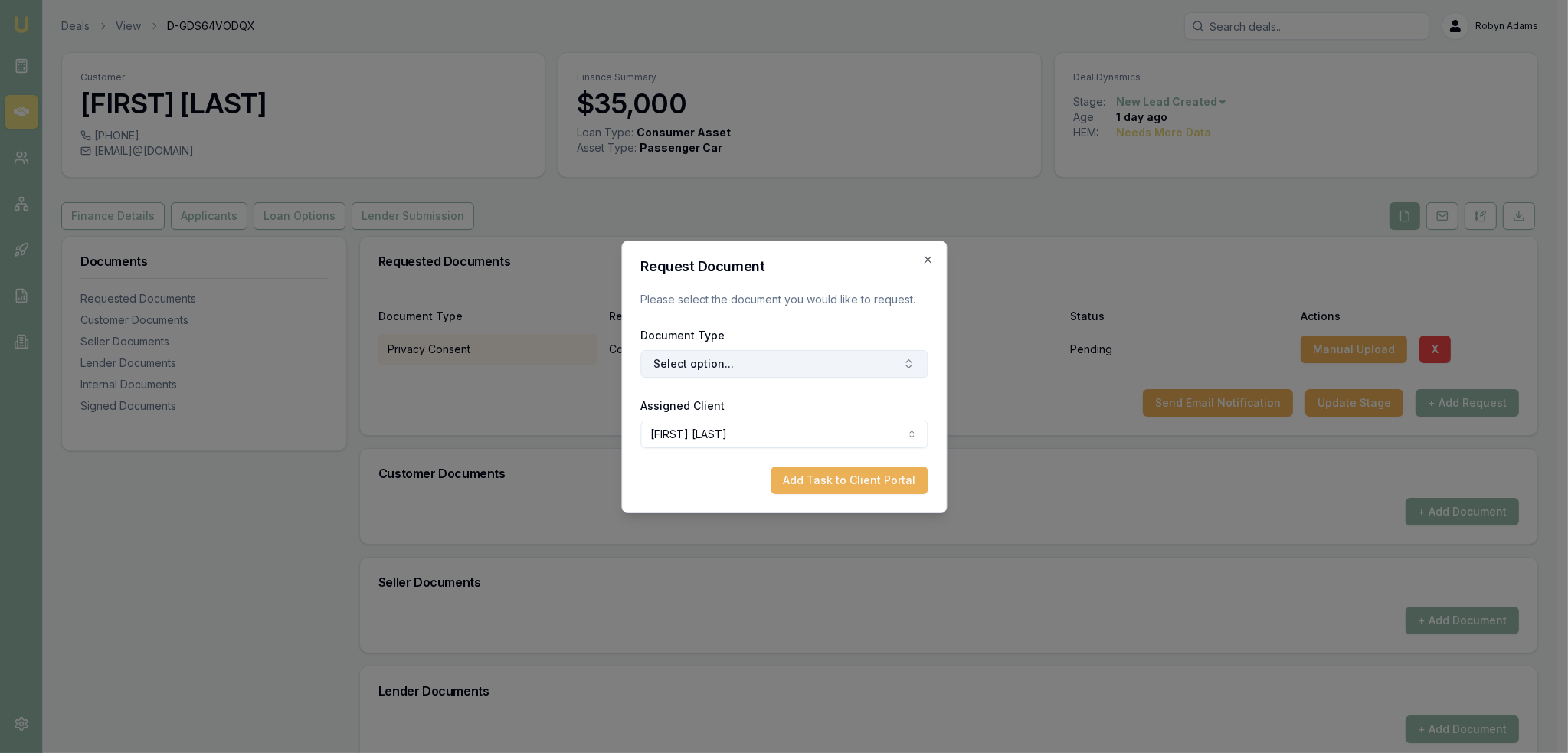 click on "Select option..." at bounding box center (784, 364) 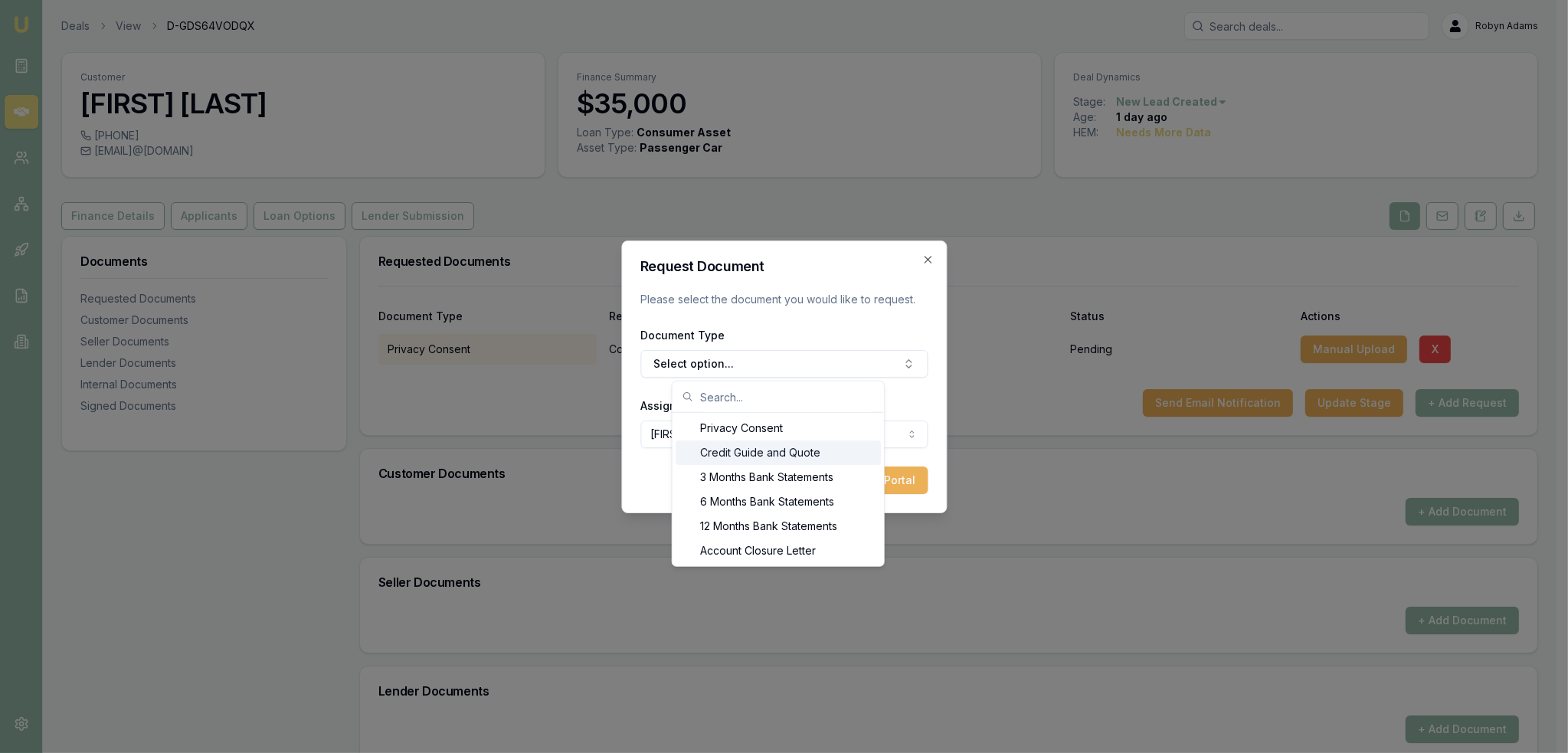 drag, startPoint x: 738, startPoint y: 450, endPoint x: 746, endPoint y: 451, distance: 8.062258 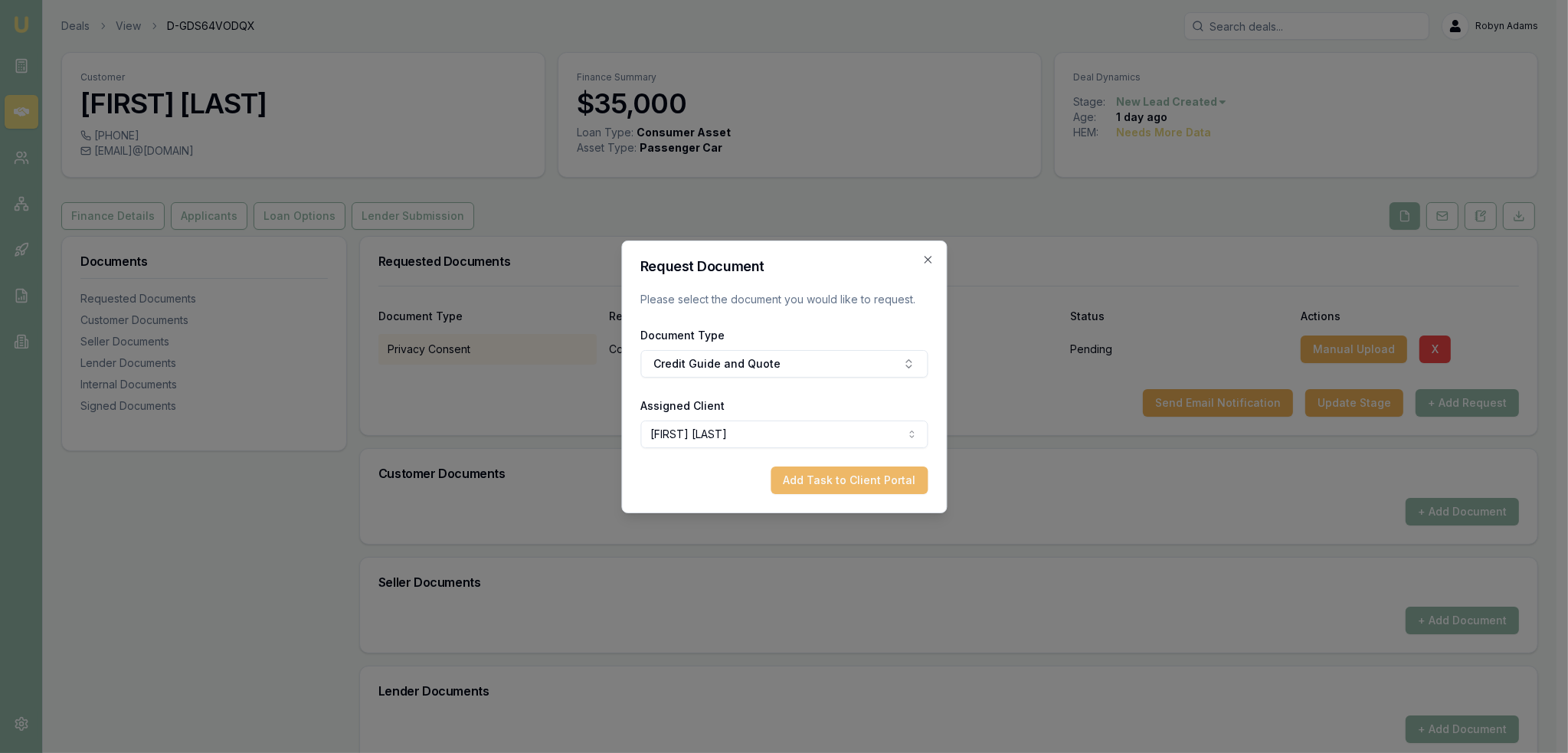 click on "Add Task to Client Portal" at bounding box center [849, 480] 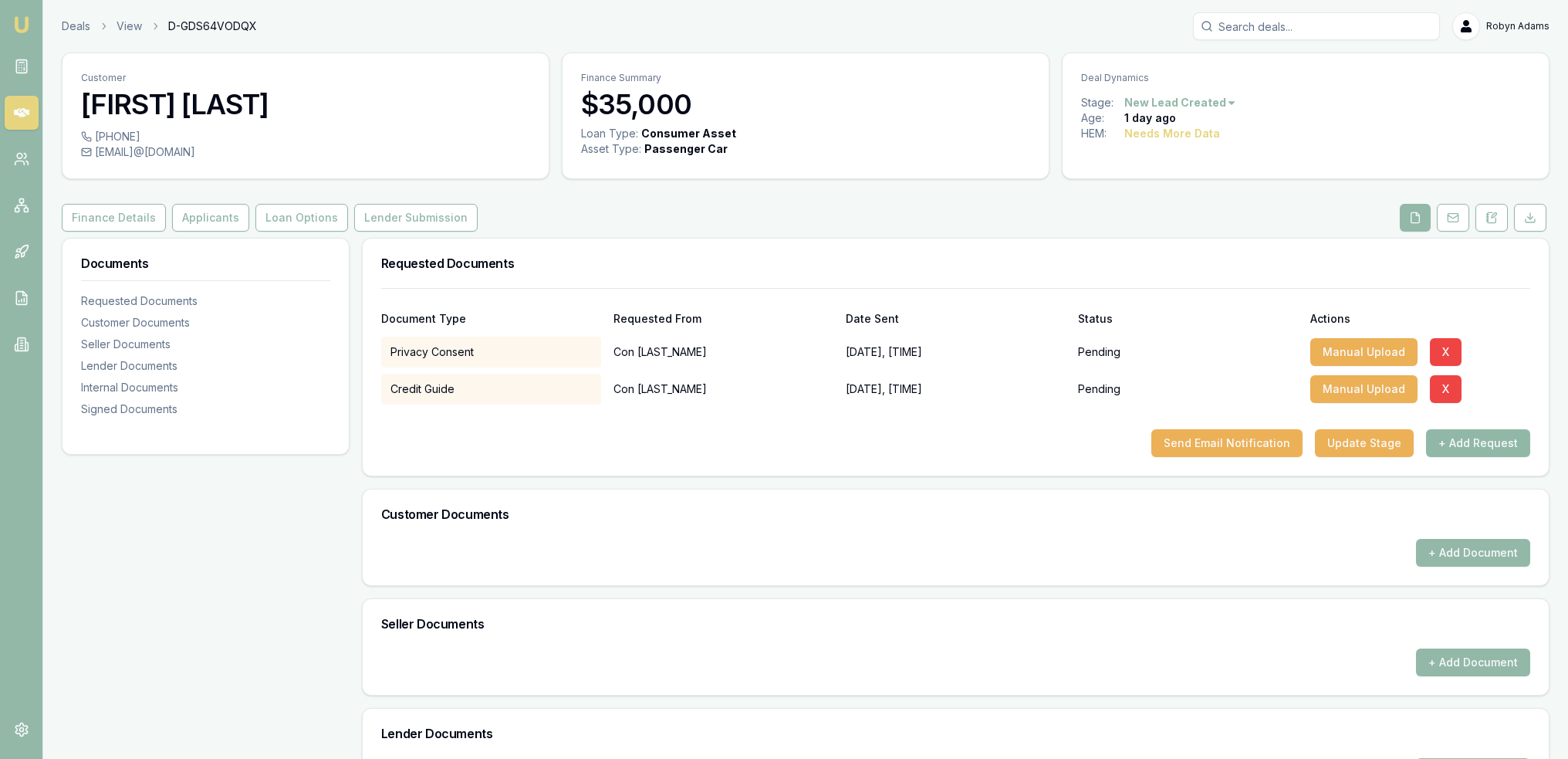 click on "+ Add Request" at bounding box center [1478, 443] 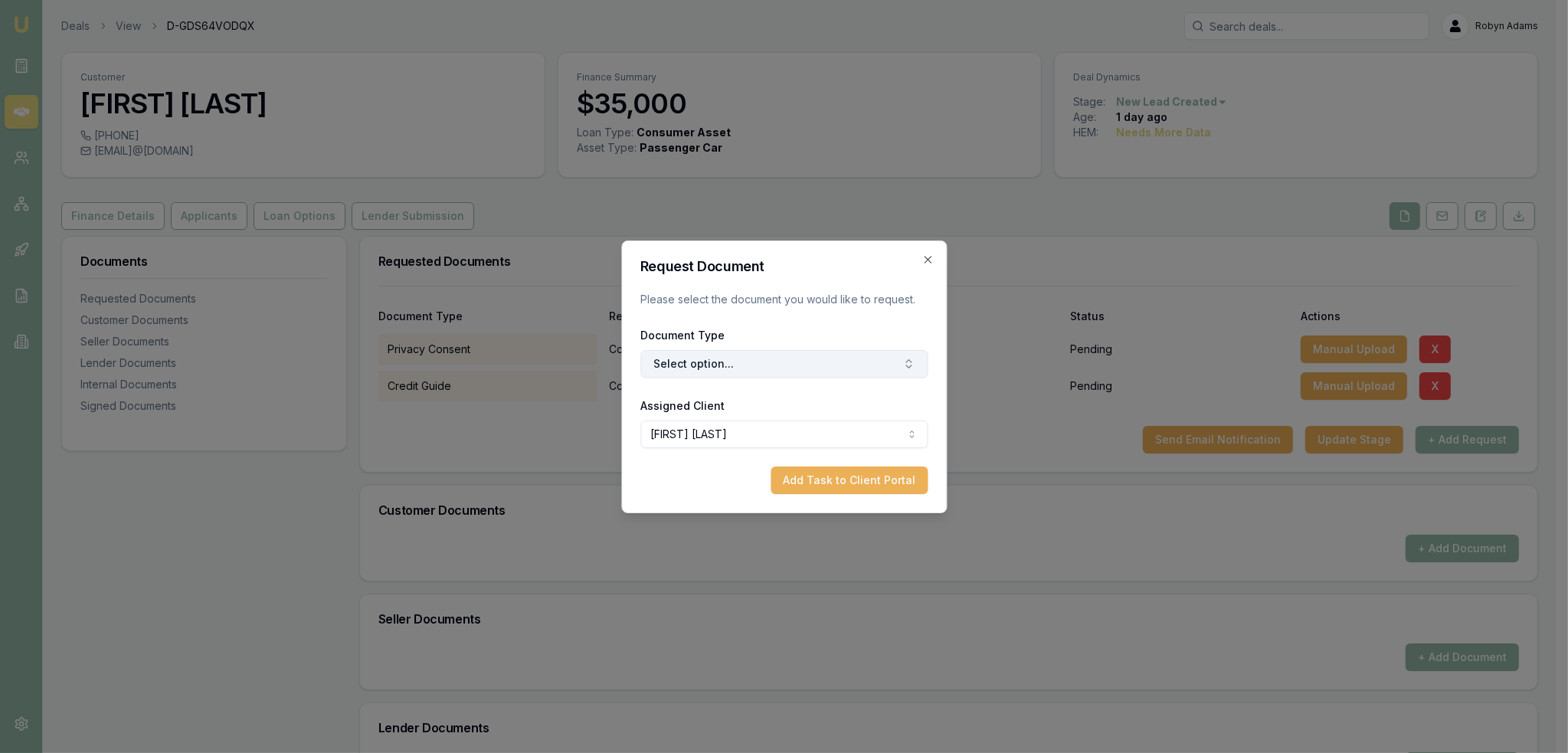 click on "Select option..." at bounding box center [784, 364] 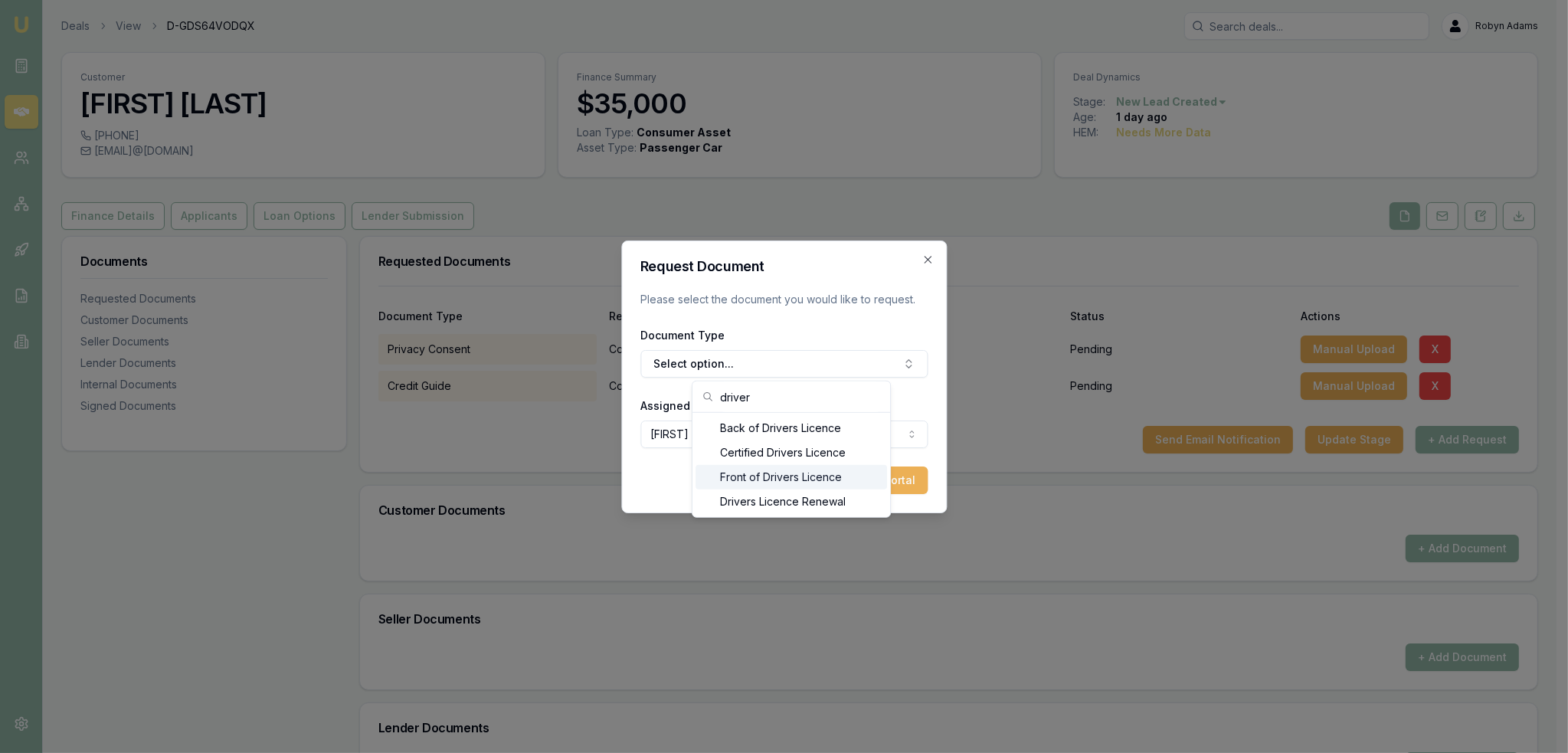 type on "driver" 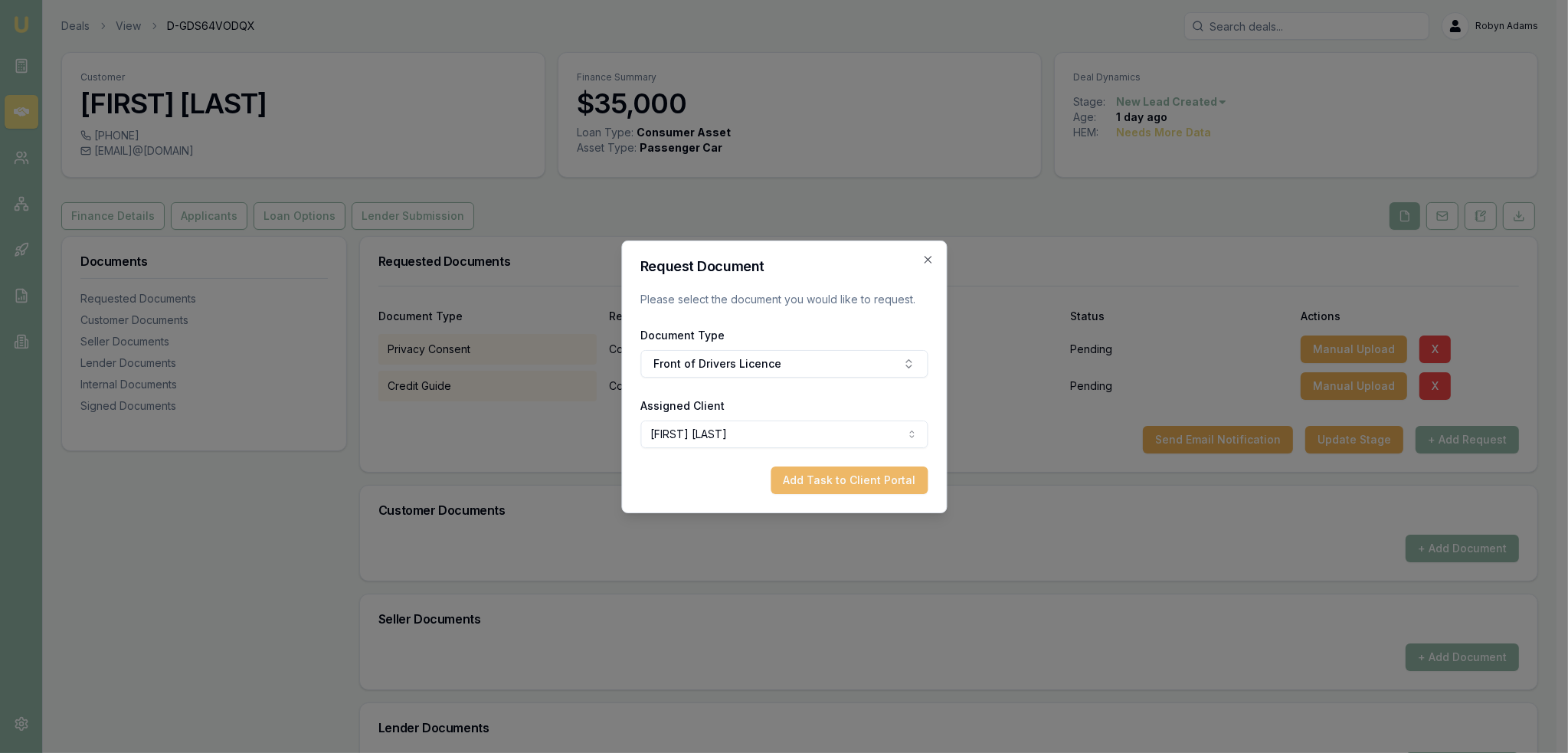click on "Add Task to Client Portal" at bounding box center (849, 480) 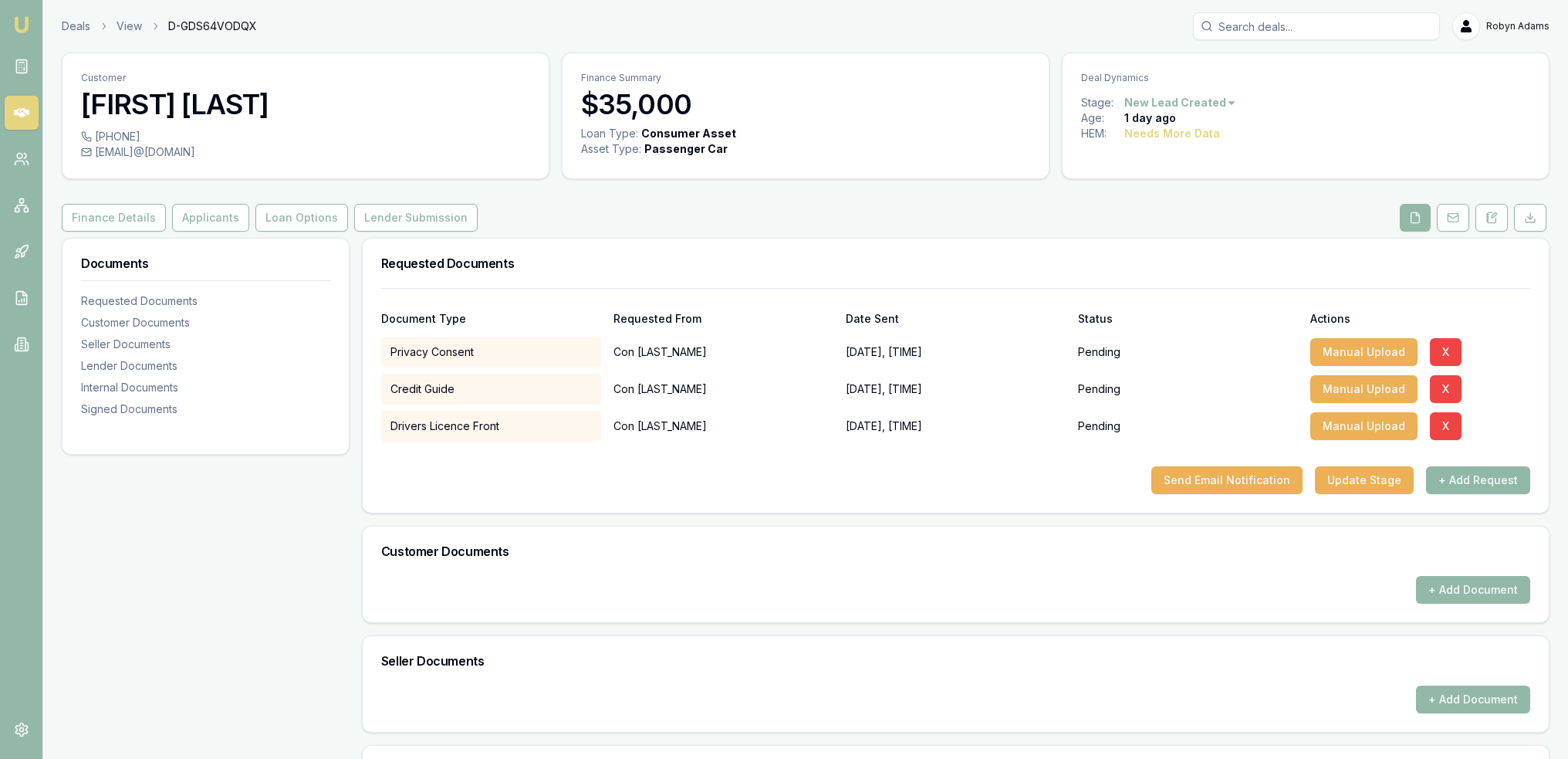 click on "+ Add Request" at bounding box center (1478, 480) 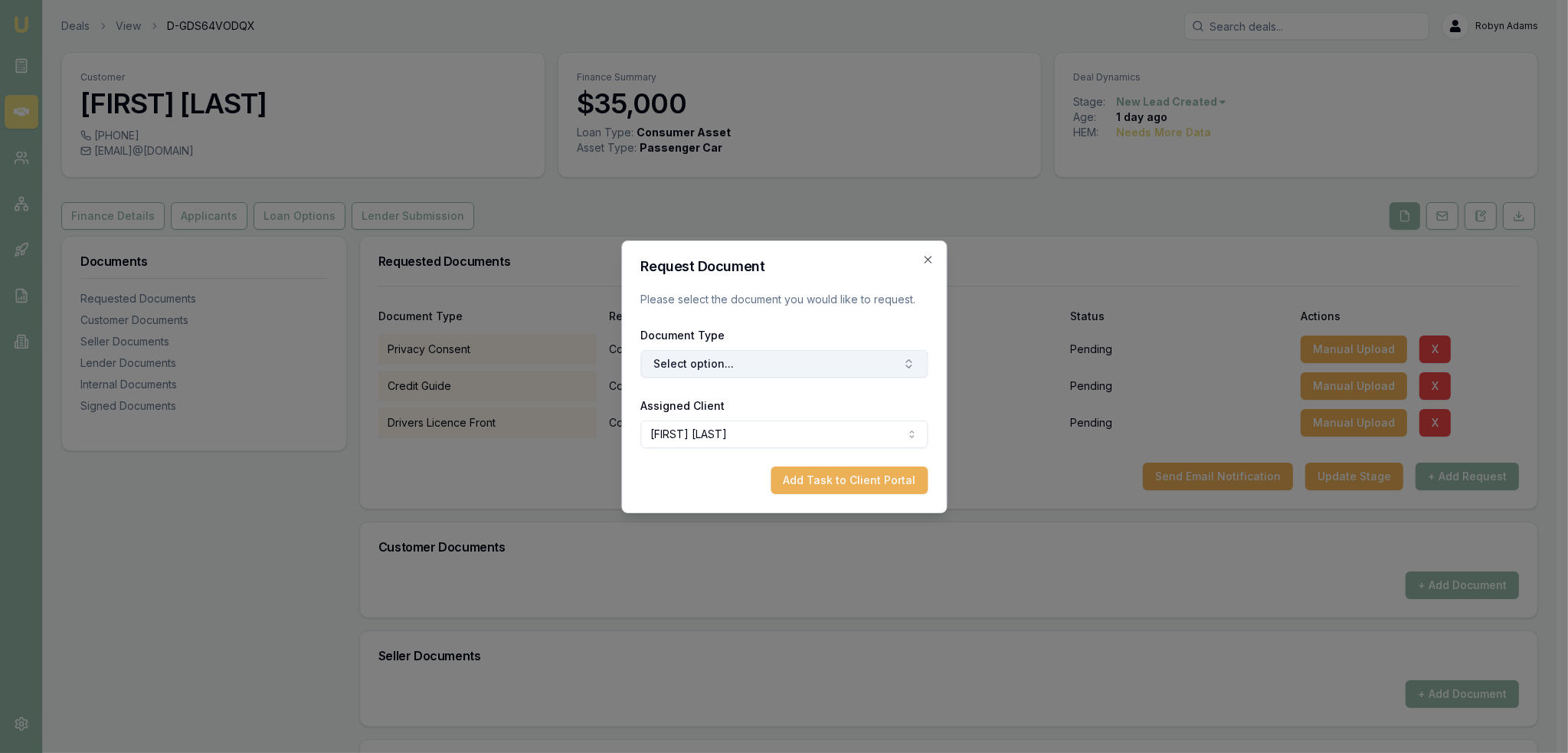 click on "Select option..." at bounding box center [784, 364] 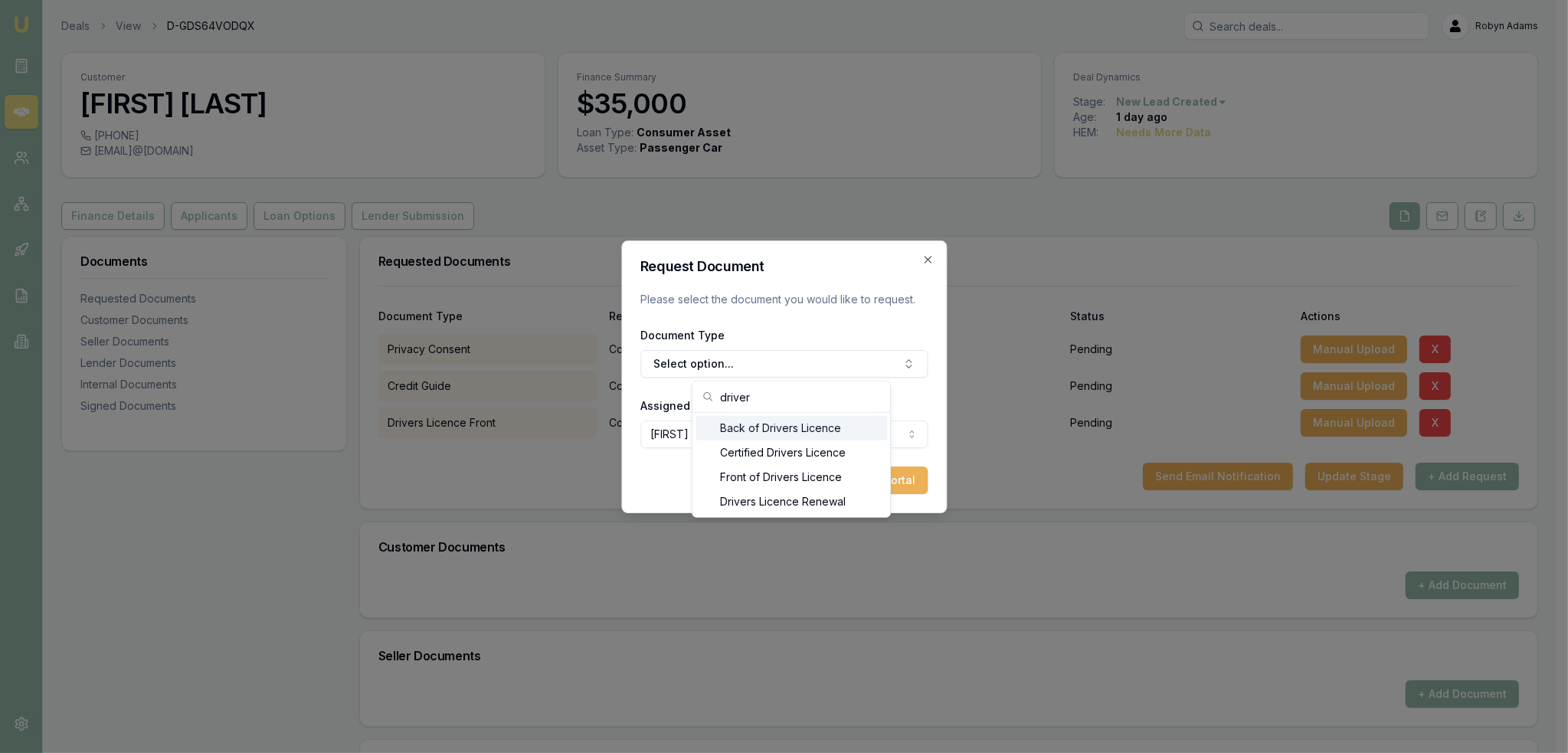type on "driver" 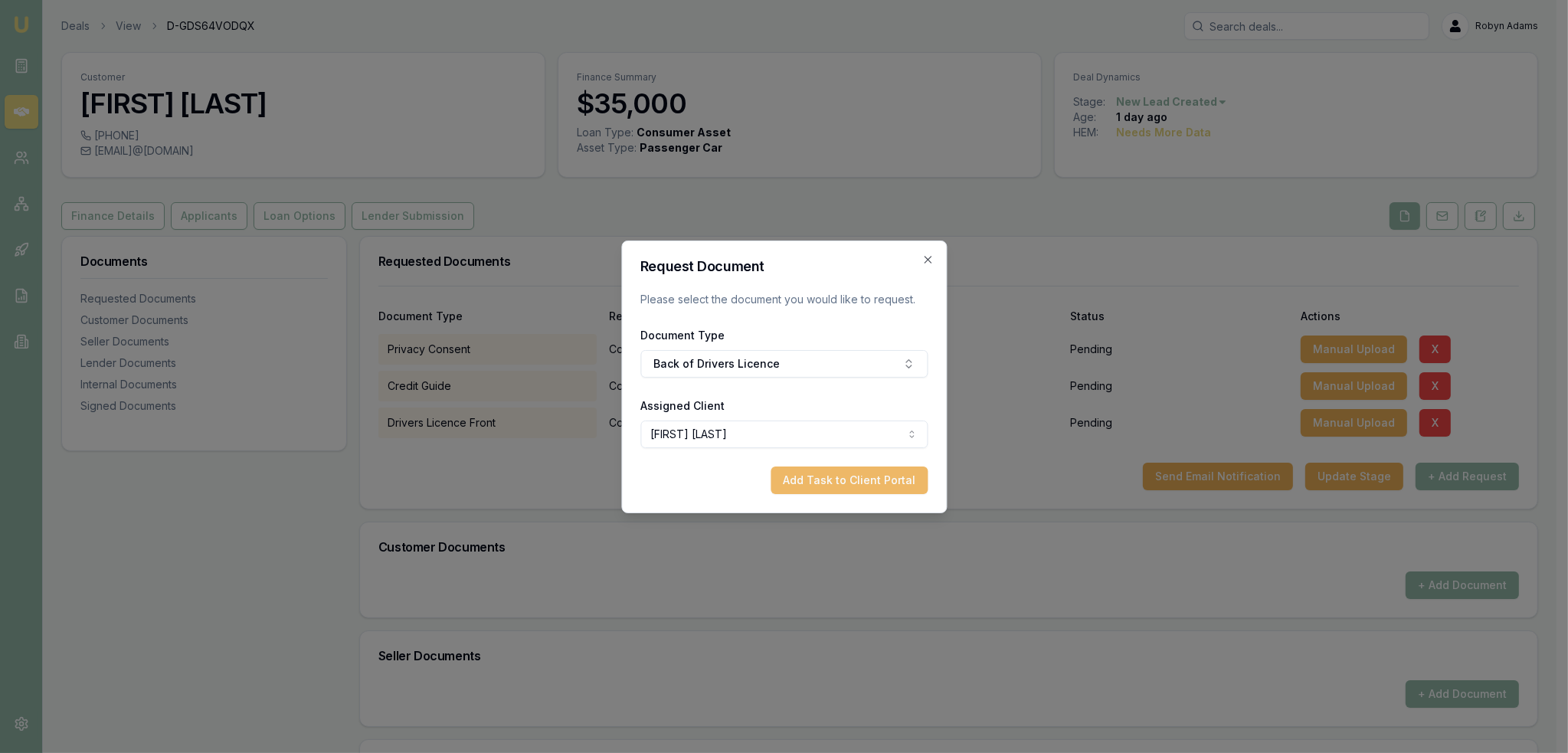 click on "Add Task to Client Portal" at bounding box center (849, 480) 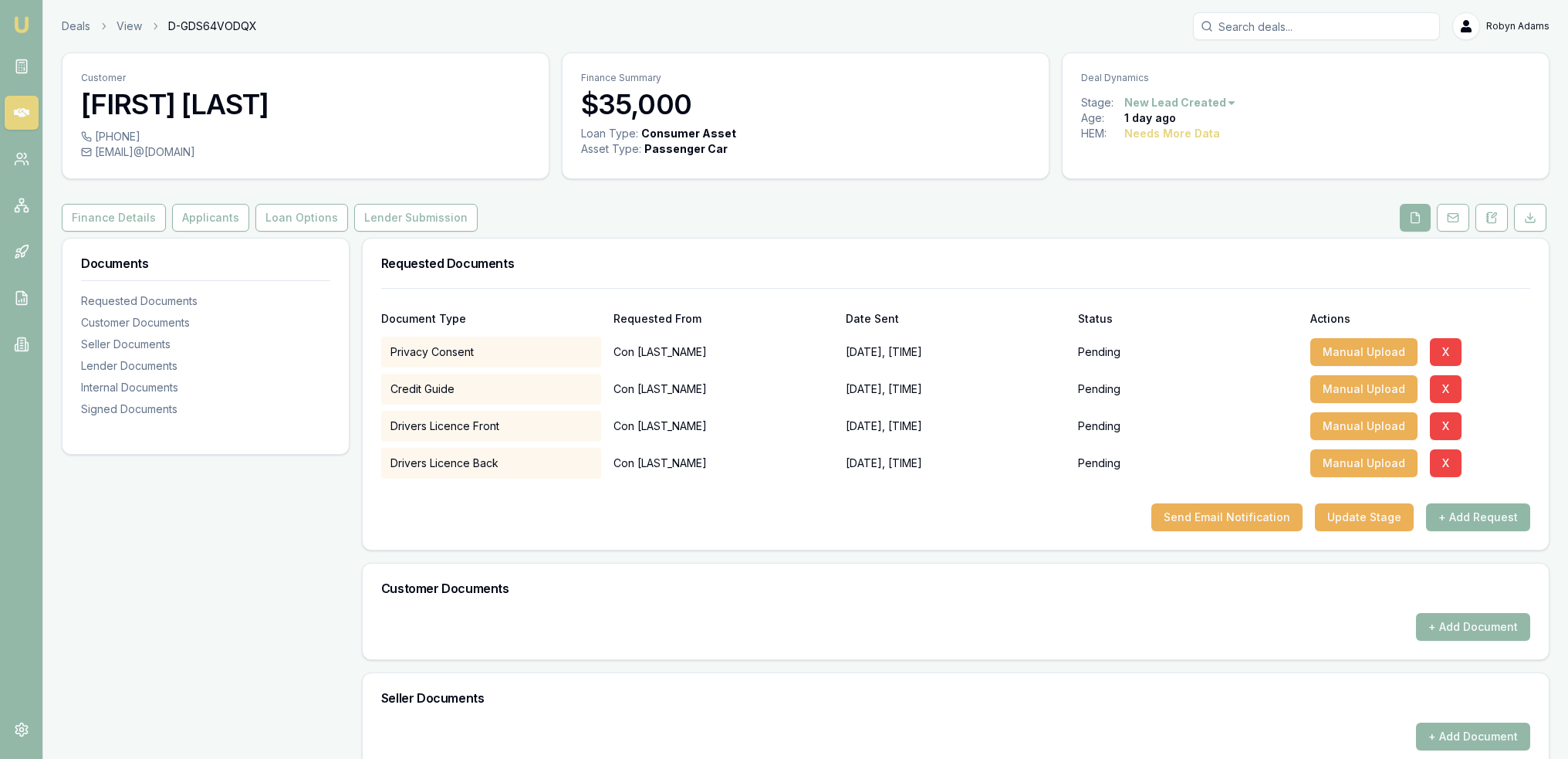 click on "+ Add Request" at bounding box center (1478, 517) 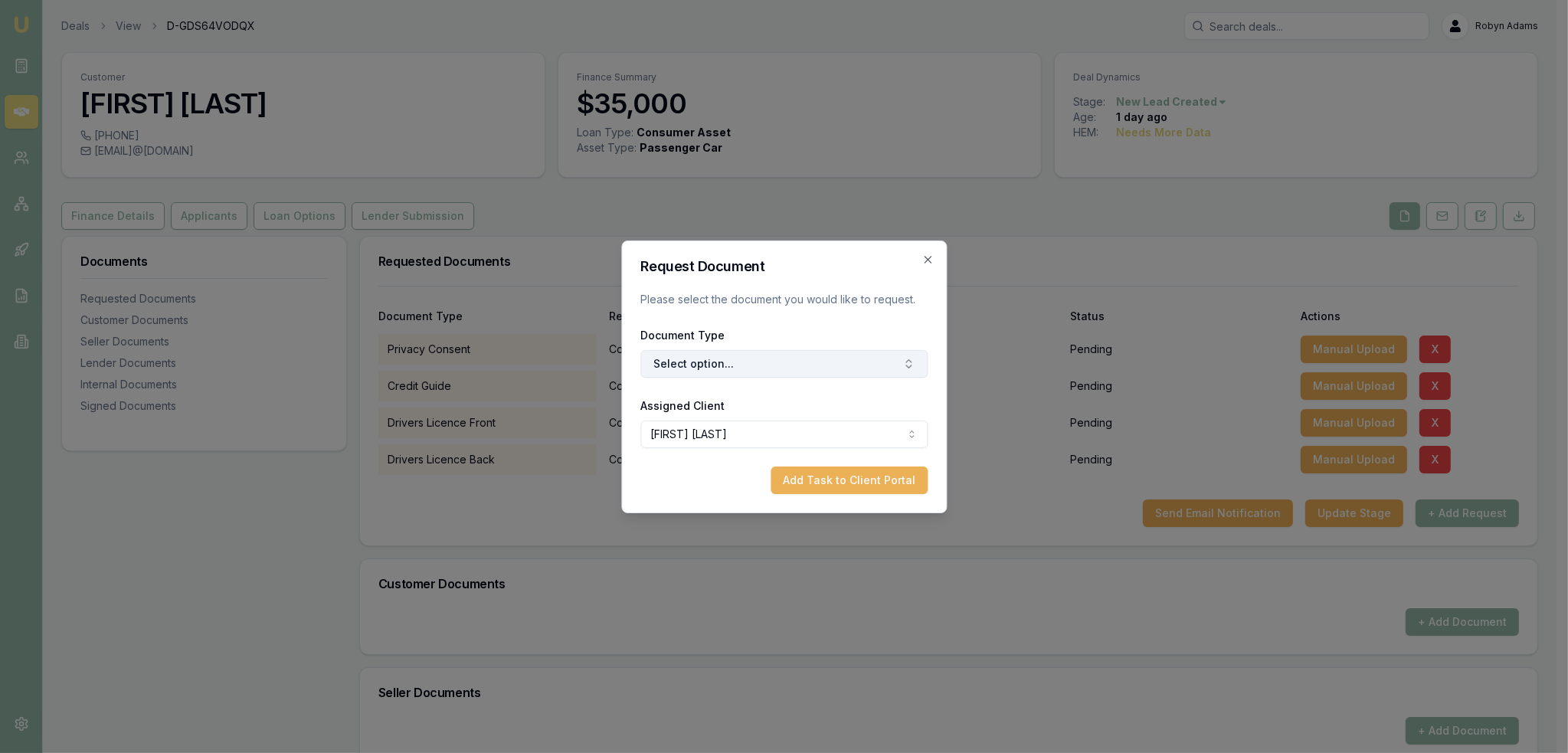 click on "Select option..." at bounding box center [784, 364] 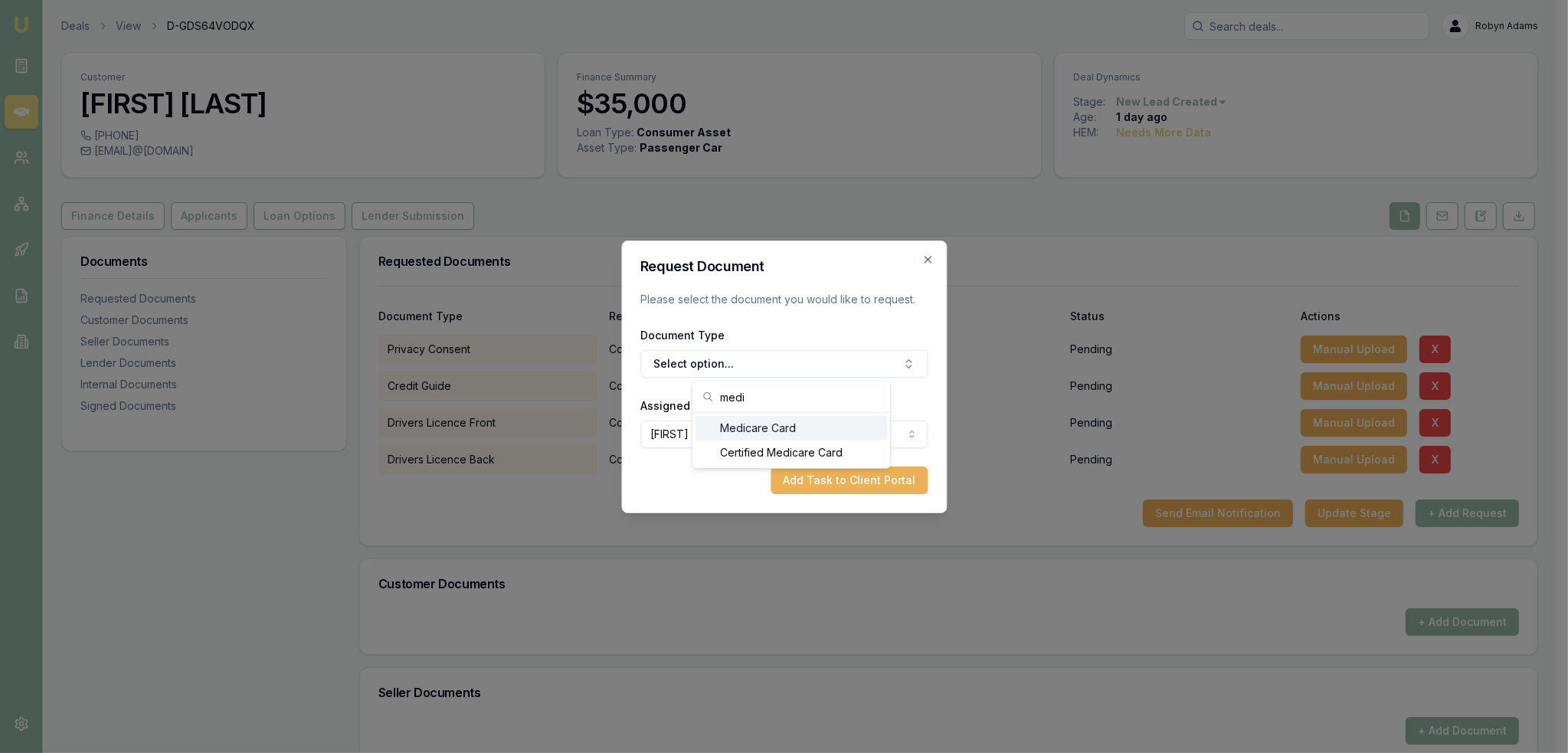 type on "medi" 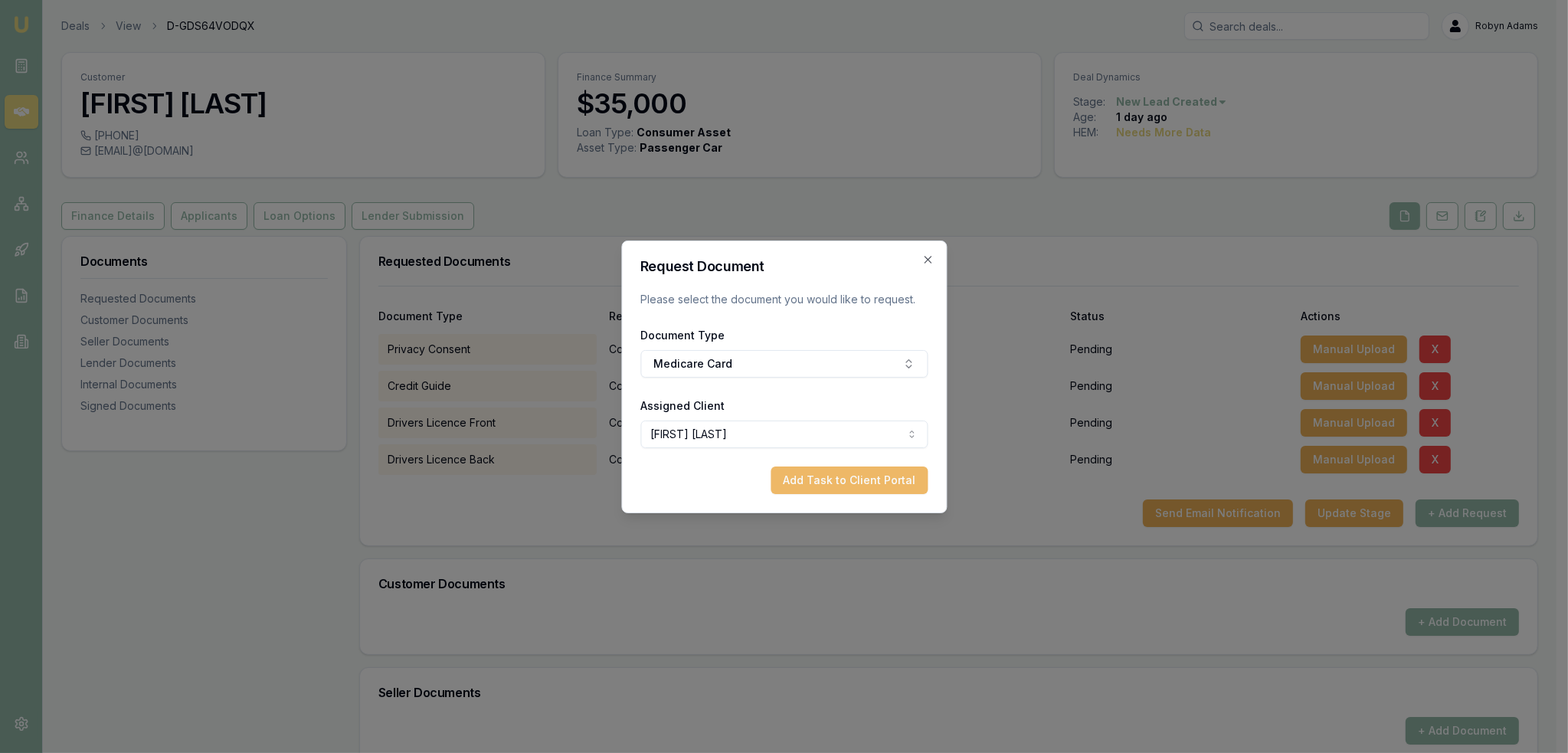 click on "Add Task to Client Portal" at bounding box center (849, 480) 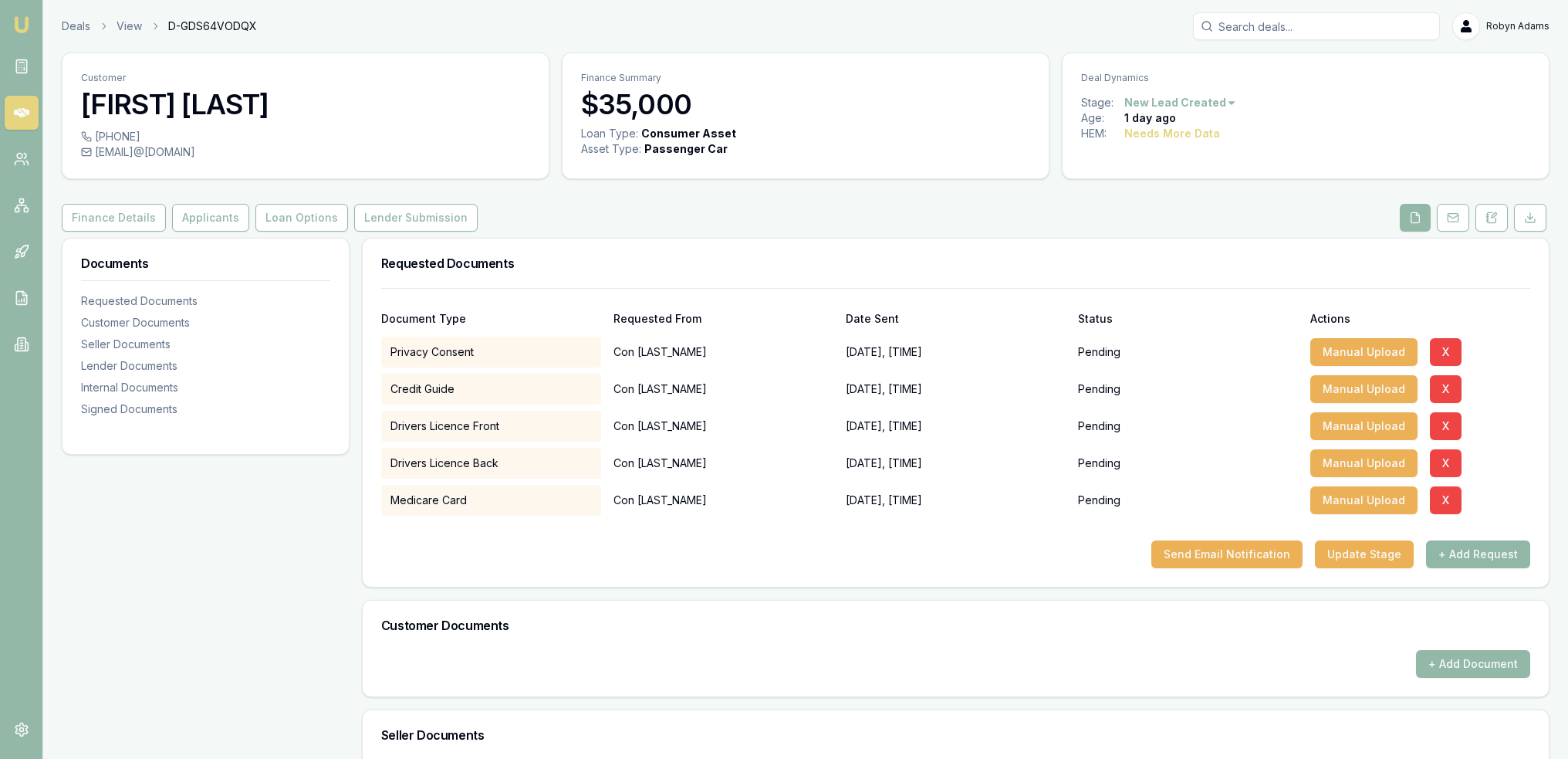 click on "+ Add Request" at bounding box center (1478, 554) 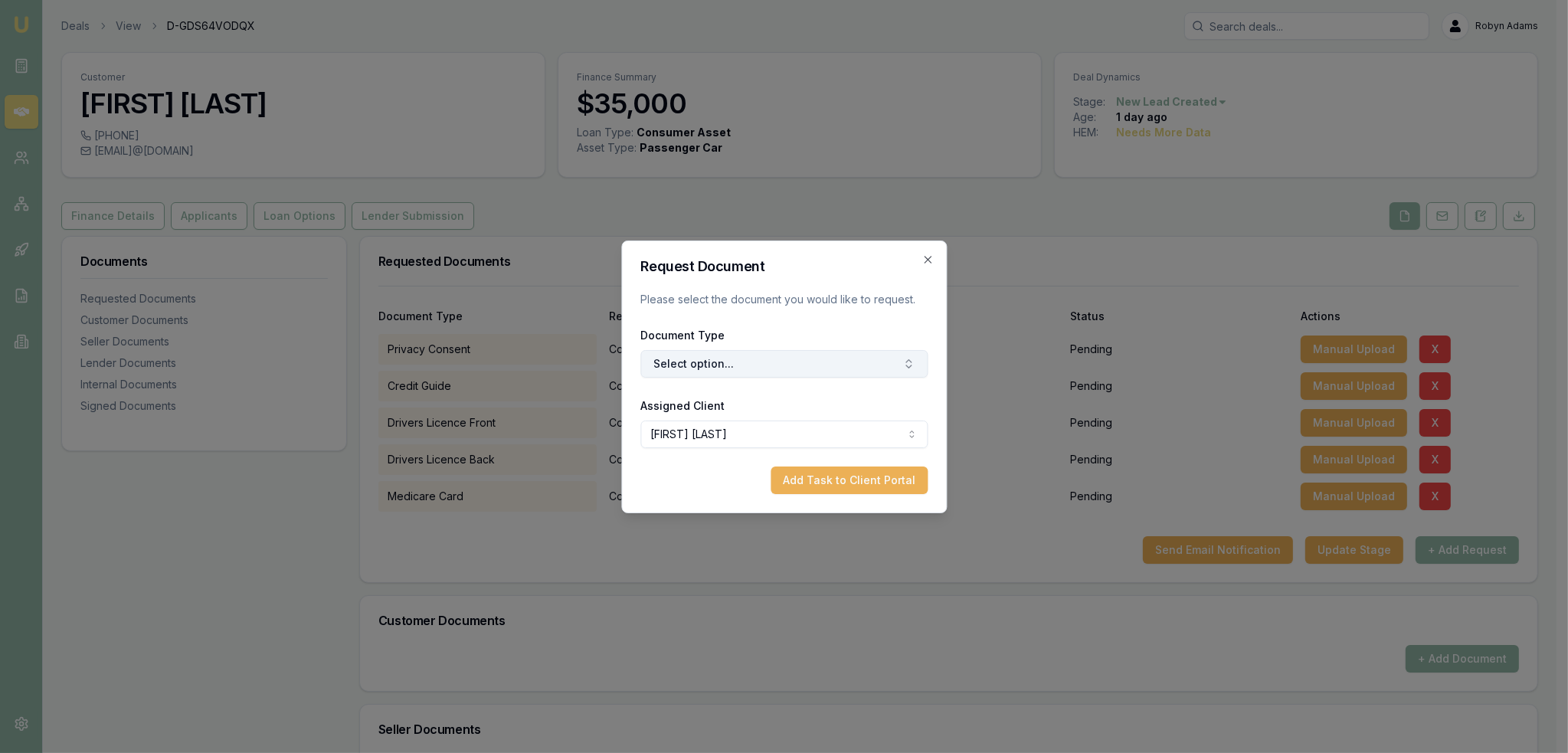 click on "Select option..." at bounding box center [784, 364] 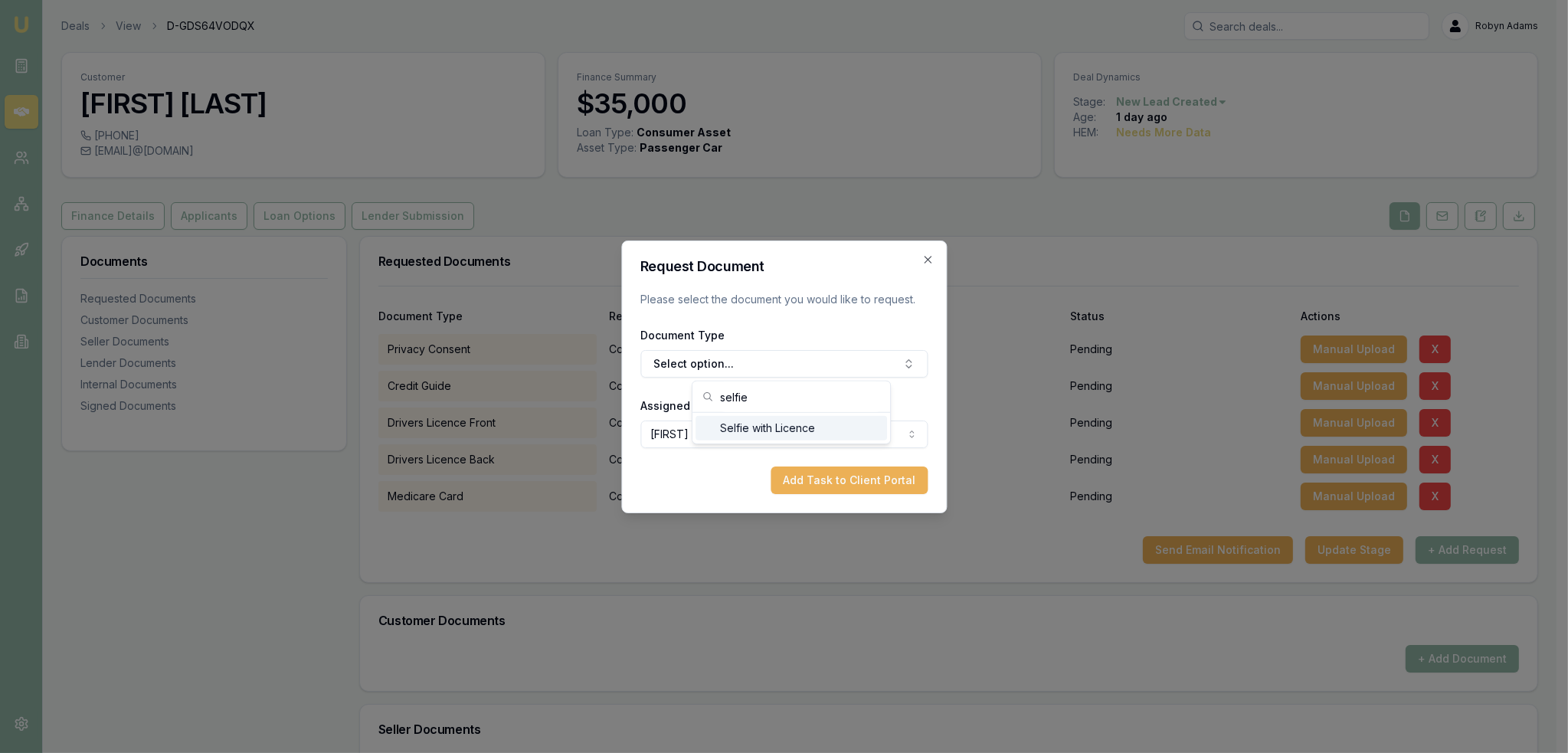 type on "selfie" 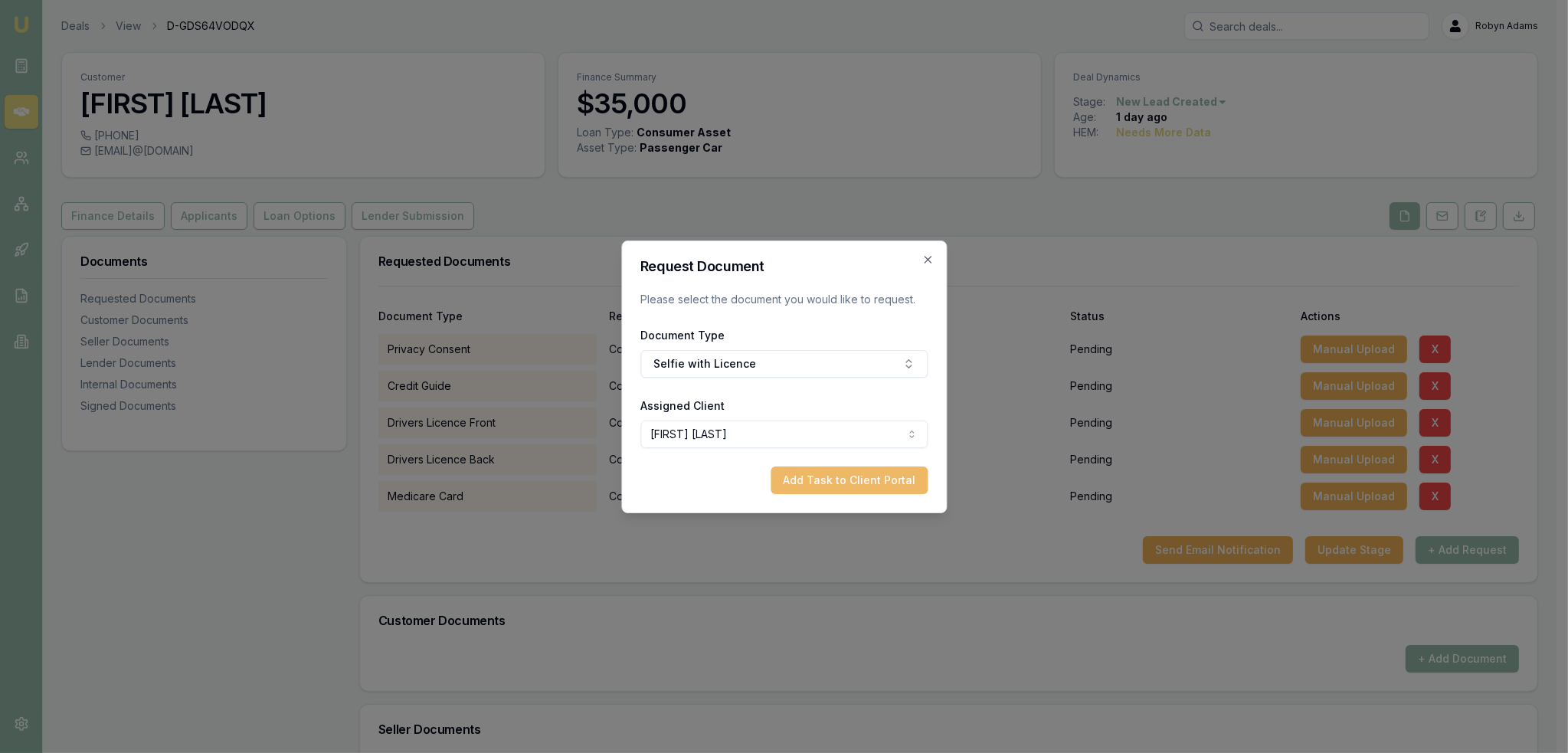 click on "Add Task to Client Portal" at bounding box center [849, 480] 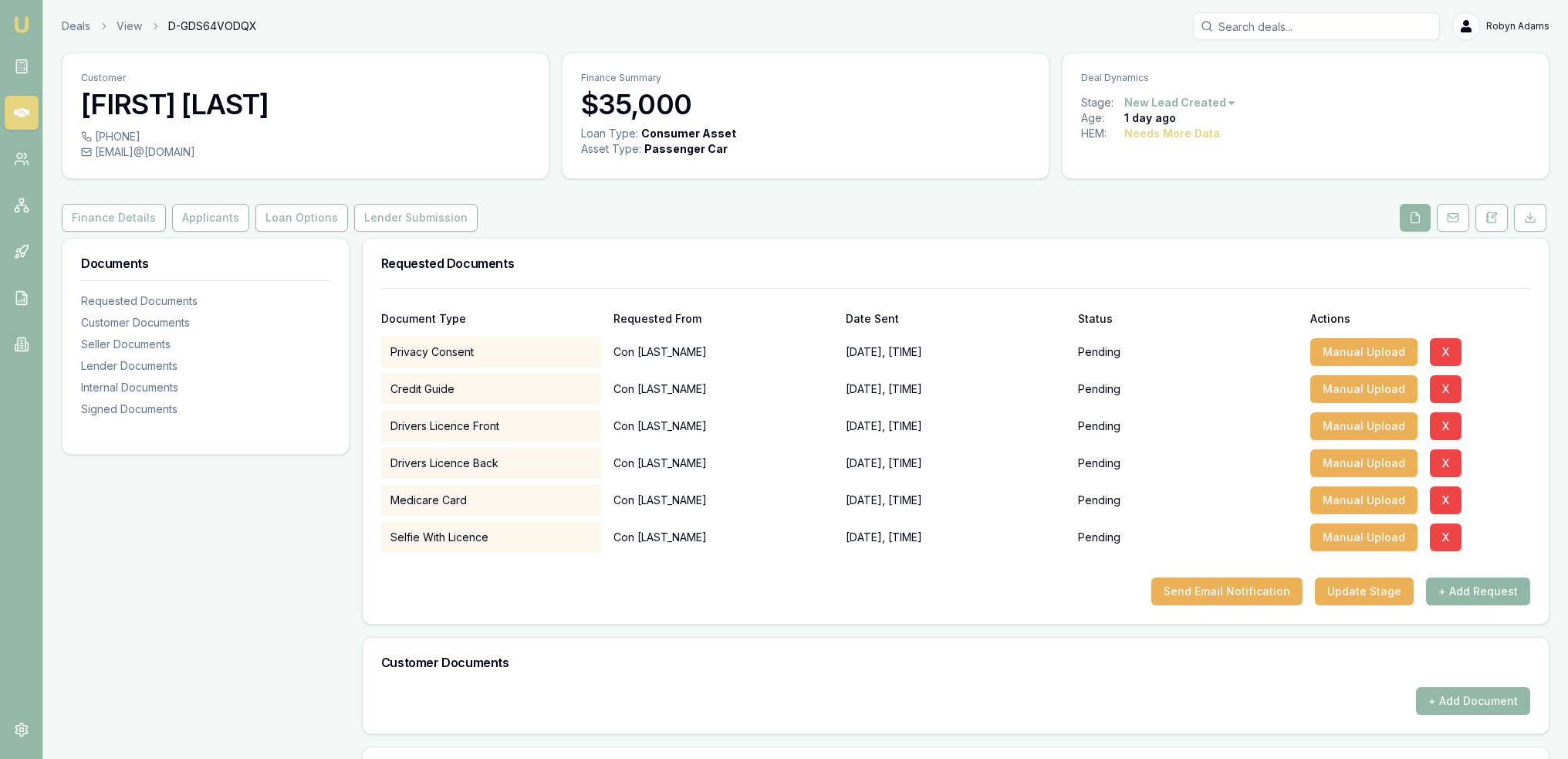click on "+ Add Request" at bounding box center [1478, 591] 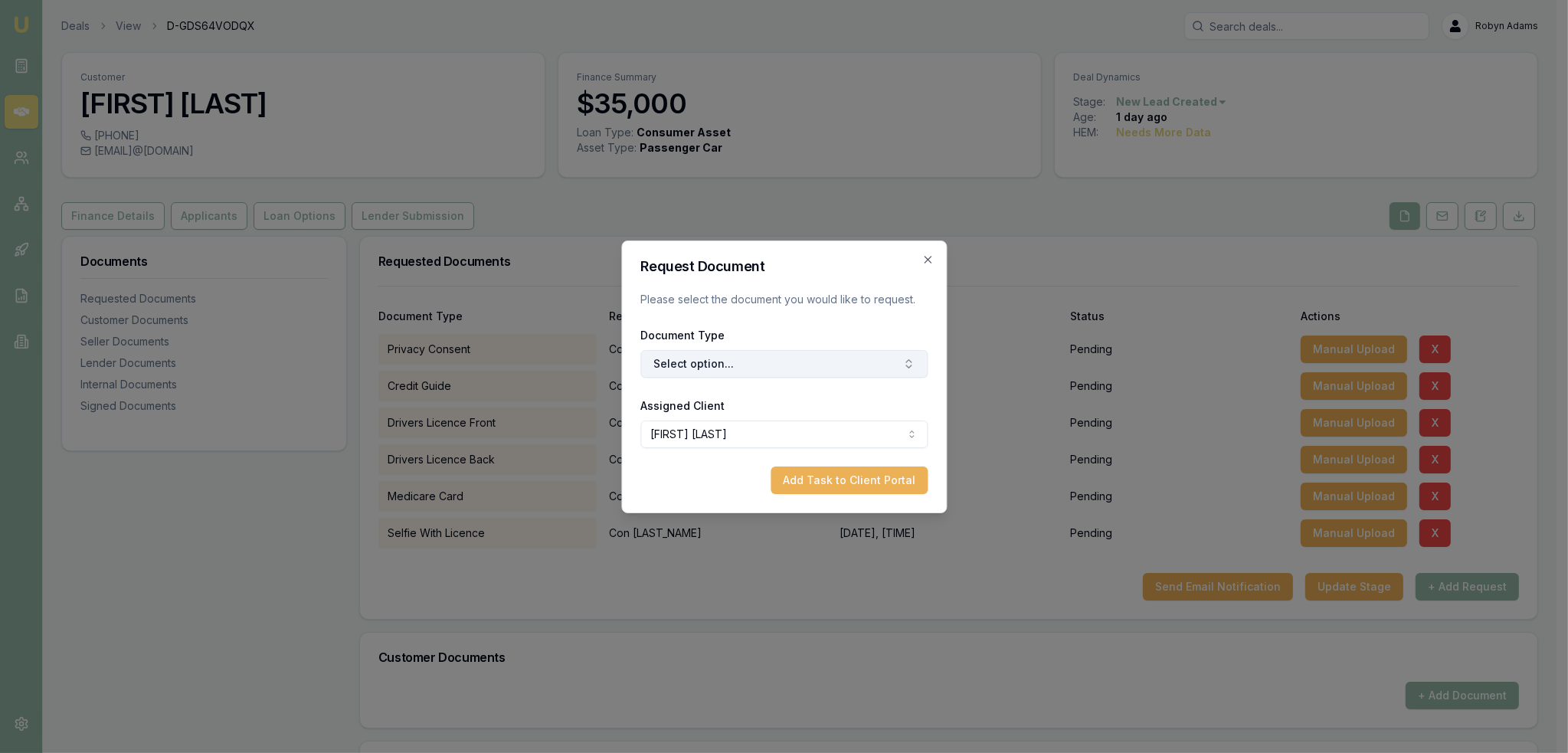 click on "Select option..." at bounding box center [784, 364] 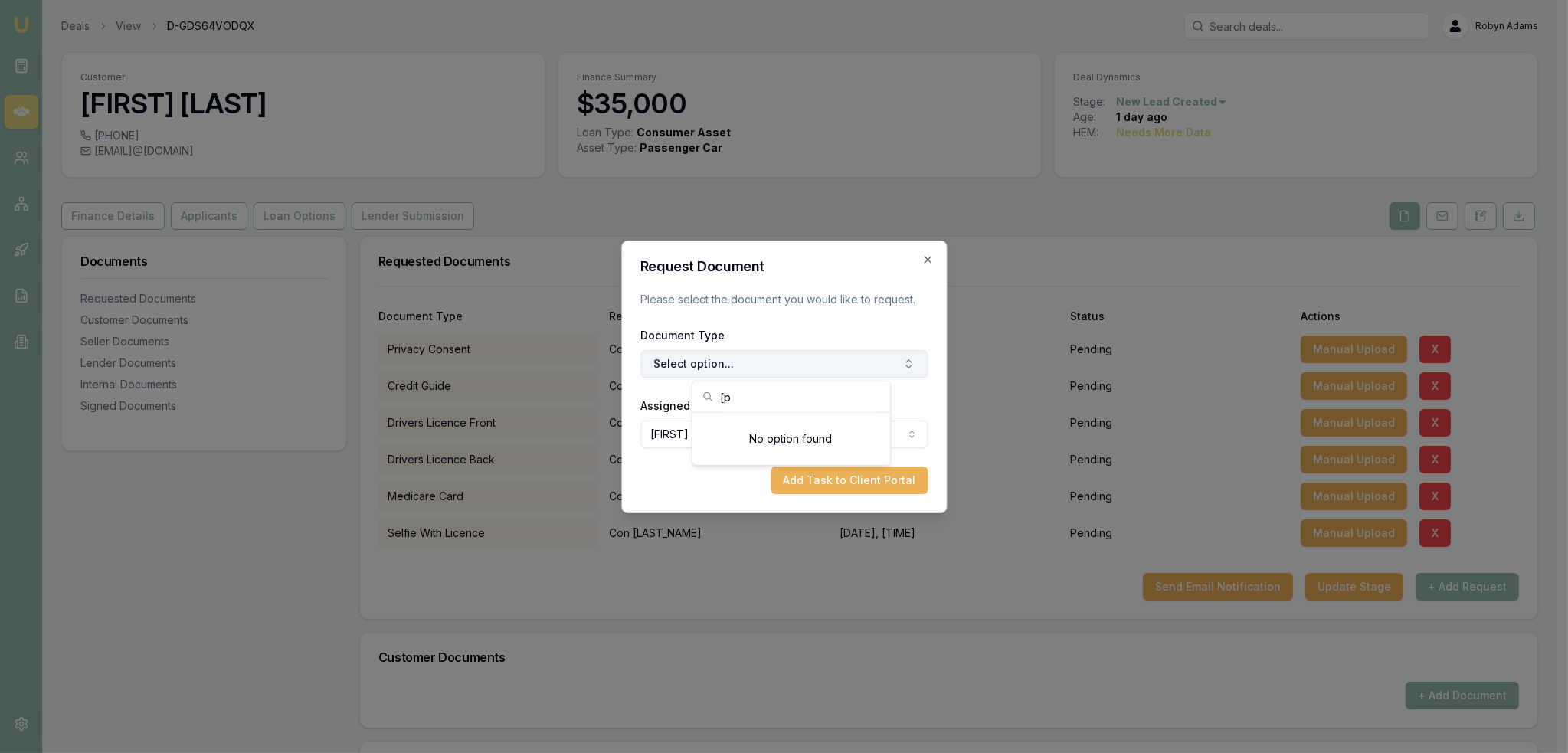 type on "[" 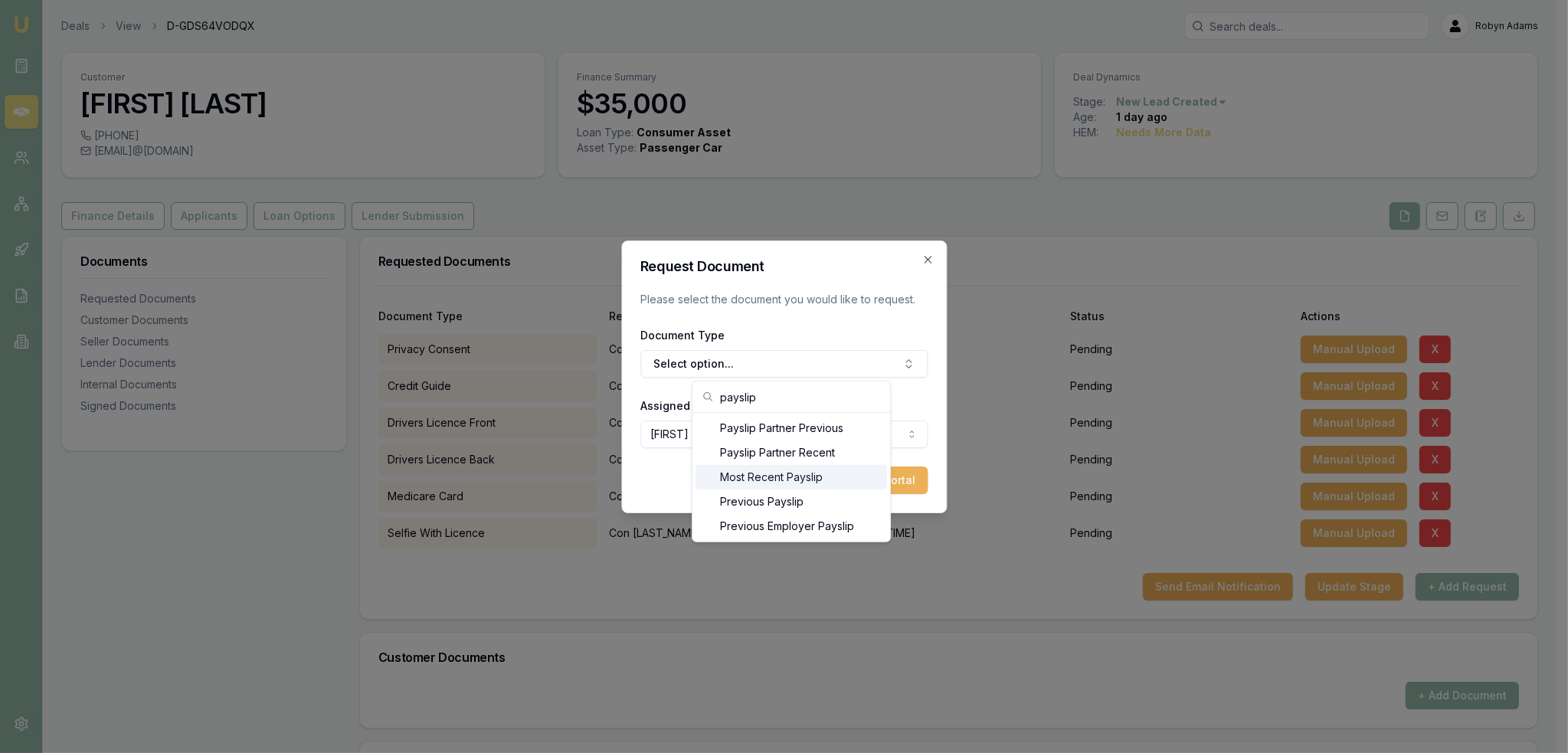 type on "payslip" 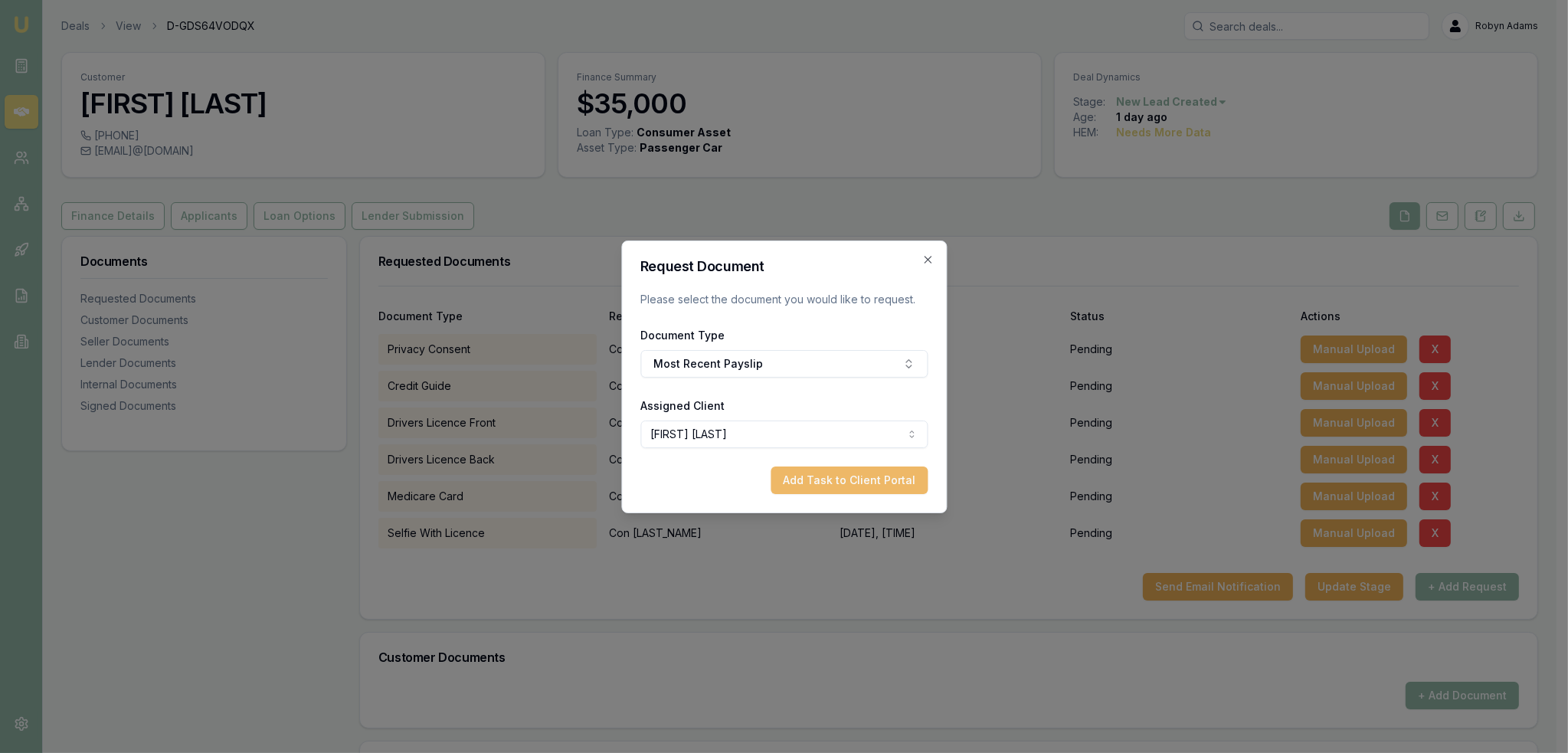 click on "Add Task to Client Portal" at bounding box center [849, 480] 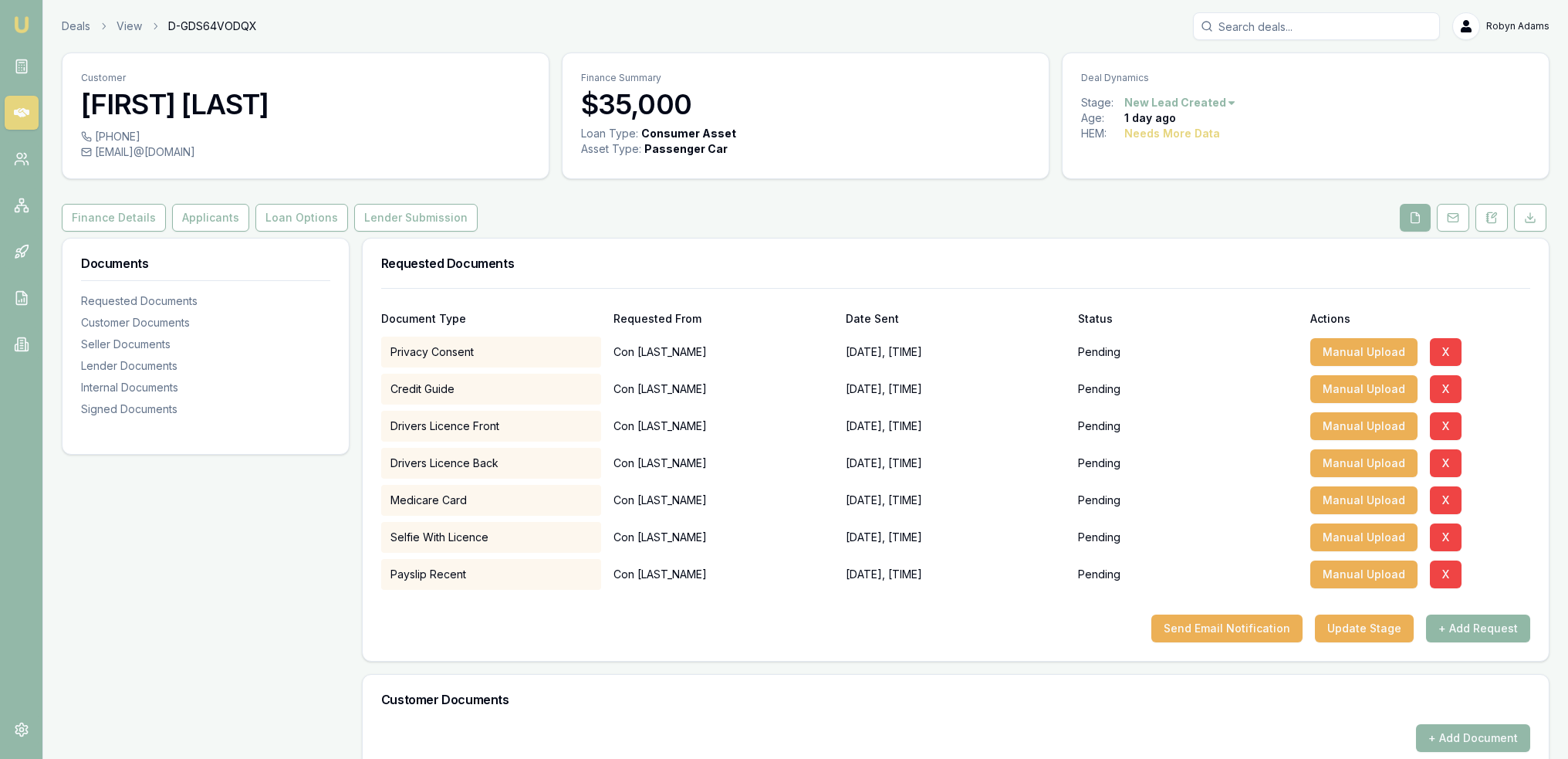 click on "+ Add Request" at bounding box center [1478, 629] 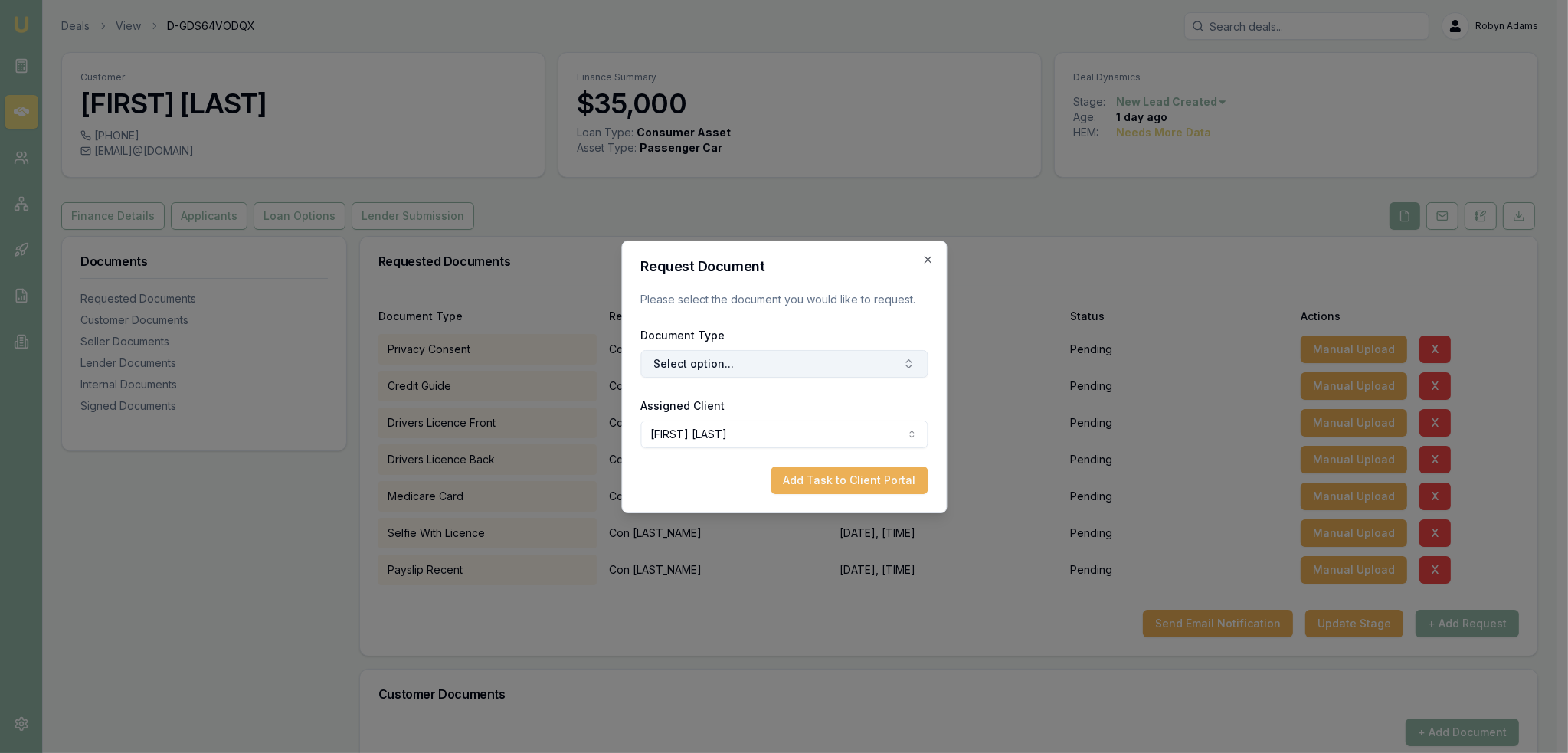 click on "Select option..." at bounding box center (784, 364) 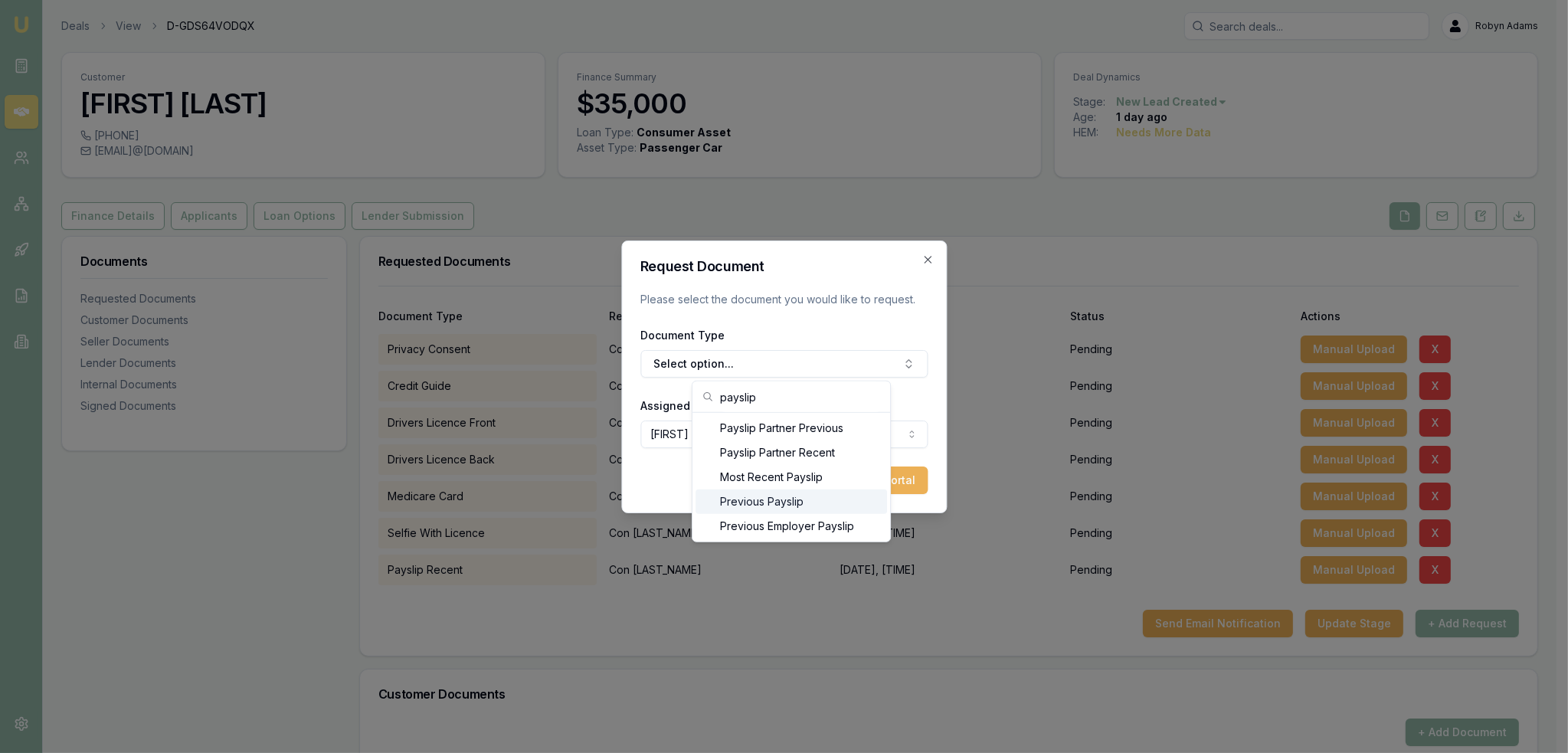 type on "payslip" 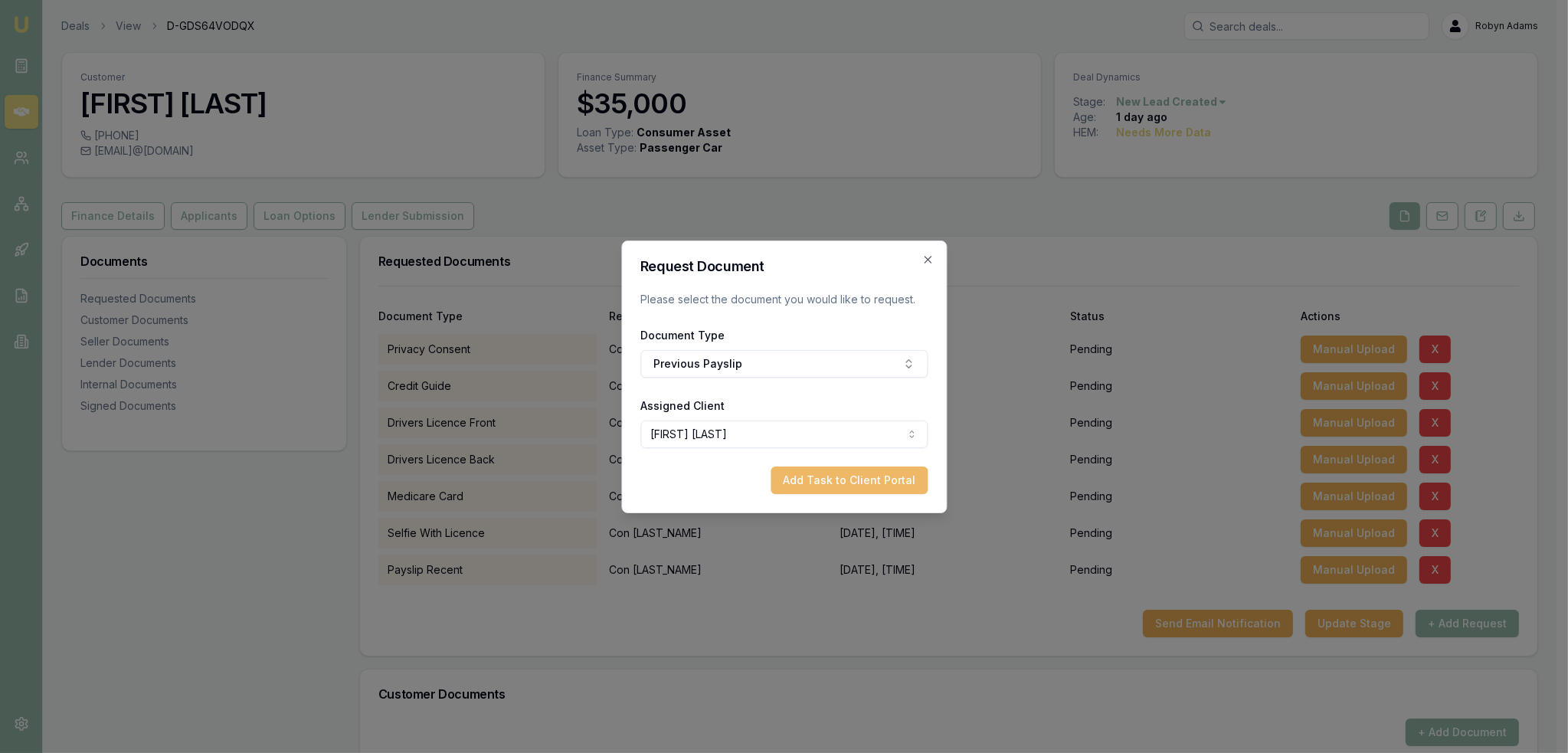 click on "Add Task to Client Portal" at bounding box center [849, 480] 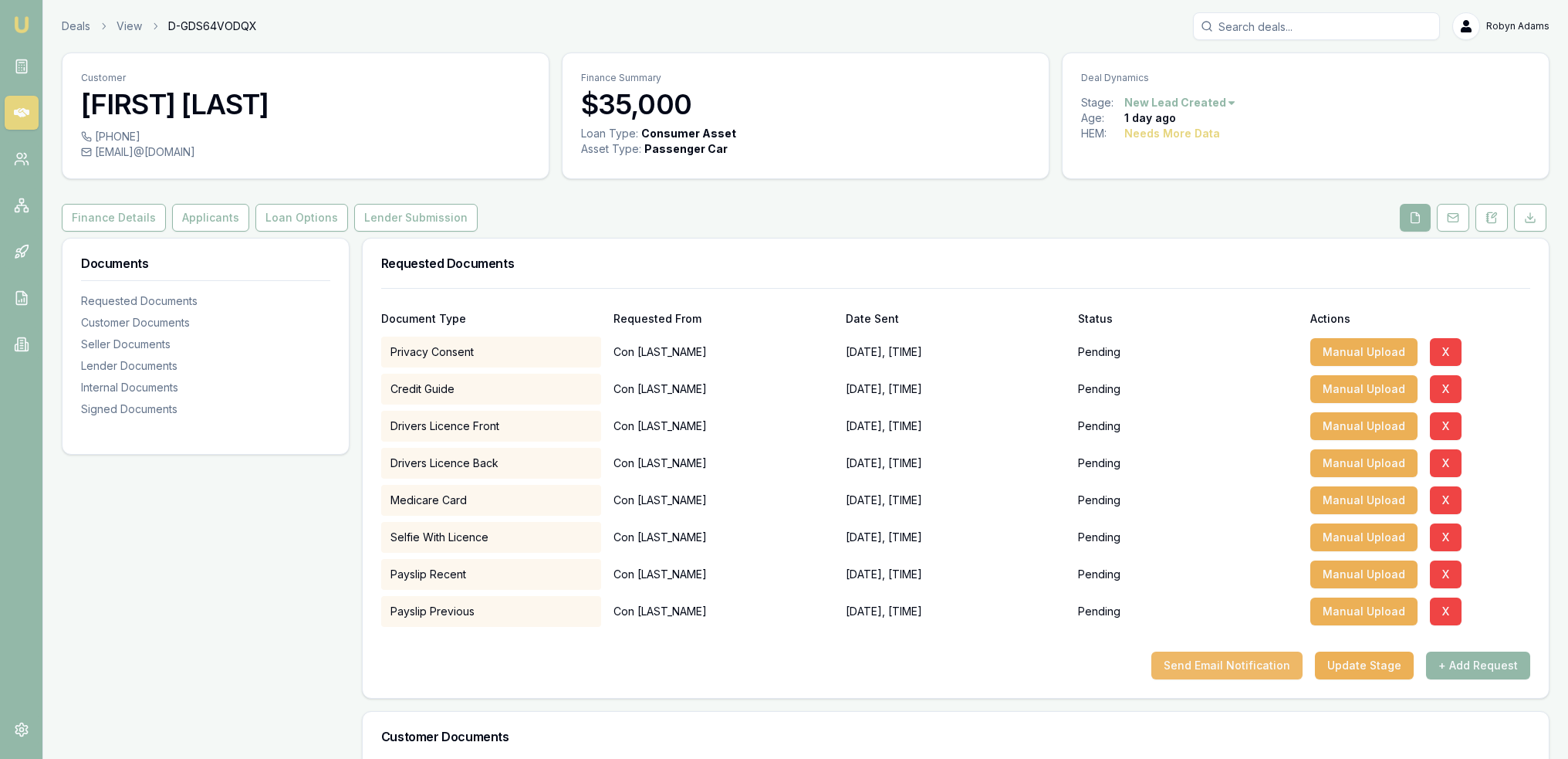 click on "Send Email Notification" at bounding box center [1227, 666] 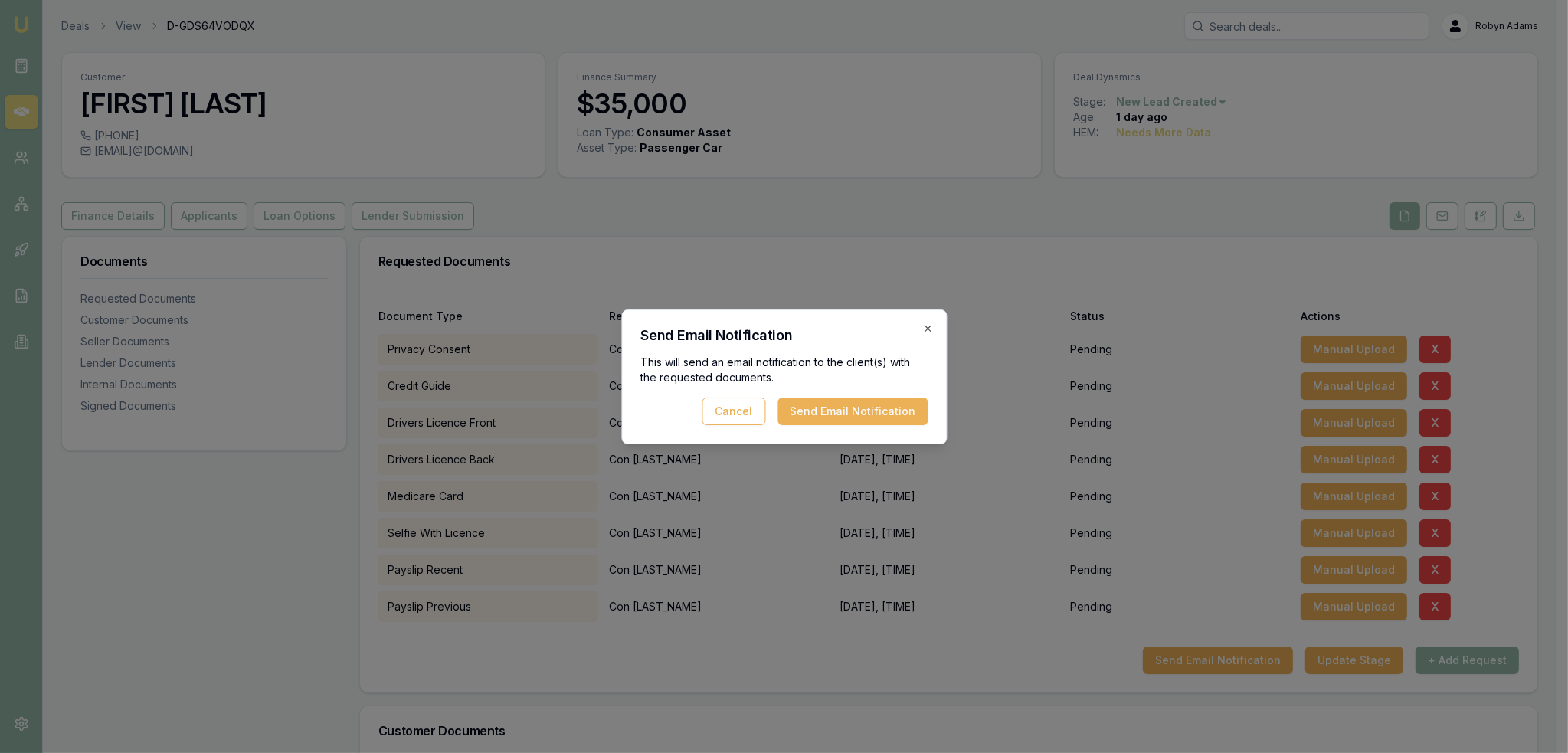 drag, startPoint x: 831, startPoint y: 413, endPoint x: 888, endPoint y: 498, distance: 102.3426 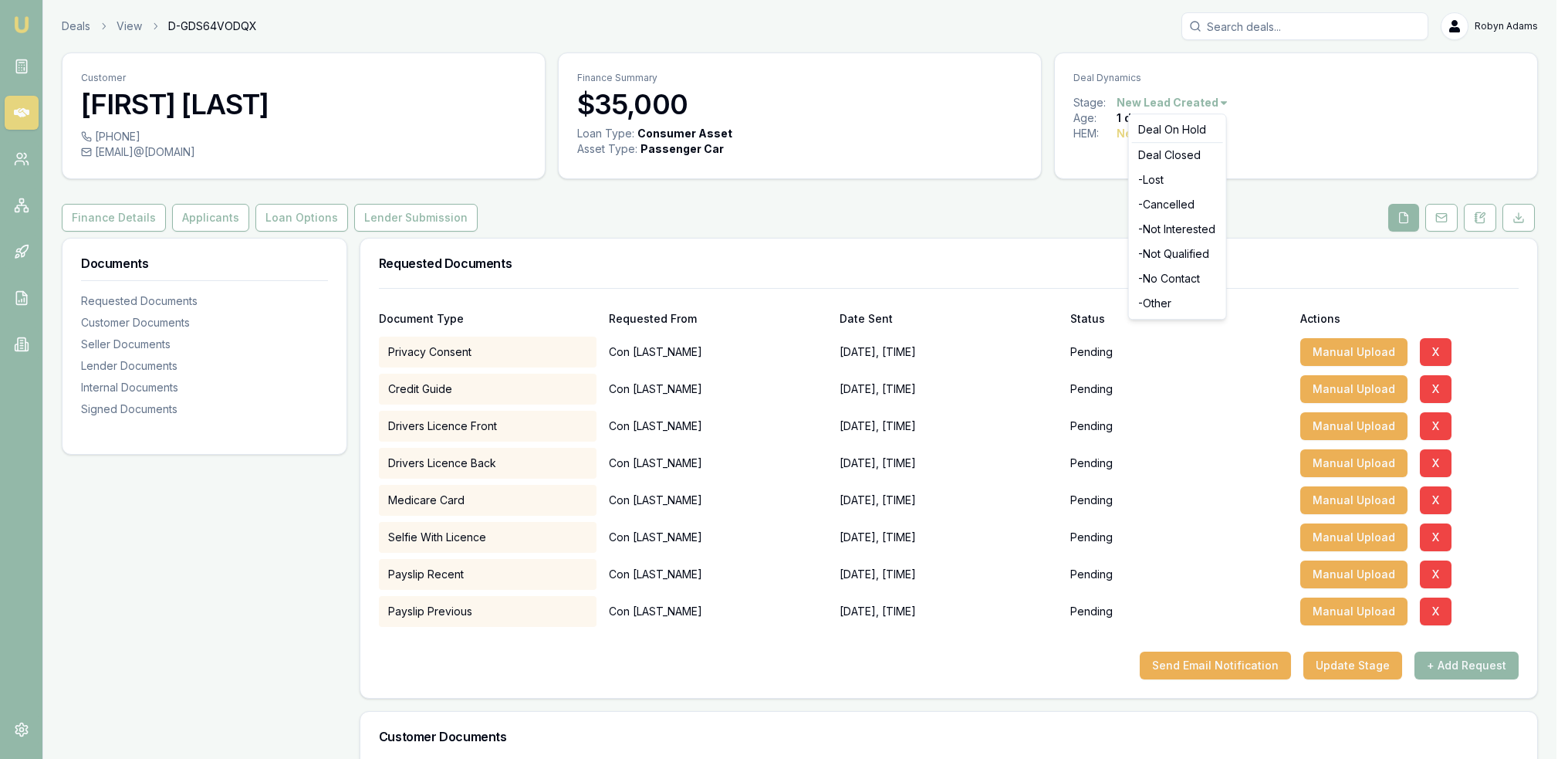 click on "Emu Broker Deals View D-GDS64VODQX Robyn Adams Toggle Menu Customer Con Odonnell 0434866107 conodonnel@gmail.com Finance Summary $35,000 Loan Type: Consumer Asset Asset Type : Passenger Car Deal Dynamics Stage: New Lead Created Age: 1 day ago HEM: Needs More Data Finance Details Applicants Loan Options Lender Submission Documents Requested Documents Customer Documents Seller Documents Lender Documents Internal Documents Signed Documents Requested Documents Document Type Requested From Date Sent Status Actions Privacy Consent Con   Odonnell 07/08/2025, 12:03 pm Pending Manual Upload X Credit Guide Con   Odonnell 07/08/2025, 12:03 pm Pending Manual Upload X Drivers Licence Front Con   Odonnell 07/08/2025, 12:03 pm Pending Manual Upload X Drivers Licence Back Con   Odonnell 07/08/2025, 12:03 pm Pending Manual Upload X Medicare Card Con   Odonnell 07/08/2025, 12:03 pm Pending Manual Upload X Selfie With Licence Con   Odonnell 07/08/2025, 12:04 pm Pending Manual Upload X Payslip Recent Con   Odonnell Pending X Con" at bounding box center (784, 379) 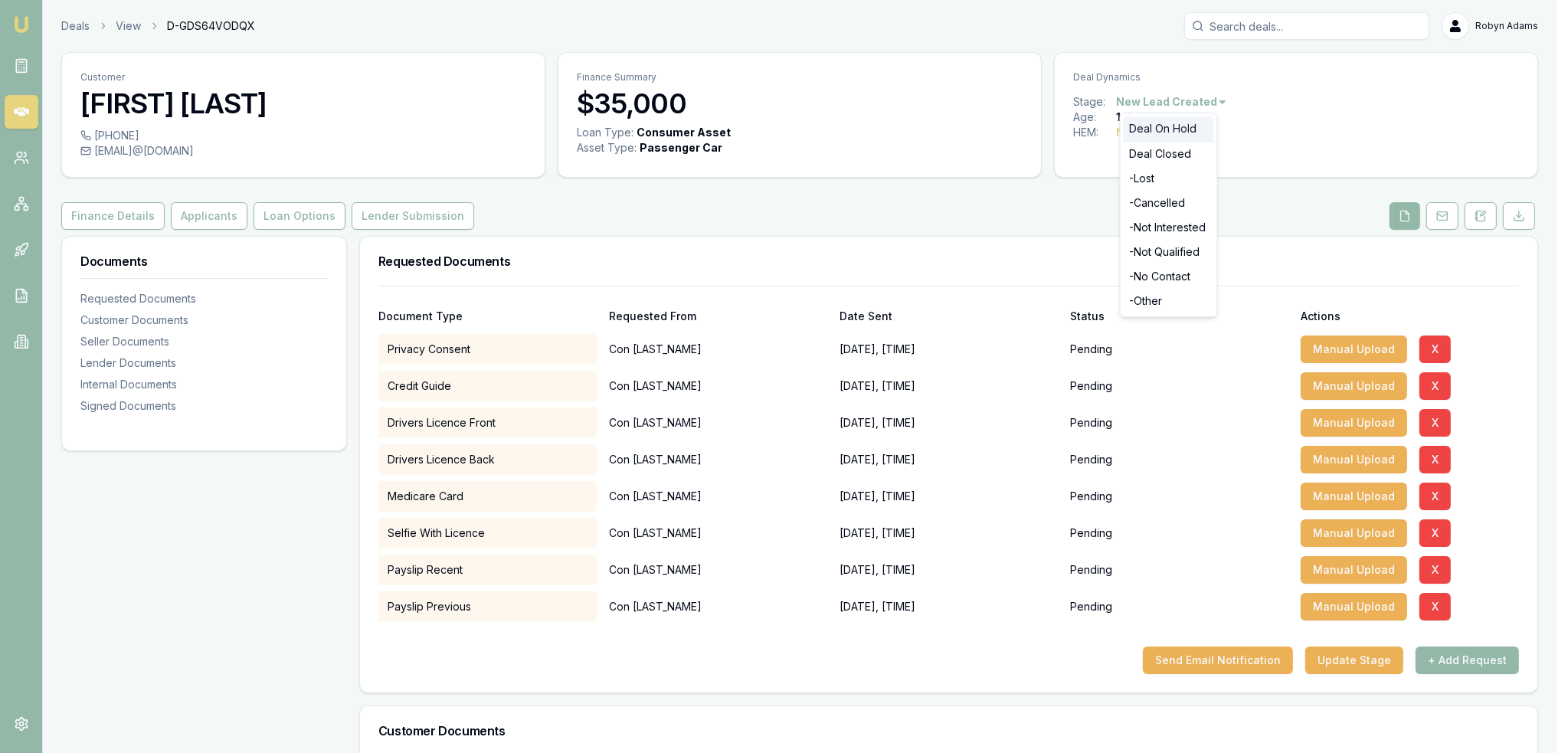click on "Deal On Hold" at bounding box center [1169, 129] 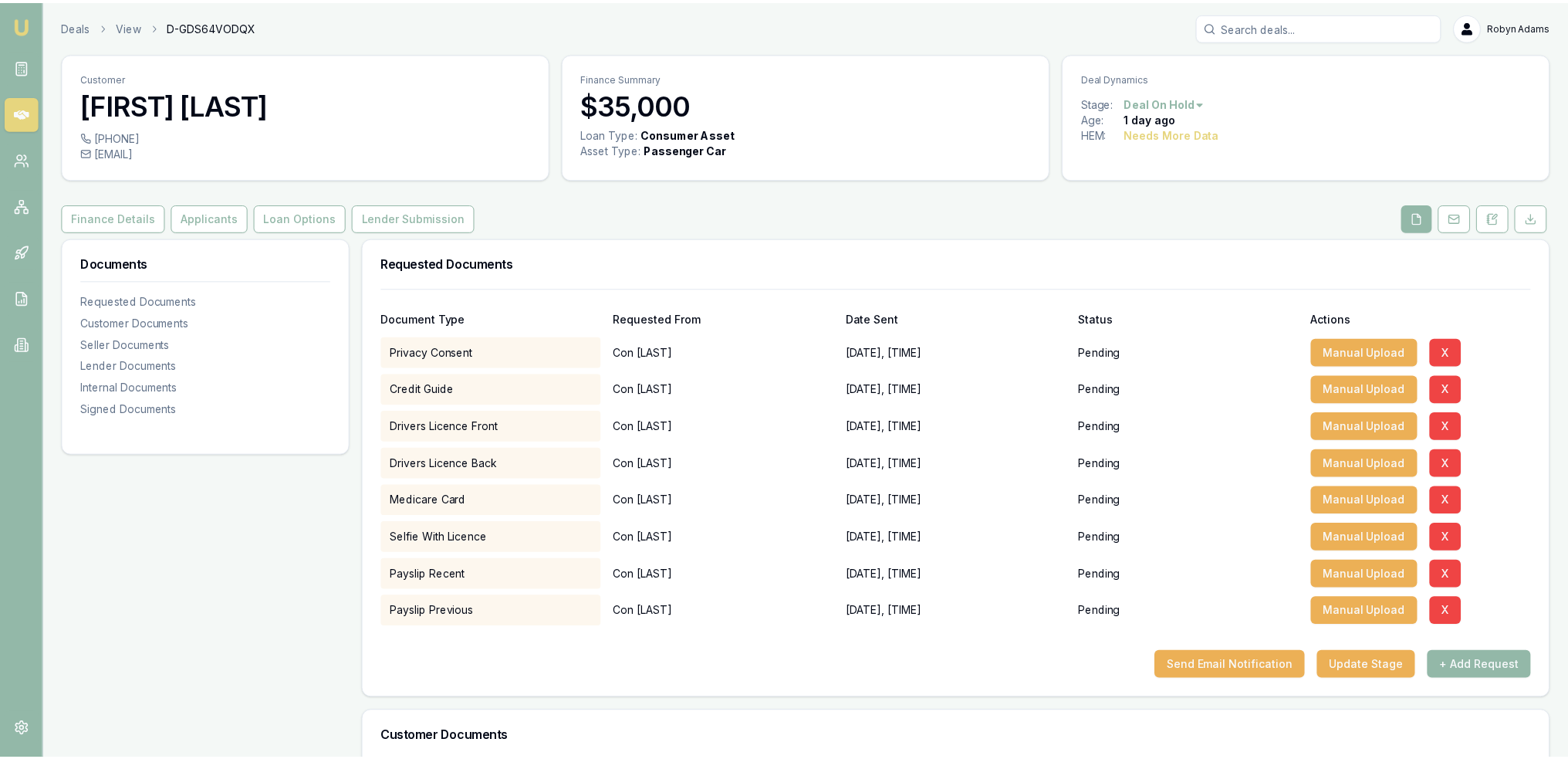 scroll, scrollTop: 0, scrollLeft: 0, axis: both 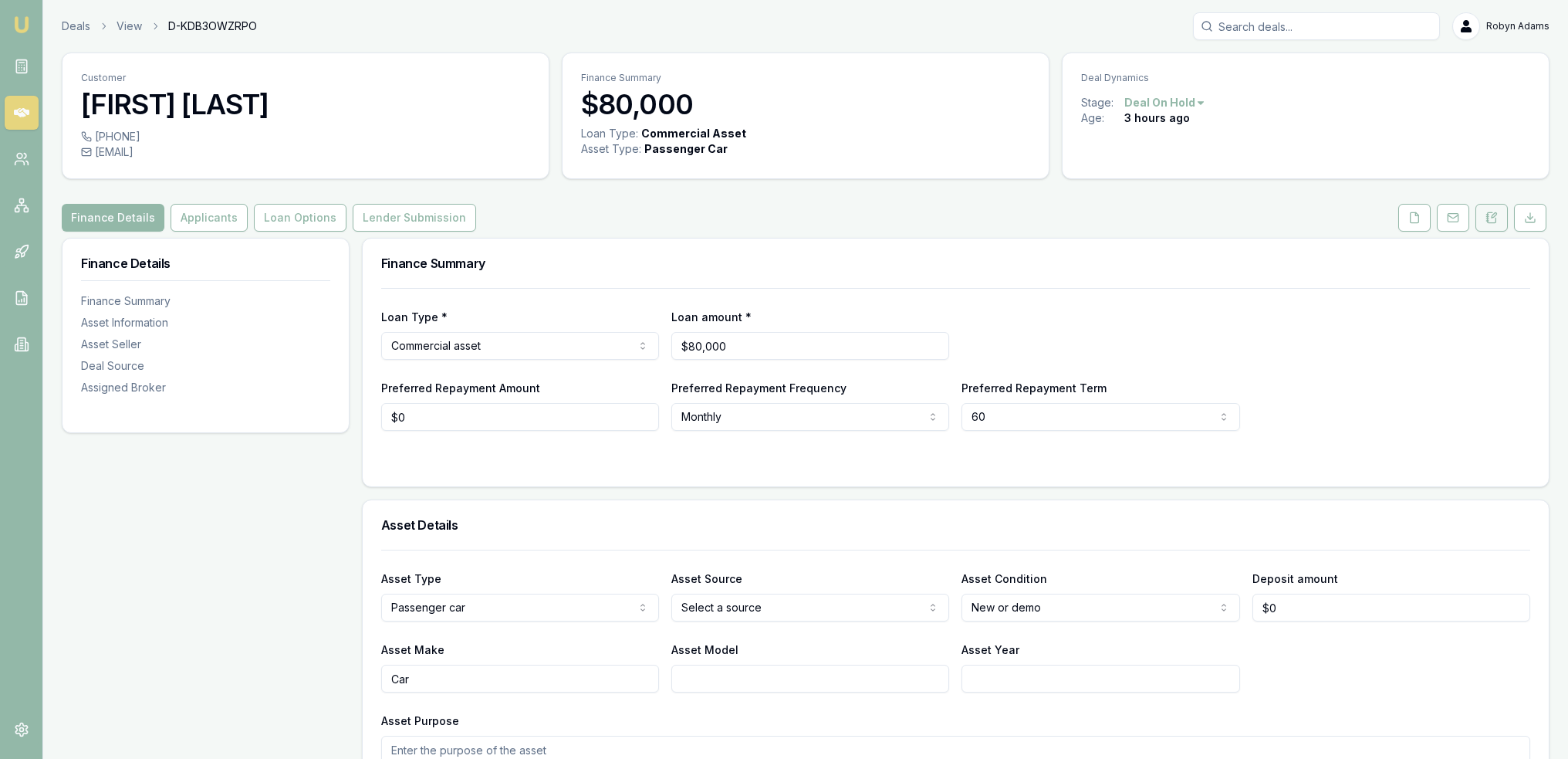 click 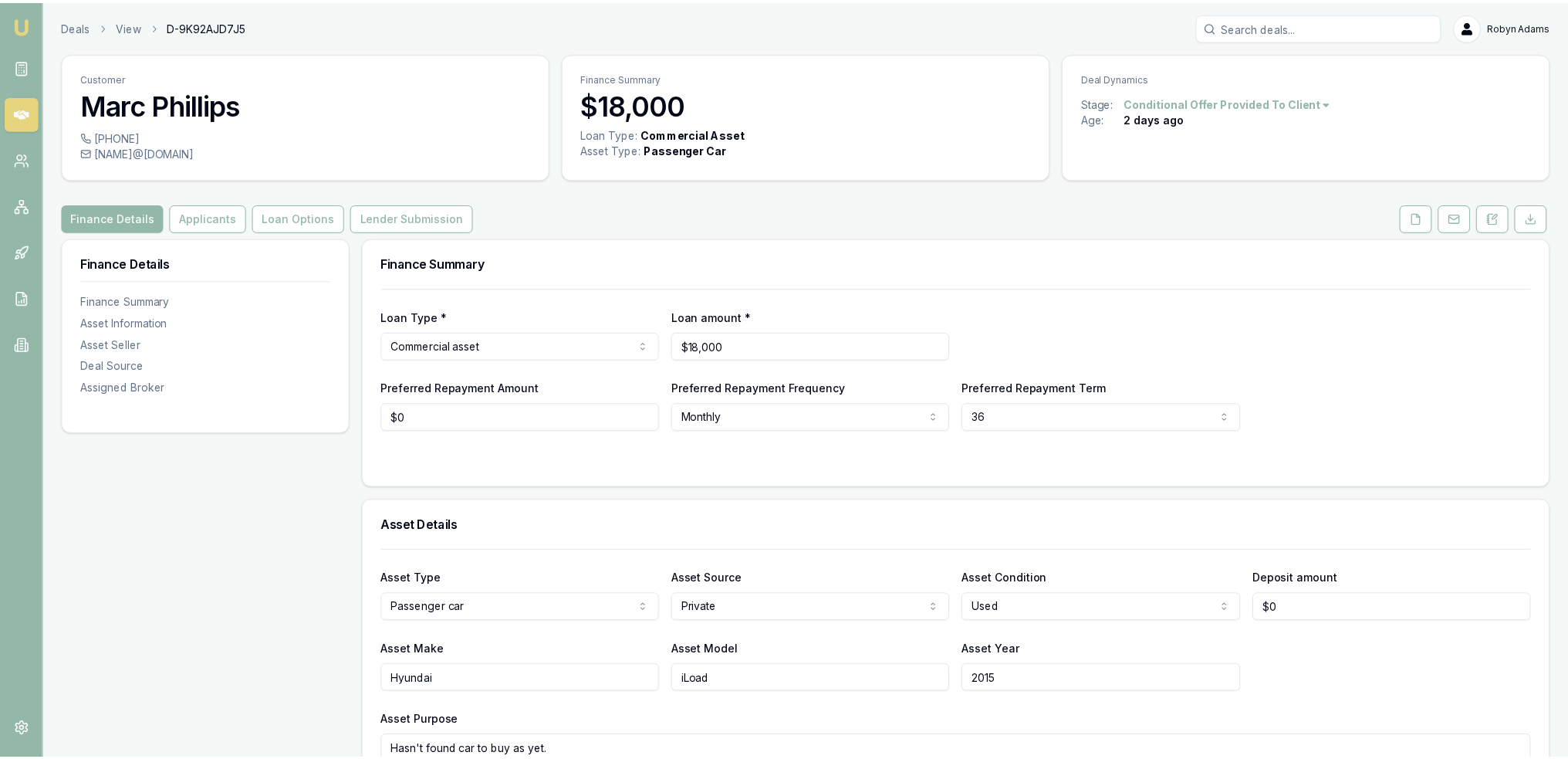scroll, scrollTop: 0, scrollLeft: 0, axis: both 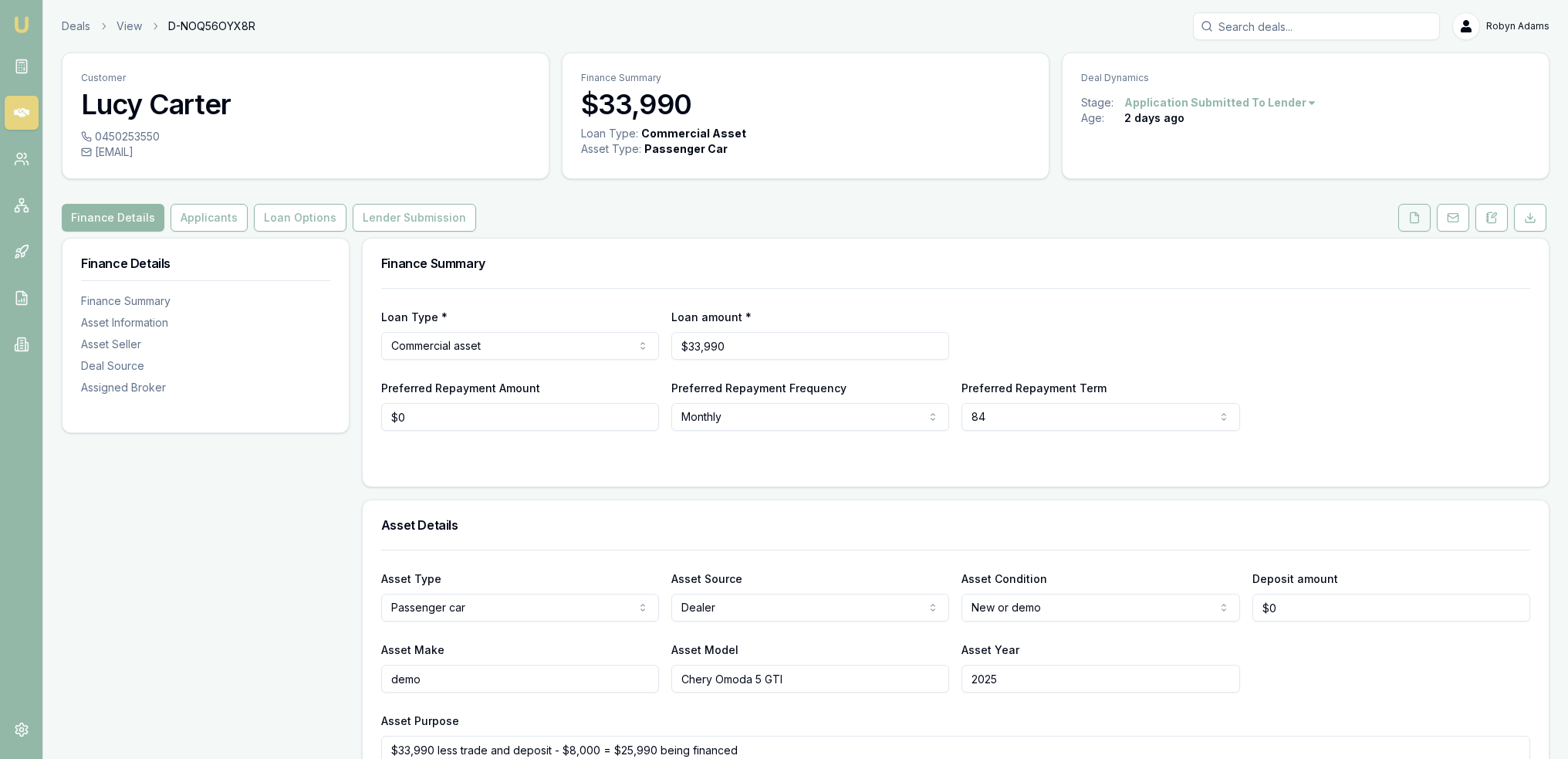 click 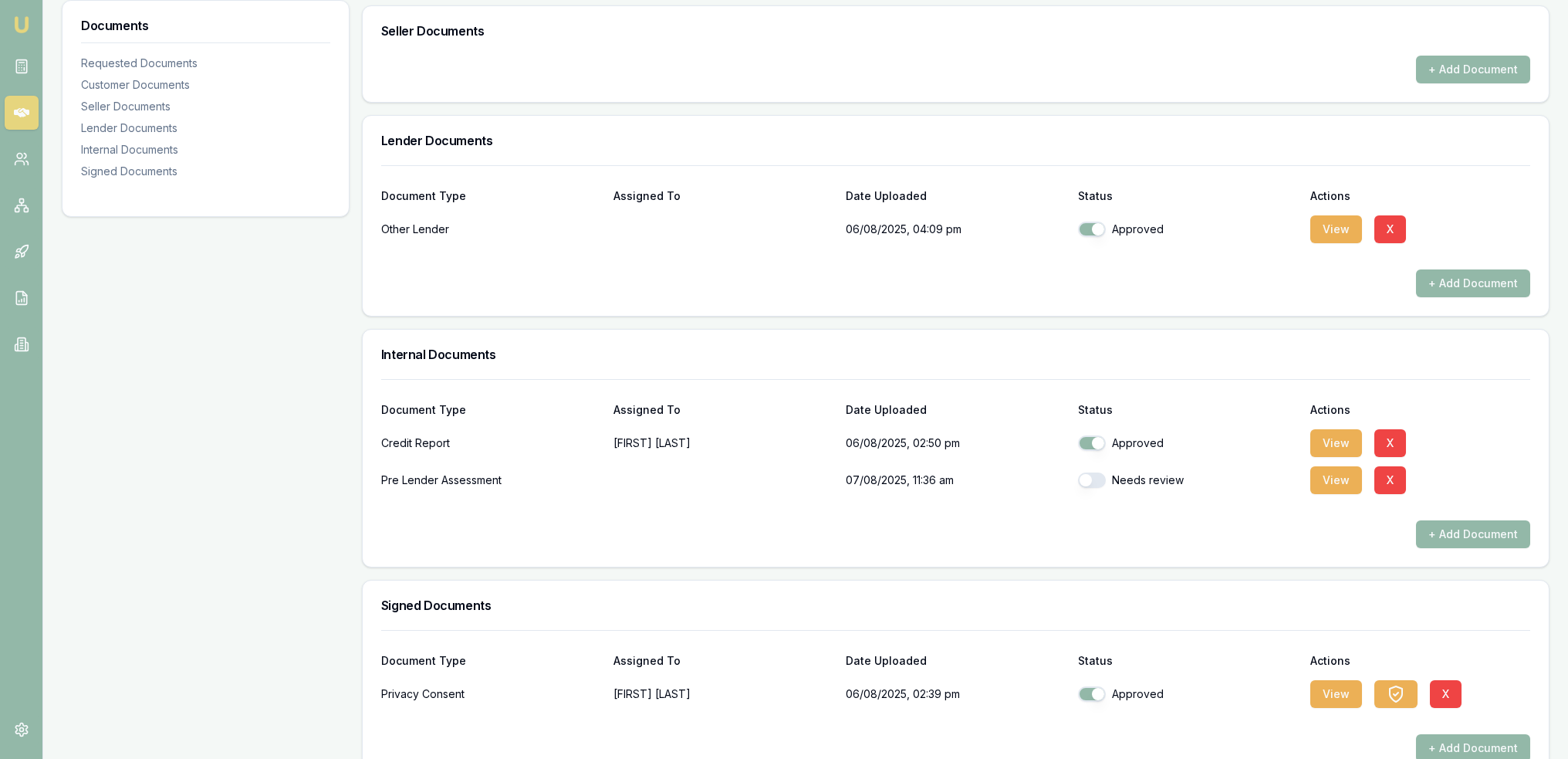scroll, scrollTop: 836, scrollLeft: 0, axis: vertical 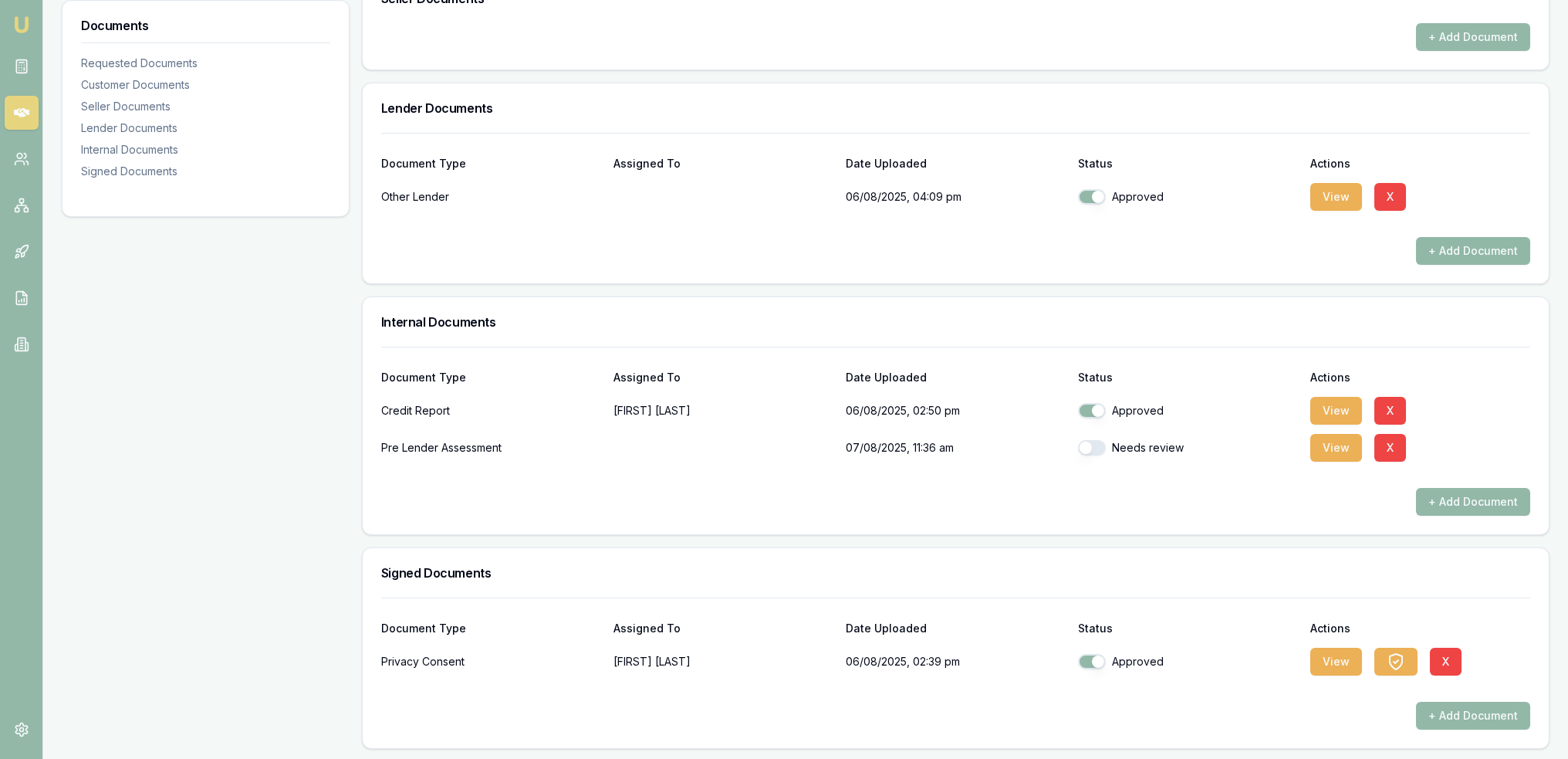 click on "+ Add Document" at bounding box center (1473, 251) 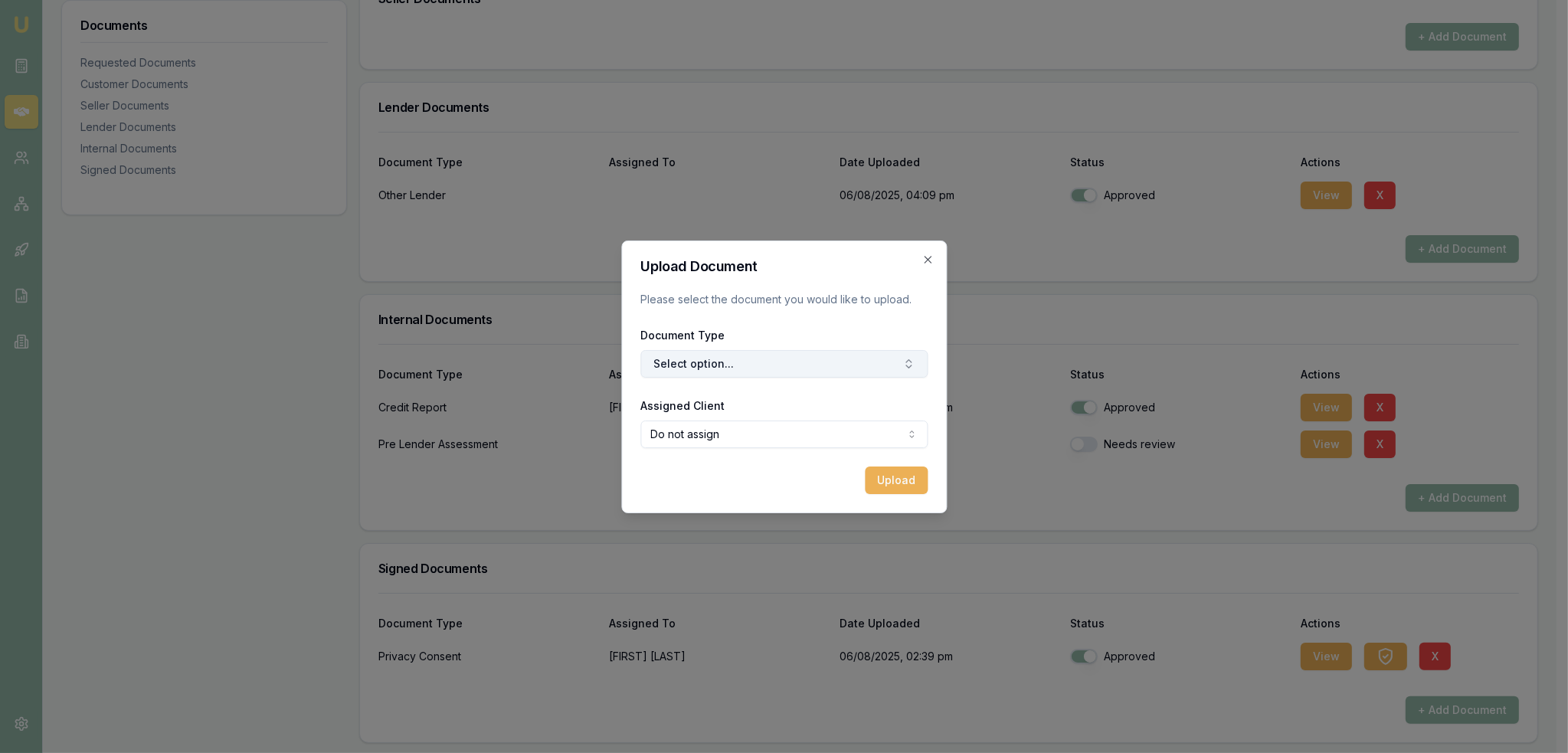 click on "Select option..." at bounding box center [784, 364] 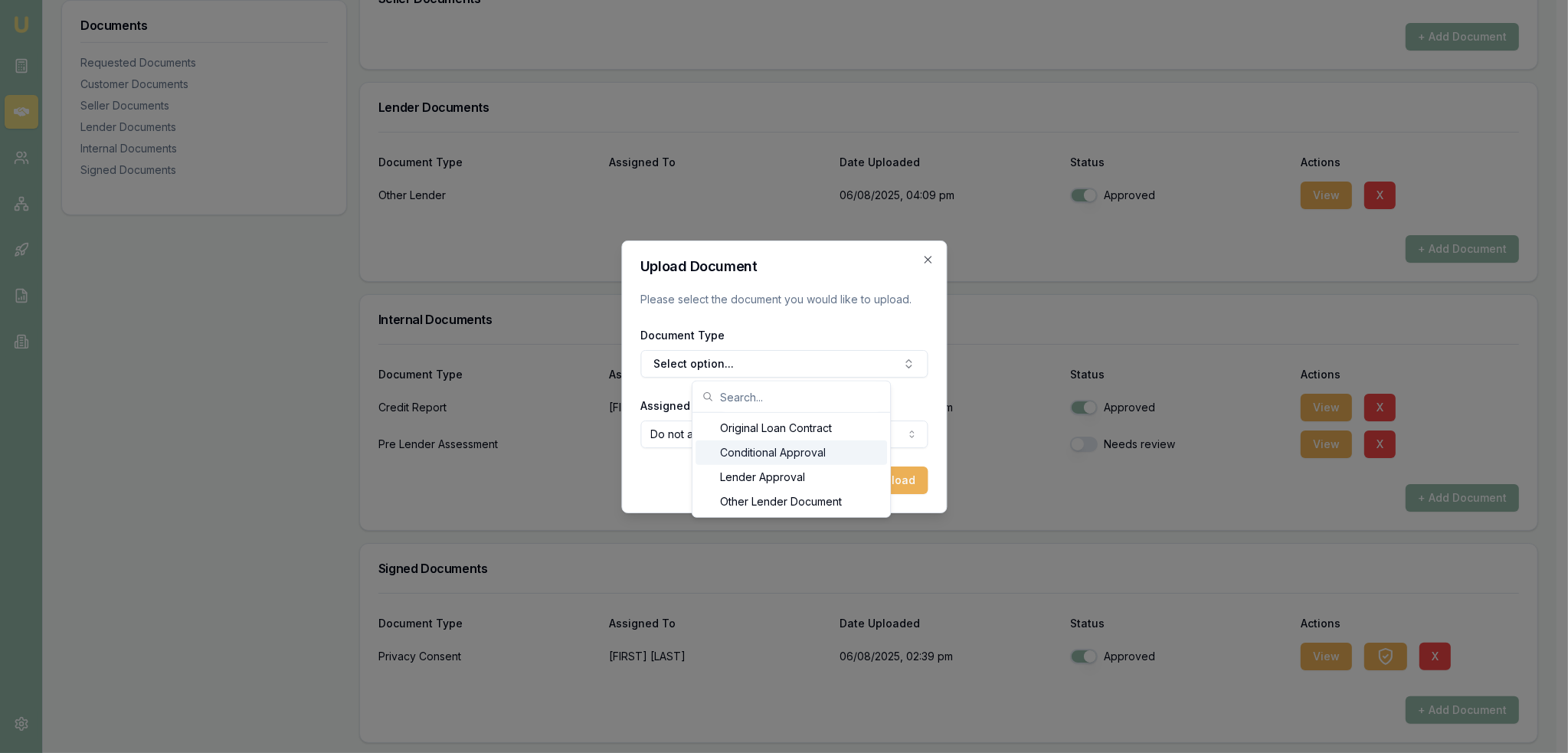 click on "Conditional Approval" at bounding box center [791, 453] 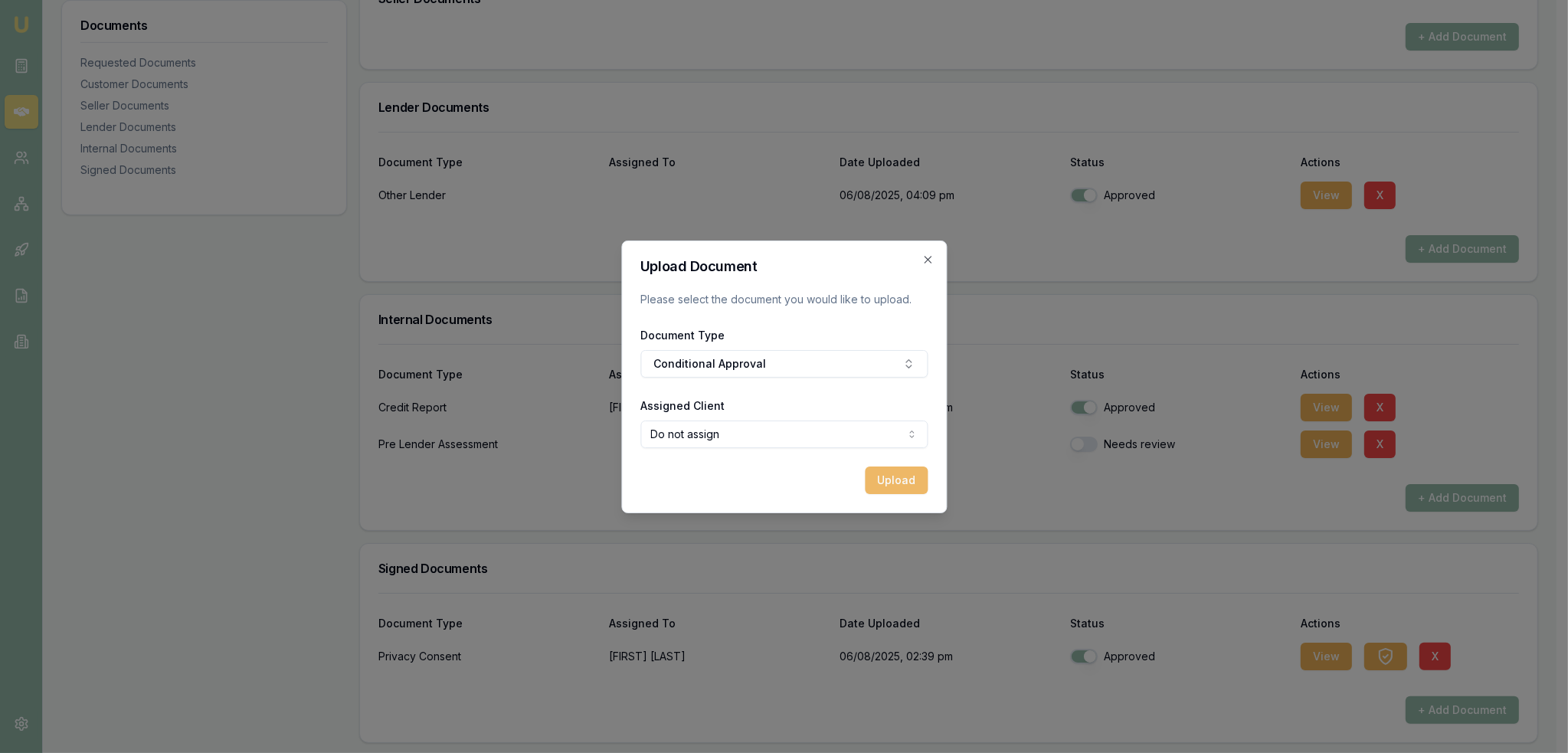 click on "Upload" at bounding box center [896, 480] 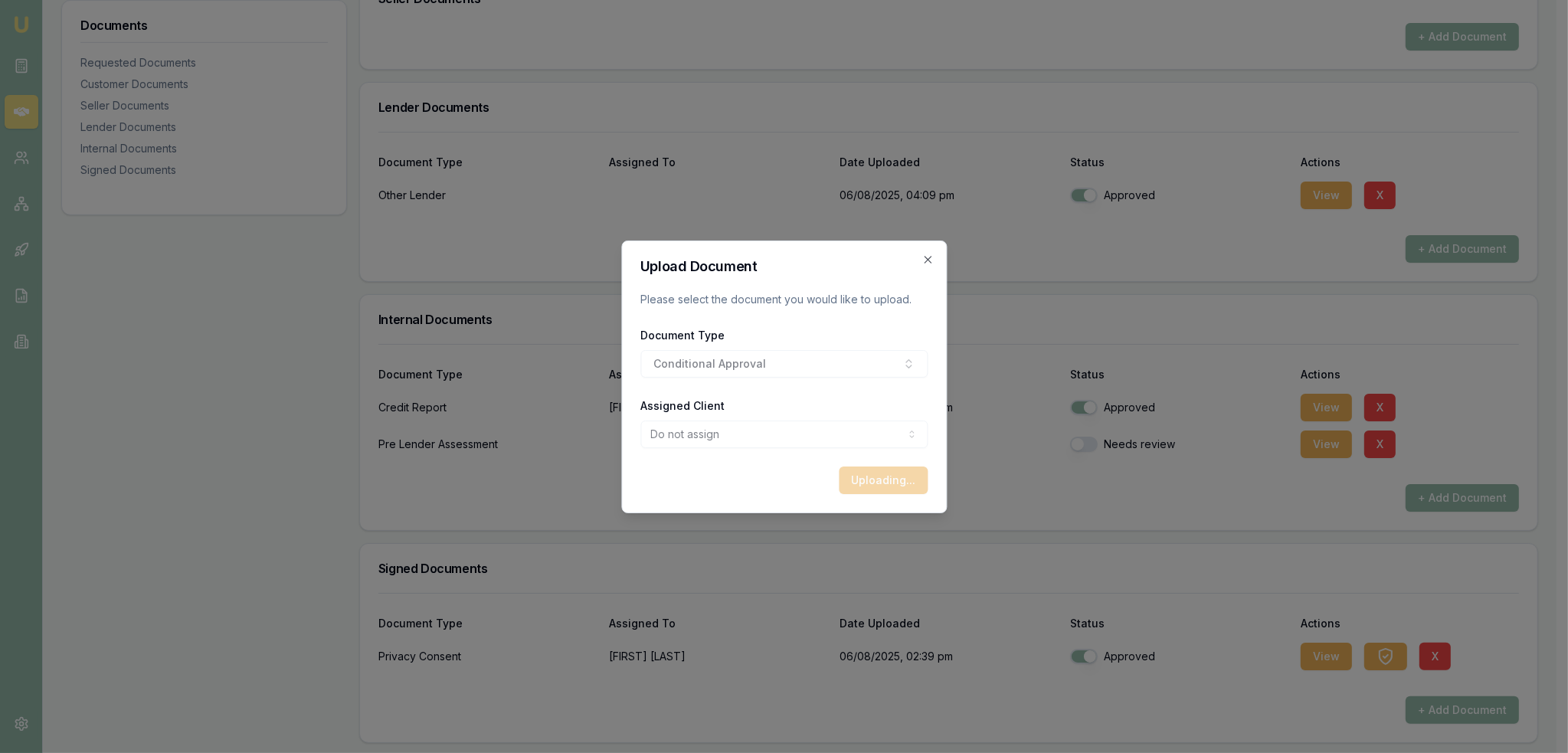 checkbox on "false" 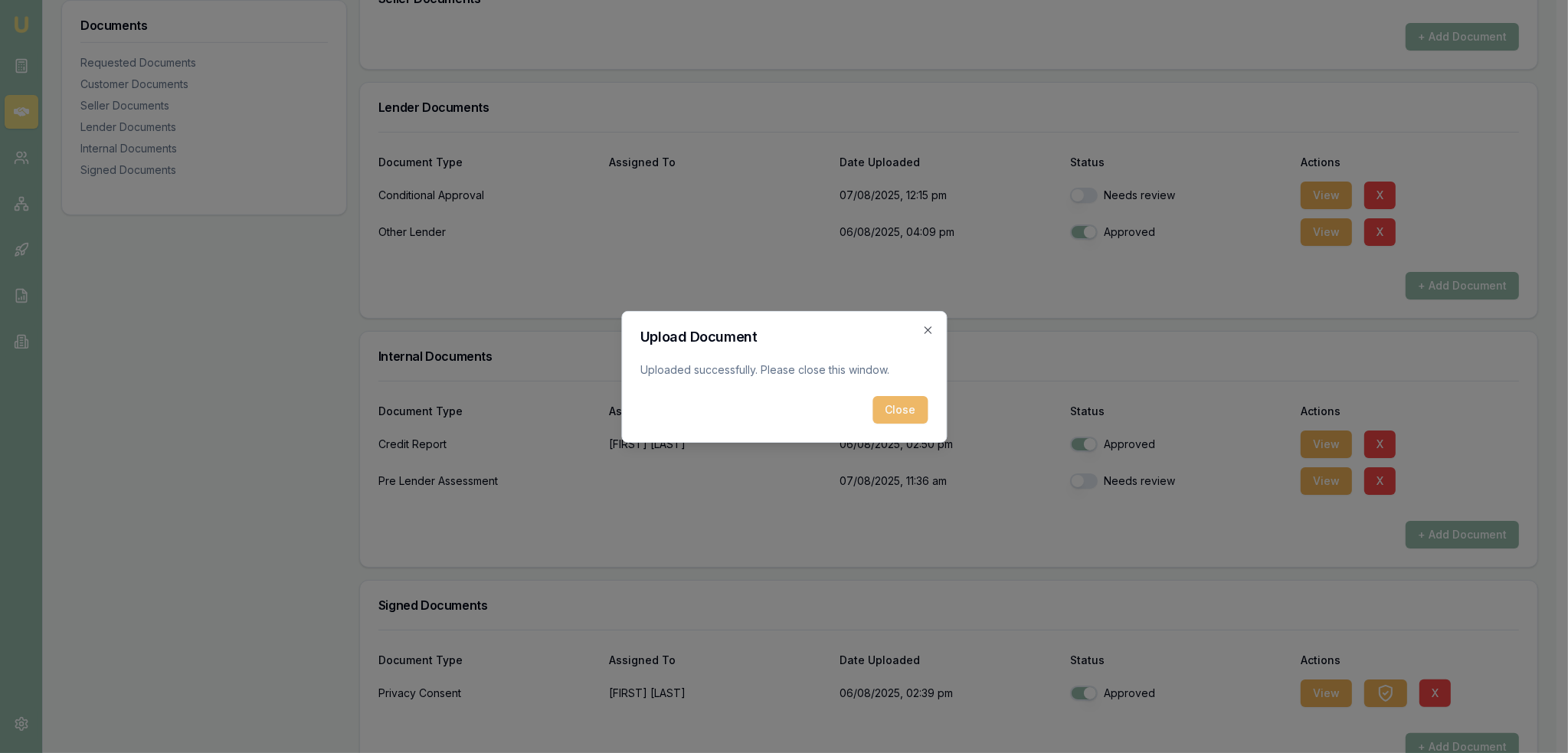 click on "Close" at bounding box center (900, 410) 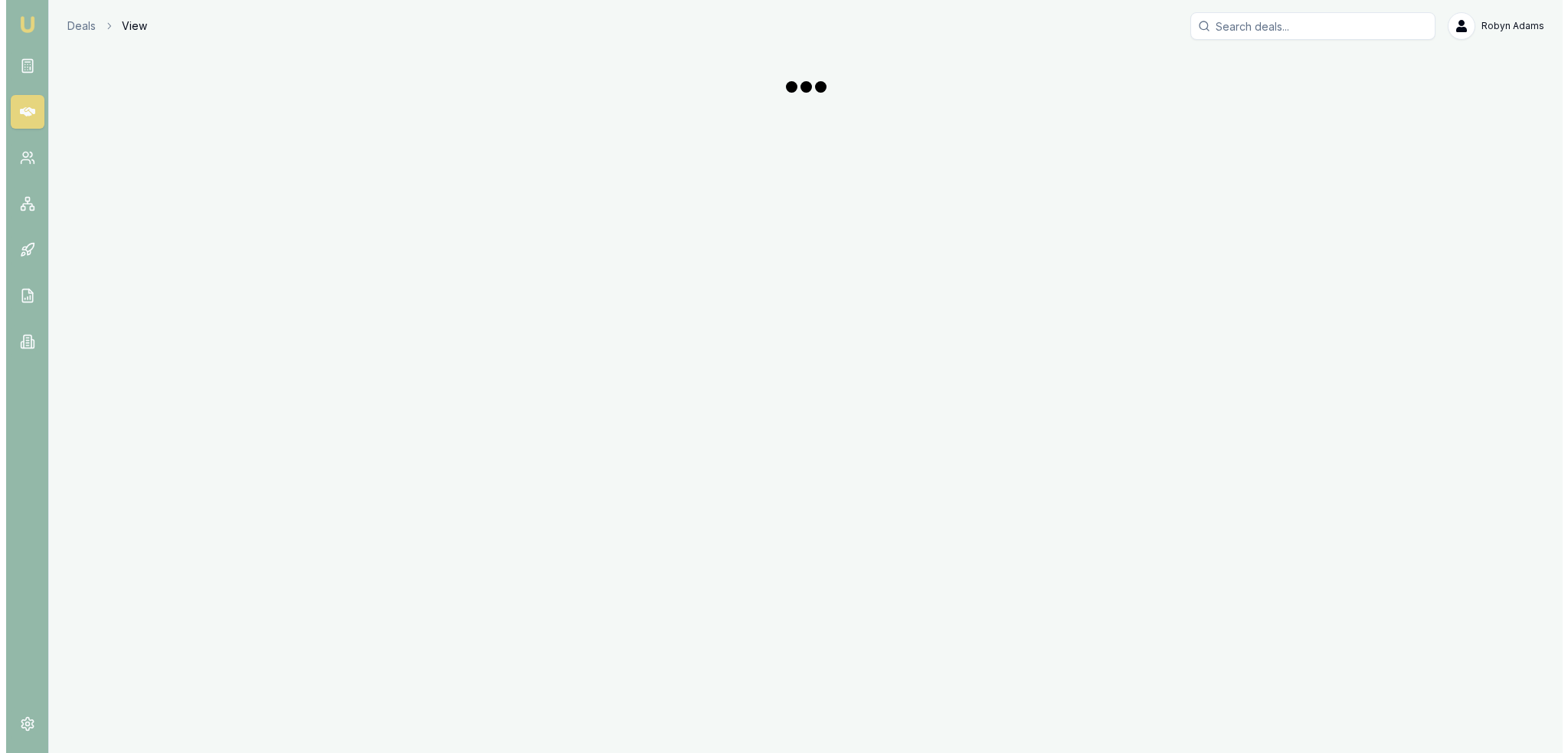 scroll, scrollTop: 0, scrollLeft: 0, axis: both 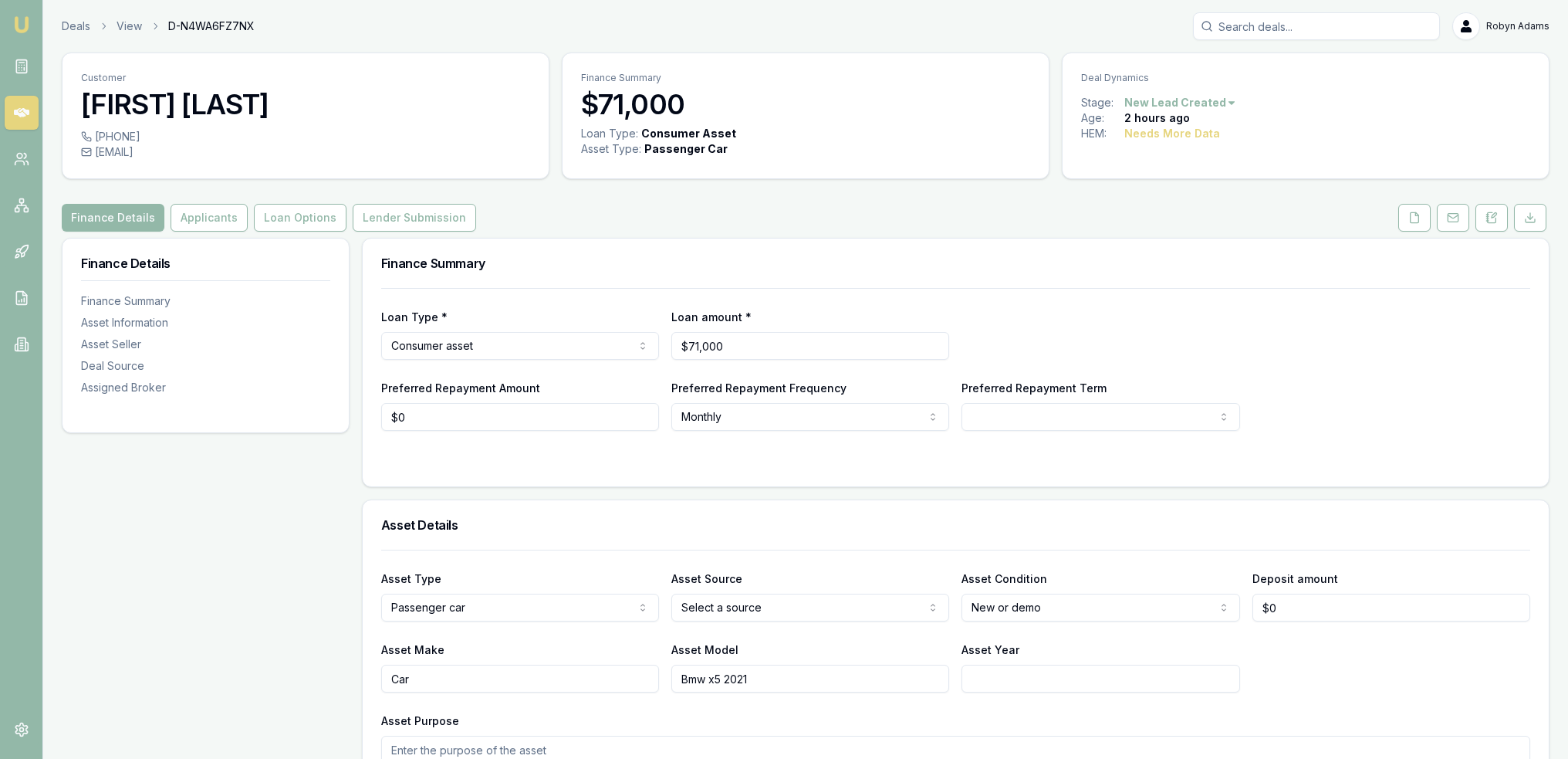 drag, startPoint x: 1494, startPoint y: 219, endPoint x: 1430, endPoint y: 268, distance: 80.60397 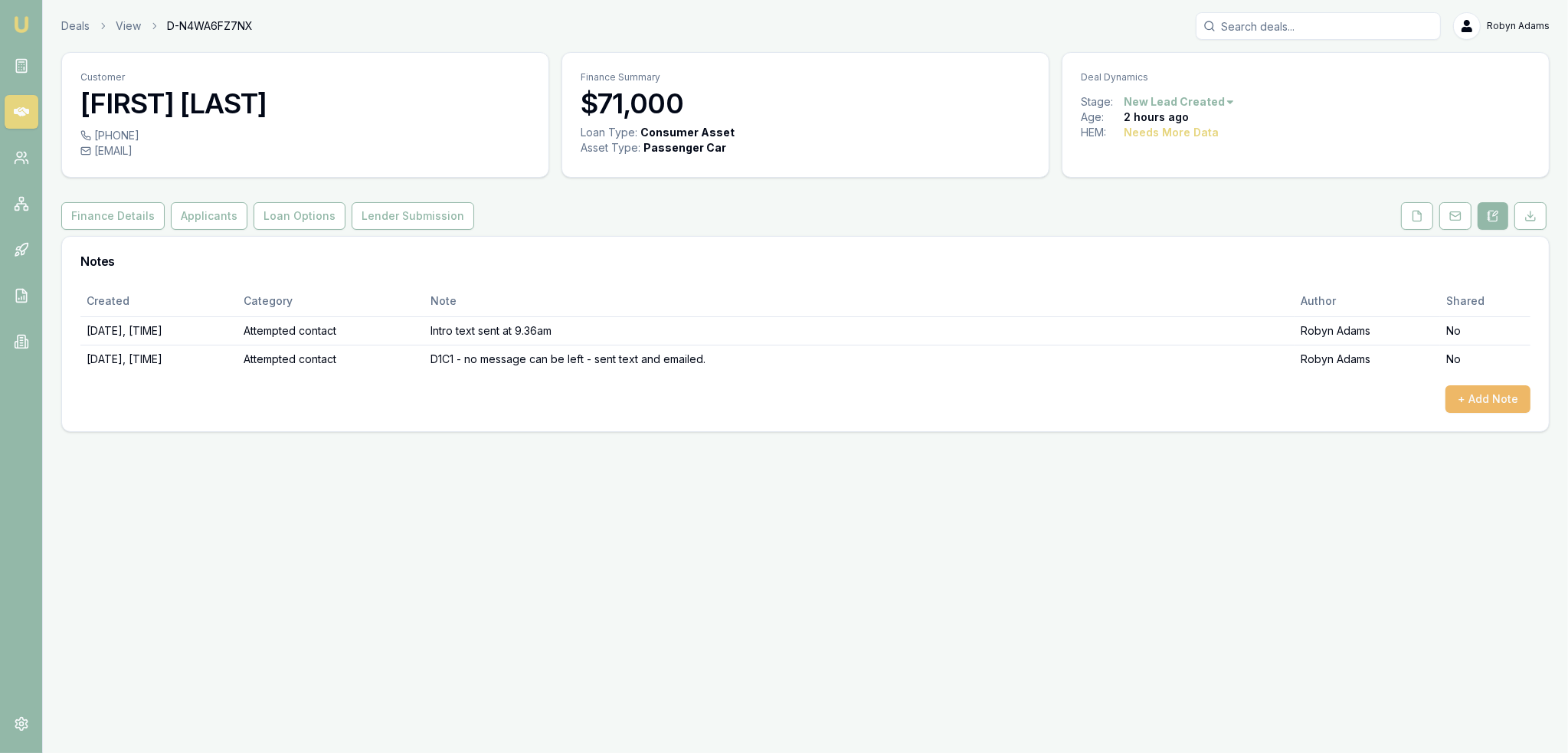 click on "+ Add Note" at bounding box center [1488, 399] 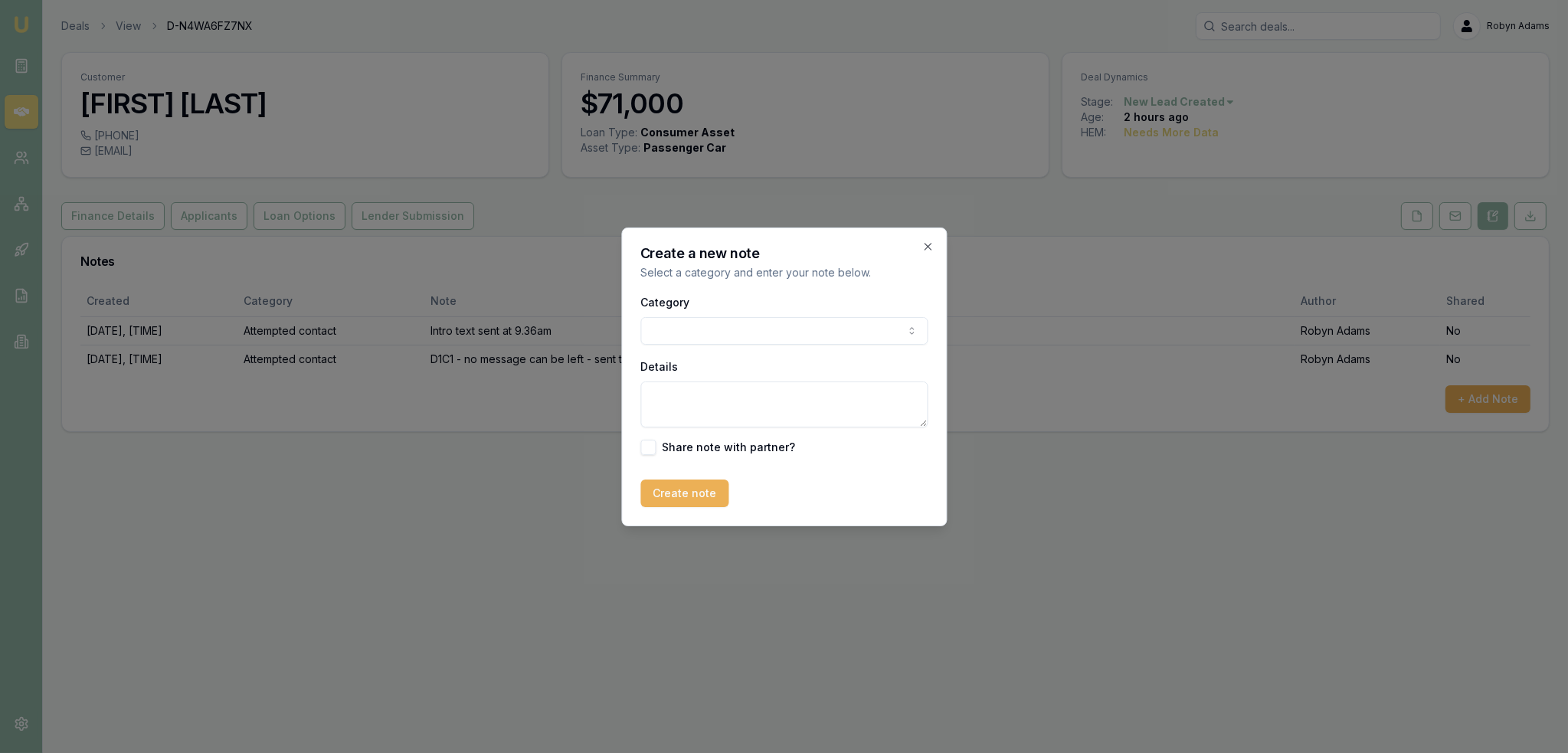 click on "Emu Broker Deals View D-N4WA6FZ7NX [LAST] [LAST] Toggle Menu Customer [FIRST] [LAST] [PHONE] [EMAIL] Finance Summary $71,000 Loan Type: Consumer Asset Asset Type : Passenger Car Deal Dynamics Stage: New Lead Created Age: 2 hours ago HEM: Needs More Data Finance Details Applicants Loan Options Lender Submission Notes Created Category Note Author Shared [DATE], [TIME] Attempted contact Intro text sent at 9.36am [LAST] No [DATE], [TIME] Attempted contact D1C1 - no message can be left - sent text and emailed. [LAST] No + Add Note
Create a new note Select a category and enter your note below. Category General notes Attempted contact Follow up reminder Initial discussion Client requirements Loan options update Income or expense update Approval update Settlement update Compliance check Other Details Share note with partner? Create note Close" at bounding box center [784, 376] 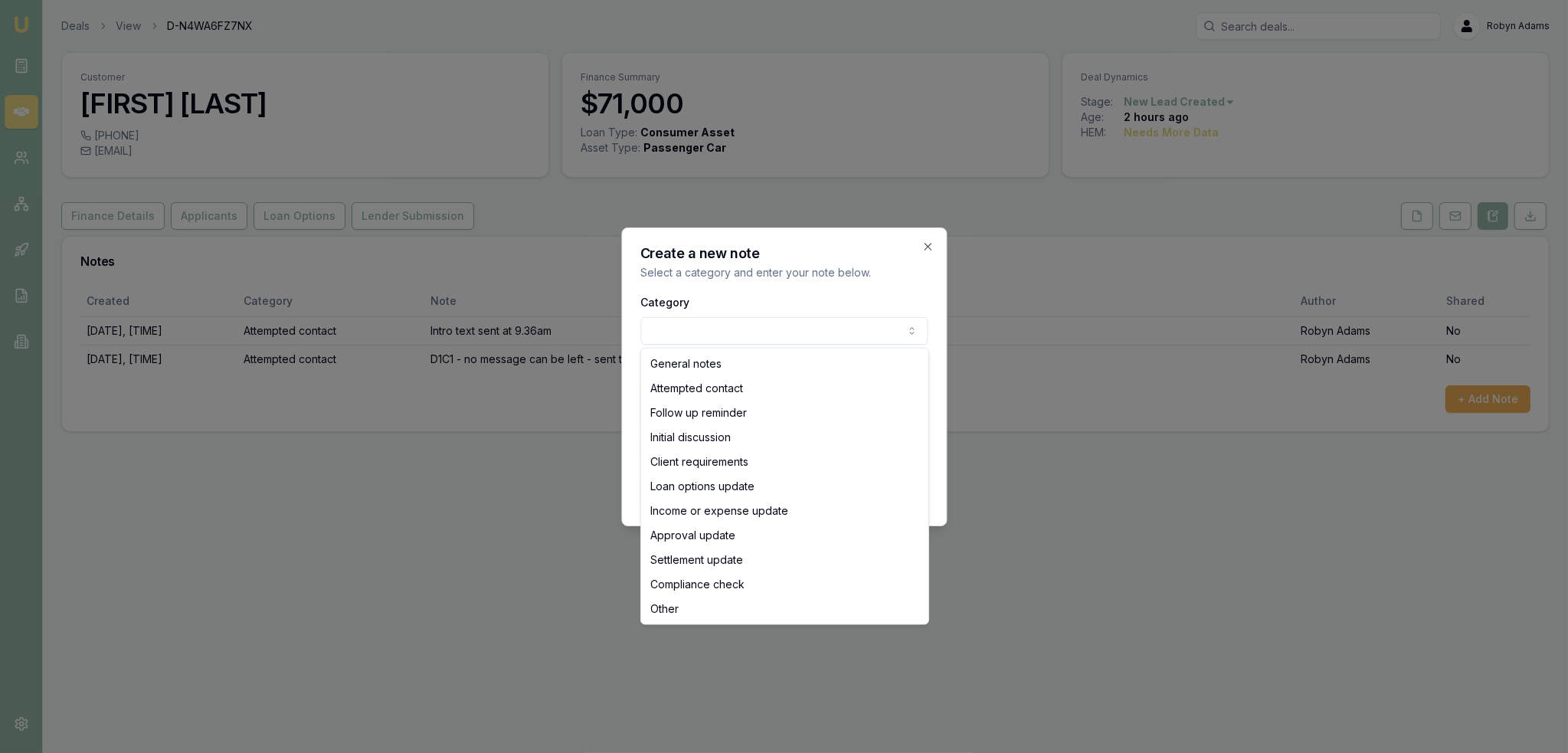 select on "INITIAL_DISCUSSION" 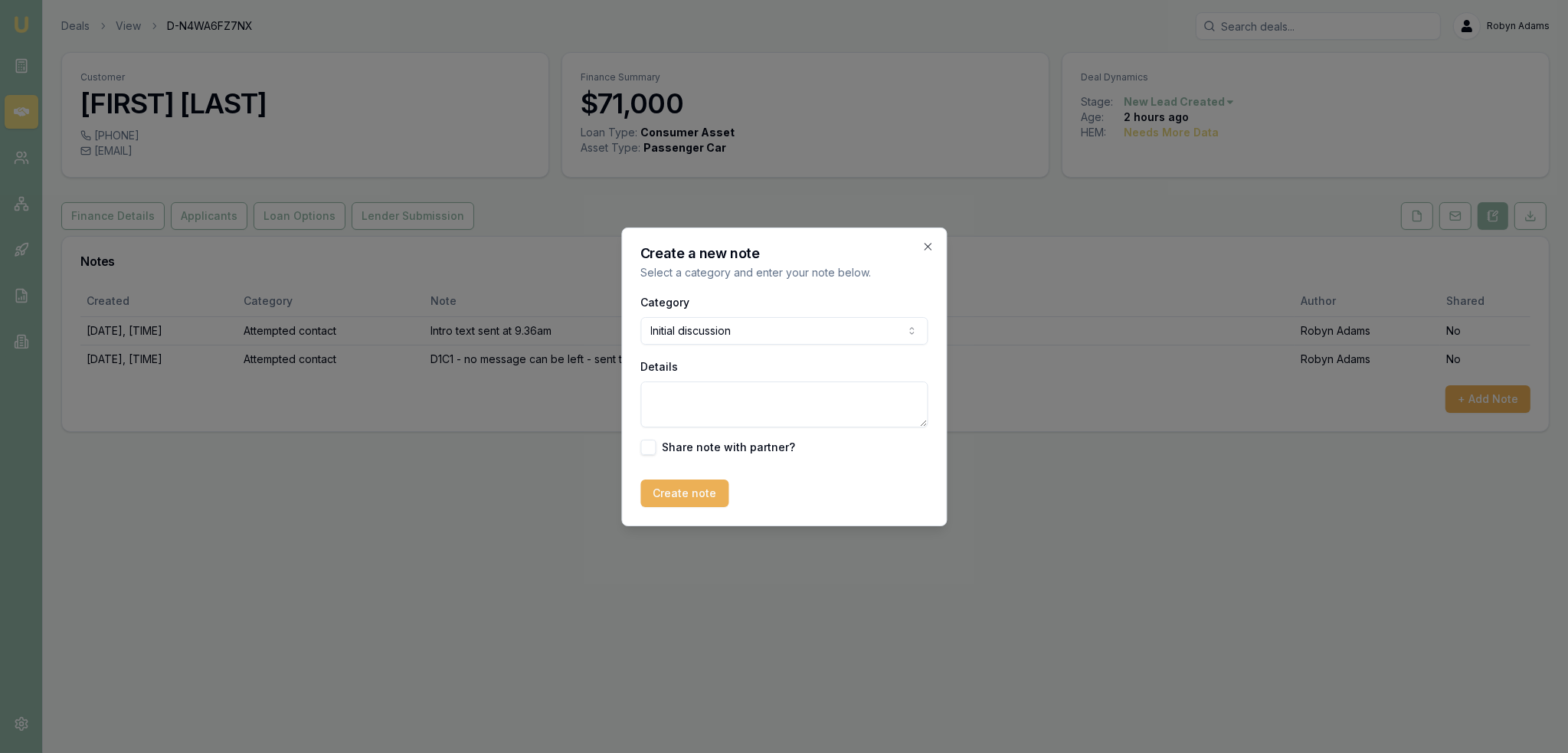 click on "Details" at bounding box center [784, 404] 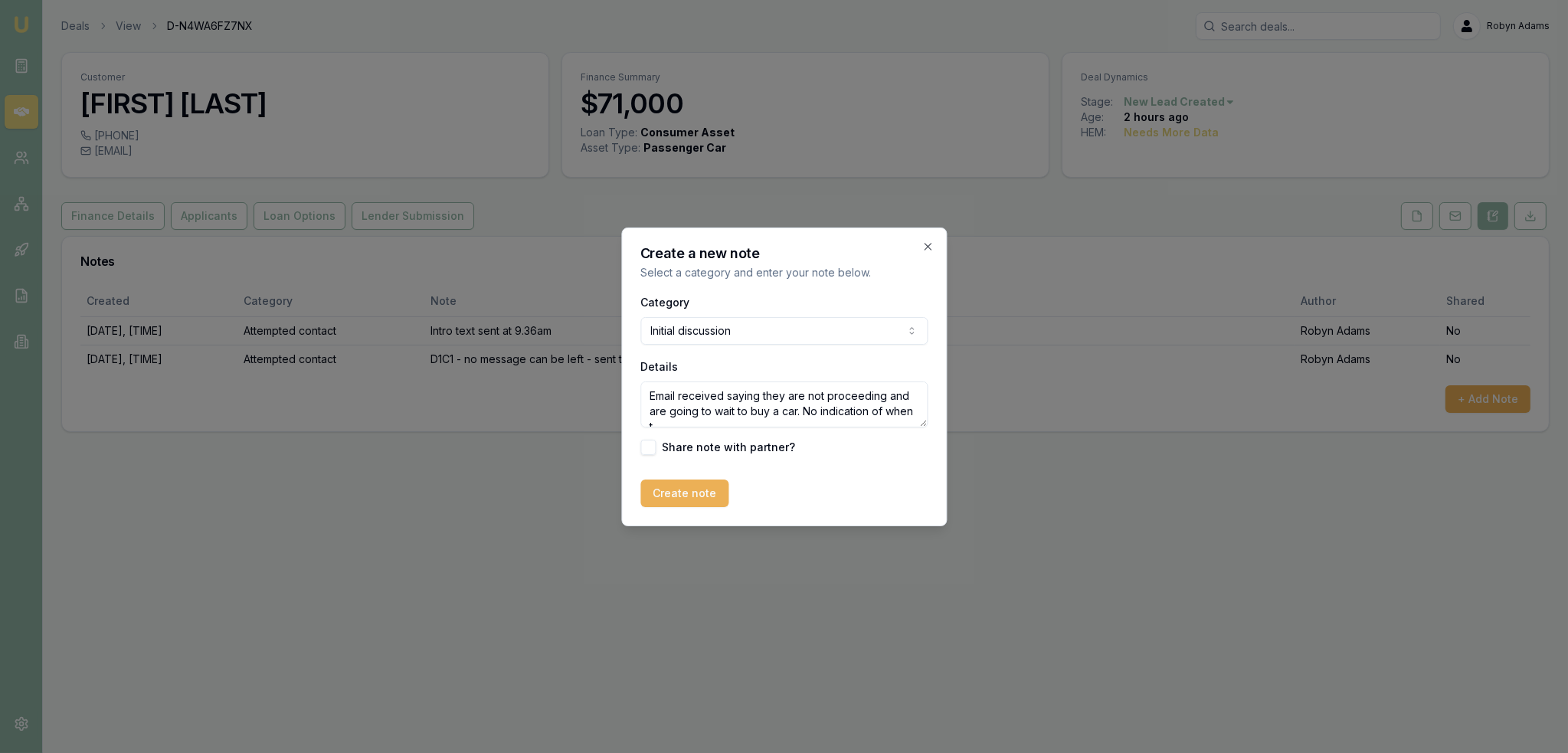 scroll, scrollTop: 6, scrollLeft: 0, axis: vertical 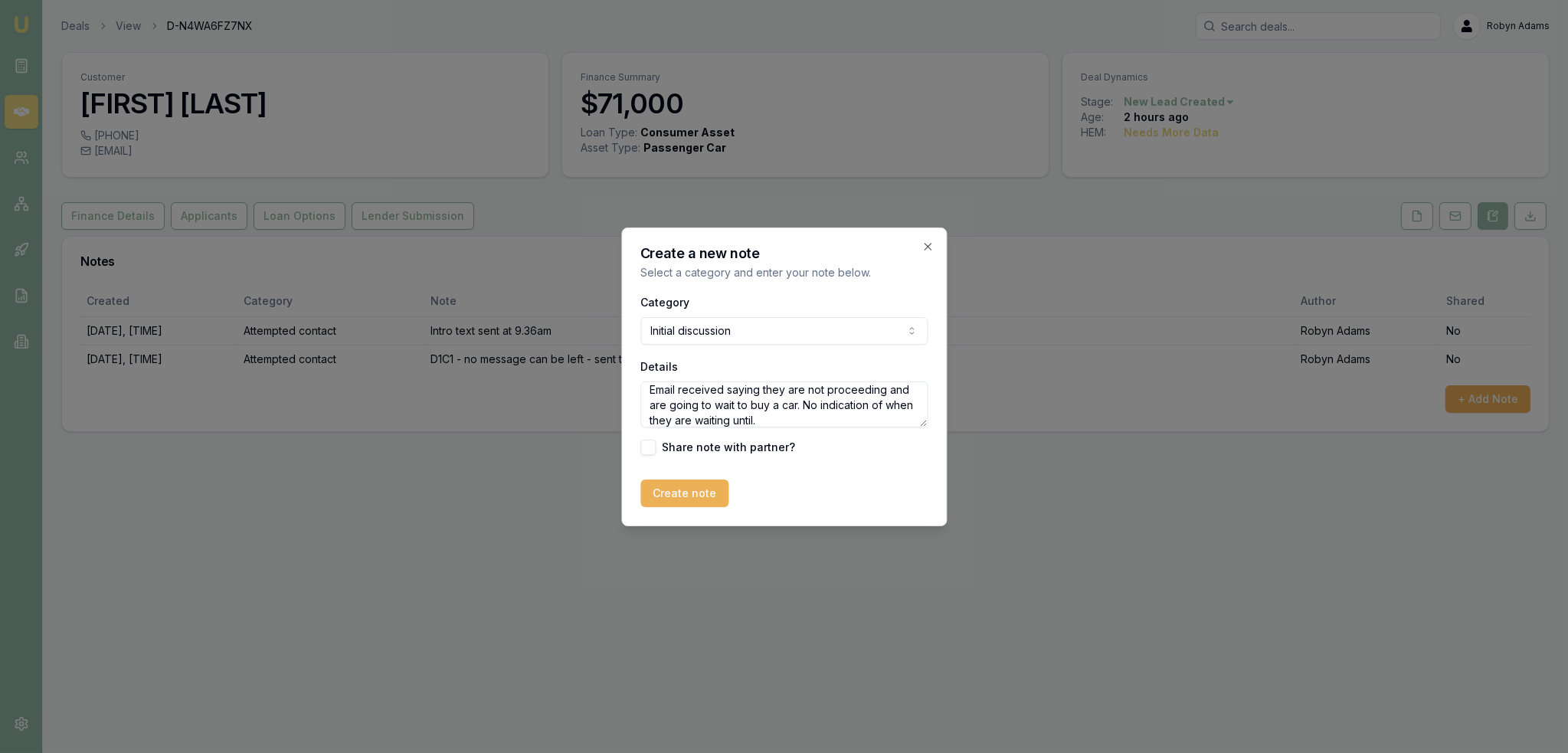 type on "Email received saying they are not proceeding and are going to wait to buy a car. No indication of when they are waiting until." 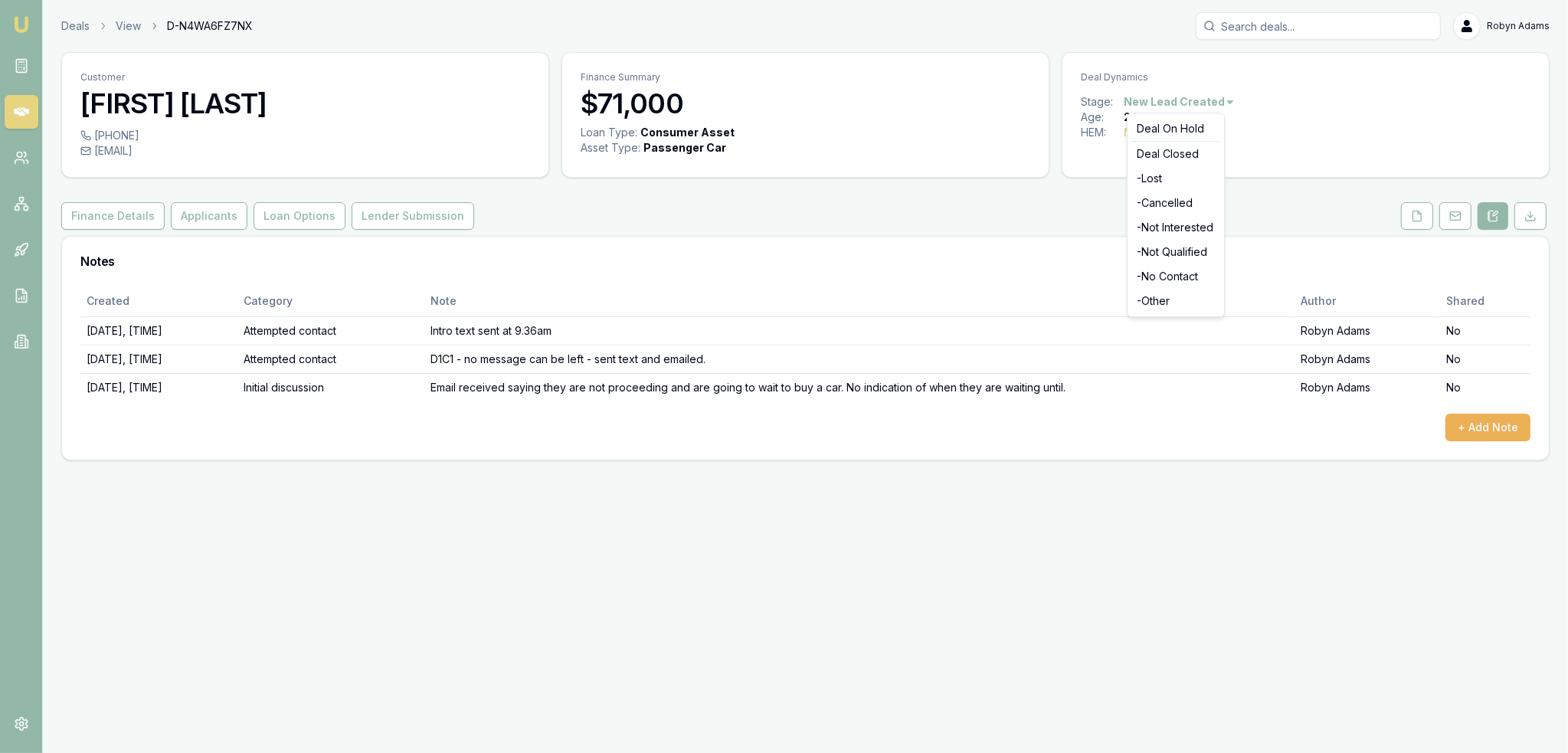 click on "Emu Broker Deals View D-N4WA6FZ7NX Robyn Adams Toggle Menu Customer Michael Pearce 0466690201 michael@lucrativegrowth.com.au Finance Summary $71,000 Loan Type: Consumer Asset Asset Type : Passenger Car Deal Dynamics Stage: New Lead Created Age: 2 hours ago HEM: Needs More Data Finance Details Applicants Loan Options Lender Submission Notes Created Category Note Author Shared 07/08/2025, 11:49:34 Attempted contact Intro text sent at 9.36am  Robyn Adams No 07/08/2025, 11:49:53 Attempted contact D1C1 - no message can be left - sent text and emailed.  Robyn Adams No 07/08/2025, 12:14:00 Initial discussion Email received saying they are not proceeding and are going to wait to buy a car. No indication of when they are waiting until.  Robyn Adams No + Add Note
Deal On Hold Deal Closed   -  Lost   -  Cancelled   -  Not Interested   -  Not Qualified   -  No Contact   -  Other" at bounding box center [784, 376] 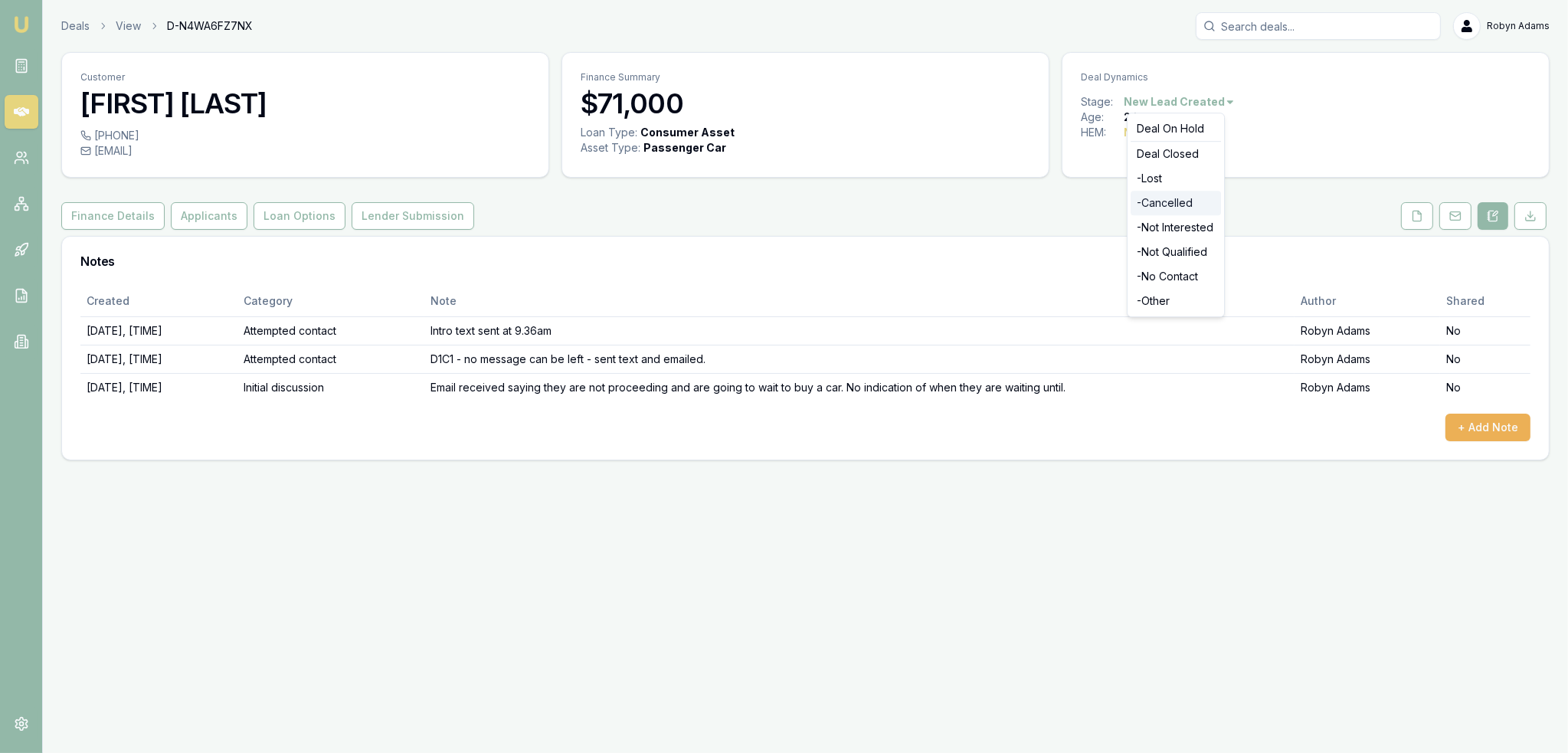 click on "-  Cancelled" at bounding box center (1176, 203) 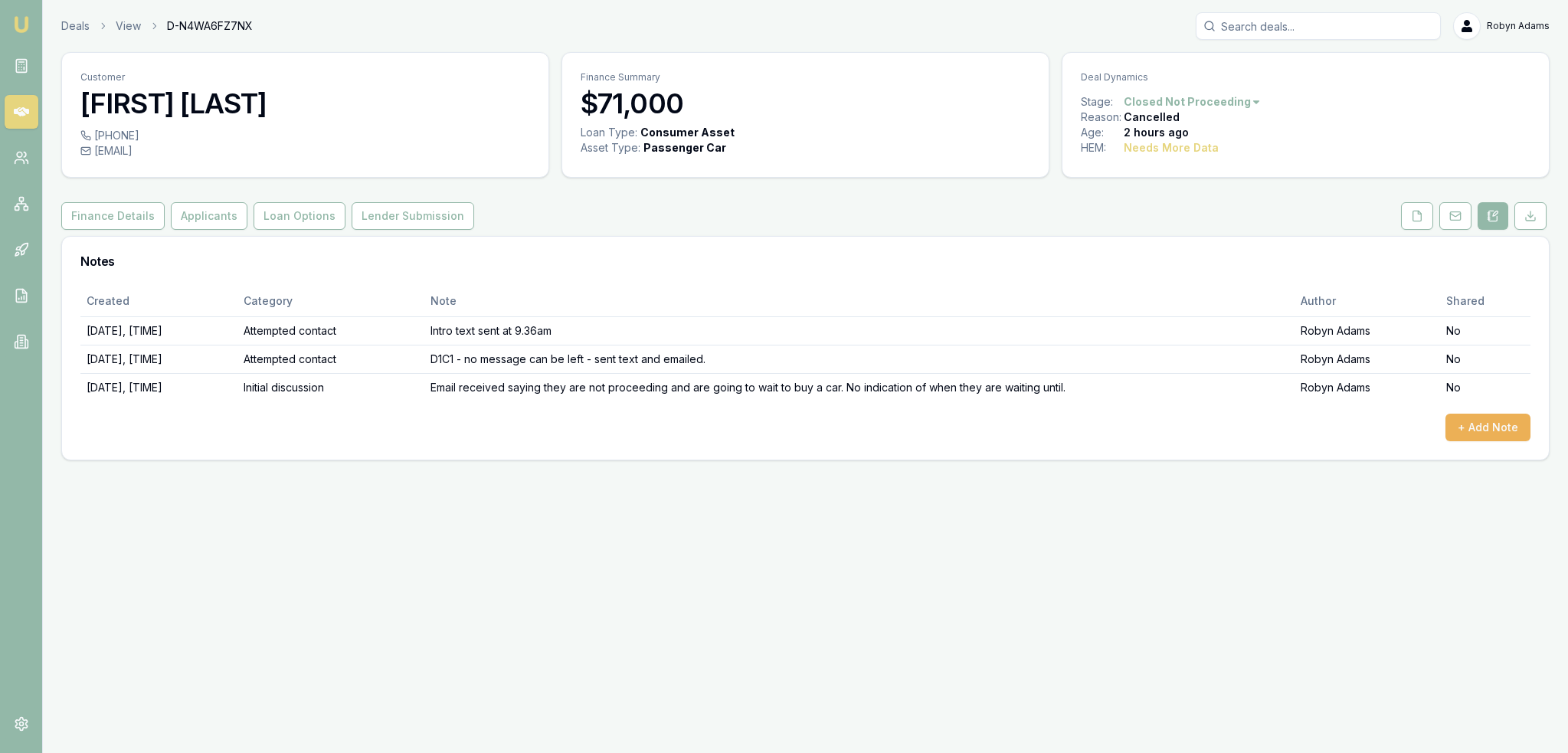 scroll, scrollTop: 0, scrollLeft: 0, axis: both 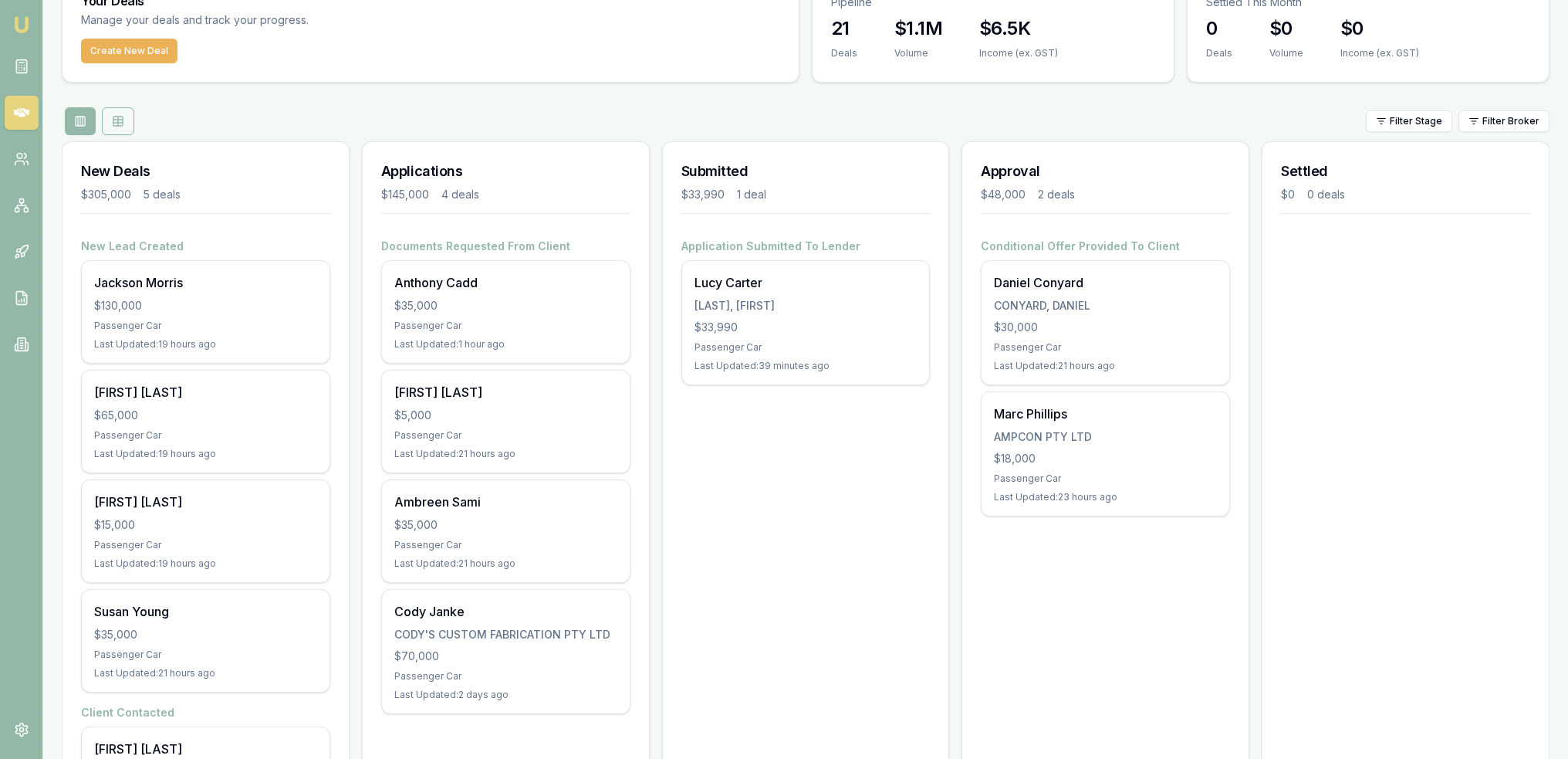 click at bounding box center (118, 121) 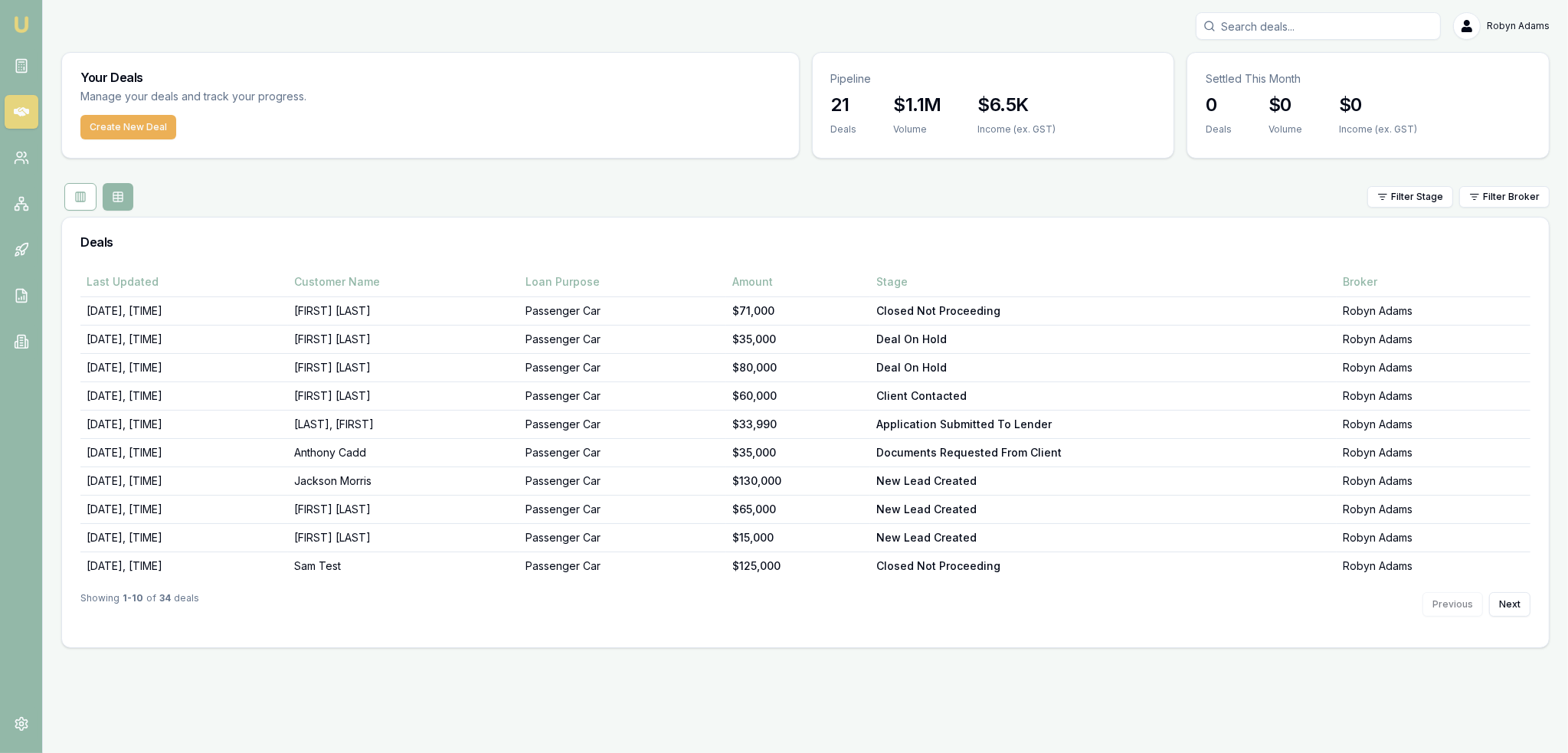 click at bounding box center [21, 25] 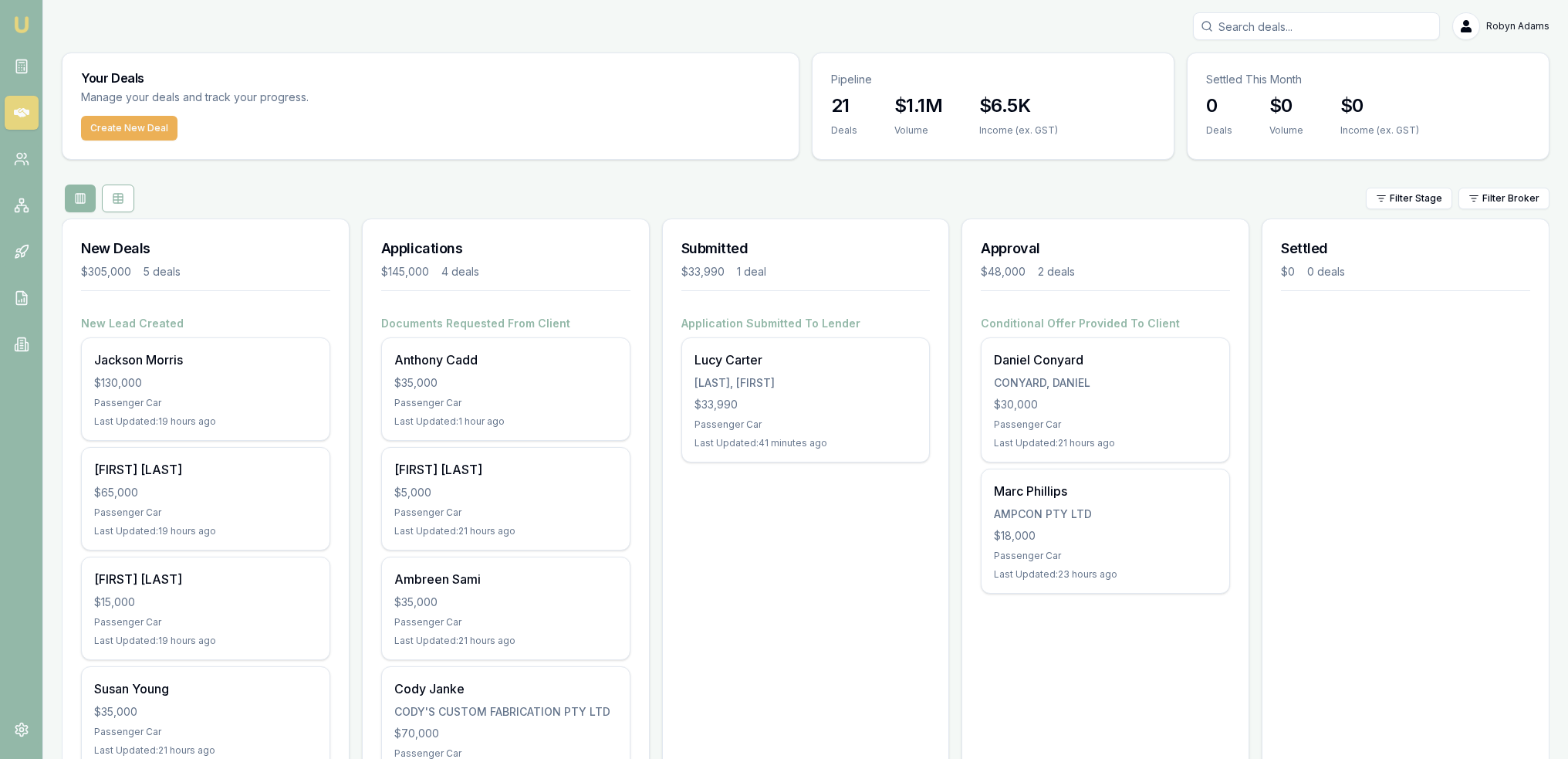 click 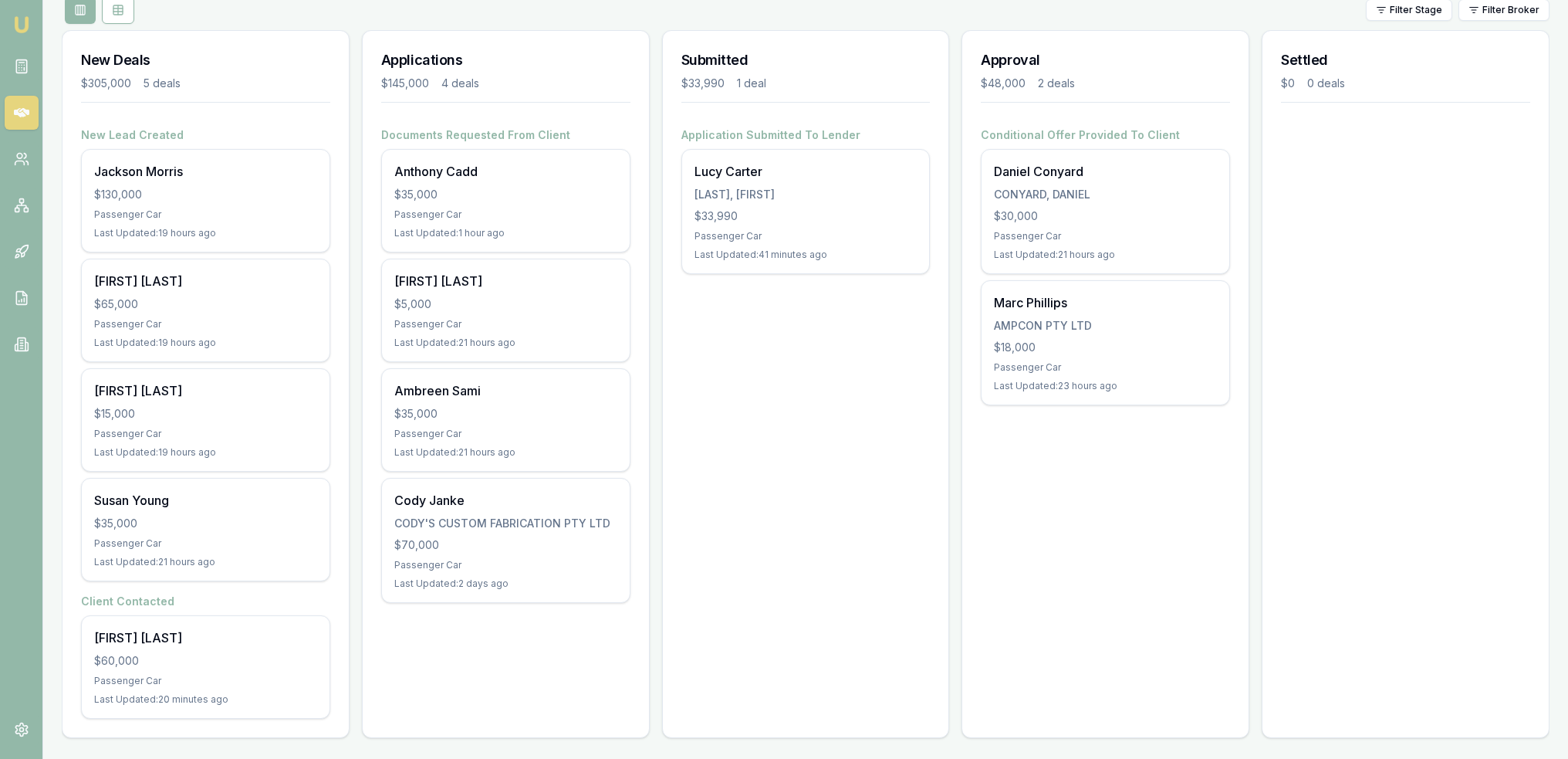 scroll, scrollTop: 189, scrollLeft: 0, axis: vertical 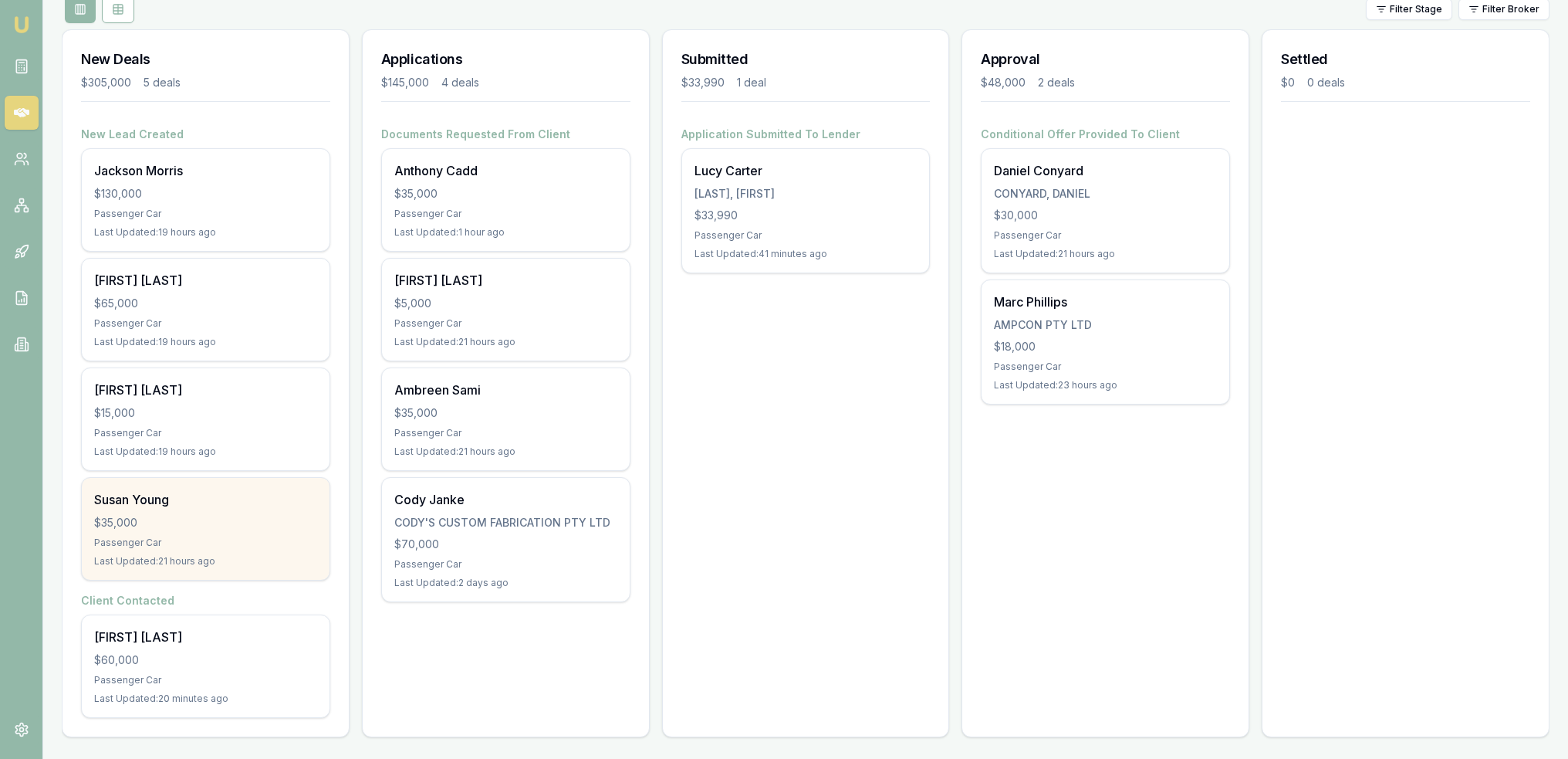 click on "$35,000" at bounding box center (205, 523) 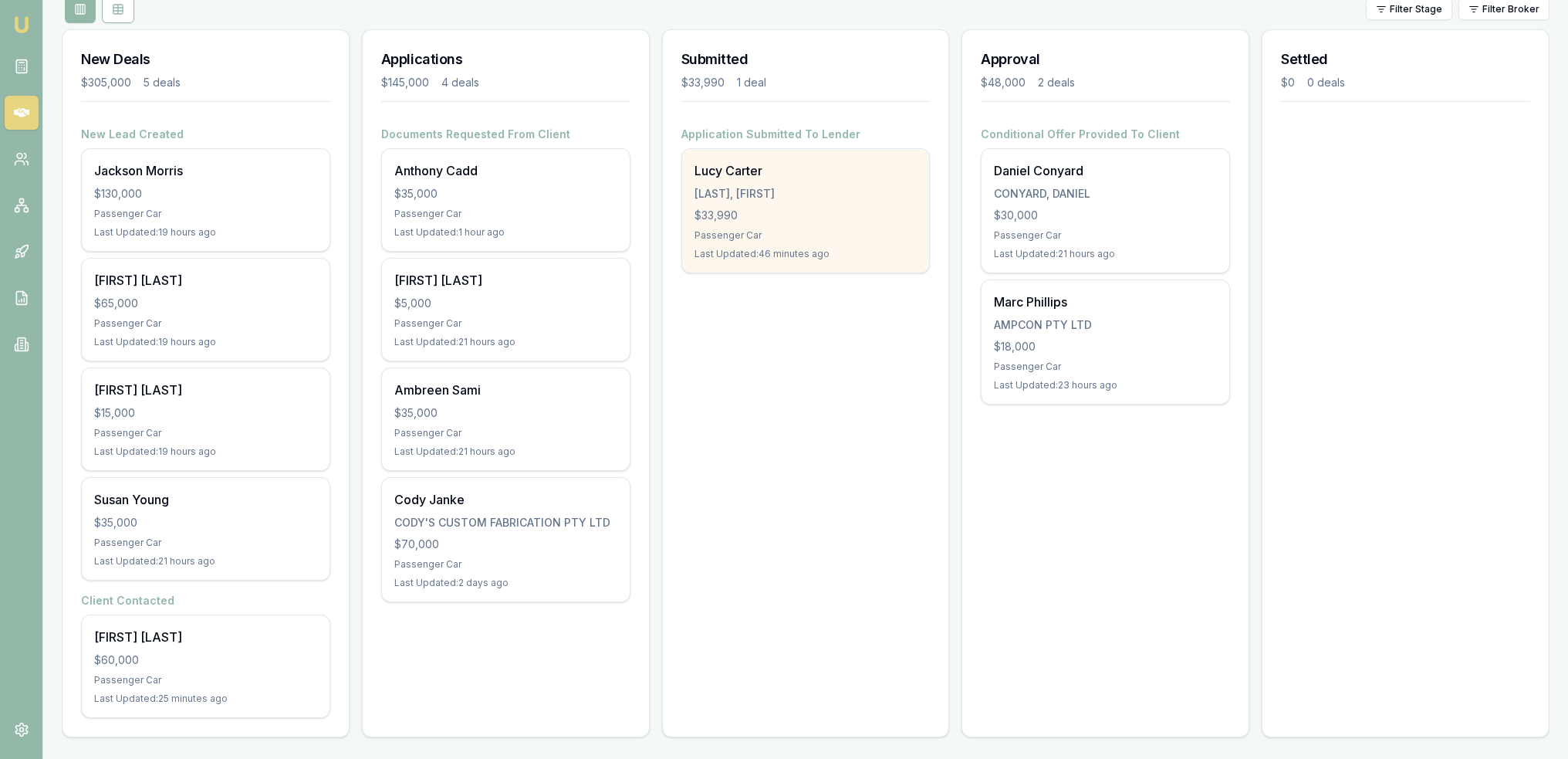 click on "[LAST], [FIRST]" at bounding box center (806, 194) 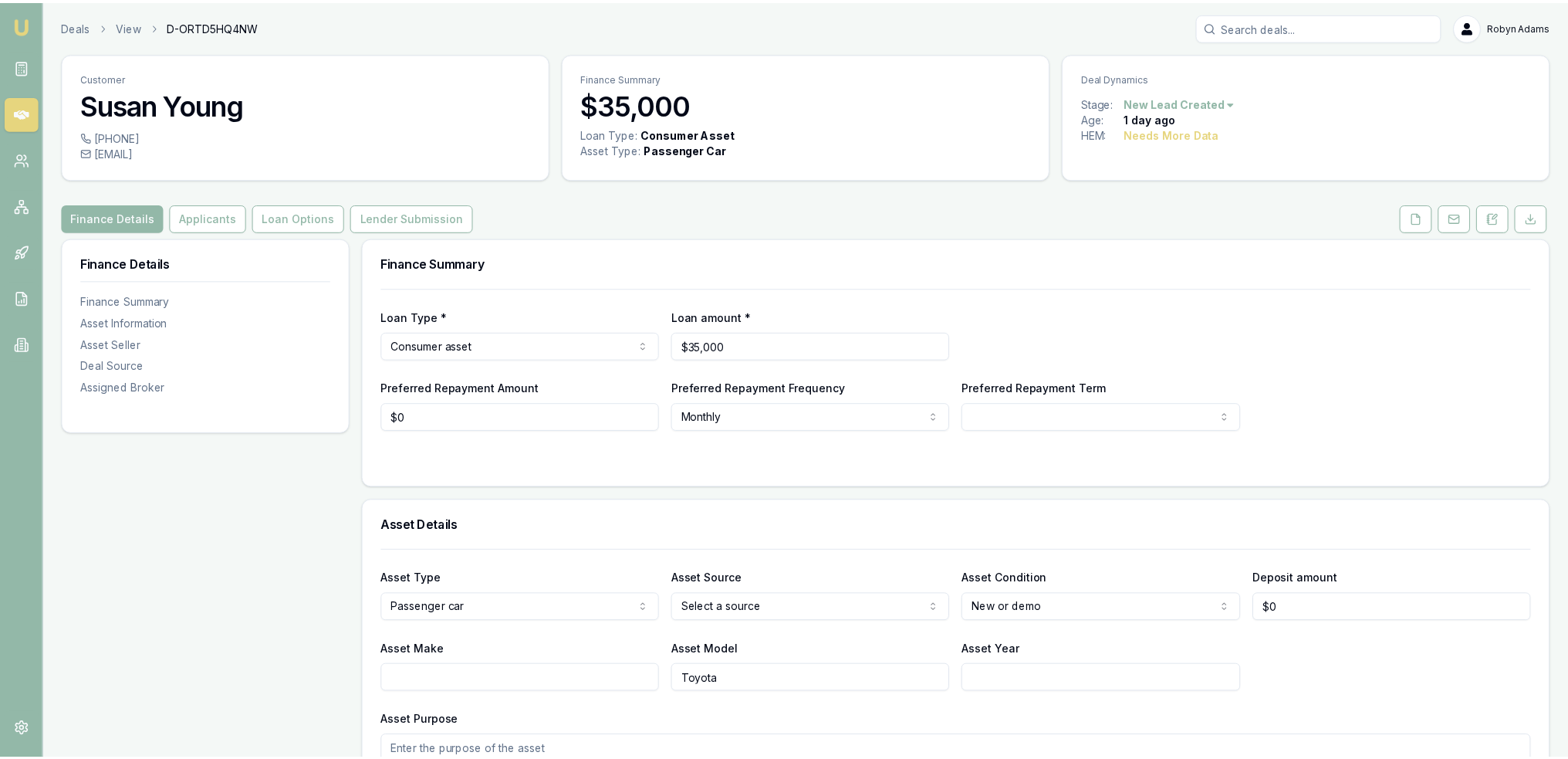 scroll, scrollTop: 0, scrollLeft: 0, axis: both 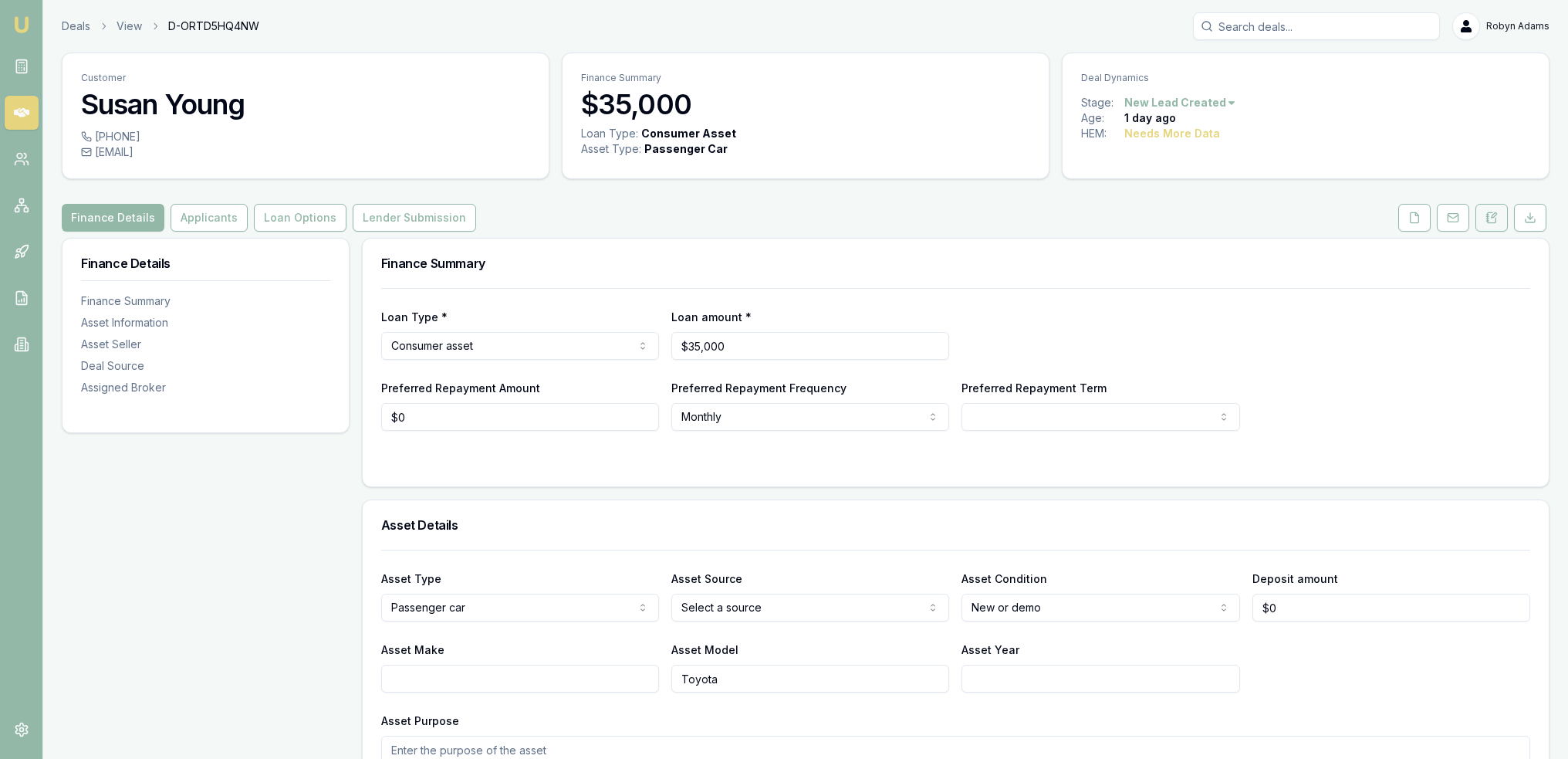 click at bounding box center [1492, 218] 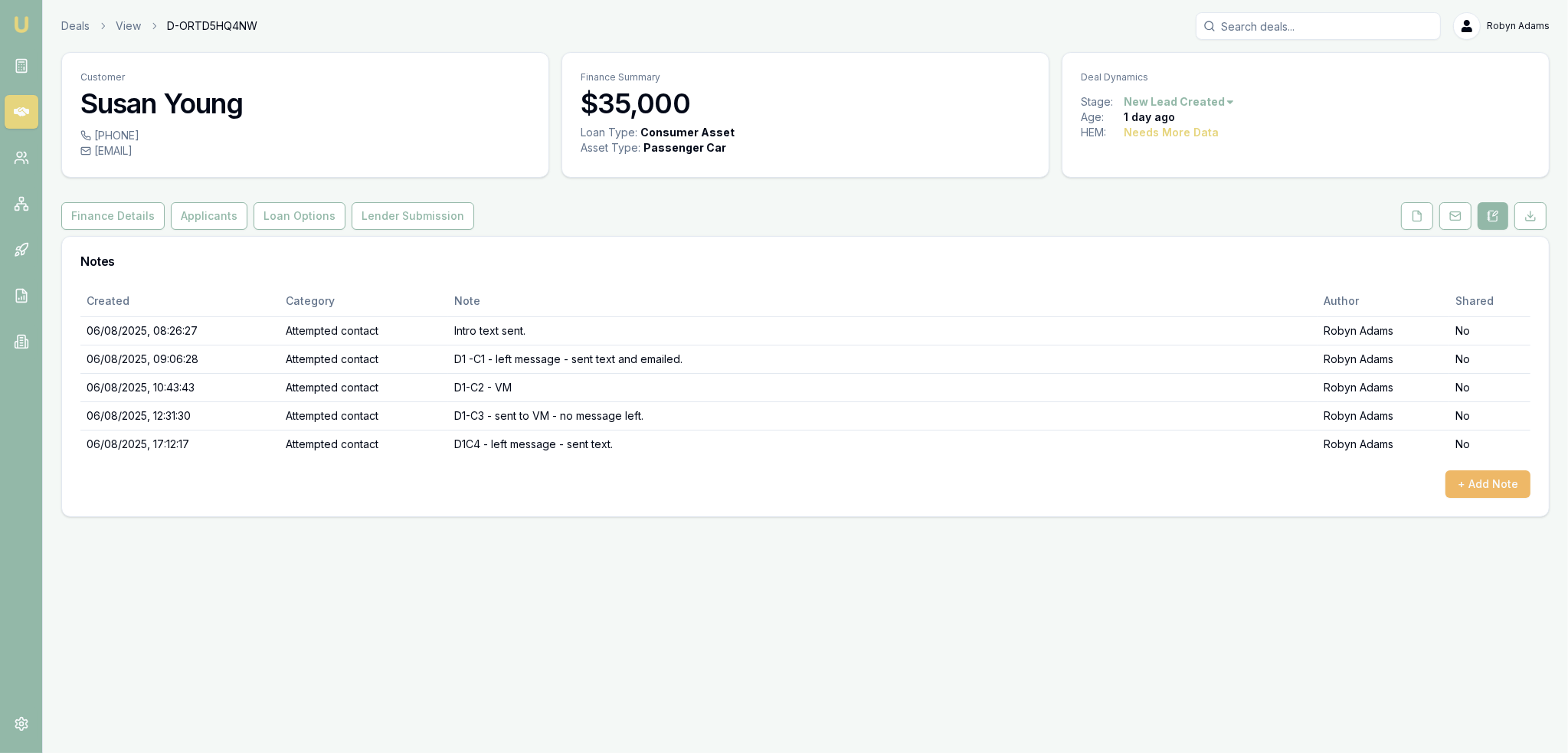 click on "+ Add Note" at bounding box center [1488, 484] 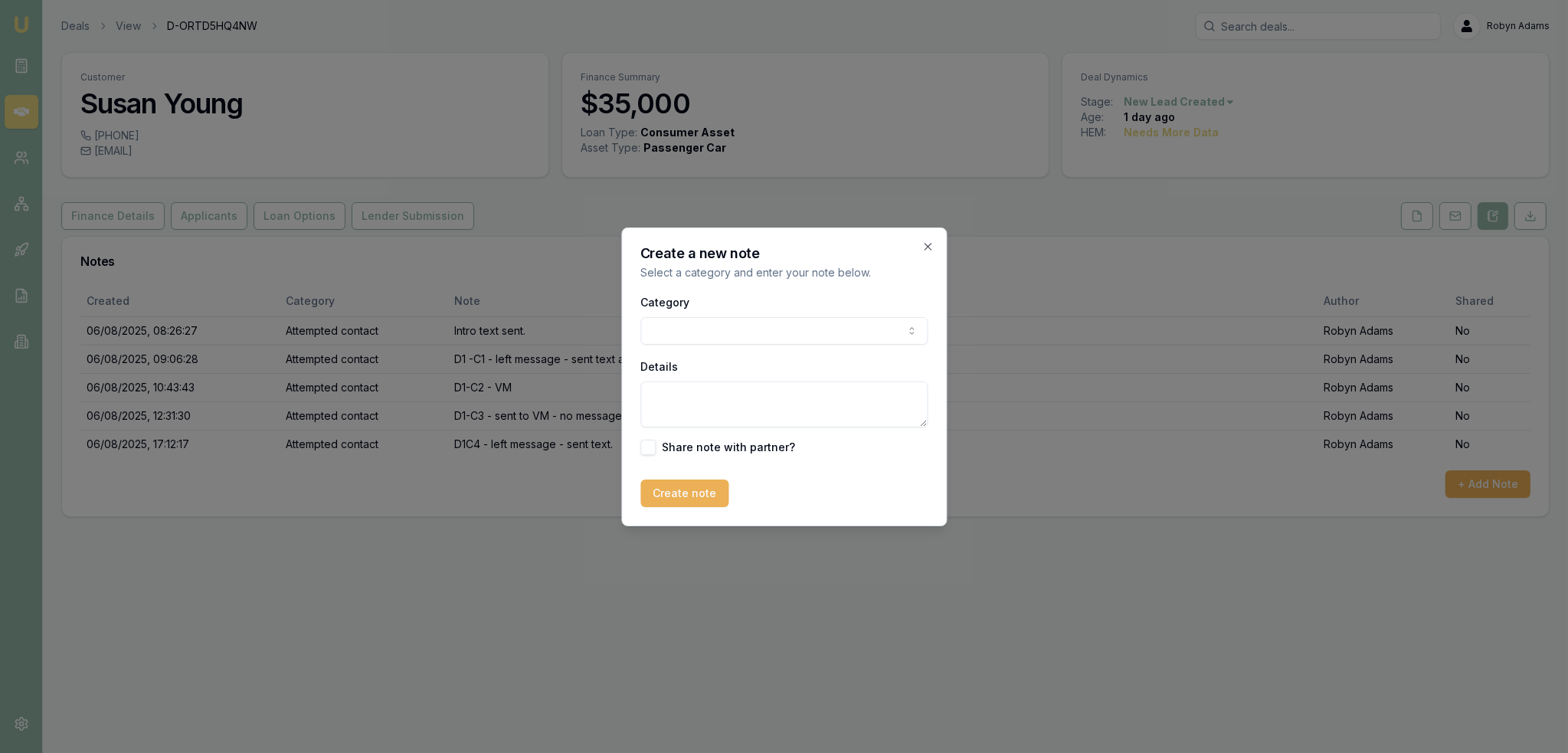 click on "Emu Broker Deals View D-ORTD5HQ4NW Robyn Adams Toggle Menu Customer Susan Young 0421318643 susanyloveslife1@gmail.com Finance Summary $35,000 Loan Type: Consumer Asset Asset Type : Passenger Car Deal Dynamics Stage: New Lead Created Age: 1 day ago HEM: Needs More Data Finance Details Applicants Loan Options Lender Submission Notes Created Category Note Author Shared 06/08/2025, 08:26:27 Attempted contact Intro text sent. Robyn Adams No 06/08/2025, 09:06:28 Attempted contact D1 -C1 - left message - sent text and emailed. Robyn Adams No 06/08/2025, 10:43:43 Attempted contact D1-C2 - VM Robyn Adams No 06/08/2025, 12:31:30 Attempted contact D1-C3 - sent to VM - no message left. Robyn Adams No 06/08/2025, 17:12:17 Attempted contact D1C4 - left message - sent text.  Robyn Adams No + Add Note
Create a new note Select a category and enter your note below. Category  General notes Attempted contact Follow up reminder Initial discussion Client requirements Loan options update Income or expense update Other Close" at bounding box center [784, 376] 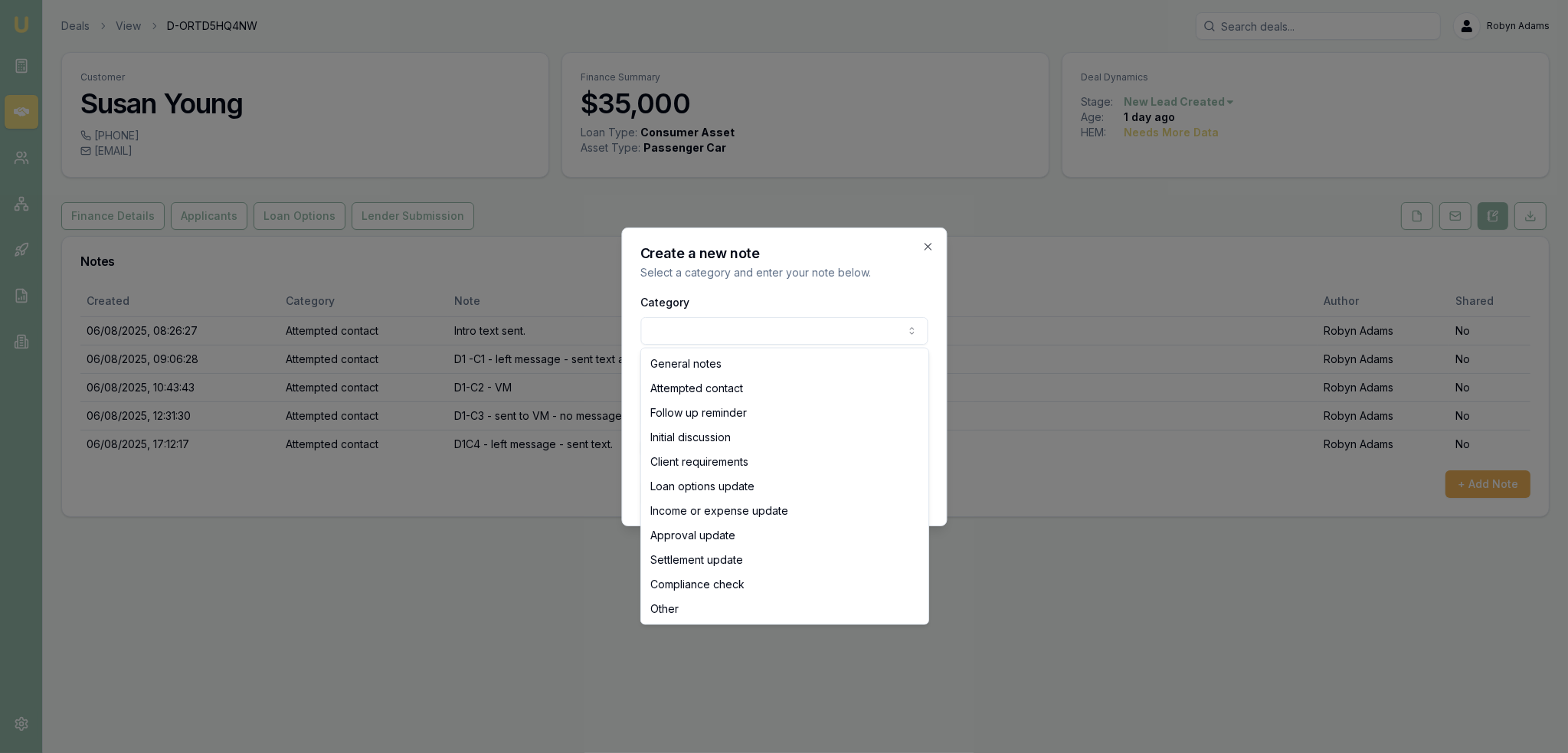 select on "ATTEMPTED_CONTACT" 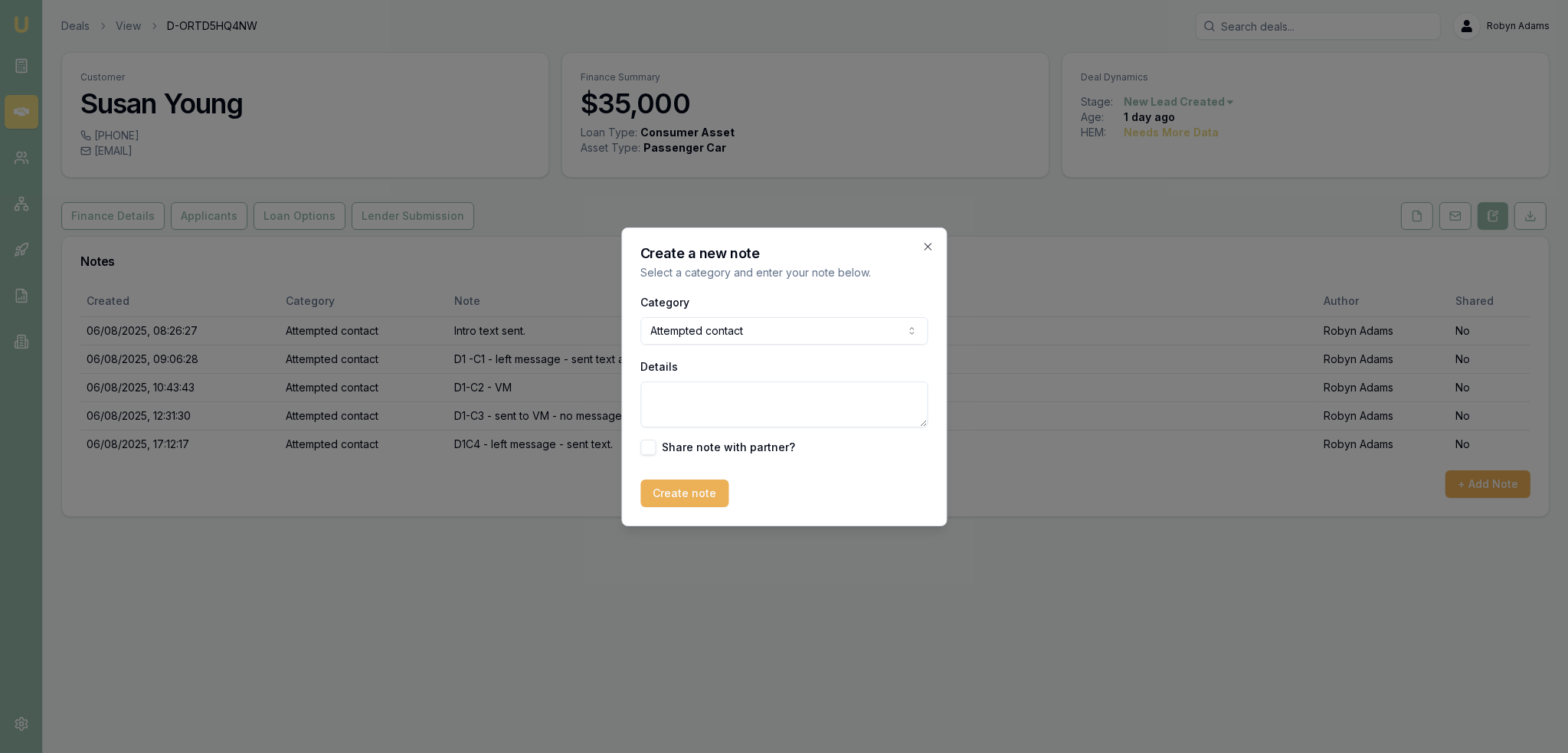 click on "Details" at bounding box center (784, 404) 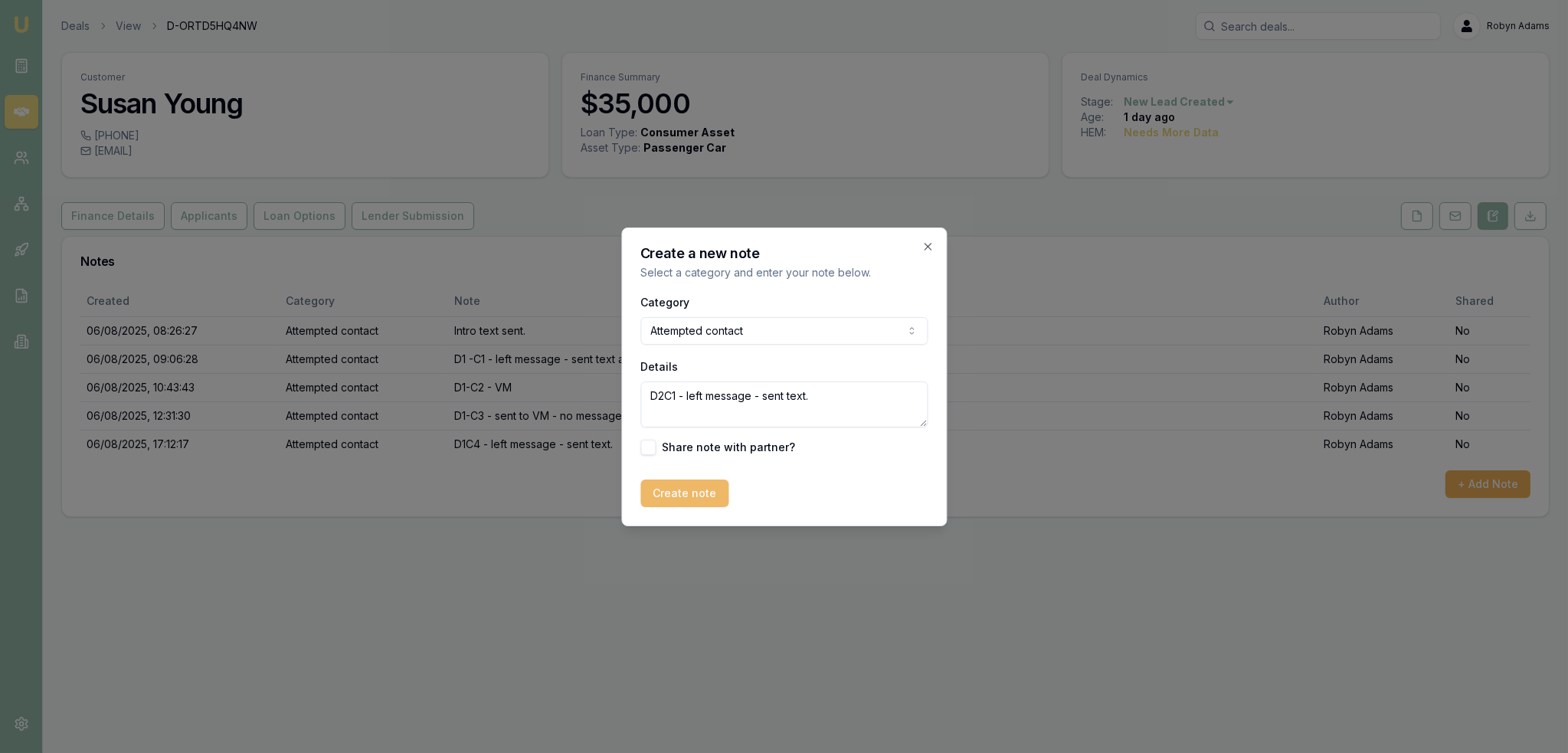 type on "D2C1 - left message - sent text." 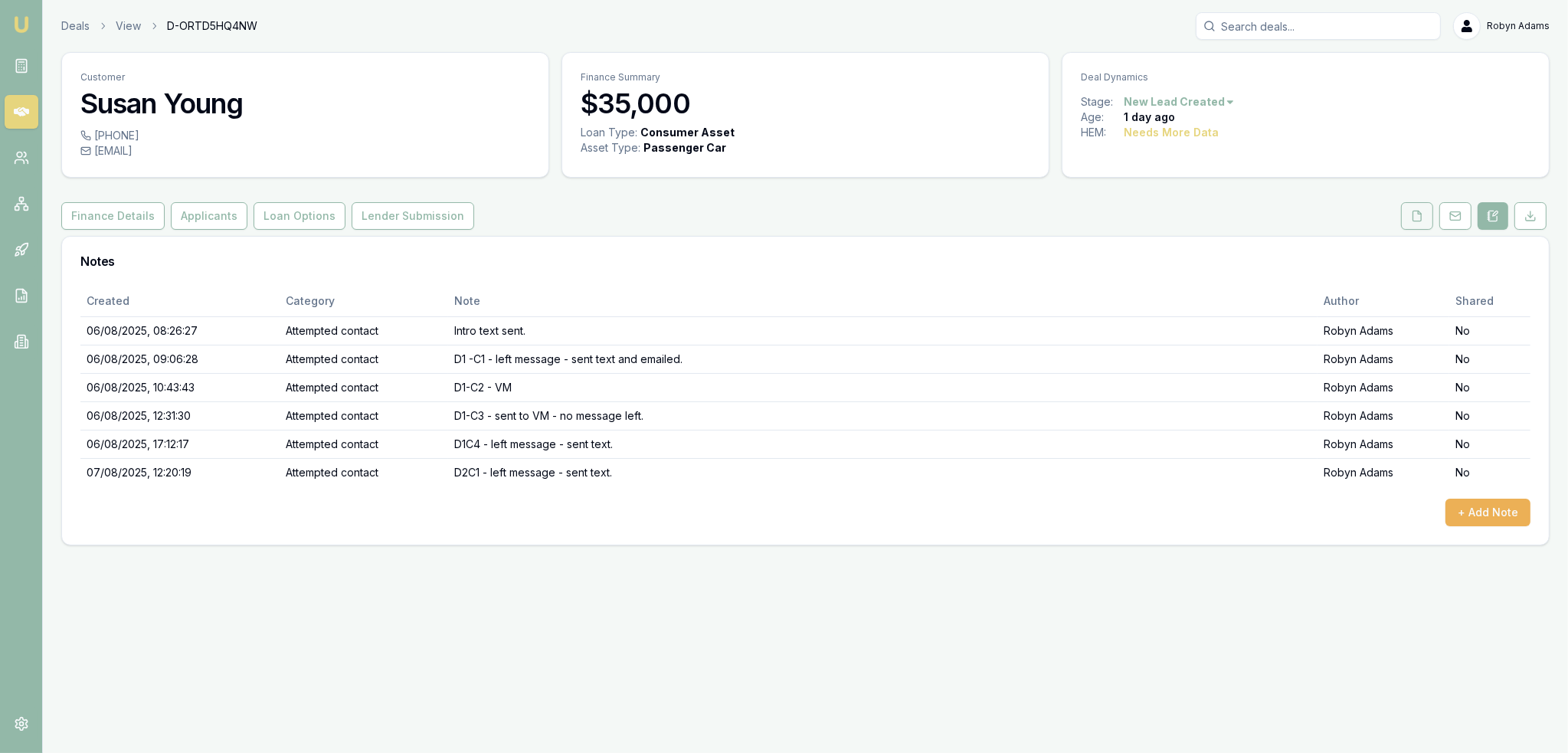 drag, startPoint x: 1426, startPoint y: 209, endPoint x: 1418, endPoint y: 217, distance: 11.313708 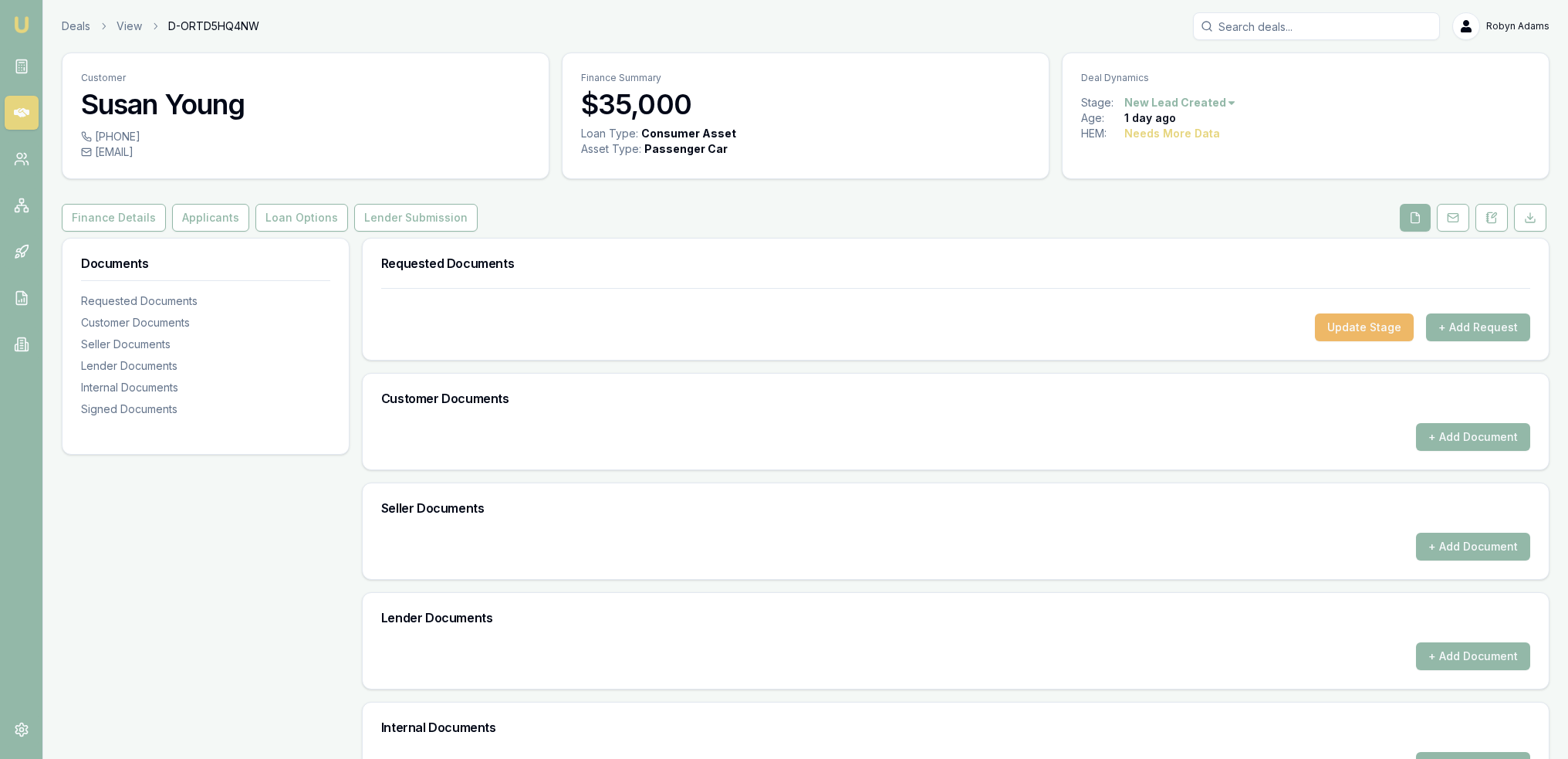 click on "Update Stage" at bounding box center [1364, 327] 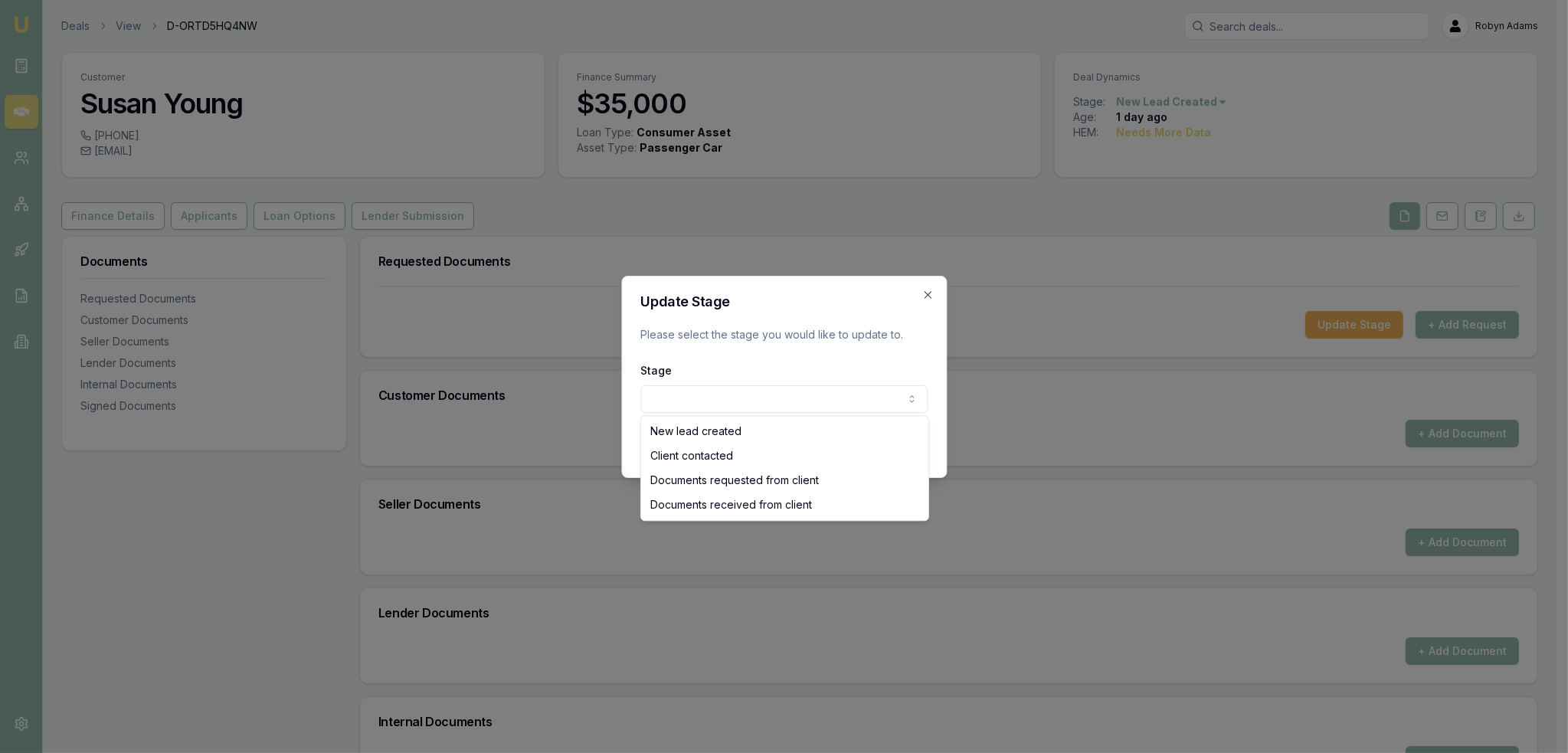 click on "Emu Broker Deals View D-ORTD5HQ4NW Robyn Adams Toggle Menu Customer Susan Young 0421318643 susanyloveslife1@gmail.com Finance Summary $35,000 Loan Type: Consumer Asset Asset Type : Passenger Car Deal Dynamics Stage: New Lead Created Age: 1 day ago HEM: Needs More Data Finance Details Applicants Loan Options Lender Submission Documents Requested Documents Customer Documents Seller Documents Lender Documents Internal Documents Signed Documents Requested Documents Update Stage + Add Request Customer Documents + Add Document Seller Documents + Add Document Lender Documents + Add Document Internal Documents + Add Document Signed Documents + Add Document
Update Stage Please select the stage you would like to update to. Stage  New lead created Client contacted Documents requested from client Documents received from client Update Close New lead created Client contacted Documents requested from client Documents received from client" at bounding box center [778, 376] 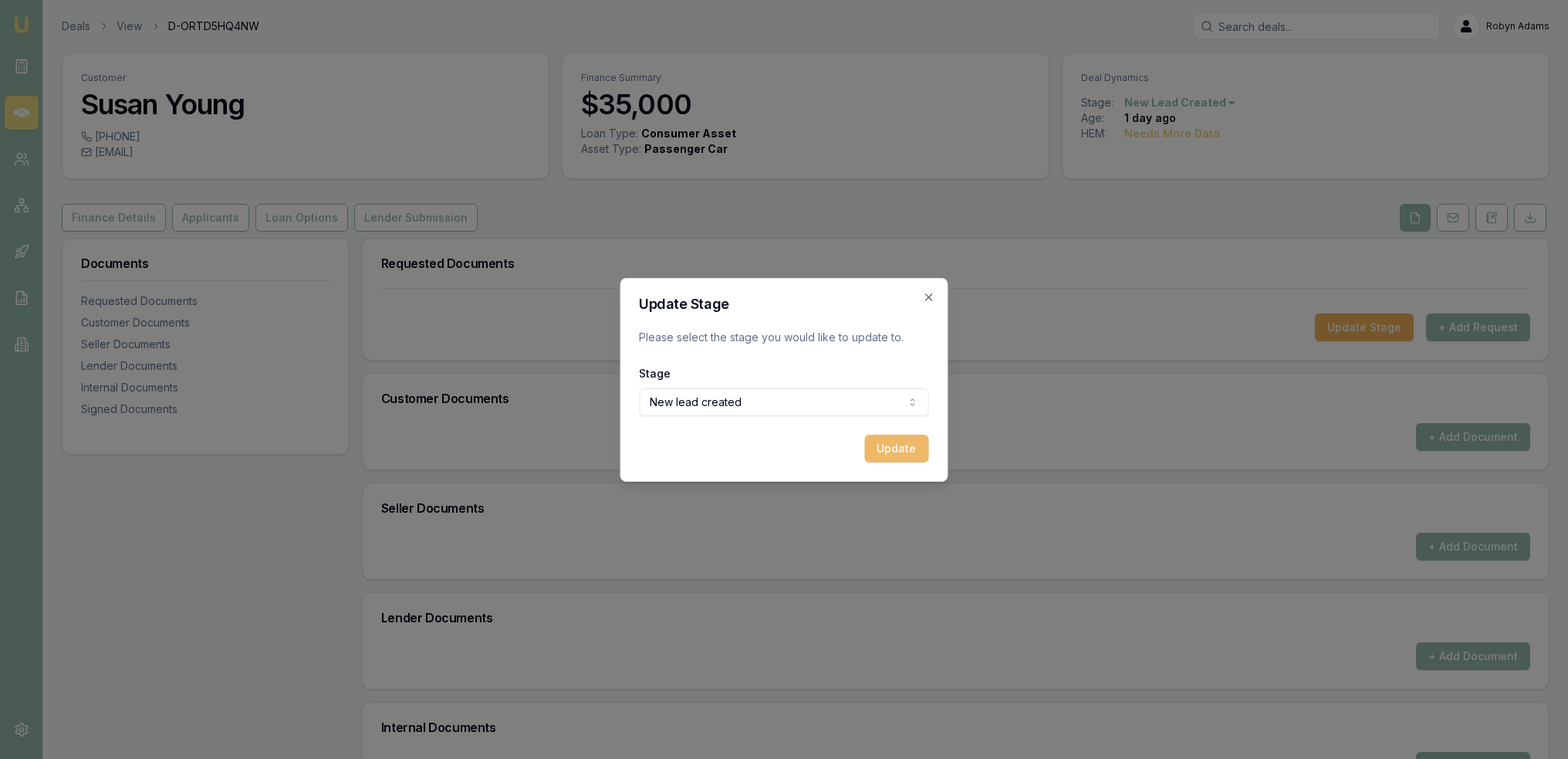click on "Update" at bounding box center [897, 449] 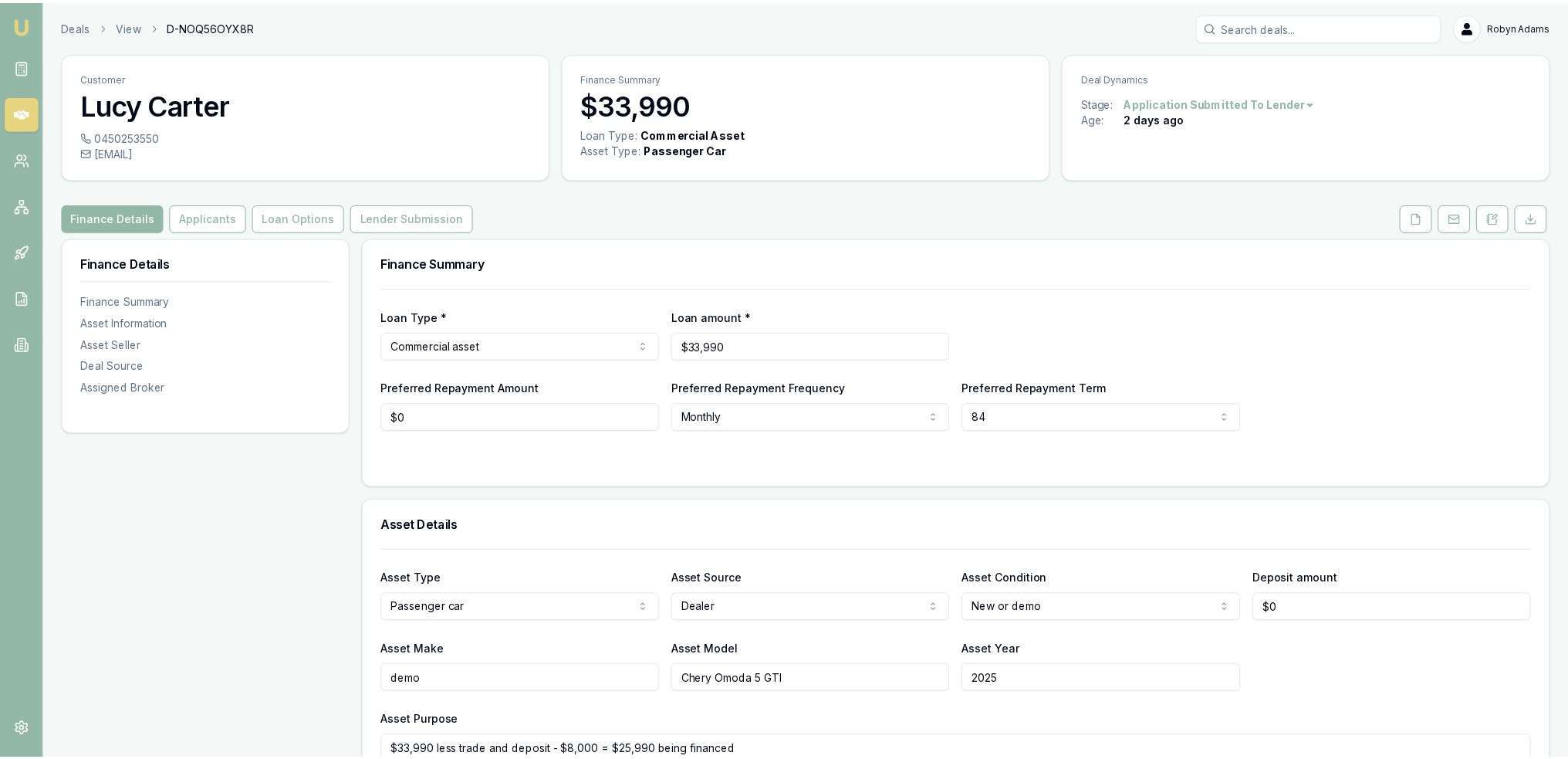 scroll, scrollTop: 0, scrollLeft: 0, axis: both 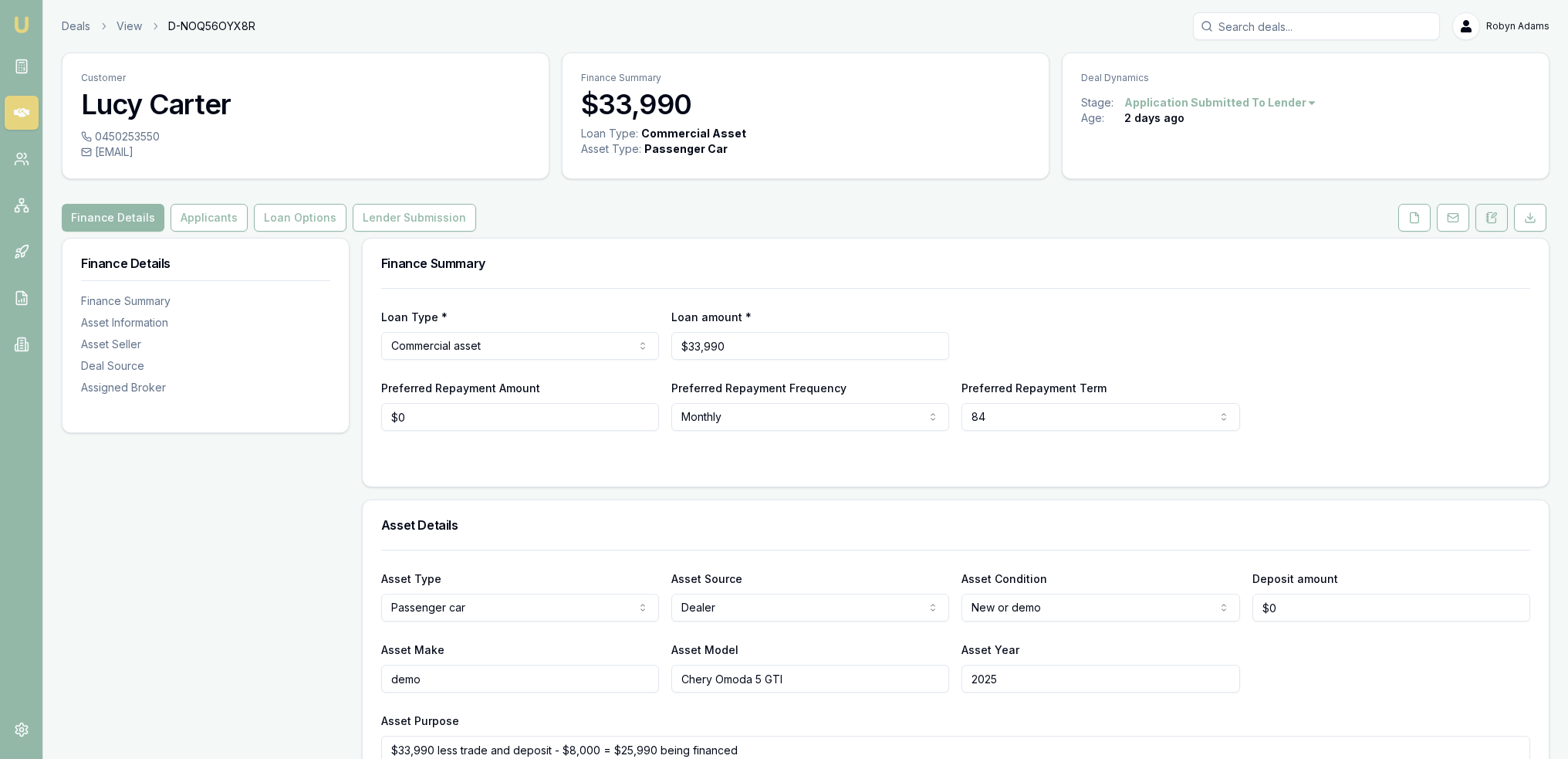 click 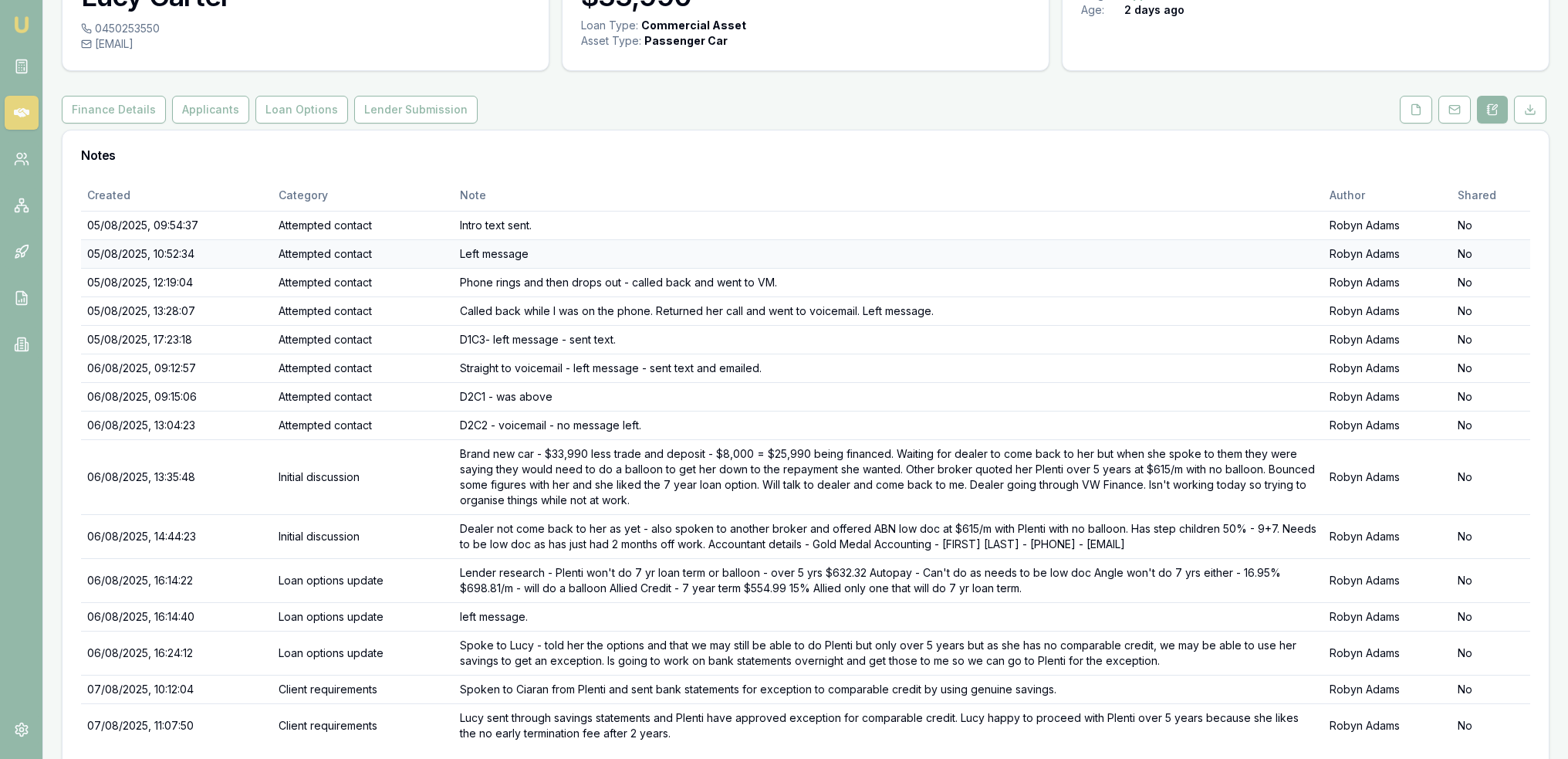 scroll, scrollTop: 164, scrollLeft: 0, axis: vertical 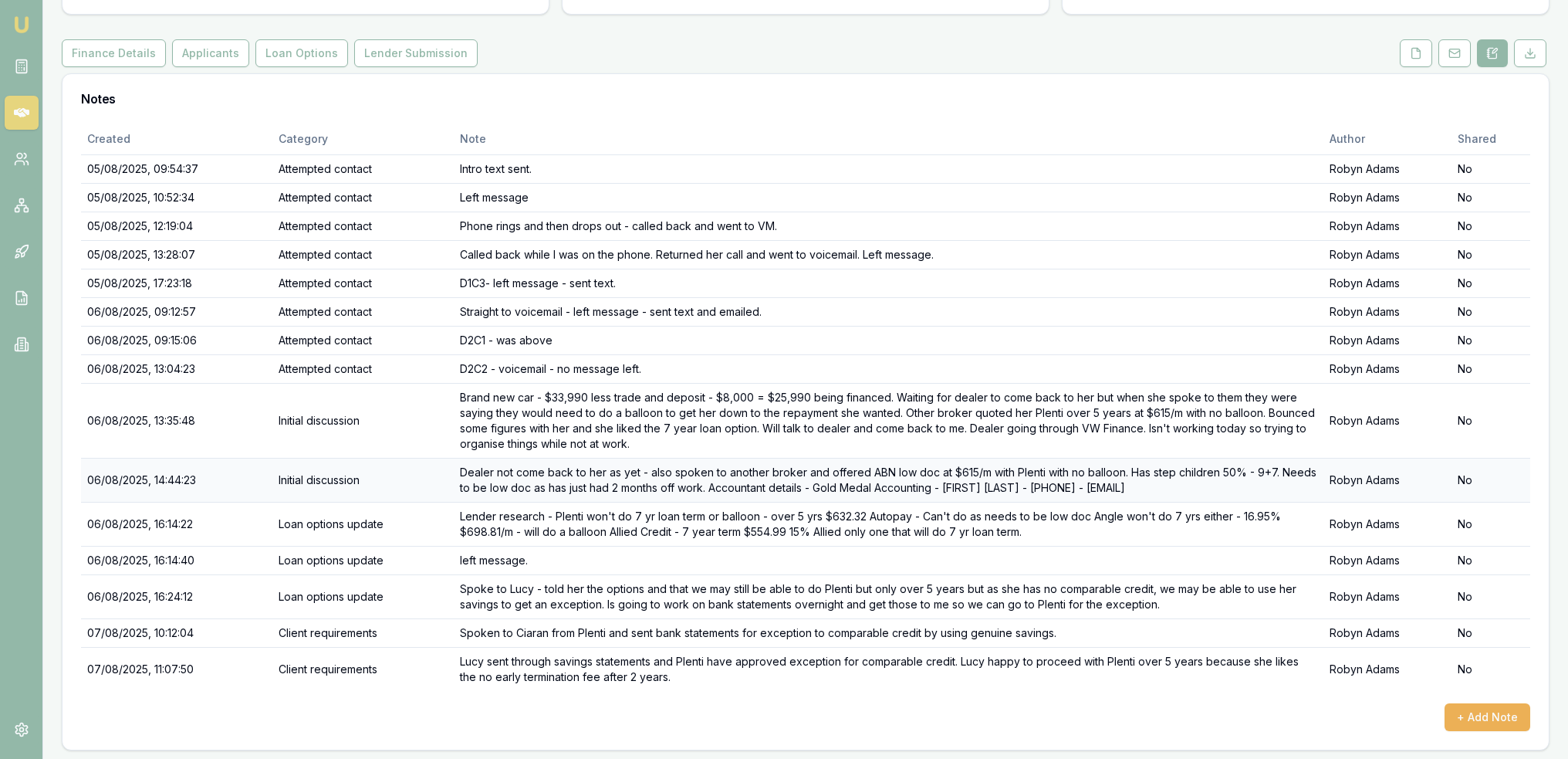 click on "Dealer not come back to her as yet - also spoken to another broker and offered ABN low doc at $615/m with Plenti with no balloon. Has step children 50% - 9+7. Needs to be low doc as has just had 2 months off work.
Accountant details - Gold Medal Accounting - [FIRST] [LAST] - [PHONE] - [EMAIL]" at bounding box center [888, 479] 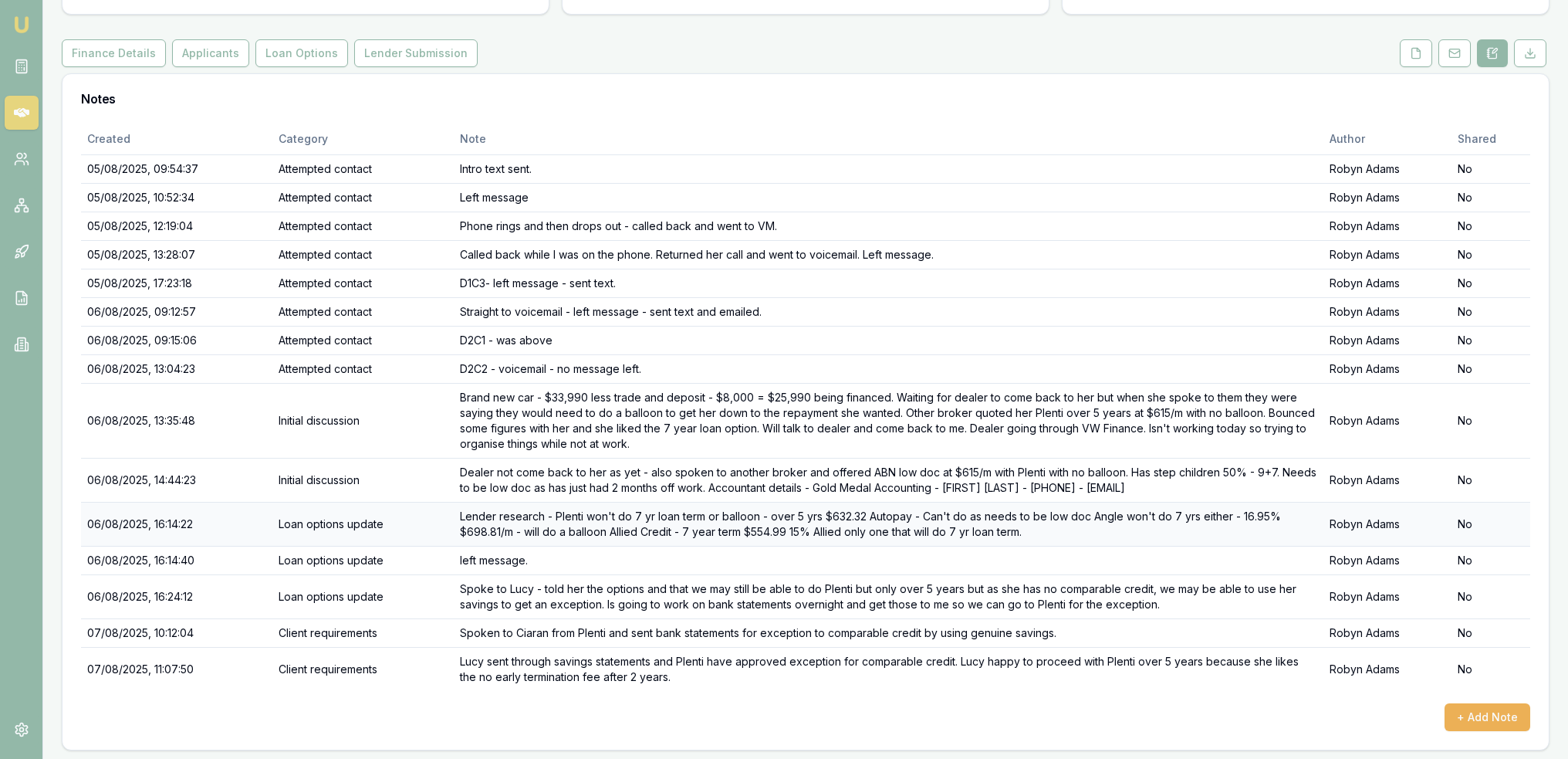 click on "Lender research -
Plenti won't do 7 yr loan term or balloon - over 5 yrs $632.32
Autopay - Can't do as needs to be low doc
Angle won't do 7 yrs either - 16.95% $698.81/m - will do a balloon
Allied Credit - 7 year term $554.99 15%
Allied only one that will do 7 yr loan term." at bounding box center [888, 524] 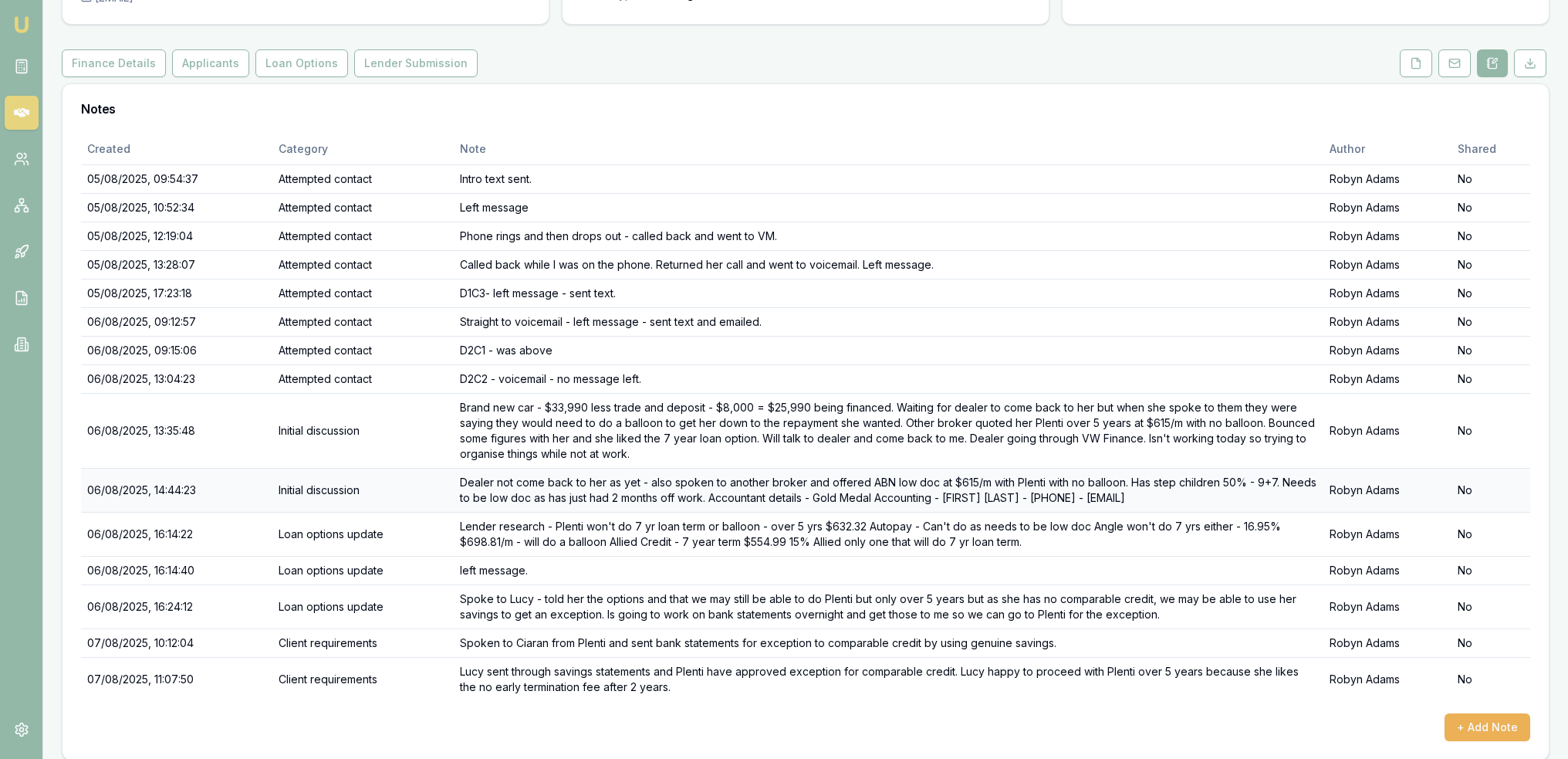 scroll, scrollTop: 164, scrollLeft: 0, axis: vertical 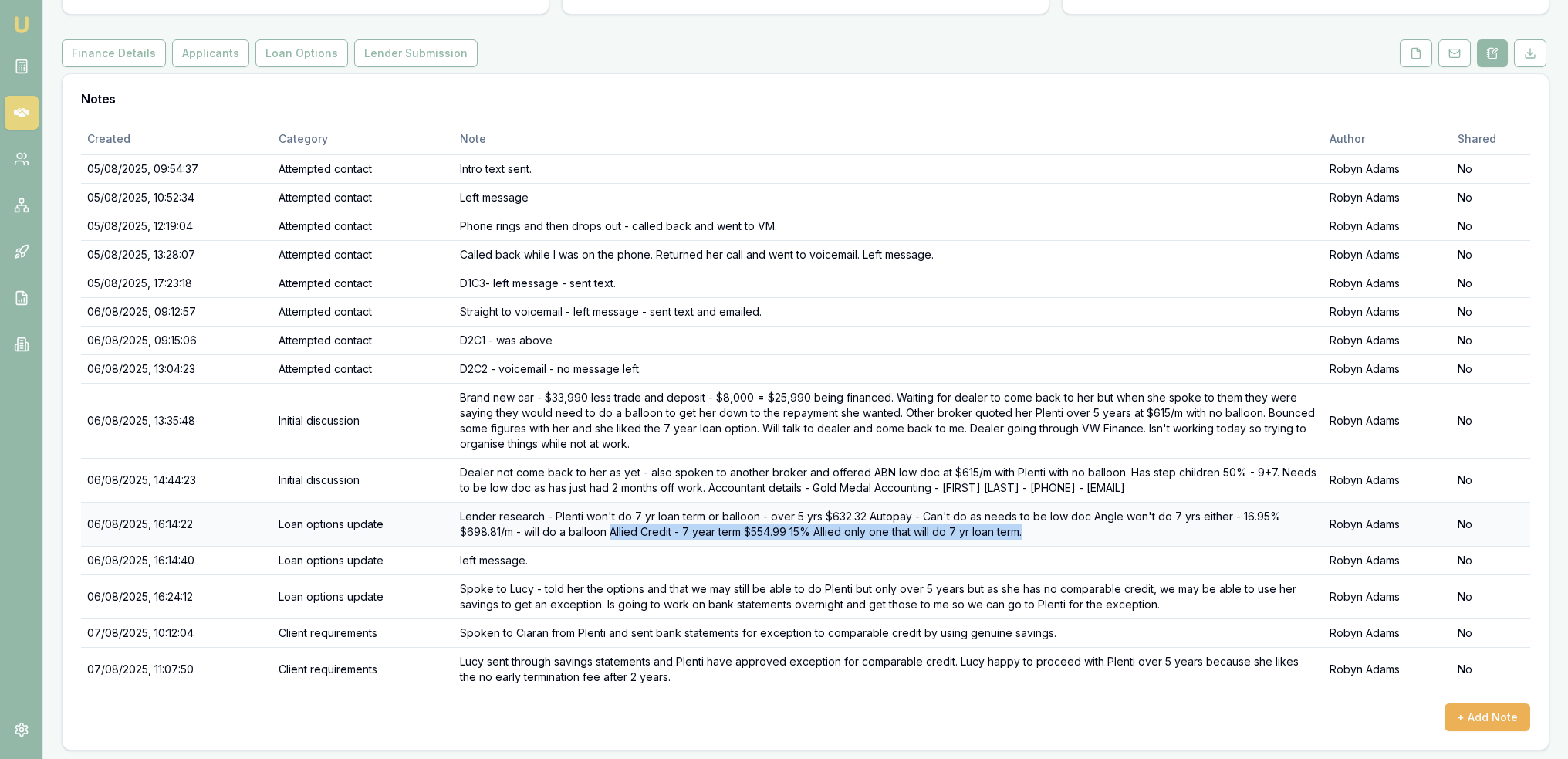 drag, startPoint x: 613, startPoint y: 530, endPoint x: 1034, endPoint y: 525, distance: 421.02969 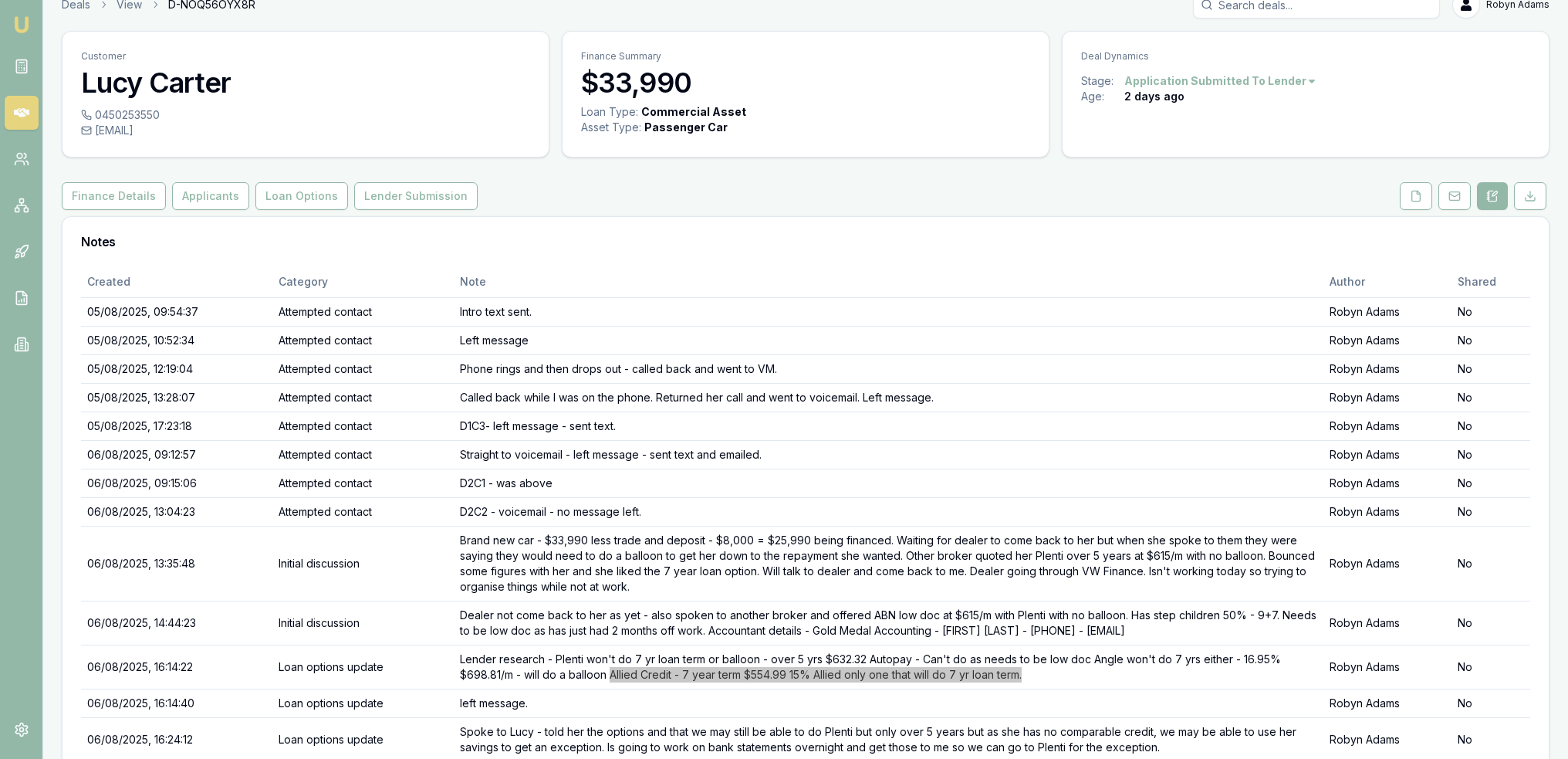 scroll, scrollTop: 10, scrollLeft: 0, axis: vertical 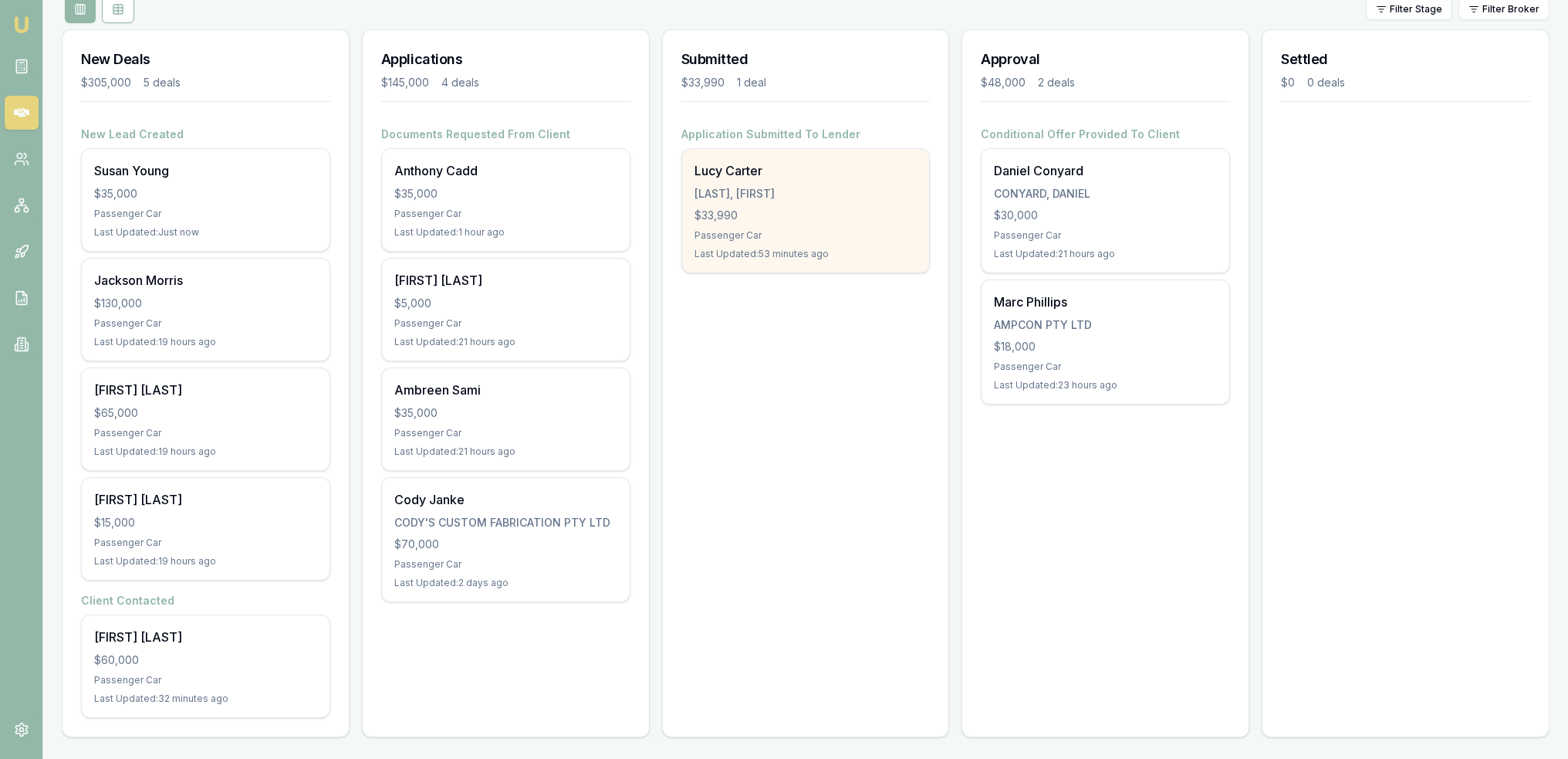 click on "$33,990" at bounding box center (806, 215) 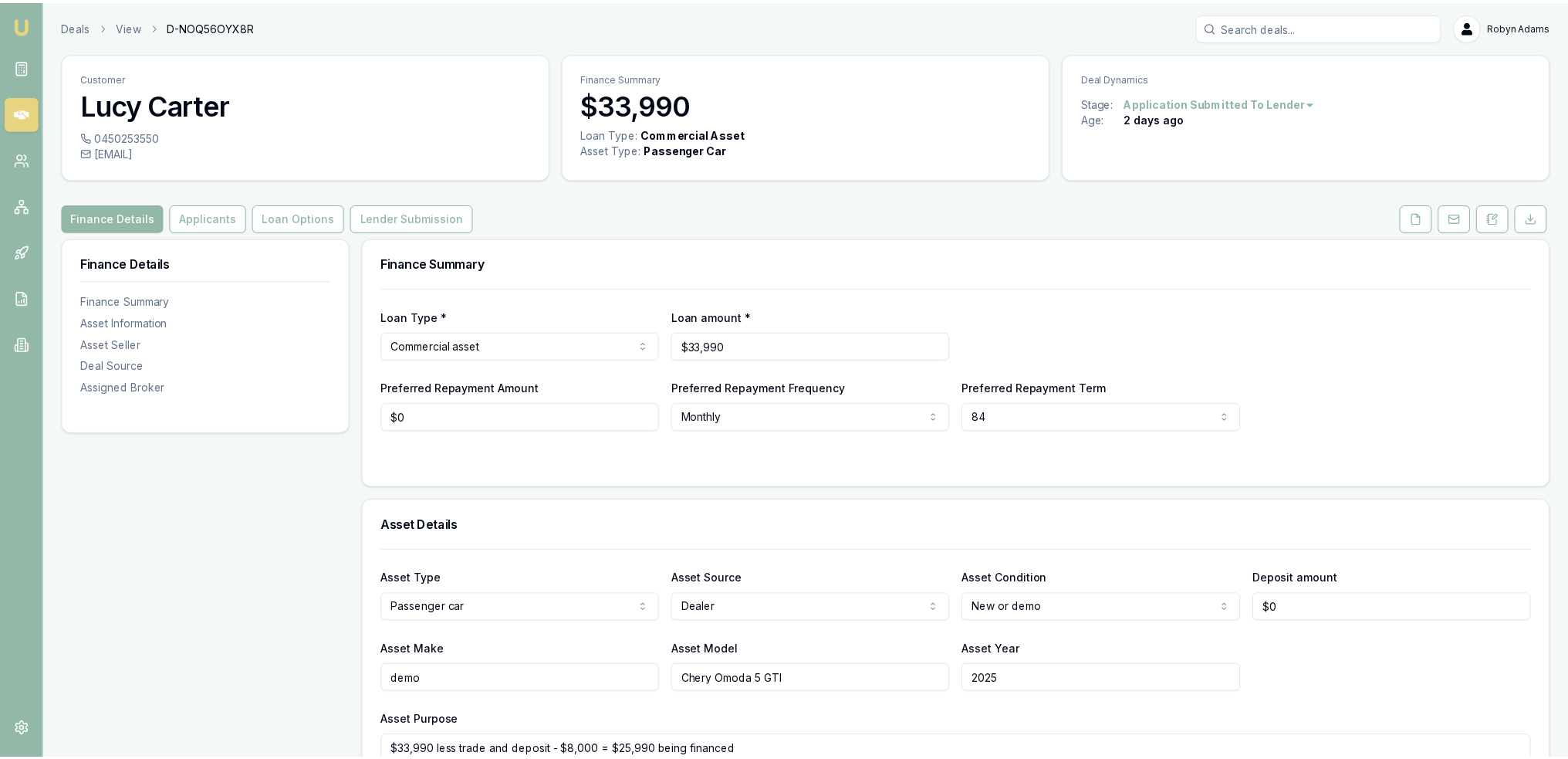 scroll, scrollTop: 0, scrollLeft: 0, axis: both 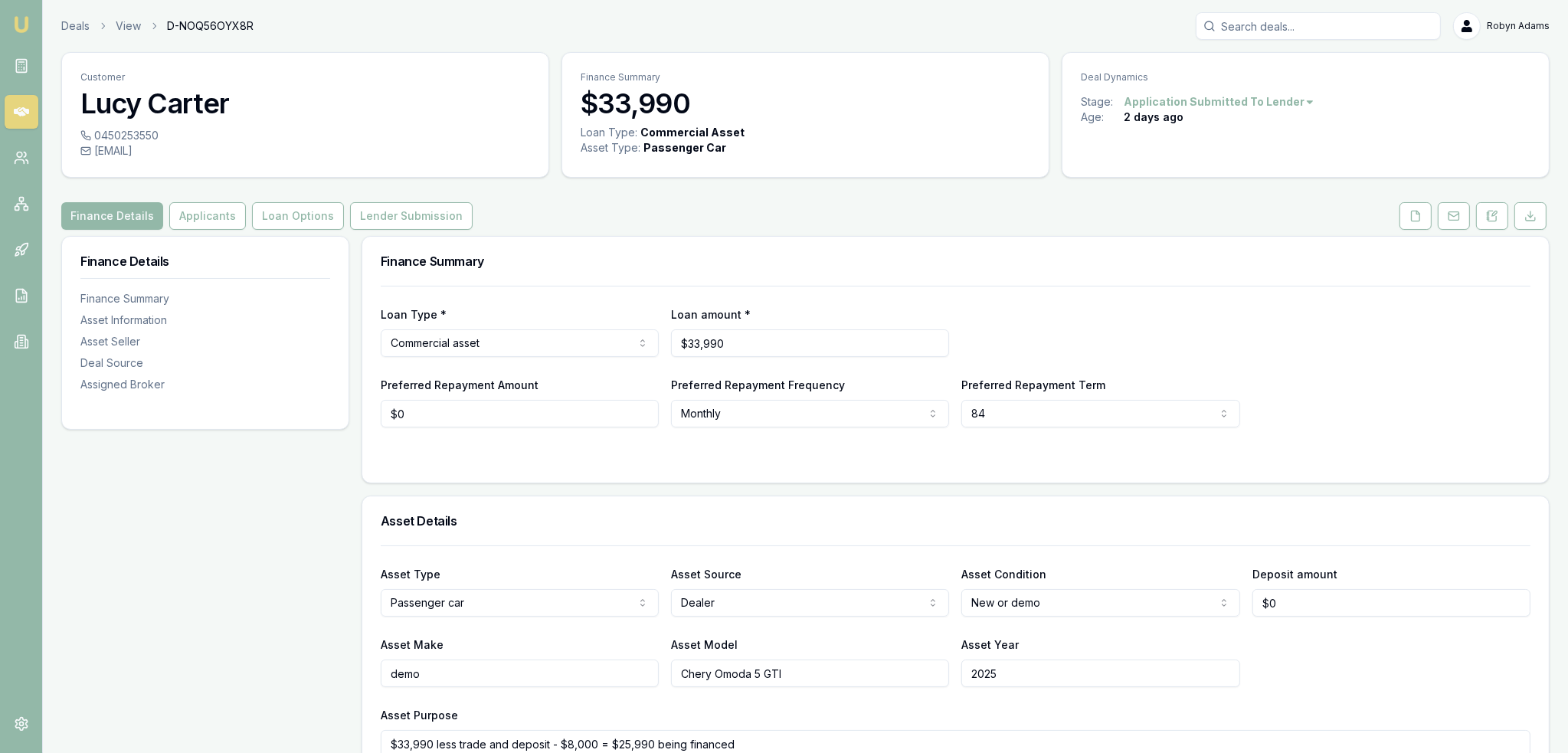 click on "Emu Broker Deals View D-NOQ56OYX8R Robyn Adams Toggle Menu Customer Lucy Carter [PHONE] [EMAIL] Finance Summary $33,990 Loan Type: Commercial Asset Asset Type : Passenger Car Deal Dynamics Stage: Application Submitted To Lender Age: 2 days ago Finance Details Applicants Loan Options Lender Submission Finance Details Finance Summary Asset Information Asset Seller Deal Source Assigned Broker Finance Summary Loan Type * Commercial asset Consumer loan Consumer asset Commercial loan Commercial asset Loan amount * $33,990 Preferred Repayment Amount  $0 Preferred Repayment Frequency  Monthly Weekly Fortnightly Monthly Preferred Repayment Term  84 12 24 36 48 60 72 84 Asset Details Asset Type  Passenger car Passenger car Electric vehicle Light commercial Other motor vehicle Agricultural equipment Materials handling Access equipment Light trucks Heavy trucks Trailers Buses coaches Construction Earth moving Commercial property Other primary Medical equipment Laboratory equipment Mining equipment $0" at bounding box center (784, 376) 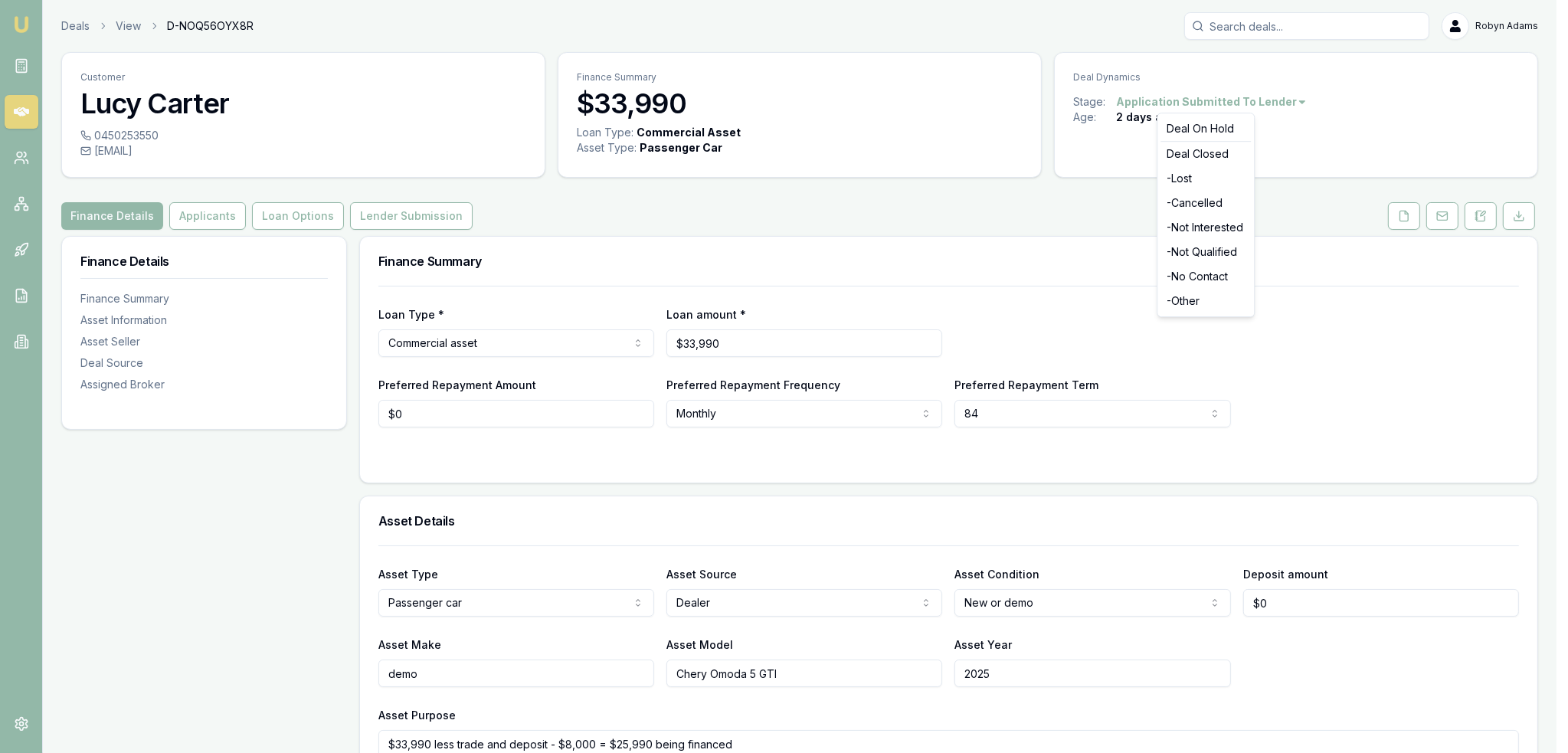 click on "Emu Broker Deals View D-NOQ56OYX8R Robyn Adams Toggle Menu Customer Lucy Carter 0450253550 lucy.j.carter@outlook.com Finance Summary $33,990 Loan Type: Commercial Asset Asset Type : Passenger Car Deal Dynamics Stage: Application Submitted To Lender Age: 2 days ago Finance Details Applicants Loan Options Lender Submission Finance Details Finance Summary Asset Information Asset Seller Deal Source Assigned Broker Finance Summary Loan Type * Commercial asset Consumer loan Consumer asset Commercial loan Commercial asset Loan amount * $33,990 Preferred Repayment Amount  $0 Preferred Repayment Frequency  Monthly Weekly Fortnightly Monthly Preferred Repayment Term  84 12 24 36 48 60 72 84 Asset Details Asset Type  Passenger car Passenger car Electric vehicle Light commercial Other motor vehicle Agricultural equipment Materials handling Access equipment Light trucks Heavy trucks Trailers Buses coaches Construction Earth moving Commercial property Other primary Medical equipment Laboratory equipment Mining equipment $0" at bounding box center (784, 376) 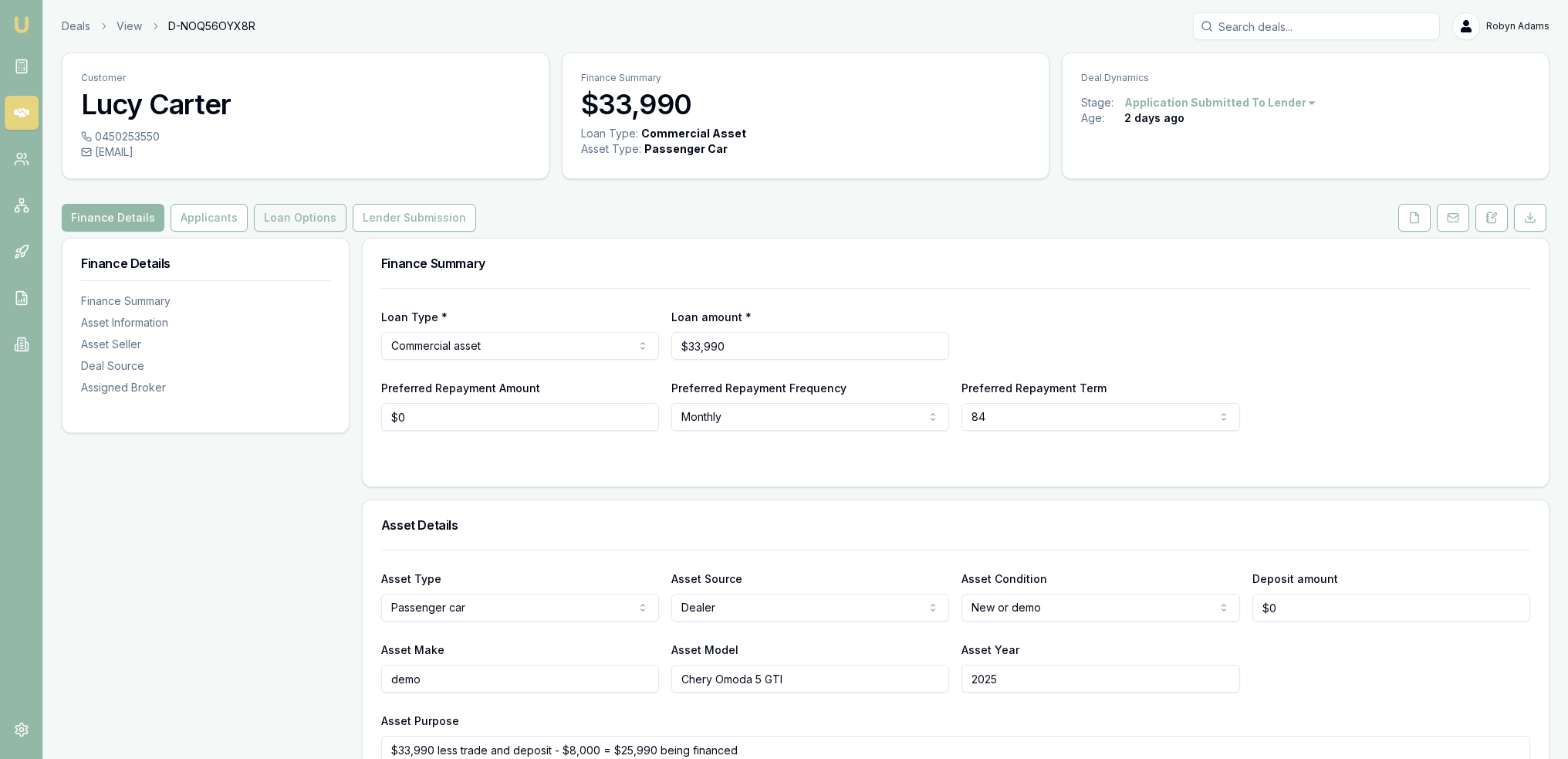 click on "Loan Options" at bounding box center [300, 218] 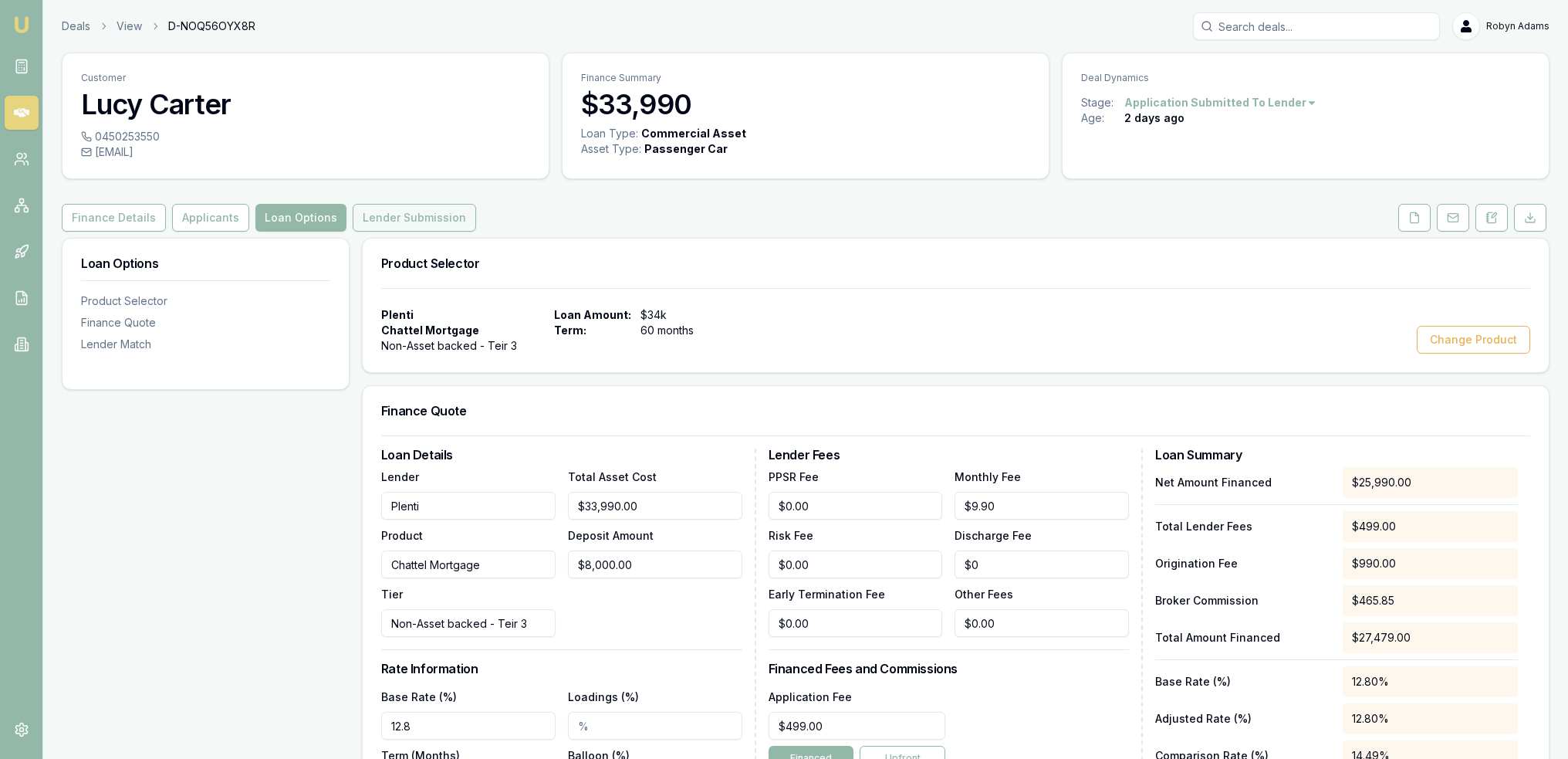 click on "Lender Submission" at bounding box center (414, 218) 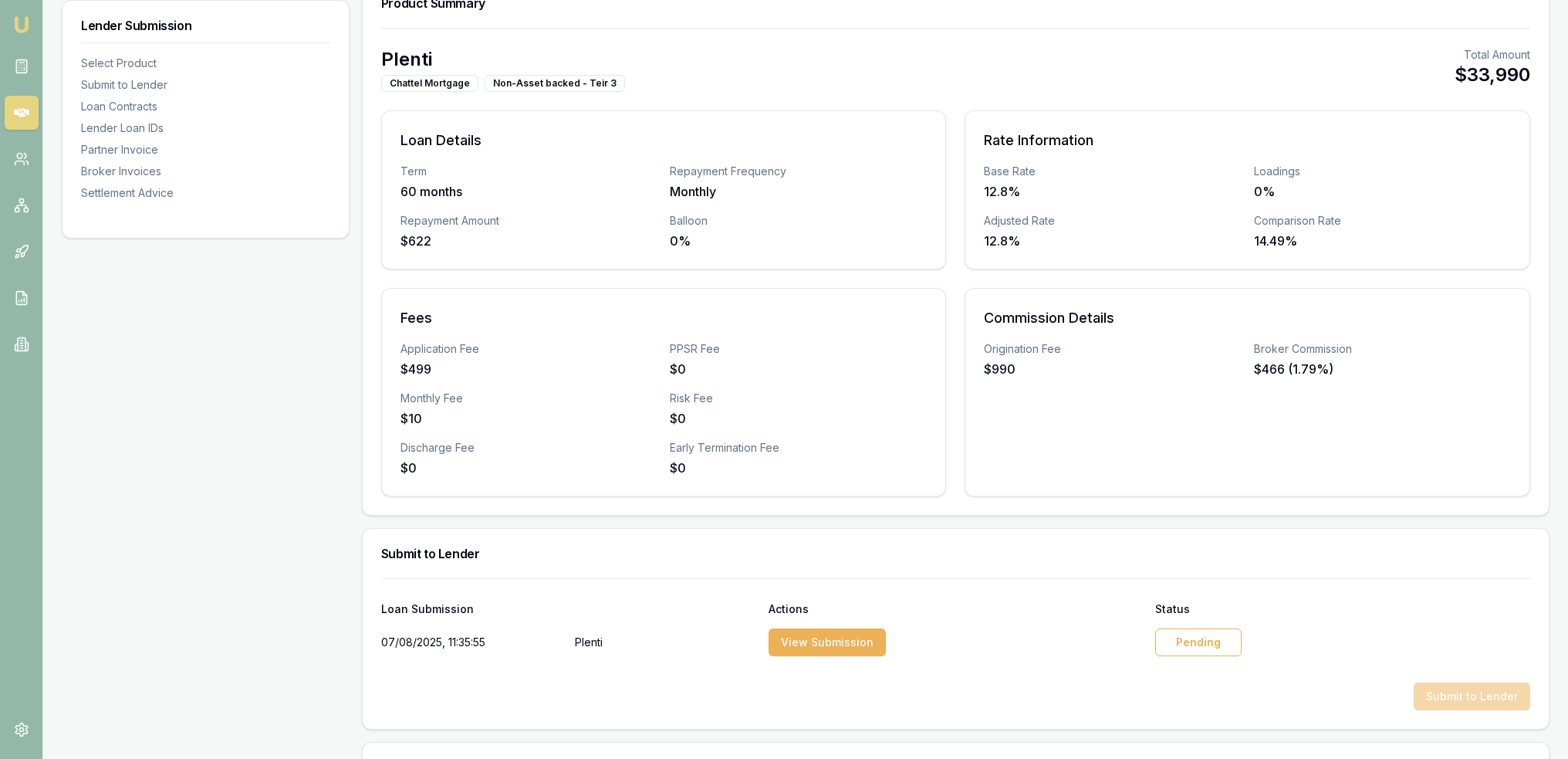 scroll, scrollTop: 463, scrollLeft: 0, axis: vertical 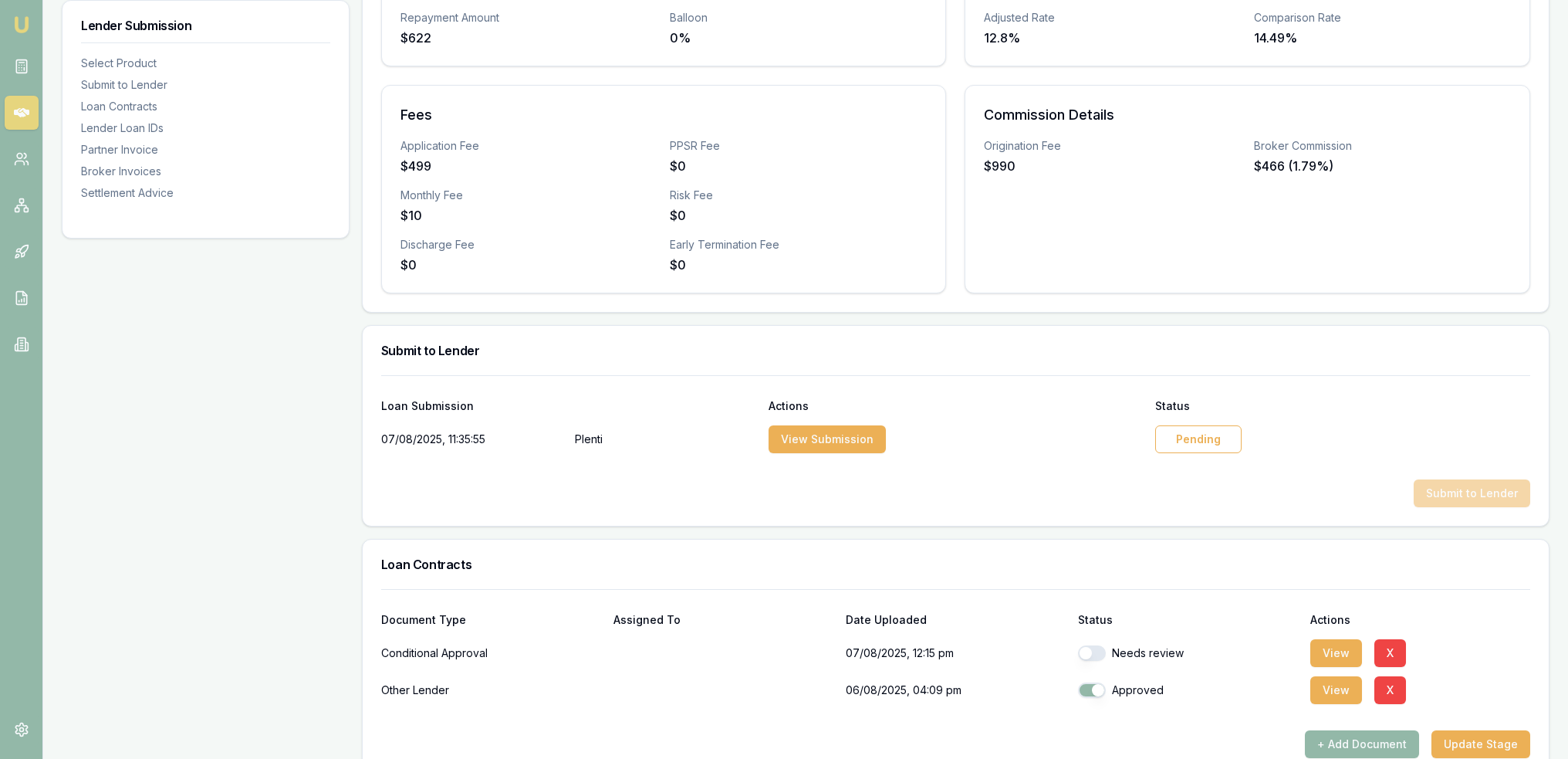 click on "Pending" at bounding box center (1198, 439) 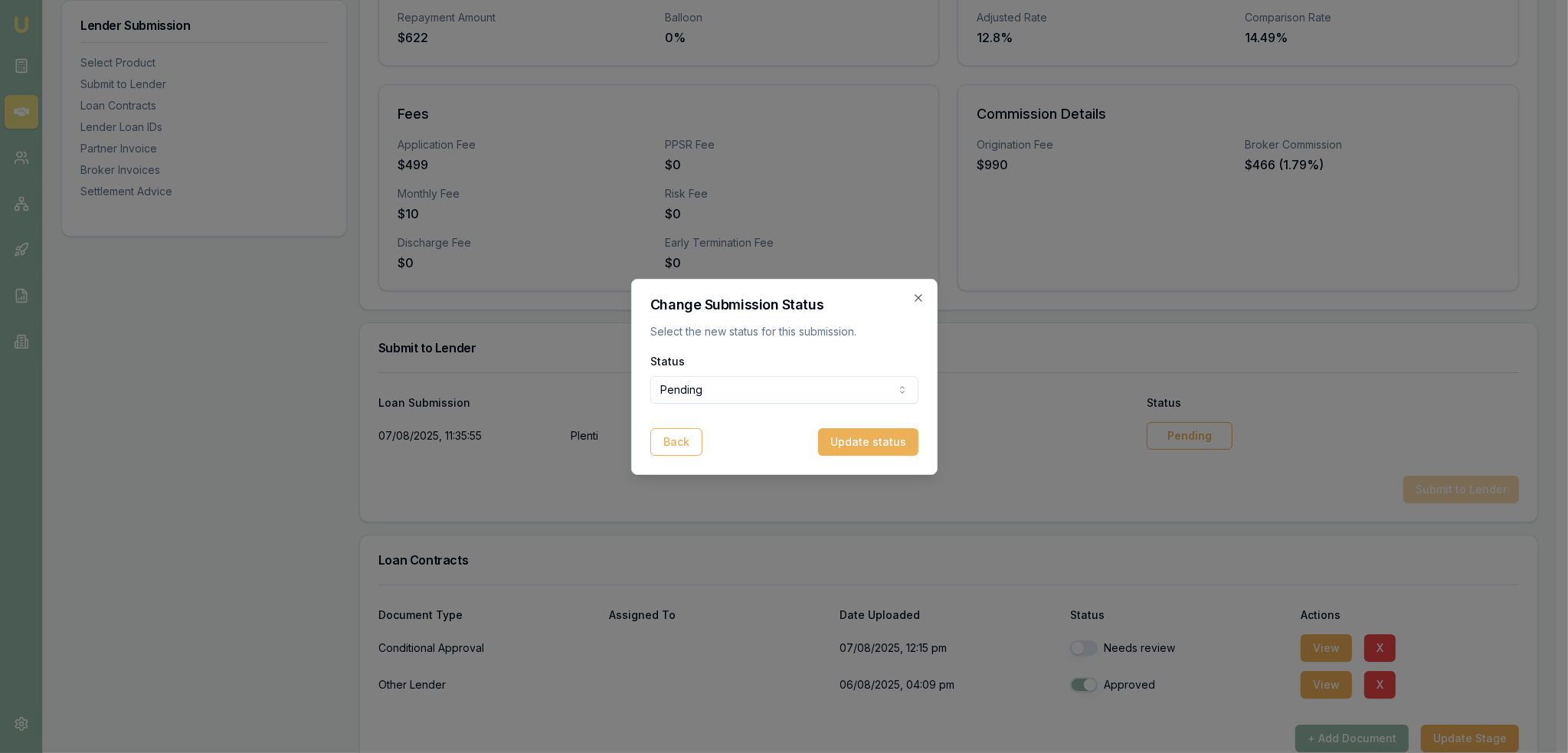 click on "Emu Broker Deals View D-NOQ56OYX8R Robyn Adams Toggle Menu Customer Lucy Carter 0450253550 lucy.j.carter@outlook.com Finance Summary $33,990 Loan Type: Commercial Asset Asset Type : Passenger Car Deal Dynamics Stage: Application Submitted To Lender Age: 2 days ago Finance Details Applicants Loan Options Lender Submission Lender Submission Select Product Submit to Lender Loan Contracts Lender Loan IDs Partner Invoice Broker Invoices Settlement Advice Product Summary Plenti Chattel Mortgage Non-Asset backed - Teir 3 Total Amount $33,990 Loan Details Term 60 months Repayment Frequency Monthly Repayment Amount $622 Balloon 0% Rate Information Base Rate 12.8% Loadings 0% Adjusted Rate 12.8% Comparison Rate 14.49% Fees Application Fee $499 PPSR Fee $0 Monthly Fee $10 Risk Fee $0 Discharge Fee $0 Early Termination Fee $0 Commission Details Origination Fee $990 Broker Commission $466 (1.79%) Submit to Lender Loan Submission Actions Status 07/08/2025, 11:35:55 Plenti View Submission Pending Submit to Lender Status   X" at bounding box center [778, -83] 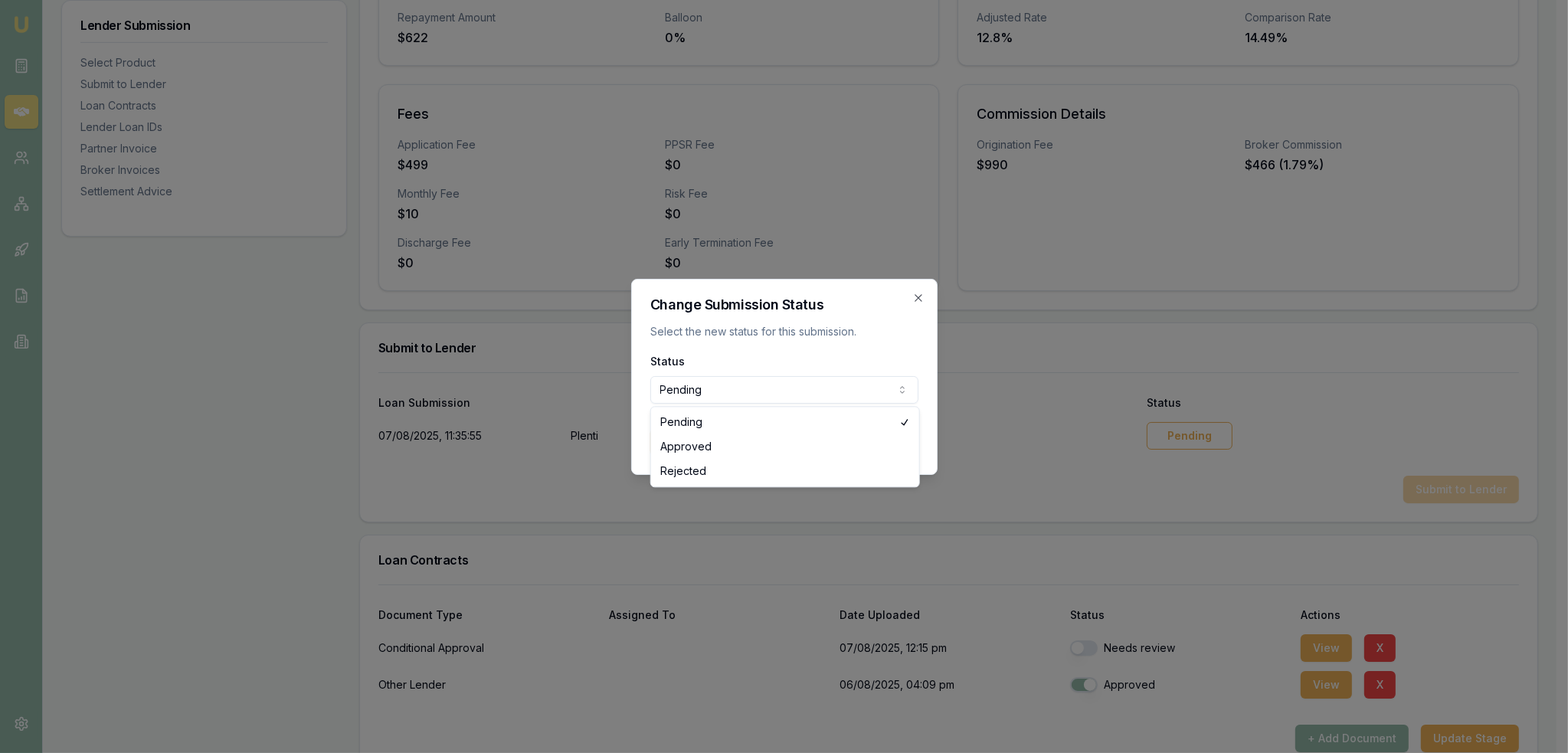 select on "APPROVED" 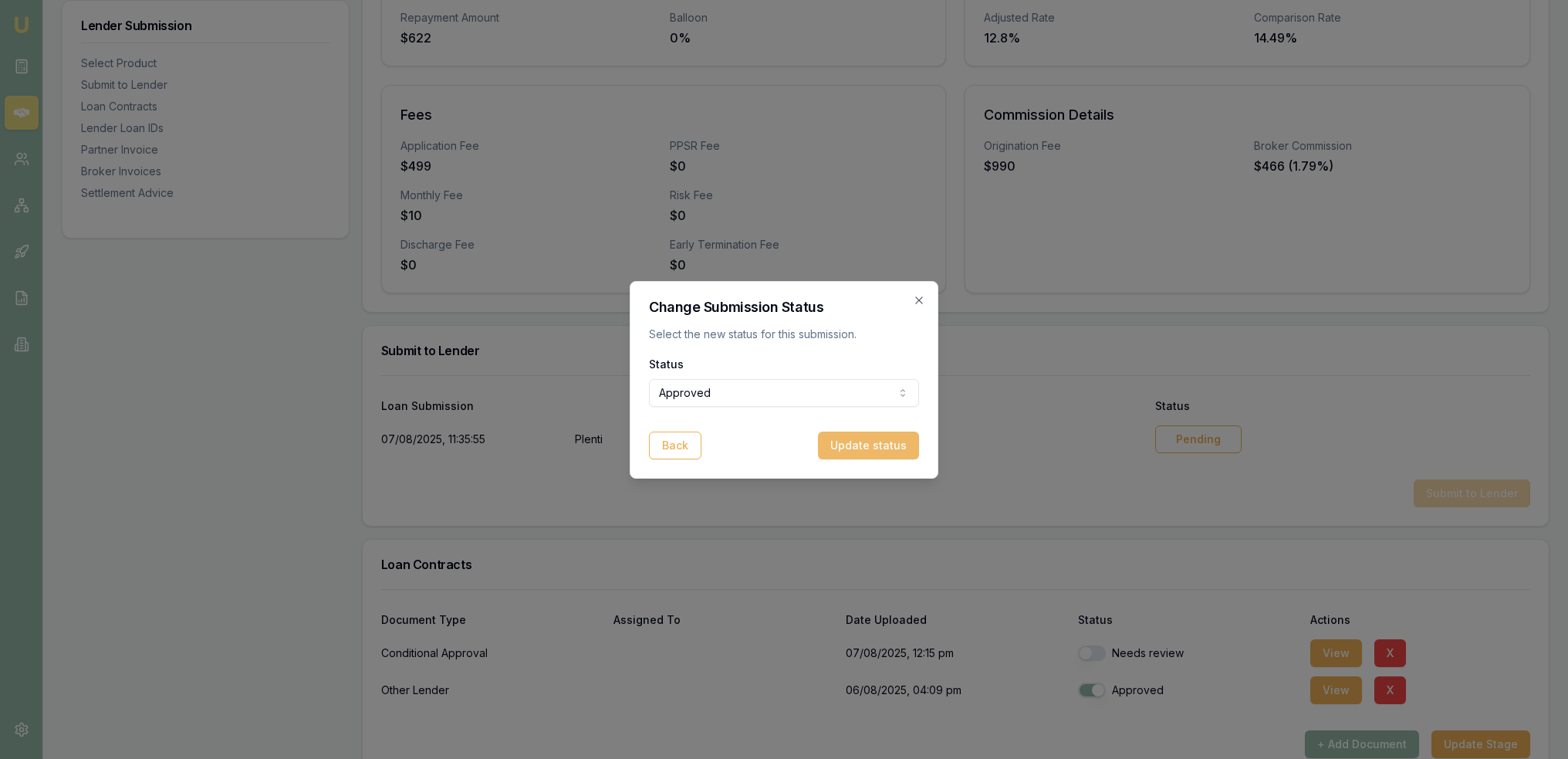click on "Update status" at bounding box center (868, 446) 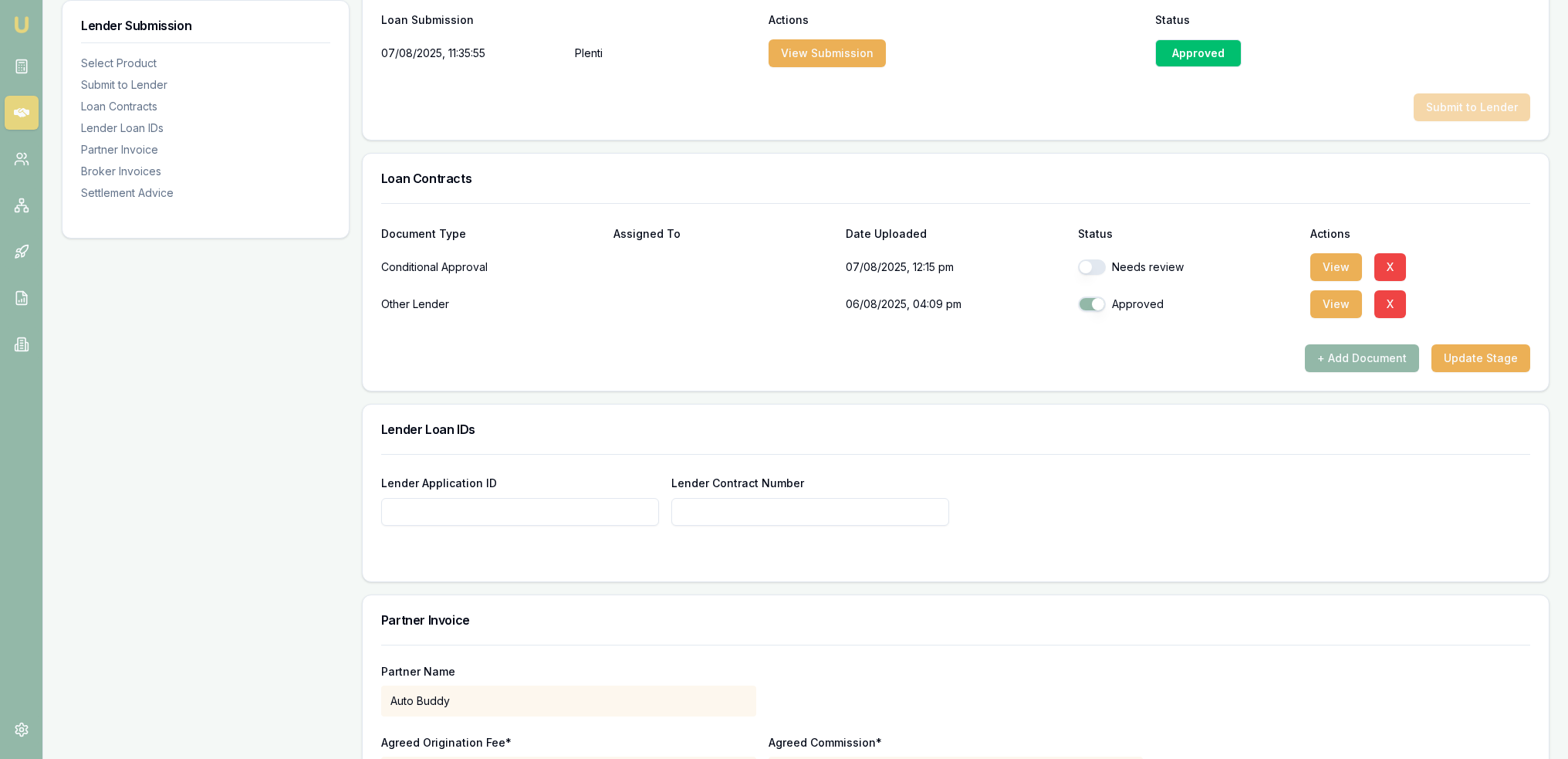 scroll, scrollTop: 927, scrollLeft: 0, axis: vertical 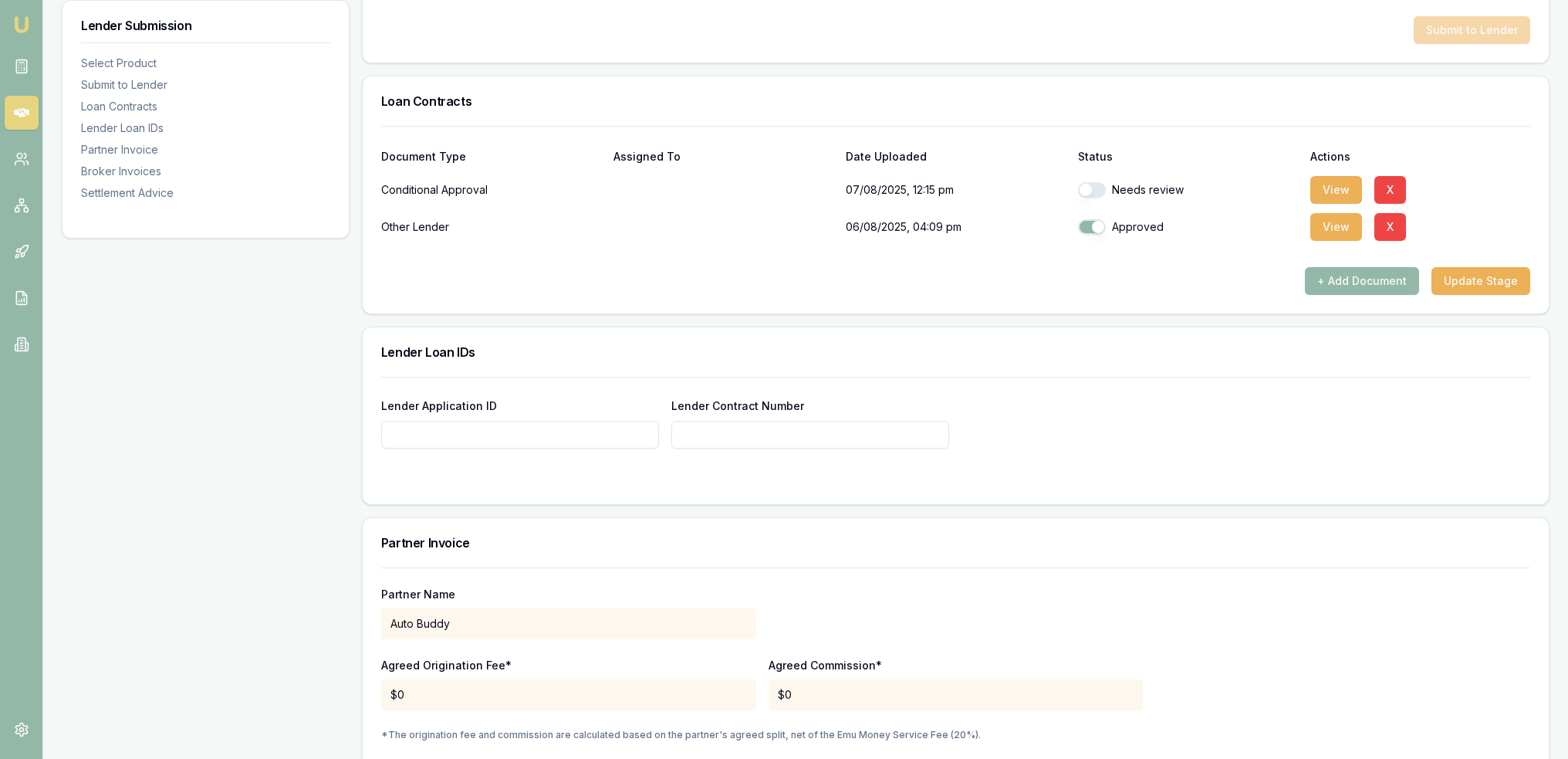 click on "Lender Application ID" at bounding box center [520, 435] 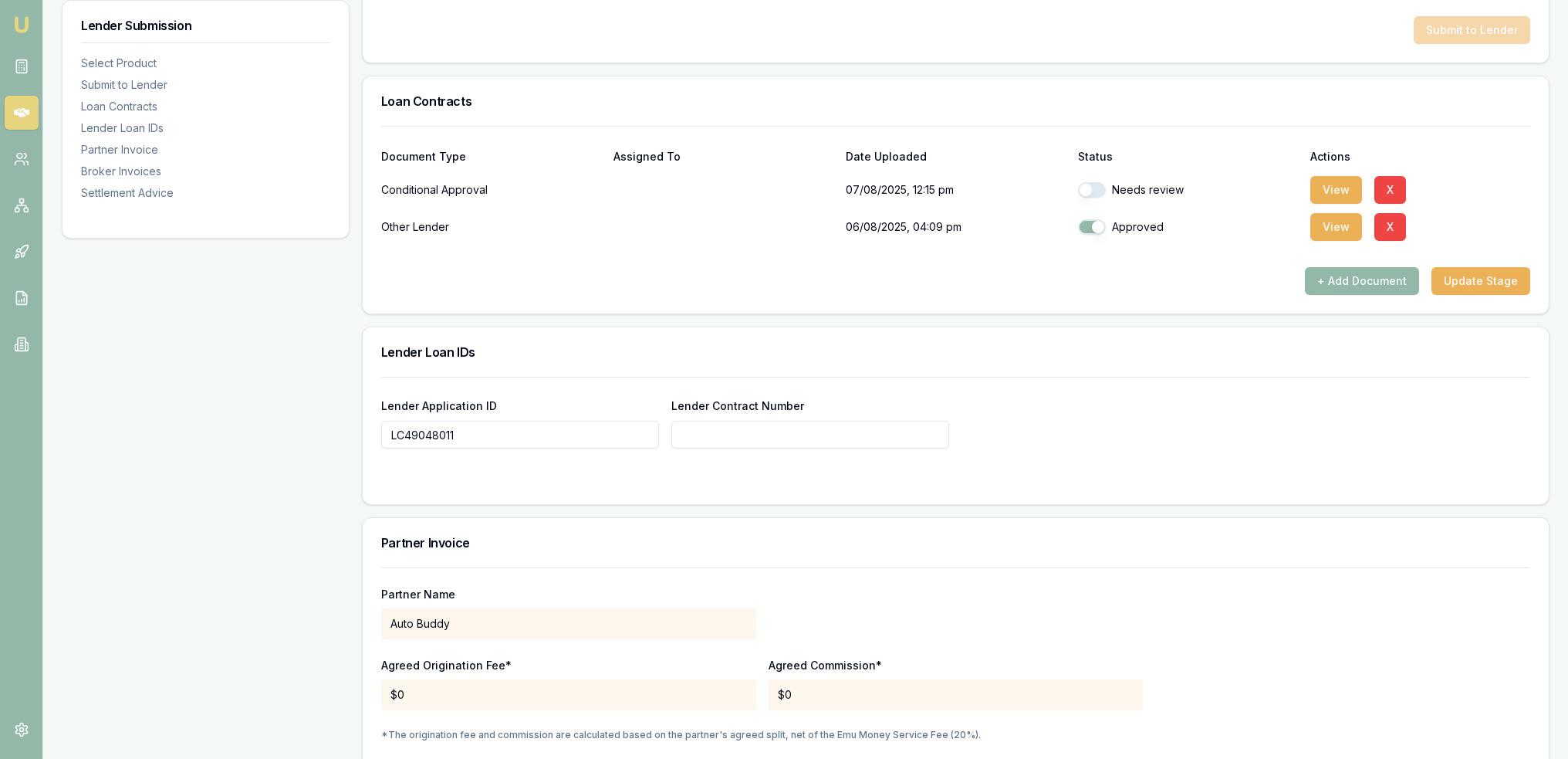 type on "LC49048011" 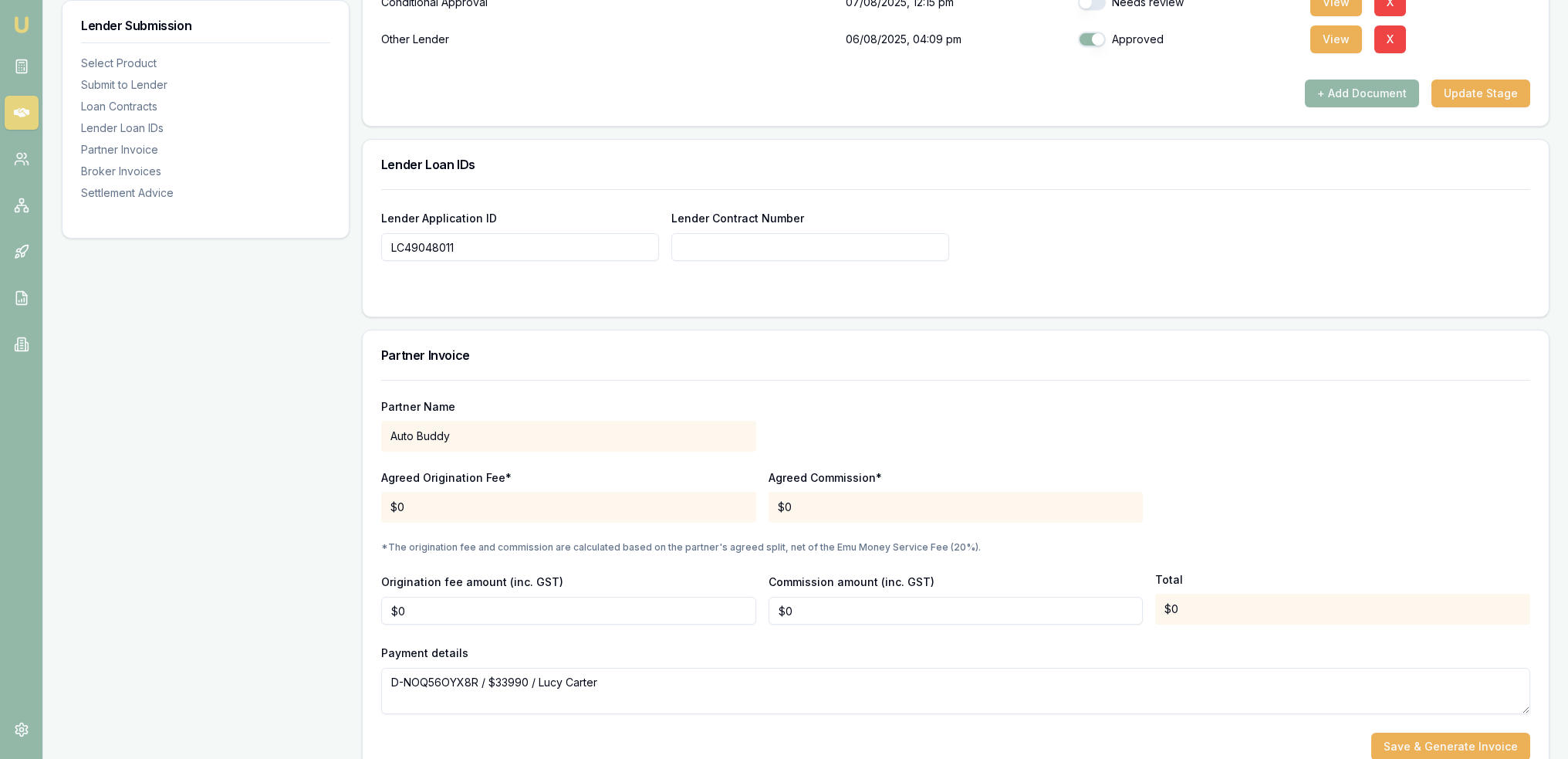 scroll, scrollTop: 1235, scrollLeft: 0, axis: vertical 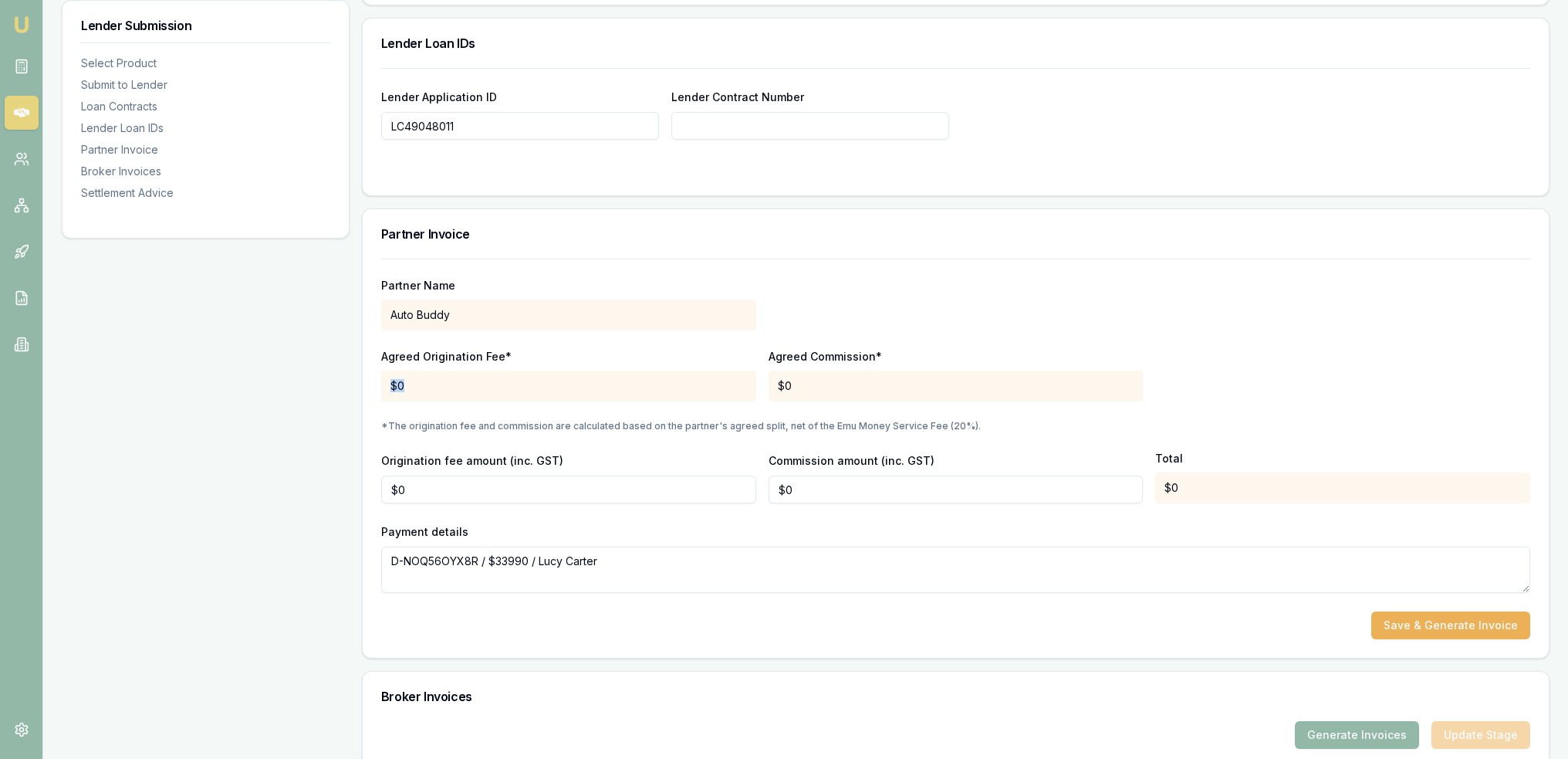drag, startPoint x: 442, startPoint y: 385, endPoint x: 364, endPoint y: 385, distance: 78 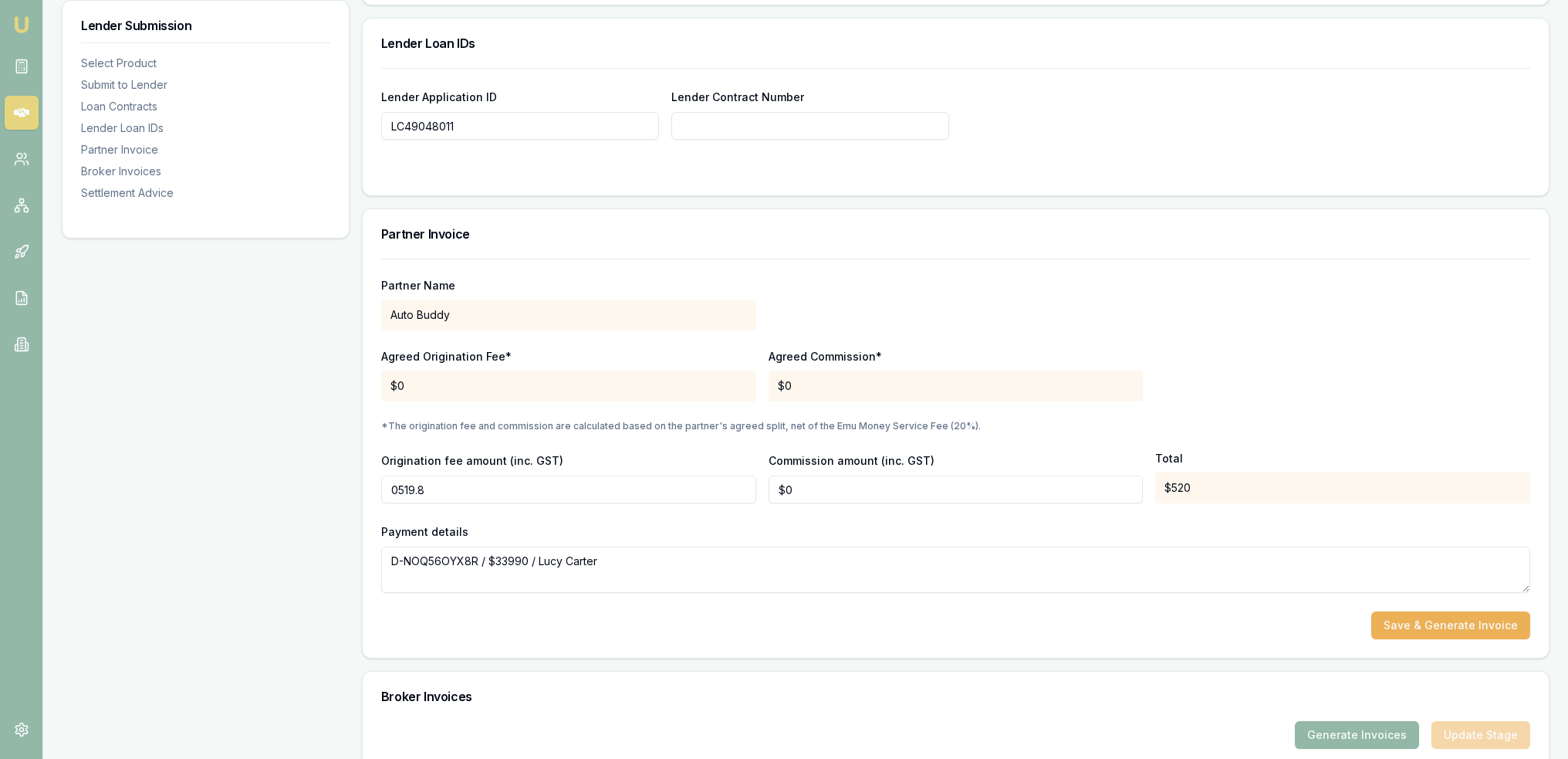 drag, startPoint x: 441, startPoint y: 492, endPoint x: 269, endPoint y: 490, distance: 172.0116 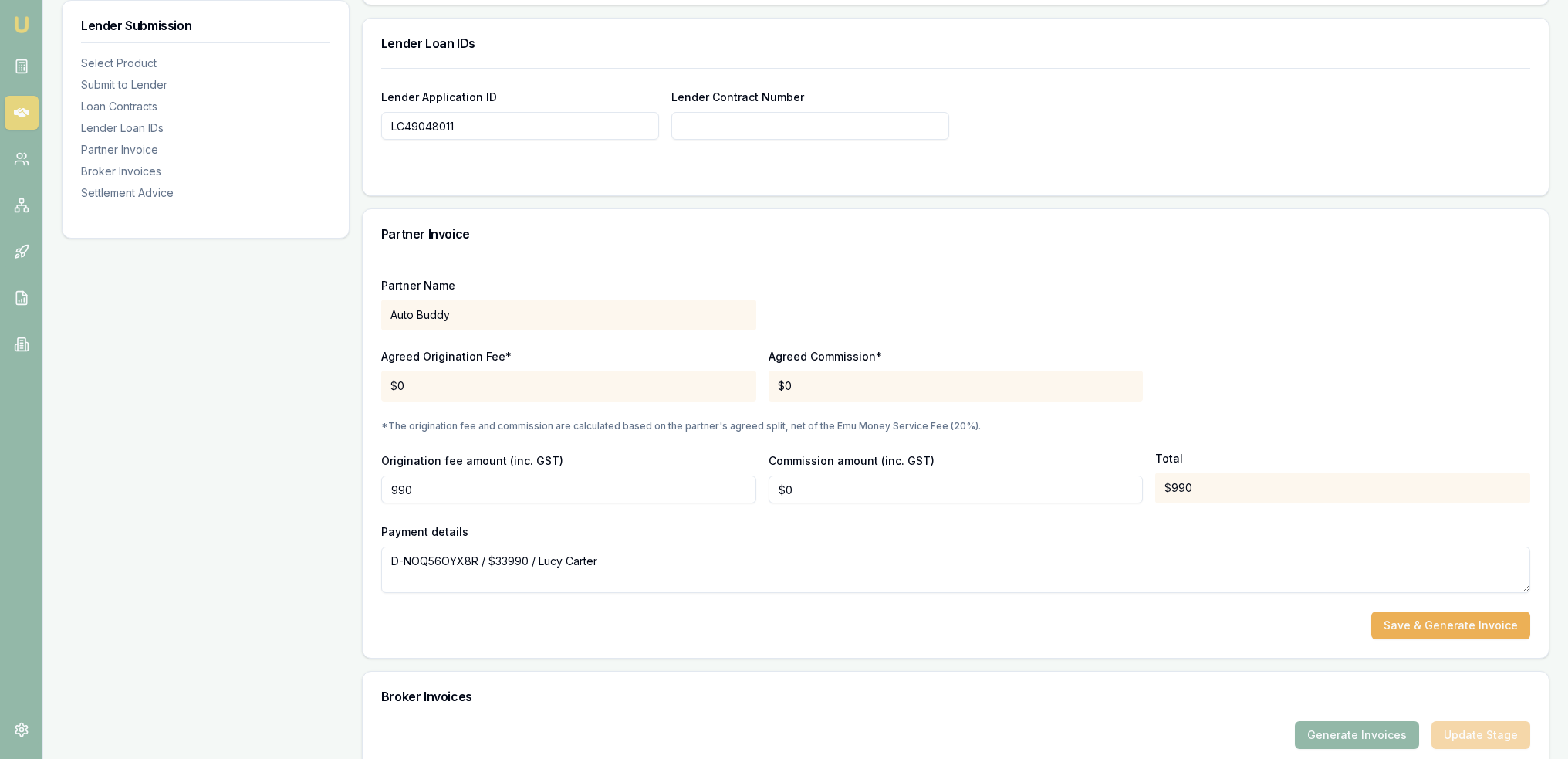 type on "$990" 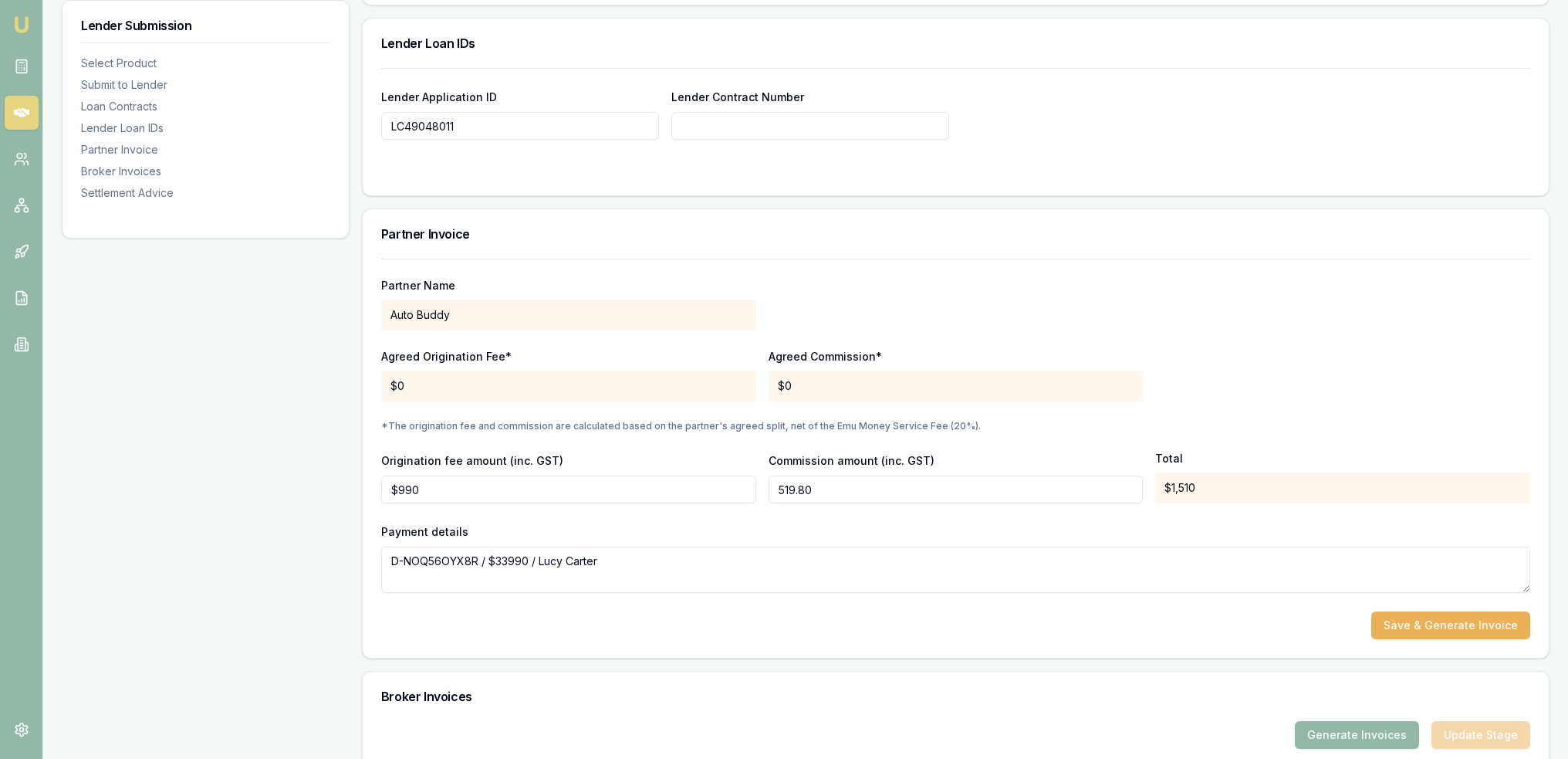 type on "$520" 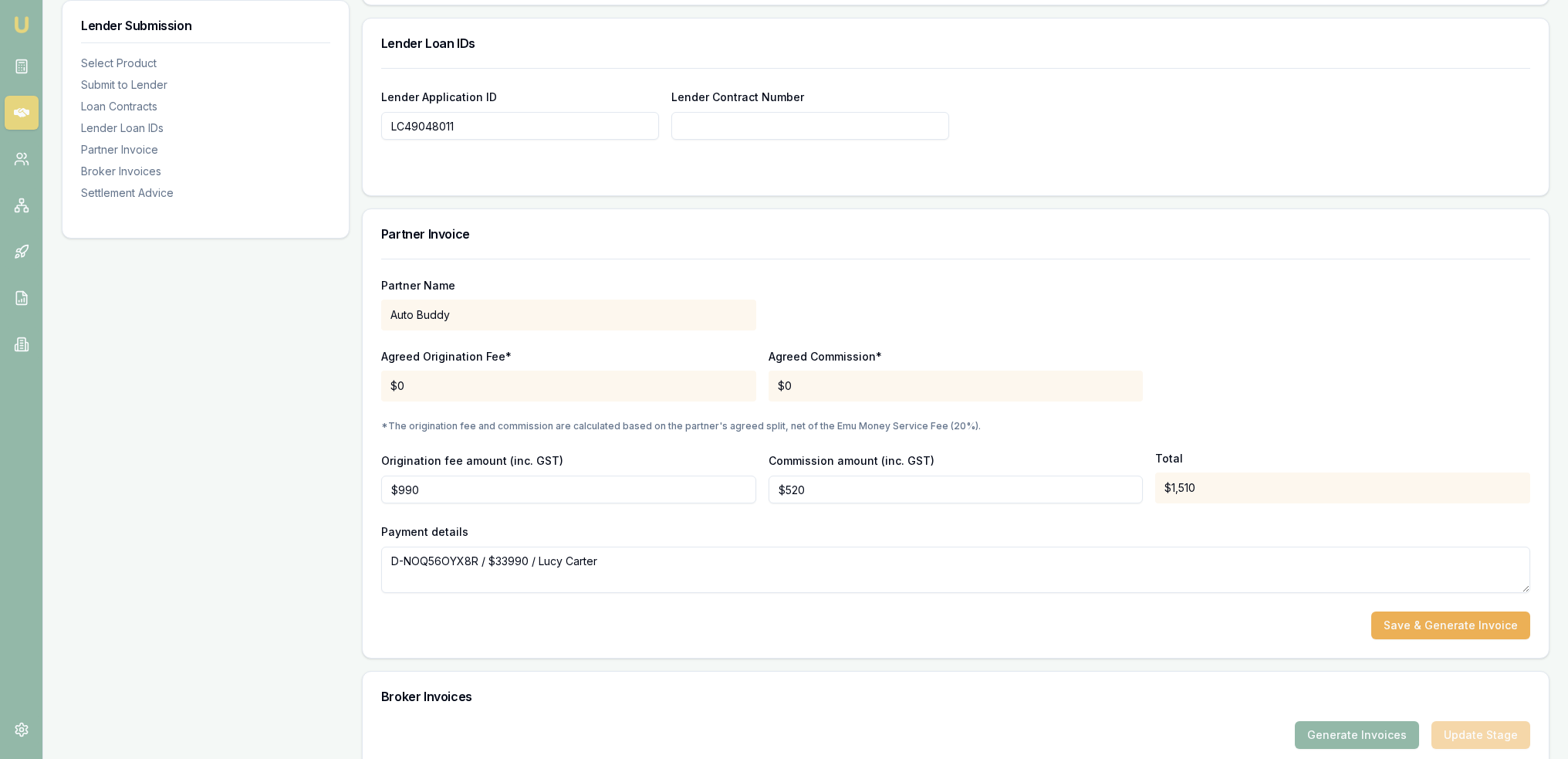 click on "Payment details  D-NOQ56OYX8R / $33990 / Lucy Carter" at bounding box center [955, 557] 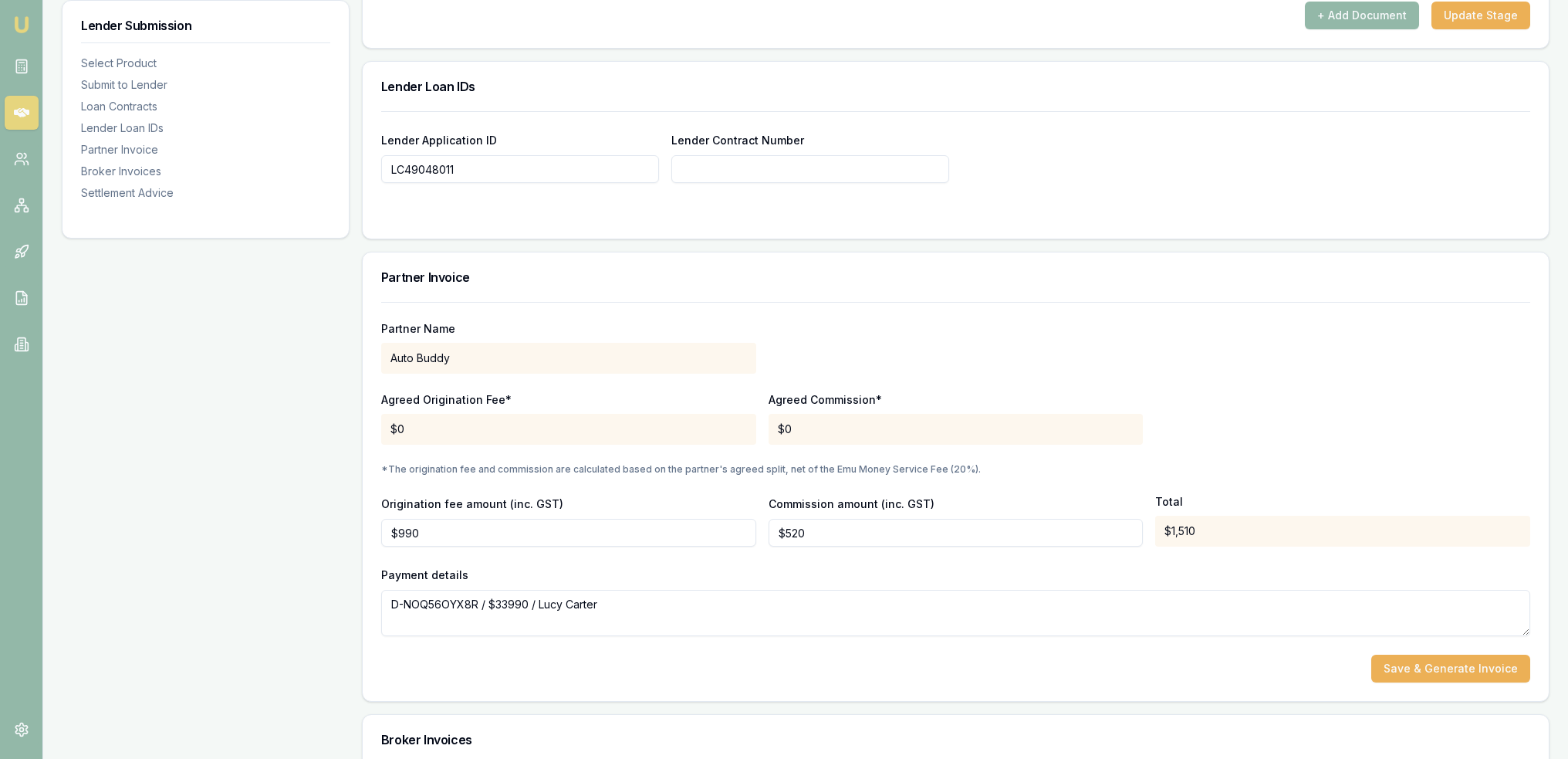 scroll, scrollTop: 1164, scrollLeft: 0, axis: vertical 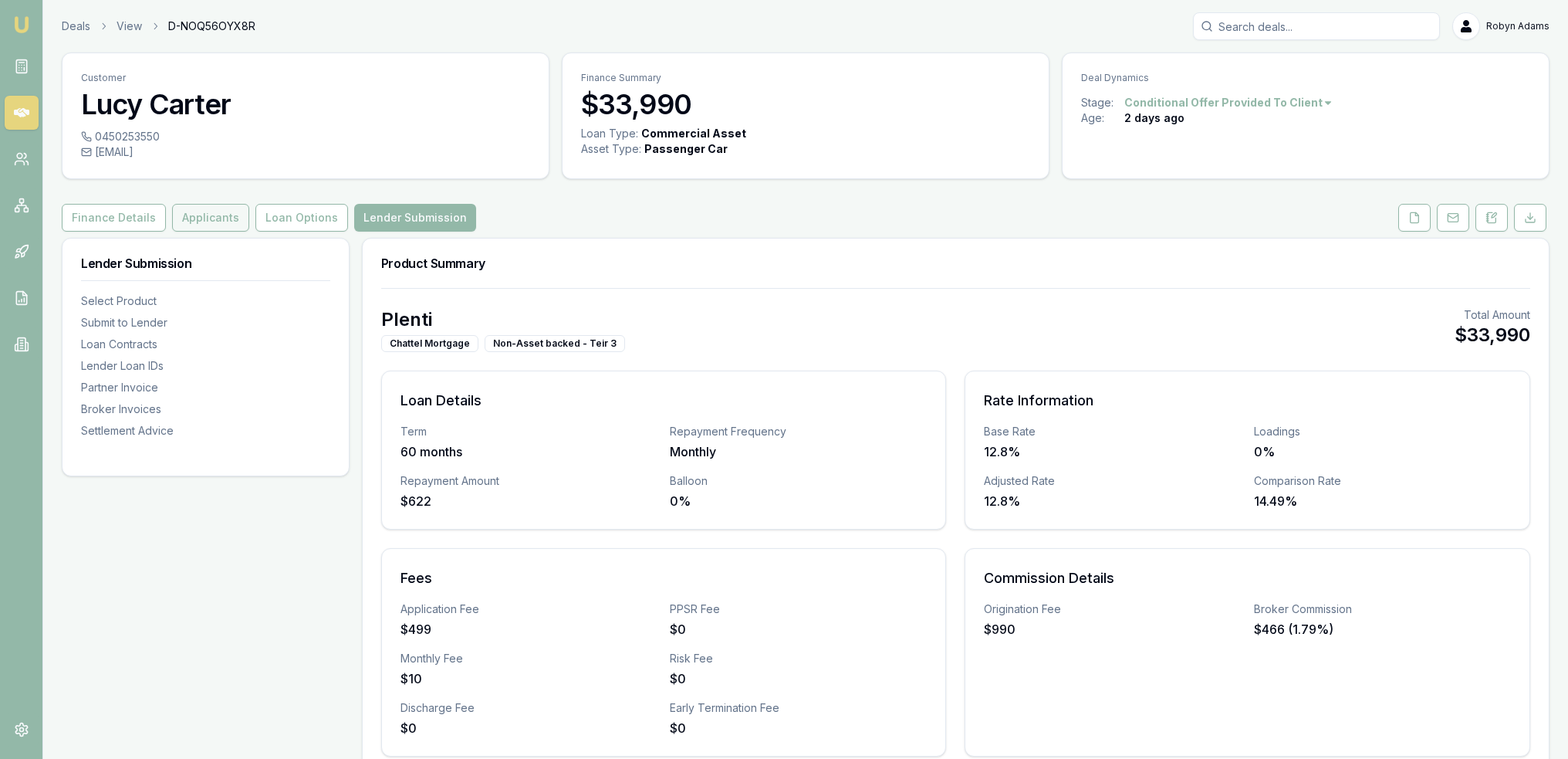 click on "Applicants" at bounding box center [211, 218] 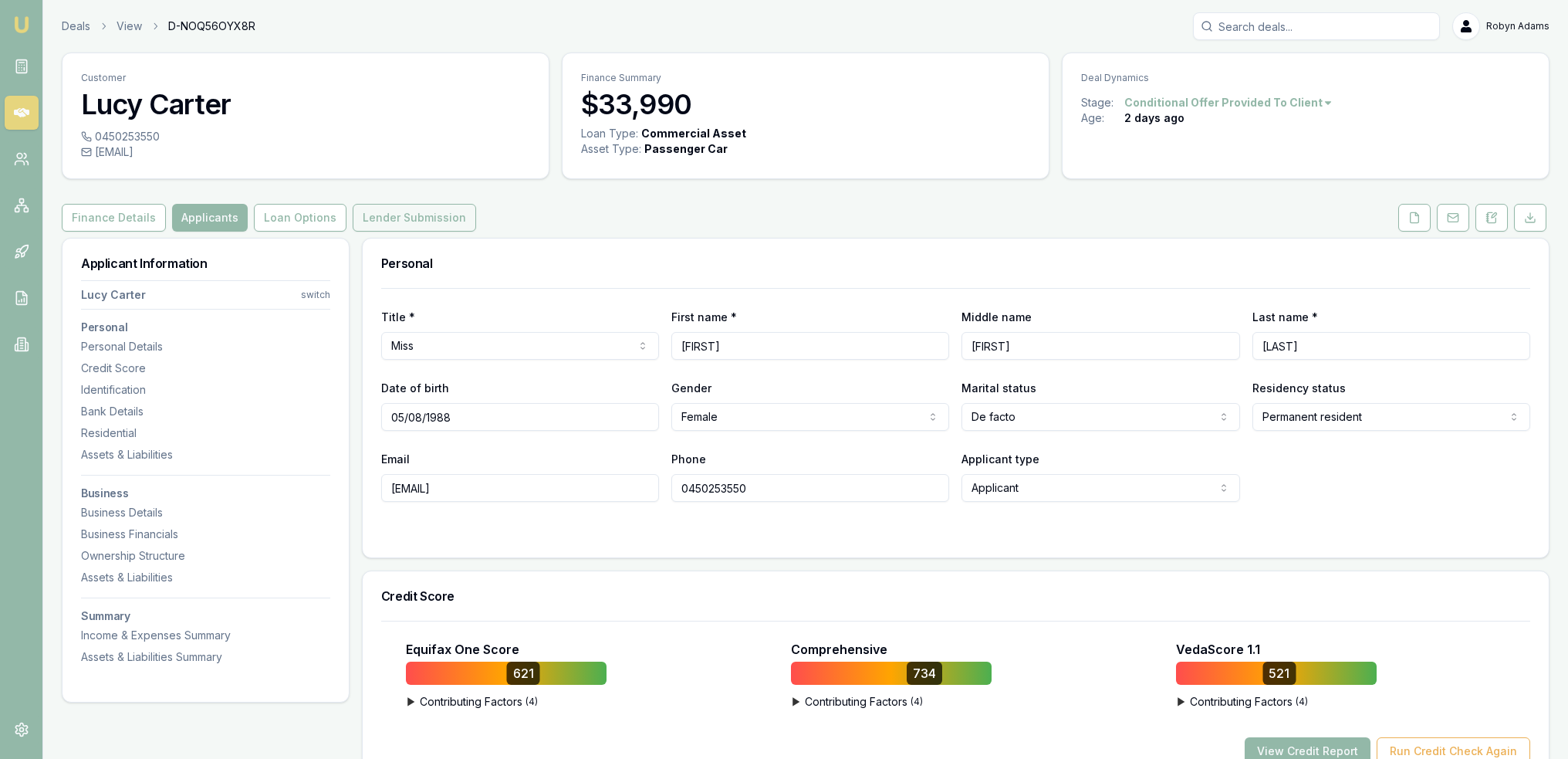 click on "Lender Submission" at bounding box center [414, 218] 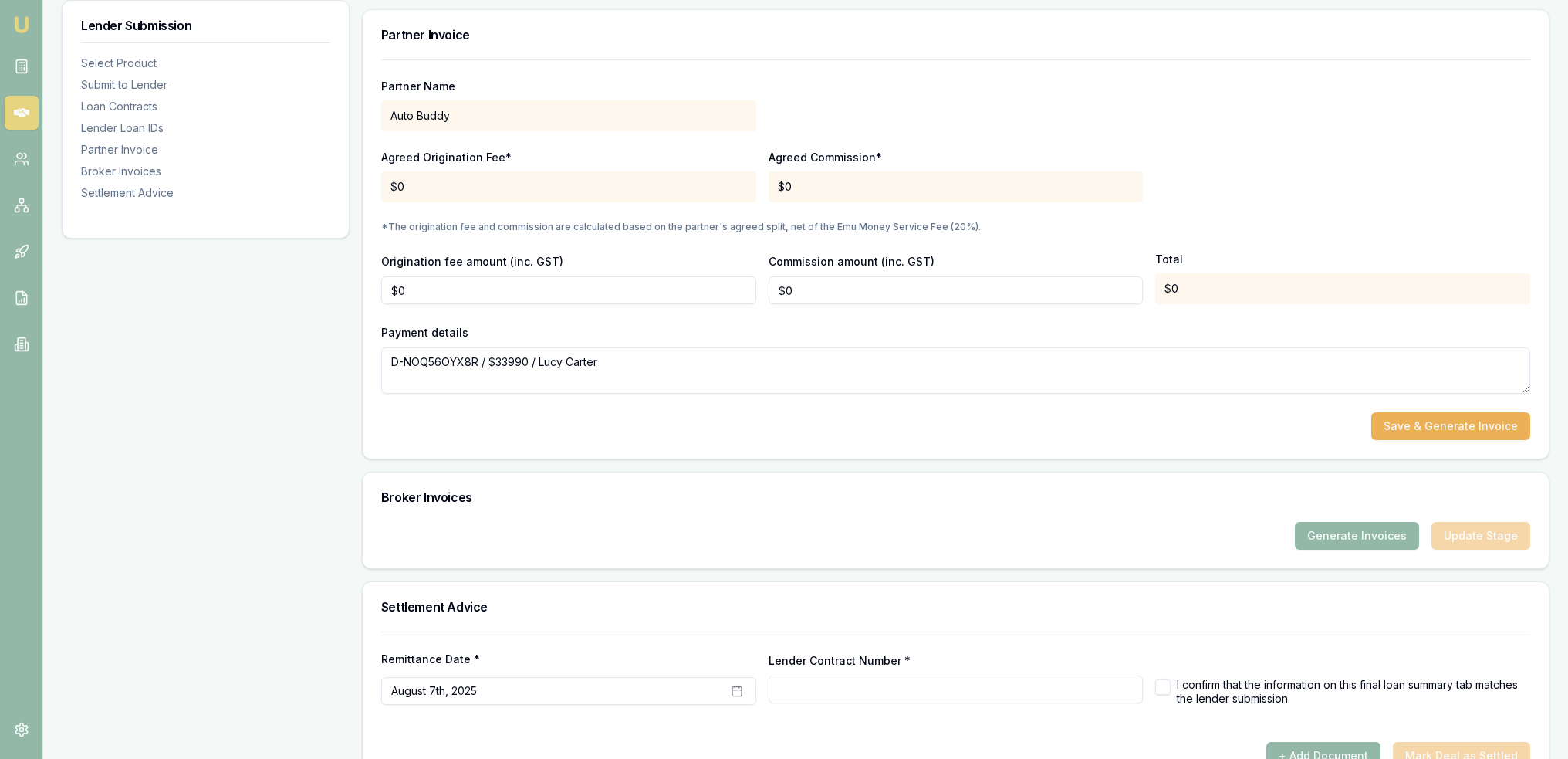 scroll, scrollTop: 1473, scrollLeft: 0, axis: vertical 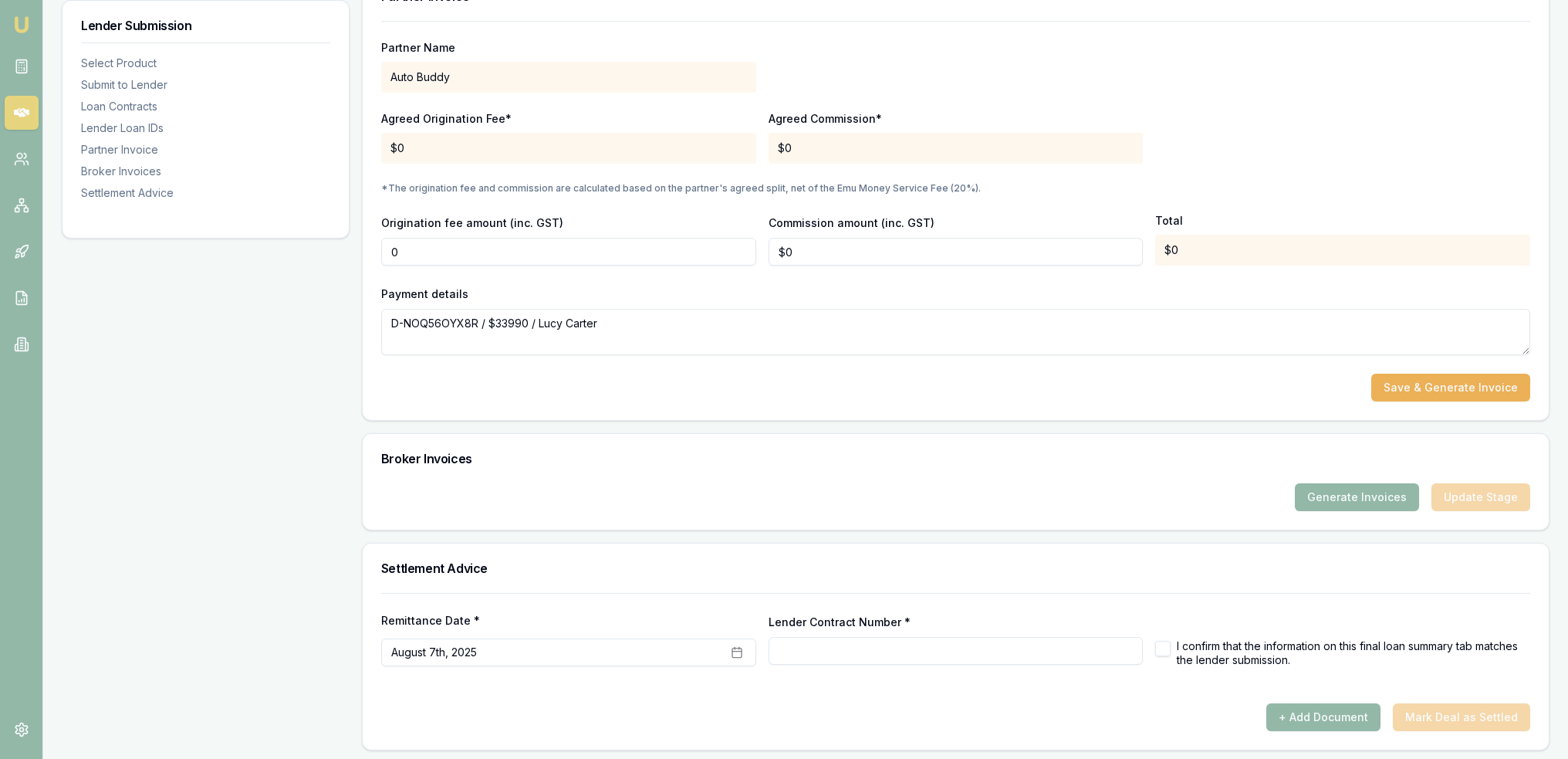 drag, startPoint x: 441, startPoint y: 239, endPoint x: 375, endPoint y: 247, distance: 66.48308 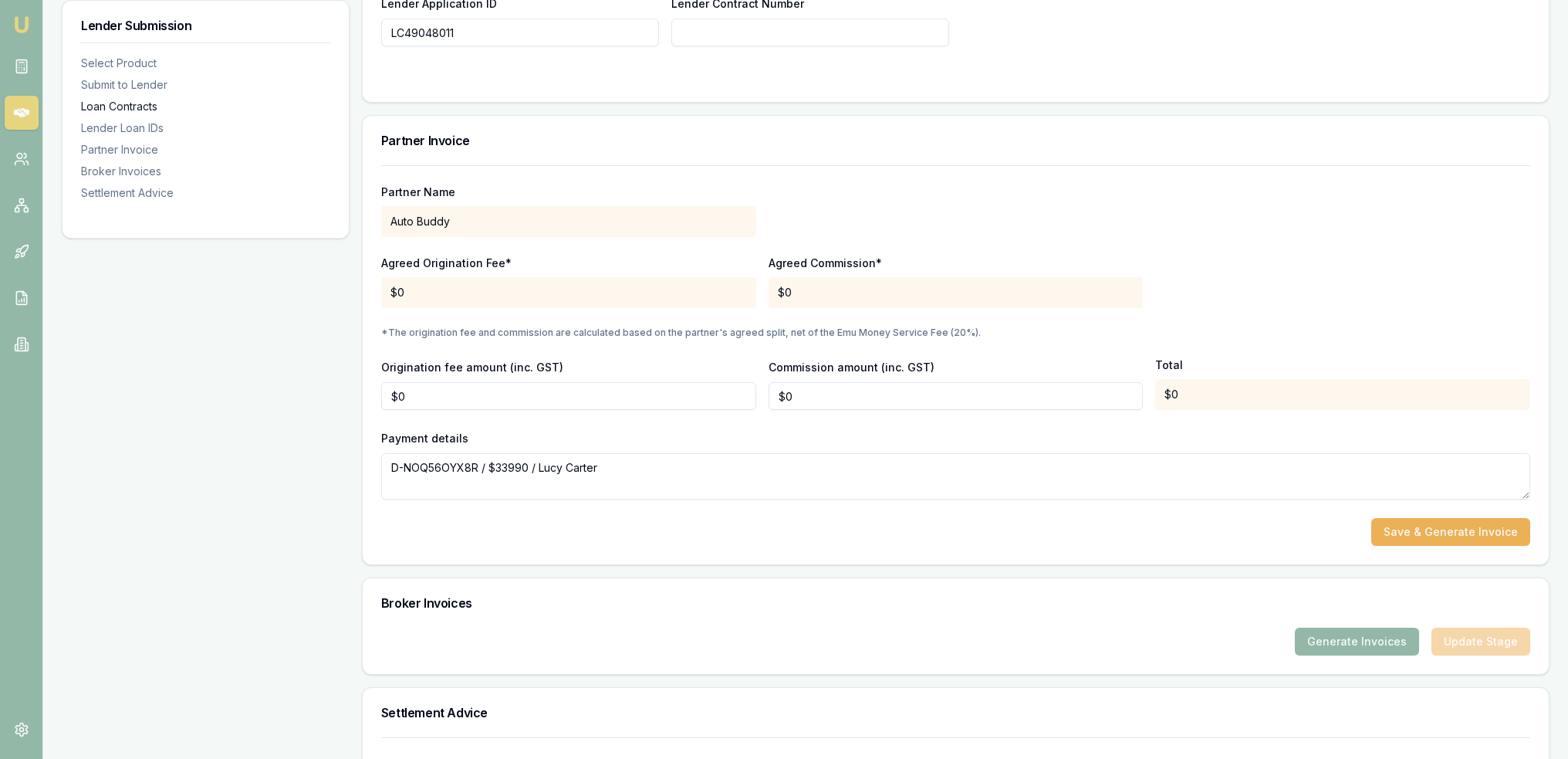 scroll, scrollTop: 1164, scrollLeft: 0, axis: vertical 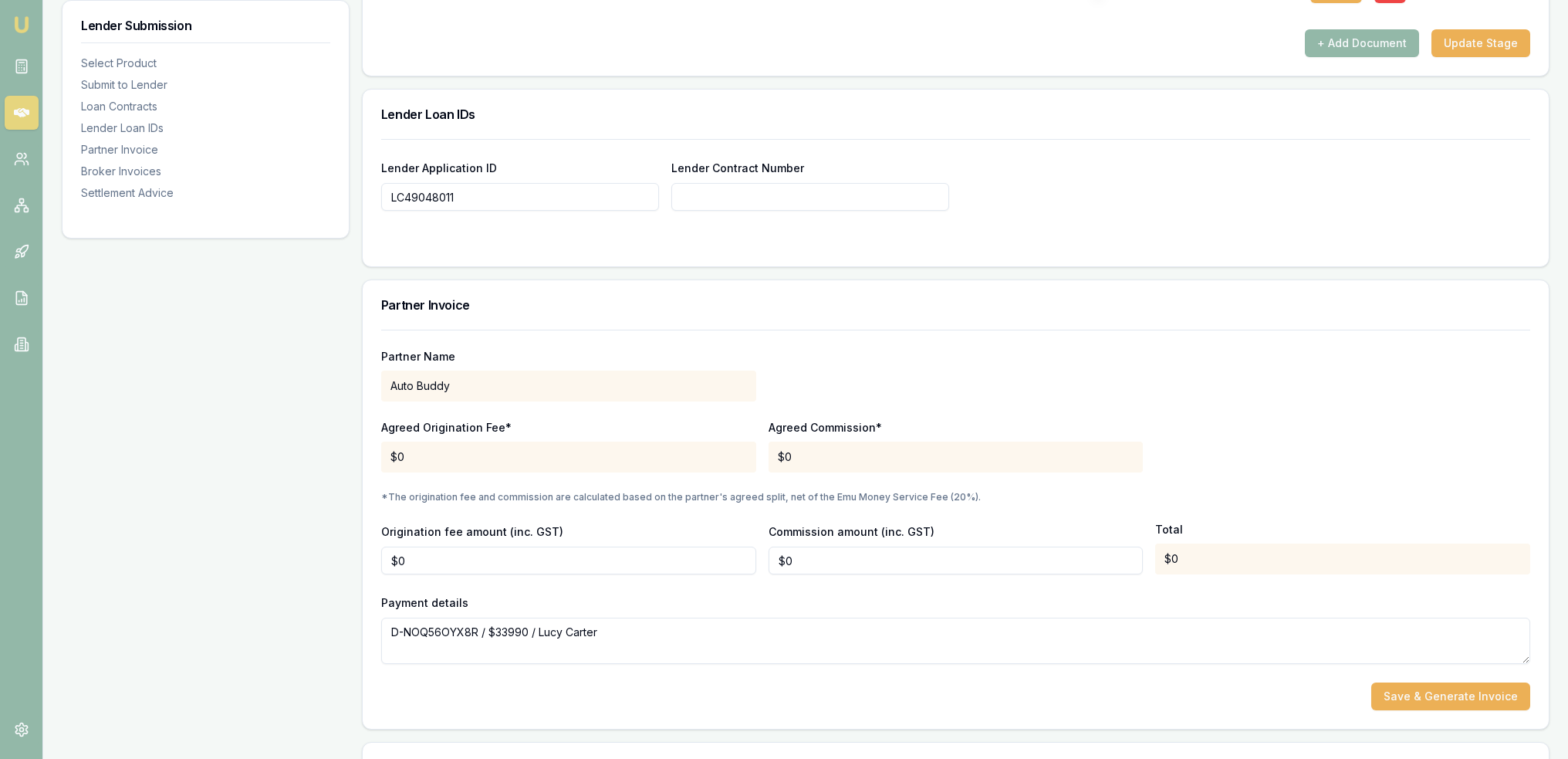 type on "0" 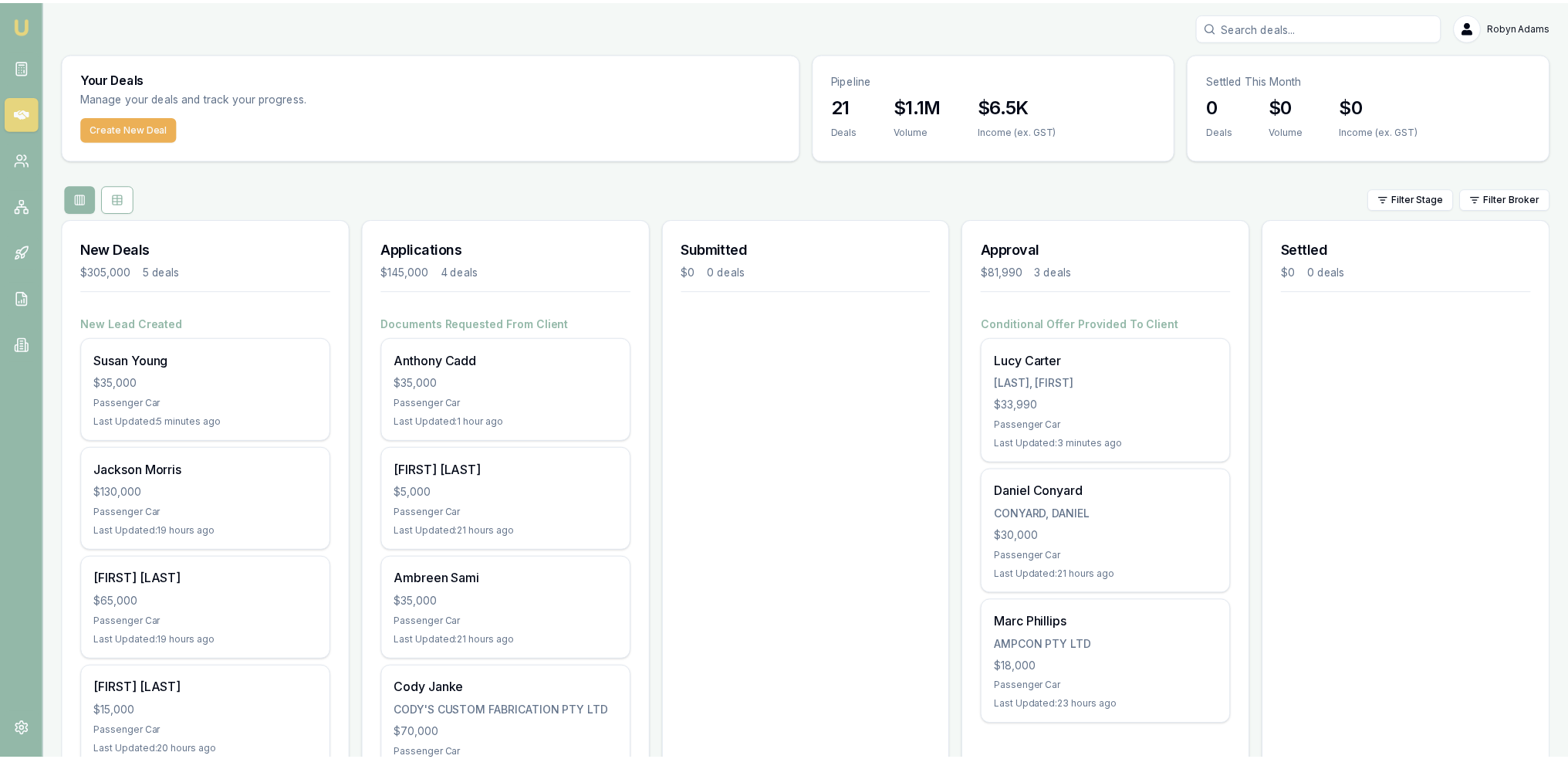scroll, scrollTop: 189, scrollLeft: 0, axis: vertical 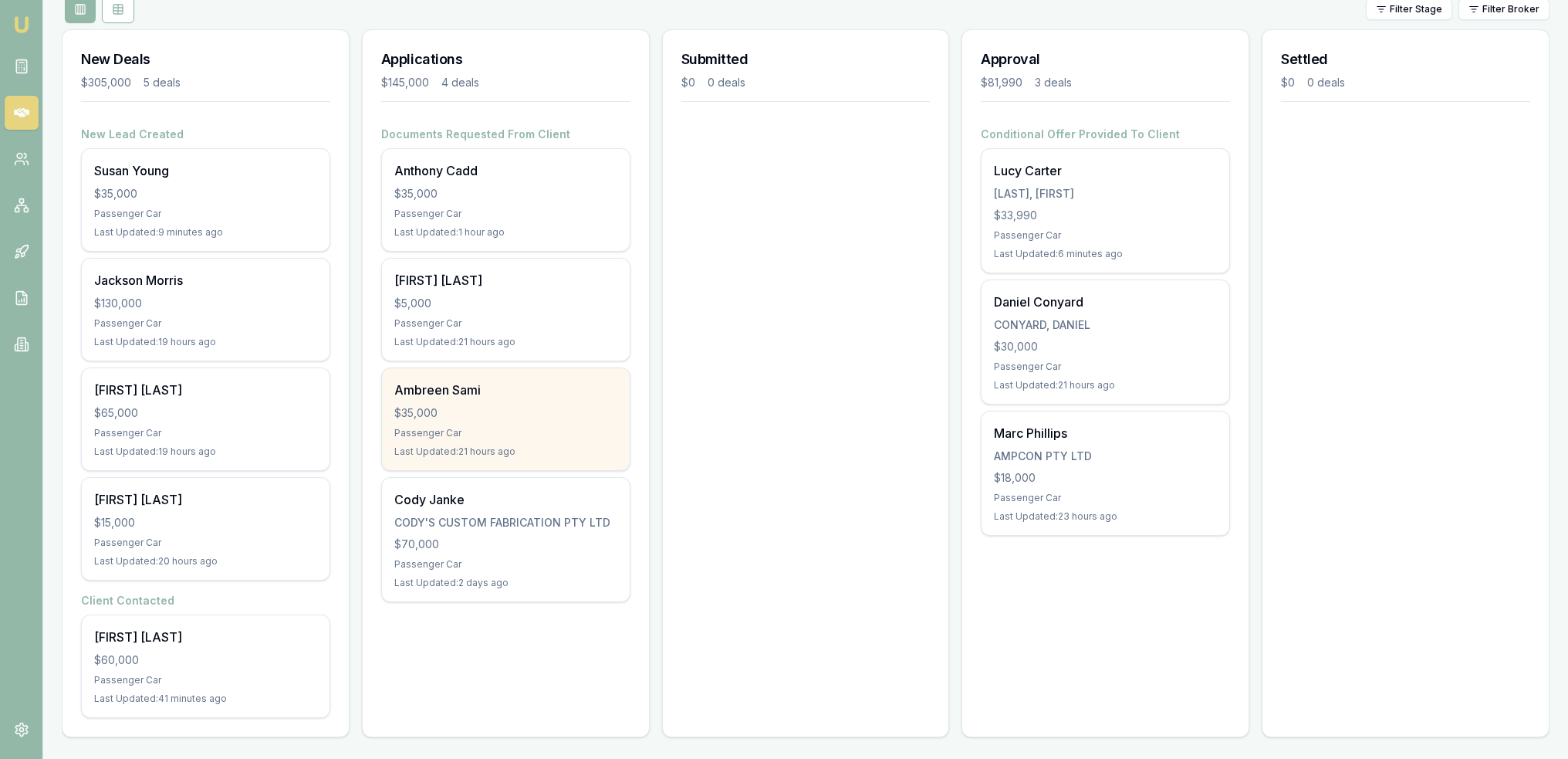 click on "$35,000" at bounding box center [505, 413] 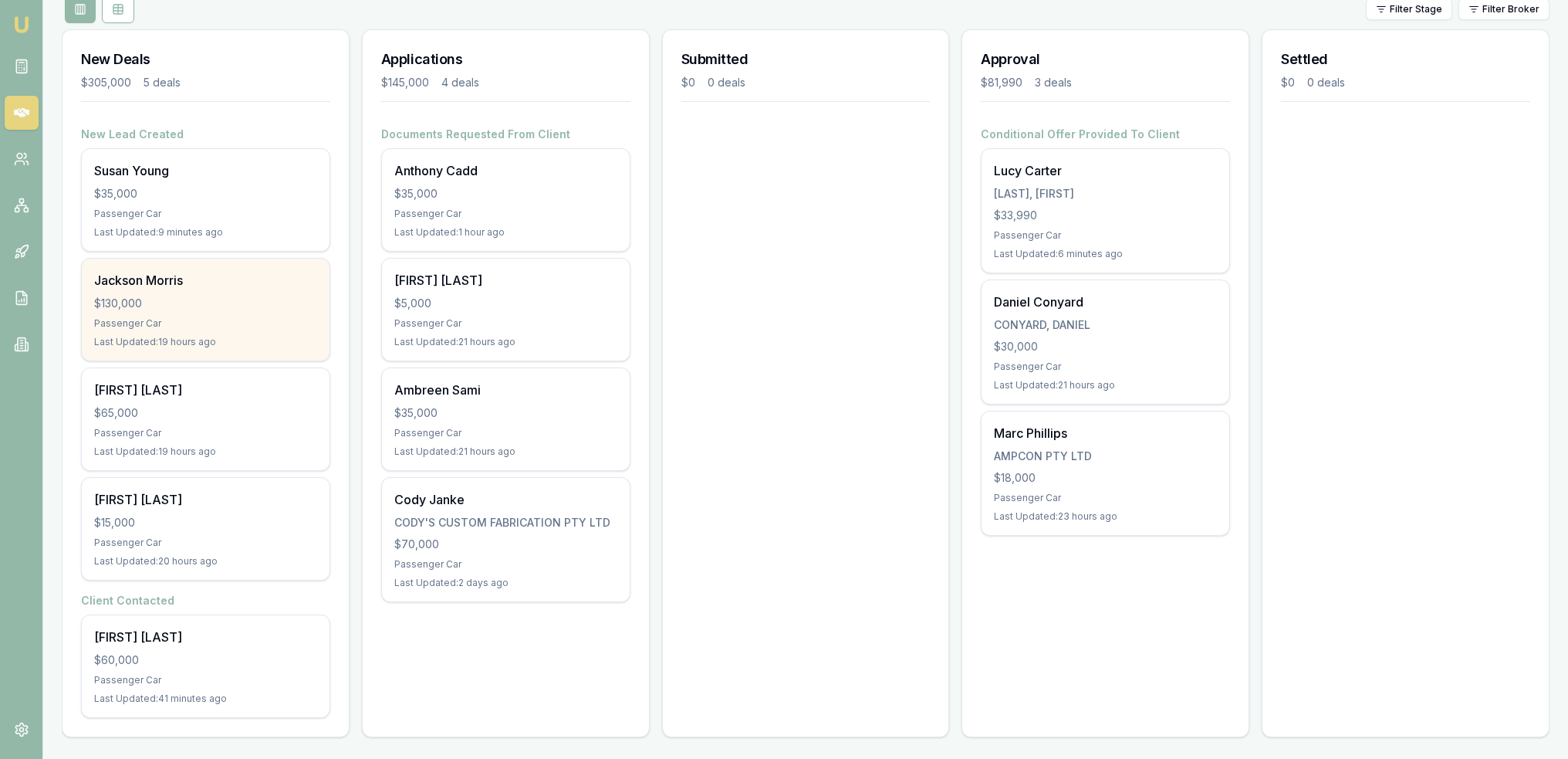 click on "Passenger Car" at bounding box center [205, 324] 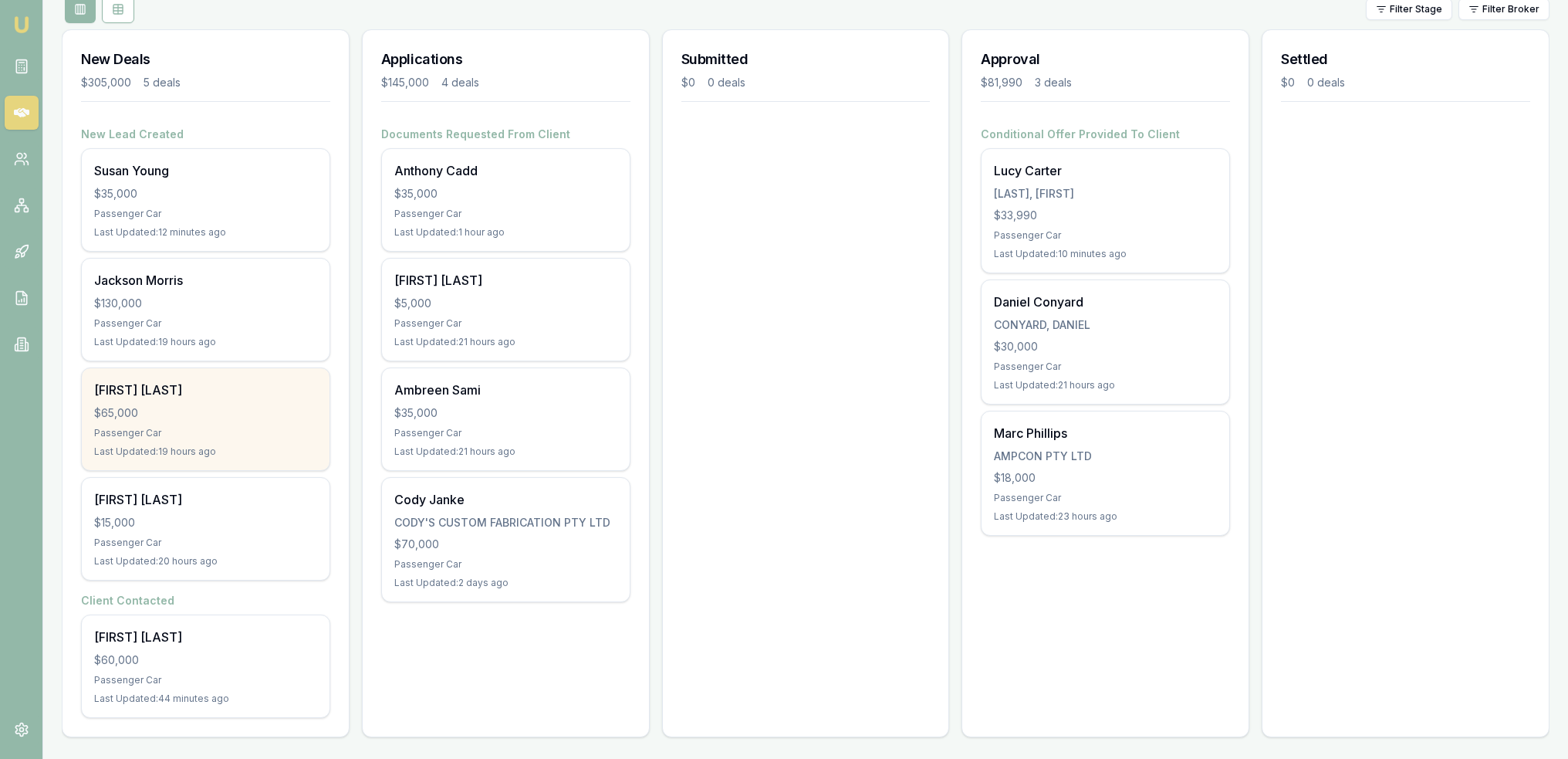 click on "Passenger Car" at bounding box center [205, 433] 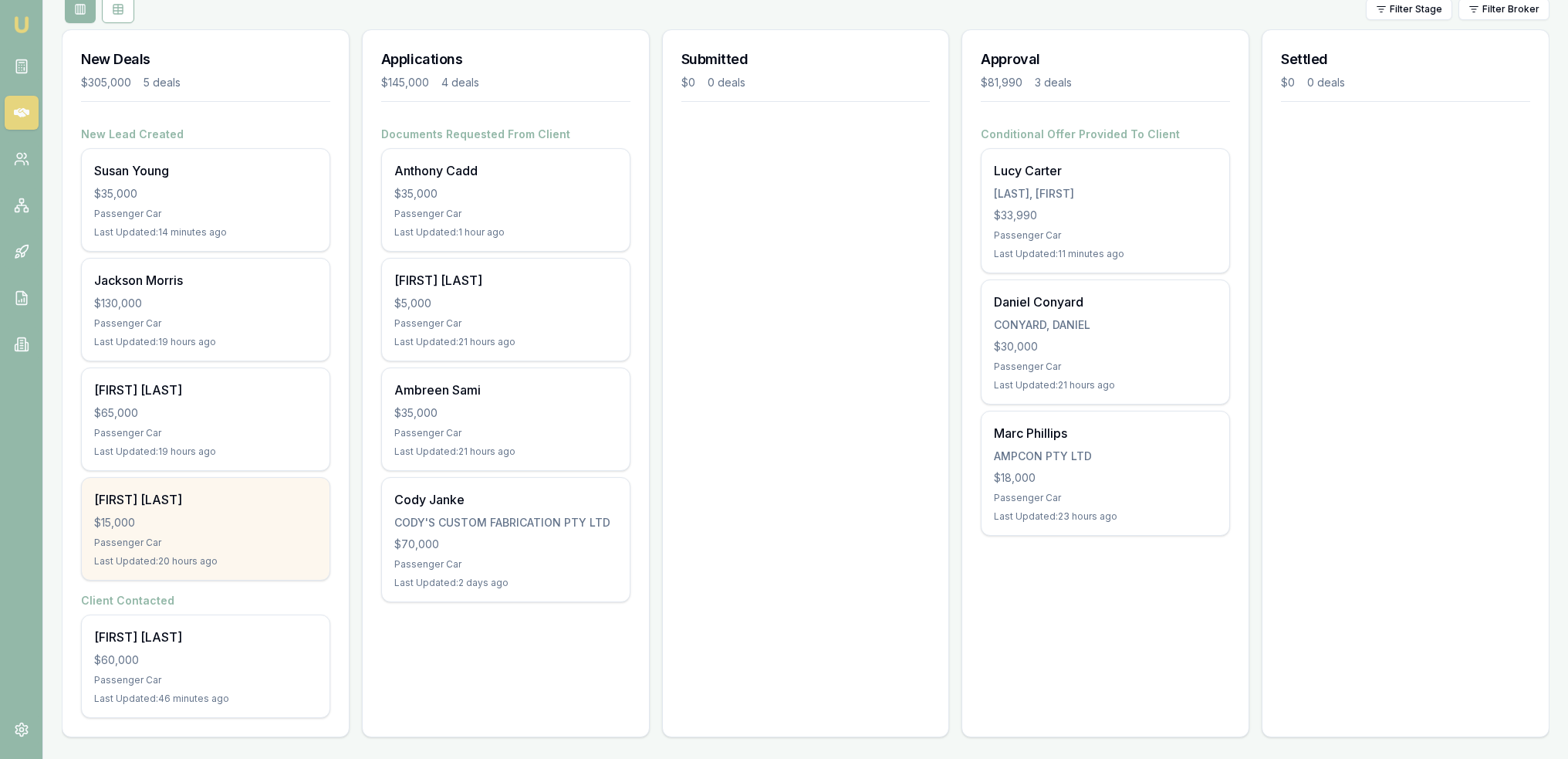 click on "$15,000" at bounding box center (205, 523) 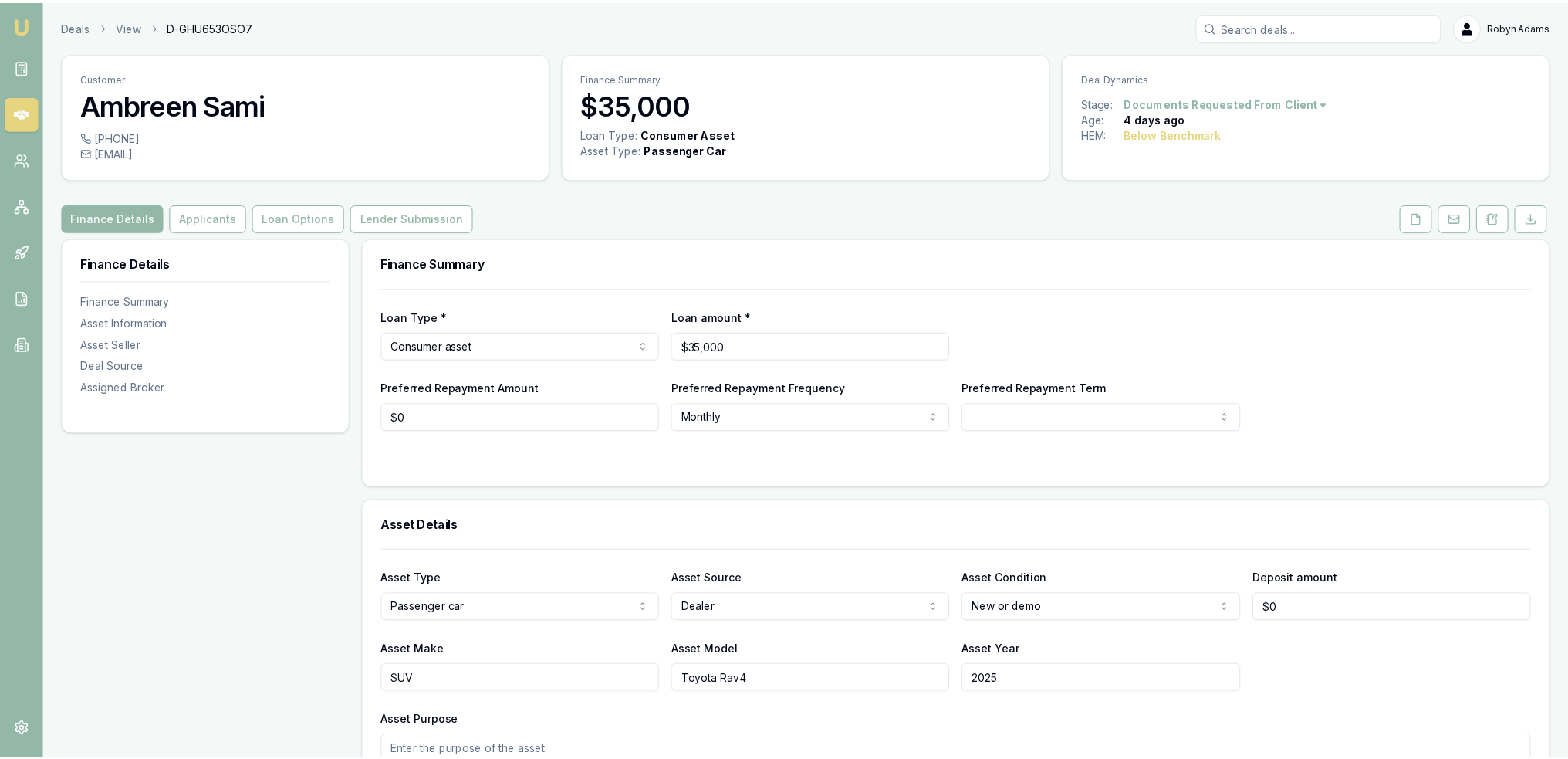 scroll, scrollTop: 0, scrollLeft: 0, axis: both 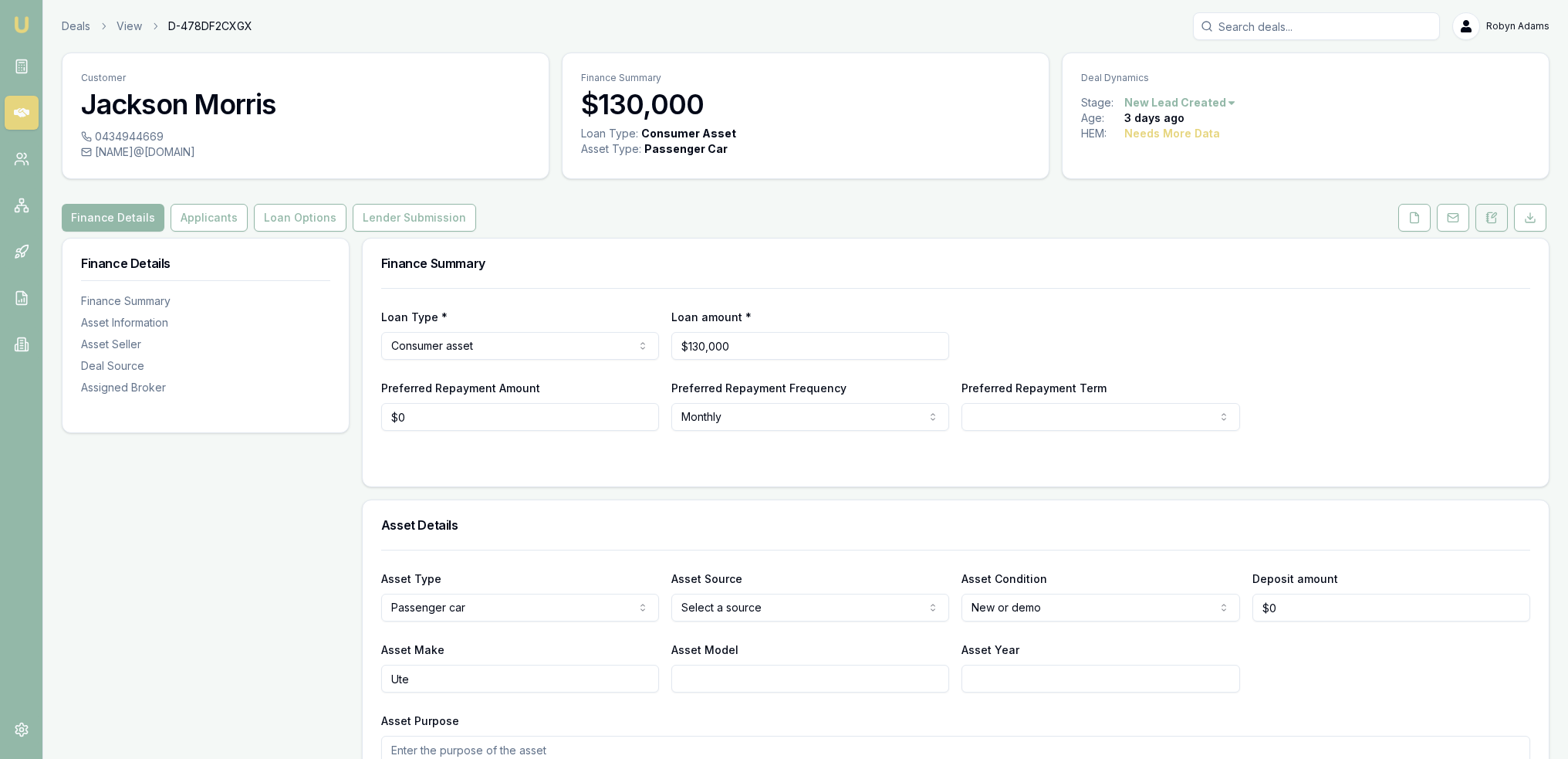 click 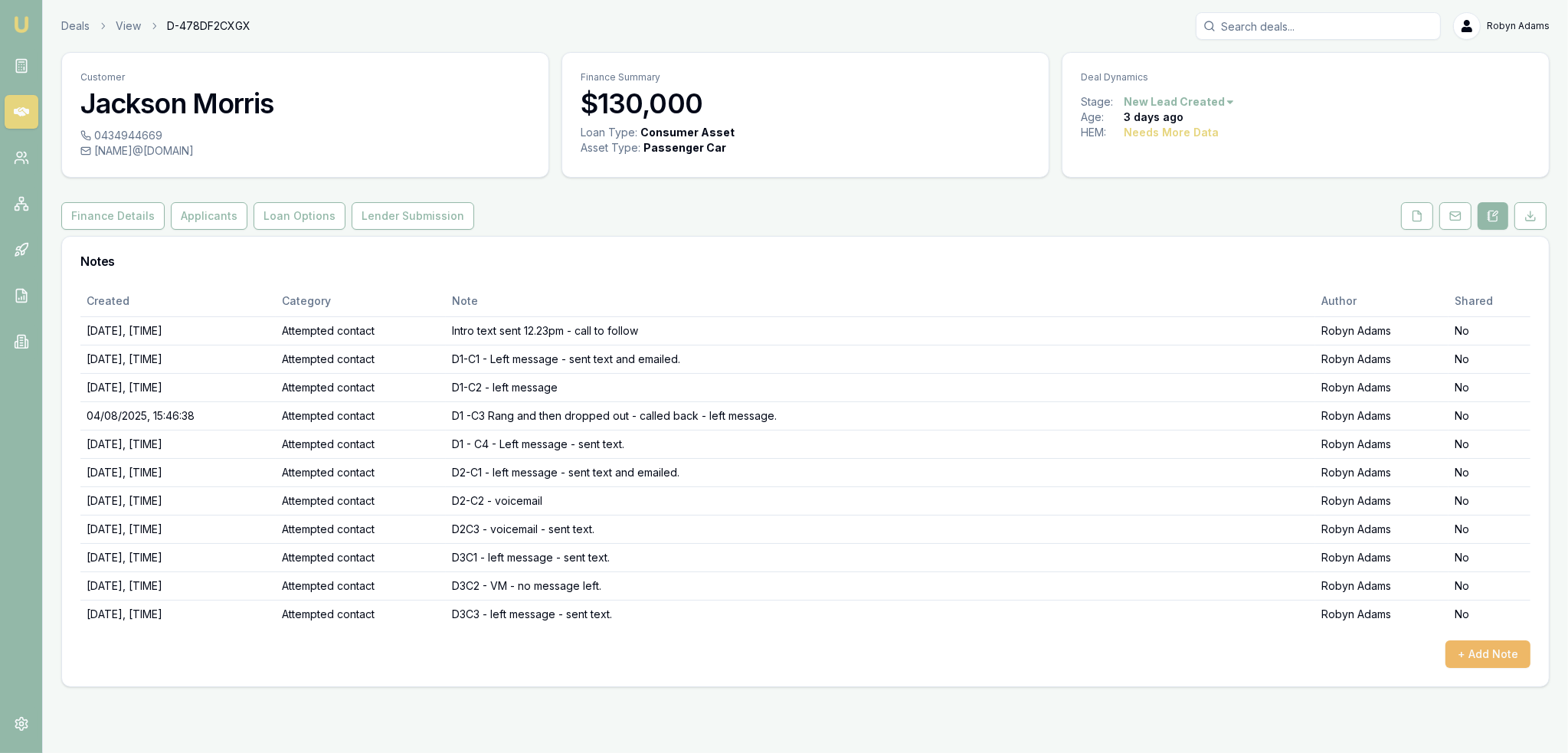 click on "+ Add Note" at bounding box center (1488, 654) 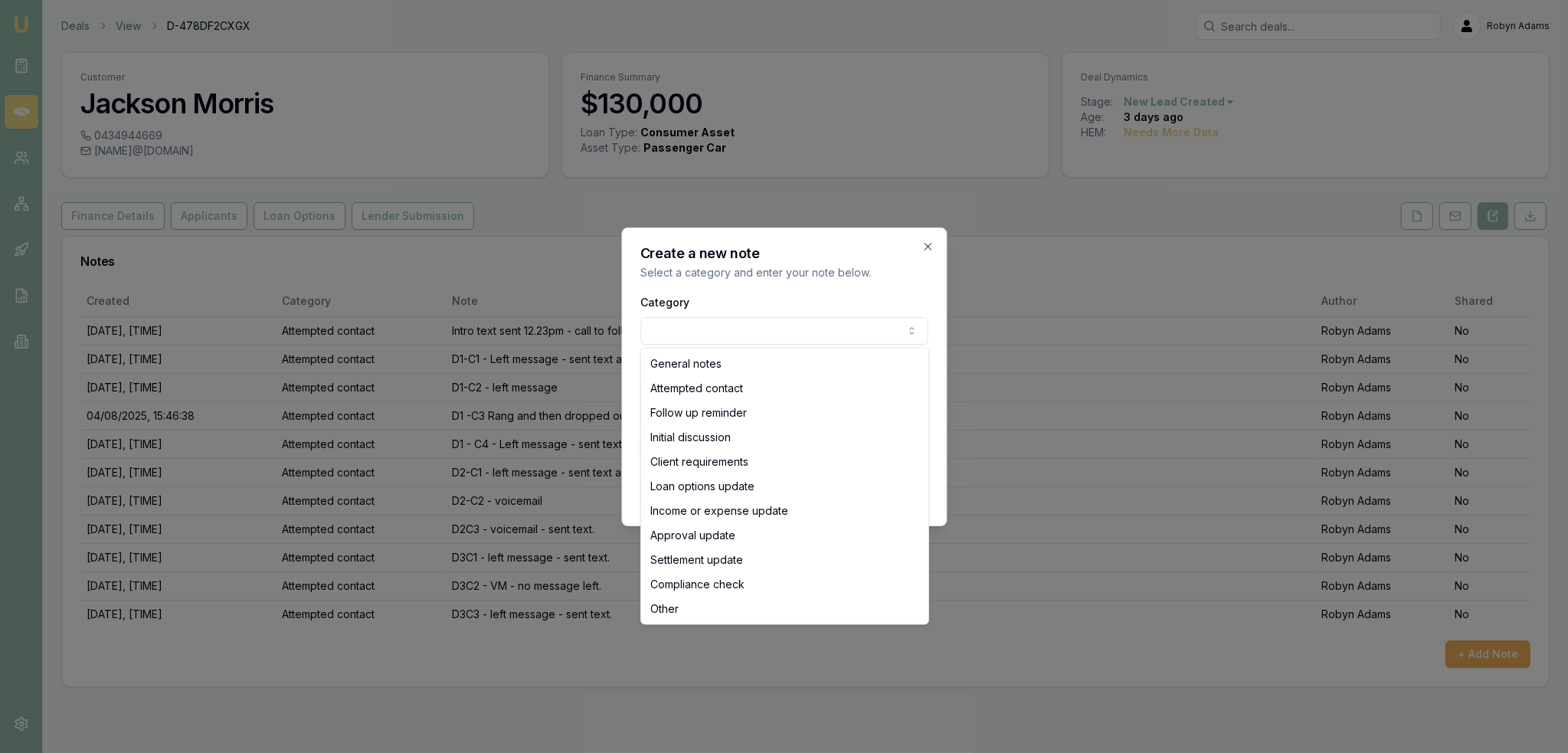 click on "Emu Broker Deals View D-478DF2CXGX [FIRST] [LAST] Toggle Menu Customer [FIRST] [LAST] [PHONE] [NAME]@[DOMAIN] Finance Summary $130,000 Loan Type: Consumer Asset Asset Type : Passenger Car Deal Dynamics Stage: New Lead Created Age: [AGE] ago HEM: Needs More Data Finance Details Applicants Loan Options Lender Submission Notes Created Category Note Author Shared [DATE], [TIME] Attempted contact Intro text sent [TIME] - call to follow [LAST] No [DATE], [TIME] Attempted contact D1-C1 - Left message - sent text and emailed. [LAST] No [DATE], [TIME] Attempted contact D1-C2 - left message [LAST] No [DATE], [TIME] Attempted contact D1 -C3 Rang and then dropped out - called back - left message. [LAST] No [DATE], [TIME] Attempted contact D1 - C4 - Left message - sent text. [LAST] No [DATE], [TIME] Attempted contact D2-C1 - left message - sent text and emailed. [LAST] No [DATE], [TIME] Attempted contact D2-C2 - voicemail [LAST]" at bounding box center (784, 376) 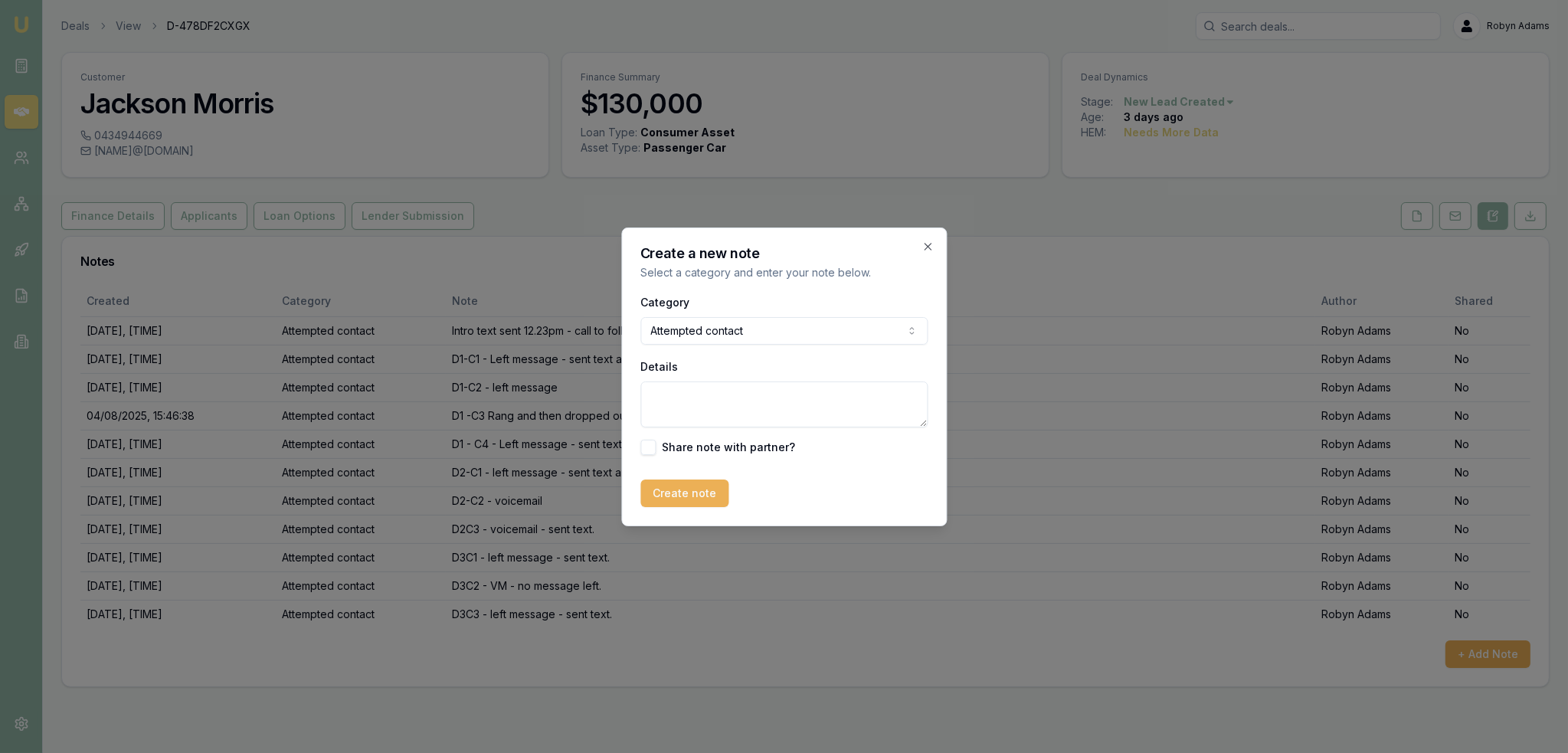 click on "Details" at bounding box center [784, 404] 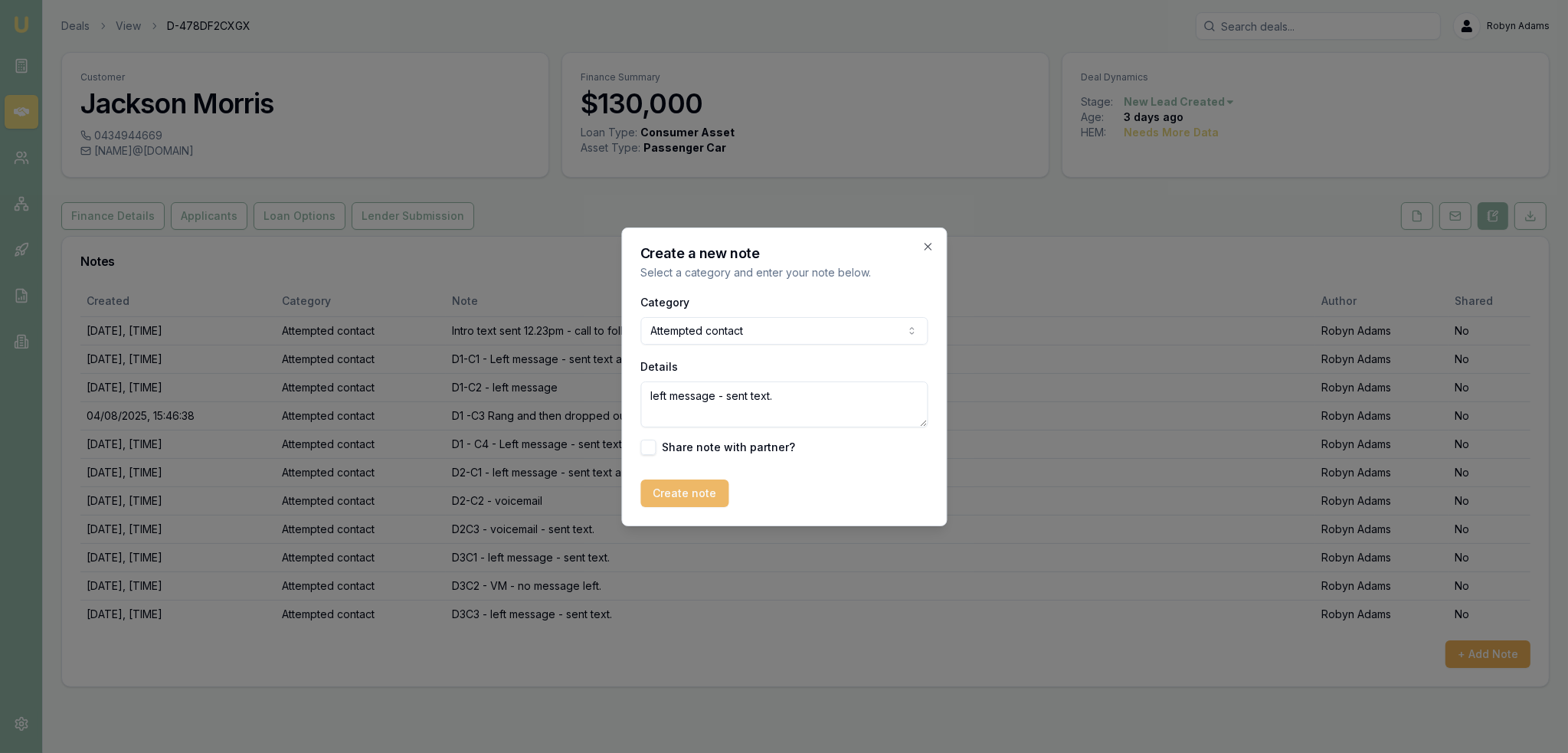 type on "left message - sent text." 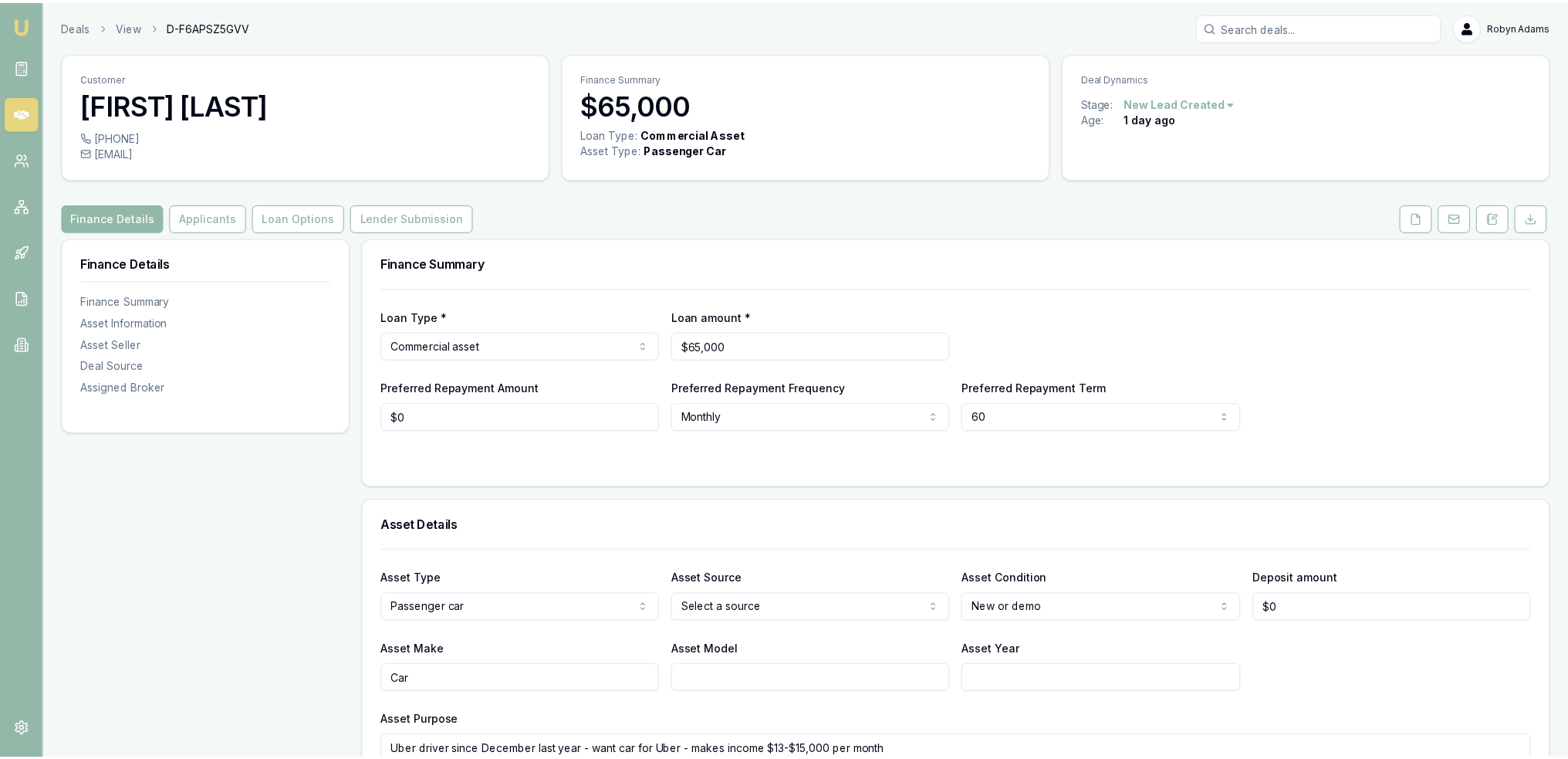 scroll, scrollTop: 0, scrollLeft: 0, axis: both 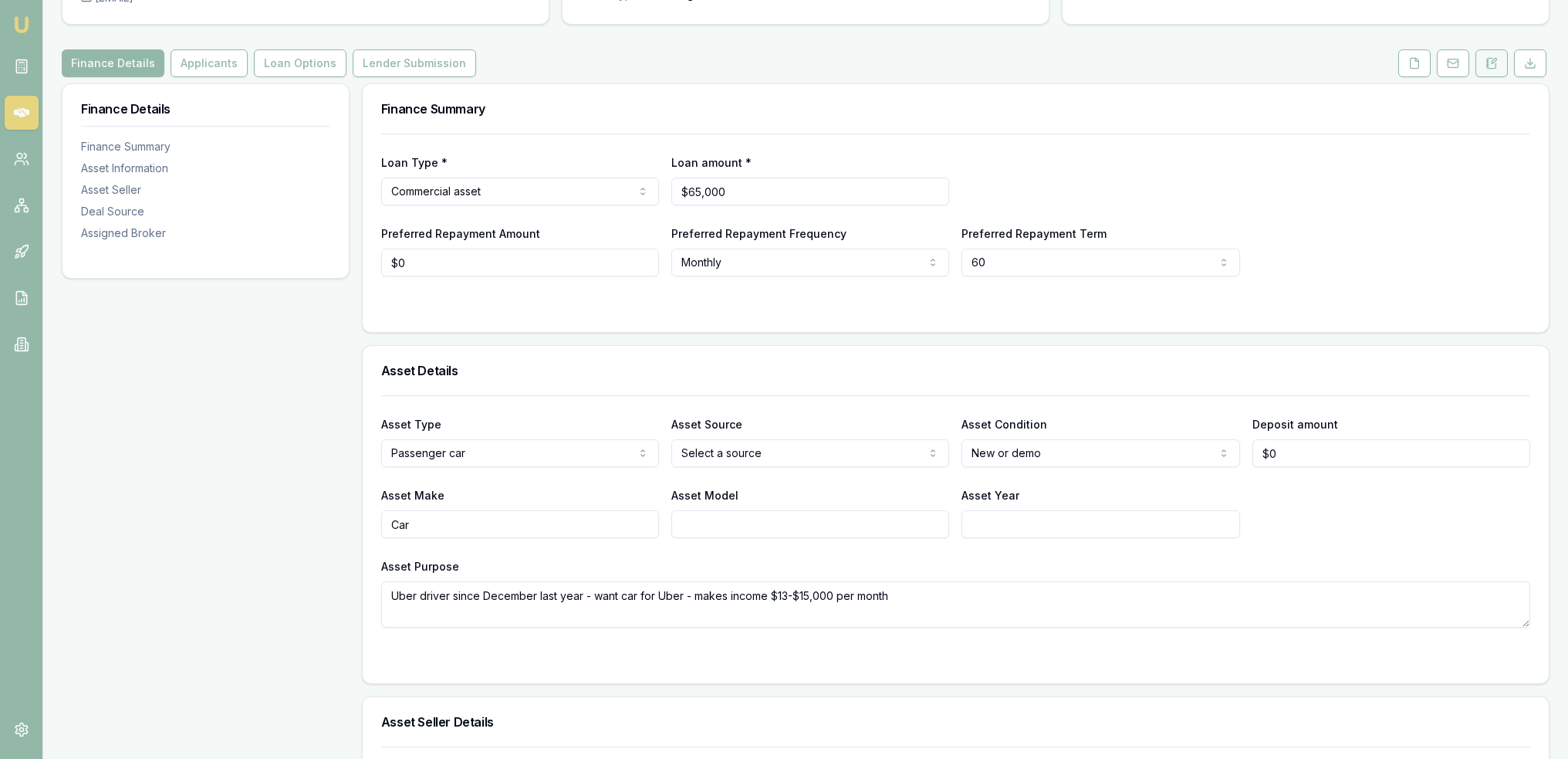 click 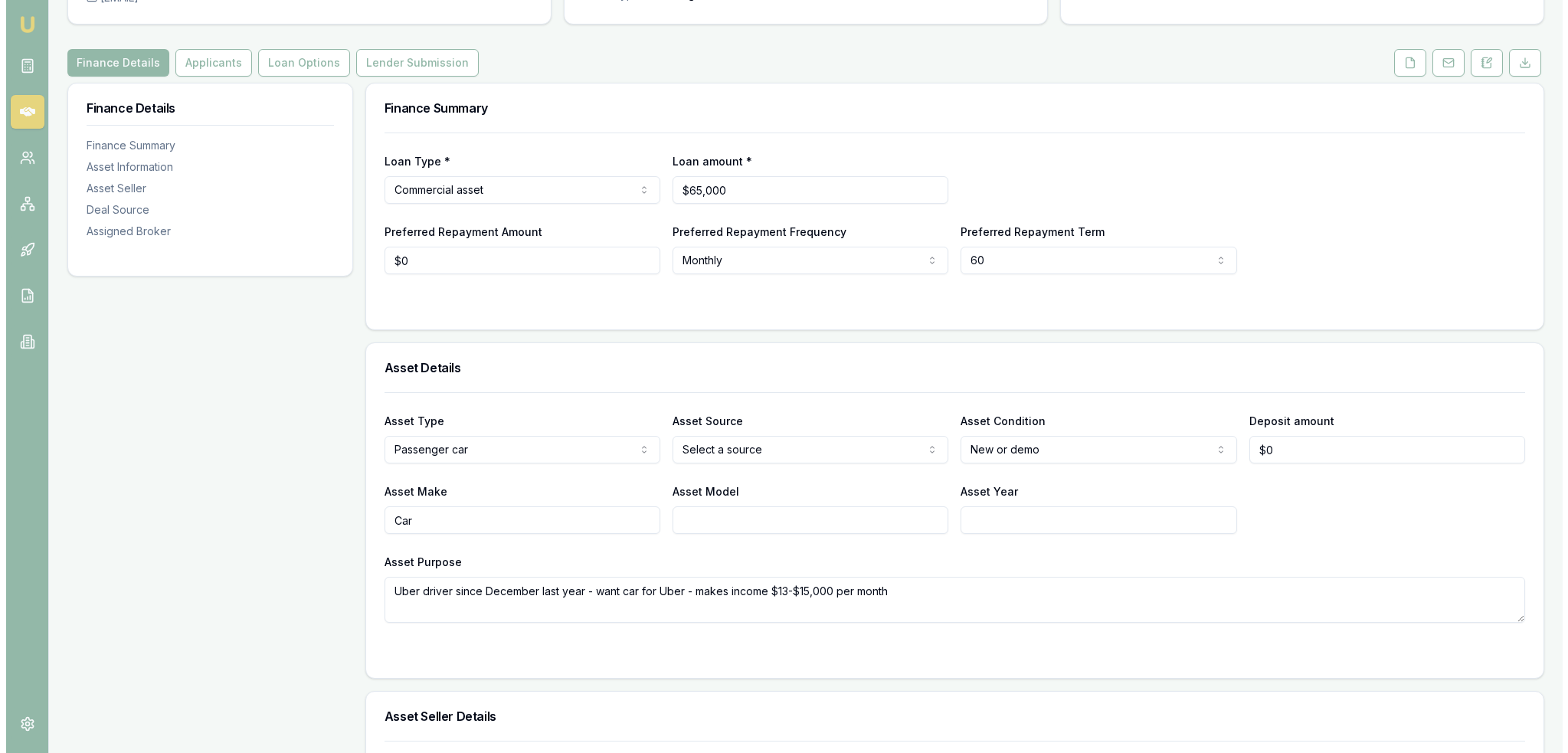 scroll, scrollTop: 0, scrollLeft: 0, axis: both 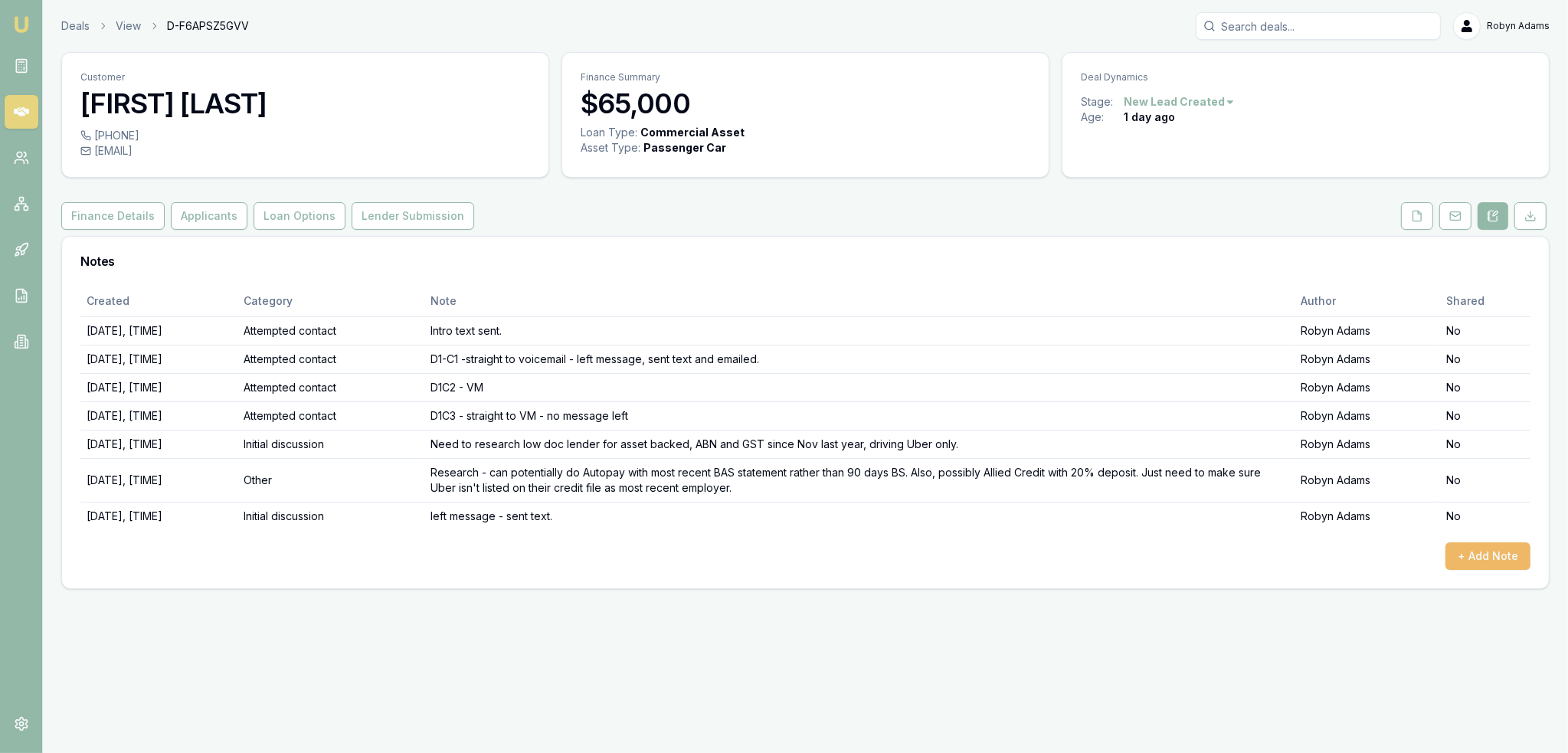 click on "+ Add Note" at bounding box center (1488, 556) 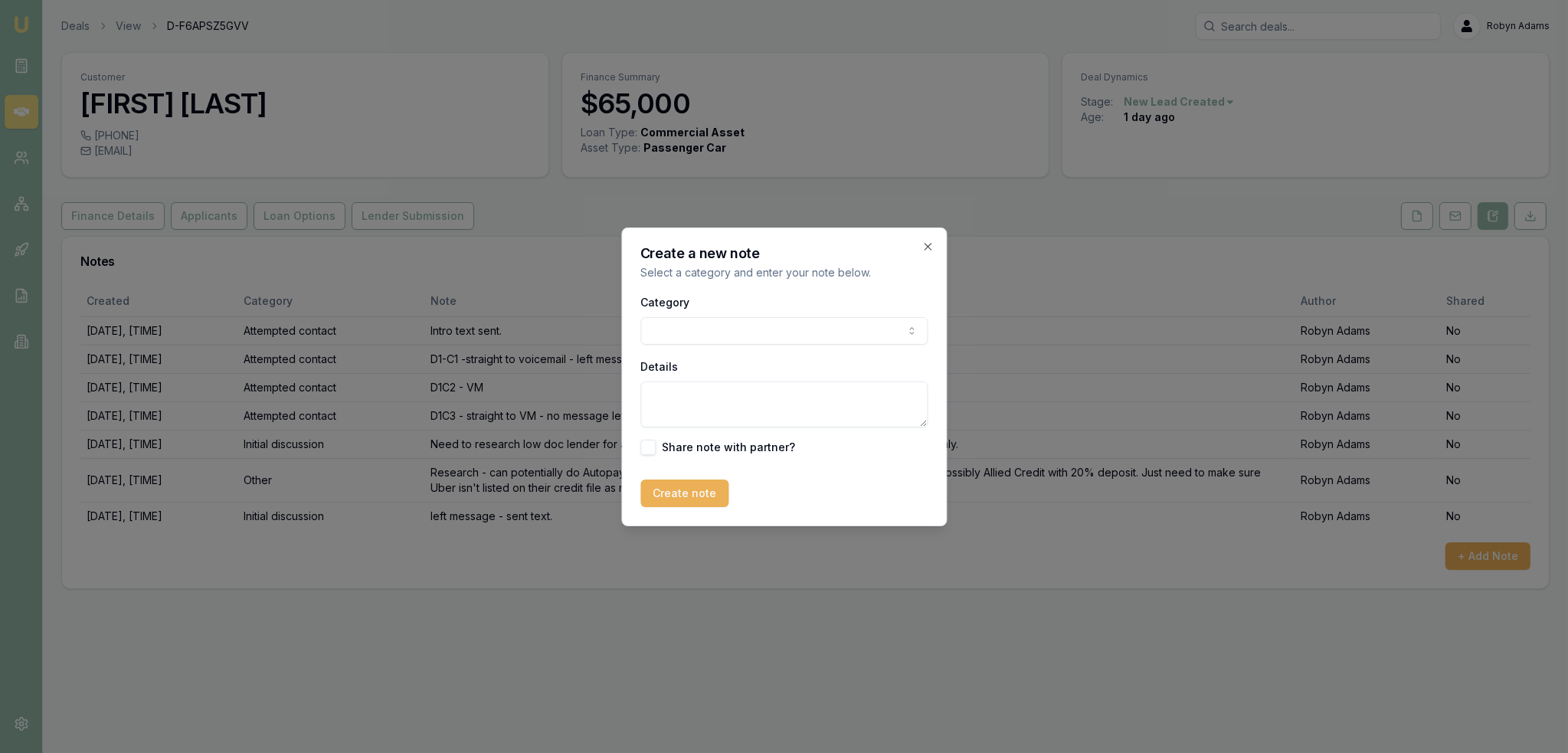 click on "Emu Broker Deals View D-F6APSZ5GVV Robyn Adams Toggle Menu Customer Anh Luong 0402380917 vb77@optusnet.com.au Finance Summary $65,000 Loan Type: Commercial Asset Asset Type : Passenger Car Deal Dynamics Stage: New Lead Created Age: 1 day ago Finance Details Applicants Loan Options Lender Submission Notes Created Category Note Author Shared 06/08/2025, 08:28:52 Attempted contact Intro text sent.  Robyn Adams No 06/08/2025, 09:10:27 Attempted contact D1-C1 -straight to voicemail - left message, sent text and emailed.  Robyn Adams No 06/08/2025, 10:45:11 Attempted contact D1C2 - VM Robyn Adams No 06/08/2025, 12:14:06 Attempted contact D1C3 - straight to VM - no message left Robyn Adams No 06/08/2025, 17:06:13 Initial discussion Need to research low doc lender for asset backed, ABN and GST since Nov last year, driving Uber only.  Robyn Adams No 06/08/2025, 17:39:12 Other Robyn Adams No 06/08/2025, 17:39:25 Initial discussion left  message - sent text.  Robyn Adams No + Add Note
Create a new note Category" at bounding box center (784, 376) 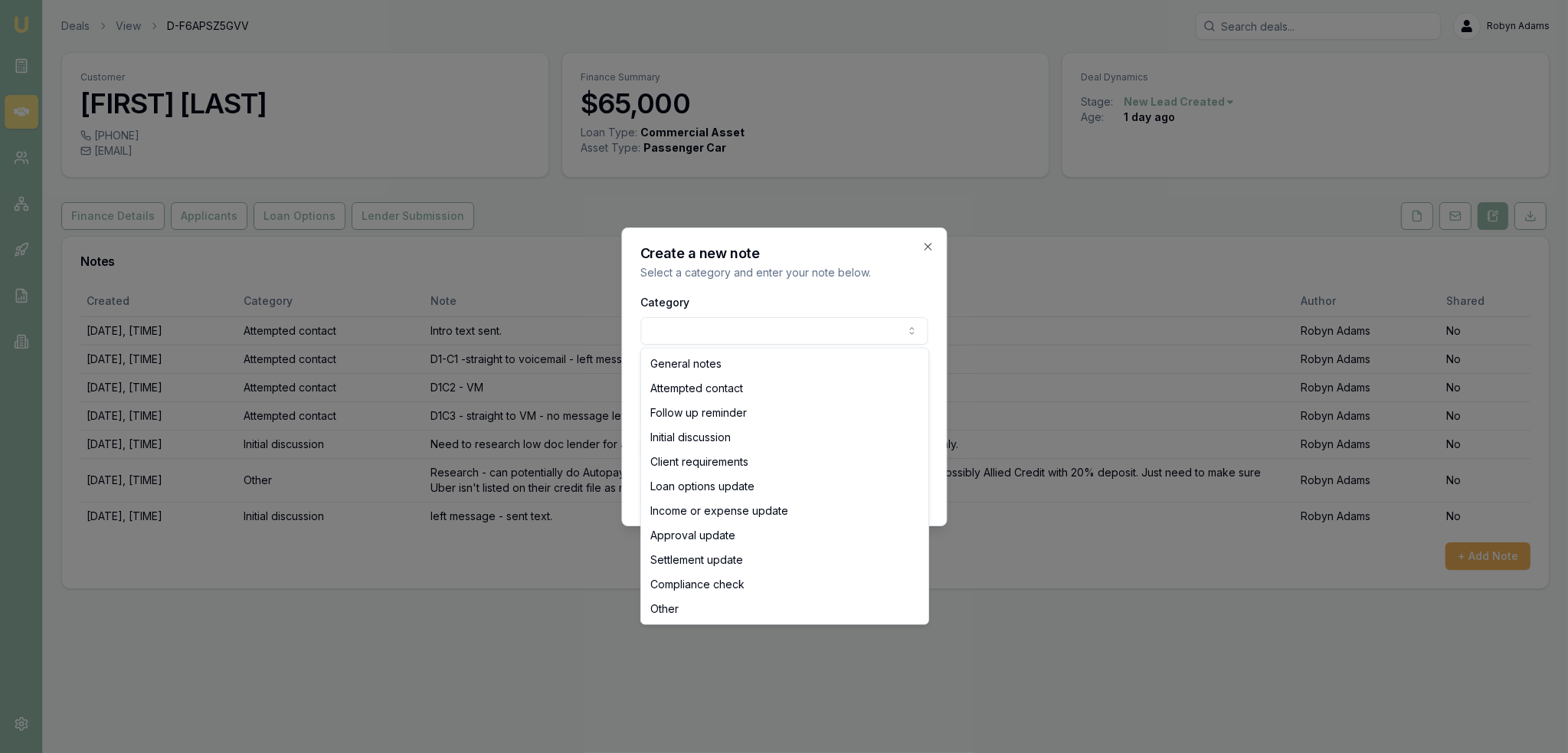 select on "ATTEMPTED_CONTACT" 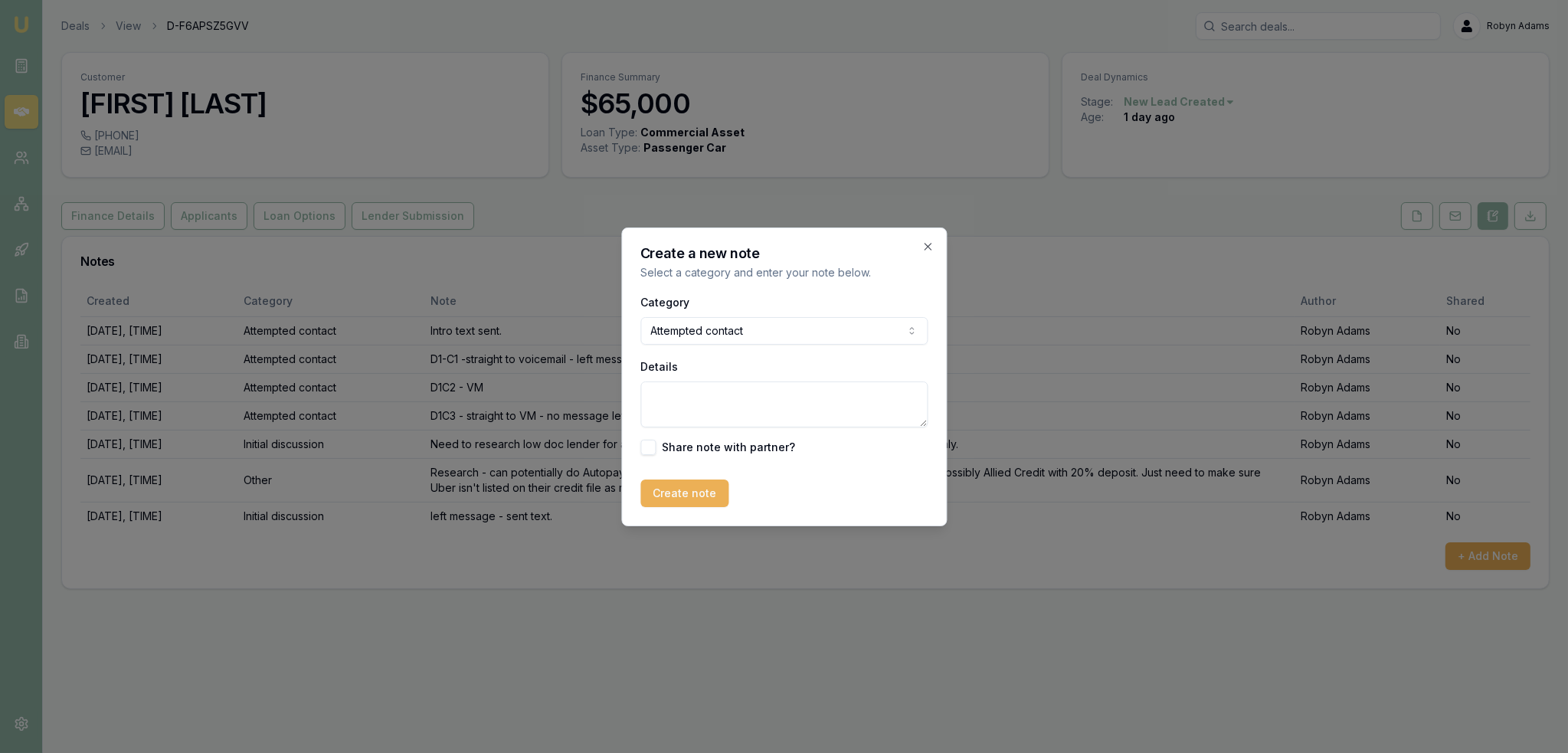 click on "Details" at bounding box center [784, 404] 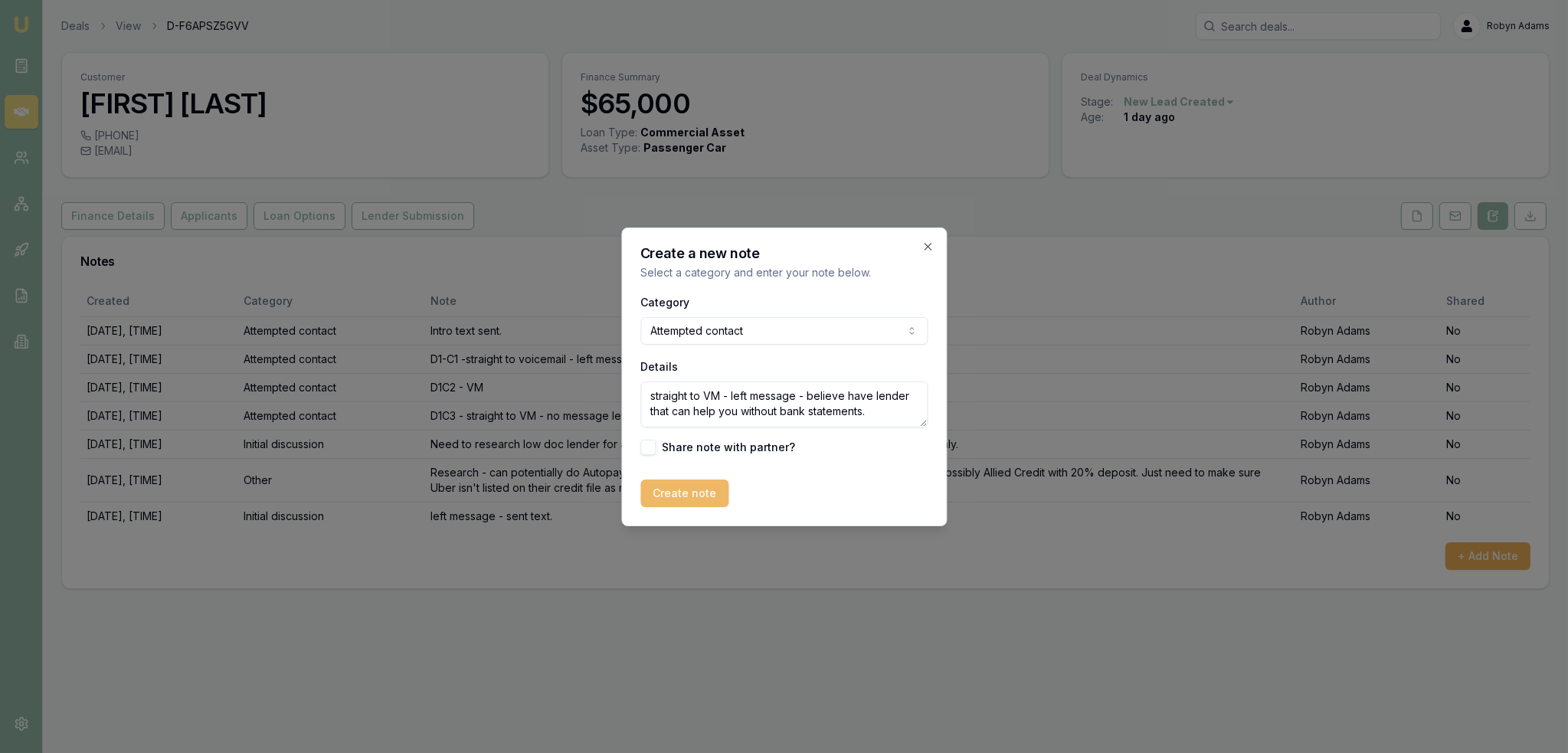 type on "straight to VM - left message - believe have lender that can help you without bank statements." 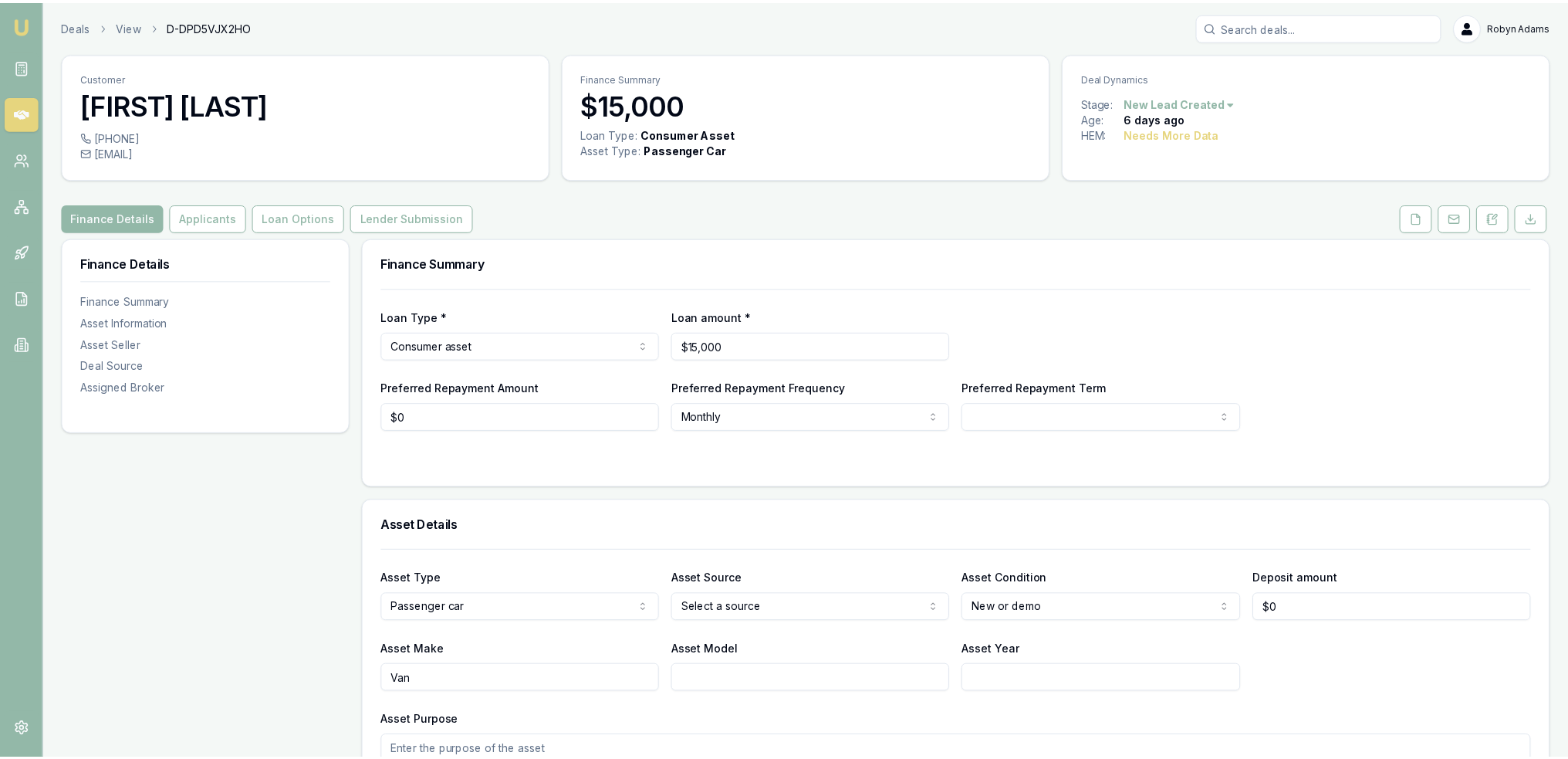 scroll, scrollTop: 0, scrollLeft: 0, axis: both 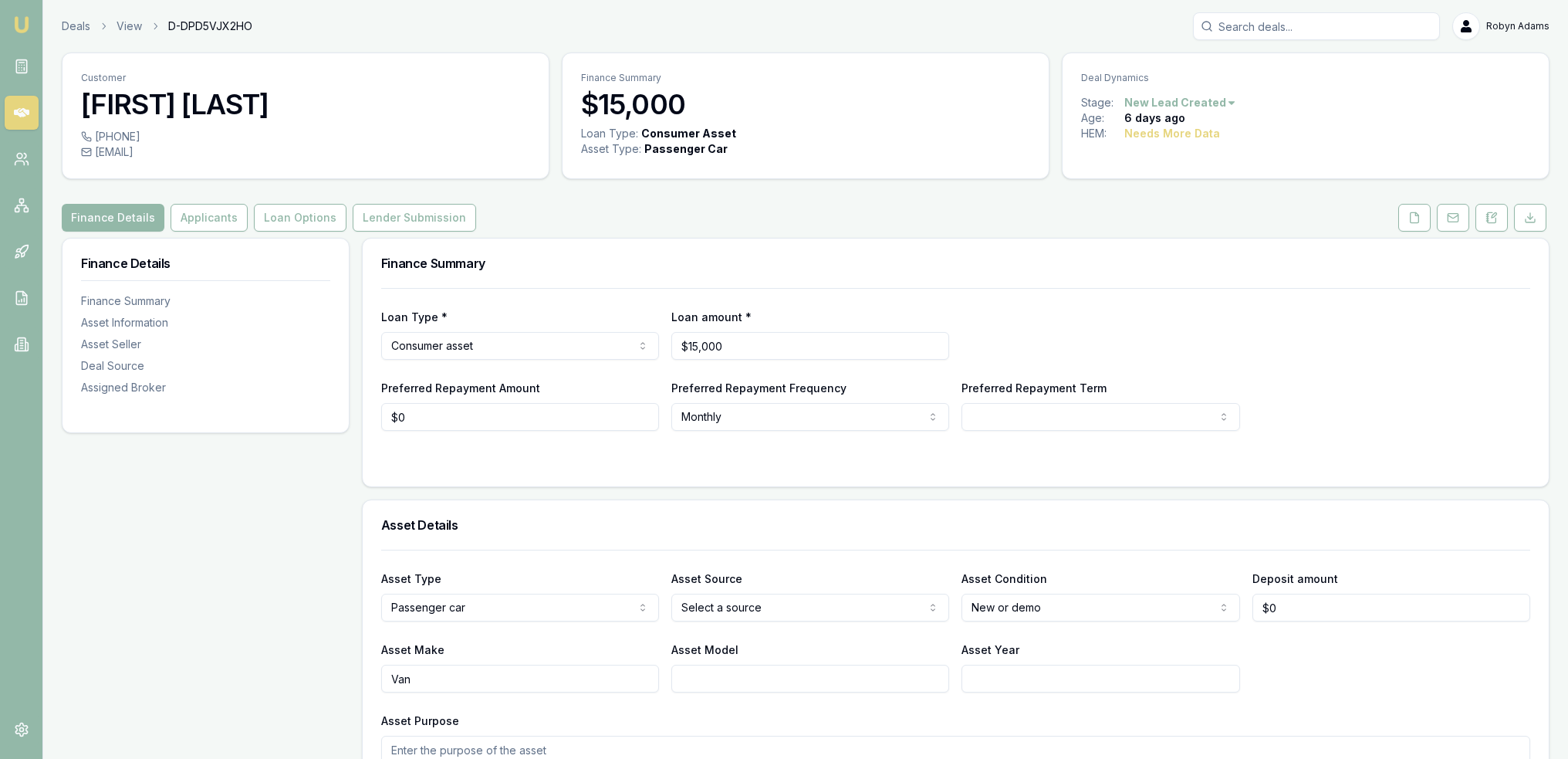 drag, startPoint x: 1492, startPoint y: 210, endPoint x: 1424, endPoint y: 370, distance: 173.85051 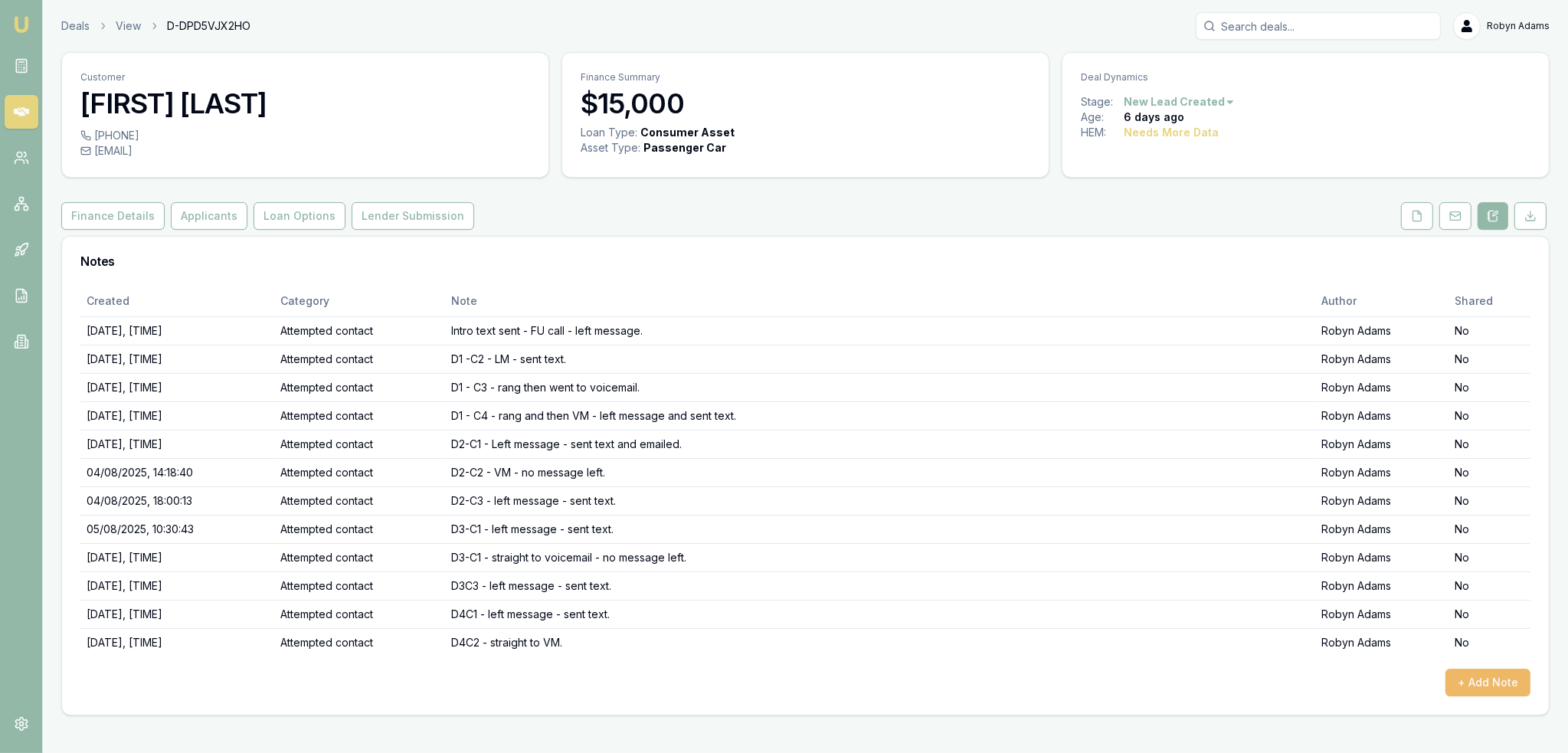 click on "+ Add Note" at bounding box center [1488, 683] 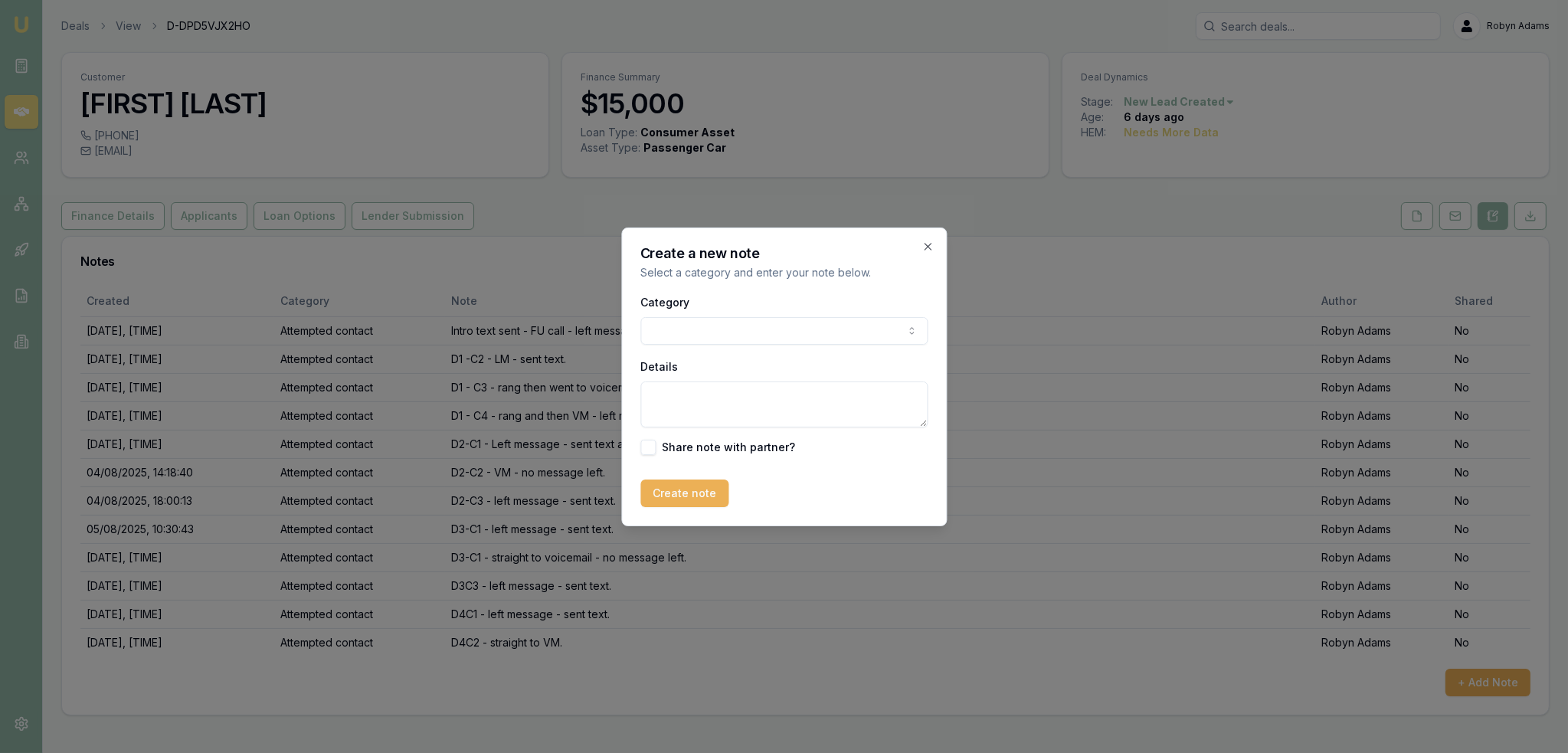 click on "Emu Broker Deals View D-DPD5VJX2HO [FIRST] [LAST] Toggle Menu Customer [FIRST] [LAST] [PHONE] [EMAIL] Finance Summary $15,000 Loan Type: Consumer Asset Asset Type : Passenger Car Deal Dynamics Stage: New Lead Created Age: 6 days ago HEM: Needs More Data Finance Details Applicants Loan Options Lender Submission Notes Created Category Note Author Shared [DATE], [TIME] Attempted contact Intro text sent - FU call - left message. [FIRST] [LAST] No [DATE], [TIME] Attempted contact D1 -C2 - LM - sent text. [FIRST] [LAST] No [DATE], [TIME] Attempted contact D1 - C3 - rang then went to voicemail. [FIRST] [LAST] No [DATE], [TIME] Attempted contact D1 - C4 - rang and then VM - left message and sent text. [FIRST] [LAST] No [DATE], [TIME] Attempted contact D2-C1 - Left message - sent text and emailed. [FIRST] [LAST] No [DATE], [TIME] Attempted contact D2-C2 - VM - no message left. [FIRST] [LAST] No [DATE], [TIME] Attempted contact D2-C3 - left message - sent text. [FIRST] [LAST]" at bounding box center [784, 376] 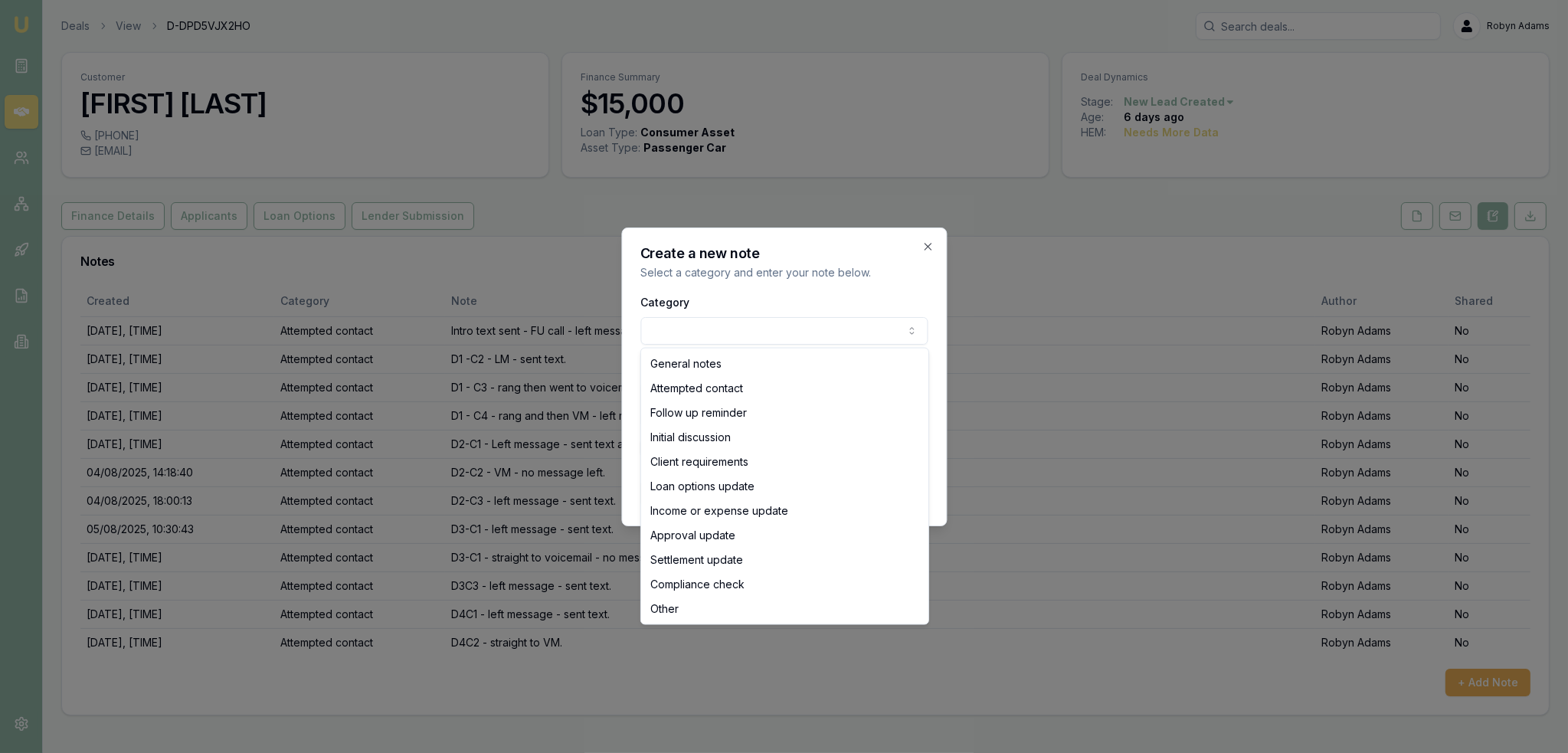 select on "ATTEMPTED_CONTACT" 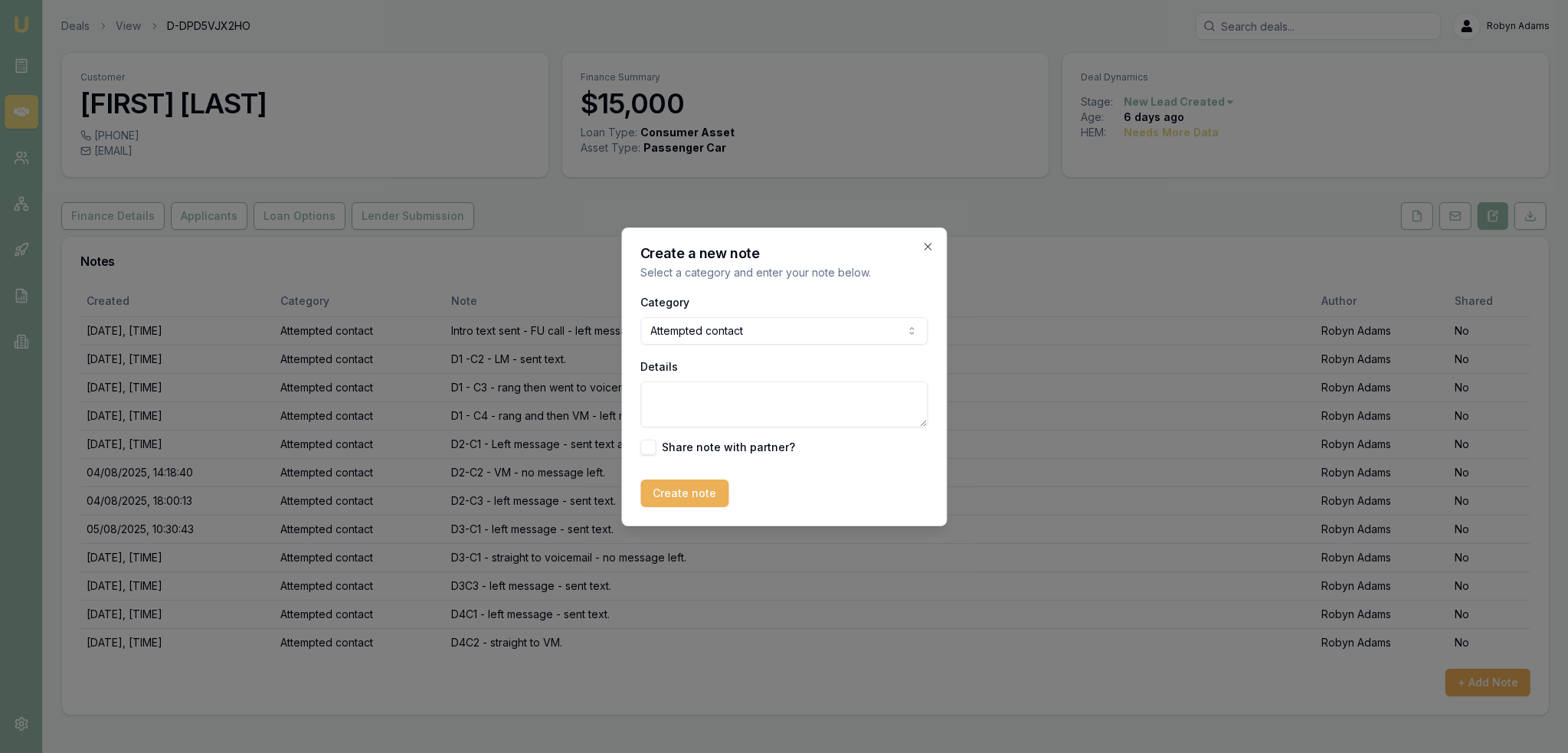 click on "Details" at bounding box center [784, 404] 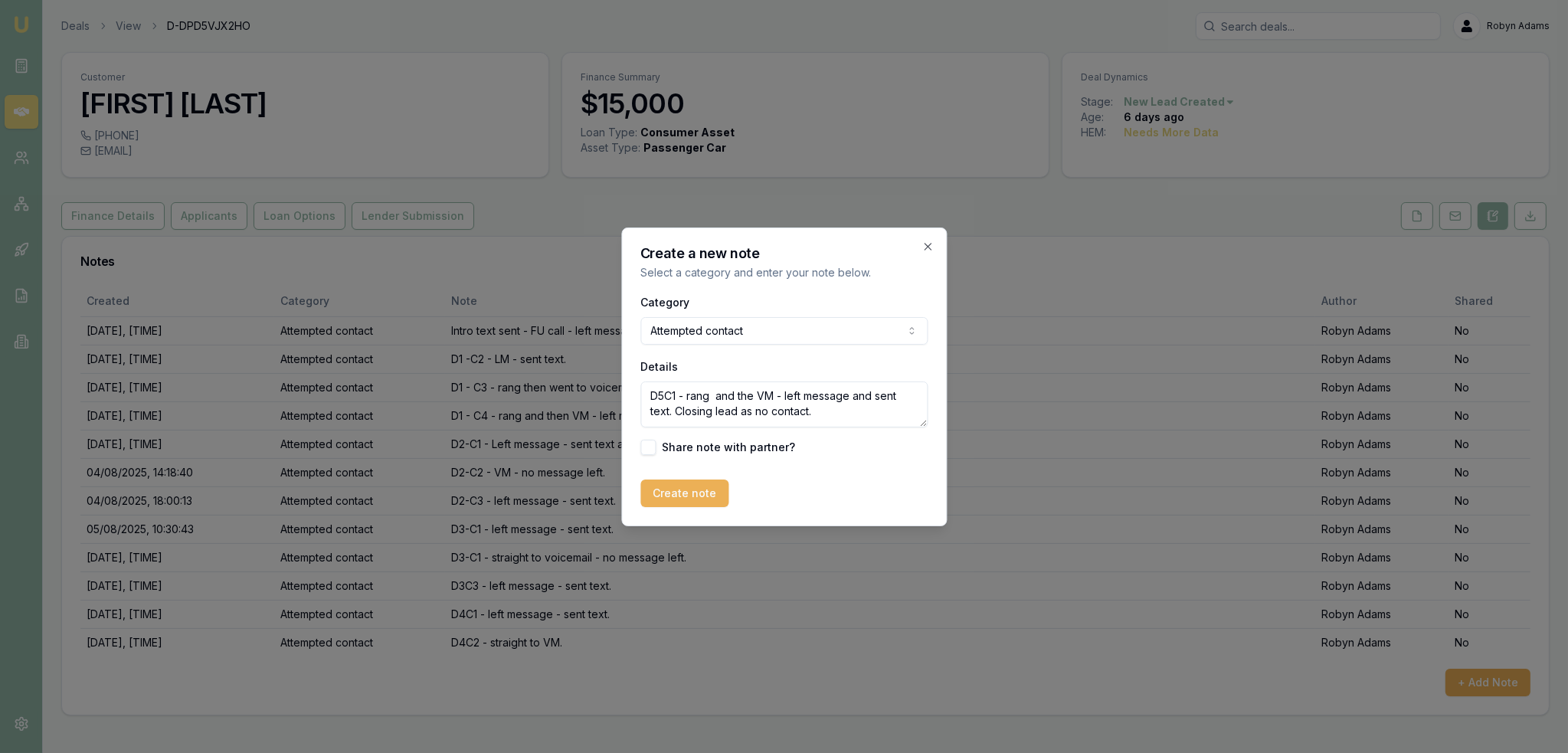 scroll, scrollTop: 6, scrollLeft: 0, axis: vertical 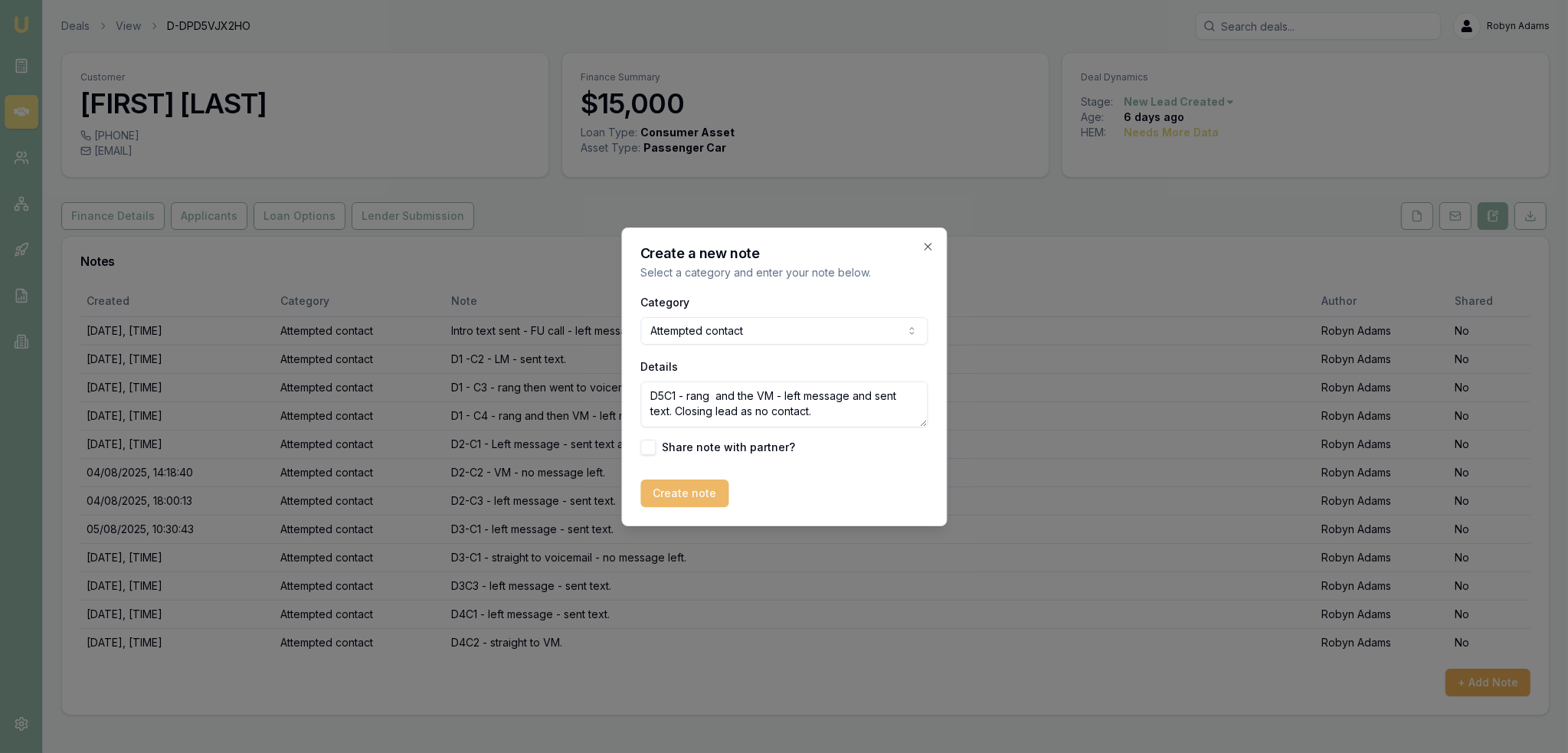 type on "D5C1 - rang  and the VM - left message and sent text. Closing lead as no contact." 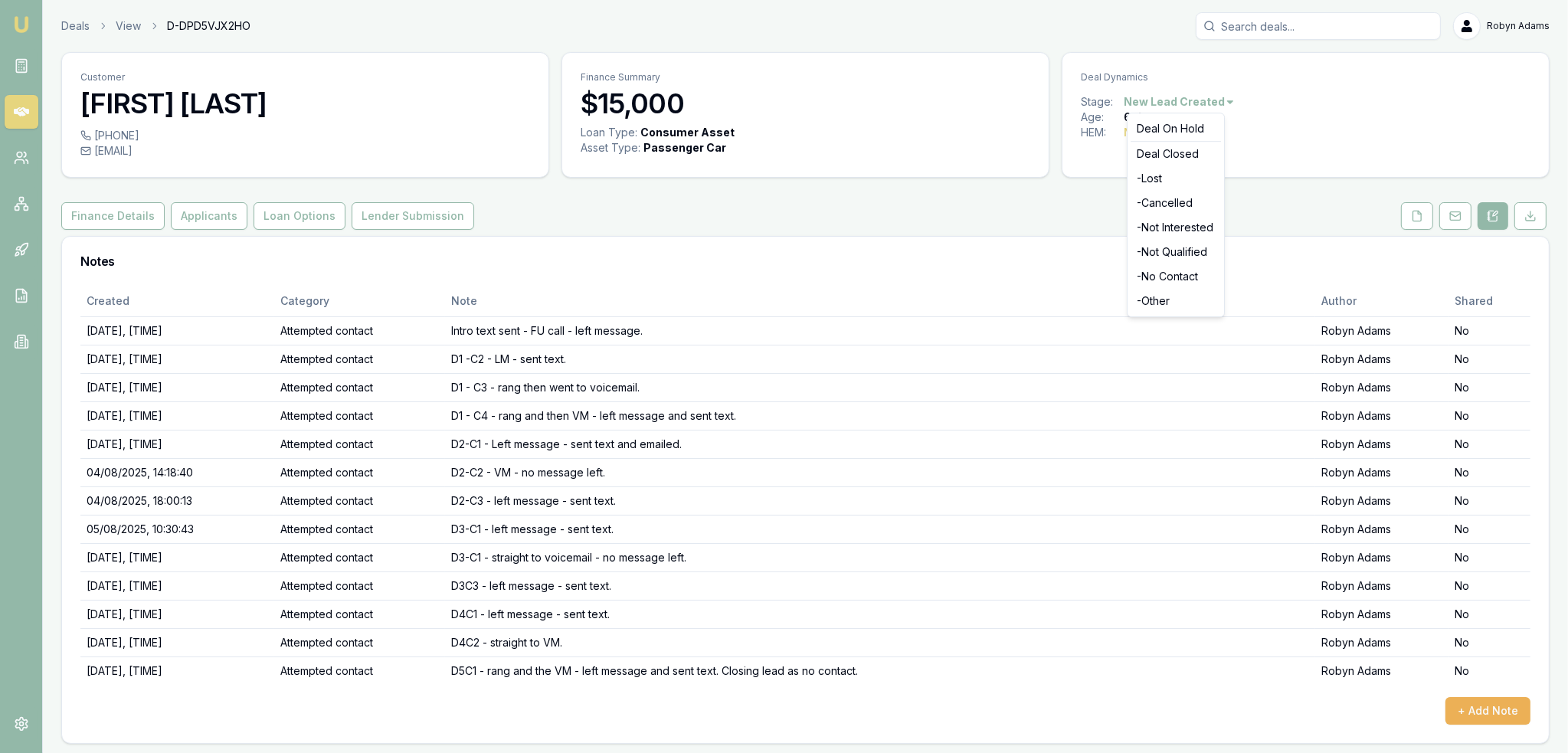 click on "Emu Broker Deals View D-DPD5VJX2HO Robyn Adams Toggle Menu Customer Alex Robinson 0480218242 alex.robbo18@gmail.com Finance Summary $15,000 Loan Type: Consumer Asset Asset Type : Passenger Car Deal Dynamics Stage: New Lead Created Age: 6 days ago HEM: Needs More Data Finance Details Applicants Loan Options Lender Submission Notes Created Category Note Author Shared 01/08/2025, 10:58:11 Attempted contact Intro text sent - FU call - left message.  Robyn Adams No 01/08/2025, 13:02:39 Attempted contact D1 -C2 - LM - sent text.  Robyn Adams No 01/08/2025, 14:29:40 Attempted contact D1 - C3 - rang then went to voicemail.  Robyn Adams No 01/08/2025, 17:25:27 Attempted contact D1 - C4 - rang and then VM - left message and sent text.  Robyn Adams No 04/08/2025, 11:52:16 Attempted contact D2-C1 - Left message - sent text and emailed.  Robyn Adams No 04/08/2025, 14:18:40 Attempted contact D2-C2 - VM  - no message left. Robyn Adams No 04/08/2025, 18:00:13 Attempted contact D2-C3 - left message - sent text.  Robyn Adams" at bounding box center (784, 376) 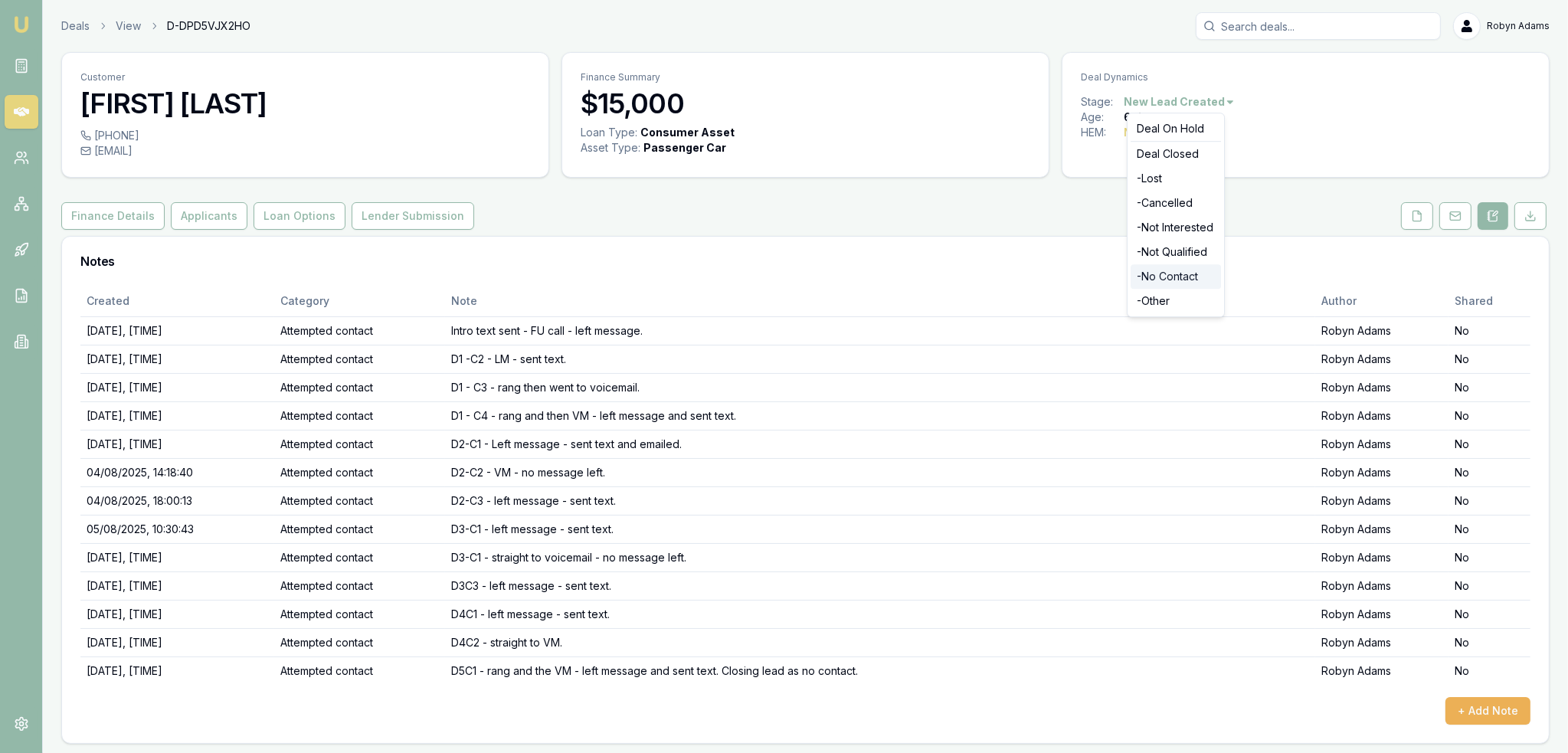 click on "-  No Contact" at bounding box center (1176, 277) 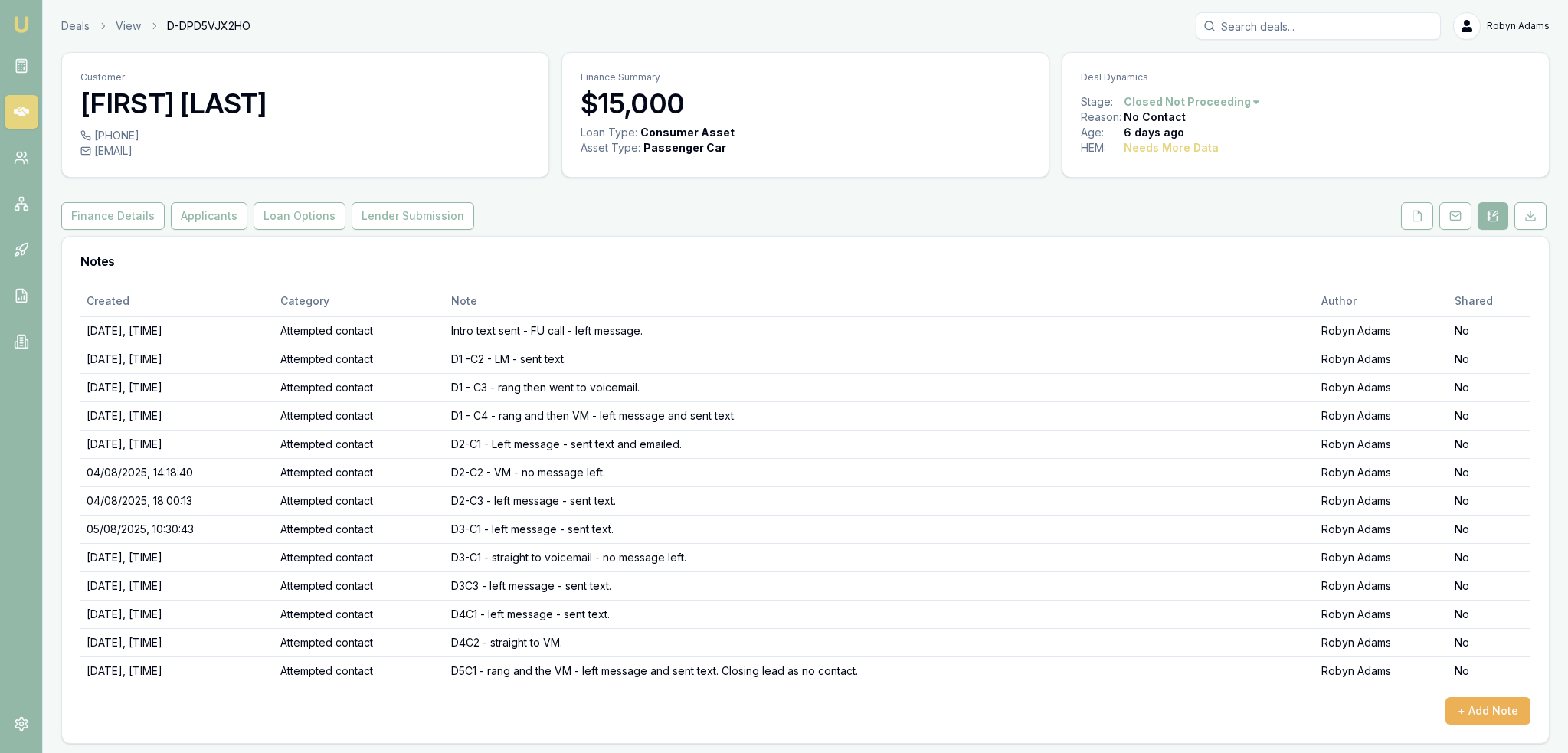 scroll, scrollTop: 0, scrollLeft: 0, axis: both 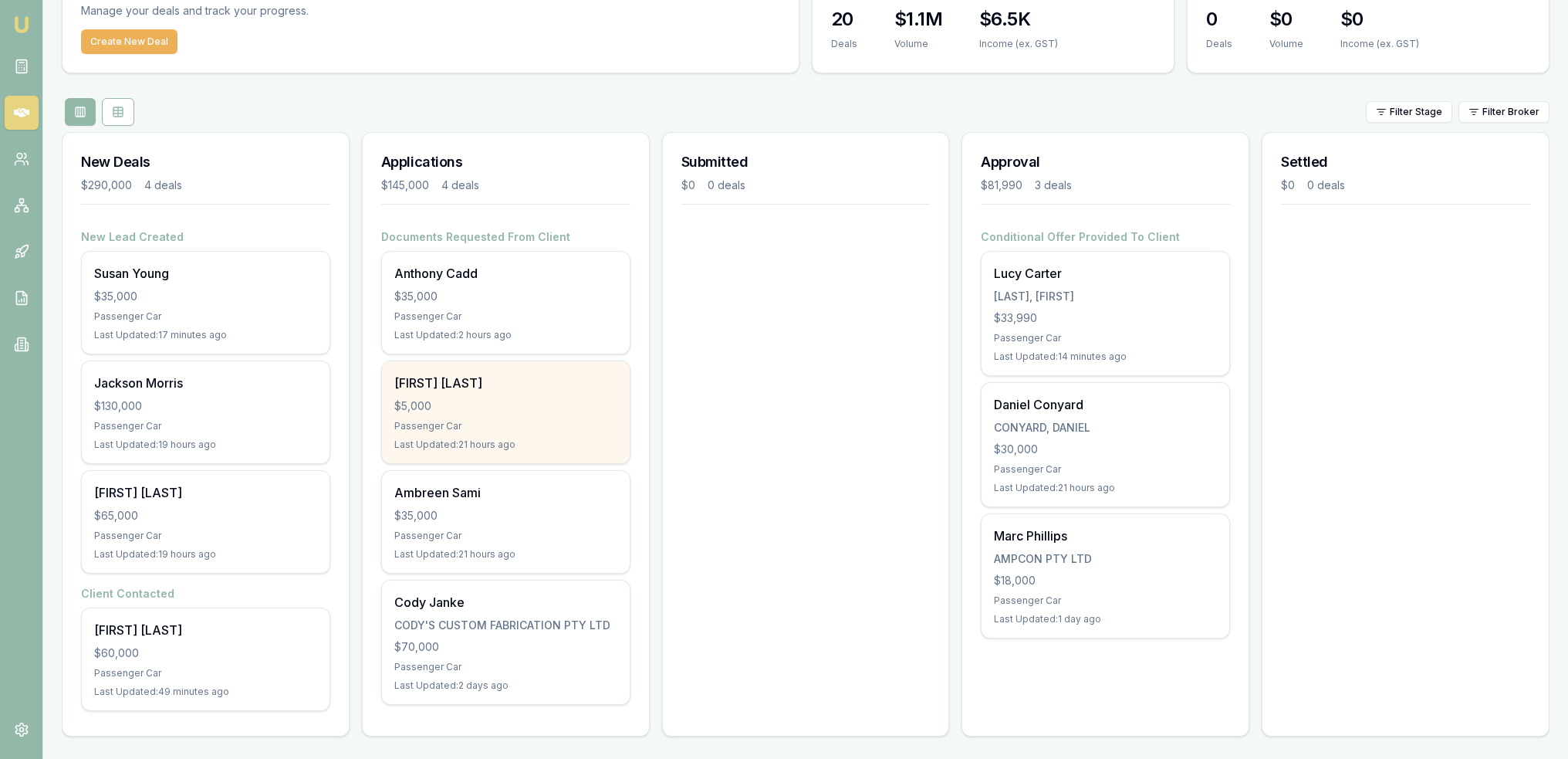 click on "$5,000" at bounding box center (505, 406) 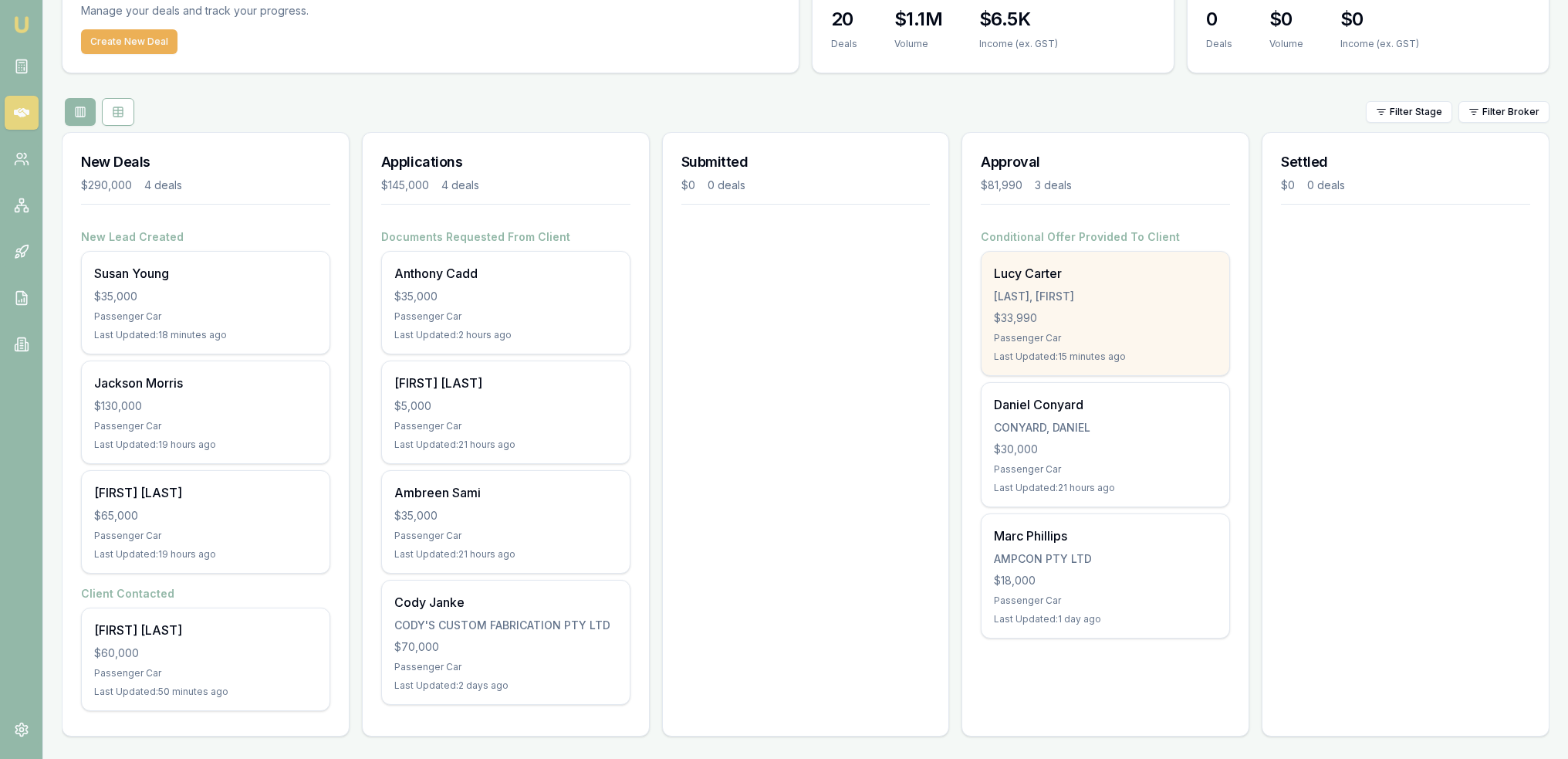 click on "[LAST], [FIRST]" at bounding box center [1105, 296] 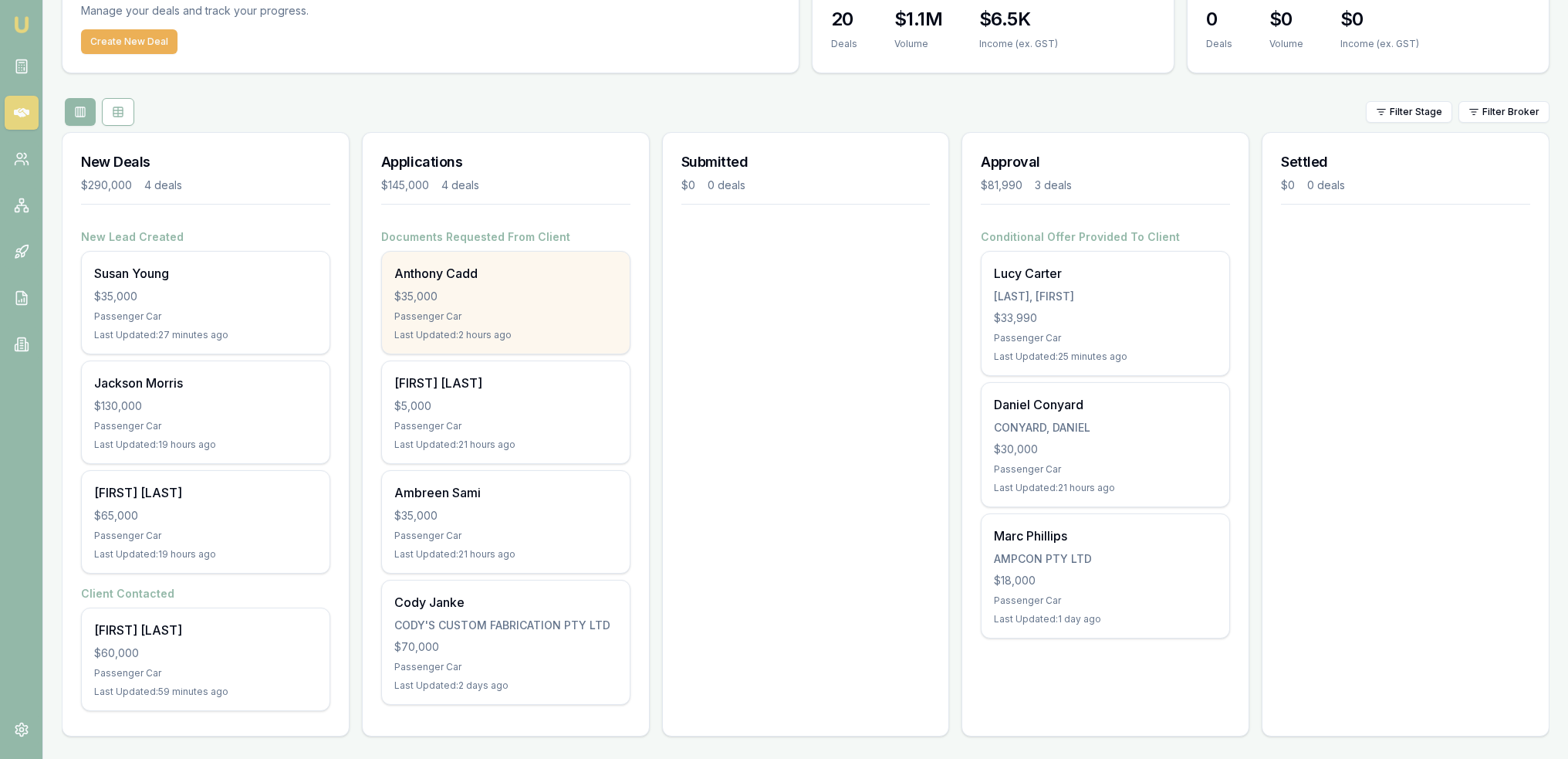 click on "$35,000" at bounding box center [505, 296] 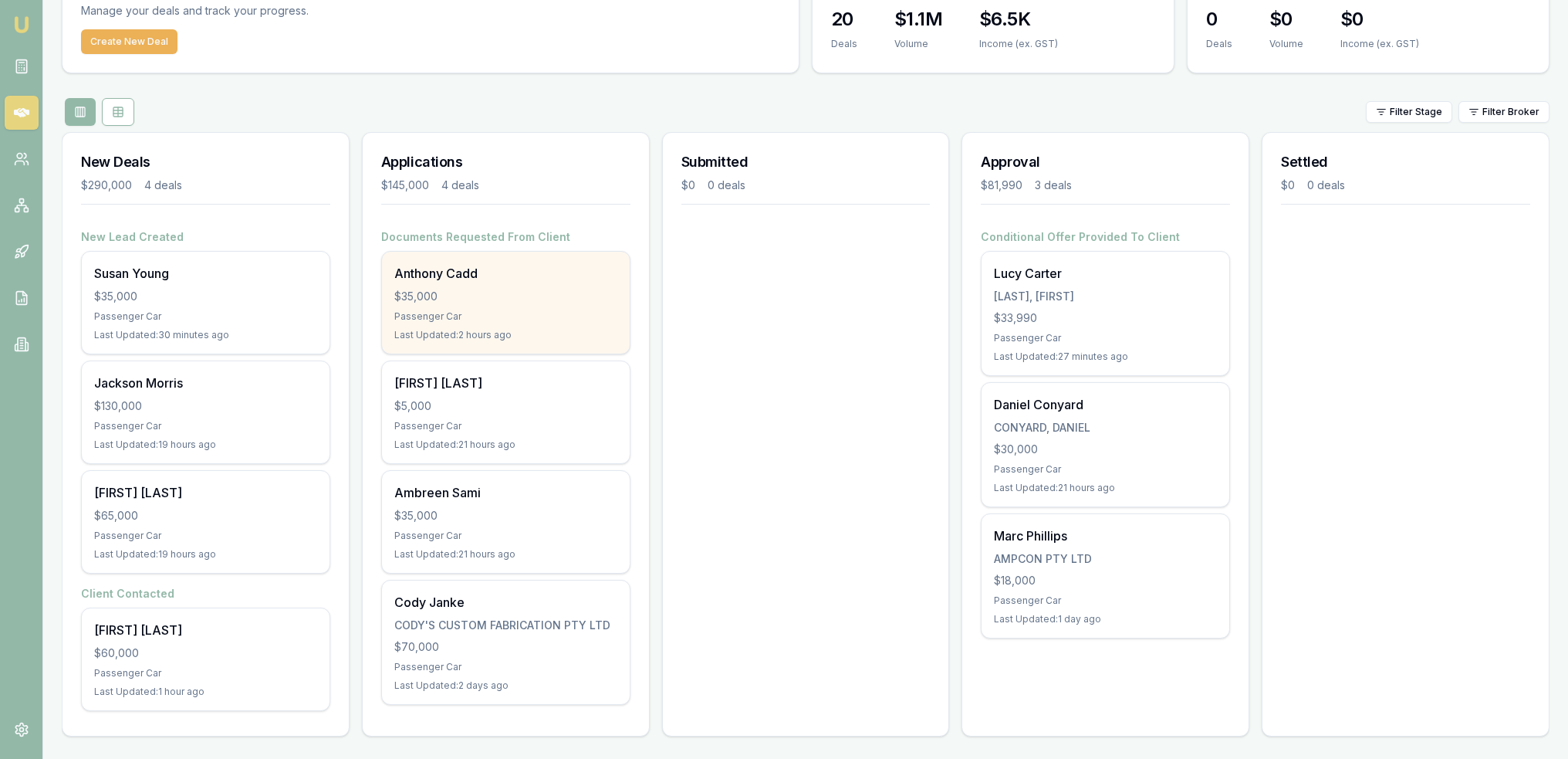 click on "$35,000" at bounding box center [505, 296] 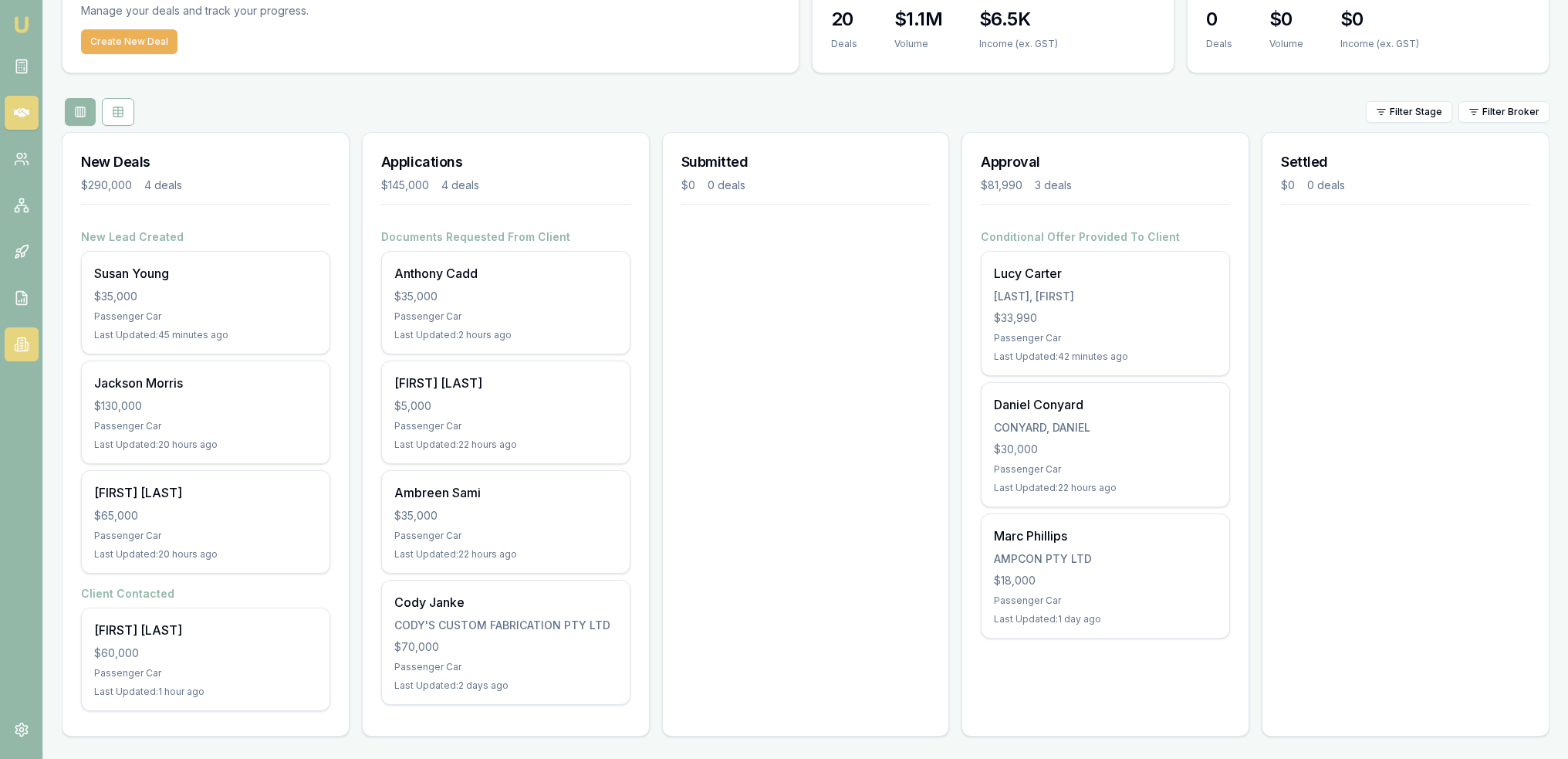 click 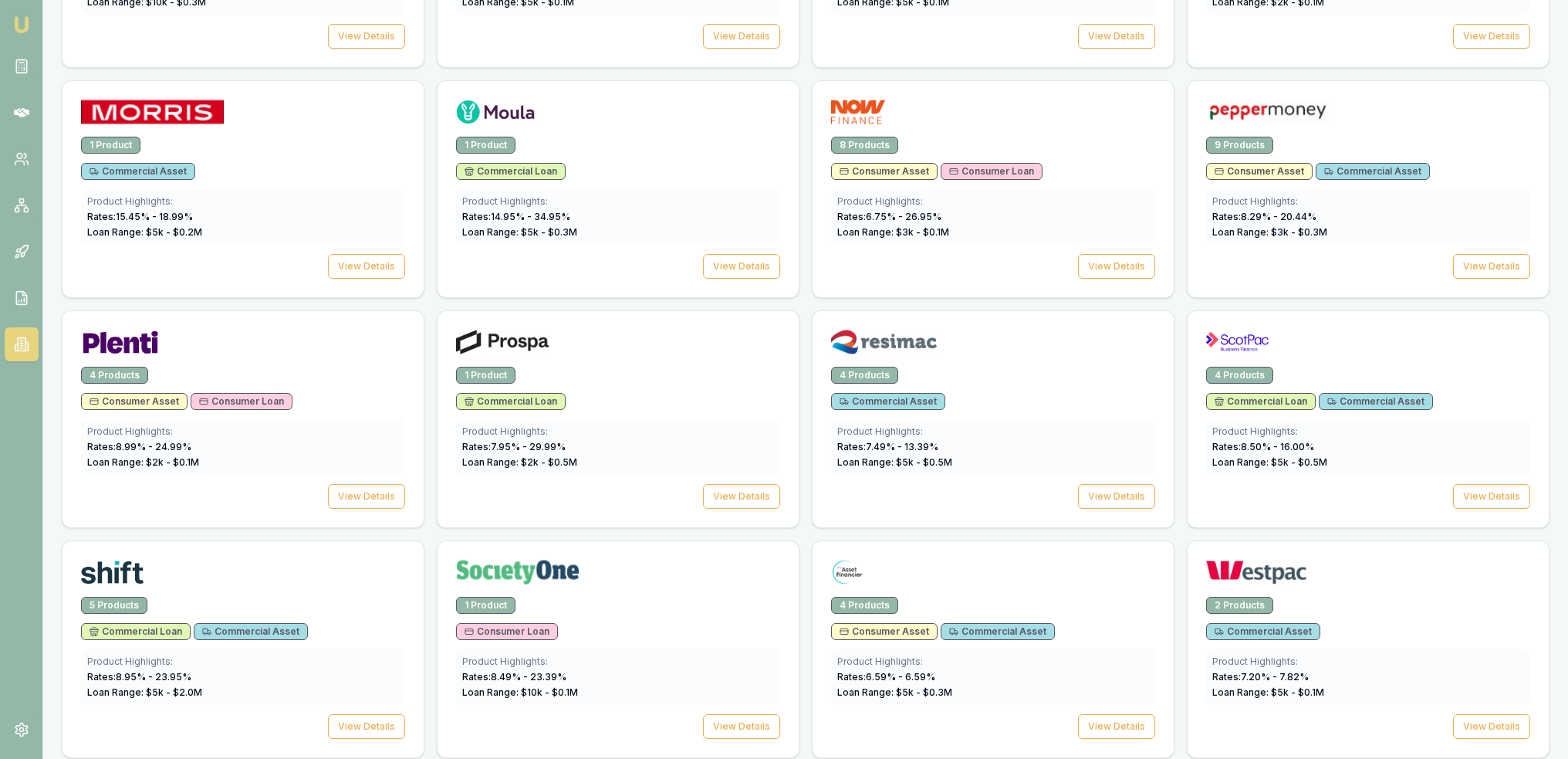 scroll, scrollTop: 1876, scrollLeft: 0, axis: vertical 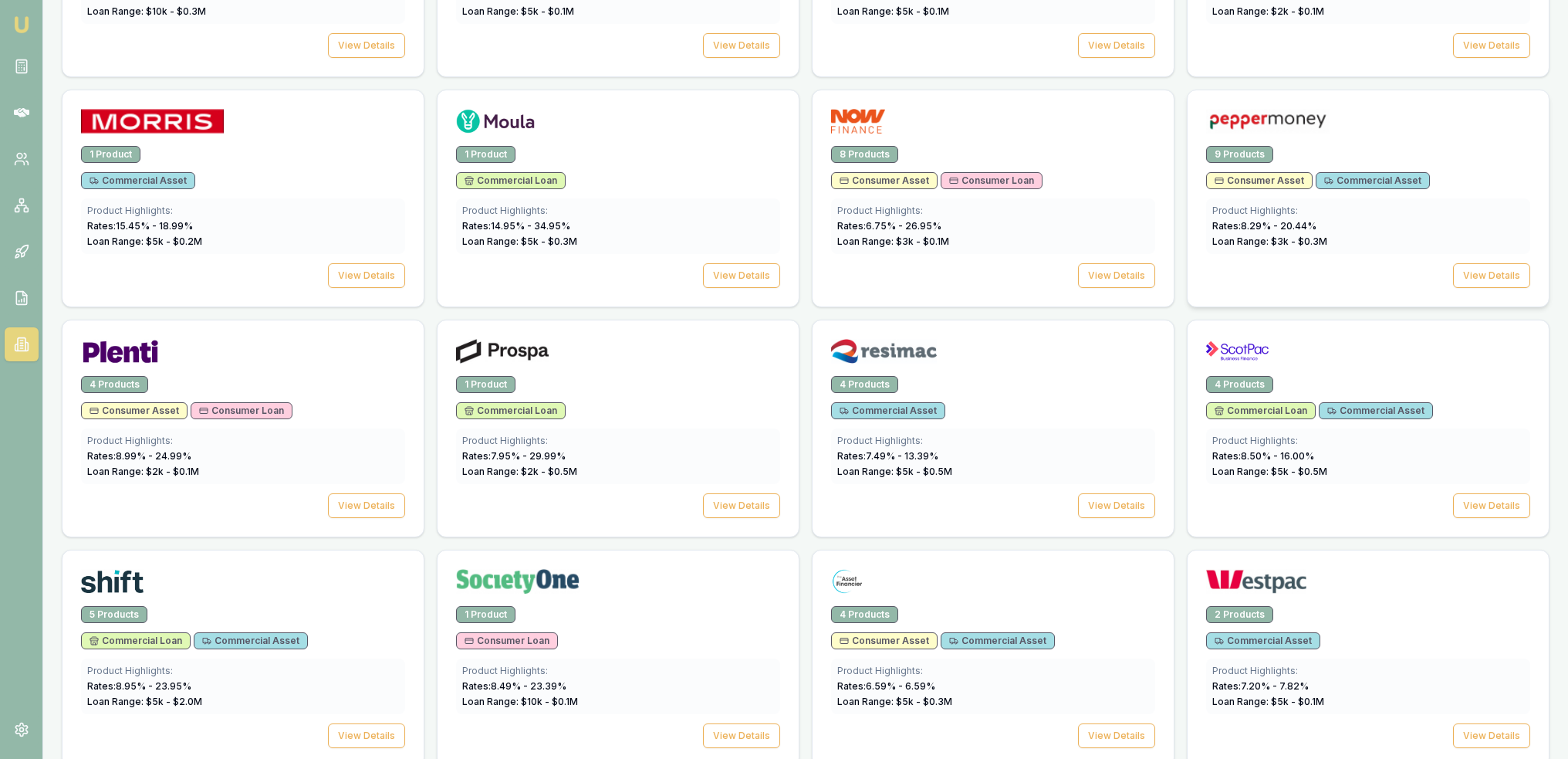 click on "9   Products" at bounding box center (1239, 154) 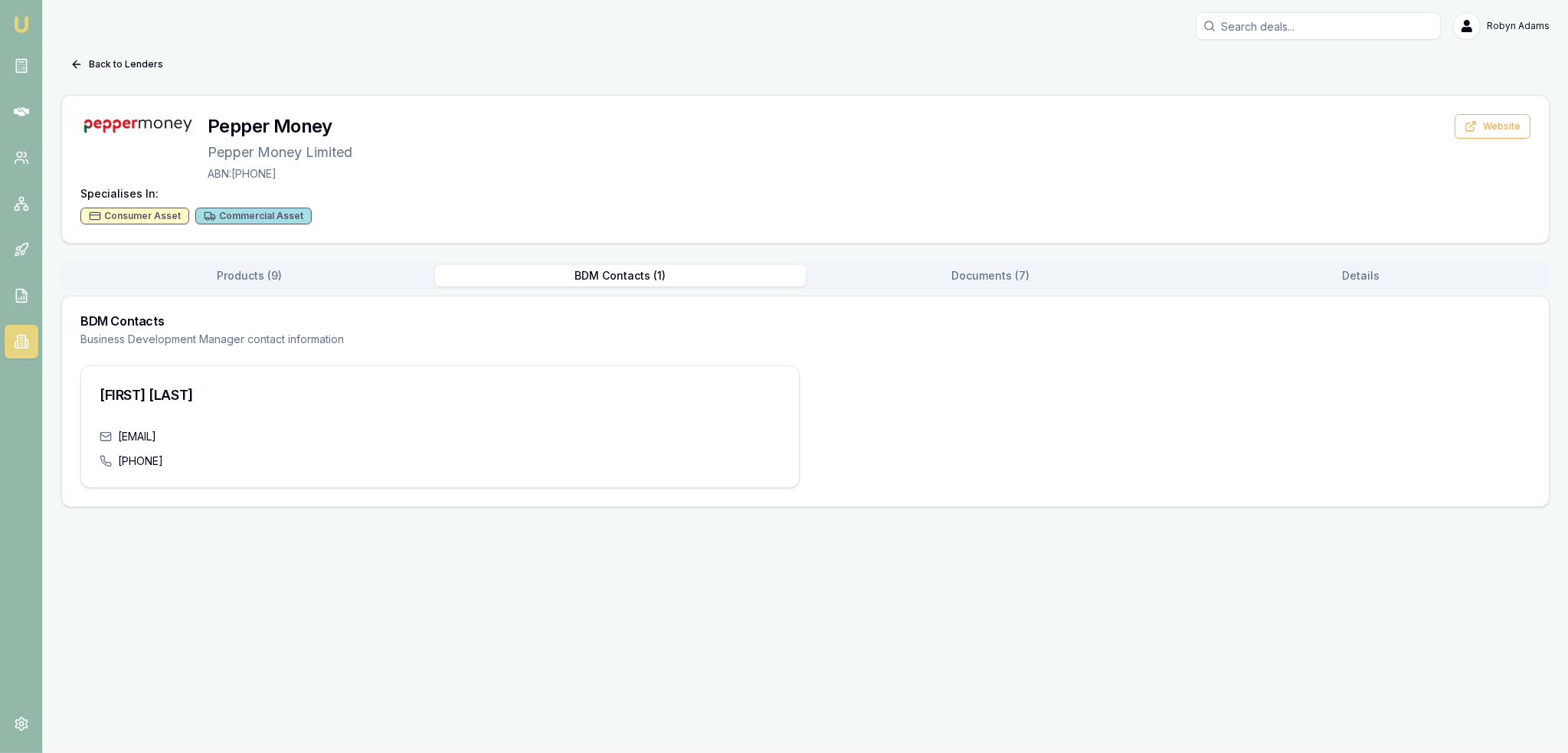 click on "BDM Contacts ( 1 )" at bounding box center (620, 276) 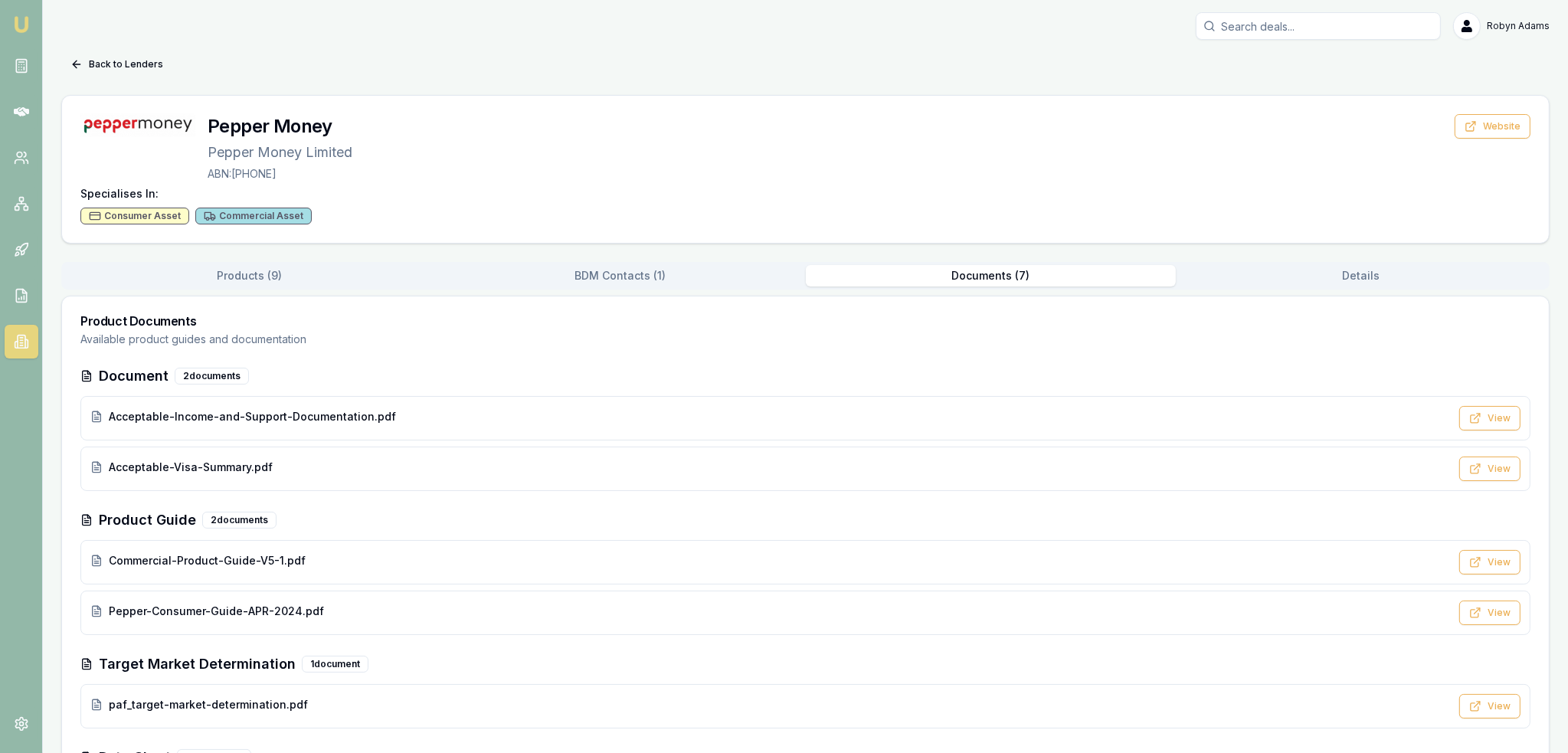 click on "Documents ( 7 )" at bounding box center (991, 276) 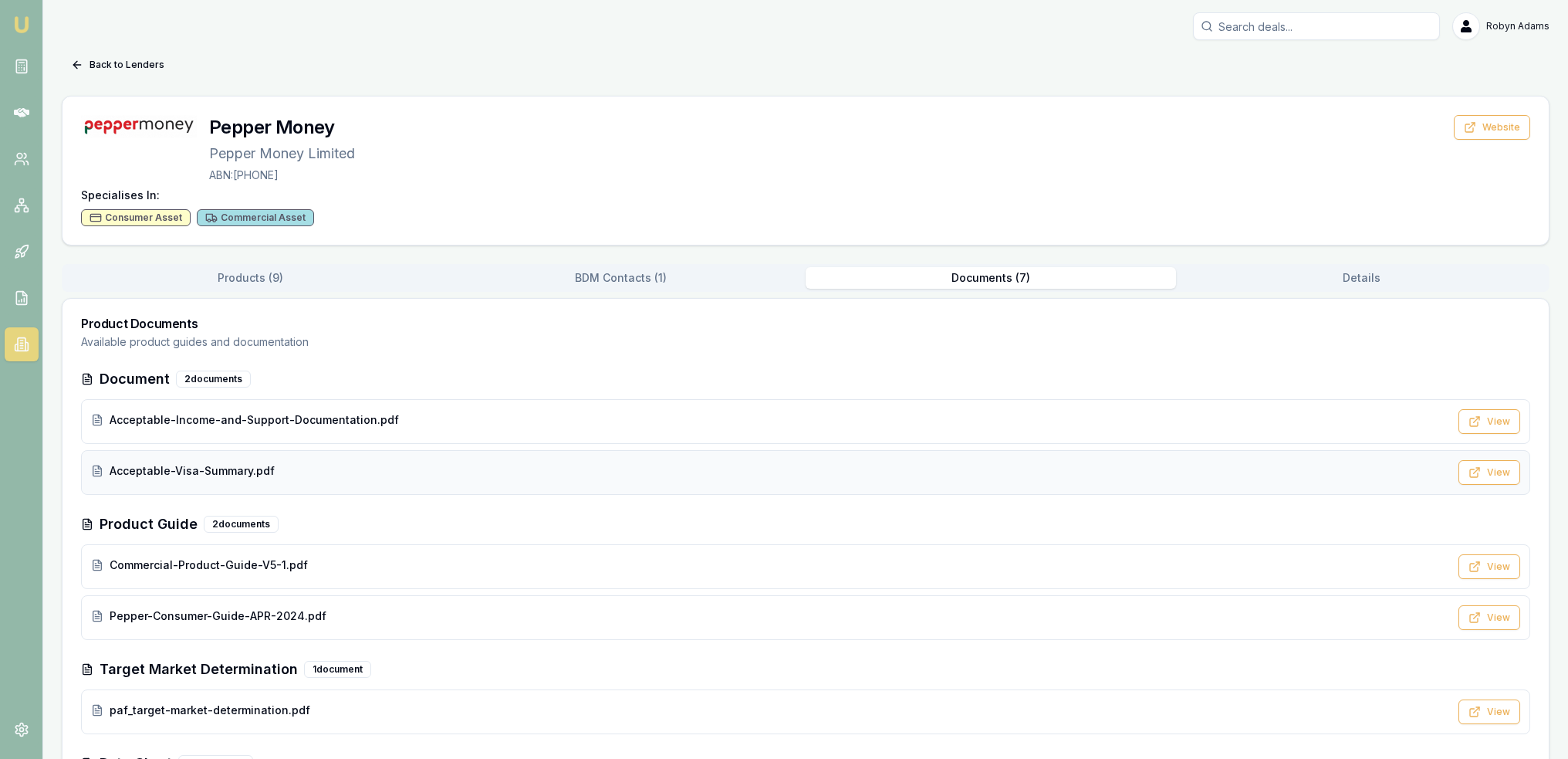 scroll, scrollTop: 148, scrollLeft: 0, axis: vertical 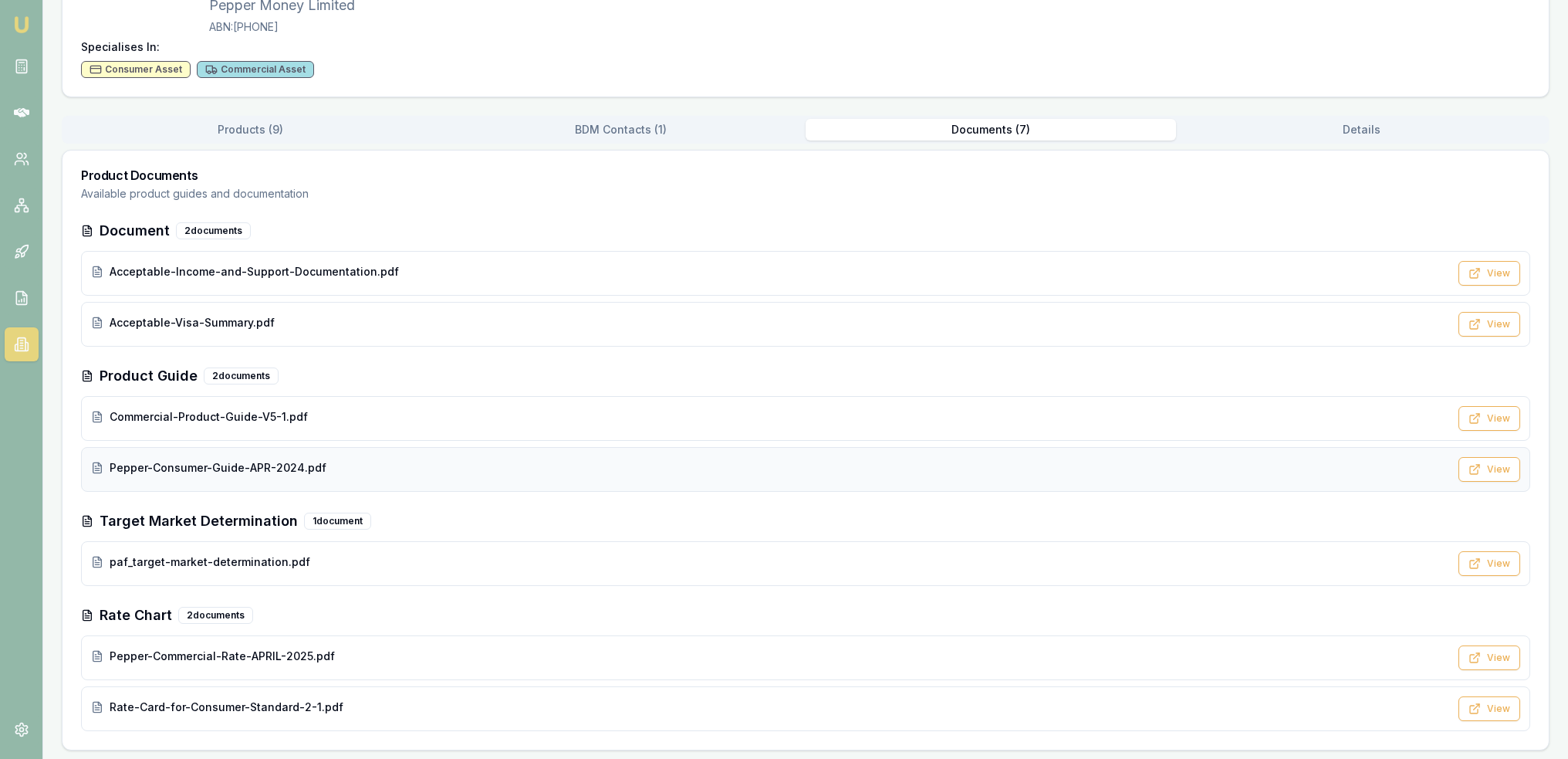 click on "Pepper-Consumer-Guide-APR-2024.pdf" at bounding box center (218, 468) 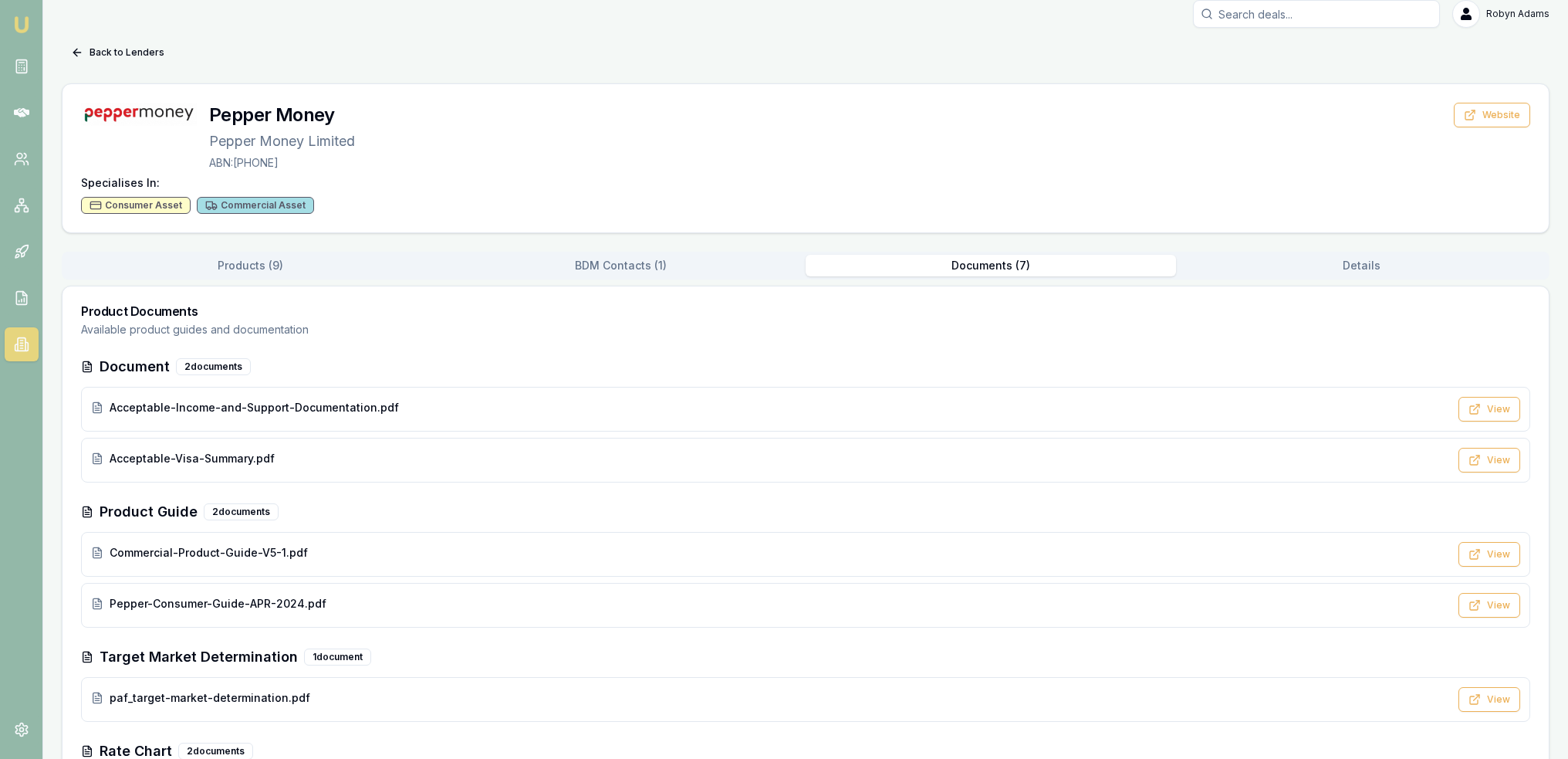 scroll, scrollTop: 0, scrollLeft: 0, axis: both 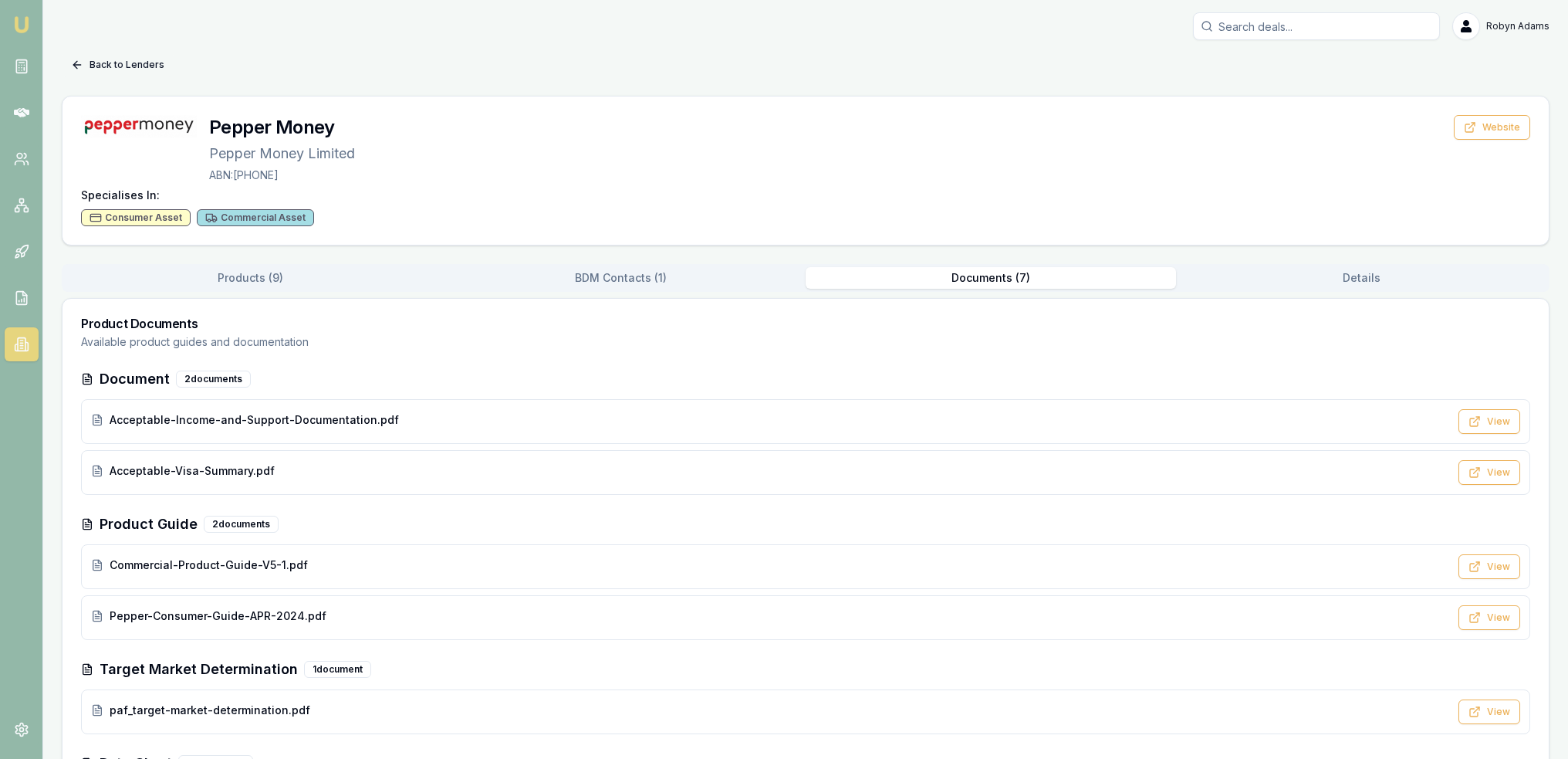 click on "Back to Lenders" at bounding box center (117, 65) 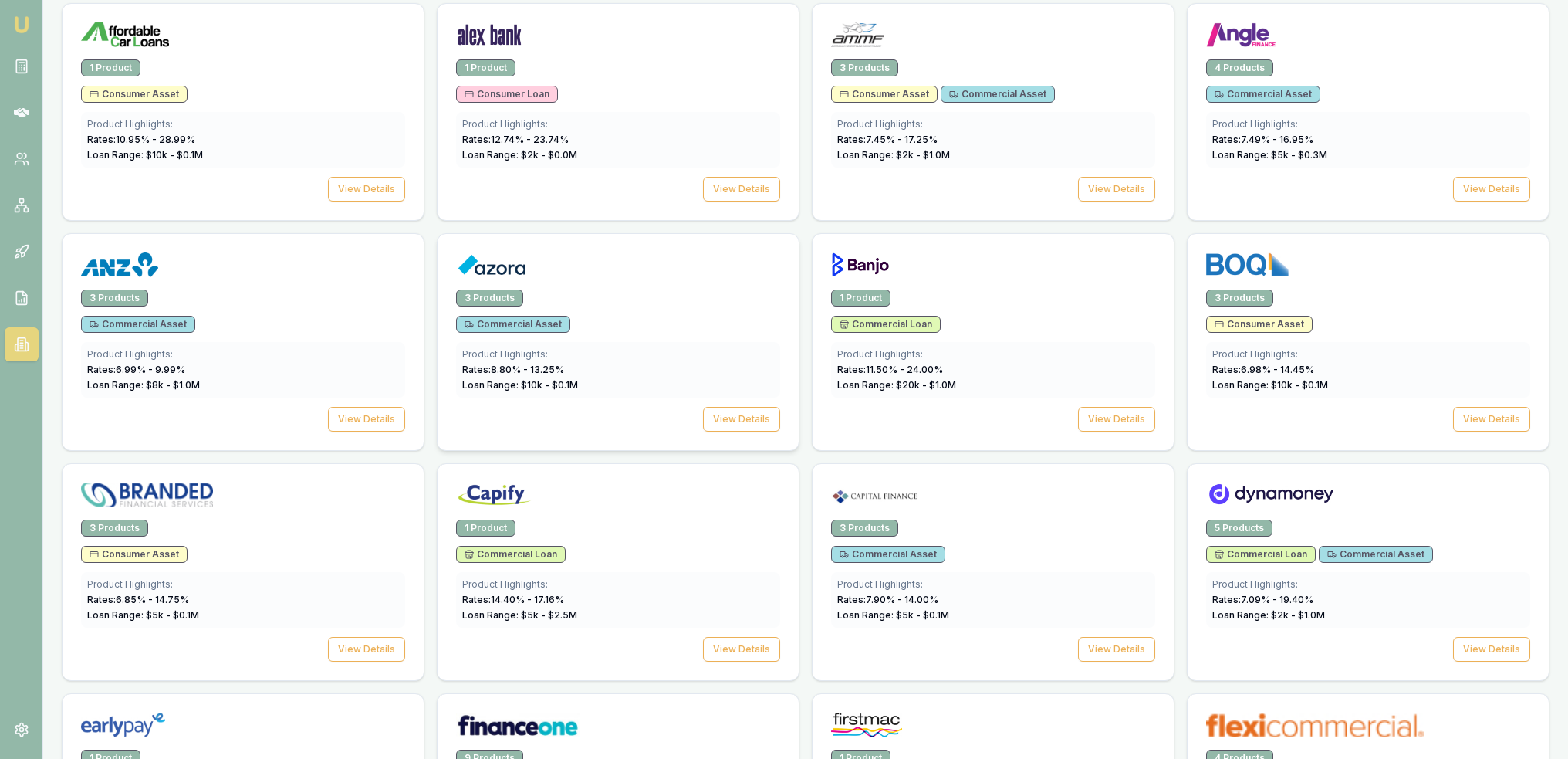 scroll, scrollTop: 564, scrollLeft: 0, axis: vertical 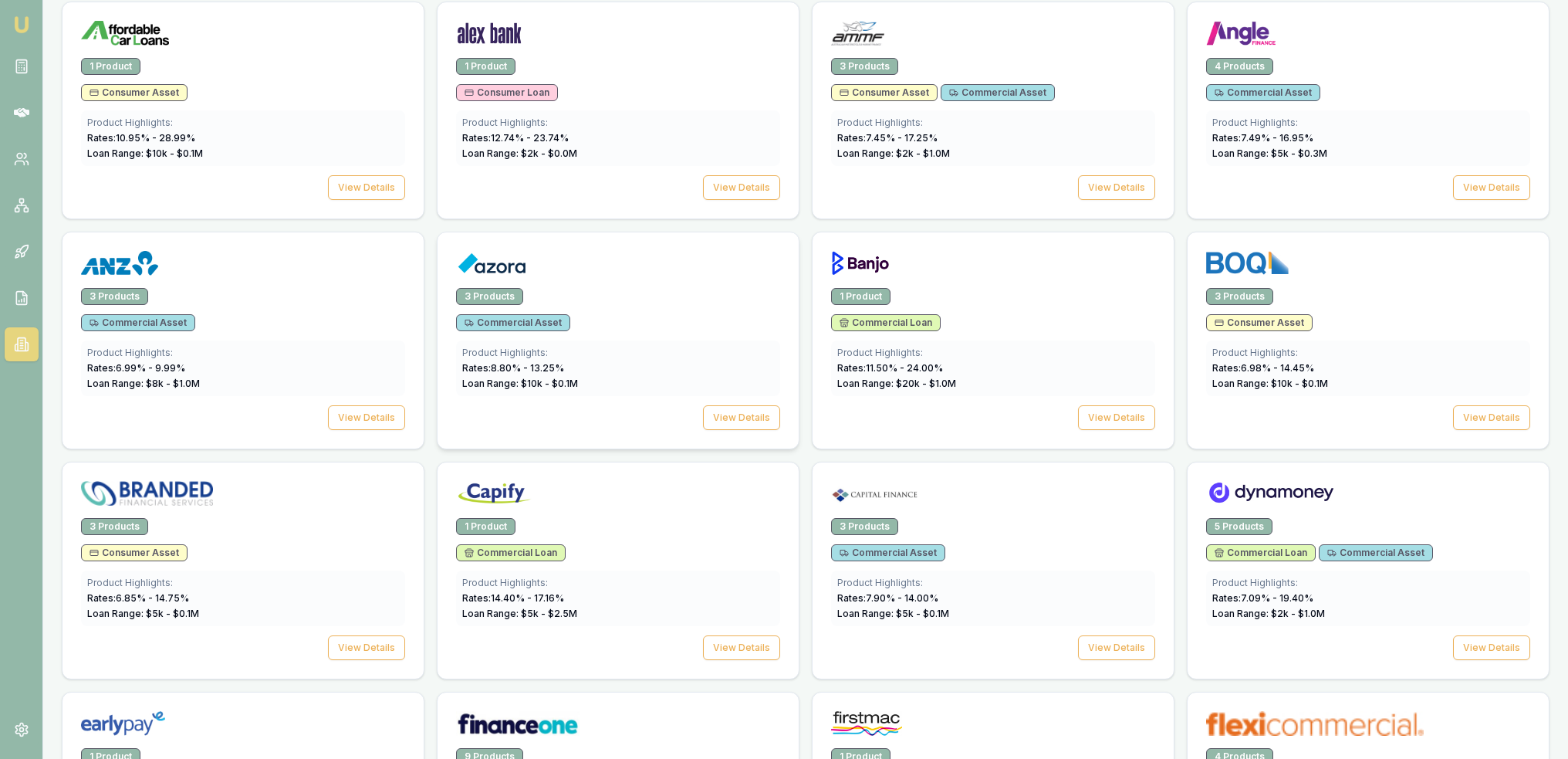 click at bounding box center [618, 260] 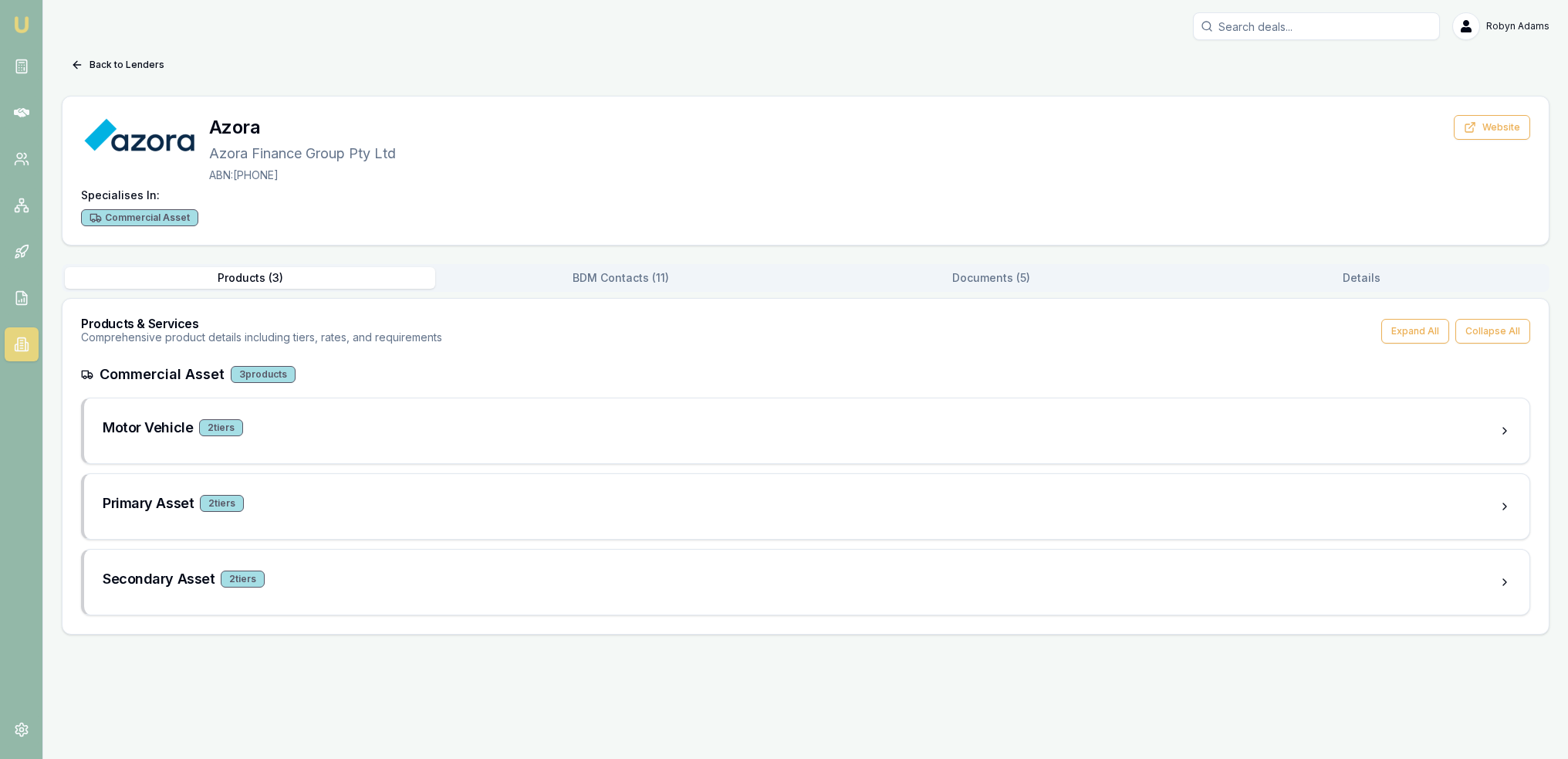 scroll, scrollTop: 0, scrollLeft: 0, axis: both 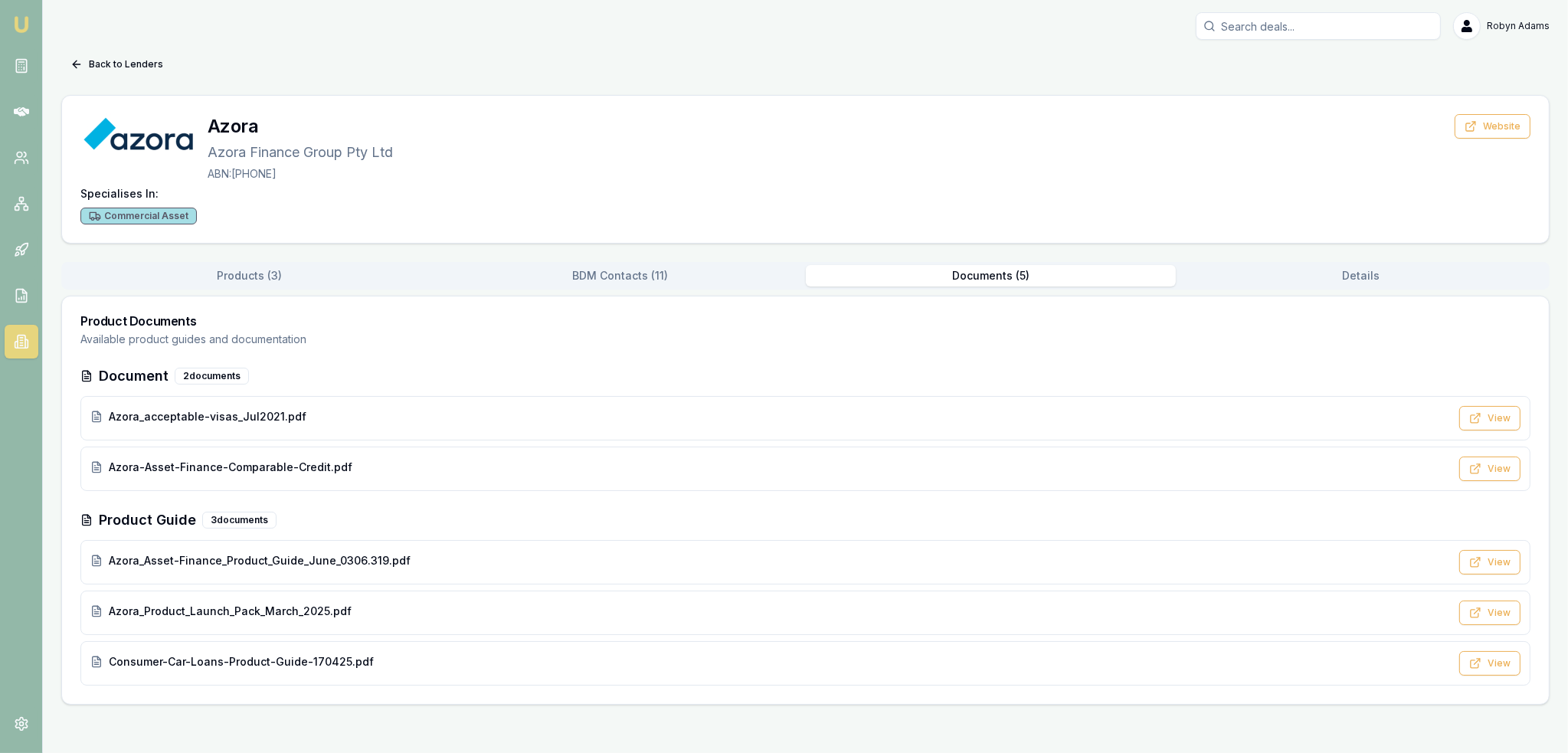 click on "Documents ( 5 )" at bounding box center [991, 276] 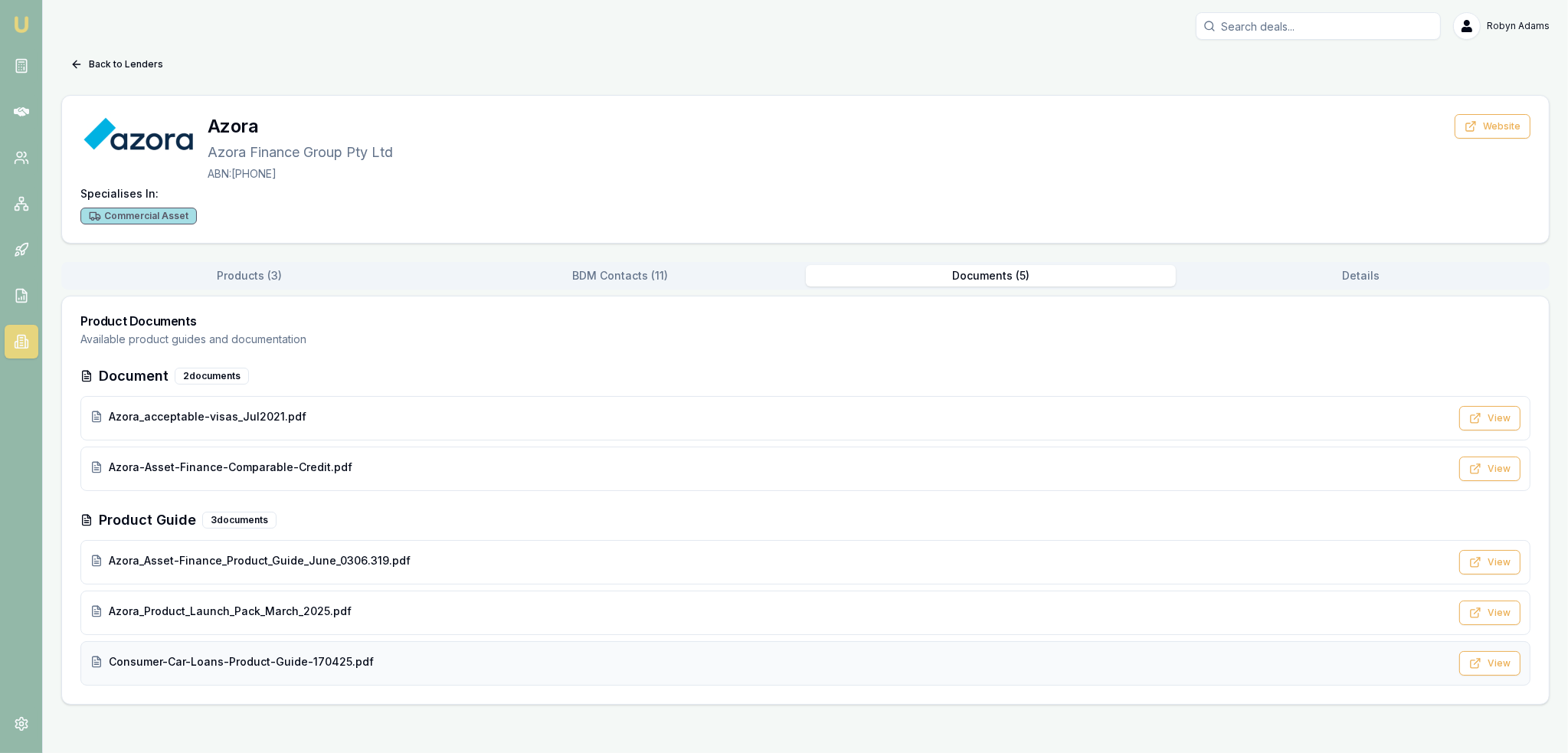click on "Consumer-Car-Loans-Product-Guide-170425.pdf" at bounding box center (241, 662) 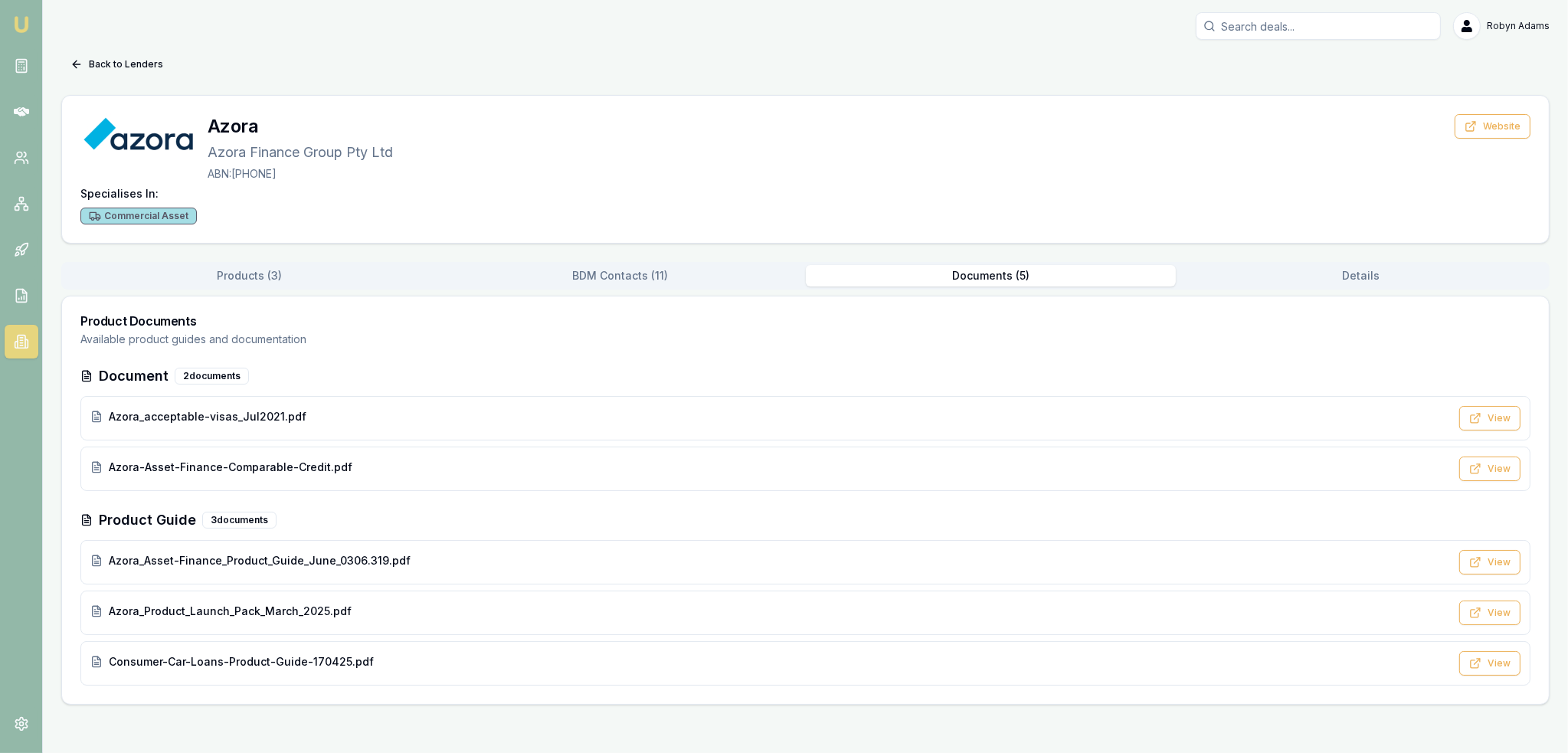 click on "Products ( 3 )" at bounding box center (250, 276) 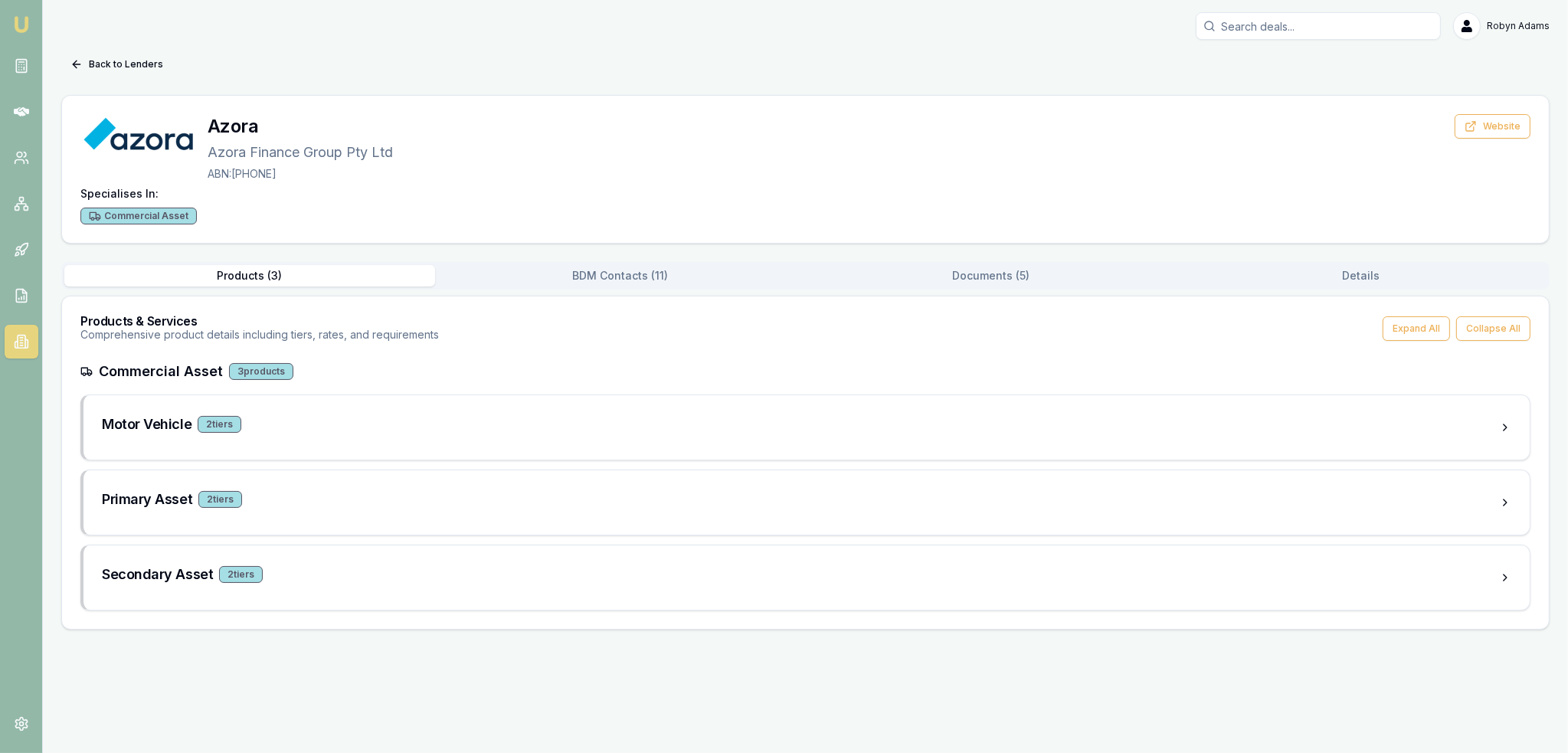 click on "BDM Contacts ( 11 )" at bounding box center [620, 276] 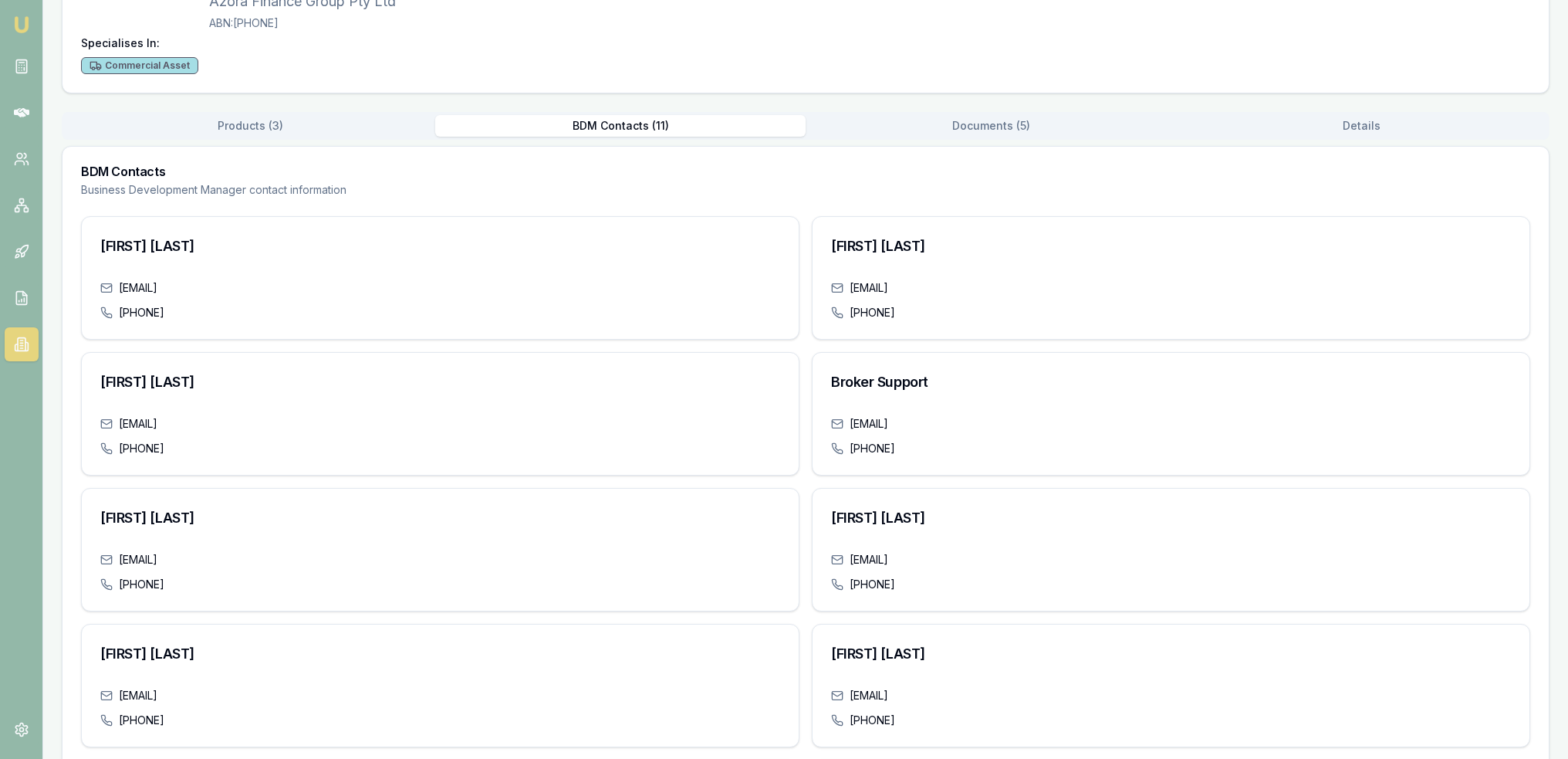 scroll, scrollTop: 154, scrollLeft: 0, axis: vertical 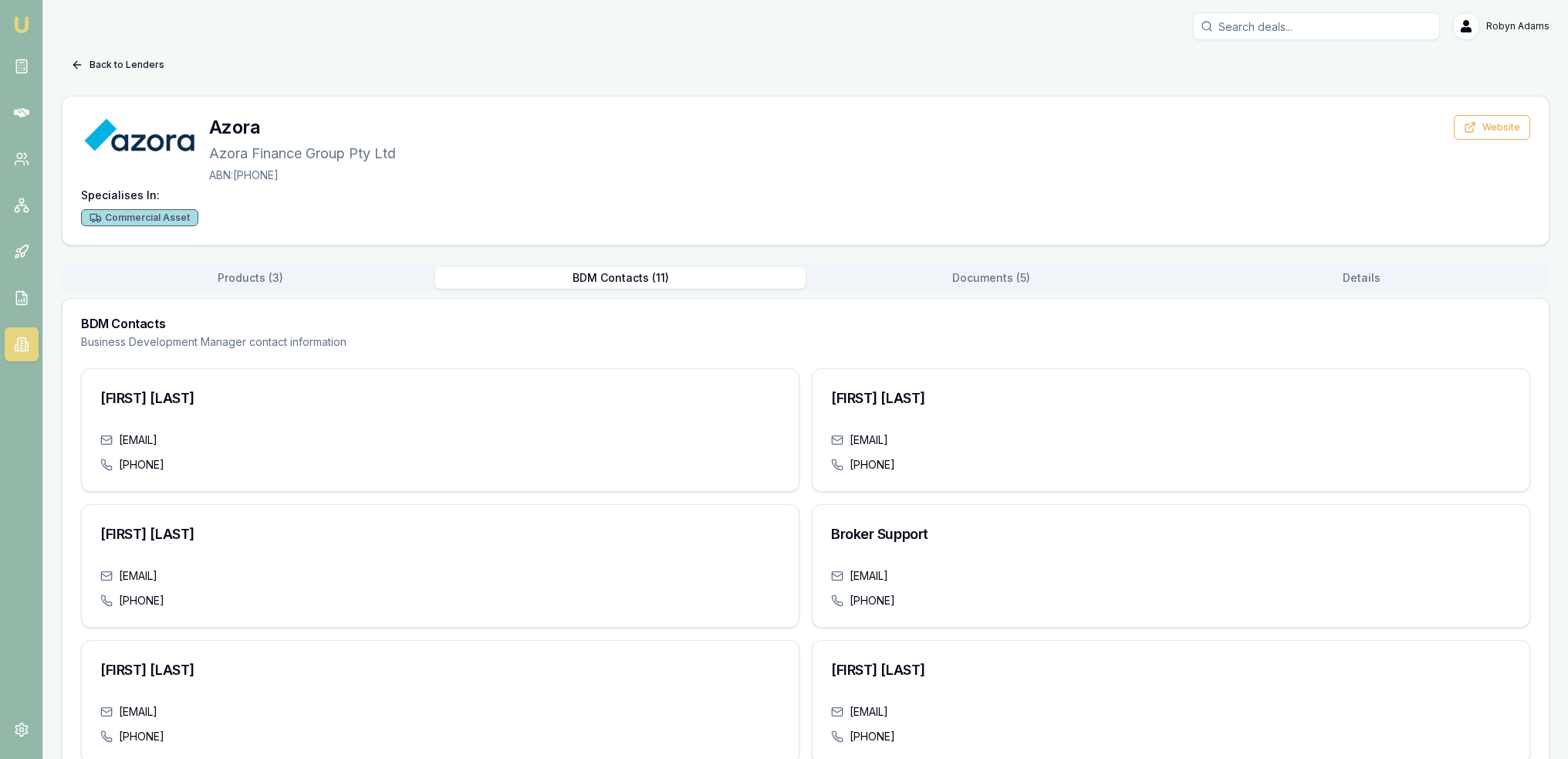 click on "Back to Lenders" at bounding box center [117, 65] 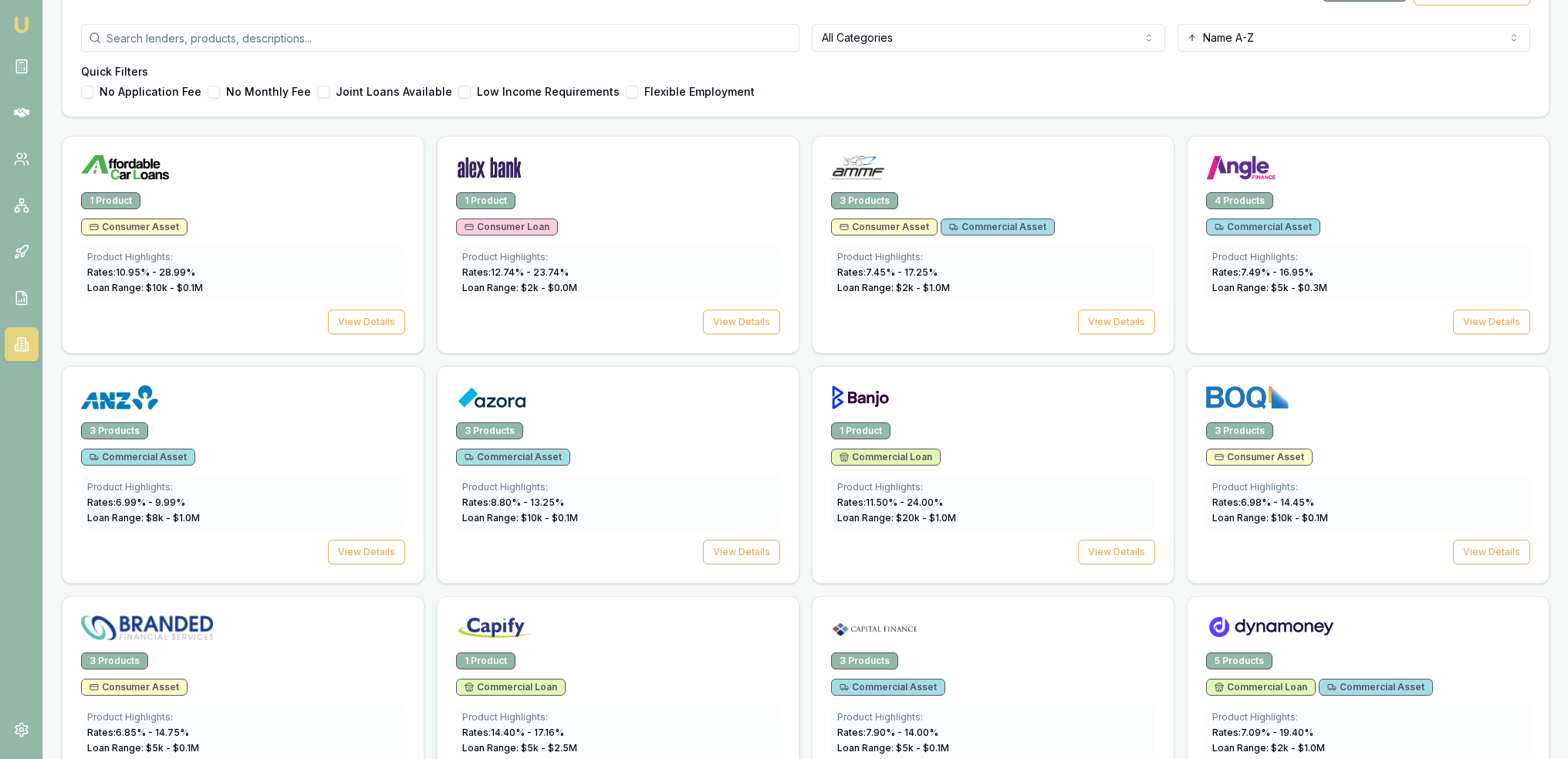 scroll, scrollTop: 409, scrollLeft: 0, axis: vertical 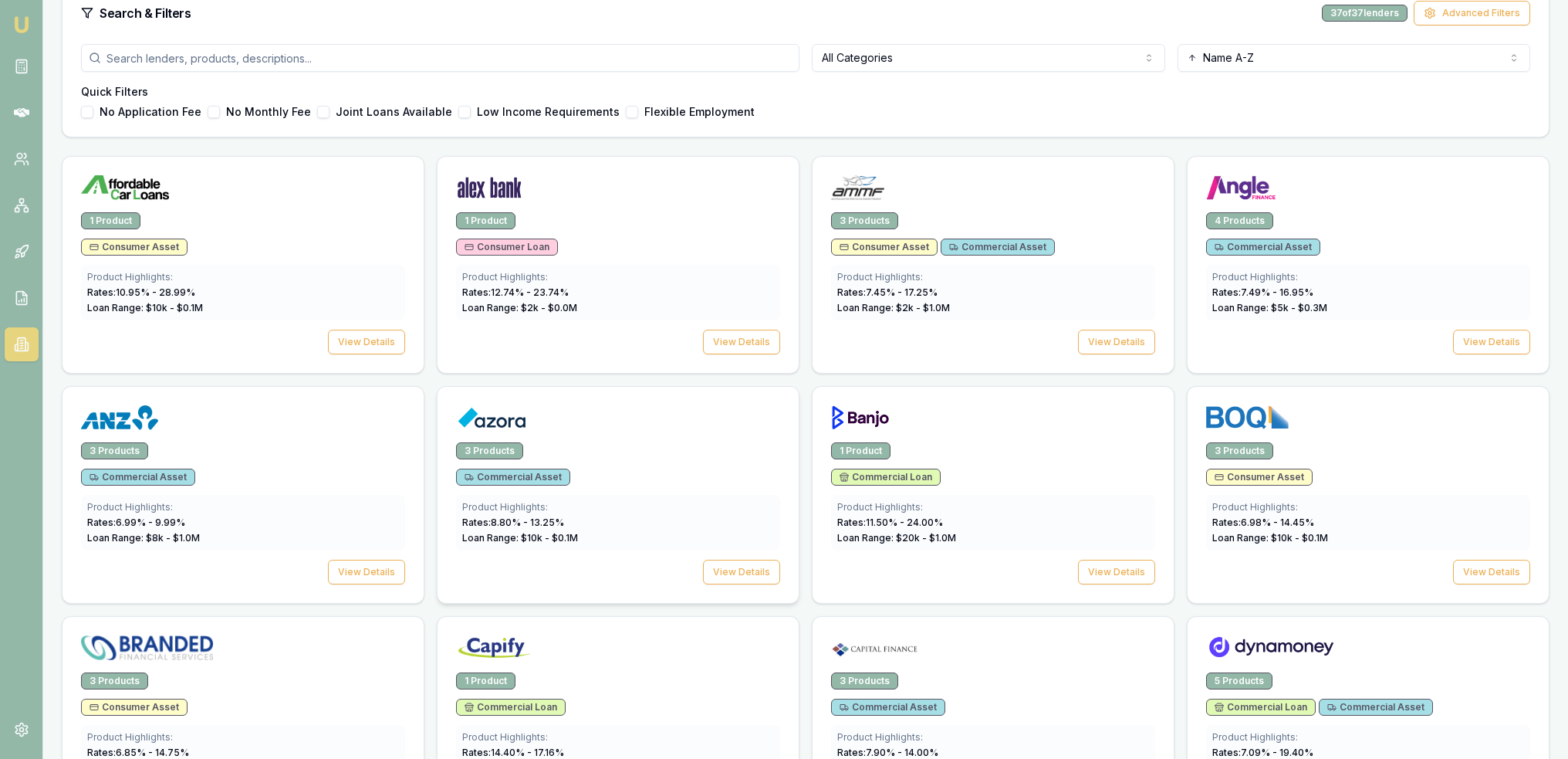 click on "Commercial Asset" at bounding box center [513, 477] 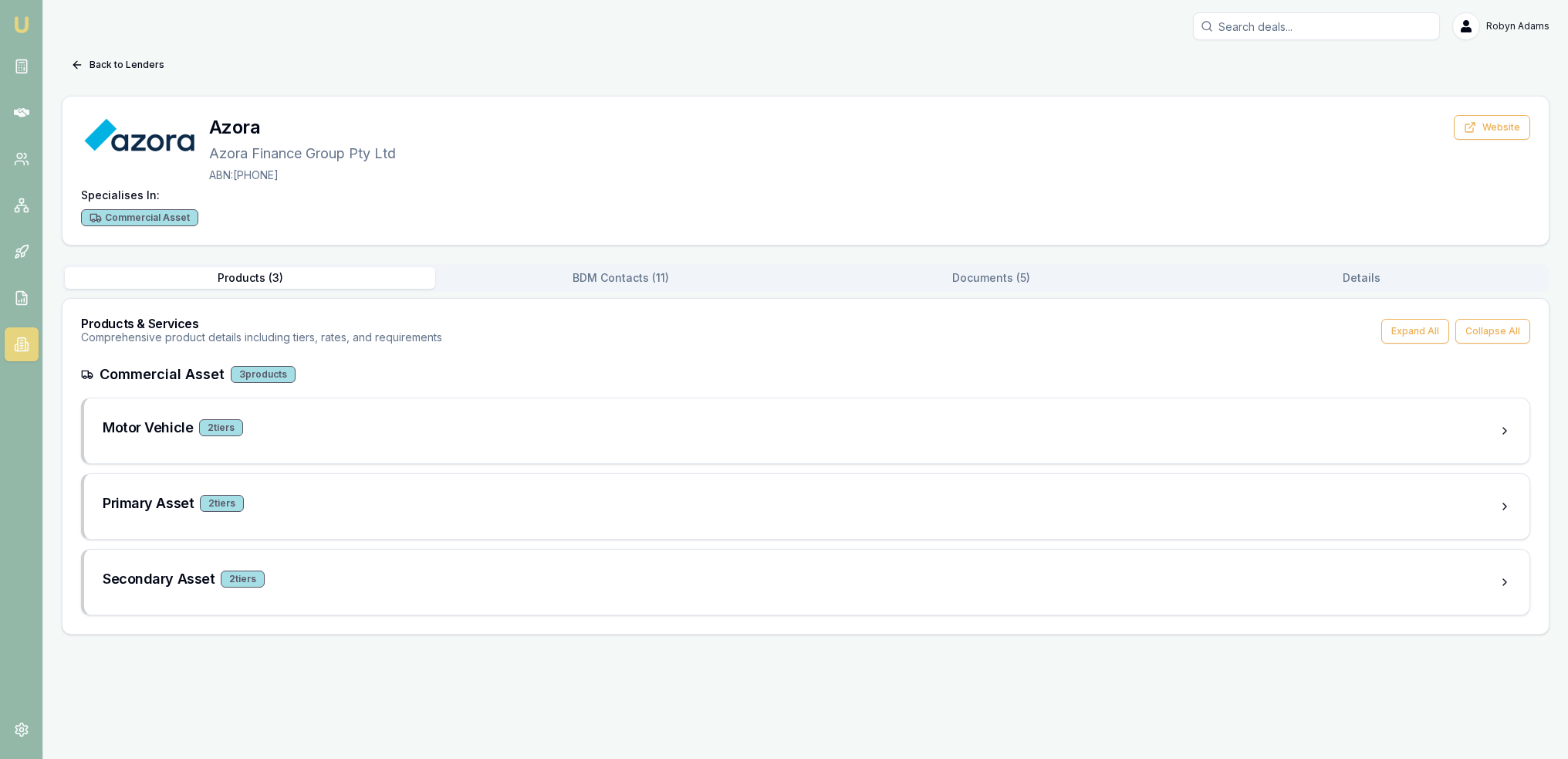 scroll, scrollTop: 0, scrollLeft: 0, axis: both 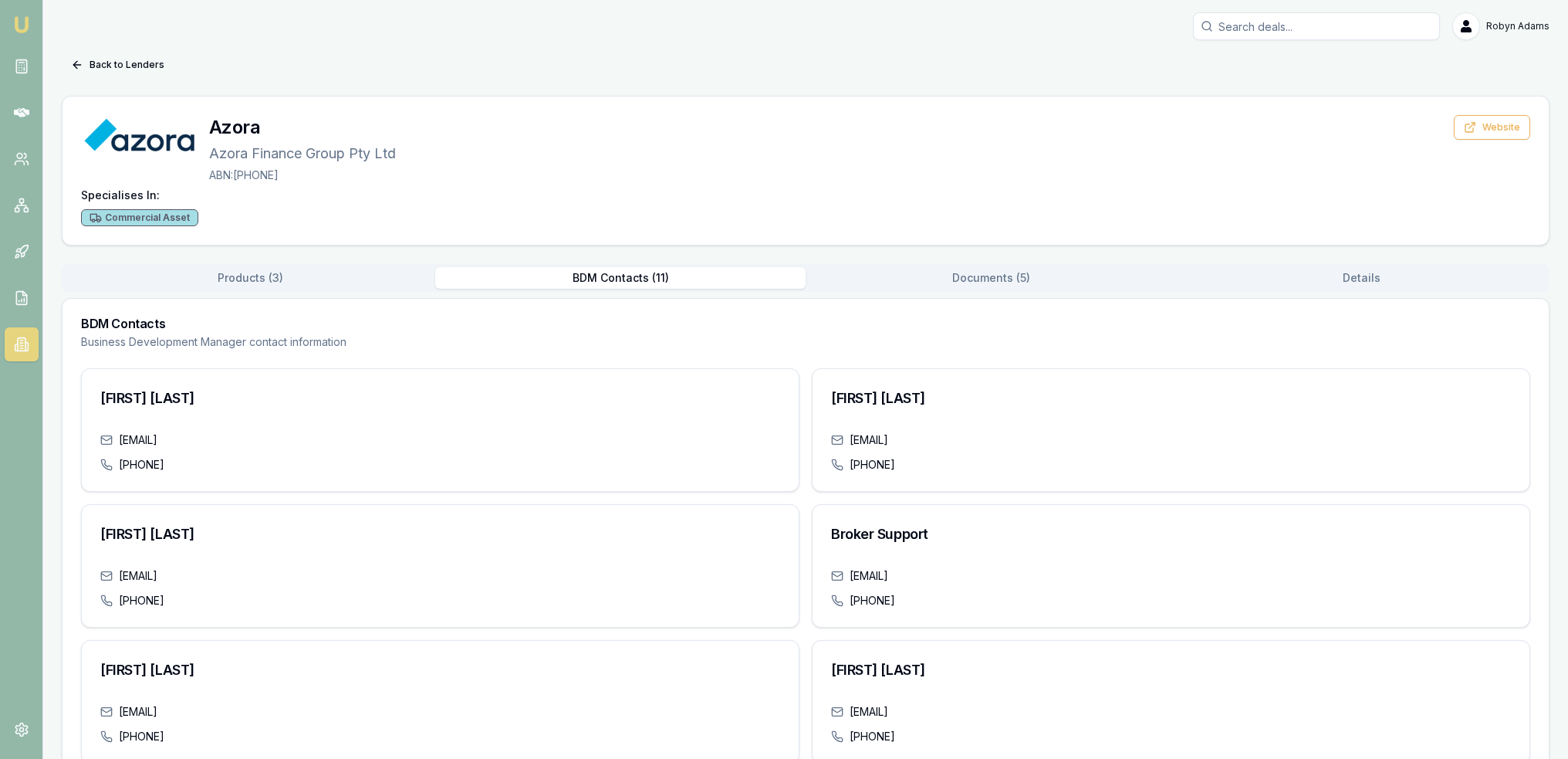 click on "BDM Contacts ( 11 )" at bounding box center (620, 278) 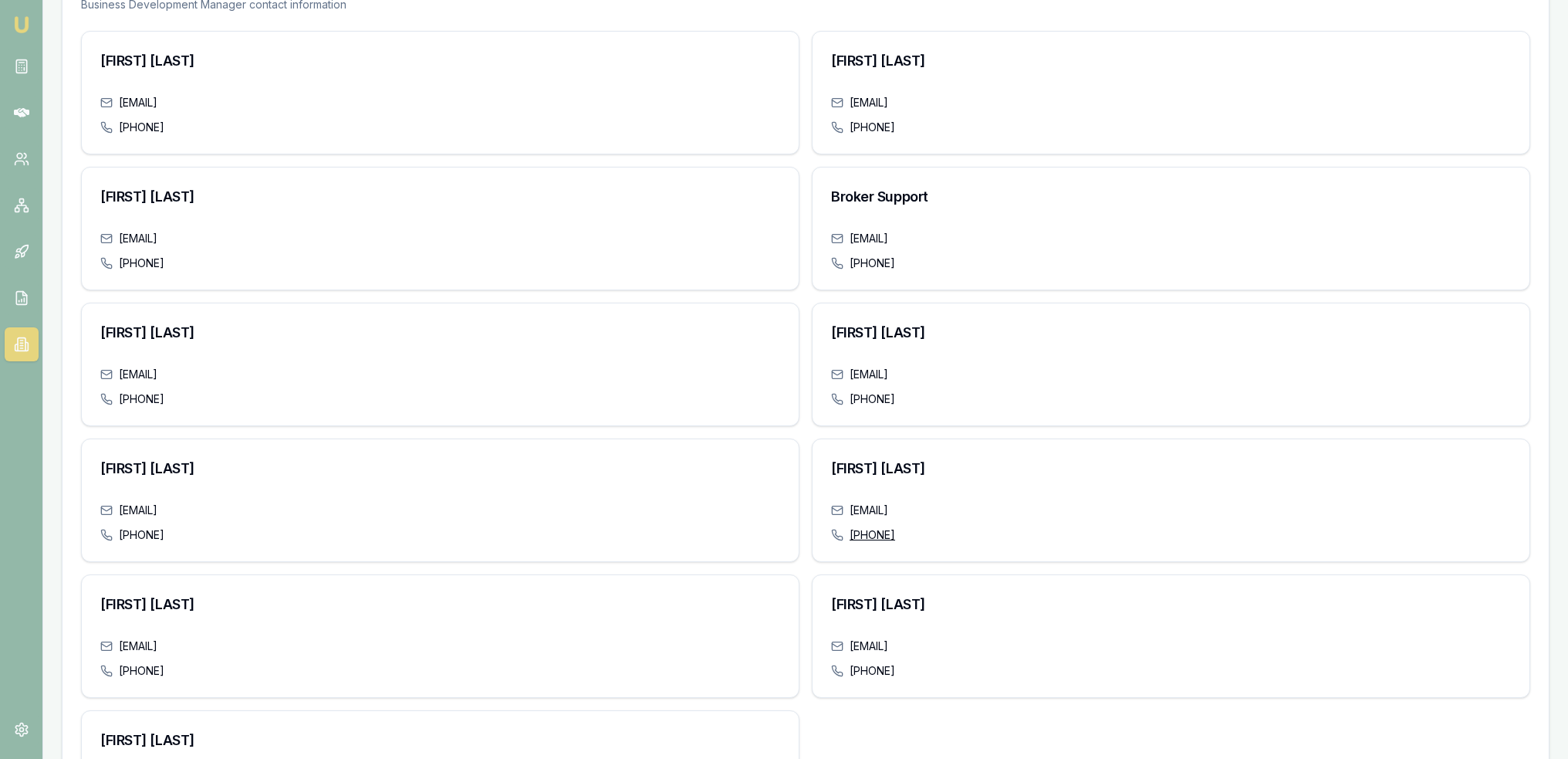 scroll, scrollTop: 286, scrollLeft: 0, axis: vertical 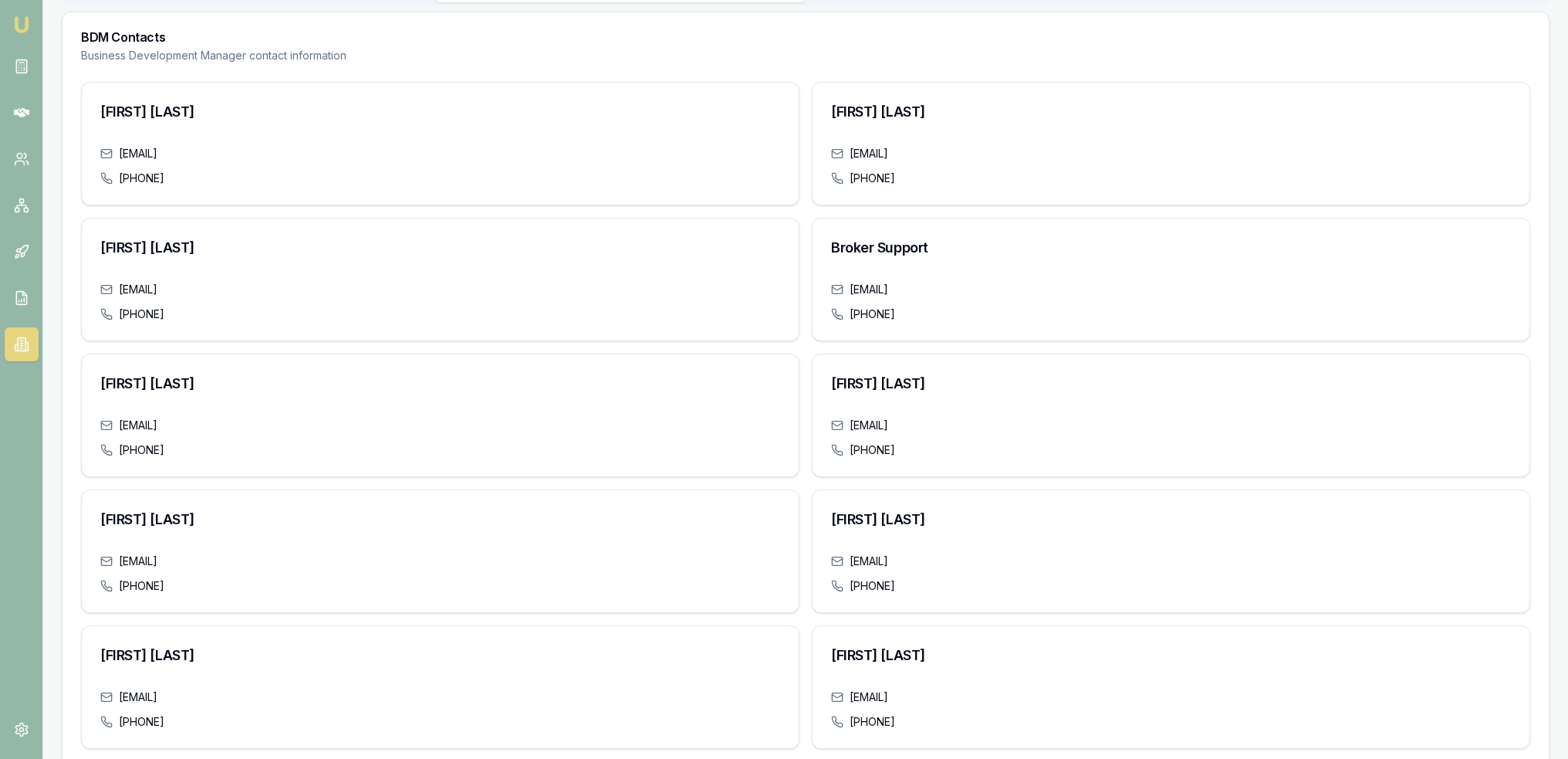 click at bounding box center (22, 344) 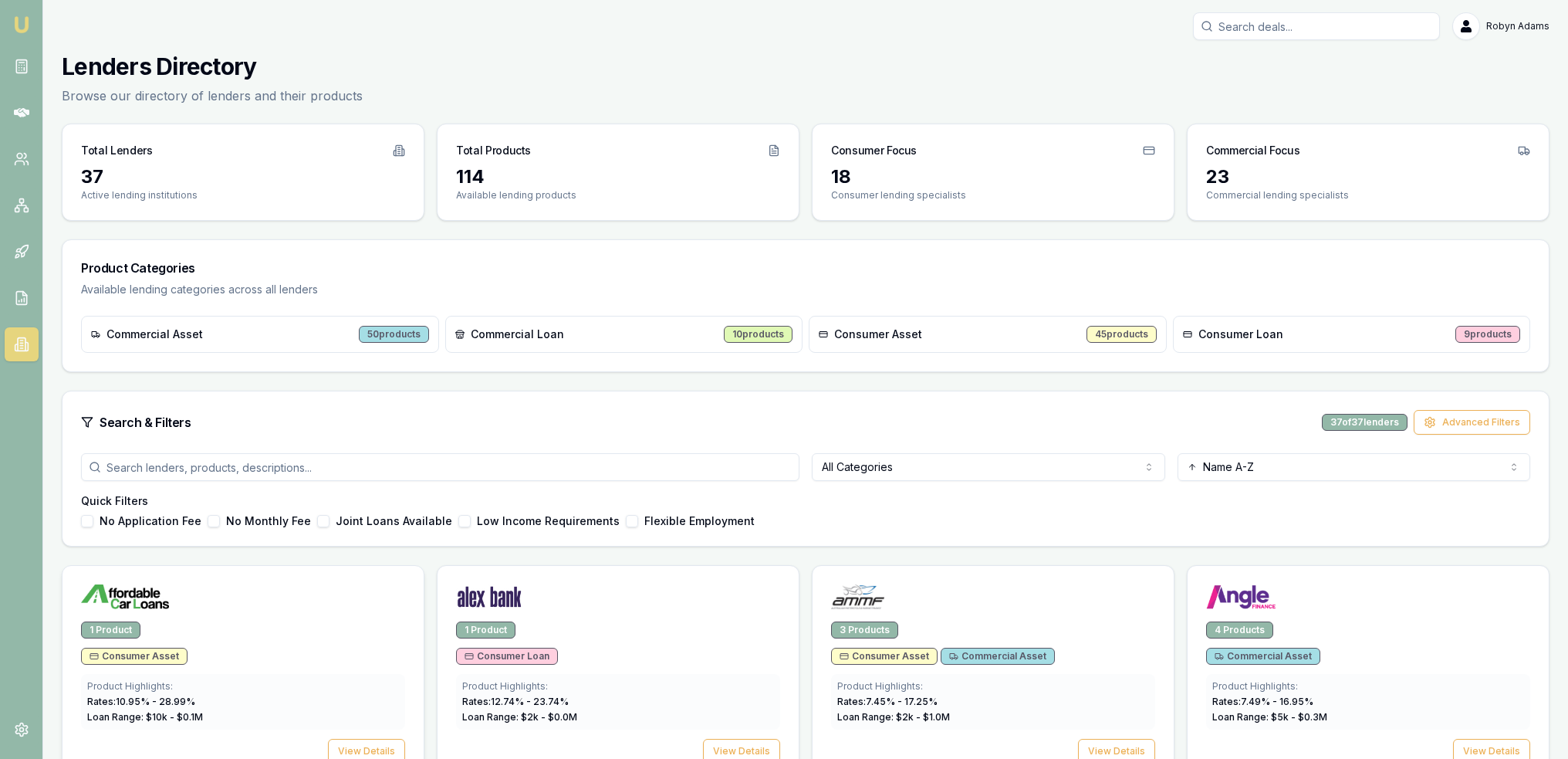 click at bounding box center [243, 600] 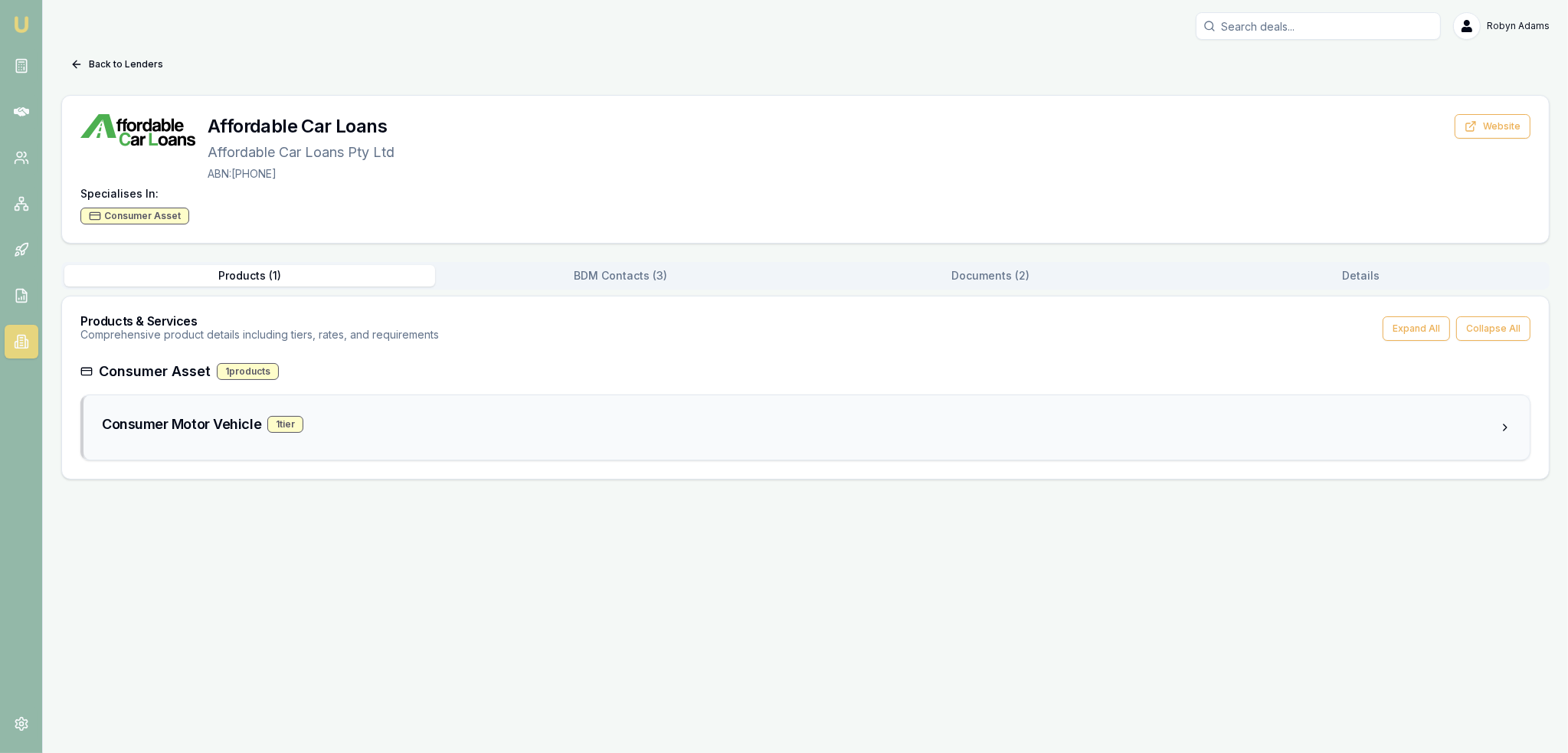 click on "1  tier" at bounding box center (285, 424) 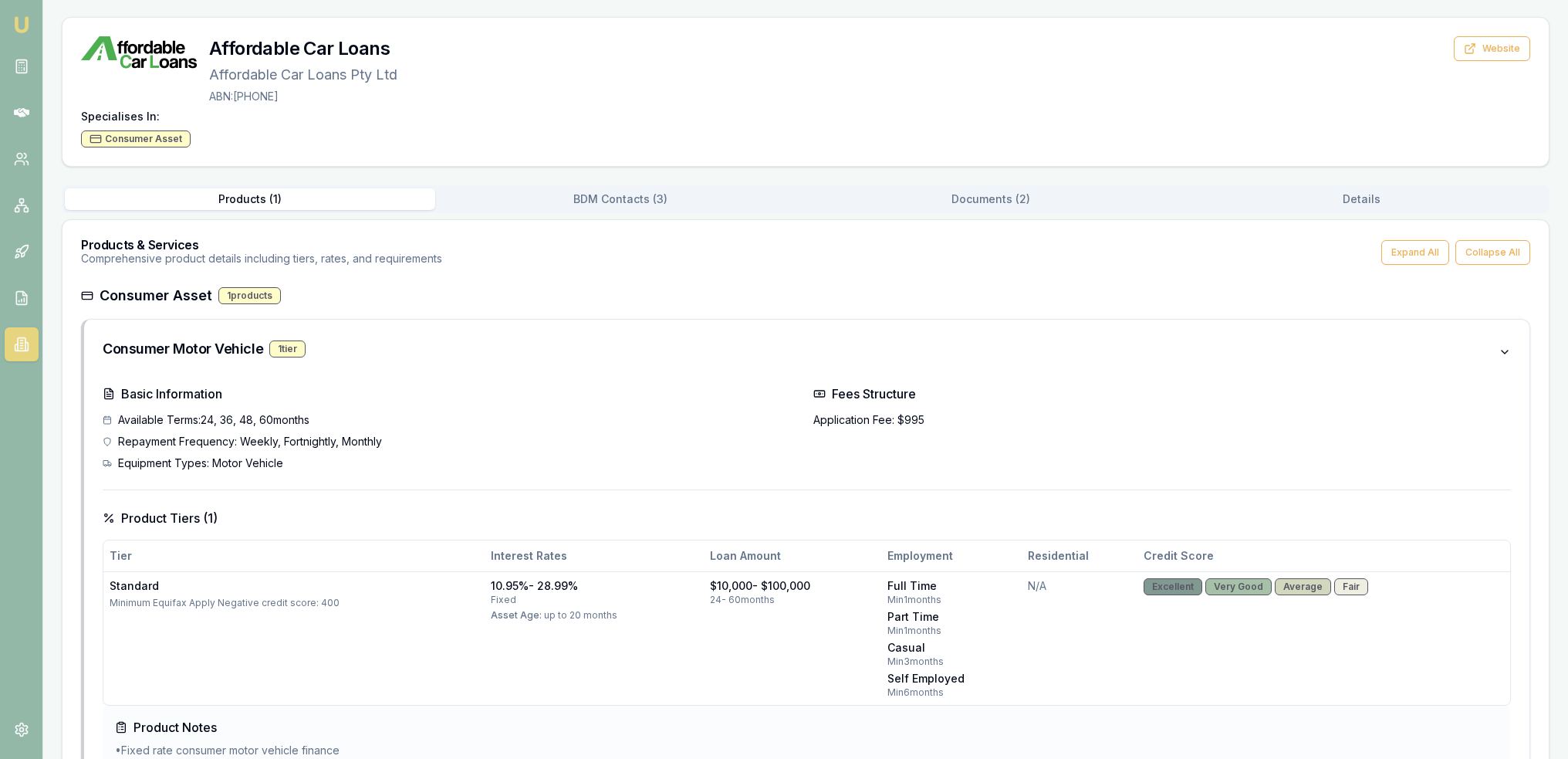 scroll, scrollTop: 77, scrollLeft: 0, axis: vertical 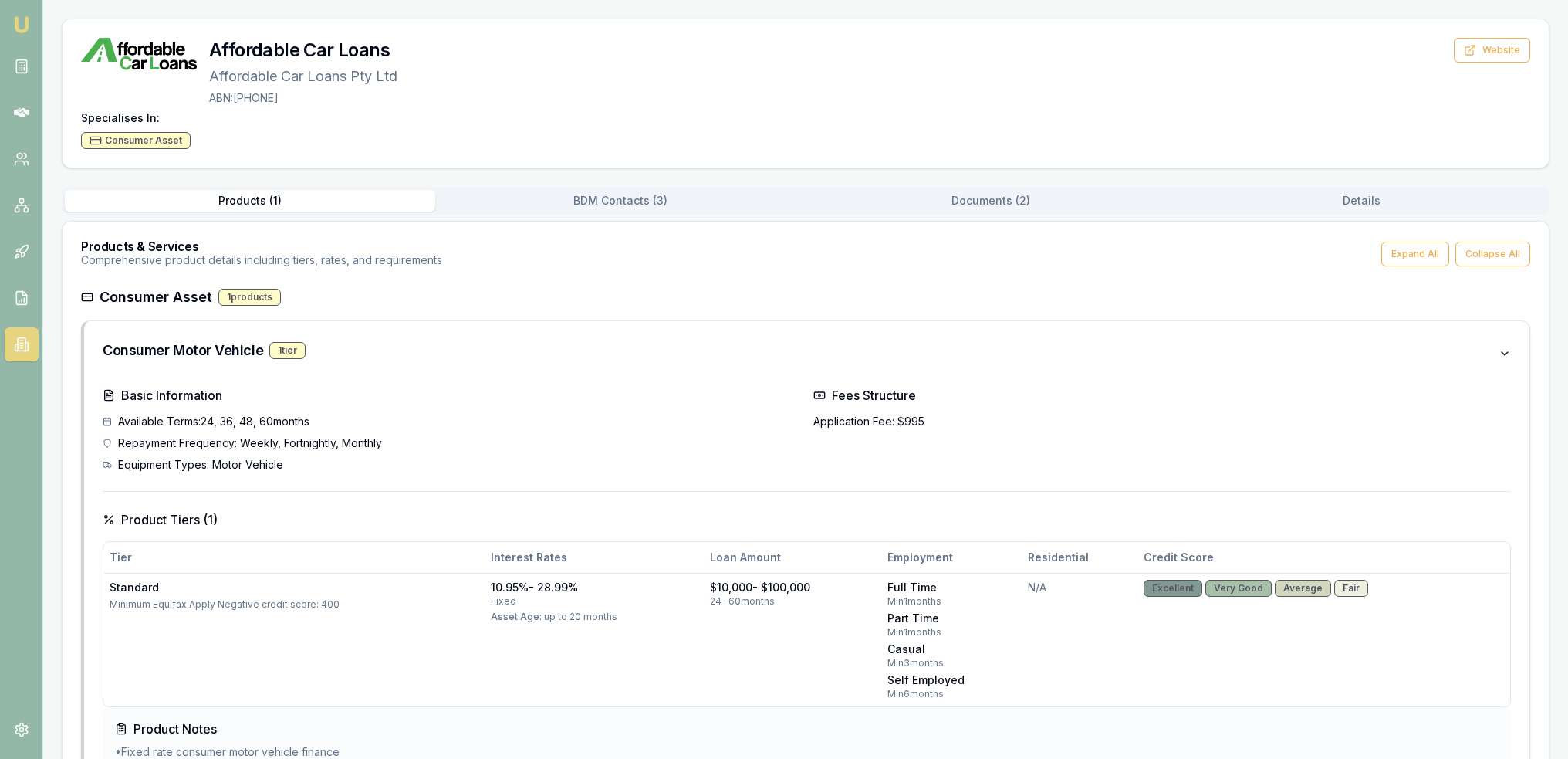 click at bounding box center (22, 25) 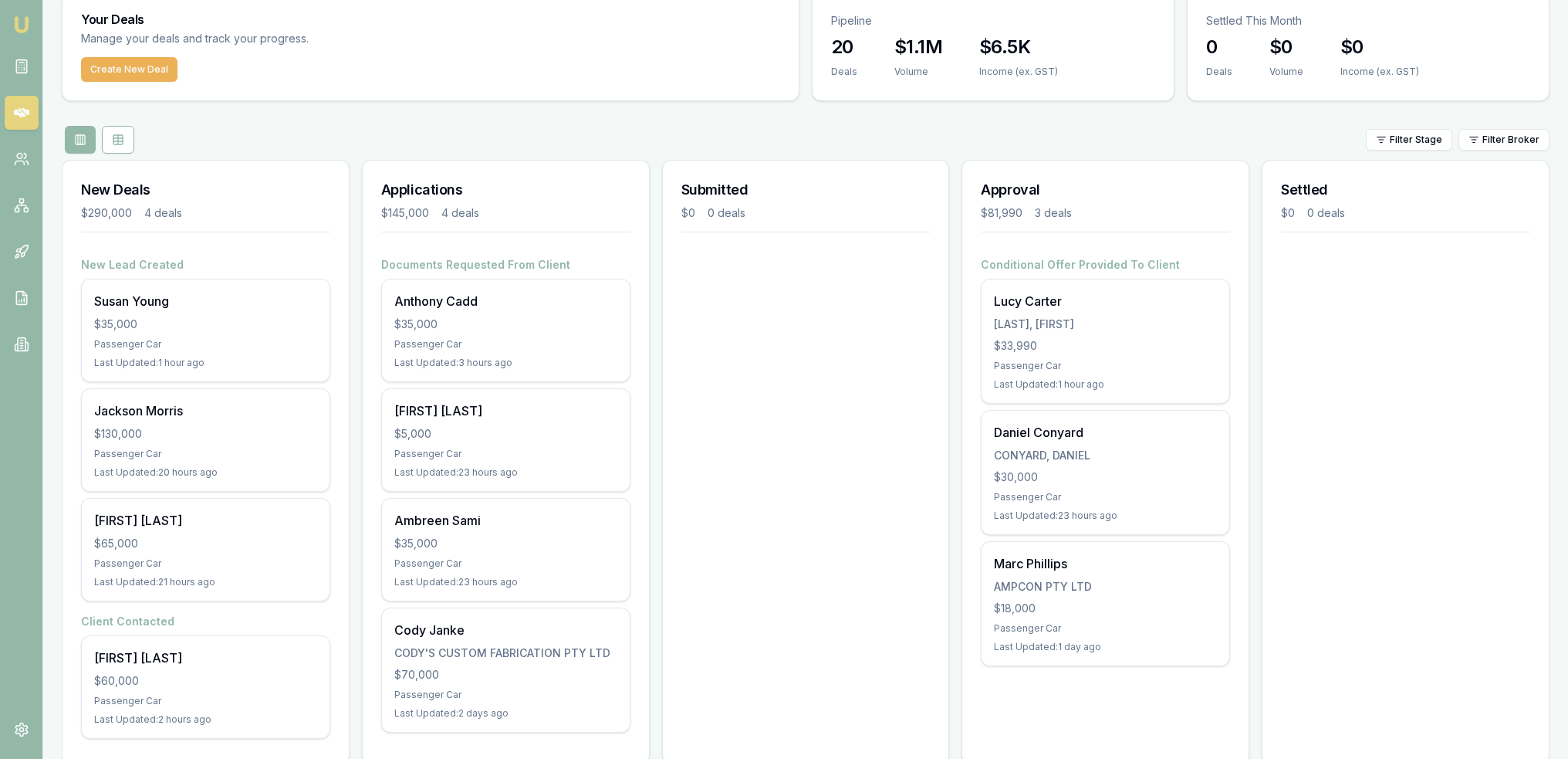 scroll, scrollTop: 86, scrollLeft: 0, axis: vertical 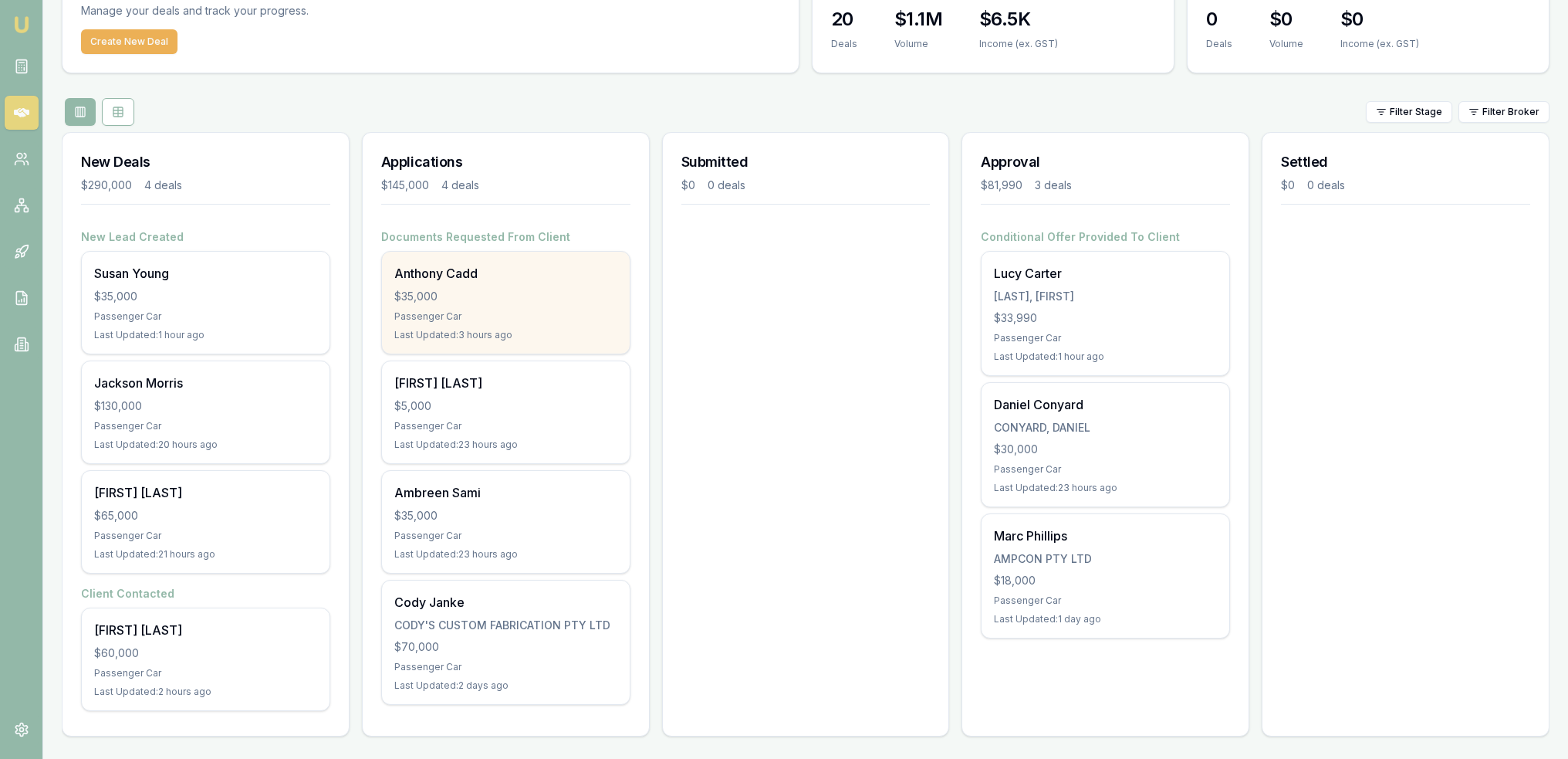 click on "Anthony Cadd $35,000 Passenger Car Last Updated:  3 hours ago" at bounding box center [505, 303] 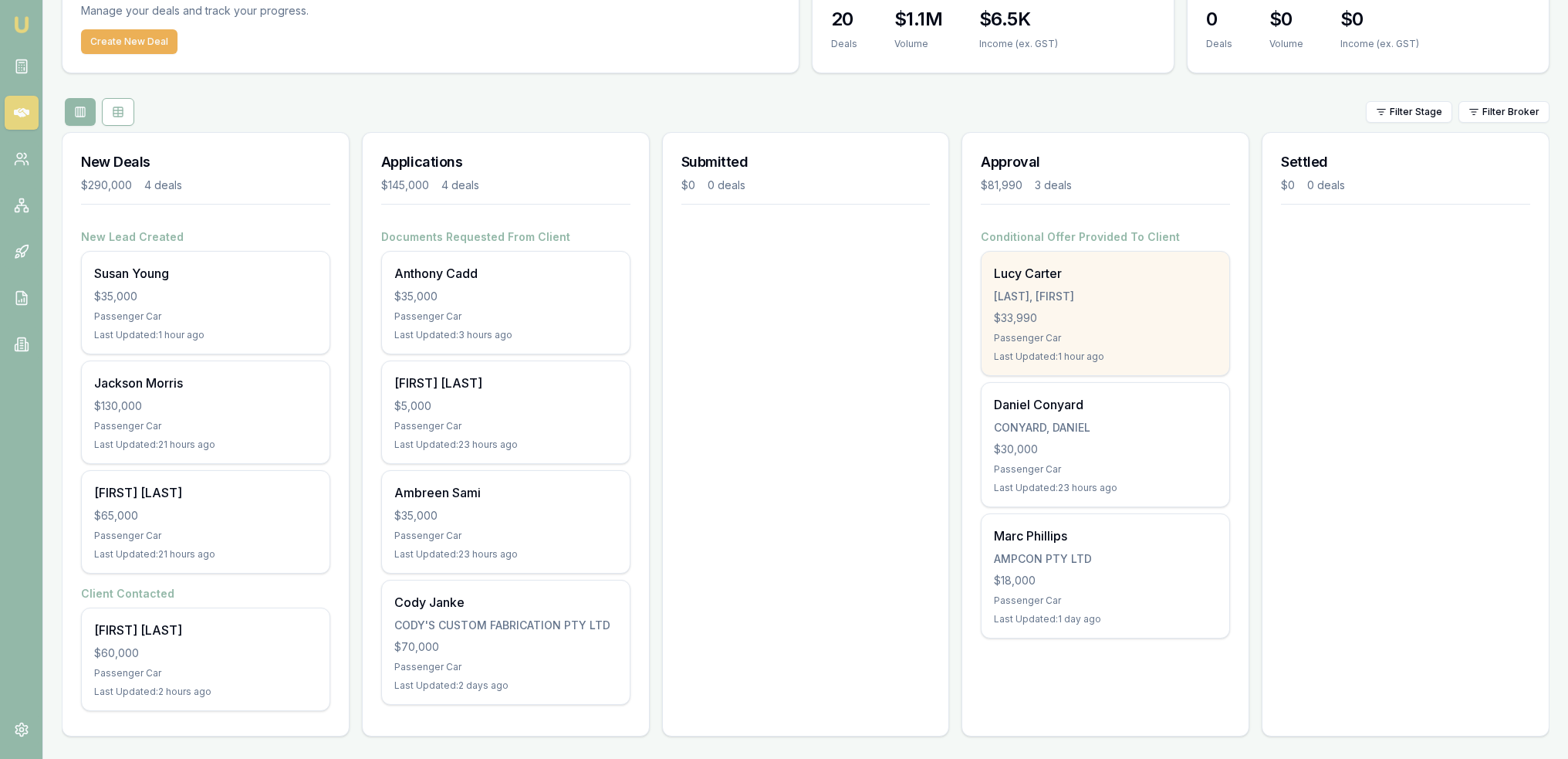 click on "Passenger Car" at bounding box center (1105, 338) 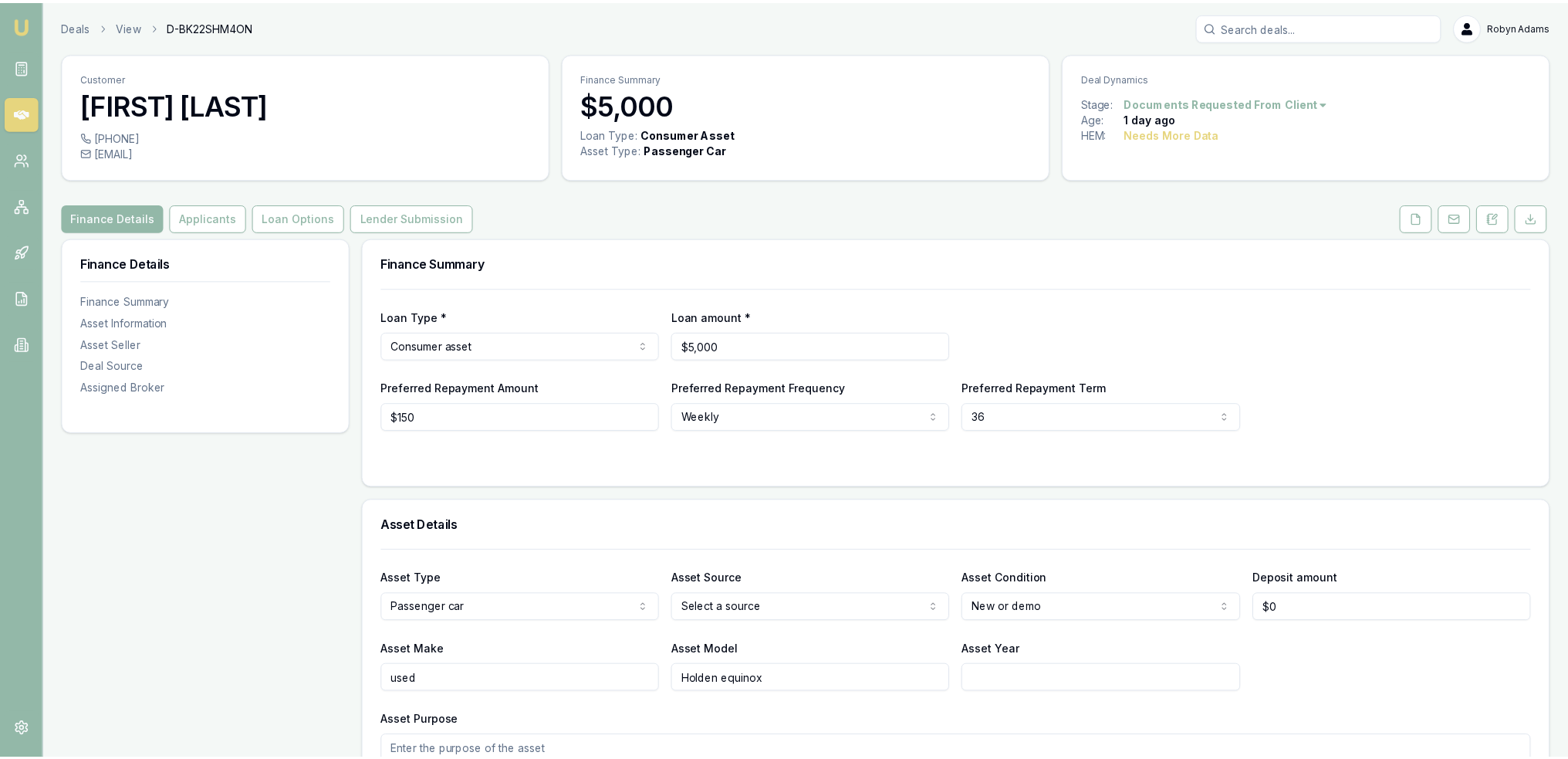 scroll, scrollTop: 0, scrollLeft: 0, axis: both 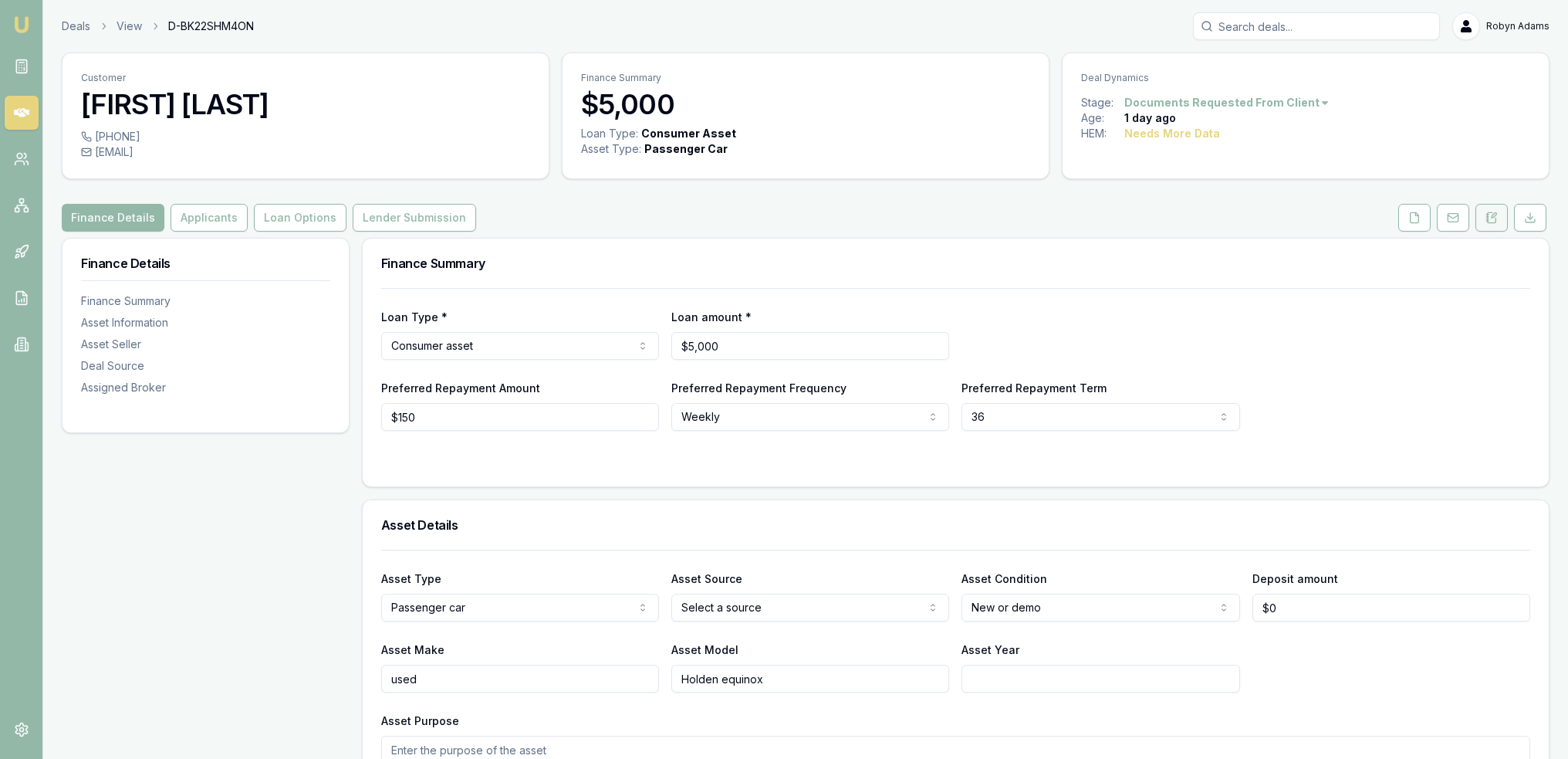 click at bounding box center [1492, 218] 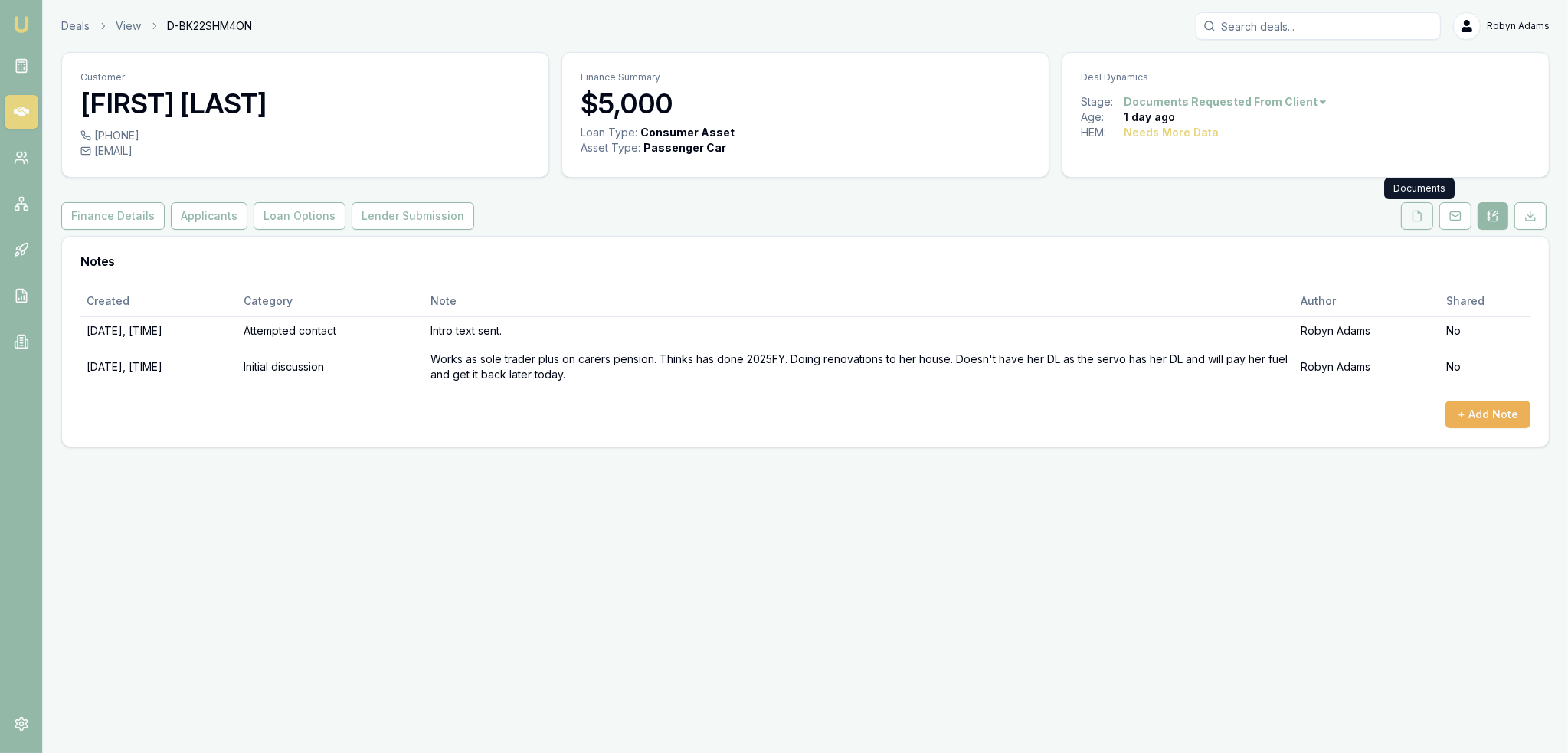 click at bounding box center (1417, 216) 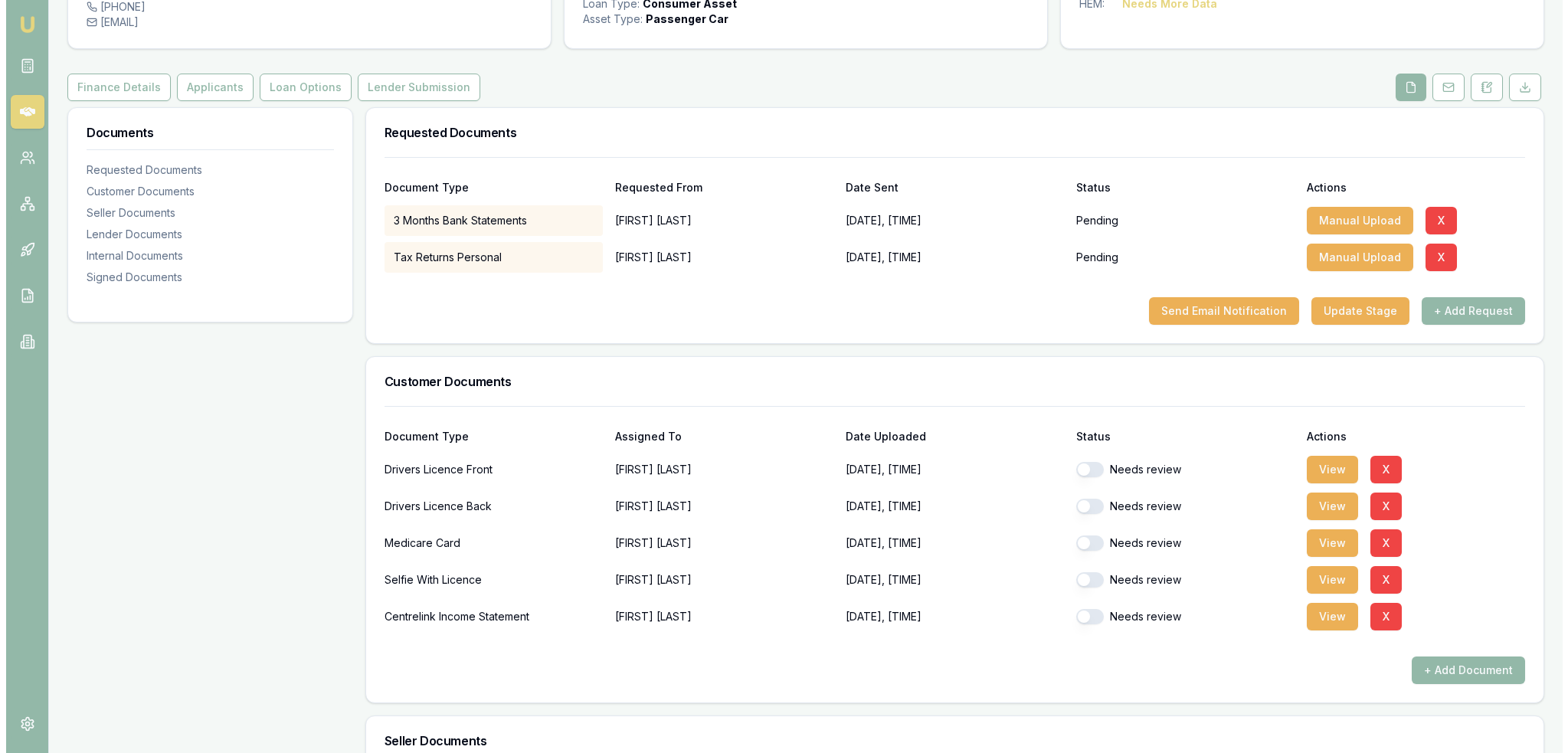 scroll, scrollTop: 153, scrollLeft: 0, axis: vertical 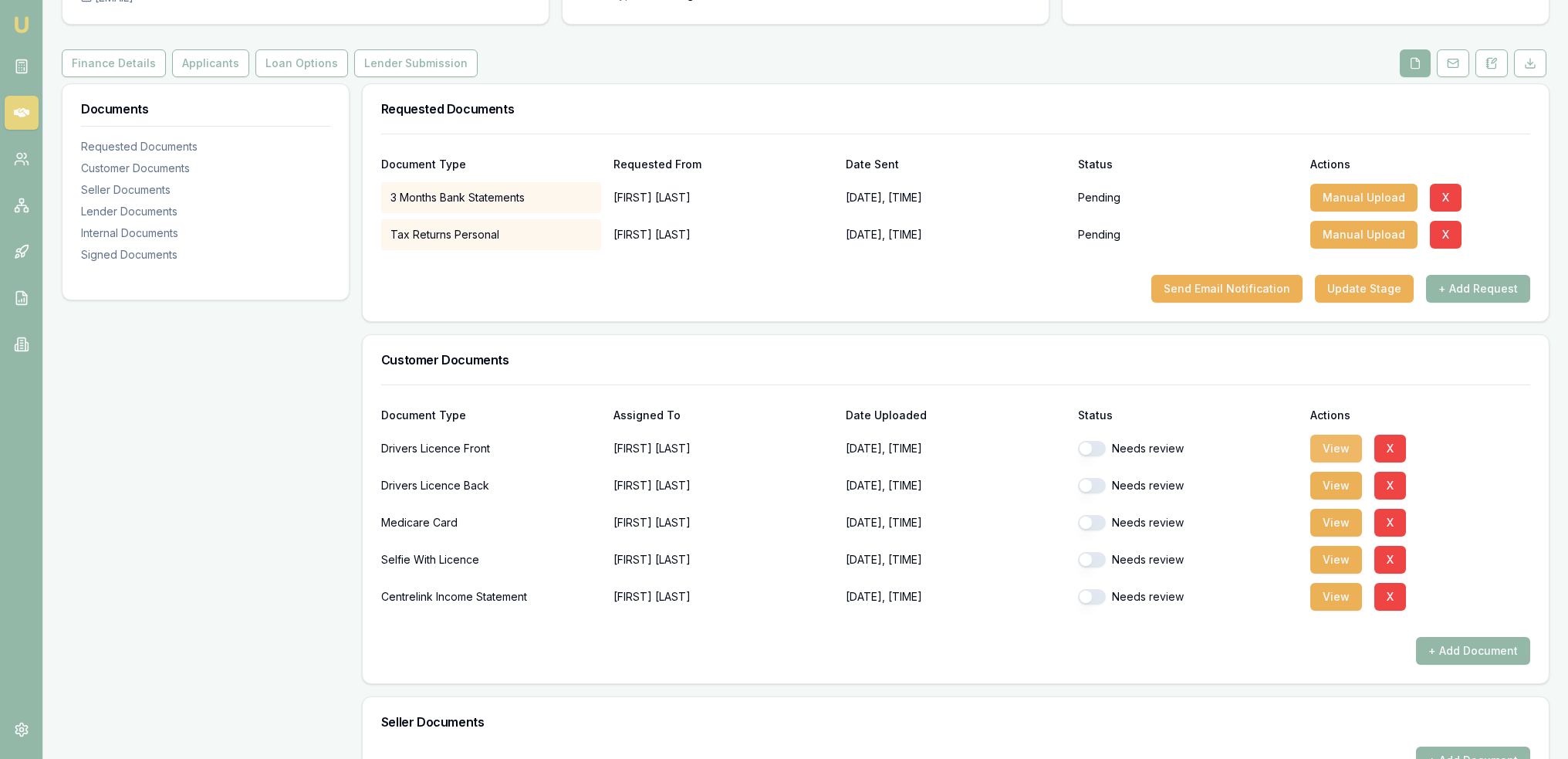 click on "View" at bounding box center (1336, 449) 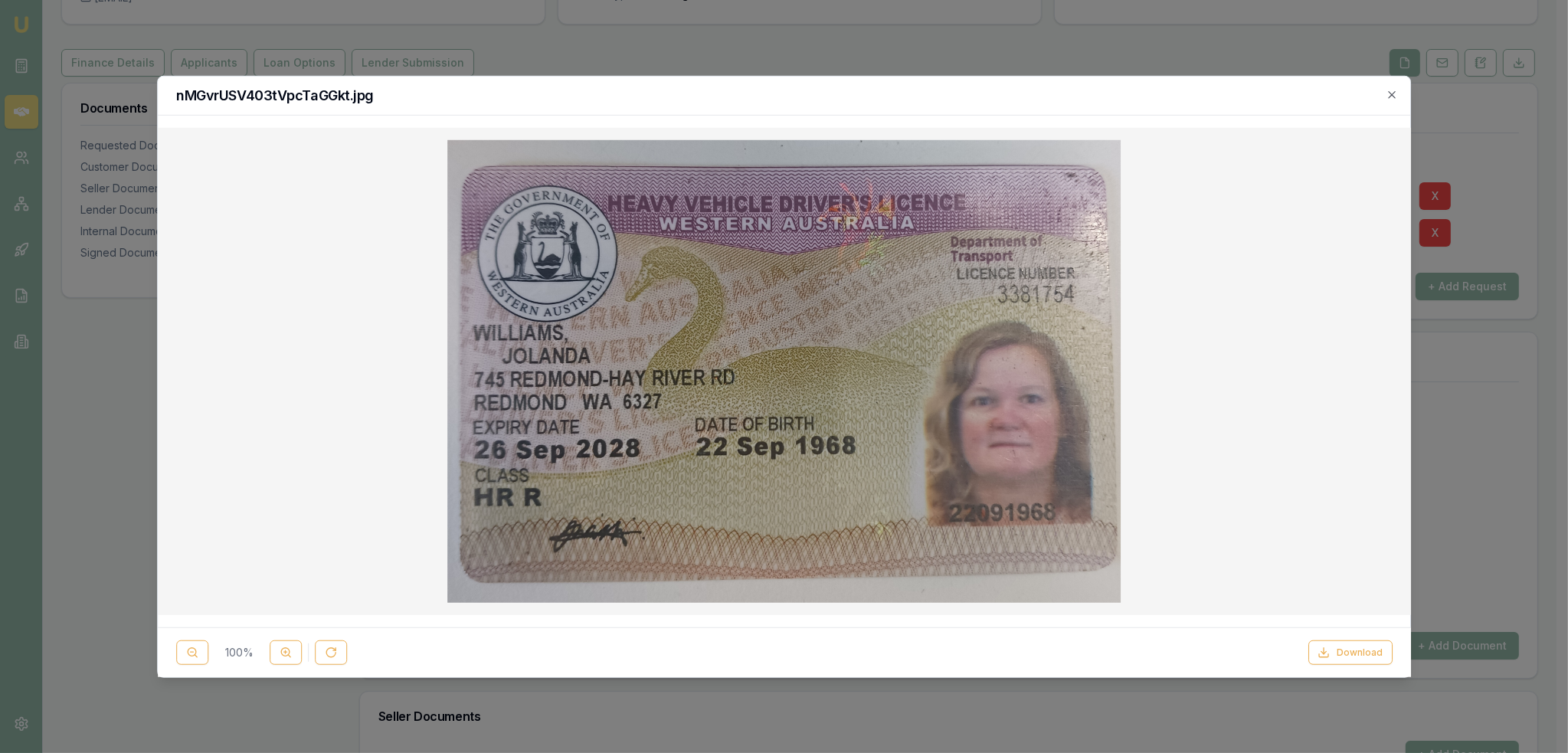 click 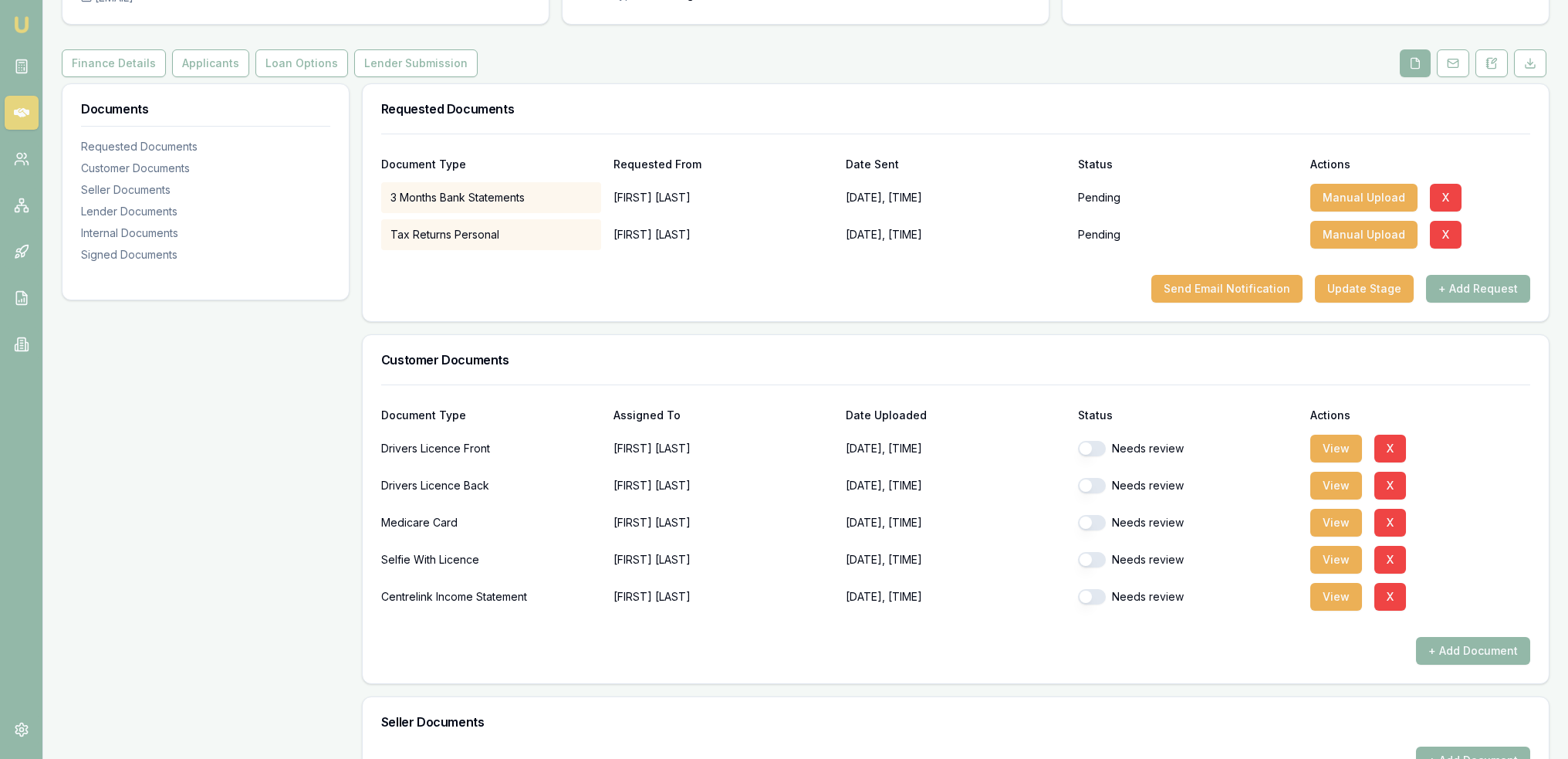 click on "Needs review" at bounding box center [1188, 449] 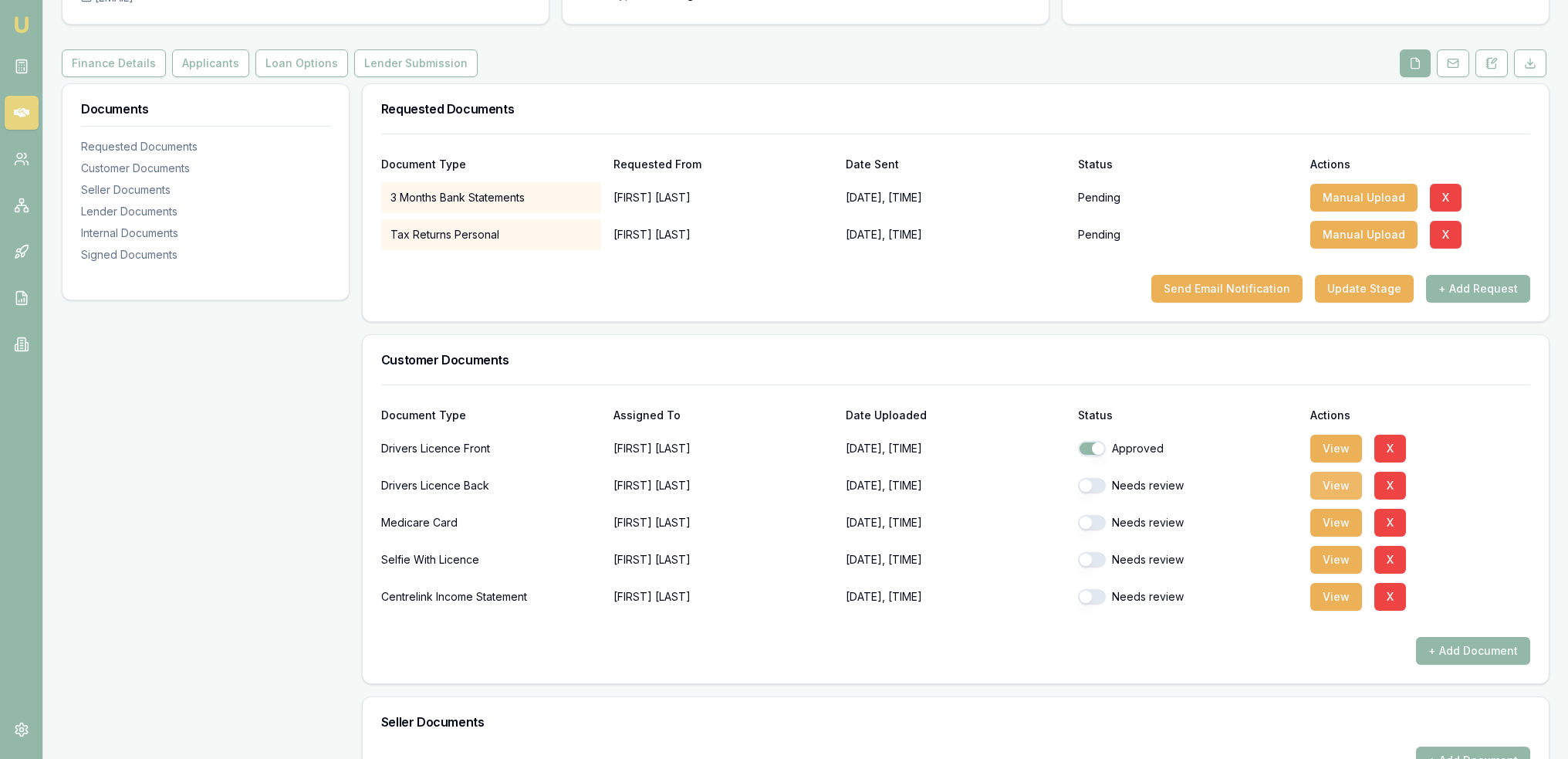 click on "View" at bounding box center (1336, 486) 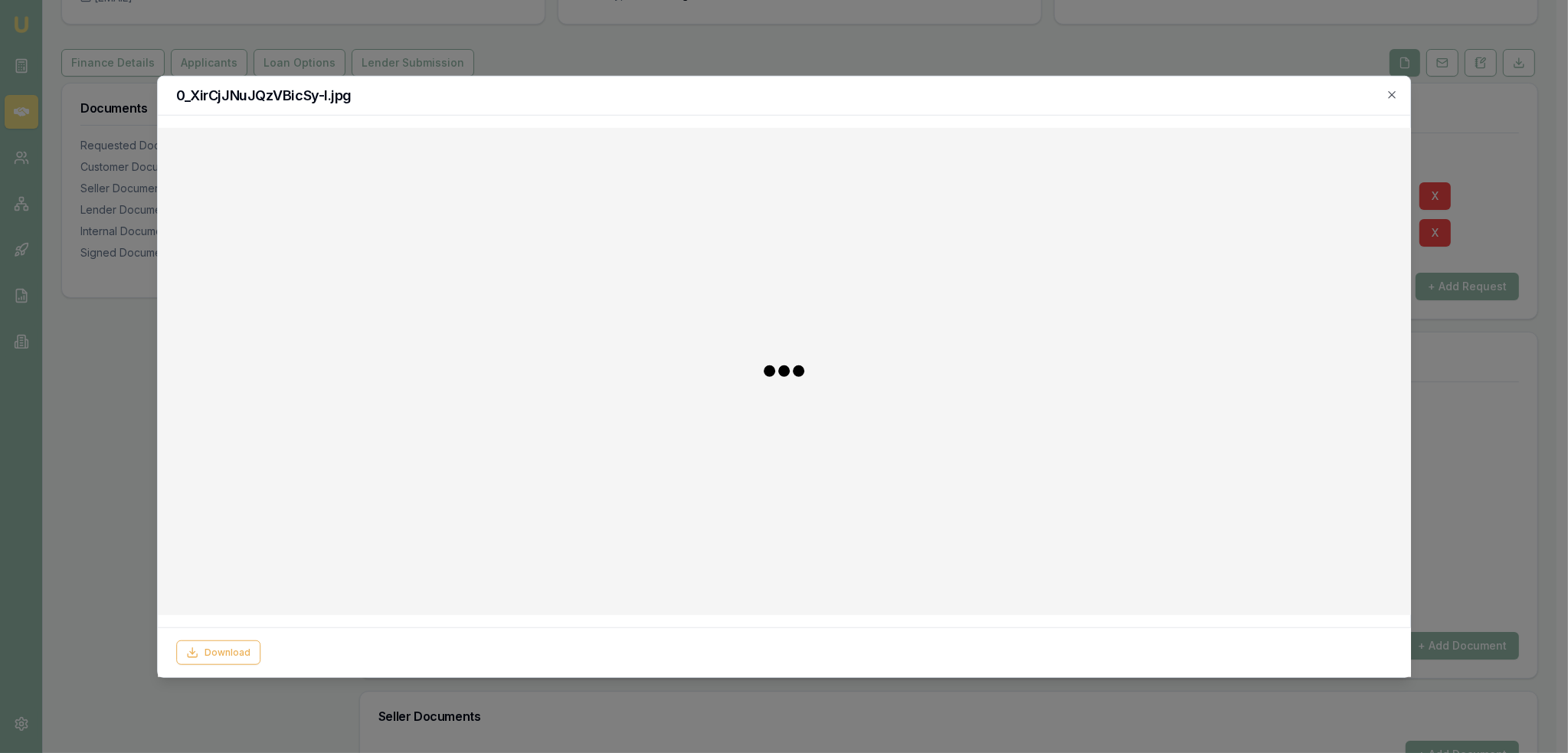 checkbox on "false" 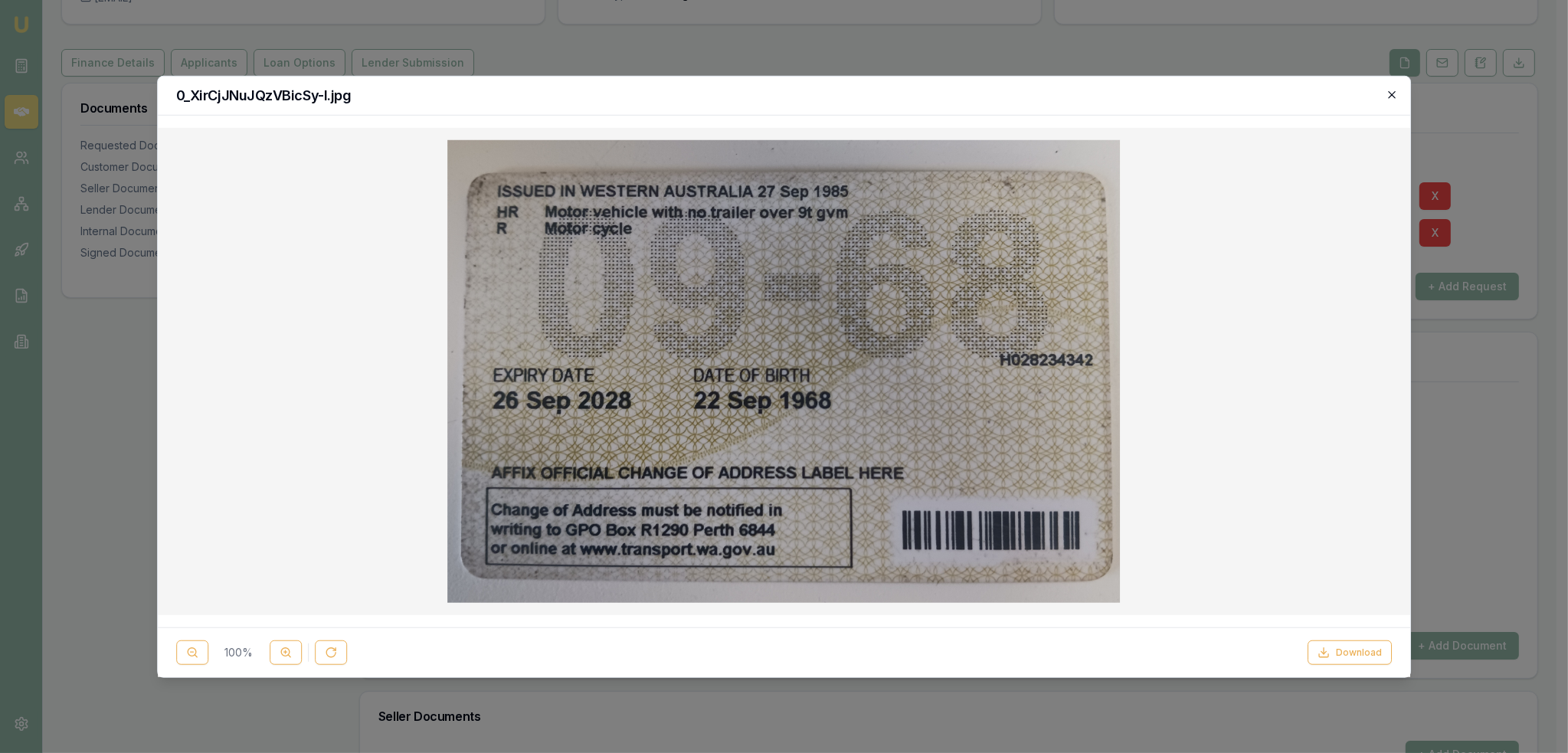 click 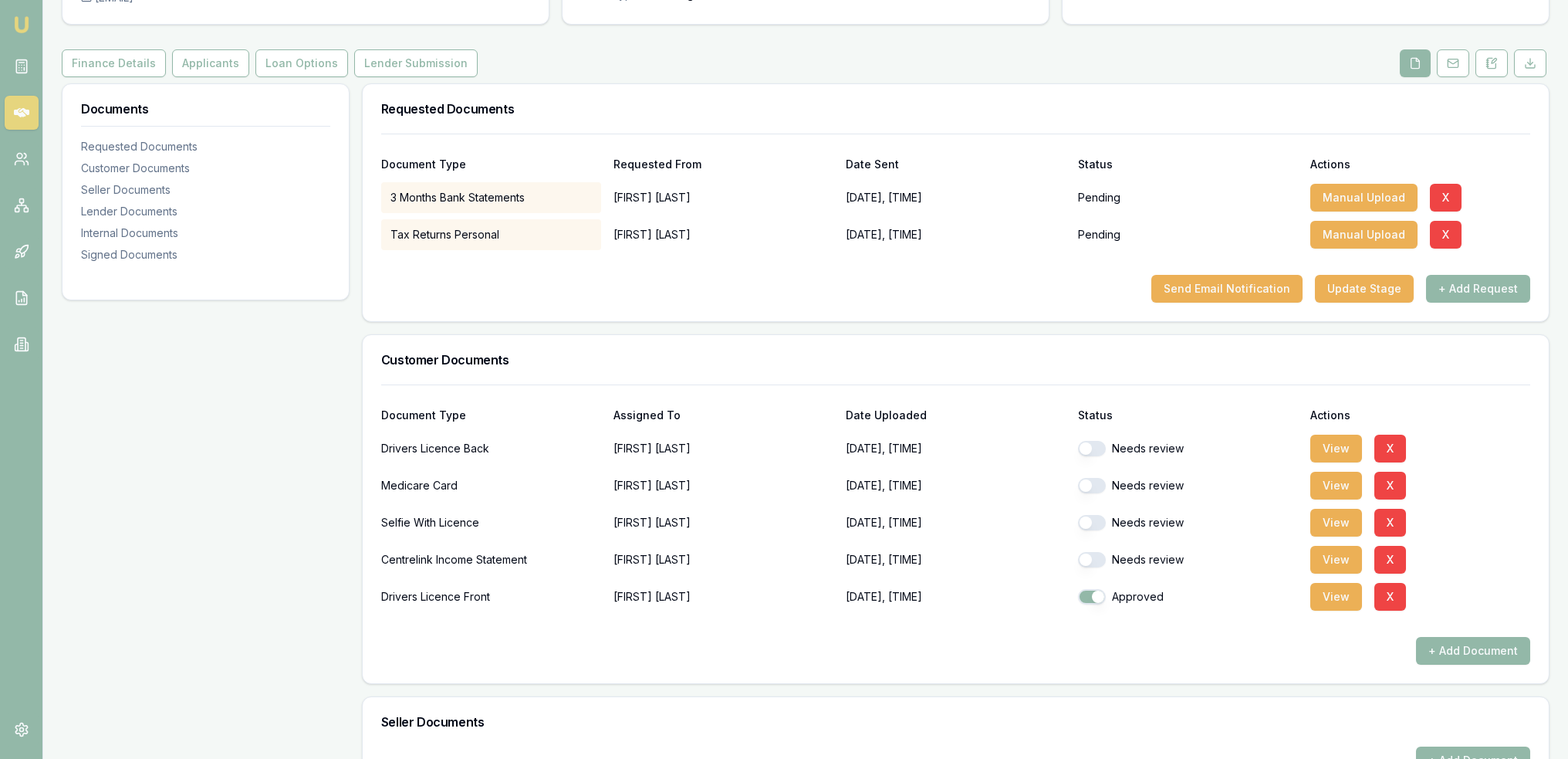 drag, startPoint x: 1090, startPoint y: 447, endPoint x: 1108, endPoint y: 446, distance: 18.027756 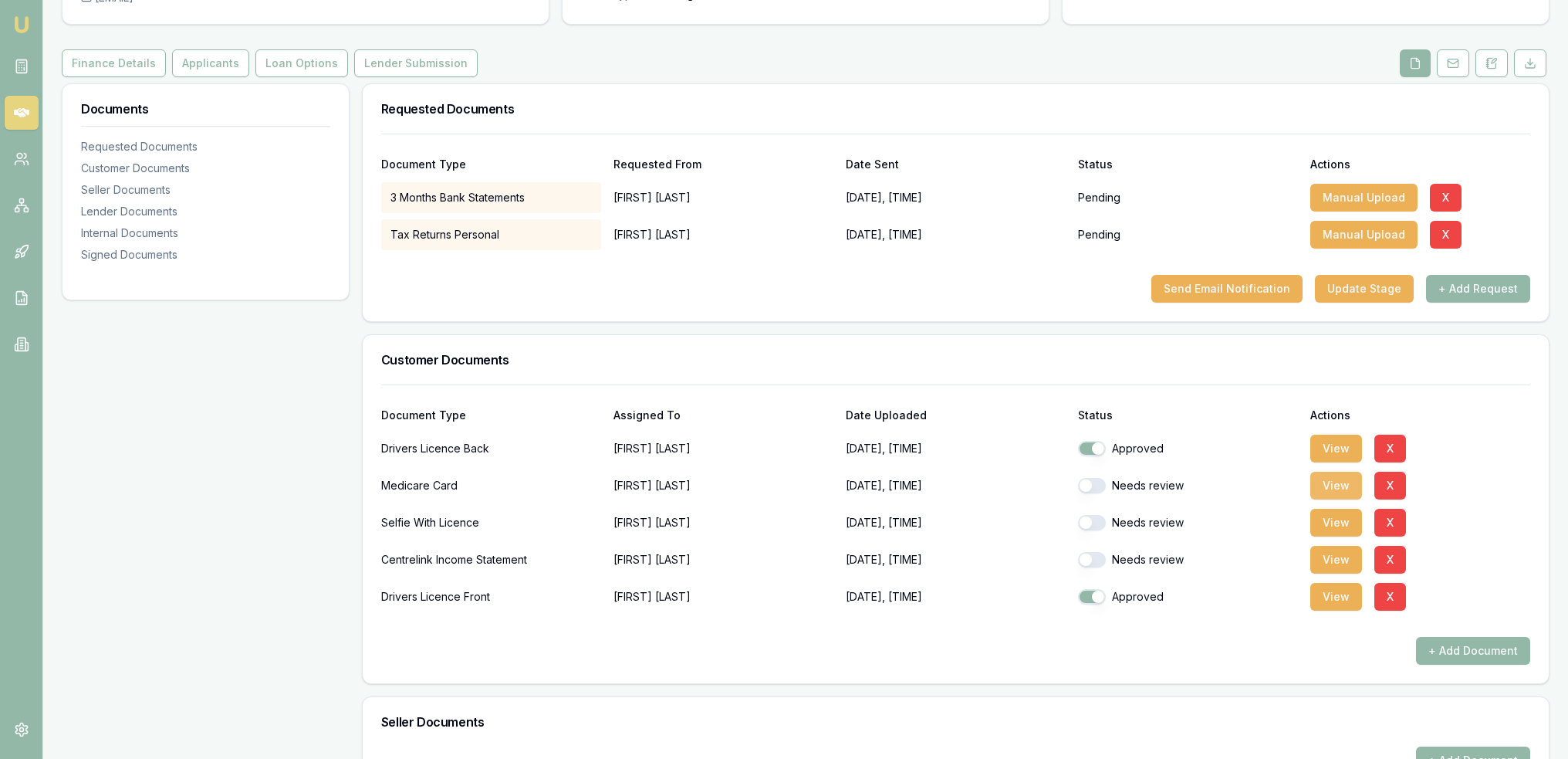 click on "View" at bounding box center [1336, 486] 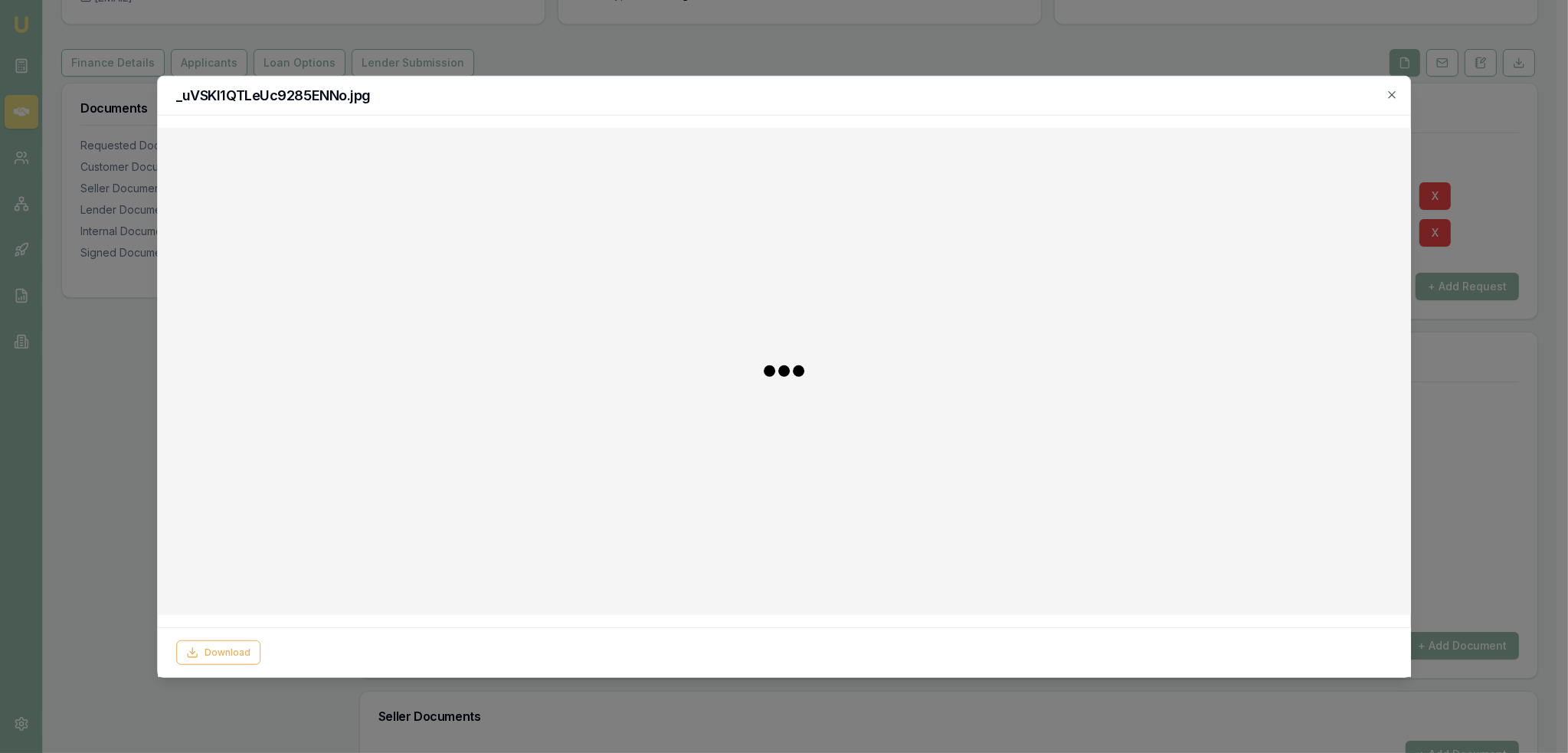 checkbox on "false" 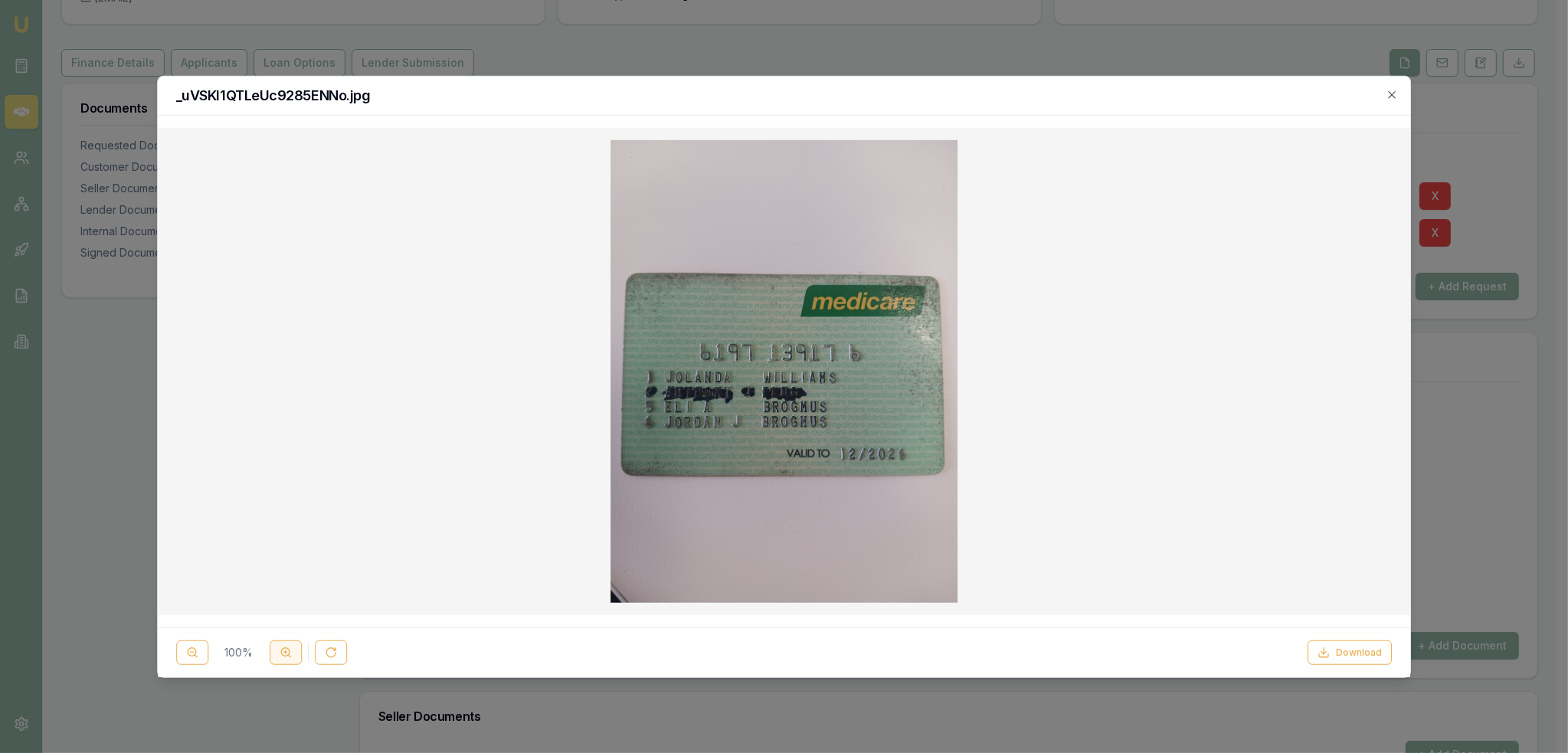 click 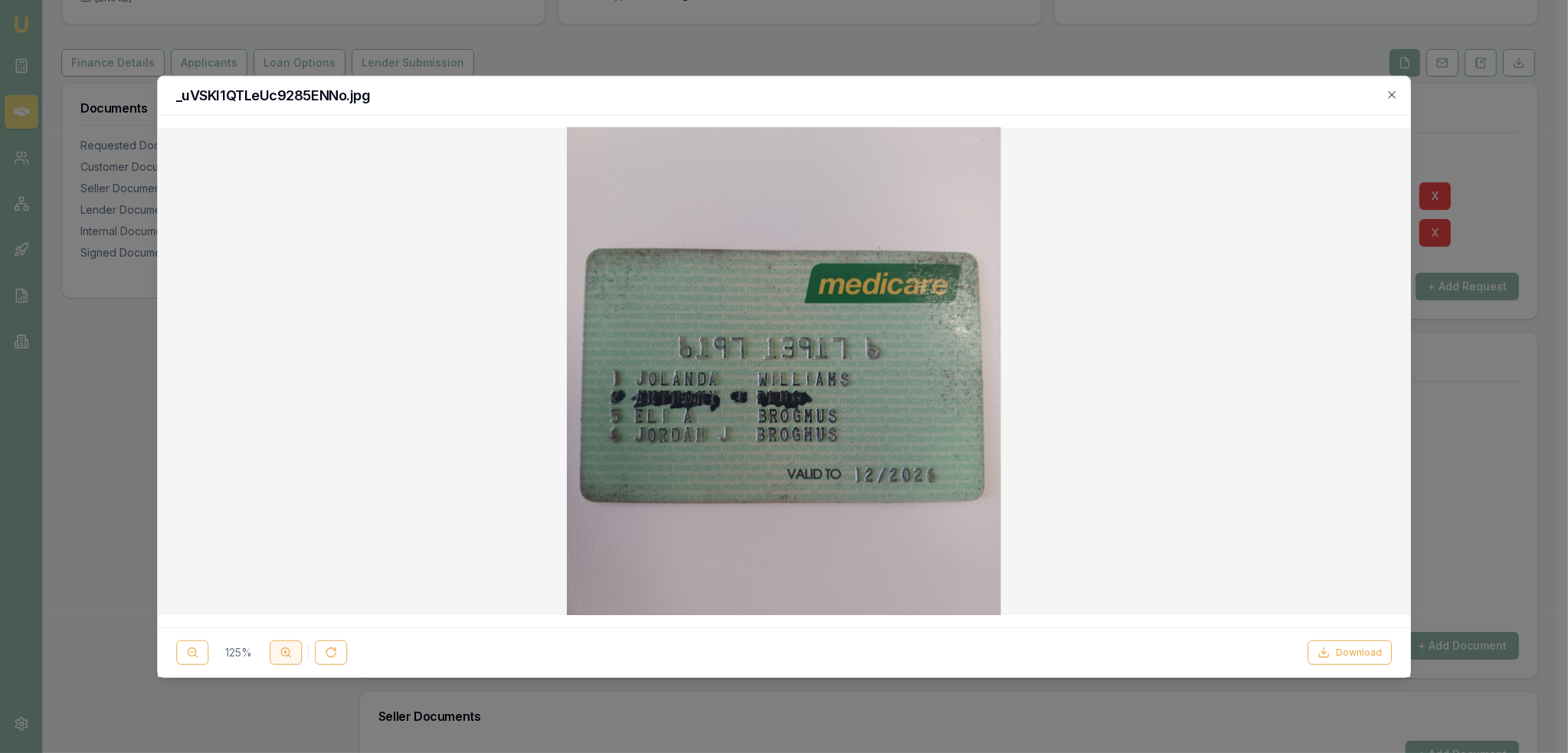 click 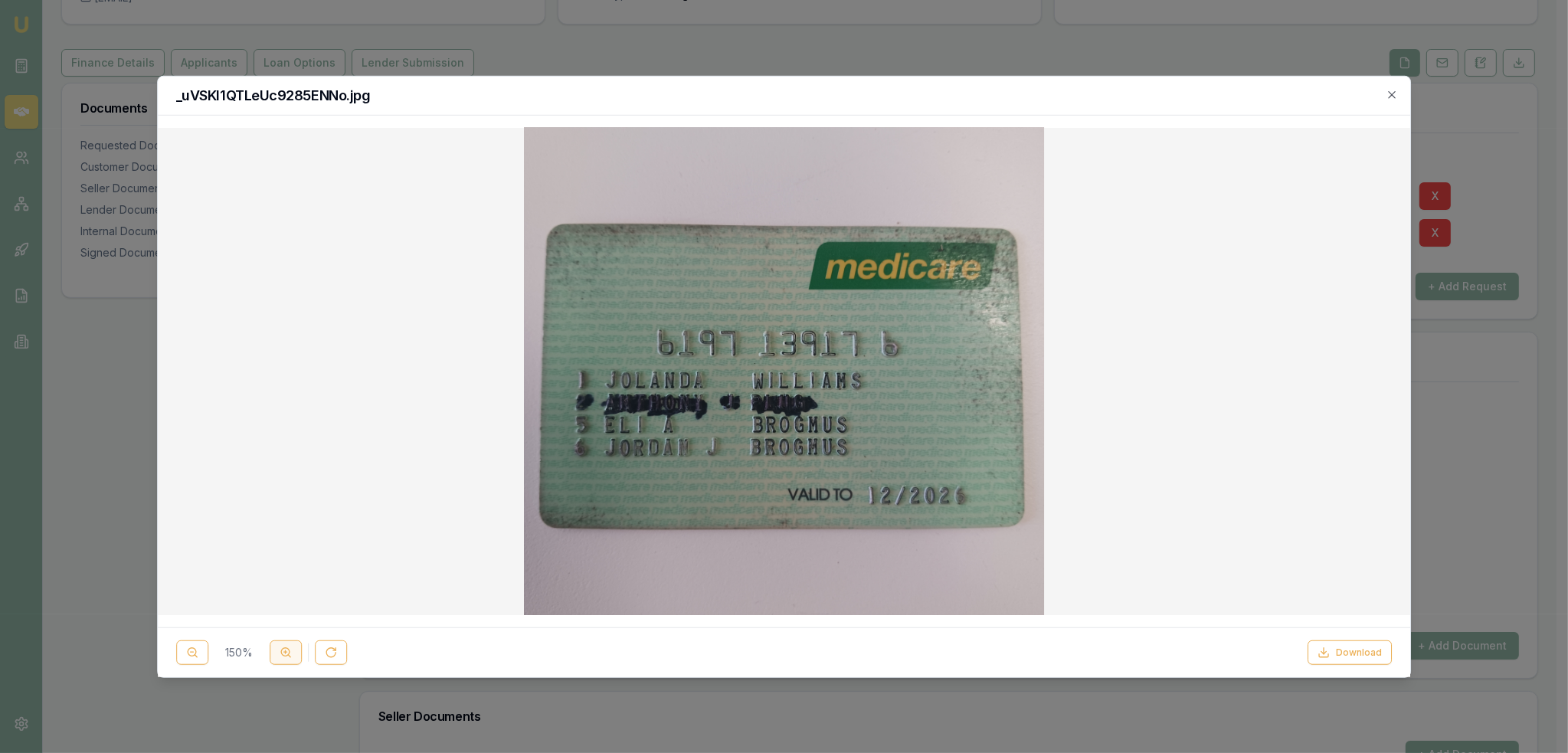click 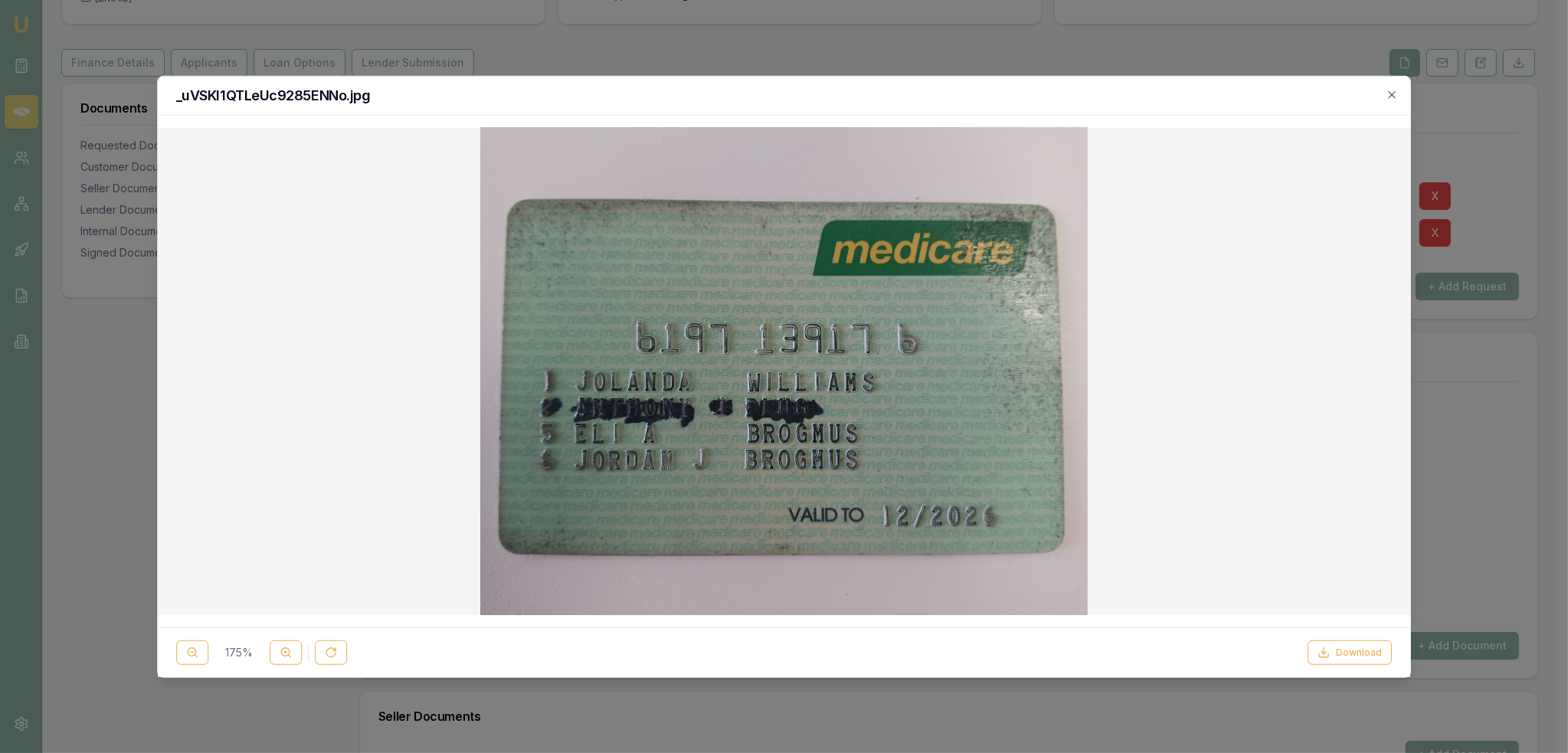 click 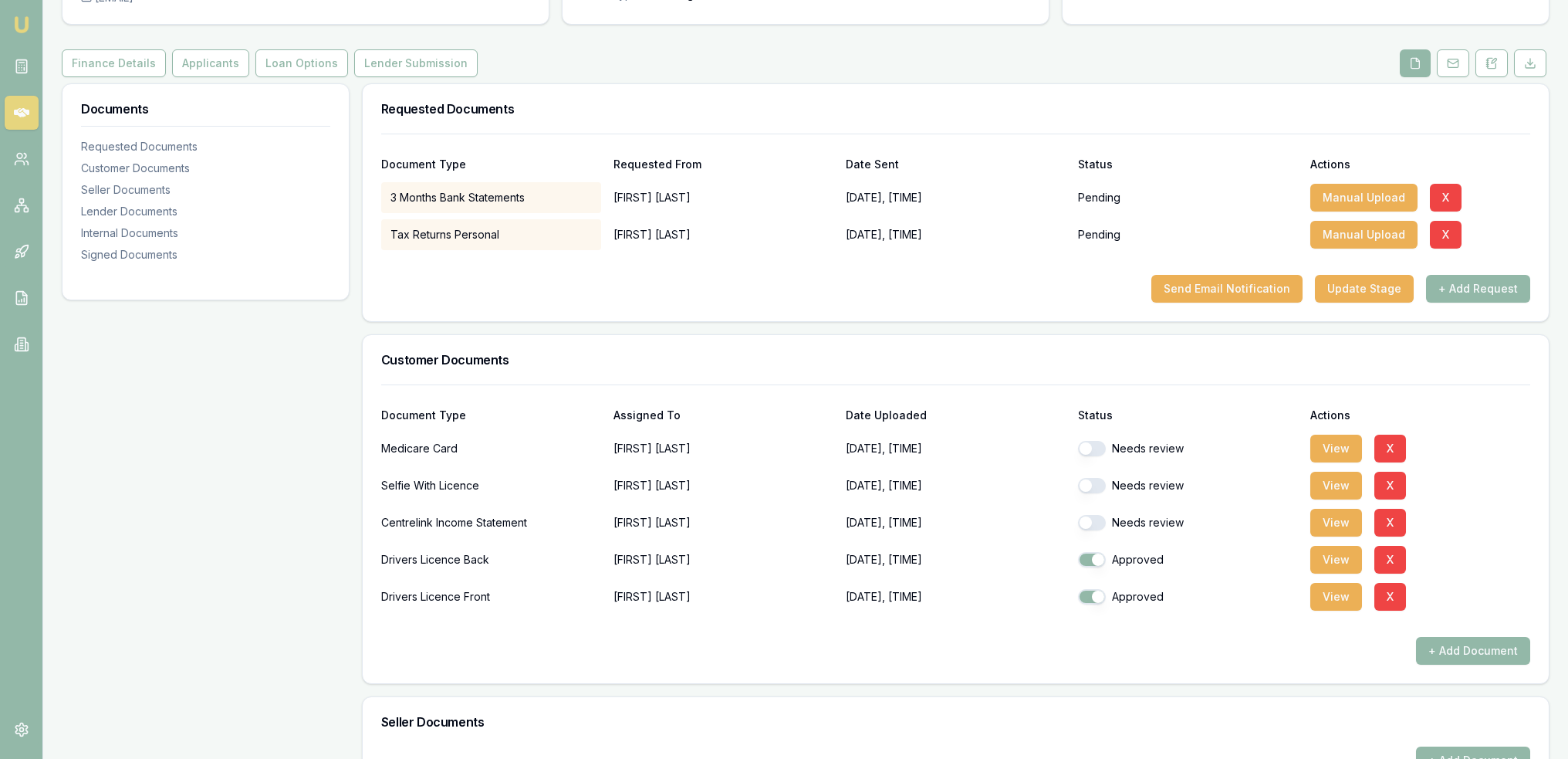 click at bounding box center [1092, 449] 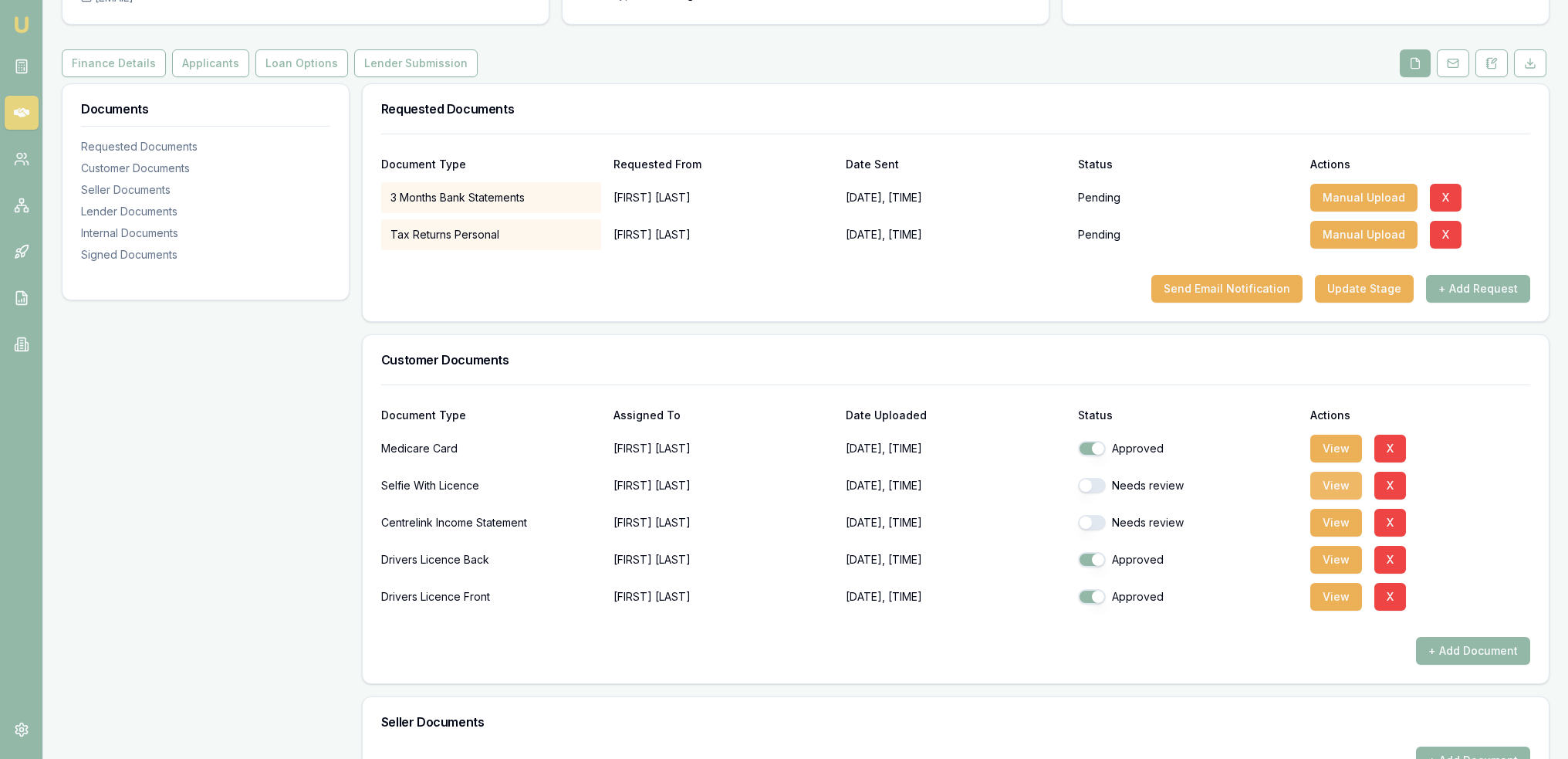 click on "View" at bounding box center (1336, 486) 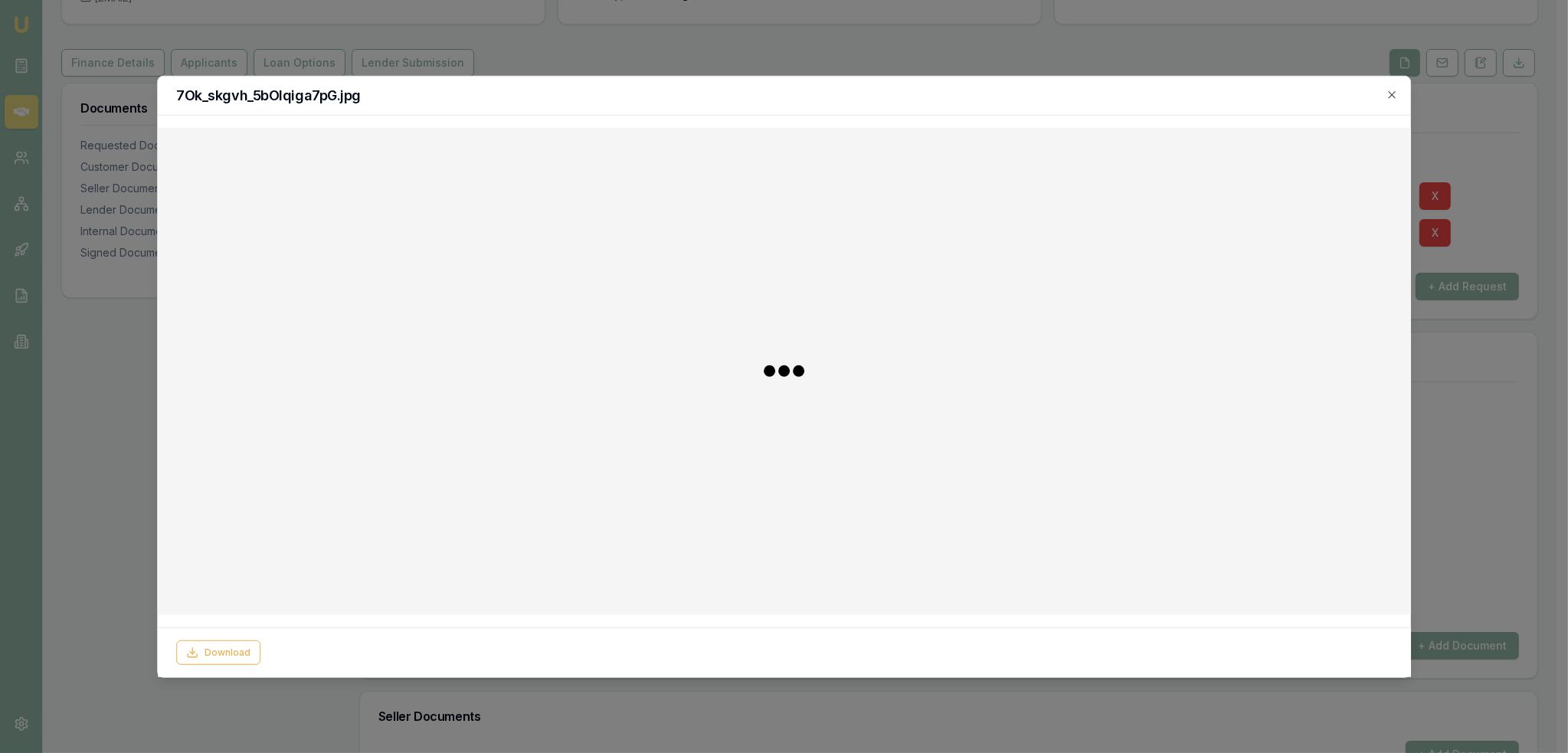 checkbox on "false" 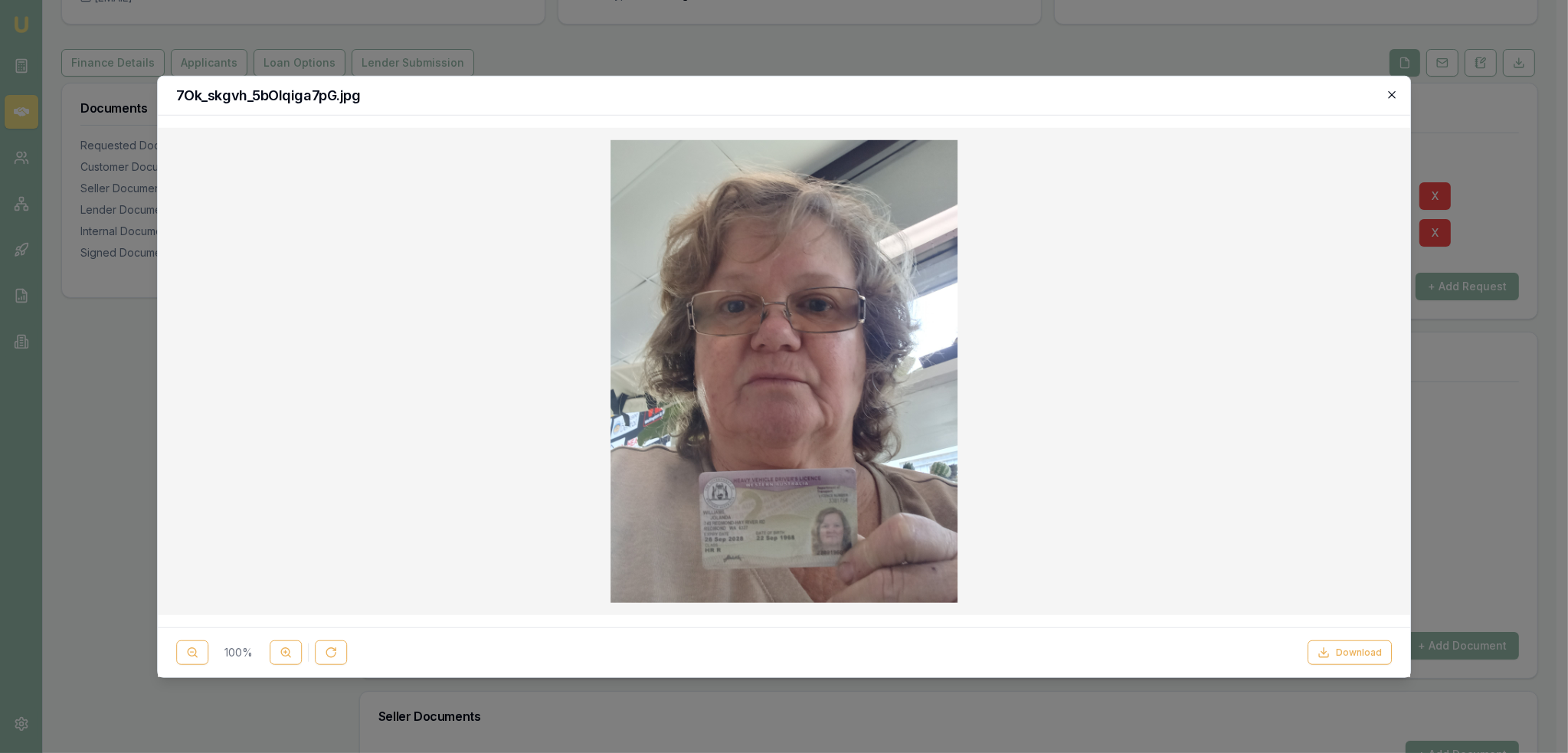 click 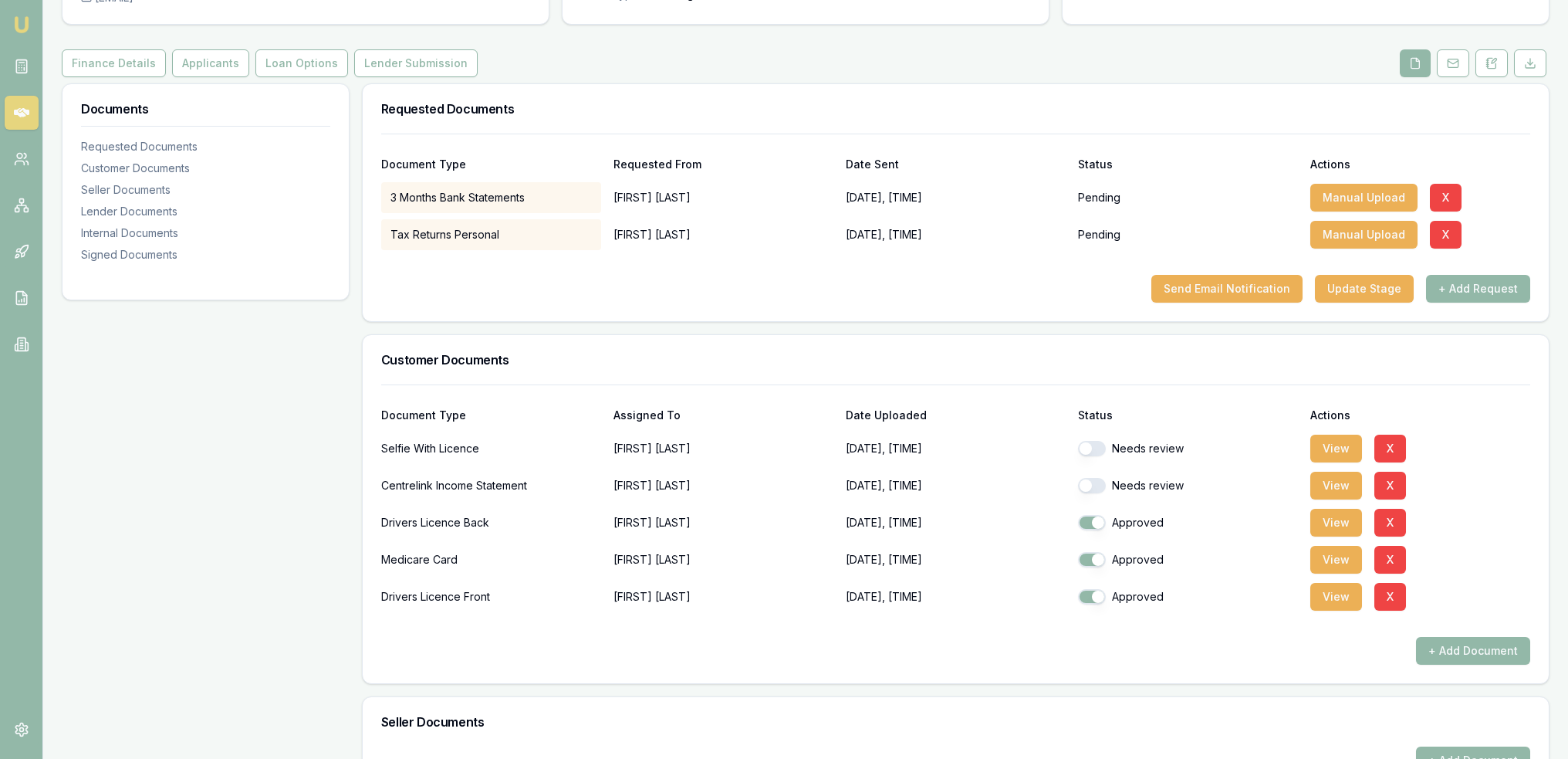 click at bounding box center [1092, 449] 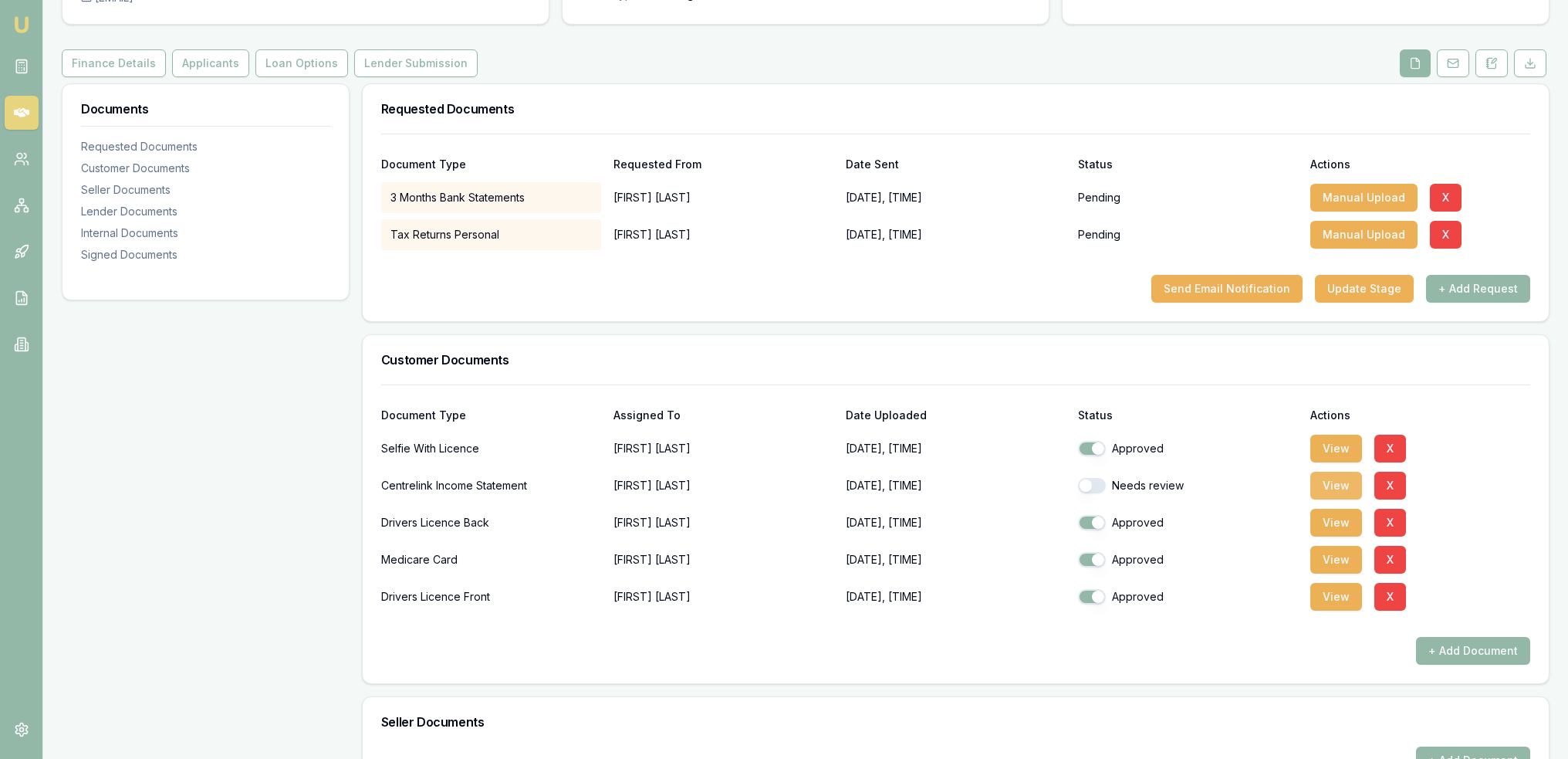 click on "View" at bounding box center [1336, 486] 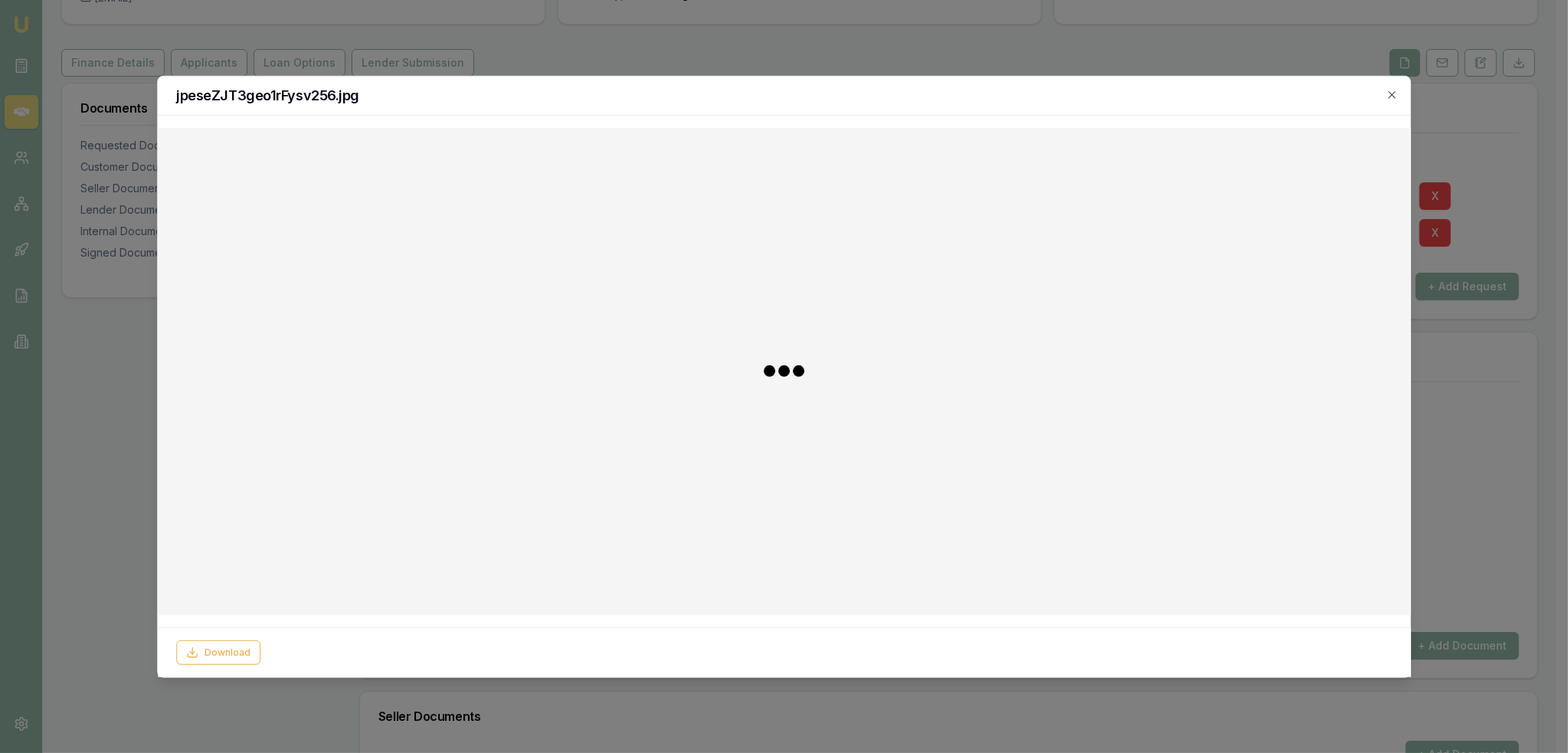 checkbox on "false" 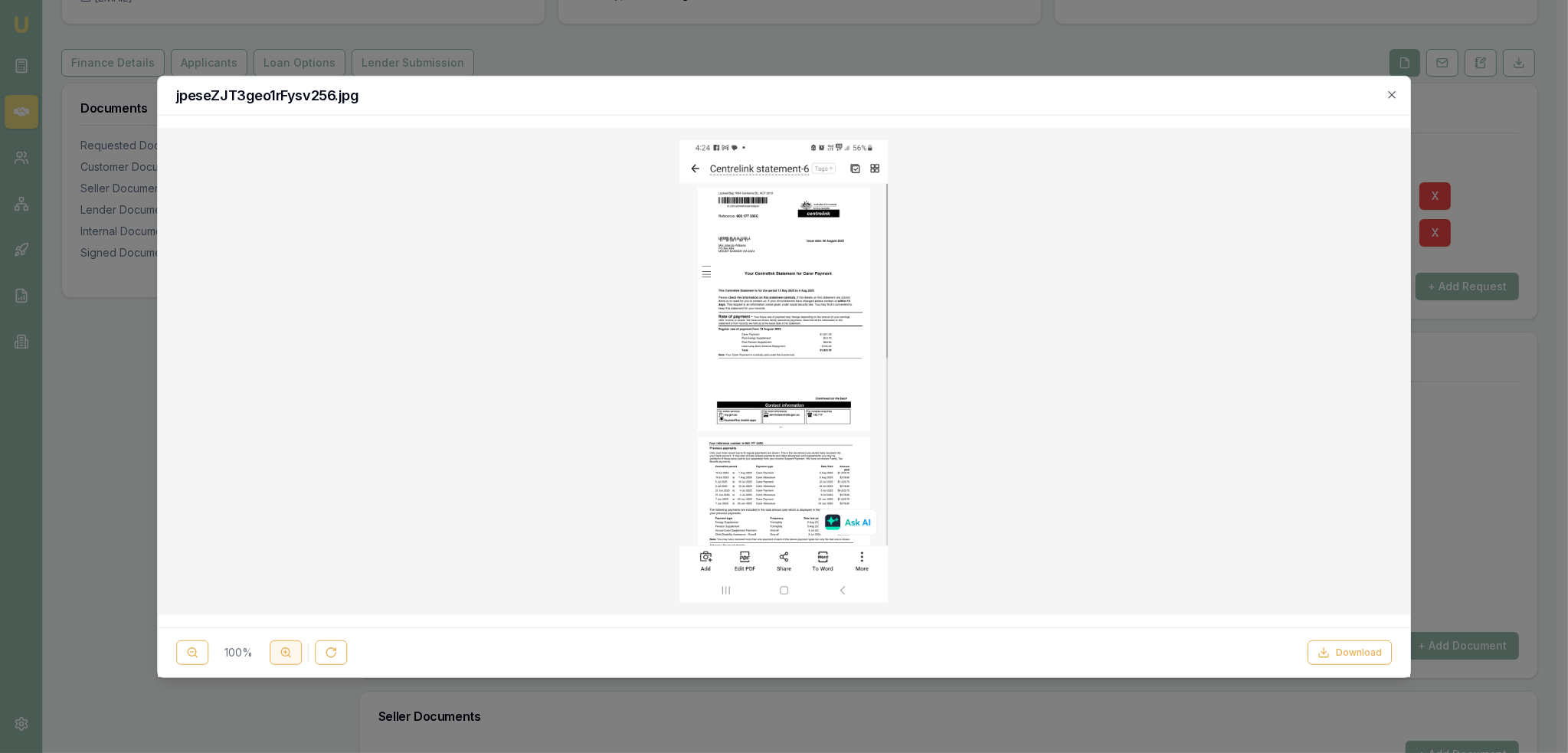 click 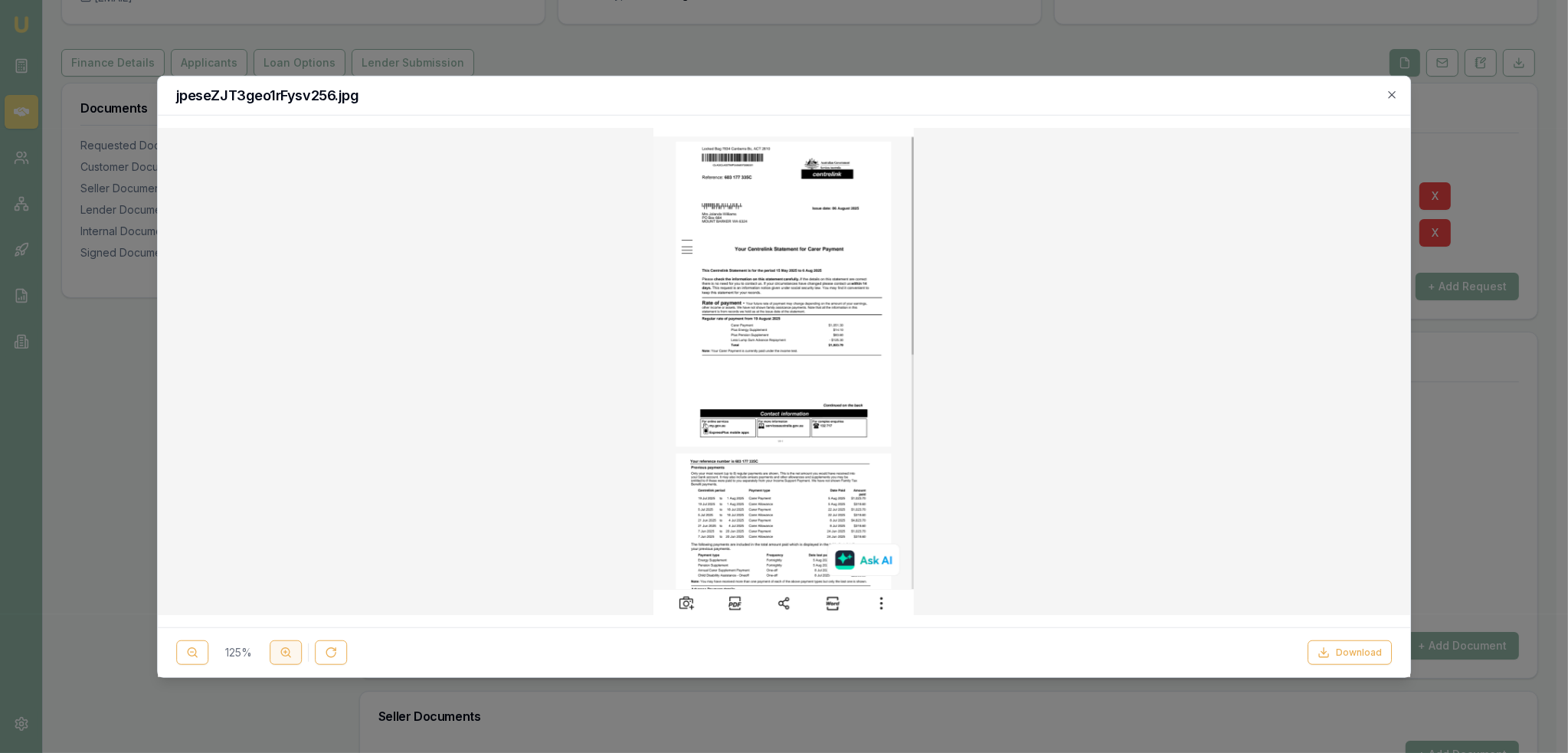 click 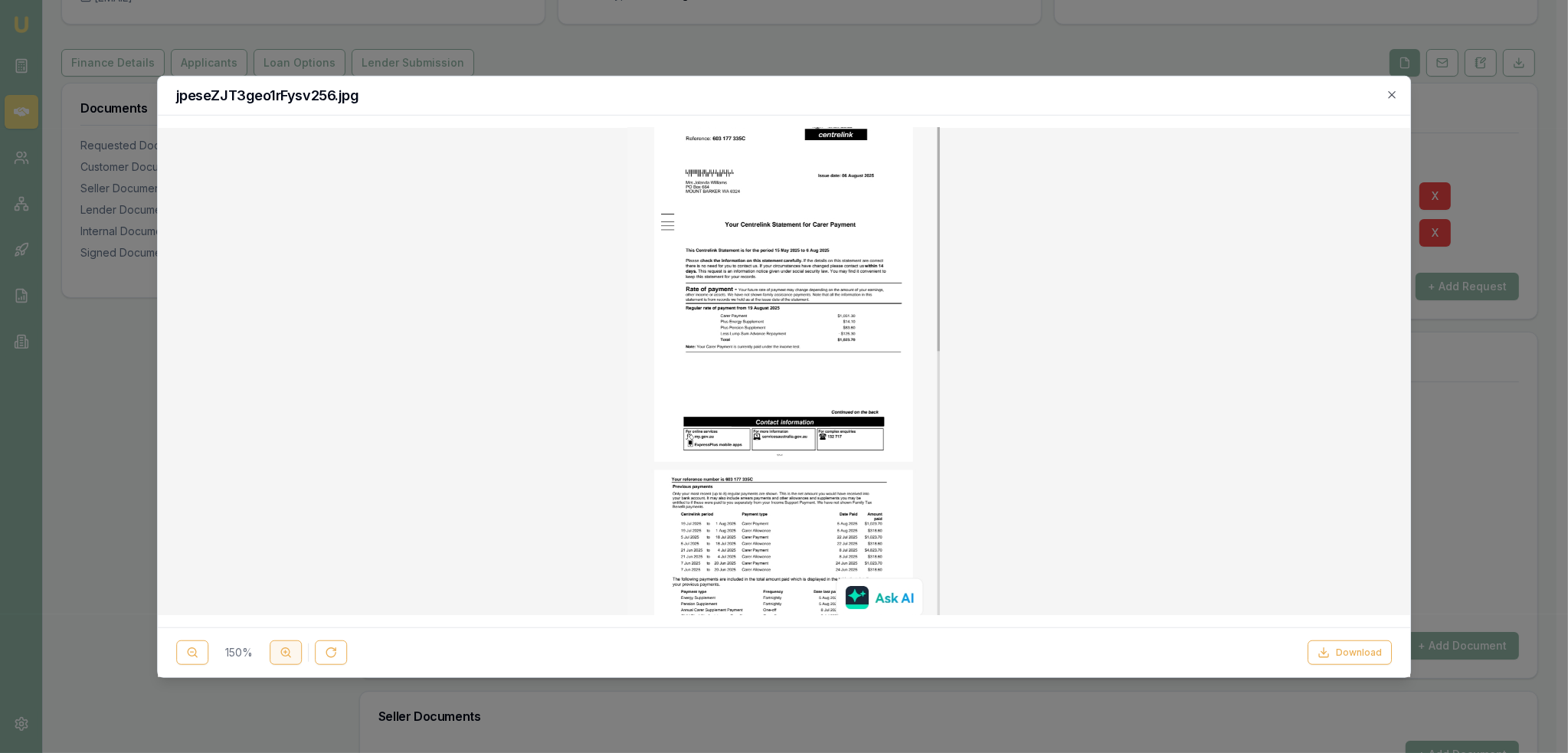 click 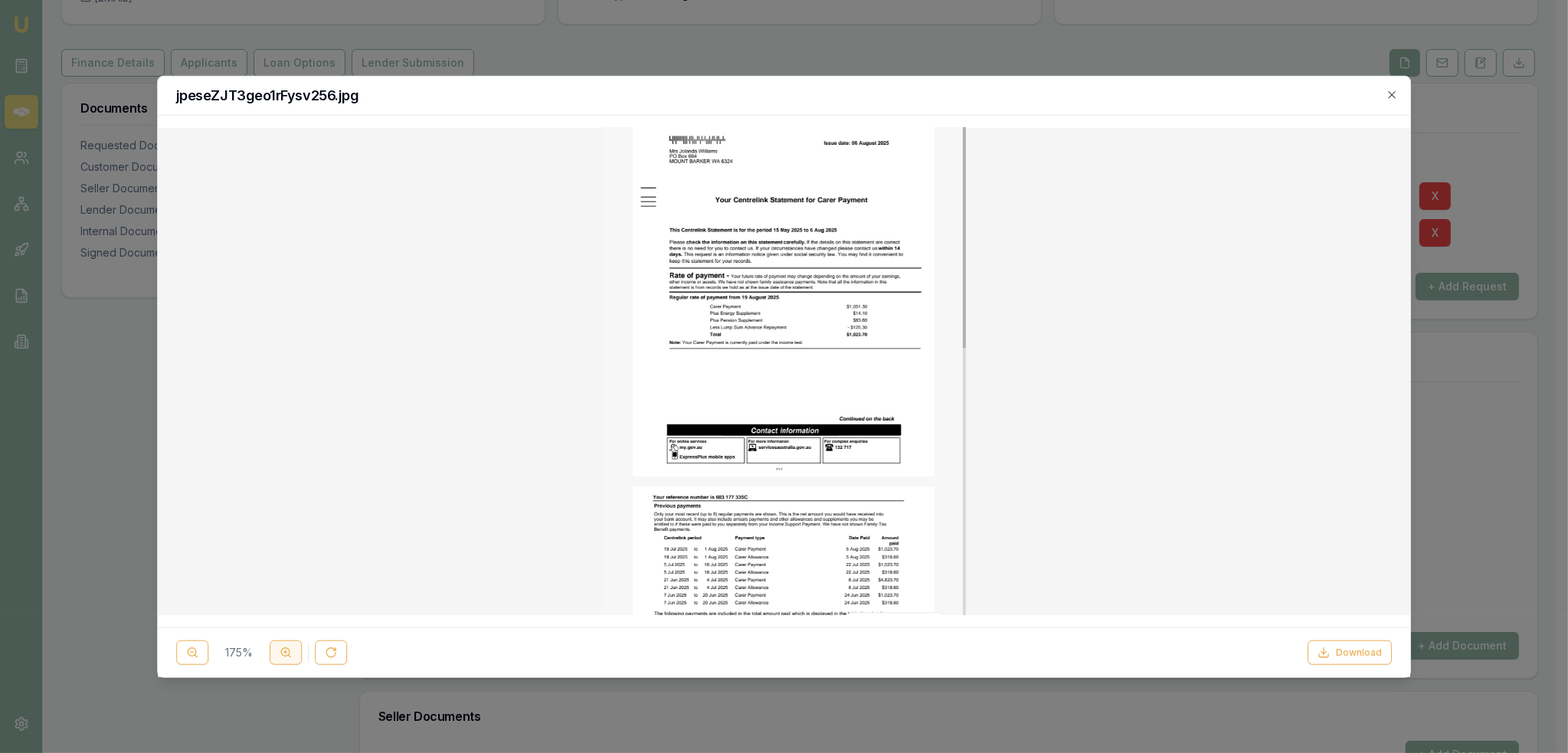 click 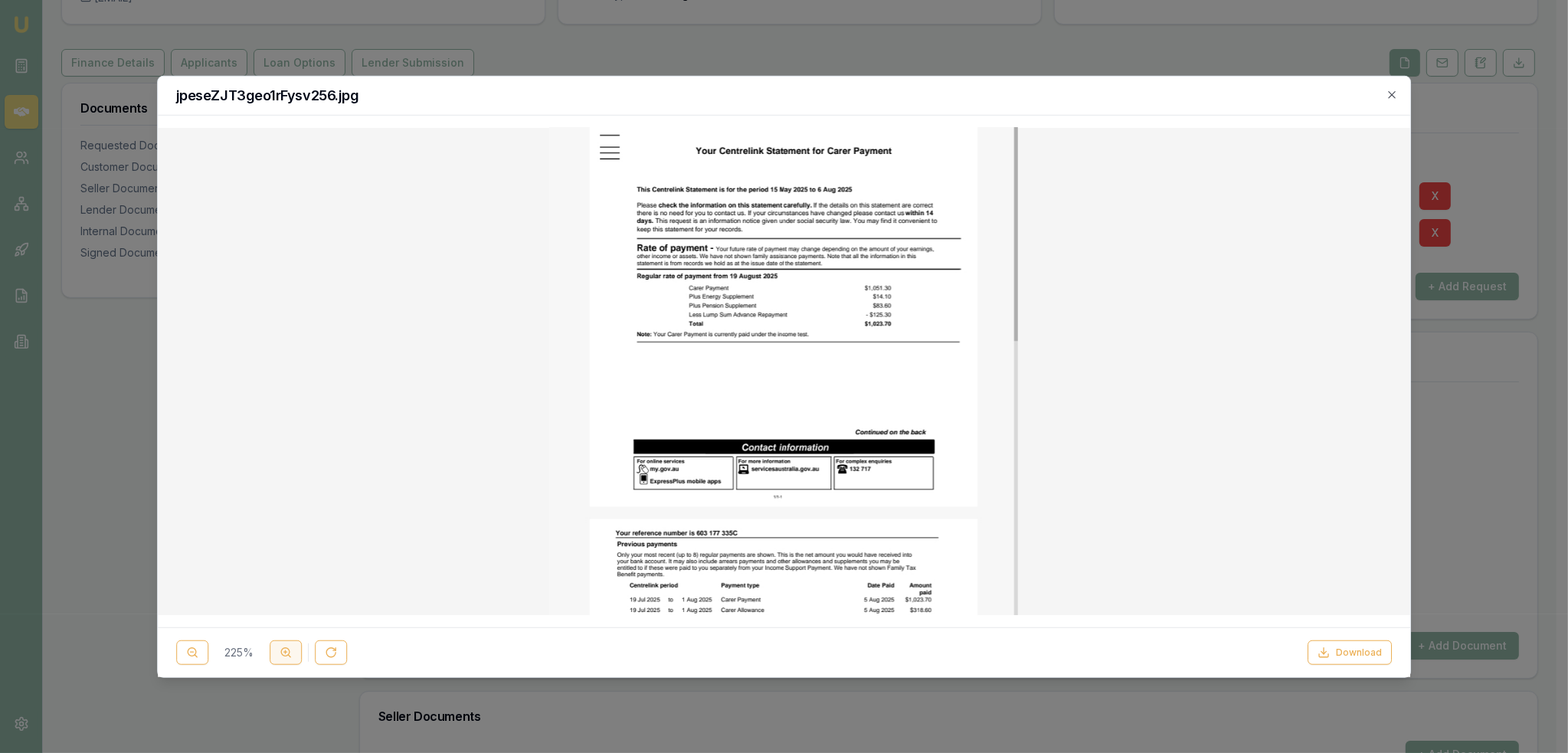 click 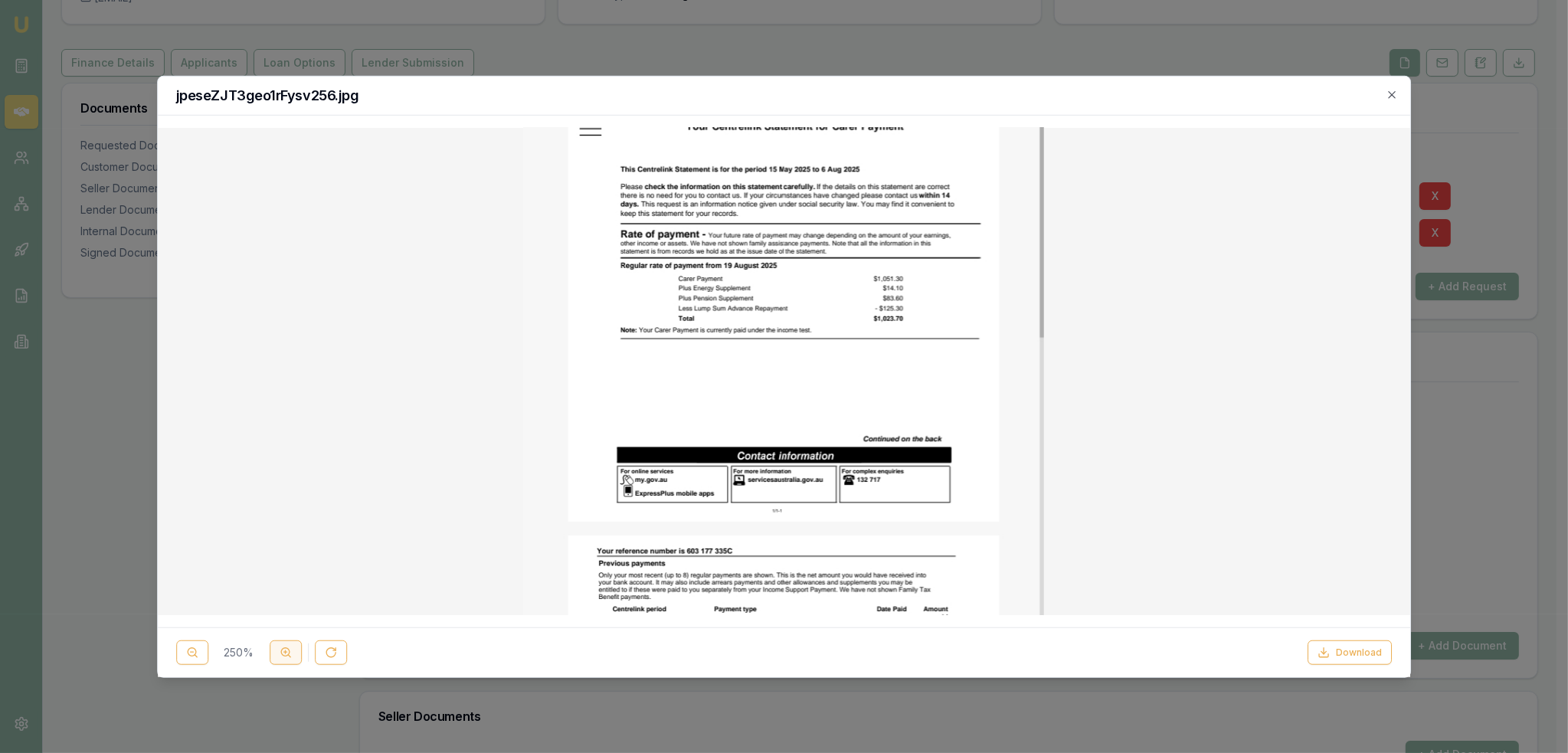 click 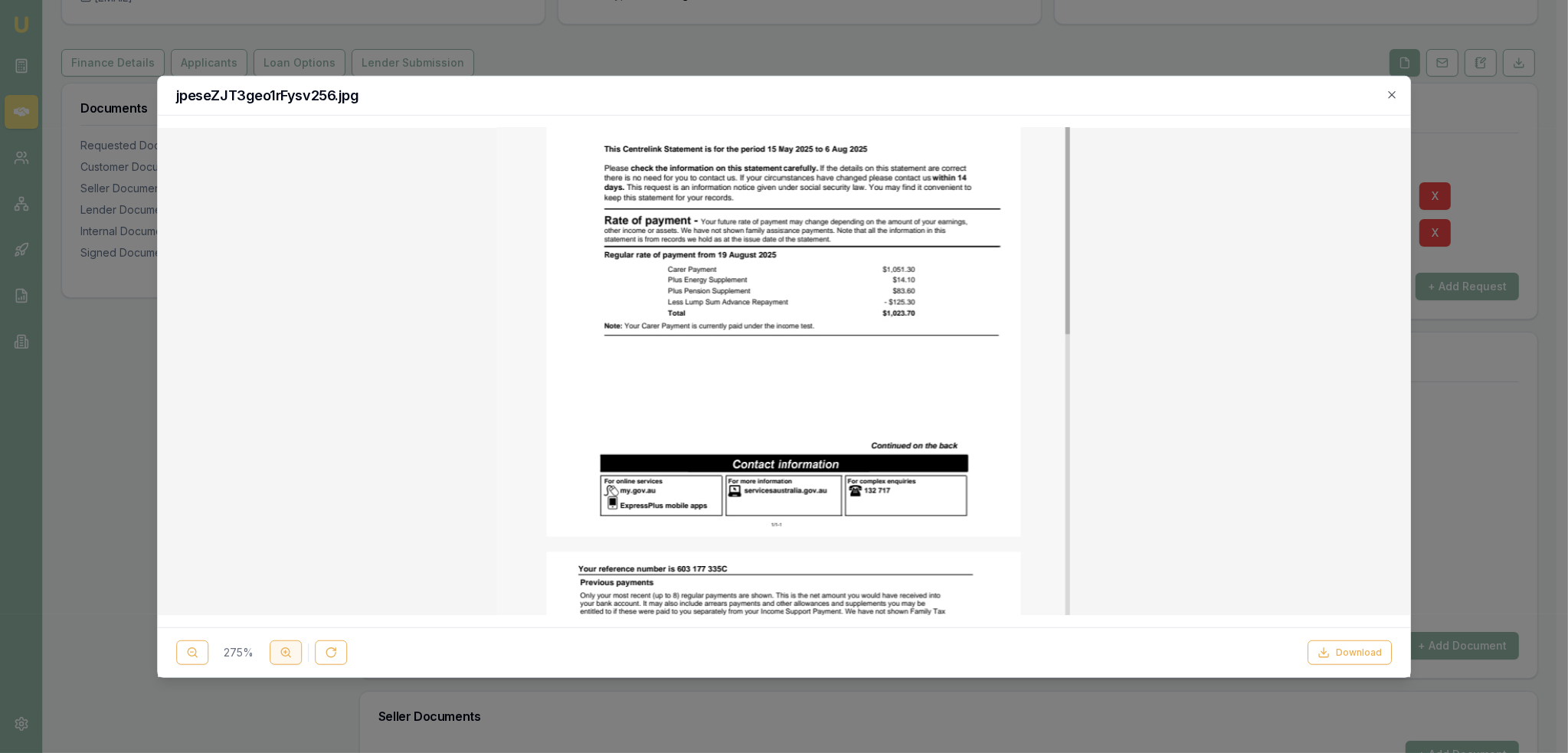 click 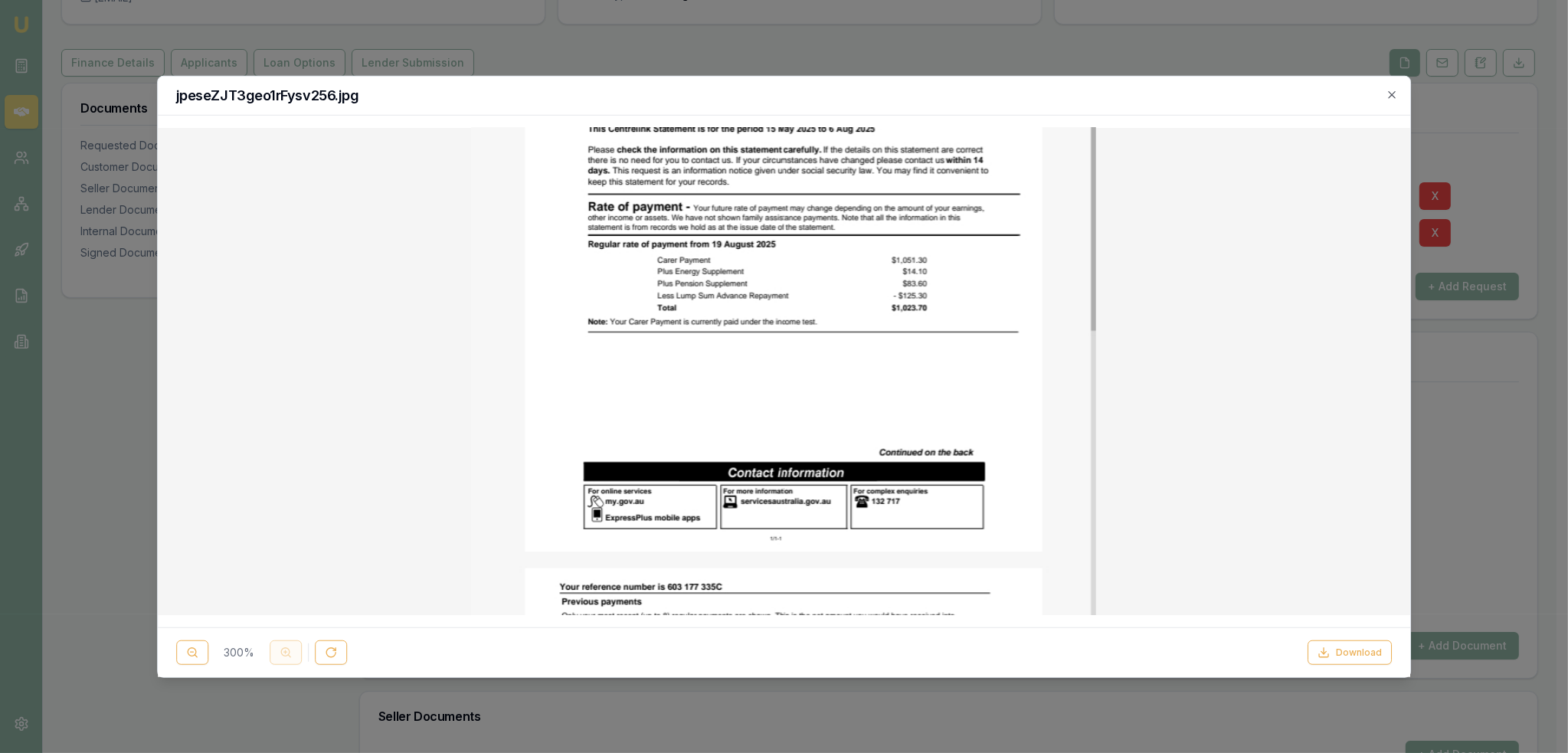 click on "300 %" at bounding box center (261, 653) 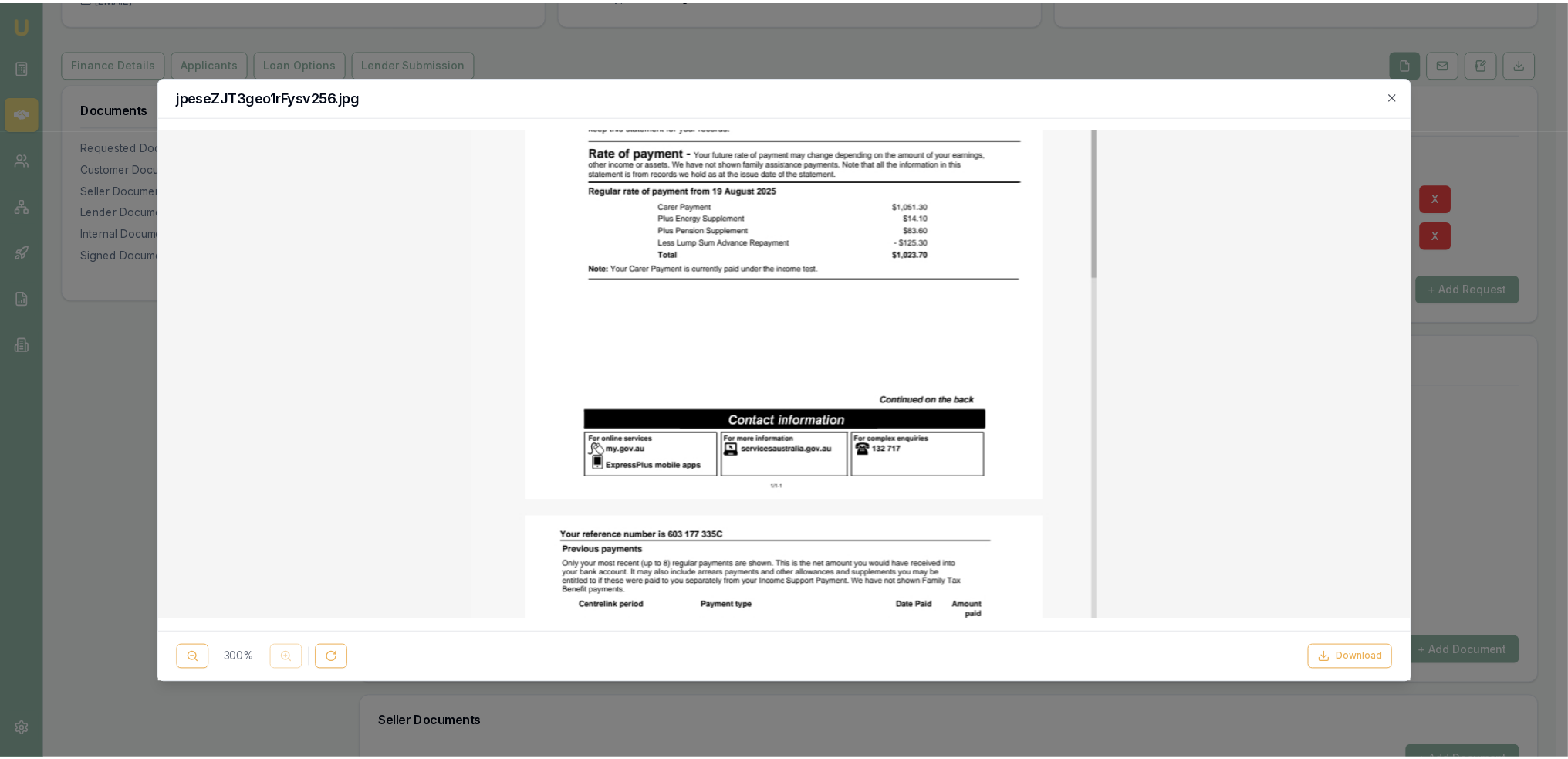 scroll, scrollTop: 0, scrollLeft: 0, axis: both 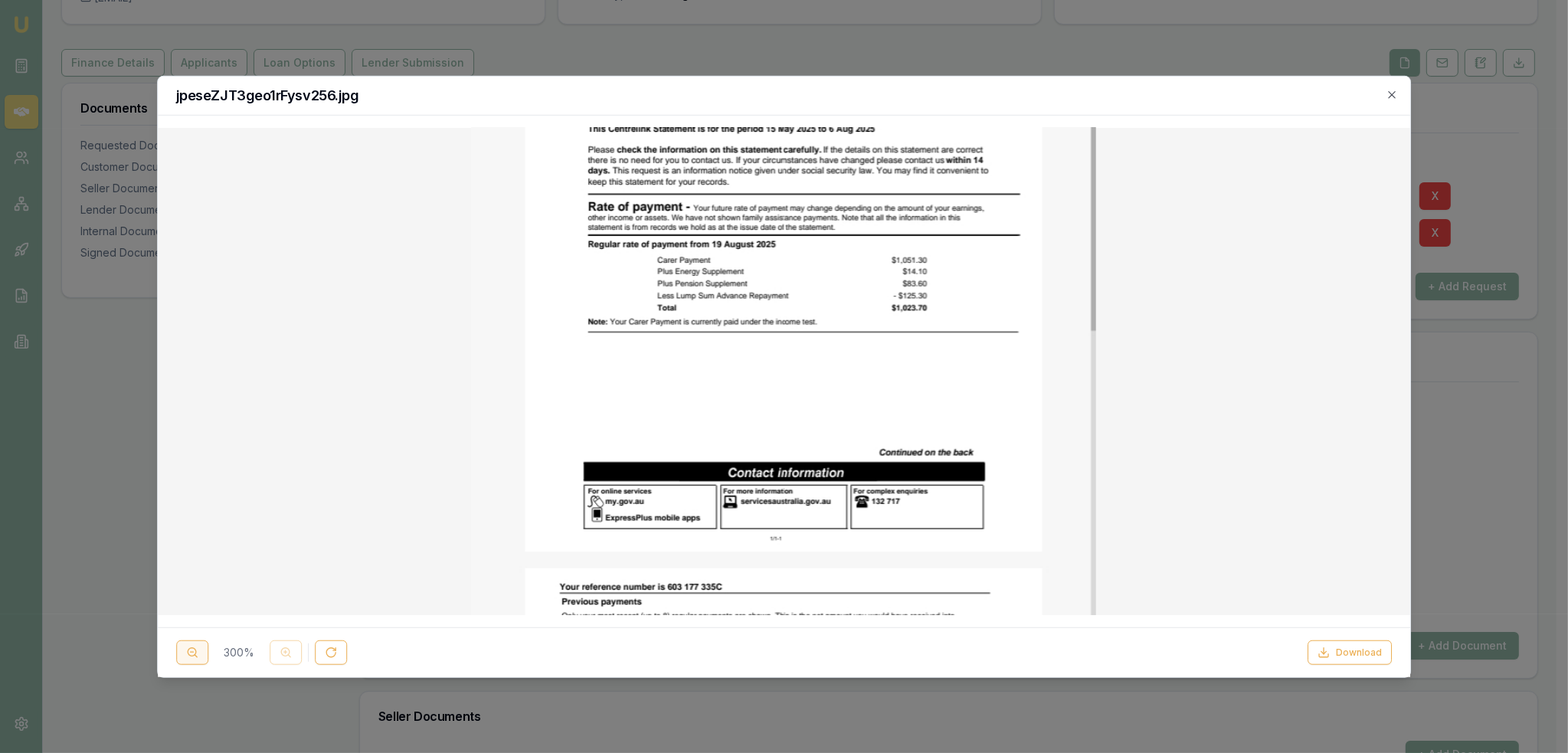 click at bounding box center (192, 653) 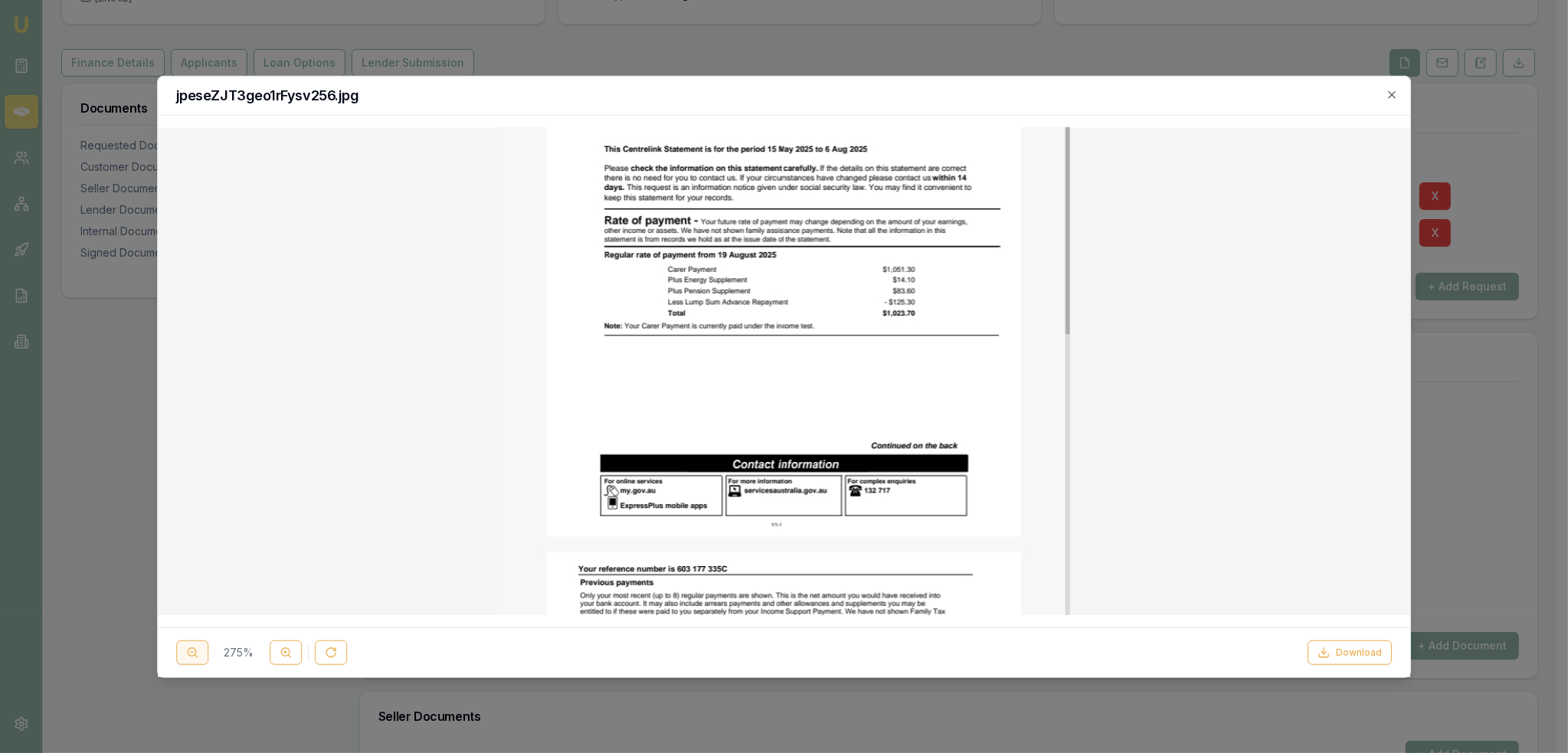 click at bounding box center (192, 653) 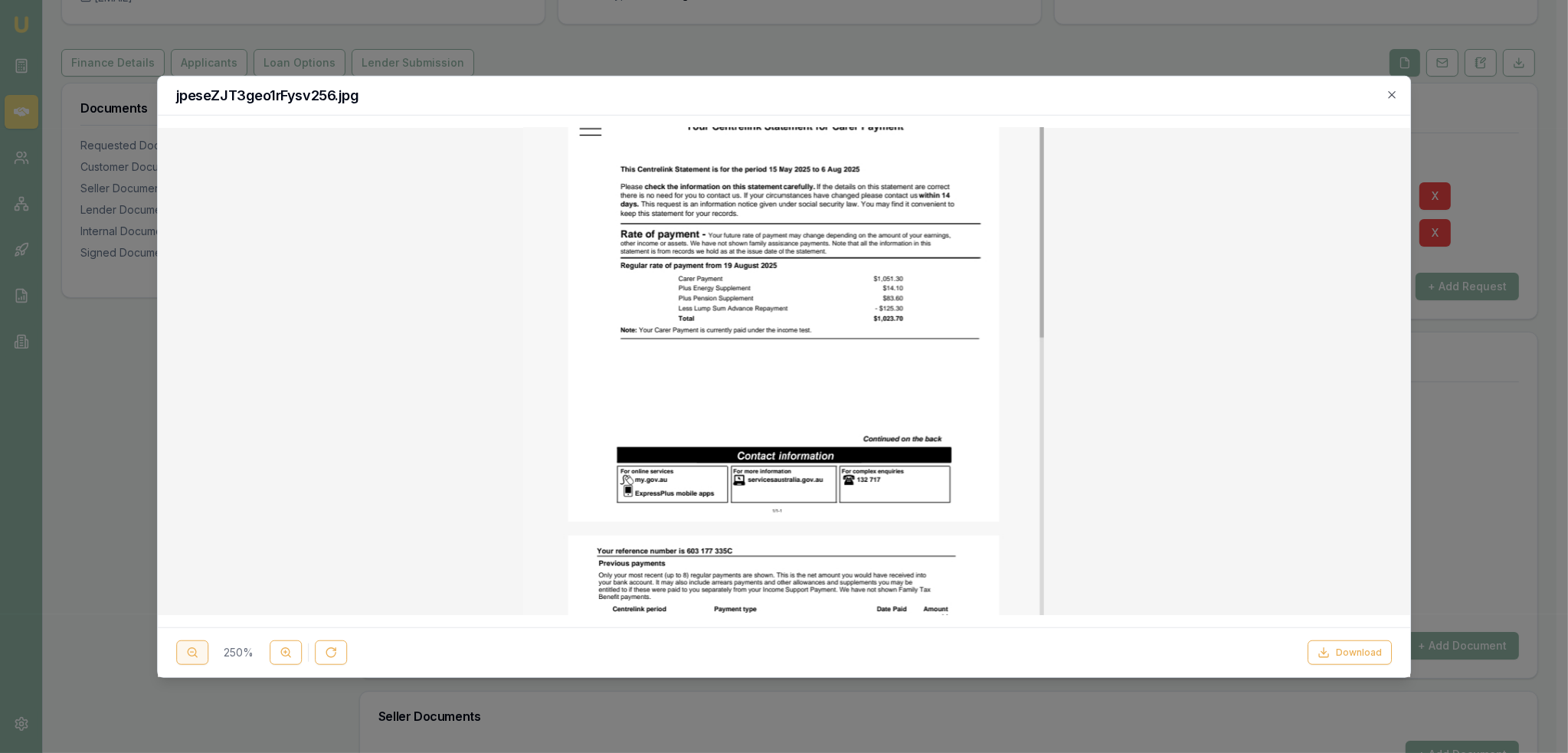 click at bounding box center [192, 653] 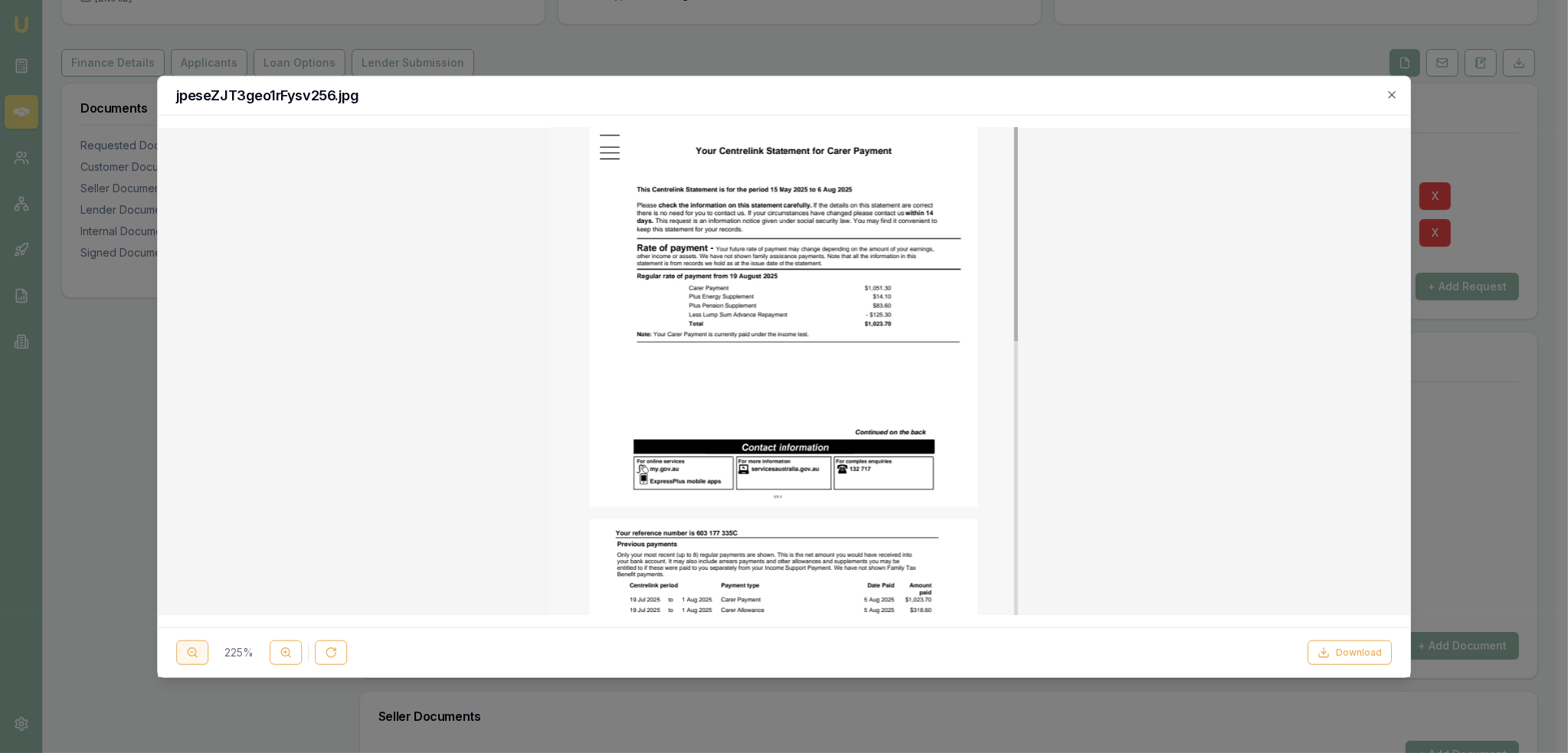 click at bounding box center [192, 653] 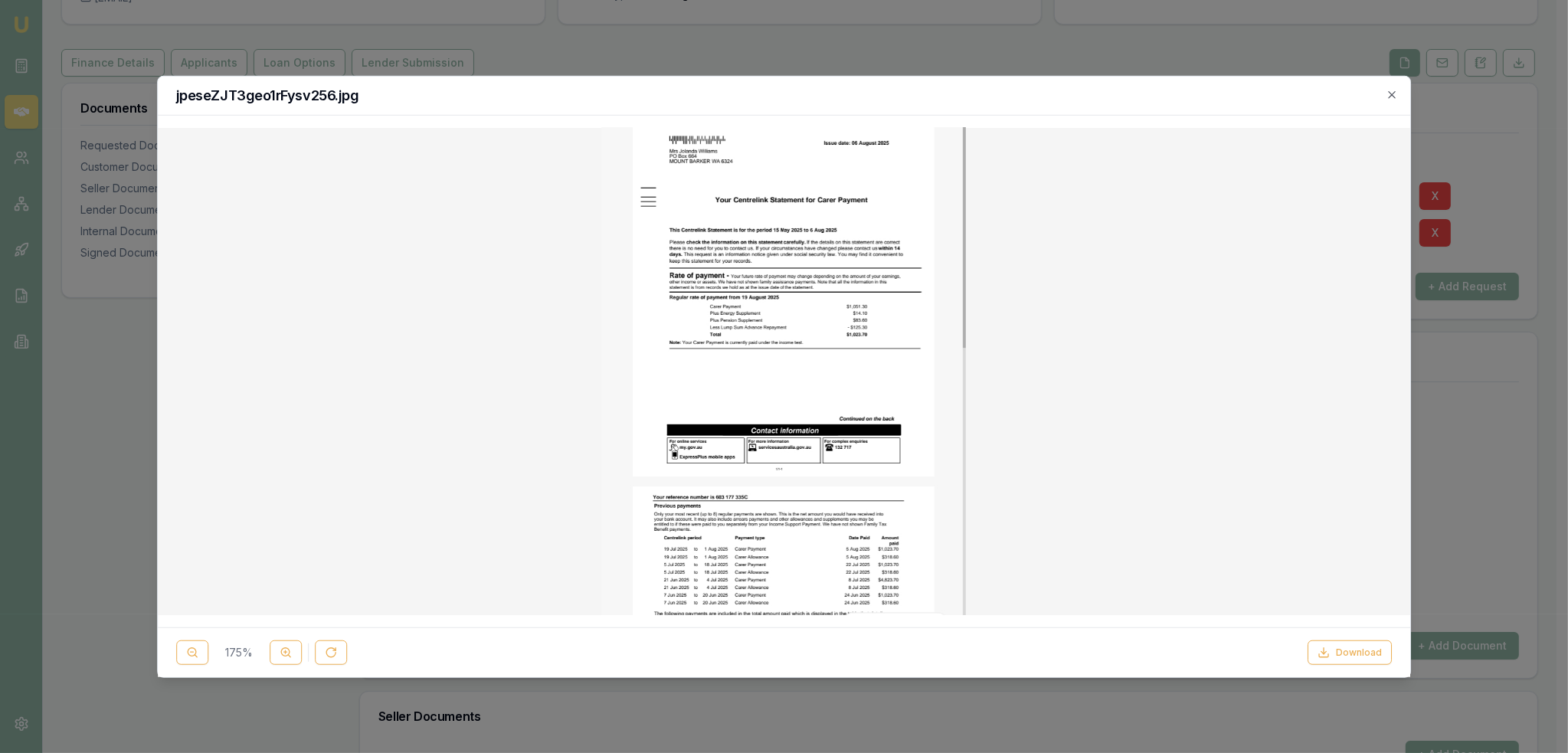 drag, startPoint x: 1361, startPoint y: 652, endPoint x: 1336, endPoint y: 544, distance: 110.85576 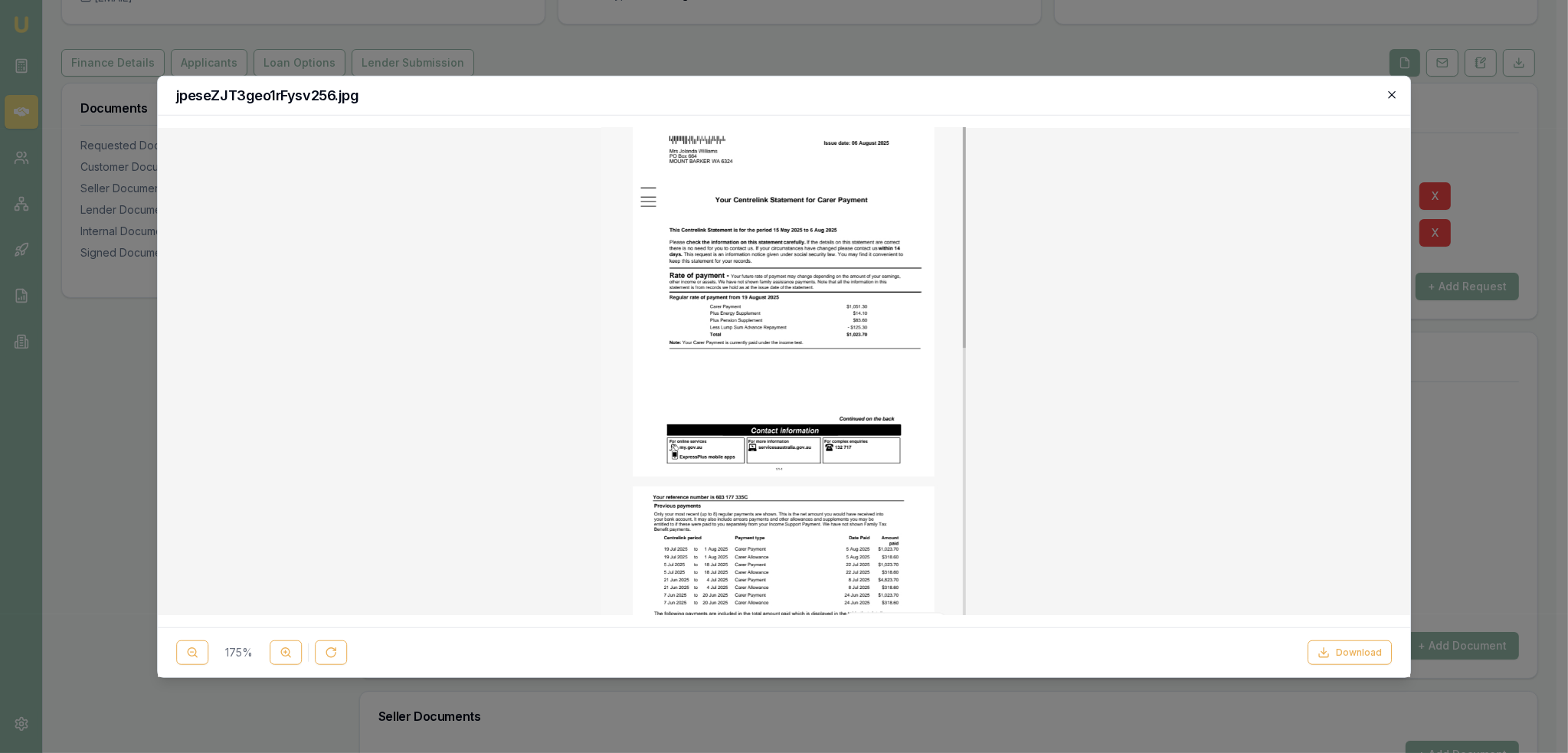 click 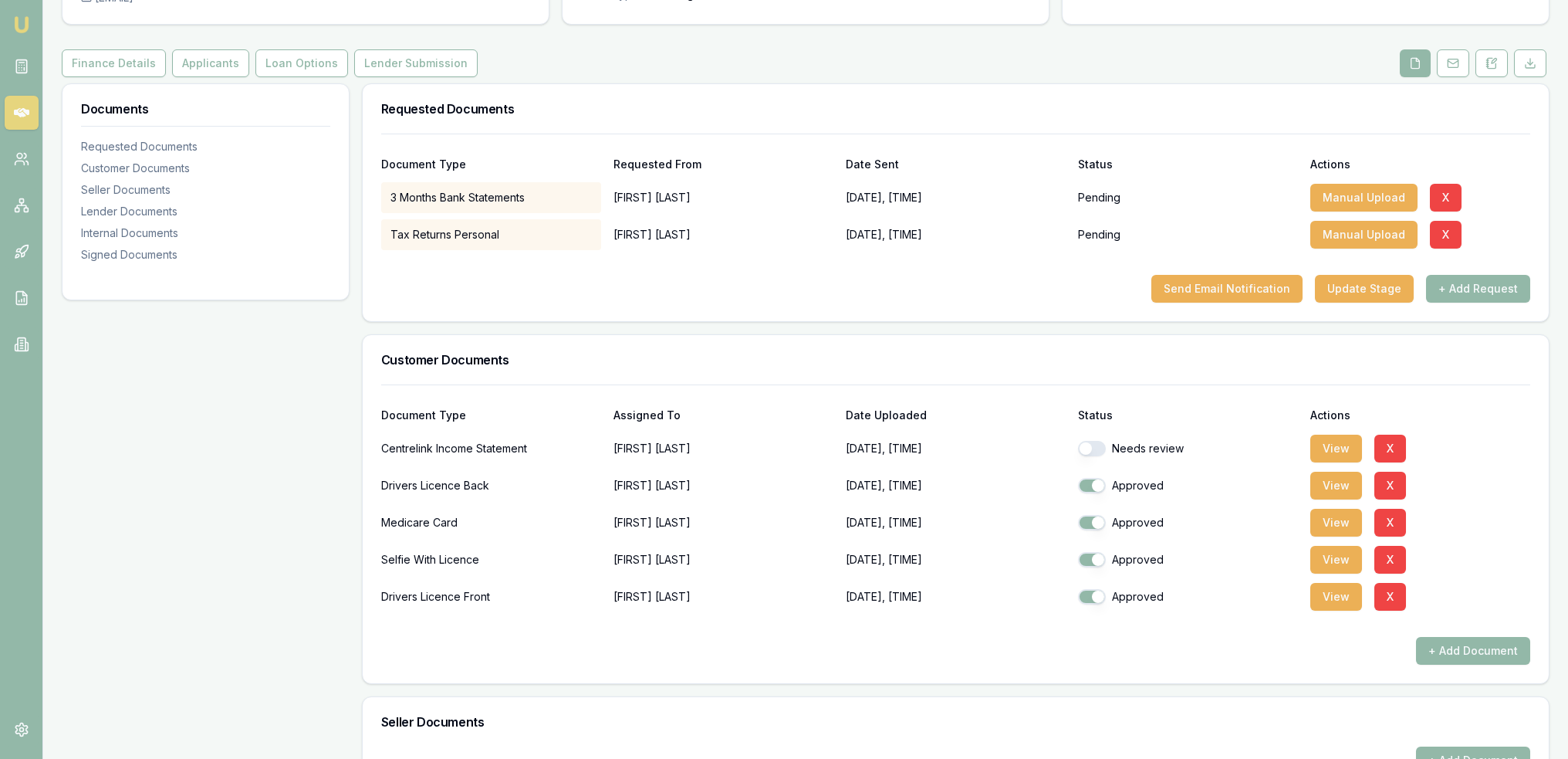 click at bounding box center [1092, 449] 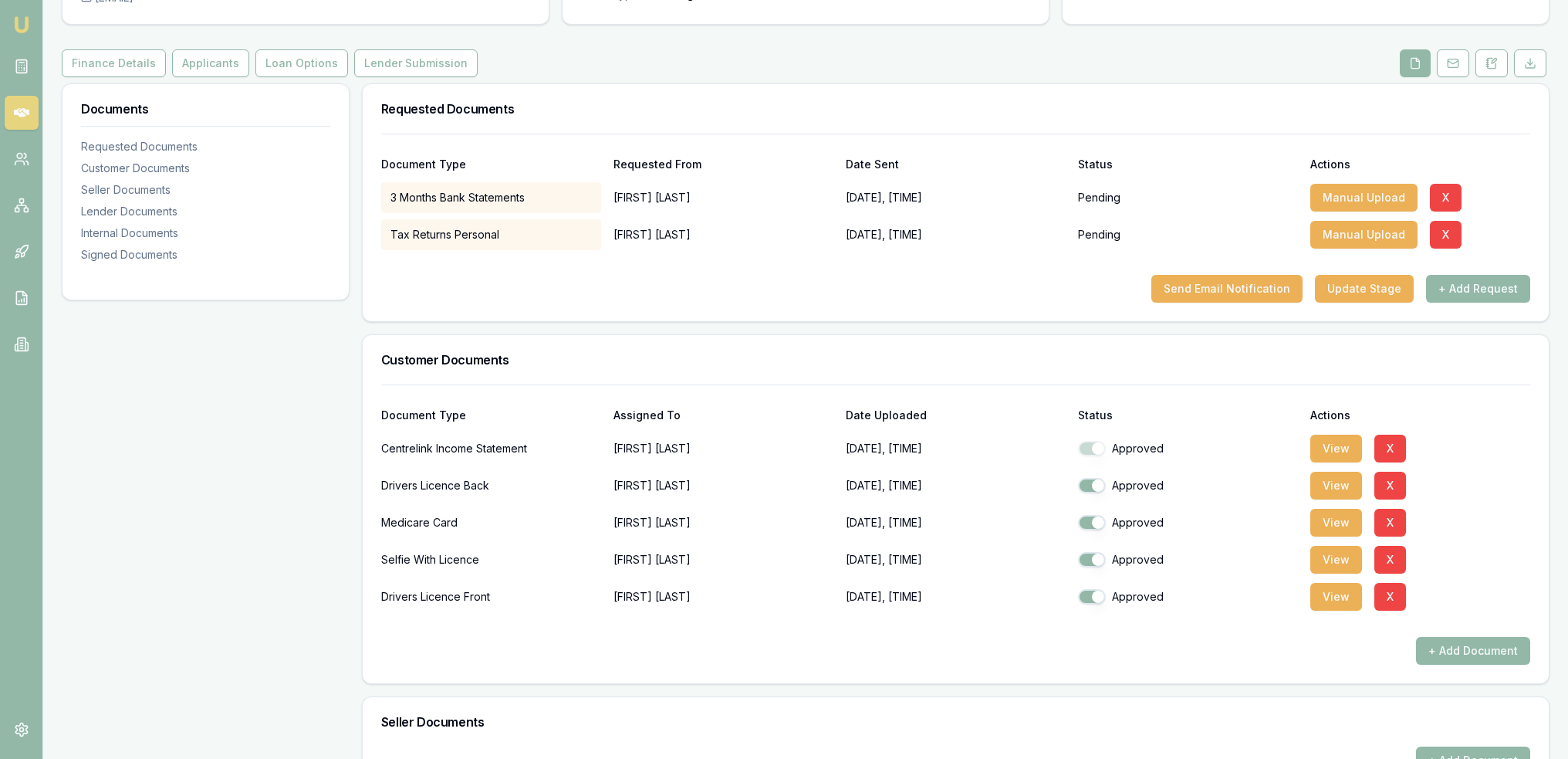 checkbox on "true" 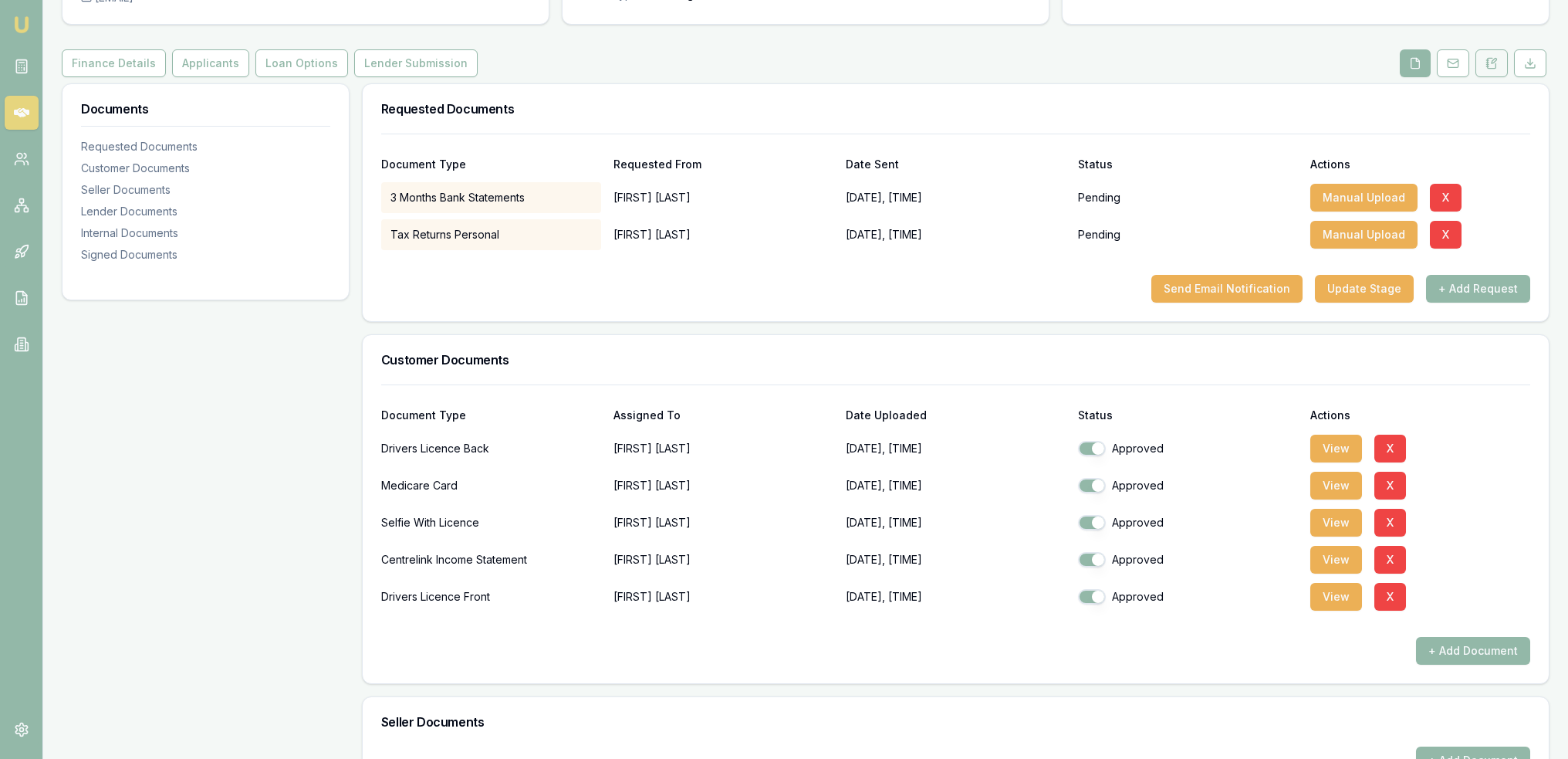 drag, startPoint x: 1491, startPoint y: 64, endPoint x: 1483, endPoint y: 76, distance: 14.422205 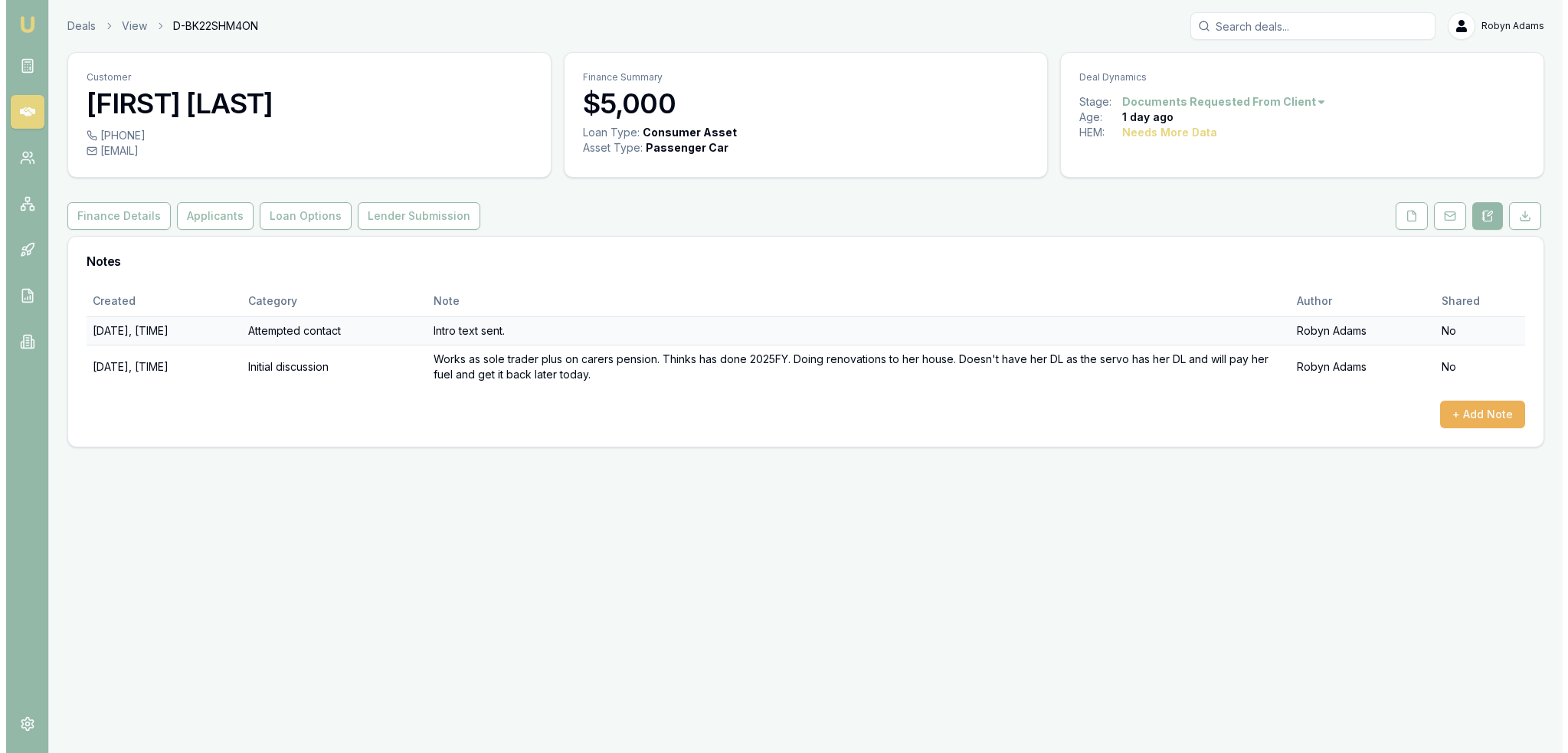 scroll, scrollTop: 0, scrollLeft: 0, axis: both 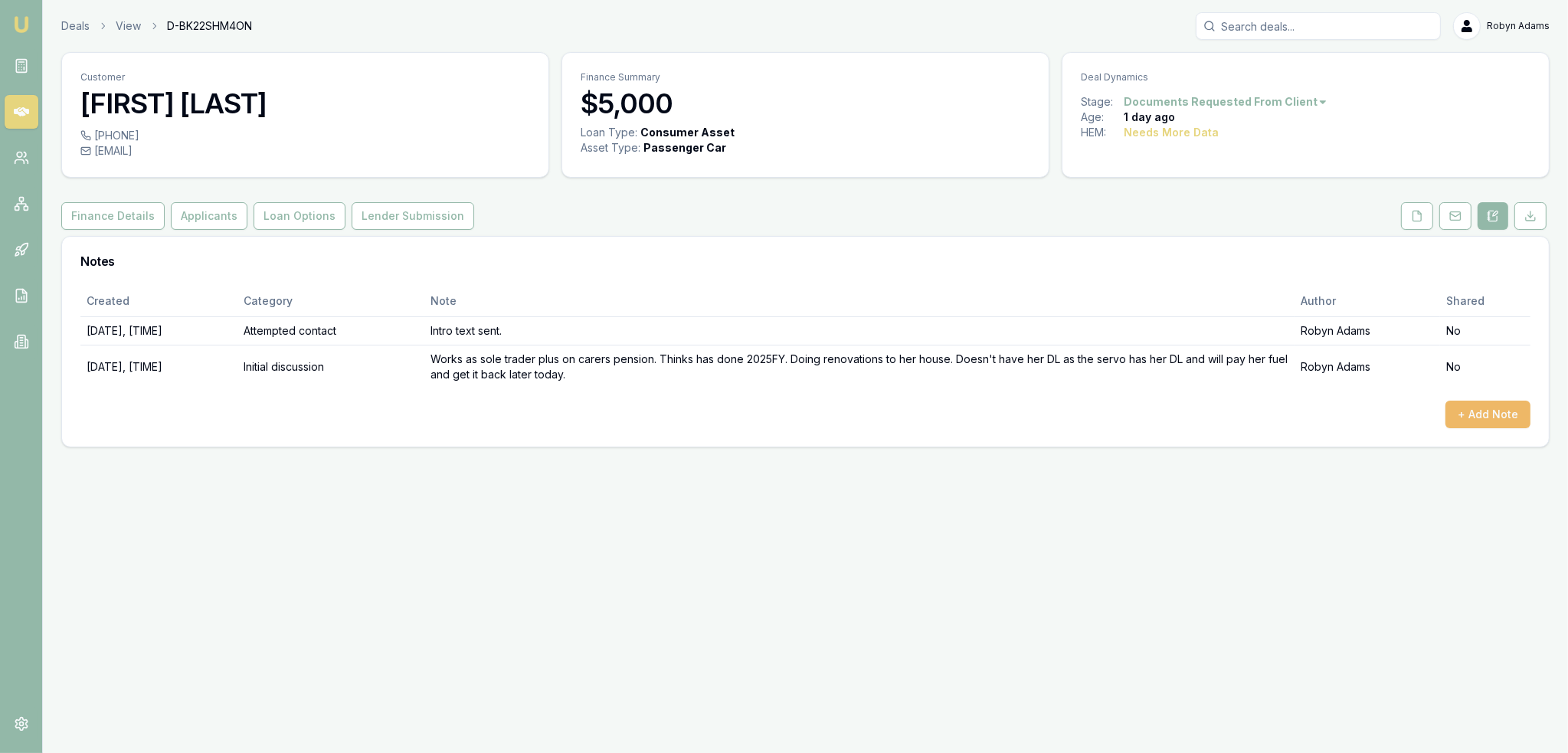 click on "+ Add Note" at bounding box center [1488, 414] 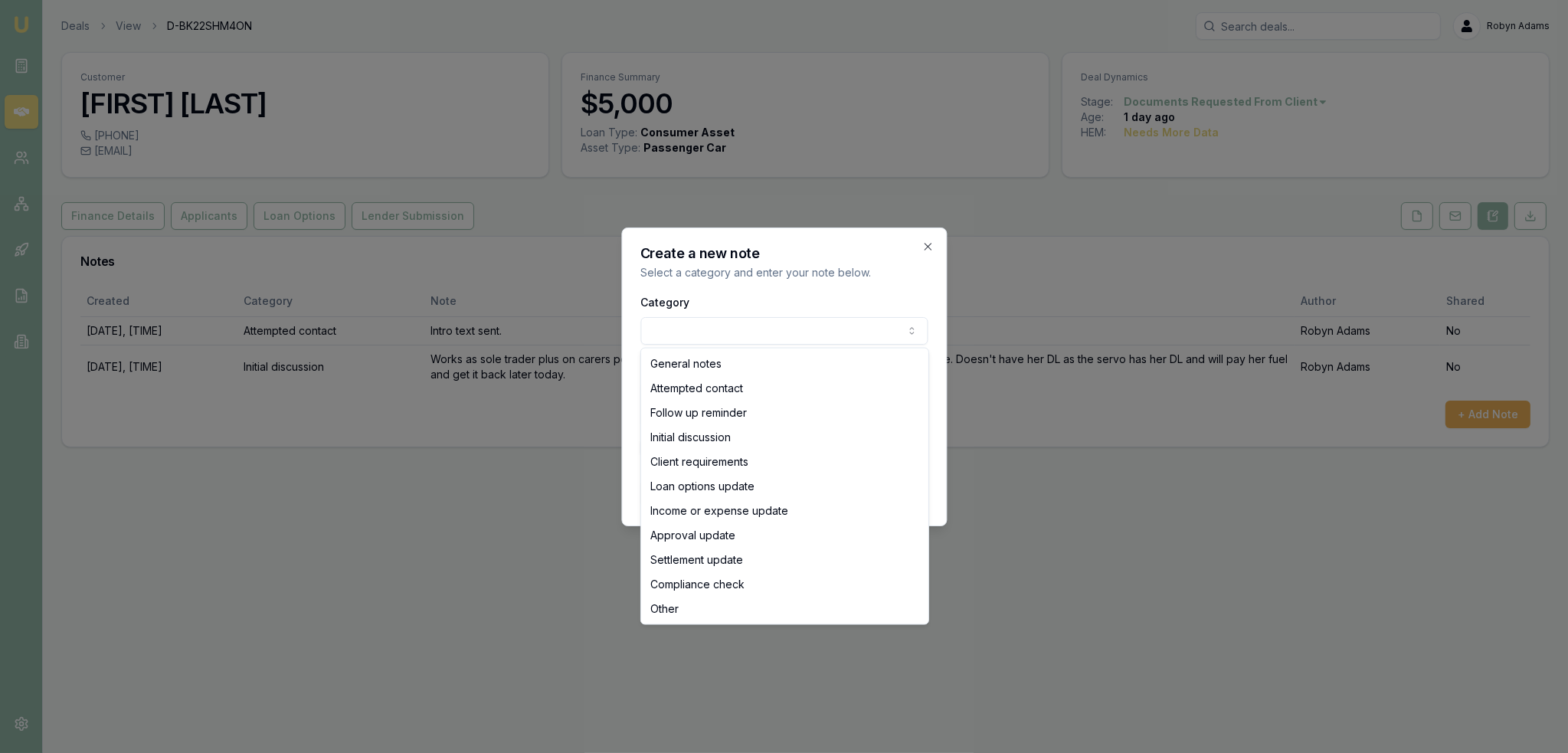 click on "Emu Broker Deals View D-BK22SHM4ON Robyn Adams Toggle Menu Customer Jolanda Williams 0483226803 jolandawilliams68@gmail.com Finance Summary $5,000 Loan Type: Consumer Asset Asset Type : Passenger Car Deal Dynamics Stage: Documents Requested From Client Age: 1 day ago HEM: Needs More Data Finance Details Applicants Loan Options Lender Submission Notes Created Category Note Author Shared 06/08/2025, 09:30:40 Attempted contact Intro text sent.  Robyn Adams No 06/08/2025, 09:58:12 Initial discussion Works as sole trader plus on carers pension. Thinks has done 2025FY. Doing renovations to her house. Doesn't have her DL as the servo has her DL and will pay her fuel and get it back later today. Robyn Adams No + Add Note
Create a new note Select a category and enter your note below. Category  General notes Attempted contact Follow up reminder Initial discussion Client requirements Loan options update Income or expense update Approval update Settlement update Compliance check Other Details  Create note Close" at bounding box center [784, 376] 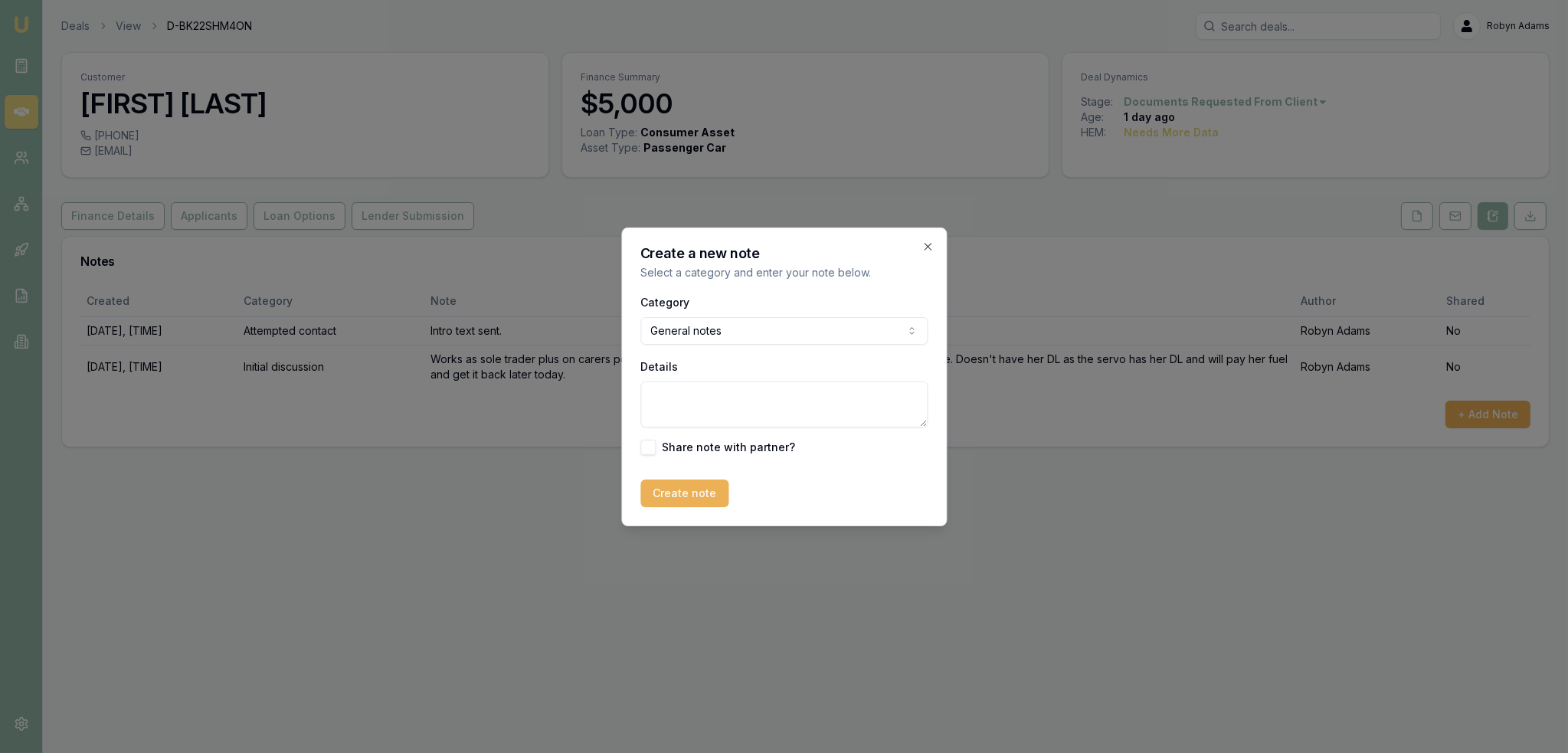click on "Details" at bounding box center (784, 404) 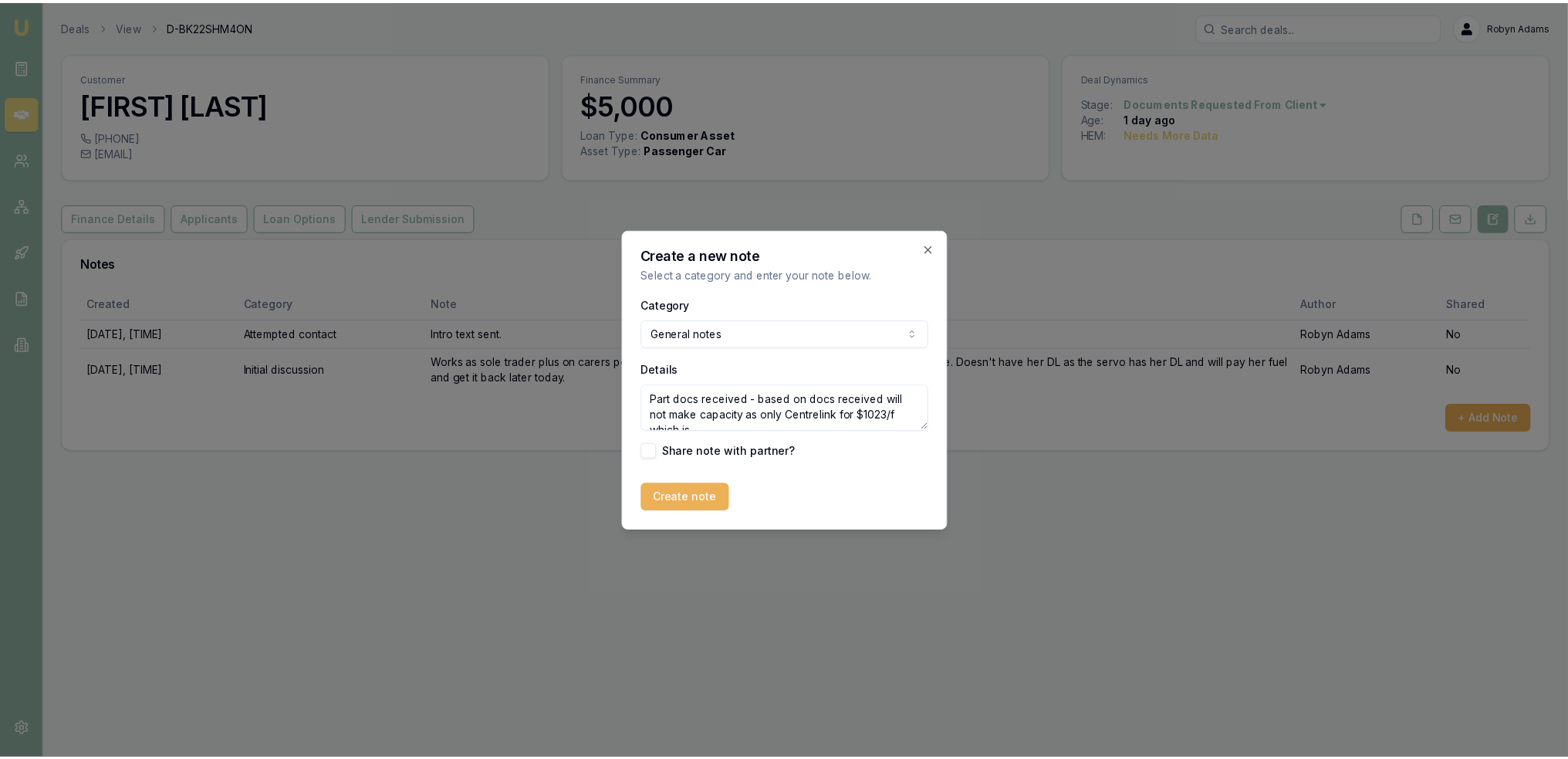 scroll, scrollTop: 6, scrollLeft: 0, axis: vertical 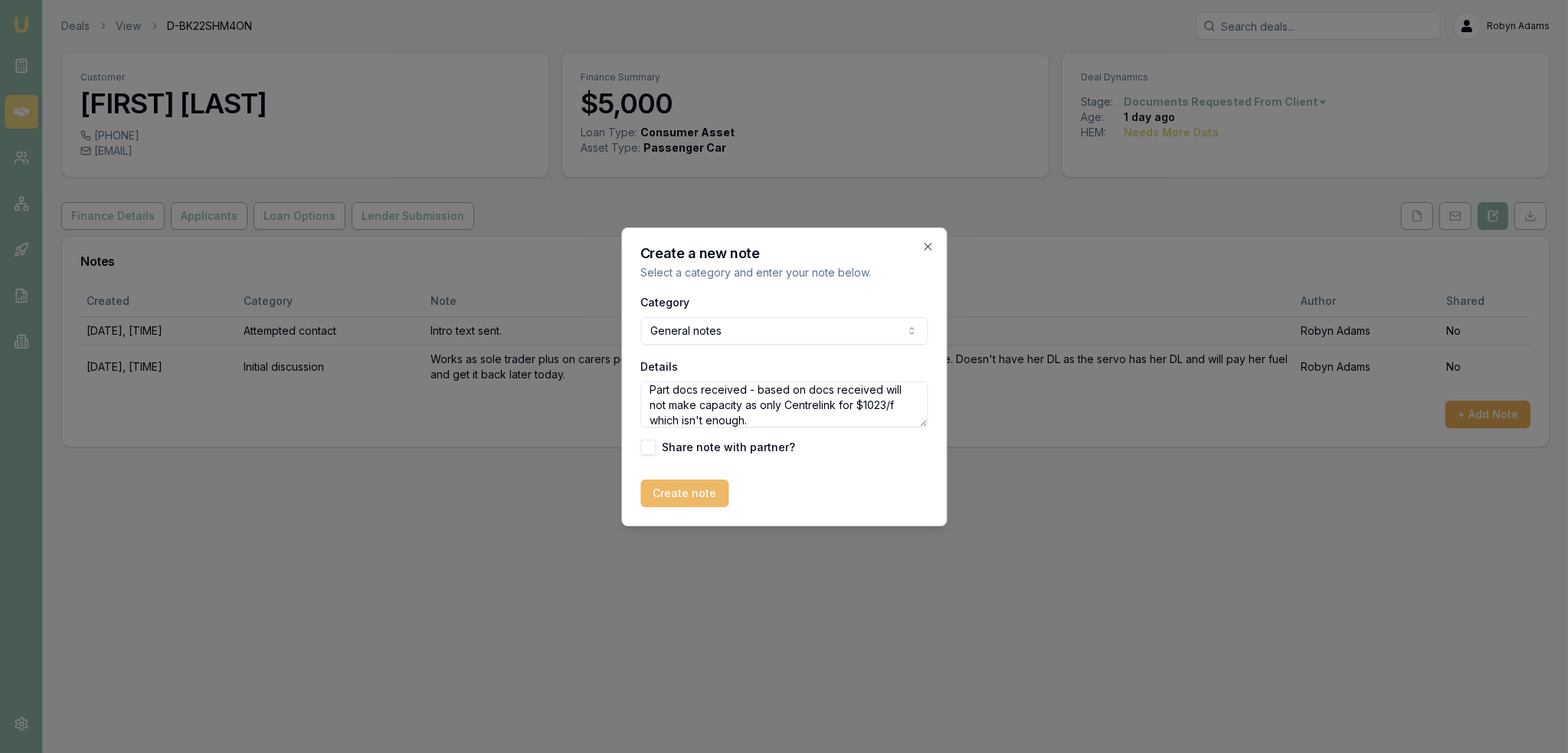 type on "Part docs received - based on docs received will not make capacity as only Centrelink for $1023/f which isn't enough." 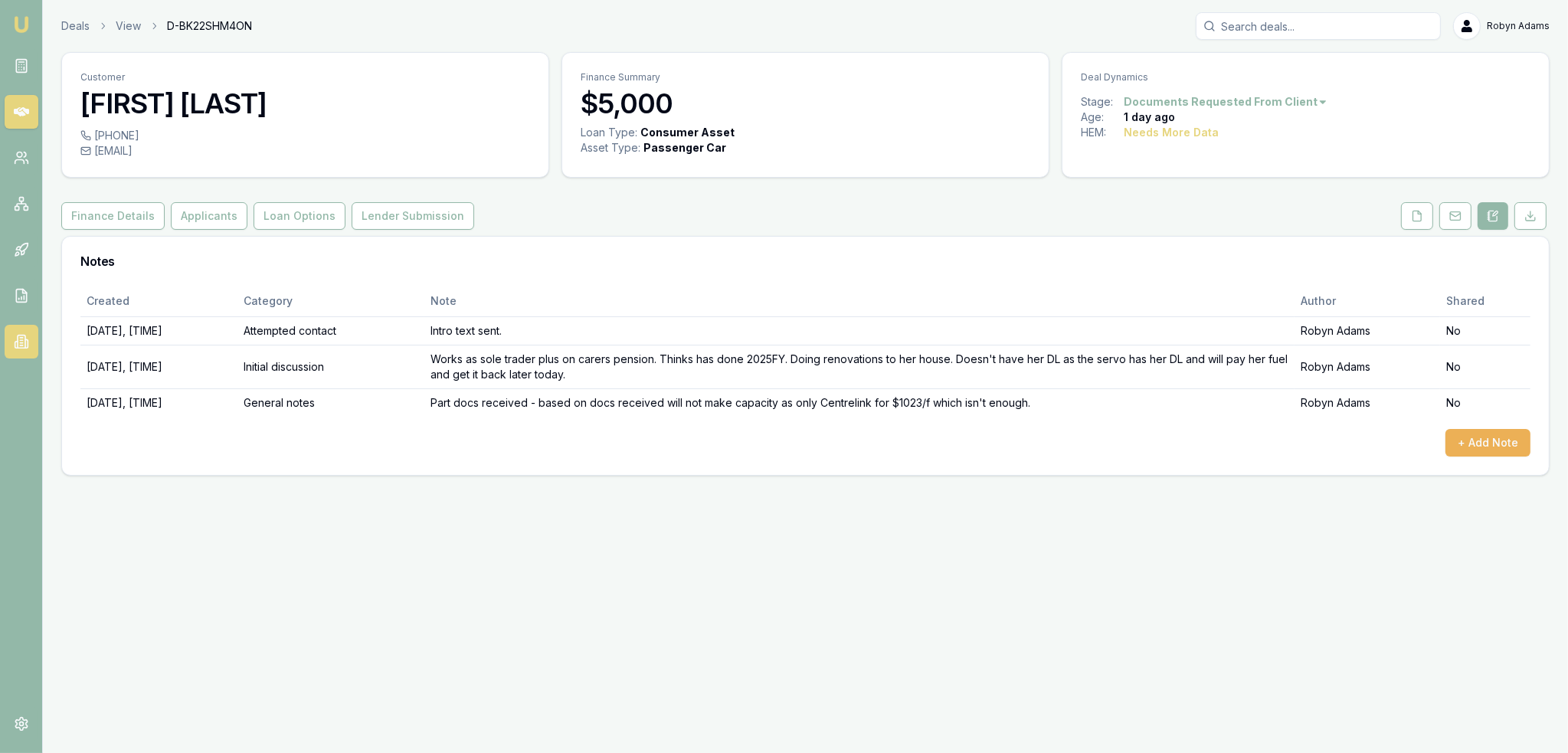 click at bounding box center [21, 342] 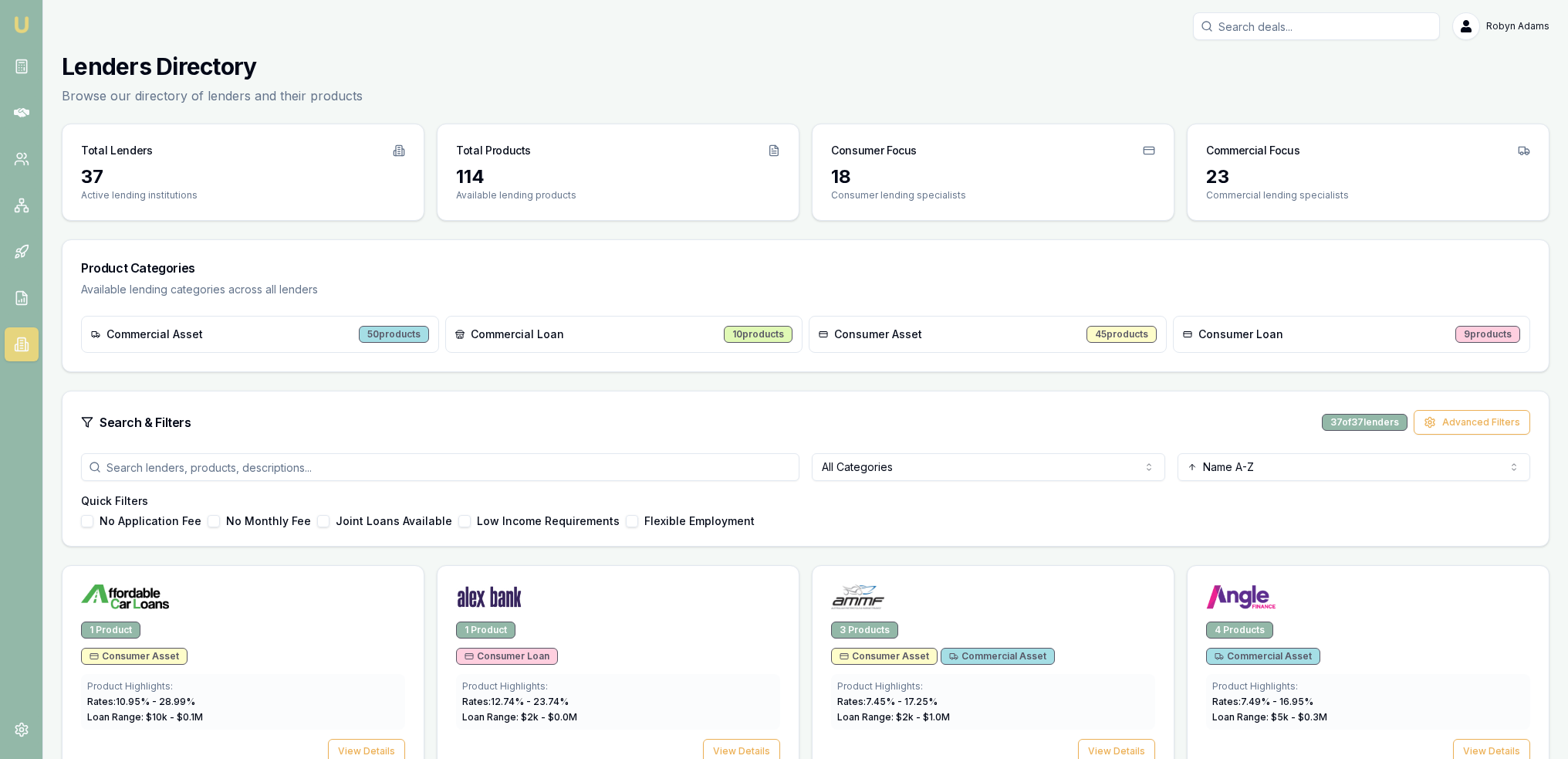 drag, startPoint x: 1566, startPoint y: 160, endPoint x: 1584, endPoint y: 357, distance: 197.82063 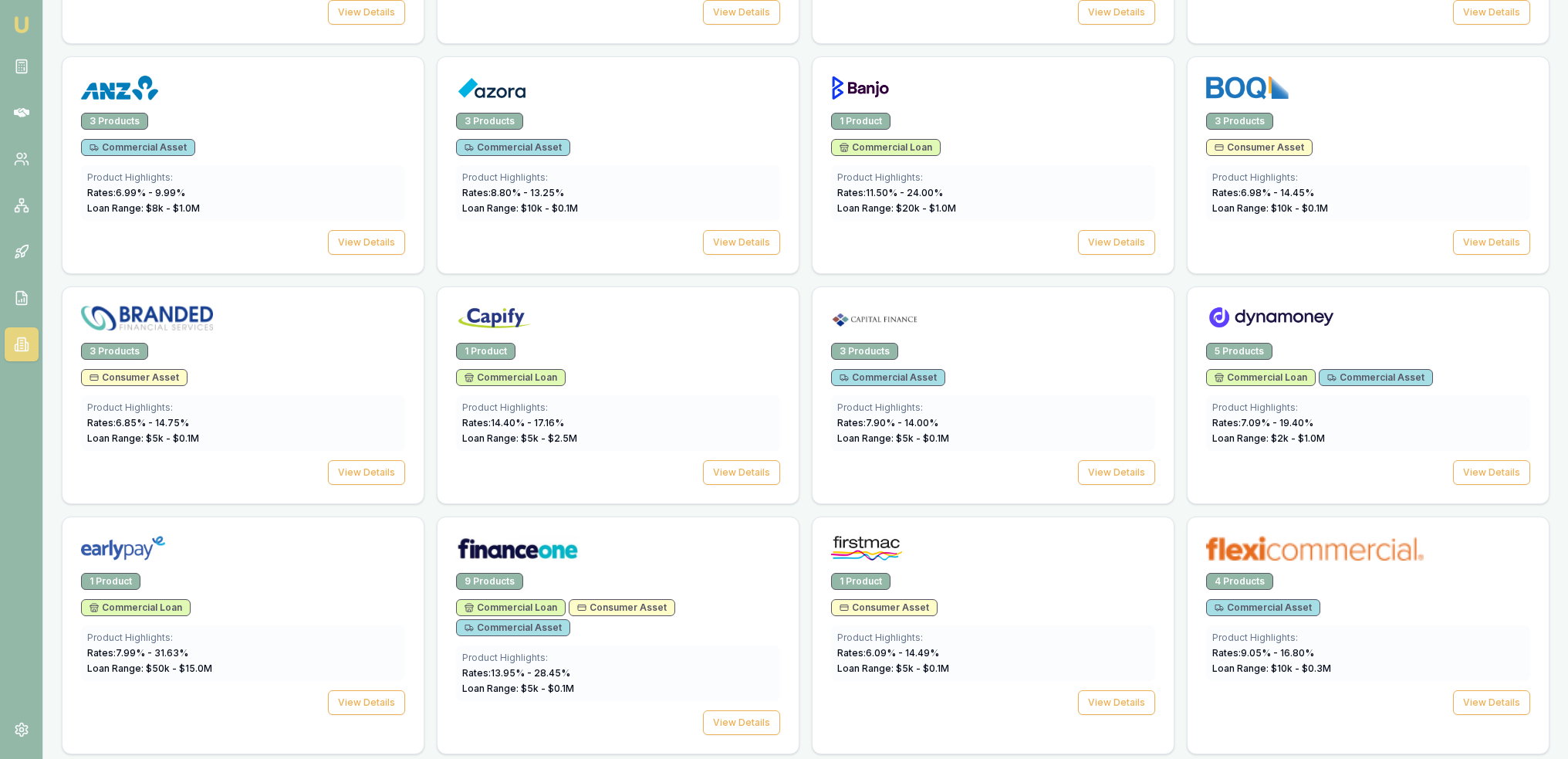 scroll, scrollTop: 734, scrollLeft: 0, axis: vertical 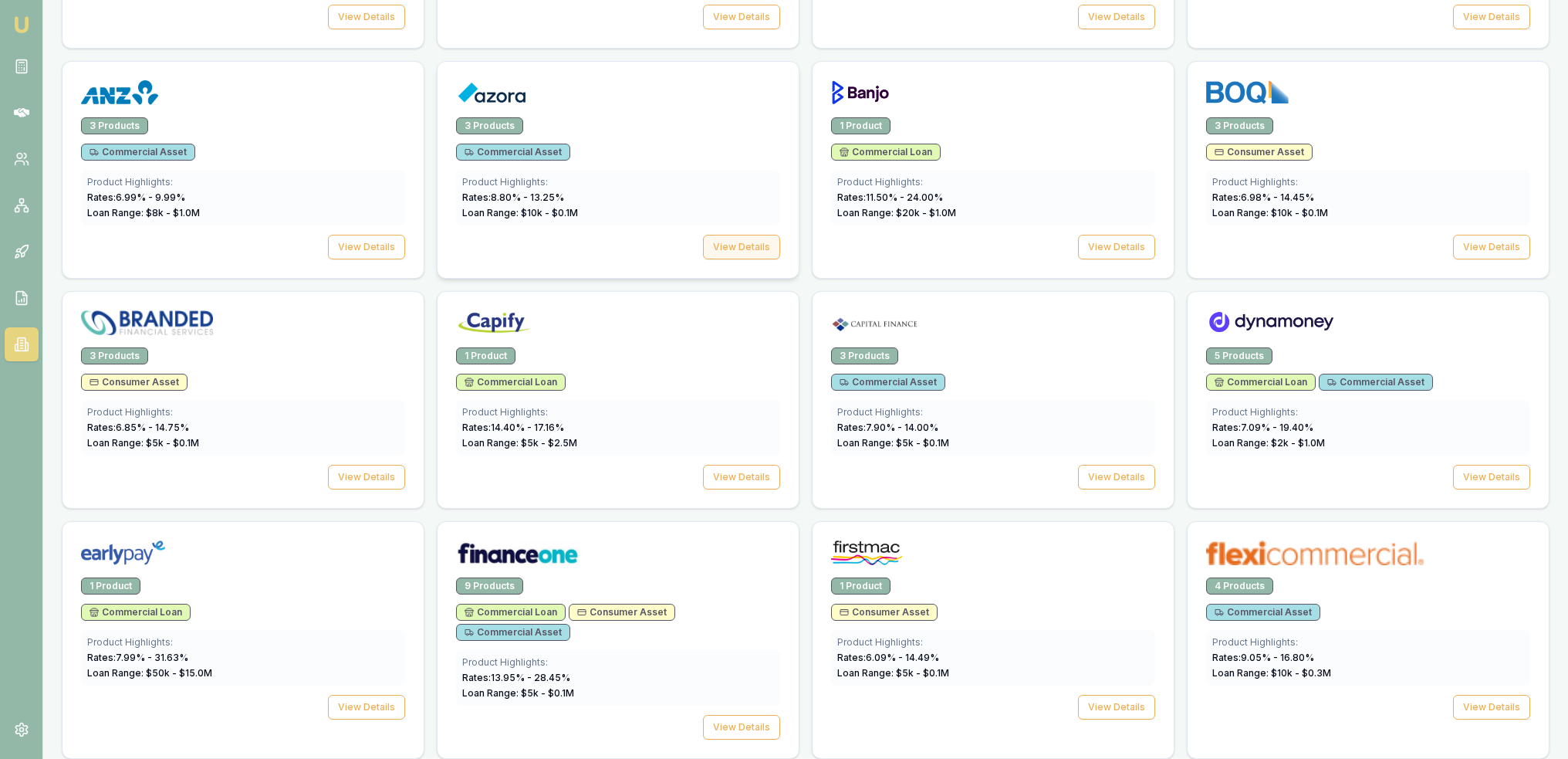click on "View Details" at bounding box center (742, 247) 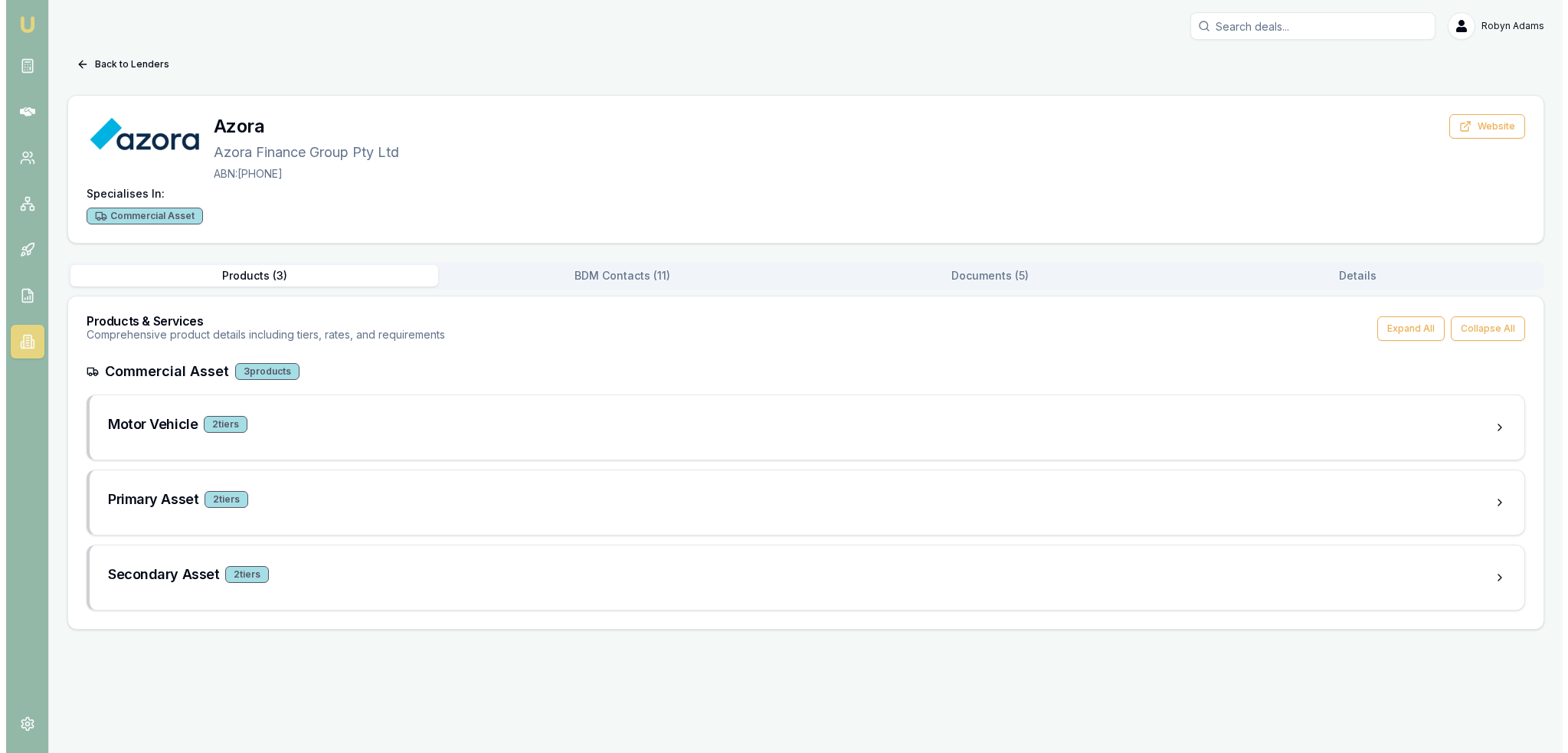 scroll, scrollTop: 0, scrollLeft: 0, axis: both 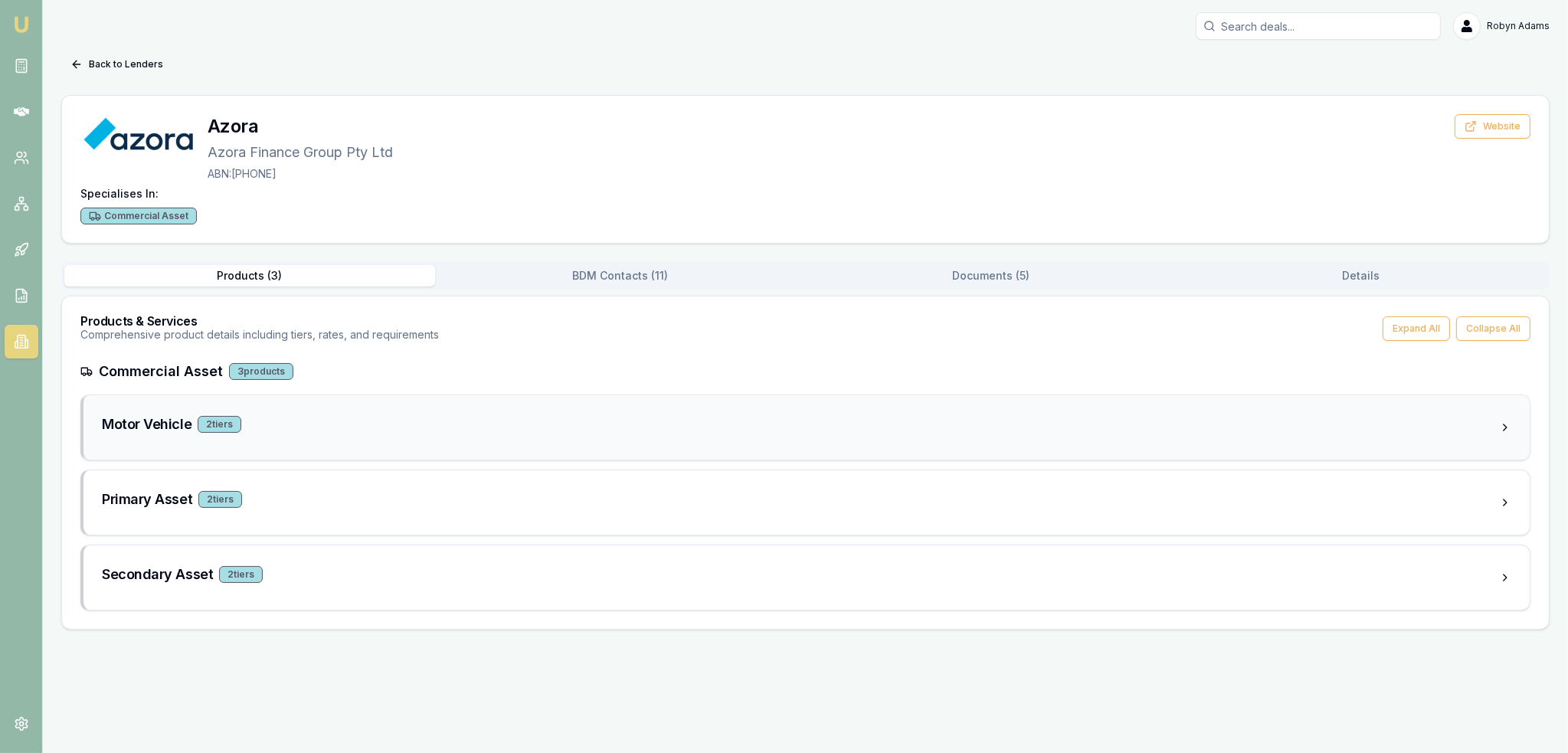 click on "2  tier s" at bounding box center [219, 424] 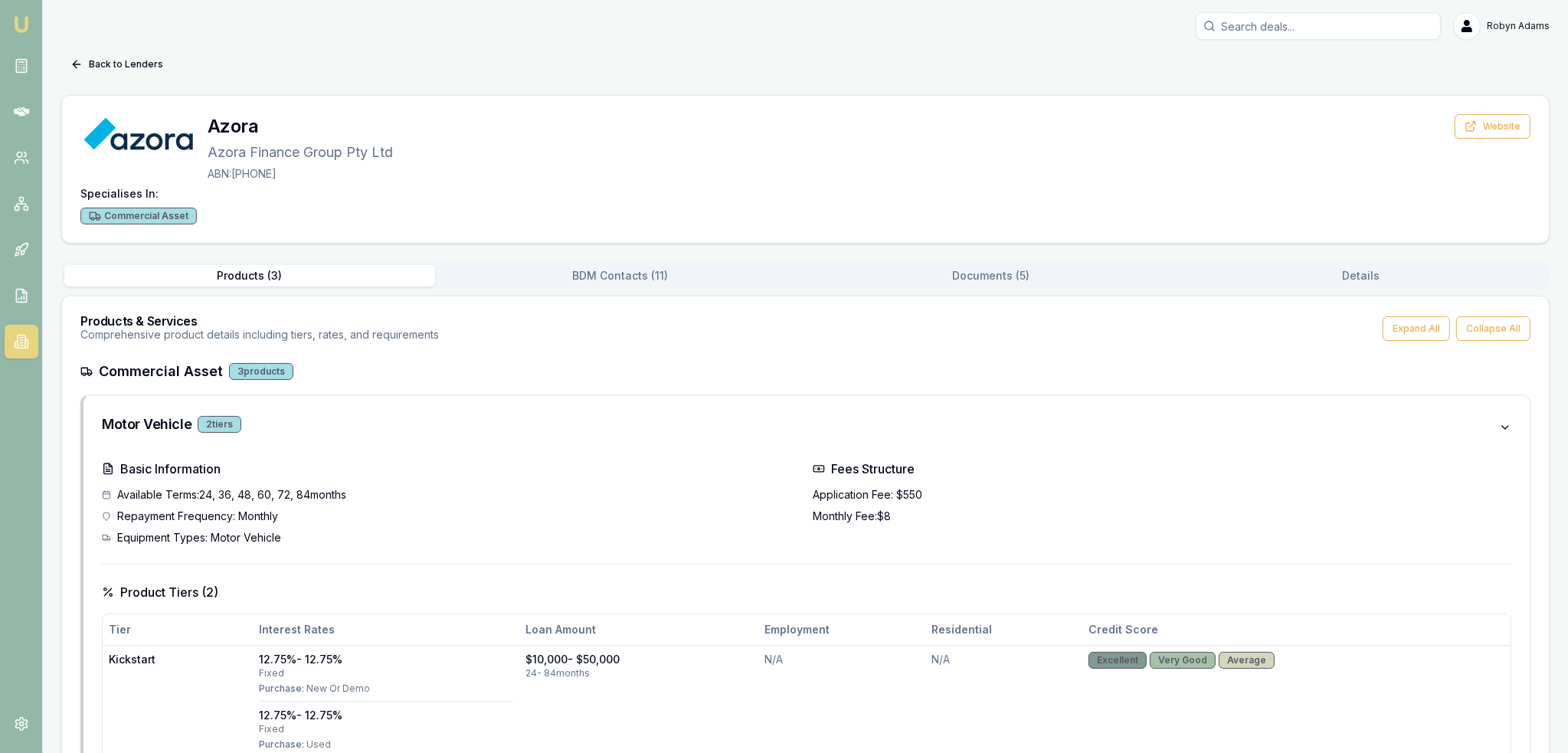 click on "Documents ( 5 )" at bounding box center [991, 276] 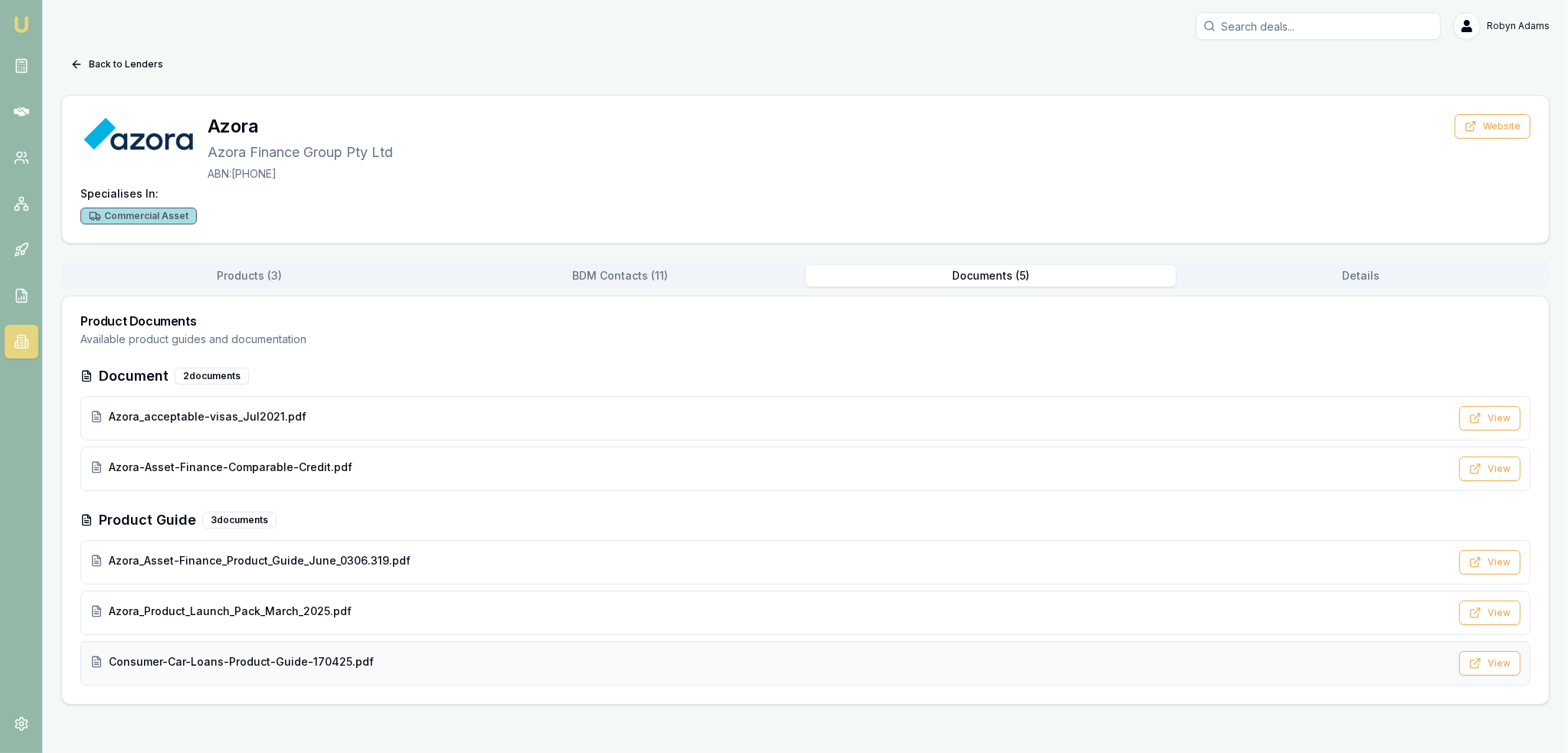 click on "Consumer-Car-Loans-Product-Guide-170425.pdf" at bounding box center (241, 662) 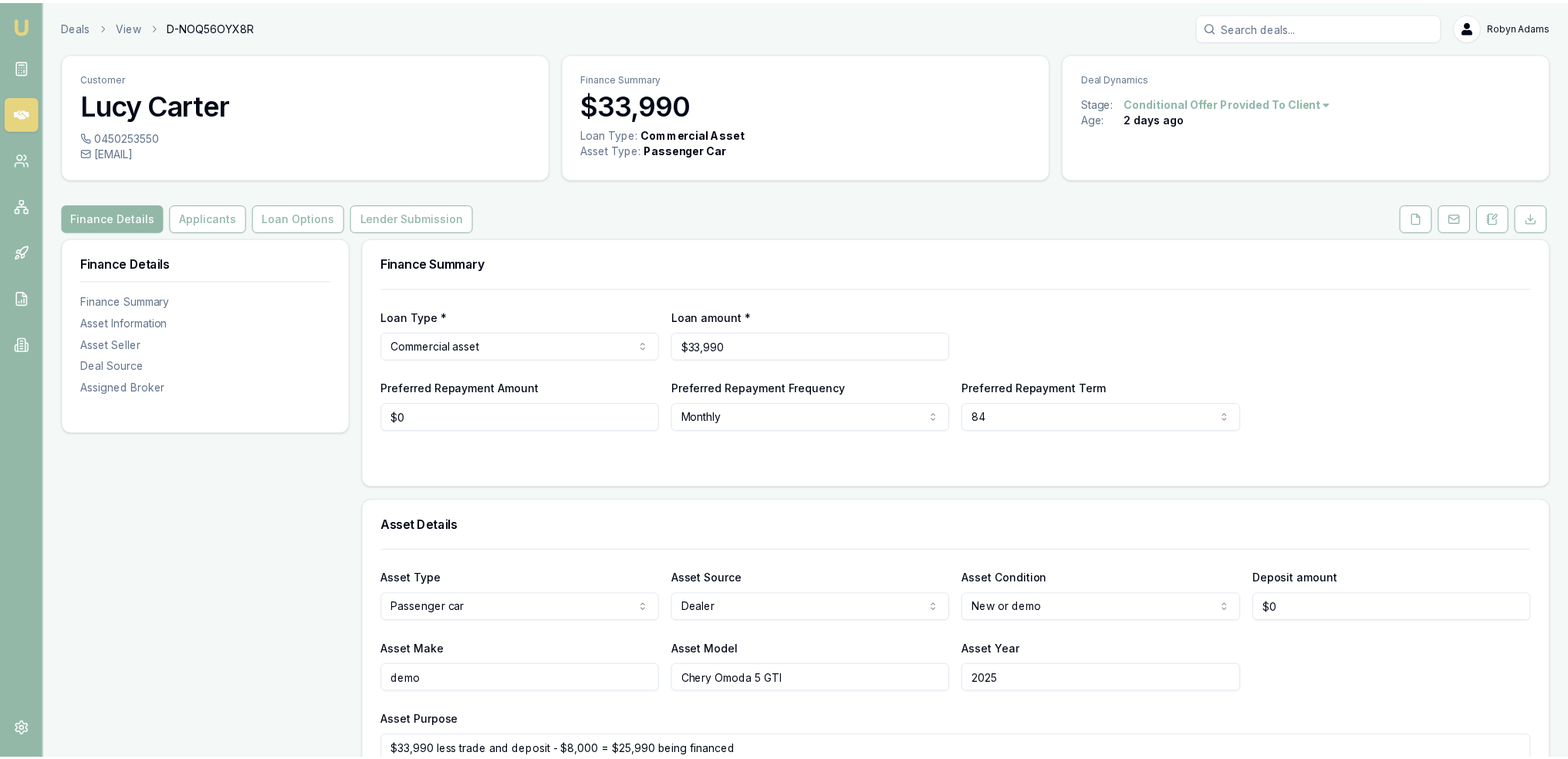 scroll, scrollTop: 0, scrollLeft: 0, axis: both 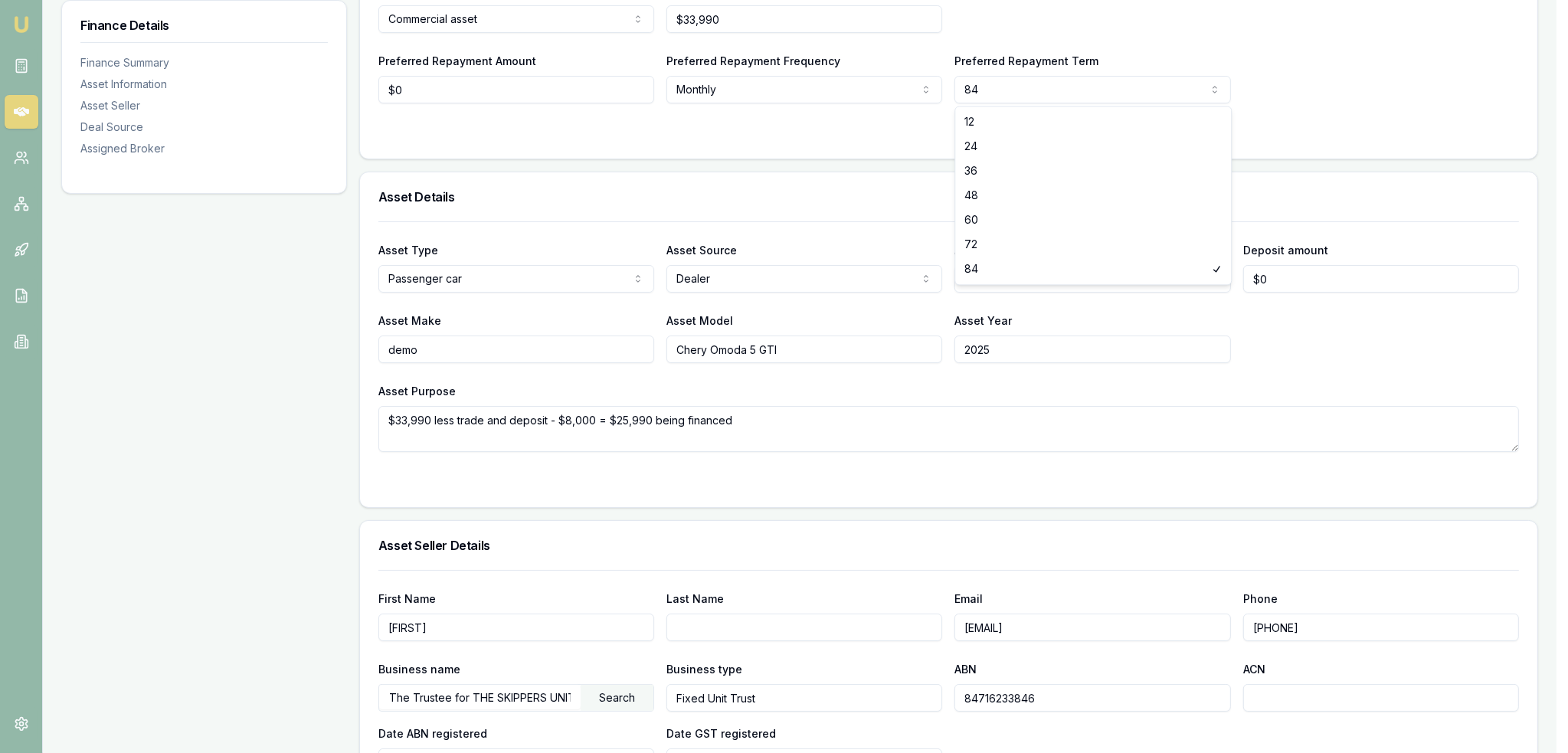 click on "Emu Broker Deals View D-NOQ56OYX8R [LAST] Adams Toggle Menu Customer [FIRST] [LAST] [PHONE] [EMAIL] Finance Summary $33,990 Loan Type: Commercial Asset Asset Type : Passenger Car Deal Dynamics Stage: Conditional Offer Provided To Client Age: 2 days ago Finance Details Applicants Loan Options Lender Submission Finance Details Finance Summary Asset Information Asset Seller Deal Source Assigned Broker Finance Summary Loan Type * Commercial asset Consumer loan Consumer asset Commercial loan Commercial asset Loan amount * $33,990 Preferred Repayment Amount  $0 Preferred Repayment Frequency  Monthly Weekly Fortnightly Monthly Preferred Repayment Term  84 12 24 36 48 60 72 84 Asset Details Asset Type  Passenger car Passenger car Electric vehicle Light commercial Other motor vehicle Agricultural equipment Materials handling Access equipment Light trucks Heavy trucks Trailers Buses coaches Construction Earth moving Commercial property Other primary Medical equipment Laboratory equipment Trade tools $0" at bounding box center [784, 52] 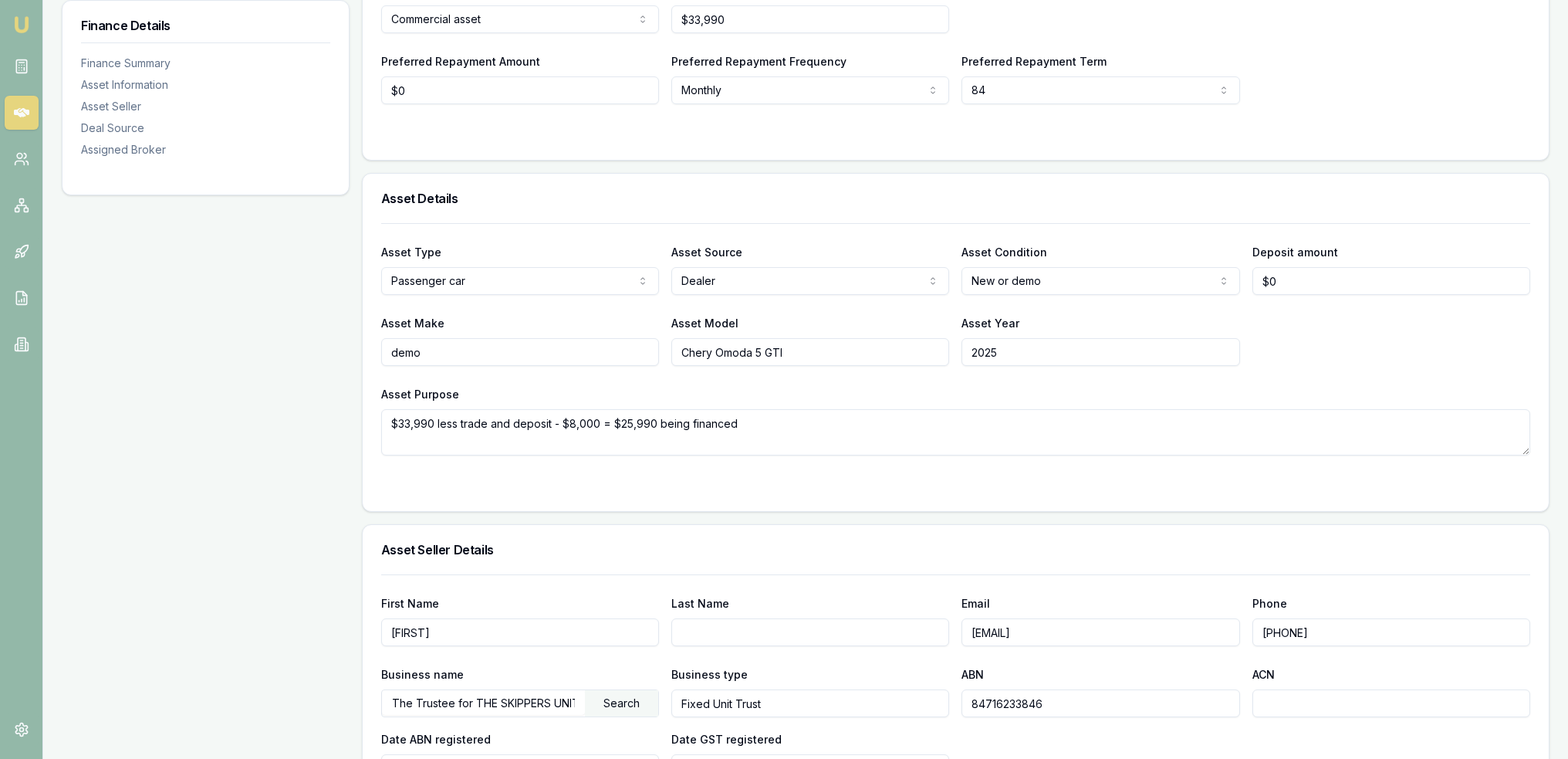 click on "Emu Broker Deals View D-NOQ56OYX8R [LAST] Adams Toggle Menu Customer [FIRST] [LAST] [PHONE] [EMAIL] Finance Summary $33,990 Loan Type: Commercial Asset Asset Type : Passenger Car Deal Dynamics Stage: Conditional Offer Provided To Client Age: 2 days ago Finance Details Applicants Loan Options Lender Submission Finance Details Finance Summary Asset Information Asset Seller Deal Source Assigned Broker Finance Summary Loan Type * Commercial asset Consumer loan Consumer asset Commercial loan Commercial asset Loan amount * $33,990 Preferred Repayment Amount  $0 Preferred Repayment Frequency  Monthly Weekly Fortnightly Monthly Preferred Repayment Term  84 12 24 36 48 60 72 84 Asset Details Asset Type  Passenger car Passenger car Electric vehicle Light commercial Other motor vehicle Agricultural equipment Materials handling Access equipment Light trucks Heavy trucks Trailers Buses coaches Construction Earth moving Commercial property Other primary Medical equipment Laboratory equipment Trade tools $0" at bounding box center (784, 53) 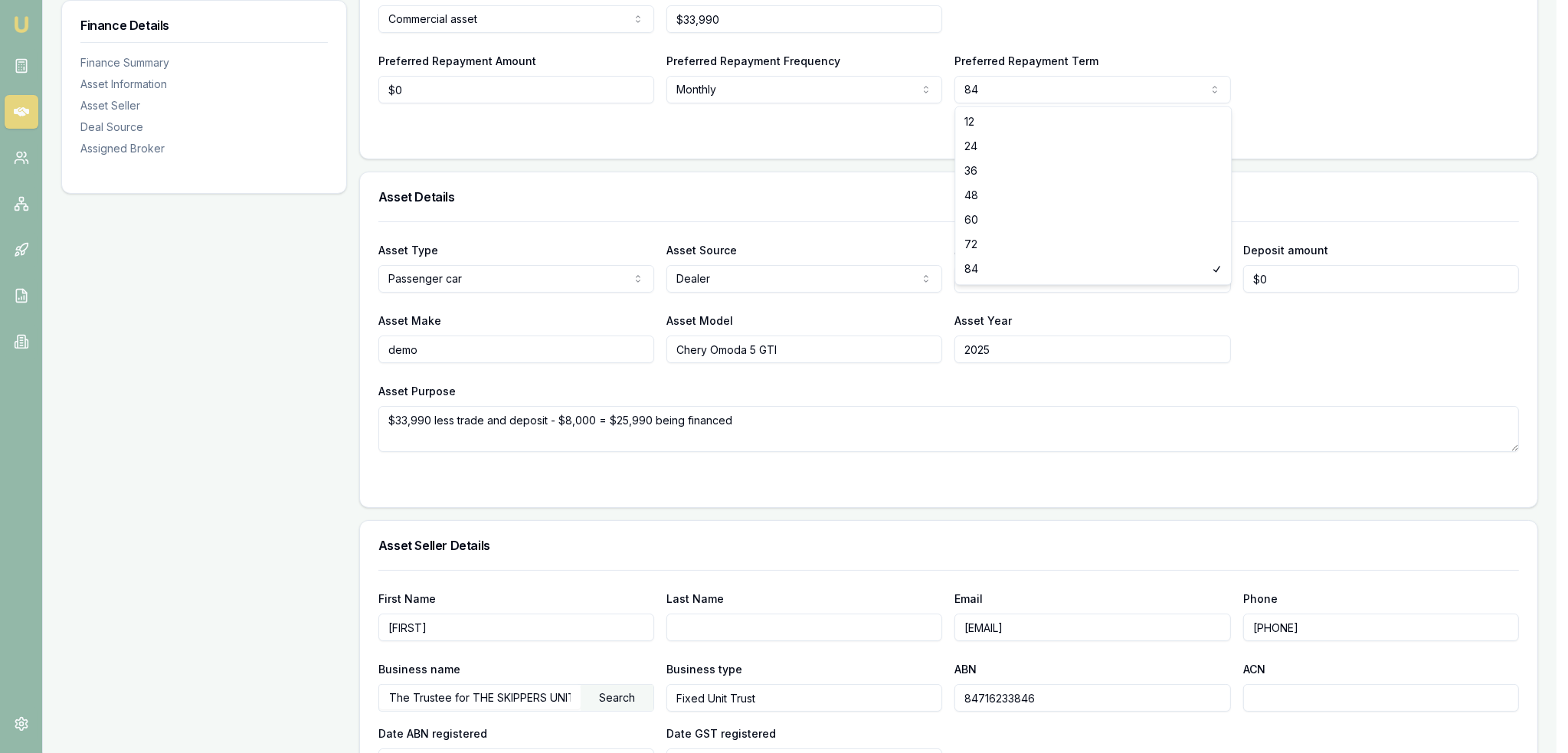 select on "60" 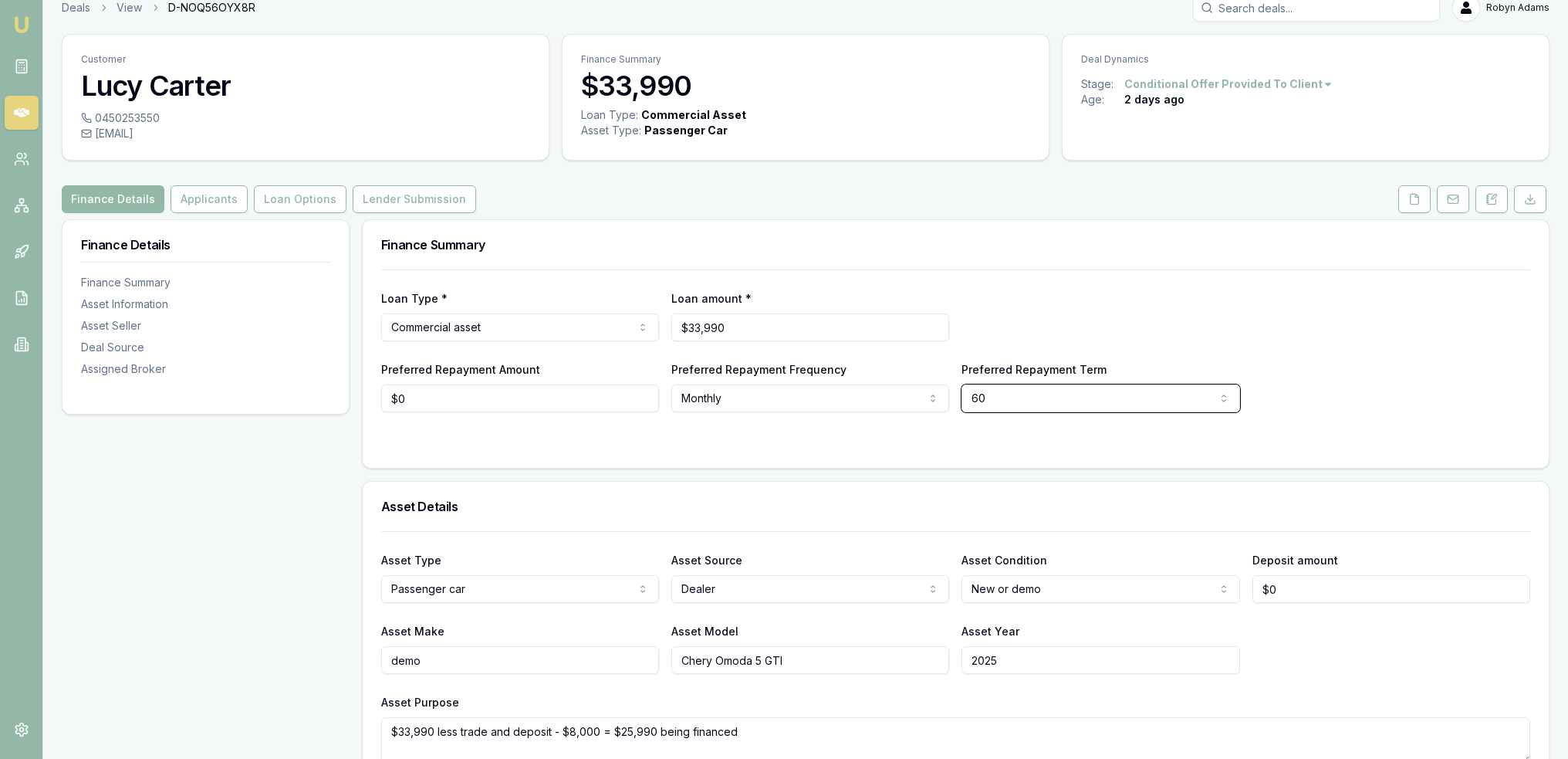 scroll, scrollTop: 0, scrollLeft: 0, axis: both 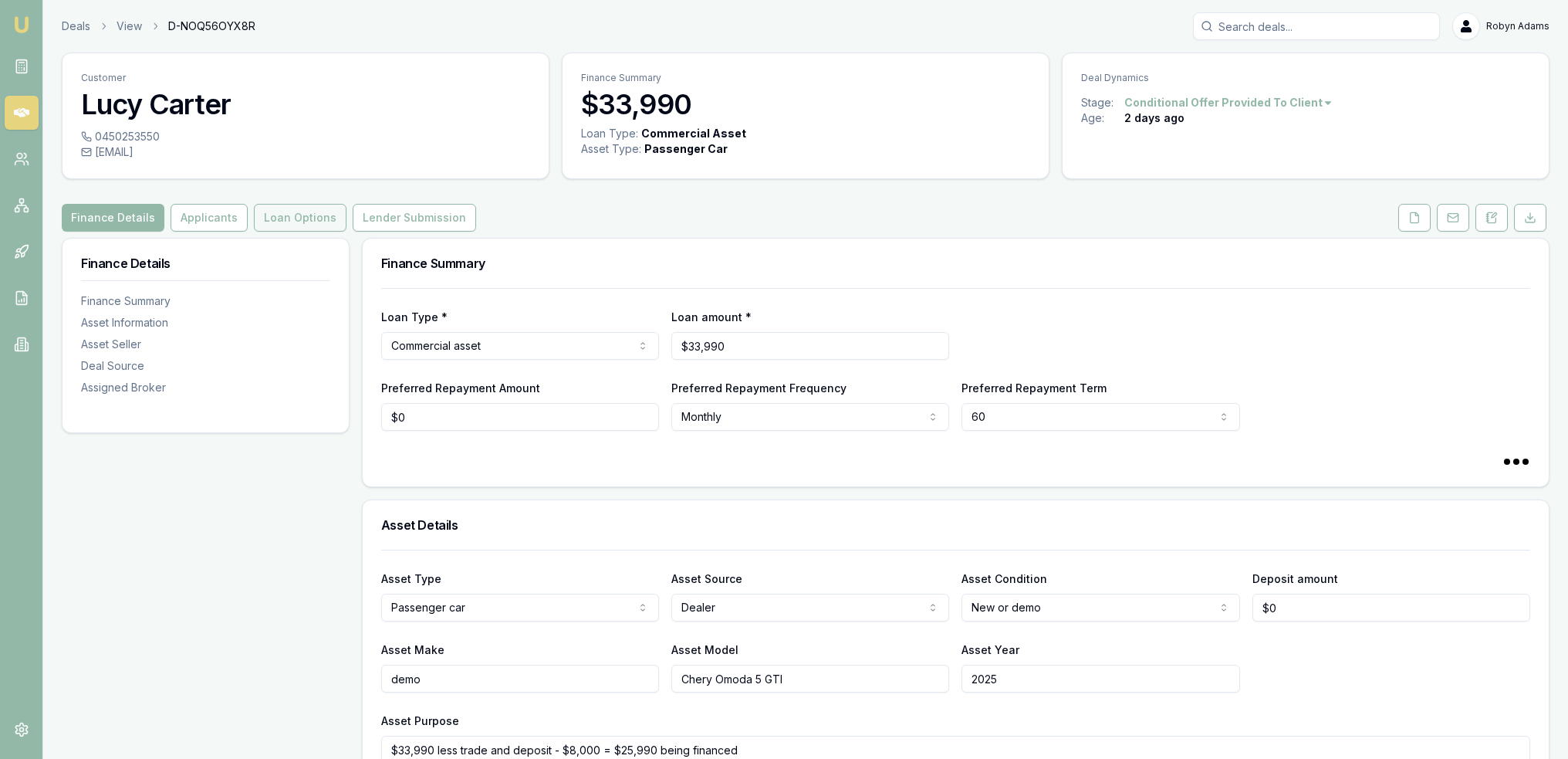 click on "Loan Options" at bounding box center [300, 218] 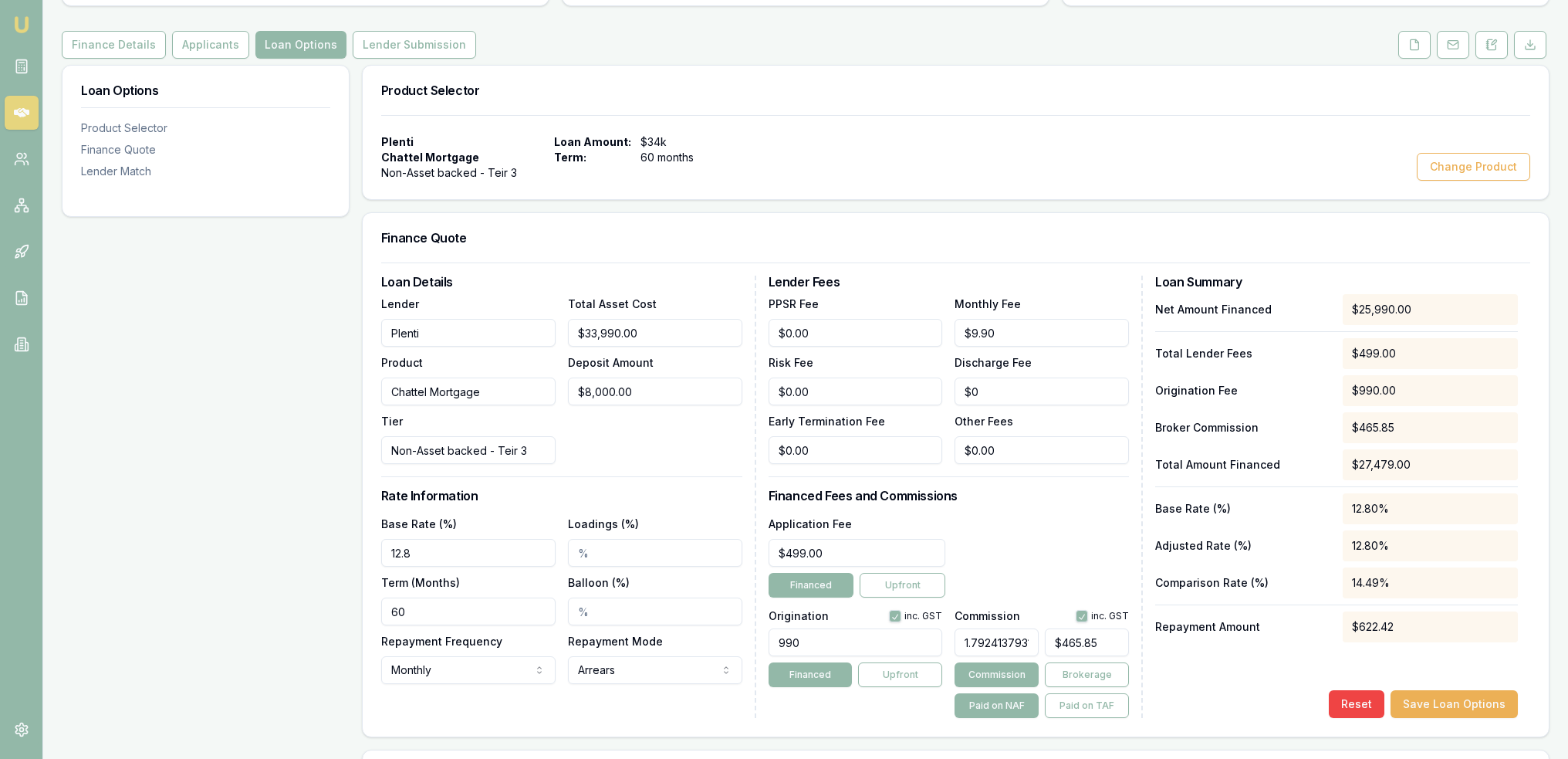 scroll, scrollTop: 0, scrollLeft: 0, axis: both 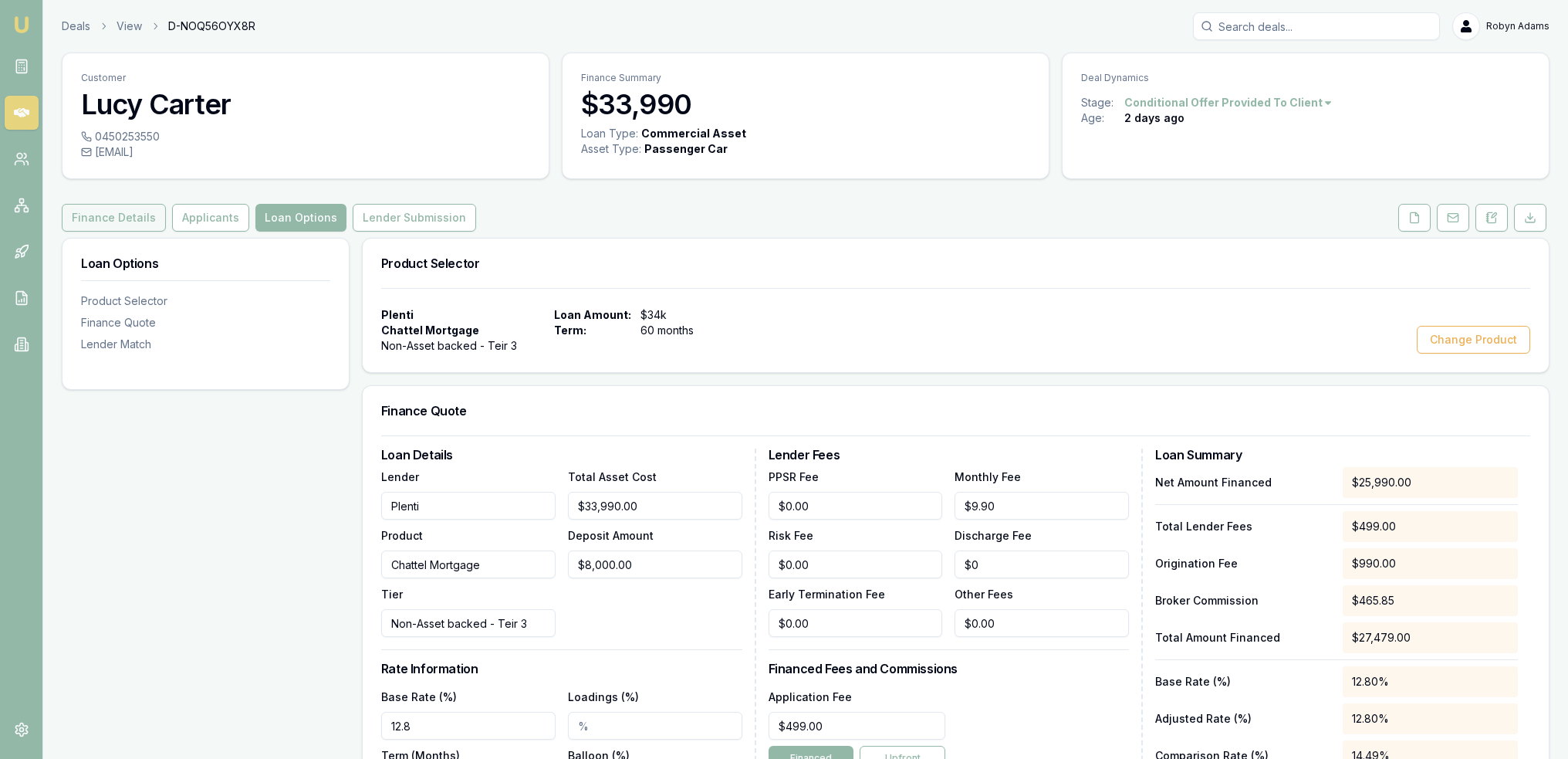 click on "Finance Details" at bounding box center (113, 218) 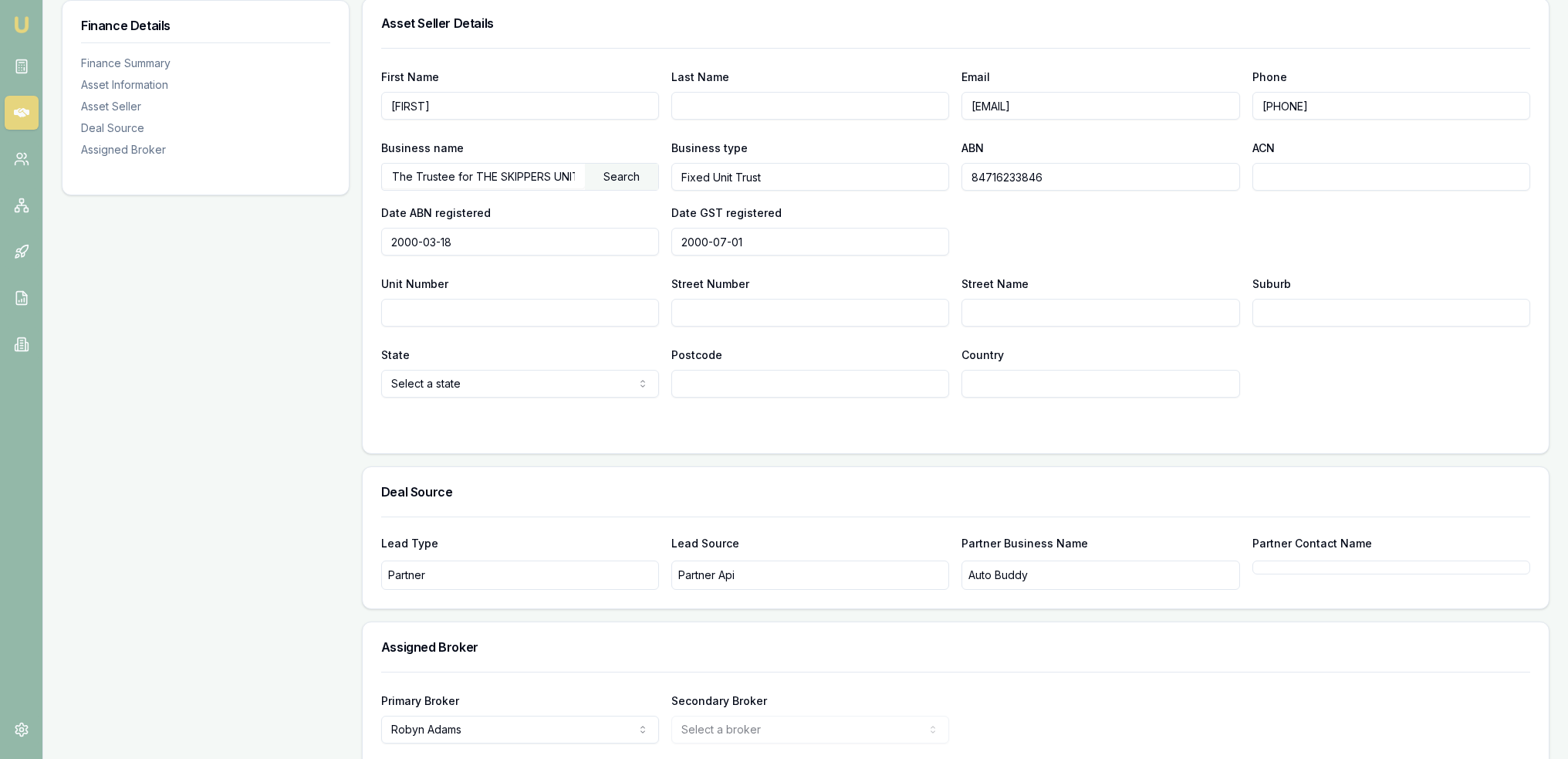 scroll, scrollTop: 855, scrollLeft: 0, axis: vertical 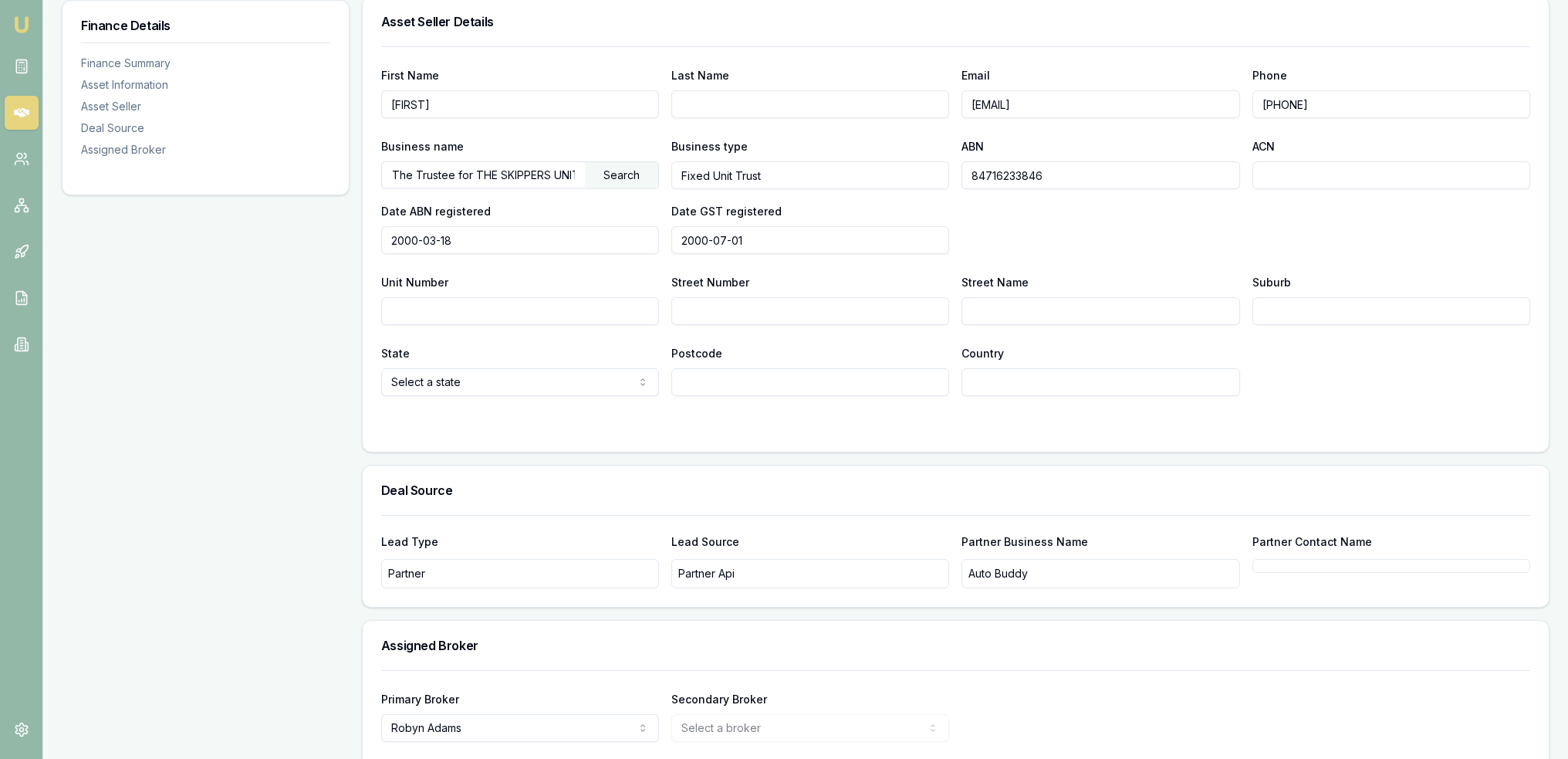 click on "Last Name" at bounding box center [810, 104] 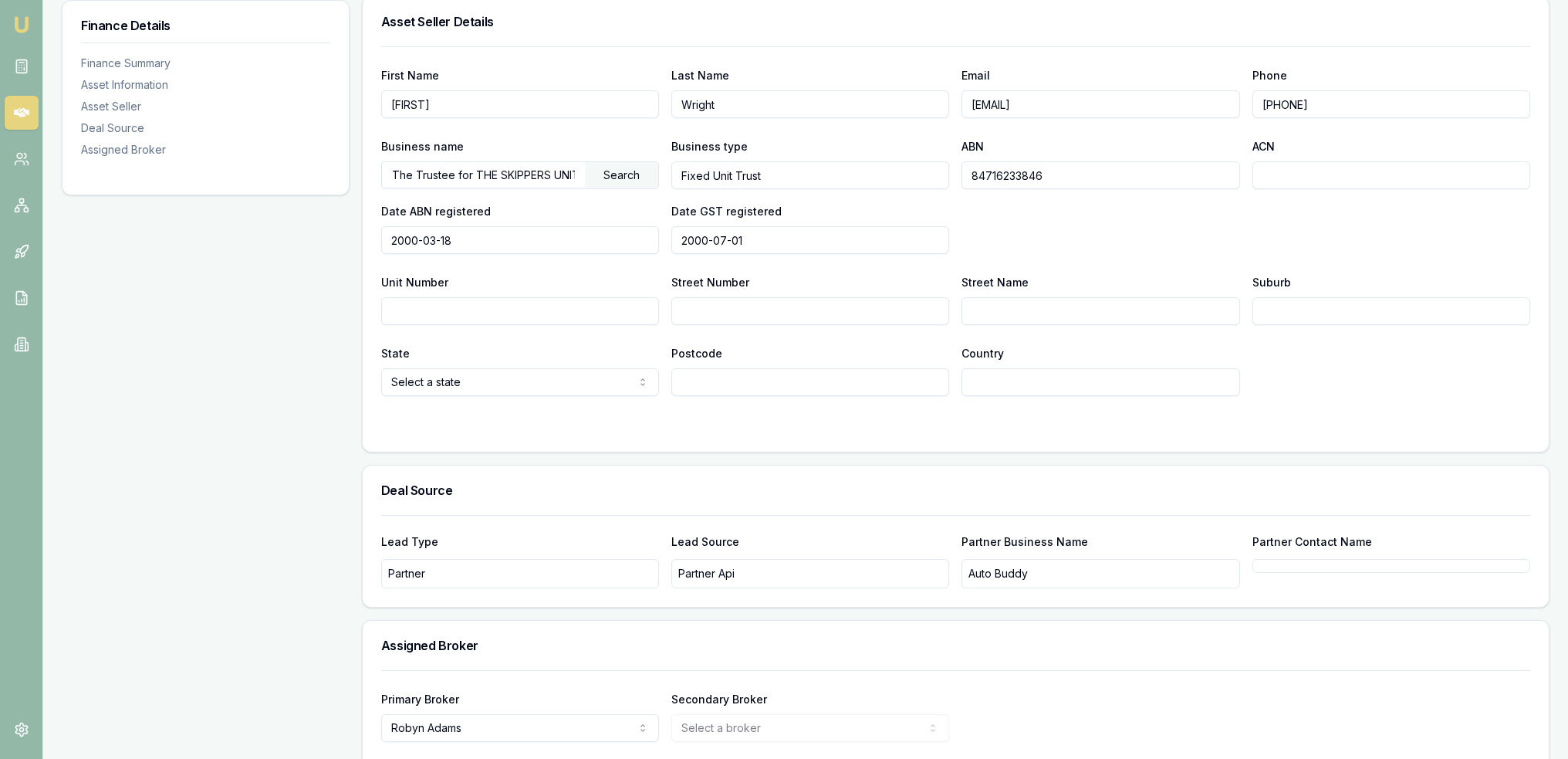 type on "Wright" 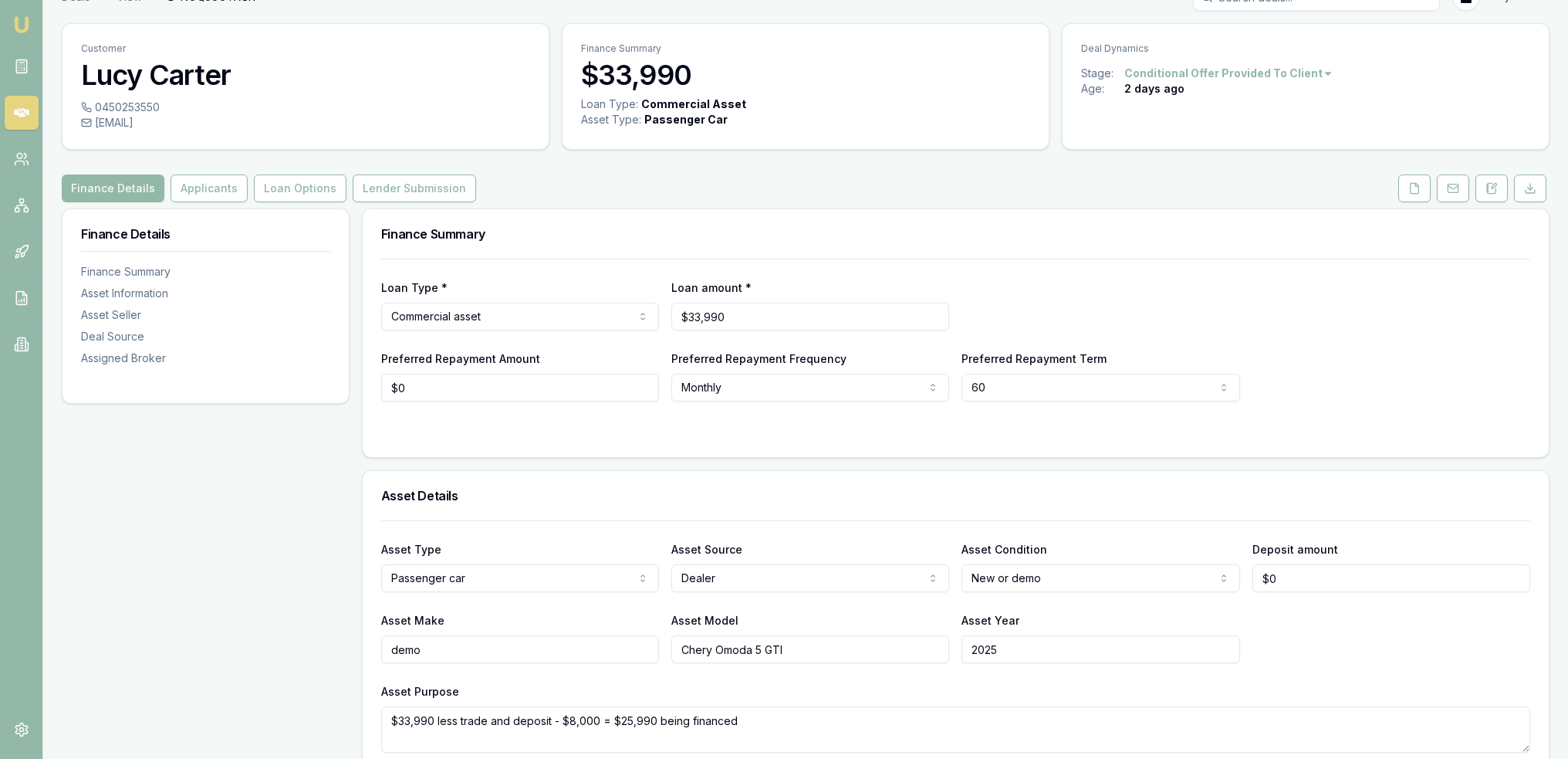 scroll, scrollTop: 0, scrollLeft: 0, axis: both 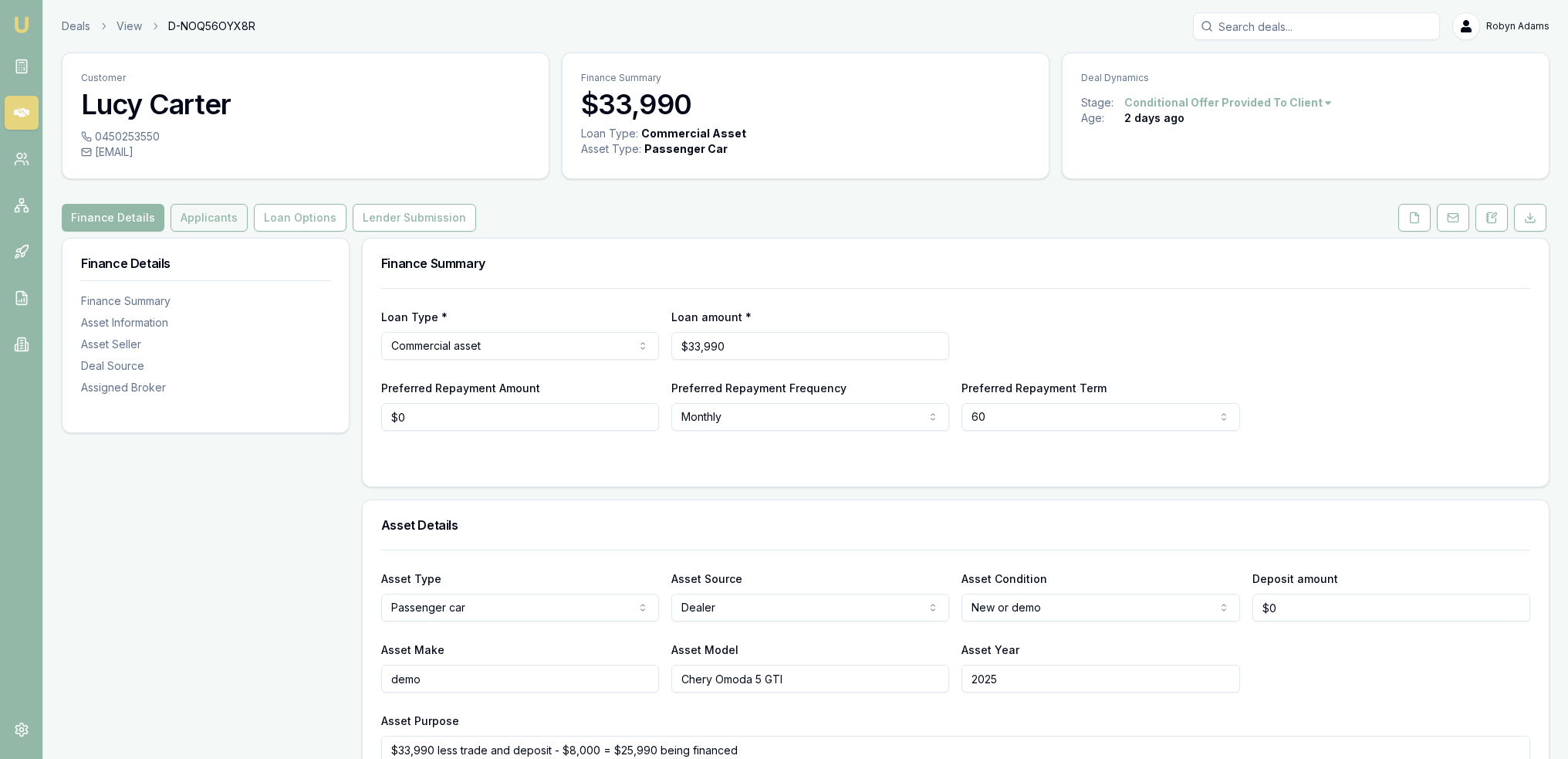 click on "Applicants" at bounding box center (209, 218) 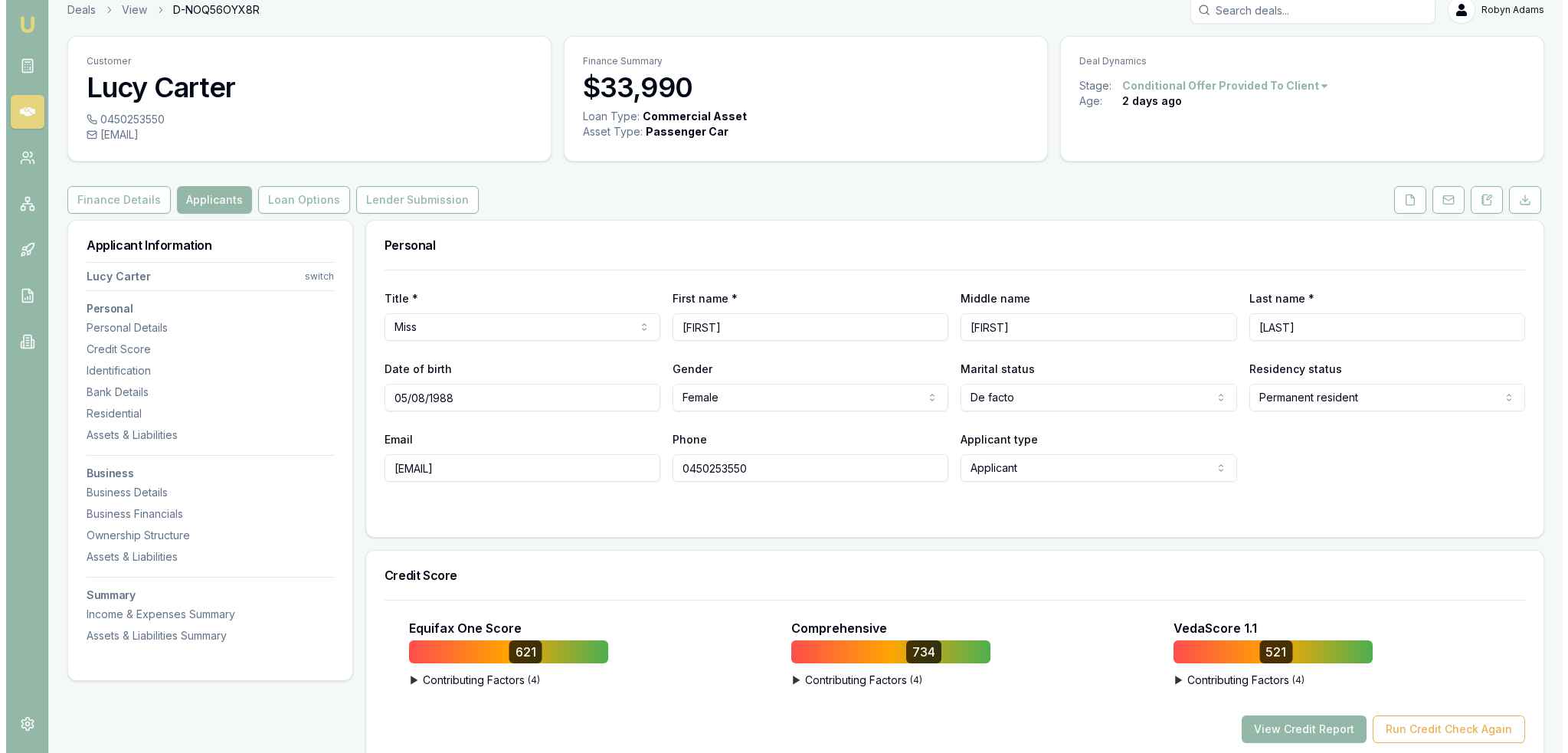 scroll, scrollTop: 0, scrollLeft: 0, axis: both 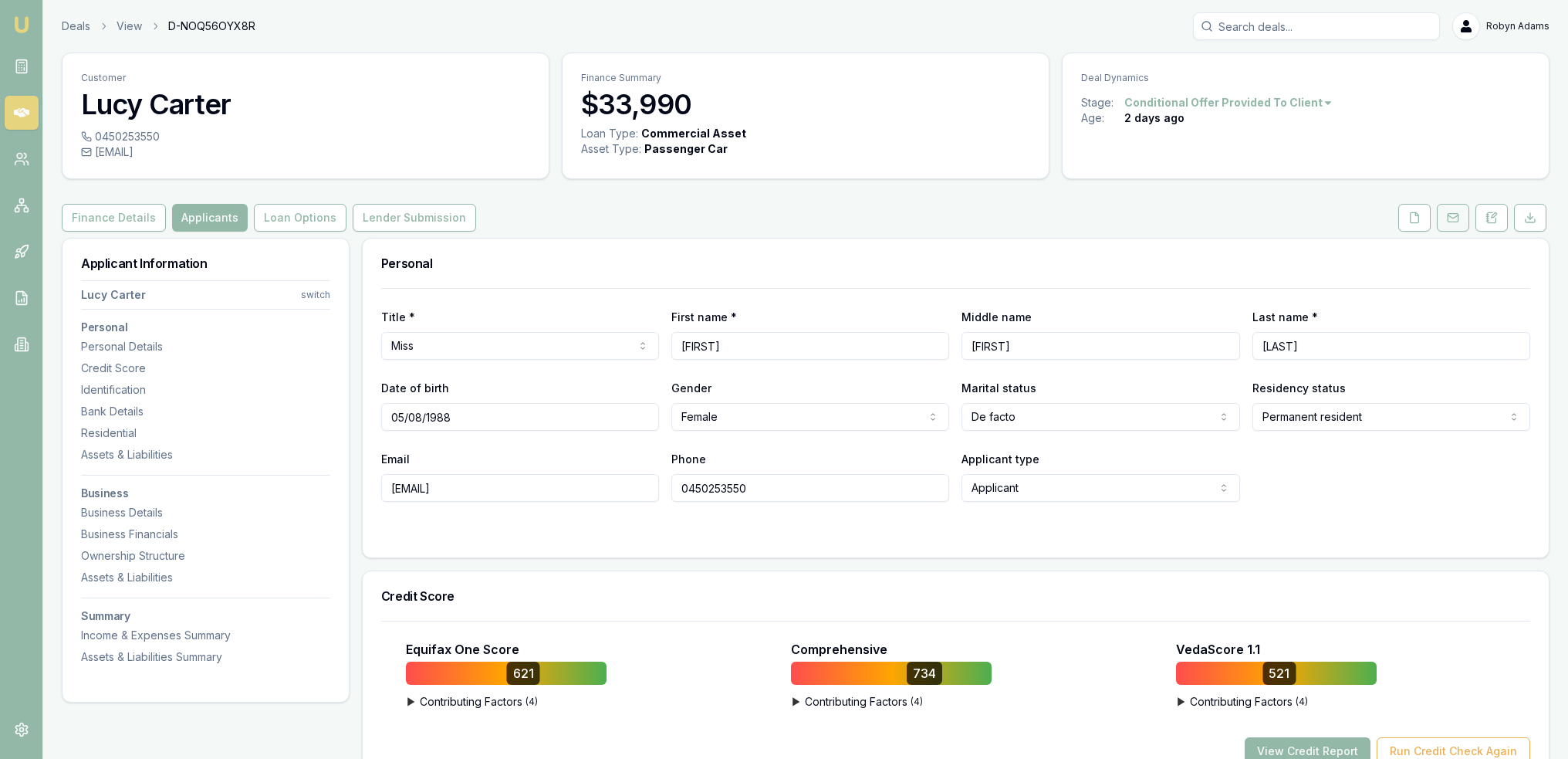 click at bounding box center (1453, 218) 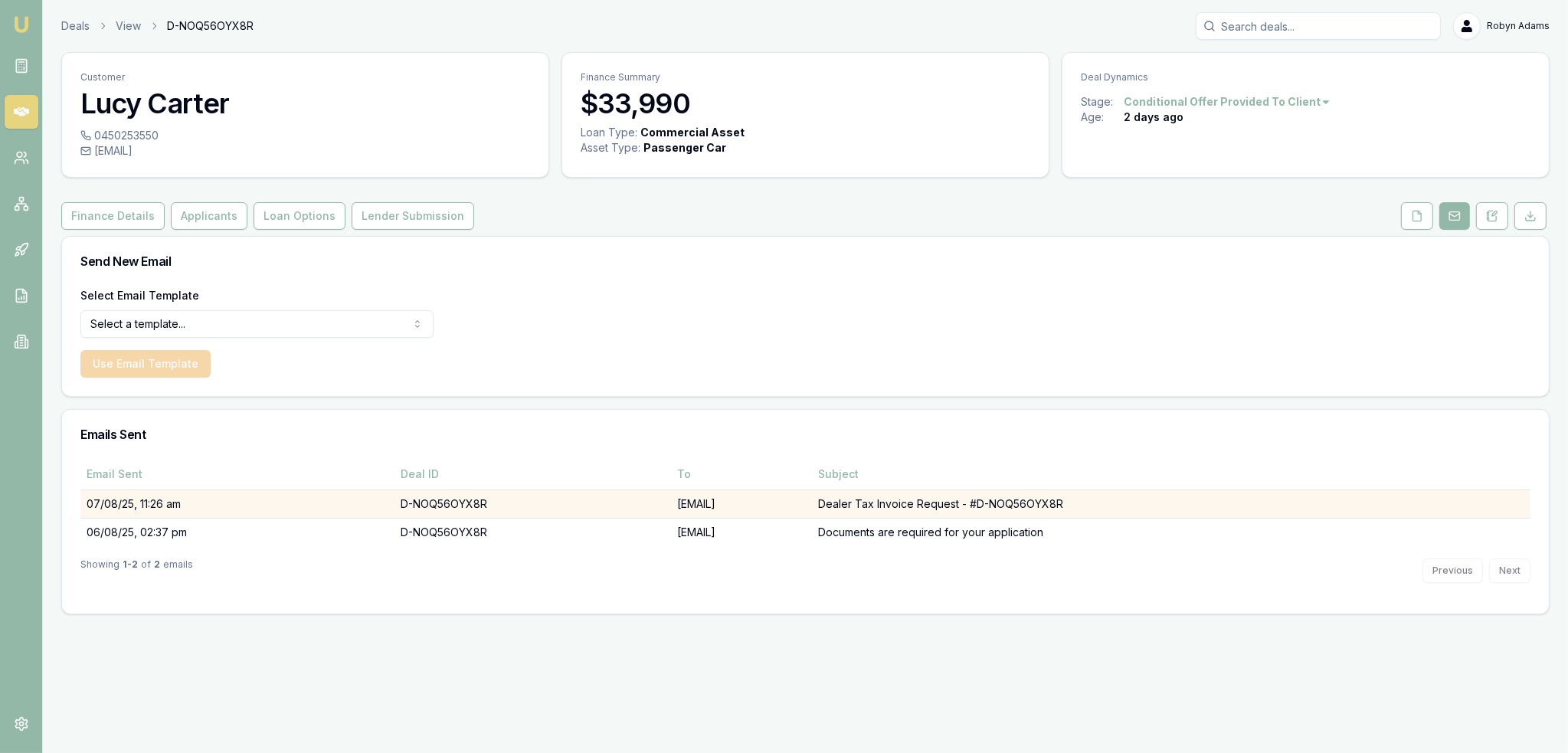click on "connorwright@johnhughes.com.au" at bounding box center (741, 503) 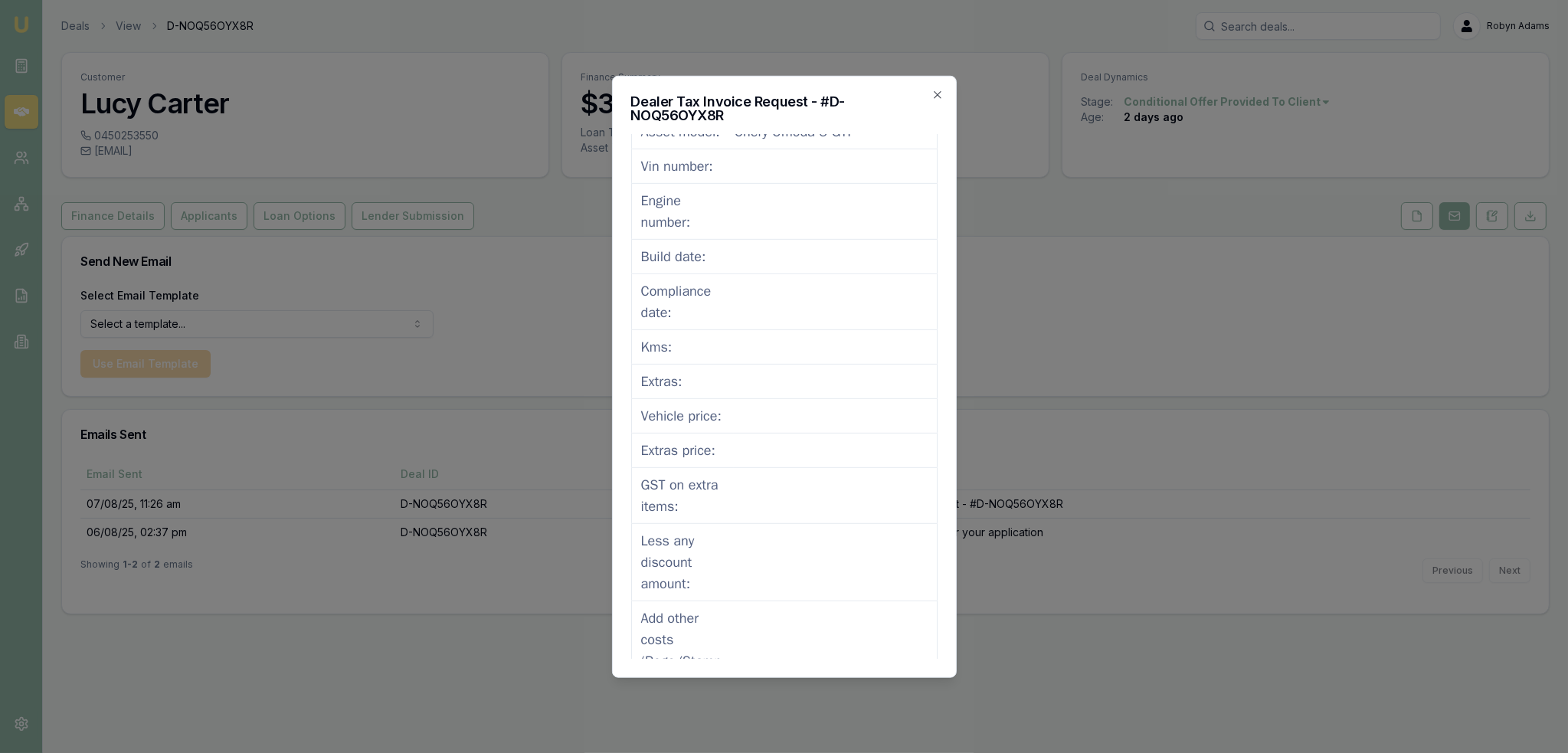 scroll, scrollTop: 798, scrollLeft: 0, axis: vertical 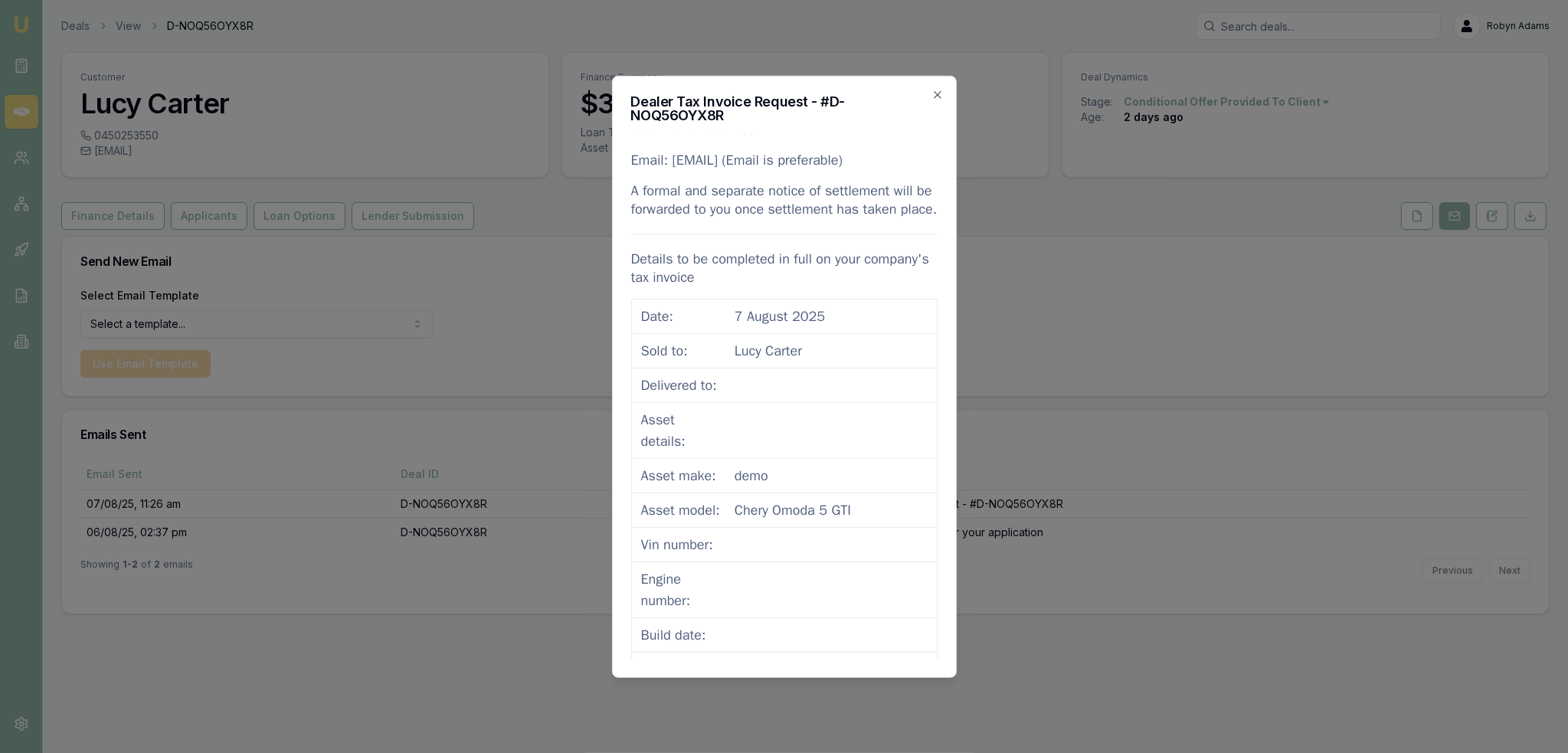 click on "Lucy Carter" at bounding box center (835, 350) 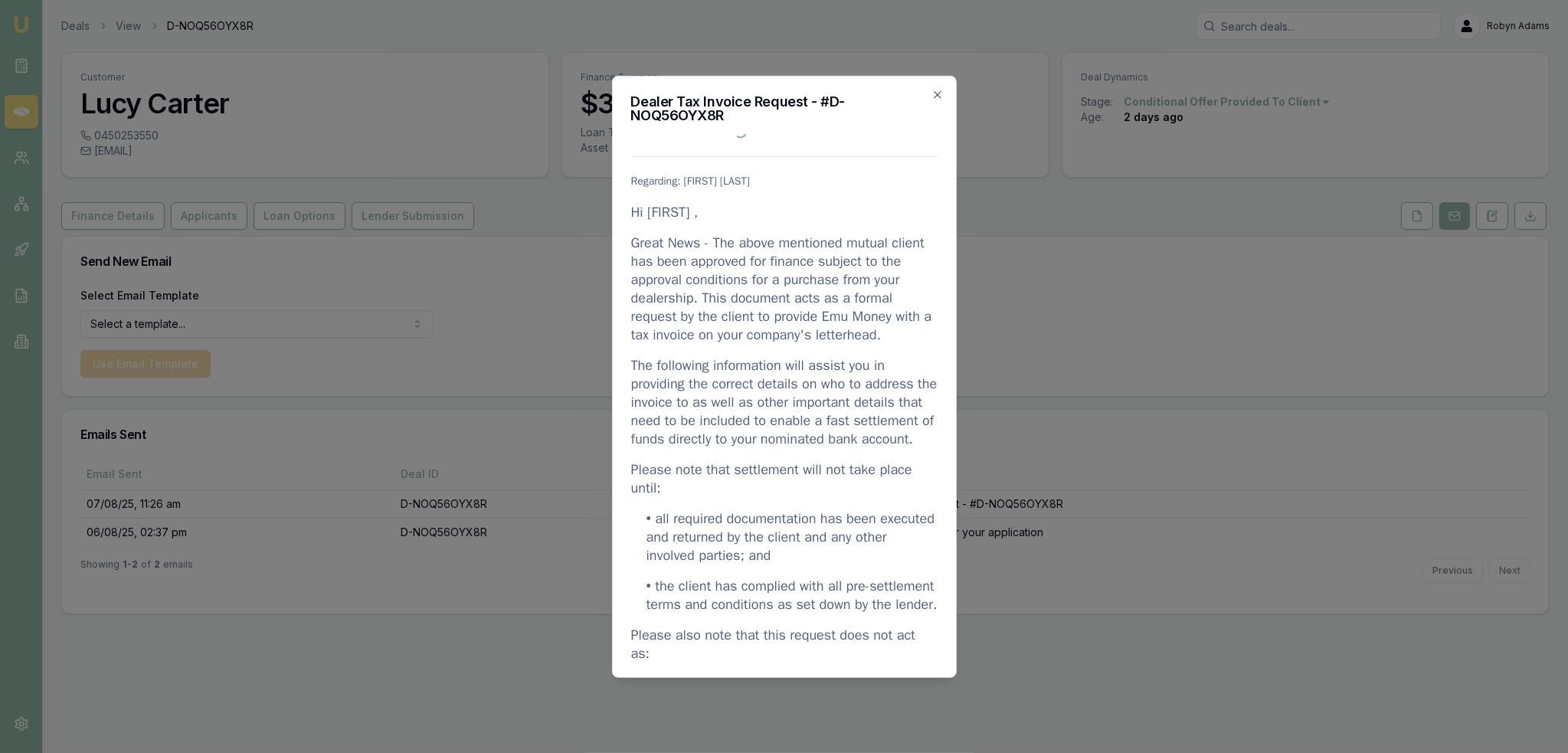 scroll, scrollTop: 0, scrollLeft: 0, axis: both 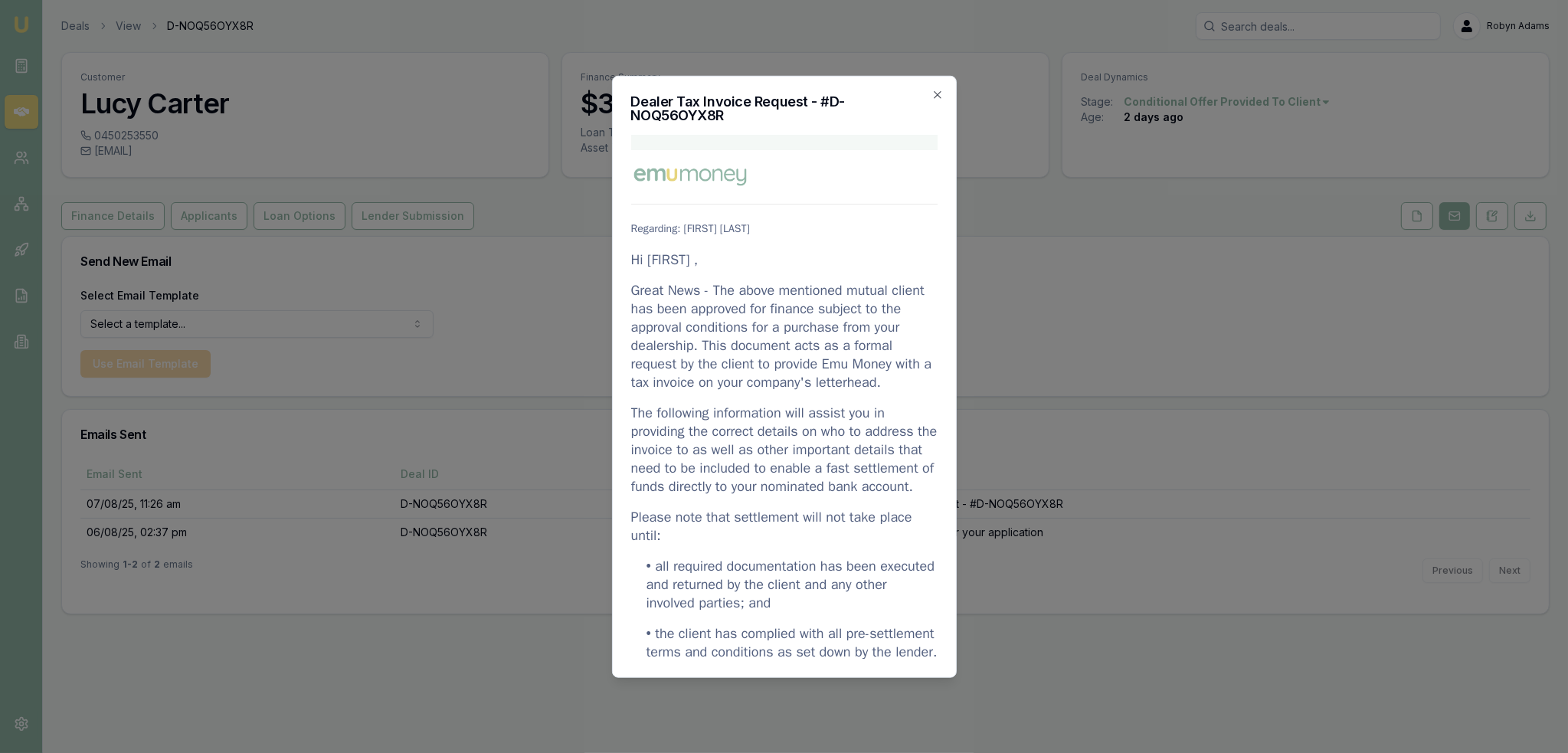click on "Regarding: Lucy Carter" at bounding box center (784, 228) 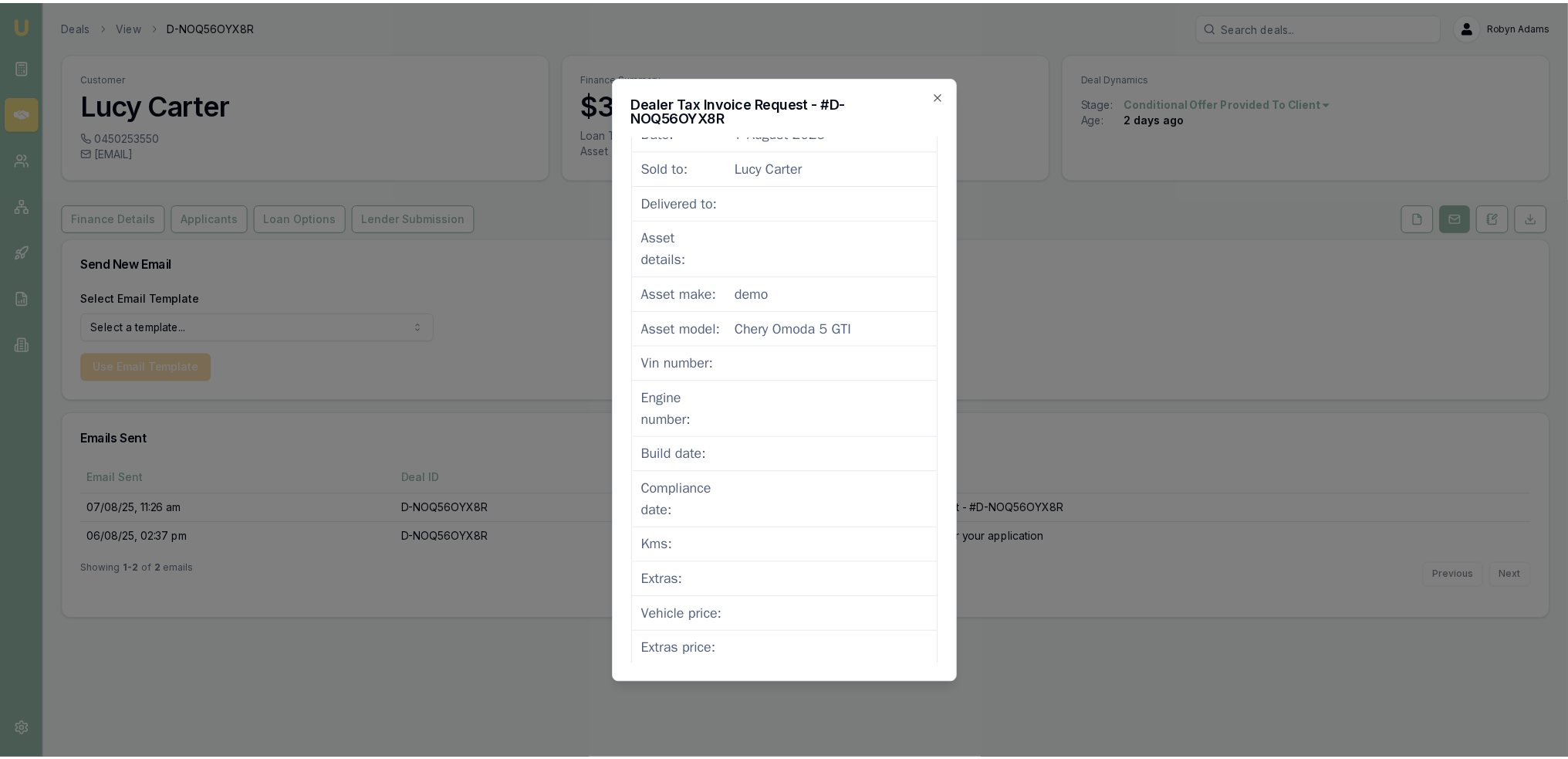 scroll, scrollTop: 994, scrollLeft: 0, axis: vertical 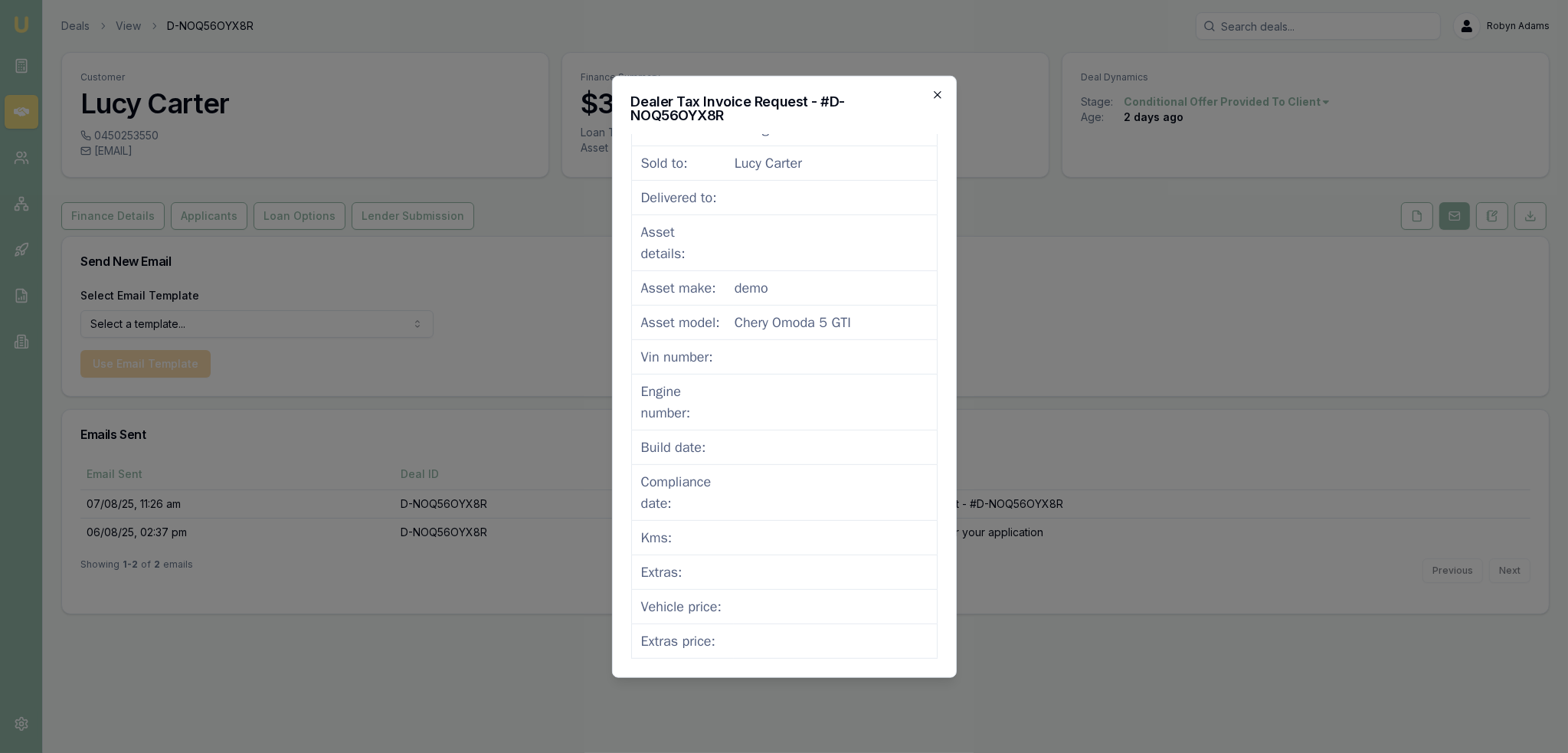 click 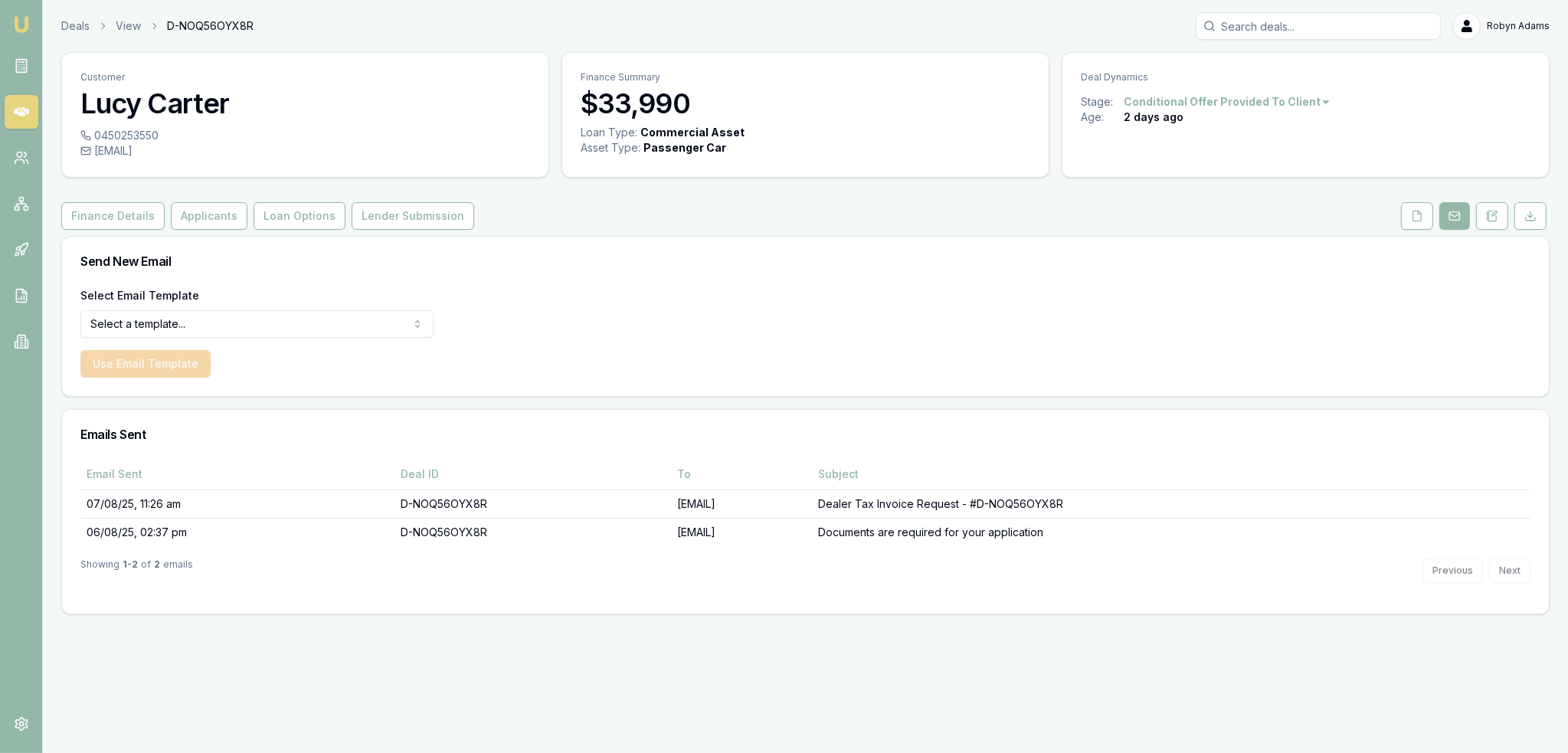 drag, startPoint x: 1495, startPoint y: 214, endPoint x: 1474, endPoint y: 241, distance: 34.20526 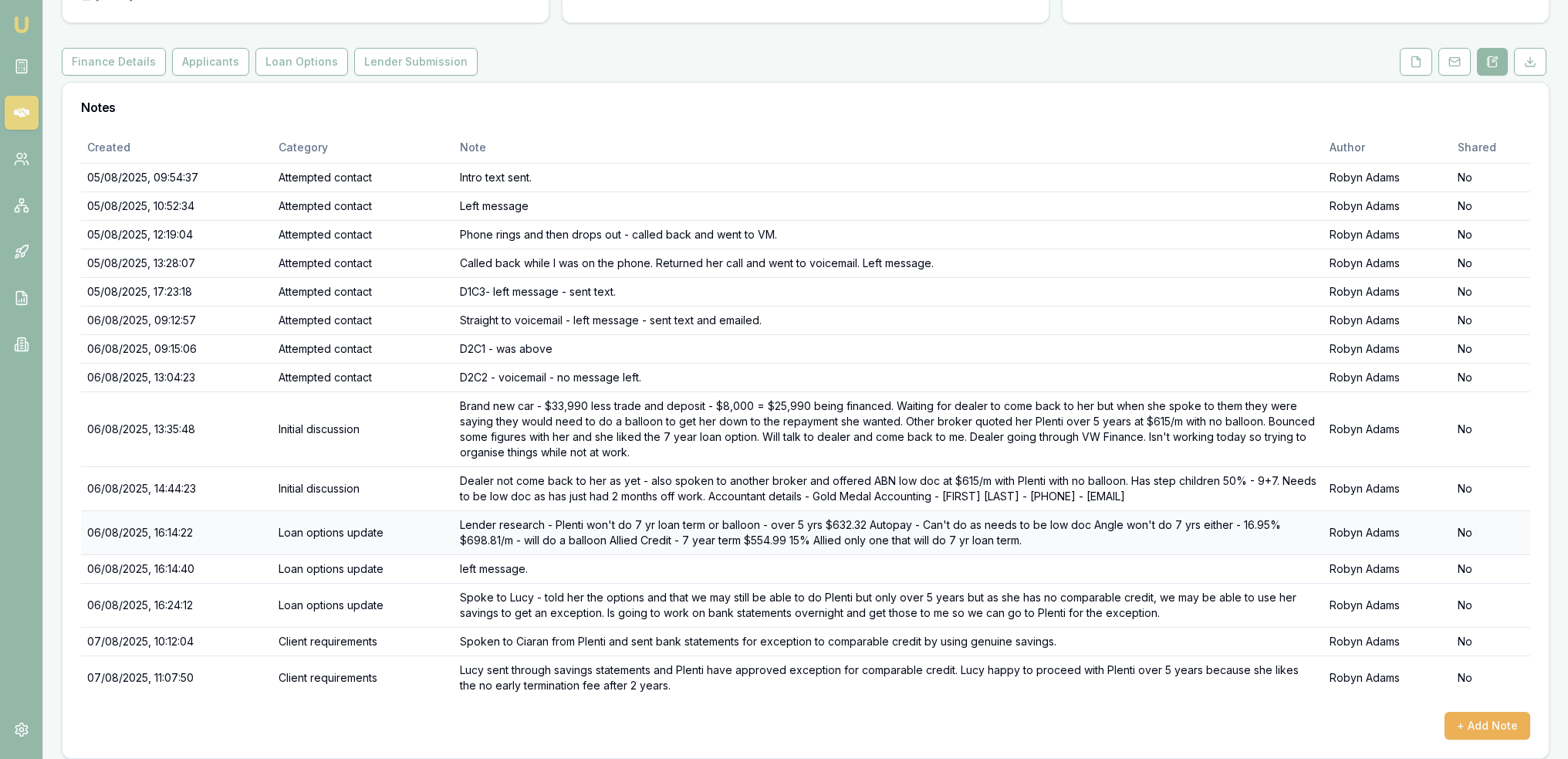scroll, scrollTop: 164, scrollLeft: 0, axis: vertical 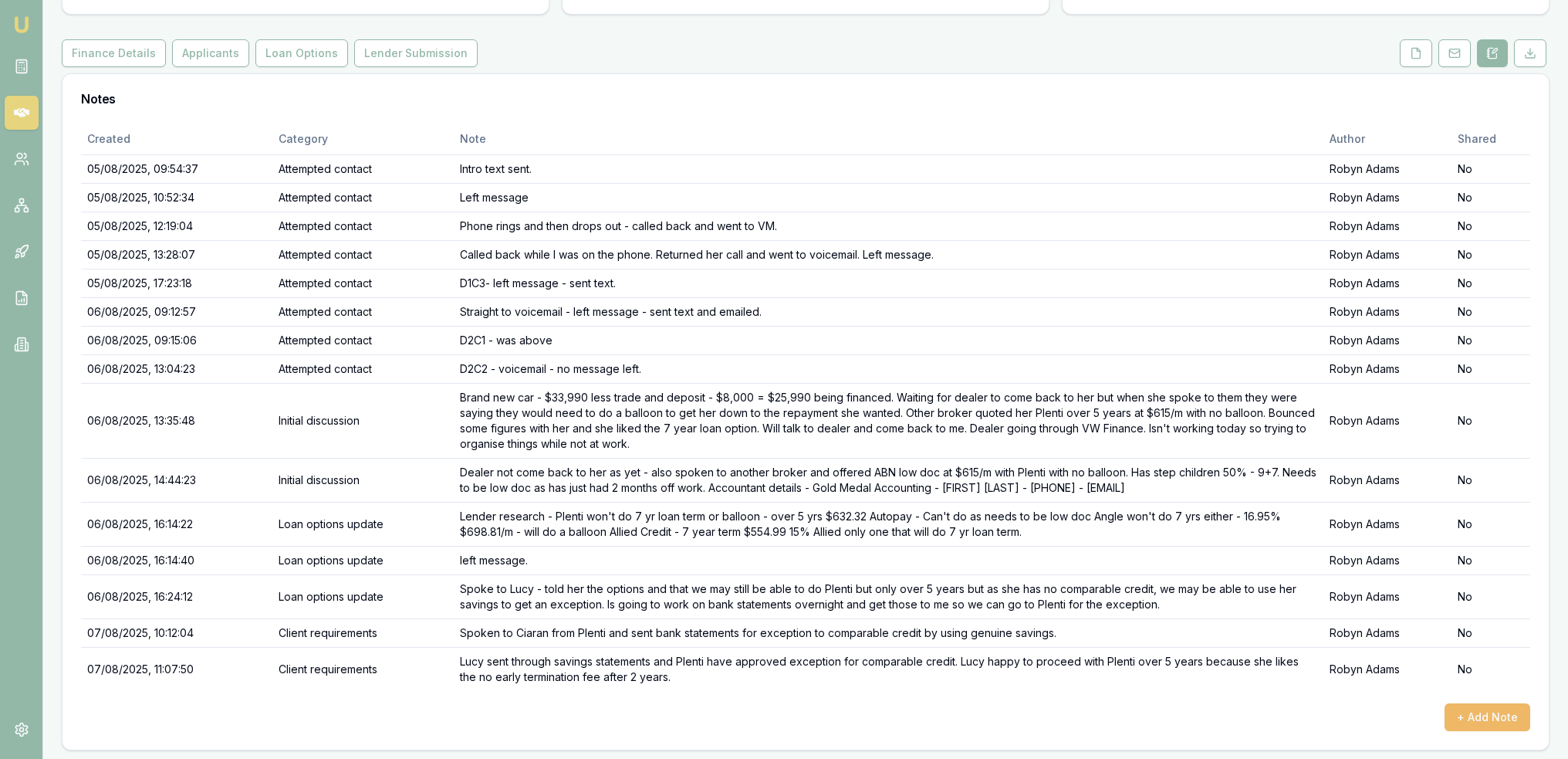click on "+ Add Note" at bounding box center [1487, 717] 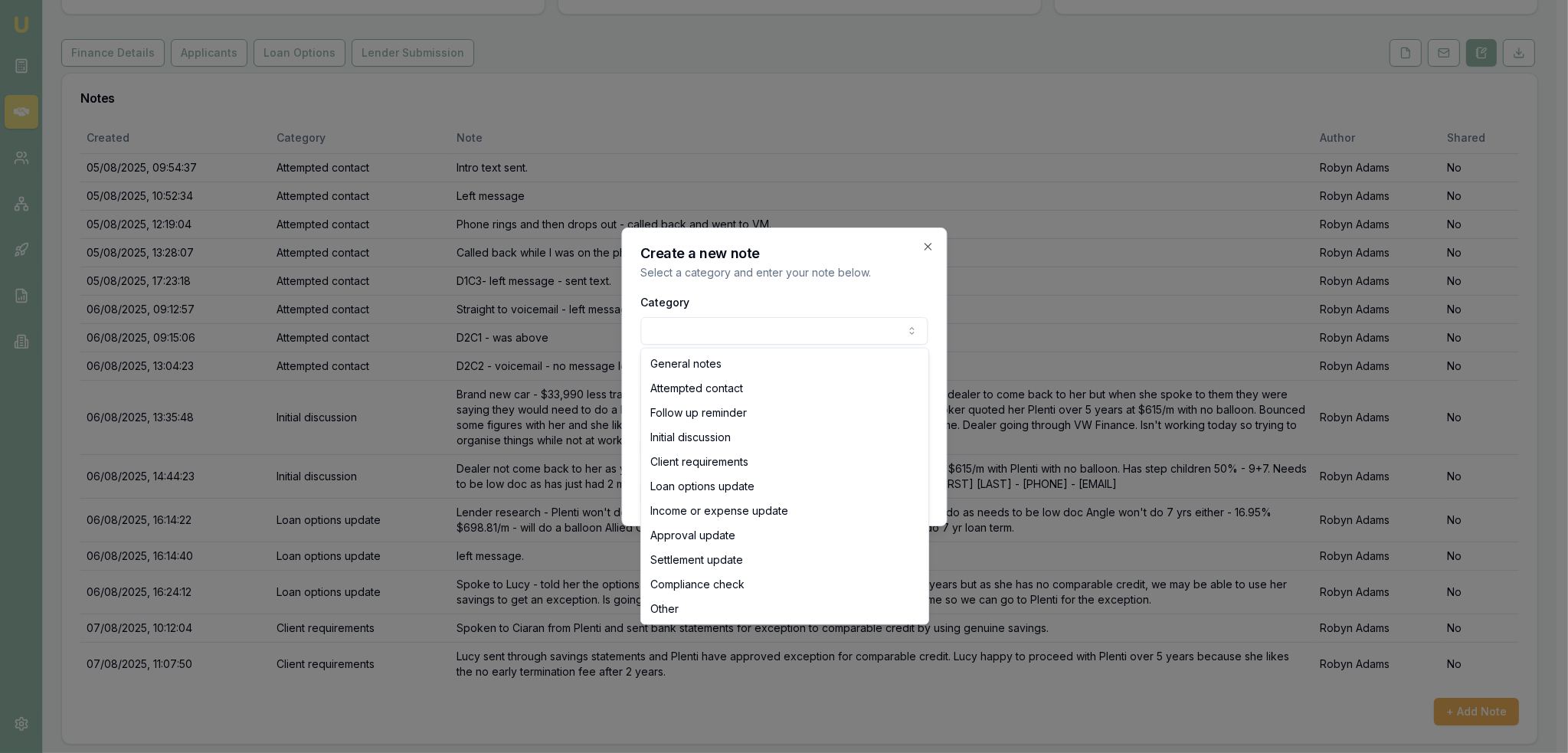 click on "Emu Broker Deals View D-NOQ56OYX8R Robyn Adams Toggle Menu Customer Lucy Carter 0450253550 lucy.j.carter@outlook.com Finance Summary $33,990 Loan Type: Commercial Asset Asset Type : Passenger Car Deal Dynamics Stage: Conditional Offer Provided To Client Age: 2 days ago Finance Details Applicants Loan Options Lender Submission Notes Created Category Note Author Shared 05/08/2025, 09:54:37 Attempted contact Intro text sent. Robyn Adams No 05/08/2025, 10:52:34 Attempted contact Left message  Robyn Adams No 05/08/2025, 12:19:04 Attempted contact Phone rings and then drops out - called back and went to VM.  Robyn Adams No 05/08/2025, 13:28:07 Attempted contact Called back while I was on the phone. Returned her call and went to voicemail. Left message.  Robyn Adams No 05/08/2025, 17:23:18 Attempted contact D1C3- left message - sent text. Robyn Adams No 06/08/2025, 09:12:57 Attempted contact Straight to voicemail - left message - sent text and emailed.  Robyn Adams No 06/08/2025, 09:15:06 Attempted contact No No No" at bounding box center (778, 213) 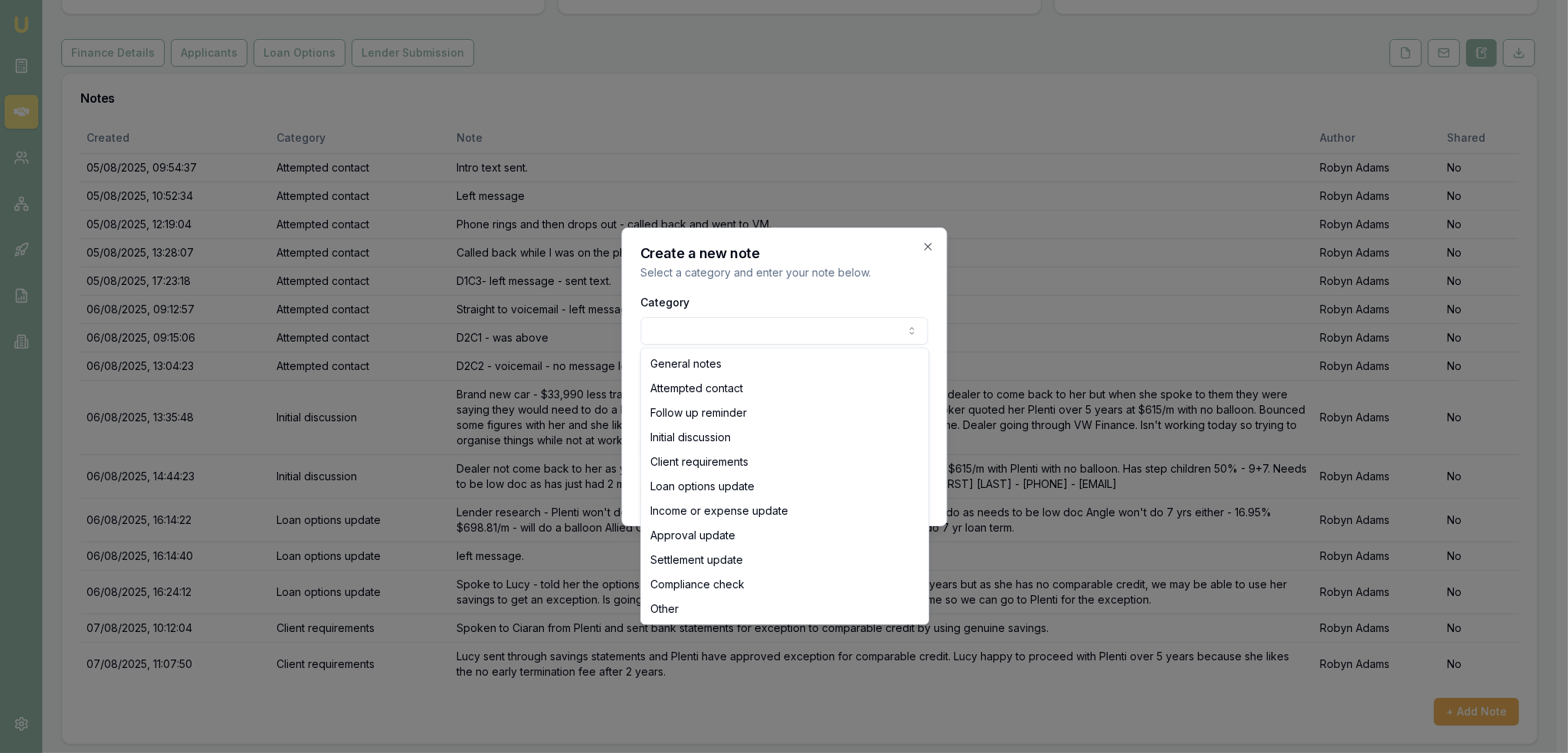 select on "APPROVAL_UPDATE" 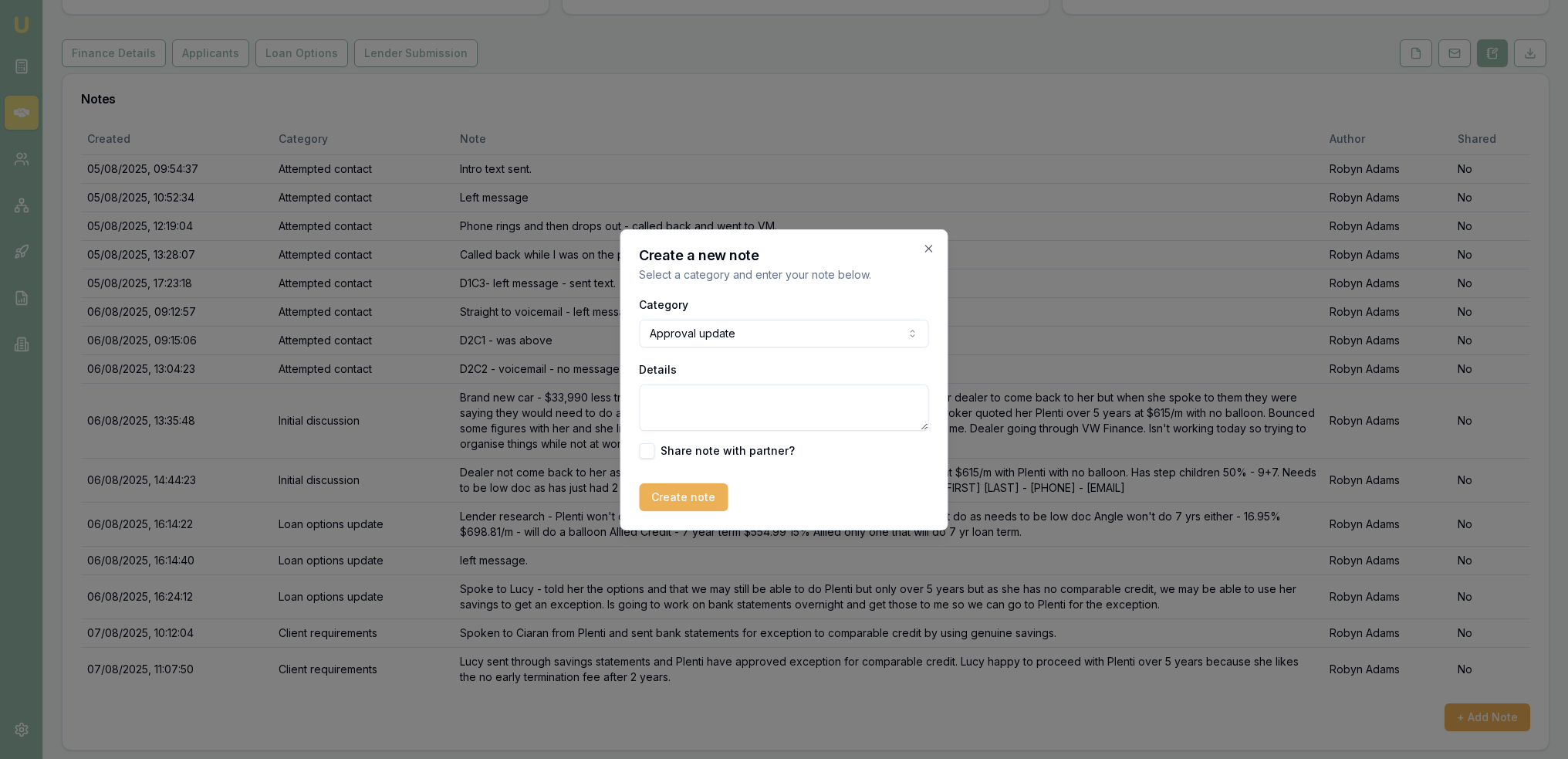 click on "Details" at bounding box center (784, 408) 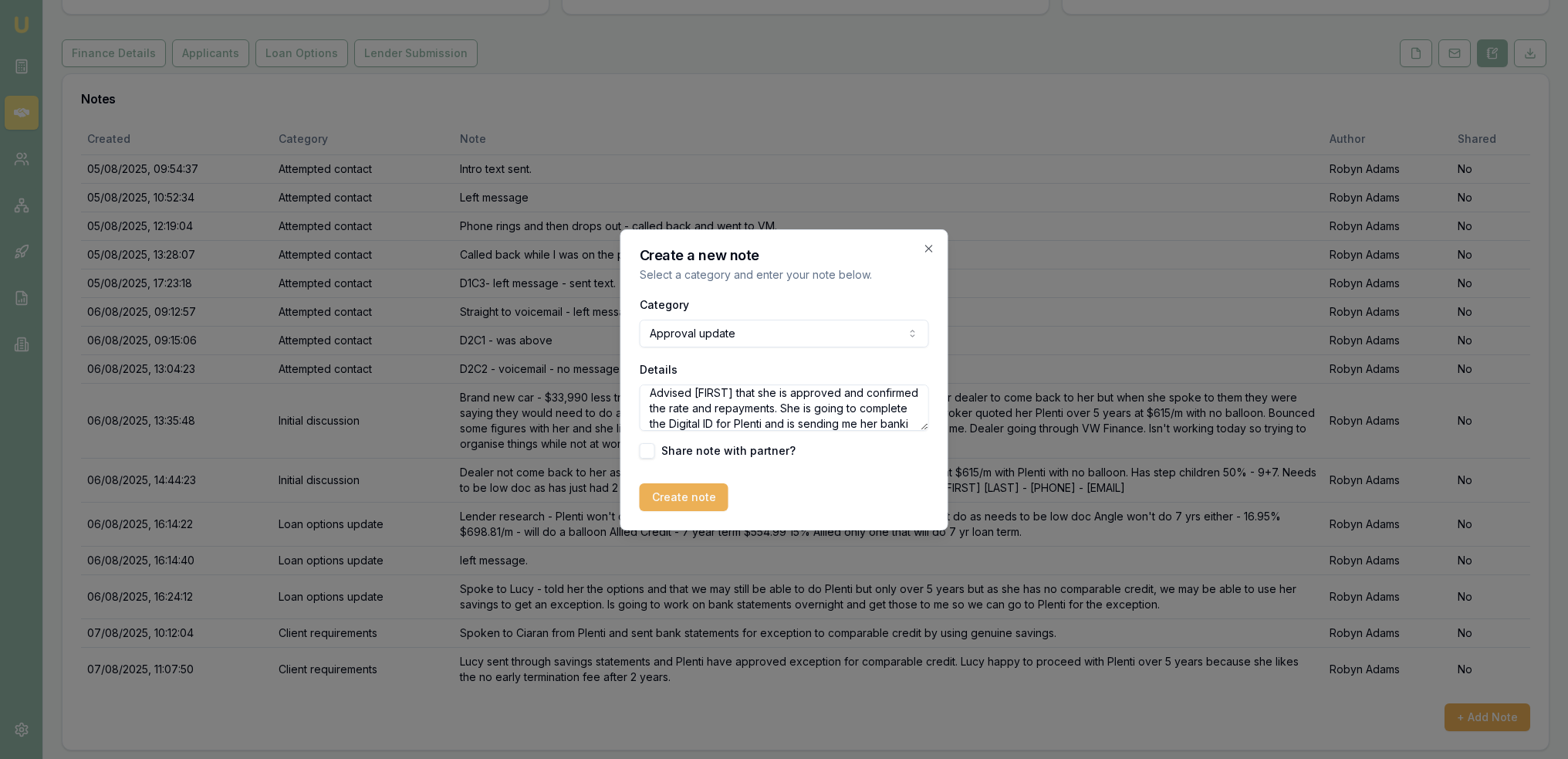 scroll, scrollTop: 22, scrollLeft: 0, axis: vertical 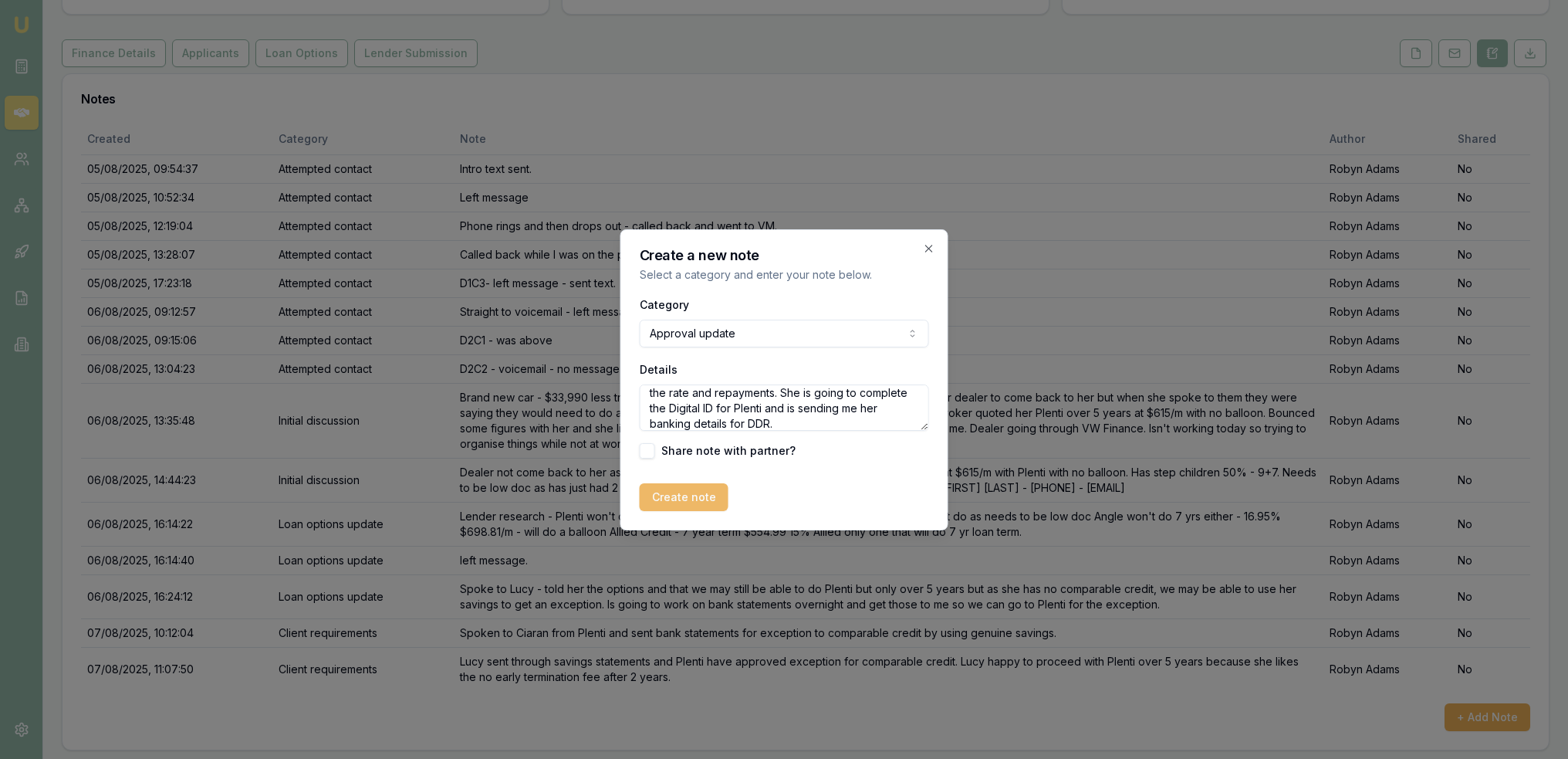 type on "Advised Lucy that she is approved and confirmed the rate and repayments. She is going to complete the Digital ID for Plenti and is sending me her banking details for DDR." 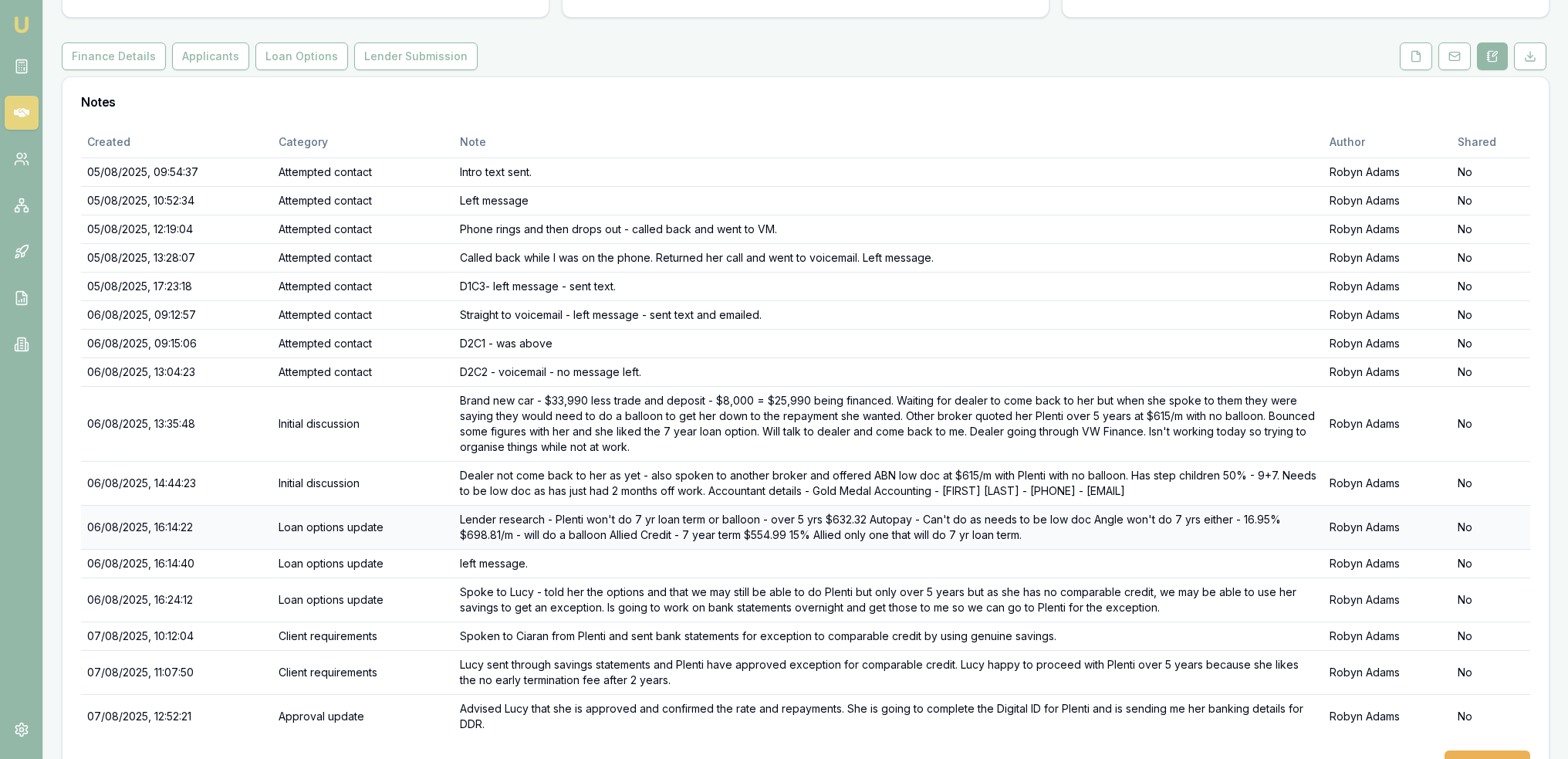scroll, scrollTop: 54, scrollLeft: 0, axis: vertical 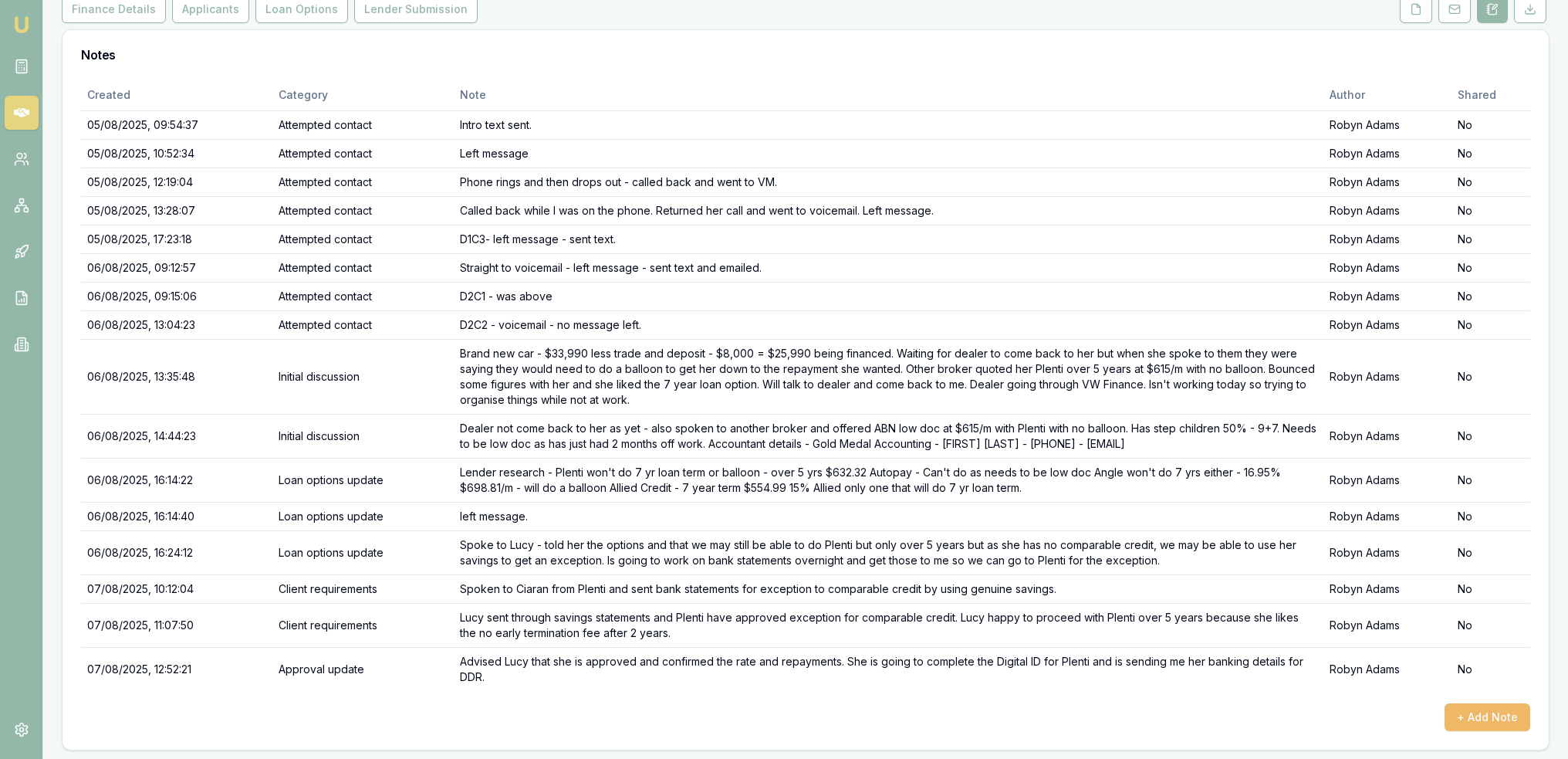 click on "+ Add Note" at bounding box center (1487, 717) 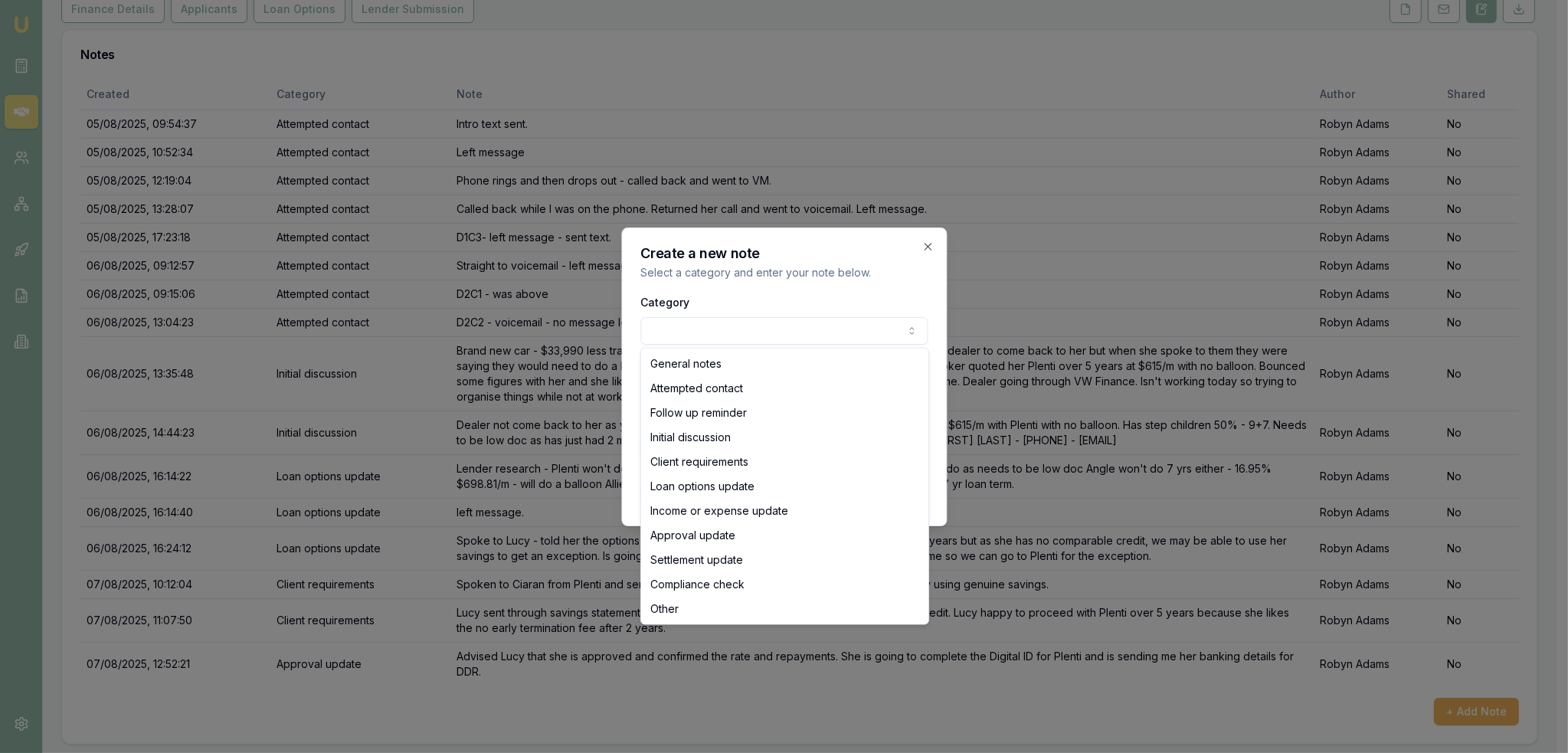 click on "Emu Broker Deals View D-NOQ56OYX8R Robyn Adams Toggle Menu Customer Lucy Carter 0450253550 lucy.j.carter@outlook.com Finance Summary $33,990 Loan Type: Commercial Asset Asset Type : Passenger Car Deal Dynamics Stage: Conditional Offer Provided To Client Age: 2 days ago Finance Details Applicants Loan Options Lender Submission Notes Created Category Note Author Shared 05/08/2025, 09:54:37 Attempted contact Intro text sent. Robyn Adams No 05/08/2025, 10:52:34 Attempted contact Left message  Robyn Adams No 05/08/2025, 12:19:04 Attempted contact Phone rings and then drops out - called back and went to VM.  Robyn Adams No 05/08/2025, 13:28:07 Attempted contact Called back while I was on the phone. Returned her call and went to voicemail. Left message.  Robyn Adams No 05/08/2025, 17:23:18 Attempted contact D1C3- left message - sent text. Robyn Adams No 06/08/2025, 09:12:57 Attempted contact Straight to voicemail - left message - sent text and emailed.  Robyn Adams No 06/08/2025, 09:15:06 Attempted contact No No No" at bounding box center [778, 169] 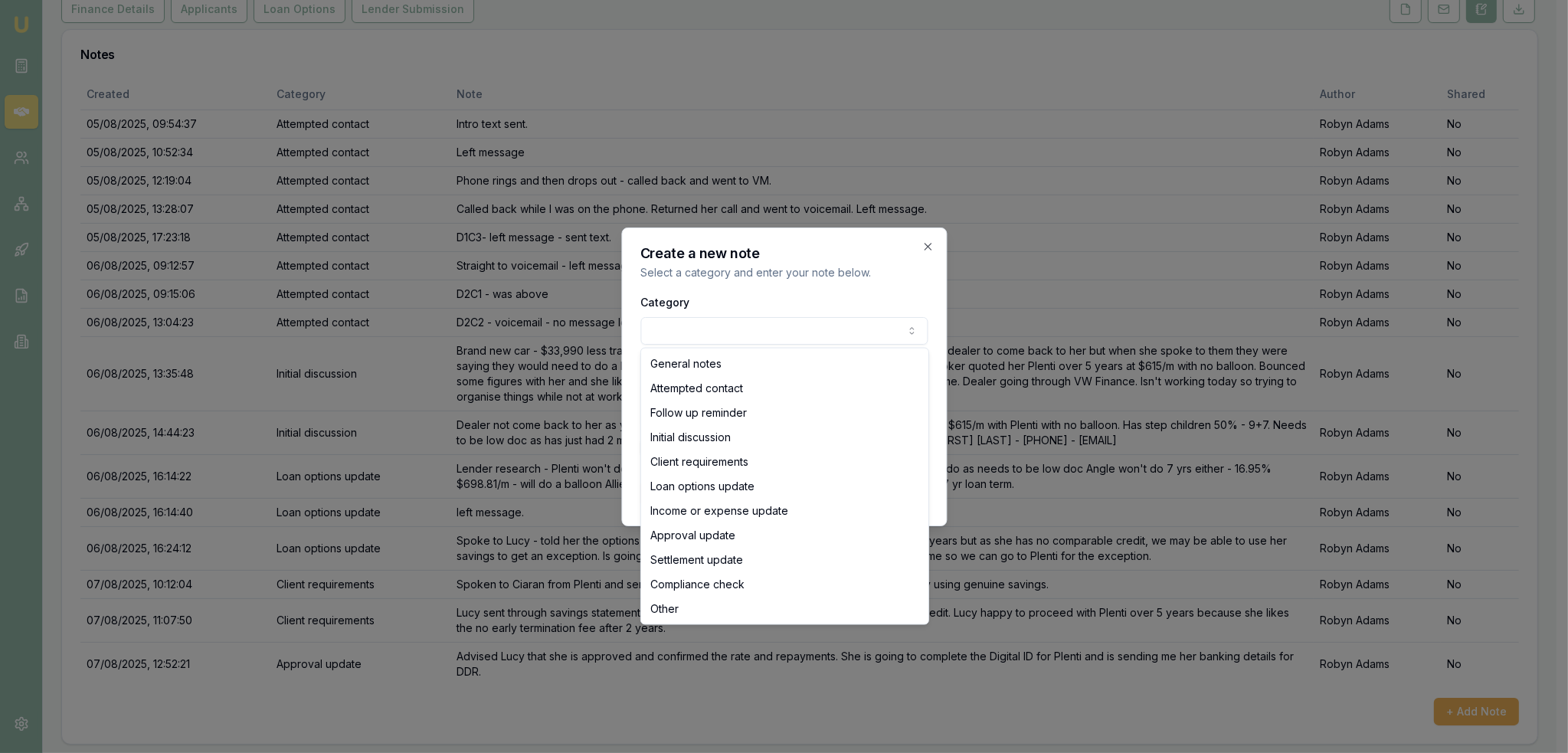 select on "OTHER" 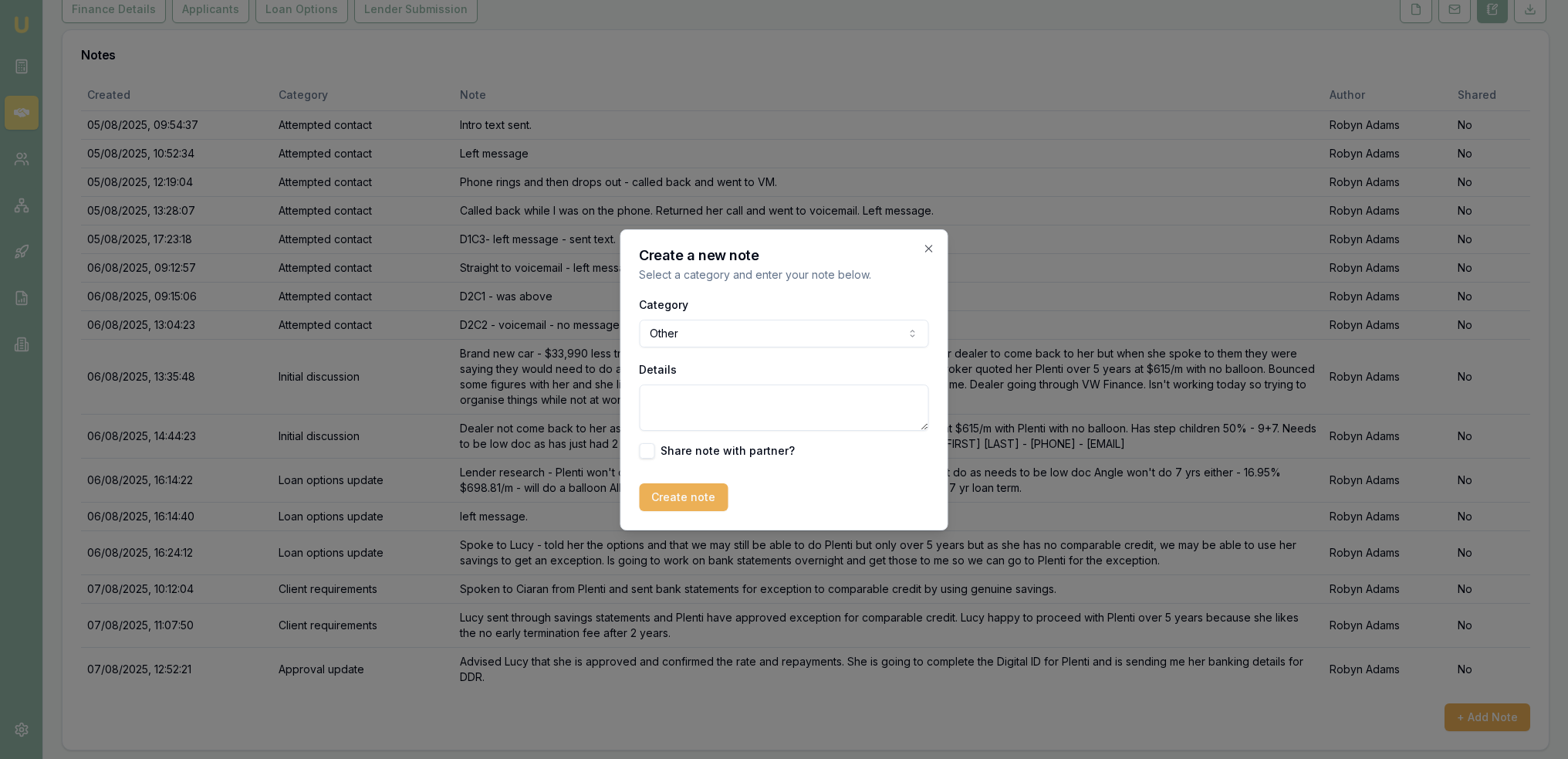 click on "Details" at bounding box center (784, 408) 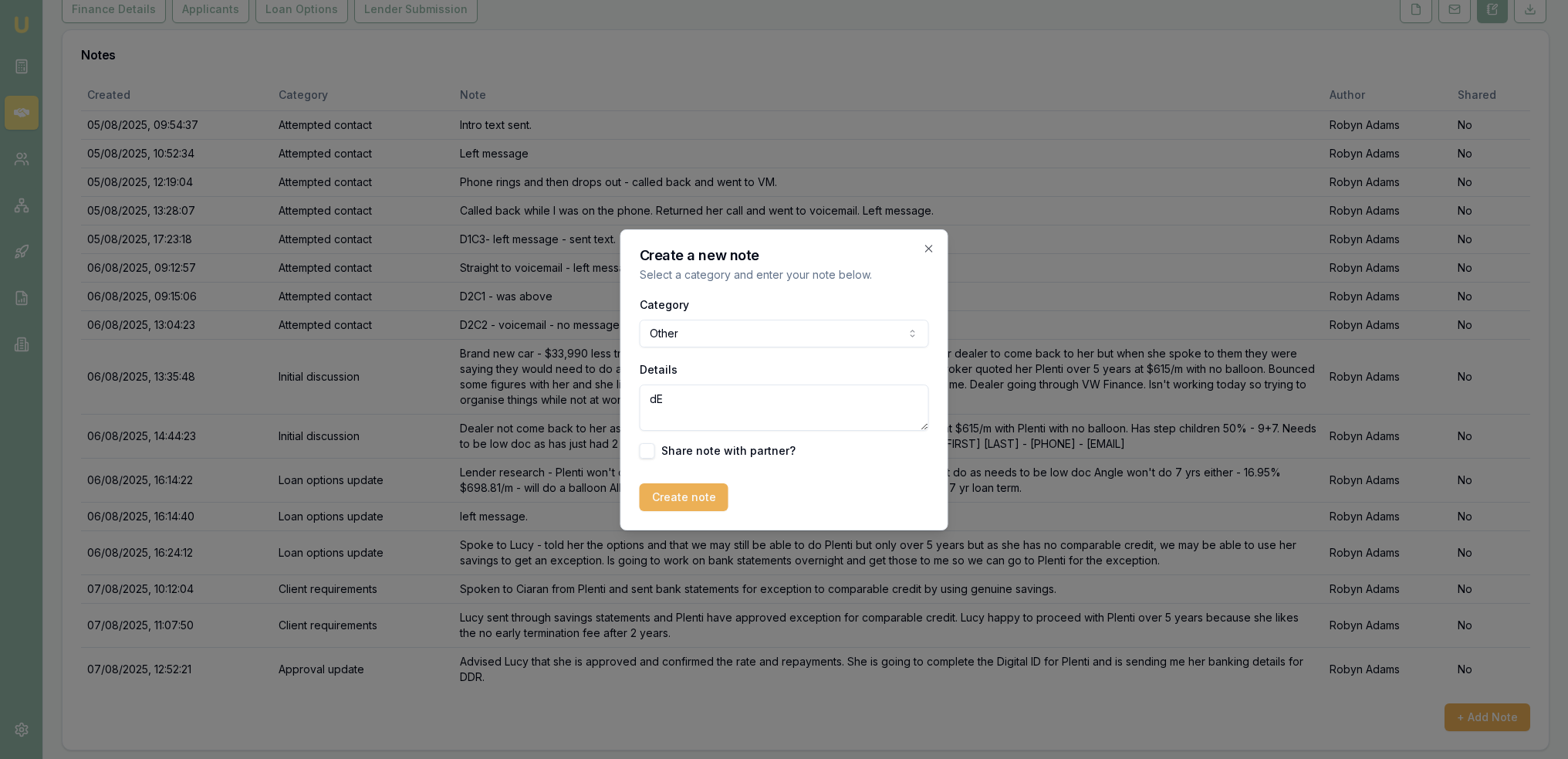 type on "d" 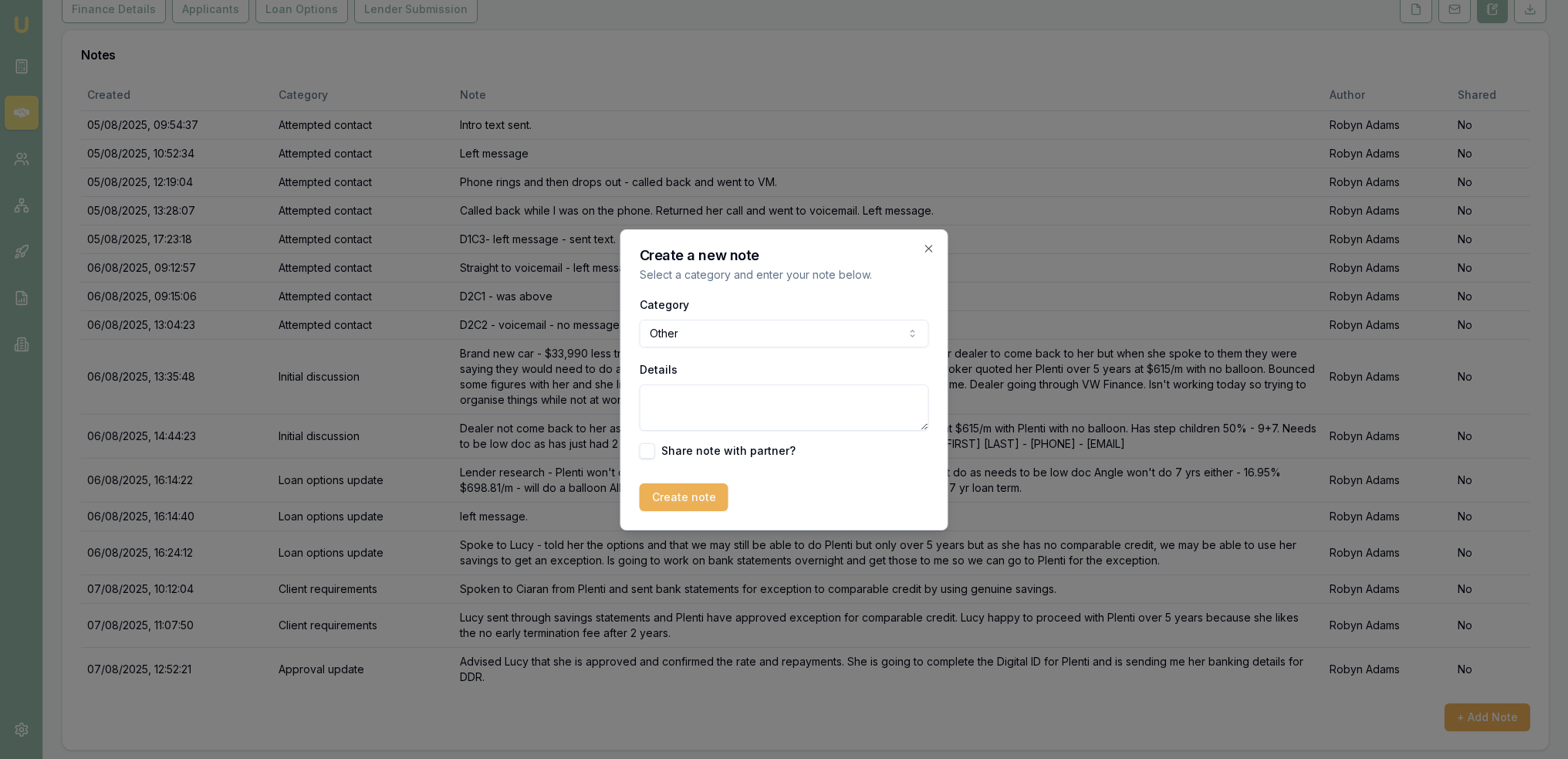 type on "d" 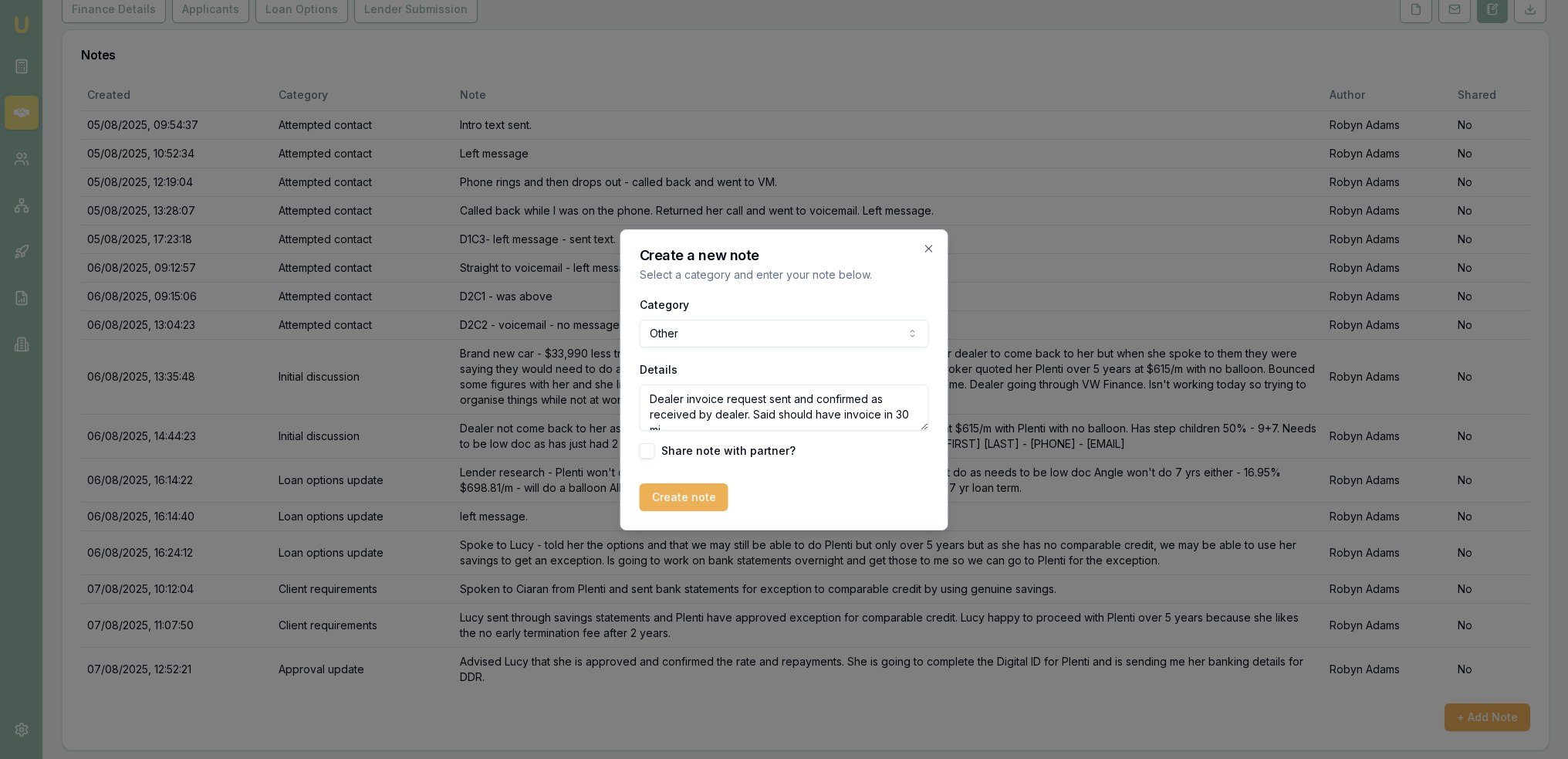 scroll, scrollTop: 6, scrollLeft: 0, axis: vertical 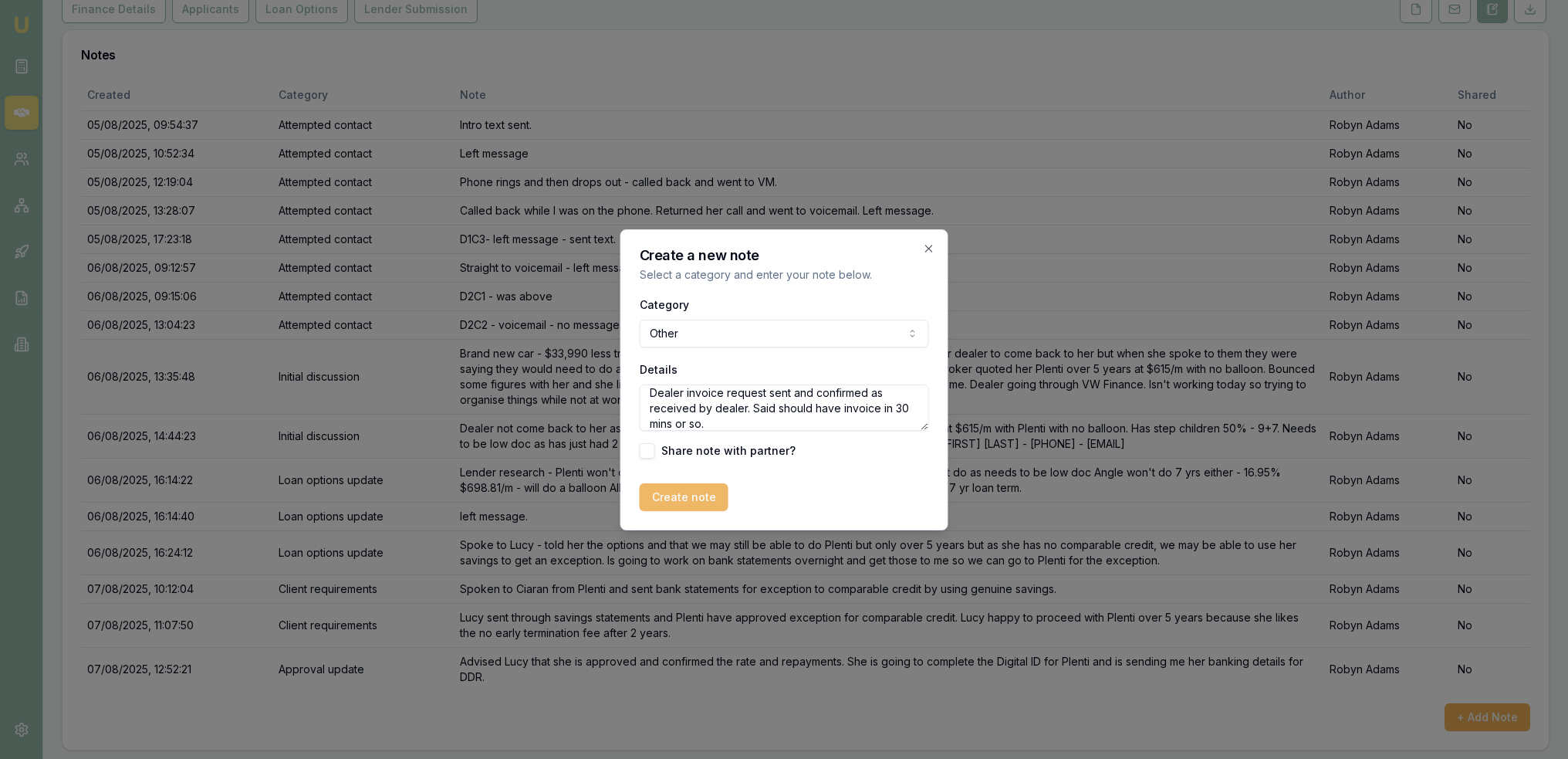 type on "Dealer invoice request sent and confirmed as received by dealer. Said should have invoice in 30 mins or so." 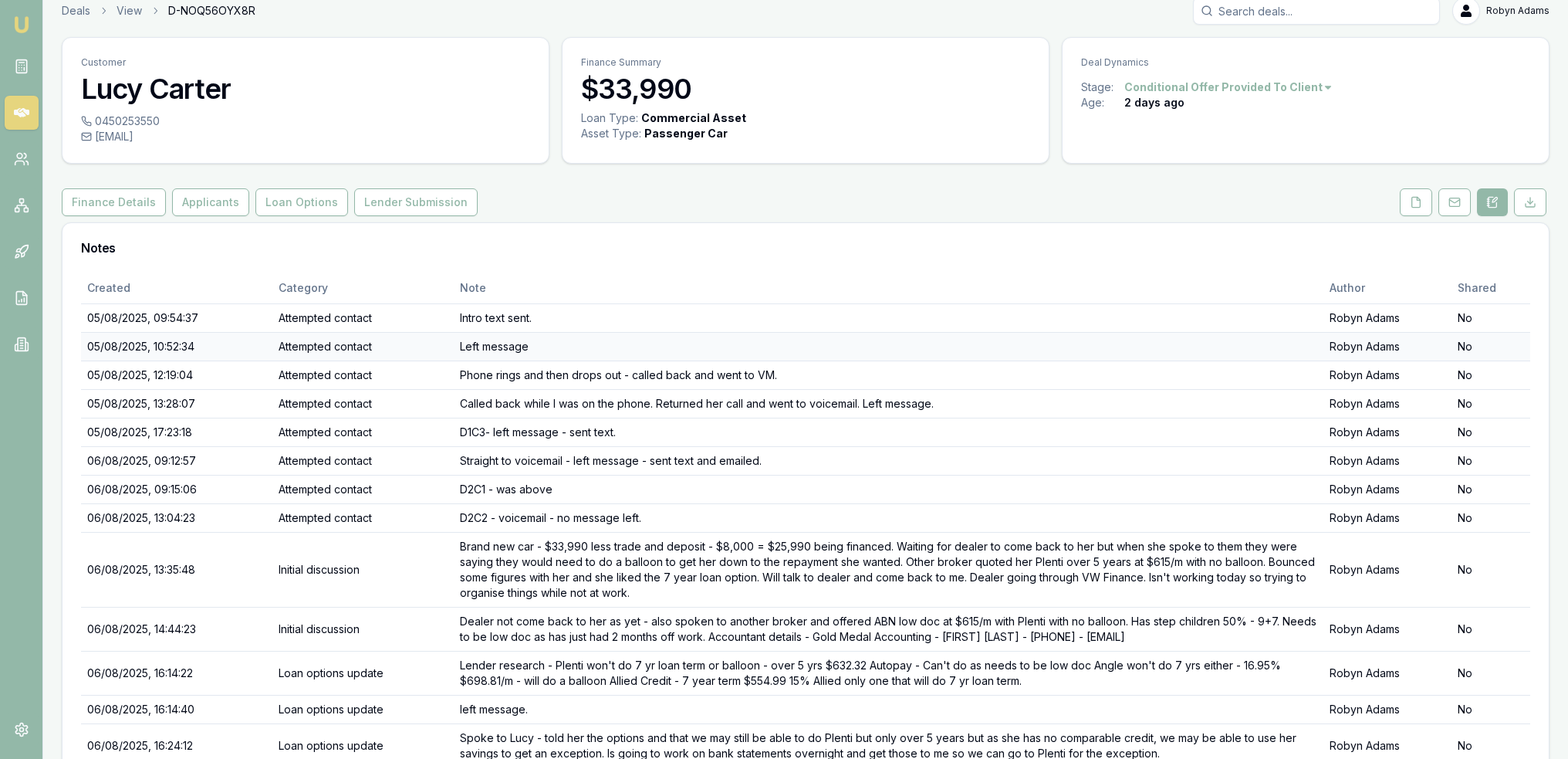 scroll, scrollTop: 5, scrollLeft: 0, axis: vertical 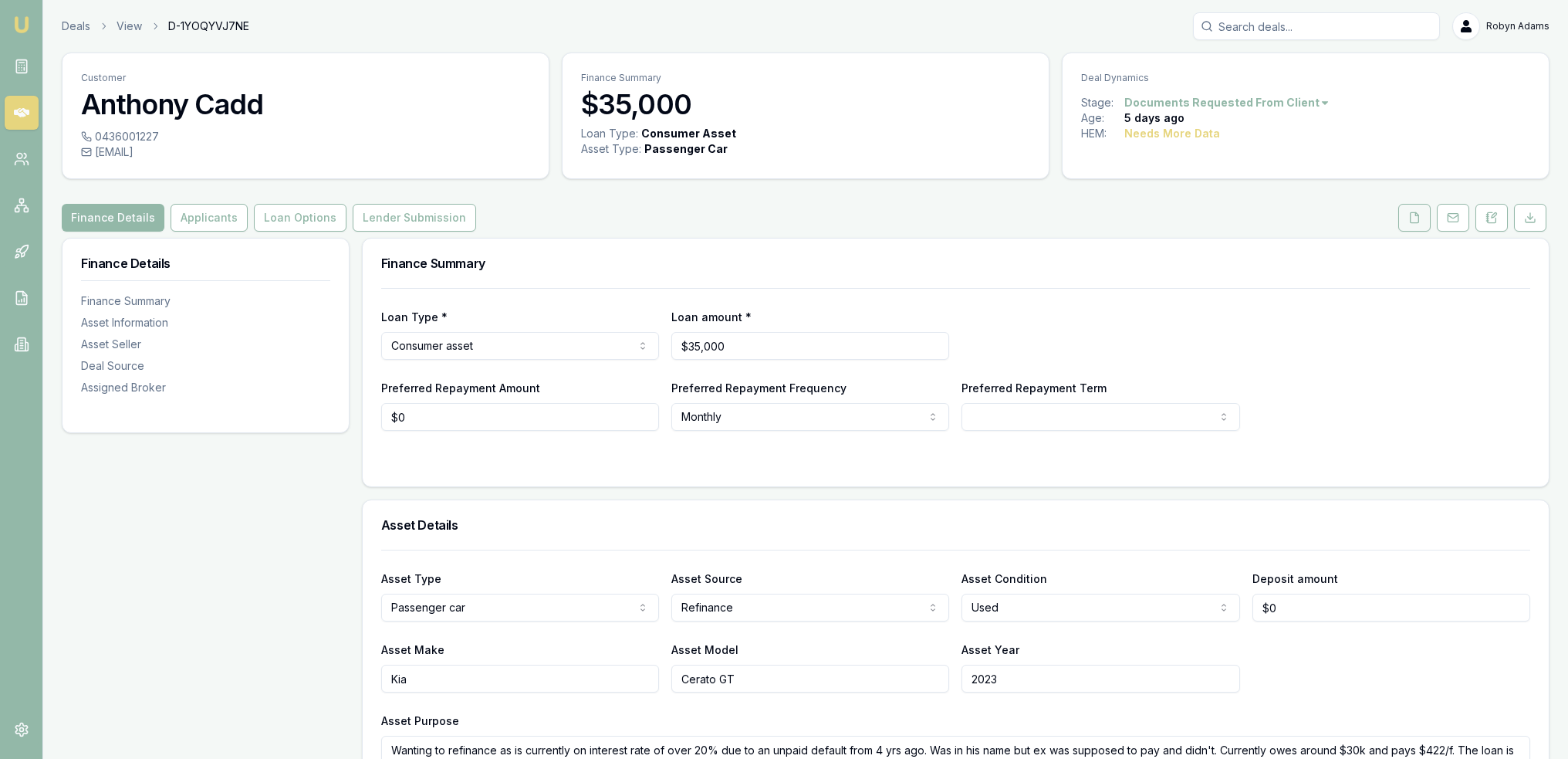 click at bounding box center [1414, 218] 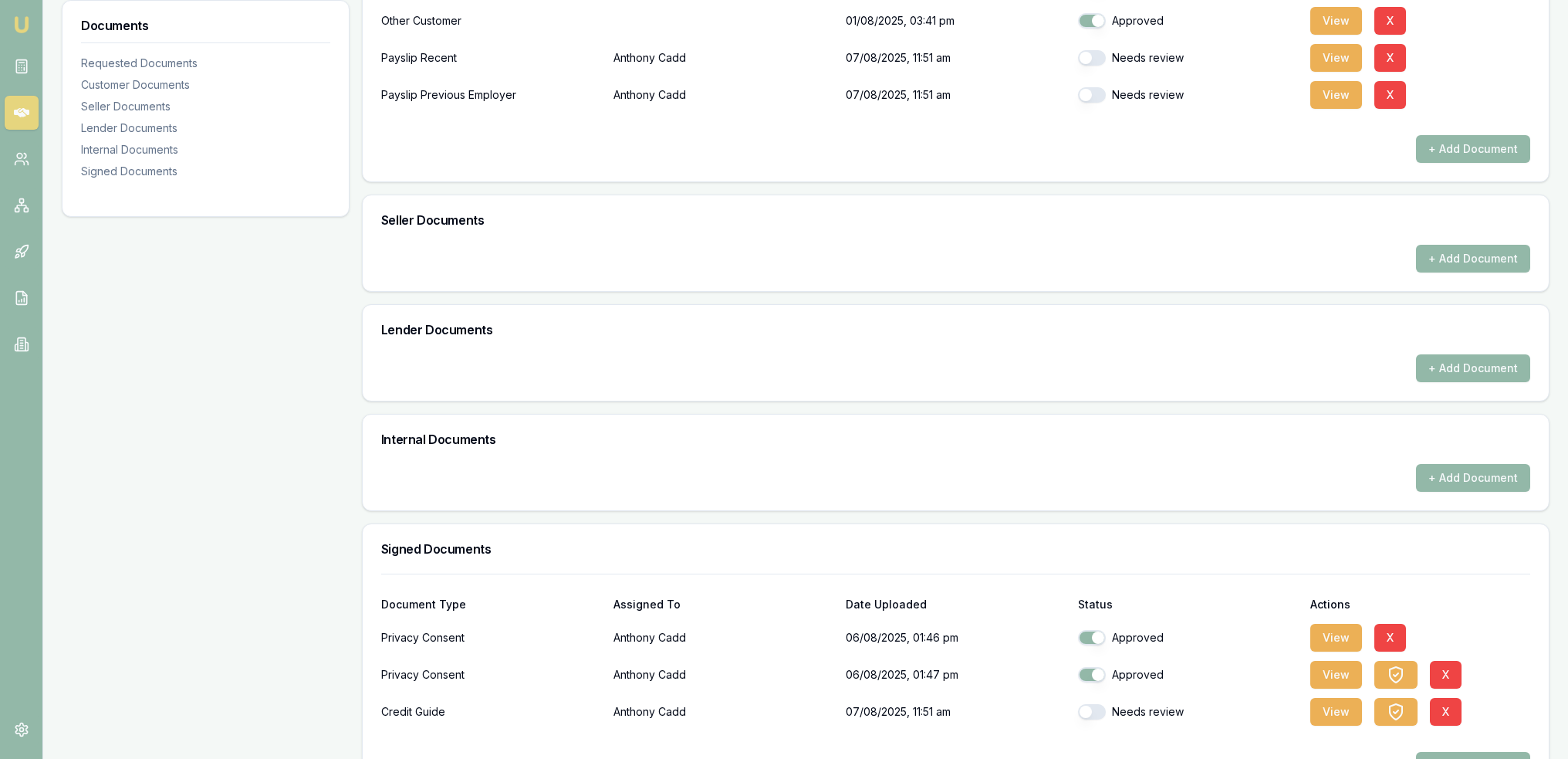 scroll, scrollTop: 744, scrollLeft: 0, axis: vertical 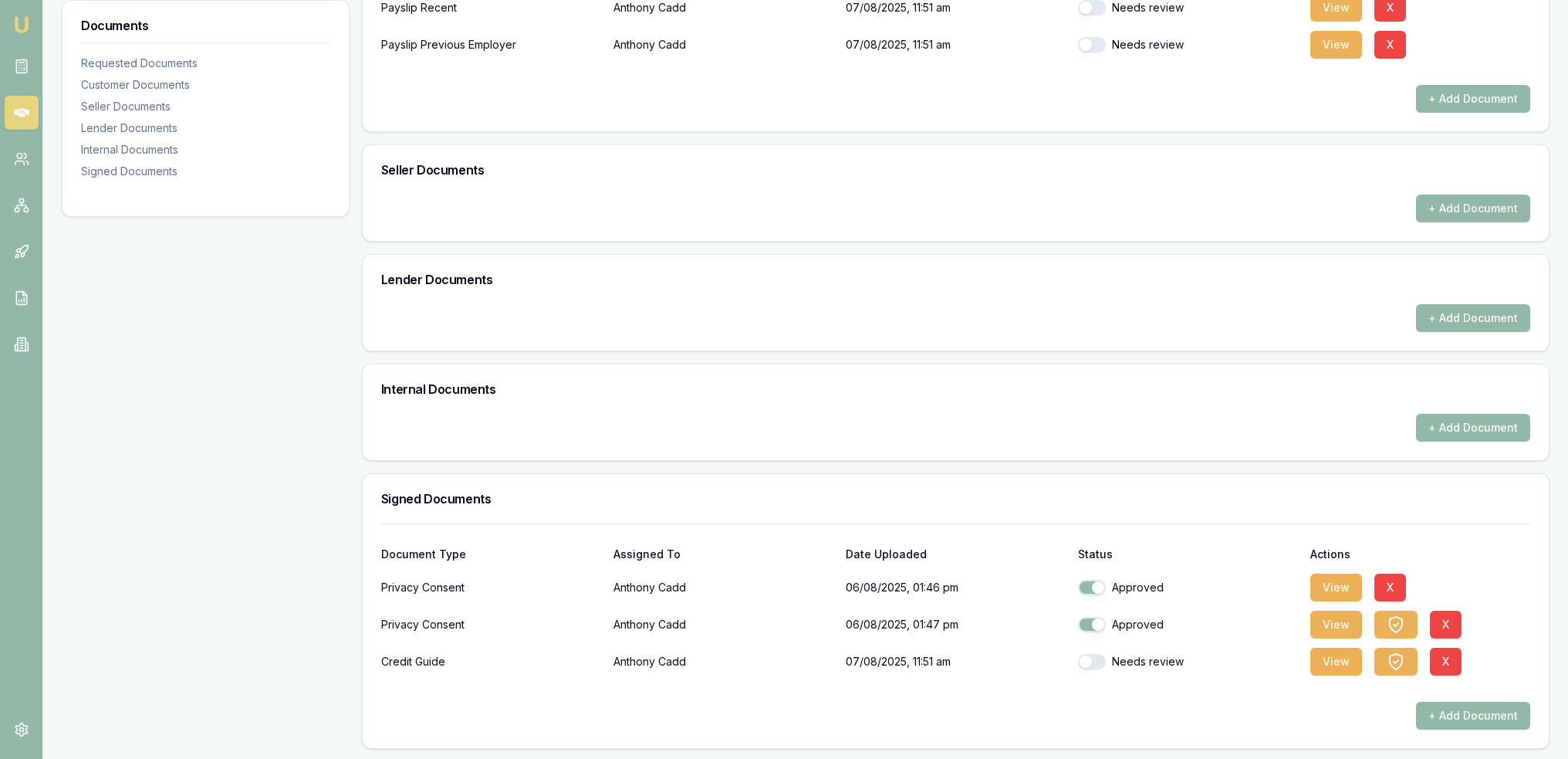 click at bounding box center [1092, 662] 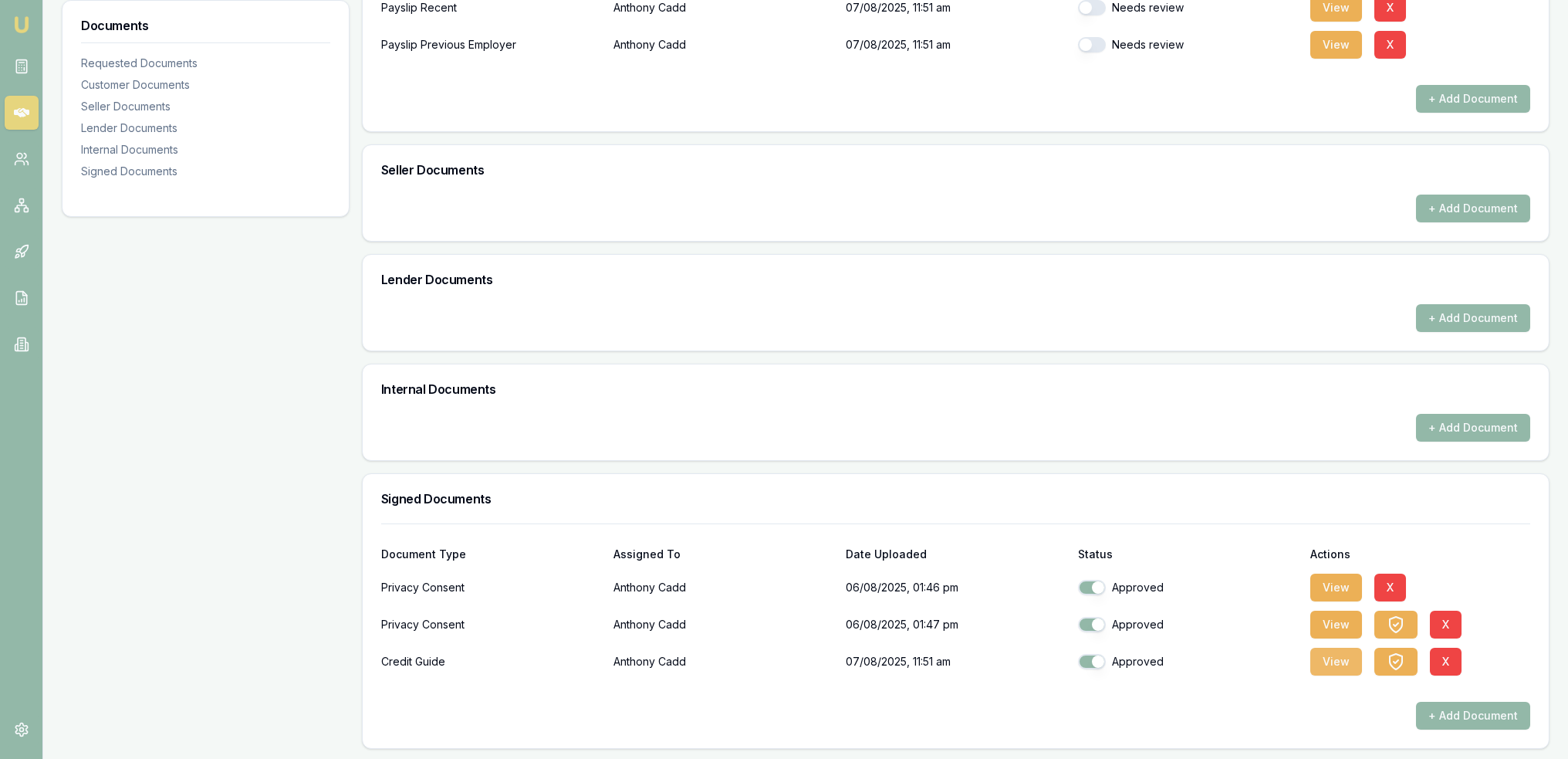 click on "View" at bounding box center (1336, 662) 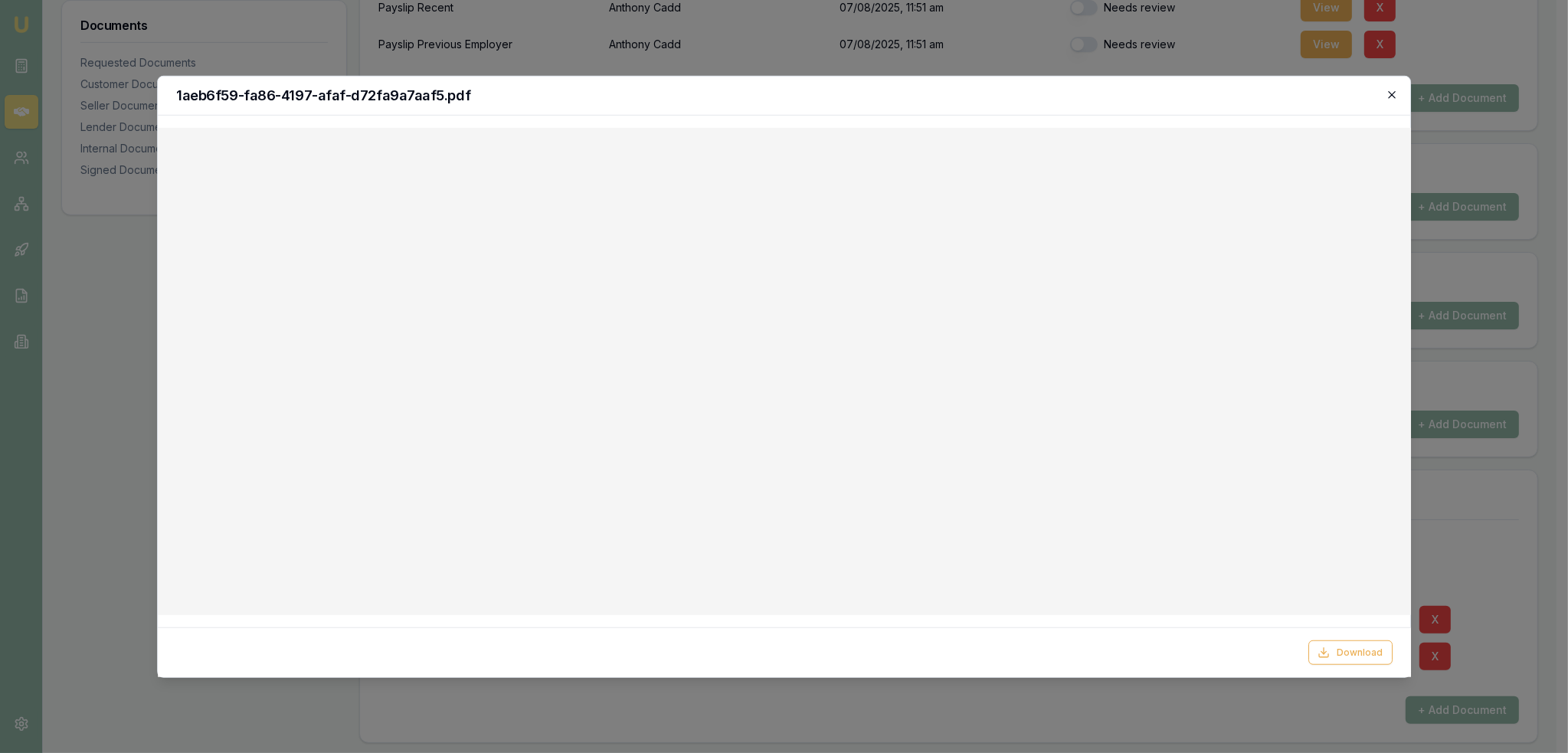 click 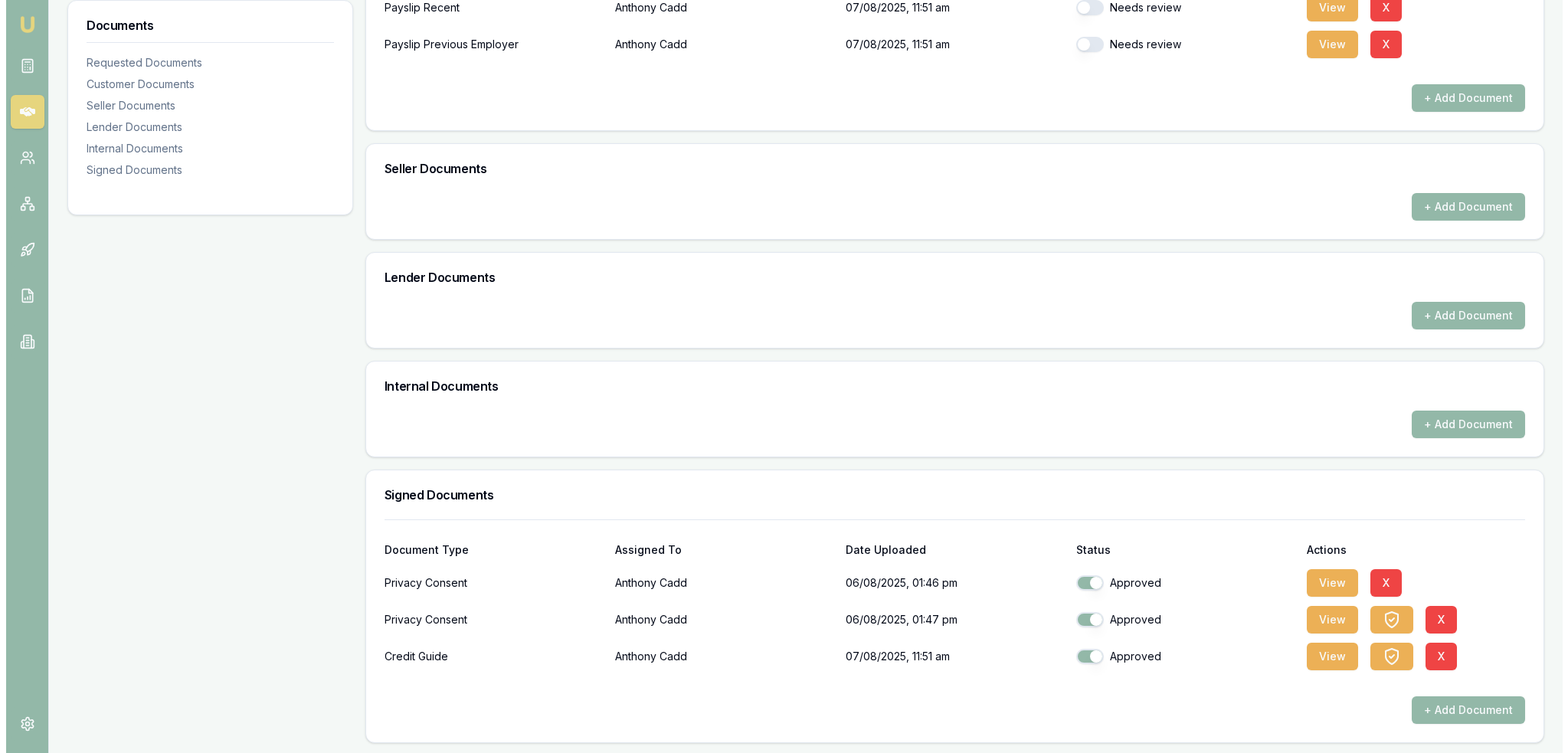 scroll, scrollTop: 431, scrollLeft: 0, axis: vertical 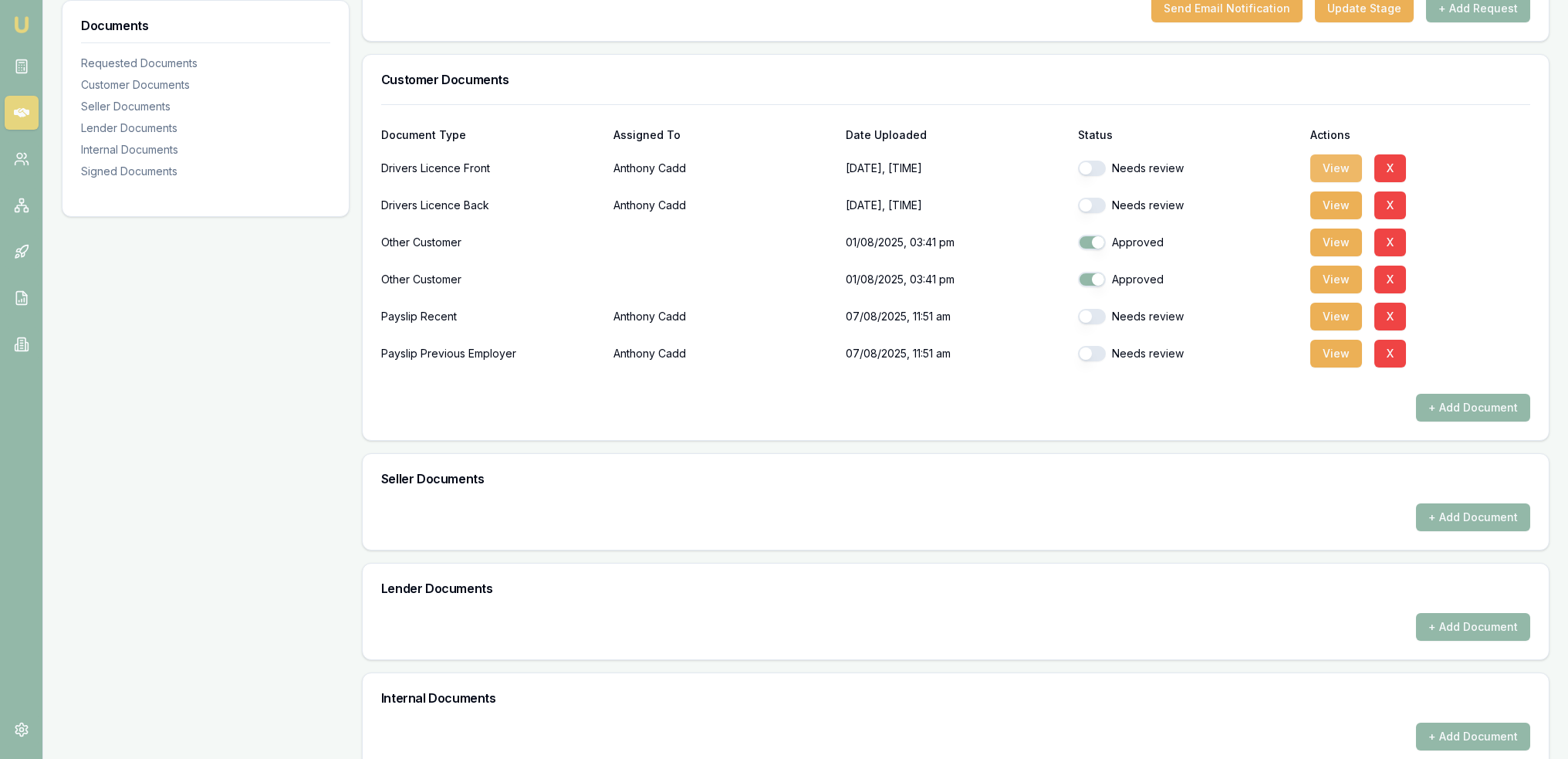 click on "View" at bounding box center (1336, 168) 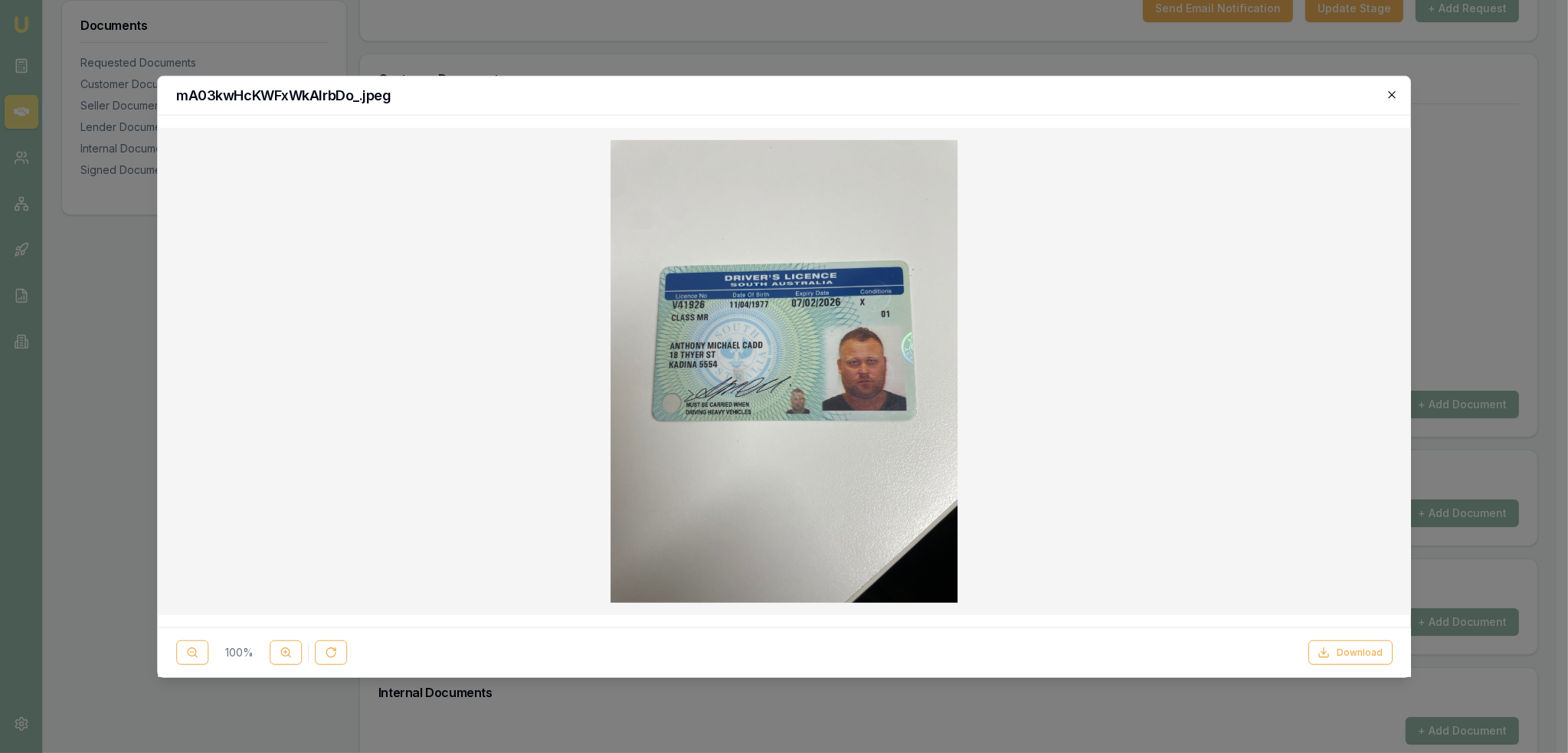 click 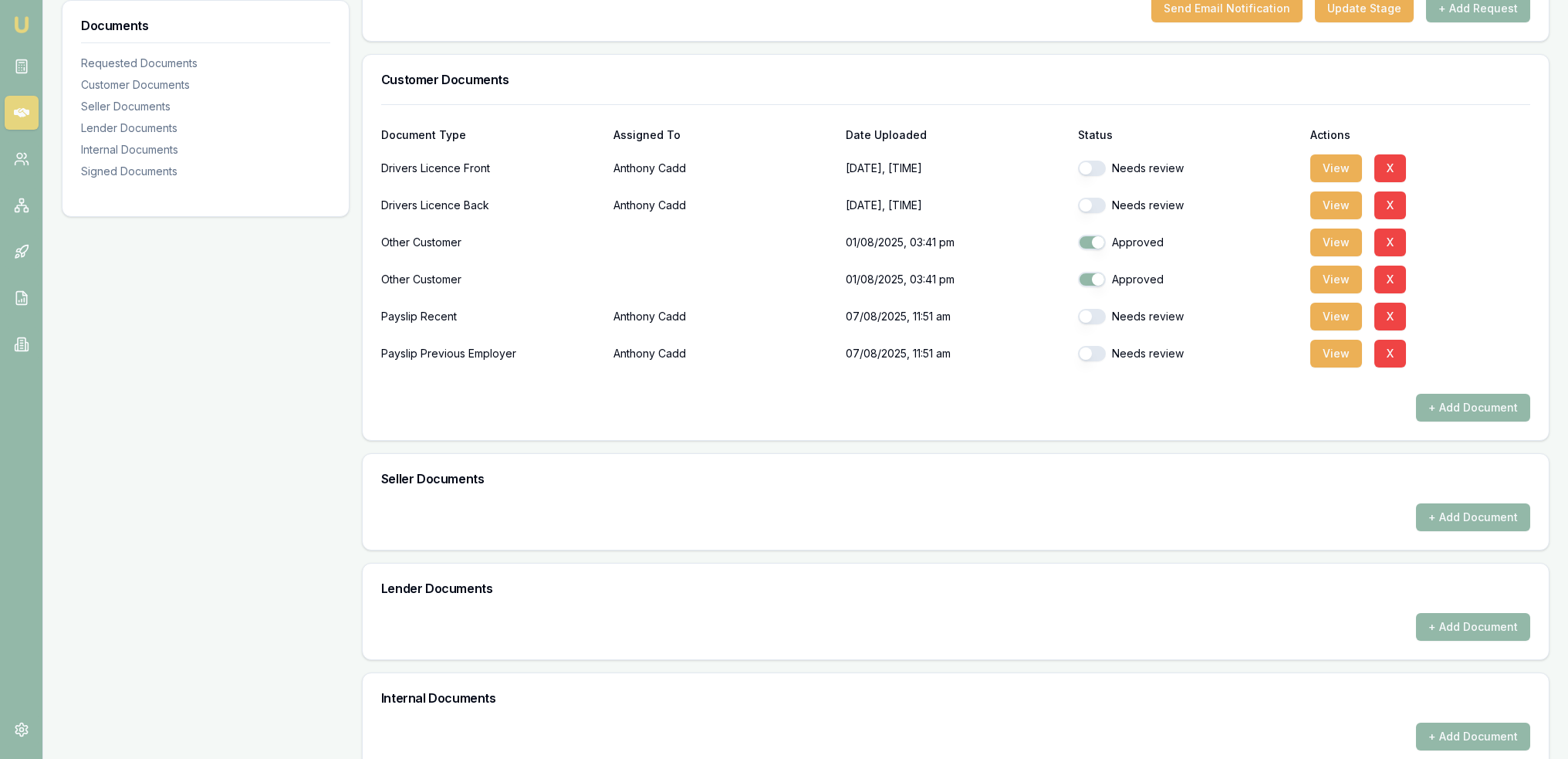 click at bounding box center [1092, 168] 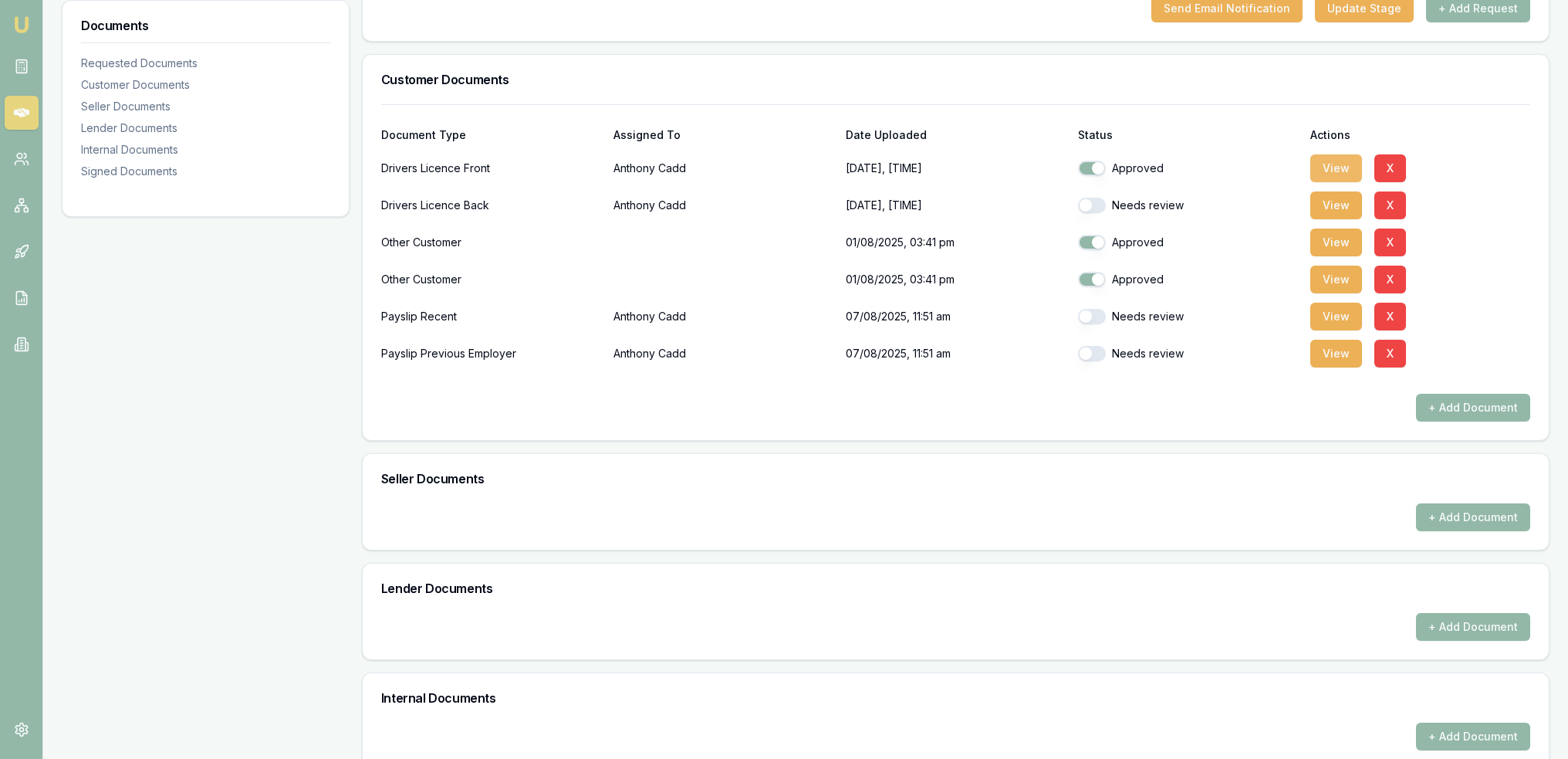 click on "View" at bounding box center (1336, 168) 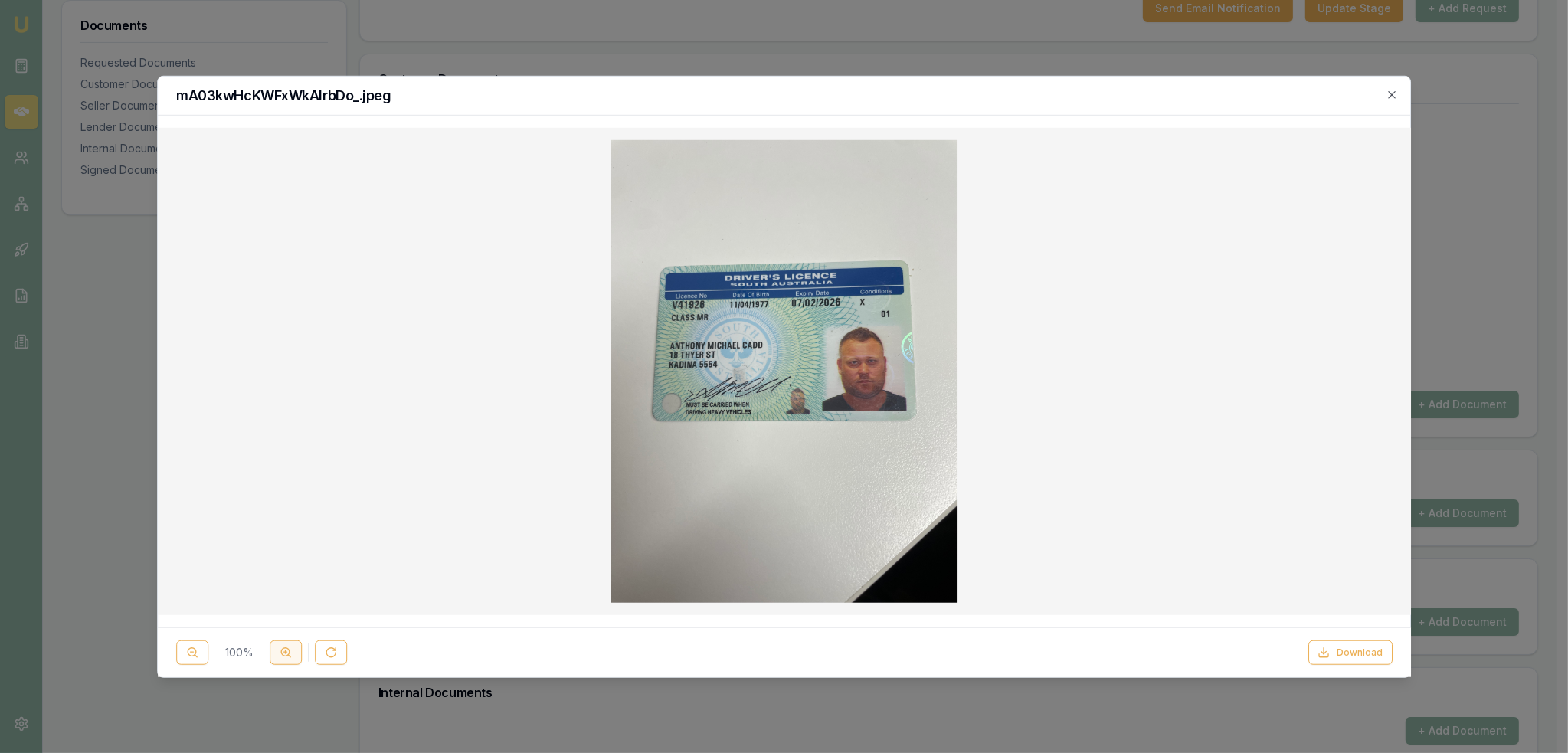 click 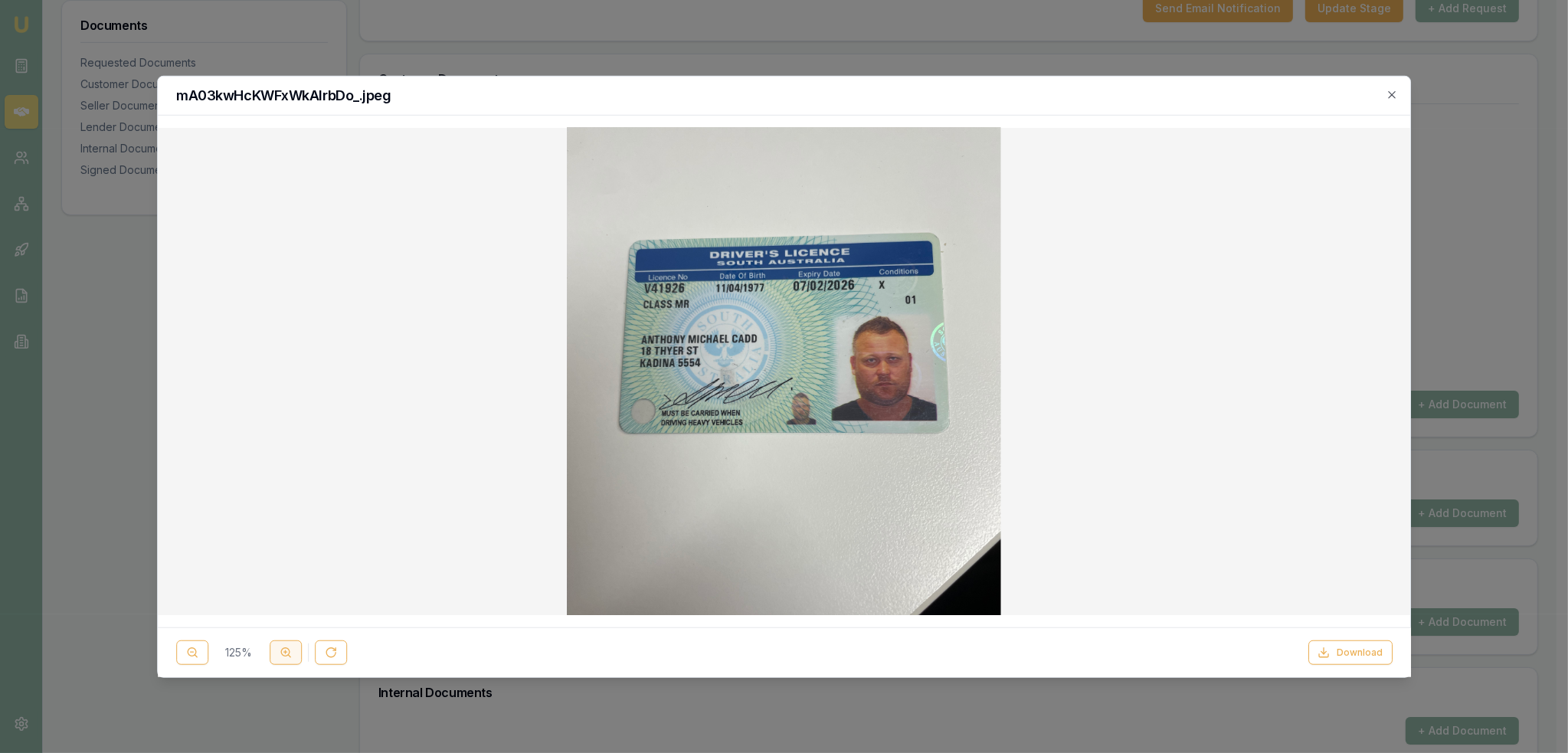 click 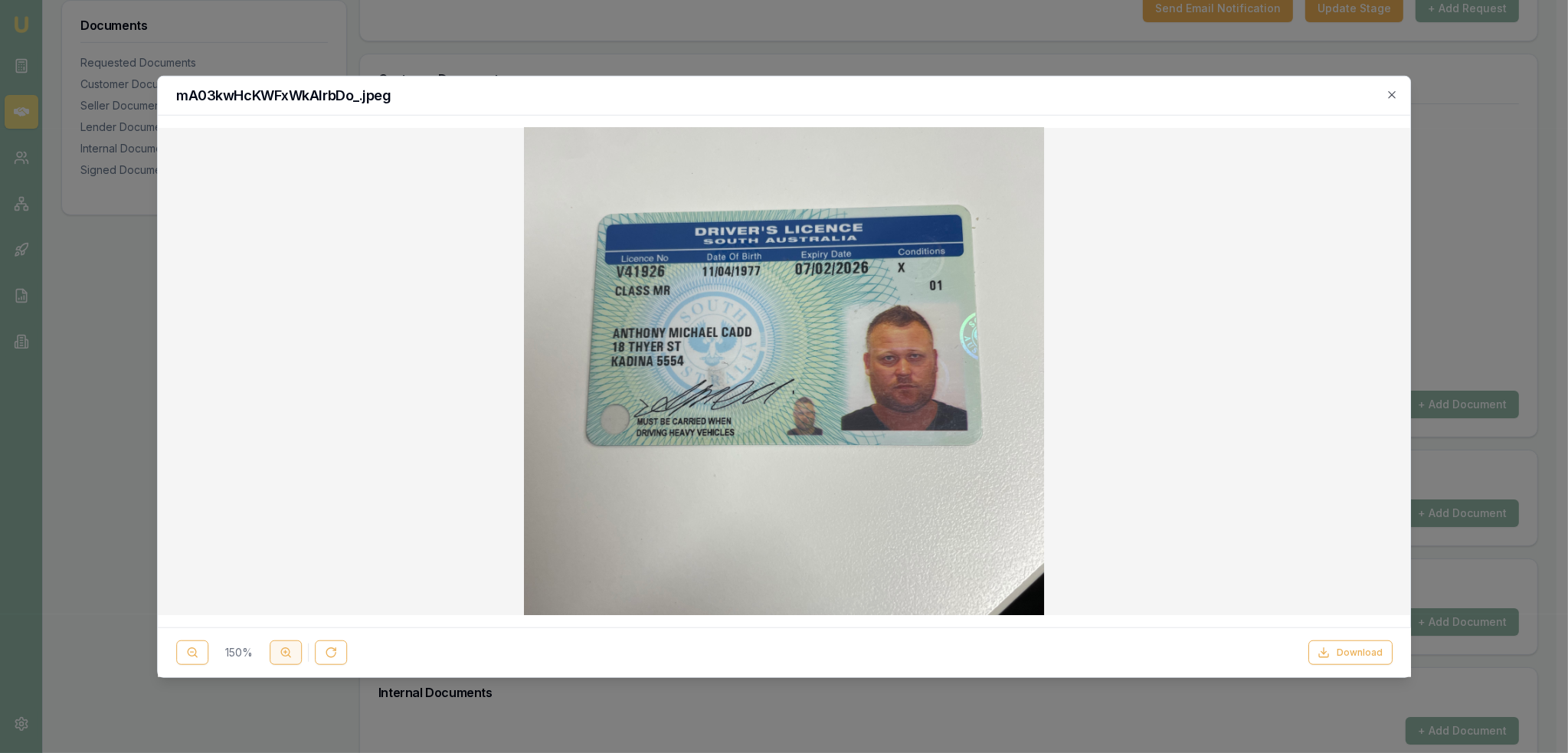 click 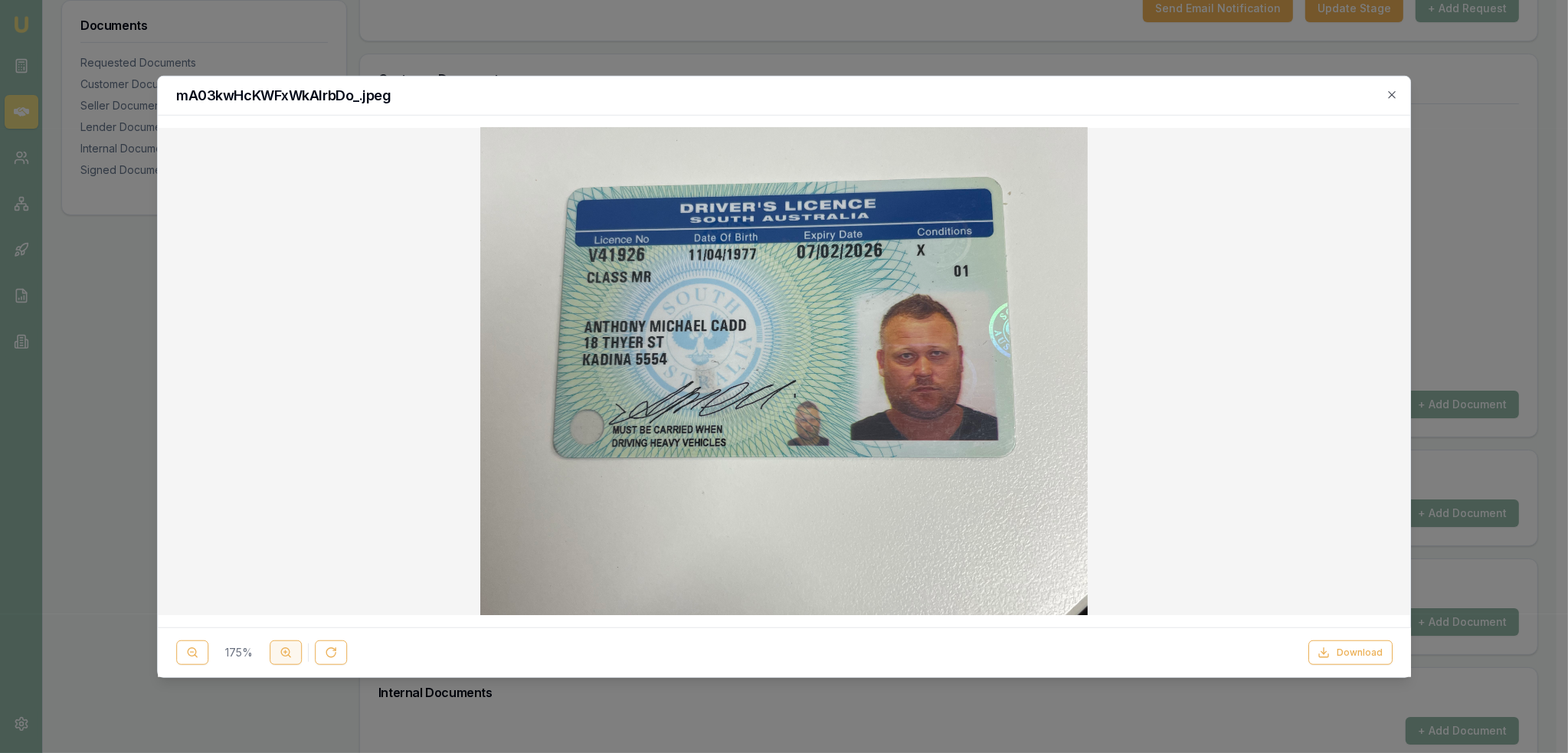 click 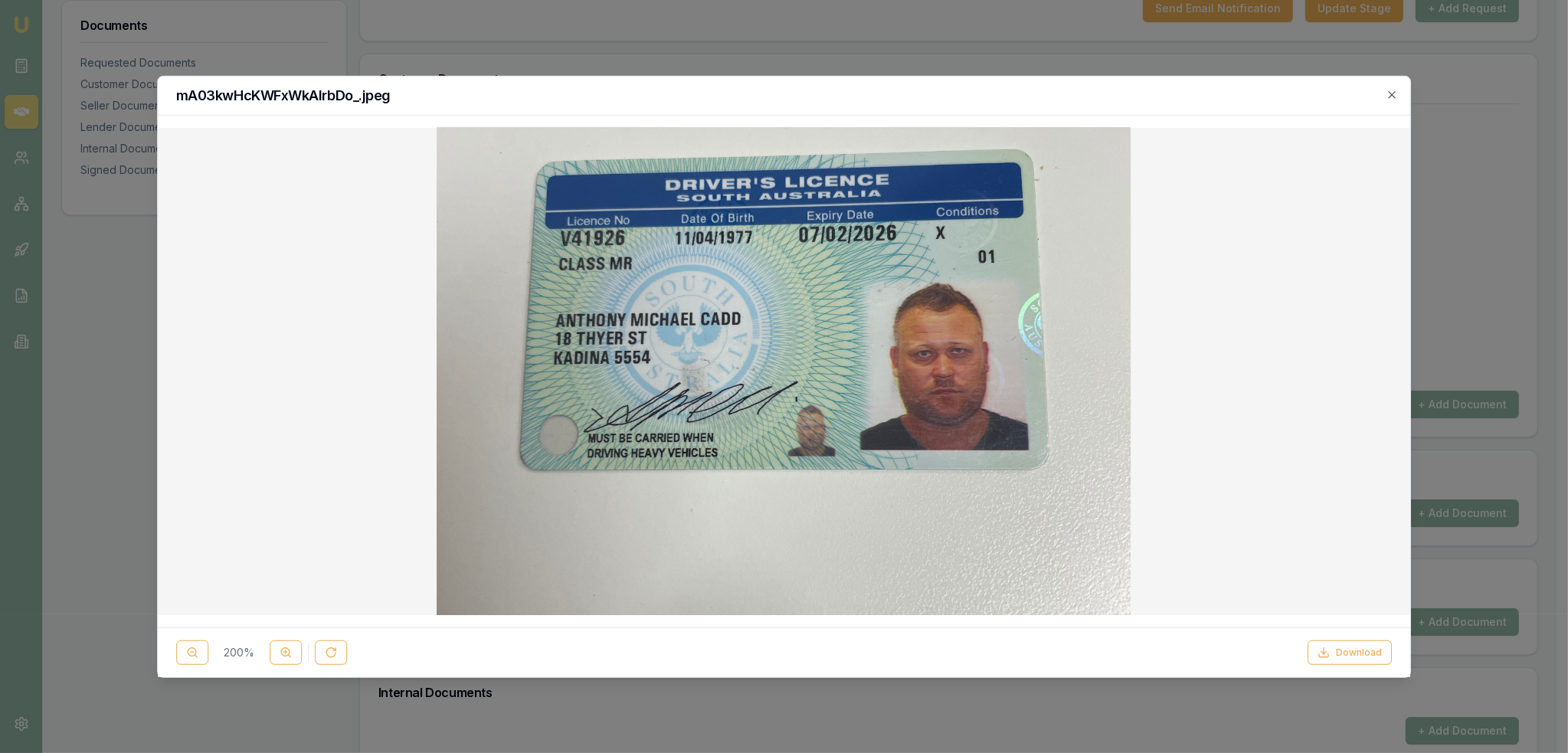 click at bounding box center (784, 371) 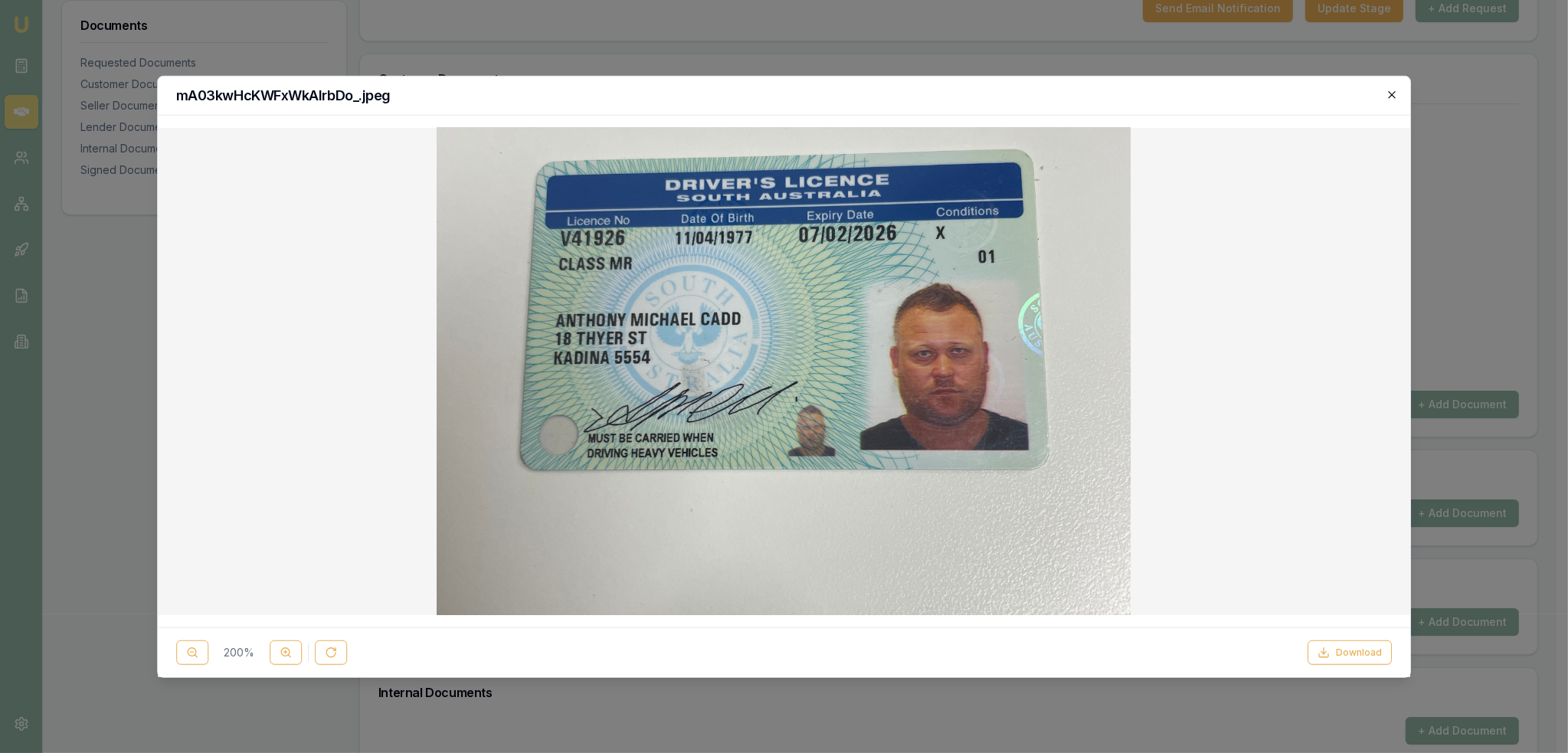 click 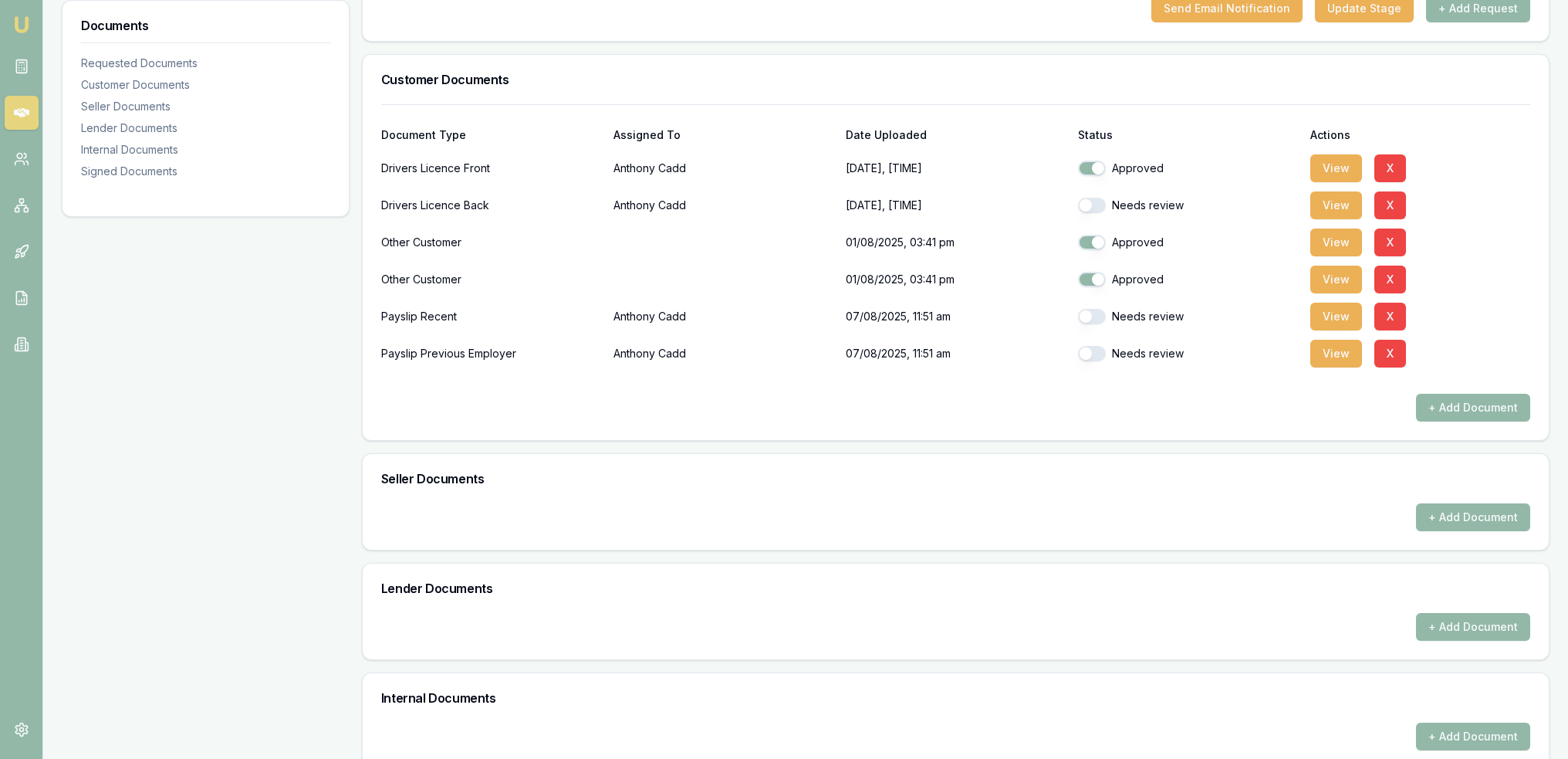 drag, startPoint x: 1083, startPoint y: 202, endPoint x: 1172, endPoint y: 209, distance: 89.27486 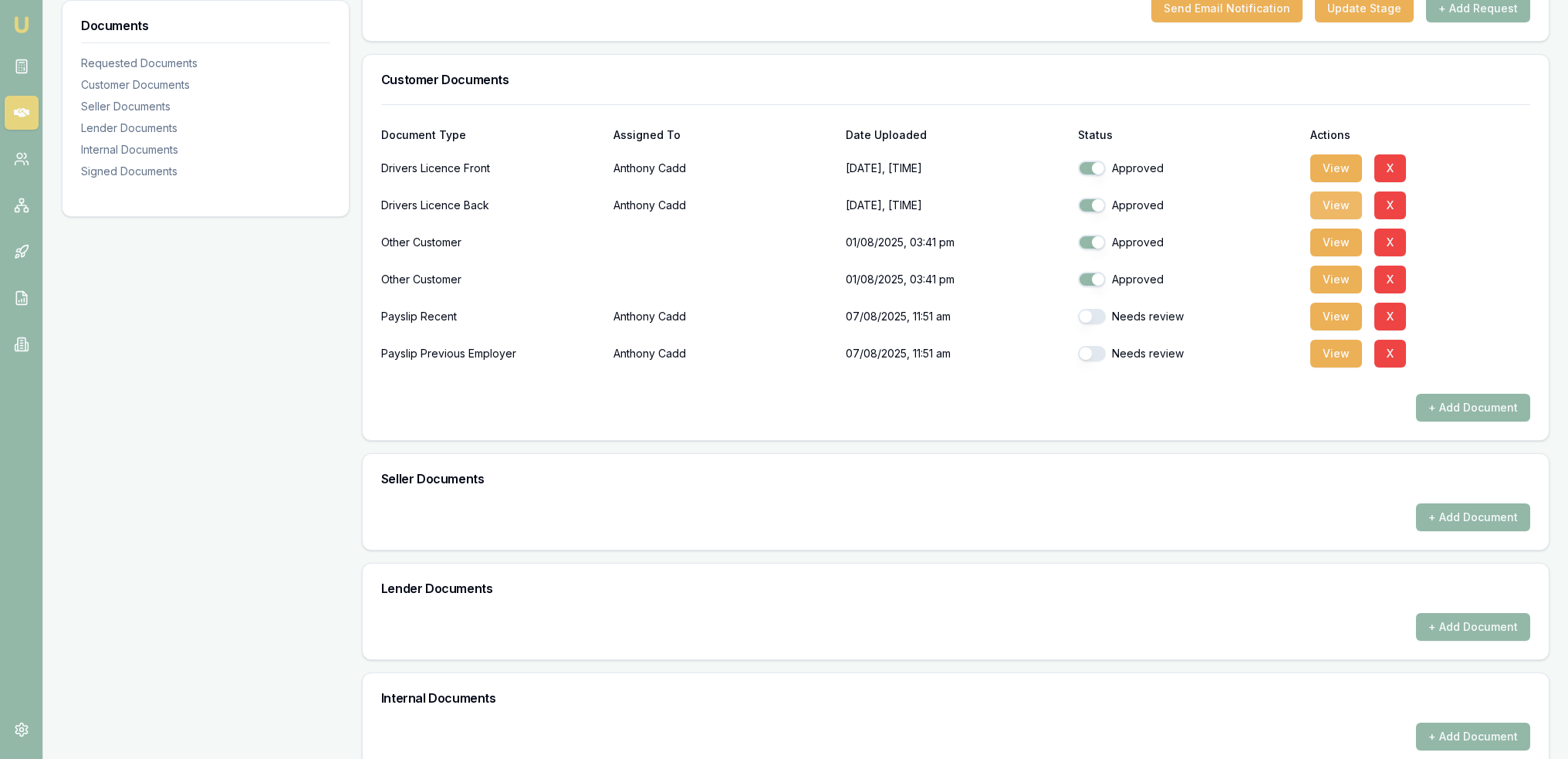 click on "View" at bounding box center (1336, 205) 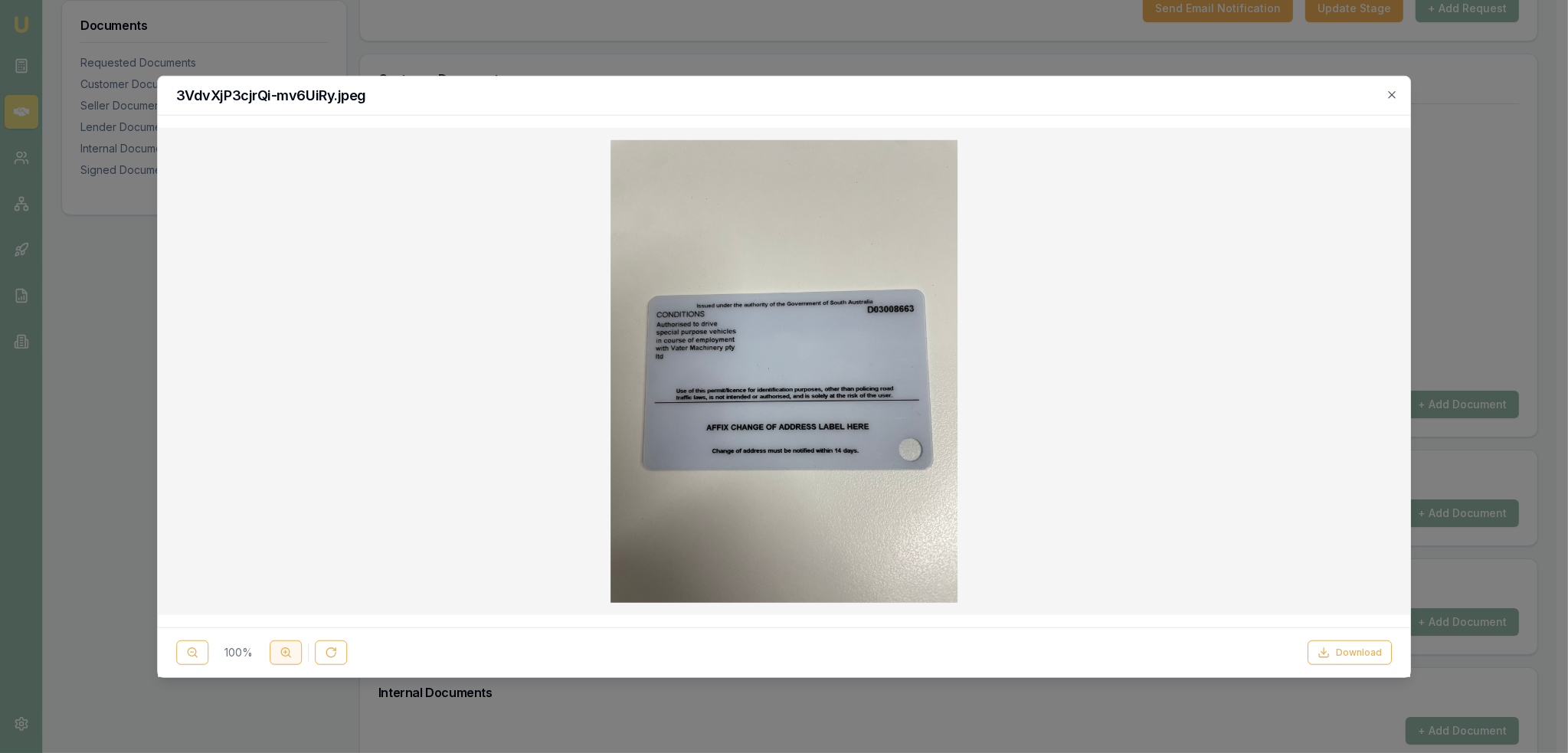 click 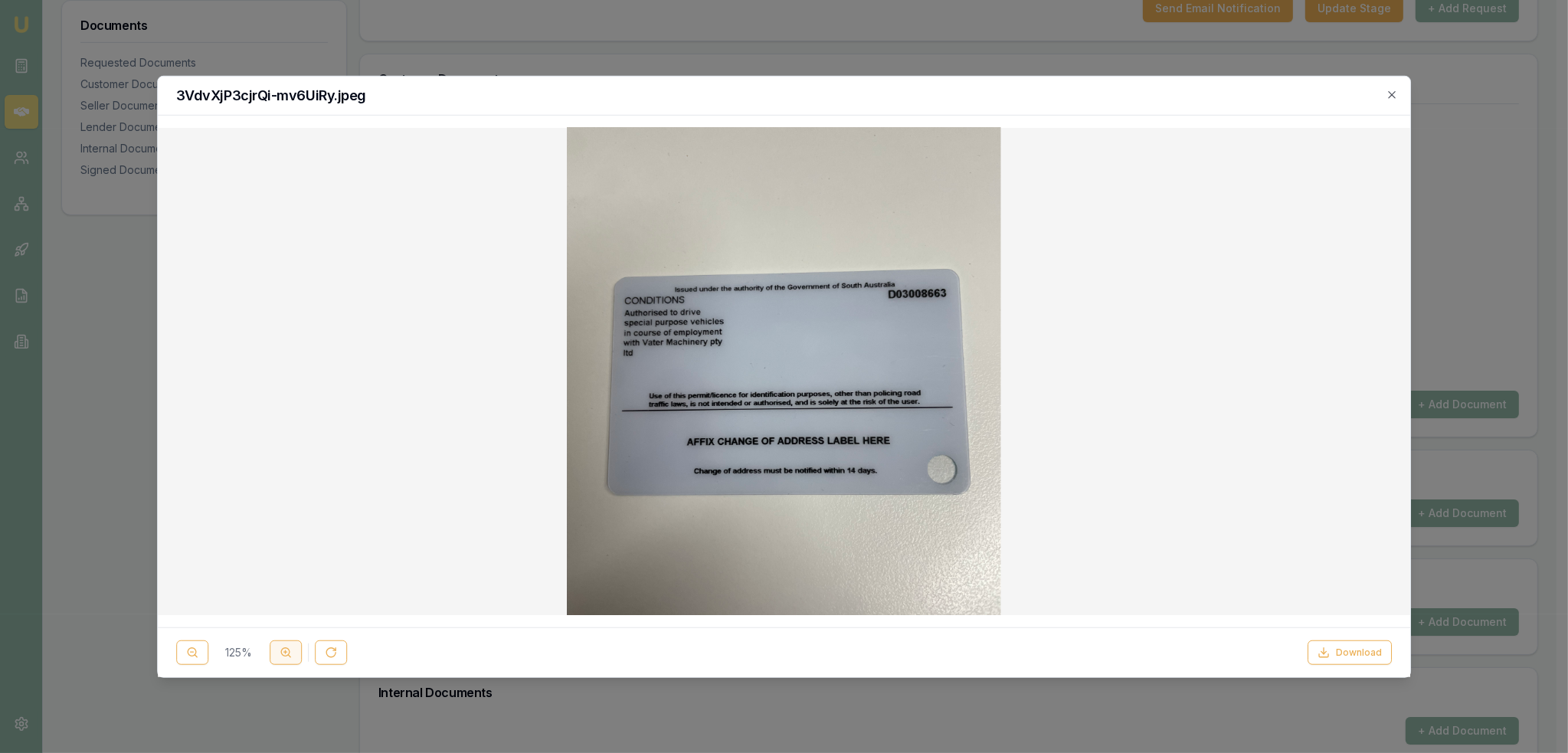 click 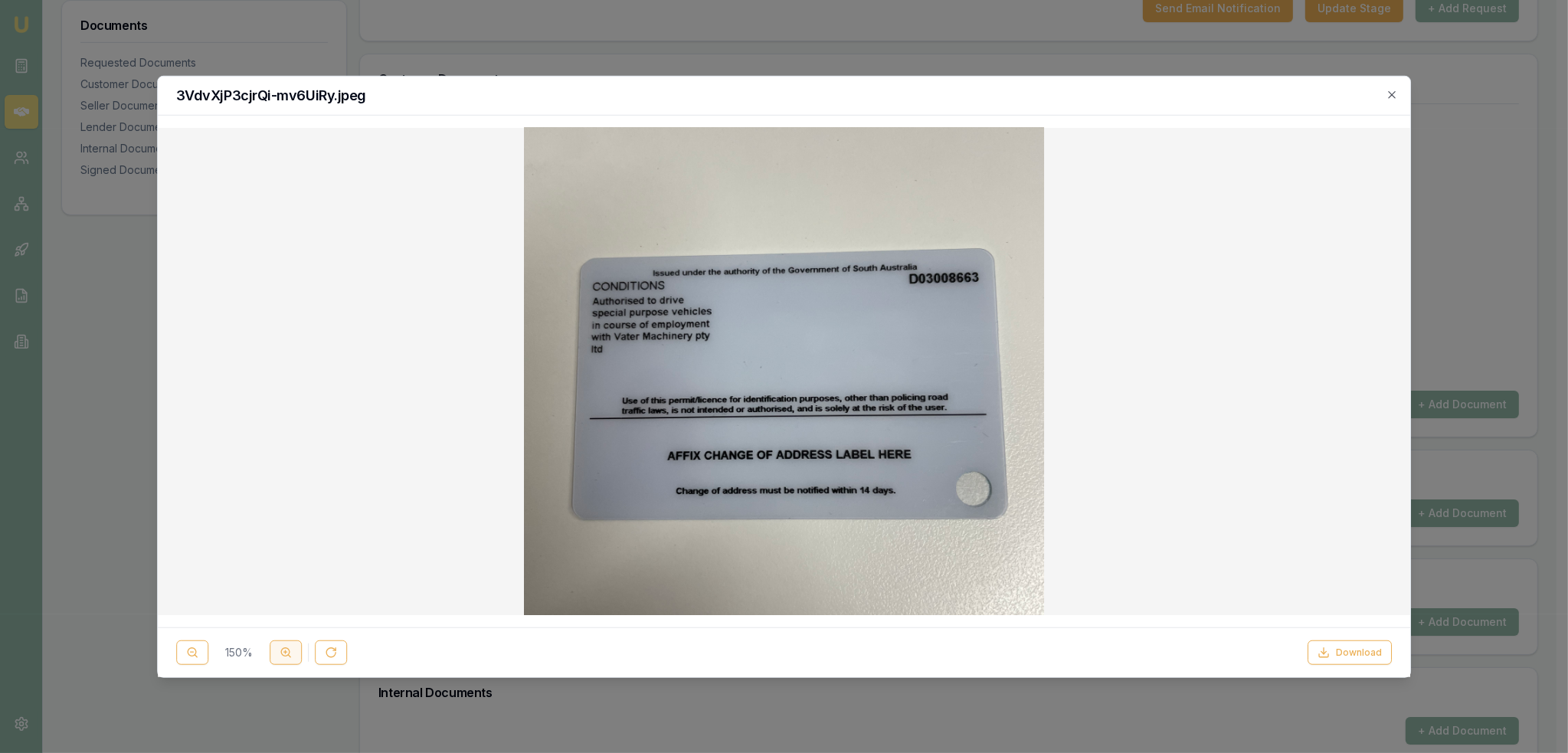 click 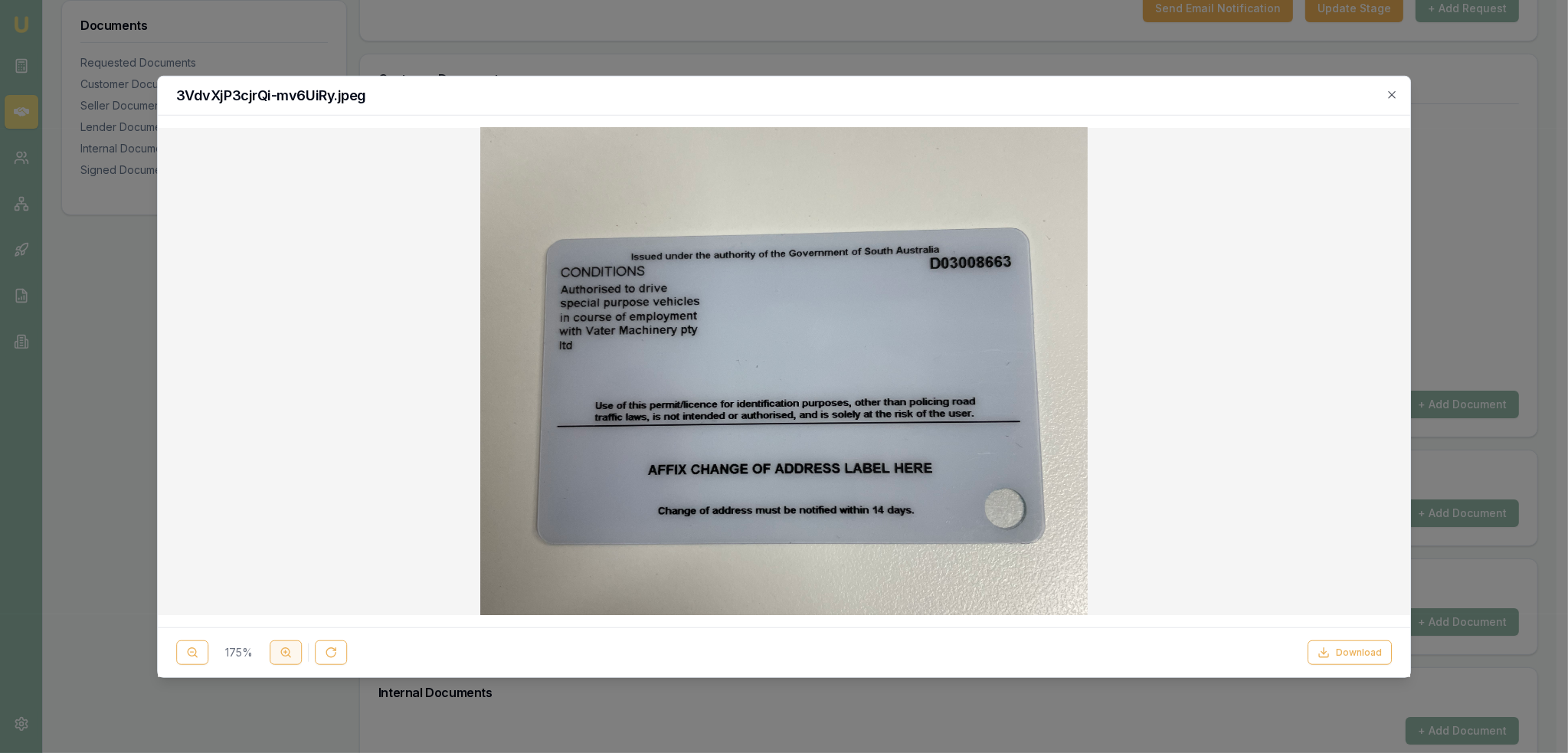 click 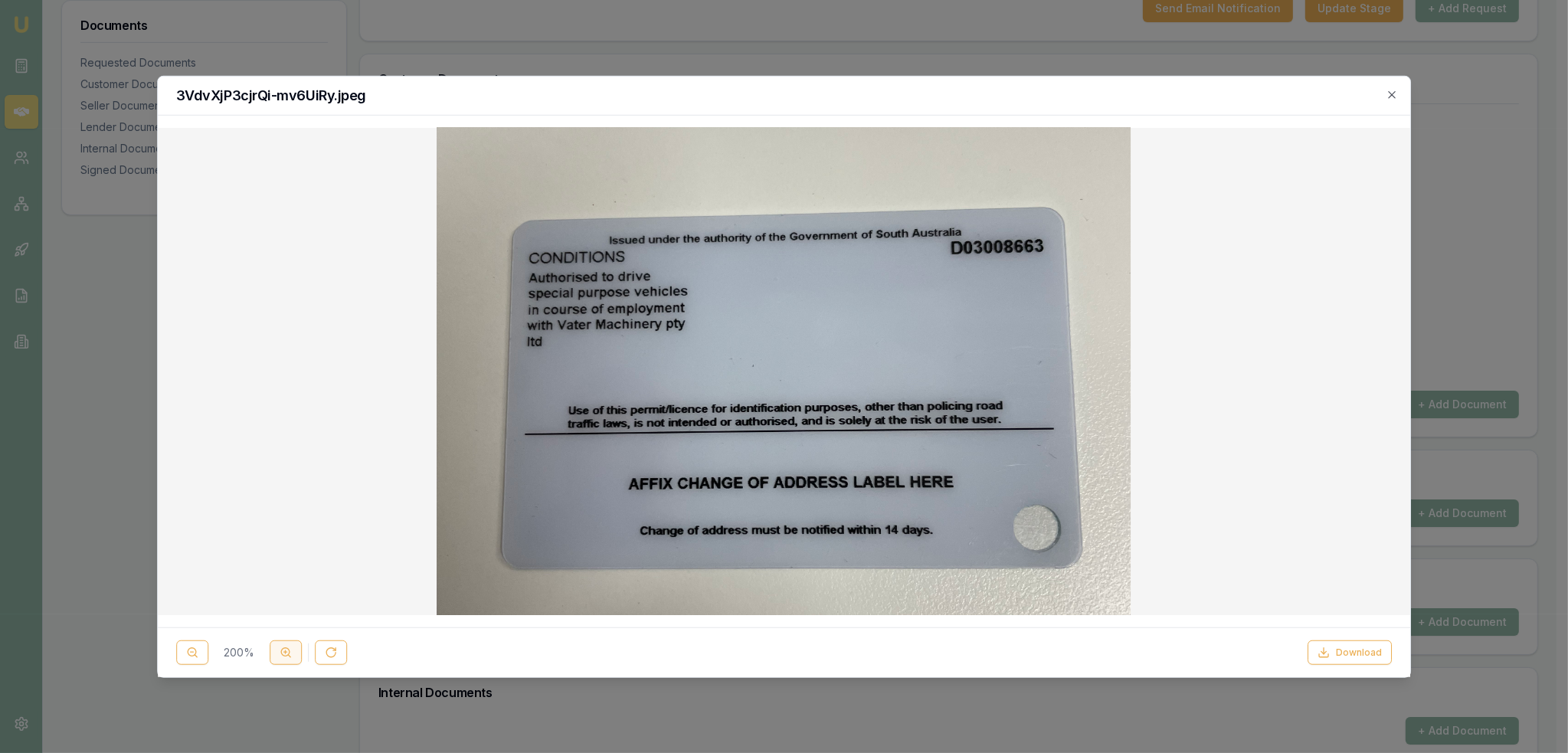 click 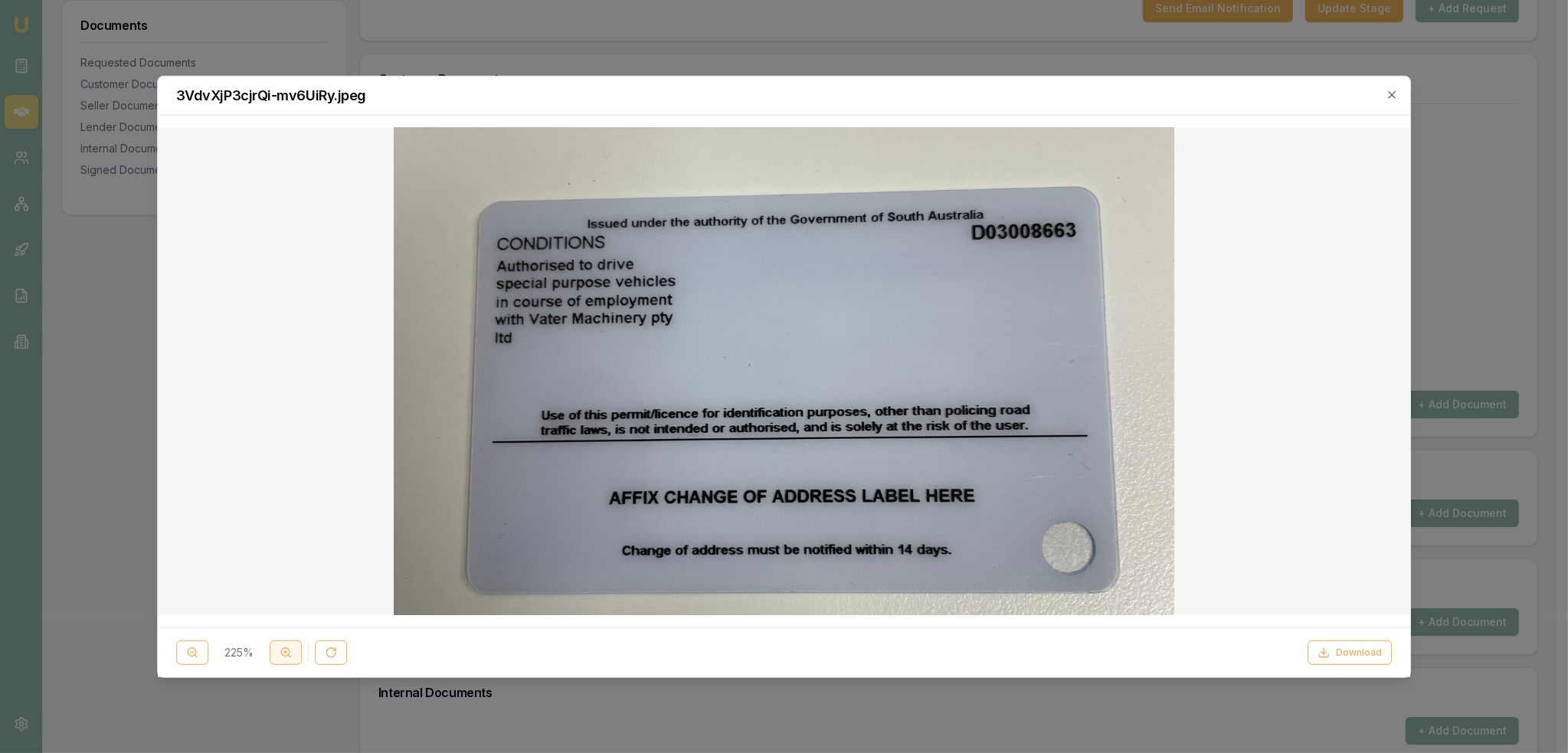 click 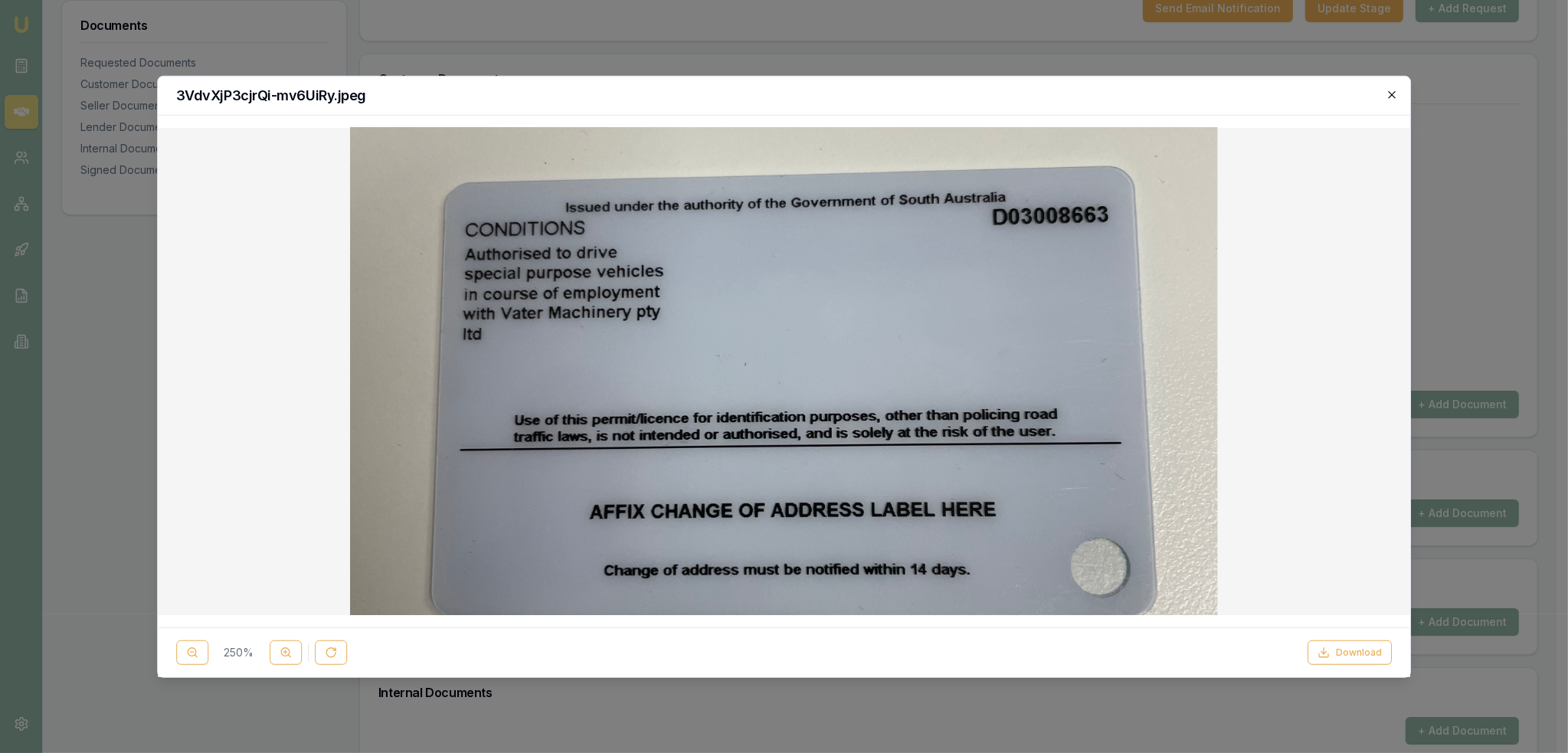 click 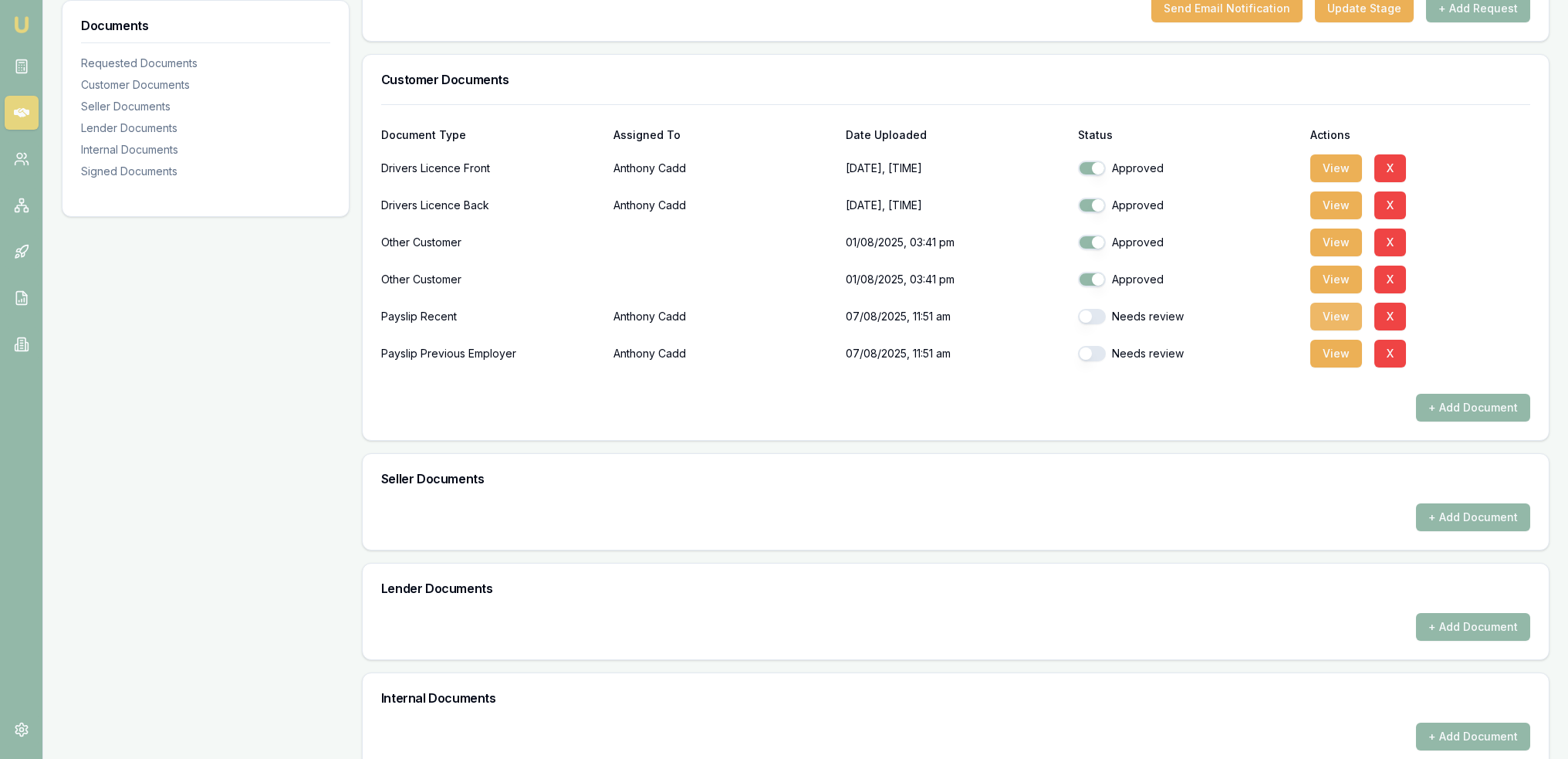 click on "View" at bounding box center (1336, 317) 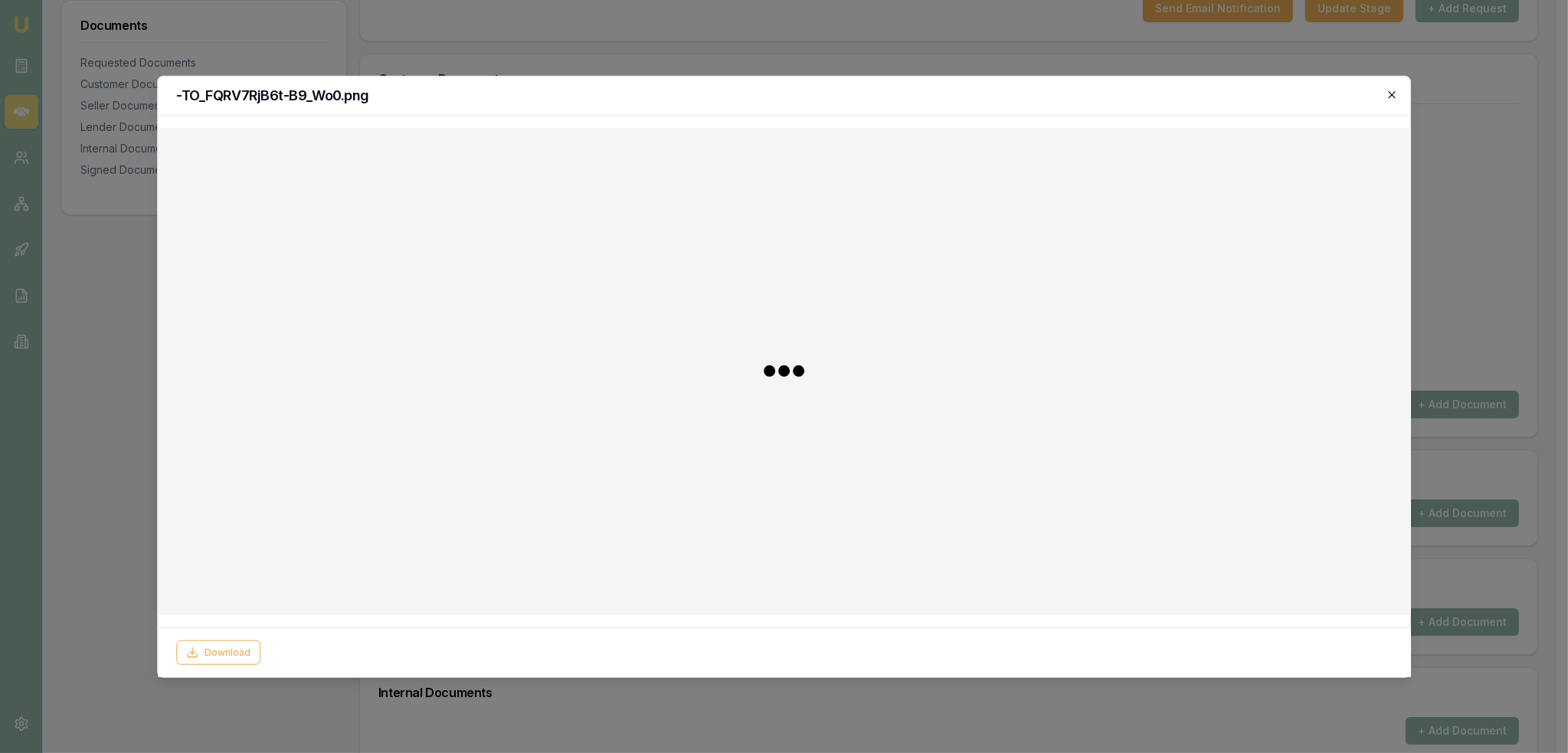 click 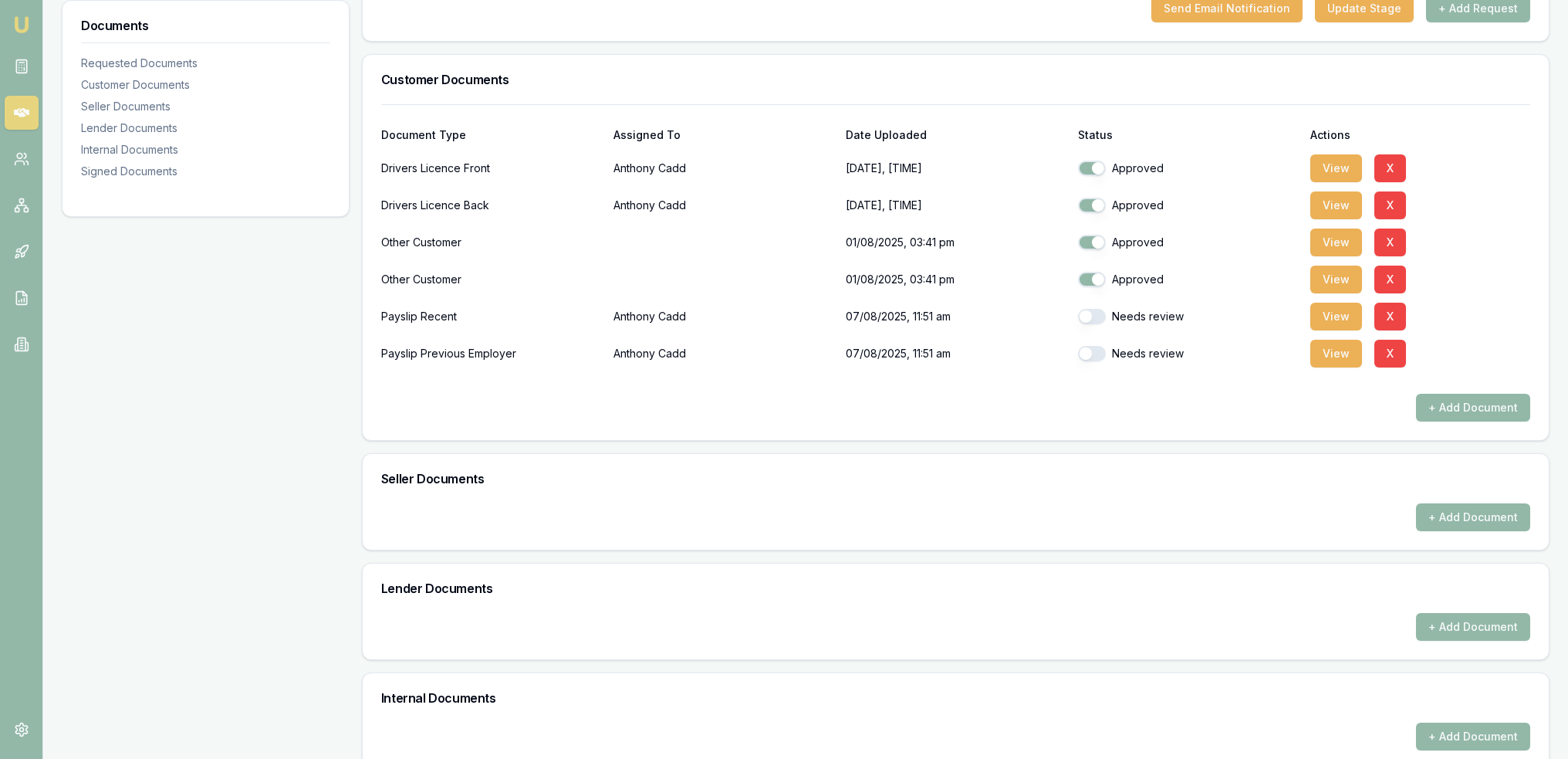 click at bounding box center (1092, 317) 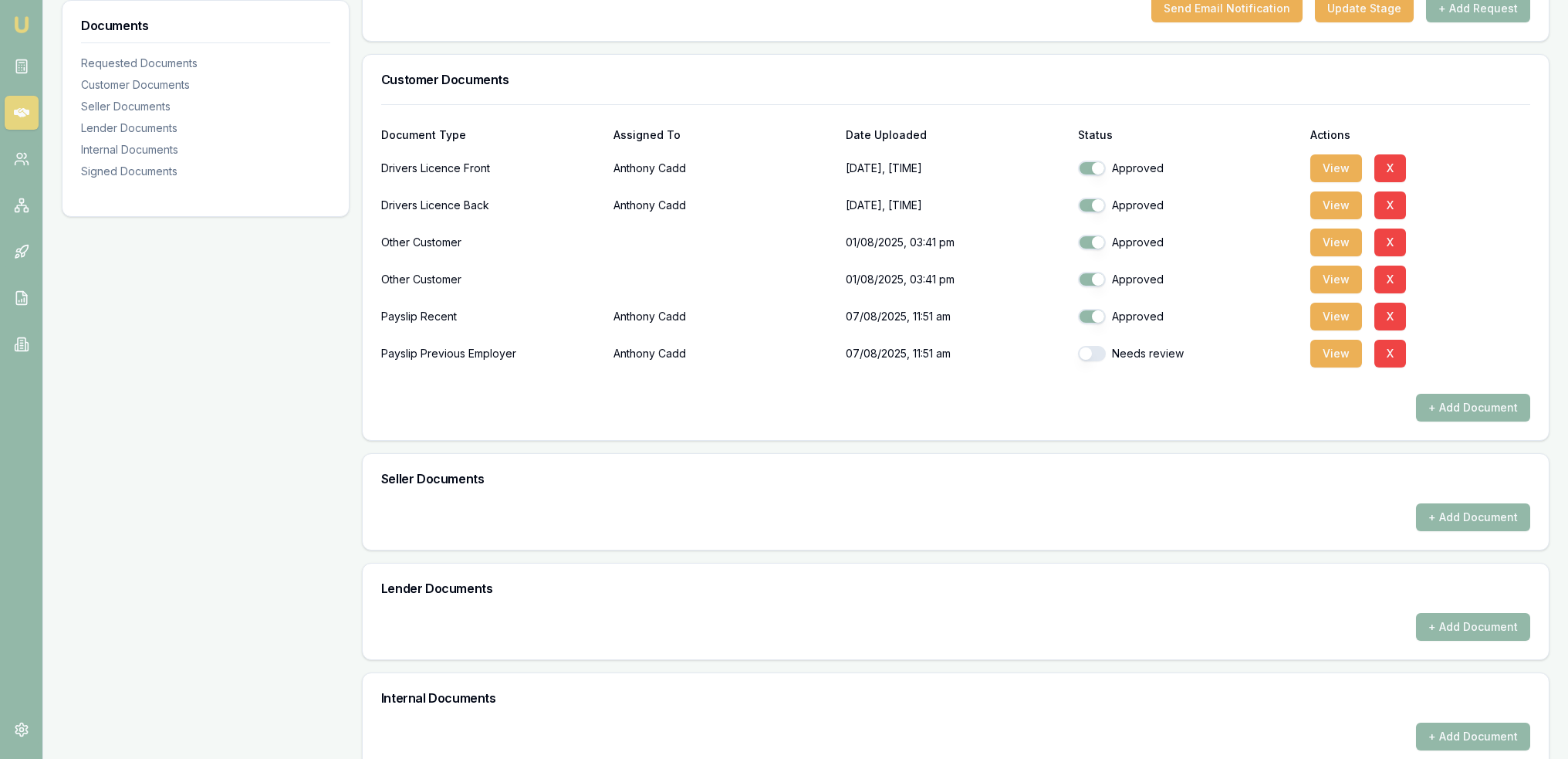 click at bounding box center (1092, 354) 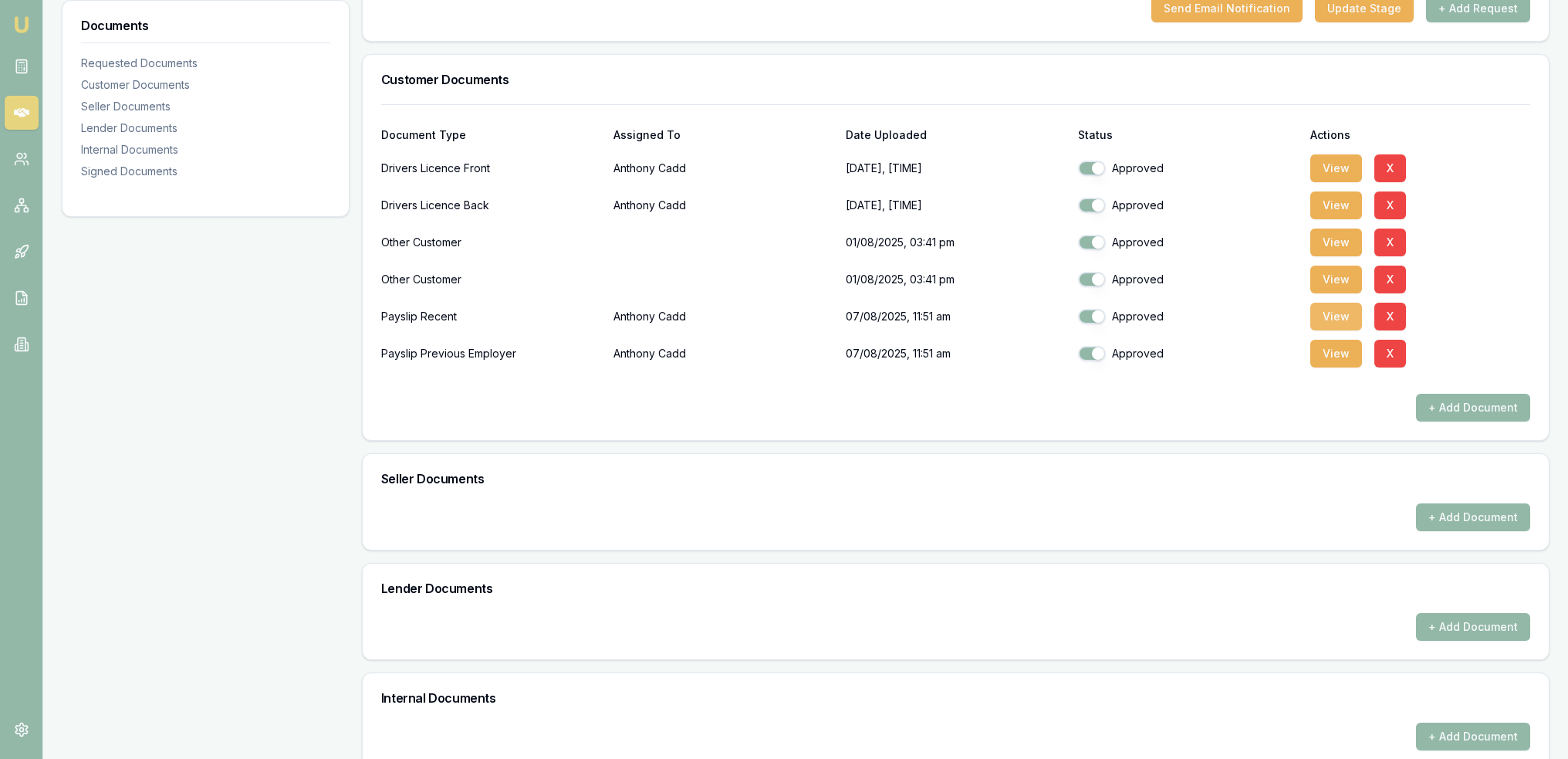 click on "View" at bounding box center (1336, 317) 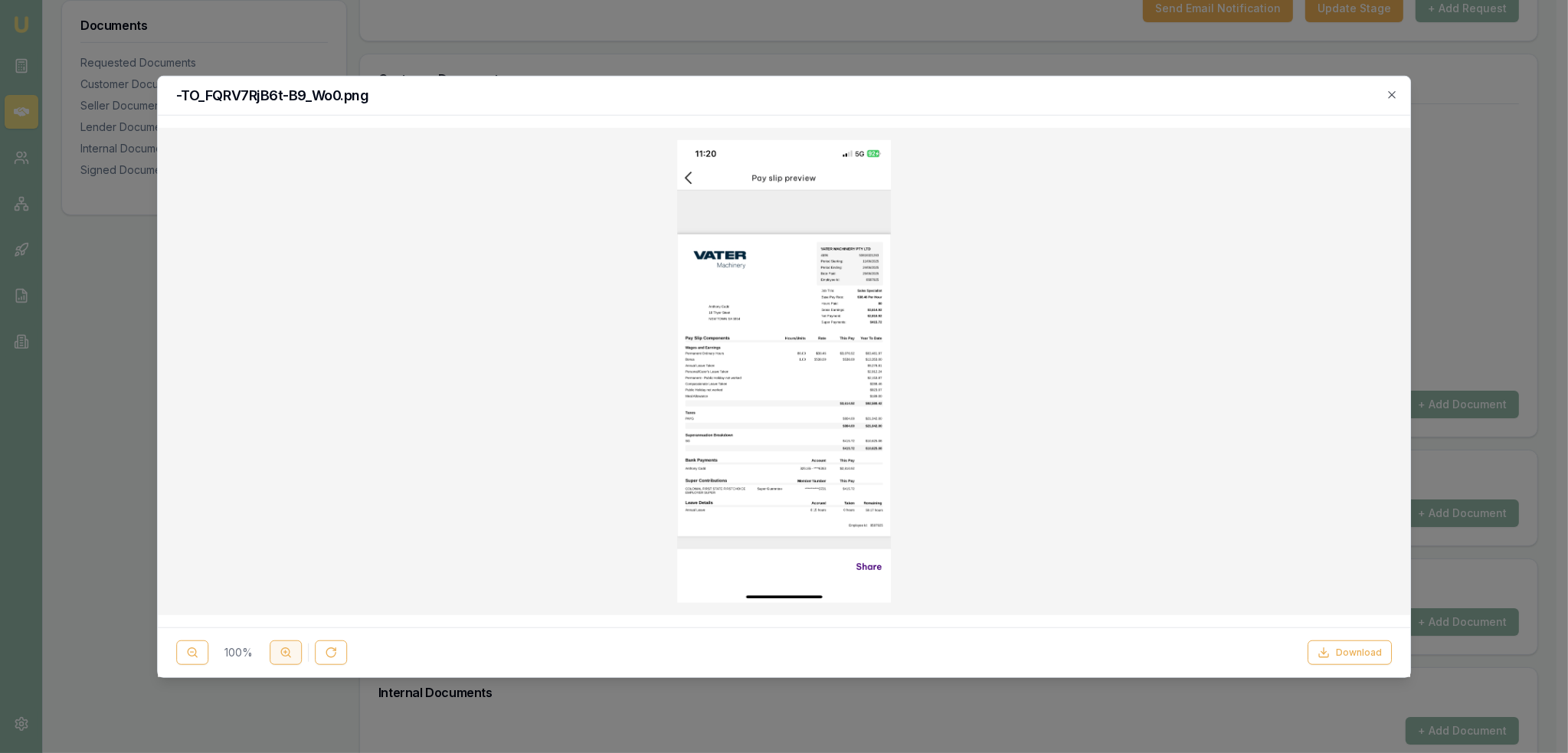 click 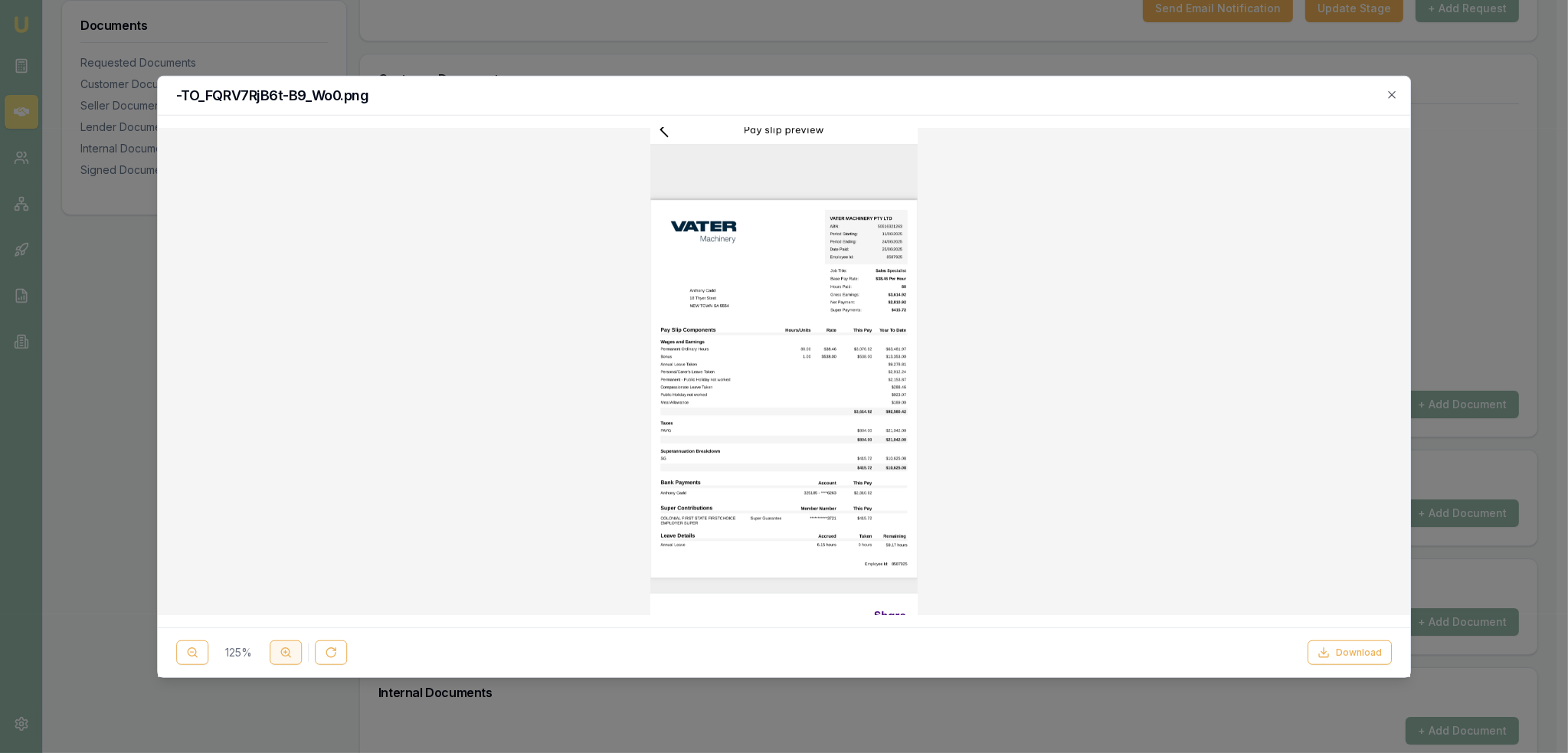 click 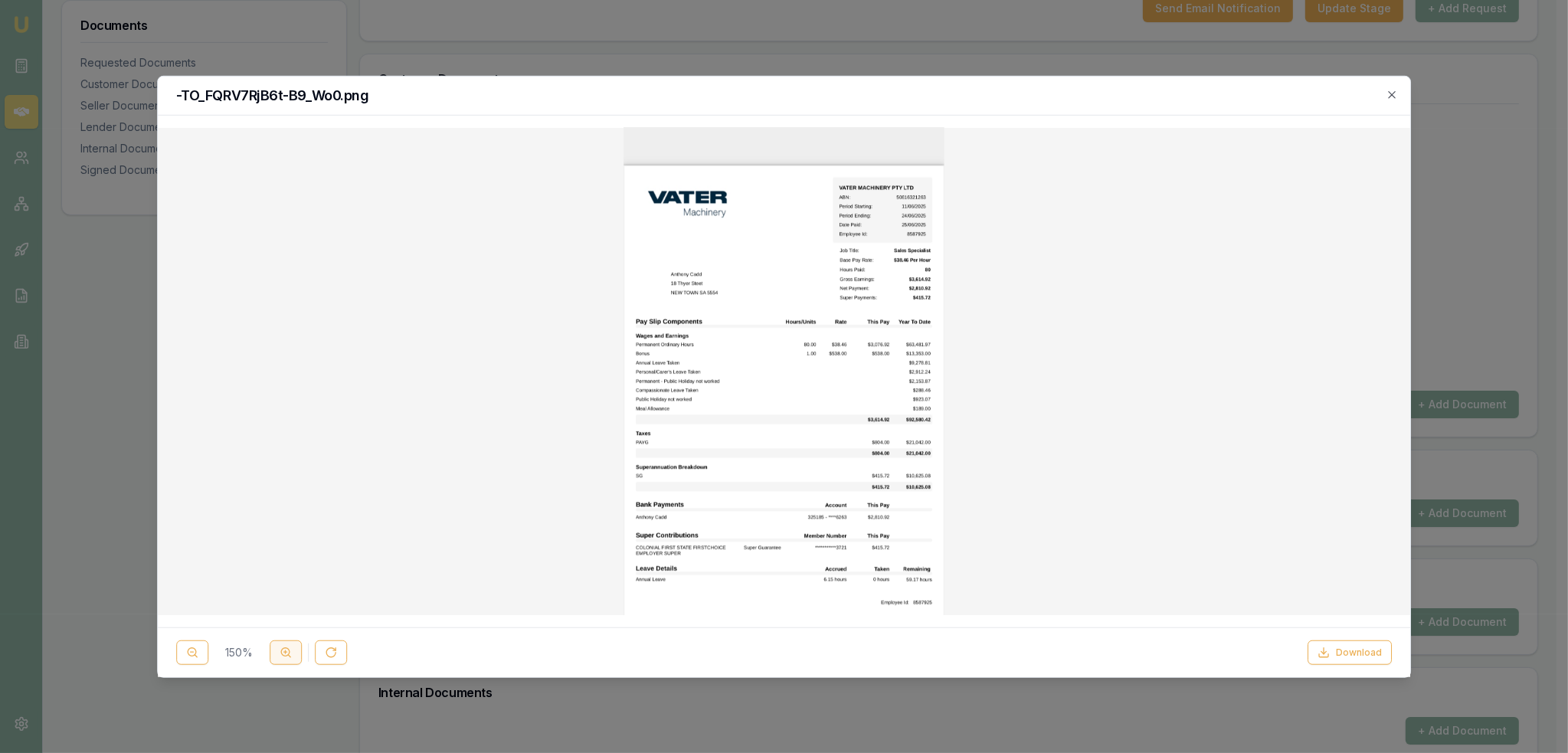 click 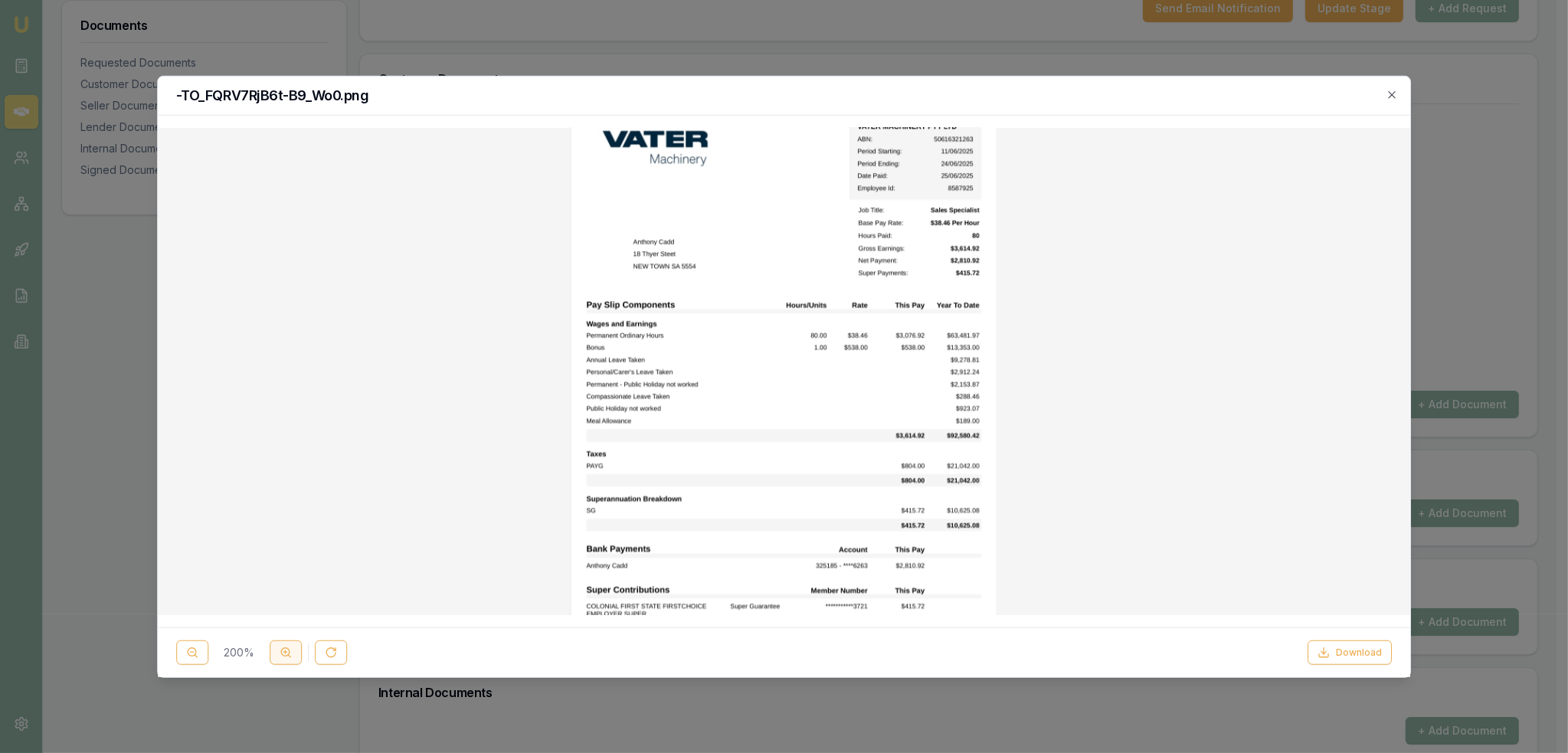 click 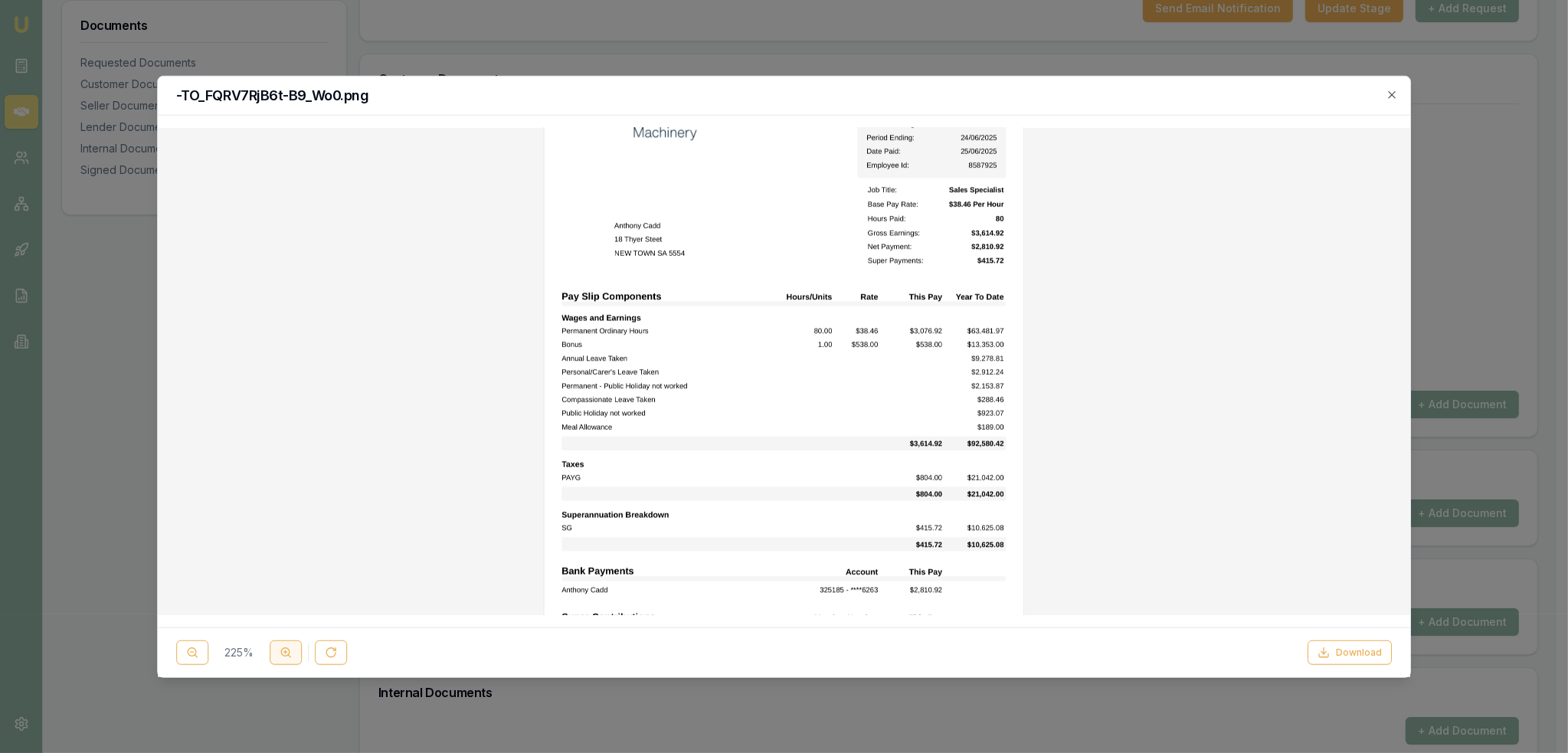 click 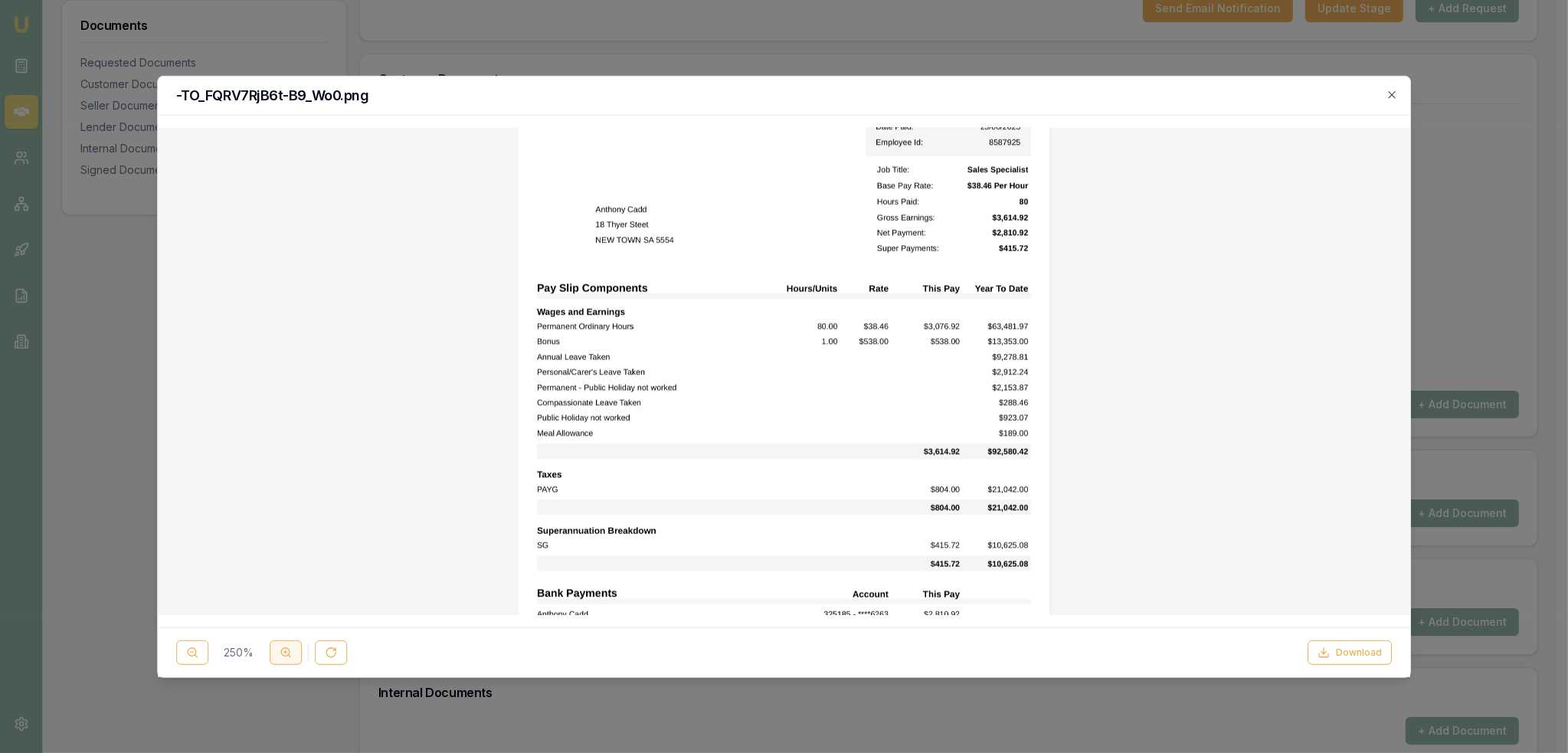 click 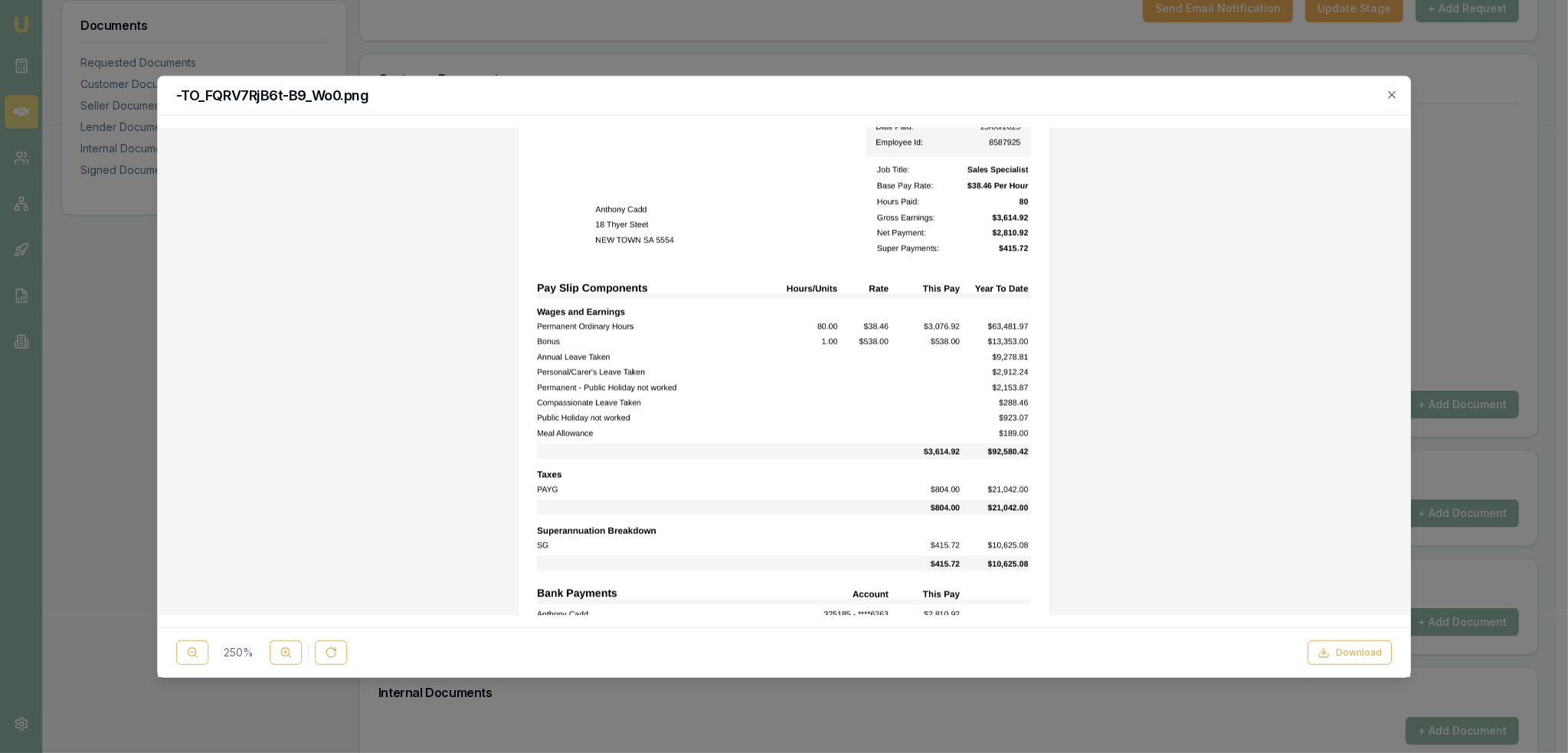 click 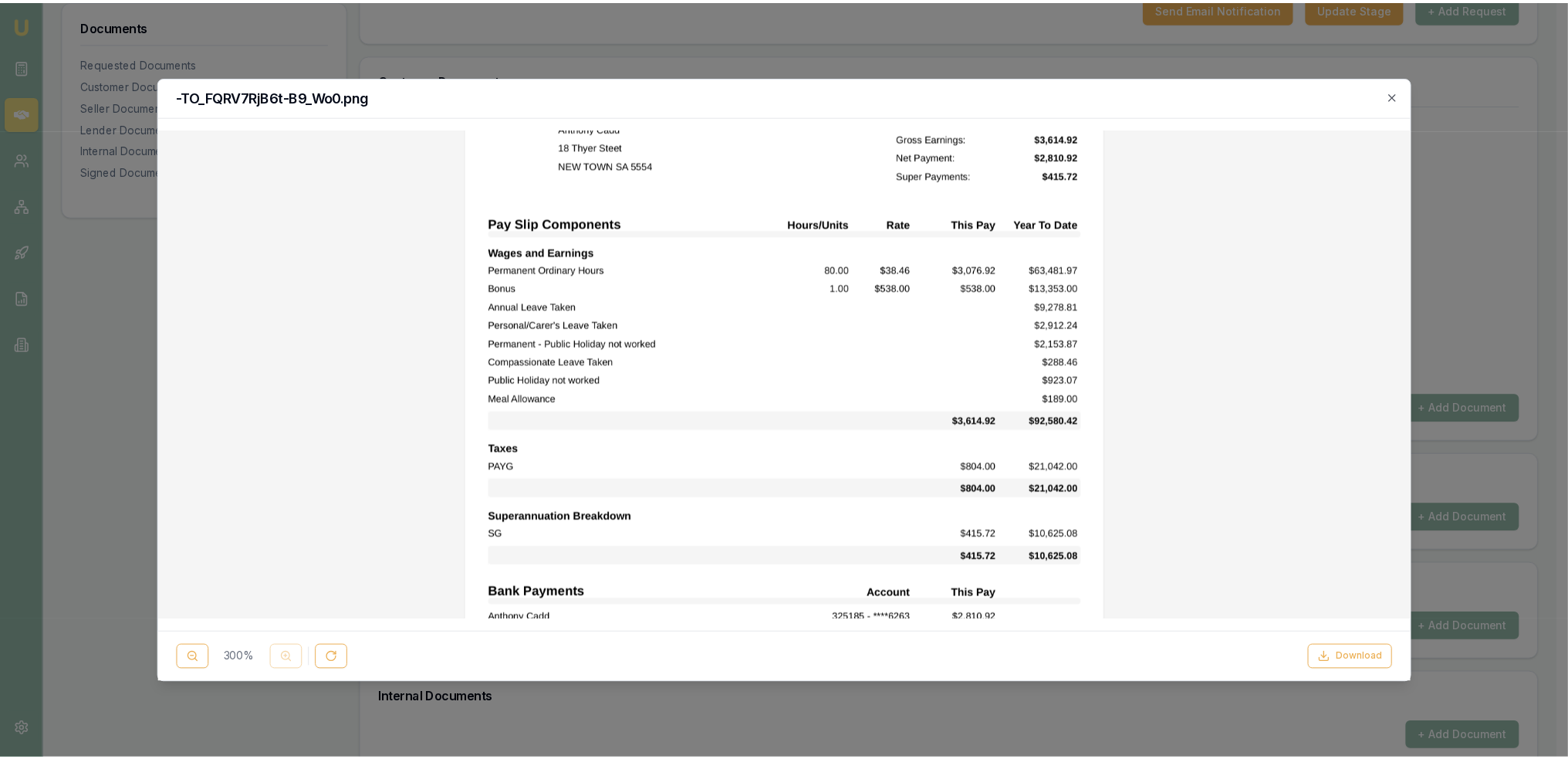 scroll, scrollTop: 0, scrollLeft: 0, axis: both 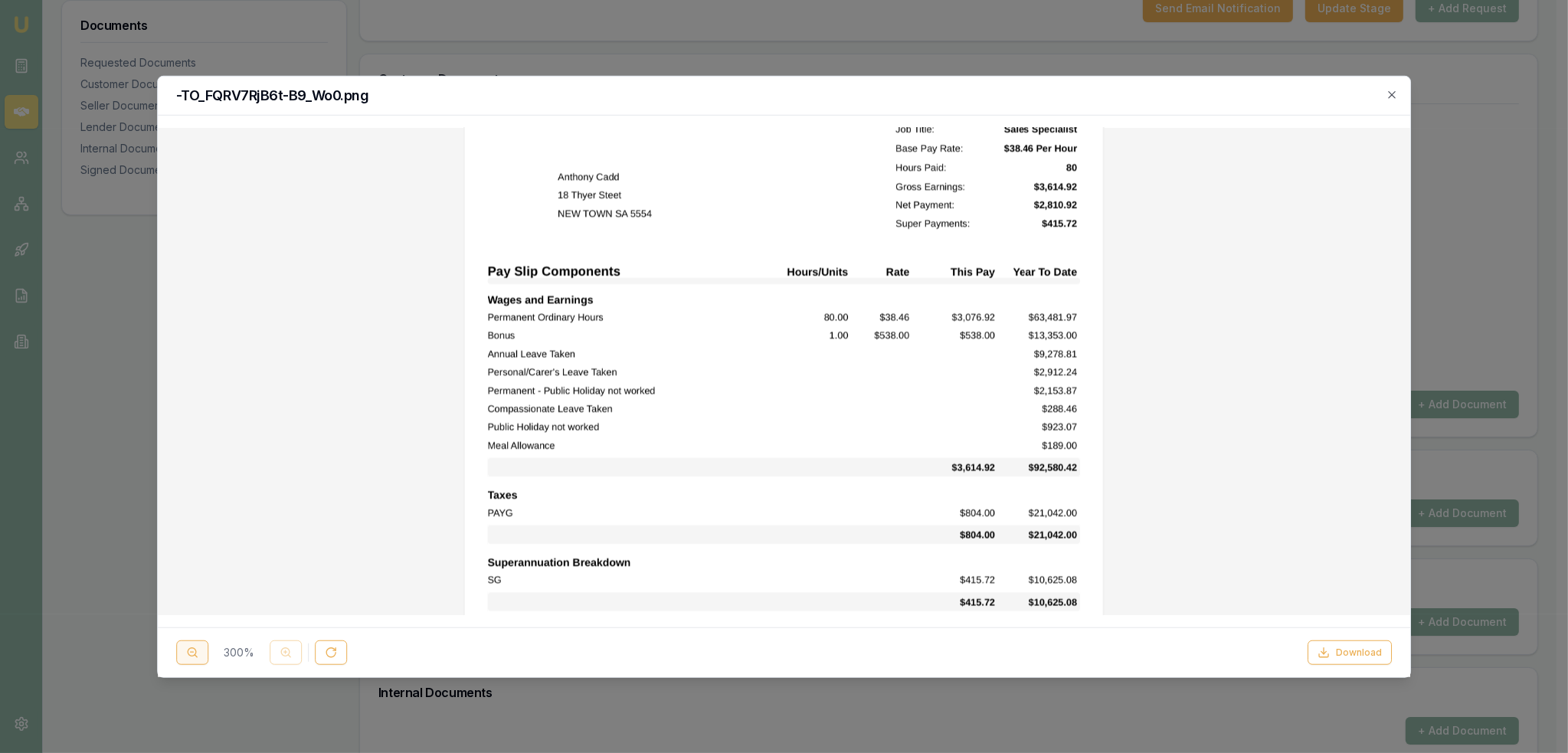 click 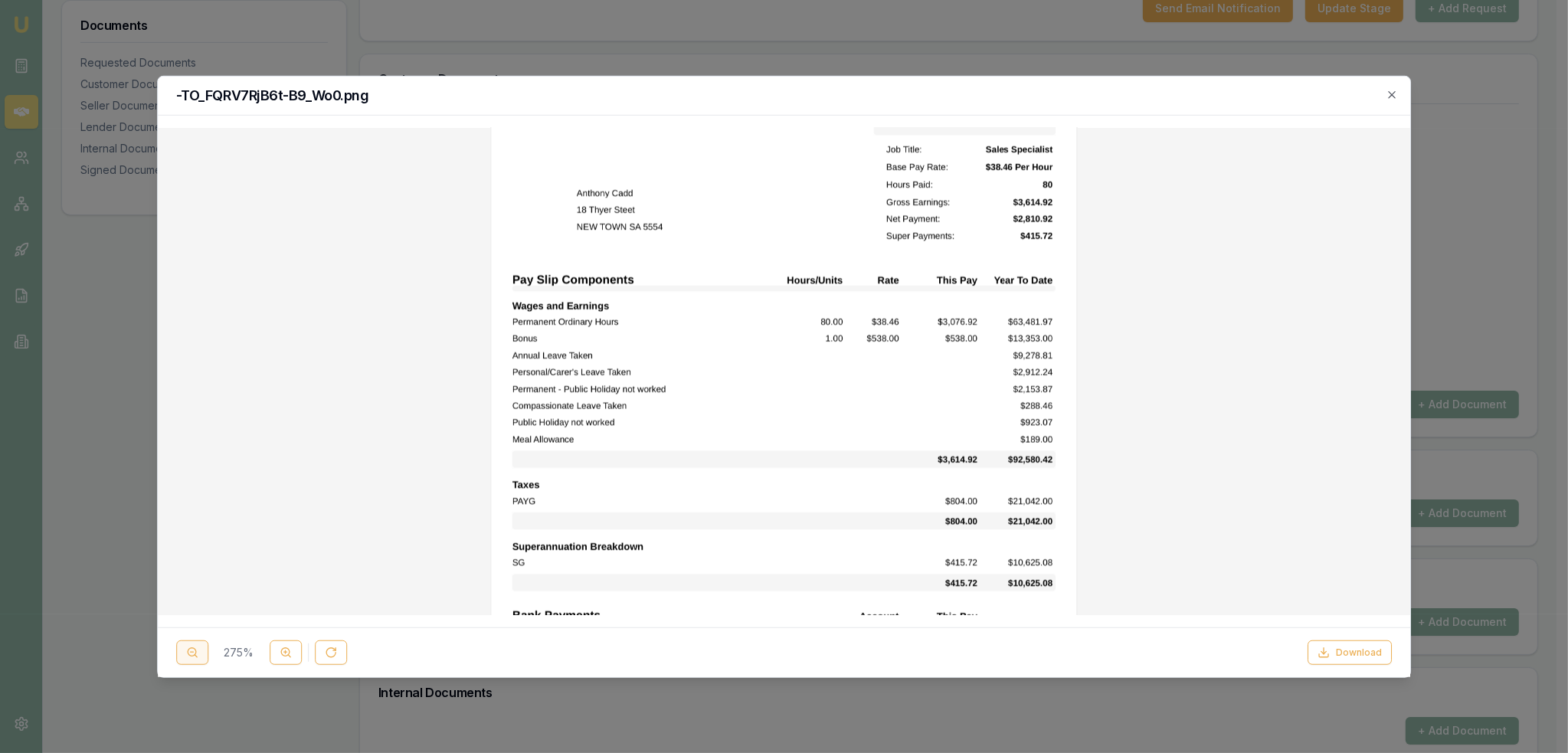 click 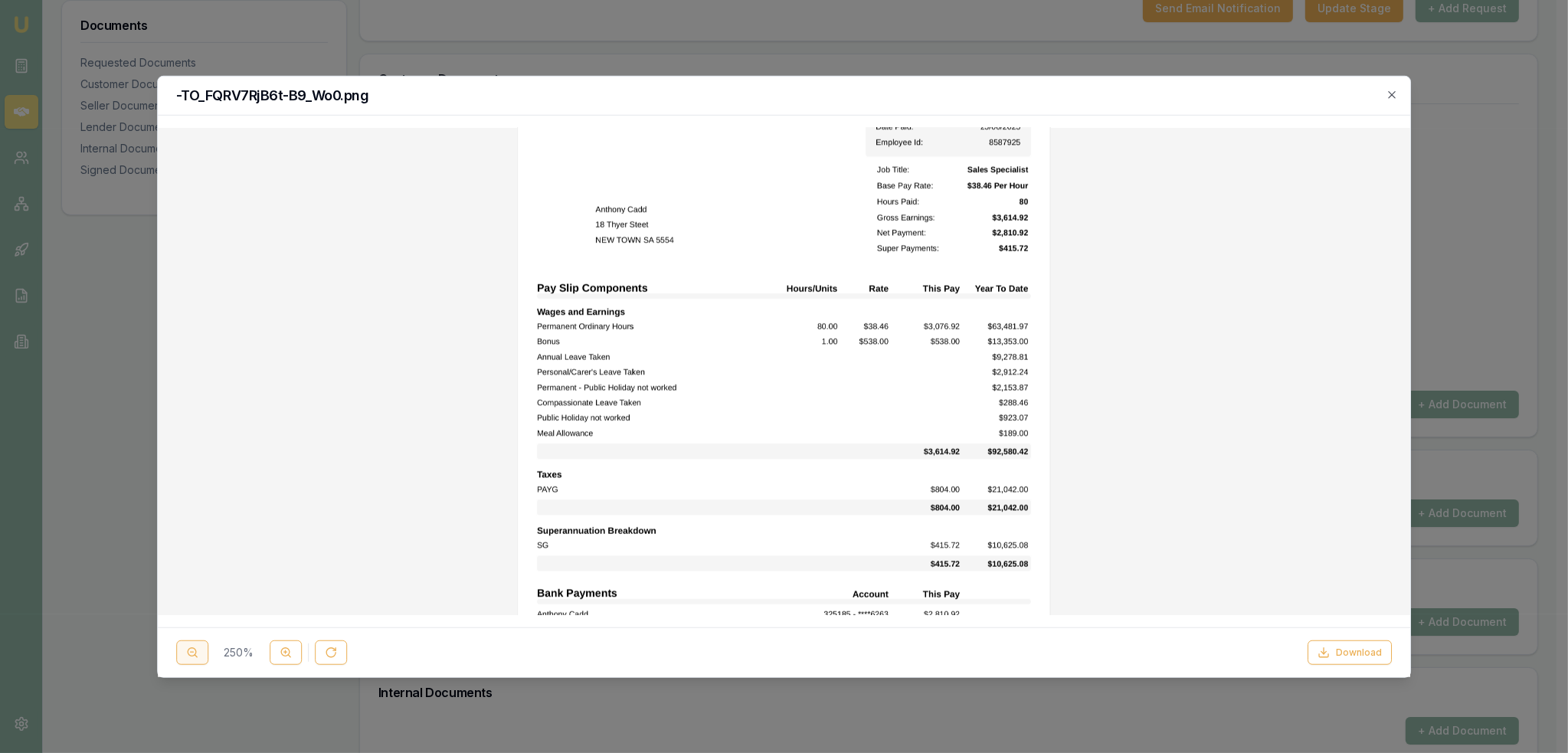 click 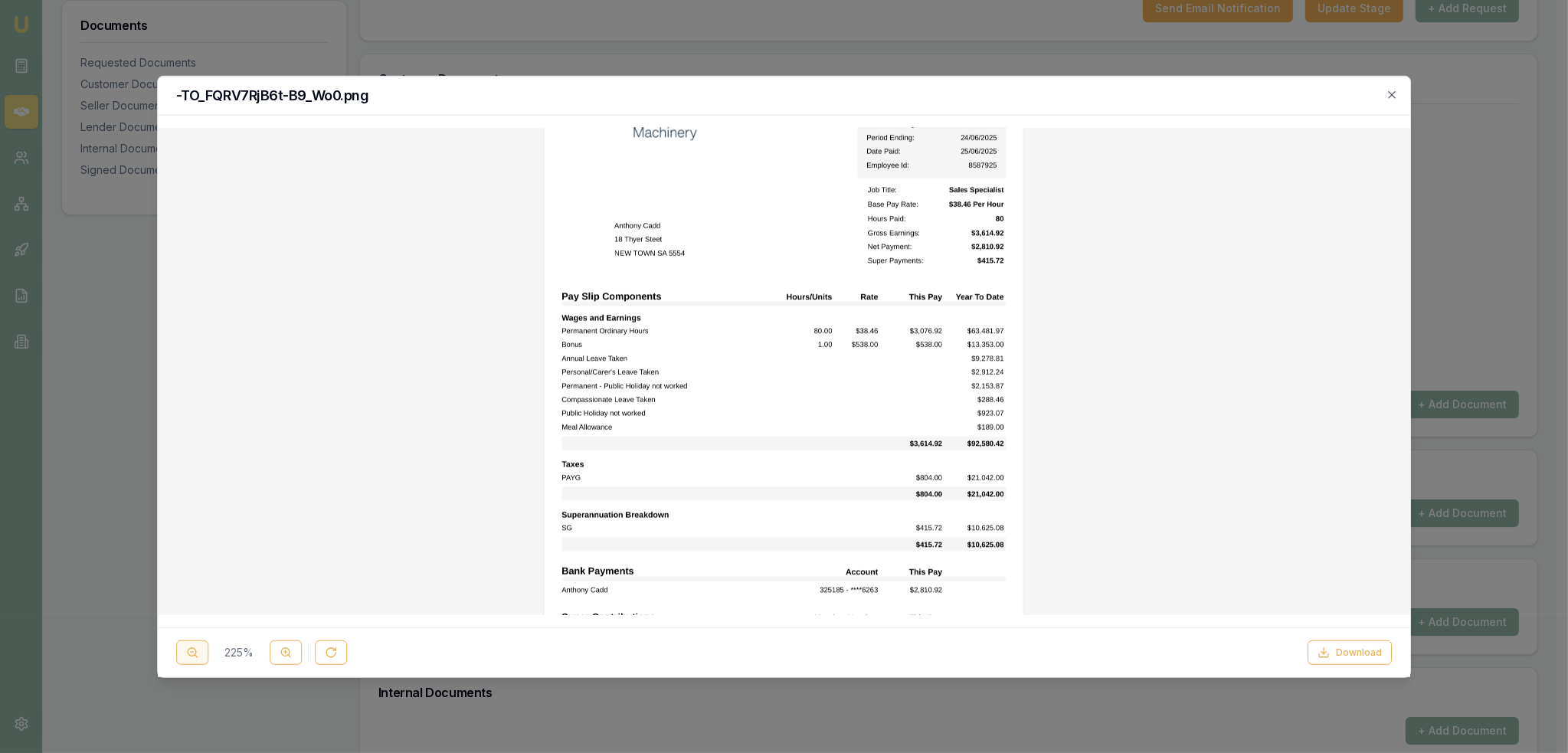 click 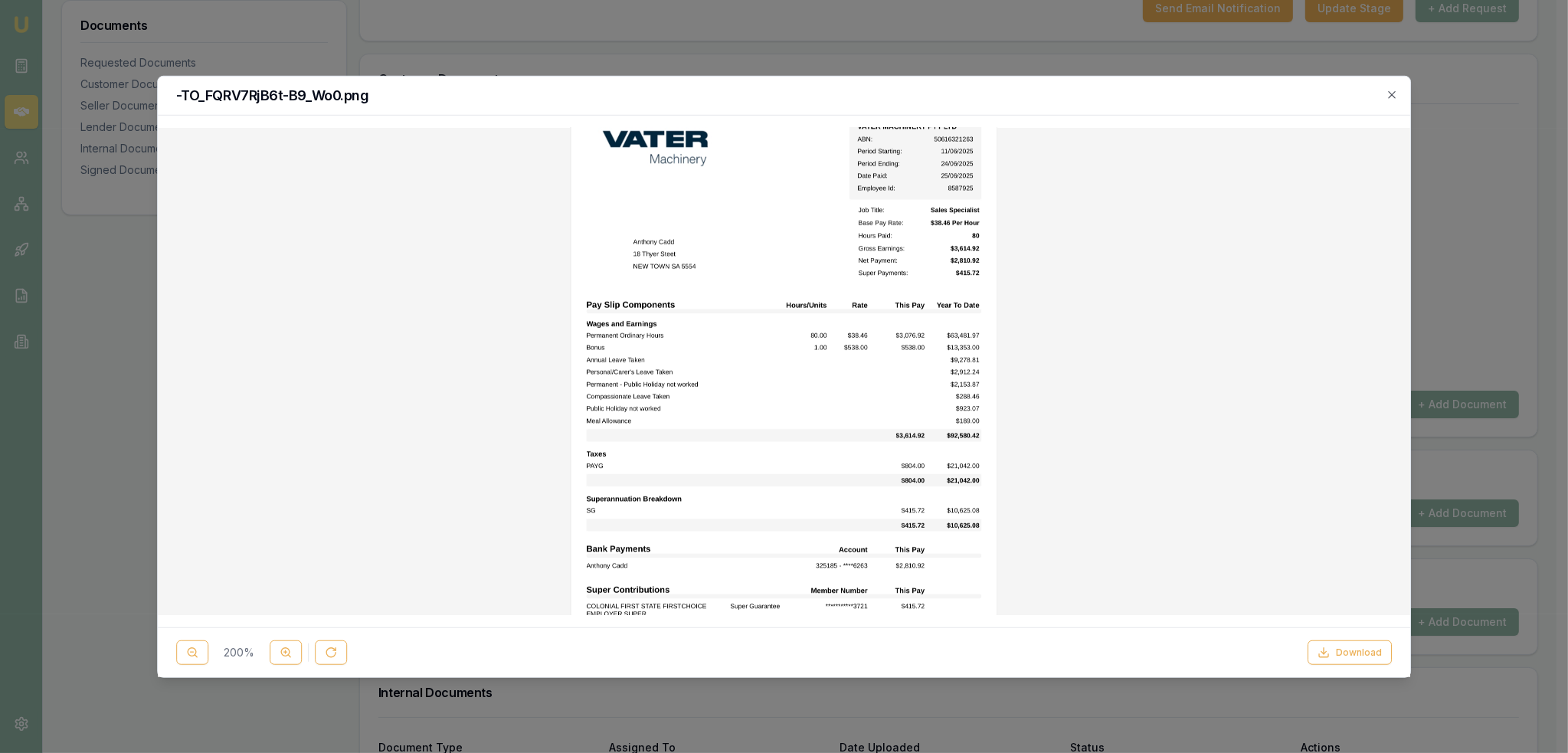 checkbox on "true" 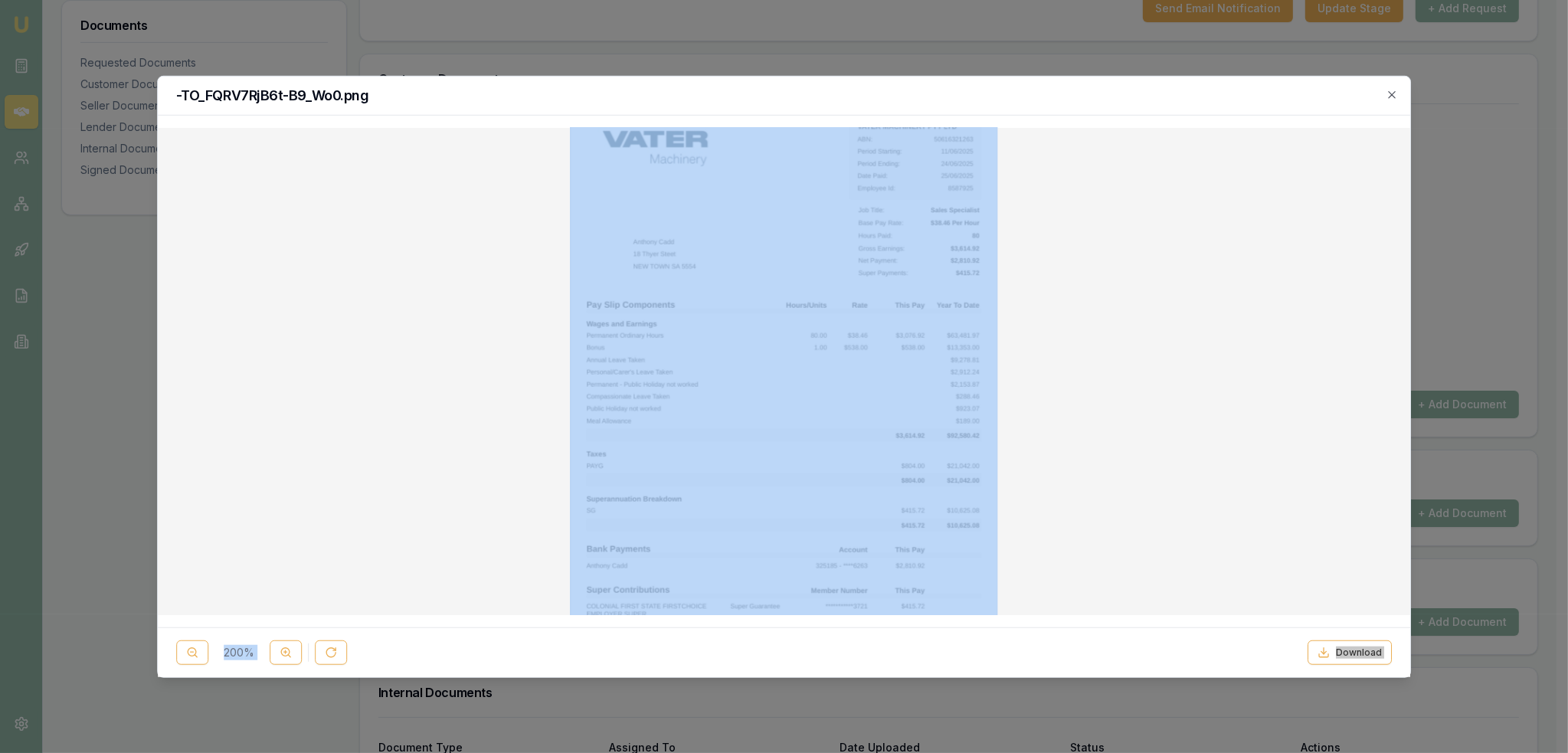 drag, startPoint x: 1397, startPoint y: 91, endPoint x: 1386, endPoint y: 97, distance: 12.529964 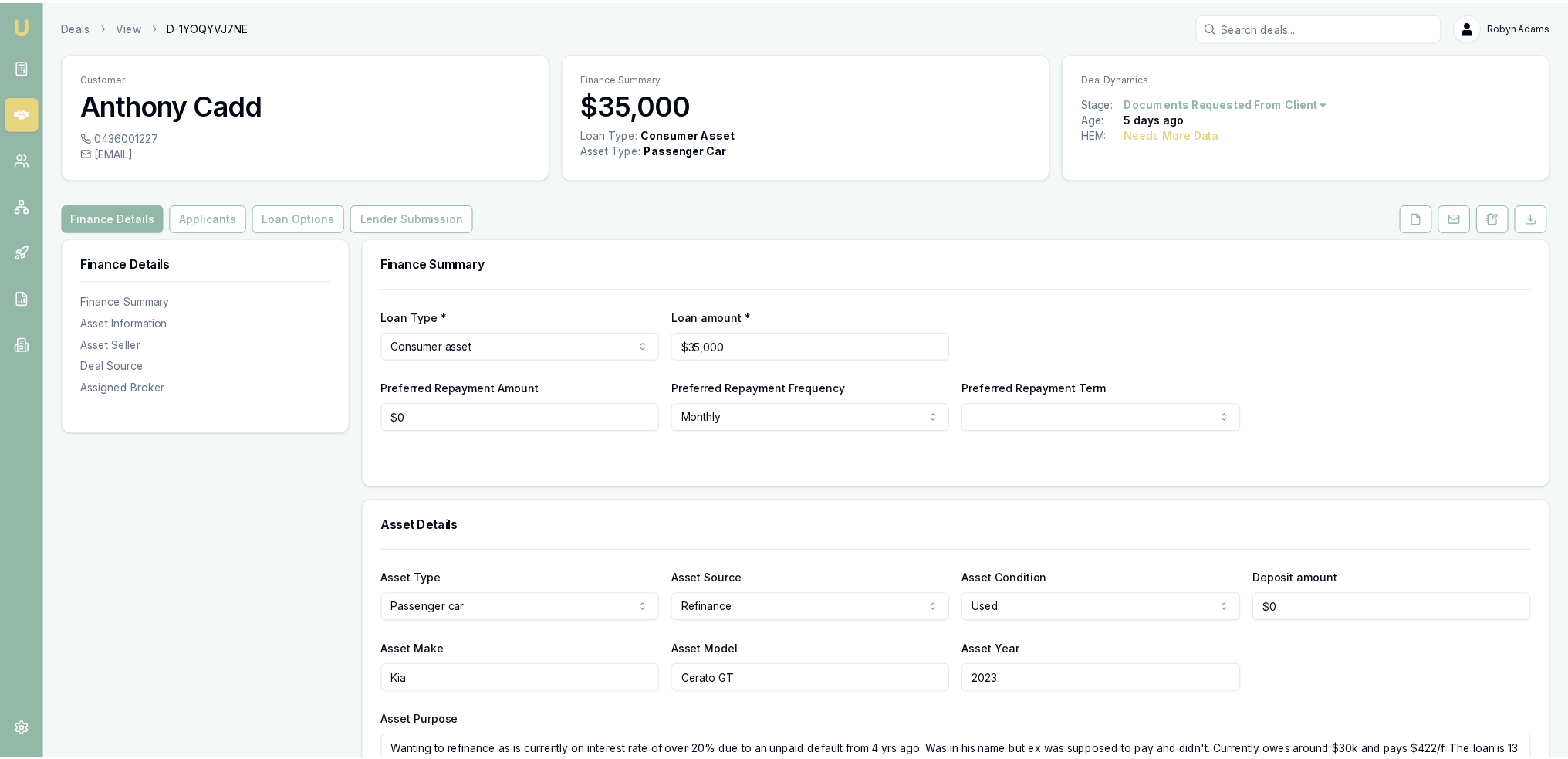 scroll, scrollTop: 0, scrollLeft: 0, axis: both 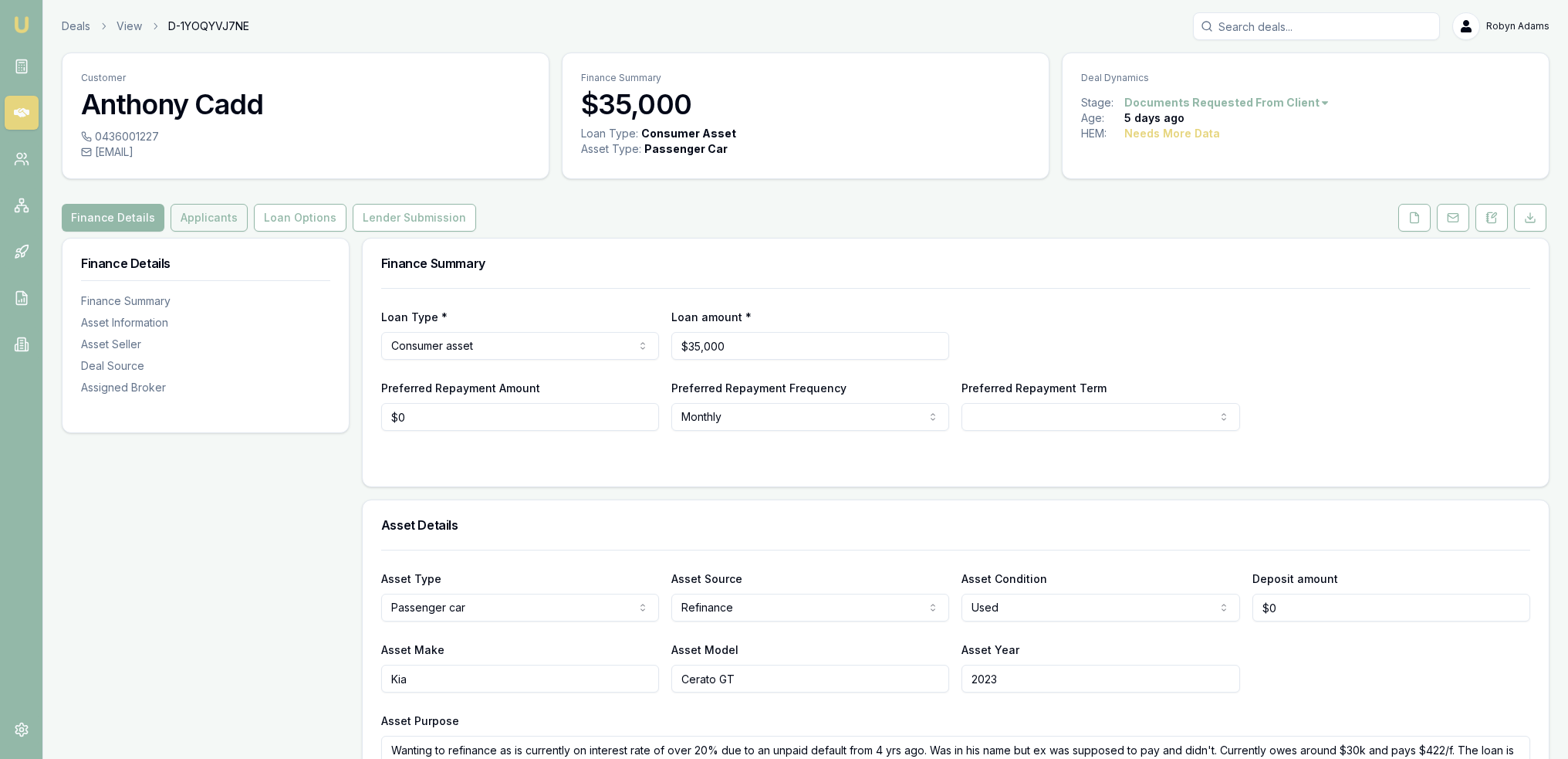 click on "Applicants" at bounding box center [209, 218] 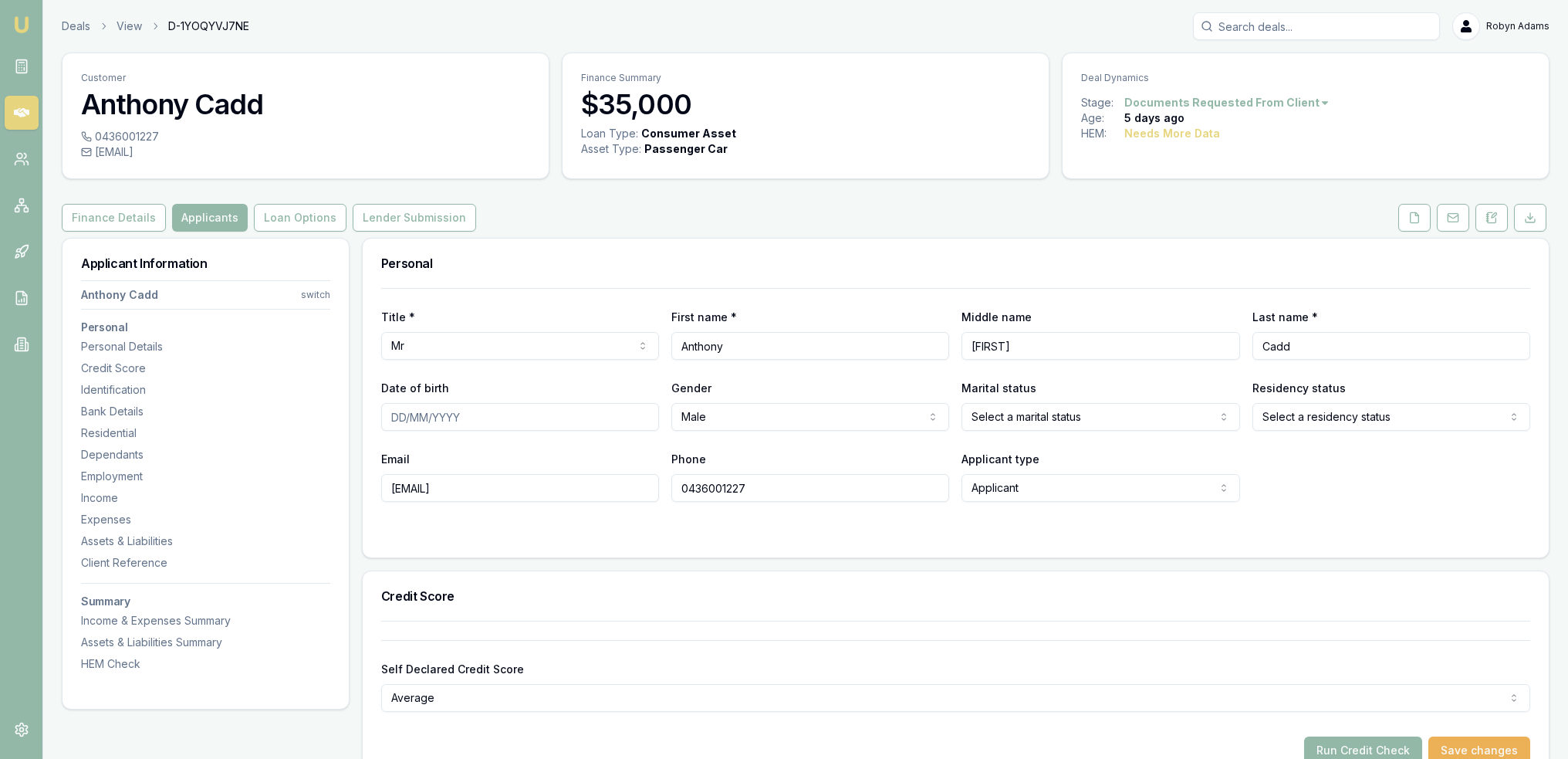 click on "Date of birth" at bounding box center [520, 417] 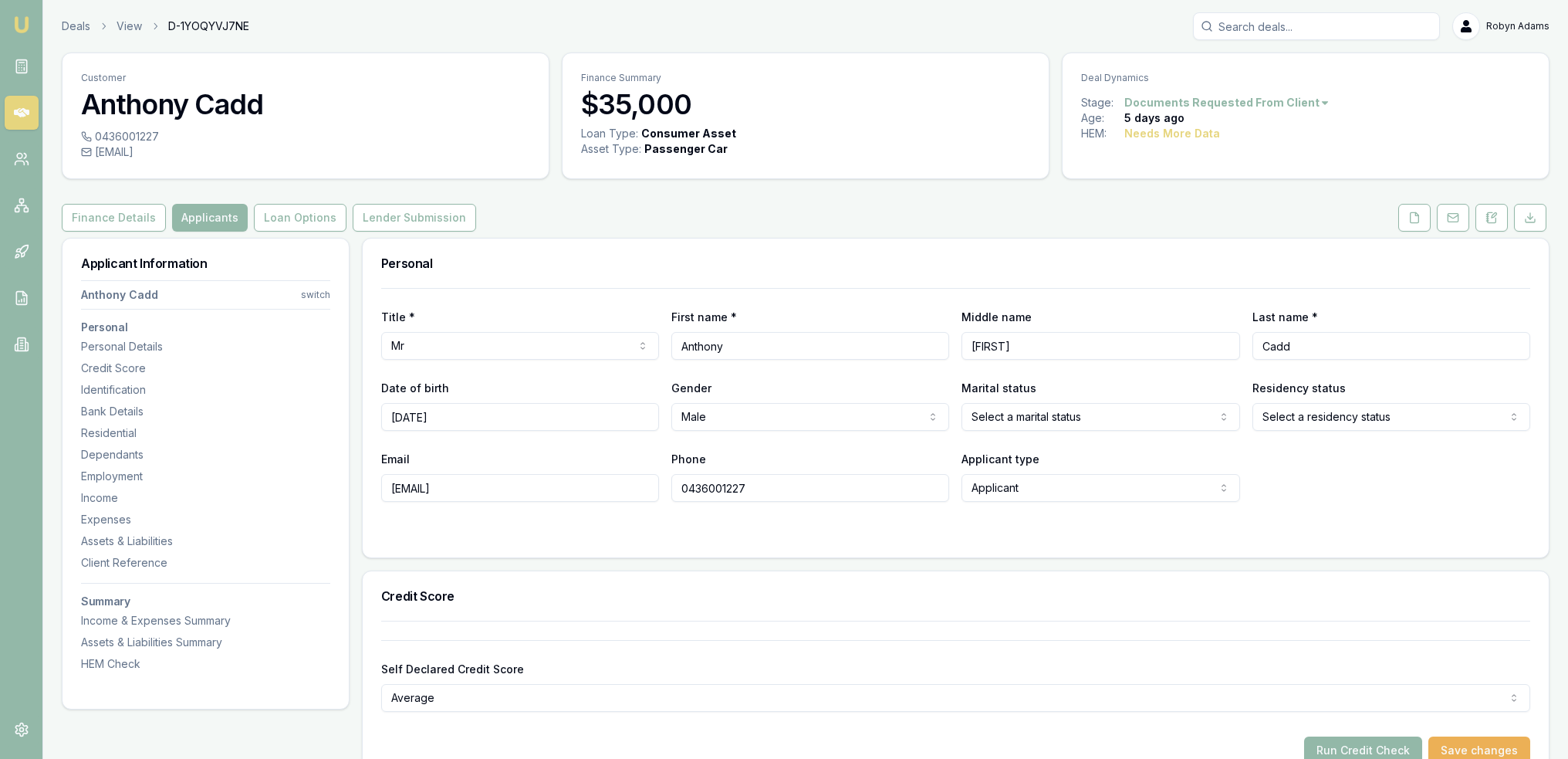 type on "[DATE]" 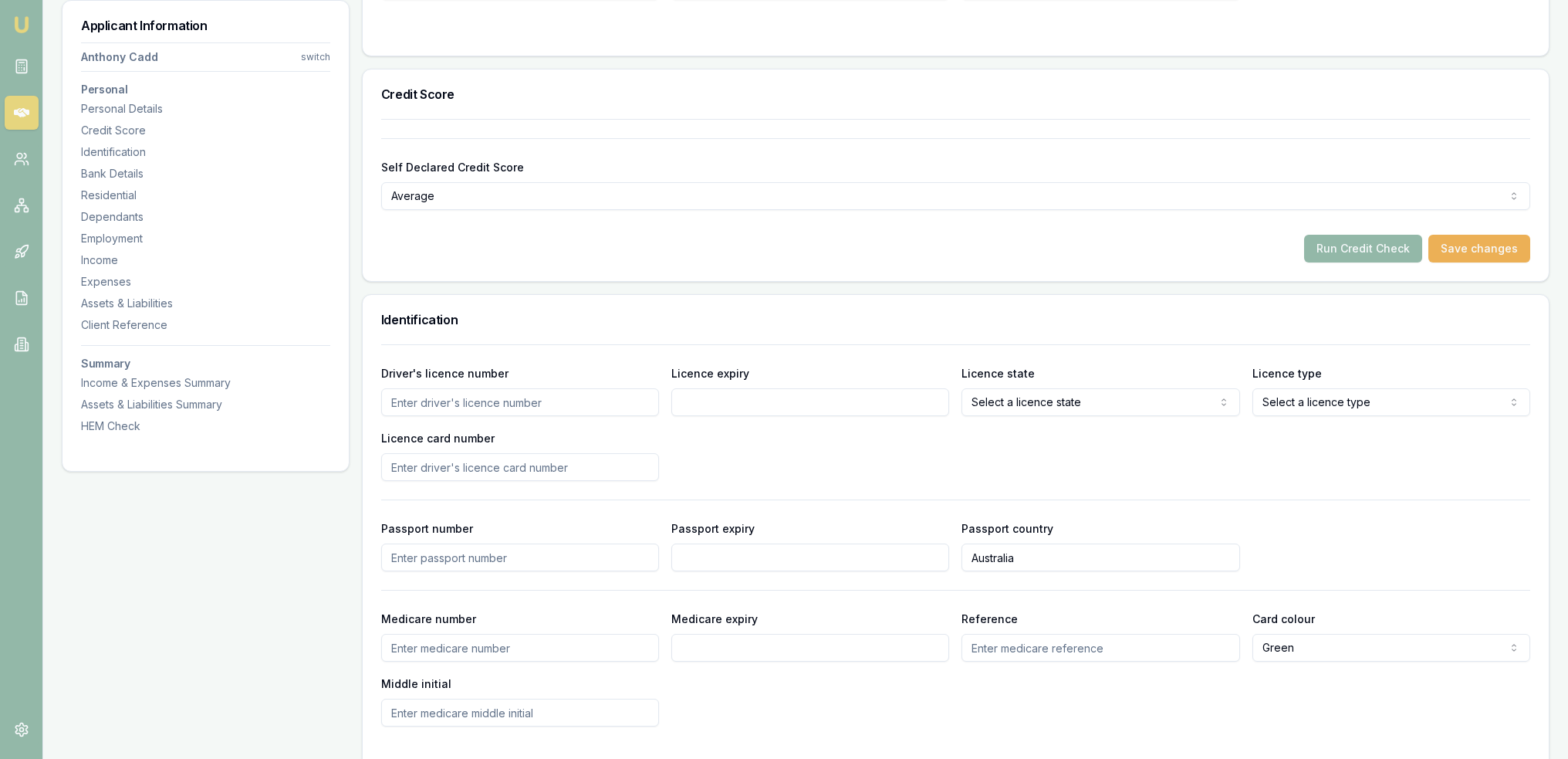 scroll, scrollTop: 540, scrollLeft: 0, axis: vertical 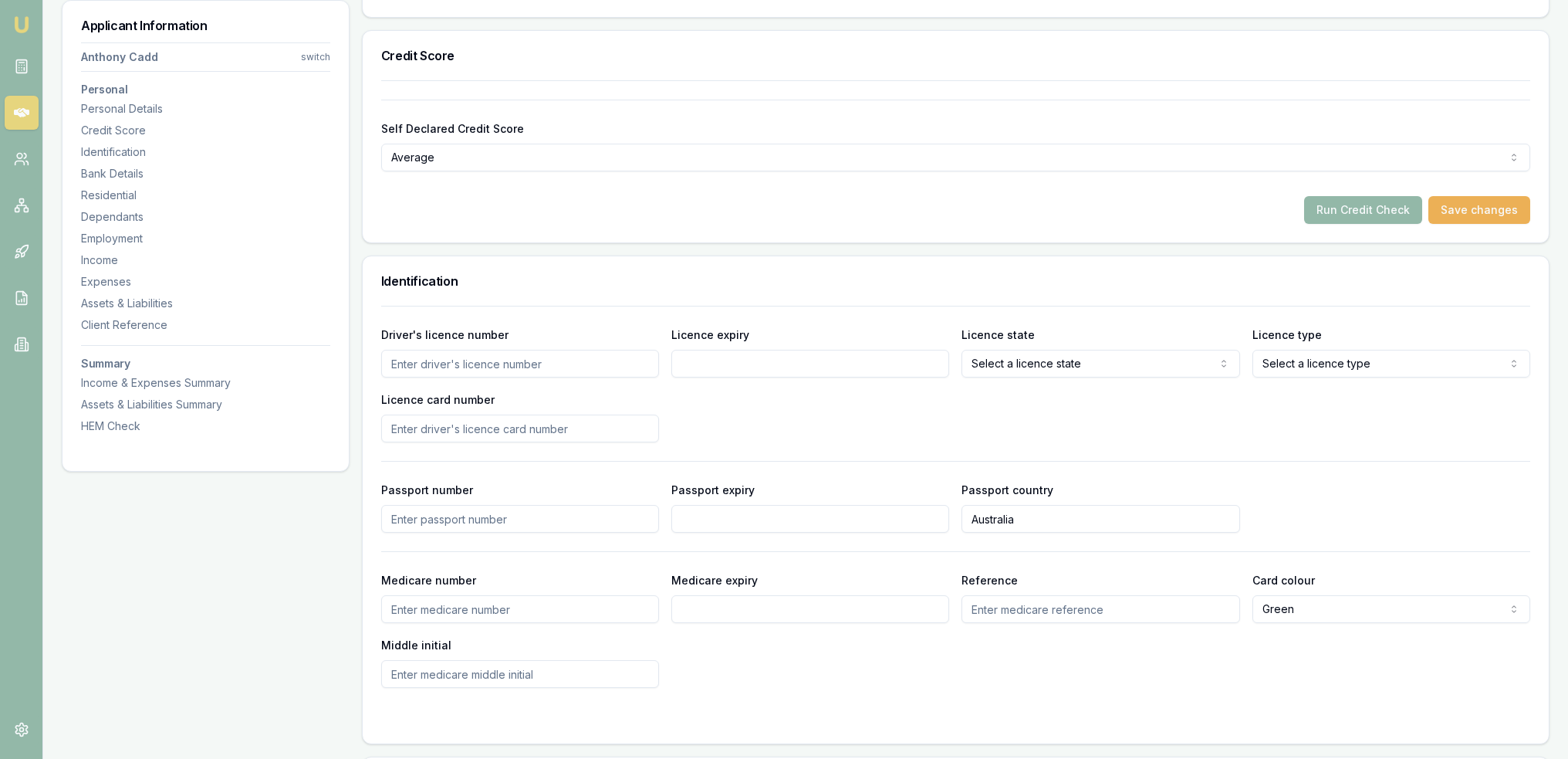 click on "Driver's licence number" at bounding box center (520, 364) 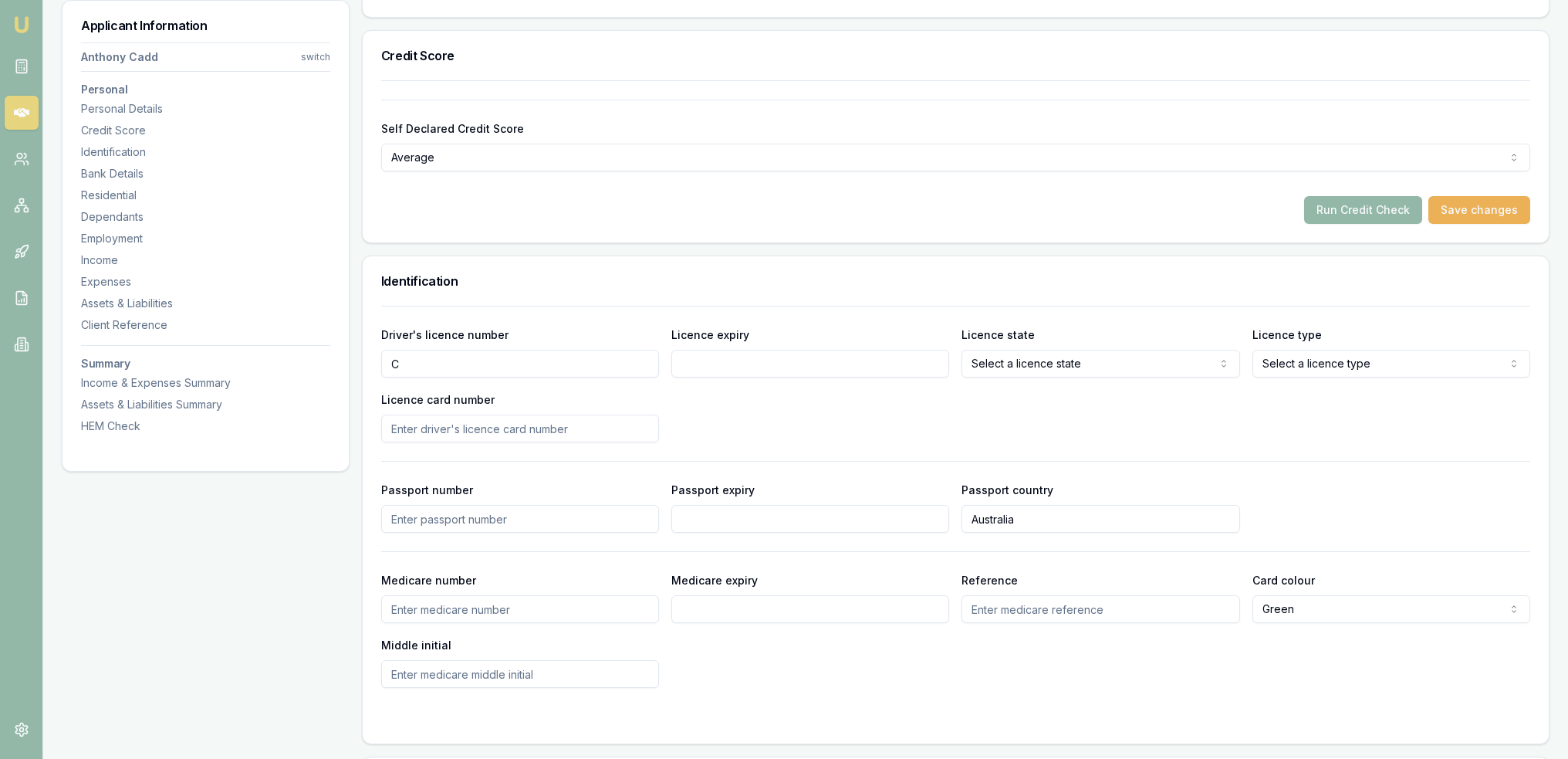 type on "C" 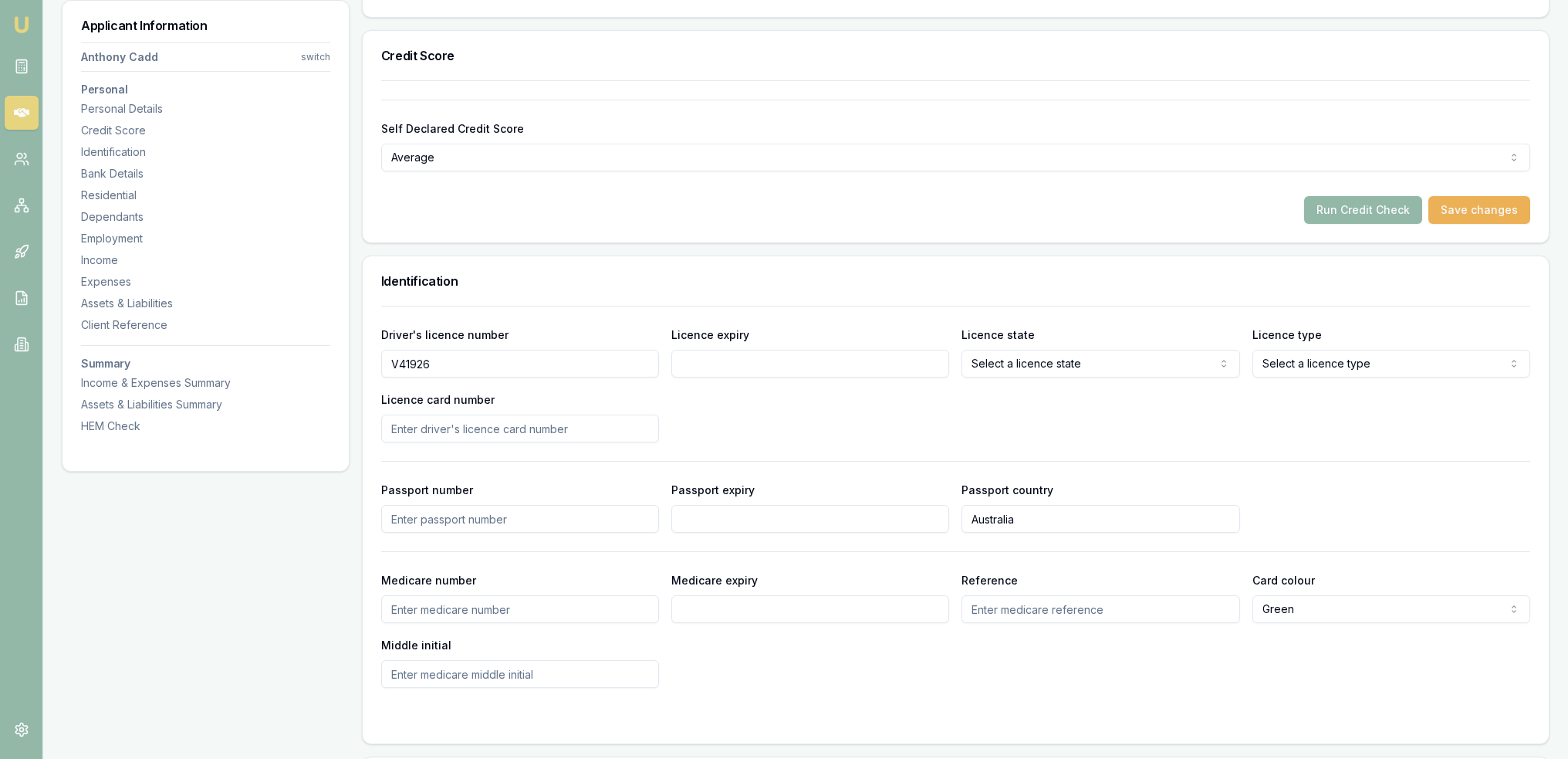 type on "V41926" 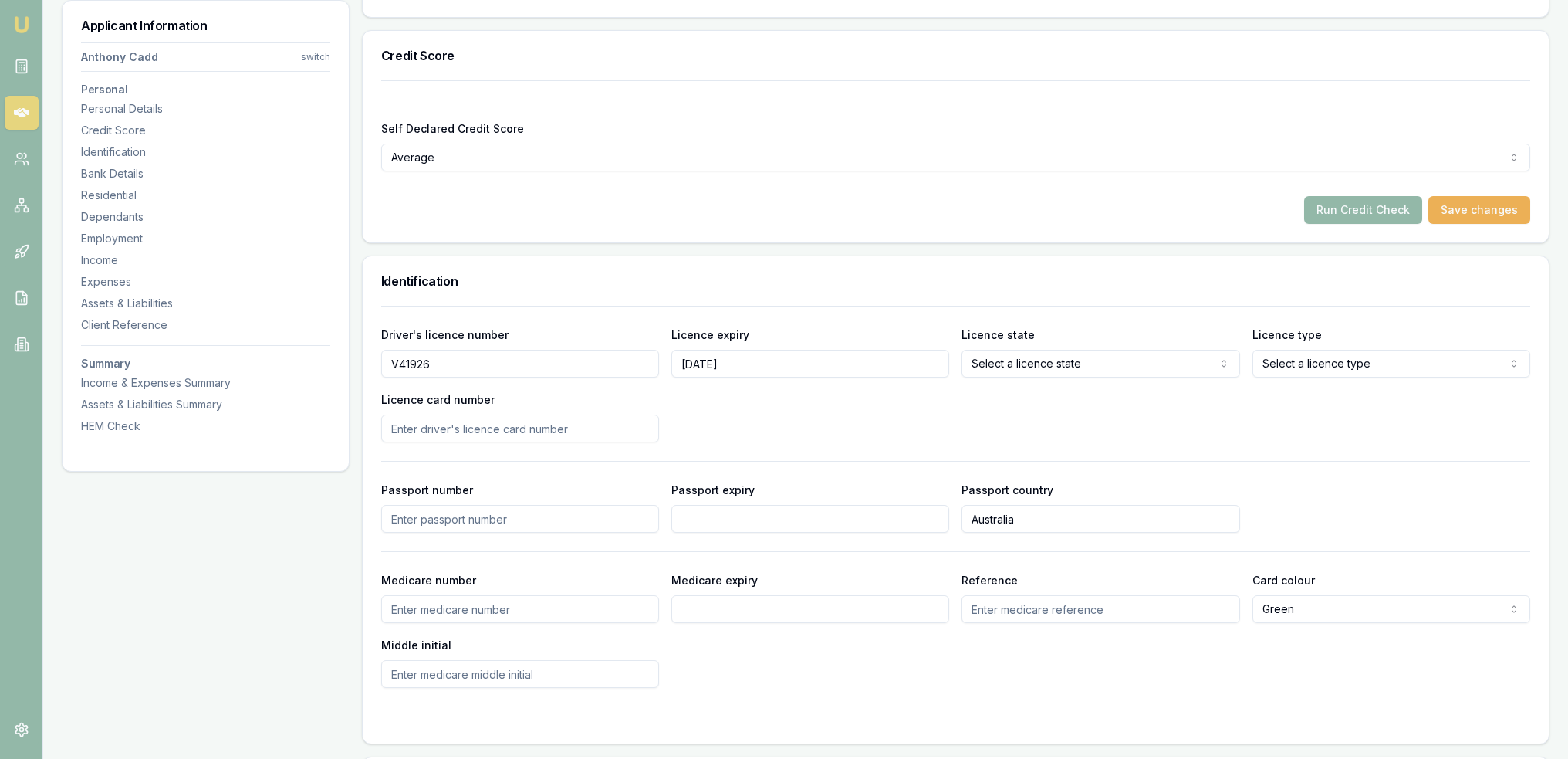 type on "[DATE]" 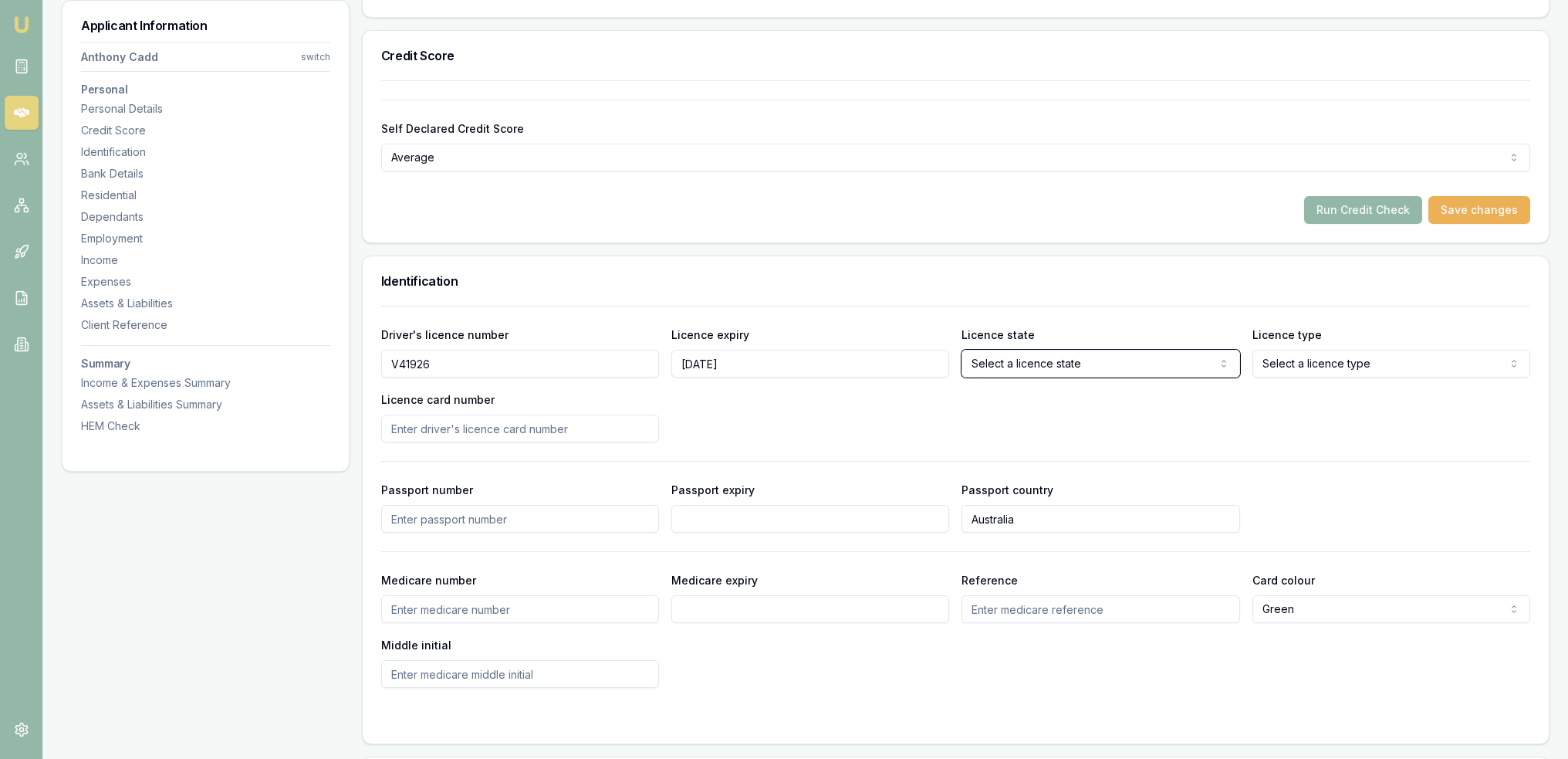 type 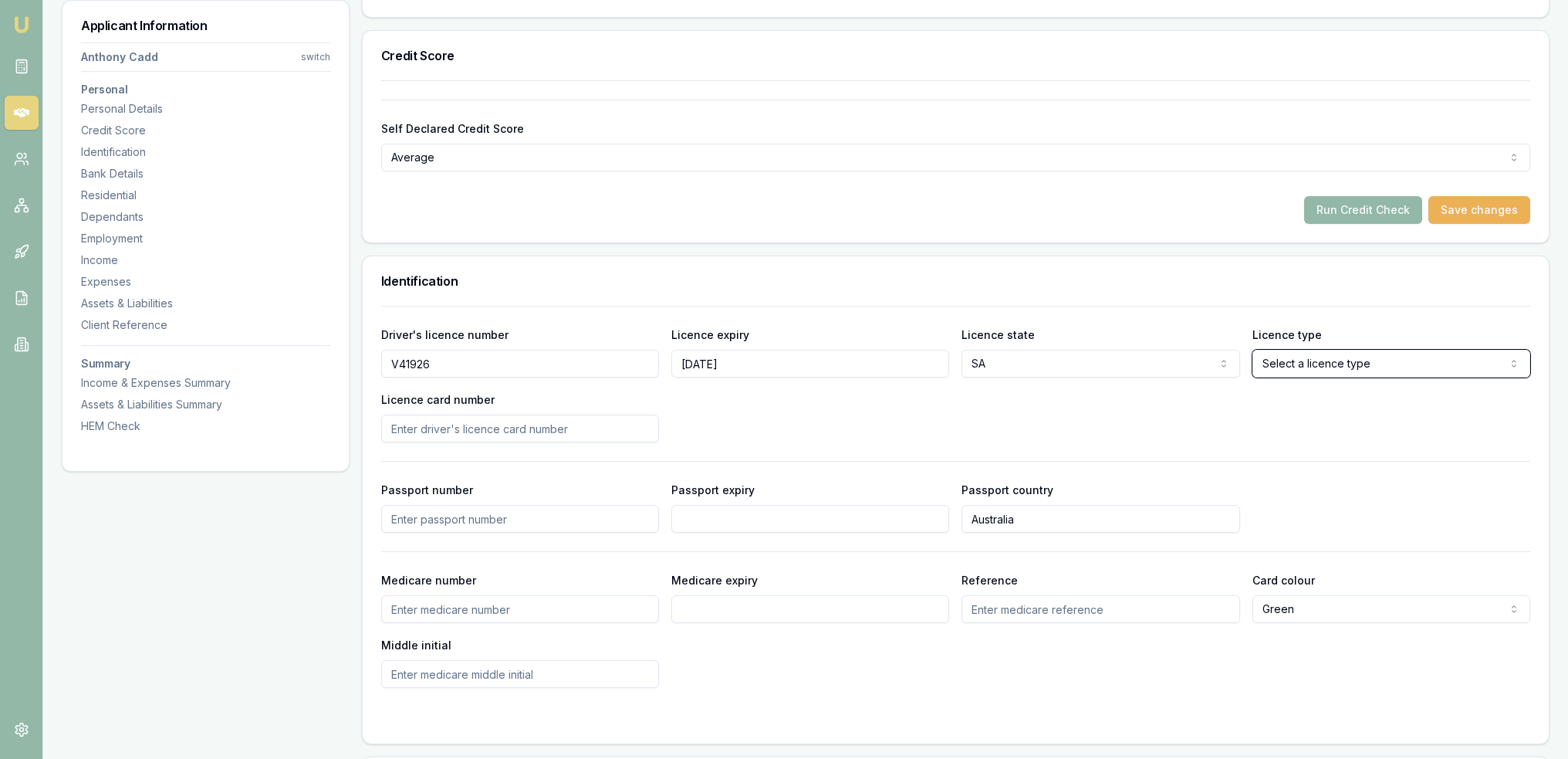 type 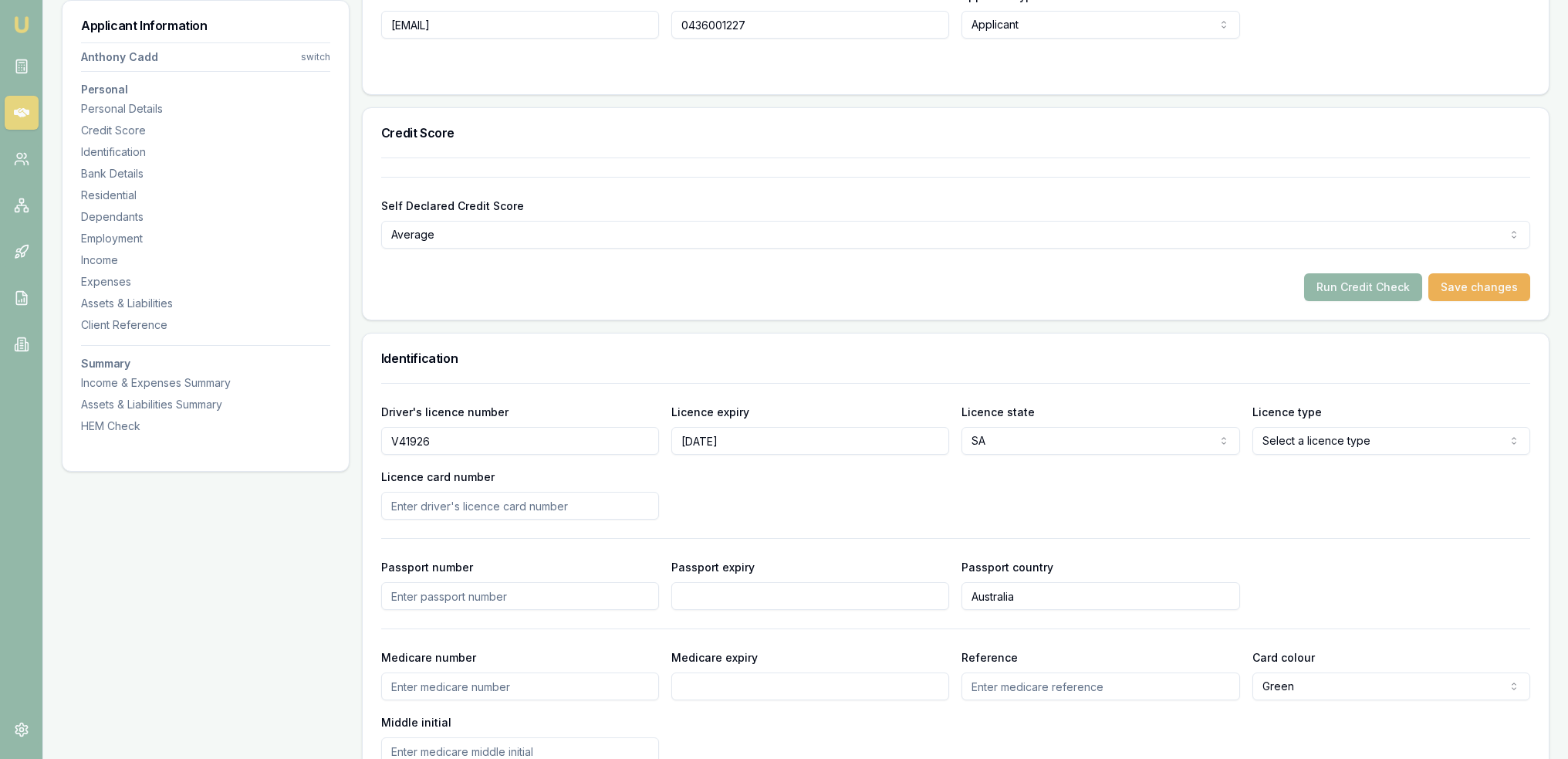 click on "Emu Broker Deals View D-1YOQYVJ7NE Robyn Adams Toggle Menu Customer [FIRST] [MIDDLE] [LAST] [PHONE] [EMAIL] Finance Summary $35,000 Loan Type: Consumer Asset Asset Type : Passenger Car Deal Dynamics Stage: Documents Requested From Client Age: 5 days ago HEM: Needs More Data Finance Details Applicants Loan Options Lender Submission Applicant Information [FIRST] [LAST] Personal Personal Details Credit Score Identification Bank Details Residential Dependants Employment Income Expenses Assets & Liabilities Client Reference Summary Income & Expenses Summary Assets & Liabilities Summary HEM Check Personal Title * Mr Mr Mrs Miss Ms Dr Prof First name * [FIRST] Middle name * [MIDDLE] Last name * [LAST] Date of birth [DATE] Gender Male Male Female Other Not disclosed Marital status Select a marital status Single Married De facto Separated Divorced Widowed Residency status Select a residency status Australian citizen Permanent resident Visa holder Email [EMAIL] Phone [PHONE] Applicant type Low" at bounding box center (784, -84) 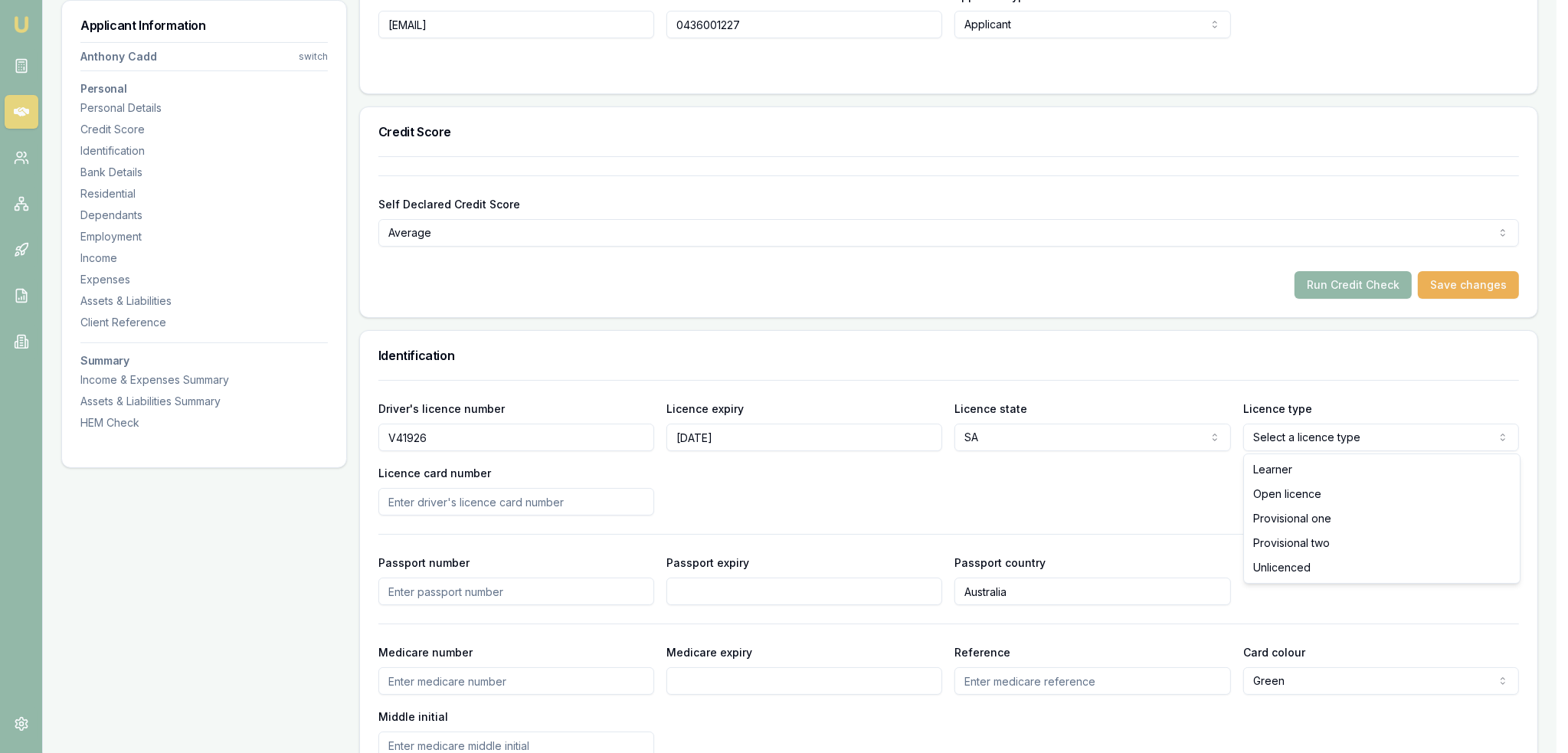 select on "OPEN_LICENCE" 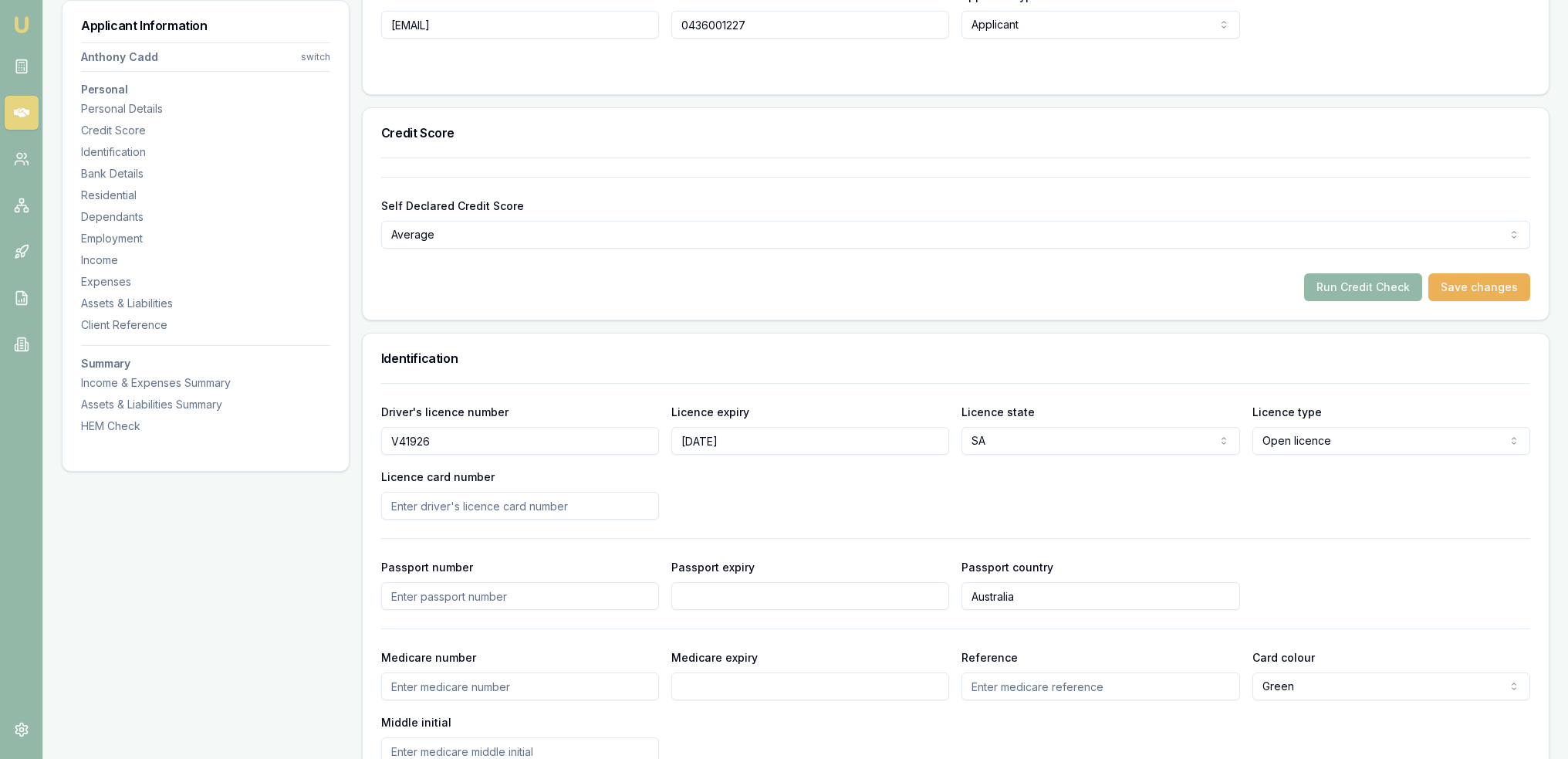 click on "Licence card number" at bounding box center [520, 506] 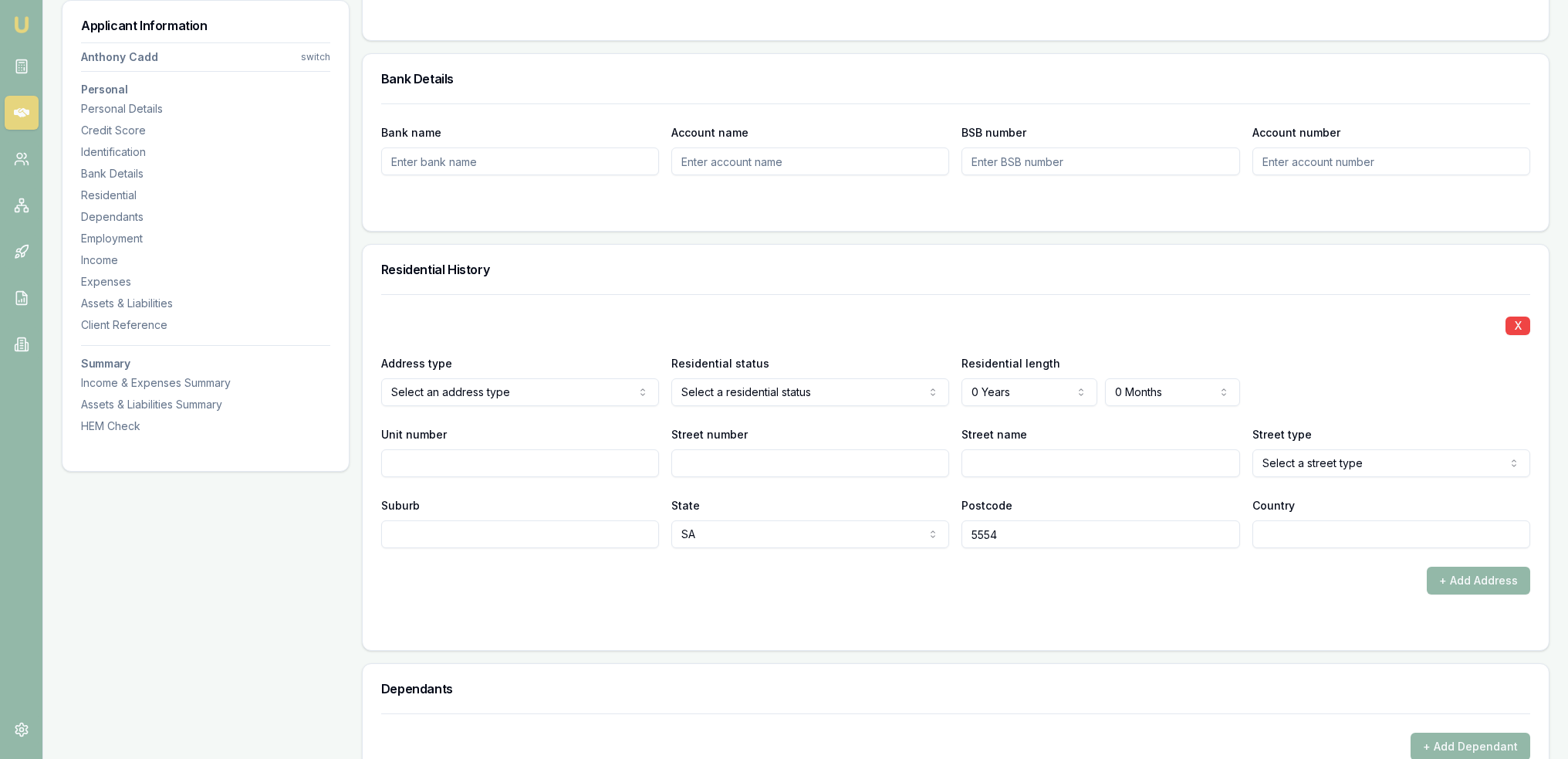 scroll, scrollTop: 1249, scrollLeft: 0, axis: vertical 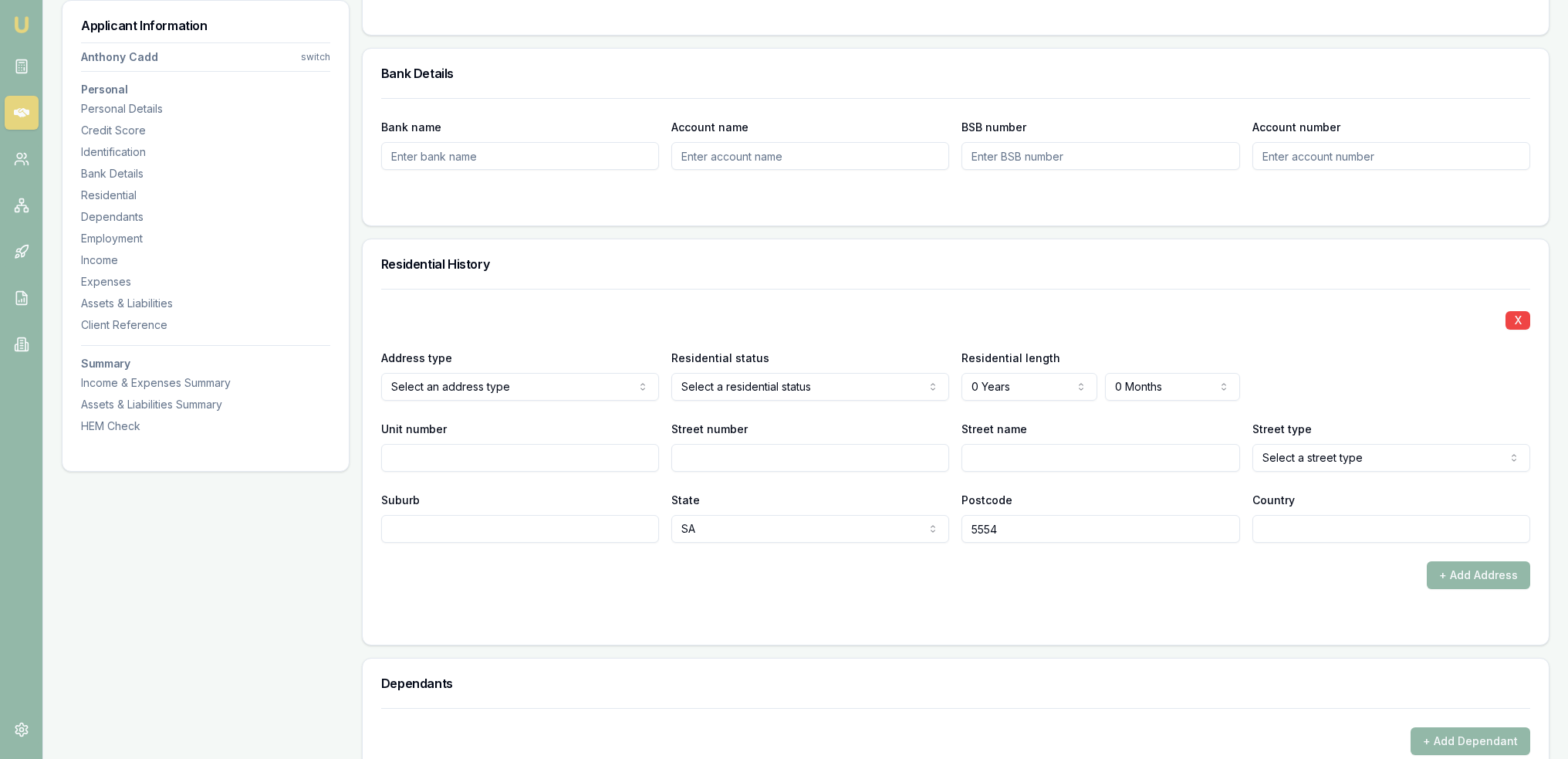 click on "Emu Broker Deals View D-1YOQYVJ7NE Robyn Adams Toggle Menu Customer Anthony Cadd 0436001227 a.cadd44@gmail.com Finance Summary $35,000 Loan Type: Consumer Asset Asset Type : Passenger Car Deal Dynamics Stage: Documents Requested From Client Age: 5 days ago HEM: Needs More Data Finance Details Applicants Loan Options Lender Submission Applicant Information Anthony Cadd switch Personal Personal Details Credit Score Identification Bank Details Residential Dependants Employment Income Expenses Assets & Liabilities Client Reference Summary Income & Expenses Summary Assets & Liabilities Summary HEM Check Personal Title * Mr Mr Mrs Miss Ms Dr Prof First name * Anthony Middle name  Michael Last name * Cadd Date of birth 11/04/1977 Gender  Male Male Female Other Not disclosed Marital status  Select a marital status Single Married De facto Separated Divorced Widowed Residency status  Select a residency status Australian citizen Permanent resident Visa holder Email a.cadd44@gmail.com Phone 0436001227 Applicant type  Low" at bounding box center [784, -870] 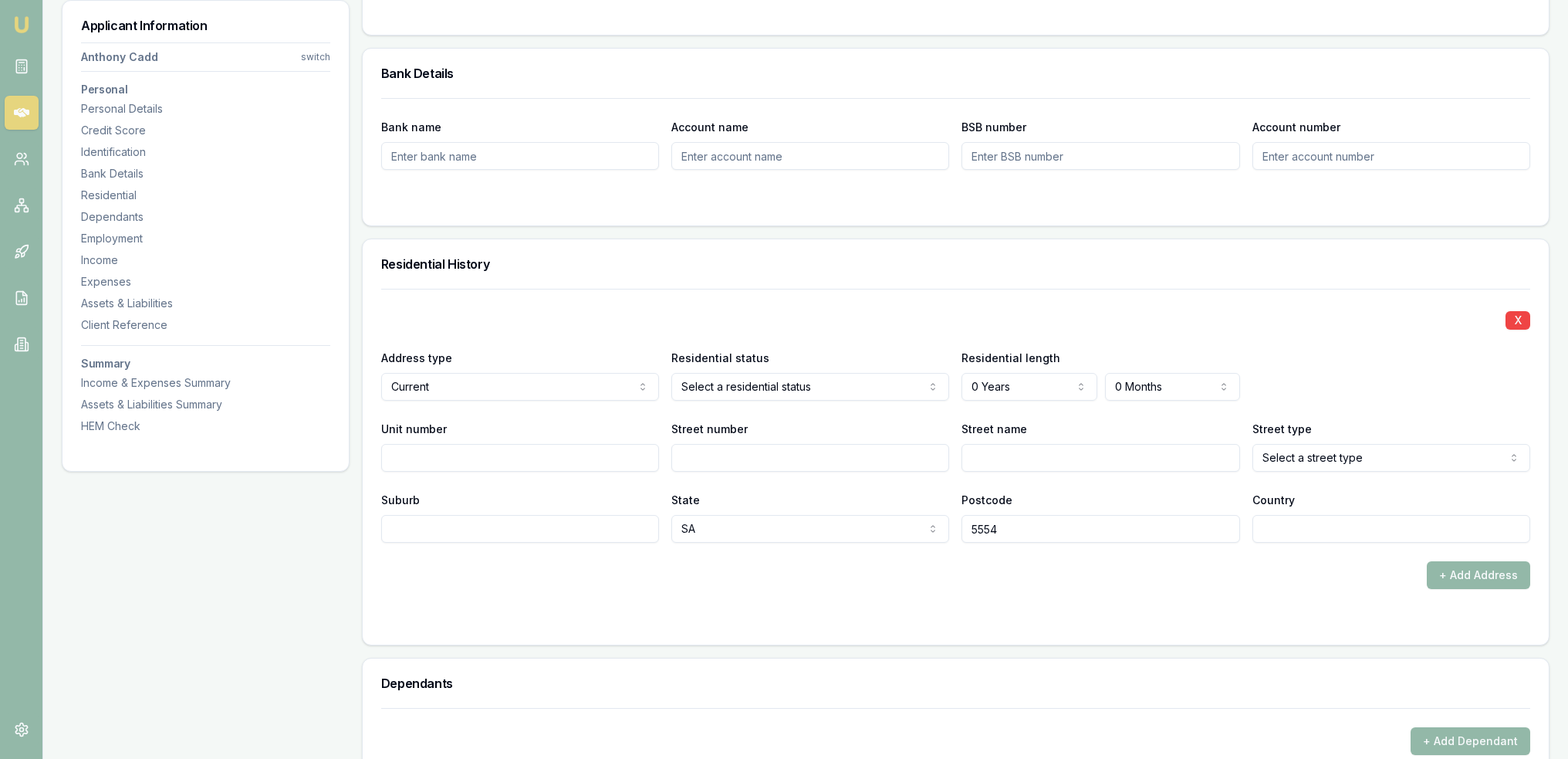 click on "Street number" at bounding box center [810, 458] 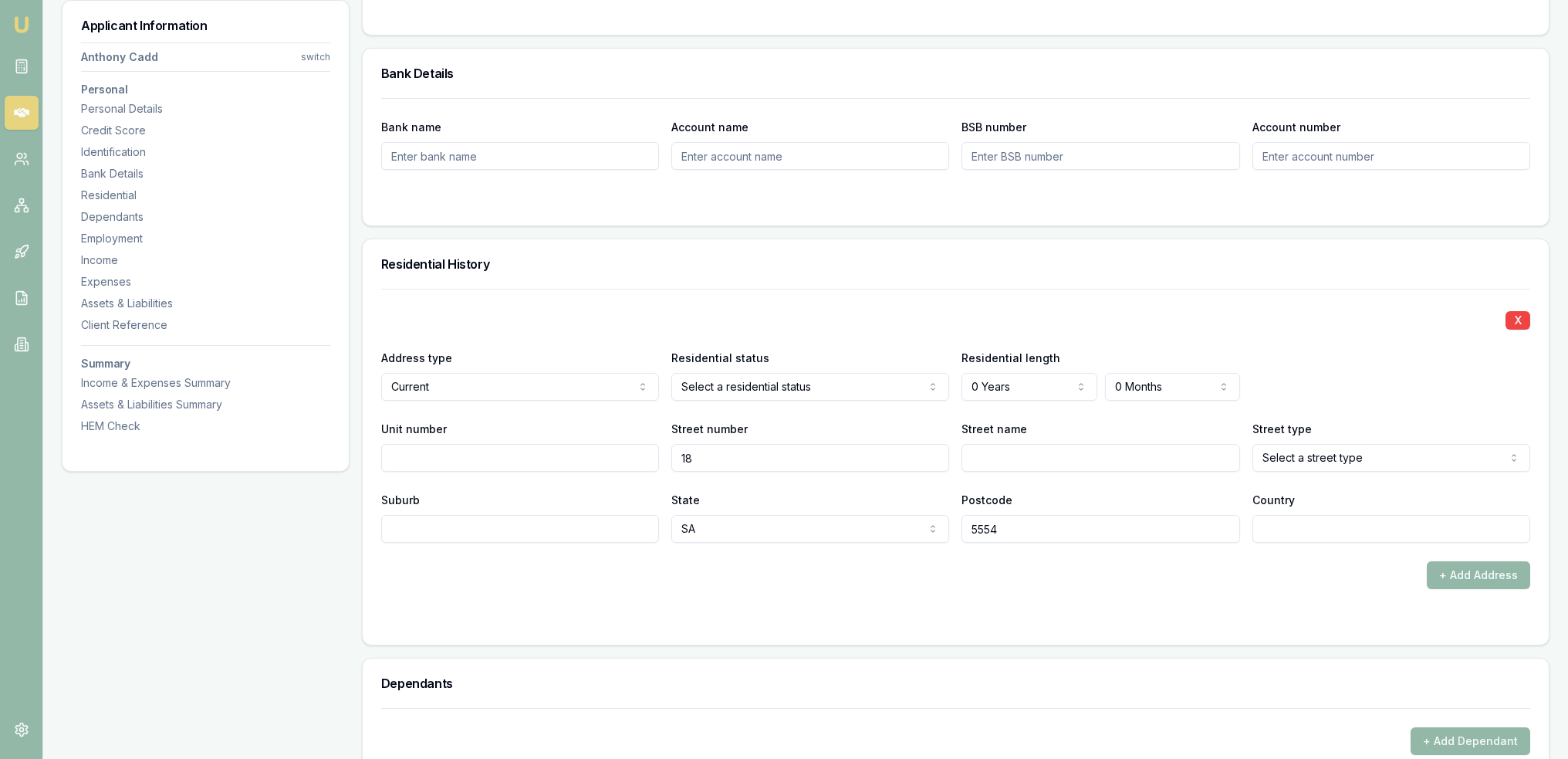 type on "18" 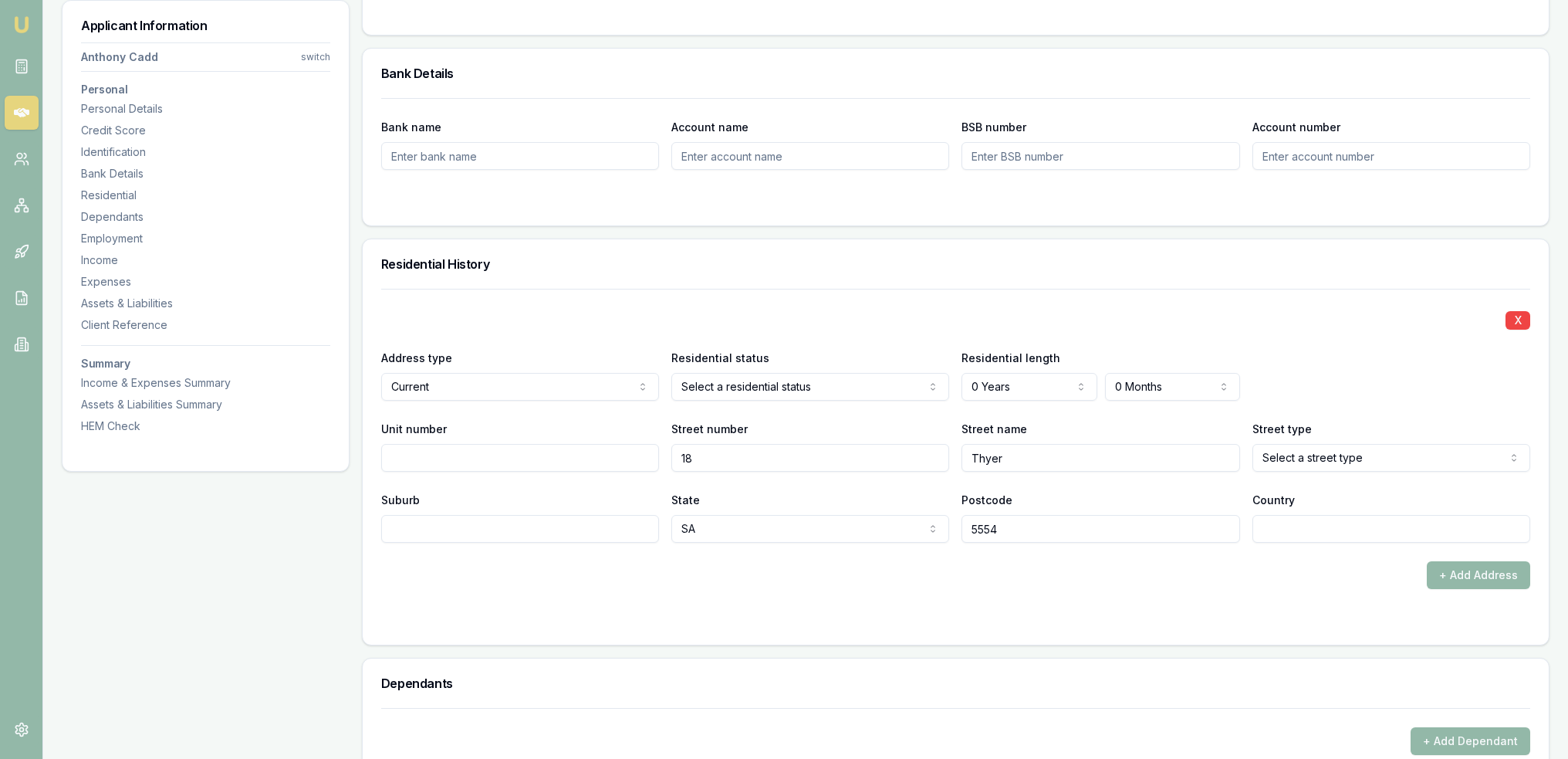 type on "Thyer" 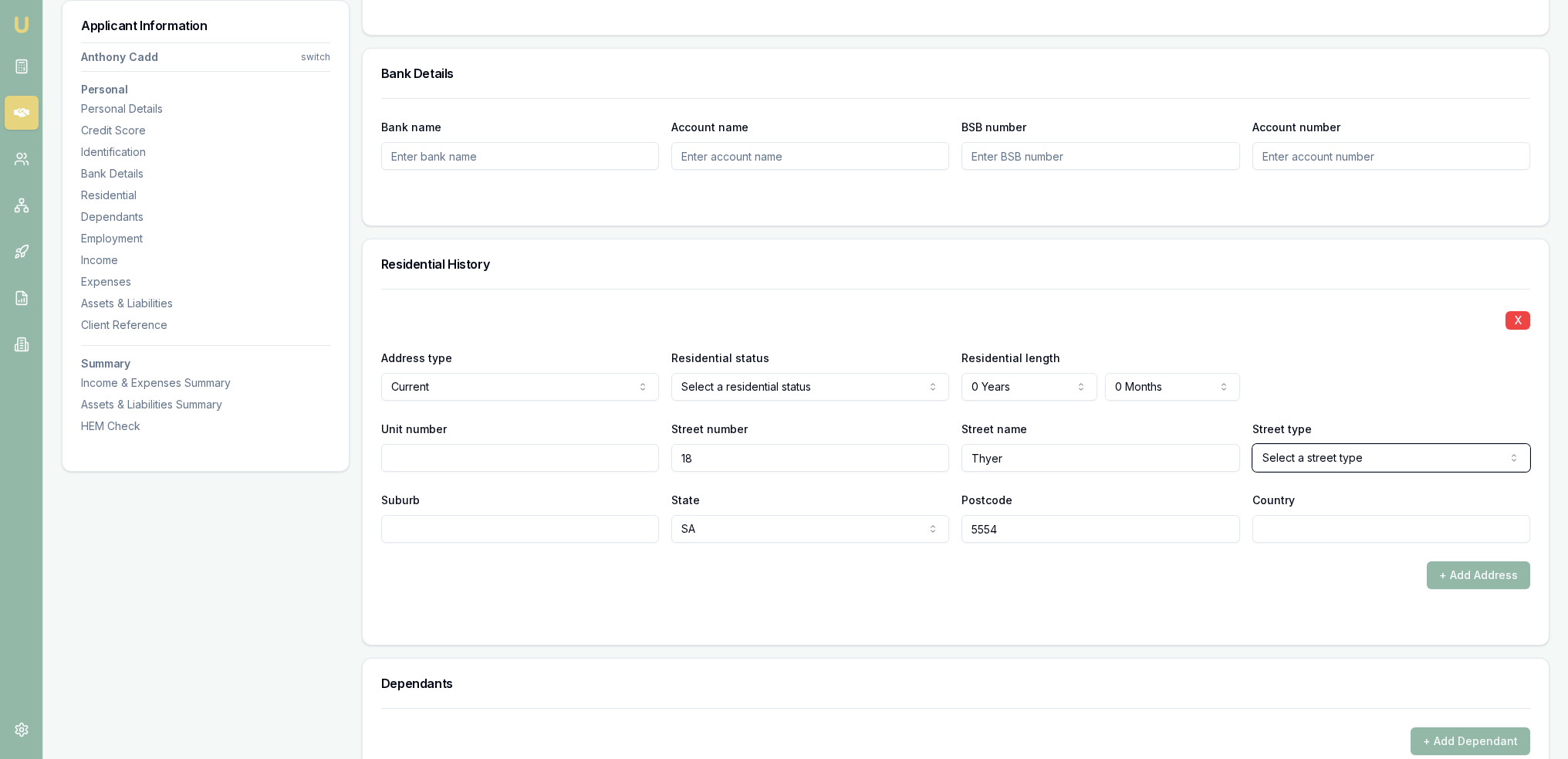 type 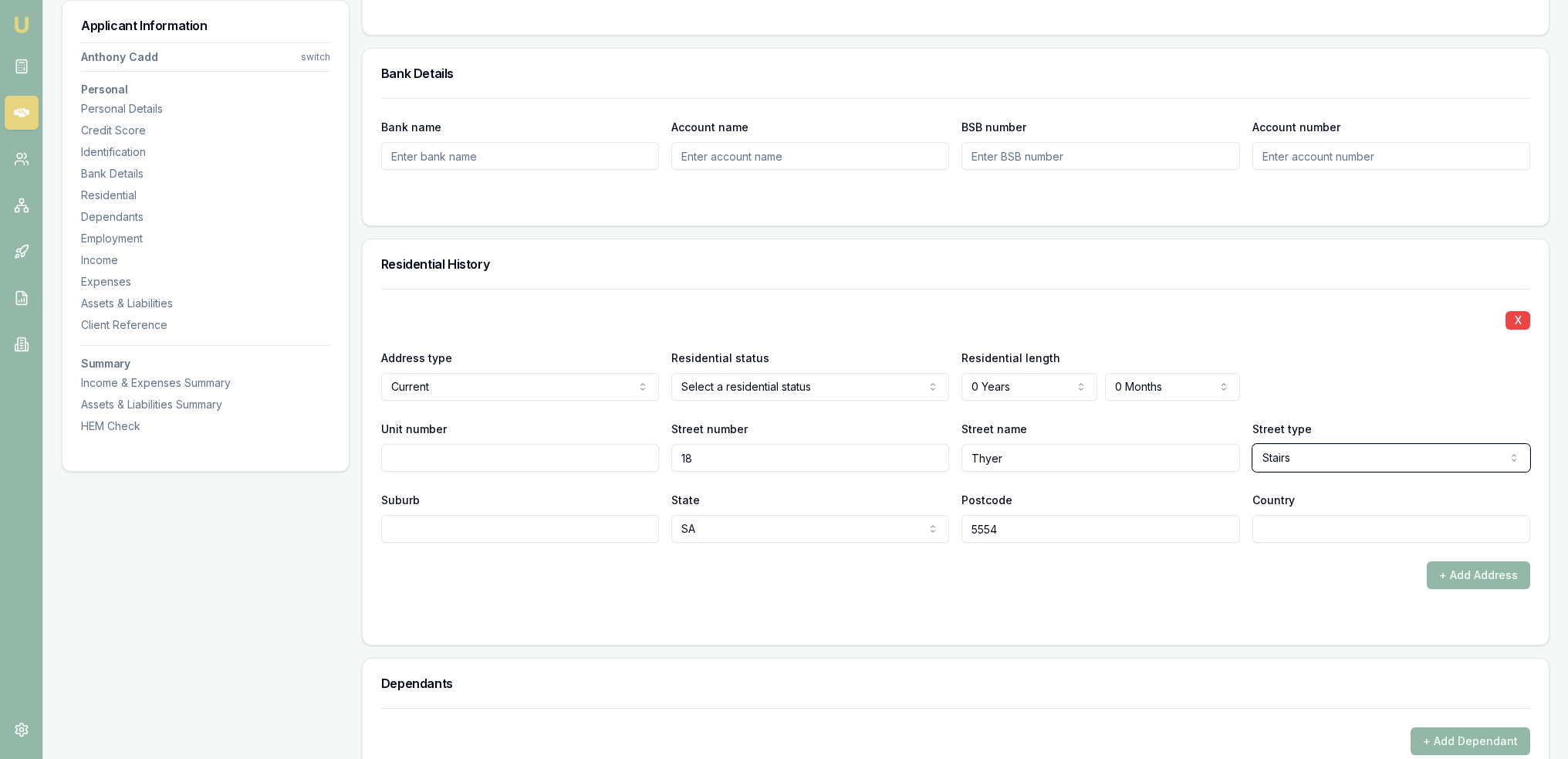 select on "Street" 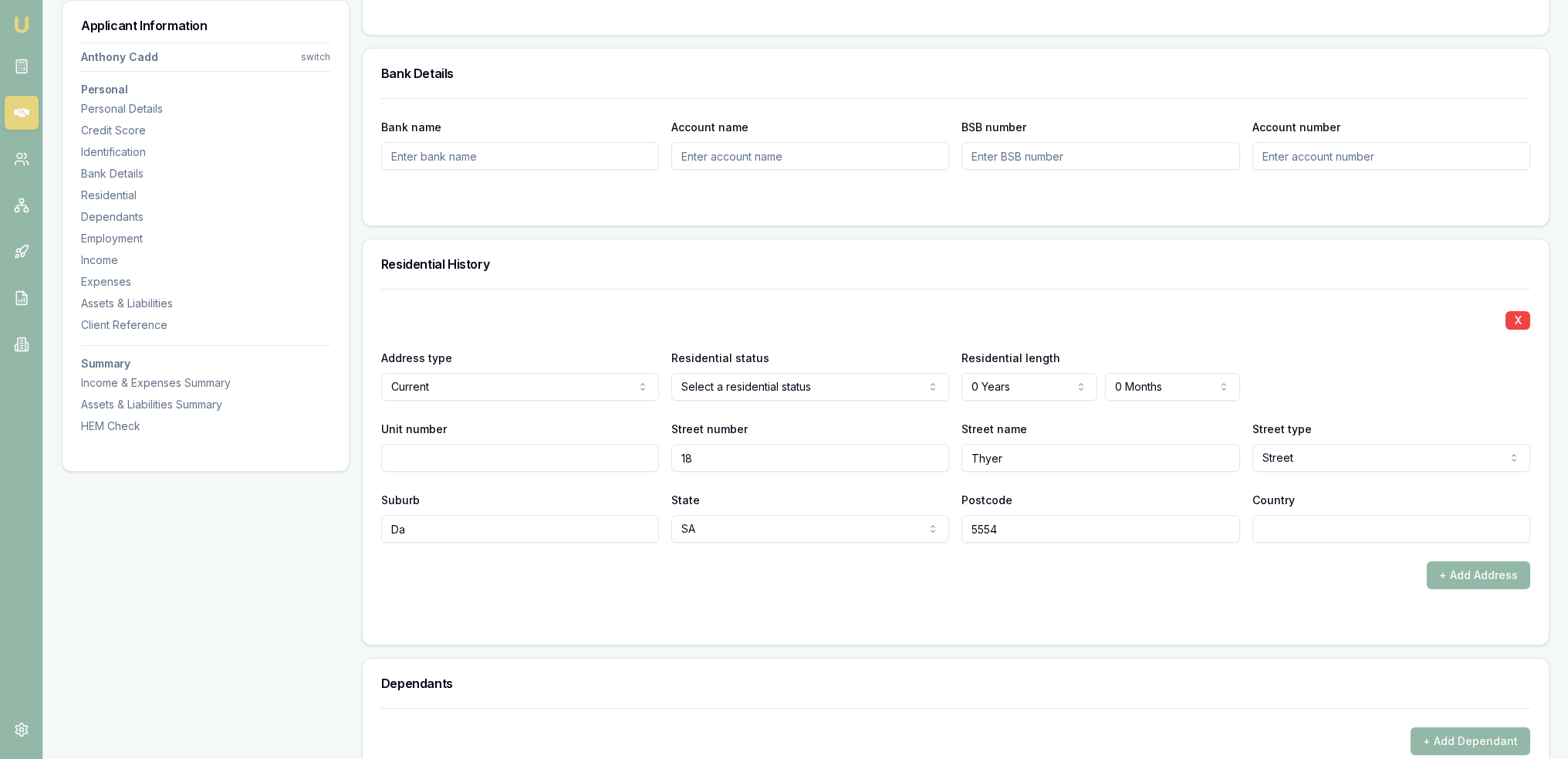 type on "D" 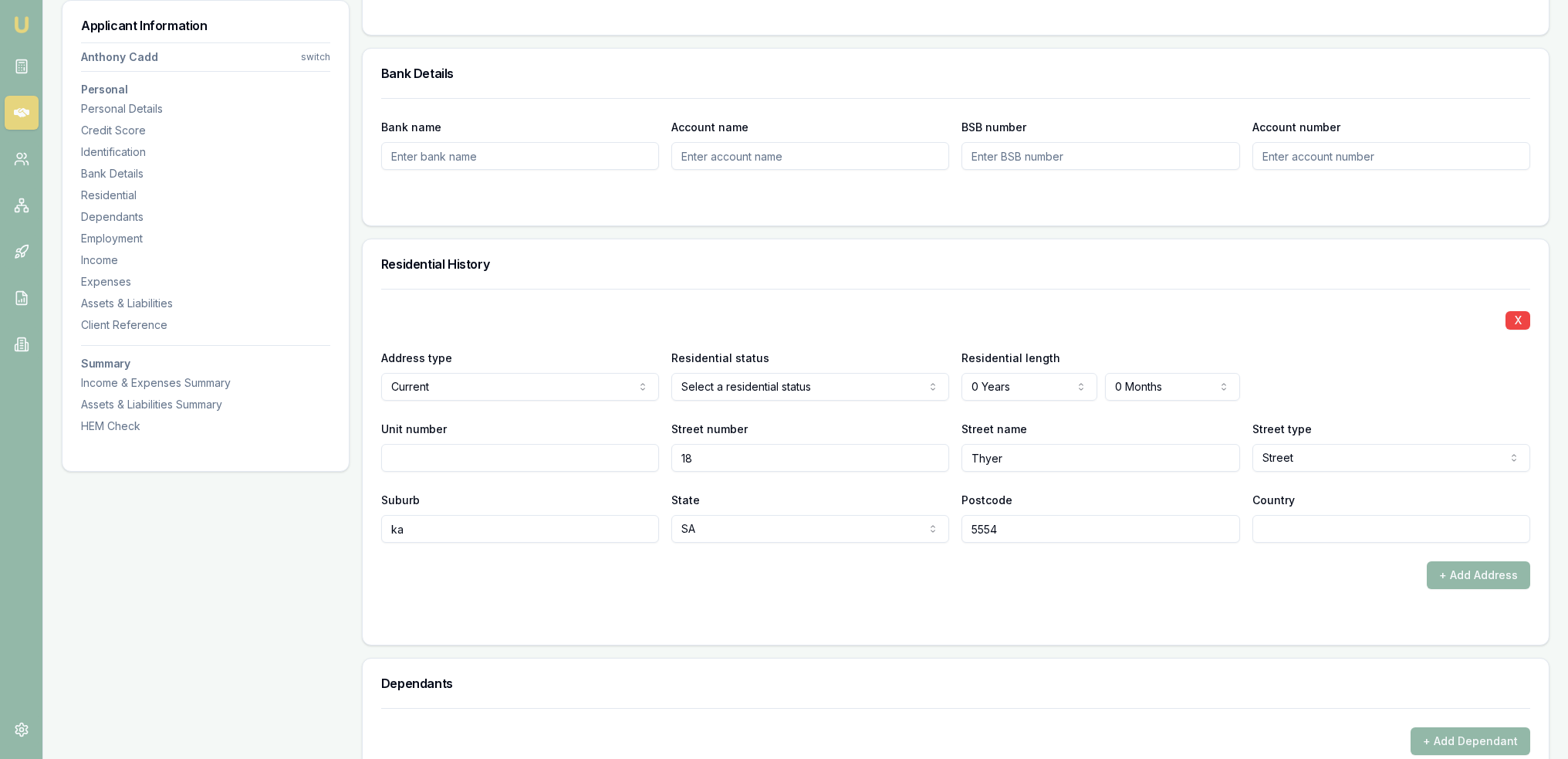 type on "k" 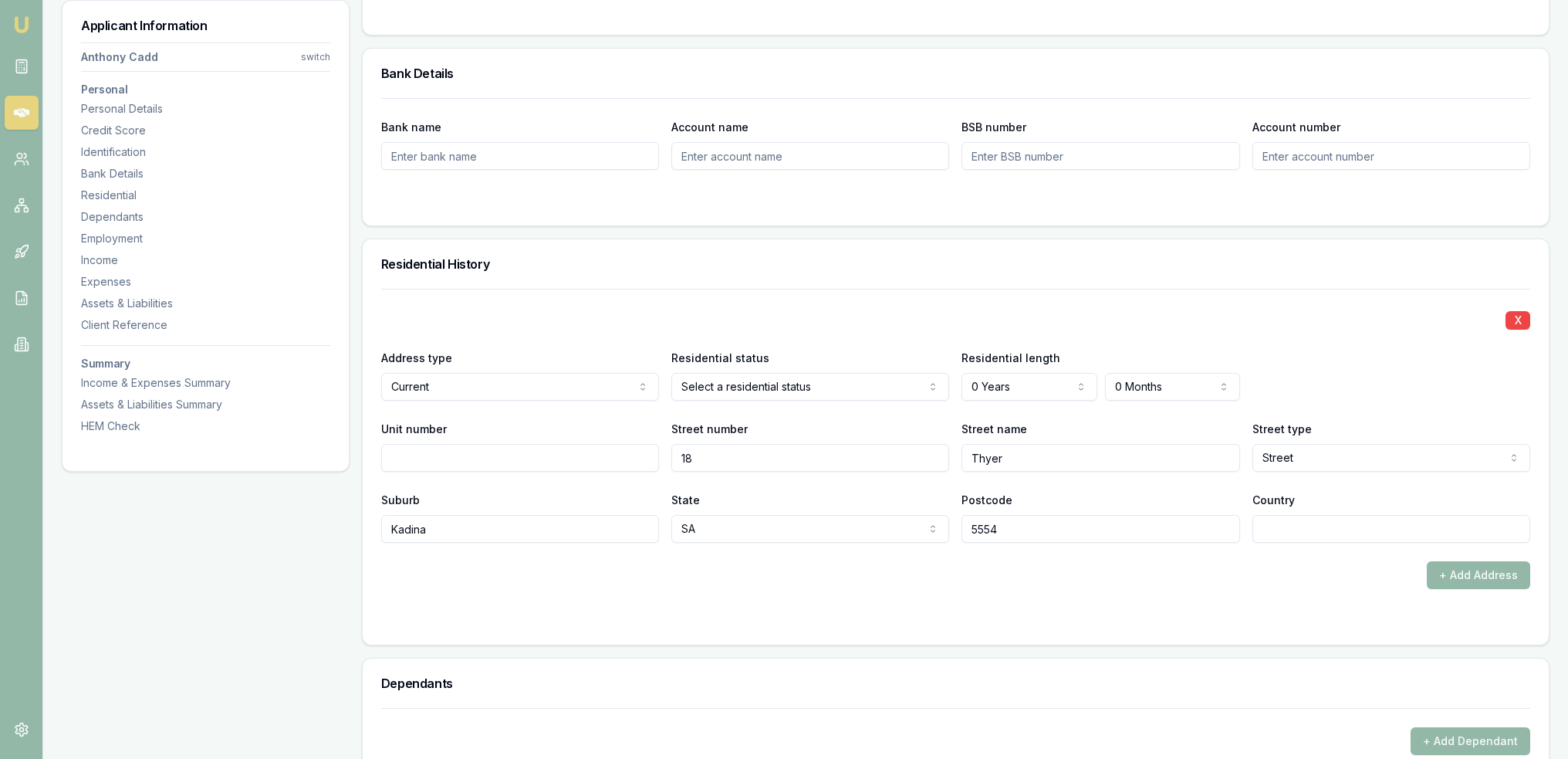 type on "Kadina" 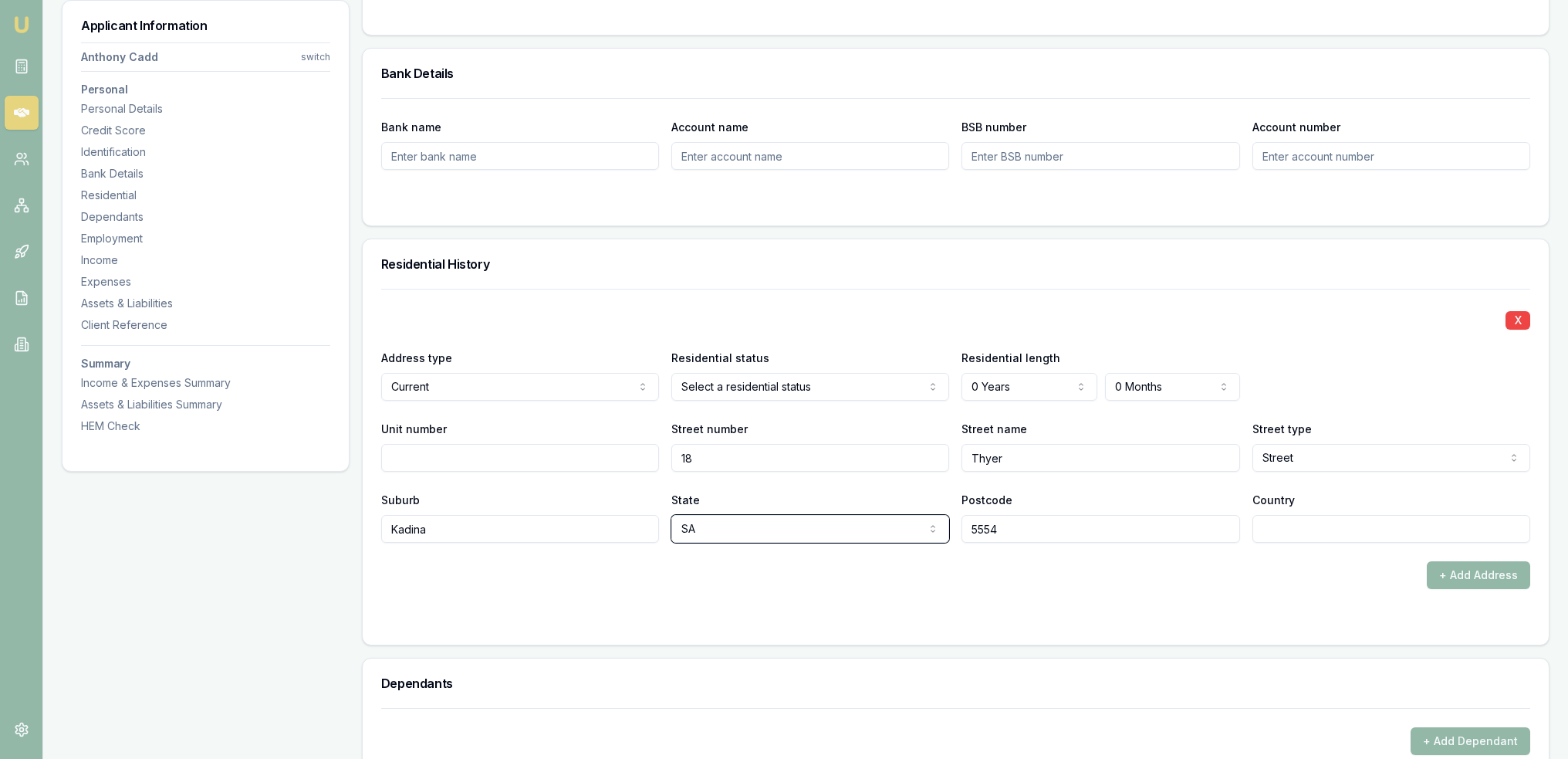 type 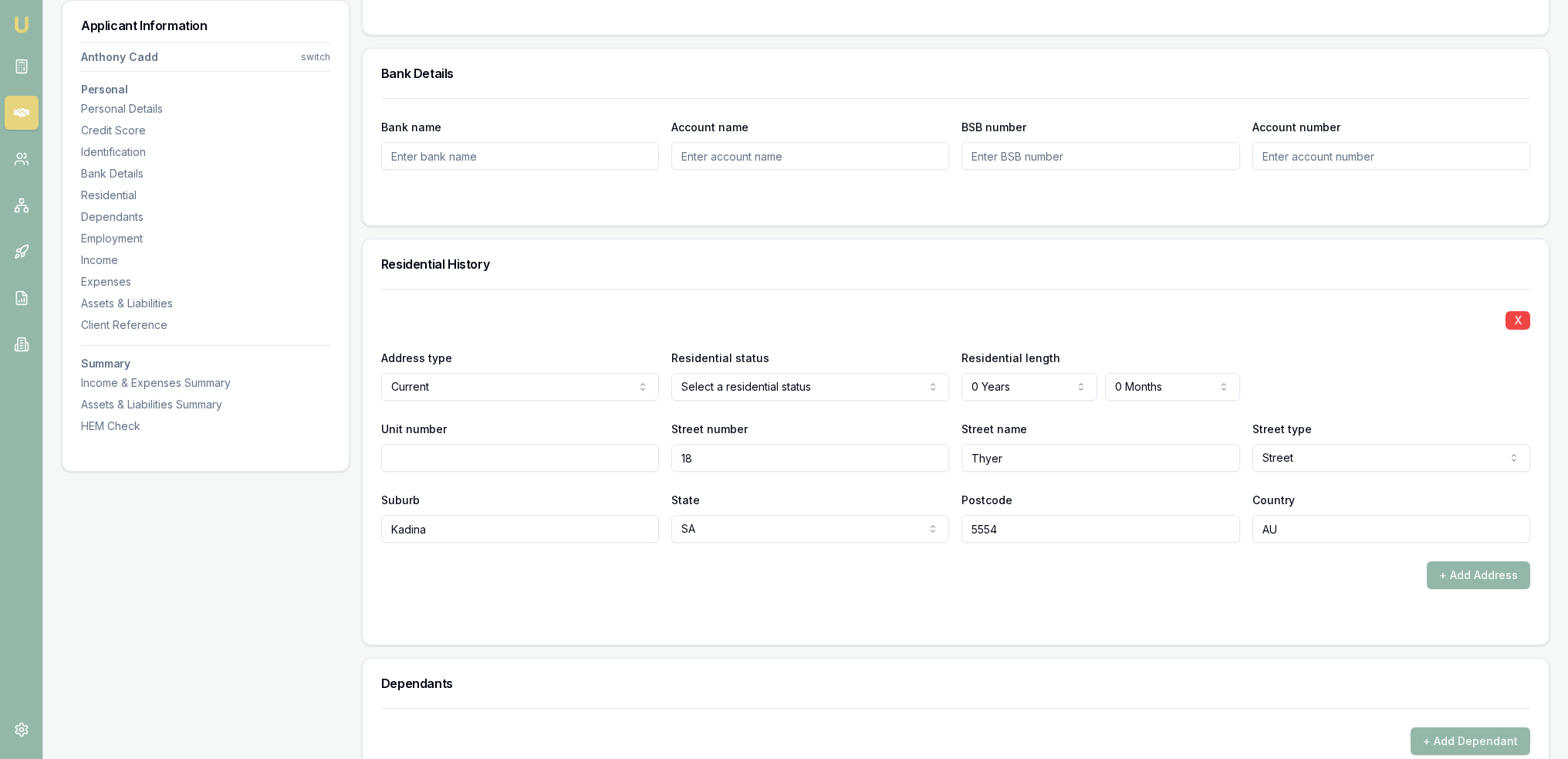 type on "AU" 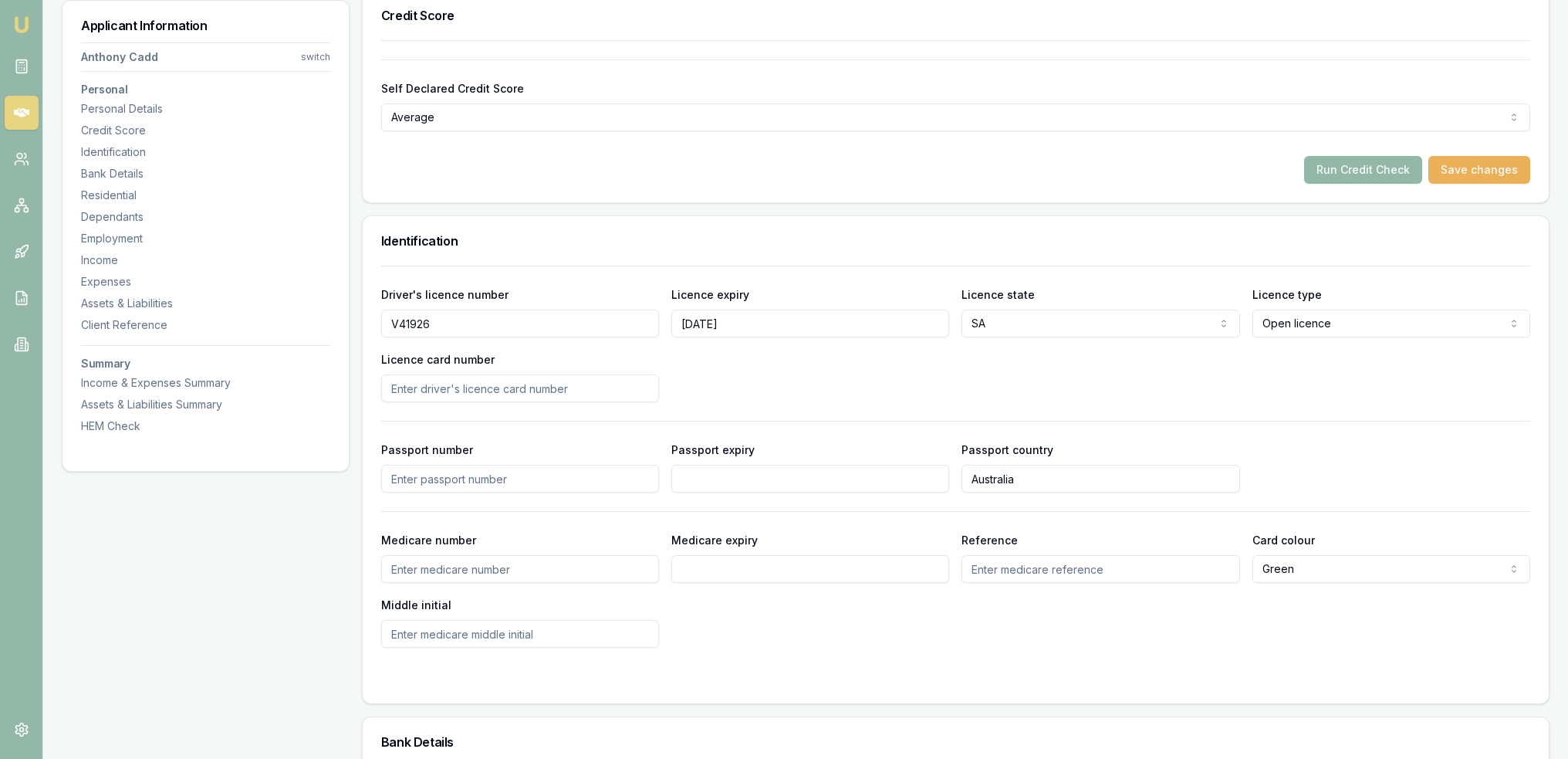 scroll, scrollTop: 571, scrollLeft: 0, axis: vertical 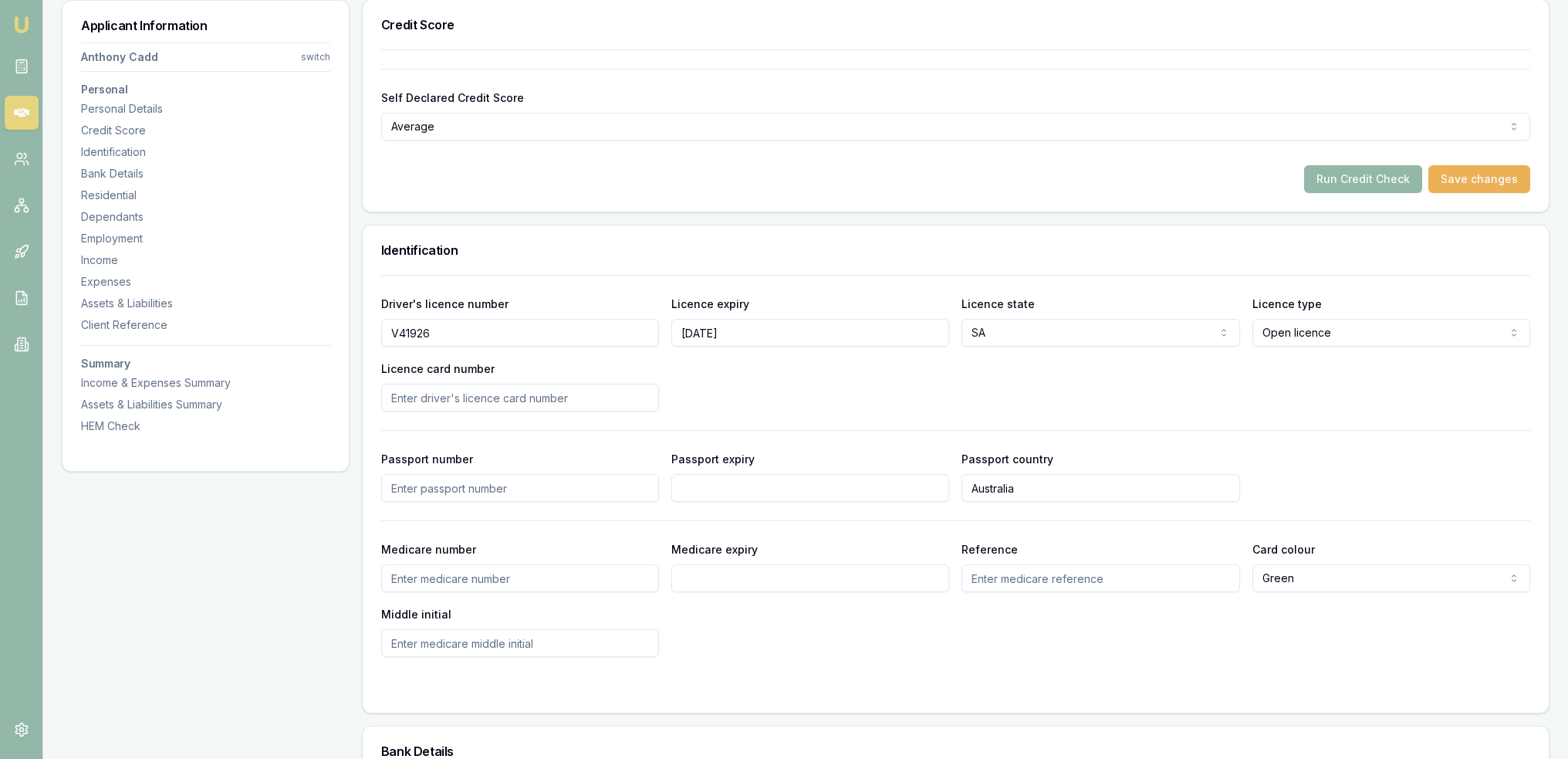 click on "Licence card number" at bounding box center (520, 398) 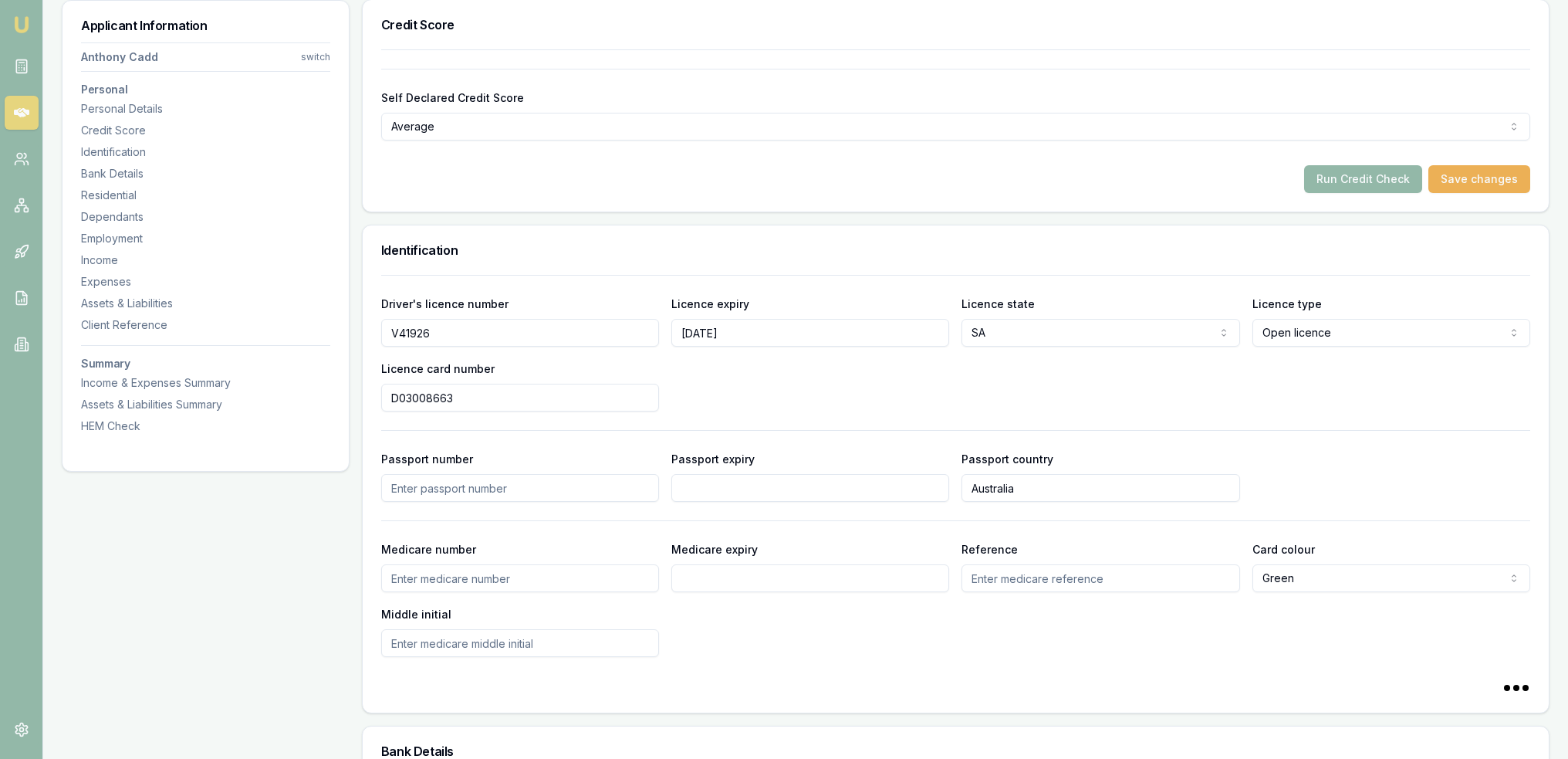 type on "D03008663" 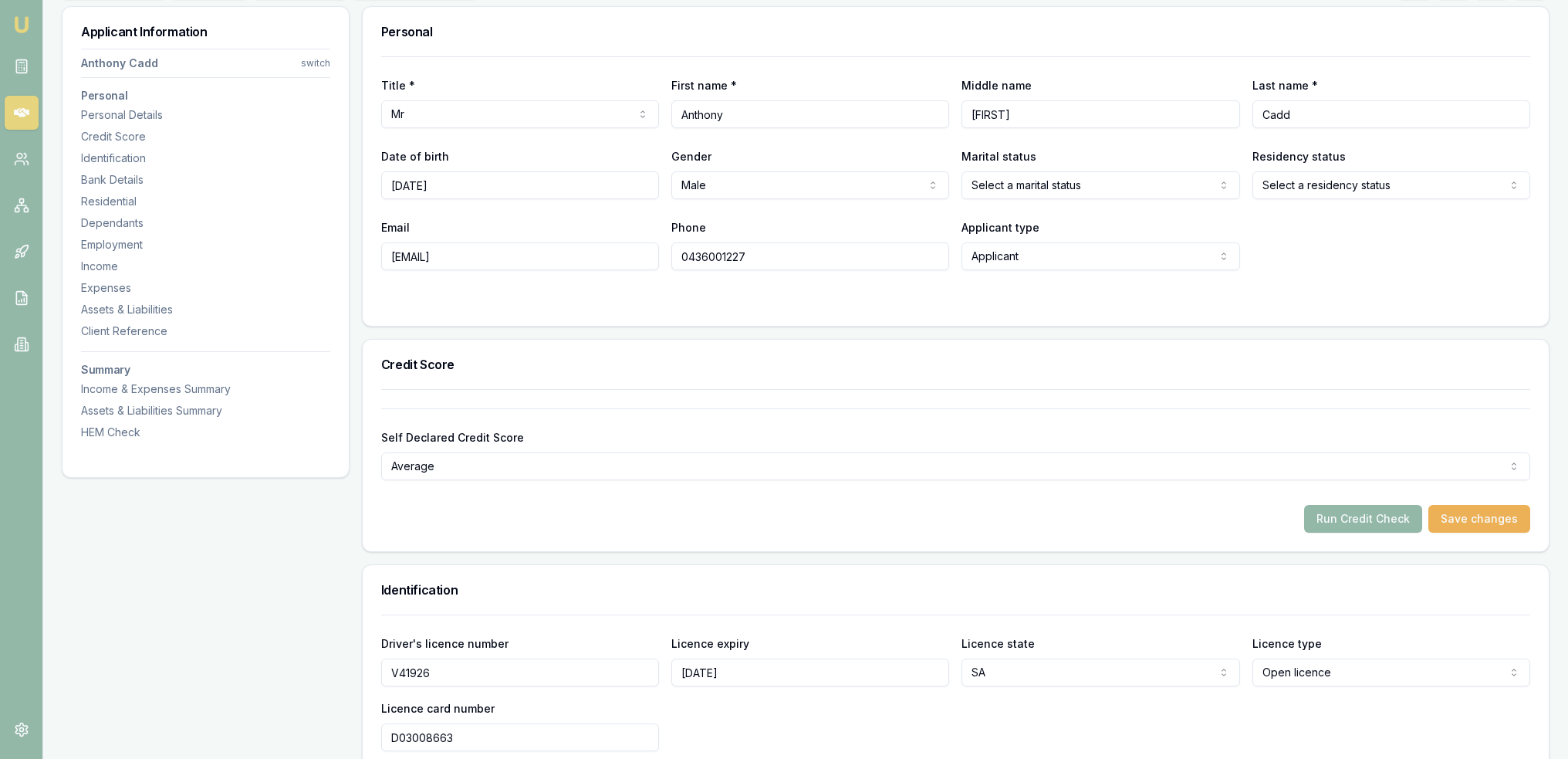 scroll, scrollTop: 309, scrollLeft: 0, axis: vertical 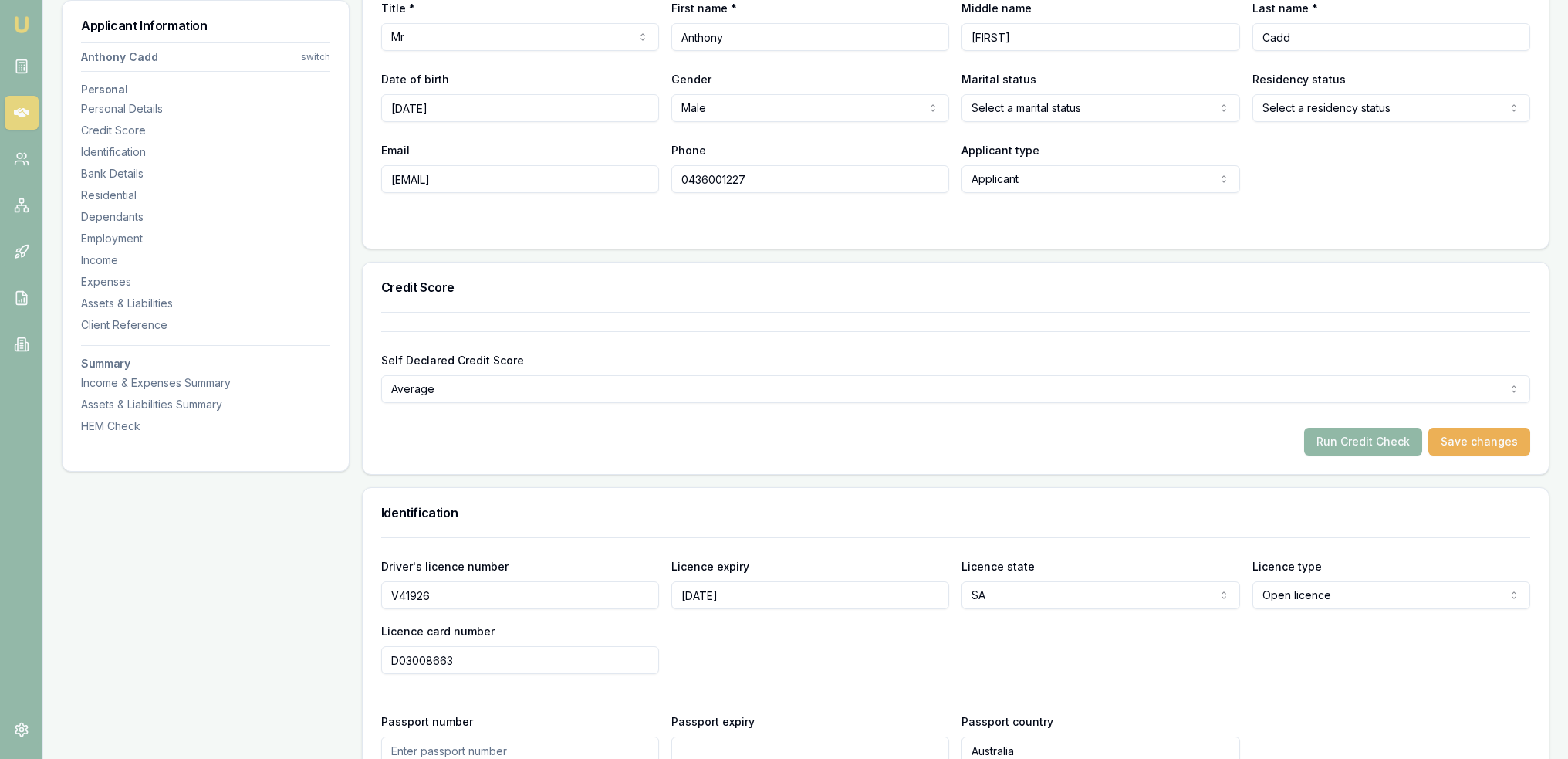 click on "Run Credit Check" at bounding box center (1363, 442) 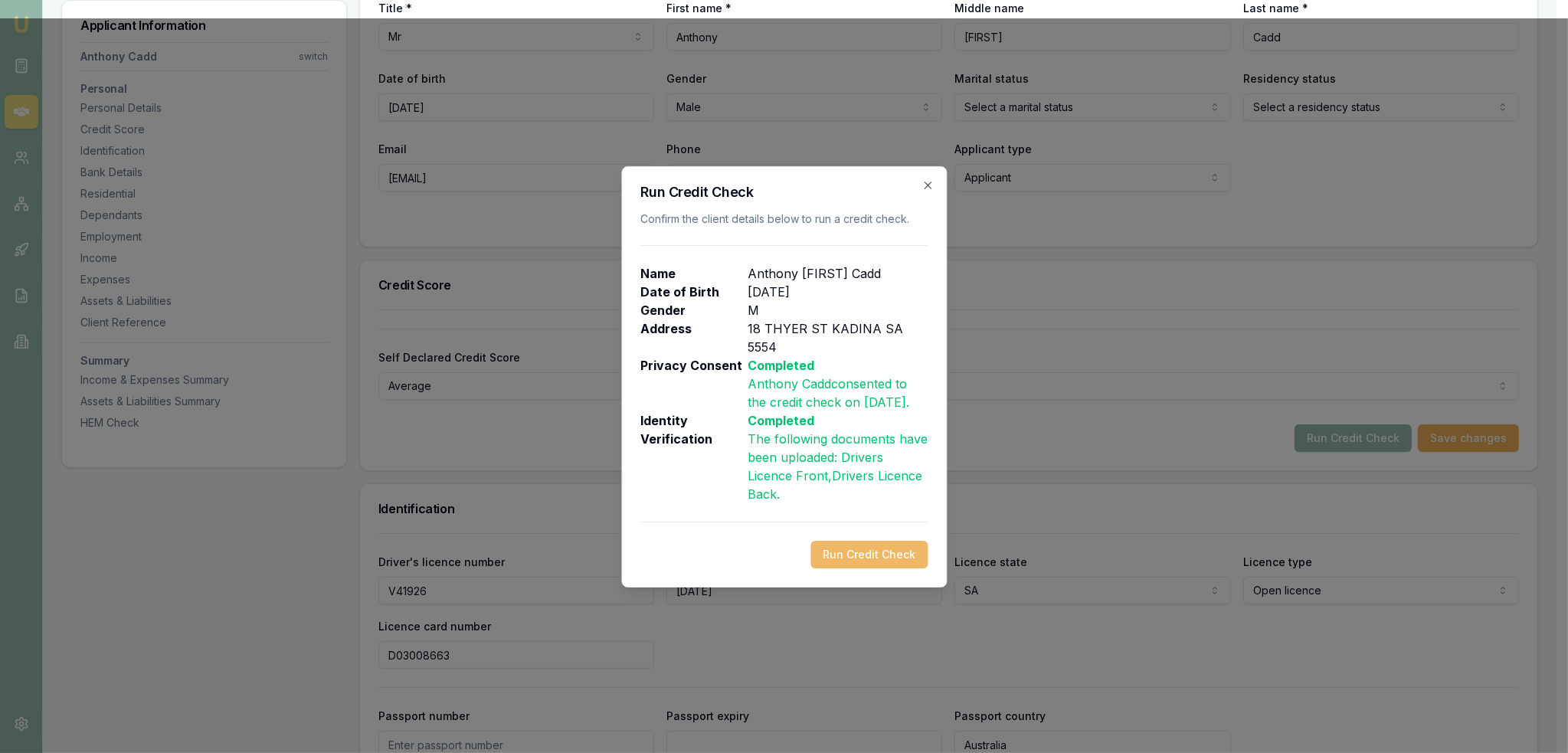 click on "Run Credit Check" at bounding box center [869, 555] 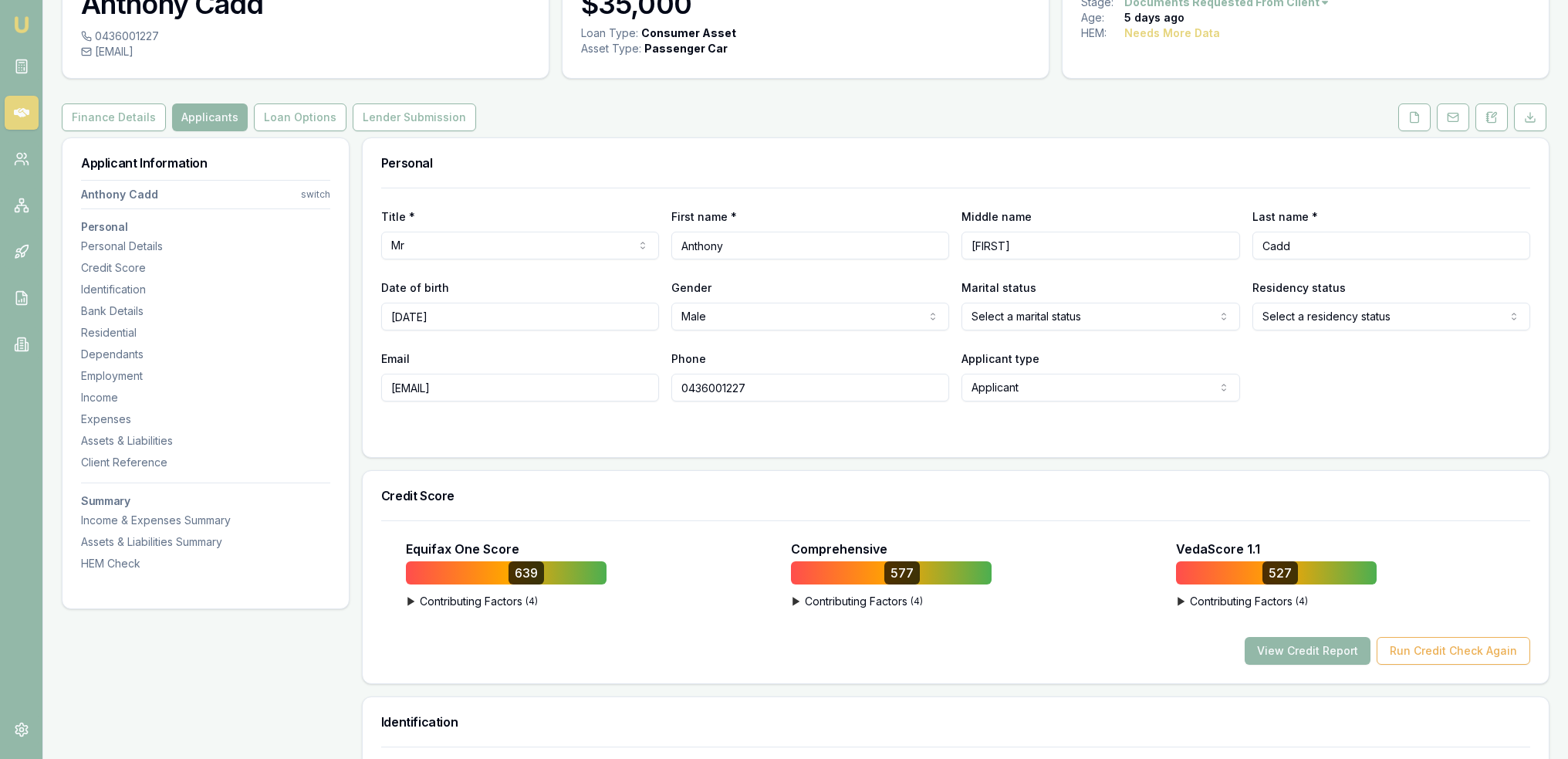 scroll, scrollTop: 0, scrollLeft: 0, axis: both 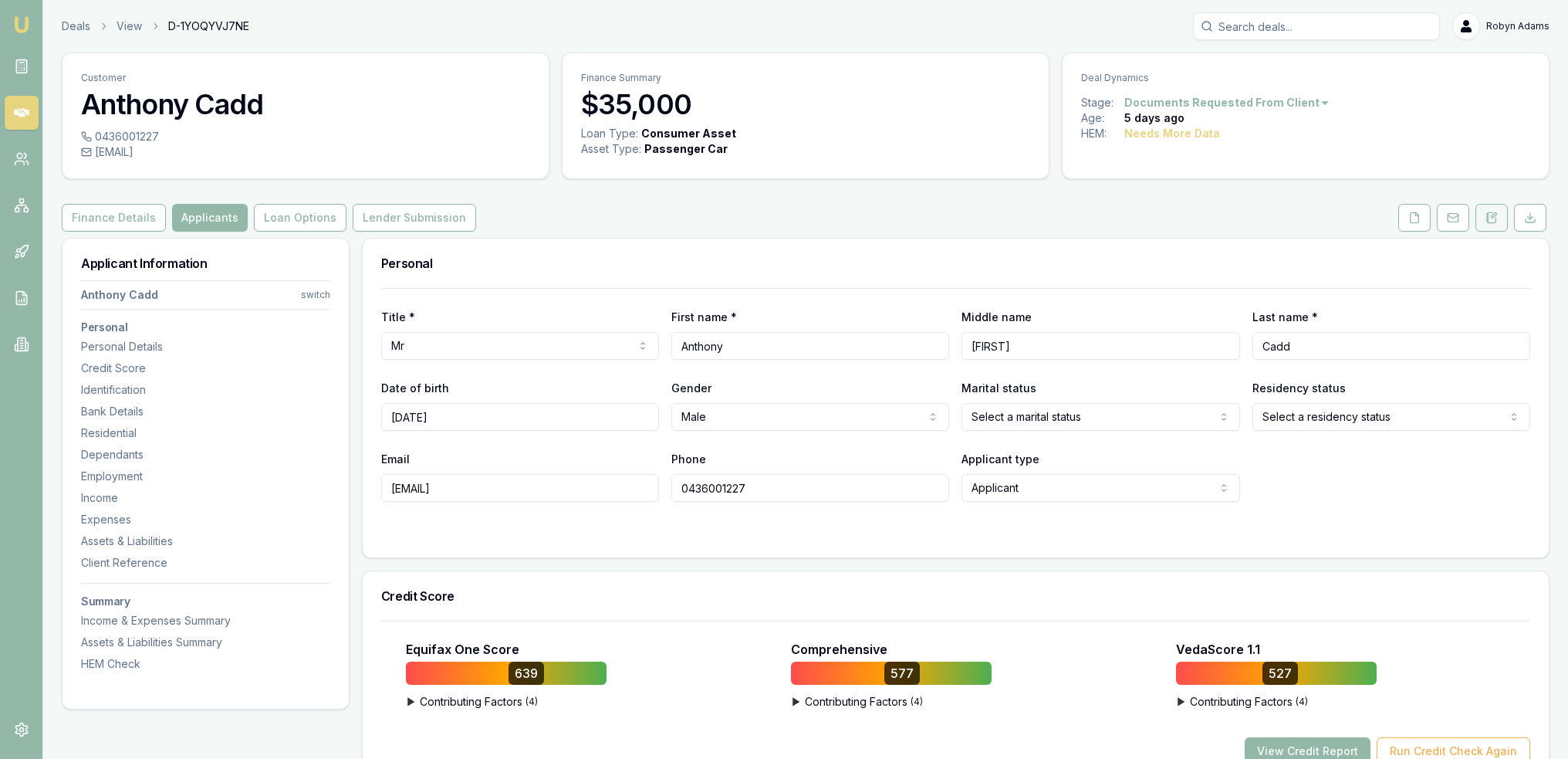 click 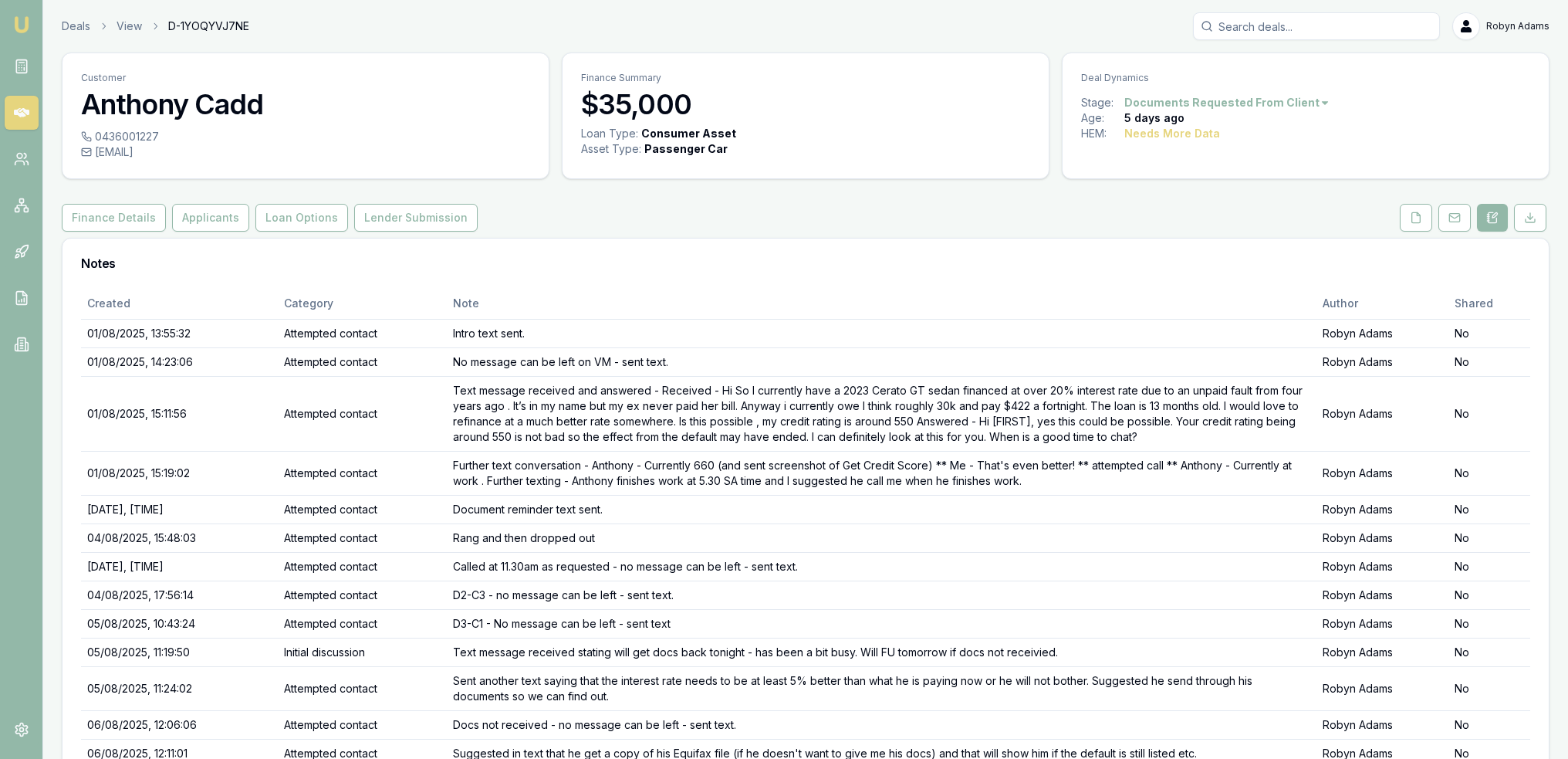 drag, startPoint x: 1421, startPoint y: 213, endPoint x: 1354, endPoint y: 285, distance: 98.351411 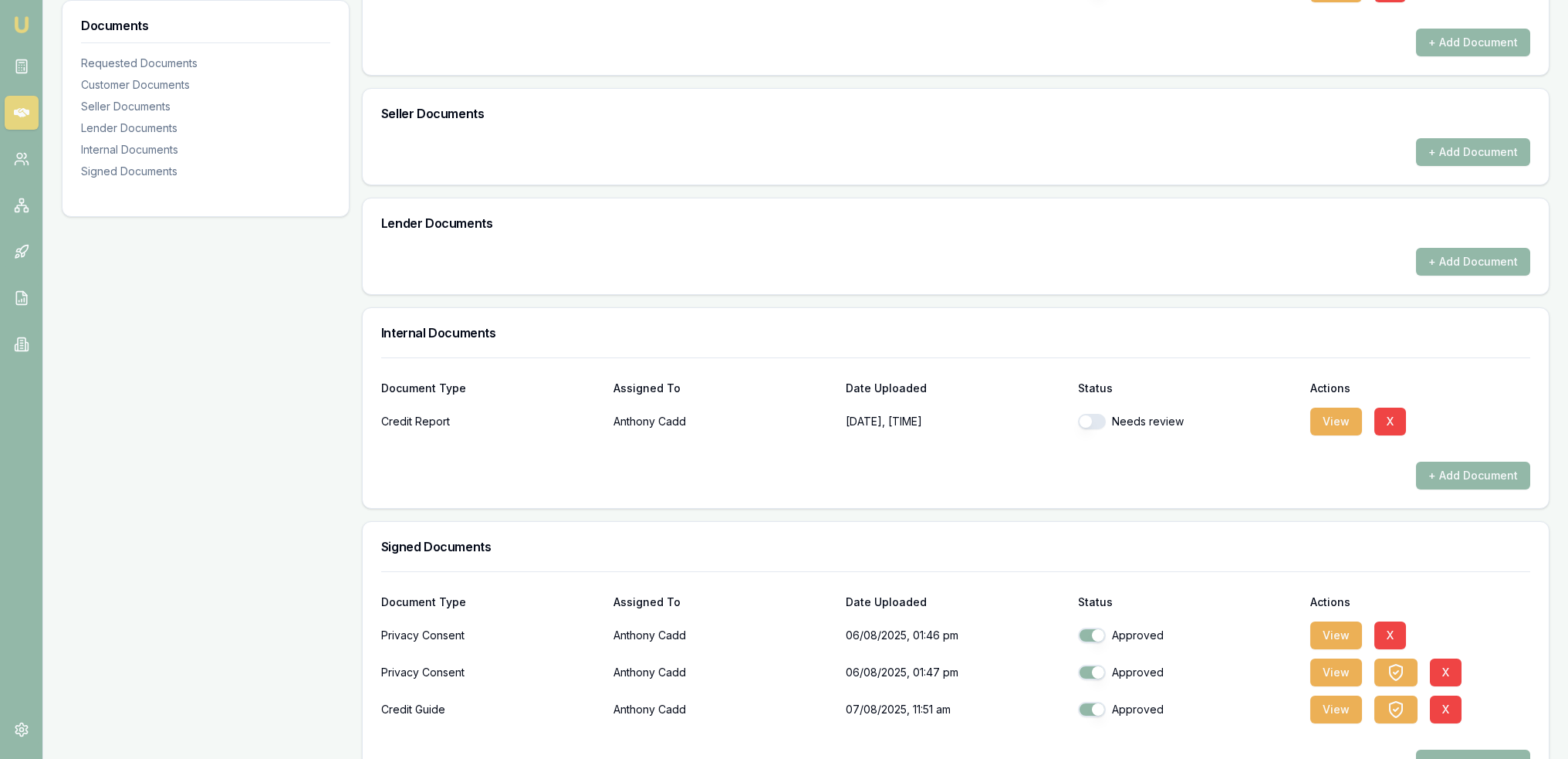 scroll, scrollTop: 848, scrollLeft: 0, axis: vertical 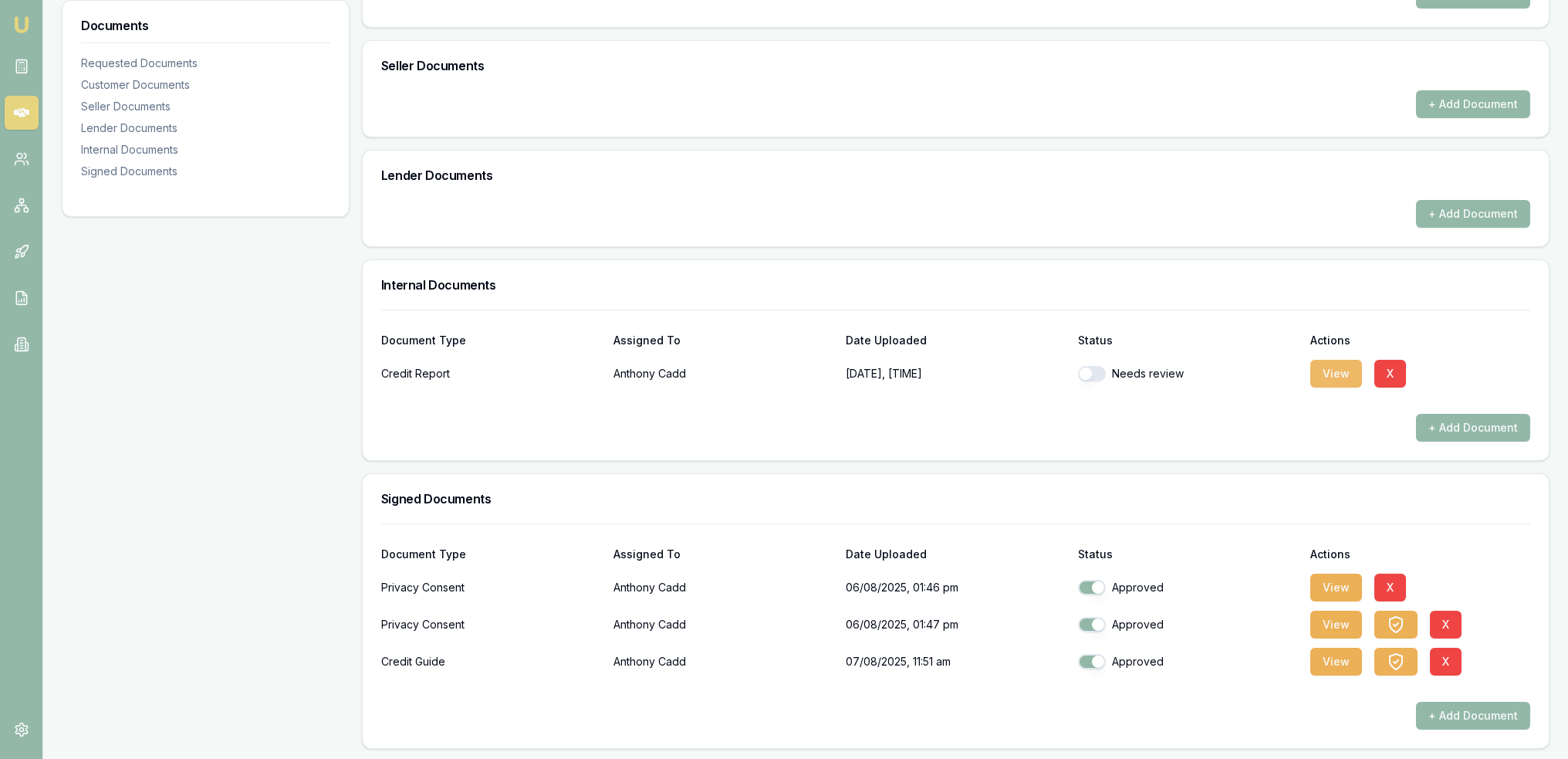 click on "View" at bounding box center (1336, 374) 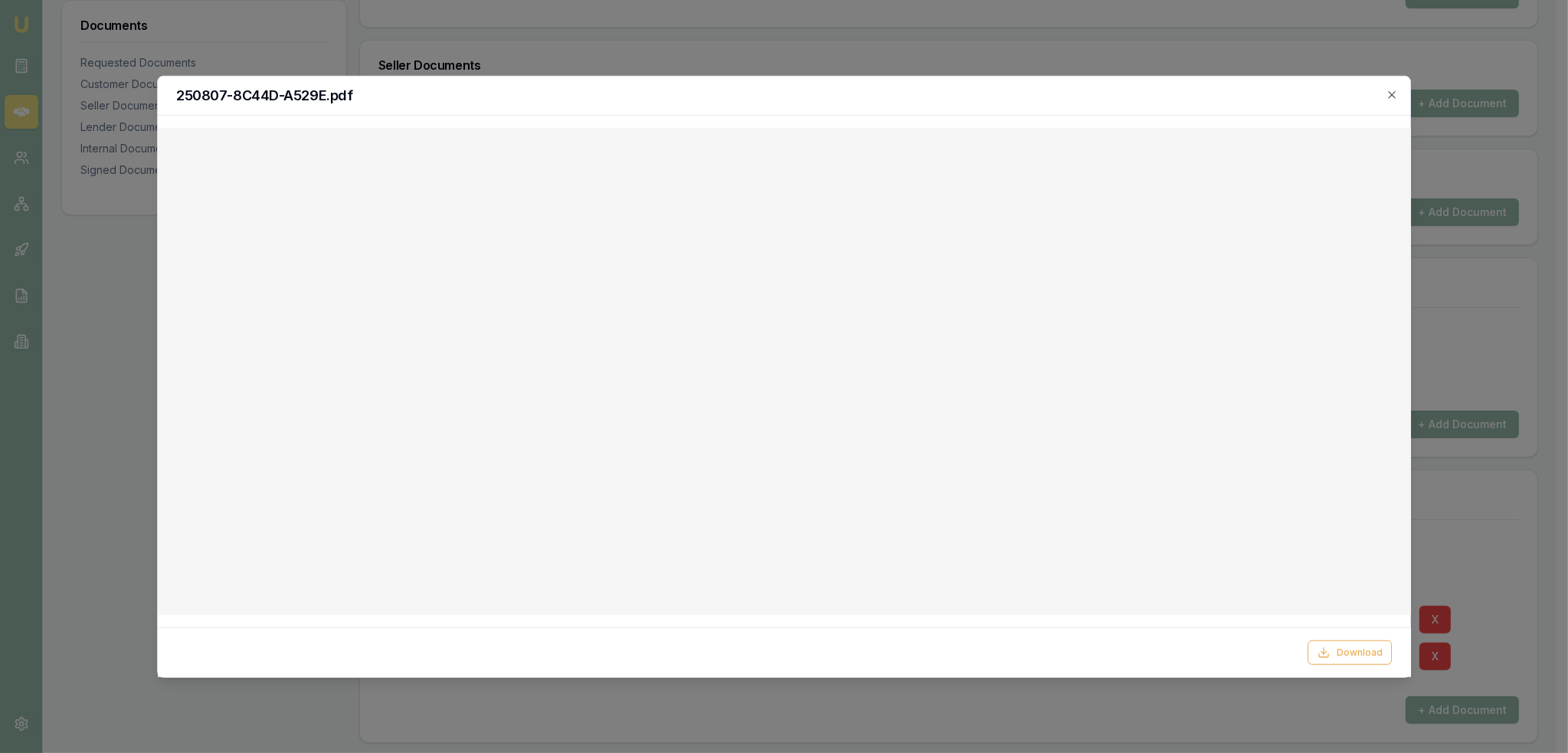 drag, startPoint x: 1359, startPoint y: 654, endPoint x: 1350, endPoint y: 601, distance: 53.75872 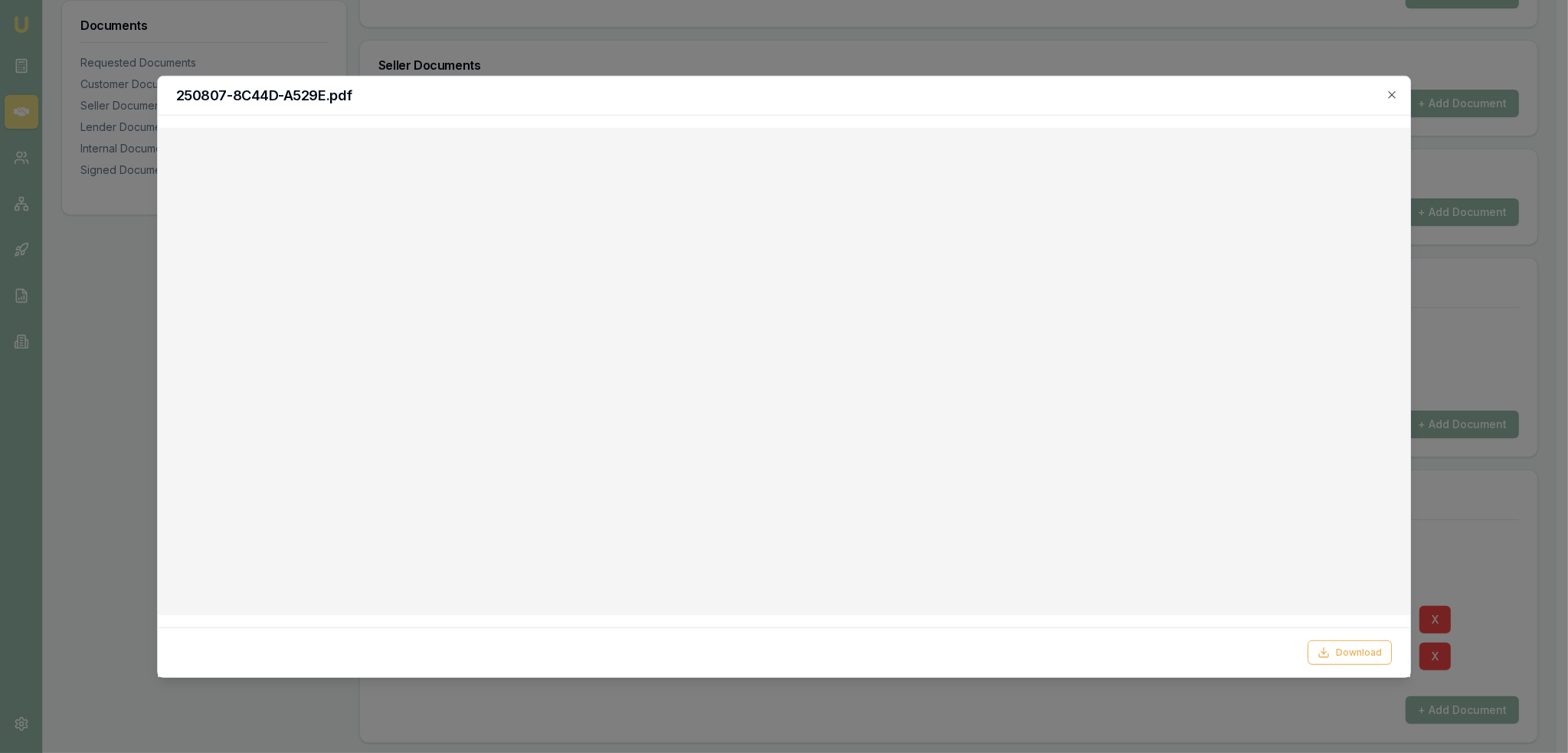 click on "250807-8C44D-A529E.pdf" at bounding box center [784, 95] 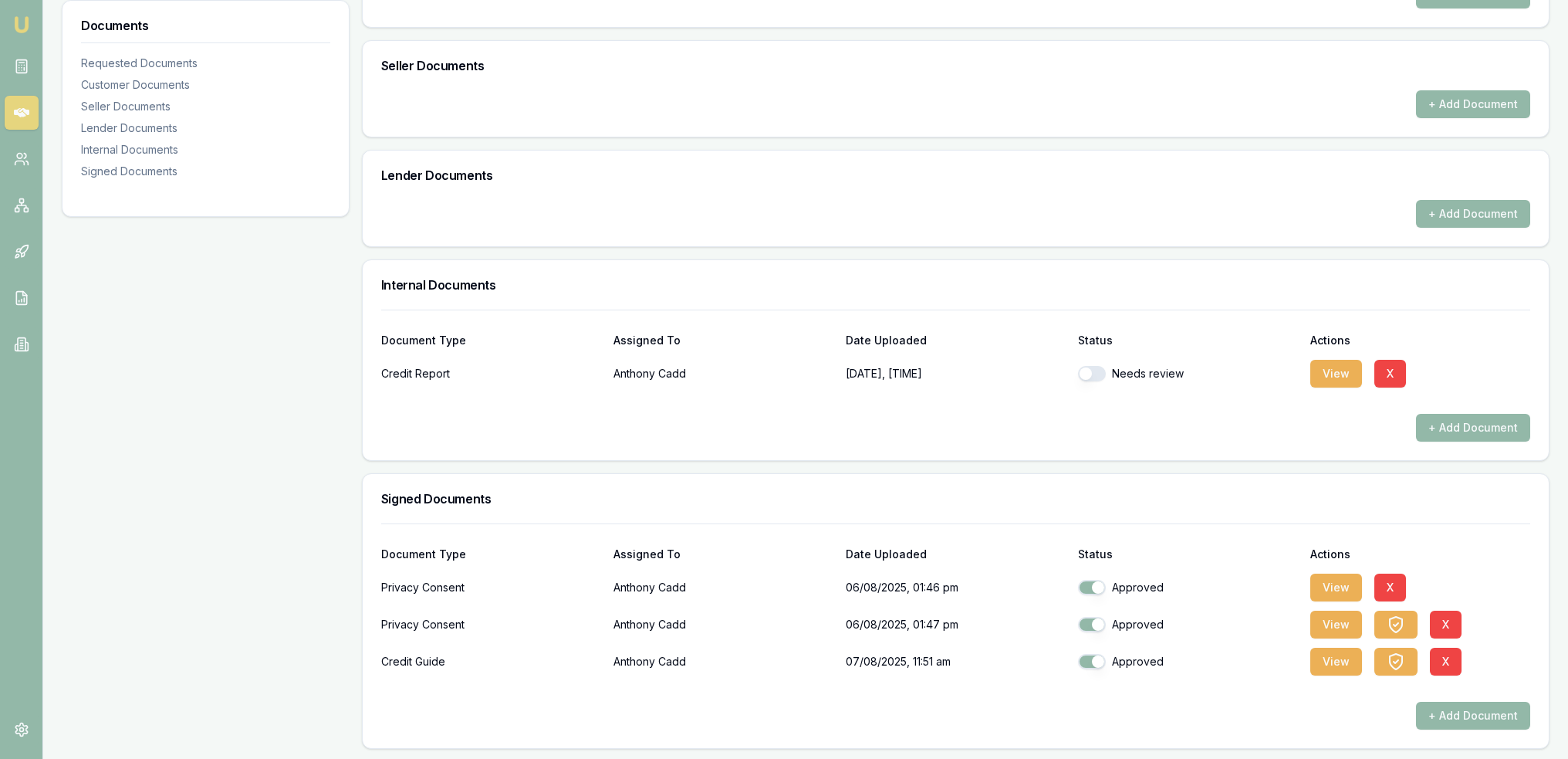 click at bounding box center (1092, 374) 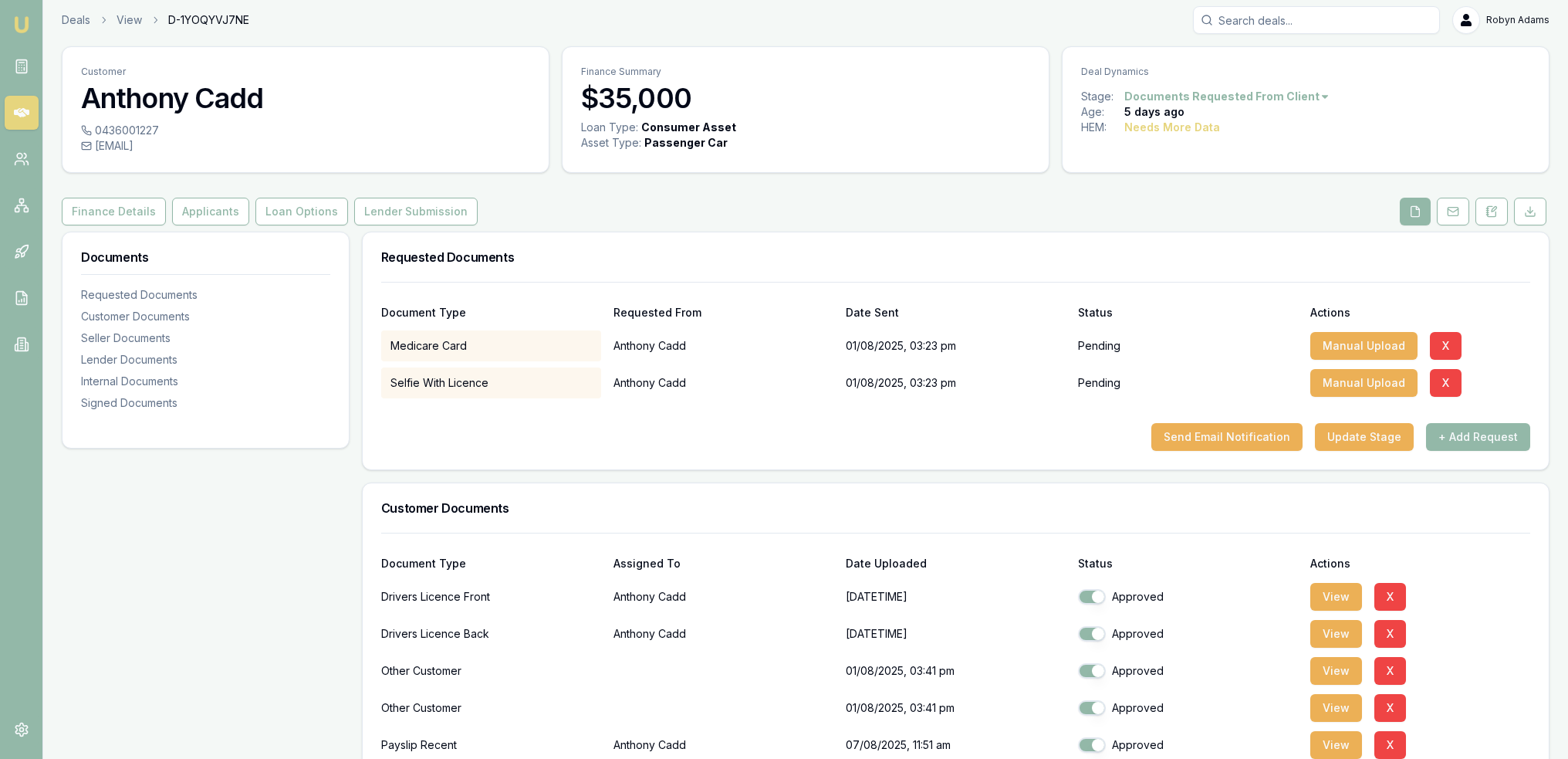 scroll, scrollTop: 0, scrollLeft: 0, axis: both 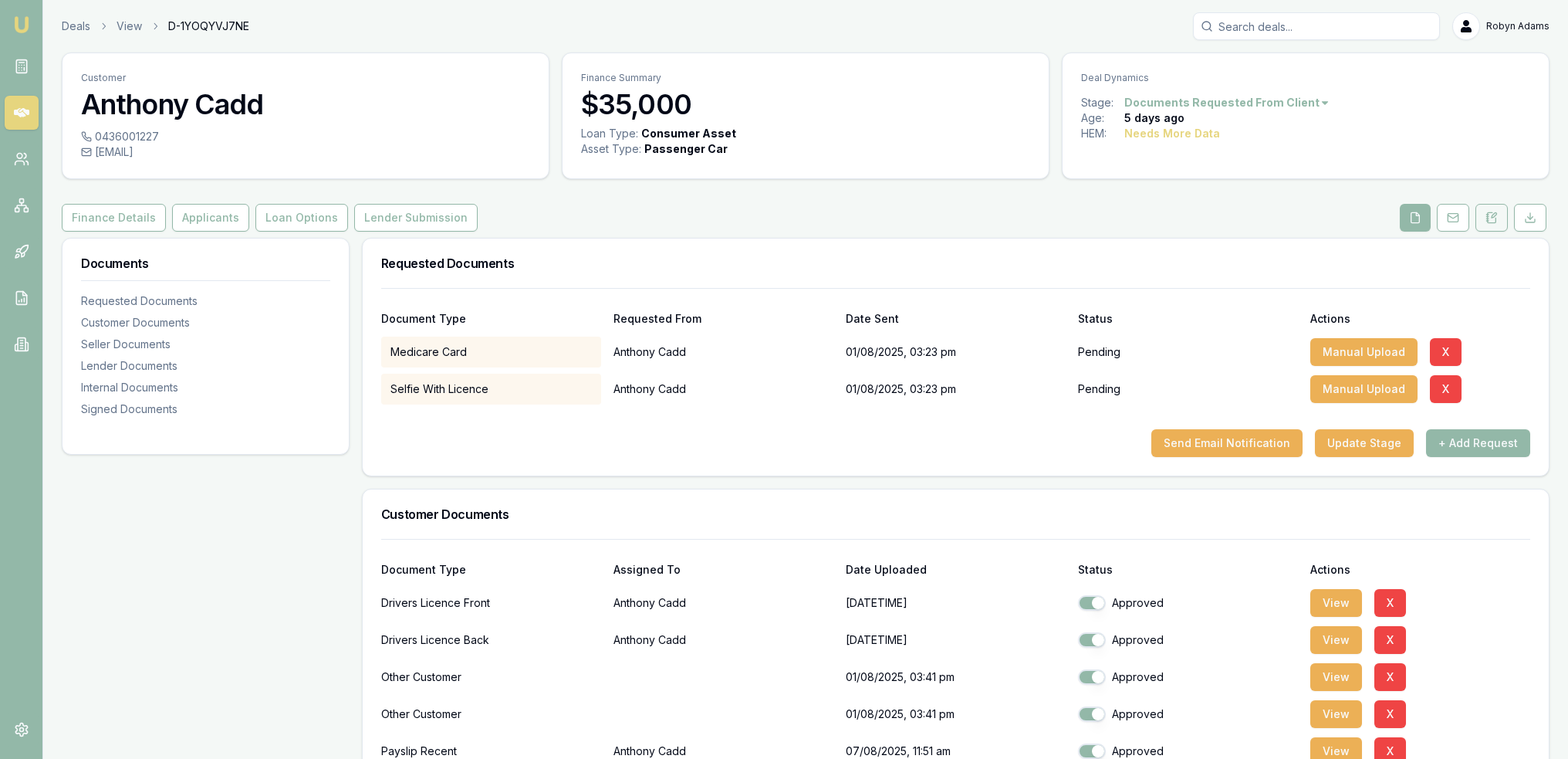 click 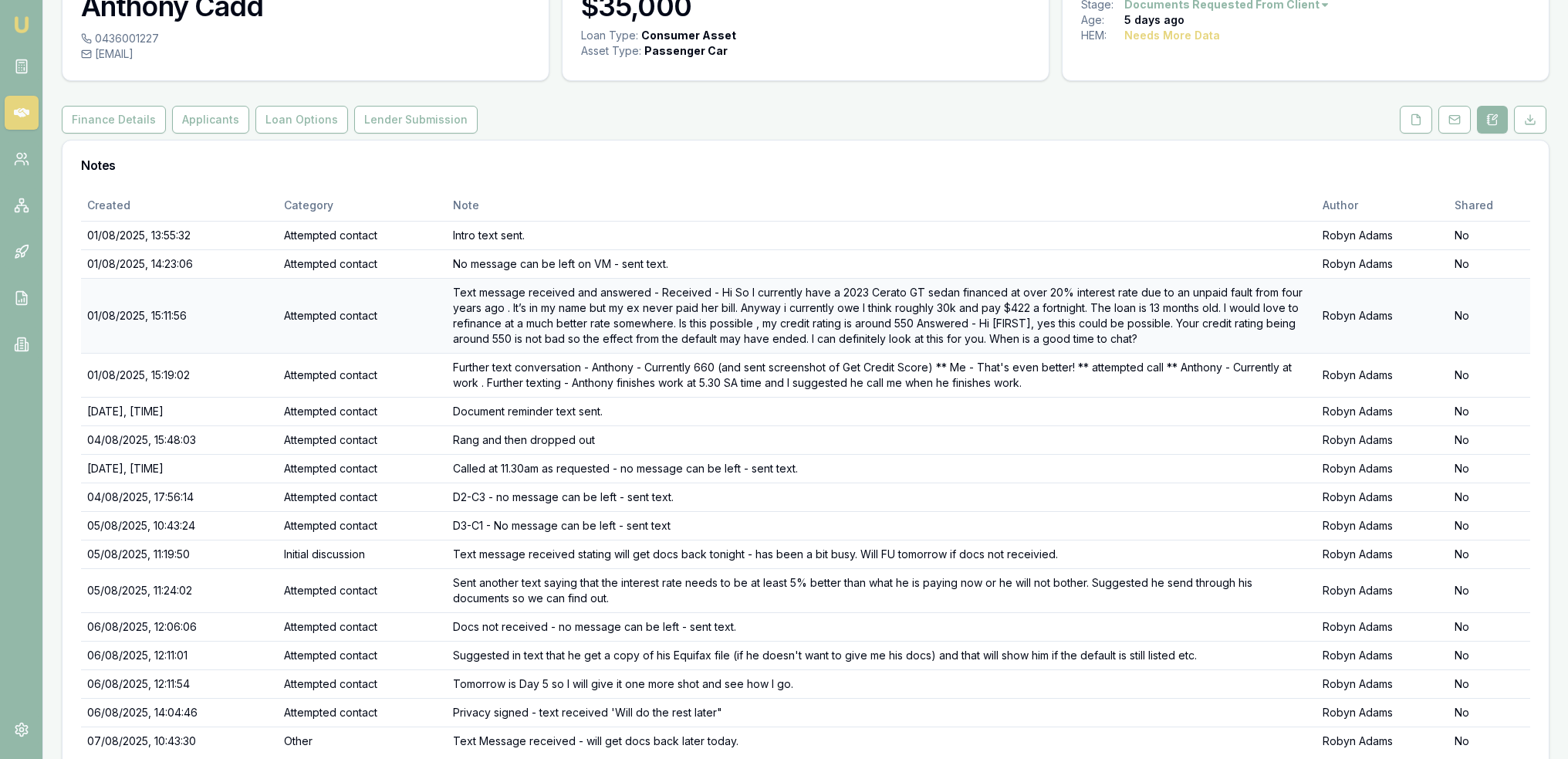scroll, scrollTop: 0, scrollLeft: 0, axis: both 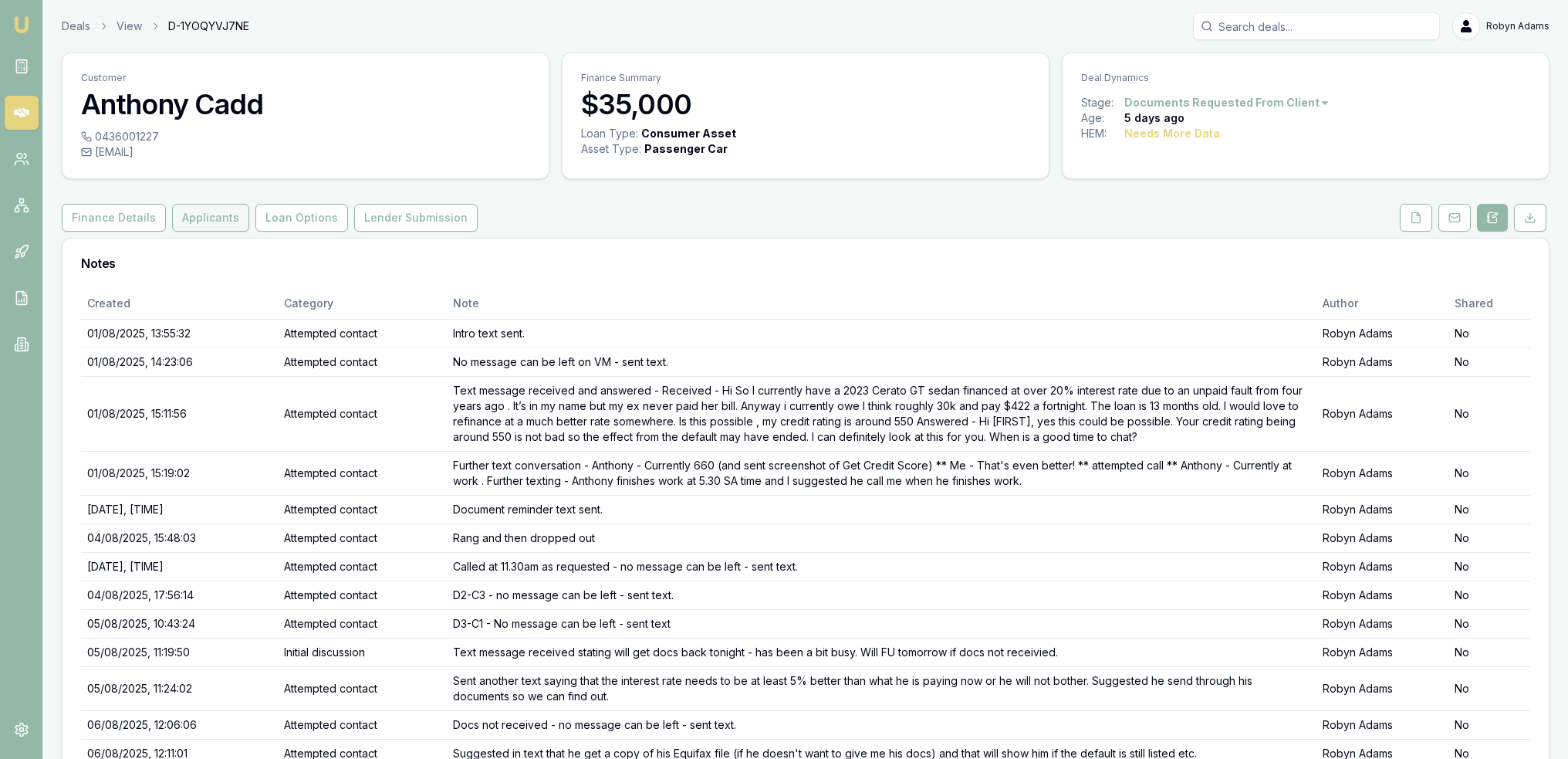 click on "Applicants" at bounding box center [211, 218] 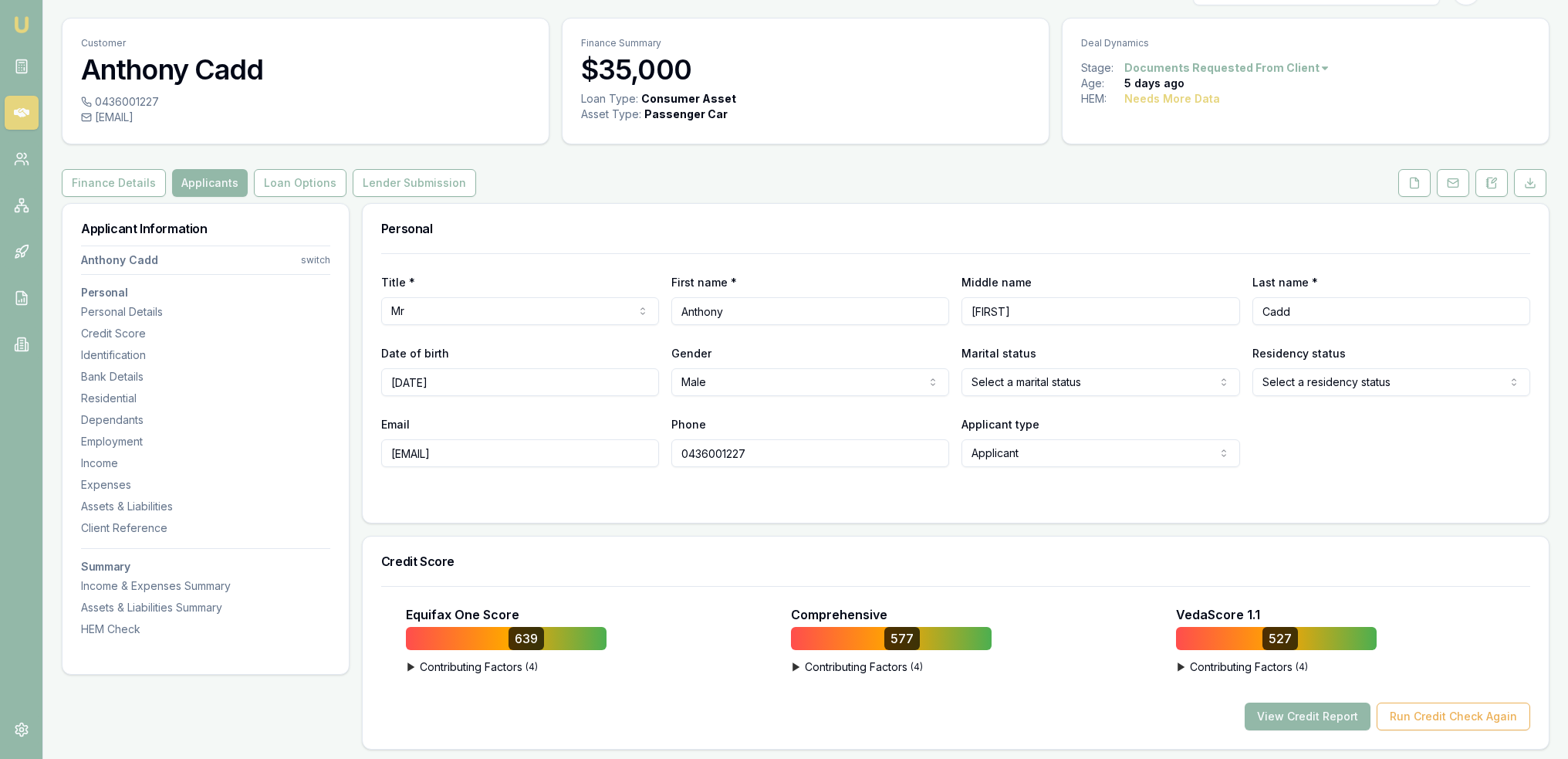 scroll, scrollTop: 0, scrollLeft: 0, axis: both 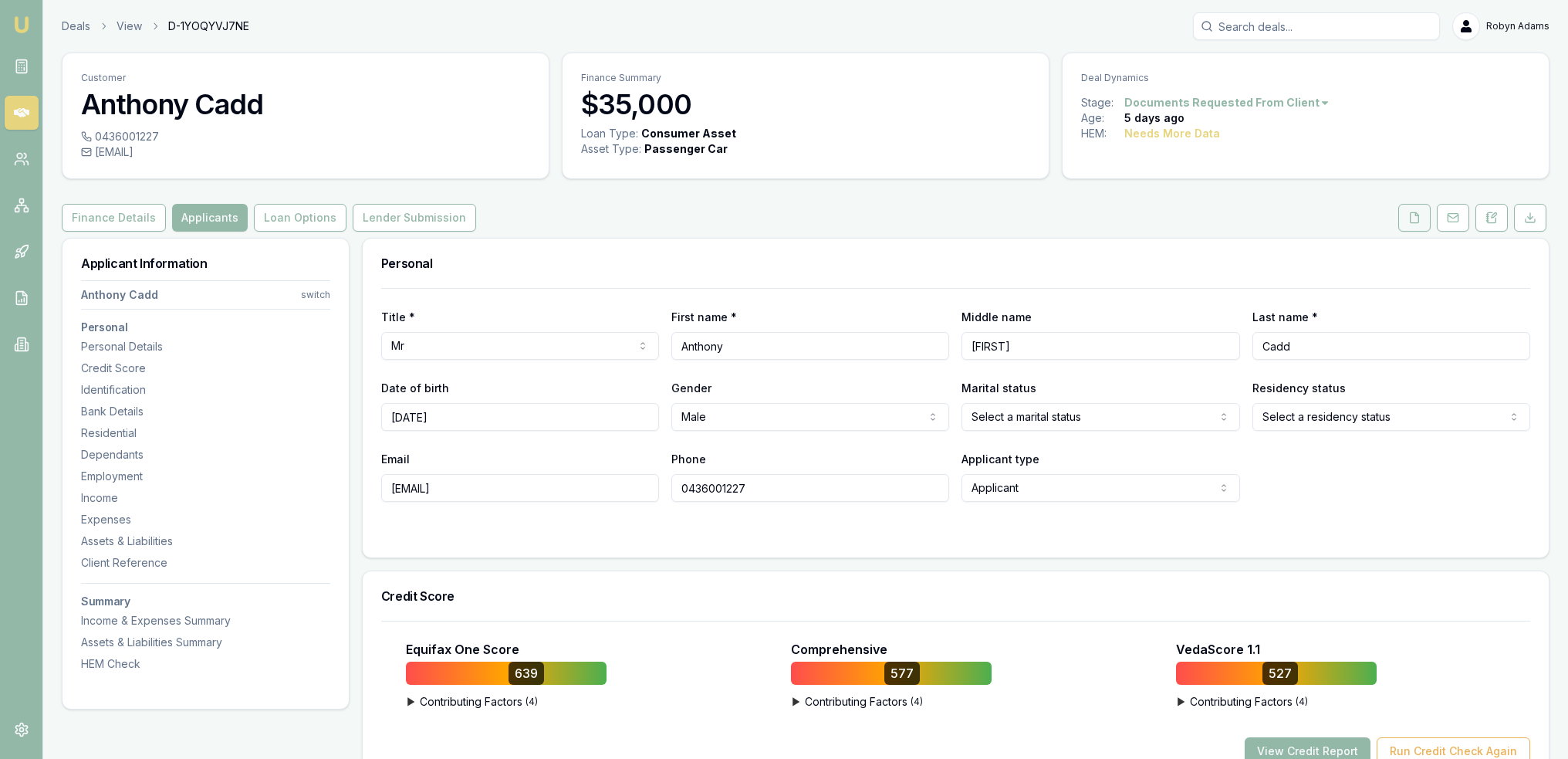 click 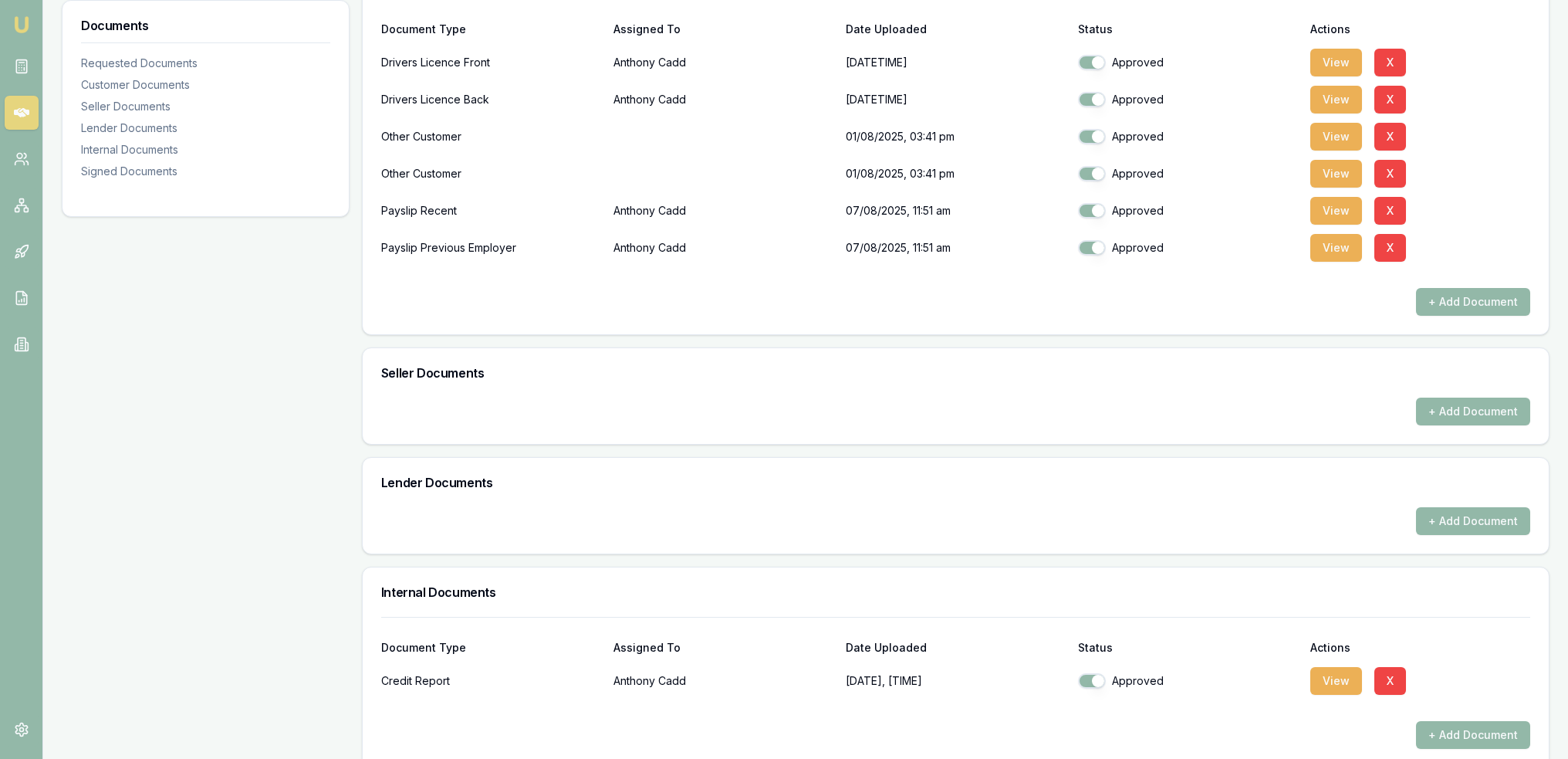 scroll, scrollTop: 386, scrollLeft: 0, axis: vertical 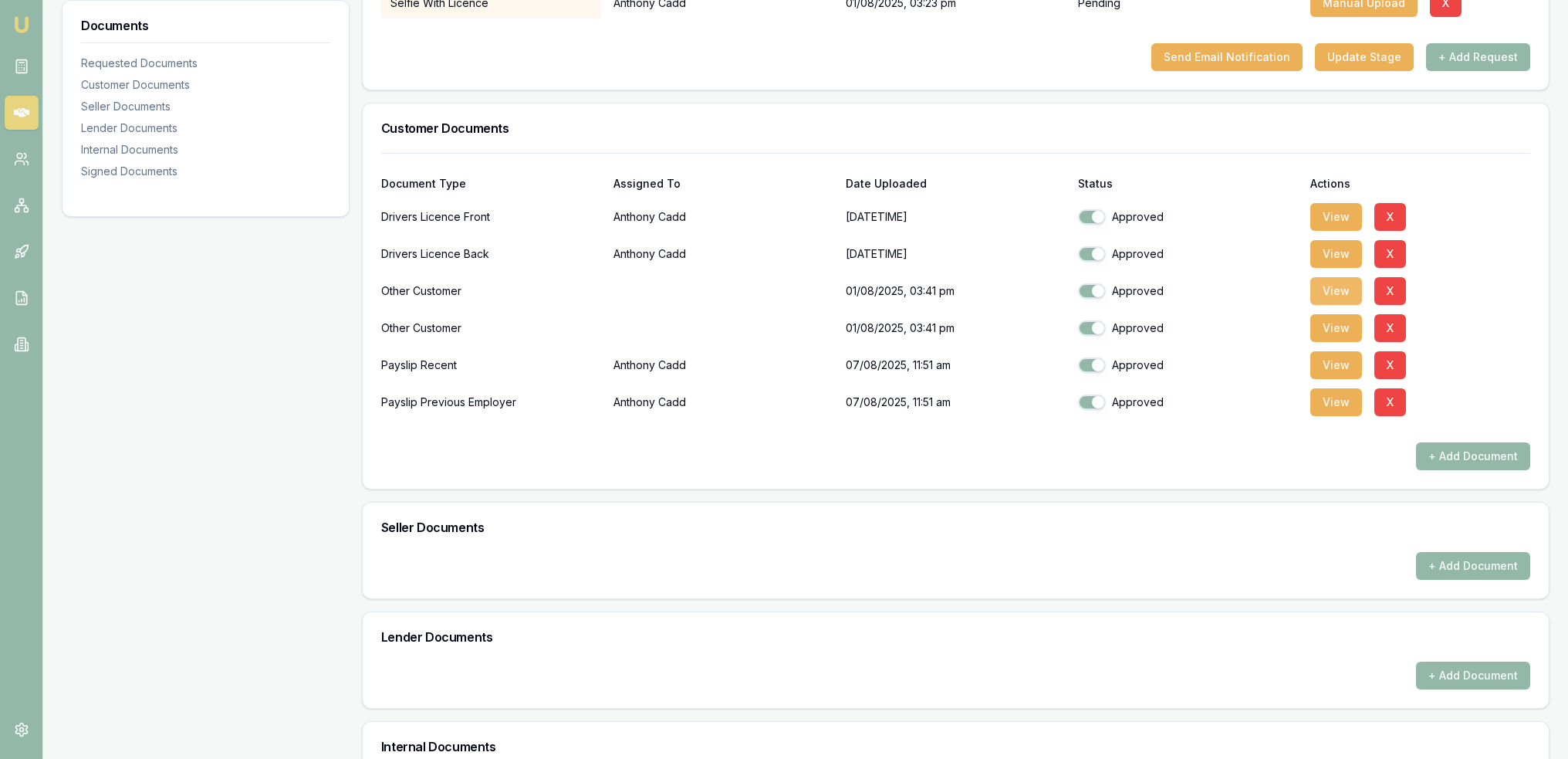 click on "View" at bounding box center [1336, 291] 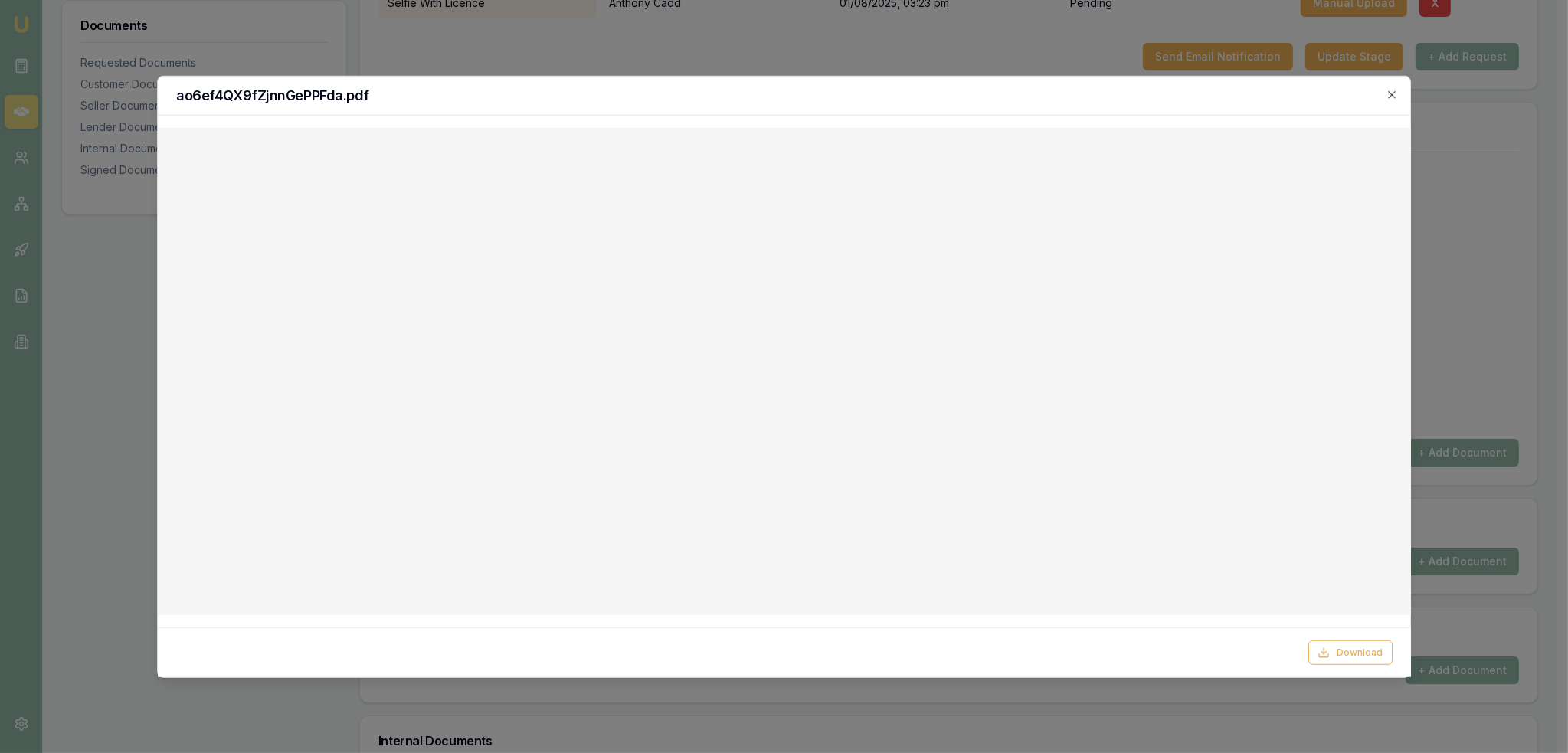 drag, startPoint x: 1396, startPoint y: 97, endPoint x: 1383, endPoint y: 104, distance: 14.76482 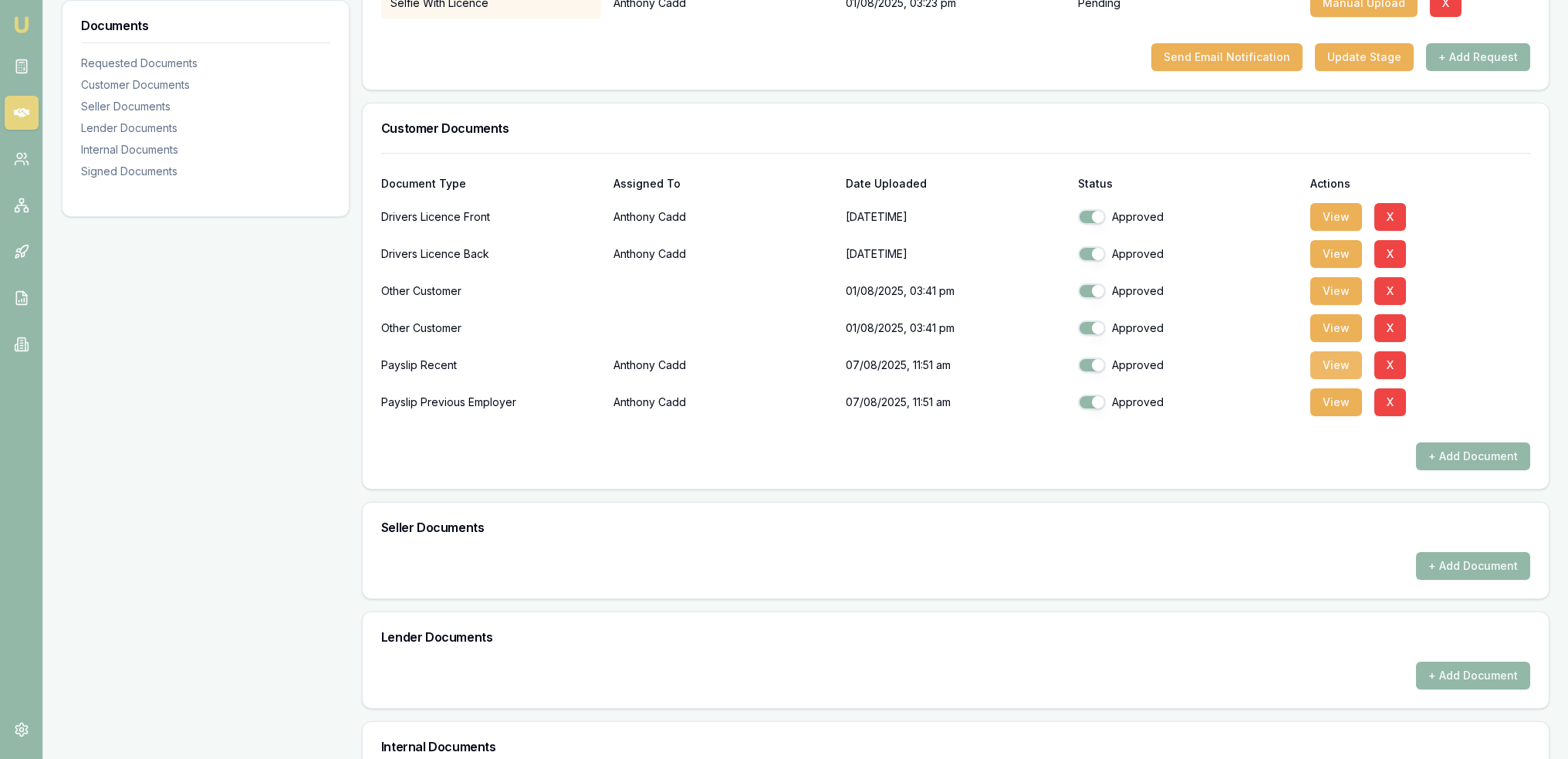 click on "View" at bounding box center (1336, 365) 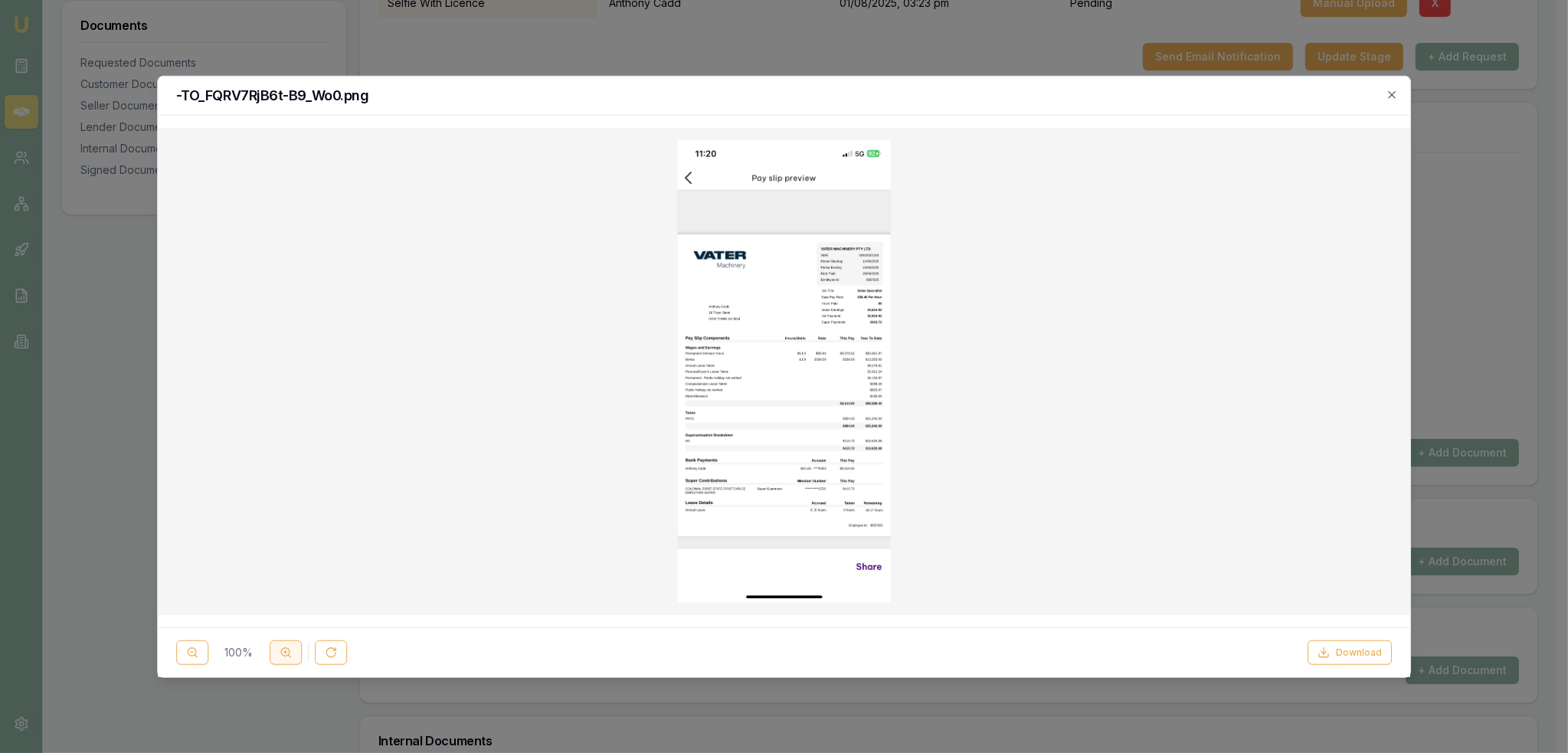 click 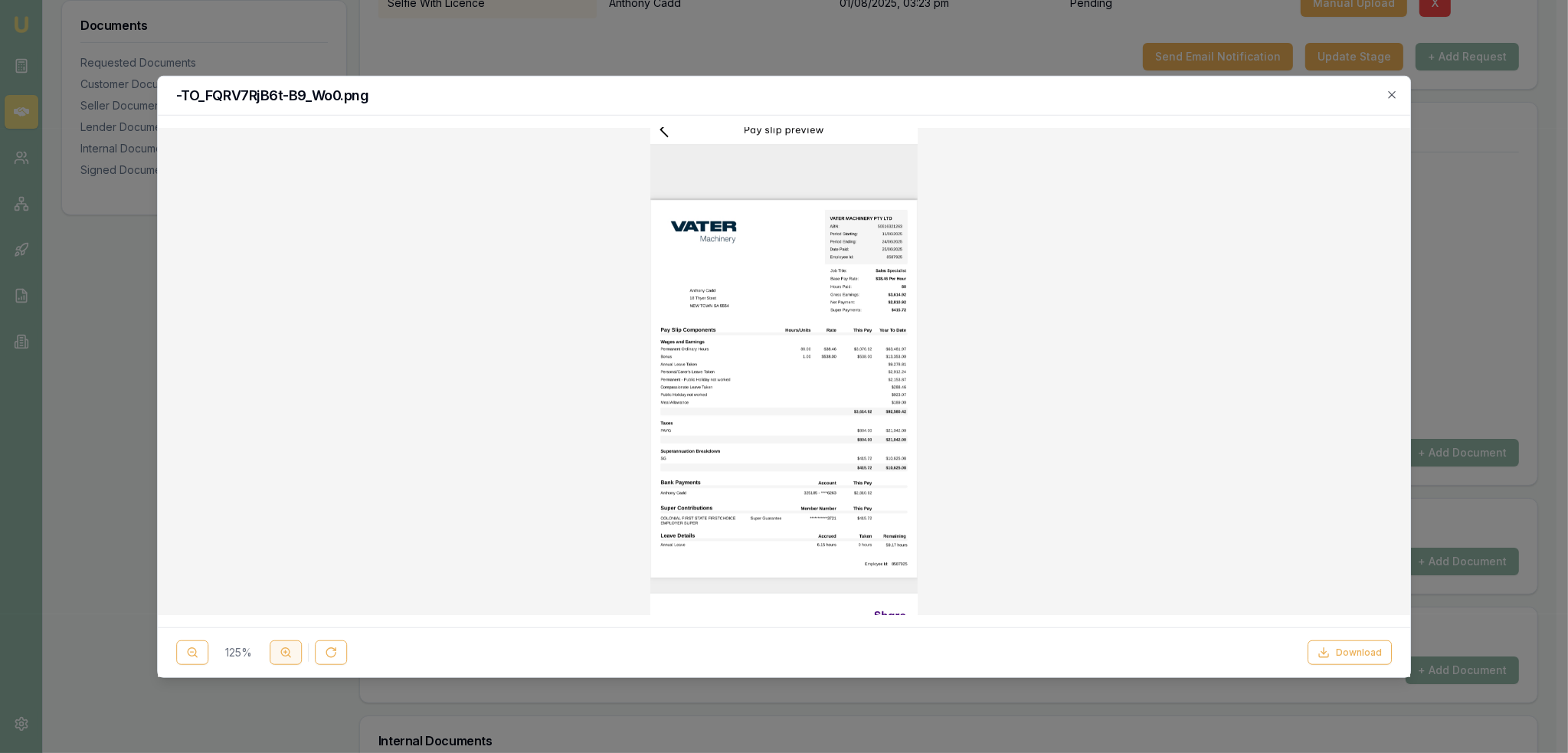 click 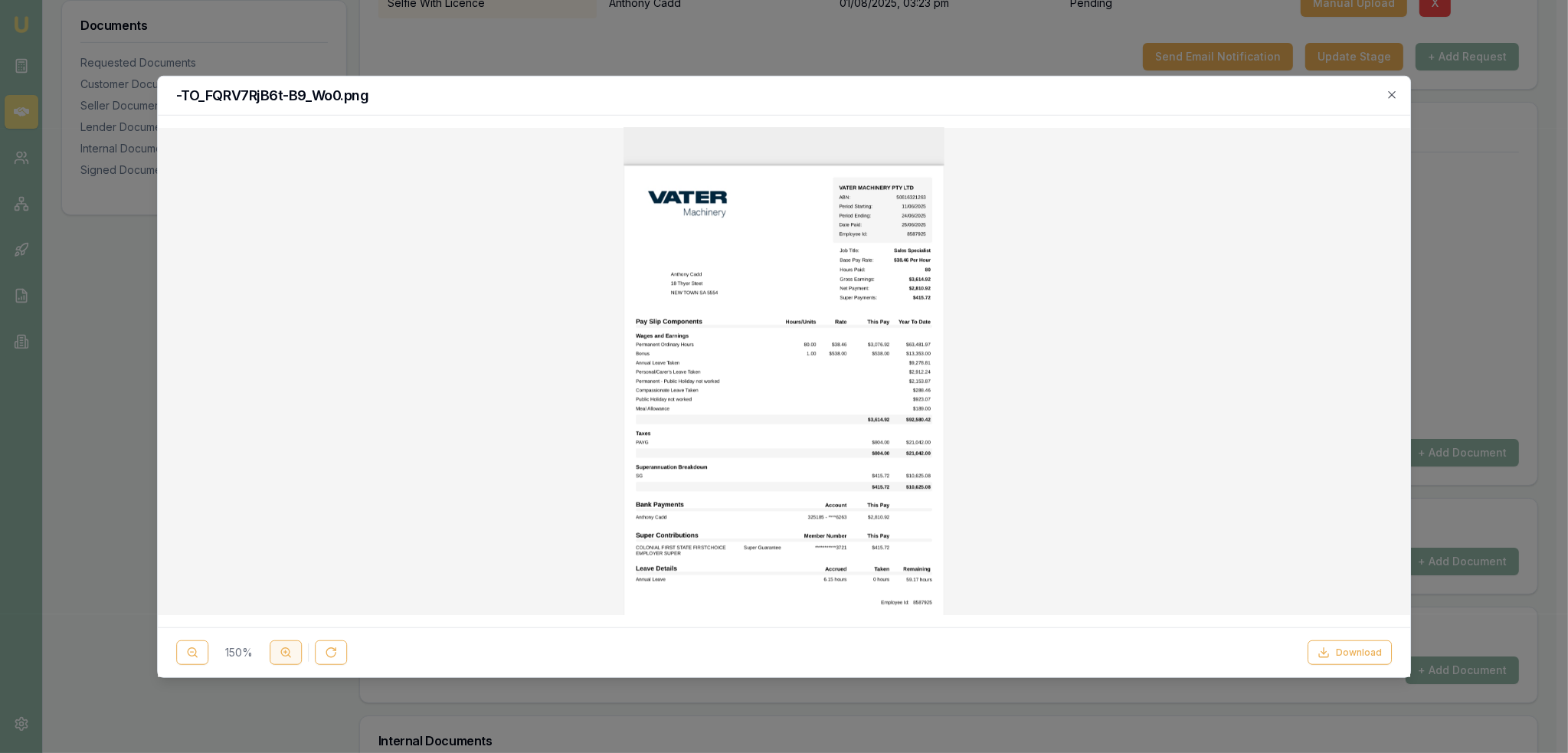 click 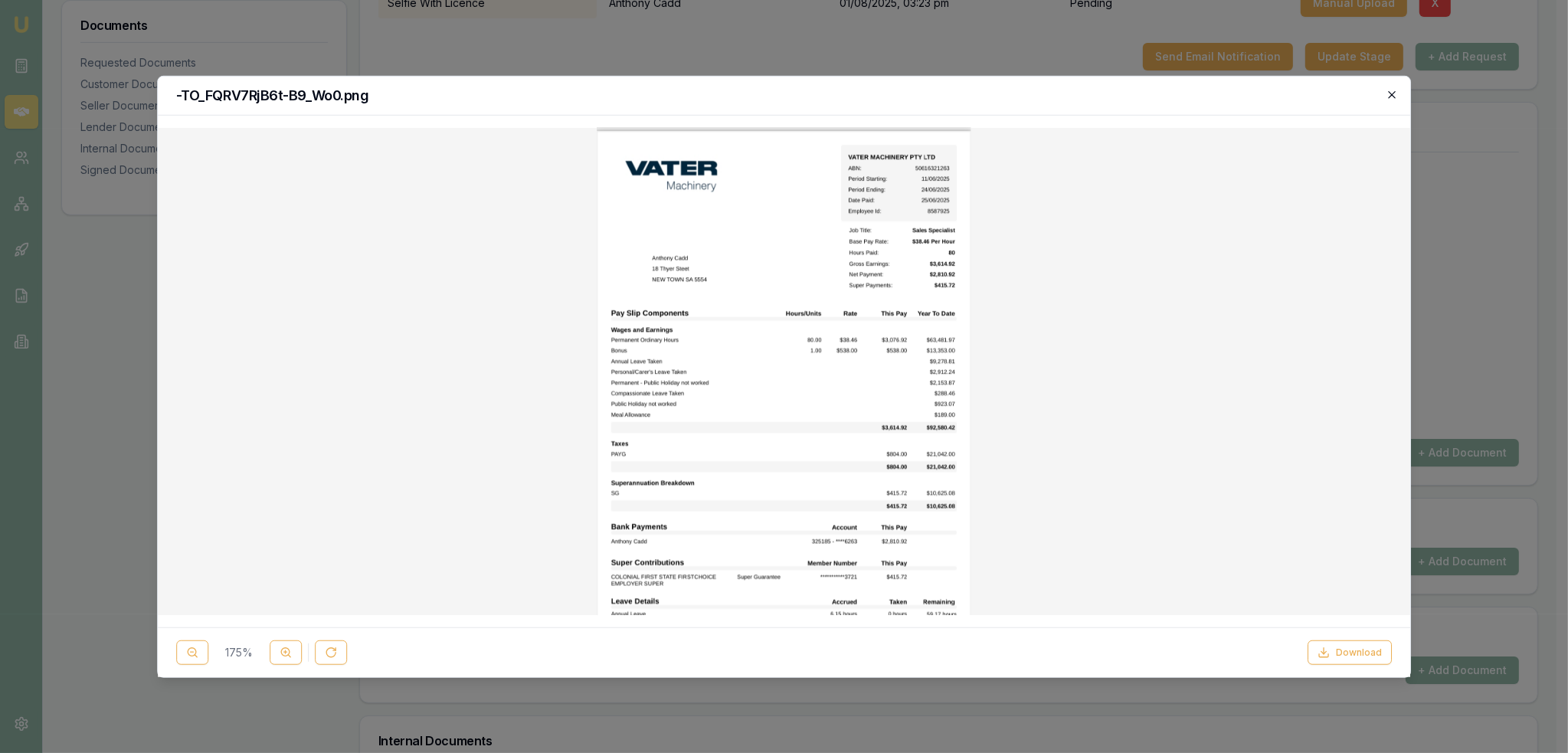 click 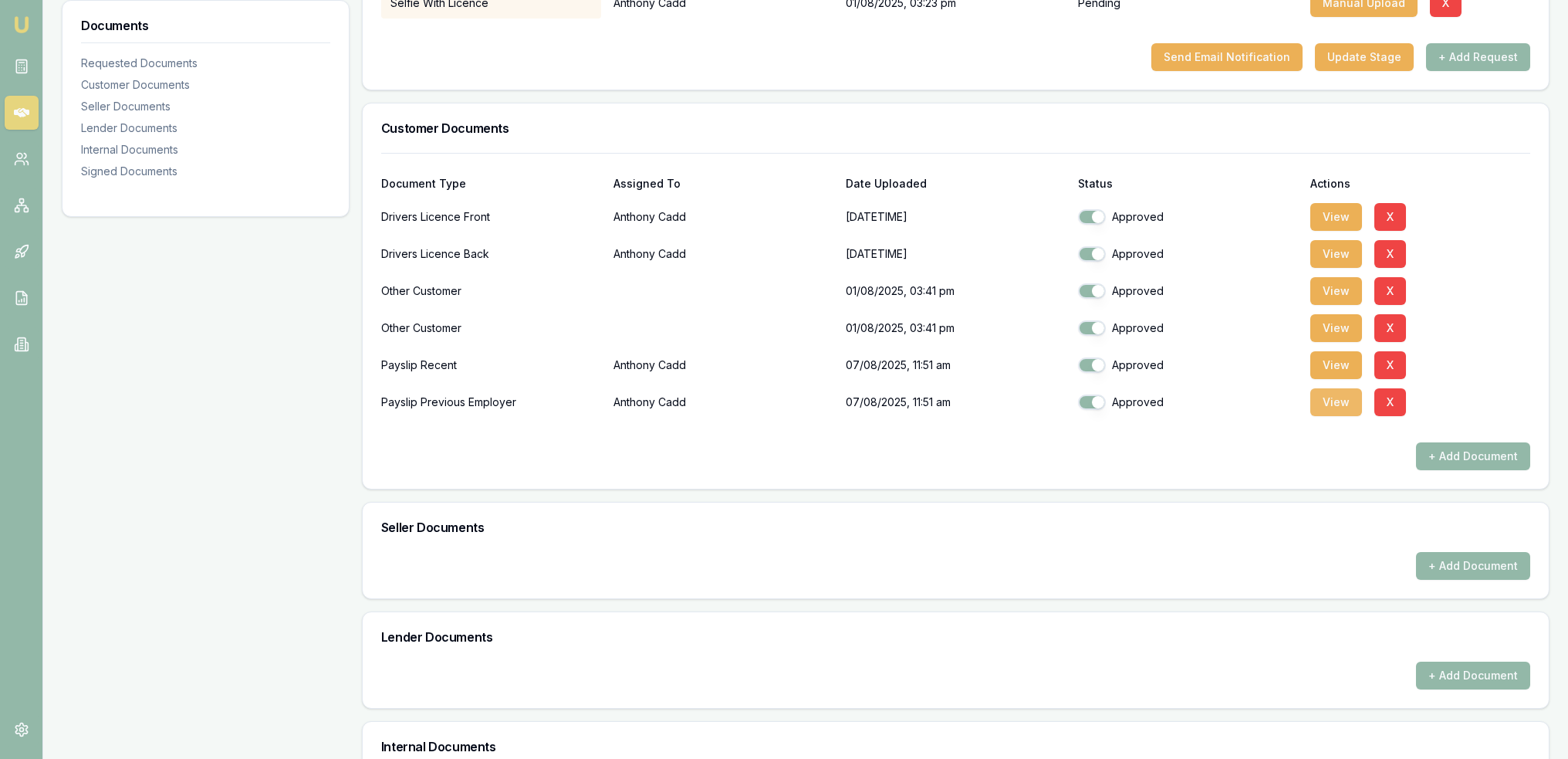 click on "View" at bounding box center [1336, 402] 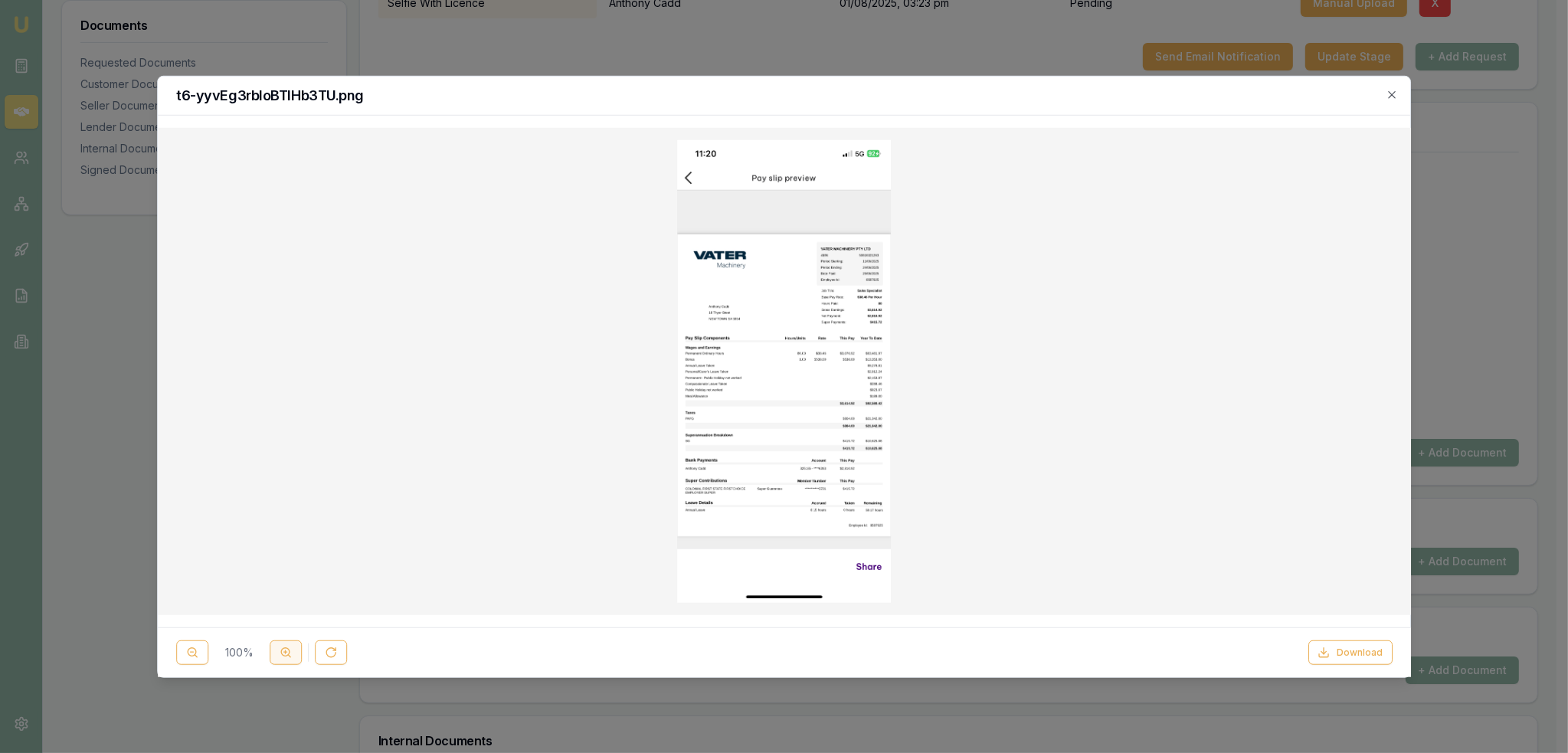 click at bounding box center [286, 653] 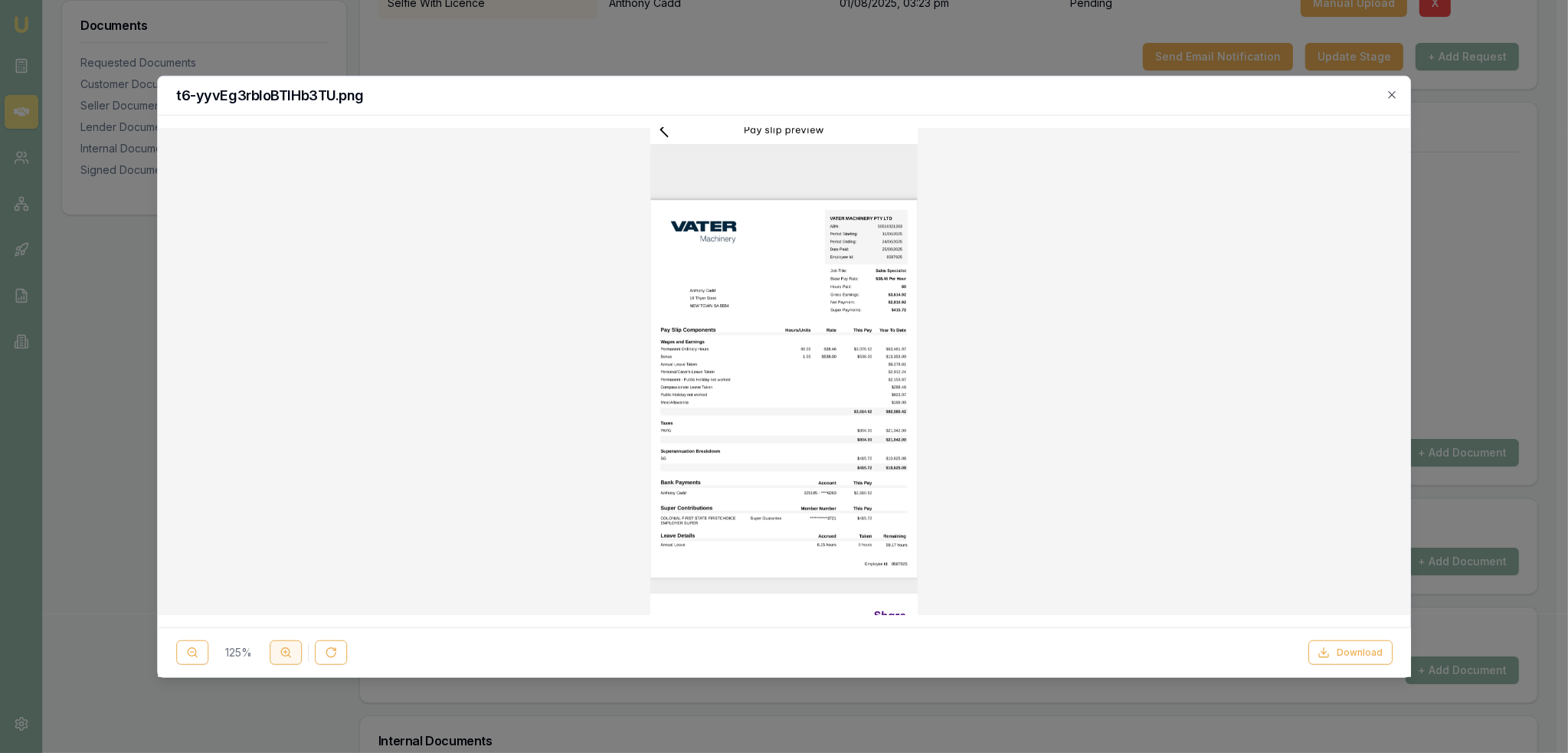 click at bounding box center (286, 653) 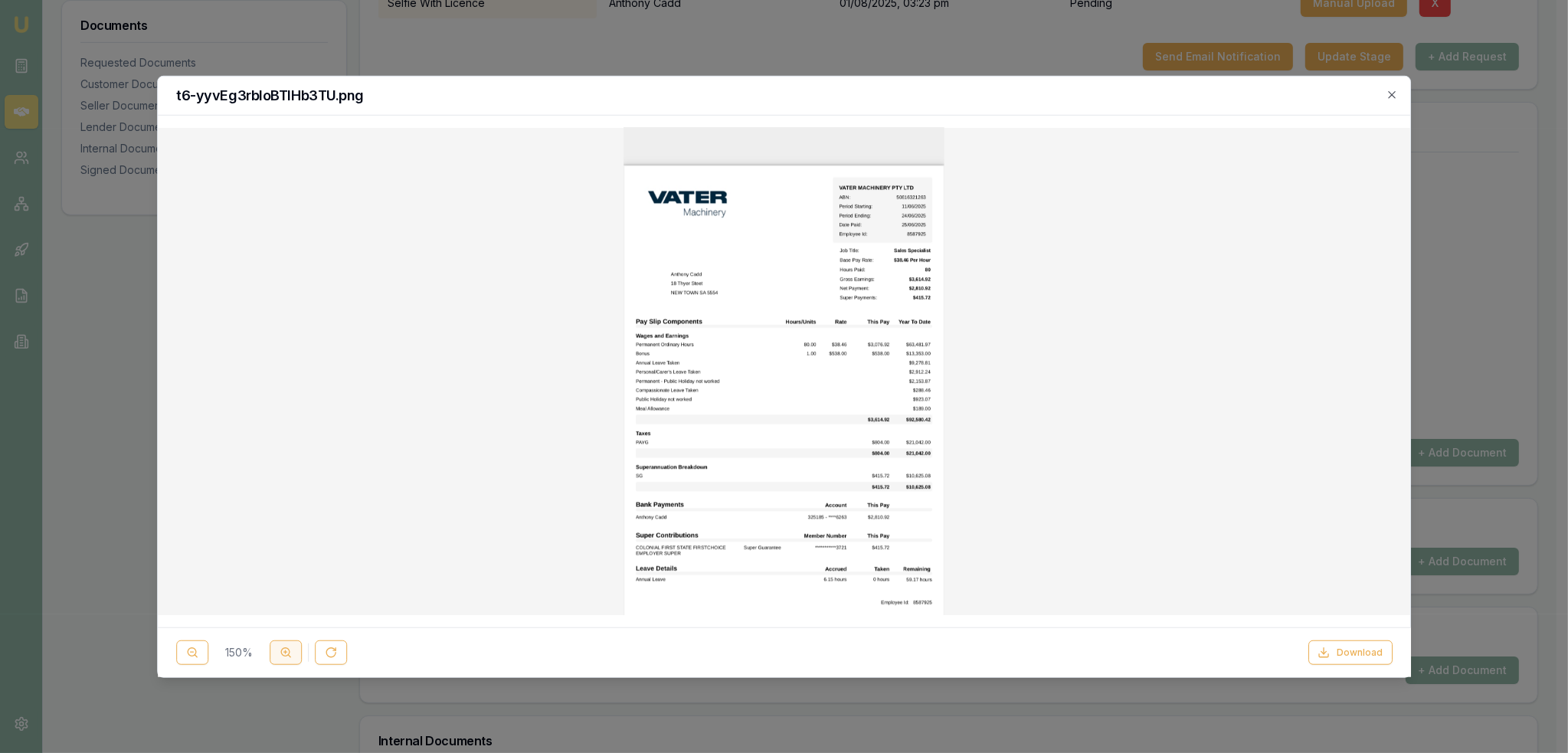 click at bounding box center (286, 653) 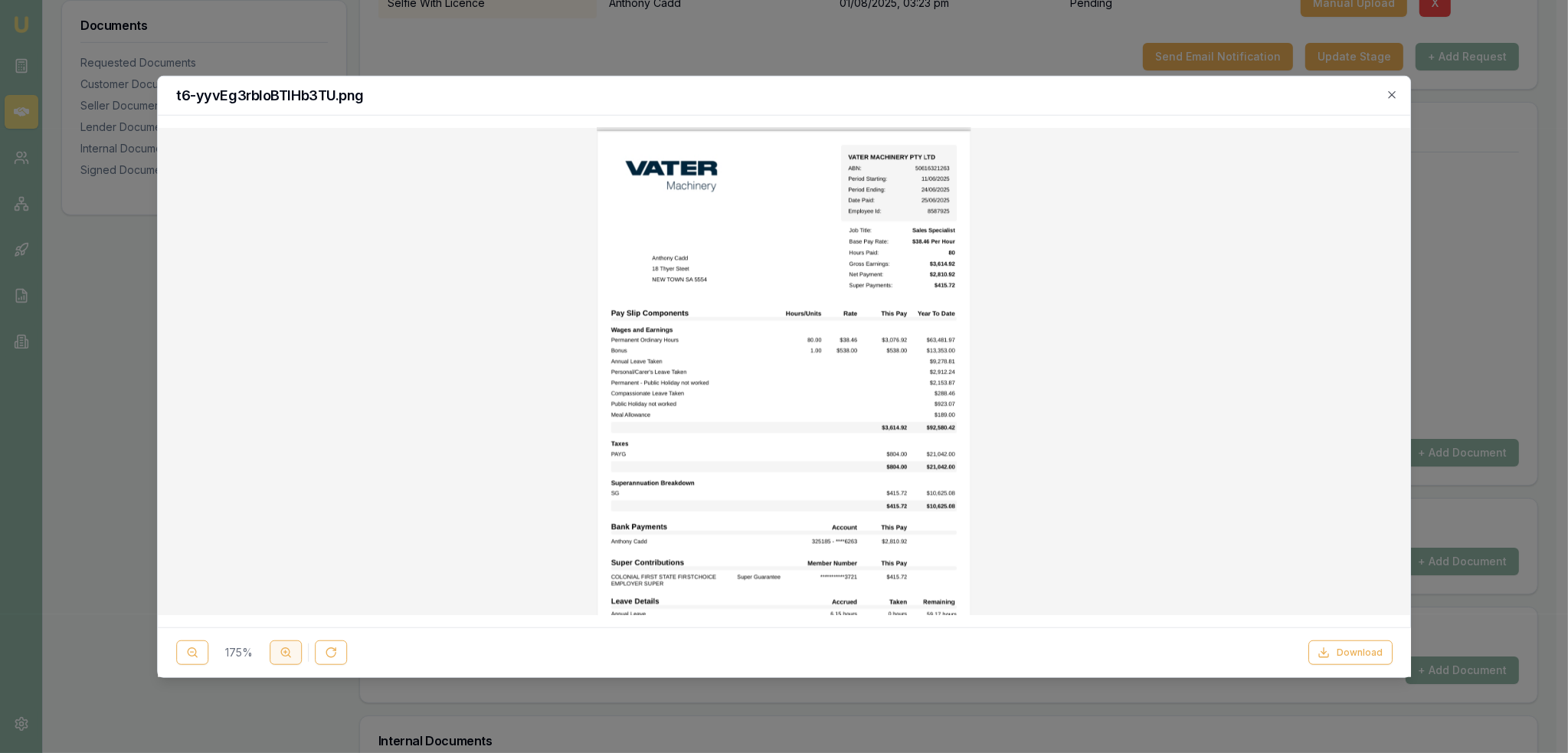 click at bounding box center [286, 653] 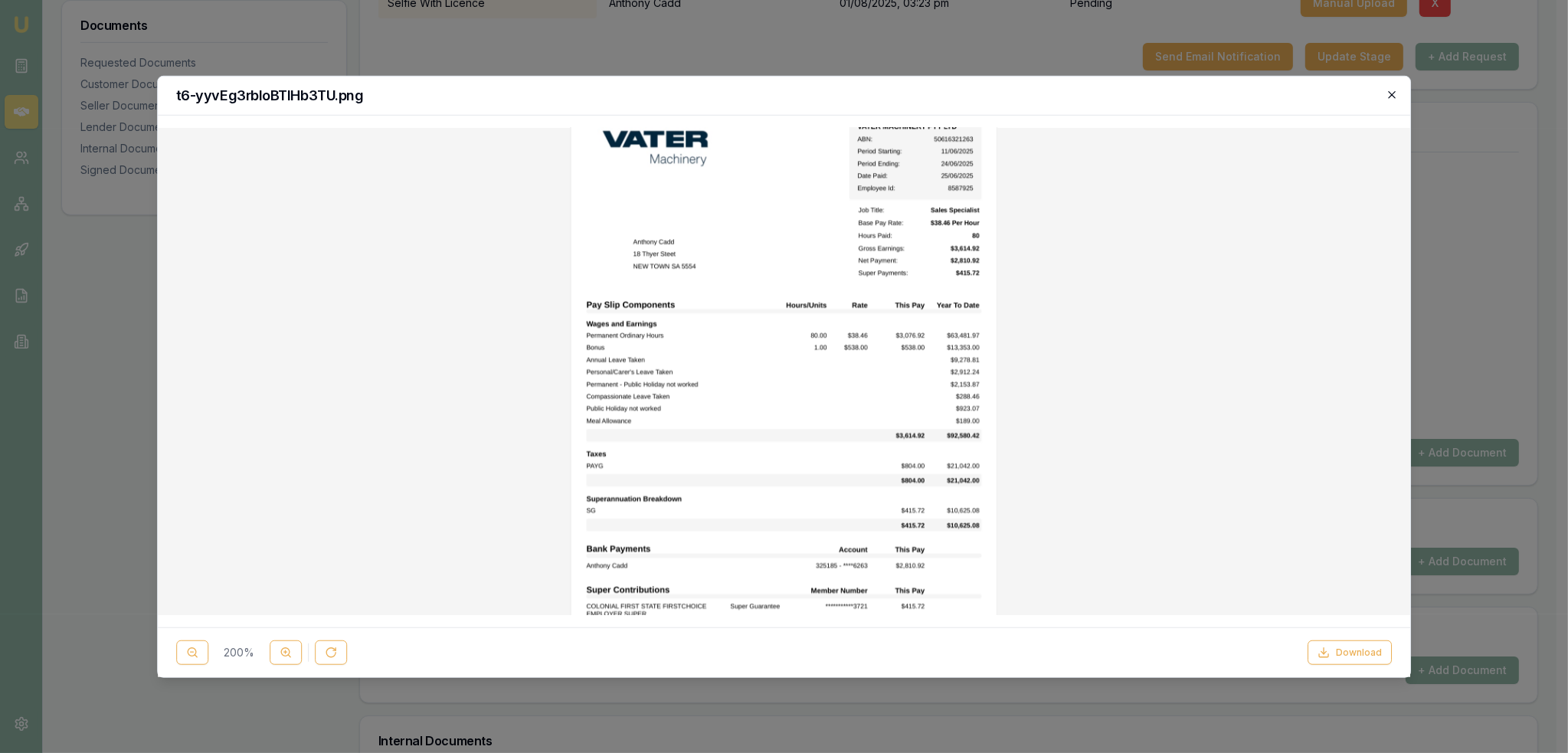click 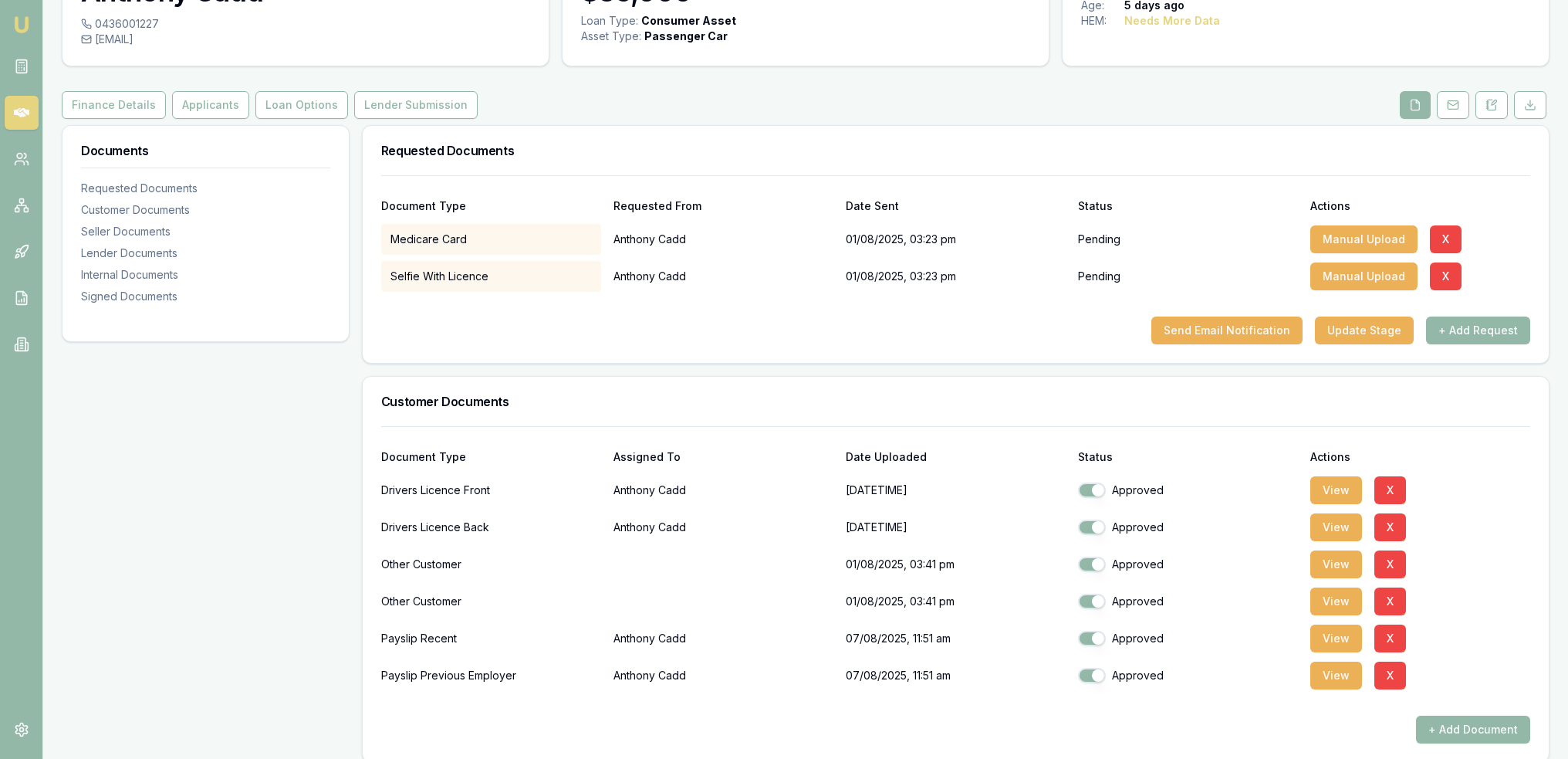 scroll, scrollTop: 0, scrollLeft: 0, axis: both 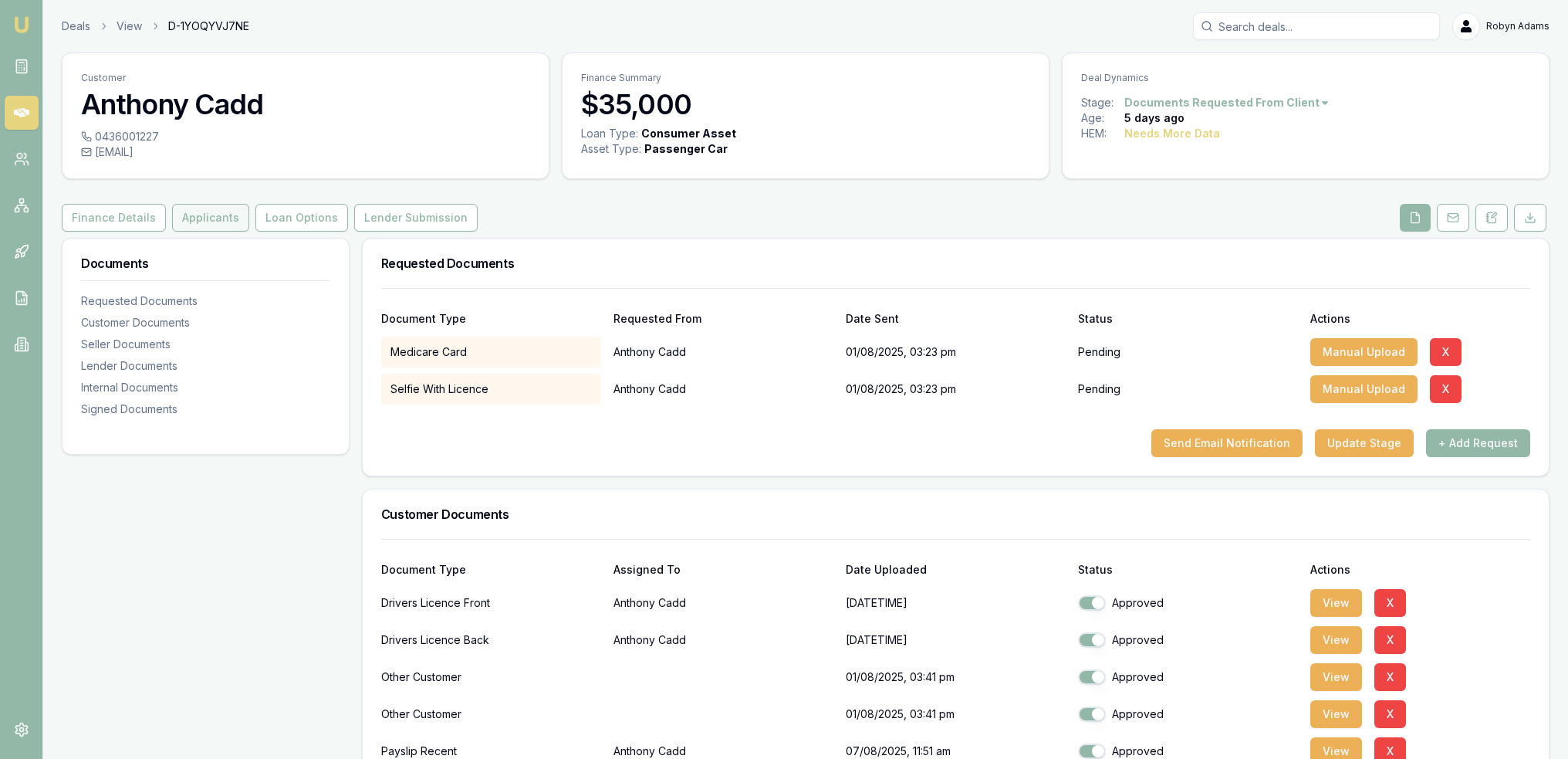 click on "Applicants" at bounding box center [211, 218] 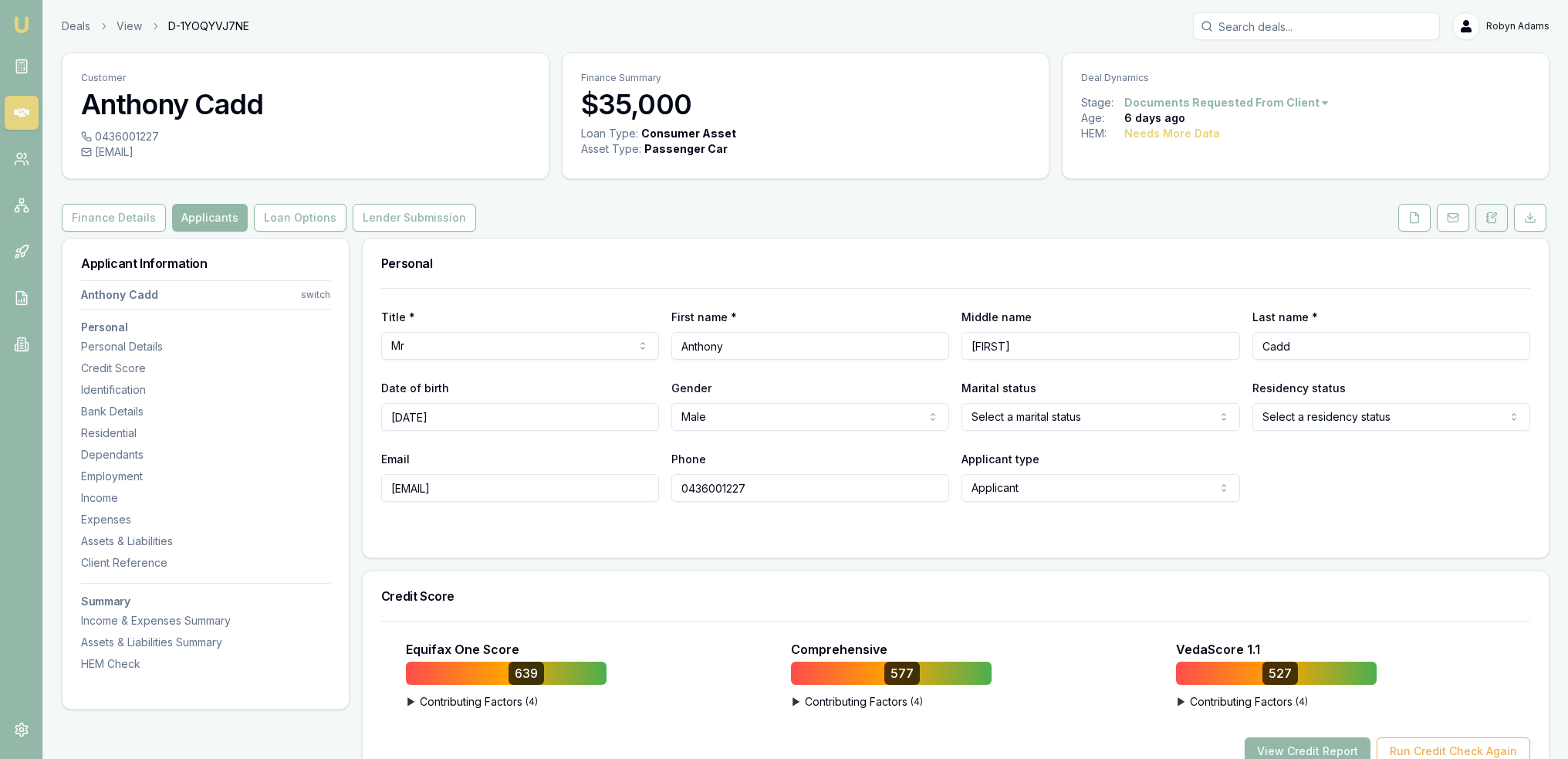 click 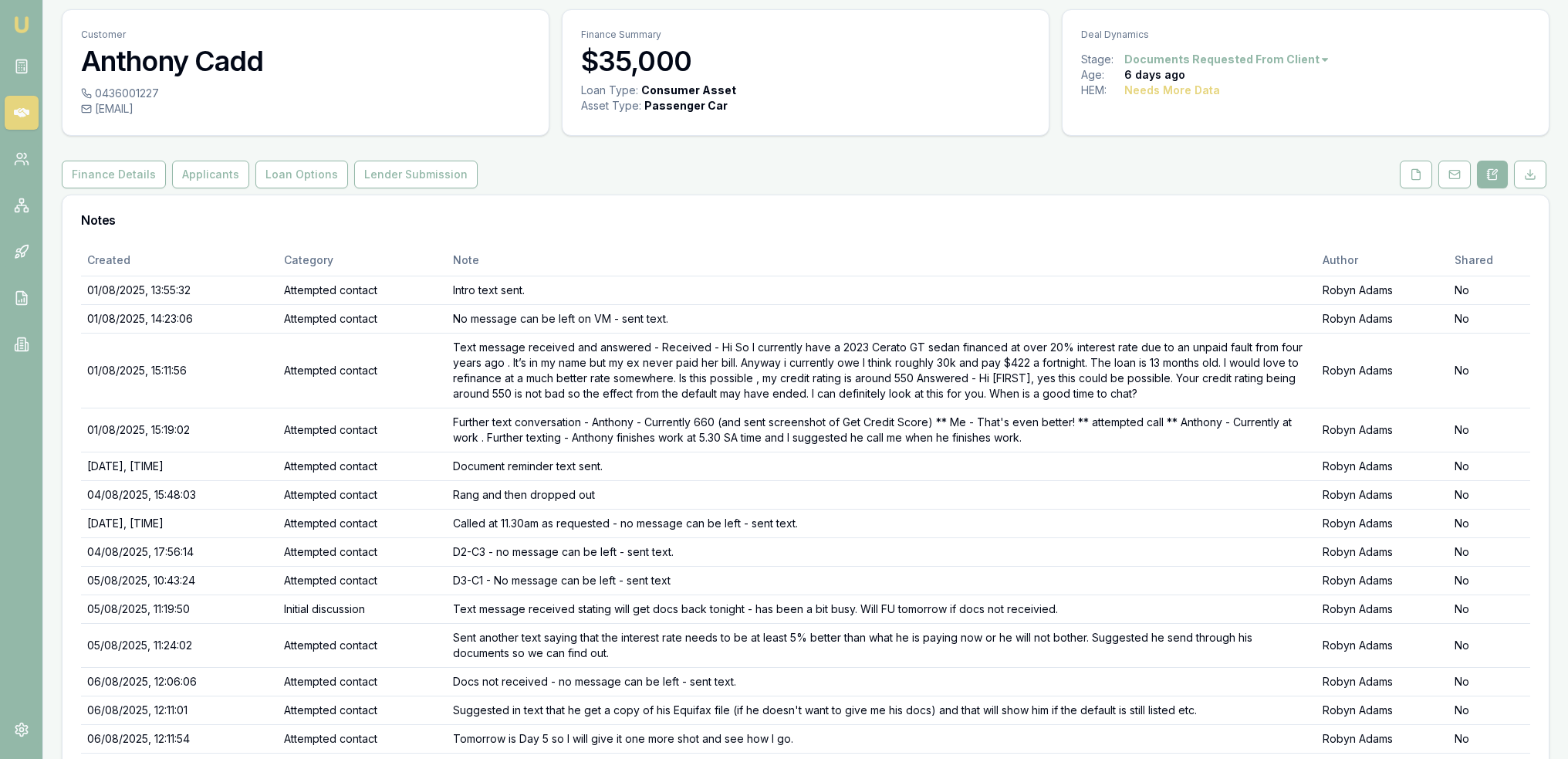 scroll, scrollTop: 162, scrollLeft: 0, axis: vertical 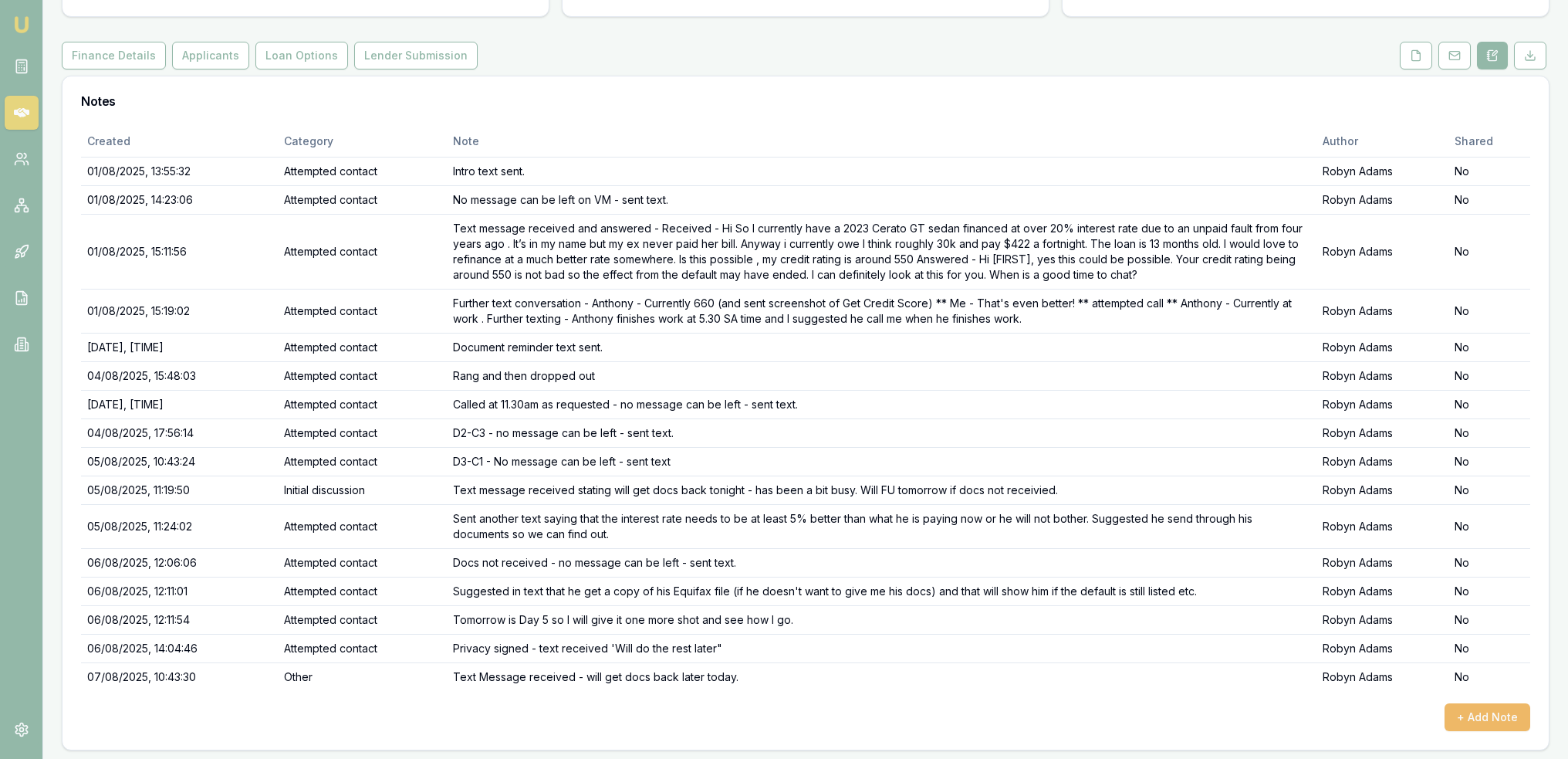 click on "+ Add Note" at bounding box center [1487, 717] 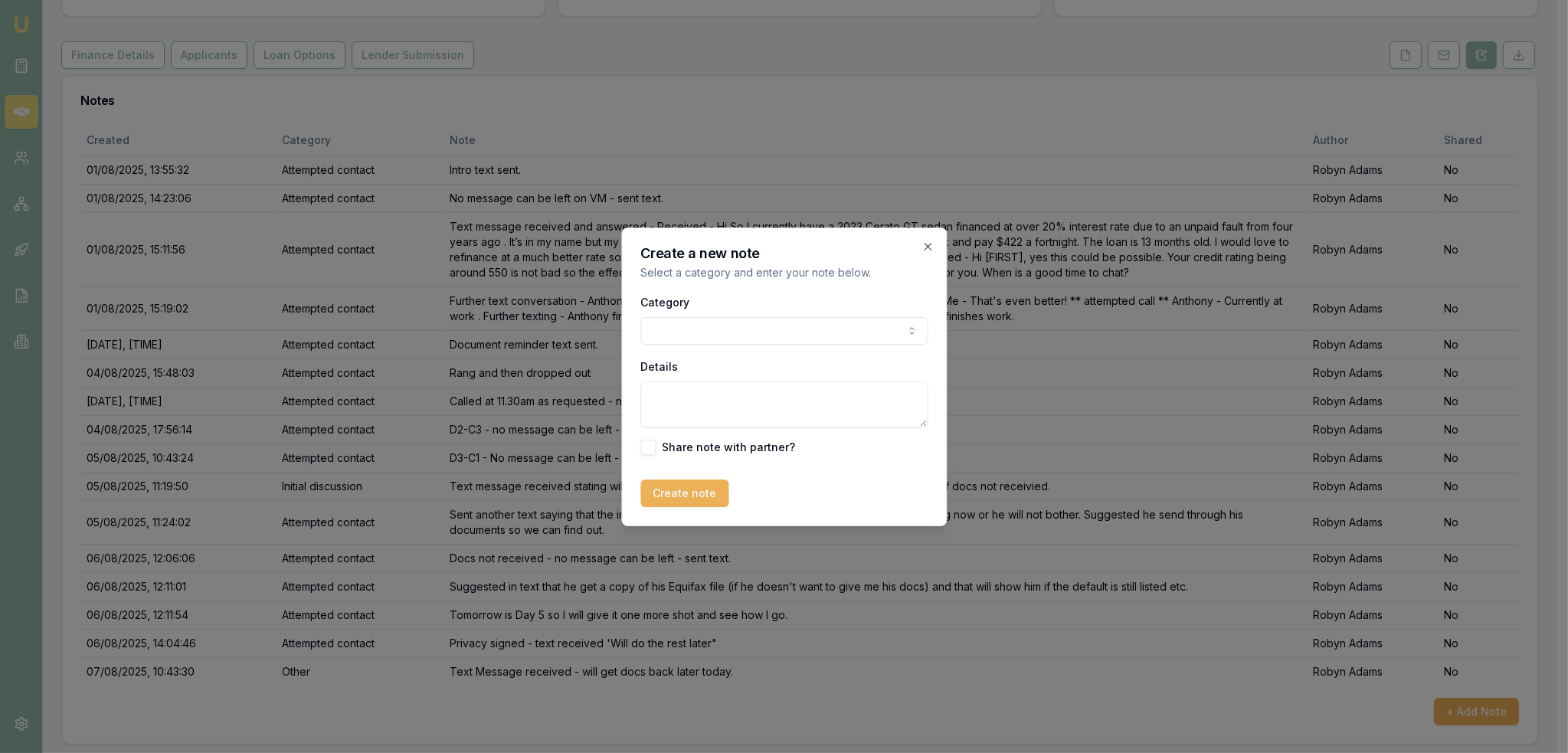 click on "Emu Broker Deals View D-1YOQYVJ7NE Robyn Adams Toggle Menu Customer Anthony Cadd 0436001227 a.cadd44@gmail.com Finance Summary $35,000 Loan Type: Consumer Asset Asset Type : Passenger Car Deal Dynamics Stage: Documents Requested From Client Age: 6 days ago HEM: Needs More Data Finance Details Applicants Loan Options Lender Submission Notes Created Category Note Author Shared 01/08/2025, 13:55:32 Attempted contact Intro text sent.  Robyn Adams No 01/08/2025, 14:23:06 Attempted contact No message can be left on VM - sent text.  Robyn Adams No 01/08/2025, 15:11:56 Attempted contact Robyn Adams No 01/08/2025, 15:19:02 Attempted contact Further text conversation -
Anthony - Currently 660 (and sent screenshot of Get Credit Score) ** Me - That's even better! ** attempted call ** Anthony - Currently at work . Further texting - Anthony finishes work at 5.30 SA time and I suggested he call me when he finishes work.
Robyn Adams No 03/08/2025, 12:53:47 Attempted contact Document reminder text sent. Robyn Adams No No" at bounding box center (778, 215) 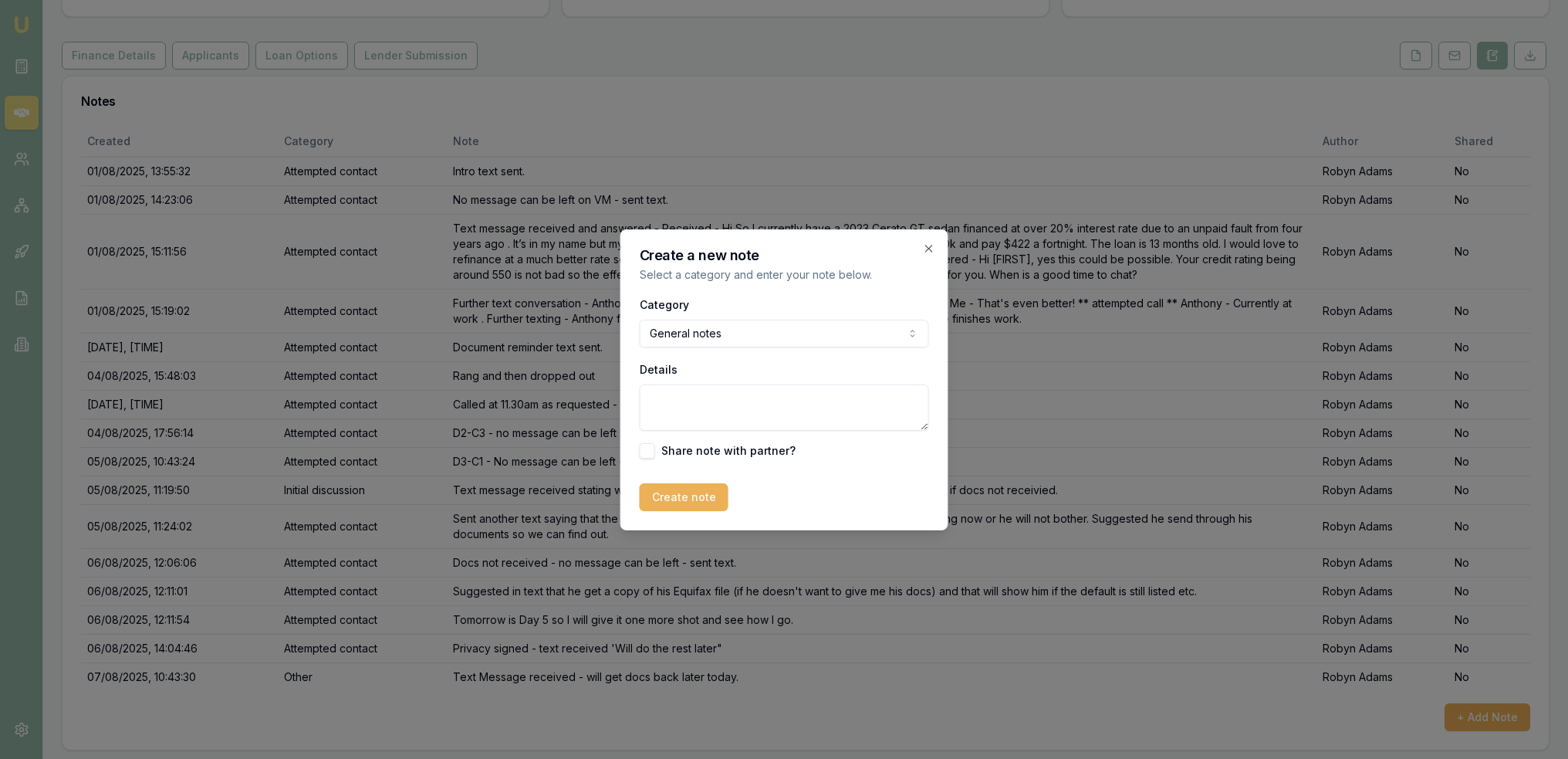click on "Details" at bounding box center [784, 408] 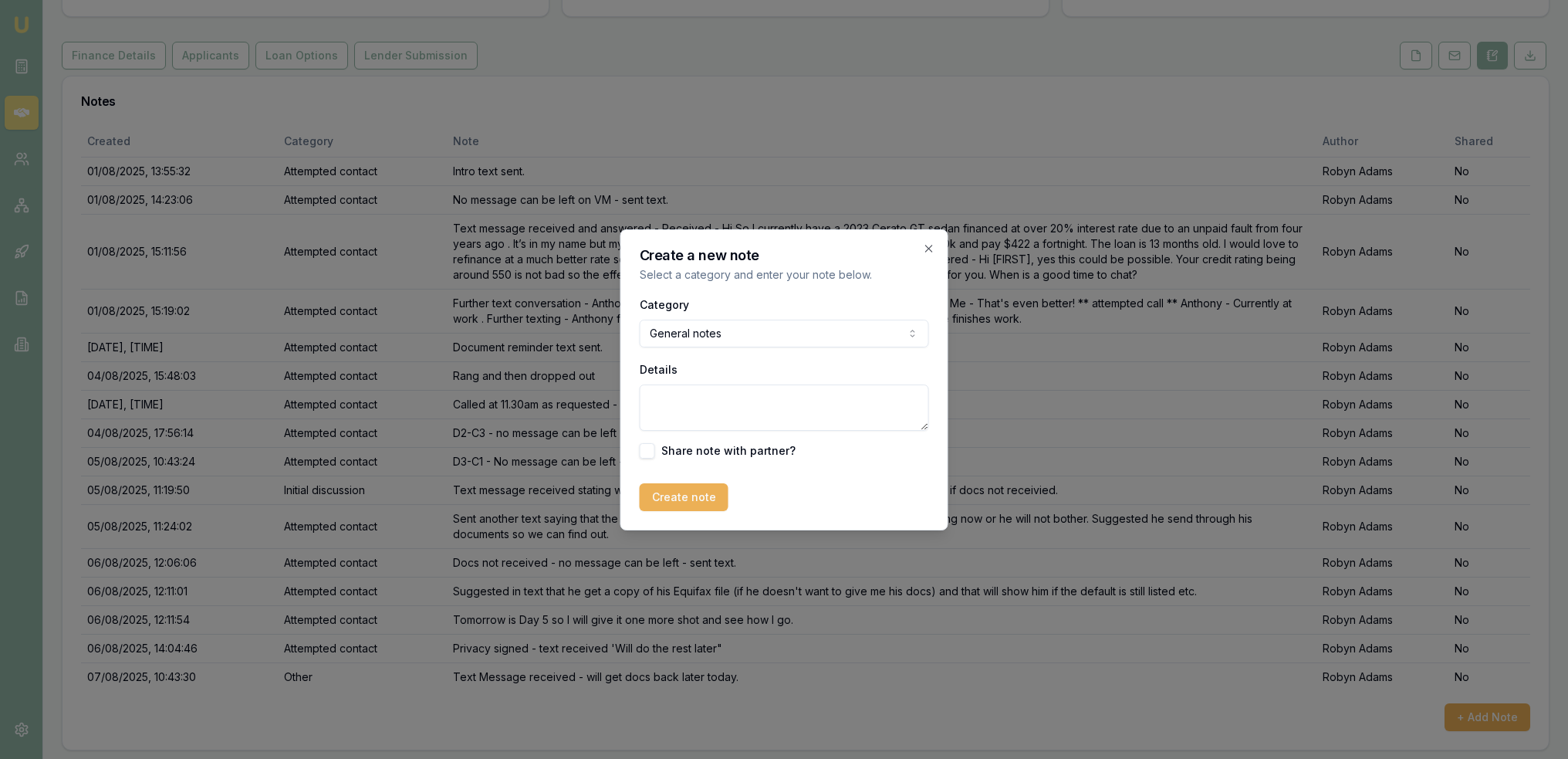 click on "Emu Broker Deals View D-1YOQYVJ7NE Robyn Adams Toggle Menu Customer Anthony Cadd 0436001227 a.cadd44@gmail.com Finance Summary $35,000 Loan Type: Consumer Asset Asset Type : Passenger Car Deal Dynamics Stage: Documents Requested From Client Age: 6 days ago HEM: Needs More Data Finance Details Applicants Loan Options Lender Submission Notes Created Category Note Author Shared 01/08/2025, 13:55:32 Attempted contact Intro text sent.  Robyn Adams No 01/08/2025, 14:23:06 Attempted contact No message can be left on VM - sent text.  Robyn Adams No 01/08/2025, 15:11:56 Attempted contact Robyn Adams No 01/08/2025, 15:19:02 Attempted contact Further text conversation -
Anthony - Currently 660 (and sent screenshot of Get Credit Score) ** Me - That's even better! ** attempted call ** Anthony - Currently at work . Further texting - Anthony finishes work at 5.30 SA time and I suggested he call me when he finishes work.
Robyn Adams No 03/08/2025, 12:53:47 Attempted contact Document reminder text sent. Robyn Adams No No" at bounding box center (784, 217) 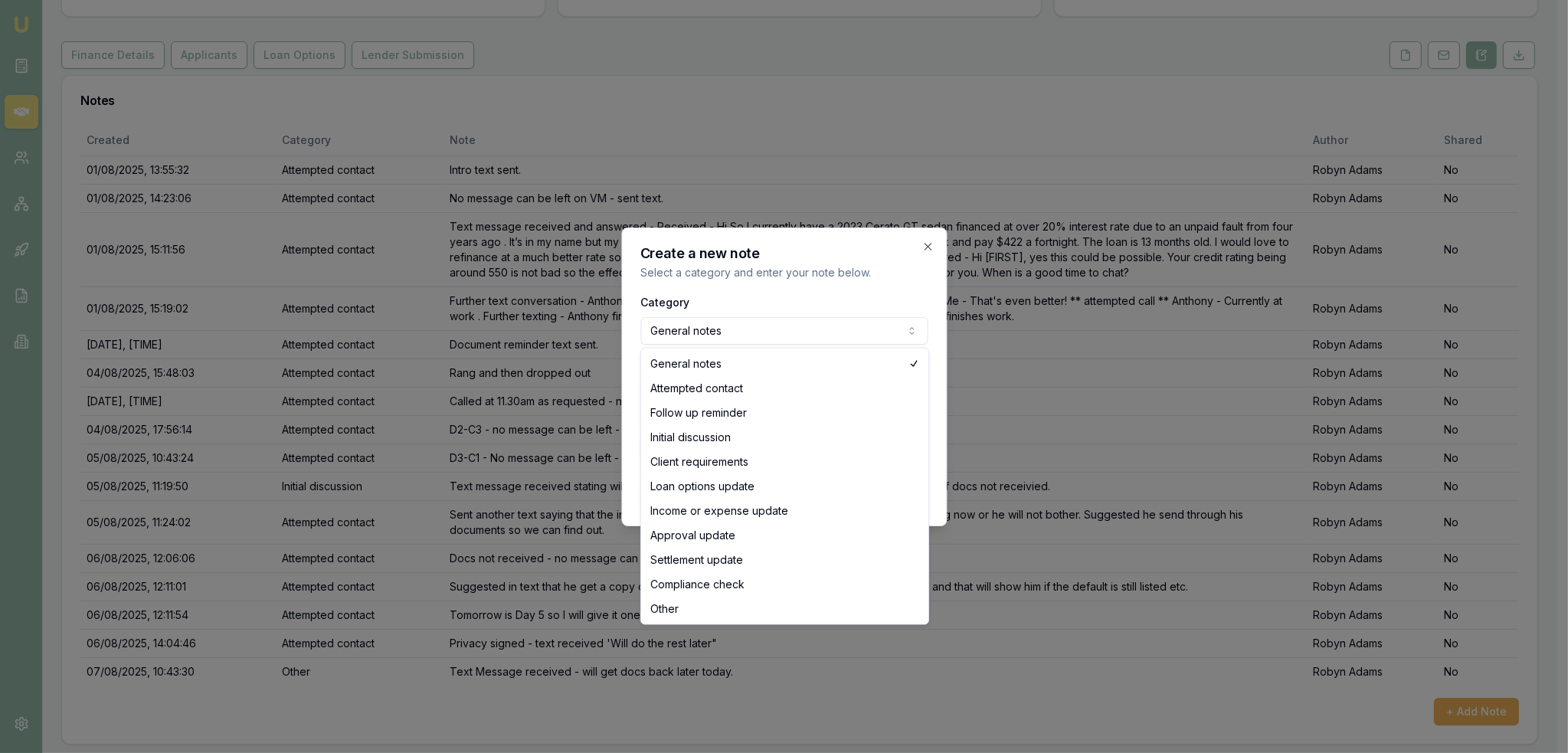 select on "LOAN_OPTIONS_UPDATE" 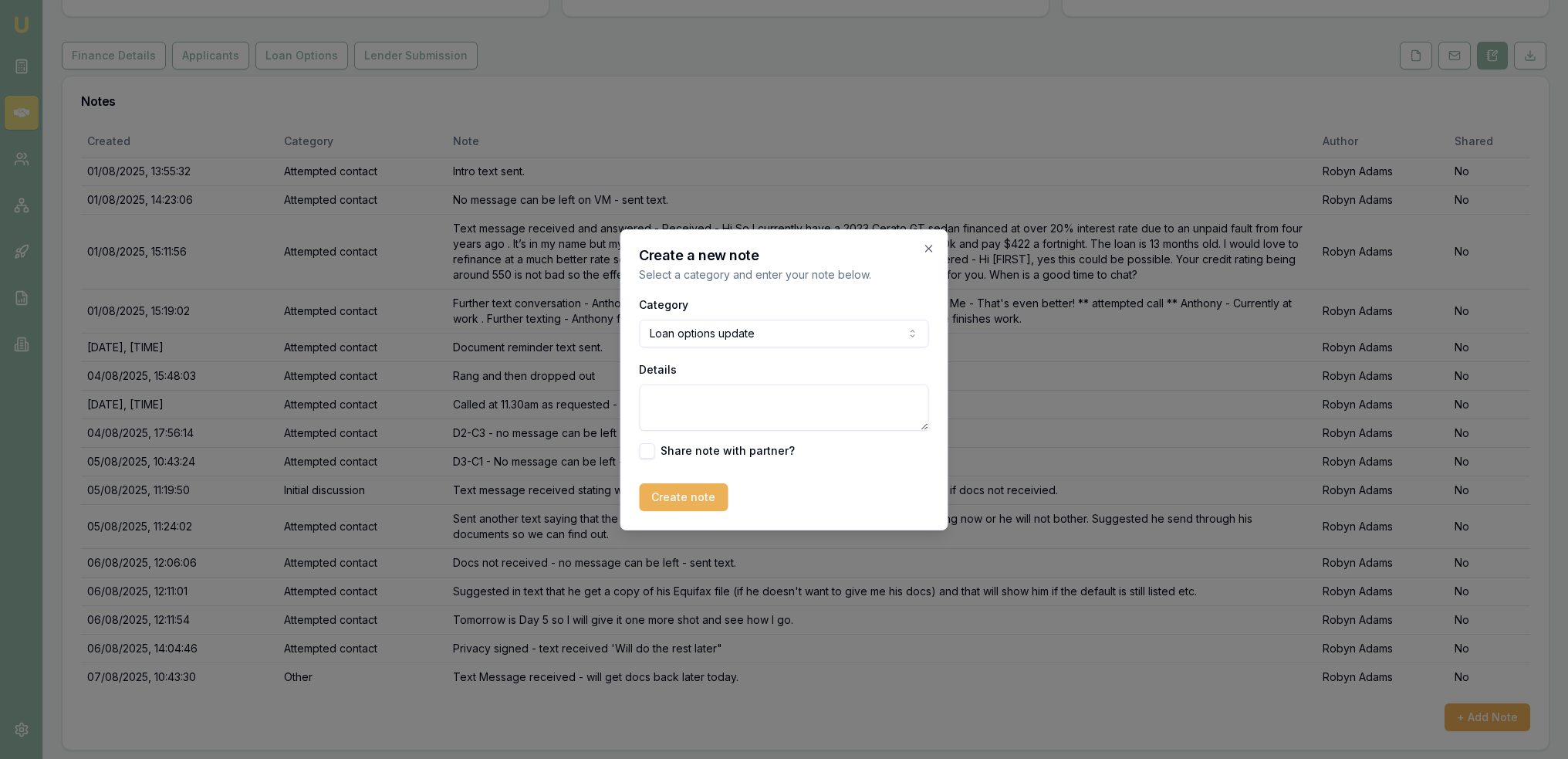 click on "Details" at bounding box center [784, 408] 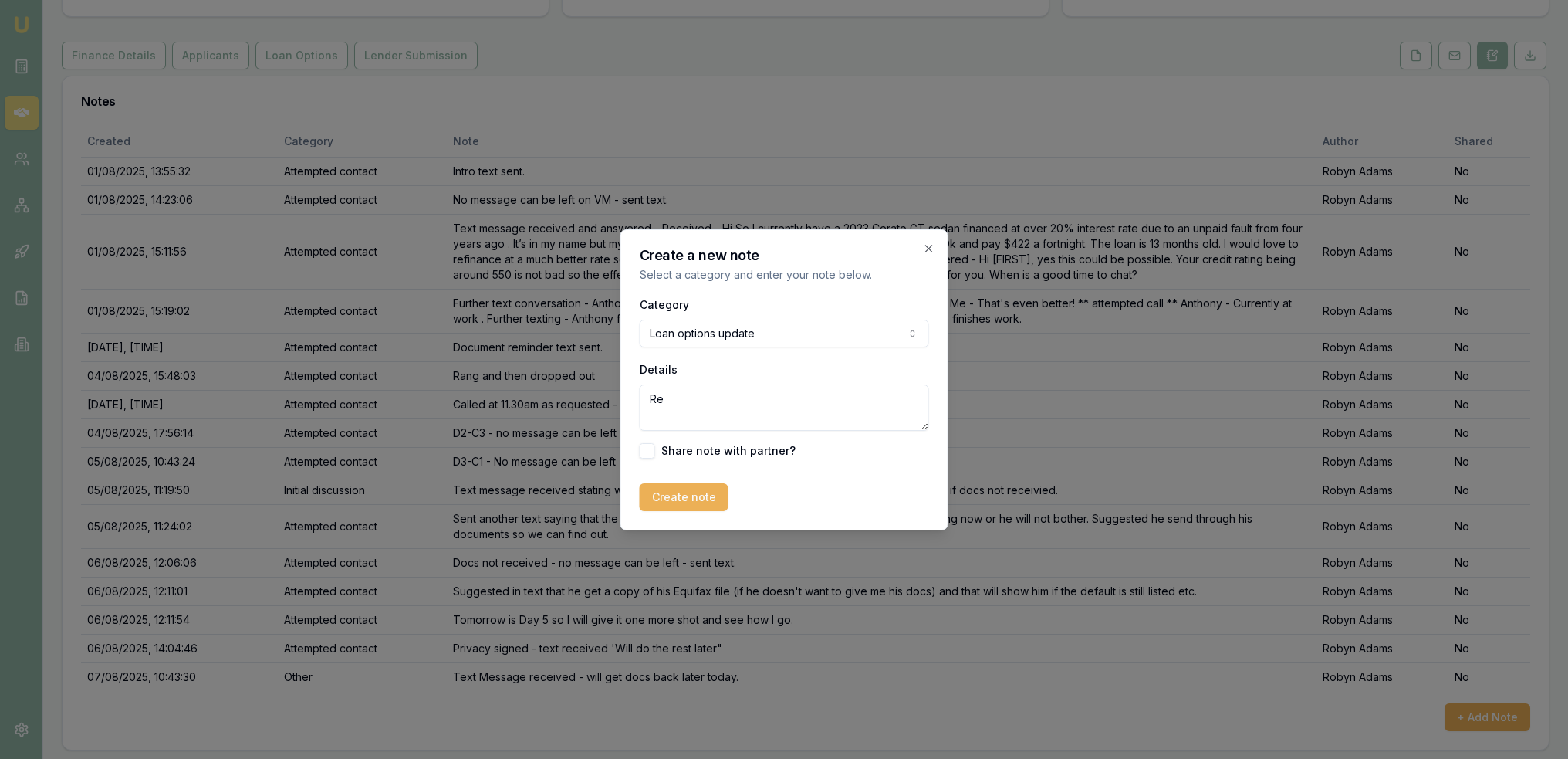 type on "R" 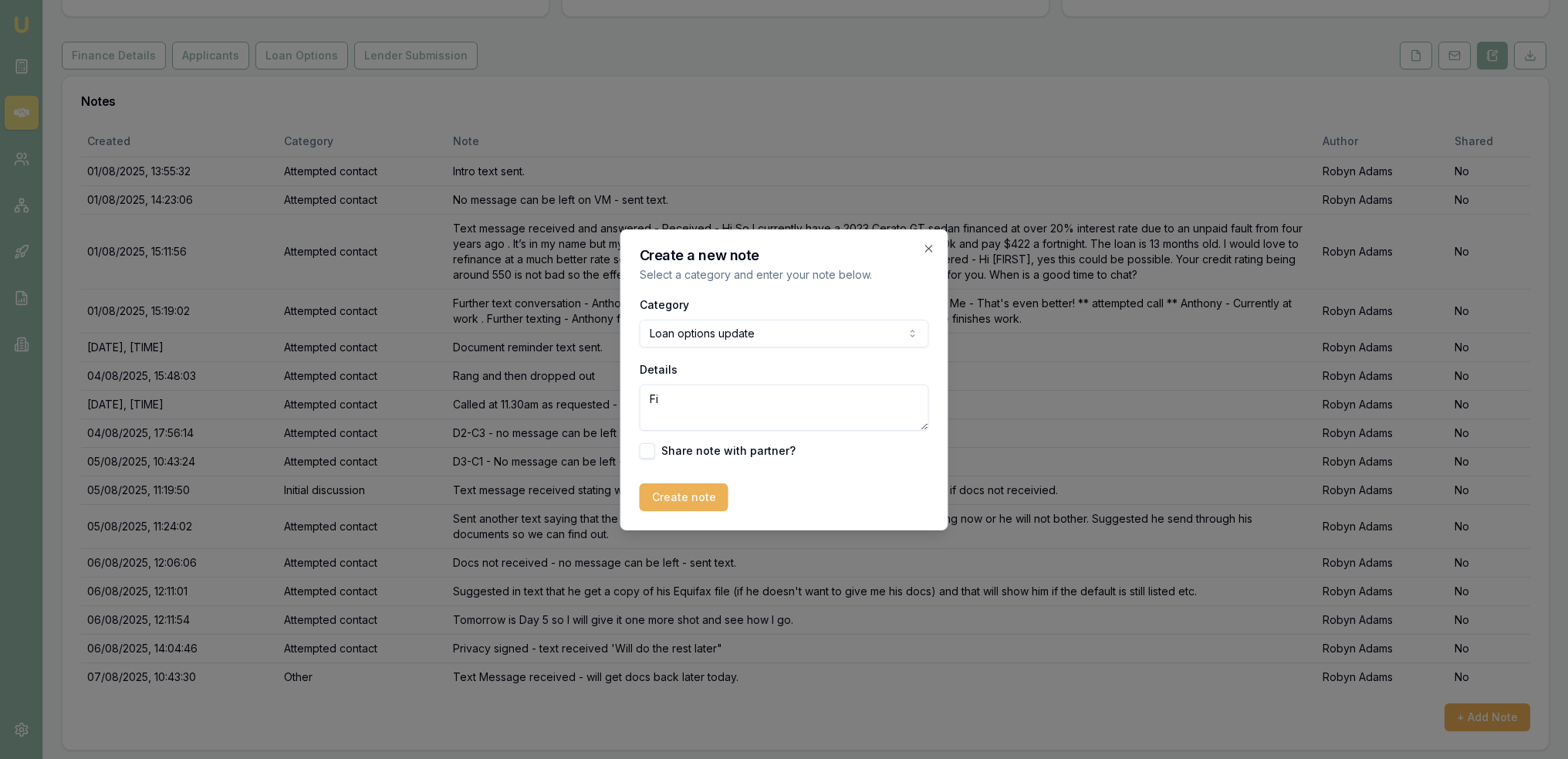 type on "F" 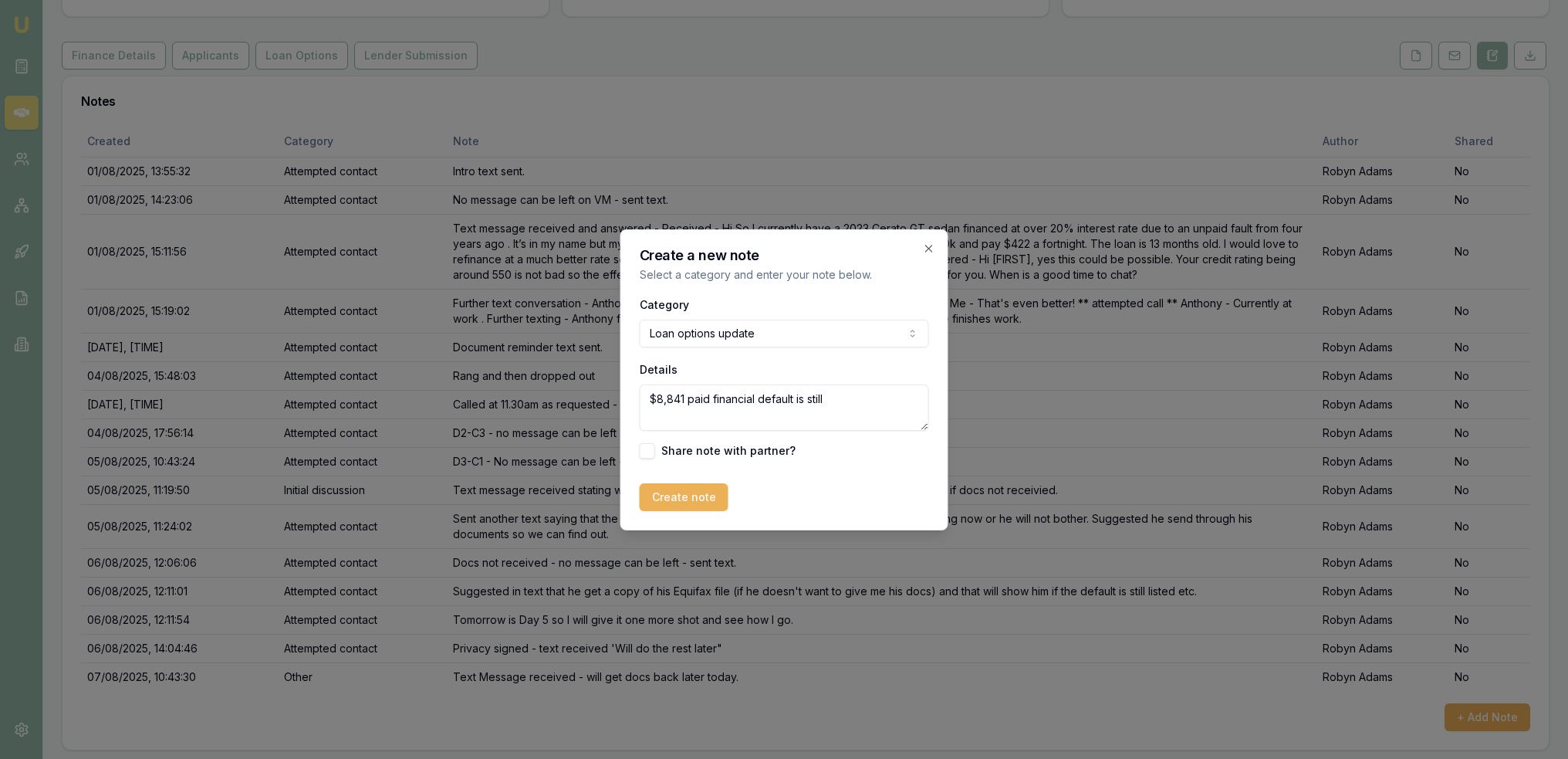 click on "$8,841 paid financial default is still" at bounding box center [784, 408] 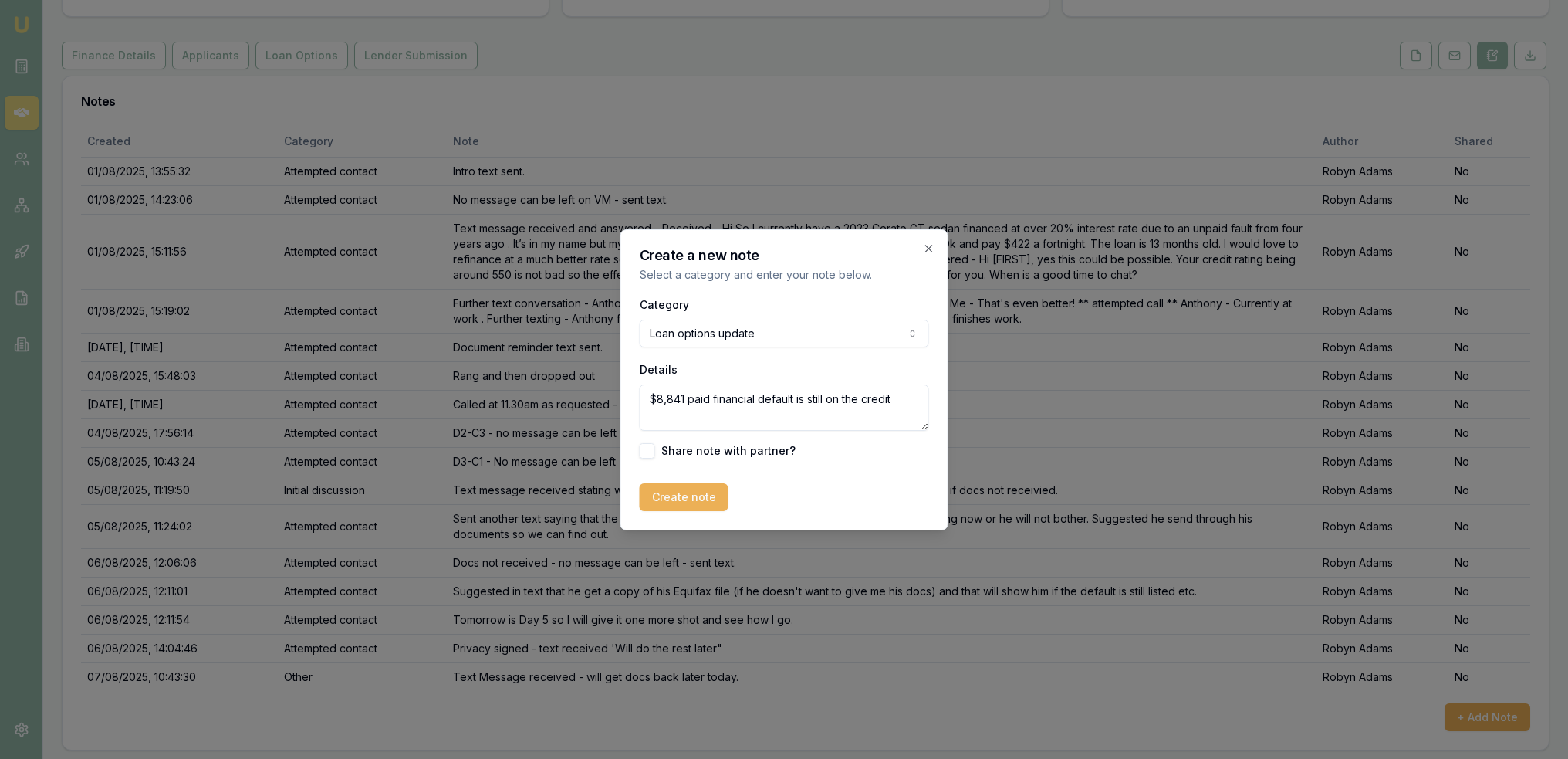 click on "$8,841 paid financial default is still on the credit" at bounding box center (784, 408) 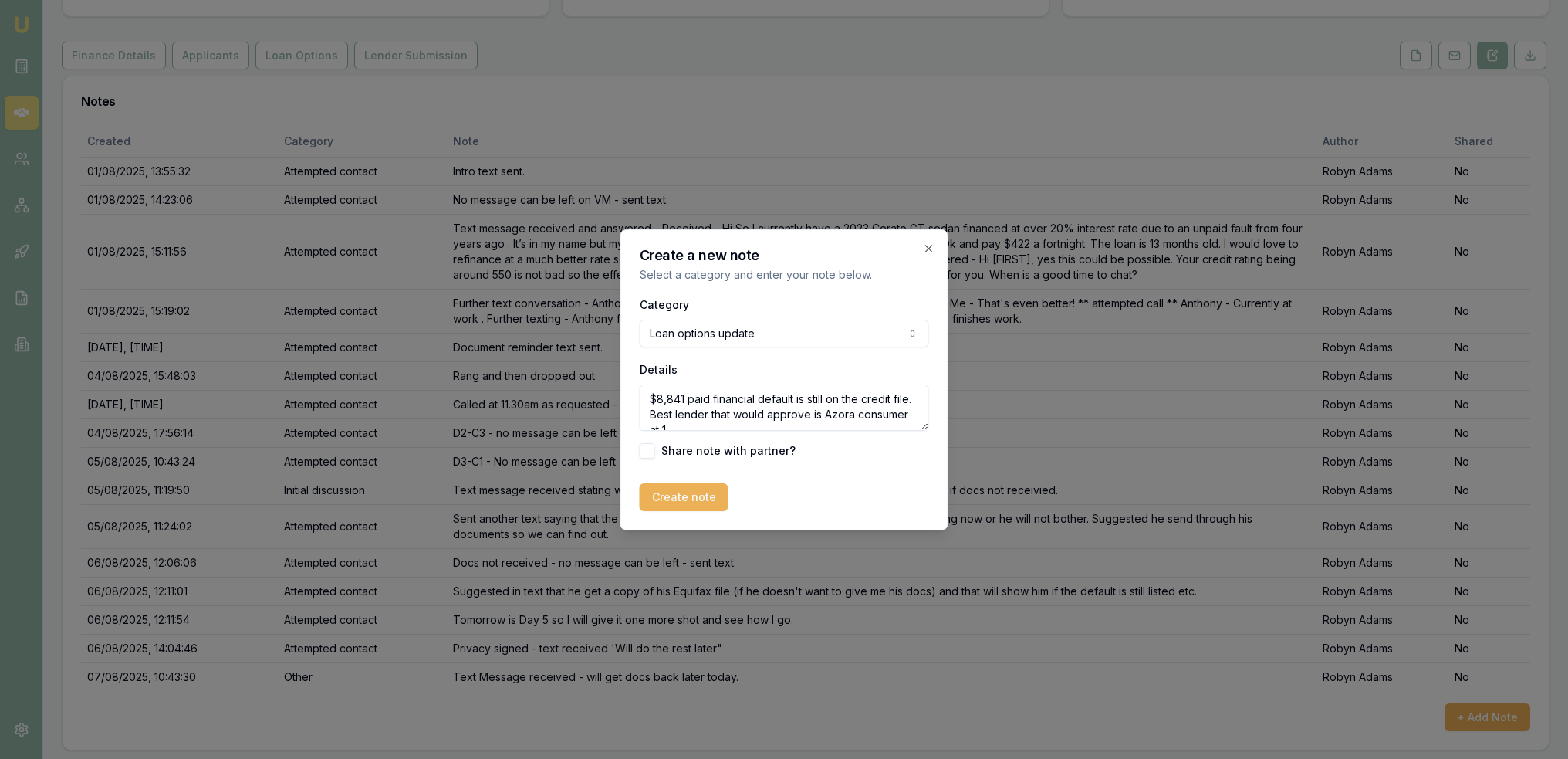 scroll, scrollTop: 6, scrollLeft: 0, axis: vertical 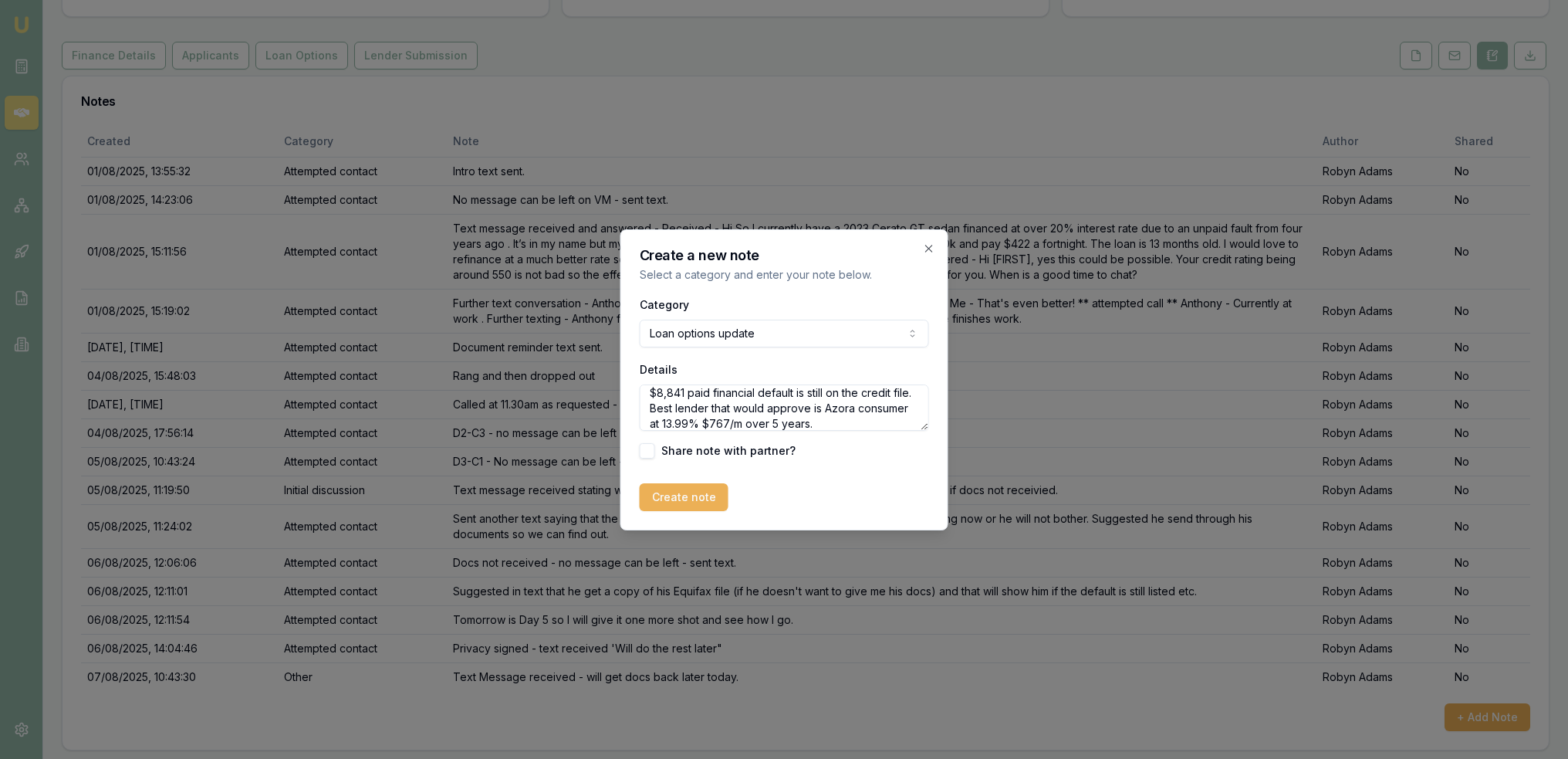 type on "$8,841 paid financial default is still on the credit file. Best lender that would approve is Azora consumer at 13.99% $767/m over 5 years." 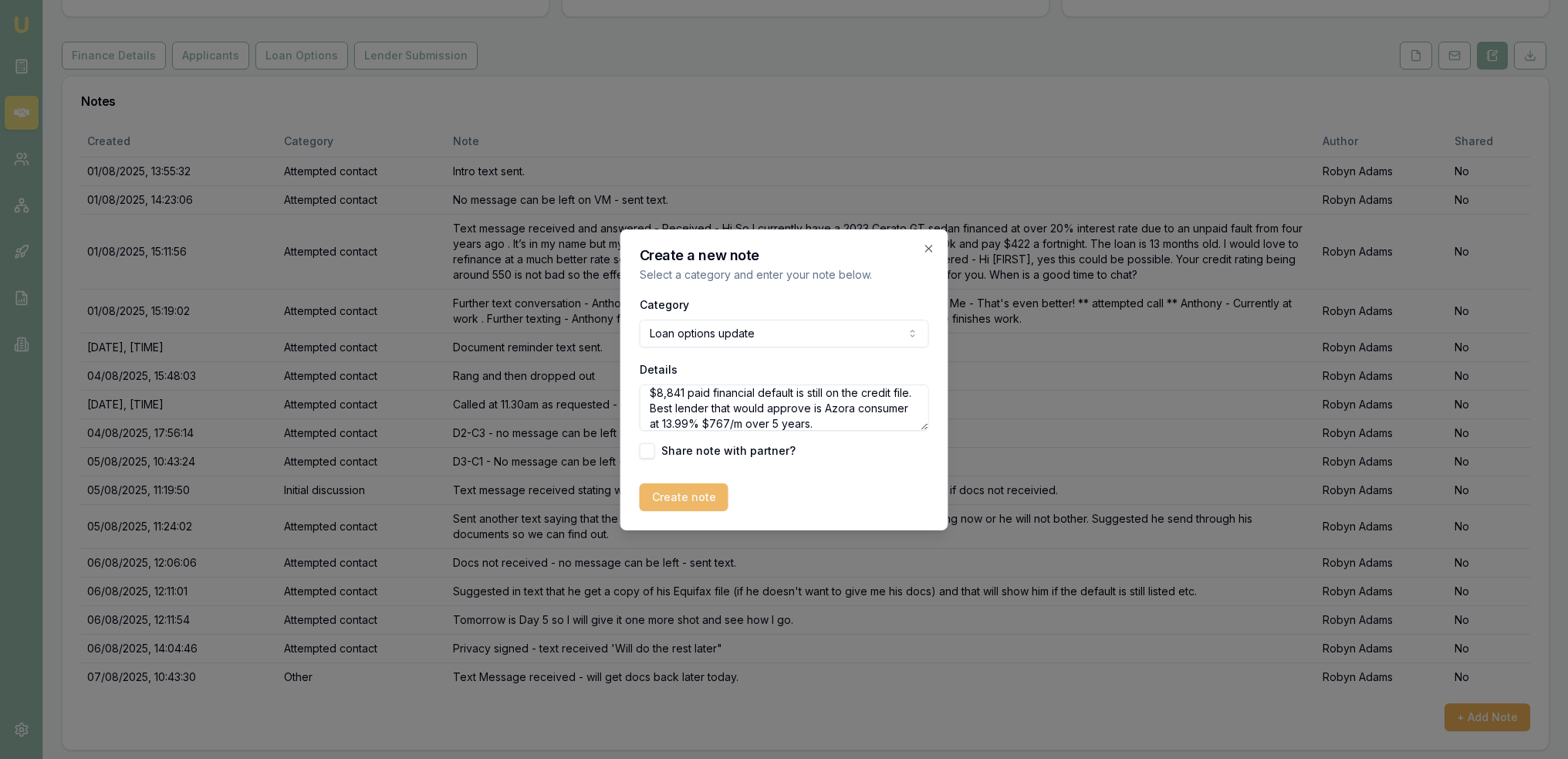 click on "Create note" at bounding box center [684, 497] 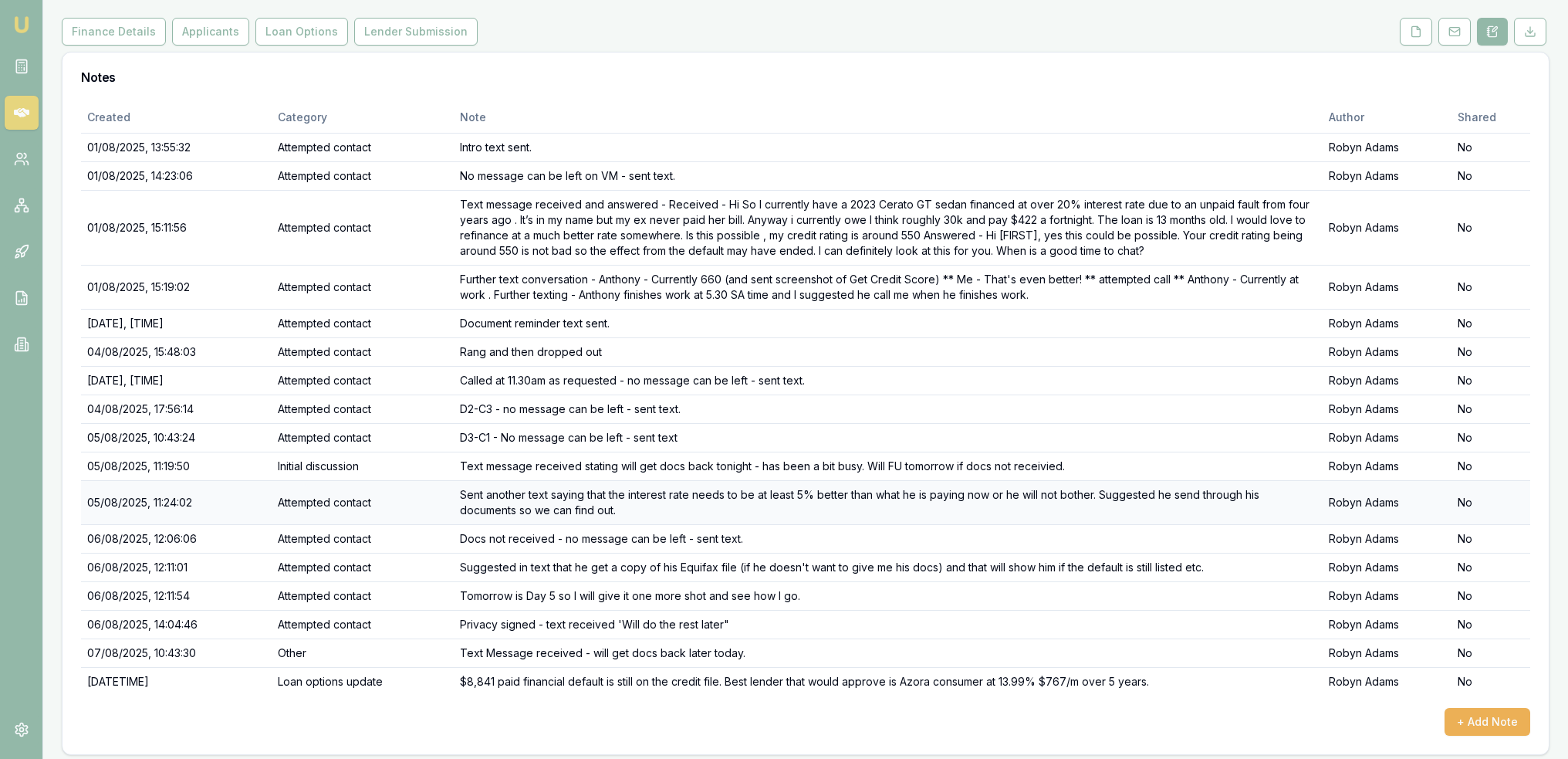 scroll, scrollTop: 191, scrollLeft: 0, axis: vertical 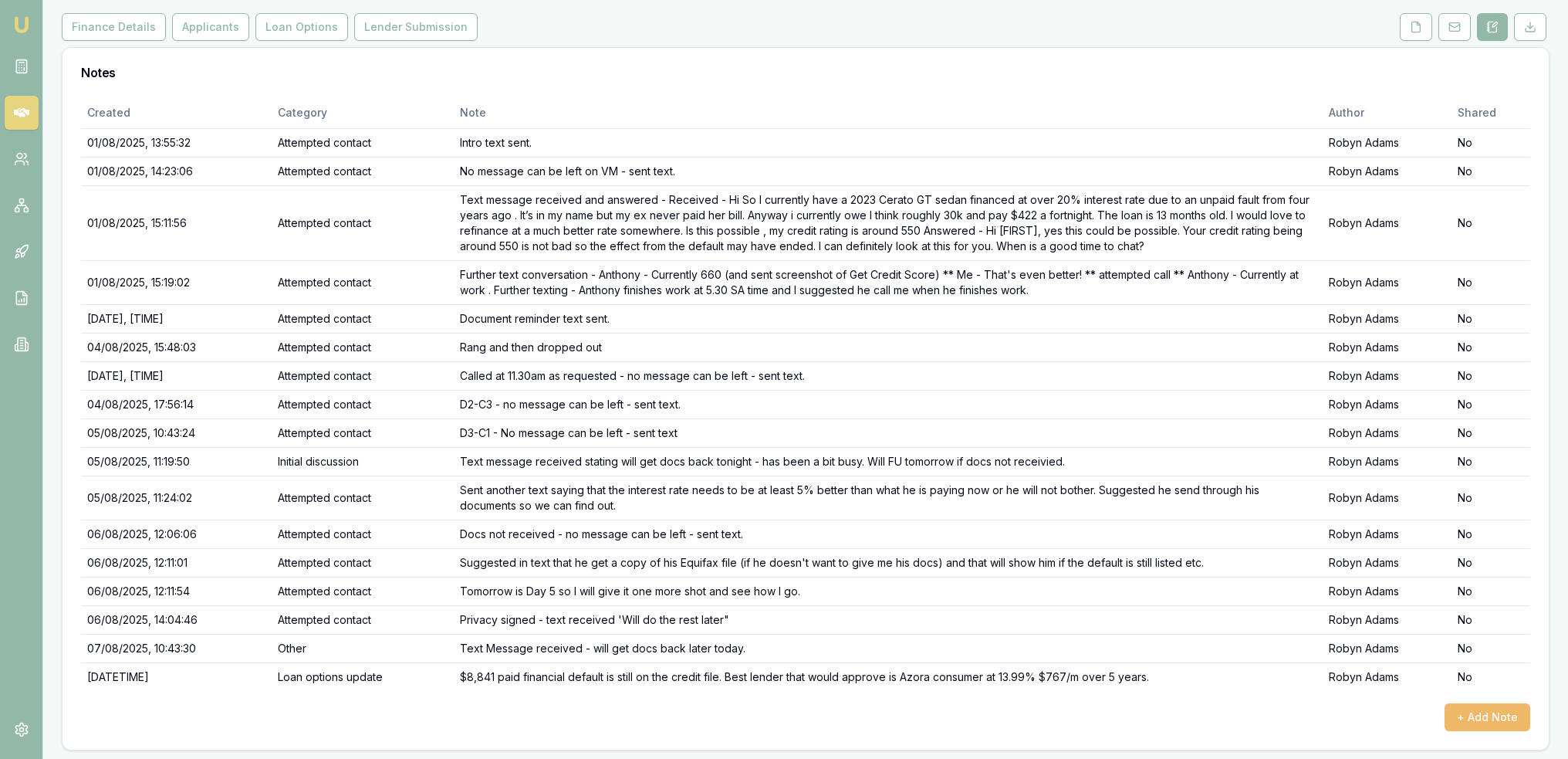 click on "+ Add Note" at bounding box center [1487, 717] 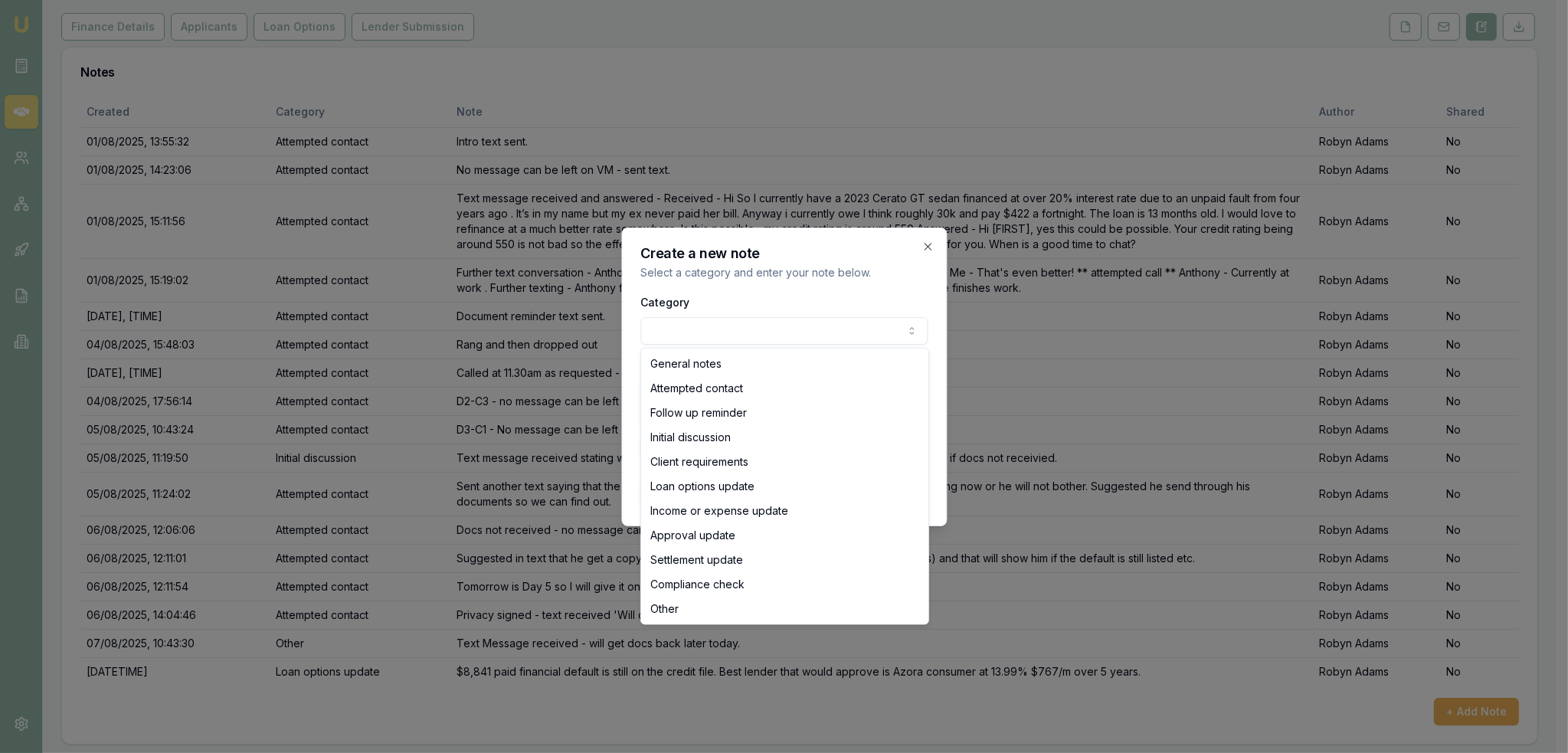 click on "Emu Broker Deals View D-1YOQYVJ7NE Robyn Adams Toggle Menu Customer Anthony Cadd 0436001227 a.cadd44@gmail.com Finance Summary $35,000 Loan Type: Consumer Asset Asset Type : Passenger Car Deal Dynamics Stage: Documents Requested From Client Age: 6 days ago HEM: Needs More Data Finance Details Applicants Loan Options Lender Submission Notes Created Category Note Author Shared 01/08/2025, 13:55:32 Attempted contact Intro text sent.  Robyn Adams No 01/08/2025, 14:23:06 Attempted contact No message can be left on VM - sent text.  Robyn Adams No 01/08/2025, 15:11:56 Attempted contact Robyn Adams No 01/08/2025, 15:19:02 Attempted contact Further text conversation -
Anthony - Currently 660 (and sent screenshot of Get Credit Score) ** Me - That's even better! ** attempted call ** Anthony - Currently at work . Further texting - Anthony finishes work at 5.30 SA time and I suggested he call me when he finishes work.
Robyn Adams No 03/08/2025, 12:53:47 Attempted contact Document reminder text sent. Robyn Adams No No" at bounding box center [778, 187] 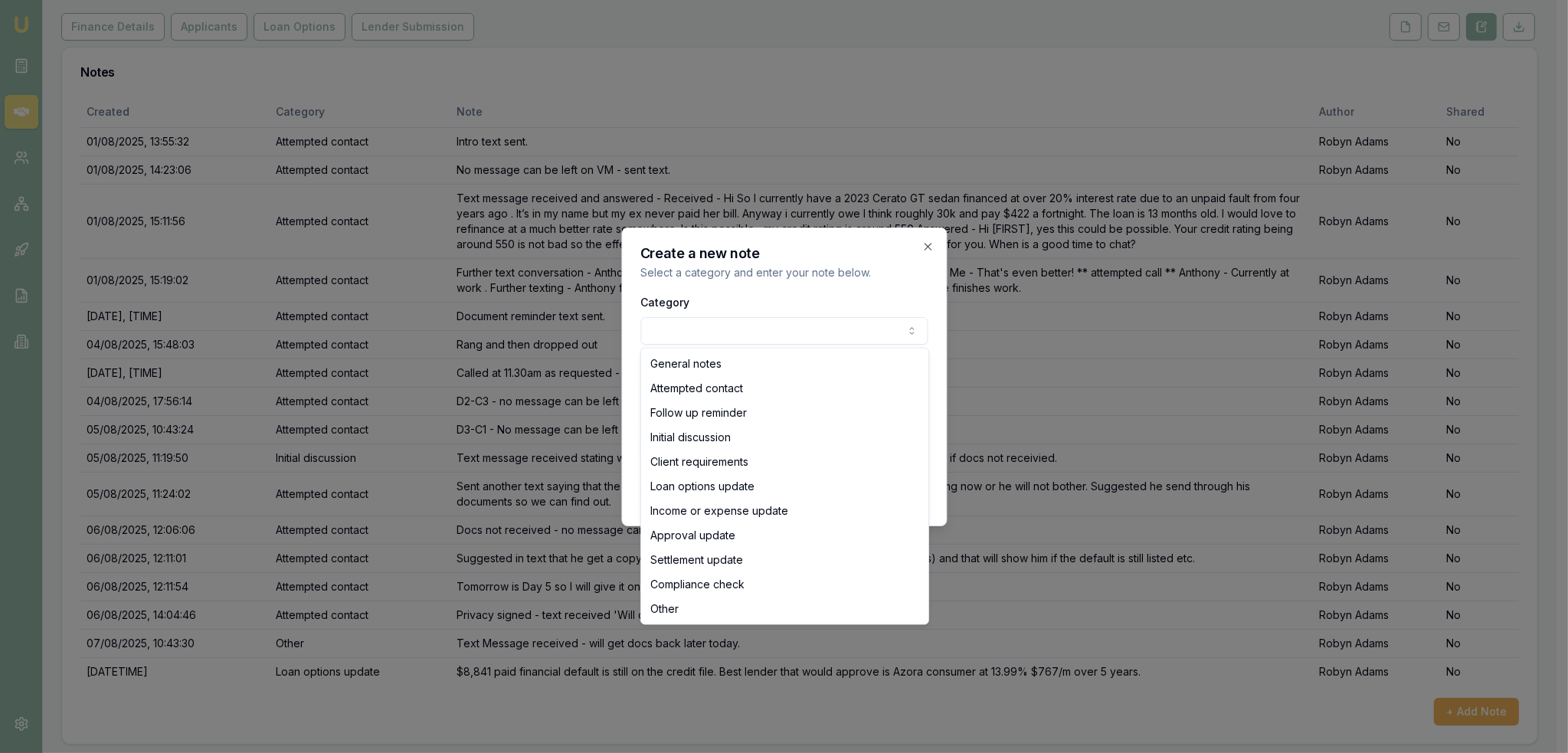 select on "LOAN_OPTIONS_UPDATE" 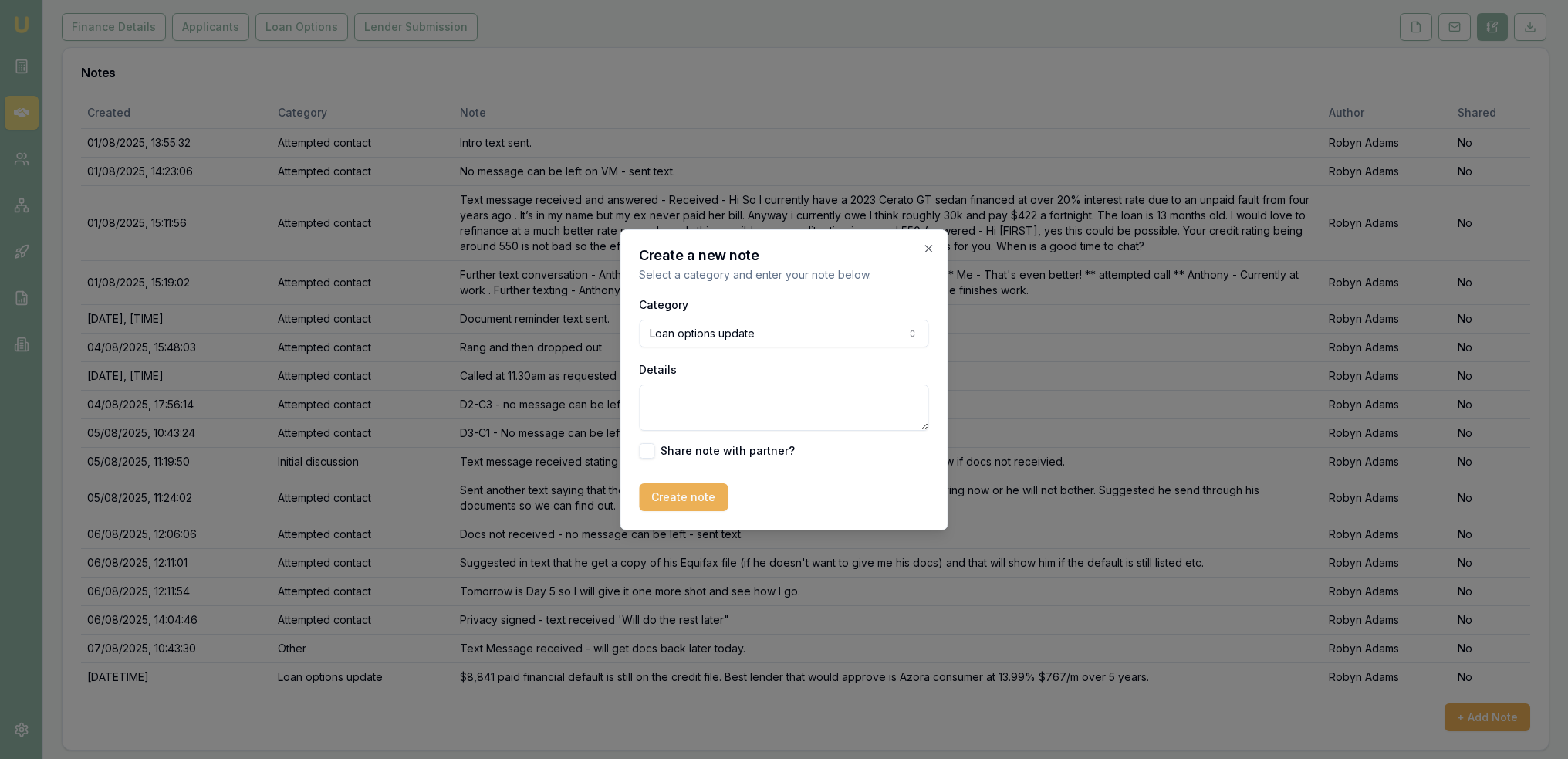 drag, startPoint x: 716, startPoint y: 422, endPoint x: 716, endPoint y: 408, distance: 14 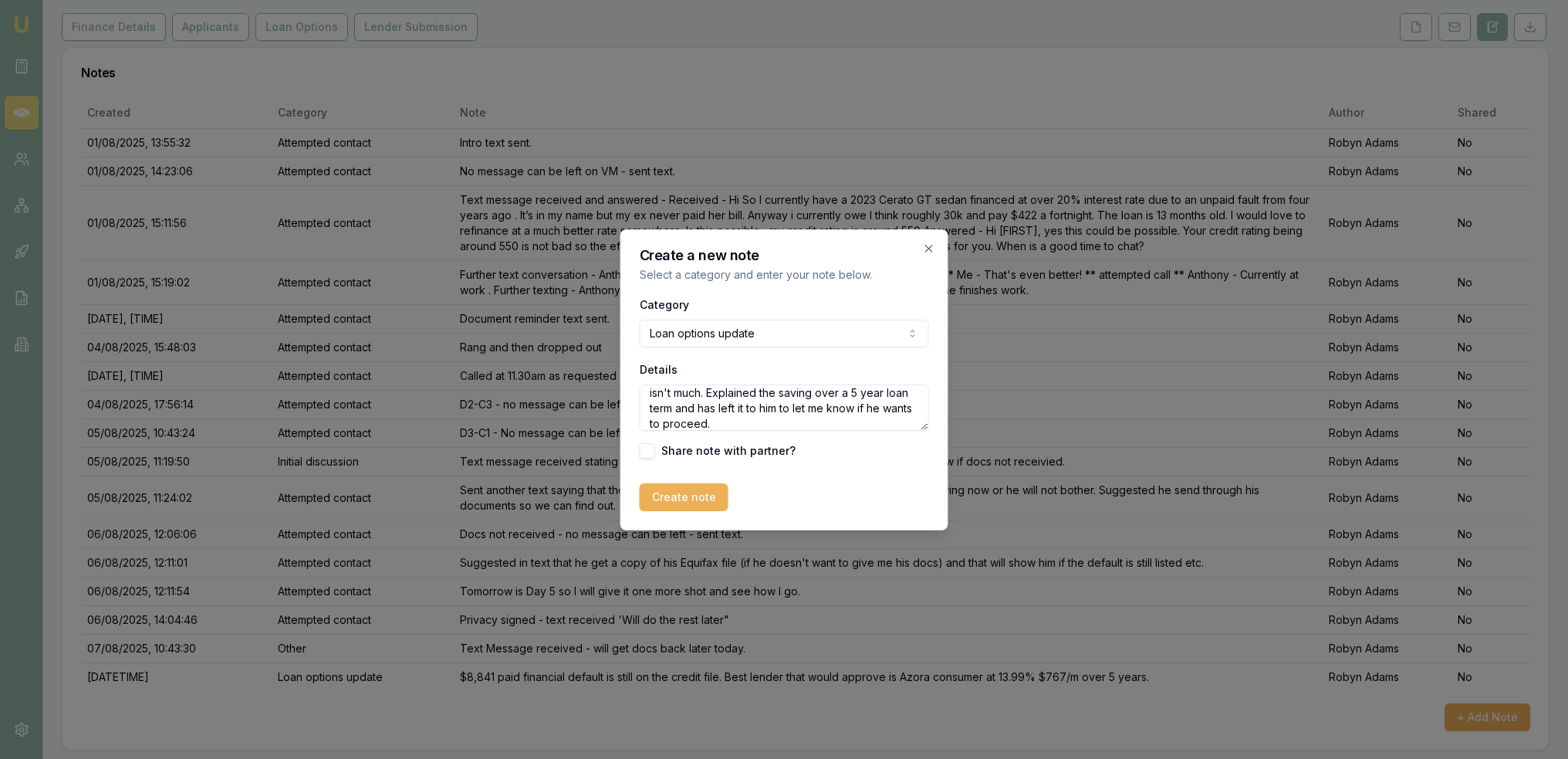 scroll, scrollTop: 53, scrollLeft: 0, axis: vertical 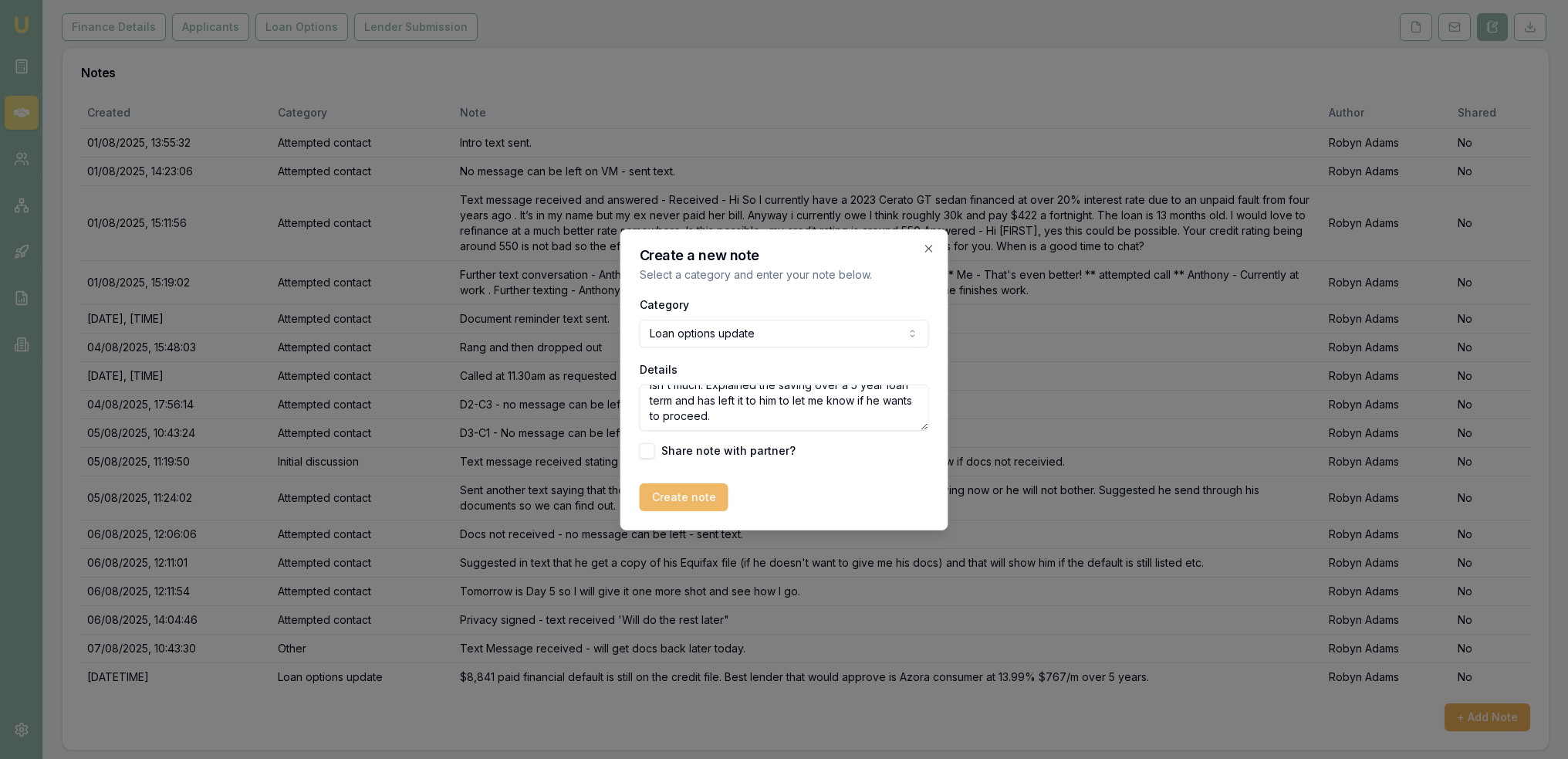 type on "Texting with Anthony (because he doesn't answer phones) and he thinks that a saving of $60/f isn't much. Explained the saving over a 5 year loan term and has left it to him to let me know if he wants to proceed." 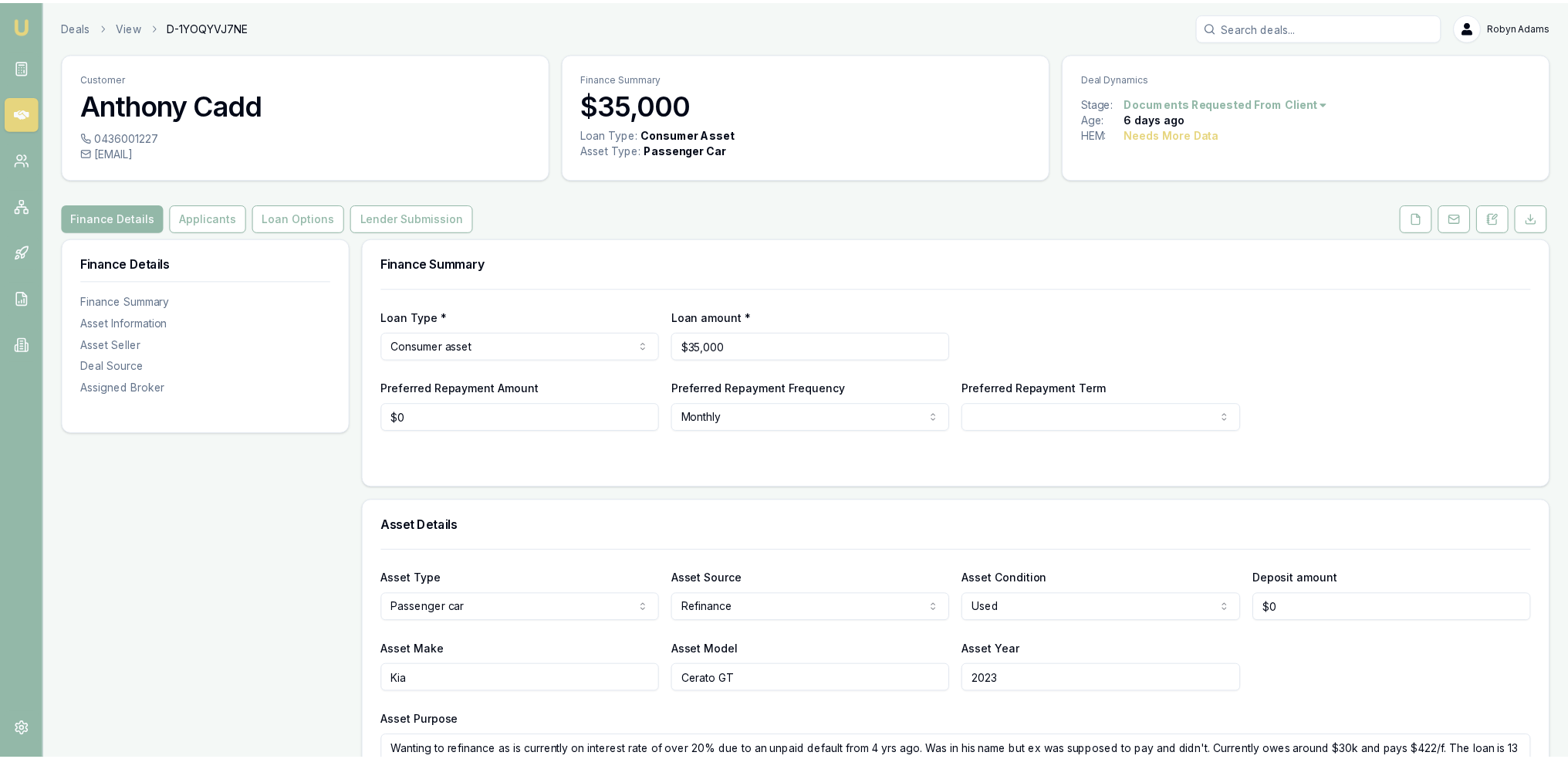 scroll, scrollTop: 0, scrollLeft: 0, axis: both 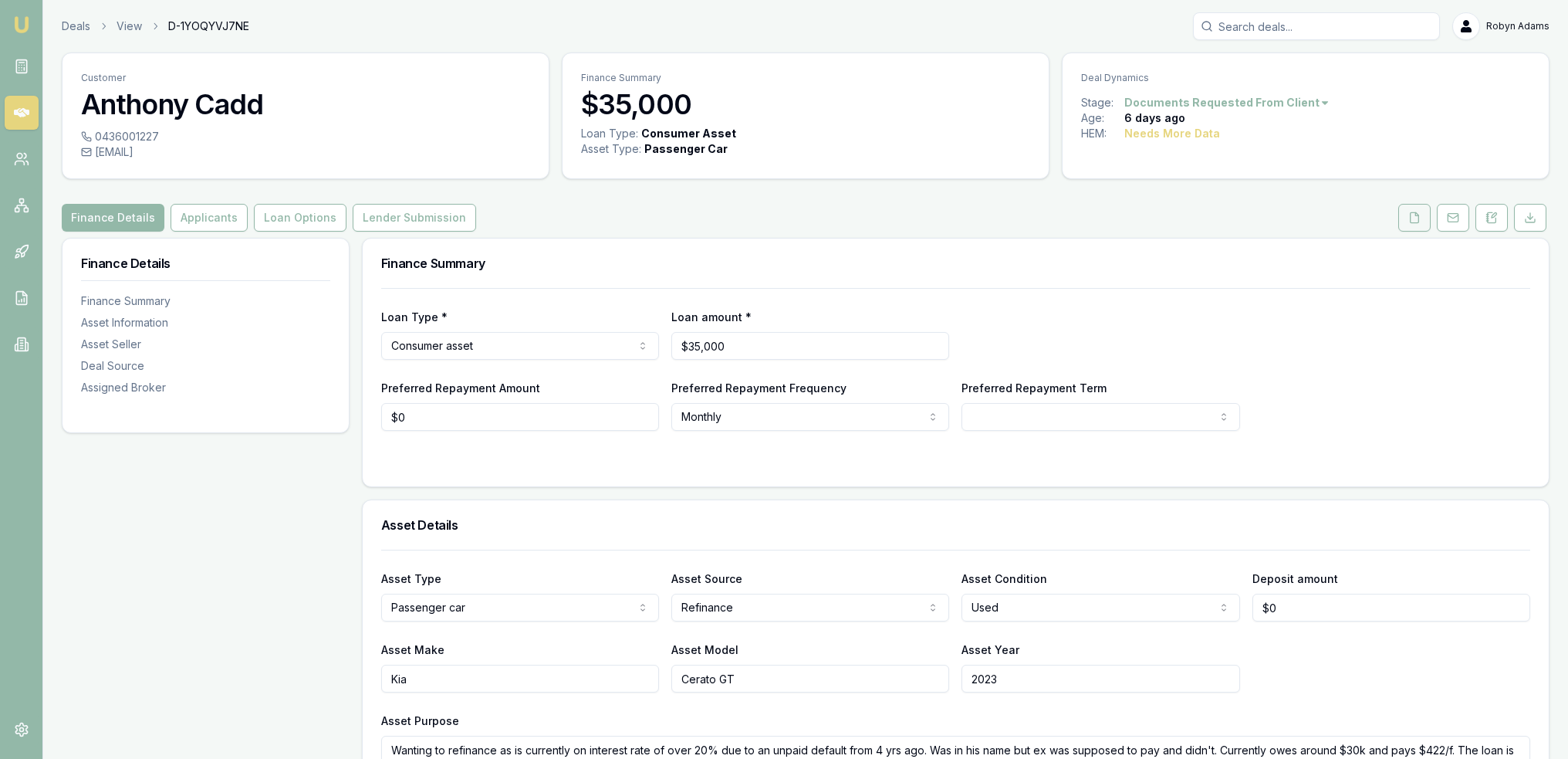 click at bounding box center (1414, 218) 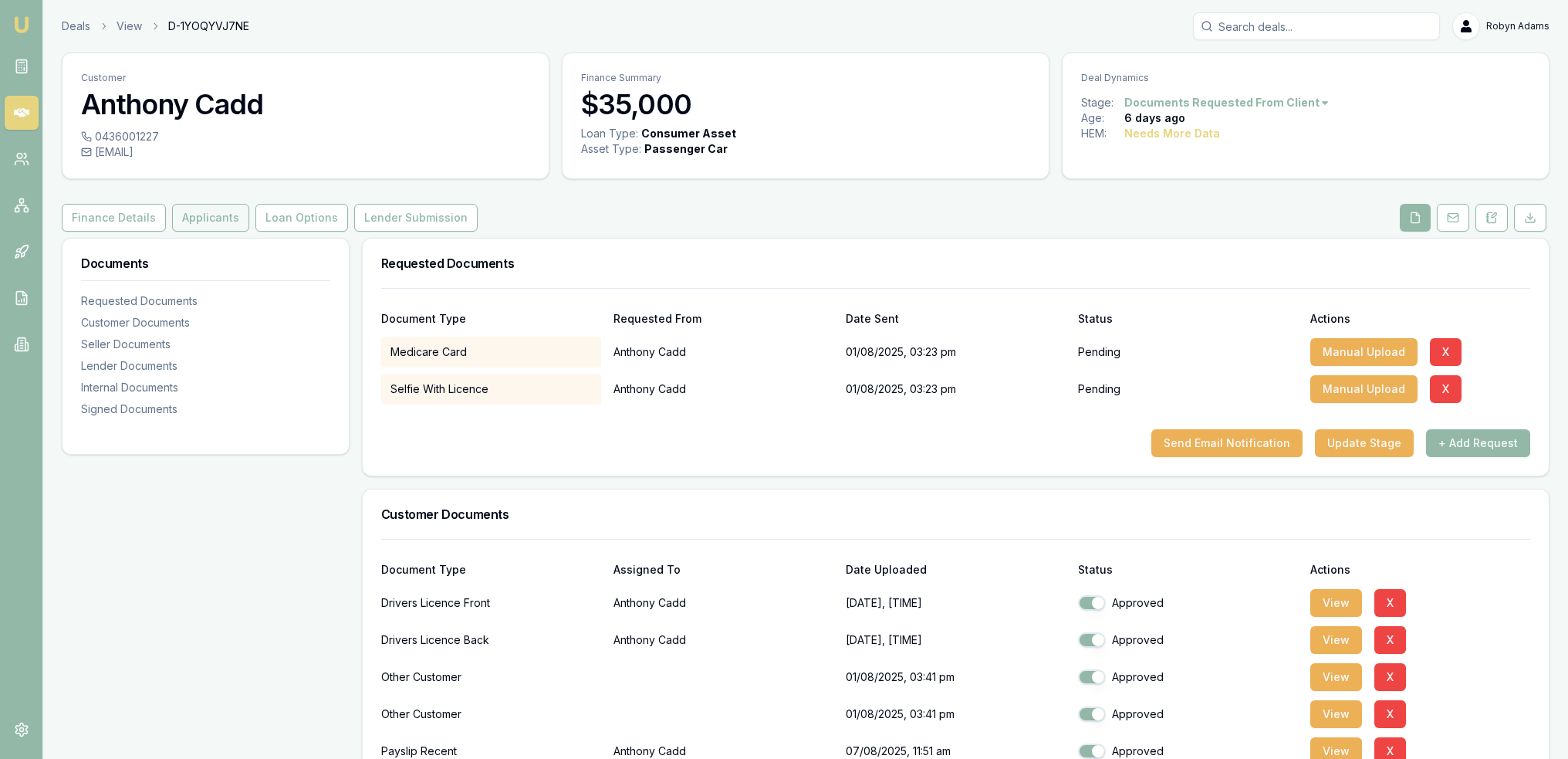click on "Applicants" at bounding box center (211, 218) 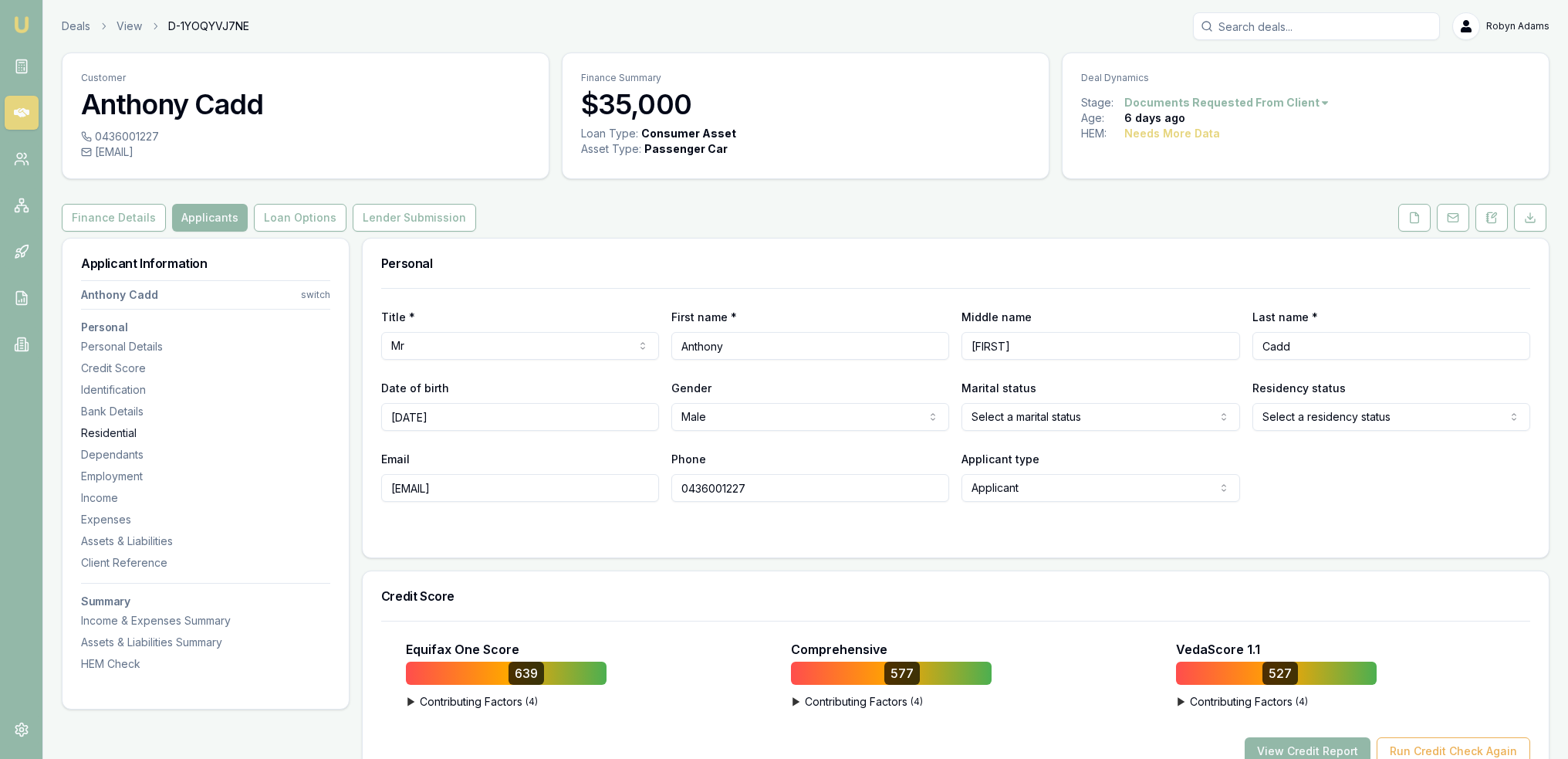 click on "Residential" at bounding box center [205, 433] 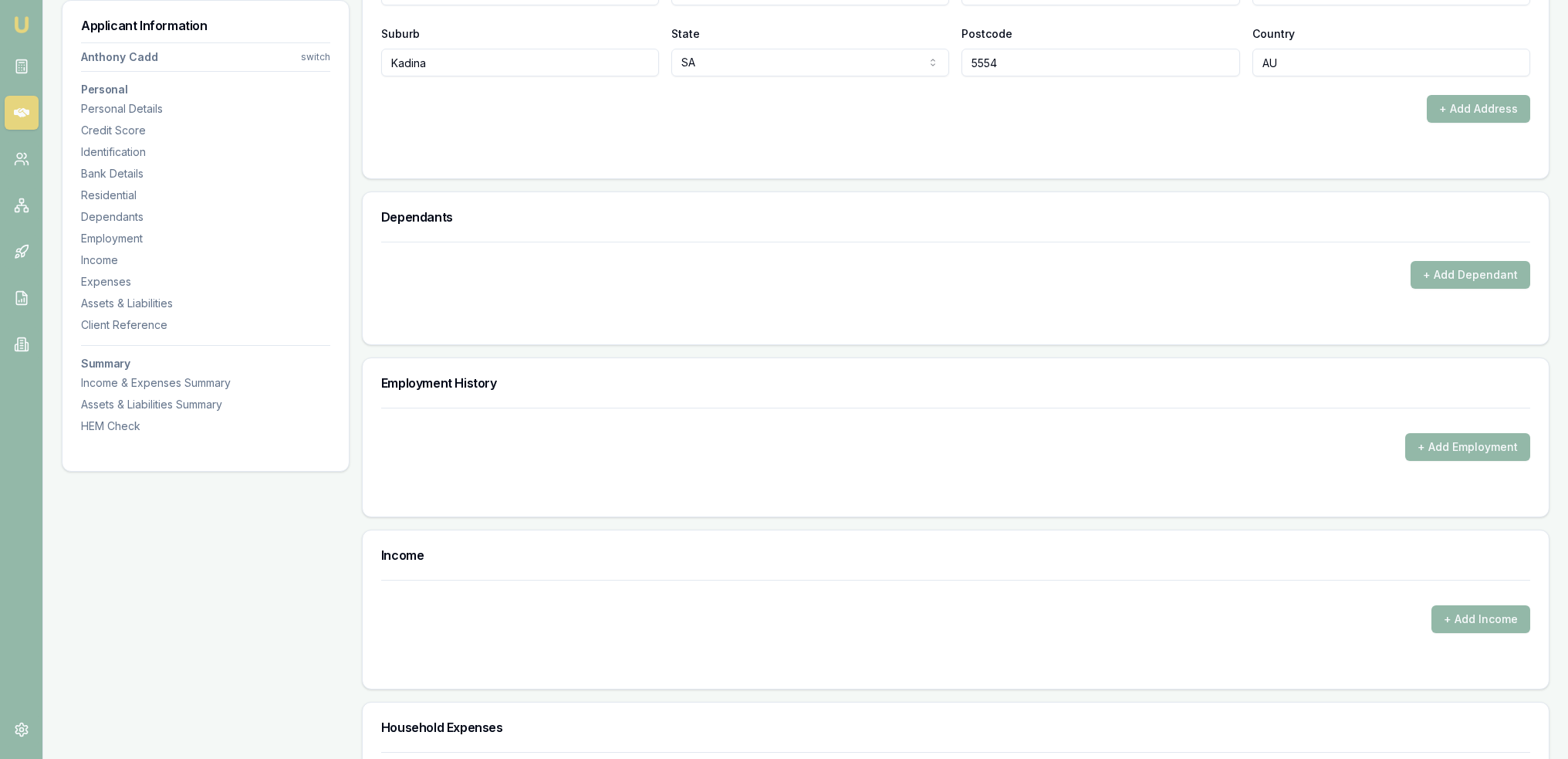scroll, scrollTop: 1719, scrollLeft: 0, axis: vertical 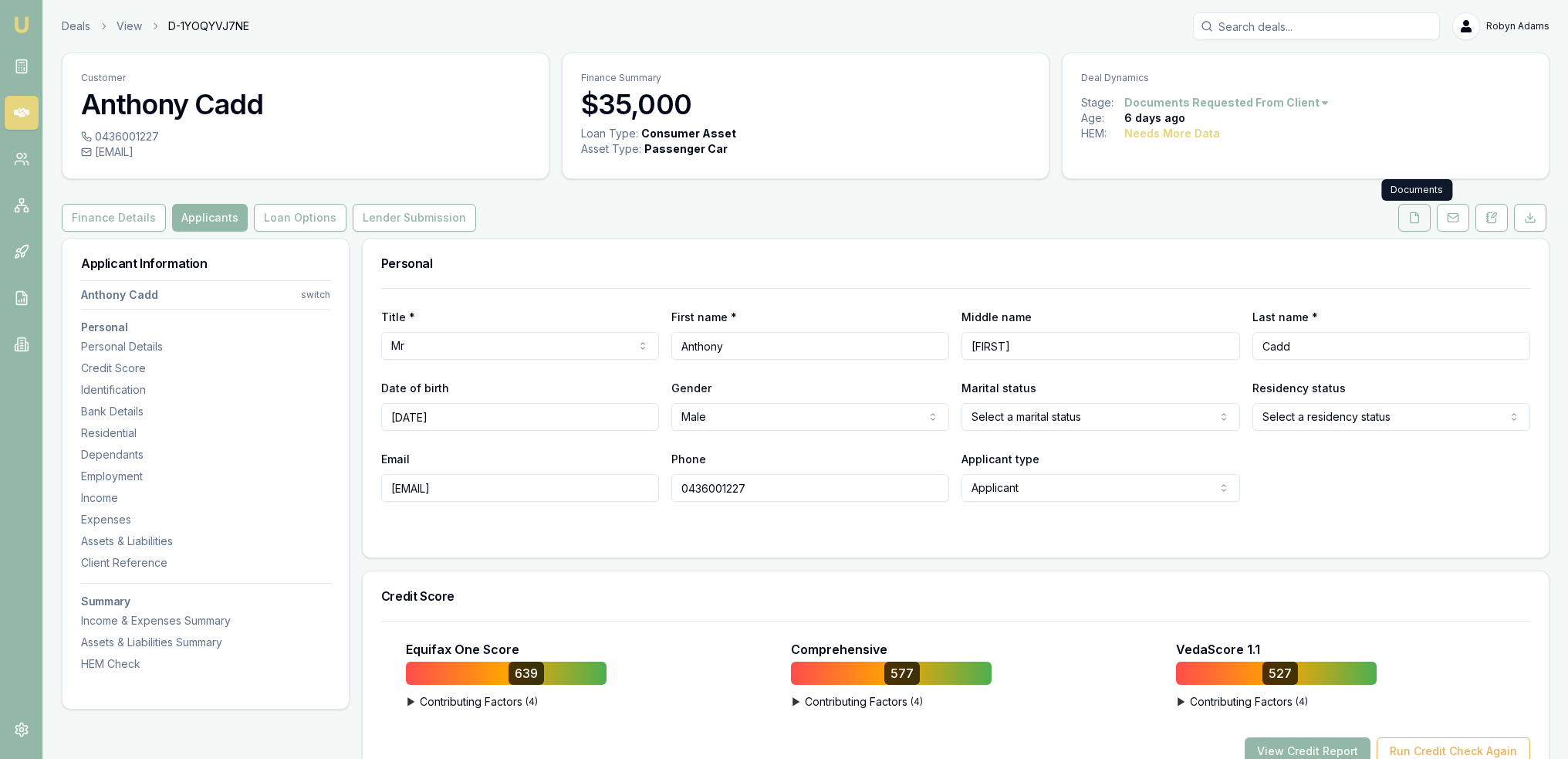 click at bounding box center (1414, 218) 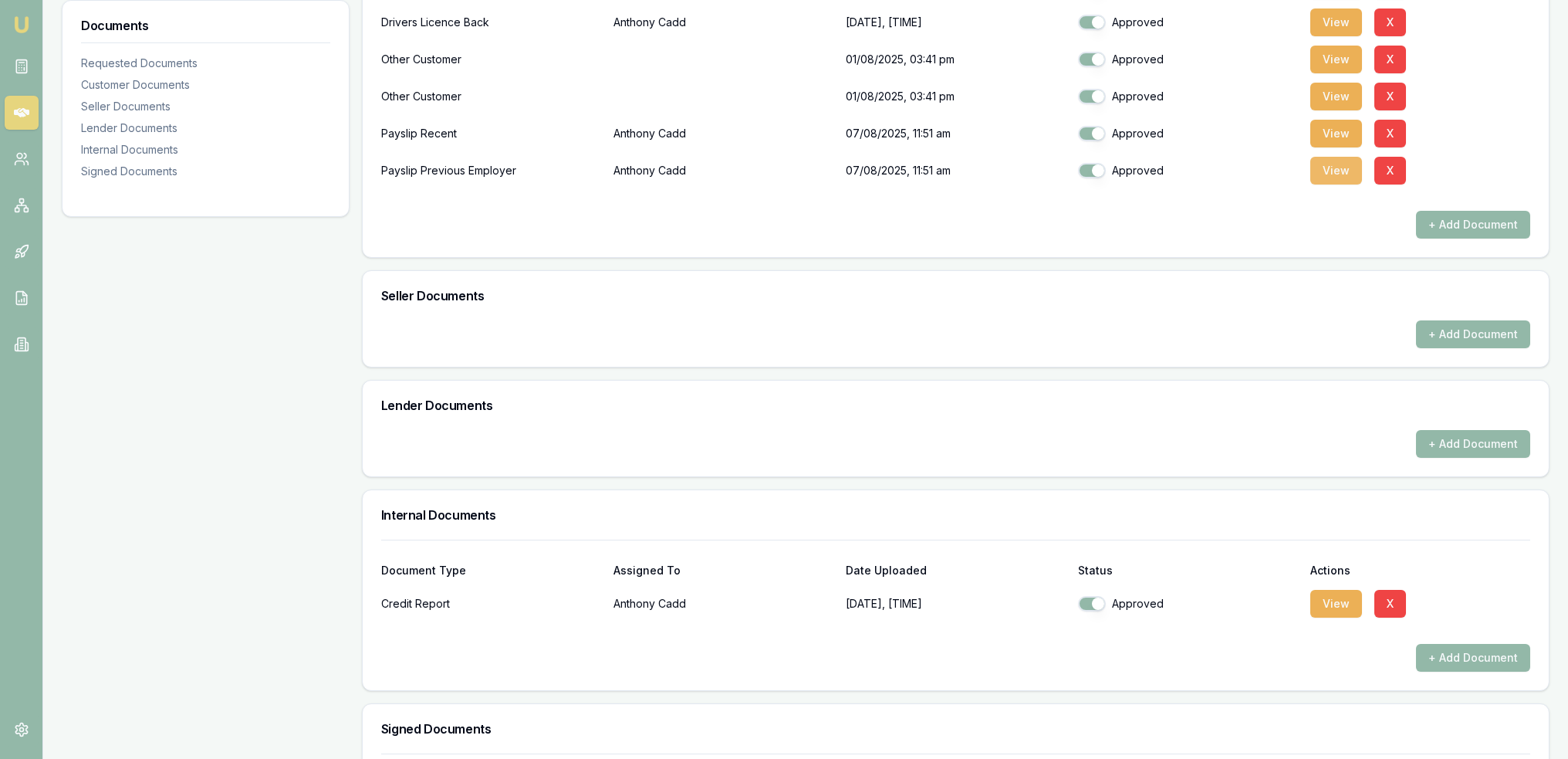 scroll, scrollTop: 695, scrollLeft: 0, axis: vertical 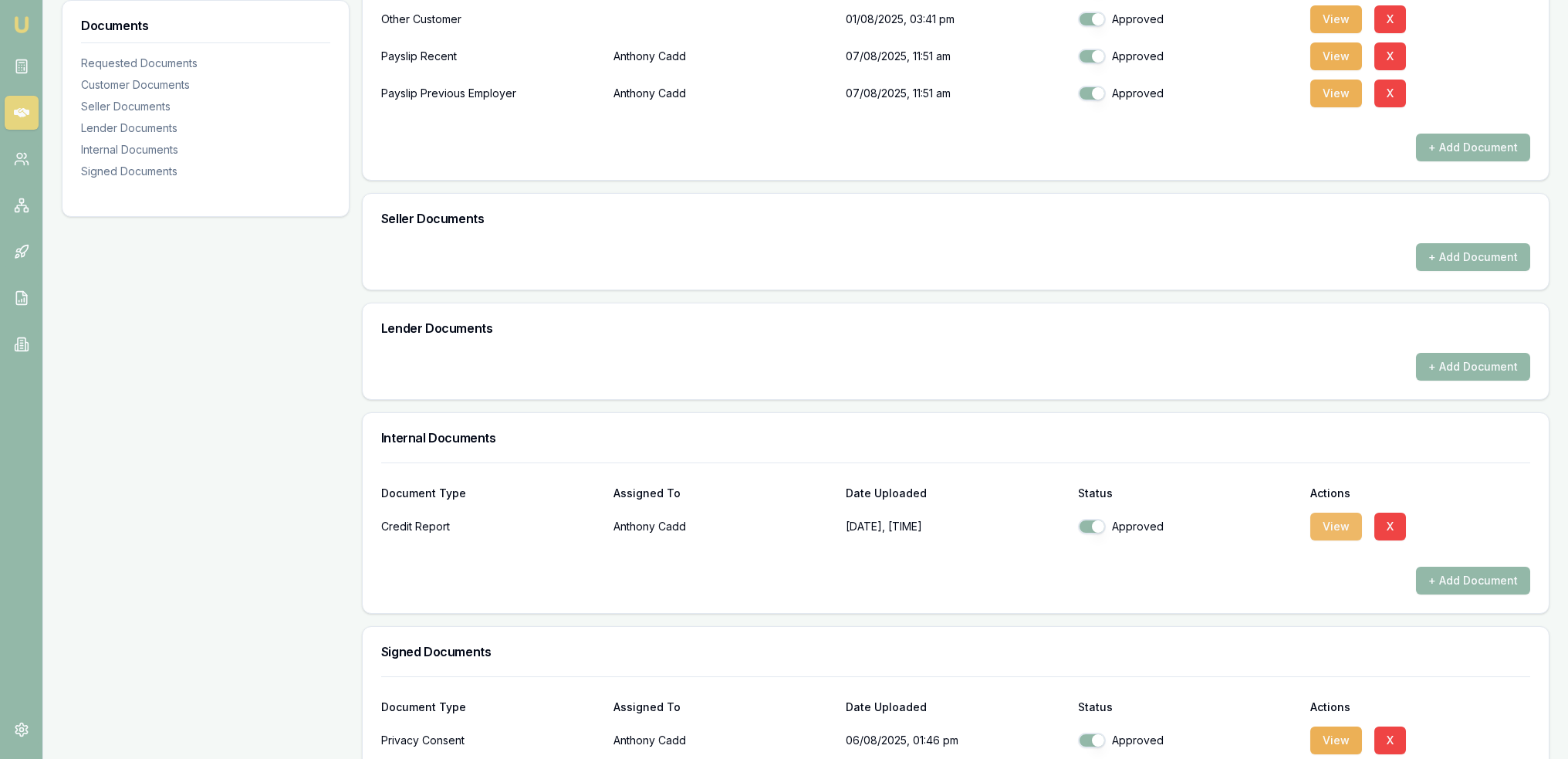 click on "View" at bounding box center (1336, 527) 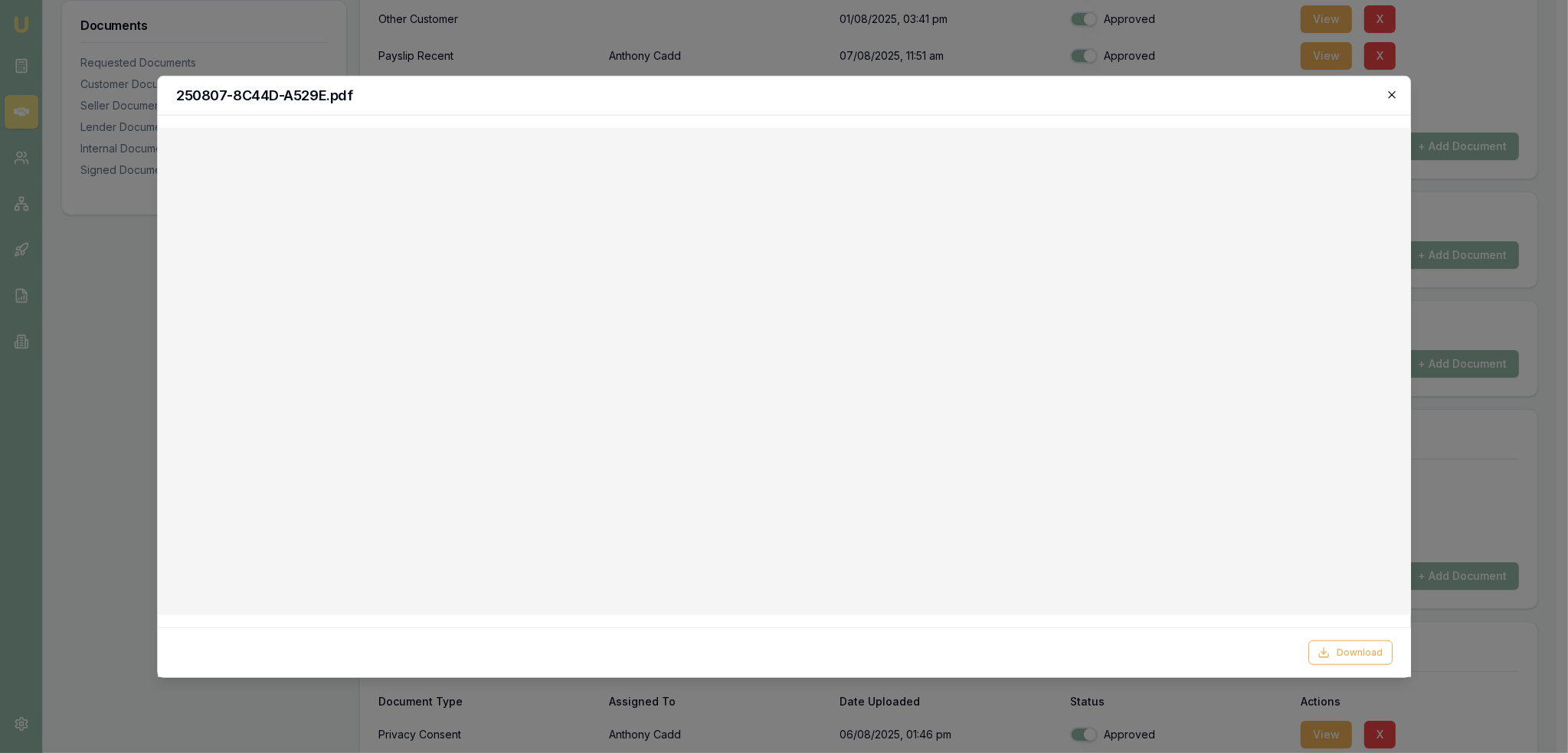 click 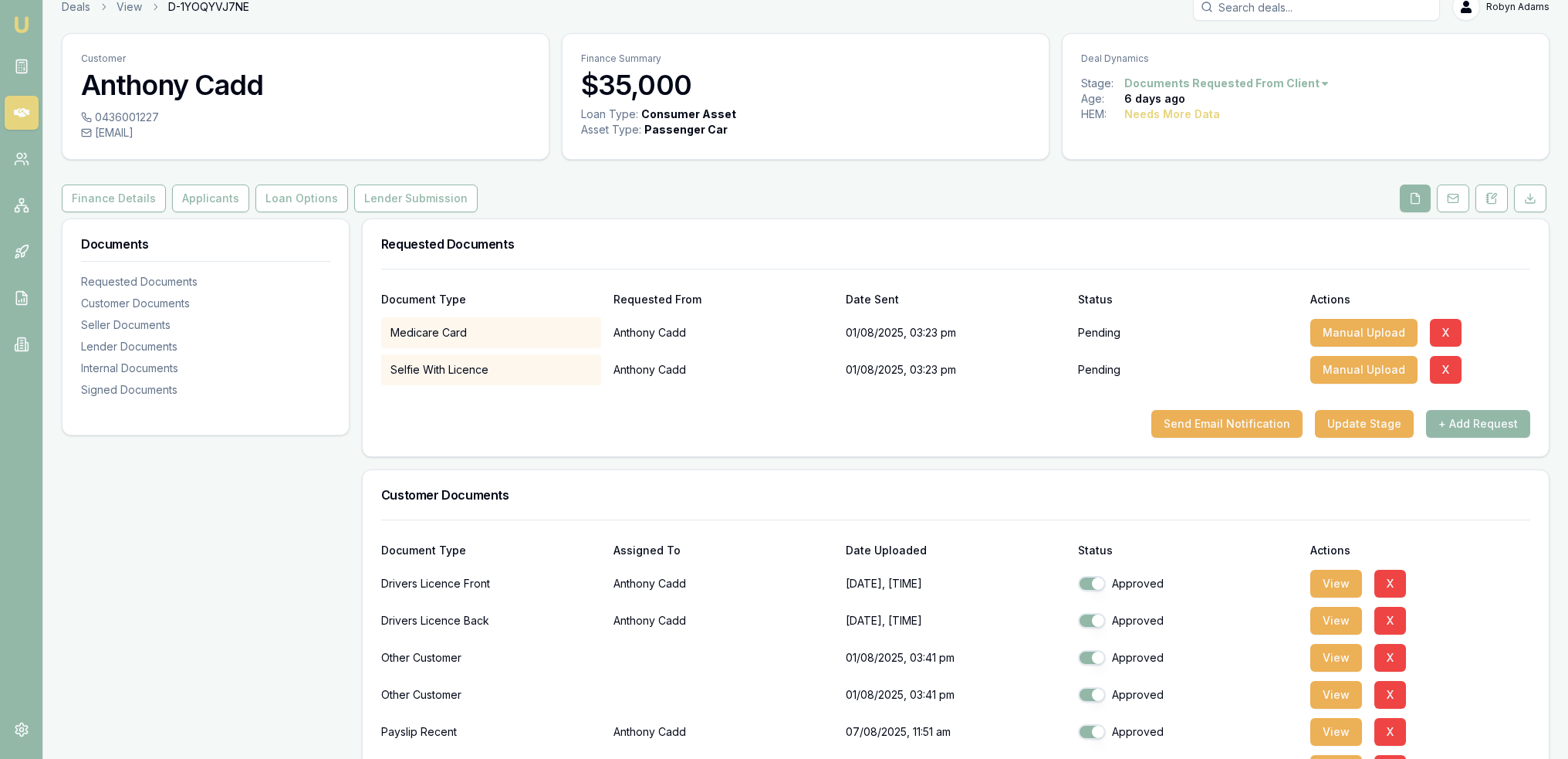 scroll, scrollTop: 0, scrollLeft: 0, axis: both 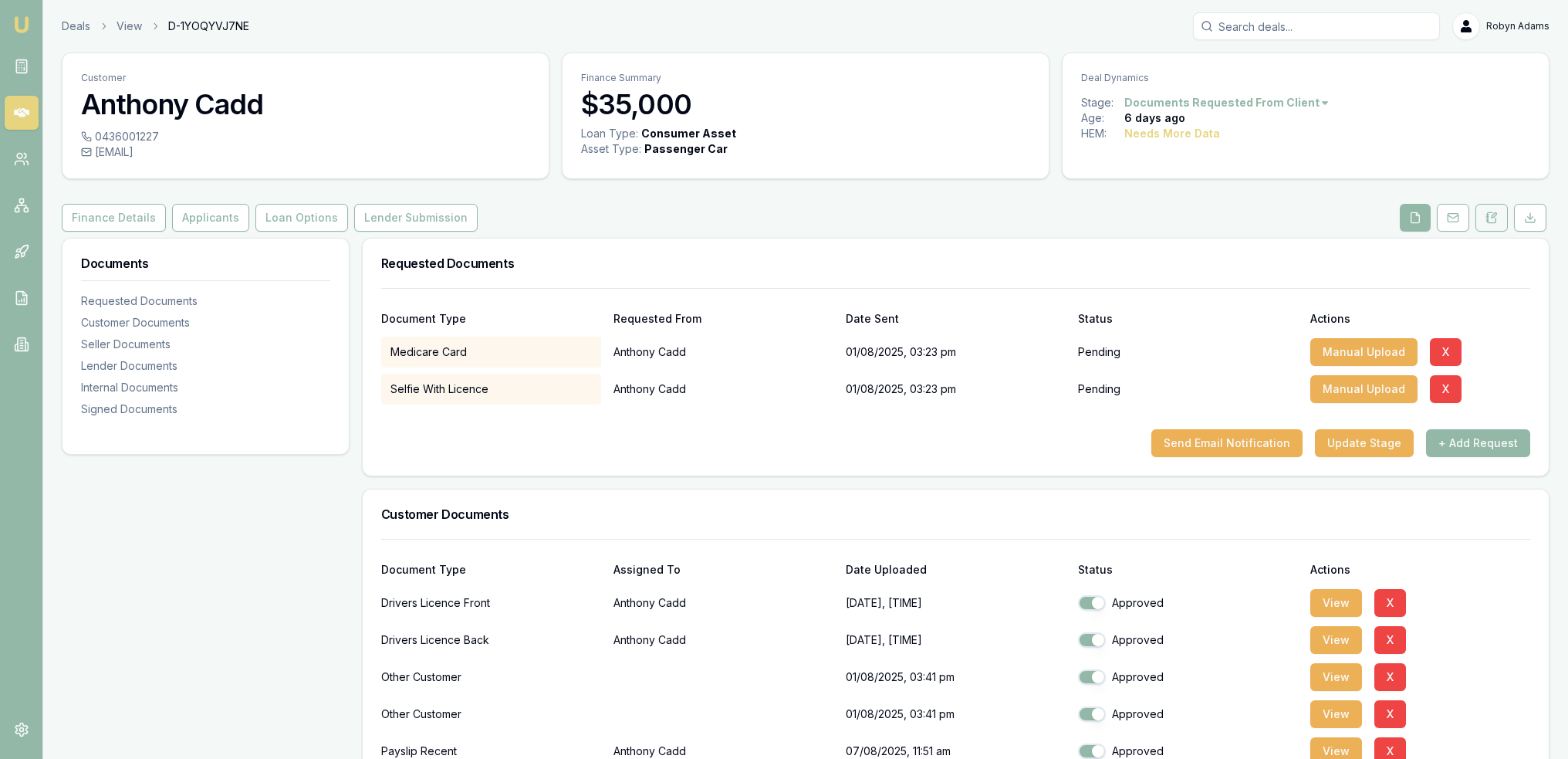 click 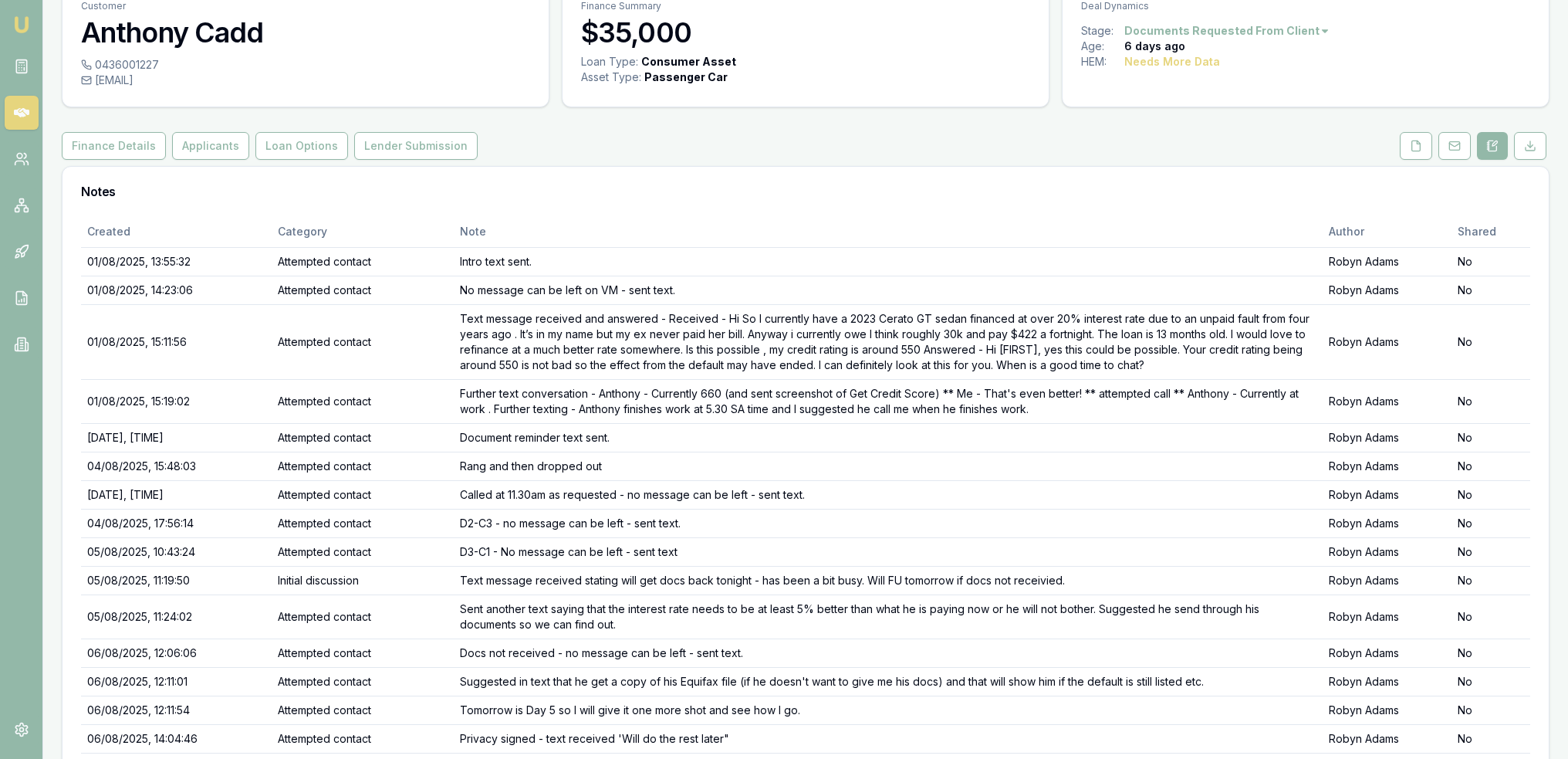 scroll, scrollTop: 235, scrollLeft: 0, axis: vertical 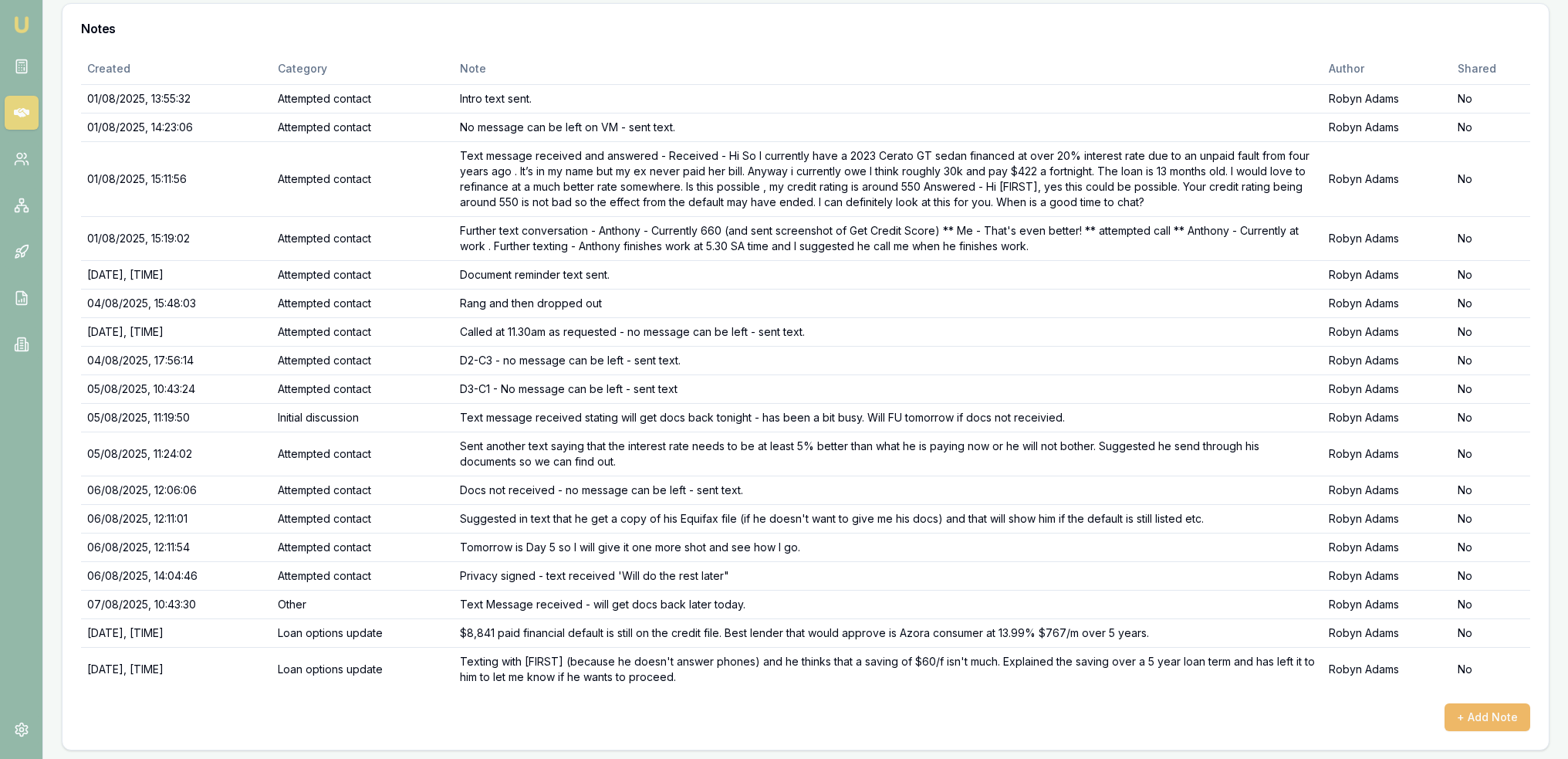 click on "+ Add Note" at bounding box center (1487, 717) 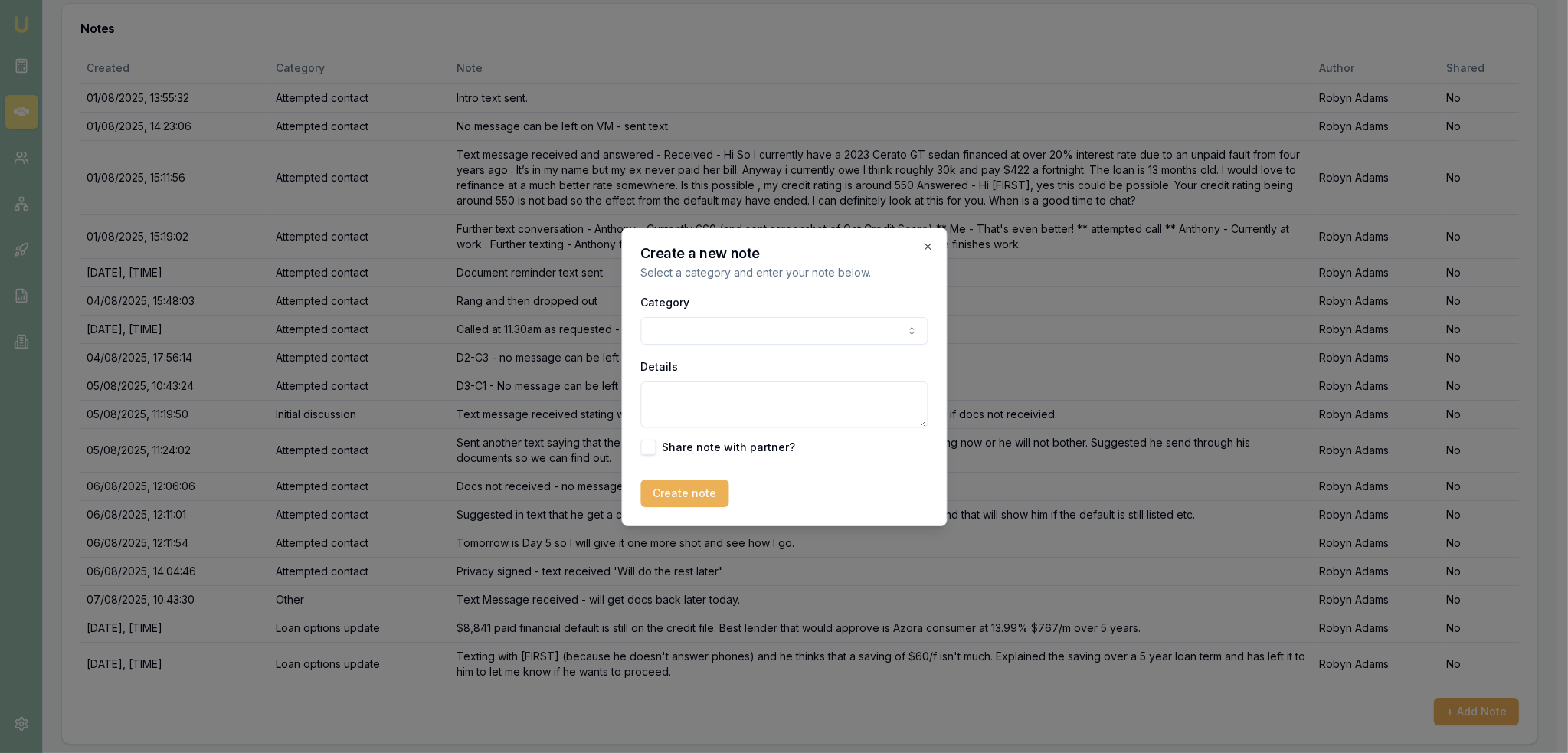 click on "Emu Broker Deals View D-1YOQYVJ7NE [FIRST] [LAST] Toggle Menu Customer [FIRST] [LAST] [PHONE] [EMAIL] Finance Summary $35,000 Loan Type: Consumer Asset Asset Type : Passenger Car Deal Dynamics Stage: Documents Requested From Client Age: [AGE] ago HEM: Needs More Data Finance Details Applicants Loan Options Lender Submission Notes Created Category Note Author Shared [DATE], [TIME] Attempted contact Intro text sent. [FIRST] [LAST] No [DATE], [TIME] Attempted contact No message can be left on VM - sent text. [FIRST] [LAST] No [DATE], [TIME] Attempted contact [FIRST] [LAST] No [DATE], [TIME] Attempted contact Further text conversation -
[FIRST] - Currently 660 (and sent screenshot of Get Credit Score) ** Me - That's even better! ** attempted call ** [FIRST] - Currently at work . Further texting - [FIRST] finishes work at 5.30 SA time and I suggested he call me when he finishes work.
[FIRST] [LAST] No [DATE], [TIME] Attempted contact Document reminder text sent. [FIRST] [LAST] No No" at bounding box center (778, 143) 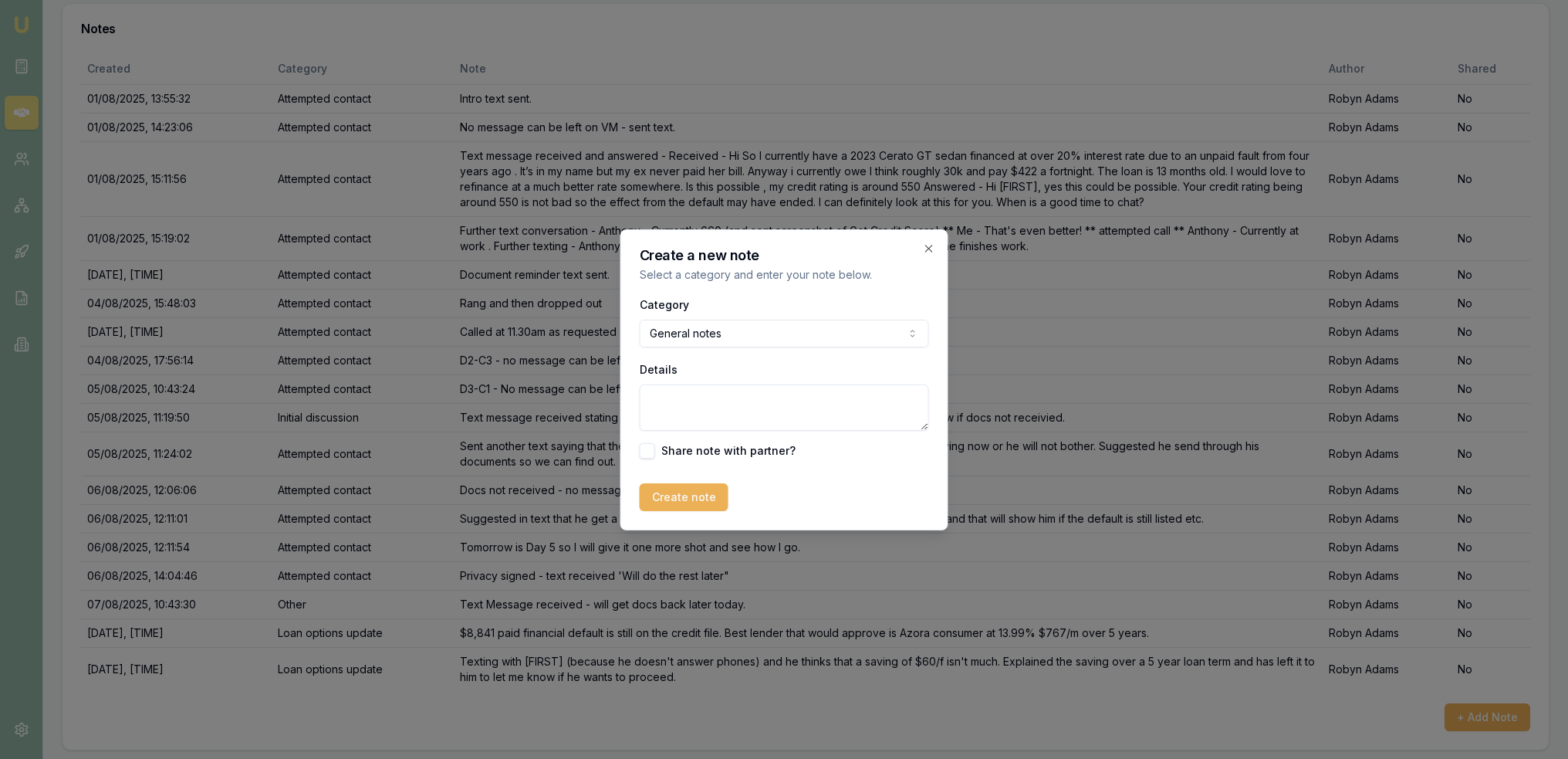 click on "Details" at bounding box center (784, 408) 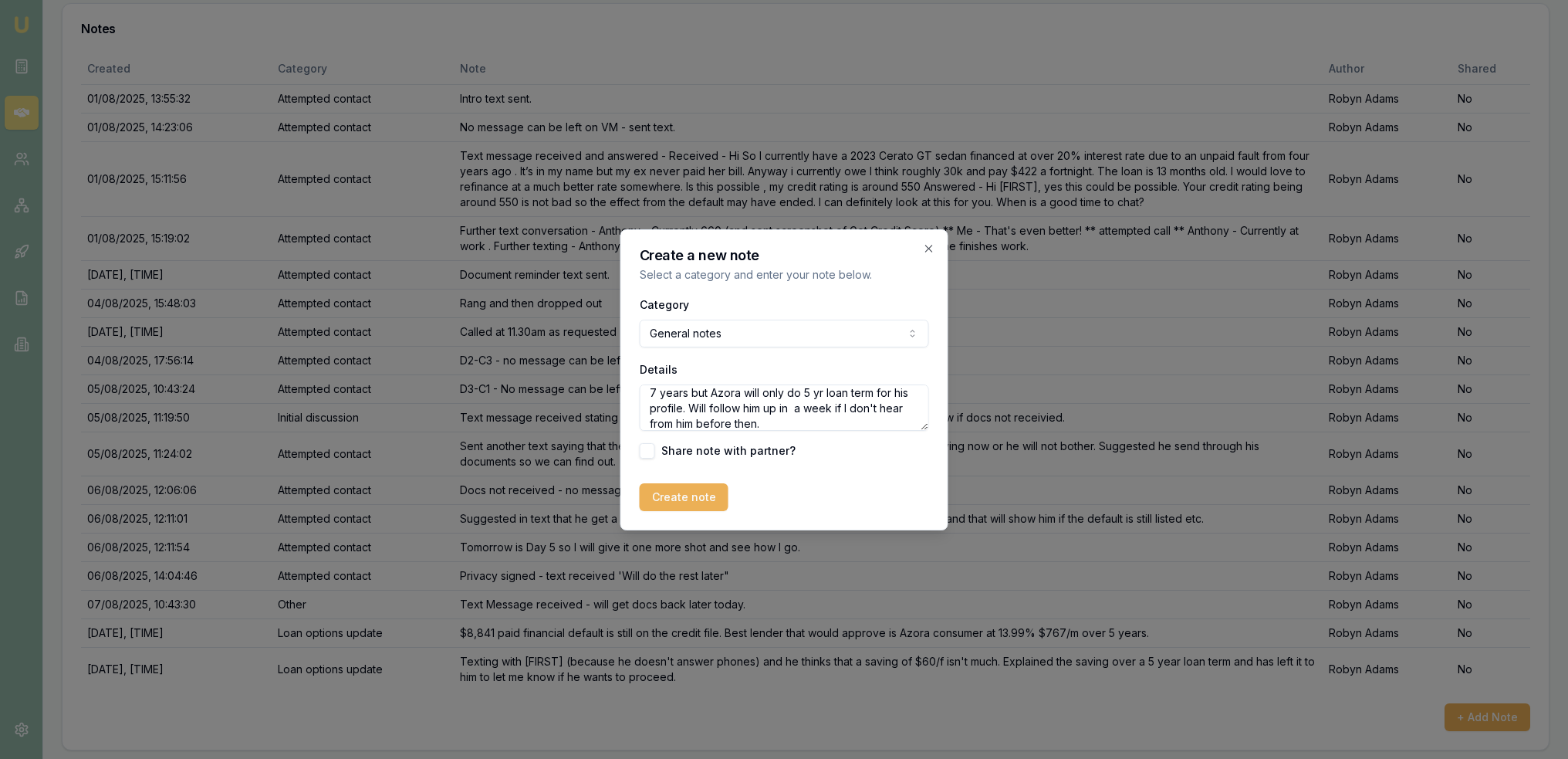 scroll, scrollTop: 83, scrollLeft: 0, axis: vertical 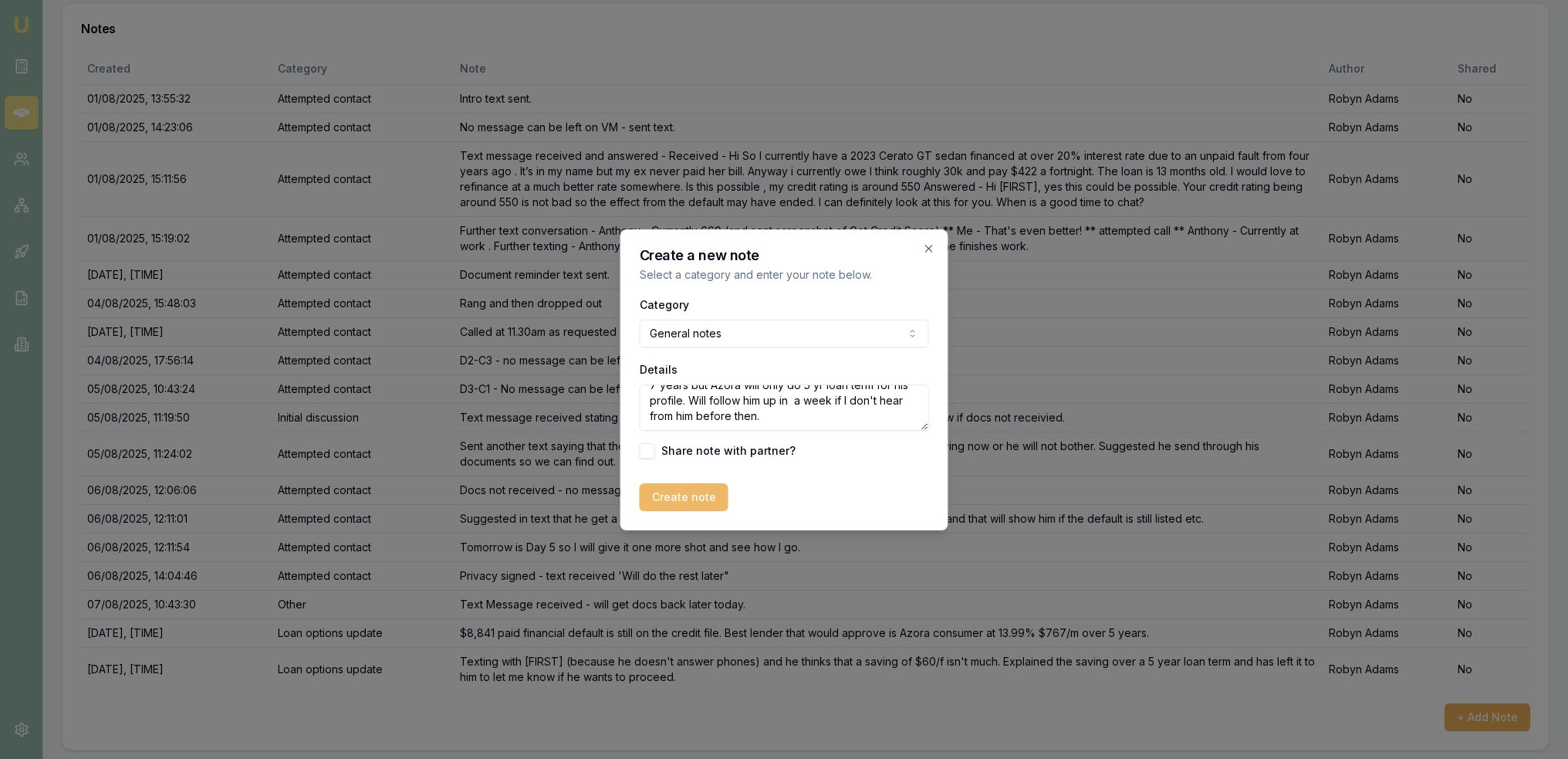 type on "Is going to think about what he wants to do. Is also considering selling the car that is on the 20% finance now as well as his other car and then buying a new car and borrowing $35-$40k. Wanted it over 7 years but Azora will only do 5 yr loan term for his profile. Will follow him up in  a week if I don't hear from him before then." 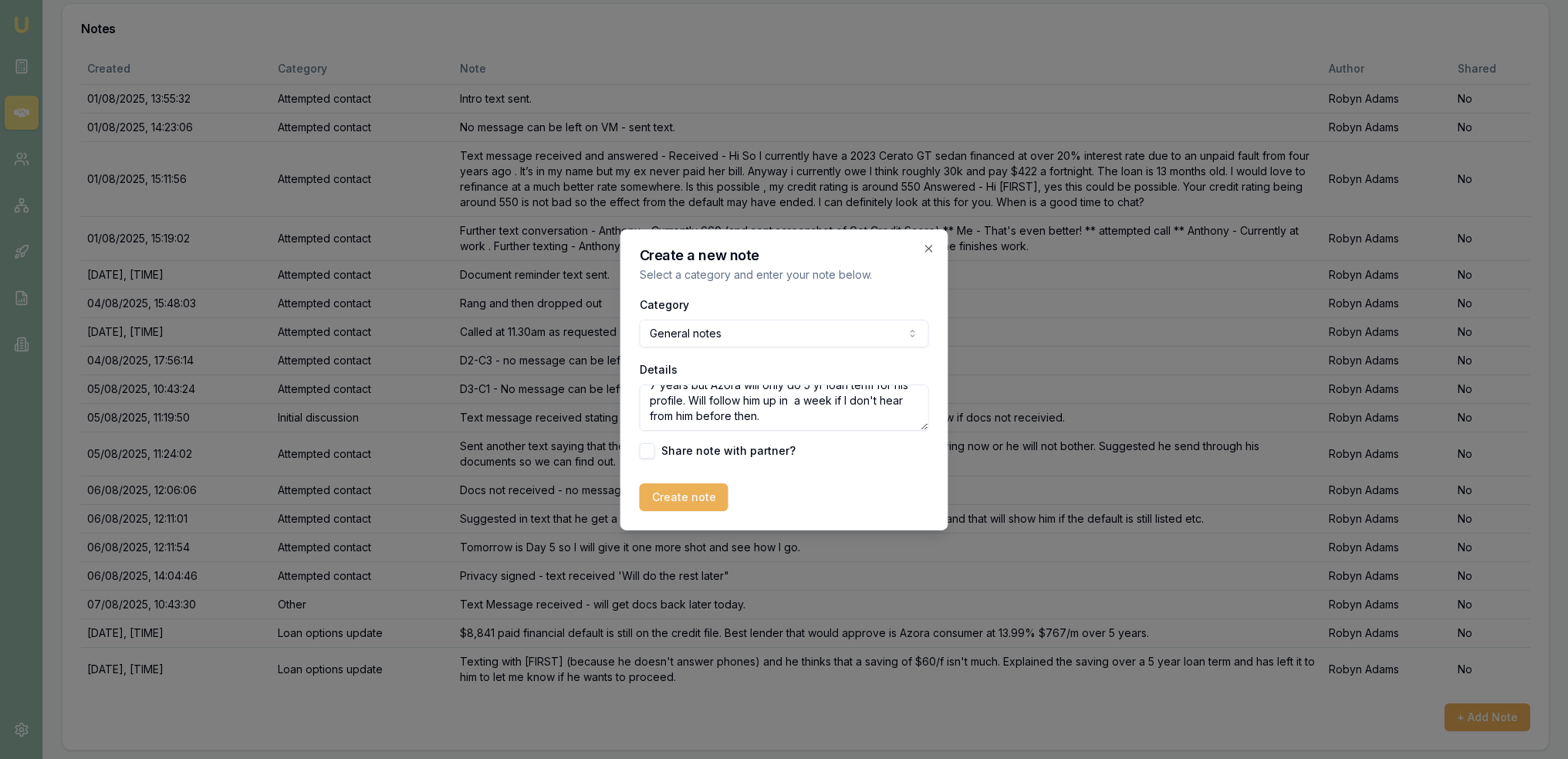 click on "Create note" at bounding box center [684, 497] 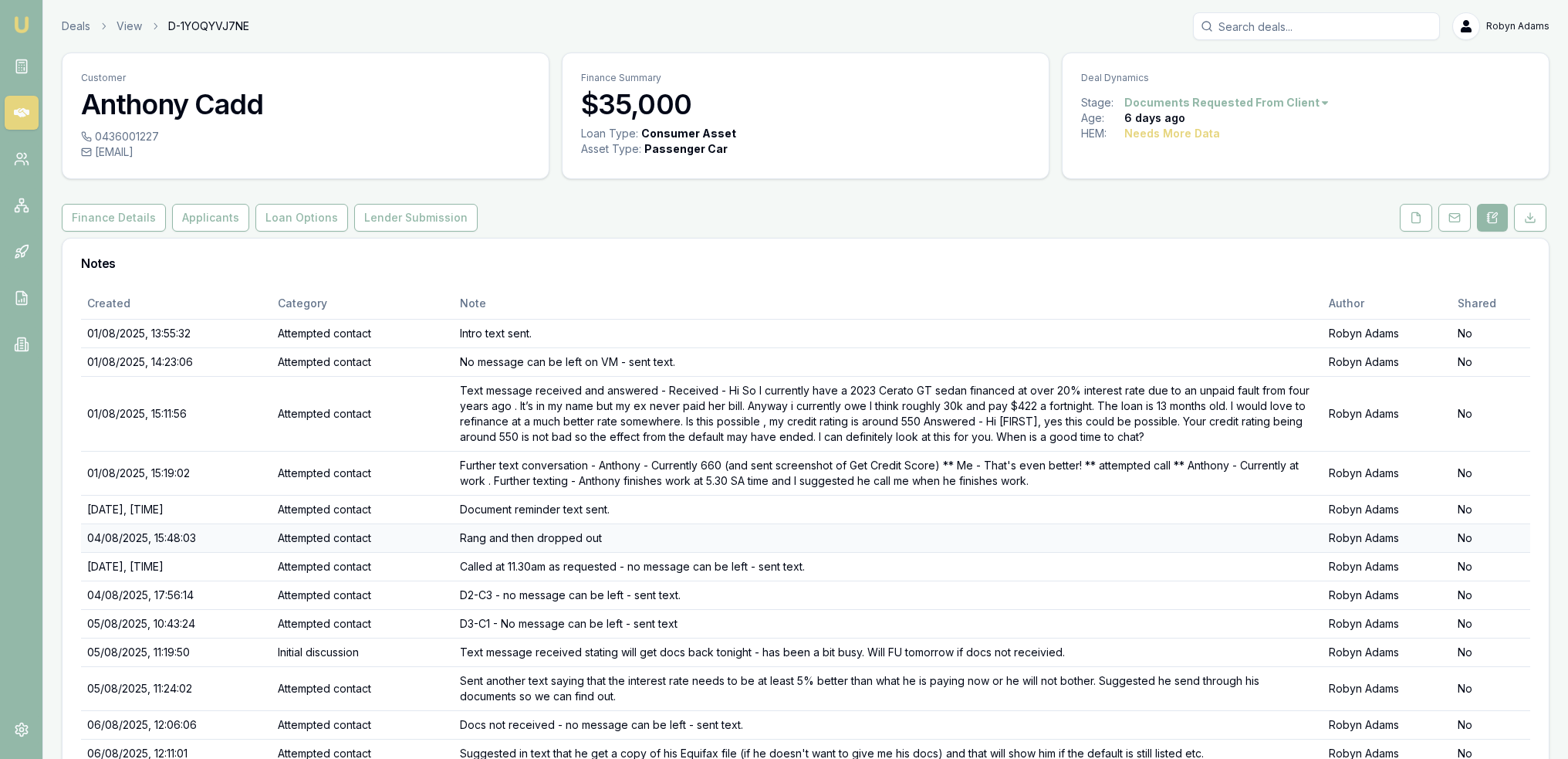 scroll, scrollTop: 0, scrollLeft: 0, axis: both 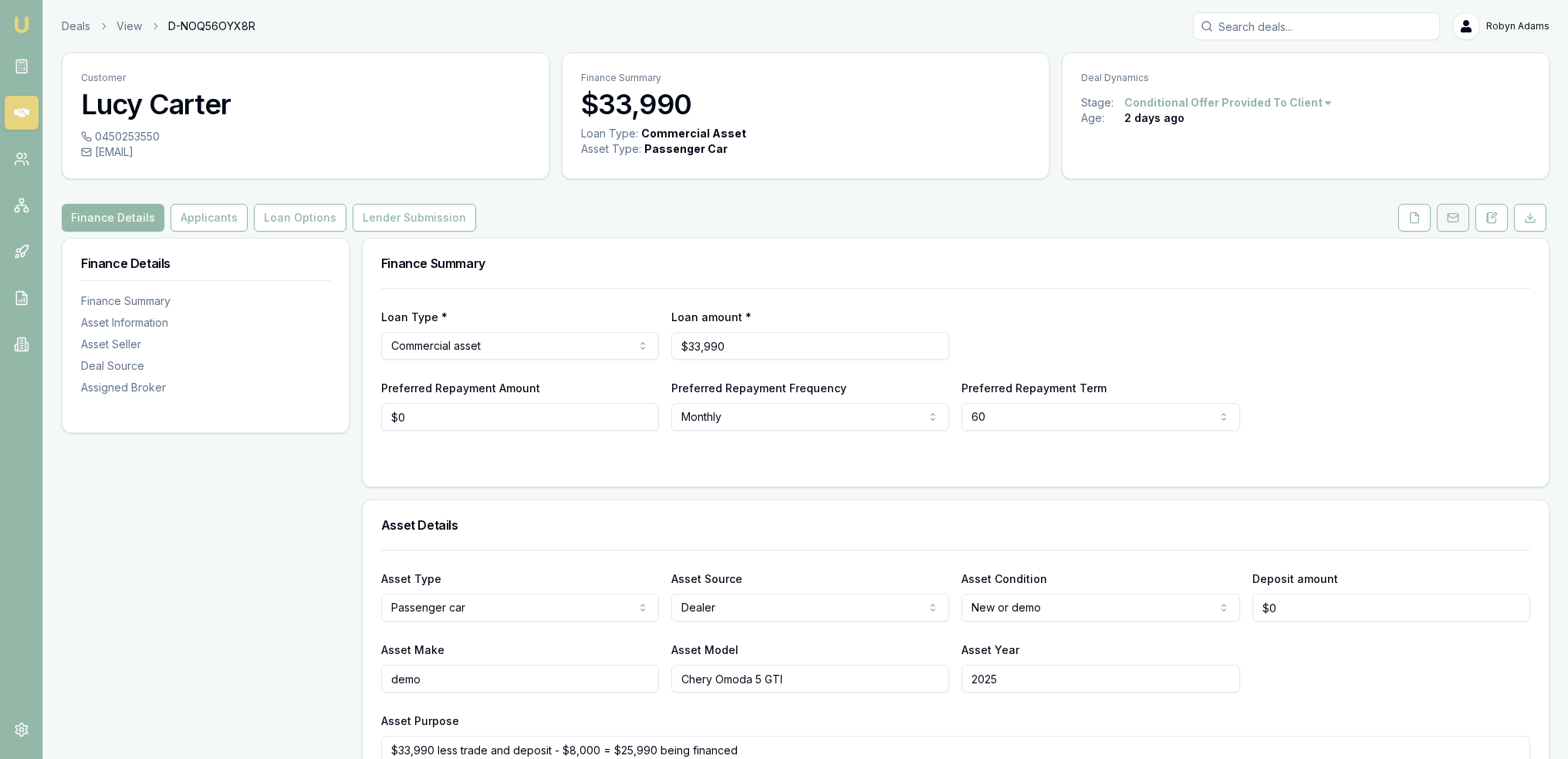 click 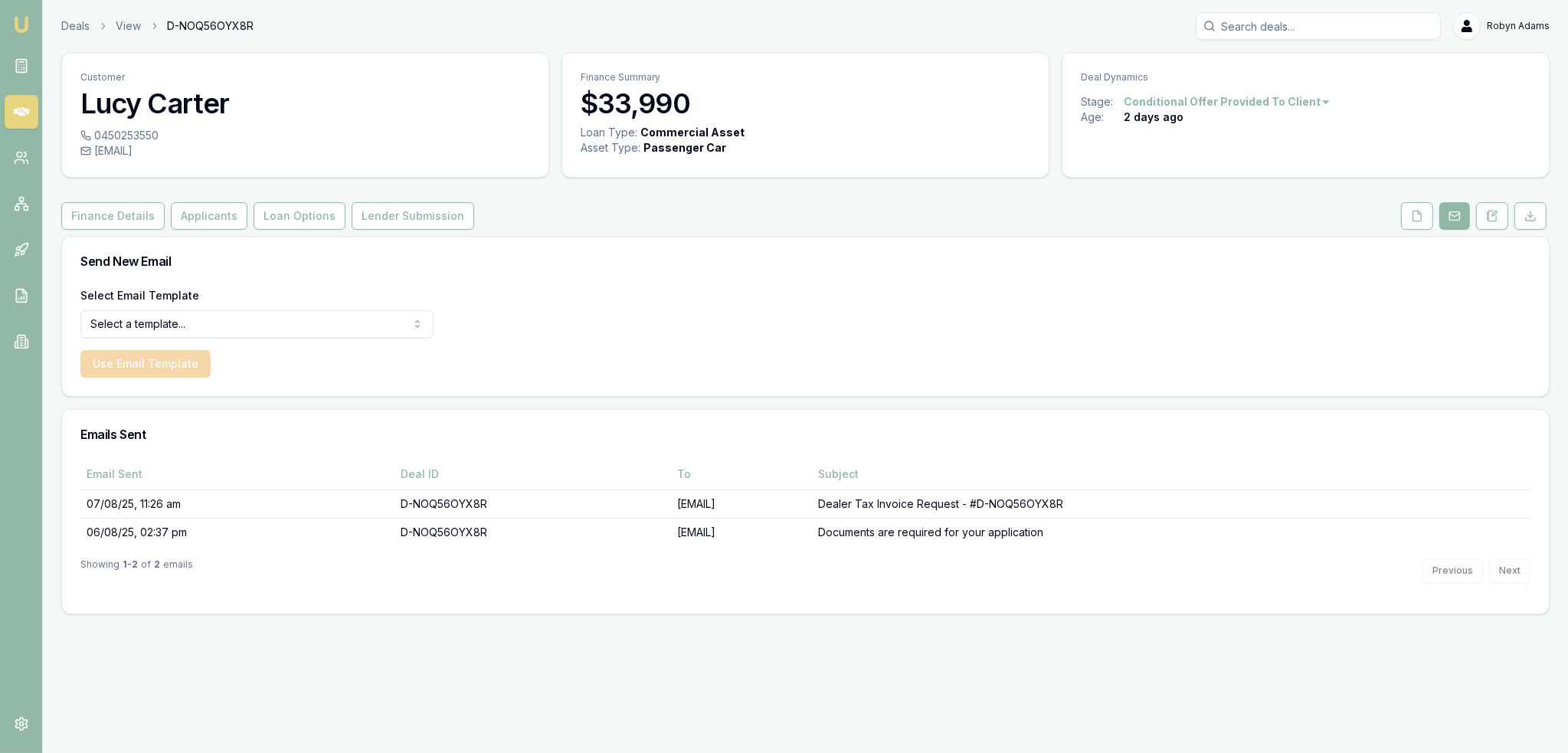 click 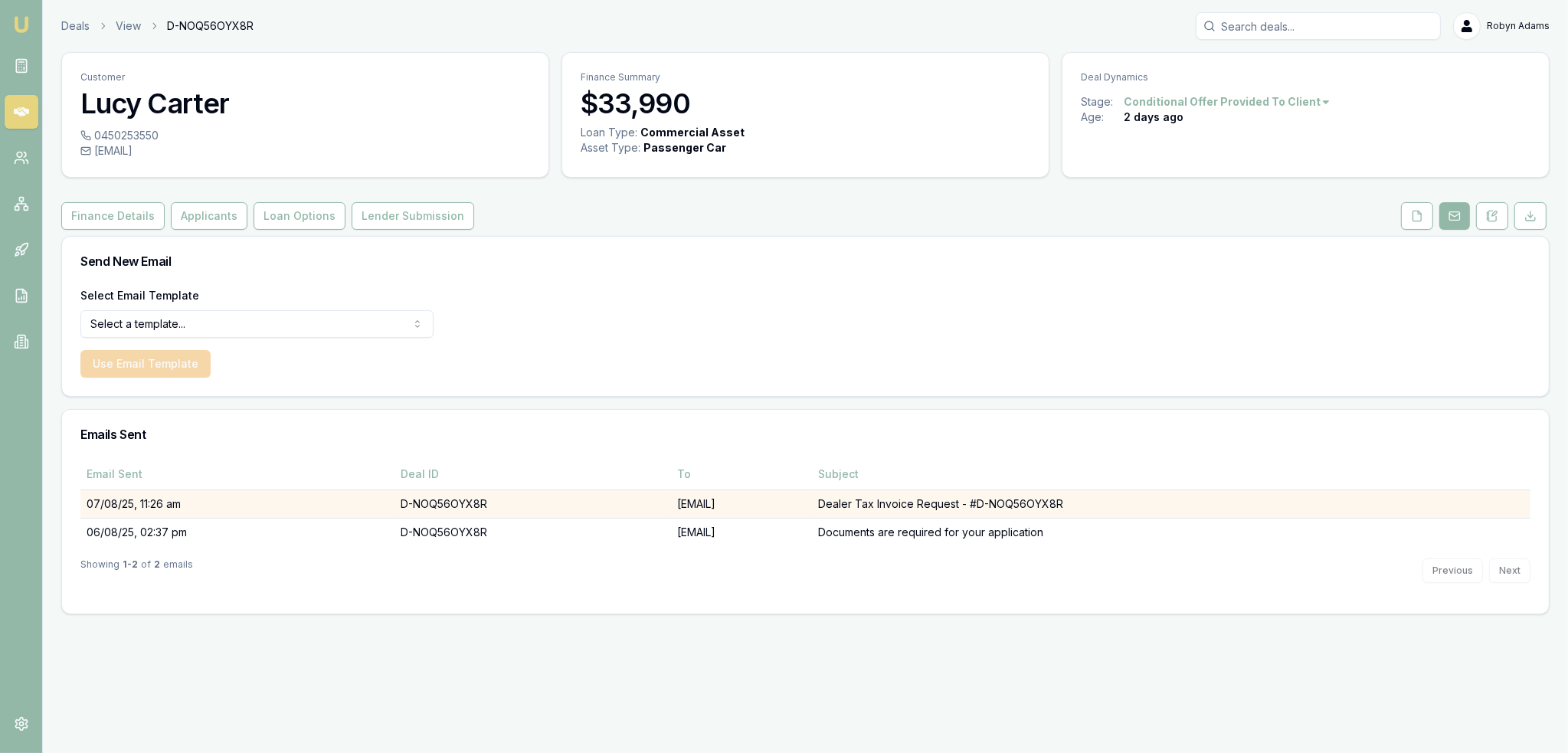 click on "07/08/25, 11:26 am" at bounding box center (237, 503) 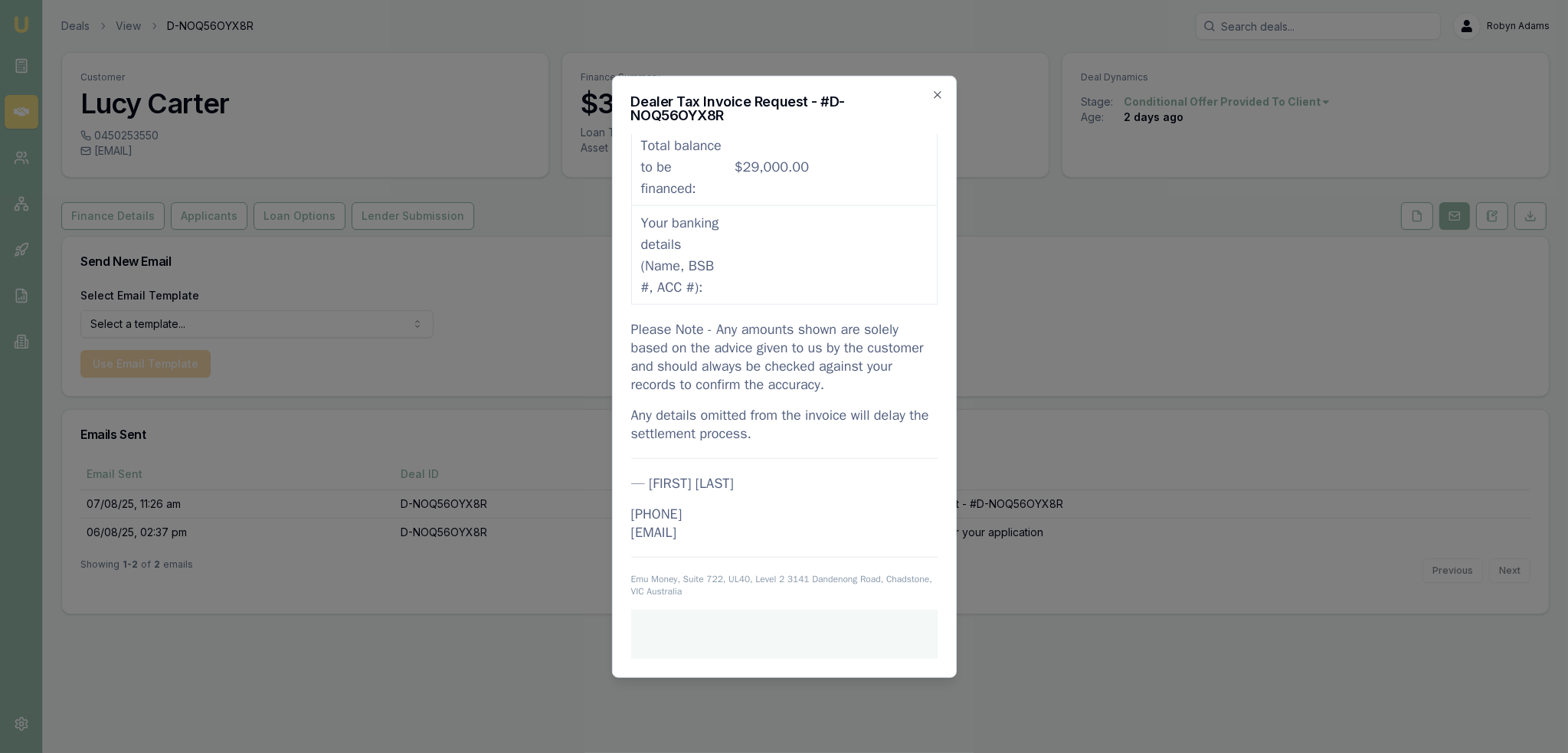 scroll, scrollTop: 2112, scrollLeft: 0, axis: vertical 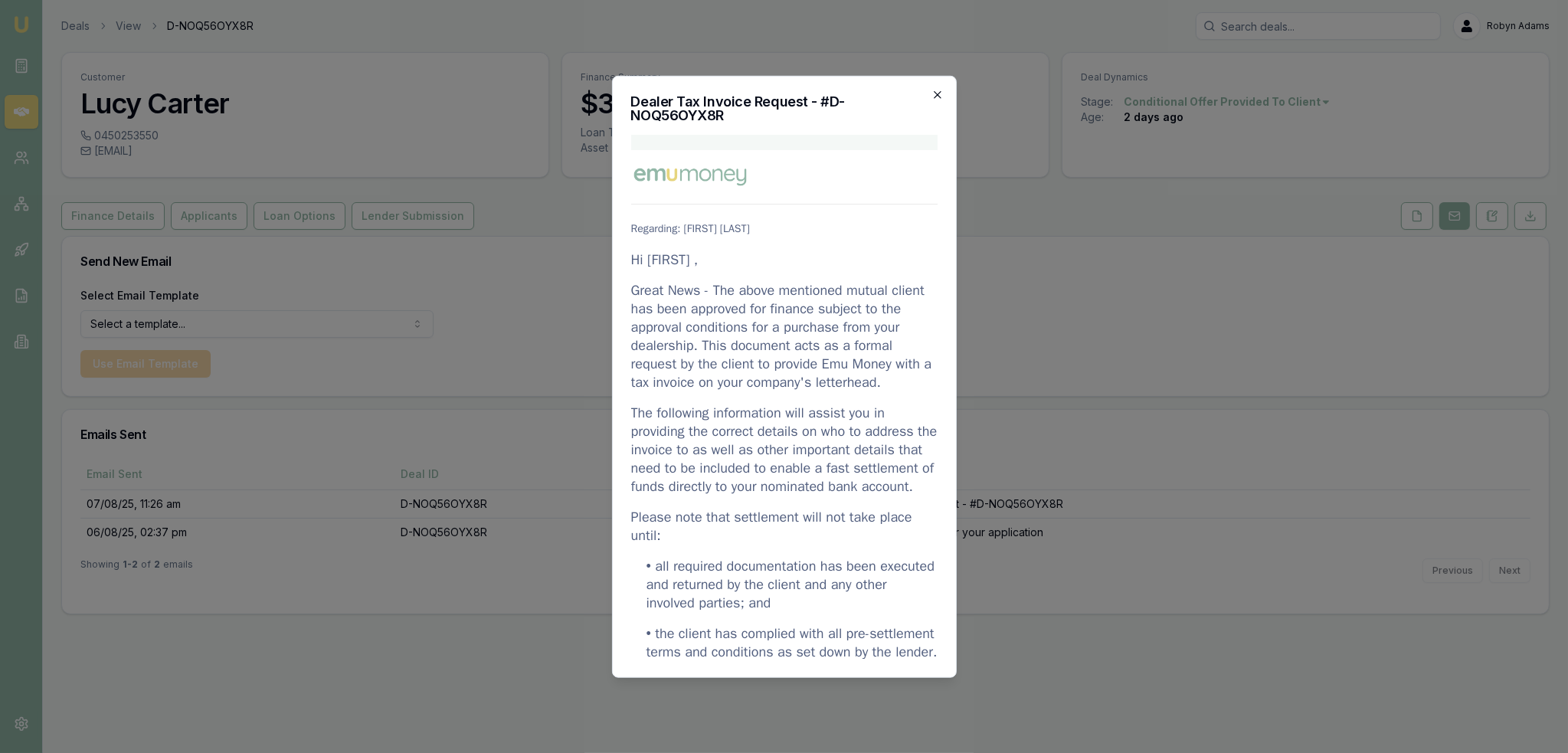 click 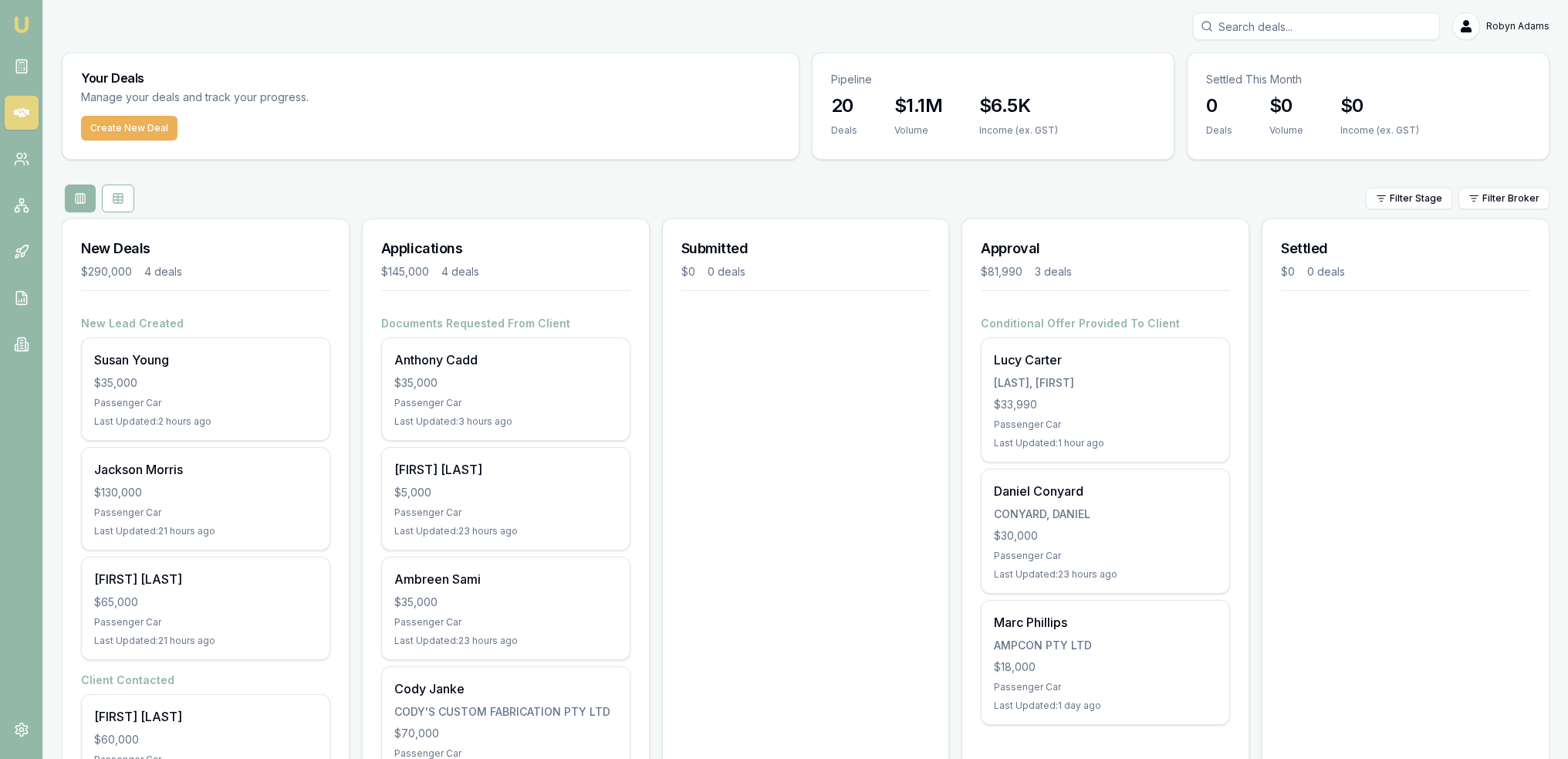 scroll, scrollTop: 86, scrollLeft: 0, axis: vertical 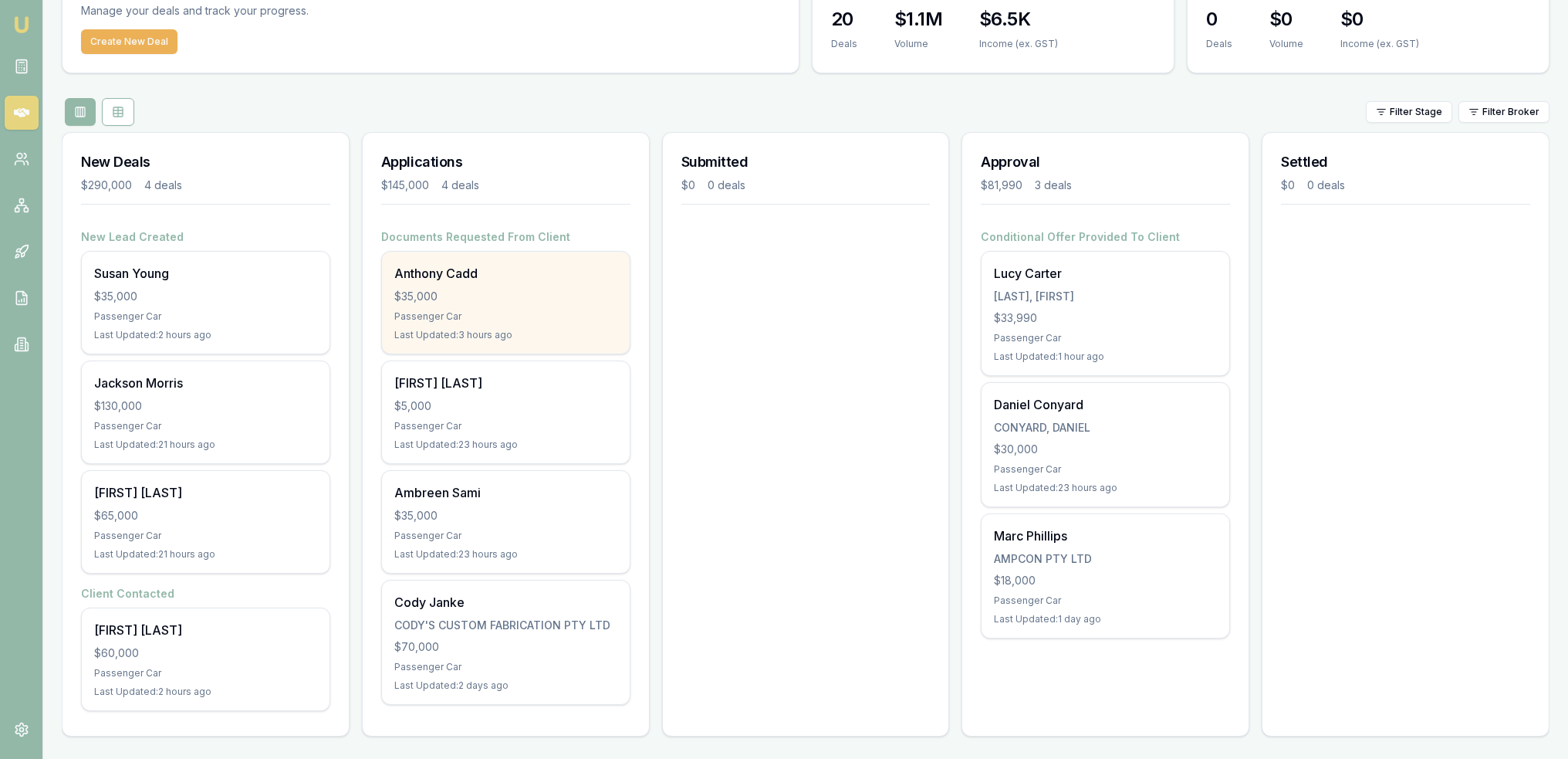 click on "Passenger Car" at bounding box center [505, 317] 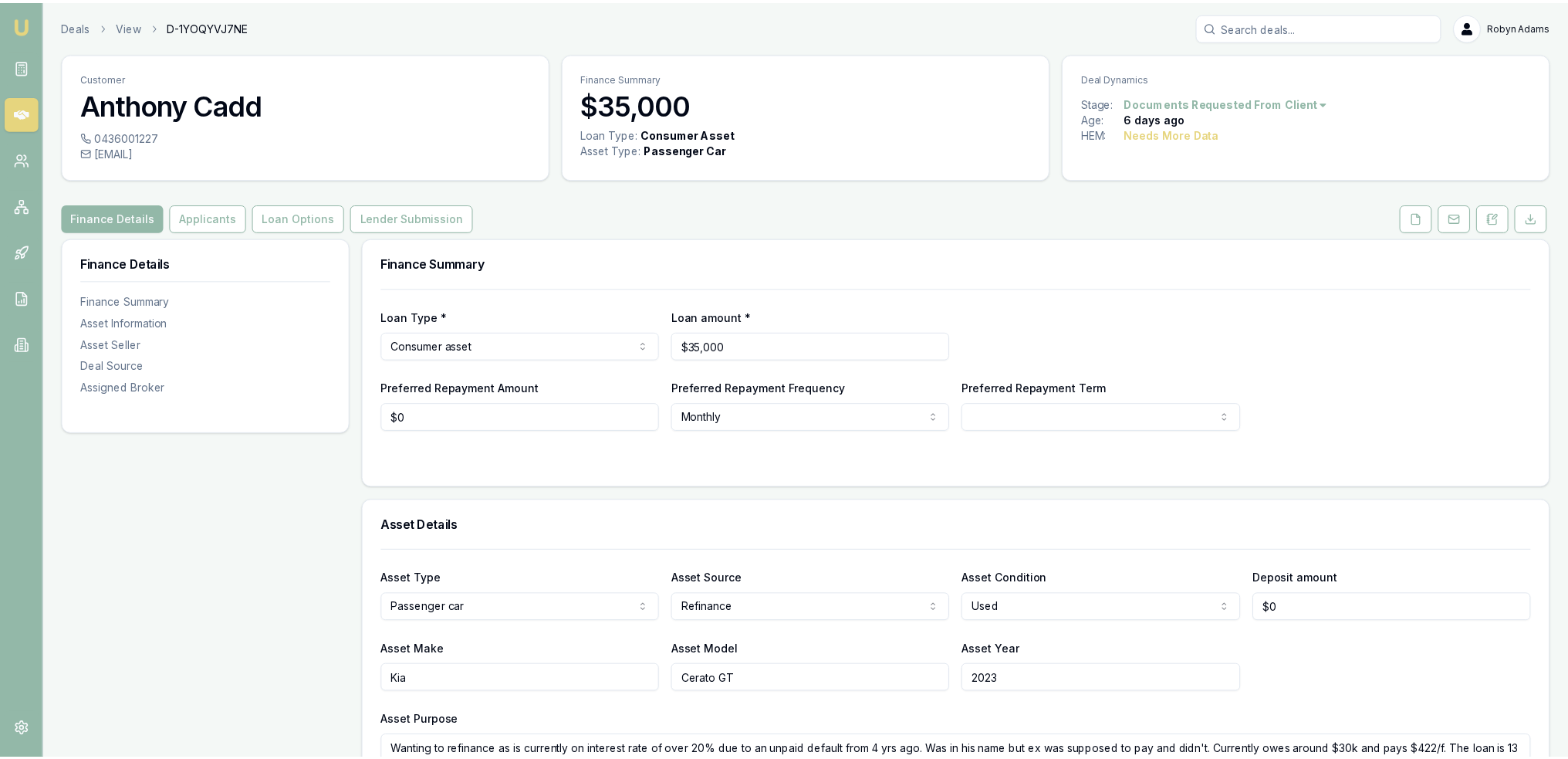 scroll, scrollTop: 0, scrollLeft: 0, axis: both 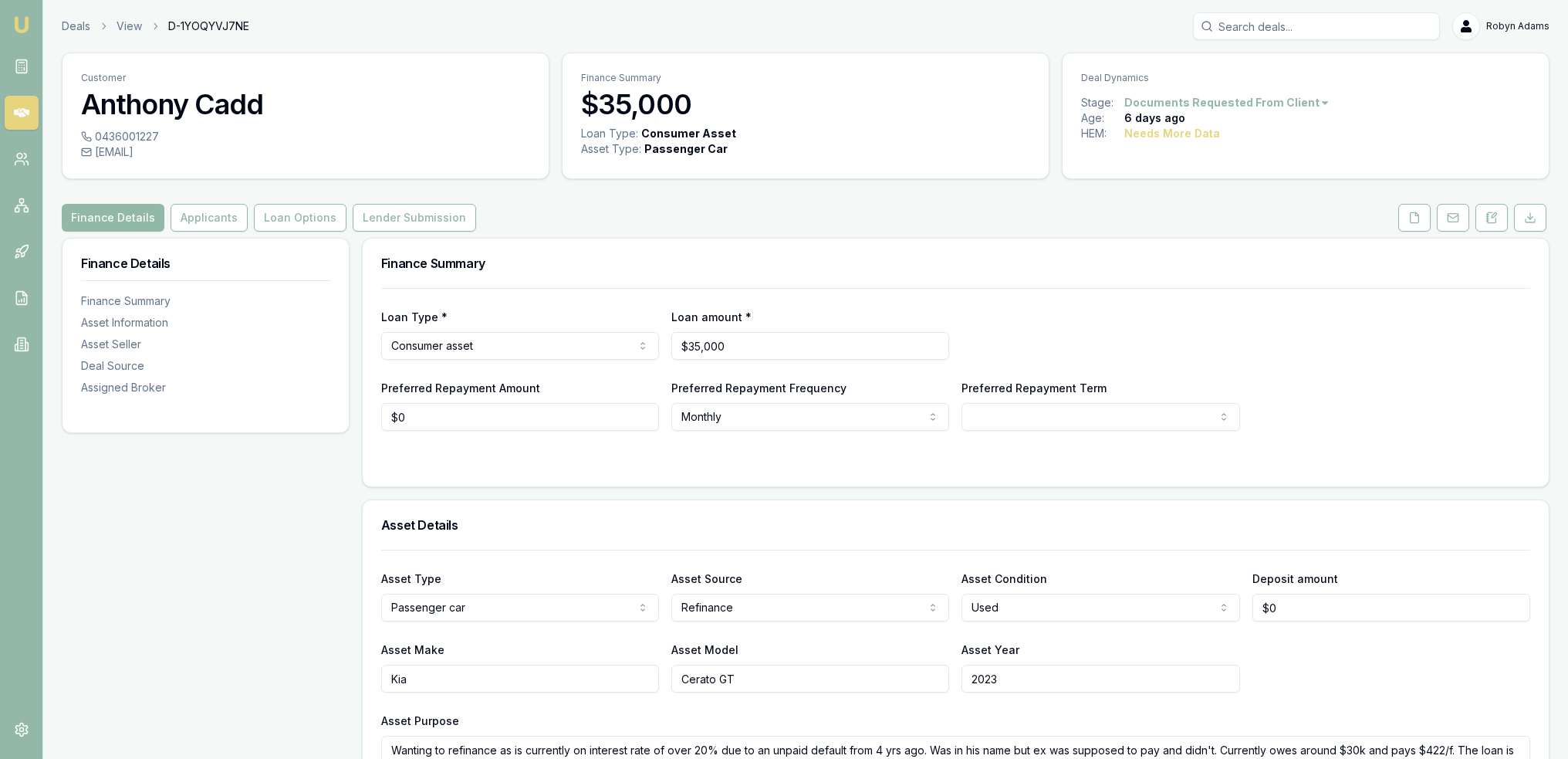 click on "Emu Broker Deals View D-1YOQYVJ7NE Robyn Adams Toggle Menu Customer Anthony Cadd 0436001227 a.cadd44@gmail.com Finance Summary $35,000 Loan Type: Consumer Asset Asset Type : Passenger Car Deal Dynamics Stage: Documents Requested From Client Age: 6 days ago HEM: Needs More Data Finance Details Applicants Loan Options Lender Submission Finance Details Finance Summary Asset Information Asset Seller Deal Source Assigned Broker Finance Summary Loan Type * Consumer asset Consumer loan Consumer asset Commercial loan Commercial asset Loan amount * $35,000 Preferred Repayment Amount  $0 Preferred Repayment Frequency  Monthly Weekly Fortnightly Monthly Preferred Repayment Term  12 24 36 48 60 72 84 Asset Details Asset Type  Passenger car Passenger car Electric vehicle Light commercial Caravan Motorhome Campervan Trailer Motorbike Off road bike Atv Boat Jet ski Tractor Horse float Ride on mower Recreational Asset Source  Refinance Dealer Private Refinance Asset Condition  Used New or demo Used Deposit amount  $0 Kia ABN" at bounding box center (784, 379) 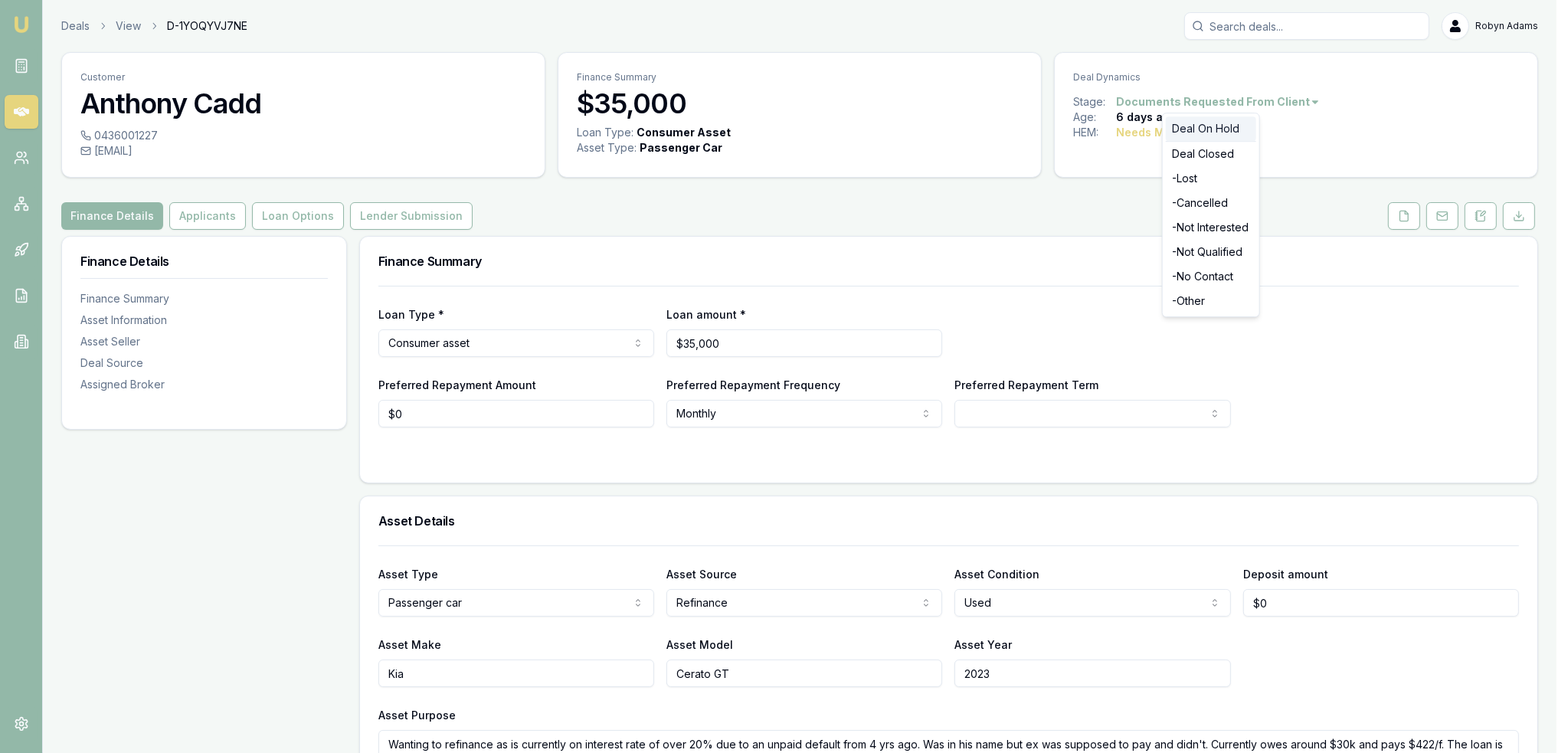 click on "Deal On Hold" at bounding box center [1211, 129] 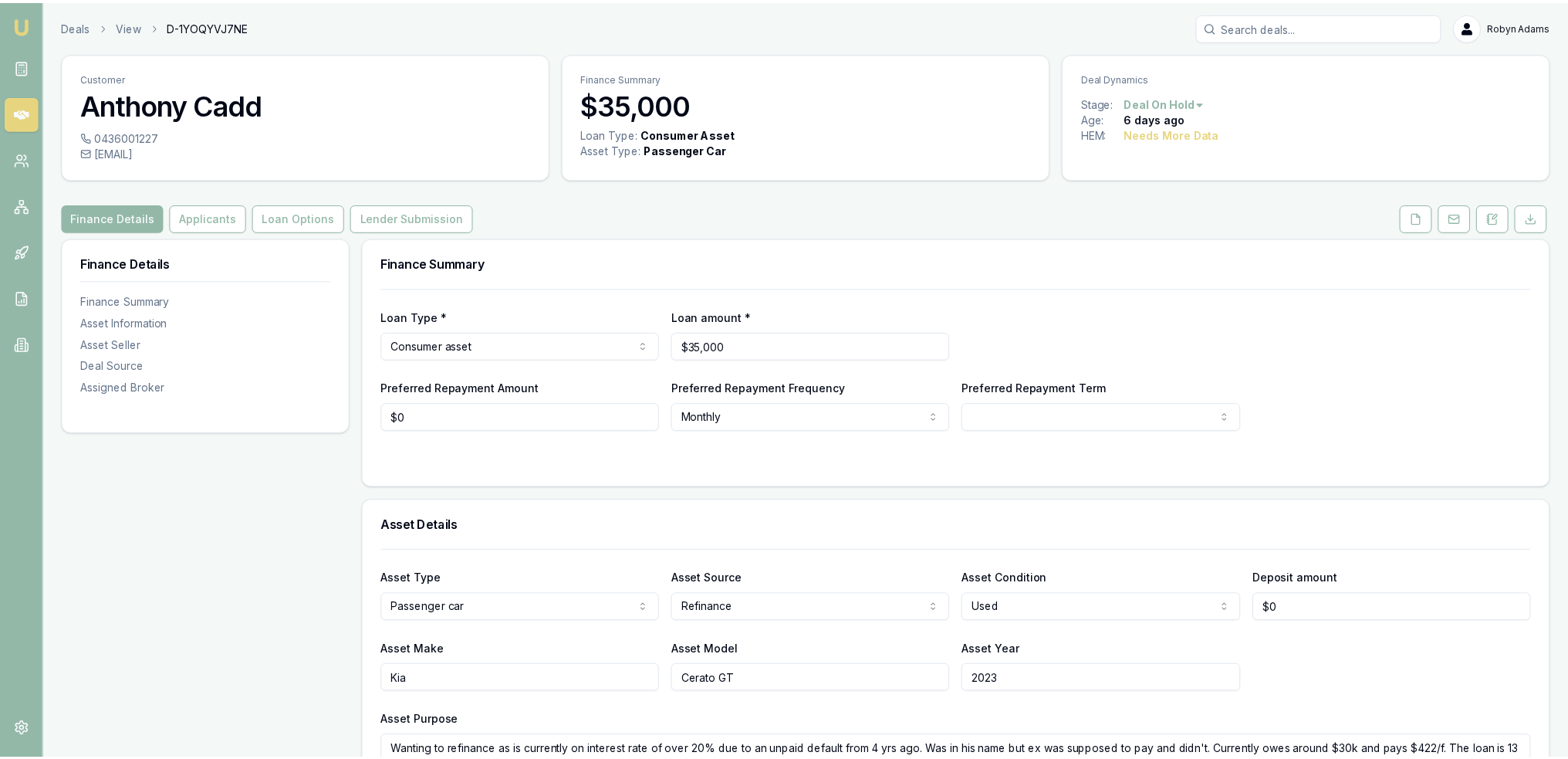 scroll, scrollTop: 0, scrollLeft: 0, axis: both 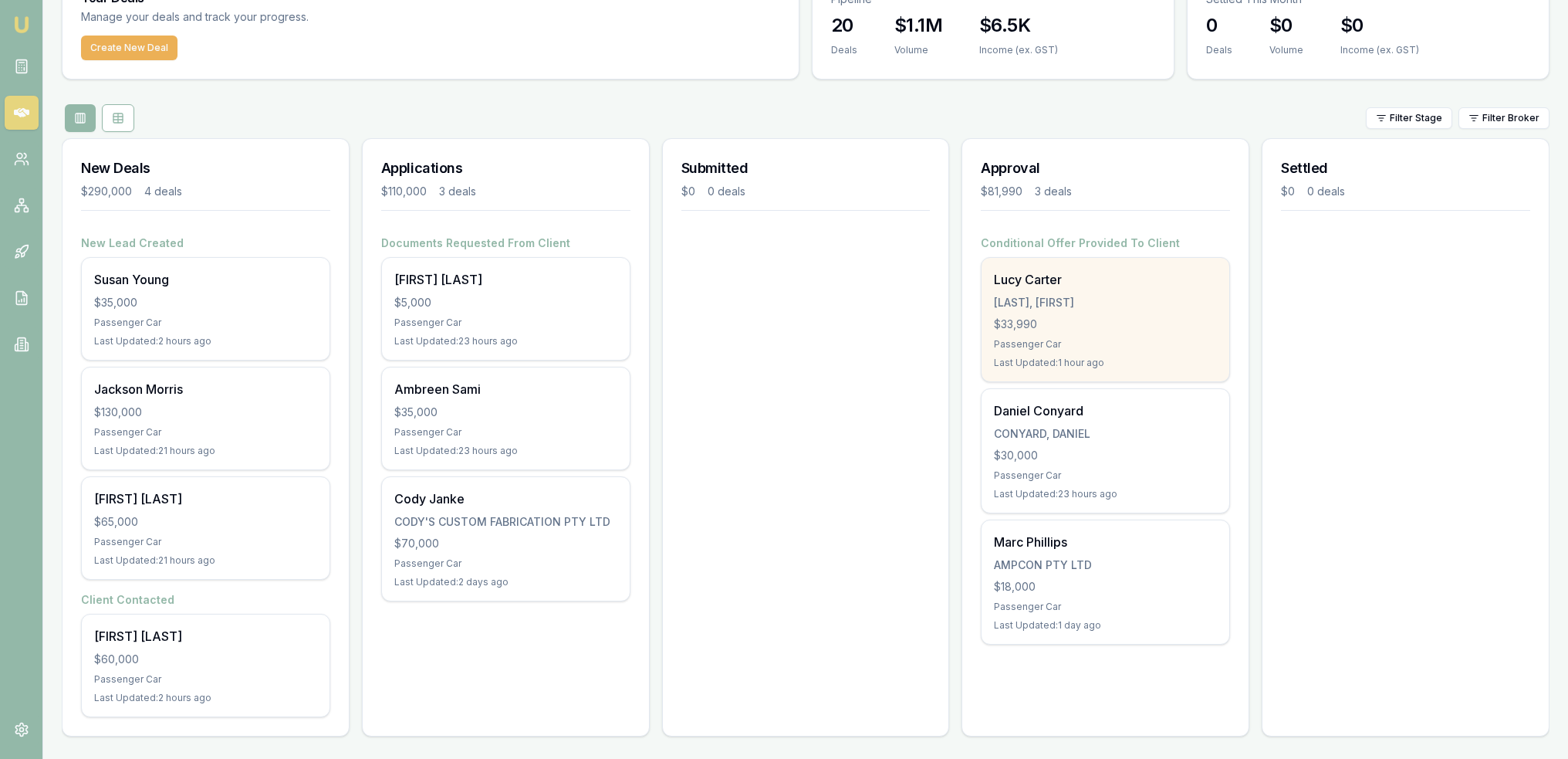 click on "[LAST], [FIRST]" at bounding box center [1105, 303] 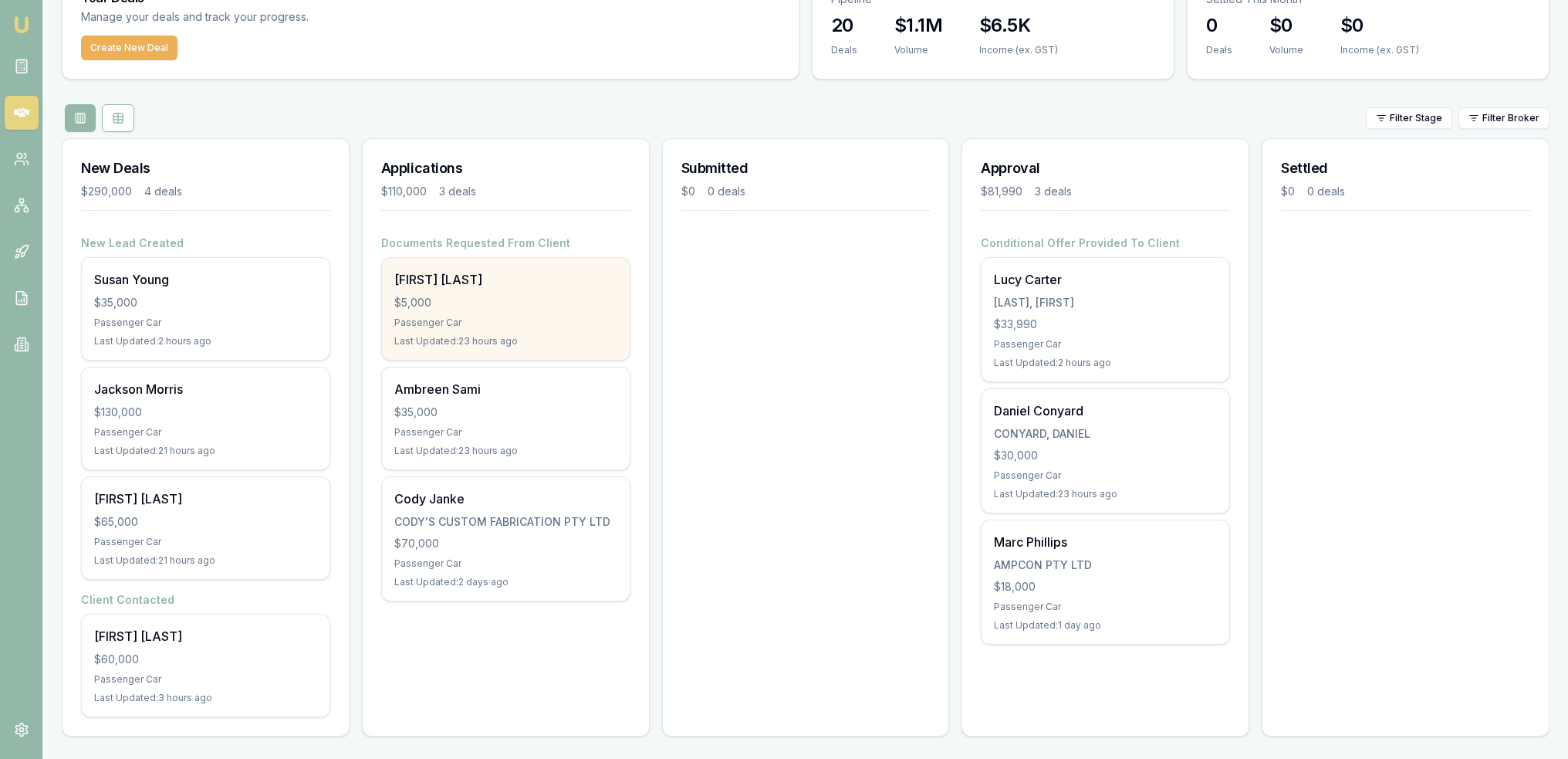 click on "Last Updated:  23 hours ago" at bounding box center (505, 341) 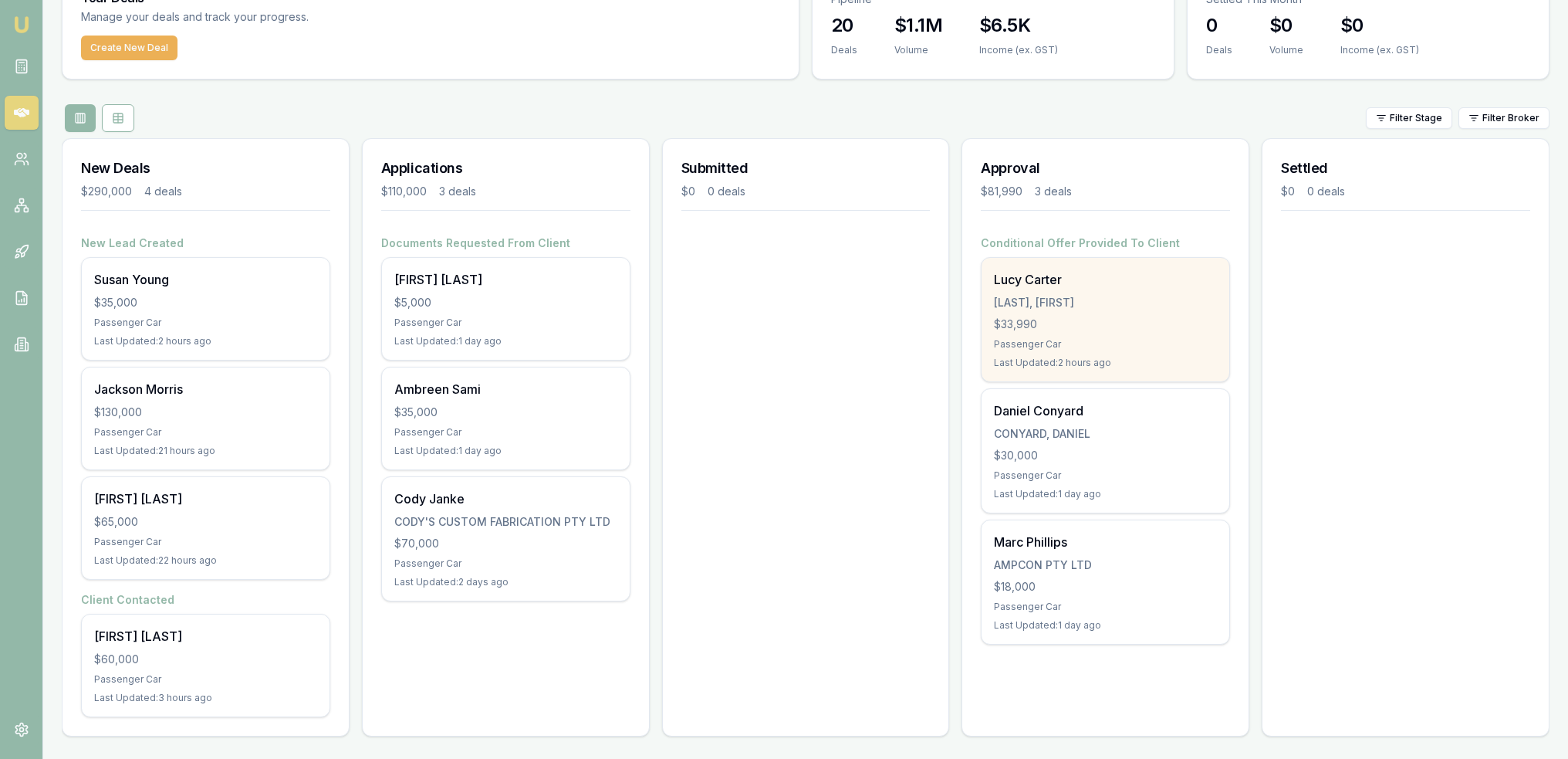 click on "Lucy Carter CARTER, LUCY $33,990 Passenger Car Last Updated:  2 hours ago" at bounding box center [1105, 320] 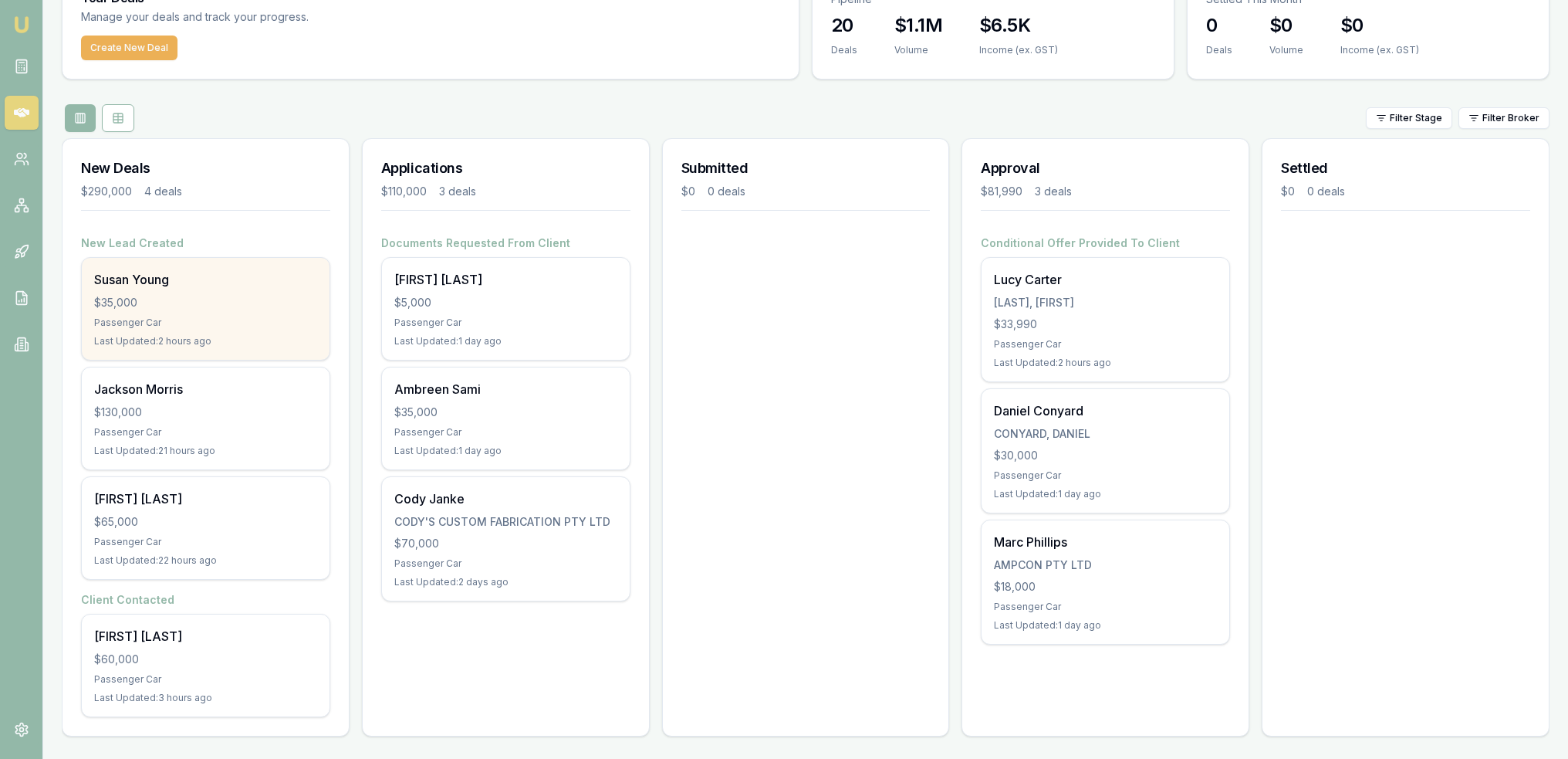 click on "Passenger Car" at bounding box center (205, 323) 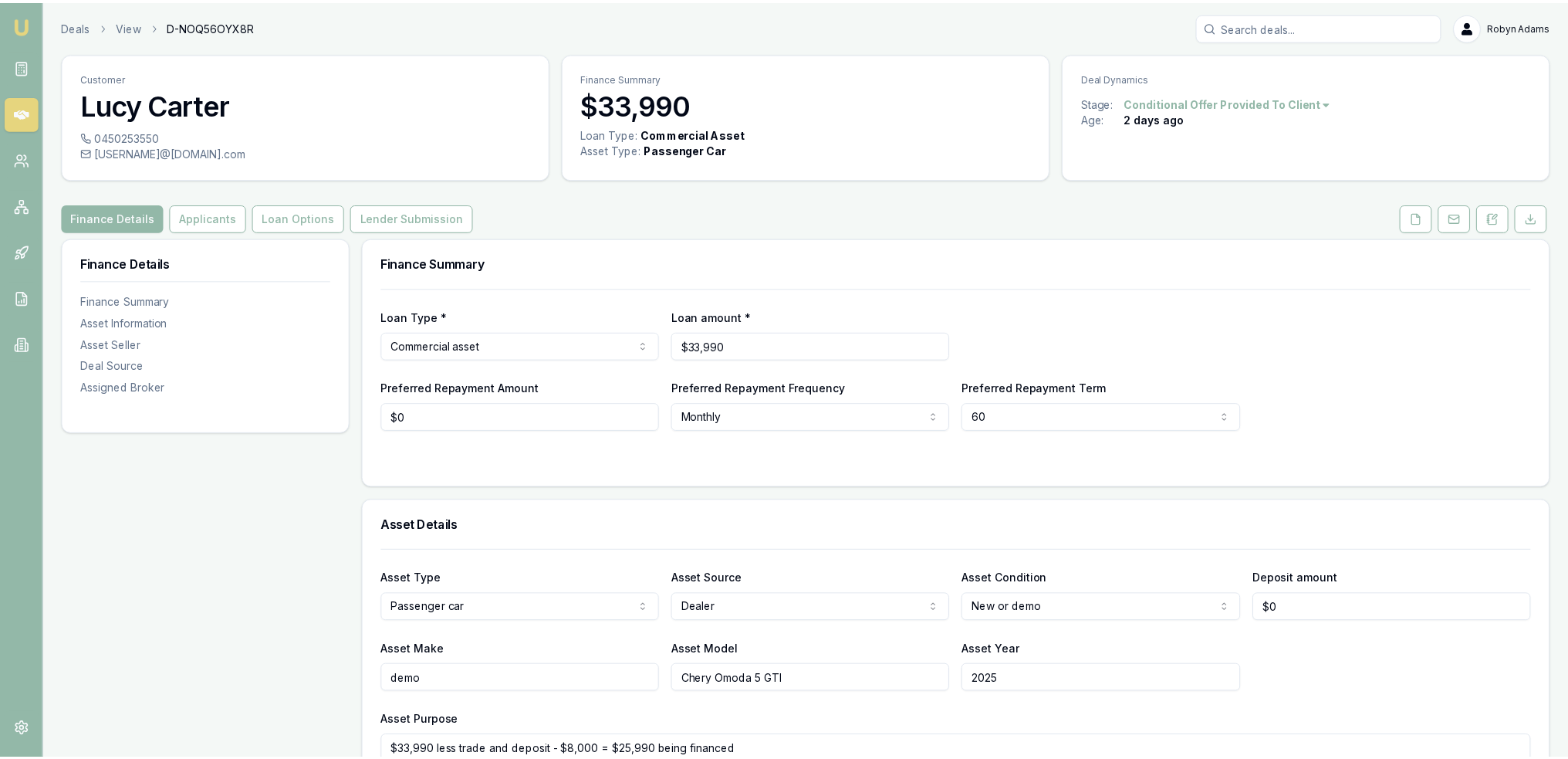 scroll, scrollTop: 0, scrollLeft: 0, axis: both 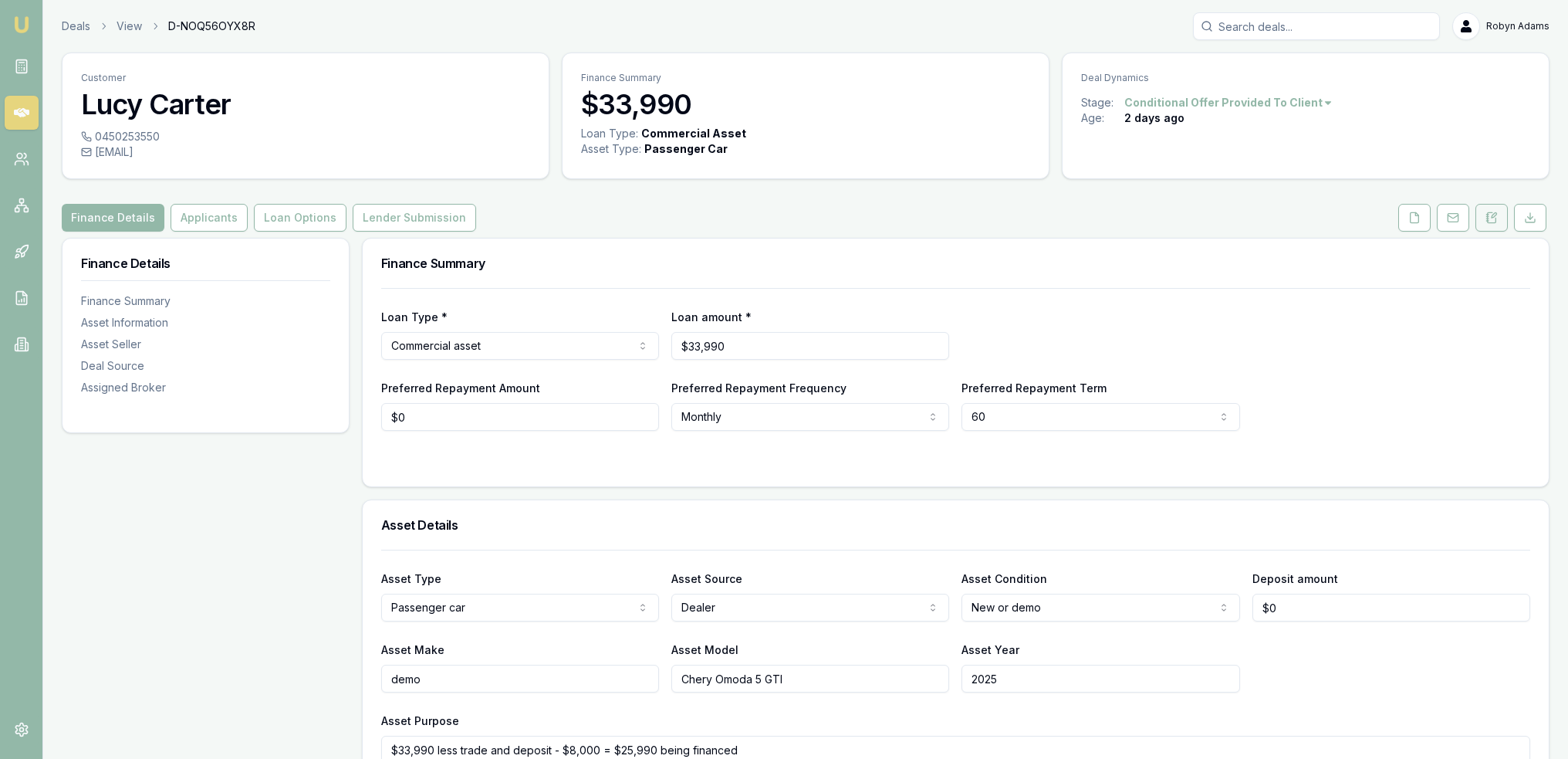 click 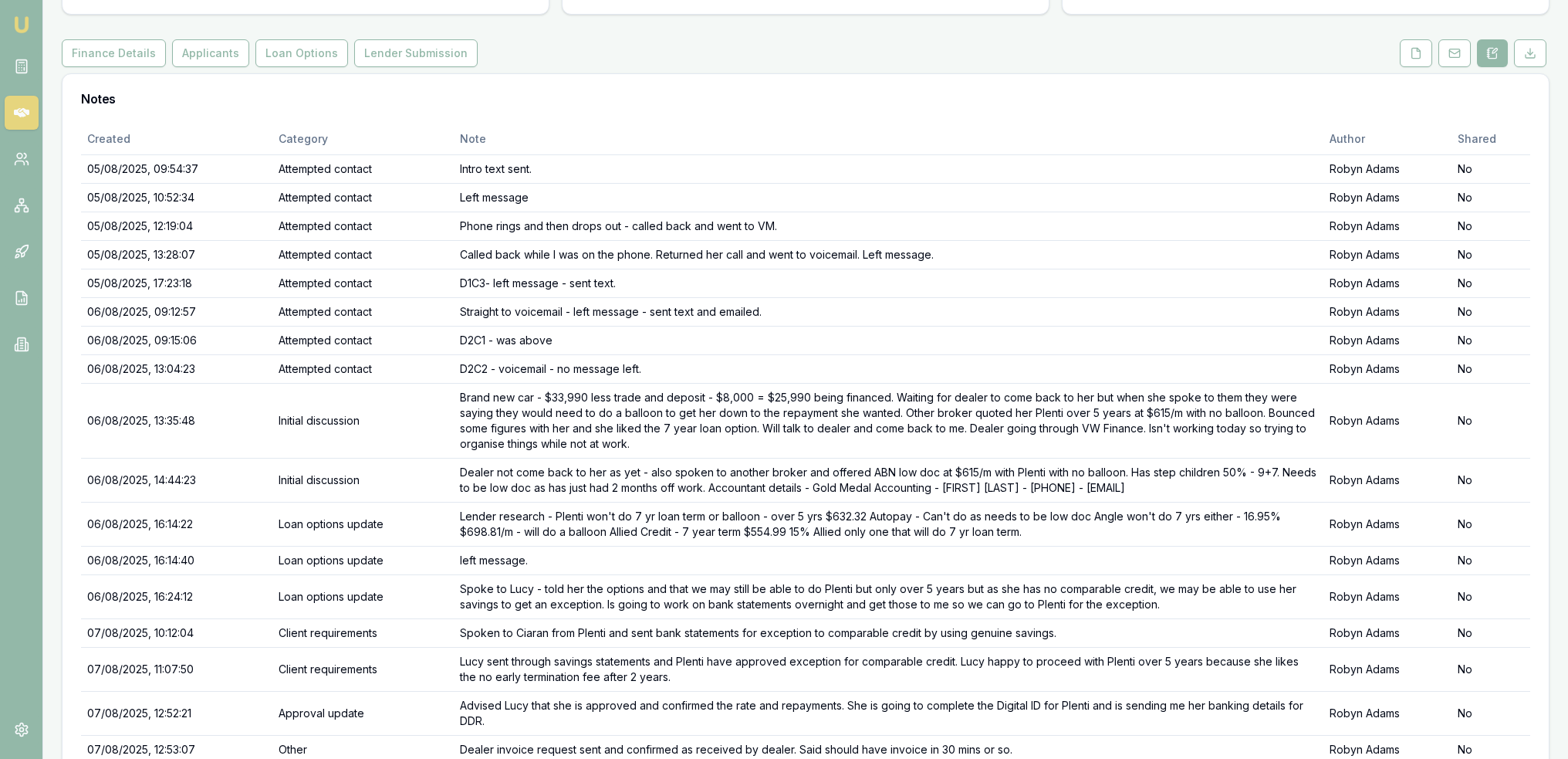 scroll, scrollTop: 237, scrollLeft: 0, axis: vertical 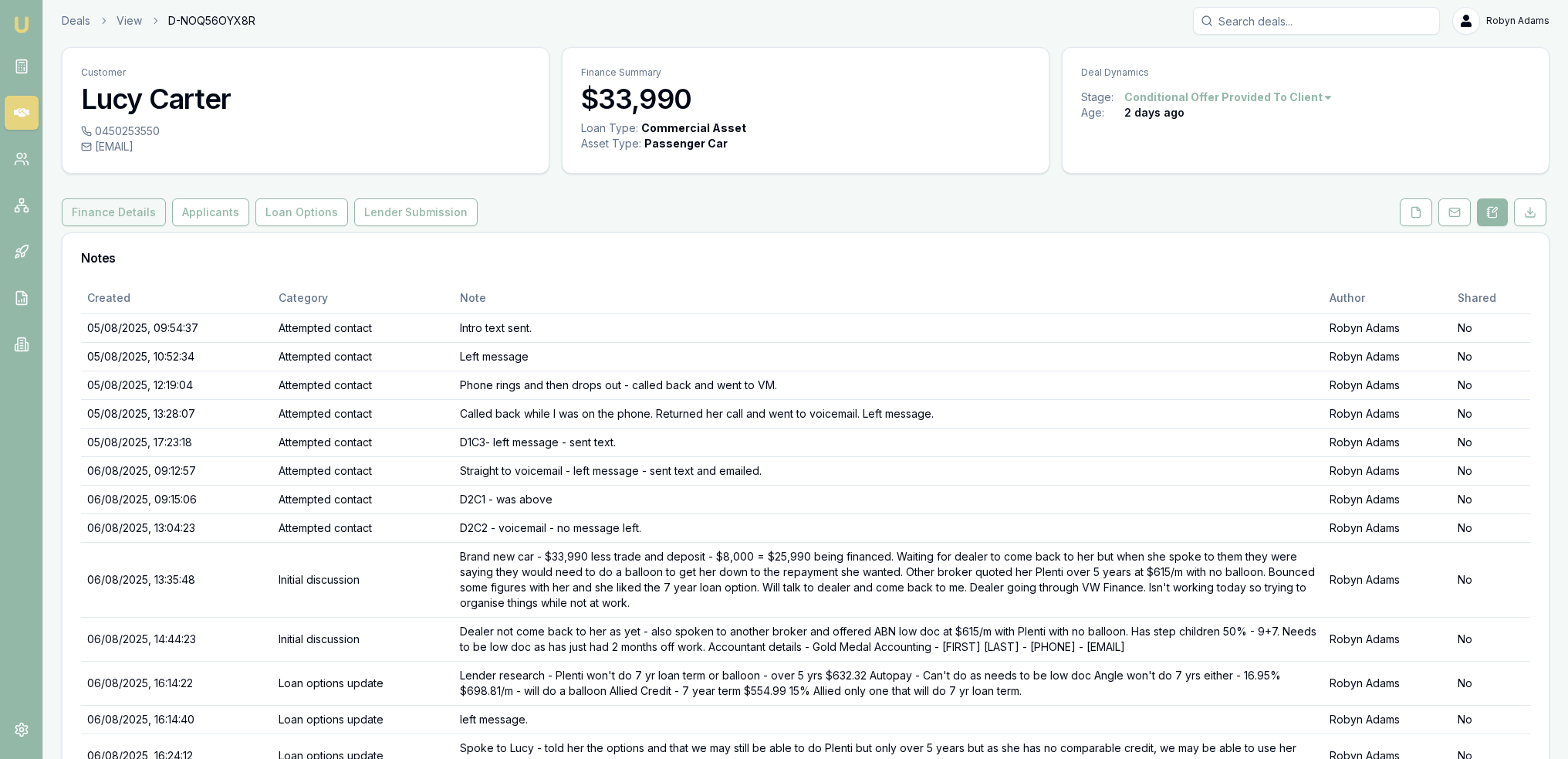 click on "Finance Details" at bounding box center [113, 212] 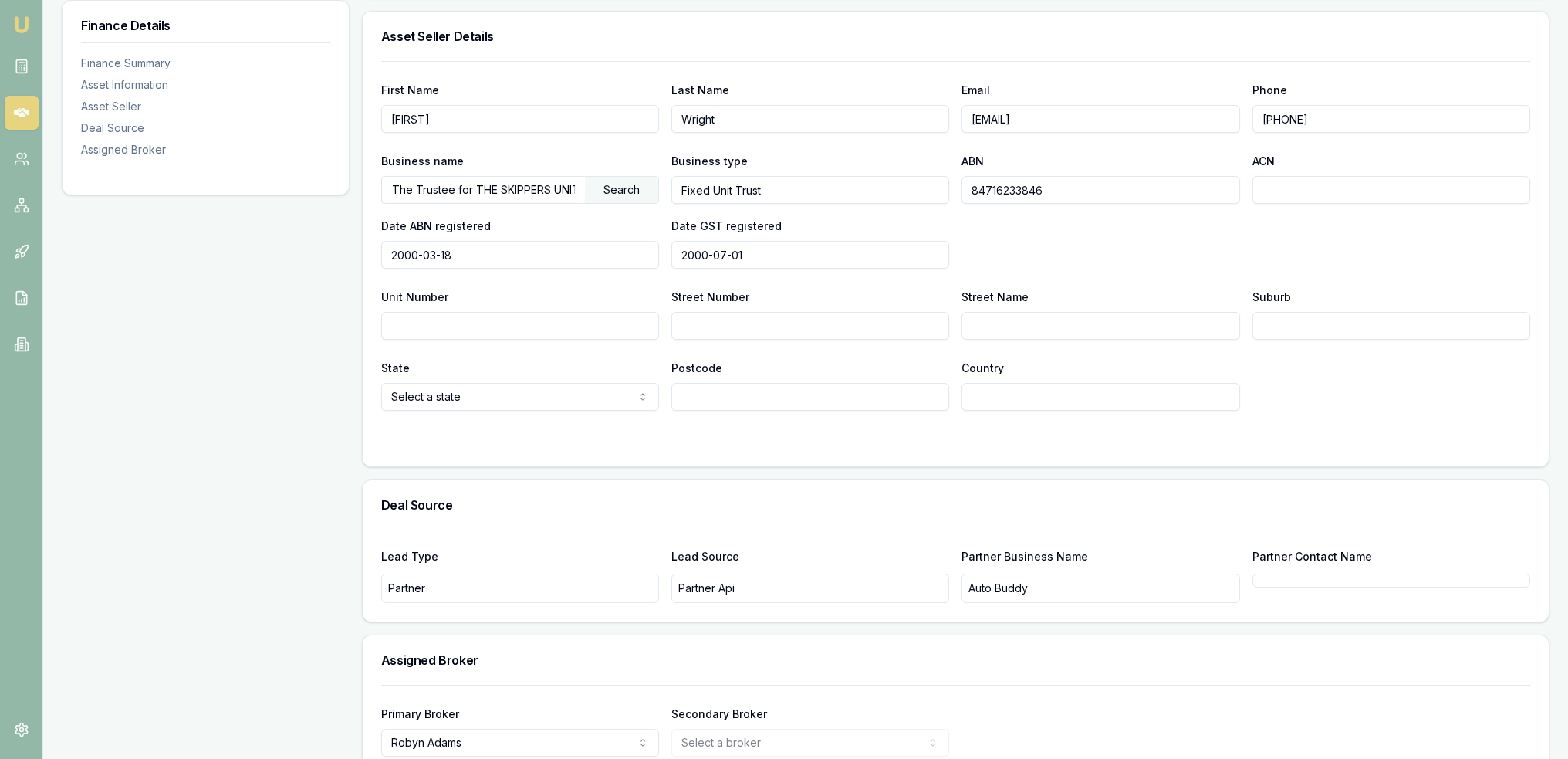 scroll, scrollTop: 847, scrollLeft: 0, axis: vertical 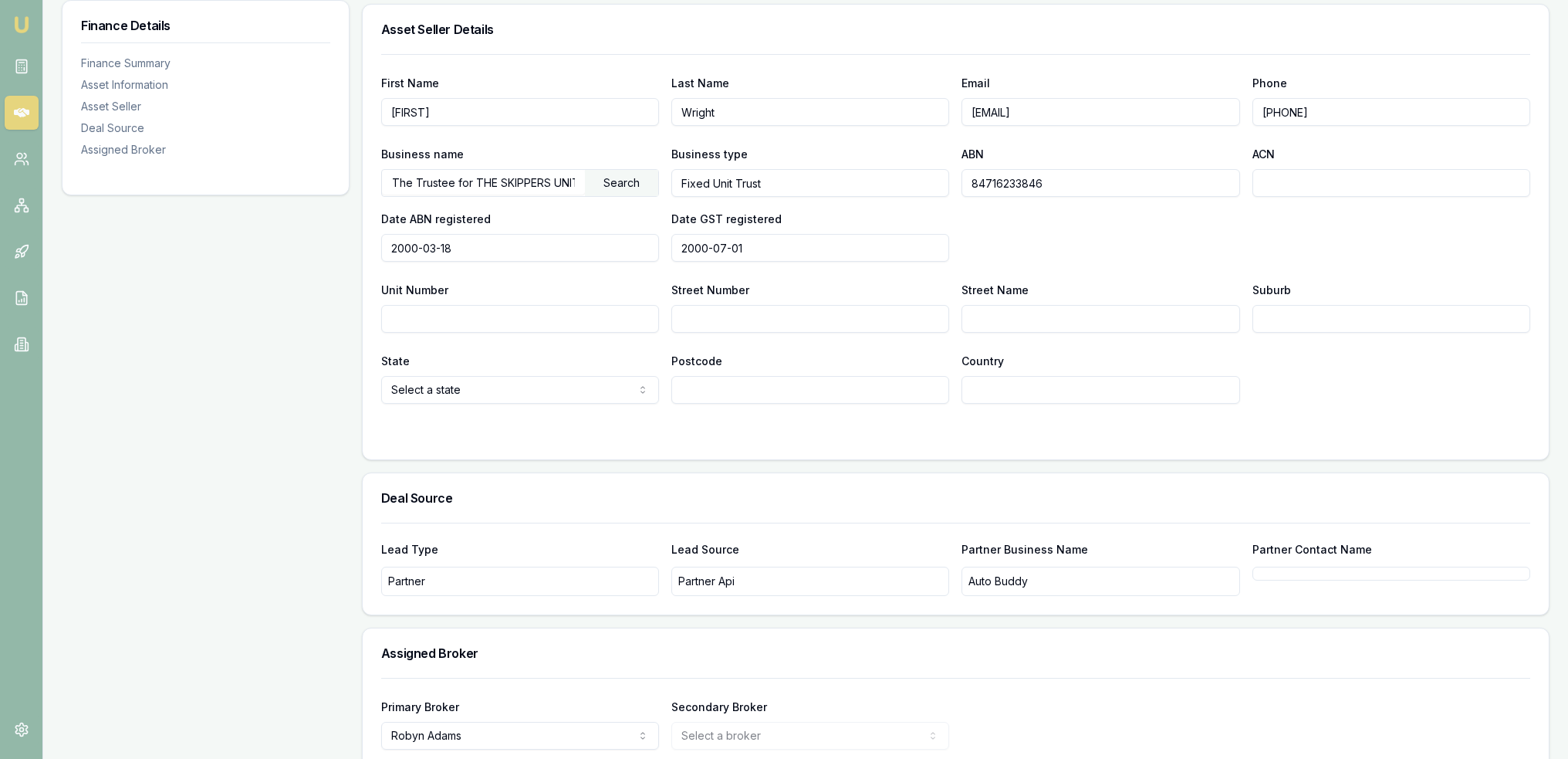 drag, startPoint x: 1072, startPoint y: 171, endPoint x: 959, endPoint y: 181, distance: 113.44161 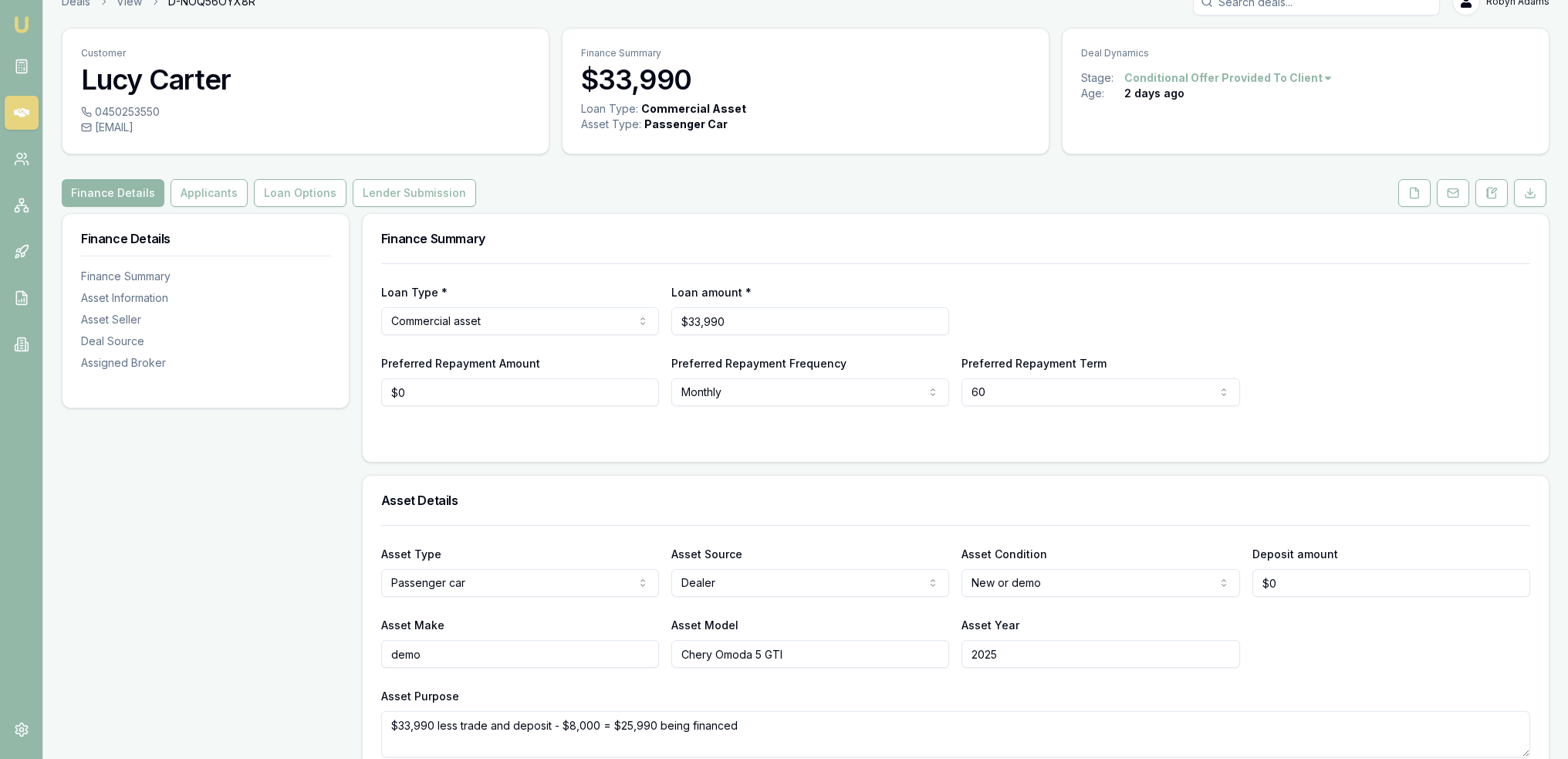 scroll, scrollTop: 0, scrollLeft: 0, axis: both 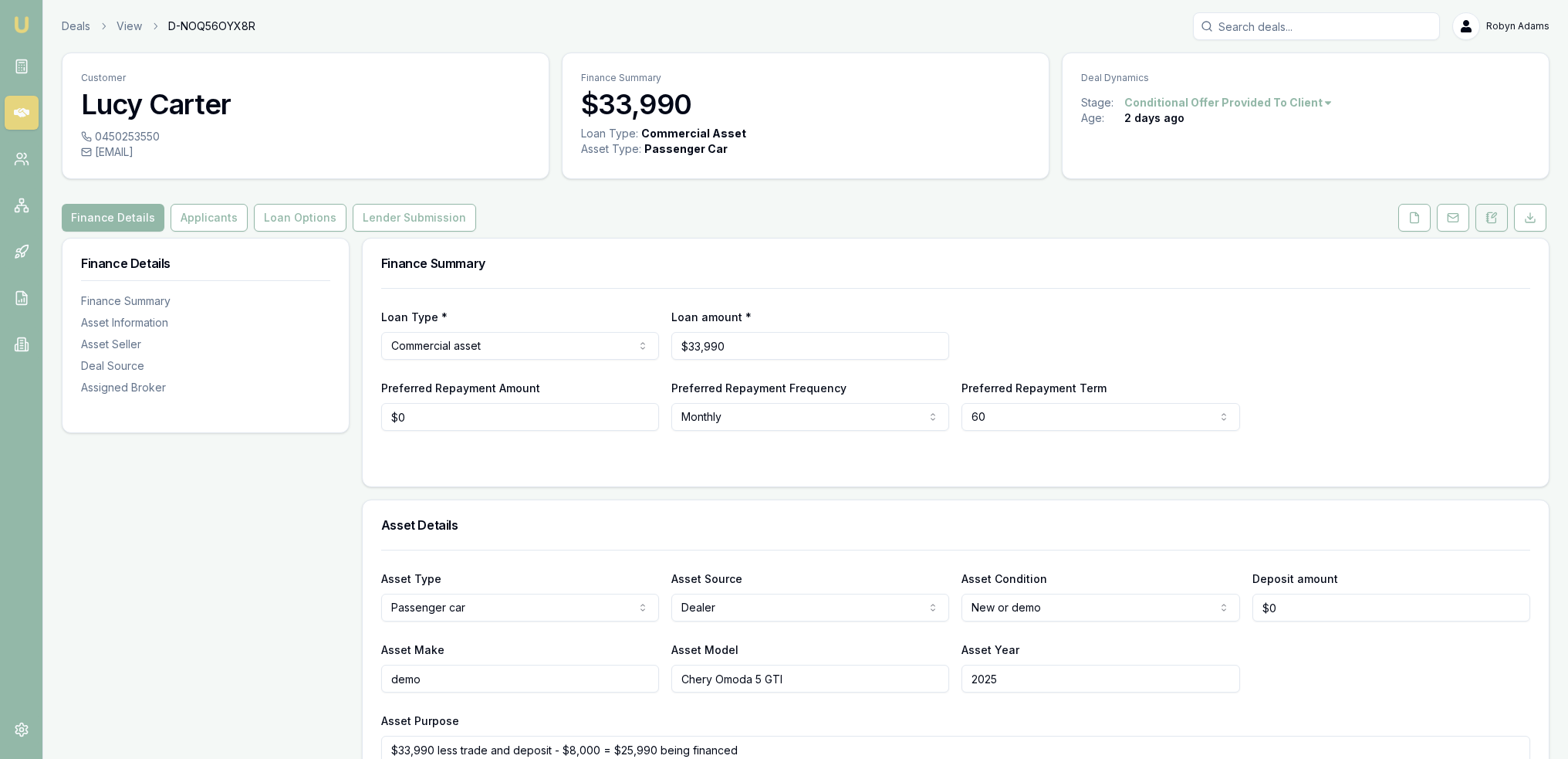 click 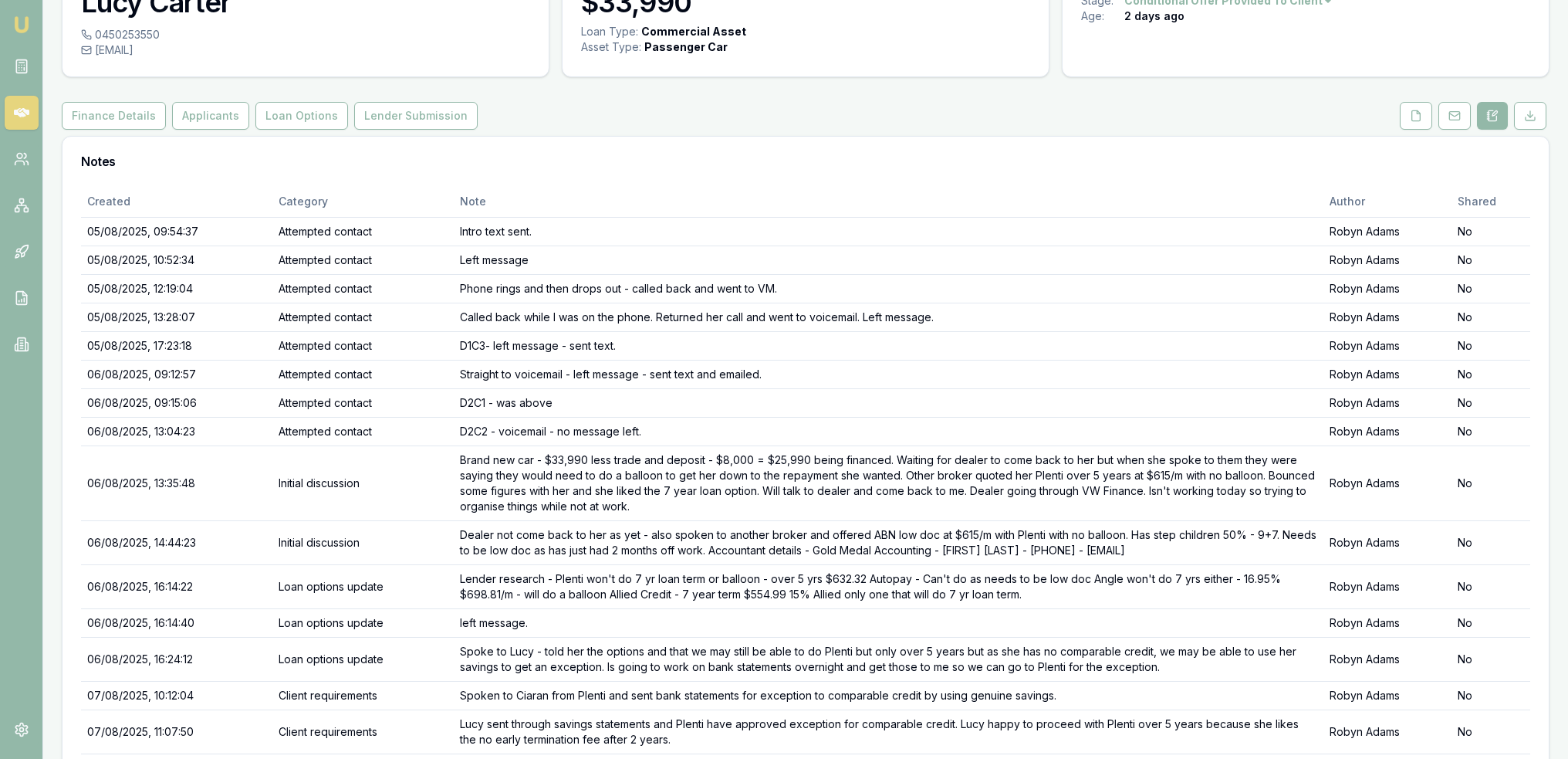 scroll, scrollTop: 237, scrollLeft: 0, axis: vertical 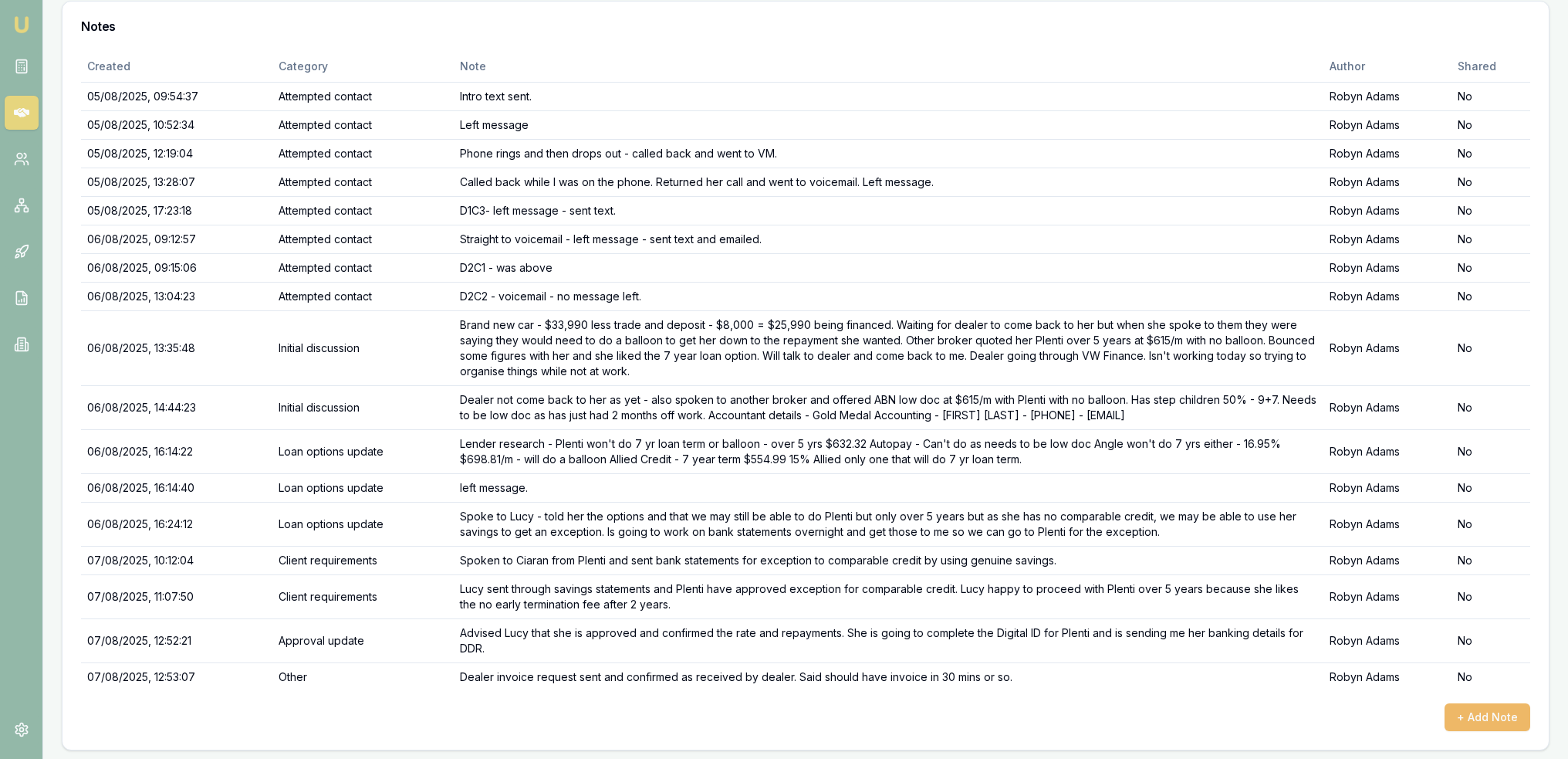 click on "+ Add Note" at bounding box center [1487, 717] 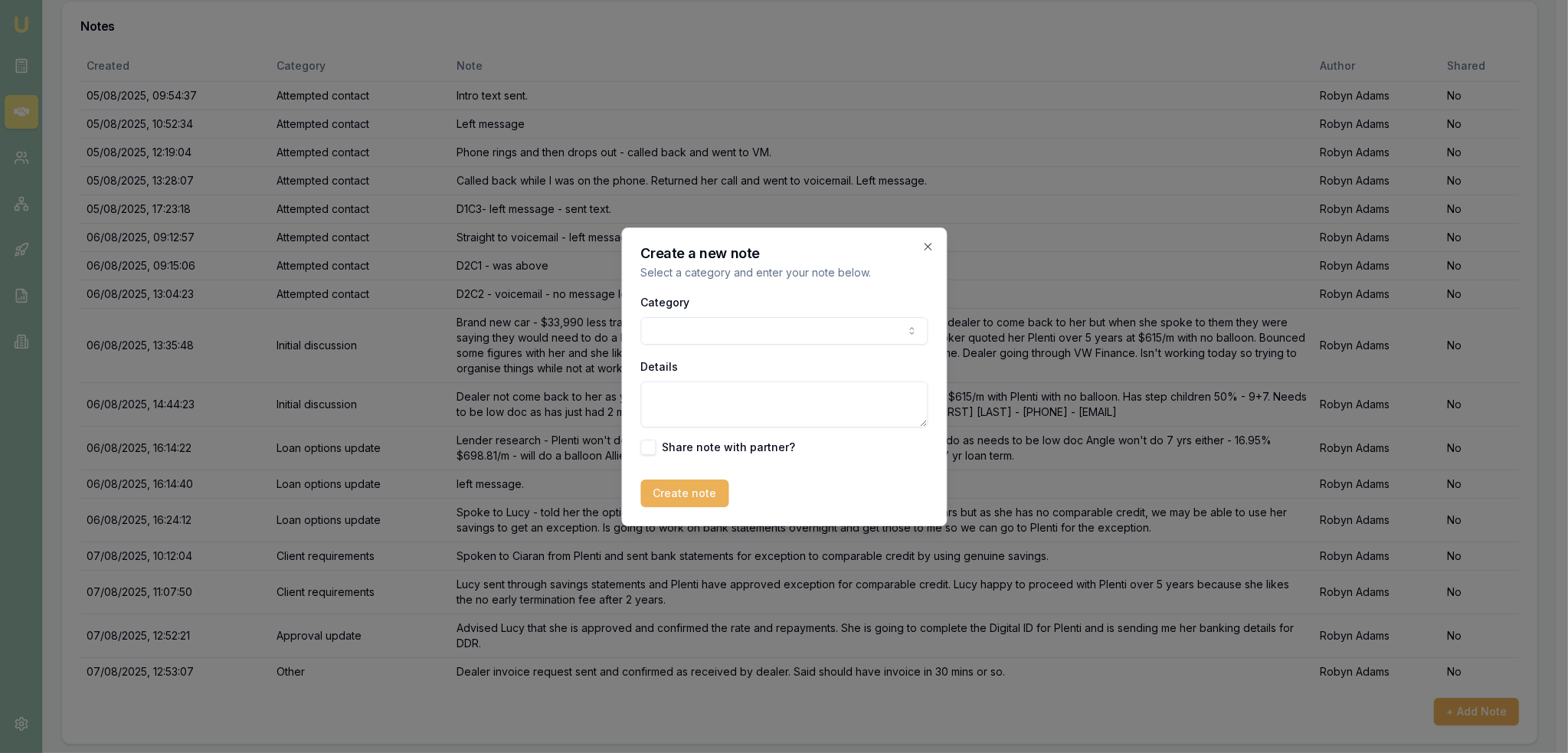 click on "Emu Broker Deals View D-NOQ56OYX8R [FIRST] [LAST] Toggle Menu Customer [FIRST] [LAST] [PHONE] [EMAIL] Finance Summary $33,990 Loan Type: Commercial Asset Asset Type : Passenger Car Deal Dynamics Stage: Conditional Offer Provided To Client Age: 2 days ago Finance Details Applicants Loan Options Lender Submission Notes Created Category Note Author Shared 05/08/2025, 09:54:37 Attempted contact Intro text sent. [FIRST] [LAST] No 05/08/2025, 10:52:34 Attempted contact Left message  [FIRST] [LAST] No 05/08/2025, 12:19:04 Attempted contact Phone rings and then drops out - called back and went to VM.  [FIRST] [LAST] No 05/08/2025, 13:28:07 Attempted contact Called back while I was on the phone. Returned her call and went to voicemail. Left message.  [FIRST] [LAST] No 05/08/2025, 17:23:18 Attempted contact D1C3- left message - sent text. [FIRST] [LAST] No 06/08/2025, 09:12:57 Attempted contact Straight to voicemail - left message - sent text and emailed.  [FIRST] [LAST] No 06/08/2025, 09:15:06 Attempted contact No No No" at bounding box center [778, 141] 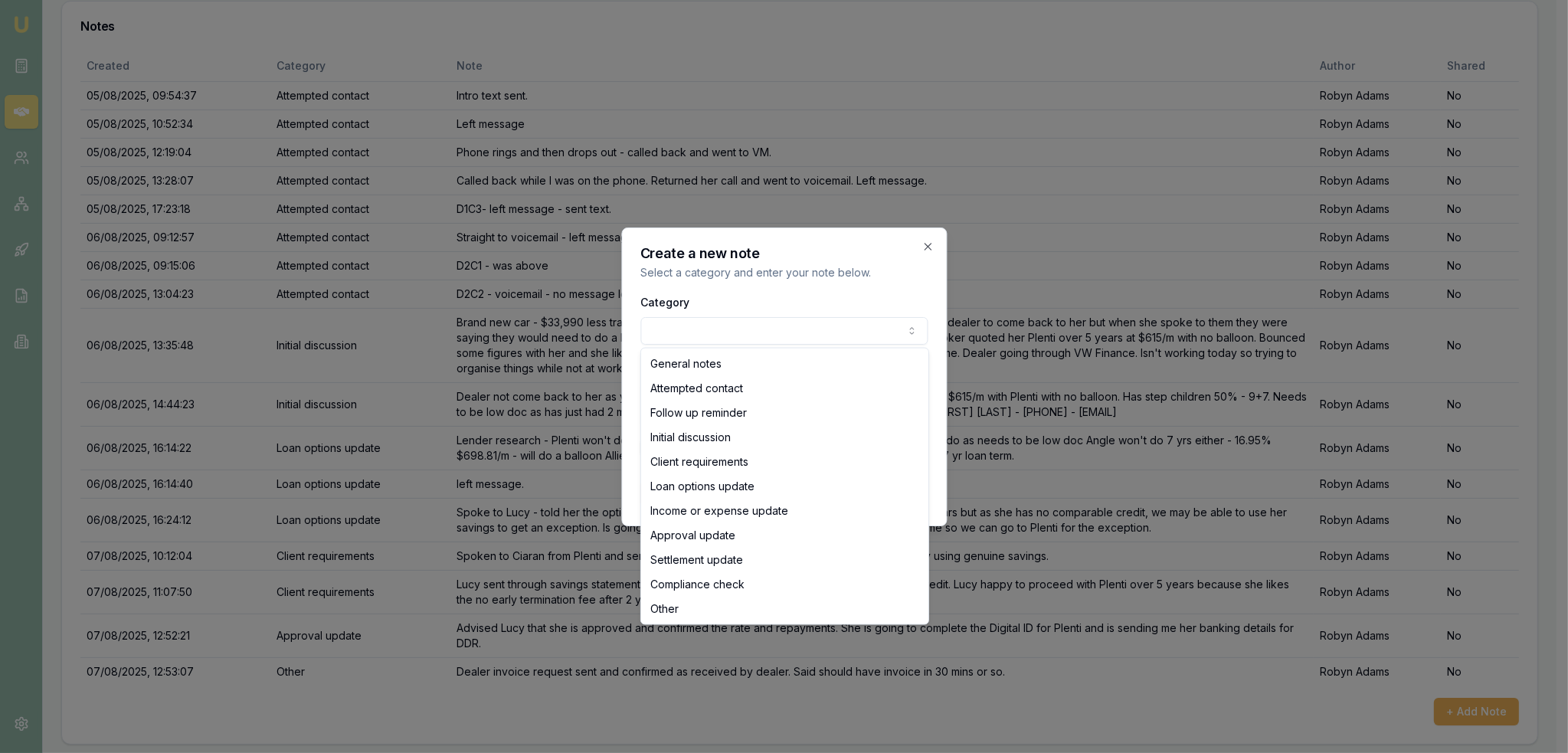 select on "OTHER" 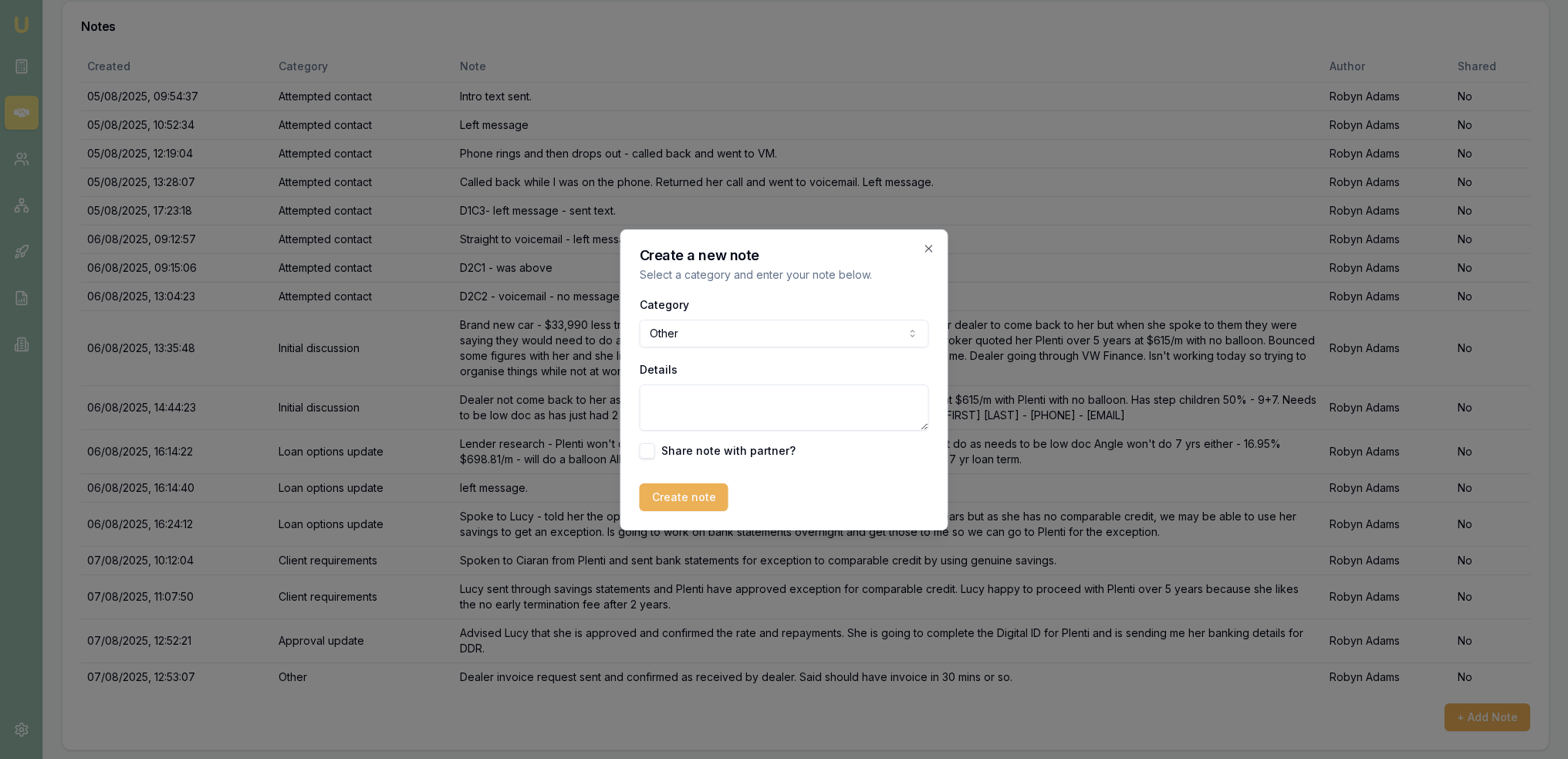 click on "Details" at bounding box center (784, 408) 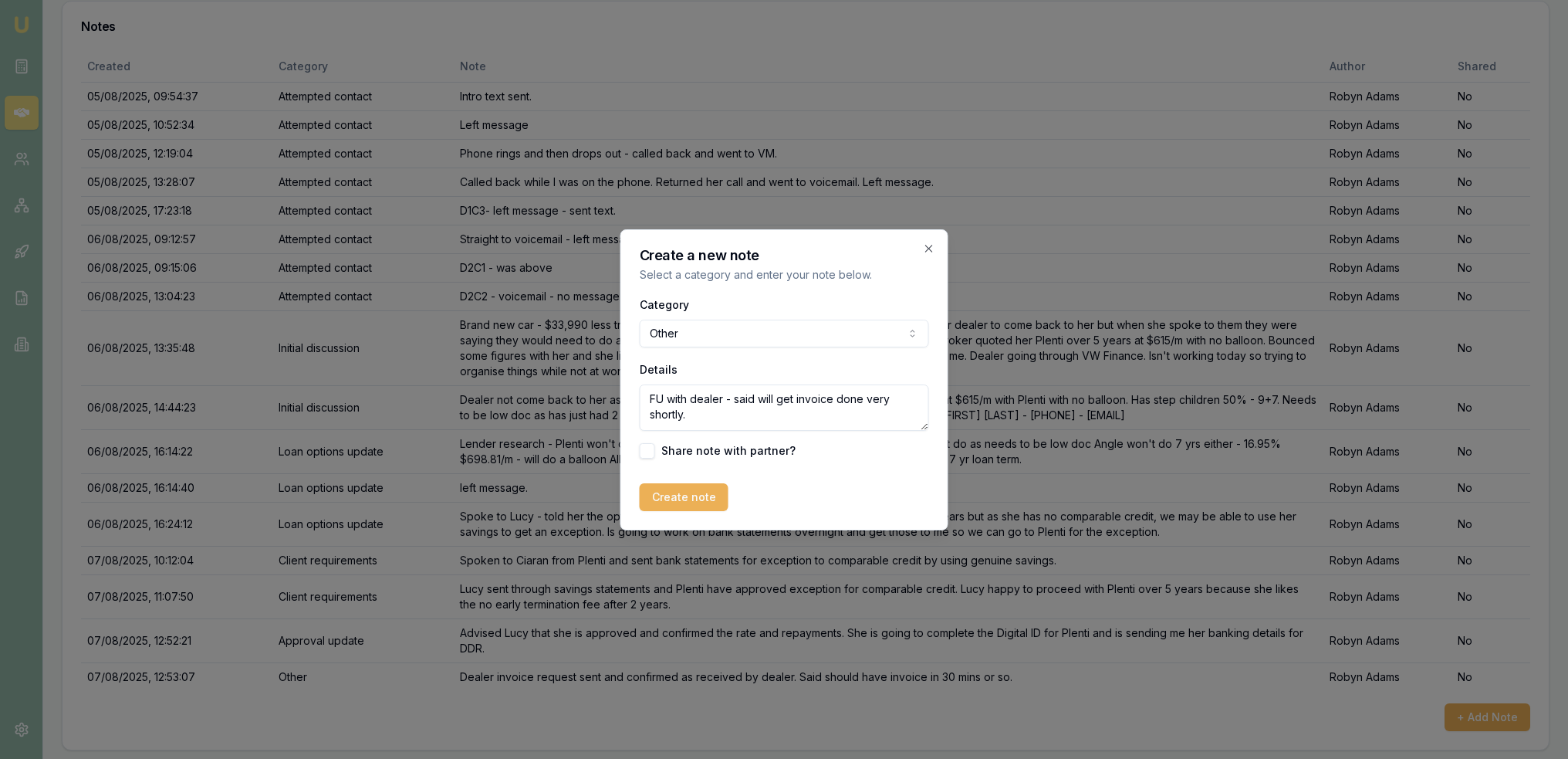 scroll, scrollTop: 0, scrollLeft: 0, axis: both 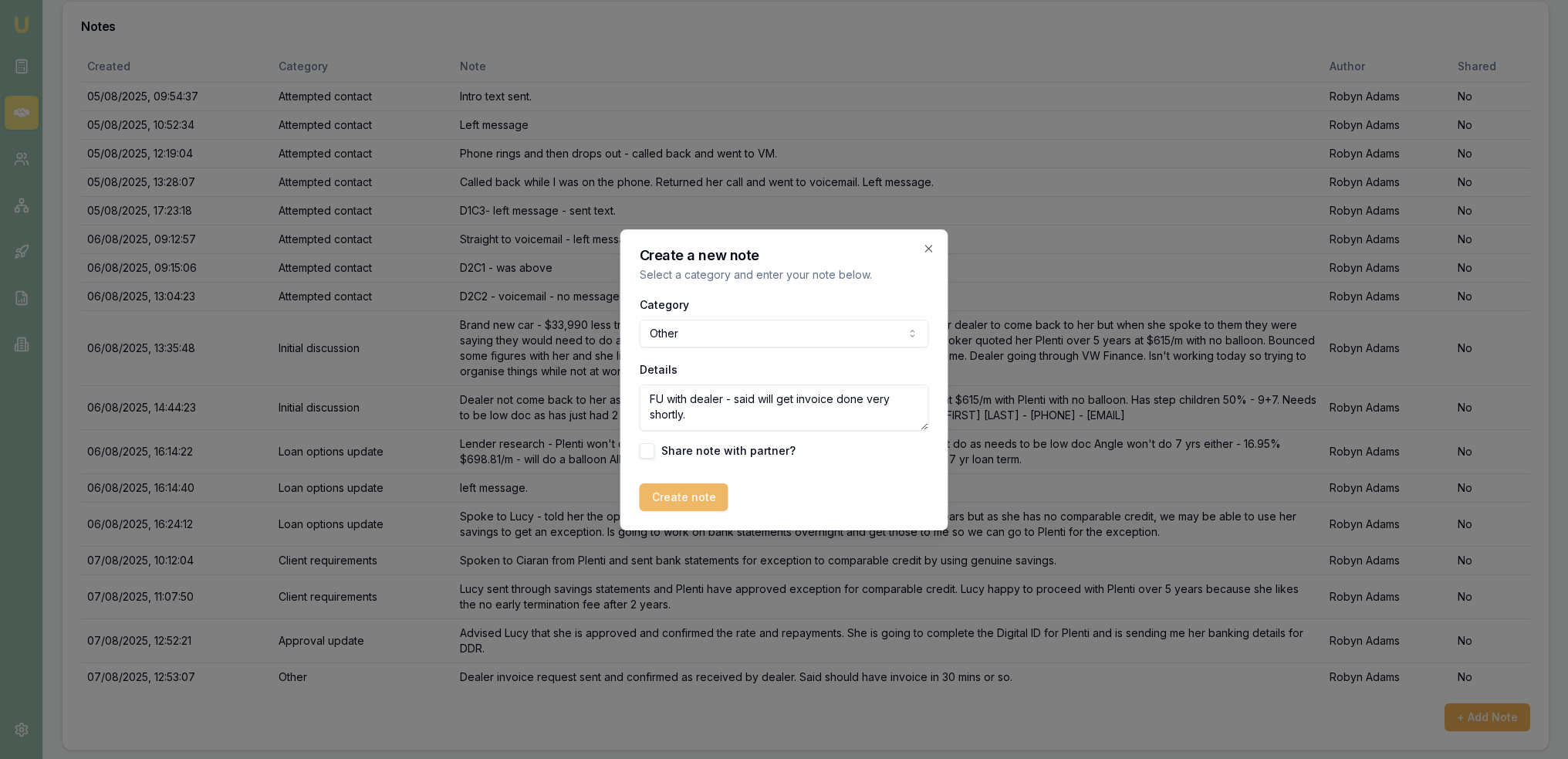 type on "FU with dealer - said will get invoice done very shortly." 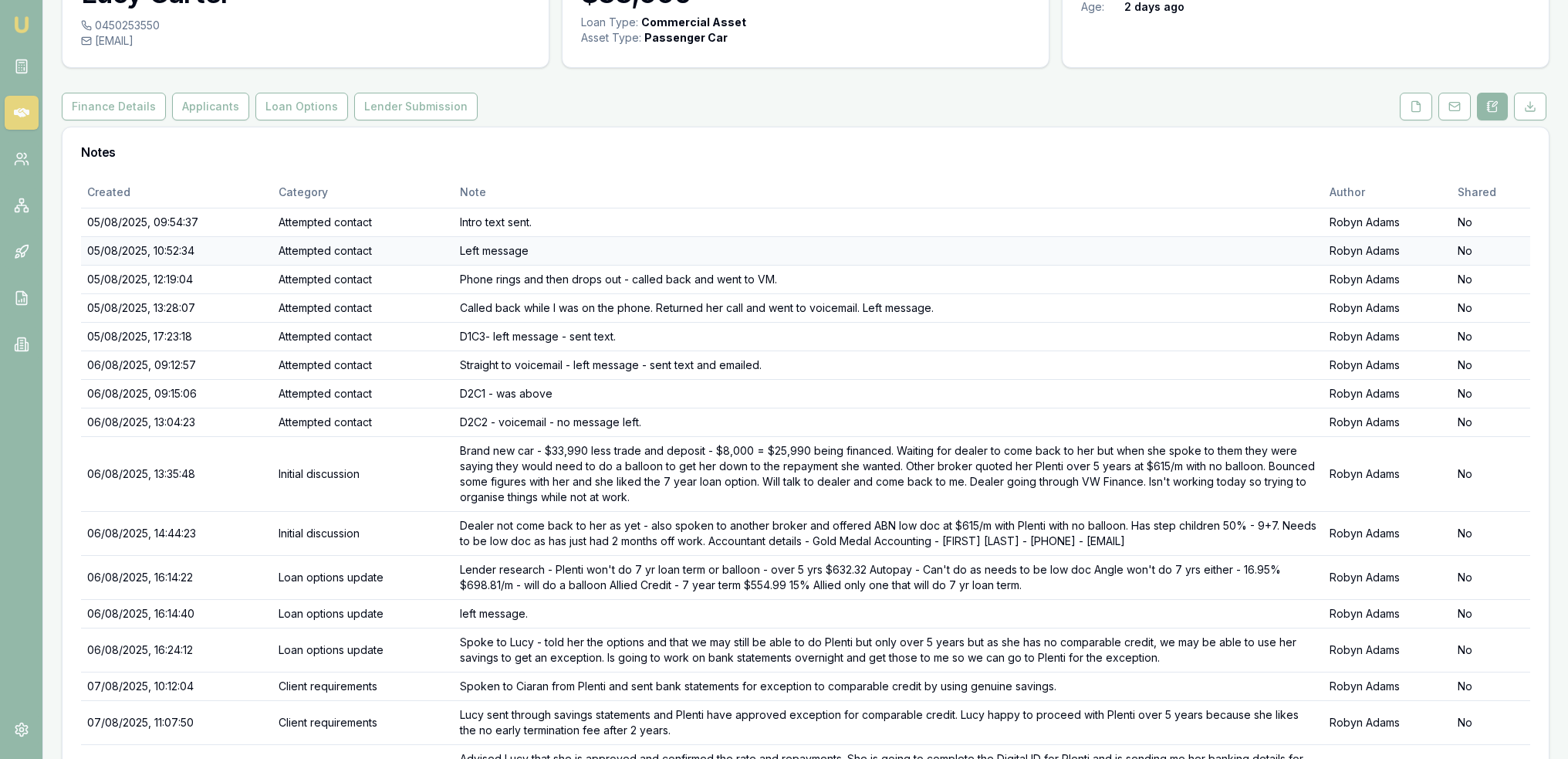 scroll, scrollTop: 111, scrollLeft: 0, axis: vertical 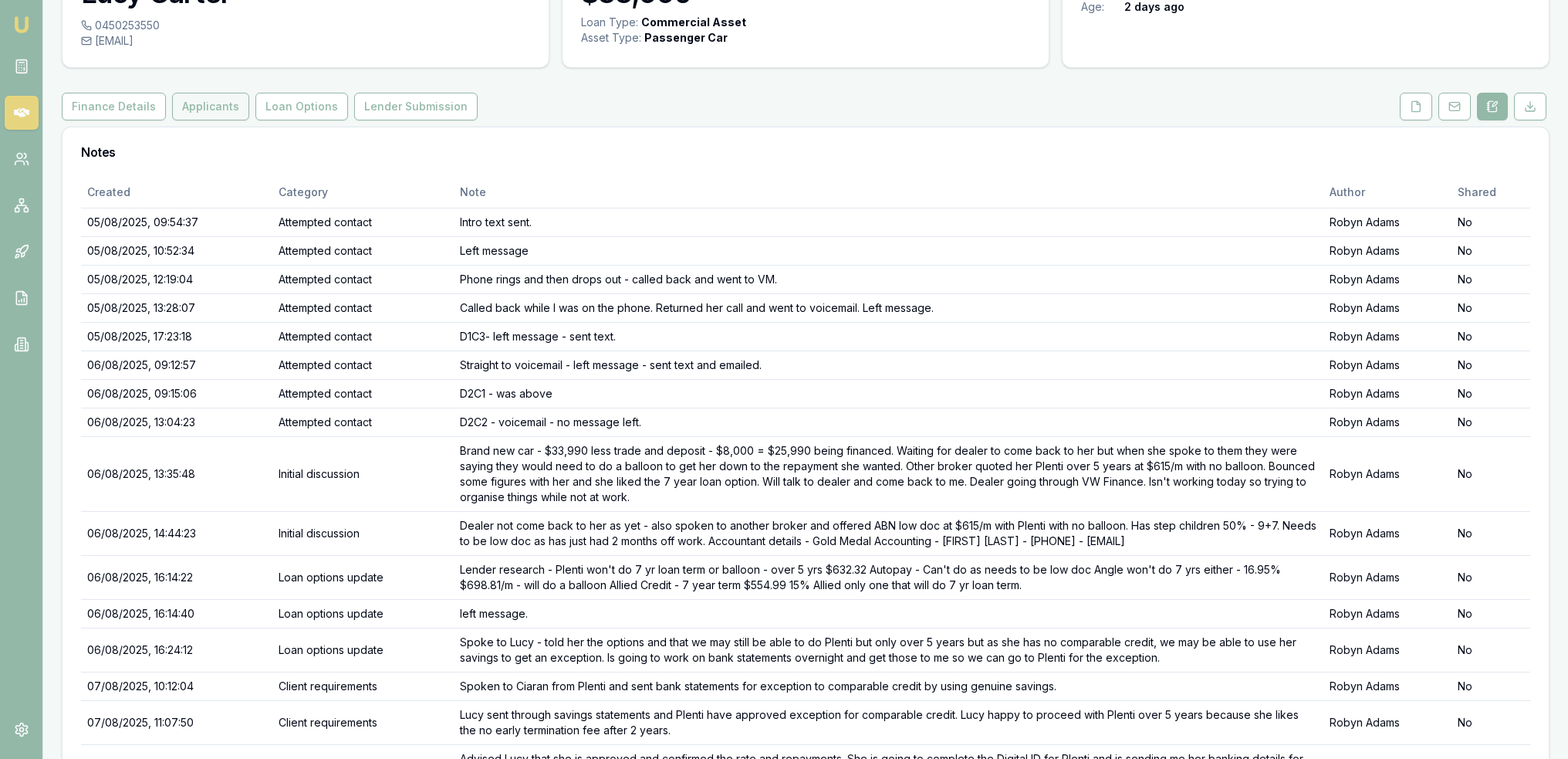 click on "Applicants" at bounding box center [211, 107] 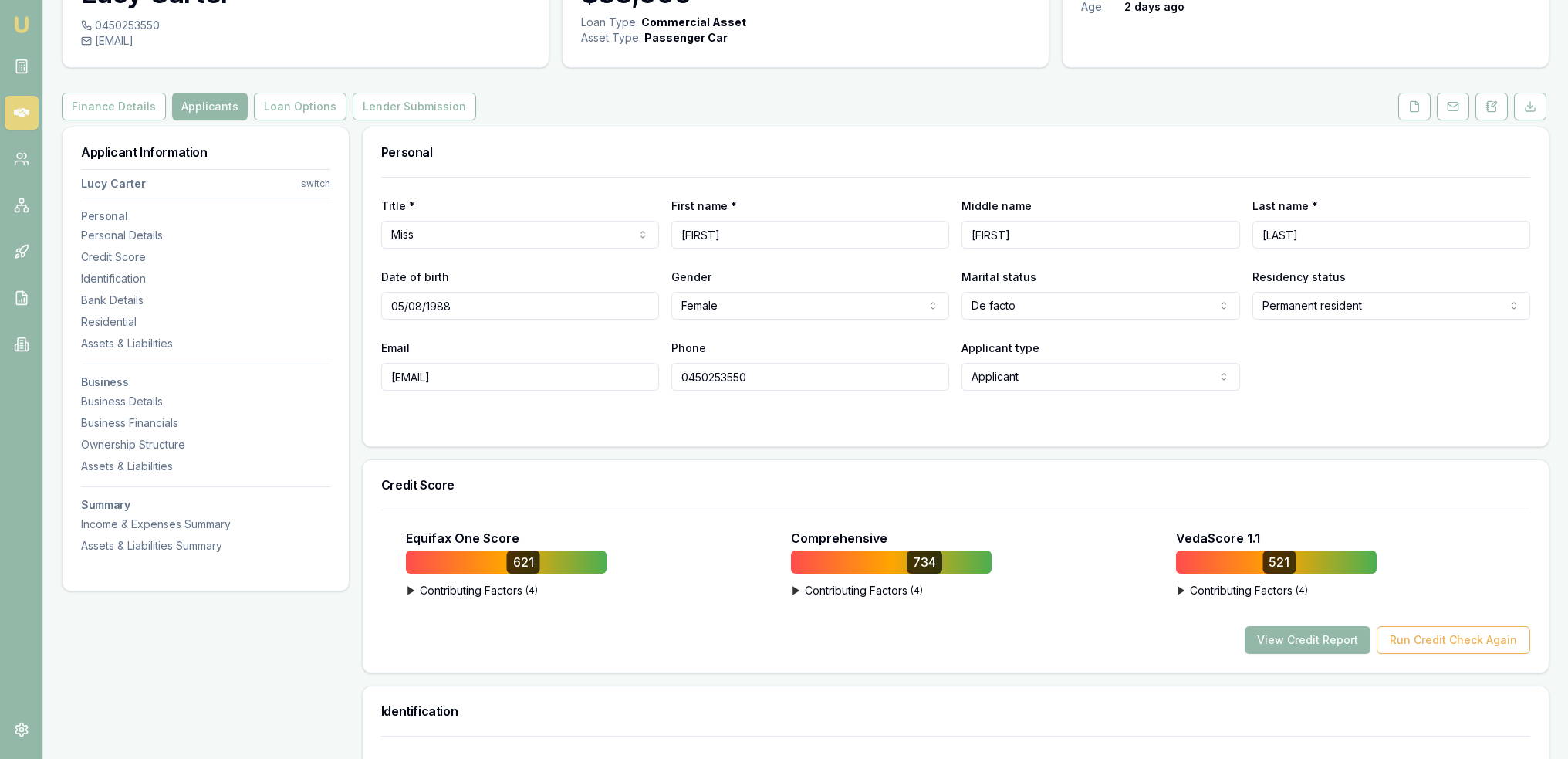 scroll, scrollTop: 0, scrollLeft: 0, axis: both 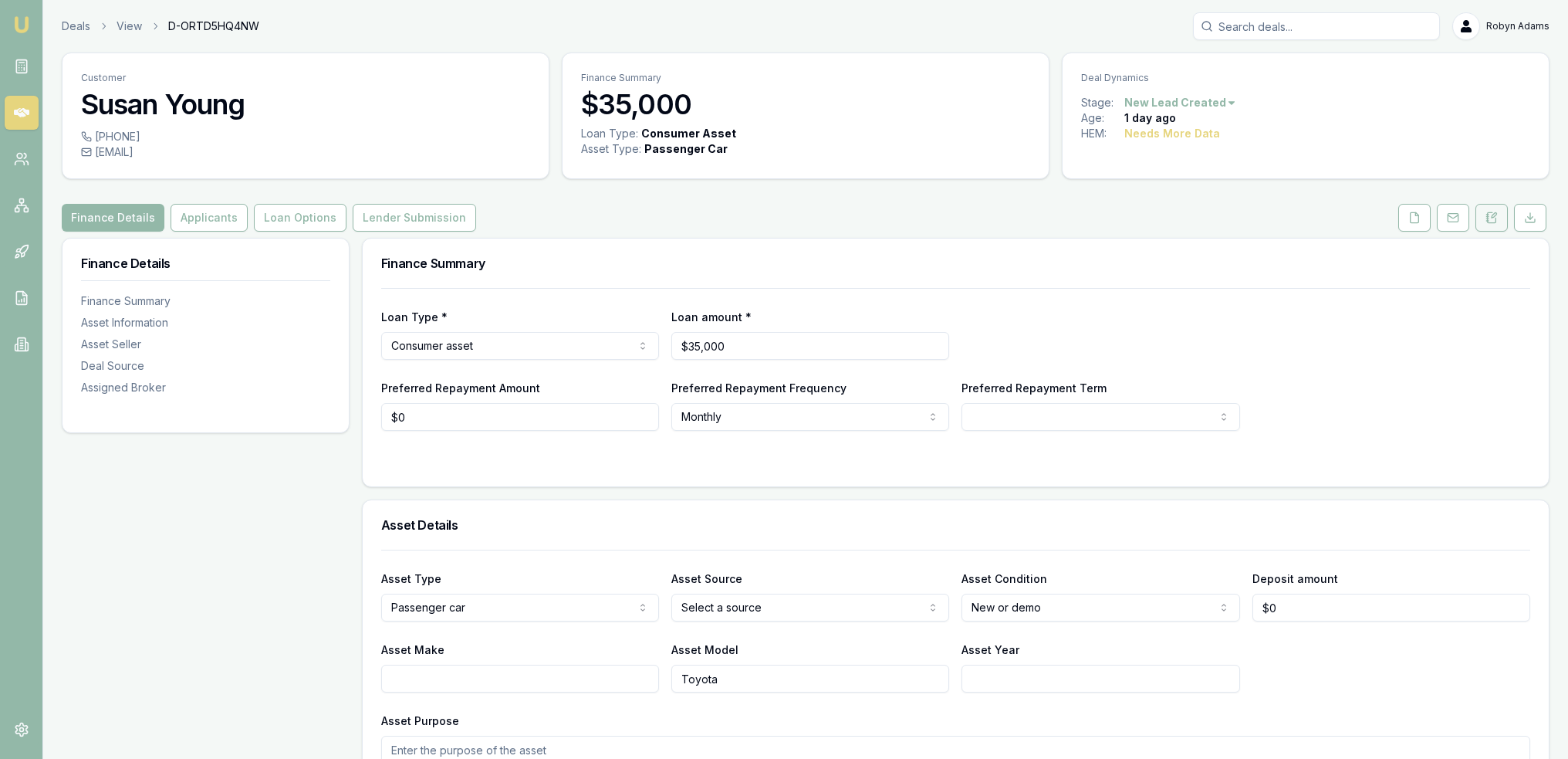 click at bounding box center [1492, 218] 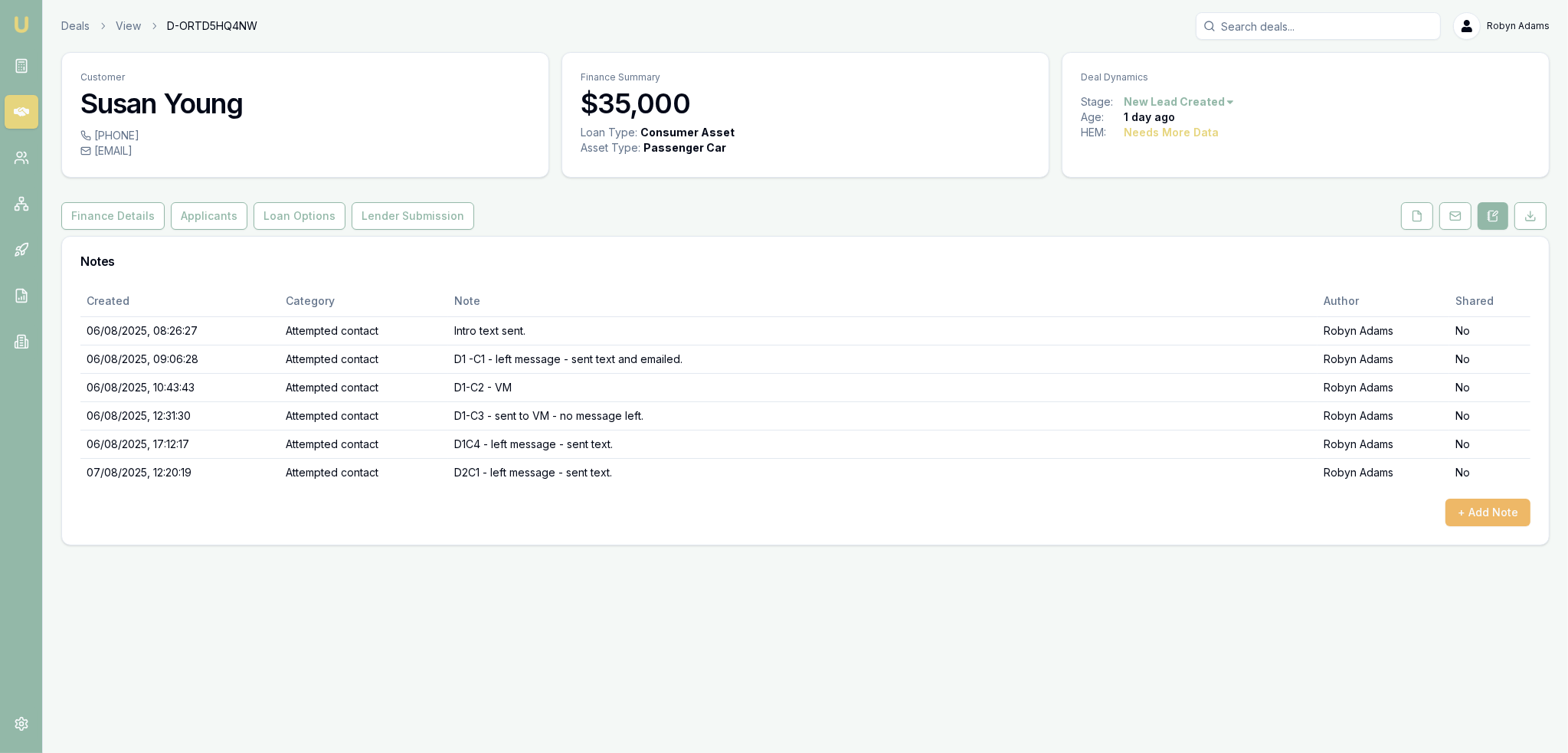 click on "+ Add Note" at bounding box center (1488, 512) 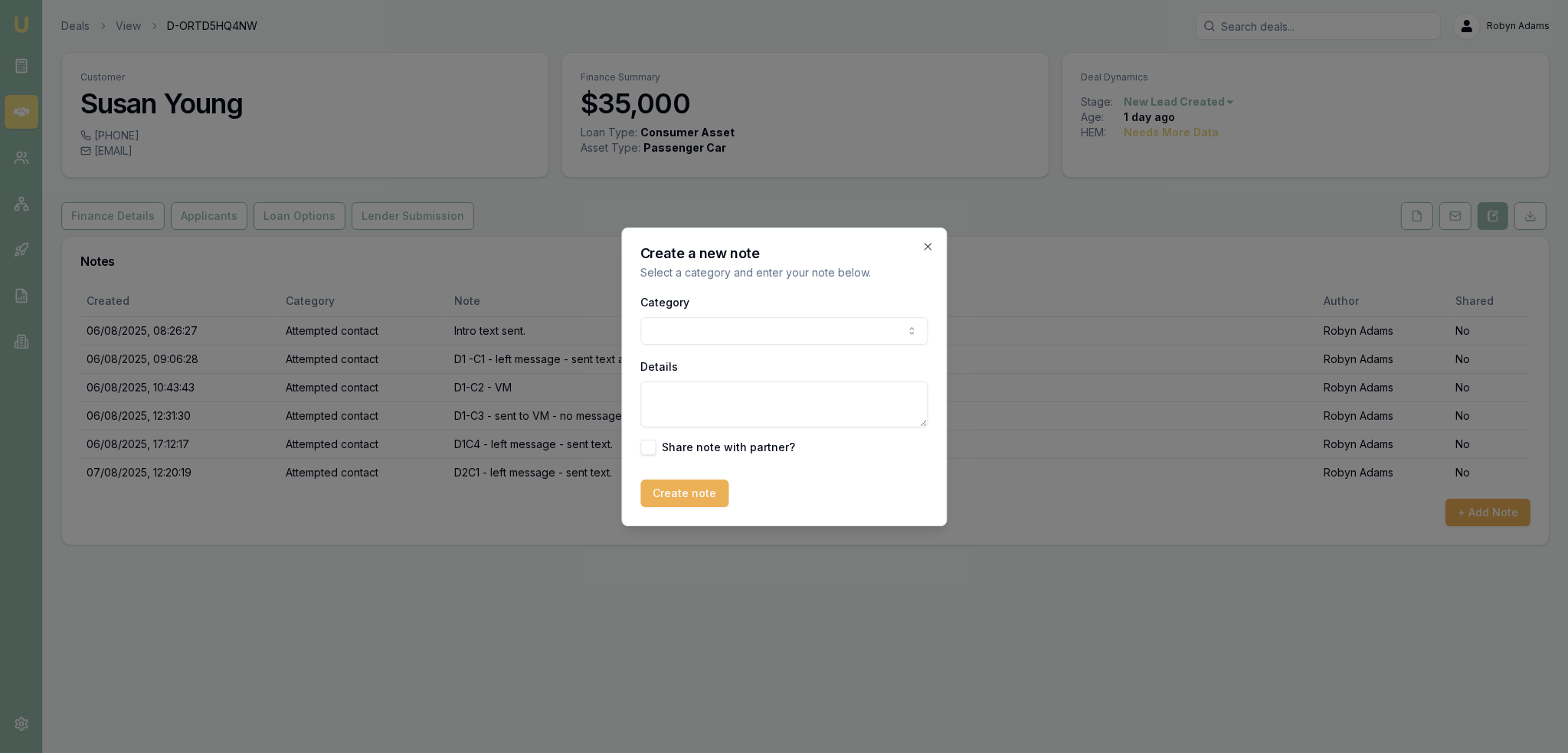 click on "Emu Broker Deals View D-ORTD5HQ4NW Robyn Adams Toggle Menu Customer Susan Young 0421318643 susanyloveslife1@gmail.com Finance Summary $35,000 Loan Type: Consumer Asset Asset Type : Passenger Car Deal Dynamics Stage: New Lead Created Age: 1 day ago HEM: Needs More Data Finance Details Applicants Loan Options Lender Submission Notes Created Category Note Author Shared 06/08/2025, 08:26:27 Attempted contact Intro text sent. Robyn Adams No 06/08/2025, 09:06:28 Attempted contact D1 -C1 - left message - sent text and emailed. Robyn Adams No 06/08/2025, 10:43:43 Attempted contact D1-C2 - VM Robyn Adams No 06/08/2025, 12:31:30 Attempted contact D1-C3 - sent to VM - no message left. Robyn Adams No 06/08/2025, 17:12:17 Attempted contact D1C4 - left message - sent text.  Robyn Adams No 07/08/2025, 12:20:19 Attempted contact D2C1 - left message - sent text.  Robyn Adams No + Add Note
Create a new note Select a category and enter your note below. Category  General notes Attempted contact Follow up reminder Other" at bounding box center [784, 376] 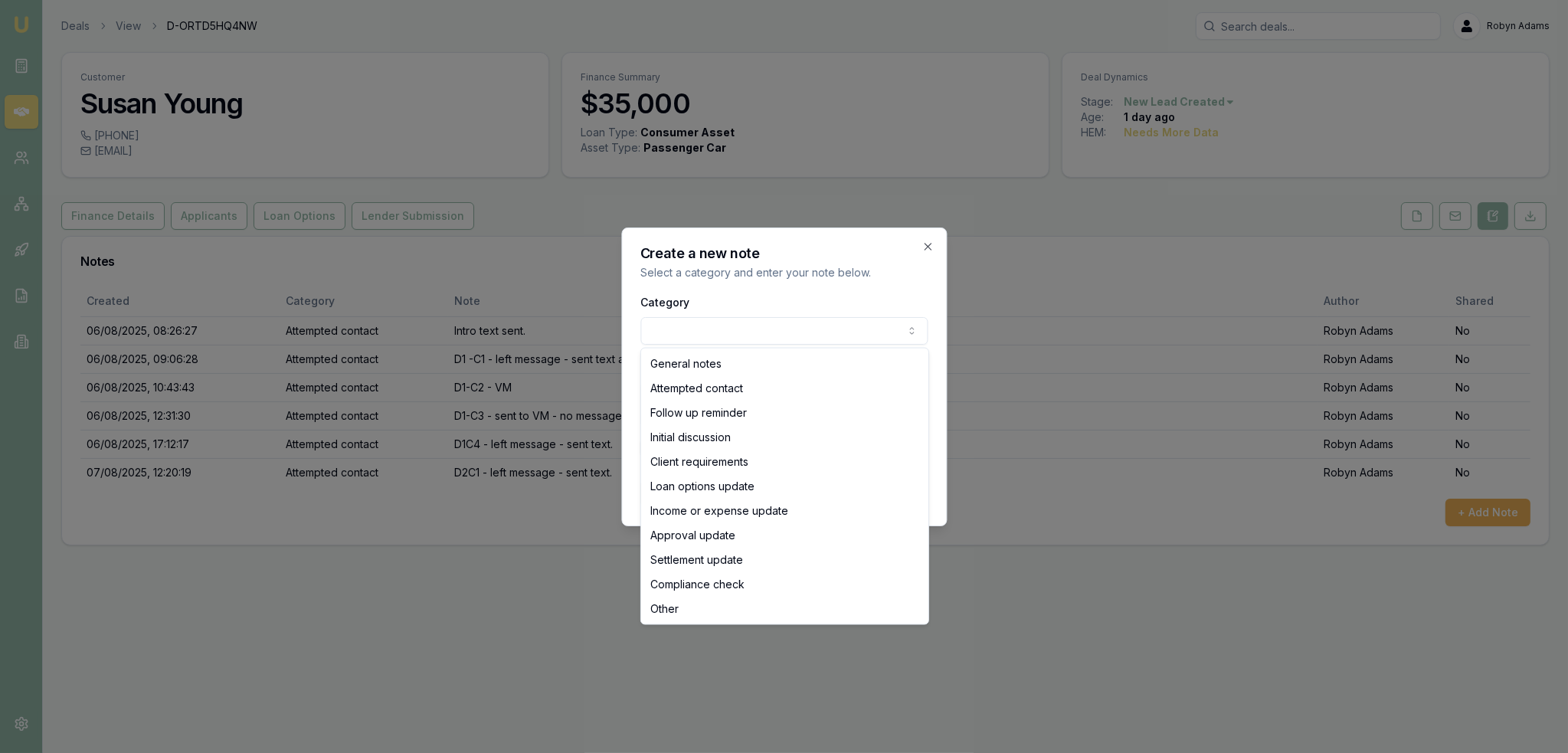 select on "ATTEMPTED_CONTACT" 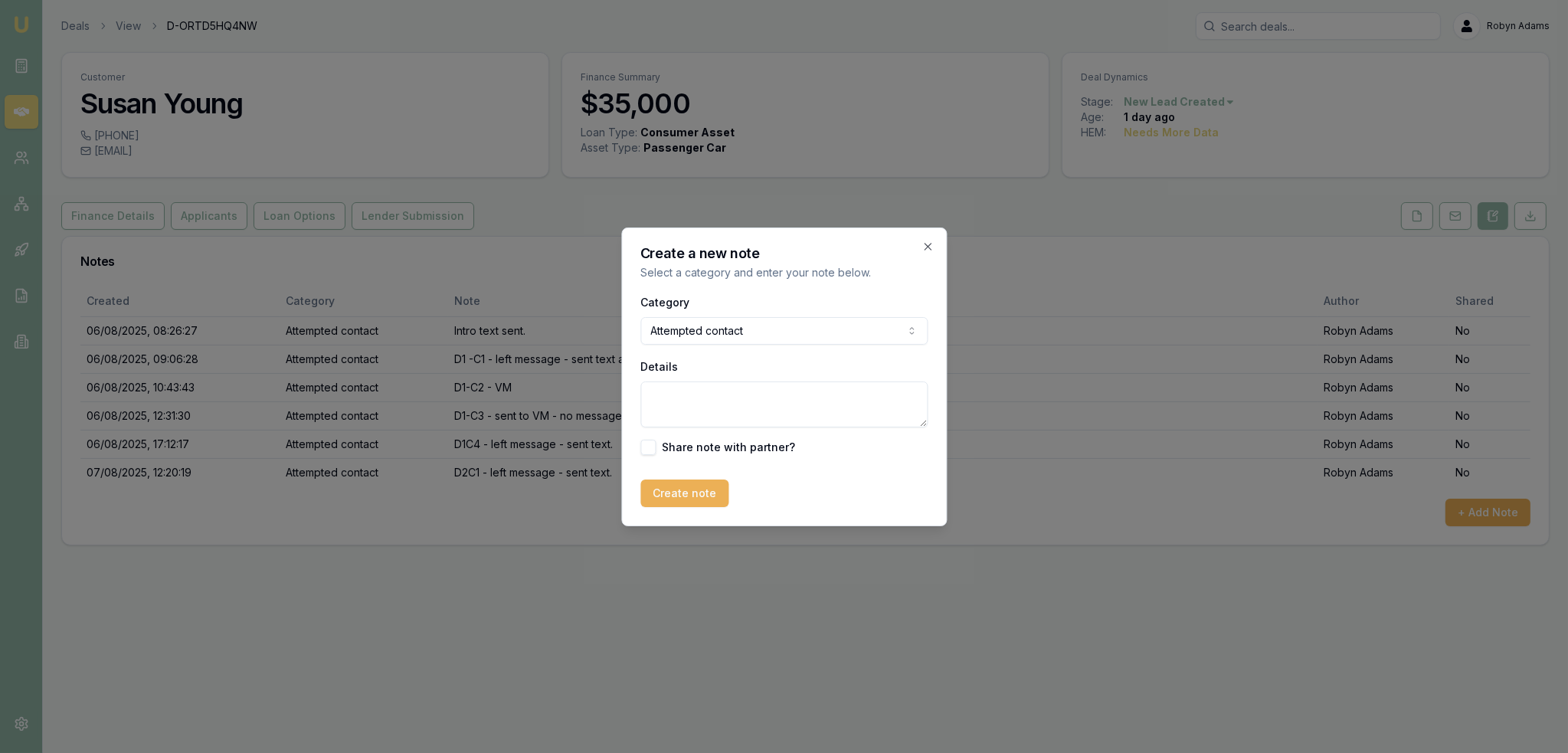 click on "Details" at bounding box center [784, 404] 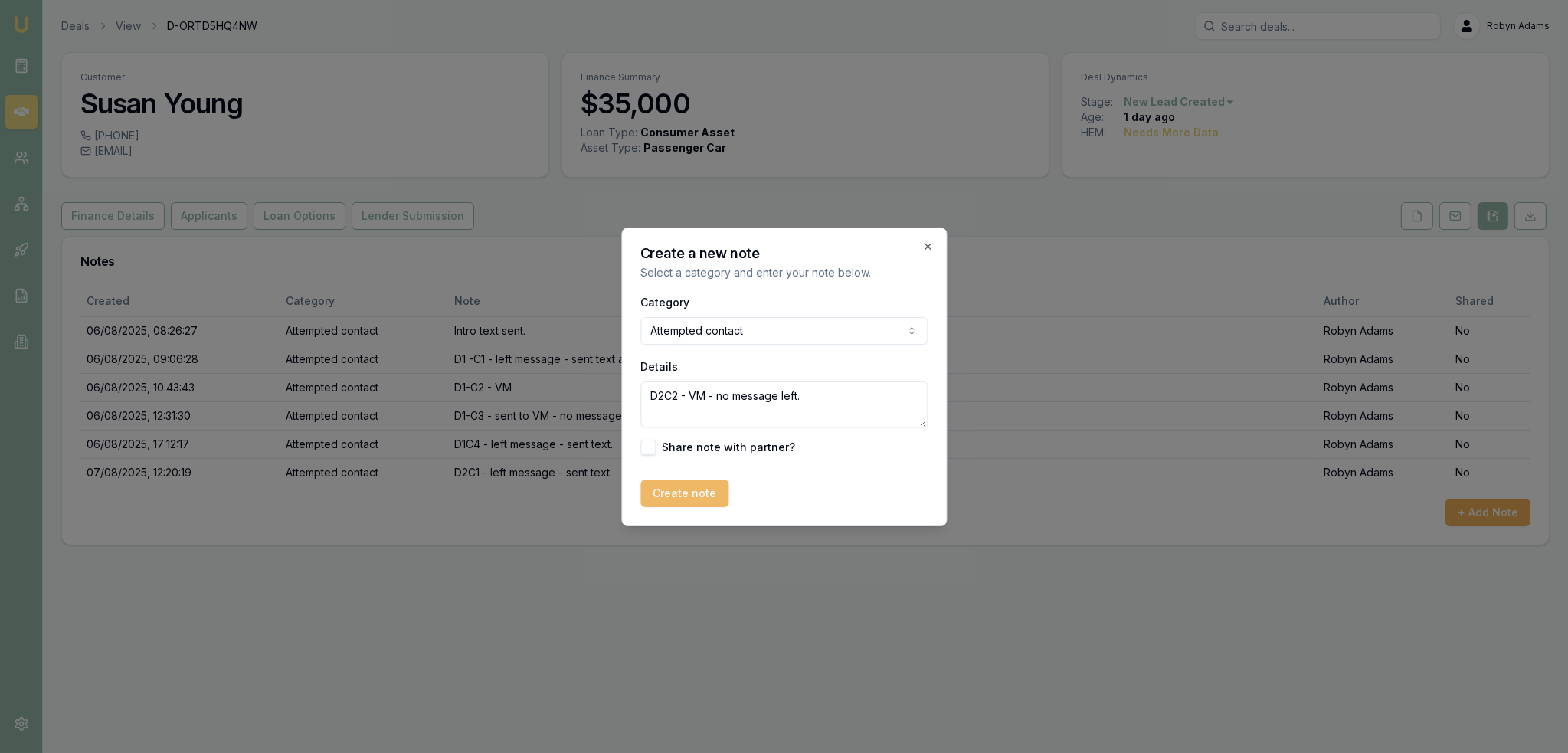 type on "D2C2 - VM - no message left." 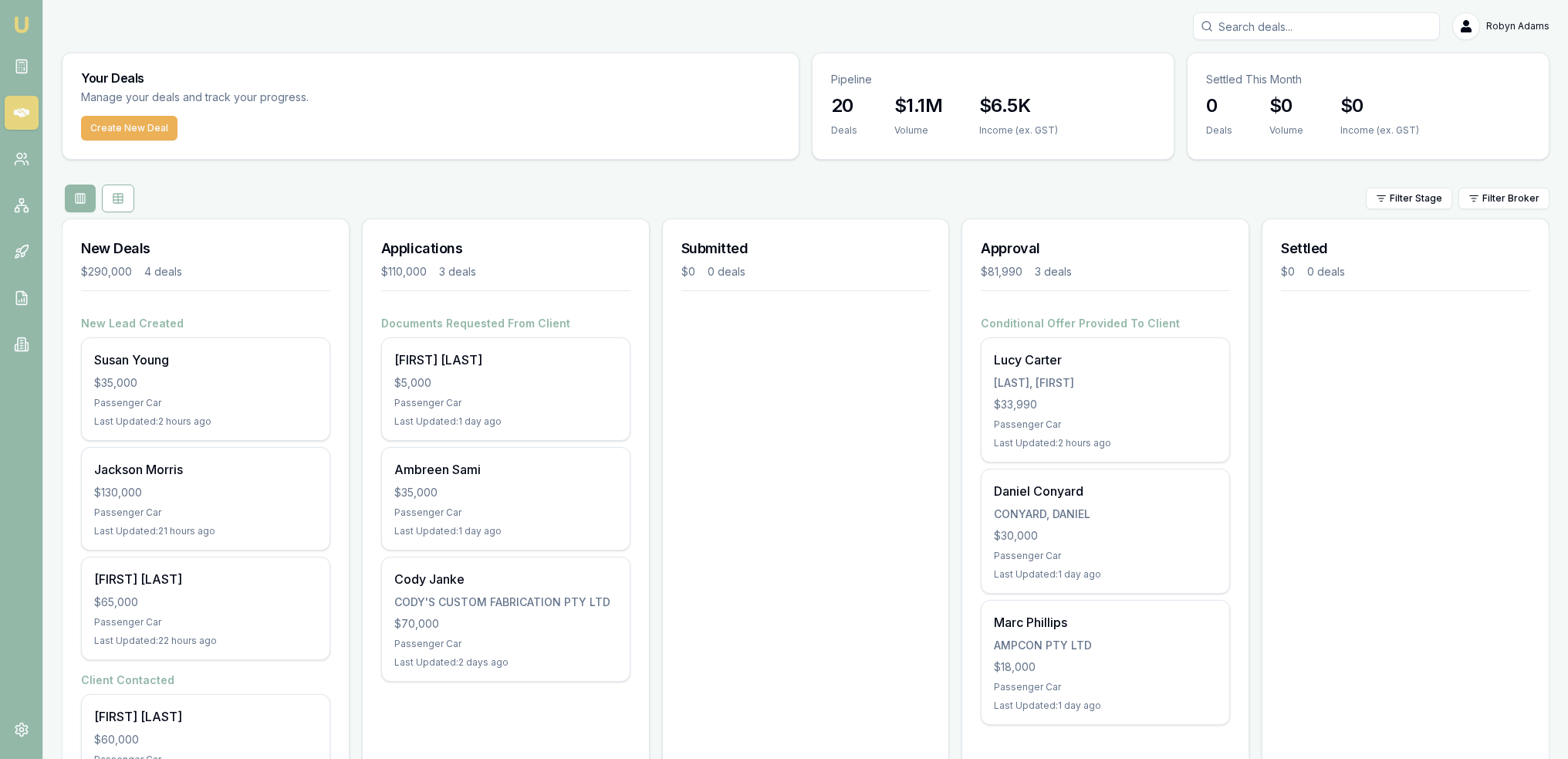 scroll, scrollTop: 80, scrollLeft: 0, axis: vertical 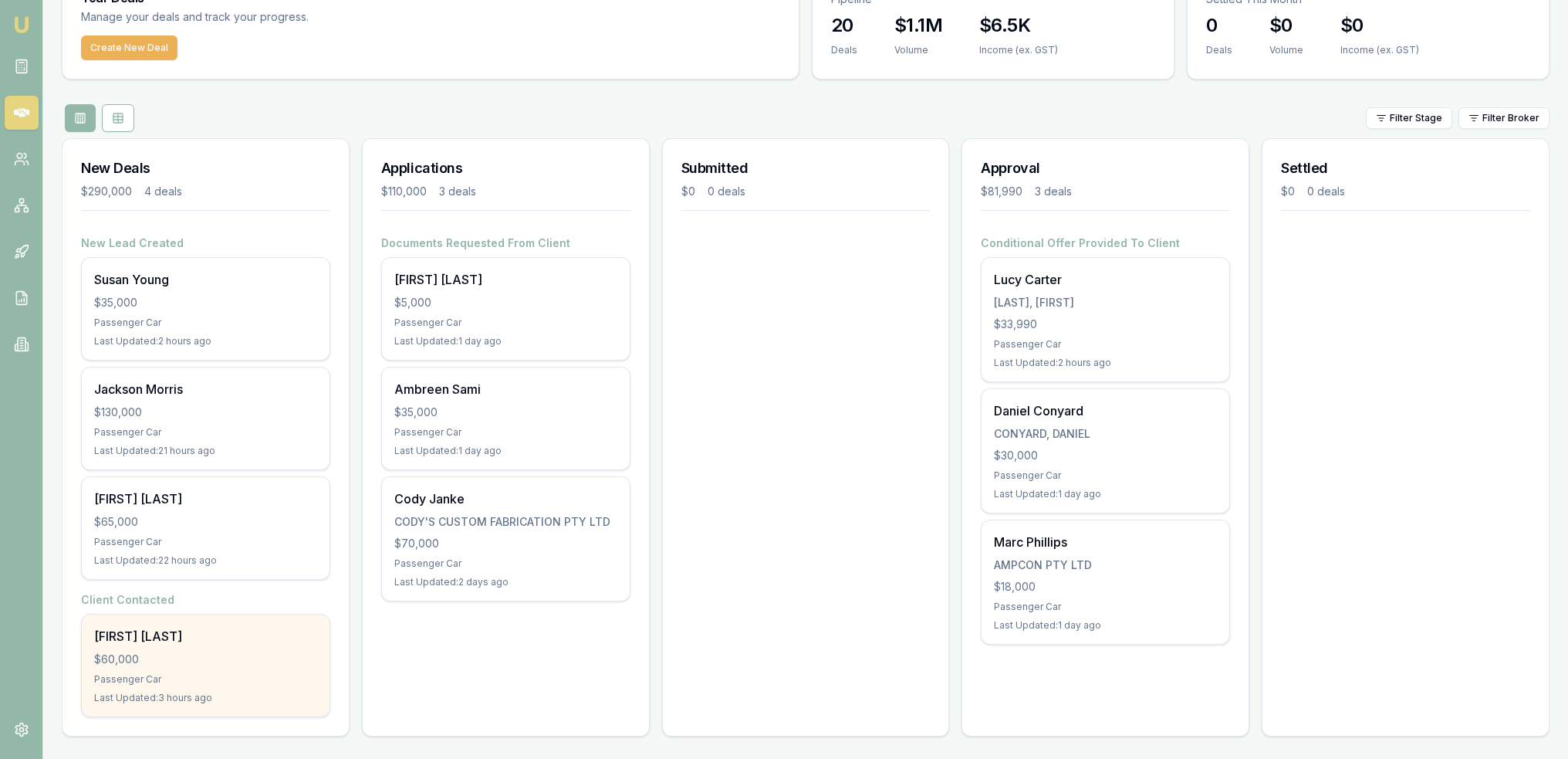 click on "$60,000" at bounding box center [205, 659] 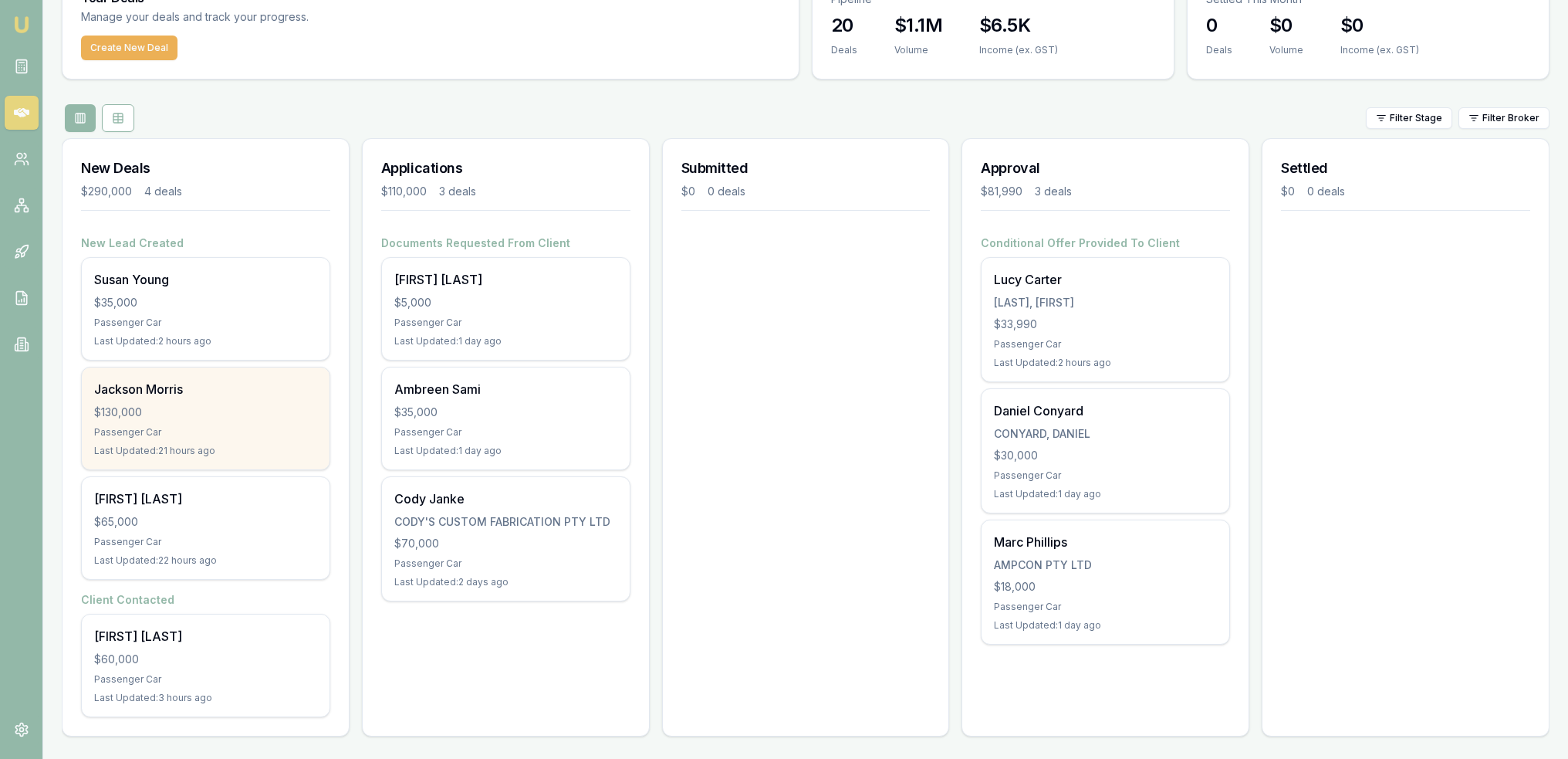 click on "$130,000" at bounding box center [205, 412] 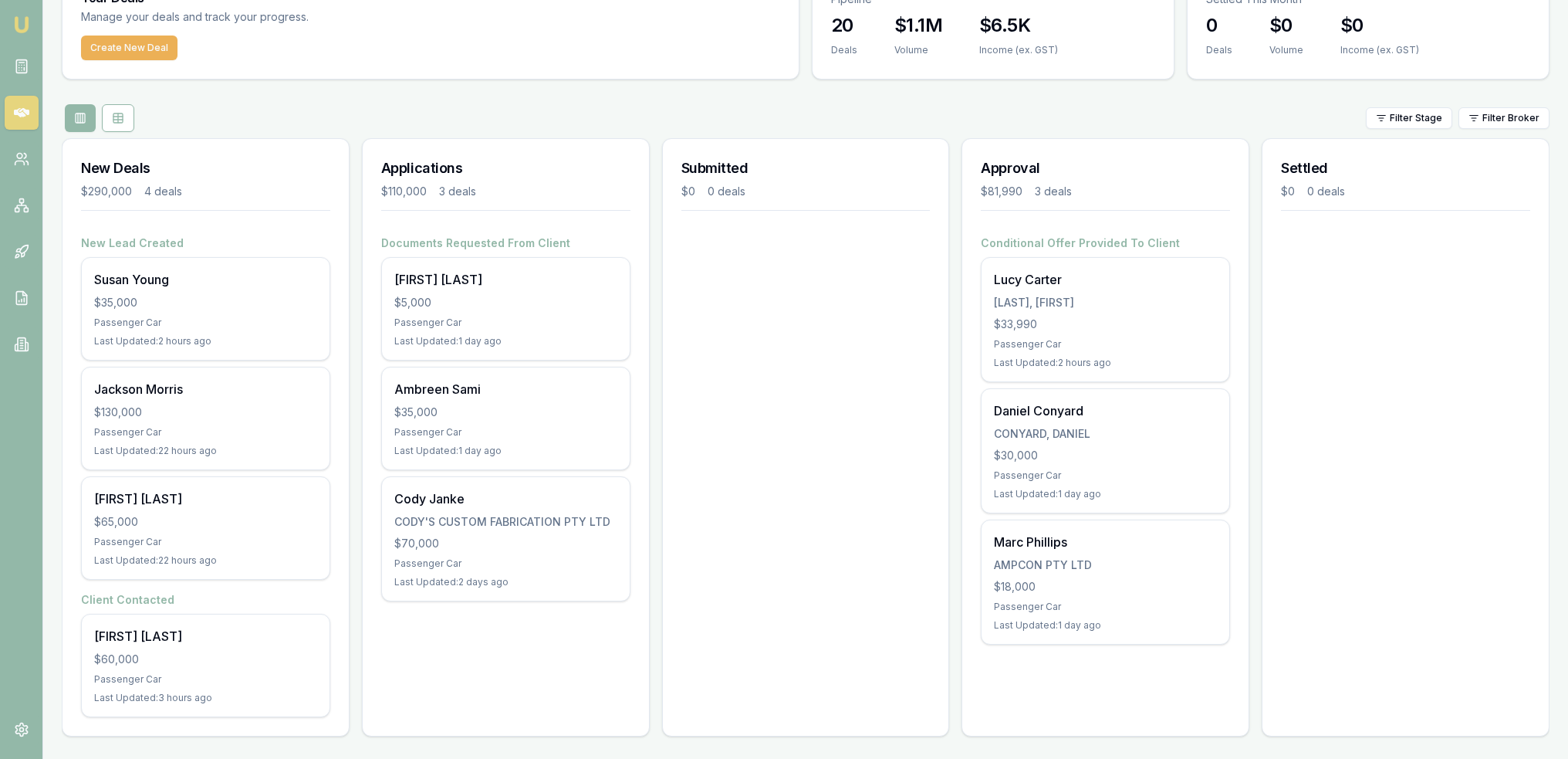 click at bounding box center (22, 25) 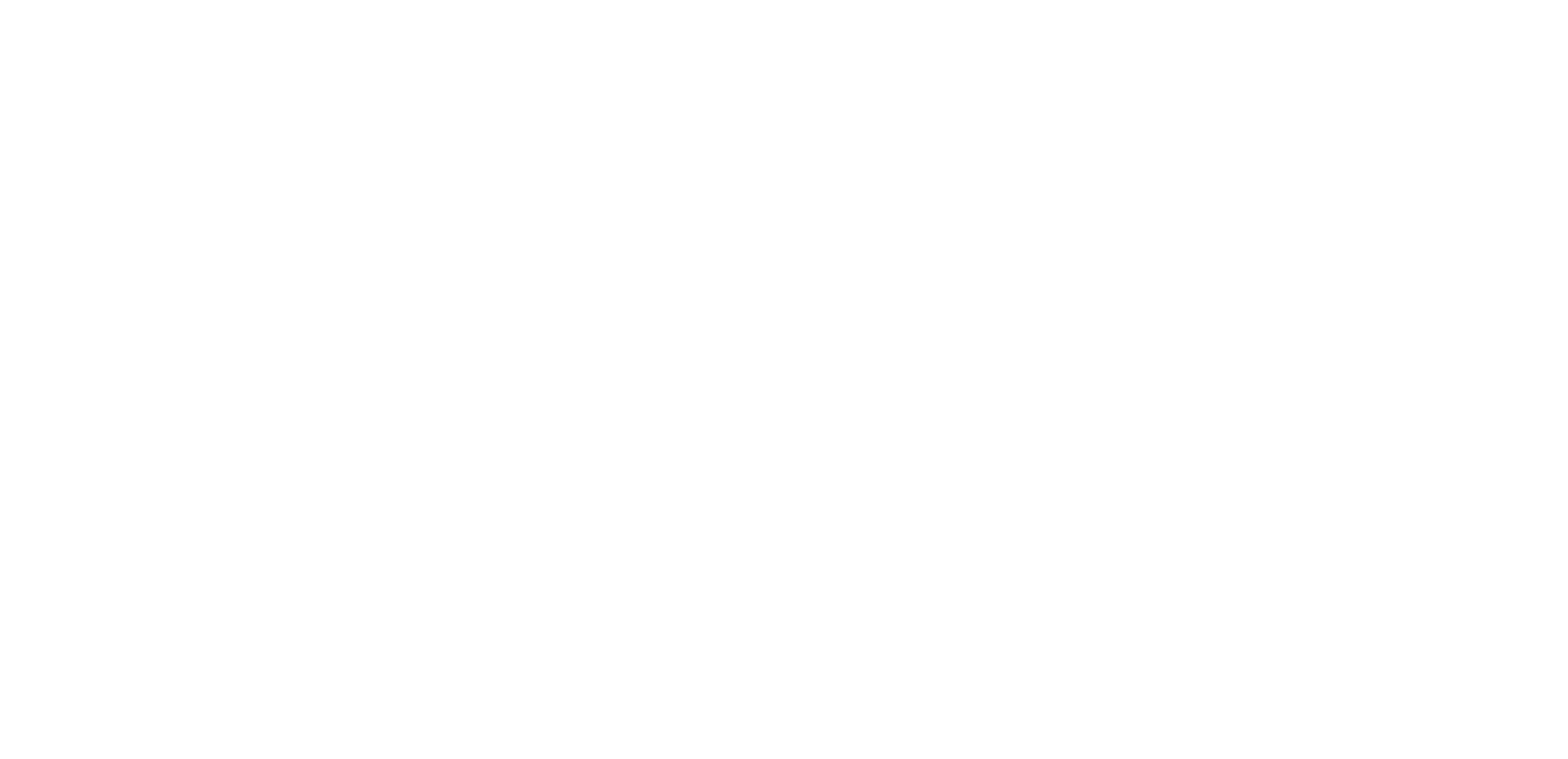scroll, scrollTop: 0, scrollLeft: 0, axis: both 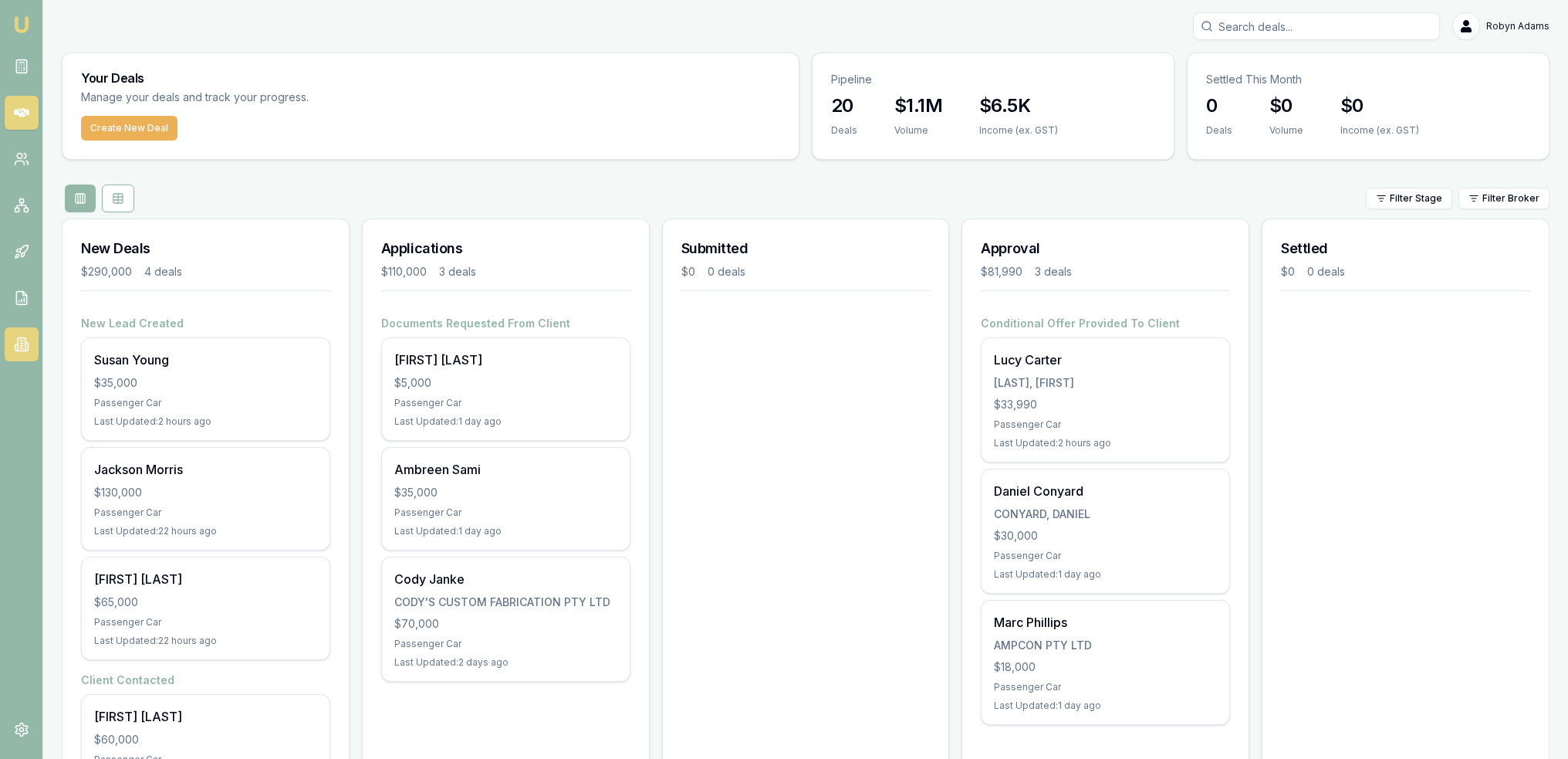 click at bounding box center [22, 344] 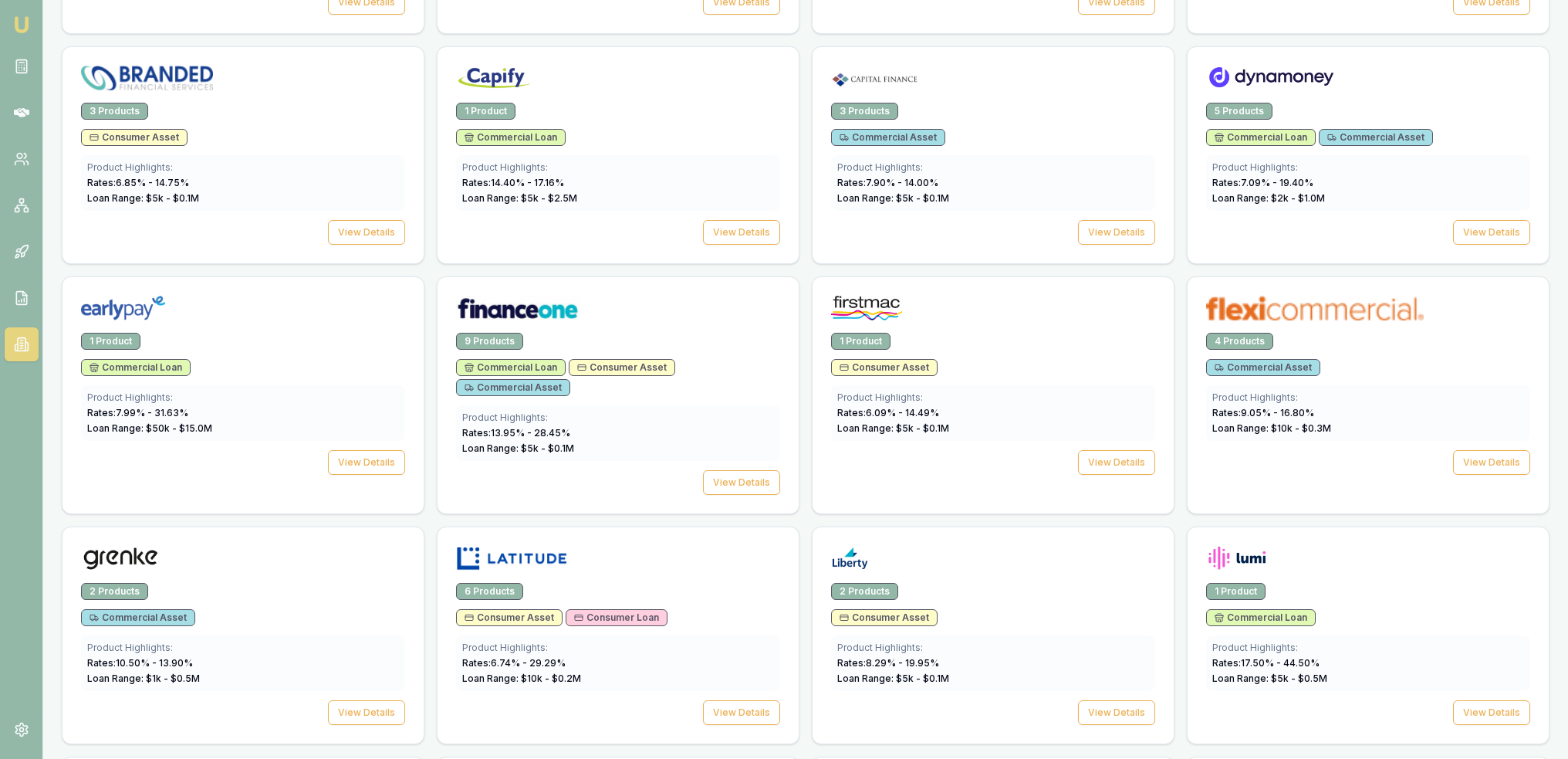 scroll, scrollTop: 972, scrollLeft: 0, axis: vertical 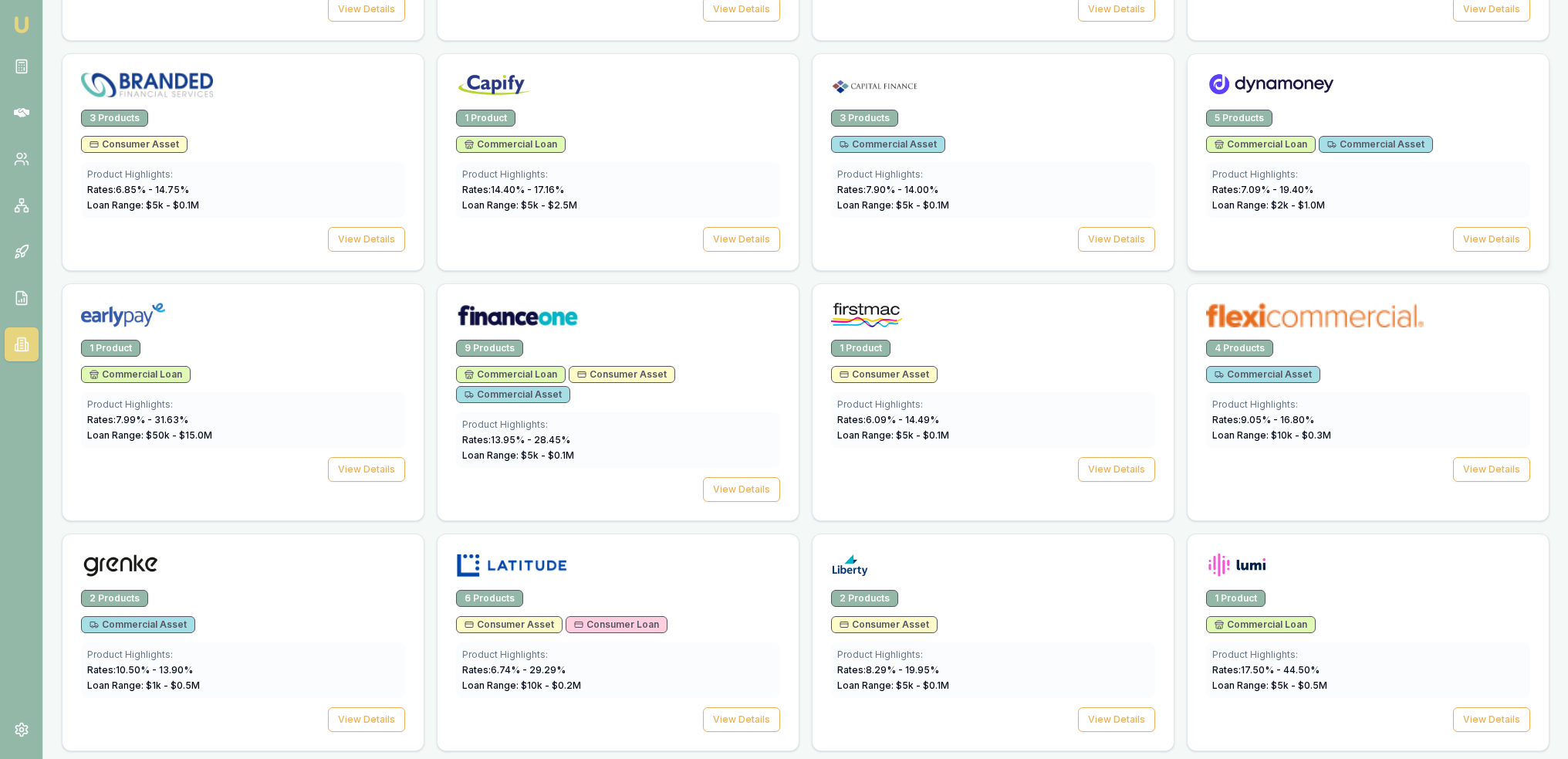 click on "5   Products" at bounding box center (1239, 118) 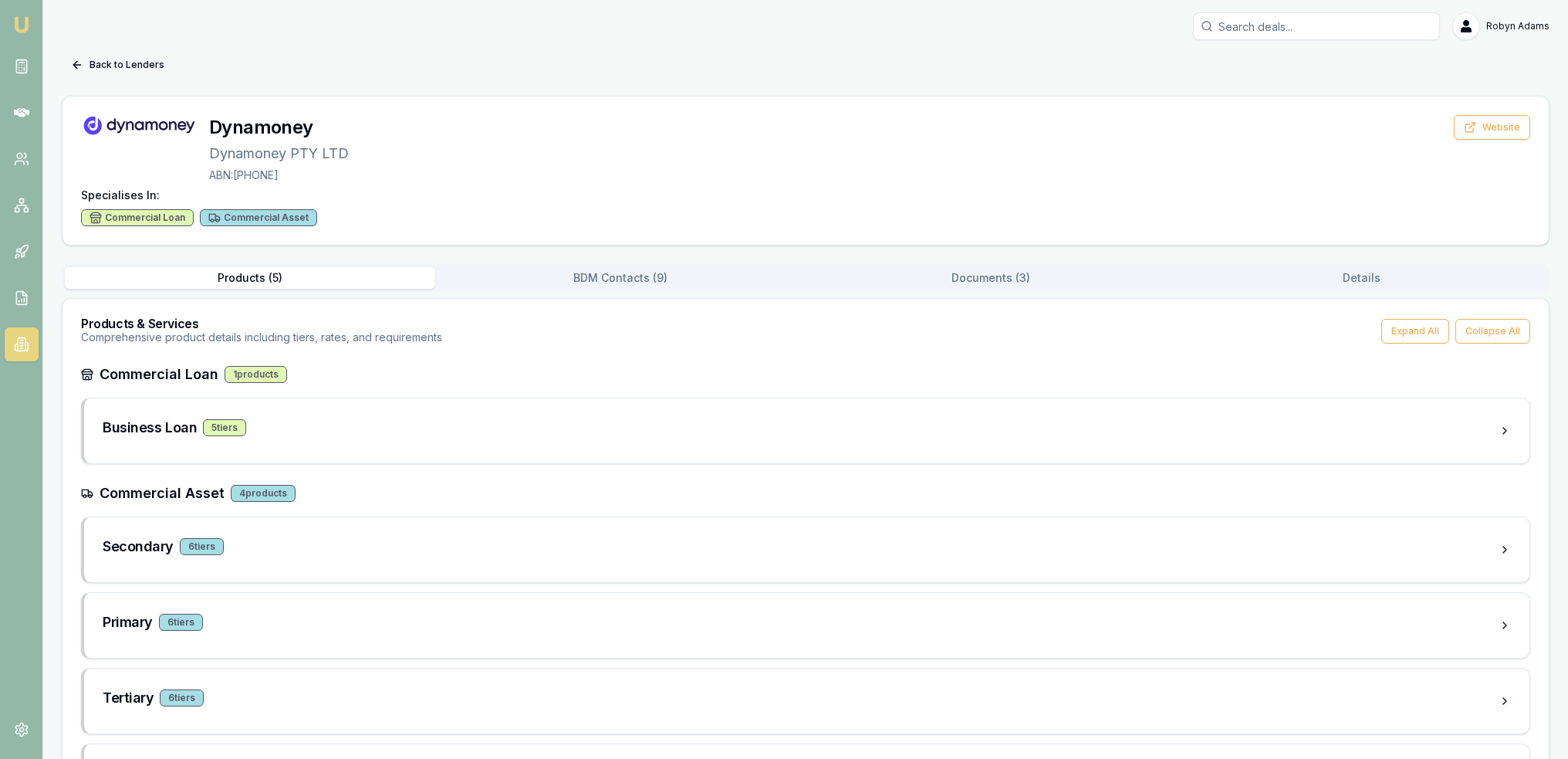 click on "Documents ( 3 )" at bounding box center (991, 278) 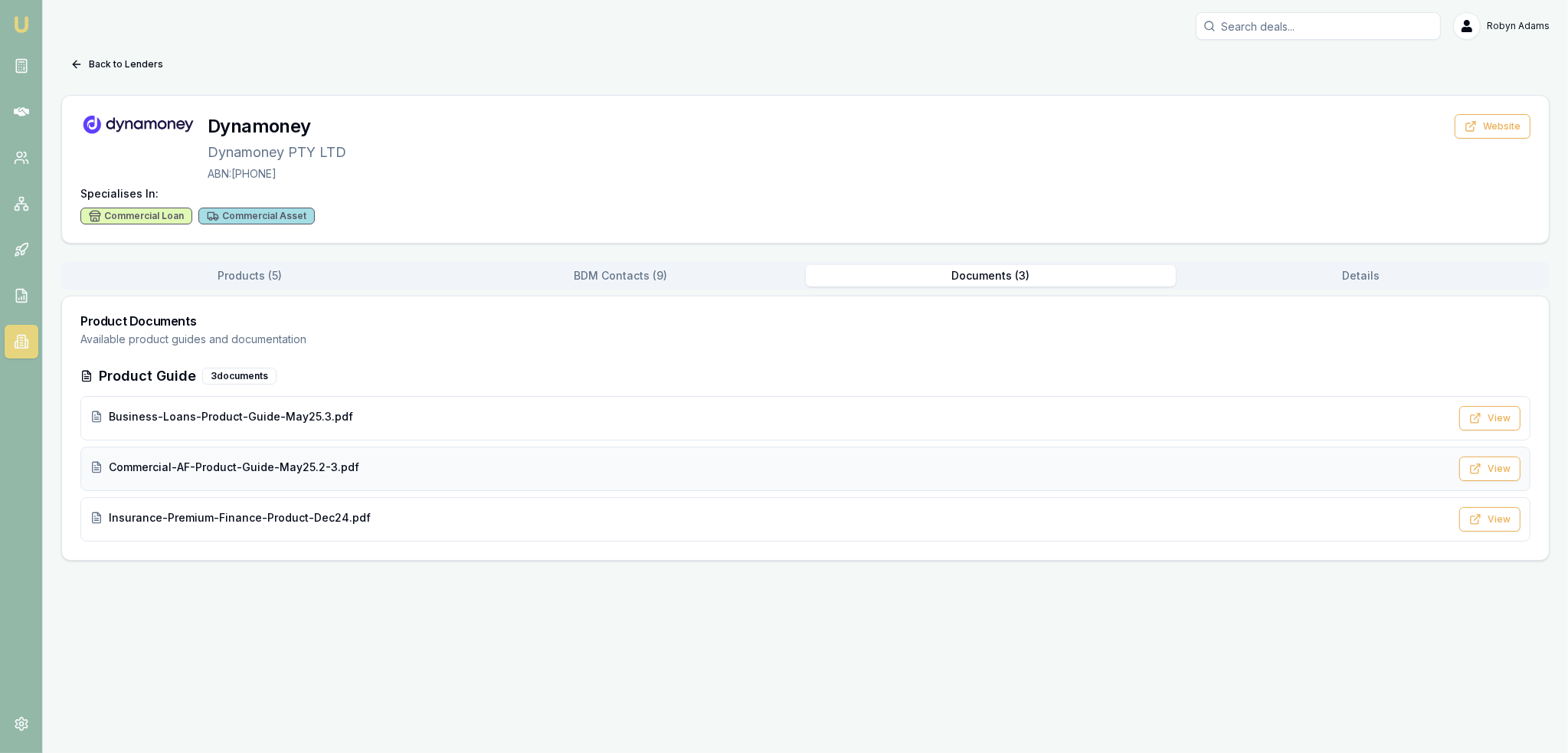 click on "Commercial-AF-Product-Guide-May25.2-3.pdf" at bounding box center [234, 467] 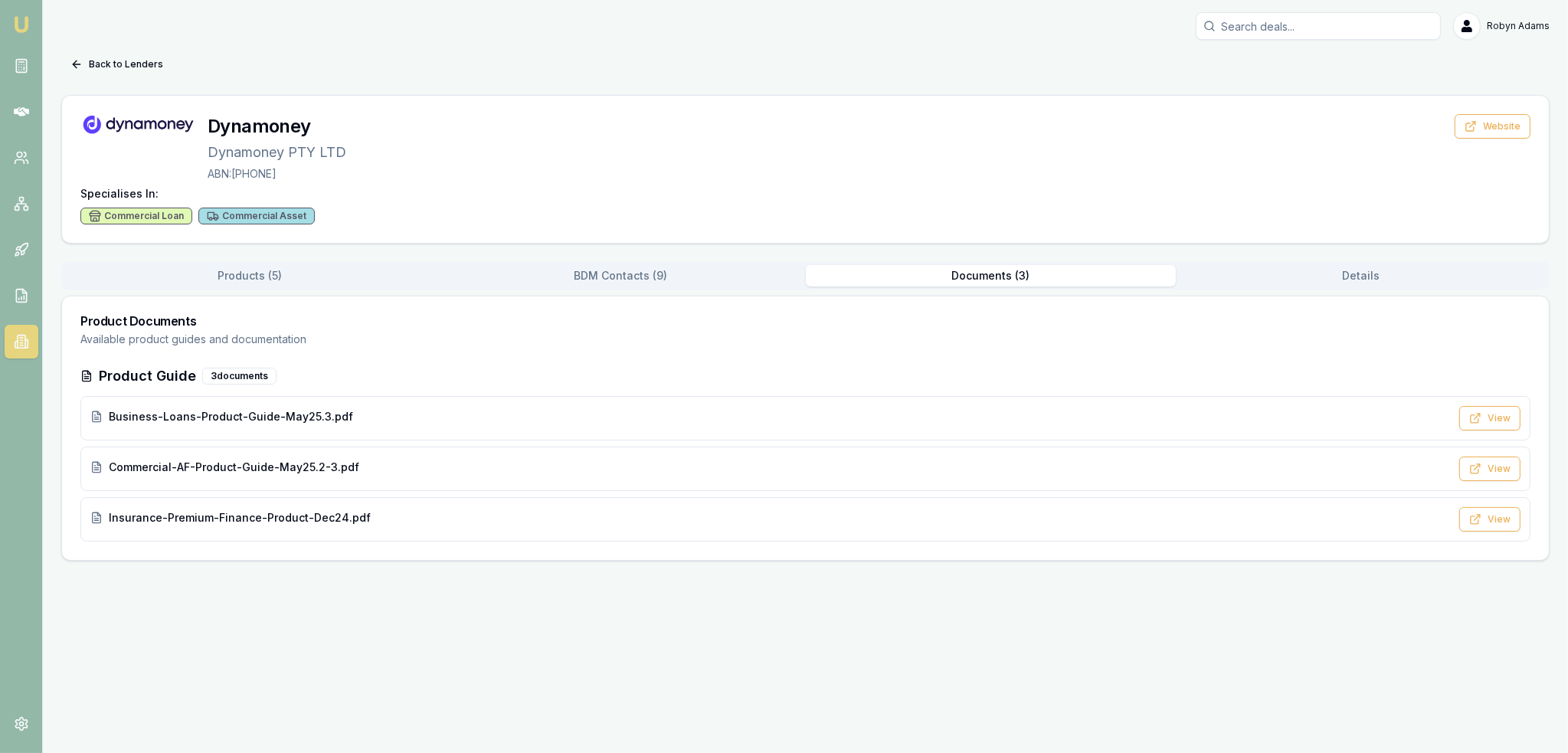 click 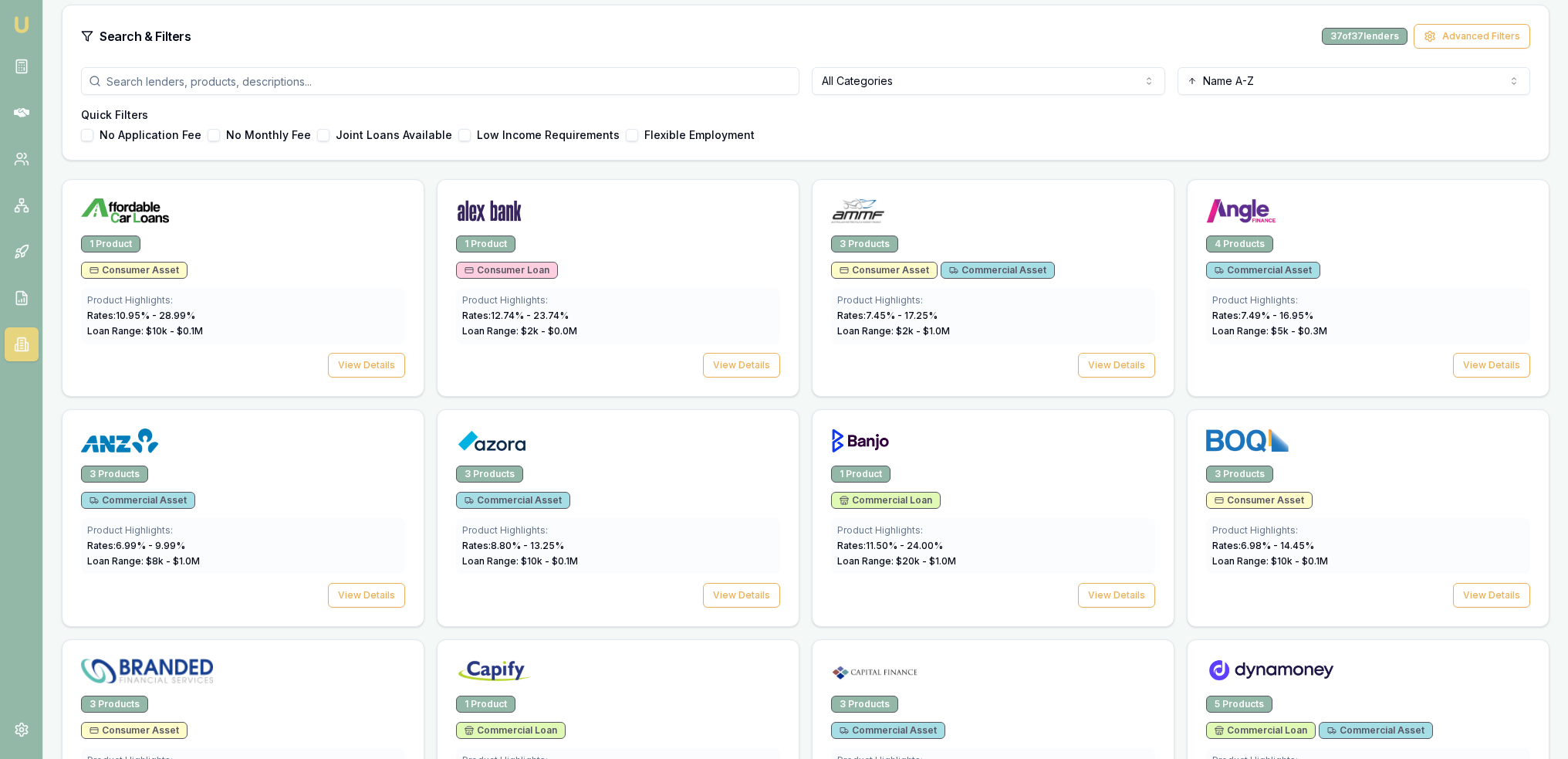 scroll, scrollTop: 463, scrollLeft: 0, axis: vertical 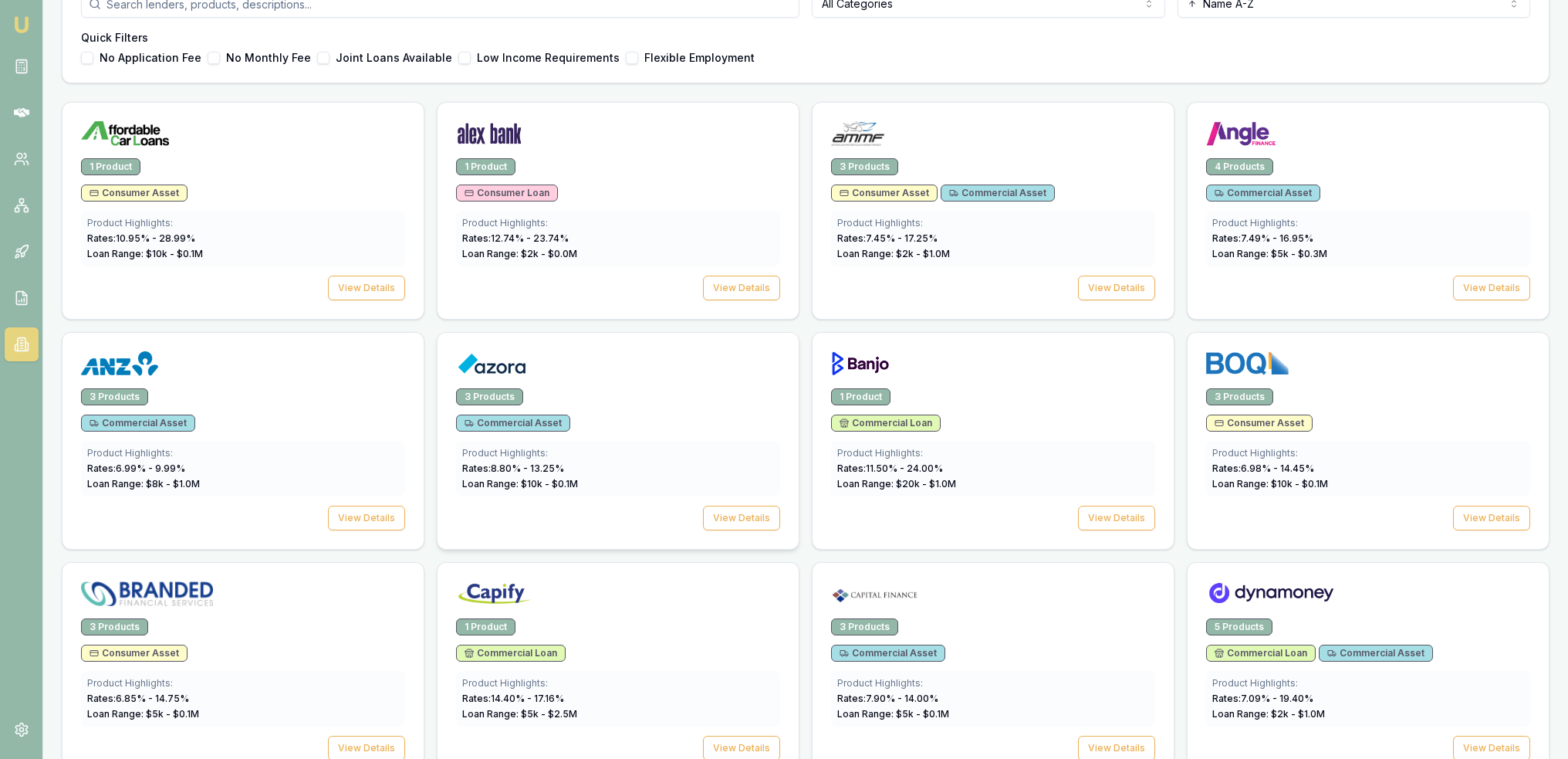 click on "Commercial Asset" at bounding box center [513, 423] 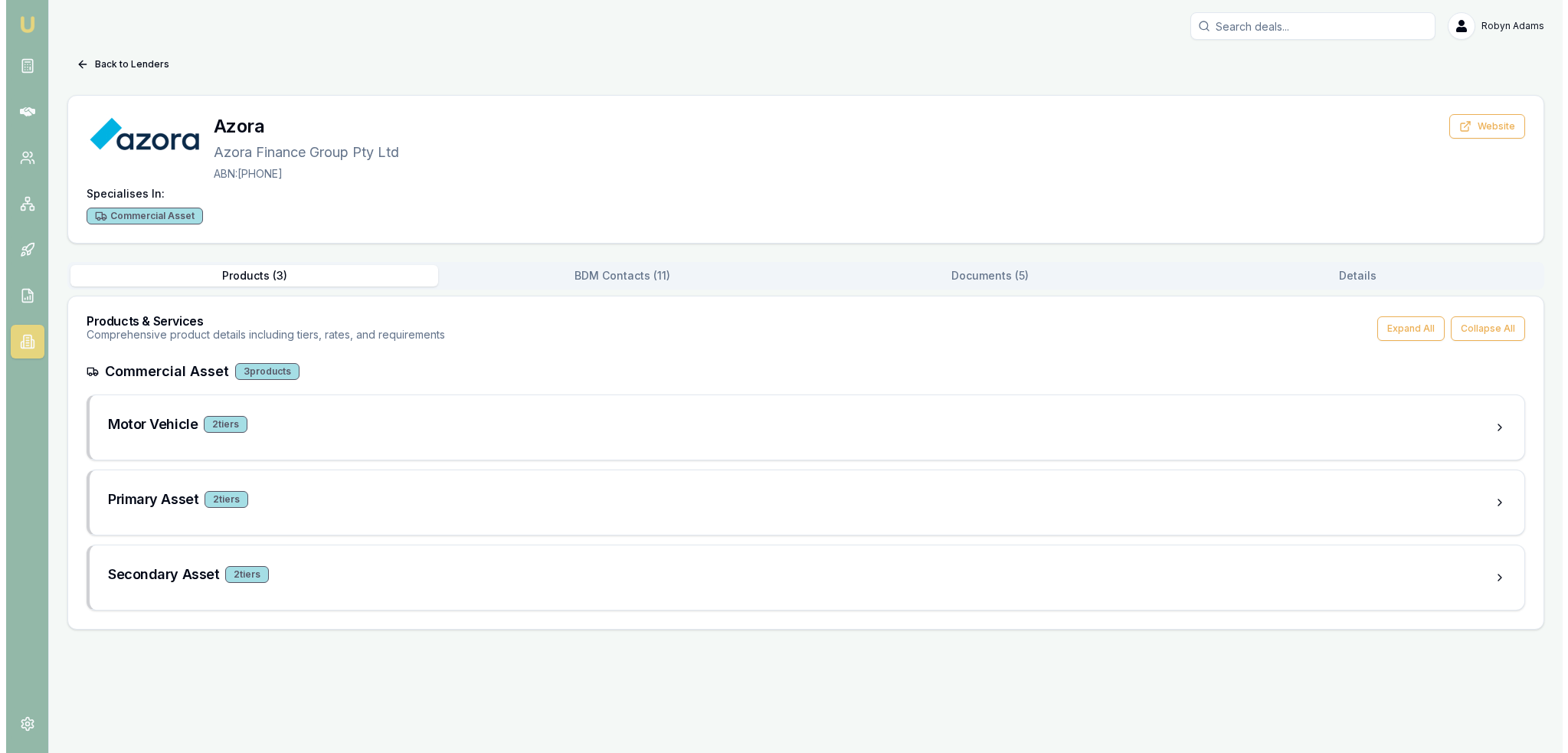 scroll, scrollTop: 0, scrollLeft: 0, axis: both 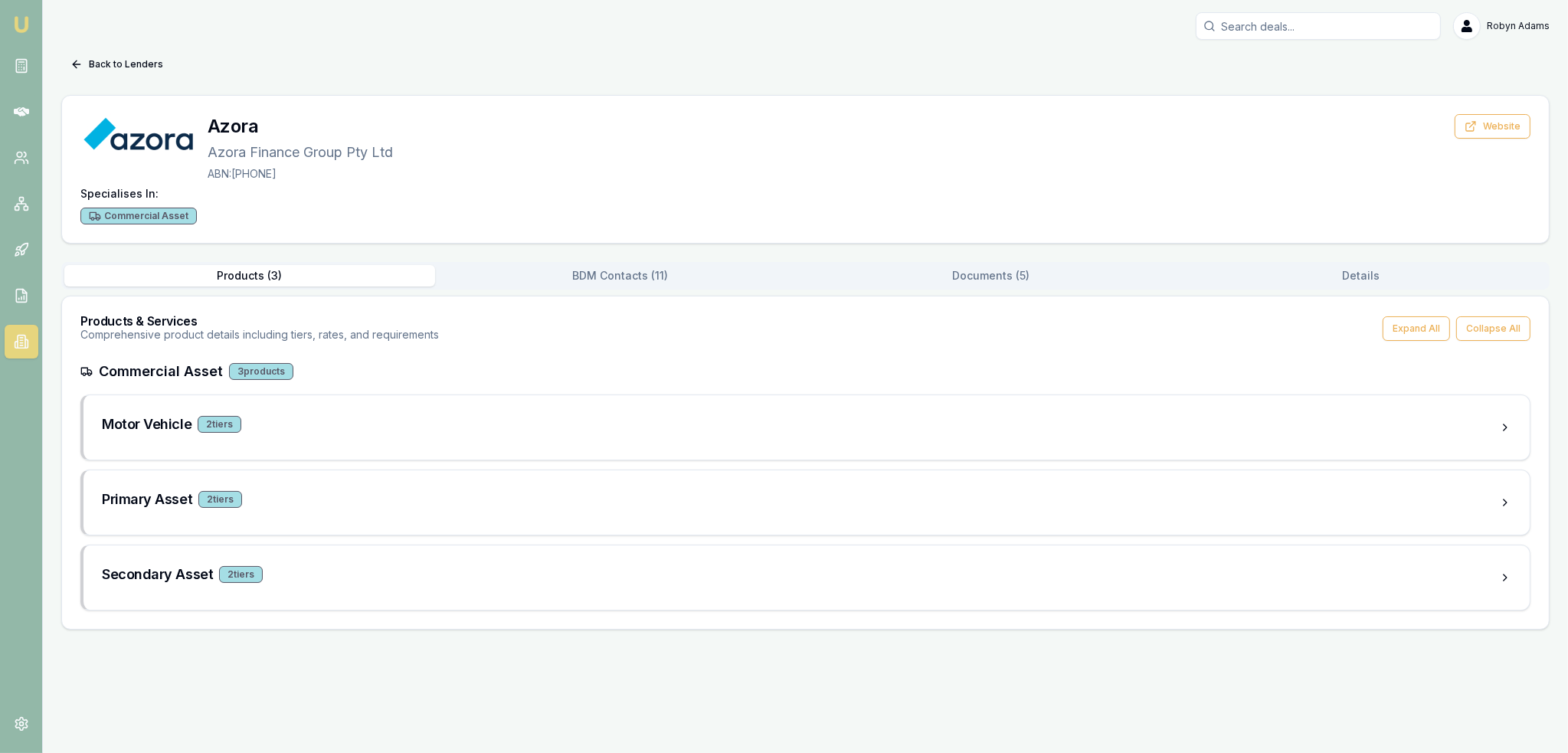 click on "Documents ( 5 )" at bounding box center (991, 276) 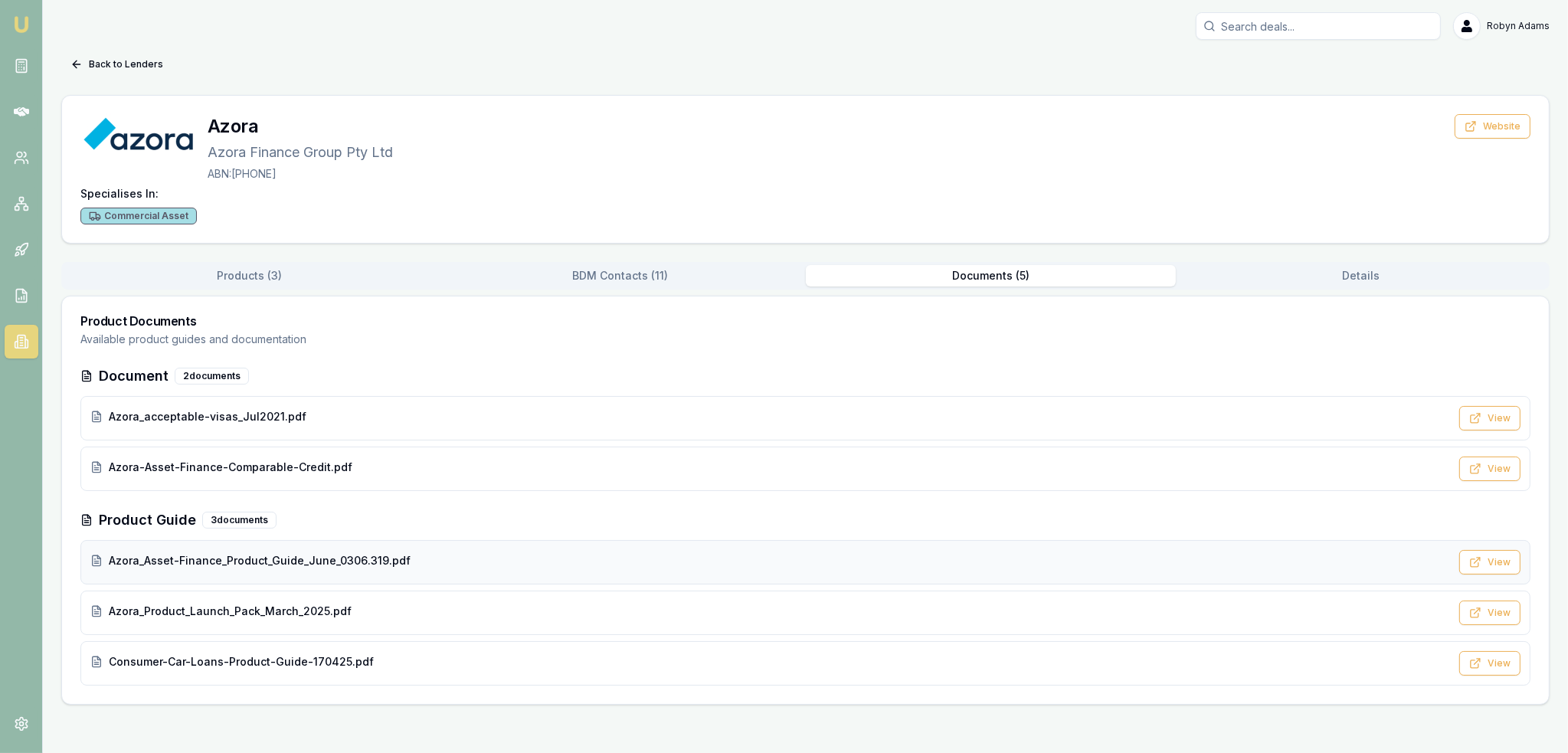 click on "Azora_Asset-Finance_Product_Guide_June_0306.319.pdf" at bounding box center (260, 561) 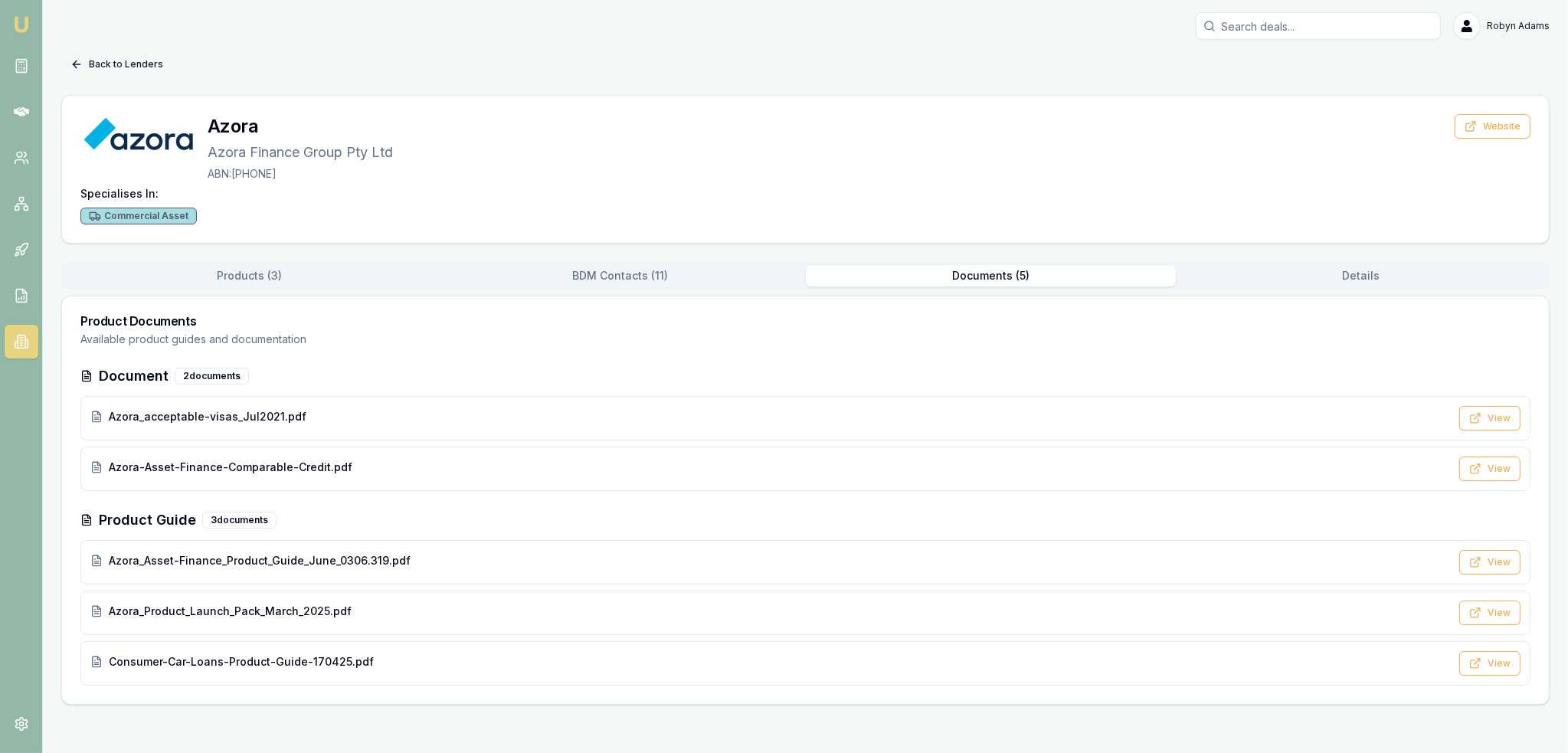 click on "Back to Lenders" at bounding box center [116, 64] 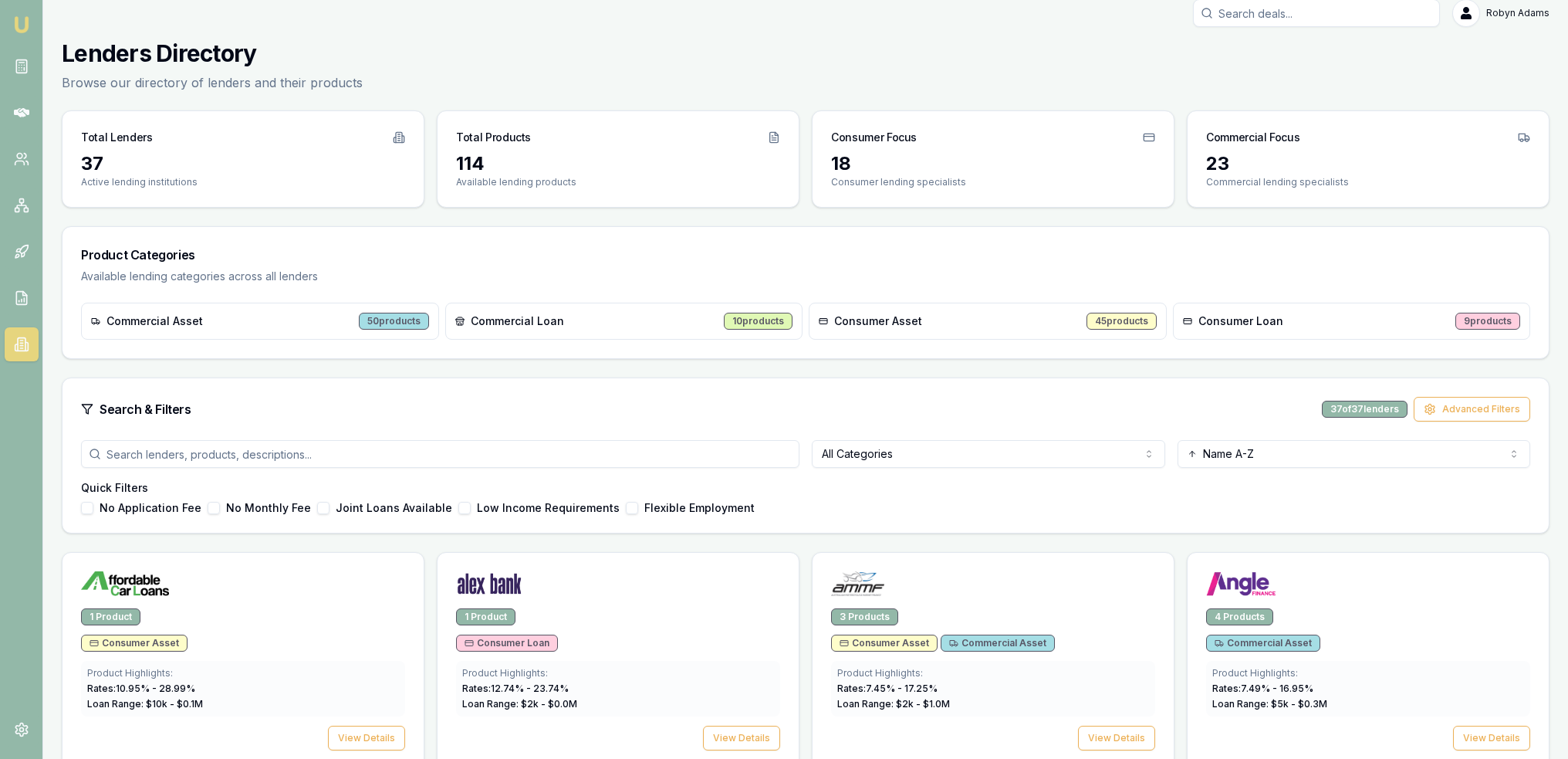 scroll, scrollTop: 0, scrollLeft: 0, axis: both 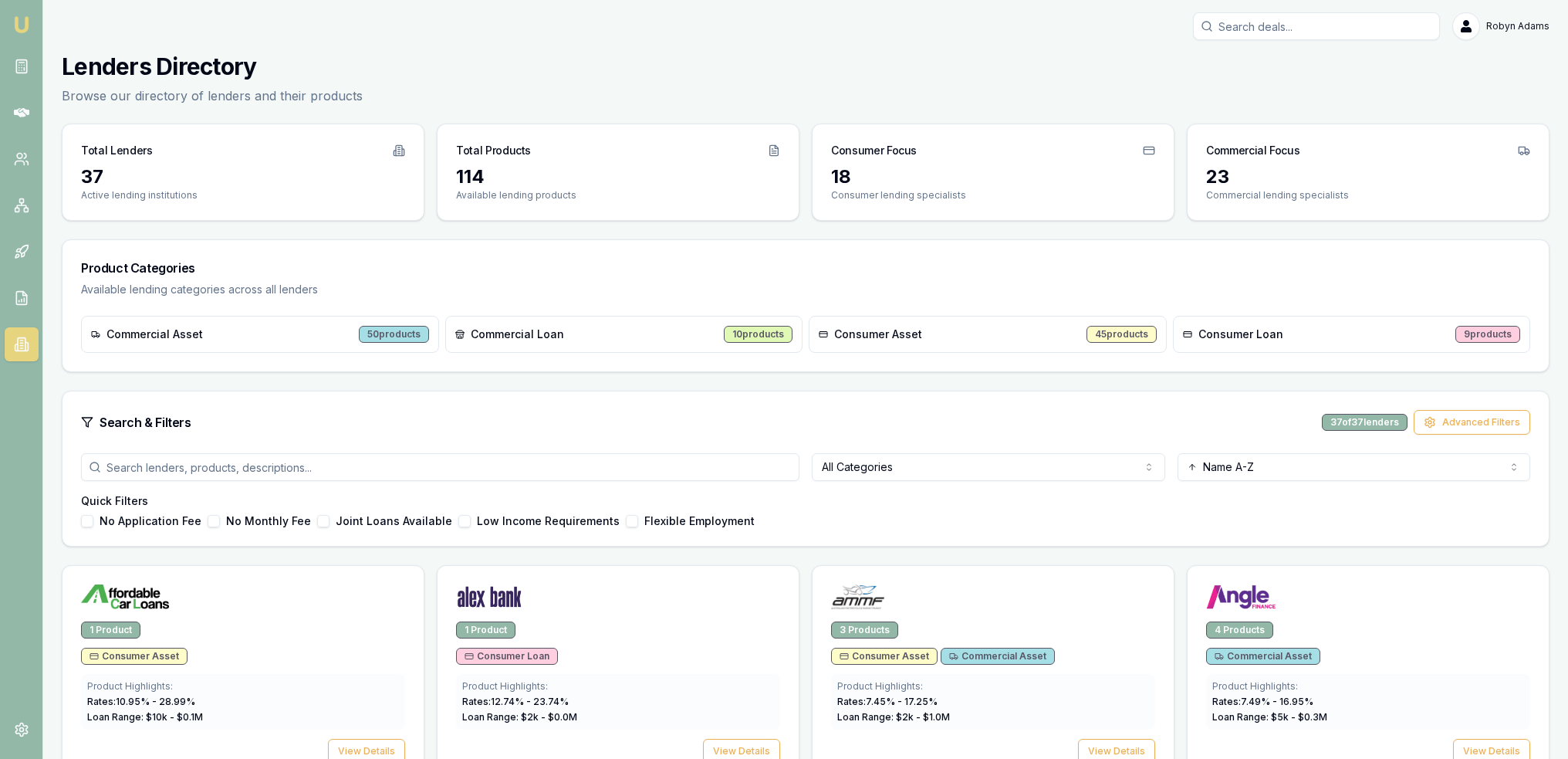 click at bounding box center (22, 25) 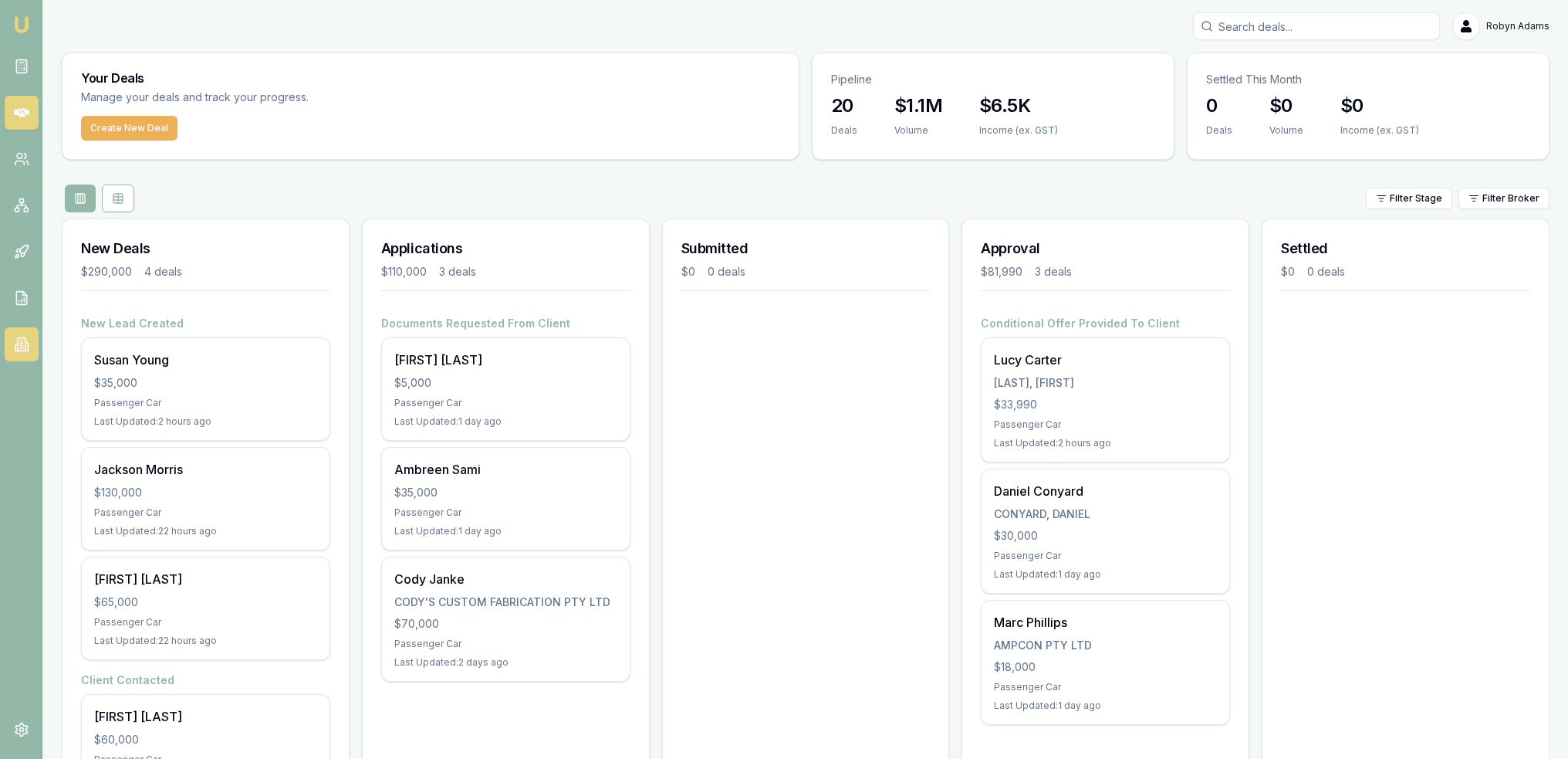 click 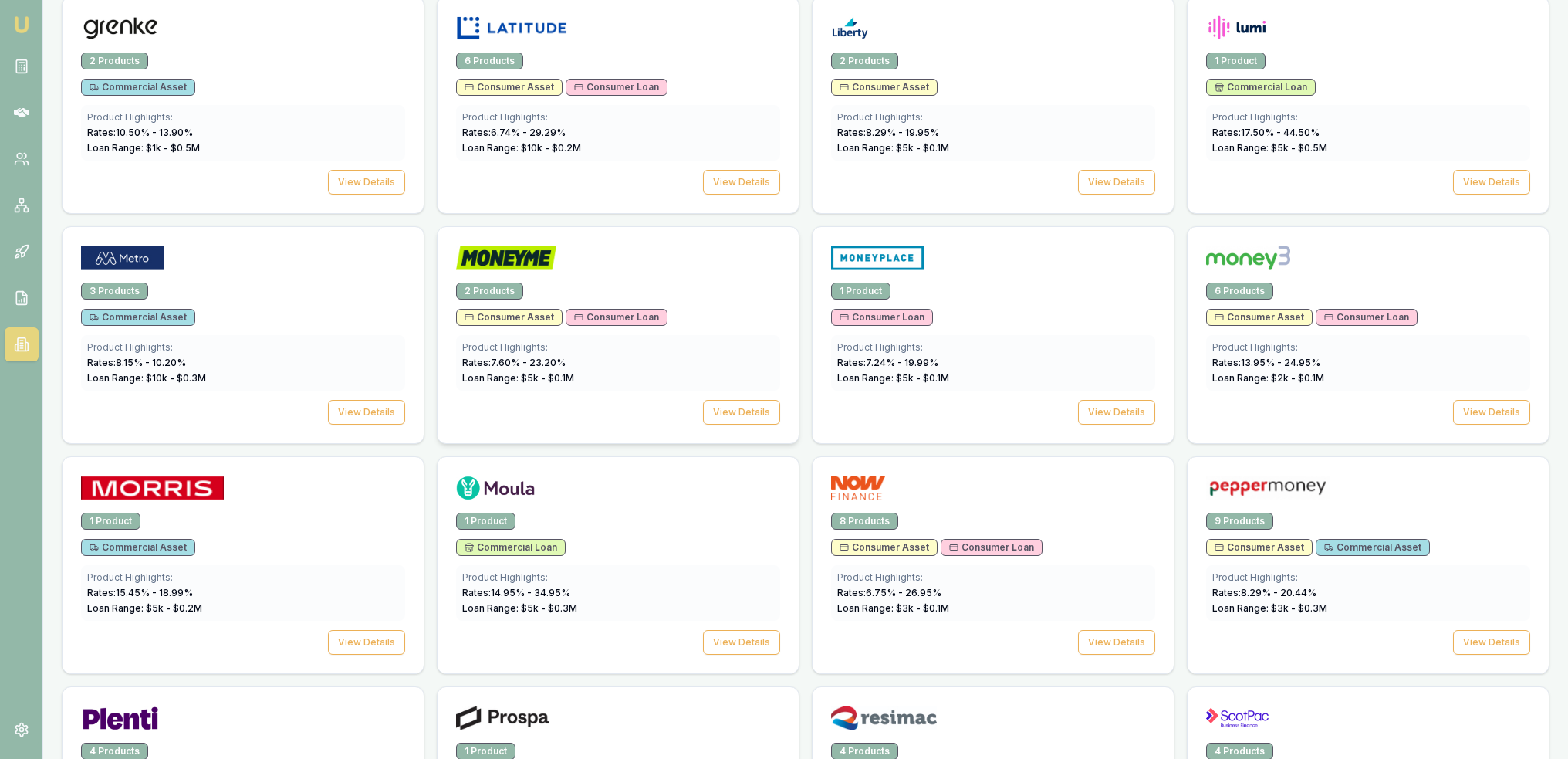 scroll, scrollTop: 1516, scrollLeft: 0, axis: vertical 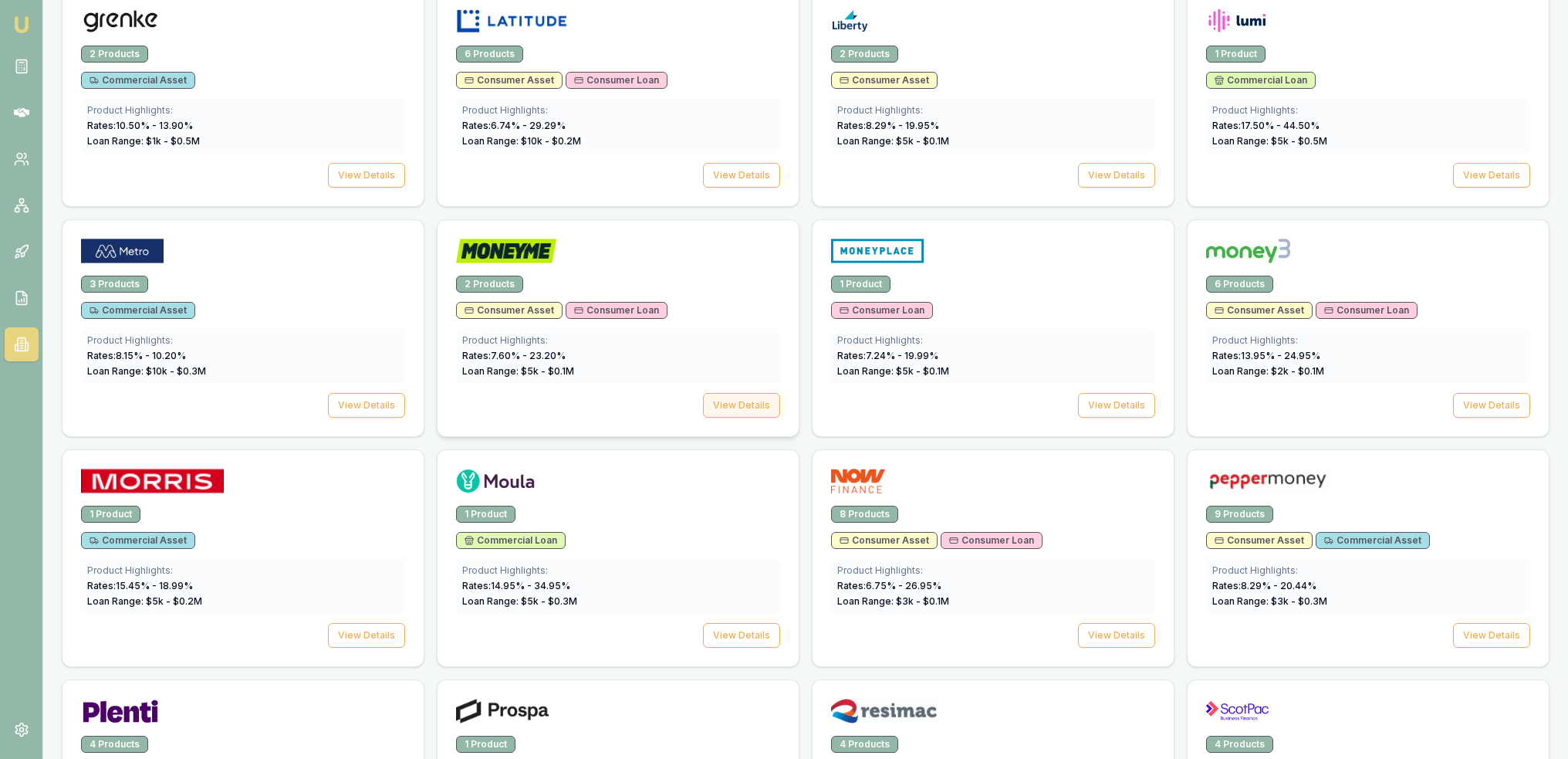 click on "View Details" at bounding box center (742, 405) 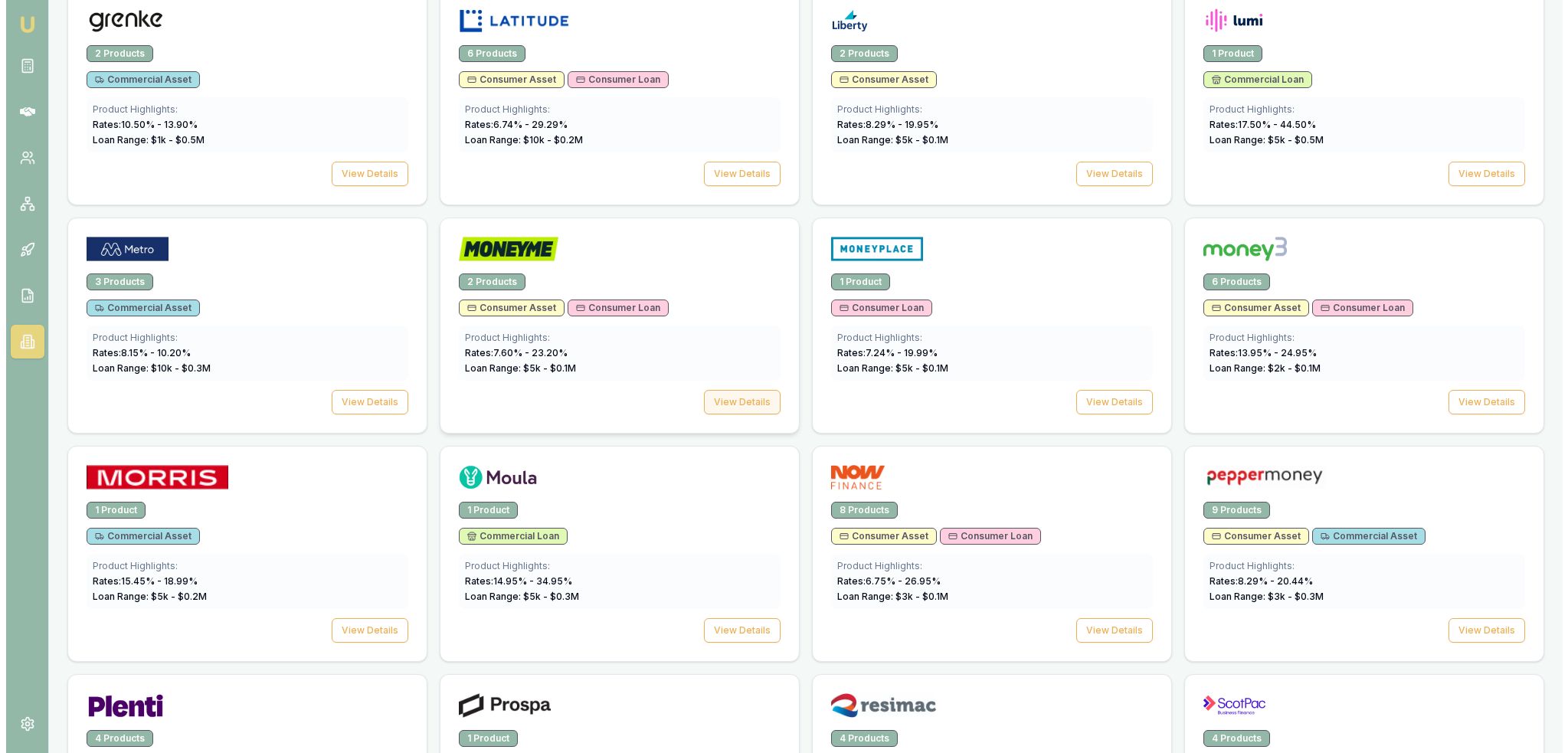 scroll, scrollTop: 0, scrollLeft: 0, axis: both 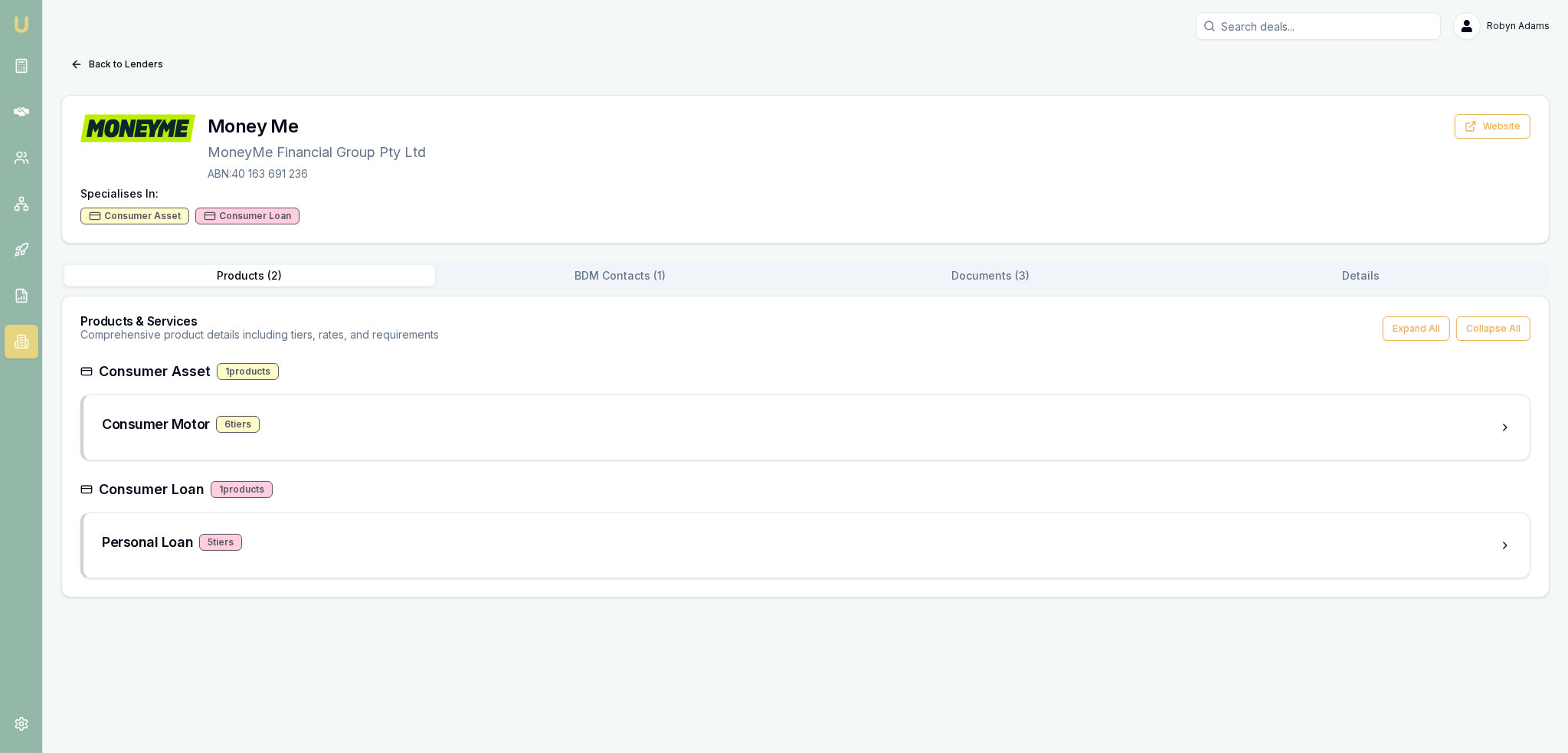 click on "Documents ( 3 )" at bounding box center [991, 276] 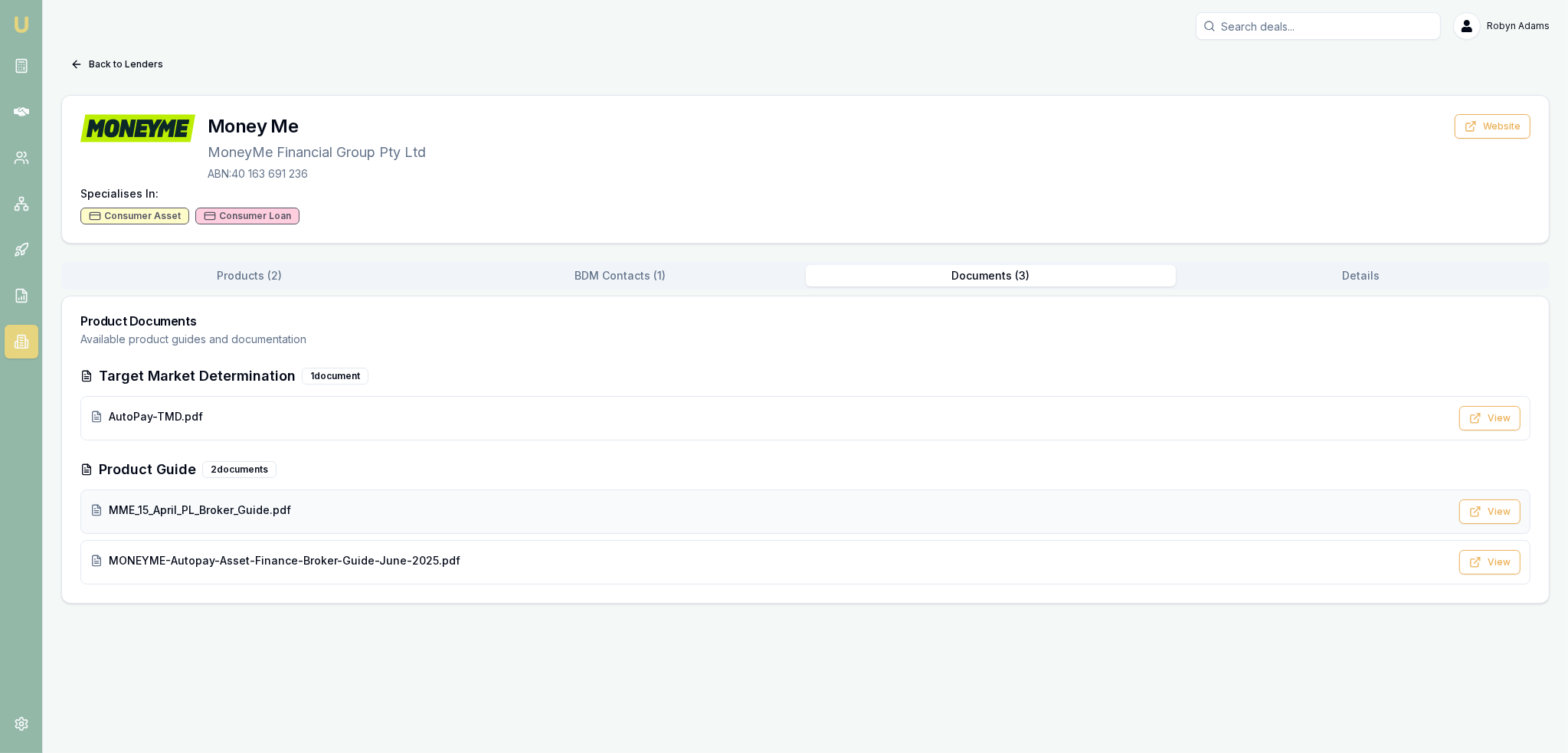 click on "MME_15_April_PL_Broker_Guide.pdf" at bounding box center [200, 510] 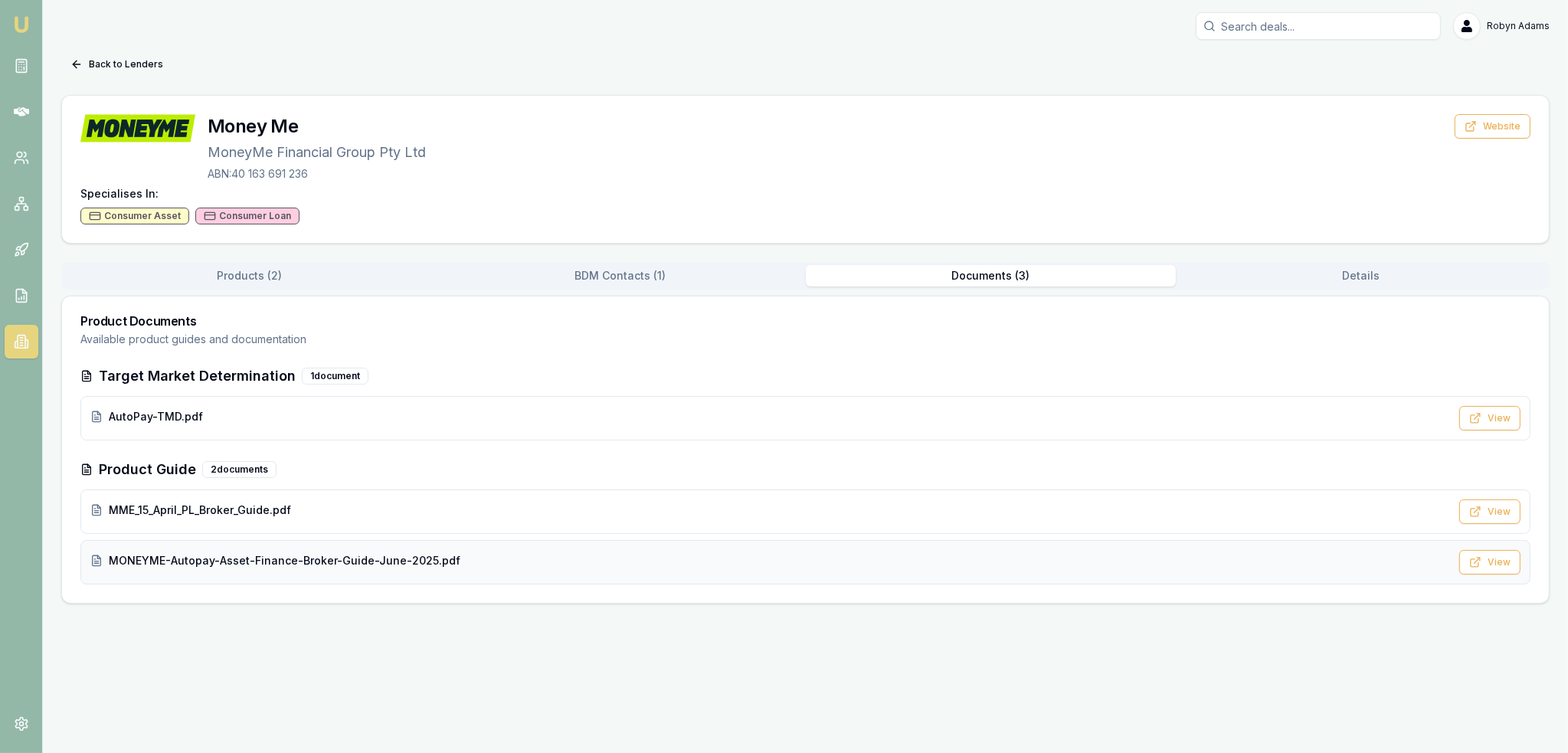 click on "MONEYME-Autopay-Asset-Finance-Broker-Guide-June-2025.pdf" at bounding box center (284, 561) 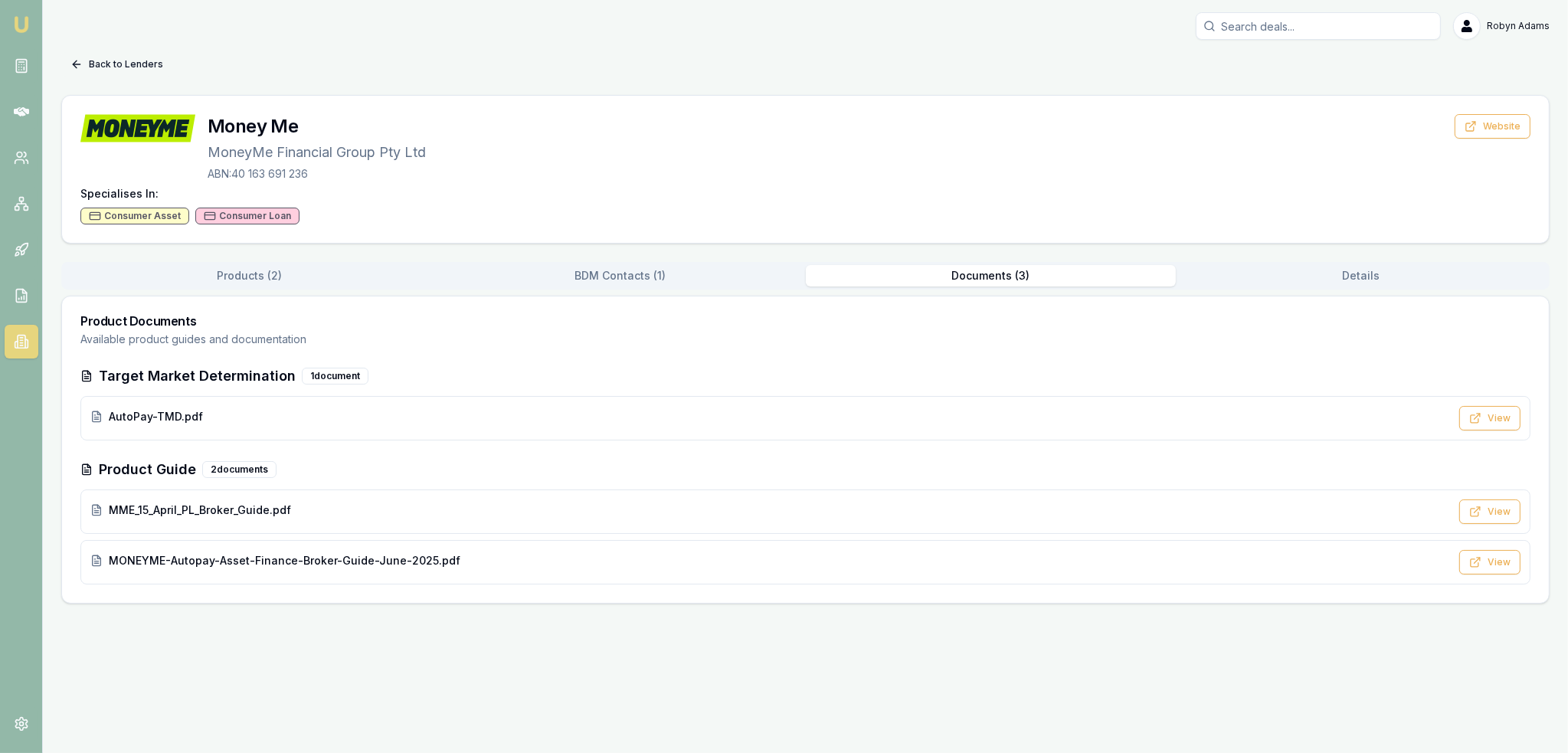 click on "Back to Lenders" at bounding box center (116, 64) 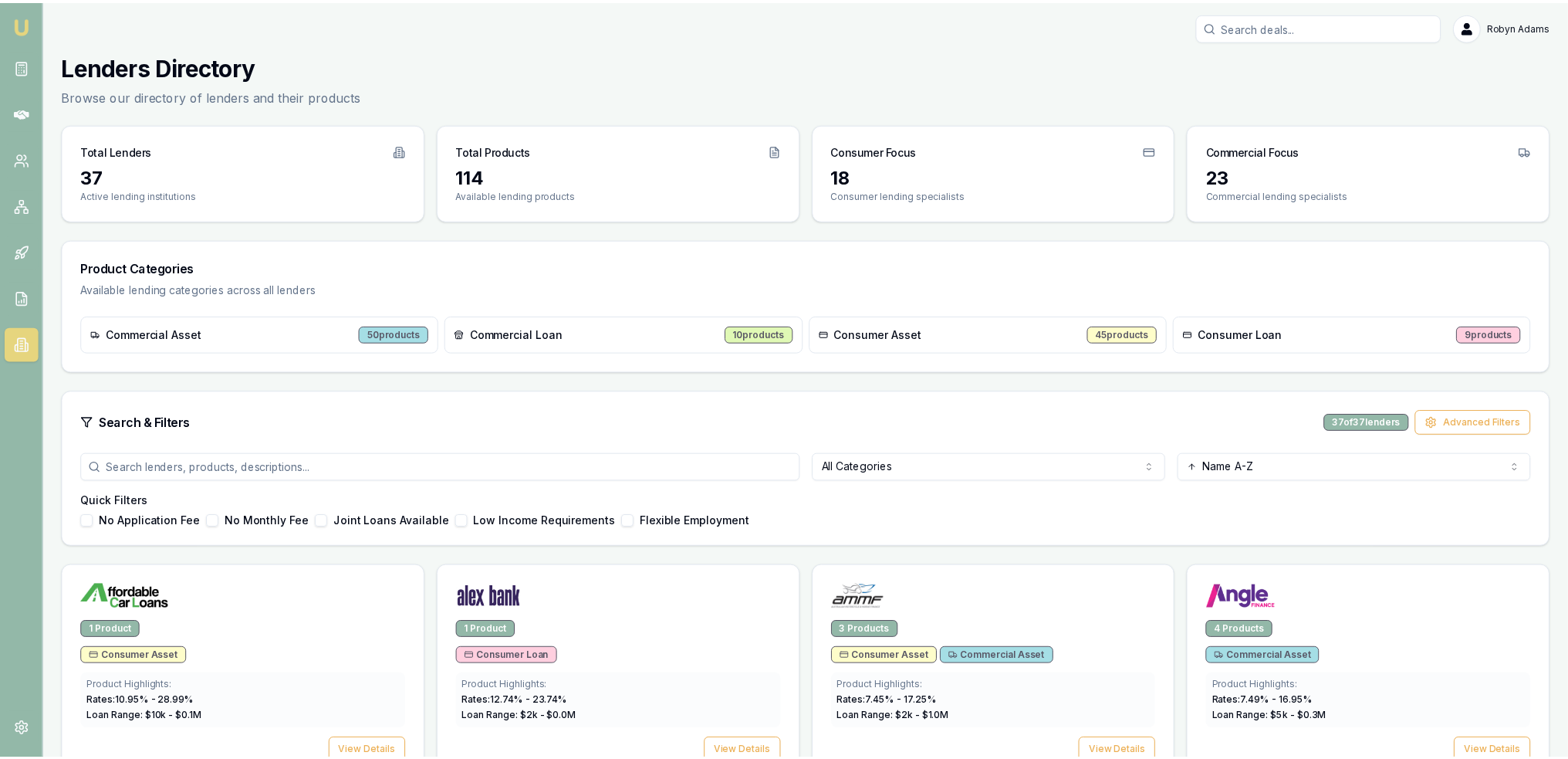 scroll, scrollTop: 1516, scrollLeft: 0, axis: vertical 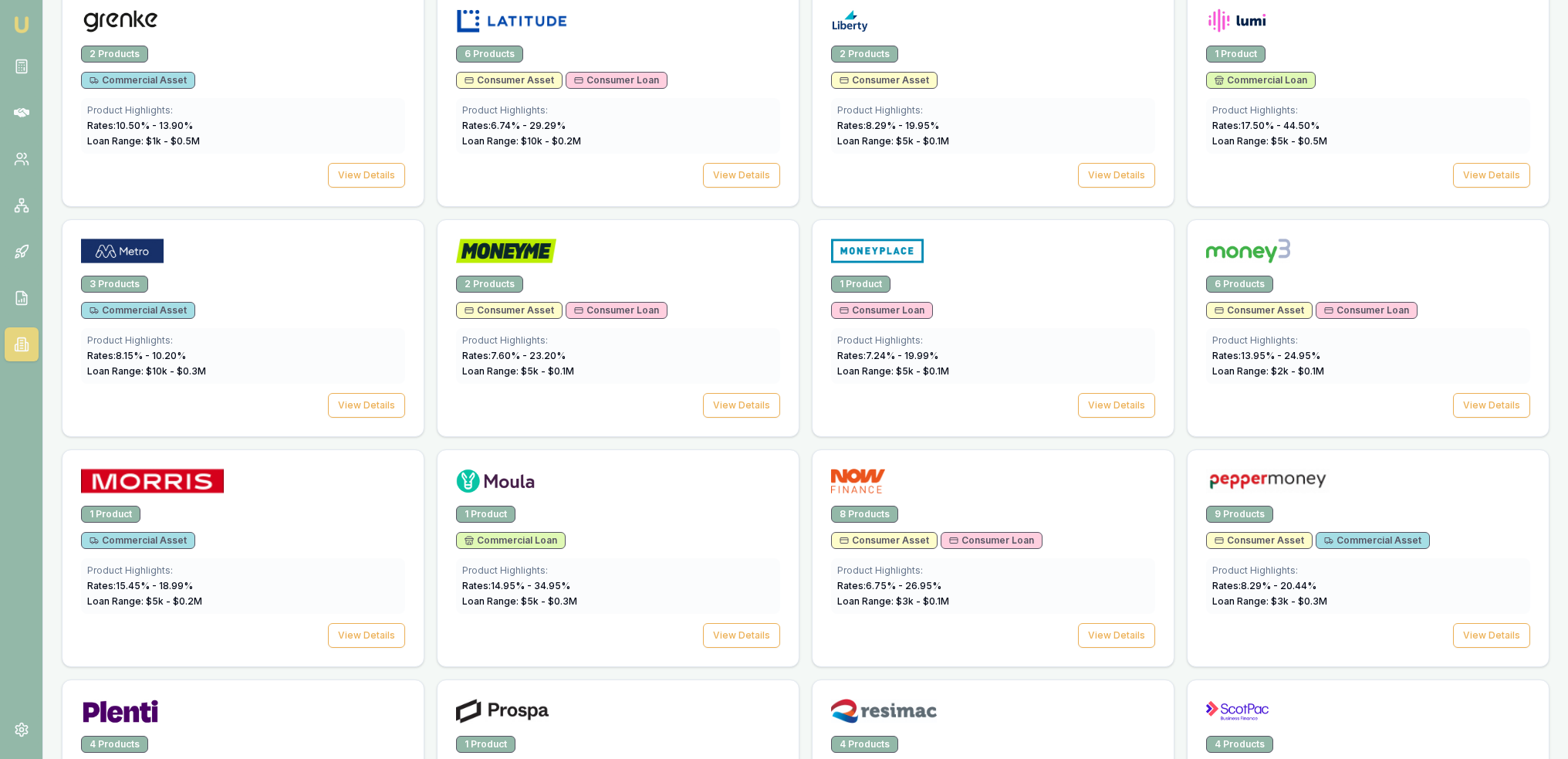 click at bounding box center [22, 25] 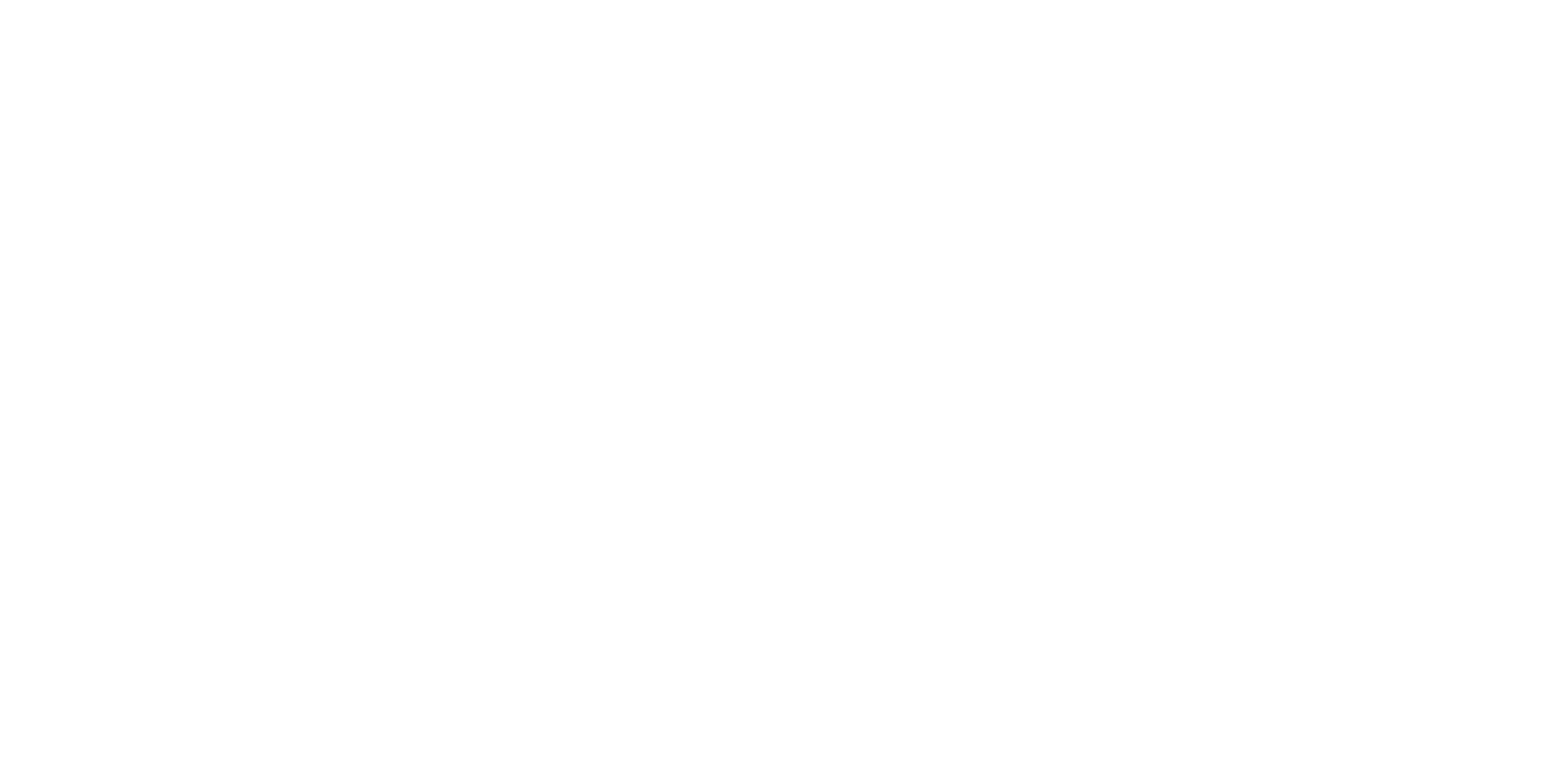 scroll, scrollTop: 0, scrollLeft: 0, axis: both 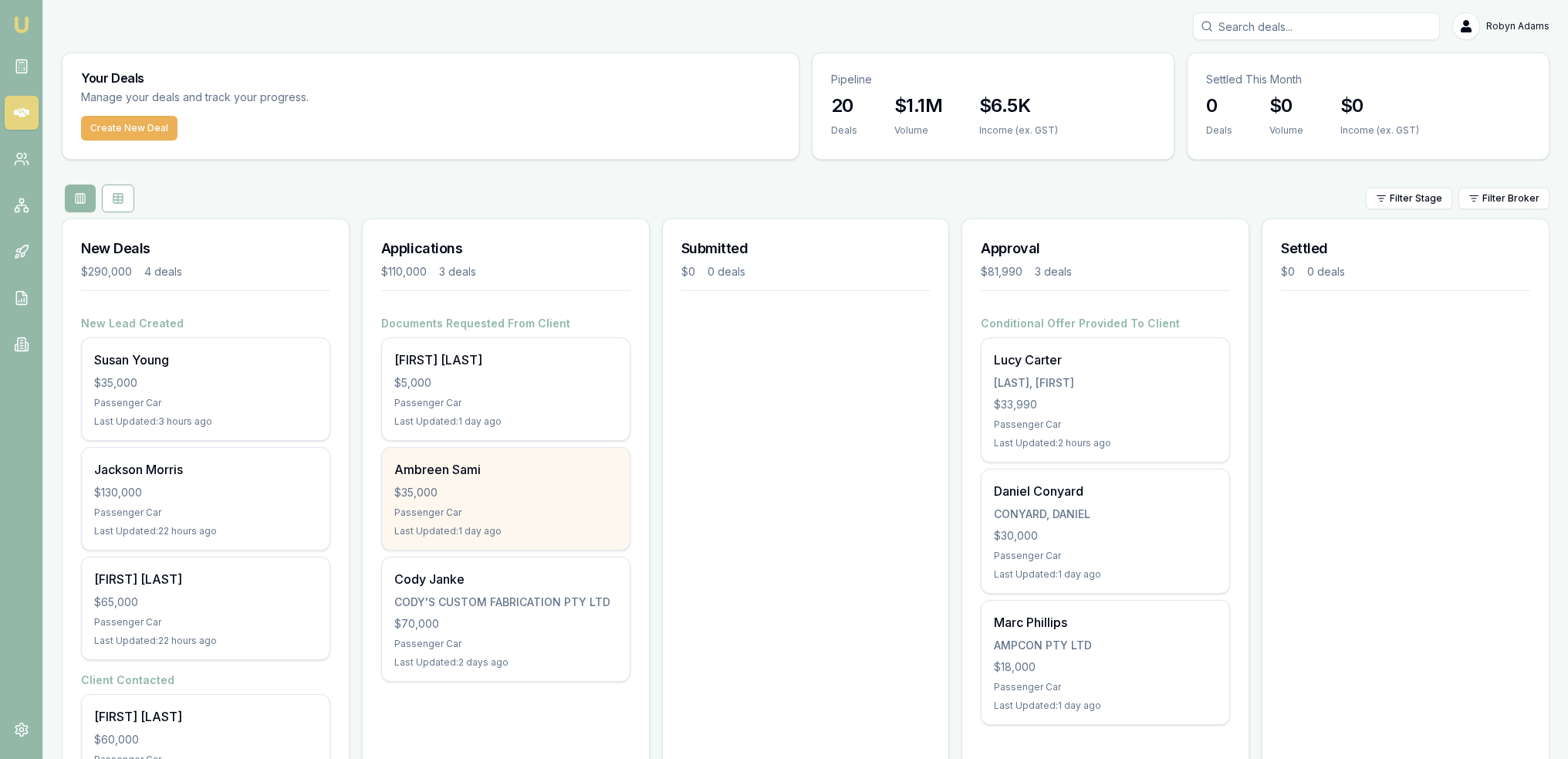 click on "Ambreen Sami $35,000 Passenger Car Last Updated:  1 day ago" at bounding box center (505, 499) 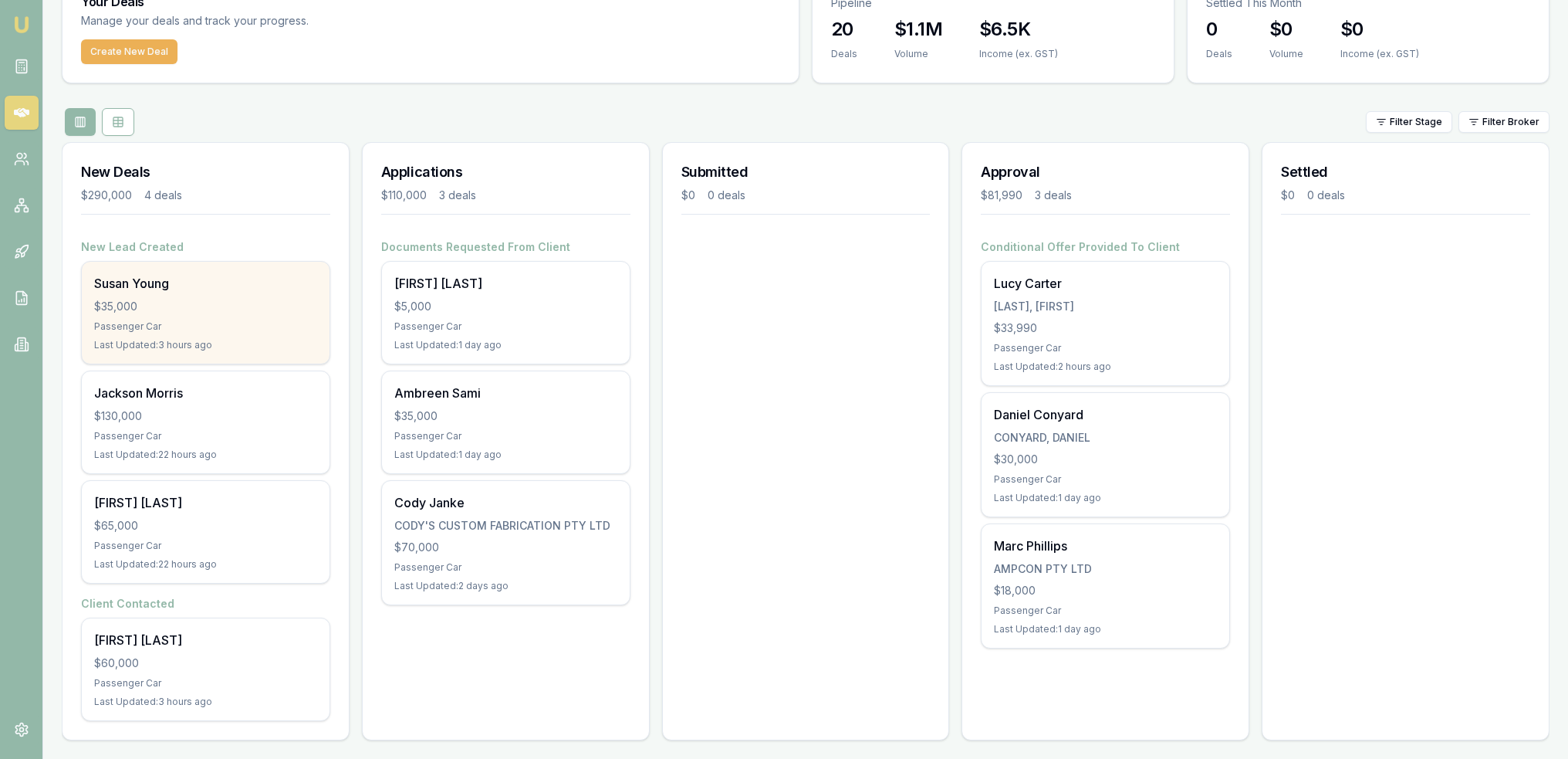 scroll, scrollTop: 80, scrollLeft: 0, axis: vertical 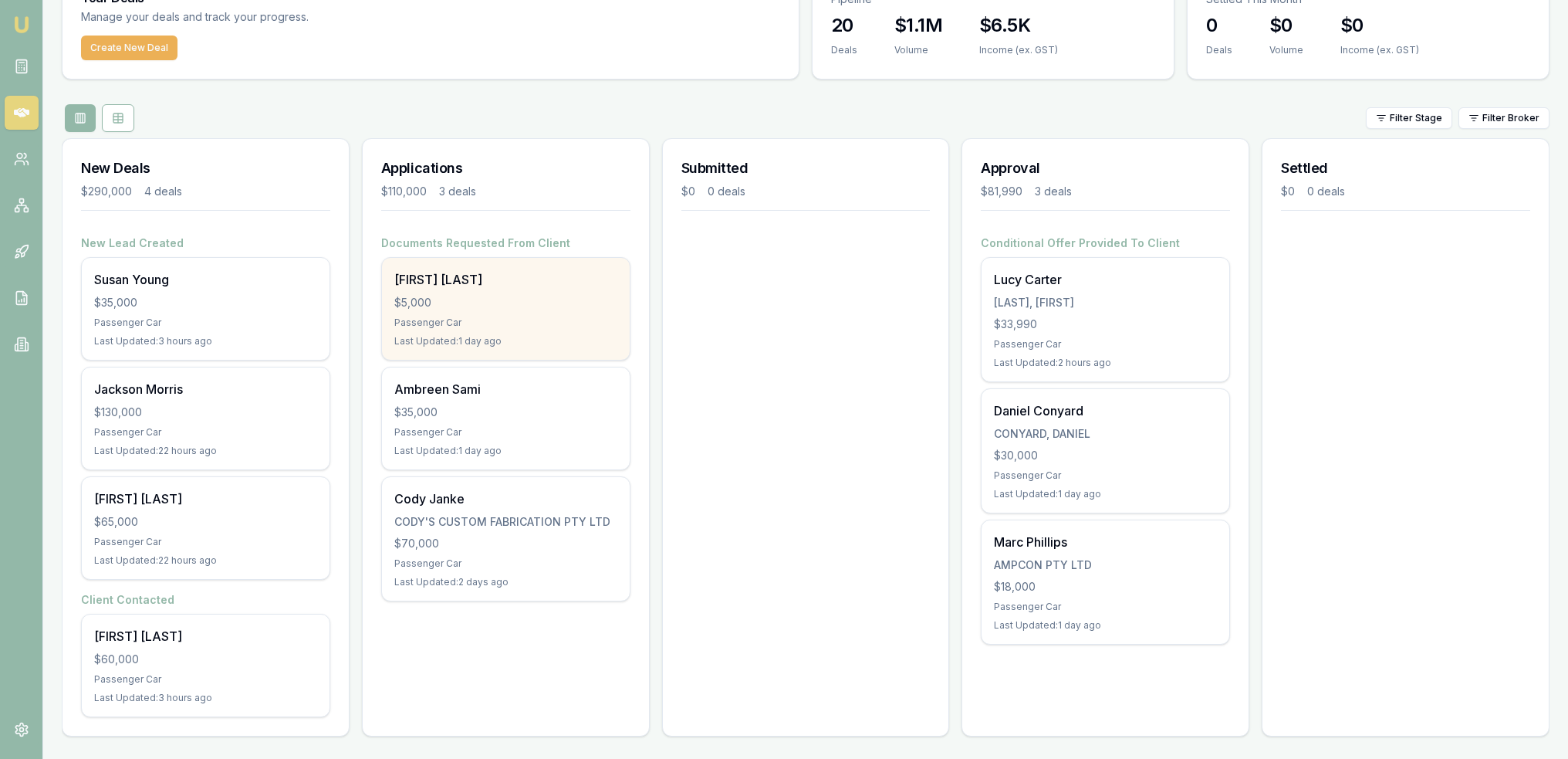 click on "Jolanda Williams $5,000 Passenger Car Last Updated:  1 day ago" at bounding box center (505, 309) 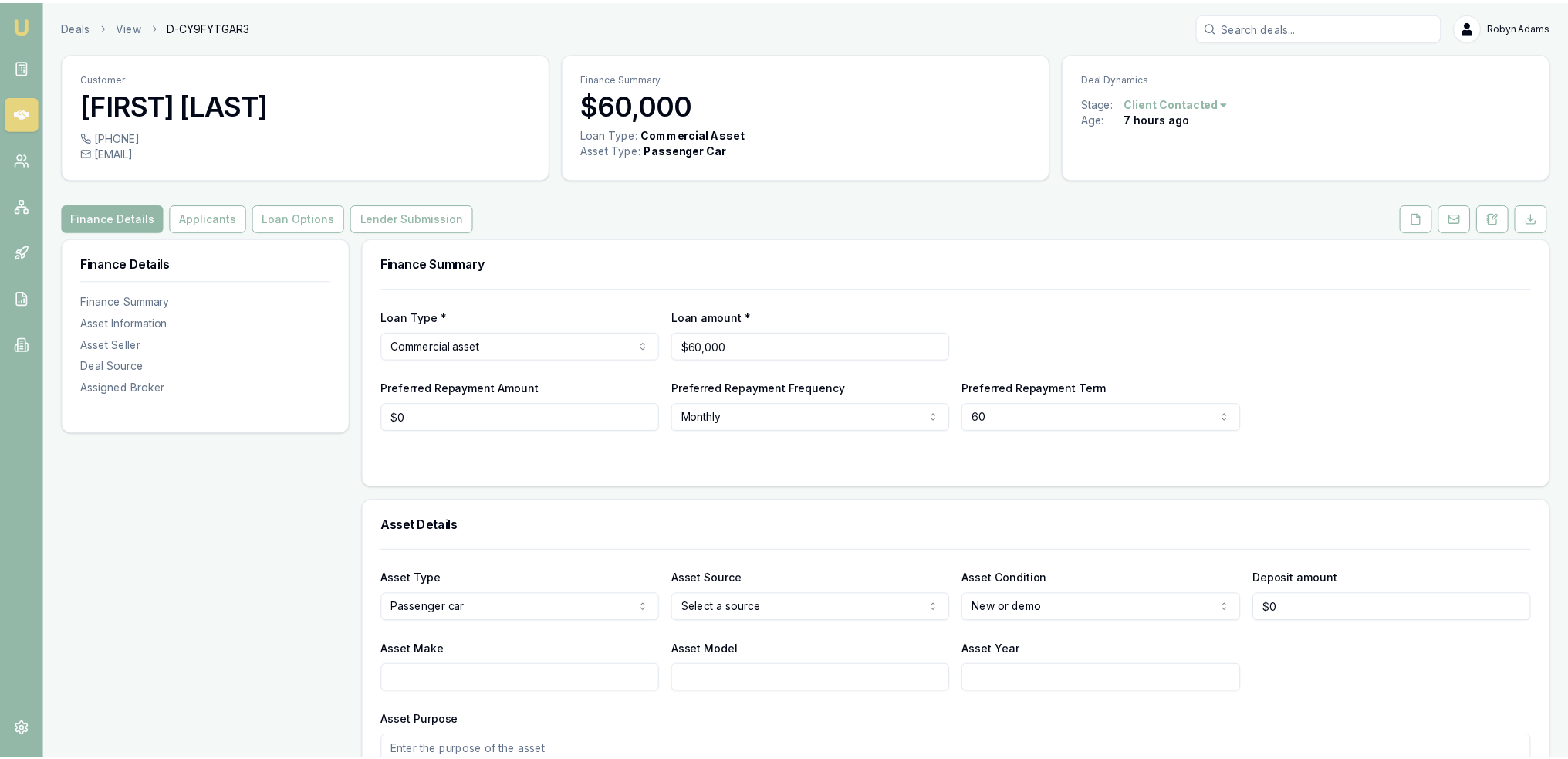 scroll, scrollTop: 0, scrollLeft: 0, axis: both 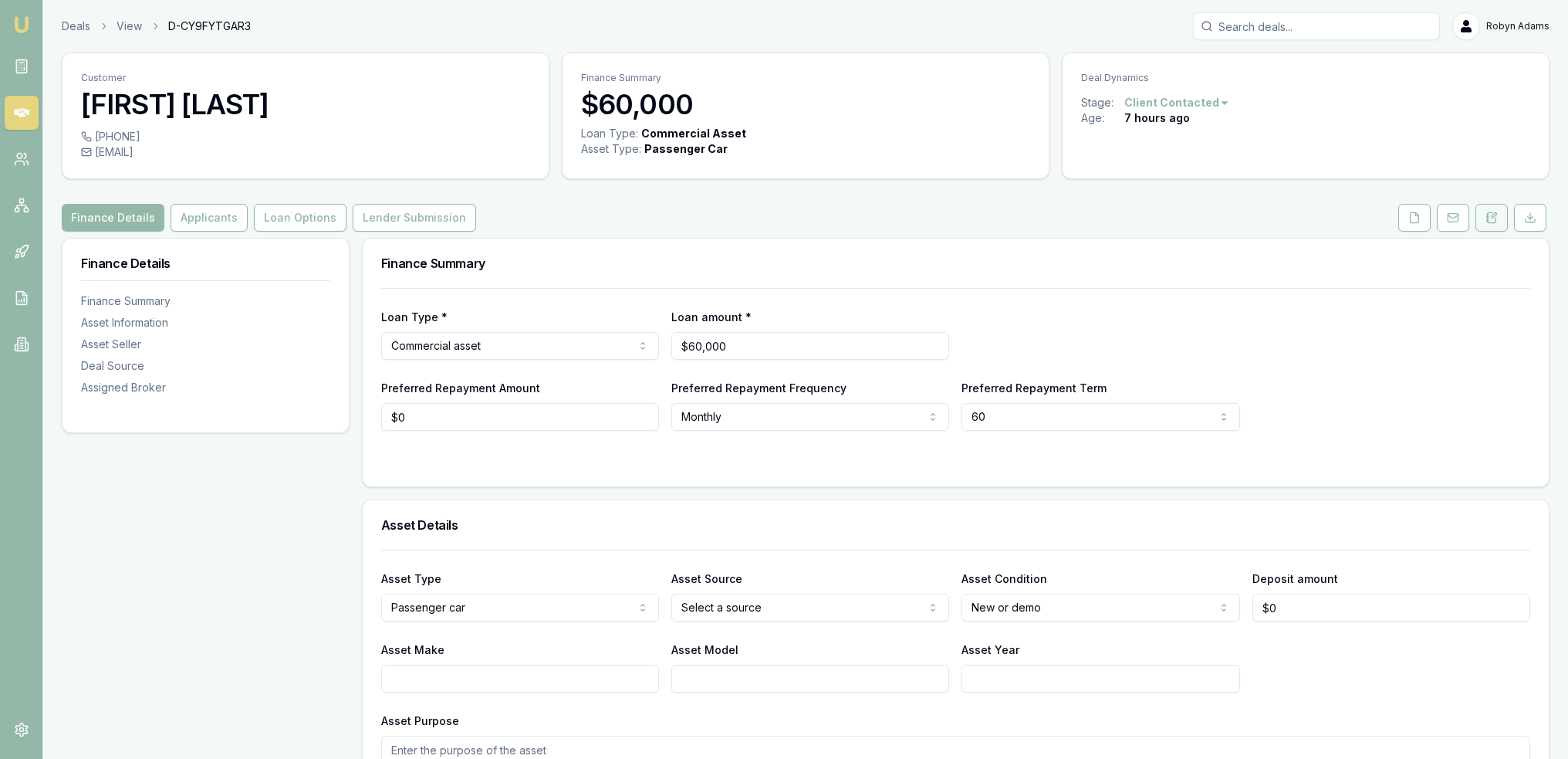 click at bounding box center (1492, 218) 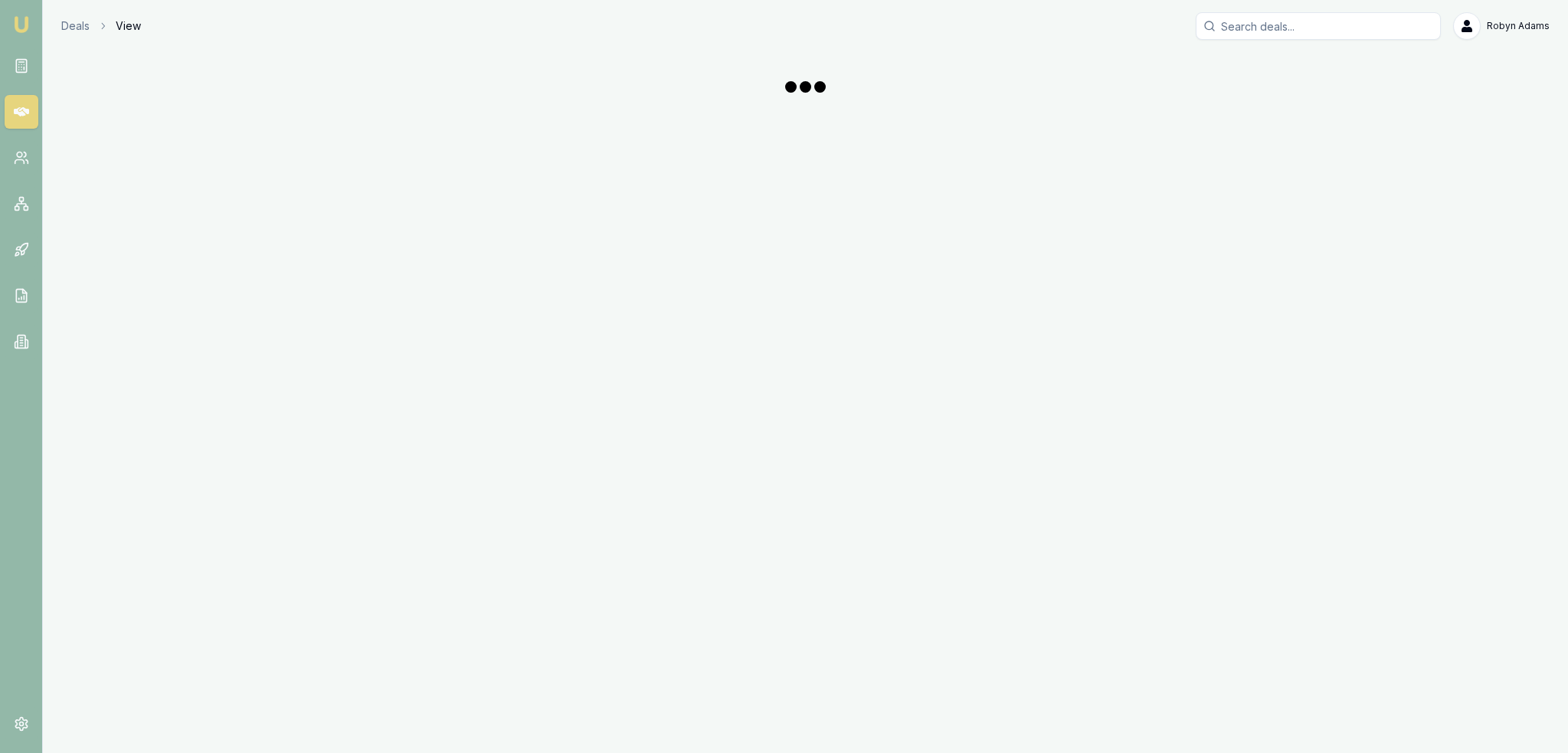 scroll, scrollTop: 0, scrollLeft: 0, axis: both 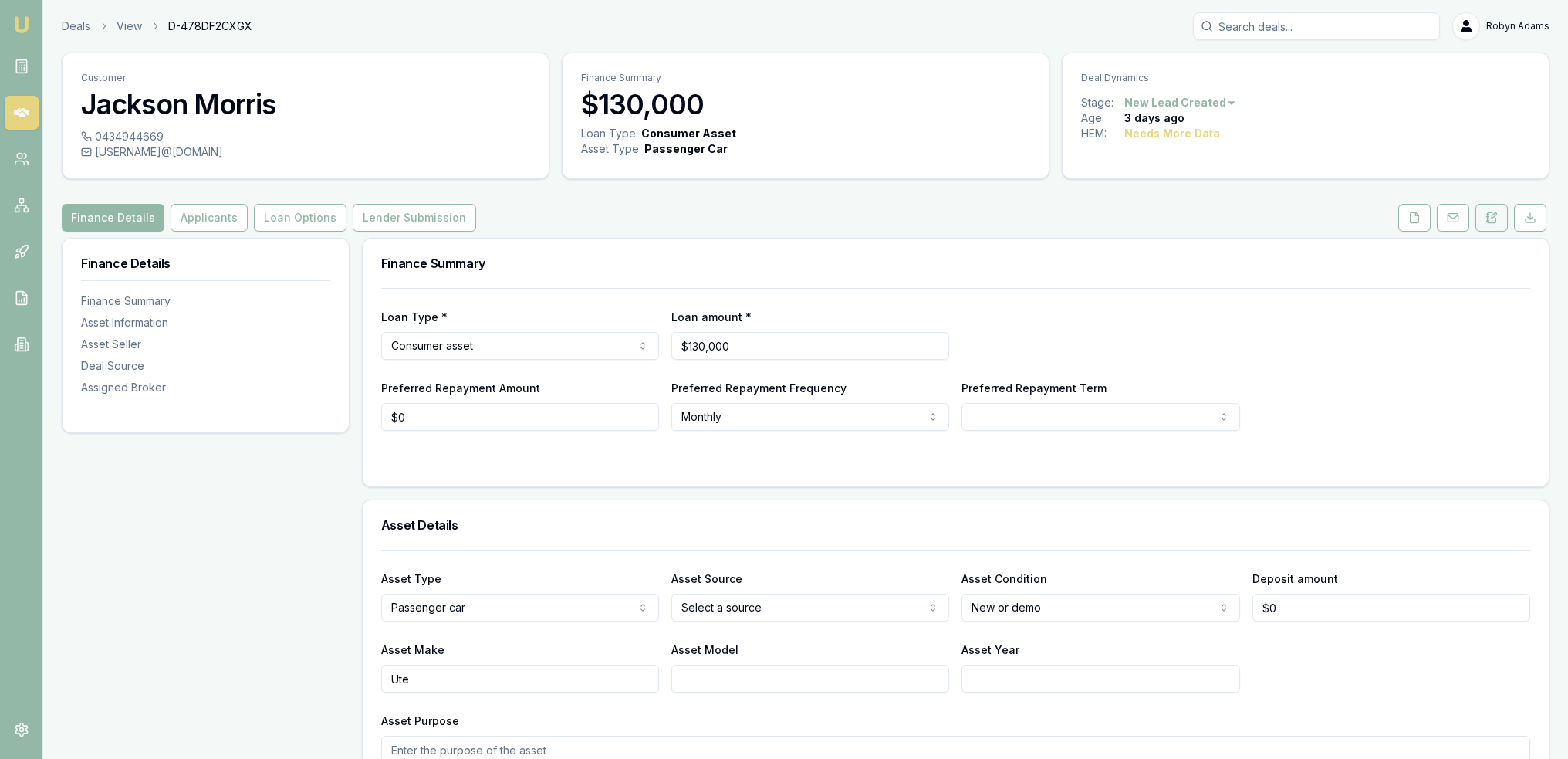 click at bounding box center [1492, 218] 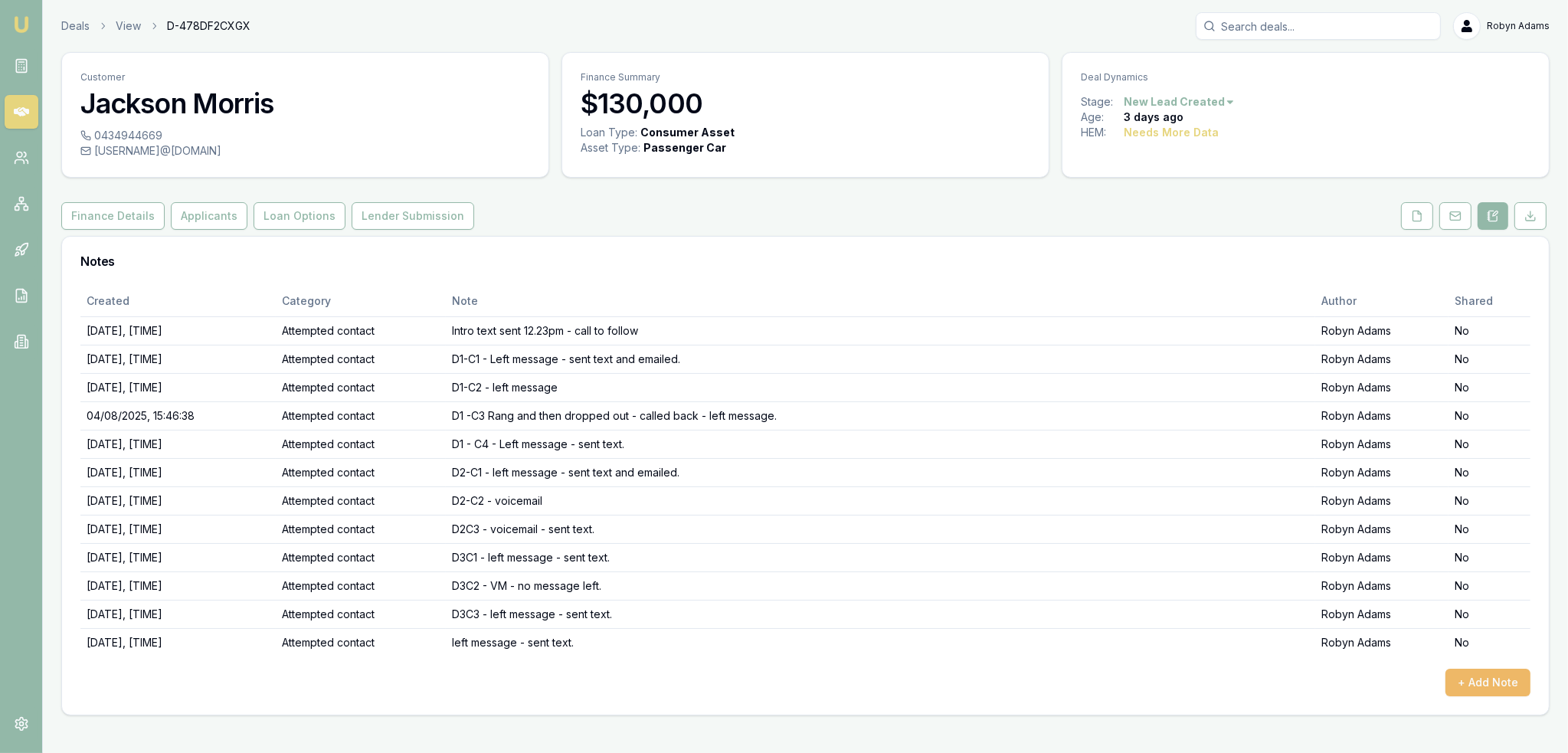 click on "+ Add Note" at bounding box center (1488, 683) 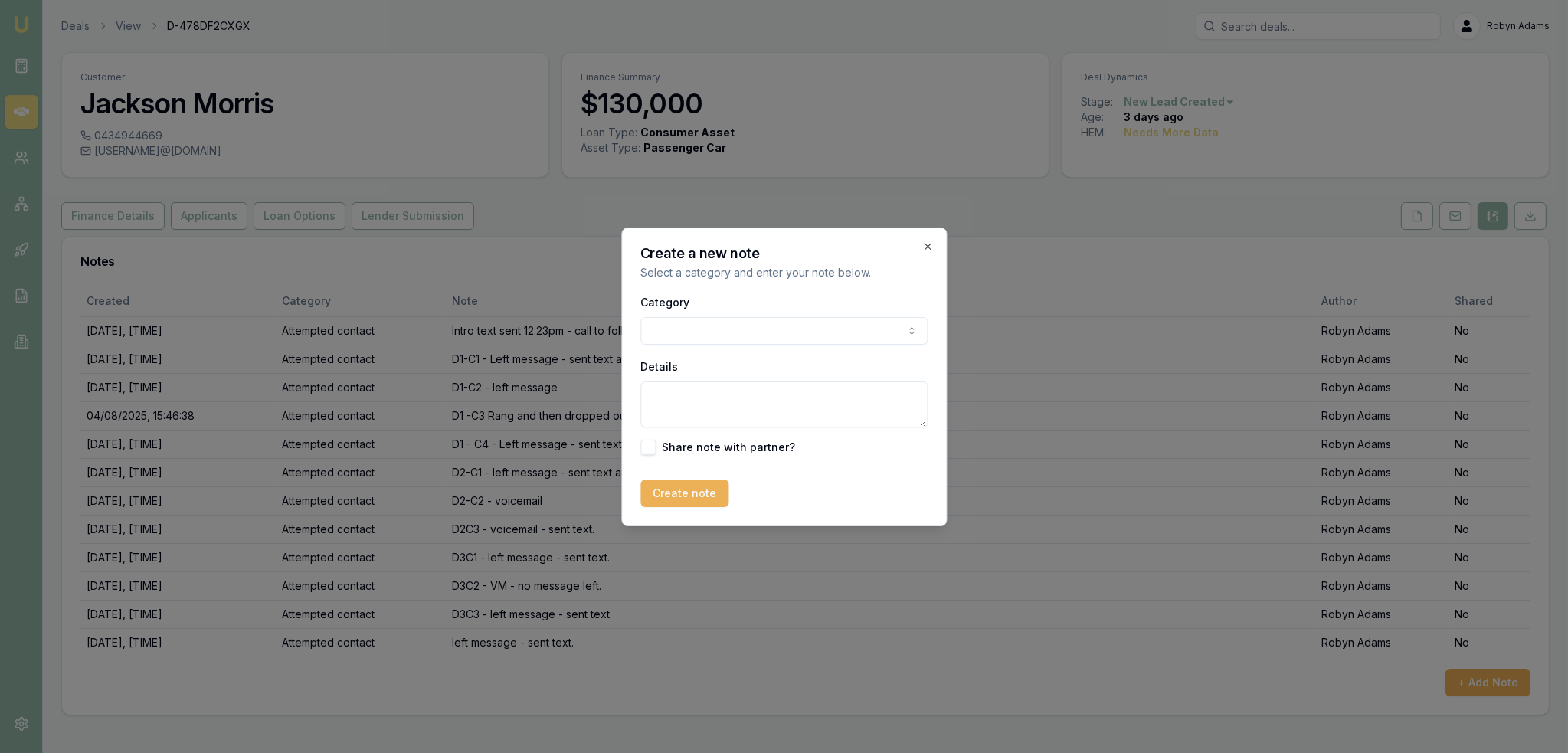 click on "Emu Broker Deals View D-478DF2CXGX [FIRST] [LAST] Toggle Menu Customer [FIRST] [LAST] [PHONE] [USERNAME]@[DOMAIN] Finance Summary $130,000 Loan Type: Consumer Asset Asset Type : Passenger Car Deal Dynamics Stage: New Lead Created Age: [AGE] ago HEM: Needs More Data Finance Details Applicants Loan Options Lender Submission Notes Created Category Note Author Shared [DATE], [TIME] Attempted contact Intro text sent [TIME] - call to follow [FIRST] [LAST] No [DATE], [TIME] Attempted contact D1-C1 - Left message - sent text and emailed. [FIRST] [LAST] No [DATE], [TIME] Attempted contact D1-C2 - left message [FIRST] [LAST] No [DATE], [TIME] Attempted contact D1 -C3 Rang and then dropped out - called back - left message. [FIRST] [LAST] No [DATE], [TIME] Attempted contact D1 - C4 - Left message - sent text. [FIRST] [LAST] No [DATE], [TIME] Attempted contact D2-C1 - left message - sent text and emailed. [FIRST] [LAST] No [DATE], [TIME] Attempted contact D2-C2 - voicemail [FIRST] [LAST]" at bounding box center (784, 376) 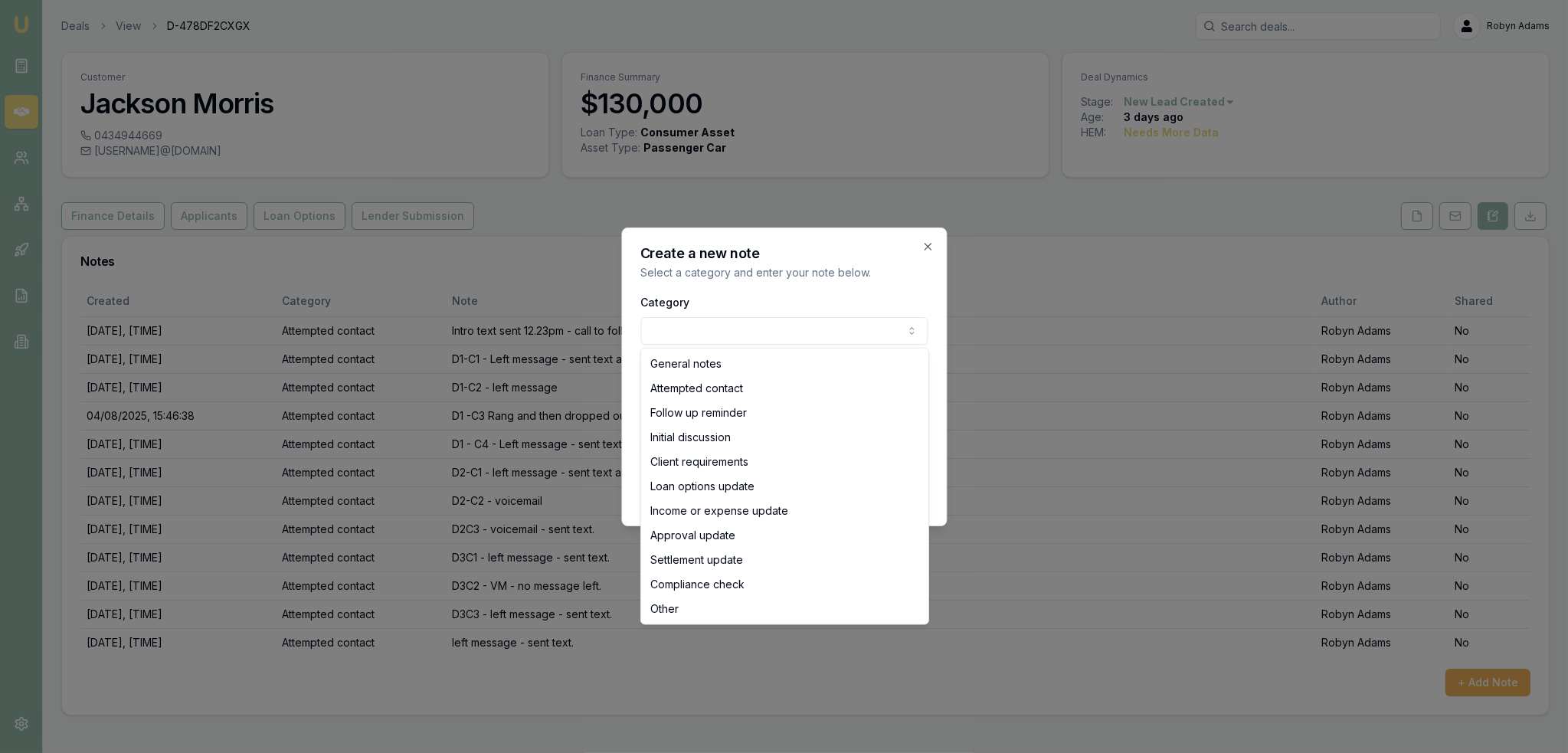 select on "ATTEMPTED_CONTACT" 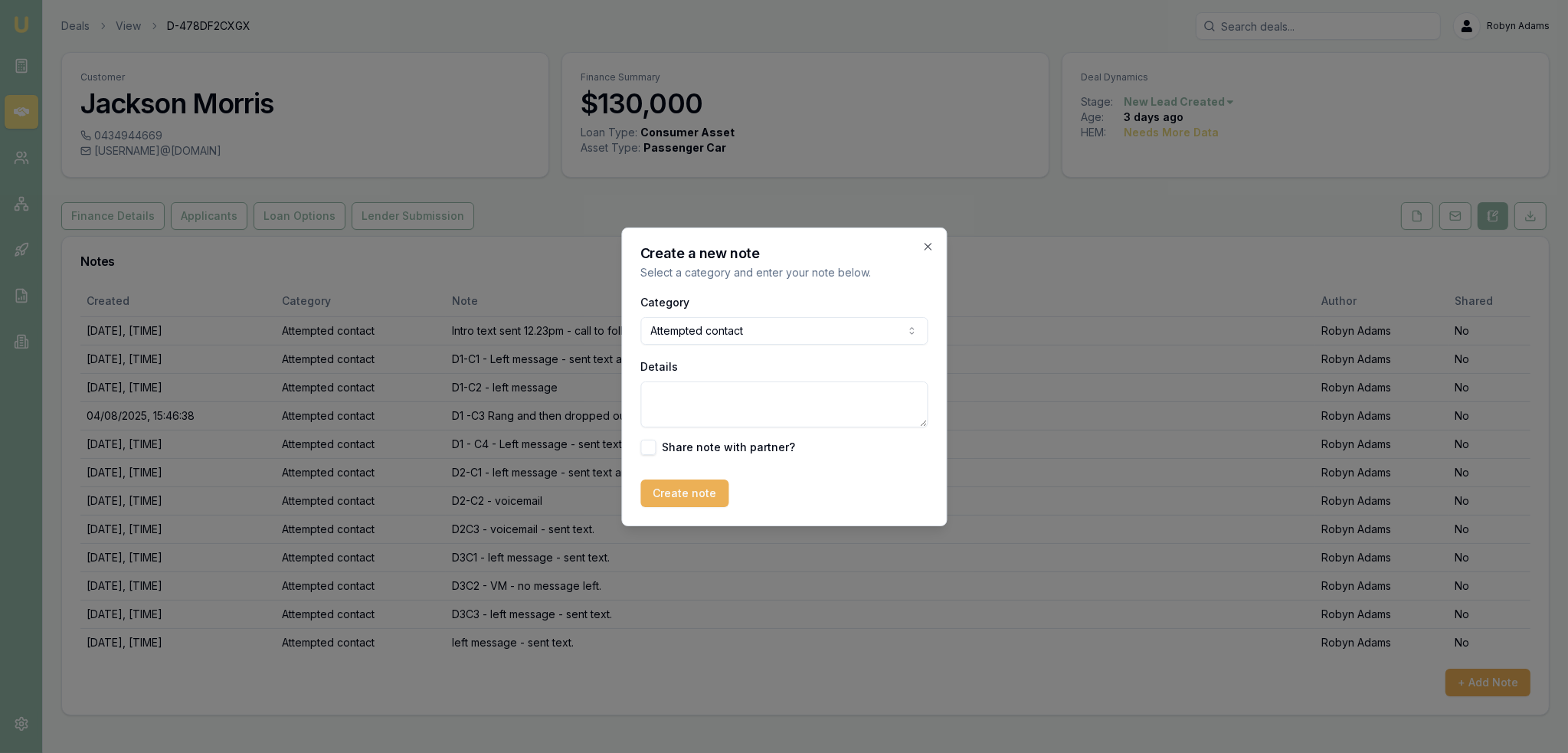click on "Details" at bounding box center [784, 404] 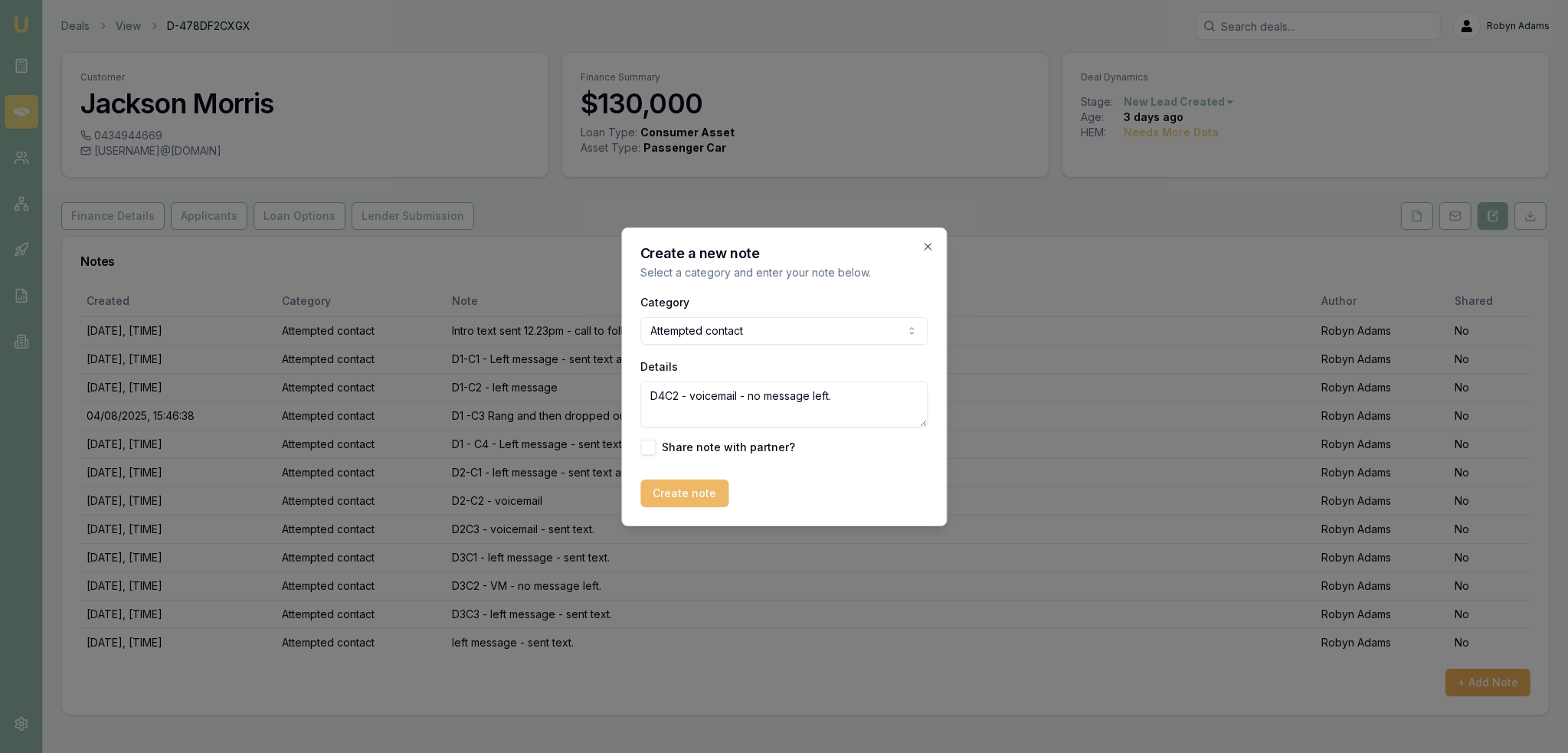 type on "D4C2 - voicemail - no message left." 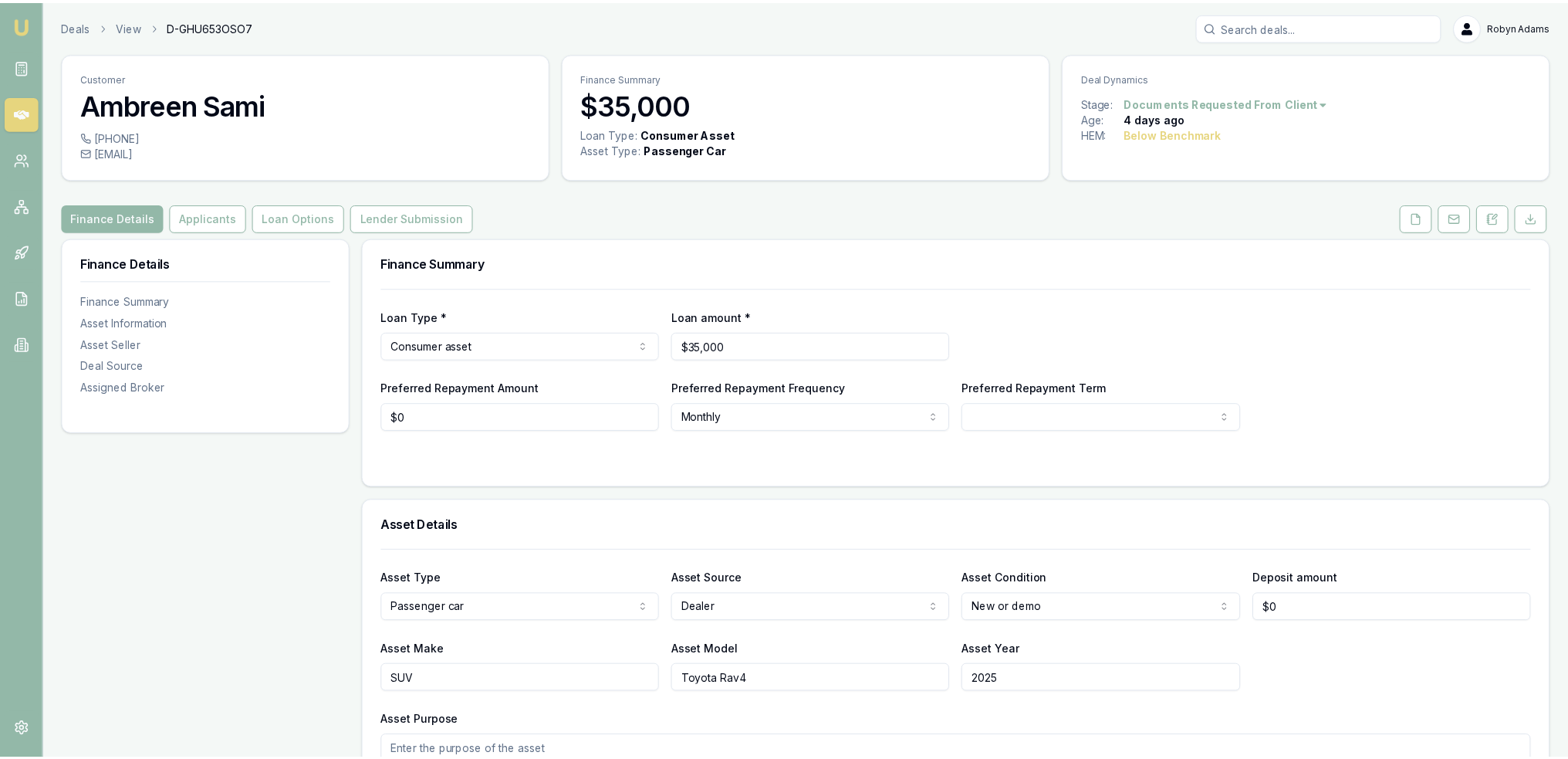 scroll, scrollTop: 0, scrollLeft: 0, axis: both 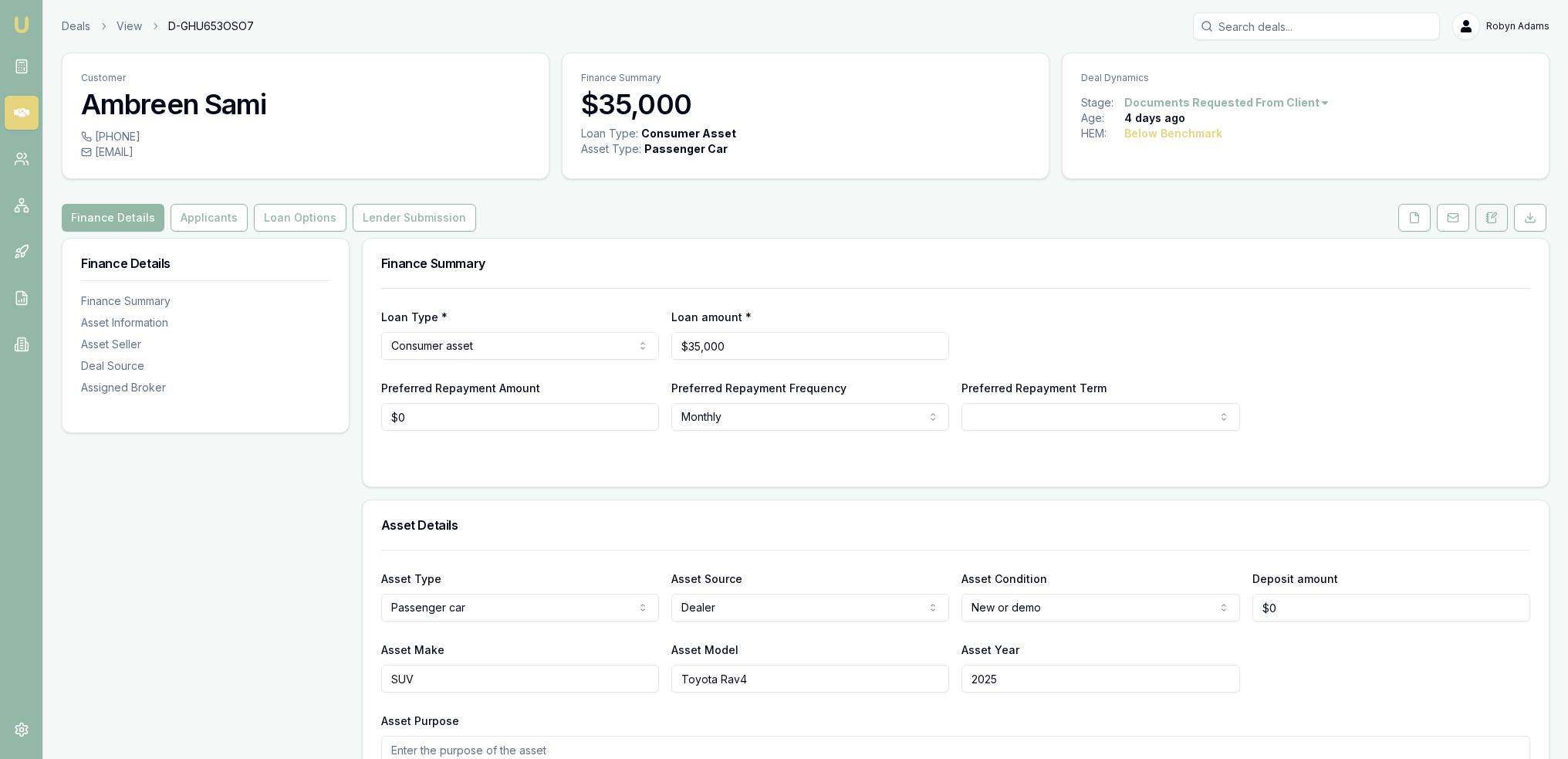 click at bounding box center (1492, 218) 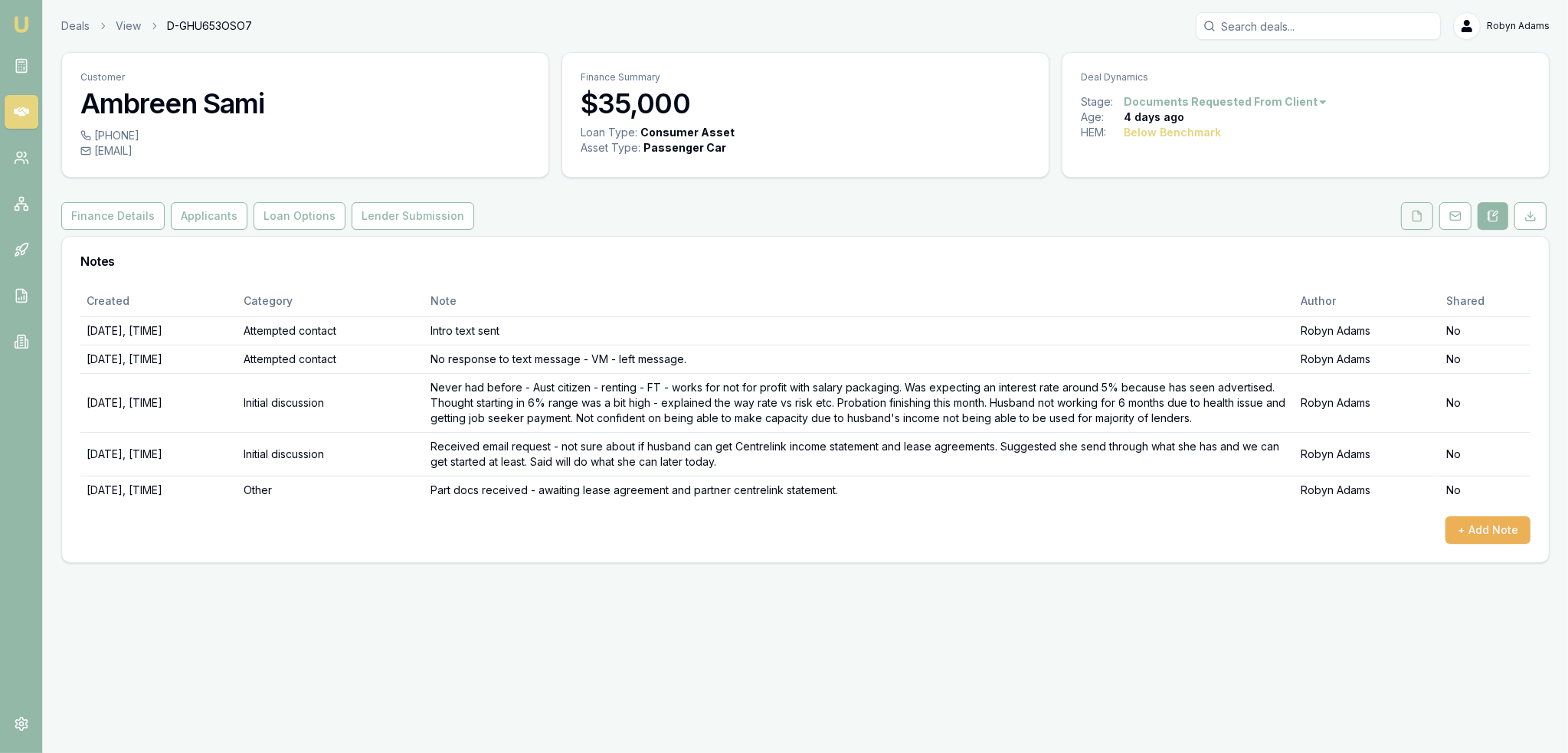click 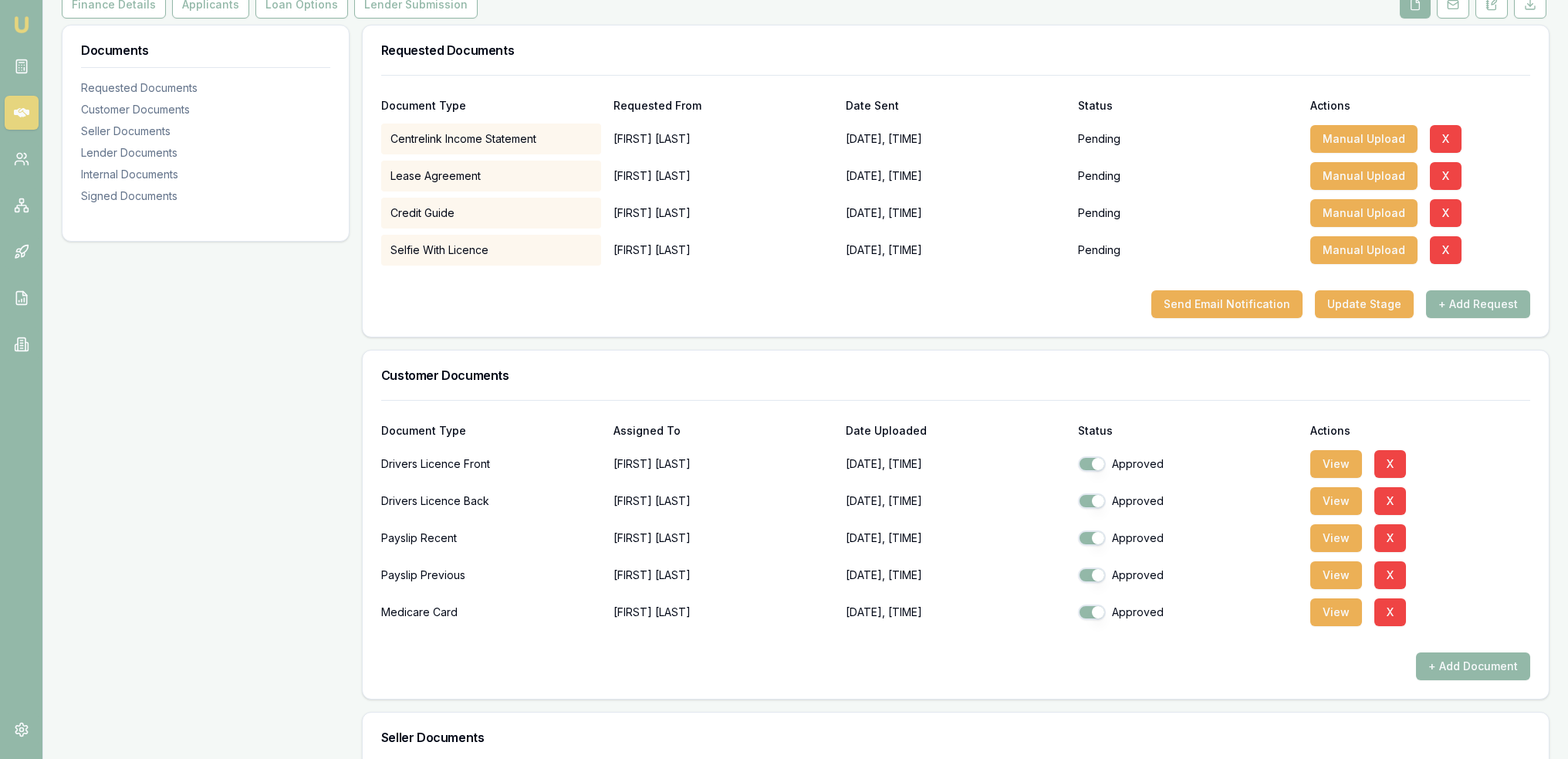 scroll, scrollTop: 232, scrollLeft: 0, axis: vertical 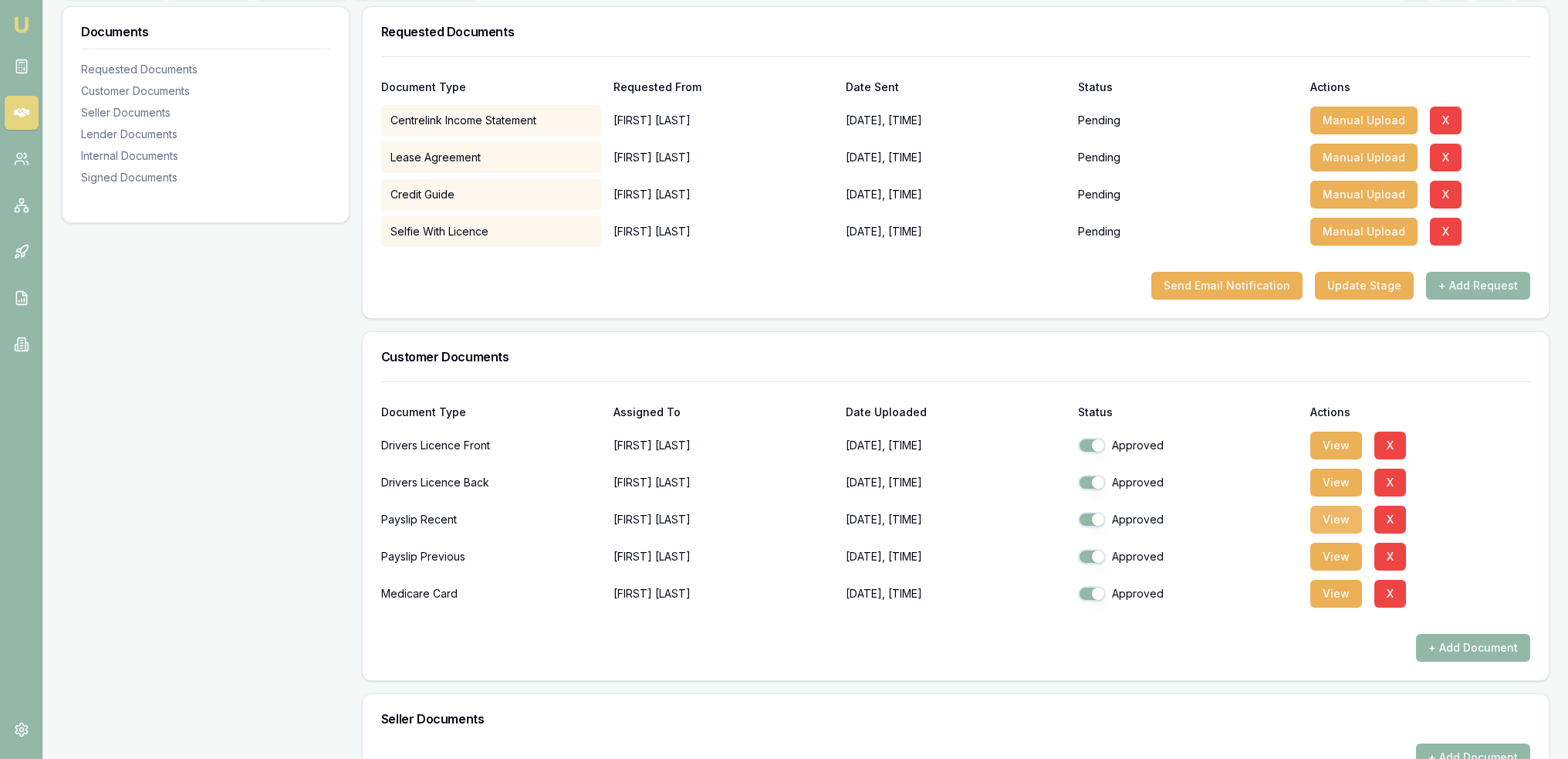 click on "View" at bounding box center (1336, 520) 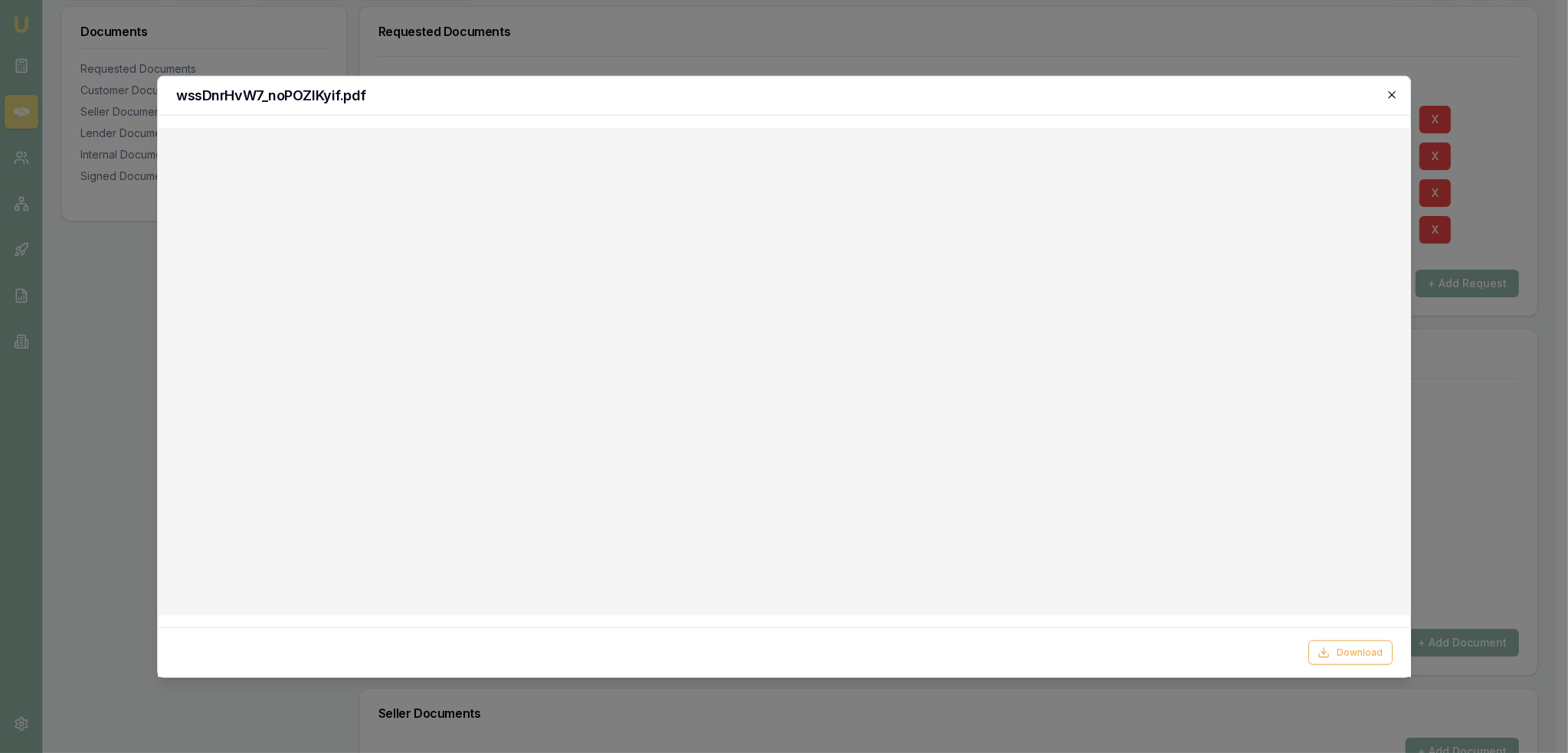 click 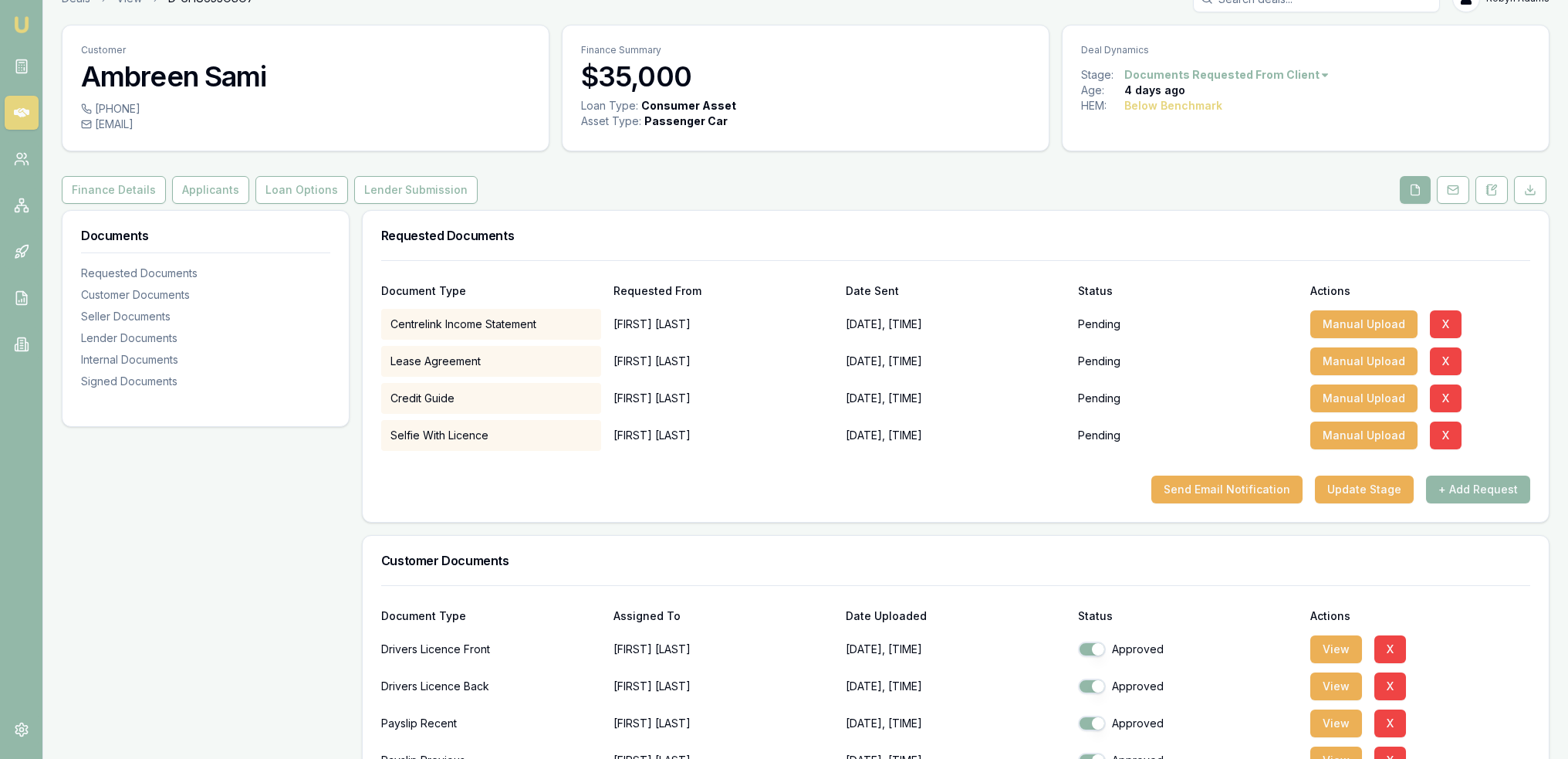 scroll, scrollTop: 0, scrollLeft: 0, axis: both 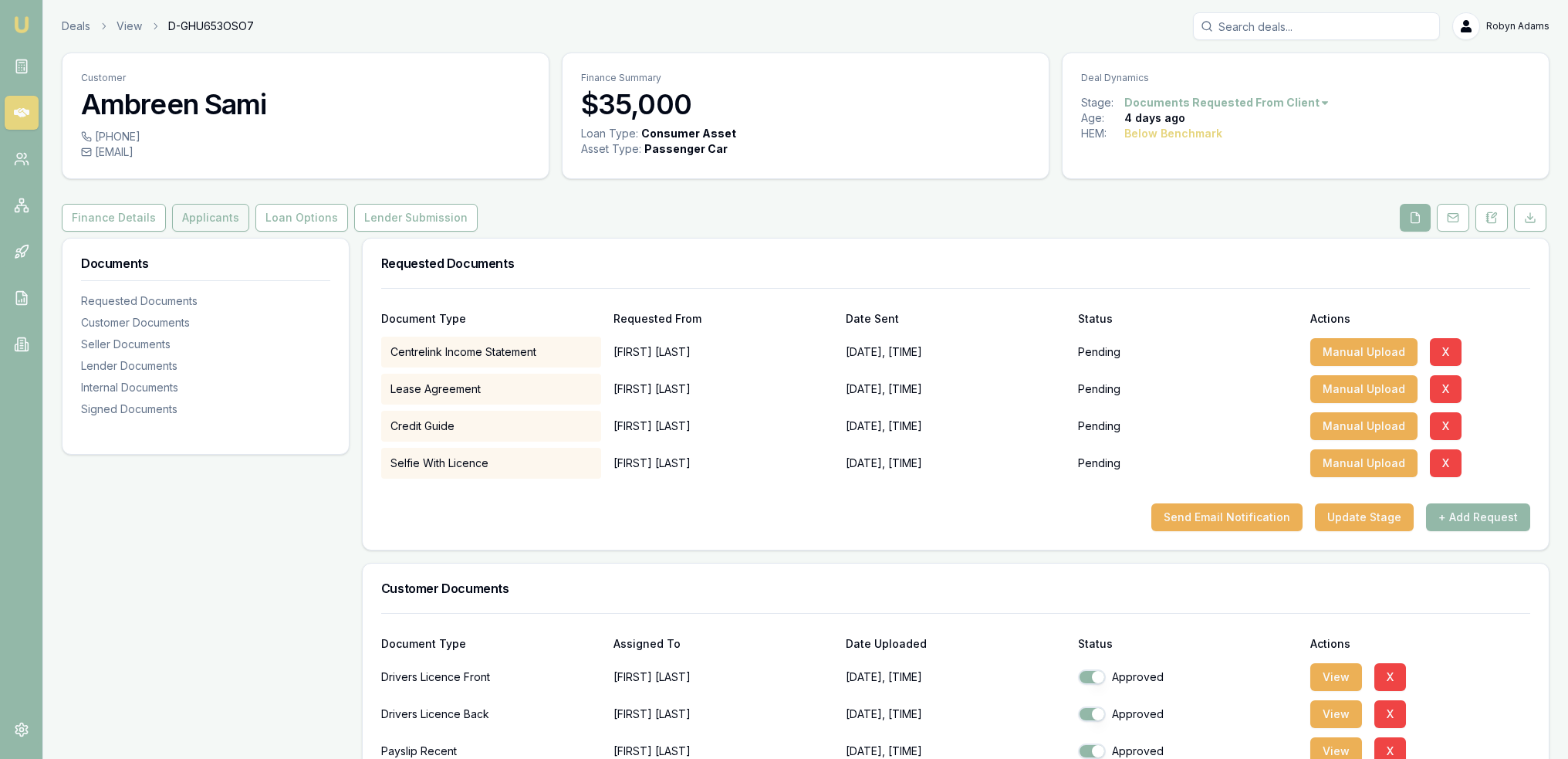 click on "Applicants" at bounding box center [211, 218] 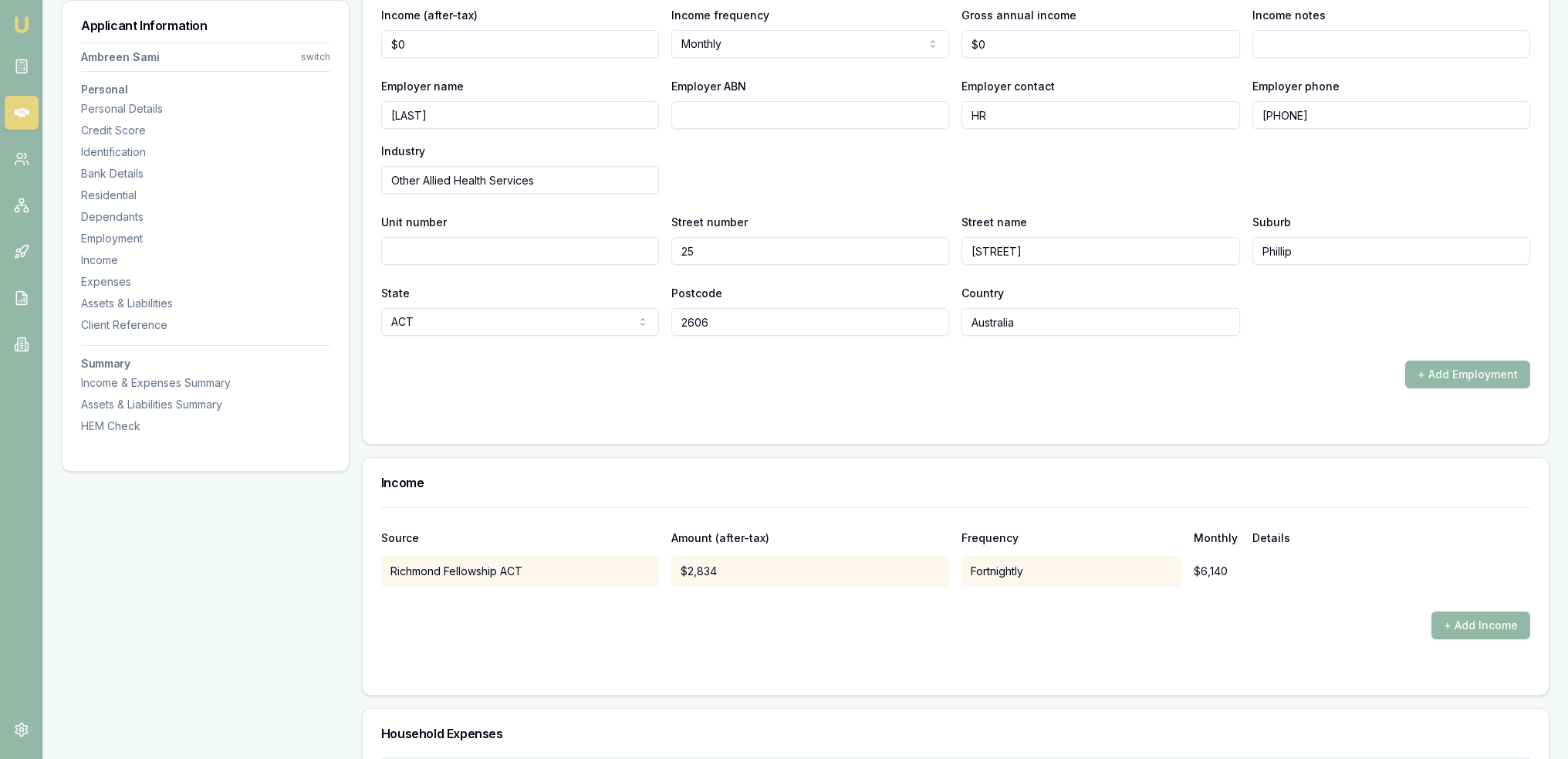 scroll, scrollTop: 2857, scrollLeft: 0, axis: vertical 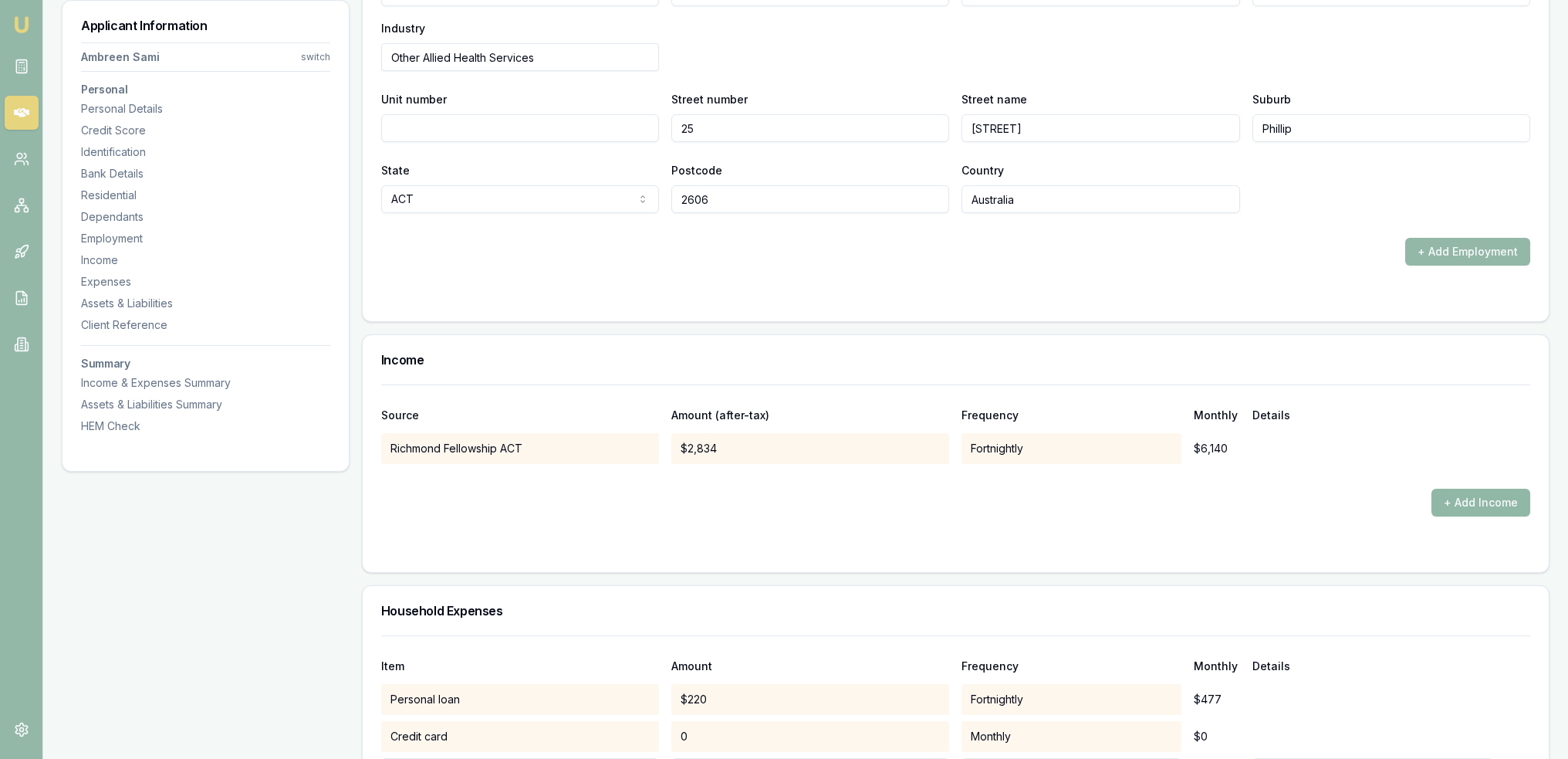 click on "+ Add Income" at bounding box center (1481, 503) 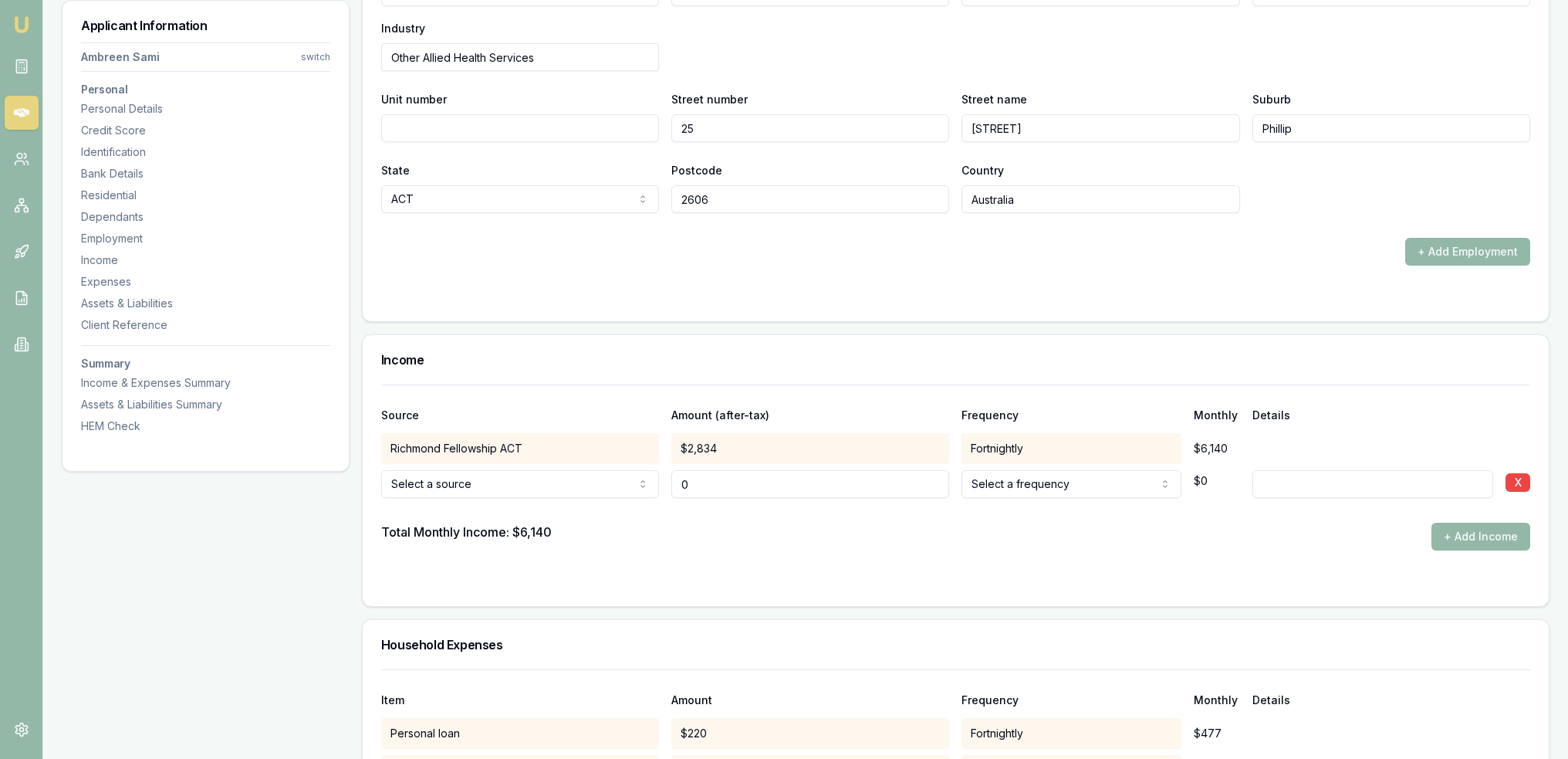 type on "$0" 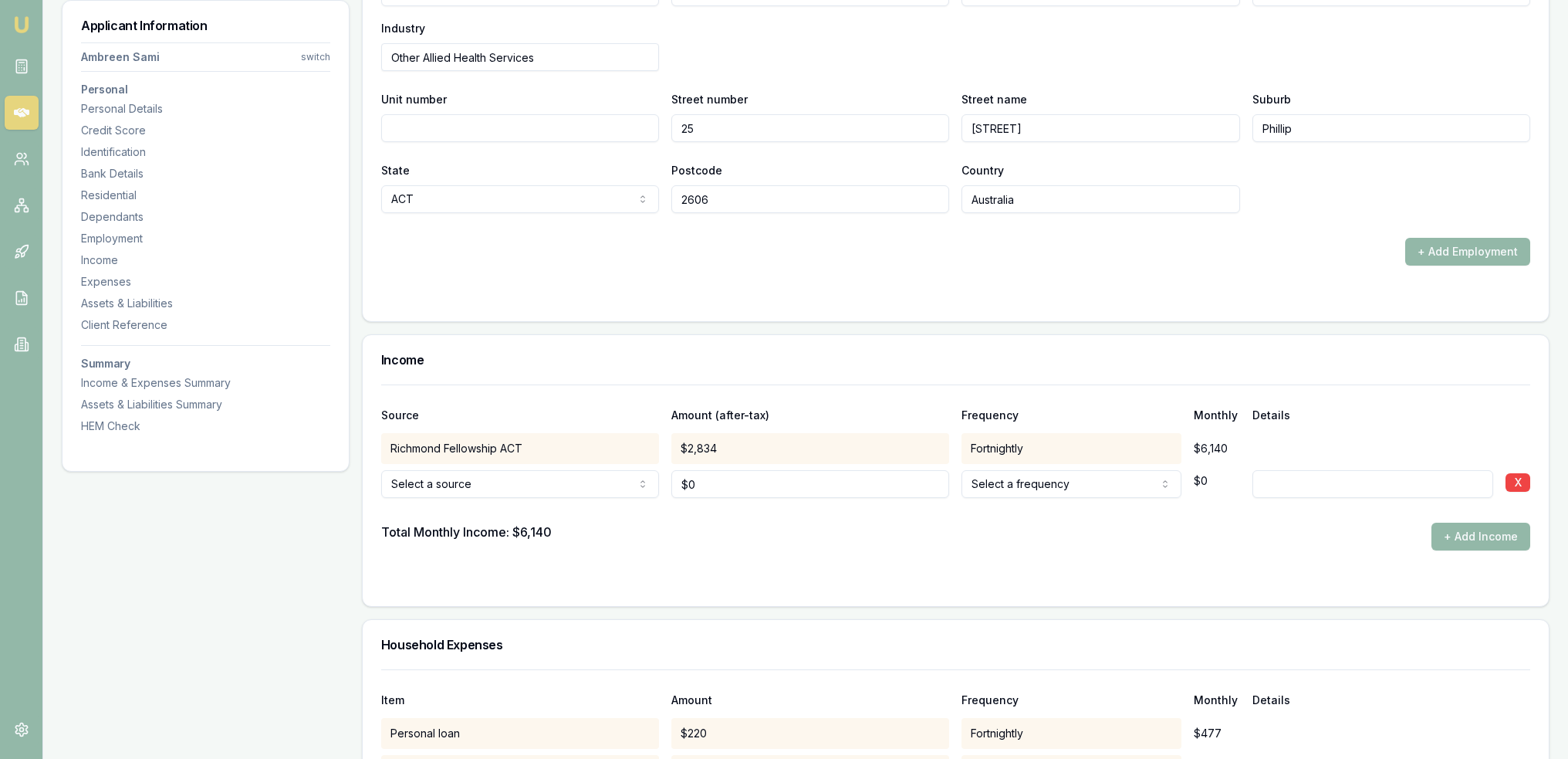 click on "Emu Broker Deals View D-GHU653OSO7 Robyn Adams Toggle Menu Customer Ambreen Sami 0433910889 ambreensamiau@gmail.com Finance Summary $35,000 Loan Type: Consumer Asset Asset Type : Passenger Car Deal Dynamics Stage: Documents Requested From Client Age: 4 days ago HEM: Below Benchmark Finance Details Applicants Loan Options Lender Submission Applicant Information Ambreen Sami switch Personal Personal Details Credit Score Identification Bank Details Residential Dependants Employment Income Expenses Assets & Liabilities Client Reference Summary Income & Expenses Summary Assets & Liabilities Summary HEM Check Personal Title * Mrs Mr Mrs Miss Ms Dr Prof First name * Ambreen Middle name  Last name * Sami Date of birth 06/08/1980 Gender  Female Male Female Other Not disclosed Marital status  Married Single Married De facto Separated Divorced Widowed Residency status  Australian citizen Australian citizen Permanent resident Visa holder Email ambreensamiau@gmail.com Phone 0433910889 Applicant type  Applicant Applicant 1" at bounding box center (784, -2478) 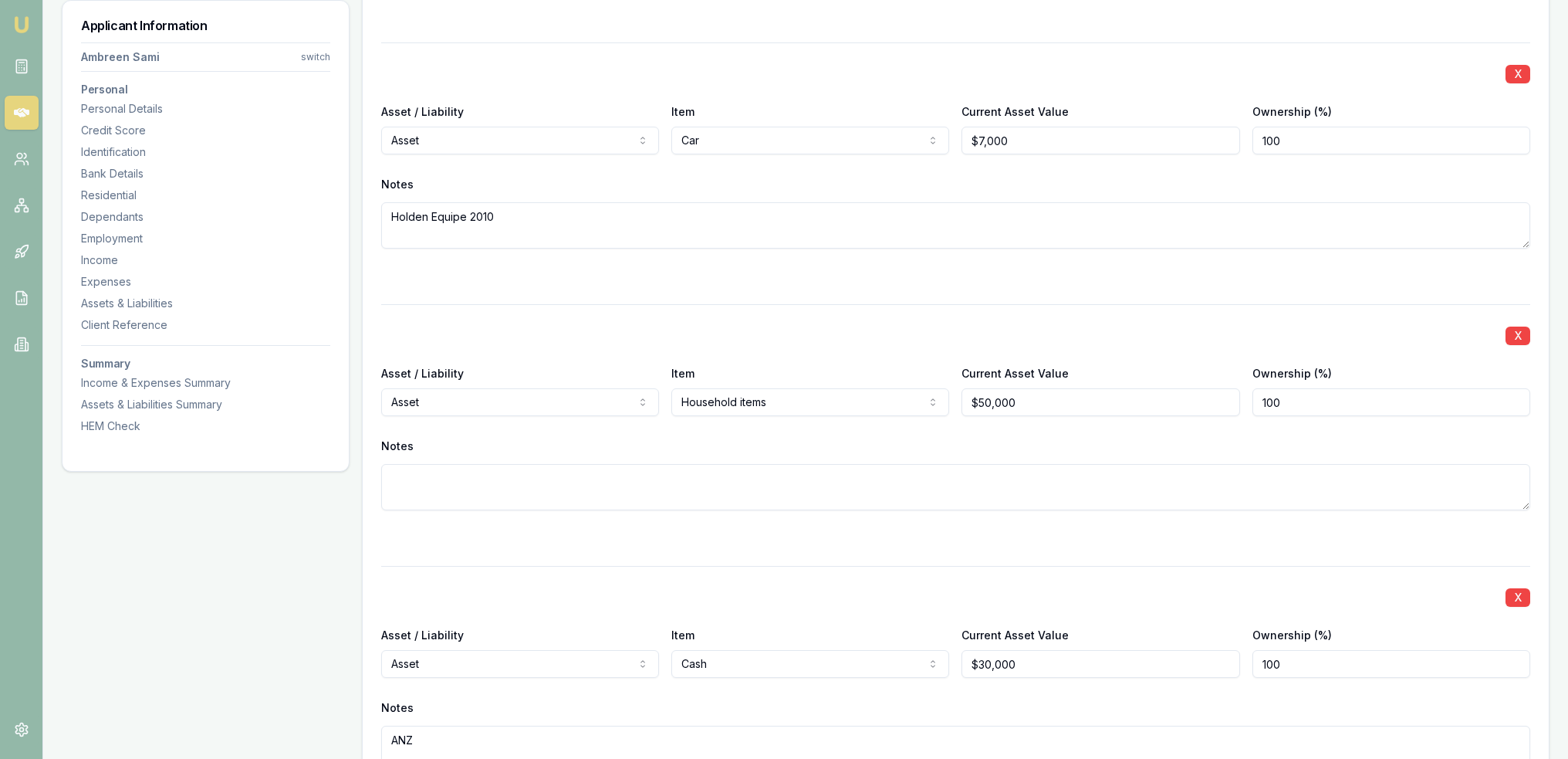 scroll, scrollTop: 5010, scrollLeft: 0, axis: vertical 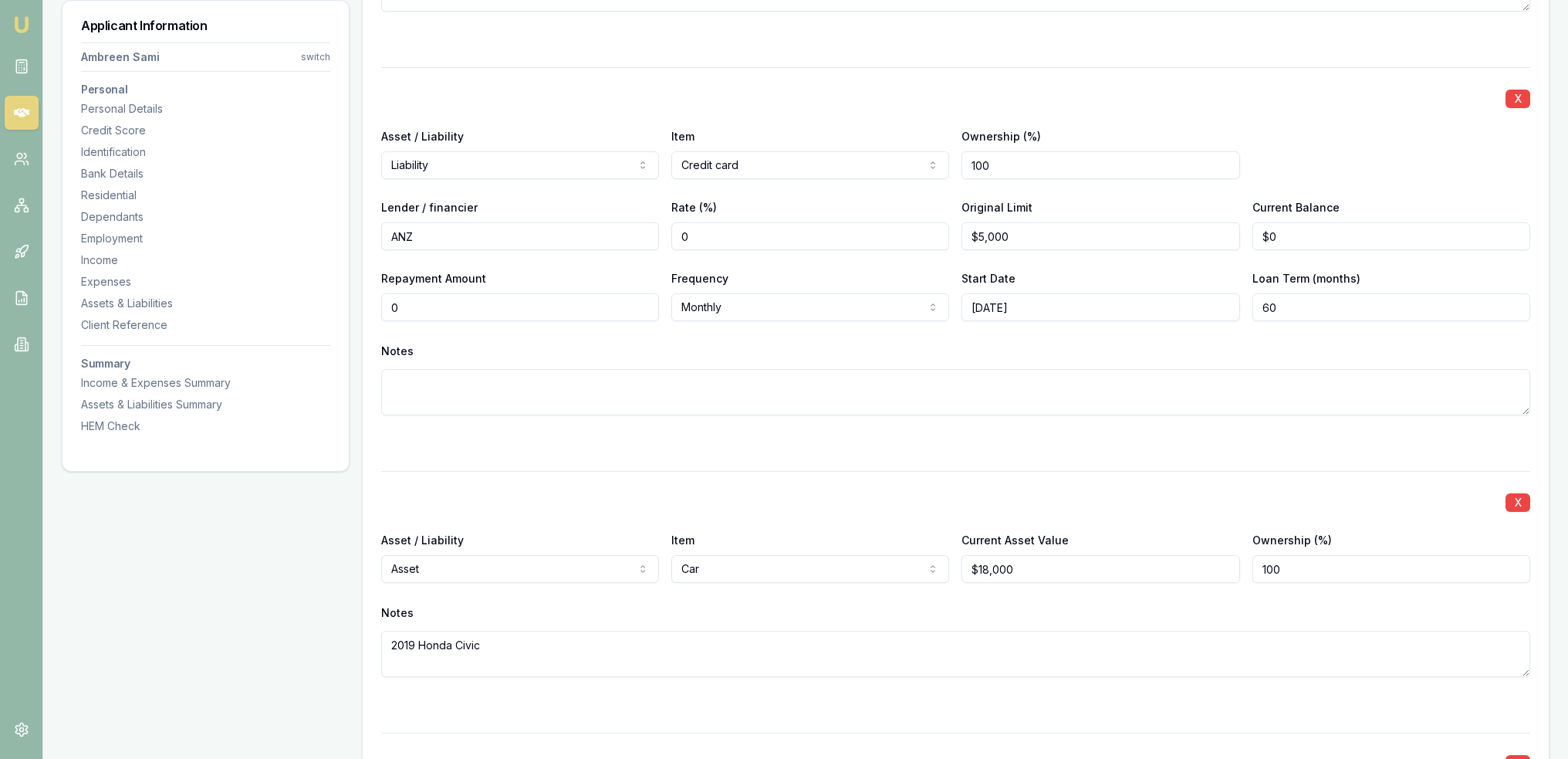 drag, startPoint x: 423, startPoint y: 306, endPoint x: 370, endPoint y: 300, distance: 53.338541 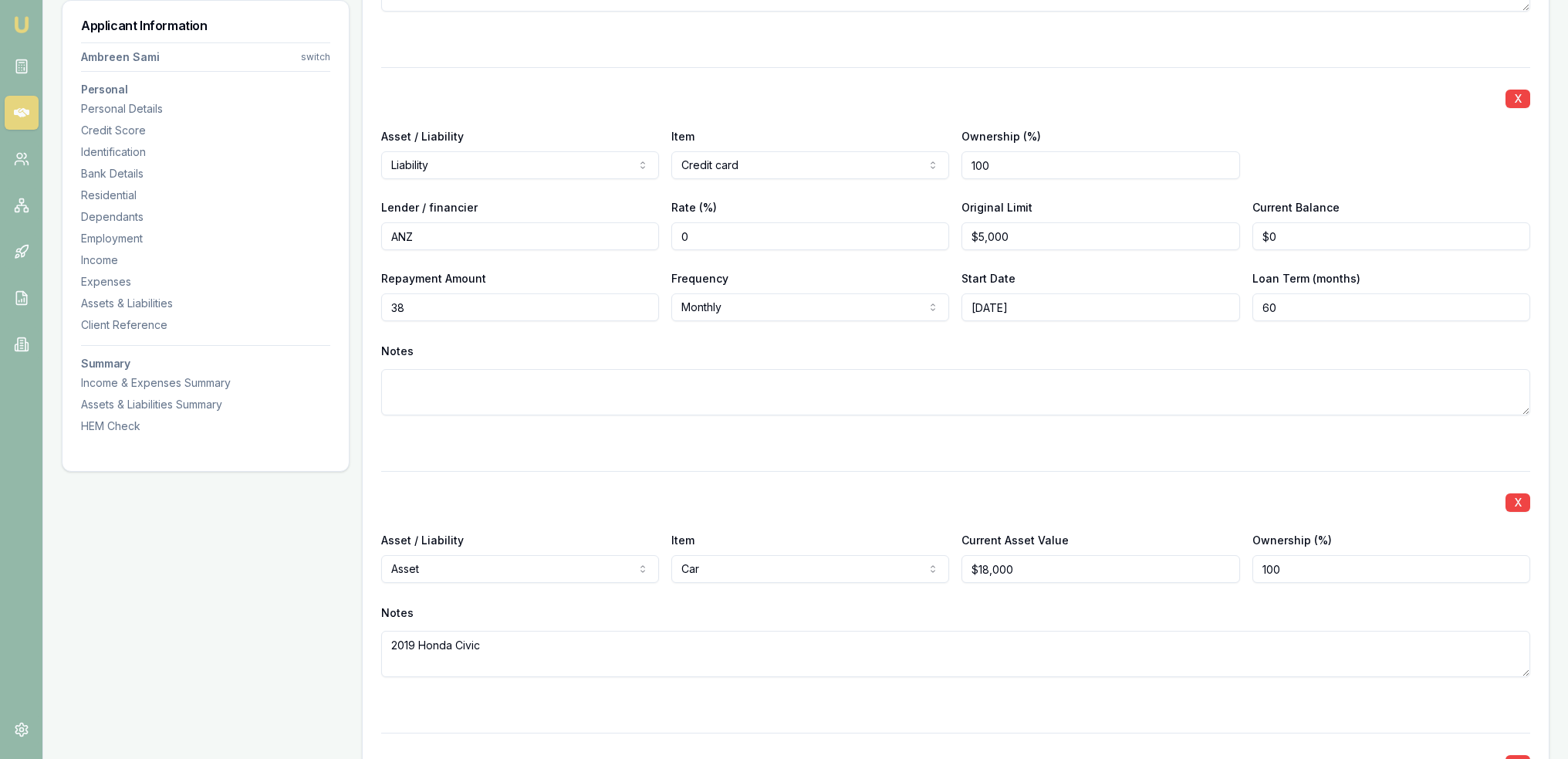 type on "$38" 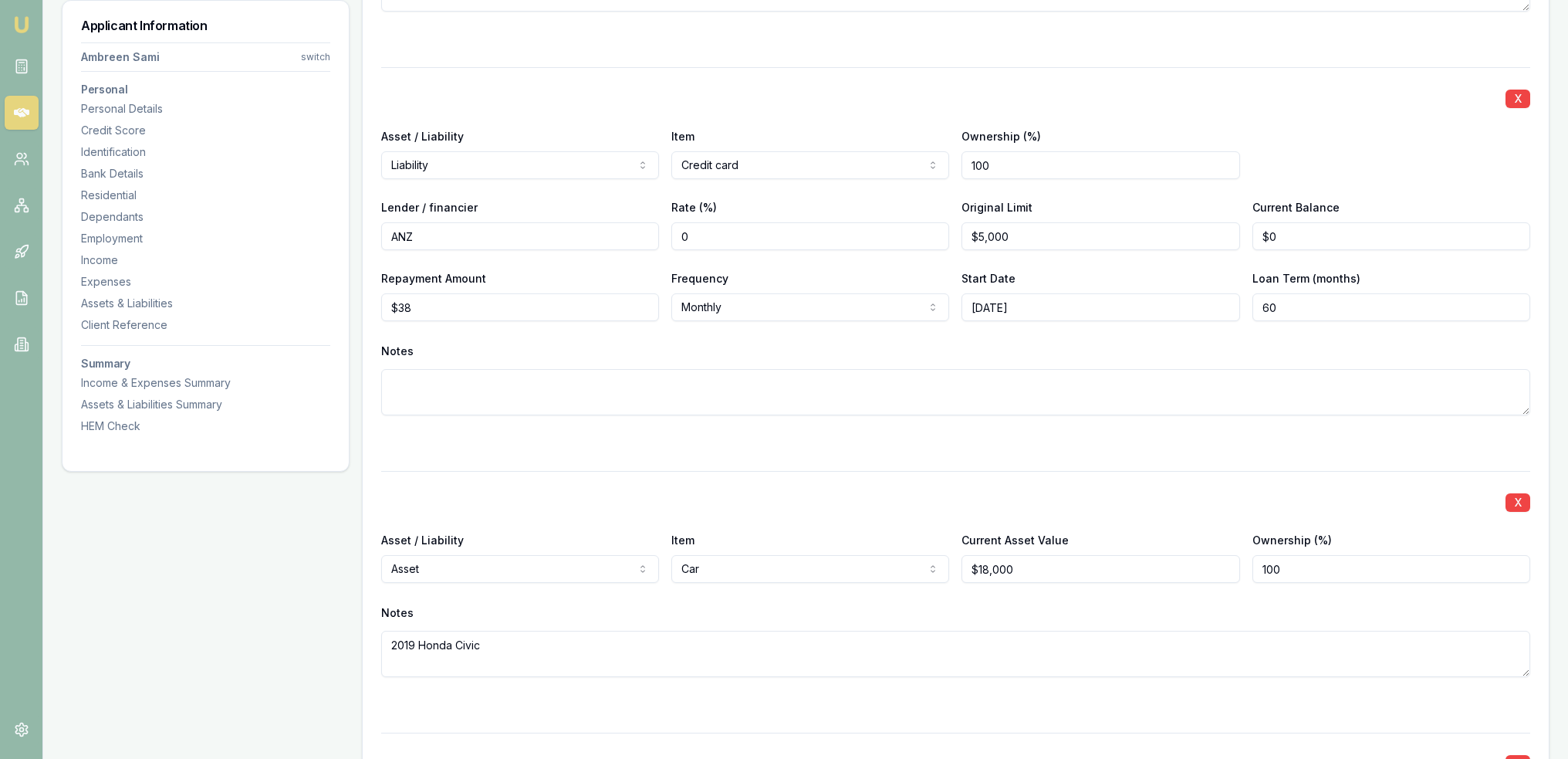click on "Notes" at bounding box center (955, 351) 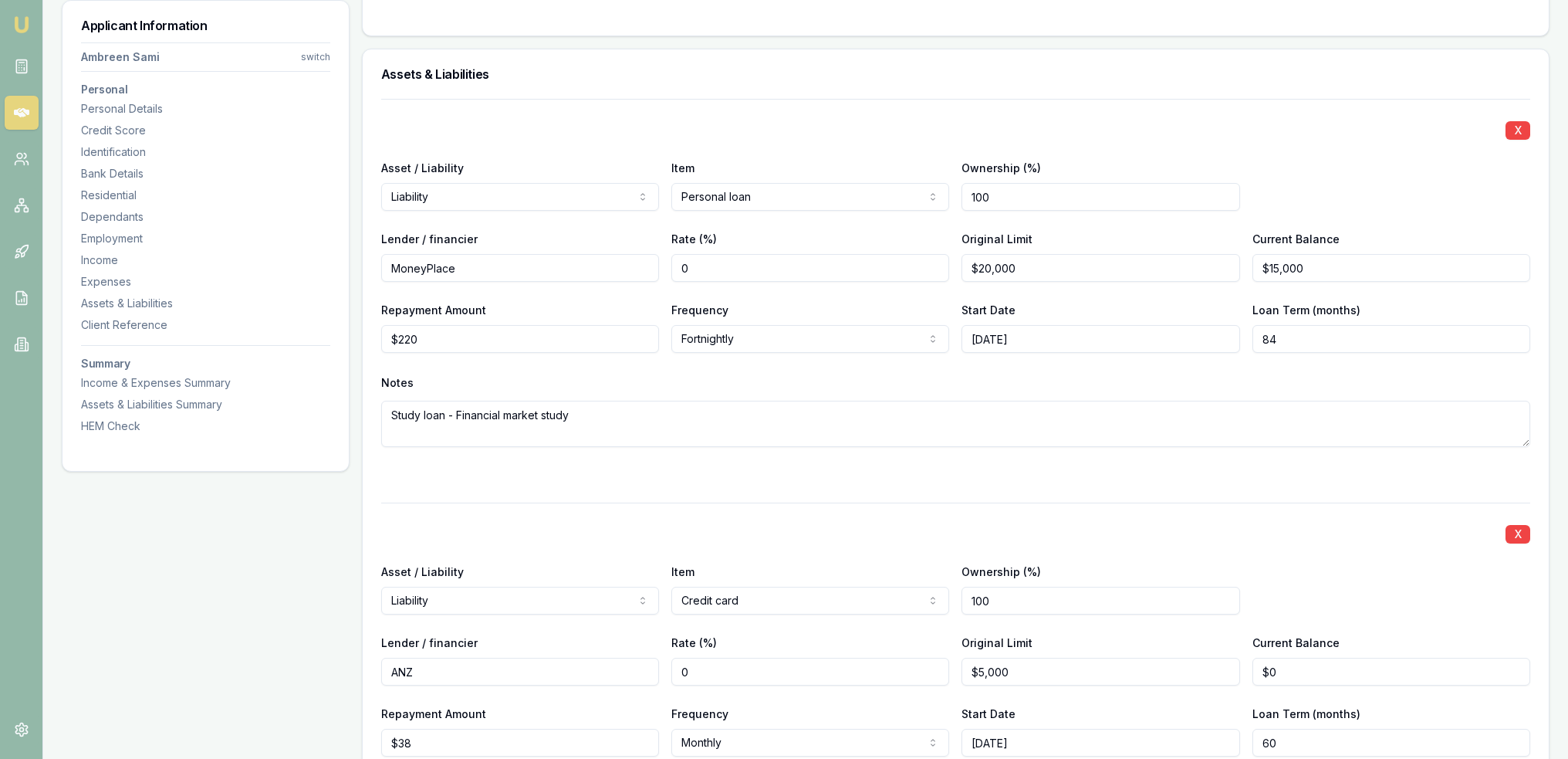scroll, scrollTop: 3737, scrollLeft: 0, axis: vertical 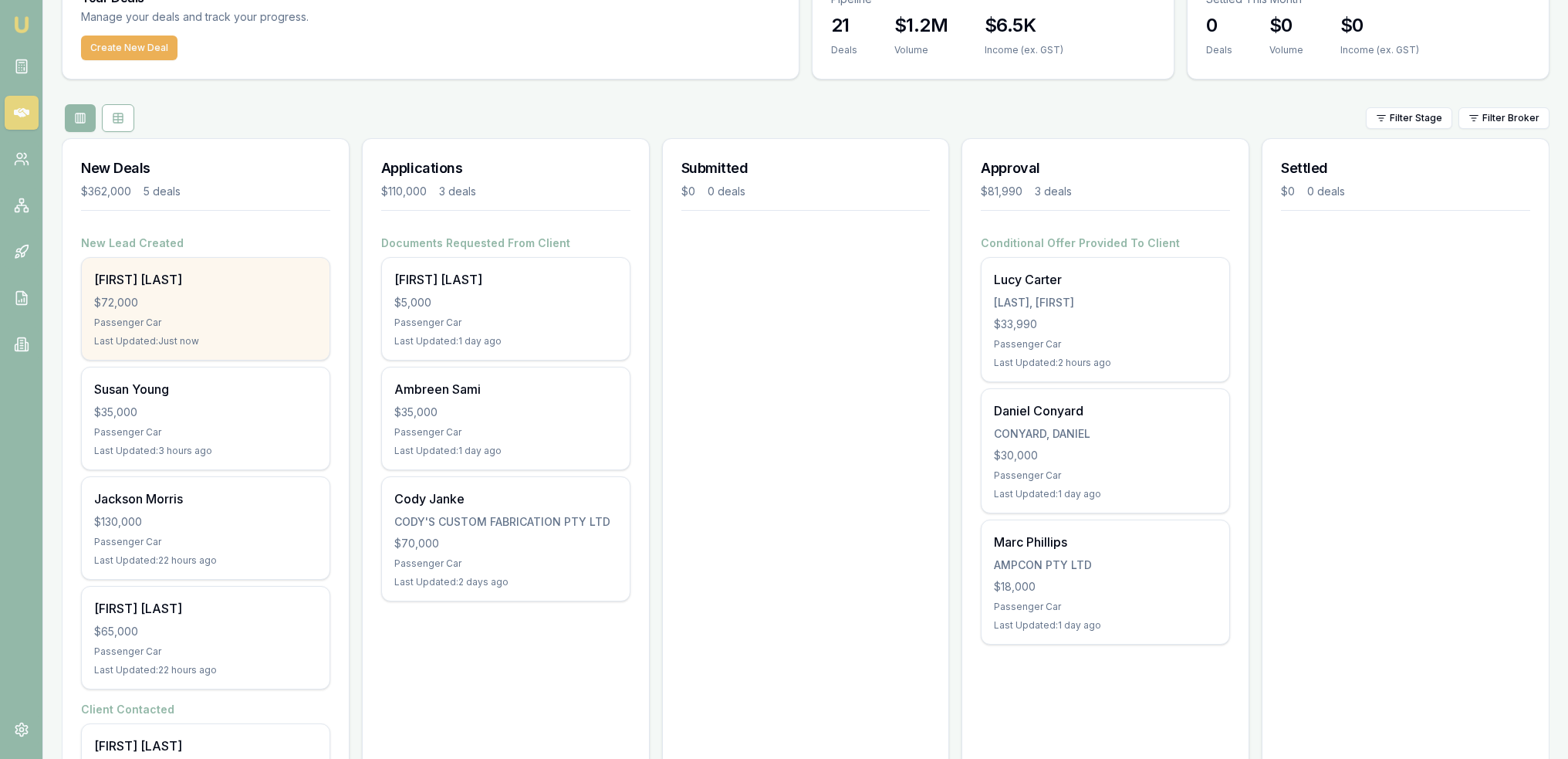 click on "$72,000" at bounding box center [205, 303] 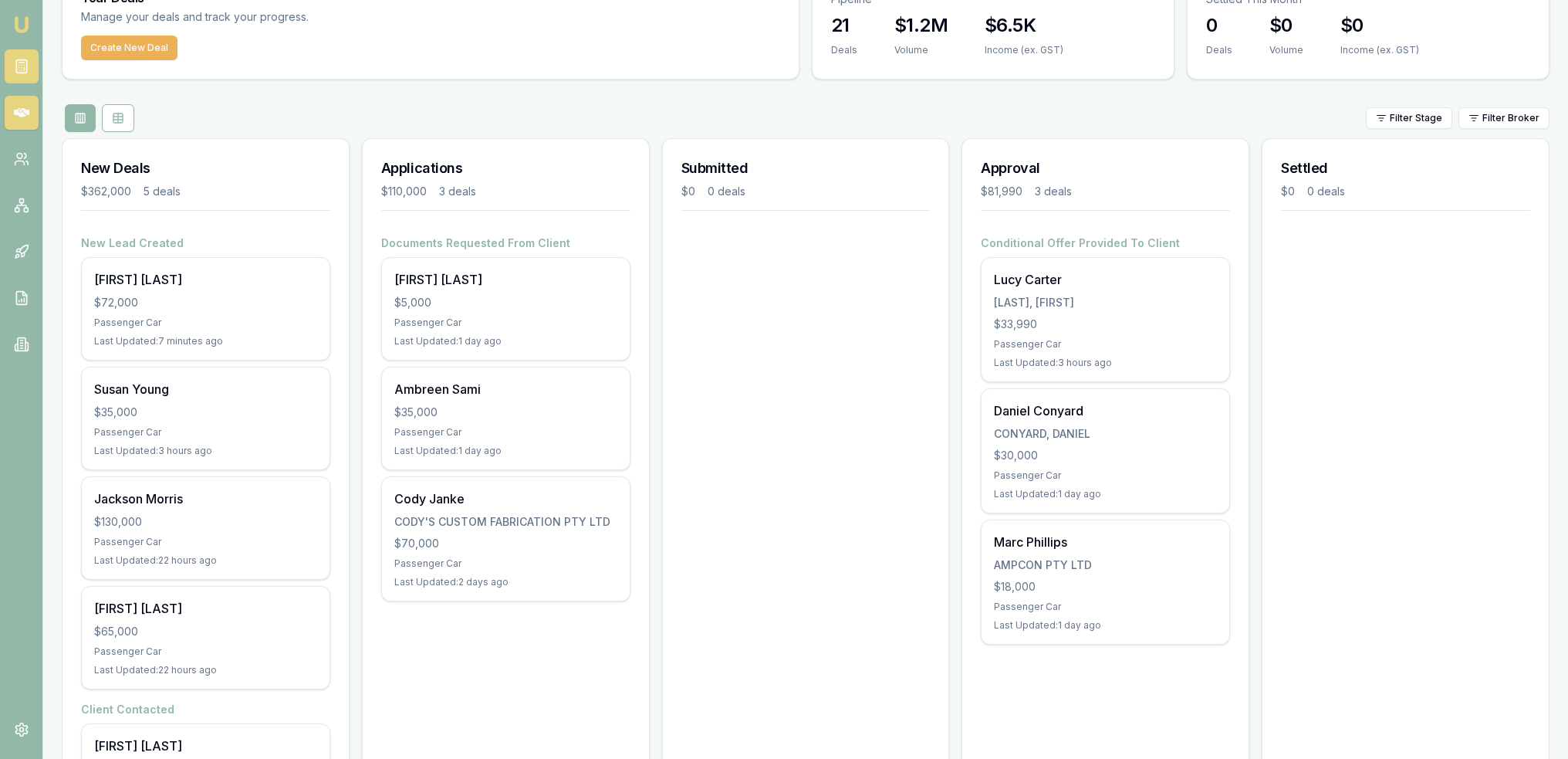 click 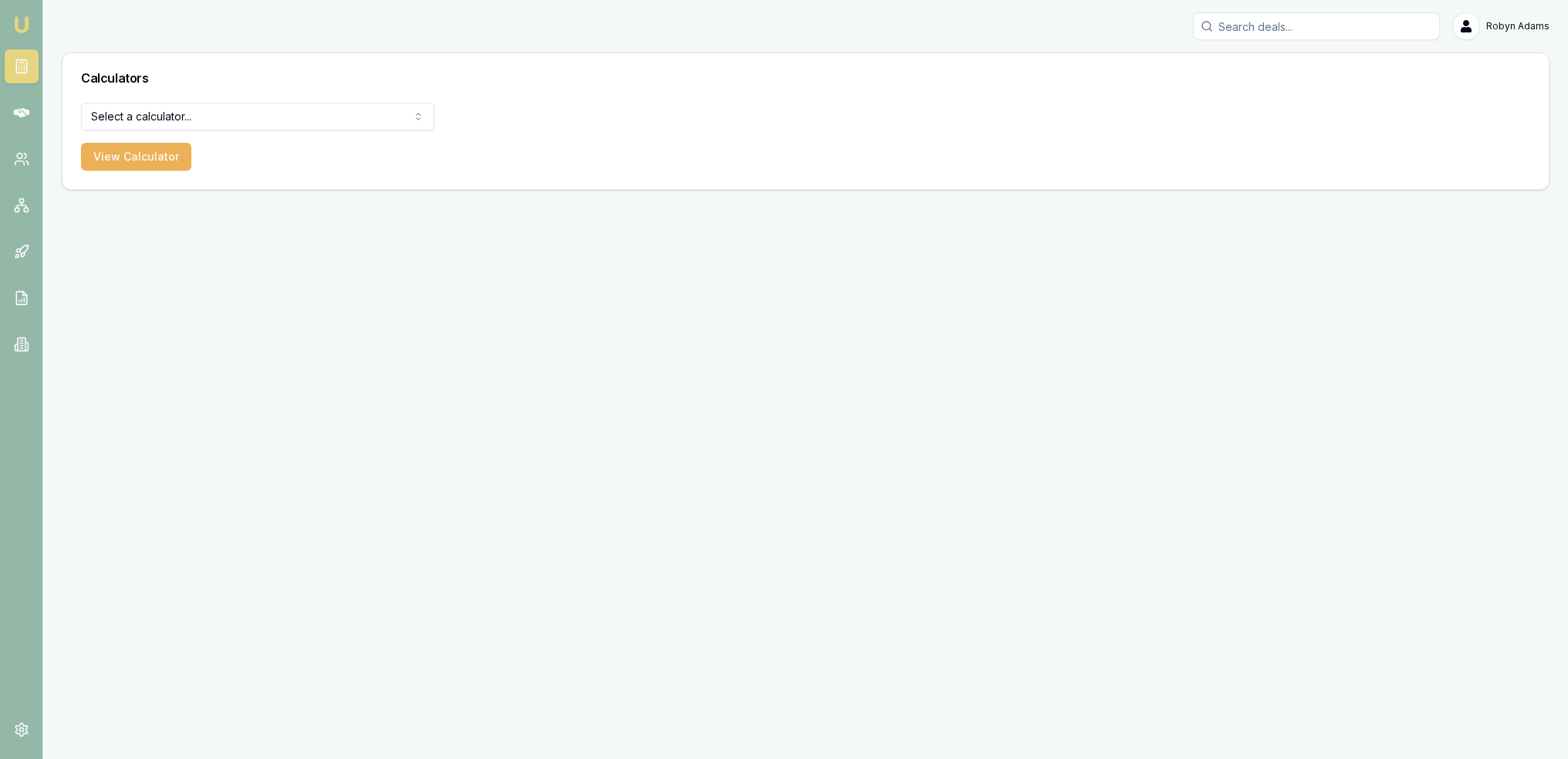 scroll, scrollTop: 0, scrollLeft: 0, axis: both 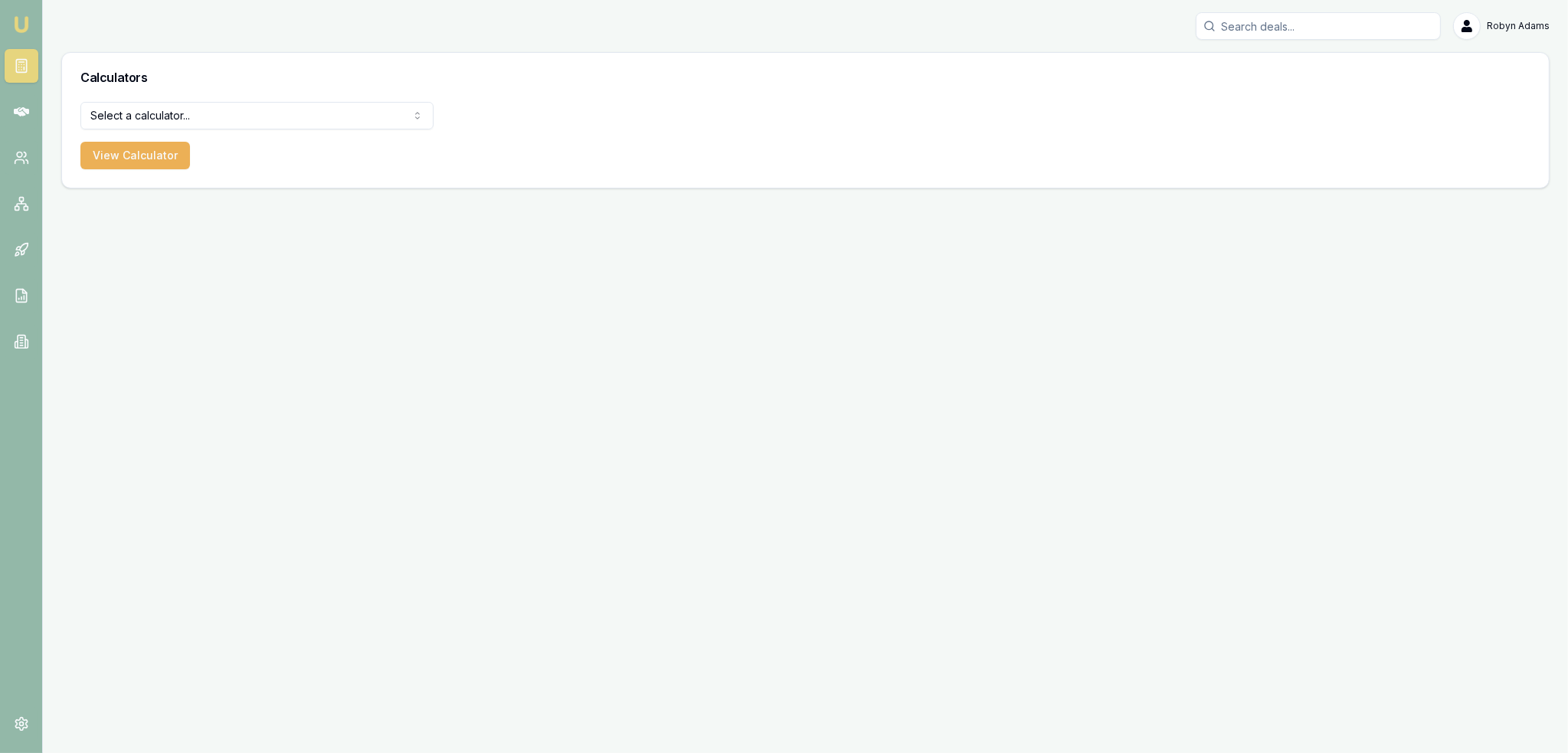 click on "Emu Broker Robyn Adams Toggle Menu Calculators Select a calculator... Finance Quote Lender Match Payslip Calculator View Calculator" at bounding box center (784, 376) 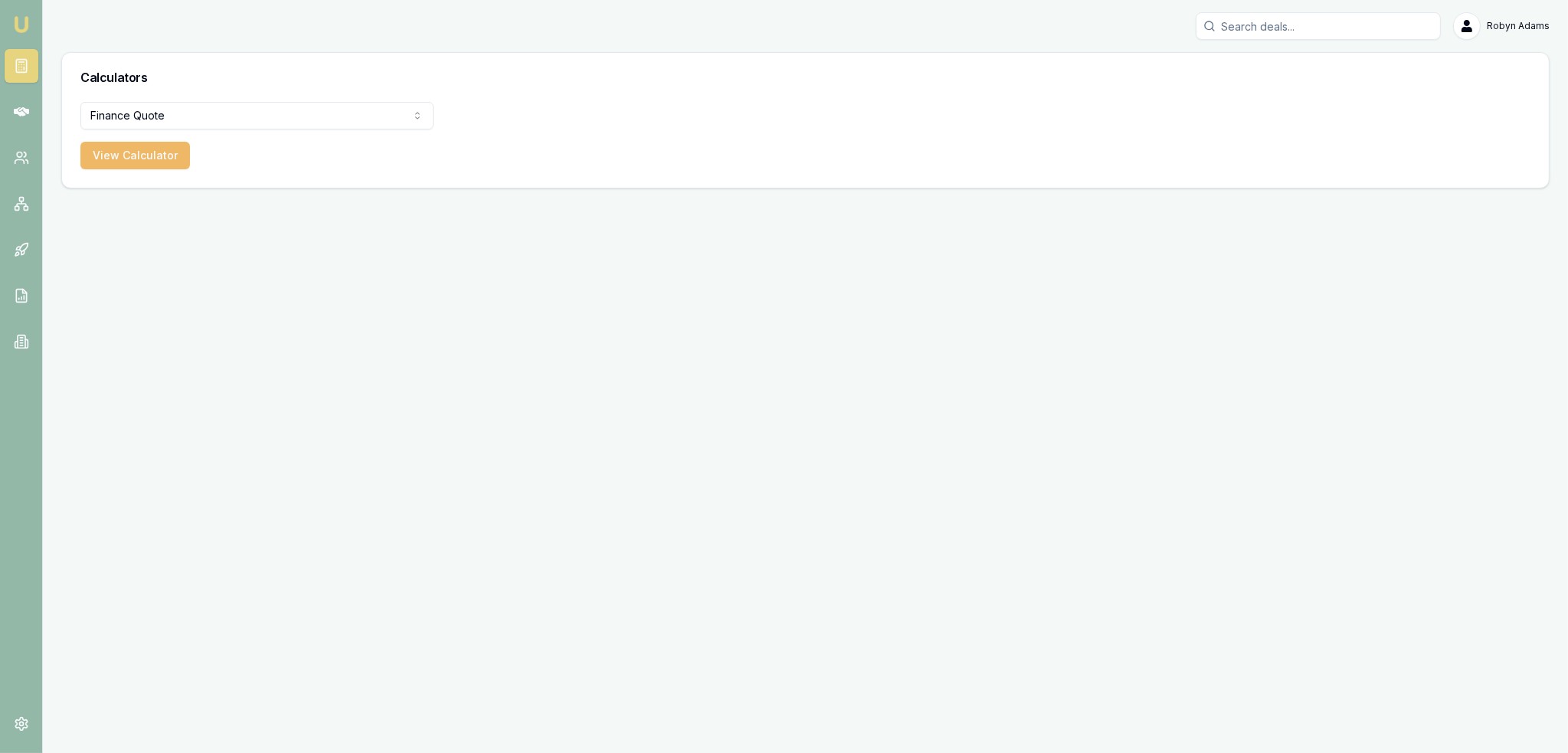 click on "View Calculator" at bounding box center [135, 156] 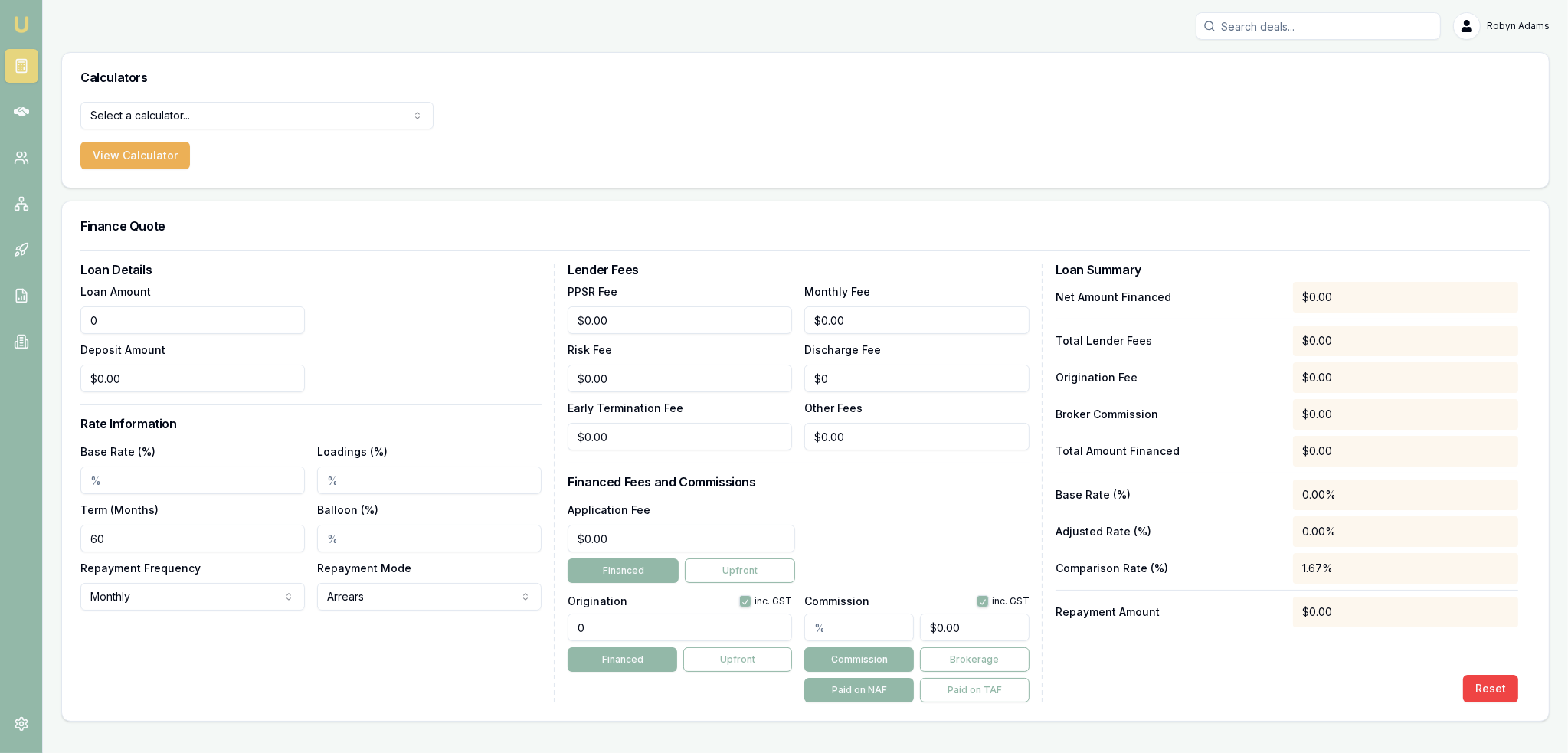 drag, startPoint x: 119, startPoint y: 318, endPoint x: 67, endPoint y: 329, distance: 53.150729 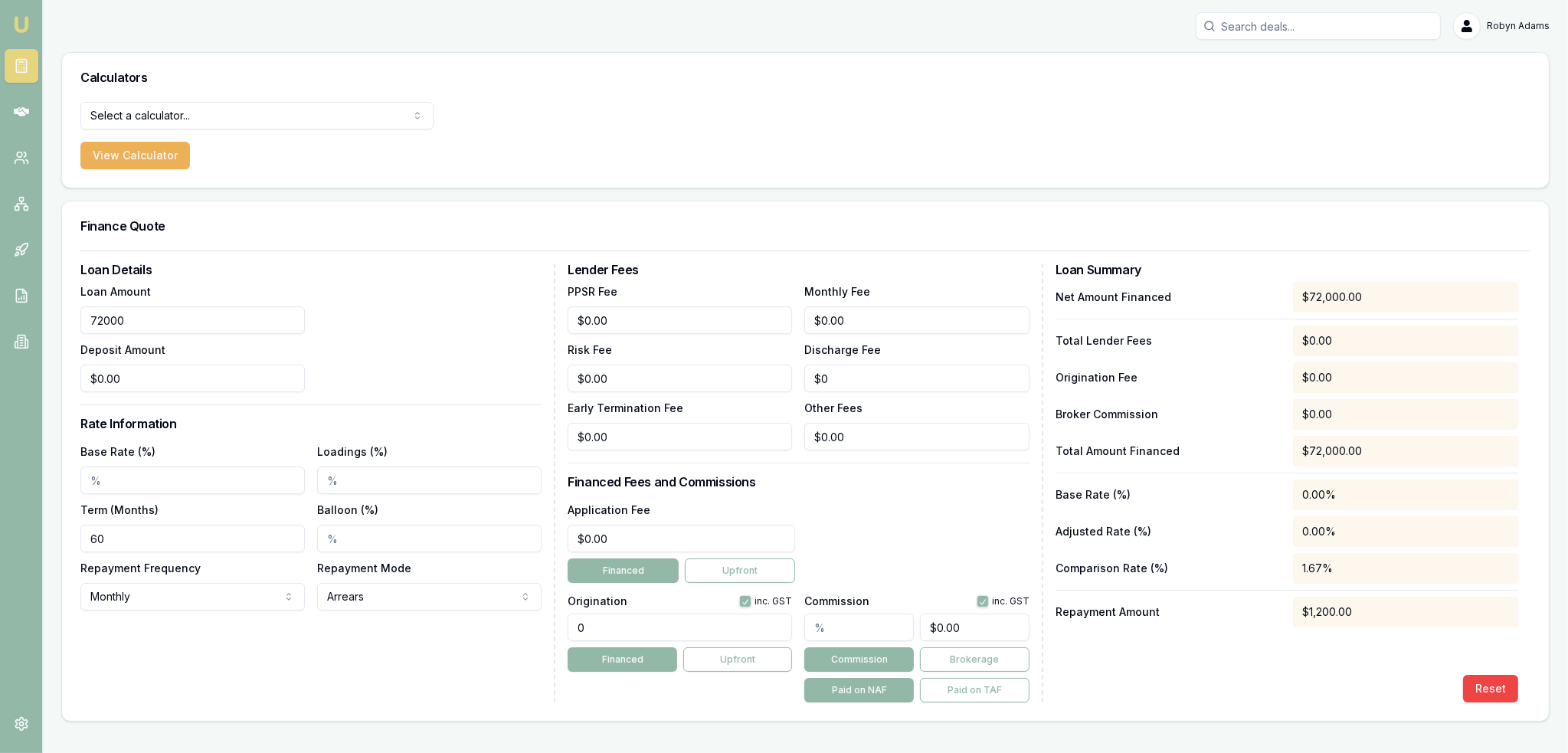 type on "$72,000.00" 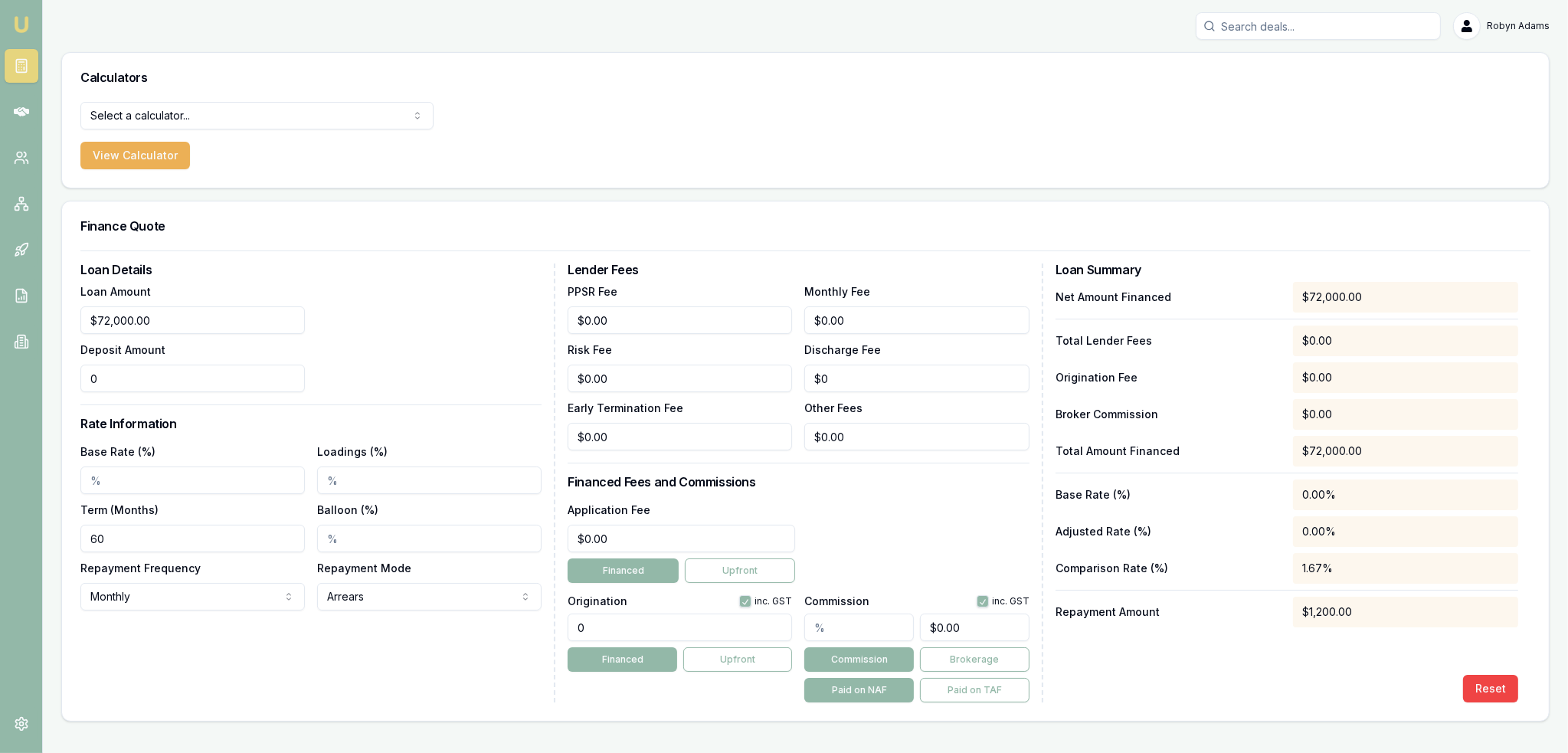 click on "0" at bounding box center [192, 378] 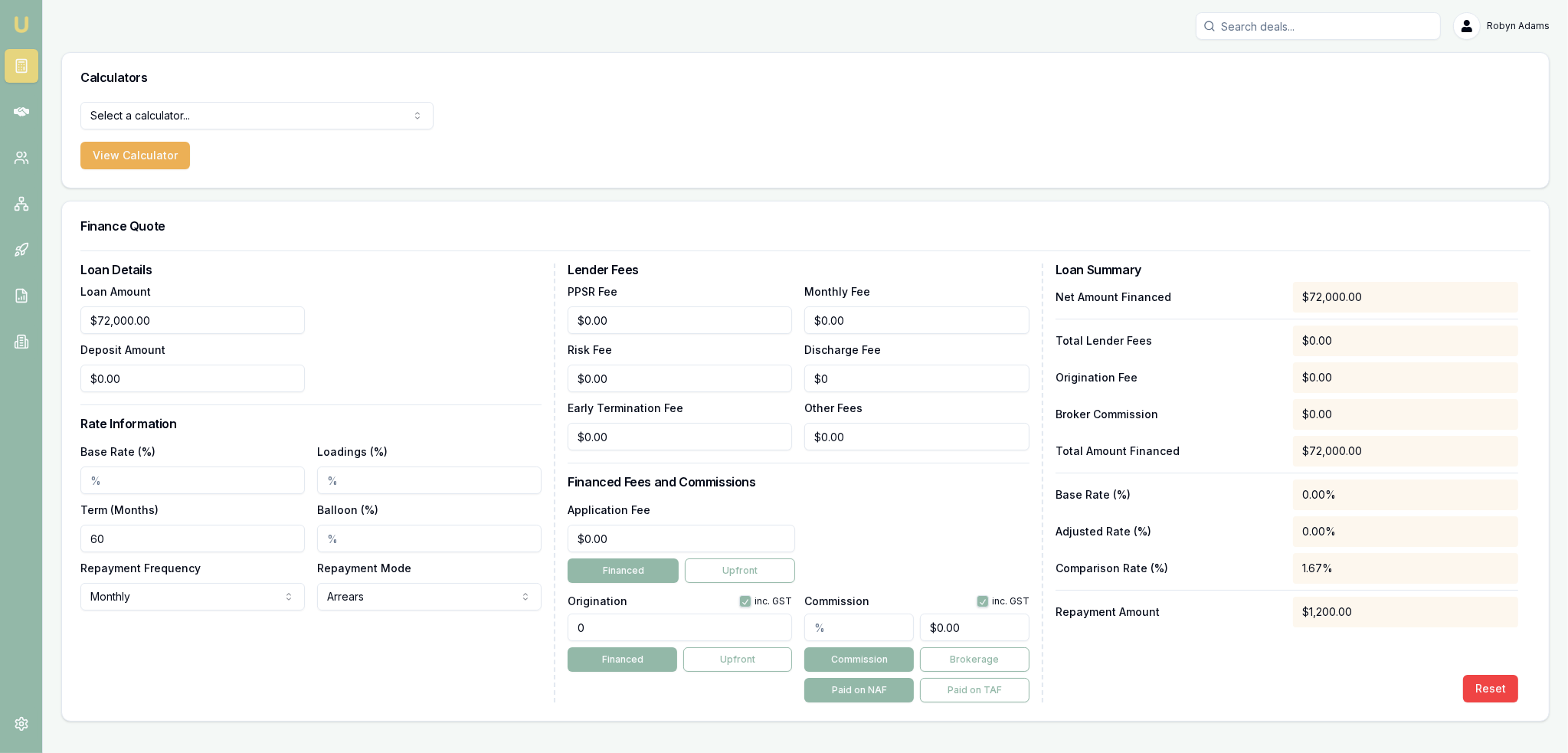click on "Base Rate (%)" at bounding box center [192, 480] 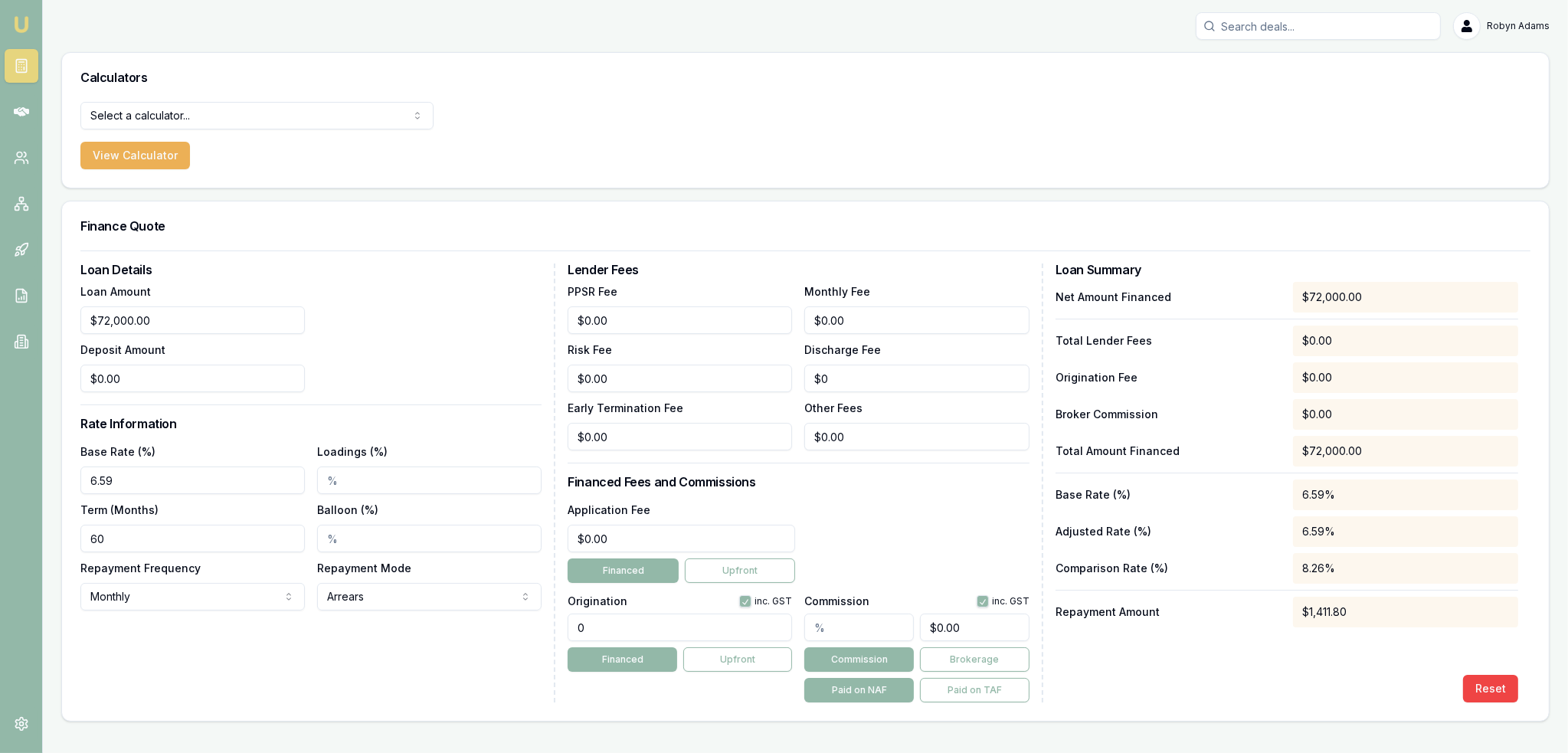 type on "6.59%" 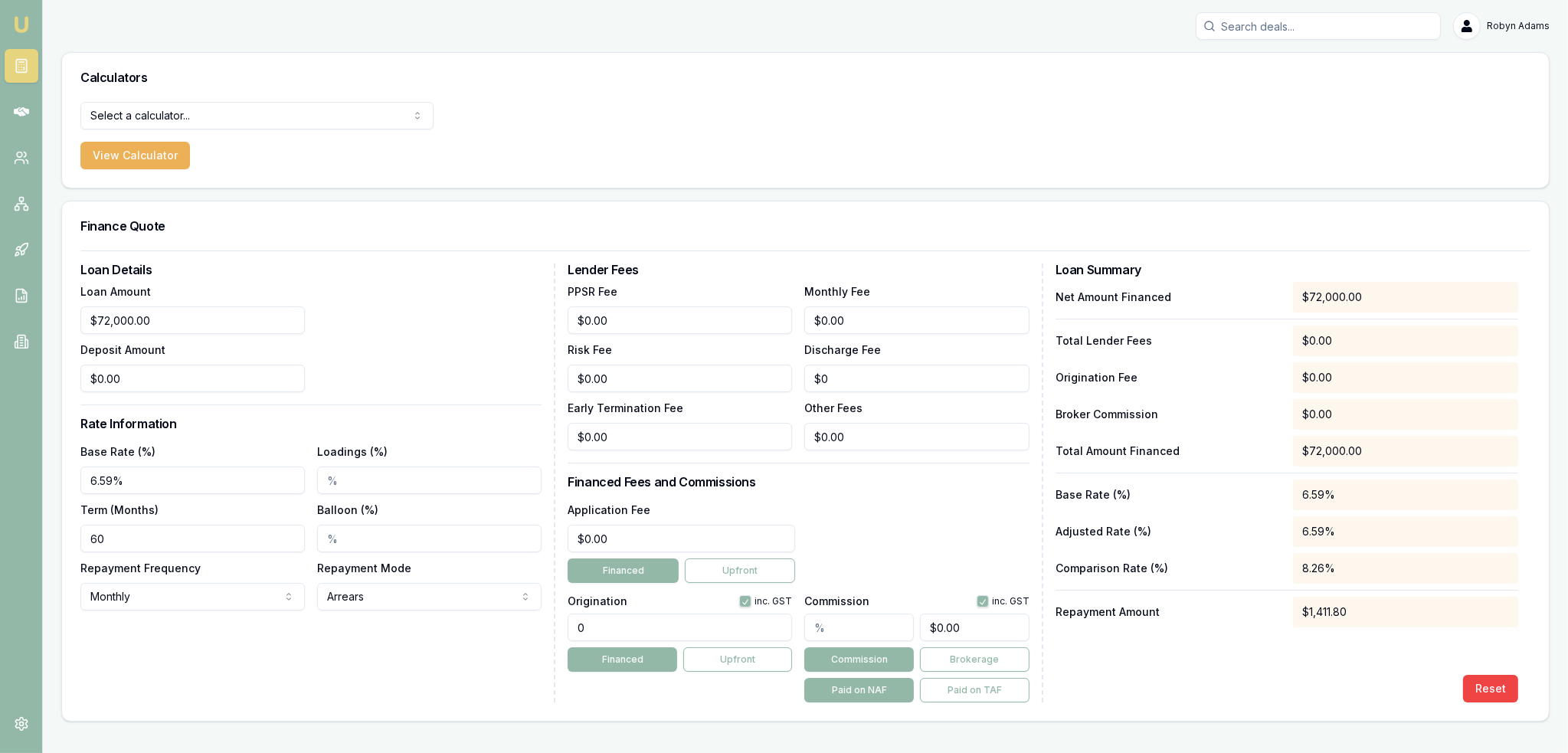 drag, startPoint x: 149, startPoint y: 542, endPoint x: 139, endPoint y: 541, distance: 10.0498756 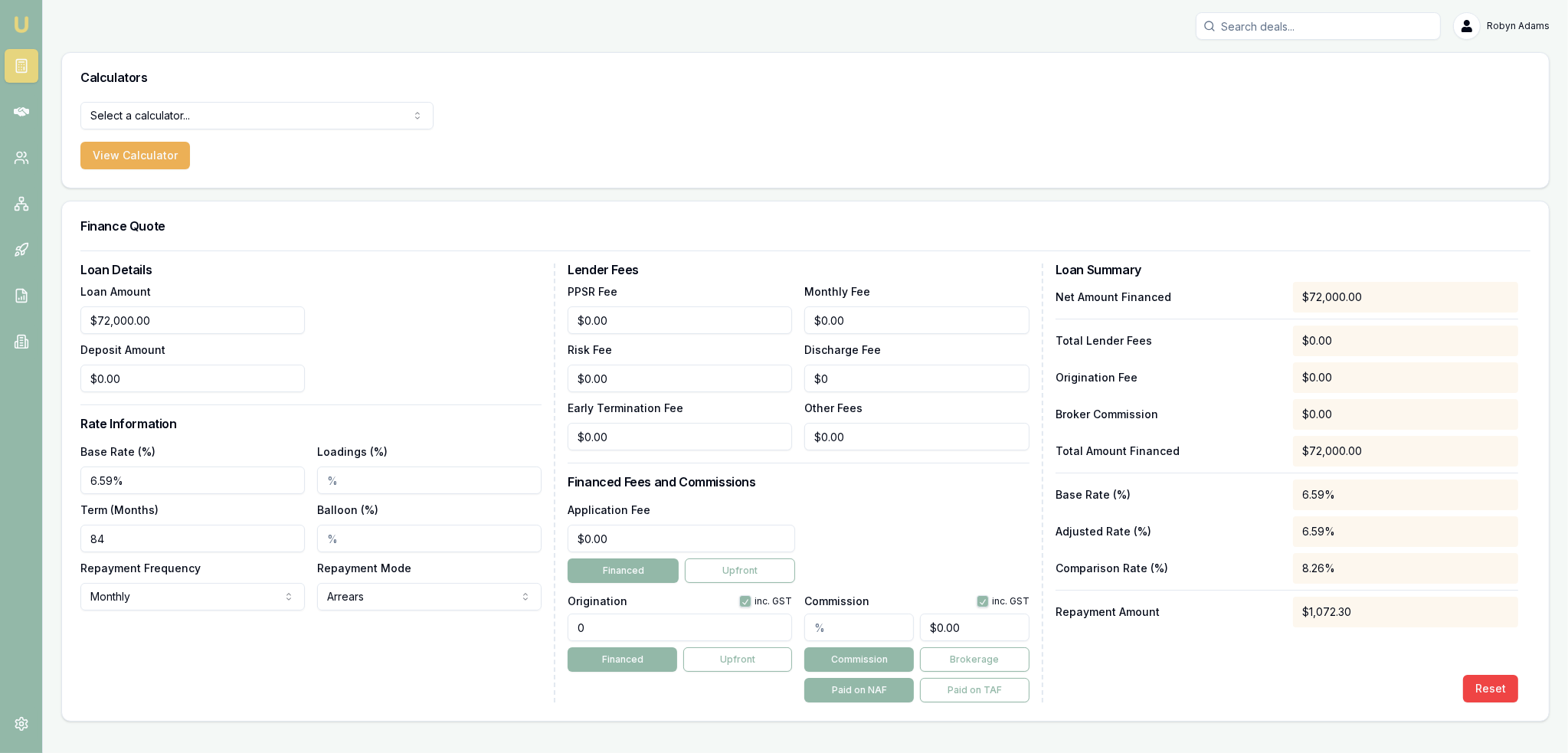 type on "84" 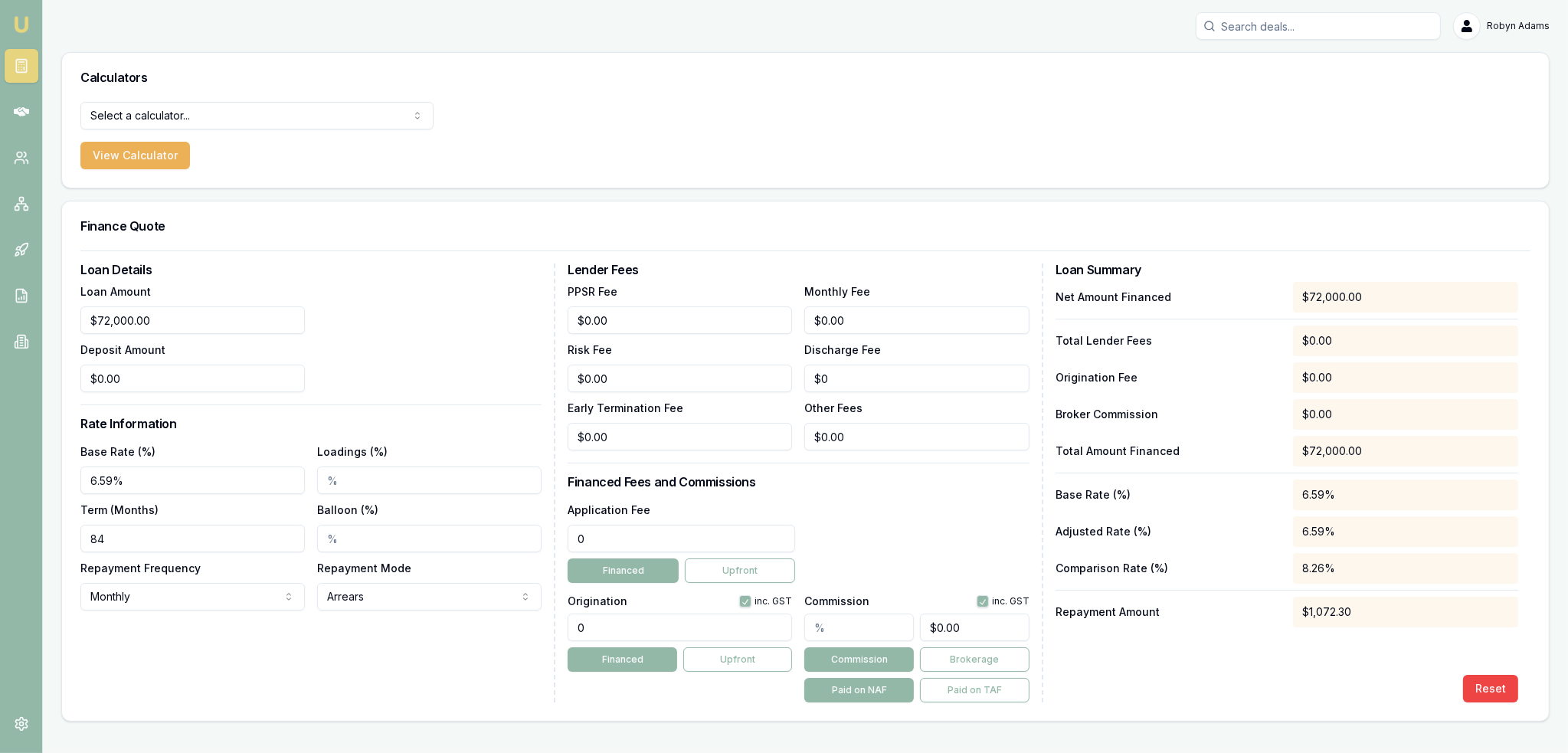 click on "0" at bounding box center [681, 539] 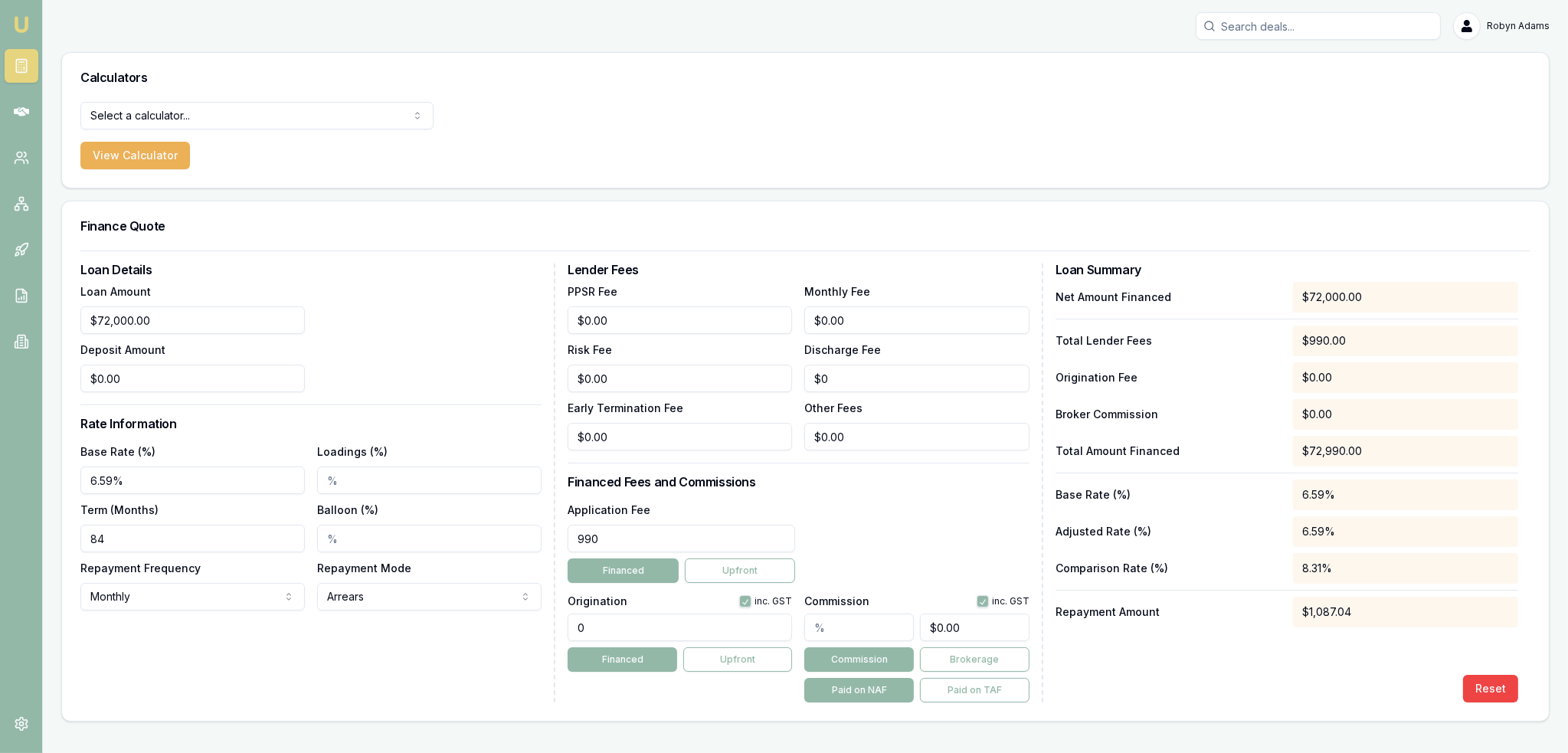 drag, startPoint x: 605, startPoint y: 542, endPoint x: 489, endPoint y: 527, distance: 116.96581 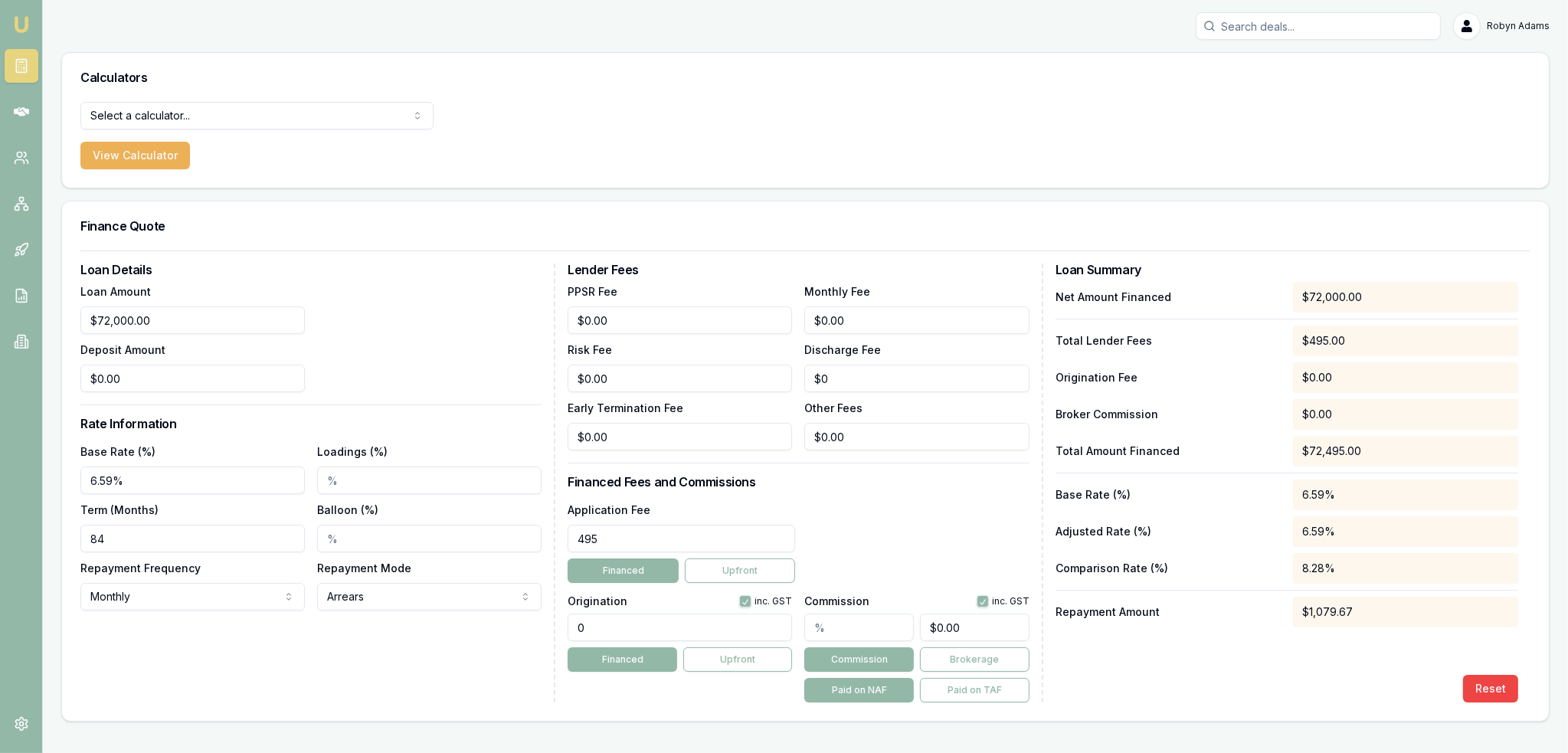 type on "$495.00" 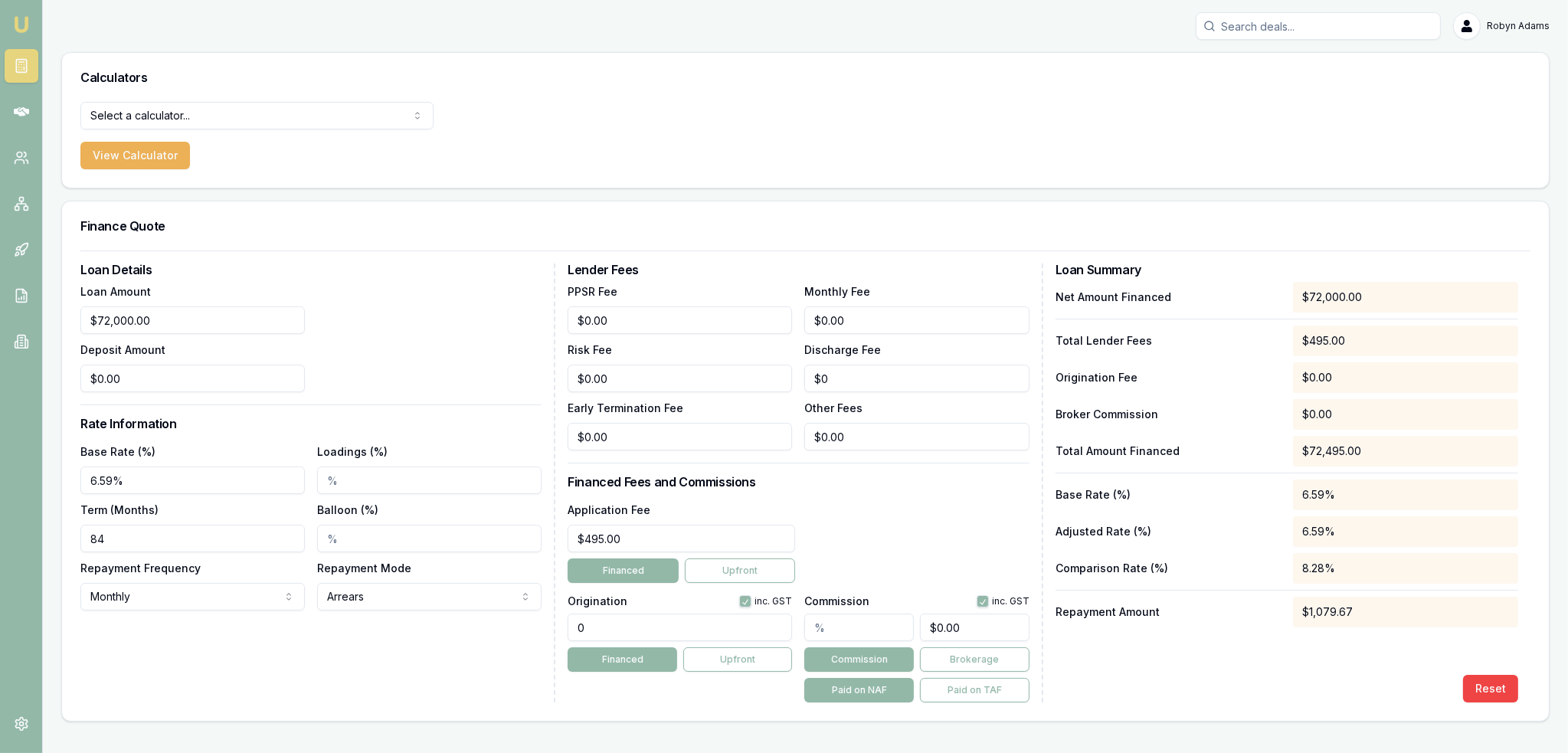 drag, startPoint x: 588, startPoint y: 624, endPoint x: 575, endPoint y: 632, distance: 15.264338 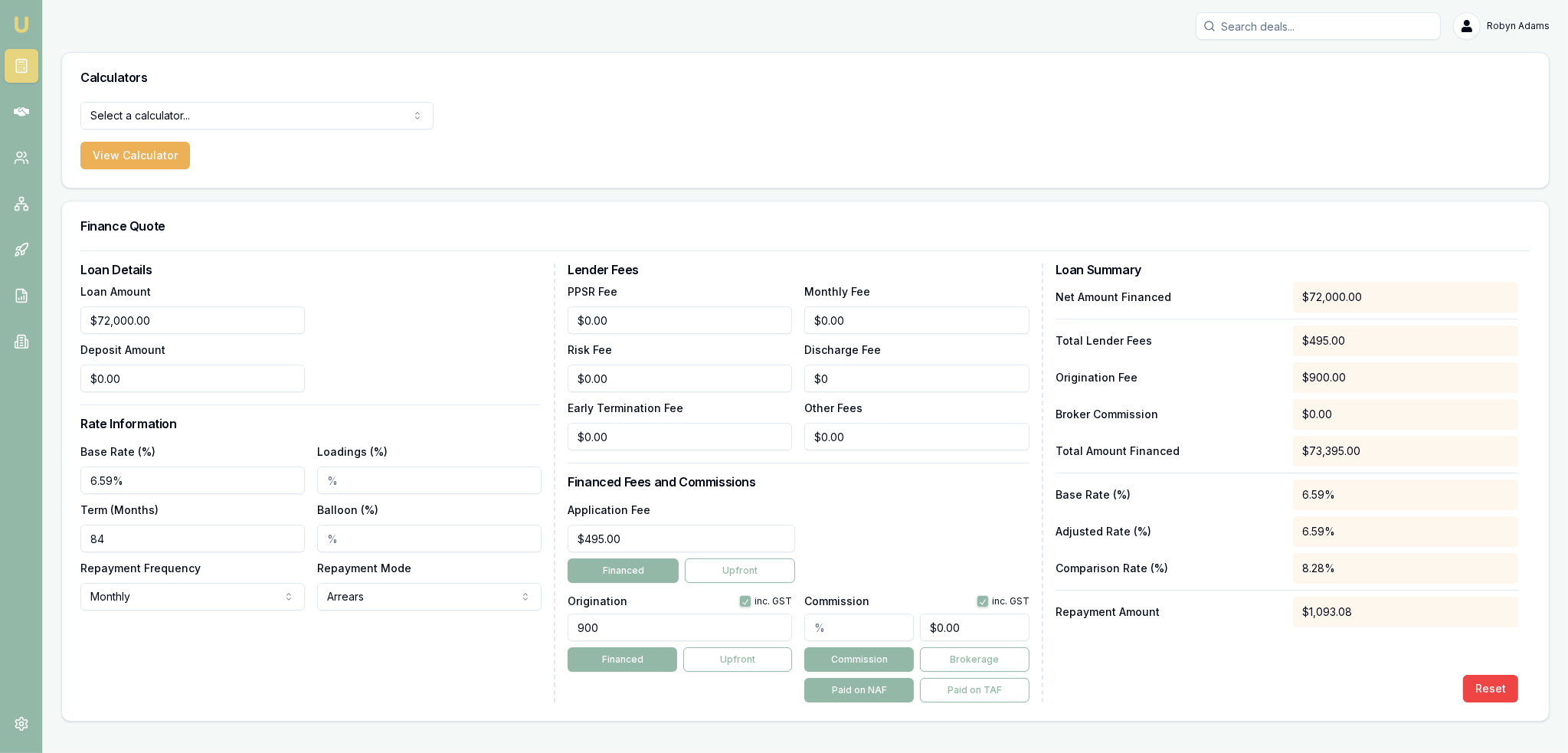 type on "900.00" 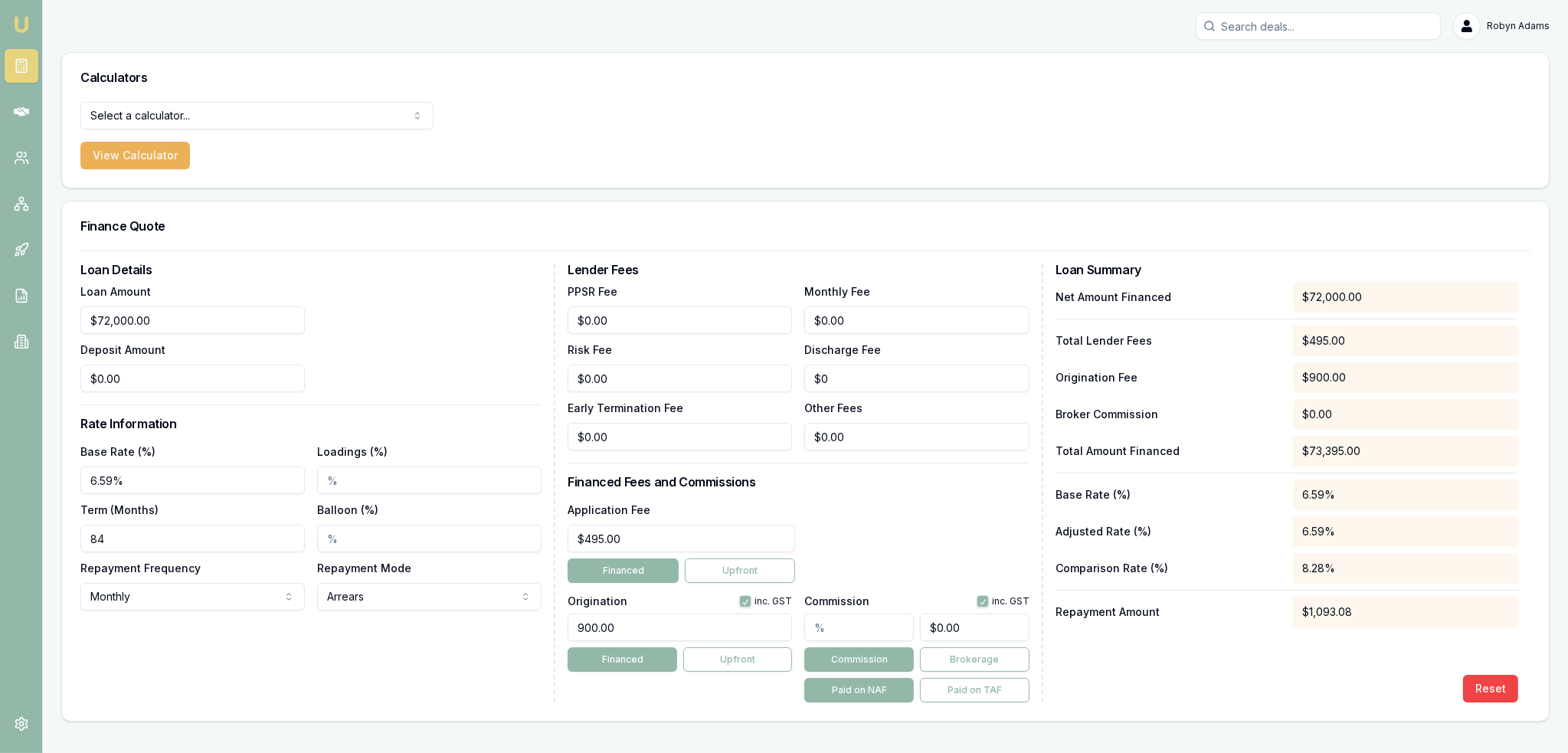 drag, startPoint x: 817, startPoint y: 624, endPoint x: 832, endPoint y: 616, distance: 17 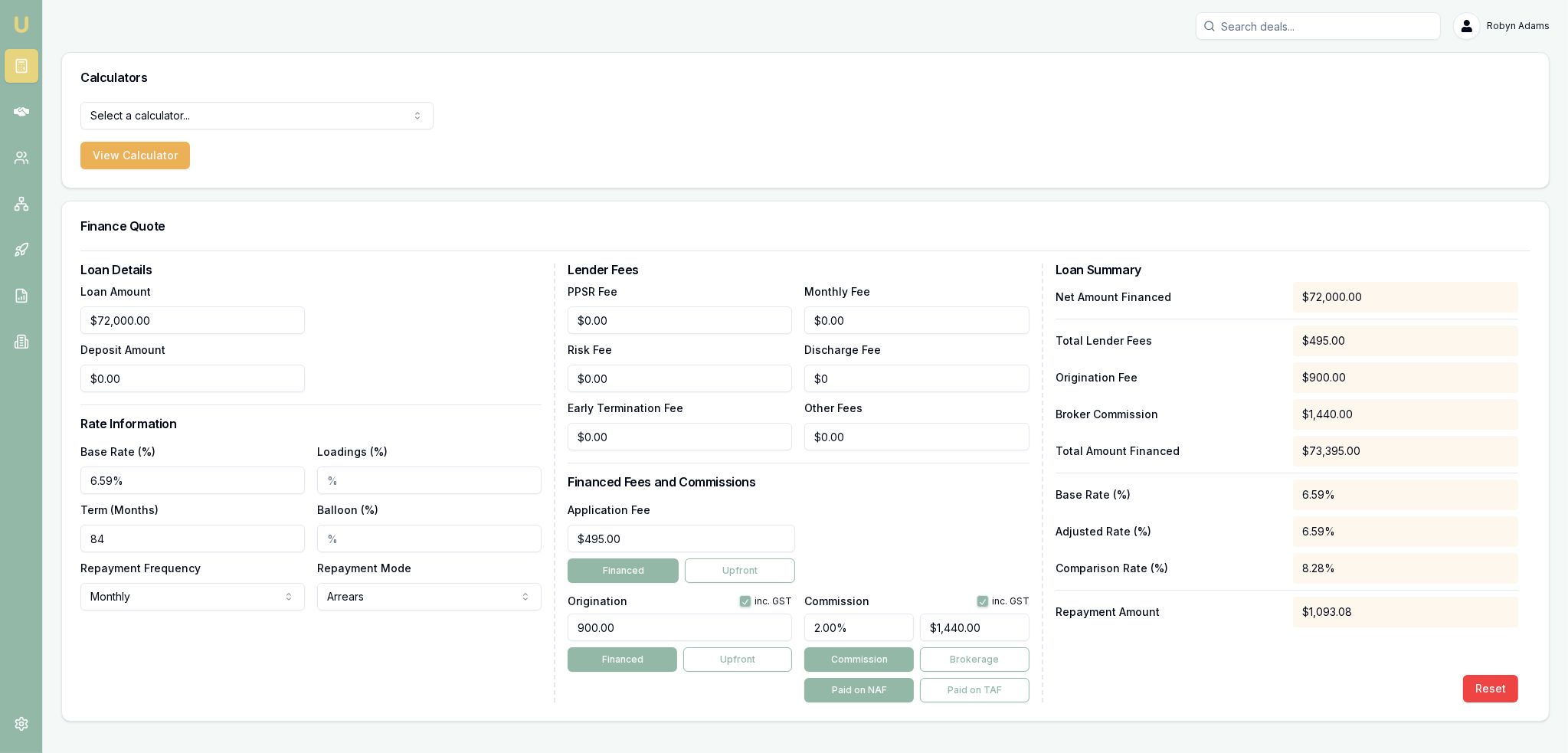 click on "Reset" at bounding box center (1287, 689) 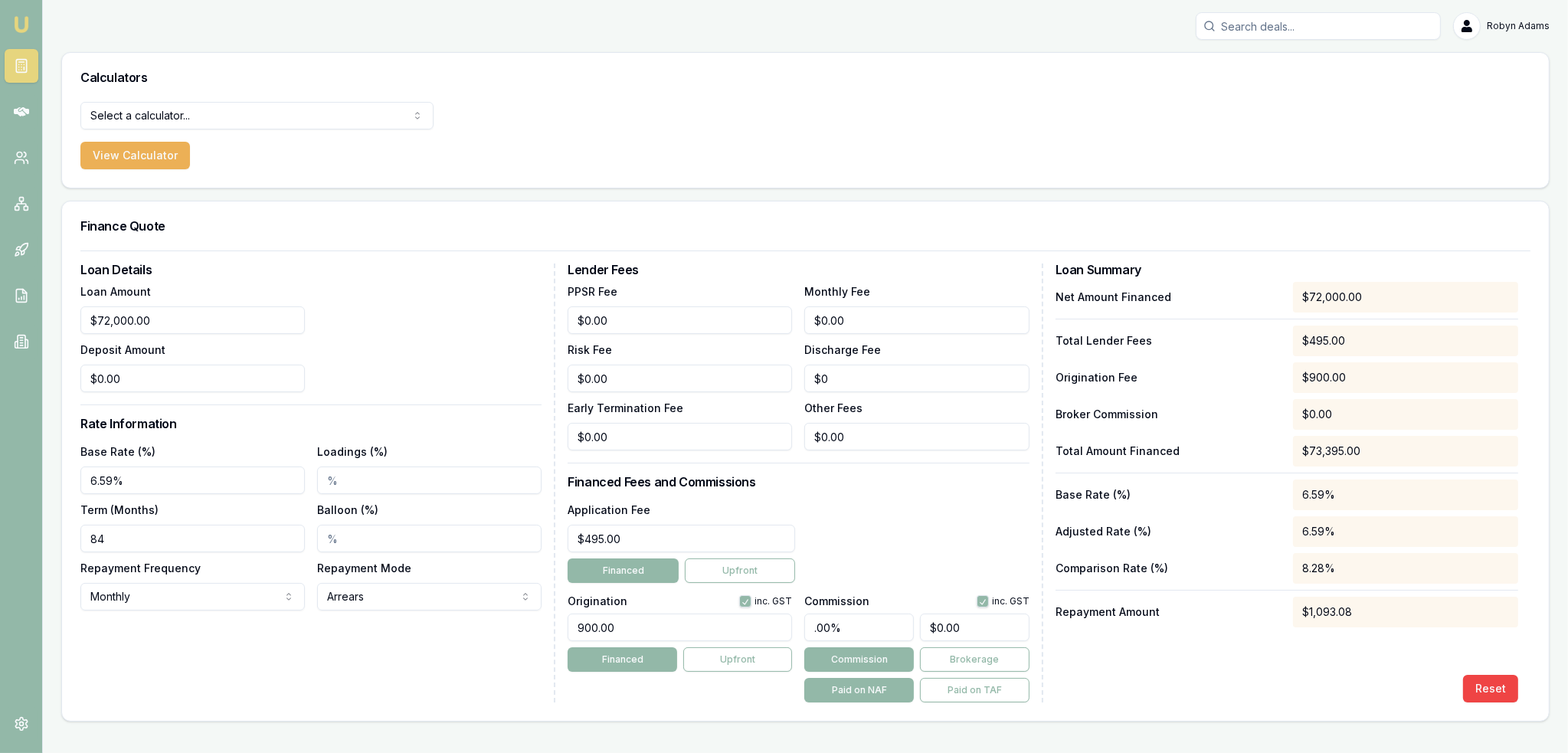 type on "1" 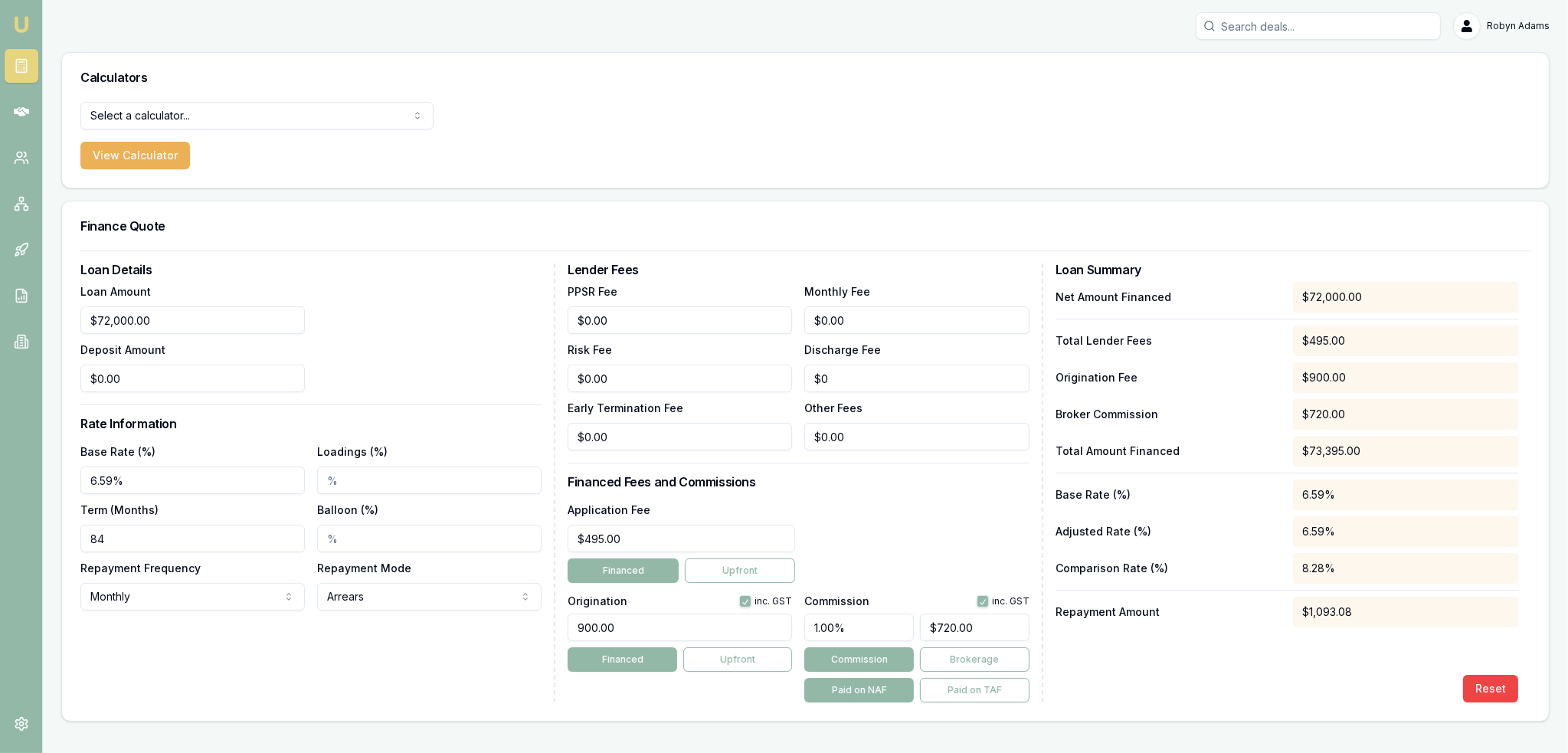 click on "Net Amount Financed $72,000.00 Total Lender Fees $495.00 Origination Fee $900.00 Broker Commission $720.00 Total Amount Financed $73,395.00 Base Rate (%) 6.59% Adjusted Rate (%) 6.59% Comparison Rate (%) 8.28% Repayment Amount $1,093.08 Reset" at bounding box center [1287, 492] 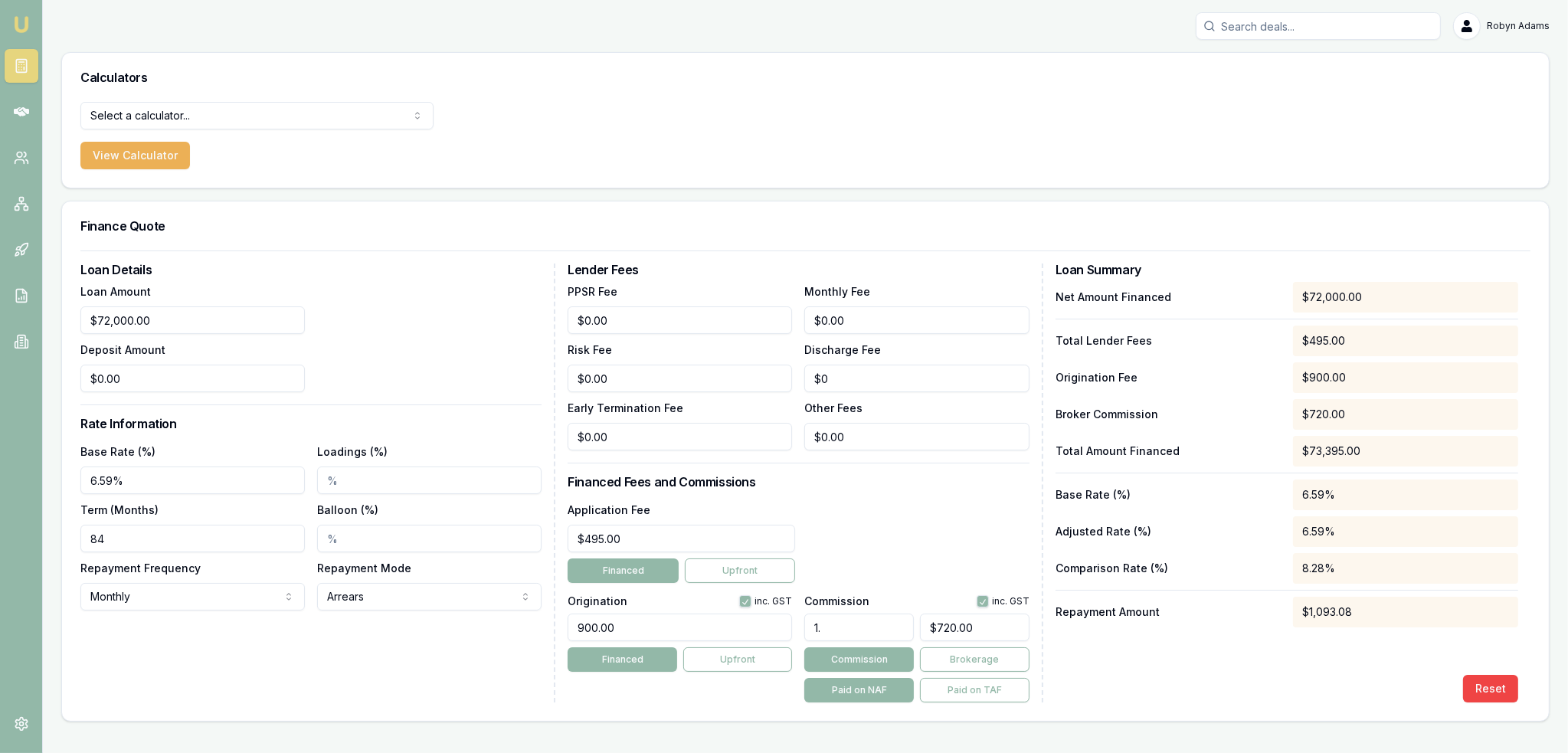 type on "1.5" 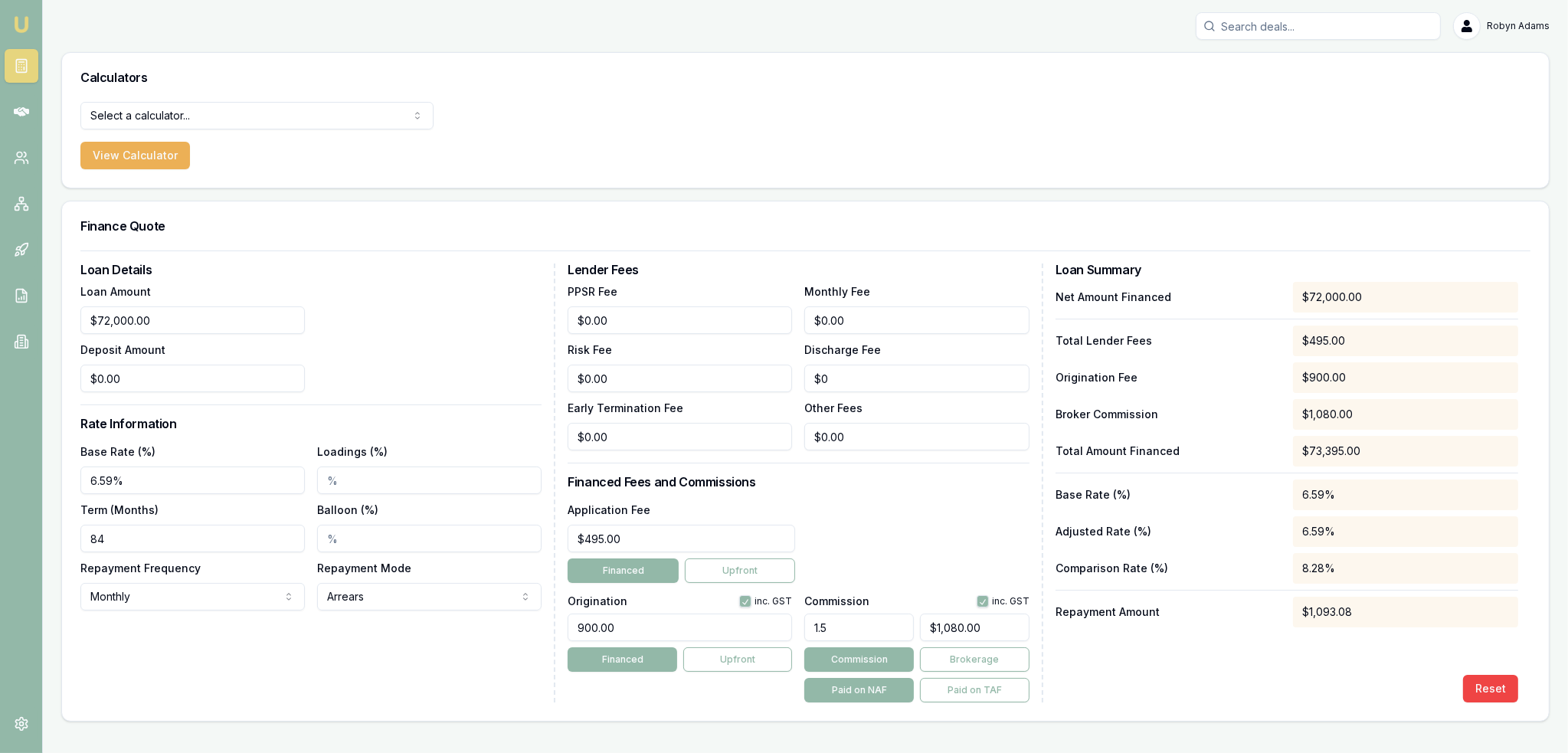 type on "1.50%" 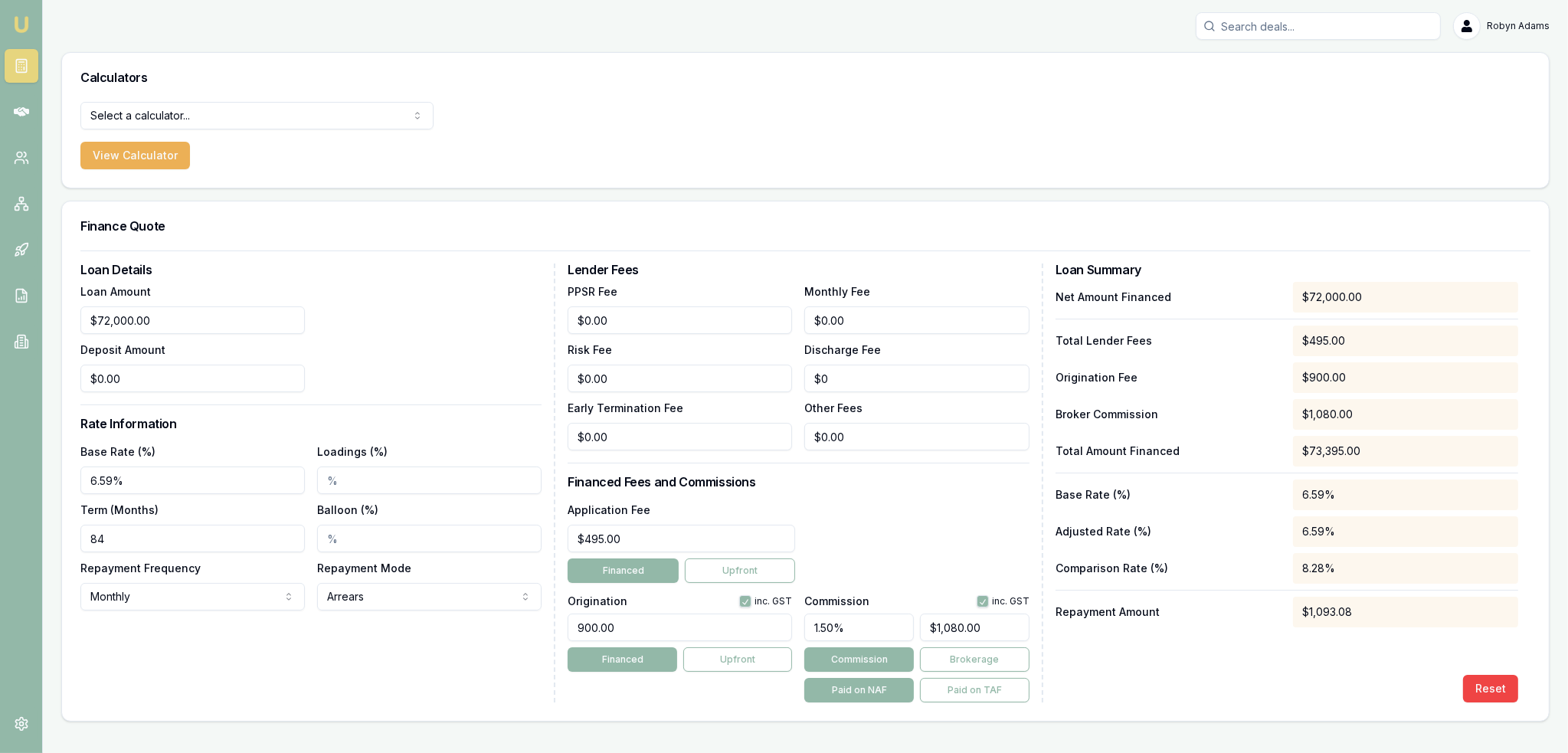 click on "Net Amount Financed $72,000.00 Total Lender Fees $495.00 Origination Fee $900.00 Broker Commission $1,080.00 Total Amount Financed $73,395.00 Base Rate (%) 6.59% Adjusted Rate (%) 6.59% Comparison Rate (%) 8.28% Repayment Amount $1,093.08 Reset" at bounding box center (1287, 492) 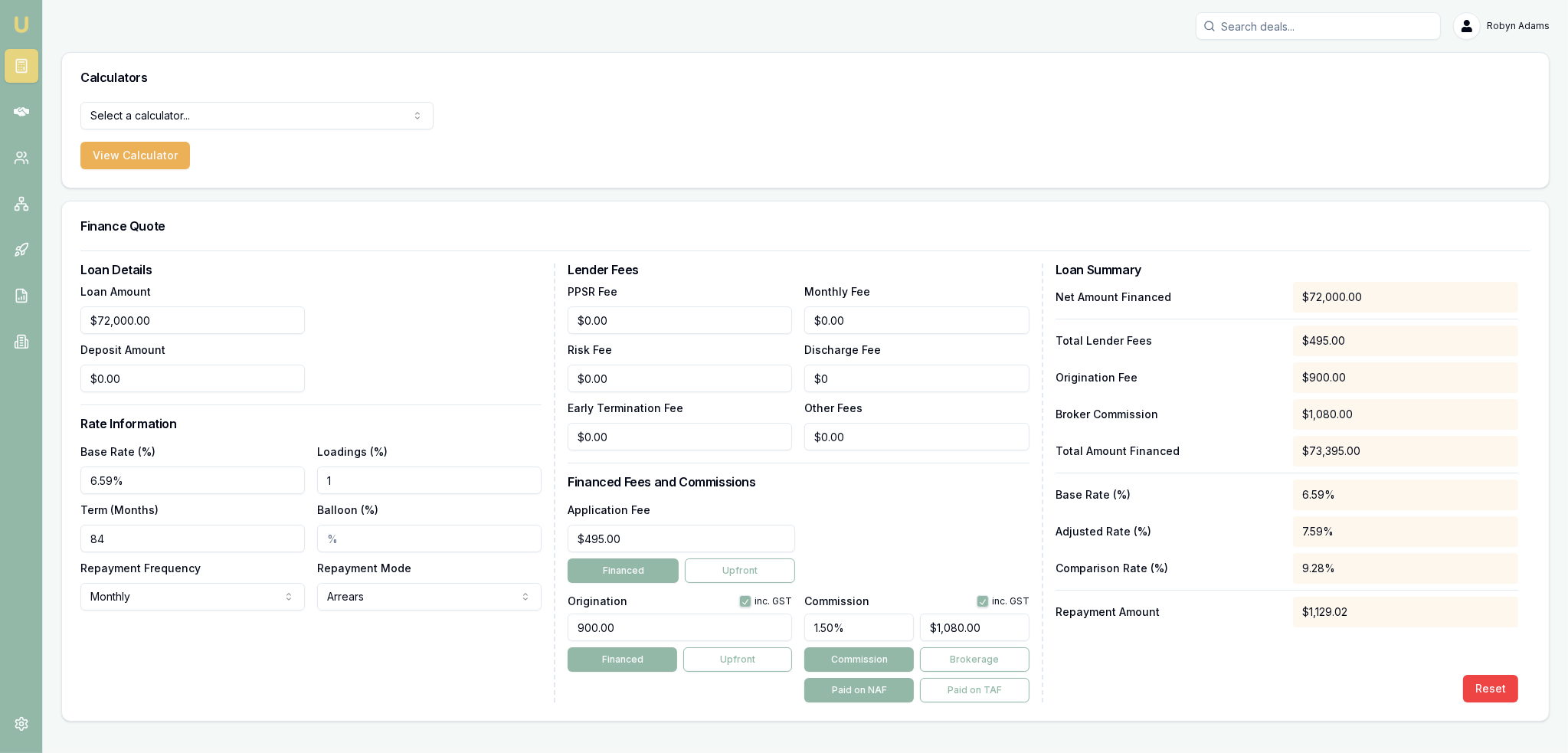 type on "1.00%" 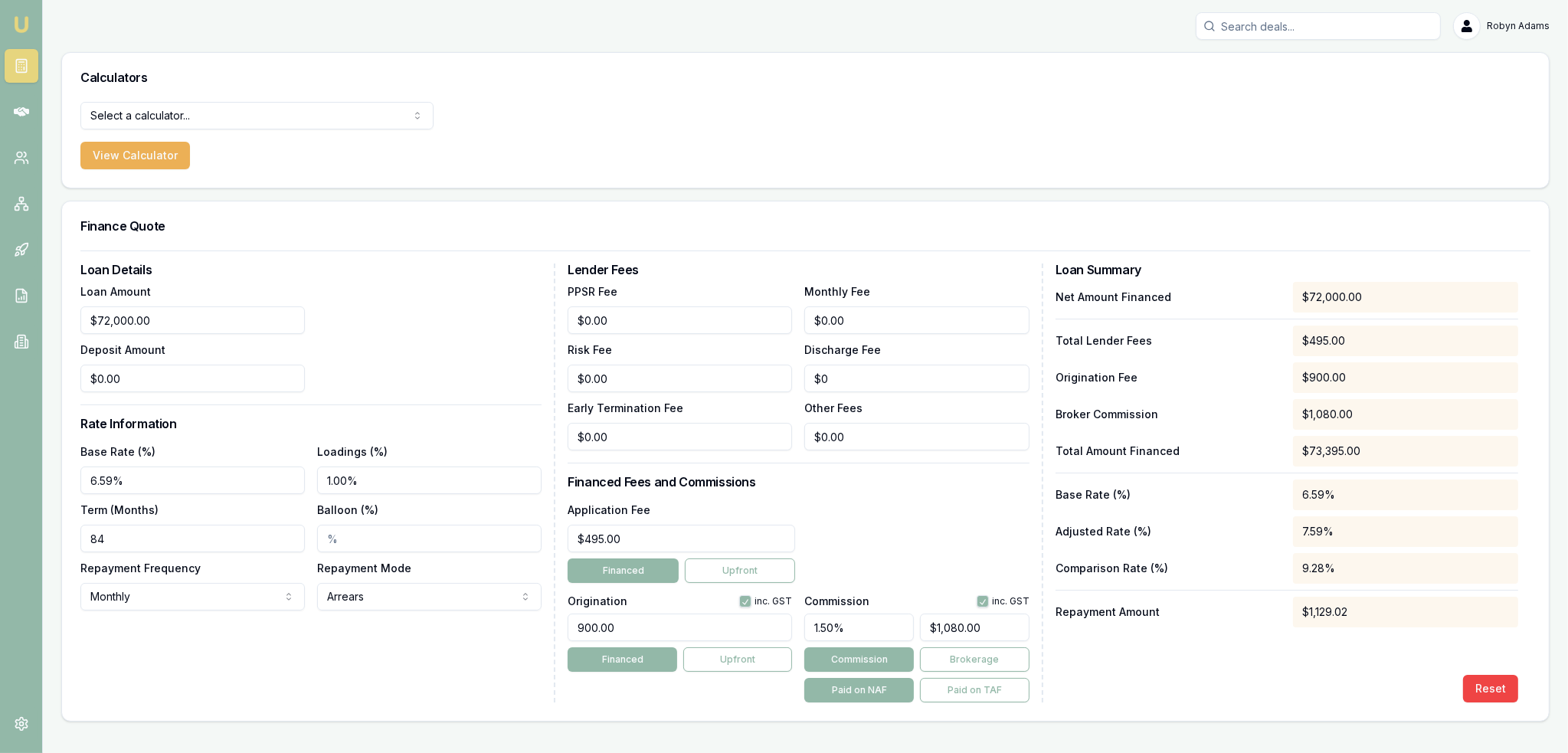 click on "Reset" at bounding box center [1287, 689] 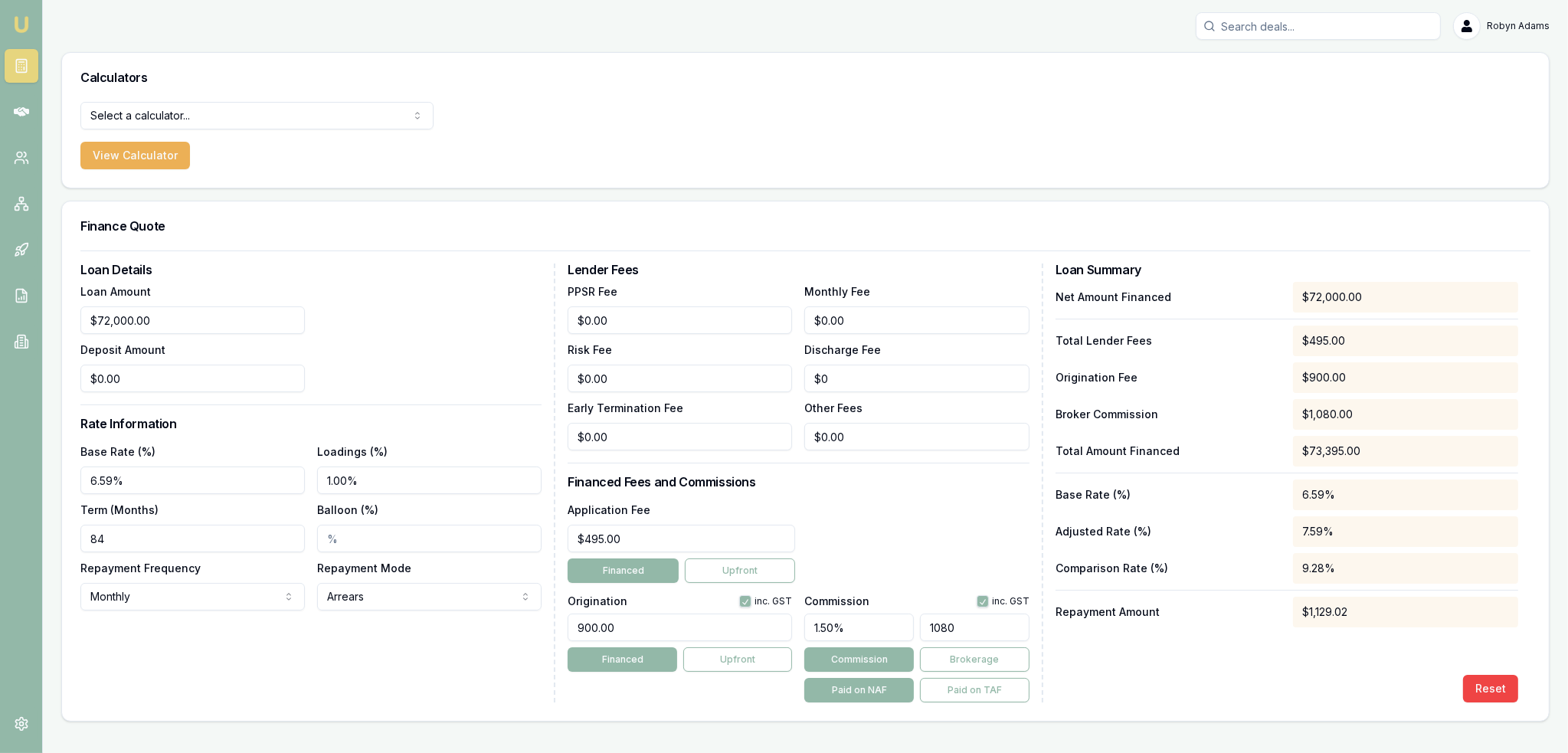 click on "1080" at bounding box center [974, 627] 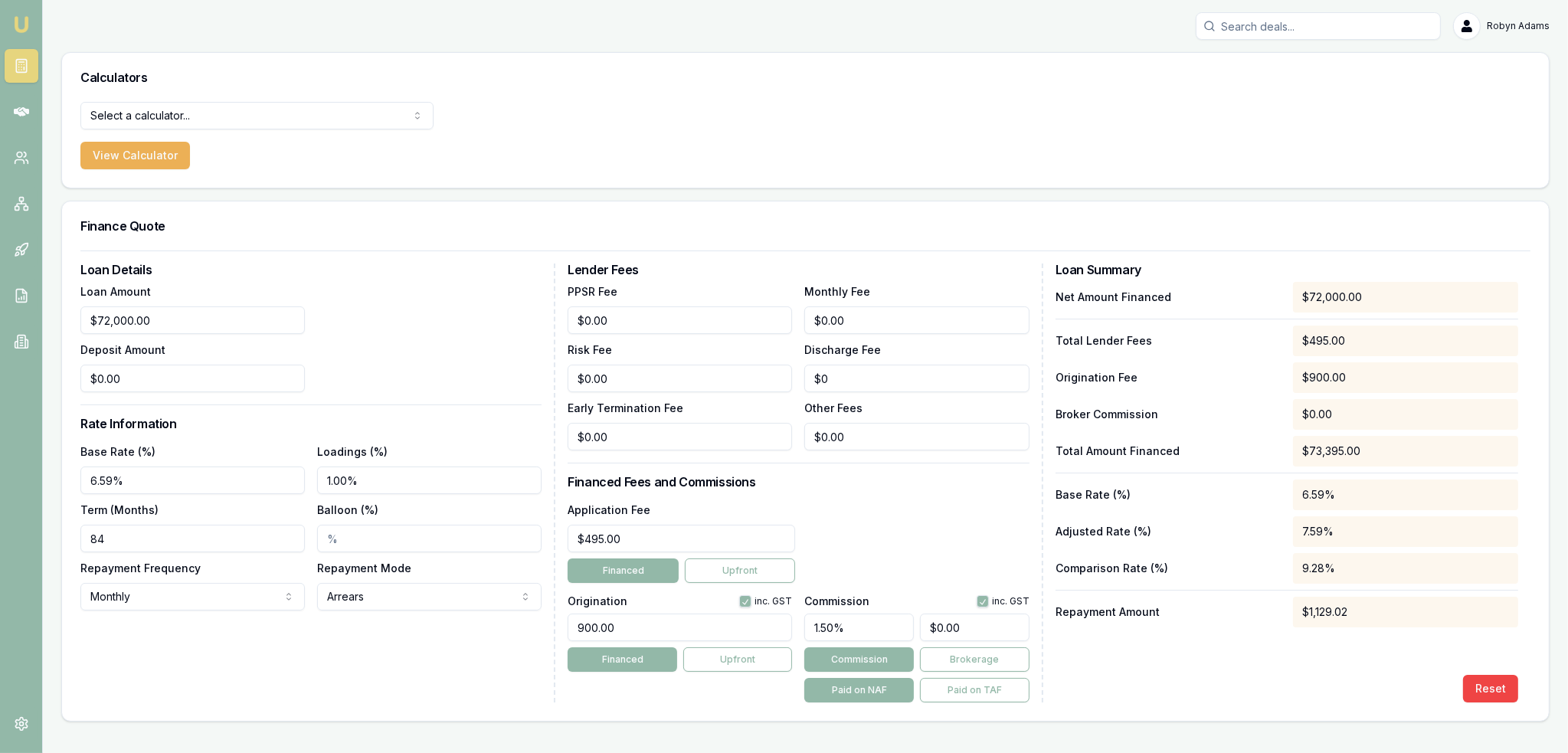 click on "Net Amount Financed $72,000.00 Total Lender Fees $495.00 Origination Fee $900.00 Broker Commission $0.00 Total Amount Financed $73,395.00 Base Rate (%) 6.59% Adjusted Rate (%) 7.59% Comparison Rate (%) 9.28% Repayment Amount $1,129.02 Reset" at bounding box center [1287, 492] 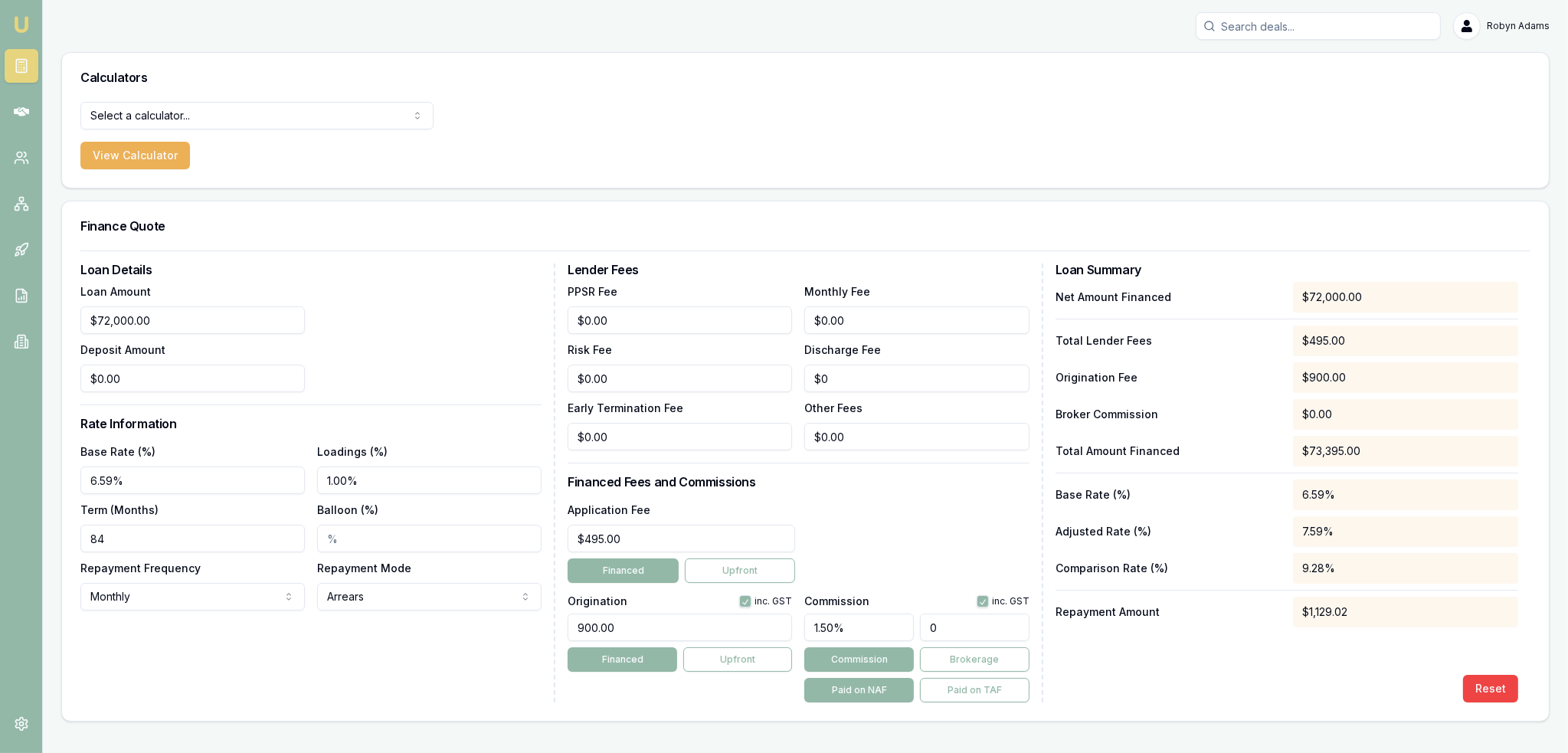 click on "0" at bounding box center (974, 627) 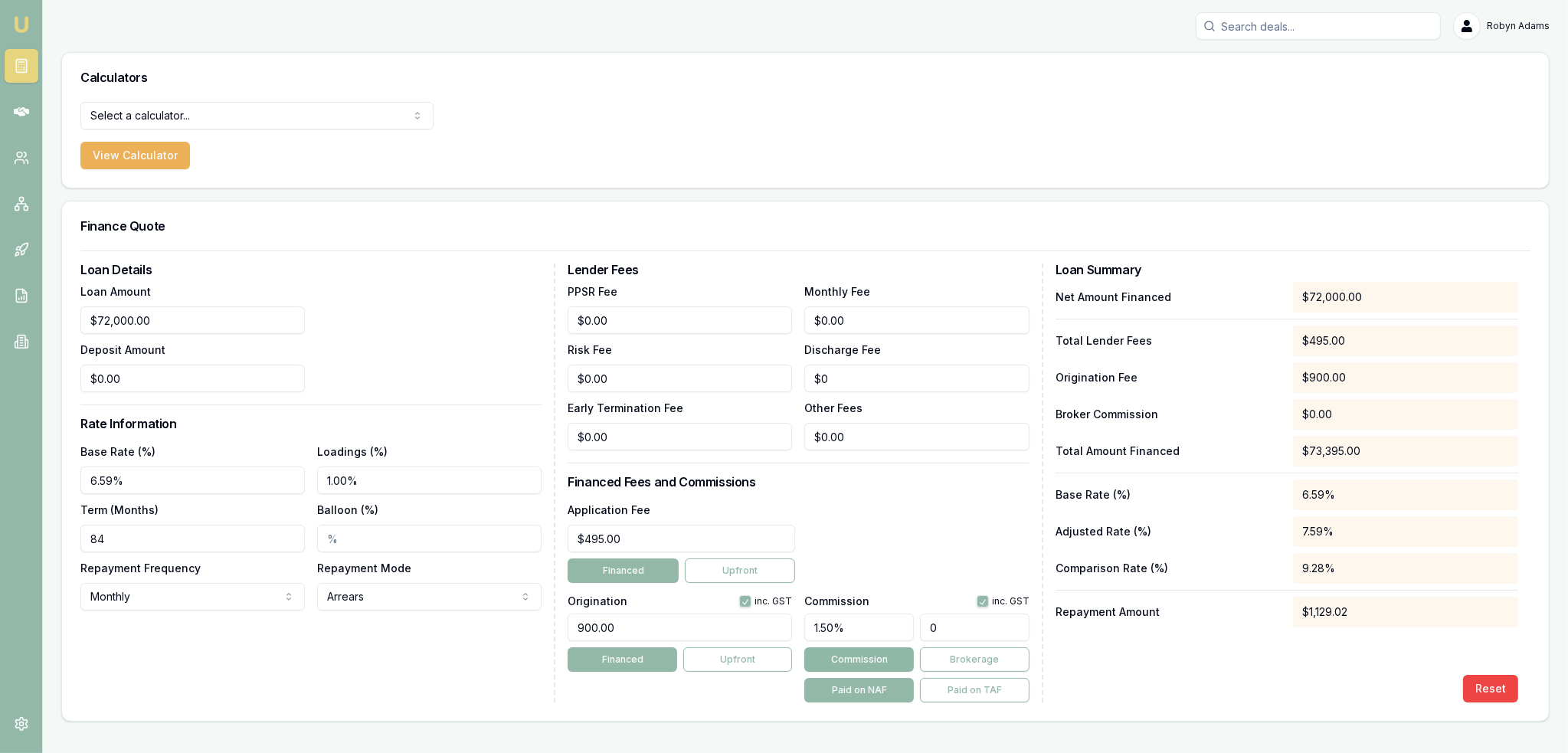type on "$0.00" 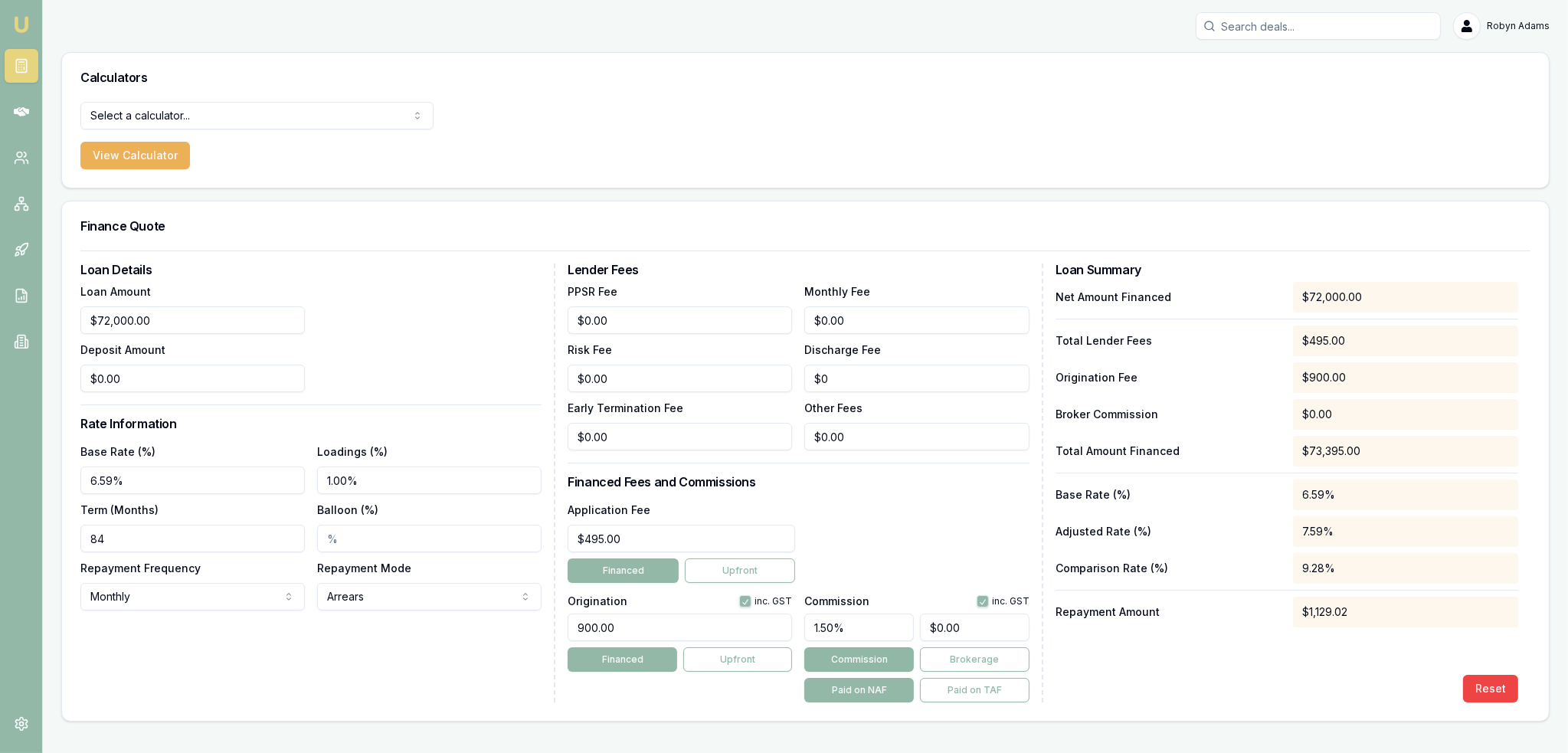 click on "Commission" at bounding box center [859, 660] 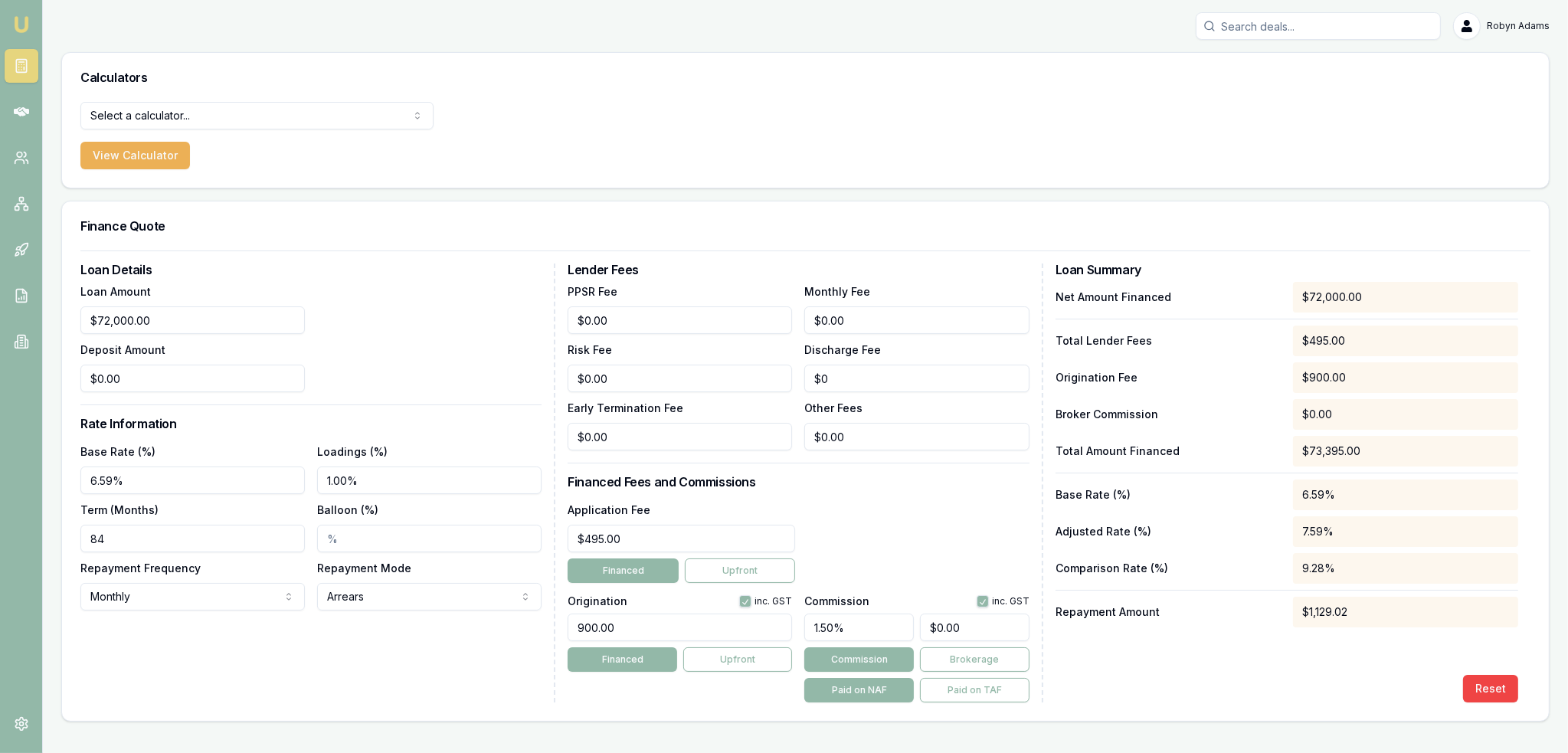 drag, startPoint x: 845, startPoint y: 627, endPoint x: 761, endPoint y: 620, distance: 84.291162 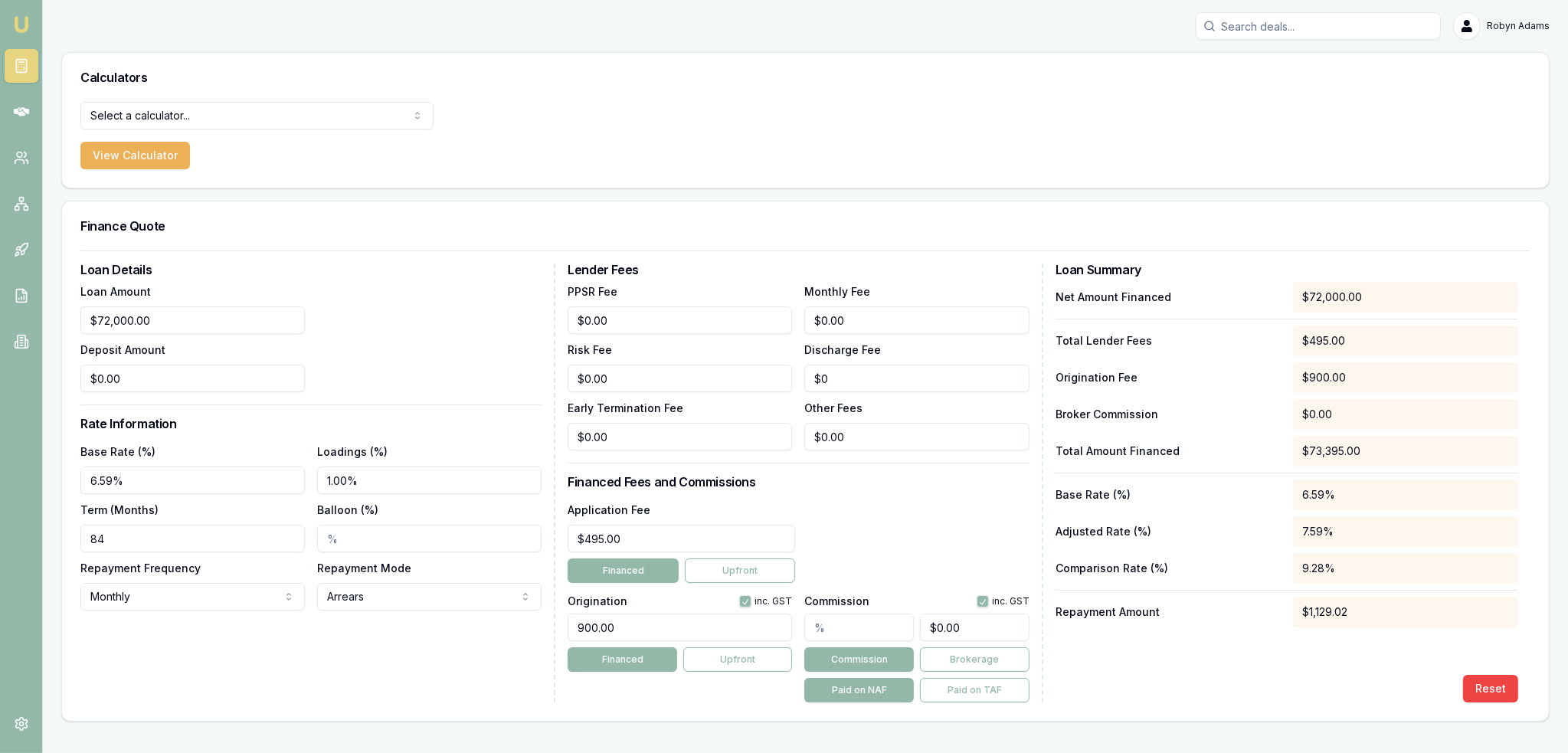 type 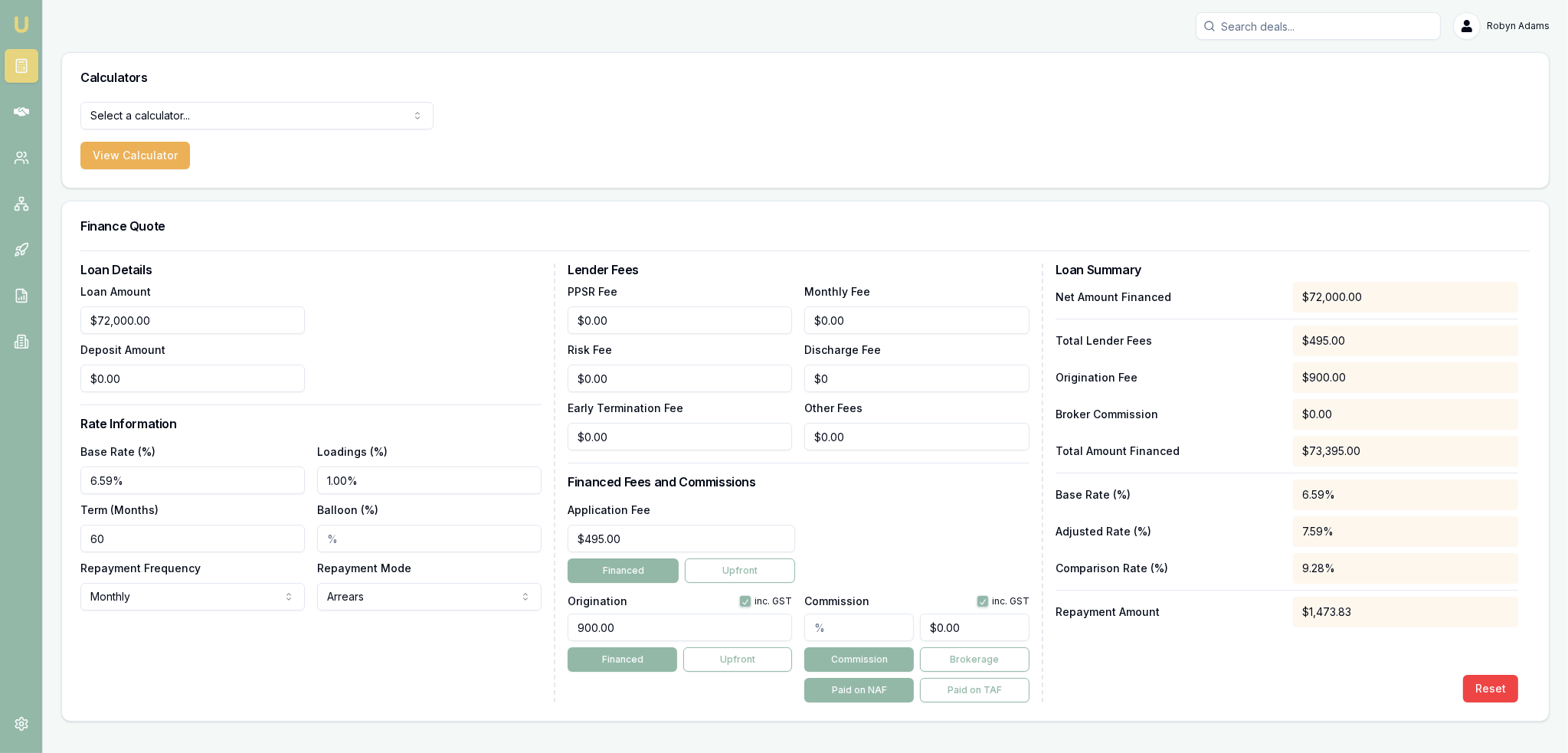 type on "60" 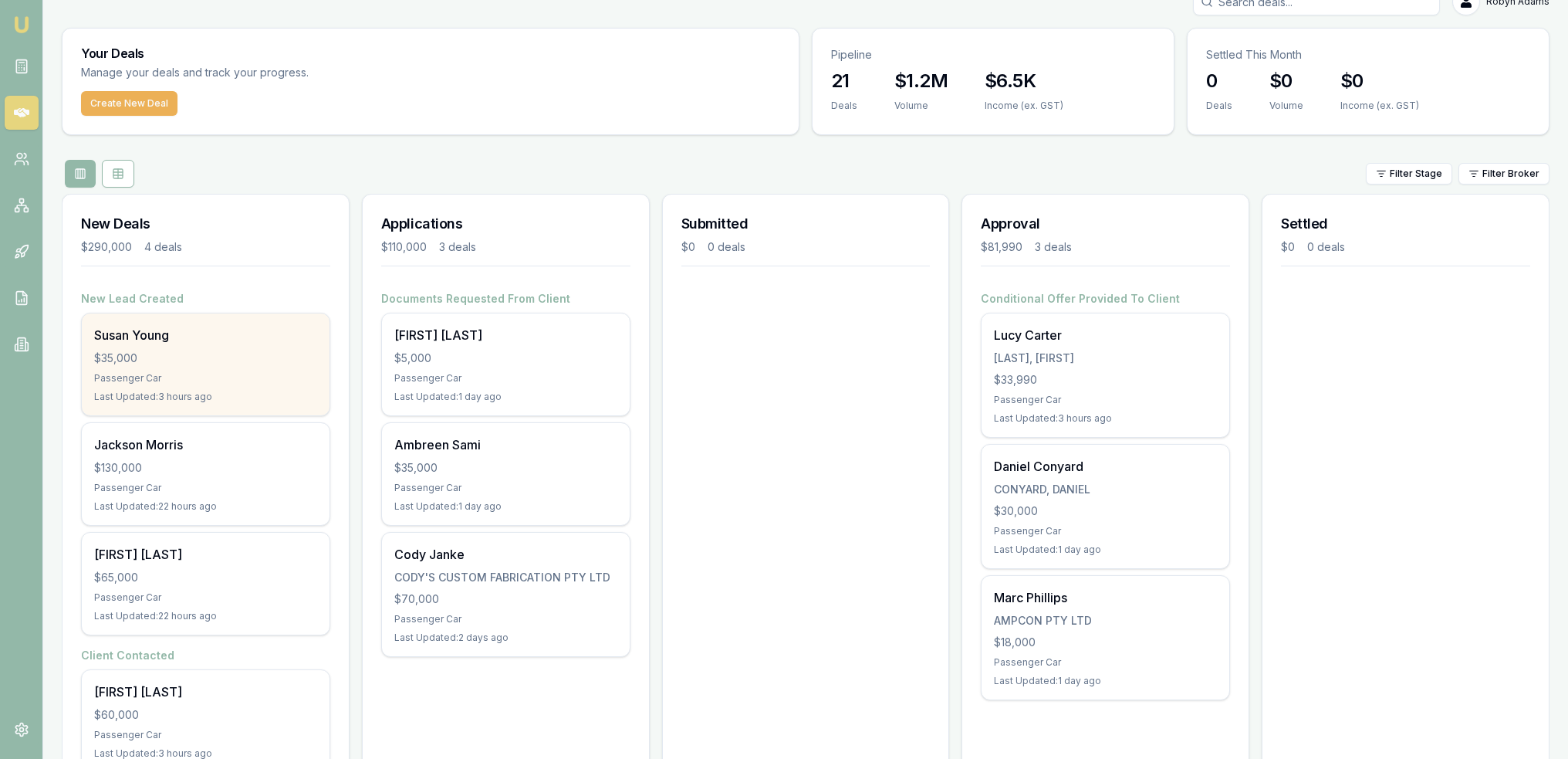 scroll, scrollTop: 0, scrollLeft: 0, axis: both 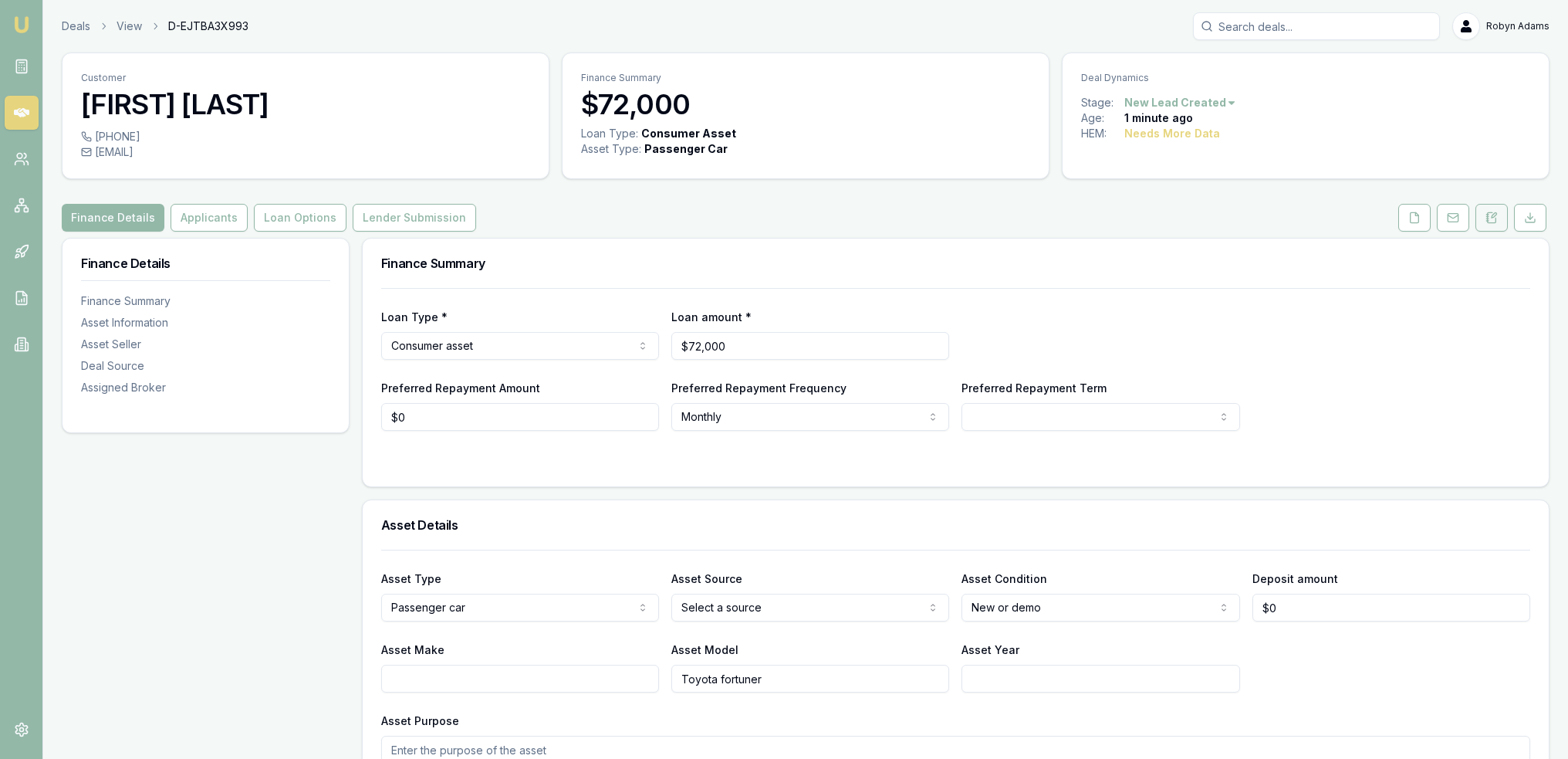 click 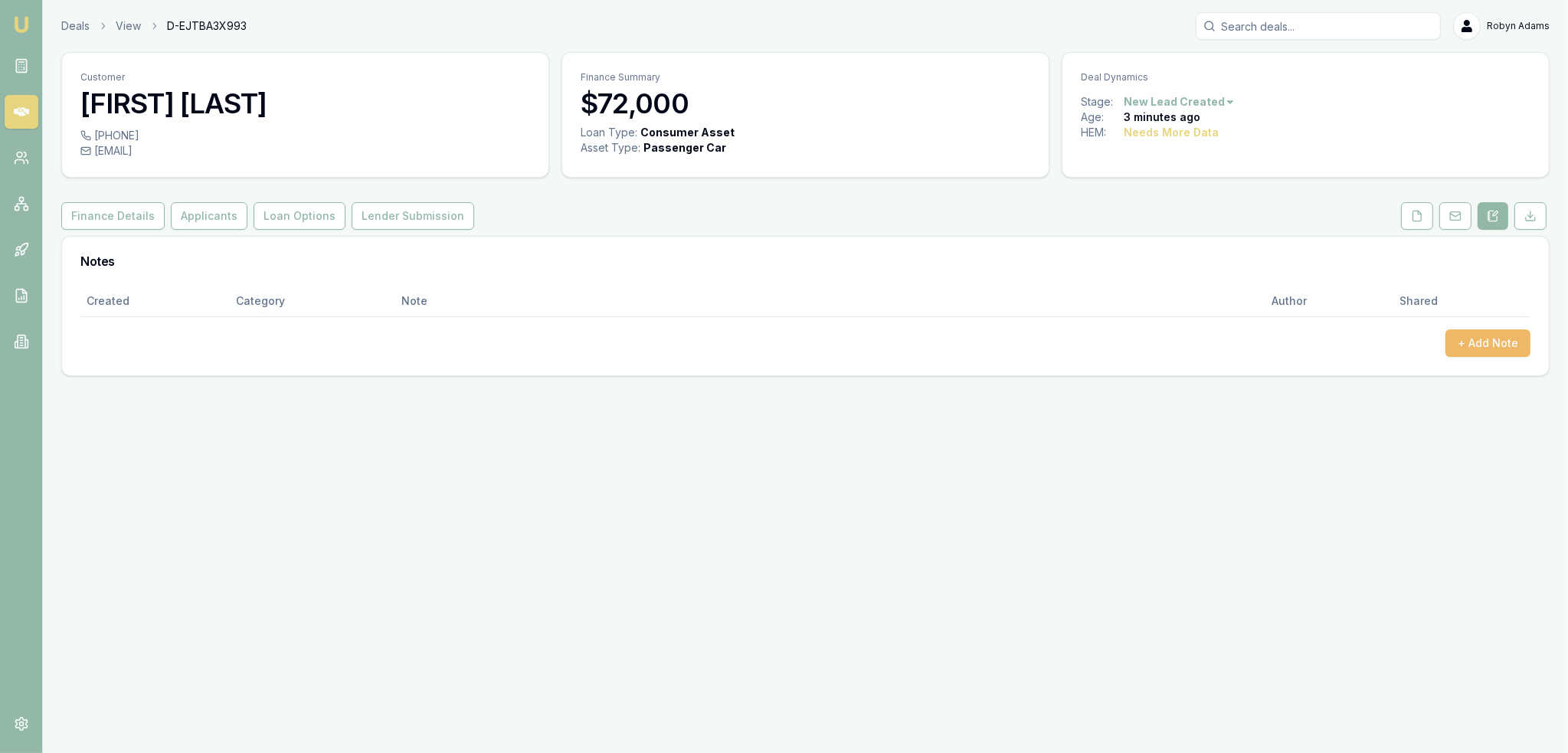 click on "+ Add Note" at bounding box center [1488, 343] 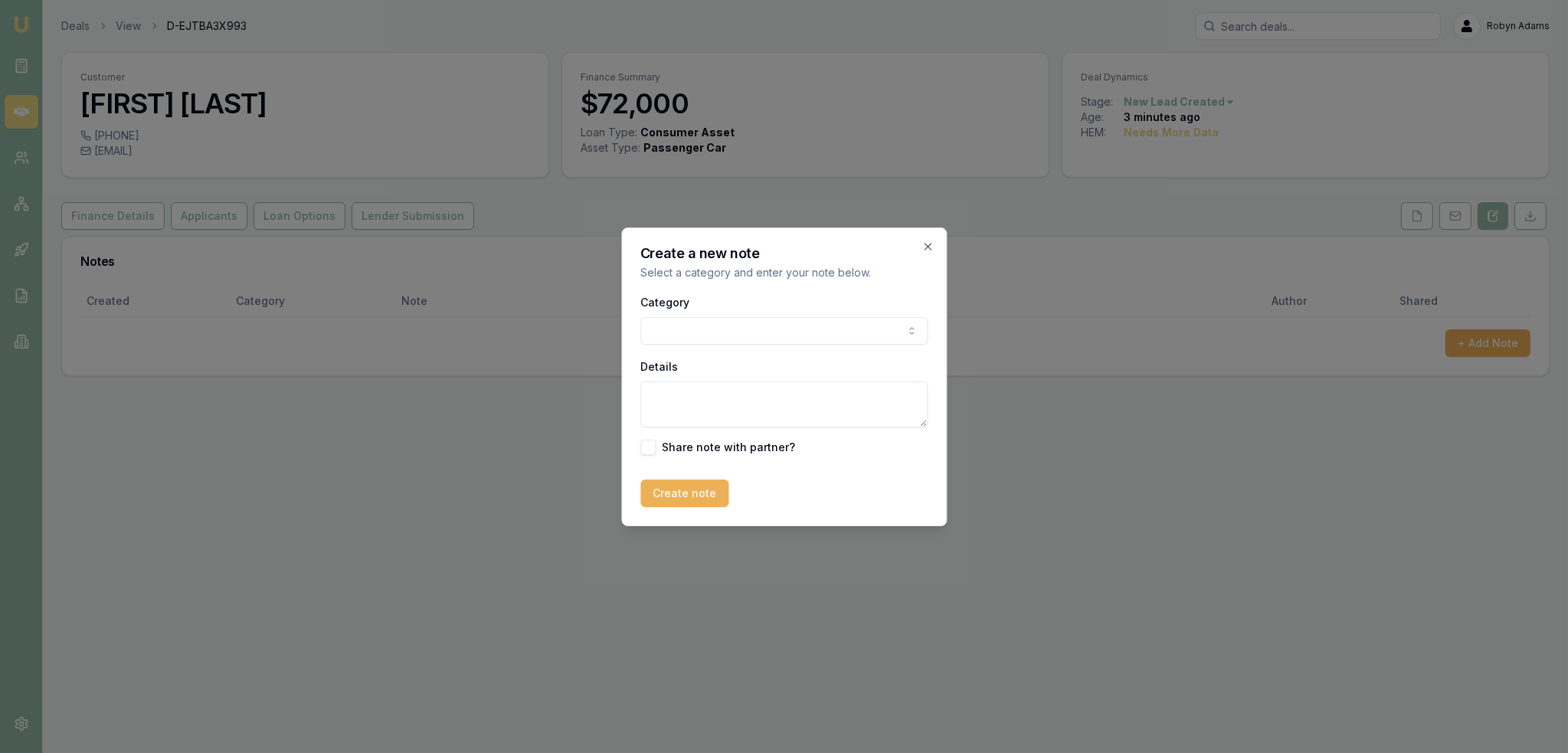 click on "Emu Broker Deals View D-EJTBA3X993 [FIRST] [LAST] Toggle Menu Customer [FIRST] [LAST] [PHONE] [EMAIL] Finance Summary $72,000 Loan Type: Consumer Asset Asset Type : Passenger Car Deal Dynamics Stage: New Lead Created Age: 3 minutes ago HEM: Needs More Data Finance Details Applicants Loan Options Lender Submission Notes Created Category Note Author Shared + Add Note
Create a new note Select a category and enter your note below. Category  General notes Attempted contact Follow up reminder Initial discussion Client requirements Loan options update Income or expense update Approval update Settlement update Compliance check Other Details  Share note with partner? Create note Close" at bounding box center (784, 376) 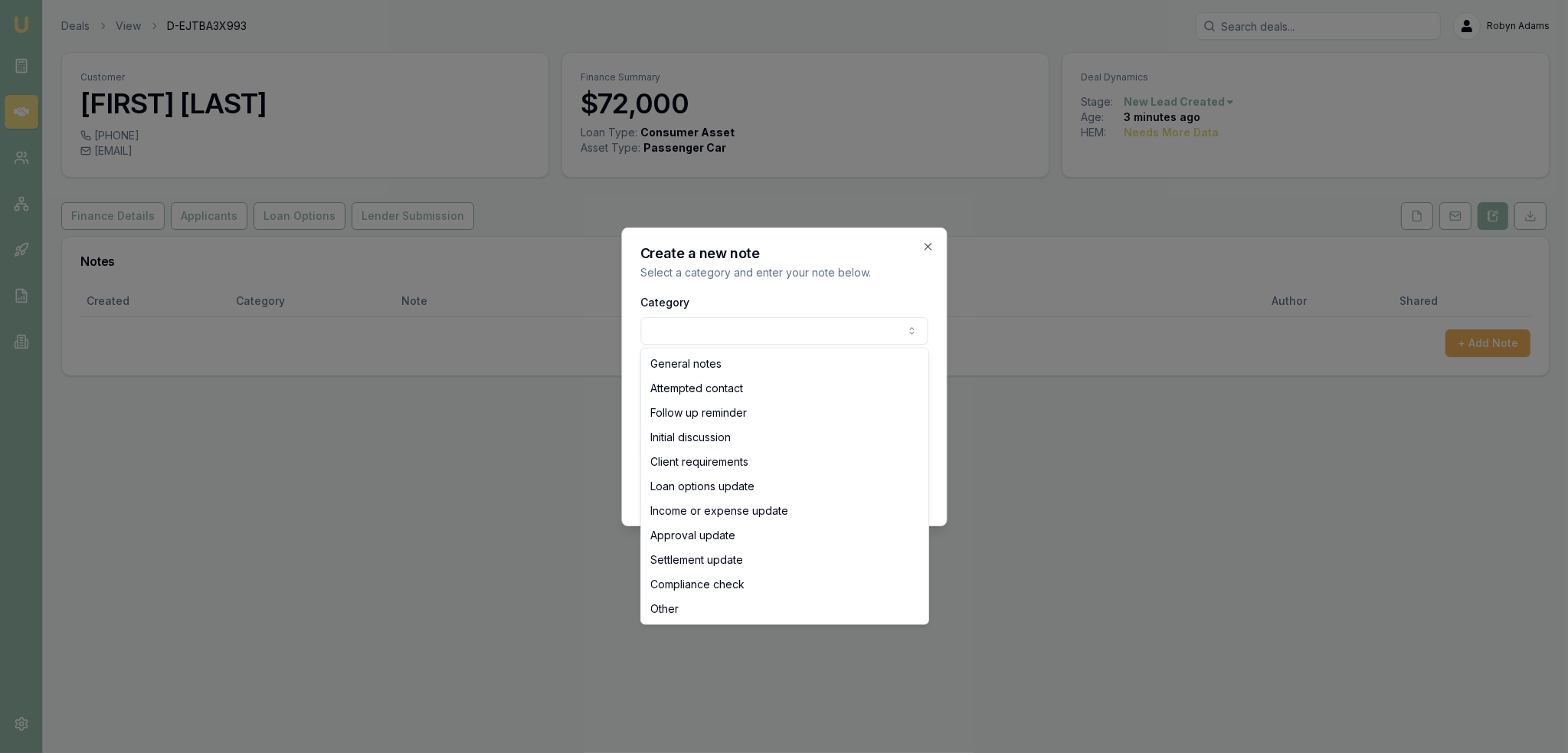 select on "ATTEMPTED_CONTACT" 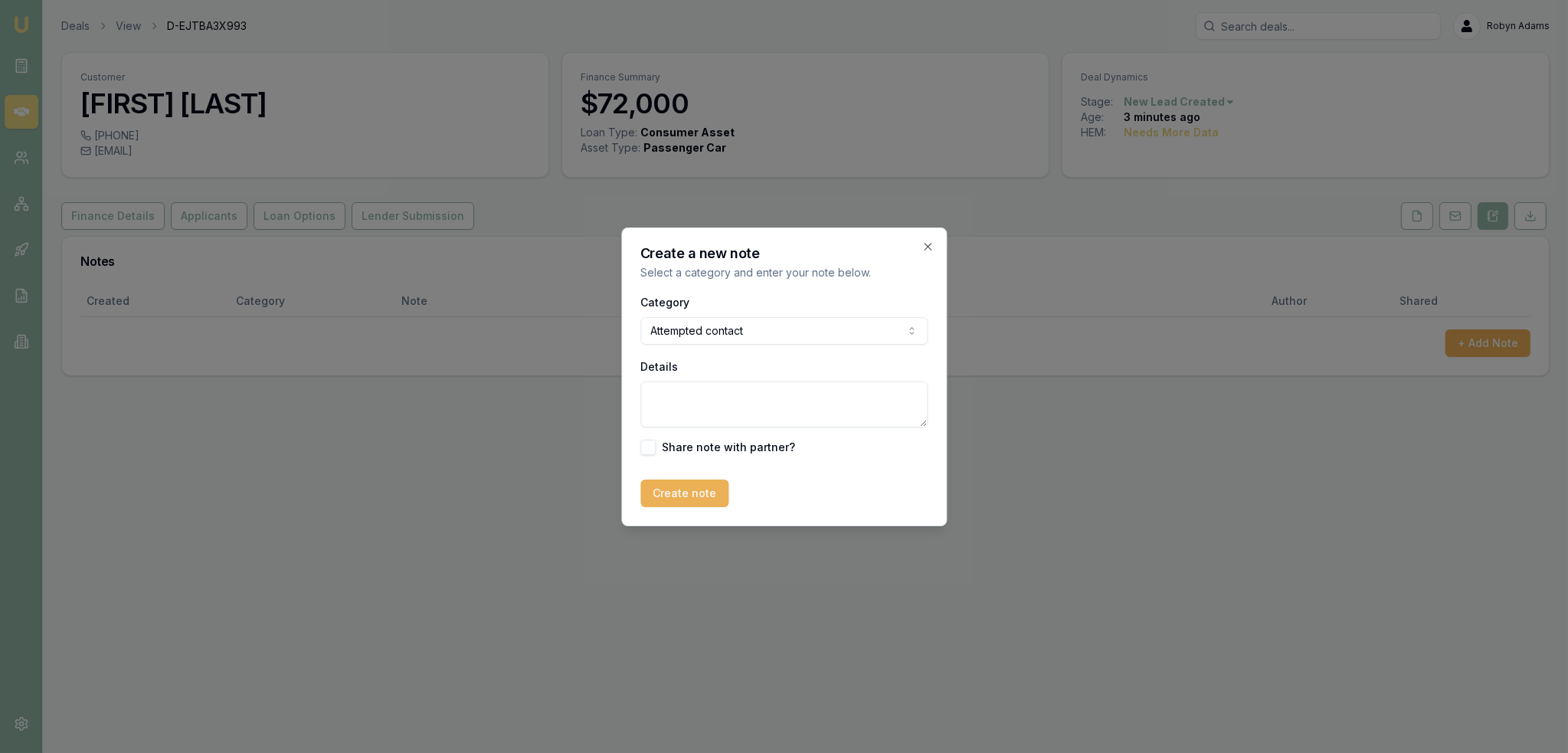 click on "Details" at bounding box center [784, 404] 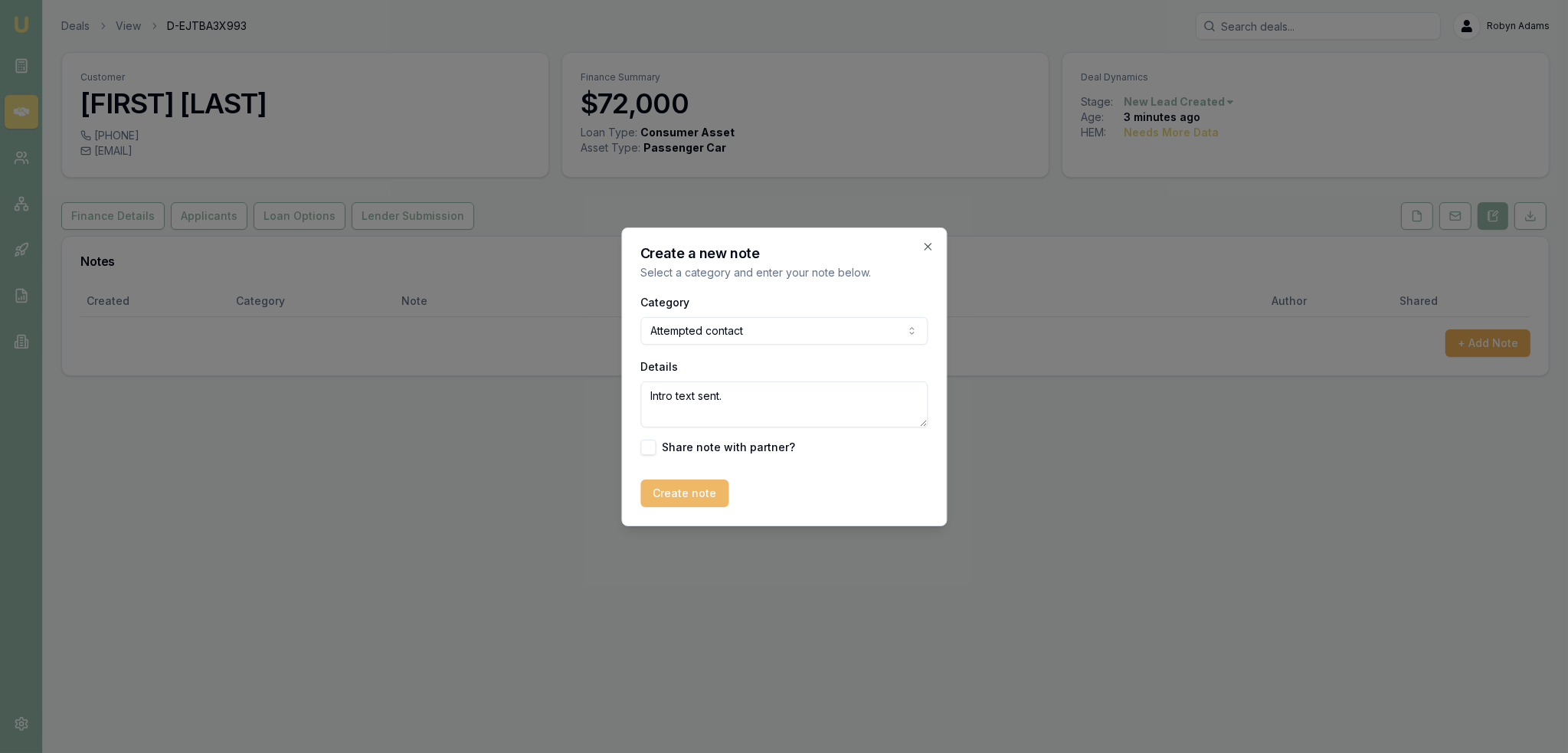 type on "Intro text sent." 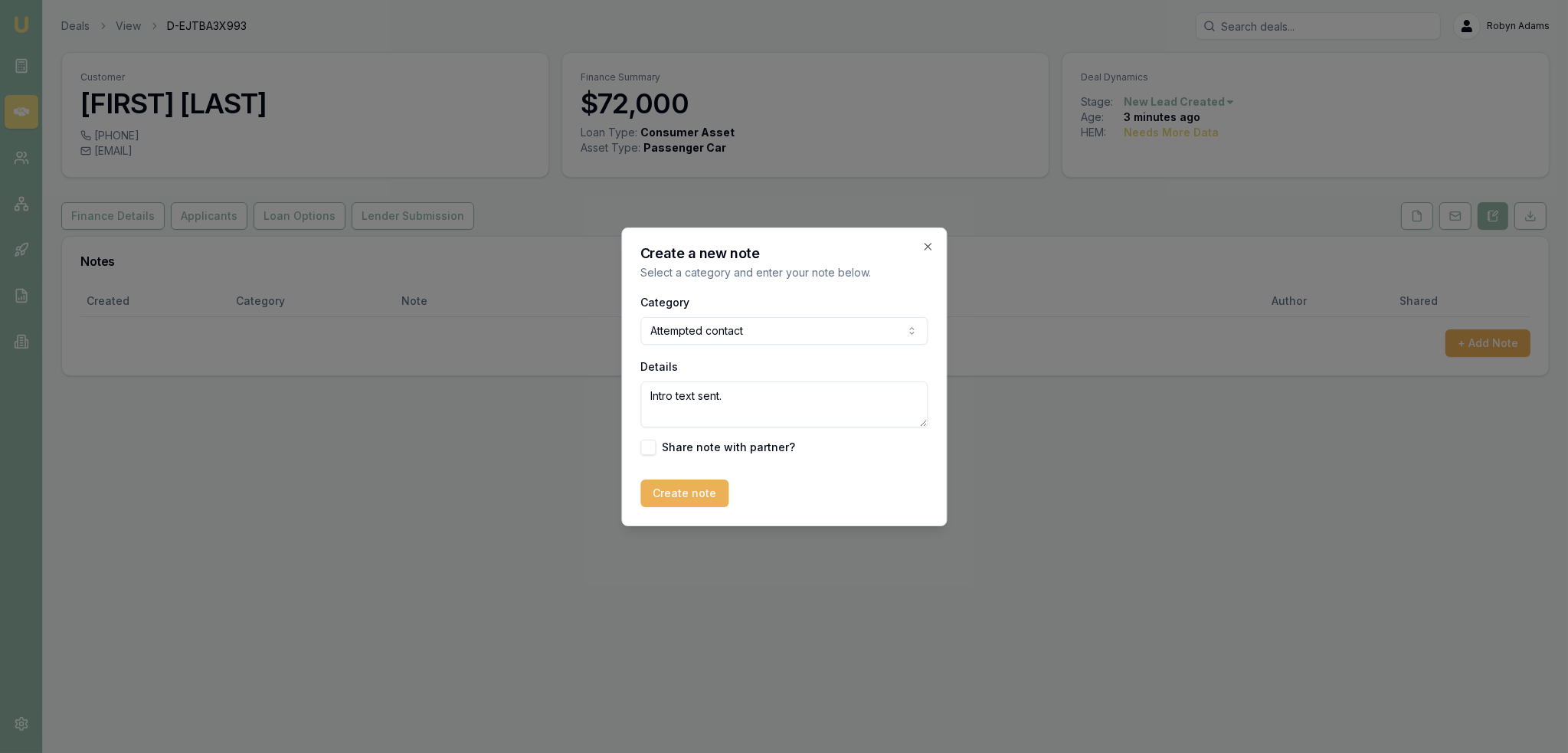 click on "Create note" at bounding box center (684, 493) 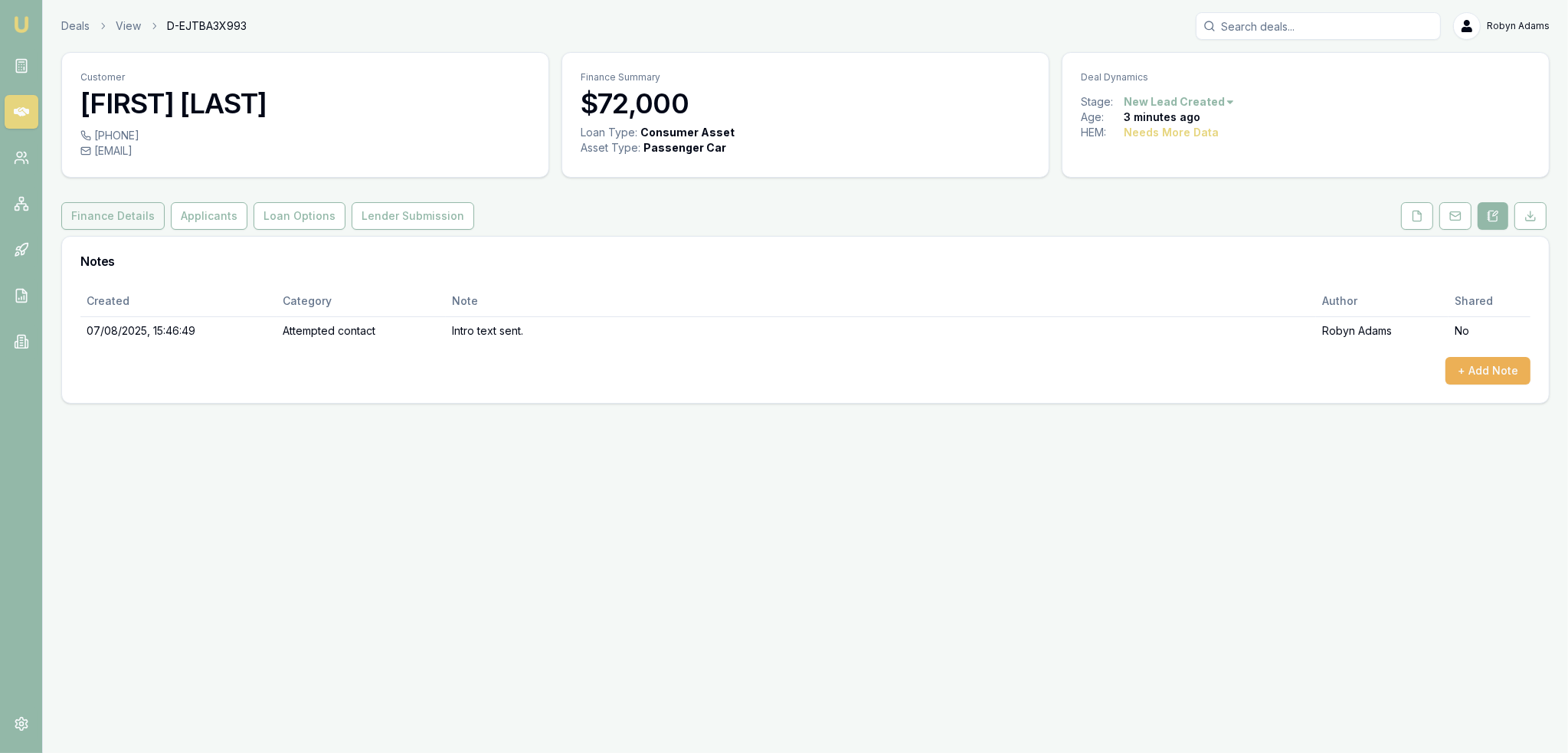 click on "Finance Details" at bounding box center (113, 216) 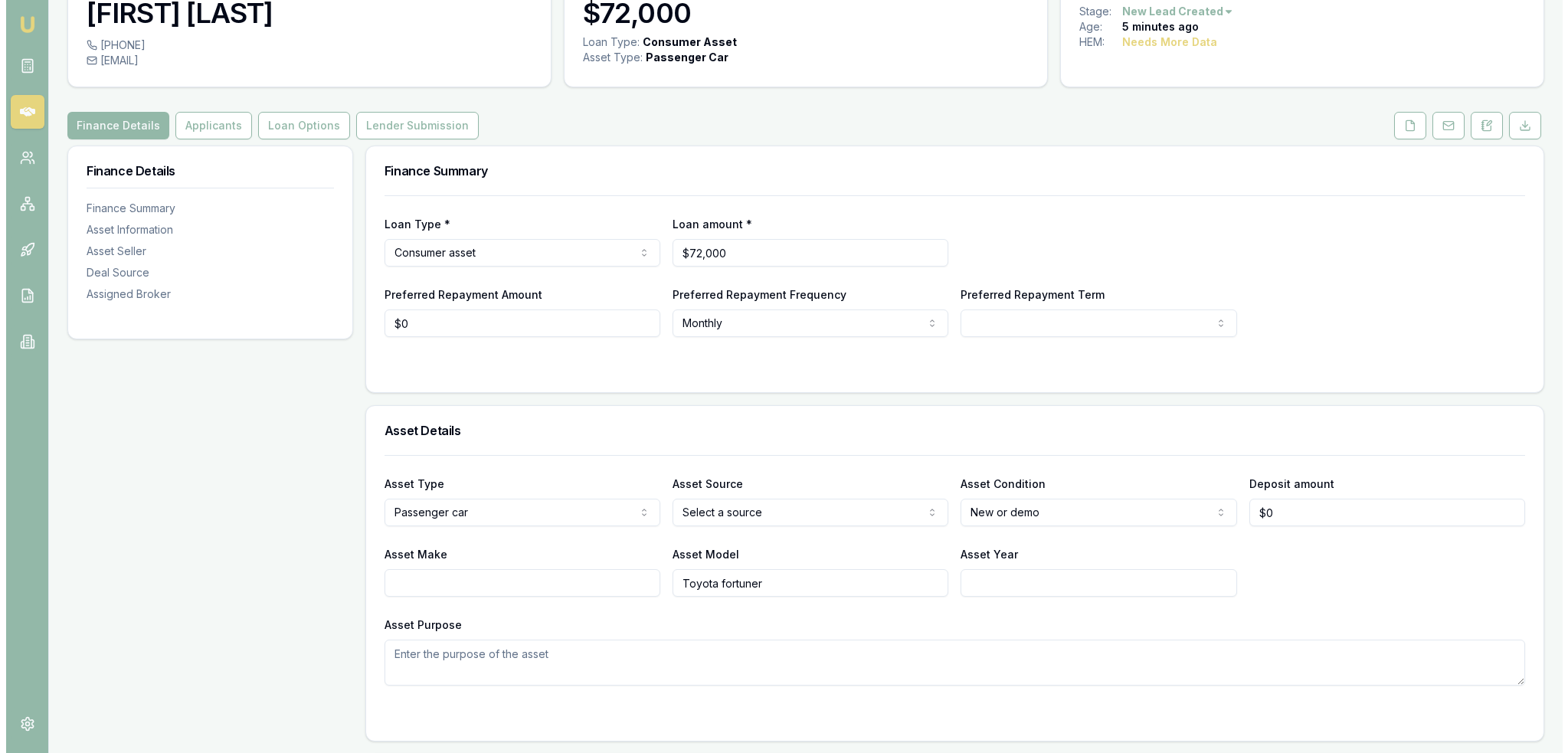 scroll, scrollTop: 0, scrollLeft: 0, axis: both 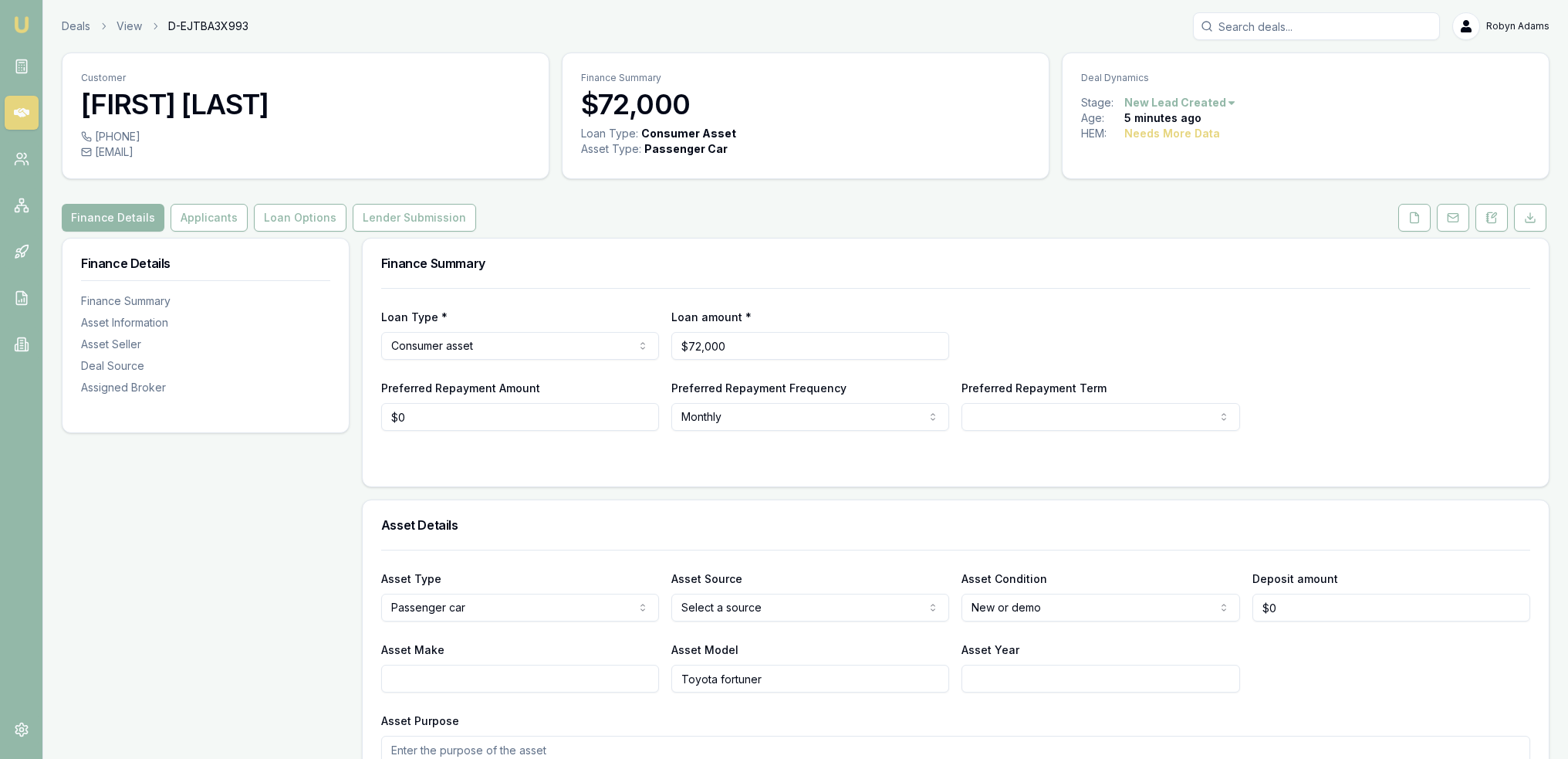 click on "Emu Broker Deals View D-EJTBA3X993 [FIRST] [LAST] Toggle Menu Customer [FIRST] [LAST] [PHONE] [EMAIL] Finance Summary $72,000 Loan Type: Consumer Asset Asset Type : Passenger Car Deal Dynamics Stage: New Lead Created Age: 5 minutes ago HEM: Needs More Data Finance Details Applicants Loan Options Lender Submission Finance Details Finance Summary Asset Information Asset Seller Deal Source Assigned Broker Finance Summary Loan Type * Consumer asset Consumer loan Consumer asset Commercial loan Commercial asset Loan amount * $72,000 Preferred Repayment Amount  $0 Preferred Repayment Frequency  Monthly Weekly Fortnightly Monthly Preferred Repayment Term  12 24 36 48 60 72 84 Asset Details Asset Type  Passenger car Passenger car Electric vehicle Light commercial Caravan Motorhome Campervan Trailer Motorbike Off road bike Atv Boat Jet ski Tractor Horse float Ride on mower Recreational Asset Source  Select a source Dealer Private Refinance Asset Condition  New or demo New or demo Used Deposit amount  $0 [EMAIL]" at bounding box center [784, 379] 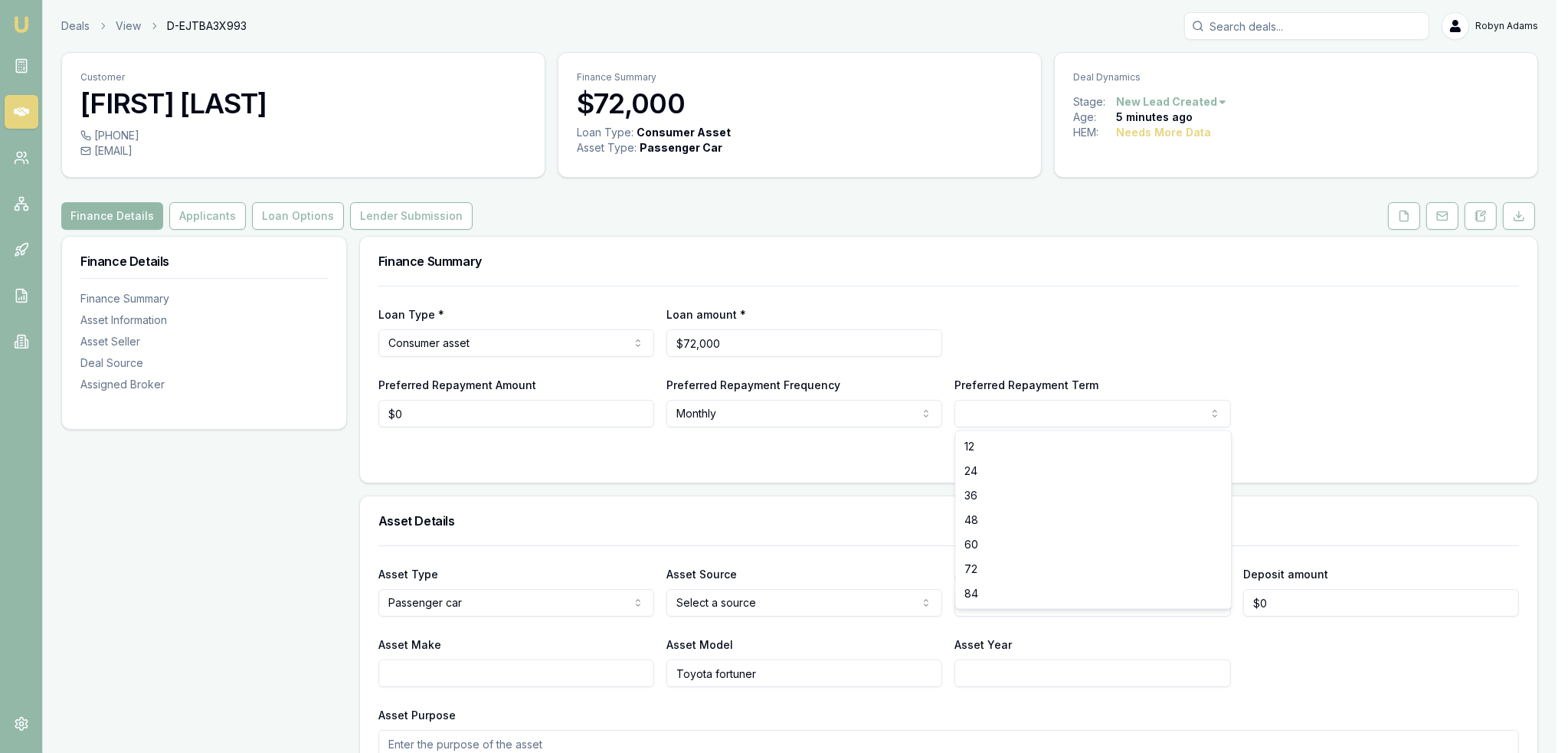 select on "84" 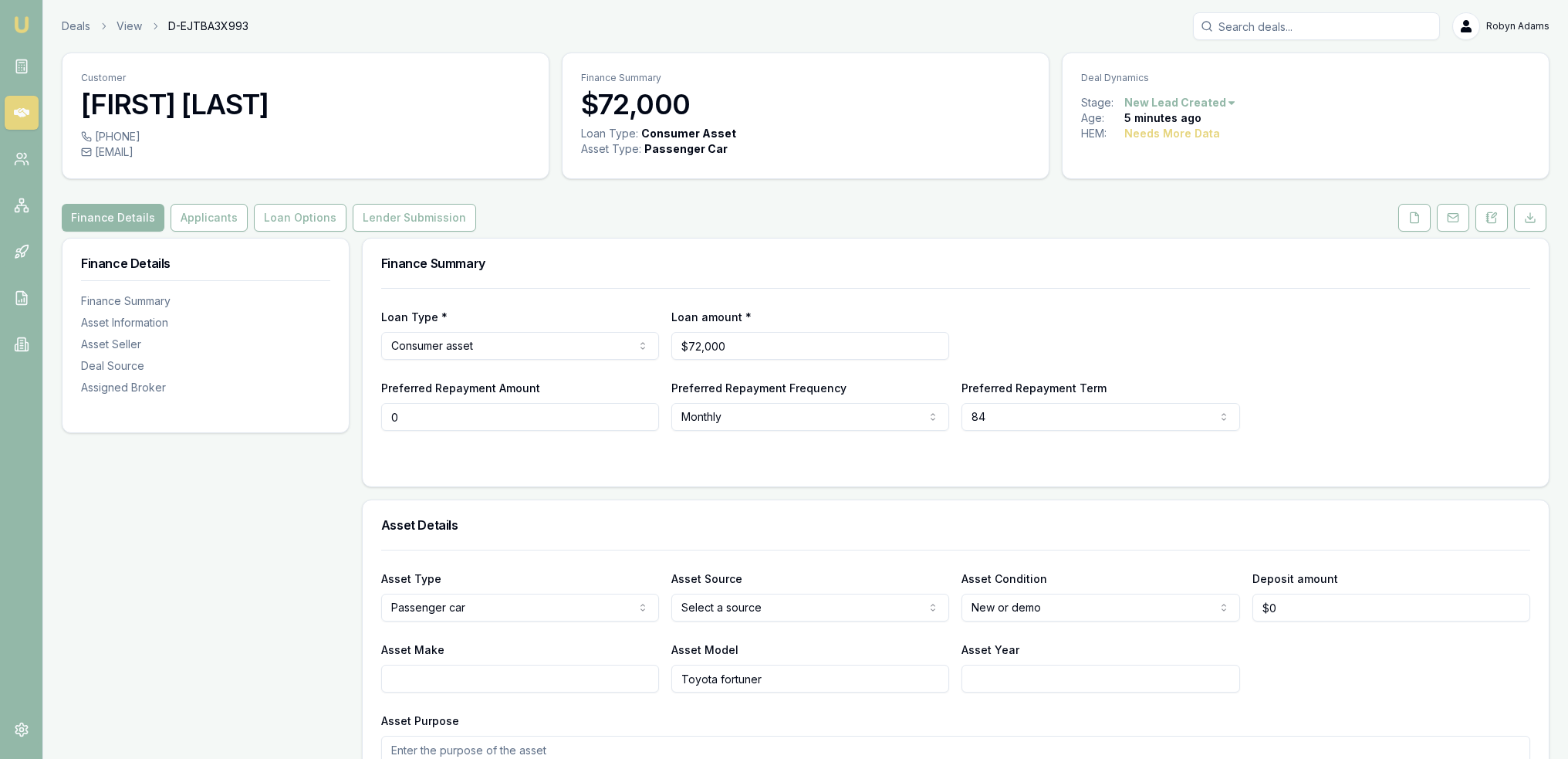 click on "0" at bounding box center [520, 417] 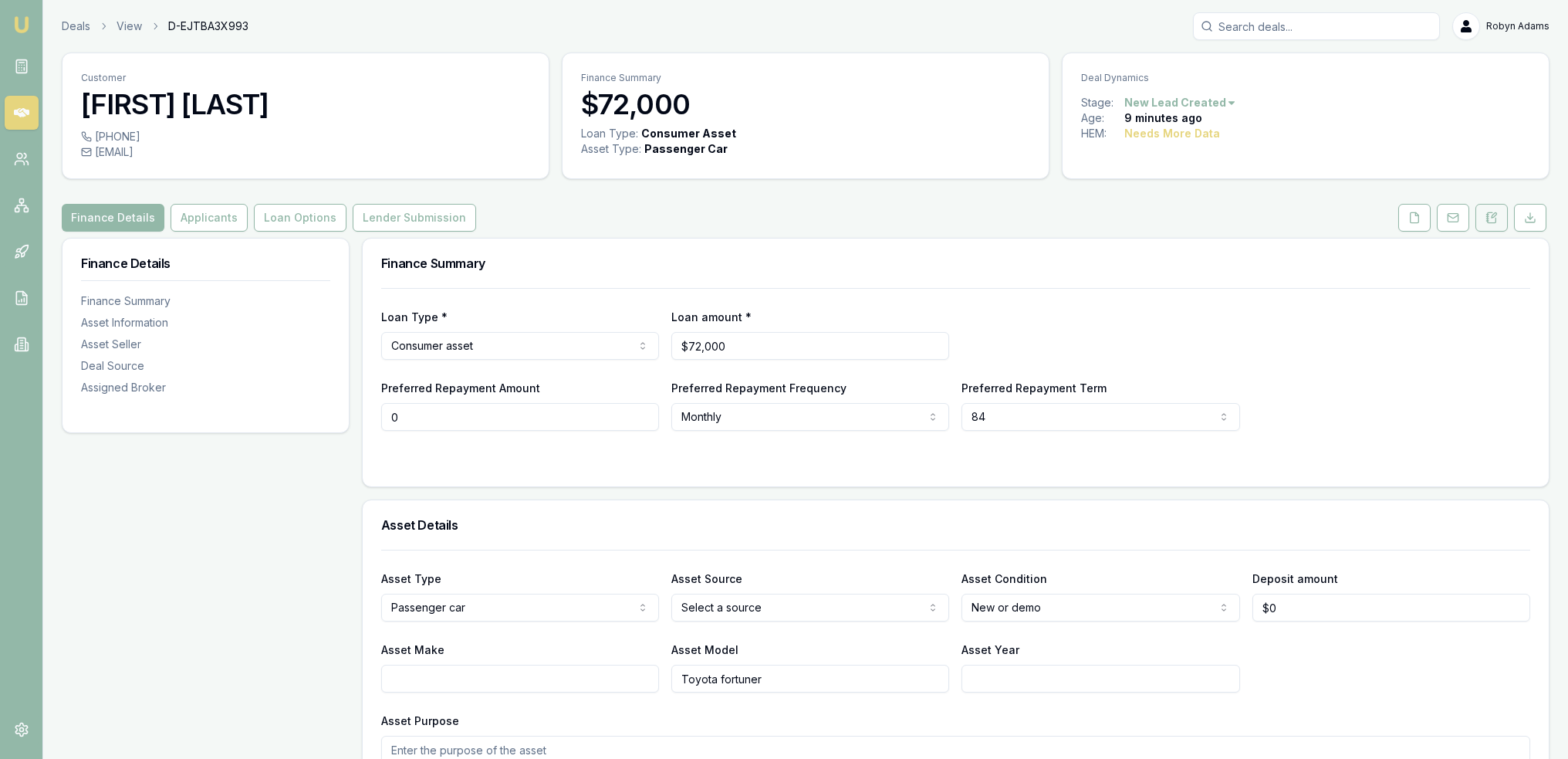 type on "$0" 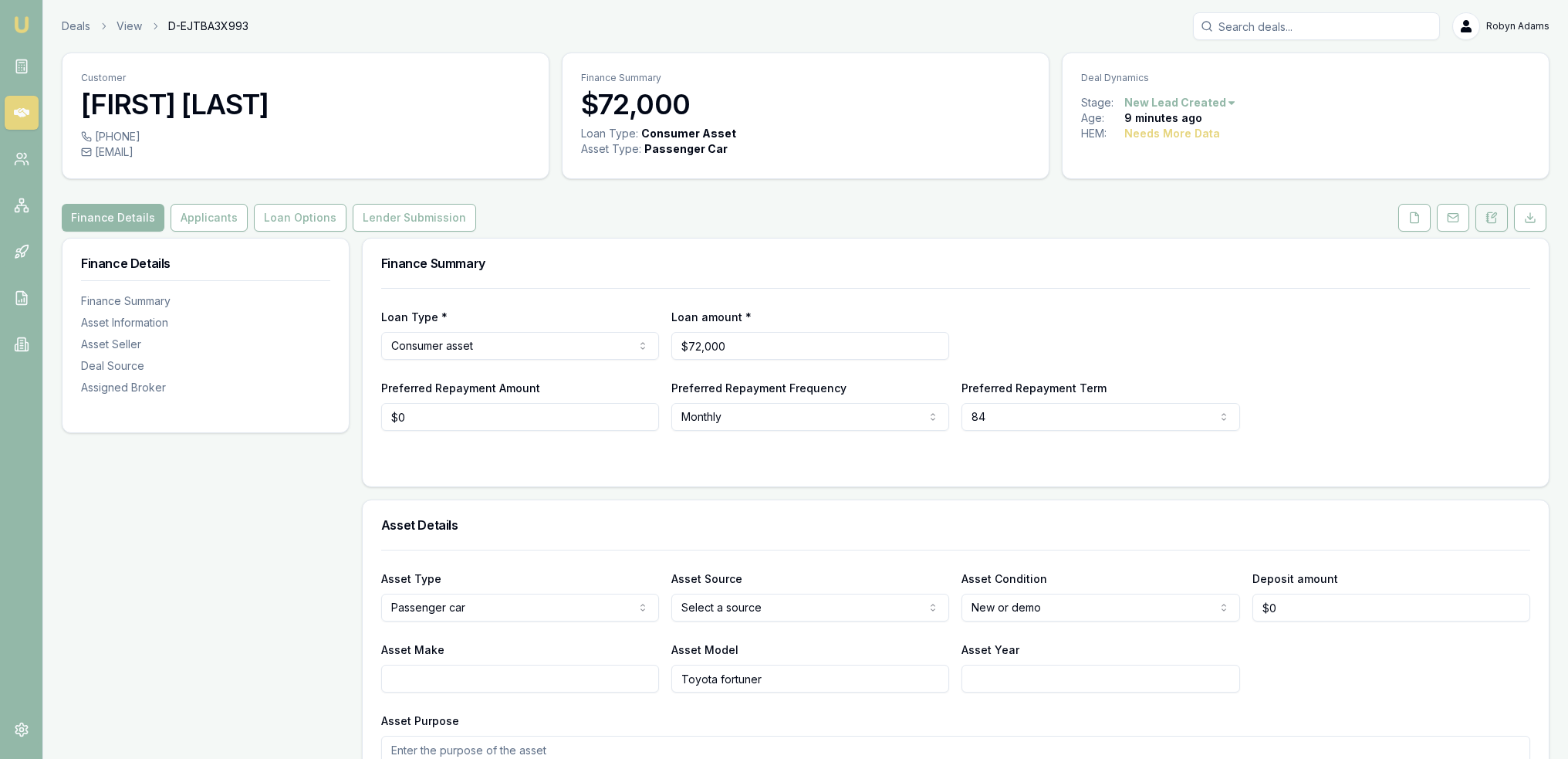drag, startPoint x: 1494, startPoint y: 219, endPoint x: 1481, endPoint y: 224, distance: 13.928388 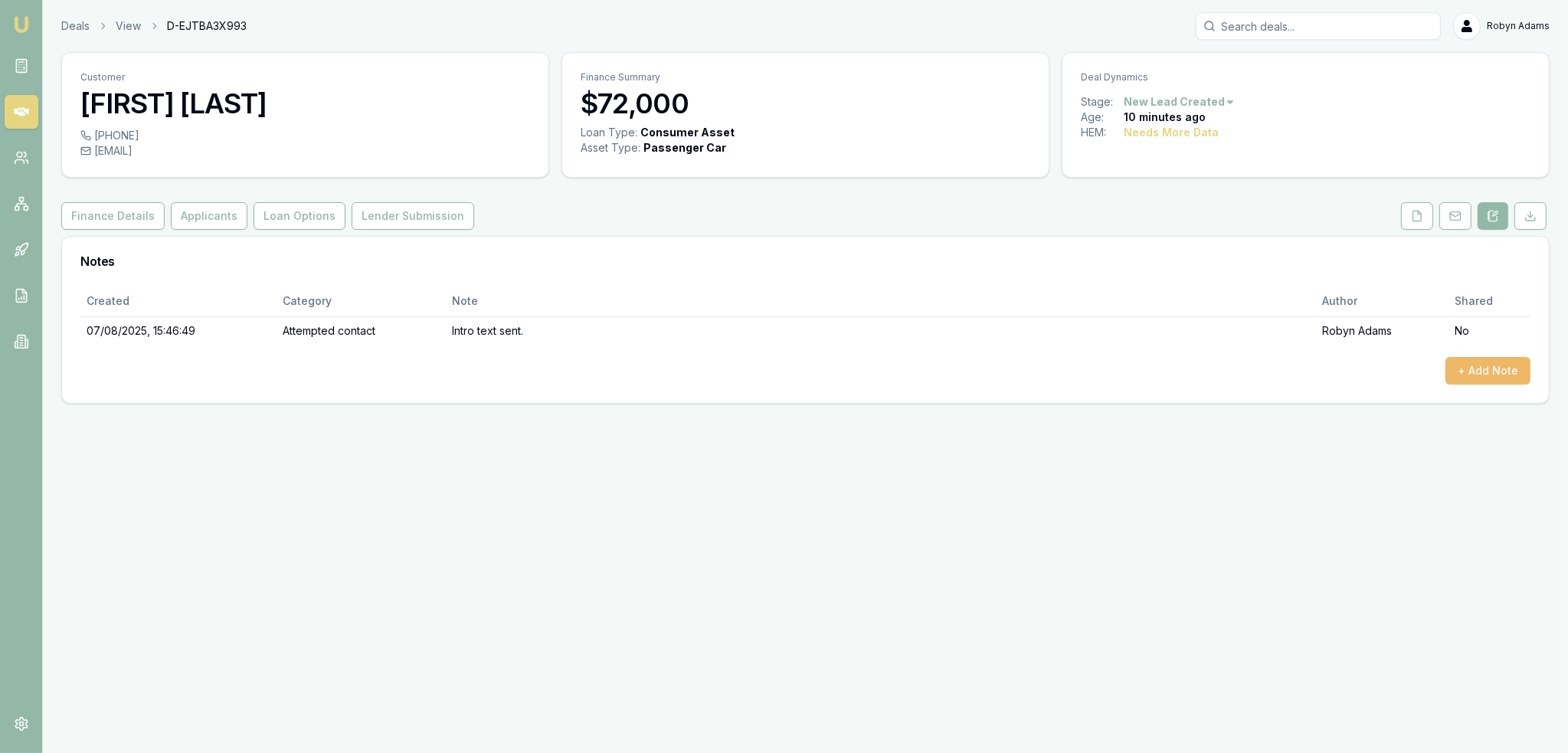 click on "+ Add Note" at bounding box center [1488, 371] 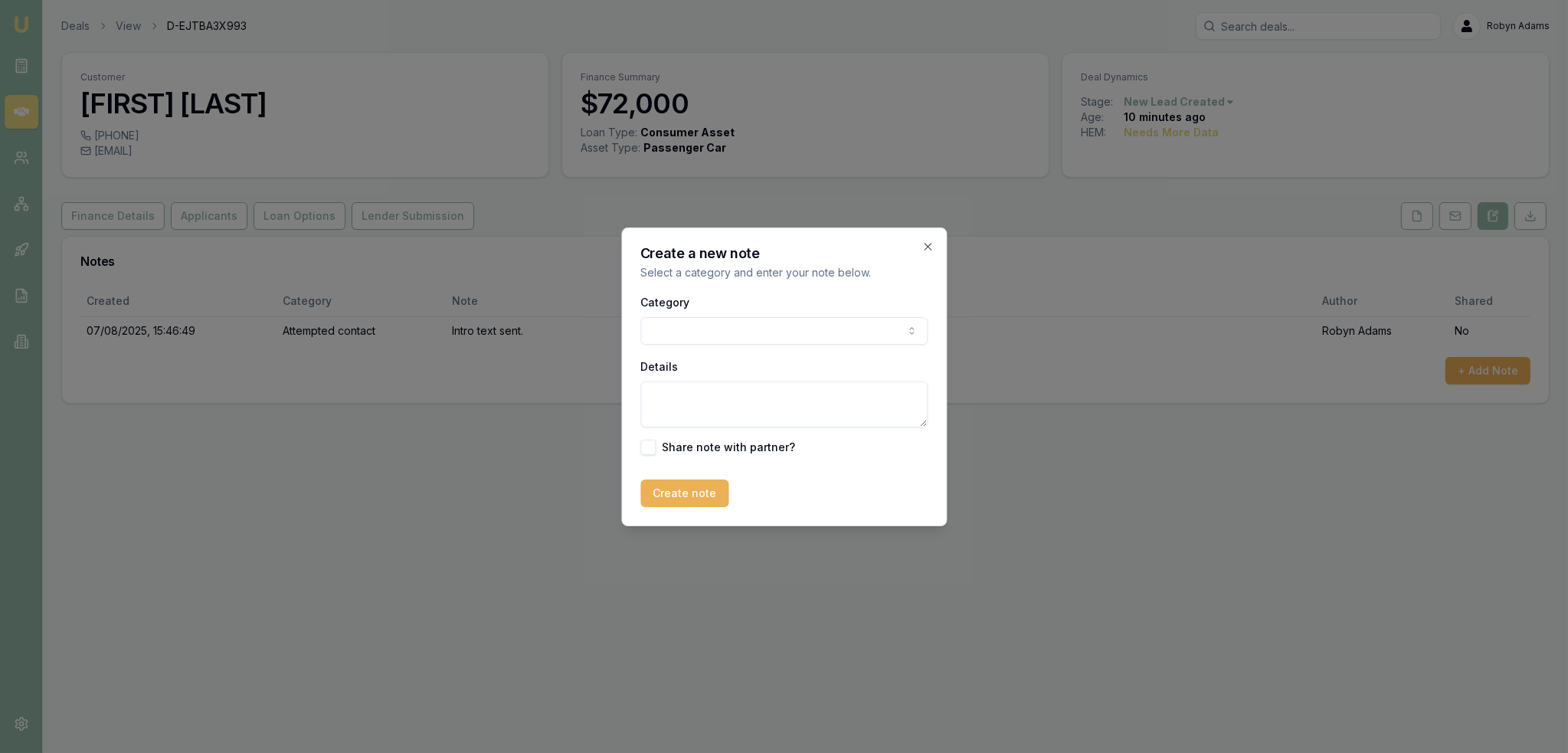 click on "Emu Broker Deals View D-EJTBA3X993 [FIRST] [LAST] Toggle Menu Customer [FIRST] [LAST] [PHONE] [EMAIL] Finance Summary $72,000 Loan Type: Consumer Asset Asset Type : Passenger Car Deal Dynamics Stage: New Lead Created Age: 10 minutes ago HEM: Needs More Data Finance Details Applicants Loan Options Lender Submission Notes Created Category Note Author Shared 07/08/2025, 15:46:49 Attempted contact Intro text sent.  [FIRST] [LAST] No + Add Note
Create a new note Select a category and enter your note below. Category  General notes Attempted contact Follow up reminder Initial discussion Client requirements Loan options update Income or expense update Approval update Settlement update Compliance check Other Details  Share note with partner? Create note Close" at bounding box center [784, 376] 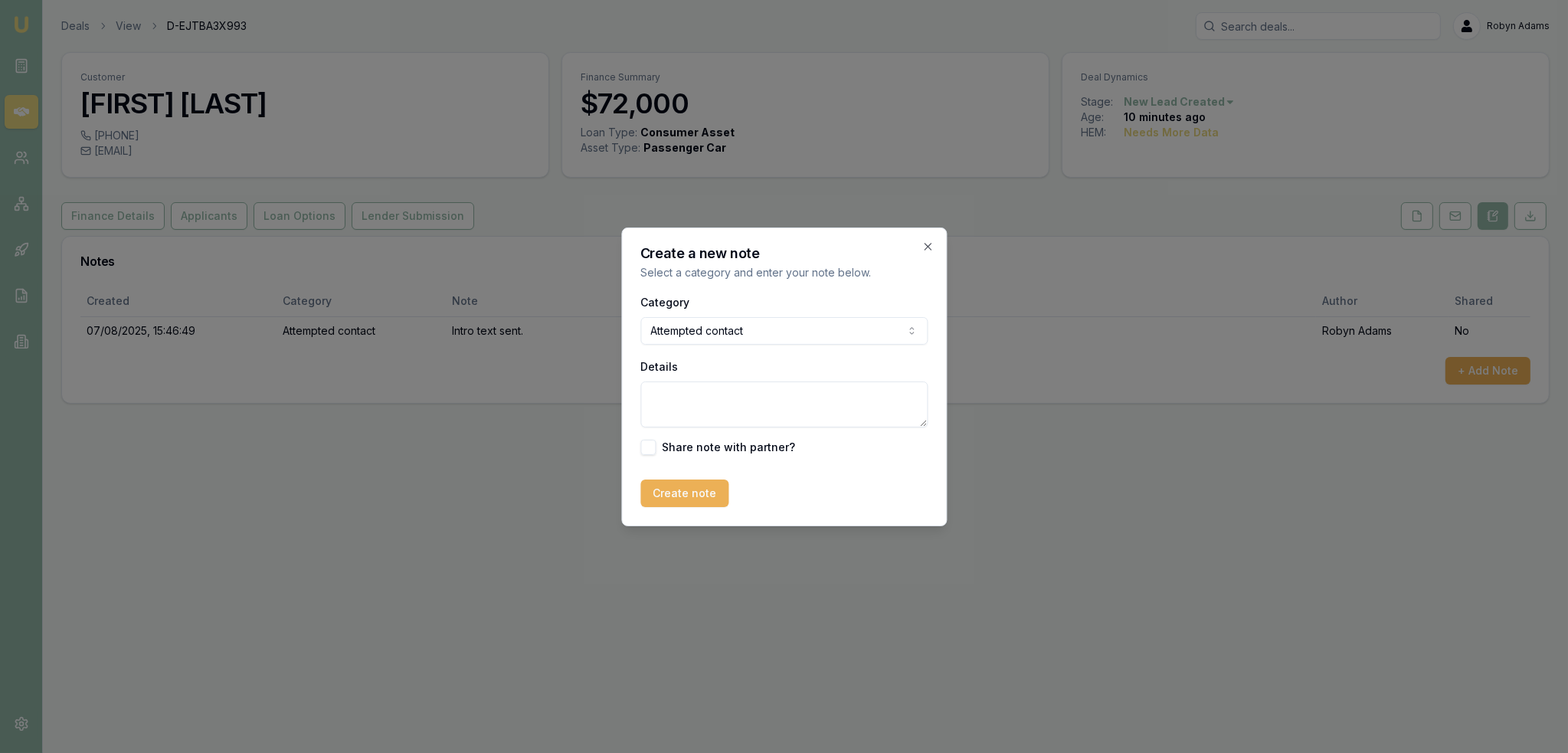 click on "Emu Broker Deals View D-EJTBA3X993 [FIRST] [LAST] Toggle Menu Customer [FIRST] [LAST] [PHONE] [EMAIL] Finance Summary $72,000 Loan Type: Consumer Asset Asset Type : Passenger Car Deal Dynamics Stage: New Lead Created Age: 10 minutes ago HEM: Needs More Data Finance Details Applicants Loan Options Lender Submission Notes Created Category Note Author Shared 07/08/2025, 15:46:49 Attempted contact Intro text sent.  [FIRST] [LAST] No + Add Note
Create a new note Select a category and enter your note below. Category  Attempted contact General notes Attempted contact Follow up reminder Initial discussion Client requirements Loan options update Income or expense update Approval update Settlement update Compliance check Other Details  Share note with partner? Create note Close" at bounding box center [784, 376] 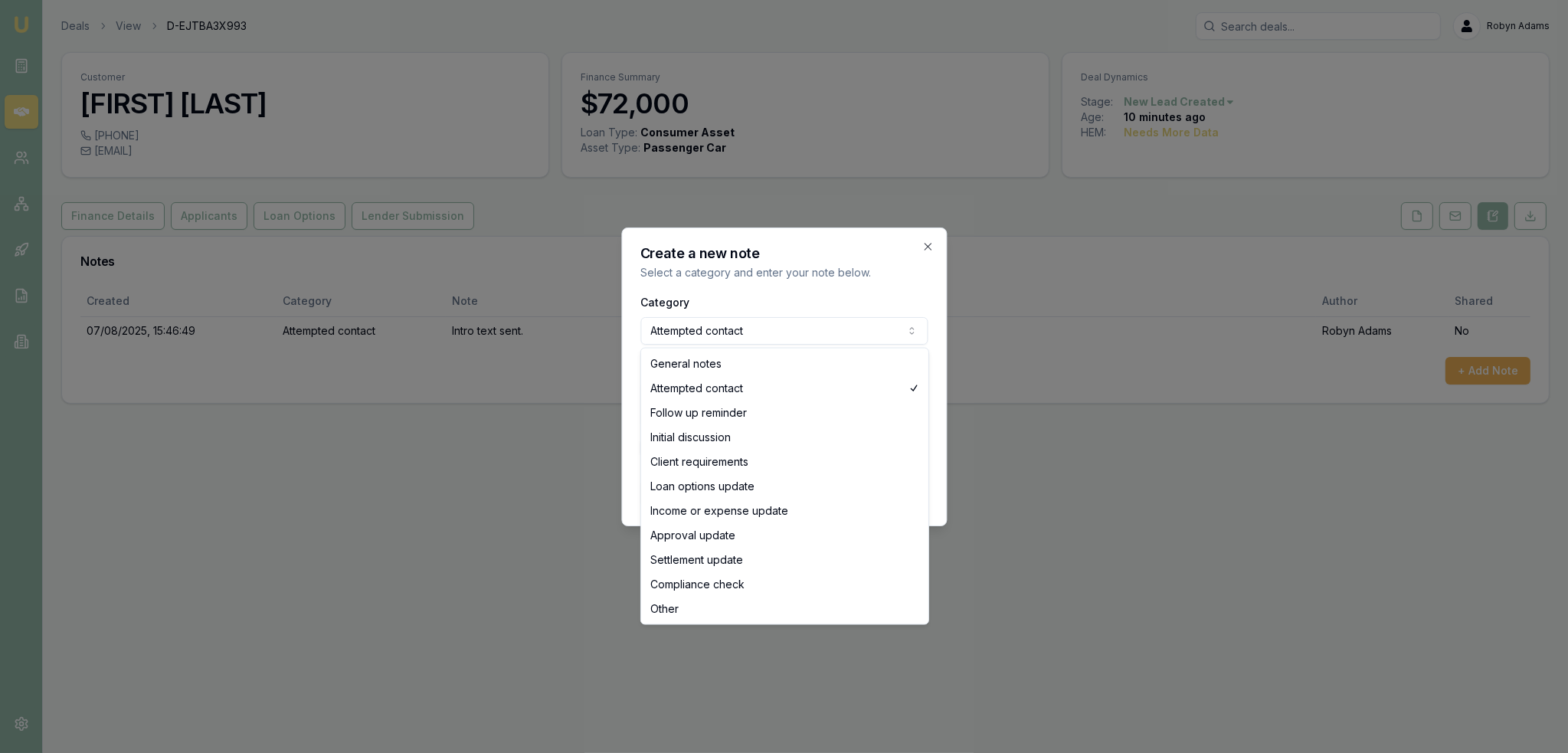 select on "INITIAL_DISCUSSION" 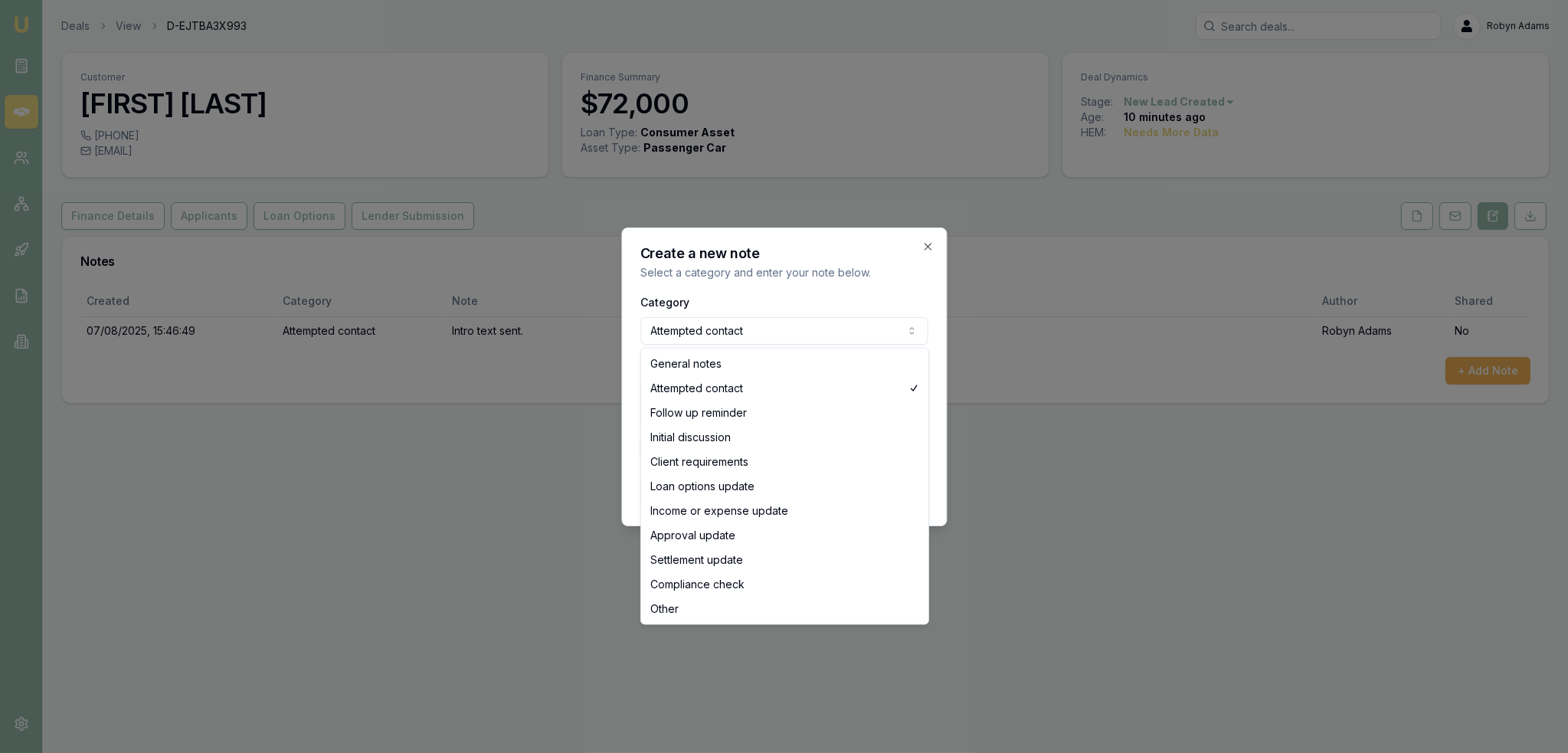 drag, startPoint x: 689, startPoint y: 437, endPoint x: 689, endPoint y: 428, distance: 9 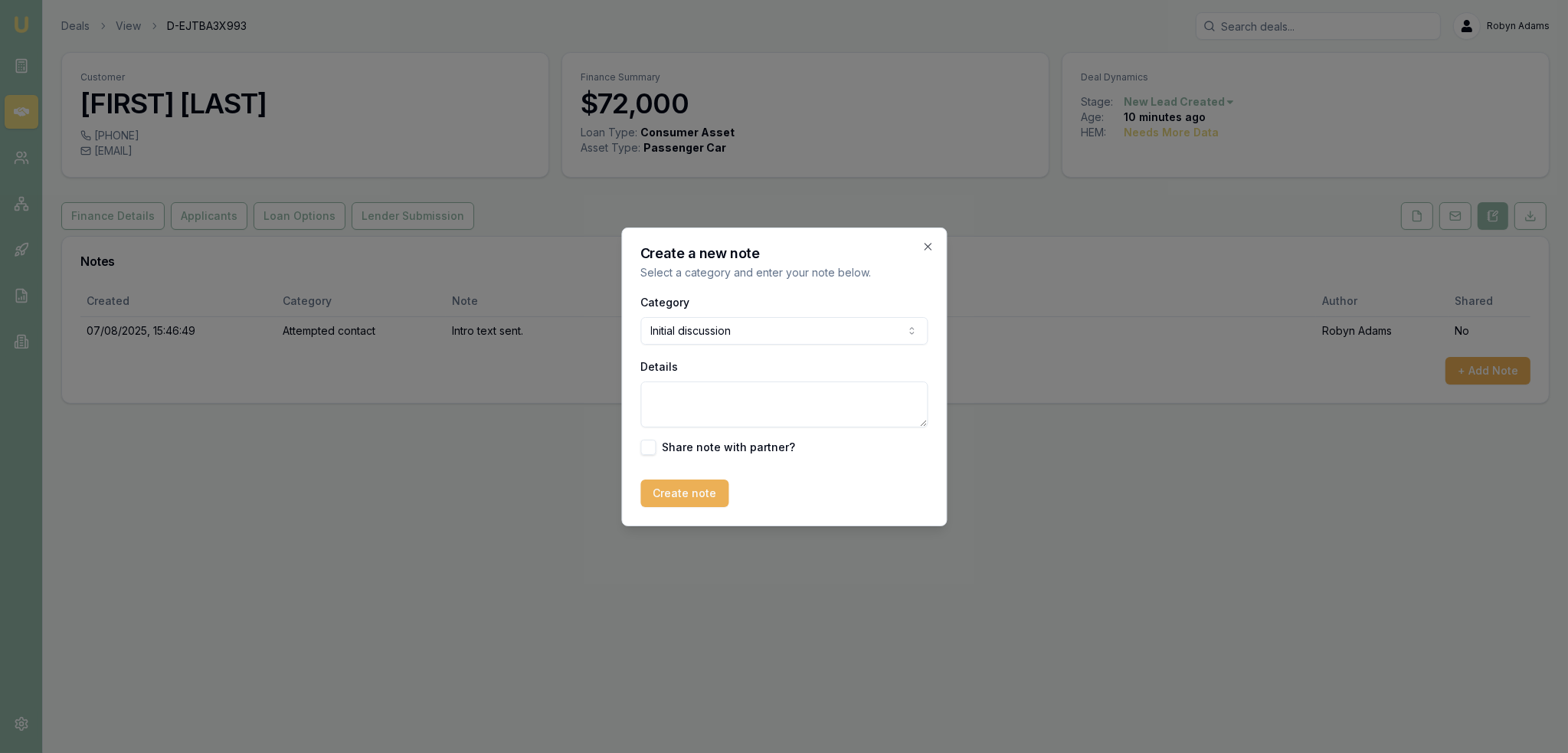 click on "Details" at bounding box center (784, 404) 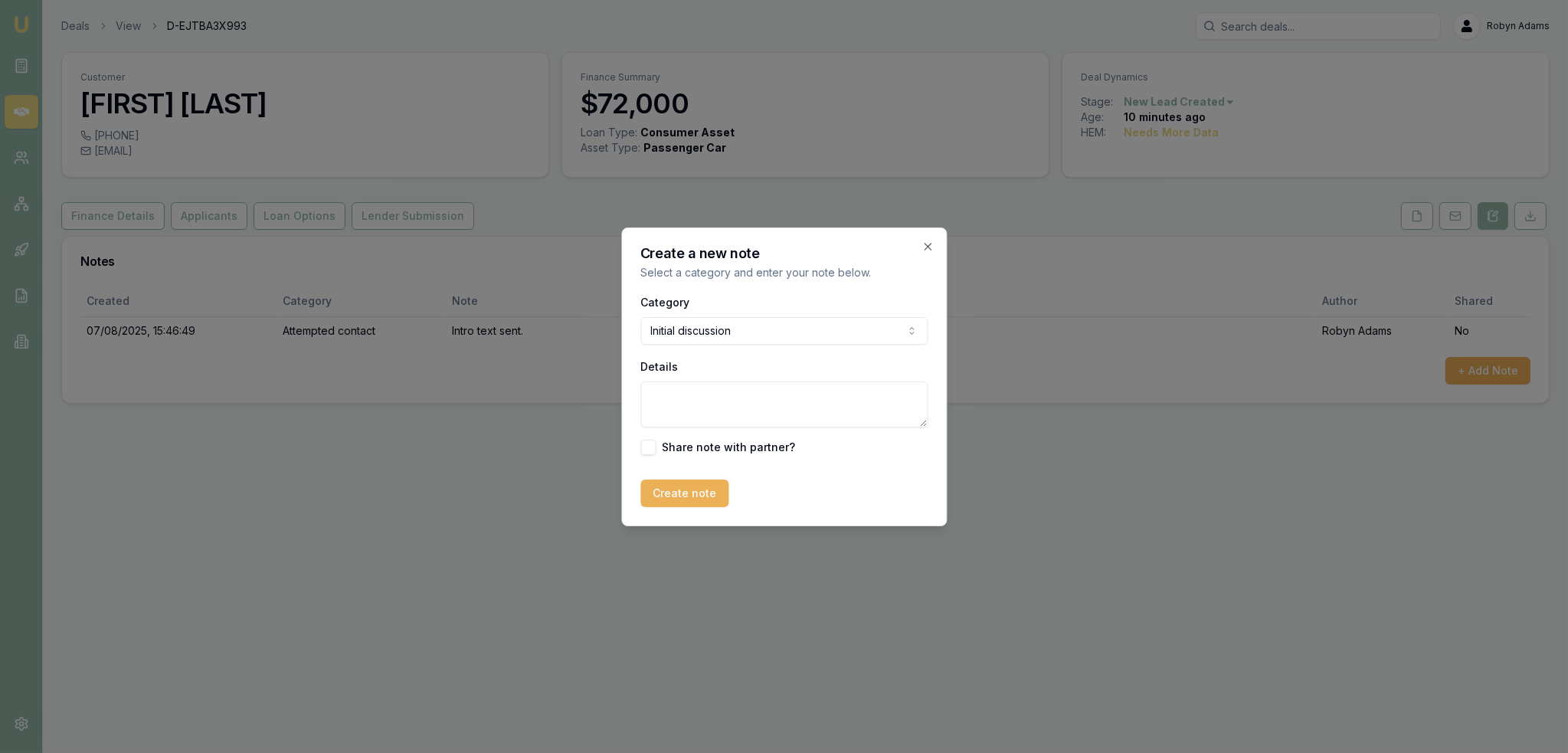 paste on "Car due in 13th November - prefer variable rate. Property backed. Ordered the car last week. Not making any decision now. Putting on hold and will call back start of November." 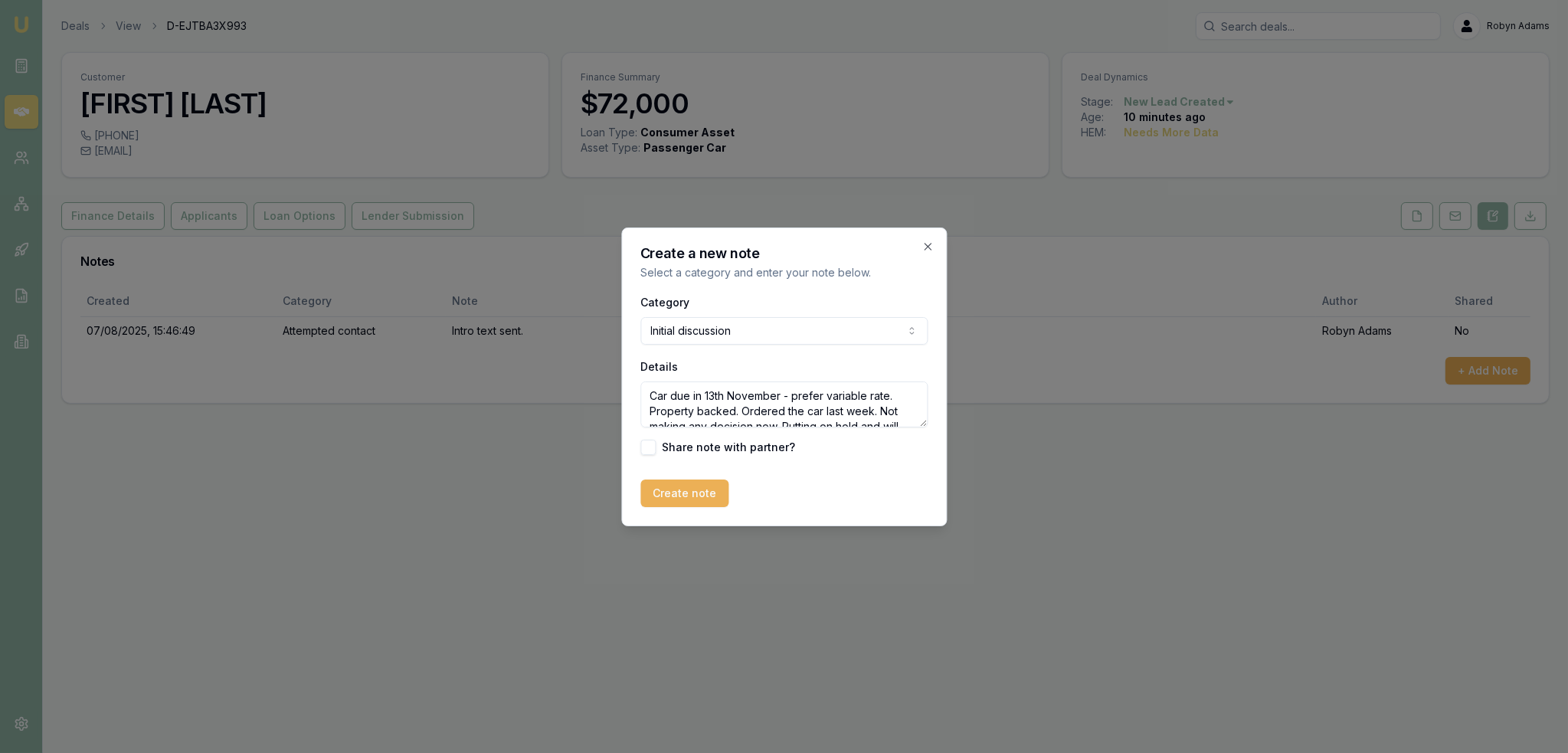 scroll, scrollTop: 21, scrollLeft: 0, axis: vertical 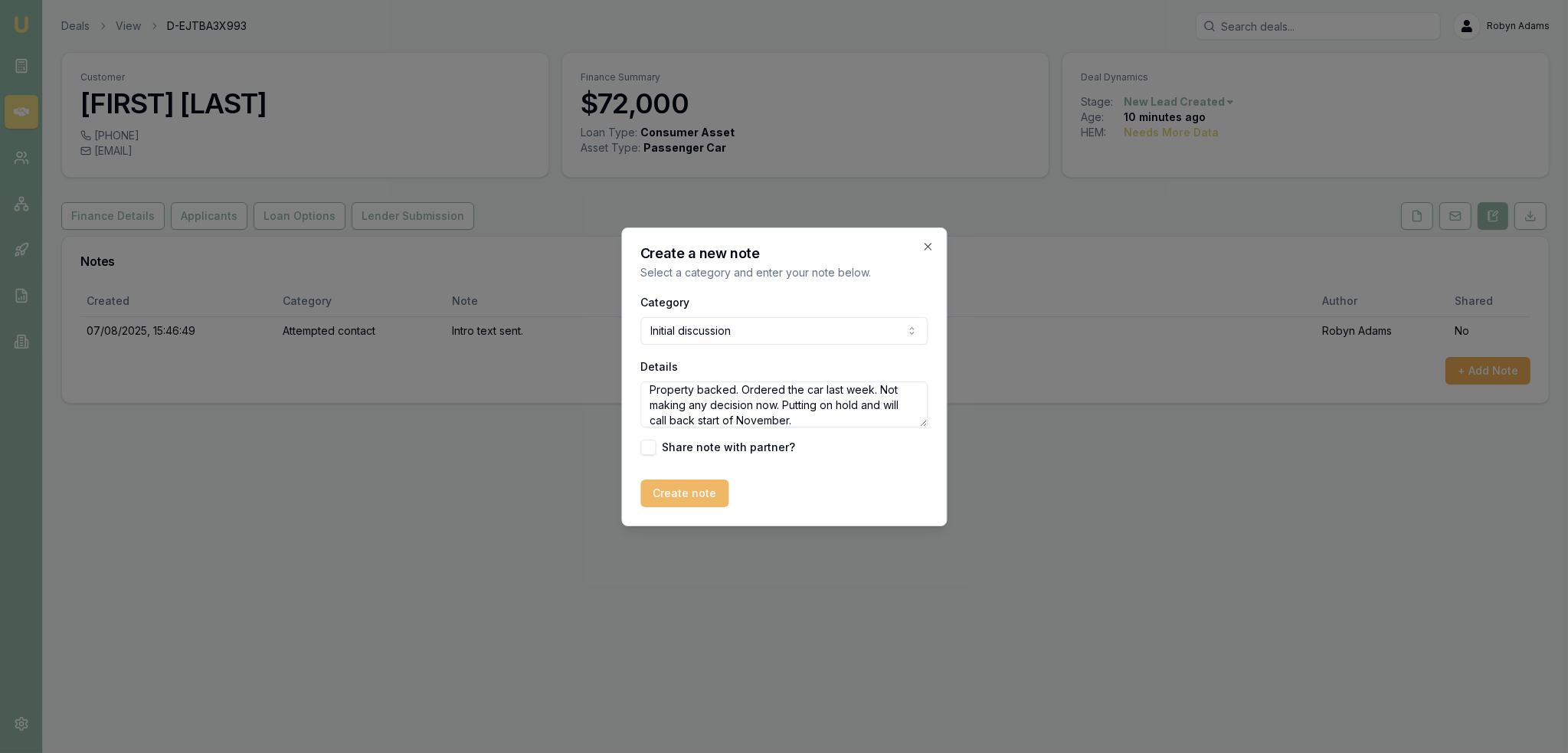 type on "Car due in 13th November - prefer variable rate. Property backed. Ordered the car last week. Not making any decision now. Putting on hold and will call back start of November." 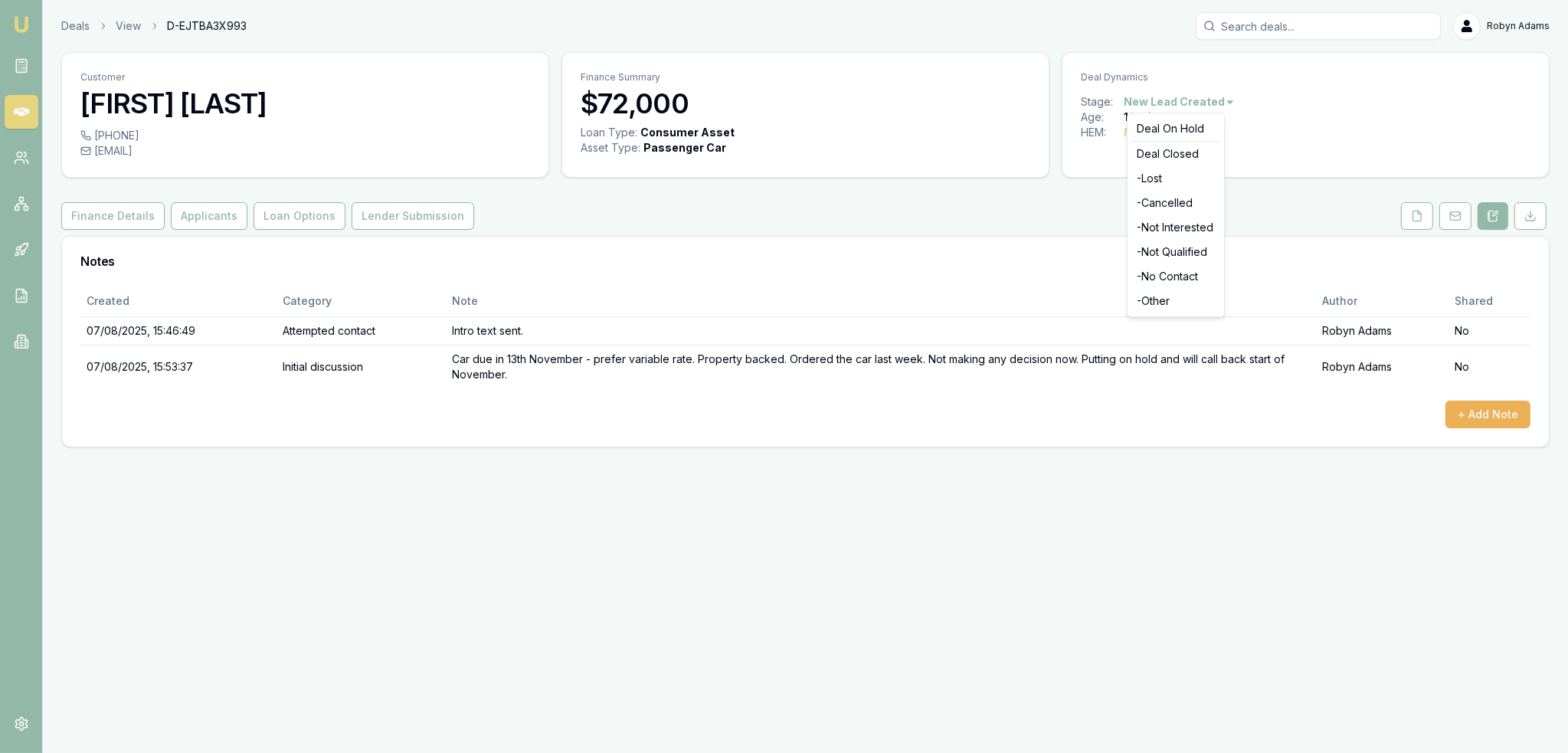 click on "Emu Broker Deals View D-EJTBA3X993 [FIRST] [LAST] Toggle Menu Customer [FIRST] [LAST] [PHONE] [EMAIL] Finance Summary $72,000 Loan Type: Consumer Asset Asset Type : Passenger Car Deal Dynamics Stage: New Lead Created Age: 10 minutes ago HEM: Needs More Data Finance Details Applicants Loan Options Lender Submission Notes Created Category Note Author Shared 07/08/2025, 15:46:49 Attempted contact Intro text sent.  [FIRST] [LAST] No 07/08/2025, 15:53:37 Initial discussion Car due in 13th November - prefer variable rate. Property backed. Ordered the car last week. Not making any decision now. Putting on hold and will call back start of November.  [FIRST] [LAST] No + Add Note
Deal On Hold Deal Closed   -  Lost   -  Cancelled   -  Not Interested   -  Not Qualified   -  No Contact   -  Other" at bounding box center (784, 376) 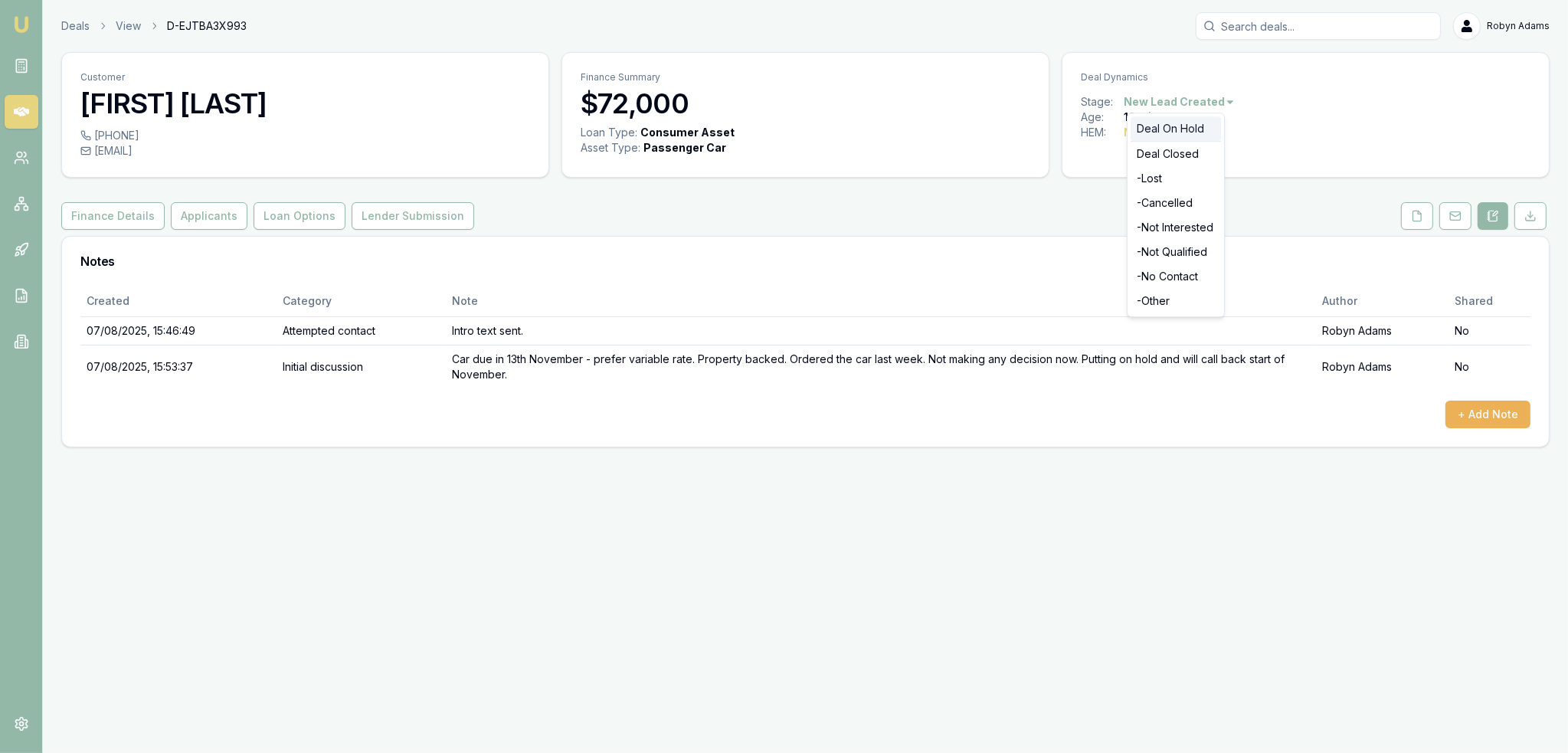 click on "Deal On Hold" at bounding box center (1176, 129) 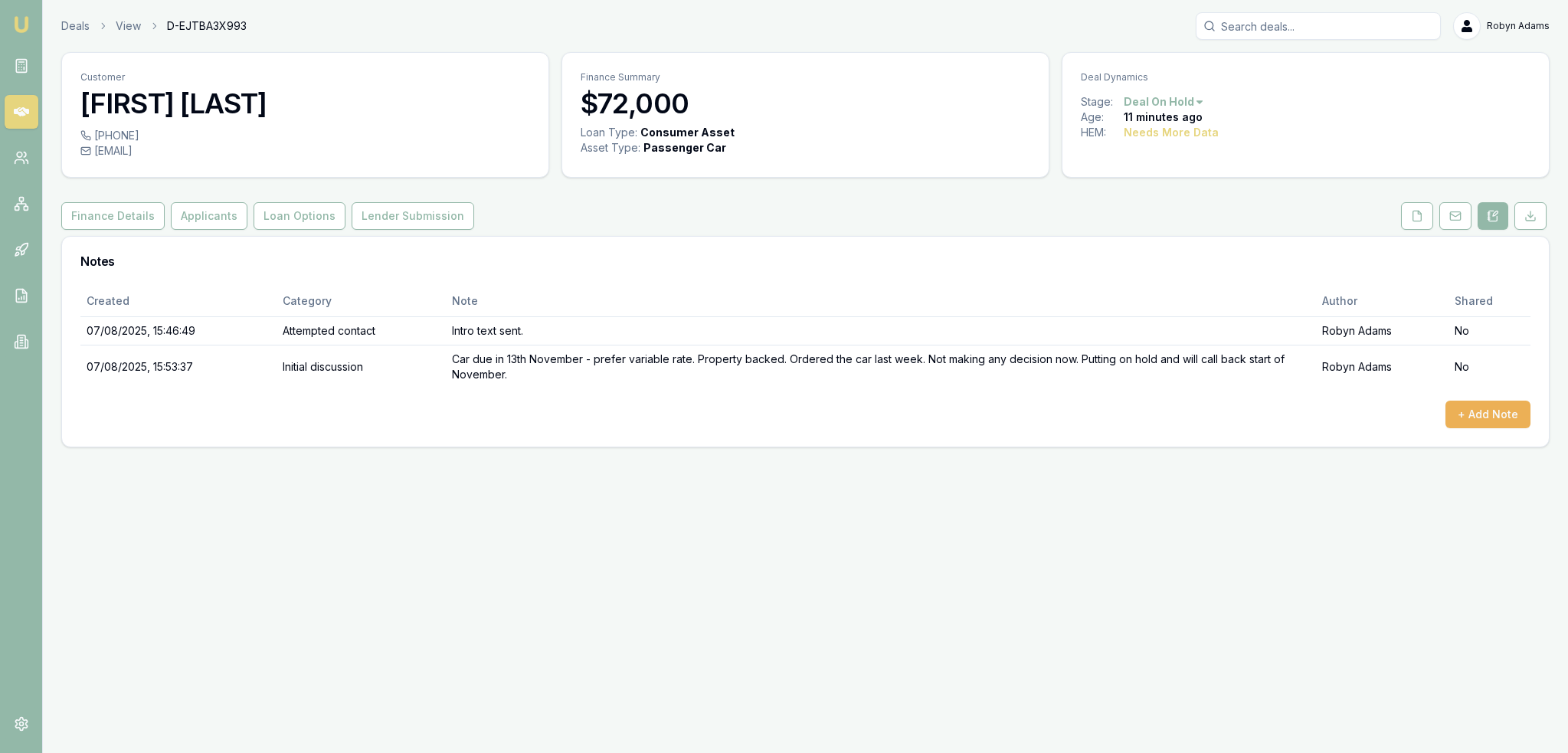 scroll, scrollTop: 0, scrollLeft: 0, axis: both 